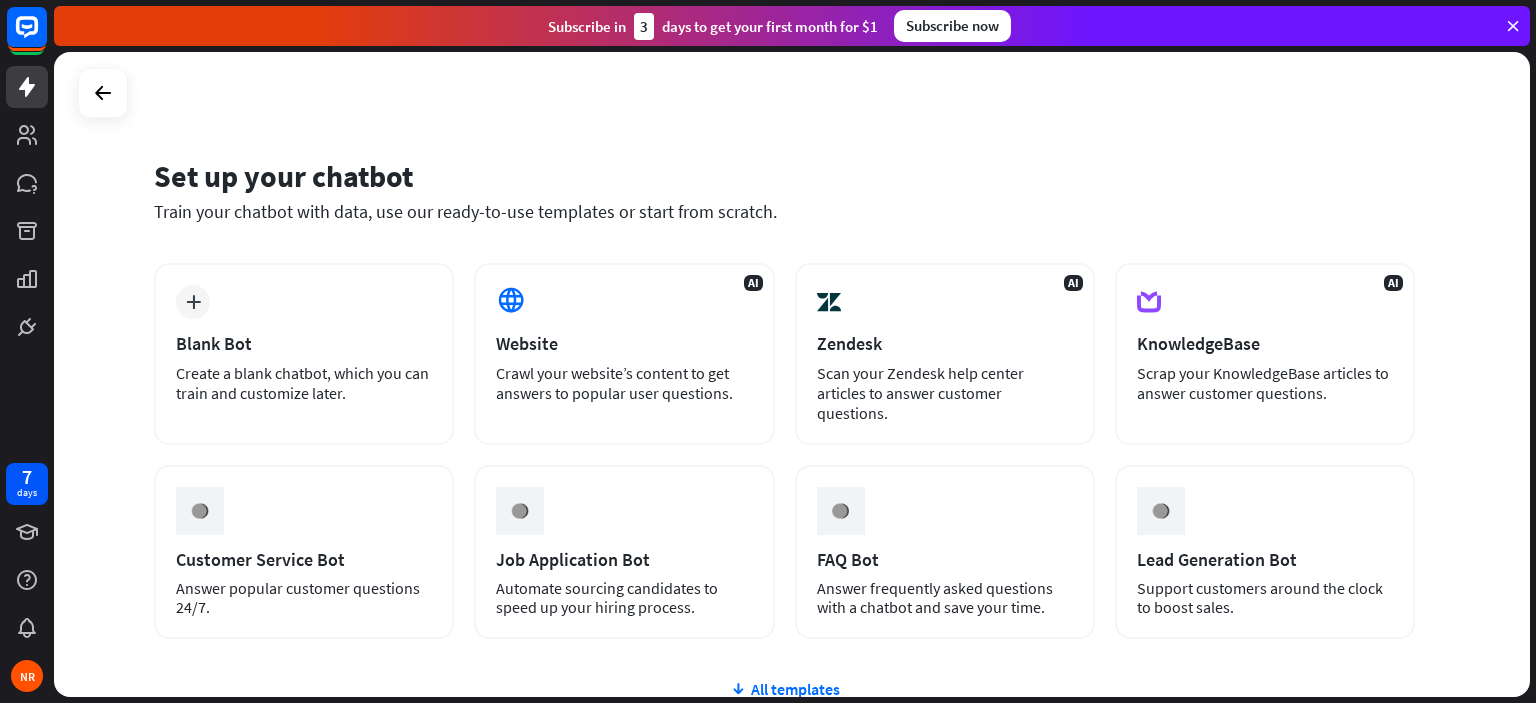 scroll, scrollTop: 0, scrollLeft: 0, axis: both 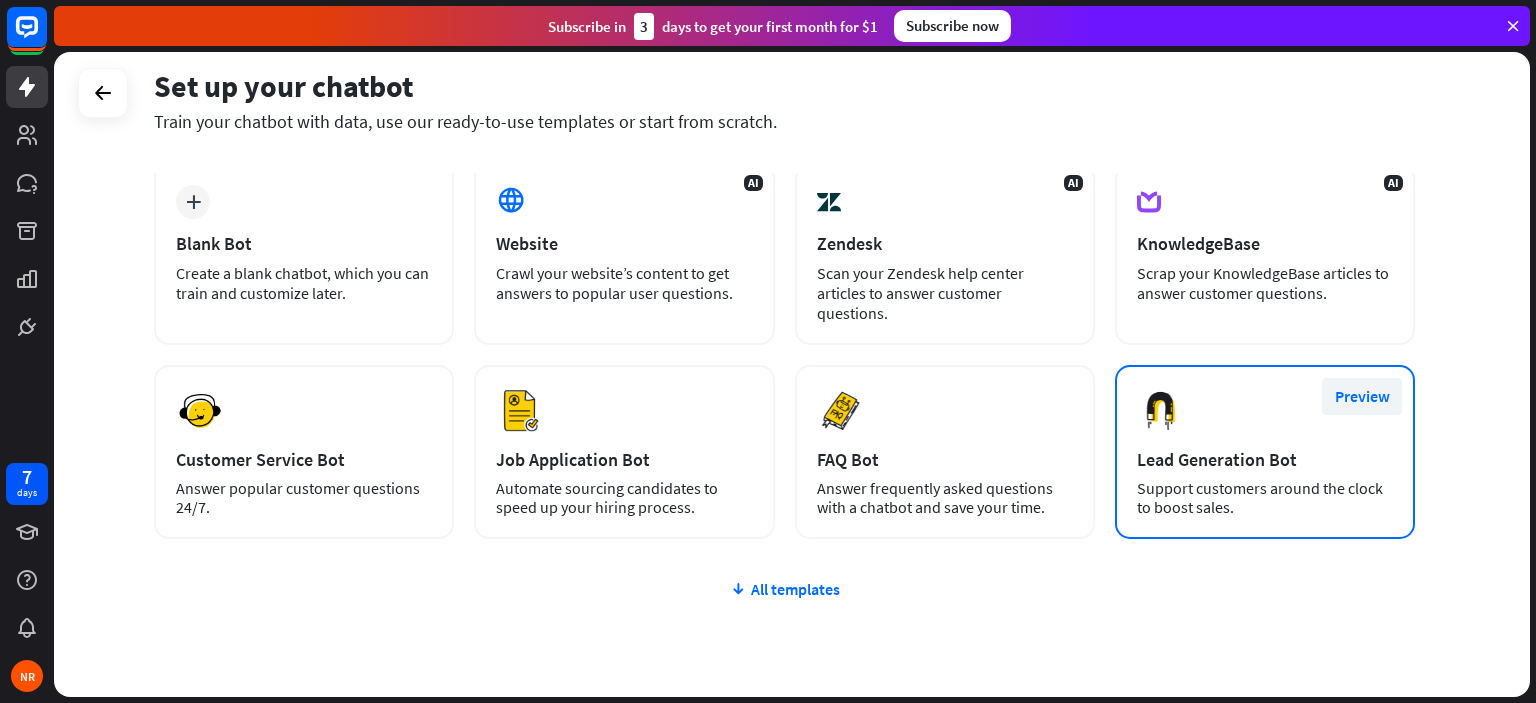 click on "Preview" at bounding box center [1362, 396] 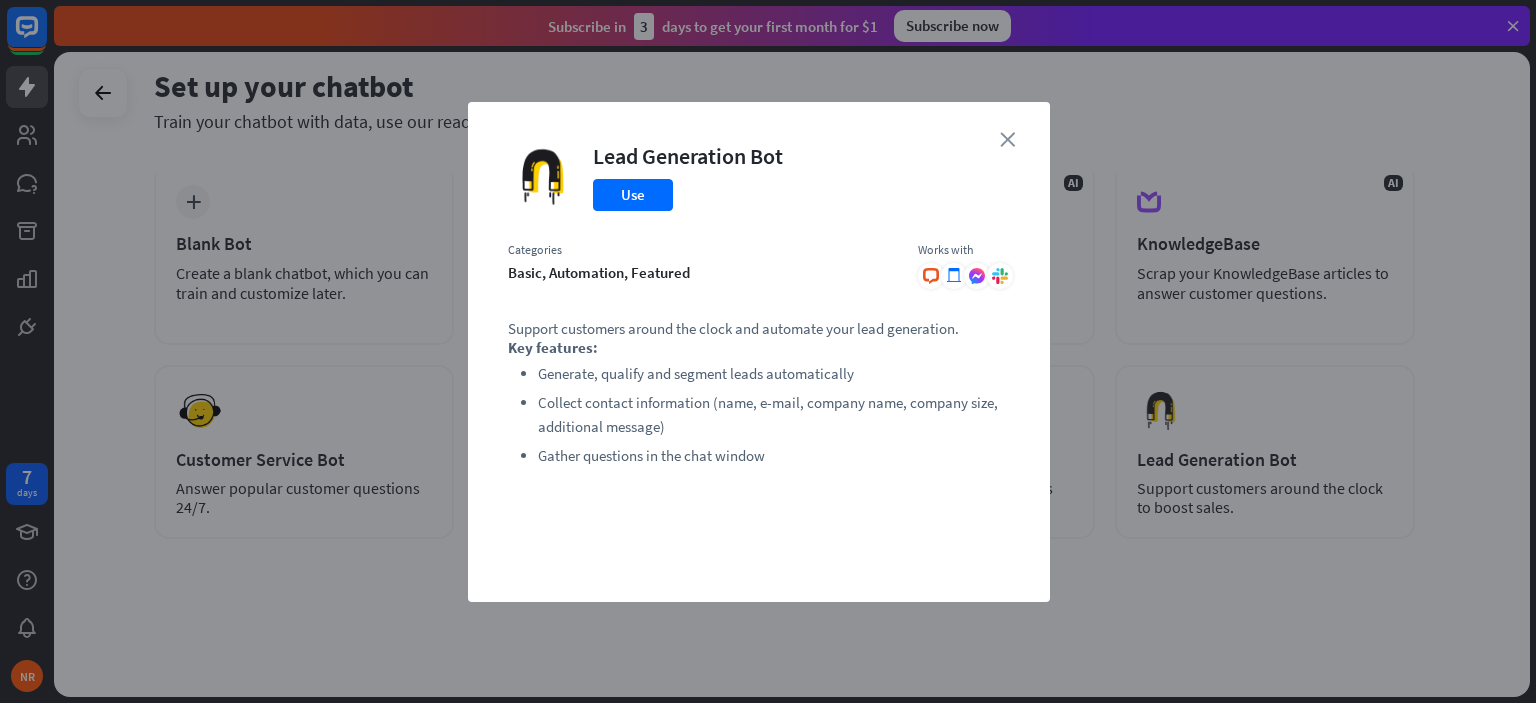 click on "close" at bounding box center [1007, 139] 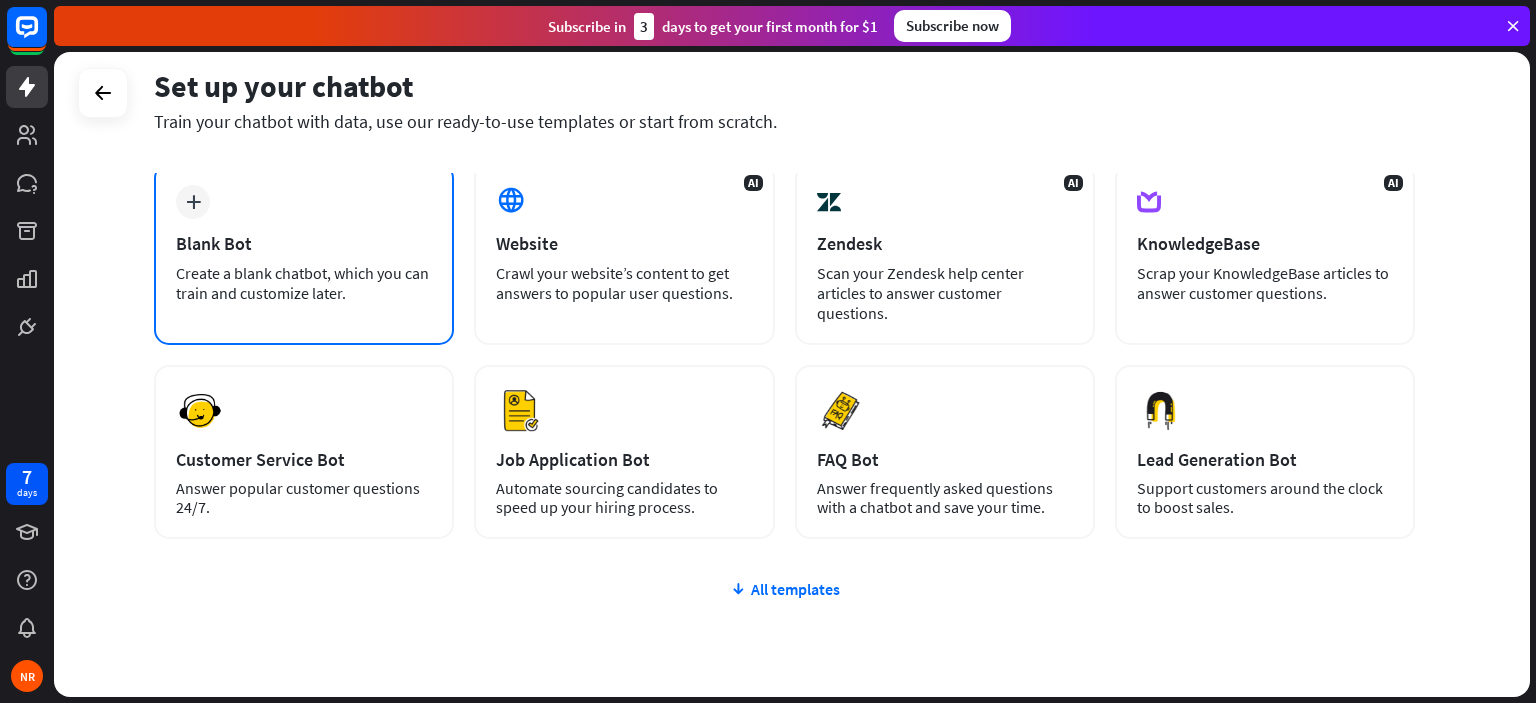 click on "plus   Blank Bot
Create a blank chatbot, which you can train and
customize later." at bounding box center (304, 254) 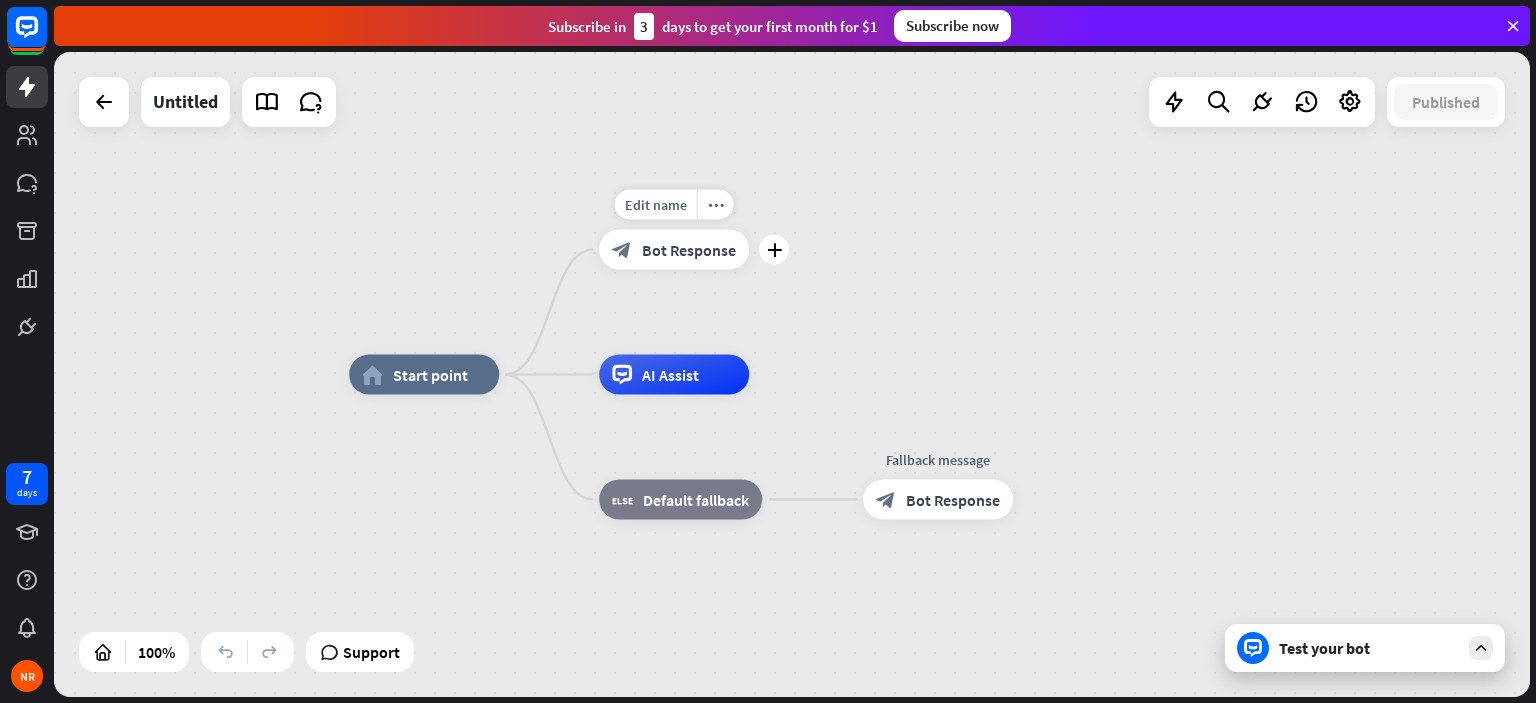 click on "Bot Response" at bounding box center [689, 250] 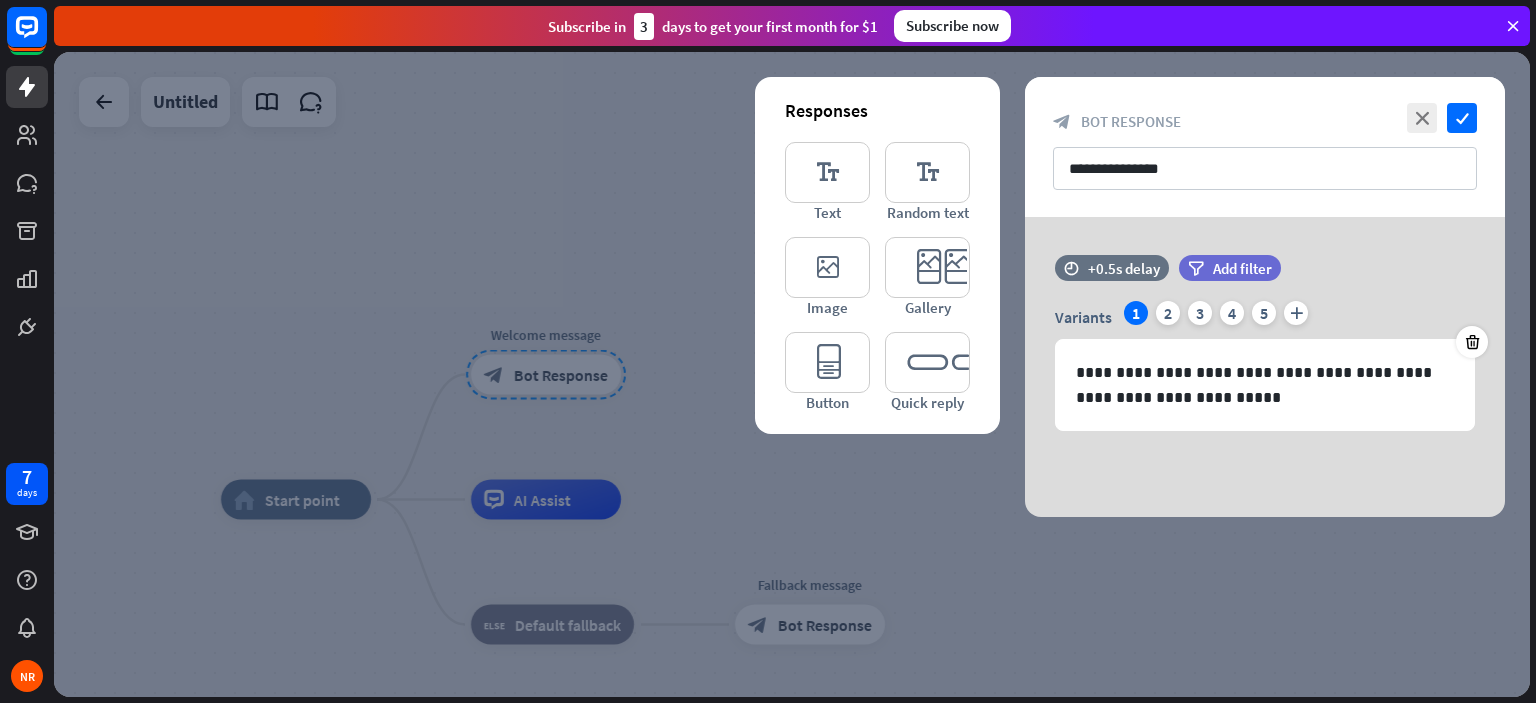 click at bounding box center (792, 374) 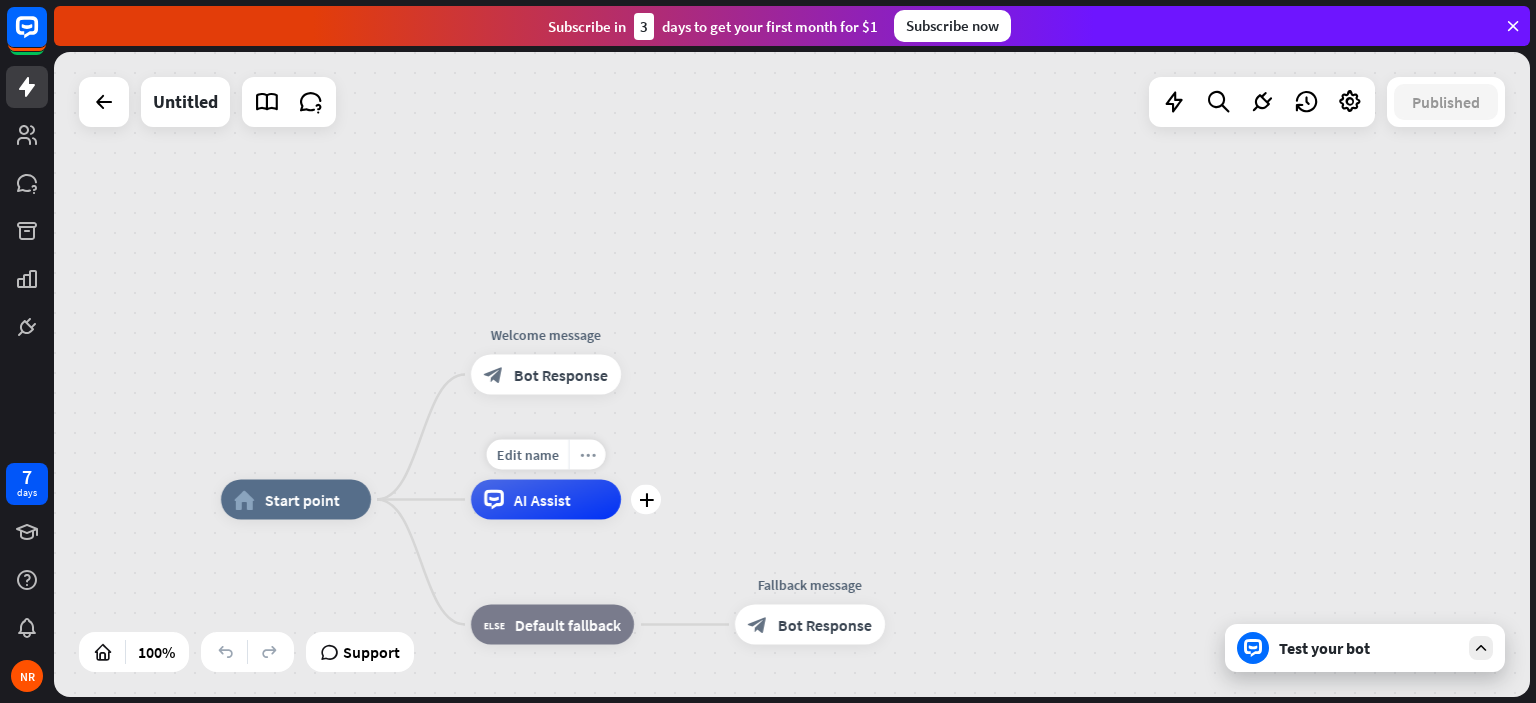 click on "more_horiz" at bounding box center (588, 454) 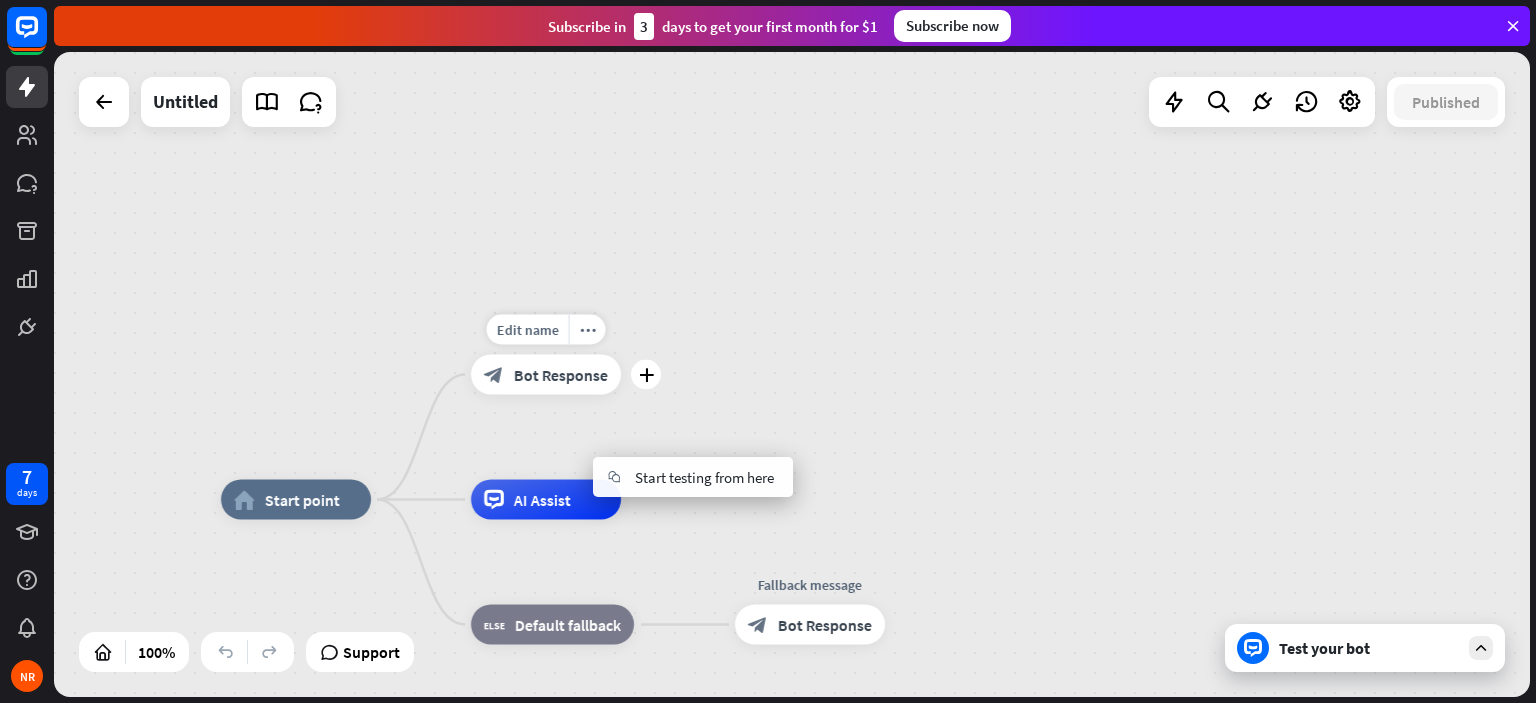 click on "Edit name   more_horiz         plus   Welcome message   block_bot_response   Bot Response" at bounding box center (546, 375) 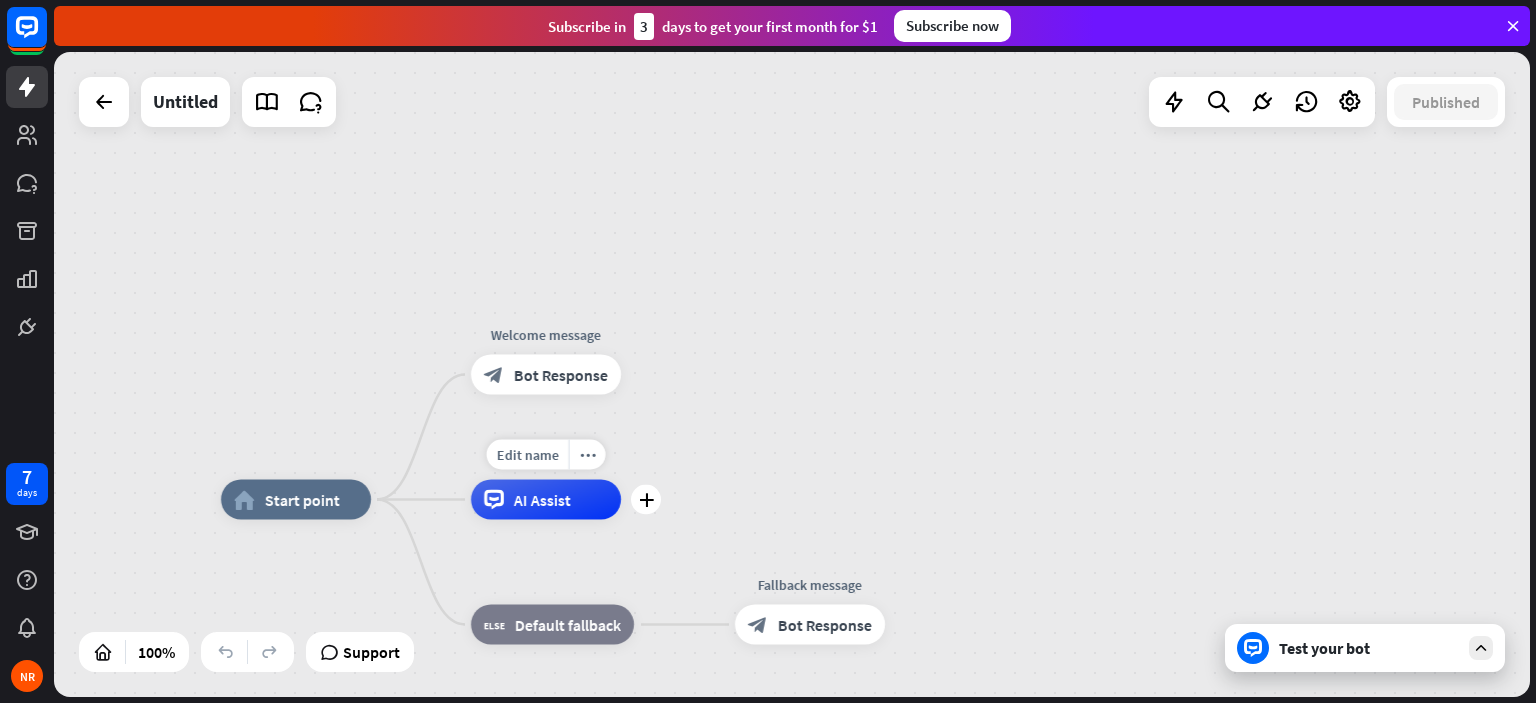 click on "AI Assist" at bounding box center [546, 500] 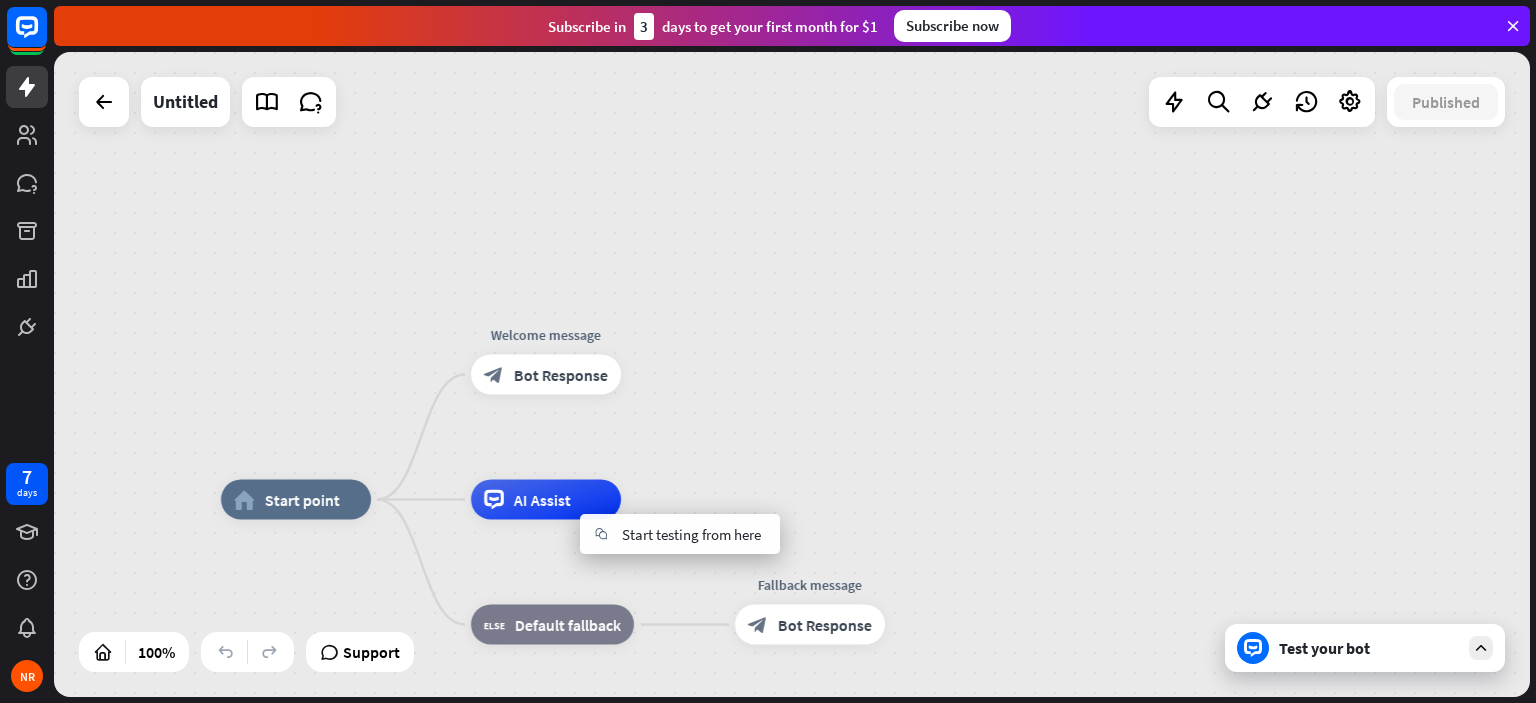click on "home_2   Start point                 Welcome message   block_bot_response   Bot Response                     AI Assist                   block_fallback   Default fallback                 Fallback message   block_bot_response   Bot Response" at bounding box center (959, 822) 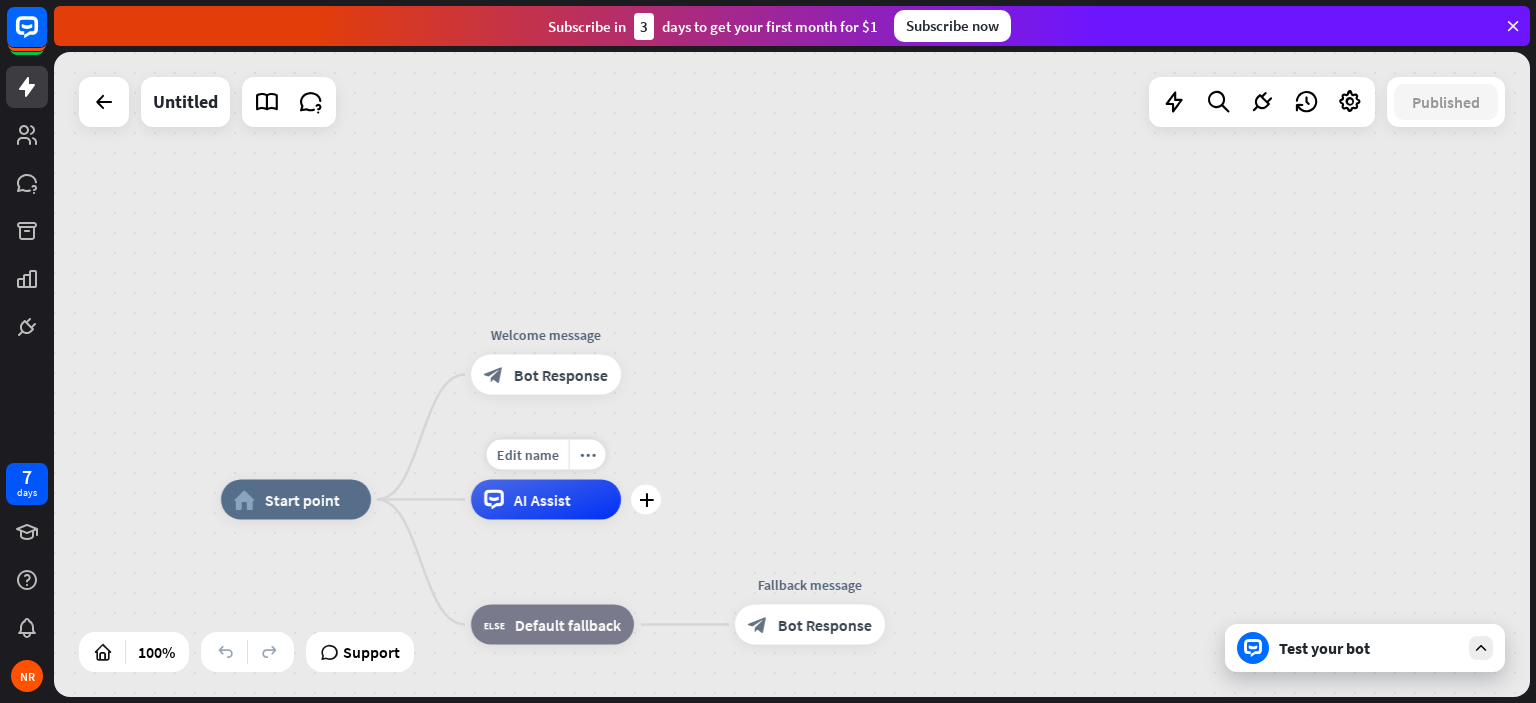 click on "AI Assist" at bounding box center [546, 500] 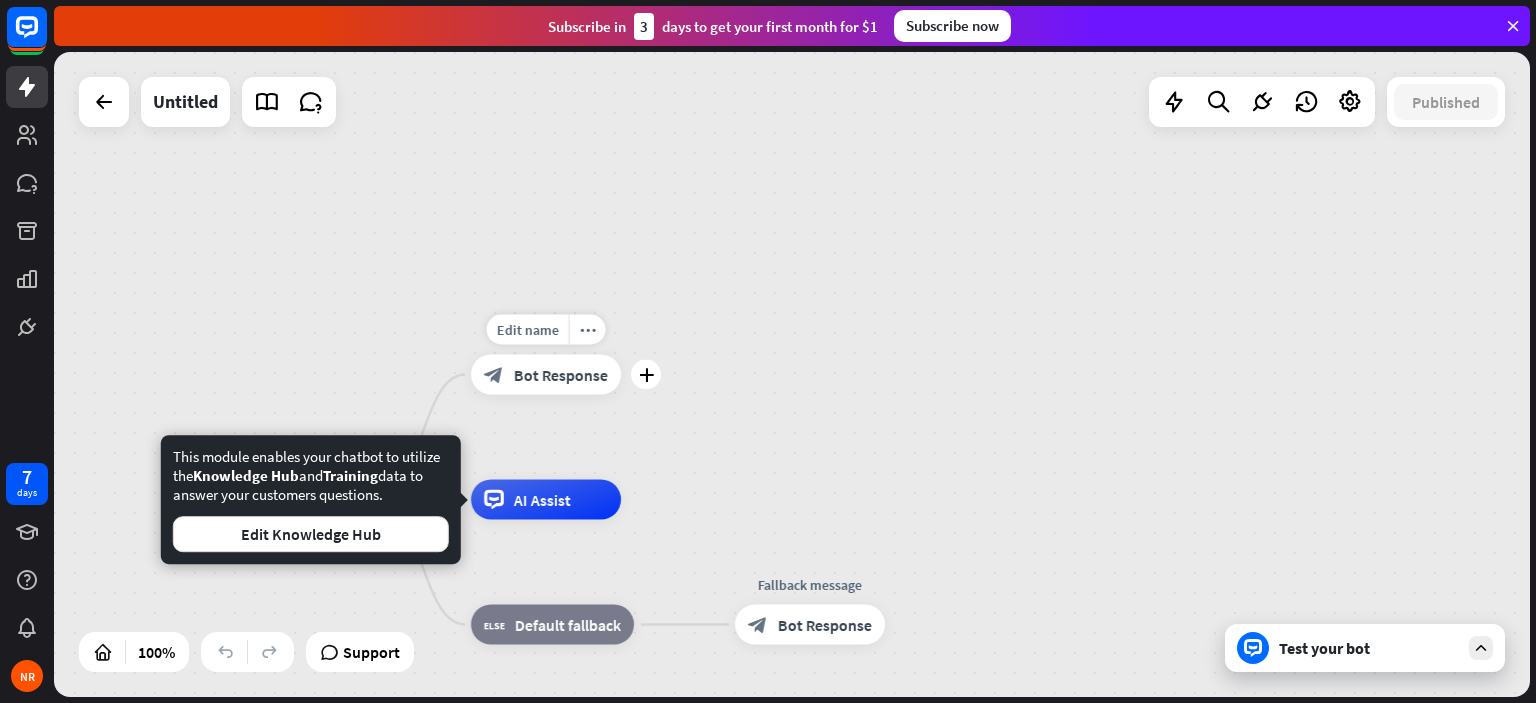 click on "Bot Response" at bounding box center (561, 375) 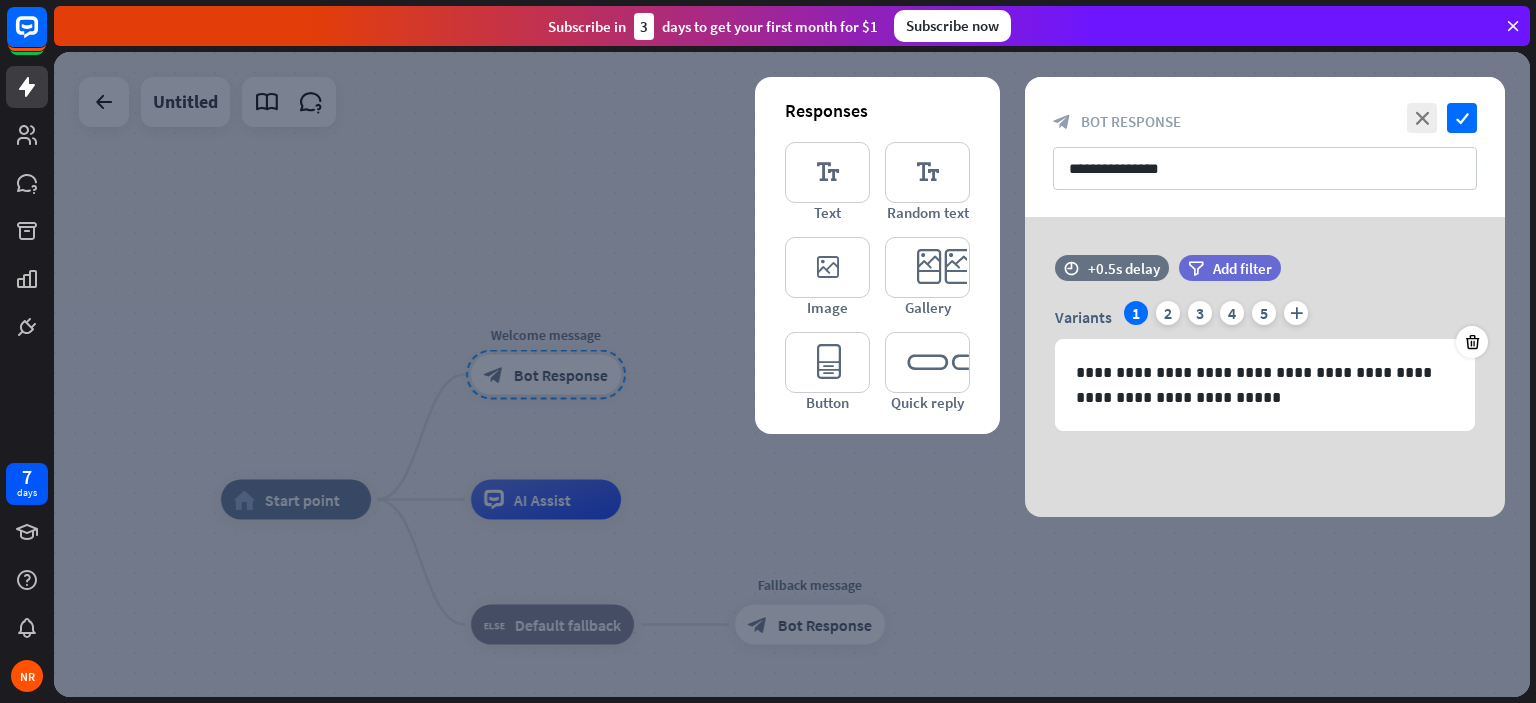 click on "**********" at bounding box center [1265, 147] 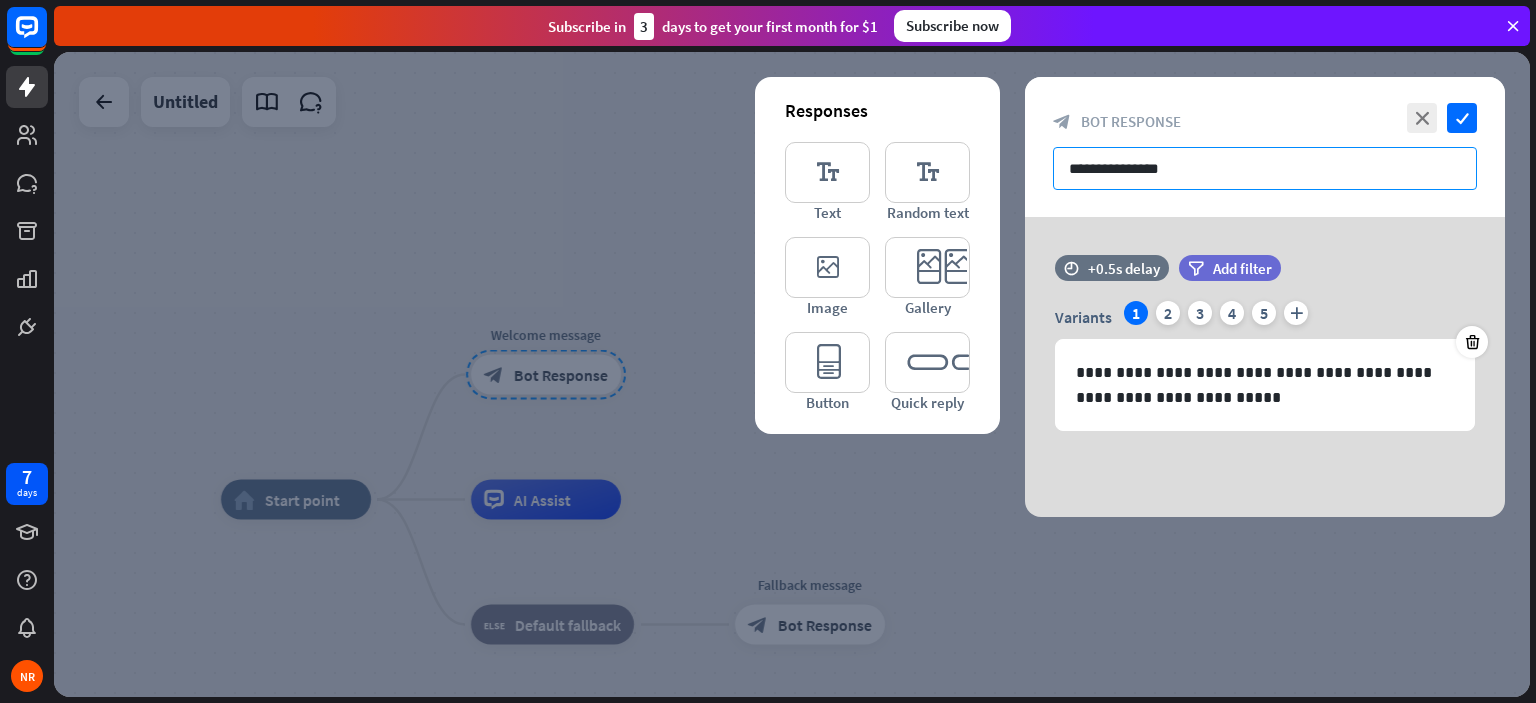 click on "**********" at bounding box center (1265, 168) 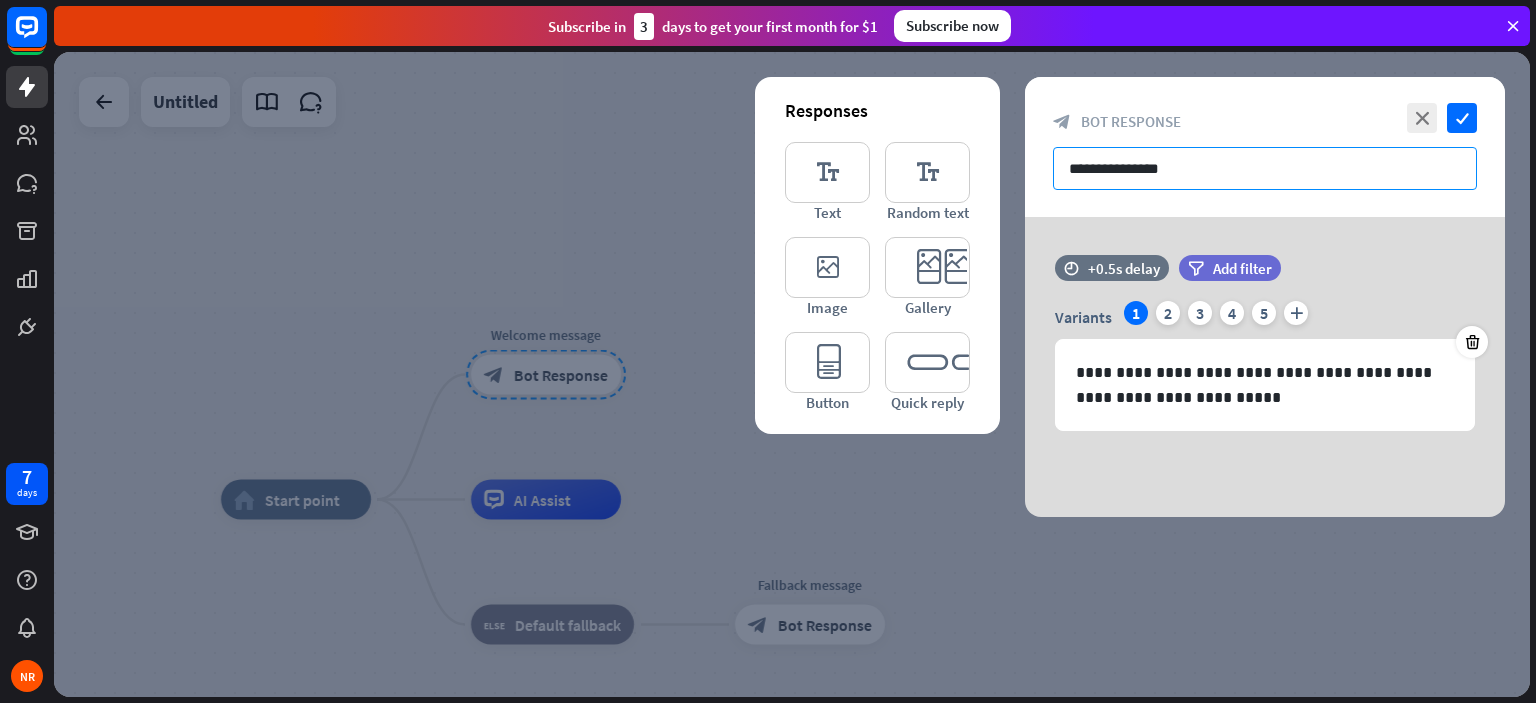 click on "**********" at bounding box center (1265, 168) 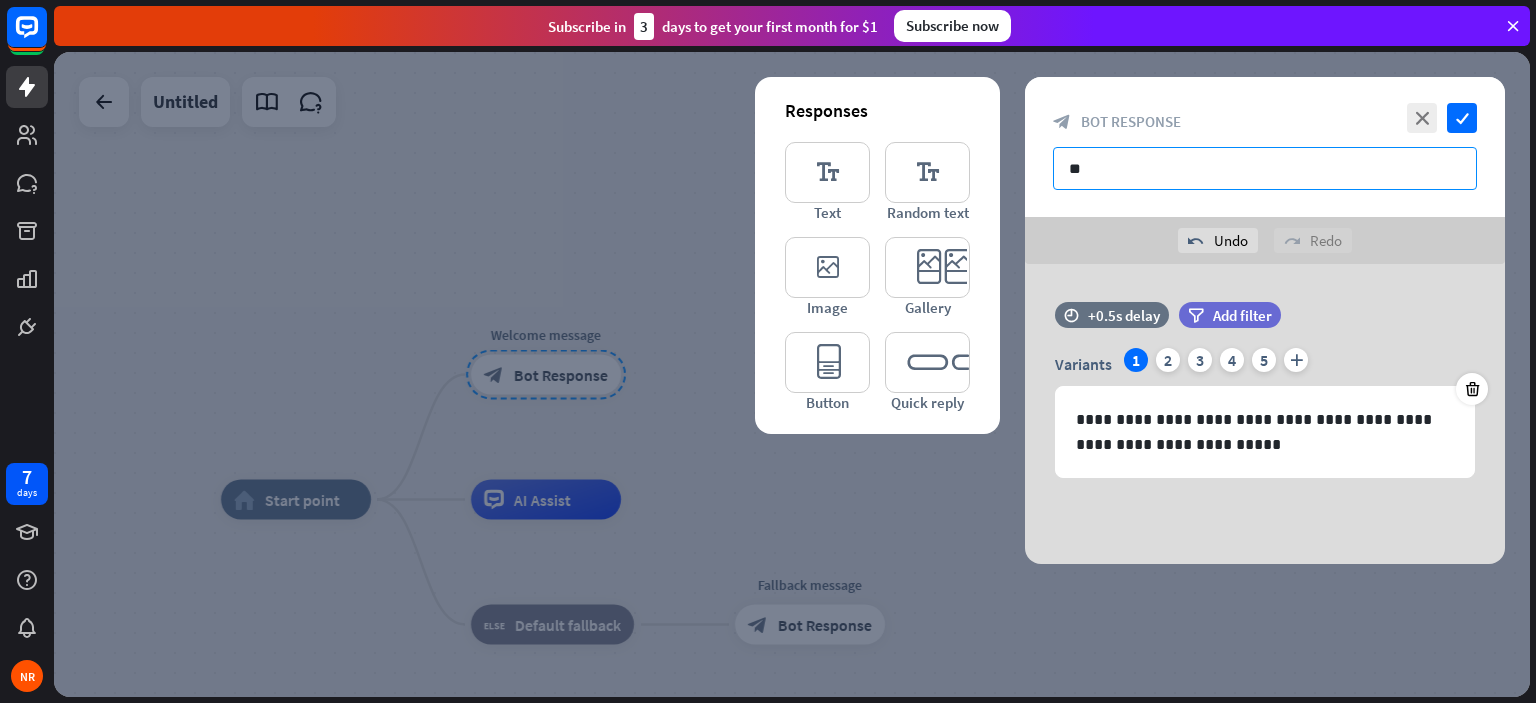 type on "*" 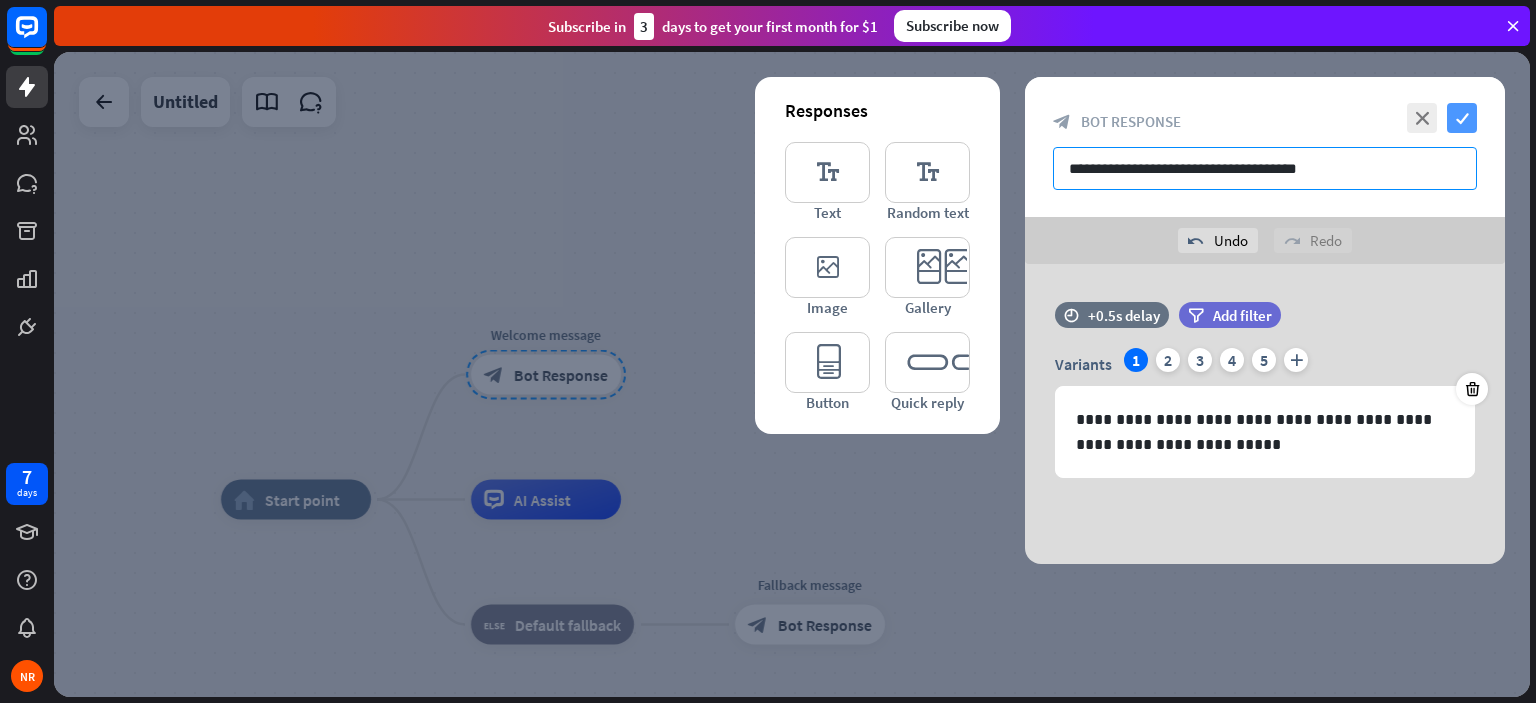 type on "**********" 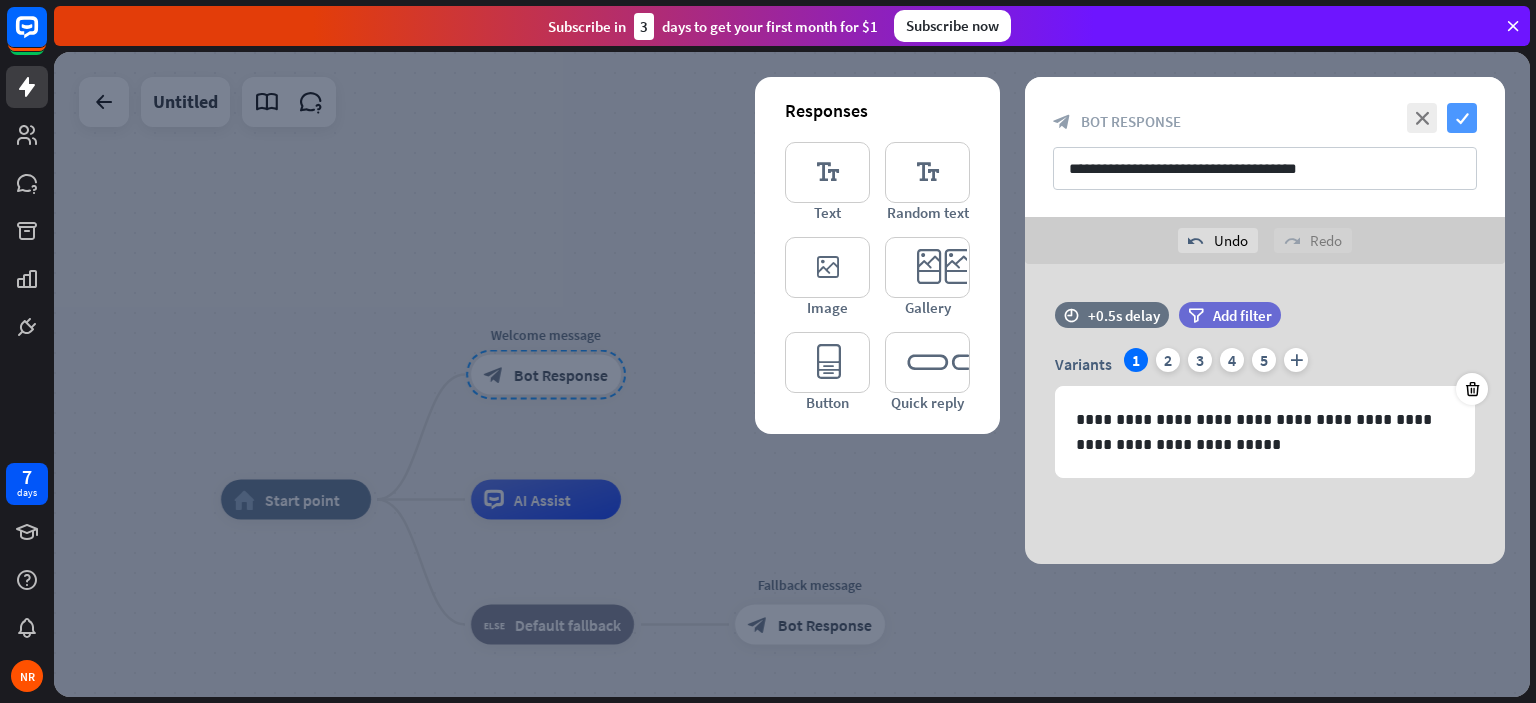 click on "check" at bounding box center [1462, 118] 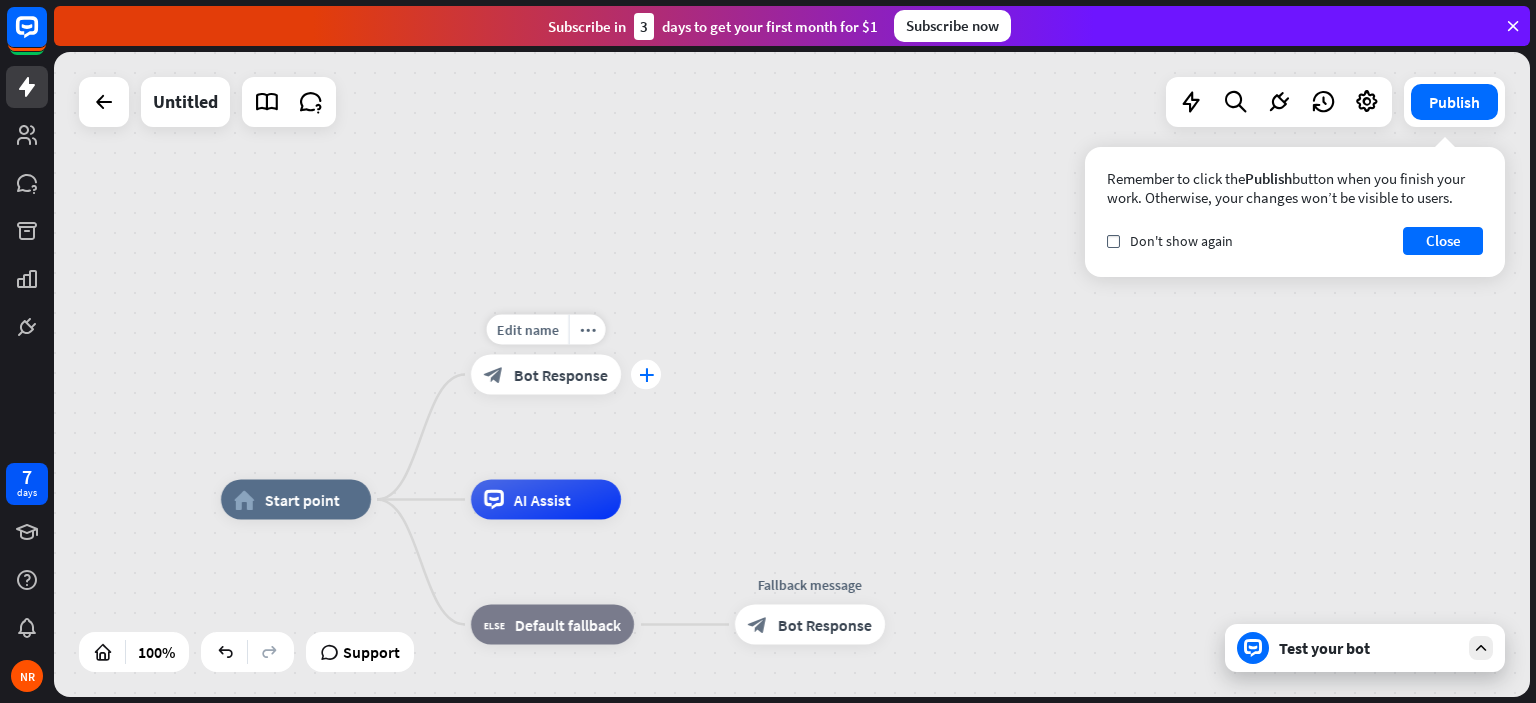click on "plus" at bounding box center (646, 375) 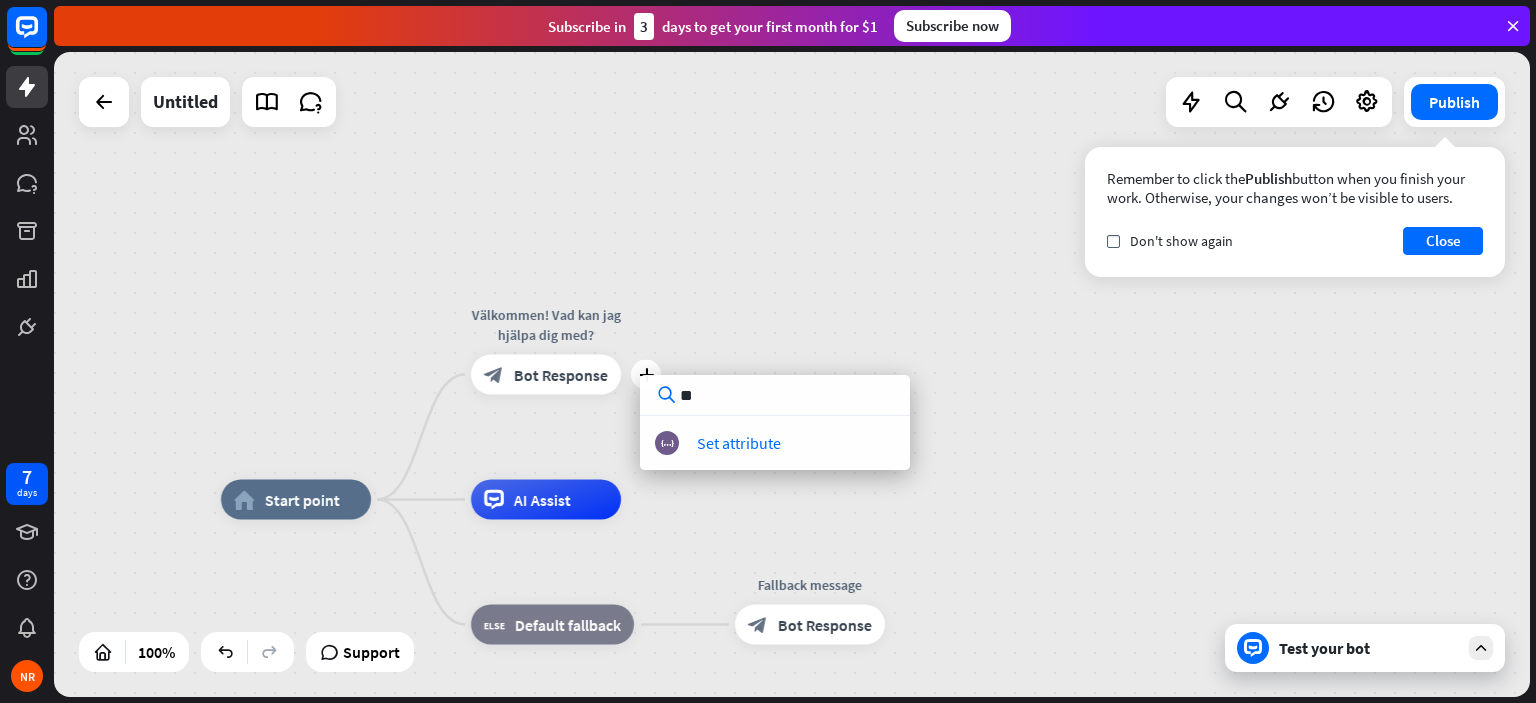 type on "*" 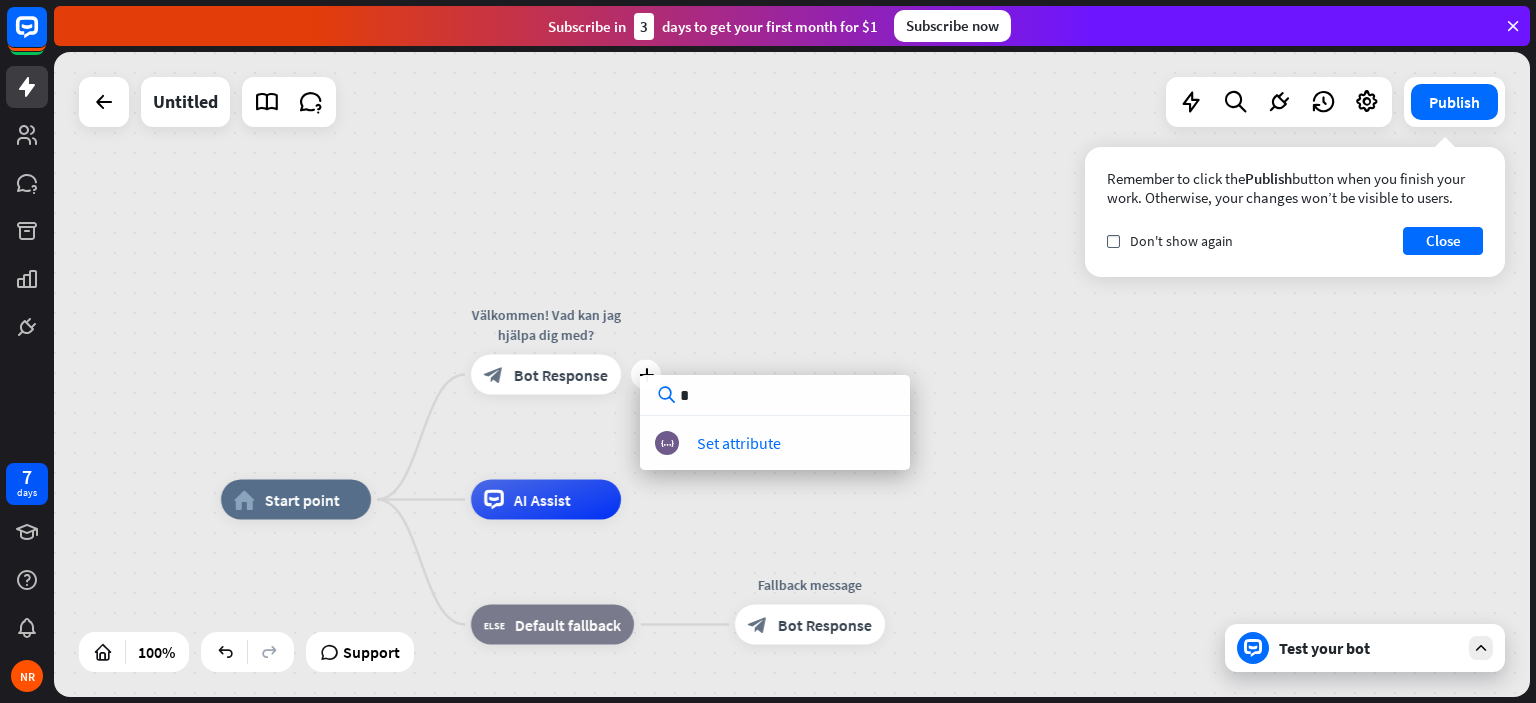 type 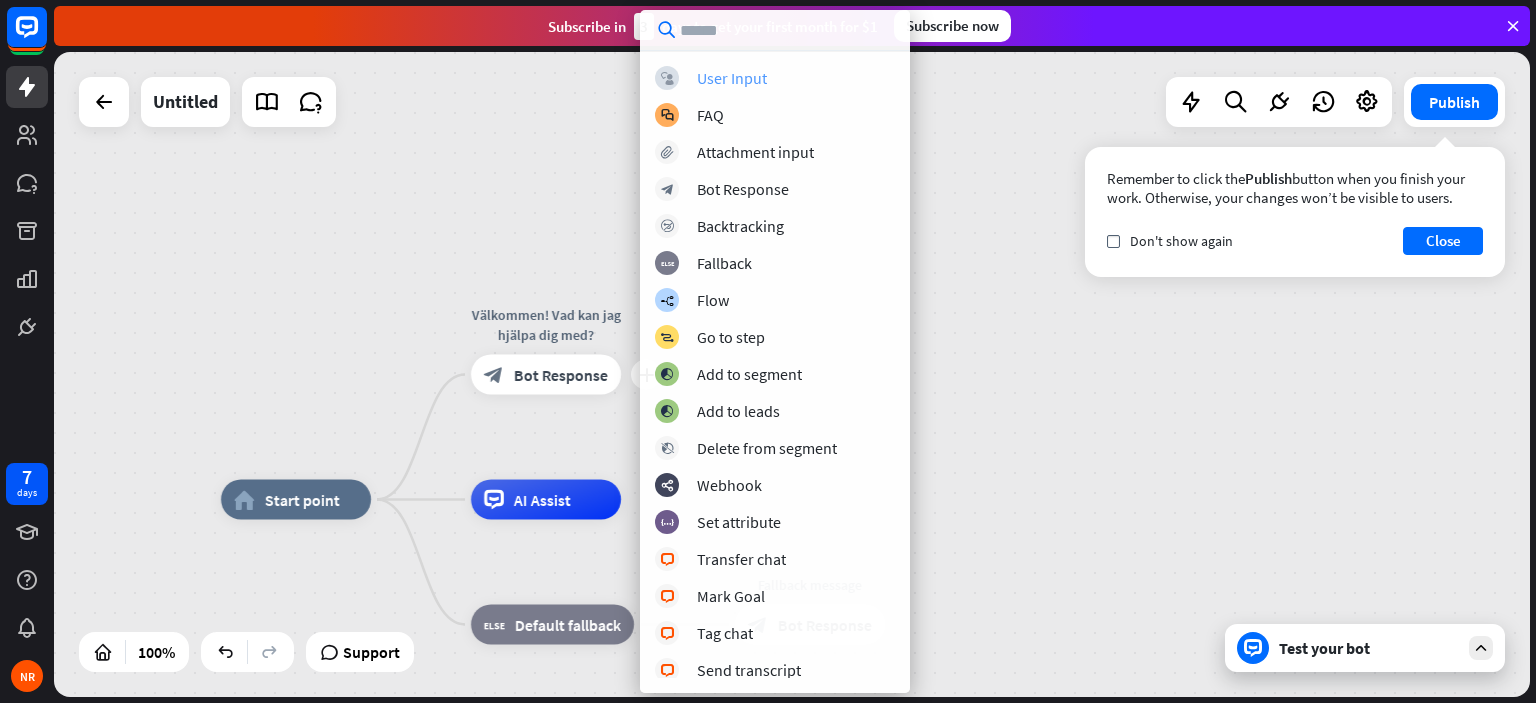click on "User Input" at bounding box center [732, 78] 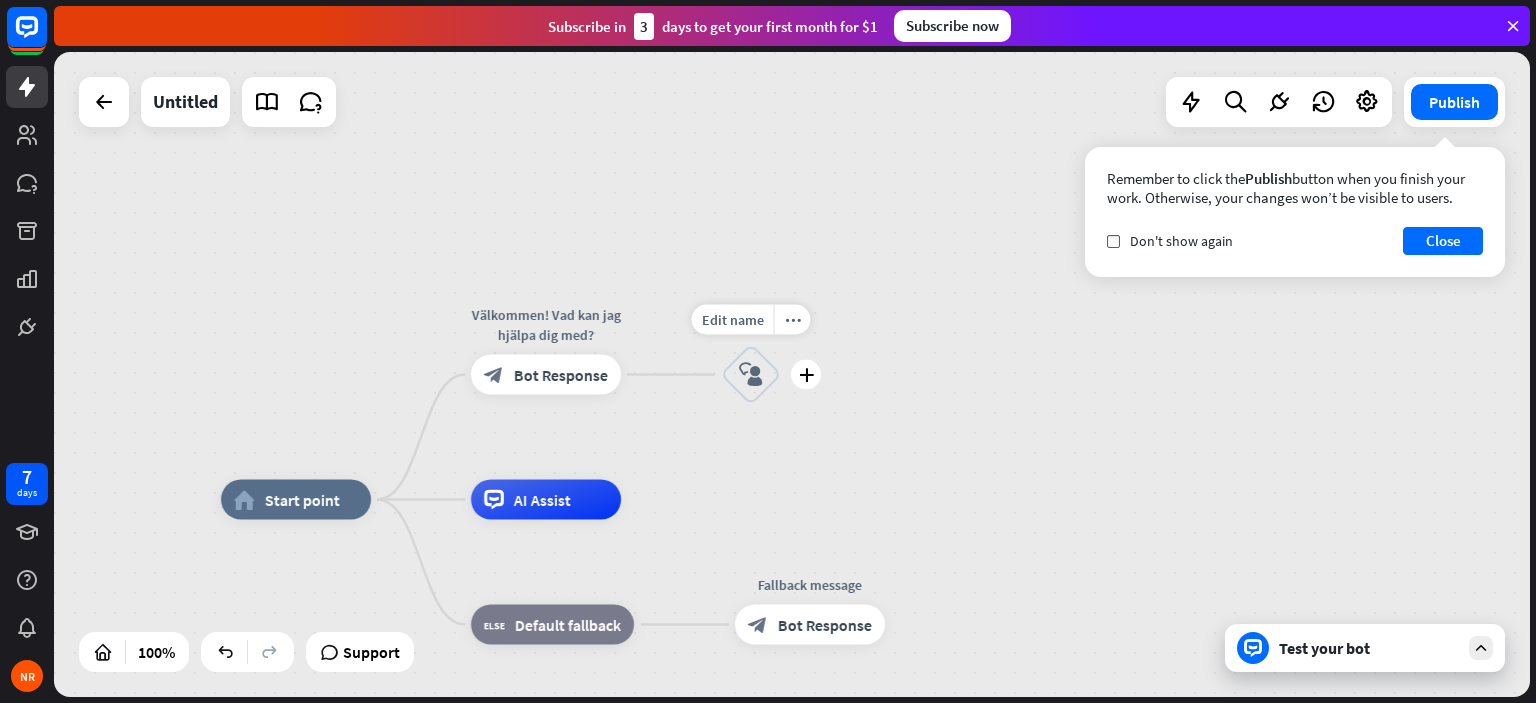 click on "block_user_input" at bounding box center [751, 375] 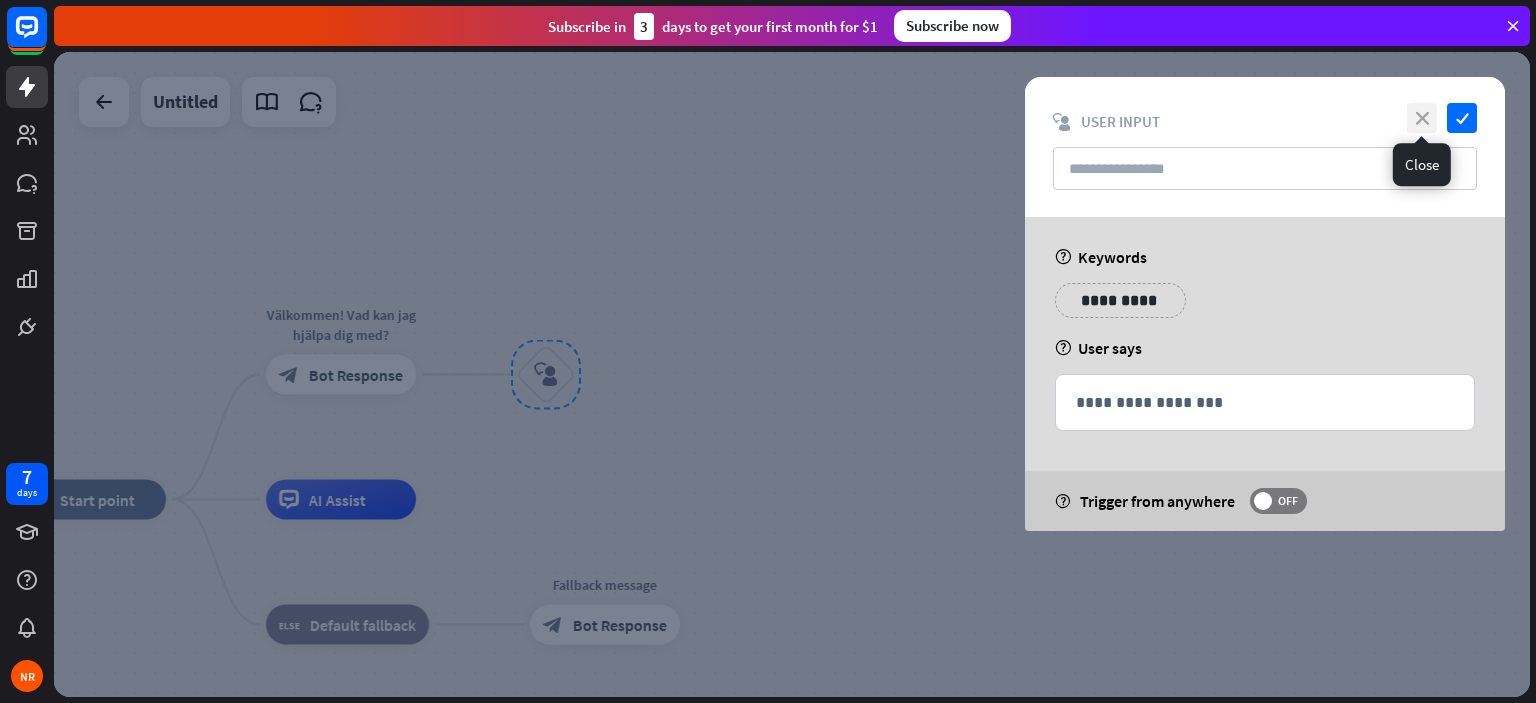 click on "close" at bounding box center [1422, 118] 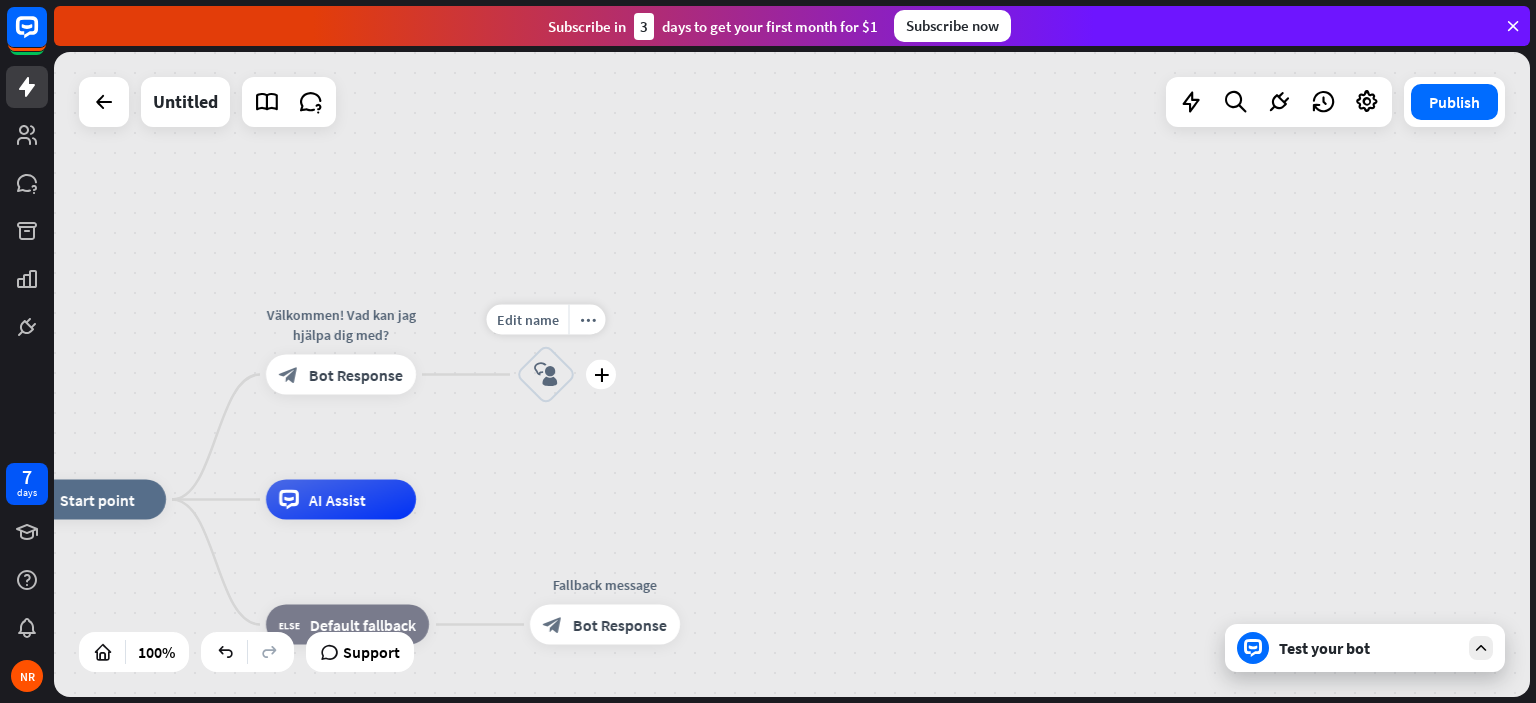click on "block_user_input" at bounding box center [546, 375] 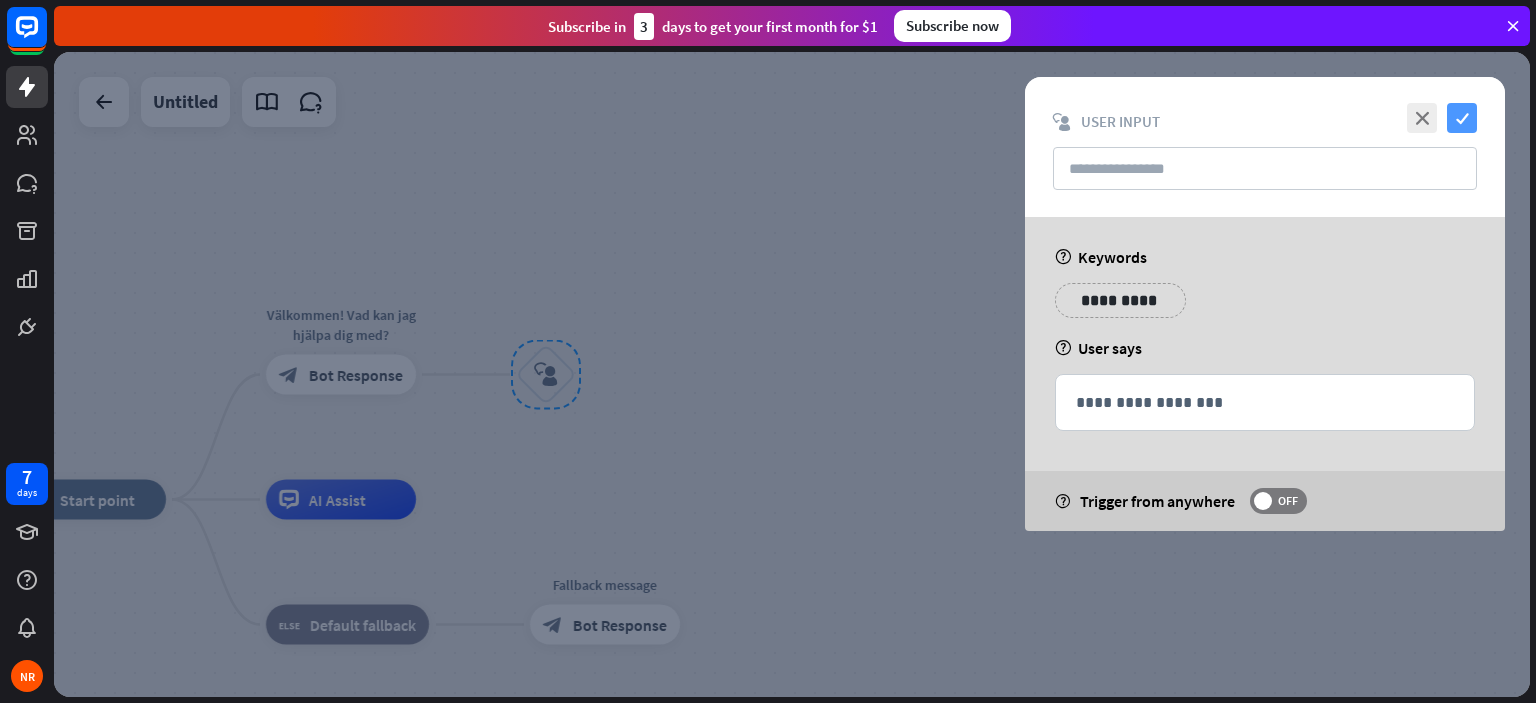 click on "check" at bounding box center (1462, 118) 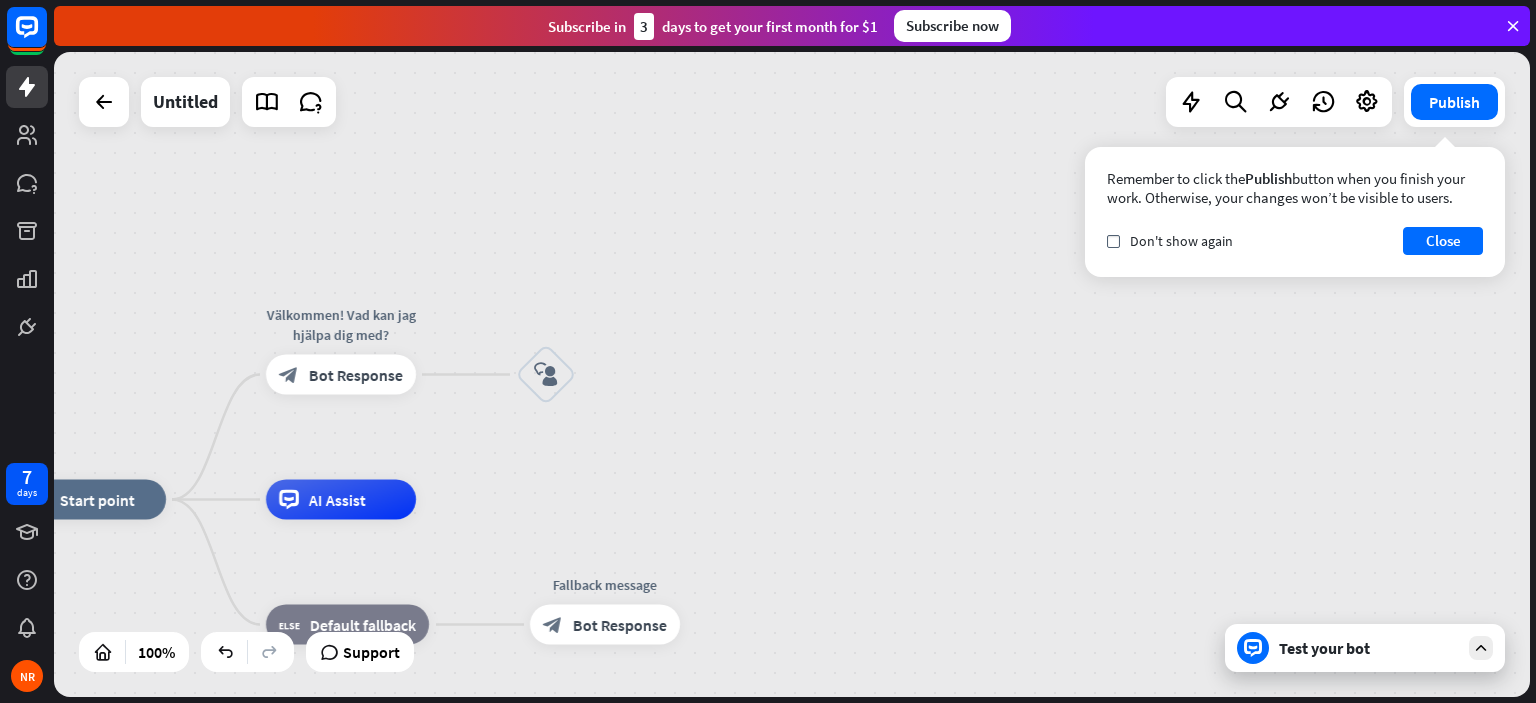drag, startPoint x: 335, startPoint y: 596, endPoint x: 251, endPoint y: 619, distance: 87.0919 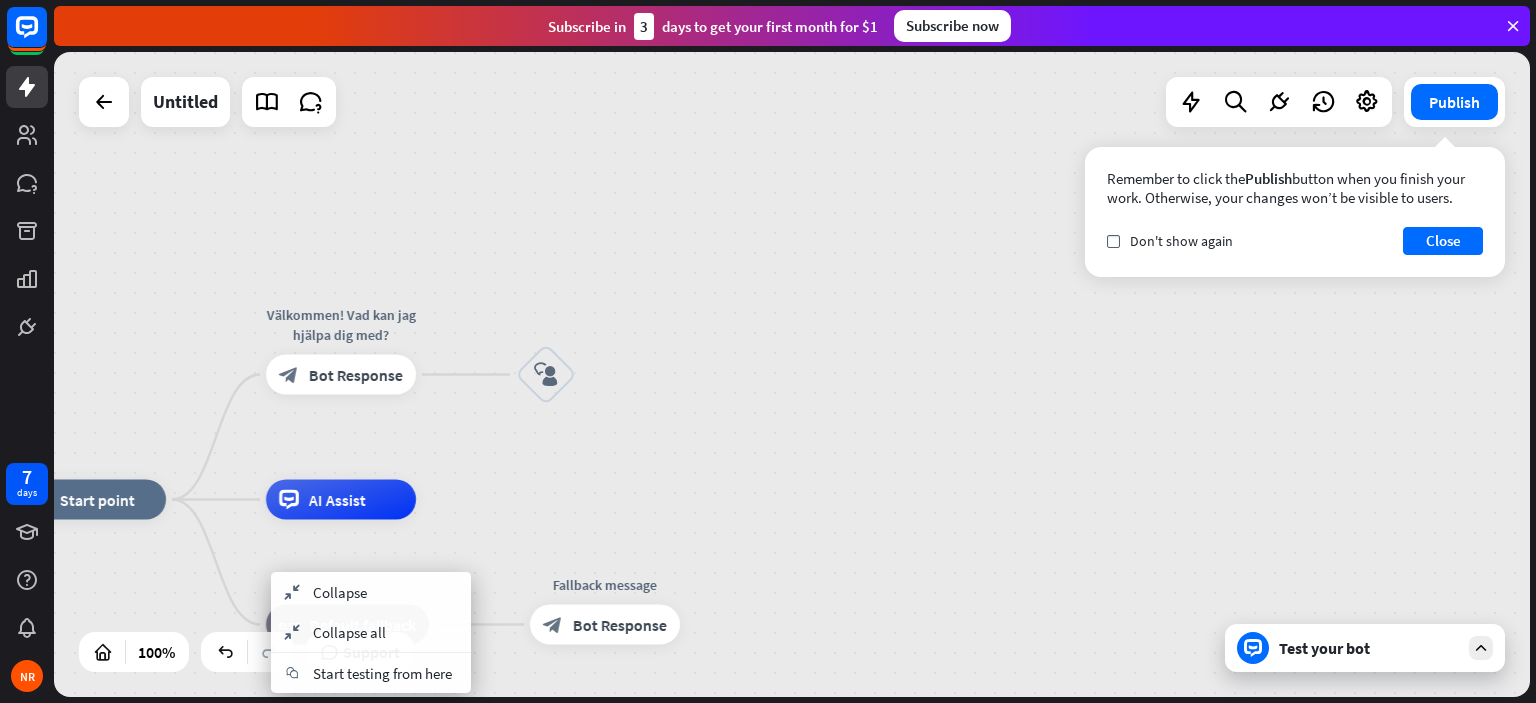 click on "home_2   Start point                 Välkommen! Vad kan jag hjälpa dig med?   block_bot_response   Bot Response                   block_user_input                     AI Assist                   block_fallback   Default fallback                 Fallback message   block_bot_response   Bot Response" at bounding box center [754, 822] 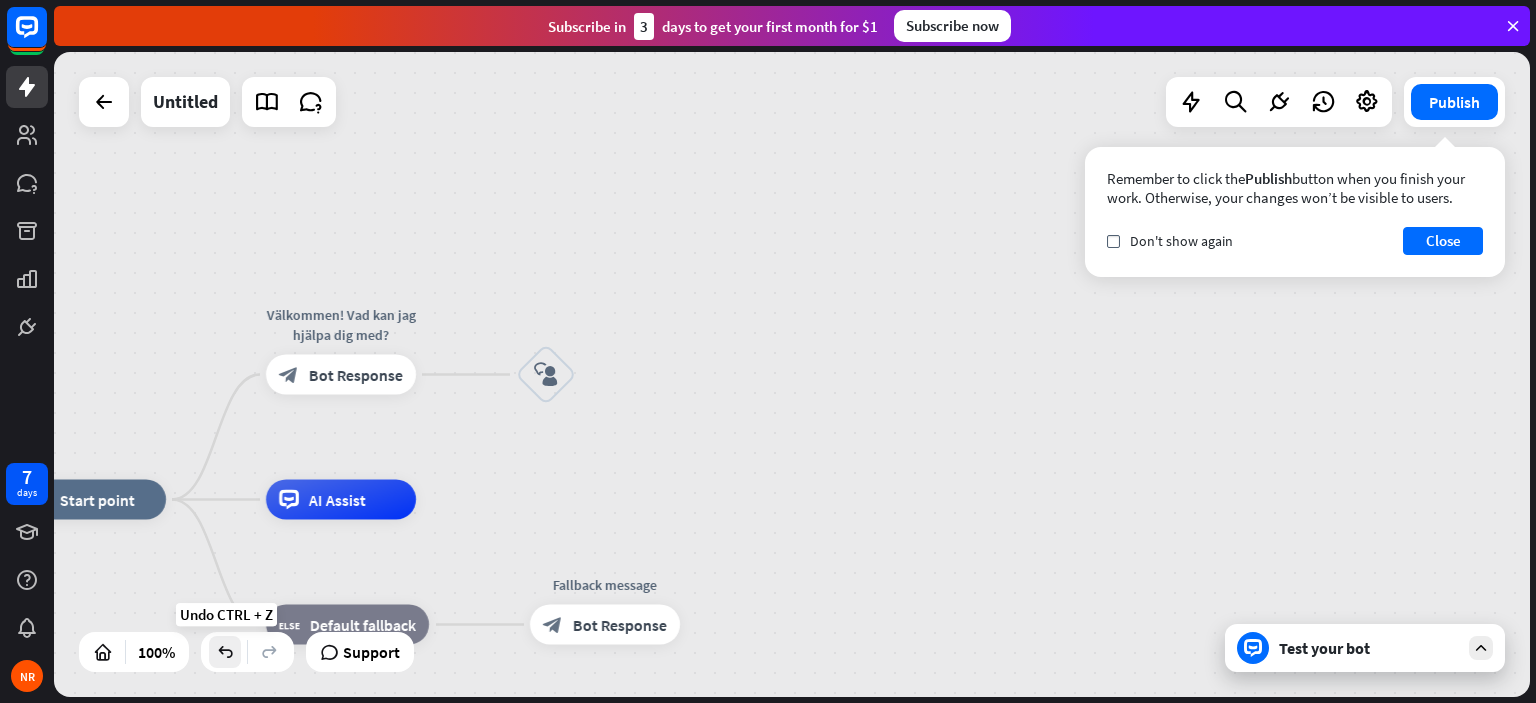 click at bounding box center [225, 652] 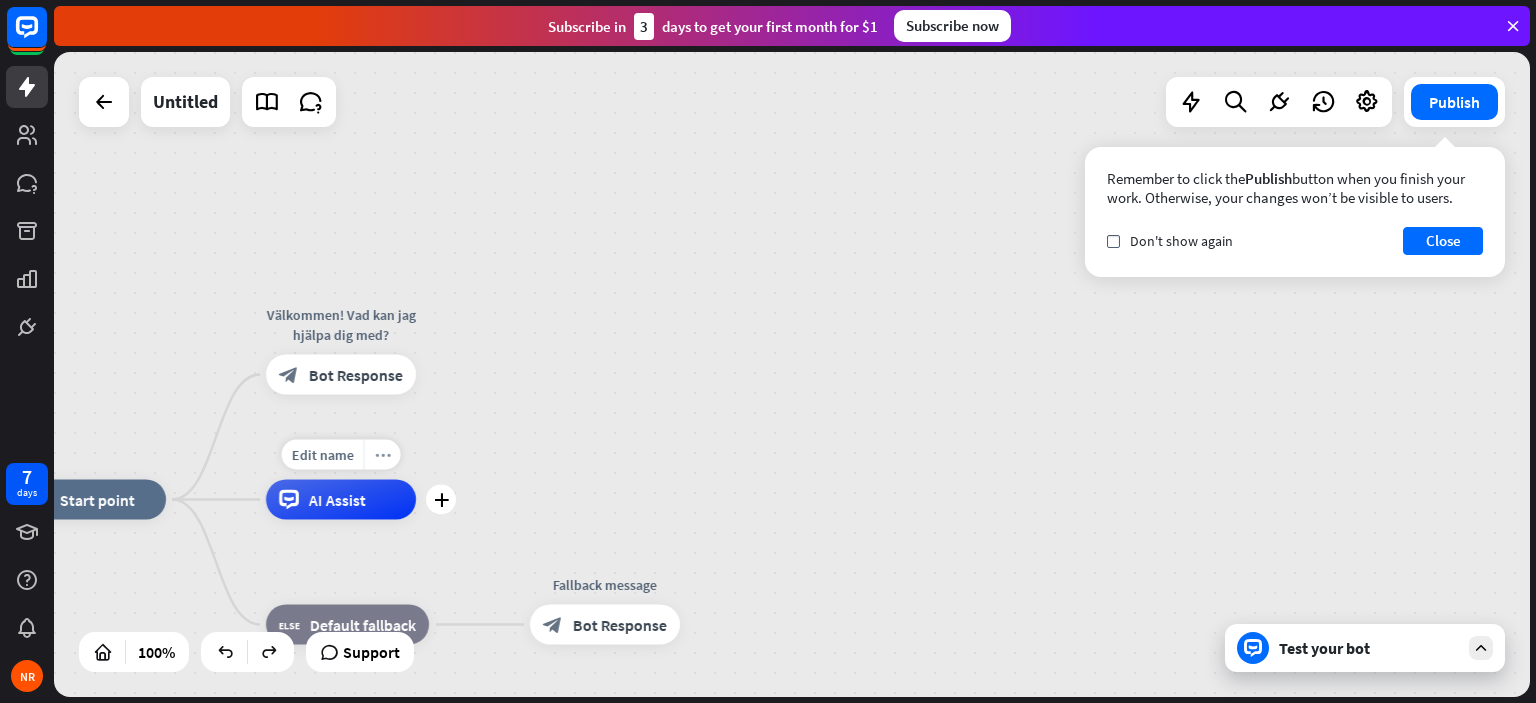click on "more_horiz" at bounding box center [382, 455] 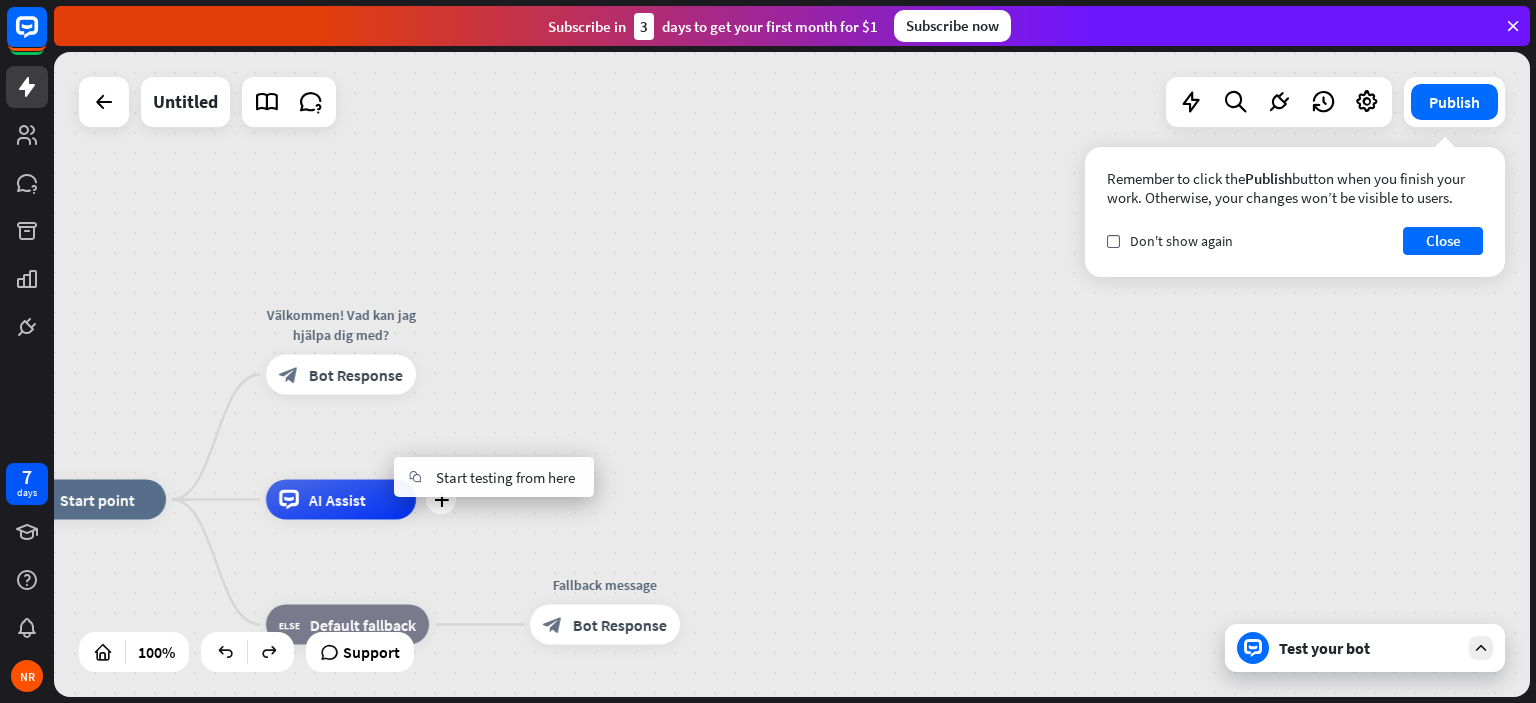 click on "plus       AI Assist" at bounding box center (341, 500) 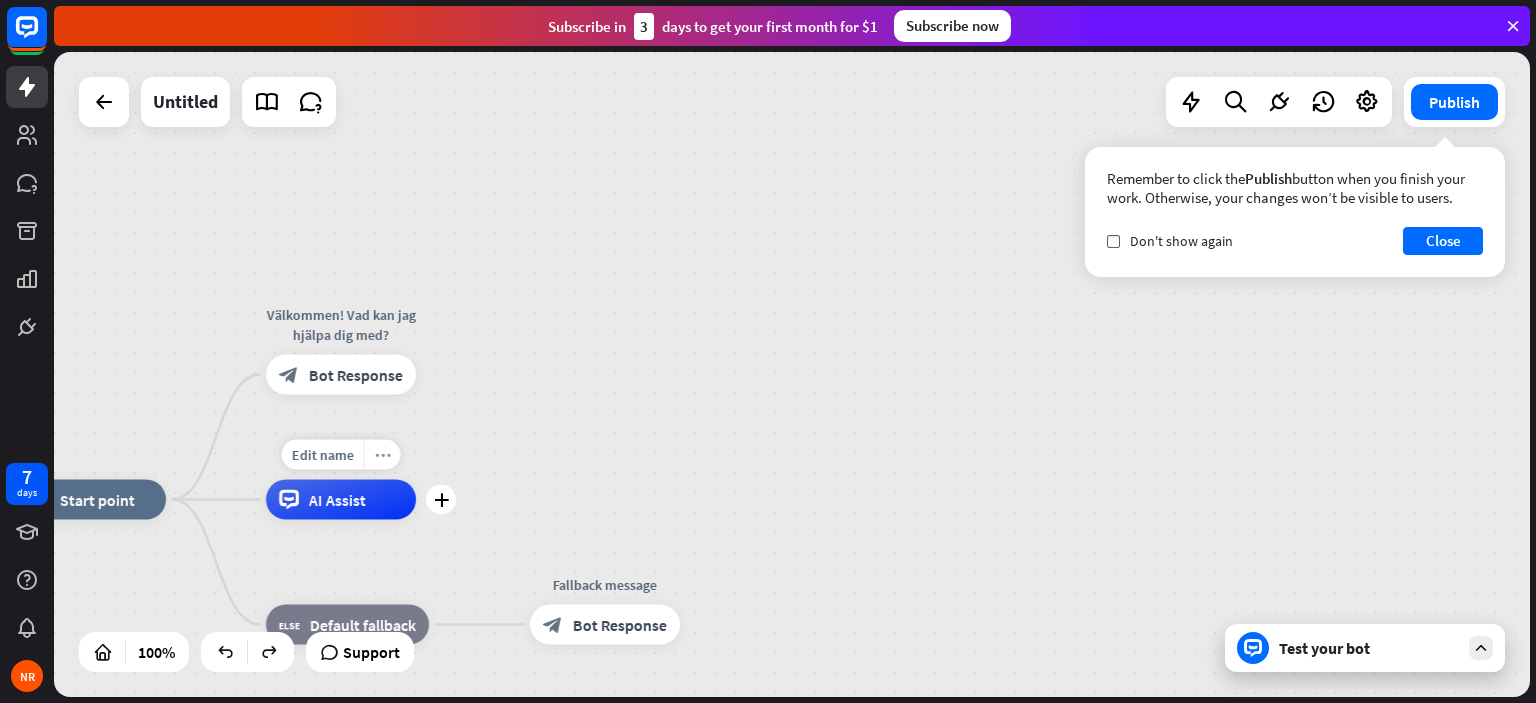 click on "more_horiz" at bounding box center (383, 454) 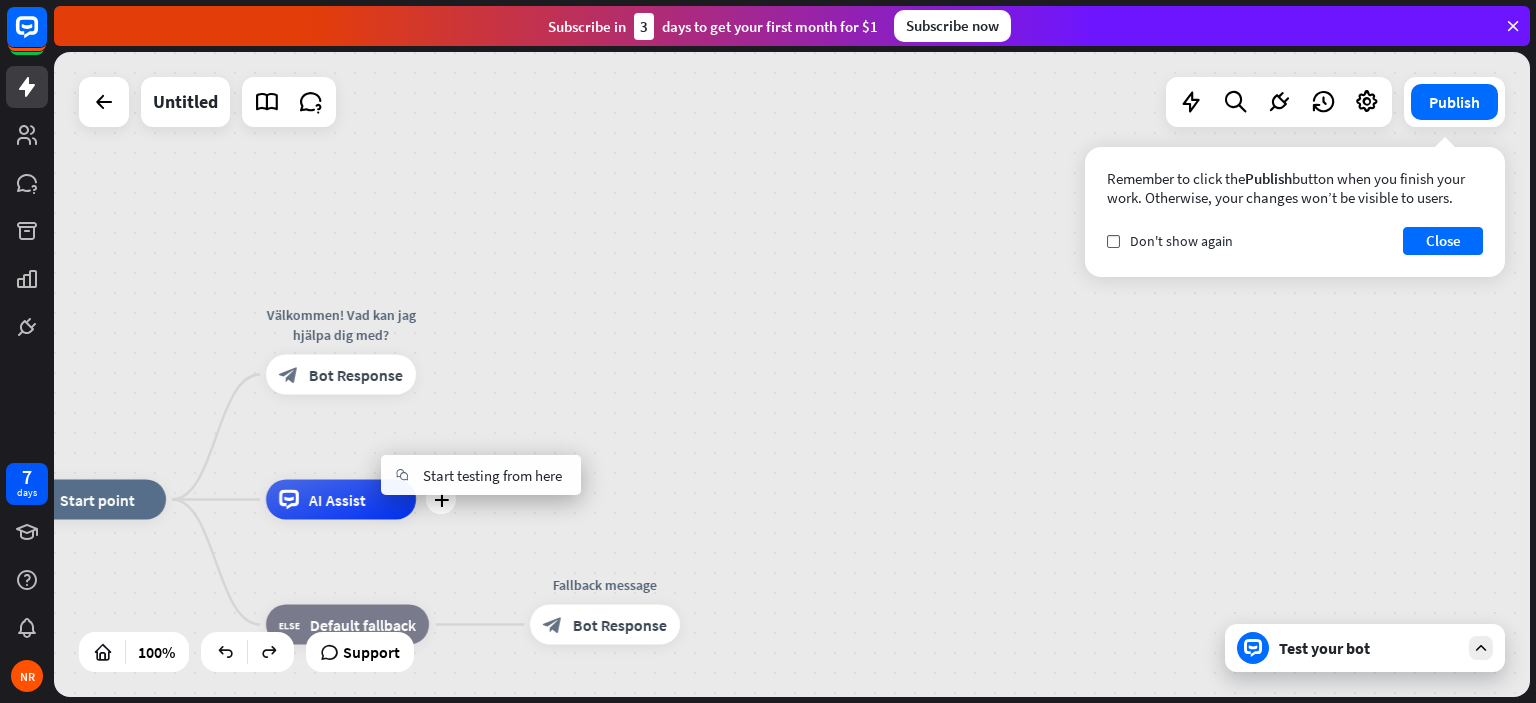 click on "plus       AI Assist" at bounding box center [341, 500] 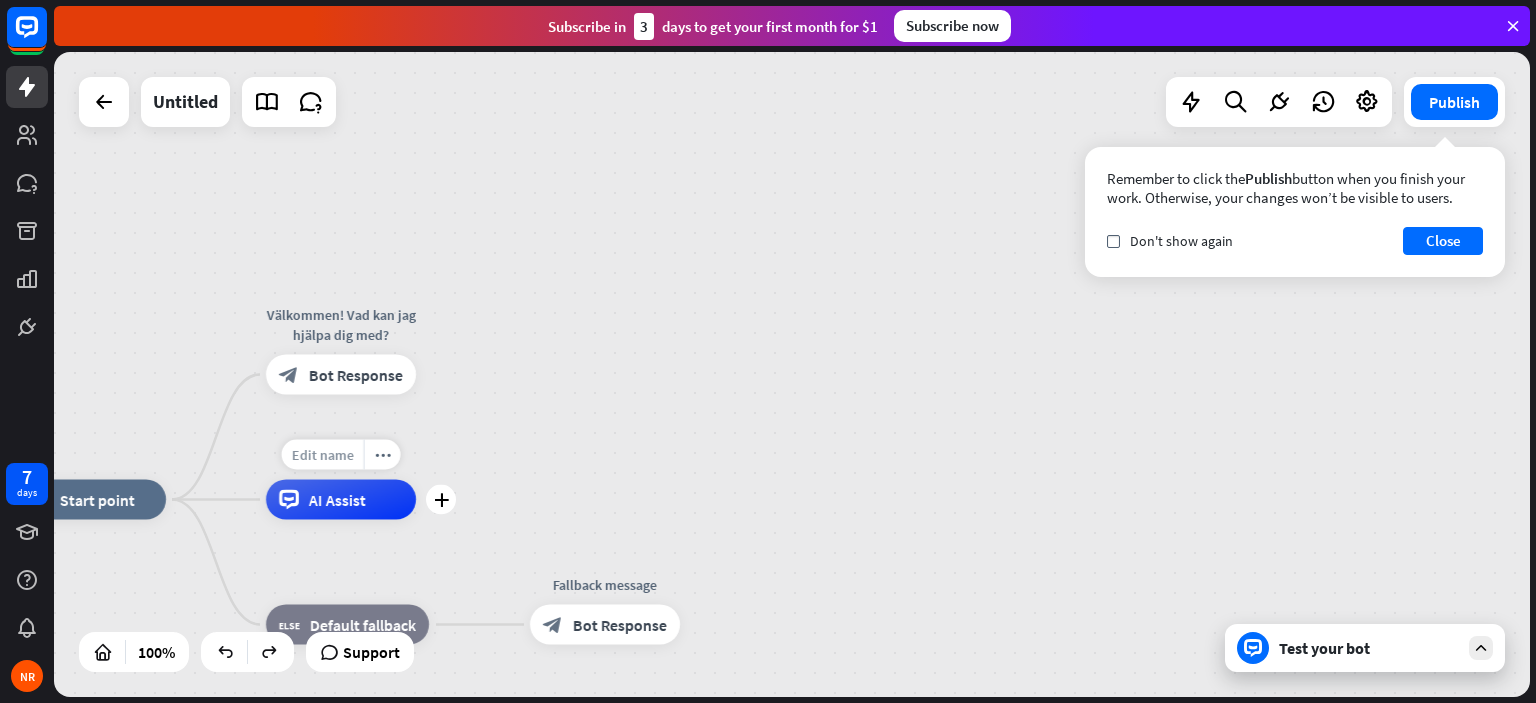 click on "Edit name" at bounding box center (323, 455) 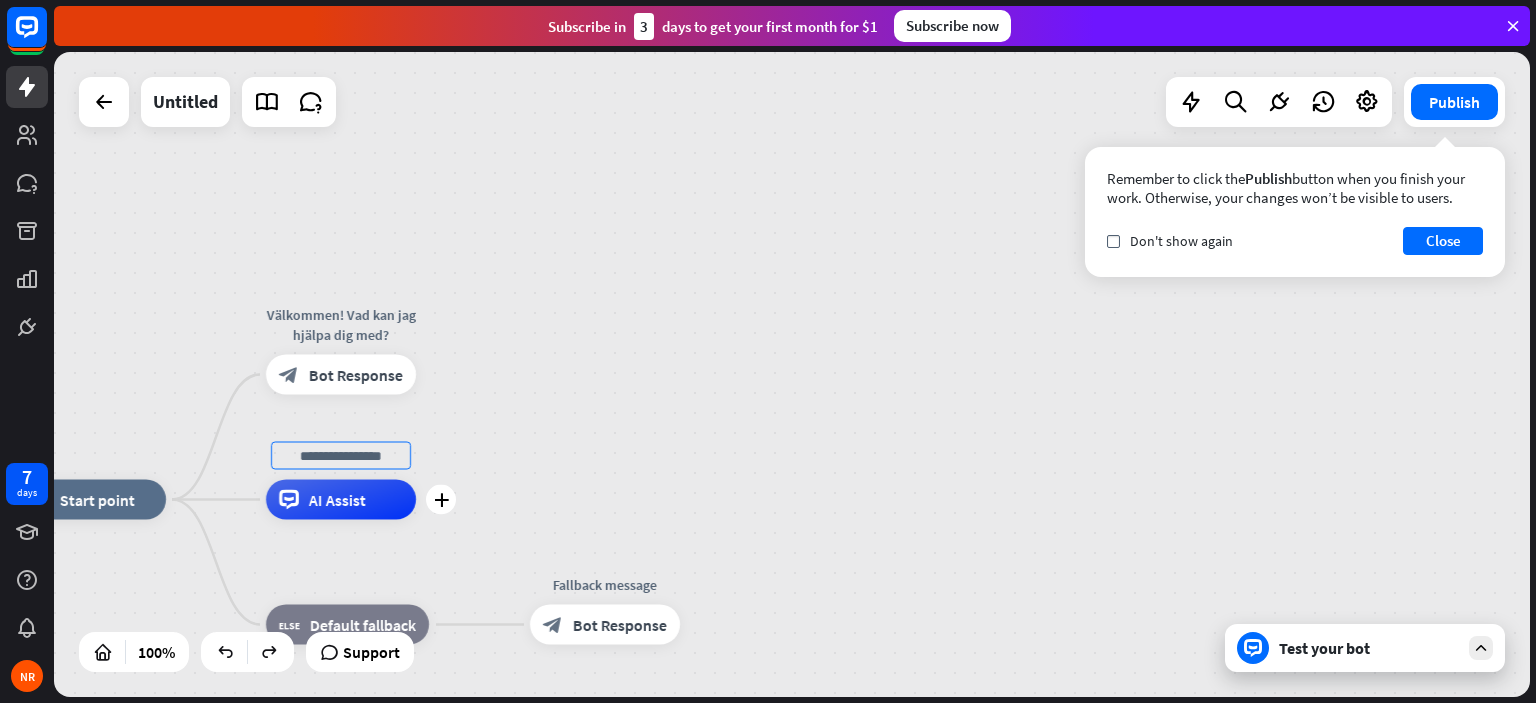 click on "plus       AI Assist" at bounding box center (341, 500) 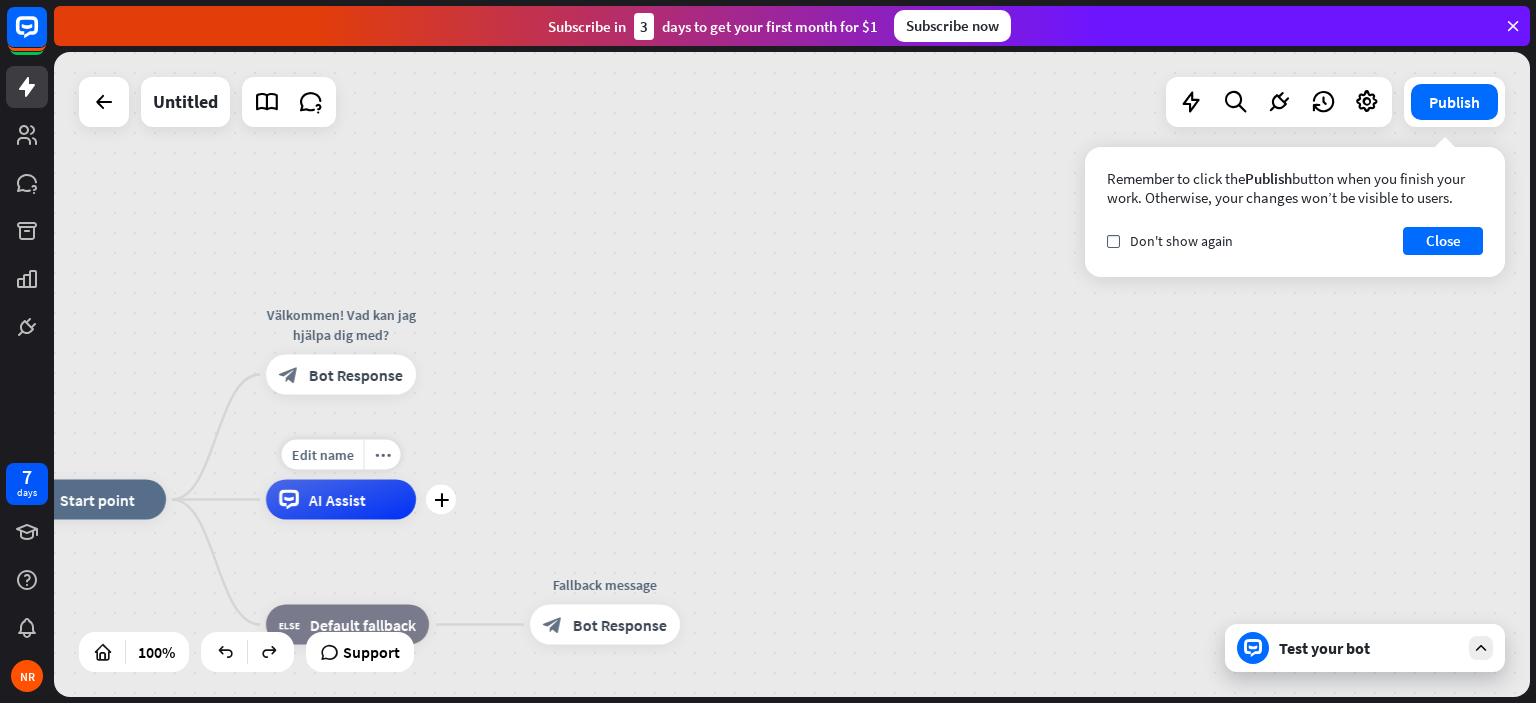 click on "Edit name   more_horiz         plus       AI Assist" at bounding box center [341, 500] 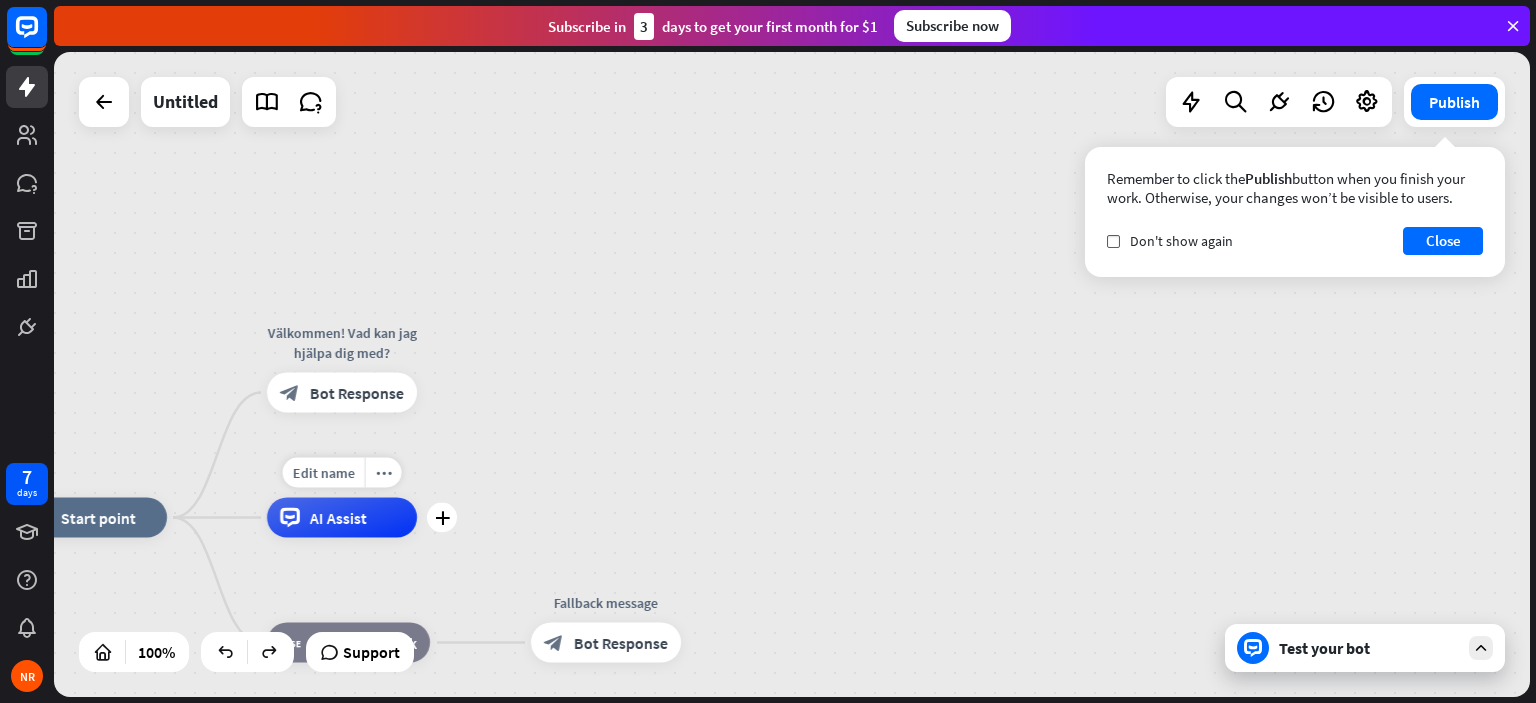 click on "AI Assist" at bounding box center [338, 518] 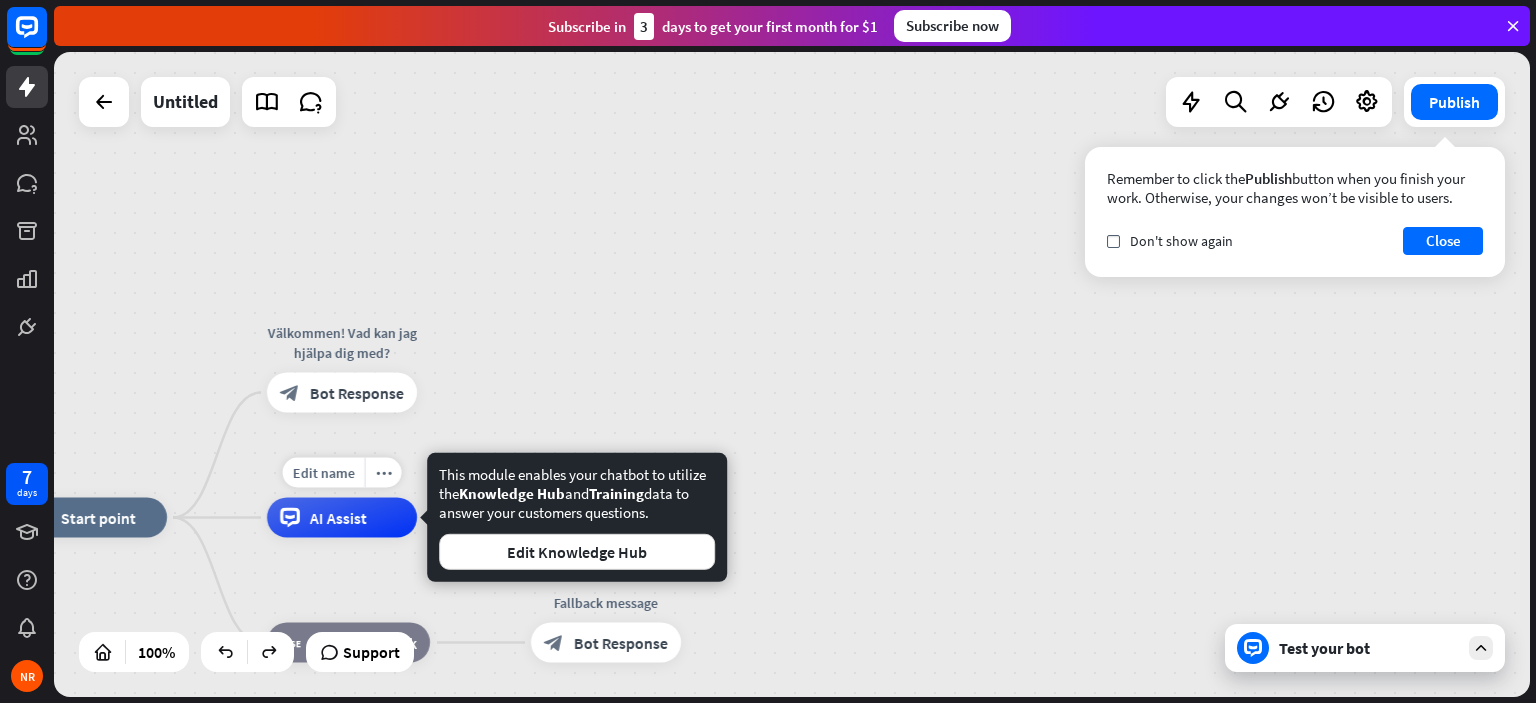 click on "AI Assist" at bounding box center (338, 518) 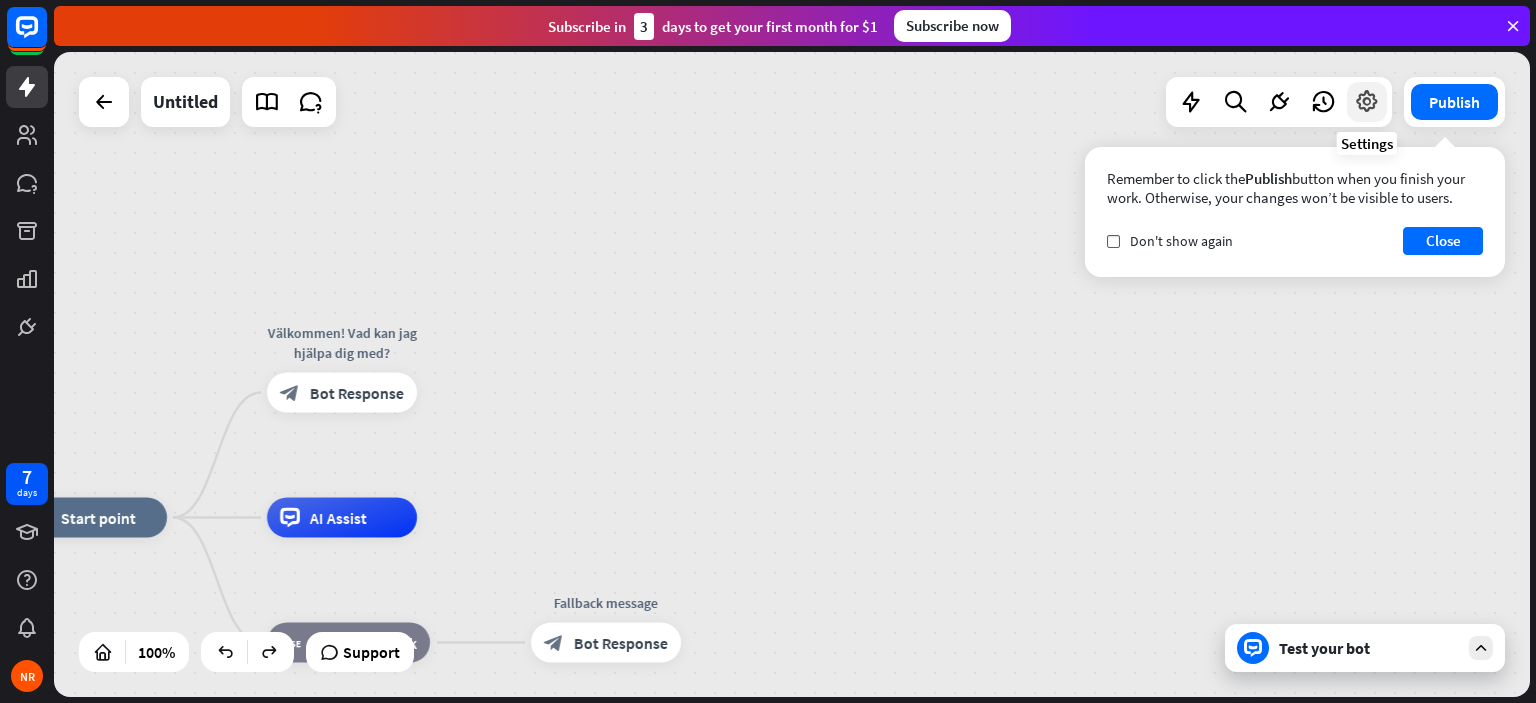 click at bounding box center (1367, 102) 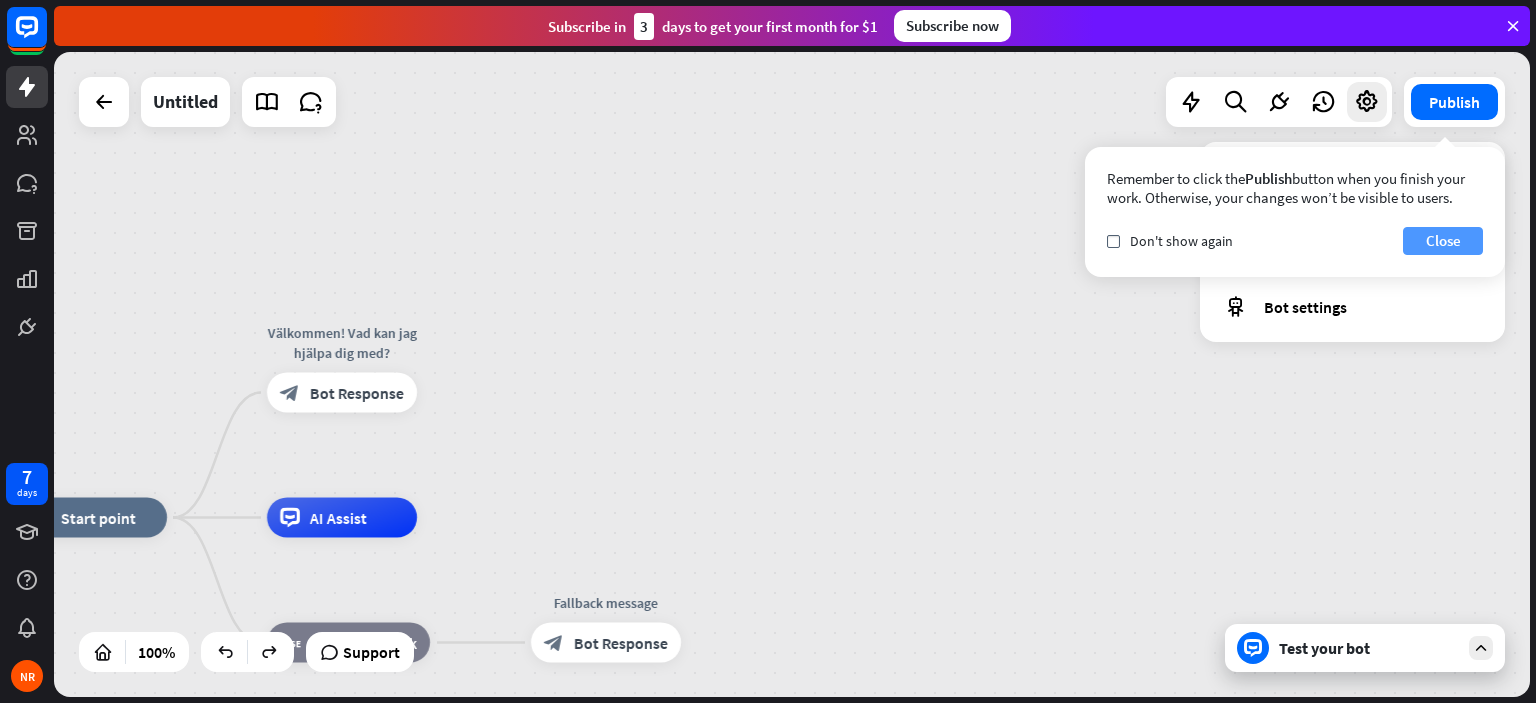 click on "Close" at bounding box center (1443, 241) 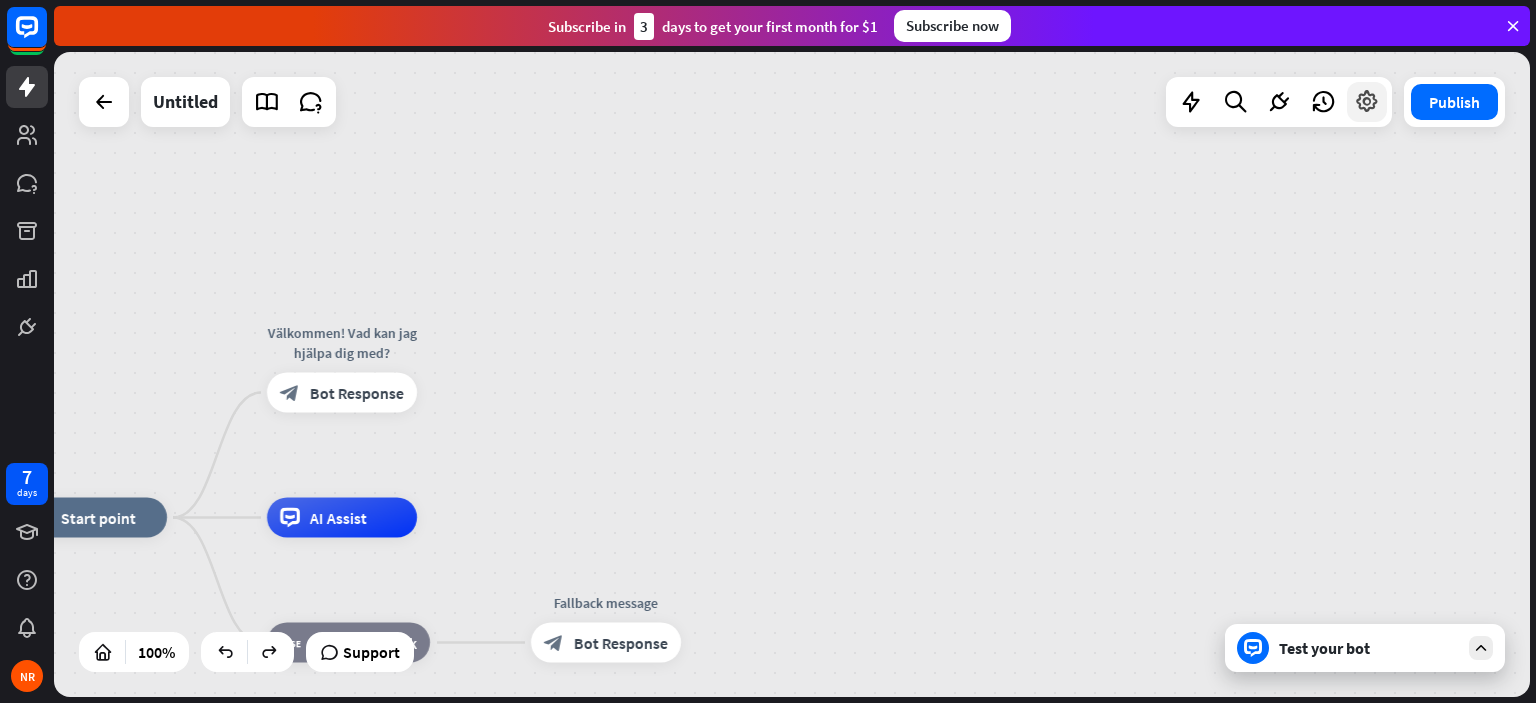click at bounding box center (1367, 102) 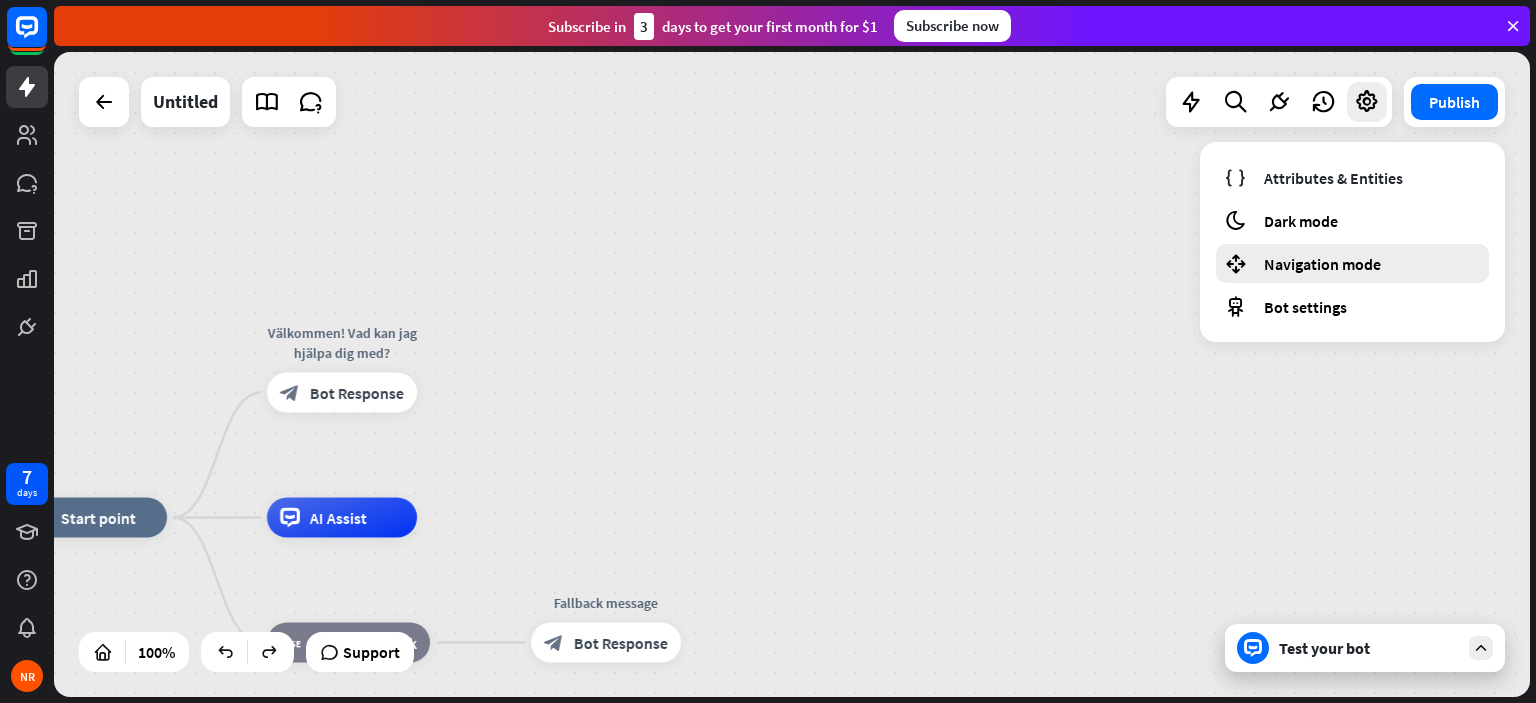 click on "Navigation mode" at bounding box center (1352, 263) 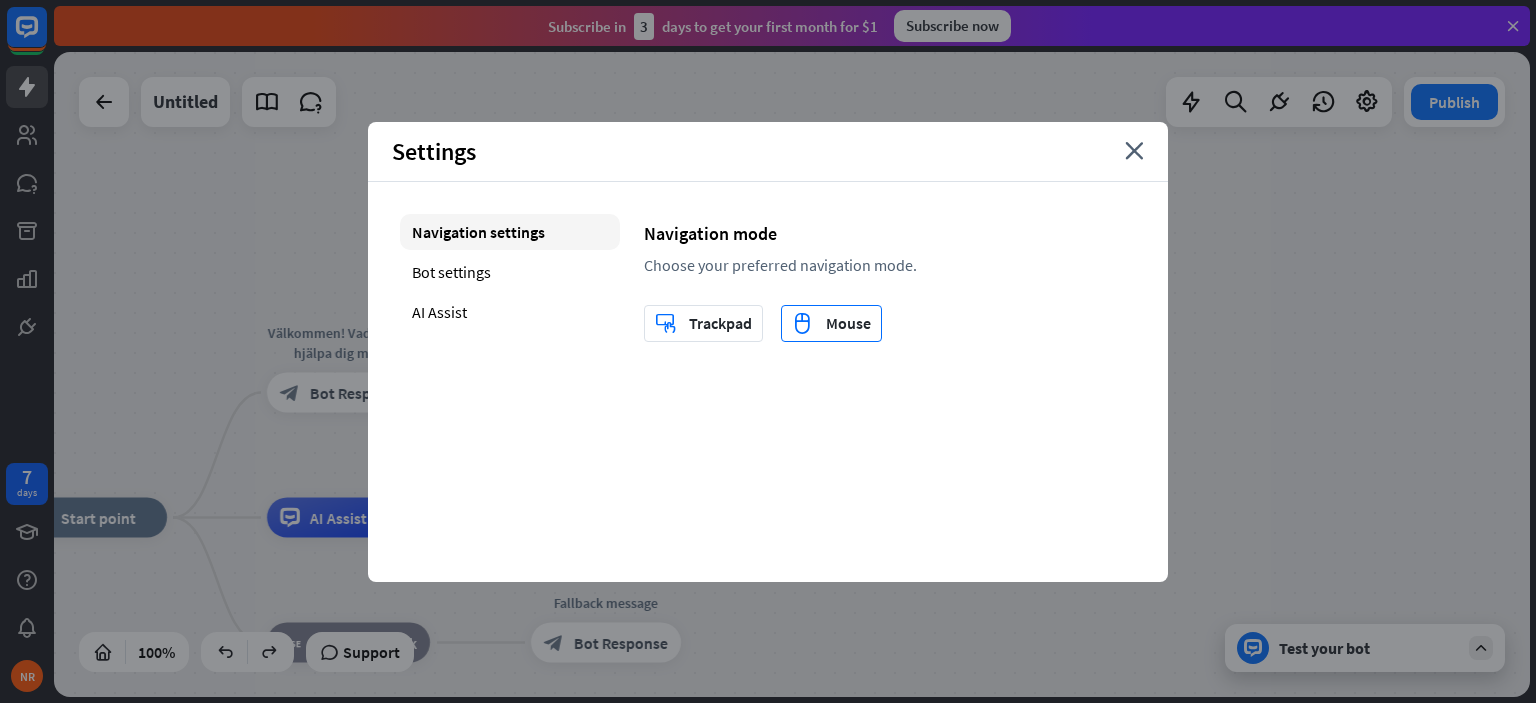 click on "mouse" at bounding box center [802, 323] 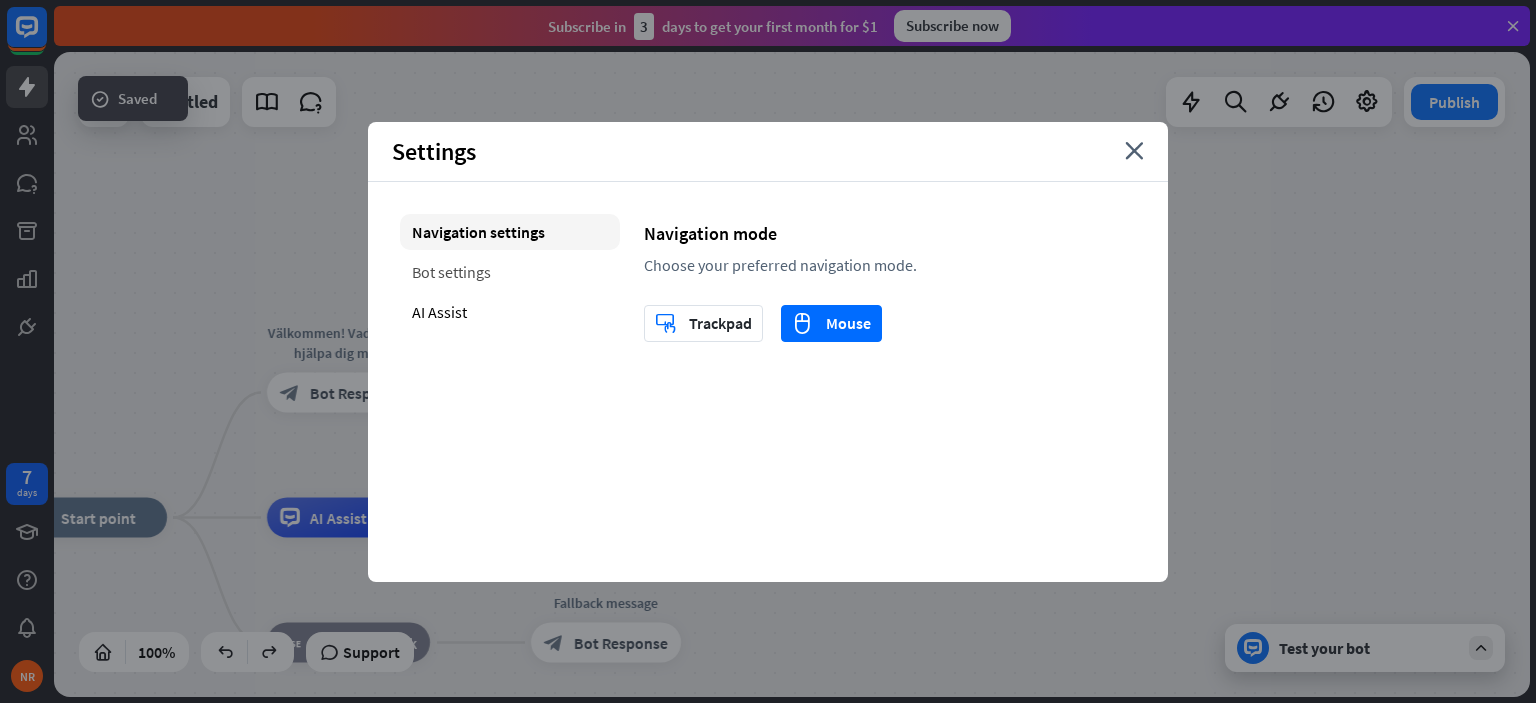 click on "Bot settings" at bounding box center [510, 272] 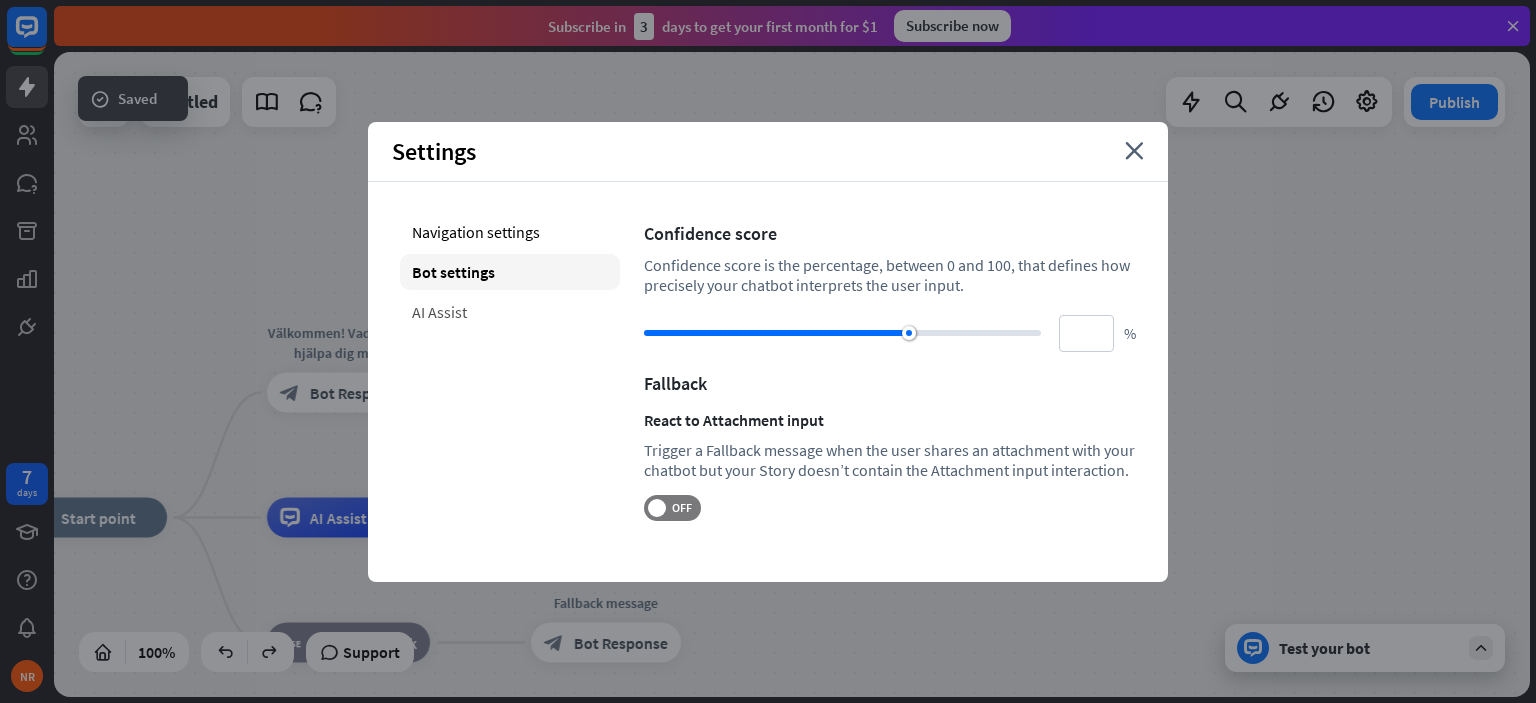click on "AI Assist" at bounding box center (510, 312) 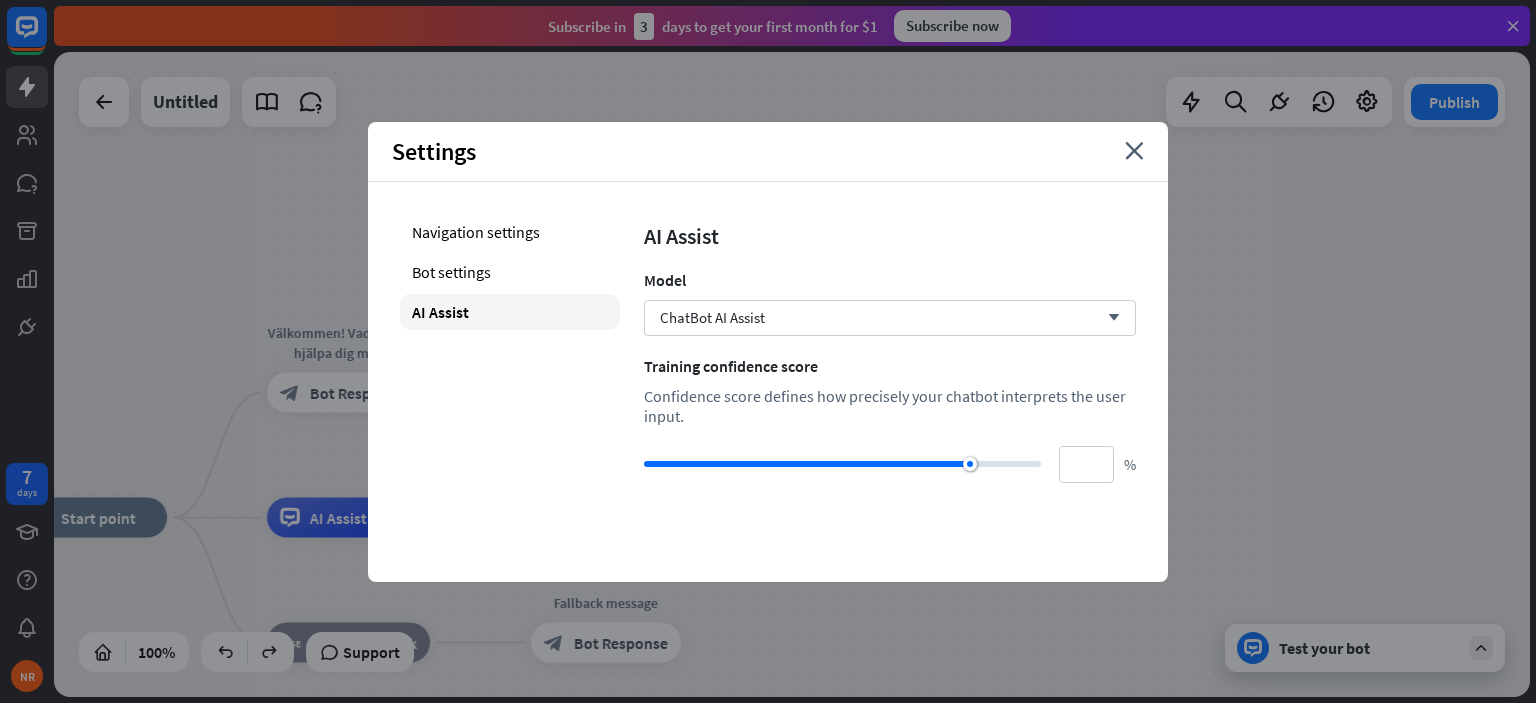click on "AI Assist
Model
ChatBot AI Assist
arrow_down
Training confidence score
Confidence score defines how precisely your
chatbot interprets the user input.
**
%" at bounding box center (890, 348) 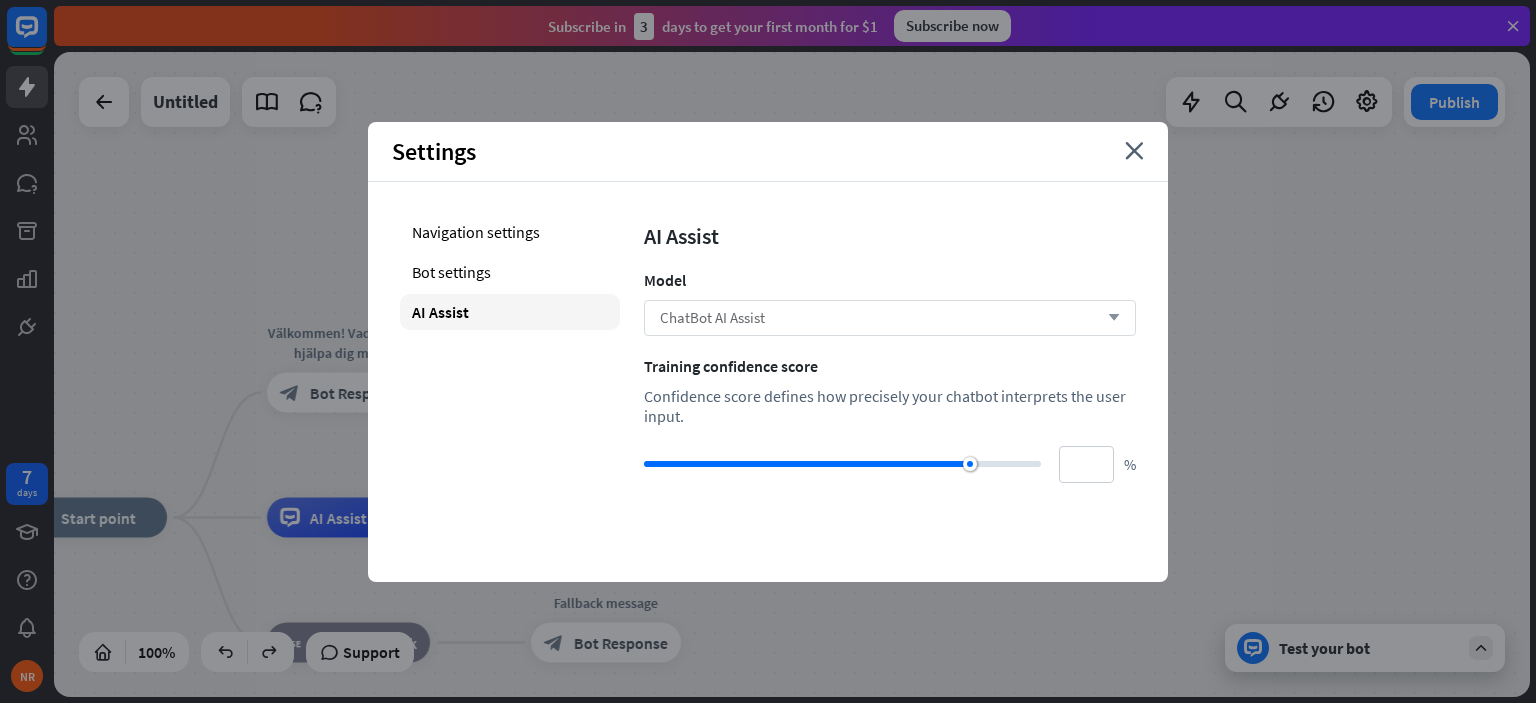 click on "ChatBot AI Assist
arrow_down" at bounding box center [890, 318] 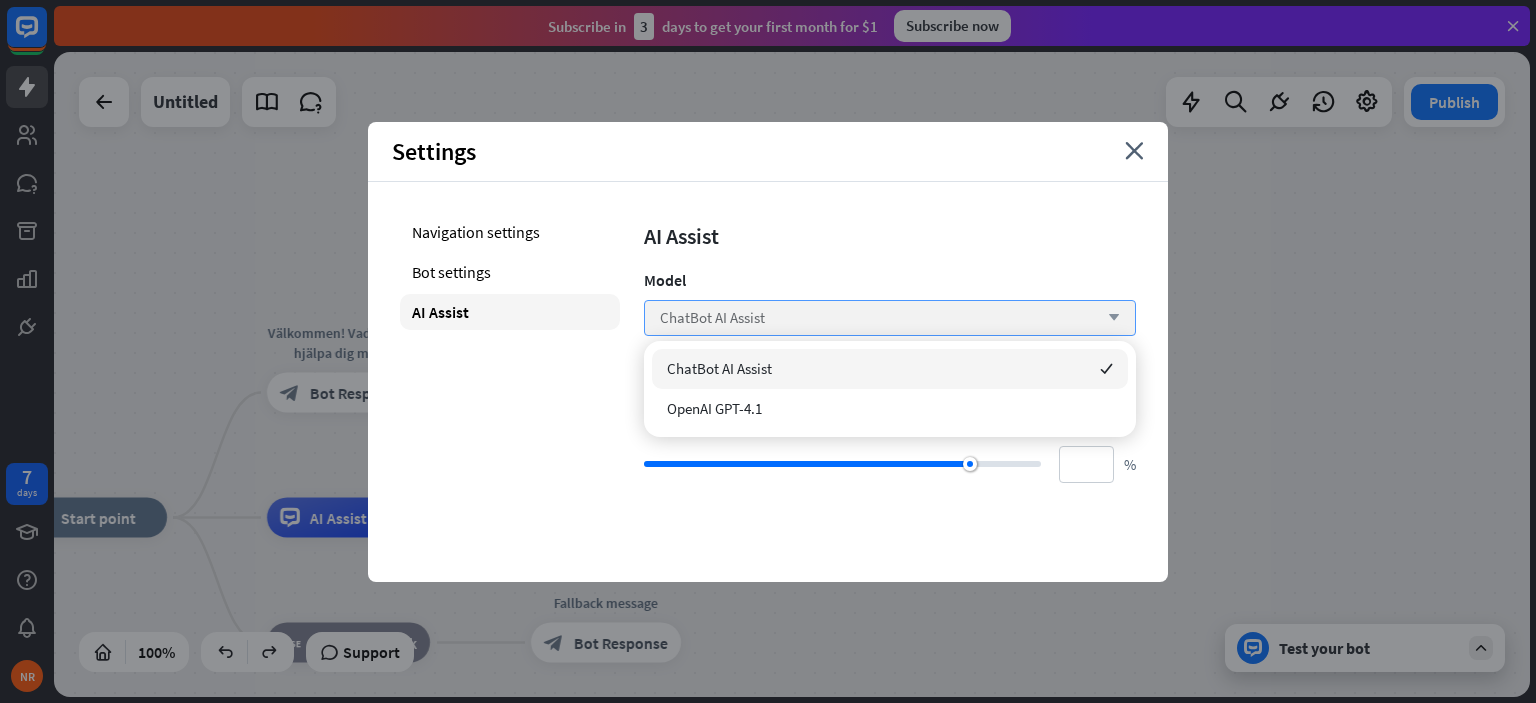 click on "ChatBot AI Assist
arrow_down" at bounding box center (890, 318) 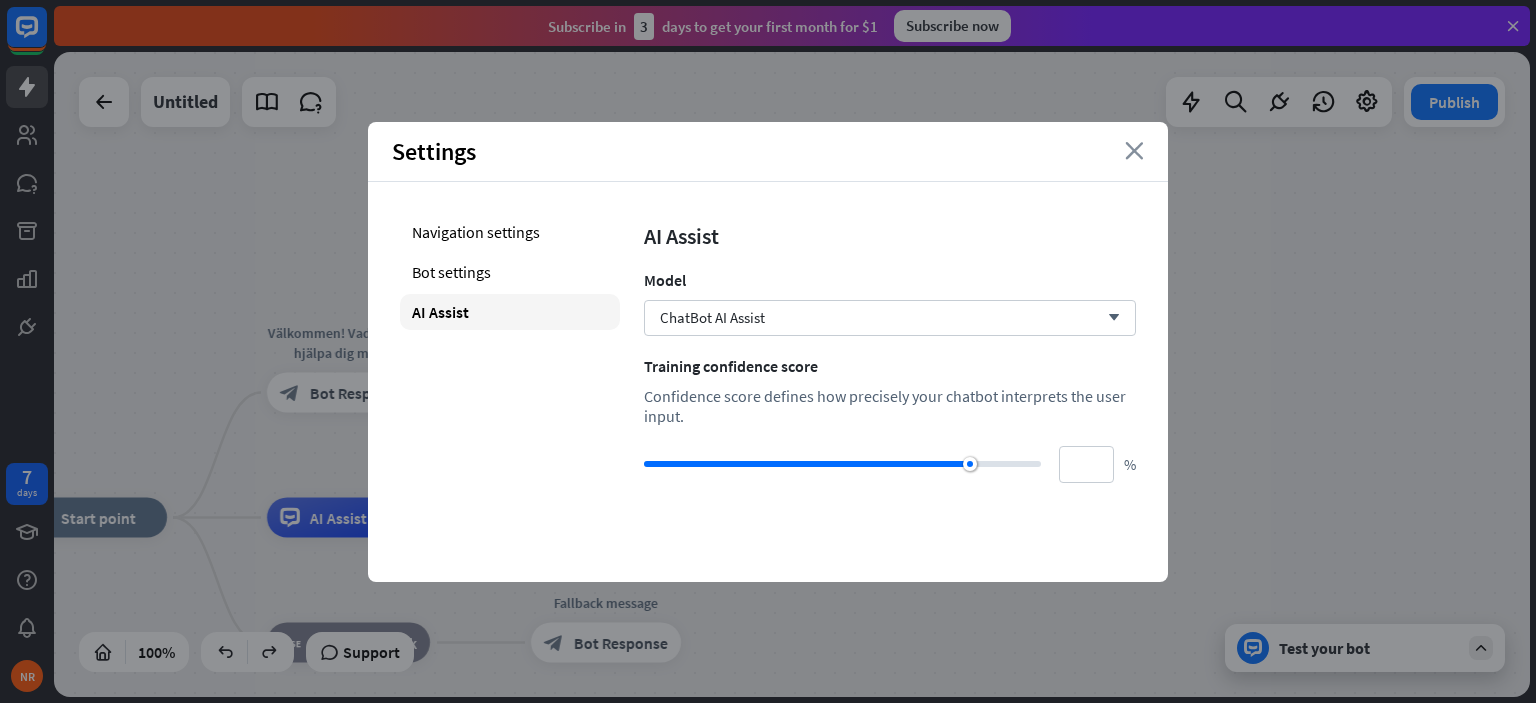 click on "close" at bounding box center [1134, 151] 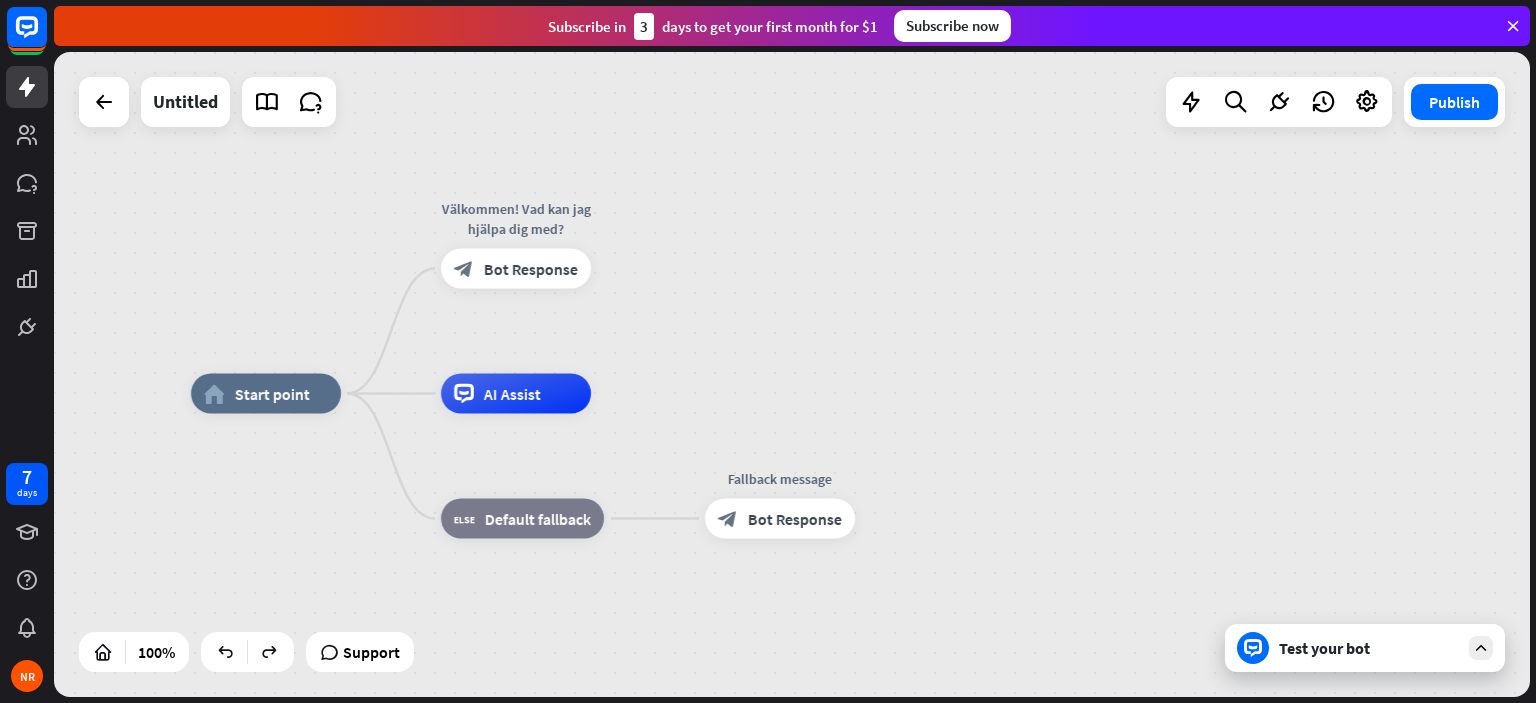 drag, startPoint x: 574, startPoint y: 335, endPoint x: 760, endPoint y: 197, distance: 231.6031 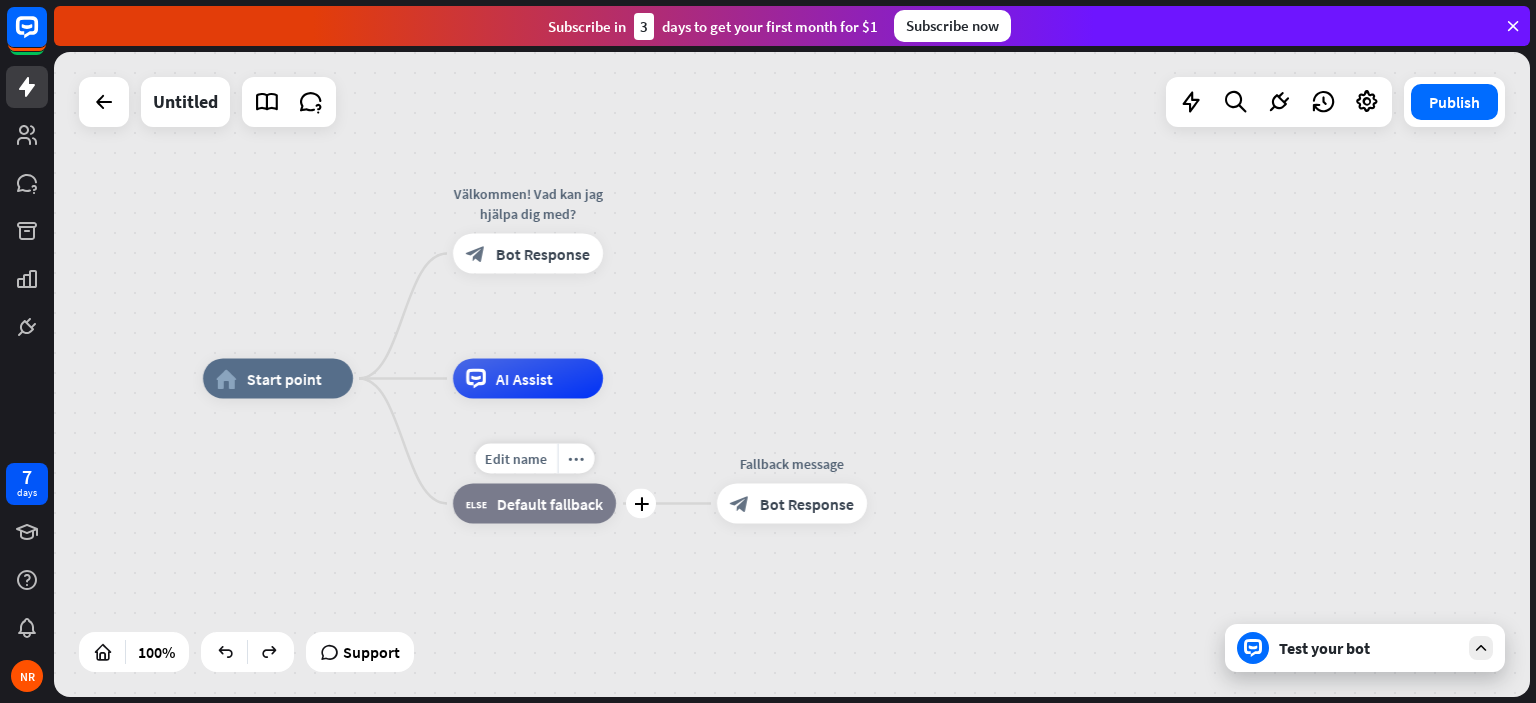 click on "Default fallback" at bounding box center (550, 504) 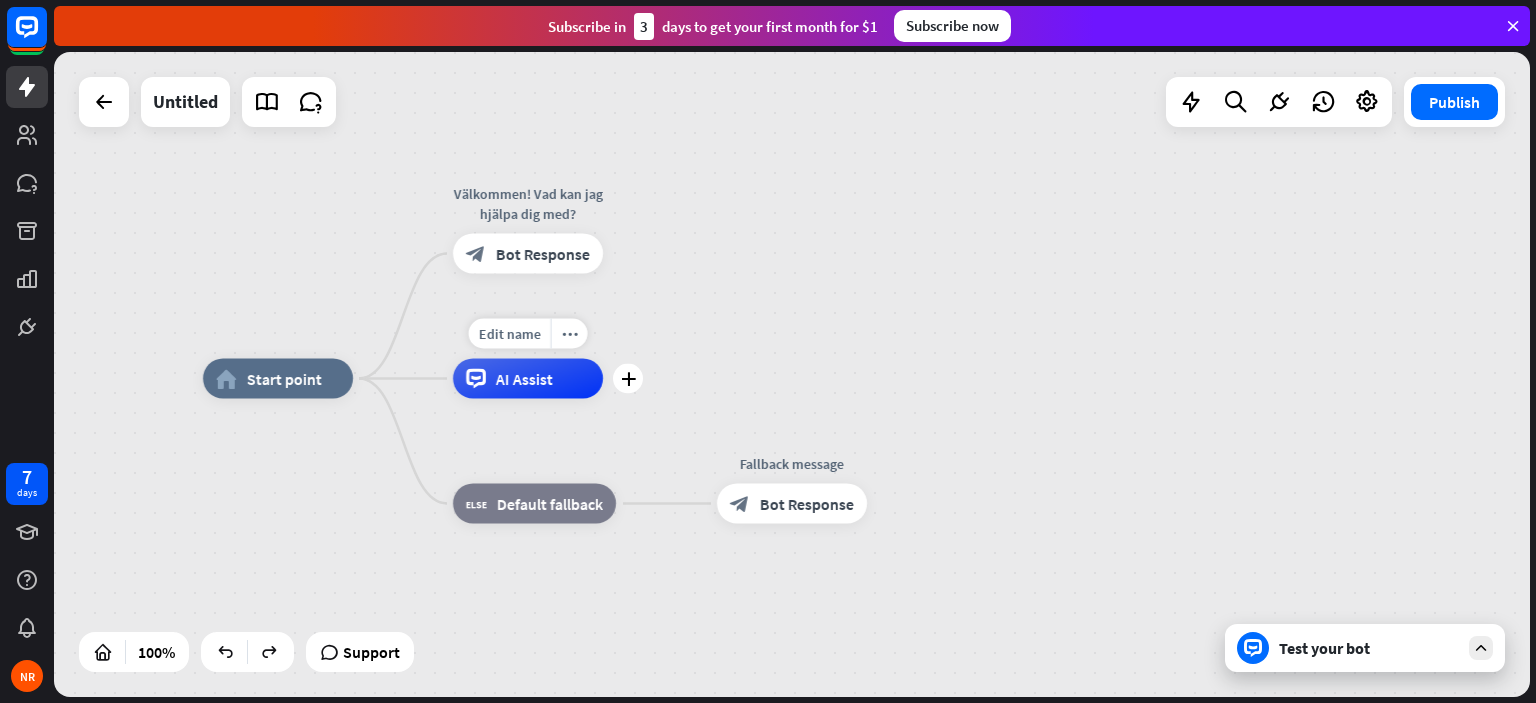 click on "AI Assist" at bounding box center (524, 379) 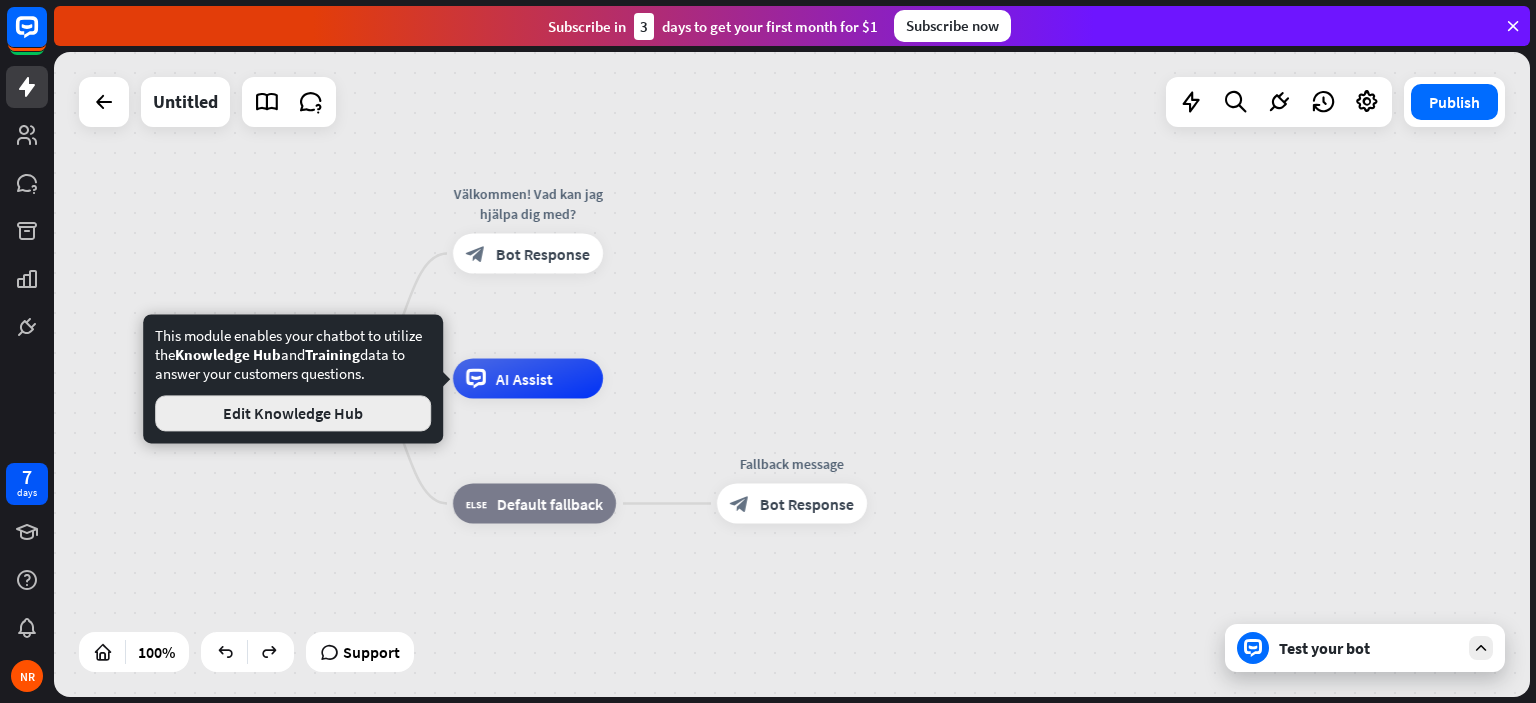 click on "Edit Knowledge Hub" at bounding box center (293, 413) 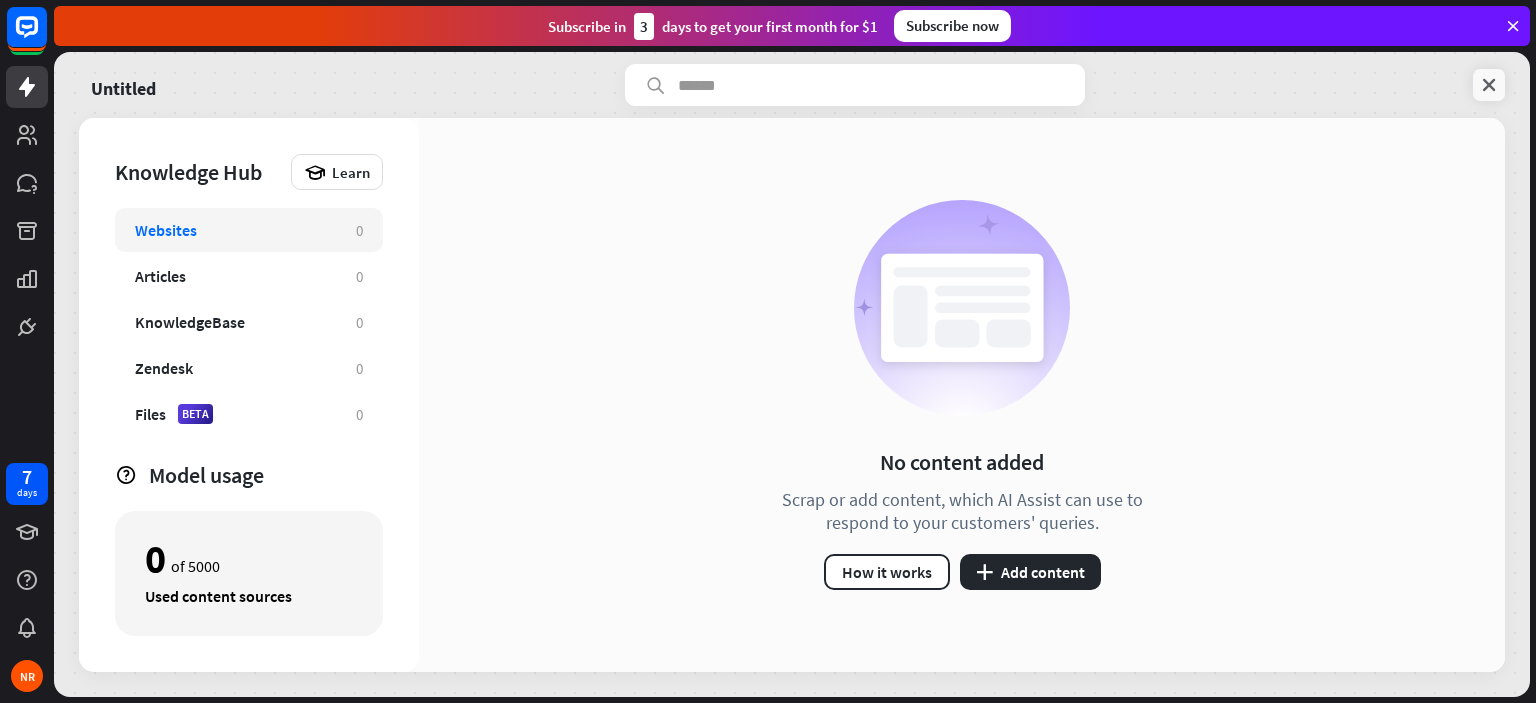 click at bounding box center (1489, 85) 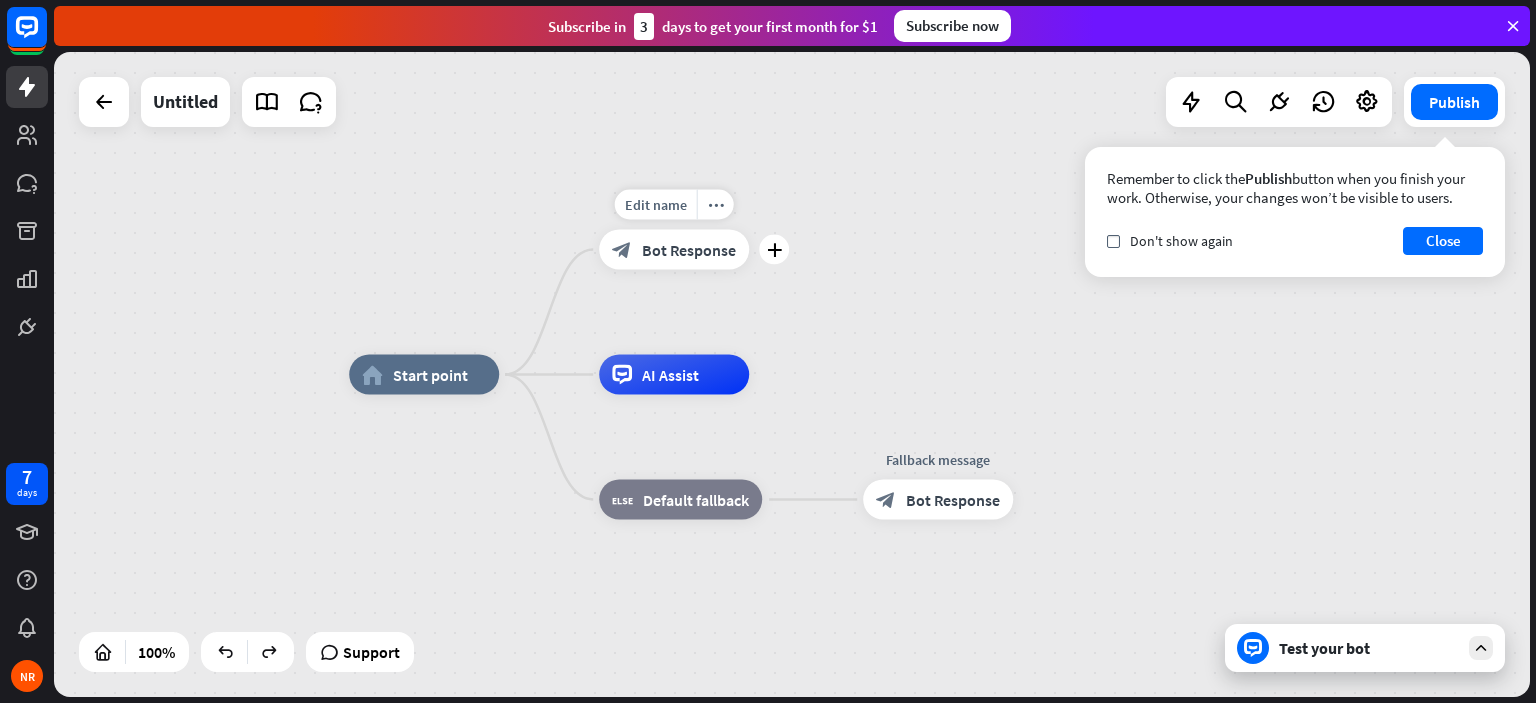 click on "Bot Response" at bounding box center [689, 250] 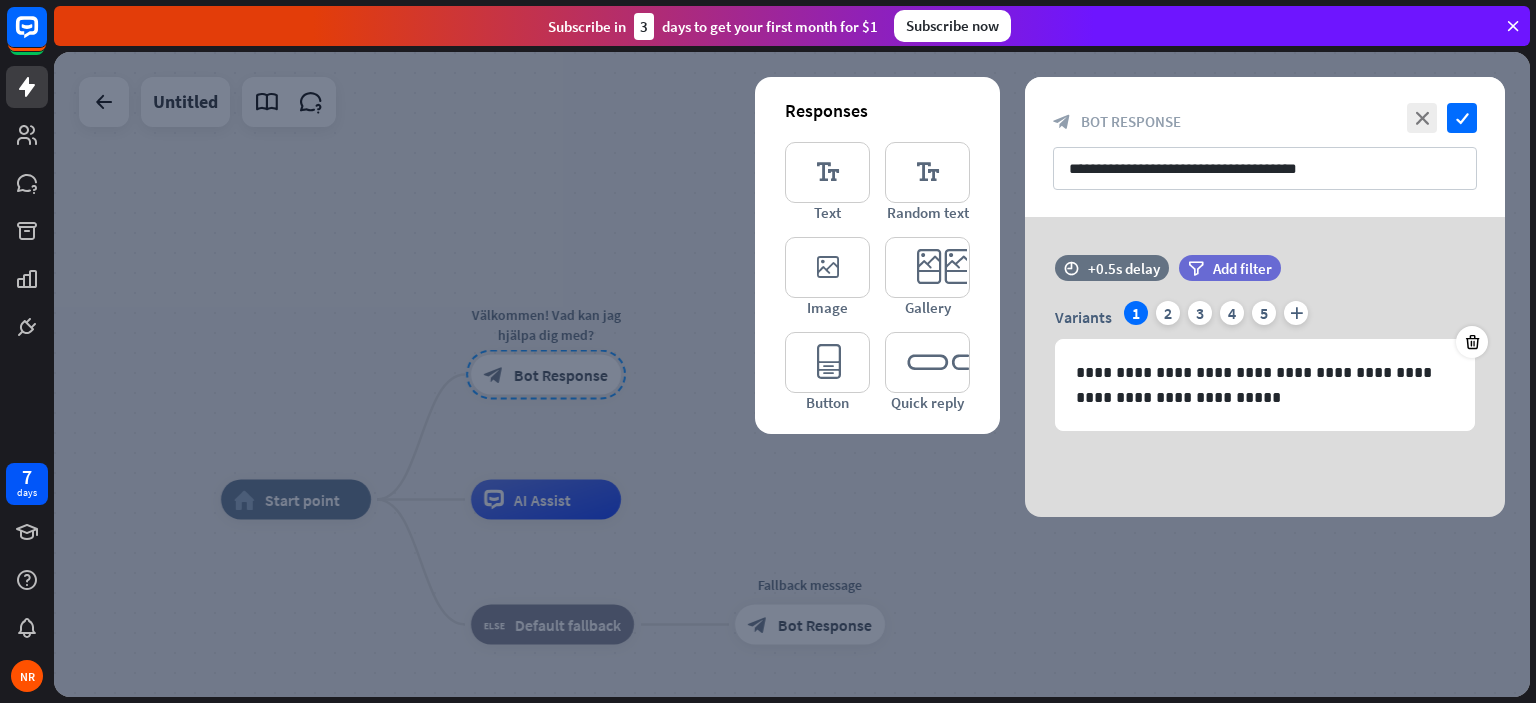 click at bounding box center [792, 374] 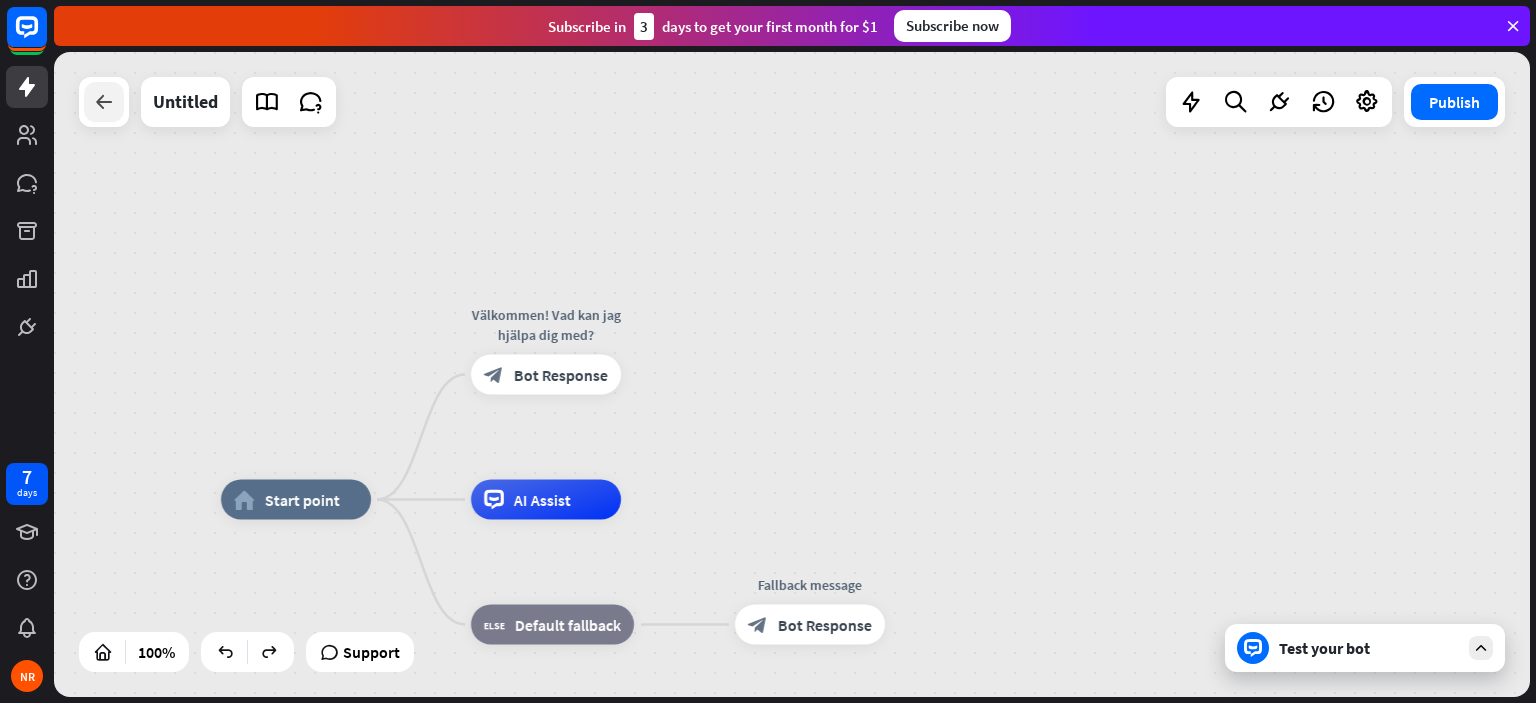 click at bounding box center (104, 102) 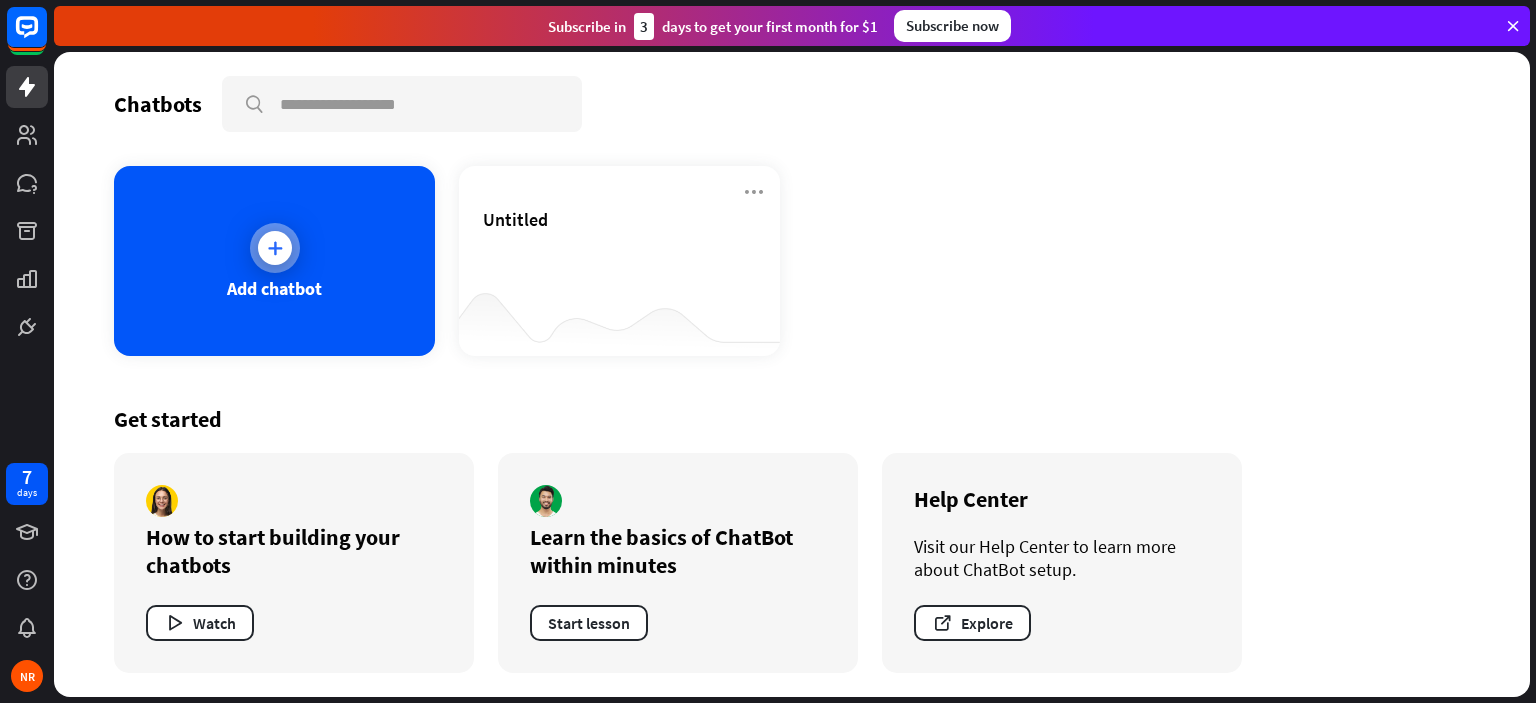 click on "Add chatbot" at bounding box center [274, 261] 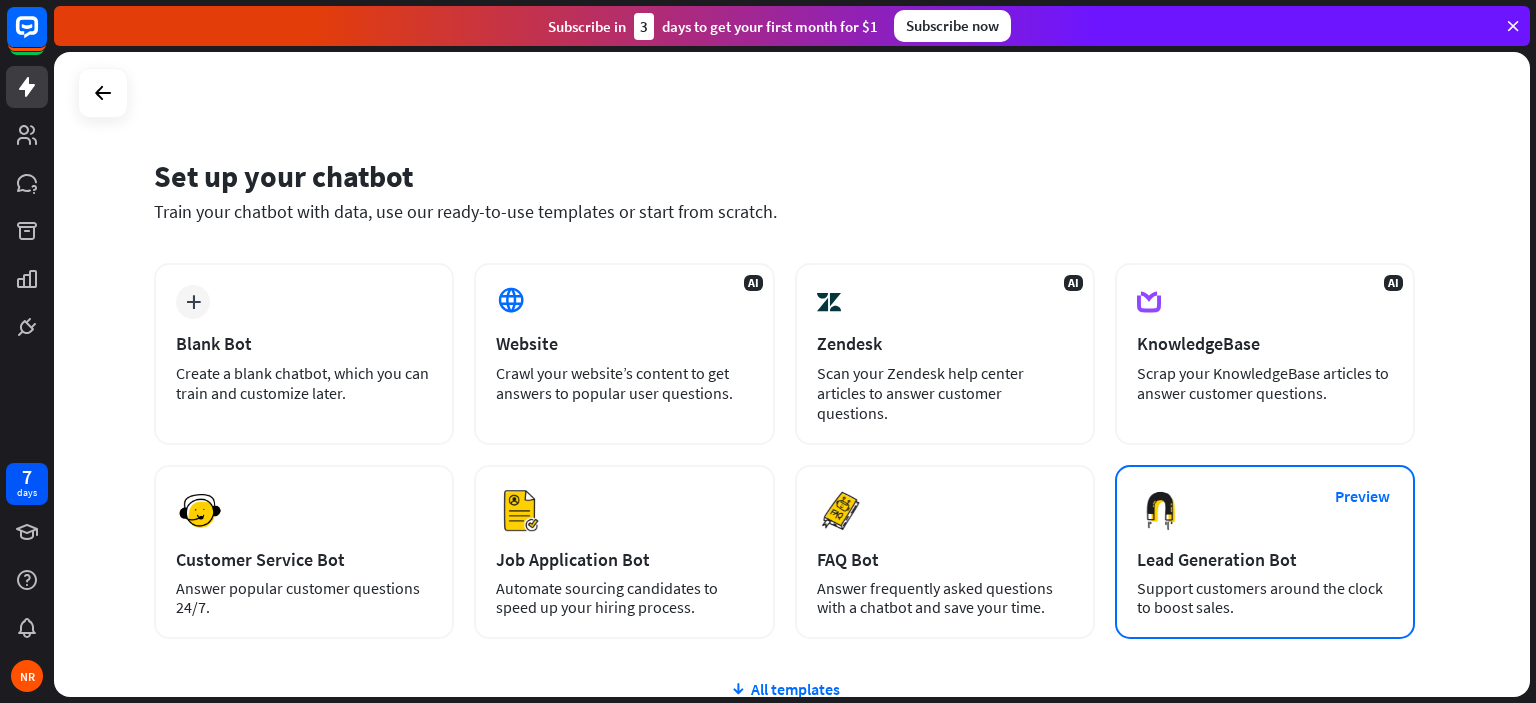 click on "Preview
Lead Generation Bot
Support customers around the clock to boost sales." at bounding box center [1265, 552] 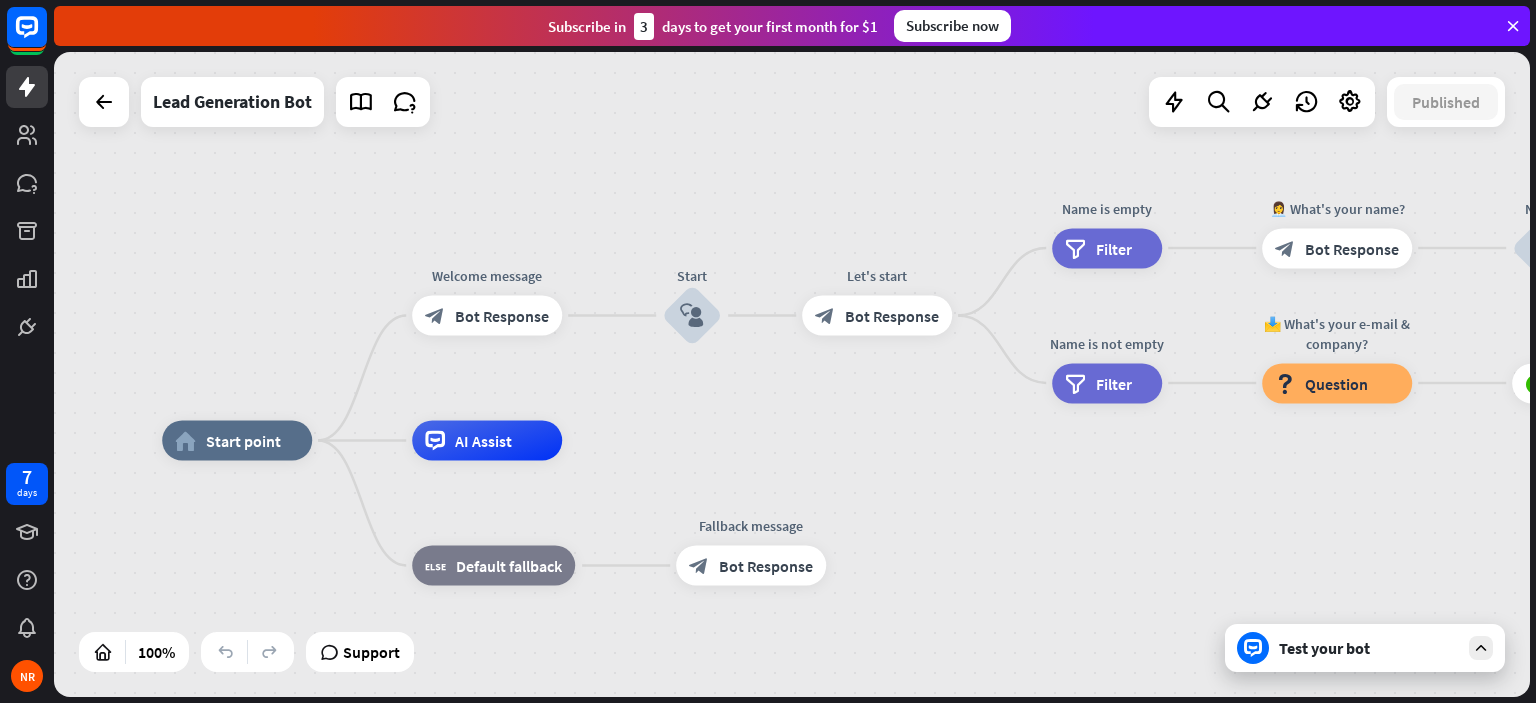 drag, startPoint x: 980, startPoint y: 343, endPoint x: 793, endPoint y: 409, distance: 198.30531 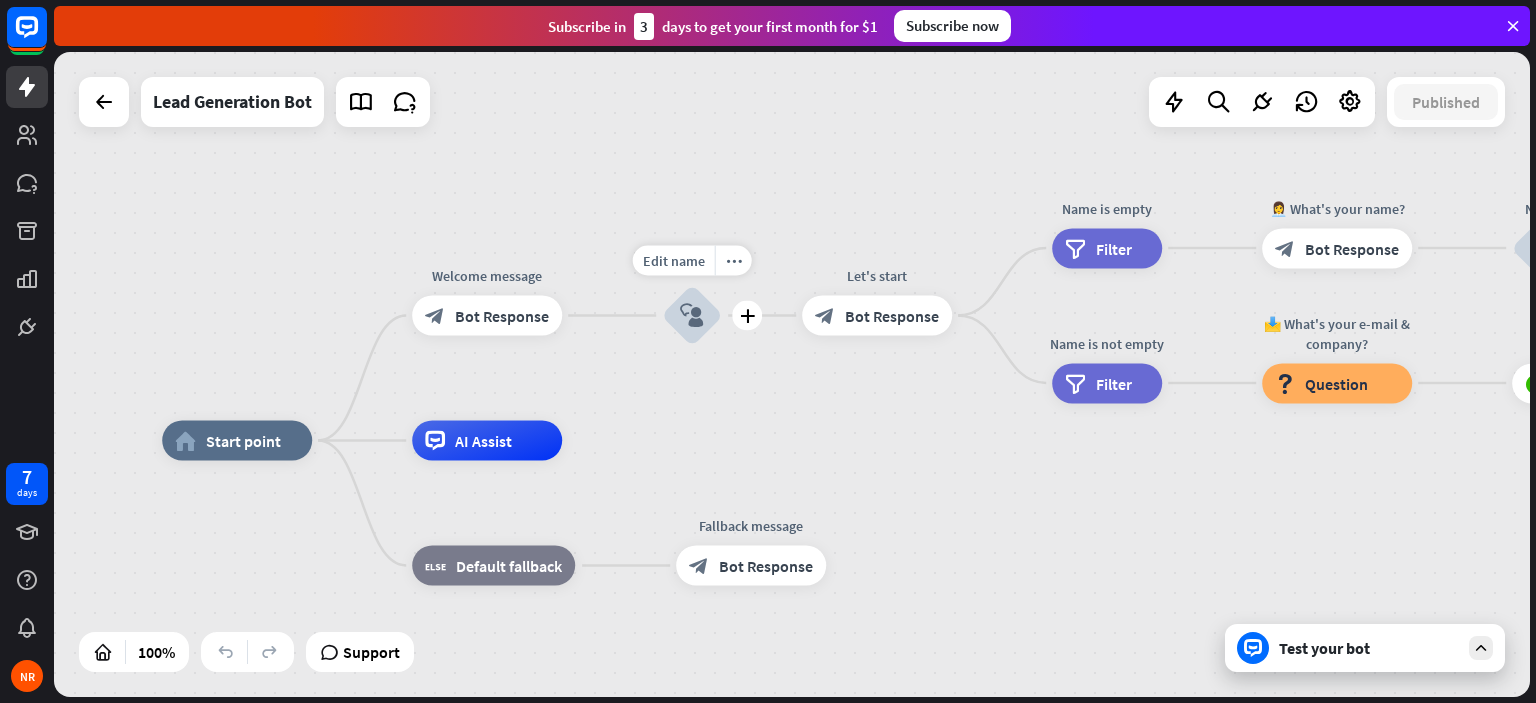 click on "block_user_input" at bounding box center [692, 316] 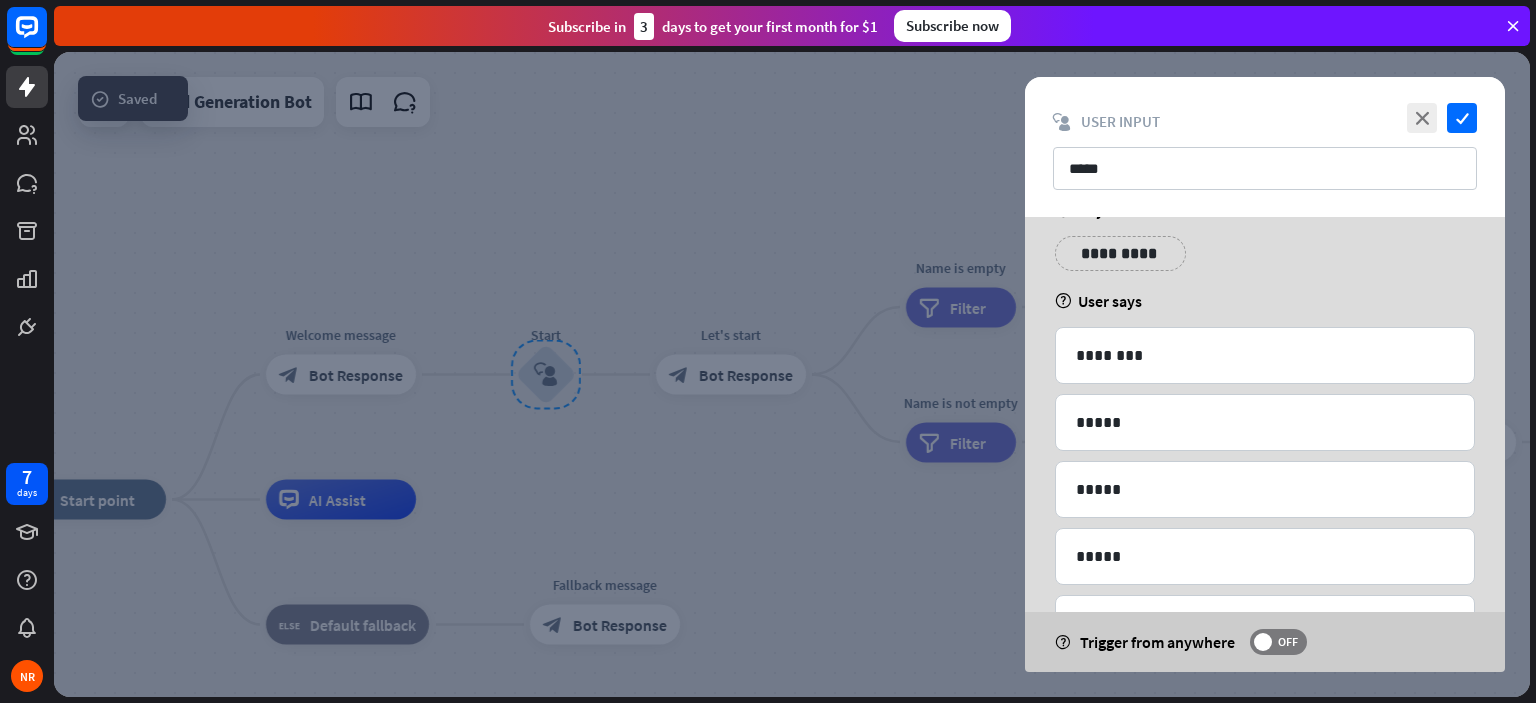 scroll, scrollTop: 0, scrollLeft: 0, axis: both 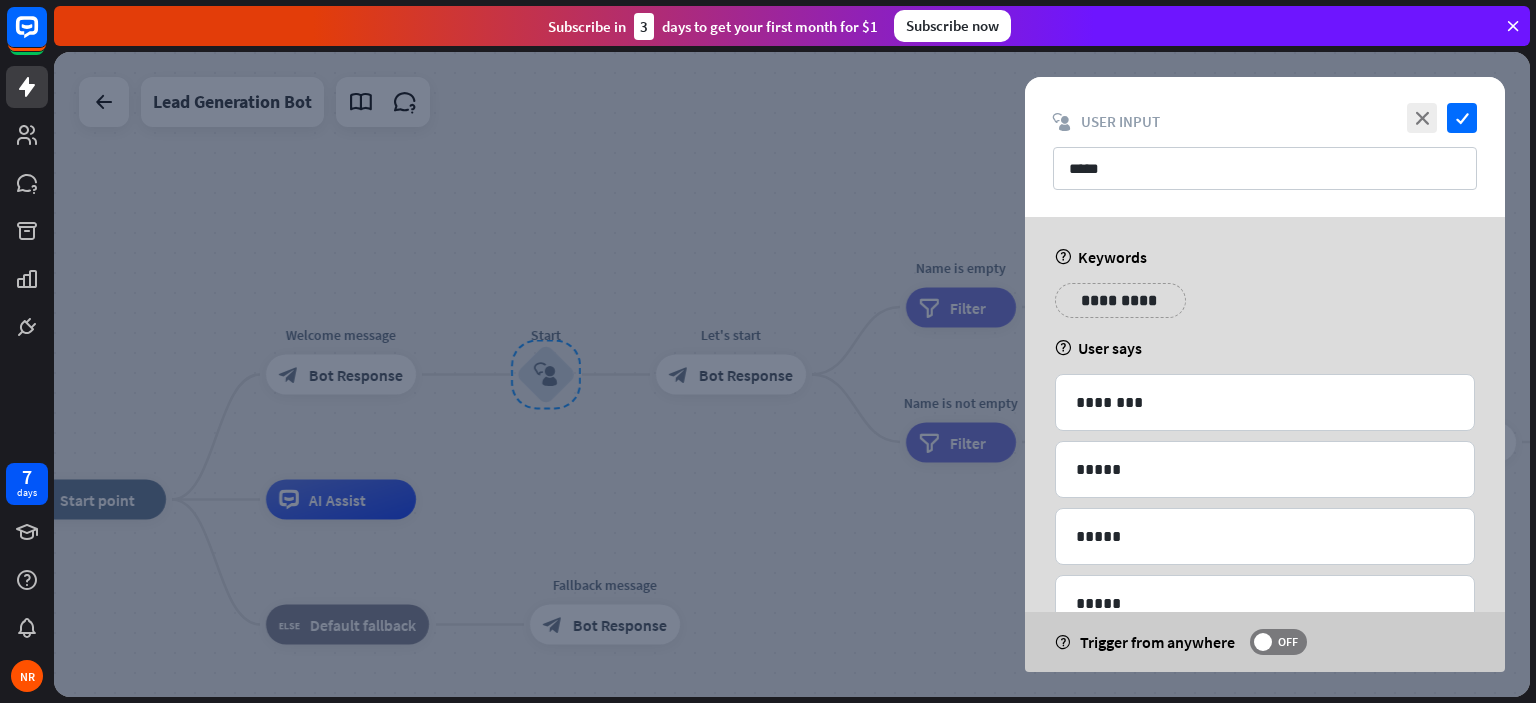 click at bounding box center [792, 374] 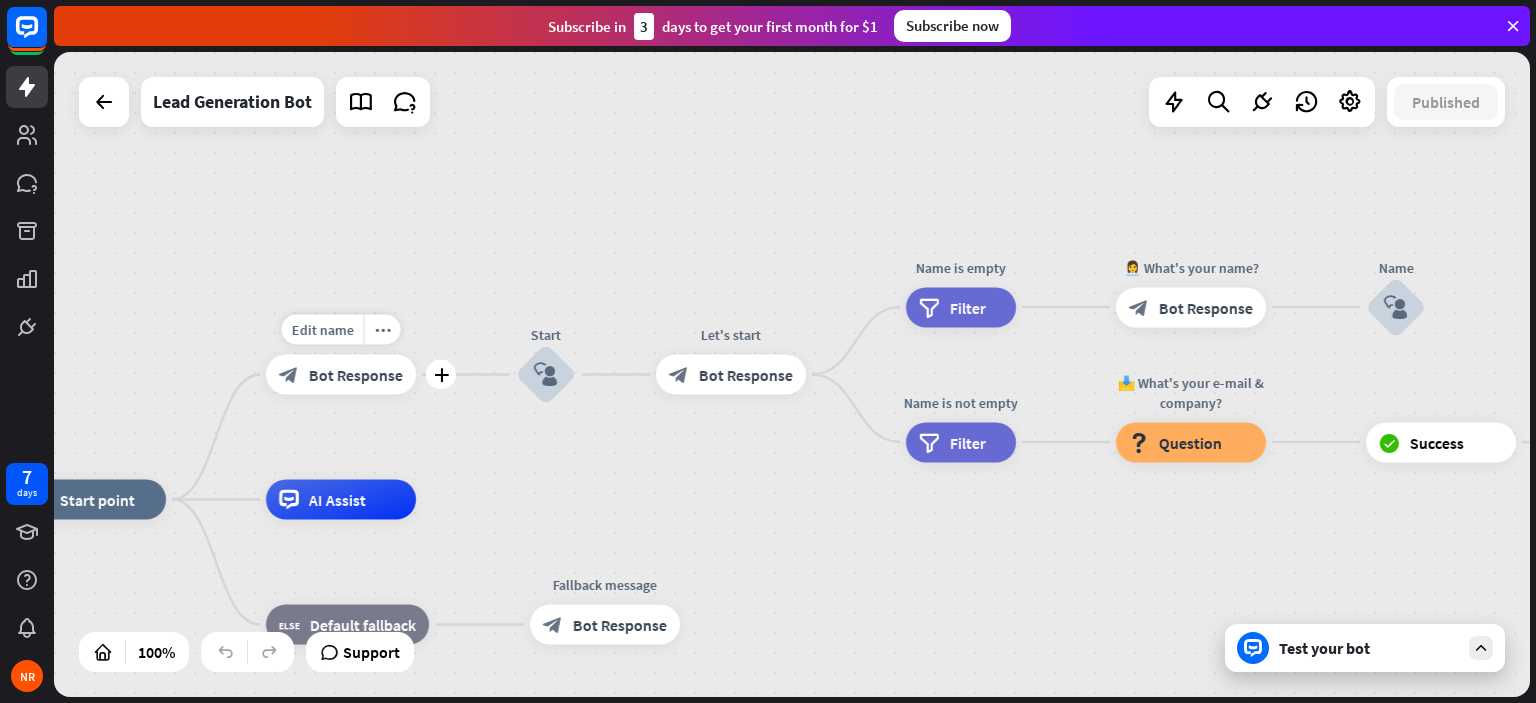 click on "block_bot_response   Bot Response" at bounding box center (341, 375) 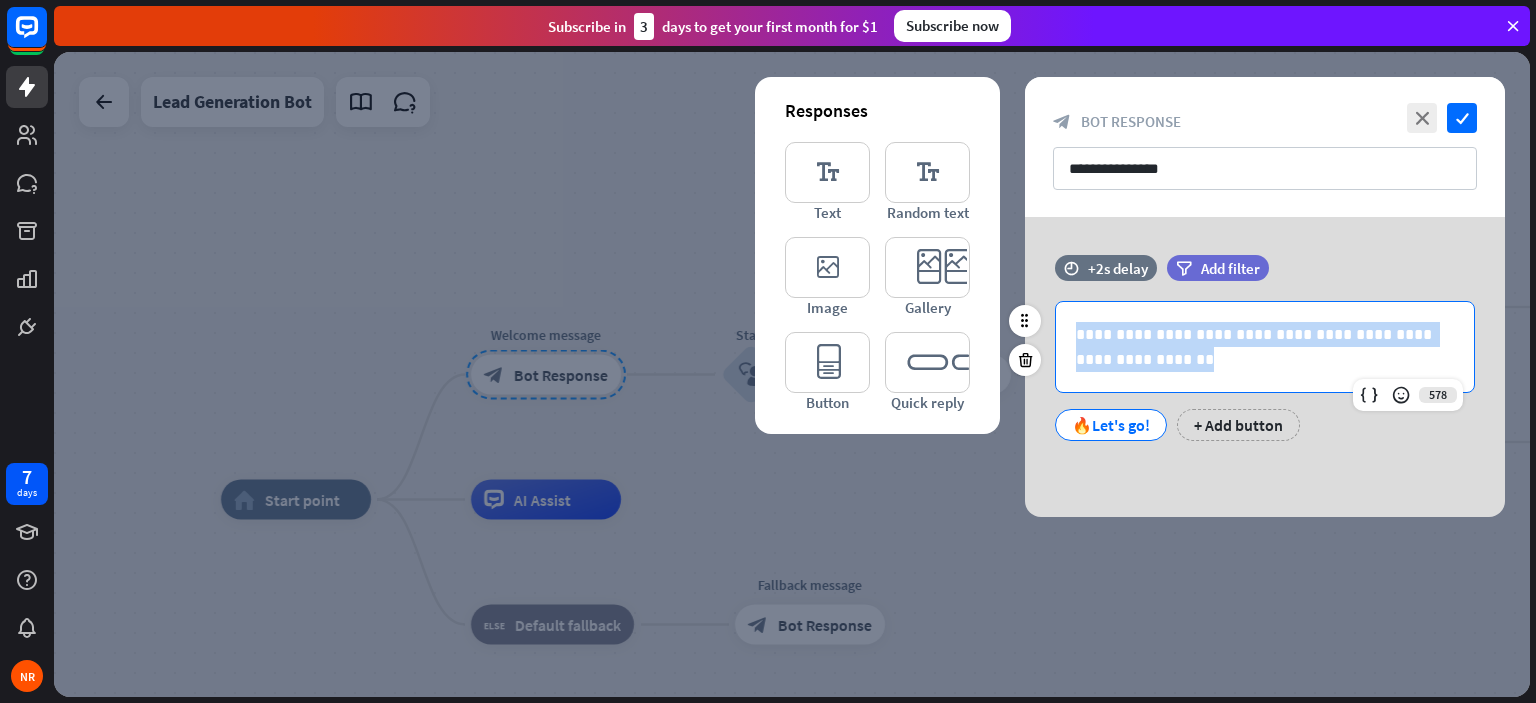 drag, startPoint x: 1128, startPoint y: 352, endPoint x: 1045, endPoint y: 322, distance: 88.25531 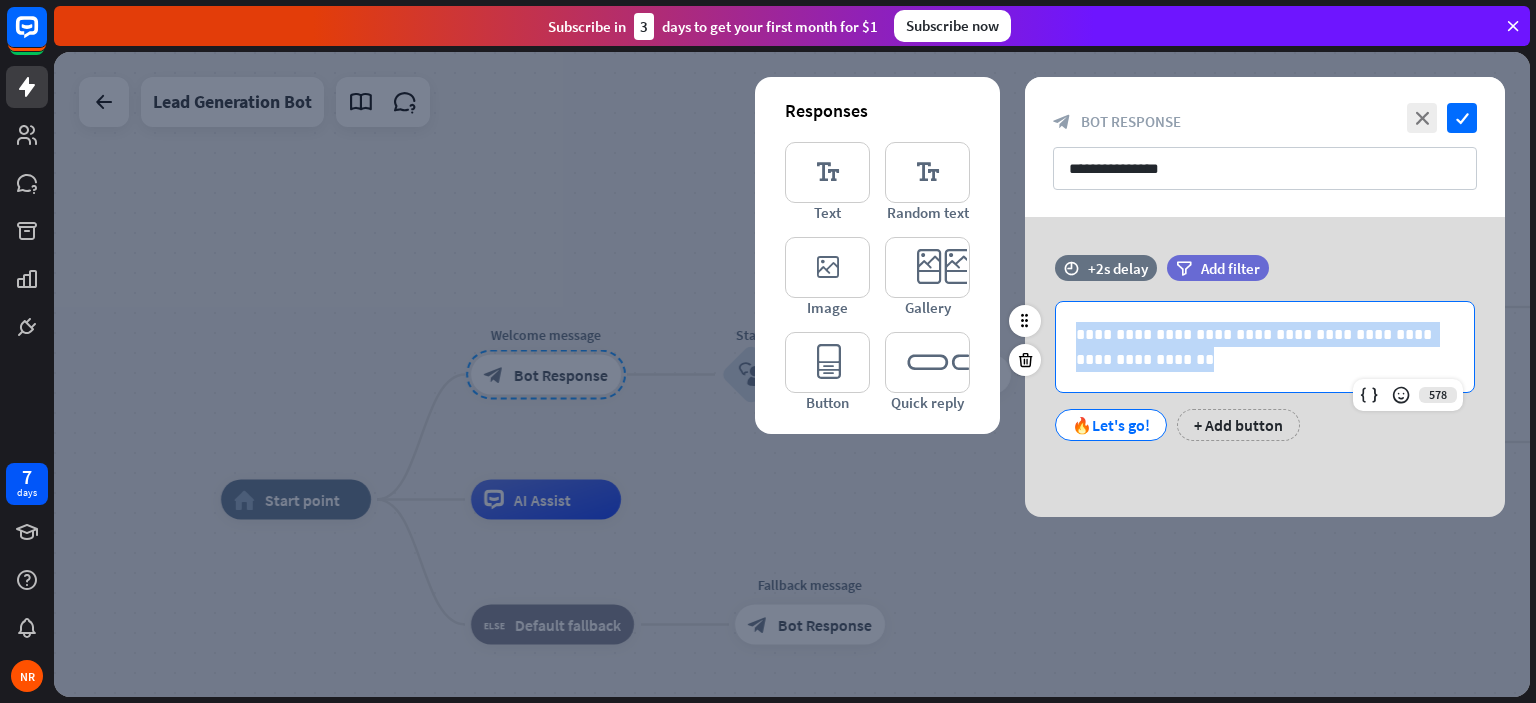 click on "**********" at bounding box center (1265, 347) 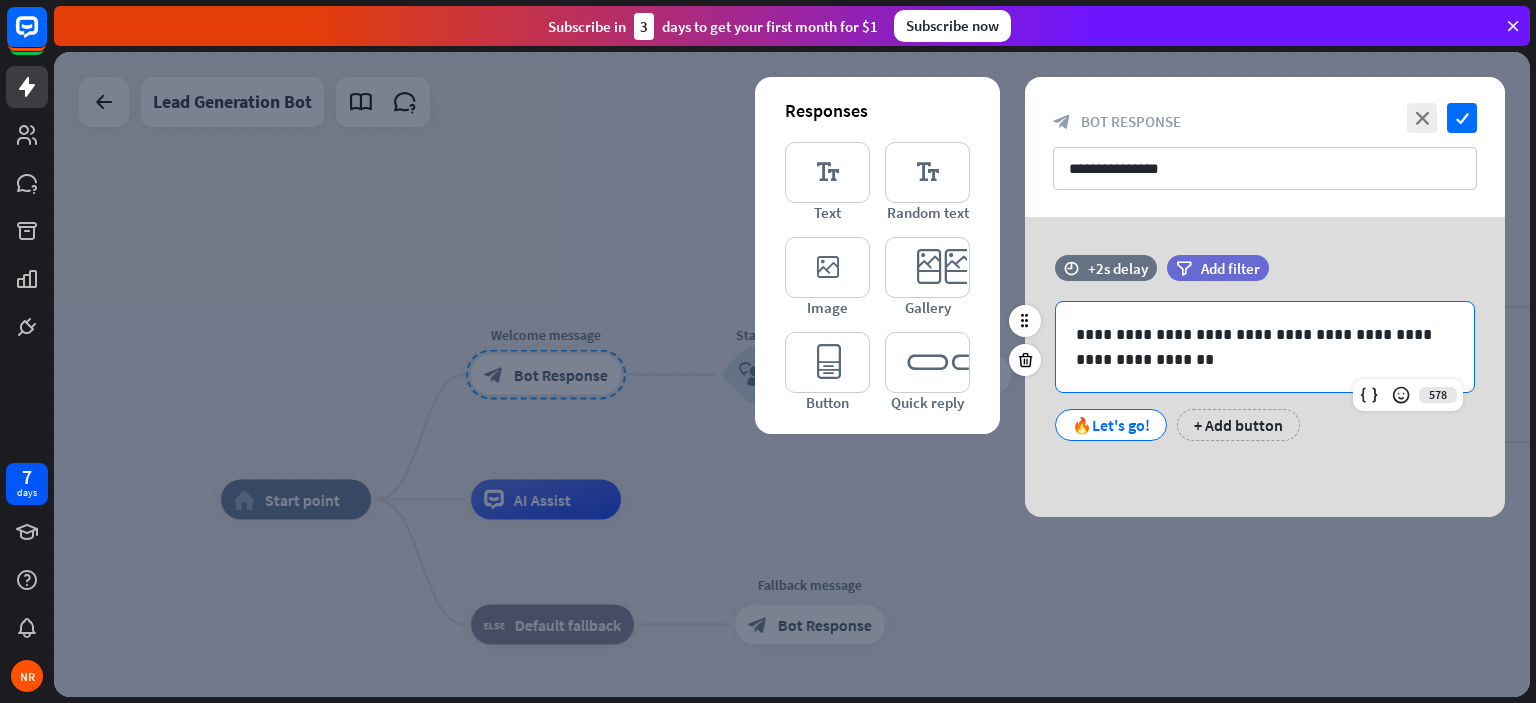 click on "**********" at bounding box center [1265, 347] 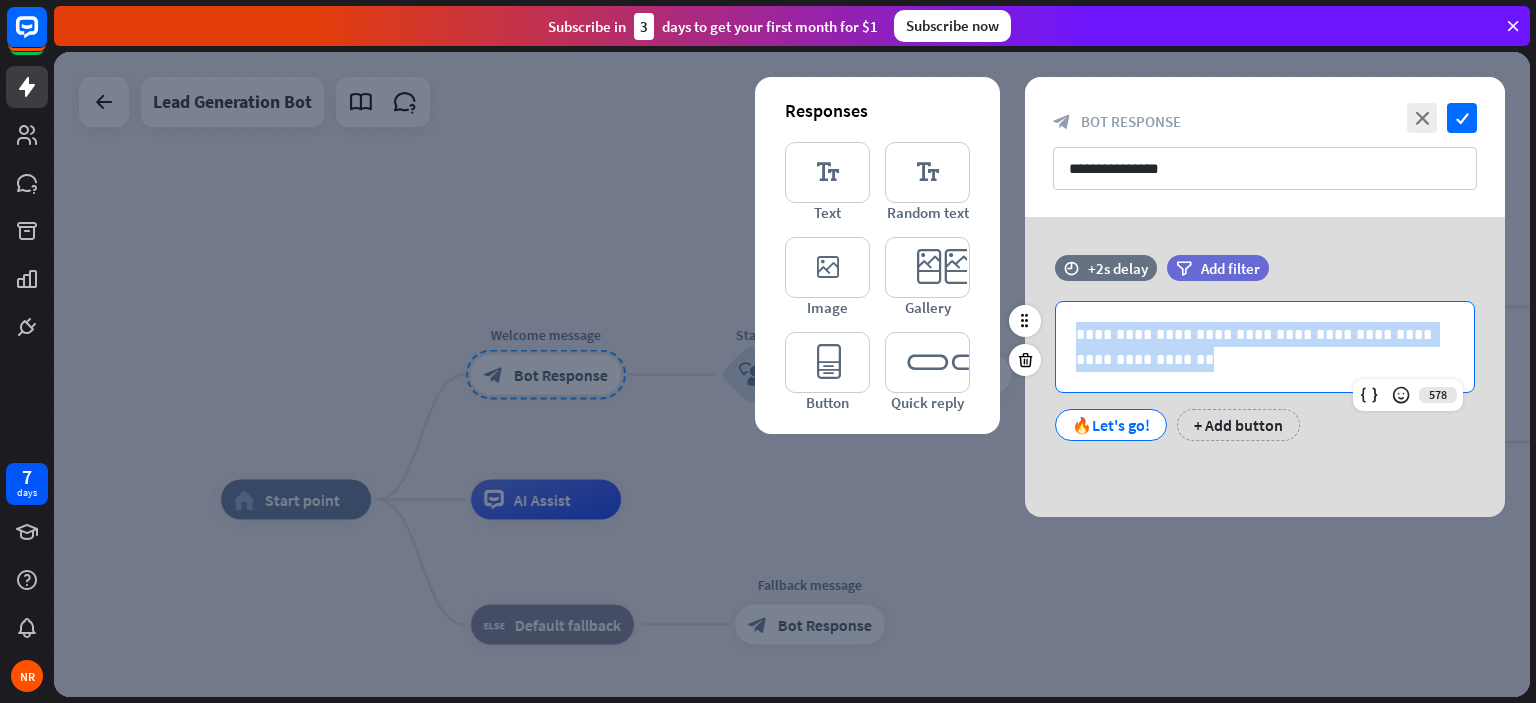 click on "**********" at bounding box center [1265, 347] 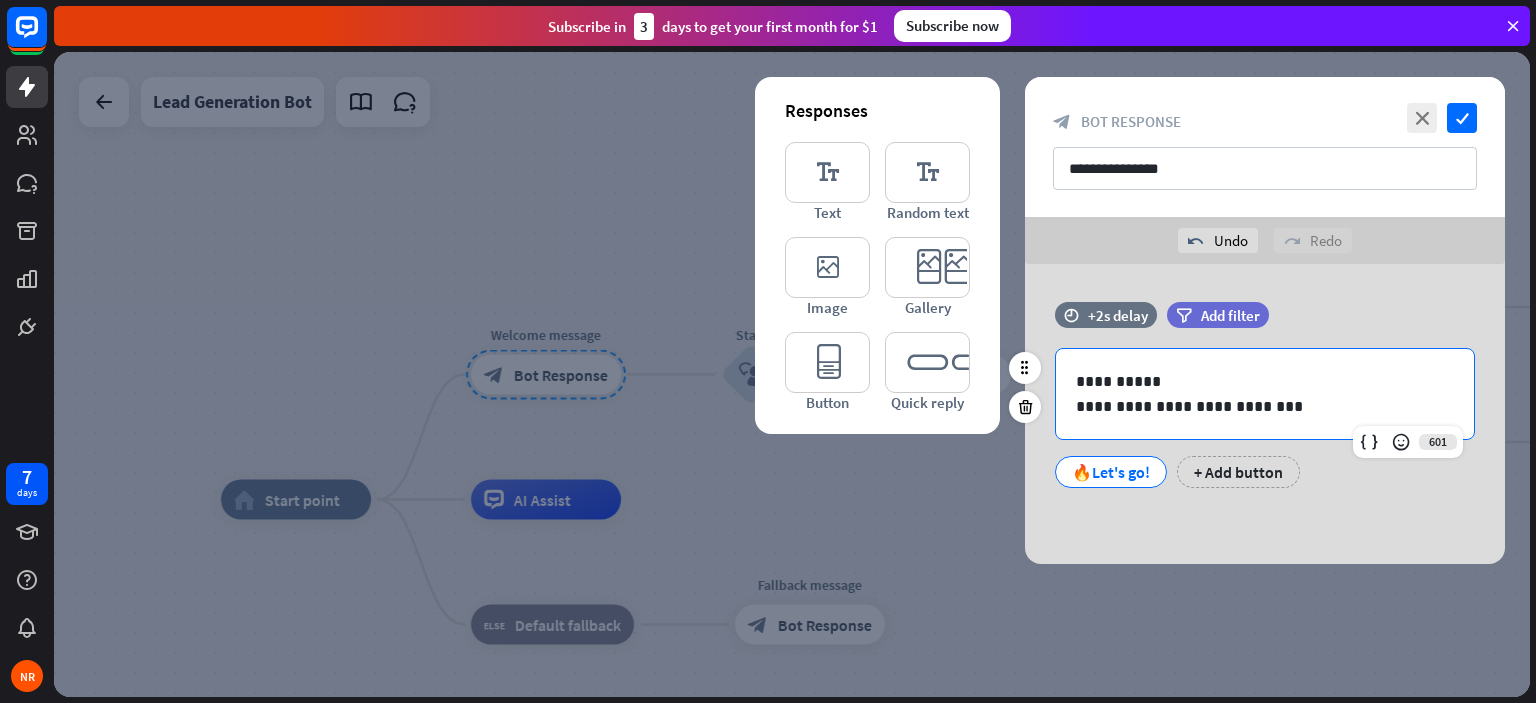click on "**********" at bounding box center (1265, 381) 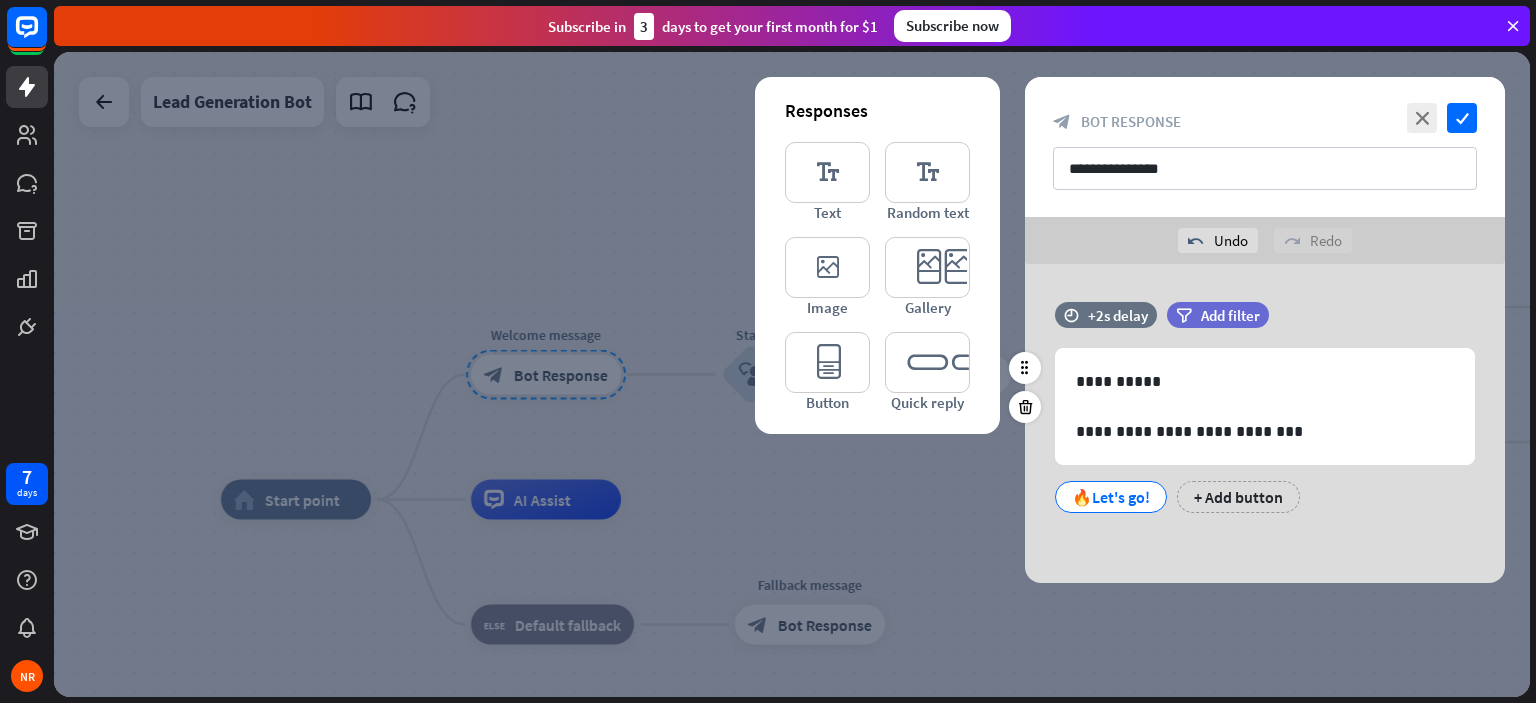 click on "**********" at bounding box center [1265, 417] 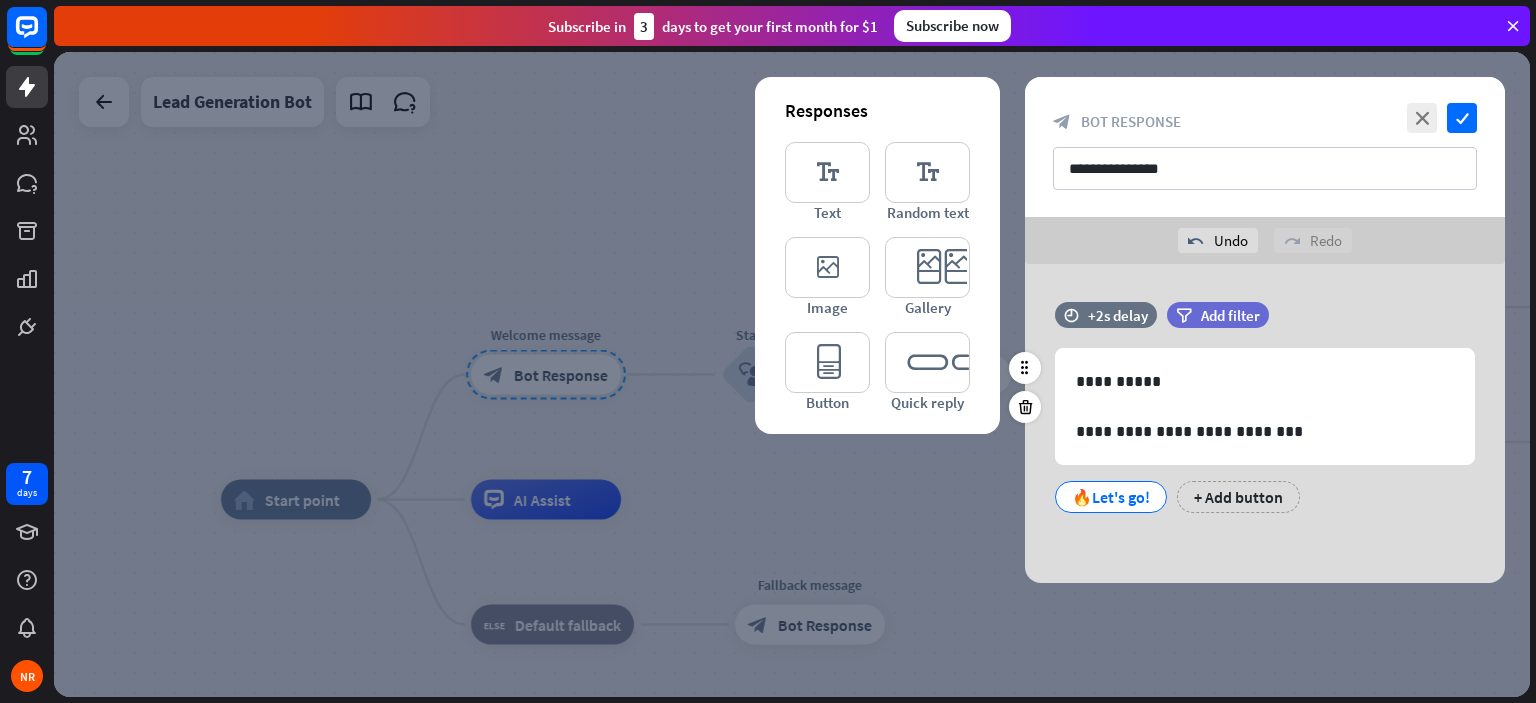 click on "🔥Let's go!" at bounding box center (1111, 497) 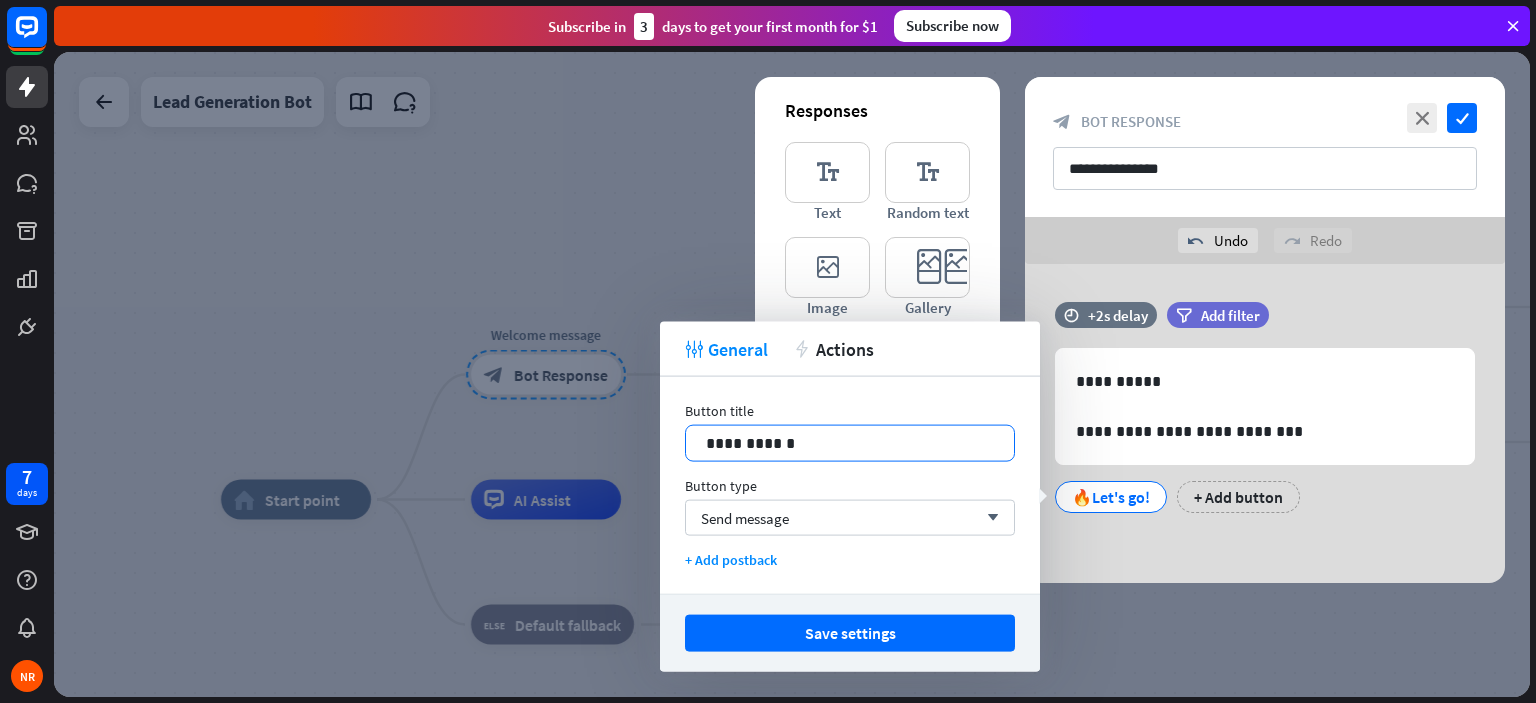 click on "**********" at bounding box center (850, 432) 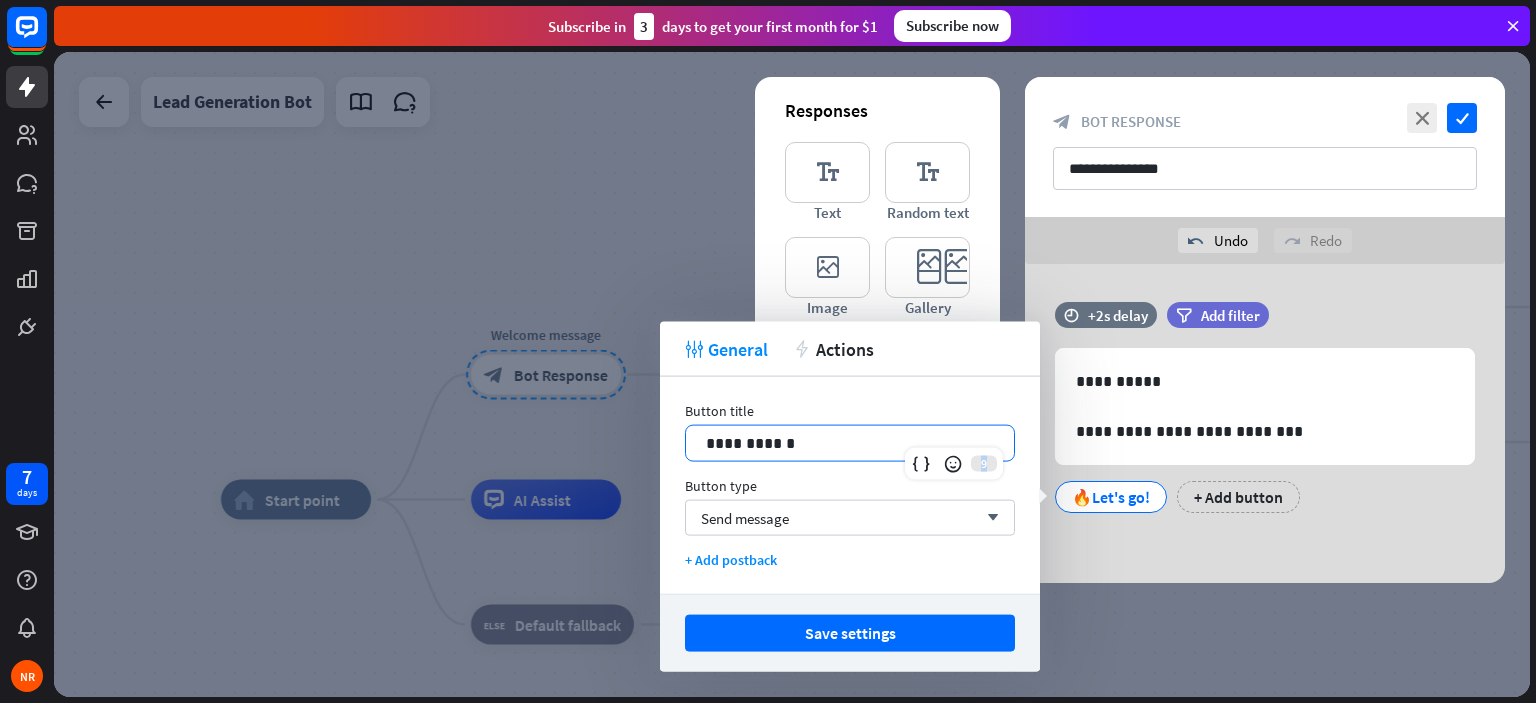 click on "**********" at bounding box center (850, 443) 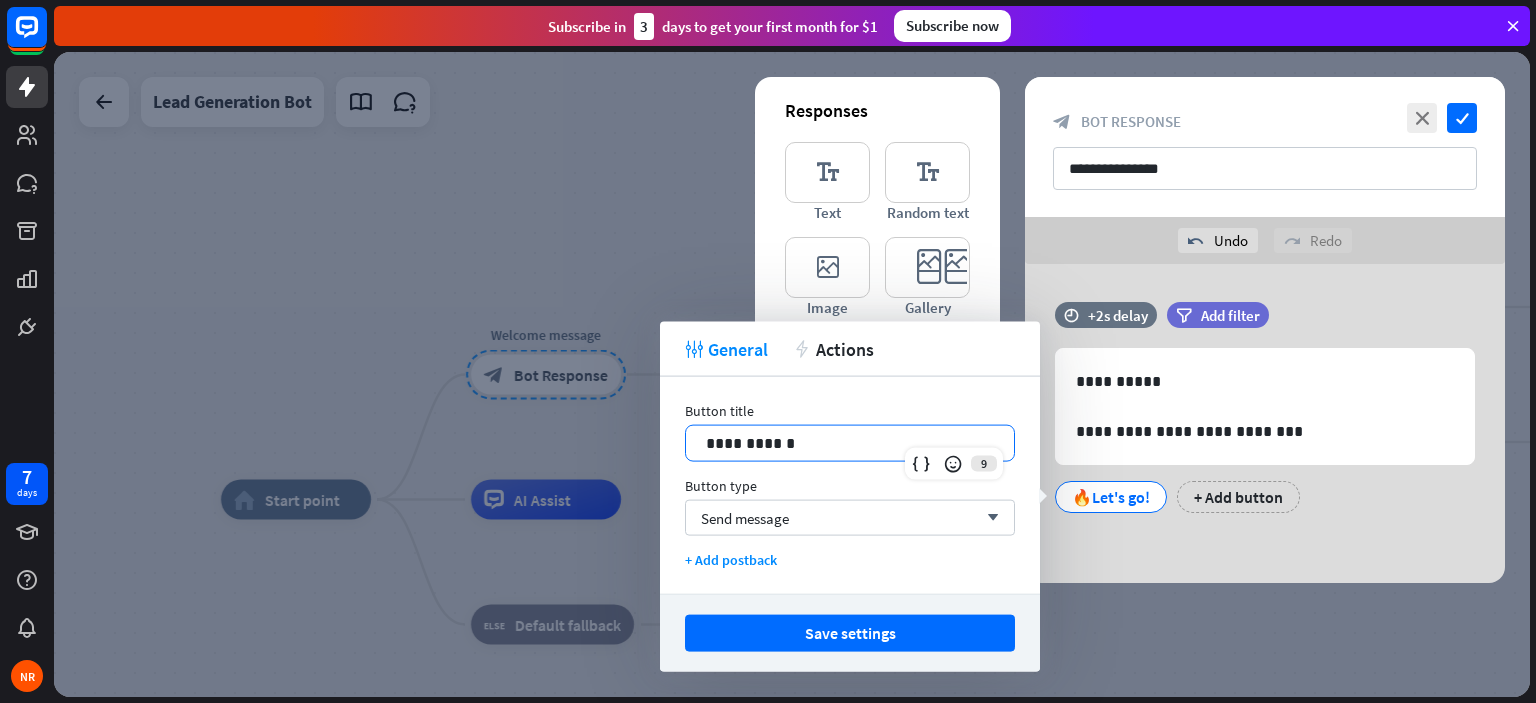 click on "**********" at bounding box center (850, 443) 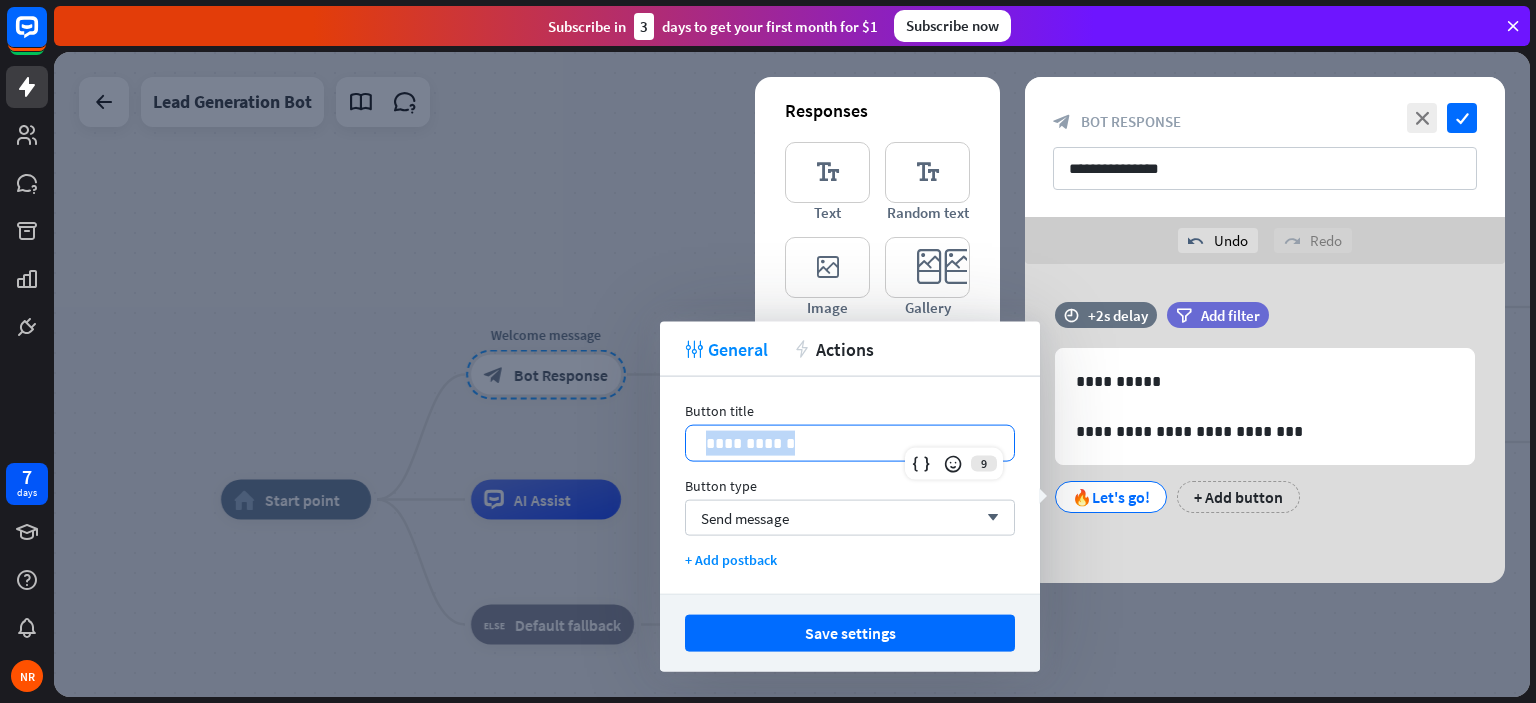 click on "**********" at bounding box center [850, 443] 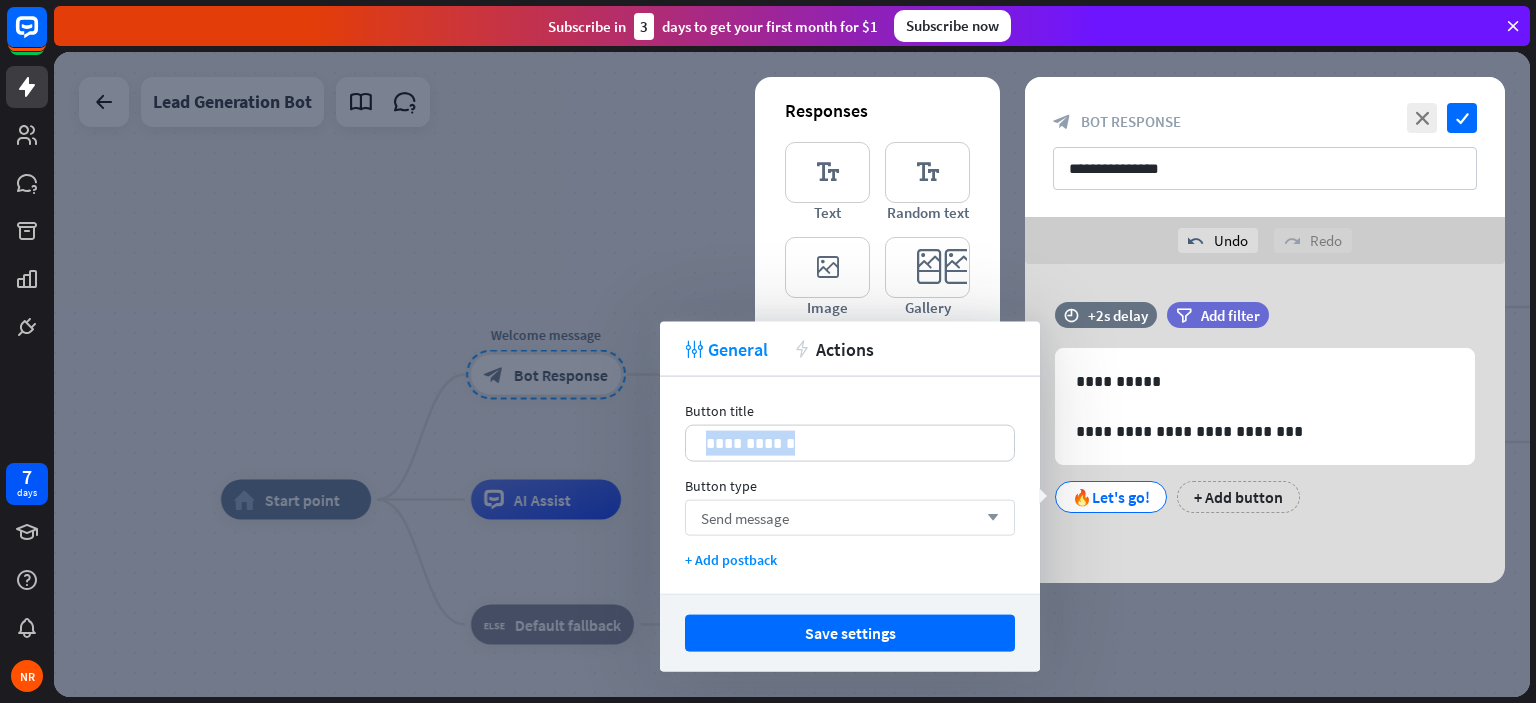 click on "Send message" at bounding box center (745, 517) 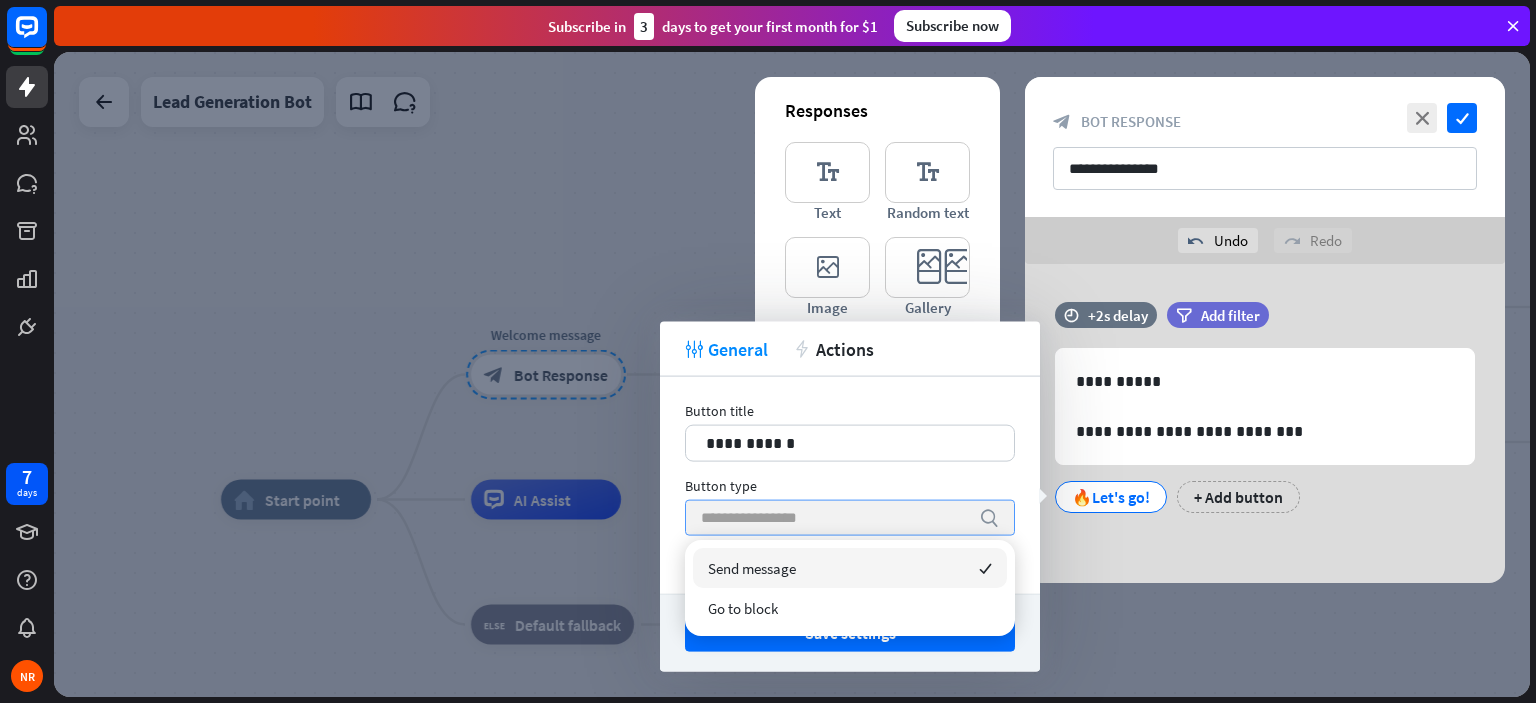click on "Button type" at bounding box center (850, 486) 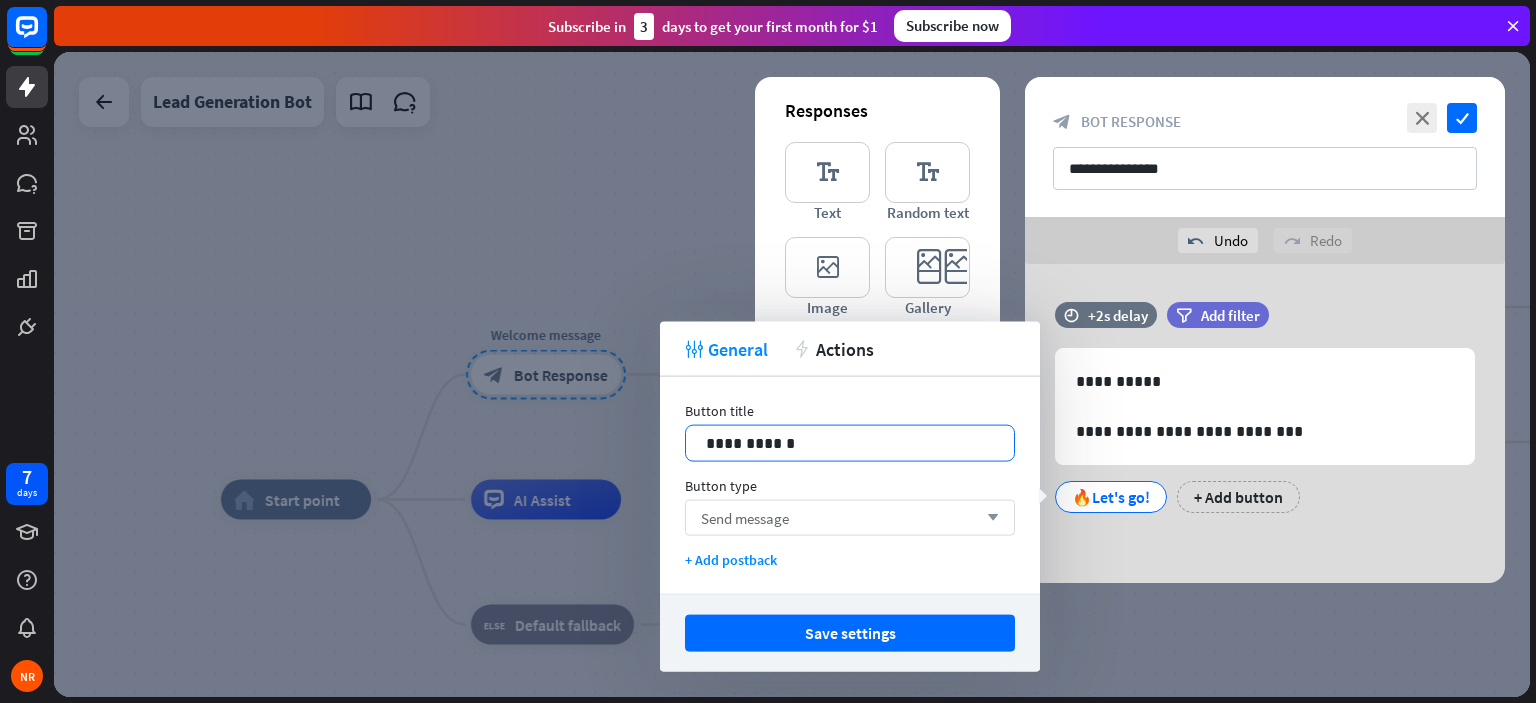 click on "**********" at bounding box center (850, 443) 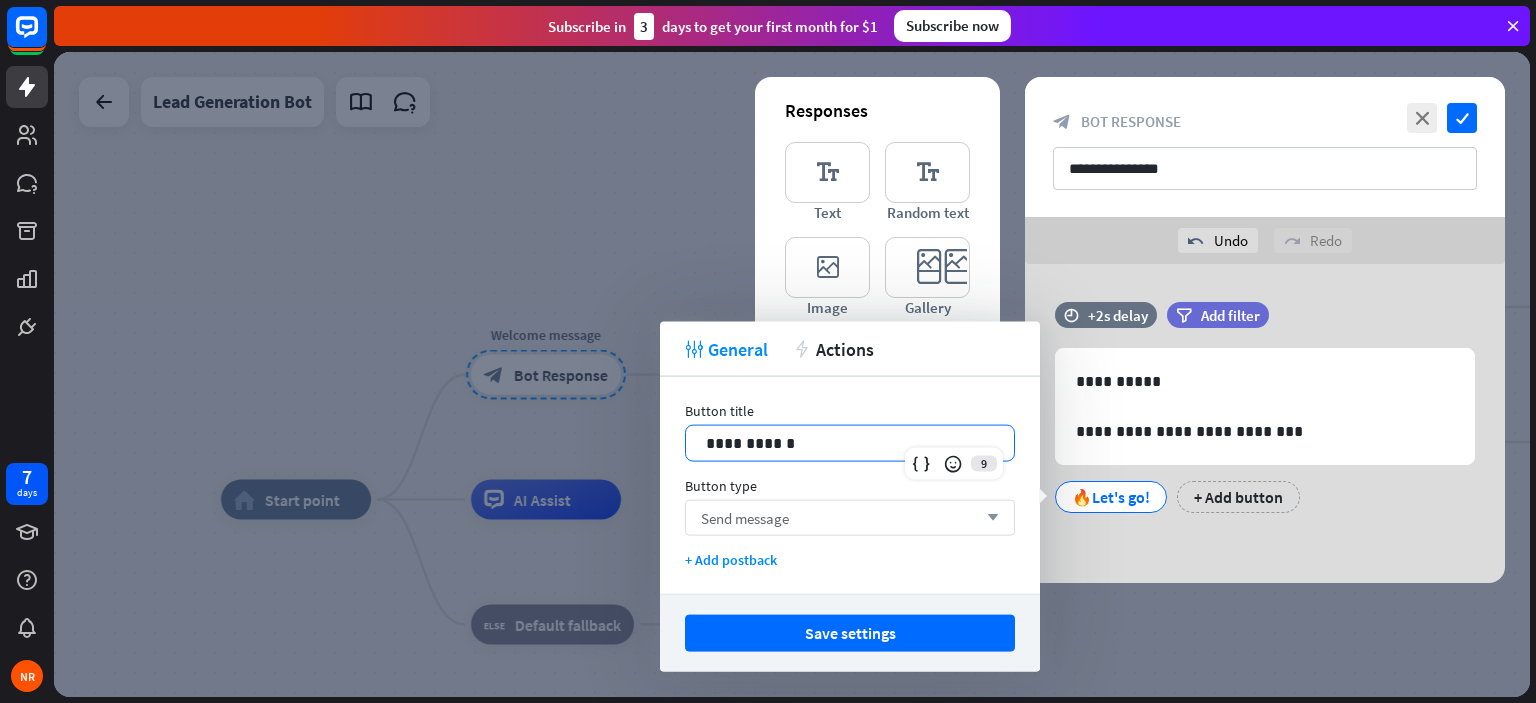 click on "**********" at bounding box center [850, 443] 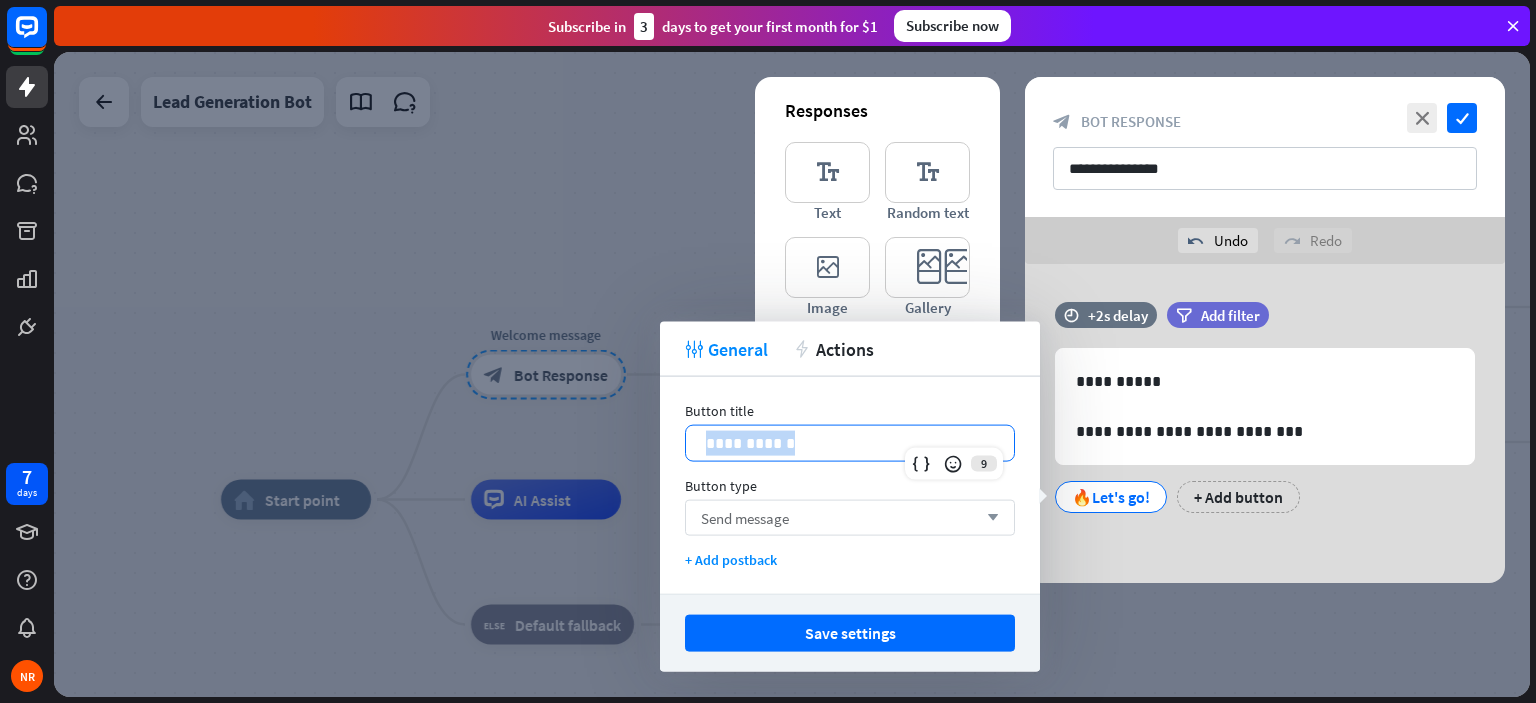 click on "**********" at bounding box center (850, 443) 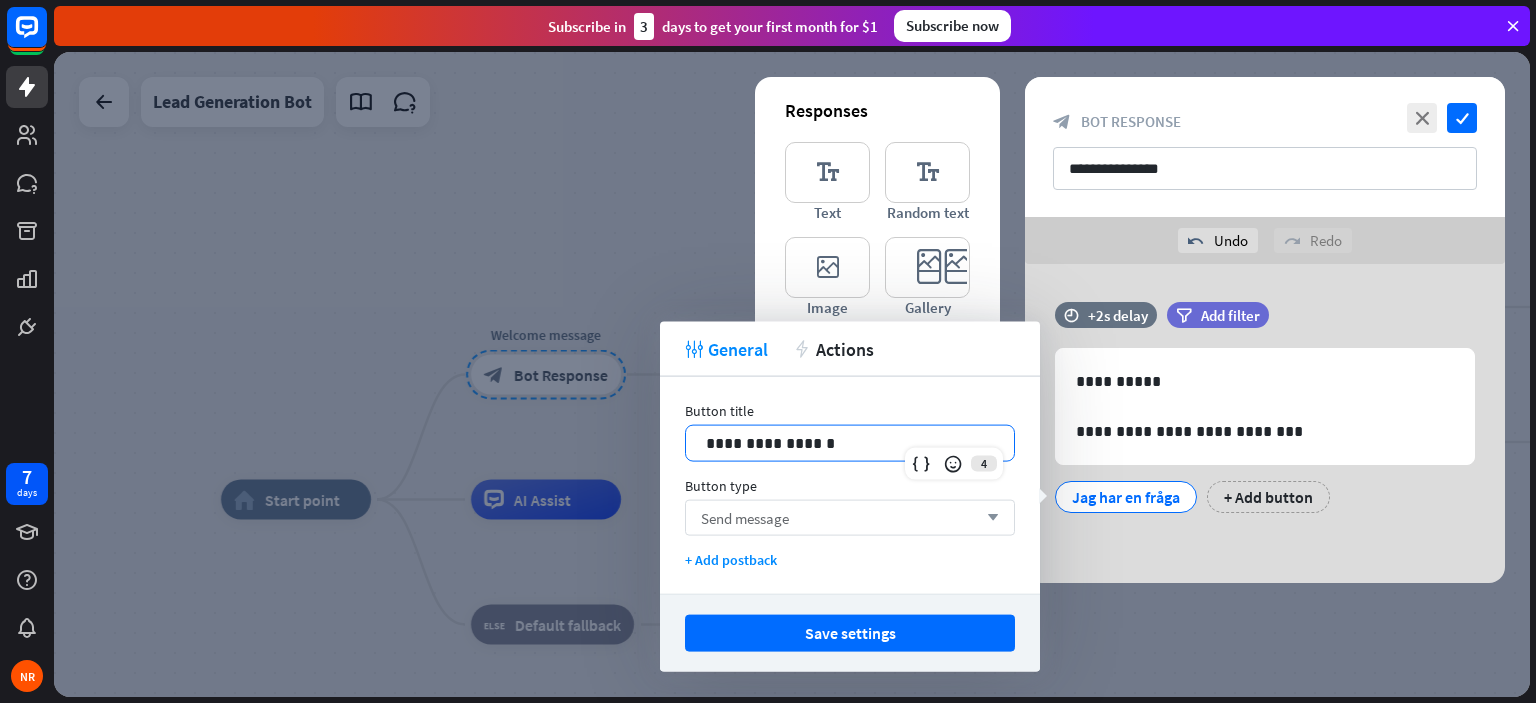 click on "Save settings" at bounding box center [850, 633] 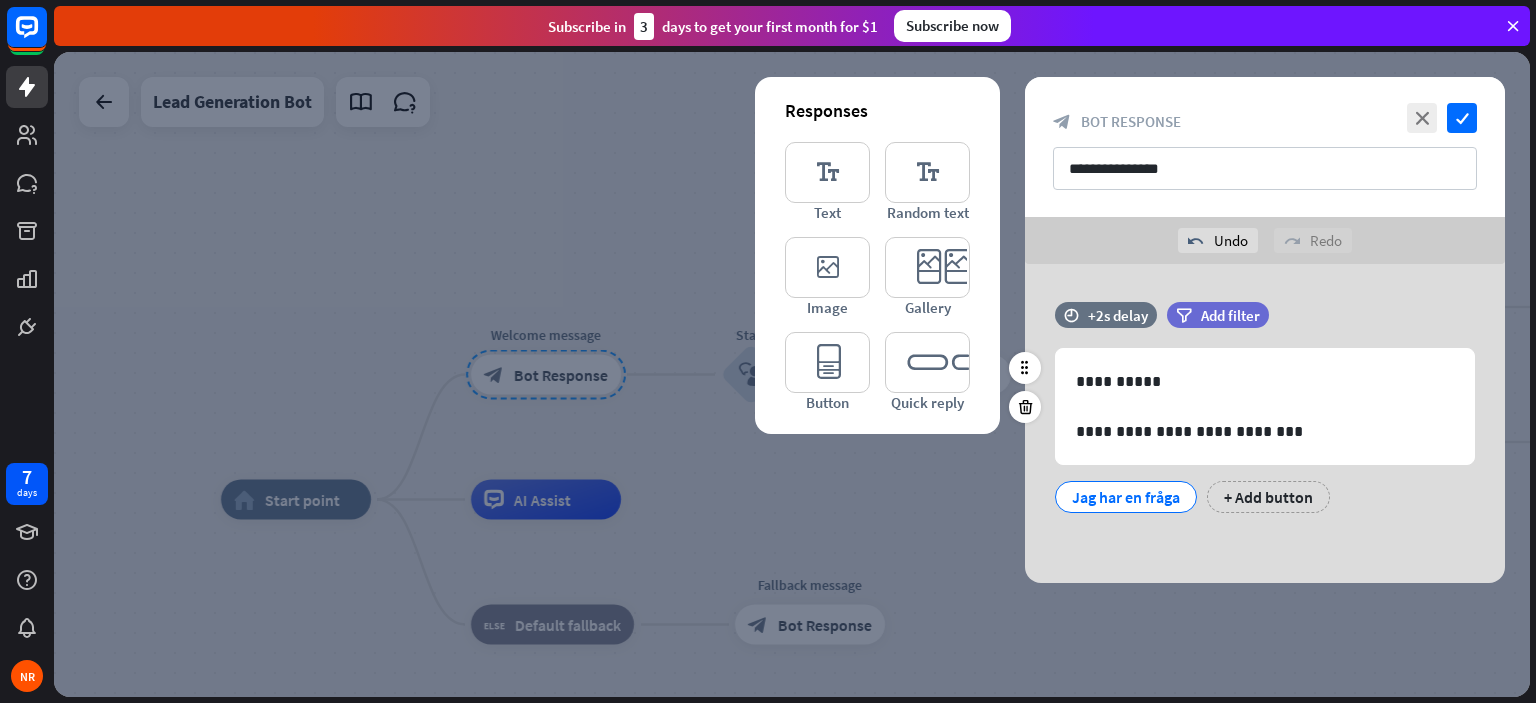 click on "Jag har en fråga
+ Add button" at bounding box center [1260, 492] 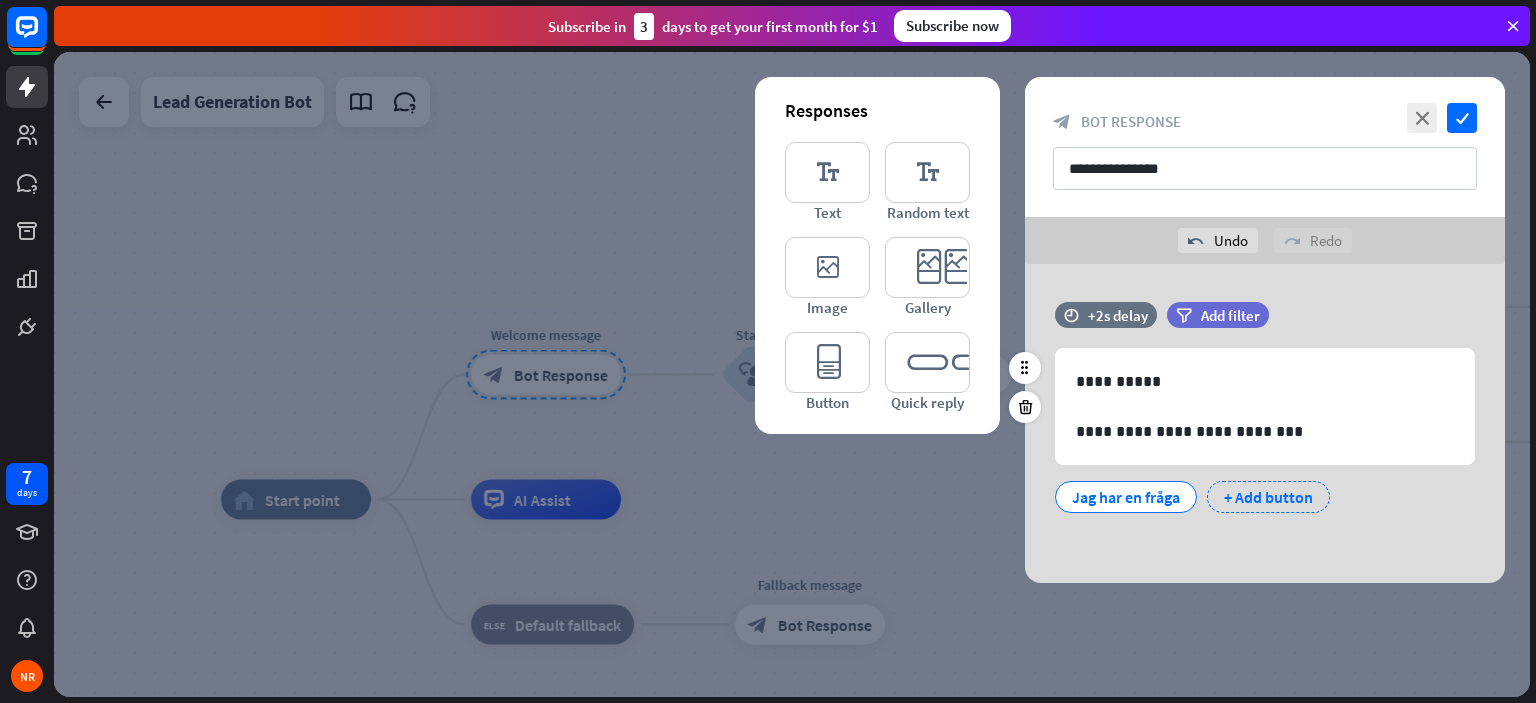 click on "+ Add button" at bounding box center (1268, 497) 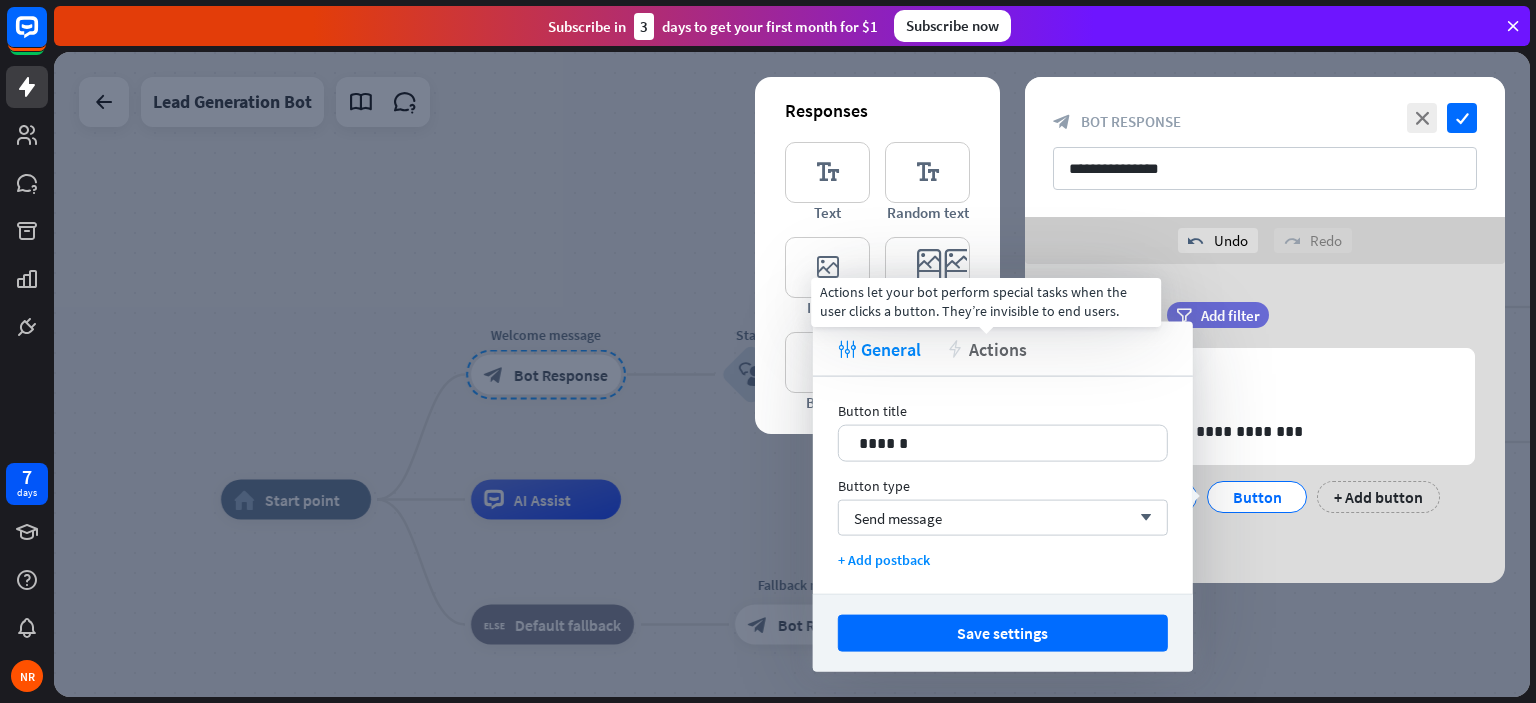 click on "action
Actions" at bounding box center (986, 348) 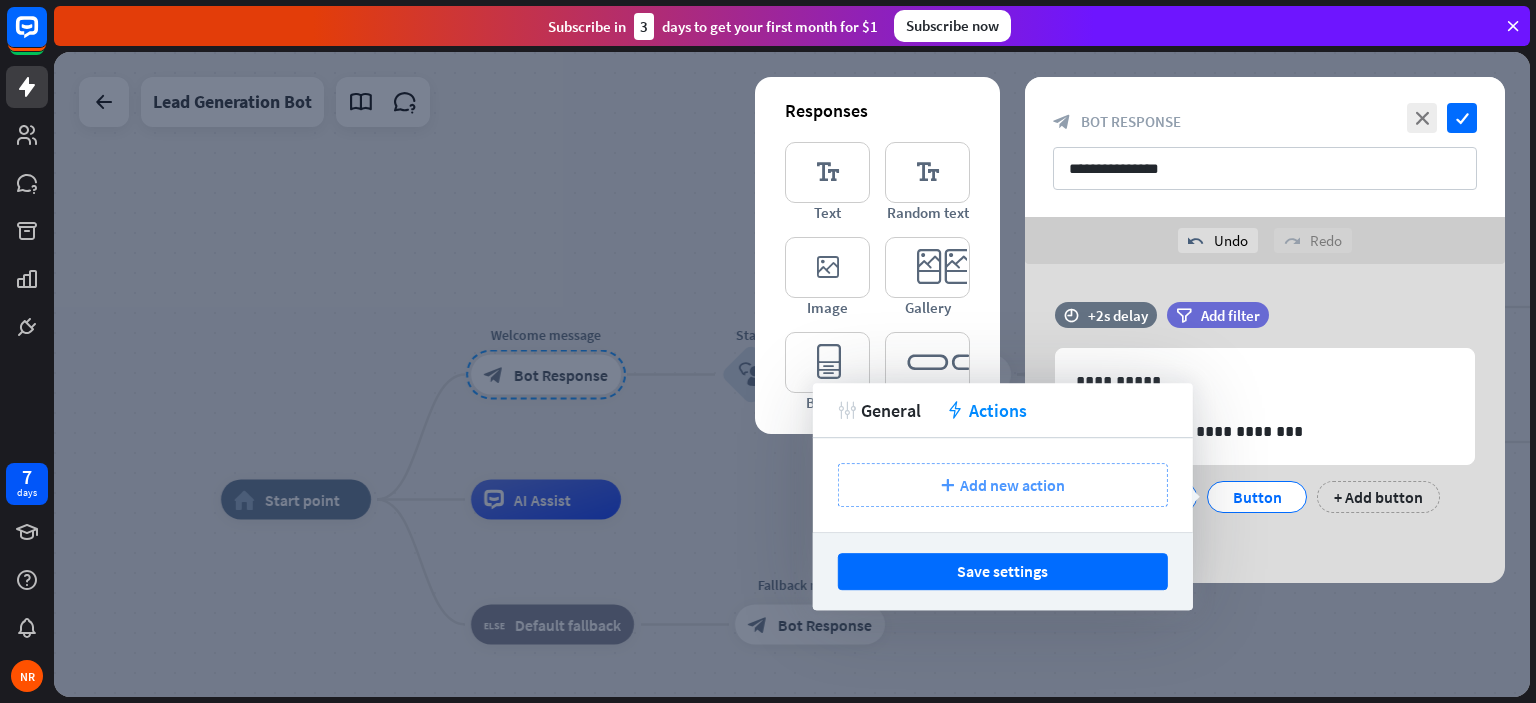 click on "plus
Add new action" at bounding box center (1003, 485) 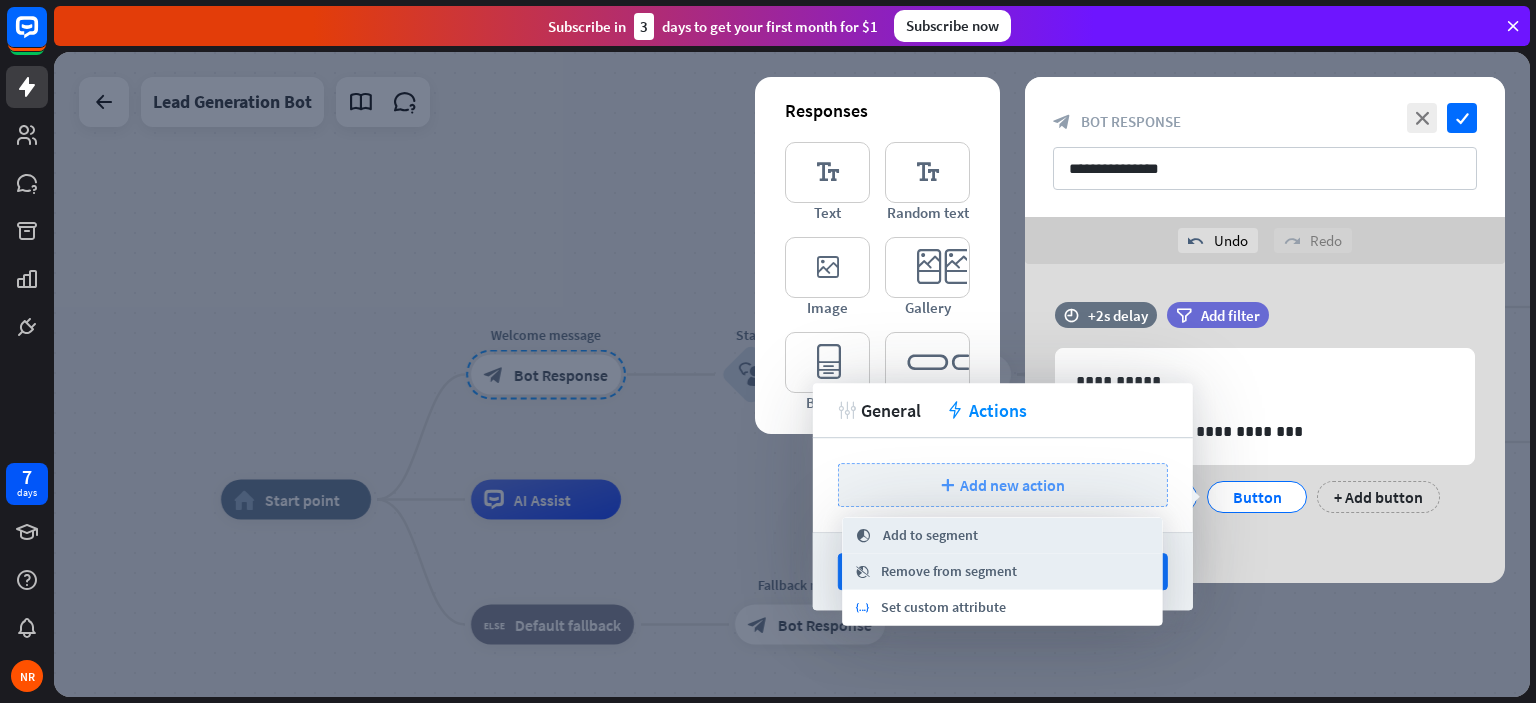click on "plus
Add new action" at bounding box center (1003, 485) 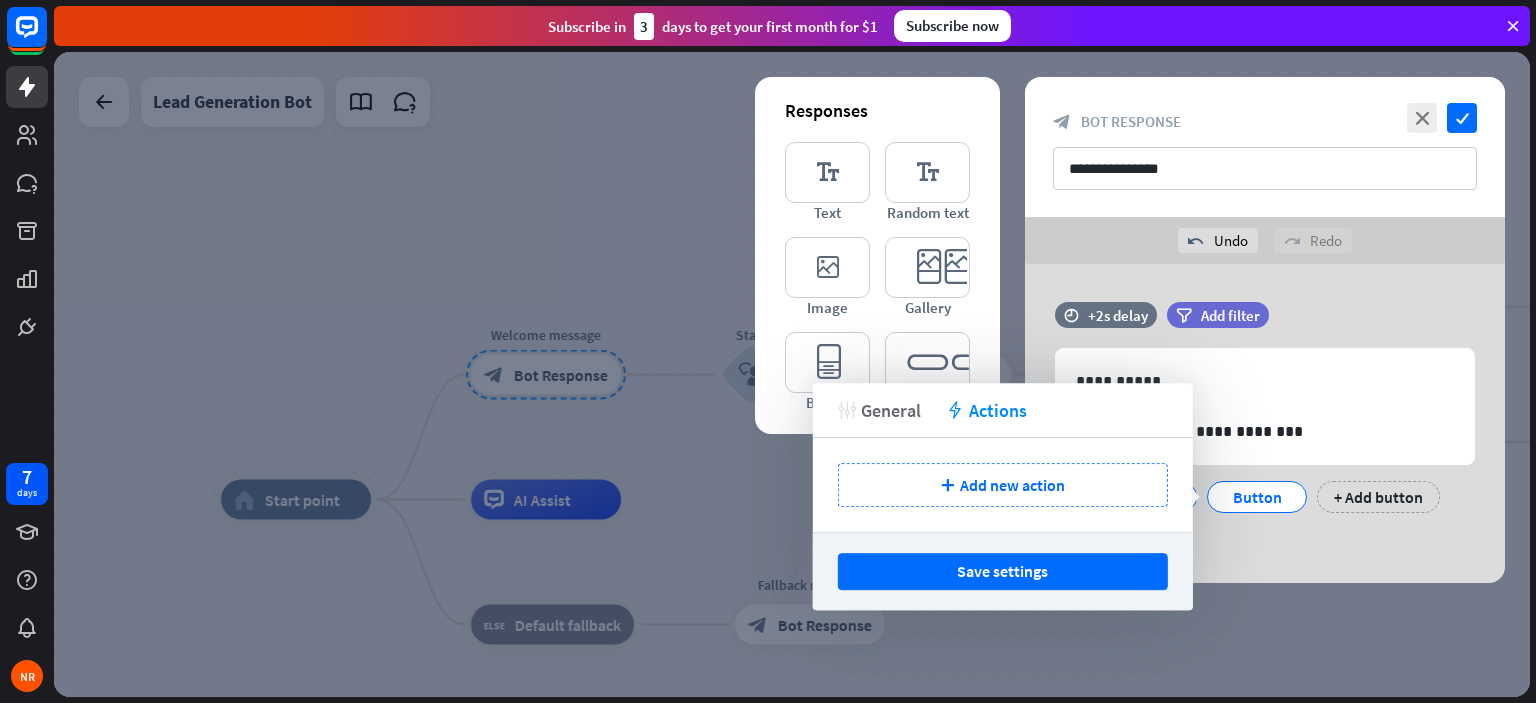 click on "General" at bounding box center (891, 410) 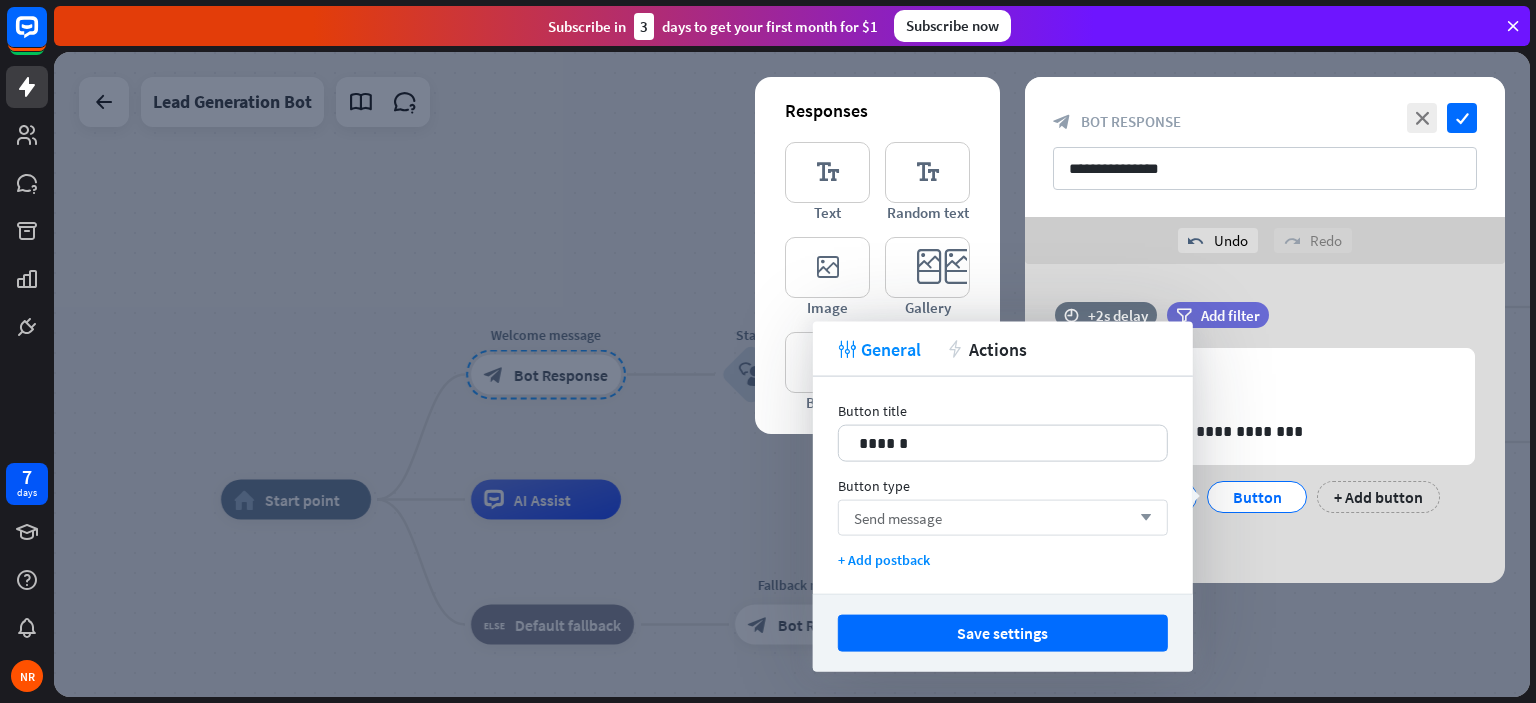 click on "Send message" at bounding box center [898, 517] 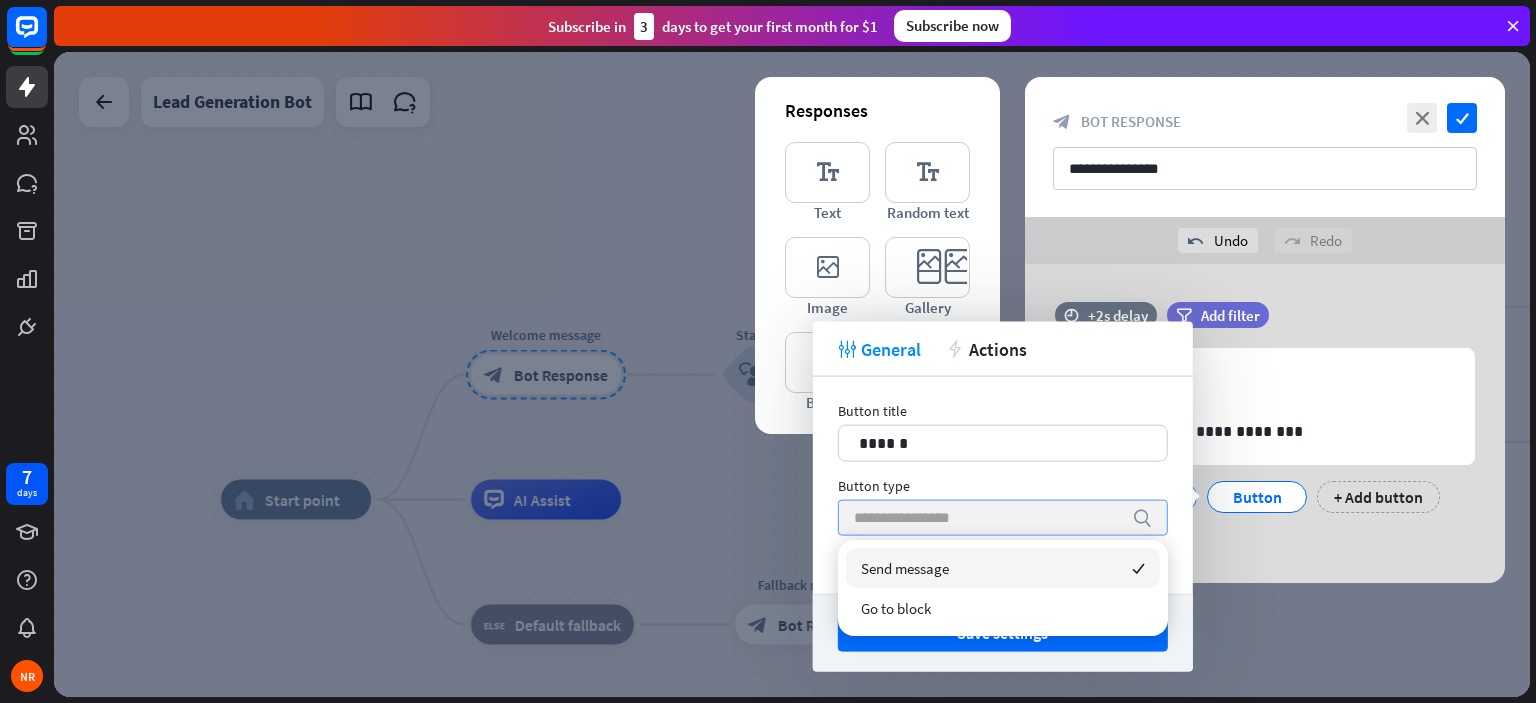 click at bounding box center [988, 518] 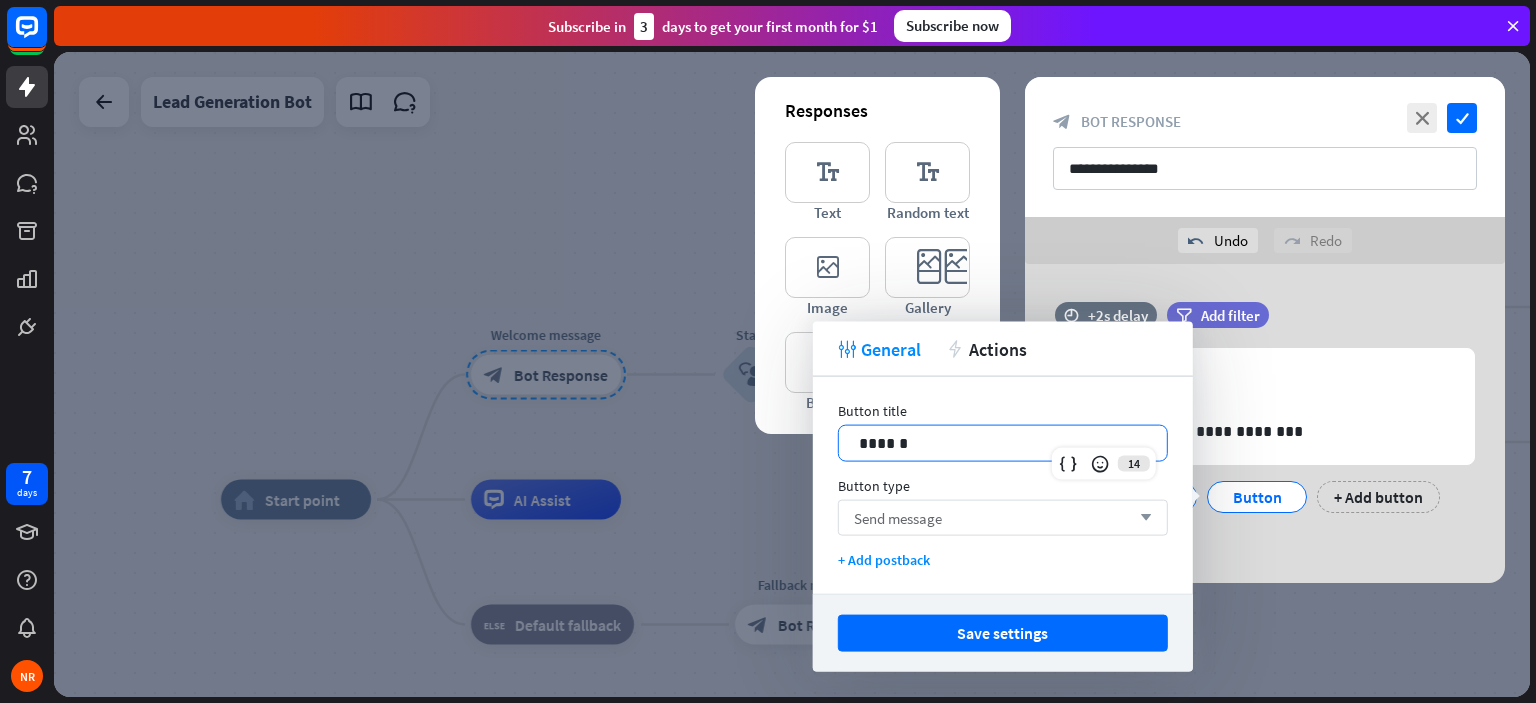 click on "******" at bounding box center [1003, 443] 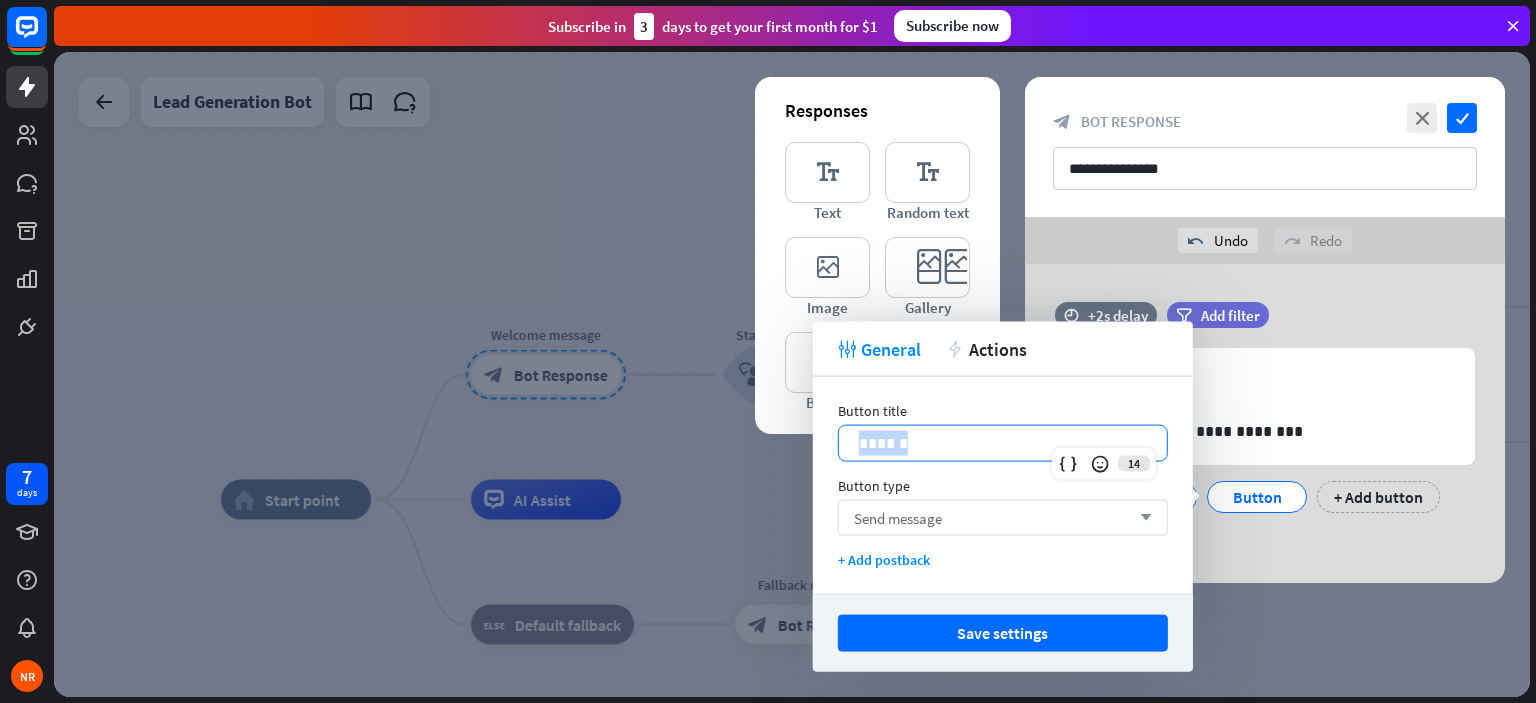 click on "******" at bounding box center [1003, 443] 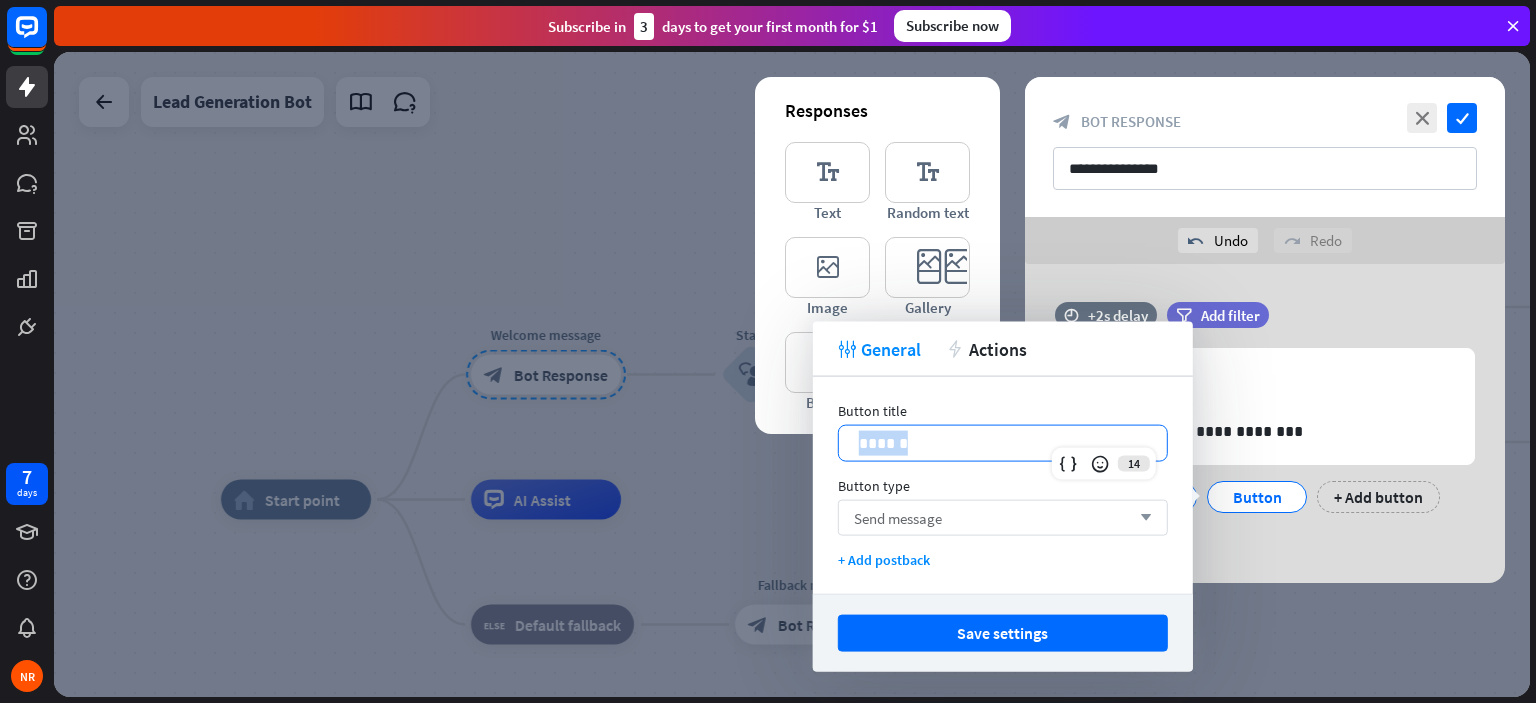 type 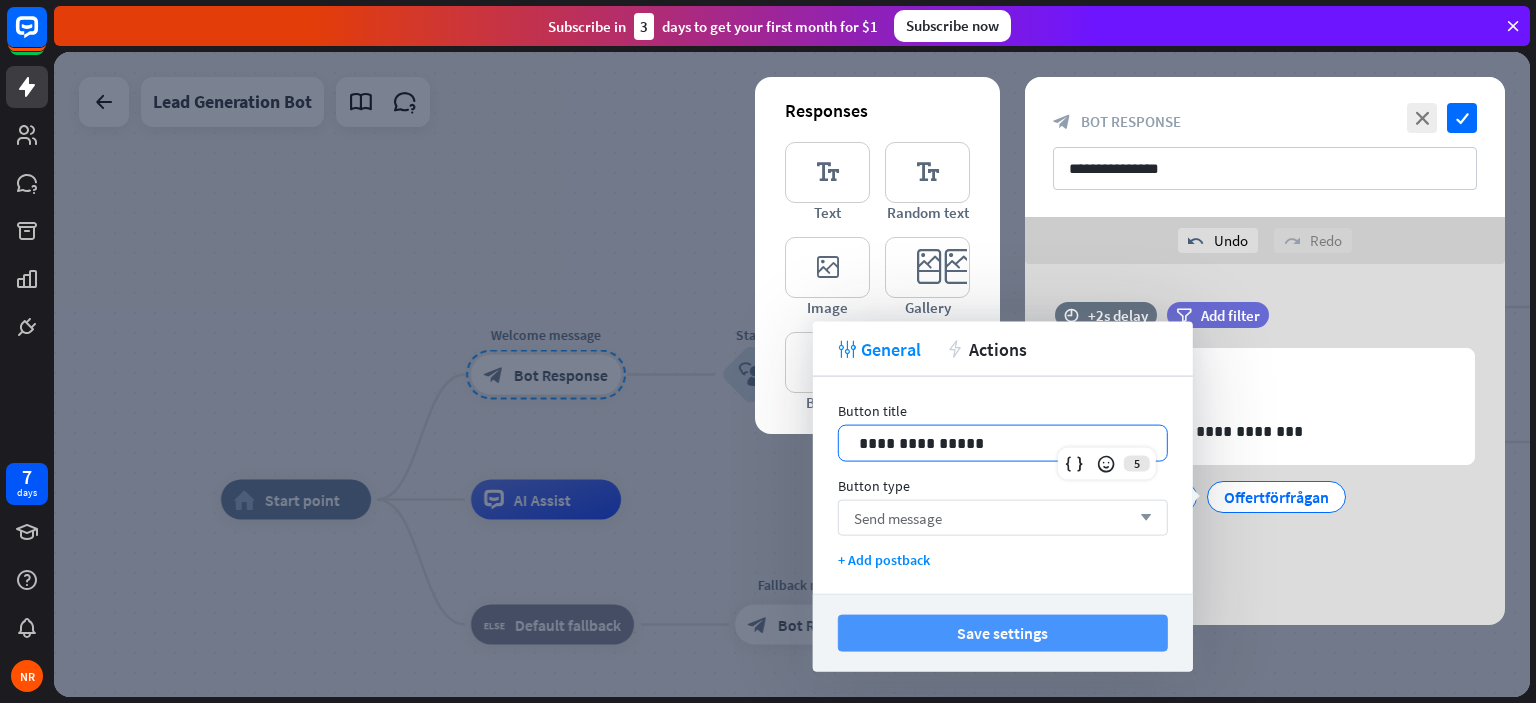 click on "Save settings" at bounding box center [1003, 633] 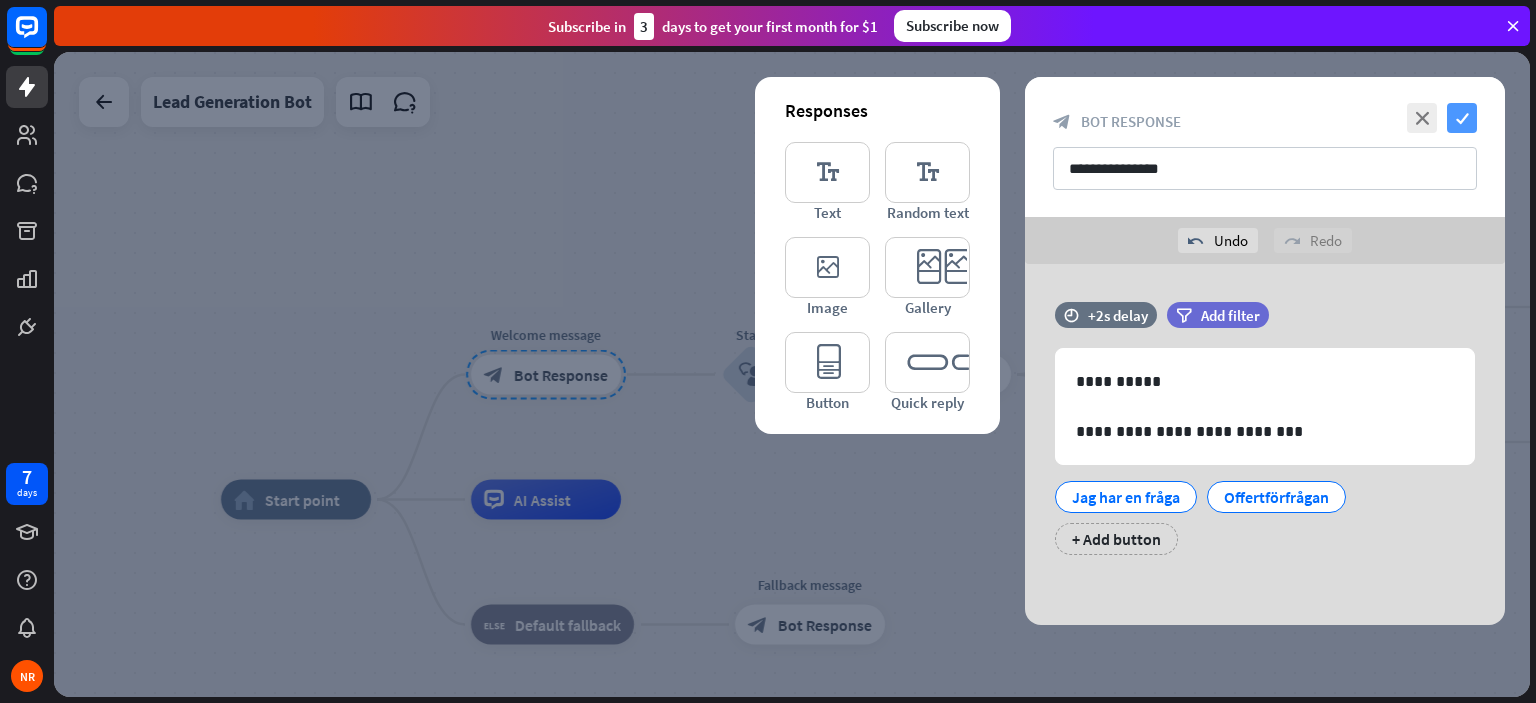 click on "check" at bounding box center [1462, 118] 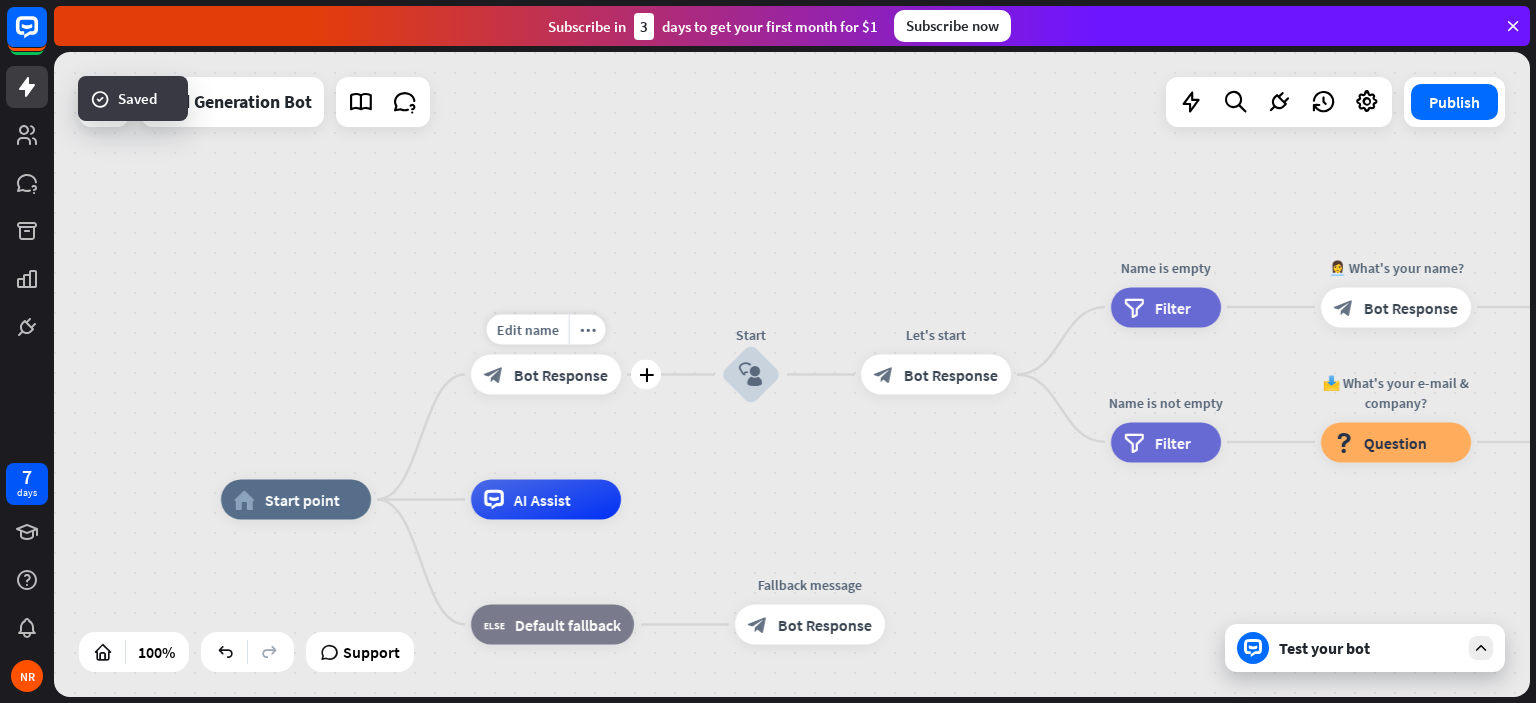 click on "Bot Response" at bounding box center (561, 375) 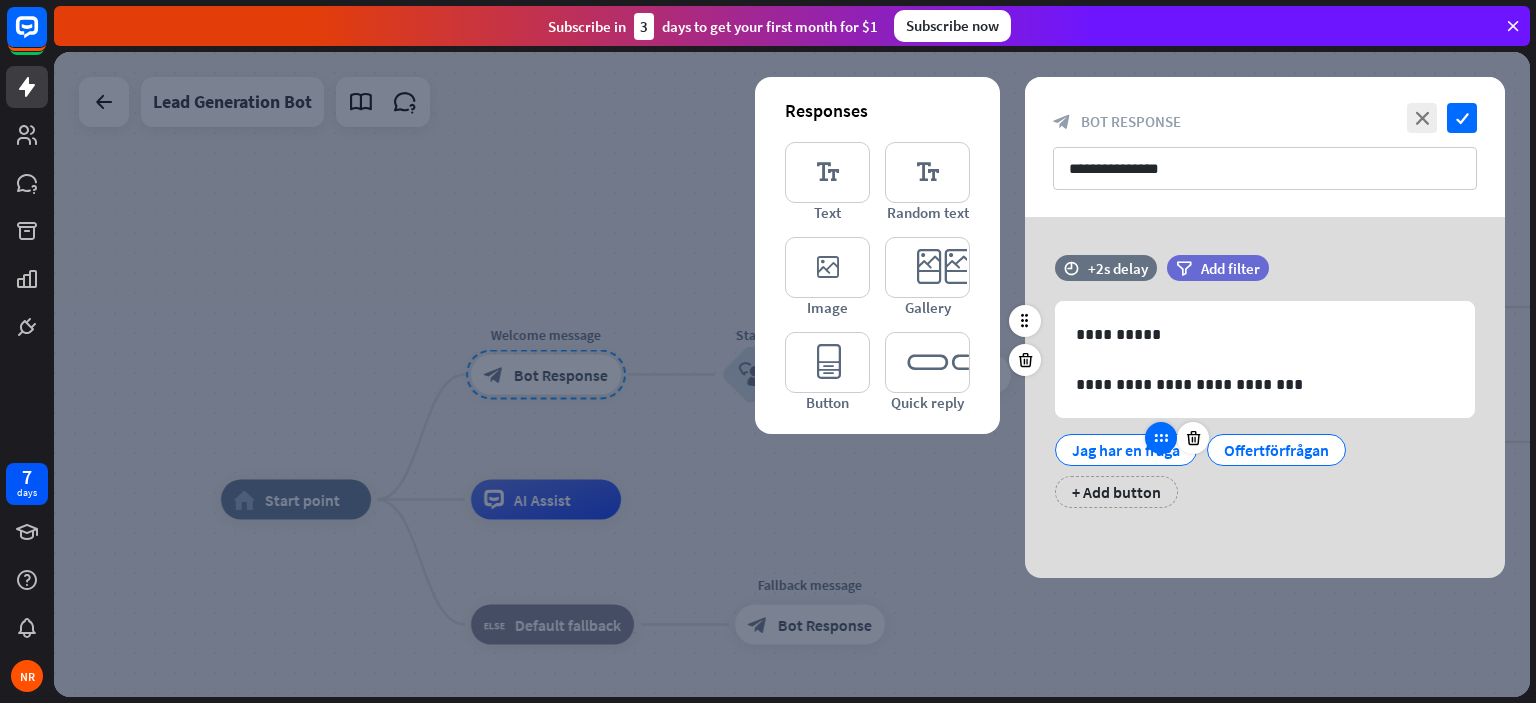click at bounding box center [1161, 438] 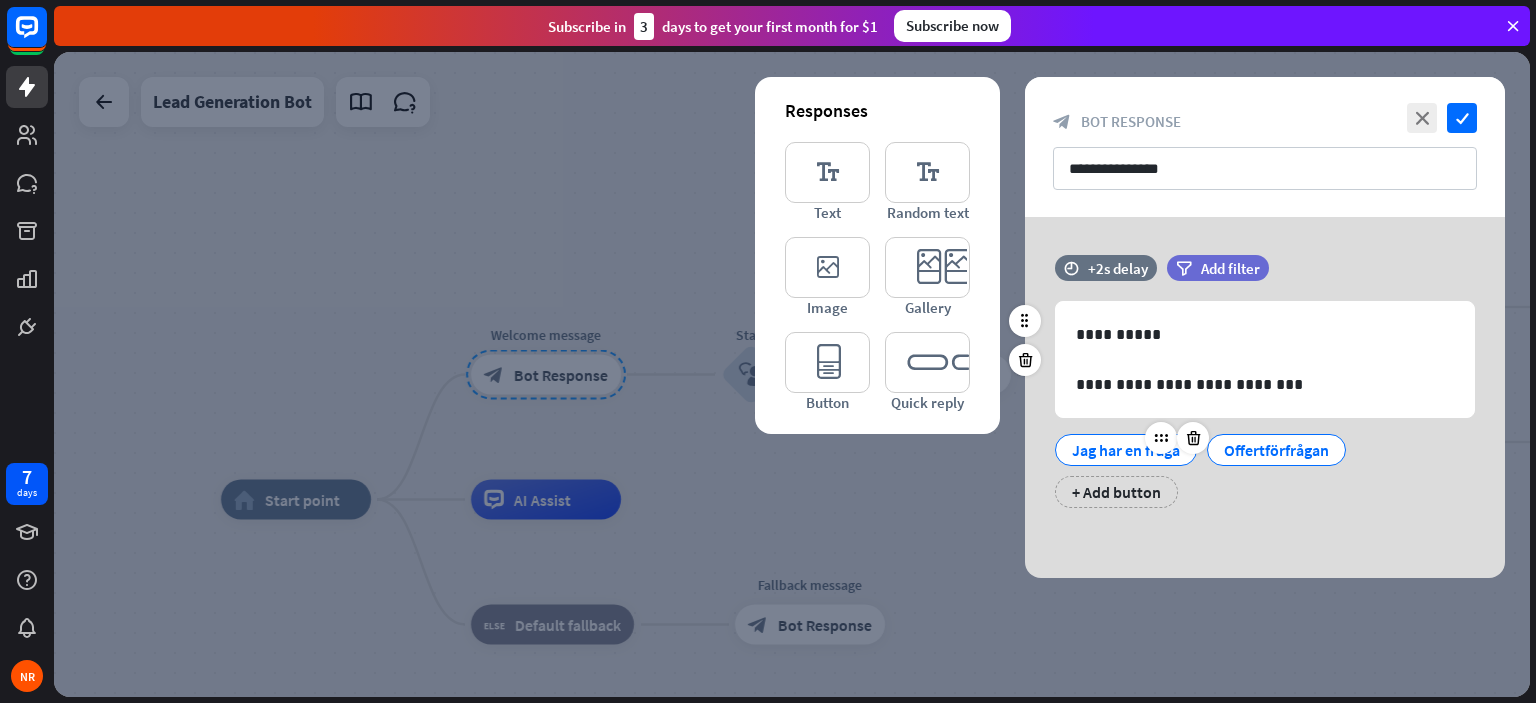 click on "Jag har en fråga" at bounding box center (1126, 450) 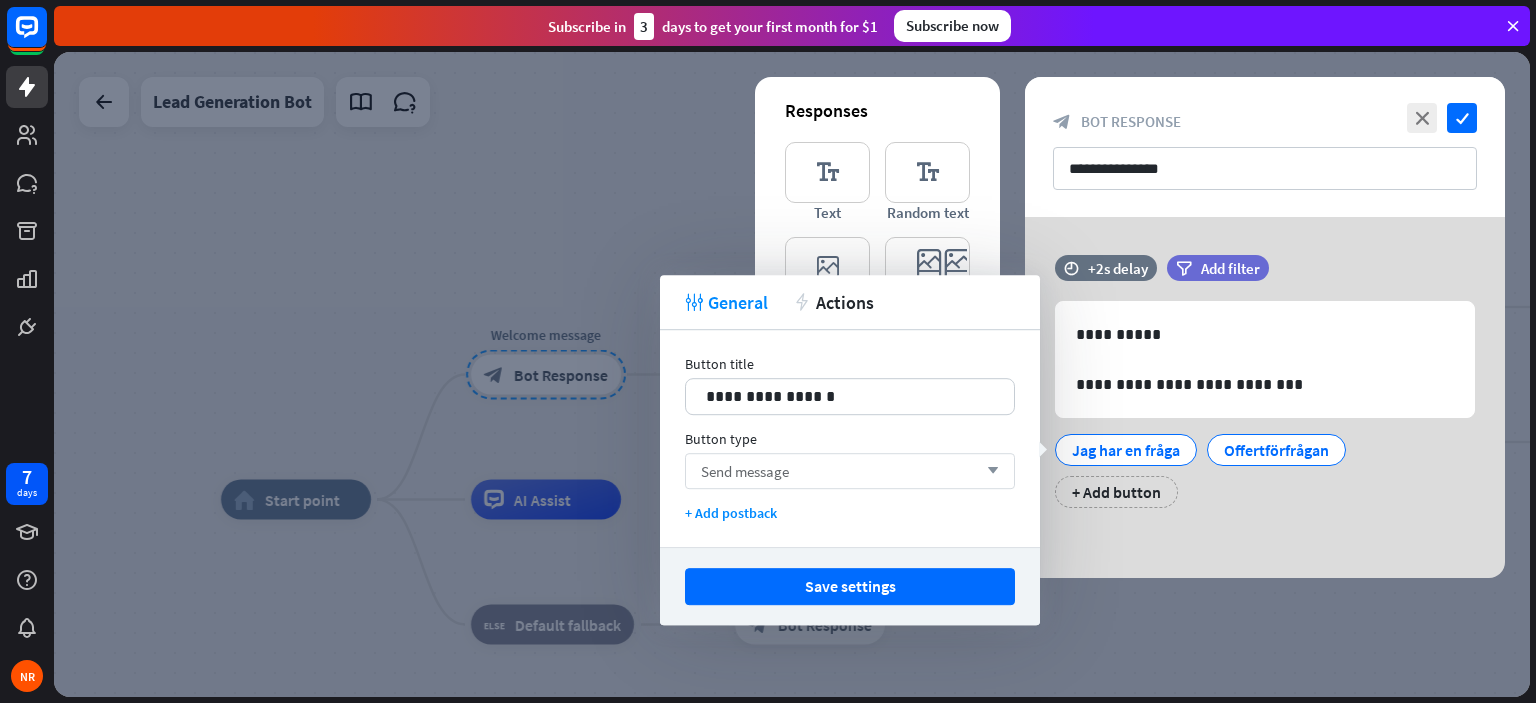 click on "Send message
arrow_down" at bounding box center [850, 471] 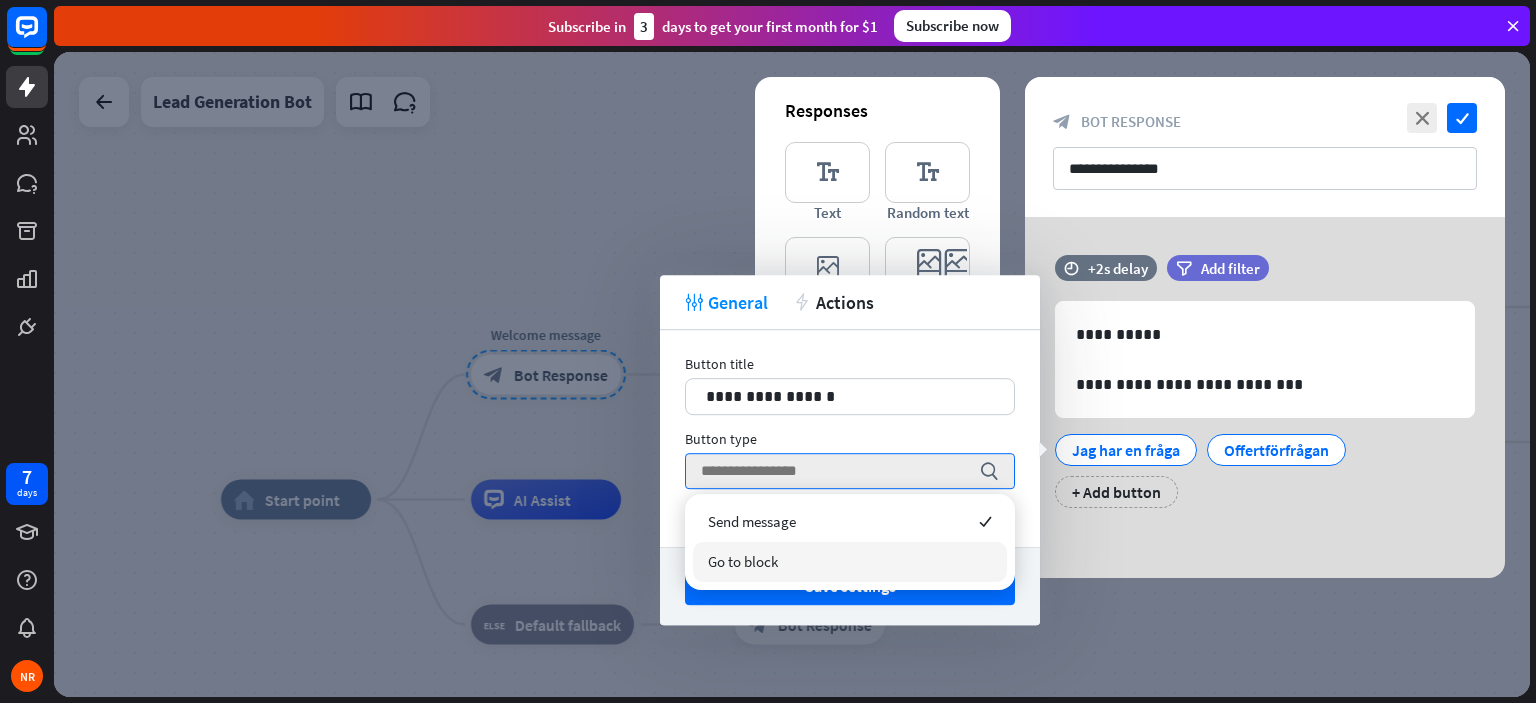 click on "Go to block" at bounding box center (850, 562) 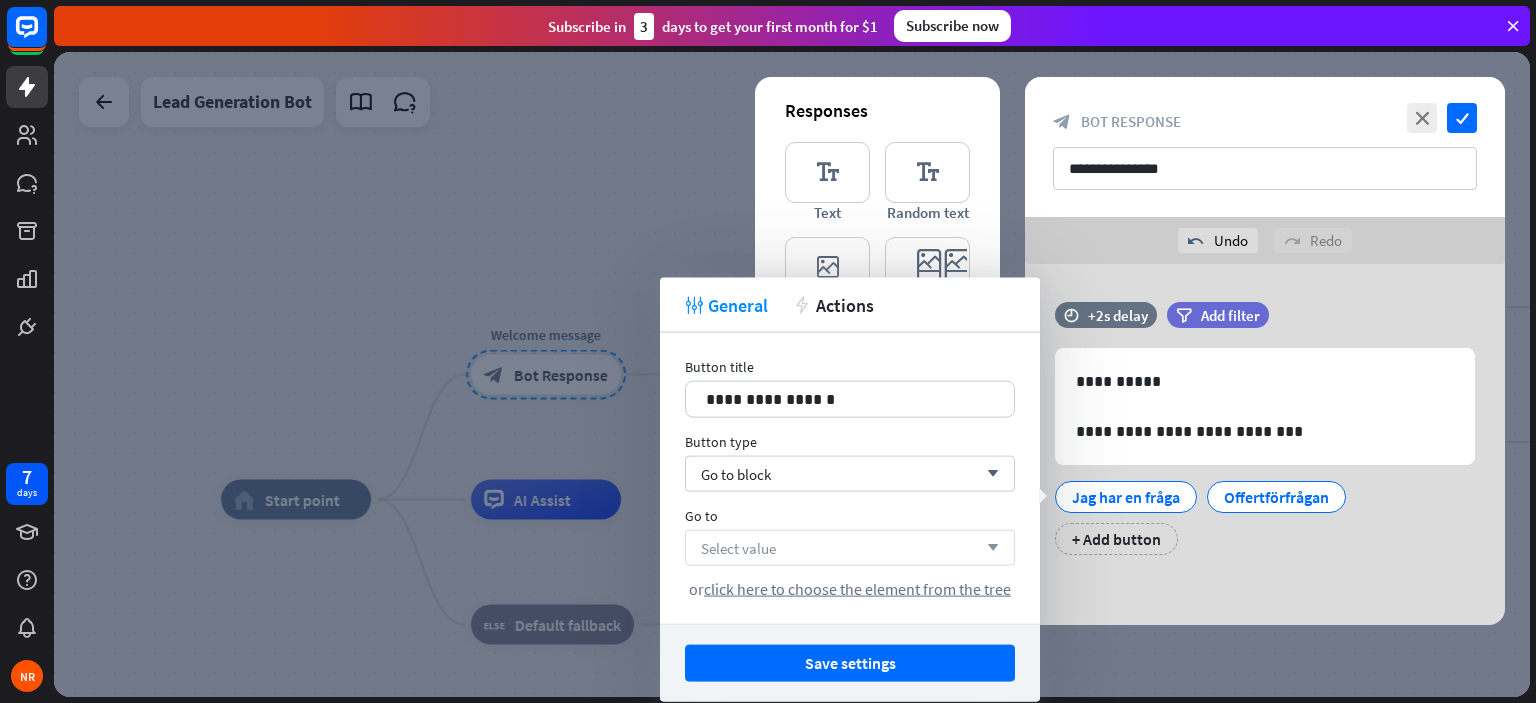 click on "Select value
arrow_down" at bounding box center (850, 548) 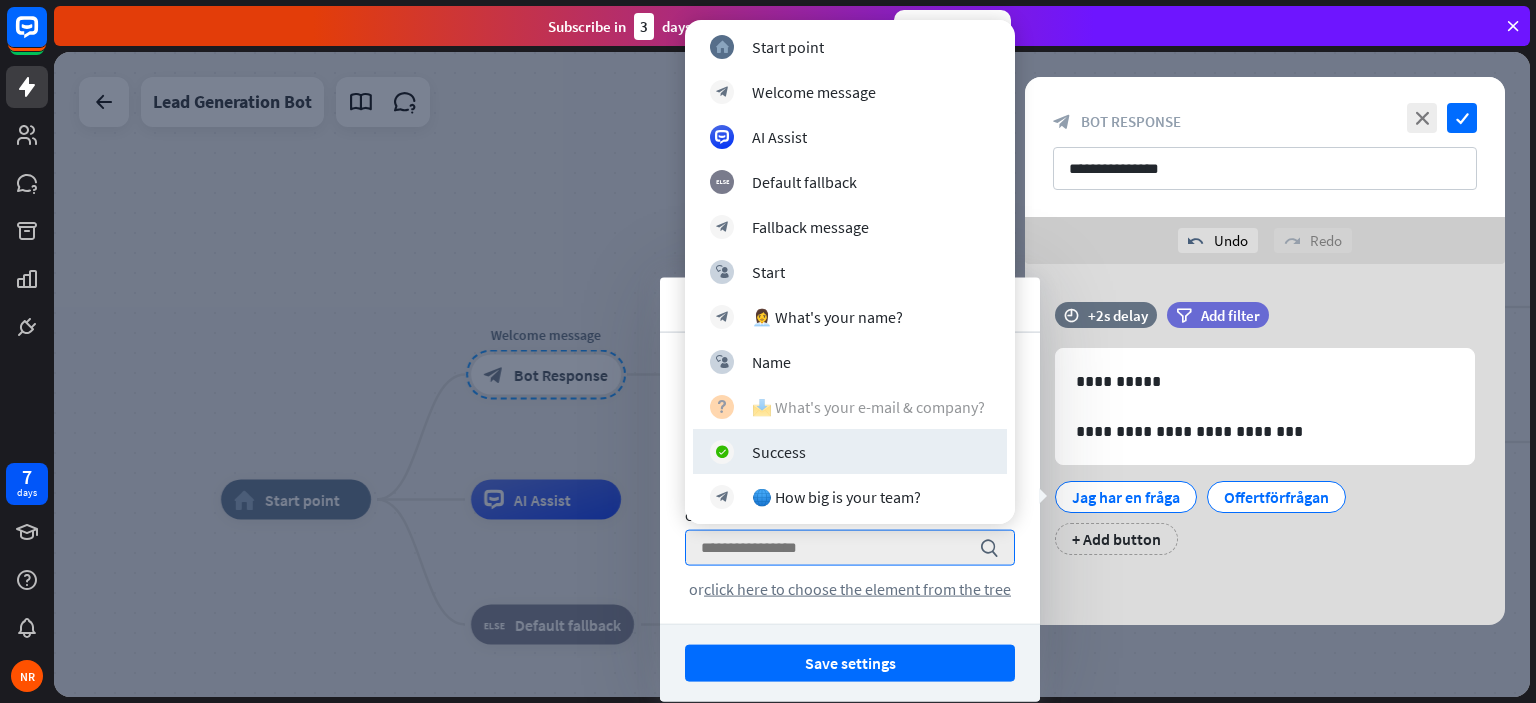 scroll, scrollTop: 0, scrollLeft: 0, axis: both 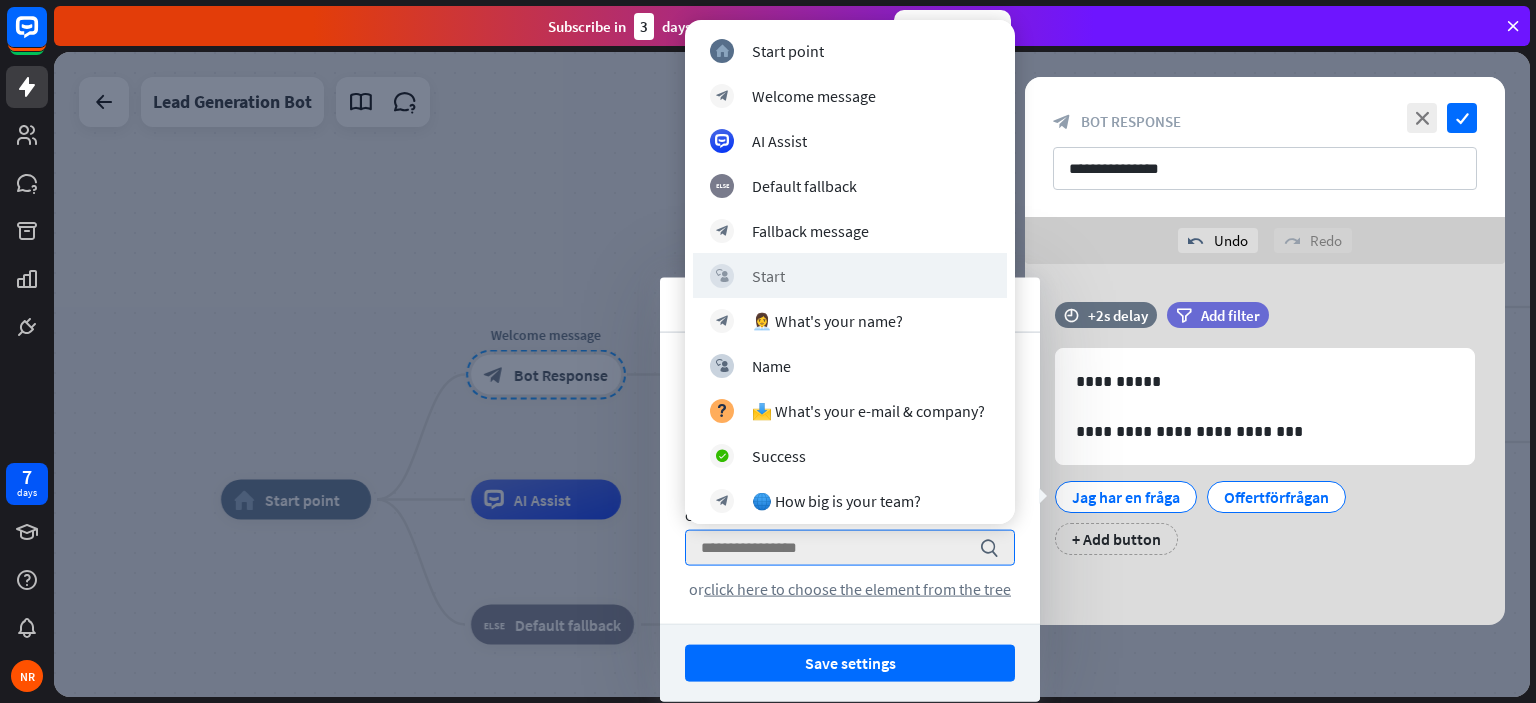 click on "block_user_input
Start" at bounding box center (850, 275) 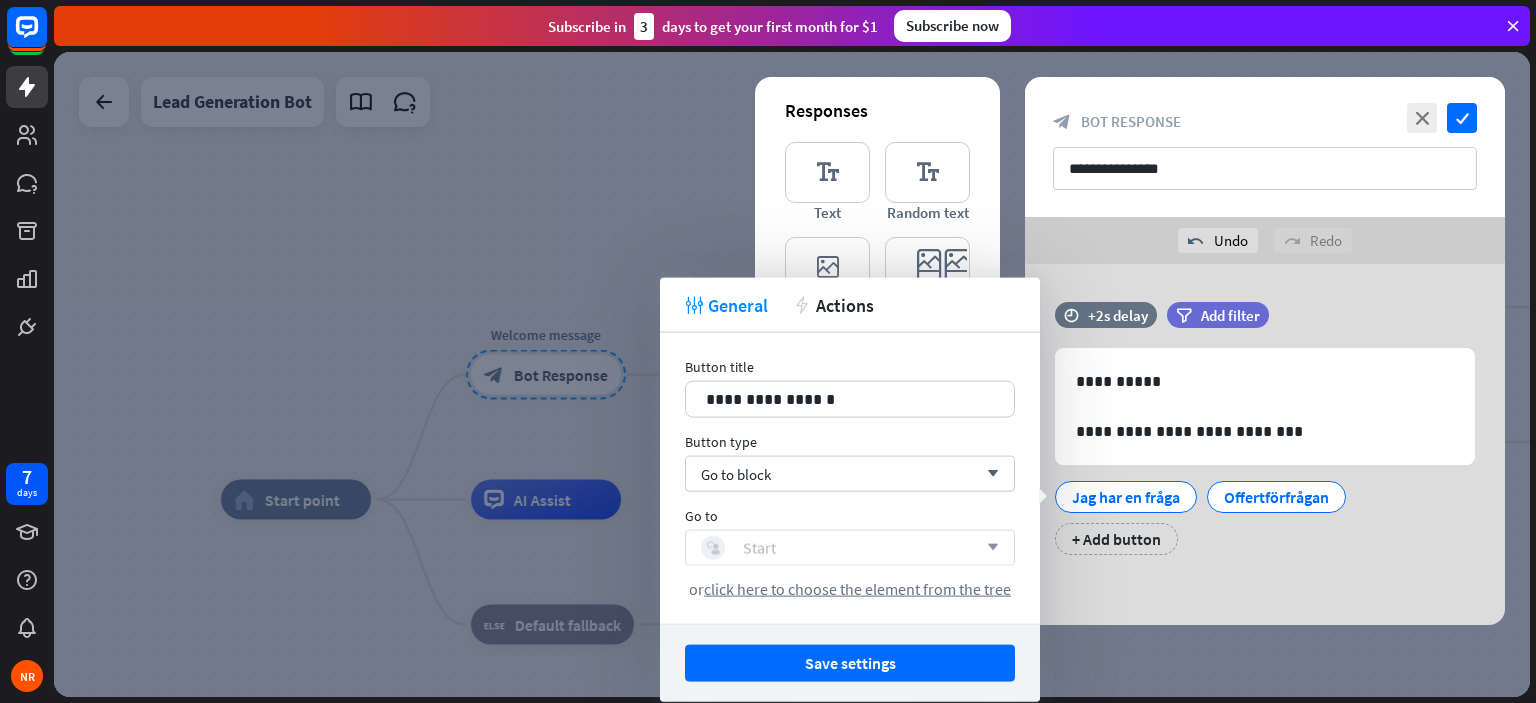 click on "block_user_input
Start" at bounding box center (839, 548) 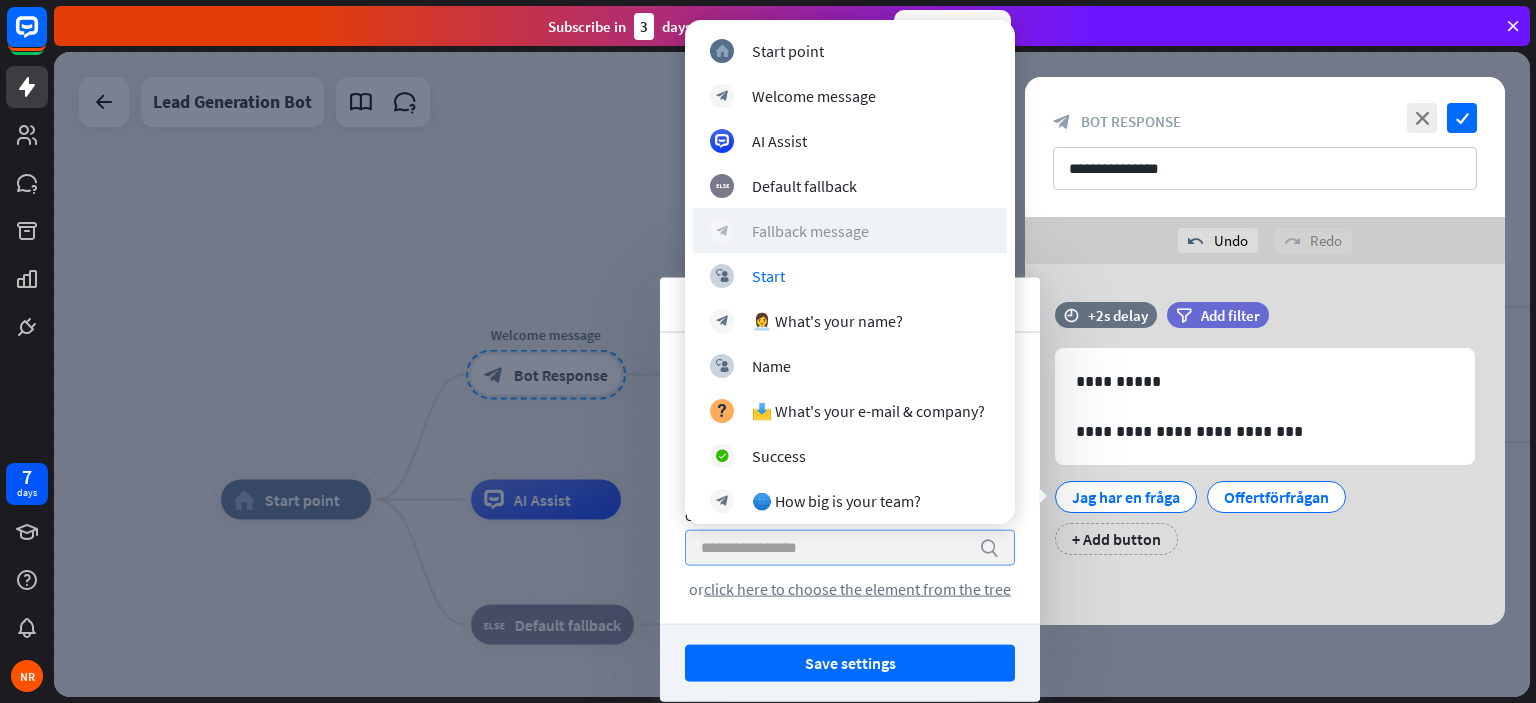 click on "Fallback message" at bounding box center (810, 231) 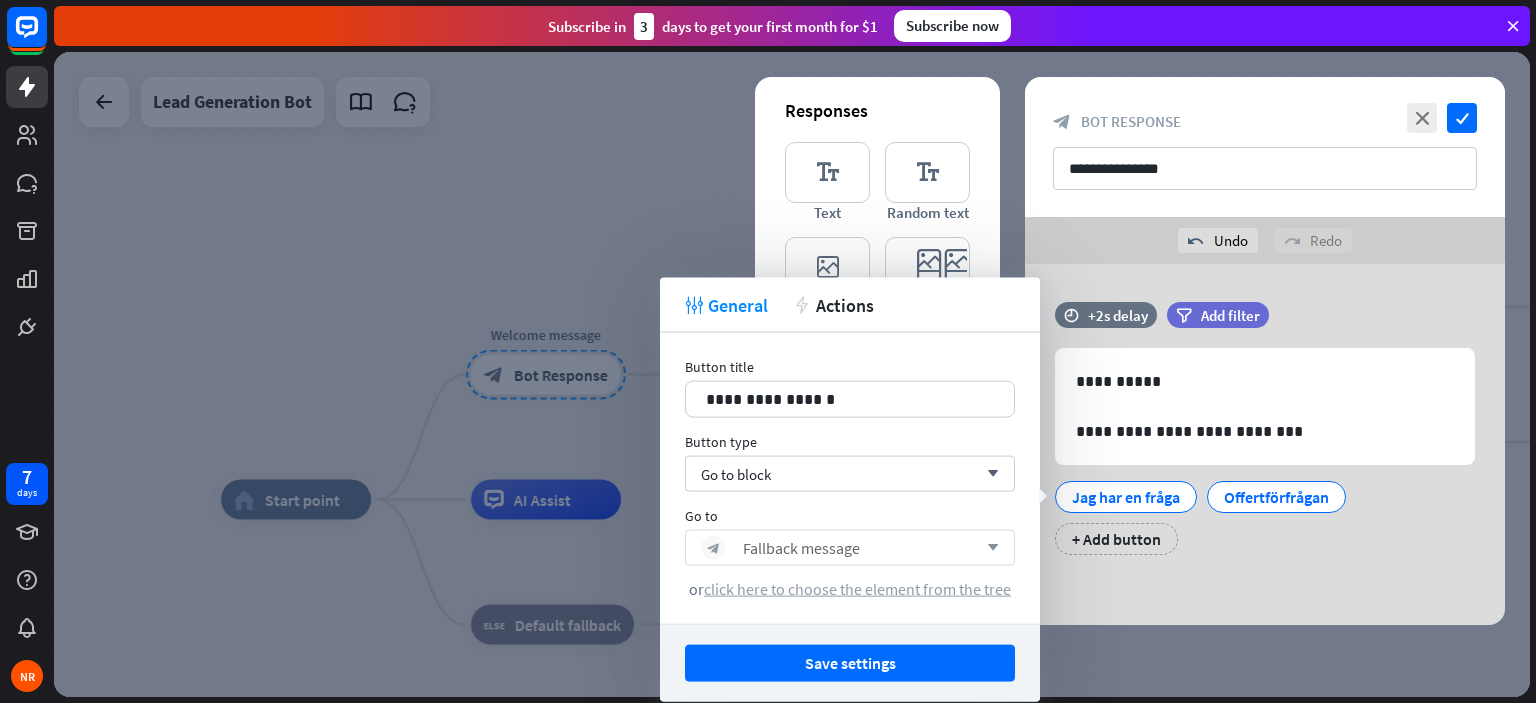 click on "click here to choose the element from the tree" at bounding box center (857, 589) 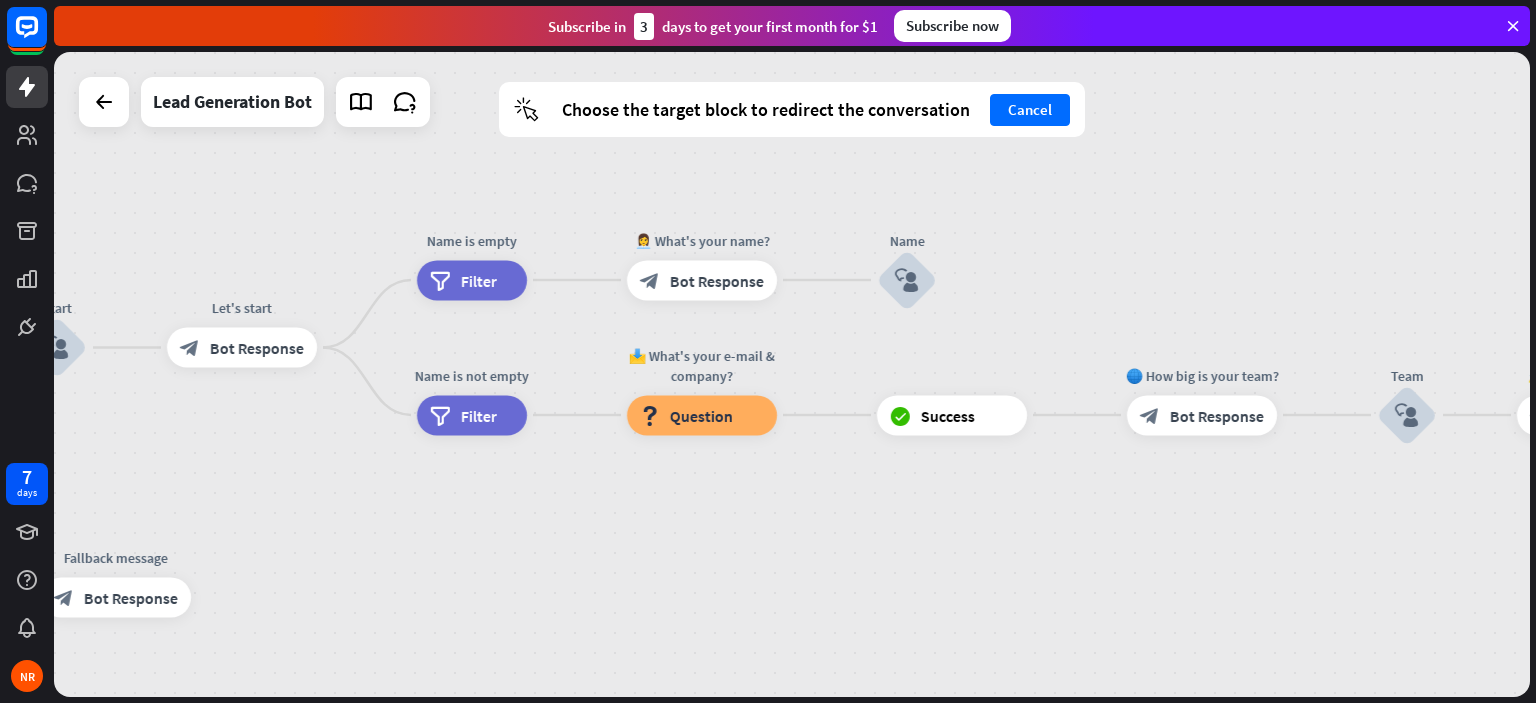 drag, startPoint x: 844, startPoint y: 468, endPoint x: 122, endPoint y: 445, distance: 722.3663 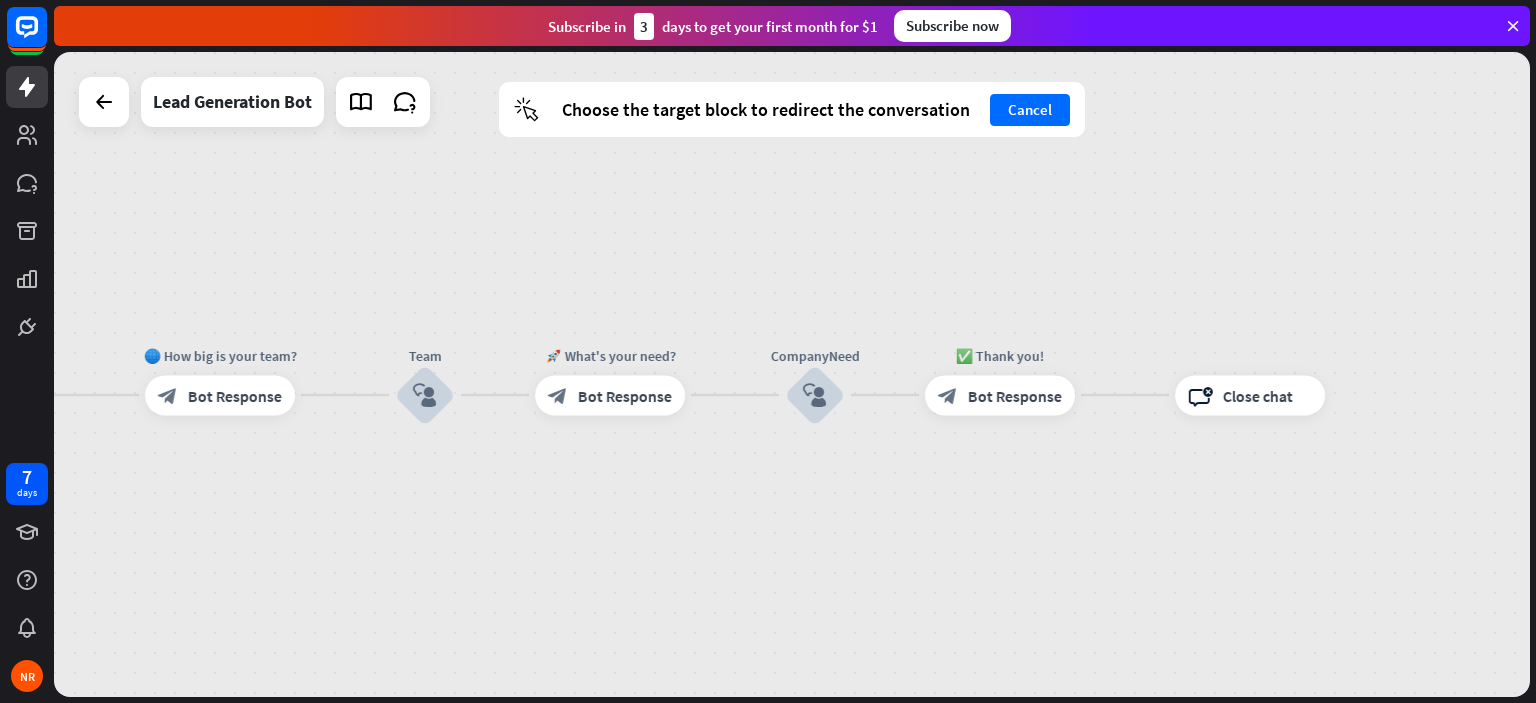 drag, startPoint x: 1266, startPoint y: 512, endPoint x: 312, endPoint y: 488, distance: 954.3018 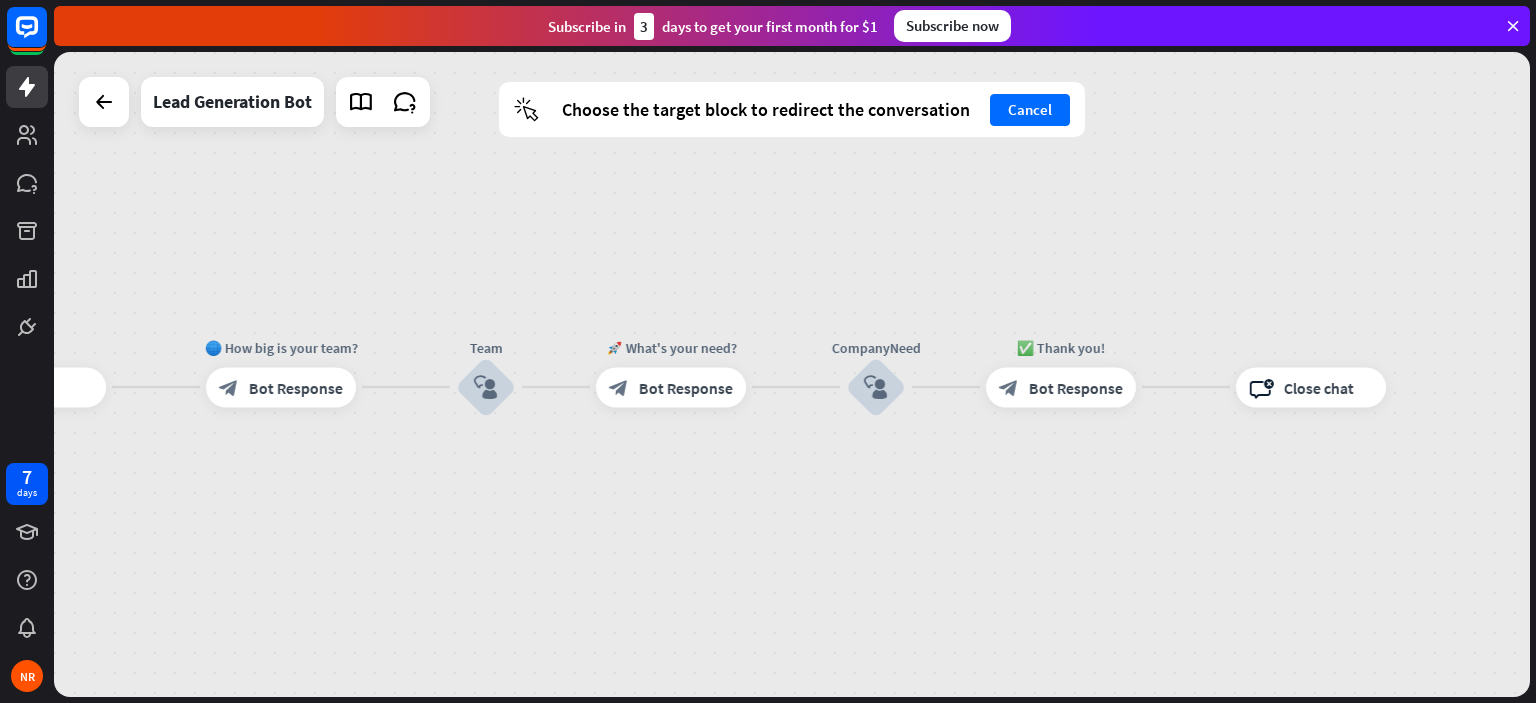 drag, startPoint x: 673, startPoint y: 455, endPoint x: 1338, endPoint y: 371, distance: 670.28424 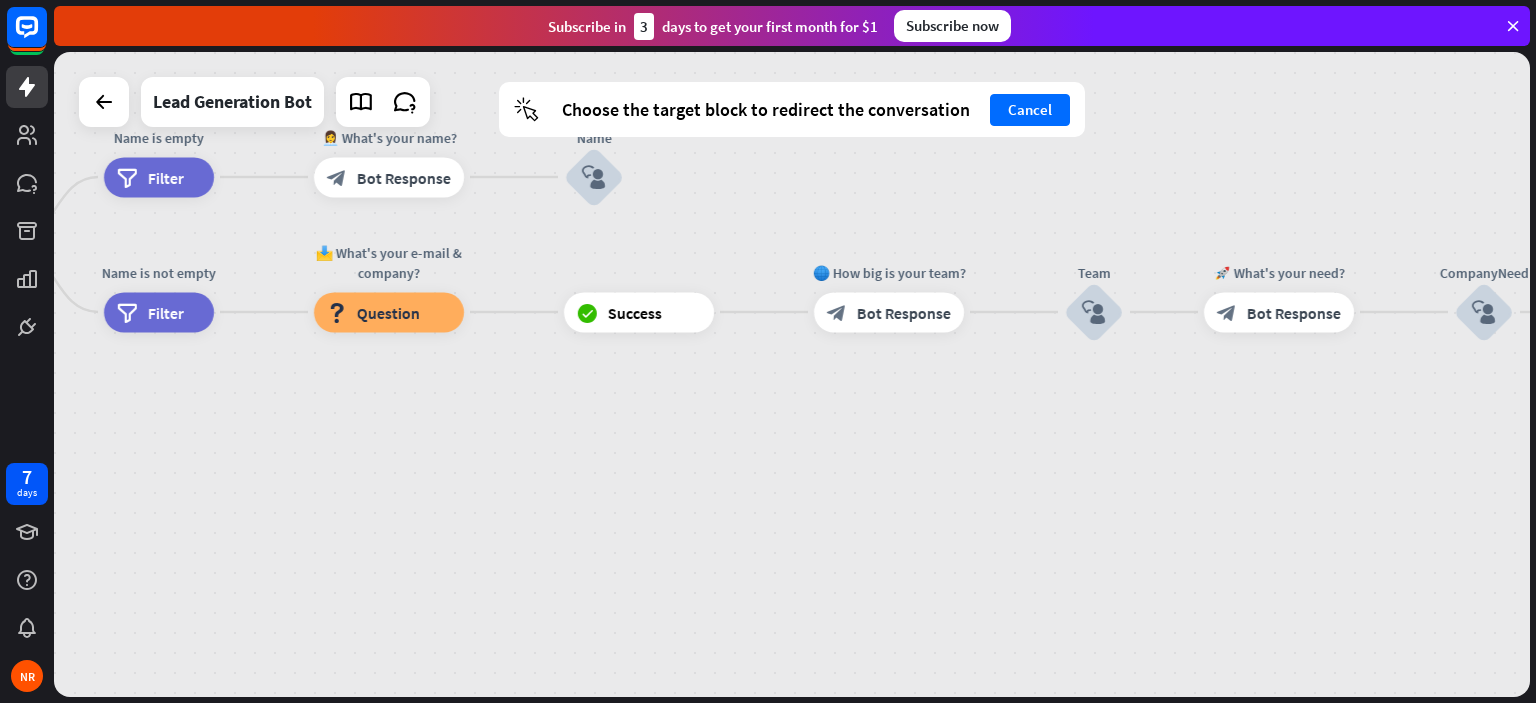 drag, startPoint x: 661, startPoint y: 401, endPoint x: 1377, endPoint y: 500, distance: 722.8119 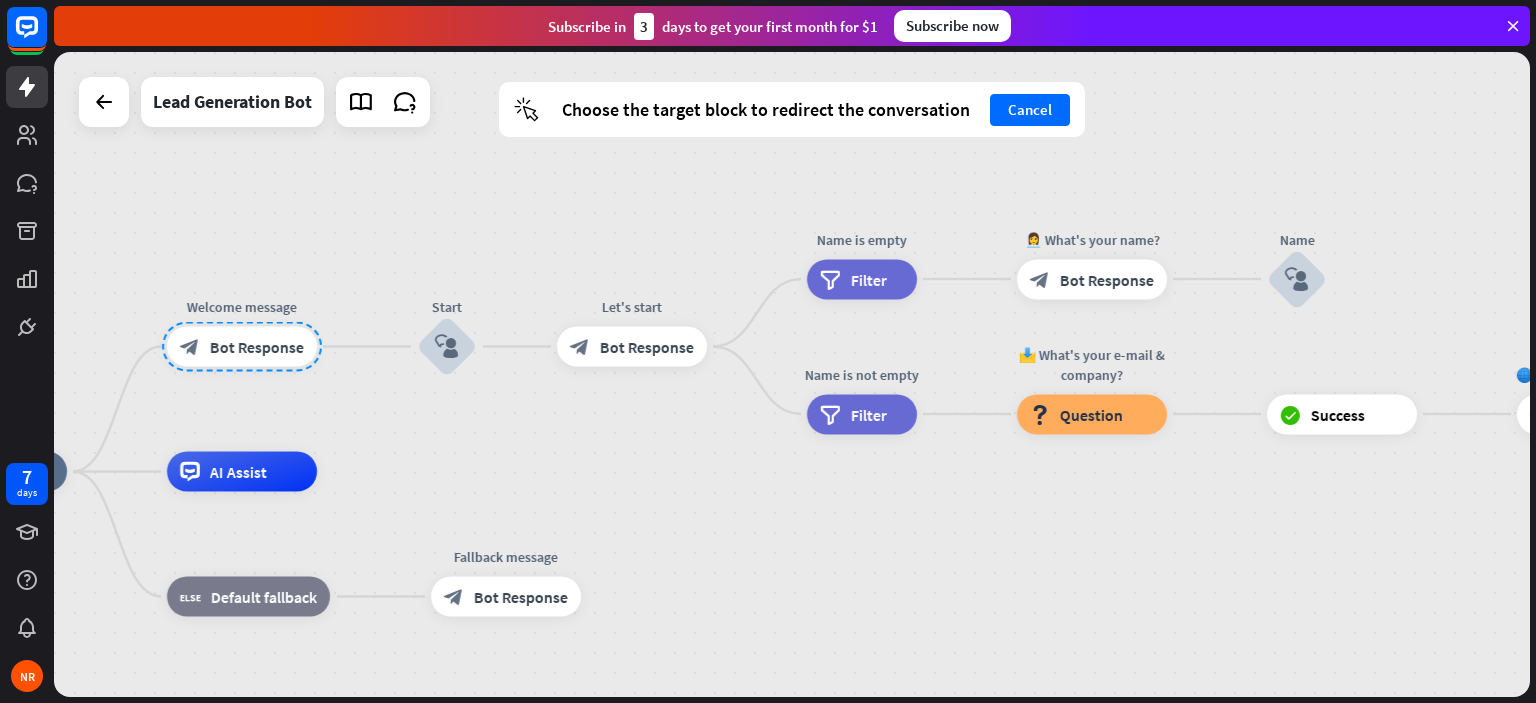 drag, startPoint x: 733, startPoint y: 475, endPoint x: 984, endPoint y: 439, distance: 253.56853 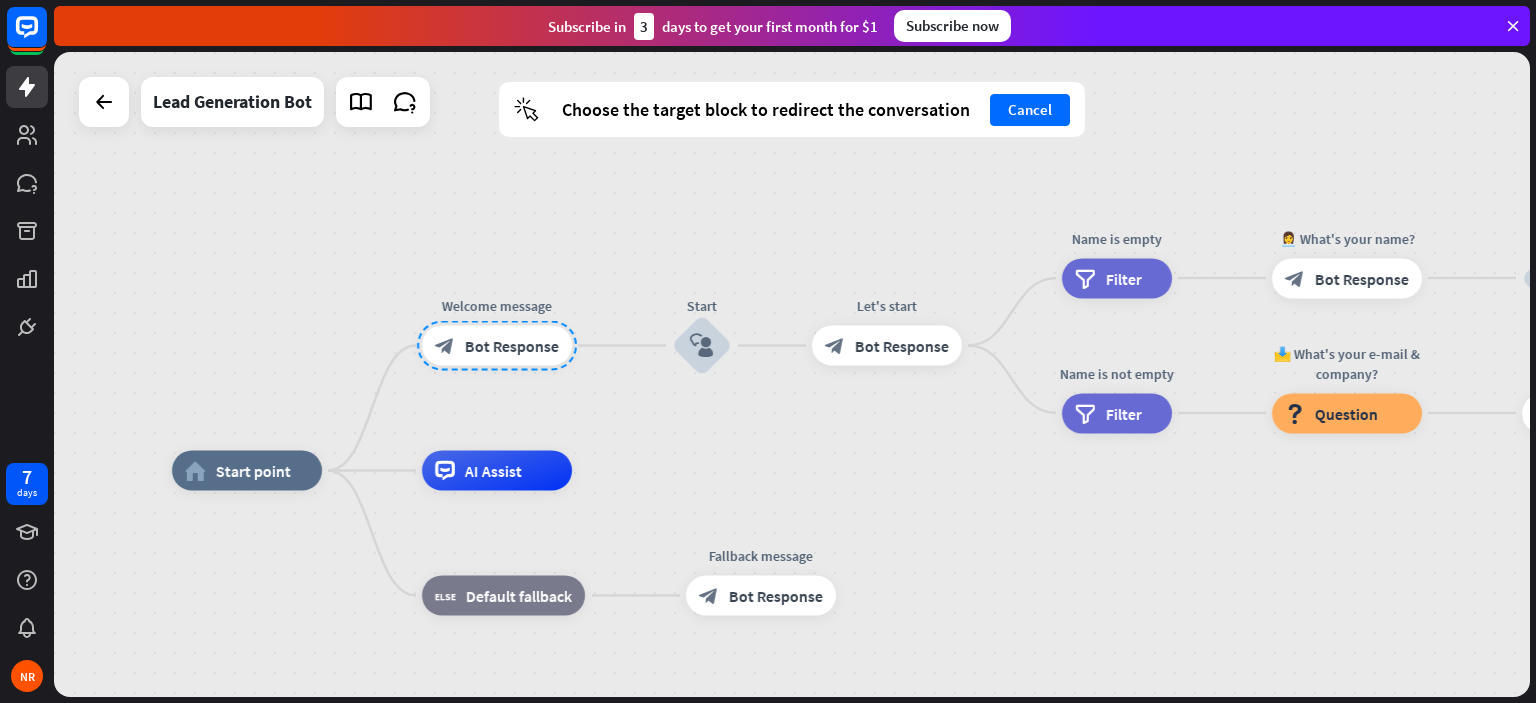 drag, startPoint x: 872, startPoint y: 435, endPoint x: 865, endPoint y: 471, distance: 36.67424 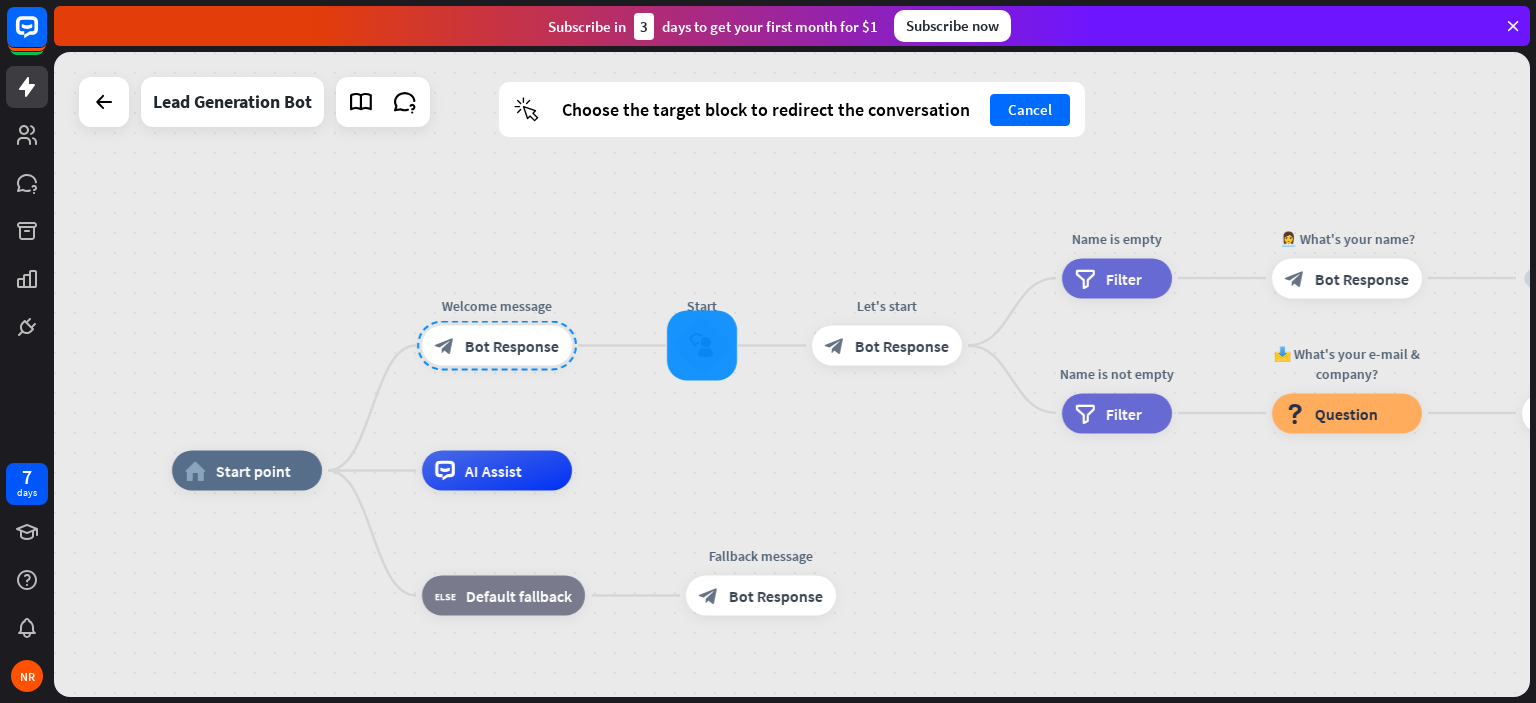 click at bounding box center [702, 346] 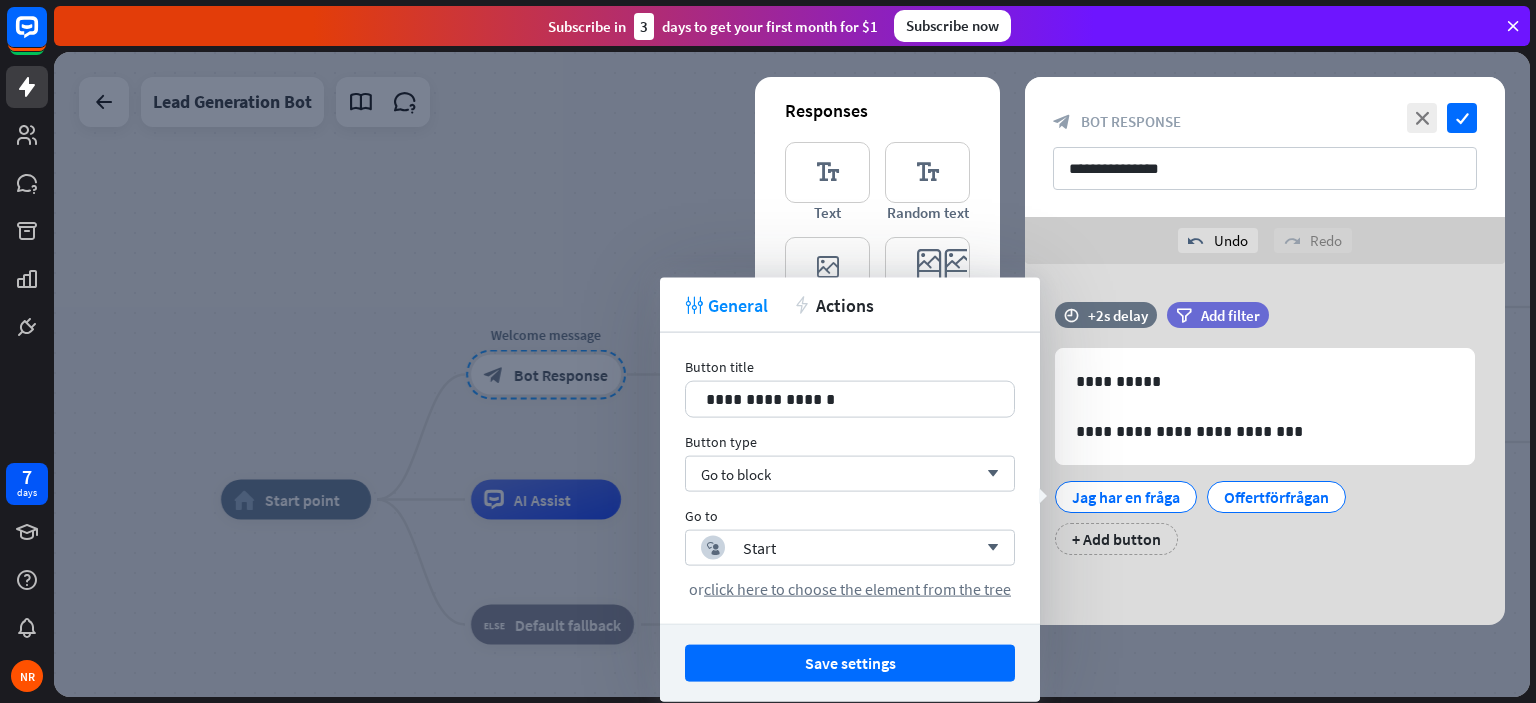 click at bounding box center (792, 374) 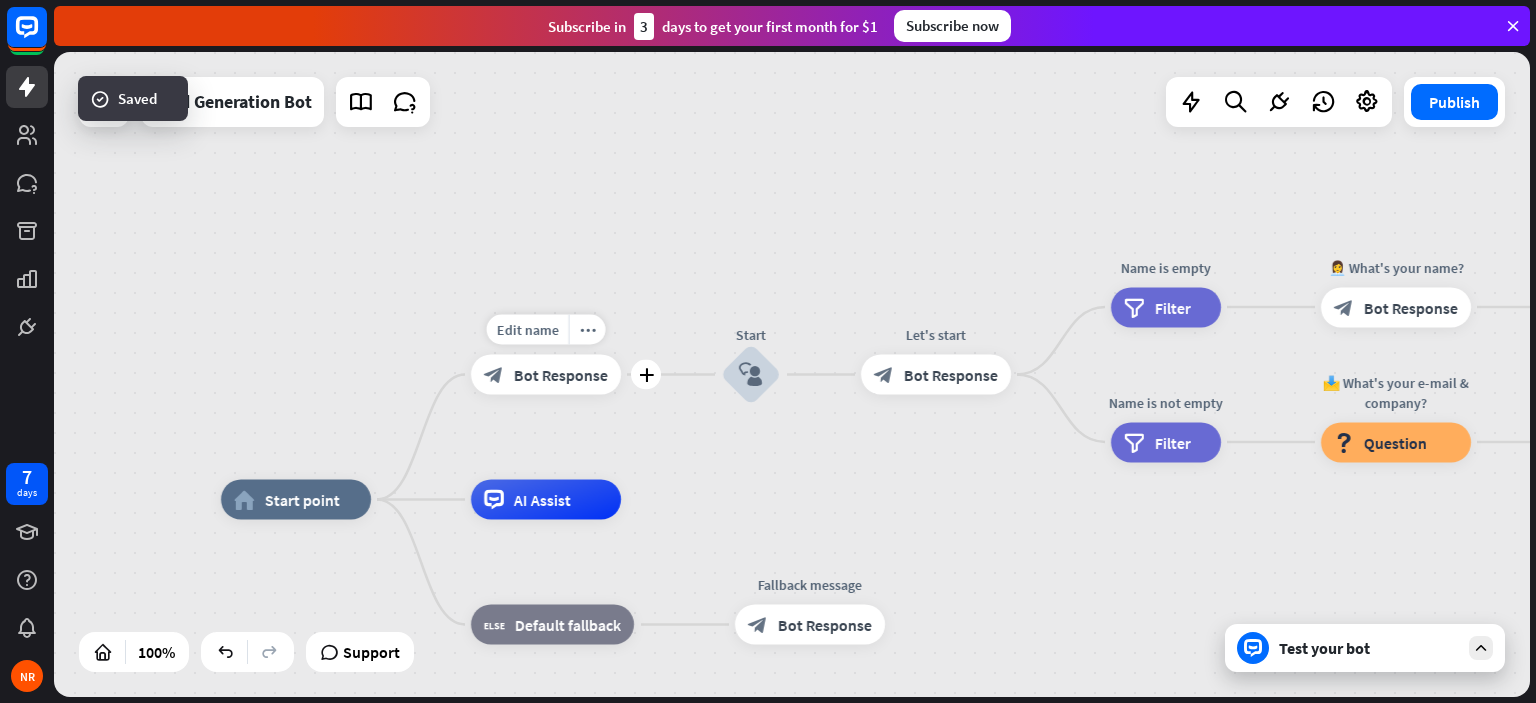click on "block_bot_response   Bot Response" at bounding box center [546, 375] 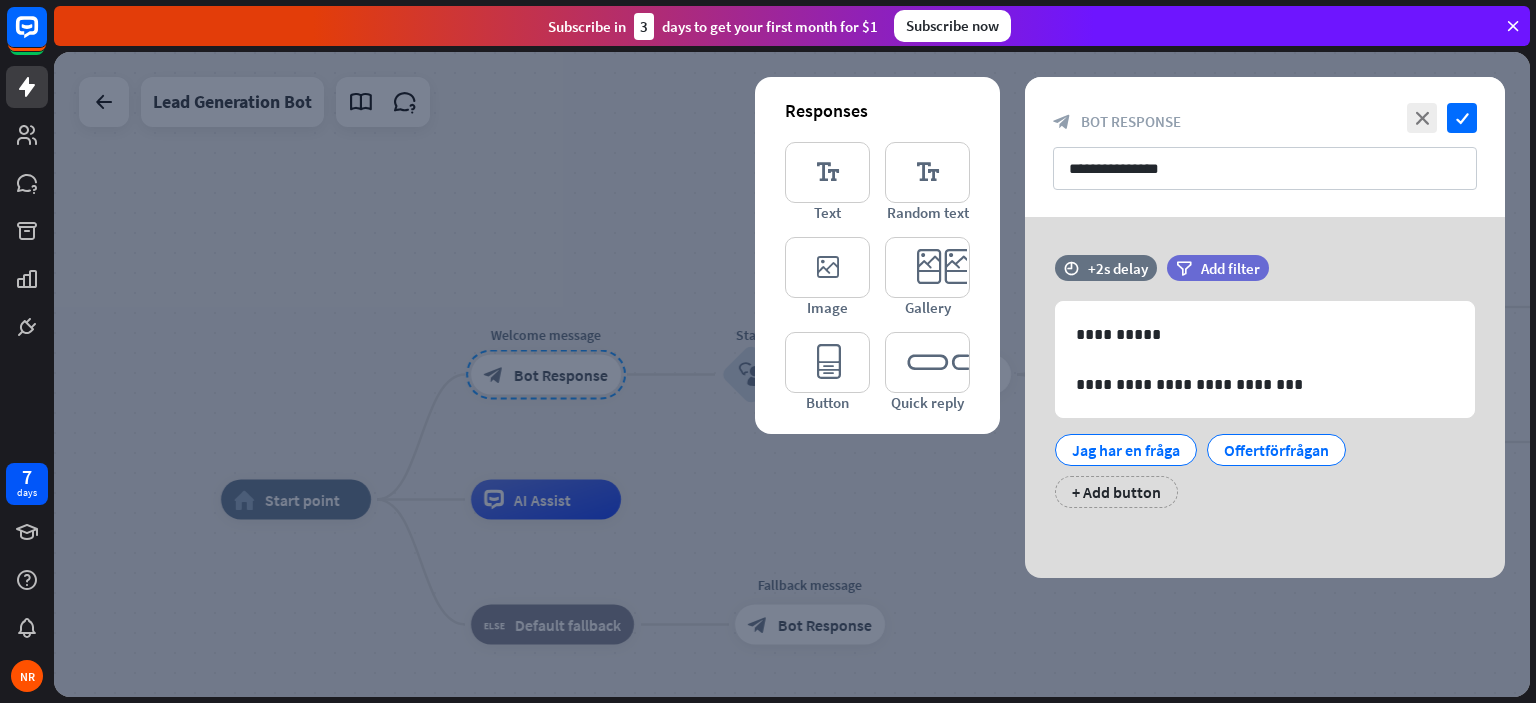 click at bounding box center [792, 374] 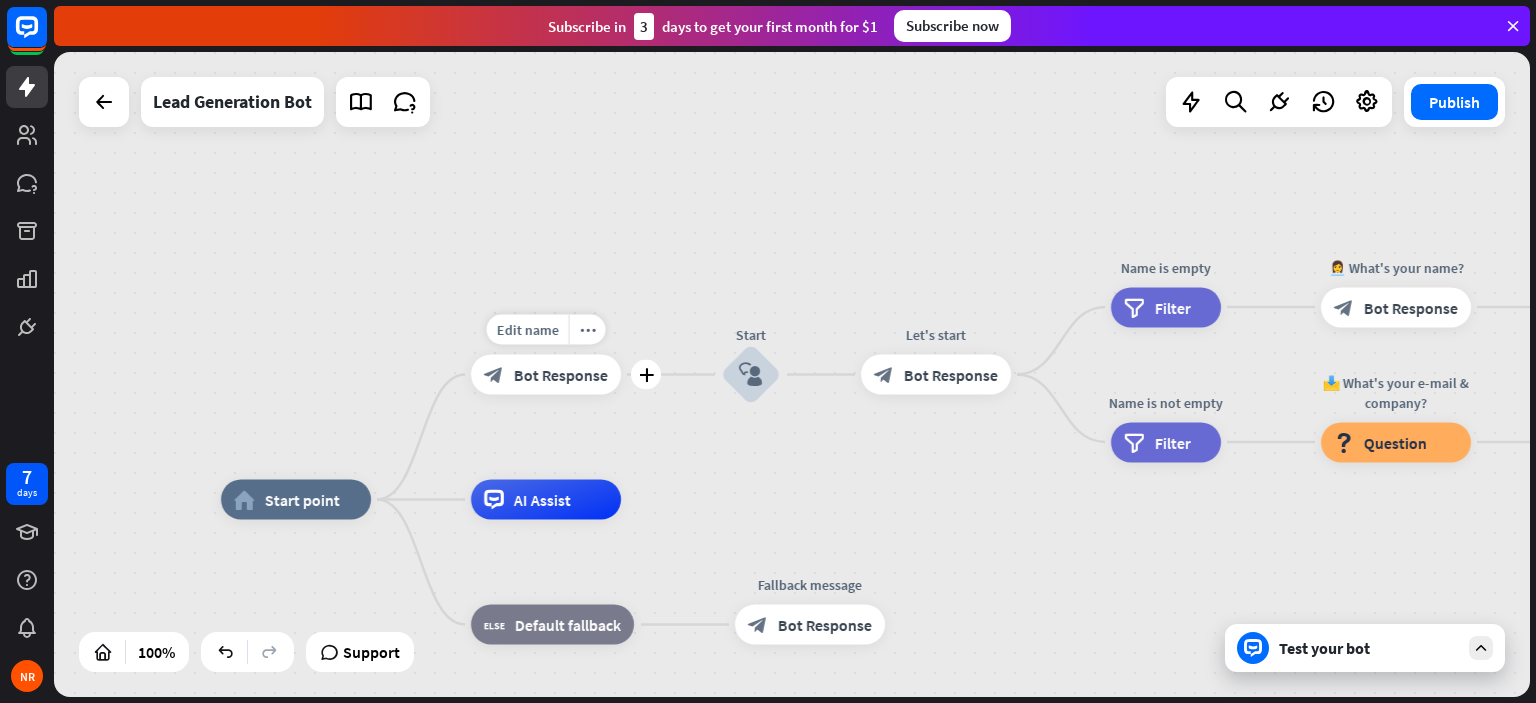 click on "block_bot_response   Bot Response" at bounding box center (546, 375) 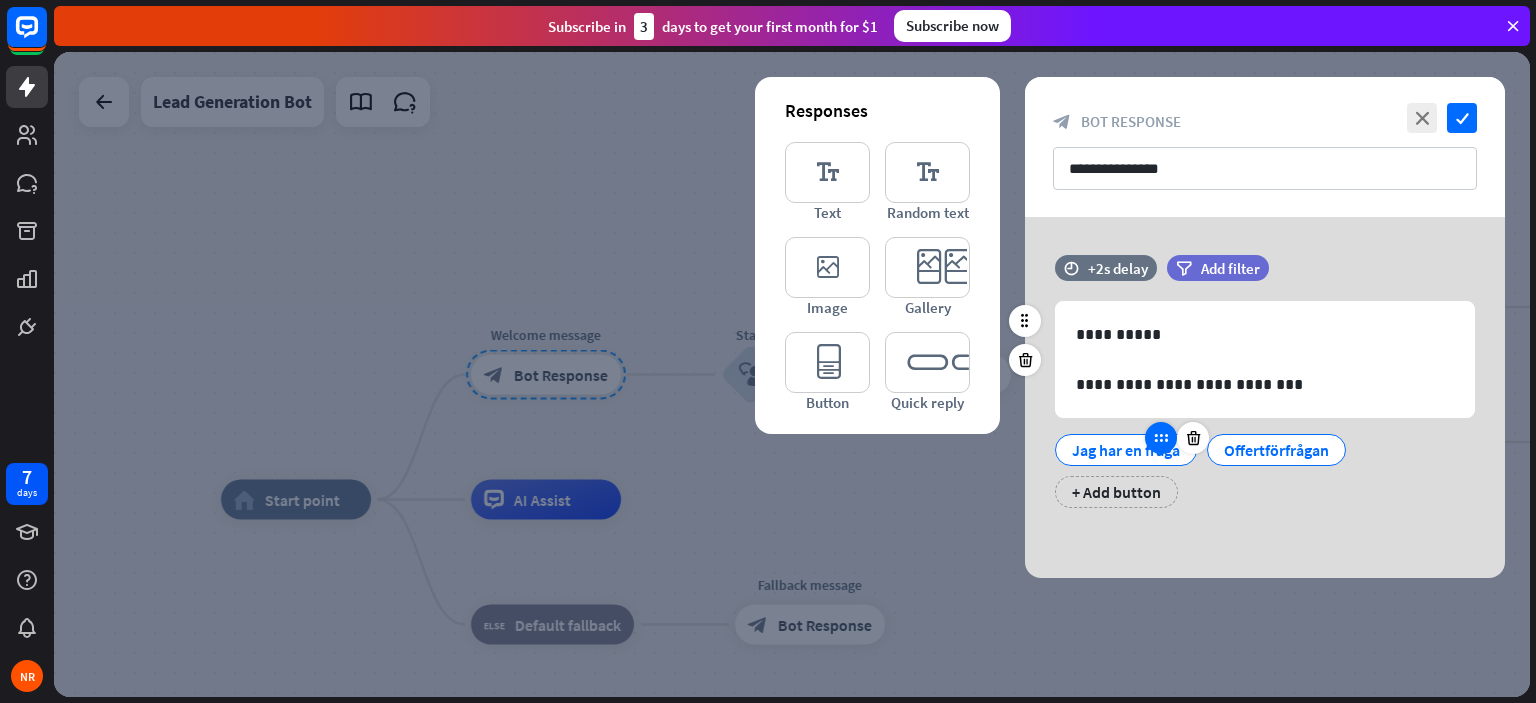 click at bounding box center [1161, 438] 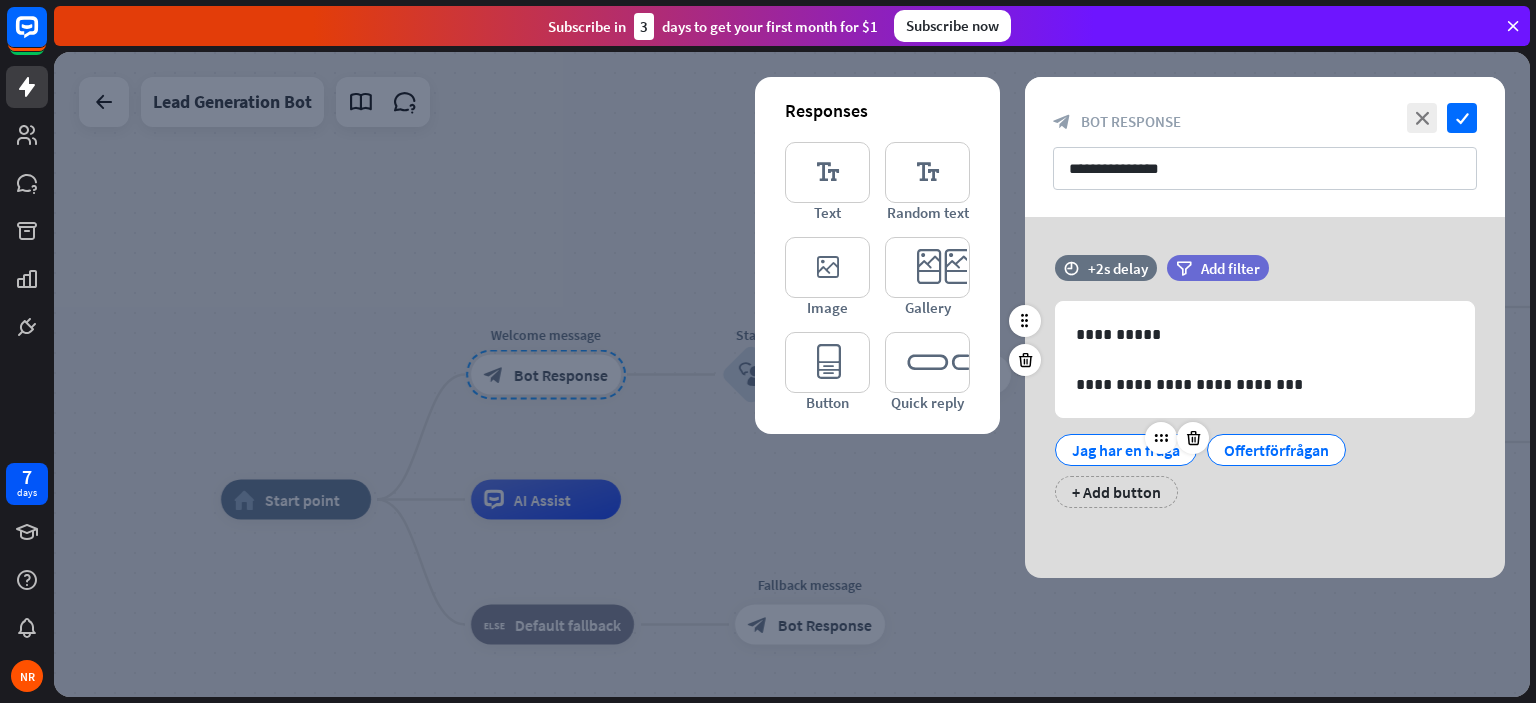 click on "Jag har en fråga" at bounding box center [1126, 450] 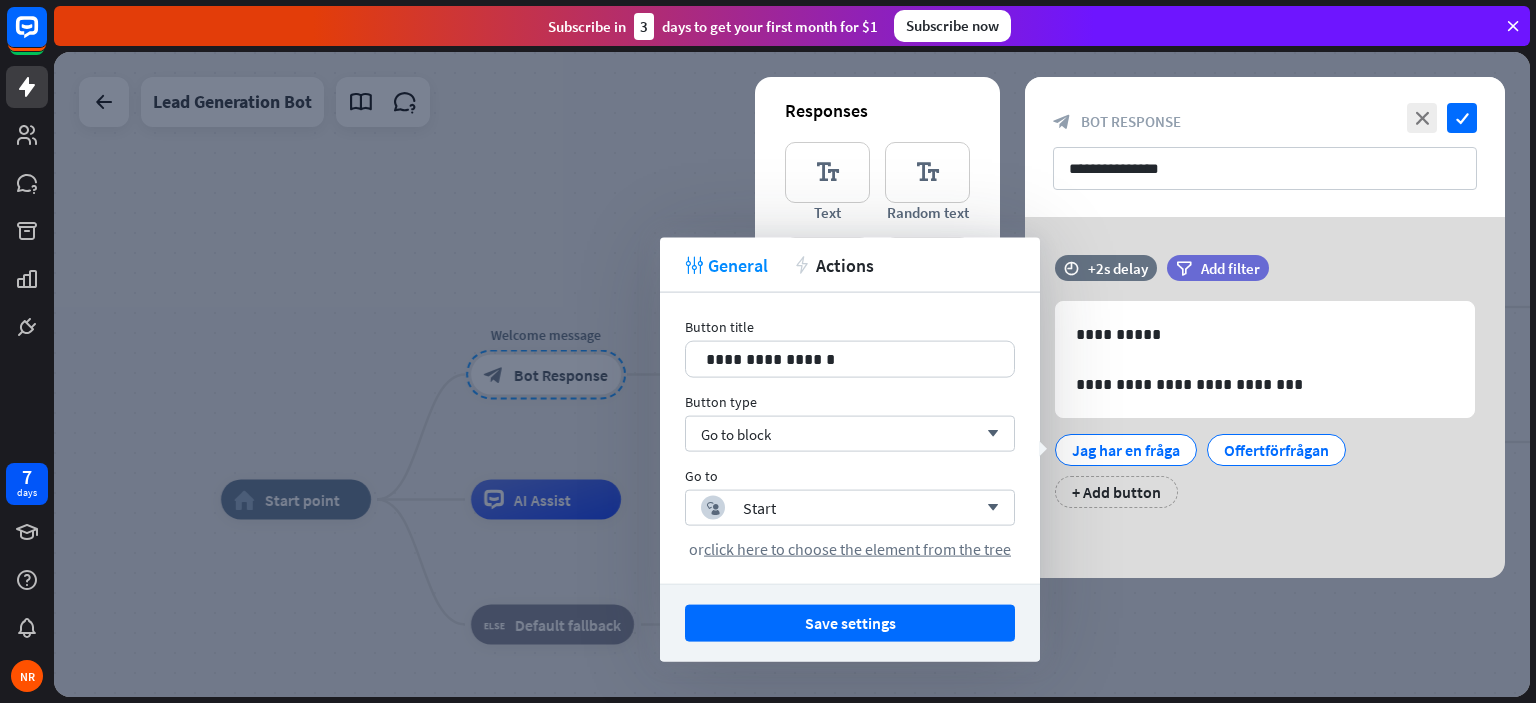 click at bounding box center [792, 374] 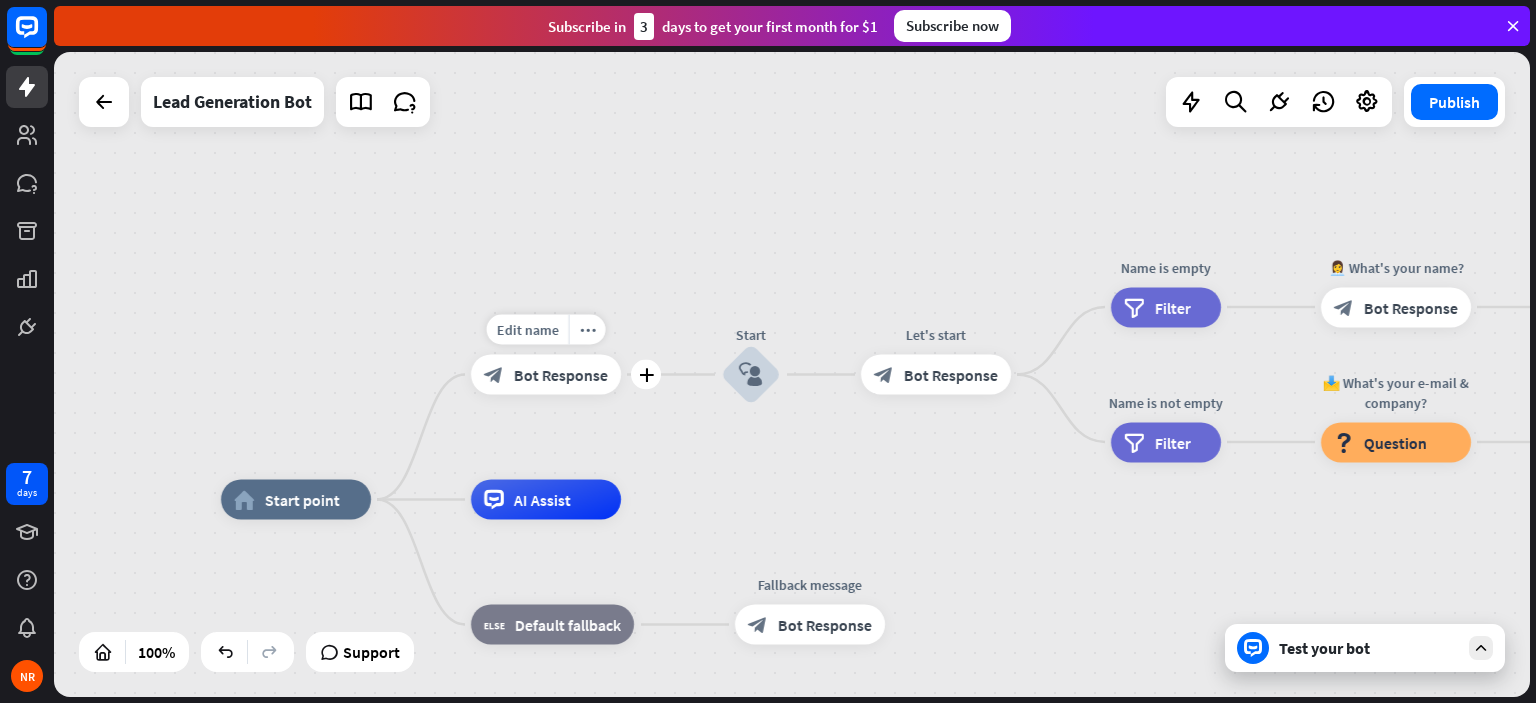 click on "Bot Response" at bounding box center [561, 375] 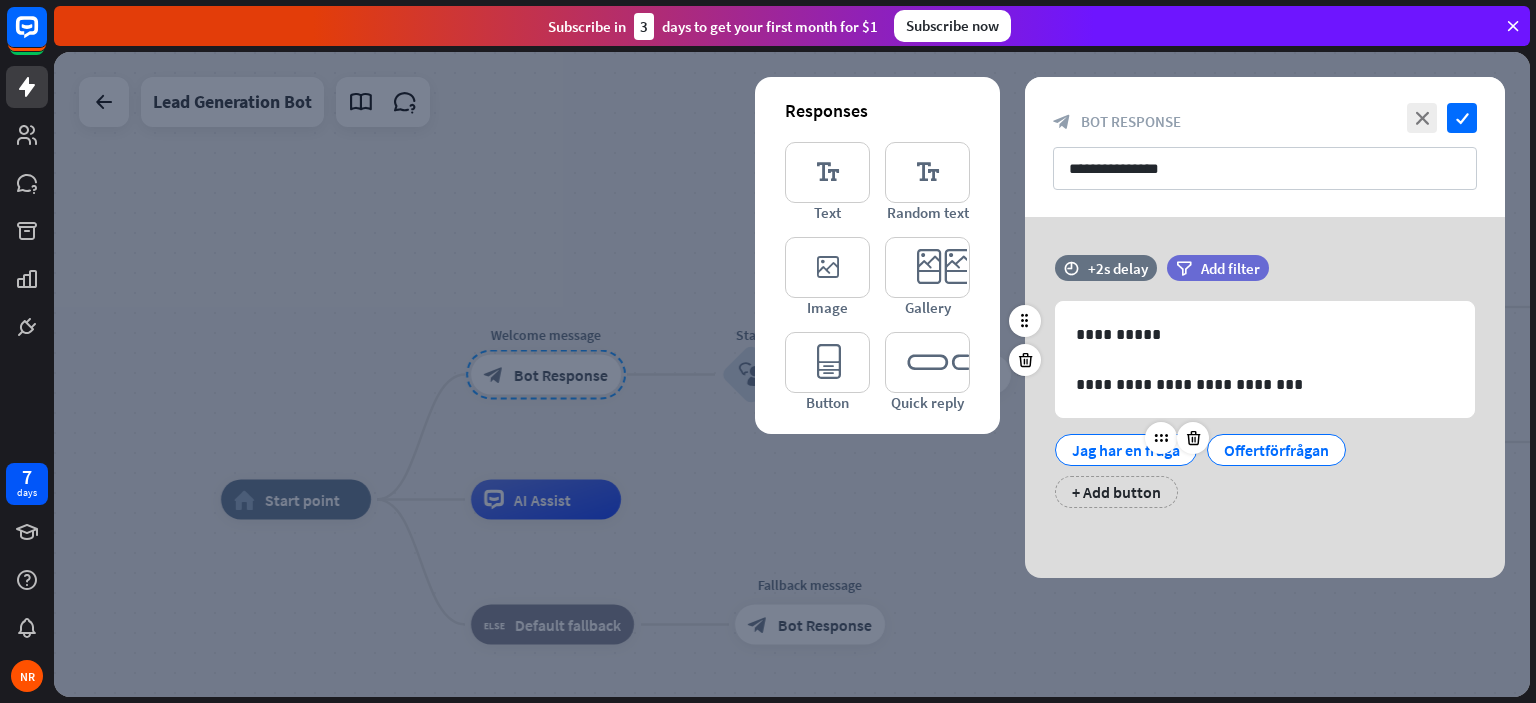 click on "Jag har en fråga" at bounding box center [1126, 450] 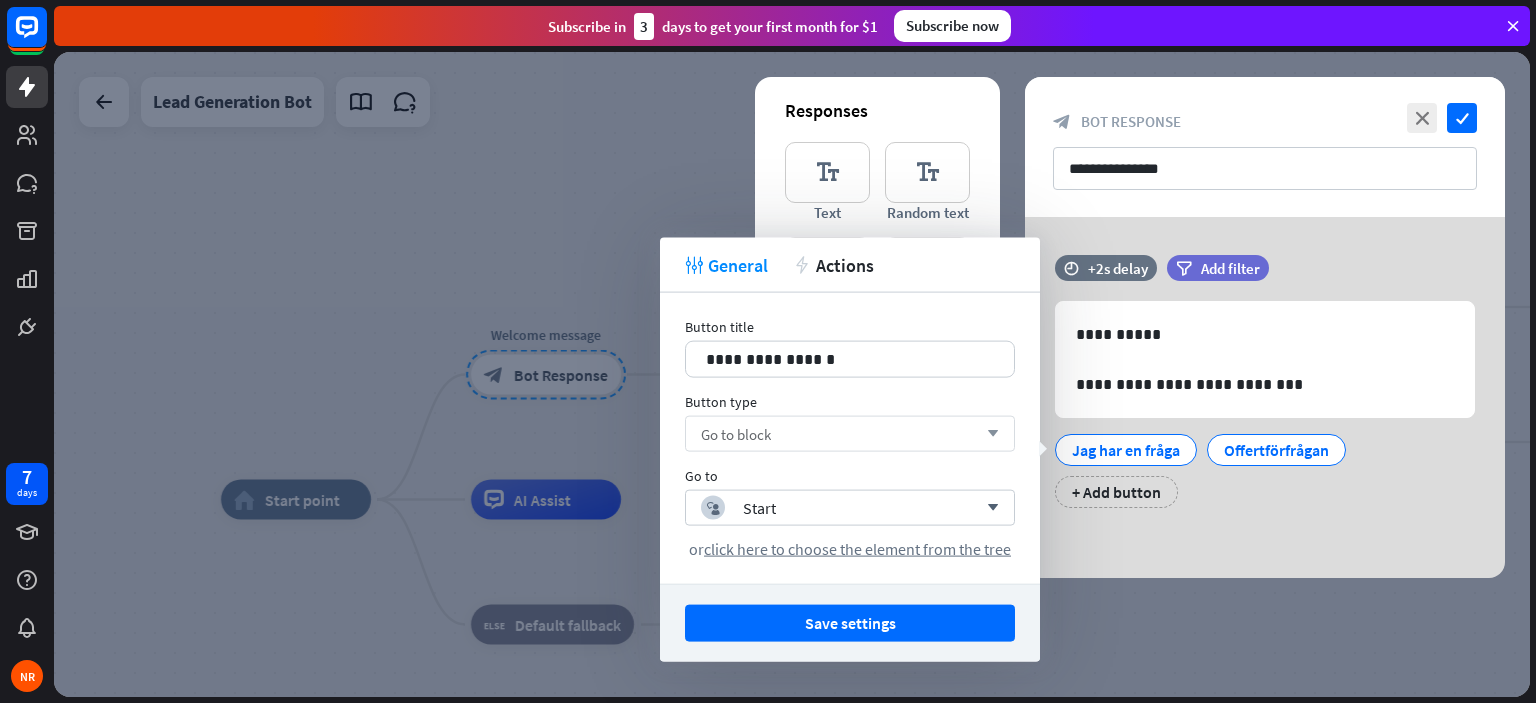 click on "Go to block
arrow_down" at bounding box center (850, 434) 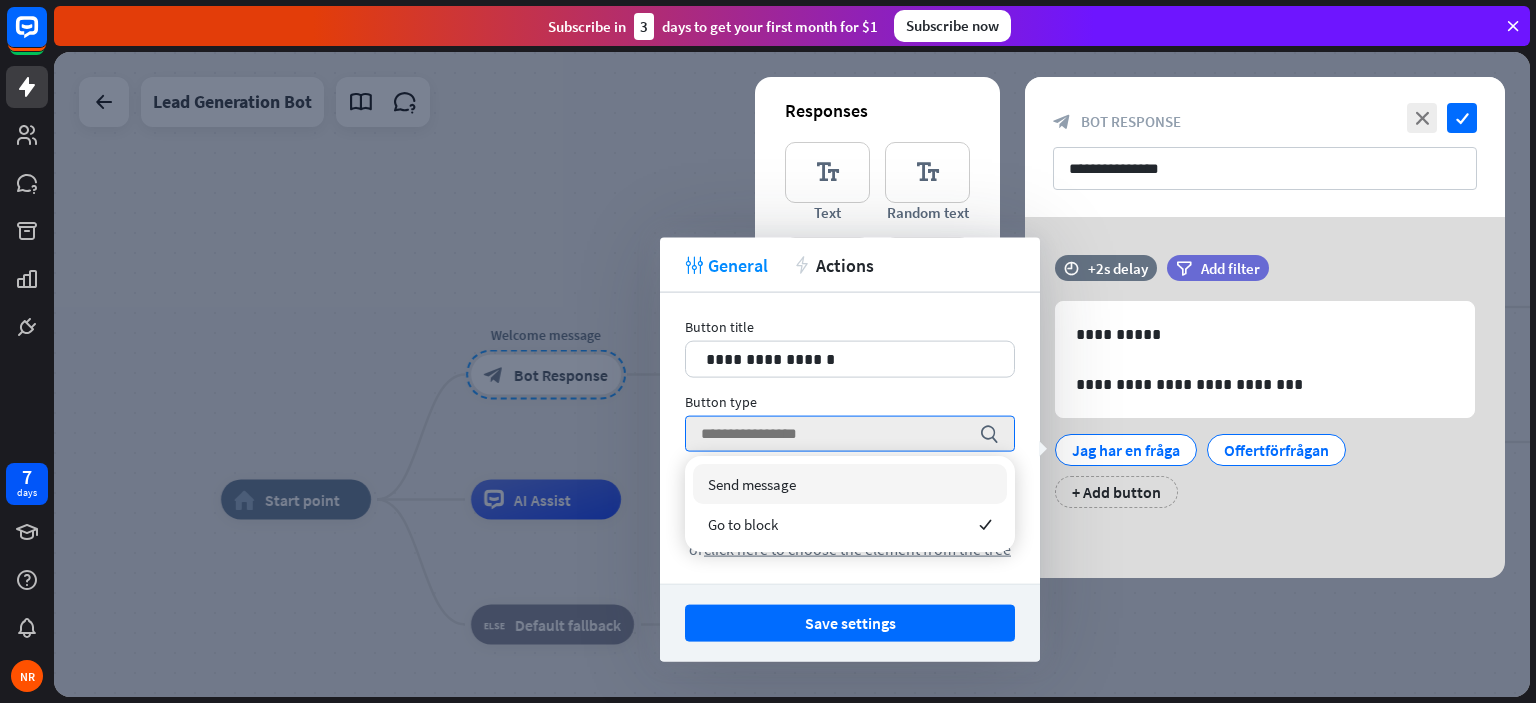 click on "Send message" at bounding box center (850, 484) 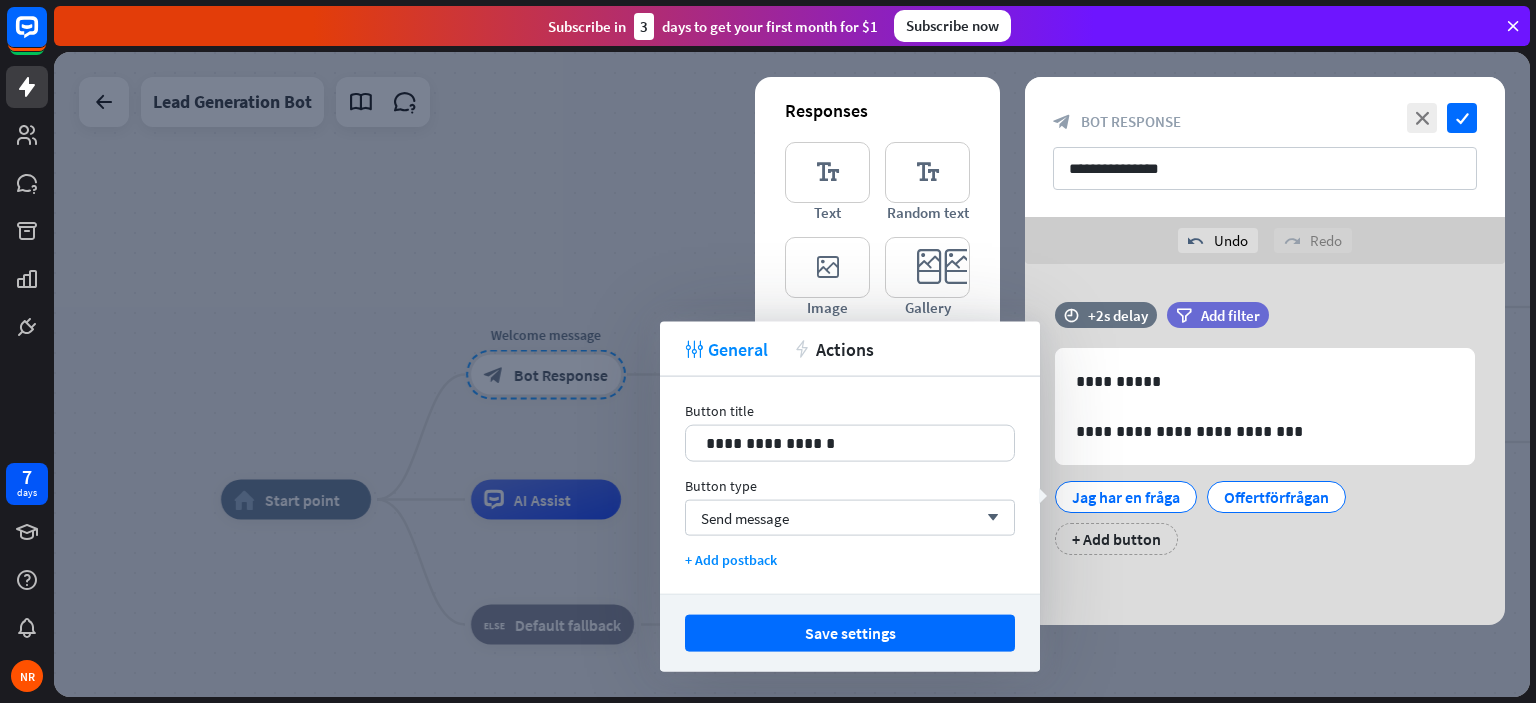 drag, startPoint x: 836, startPoint y: 636, endPoint x: 824, endPoint y: 633, distance: 12.369317 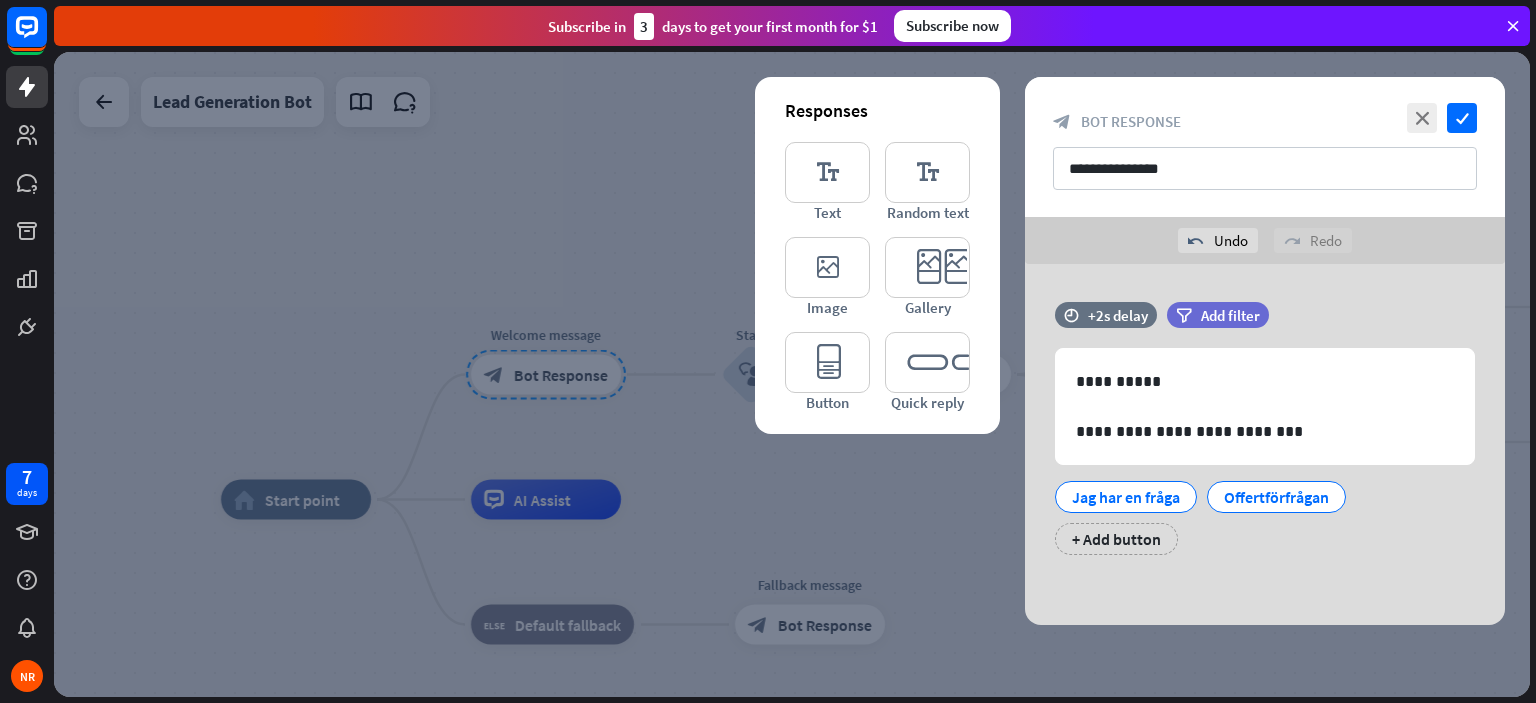 click at bounding box center [792, 374] 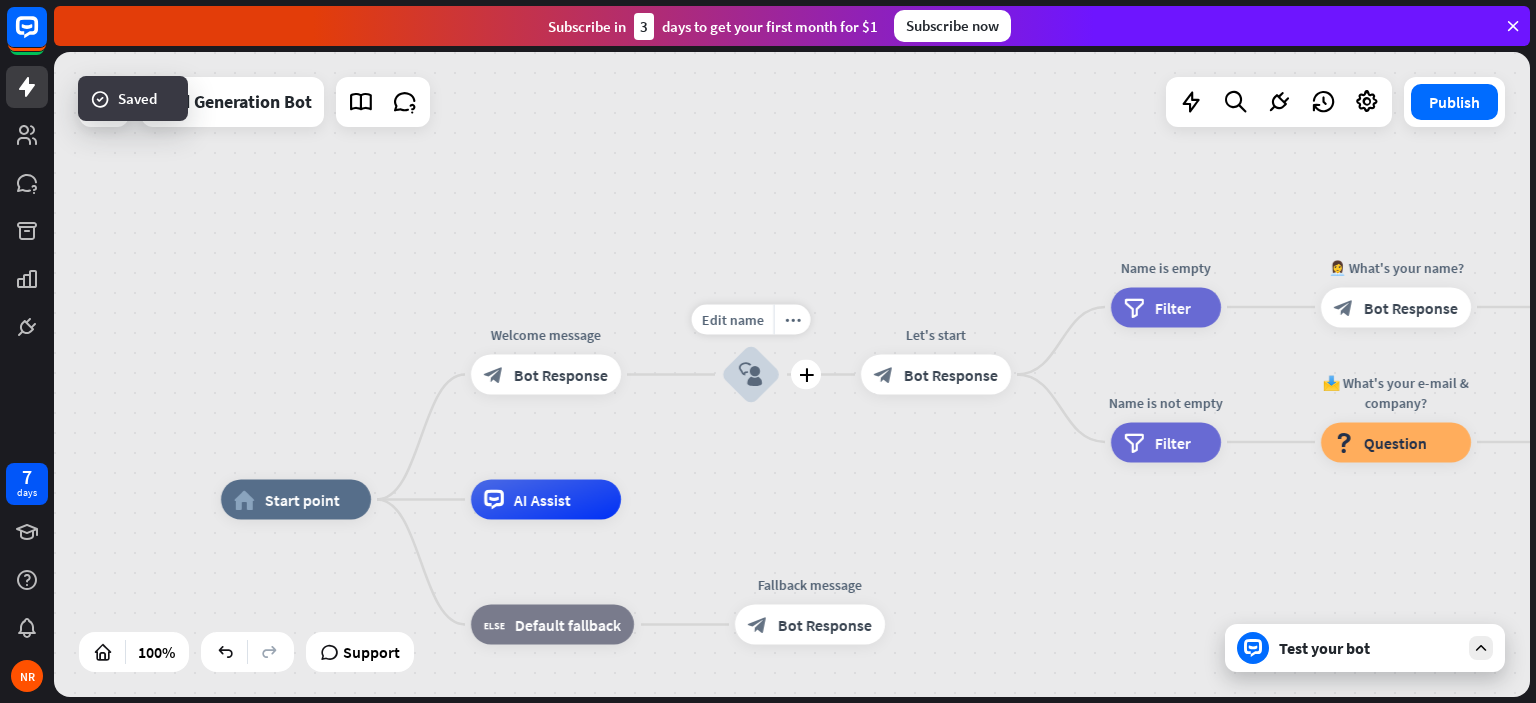 click on "block_user_input" at bounding box center (751, 375) 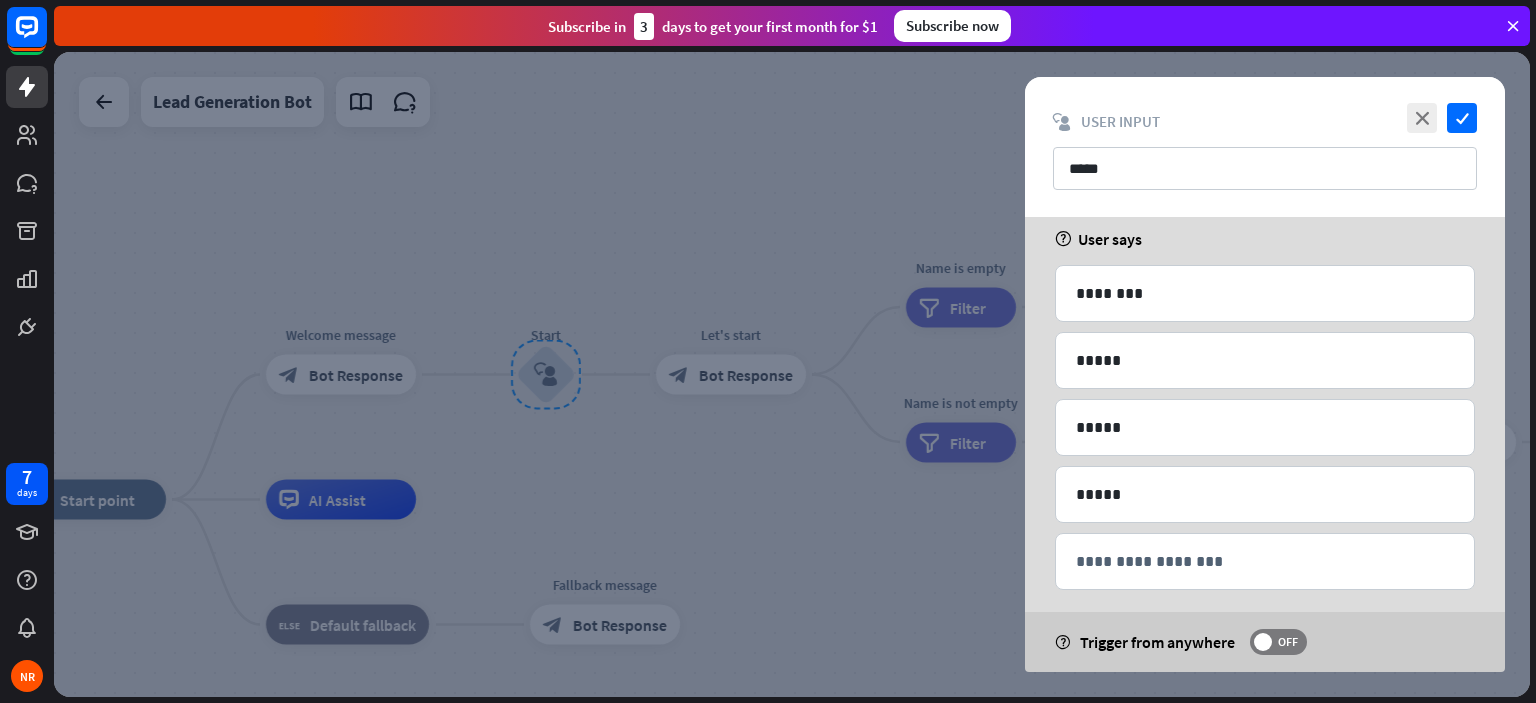 scroll, scrollTop: 124, scrollLeft: 0, axis: vertical 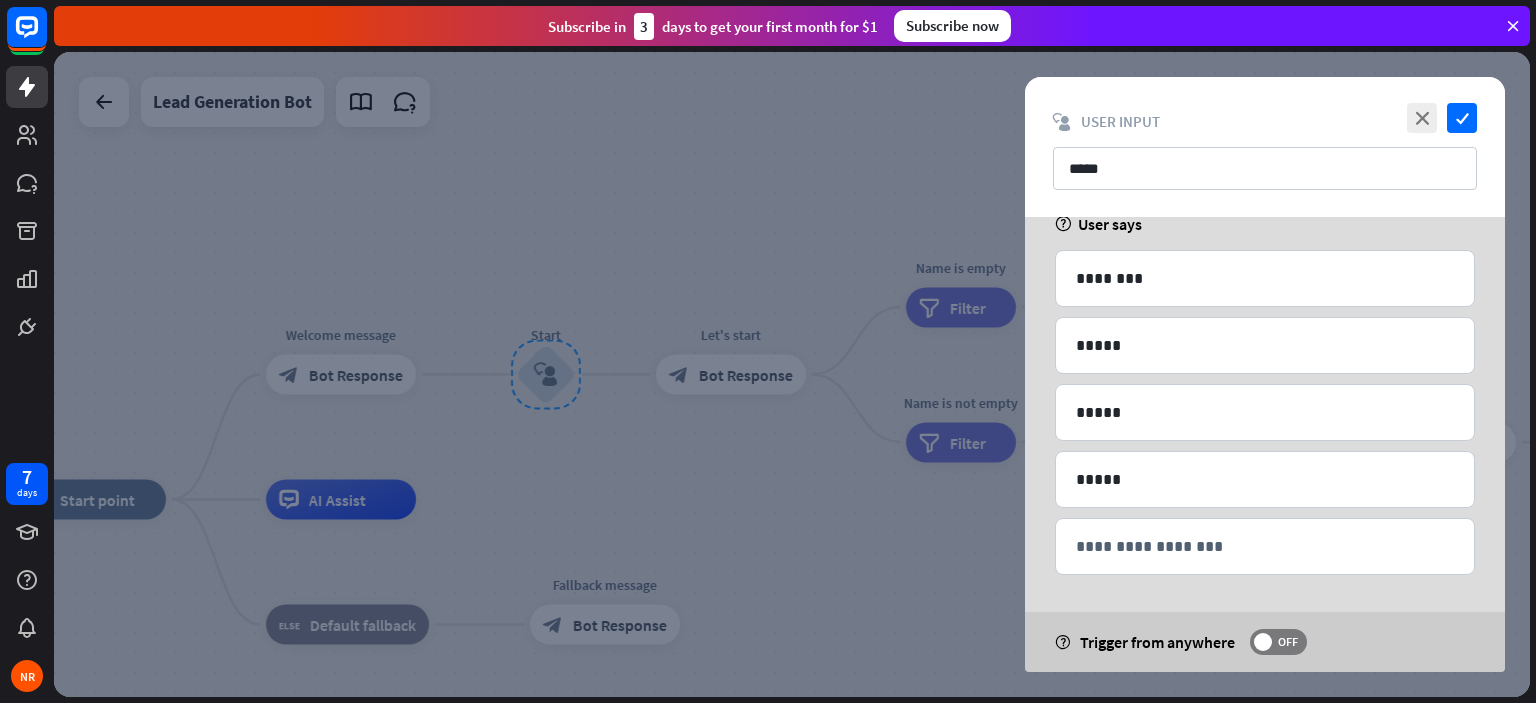 click at bounding box center [792, 374] 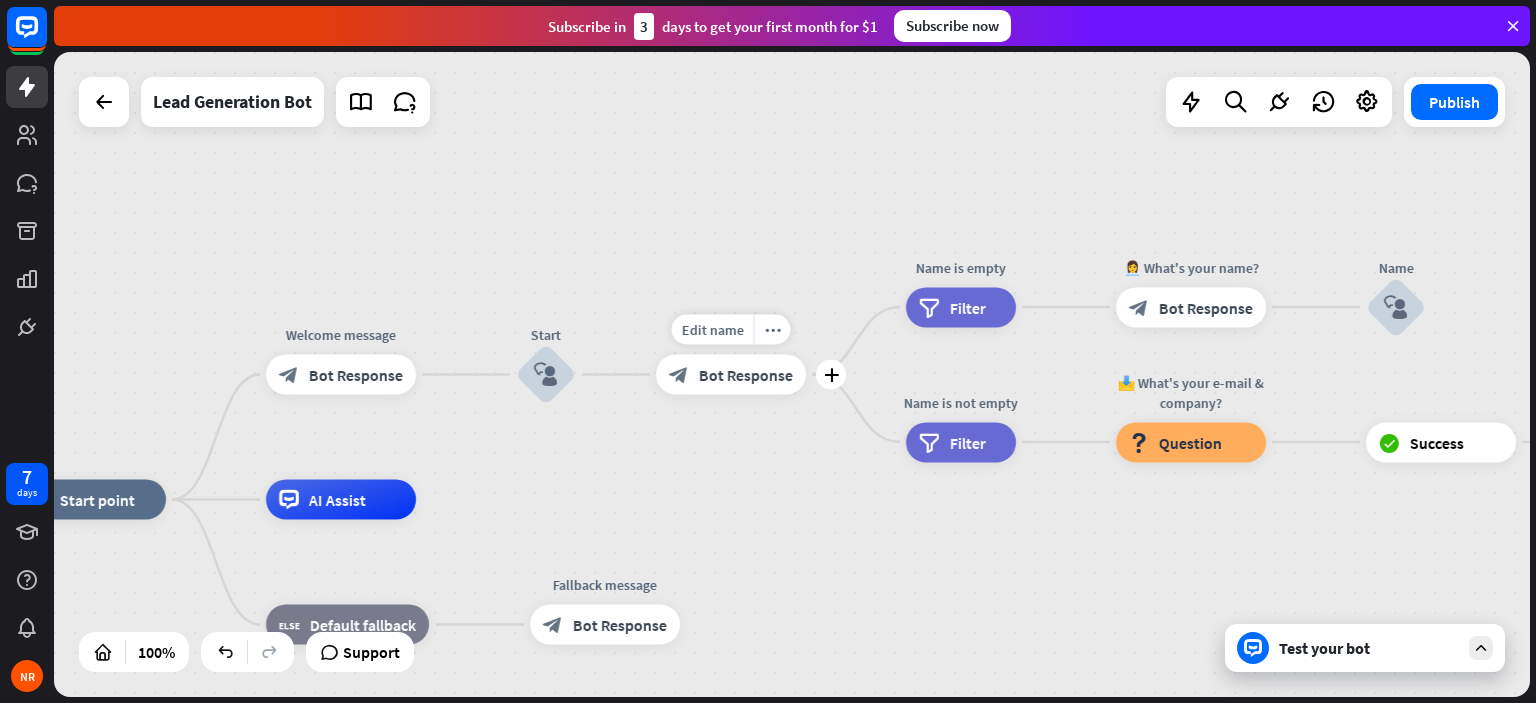 click on "Bot Response" at bounding box center (746, 375) 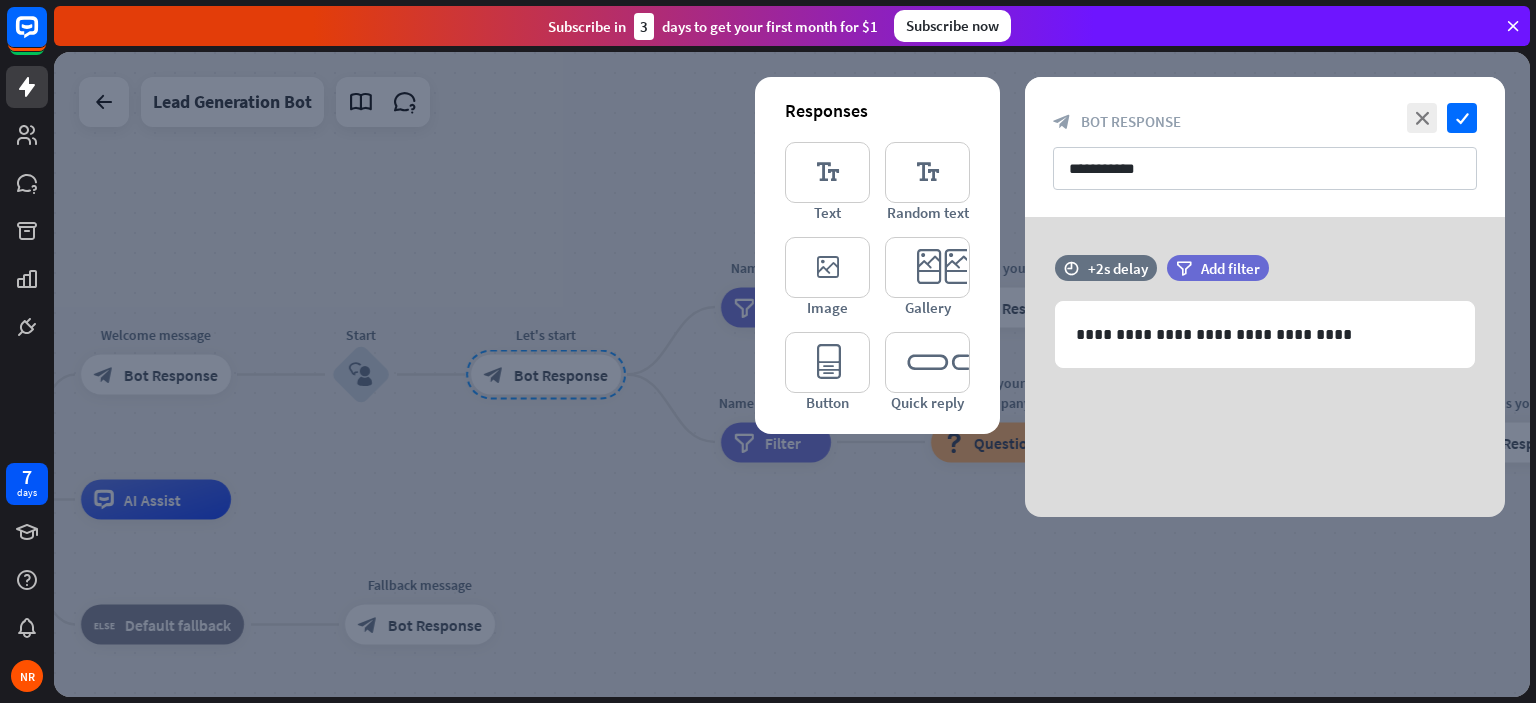 click at bounding box center [792, 374] 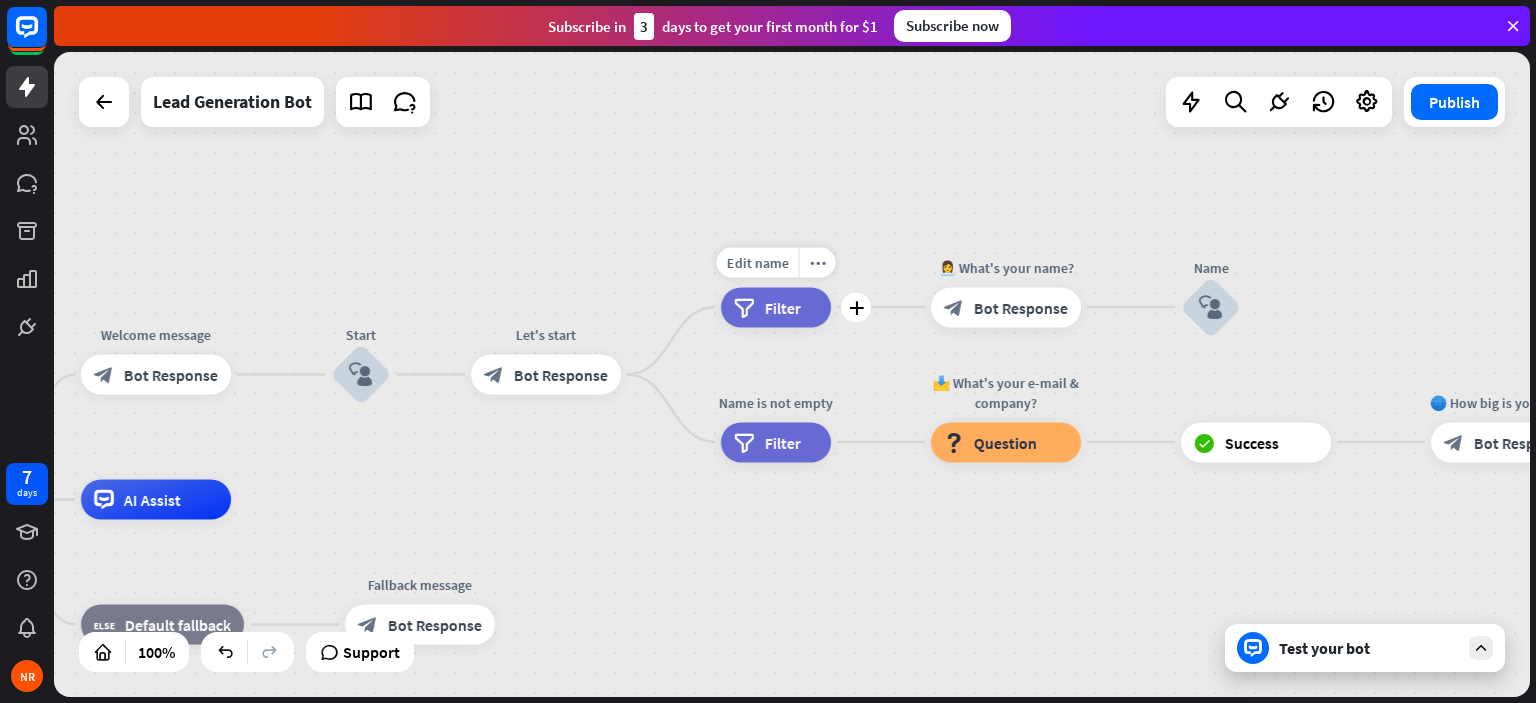 click on "filter" at bounding box center [744, 307] 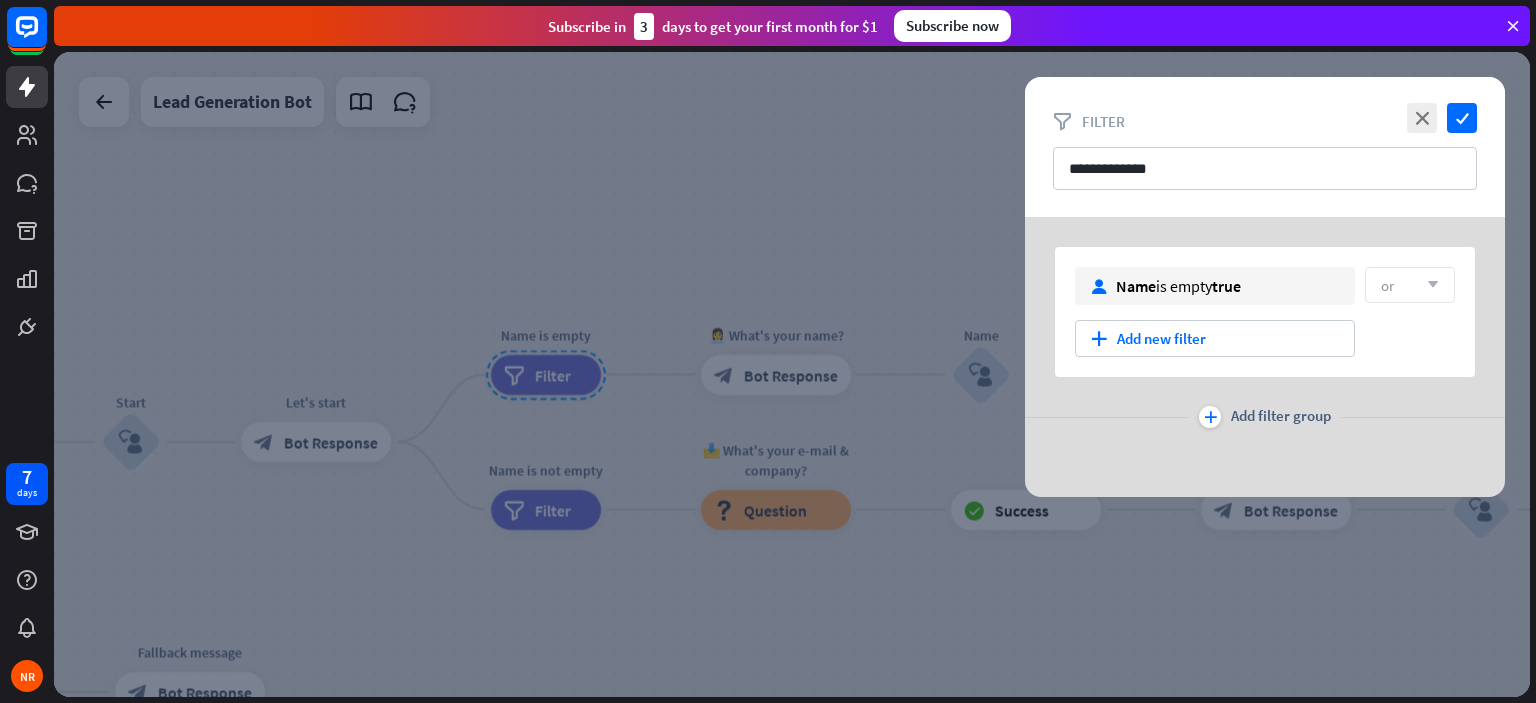 click at bounding box center [792, 374] 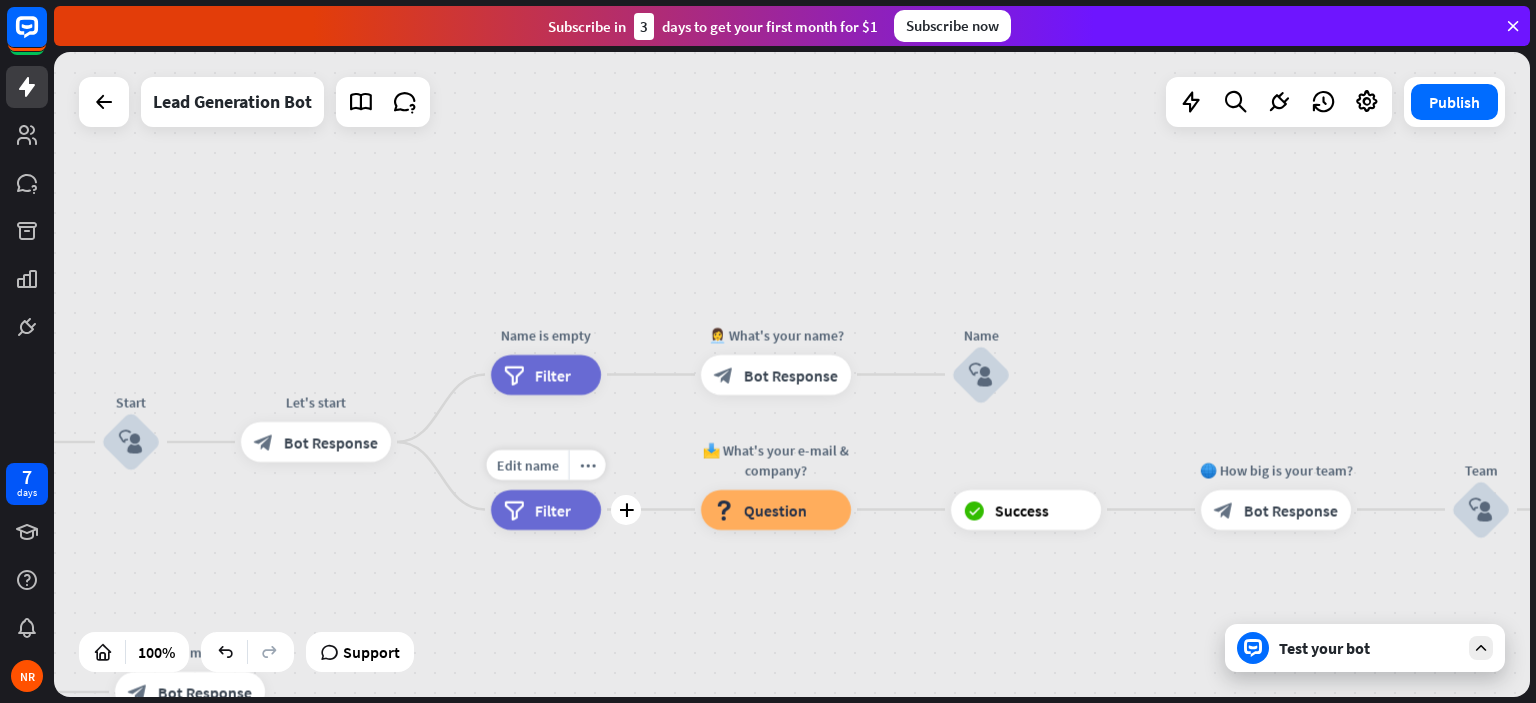 click on "filter   Filter" at bounding box center [546, 510] 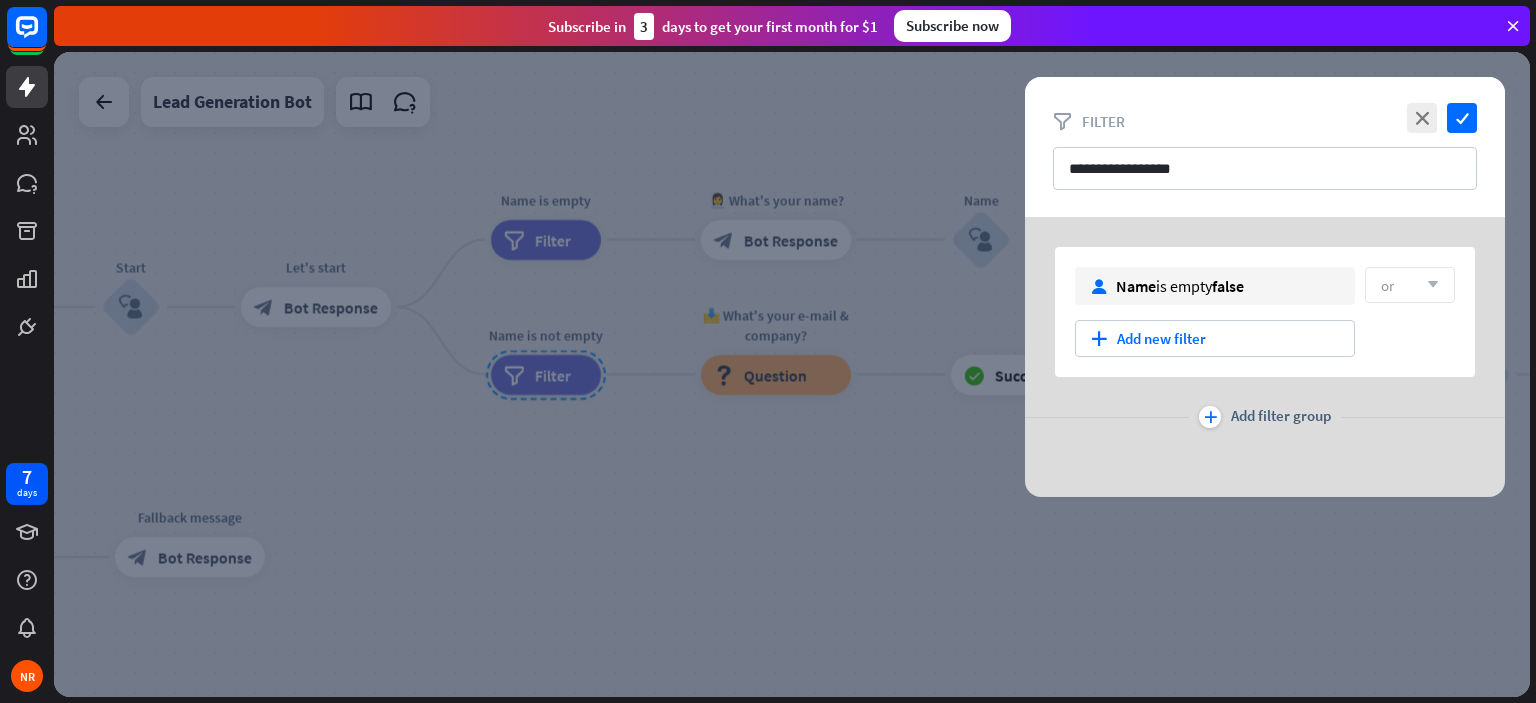 click at bounding box center (792, 374) 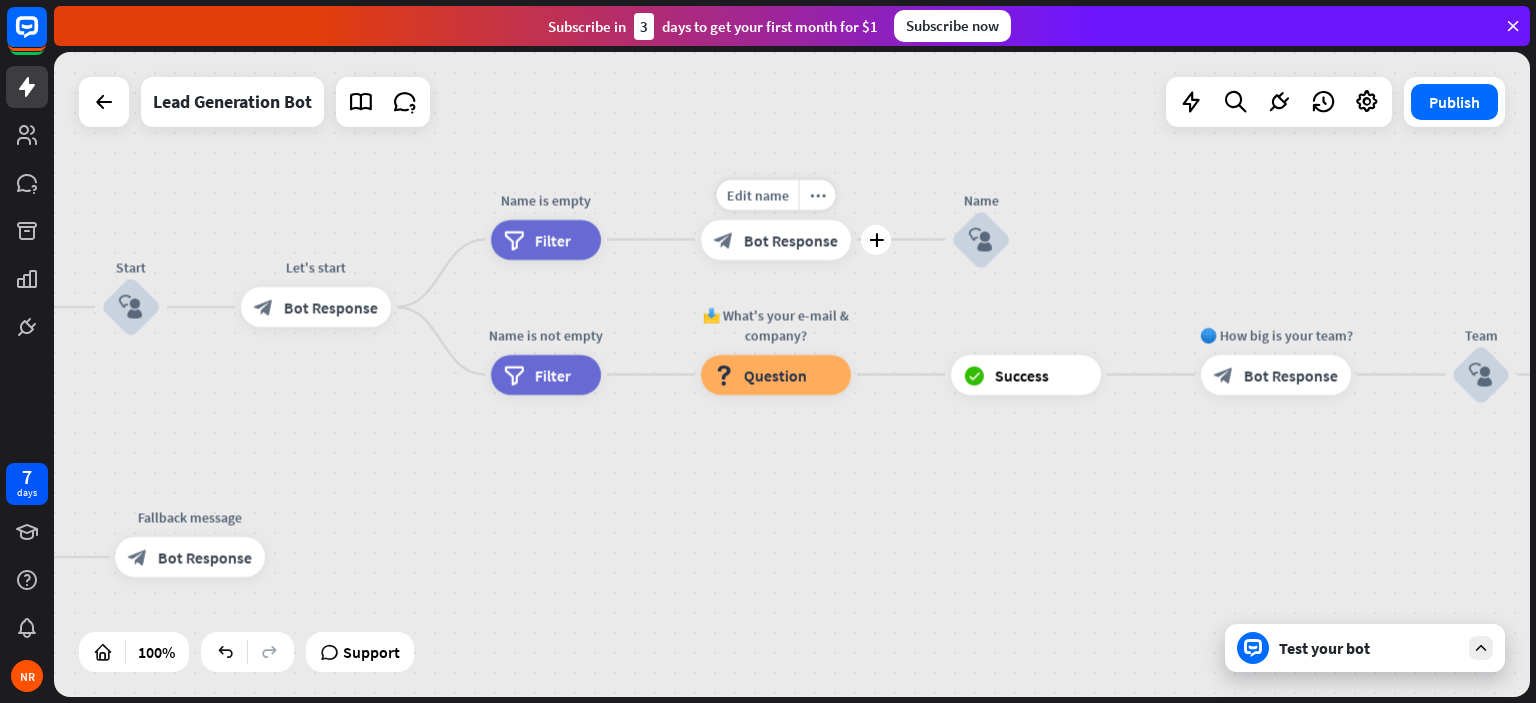 click on "block_bot_response" at bounding box center (724, 240) 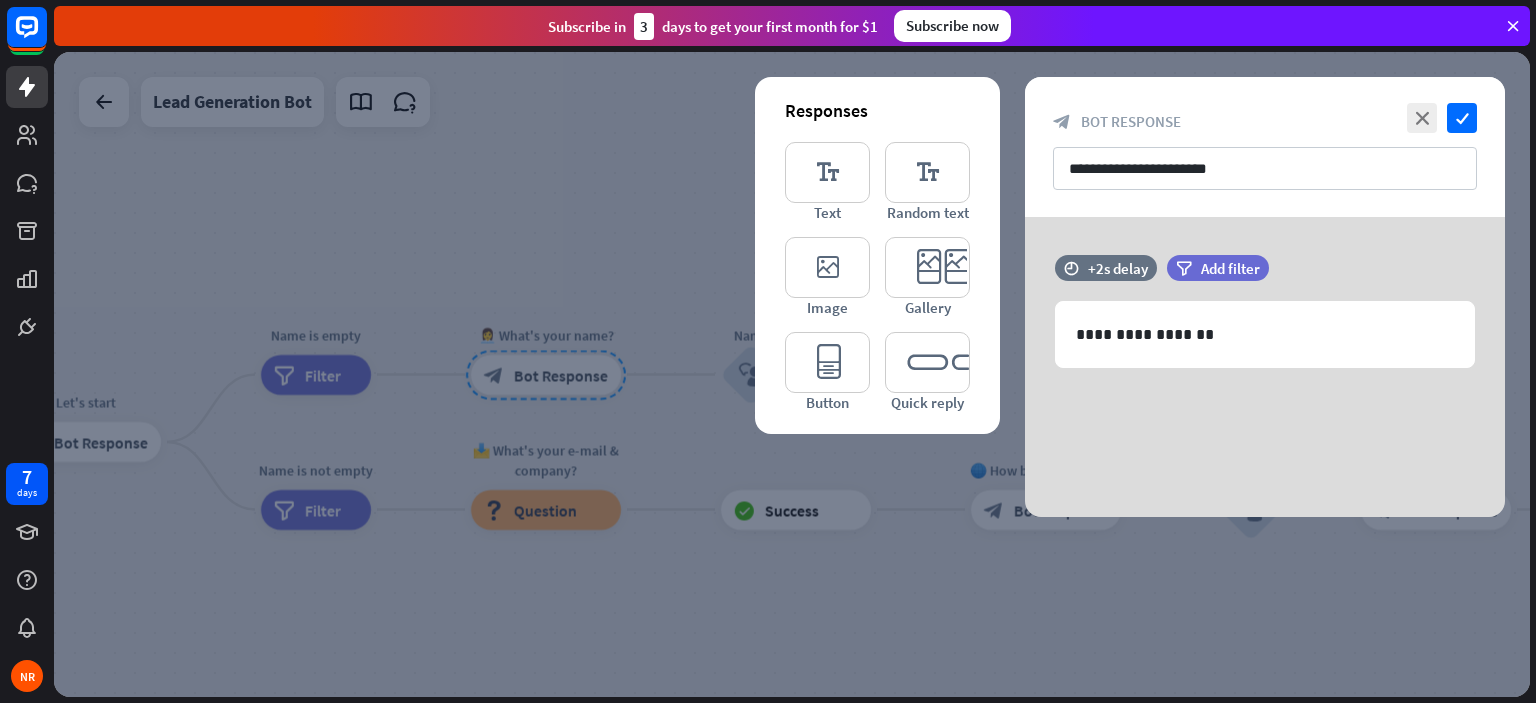click at bounding box center [792, 374] 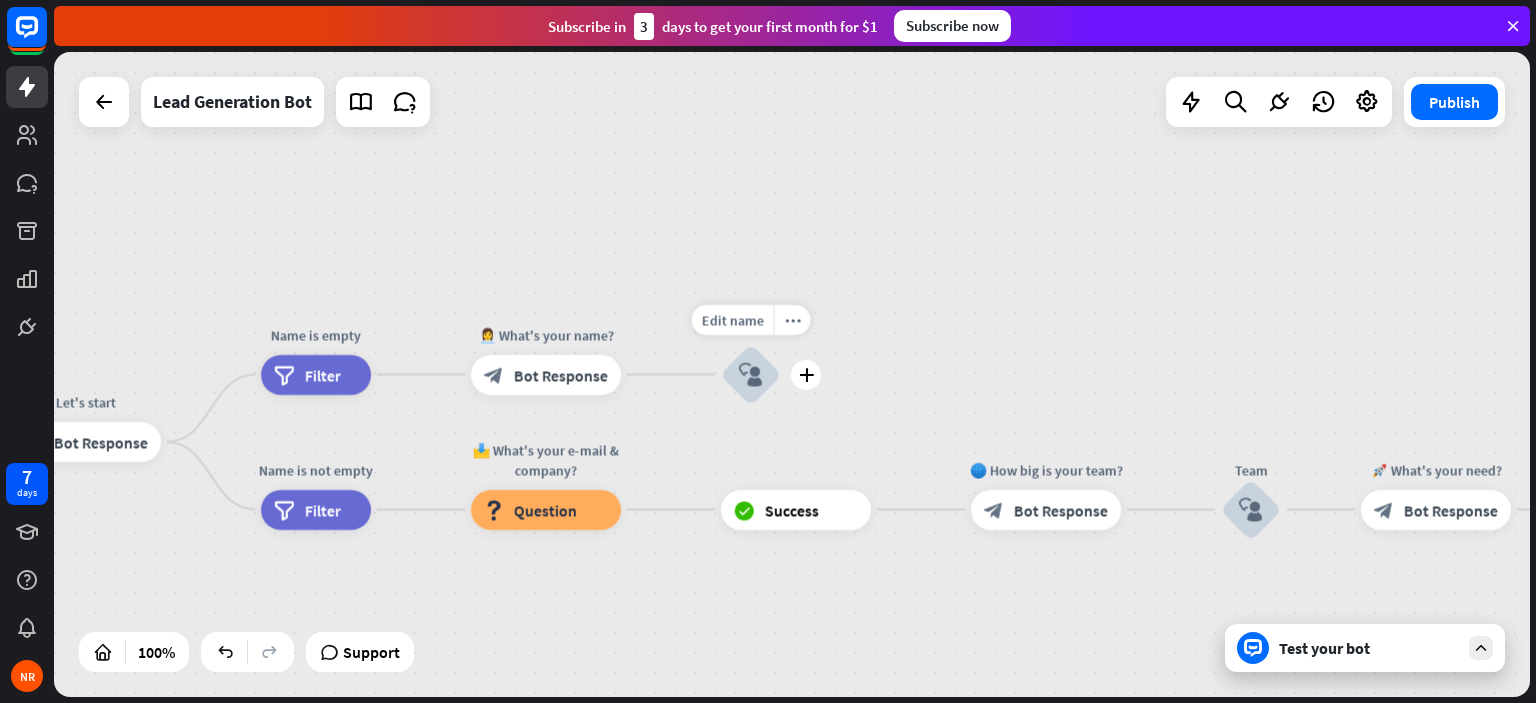 click on "block_user_input" at bounding box center [751, 375] 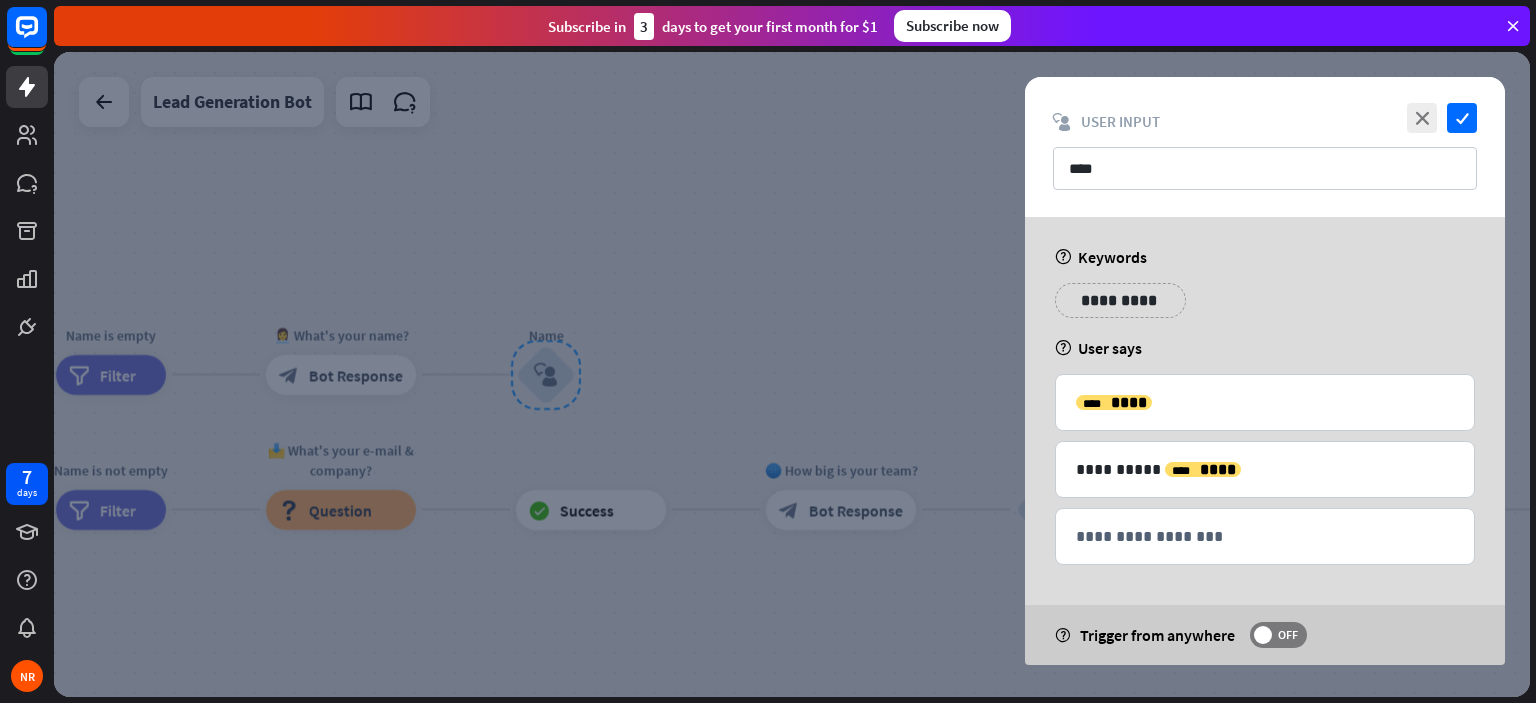 click at bounding box center [792, 374] 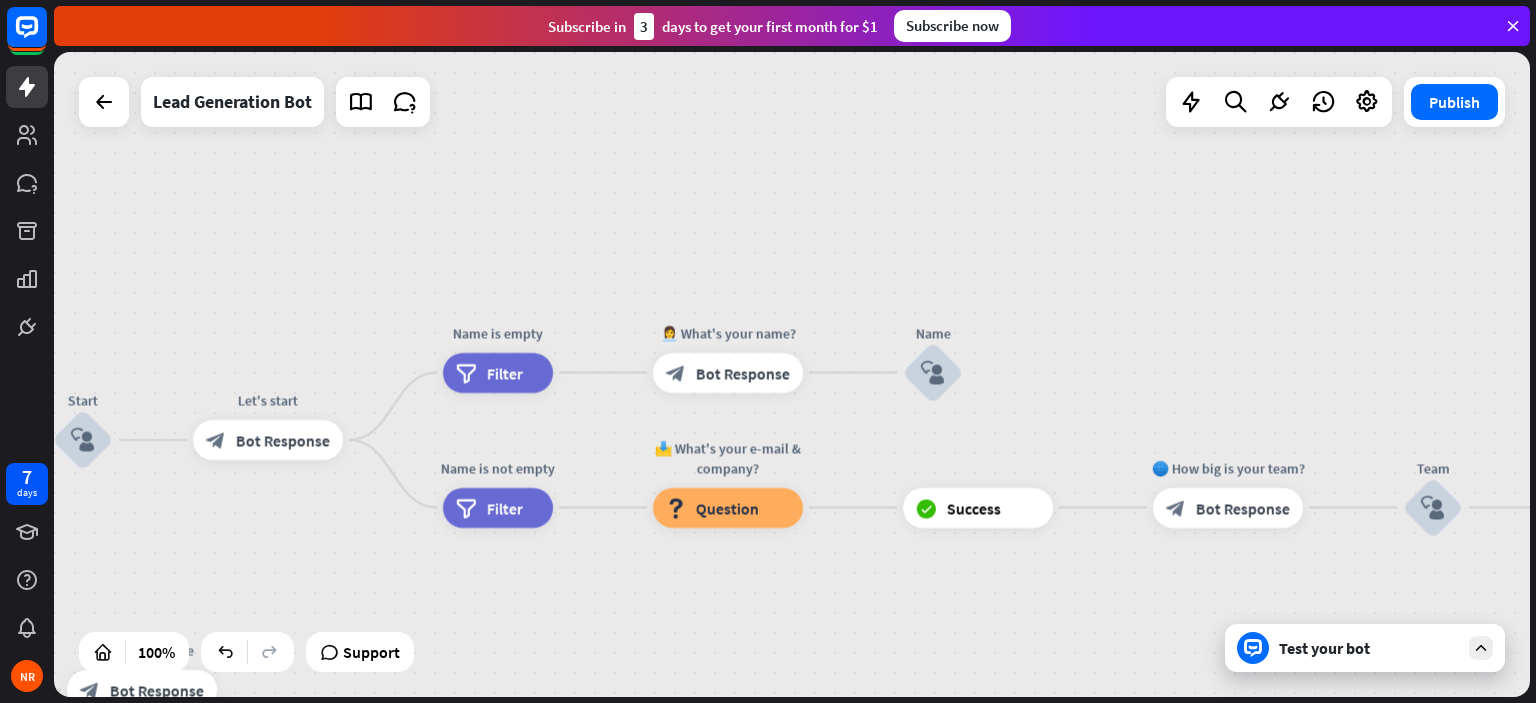 drag, startPoint x: 396, startPoint y: 231, endPoint x: 782, endPoint y: 229, distance: 386.0052 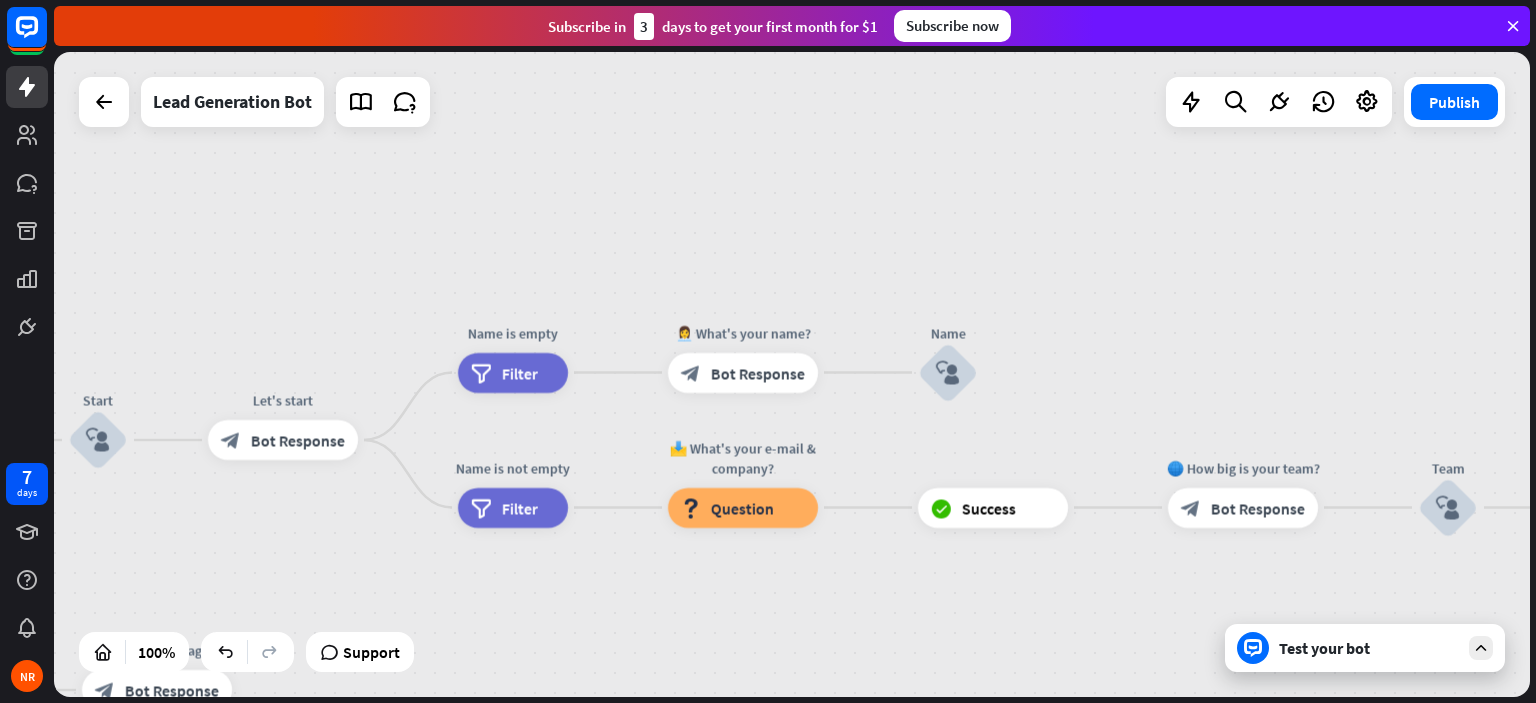 drag, startPoint x: 592, startPoint y: 227, endPoint x: 943, endPoint y: 235, distance: 351.09116 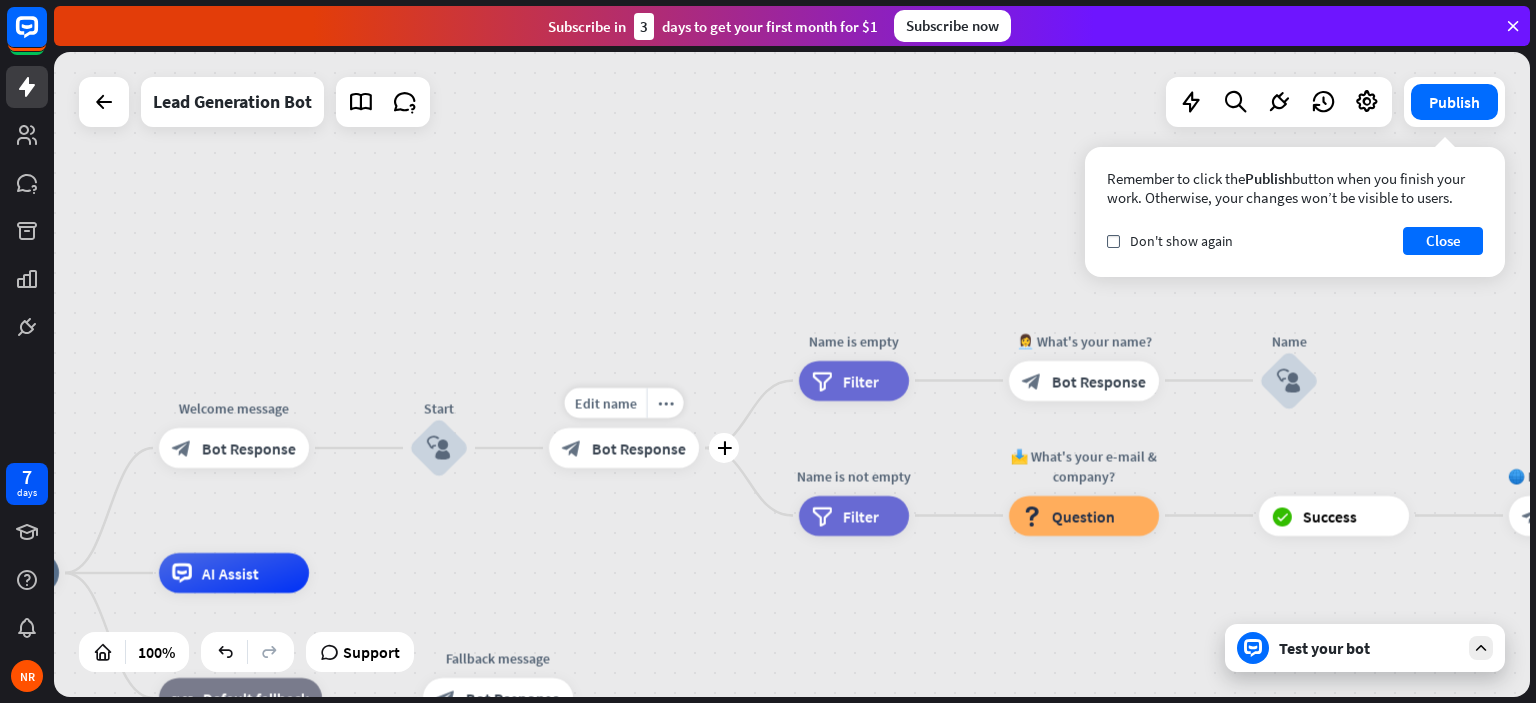click on "Bot Response" at bounding box center (639, 448) 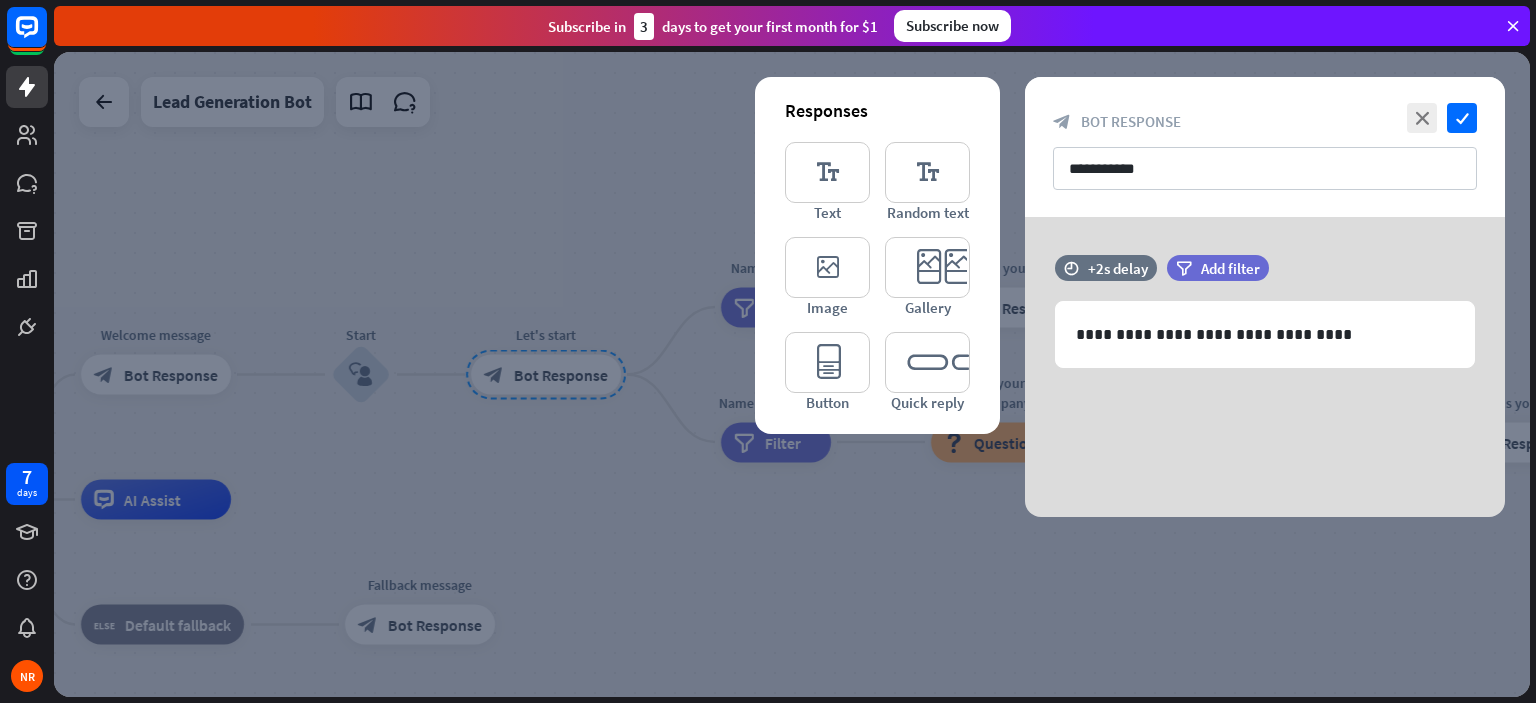 click on "**********" at bounding box center [1265, 367] 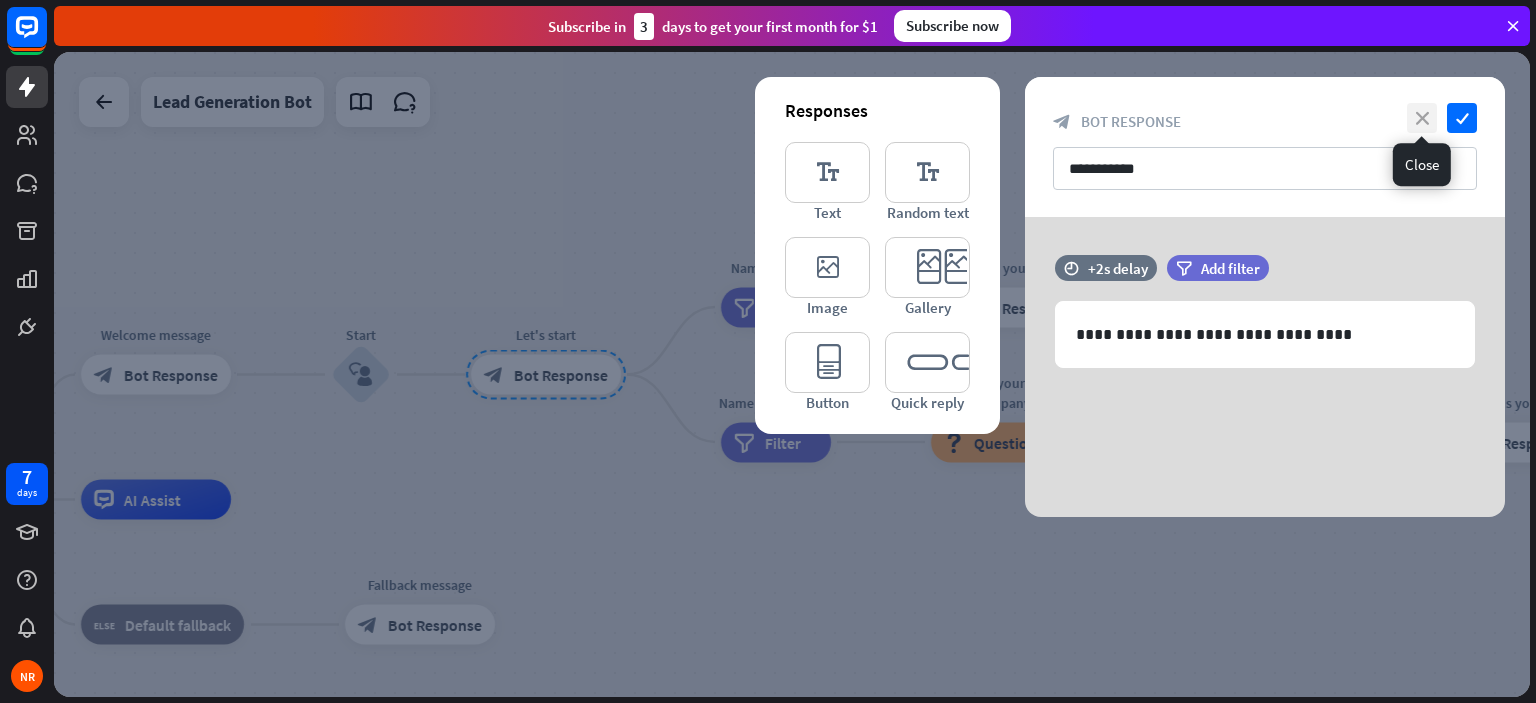 click on "close" at bounding box center [1422, 118] 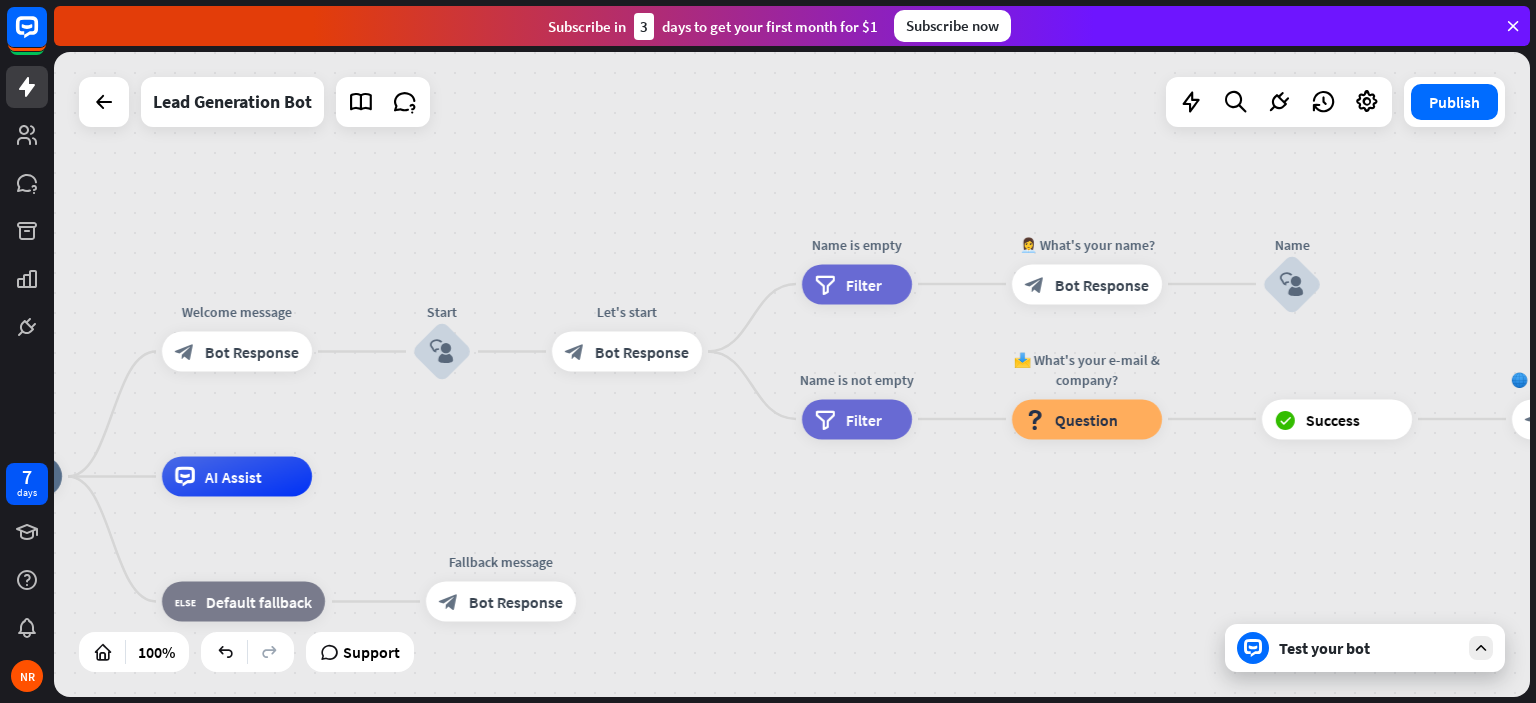 drag, startPoint x: 602, startPoint y: 220, endPoint x: 764, endPoint y: 191, distance: 164.57521 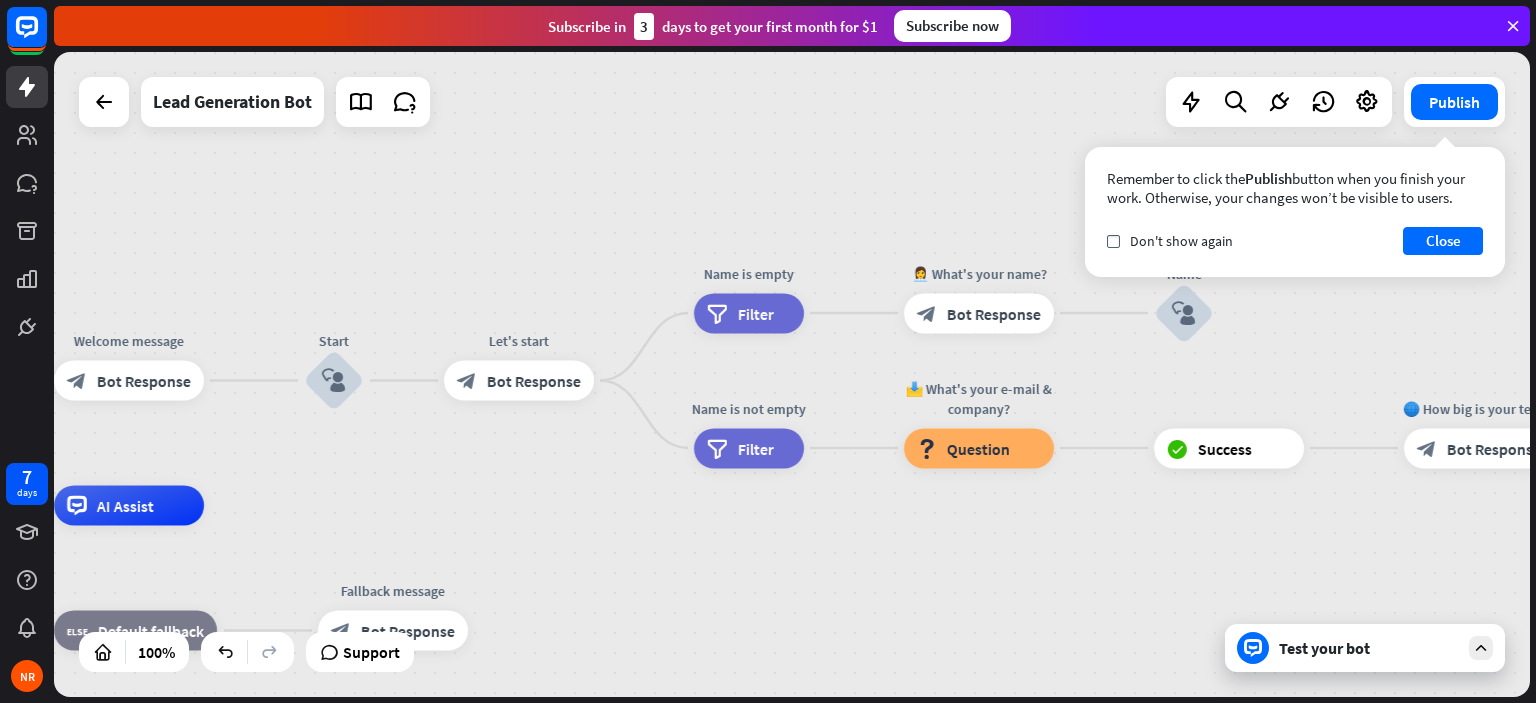 drag, startPoint x: 801, startPoint y: 463, endPoint x: 564, endPoint y: 519, distance: 243.52618 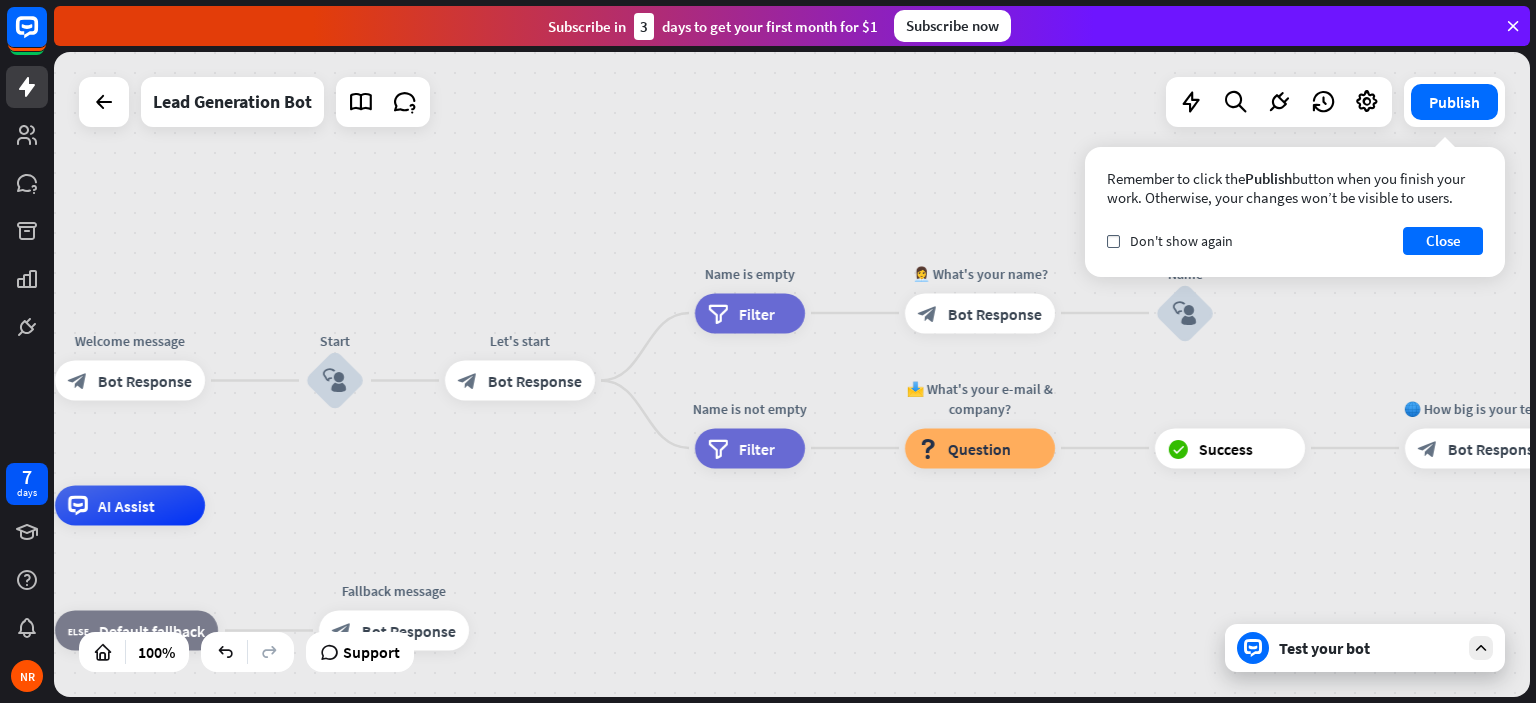 drag, startPoint x: 771, startPoint y: 383, endPoint x: 988, endPoint y: 343, distance: 220.65584 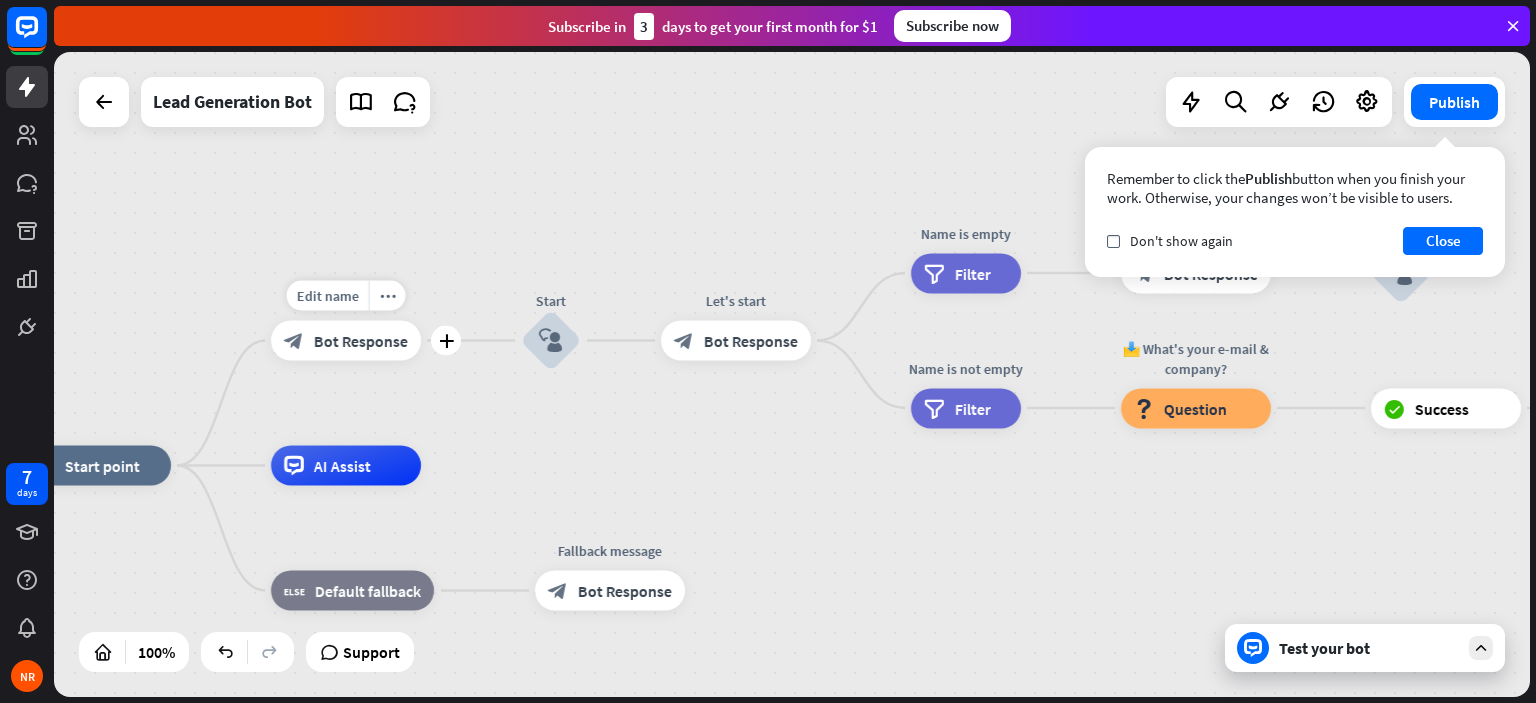 click on "block_bot_response   Bot Response" at bounding box center (346, 341) 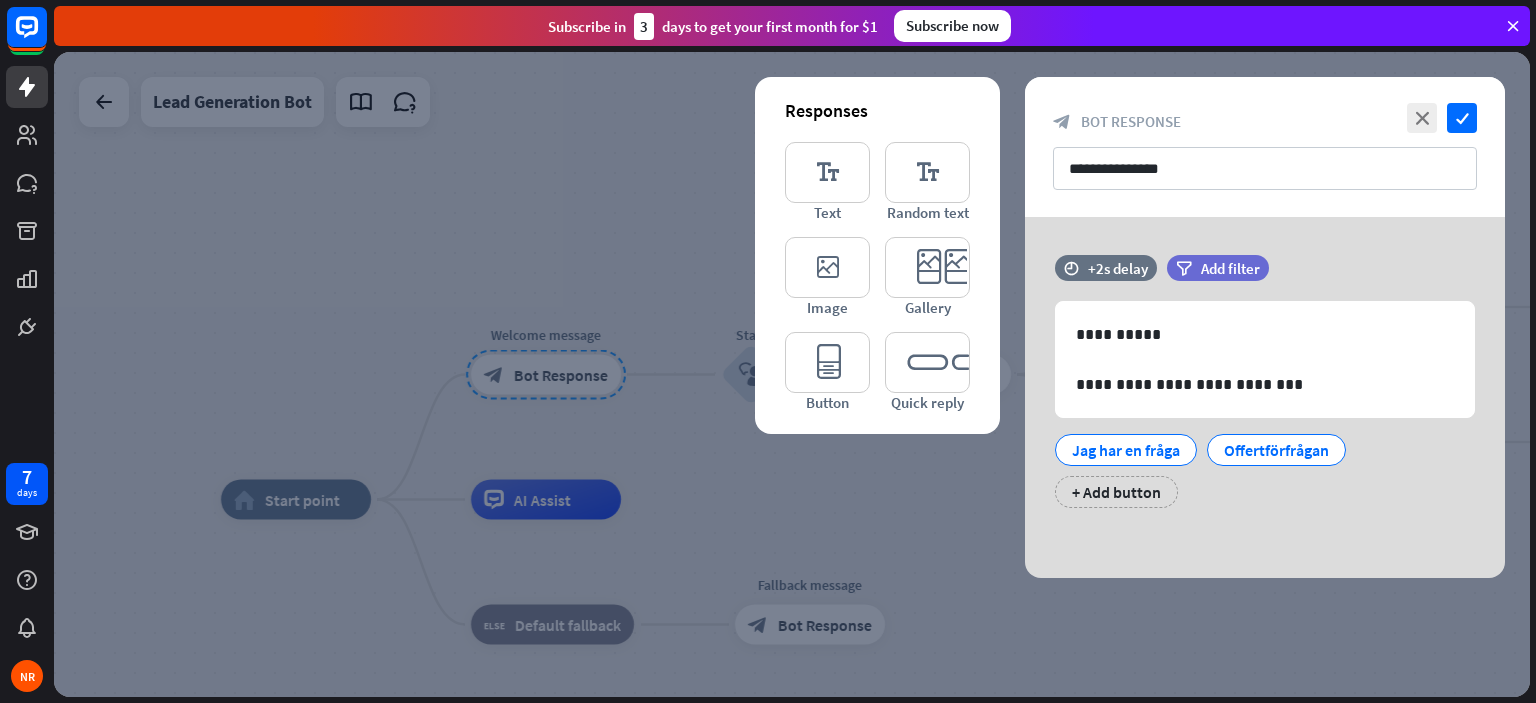 click at bounding box center (792, 374) 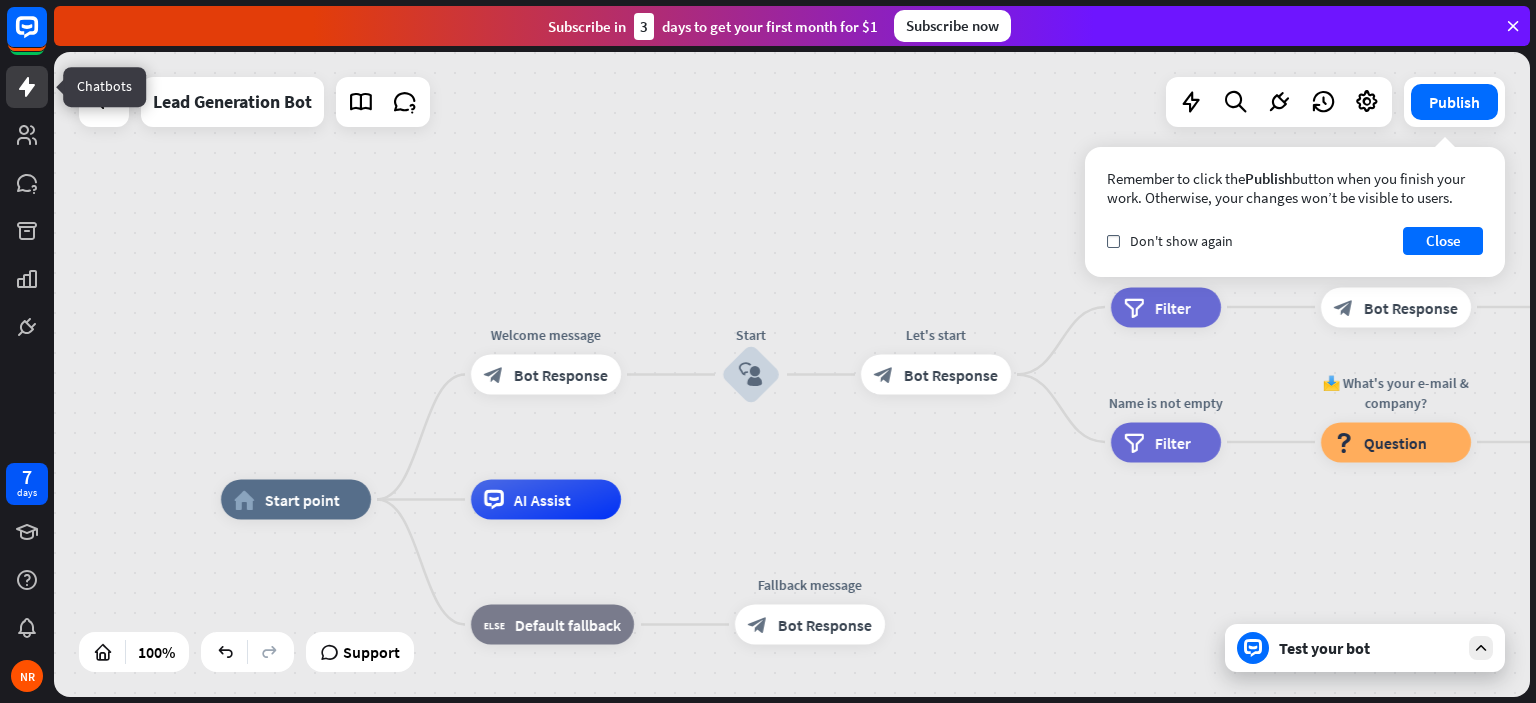 click 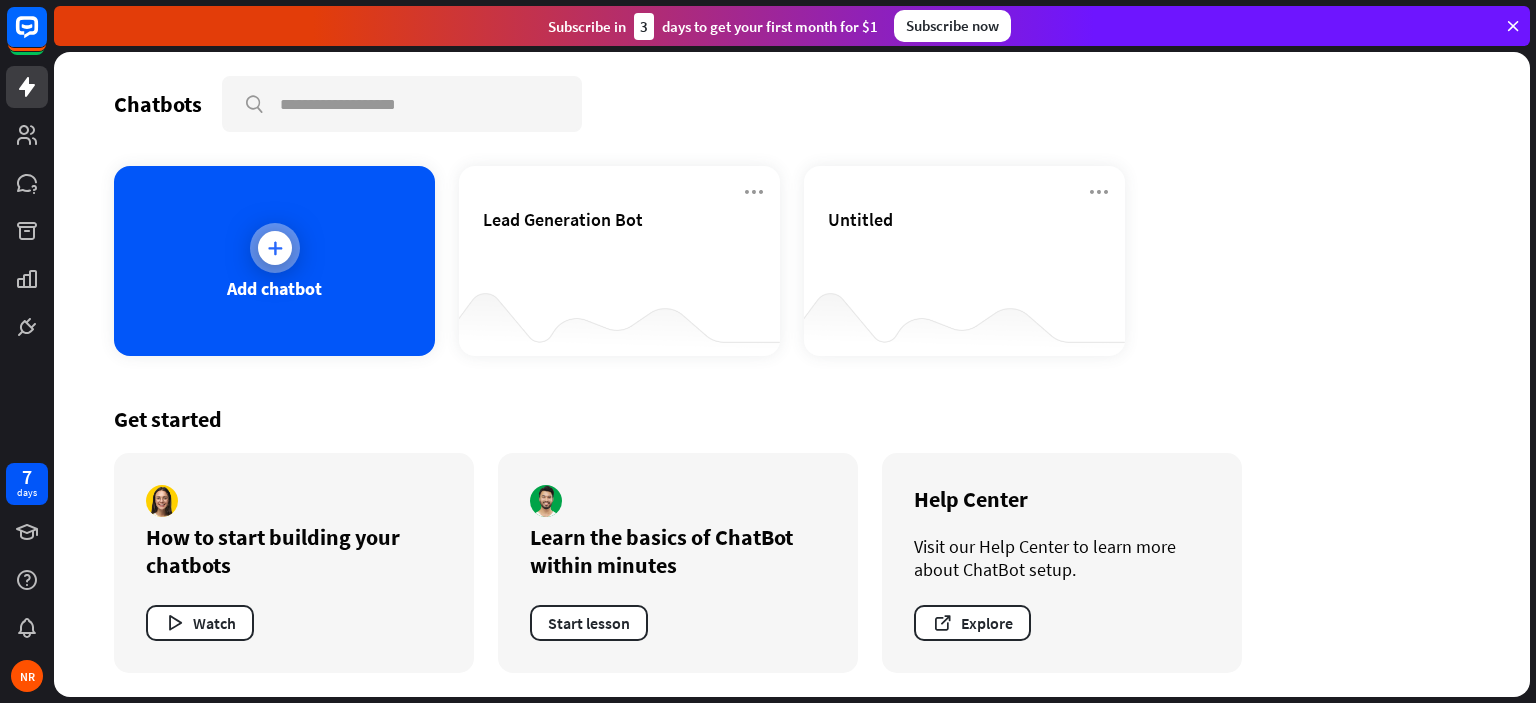 click at bounding box center [275, 248] 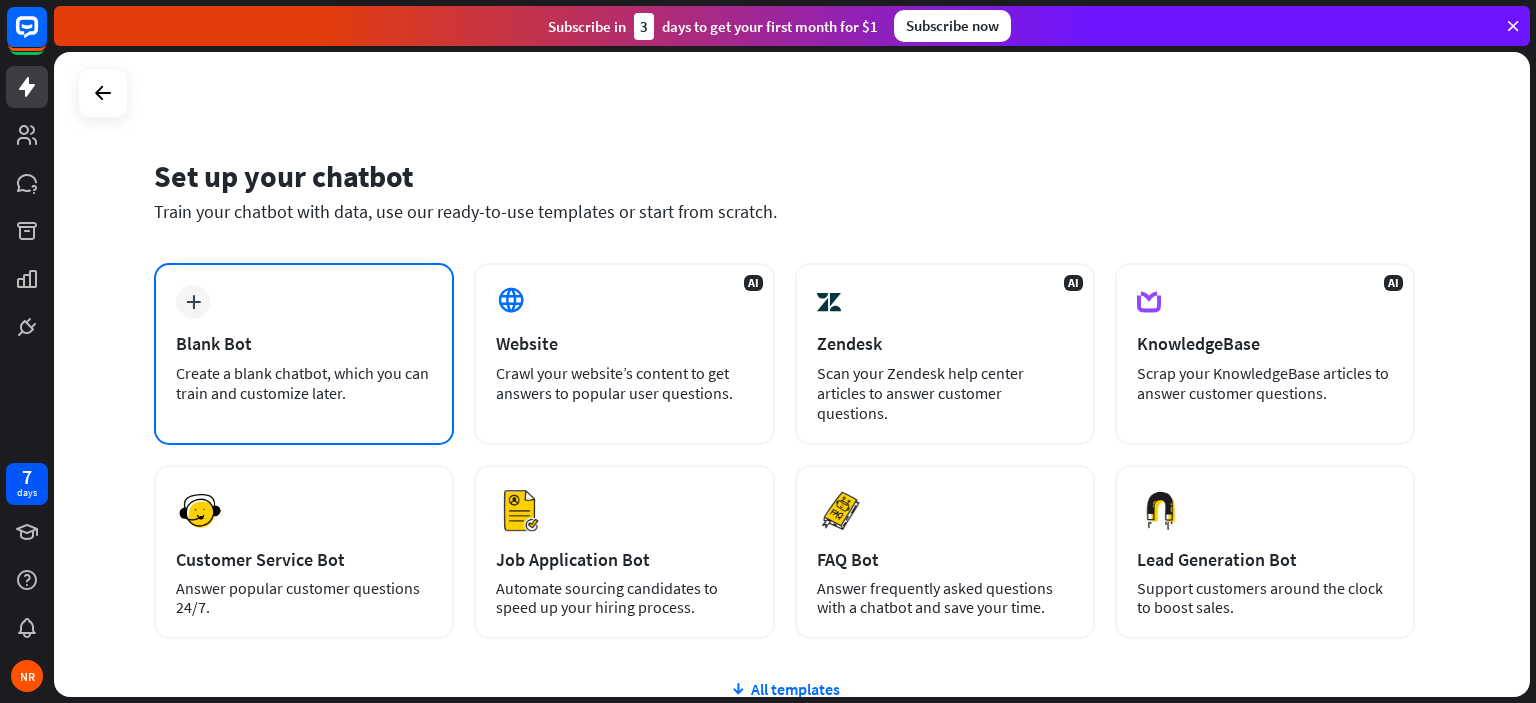 click on "plus   Blank Bot
Create a blank chatbot, which you can train and
customize later." at bounding box center (304, 354) 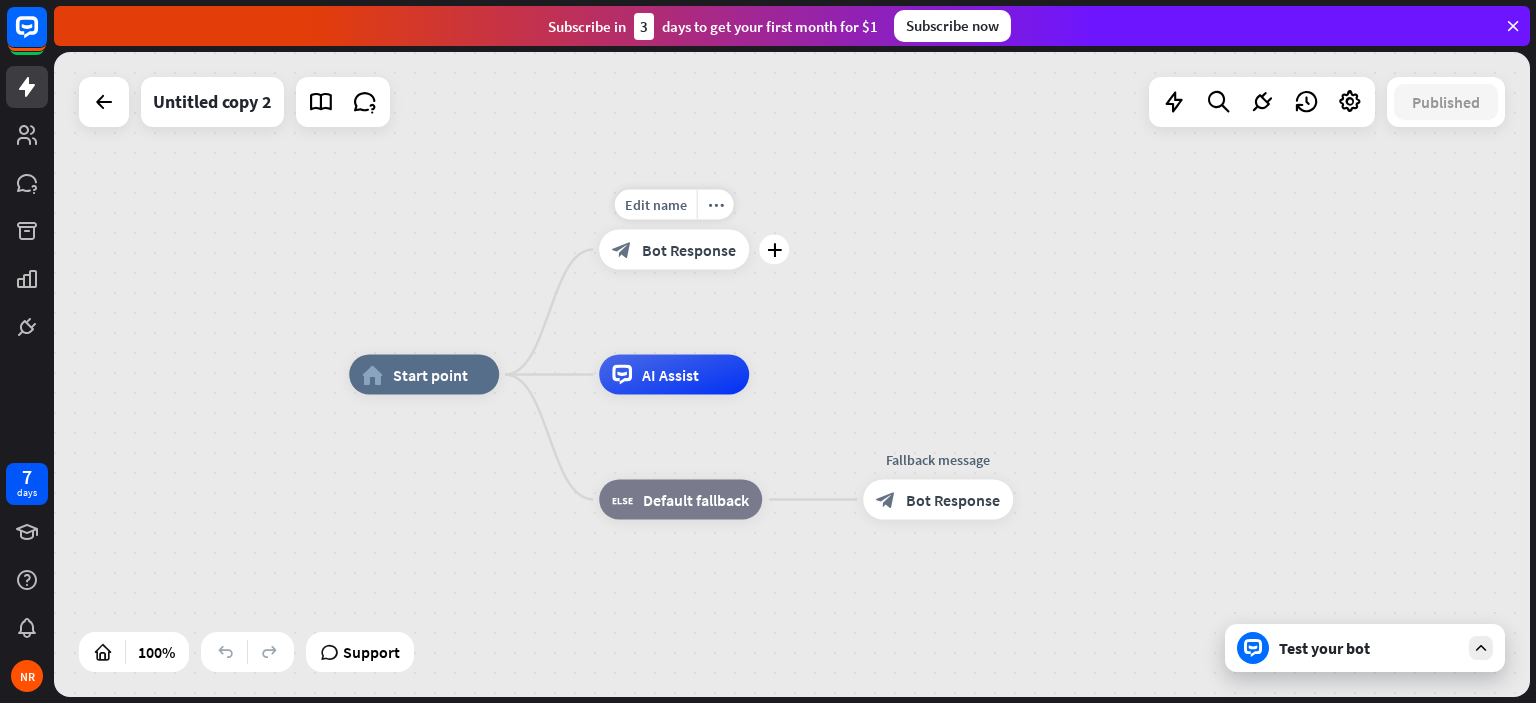 click on "Bot Response" at bounding box center (689, 250) 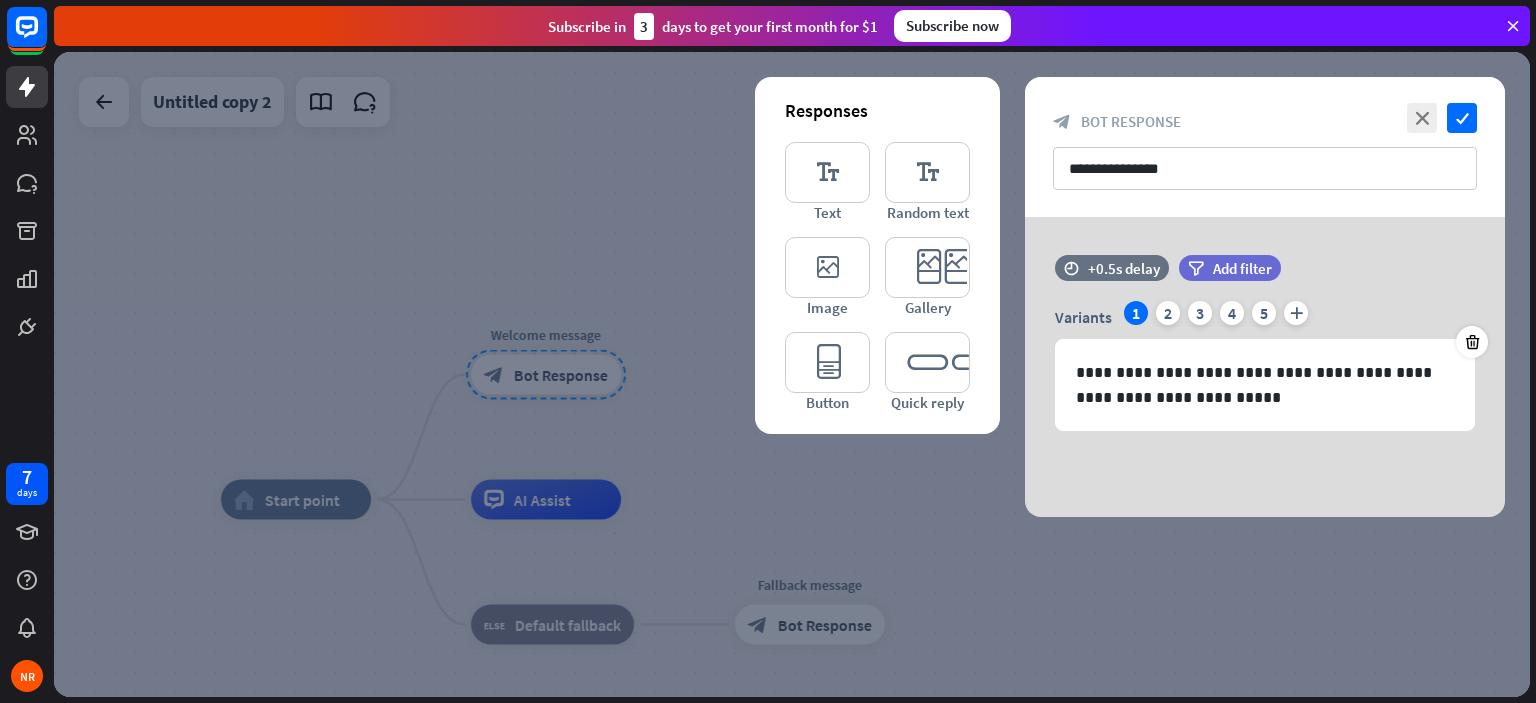 click at bounding box center (792, 374) 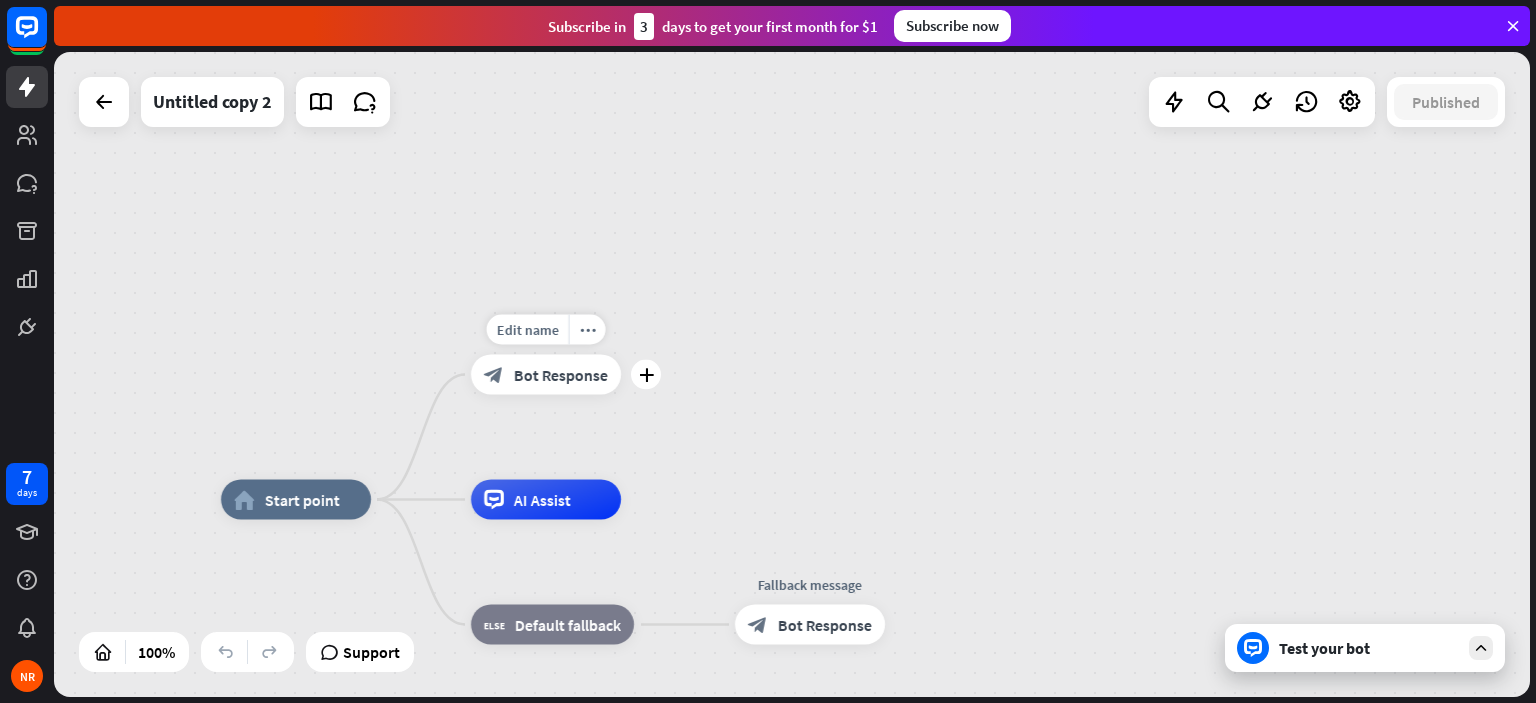 click on "Bot Response" at bounding box center [561, 375] 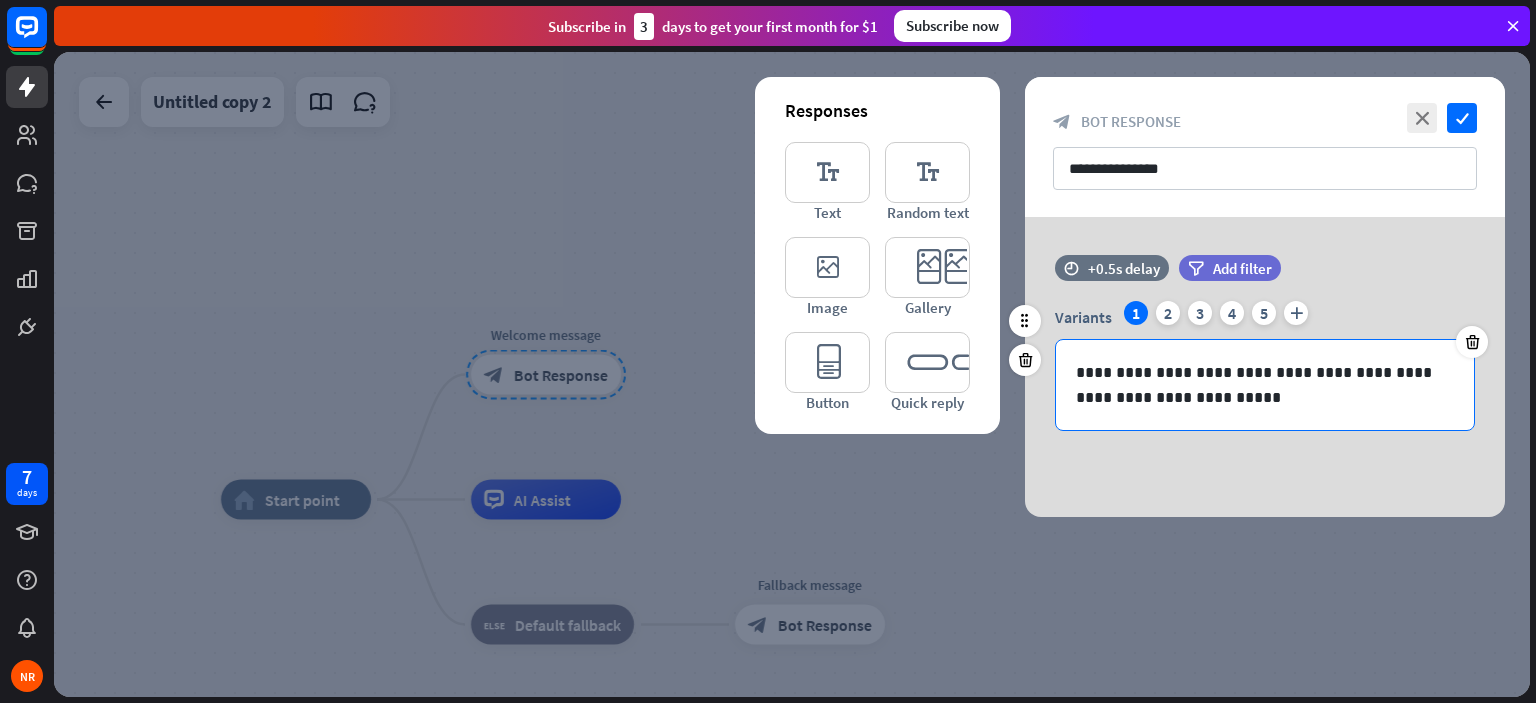click on "**********" at bounding box center (1265, 385) 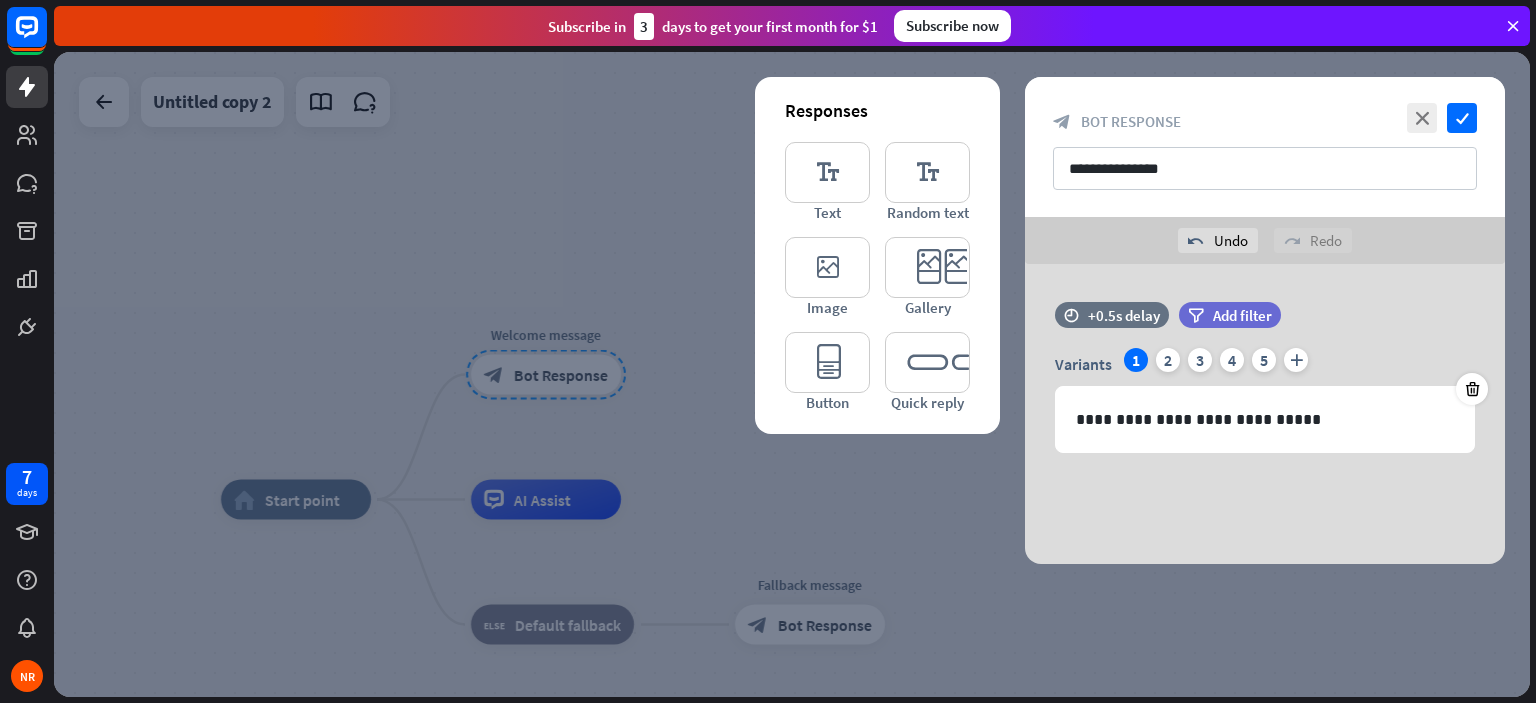 click on "**********" at bounding box center (1265, 414) 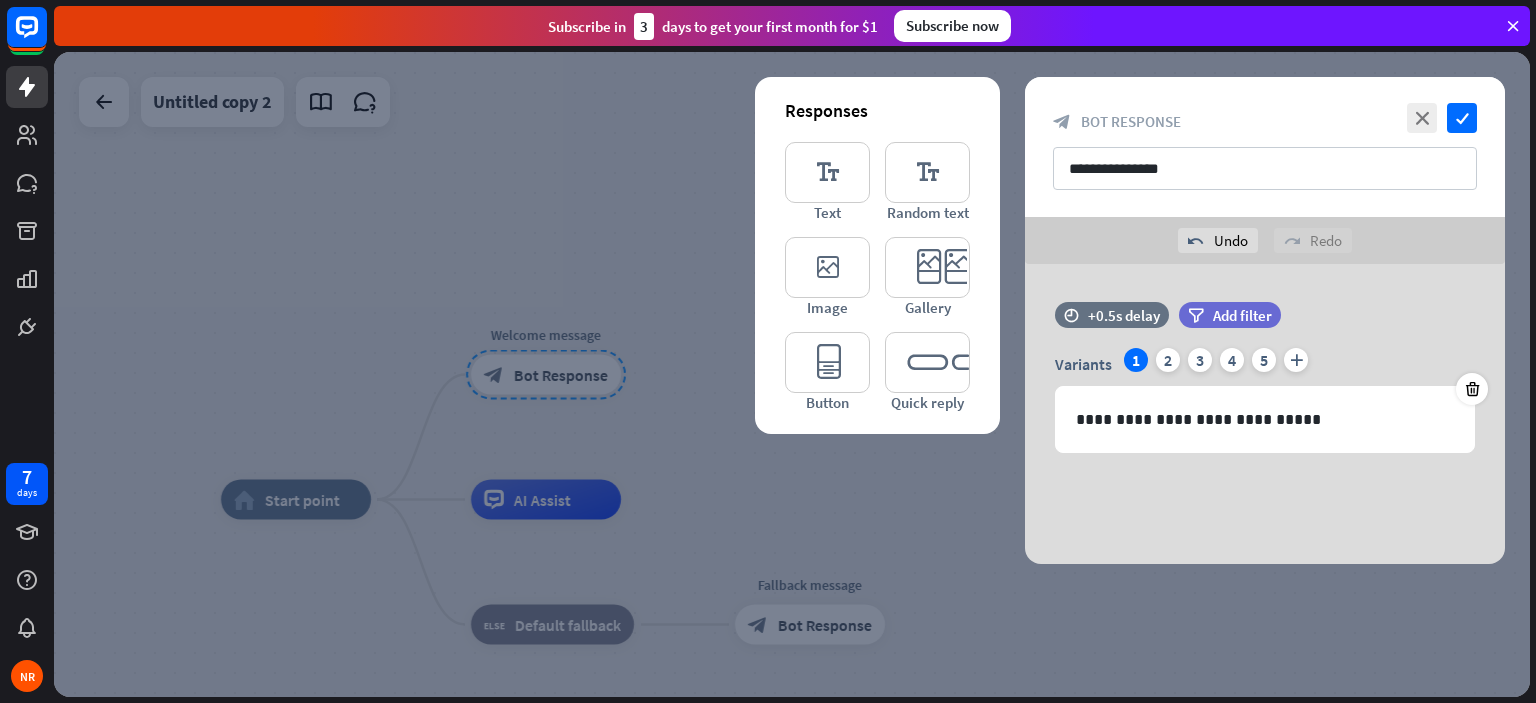 click on "**********" at bounding box center [1265, 414] 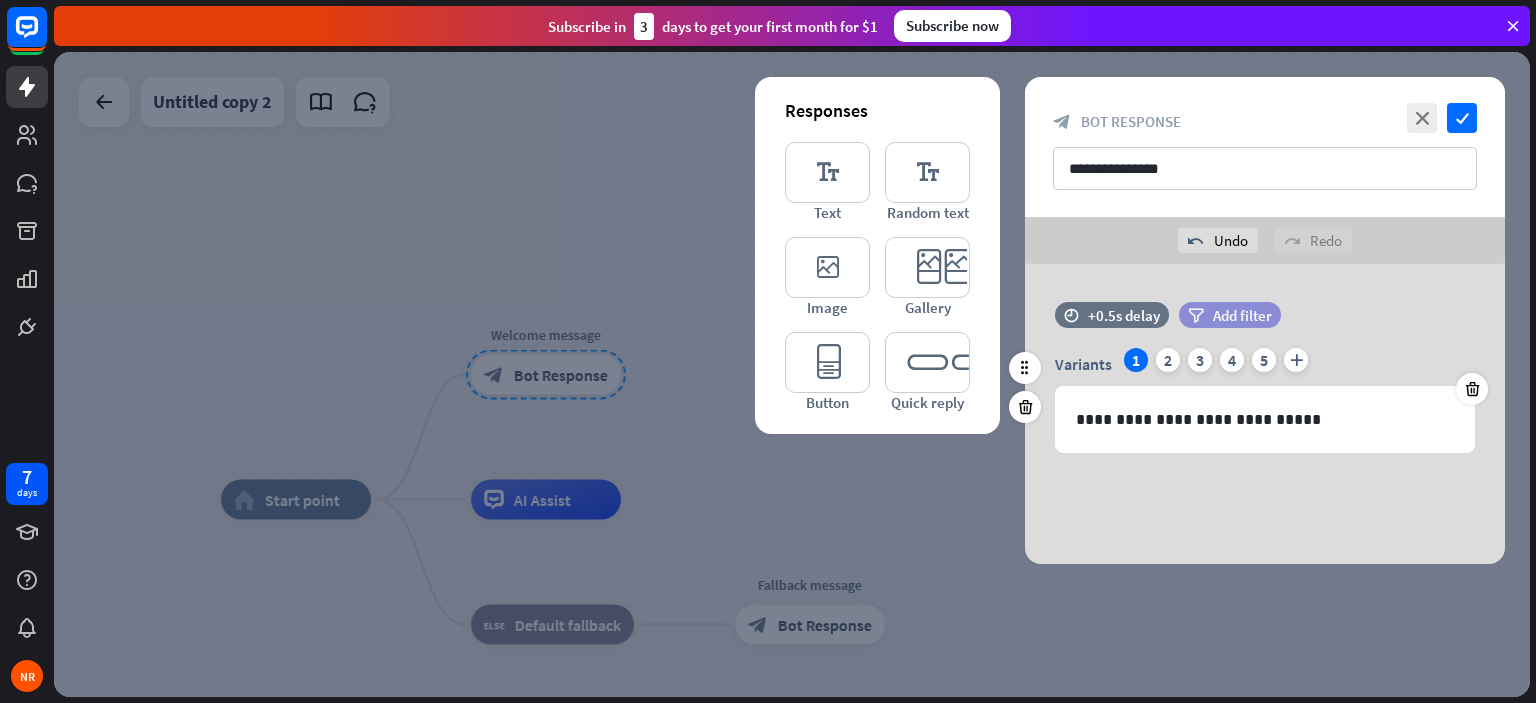 click on "Add filter" at bounding box center [1242, 315] 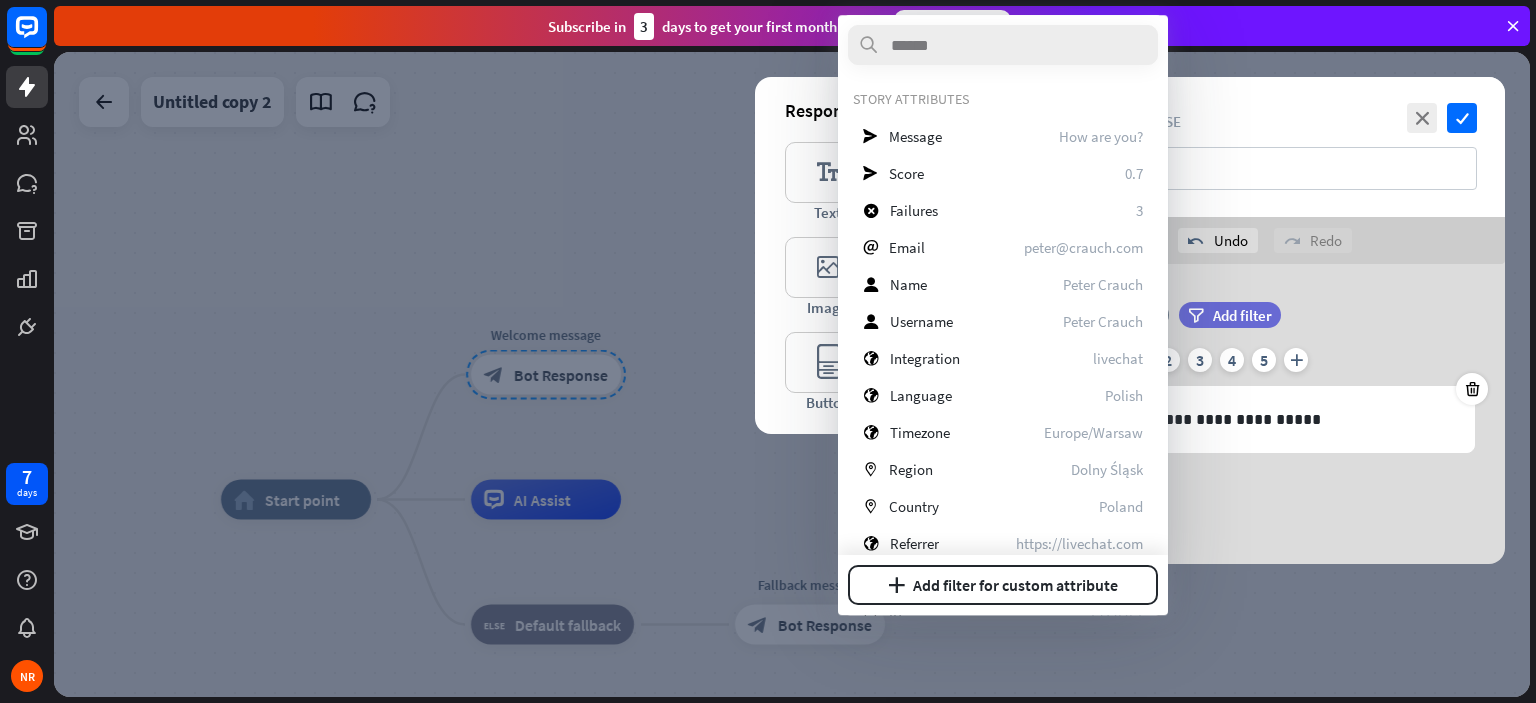 click on "**********" at bounding box center (1265, 414) 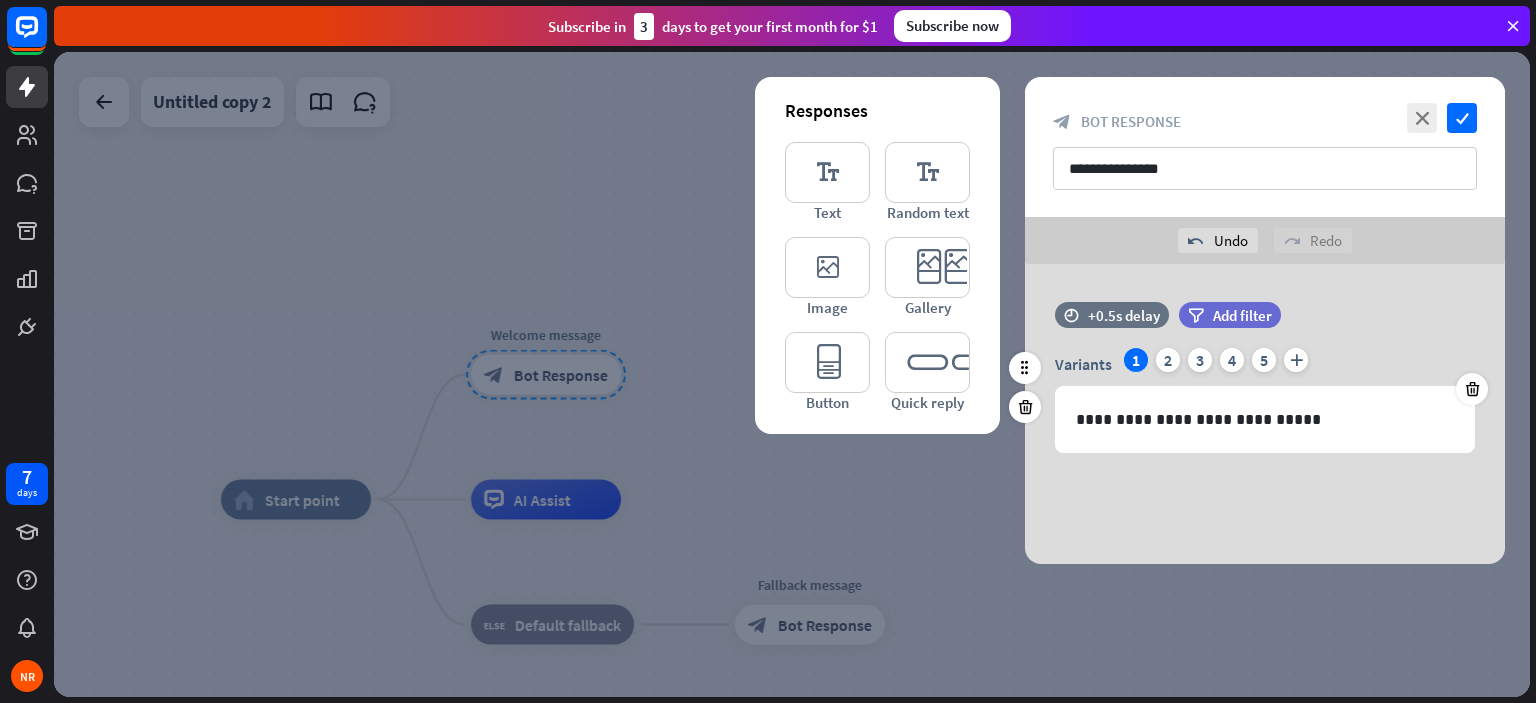 click on "filter   Add filter" at bounding box center (1230, 315) 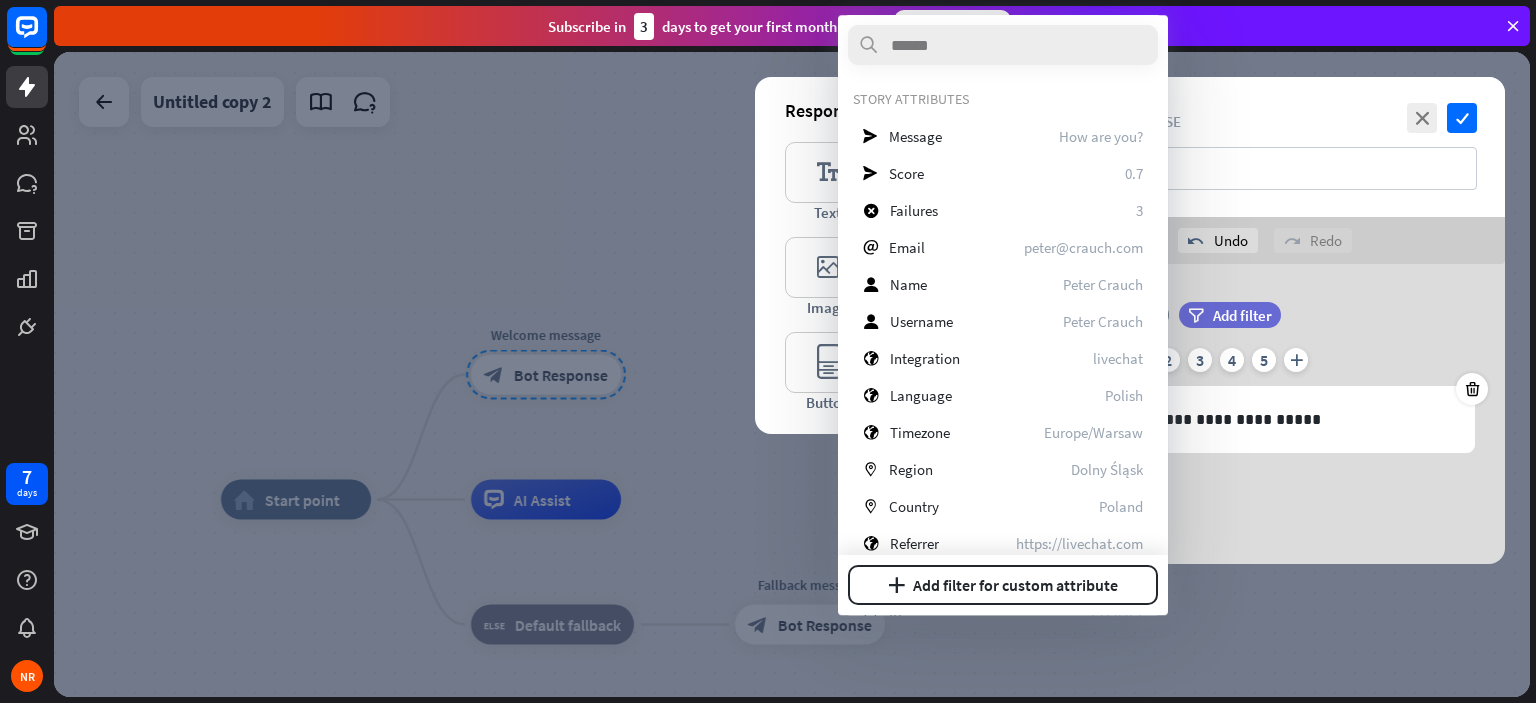 click on "undo
Undo
redo
Redo" at bounding box center (1265, 240) 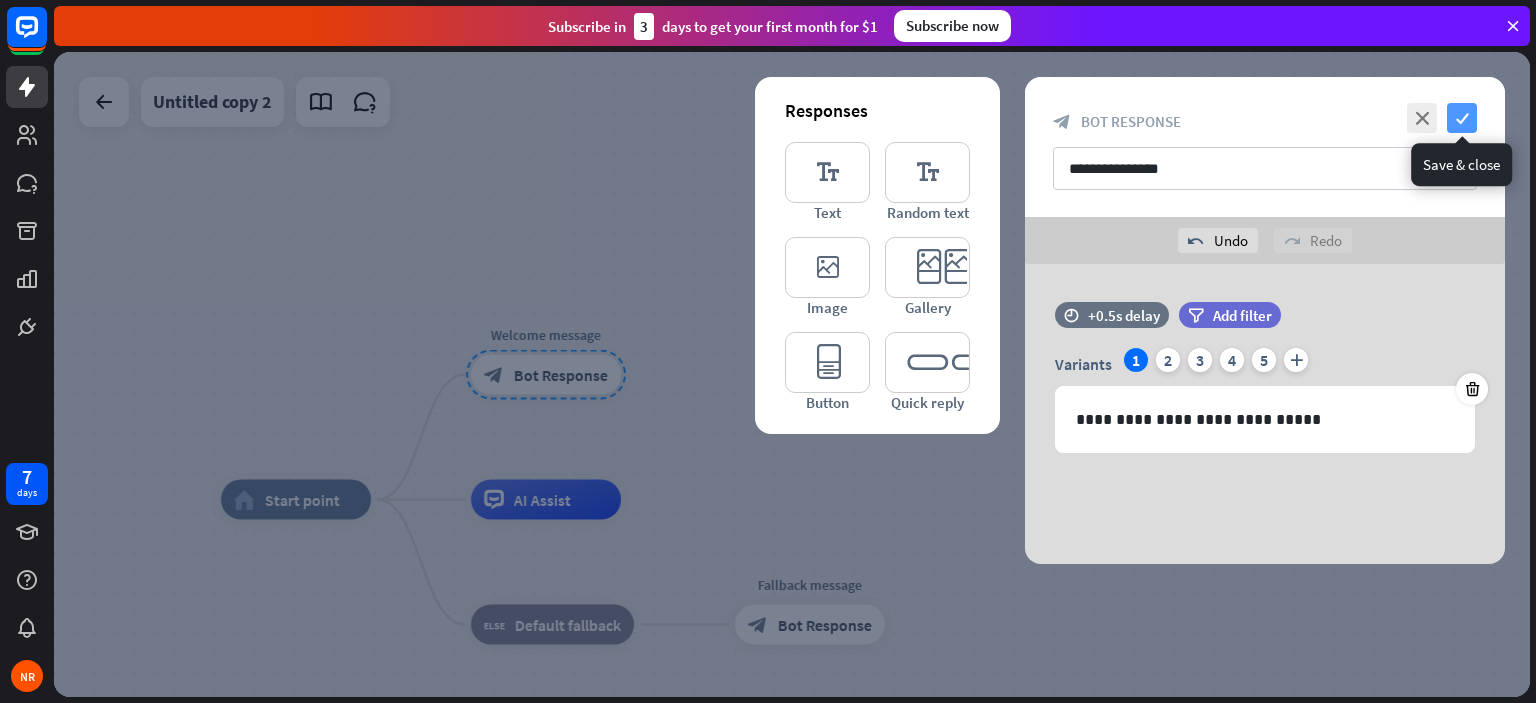 click on "check" at bounding box center [1462, 118] 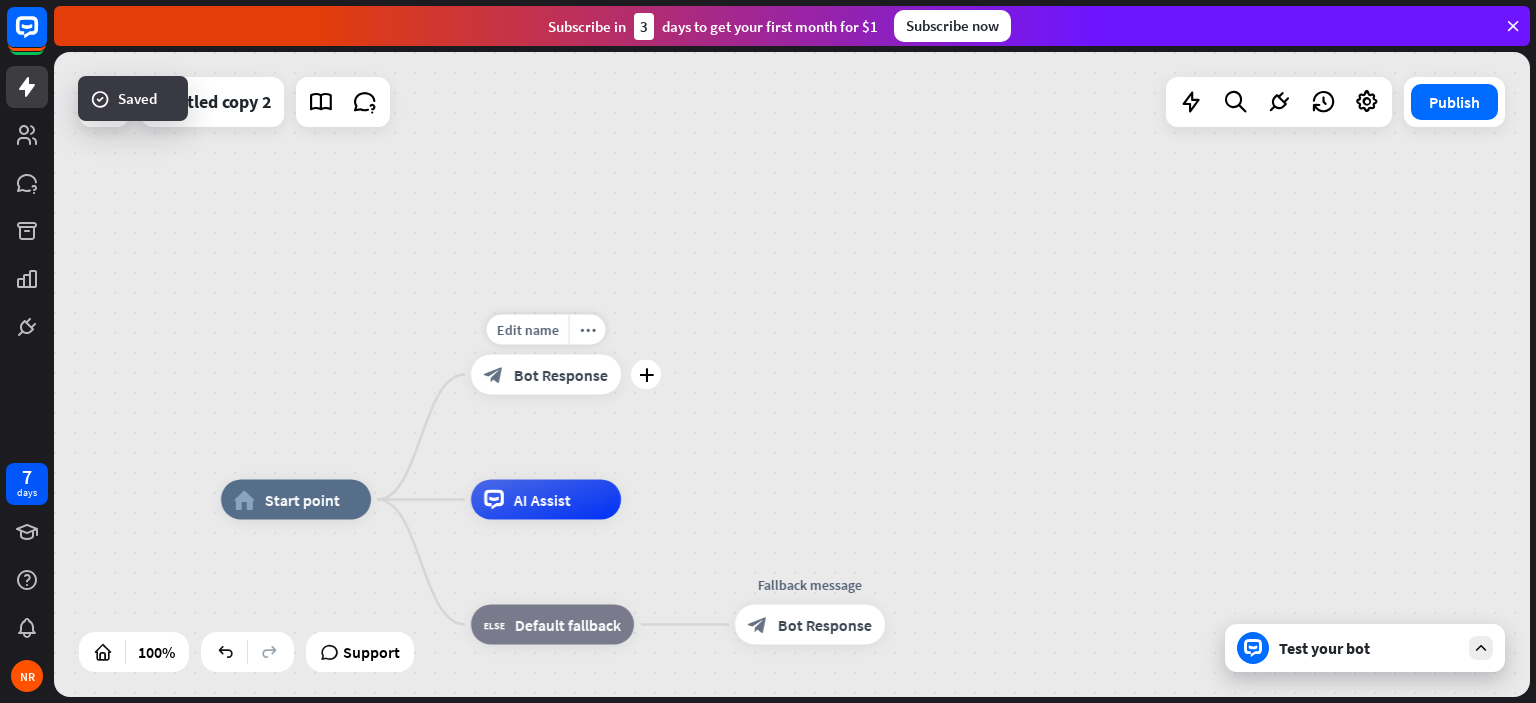click on "Bot Response" at bounding box center (561, 375) 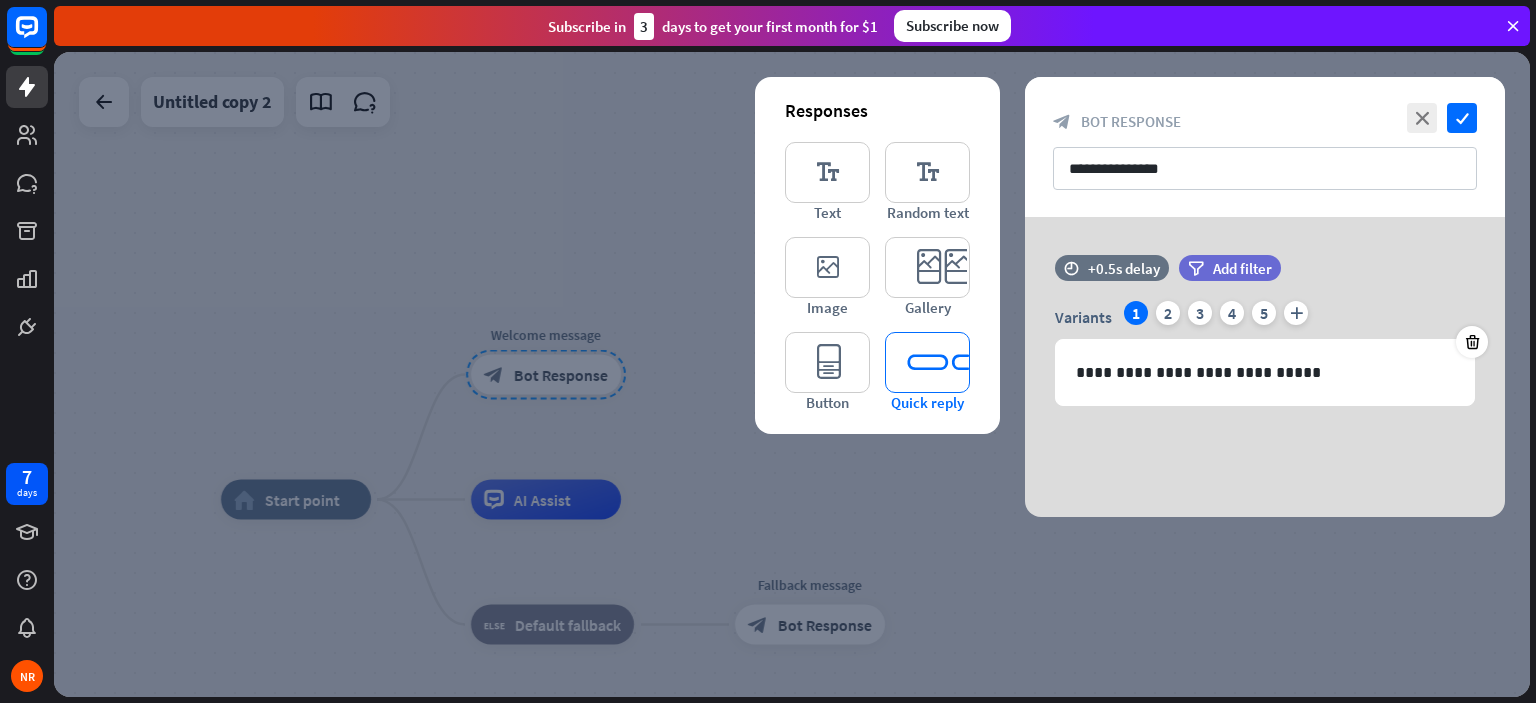 click on "editor_quick_replies" at bounding box center (927, 362) 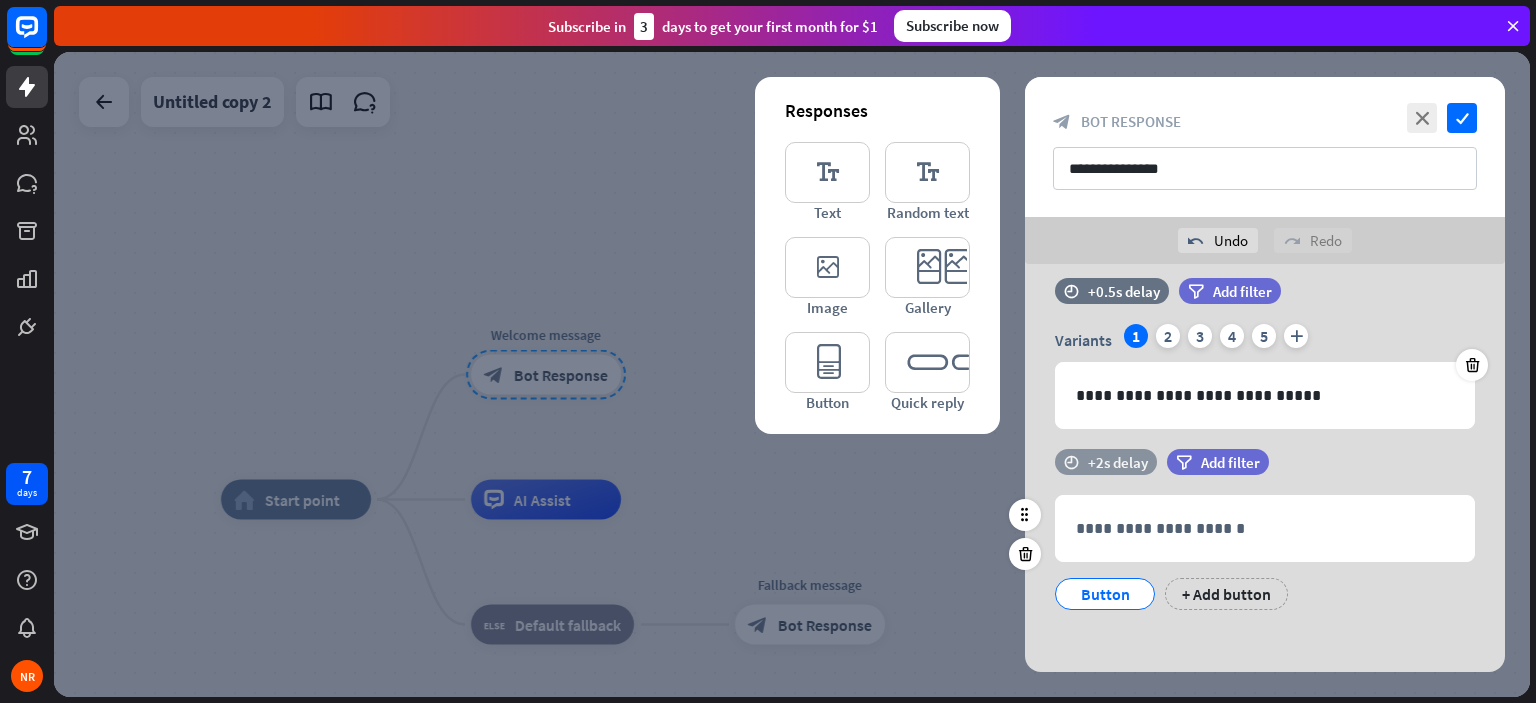 scroll, scrollTop: 31, scrollLeft: 0, axis: vertical 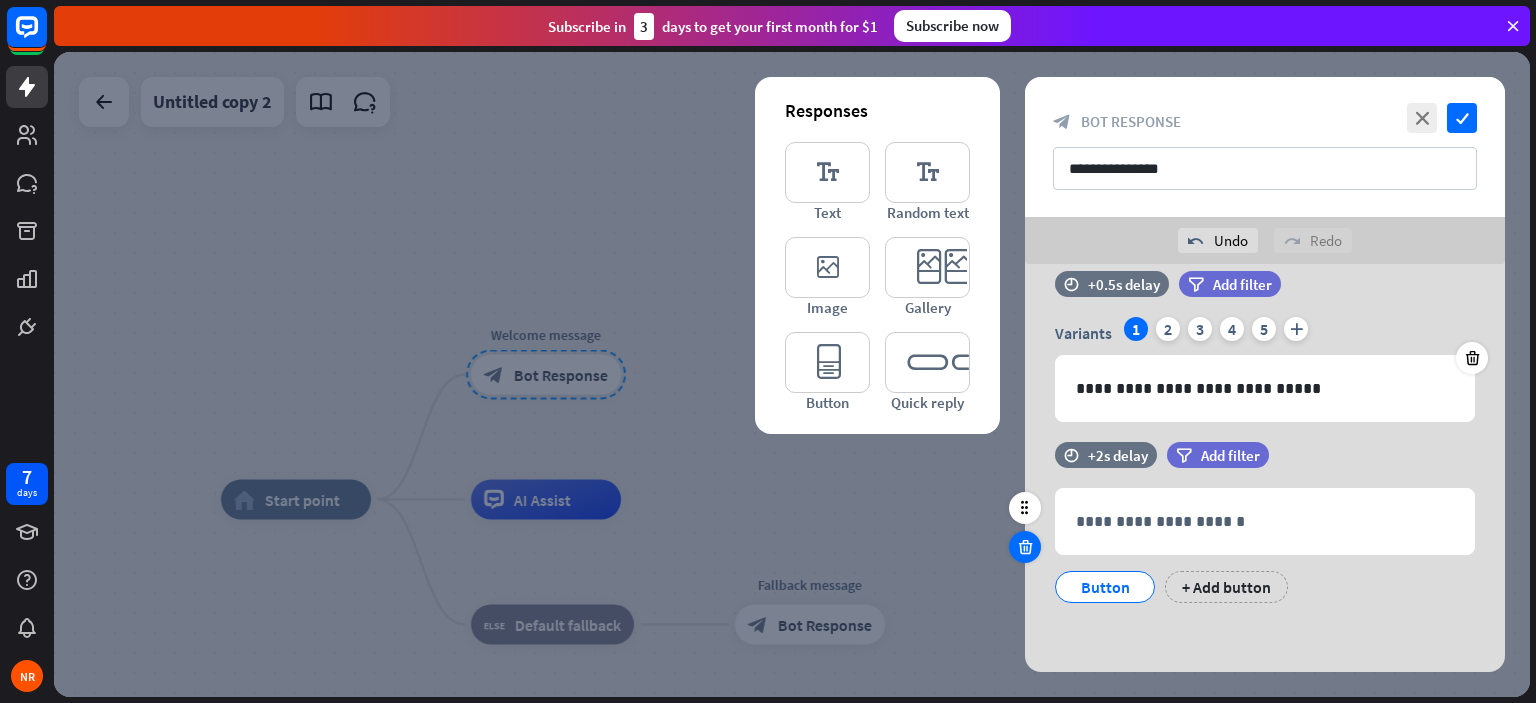 click at bounding box center (1025, 547) 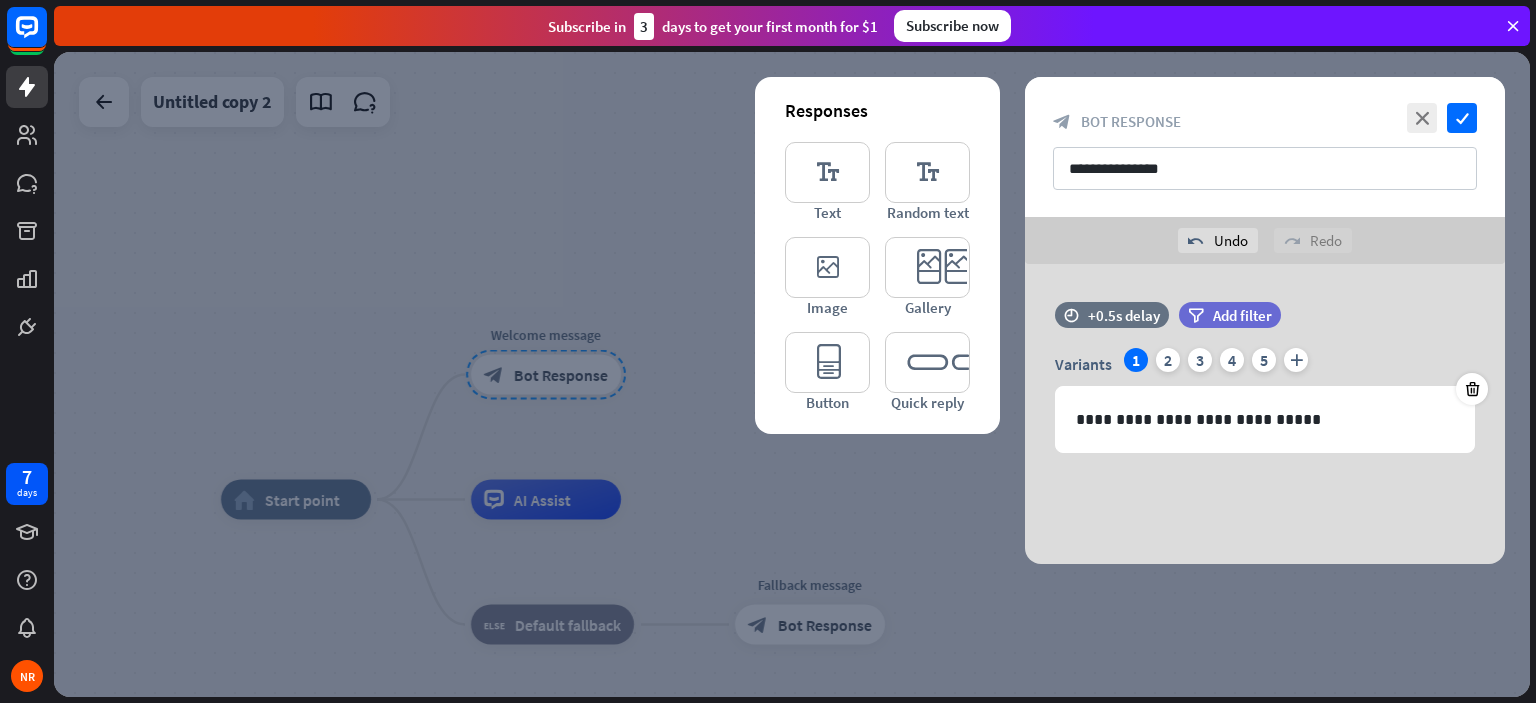 scroll, scrollTop: 0, scrollLeft: 0, axis: both 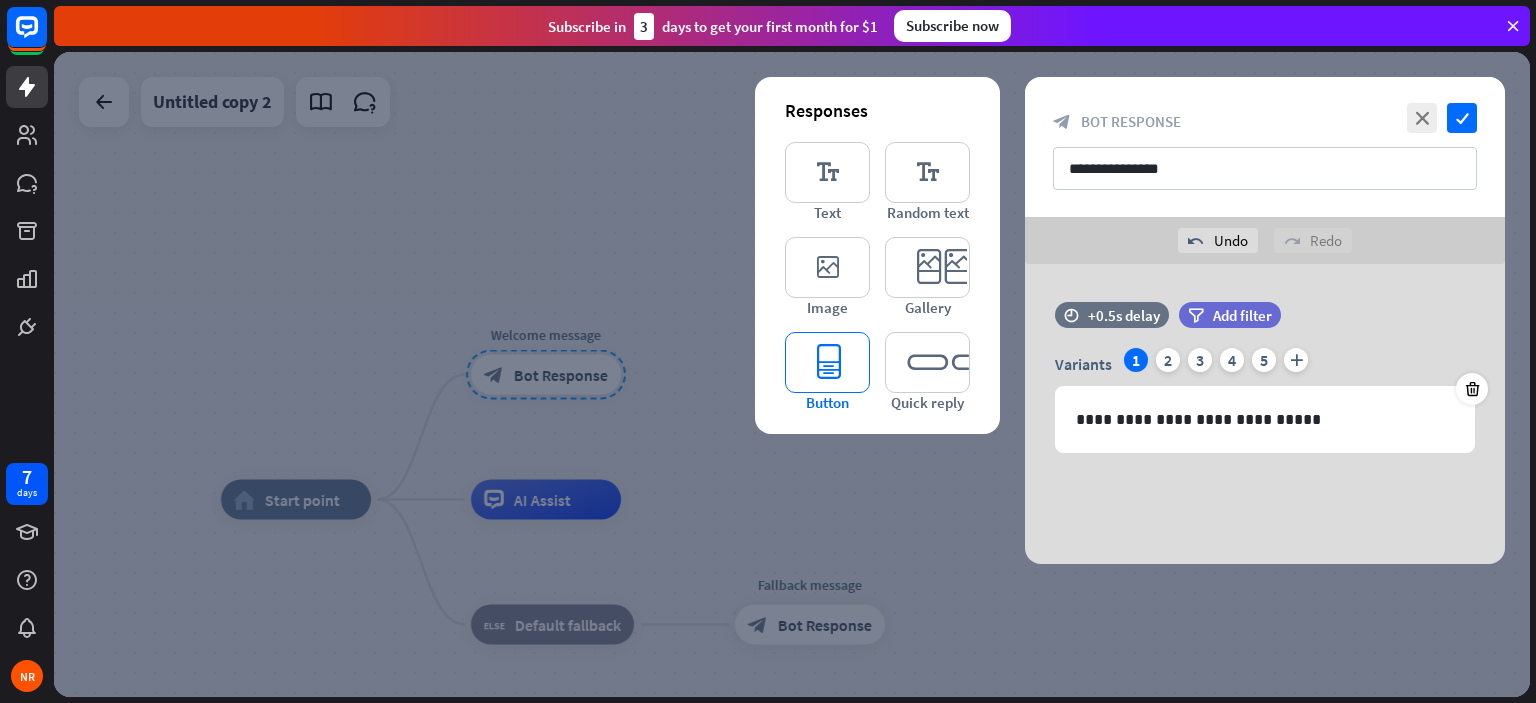 click on "editor_button" at bounding box center [827, 362] 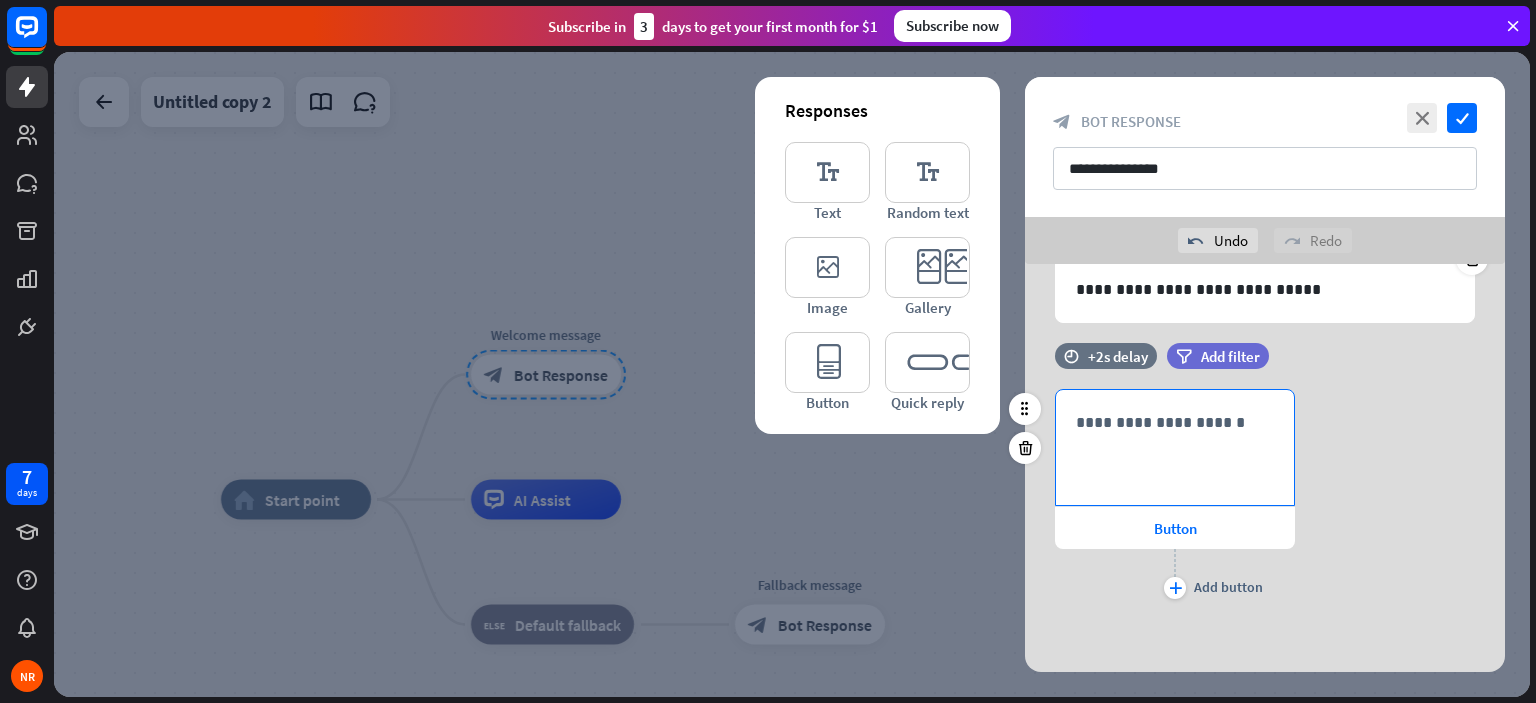 scroll, scrollTop: 131, scrollLeft: 0, axis: vertical 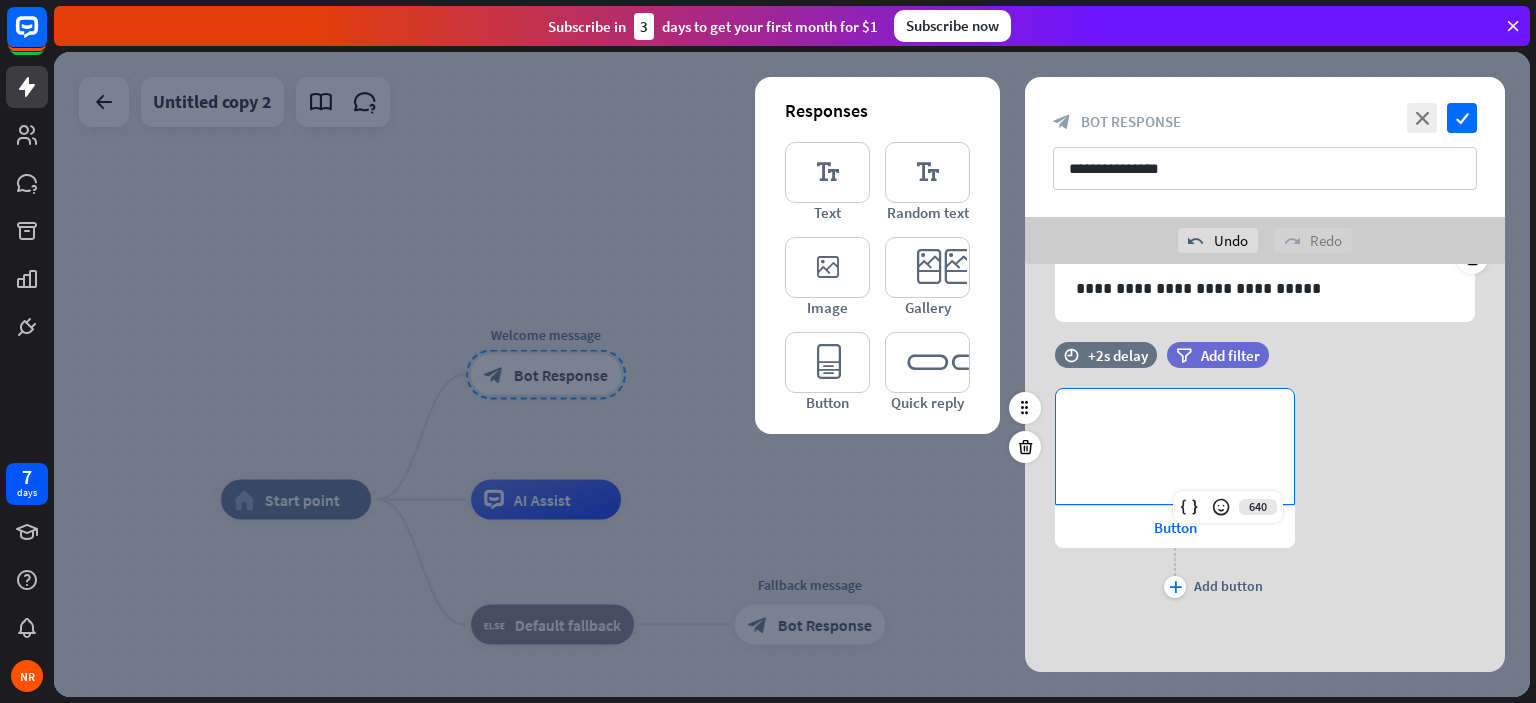 click on "**********" at bounding box center (1175, 421) 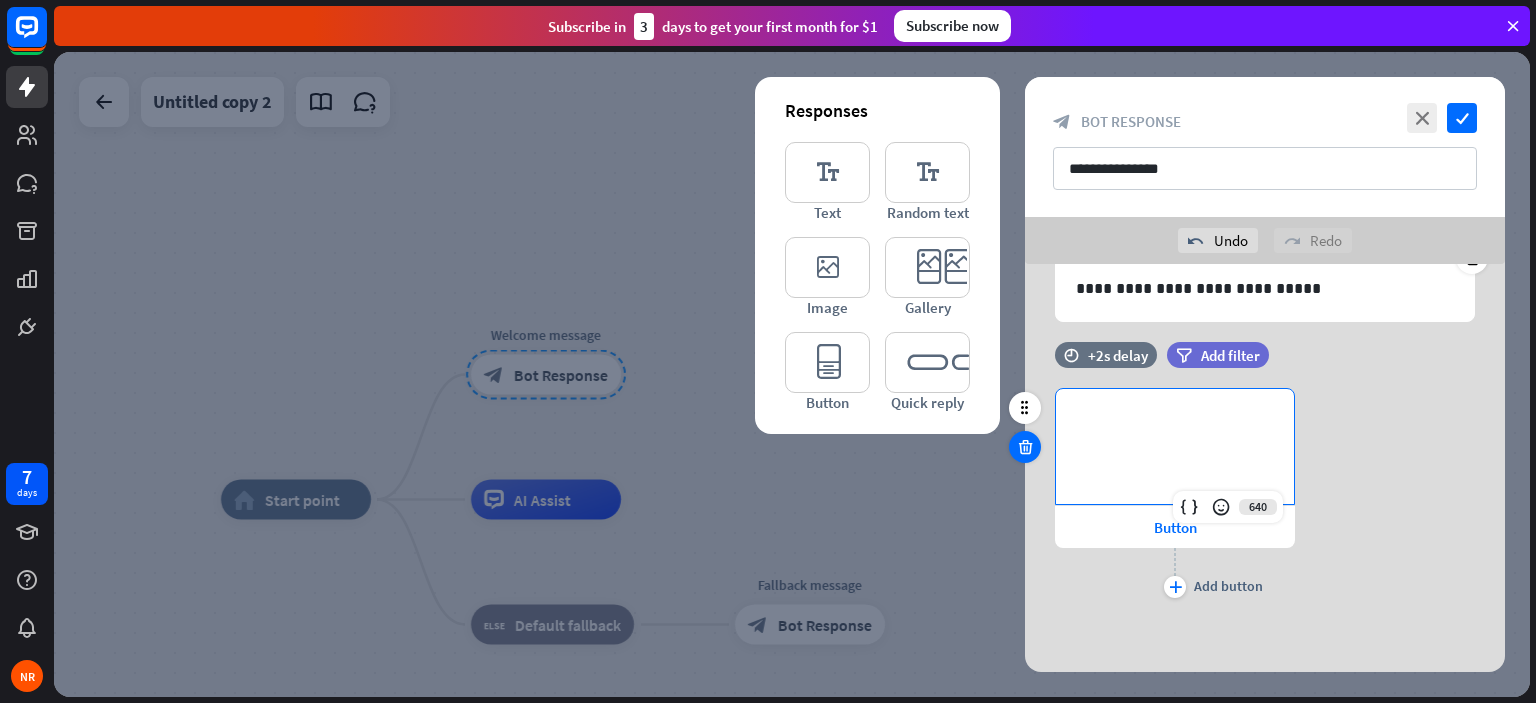 click at bounding box center (1025, 447) 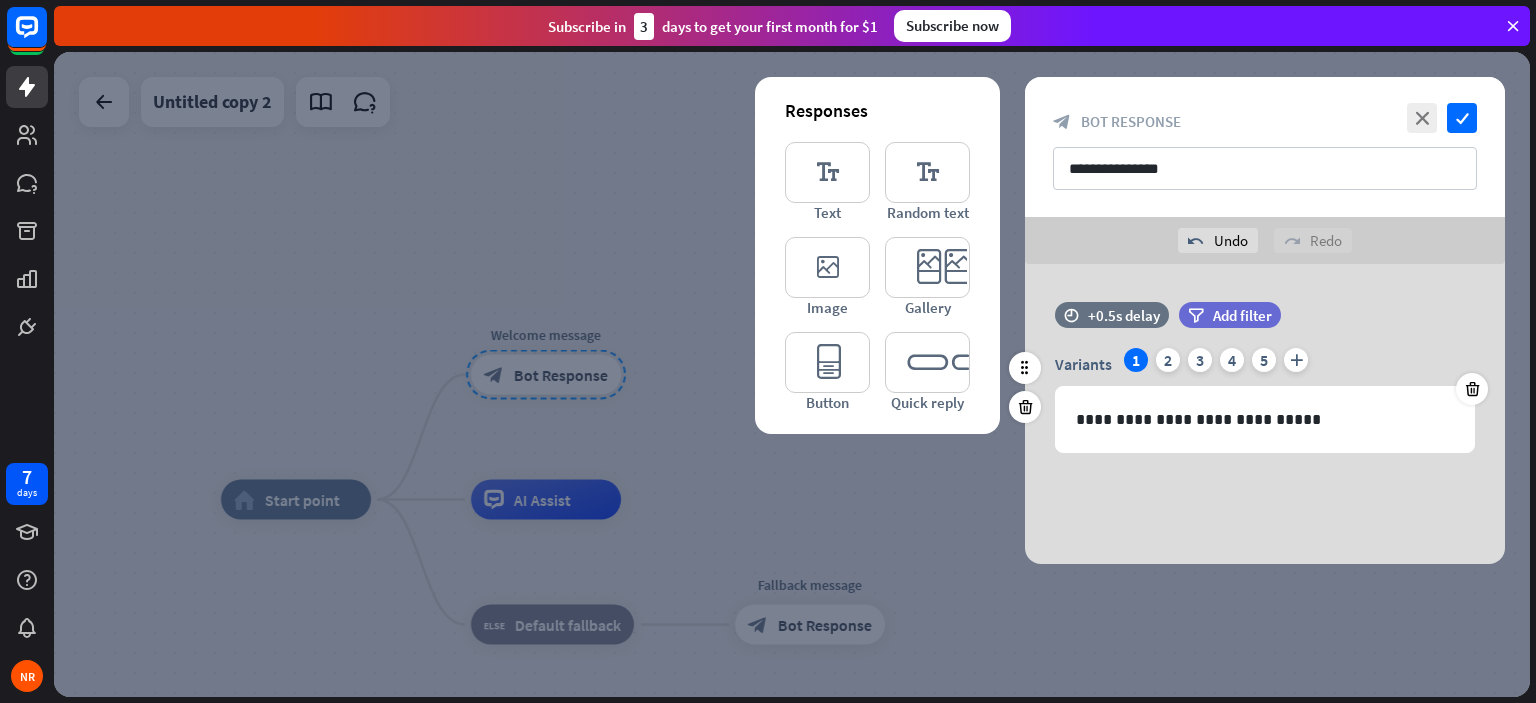 scroll, scrollTop: 0, scrollLeft: 0, axis: both 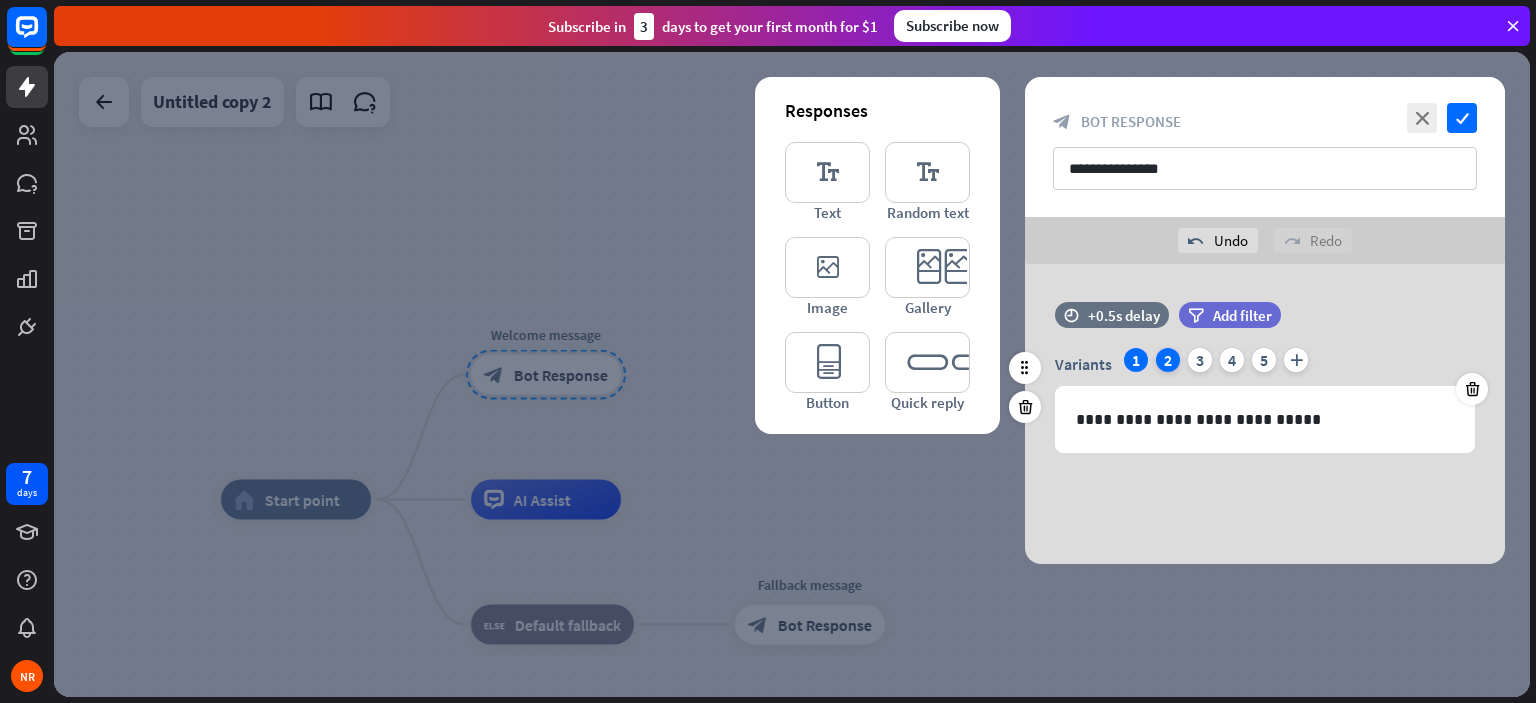 click on "2" at bounding box center (1168, 360) 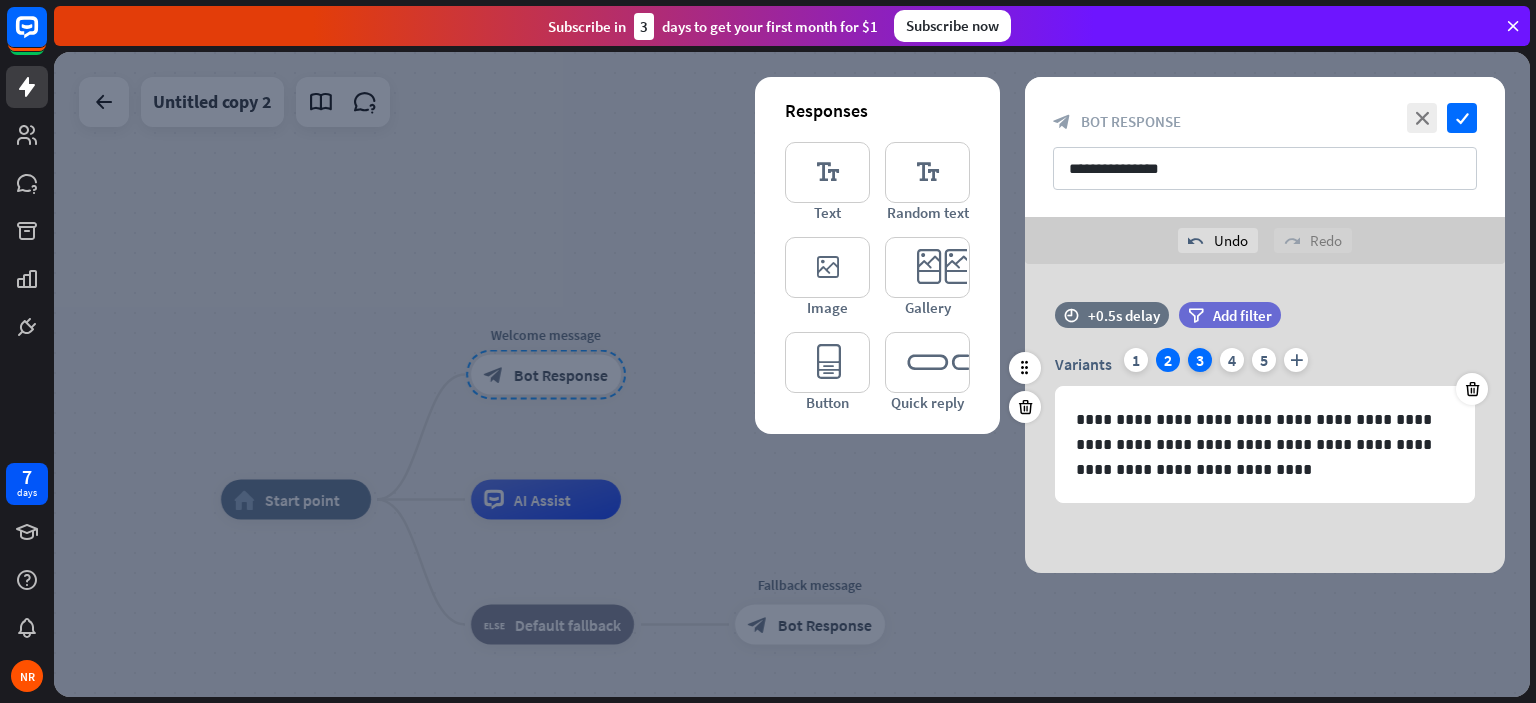 click on "3" at bounding box center (1200, 360) 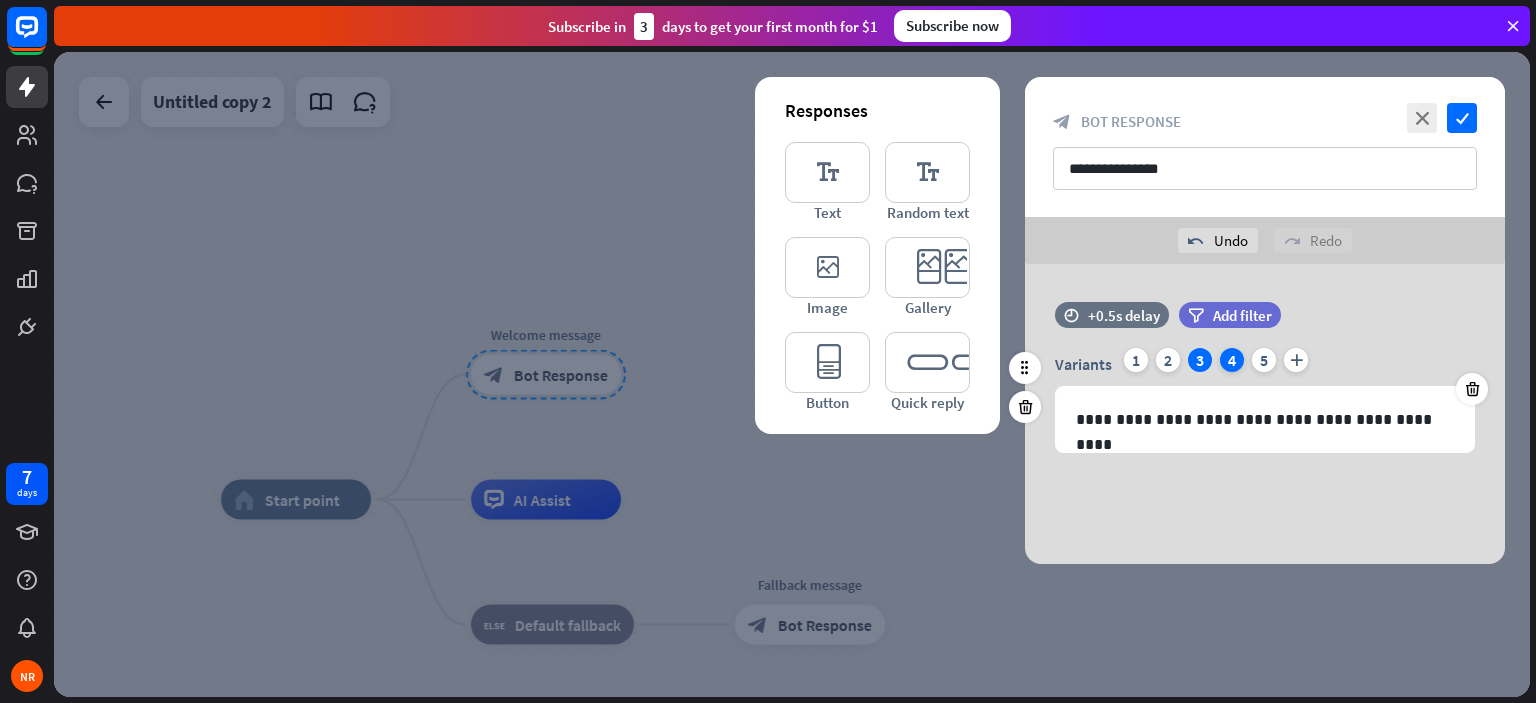 click on "4" at bounding box center [1232, 360] 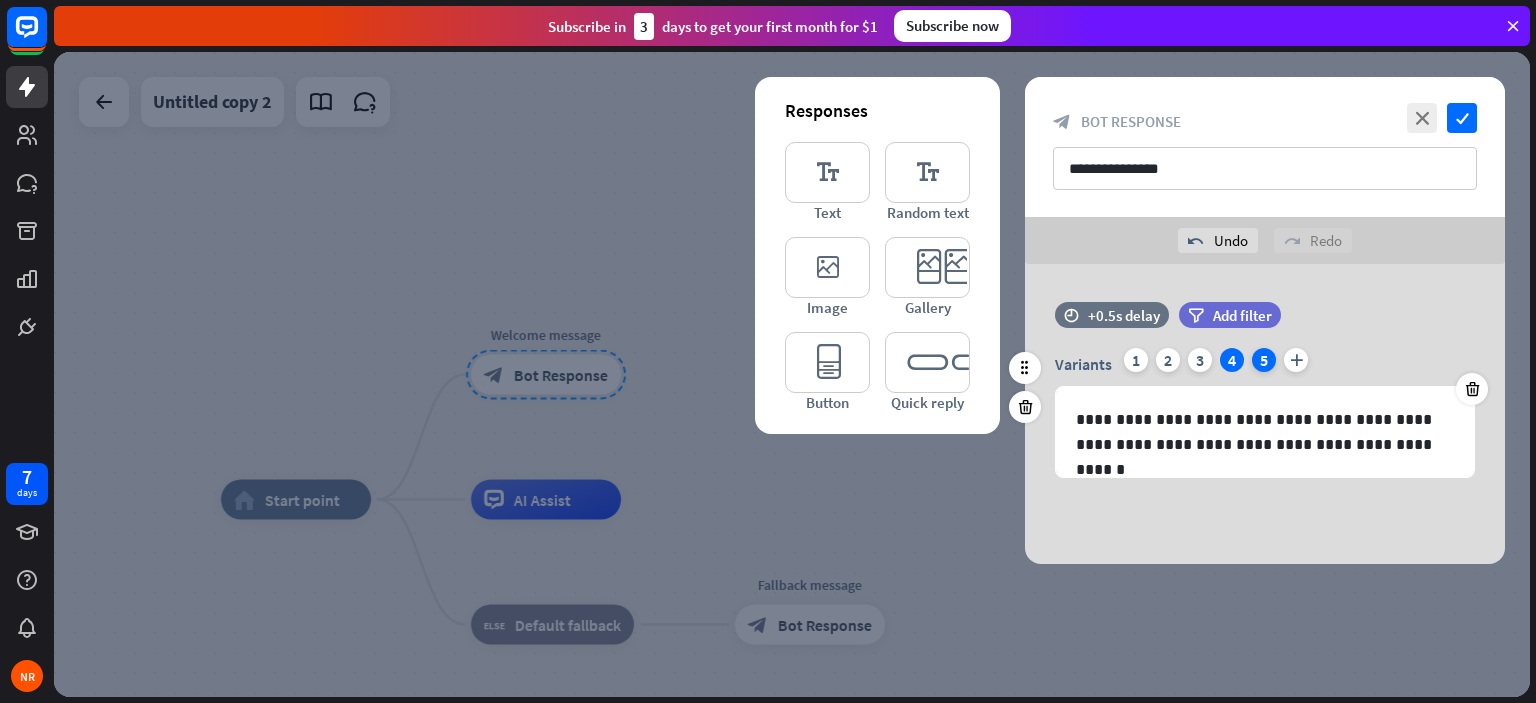 click on "5" at bounding box center [1264, 360] 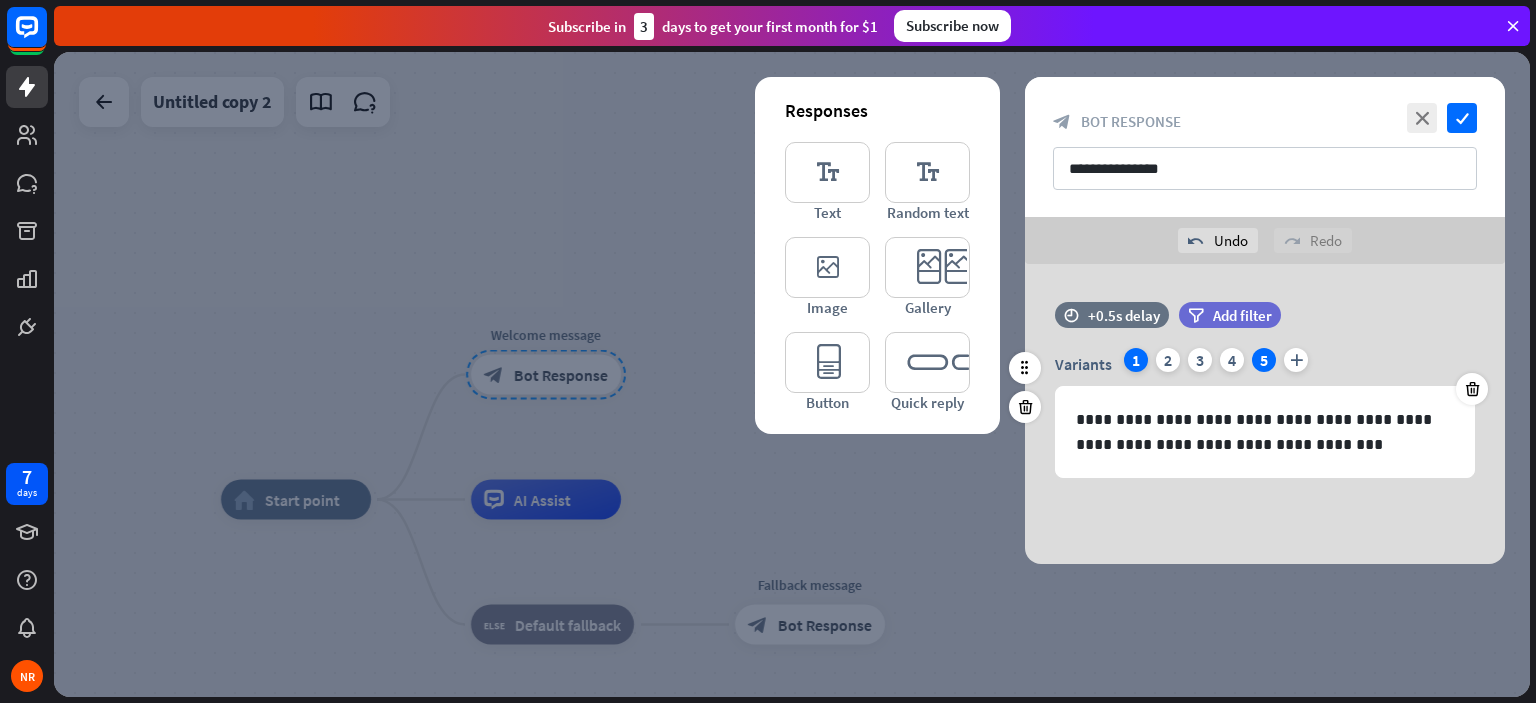 click on "1" at bounding box center (1136, 360) 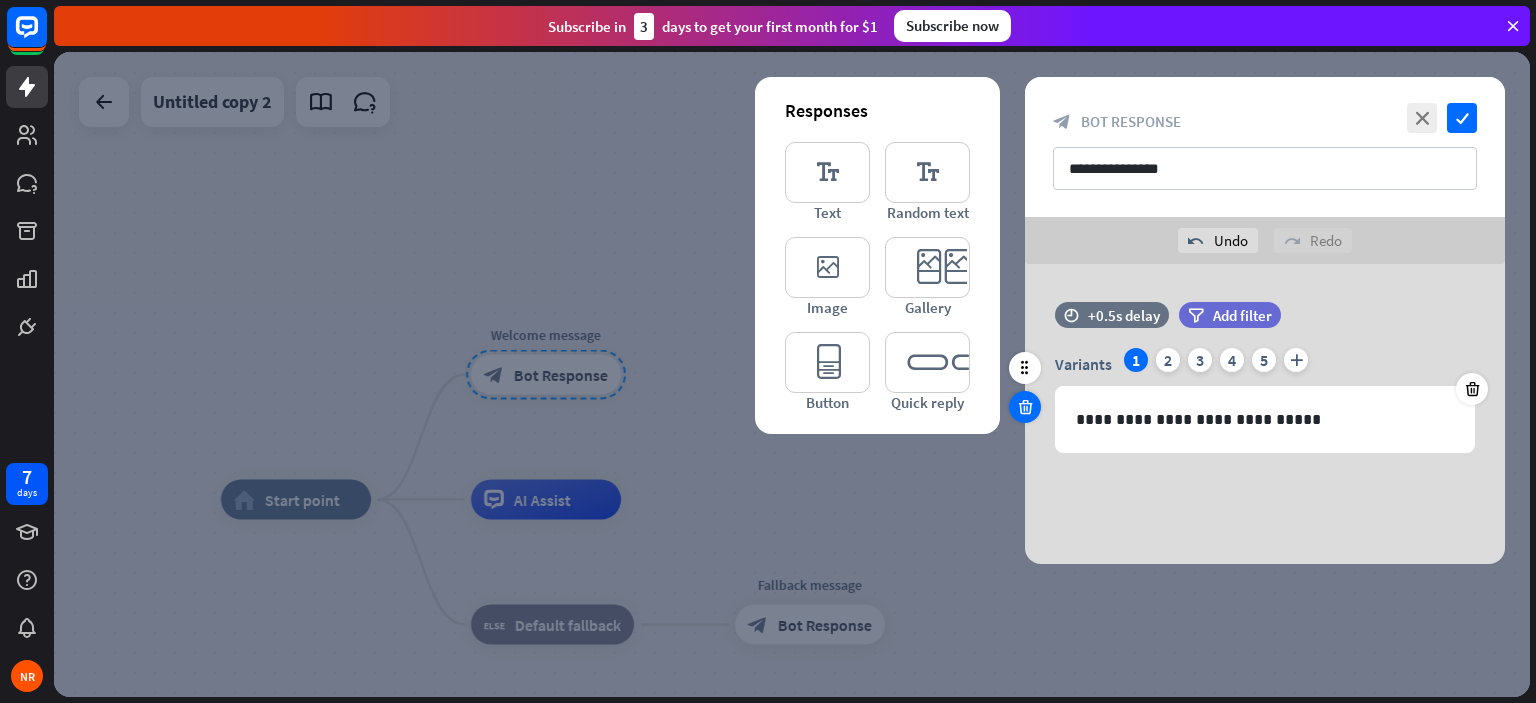 click at bounding box center [1025, 407] 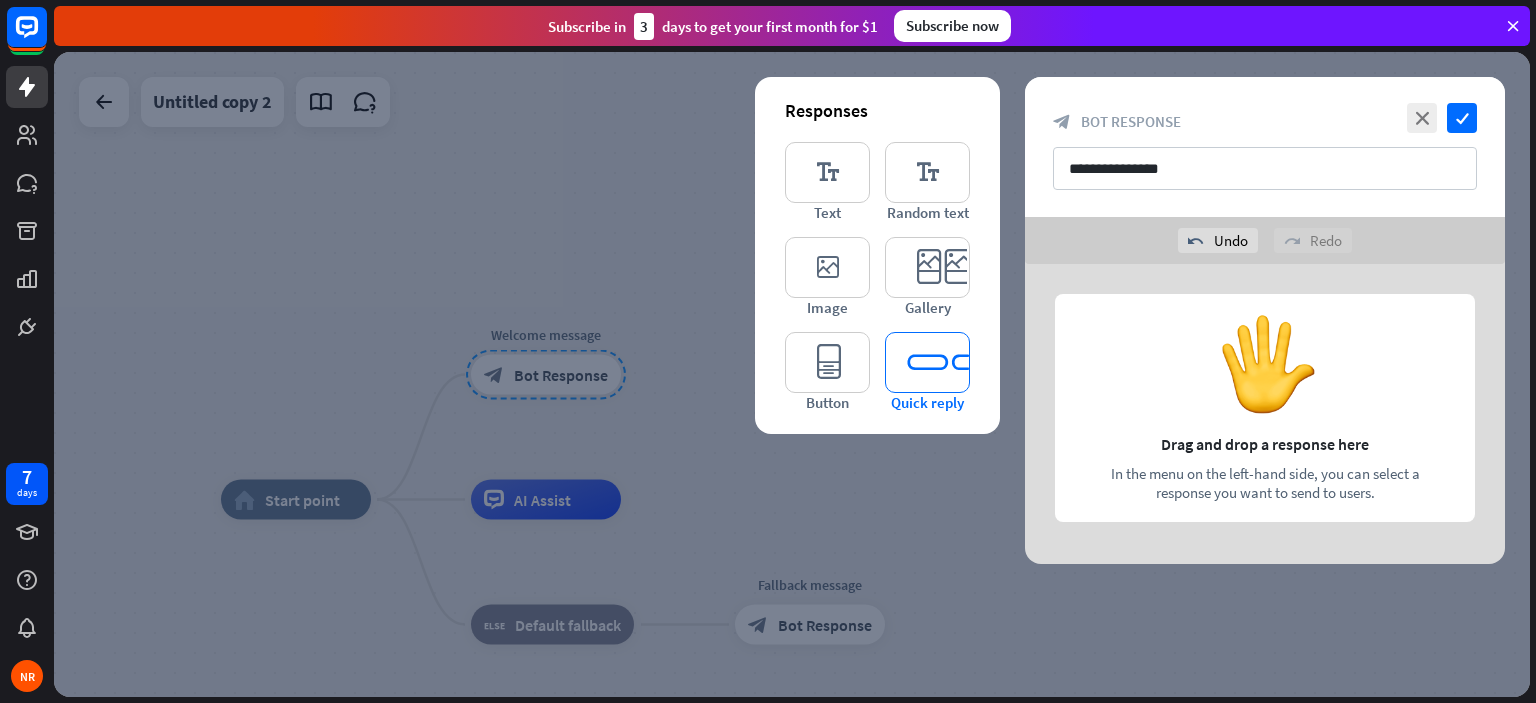 click on "editor_quick_replies" at bounding box center (927, 362) 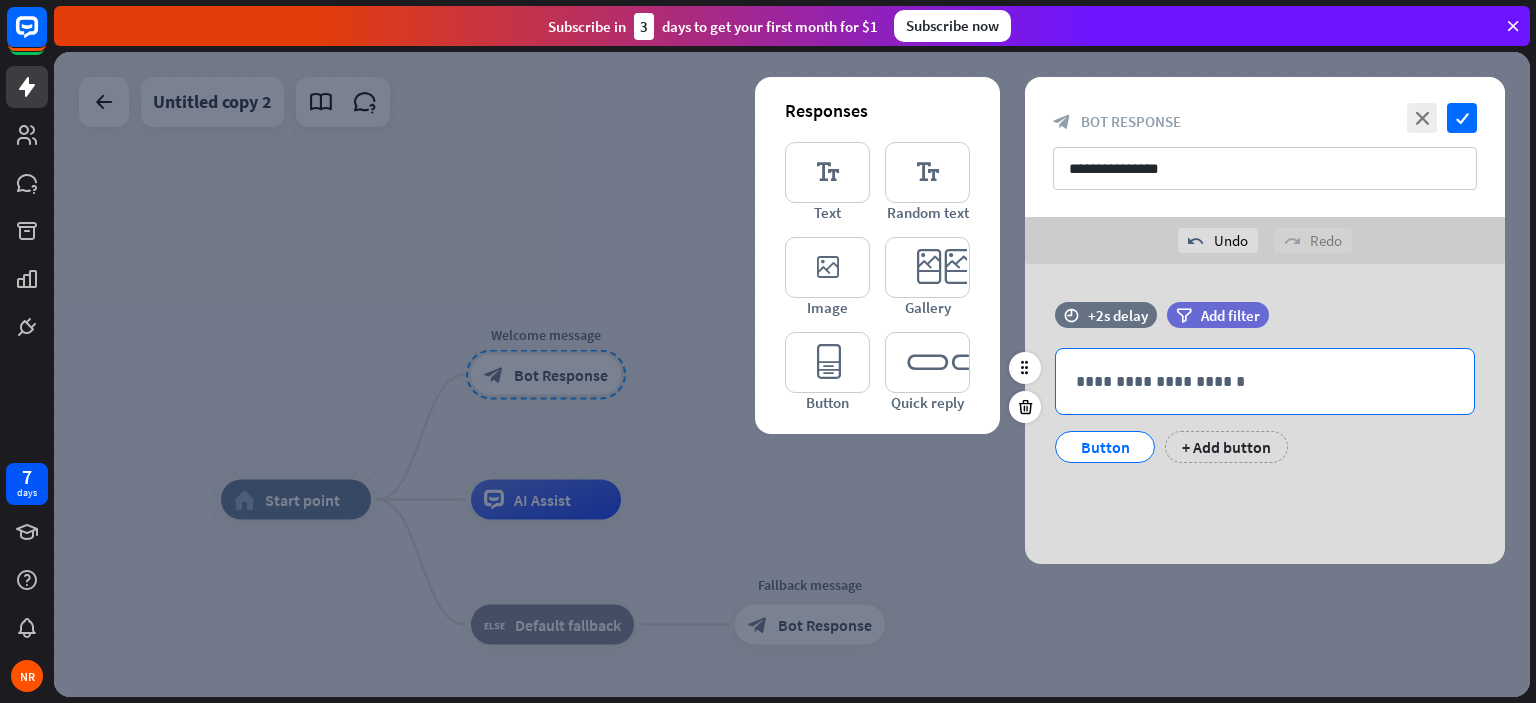 click on "**********" at bounding box center [1265, 381] 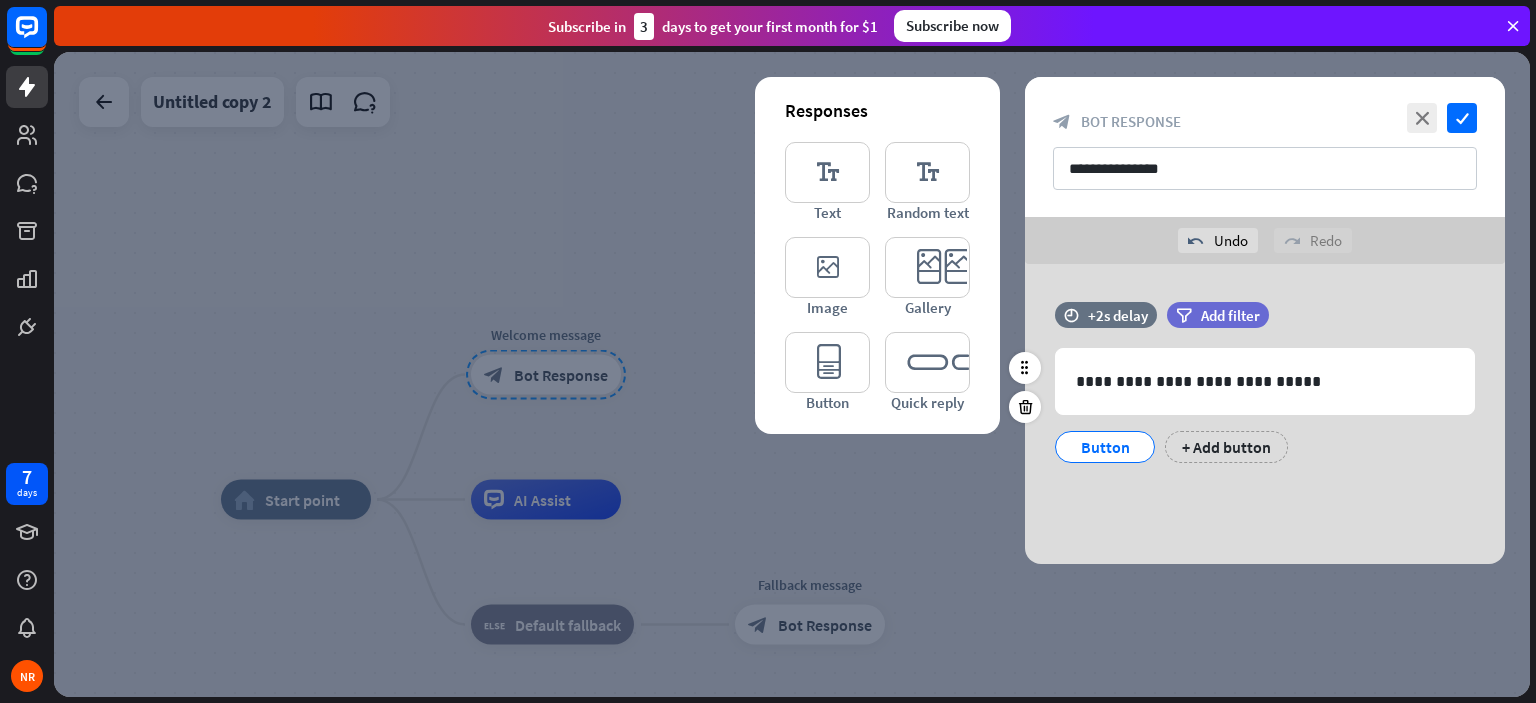 click on "Button" at bounding box center [1105, 447] 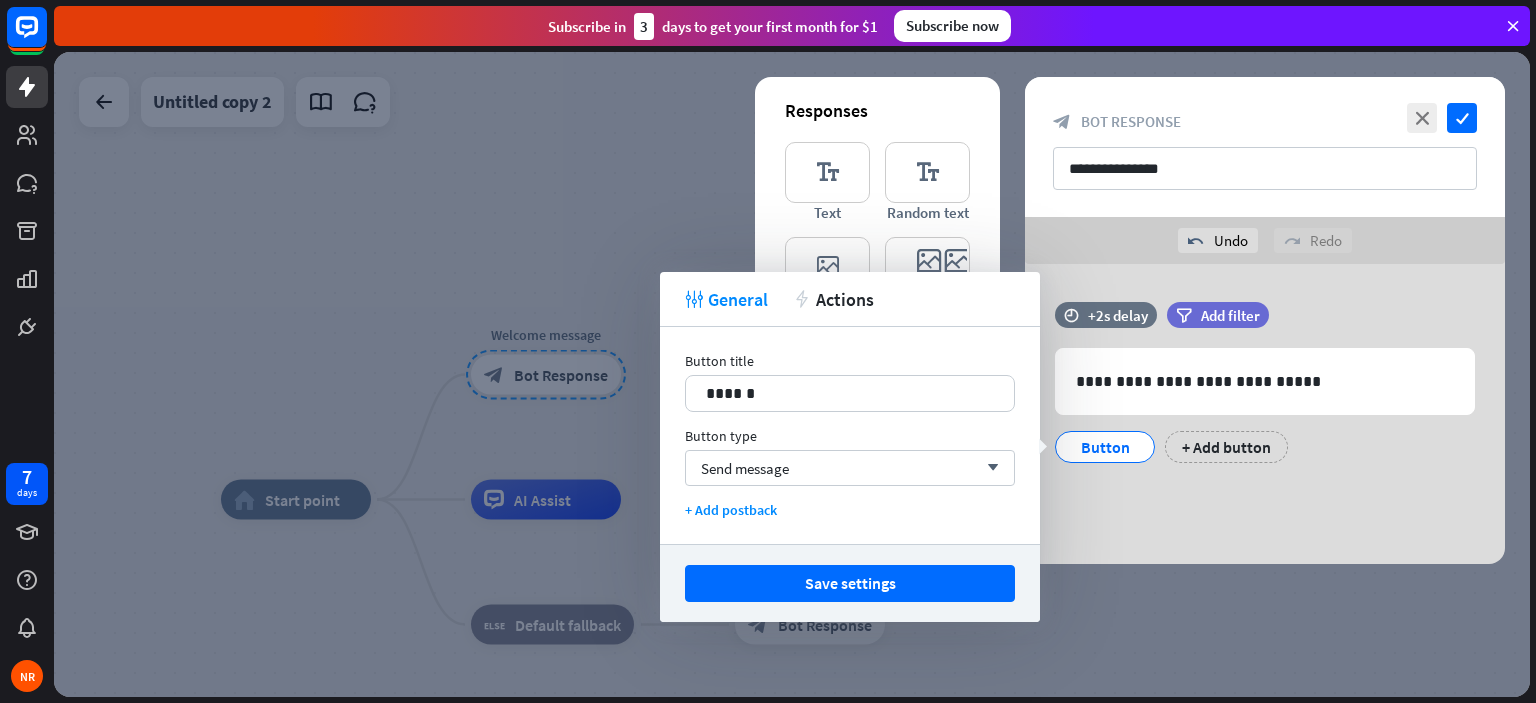 click on "Button title" at bounding box center (850, 361) 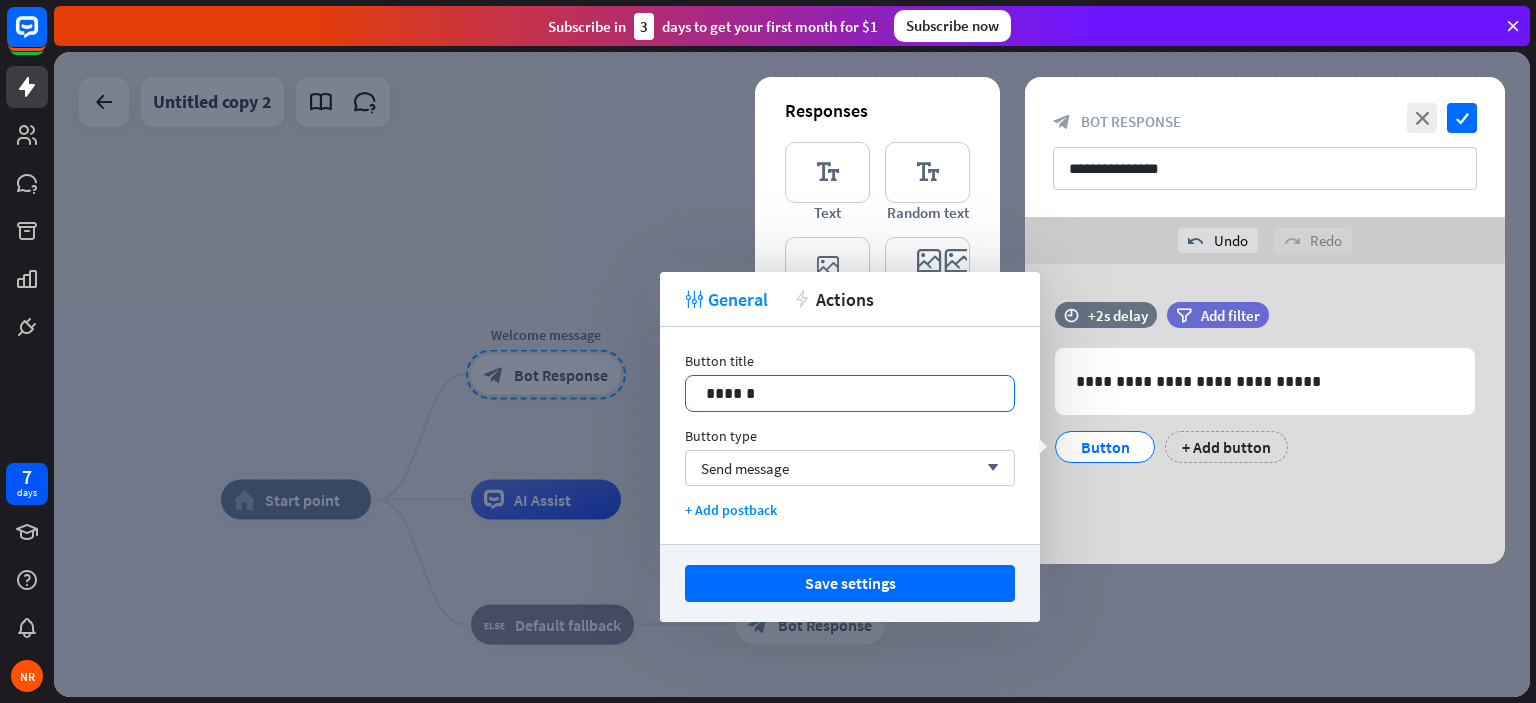 click on "******" at bounding box center [850, 393] 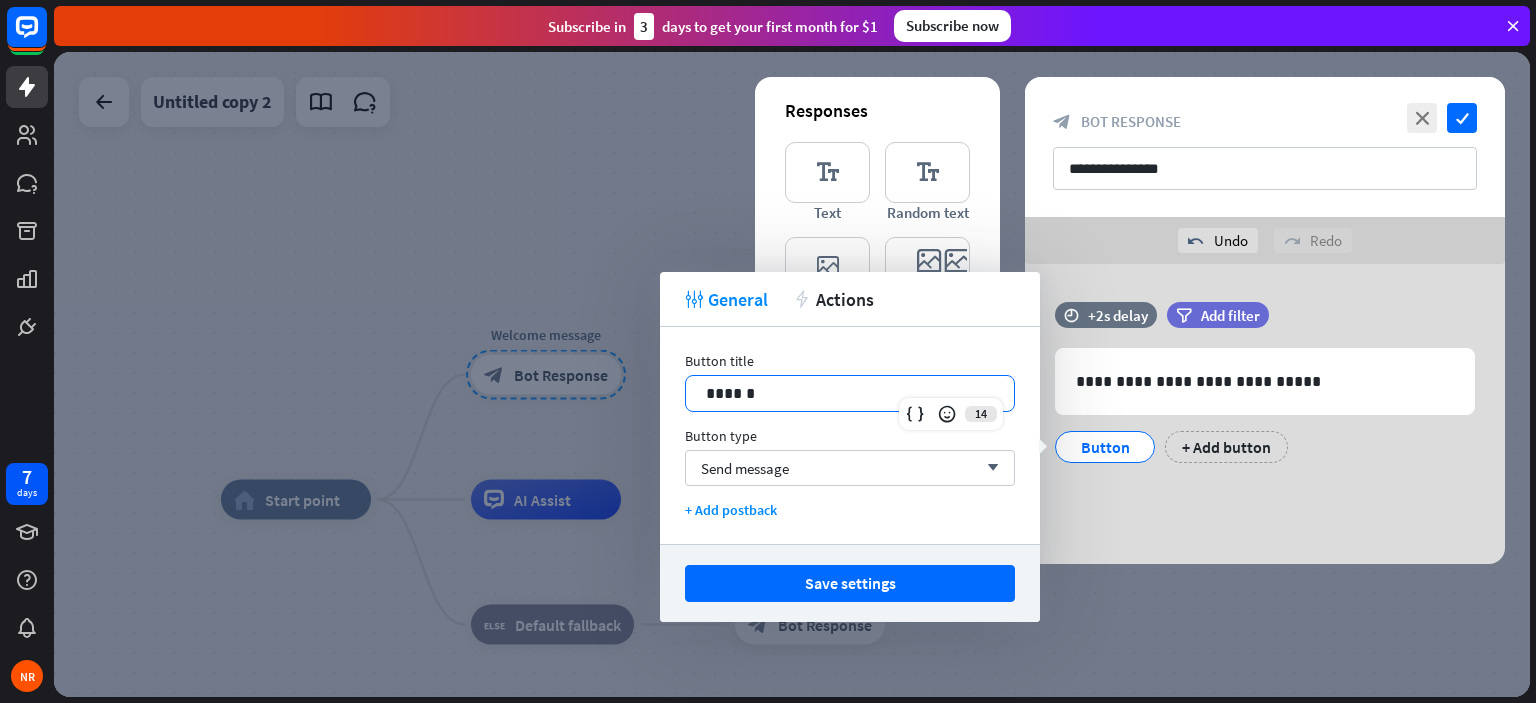 click on "******" at bounding box center [850, 393] 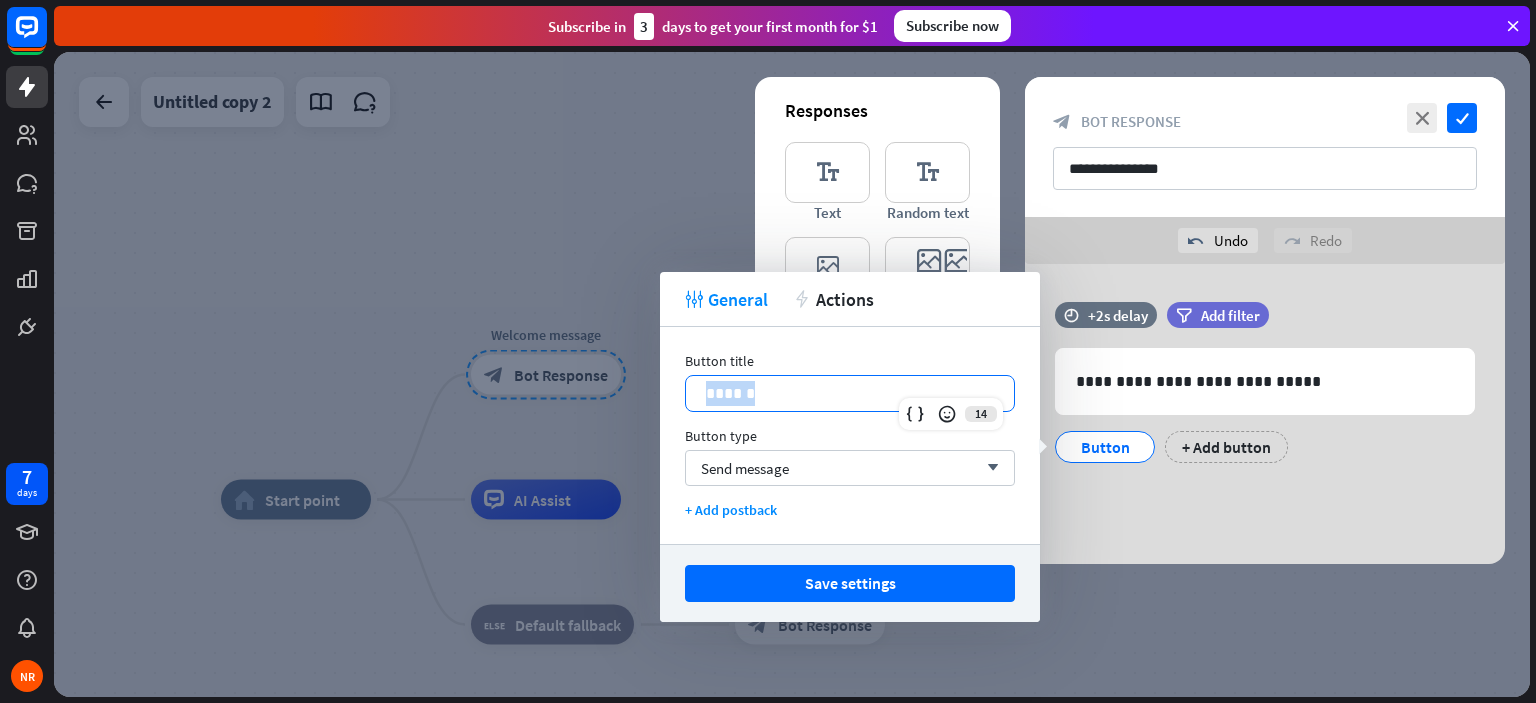 click on "******" at bounding box center [850, 393] 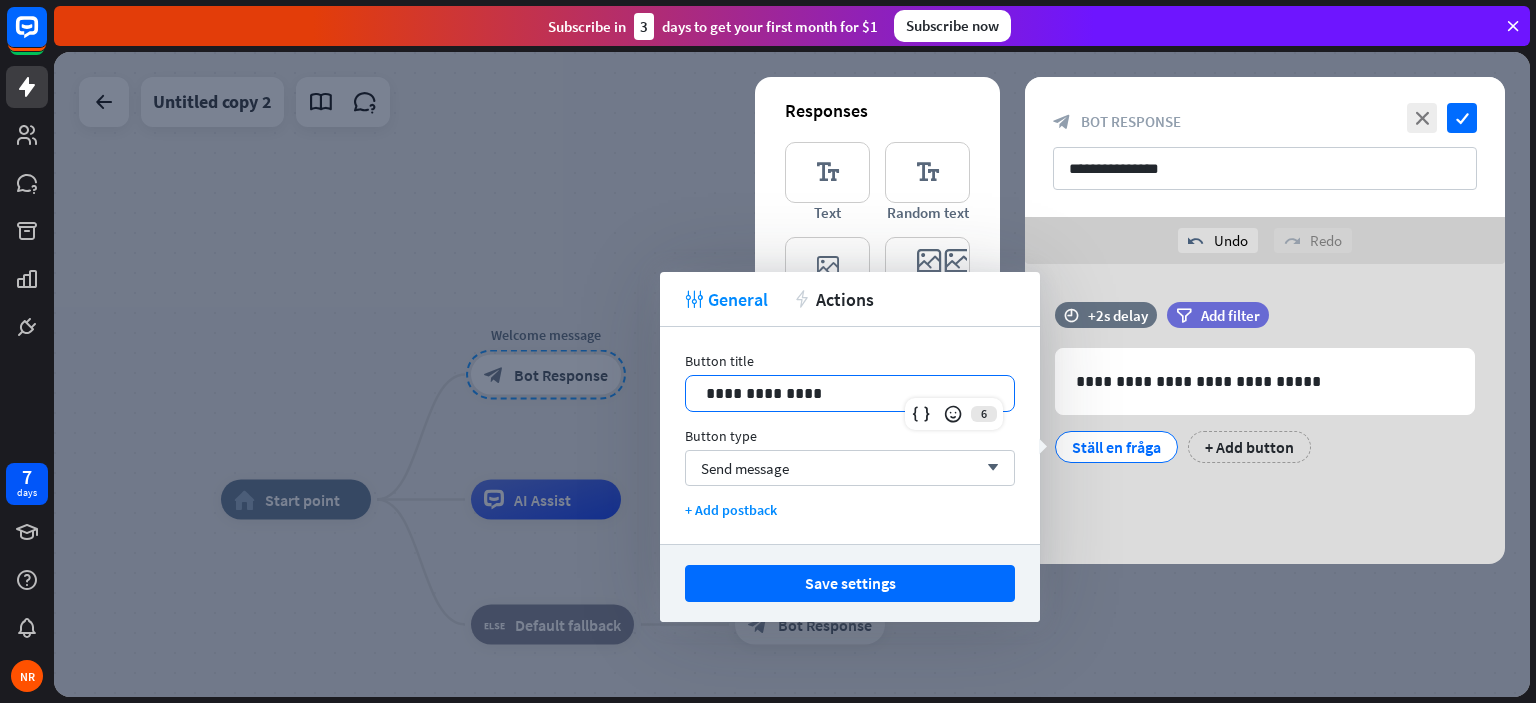 click on "Button type     Send message
arrow_down" at bounding box center [850, 456] 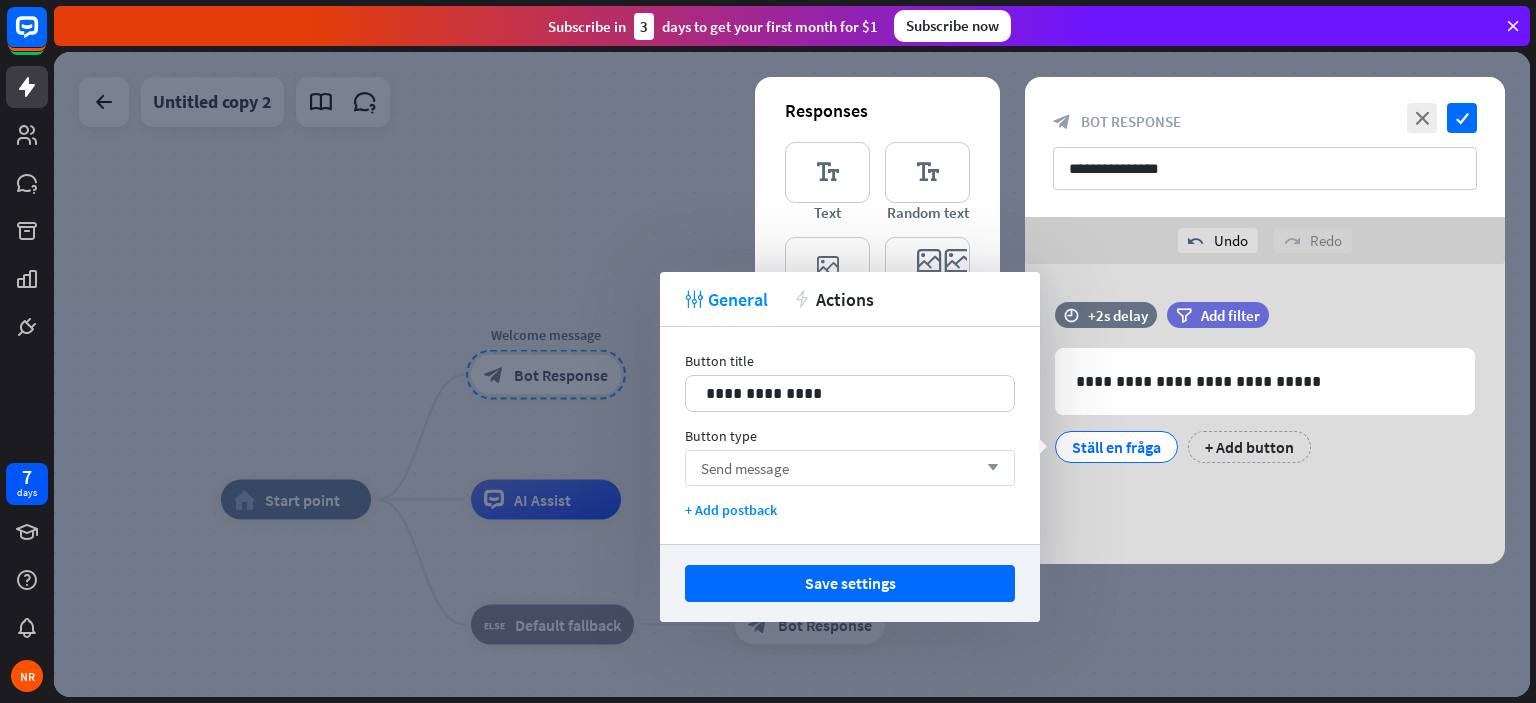 click on "Send message
arrow_down" at bounding box center [850, 468] 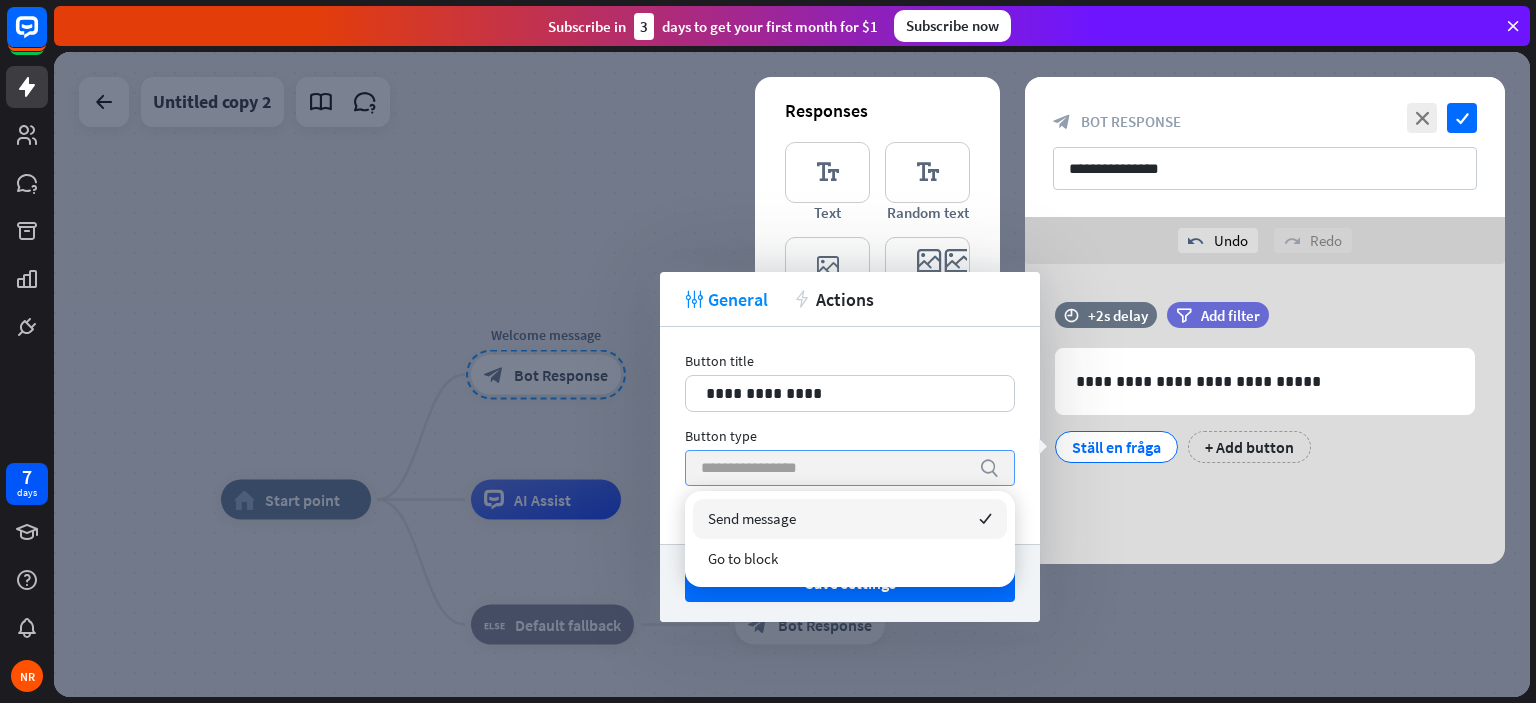click at bounding box center [835, 468] 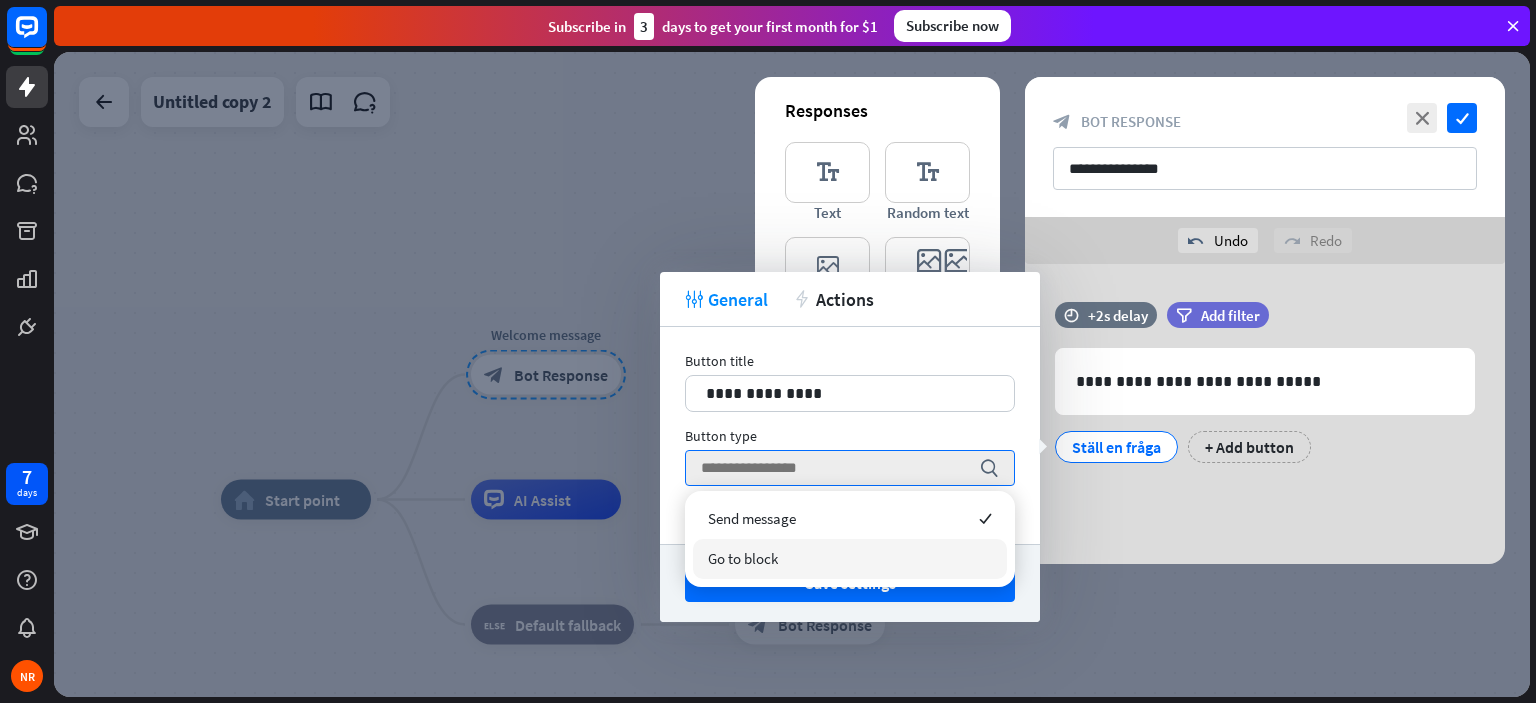 click on "Go to block" at bounding box center (743, 558) 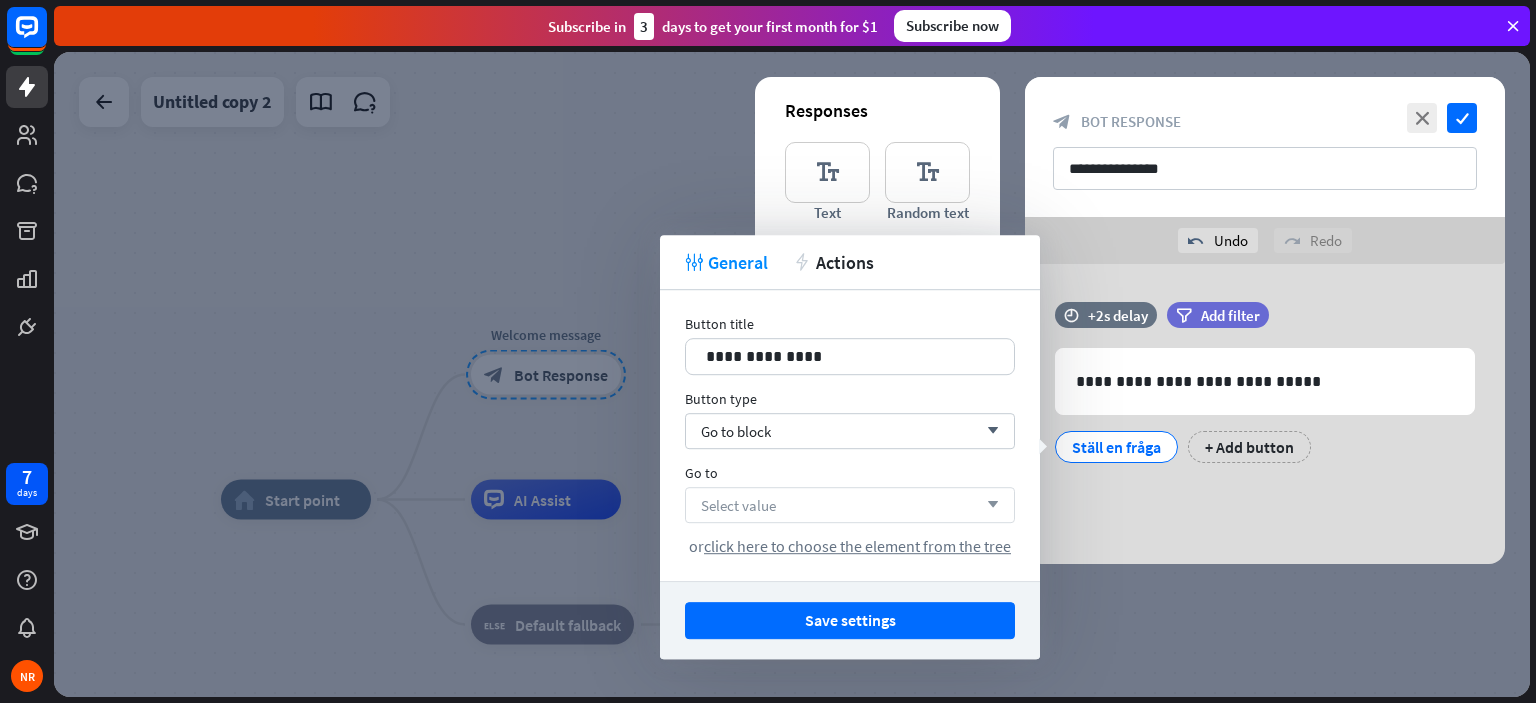 click on "Select value" at bounding box center (738, 505) 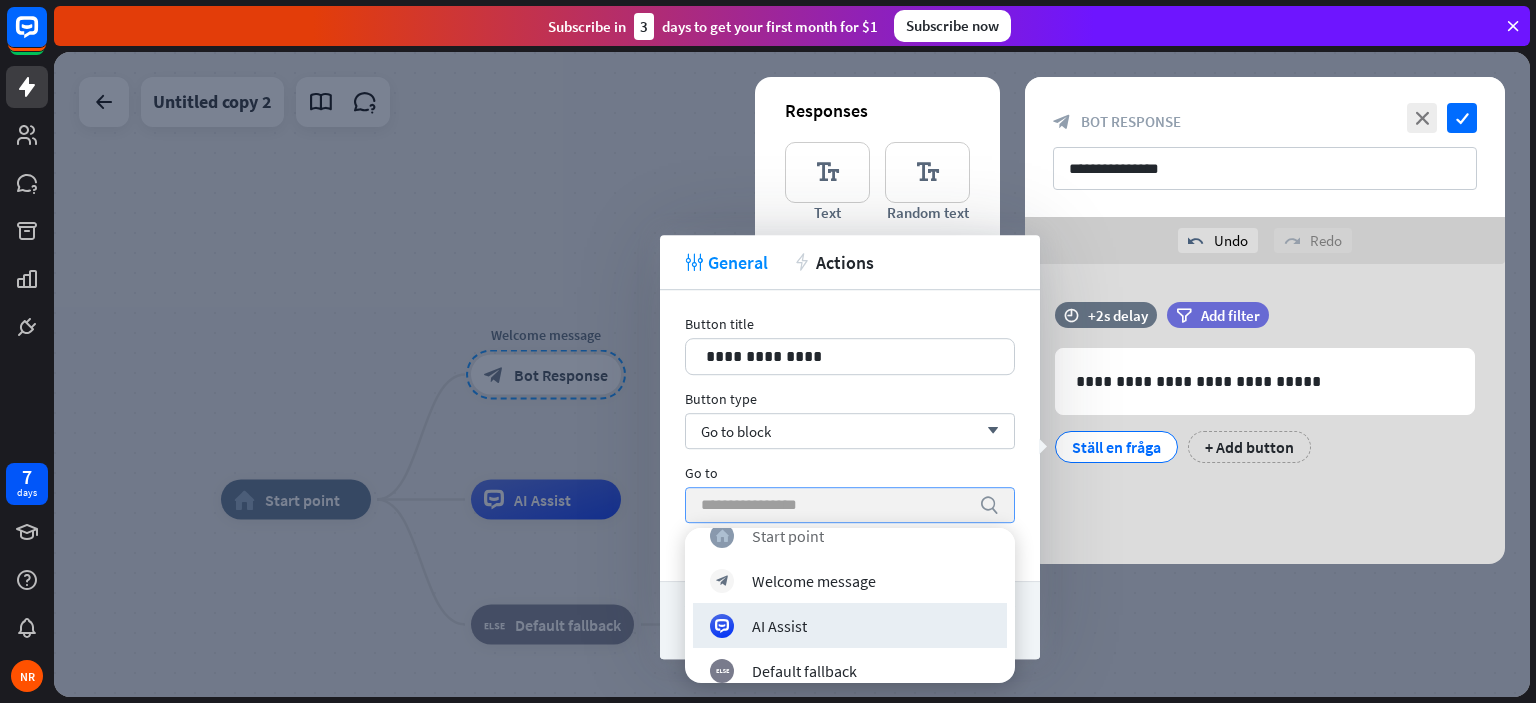 scroll, scrollTop: 0, scrollLeft: 0, axis: both 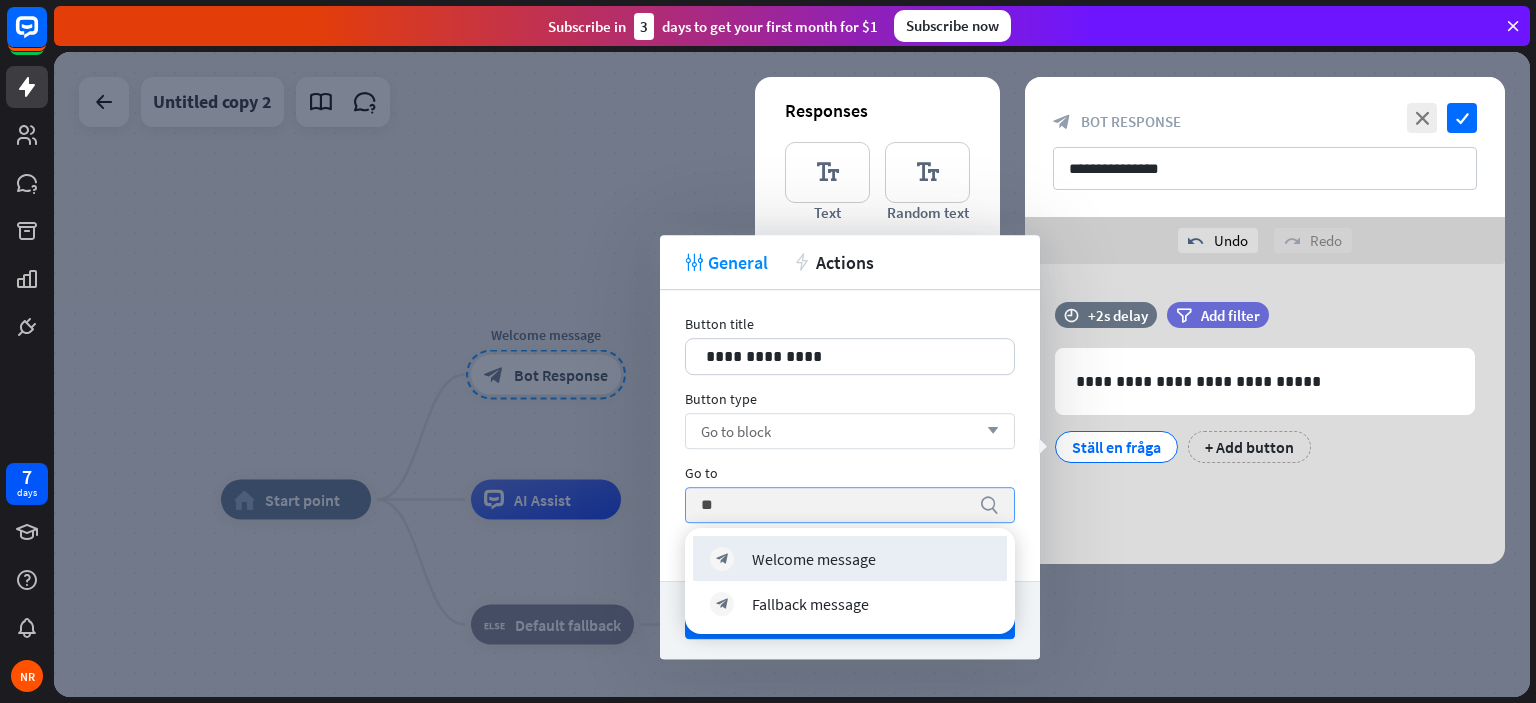 type on "*" 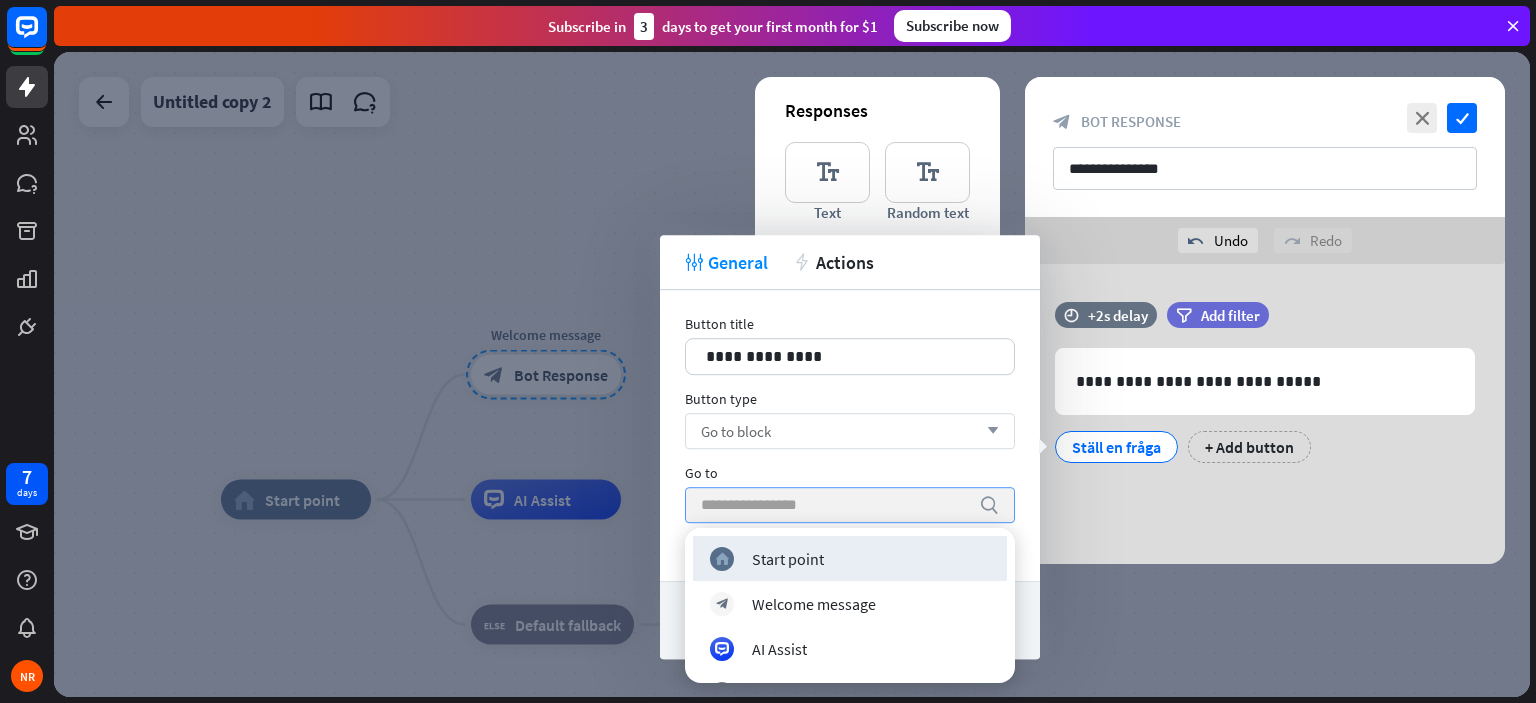 type on "*" 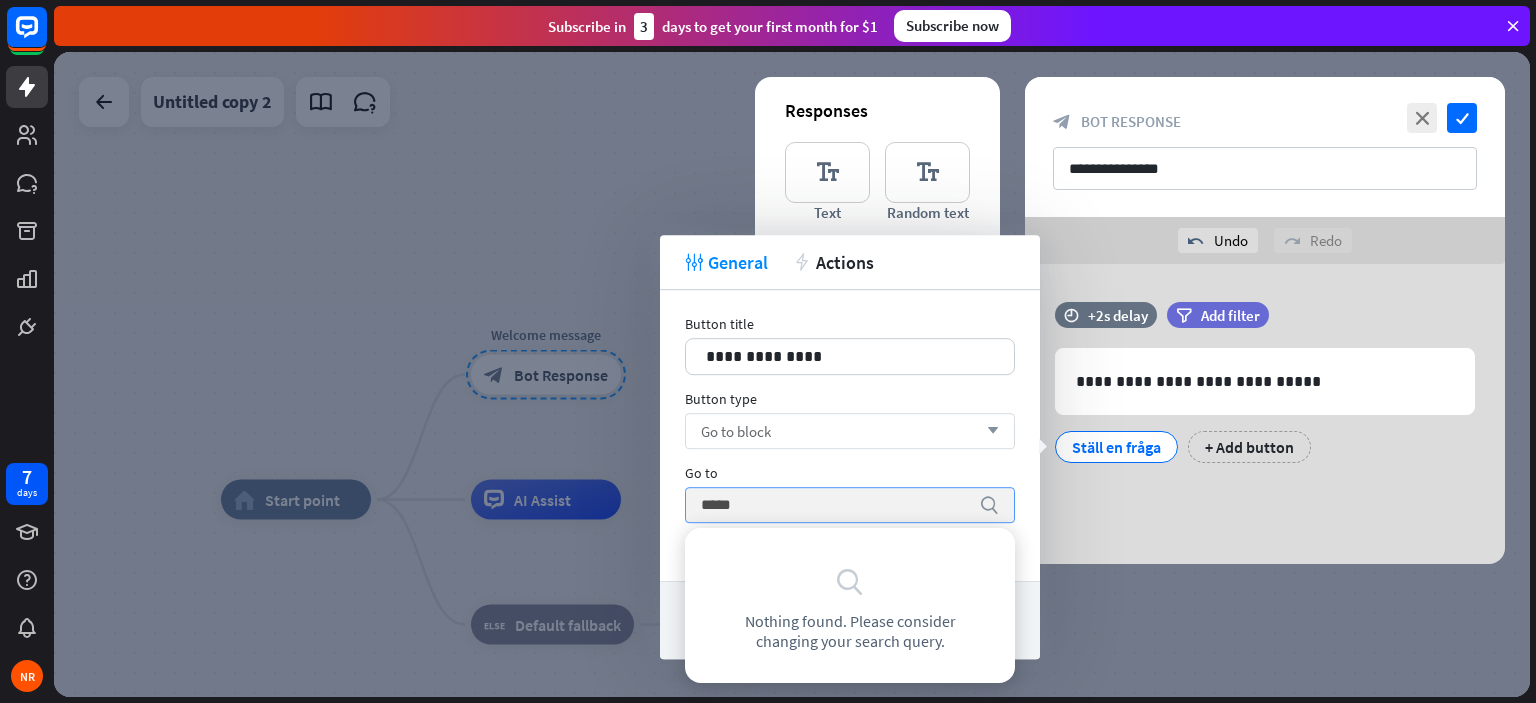 type on "******" 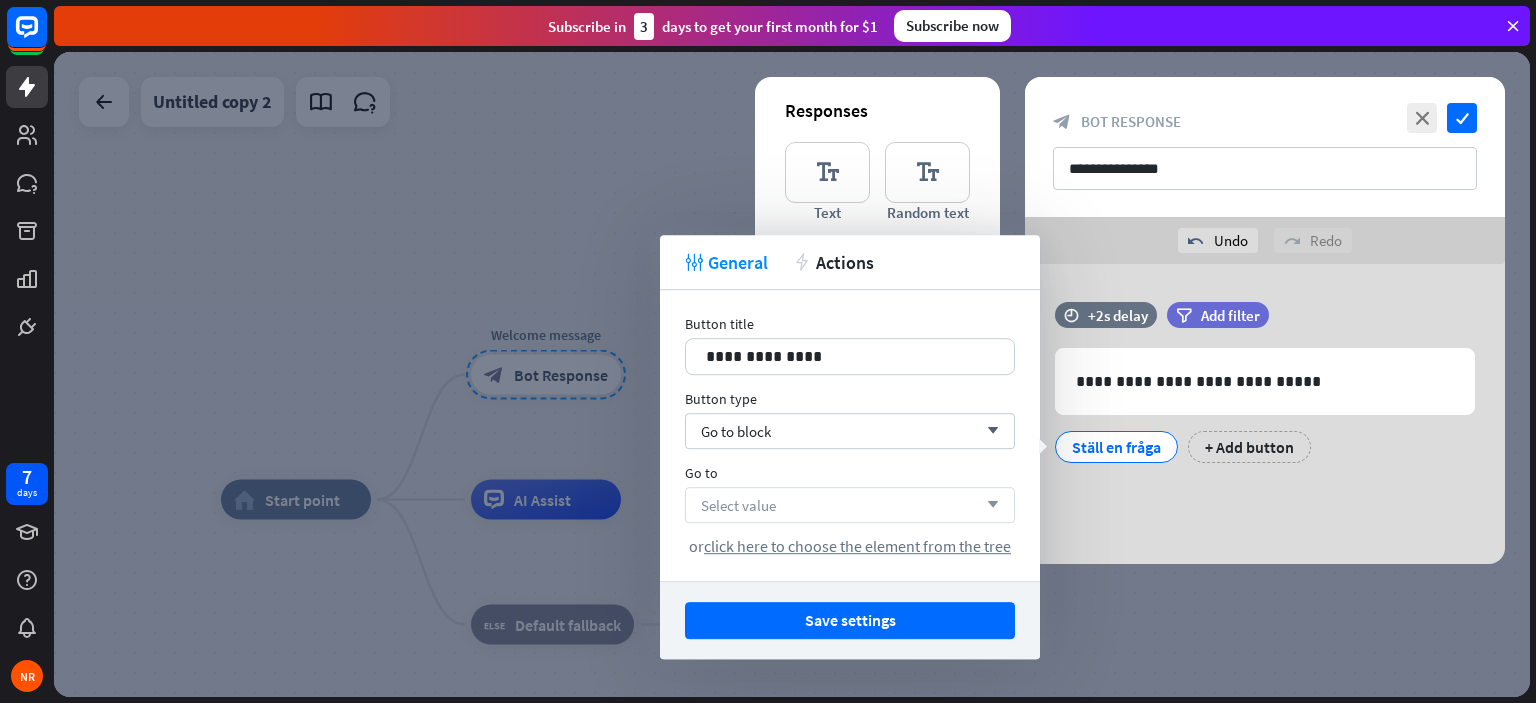 click on "Select value
arrow_down" at bounding box center [850, 505] 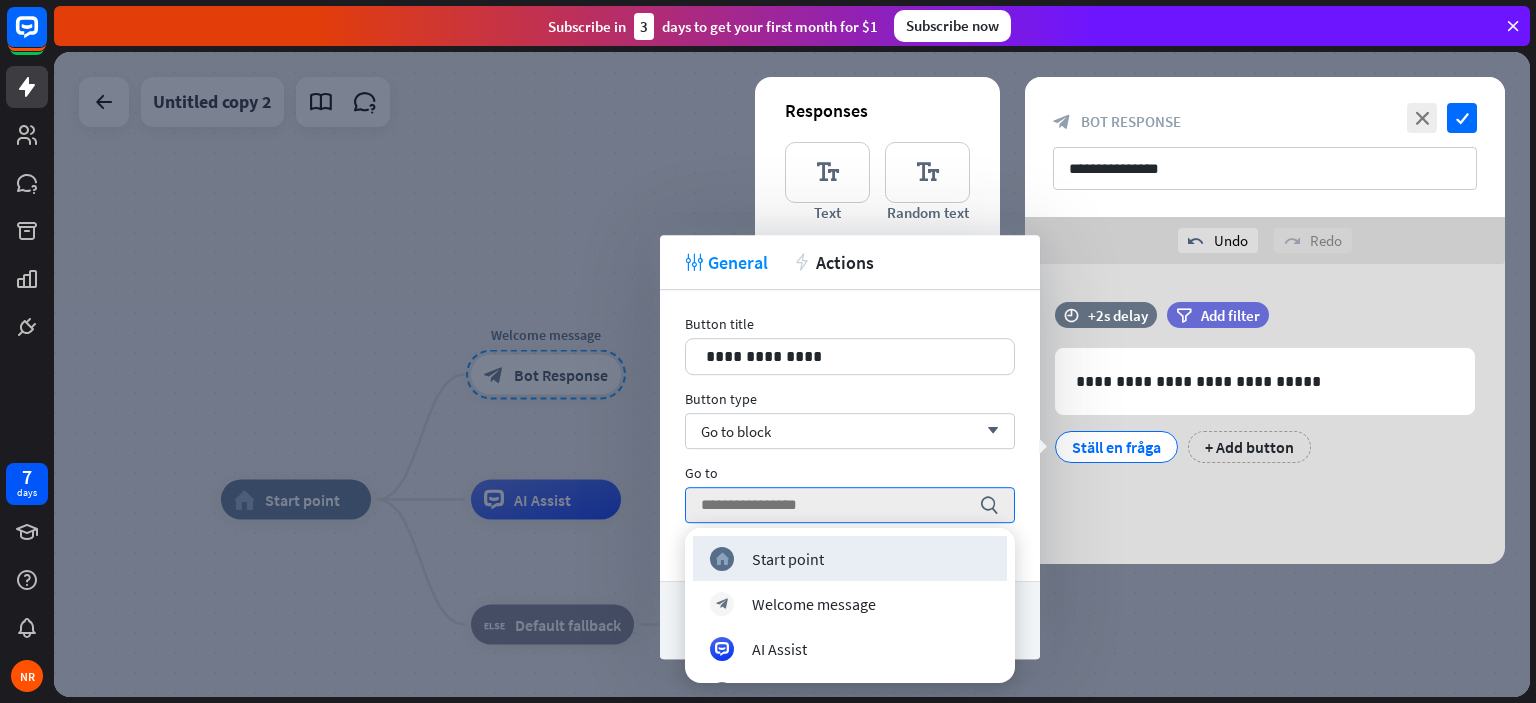 click on "Go to
search
or
click here to choose the element from the tree" at bounding box center (850, 510) 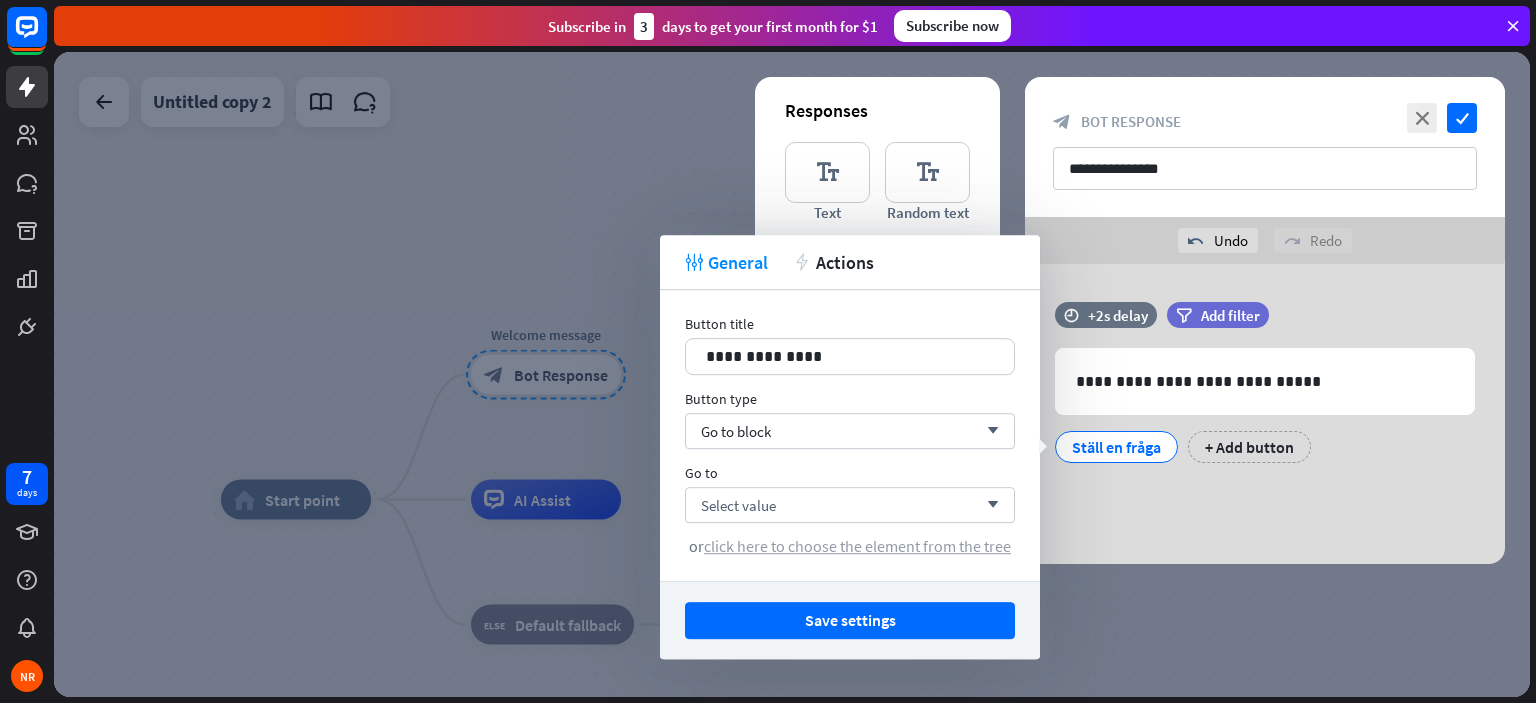 click on "click here to choose the element from the tree" at bounding box center (857, 546) 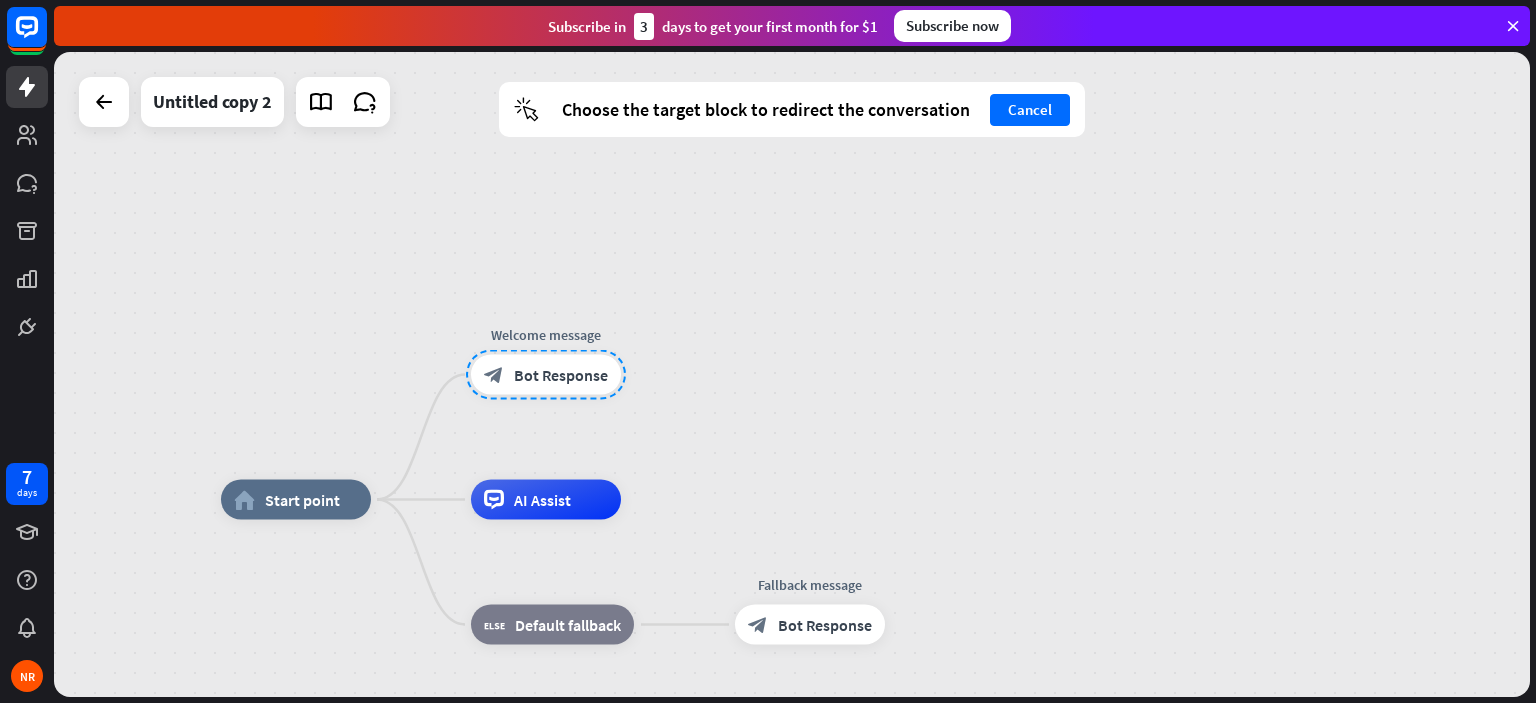 click on "home_2   Start point                 Welcome message   block_bot_response   Bot Response                     AI Assist                   block_fallback   Default fallback                 Fallback message   block_bot_response   Bot Response" at bounding box center (792, 374) 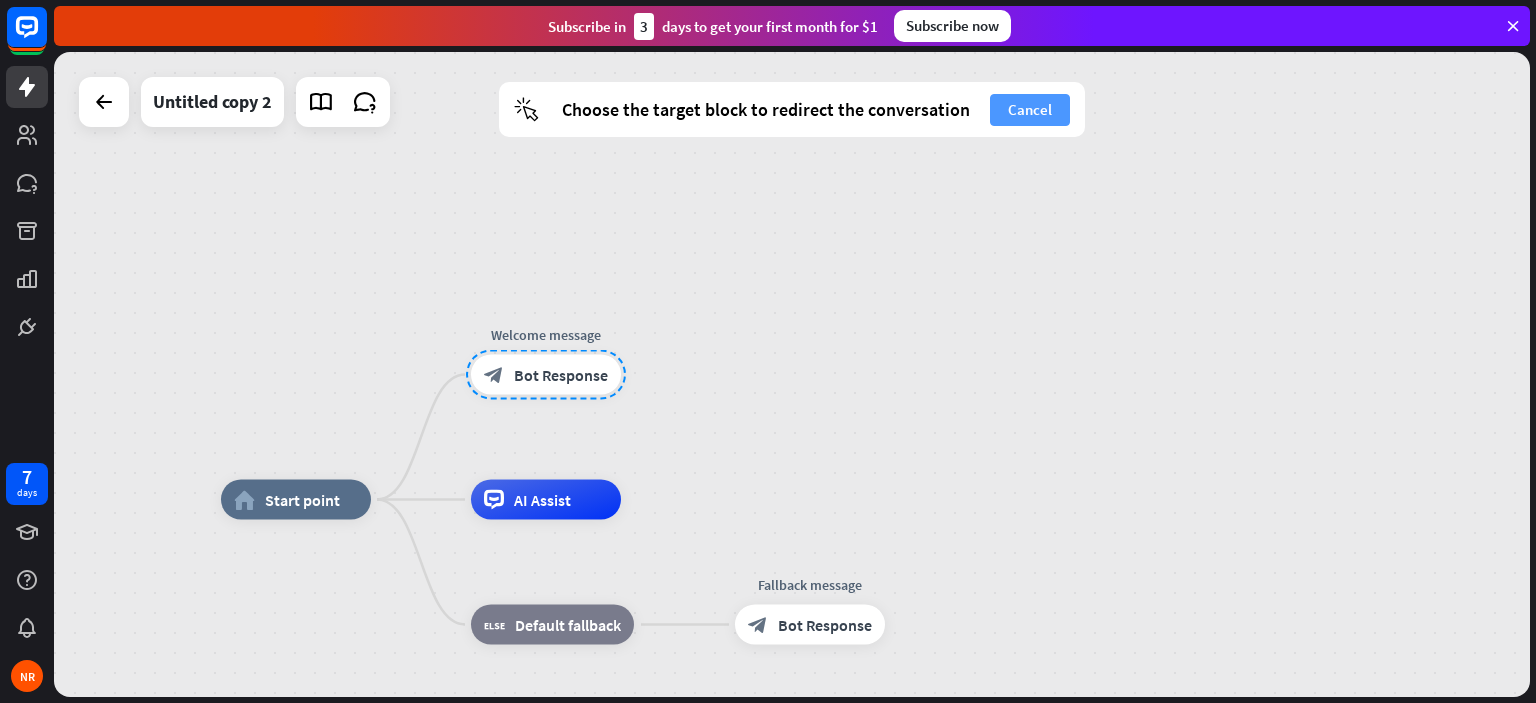 click on "Cancel" at bounding box center (1030, 110) 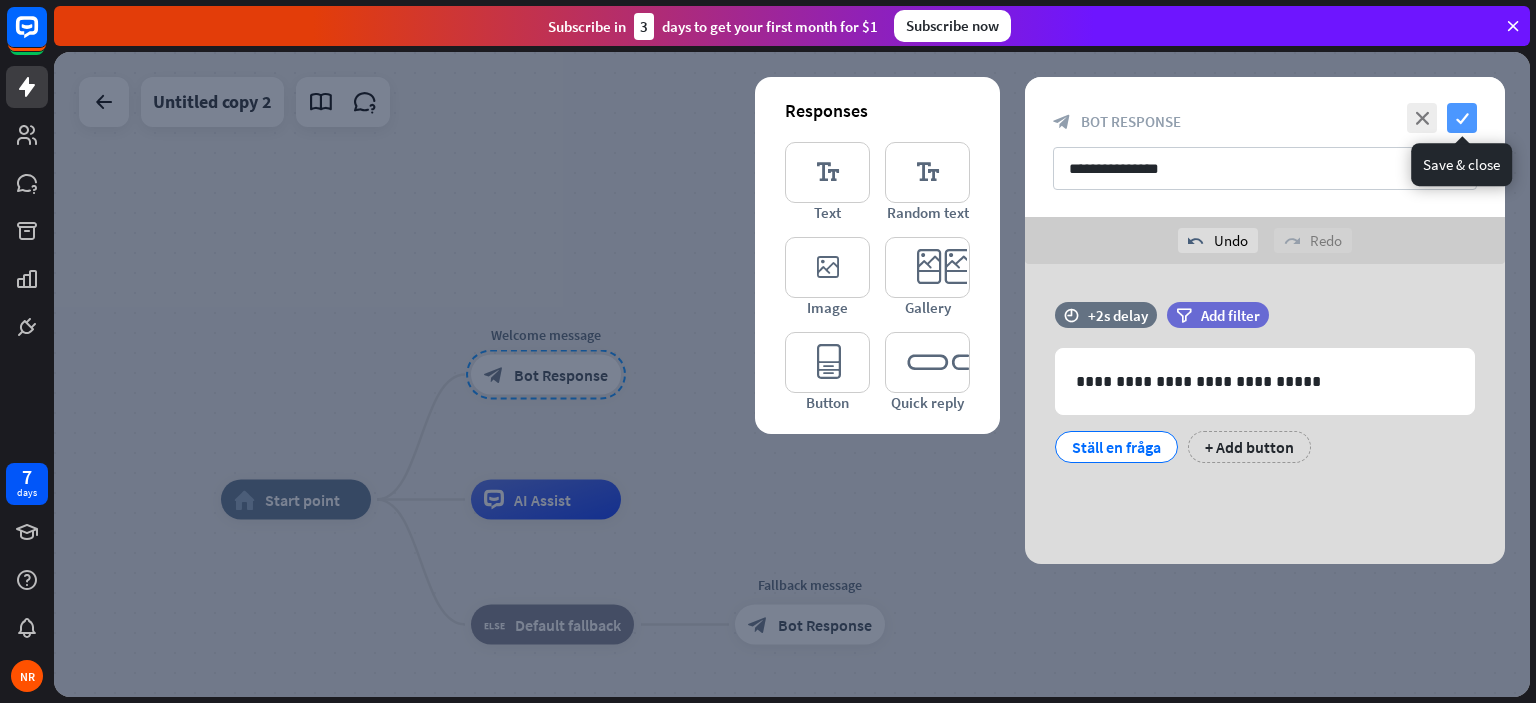 click on "check" at bounding box center (1462, 118) 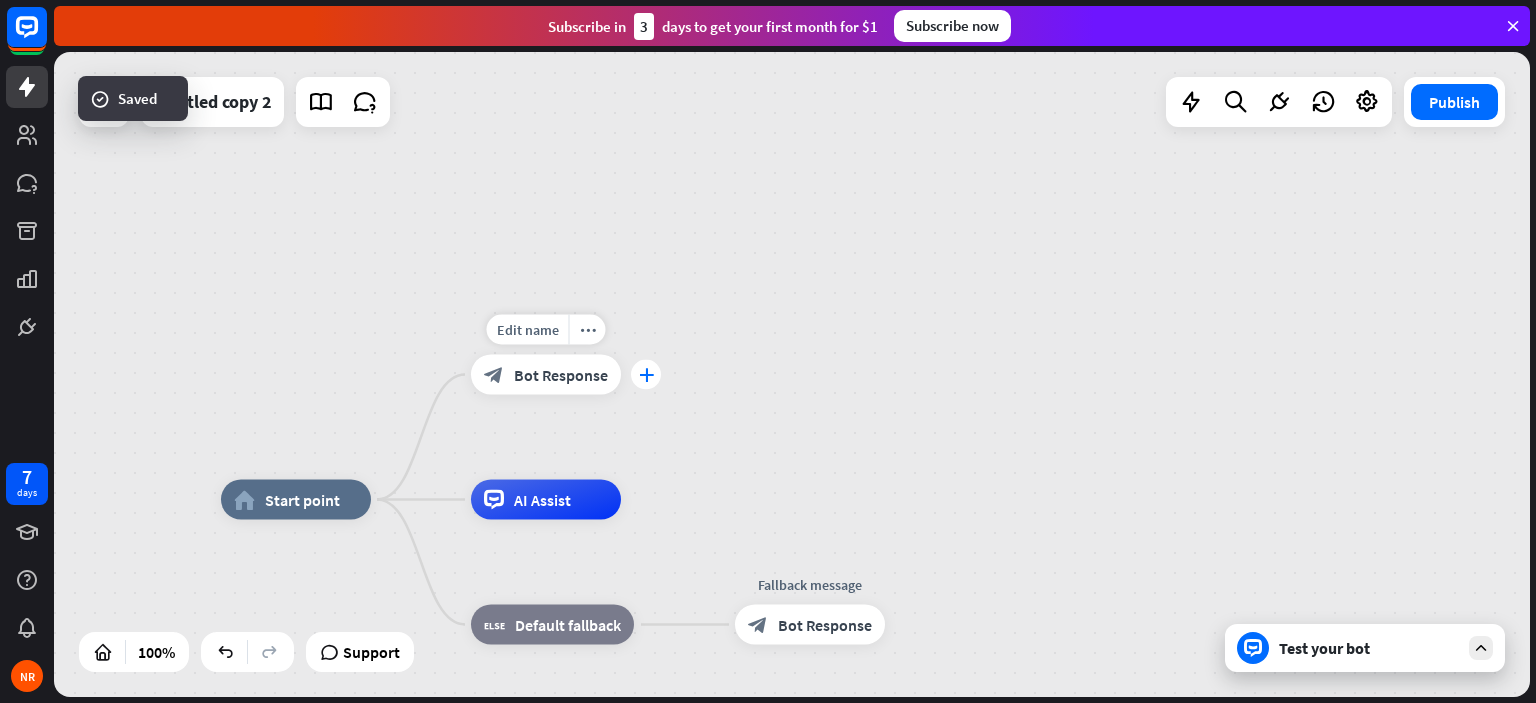 click on "plus" at bounding box center [646, 375] 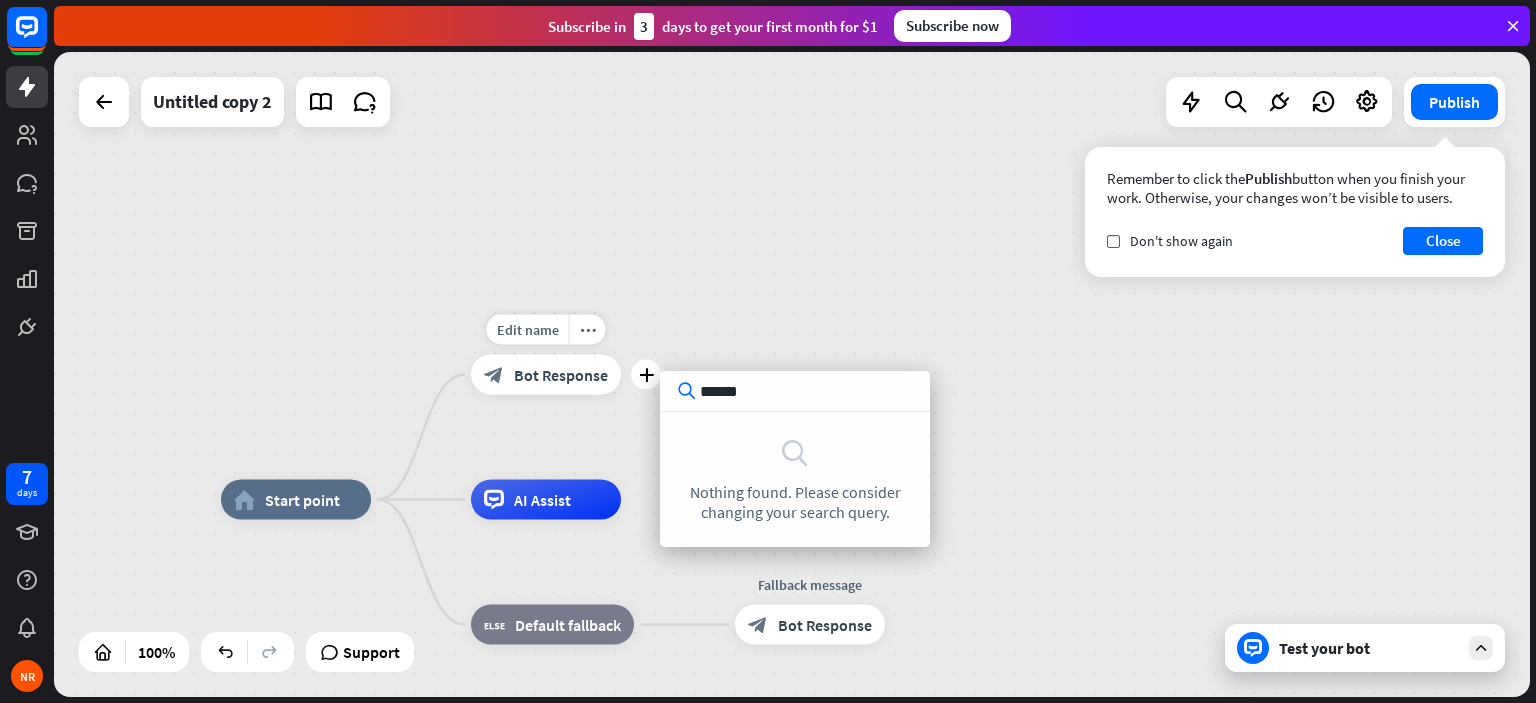type on "******" 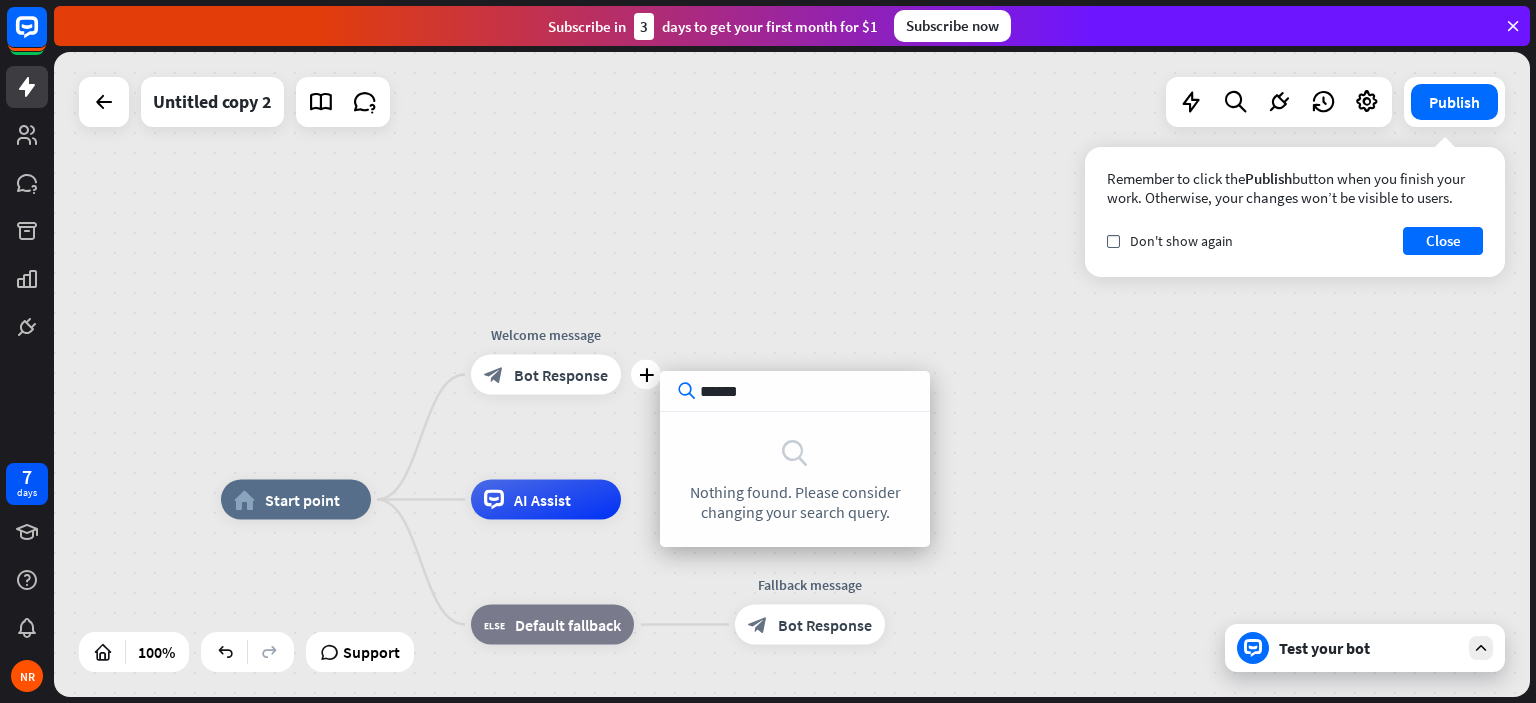 click on "home_2   Start point               plus   Welcome message   block_bot_response   Bot Response                     AI Assist                   block_fallback   Default fallback                 Fallback message   block_bot_response   Bot Response" at bounding box center [792, 374] 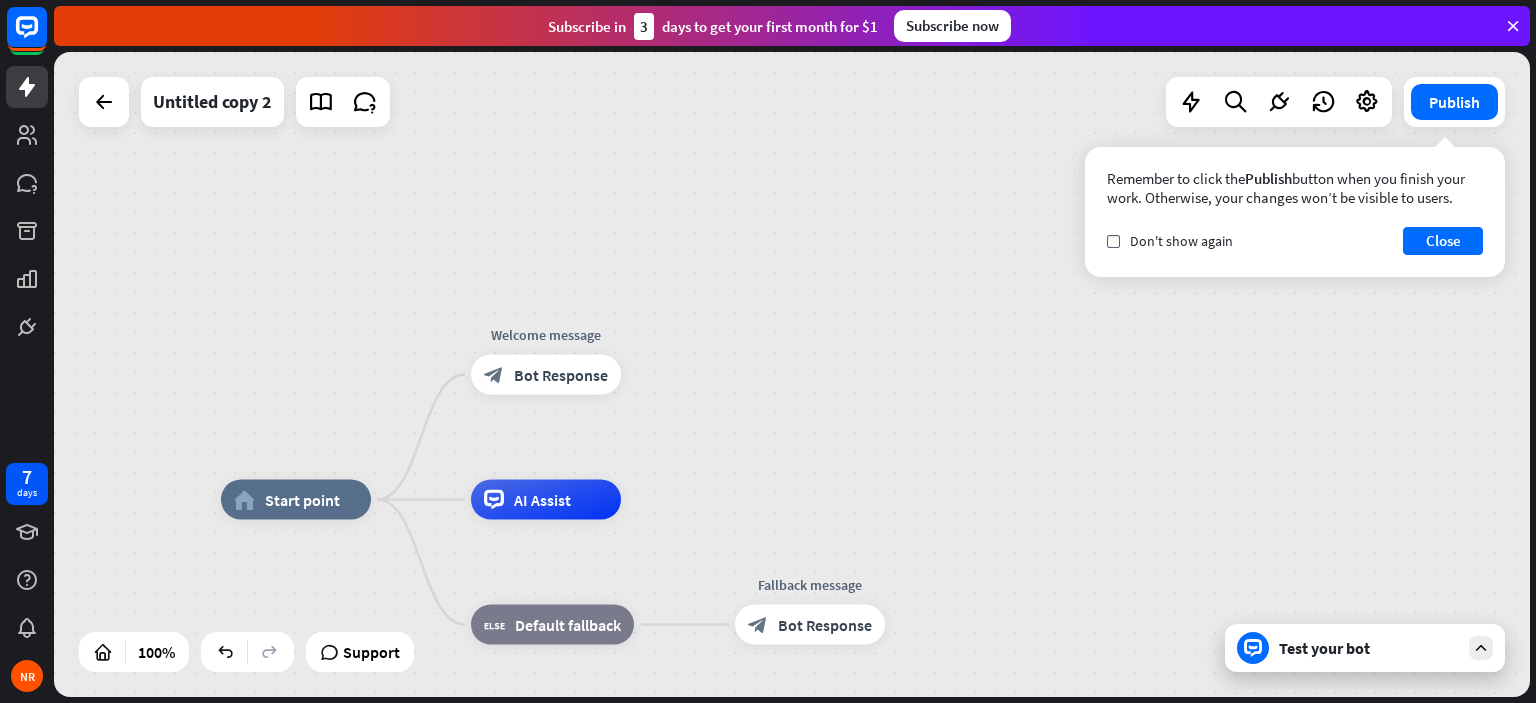 drag, startPoint x: 776, startPoint y: 278, endPoint x: 761, endPoint y: 282, distance: 15.524175 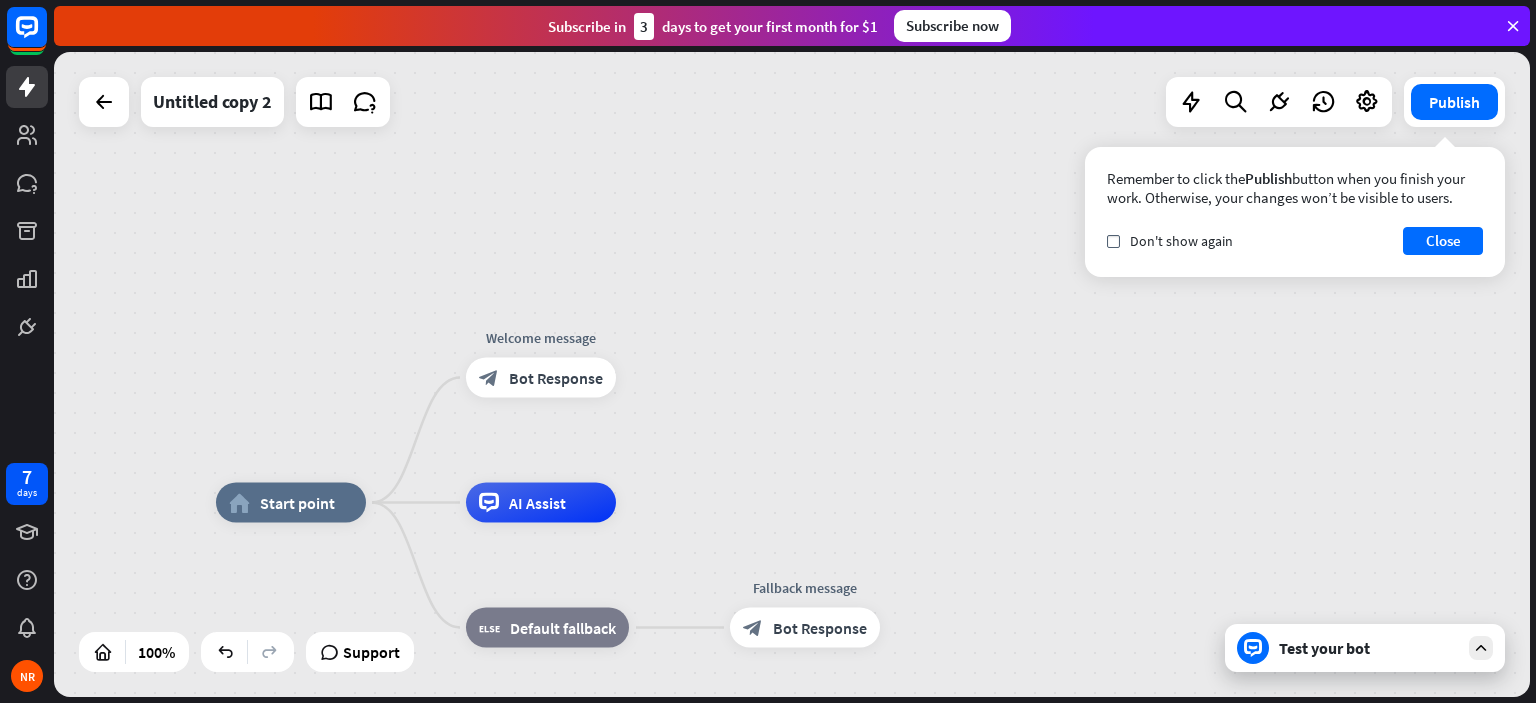 click on "home_2   Start point                 Welcome message   block_bot_response   Bot Response                     AI Assist                   block_fallback   Default fallback                 Fallback message   block_bot_response   Bot Response" at bounding box center [792, 374] 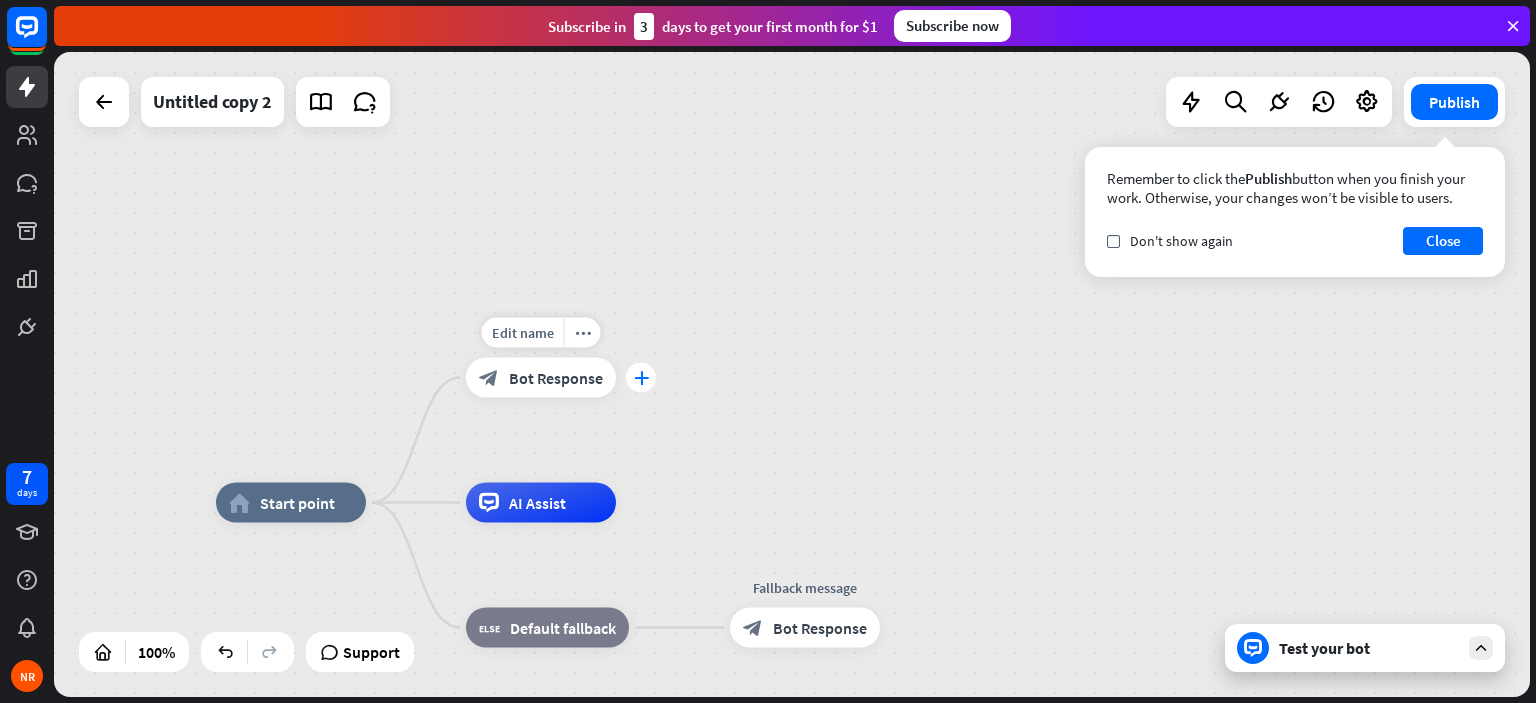 click on "plus" at bounding box center [641, 378] 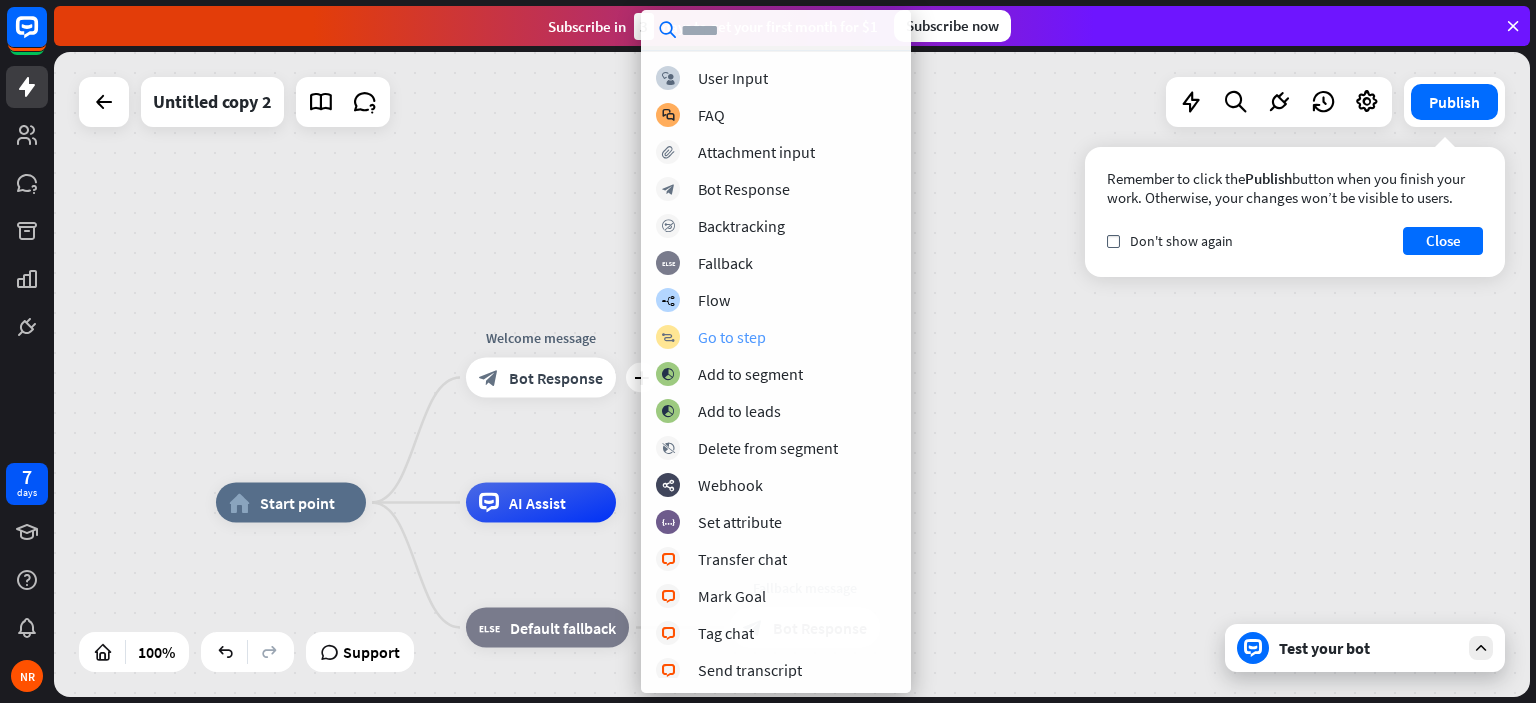 type on "*" 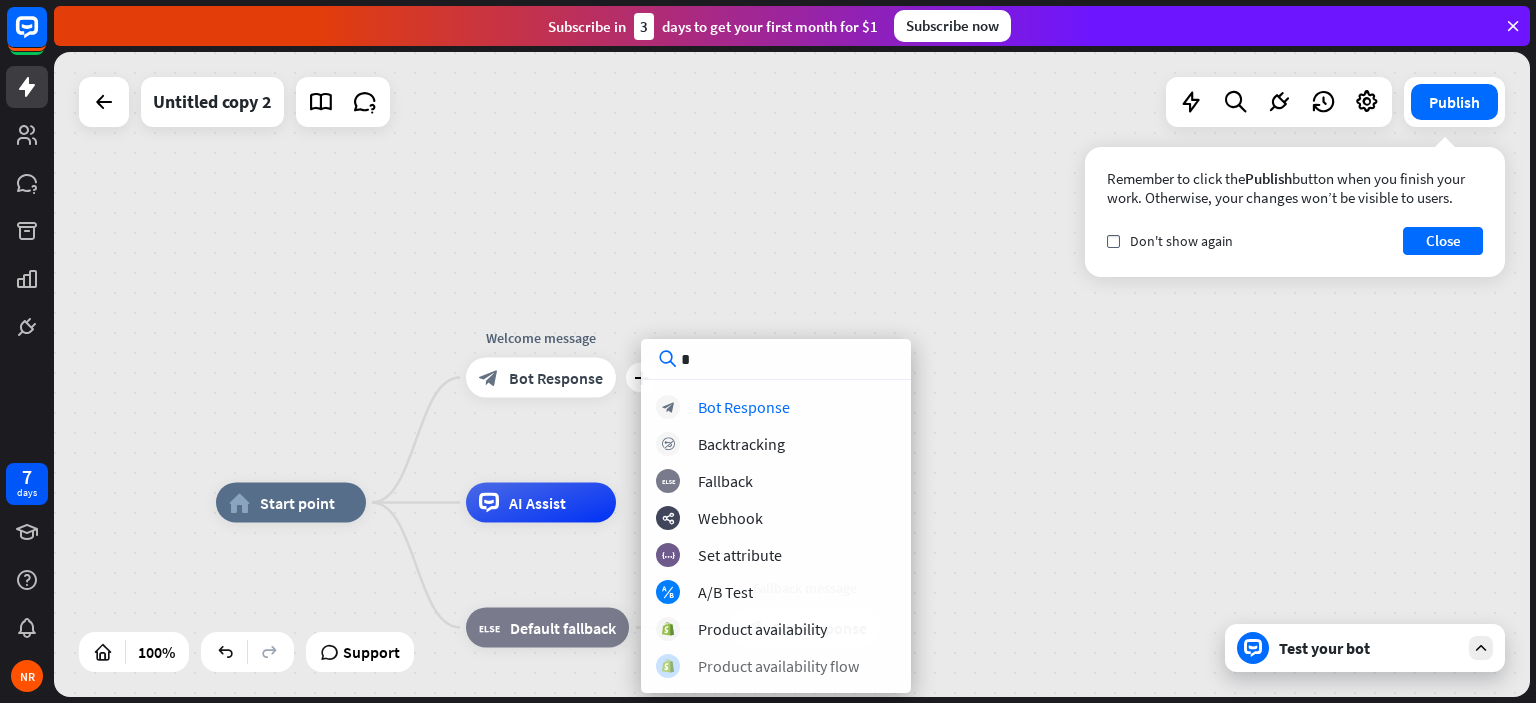 type 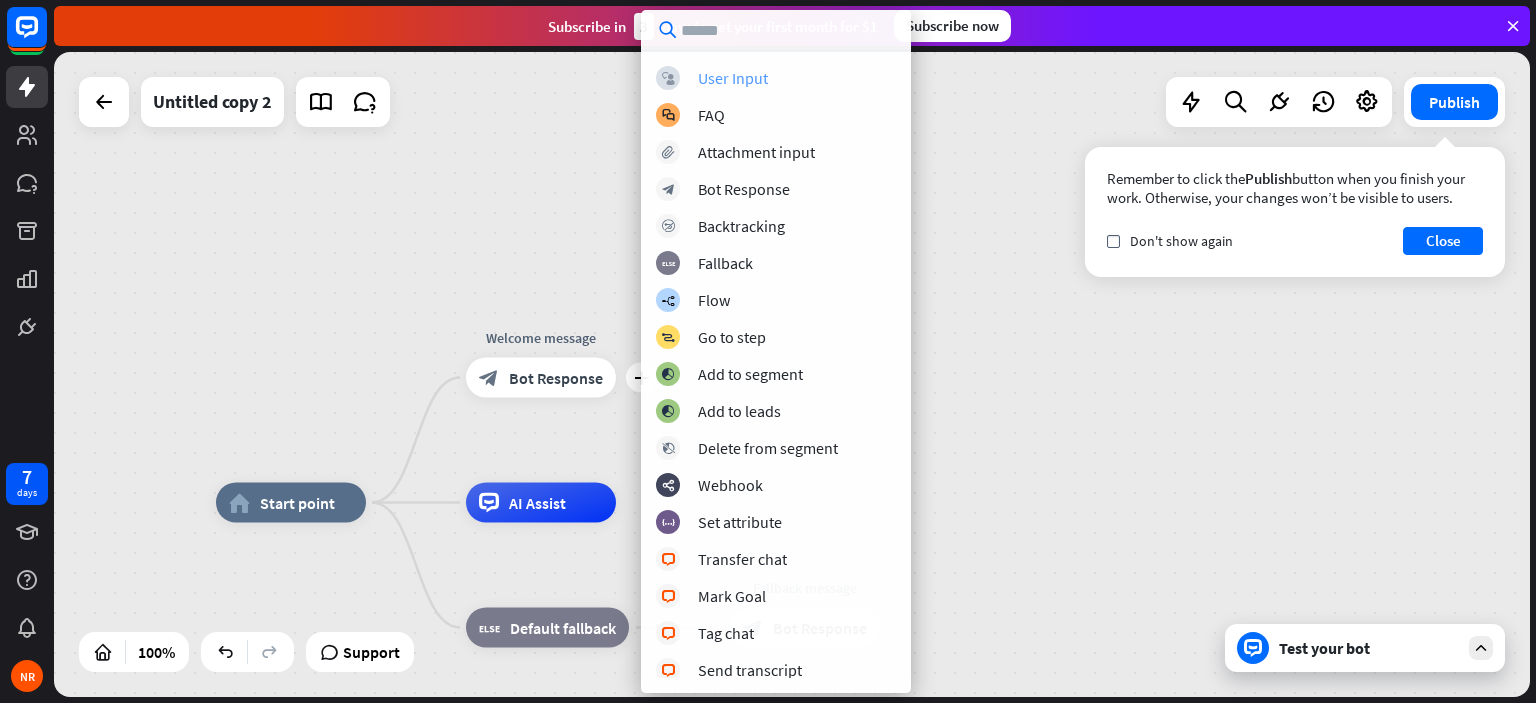 click on "User Input" at bounding box center (733, 78) 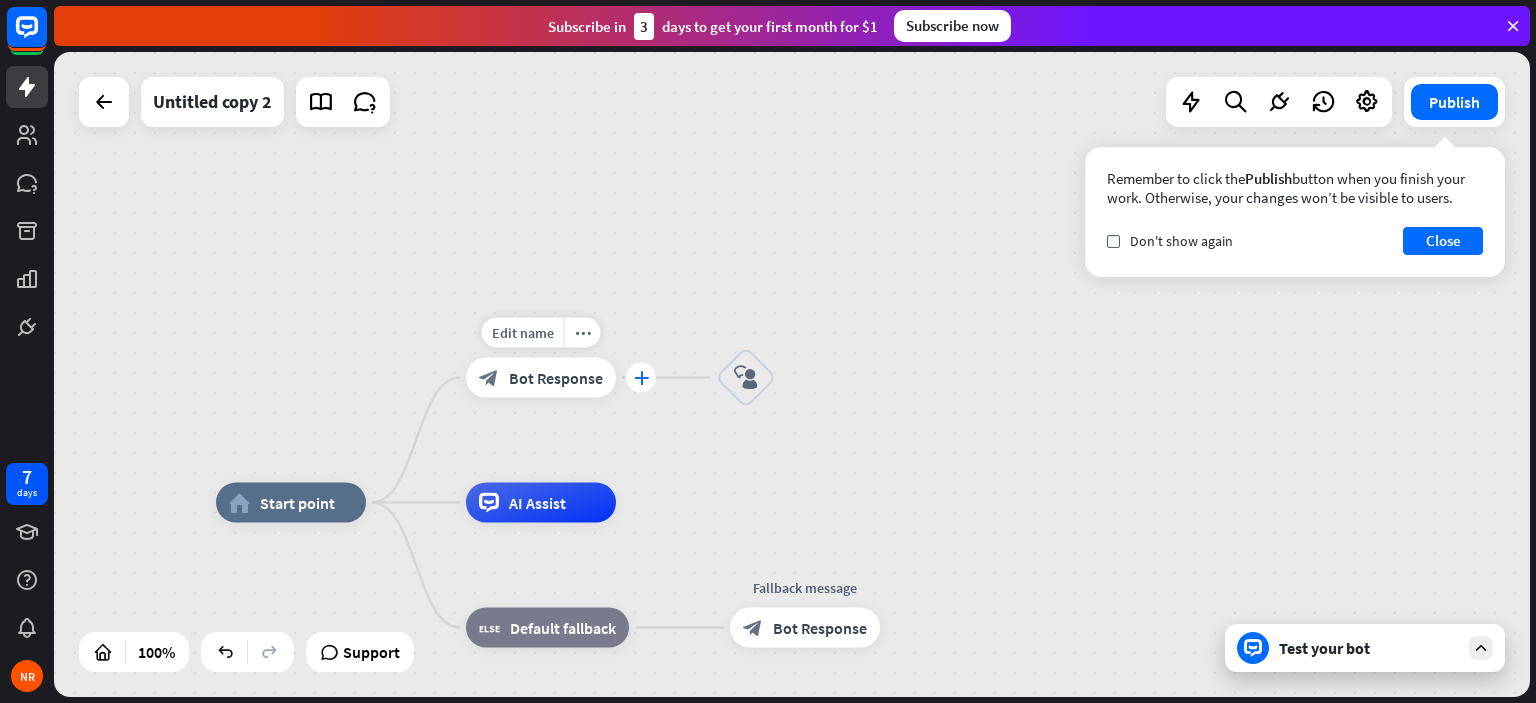 click on "plus" at bounding box center (641, 378) 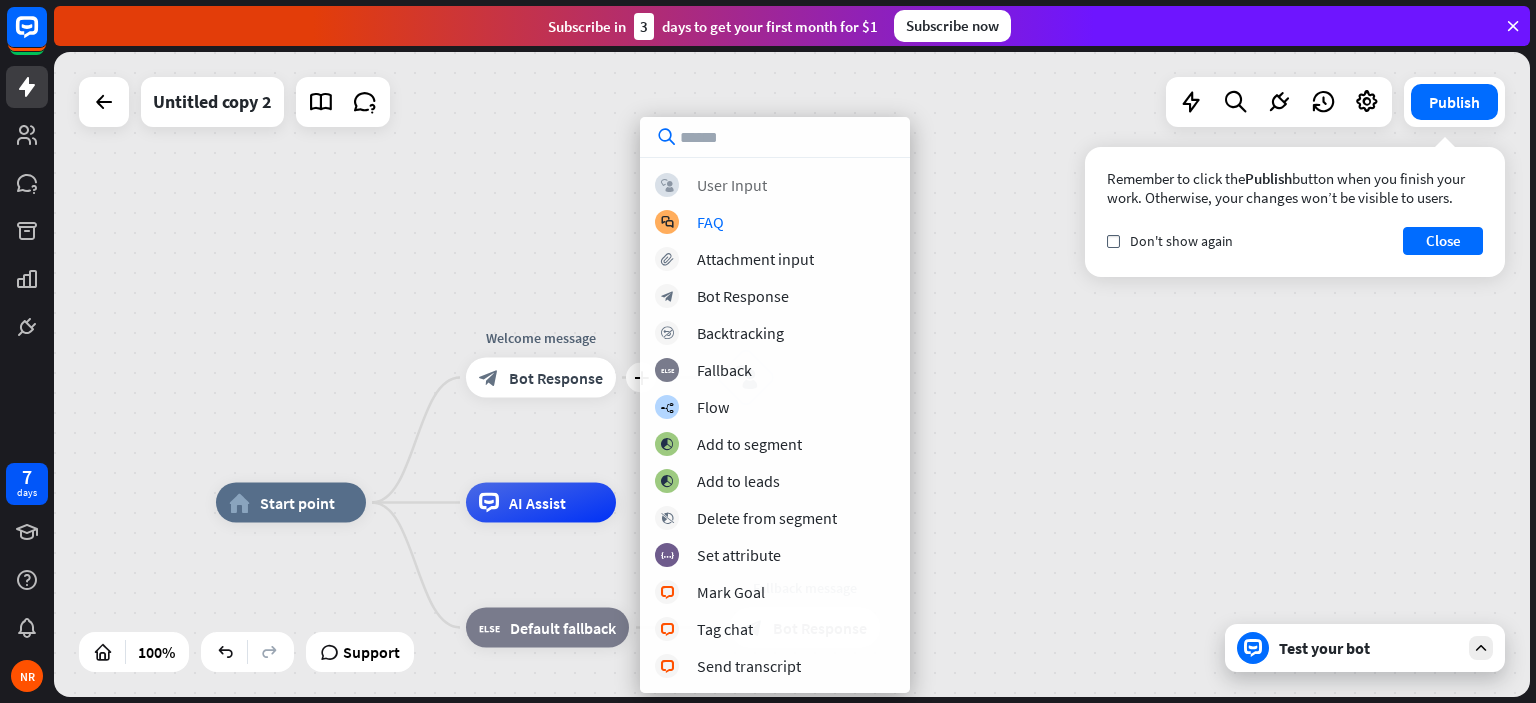 click on "User Input" at bounding box center (732, 185) 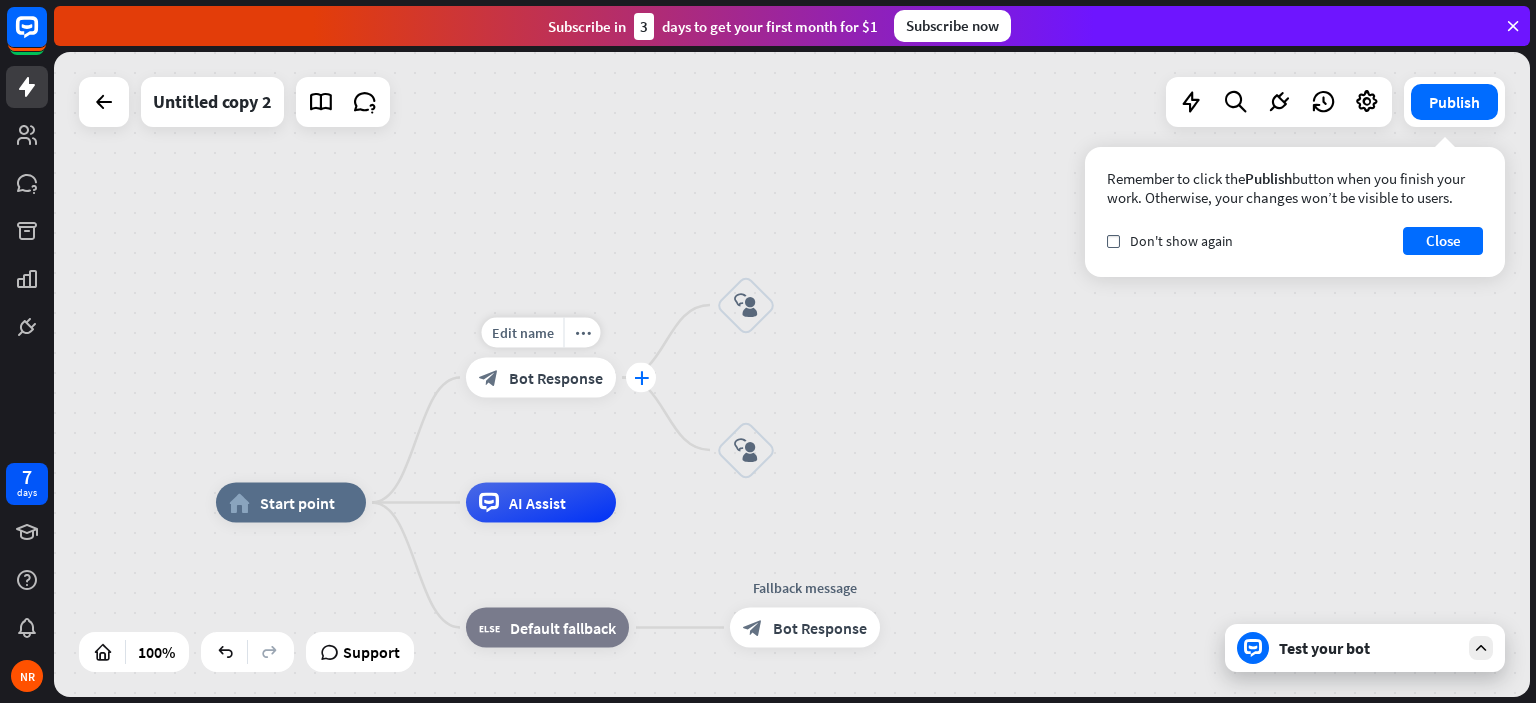 click on "plus" at bounding box center [641, 378] 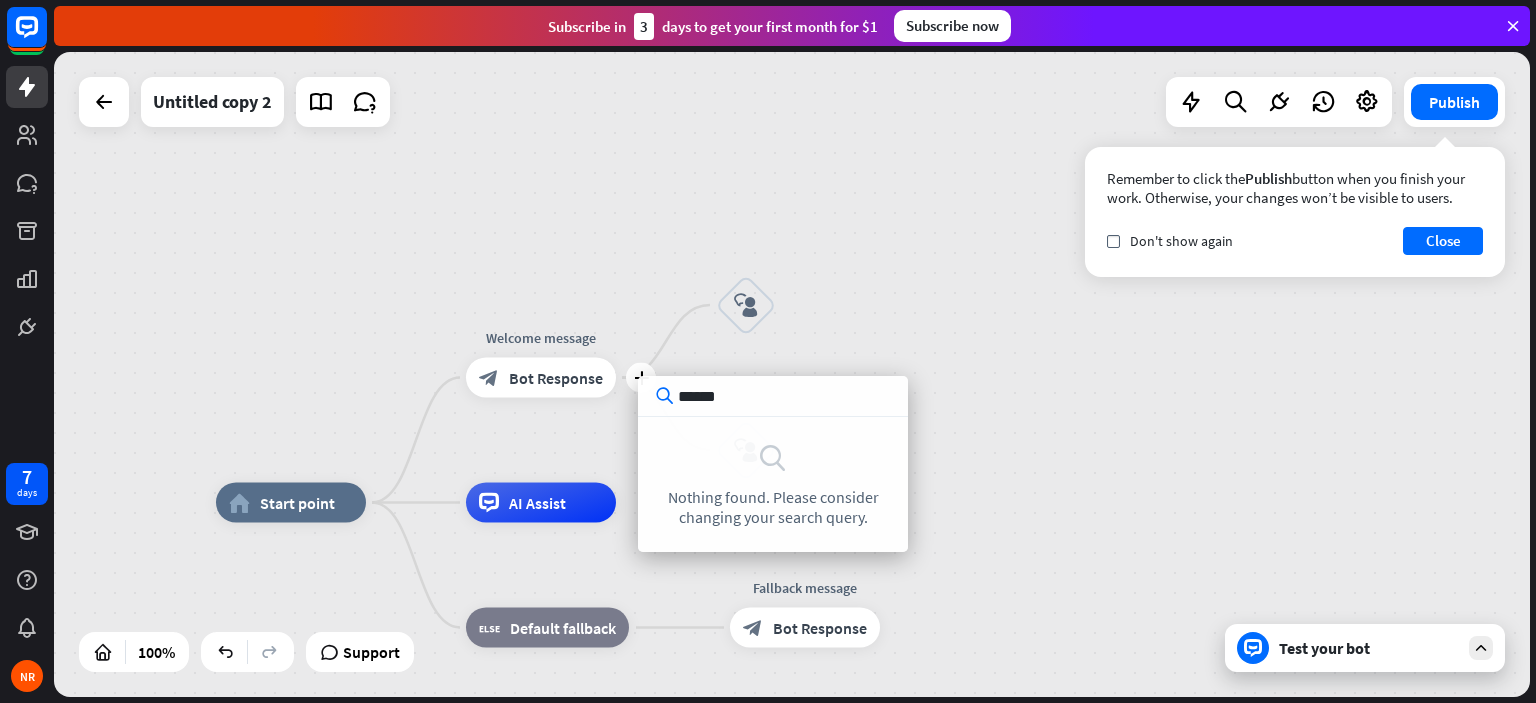 type on "******" 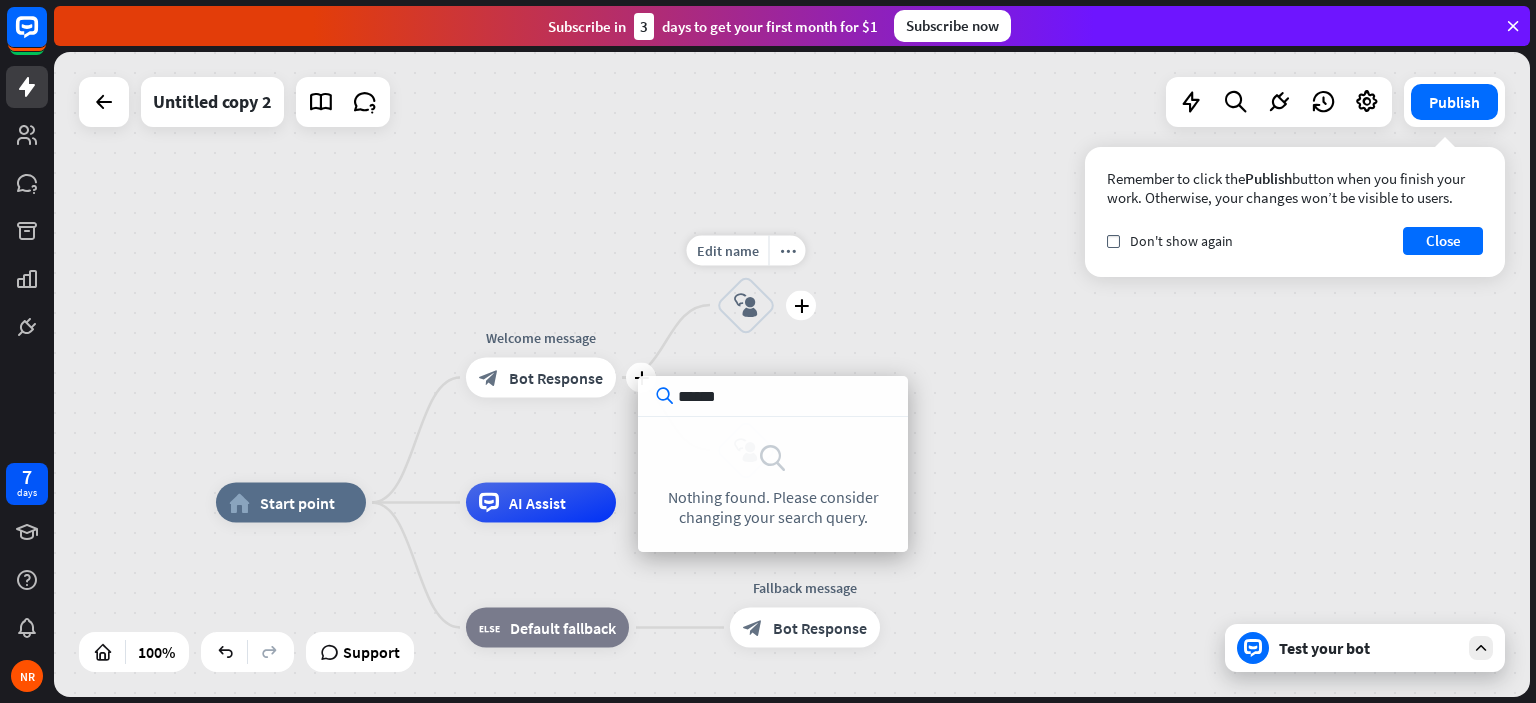 click on "plus" at bounding box center (801, 305) 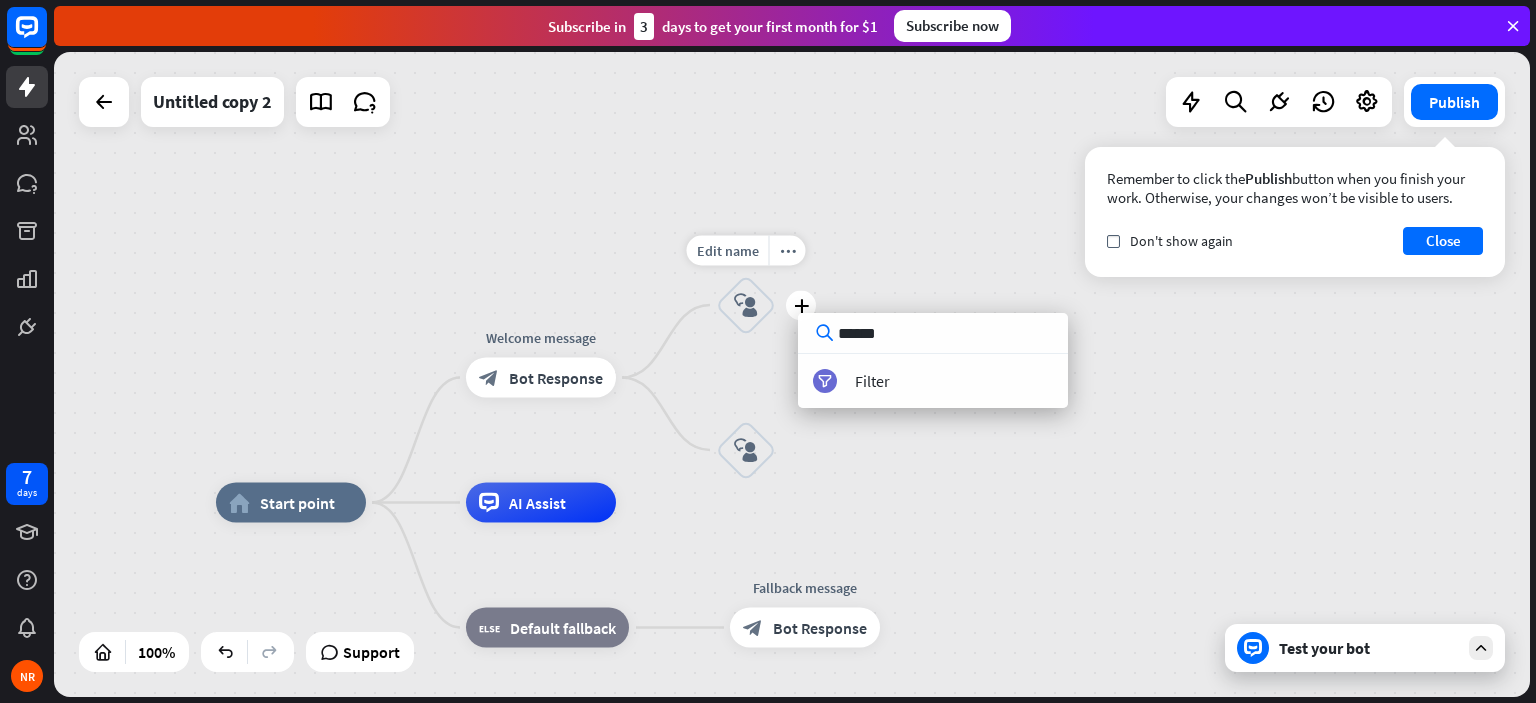 click on "block_user_input" at bounding box center [746, 305] 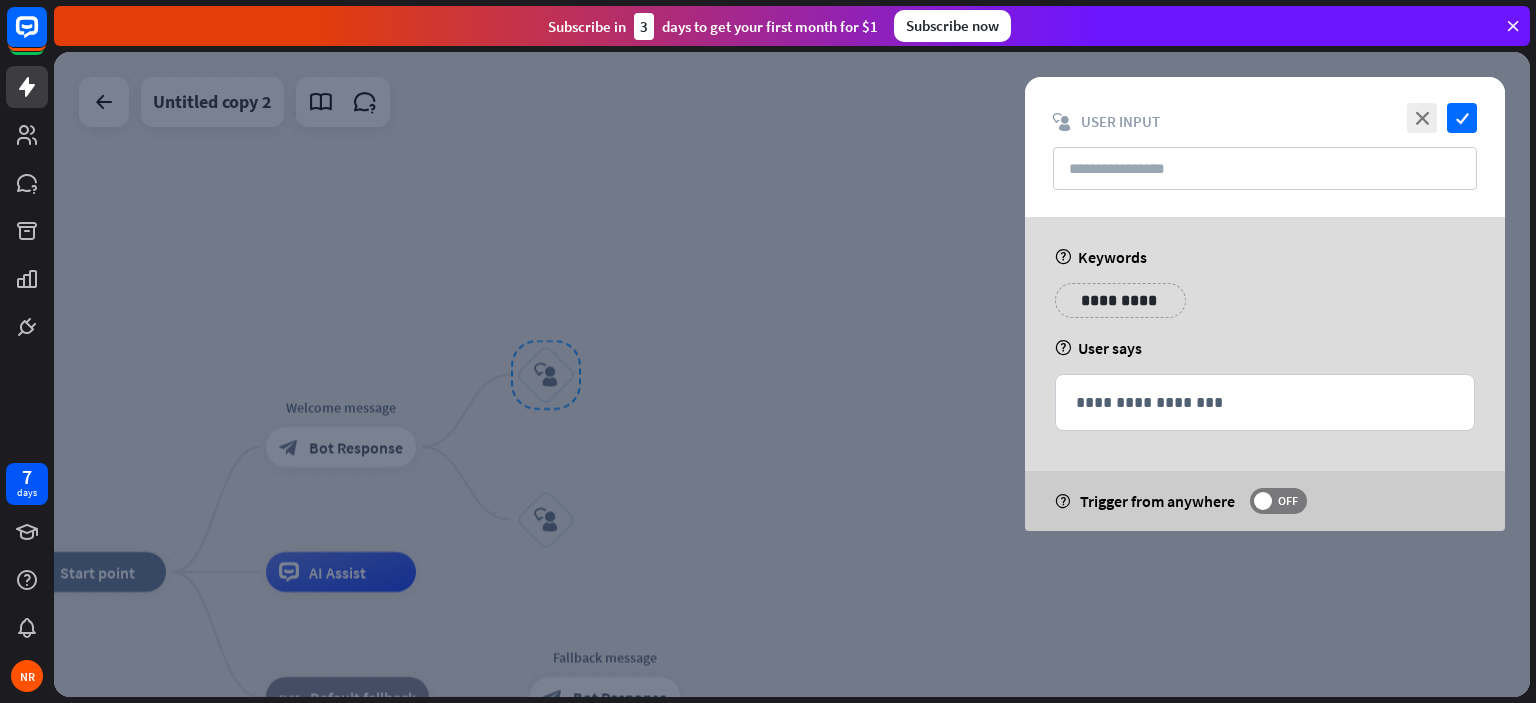 click at bounding box center [792, 374] 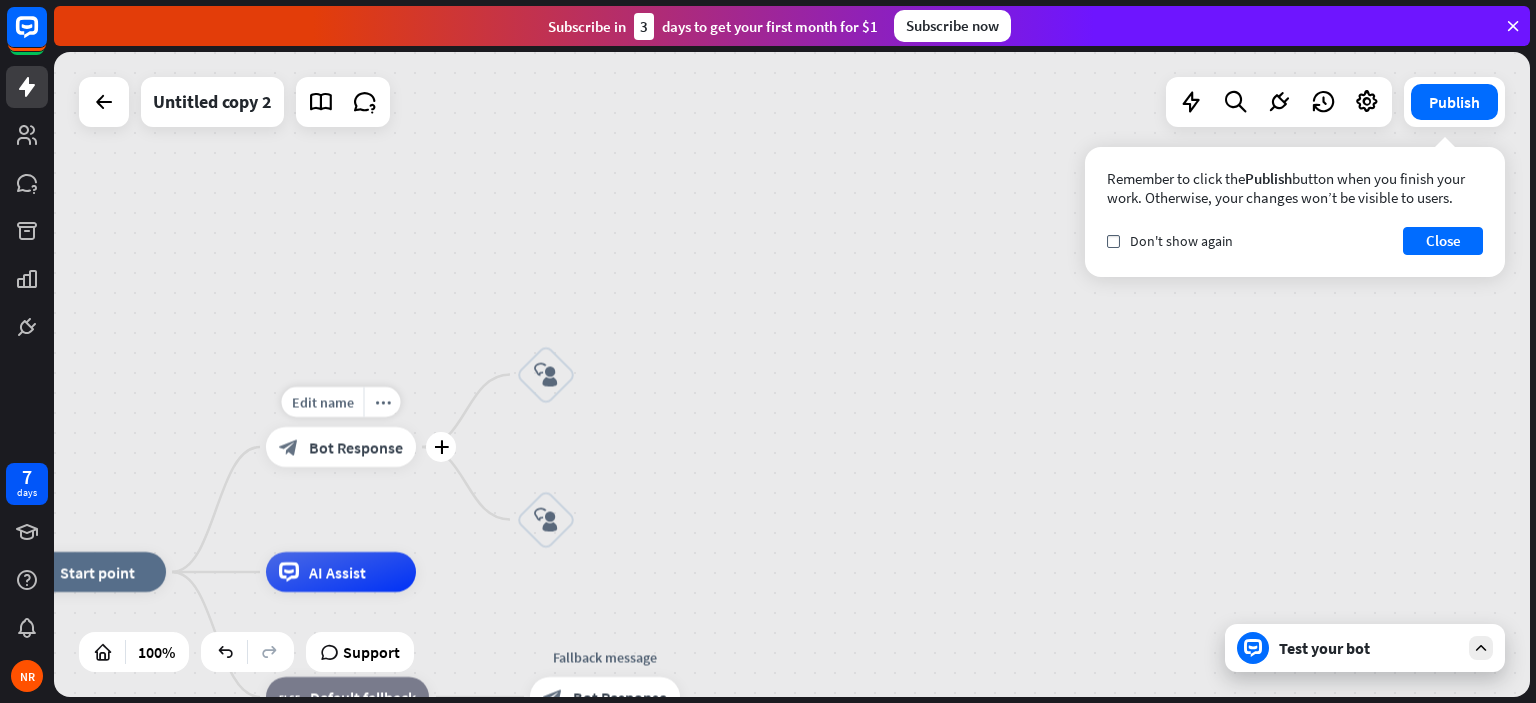 click on "block_bot_response   Bot Response" at bounding box center (341, 447) 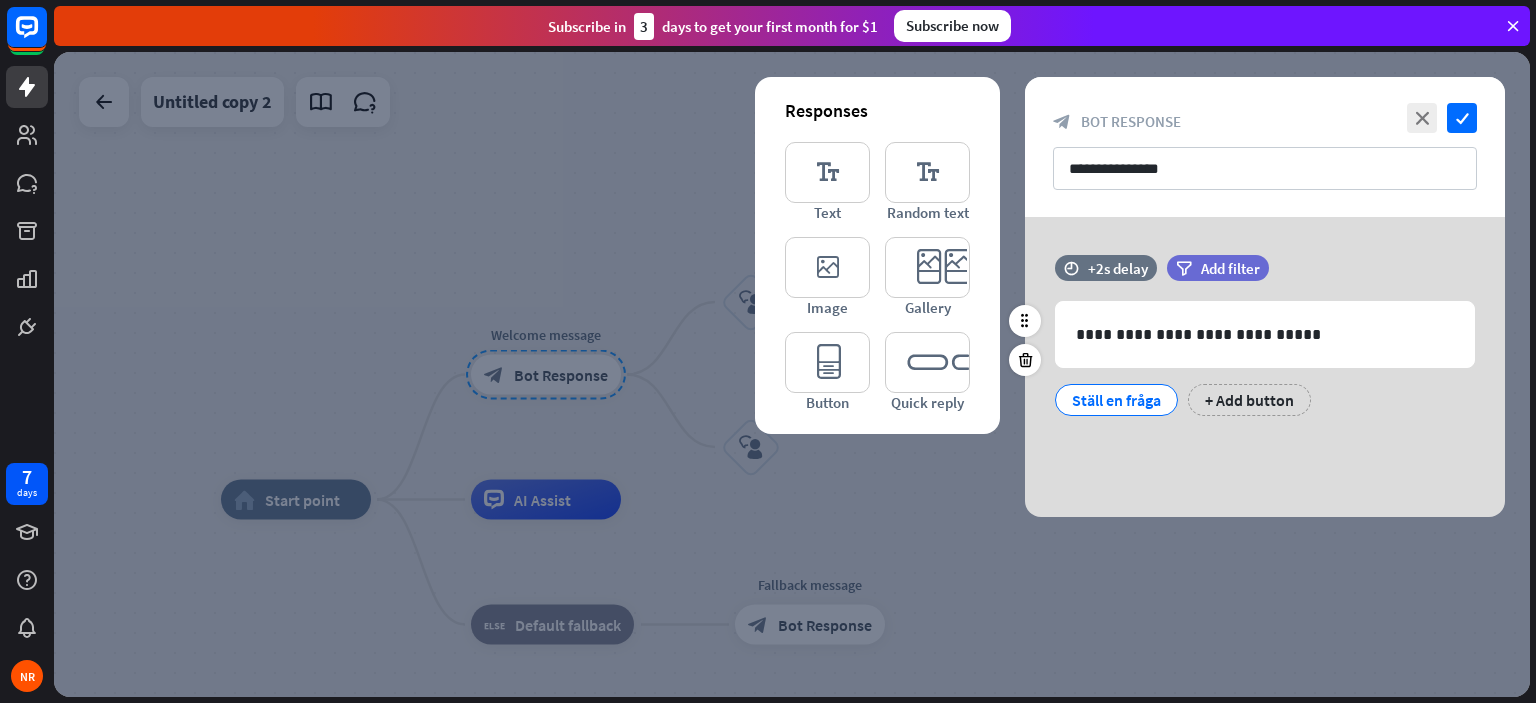 click on "Ställ en fråga" at bounding box center (1116, 400) 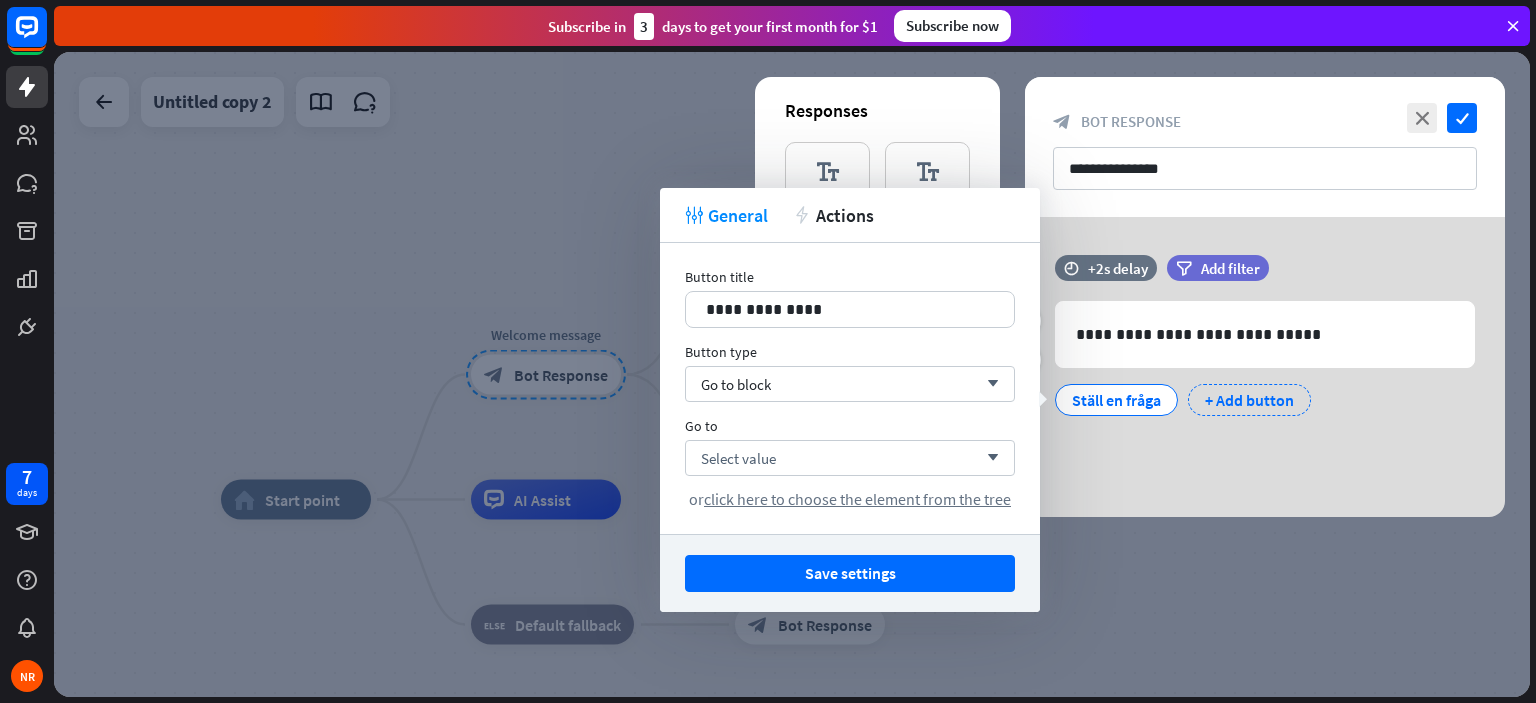 click on "+ Add button" at bounding box center [1249, 400] 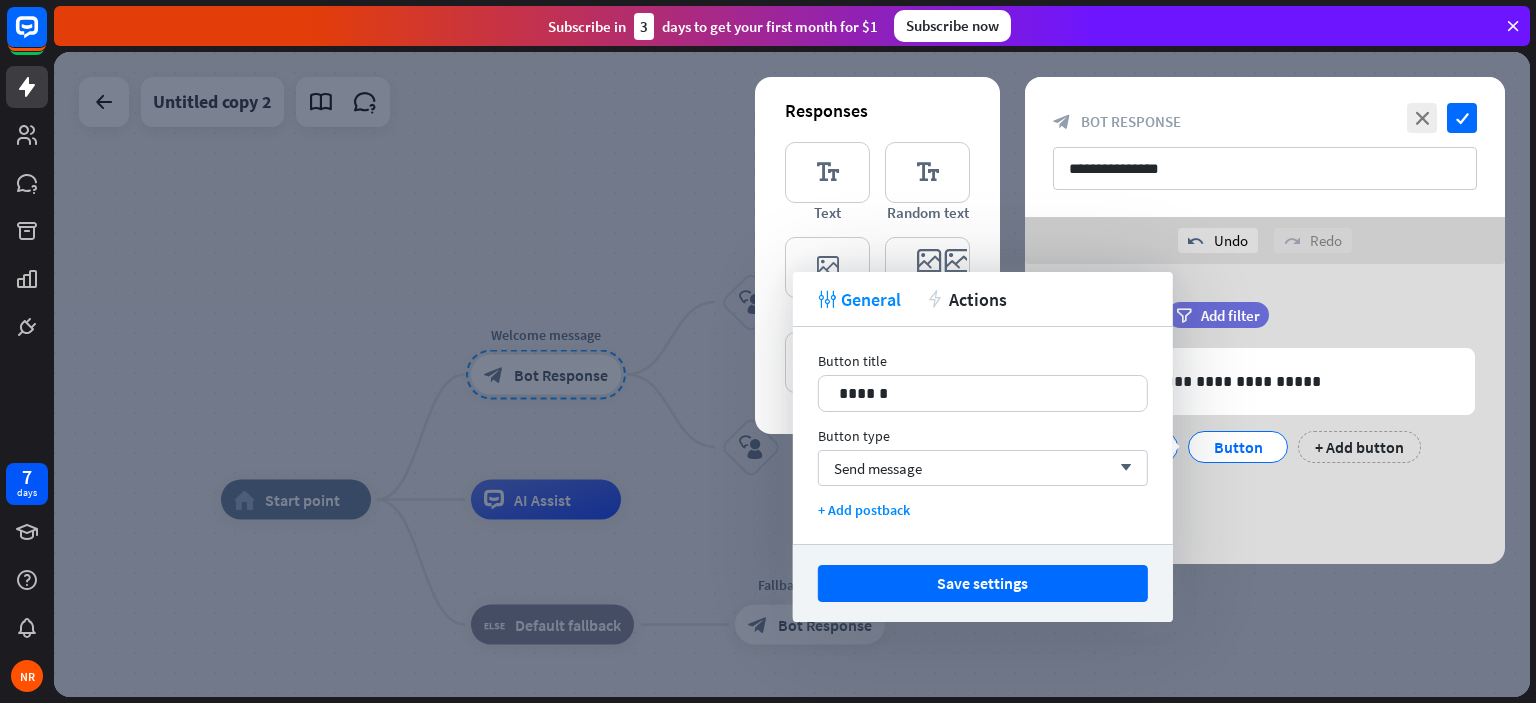 click on "Button title             14   ******   Button type     Send message
arrow_down
+ Add postback" at bounding box center [983, 435] 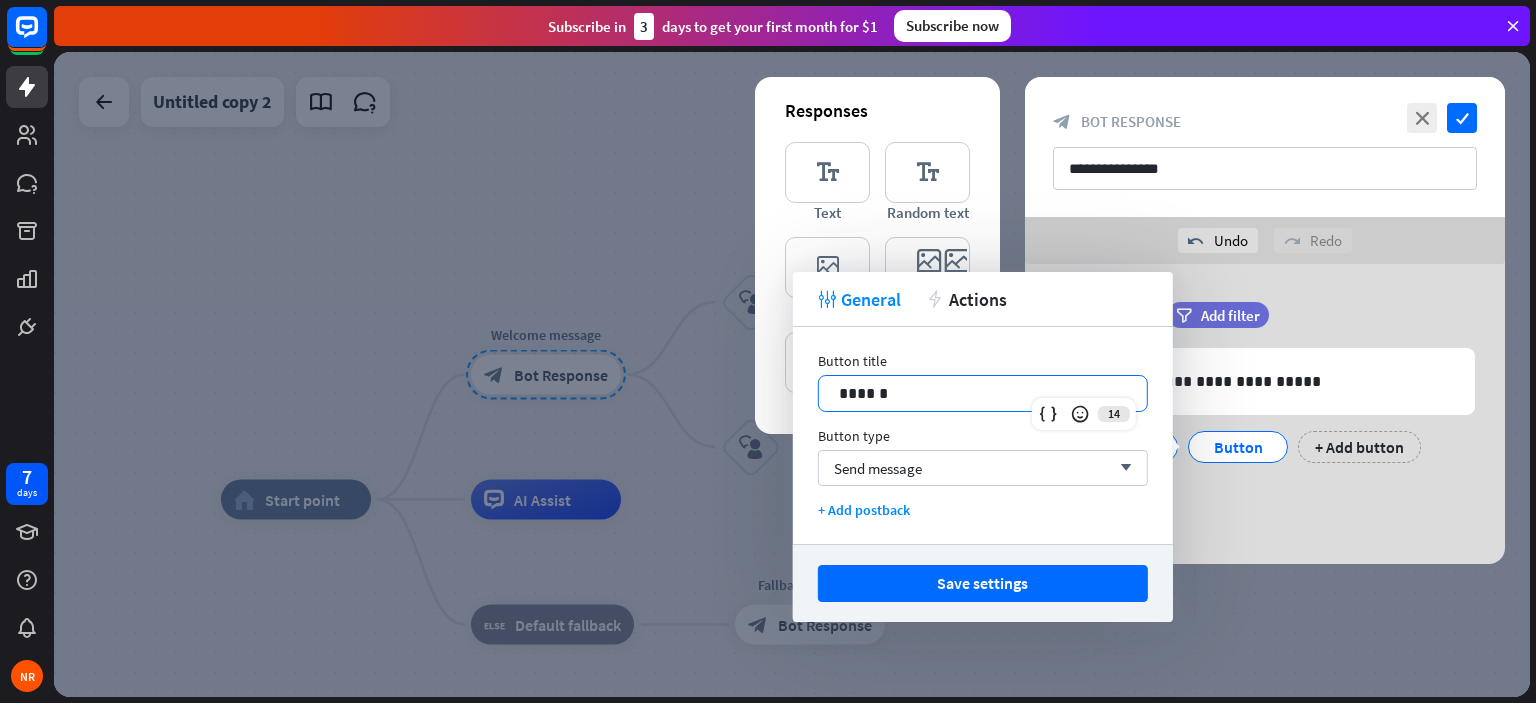 click on "******" at bounding box center (983, 393) 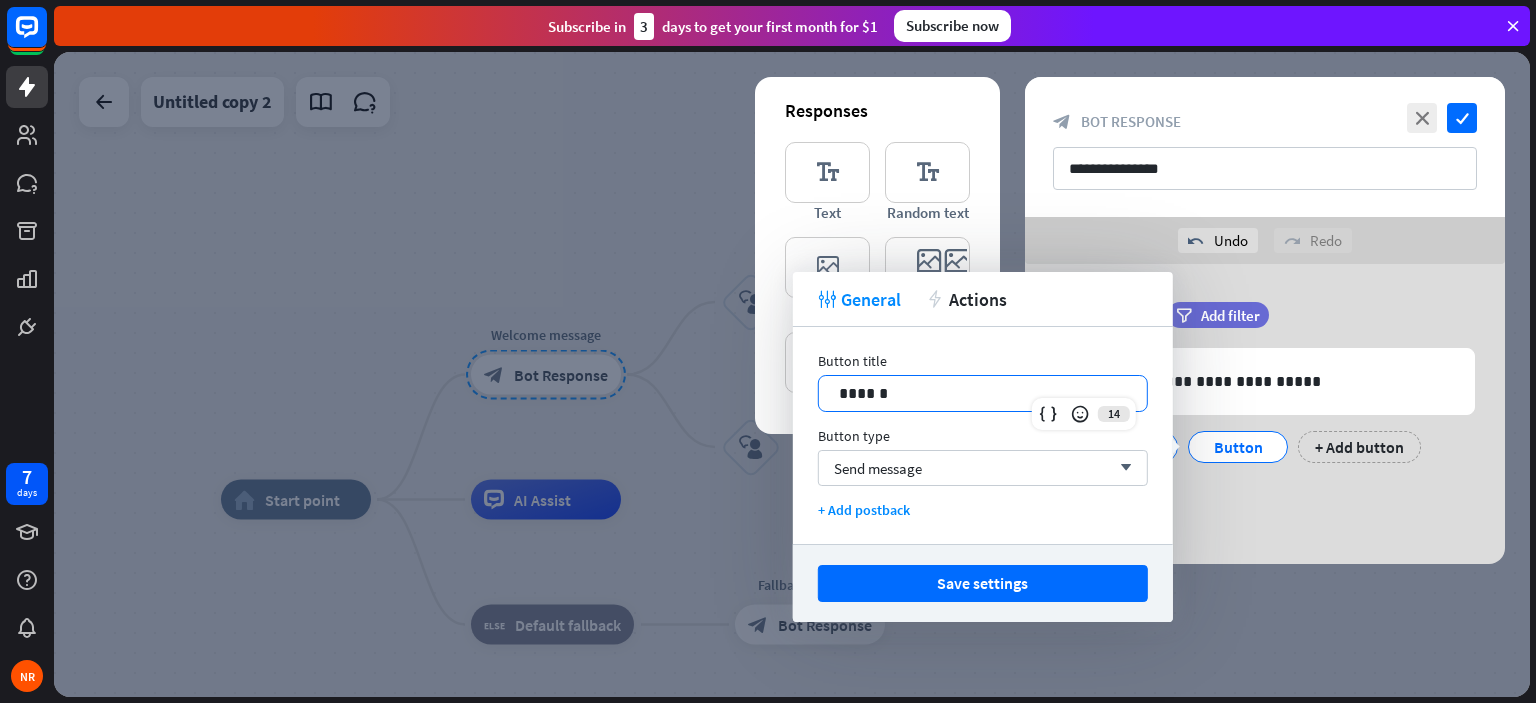 click on "******" at bounding box center [983, 393] 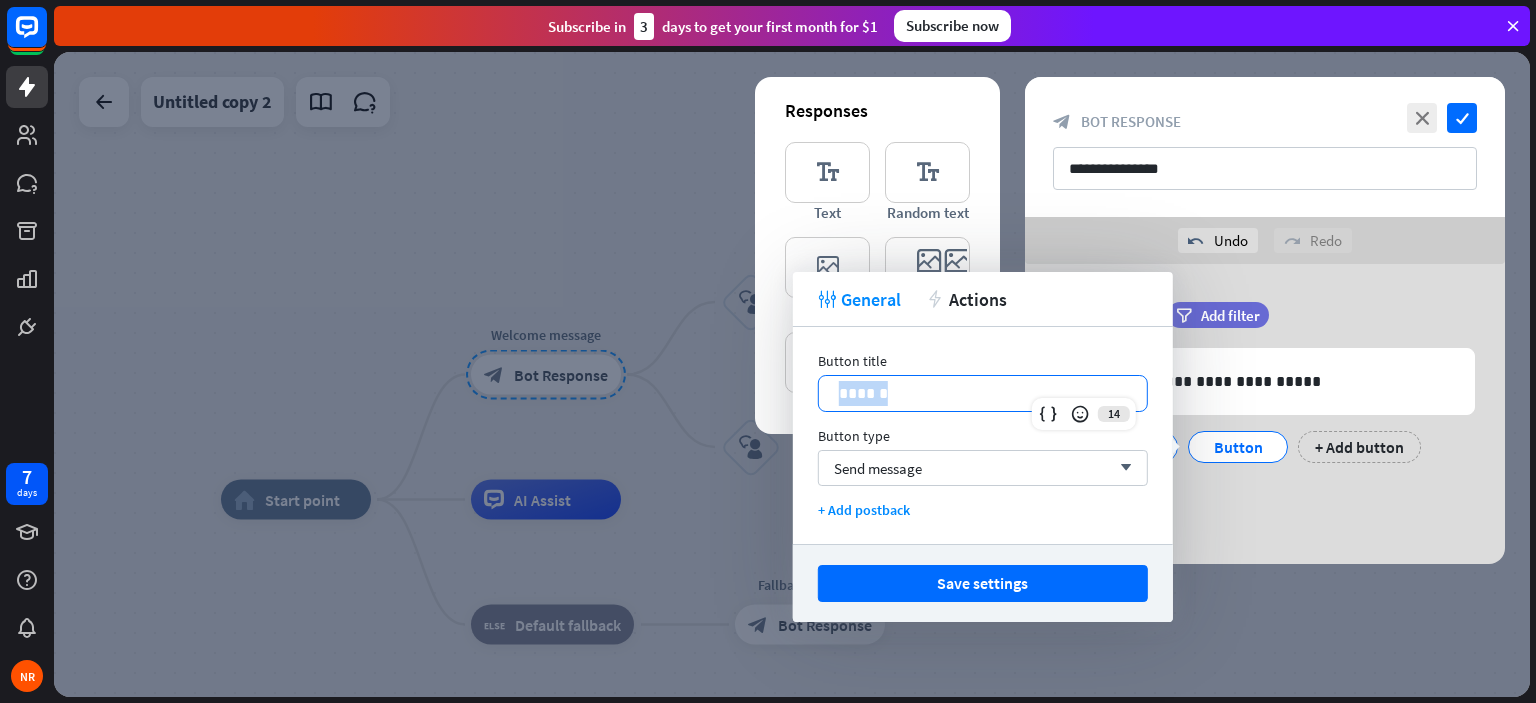 click on "******" at bounding box center (983, 393) 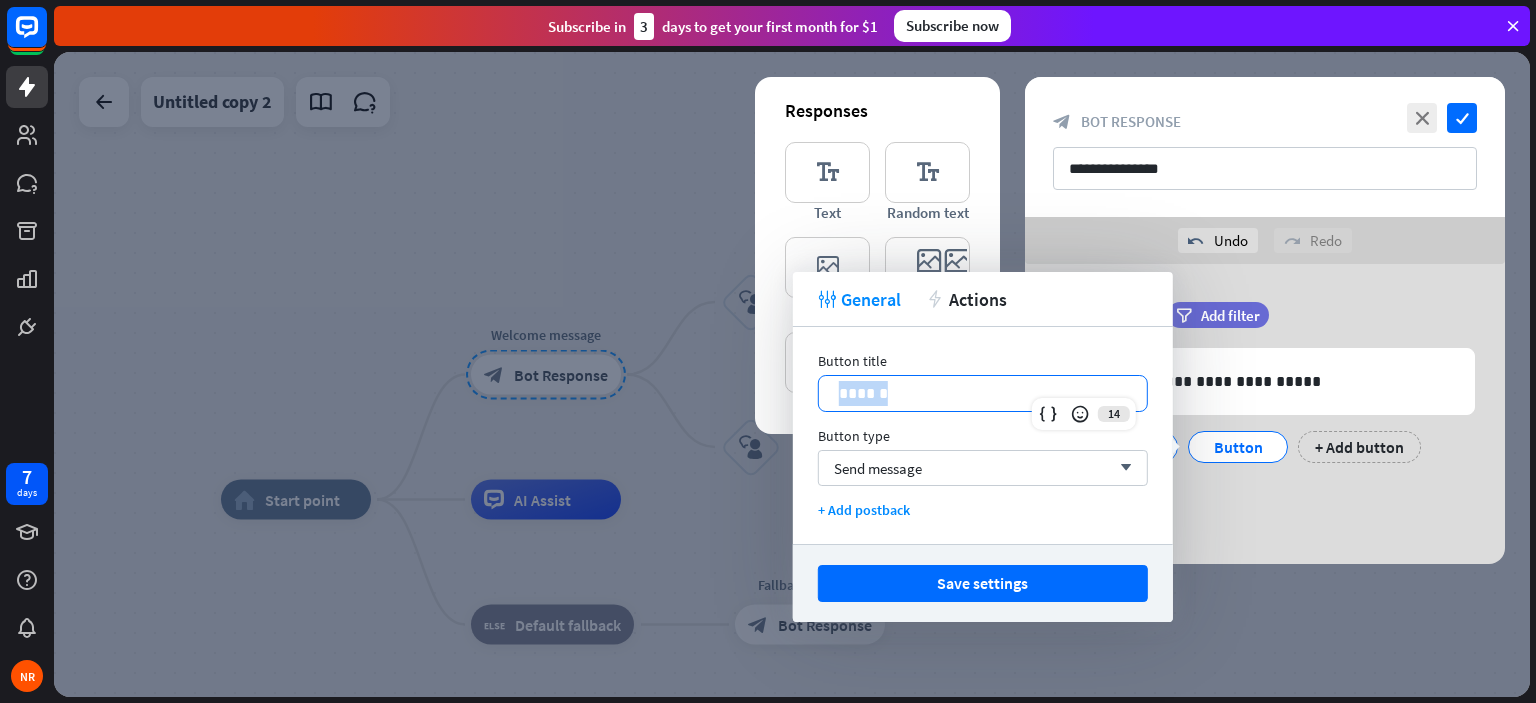 type 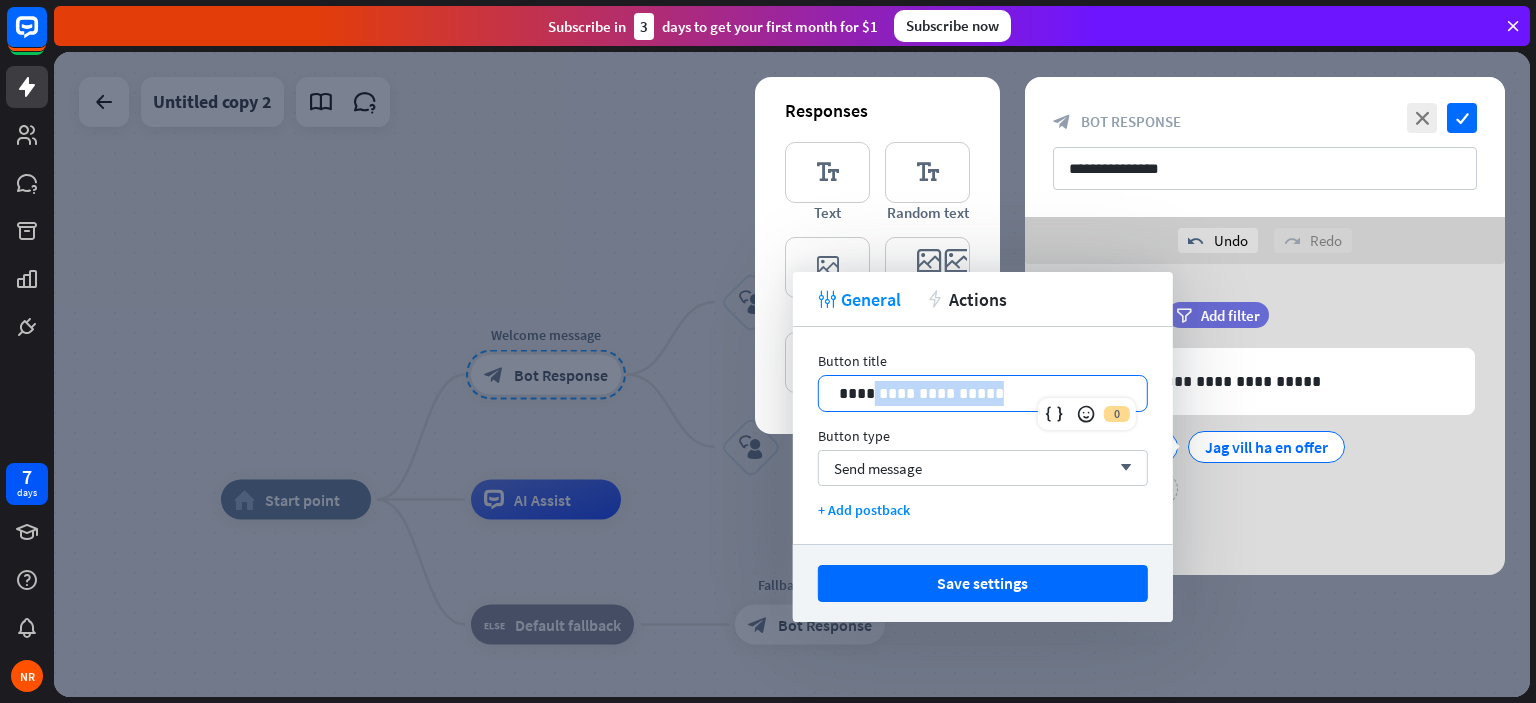 drag, startPoint x: 969, startPoint y: 391, endPoint x: 865, endPoint y: 401, distance: 104.47966 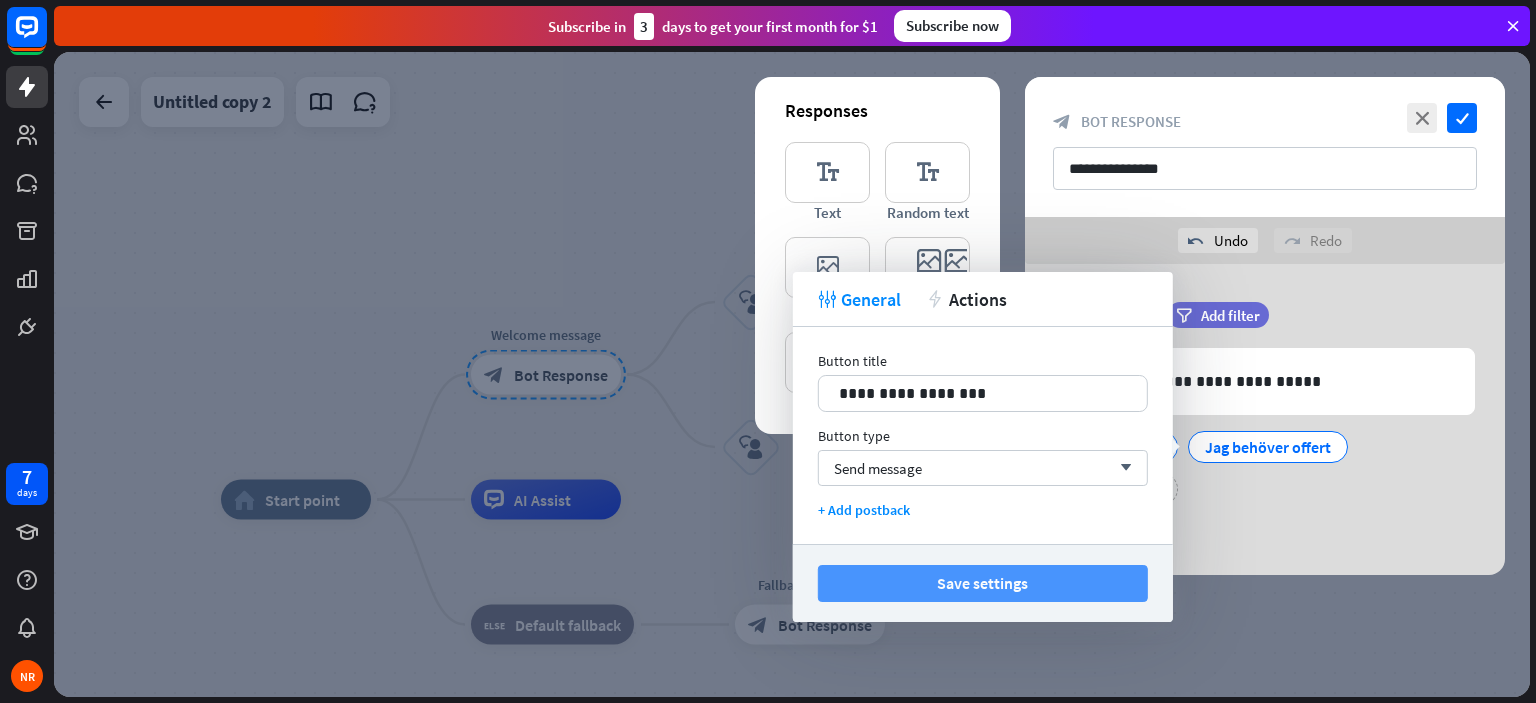 click on "Save settings" at bounding box center (983, 583) 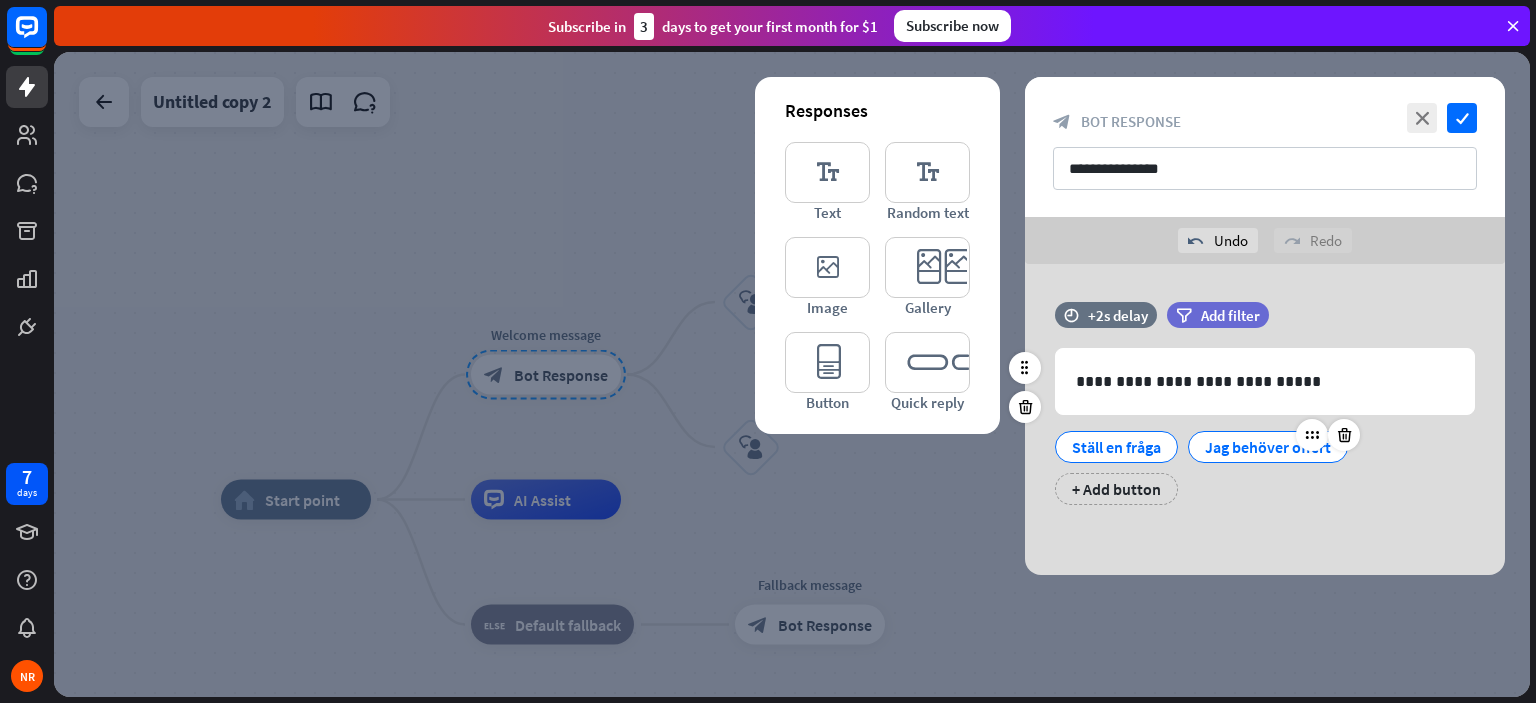 click on "Jag behöver offert" at bounding box center [1268, 447] 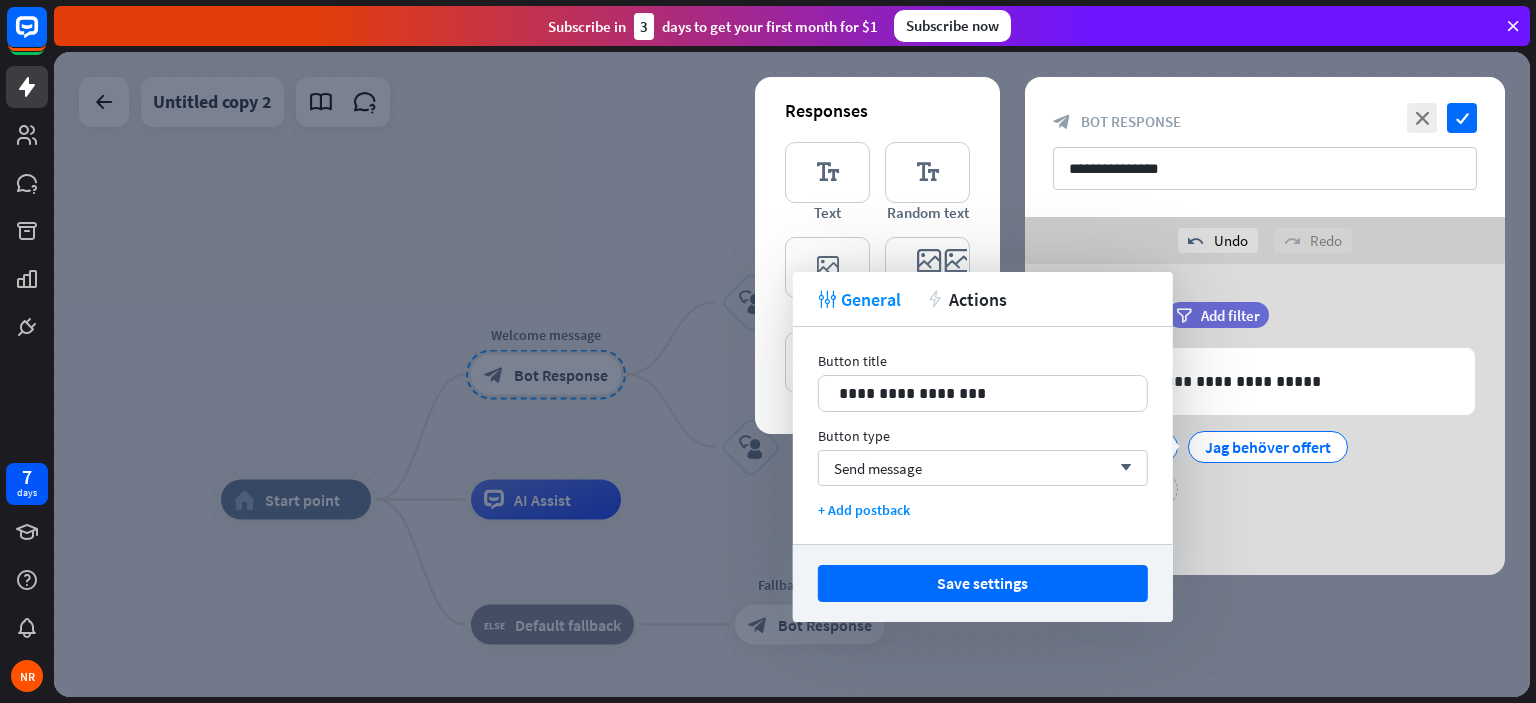 click on "Ställ en fråga
Jag behöver offert
+ Add button" at bounding box center (1260, 463) 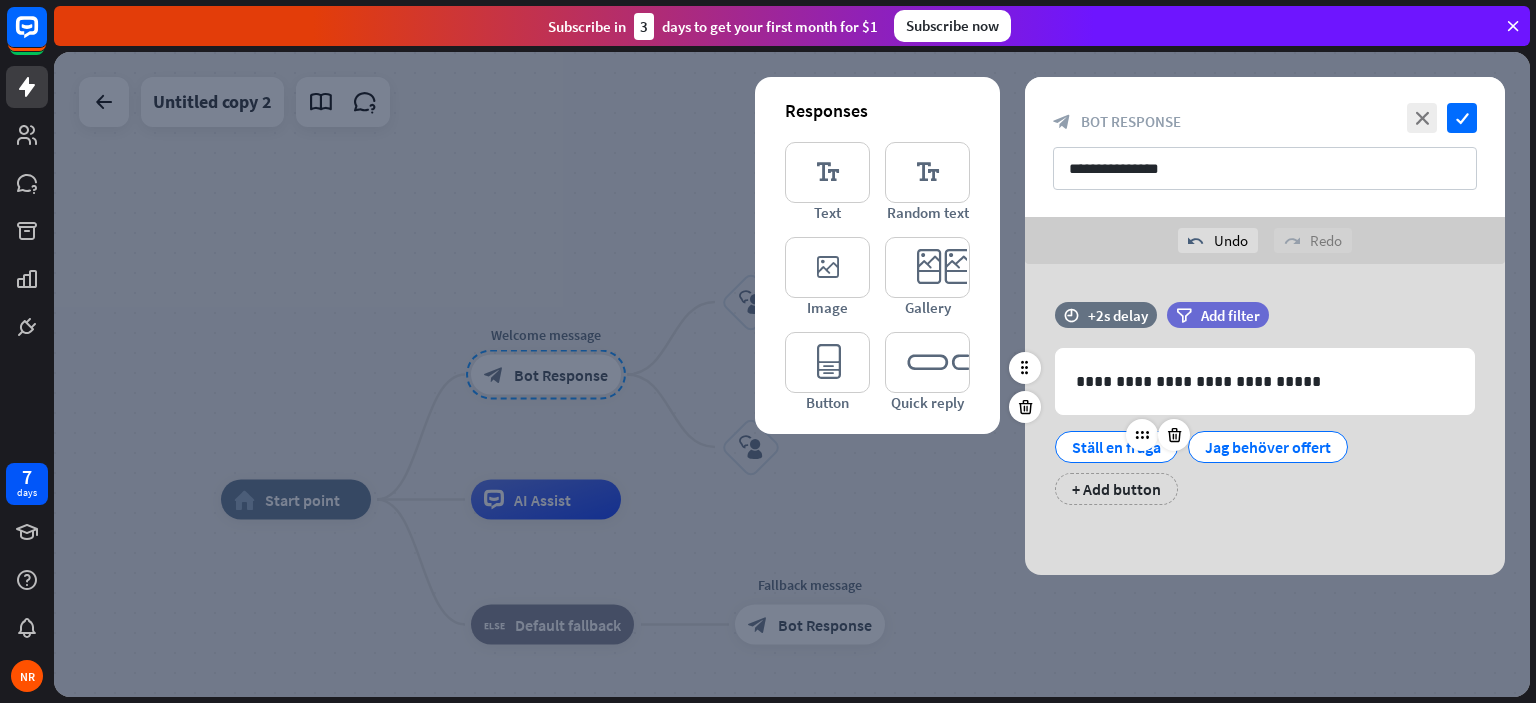 click on "Ställ en fråga" at bounding box center [1116, 447] 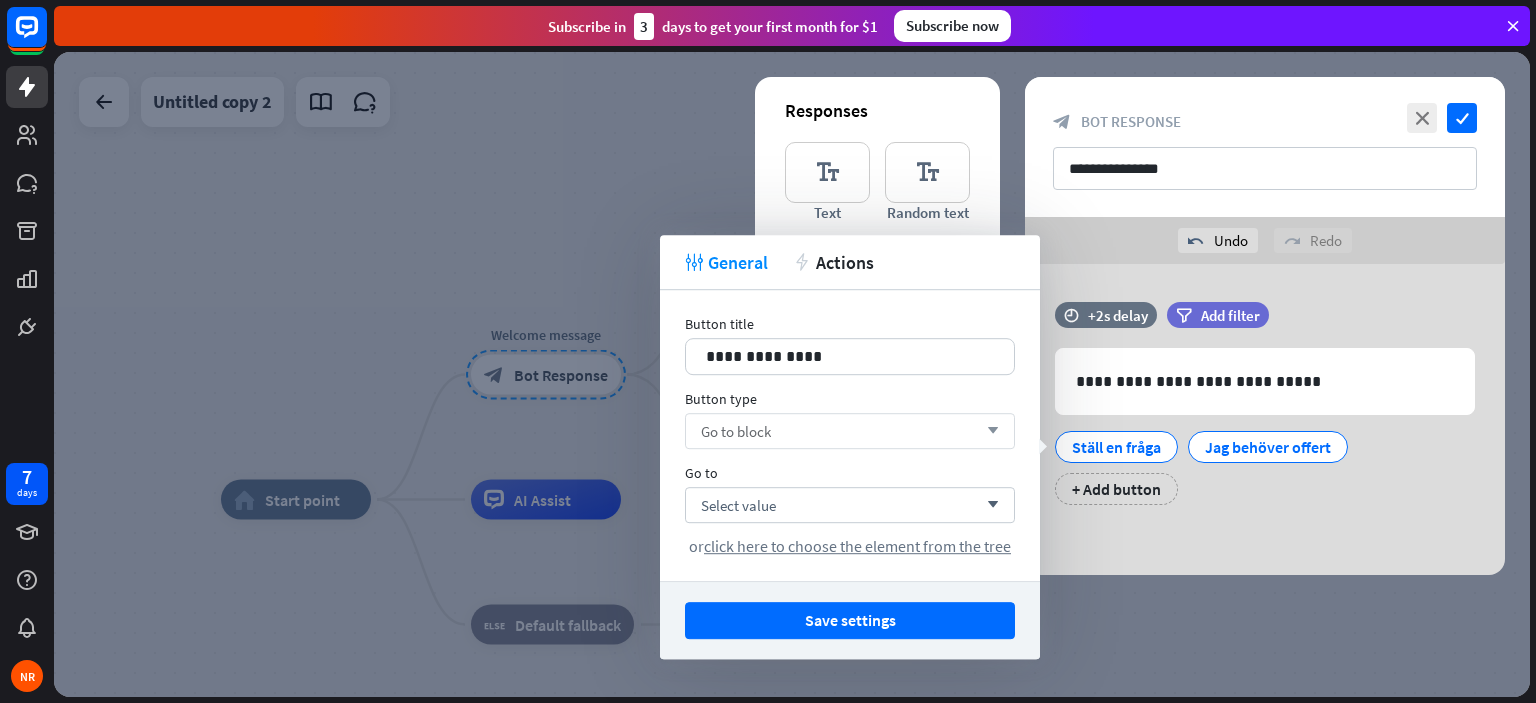 click on "Go to block
arrow_down" at bounding box center (850, 431) 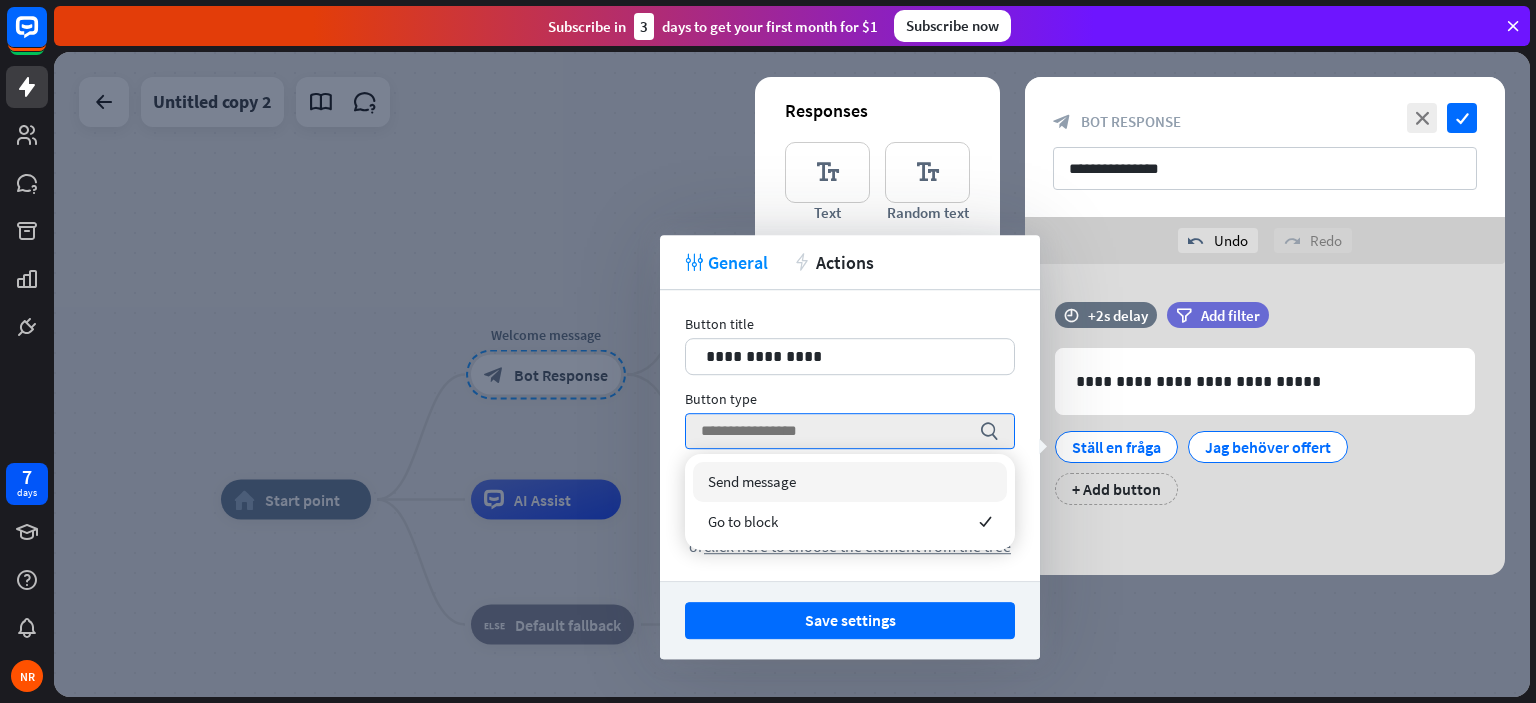 click on "Send message" at bounding box center (850, 482) 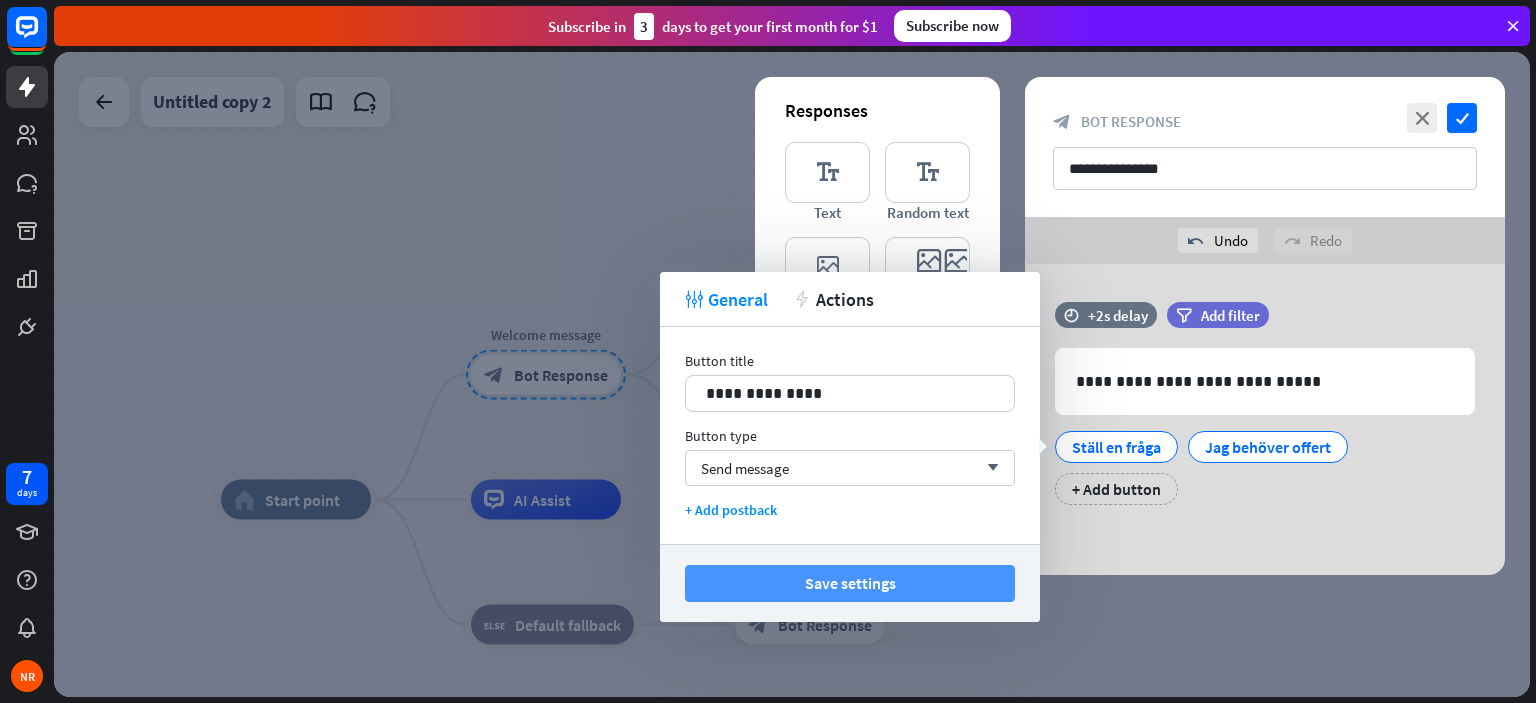 click on "Save settings" at bounding box center (850, 583) 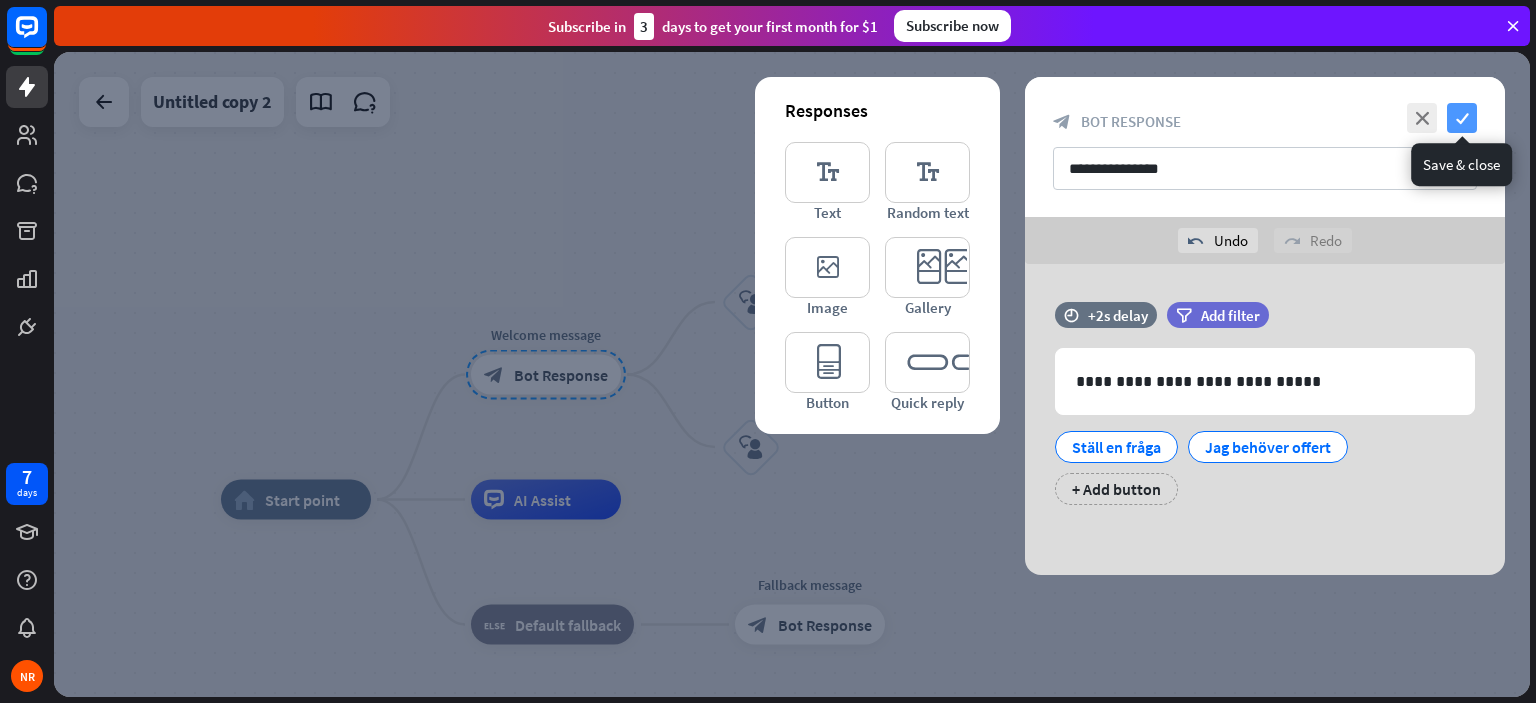 click on "check" at bounding box center [1462, 118] 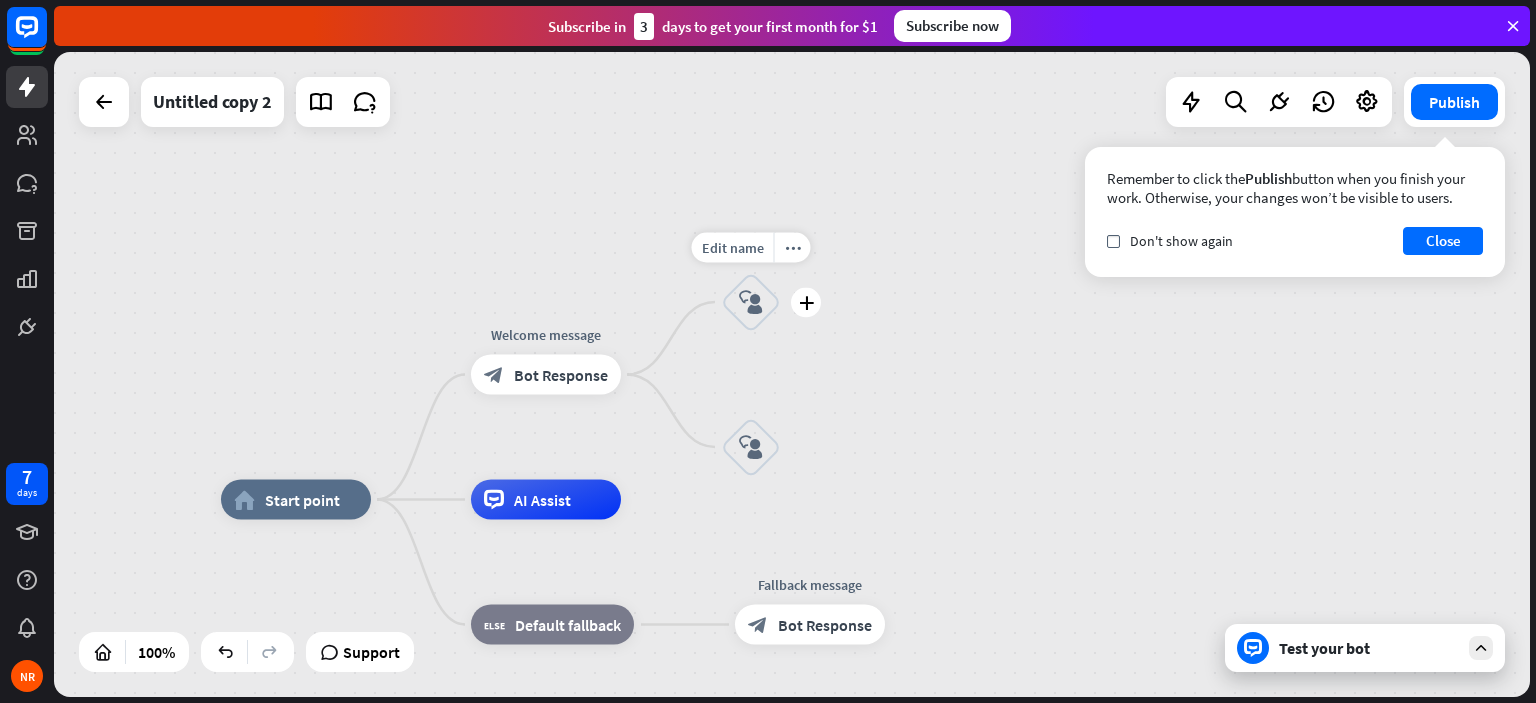 click on "block_user_input" at bounding box center [751, 302] 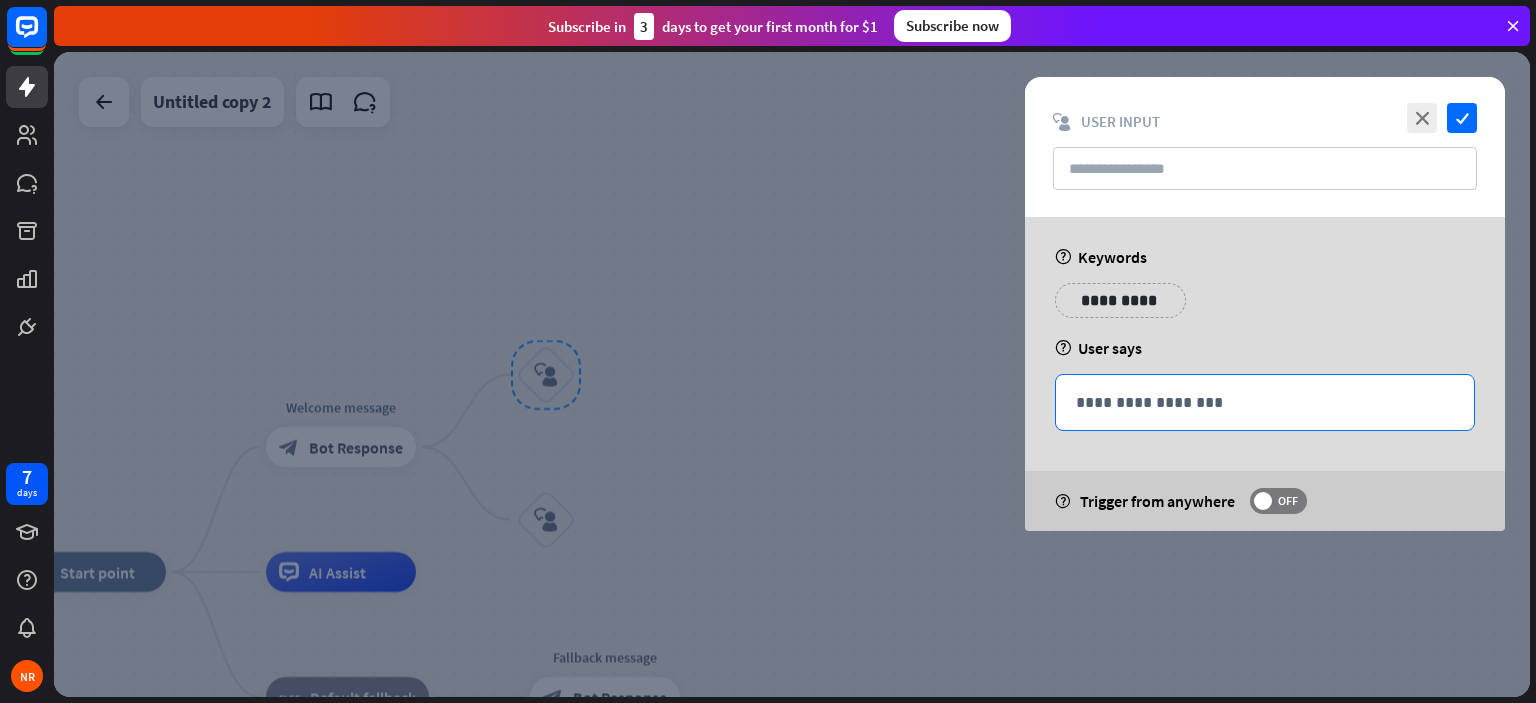 click on "**********" at bounding box center [1265, 402] 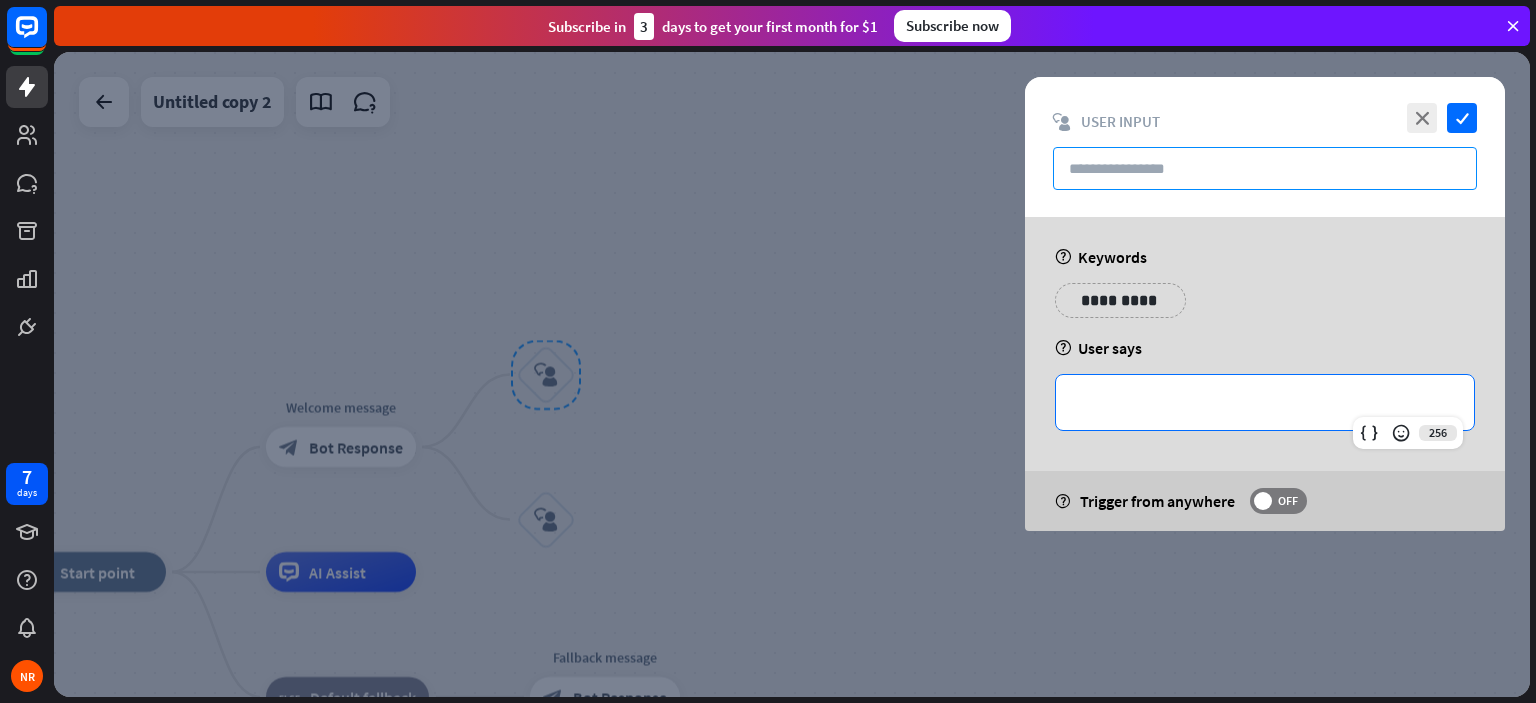click at bounding box center [1265, 168] 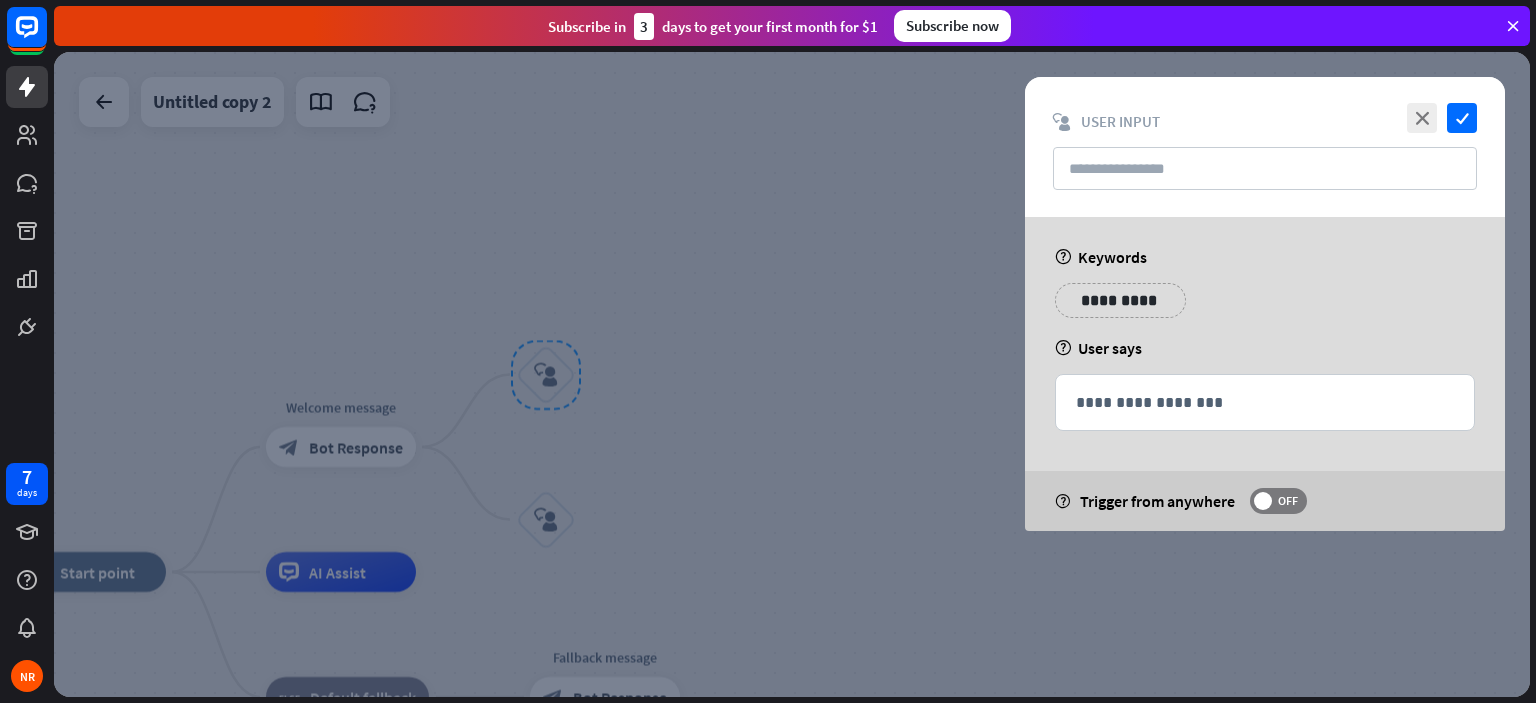 click on "**********" at bounding box center [1120, 300] 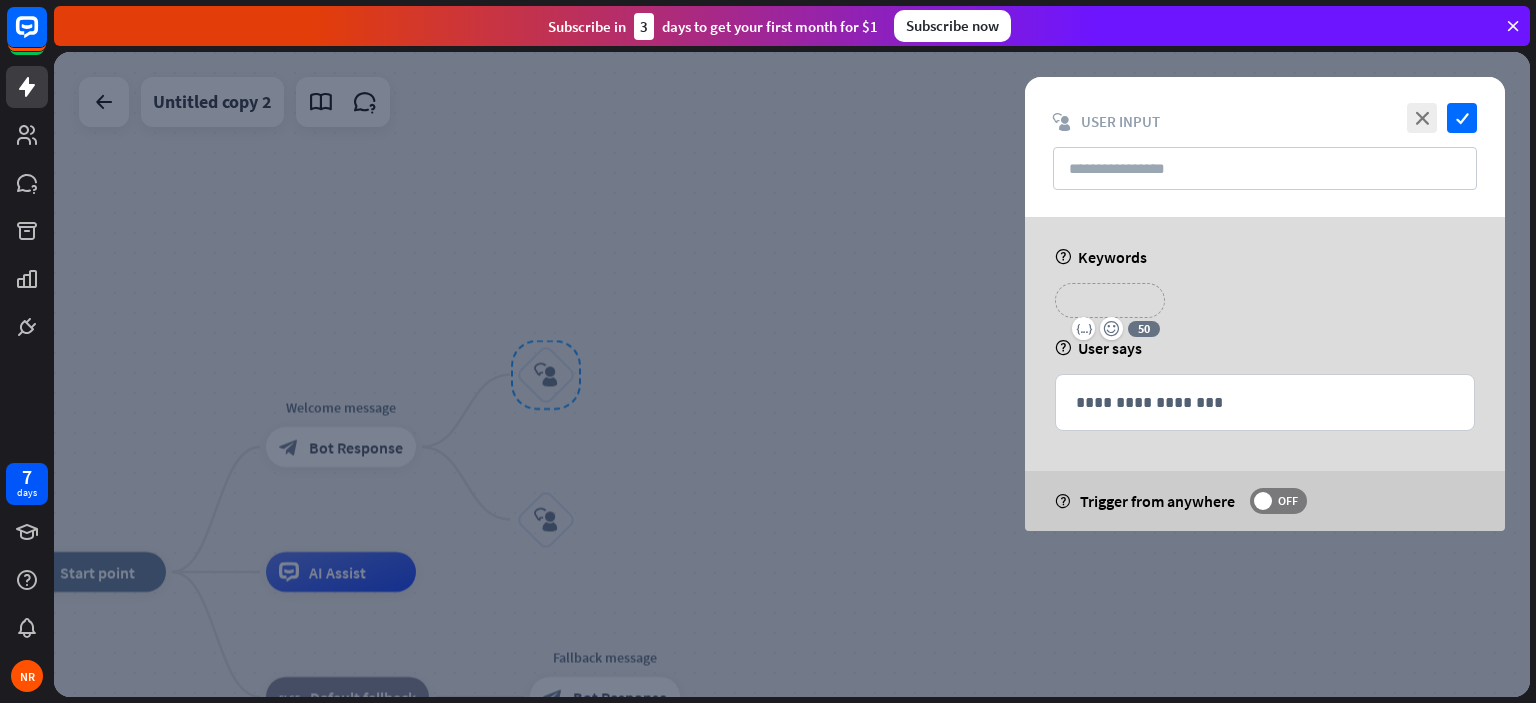 click at bounding box center (792, 374) 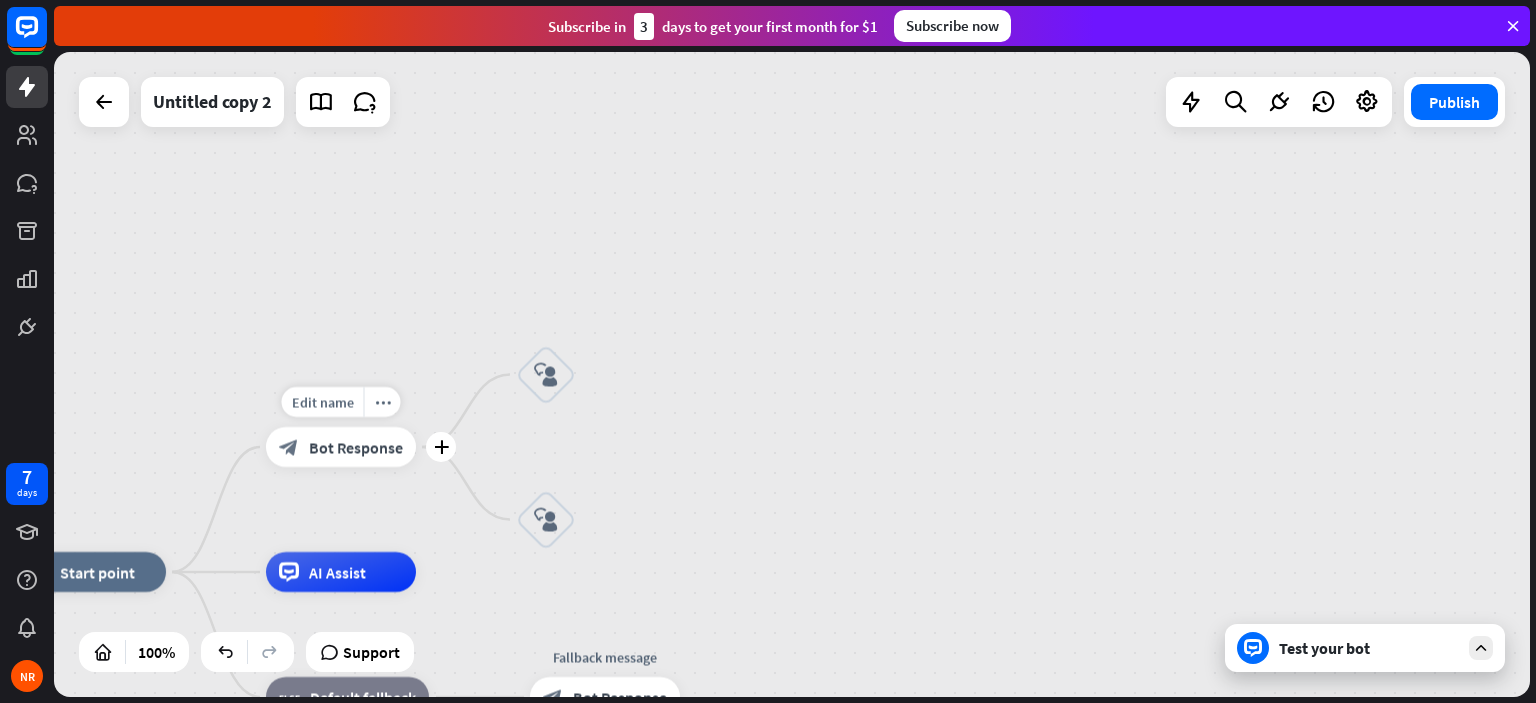 click on "block_bot_response   Bot Response" at bounding box center (341, 447) 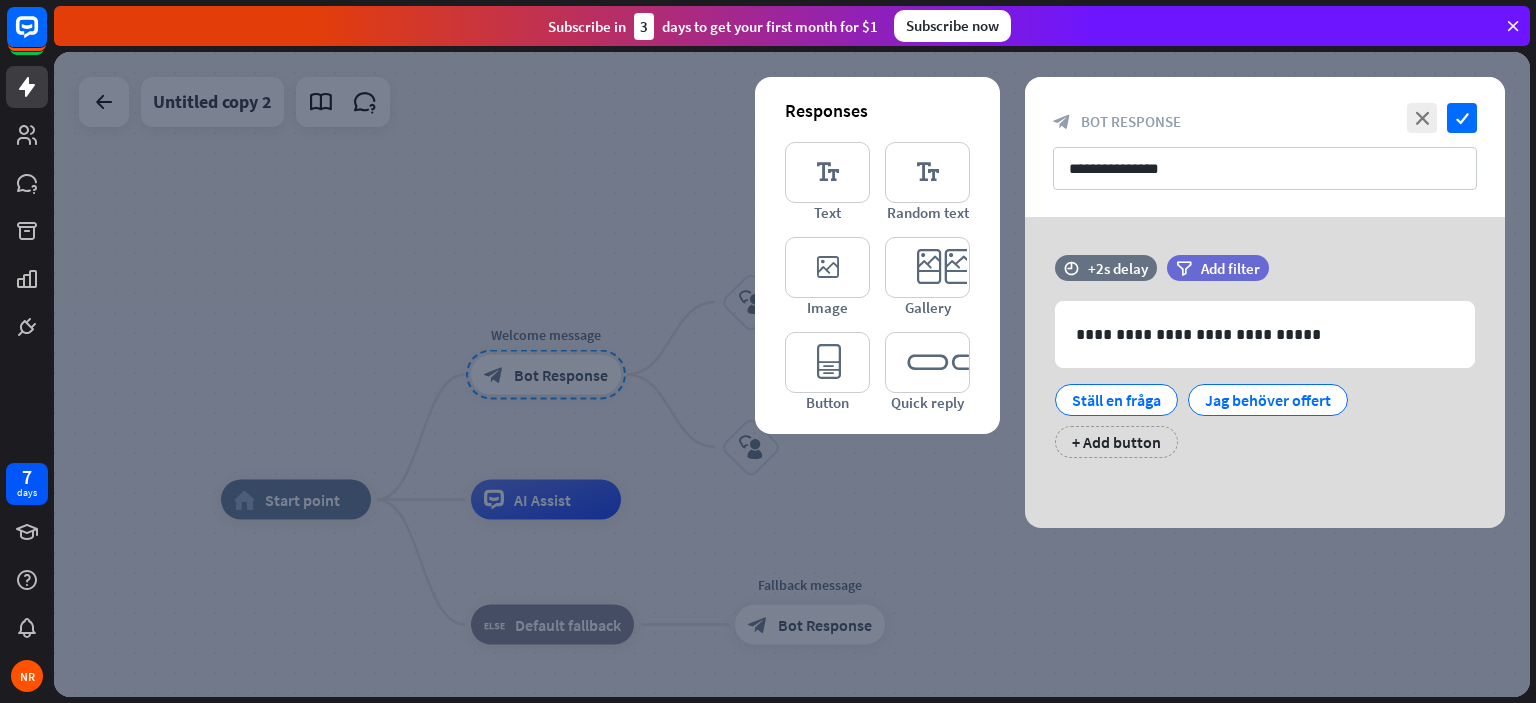click at bounding box center (792, 374) 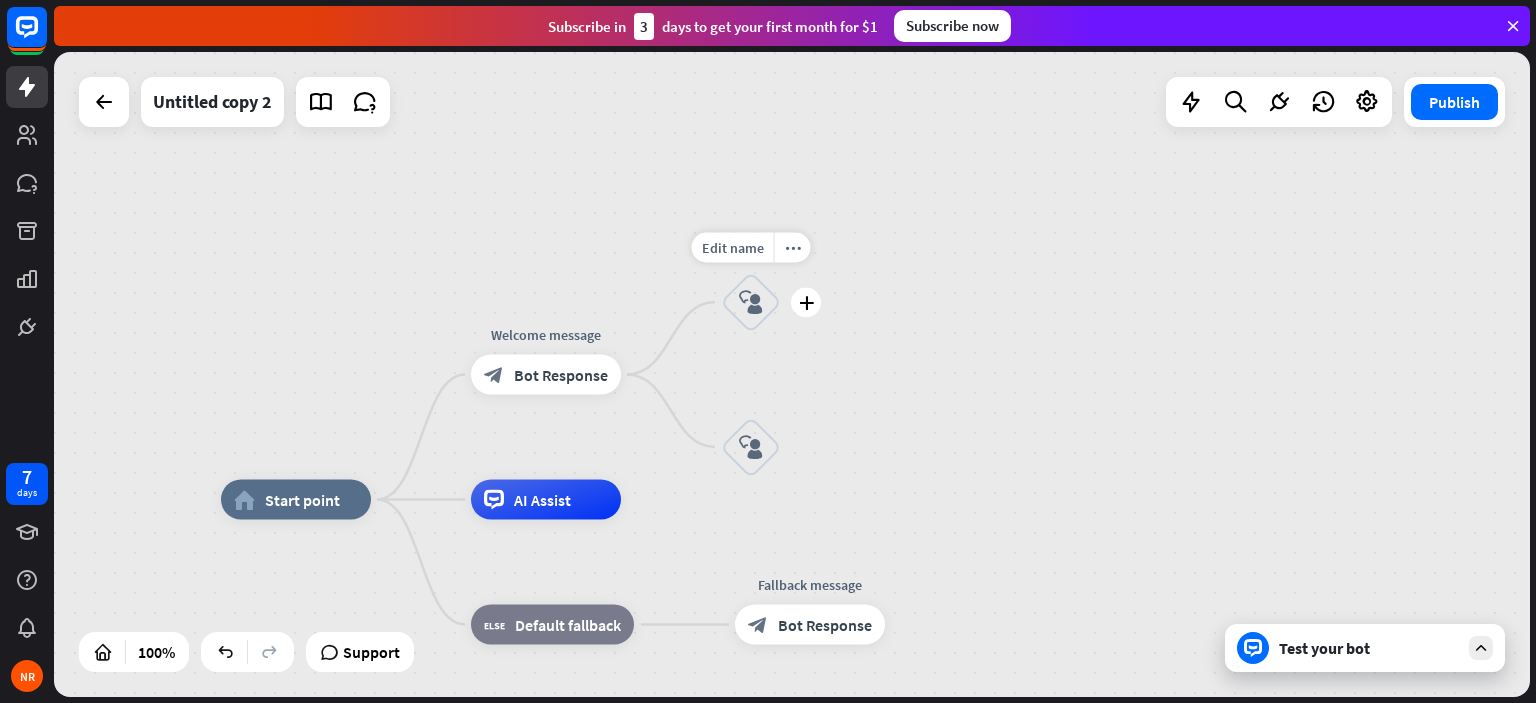 click on "block_user_input" at bounding box center [751, 302] 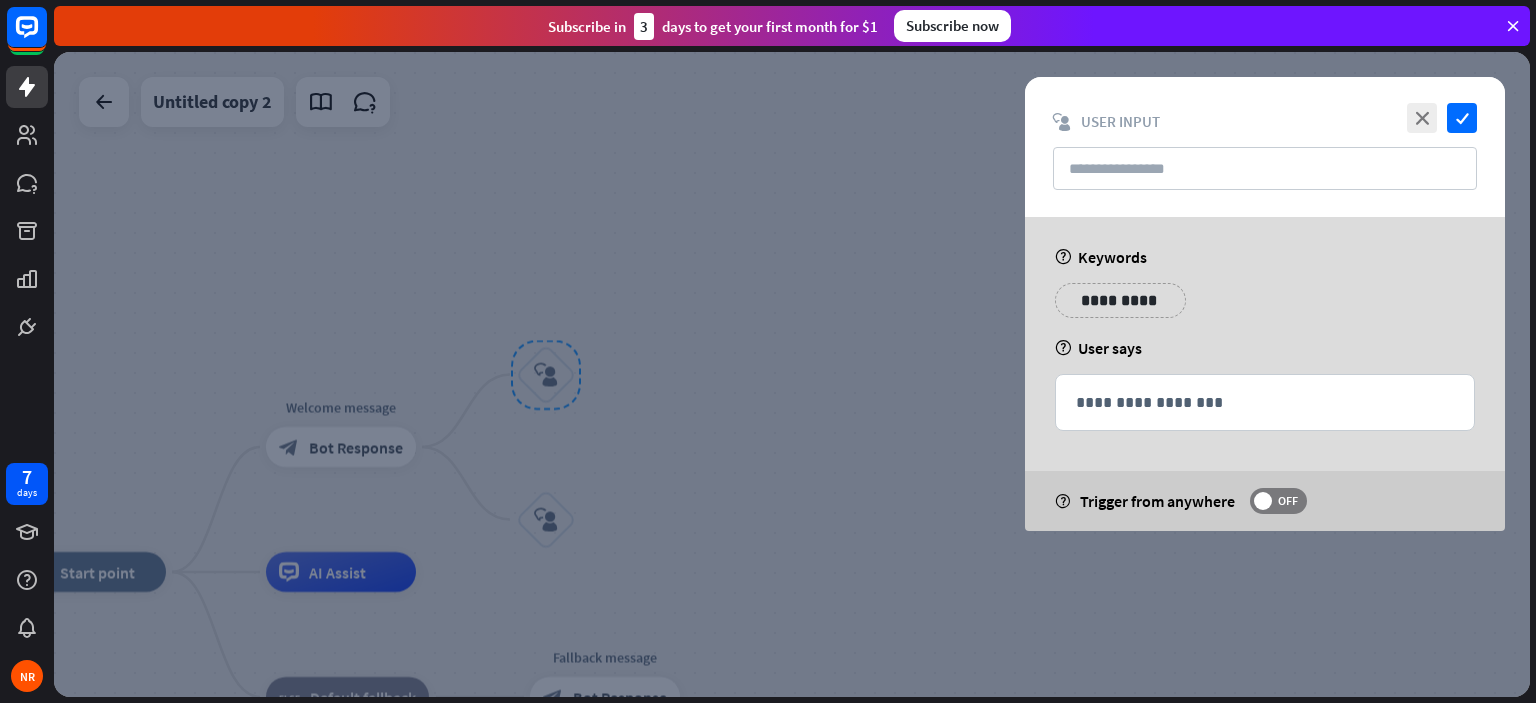 click on "**********" at bounding box center [1120, 300] 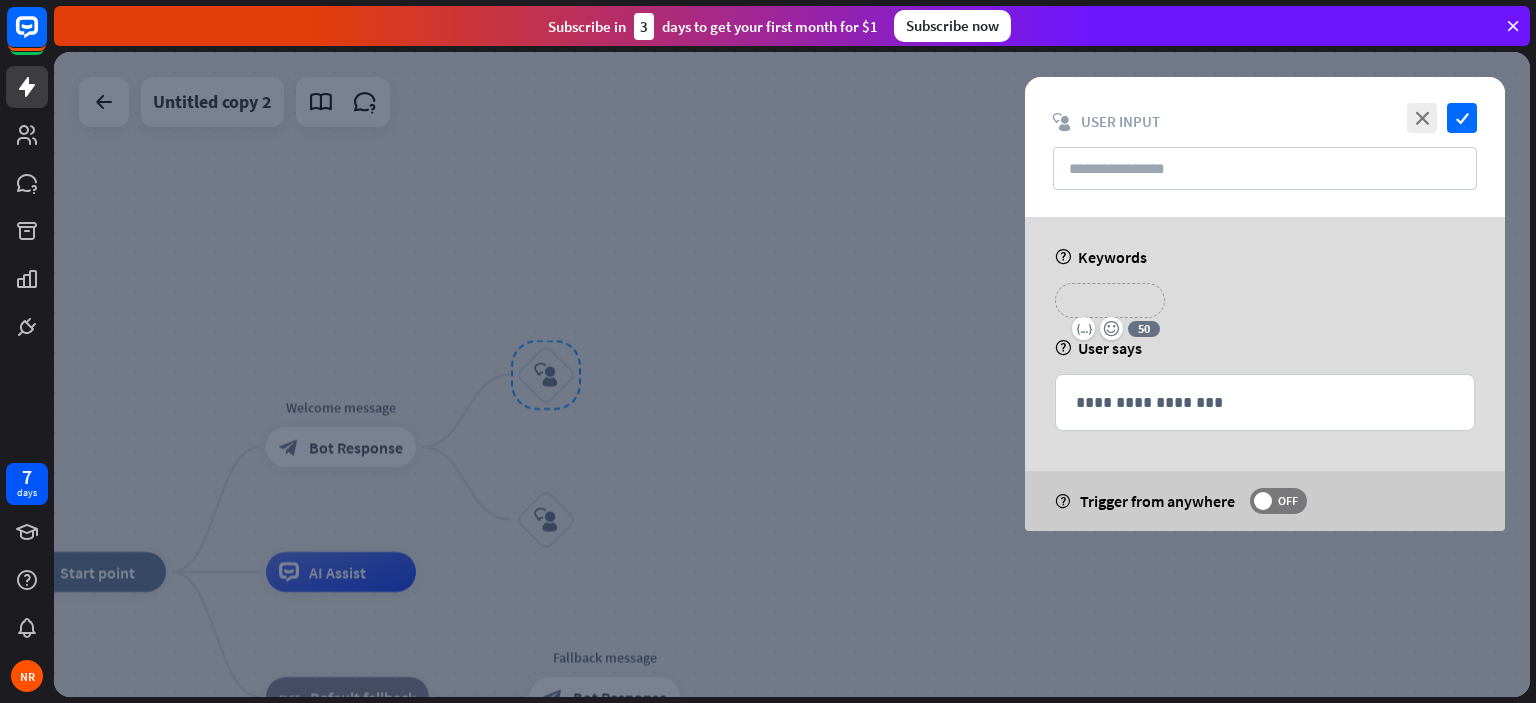 type 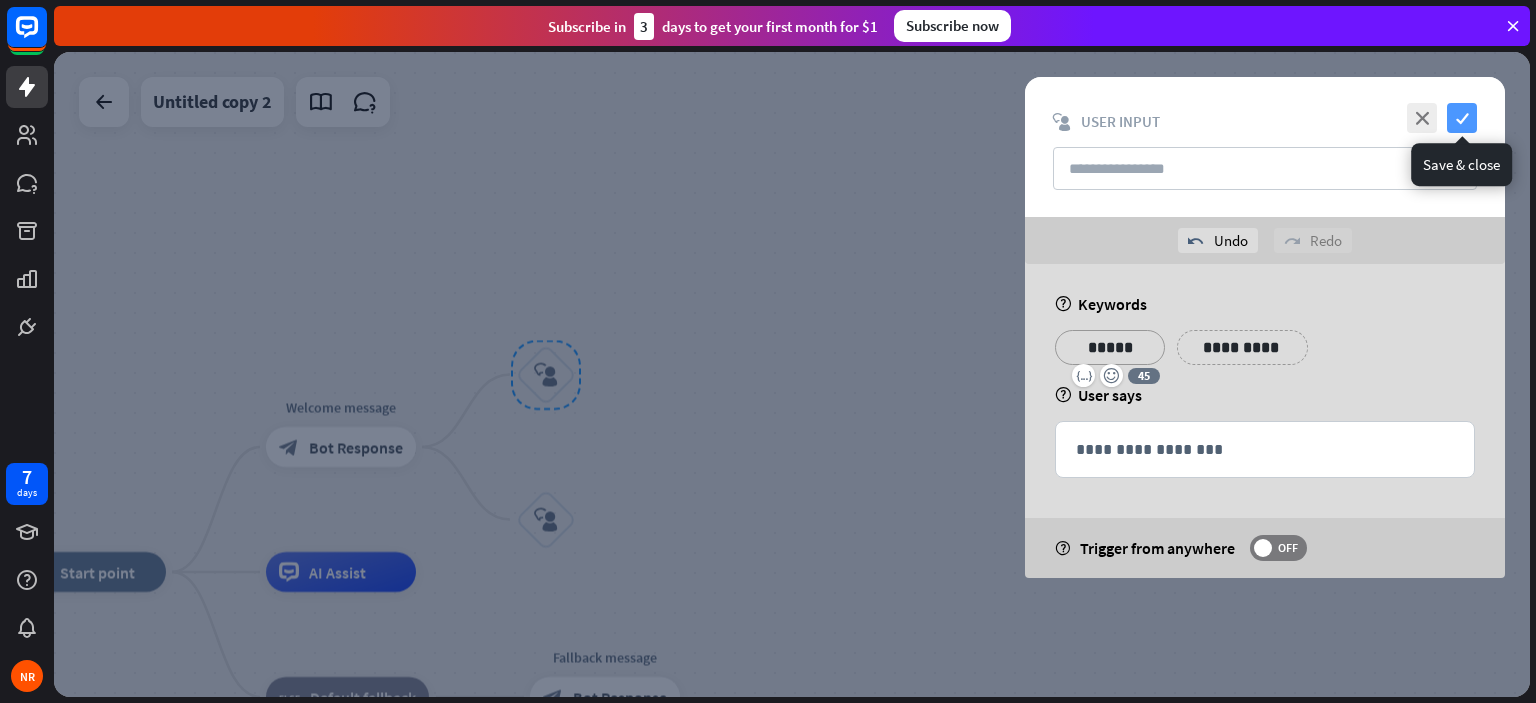 click on "check" at bounding box center (1462, 118) 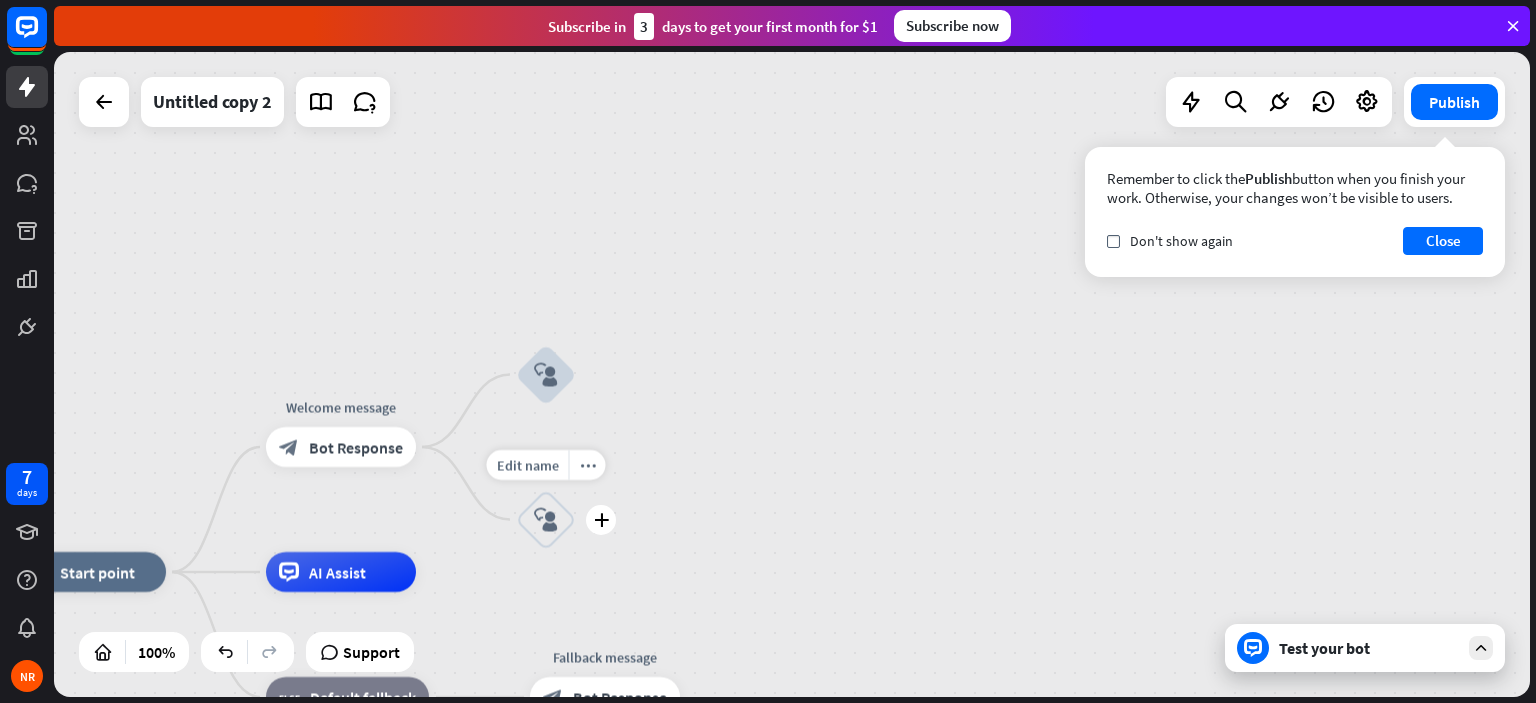 click on "block_user_input" at bounding box center [546, 520] 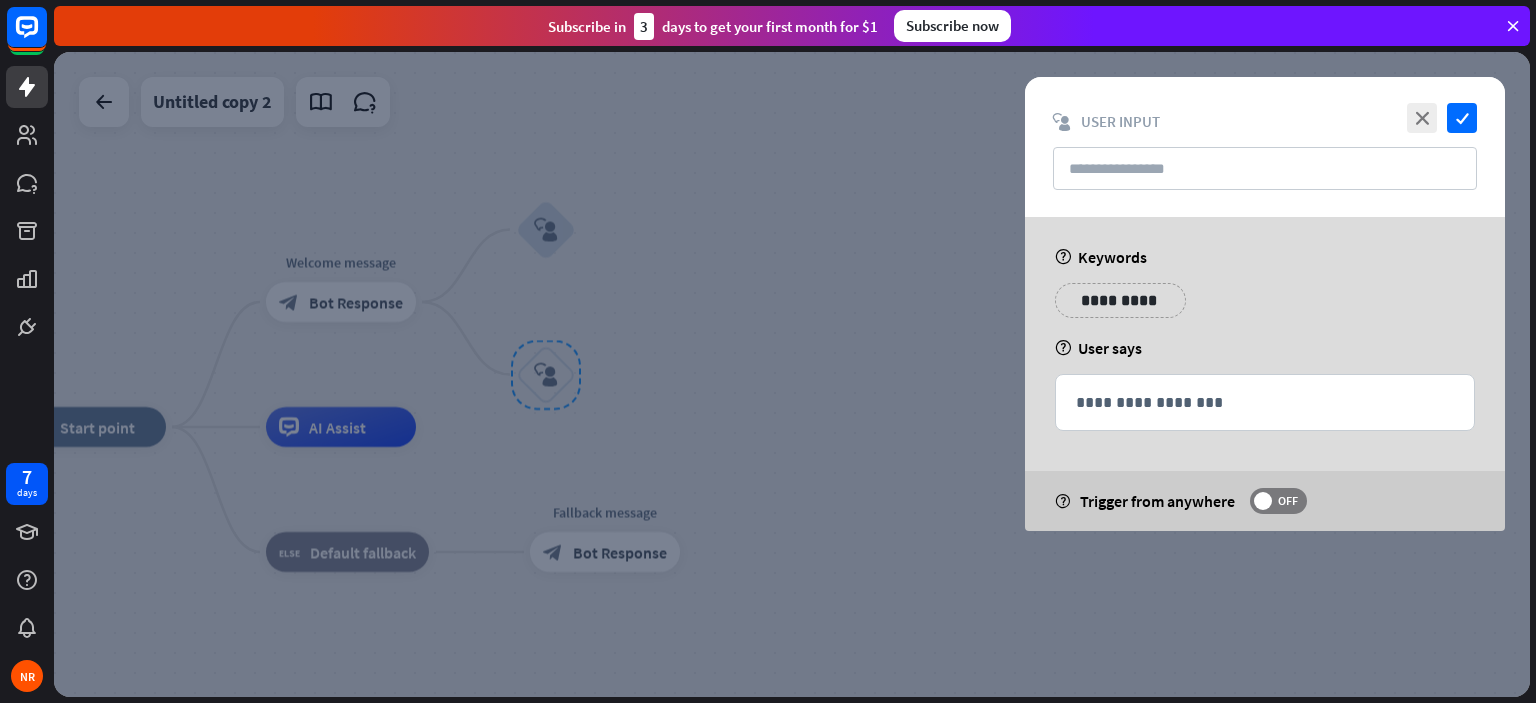 click on "**********" at bounding box center [1120, 300] 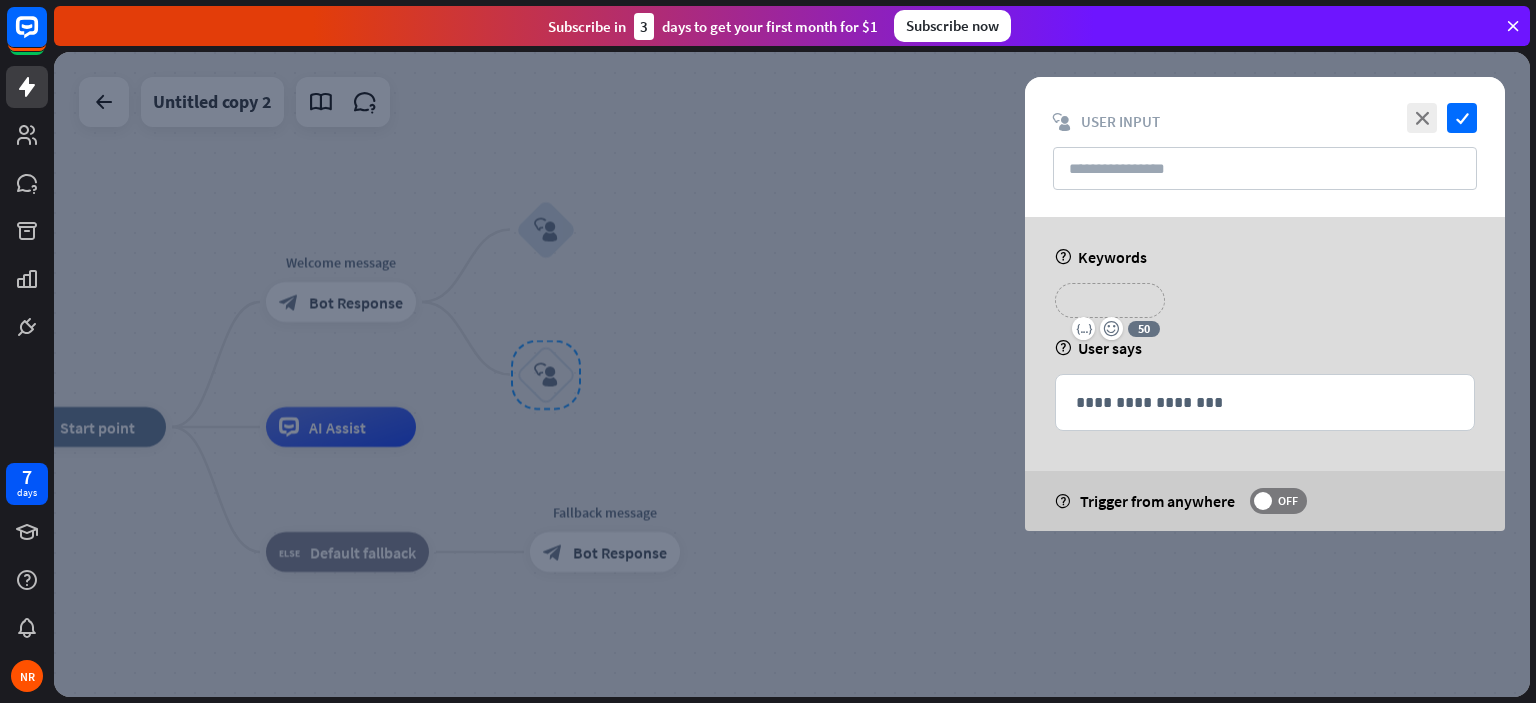 type 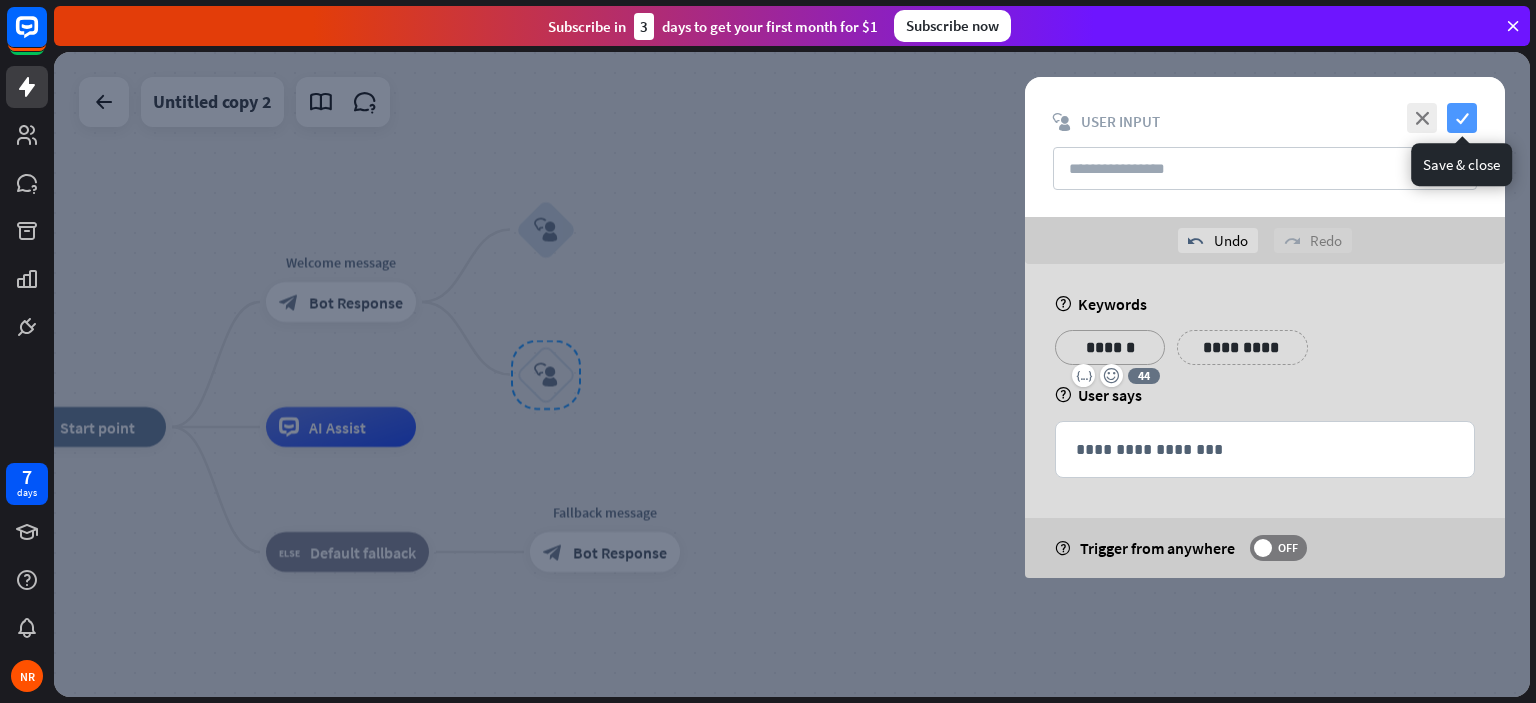 click on "check" at bounding box center [1462, 118] 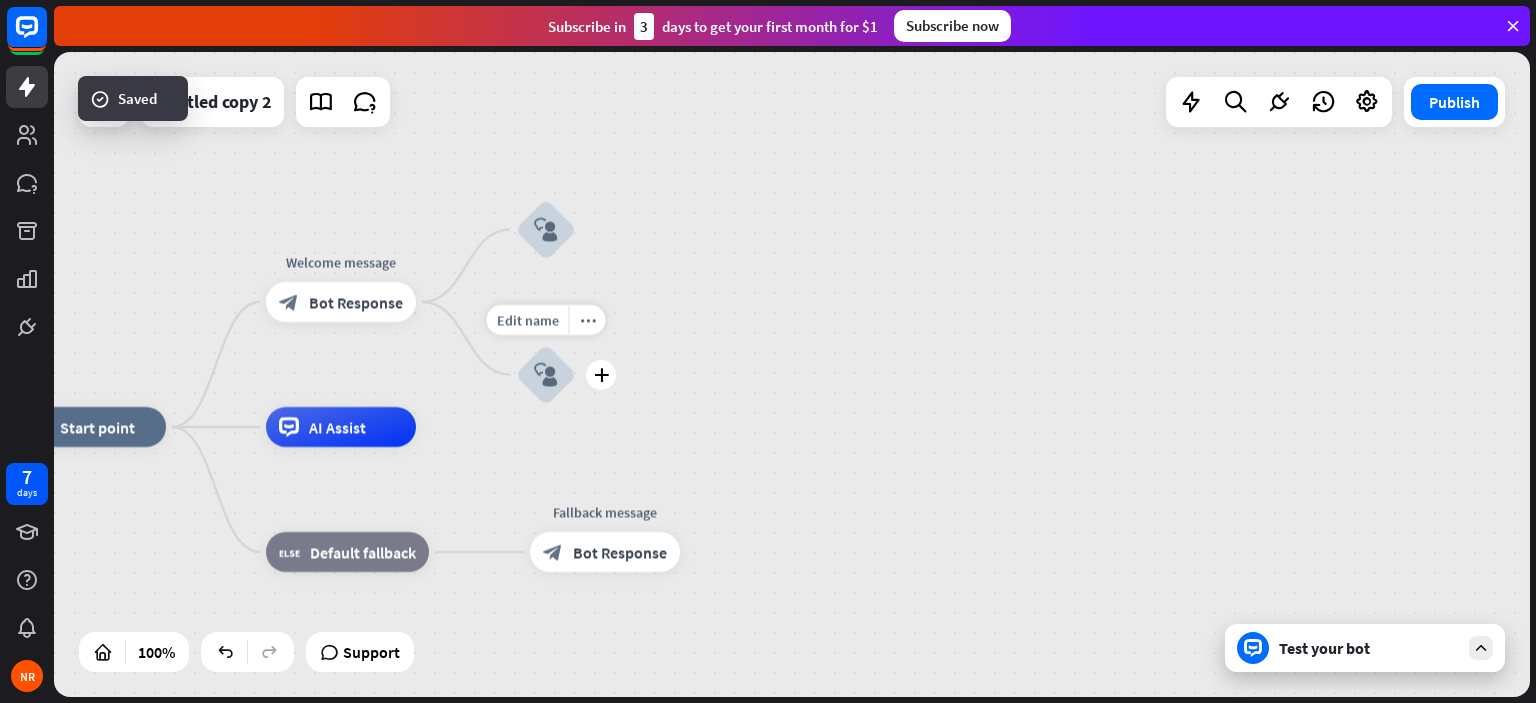click on "block_user_input" at bounding box center [546, 375] 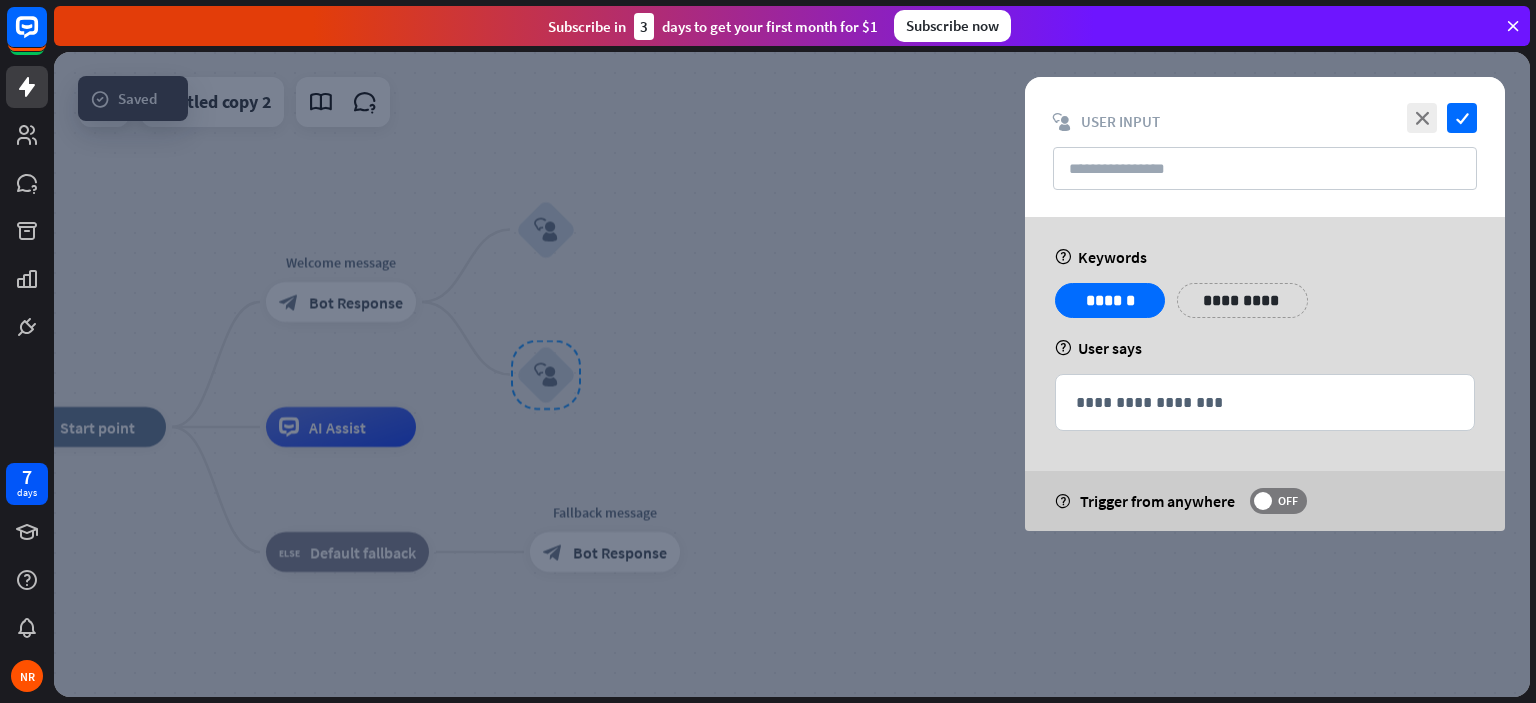click at bounding box center [792, 374] 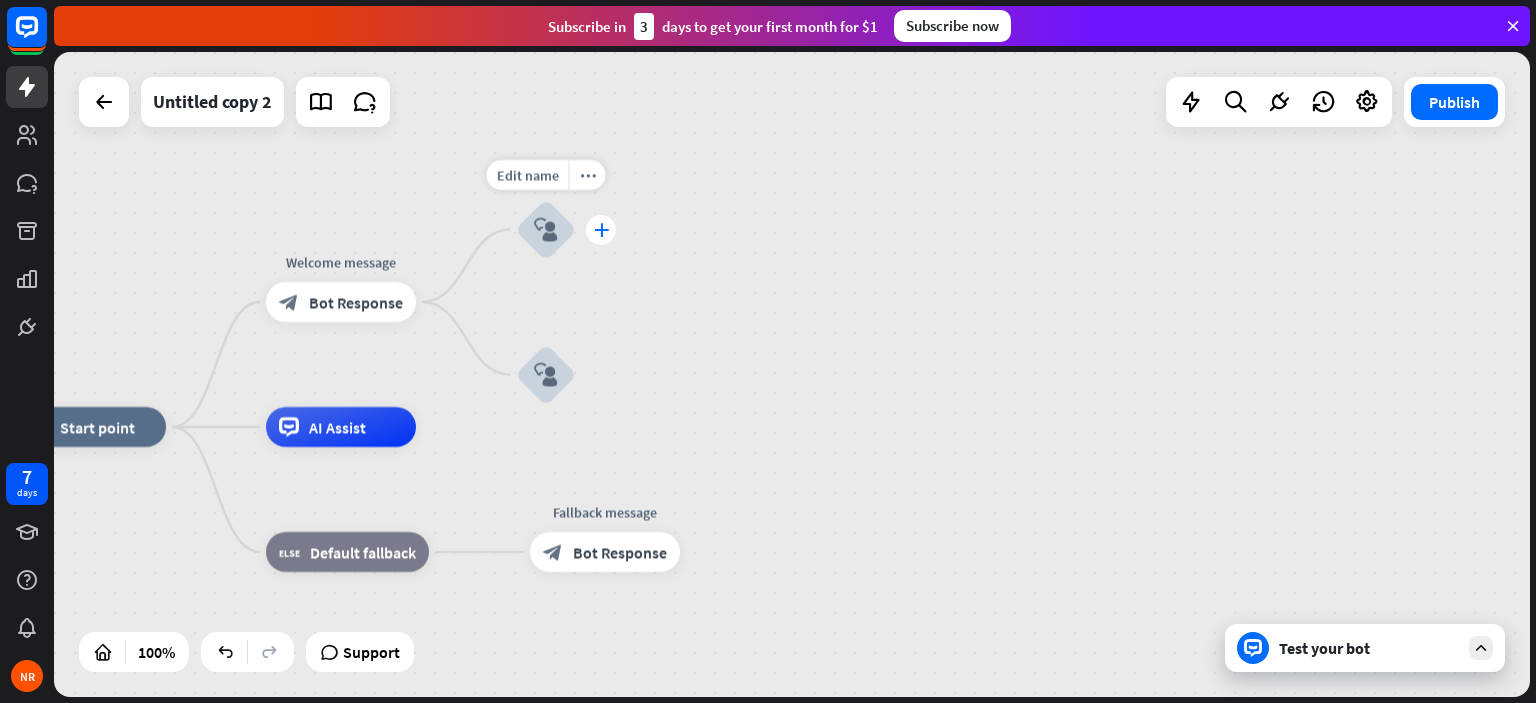 click on "plus" at bounding box center [601, 230] 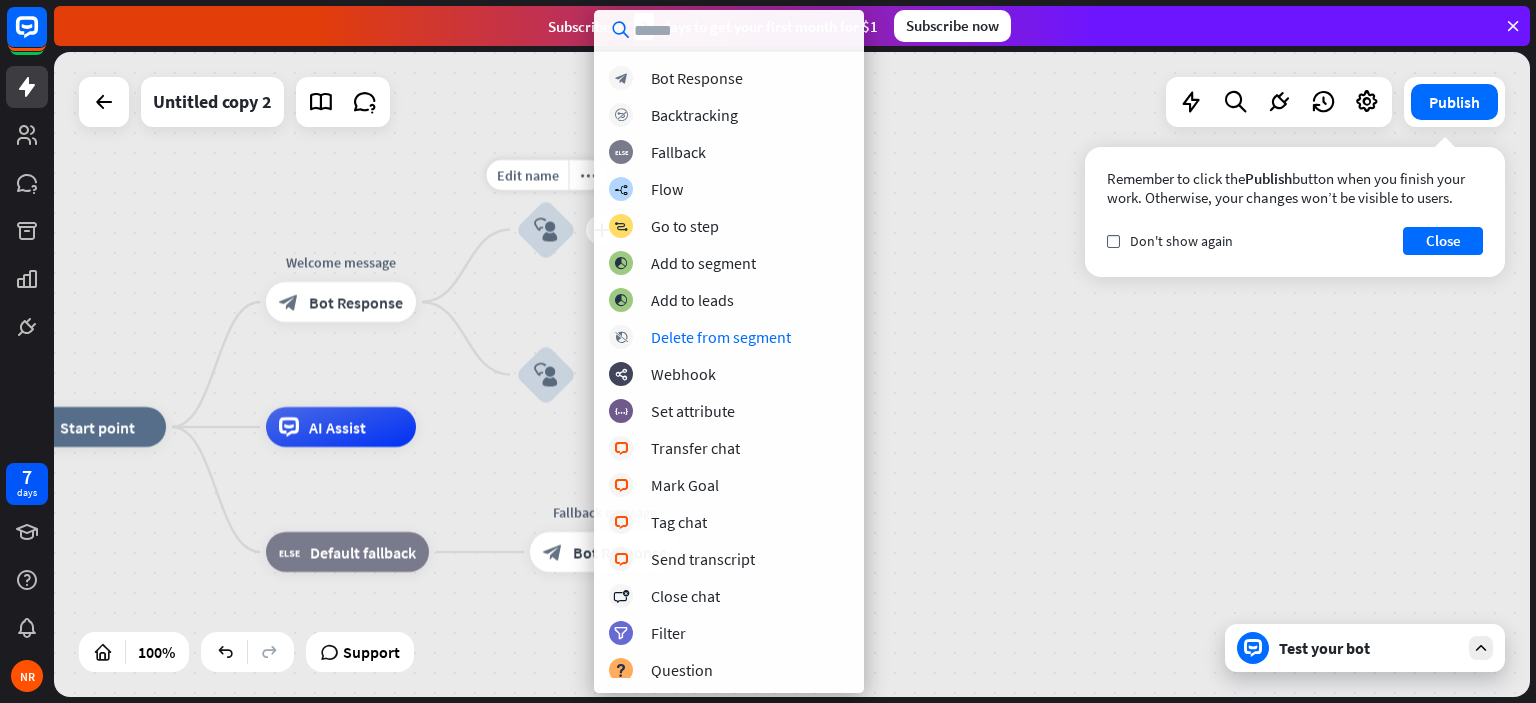 click on "block_user_input" at bounding box center (546, 230) 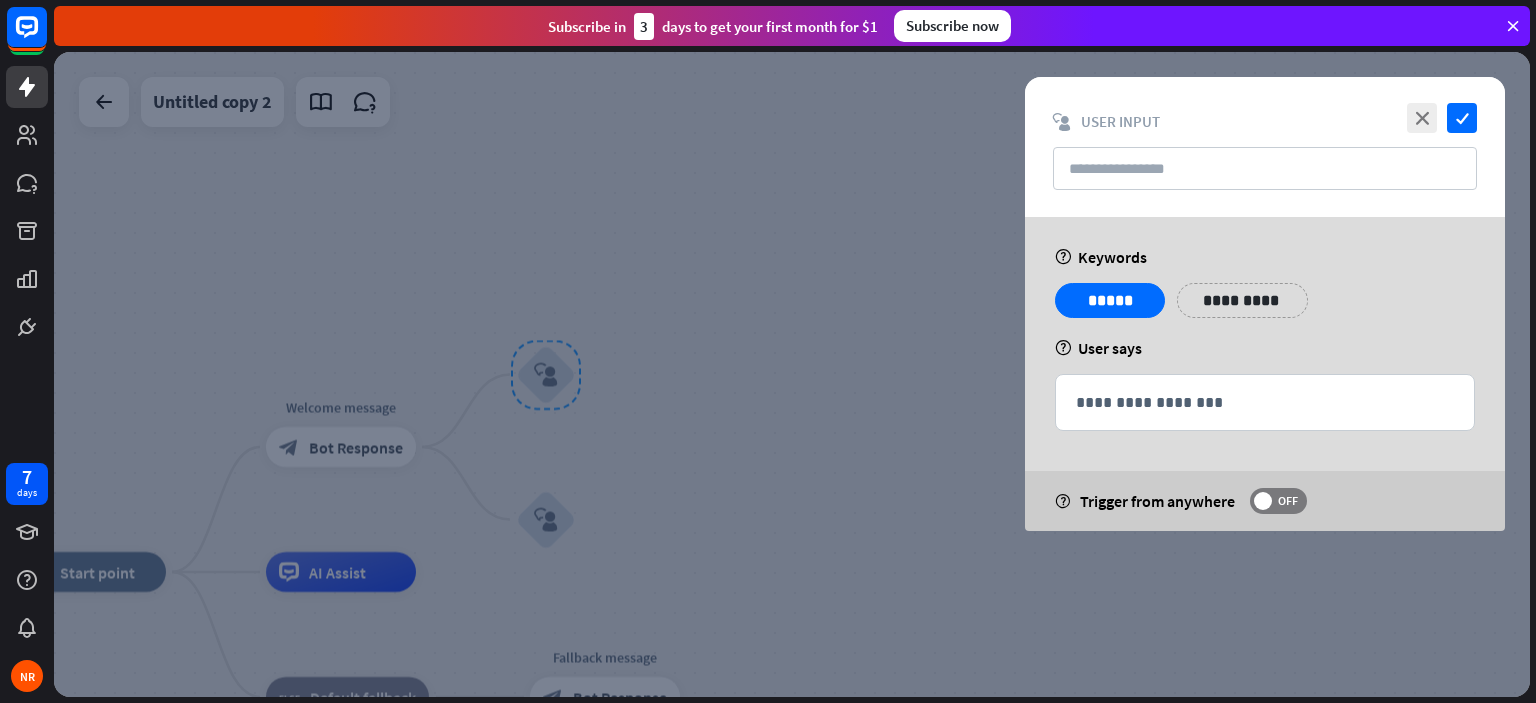 click at bounding box center [792, 374] 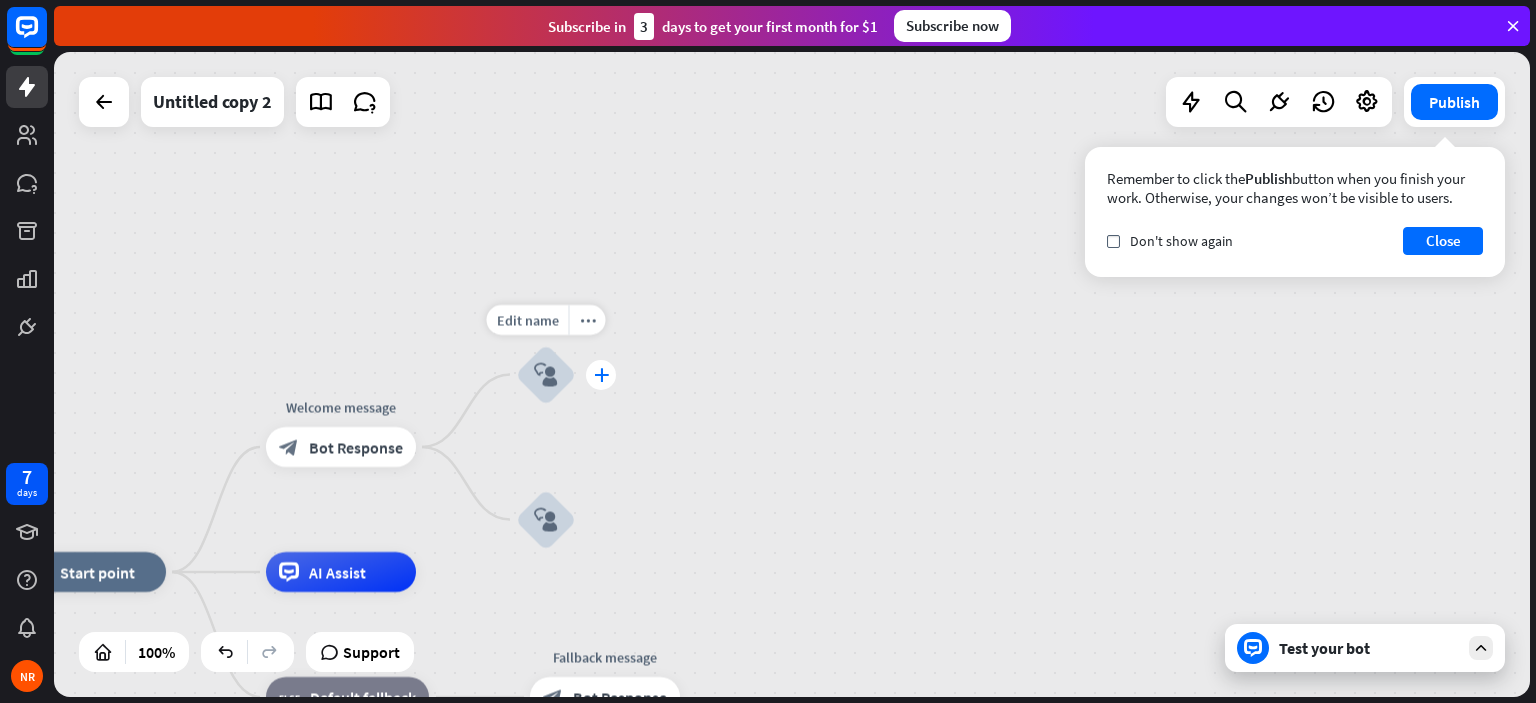 click on "plus" at bounding box center [601, 375] 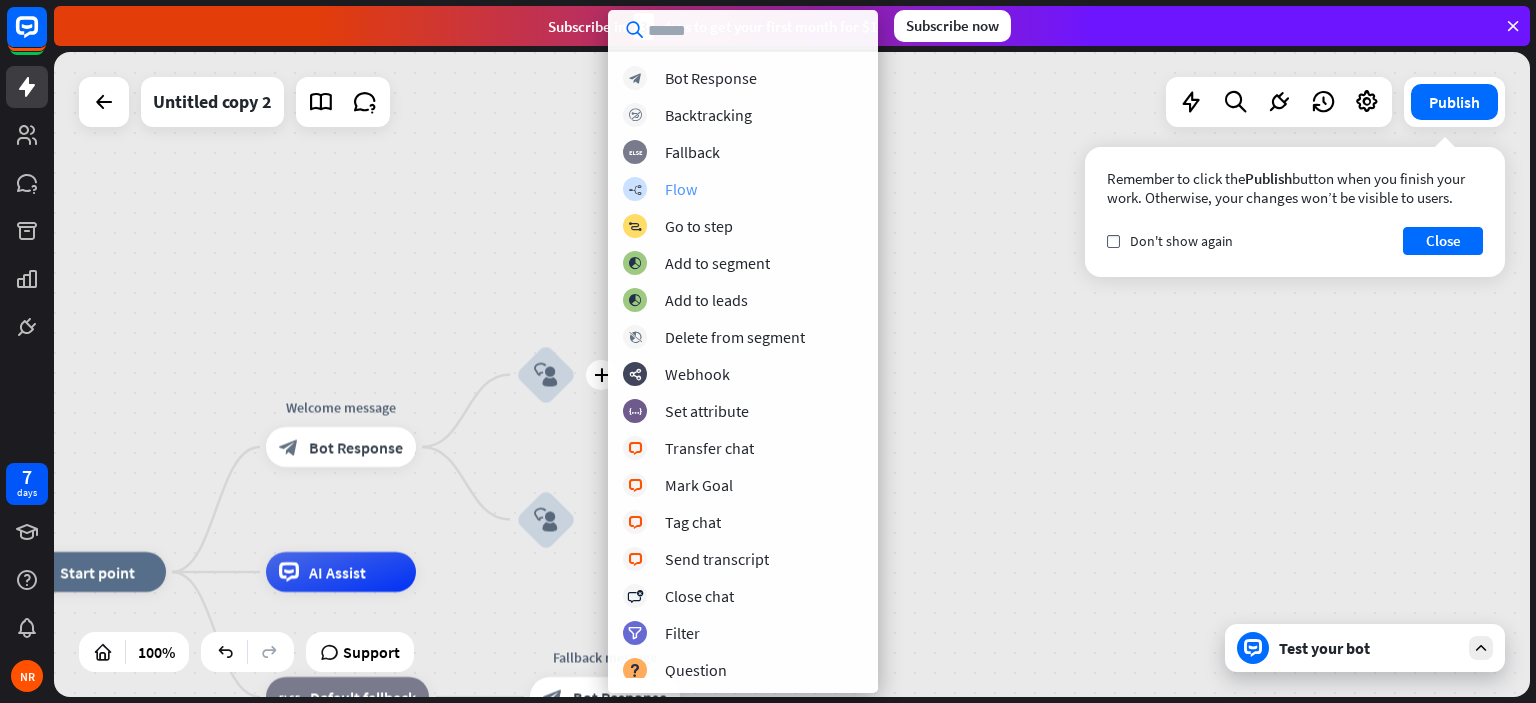 click on "builder_tree
Flow" at bounding box center (743, 189) 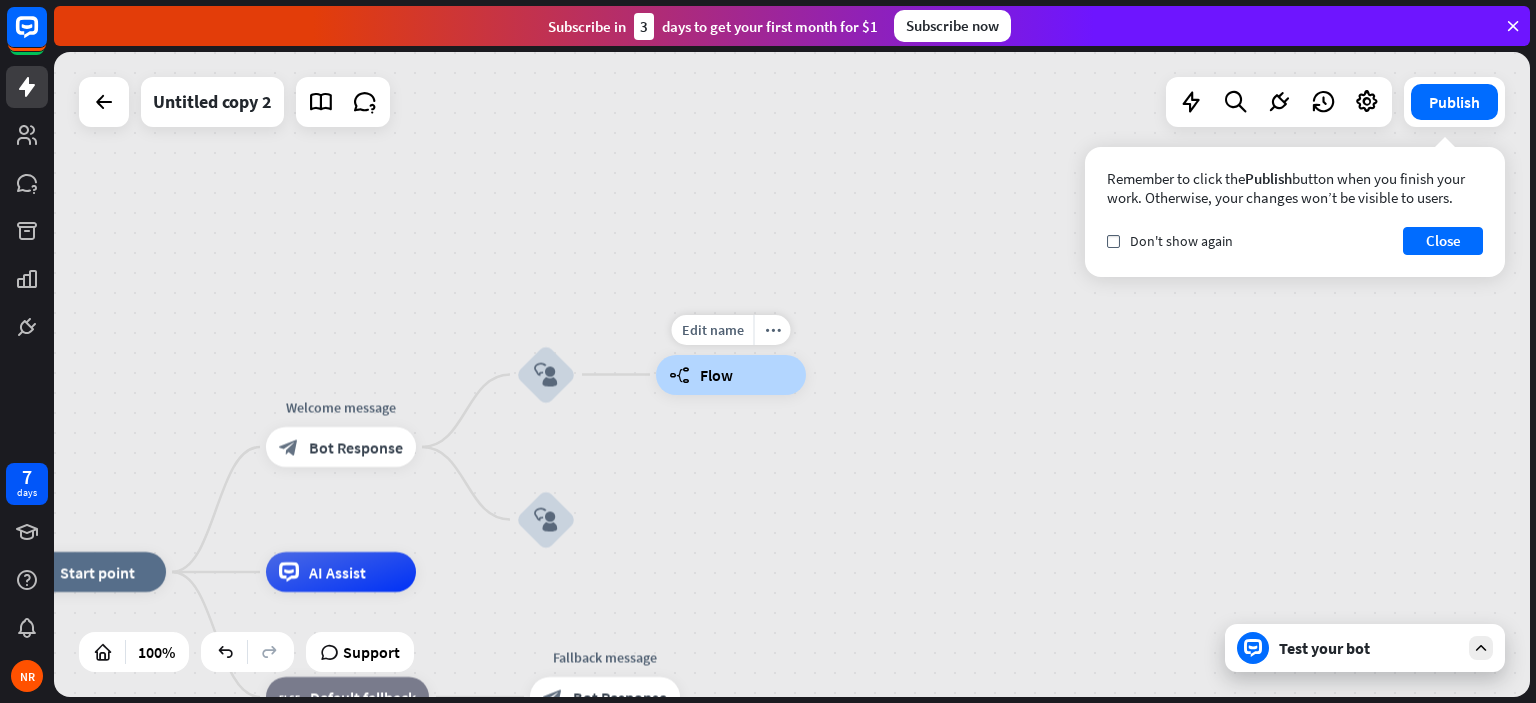 click on "builder_tree   Flow" at bounding box center (731, 375) 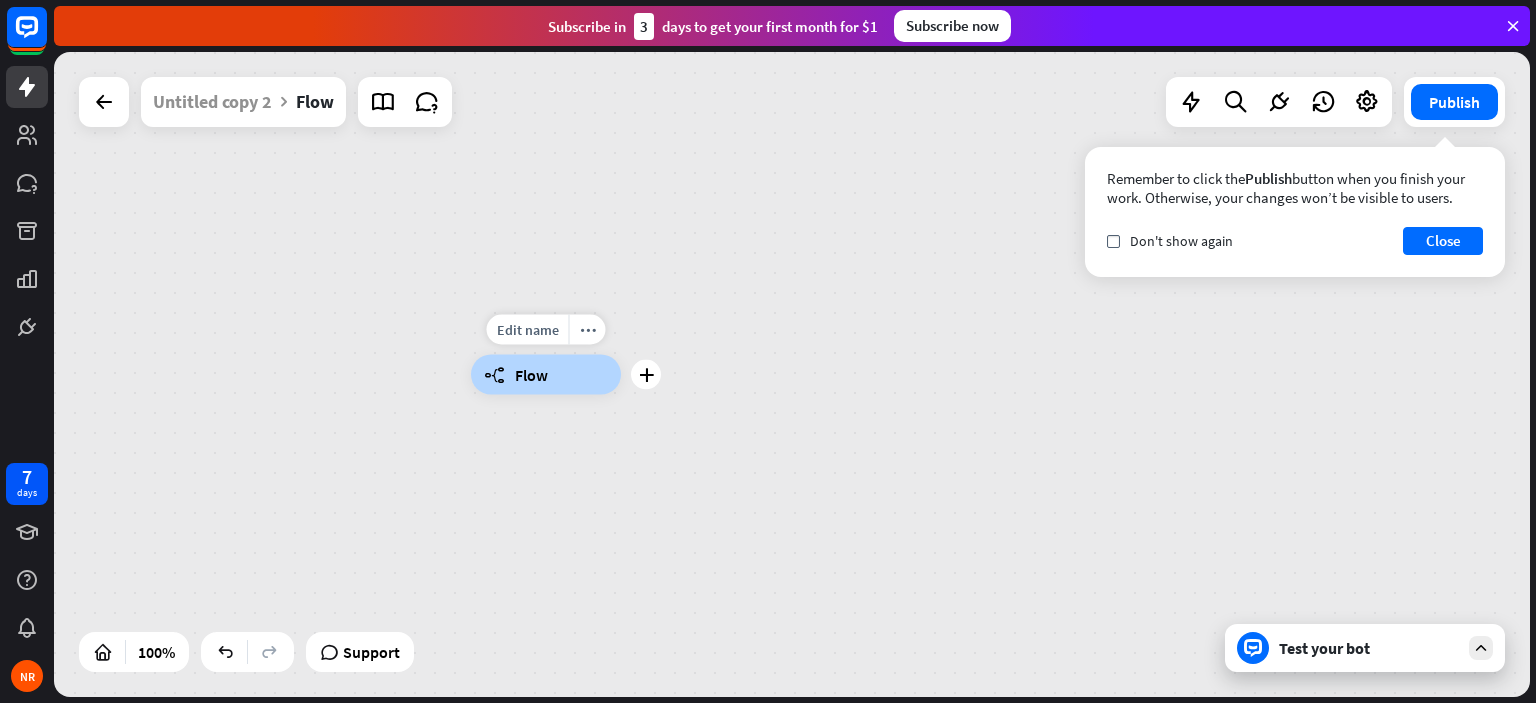 click on "Edit name   more_horiz         plus     builder_tree   Flow" at bounding box center (546, 375) 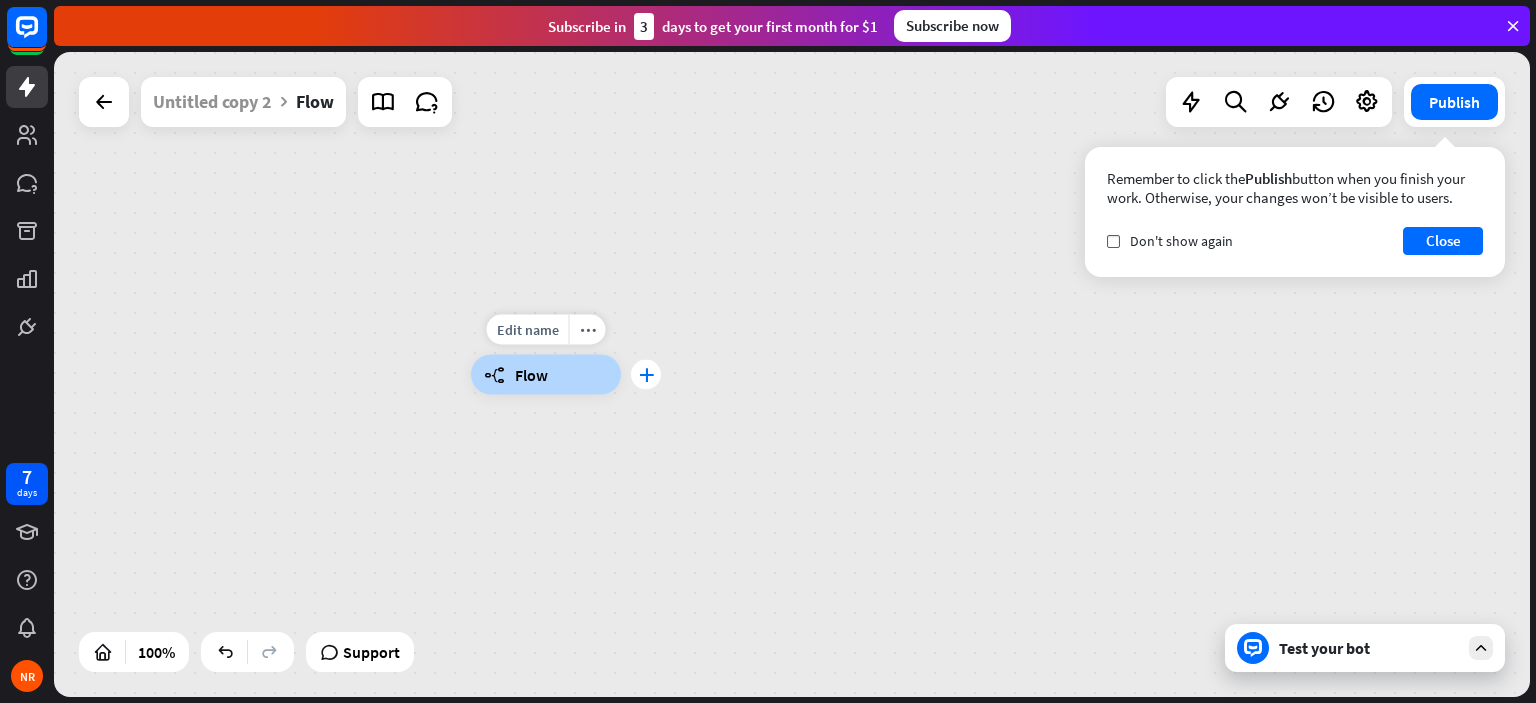 click on "plus" at bounding box center [646, 375] 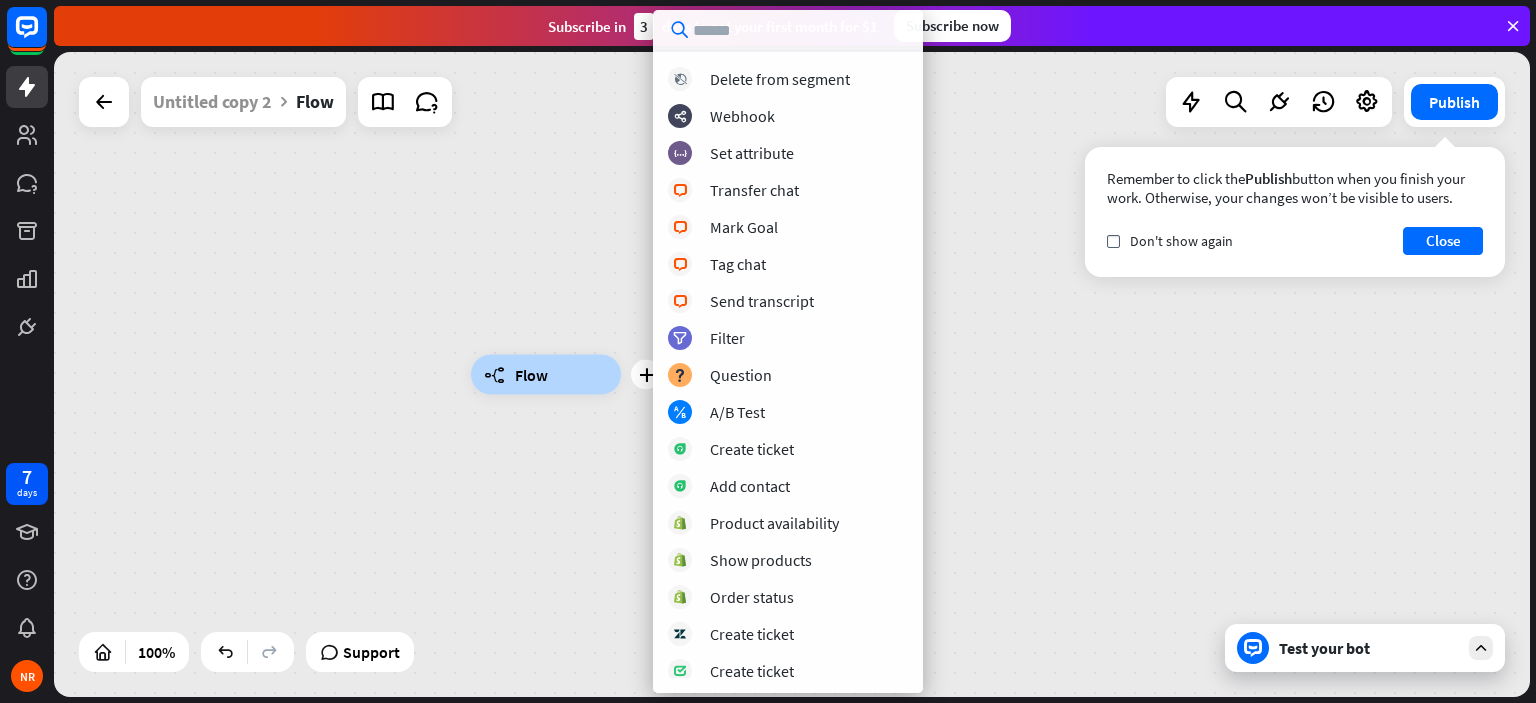 scroll, scrollTop: 299, scrollLeft: 0, axis: vertical 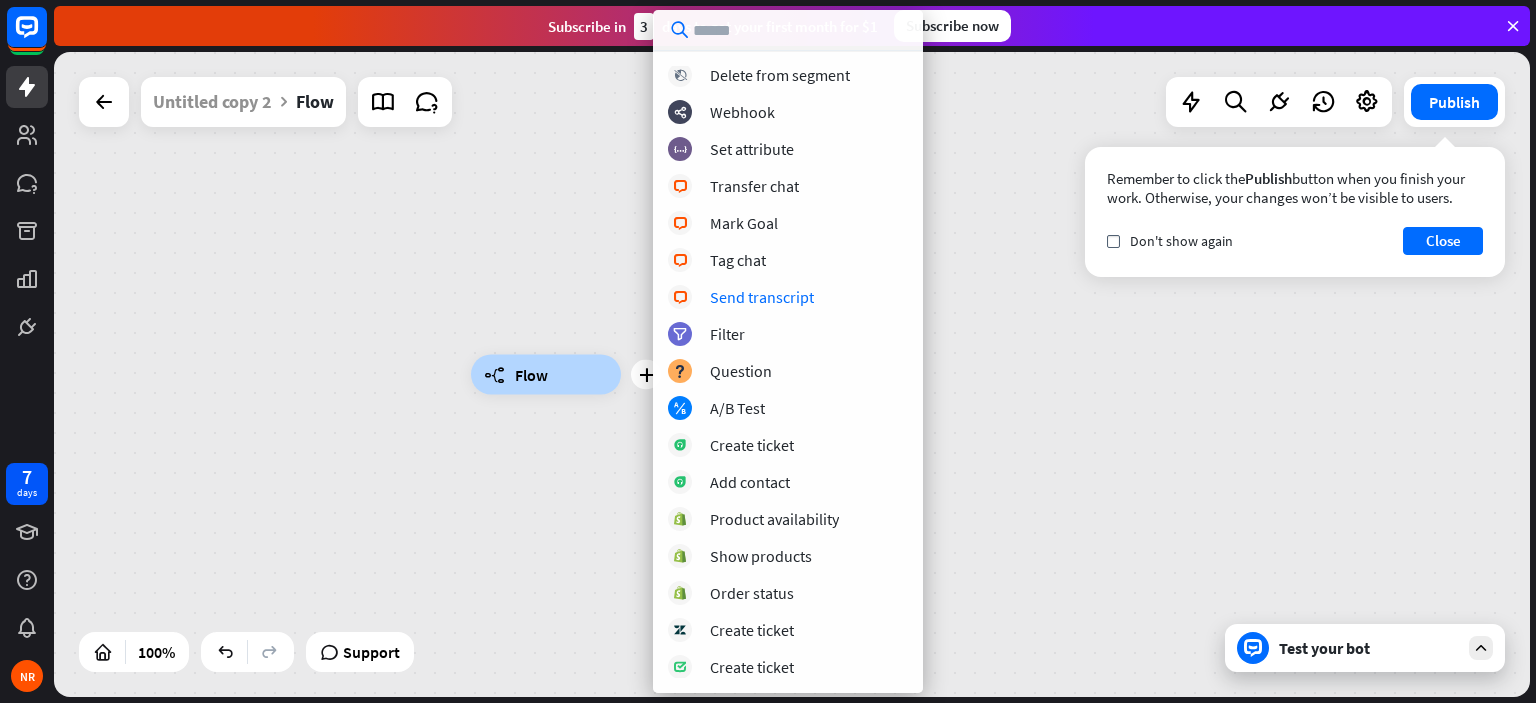 click at bounding box center (104, 102) 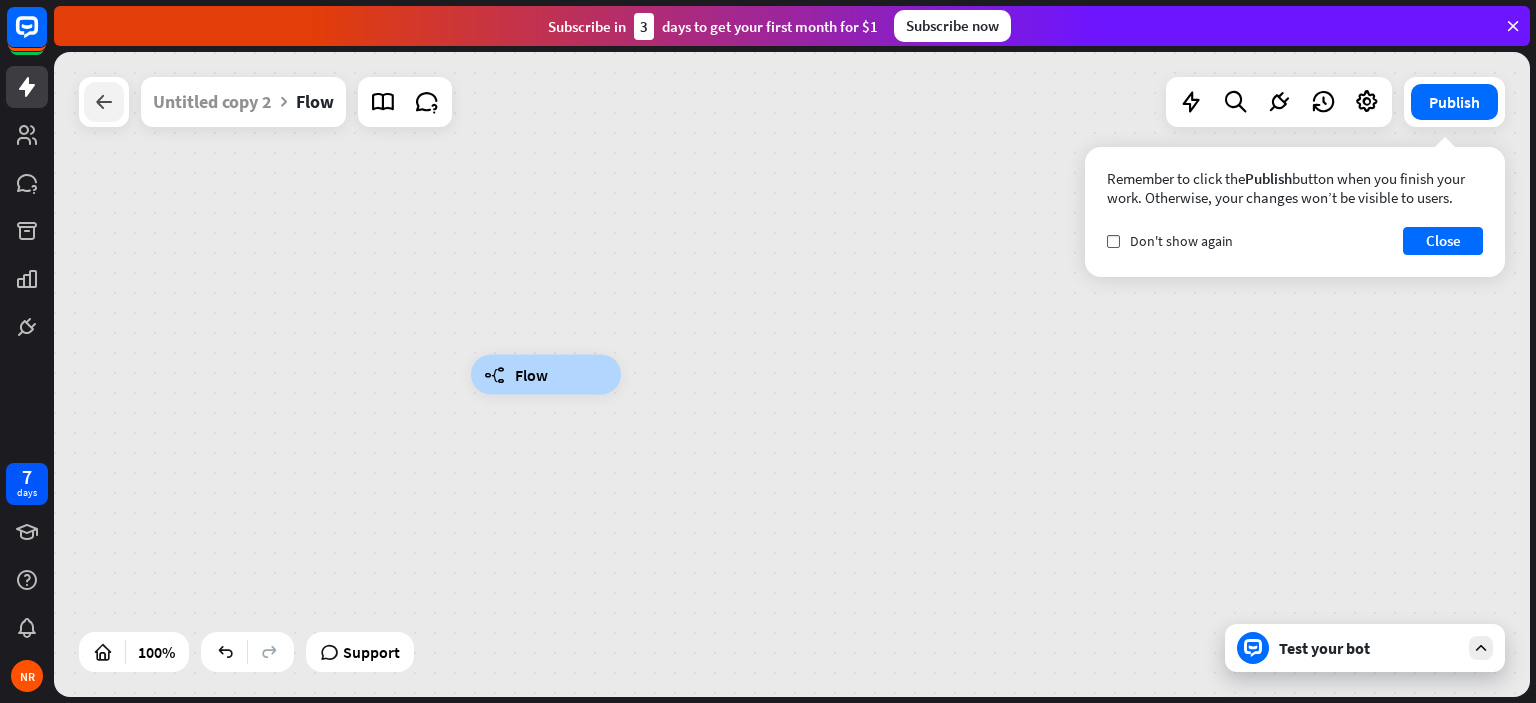 click at bounding box center (104, 102) 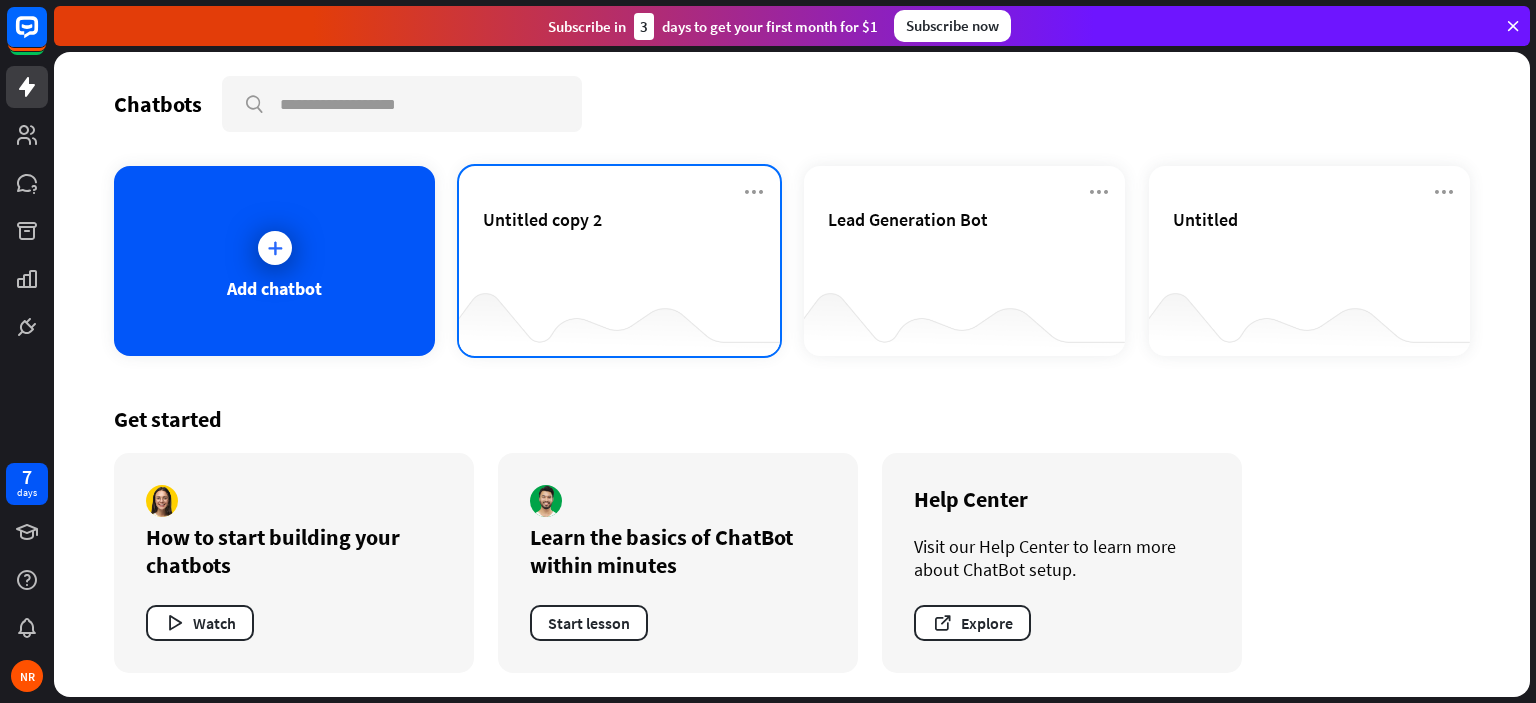 click on "Untitled copy 2" at bounding box center (619, 243) 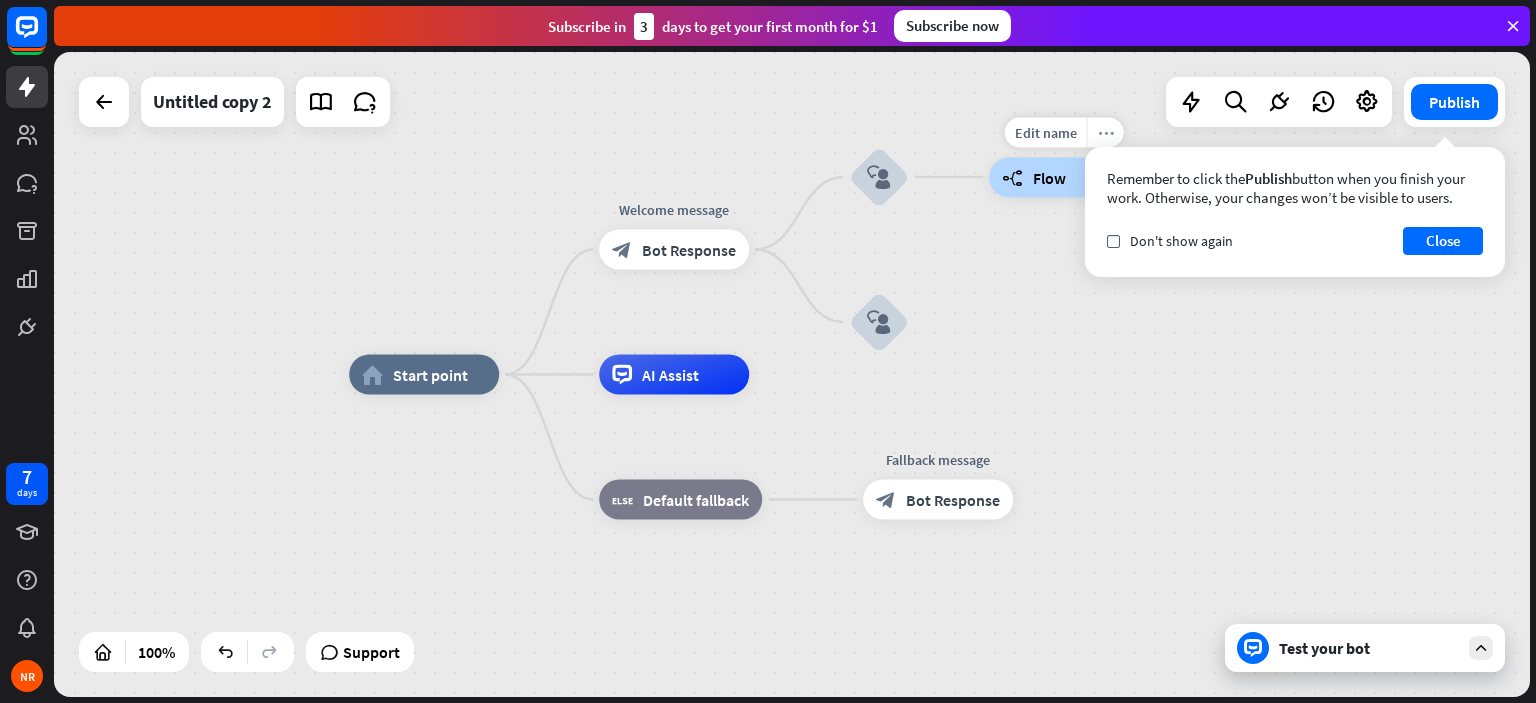 click on "more_horiz" at bounding box center (1106, 132) 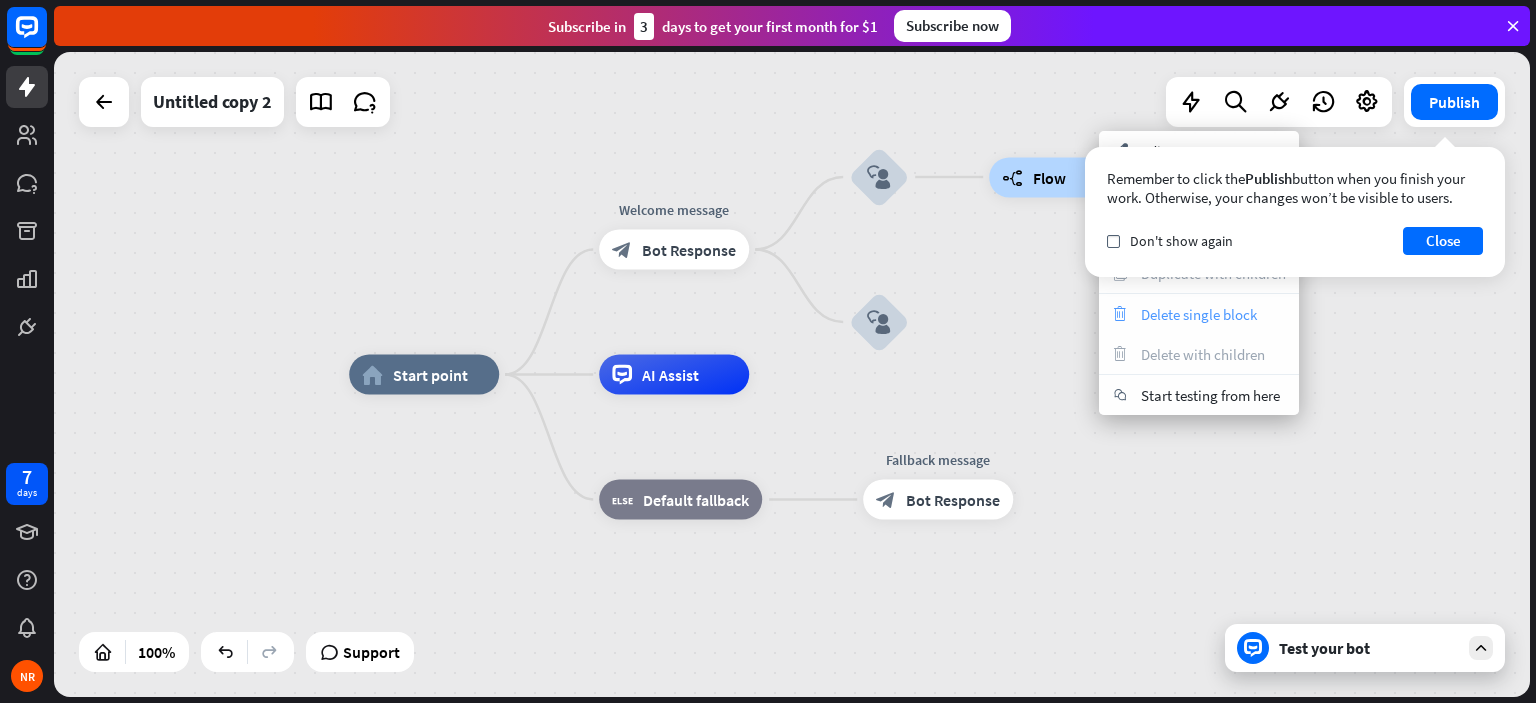 click on "Delete single block" at bounding box center (1199, 314) 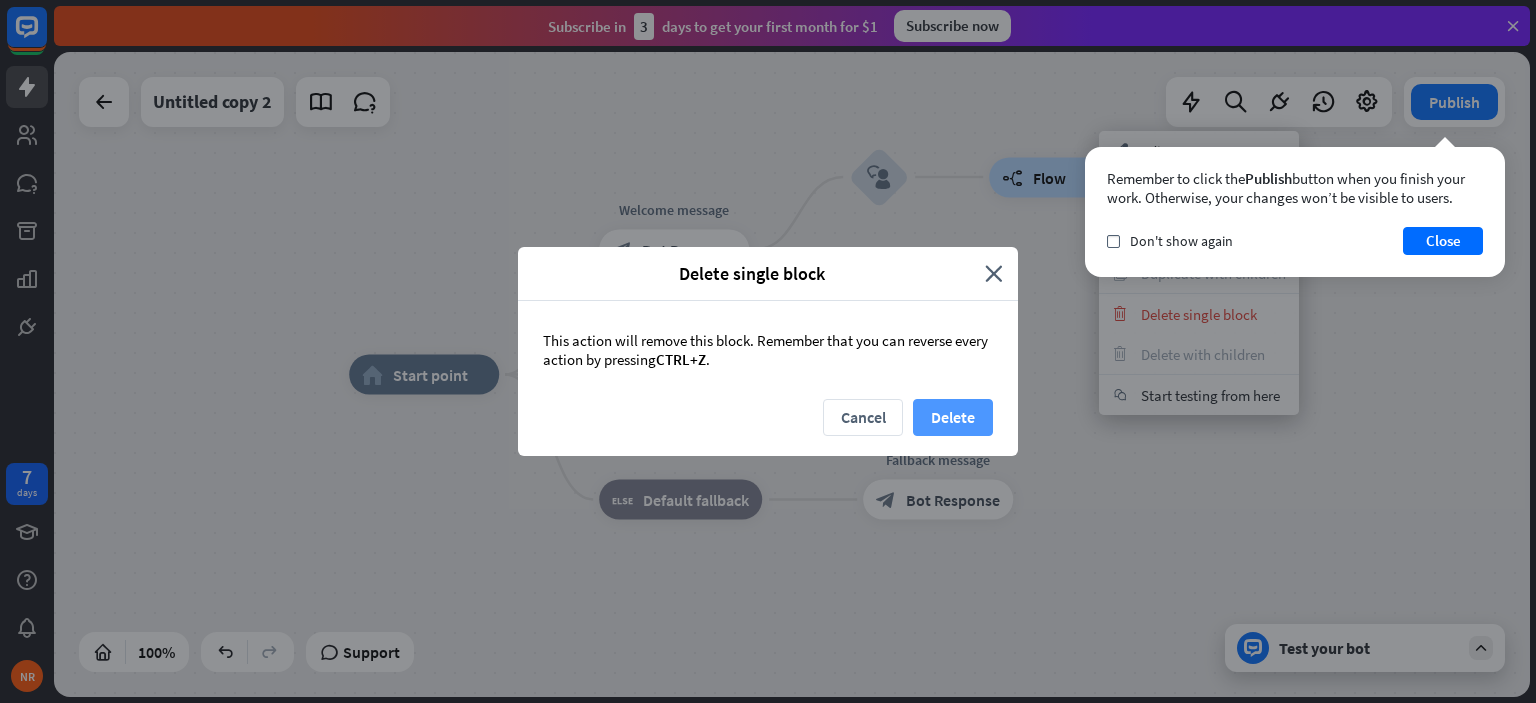 click on "Delete" at bounding box center (953, 417) 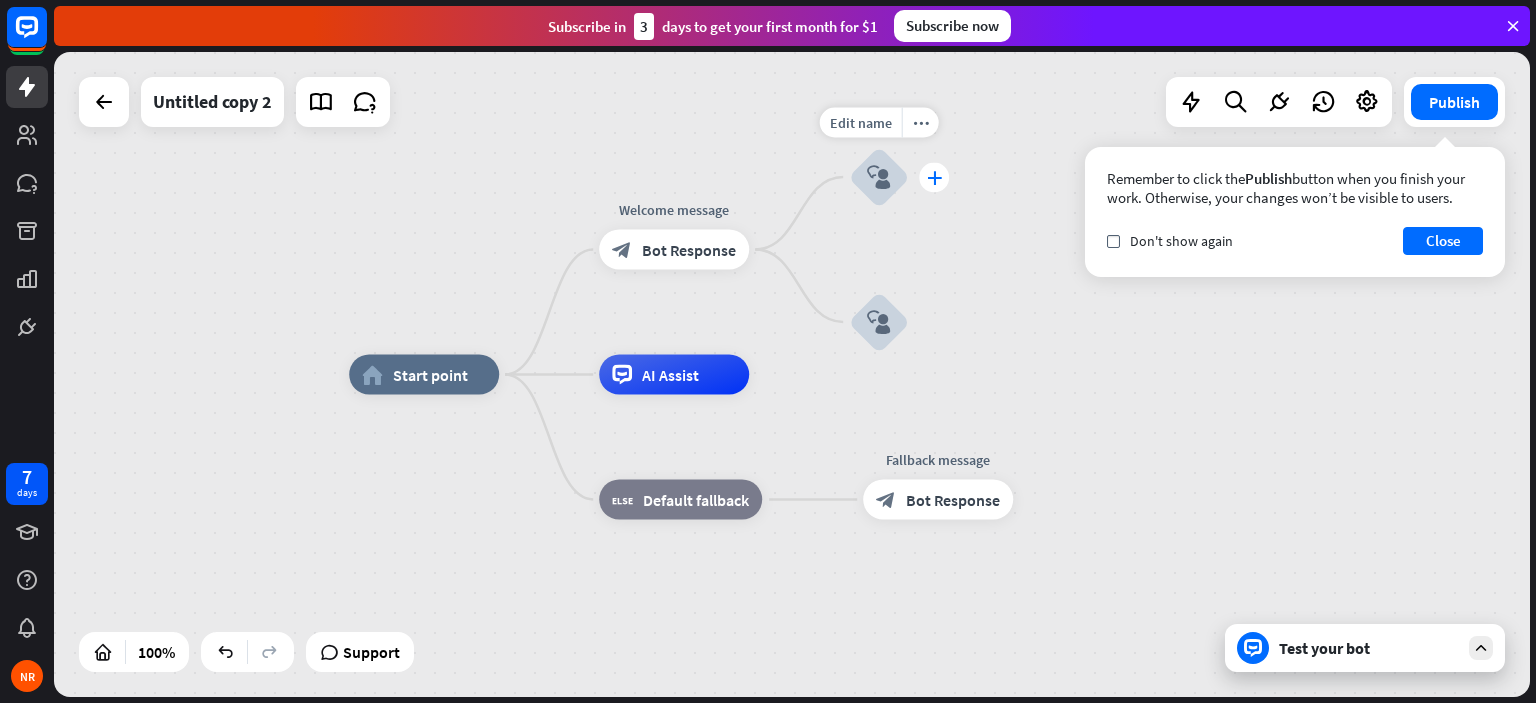 click on "plus" at bounding box center (934, 177) 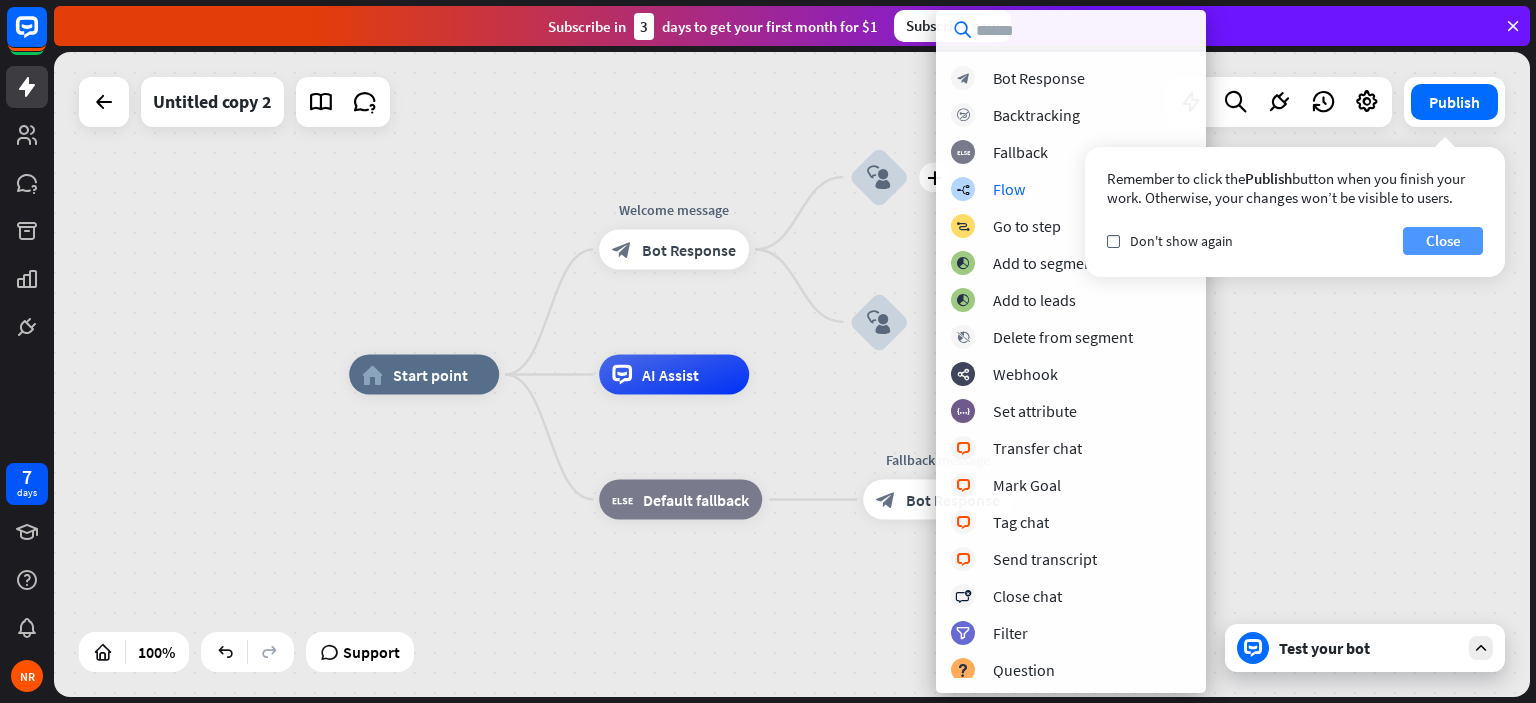 click on "Close" at bounding box center [1443, 241] 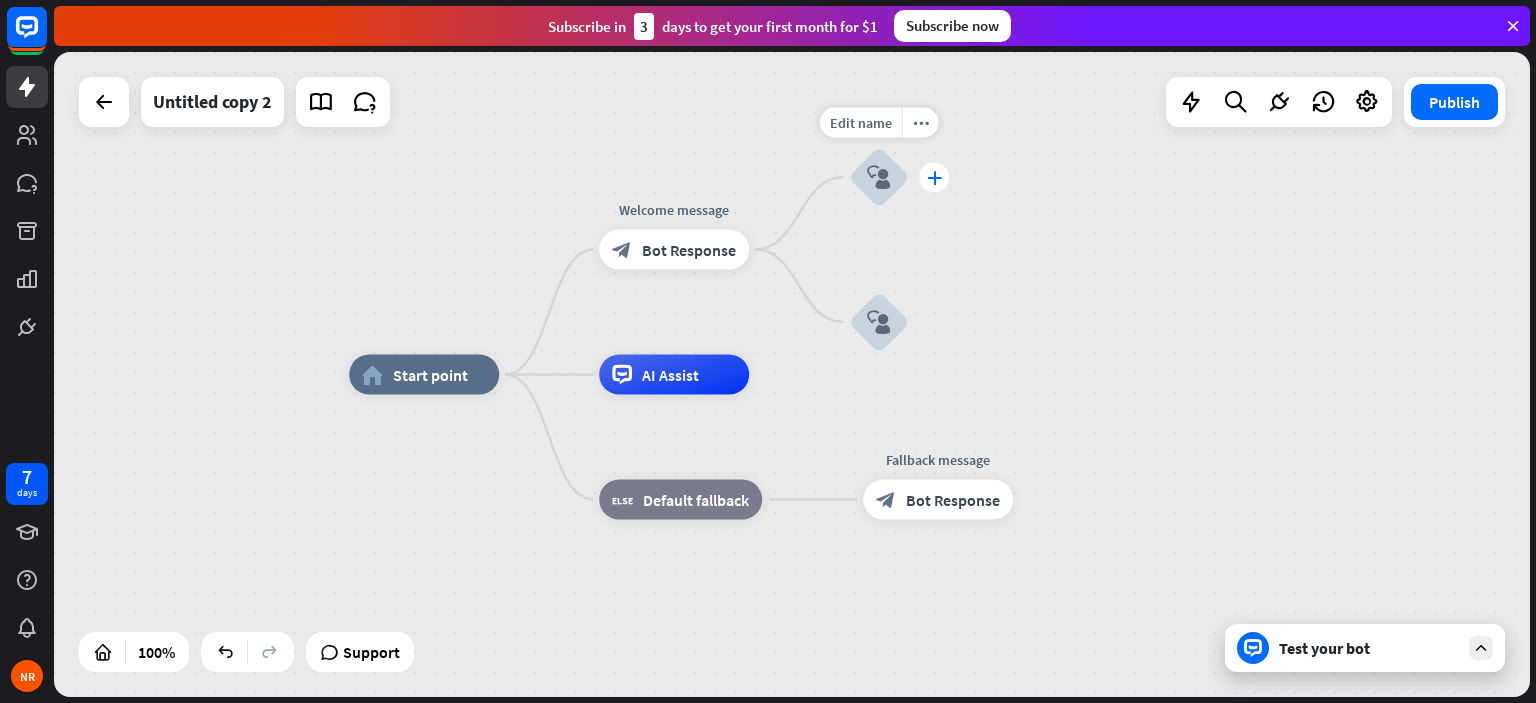 click on "plus" at bounding box center [934, 177] 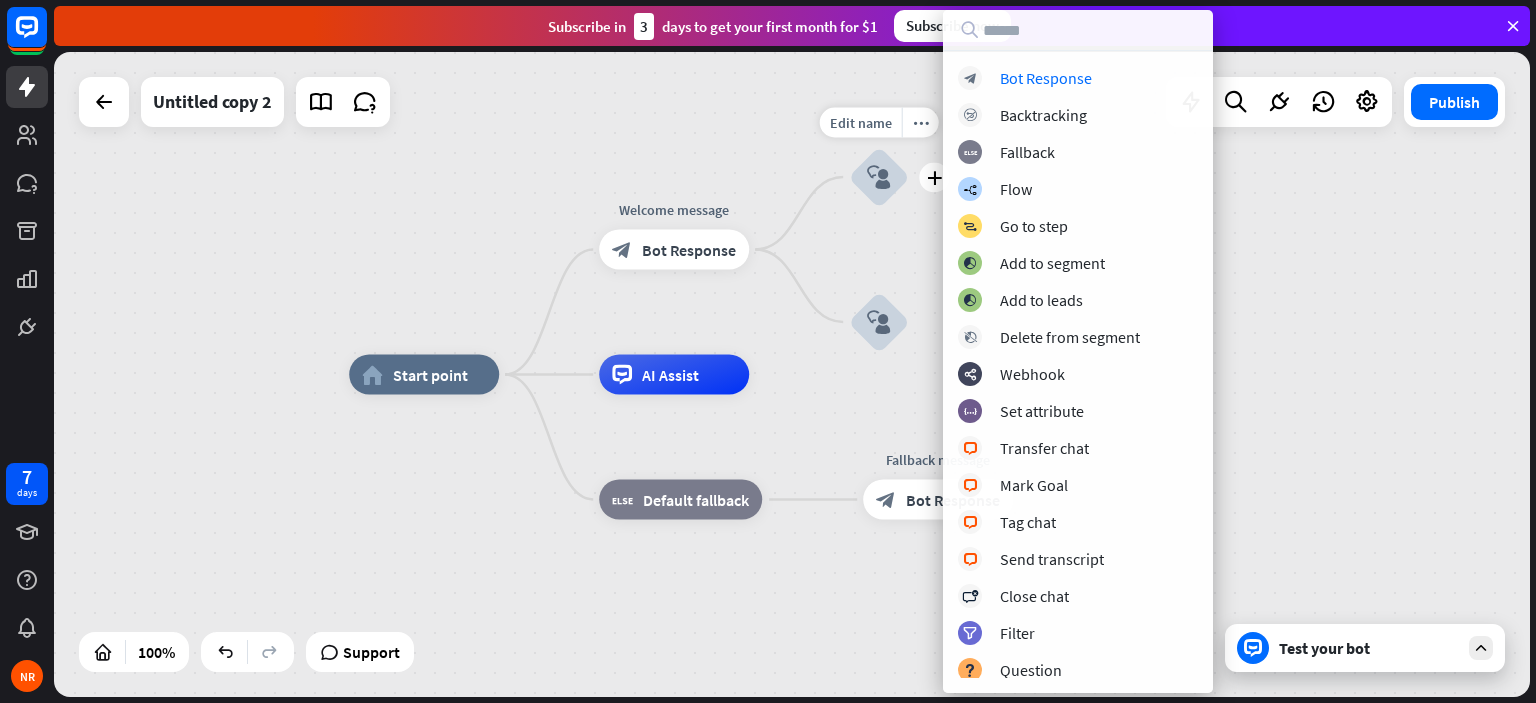click on "block_user_input" at bounding box center [879, 177] 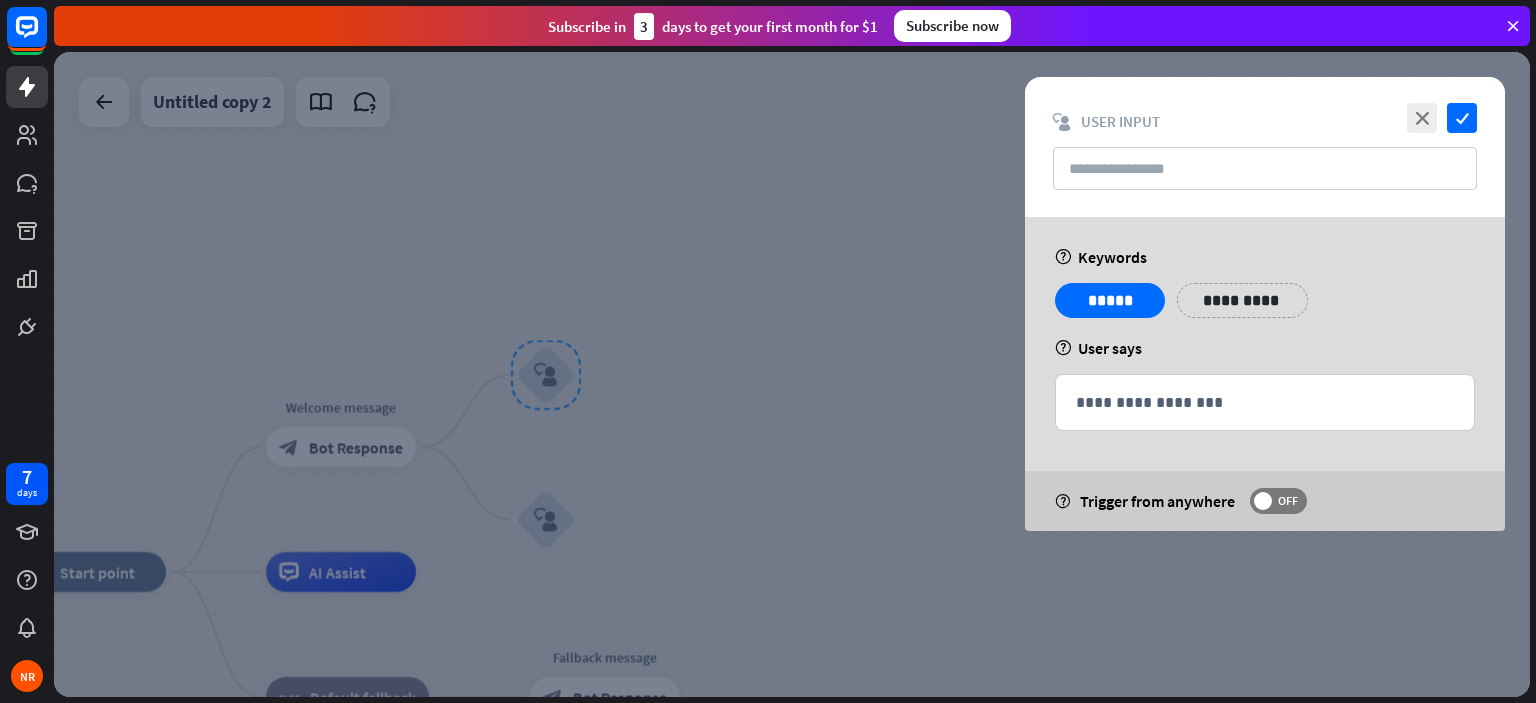click at bounding box center [792, 374] 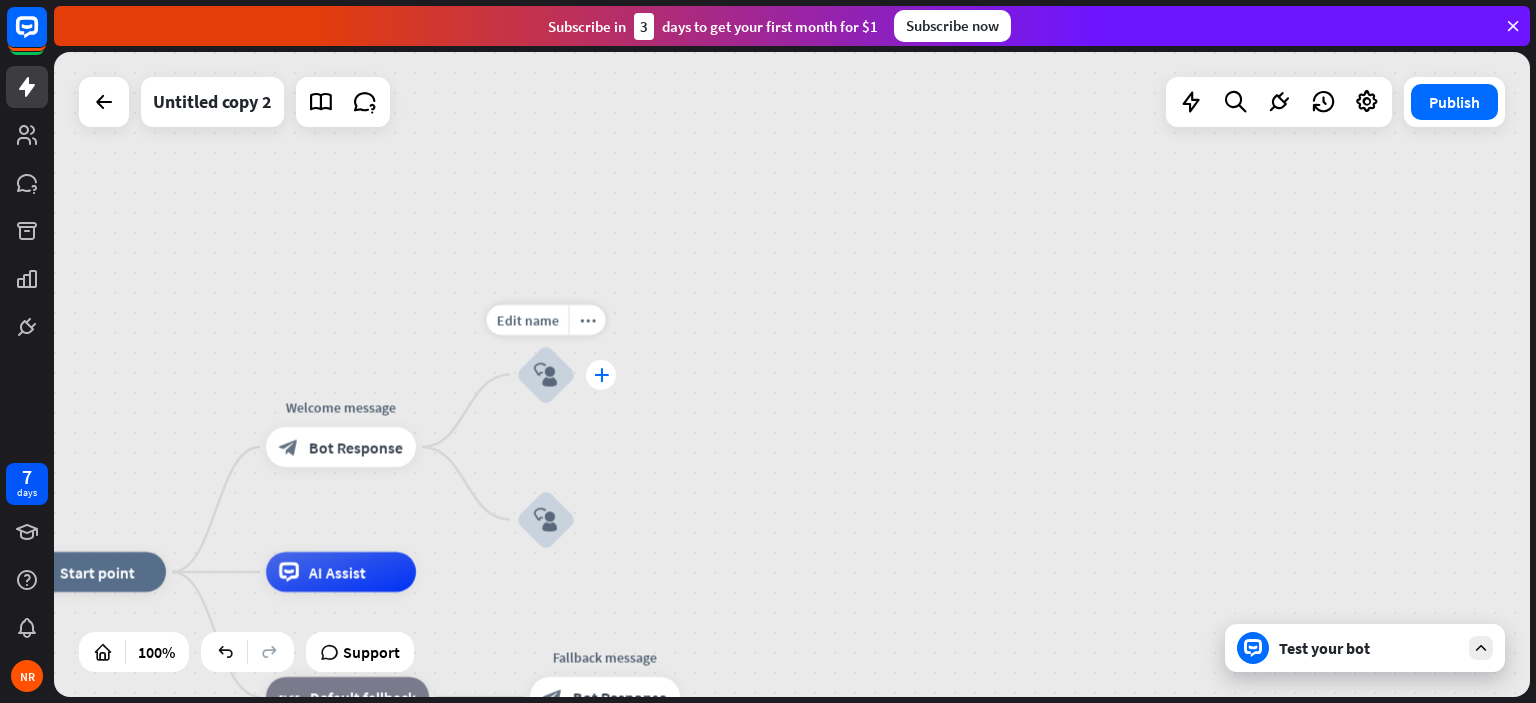 click on "plus" at bounding box center (601, 375) 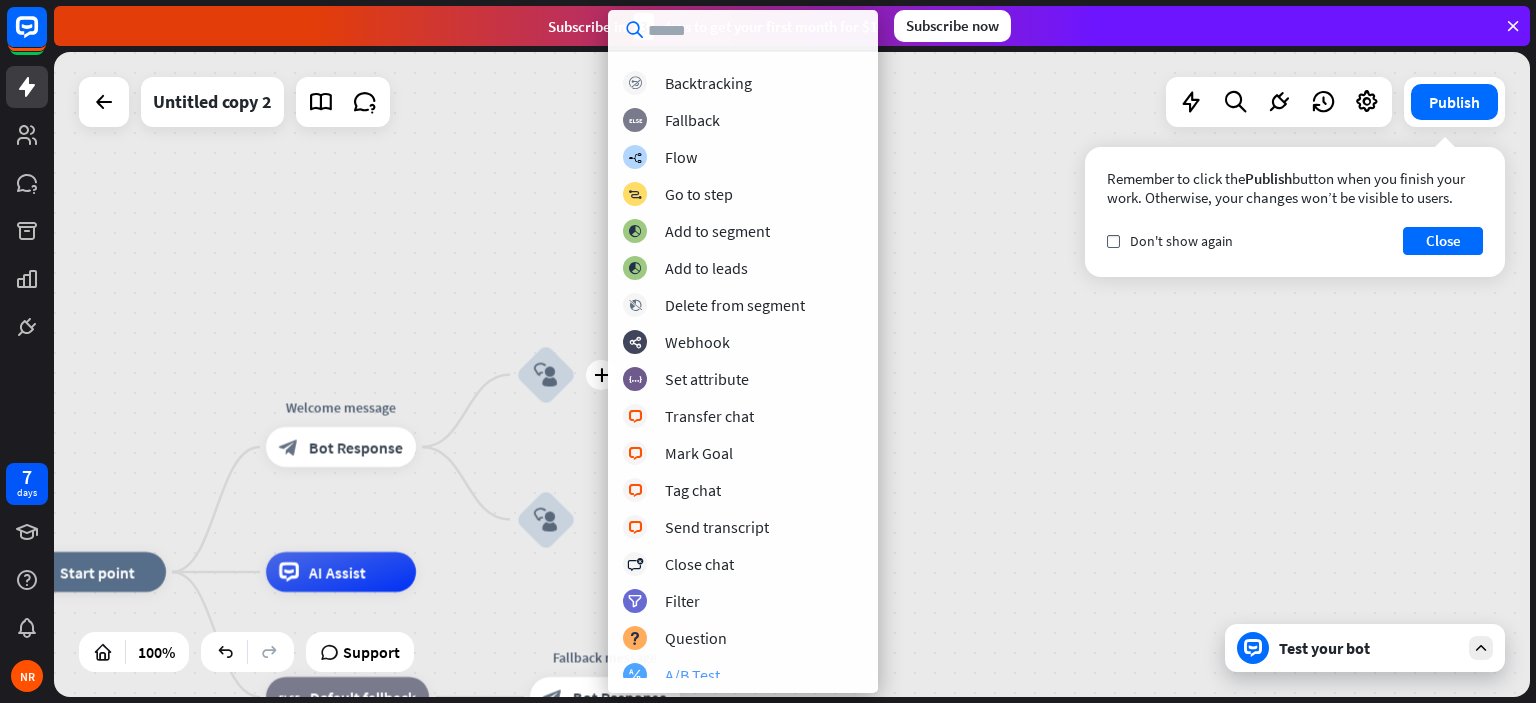 scroll, scrollTop: 0, scrollLeft: 0, axis: both 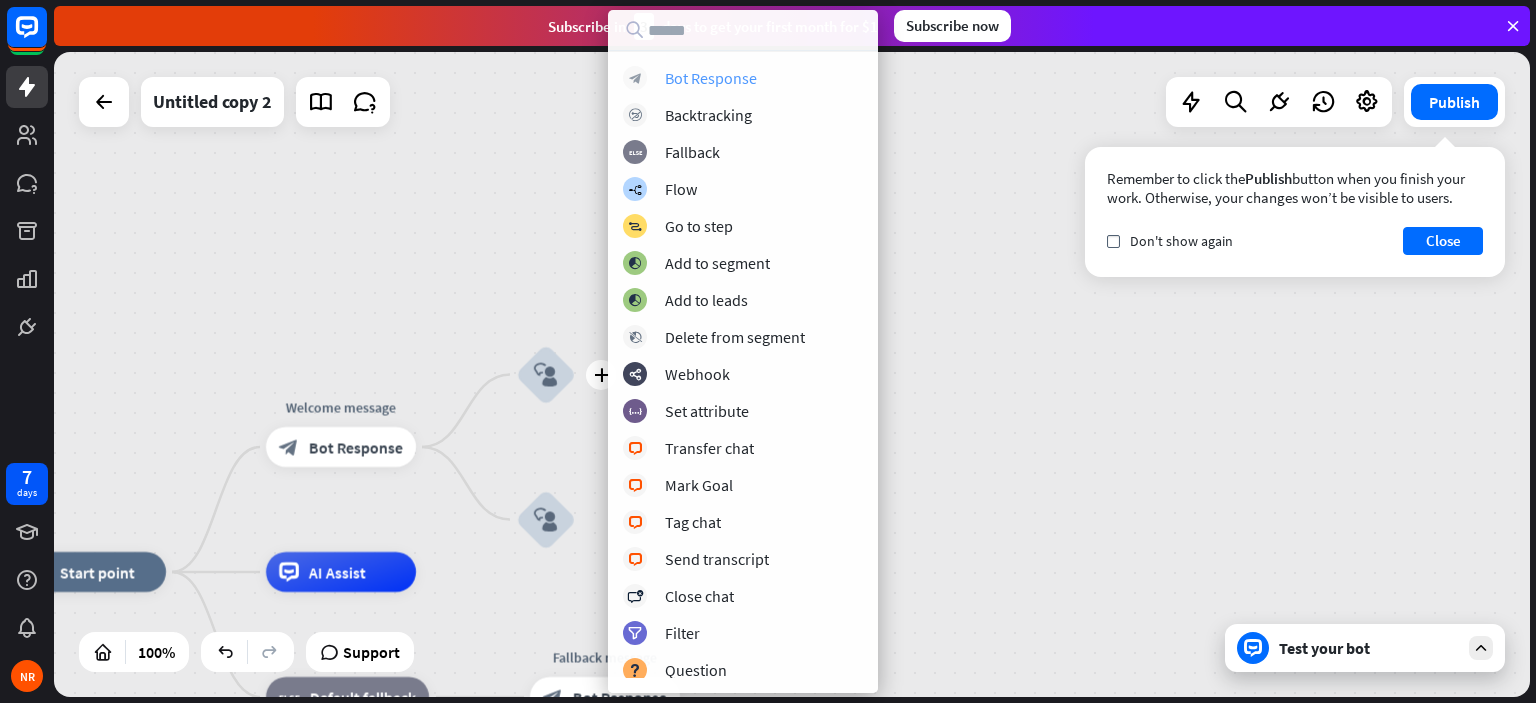 click on "Bot Response" at bounding box center (711, 78) 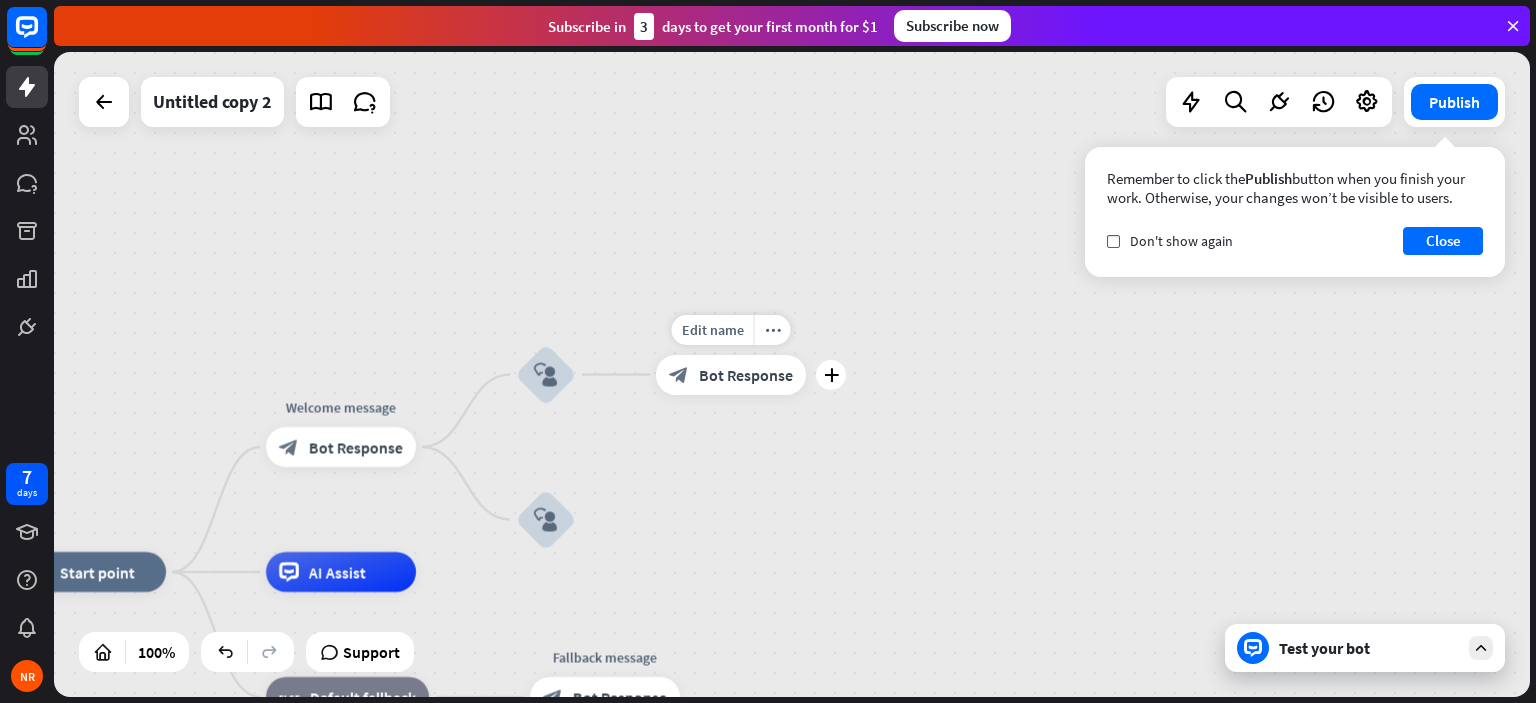 click on "Bot Response" at bounding box center [746, 375] 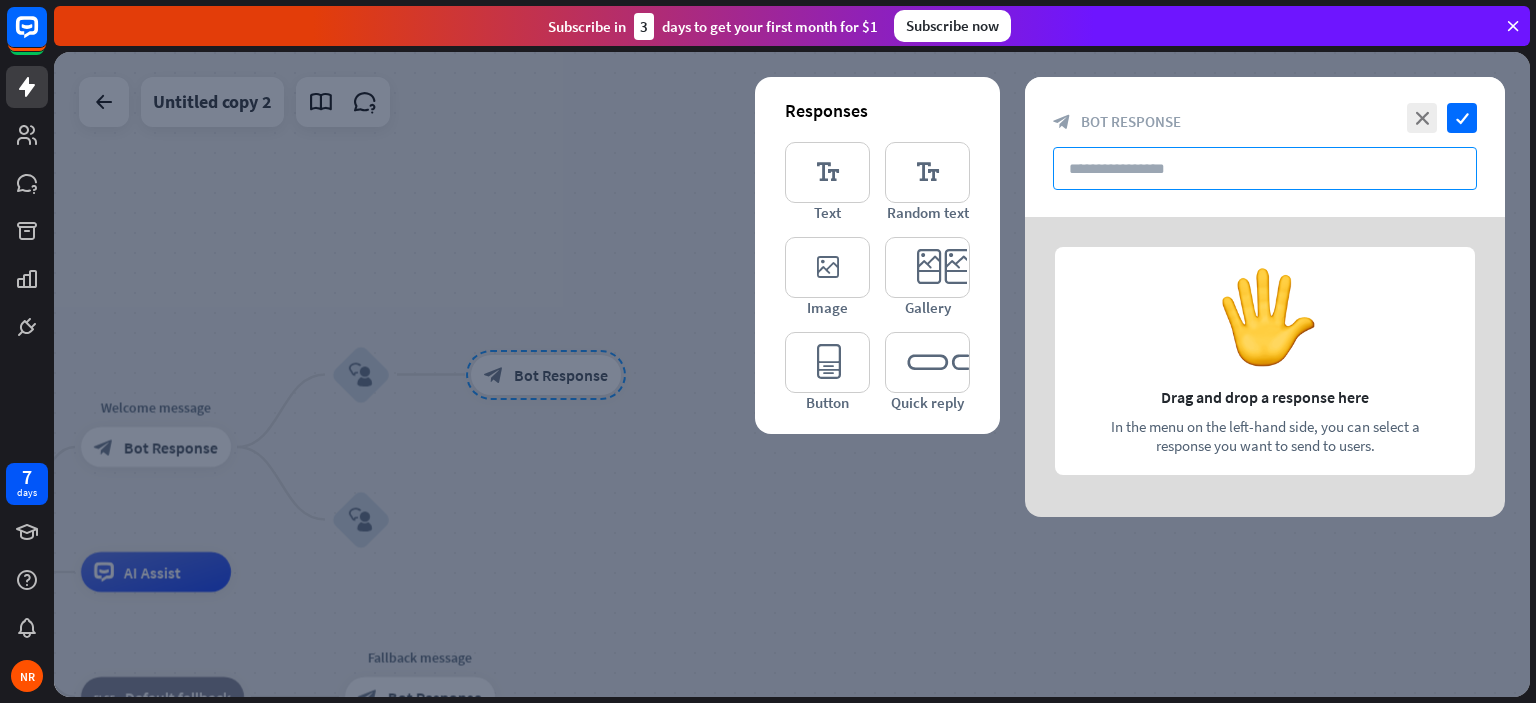 click at bounding box center [1265, 168] 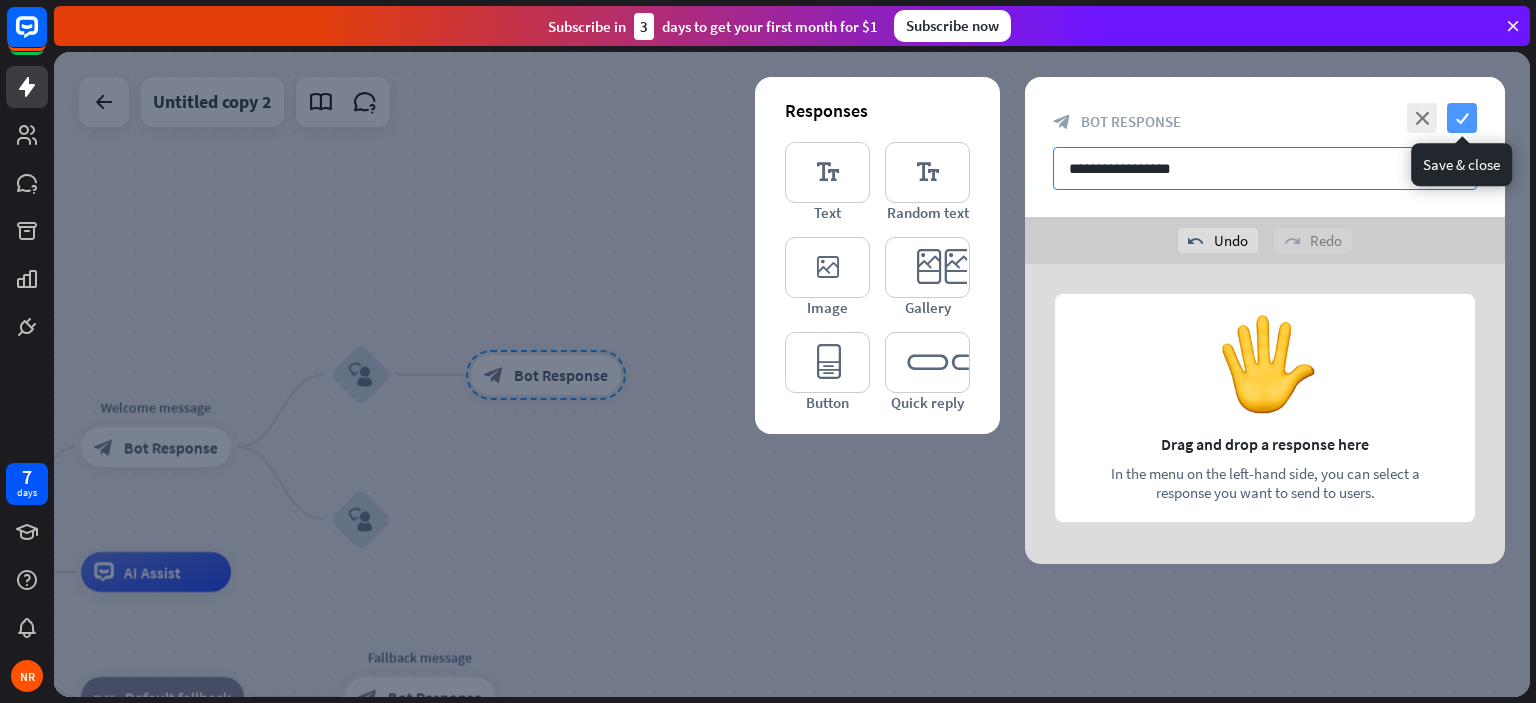 type on "**********" 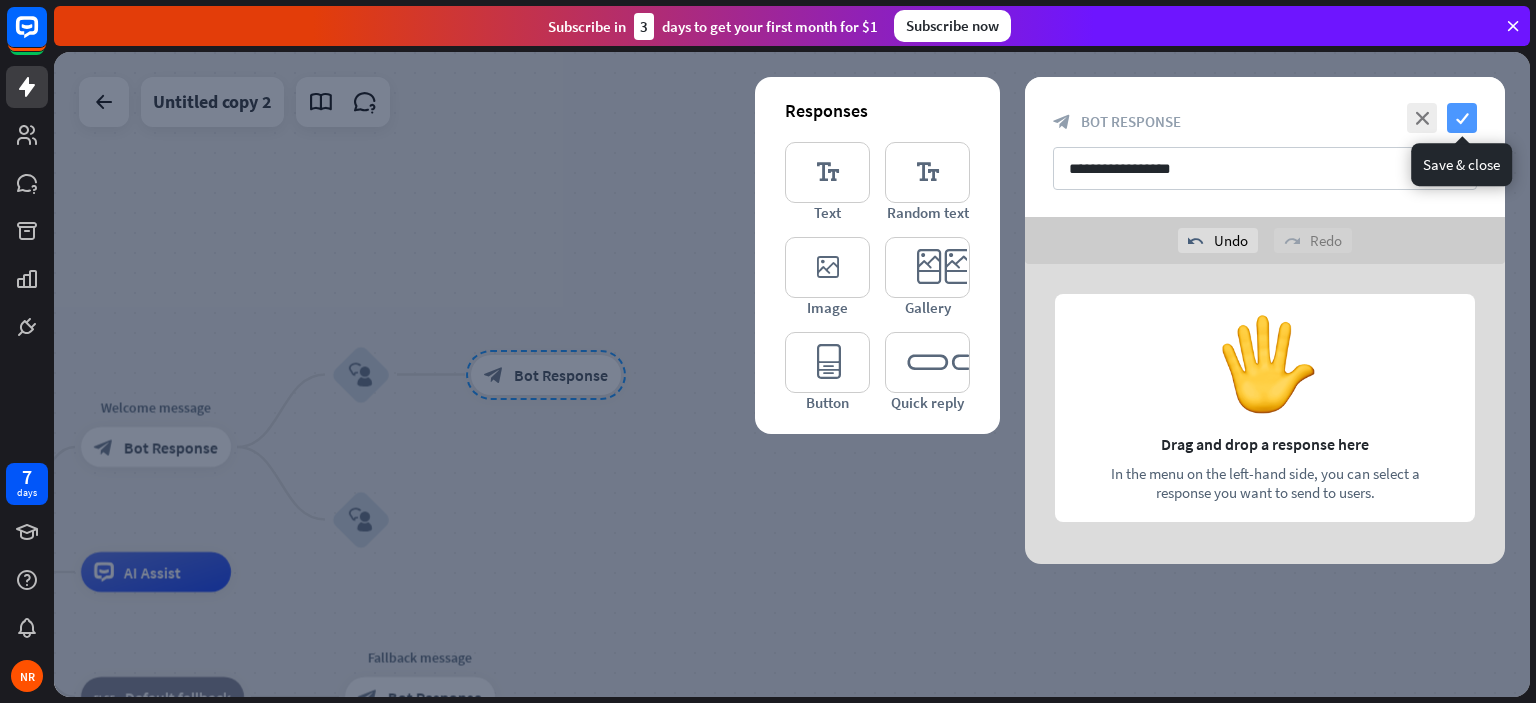 click on "check" at bounding box center [1462, 118] 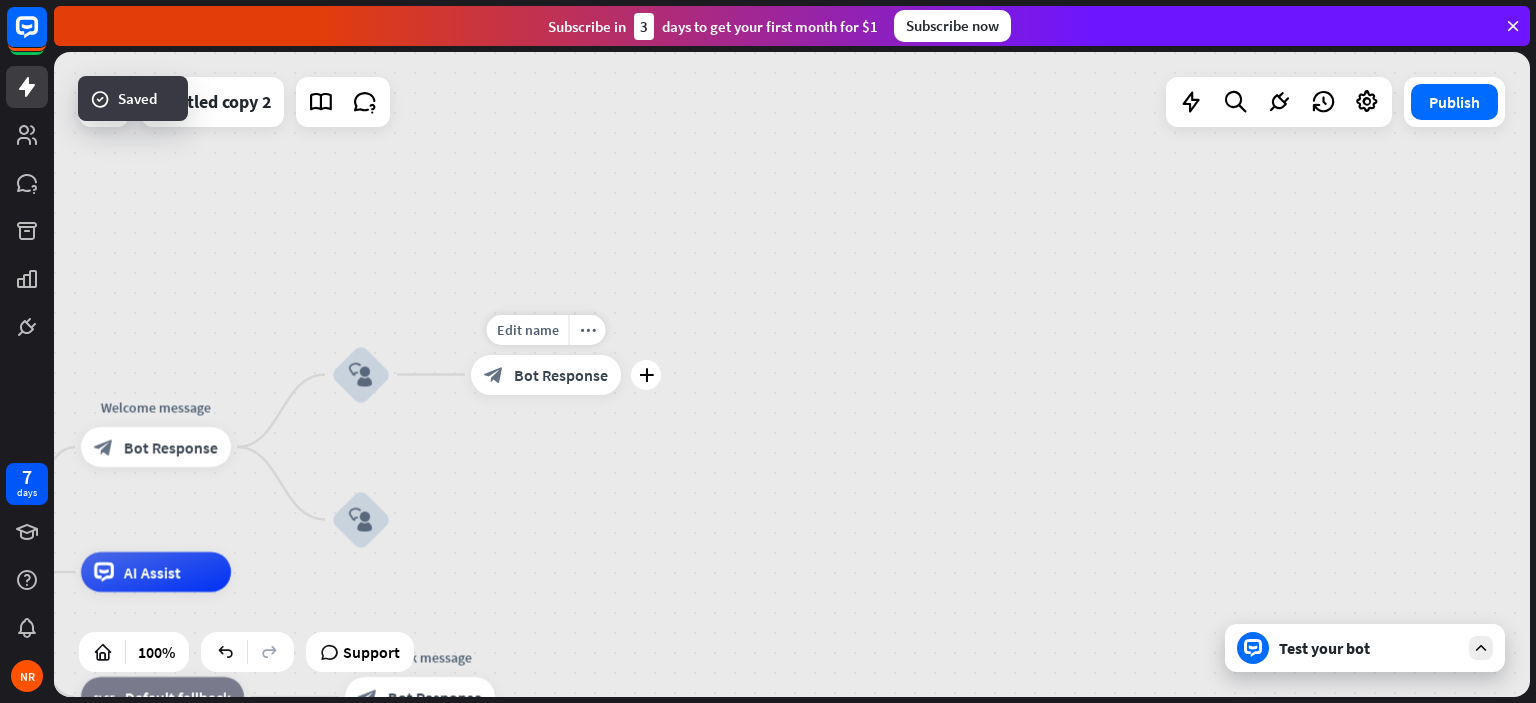 click on "Bot Response" at bounding box center [561, 375] 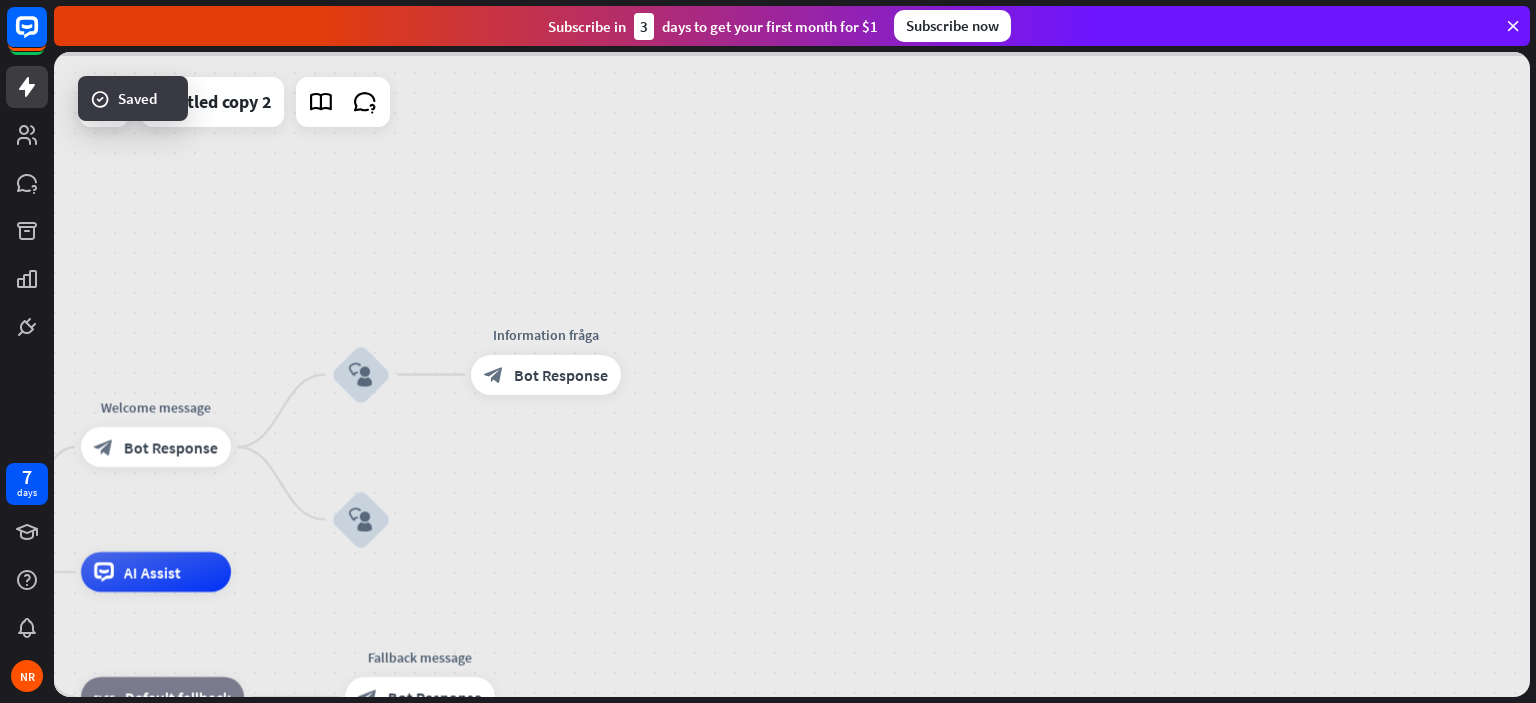 click at bounding box center [792, 374] 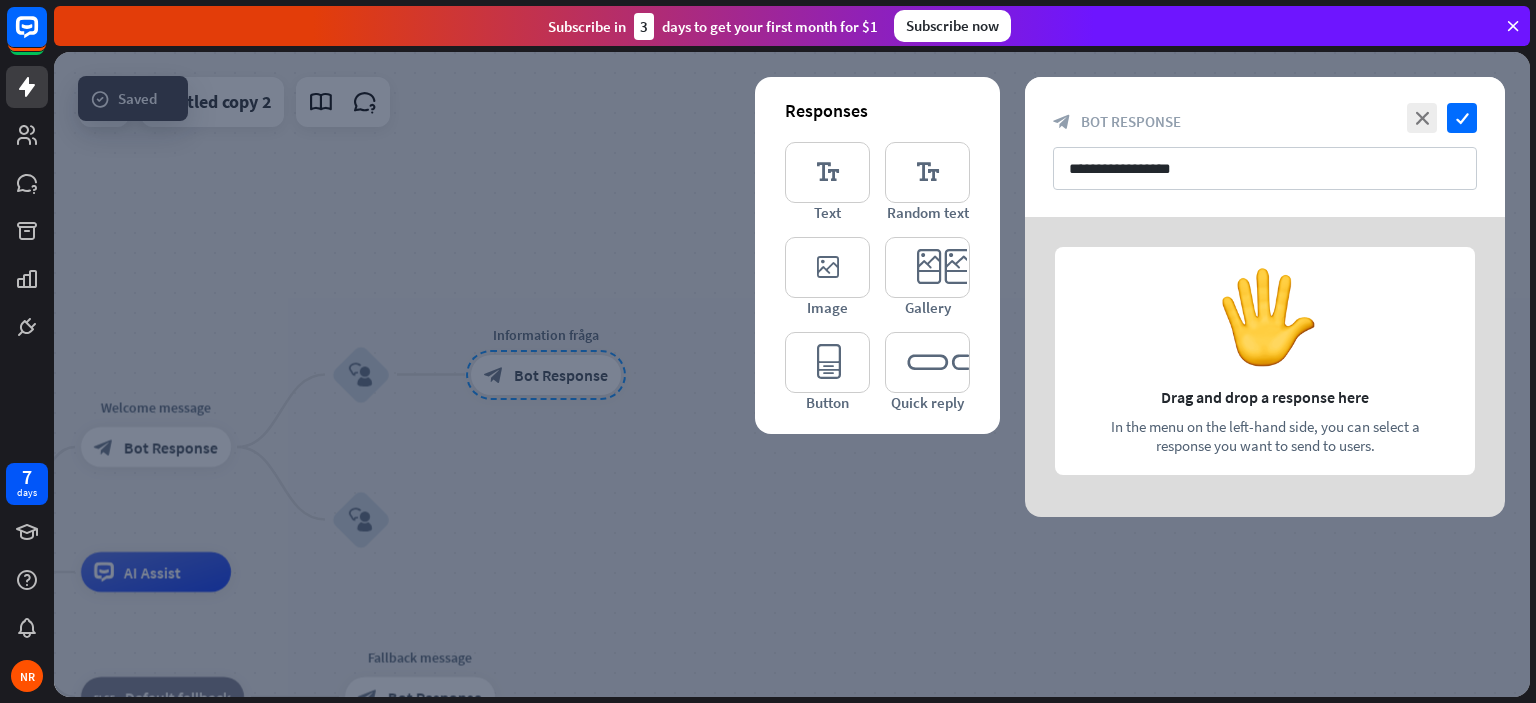 click at bounding box center [1265, 367] 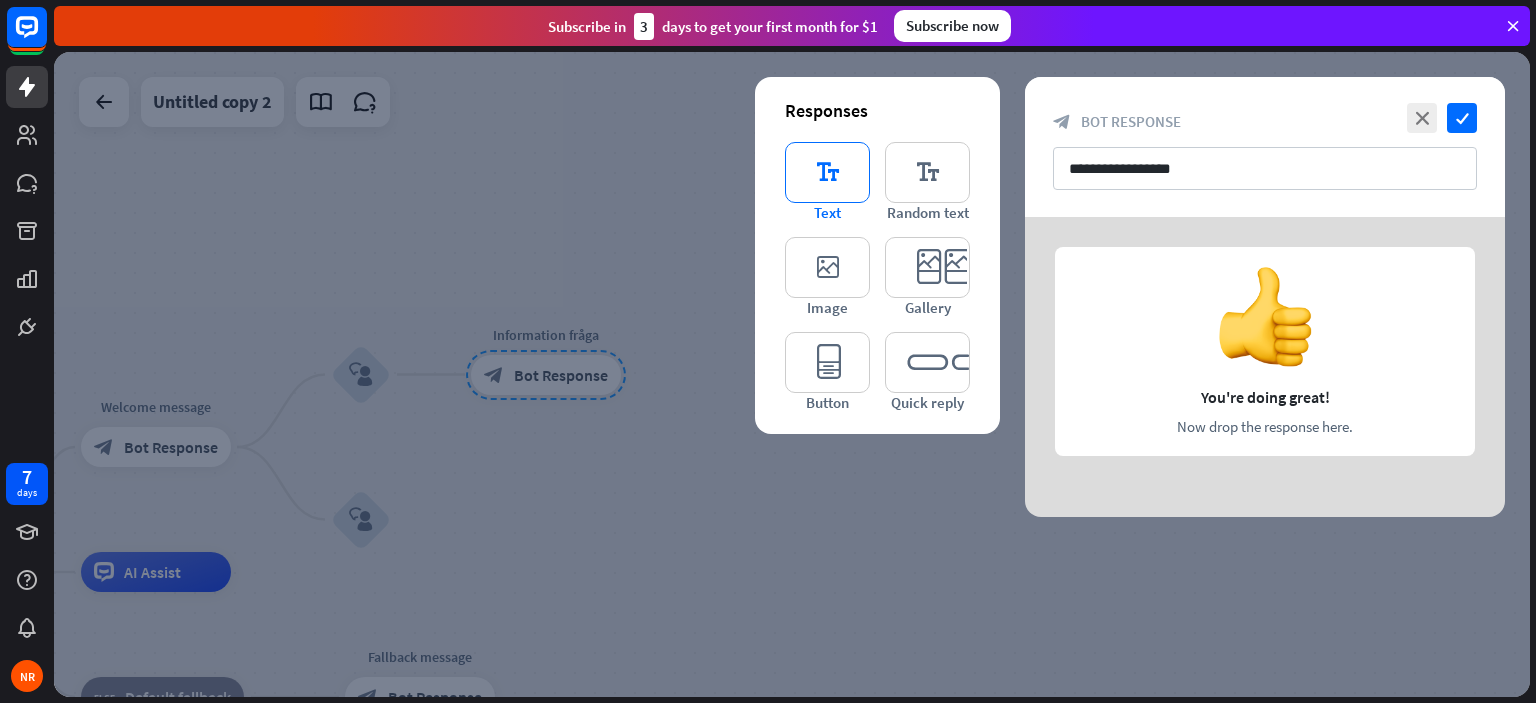 type 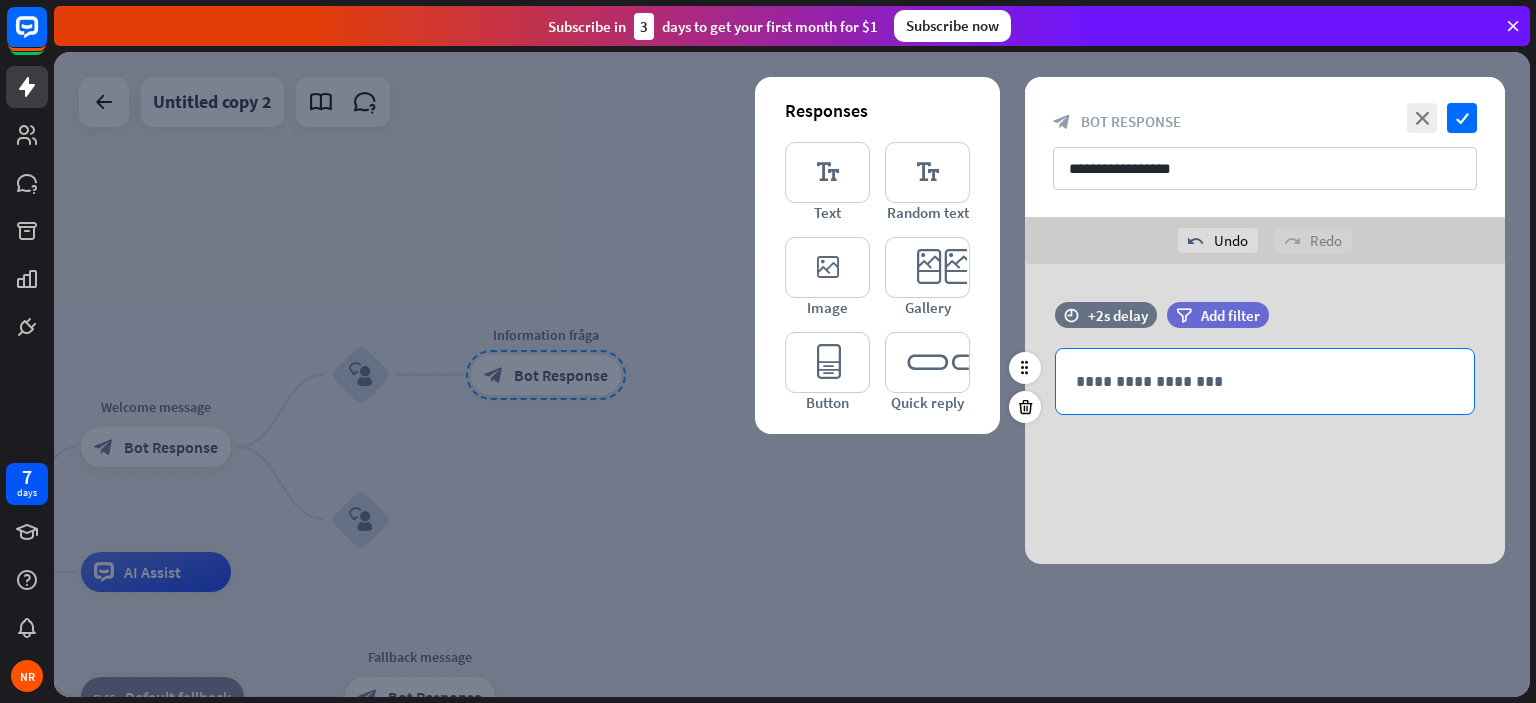 click on "**********" at bounding box center [1265, 381] 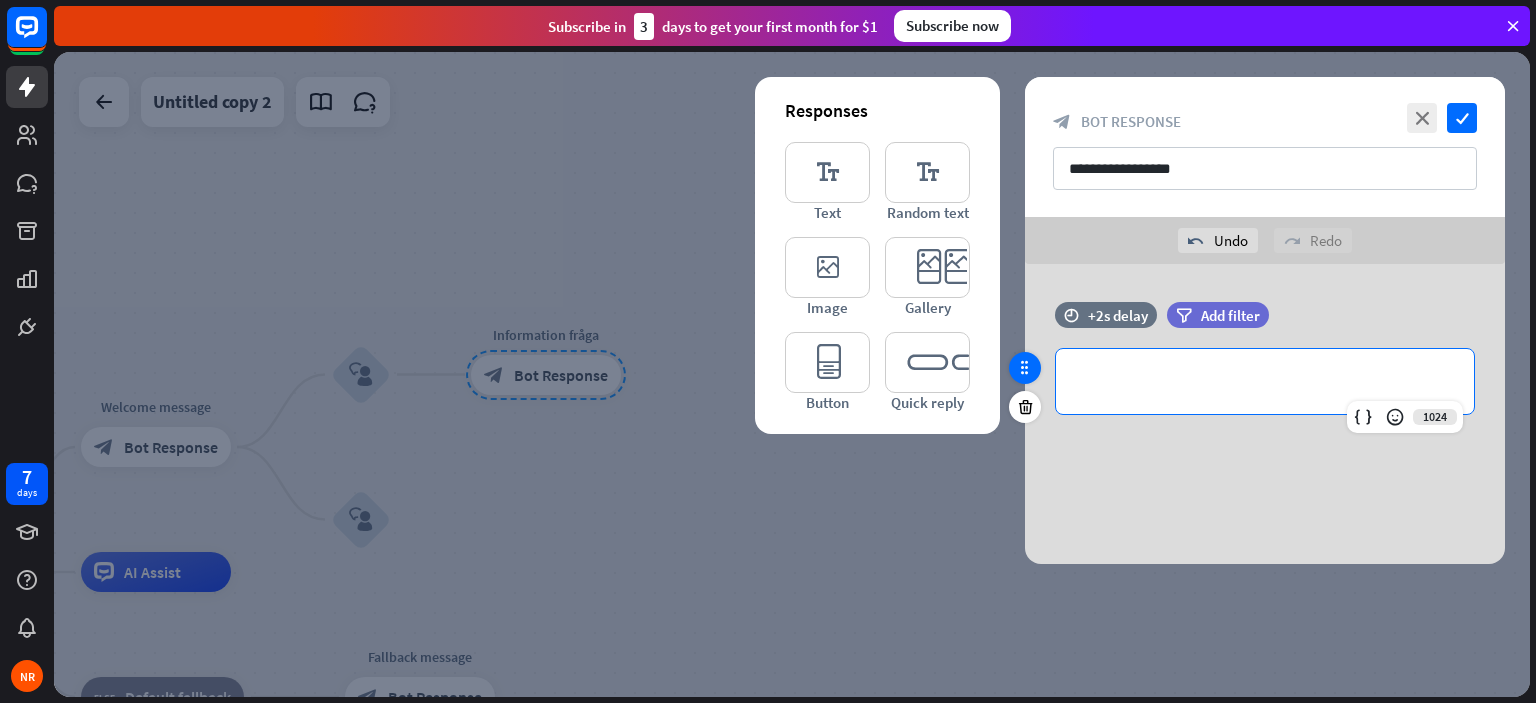 click at bounding box center [1025, 368] 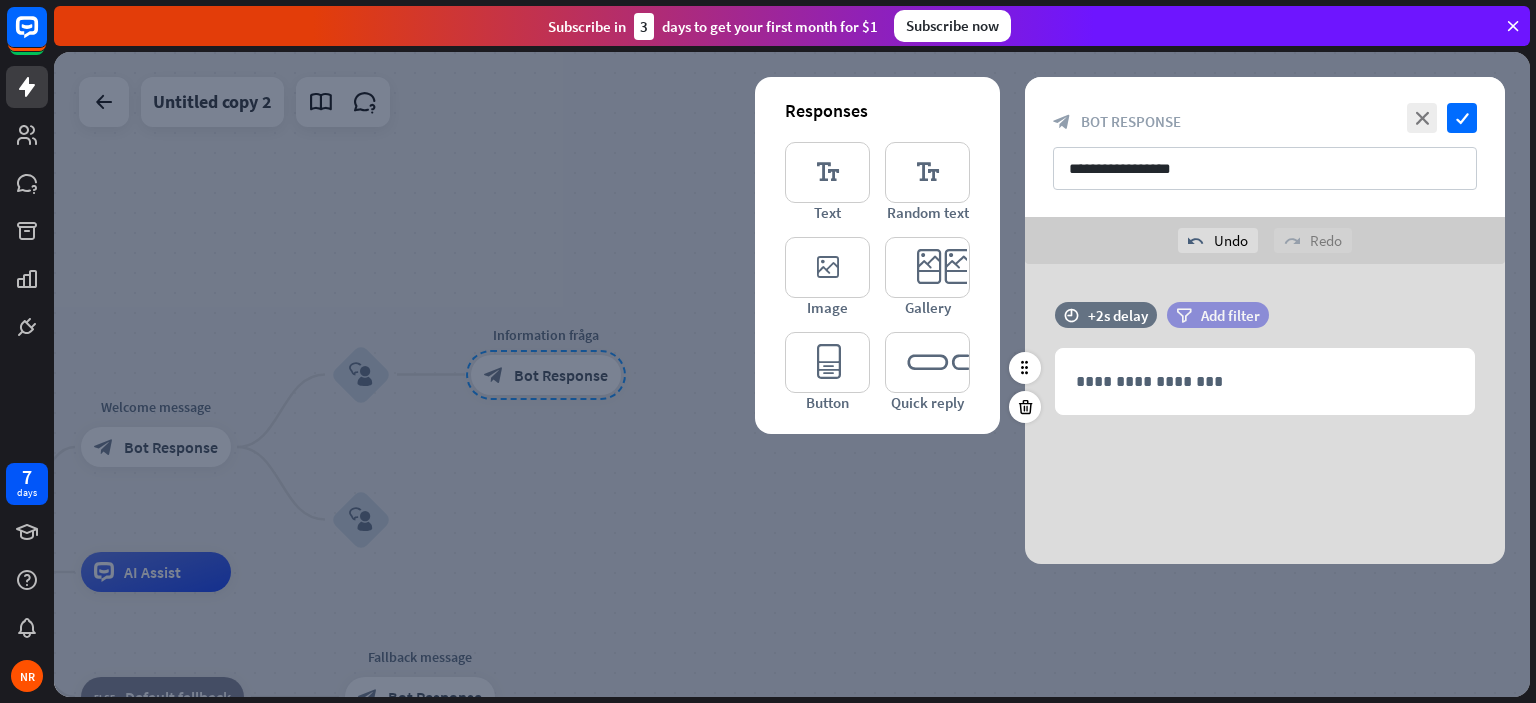 click on "Add filter" at bounding box center (1230, 315) 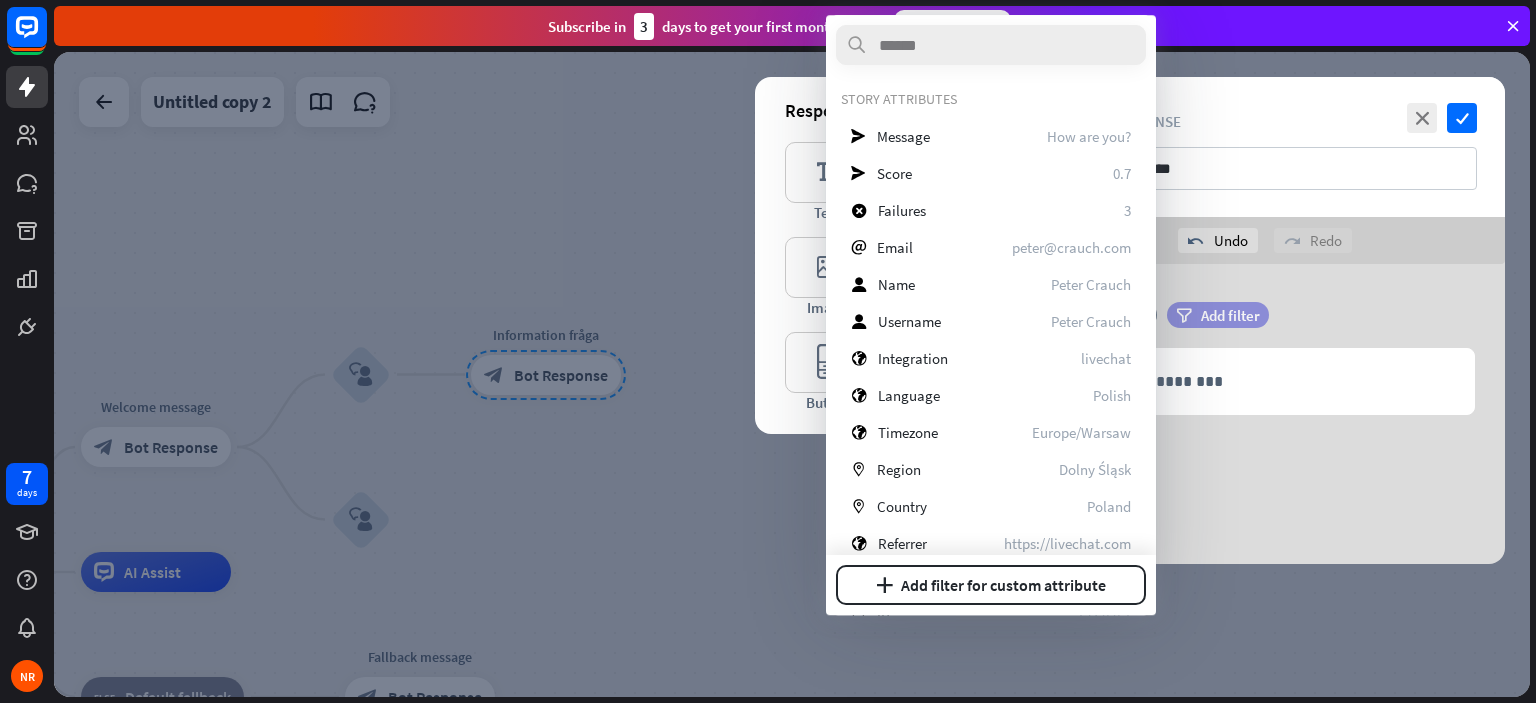 click on "Add filter" at bounding box center (1230, 315) 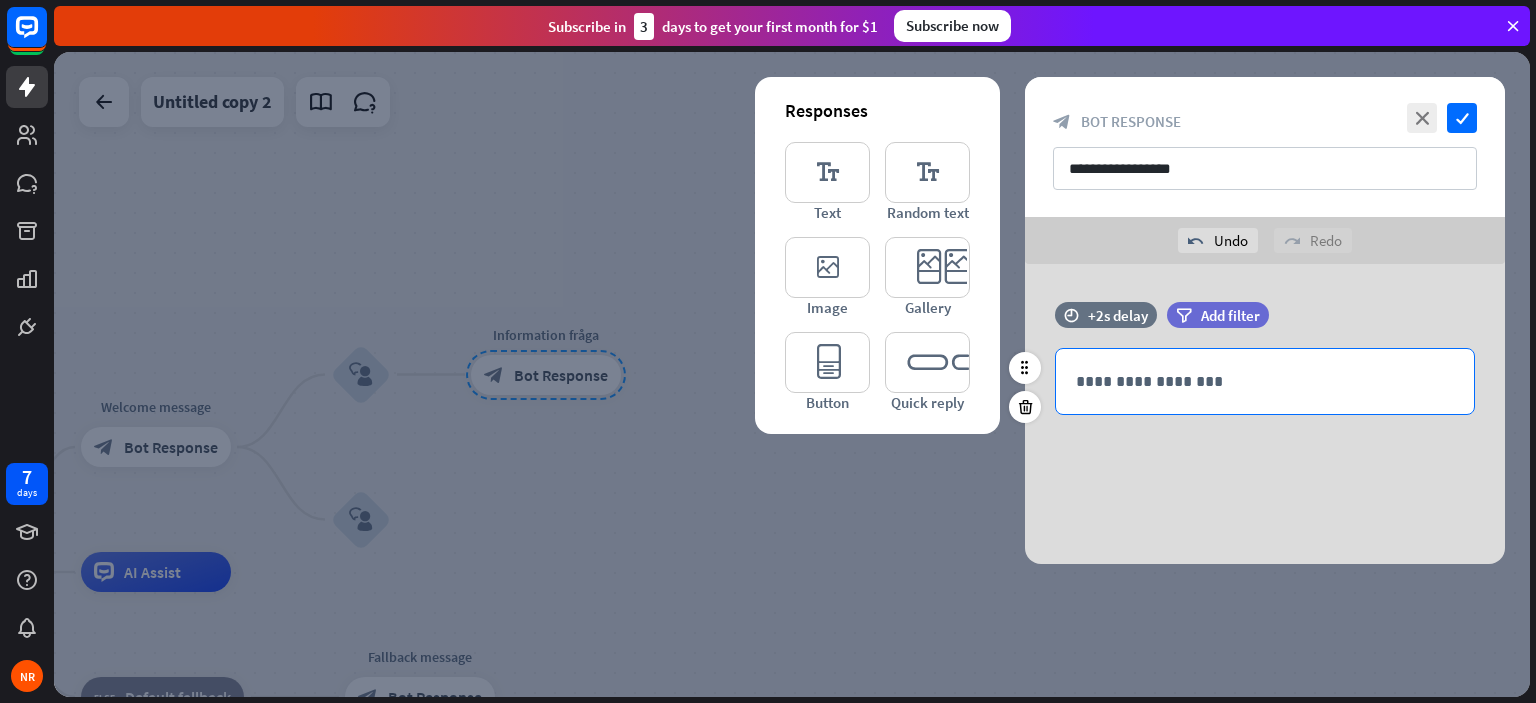 click on "**********" at bounding box center (1265, 381) 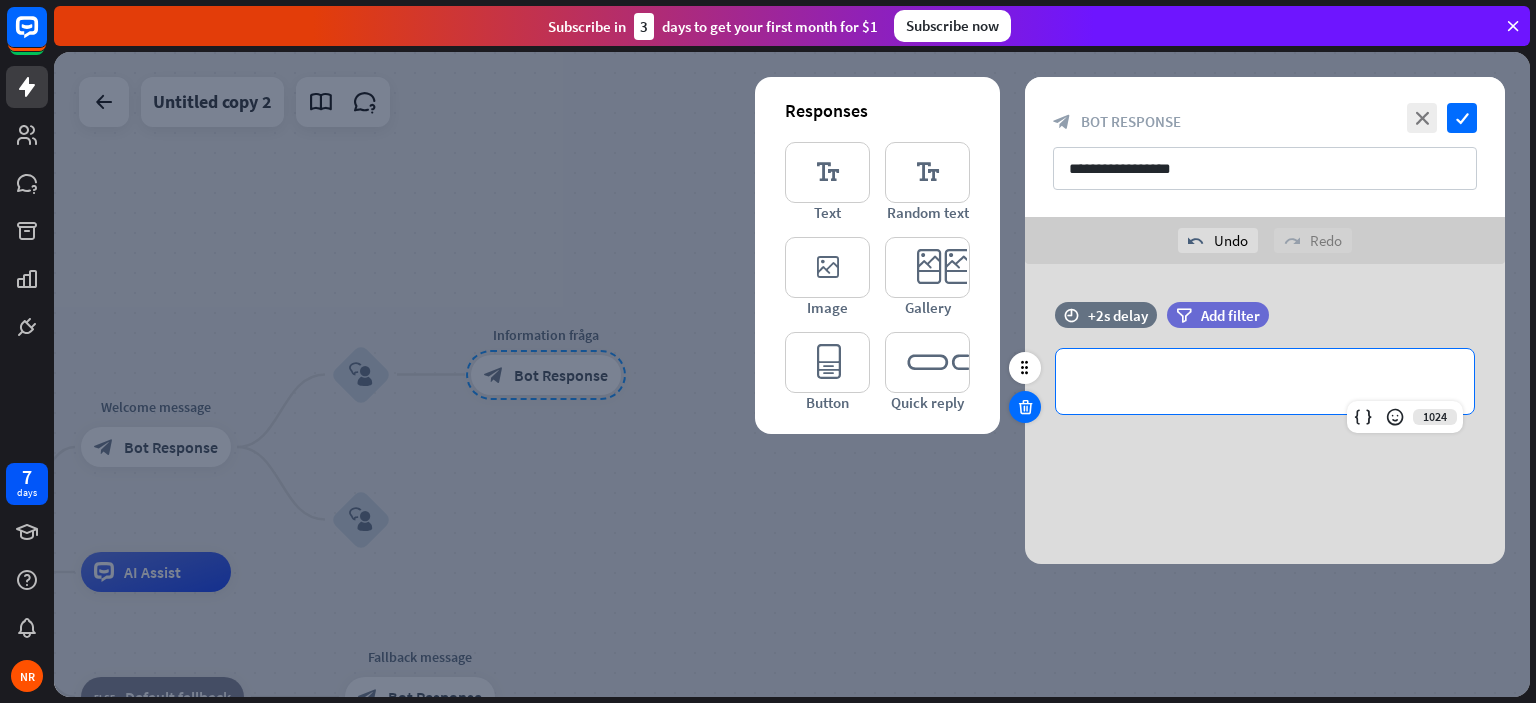 click at bounding box center [1025, 407] 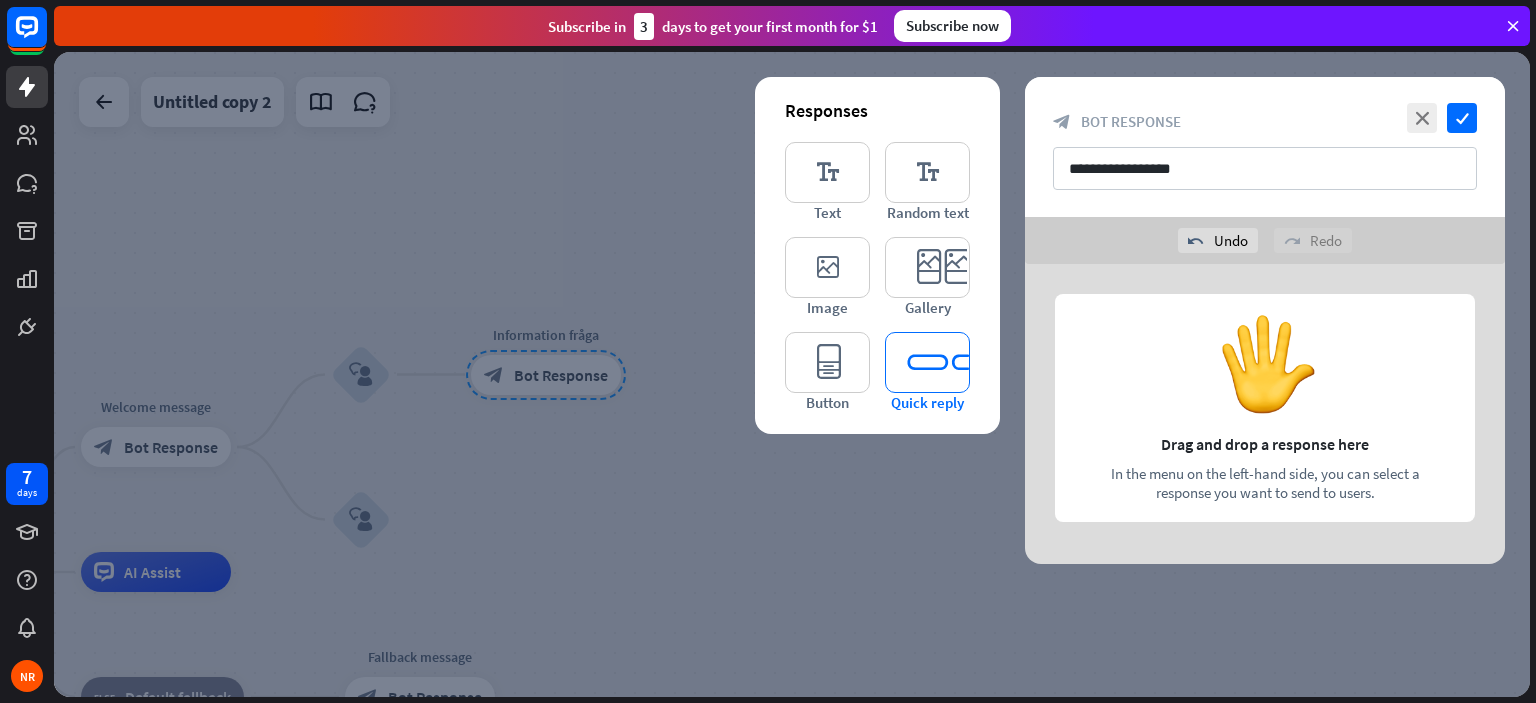 click on "editor_quick_replies" at bounding box center (927, 362) 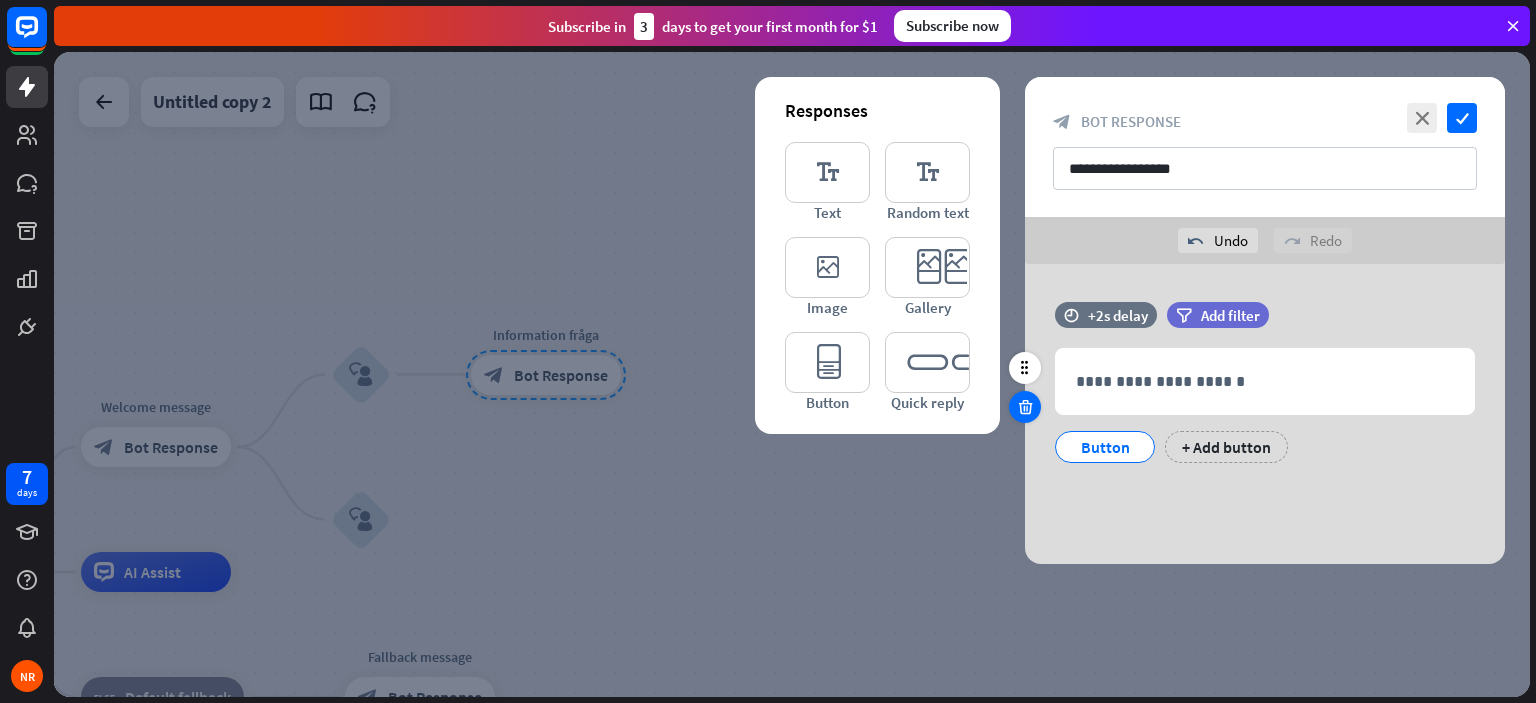 click at bounding box center [1025, 407] 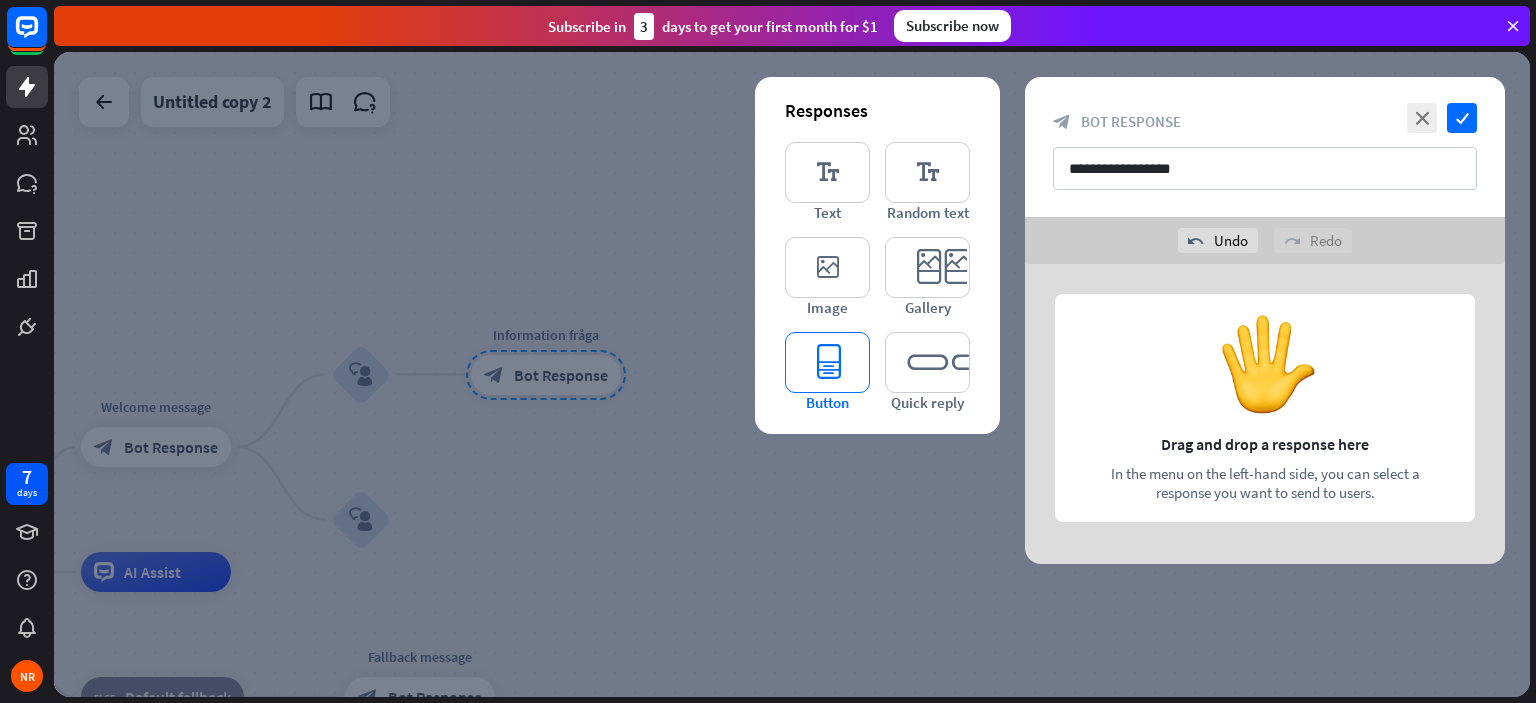 click on "editor_button" at bounding box center (827, 362) 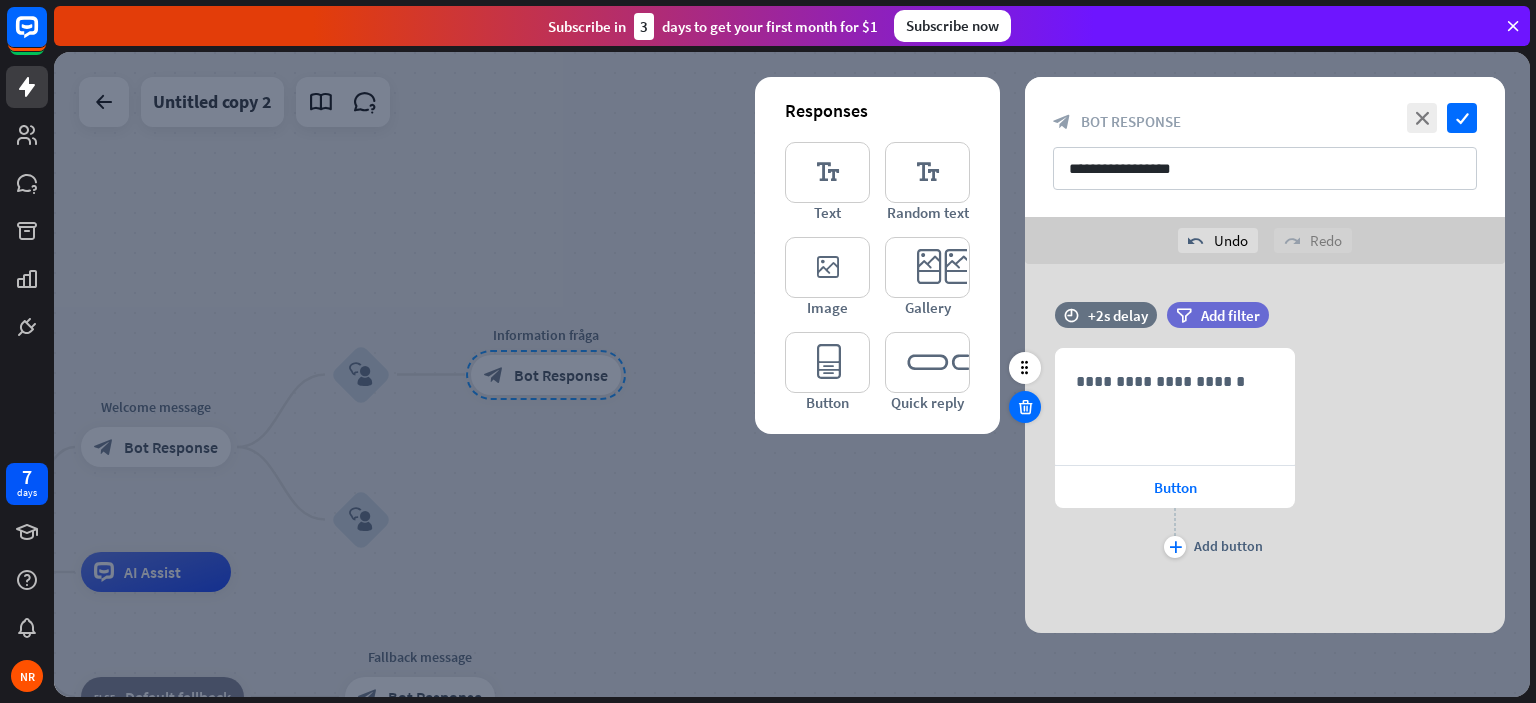 click at bounding box center (1025, 407) 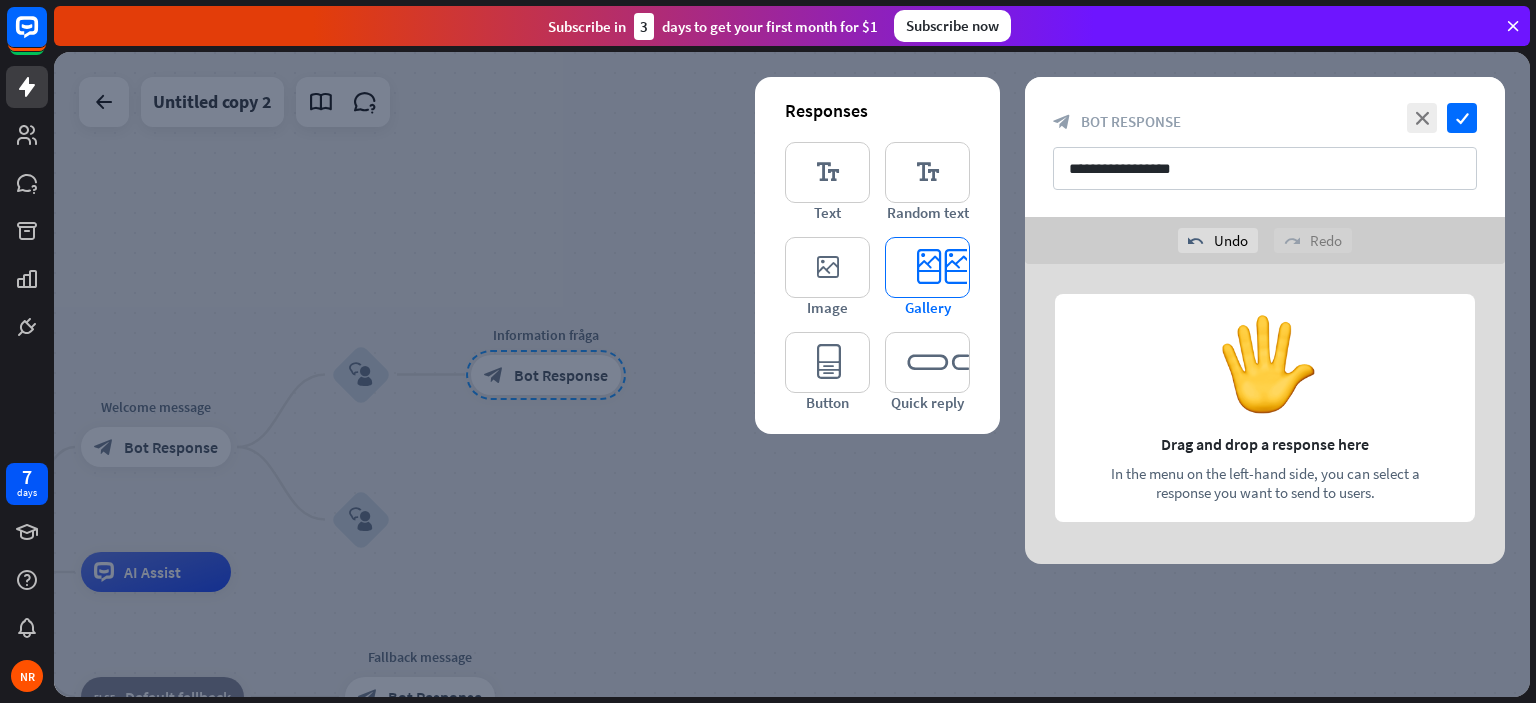 click on "editor_card" at bounding box center (927, 267) 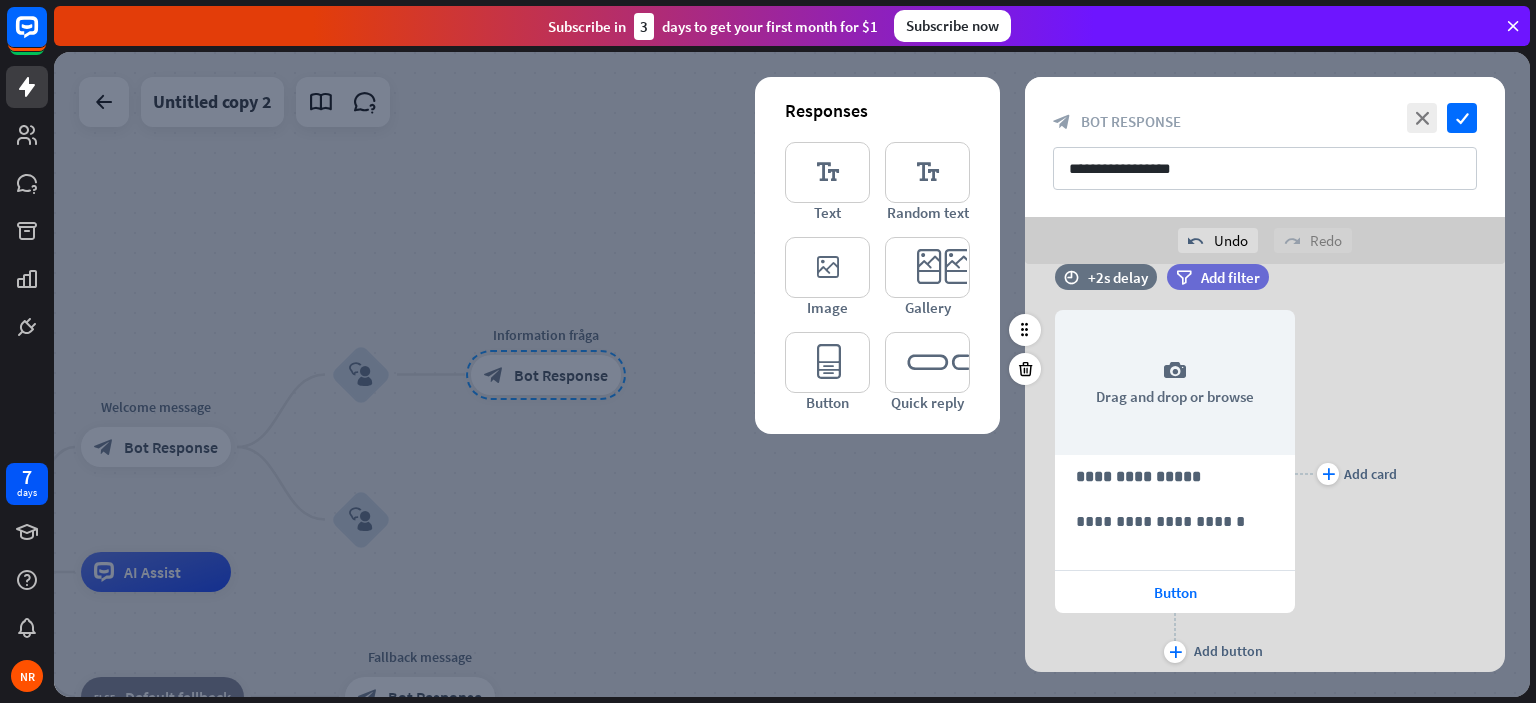 scroll, scrollTop: 38, scrollLeft: 0, axis: vertical 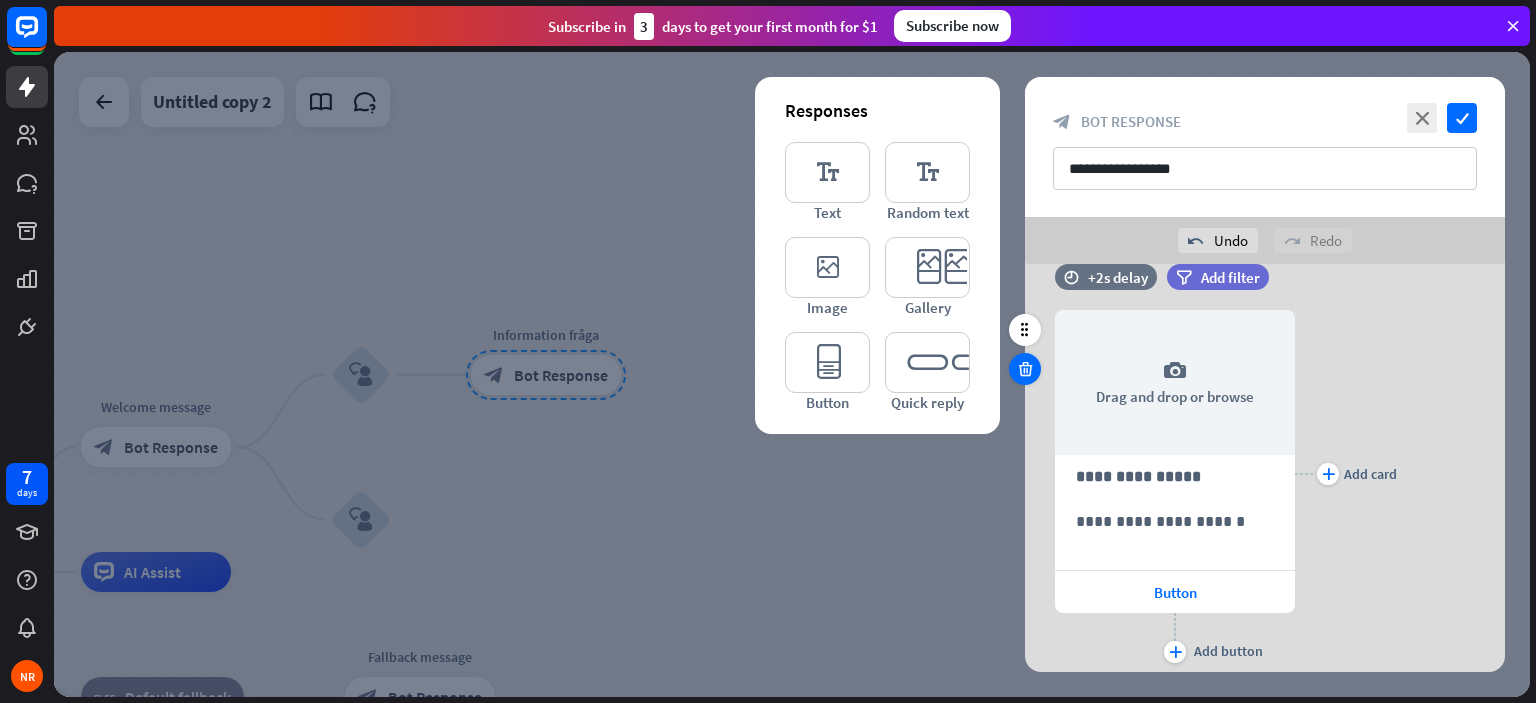 click at bounding box center [1025, 369] 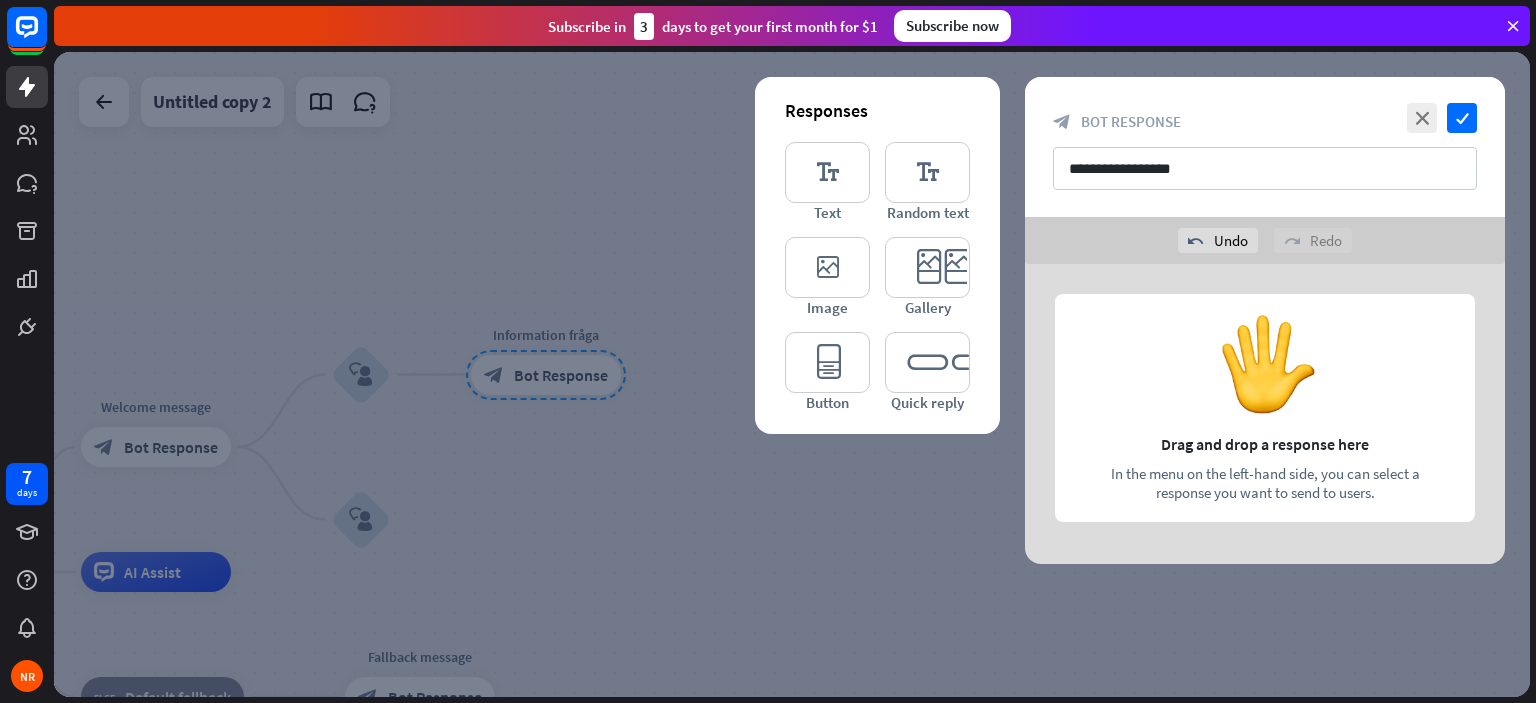 scroll, scrollTop: 0, scrollLeft: 0, axis: both 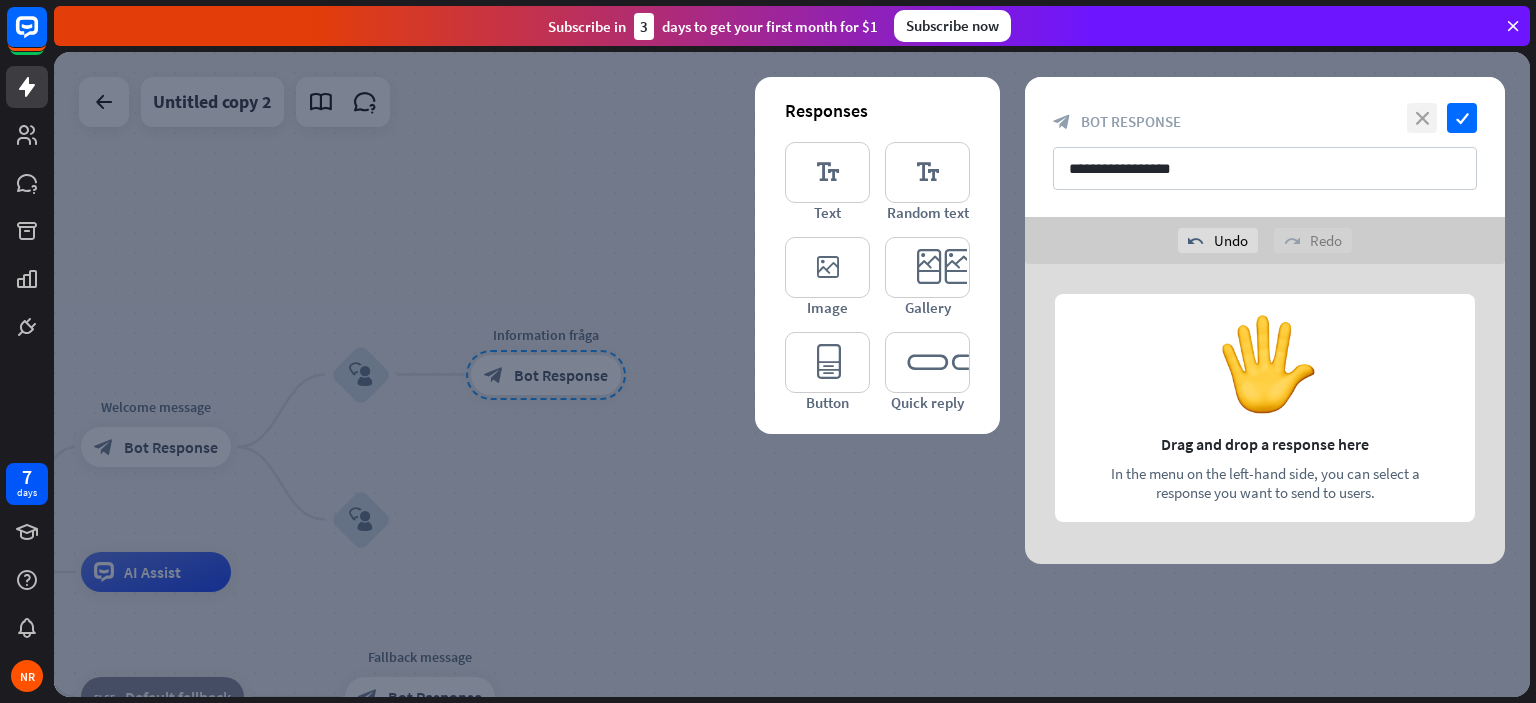 click on "close" at bounding box center (1422, 118) 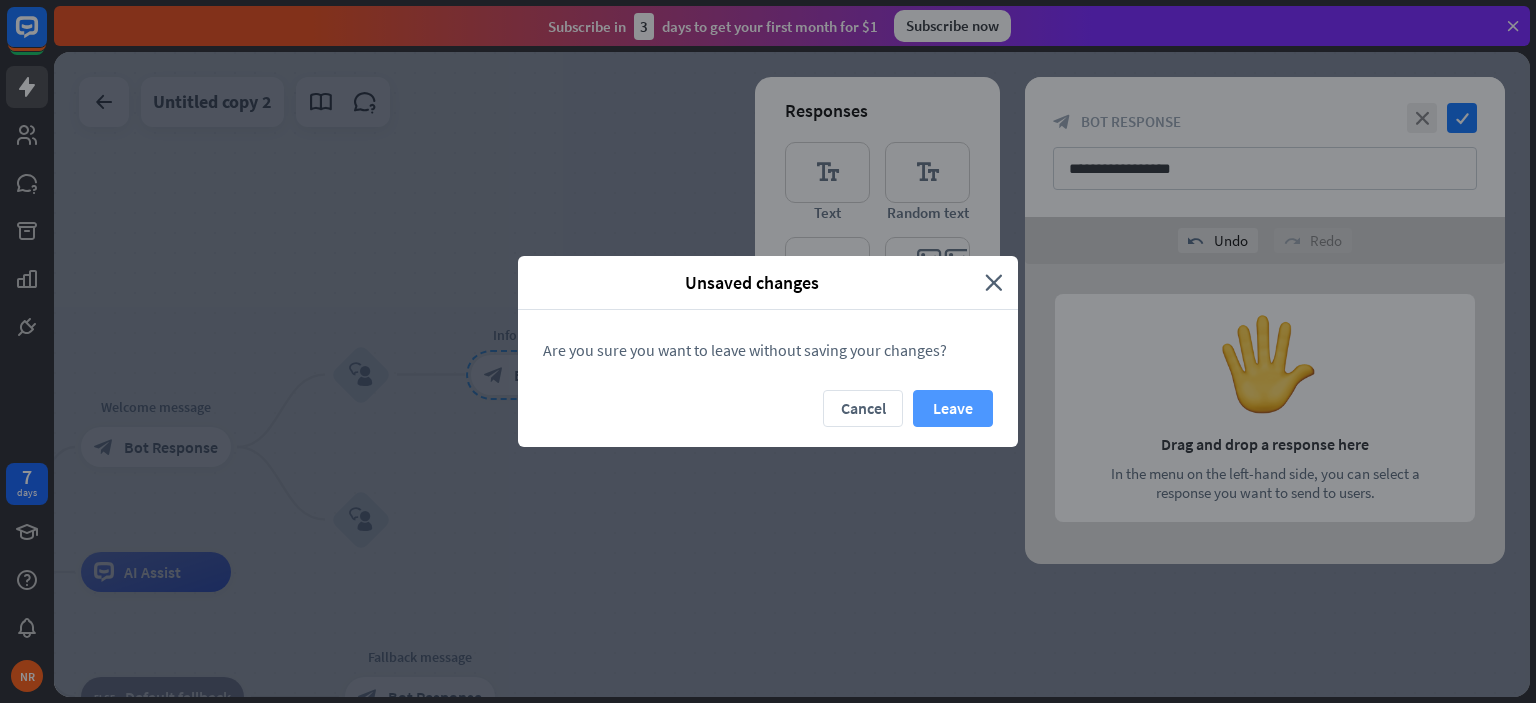 click on "Leave" at bounding box center [953, 408] 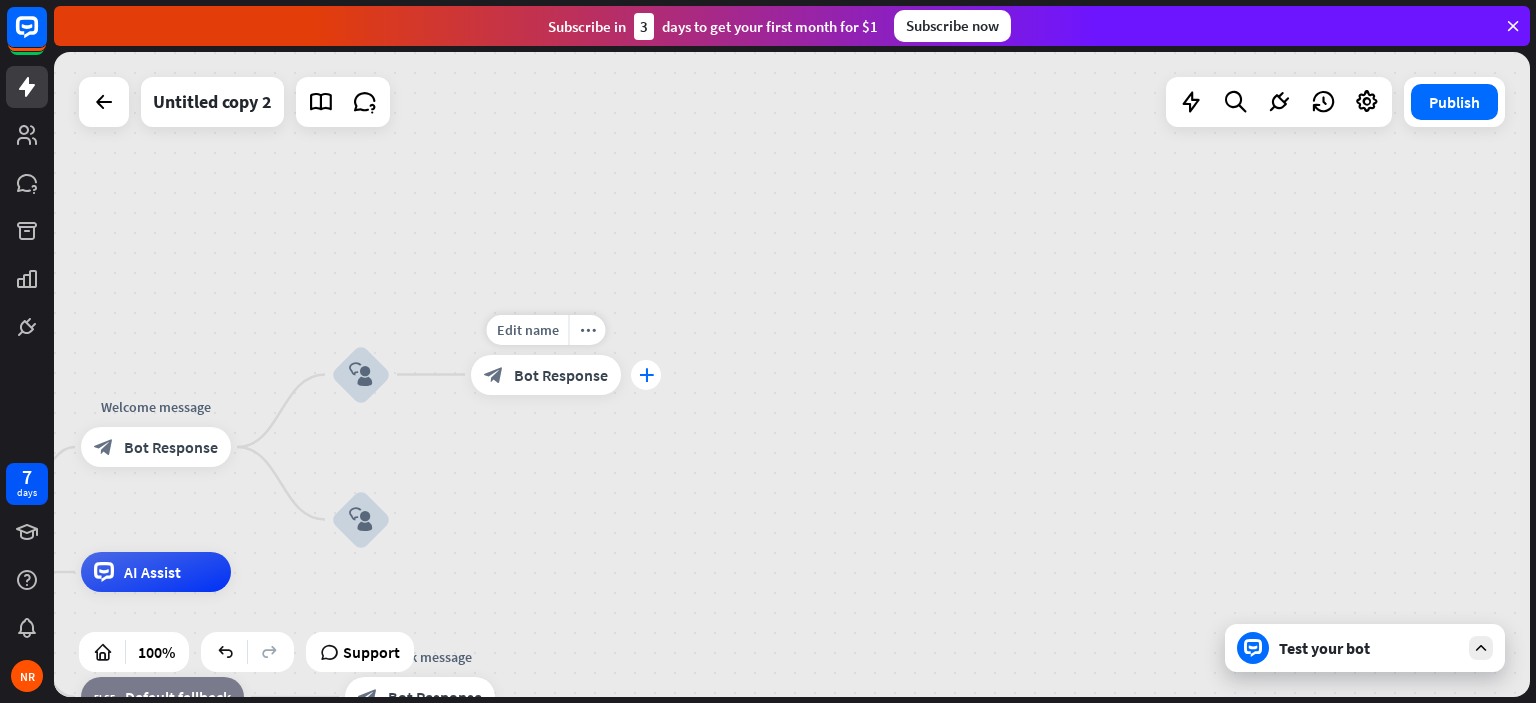 click on "plus" at bounding box center (646, 375) 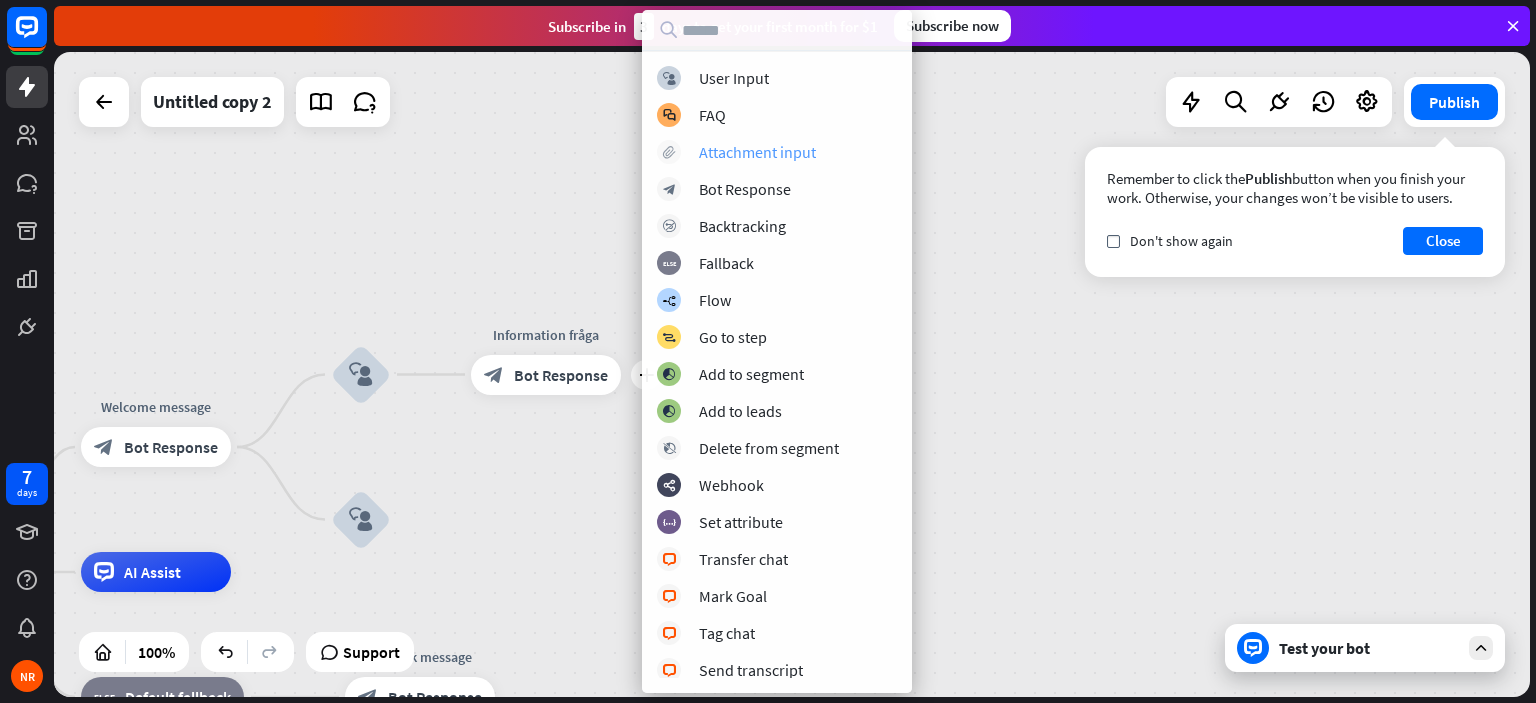 click on "Attachment input" at bounding box center (757, 152) 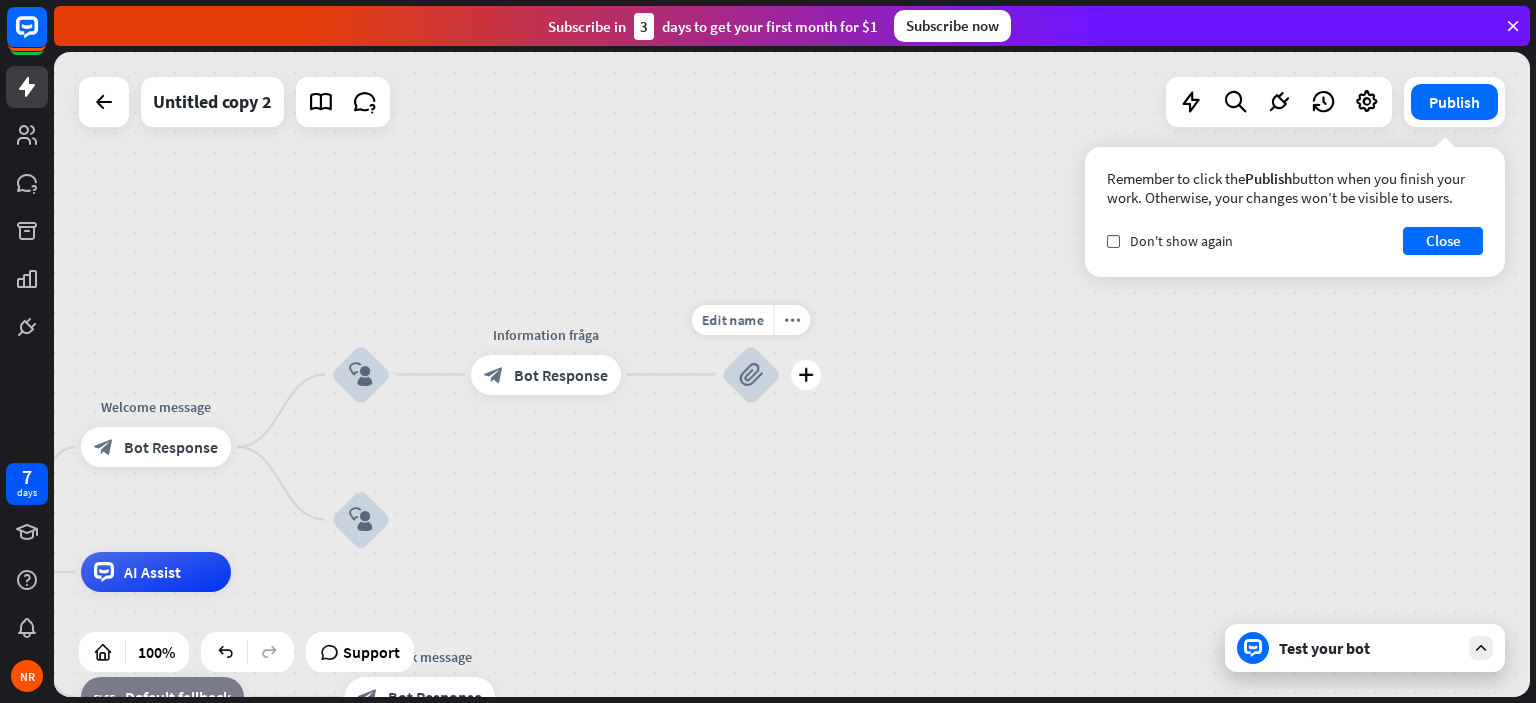 click on "block_attachment" at bounding box center [751, 375] 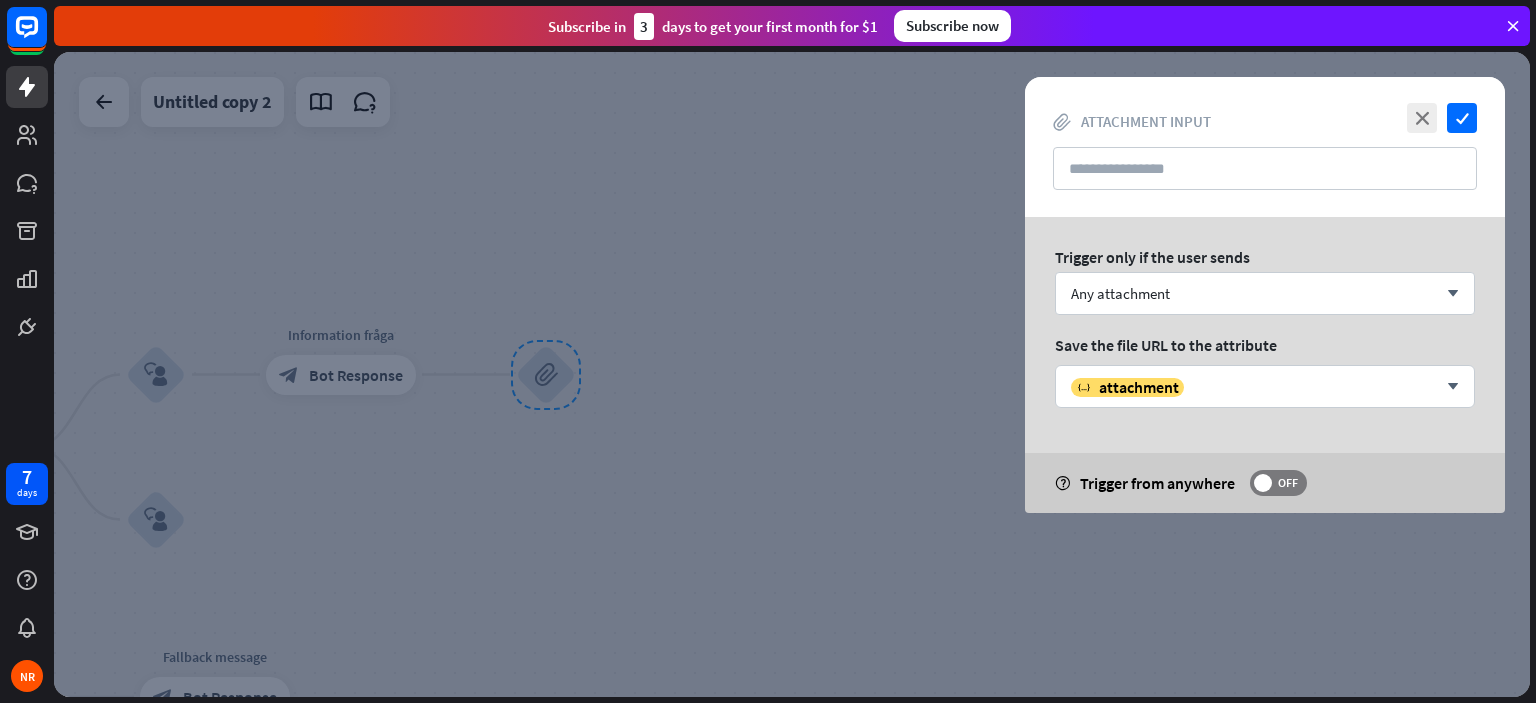 click at bounding box center [792, 374] 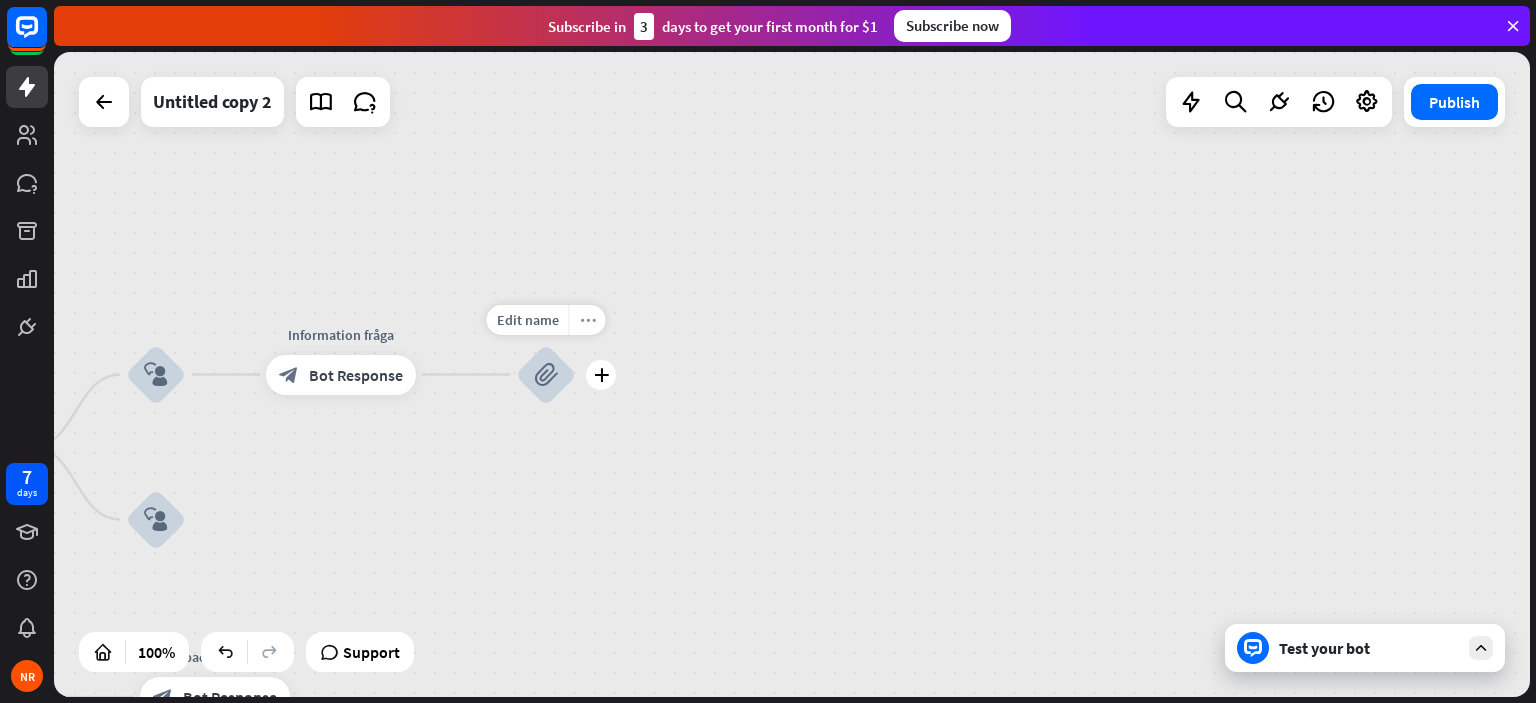 click on "more_horiz" at bounding box center [588, 319] 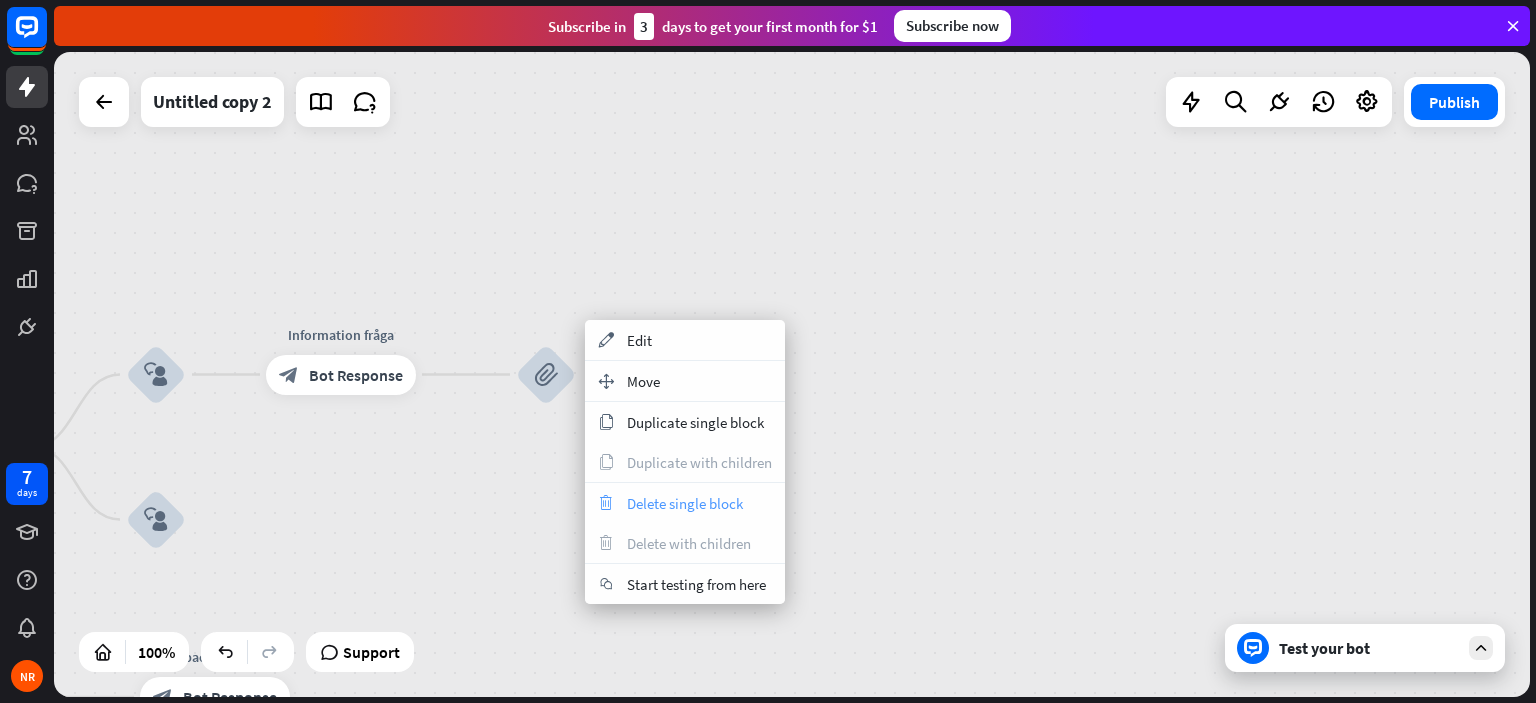 click on "Delete single block" at bounding box center (685, 503) 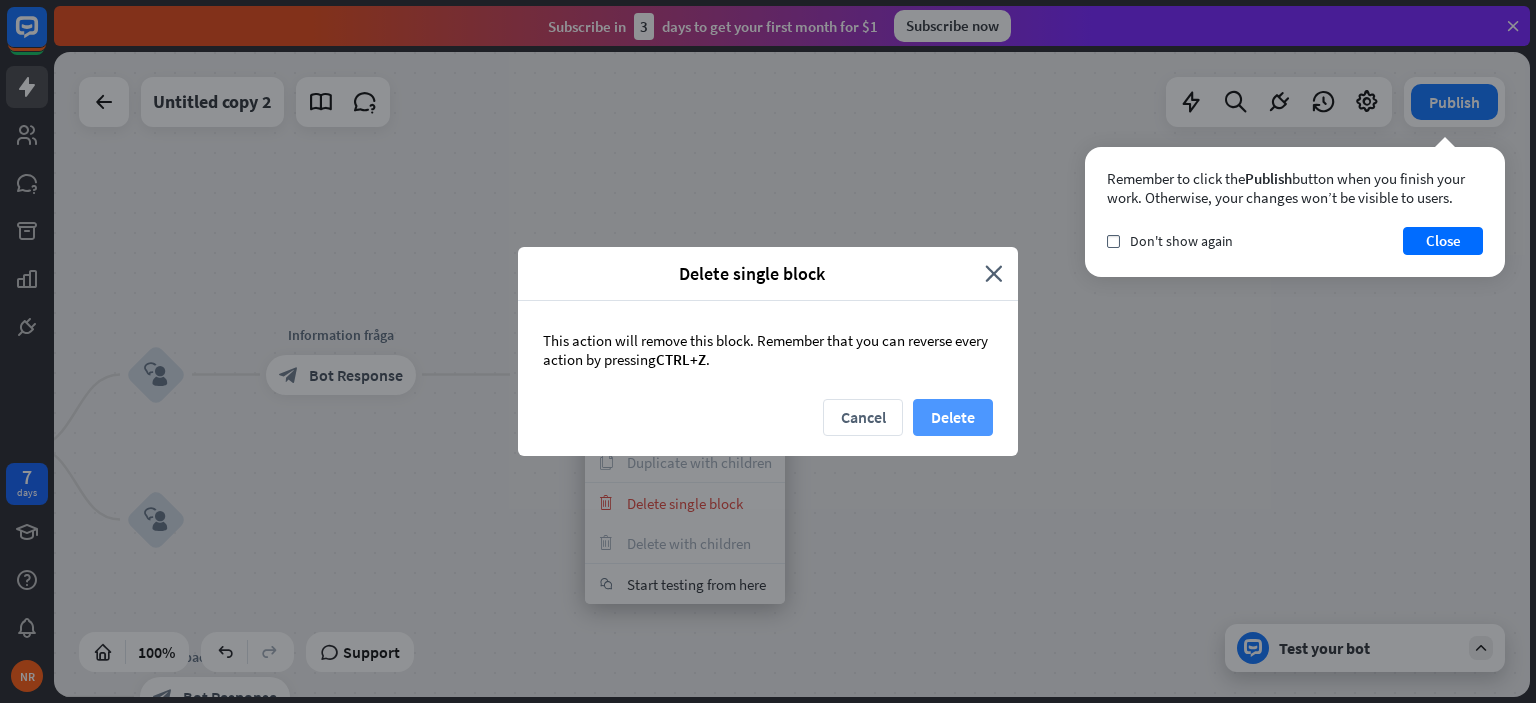 click on "Delete" at bounding box center (953, 417) 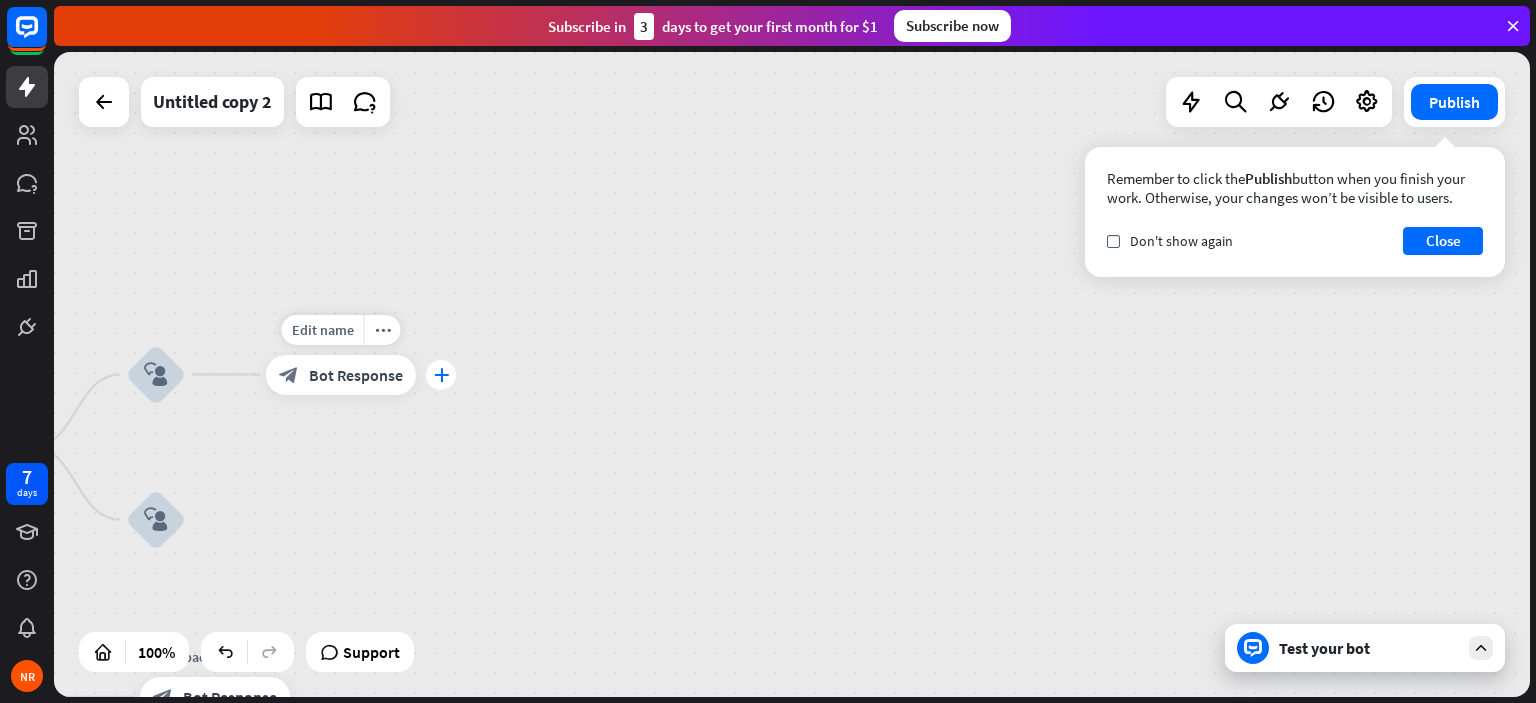 click on "plus" at bounding box center [441, 375] 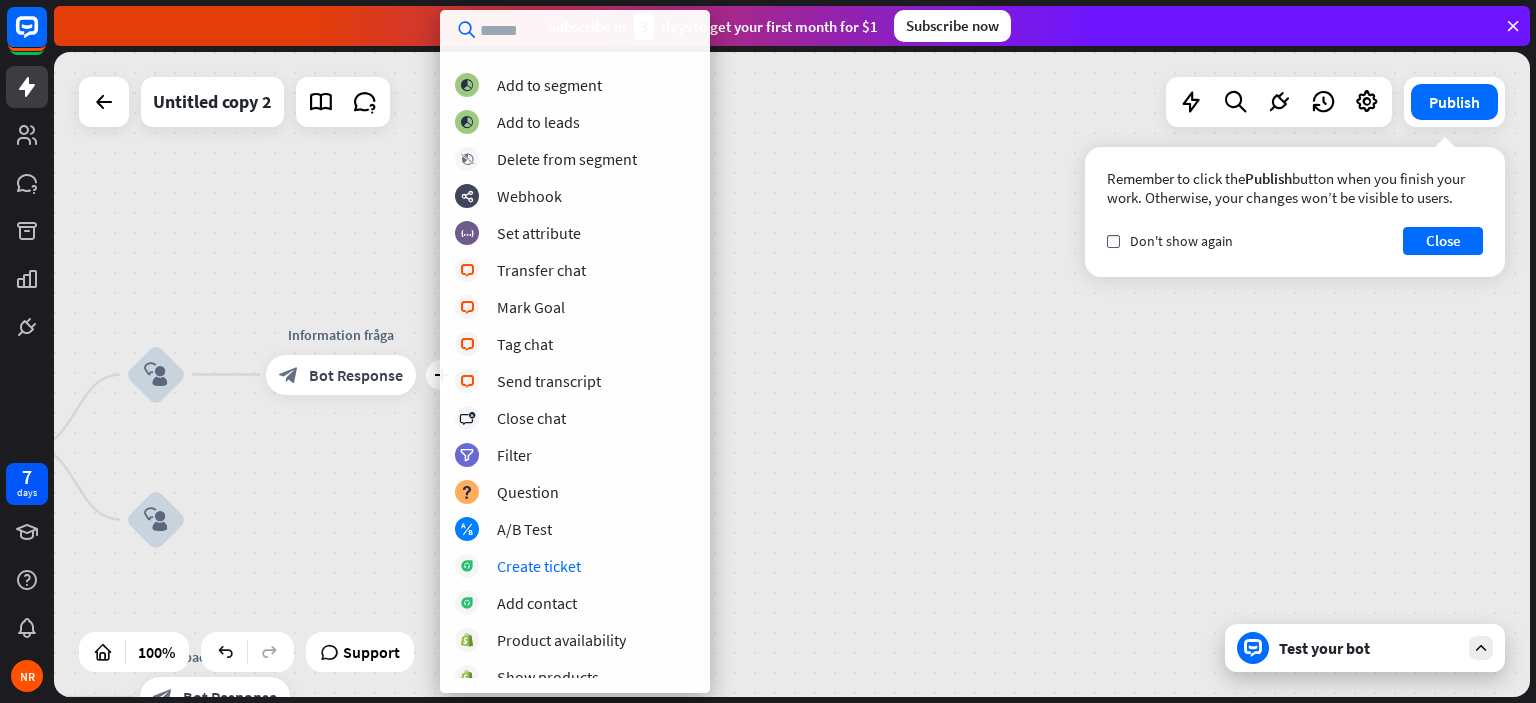 scroll, scrollTop: 484, scrollLeft: 0, axis: vertical 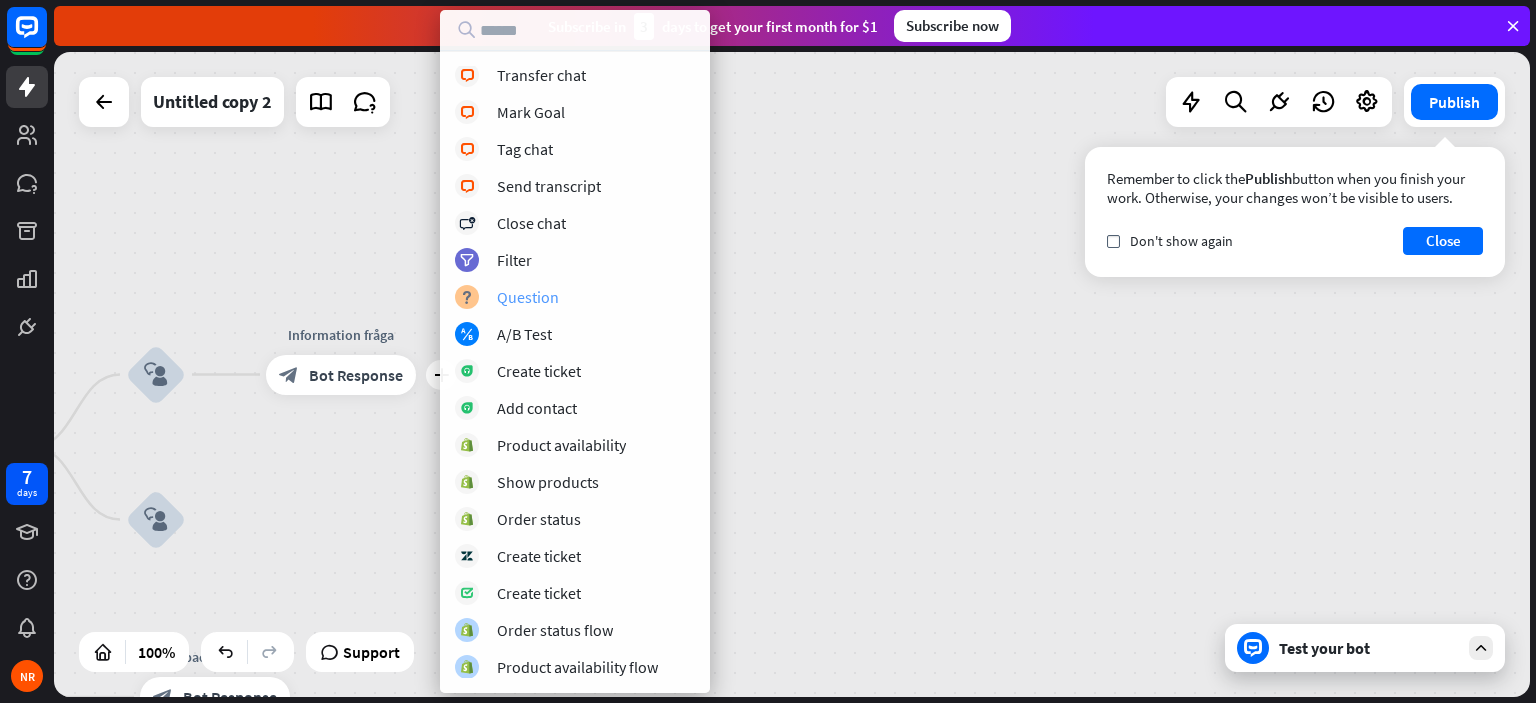 click on "block_question
Question" at bounding box center (575, 297) 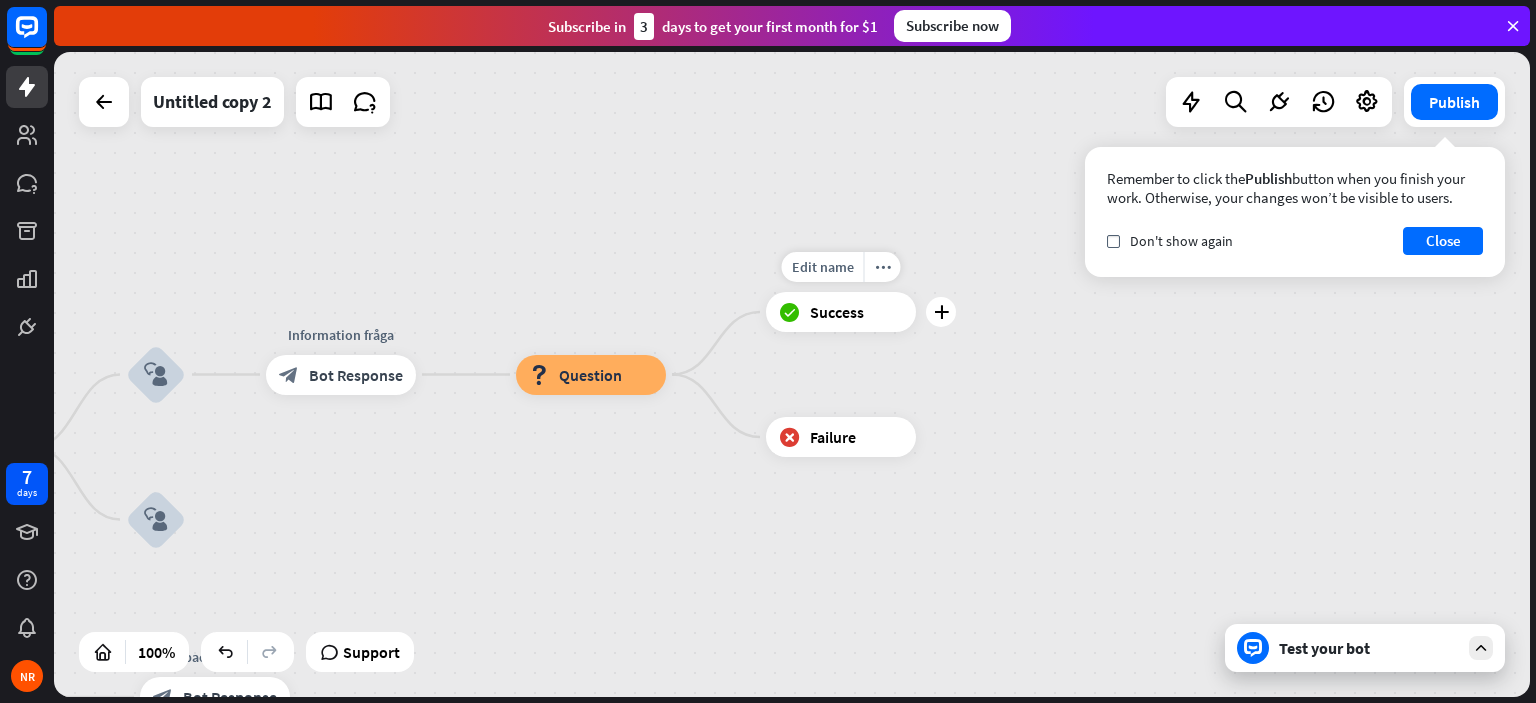 click on "block_success" at bounding box center (789, 312) 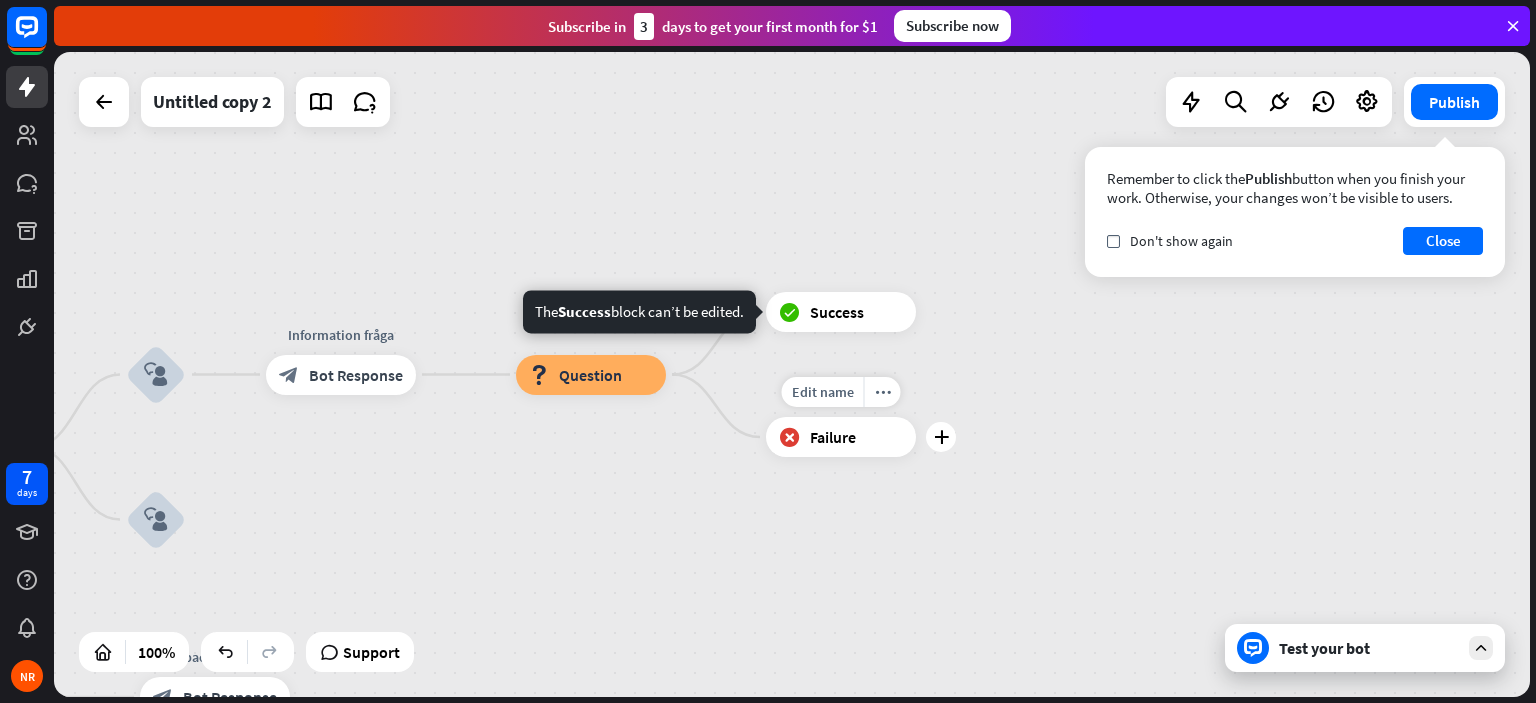 click on "block_failure" at bounding box center (789, 437) 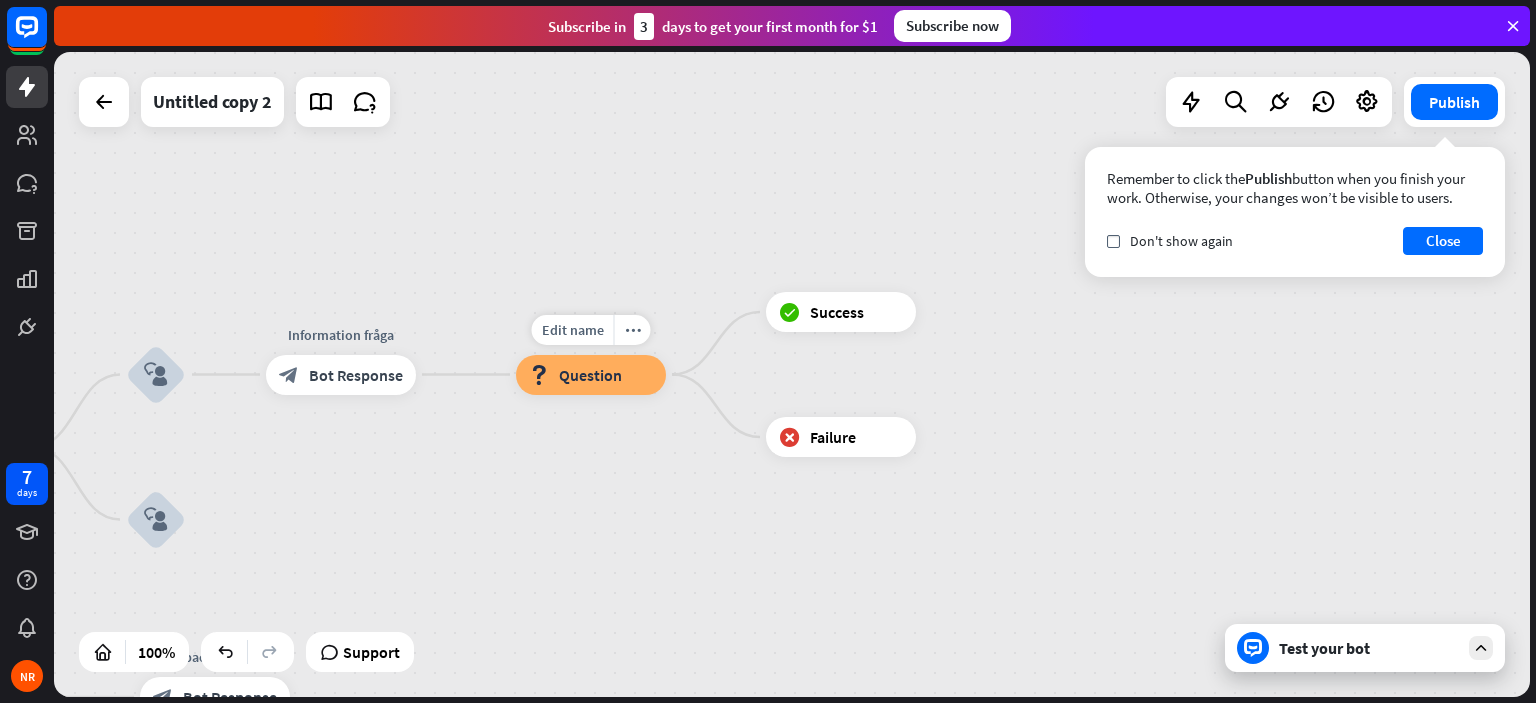 click on "block_question   Question" at bounding box center (591, 375) 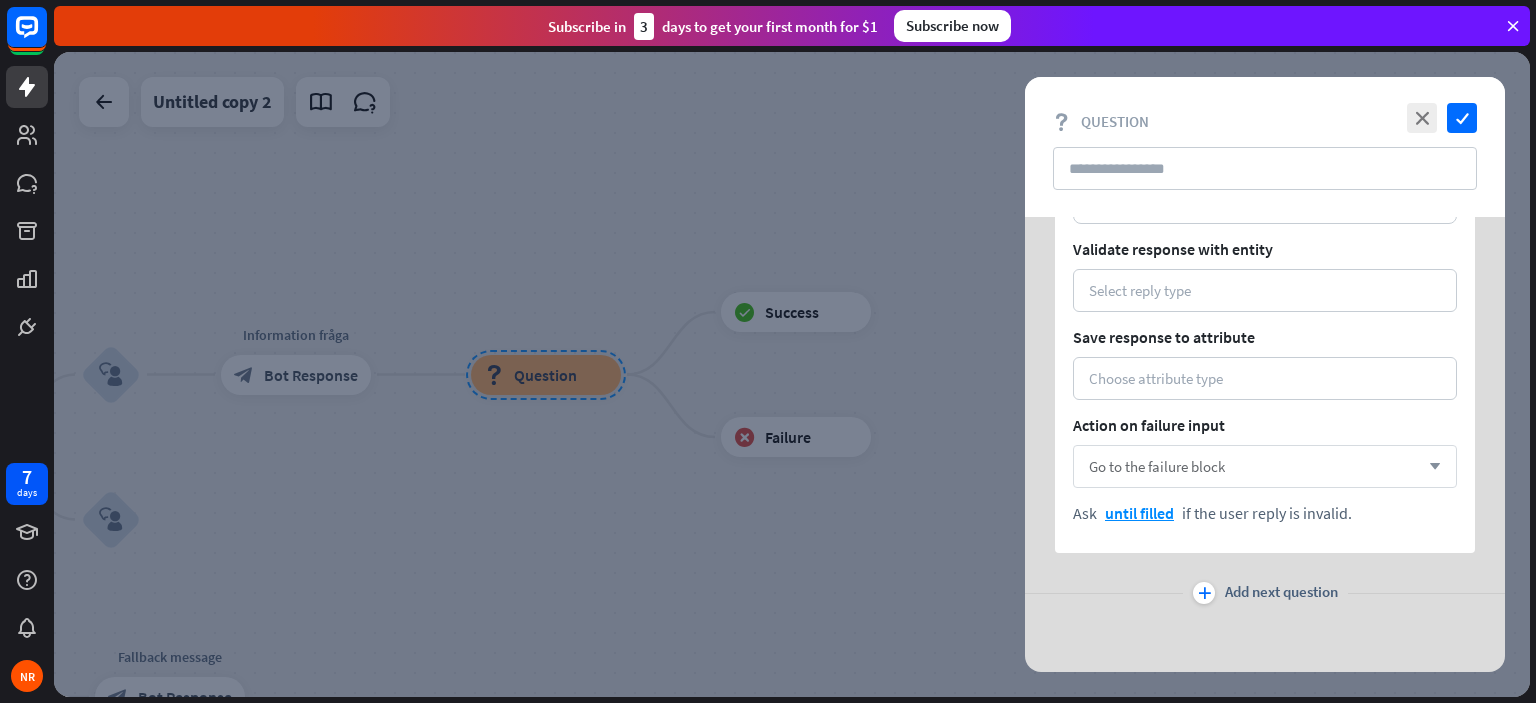 scroll, scrollTop: 192, scrollLeft: 0, axis: vertical 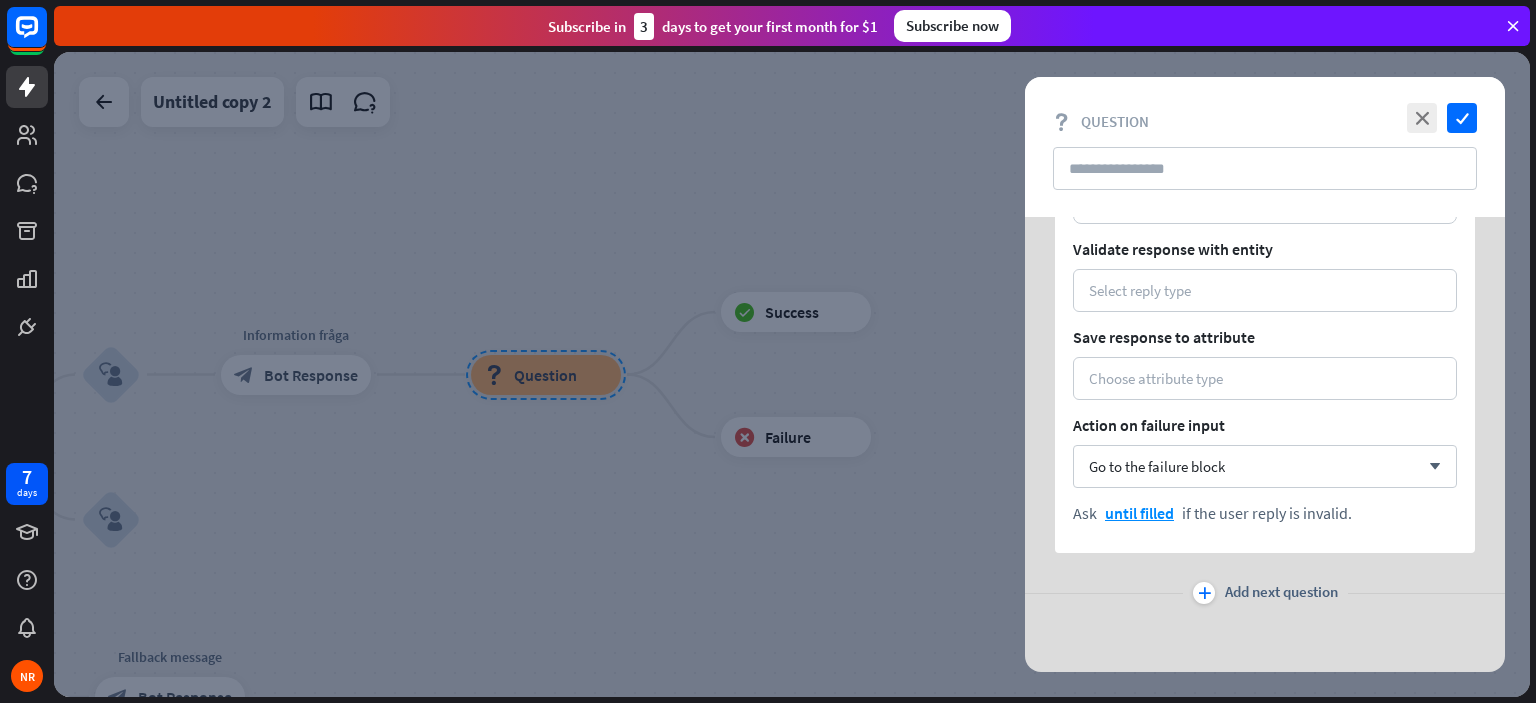 click at bounding box center [792, 374] 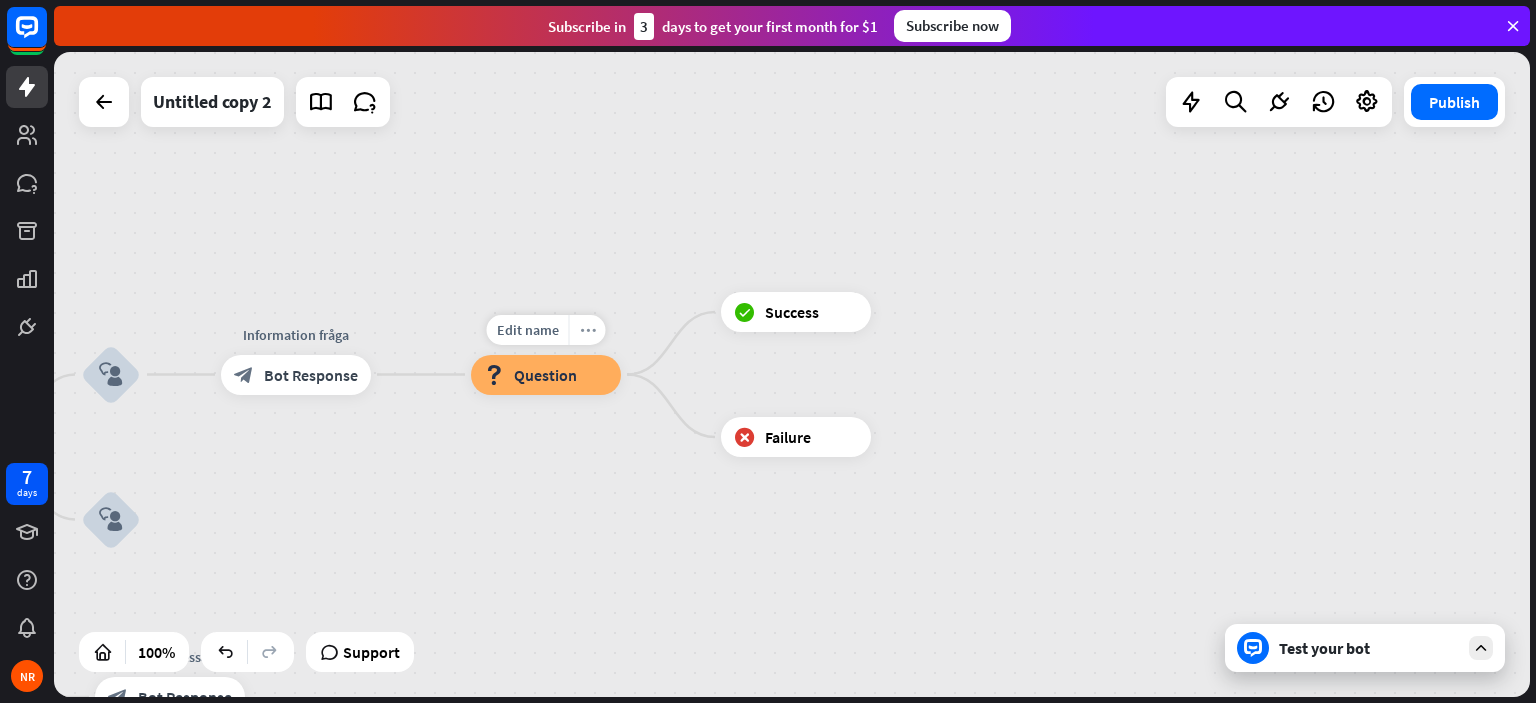 click on "more_horiz" at bounding box center (588, 329) 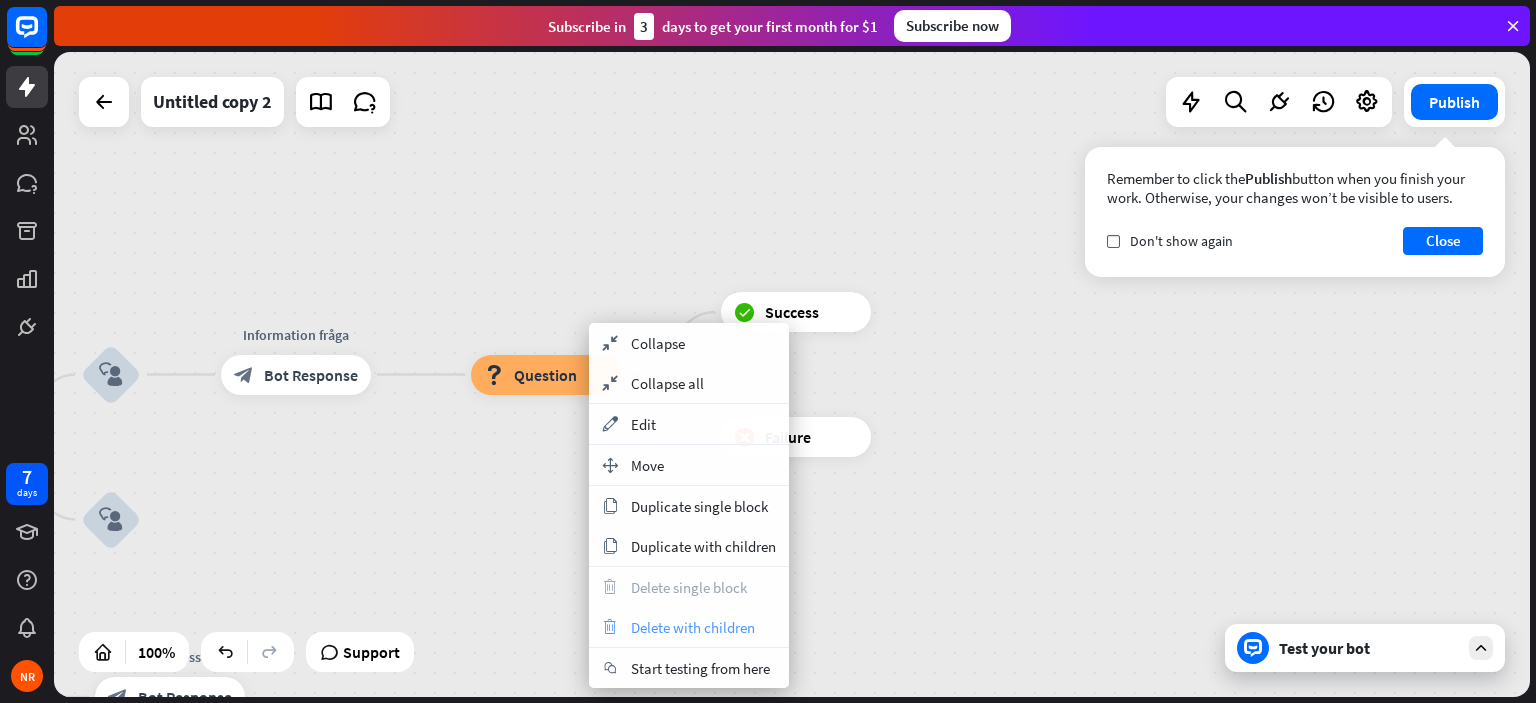 click on "Delete with children" at bounding box center [693, 627] 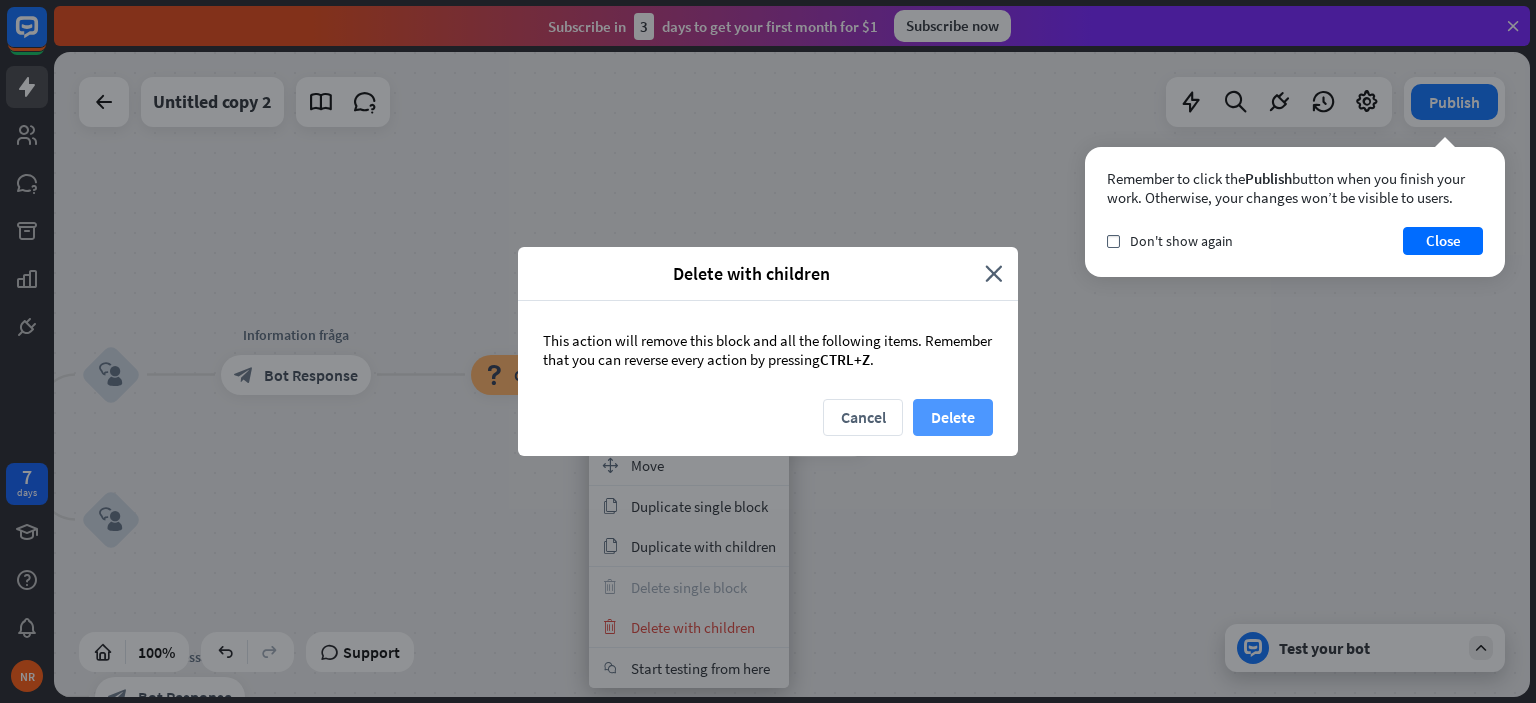 click on "Delete" at bounding box center (953, 417) 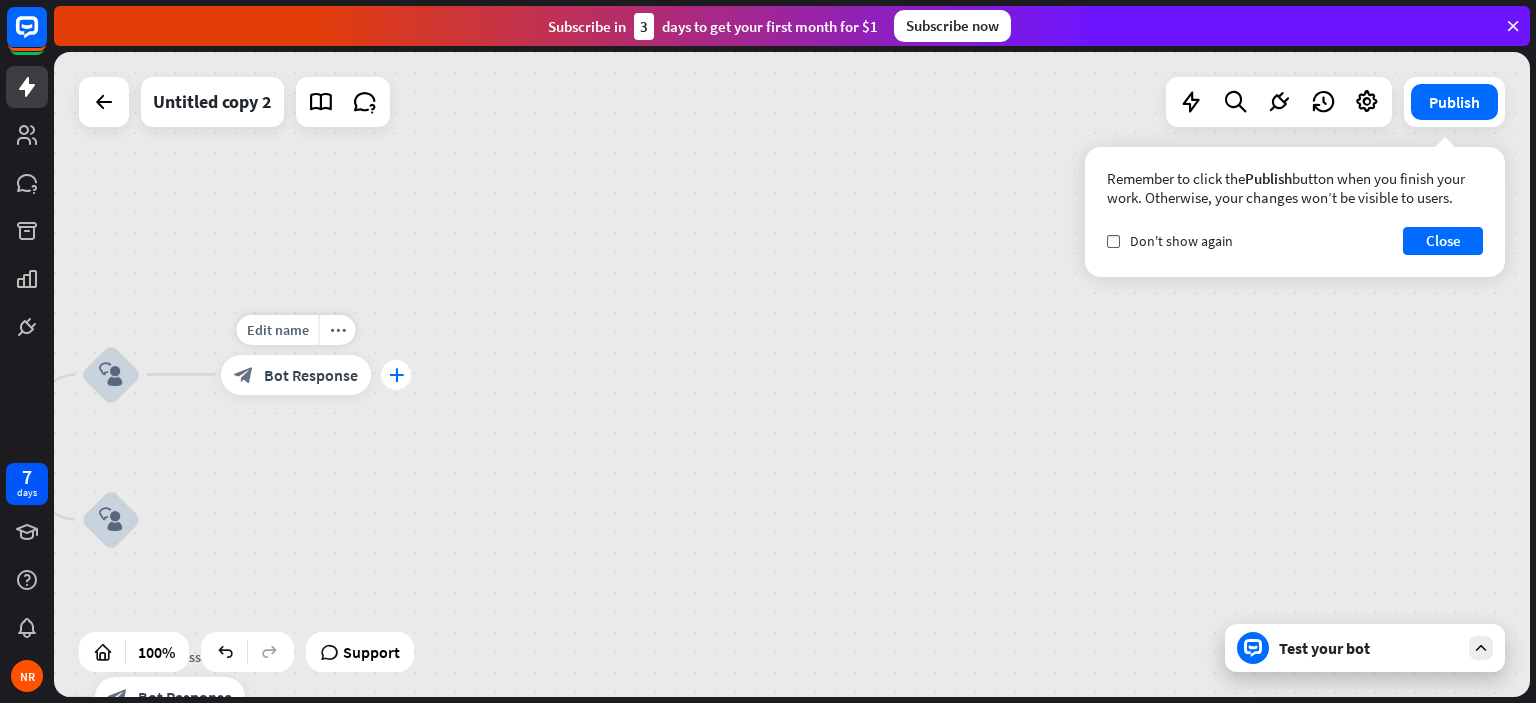 click on "plus" at bounding box center [396, 375] 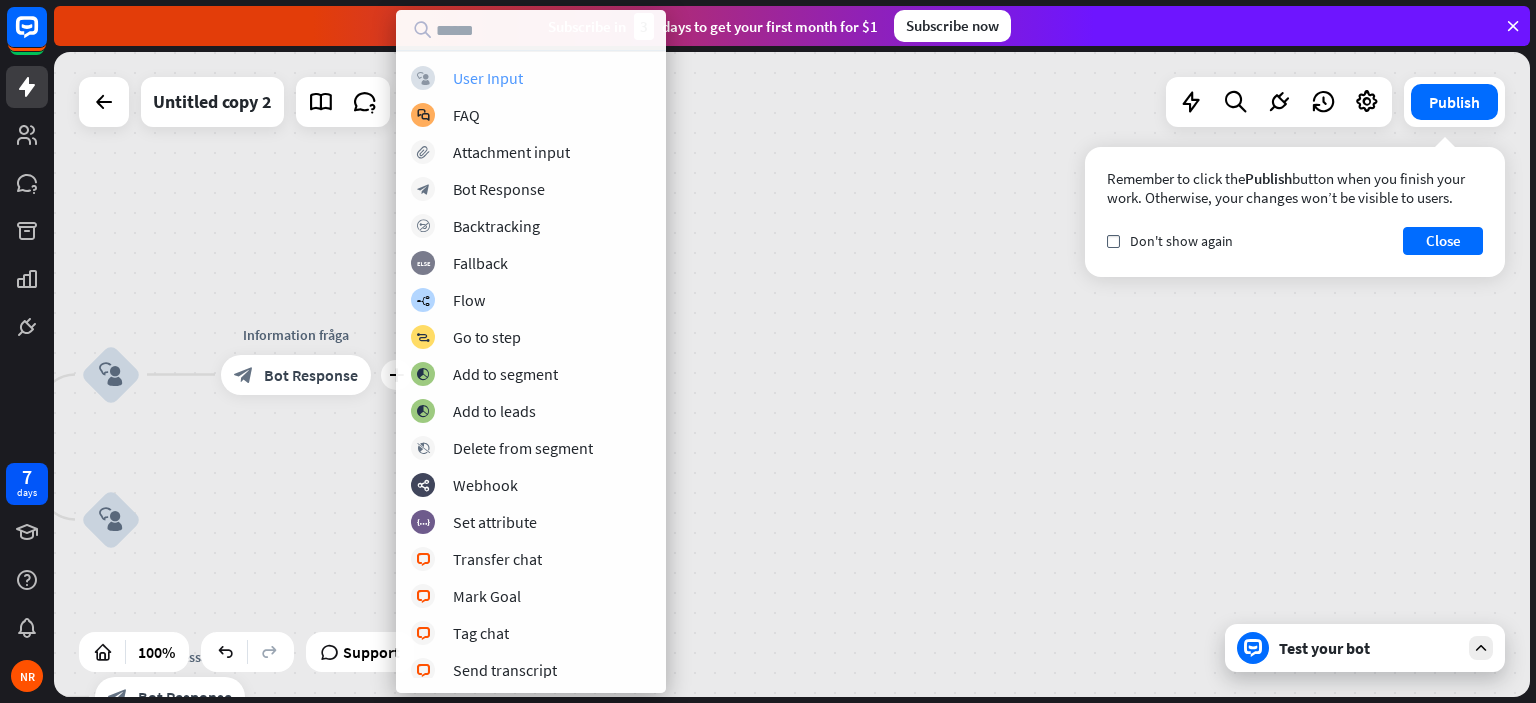 click on "User Input" at bounding box center [488, 78] 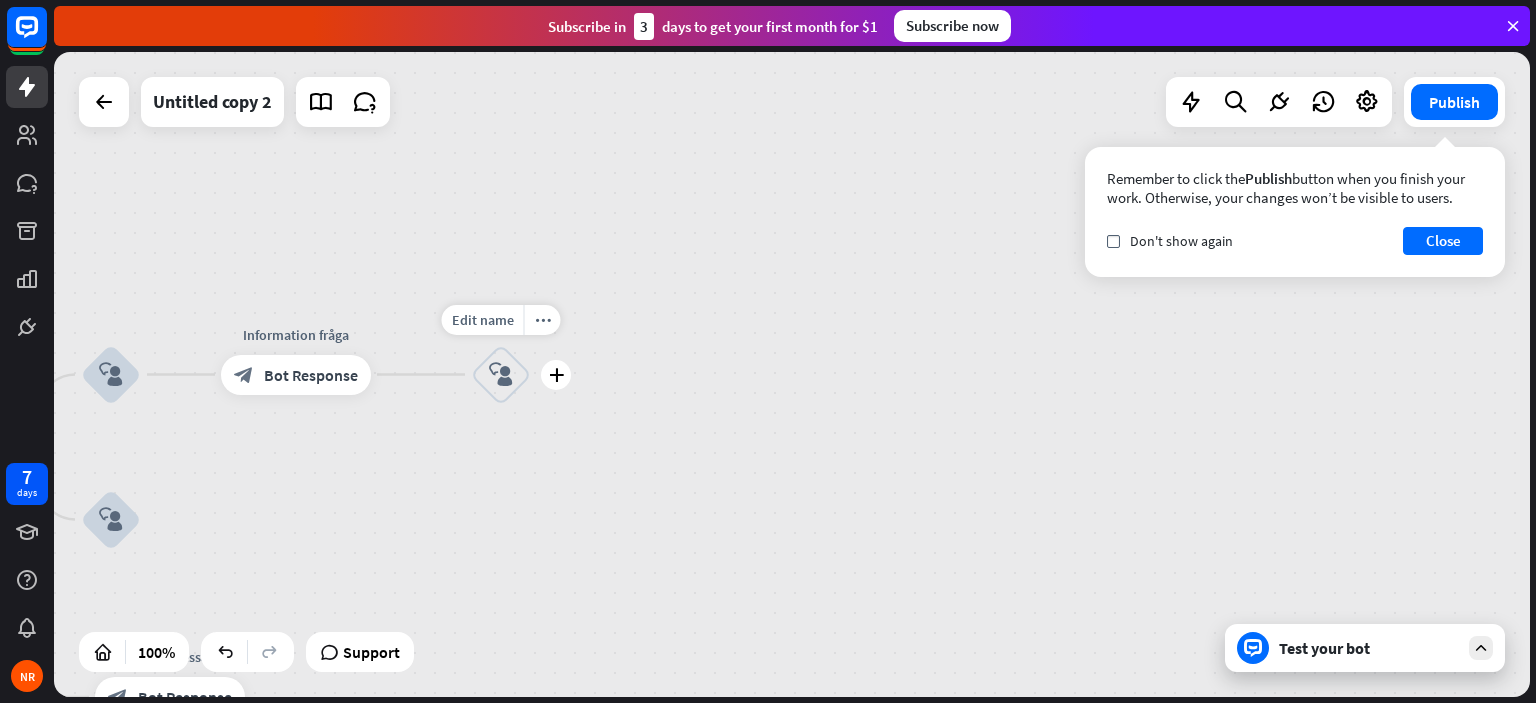 click on "block_user_input" at bounding box center (501, 375) 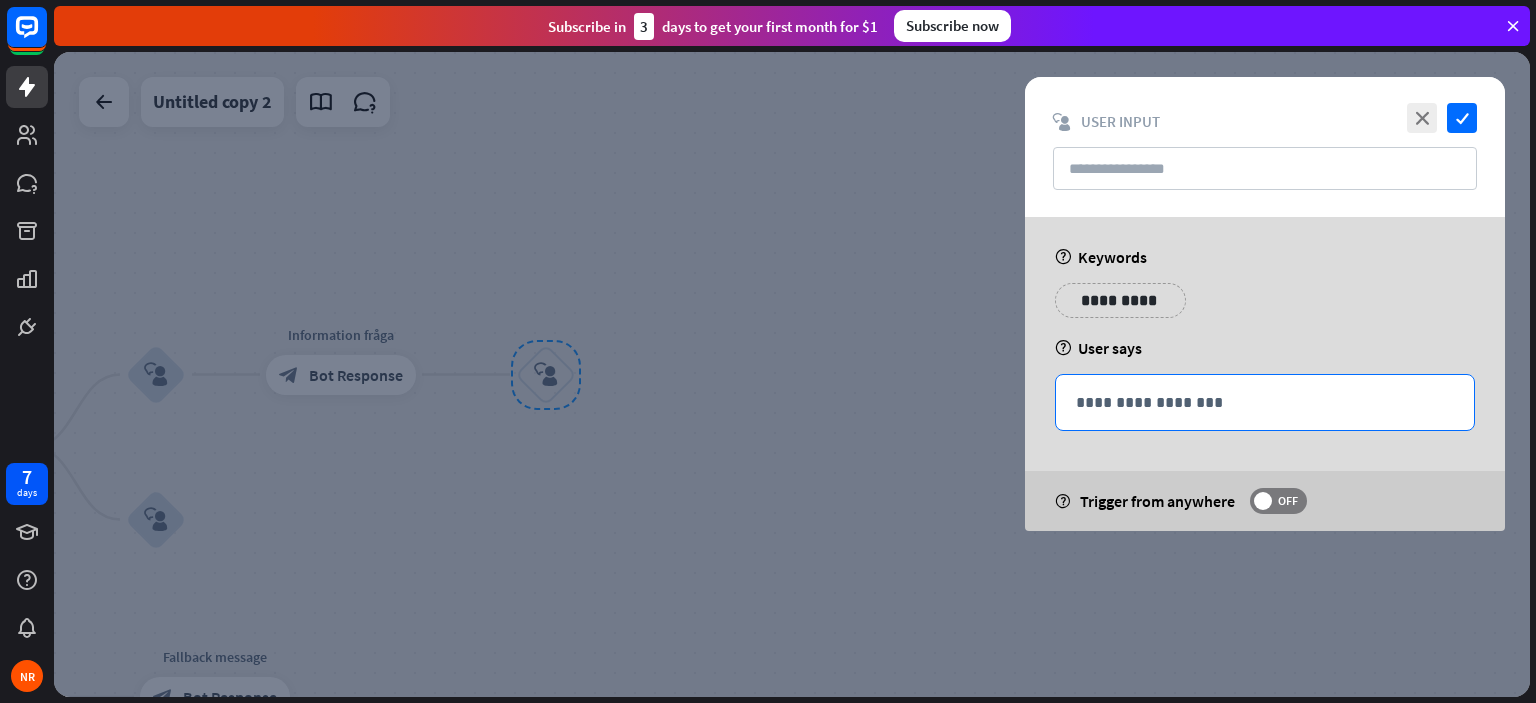 click on "**********" at bounding box center (1265, 402) 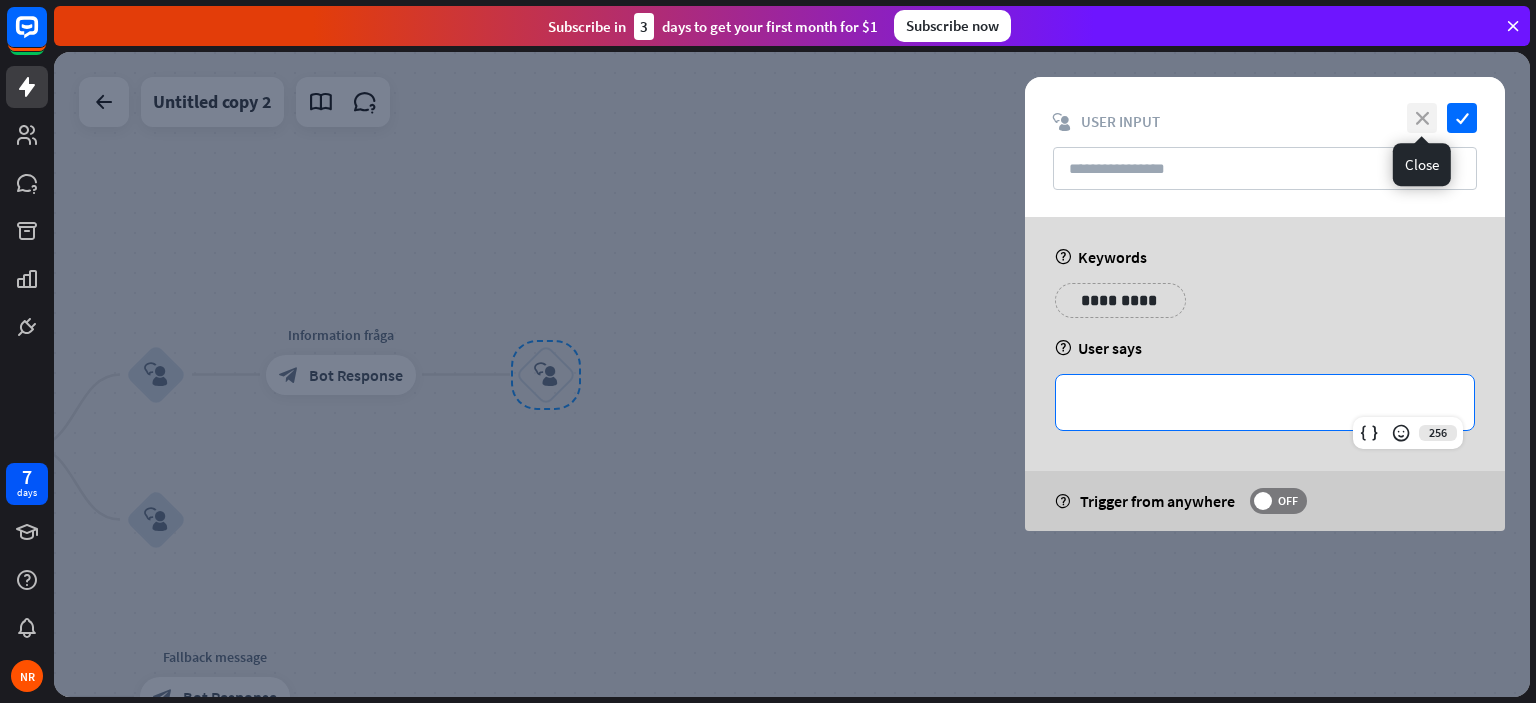 click on "close" at bounding box center (1422, 118) 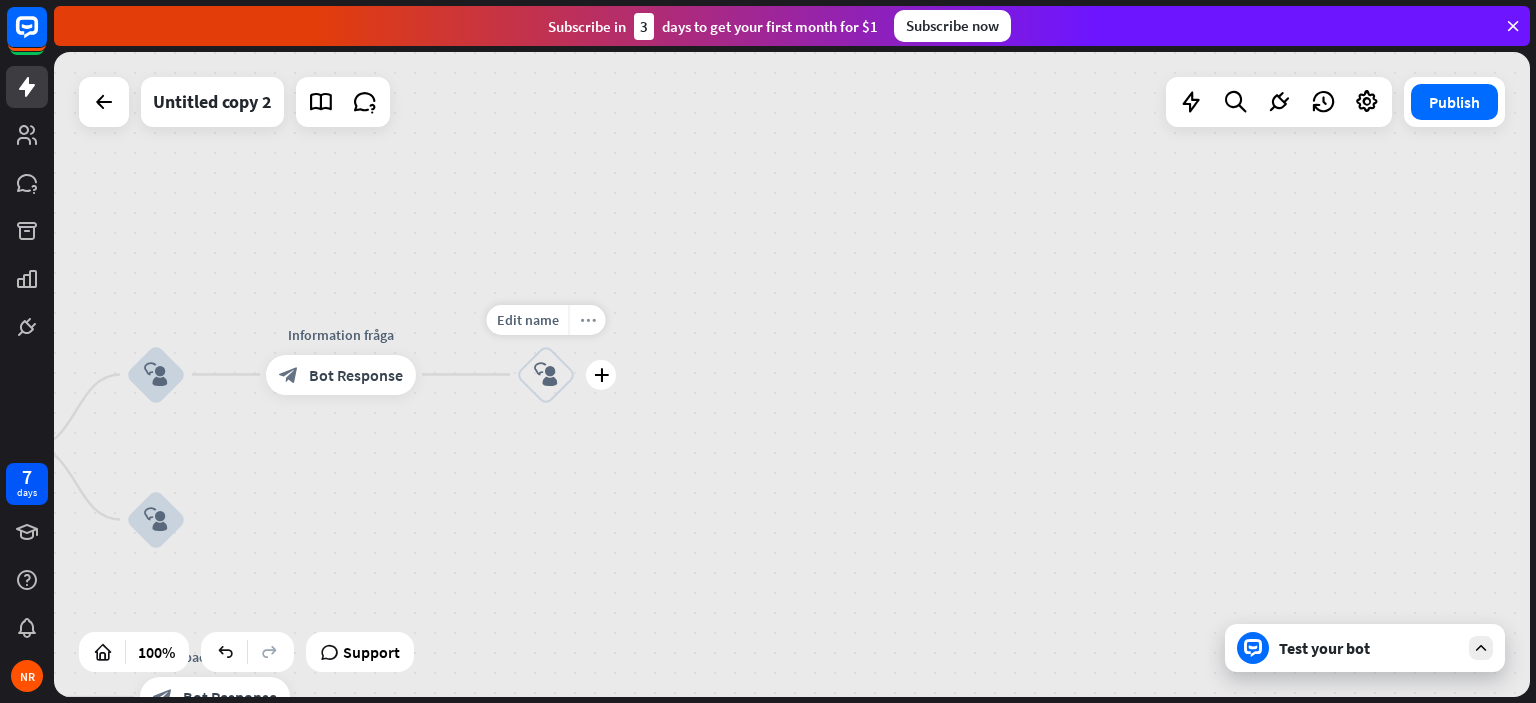 click on "more_horiz" at bounding box center [587, 320] 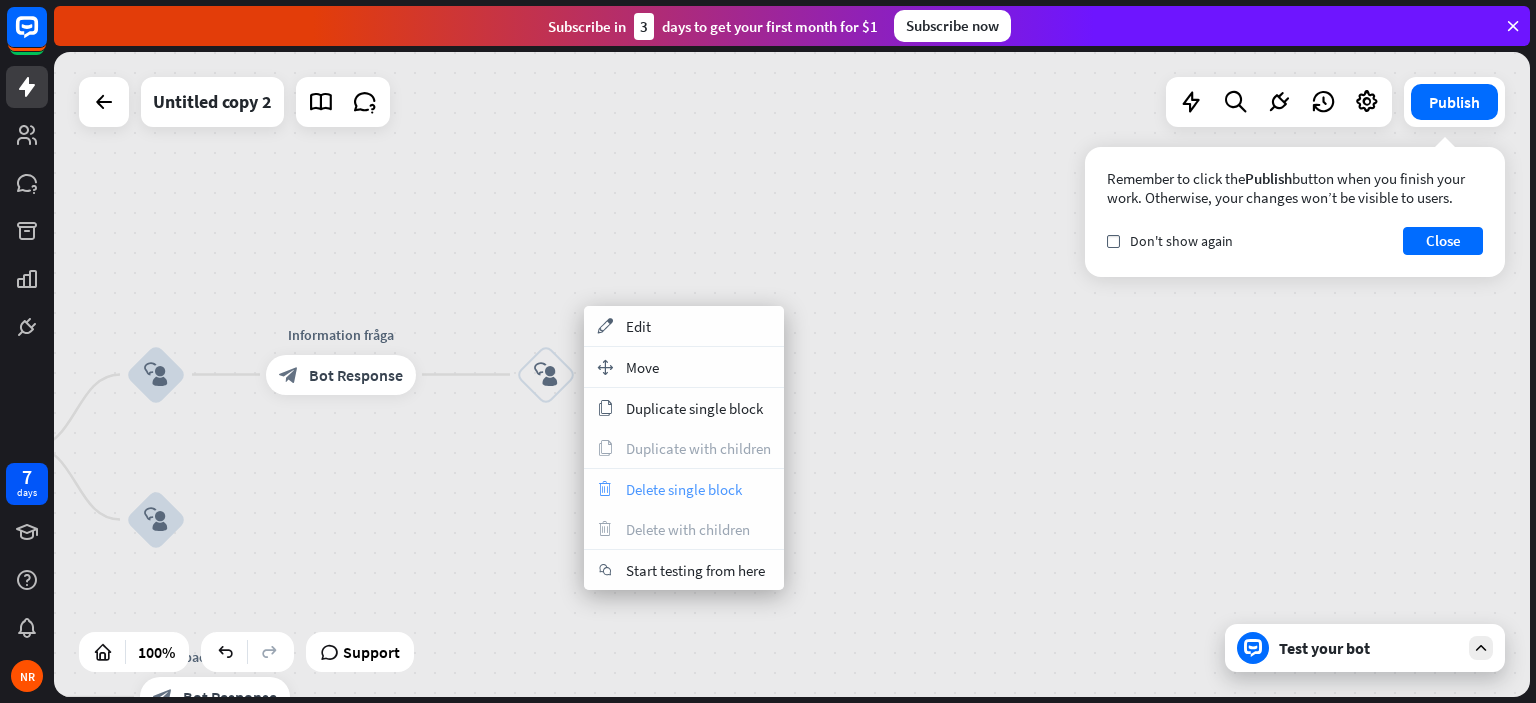 click on "Delete single block" at bounding box center [684, 489] 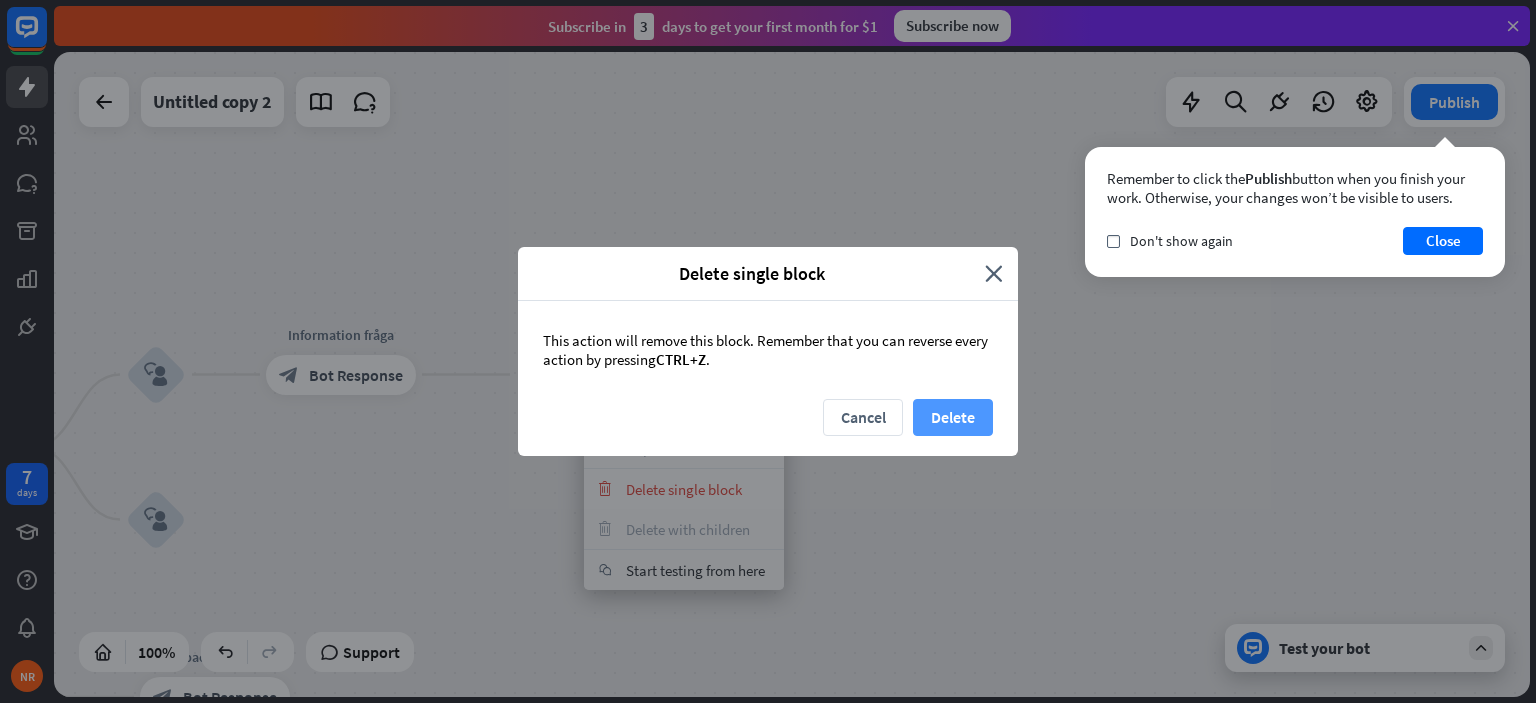 click on "Delete" at bounding box center (953, 417) 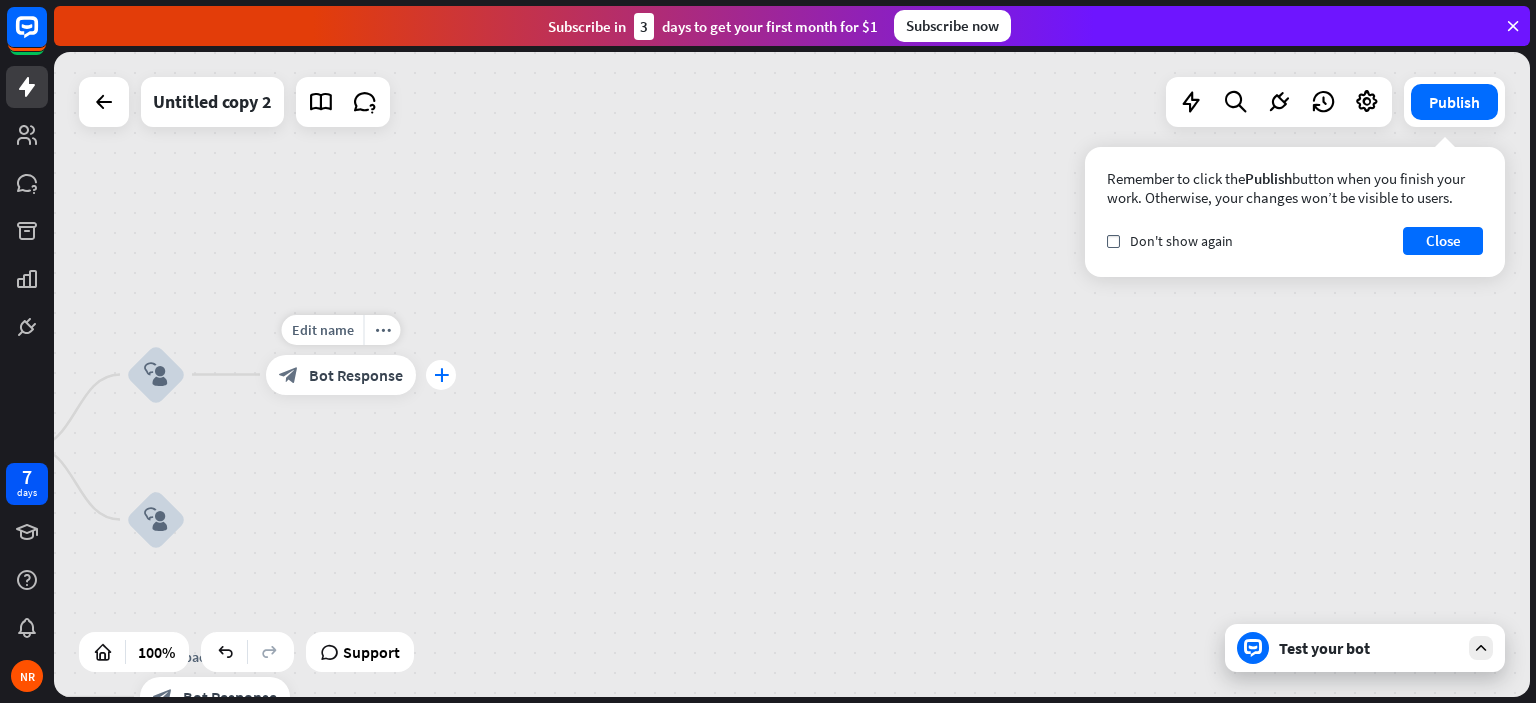 click on "plus" at bounding box center [441, 375] 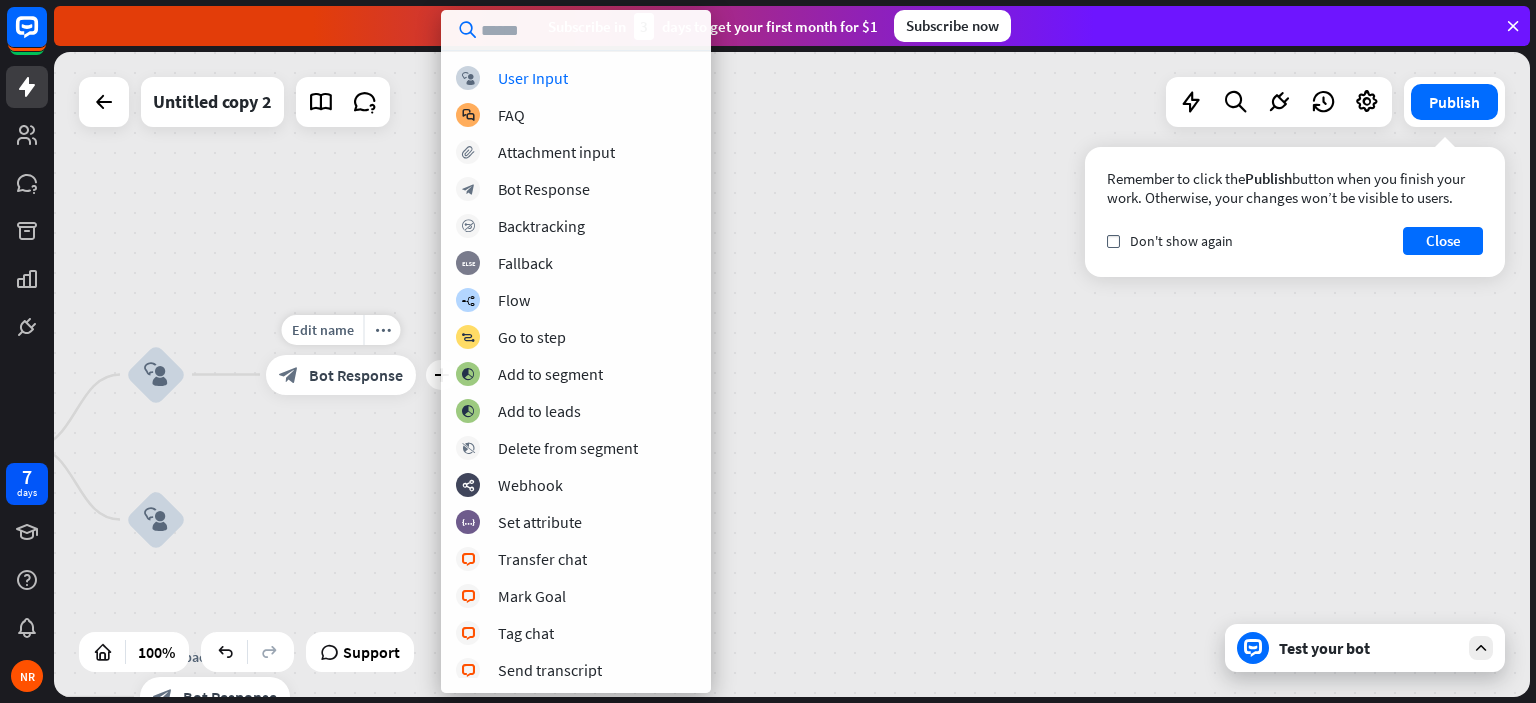 click on "Bot Response" at bounding box center (356, 375) 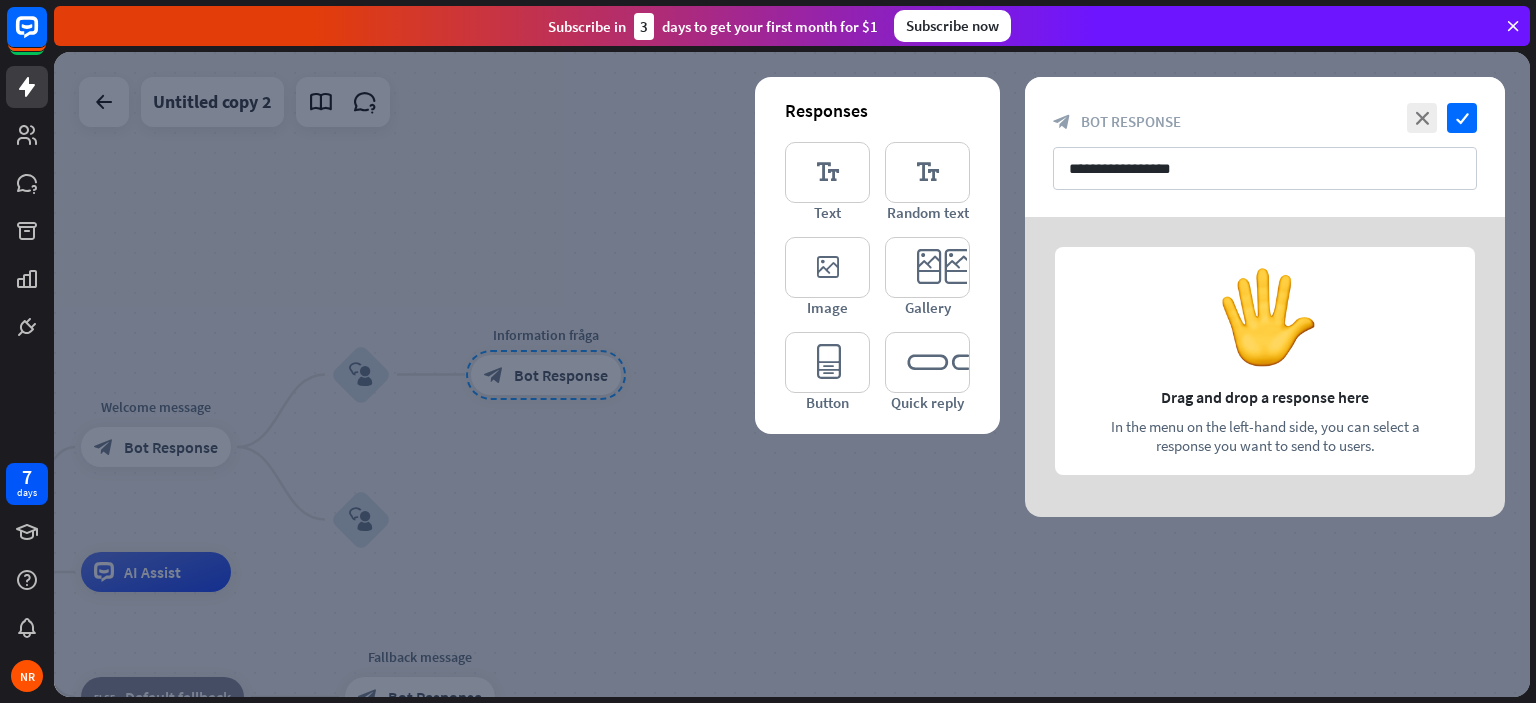 click at bounding box center [1265, 367] 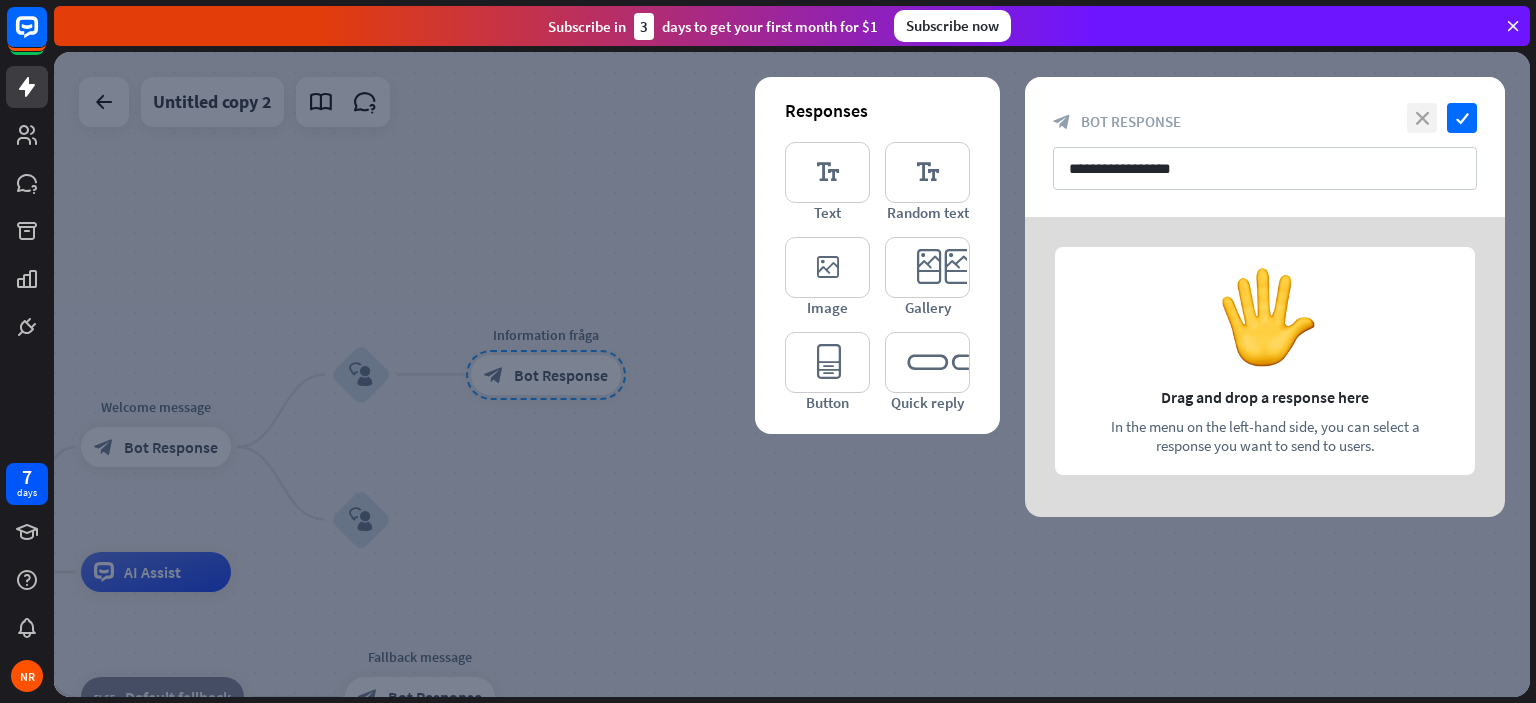 click on "close" at bounding box center (1422, 118) 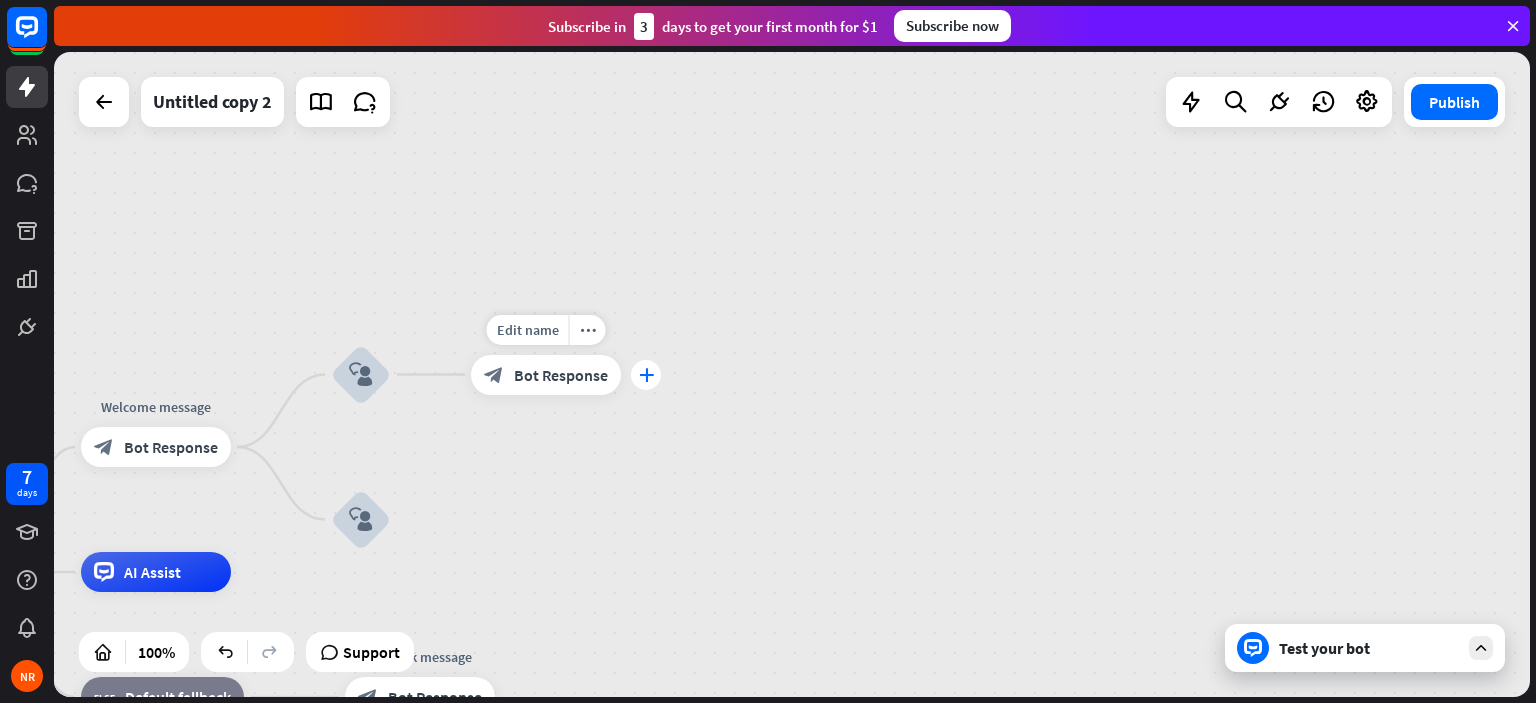 click on "plus" at bounding box center (646, 375) 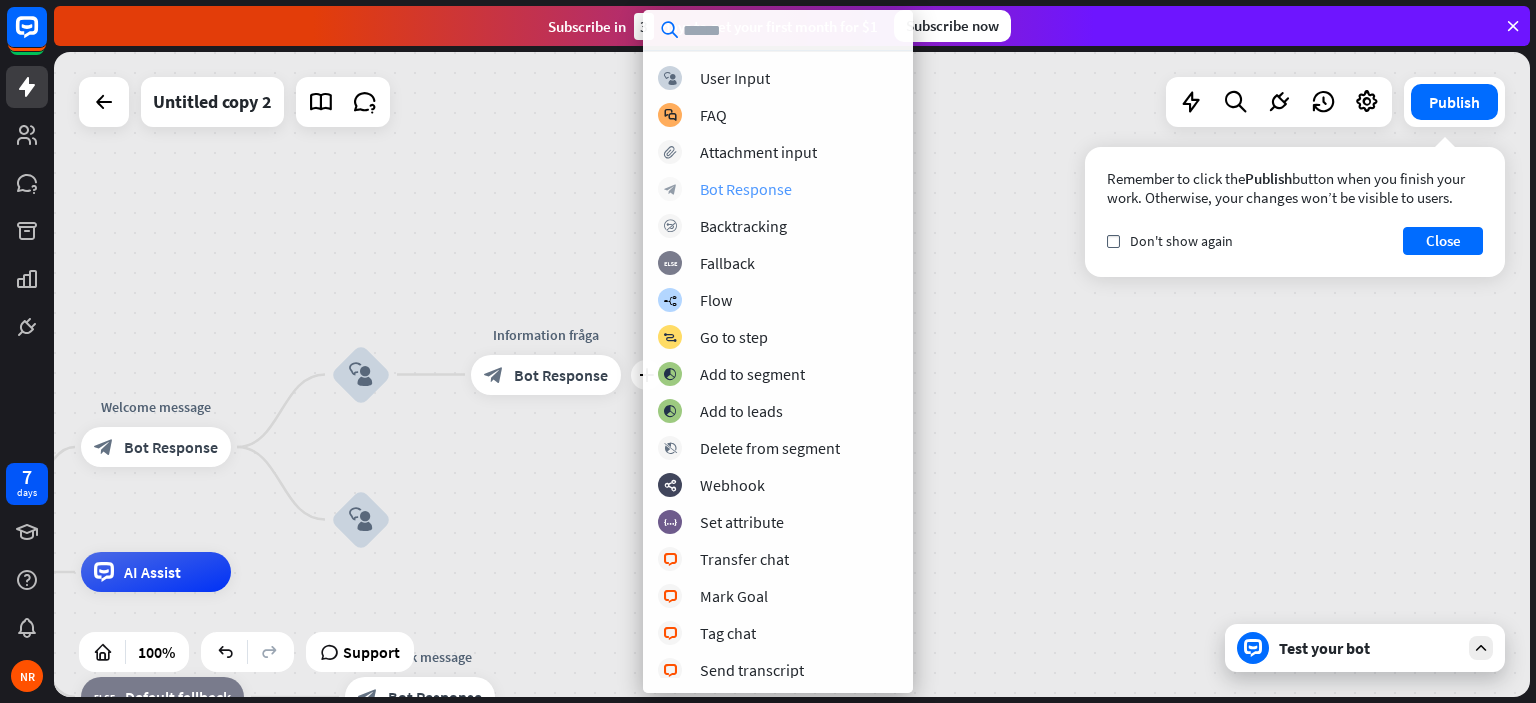 click on "Bot Response" at bounding box center [746, 189] 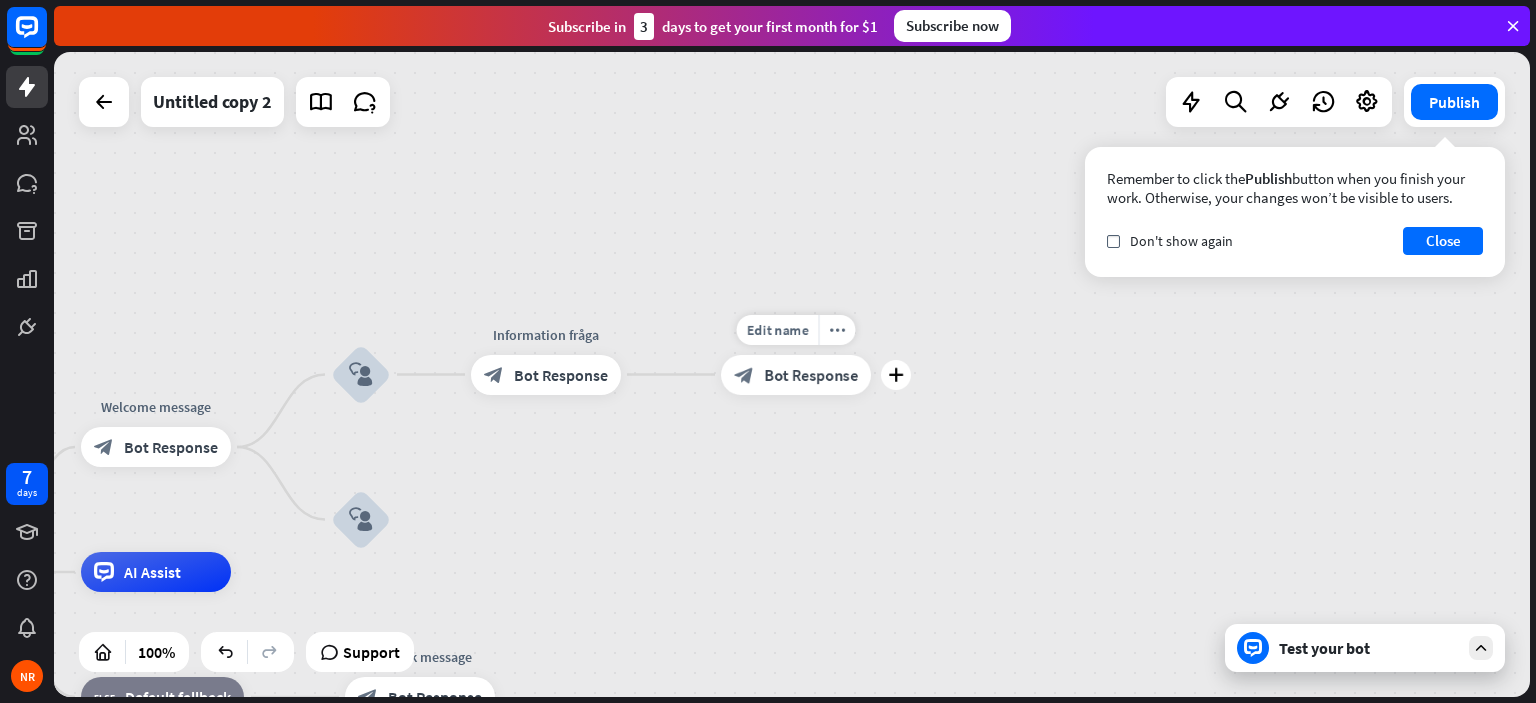 click on "block_bot_response" at bounding box center [744, 375] 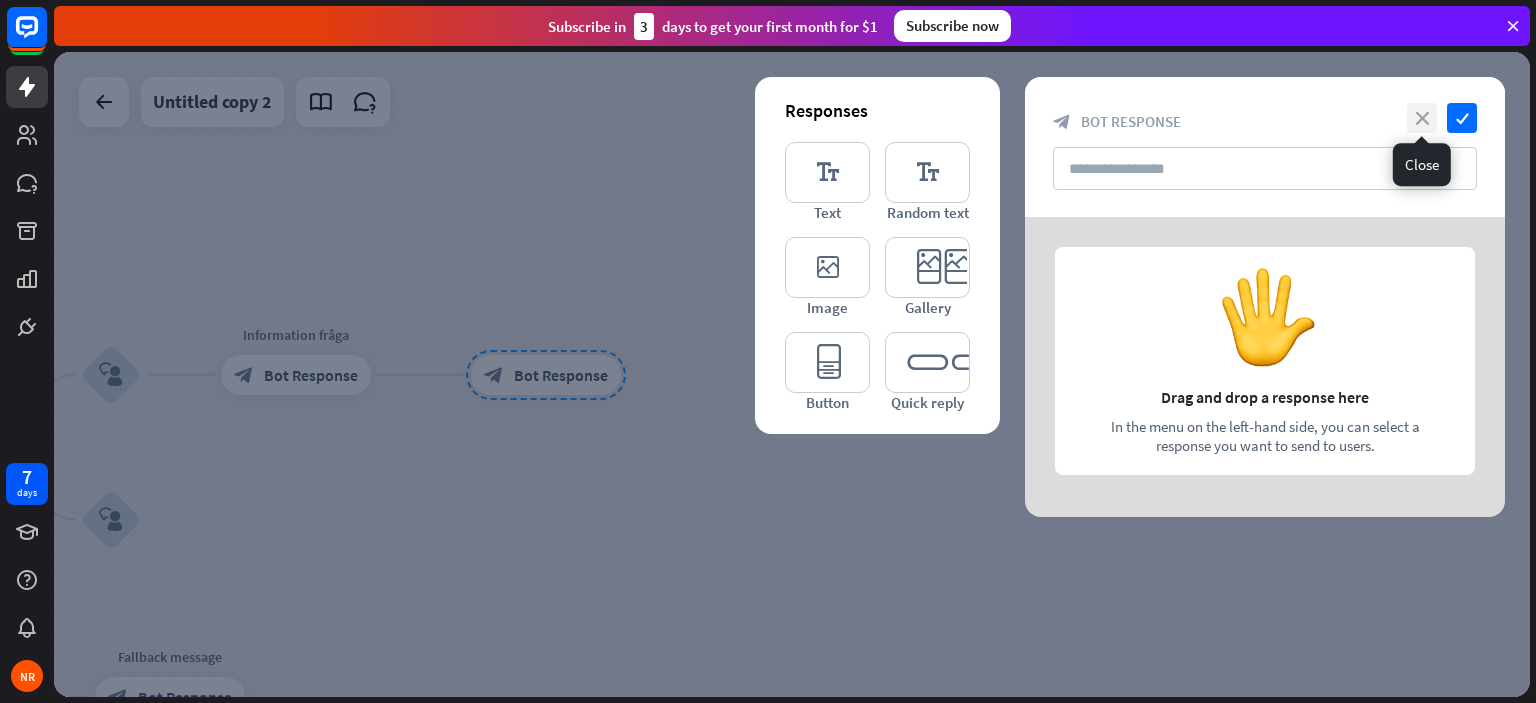 click on "close" at bounding box center [1422, 118] 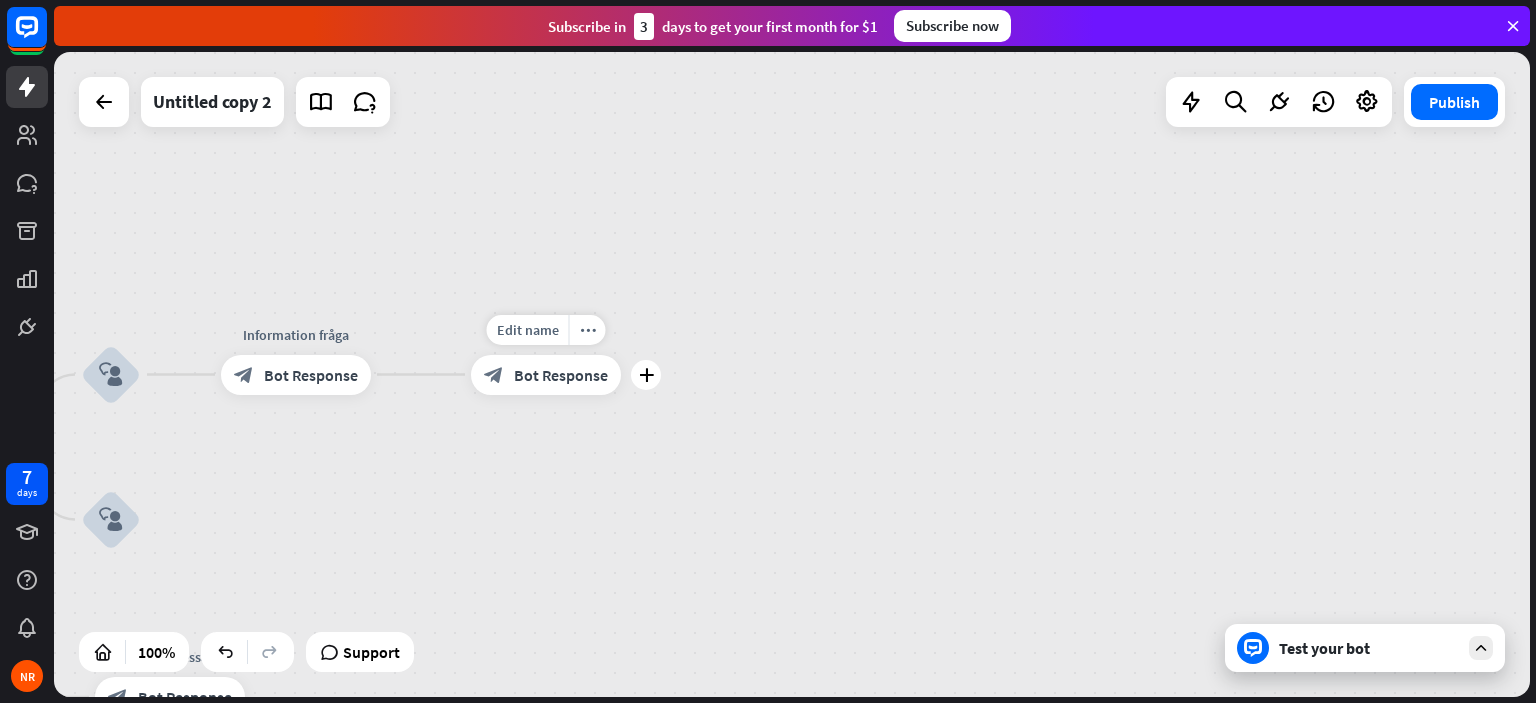 click on "Edit name   more_horiz         plus     block_bot_response   Bot Response" at bounding box center [546, 375] 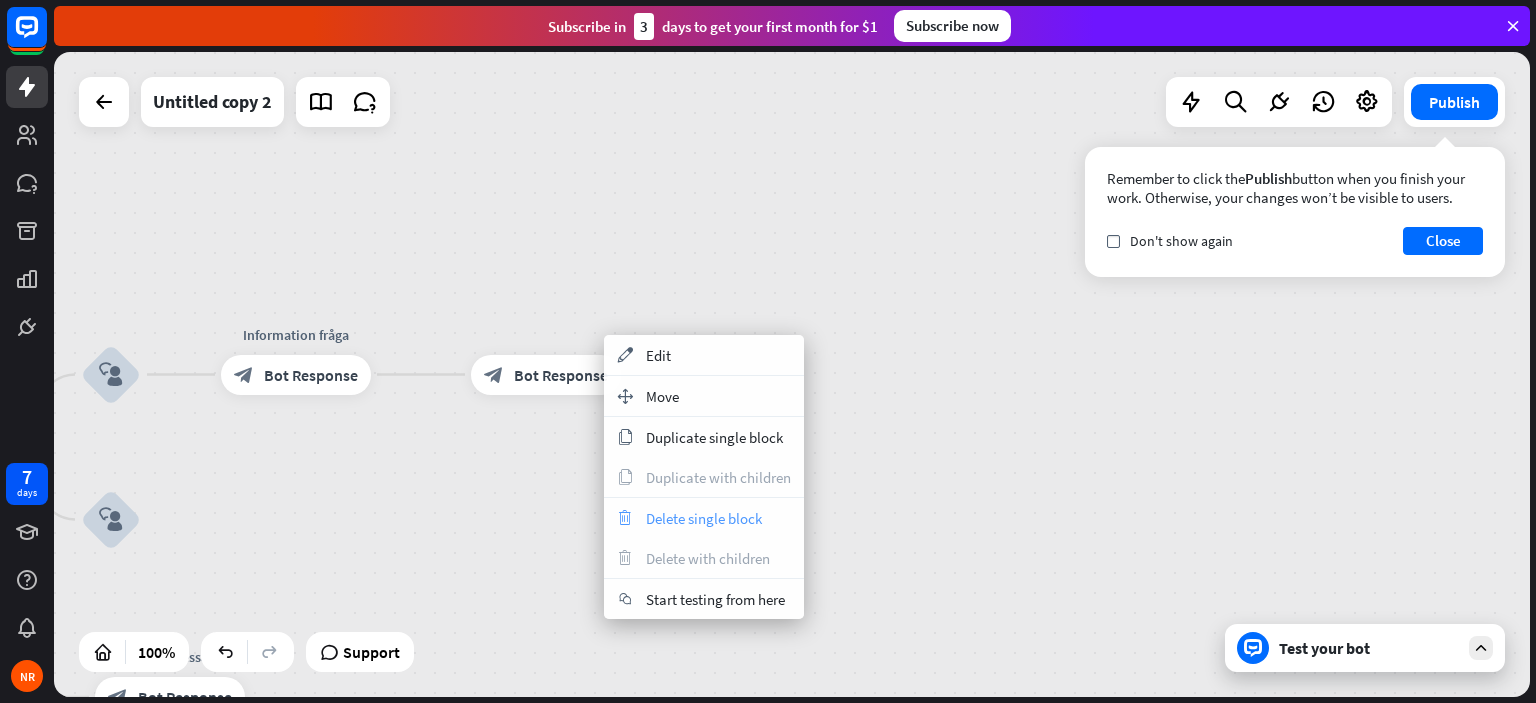 click on "Delete single block" at bounding box center (704, 518) 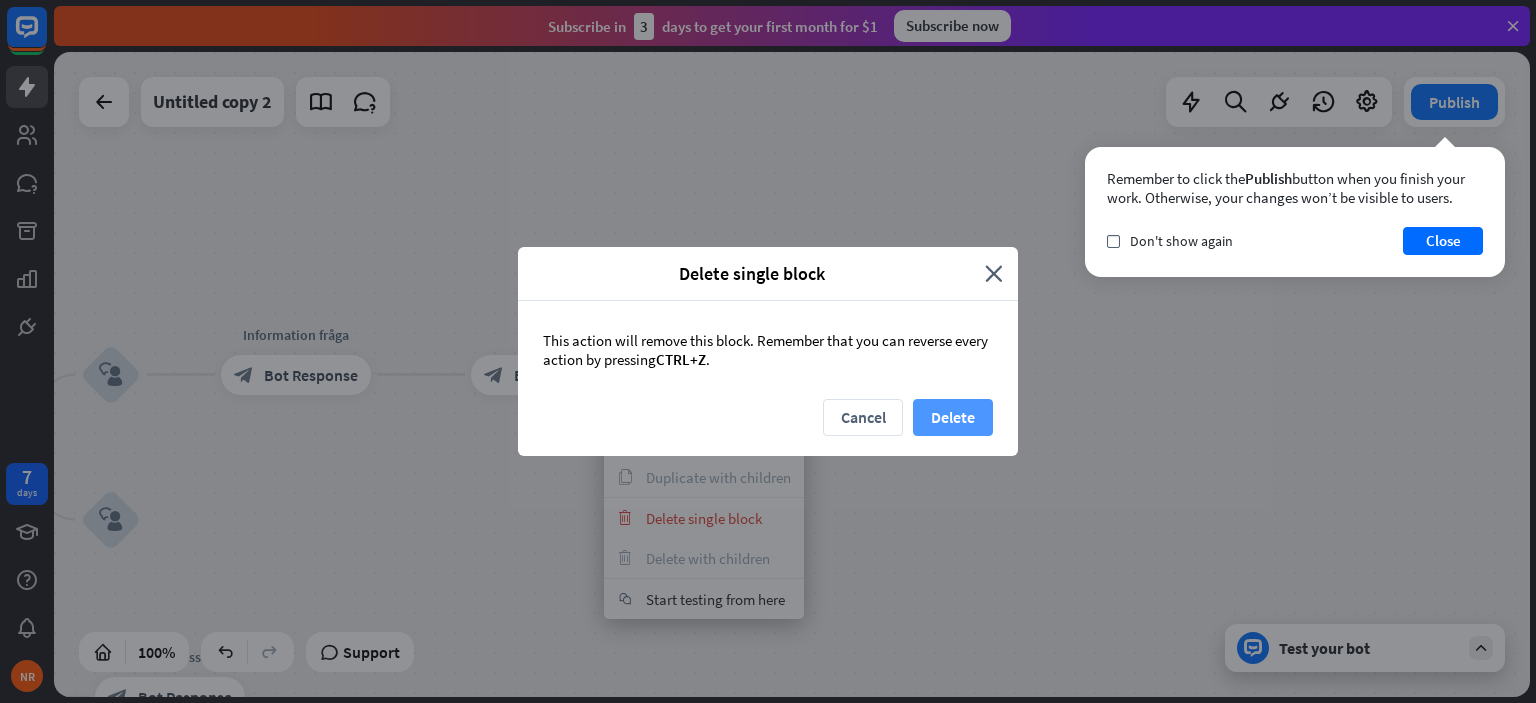 click on "Delete" at bounding box center (953, 417) 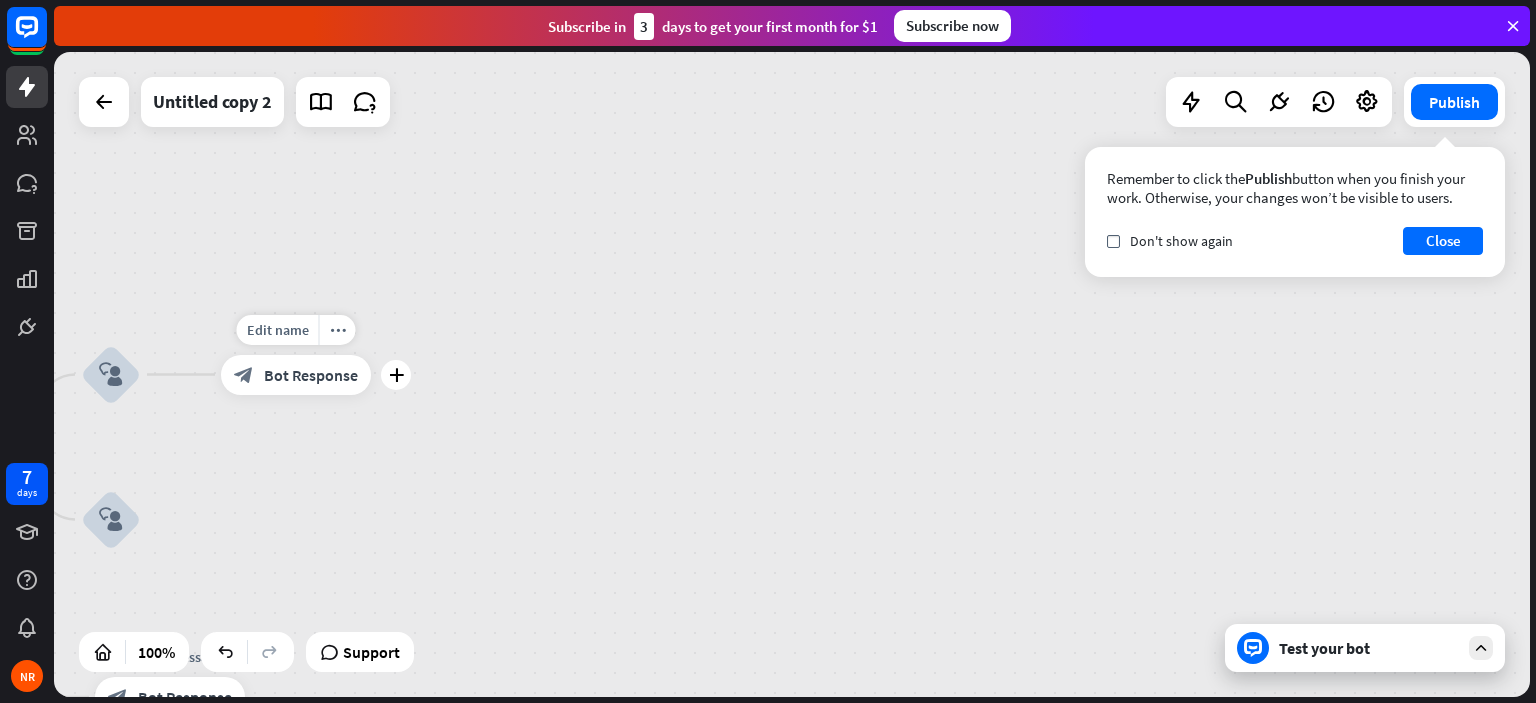 click on "plus" at bounding box center (396, 375) 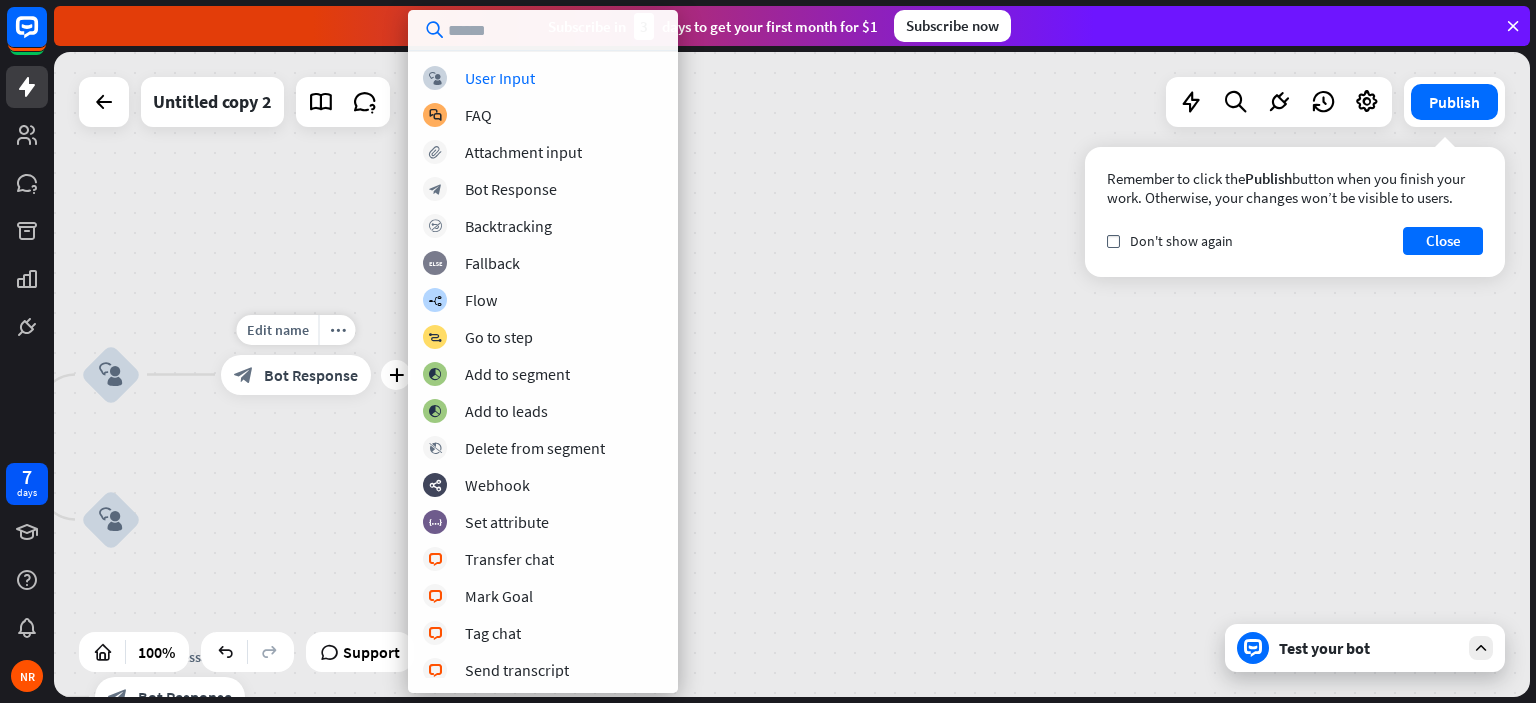 click on "more_horiz" at bounding box center (337, 330) 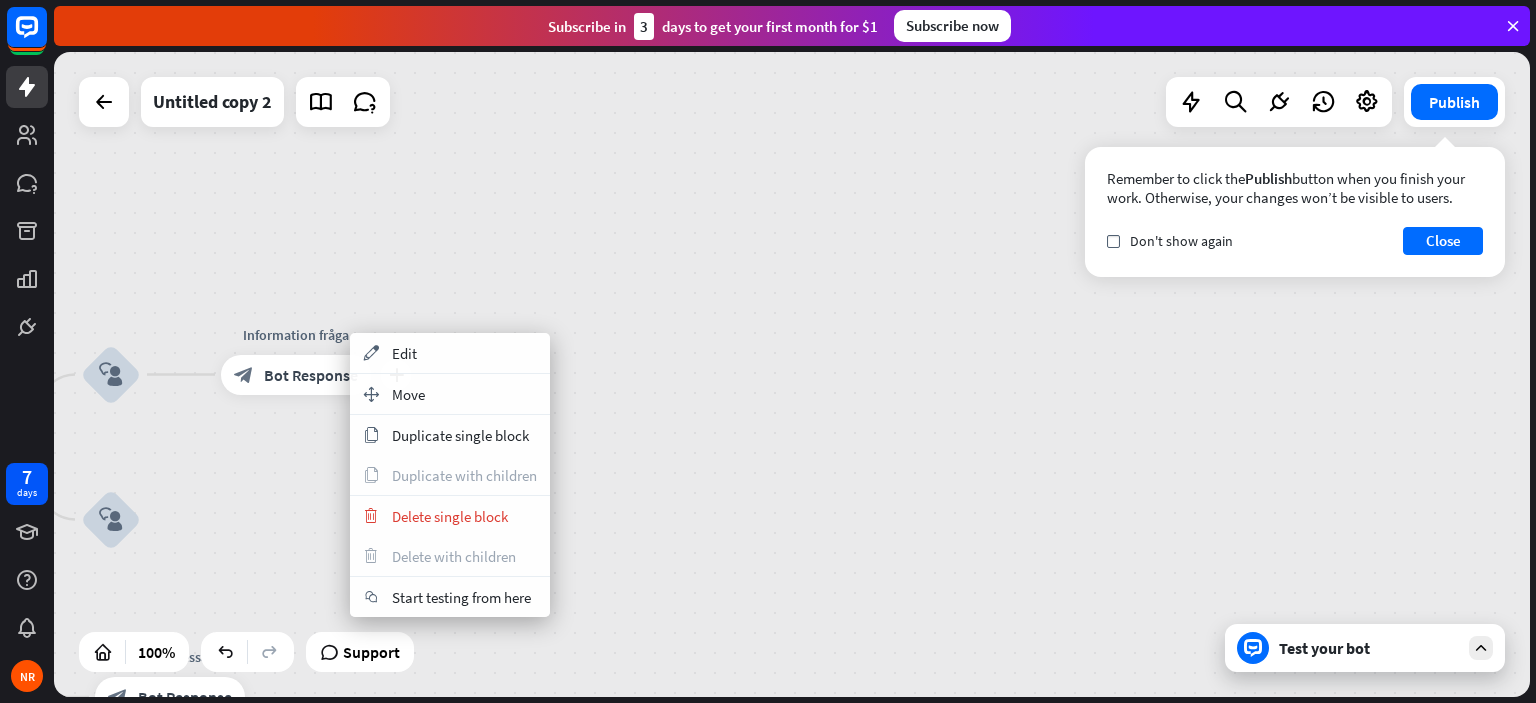 click on "block_bot_response   Bot Response" at bounding box center (296, 375) 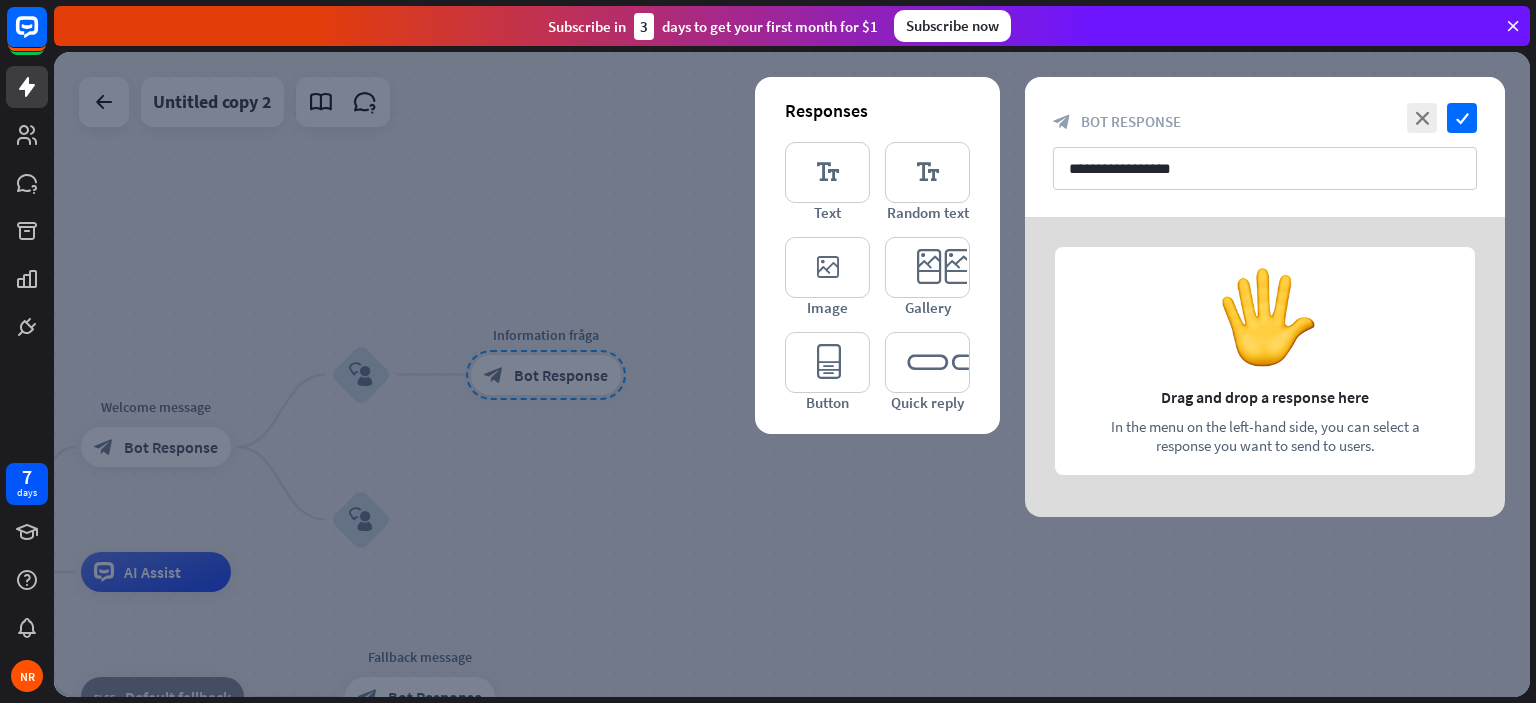 click on "editor_text   Text editor_text   Random text editor_image   Image editor_card   Gallery editor_button   Button editor_quick_replies   Quick reply" at bounding box center [877, 277] 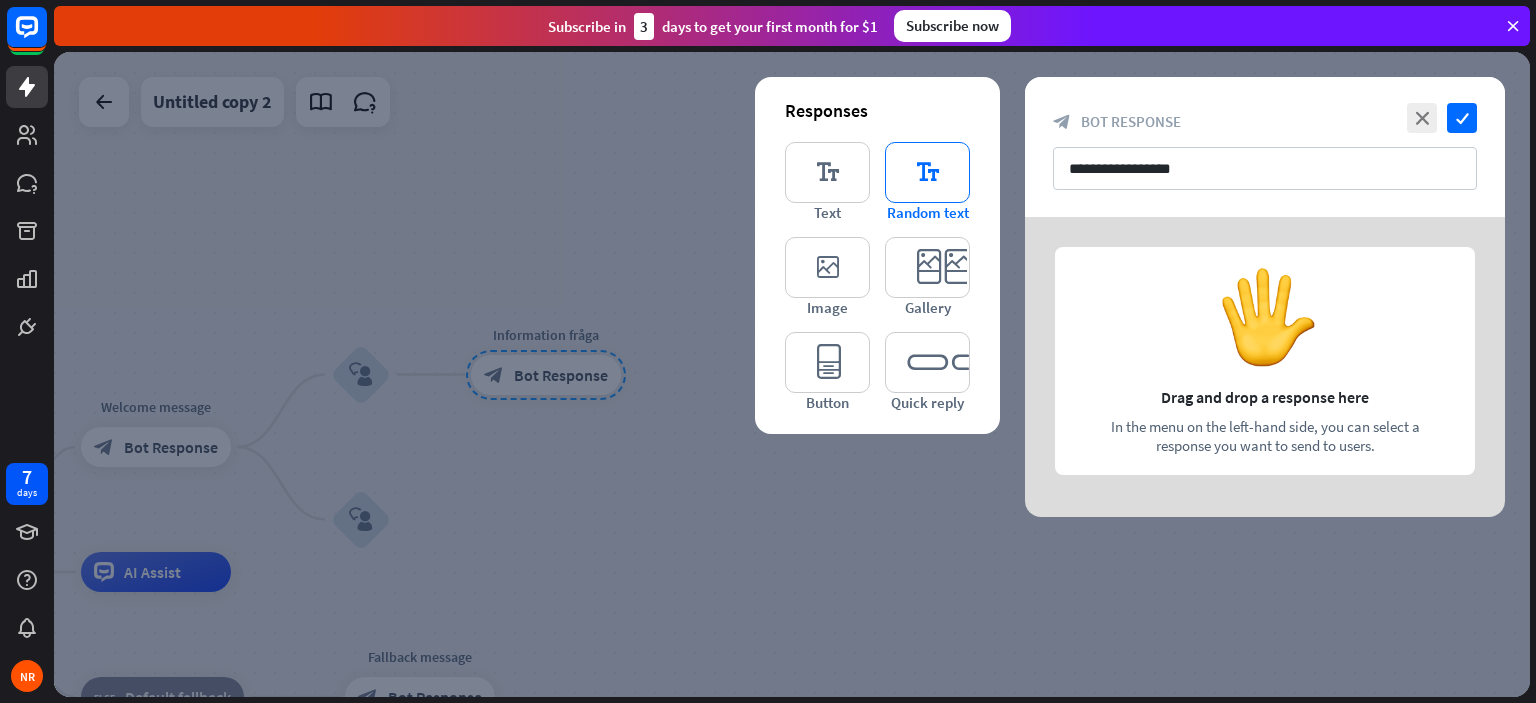 click on "editor_text" at bounding box center [927, 172] 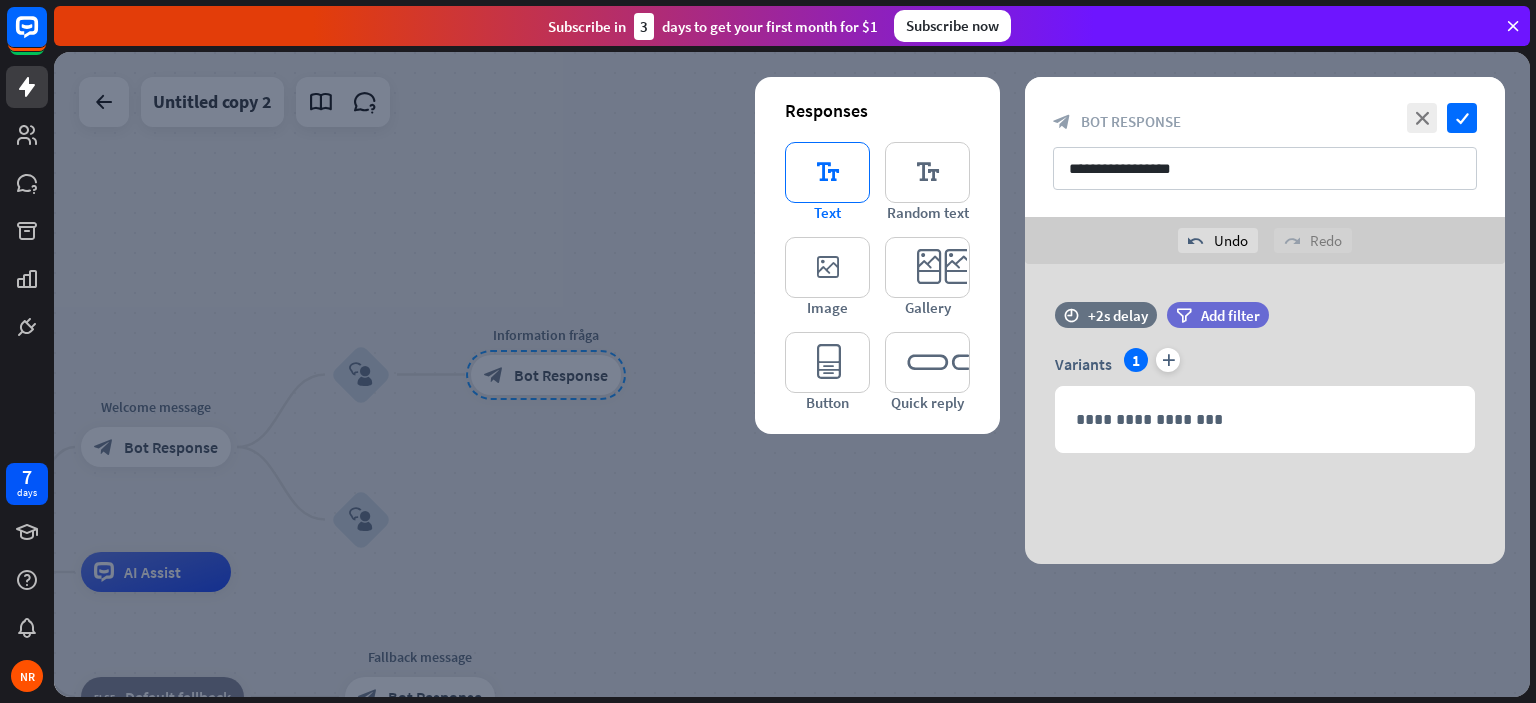 click on "editor_text" at bounding box center (827, 172) 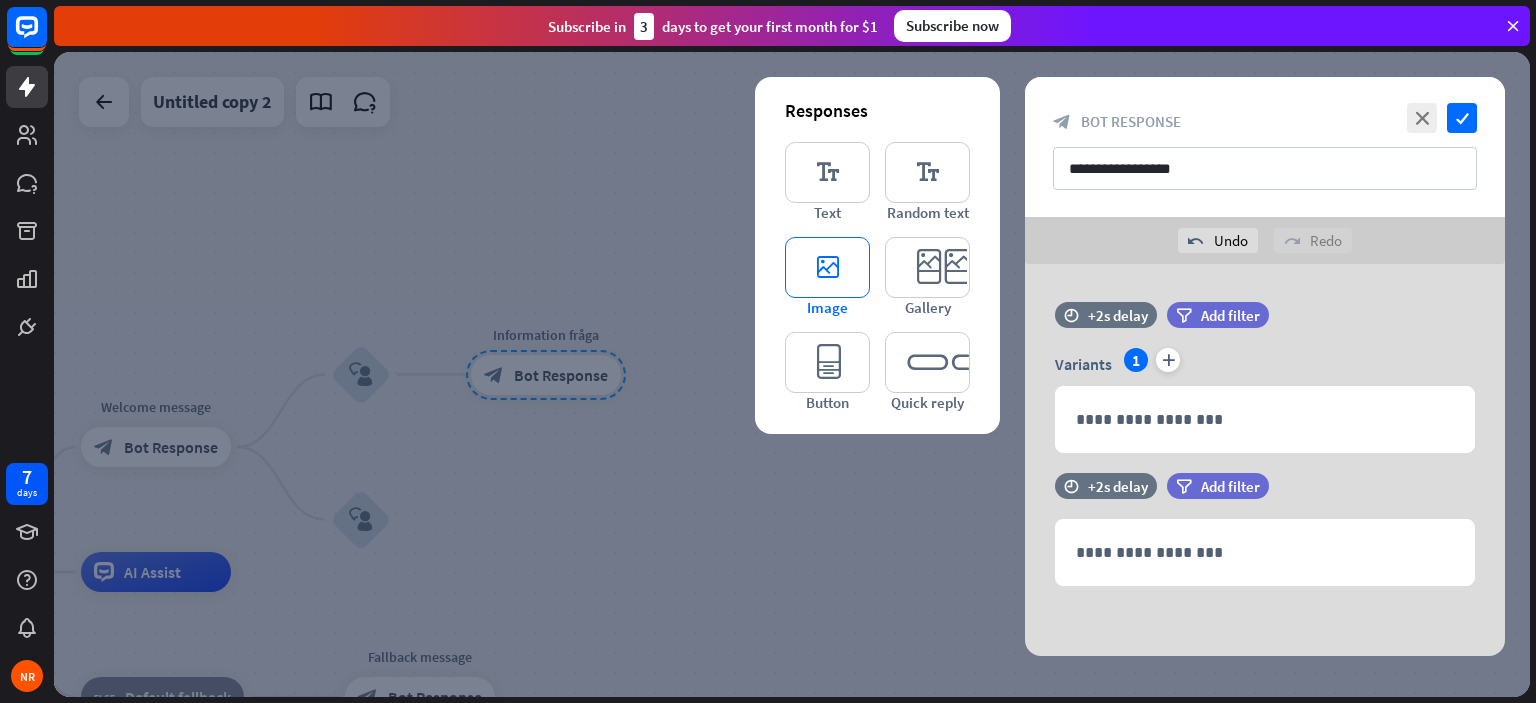 click on "editor_image" at bounding box center (827, 267) 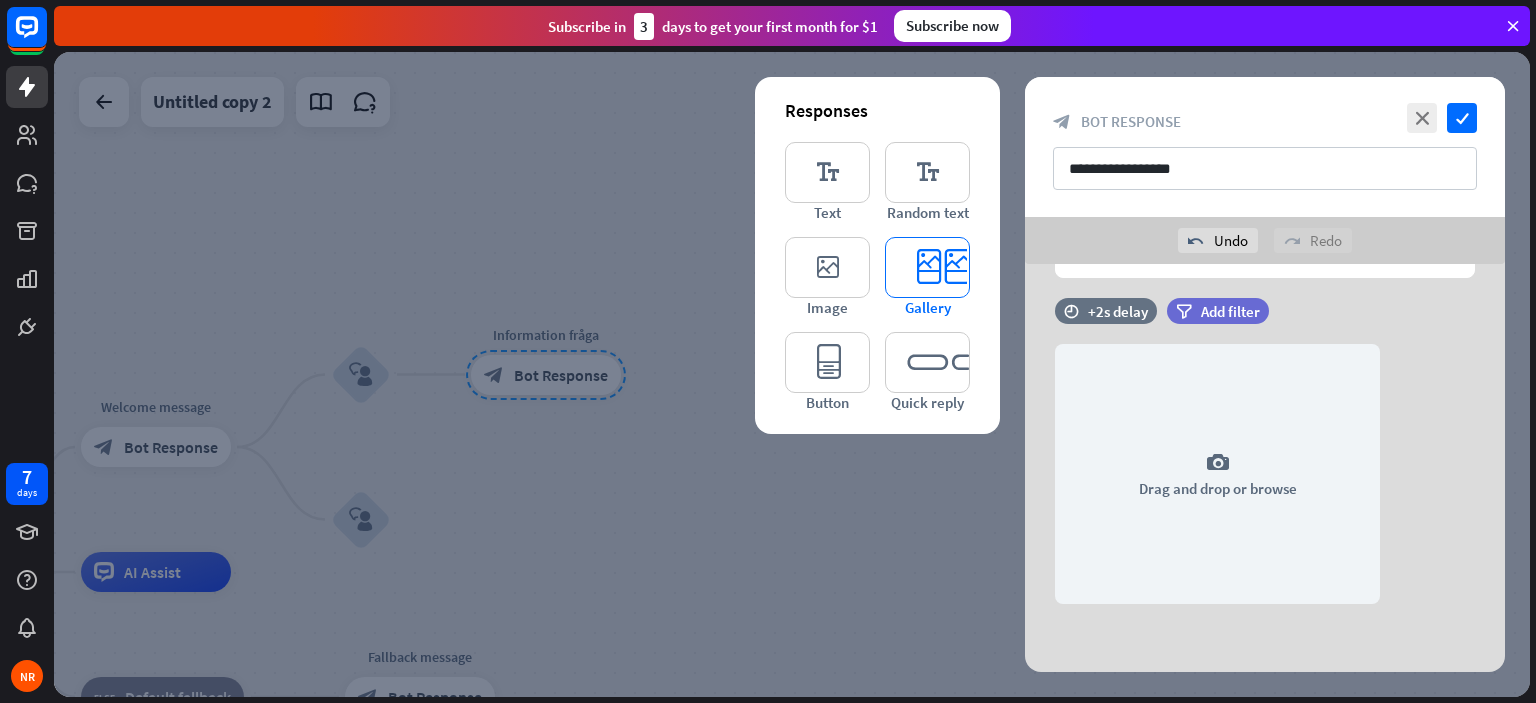 click on "editor_card" at bounding box center [927, 267] 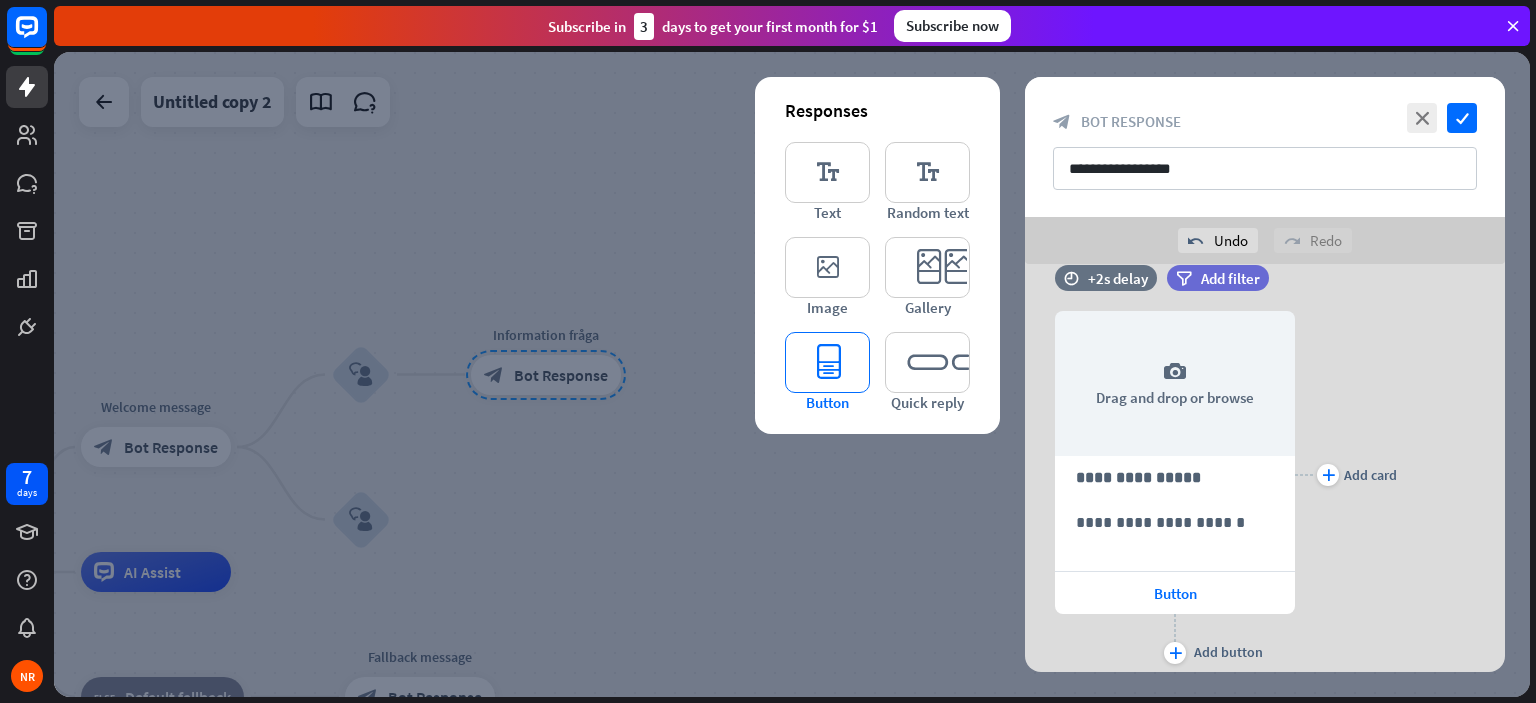 click on "editor_button" at bounding box center [827, 362] 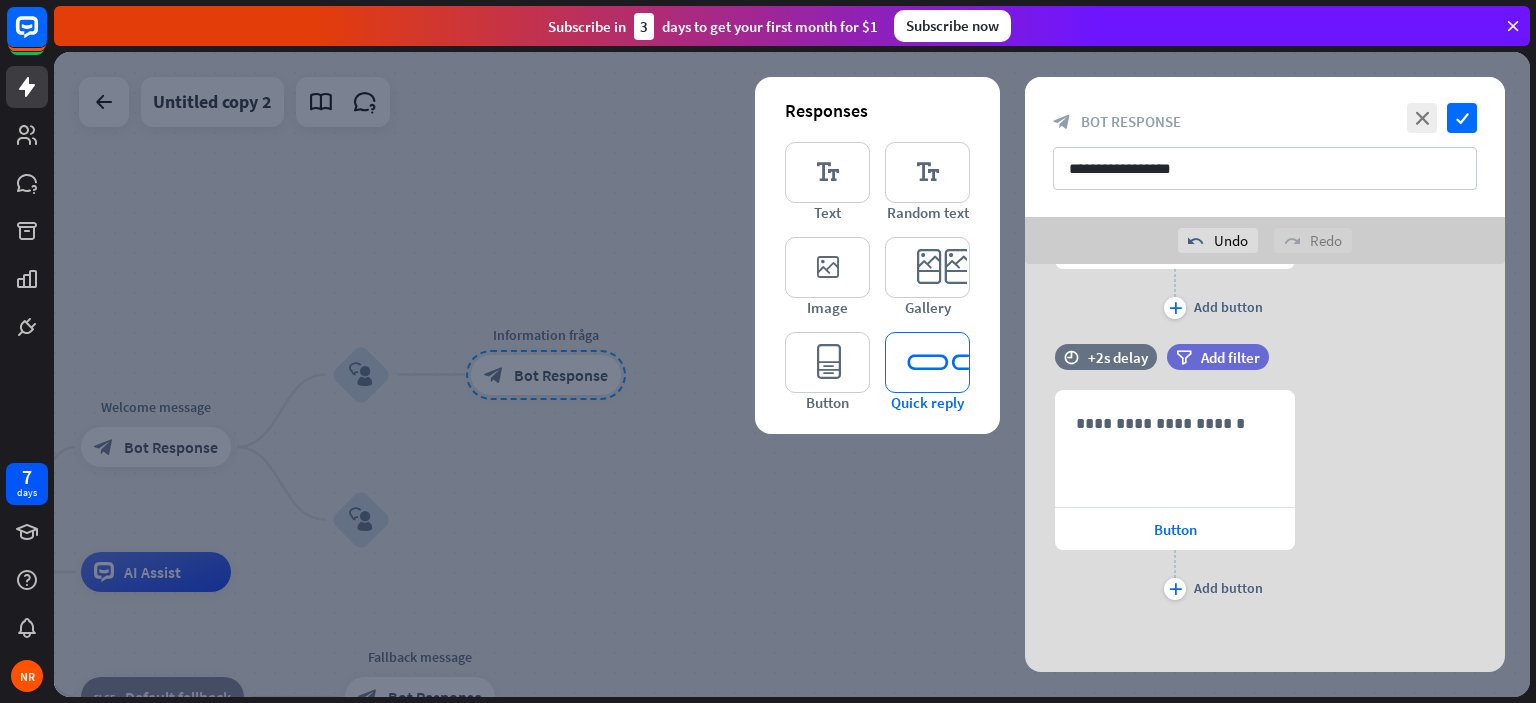 click on "editor_quick_replies" at bounding box center [927, 362] 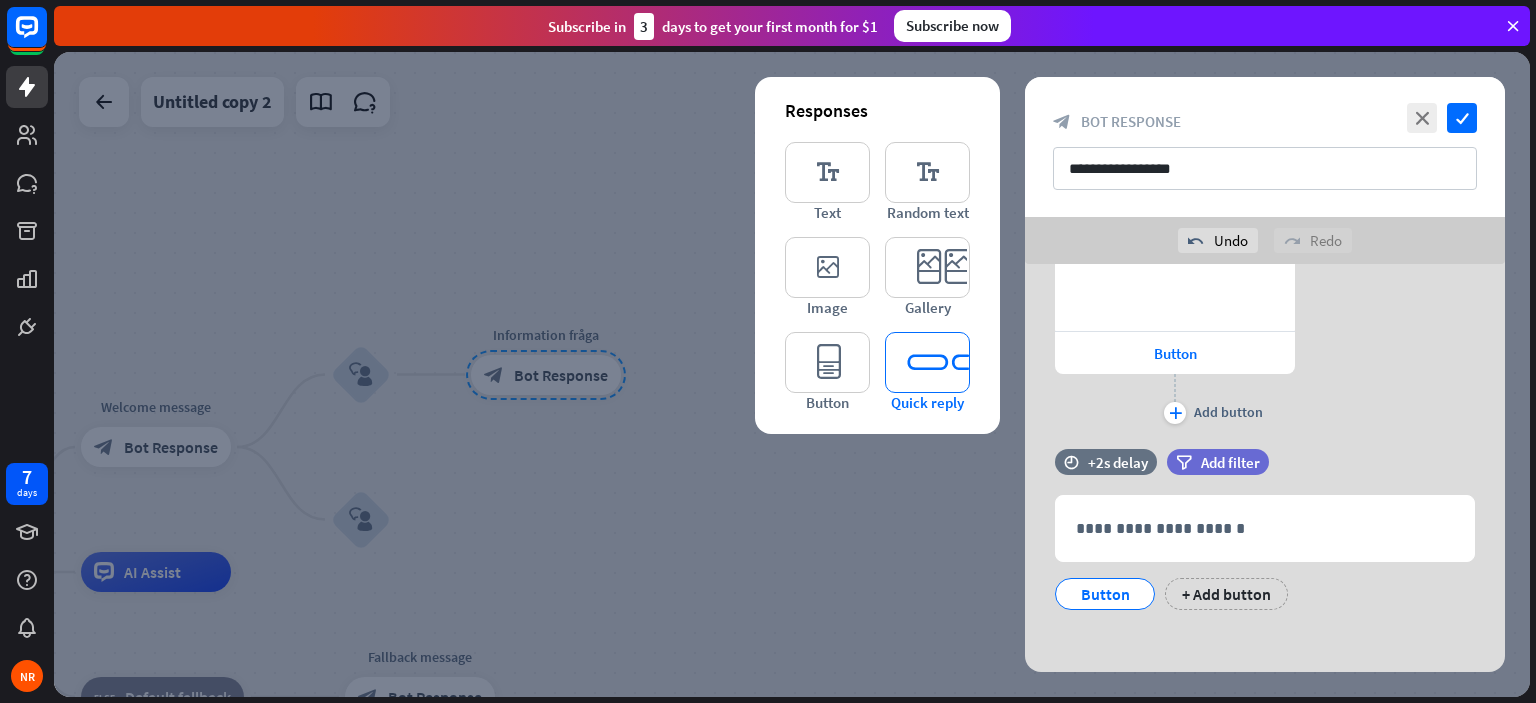 scroll, scrollTop: 1192, scrollLeft: 0, axis: vertical 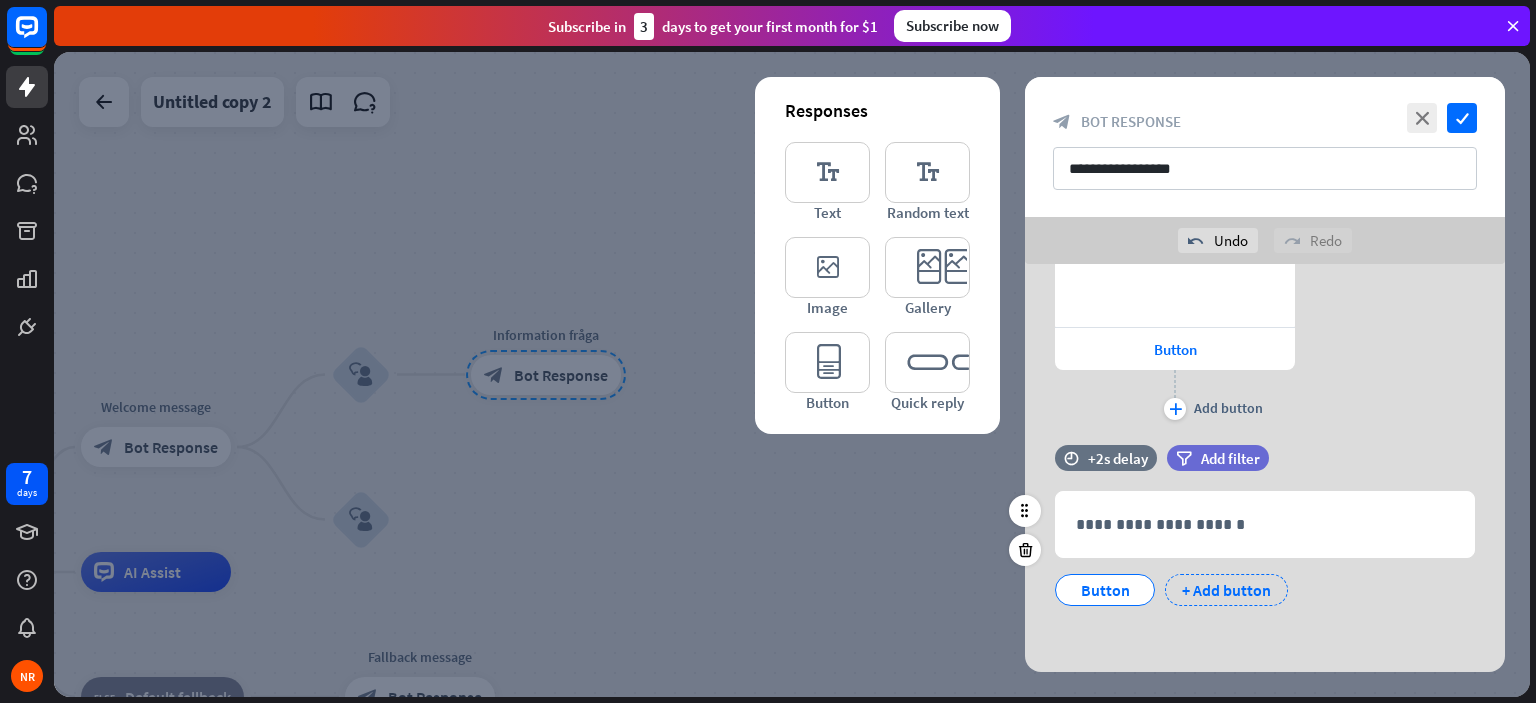 click on "+ Add button" at bounding box center [1226, 590] 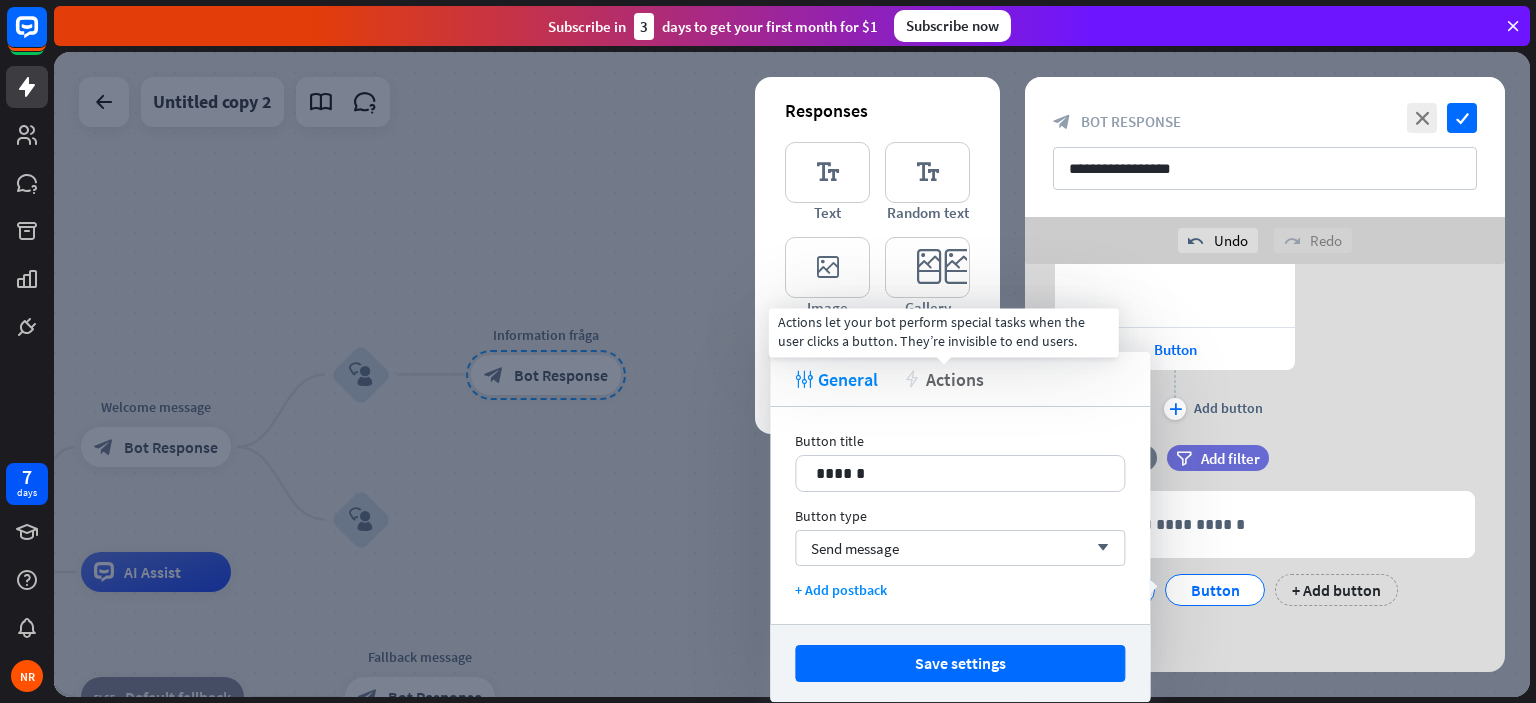 click on "Actions" at bounding box center (955, 379) 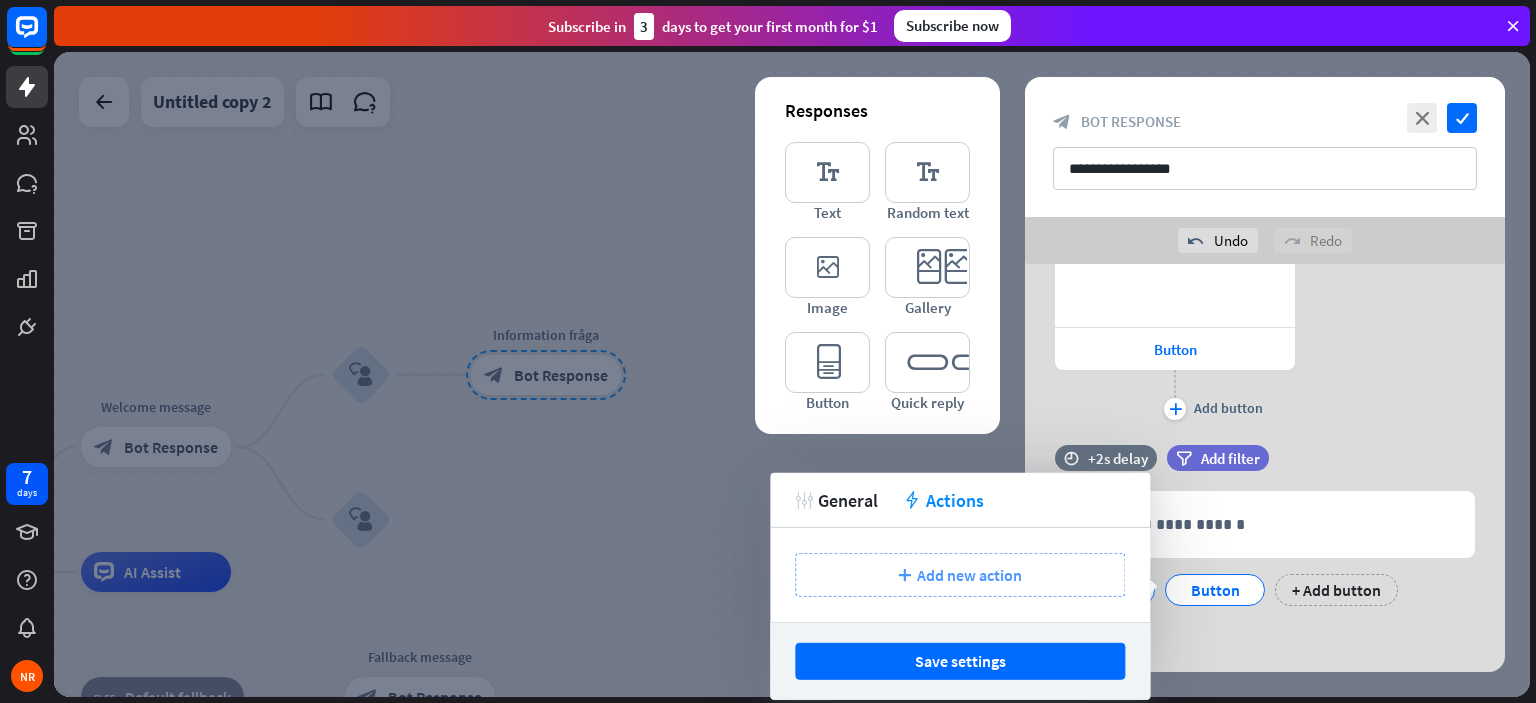 click on "plus
Add new action" at bounding box center [960, 575] 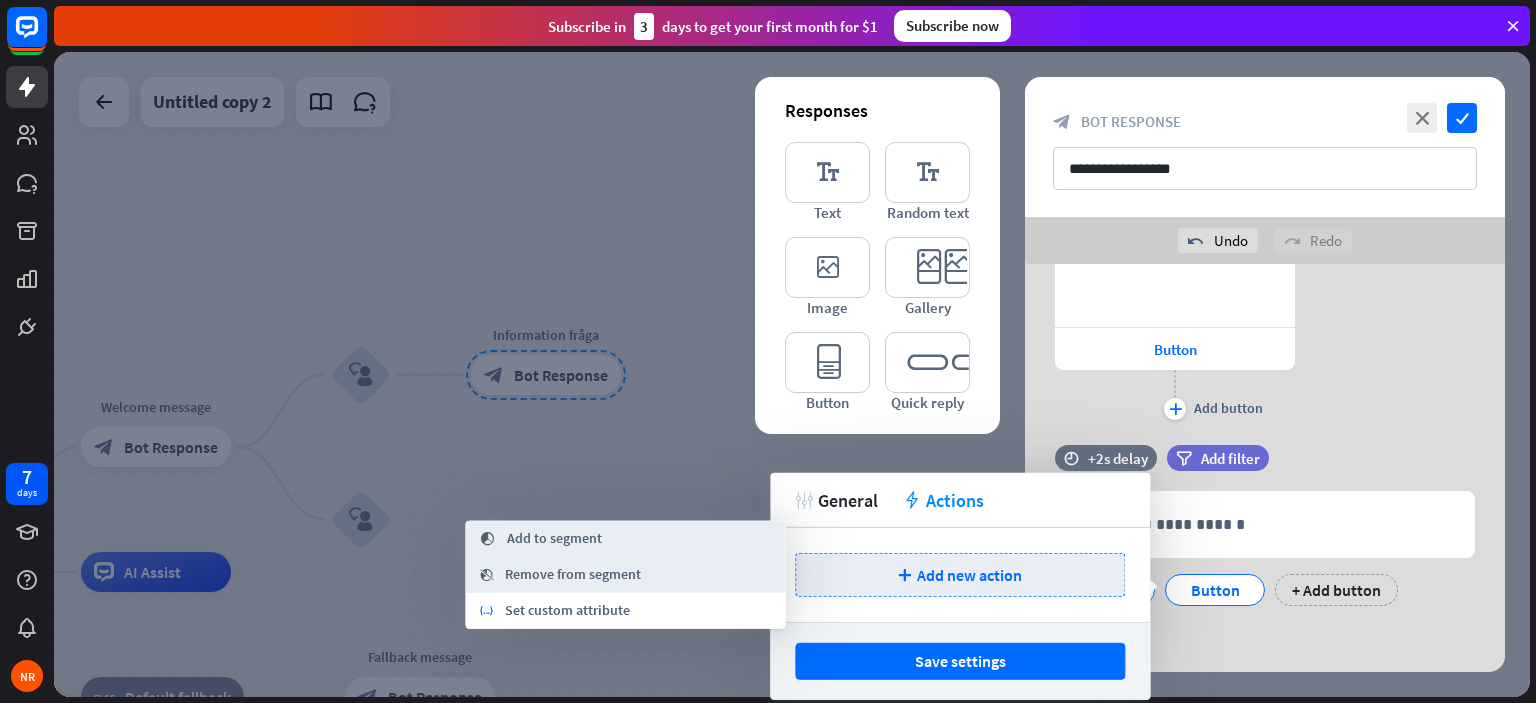 click on "time   +2s delay          filter   Add filter" at bounding box center [1265, 468] 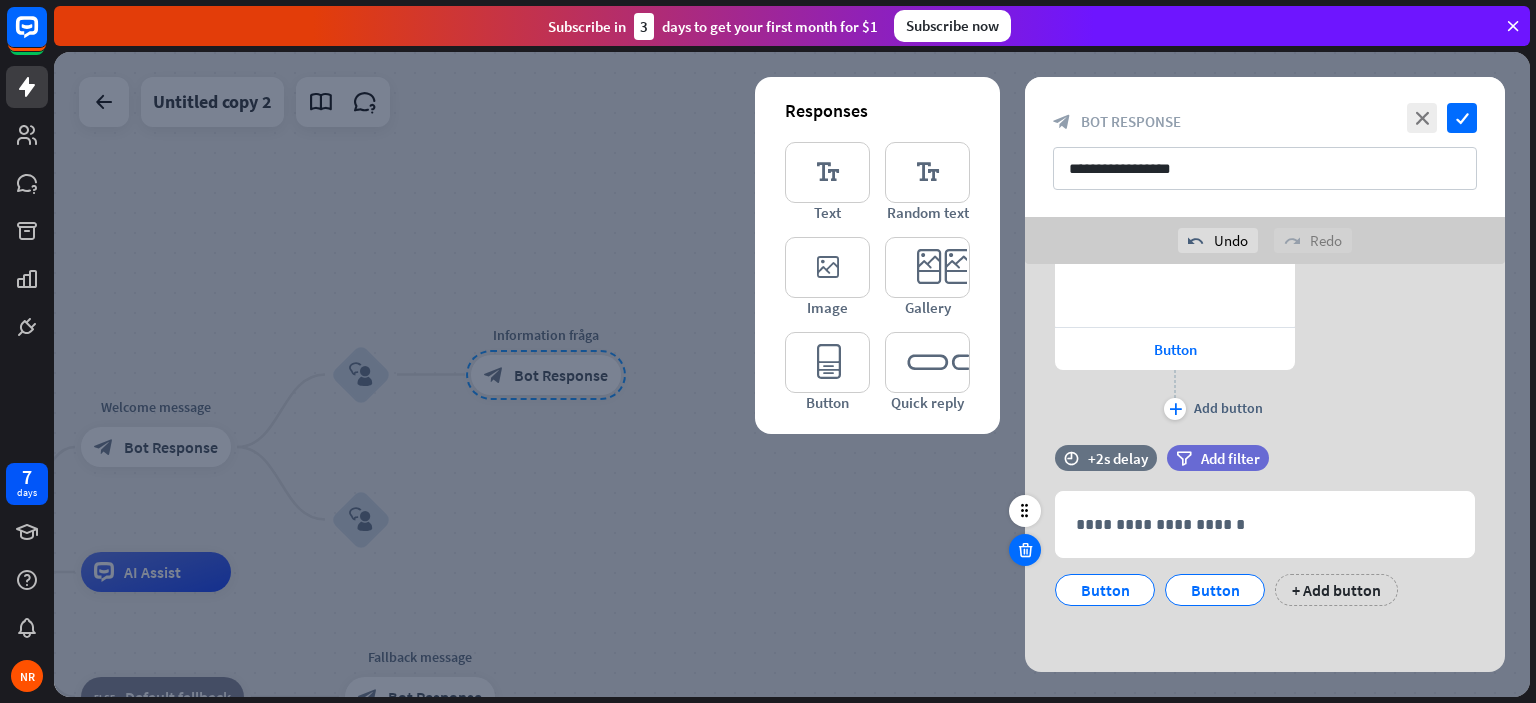 click at bounding box center [1025, 550] 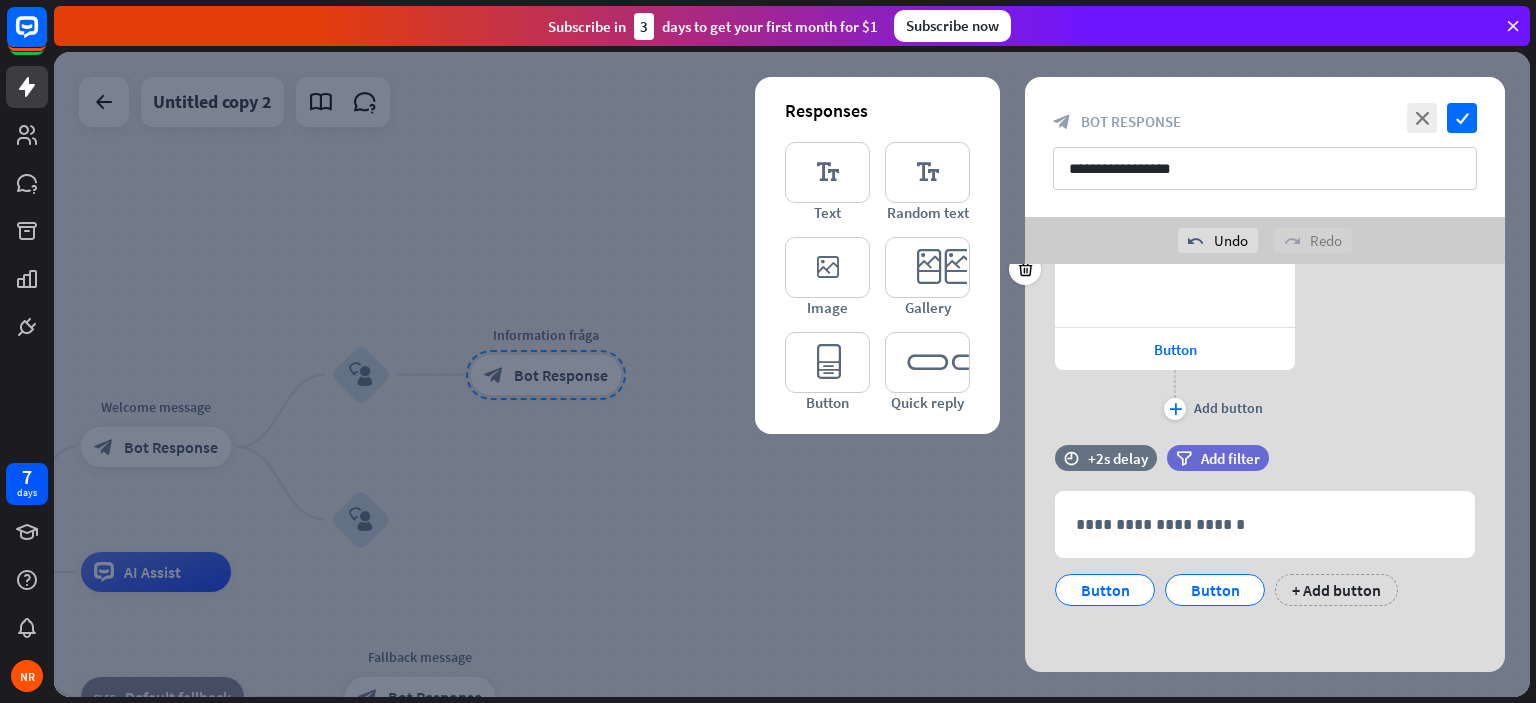 scroll, scrollTop: 1012, scrollLeft: 0, axis: vertical 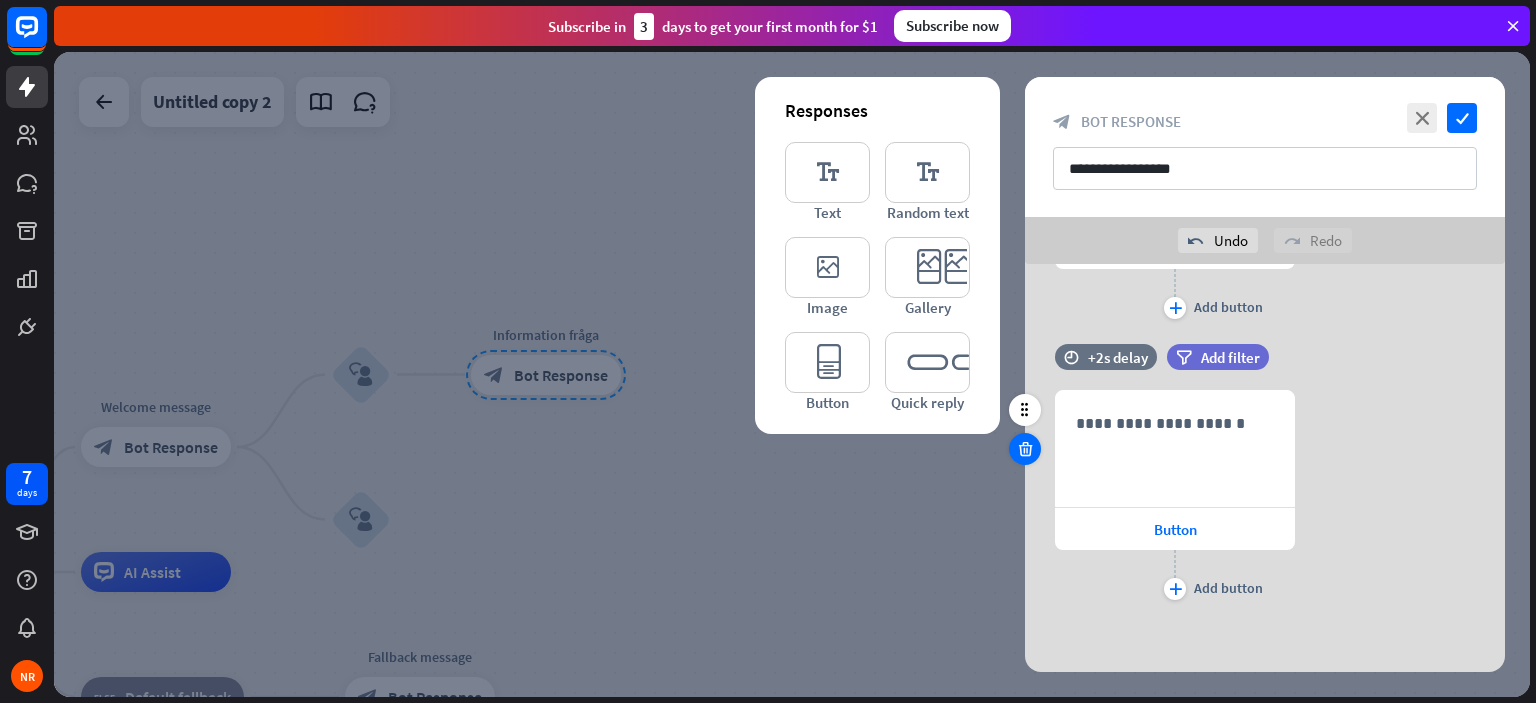 click at bounding box center (1025, 449) 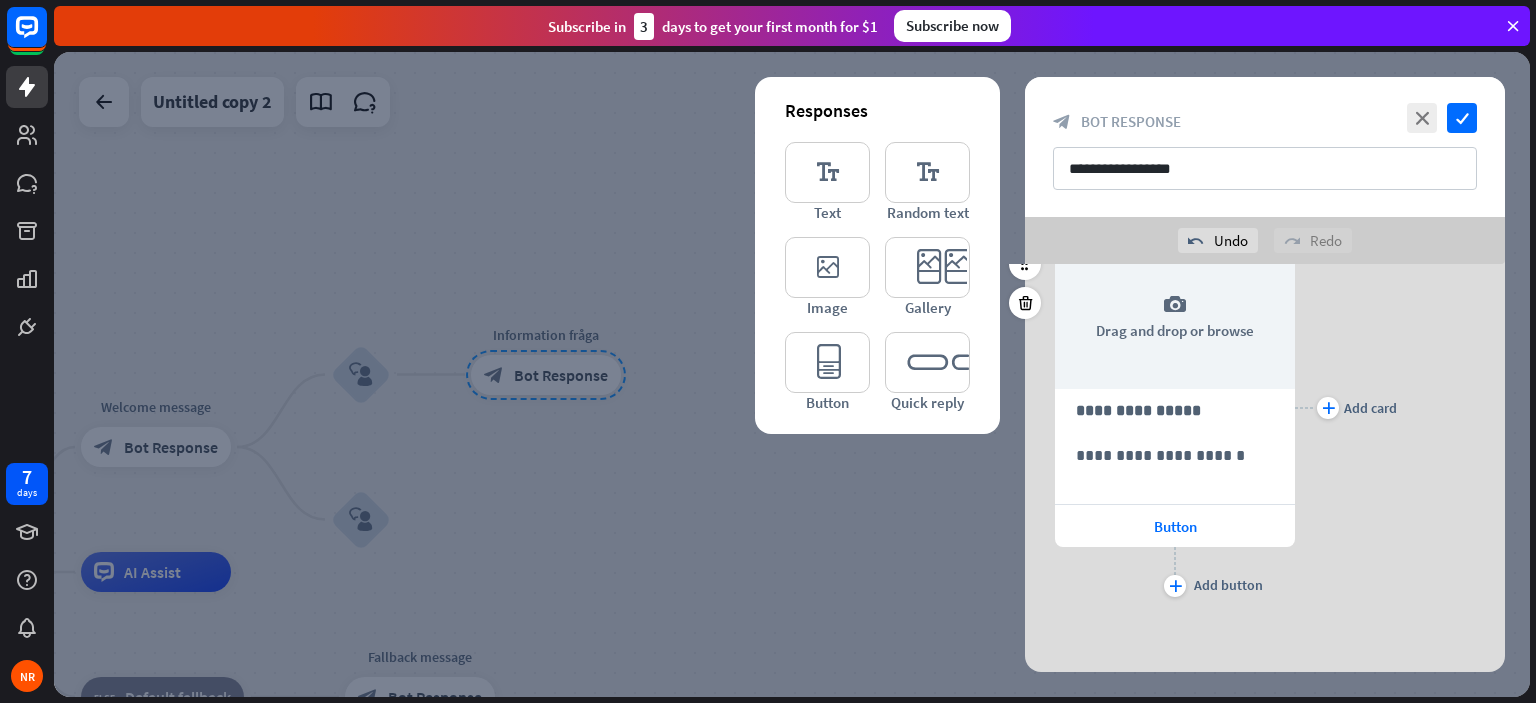 scroll, scrollTop: 732, scrollLeft: 0, axis: vertical 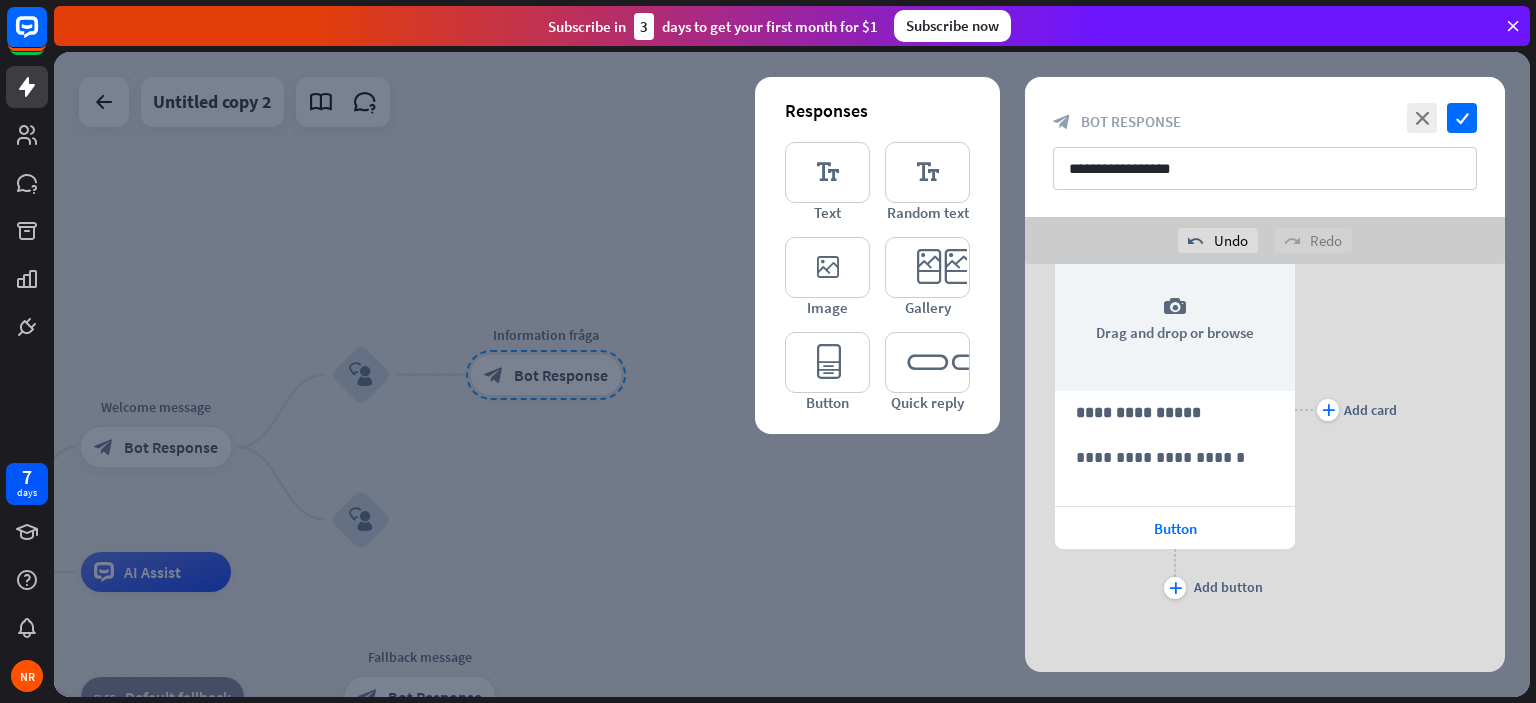 click at bounding box center [1025, 305] 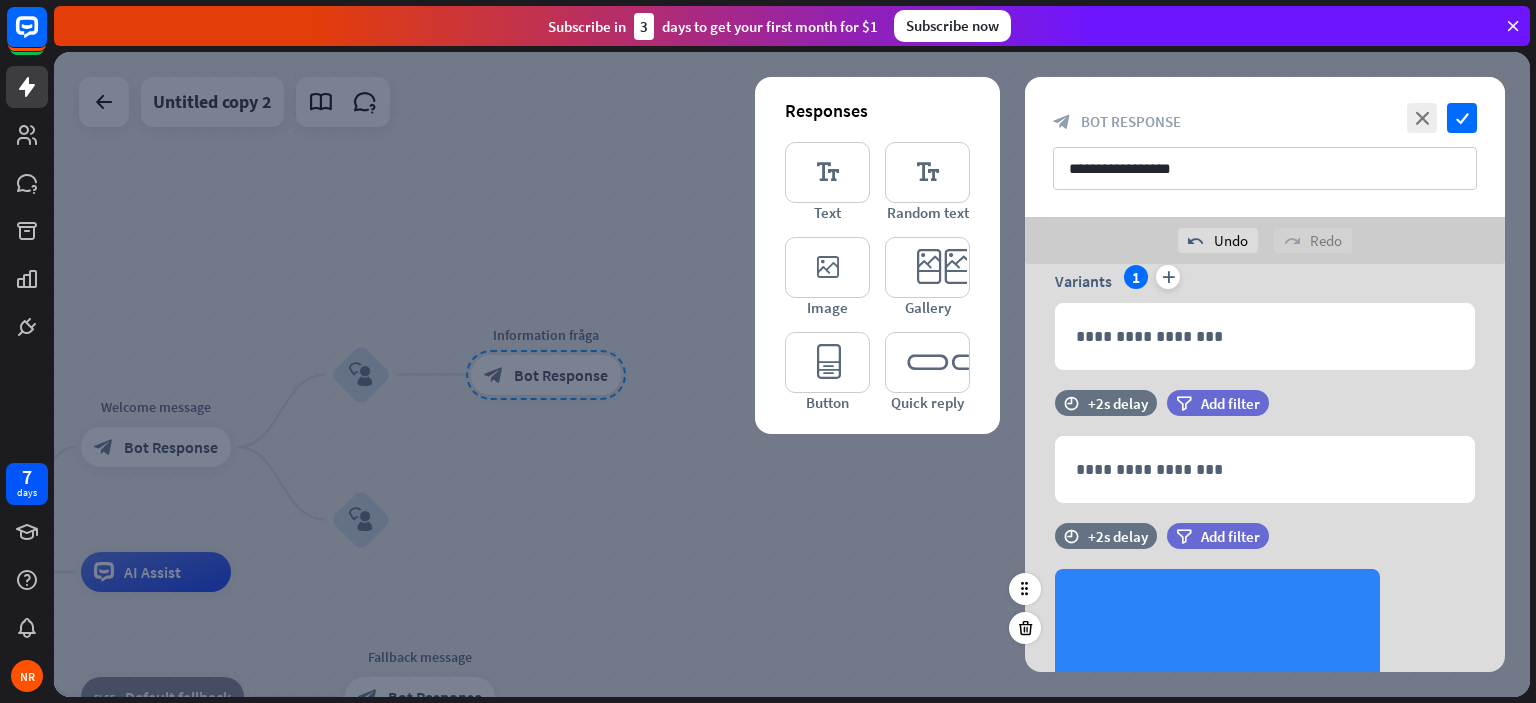 scroll, scrollTop: 200, scrollLeft: 0, axis: vertical 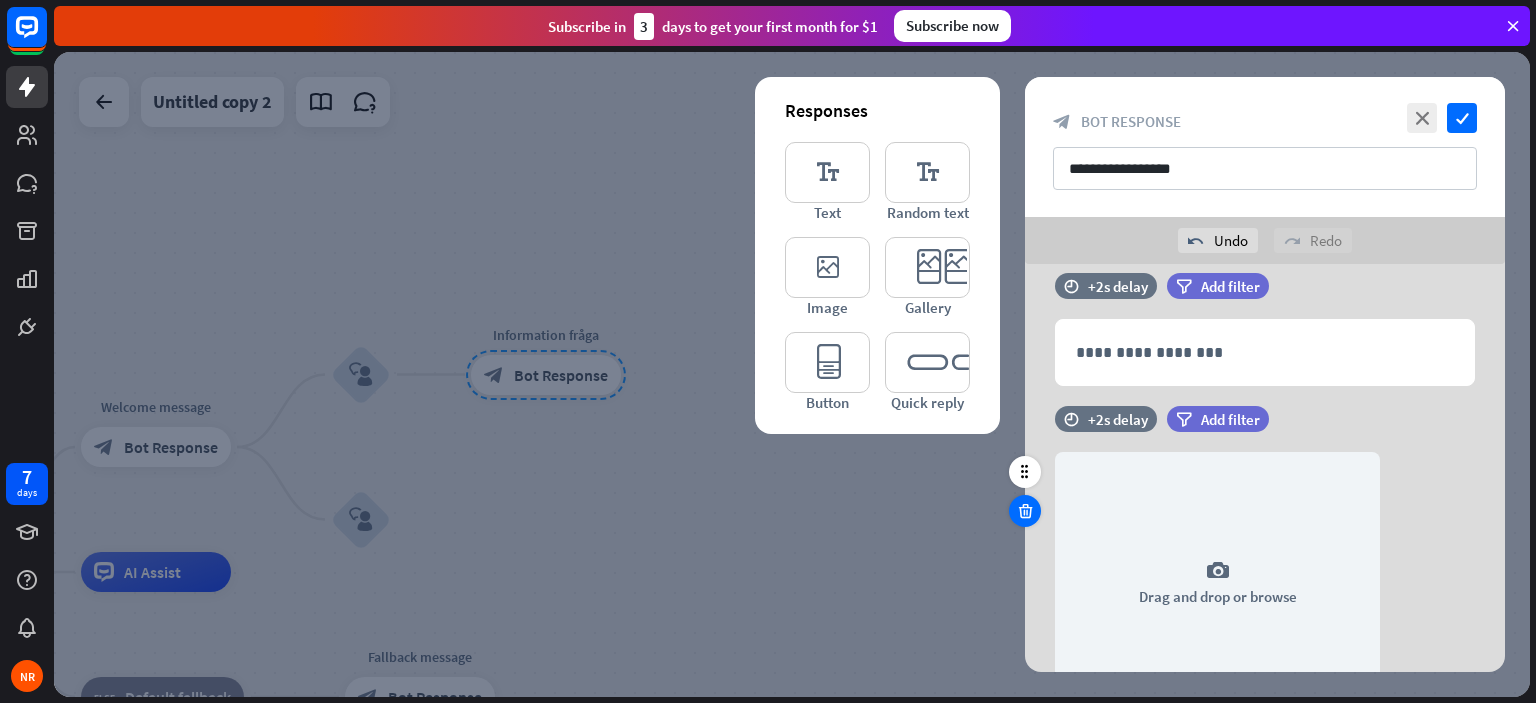 click at bounding box center [1025, 511] 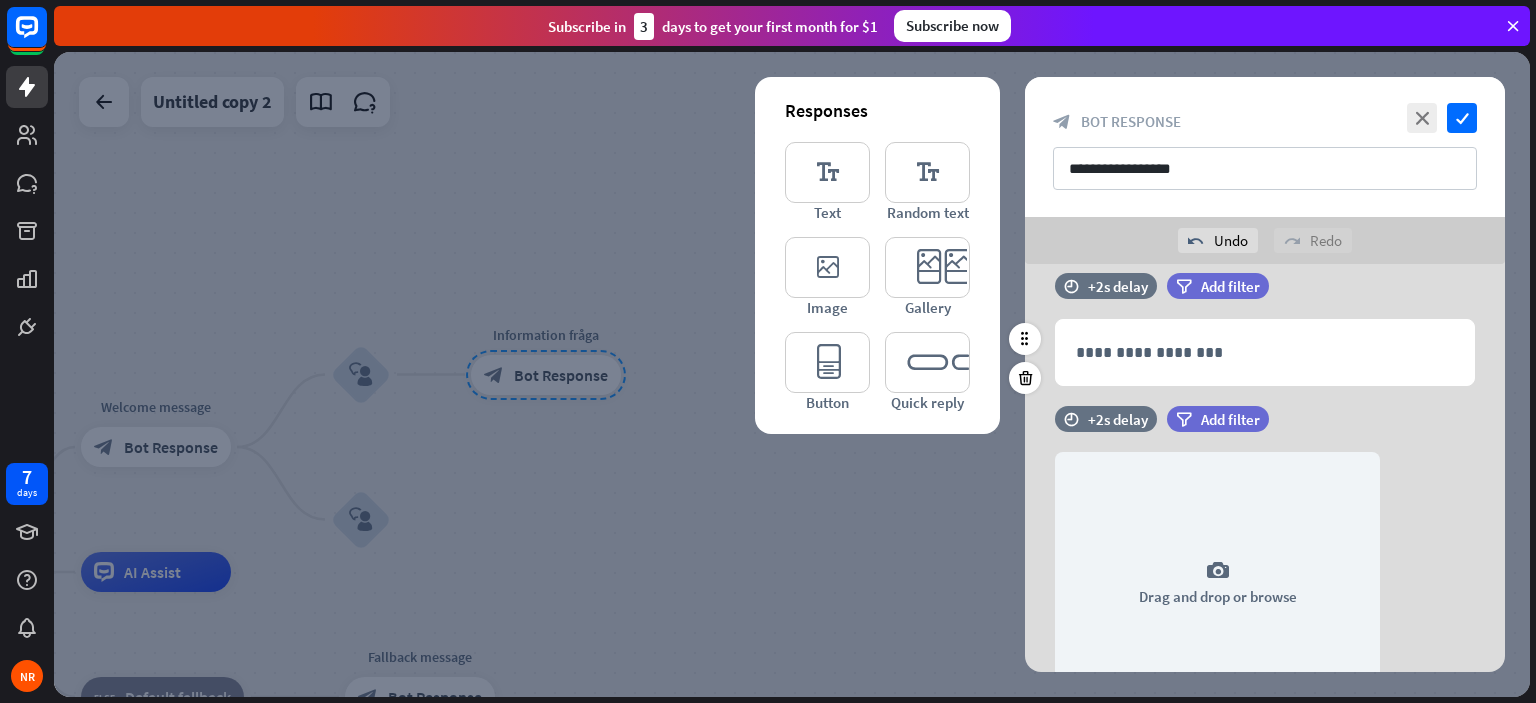 scroll, scrollTop: 0, scrollLeft: 0, axis: both 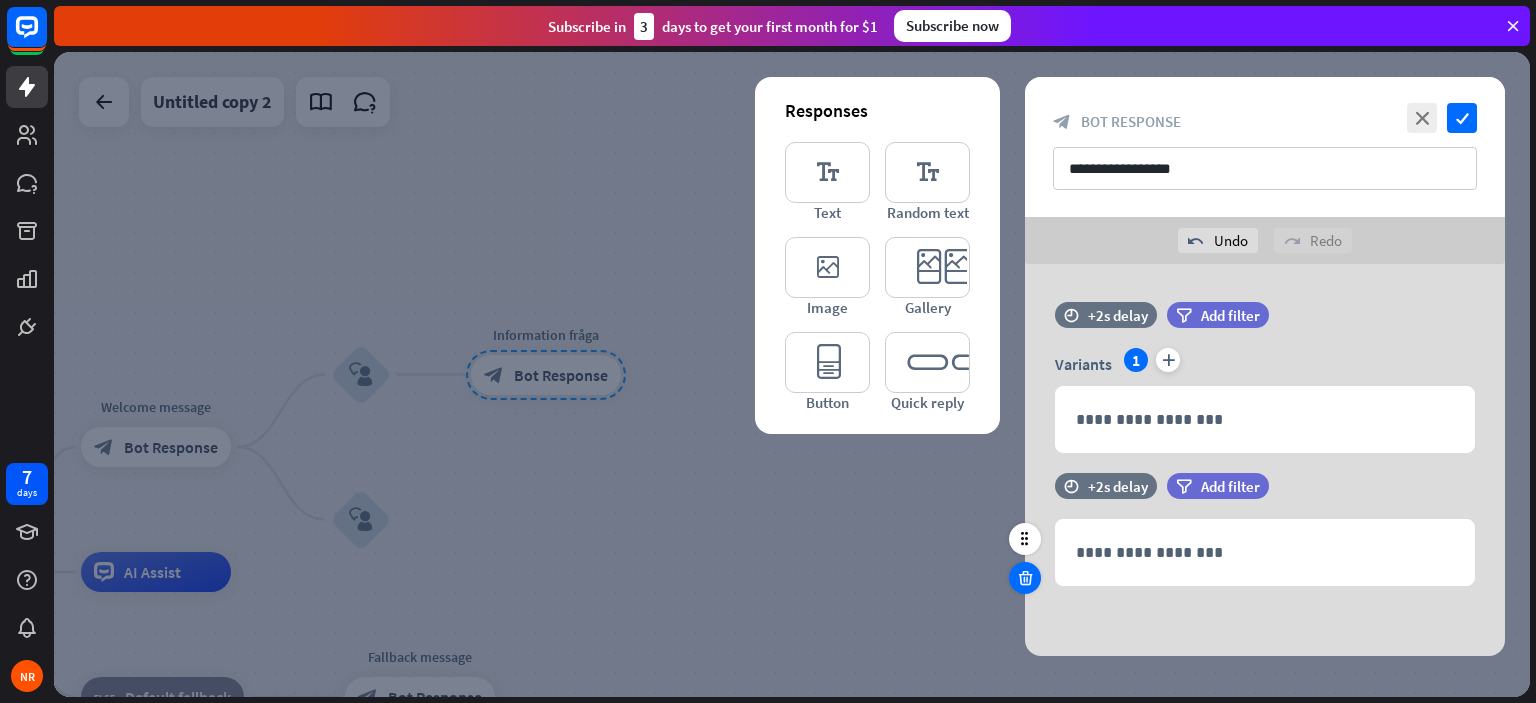 click at bounding box center (1025, 578) 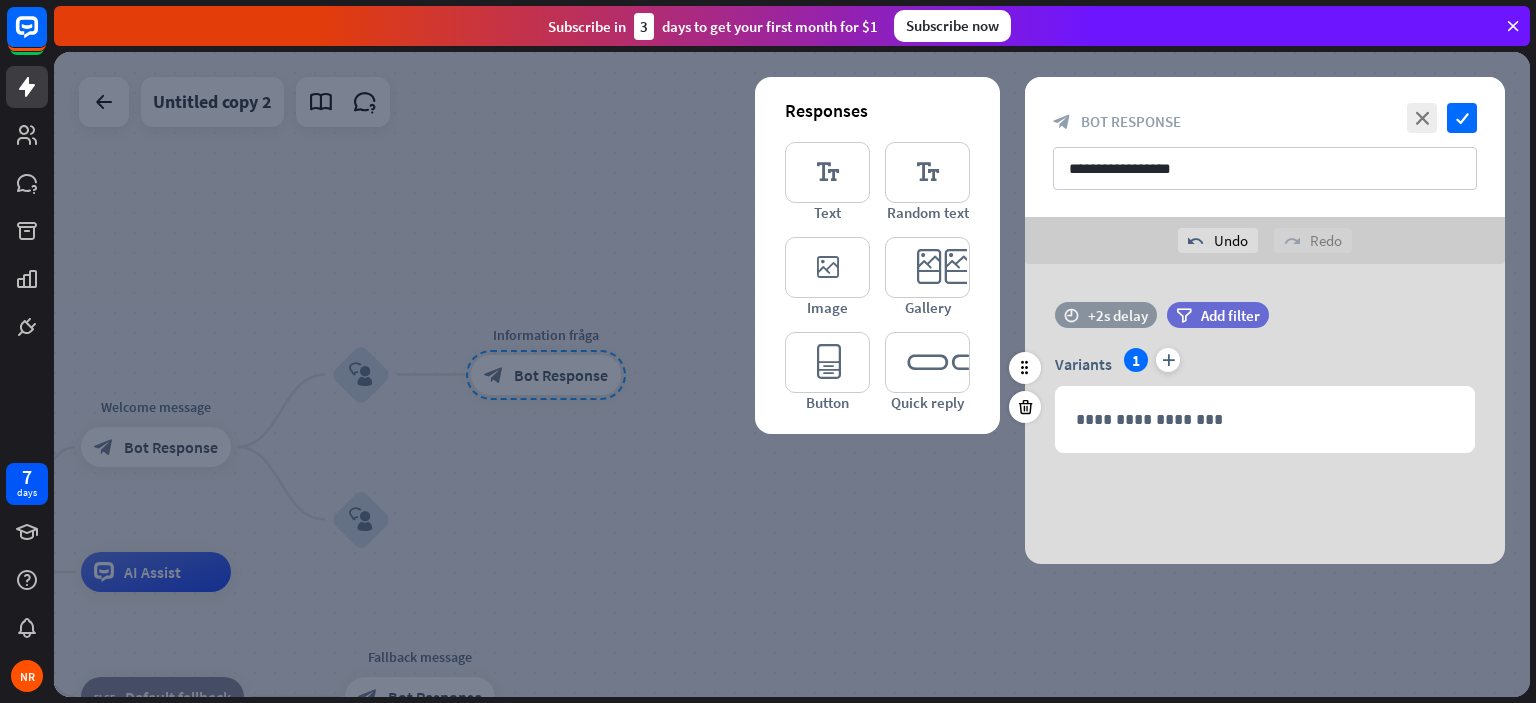 click on "+2s delay" at bounding box center [1118, 315] 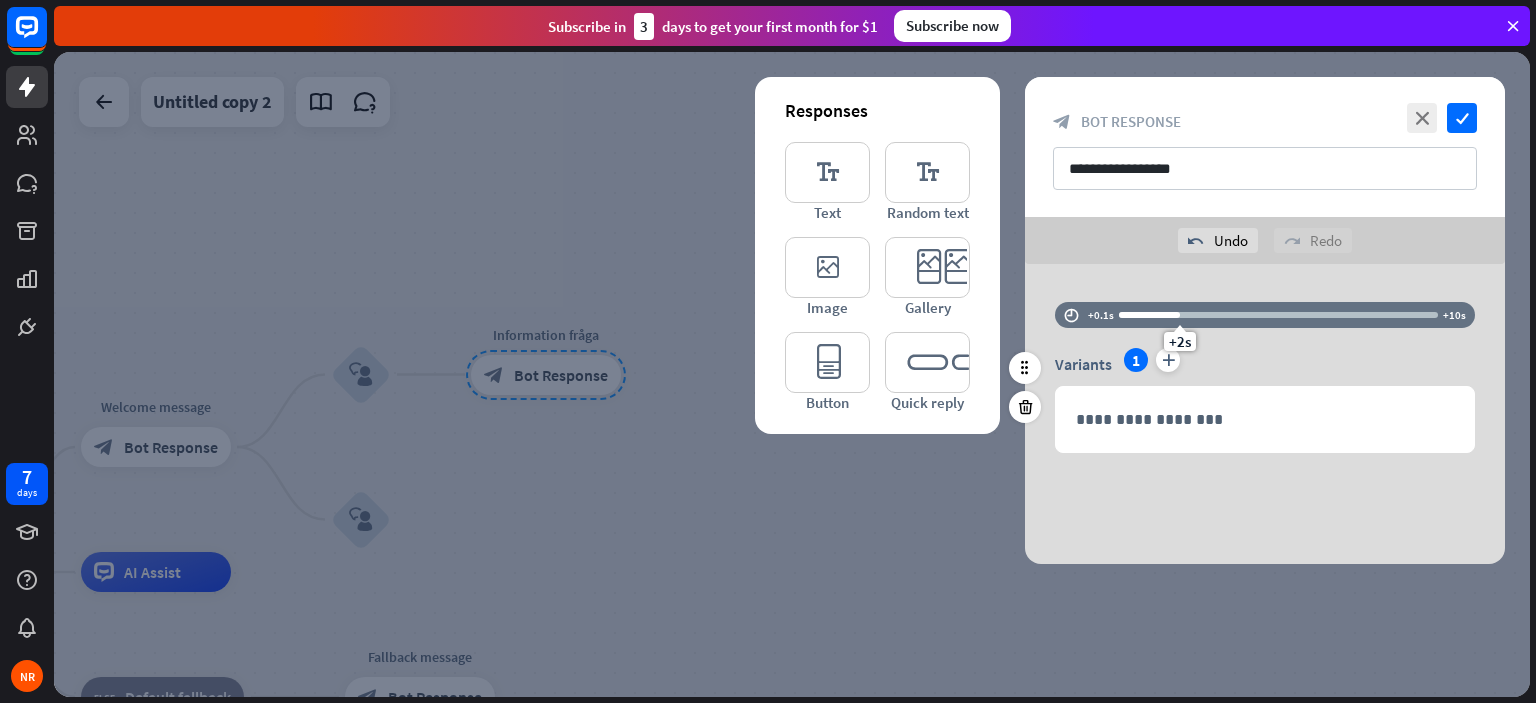 drag, startPoint x: 1163, startPoint y: 319, endPoint x: 1200, endPoint y: 313, distance: 37.48333 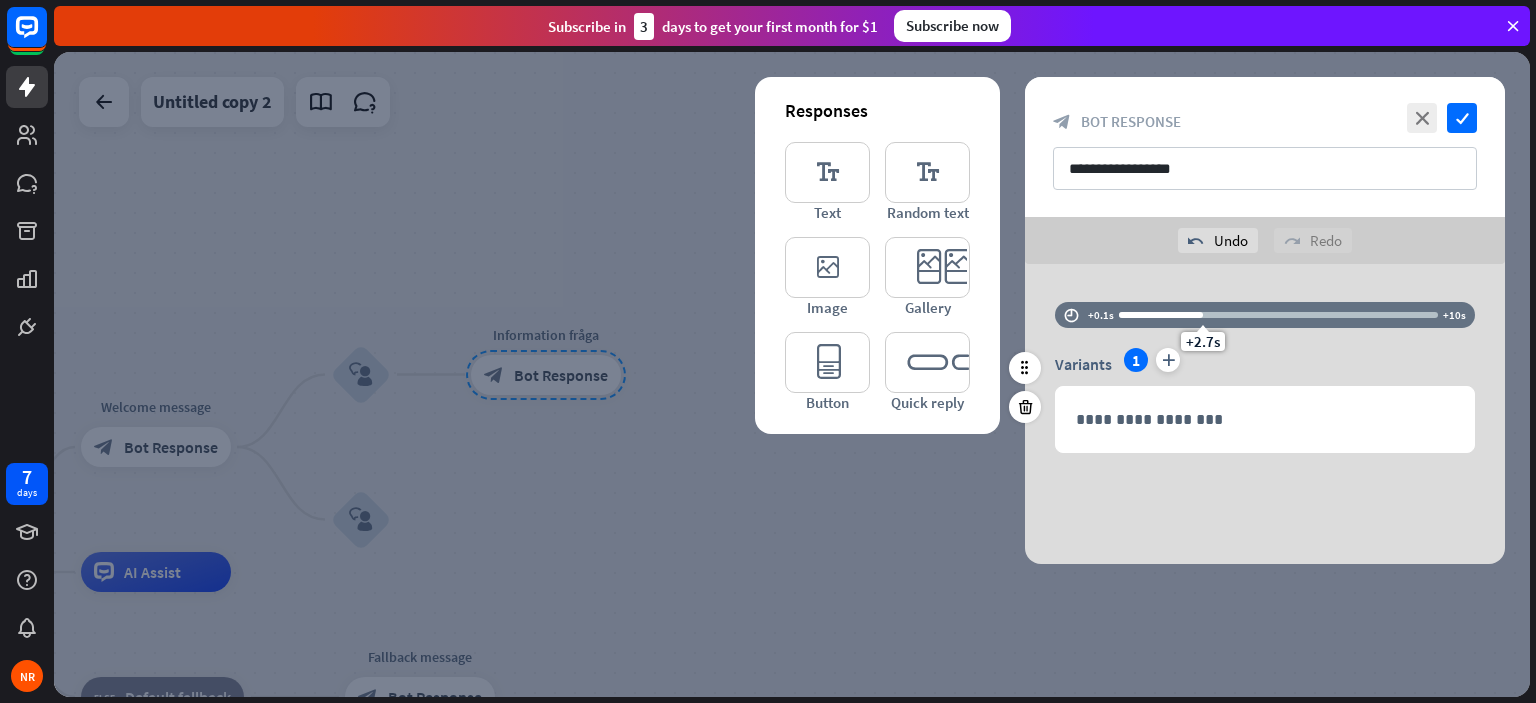 drag, startPoint x: 1183, startPoint y: 315, endPoint x: 1108, endPoint y: 319, distance: 75.10659 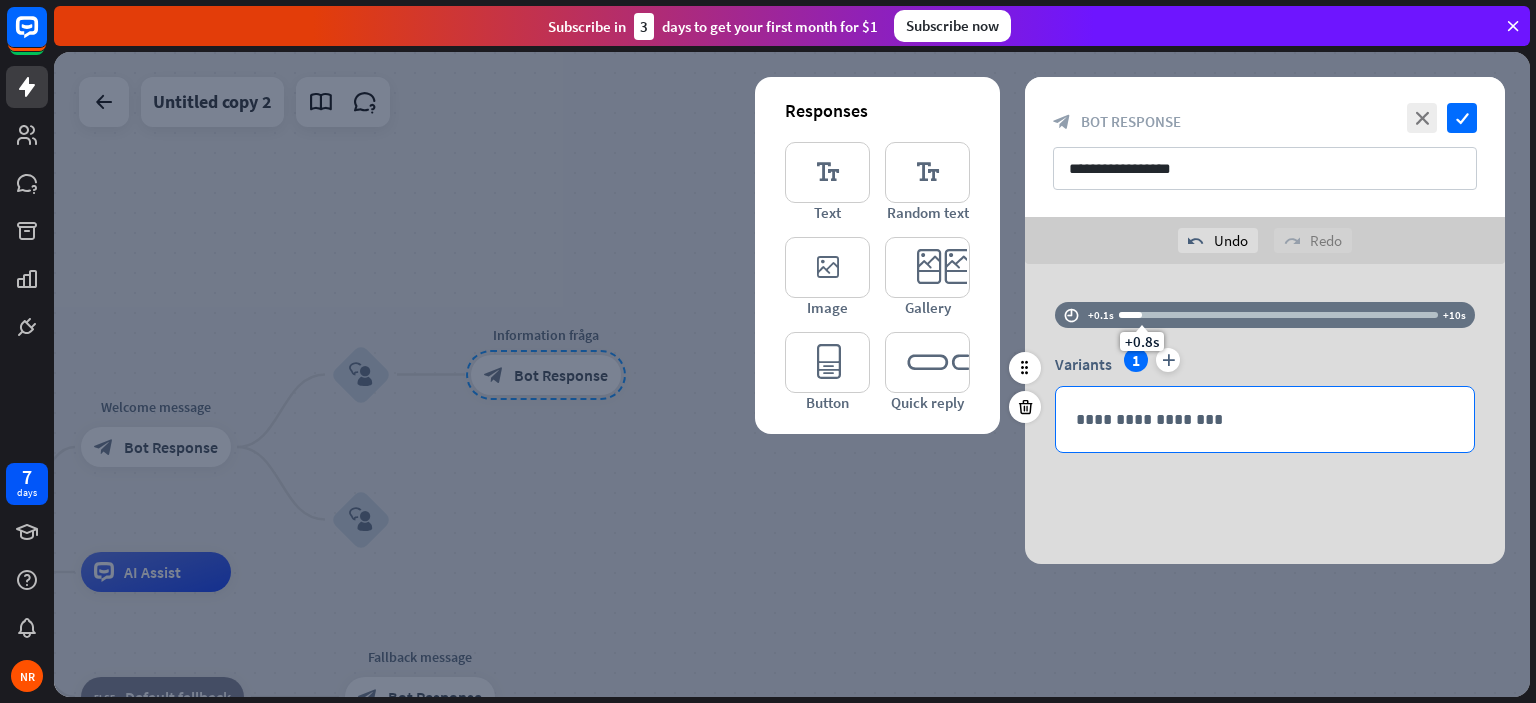 click on "**********" at bounding box center [1265, 419] 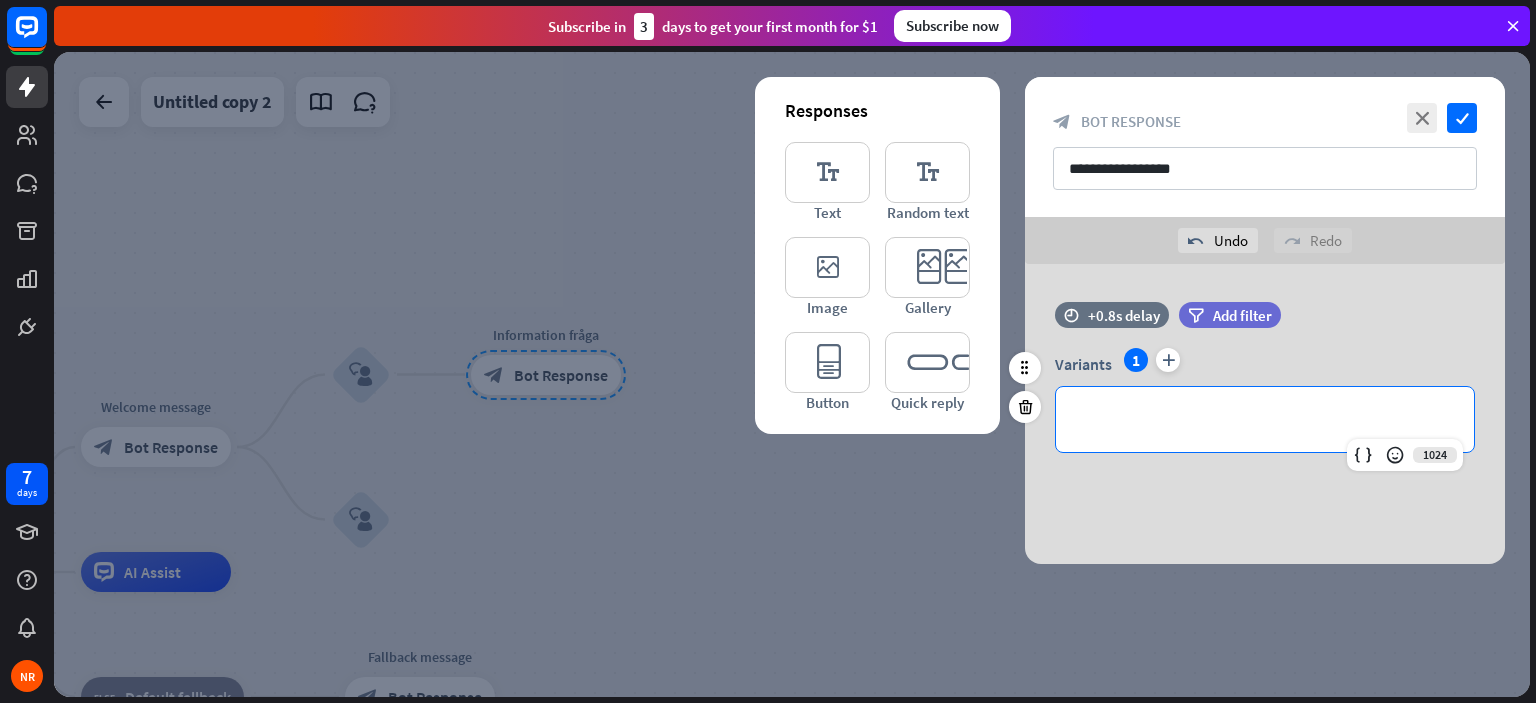 type 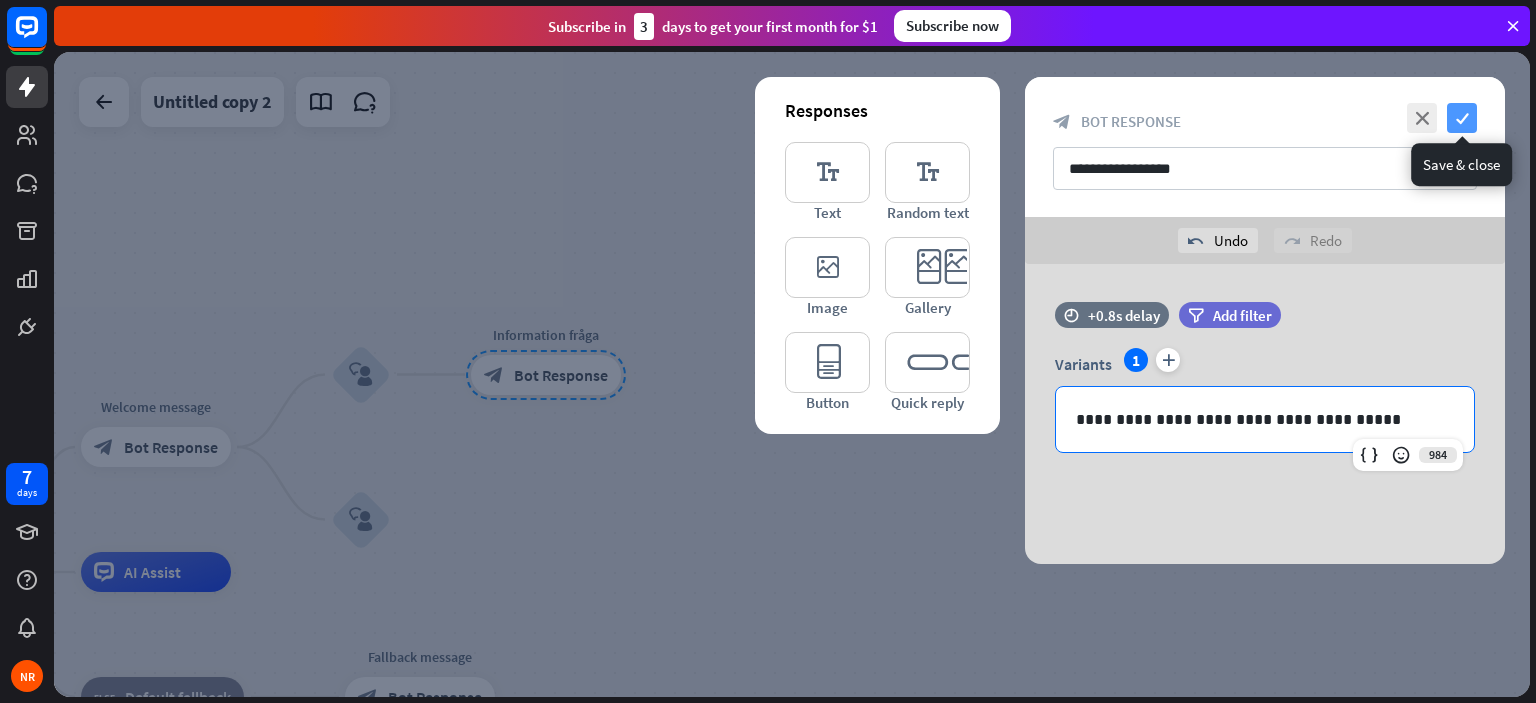 click on "check" at bounding box center [1462, 118] 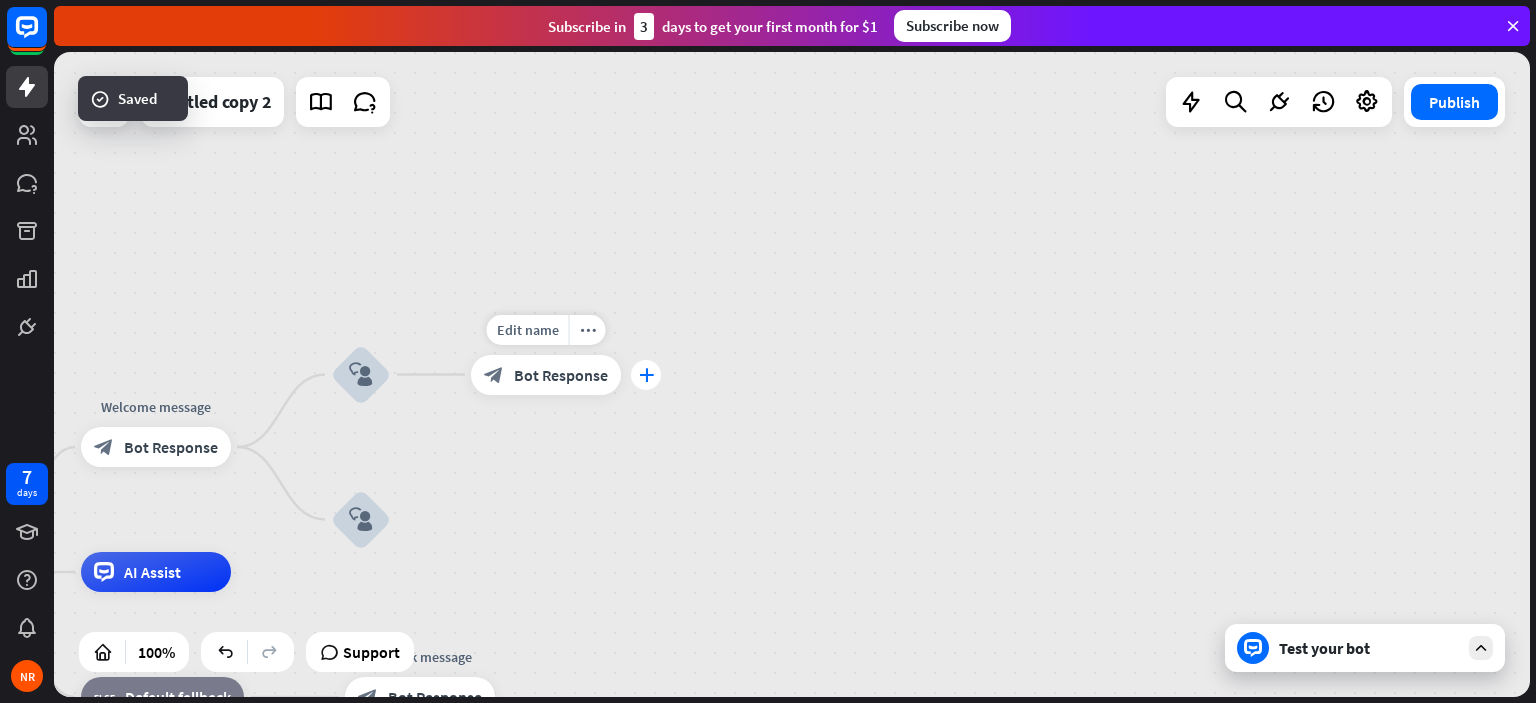 click on "plus" at bounding box center (646, 375) 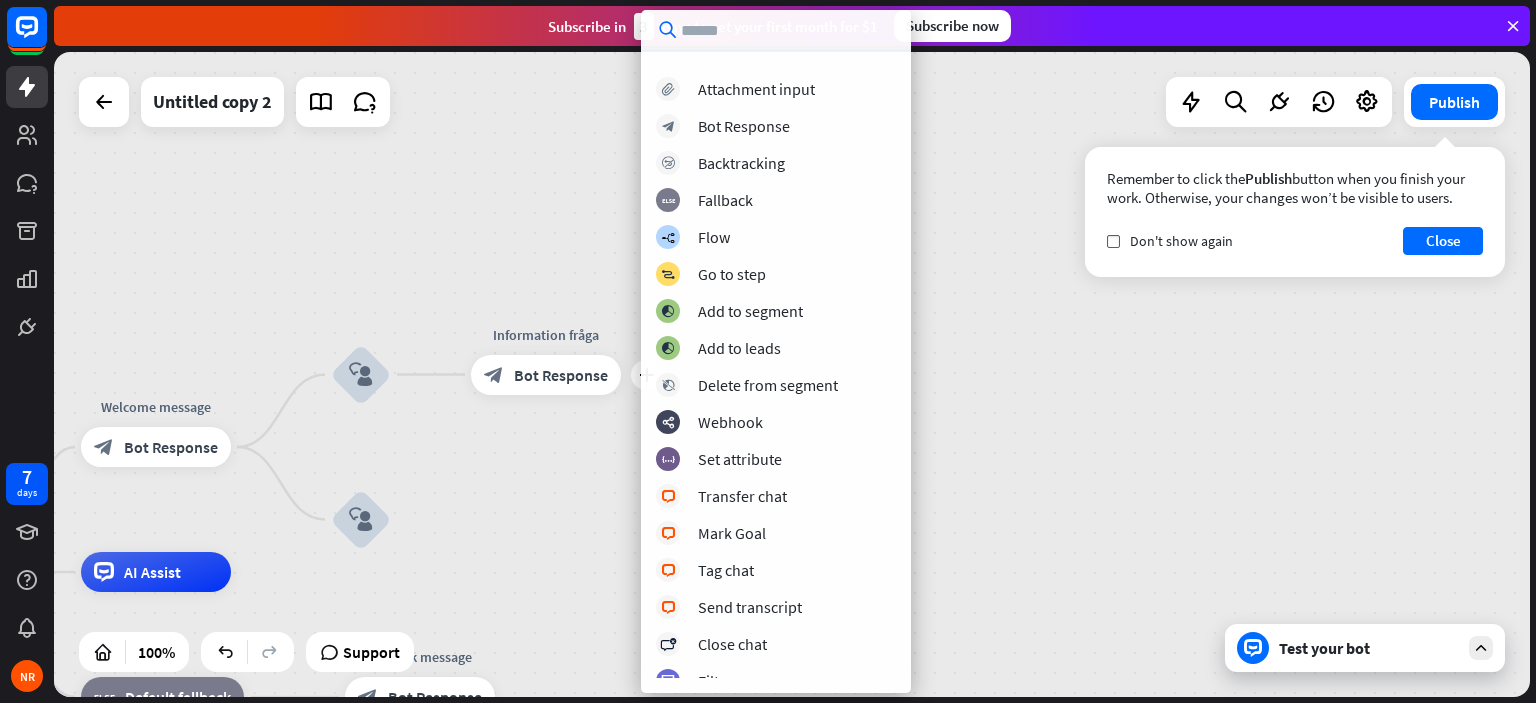 scroll, scrollTop: 0, scrollLeft: 0, axis: both 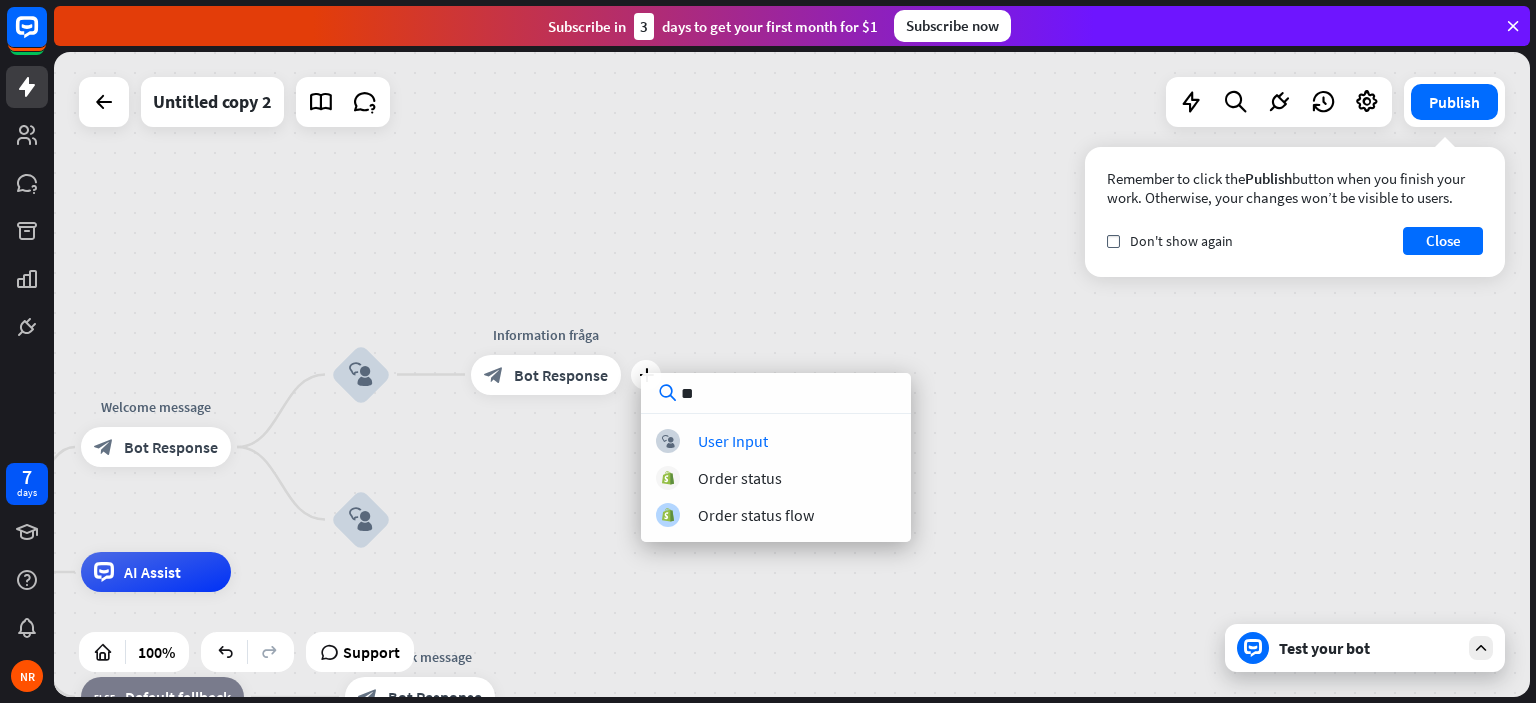 type on "*" 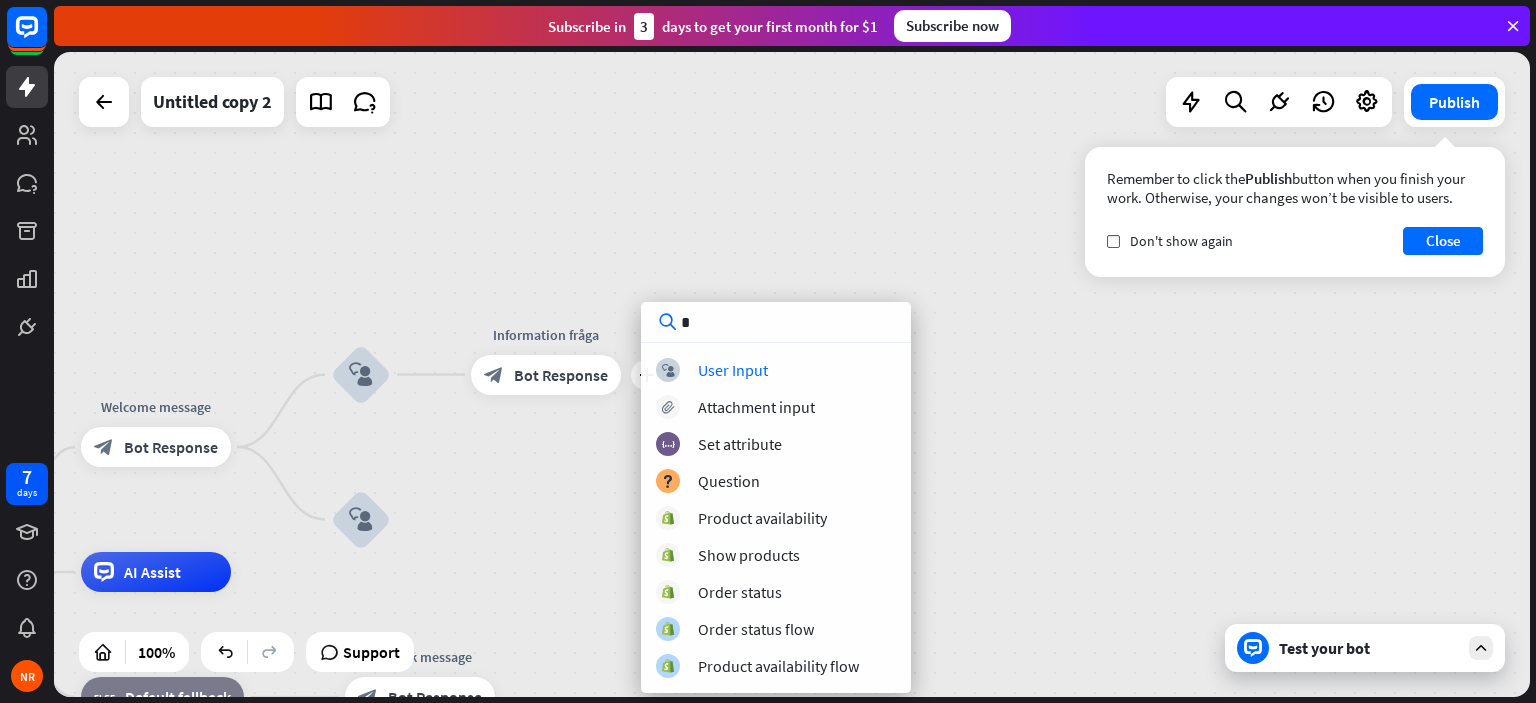 type 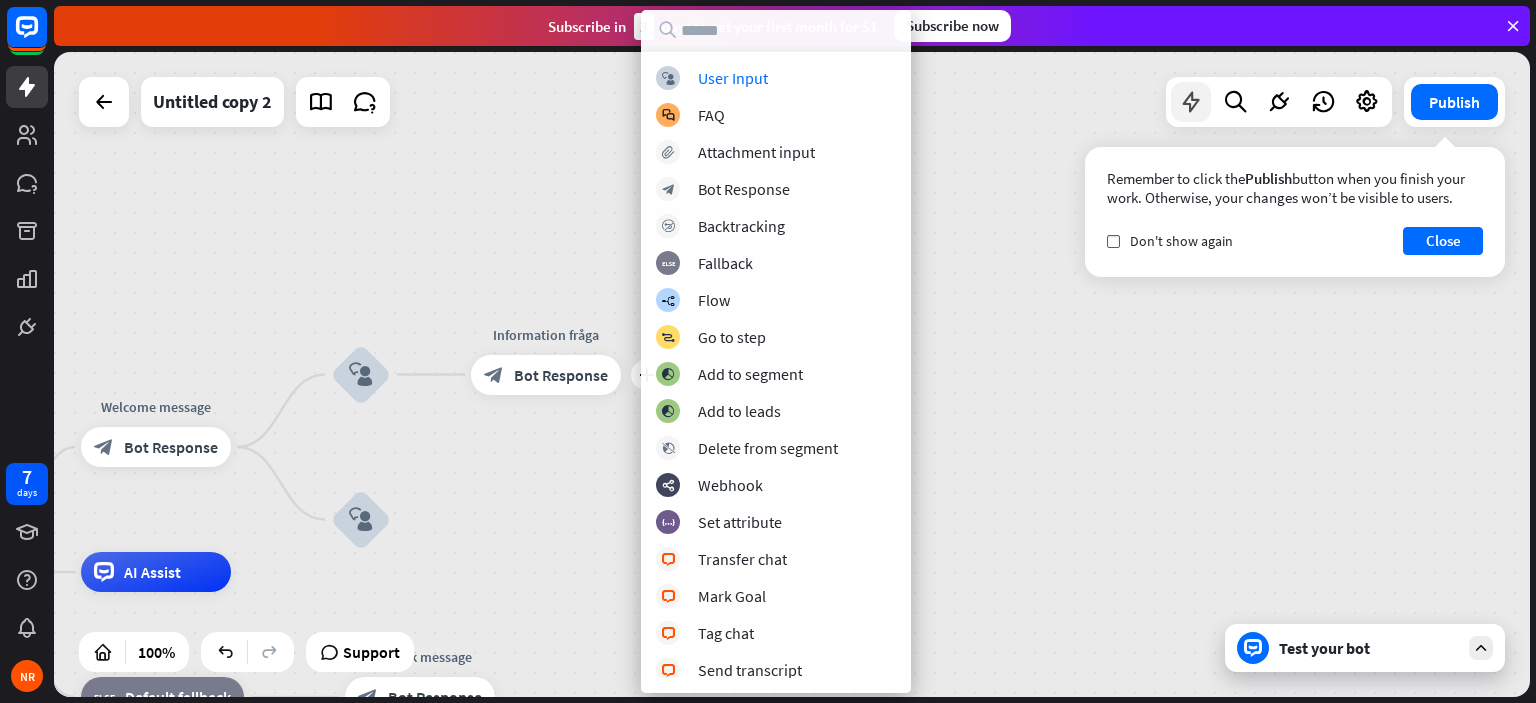 click at bounding box center [1191, 102] 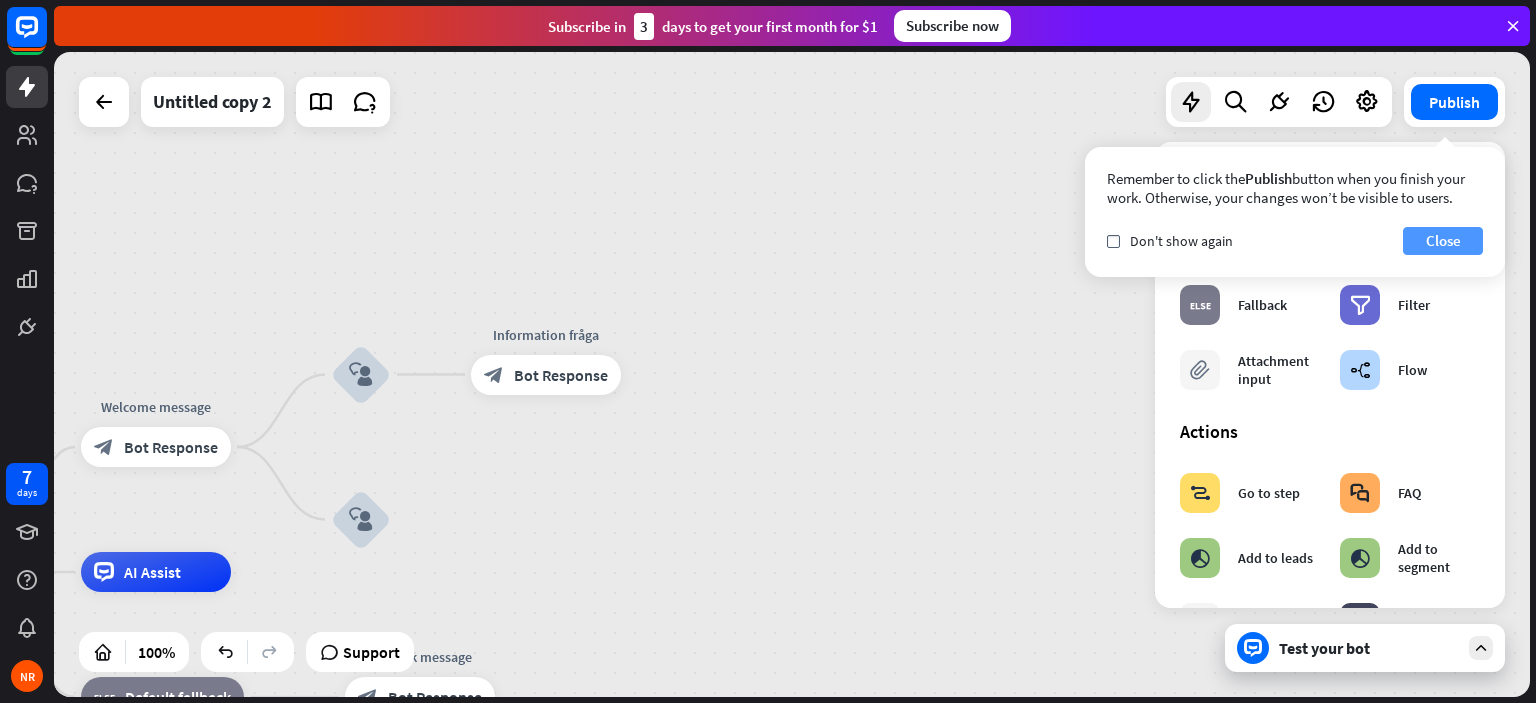 click on "Close" at bounding box center (1443, 241) 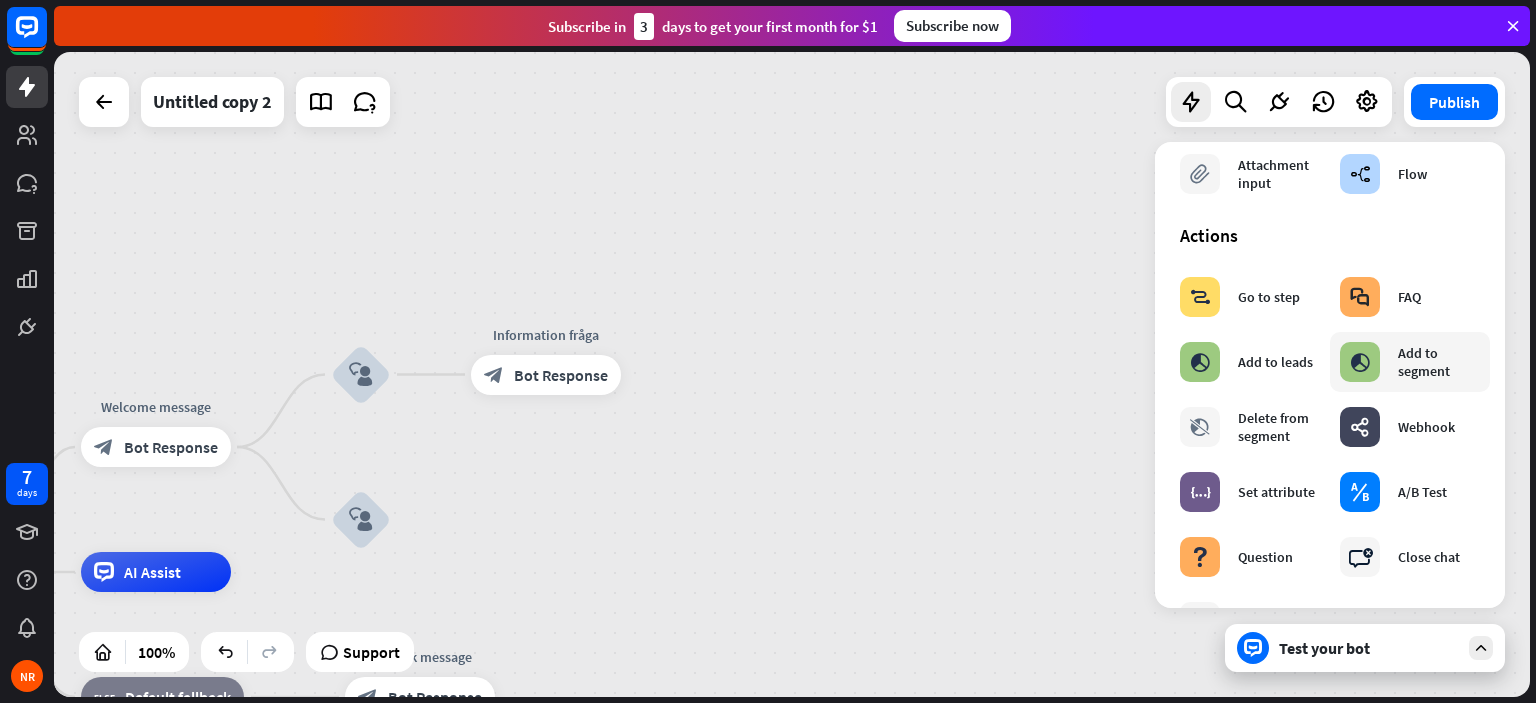 scroll, scrollTop: 200, scrollLeft: 0, axis: vertical 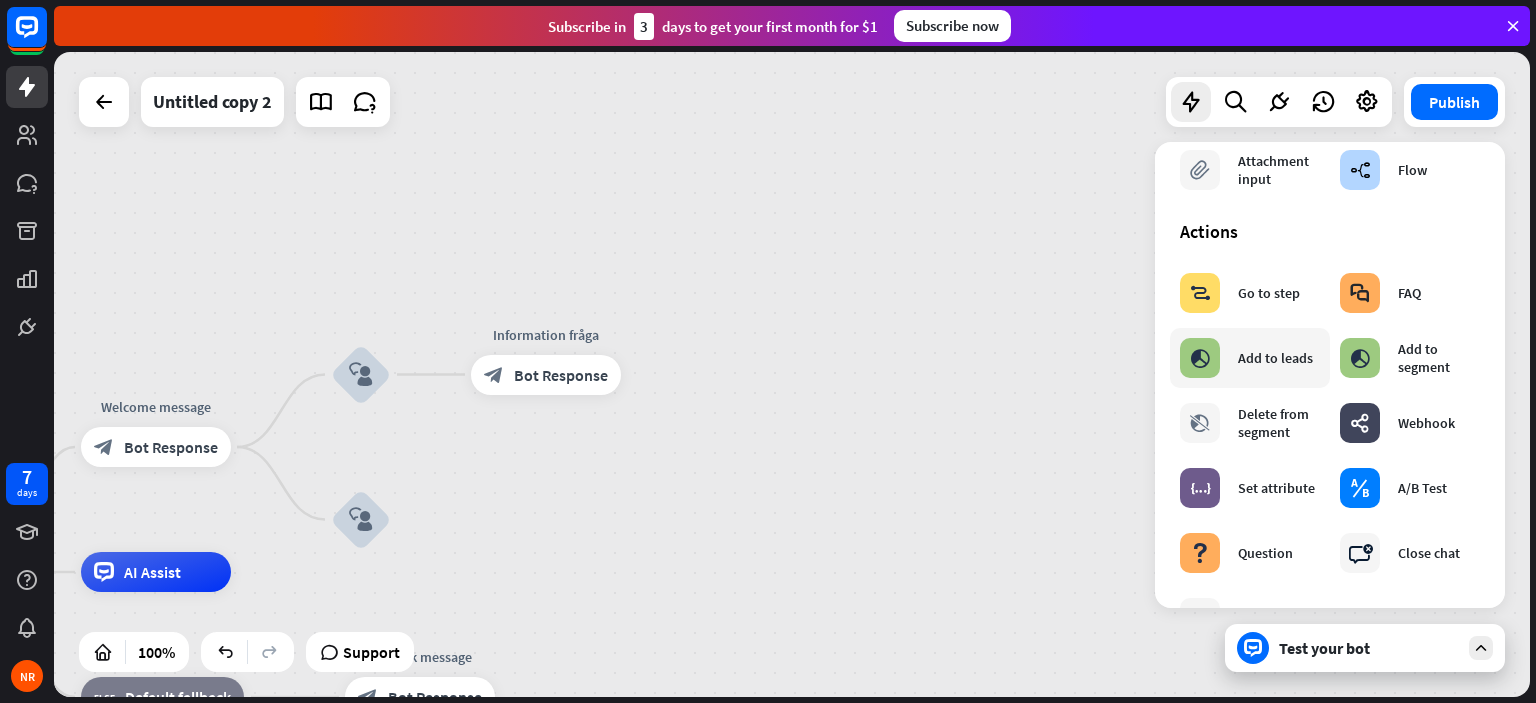 click on "Add to leads" at bounding box center (1275, 358) 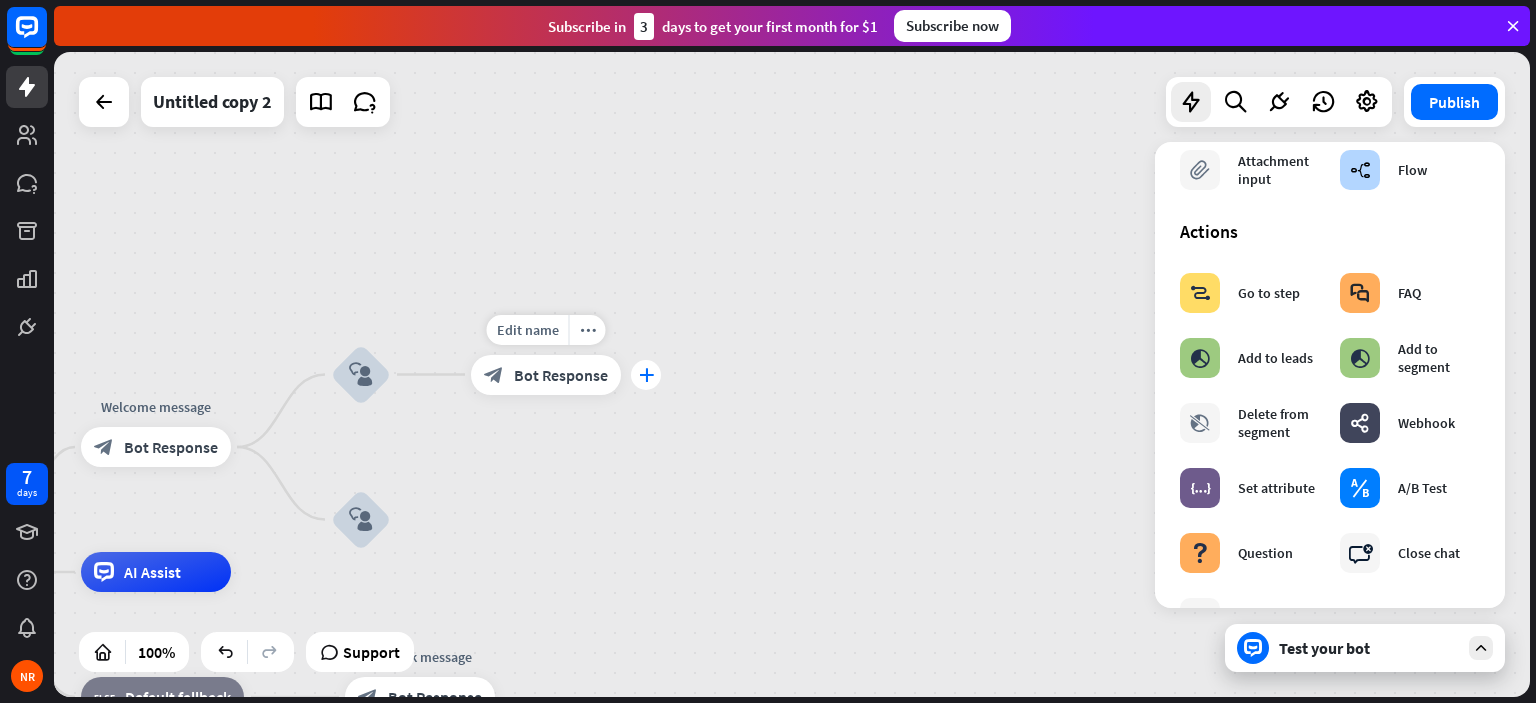 drag, startPoint x: 1196, startPoint y: 362, endPoint x: 659, endPoint y: 370, distance: 537.0596 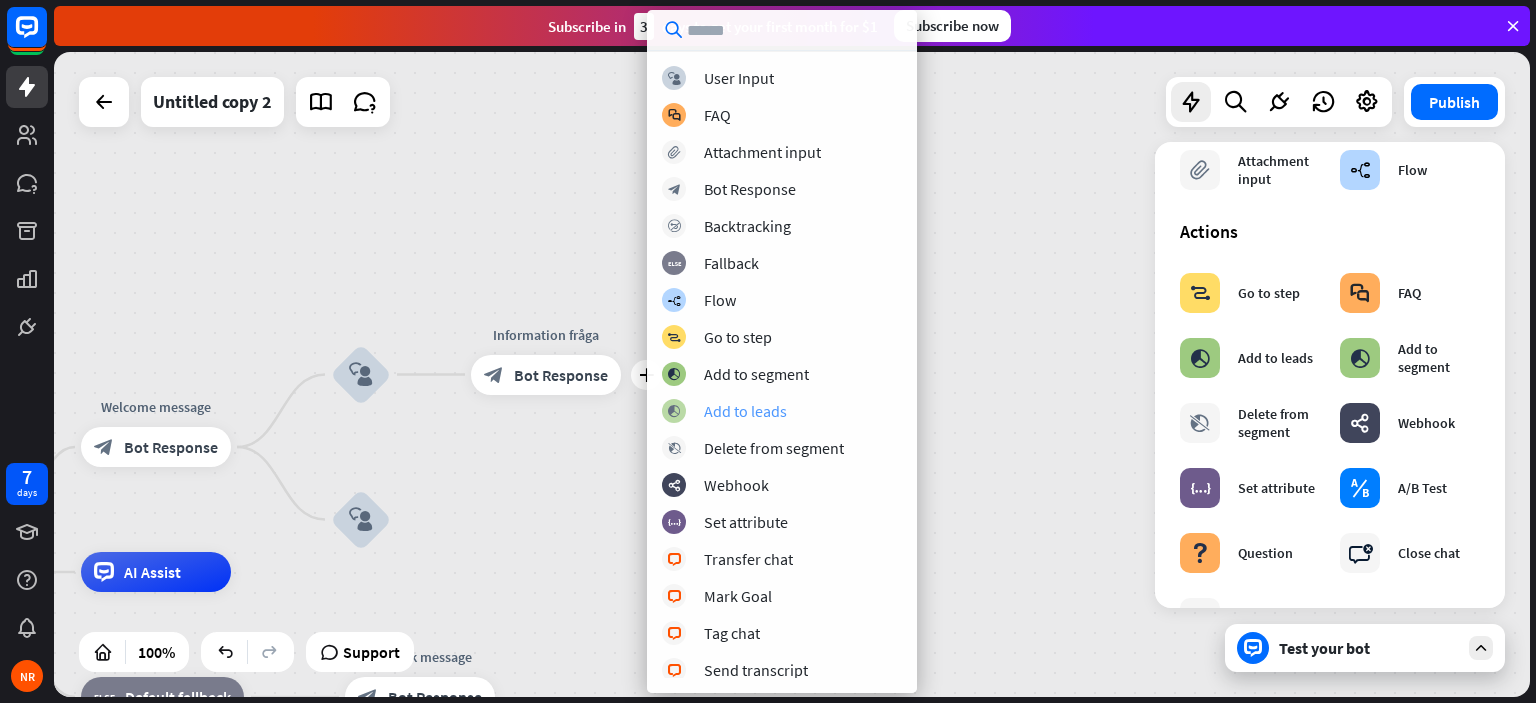 click on "block_add_to_segment
Add to leads" at bounding box center [782, 411] 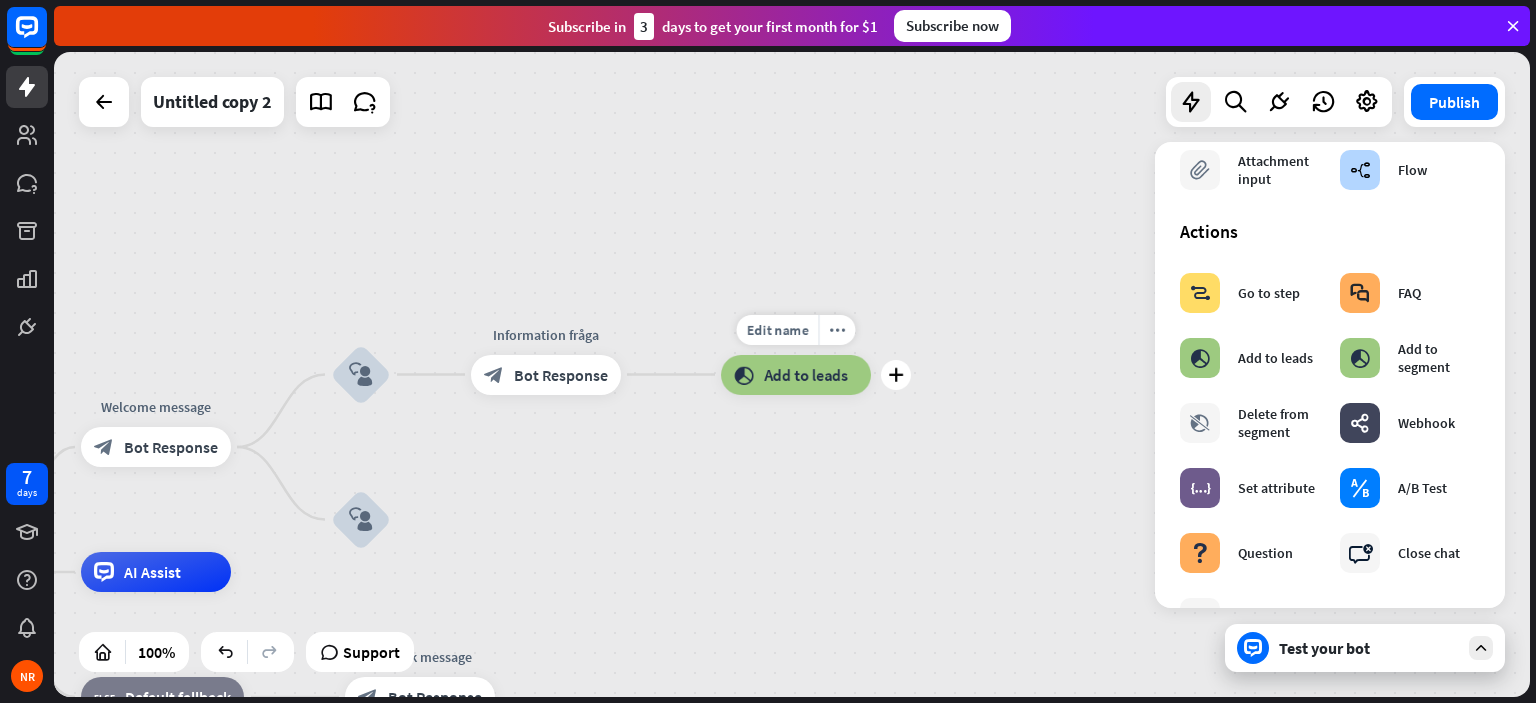 click on "block_add_to_segment" at bounding box center (744, 375) 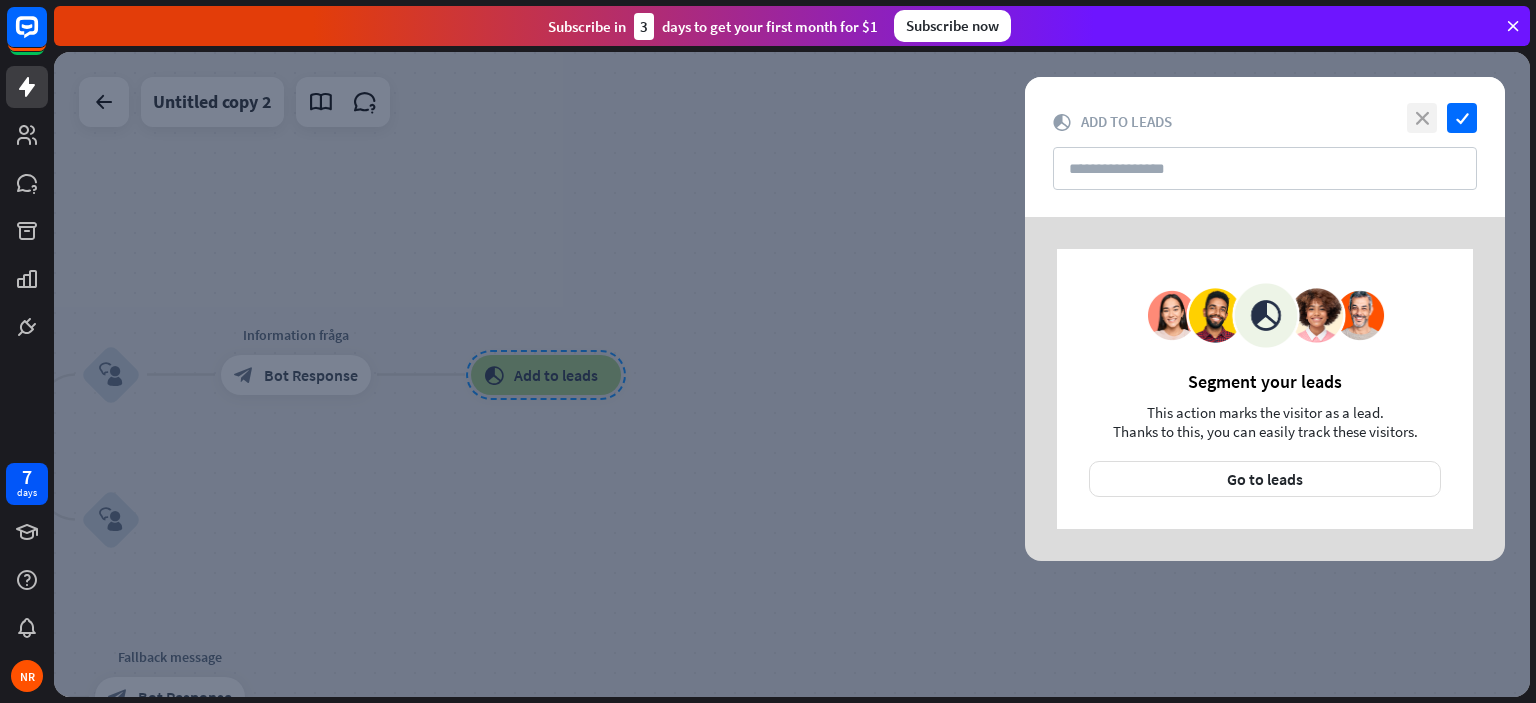 click on "close" at bounding box center [1422, 118] 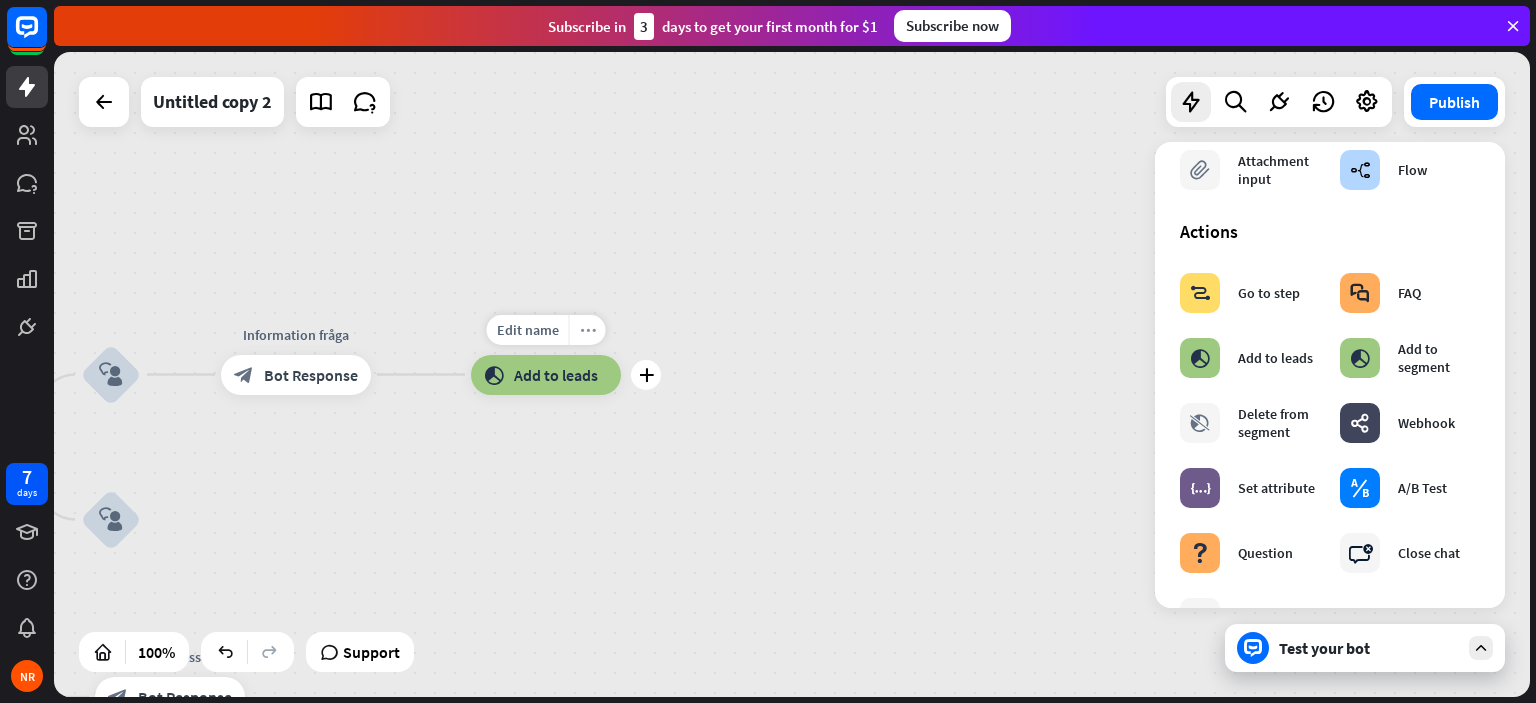click on "more_horiz" at bounding box center [587, 330] 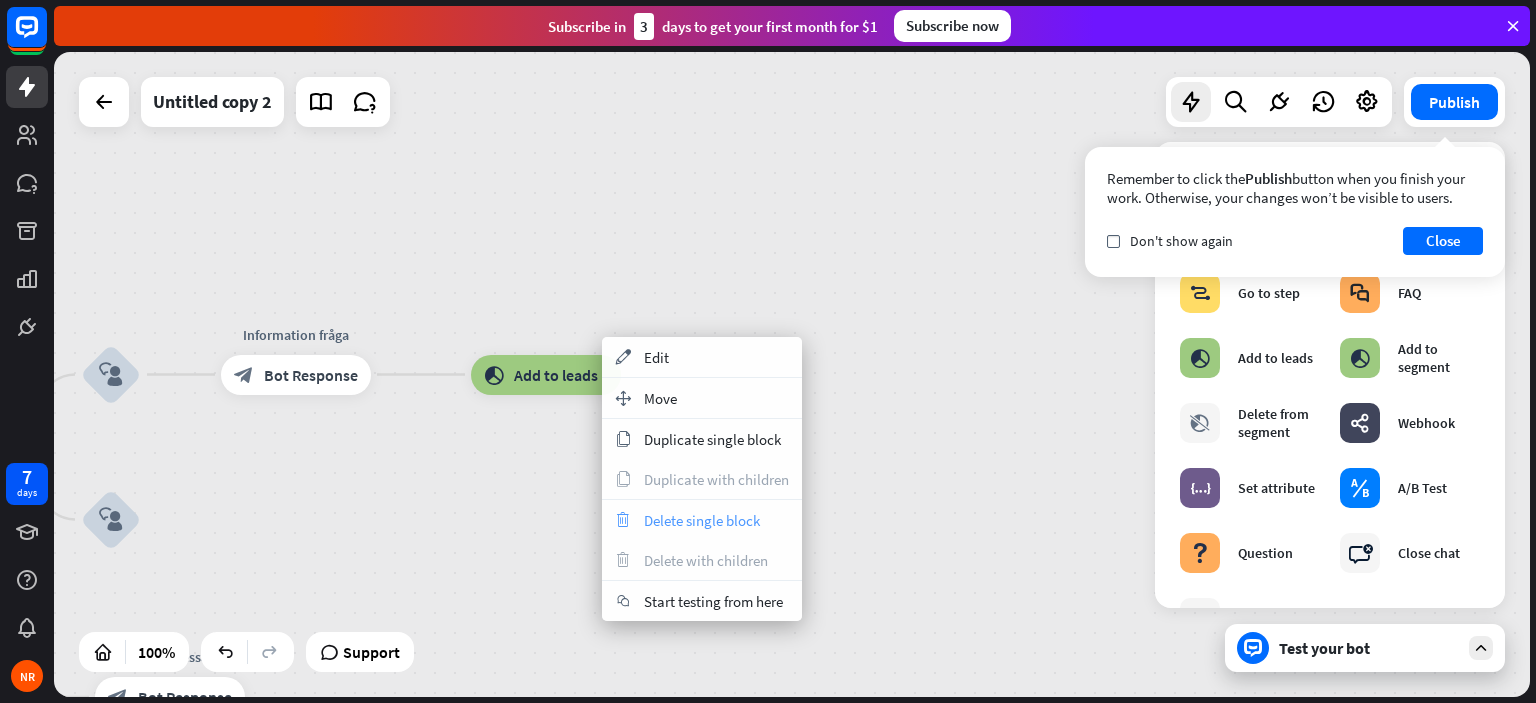 click on "Delete single block" at bounding box center [702, 520] 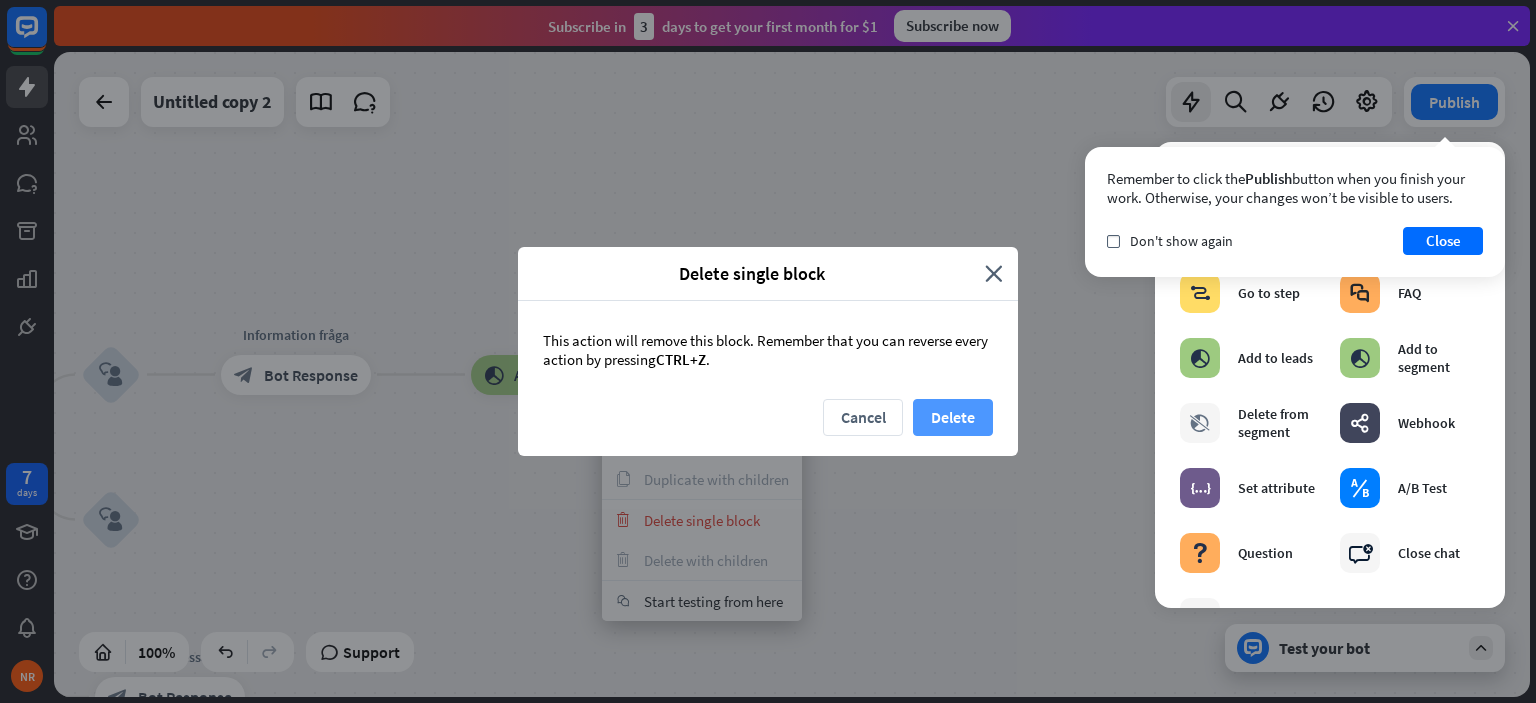 click on "Delete" at bounding box center [953, 417] 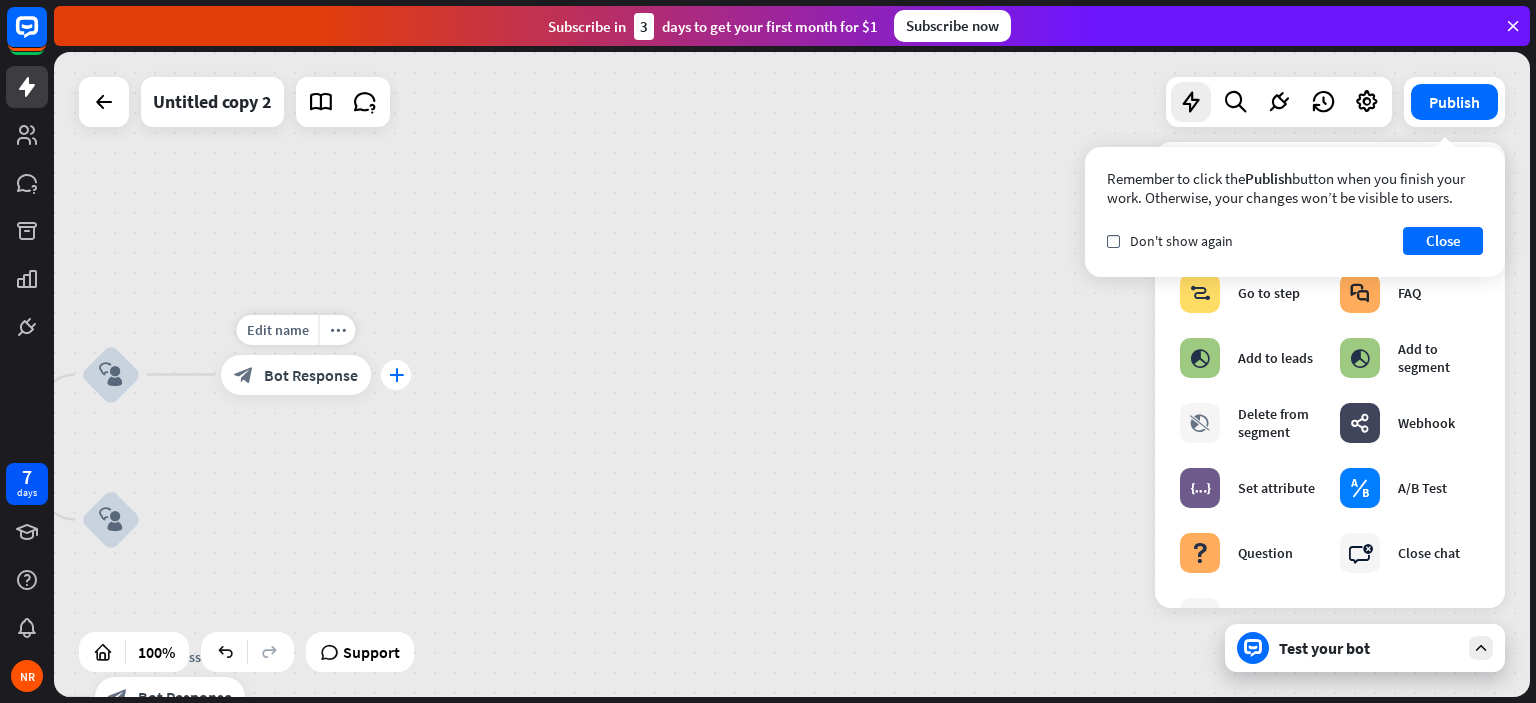 click on "plus" at bounding box center [396, 375] 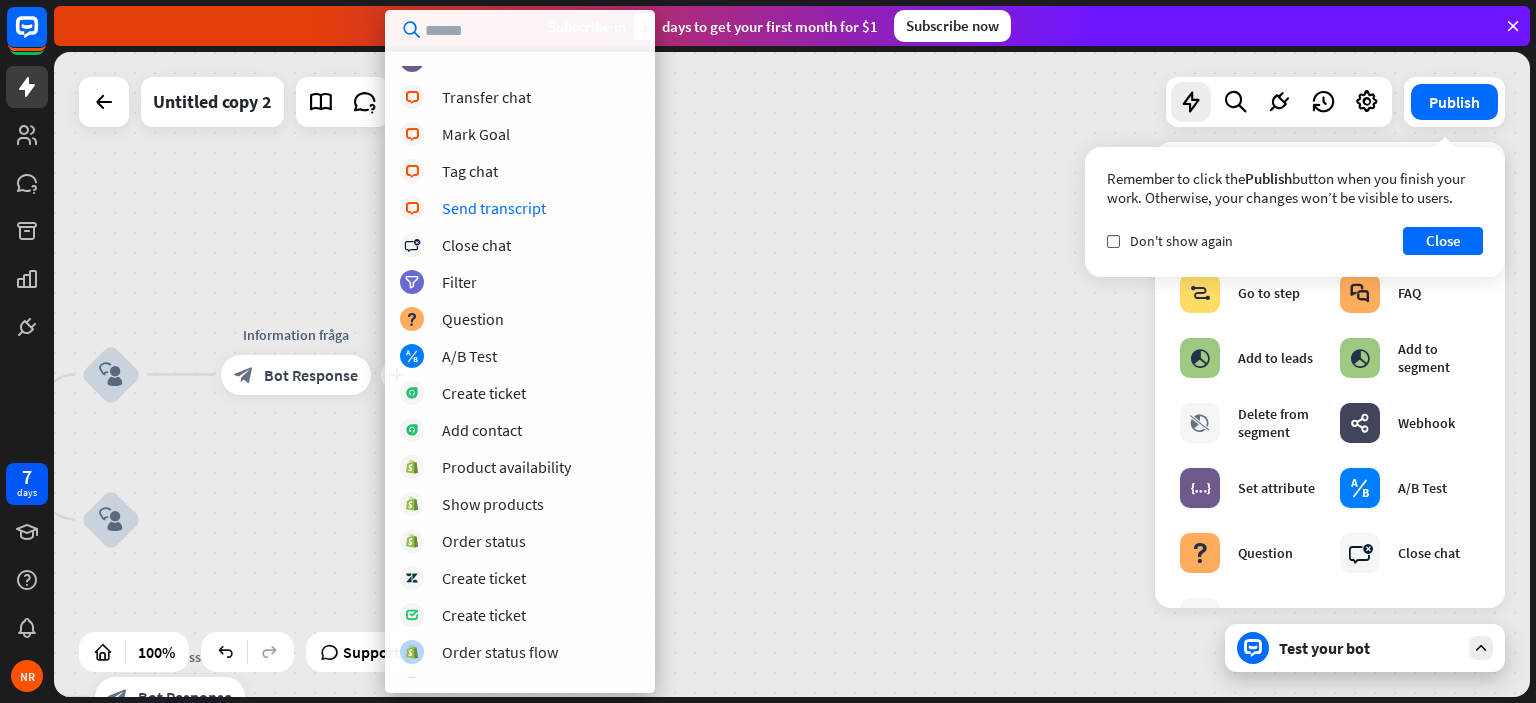 scroll, scrollTop: 484, scrollLeft: 0, axis: vertical 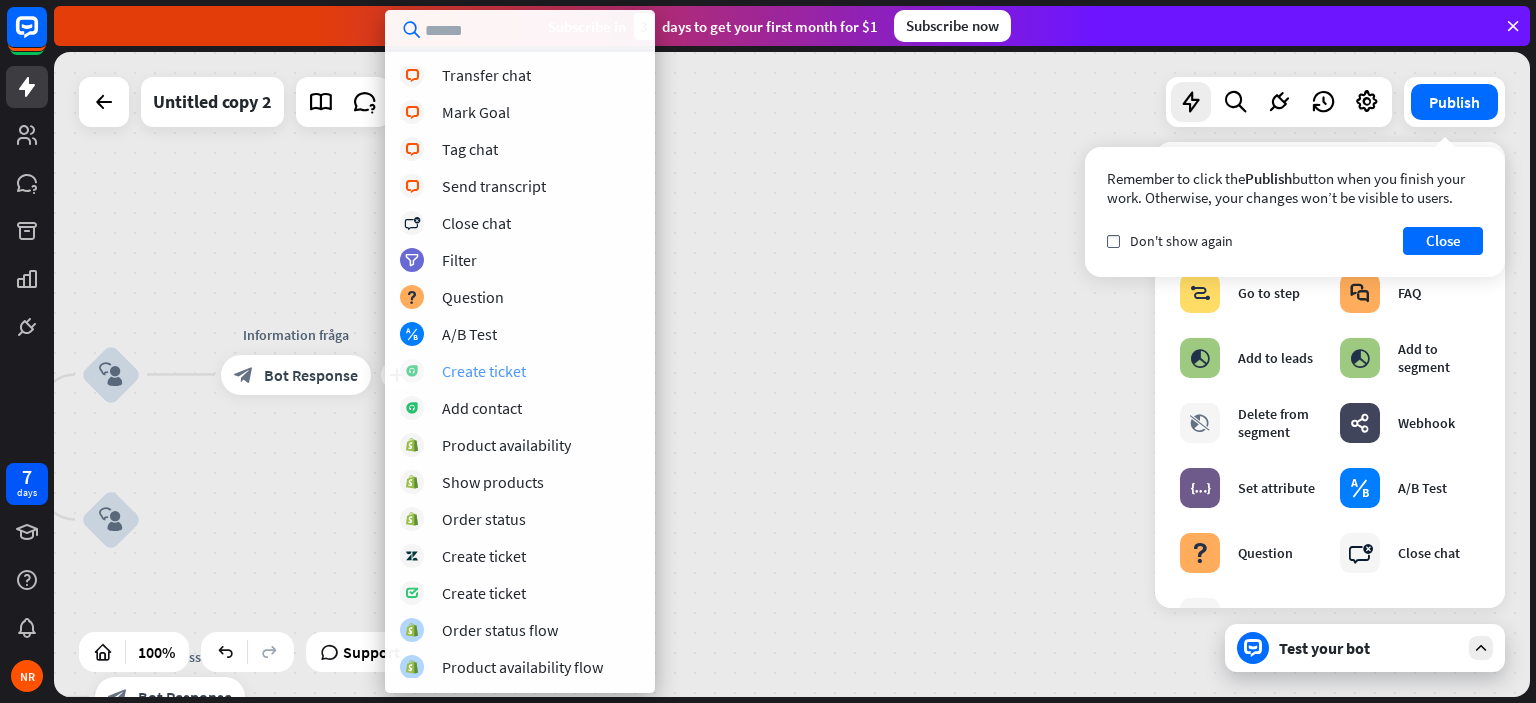 click on "Create ticket" at bounding box center [484, 371] 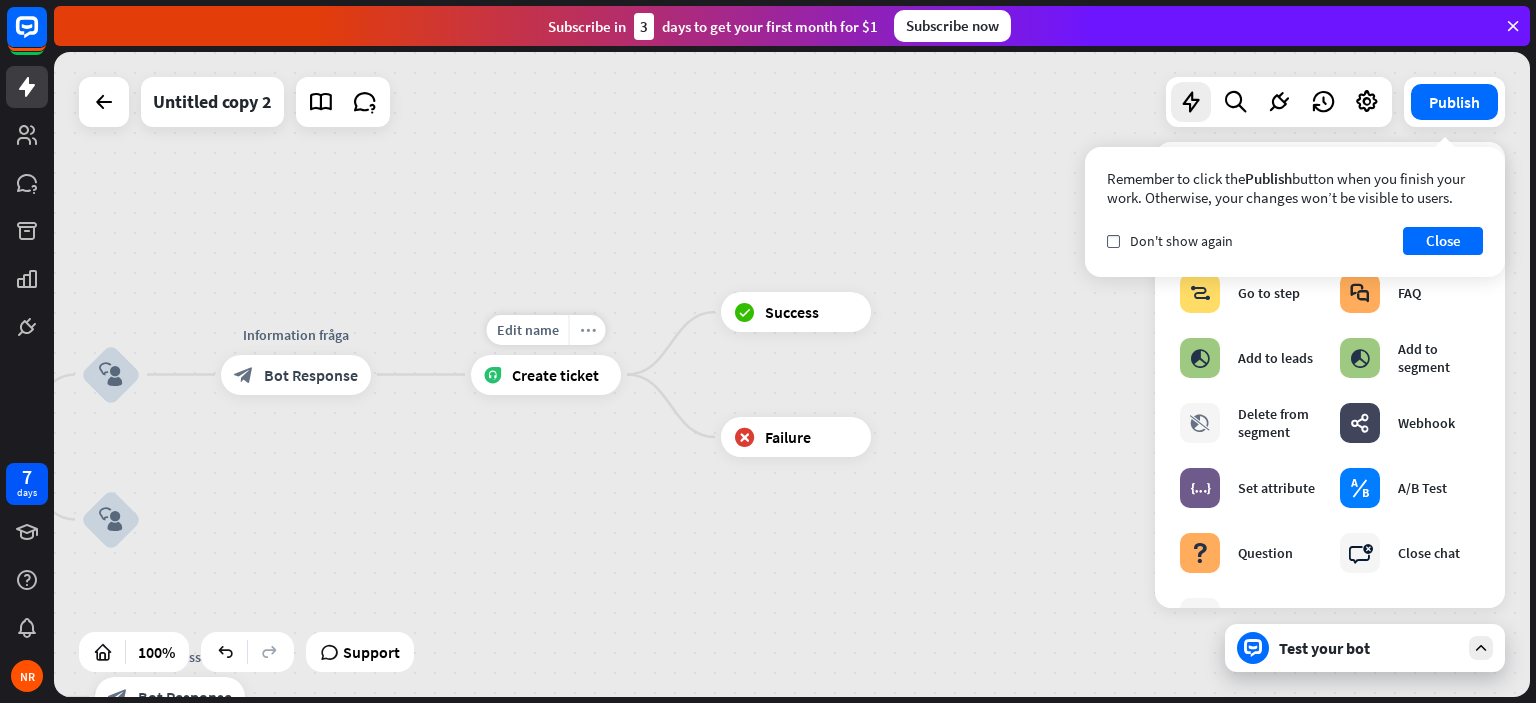 click on "more_horiz" at bounding box center (587, 330) 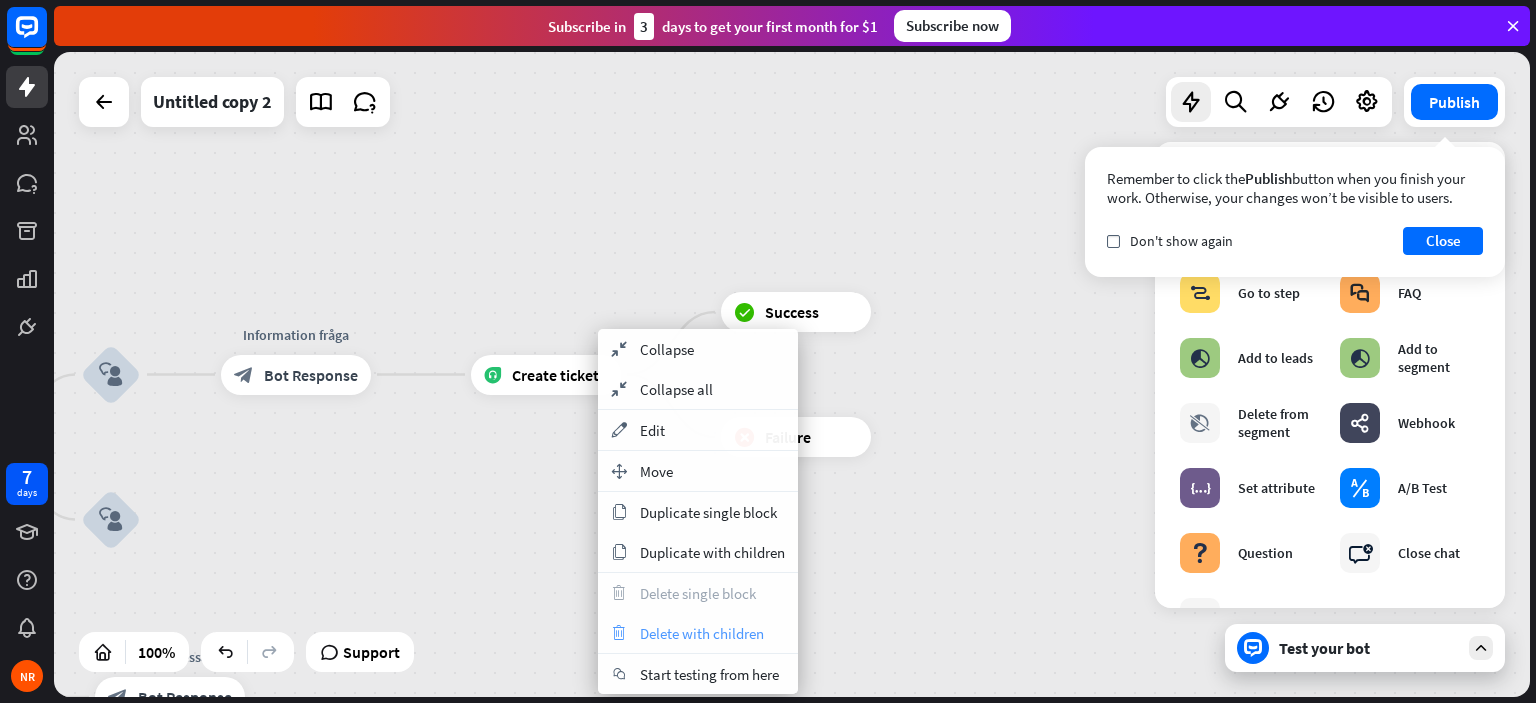 click on "Delete with children" at bounding box center (702, 633) 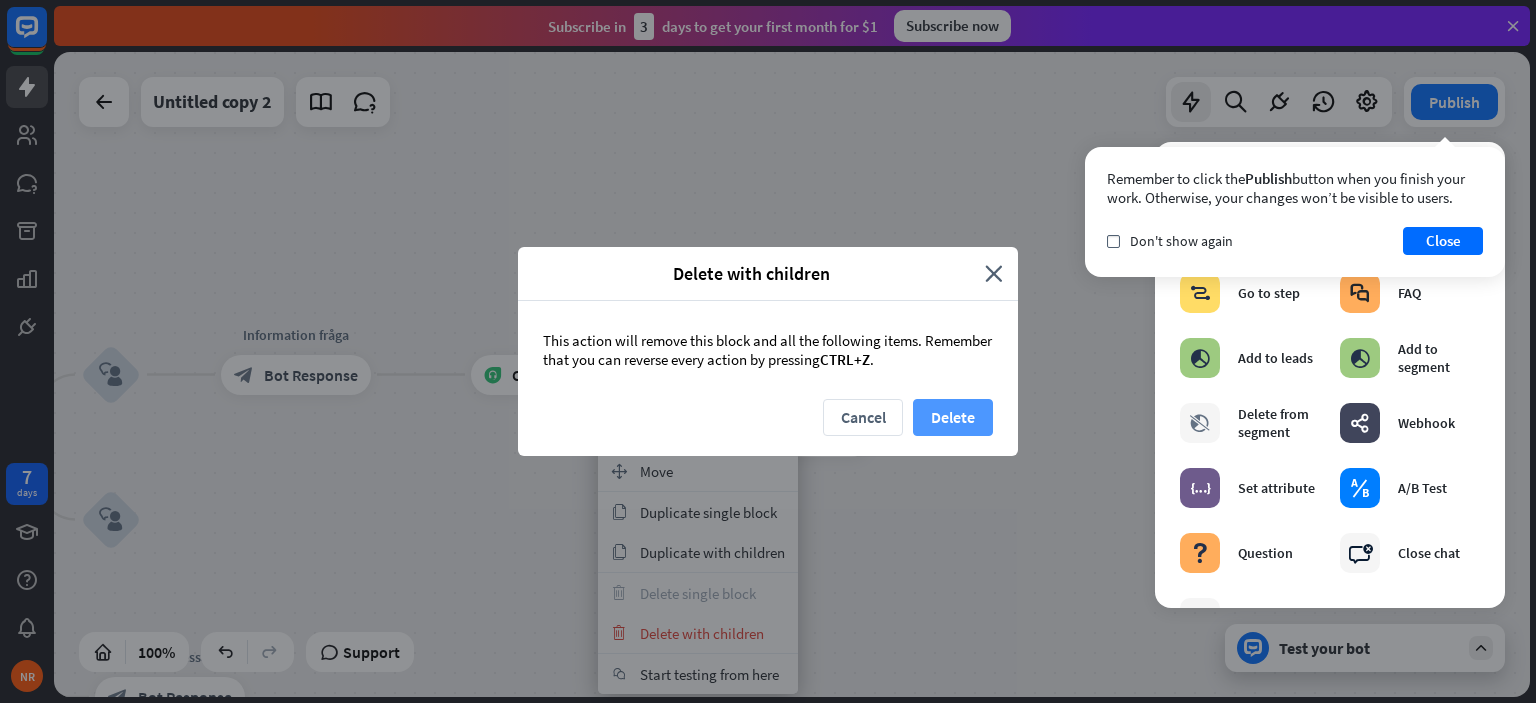 click on "Delete" at bounding box center (953, 417) 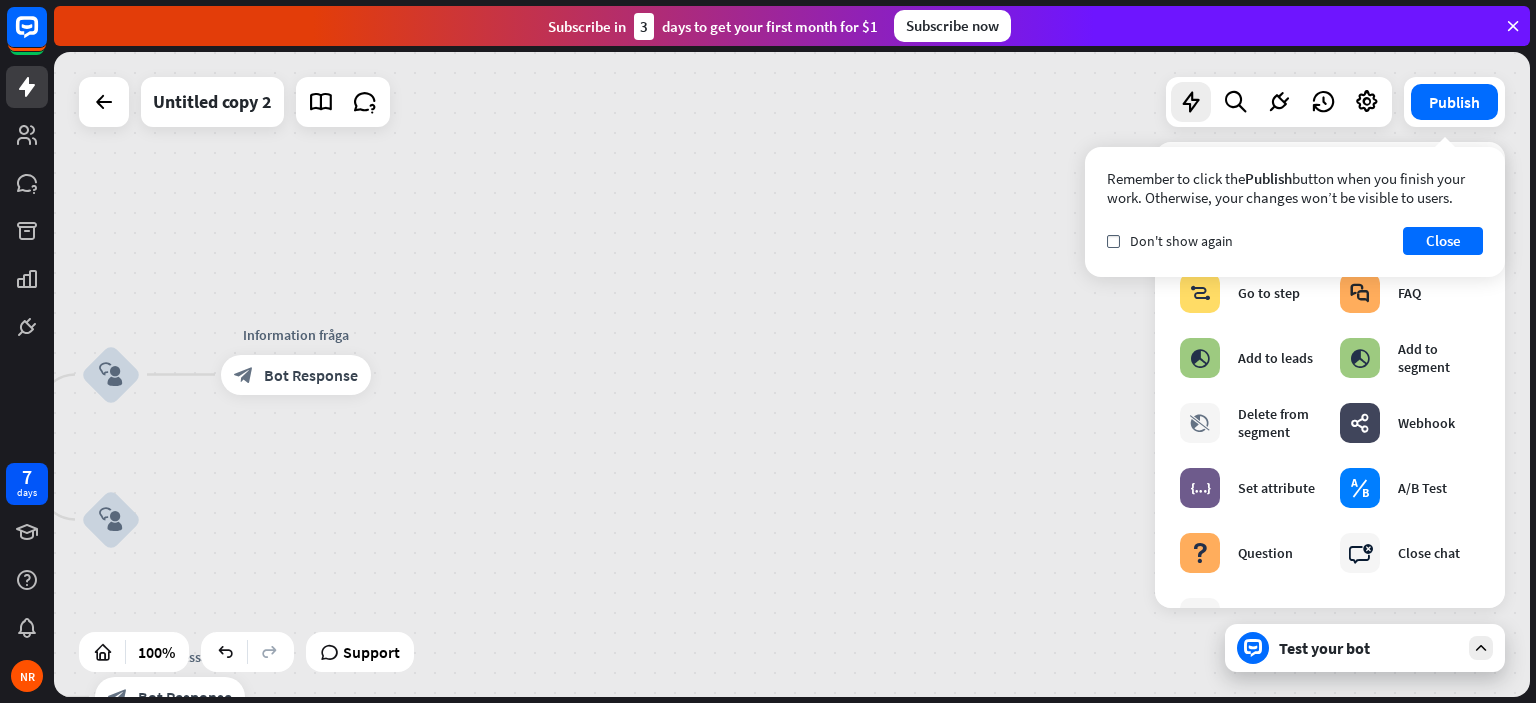 click on "home_2   Start point                 Welcome message   block_bot_response   Bot Response                   block_user_input       Edit name   more_horiz           Information fråga   block_bot_response   Bot Response                   block_user_input                     AI Assist                   block_fallback   Default fallback                 Fallback message   block_bot_response   Bot Response" at bounding box center [792, 374] 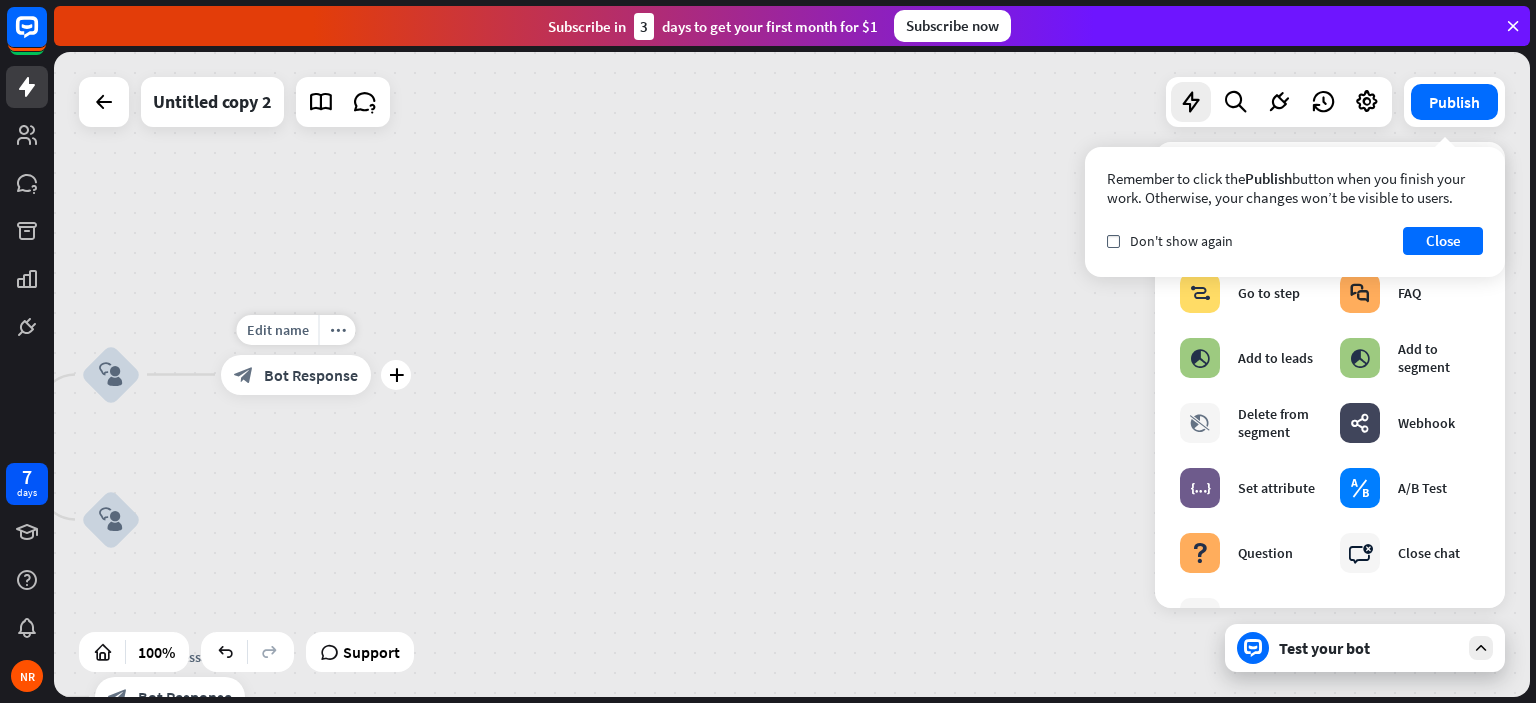 click on "plus" at bounding box center [396, 375] 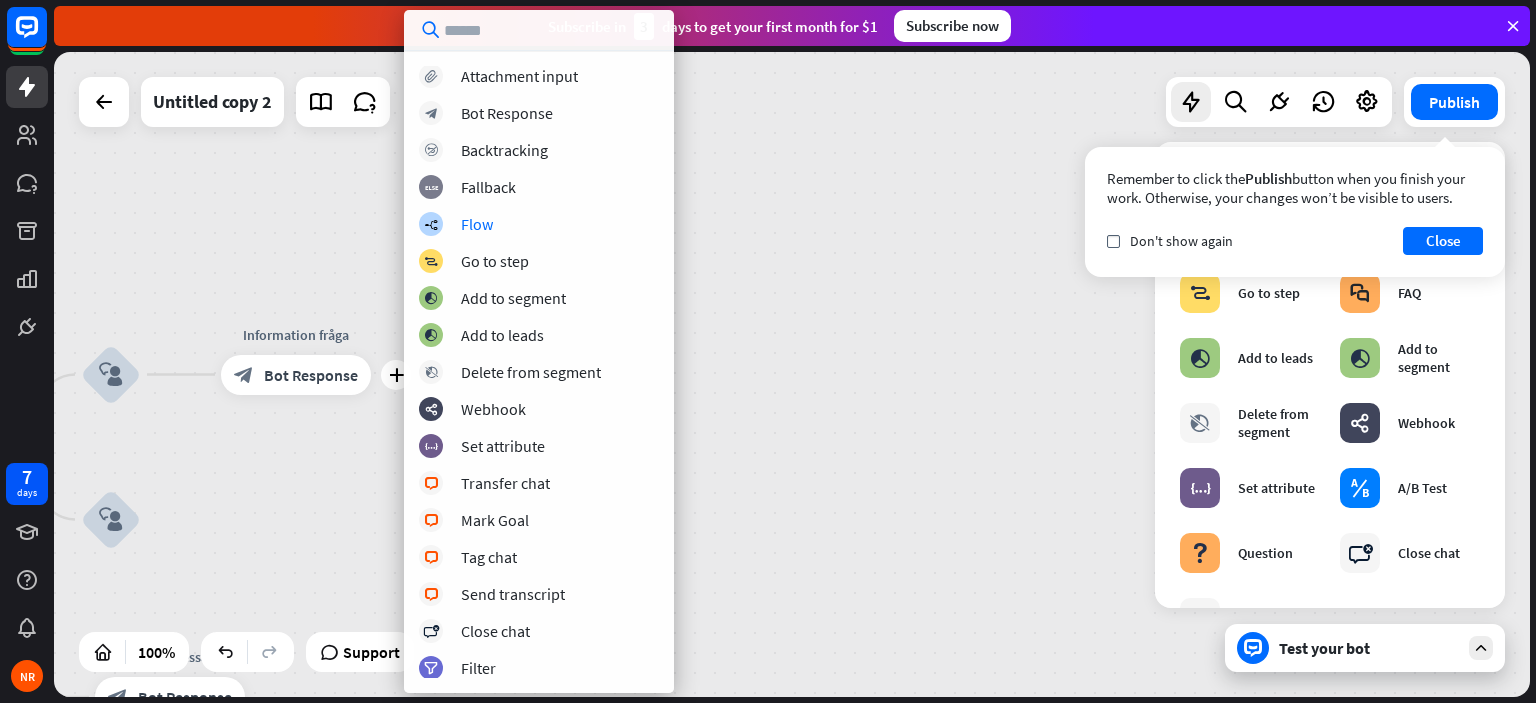 scroll, scrollTop: 0, scrollLeft: 0, axis: both 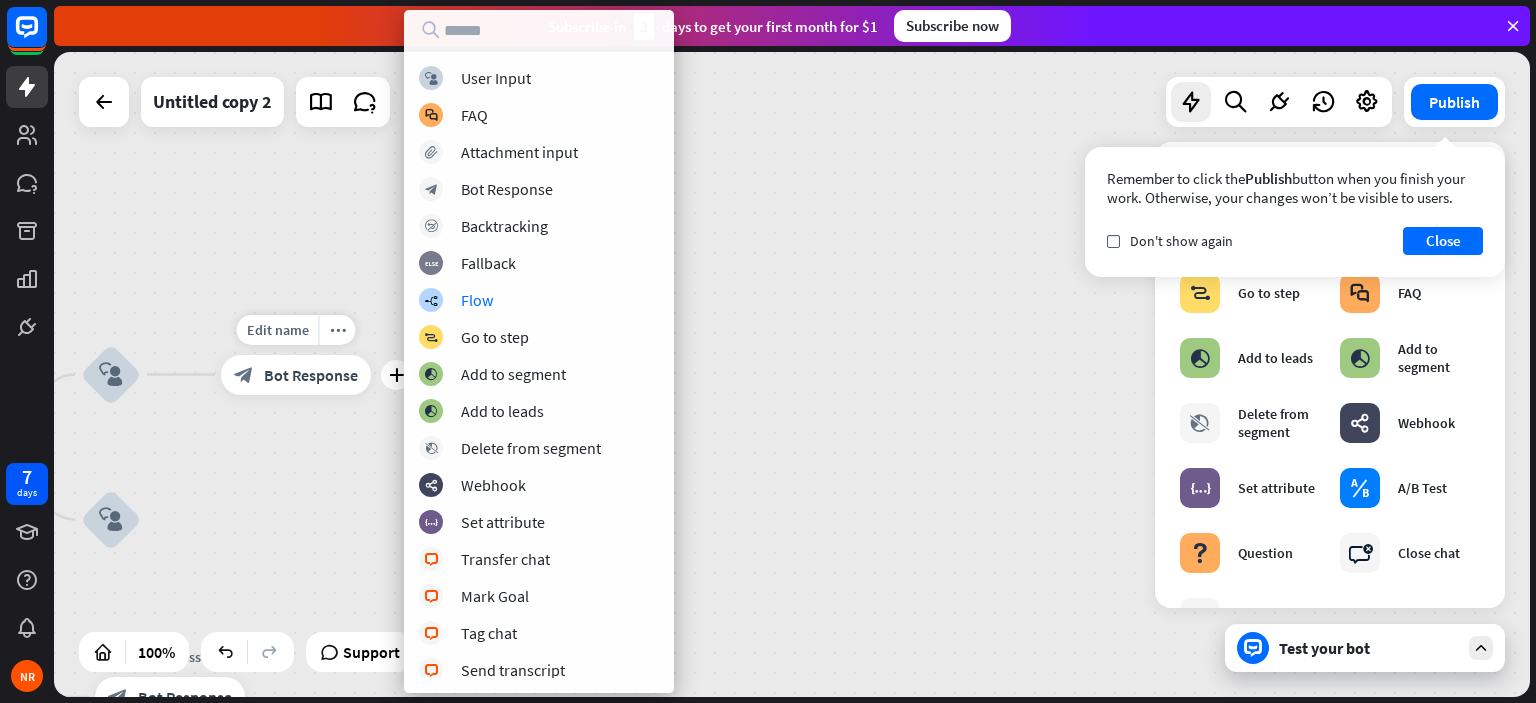 click on "block_bot_response   Bot Response" at bounding box center (296, 375) 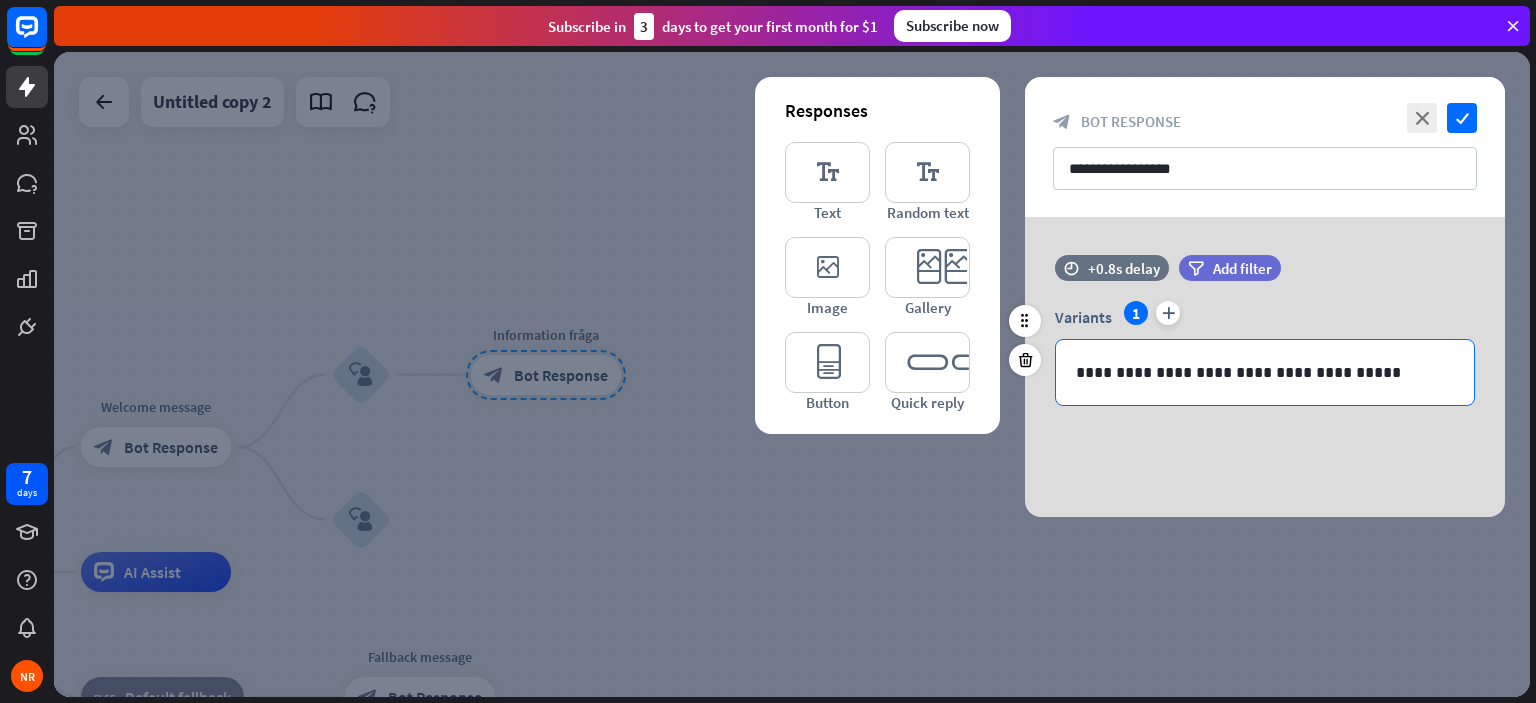click on "**********" at bounding box center [1265, 372] 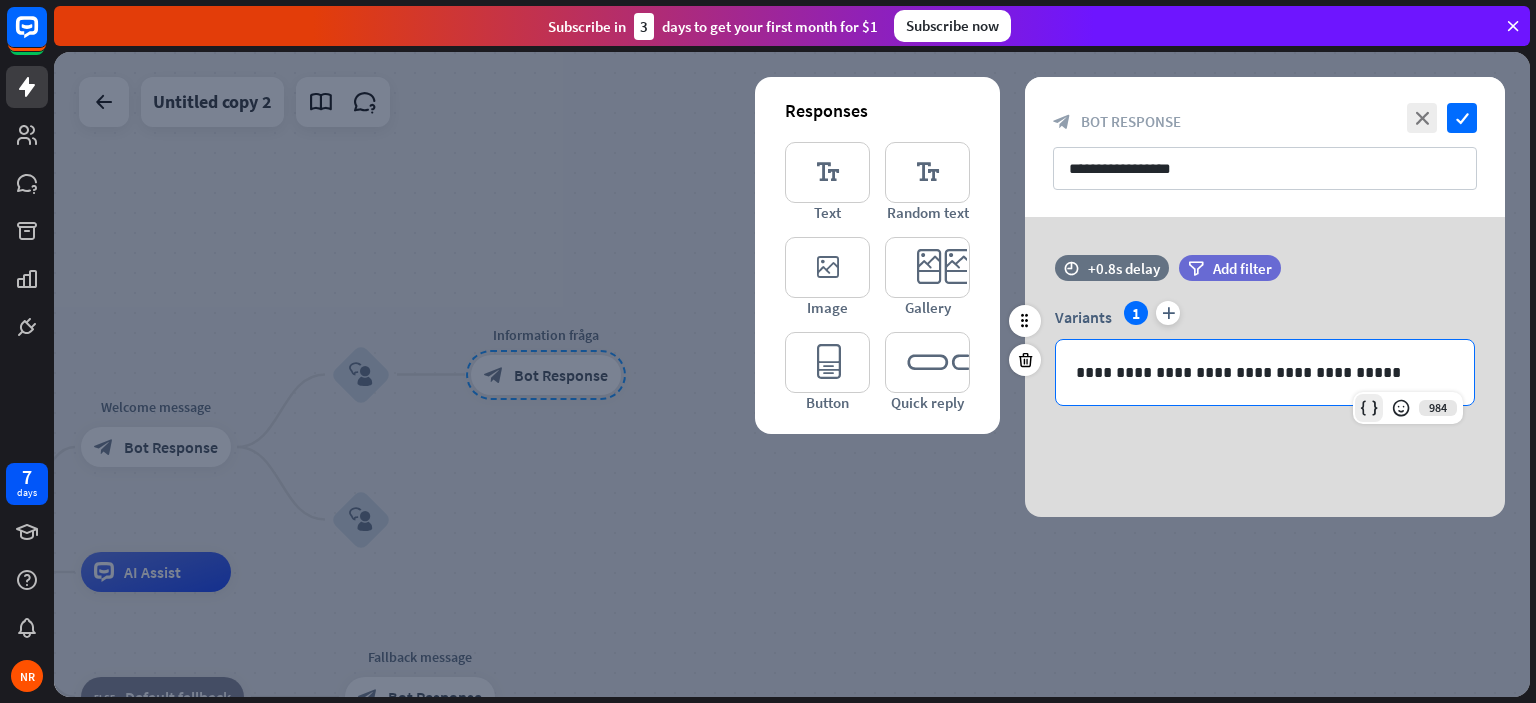 click at bounding box center (1369, 408) 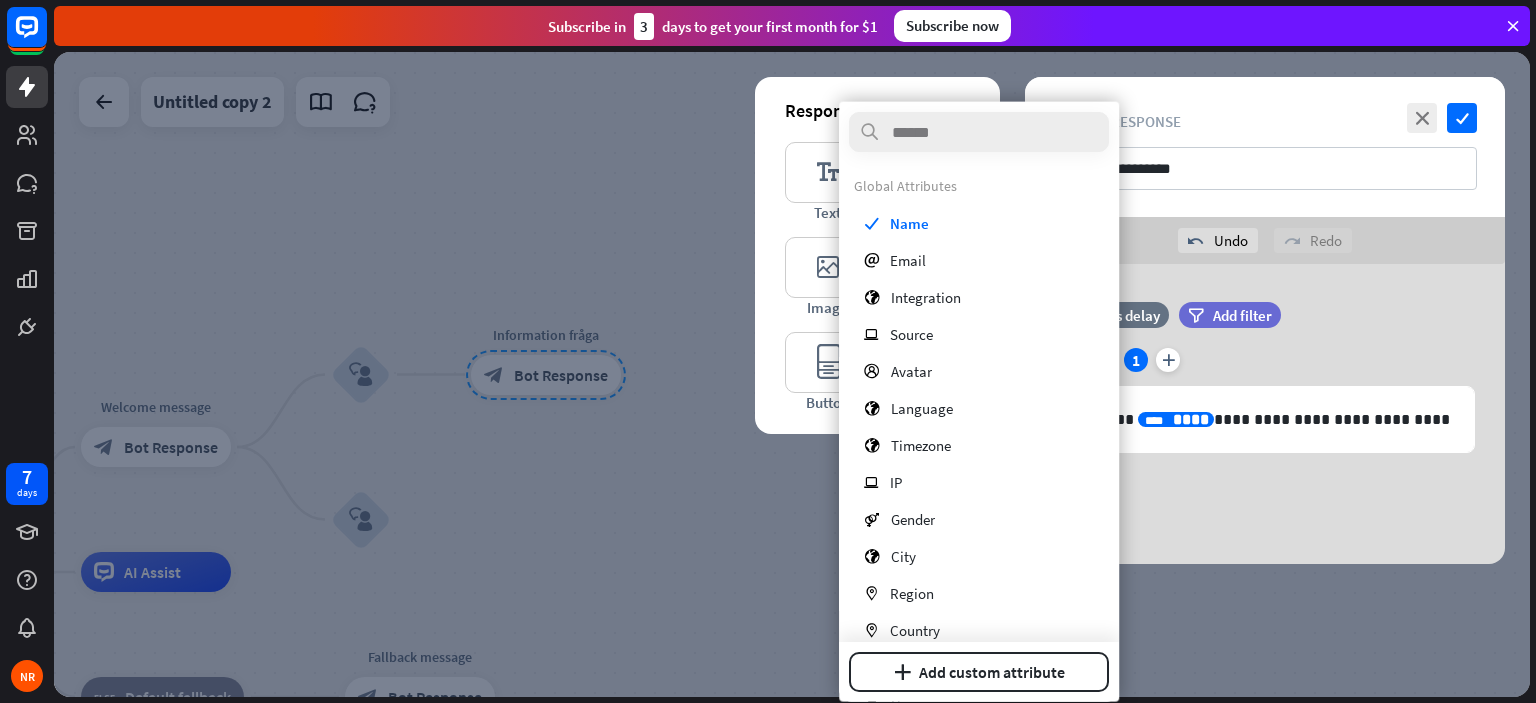 click on "time   +0.8s delay          filter   Add filter" at bounding box center (1265, 325) 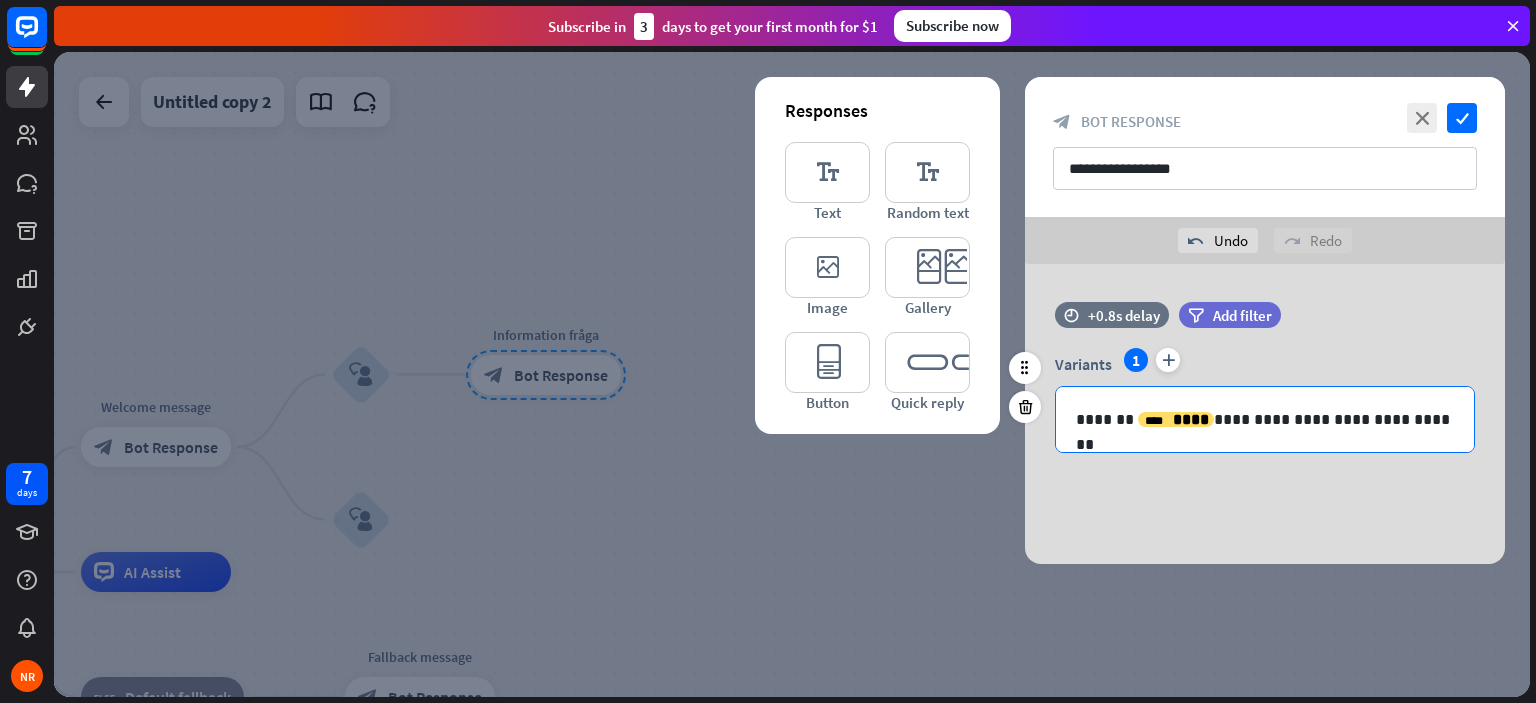 click on "**********" at bounding box center (1265, 419) 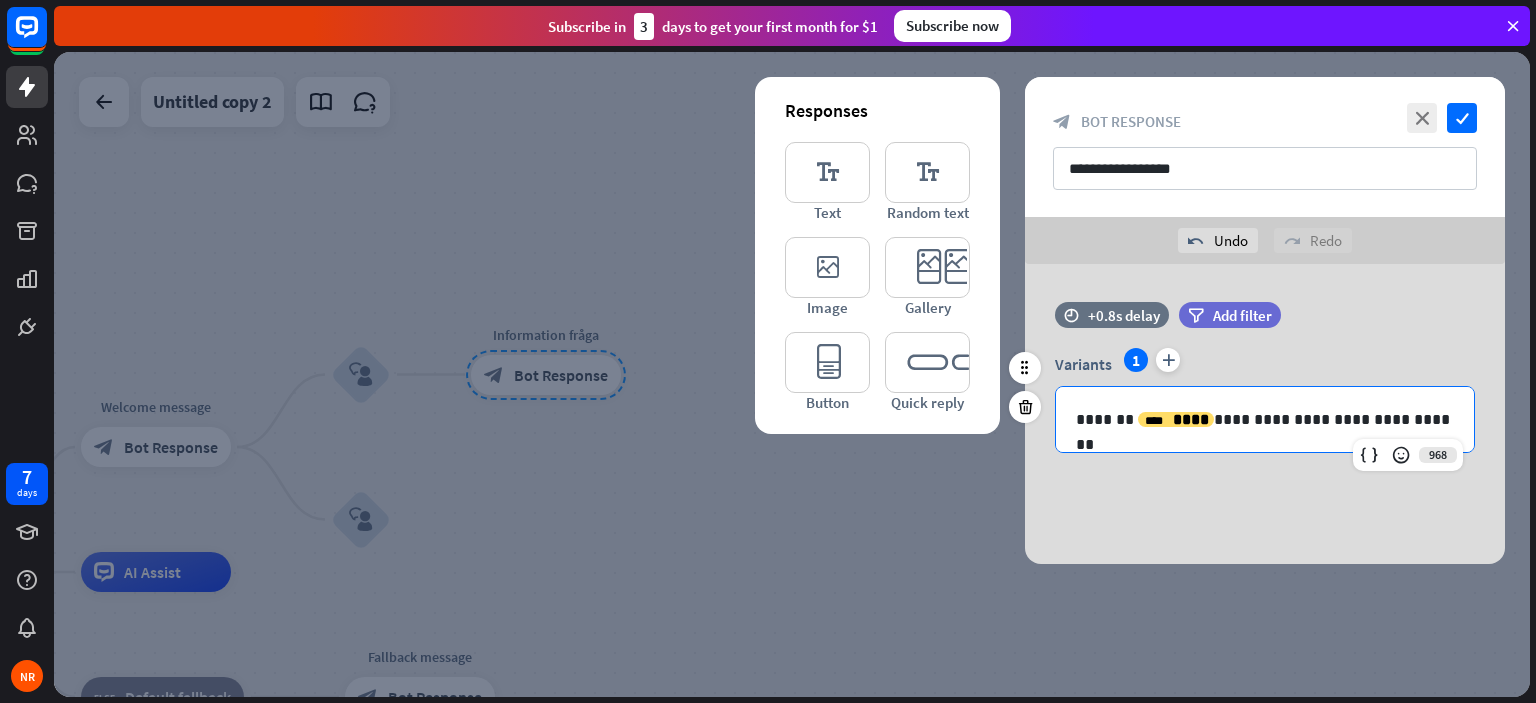 click on "**********" at bounding box center [1265, 419] 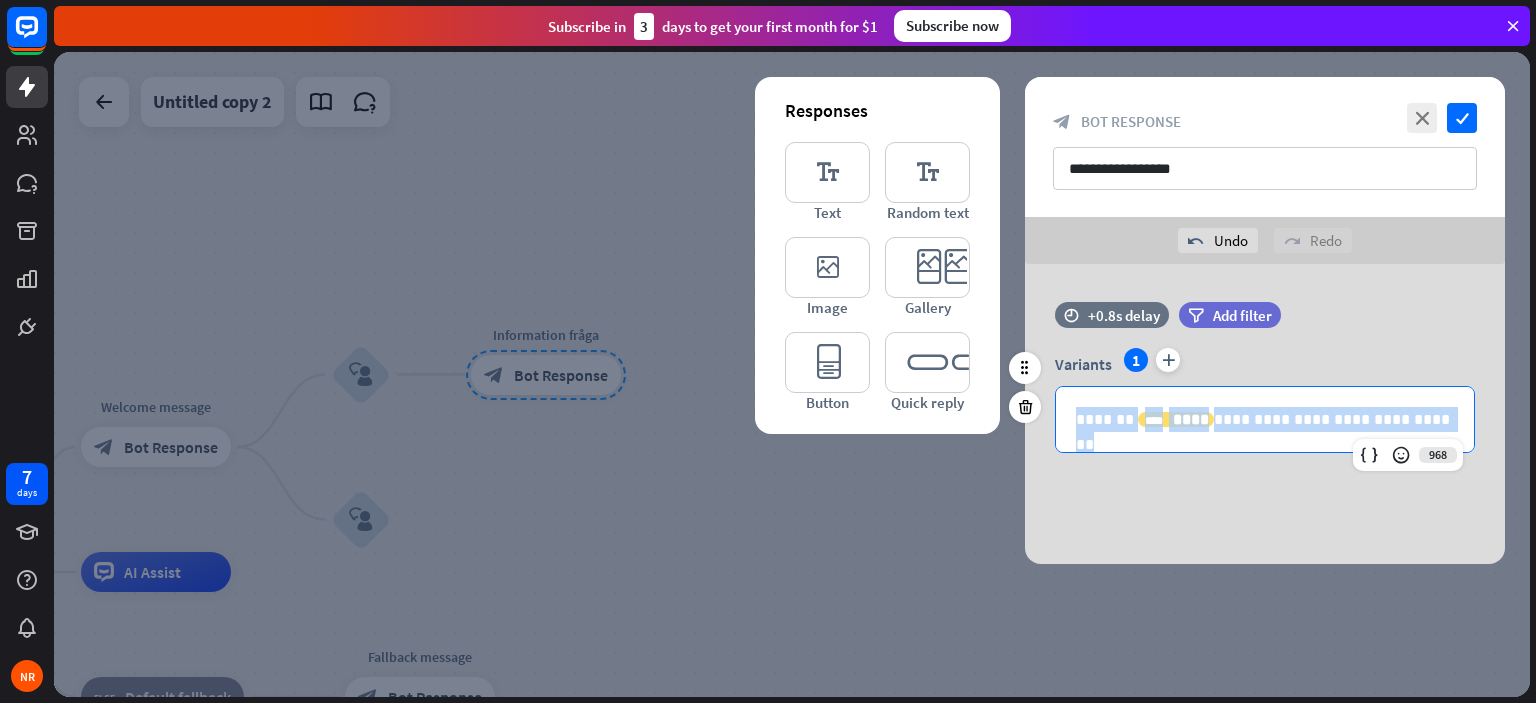 drag, startPoint x: 1409, startPoint y: 417, endPoint x: 1076, endPoint y: 427, distance: 333.15012 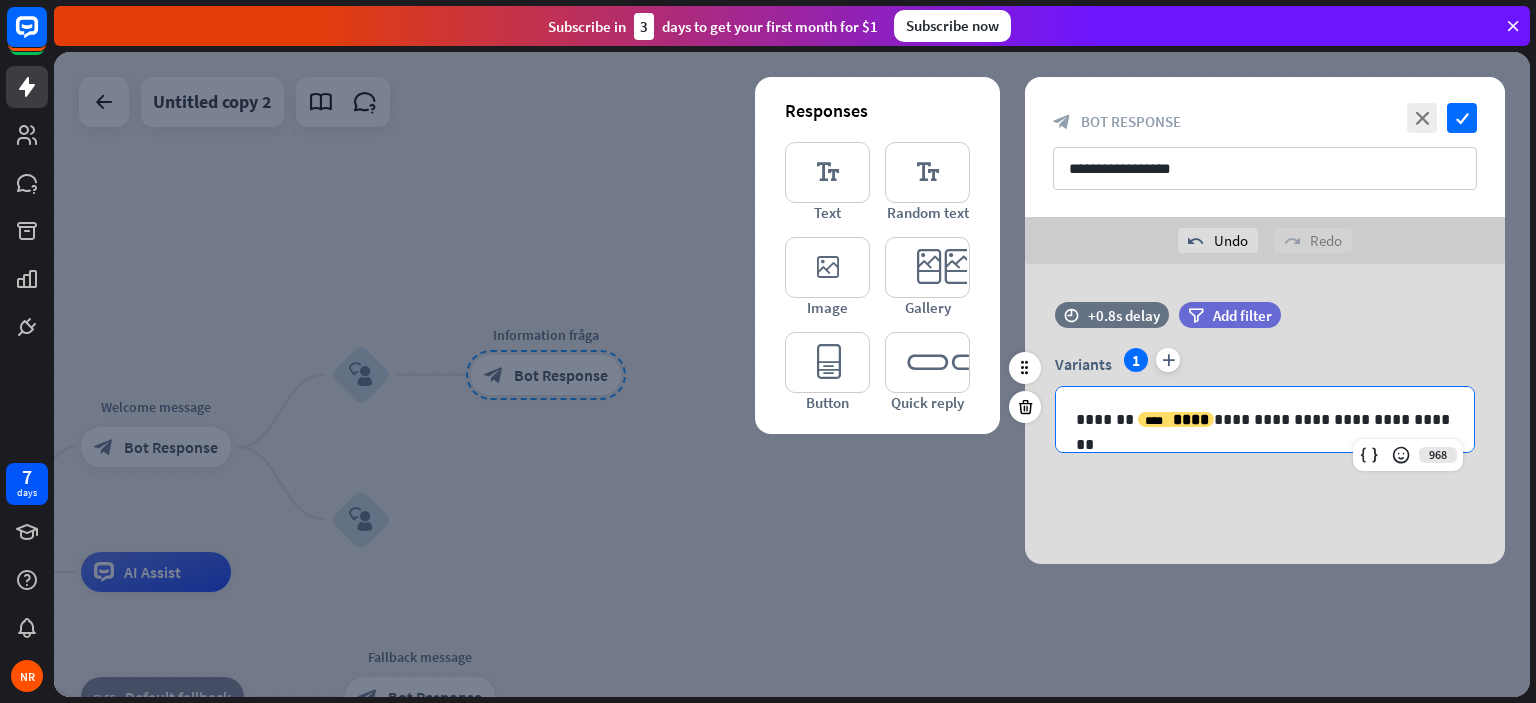 click on "**********" at bounding box center (1265, 419) 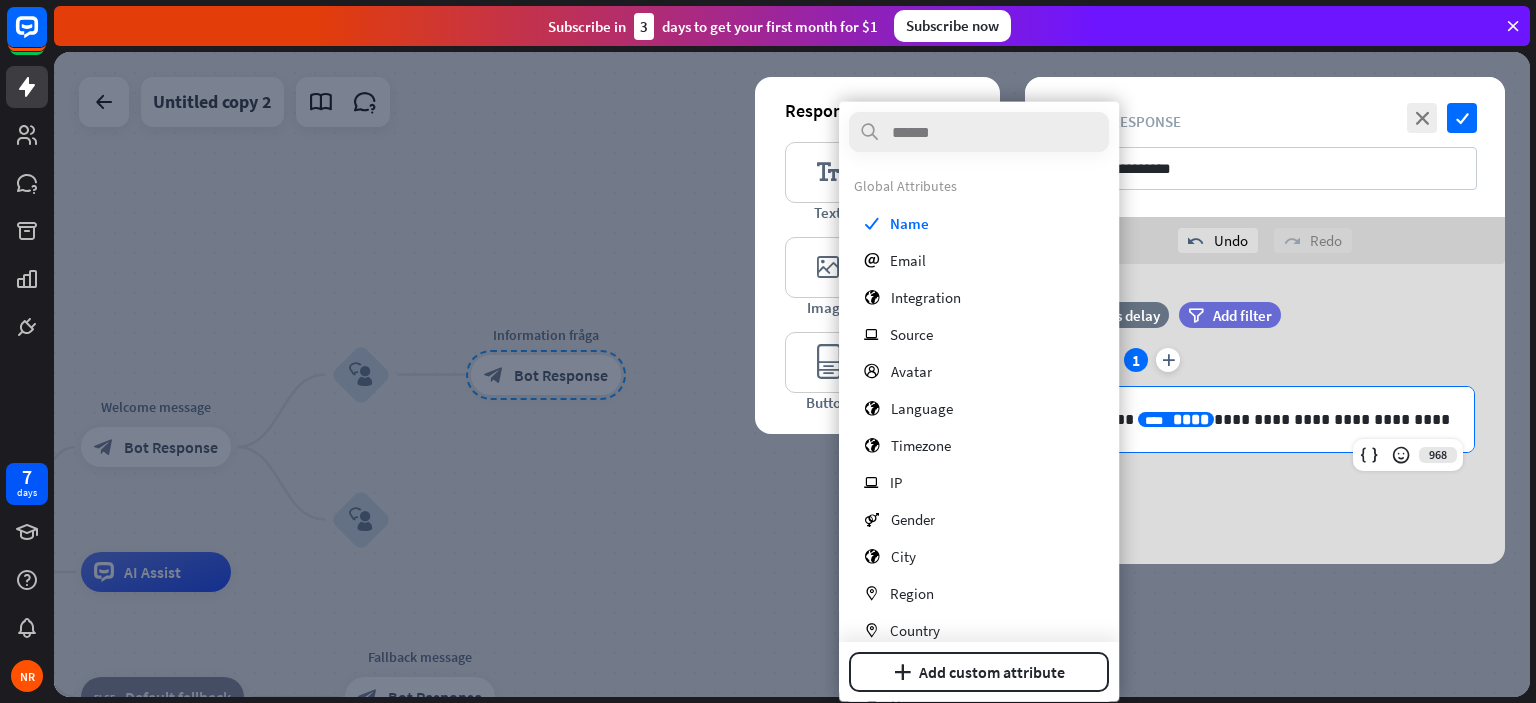type 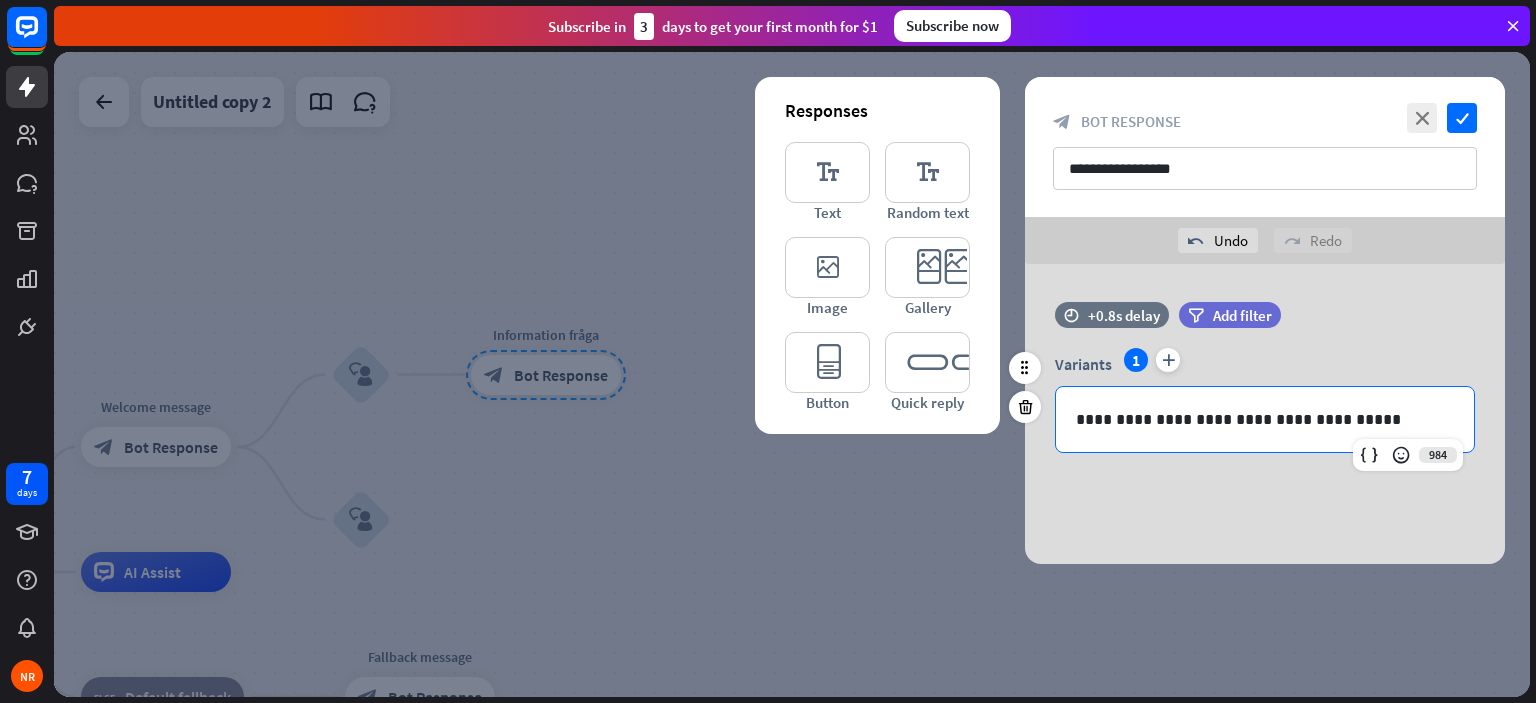 click on "**********" at bounding box center (1265, 419) 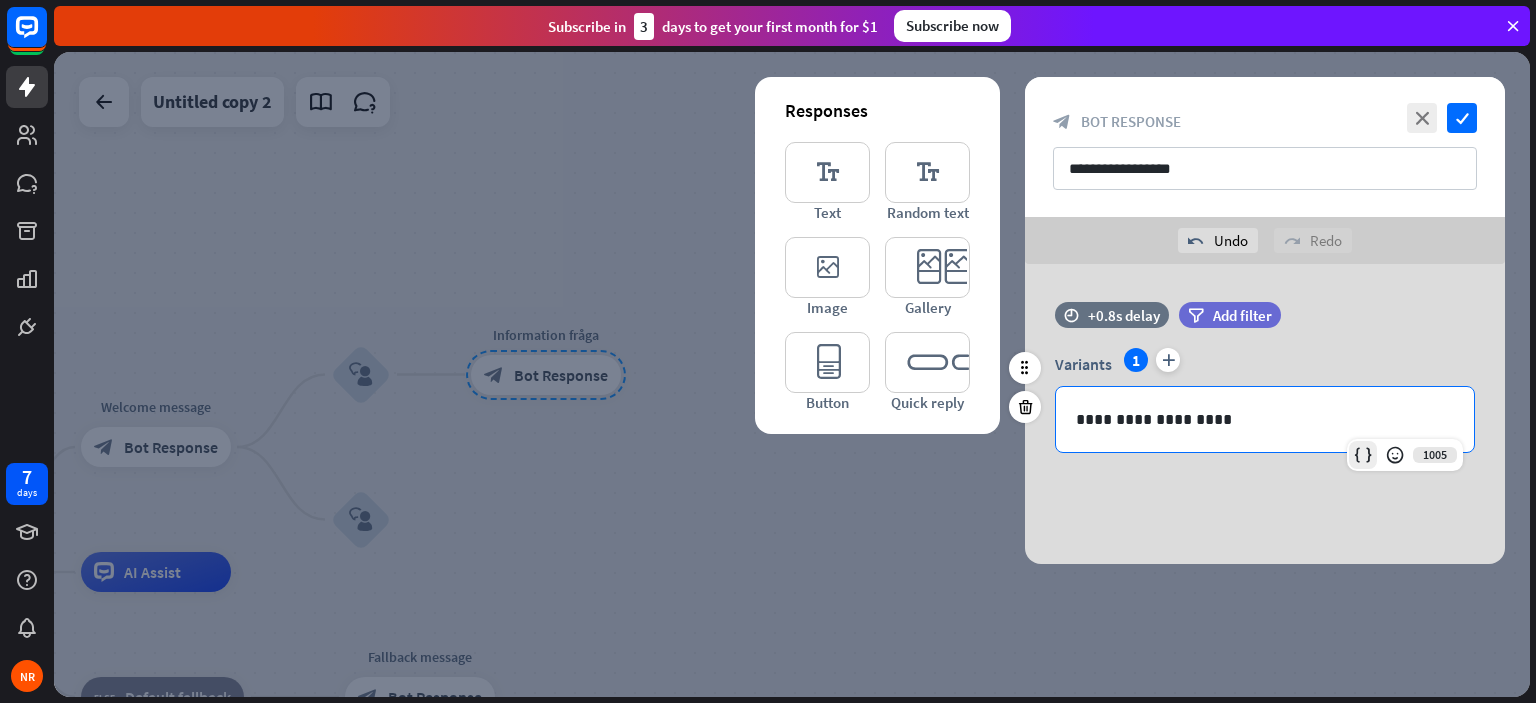 click at bounding box center (1363, 455) 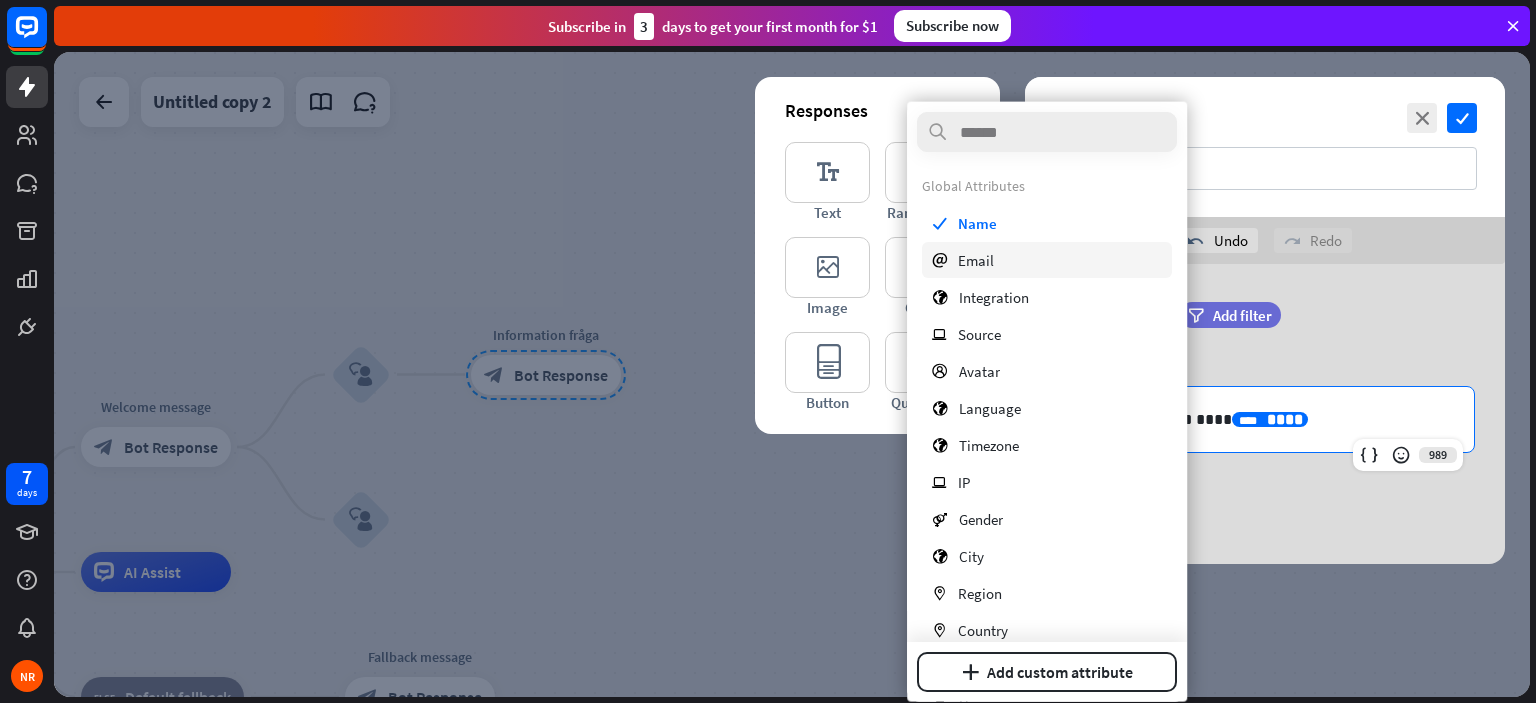 click on "email
Email" at bounding box center (1047, 260) 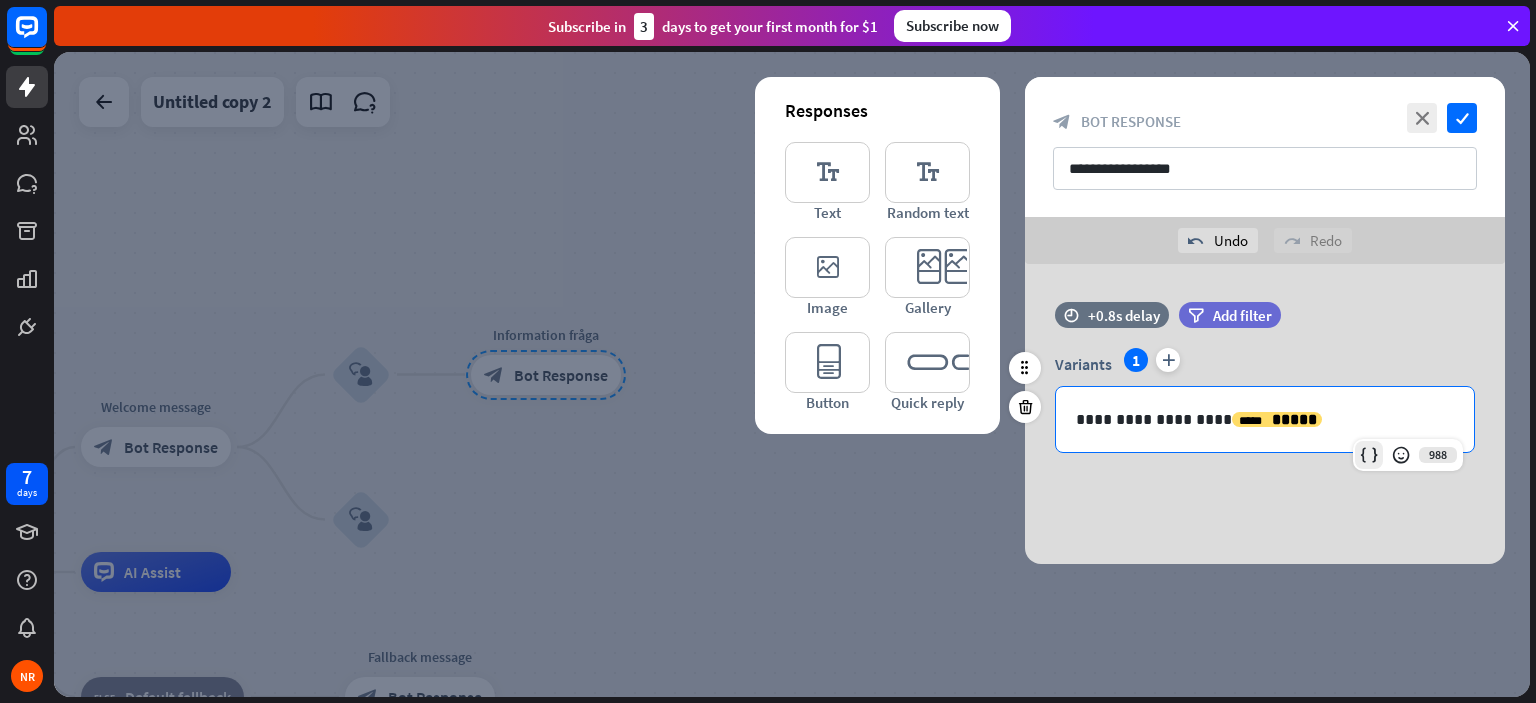 click at bounding box center (1369, 455) 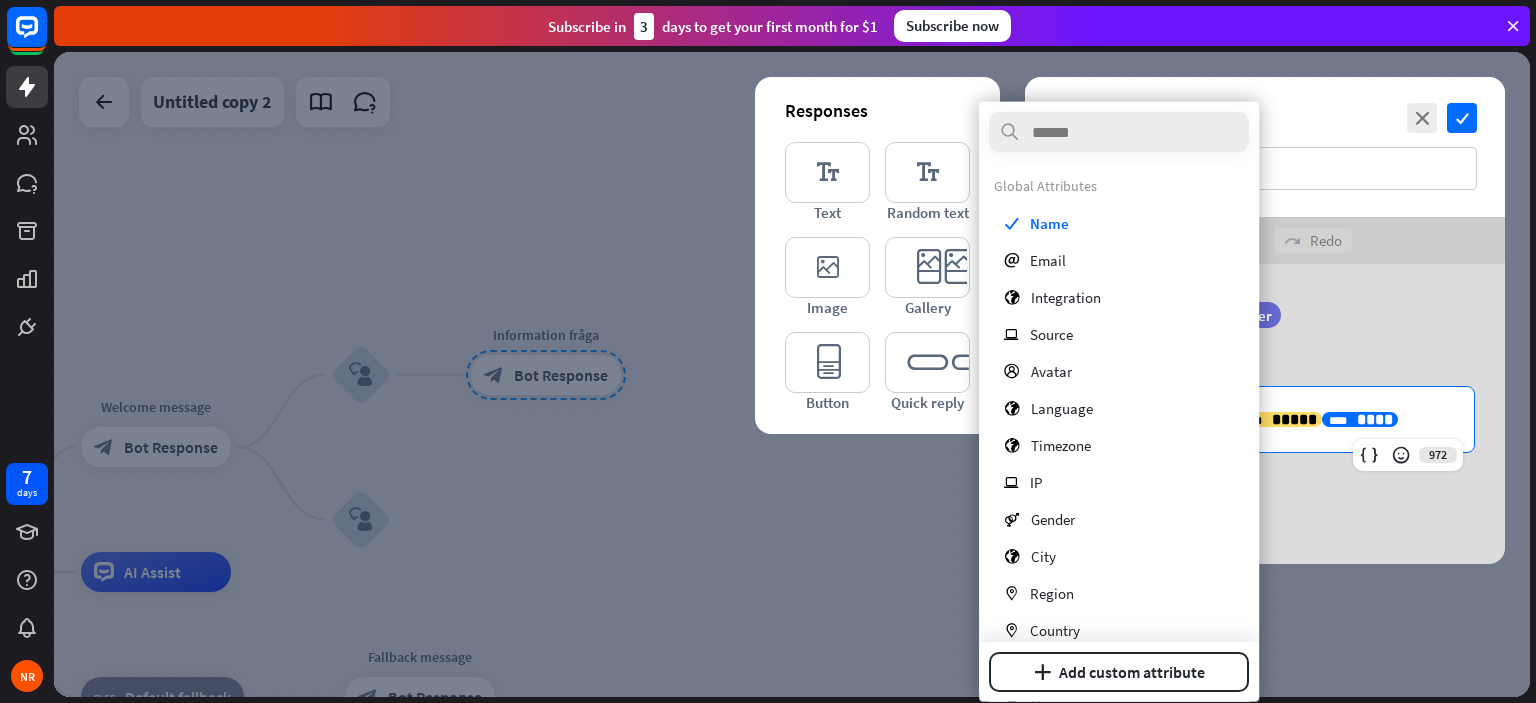 click on "**********" at bounding box center [1265, 419] 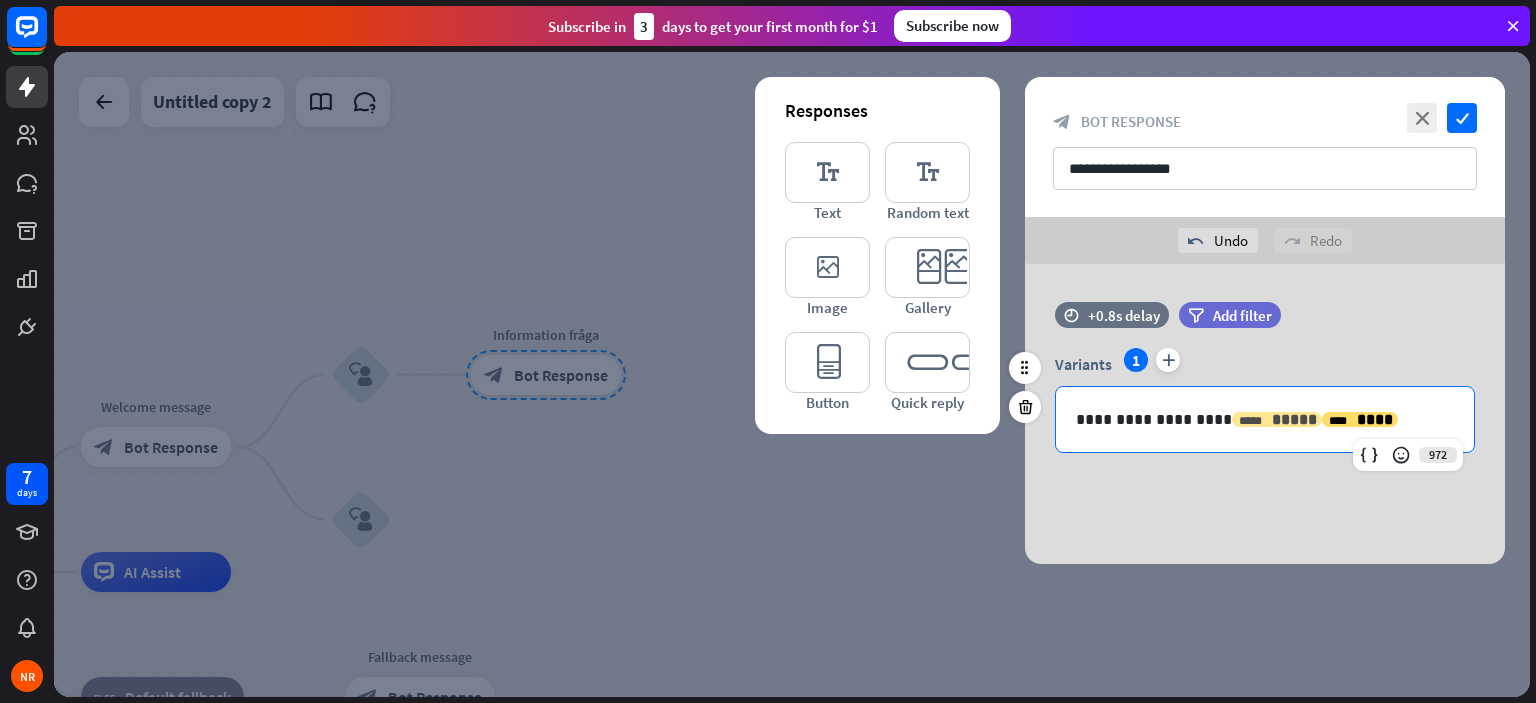 click on "*****" at bounding box center (1294, 419) 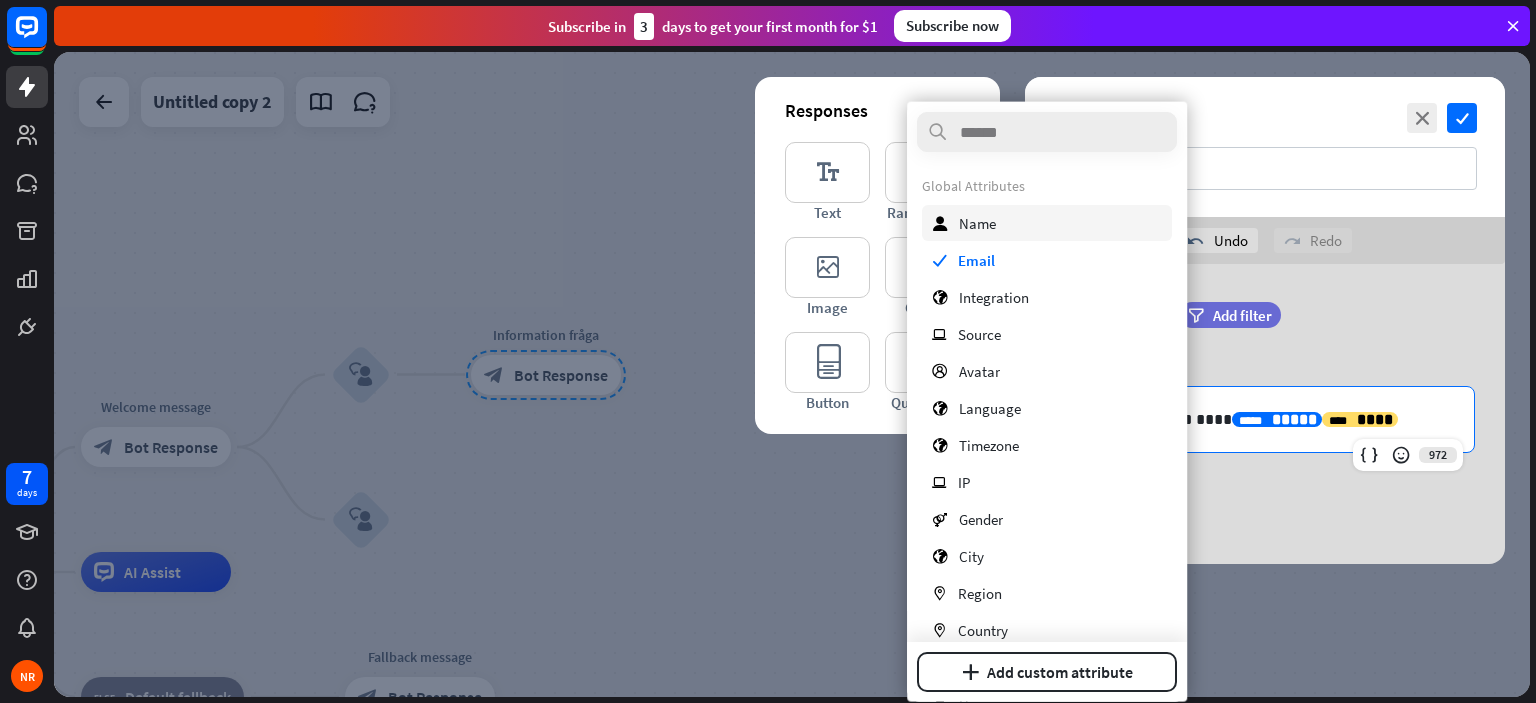 drag, startPoint x: 1063, startPoint y: 216, endPoint x: 1076, endPoint y: 235, distance: 23.021729 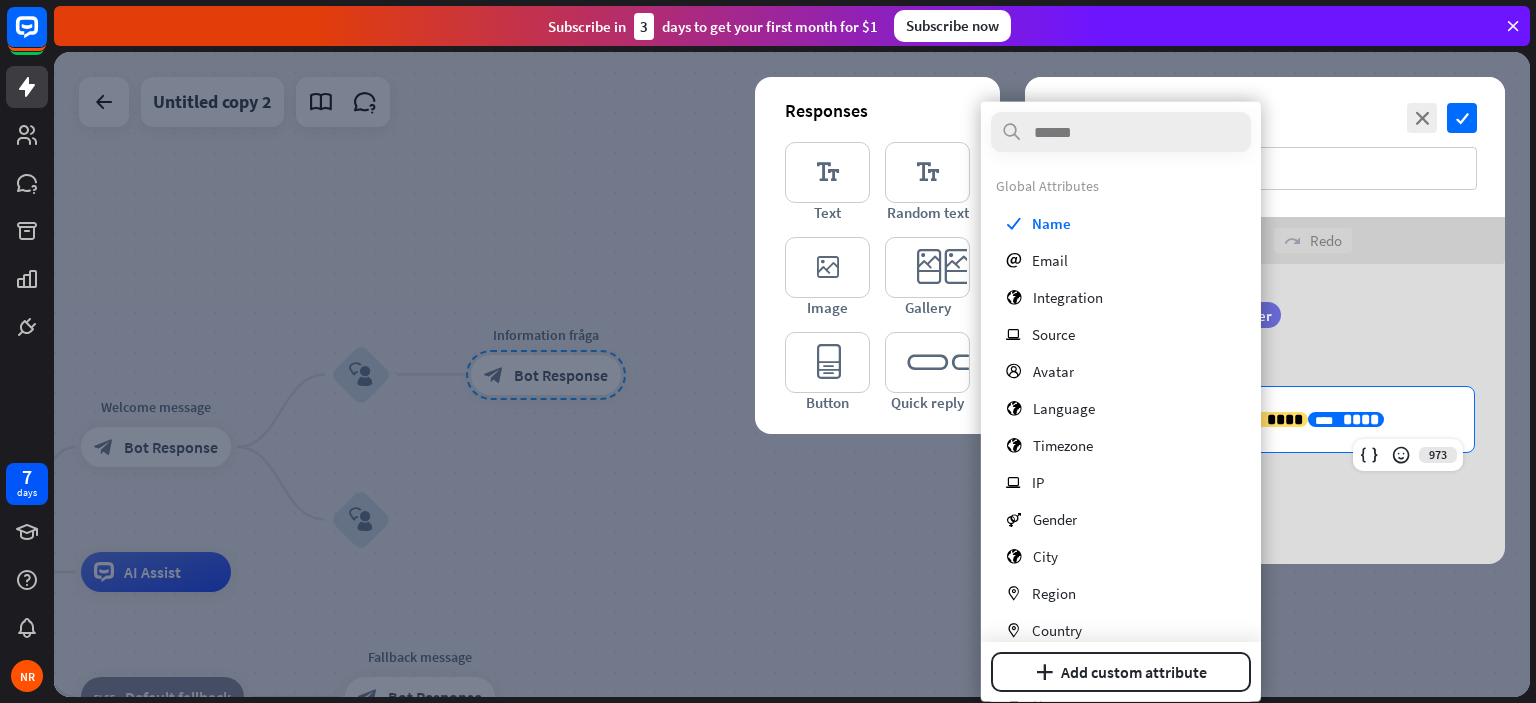 click on "****" at bounding box center (1361, 419) 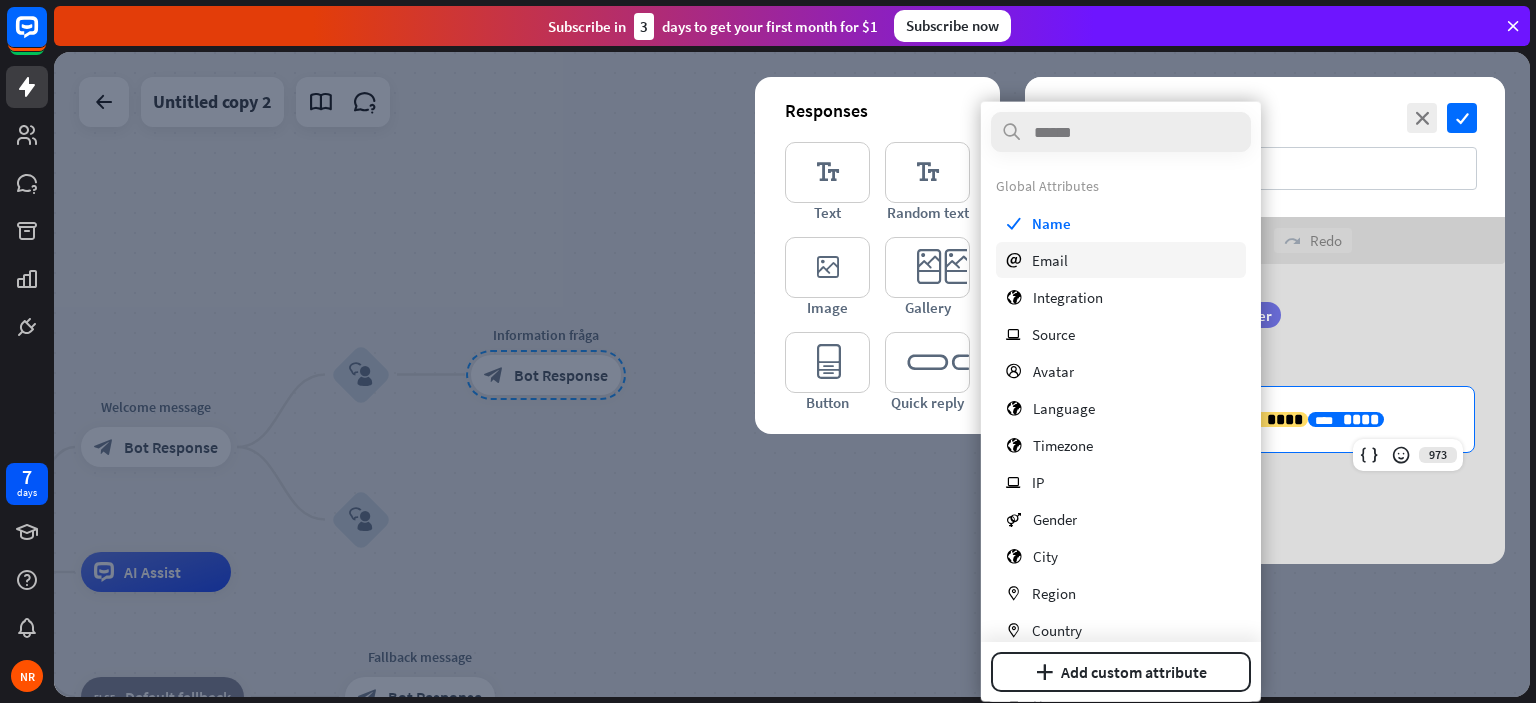 click on "email
Email" at bounding box center (1121, 260) 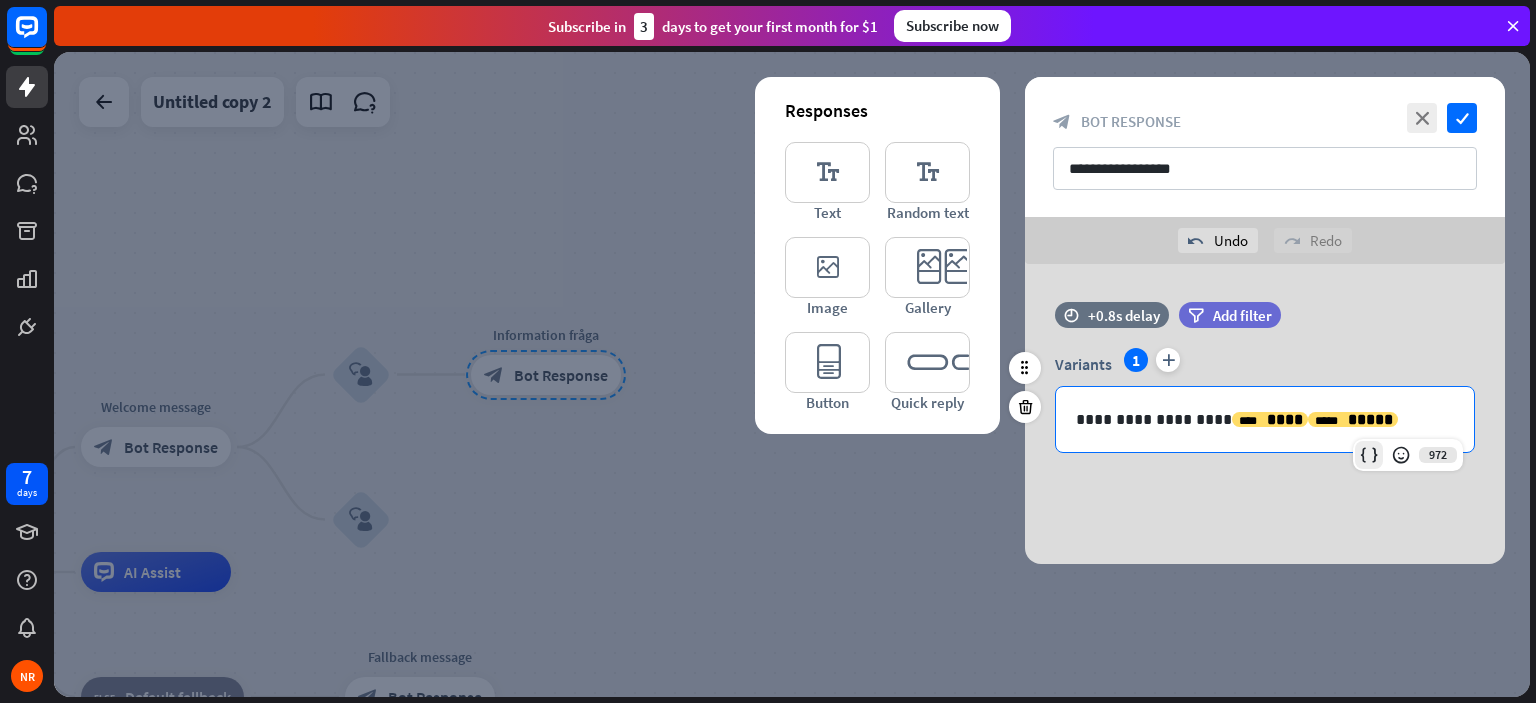 click at bounding box center (1369, 455) 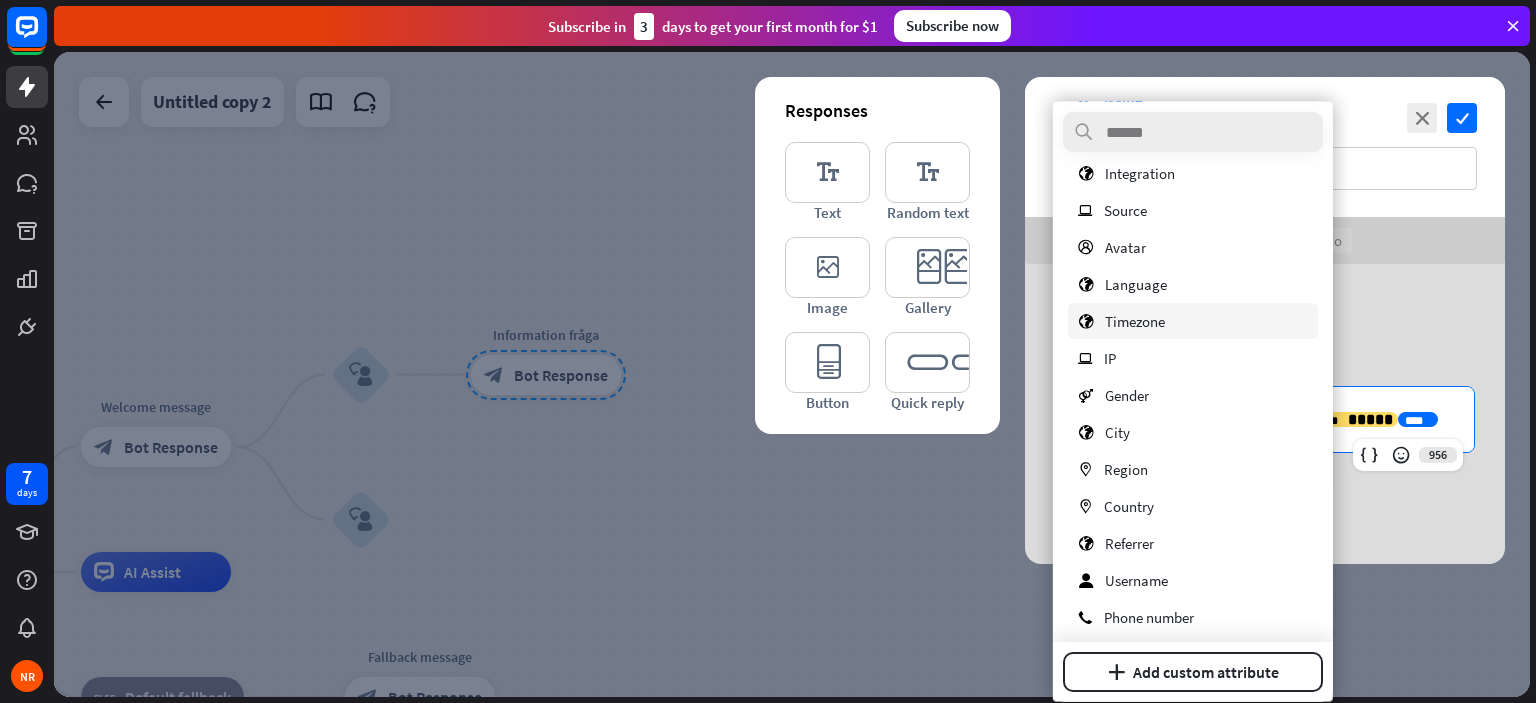 scroll, scrollTop: 132, scrollLeft: 0, axis: vertical 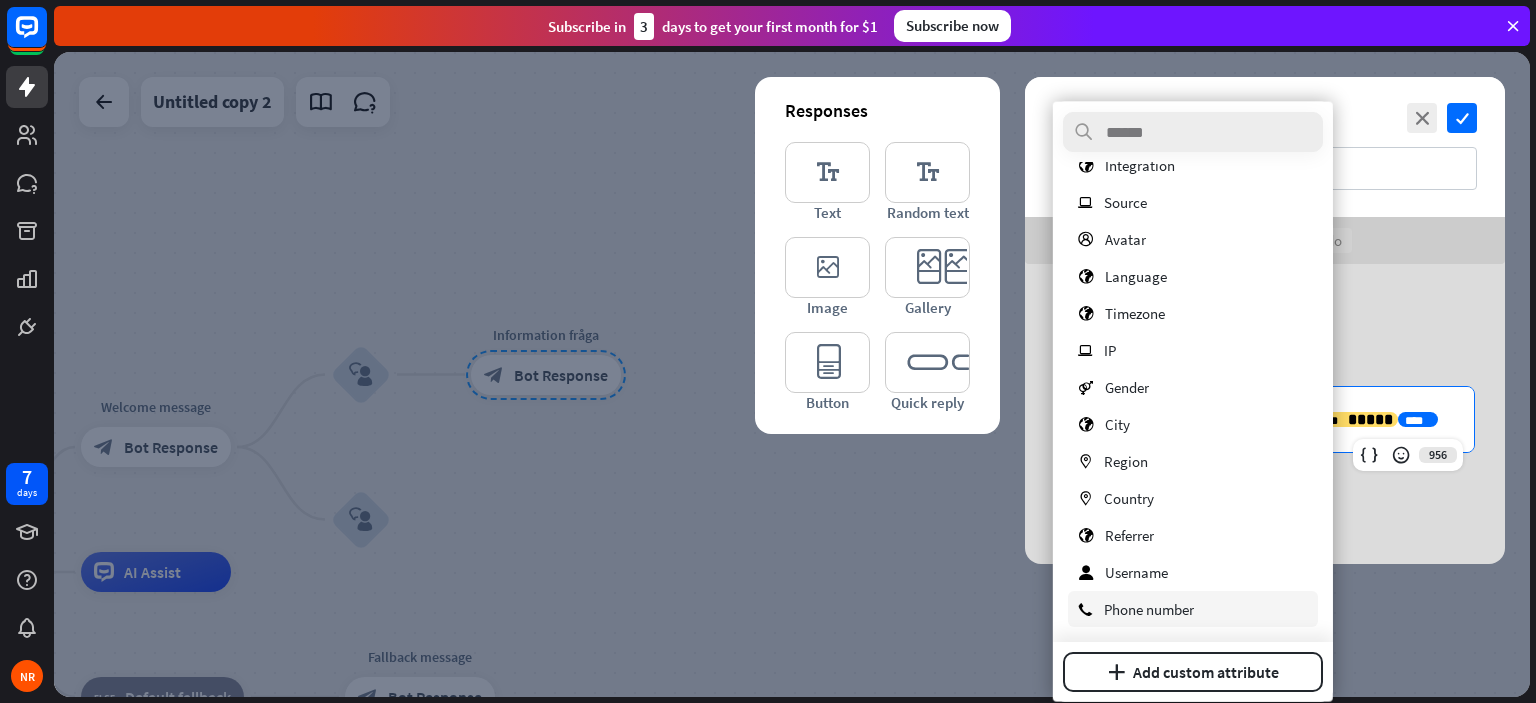 click on "[PHONE]" at bounding box center [1193, 609] 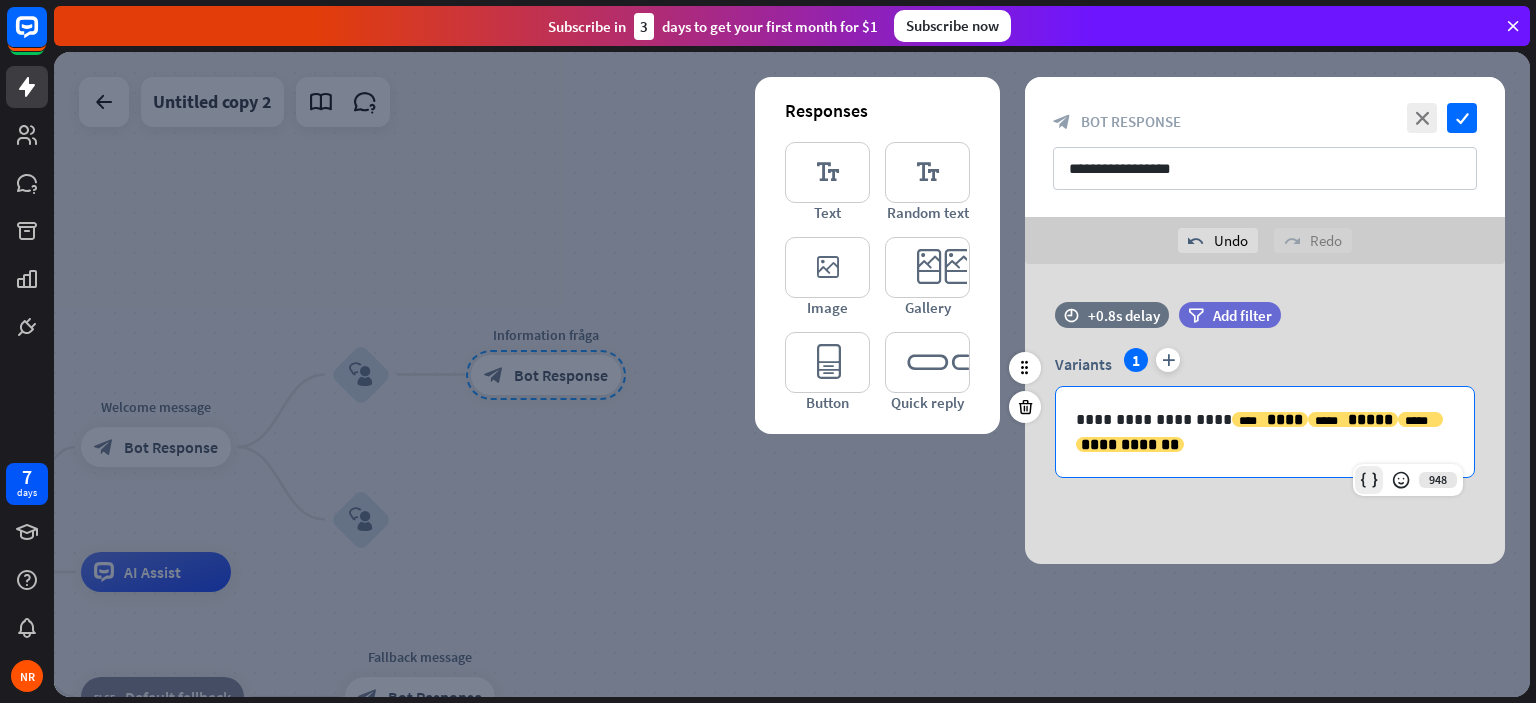 click at bounding box center (1369, 480) 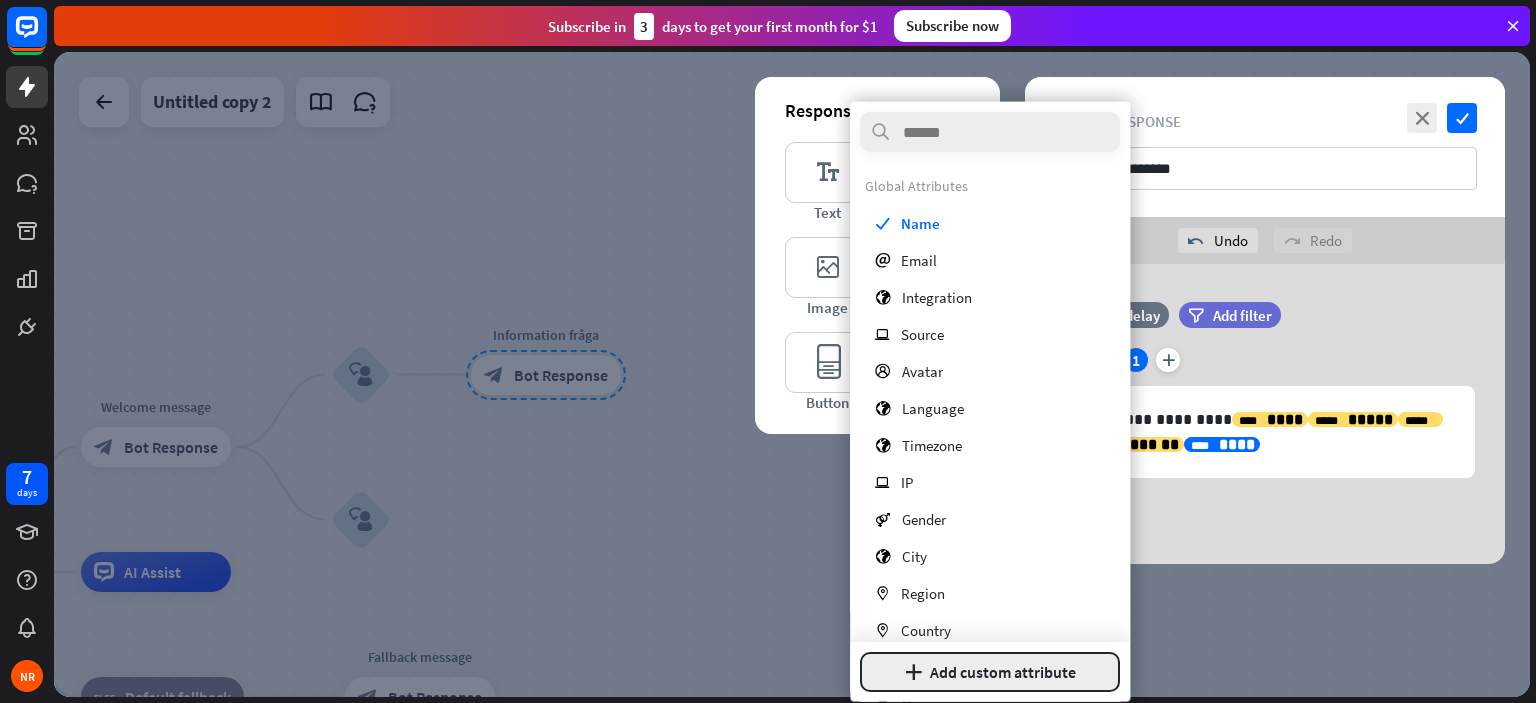 click on "plus
Add custom attribute" at bounding box center (990, 672) 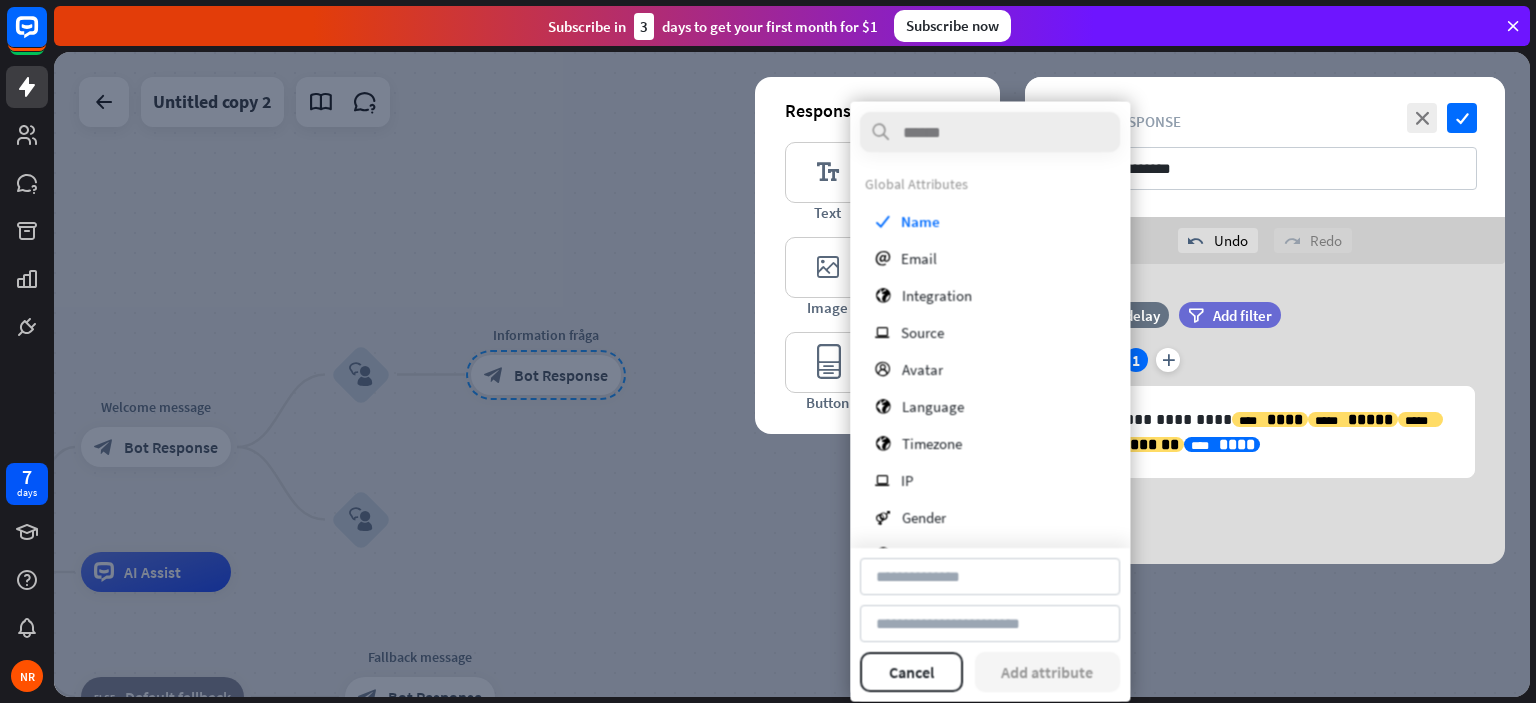 scroll, scrollTop: 0, scrollLeft: 0, axis: both 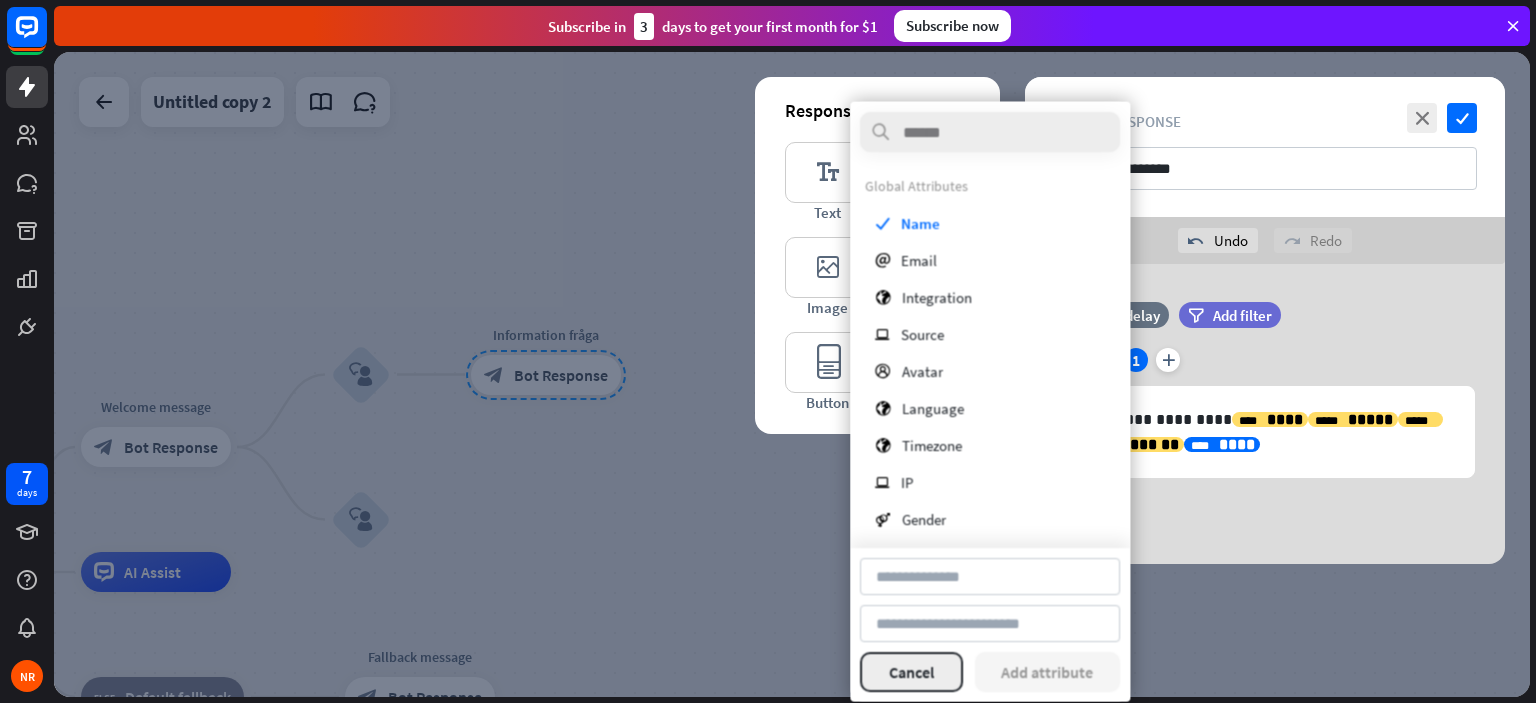 click on "Cancel" at bounding box center [911, 672] 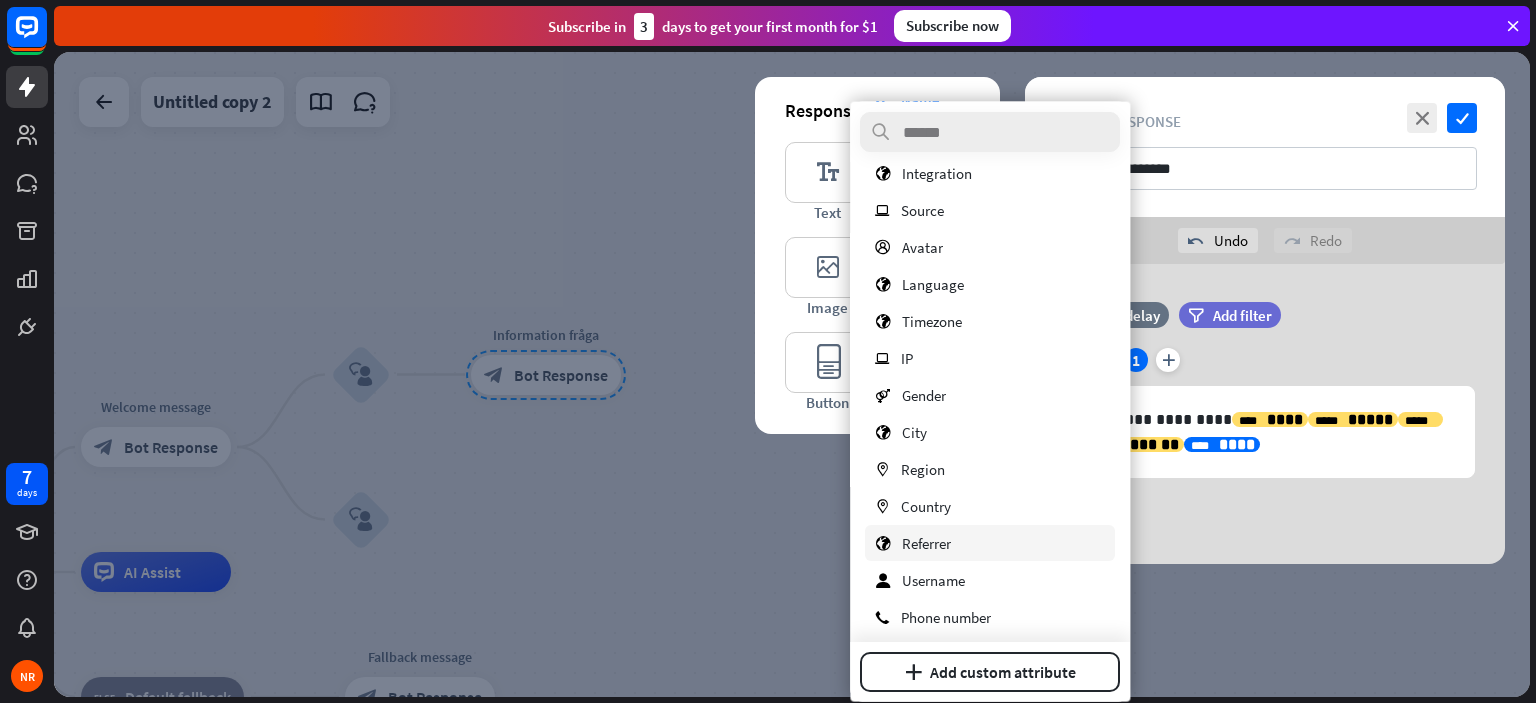scroll, scrollTop: 132, scrollLeft: 0, axis: vertical 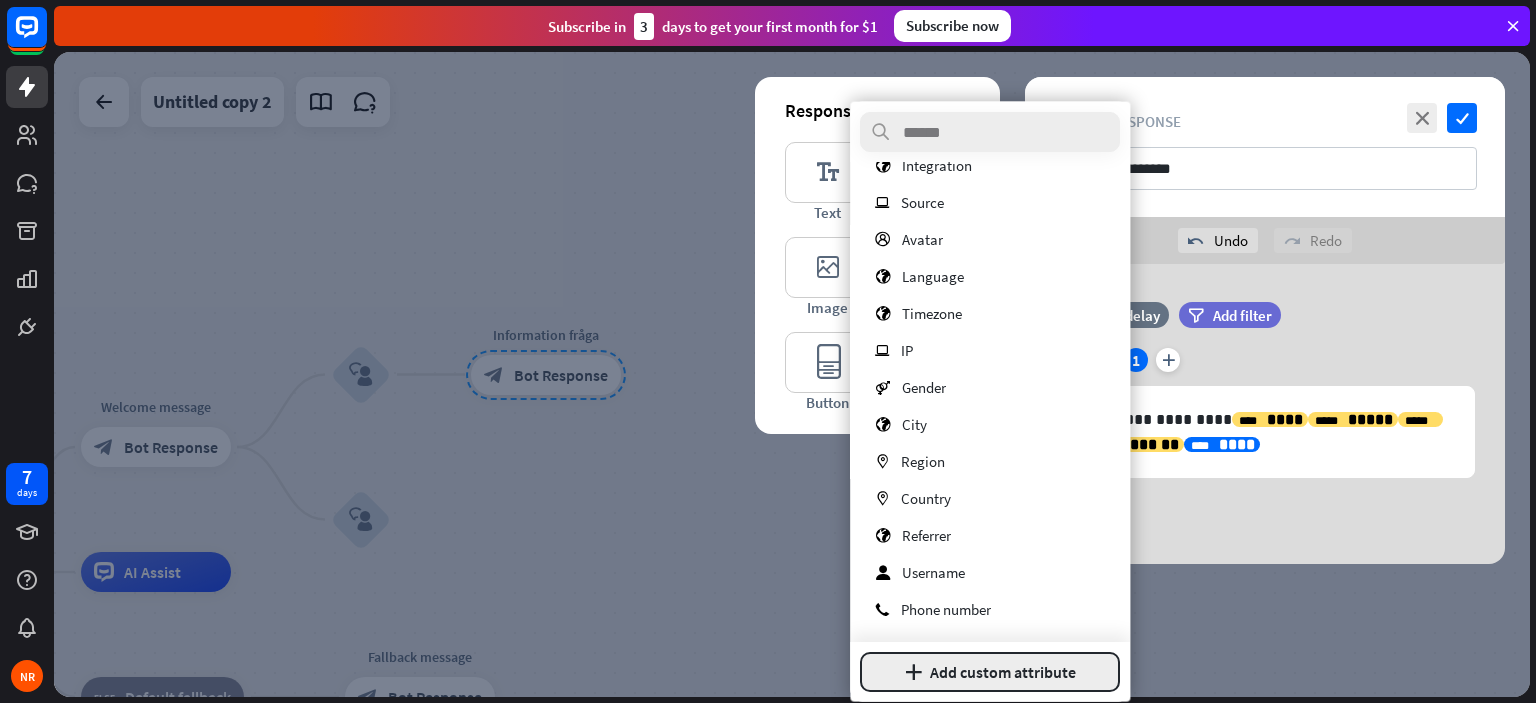 click on "plus
Add custom attribute" at bounding box center (990, 672) 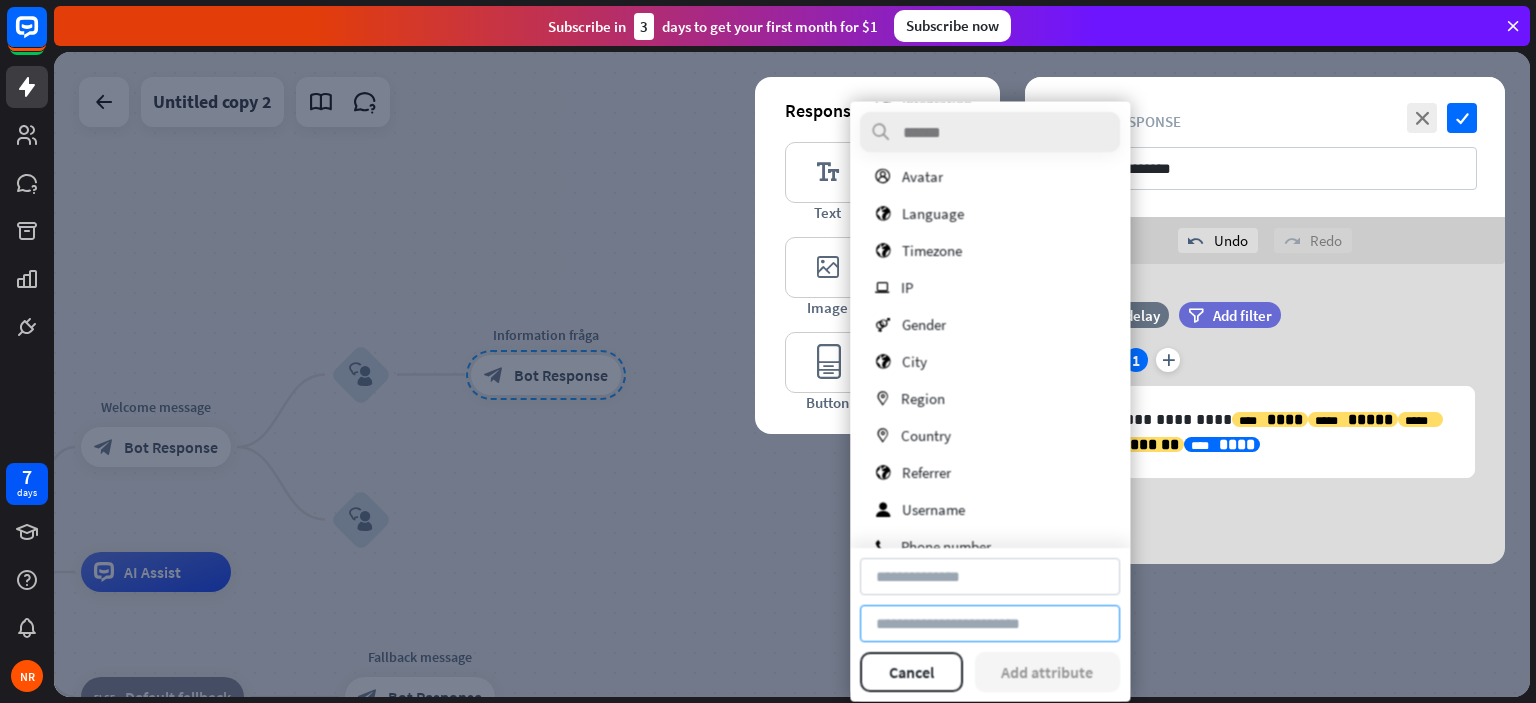 scroll, scrollTop: 227, scrollLeft: 0, axis: vertical 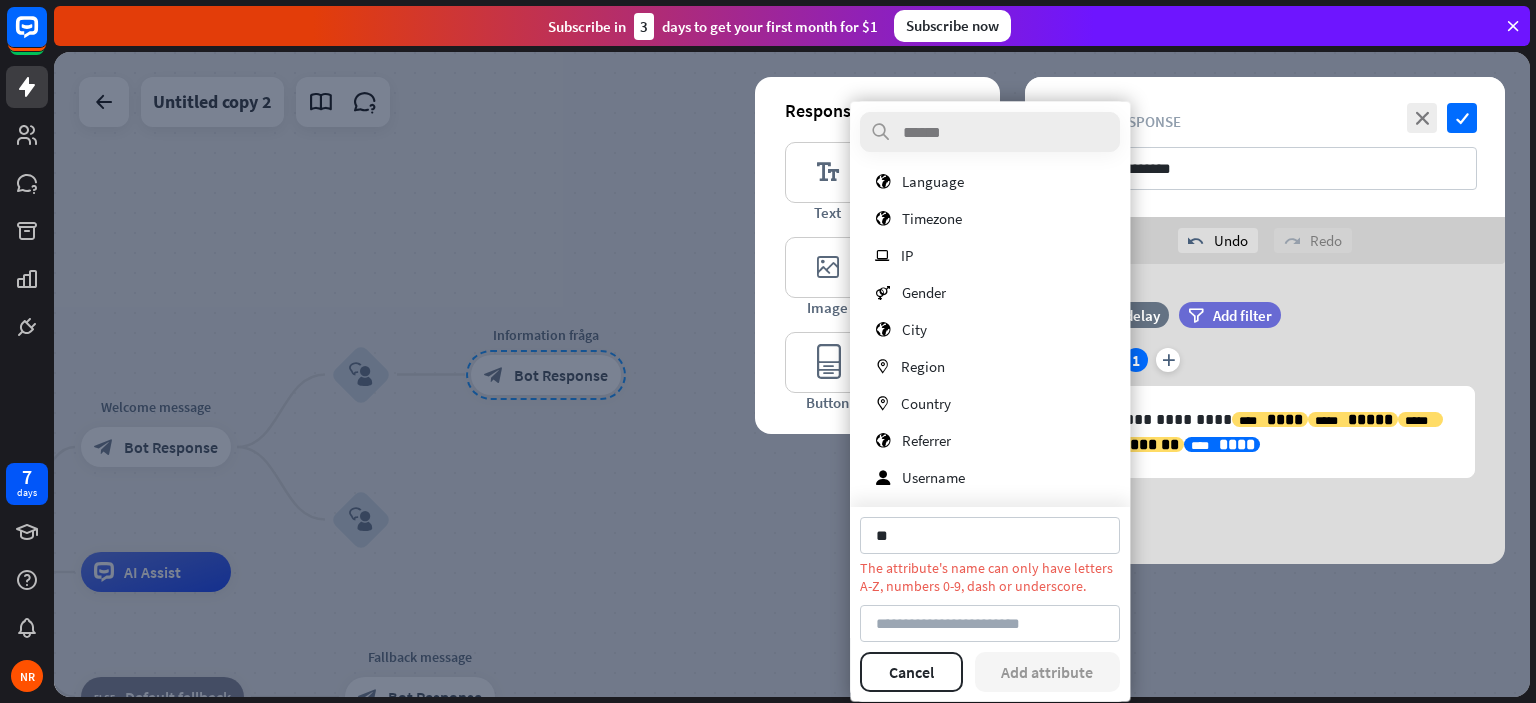 type on "*" 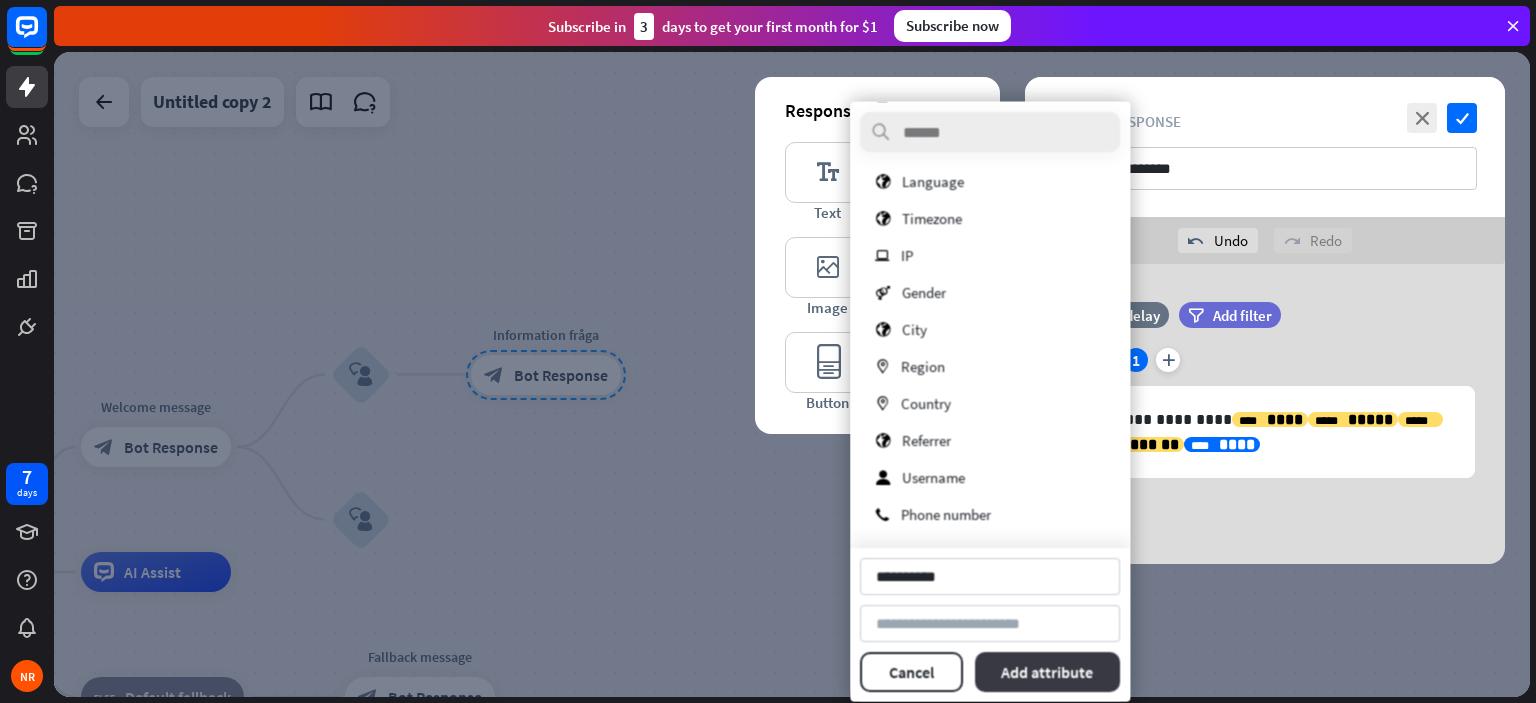 type on "**********" 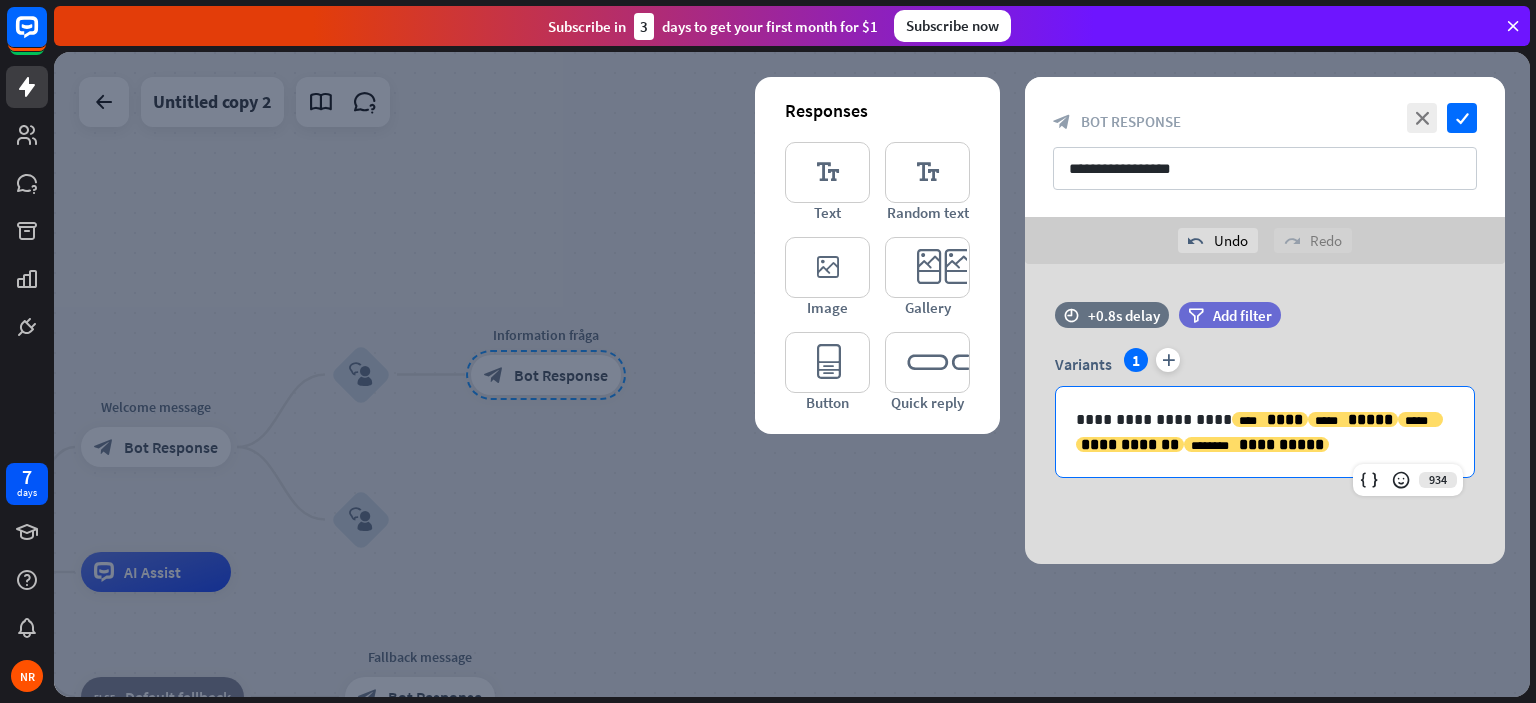 click on "**********" at bounding box center [1265, 414] 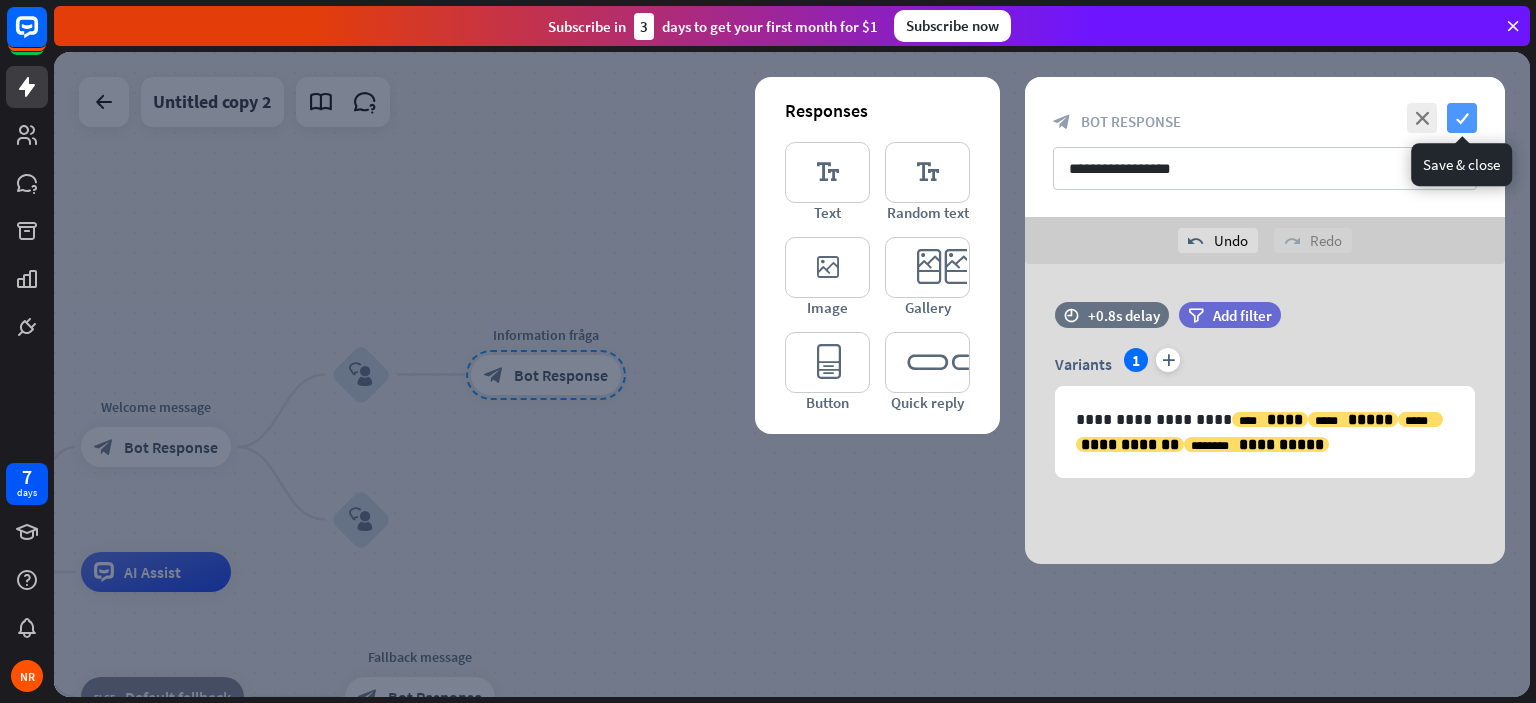 click on "check" at bounding box center [1462, 118] 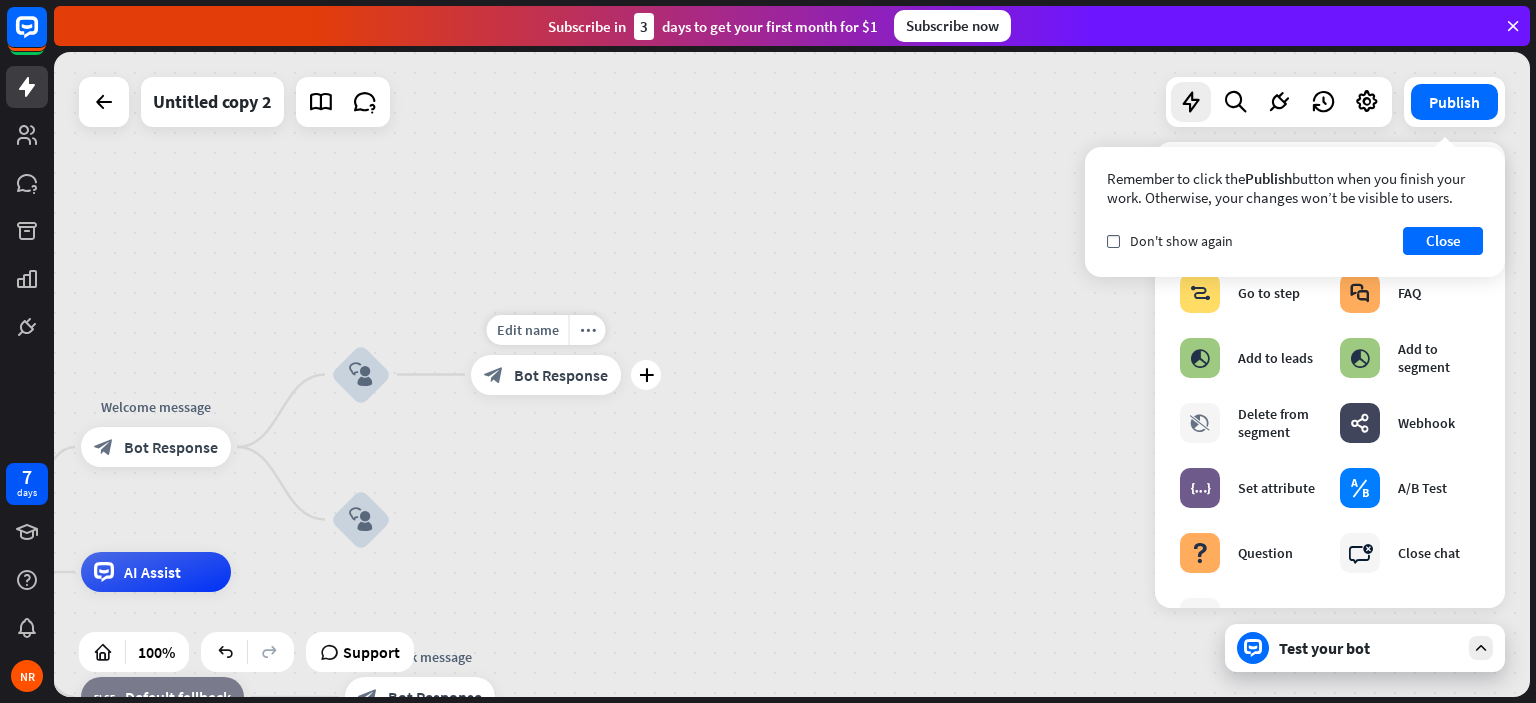 click on "Bot Response" at bounding box center (561, 375) 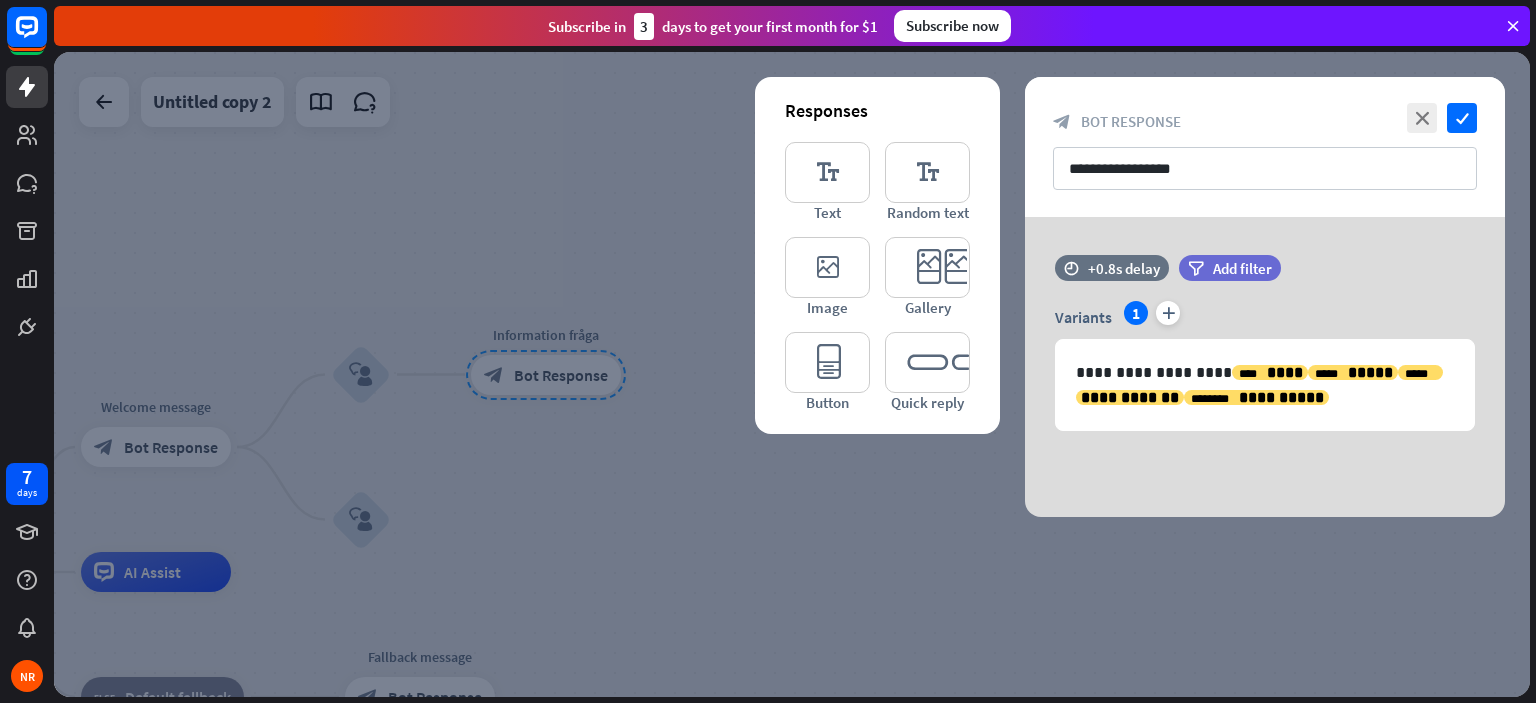 click at bounding box center (792, 374) 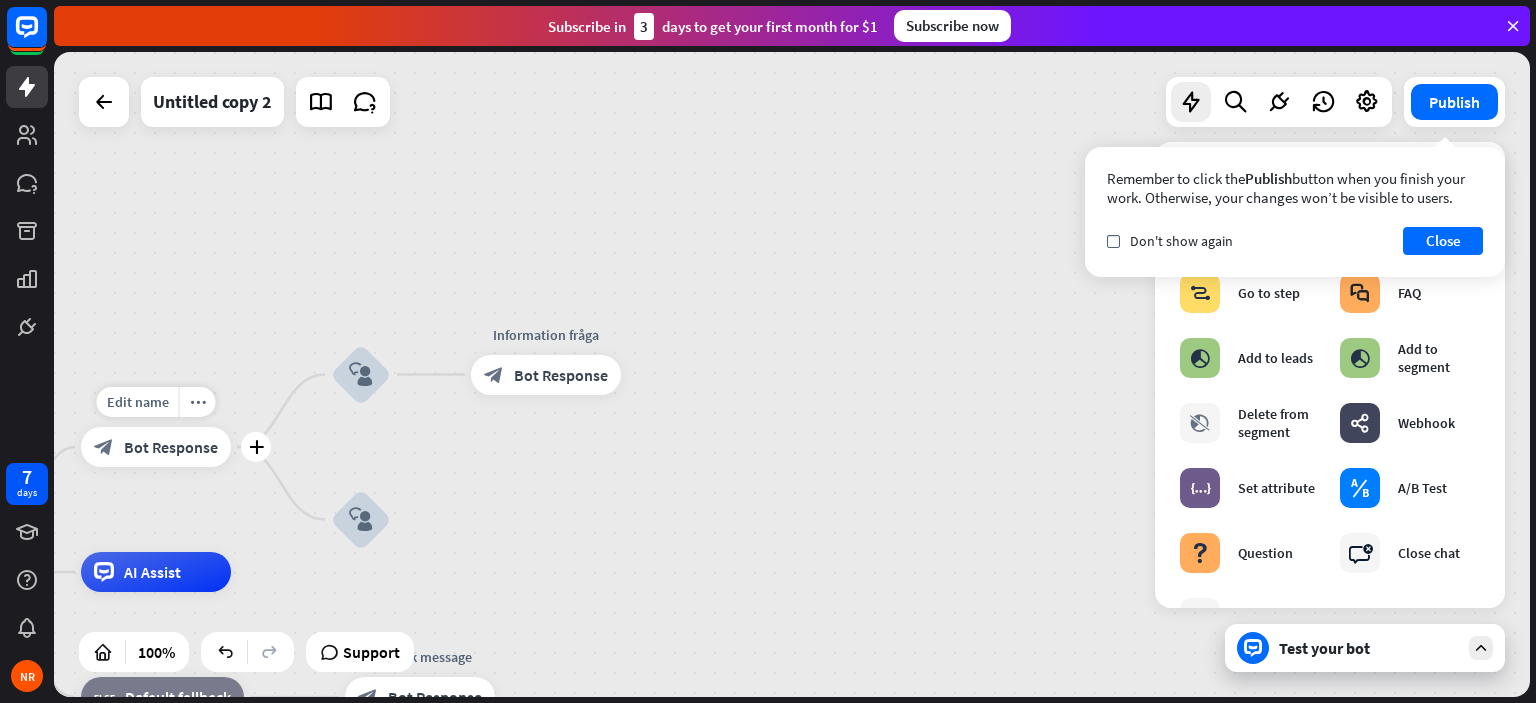 click on "Bot Response" at bounding box center [171, 447] 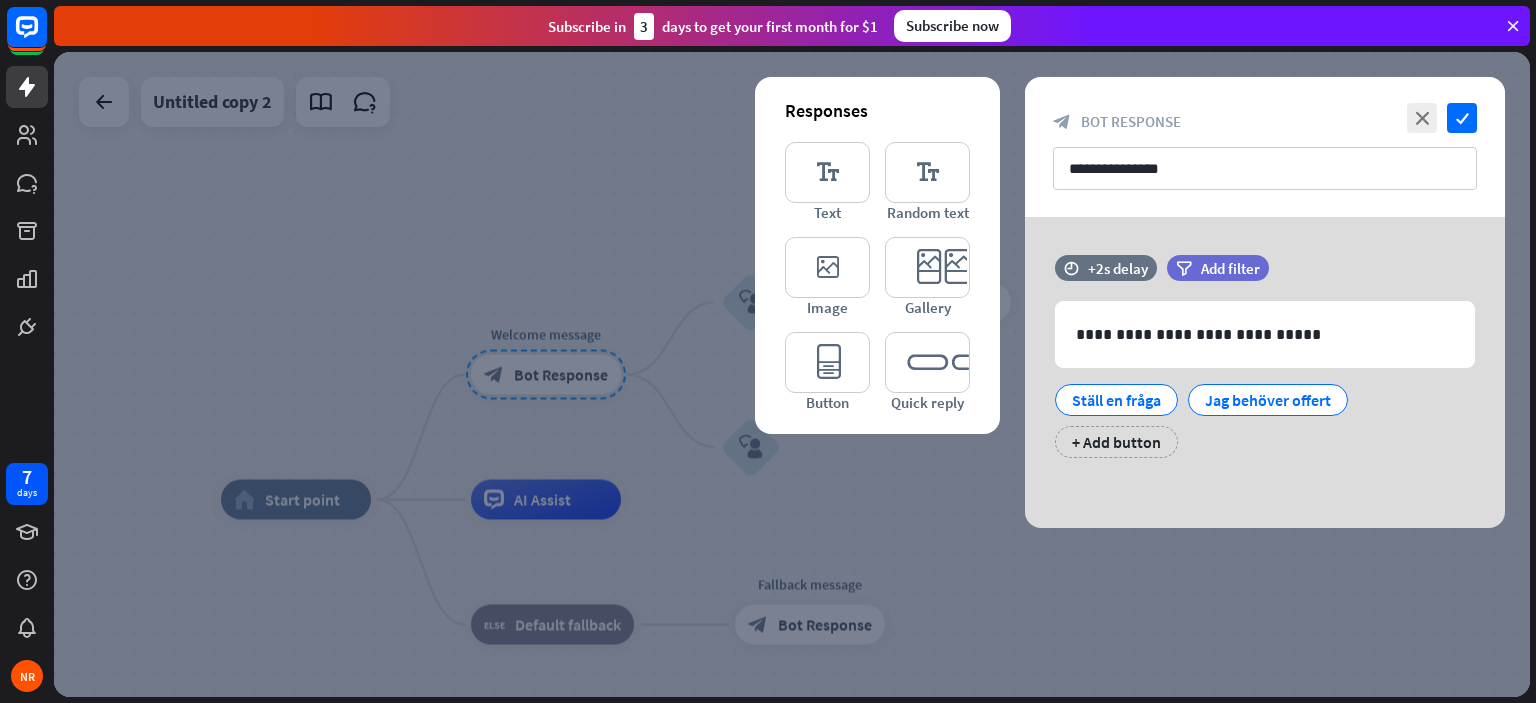 click at bounding box center [792, 374] 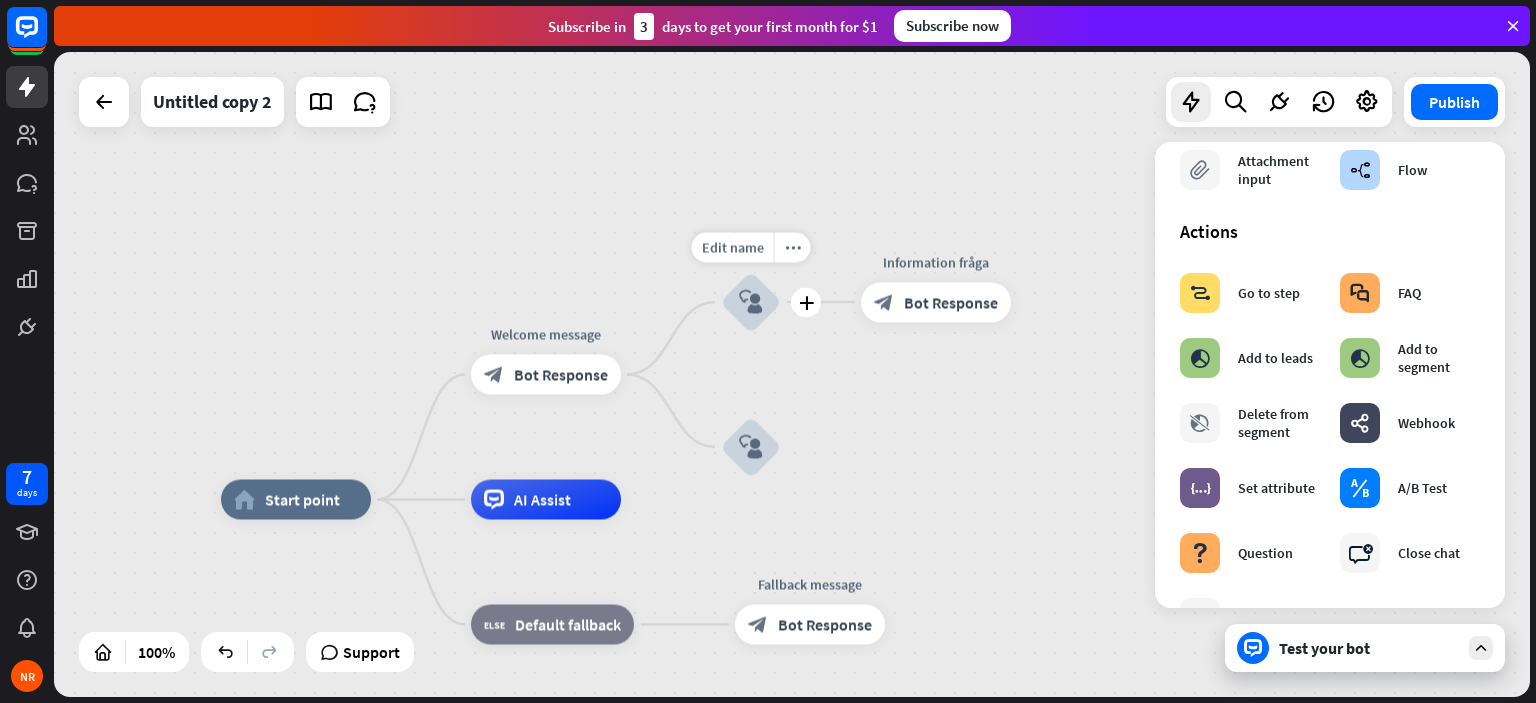 click on "block_user_input" at bounding box center (751, 302) 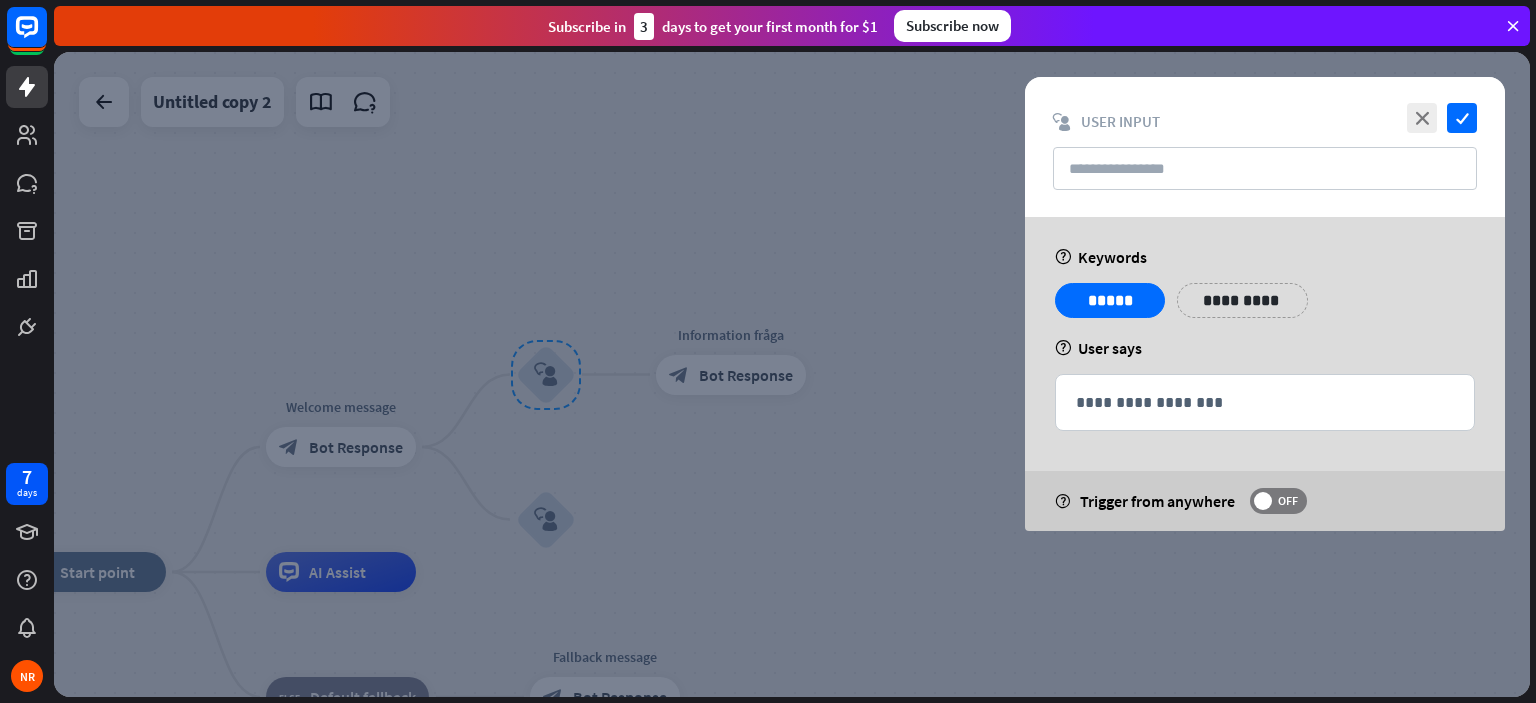 click at bounding box center (792, 374) 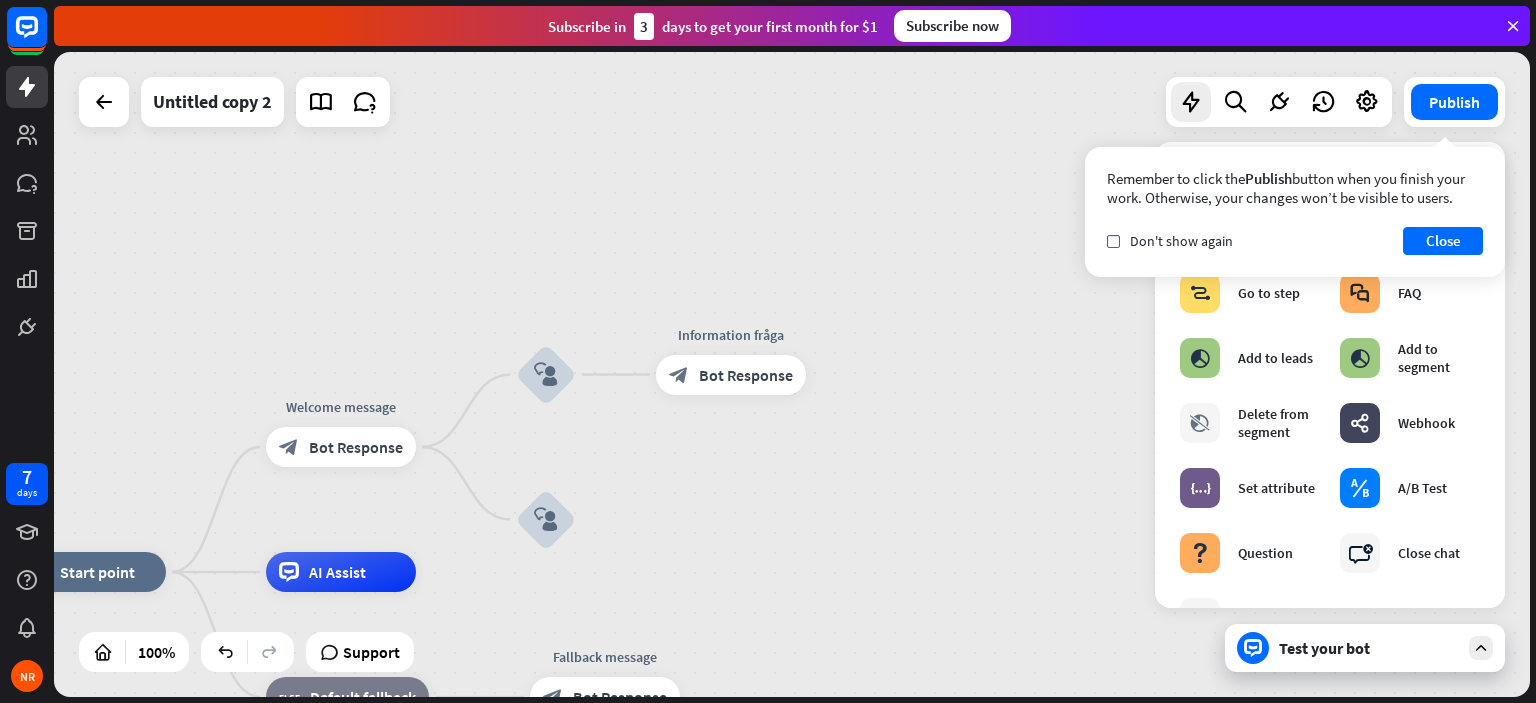 click on "Test your bot" at bounding box center [1369, 648] 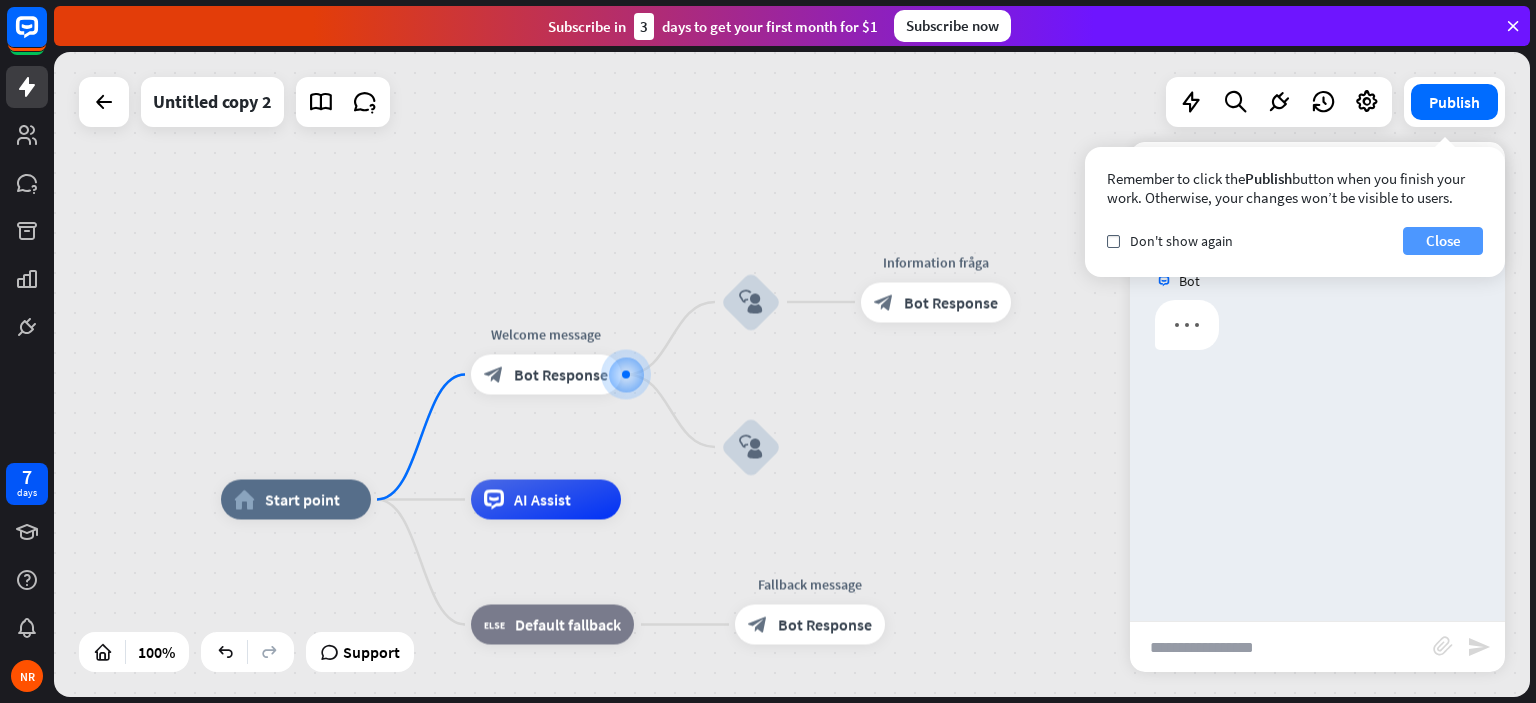 click on "Close" at bounding box center [1443, 241] 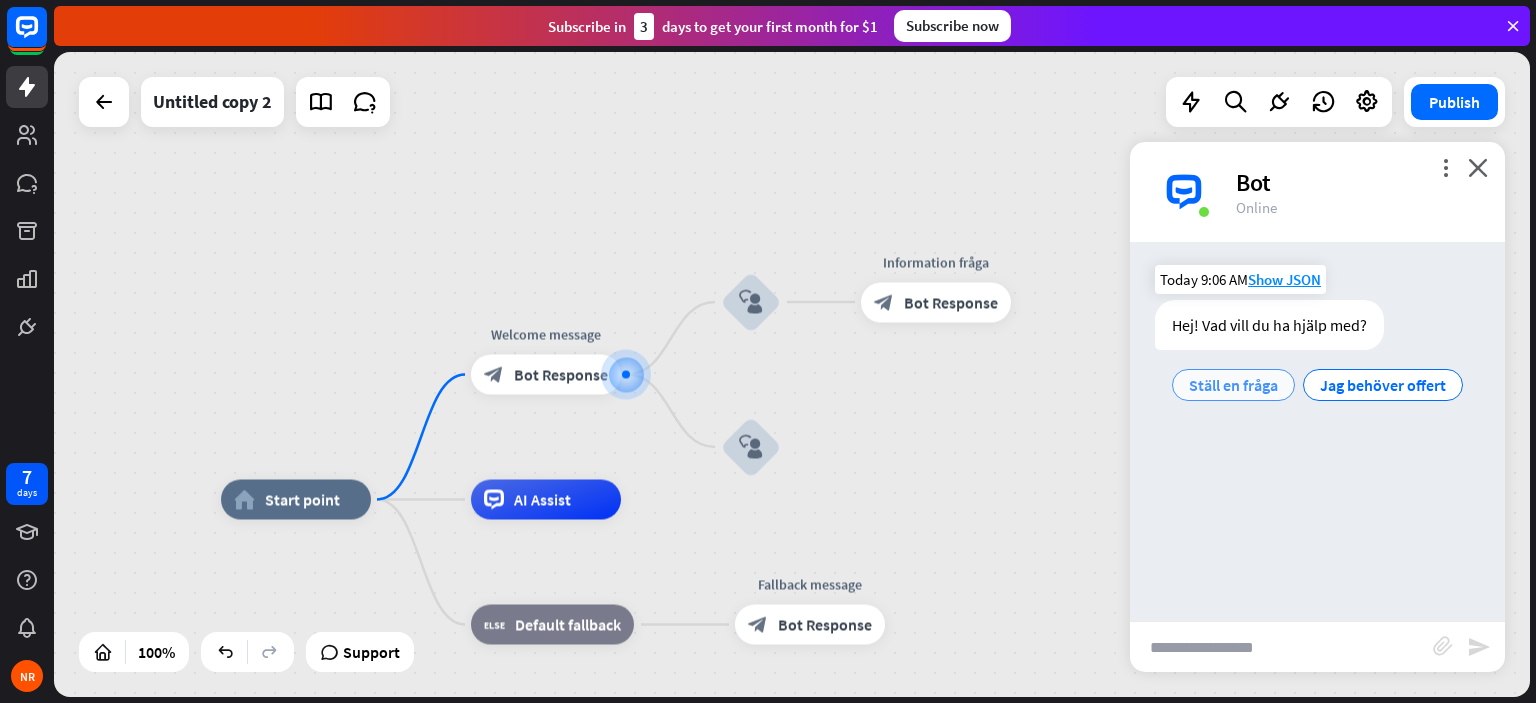 click on "Ställ en fråga" at bounding box center (1233, 385) 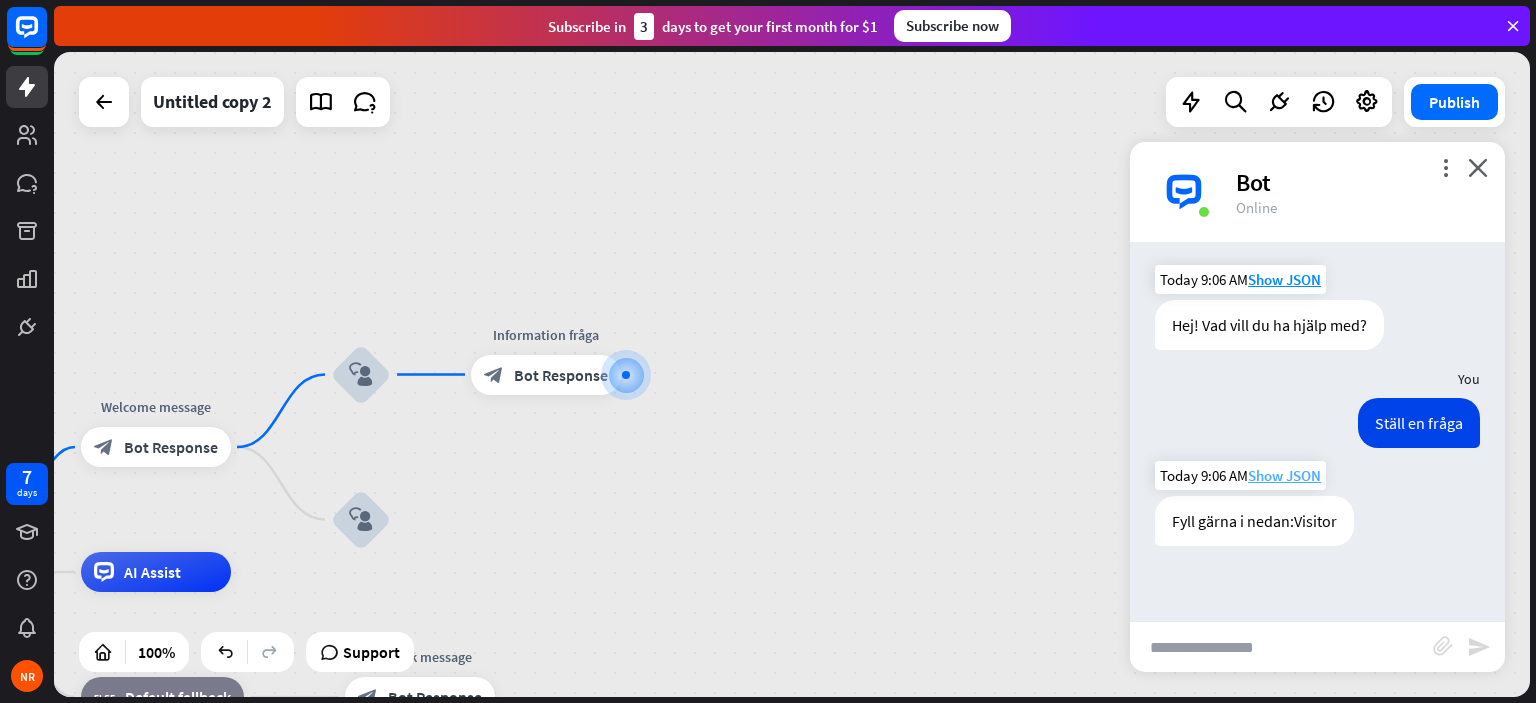 click on "Show JSON" at bounding box center (1284, 475) 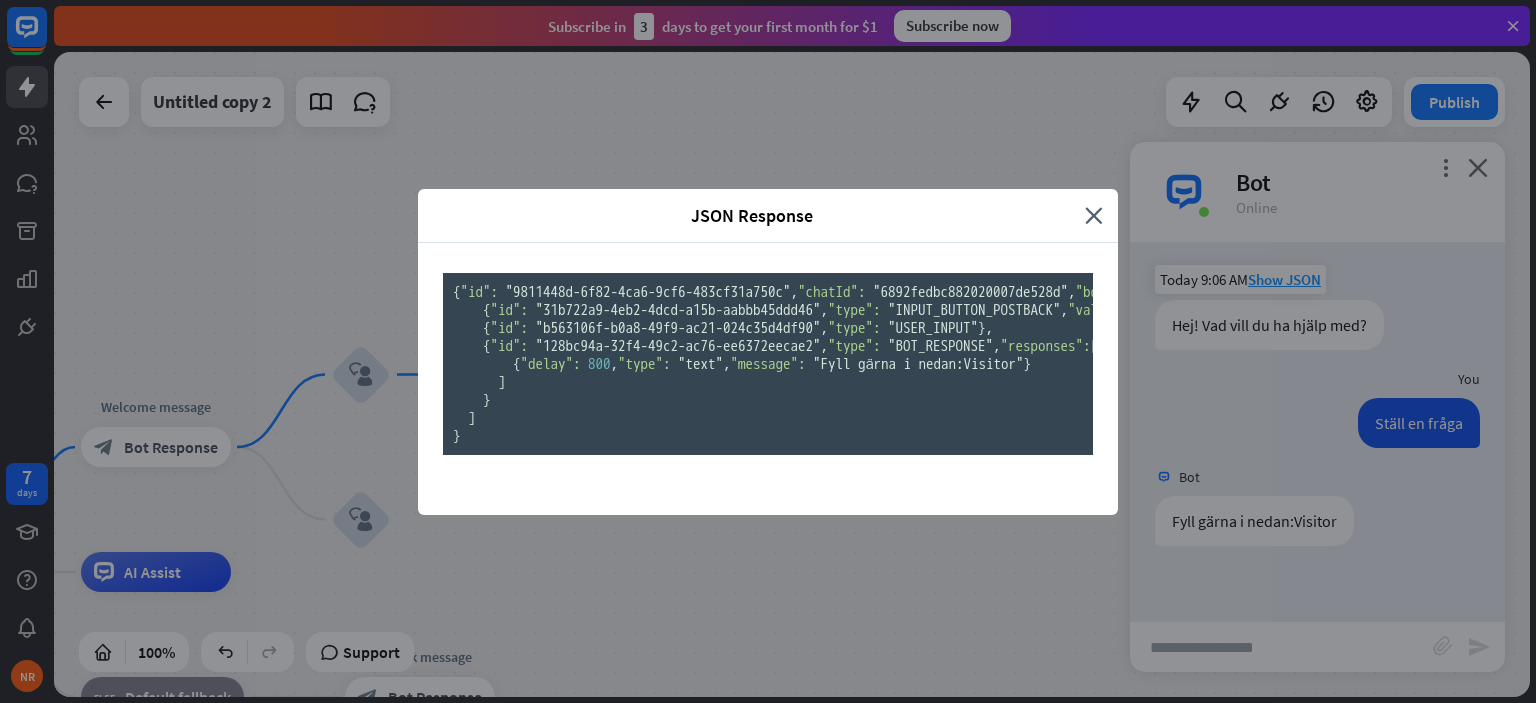 scroll, scrollTop: 230, scrollLeft: 0, axis: vertical 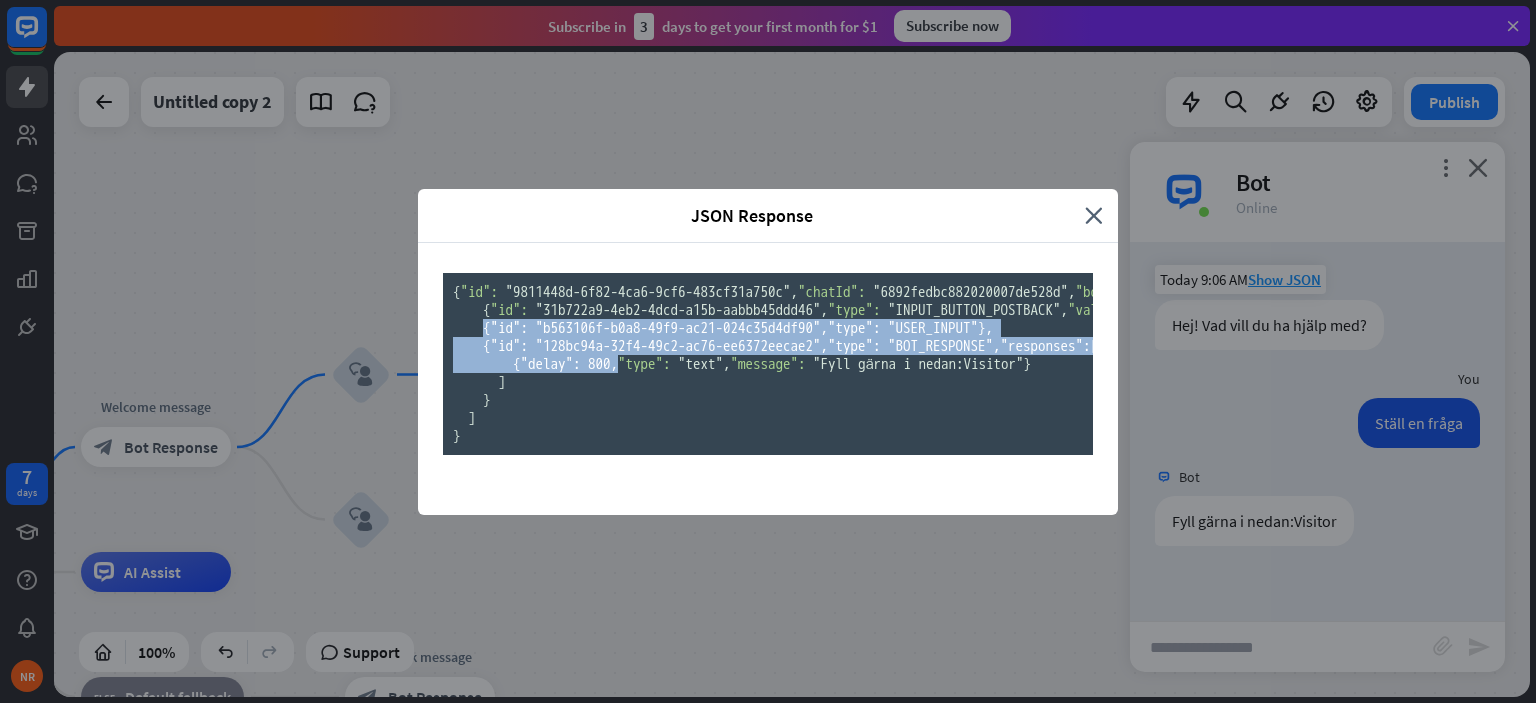 drag, startPoint x: 781, startPoint y: 495, endPoint x: 618, endPoint y: 309, distance: 247.31558 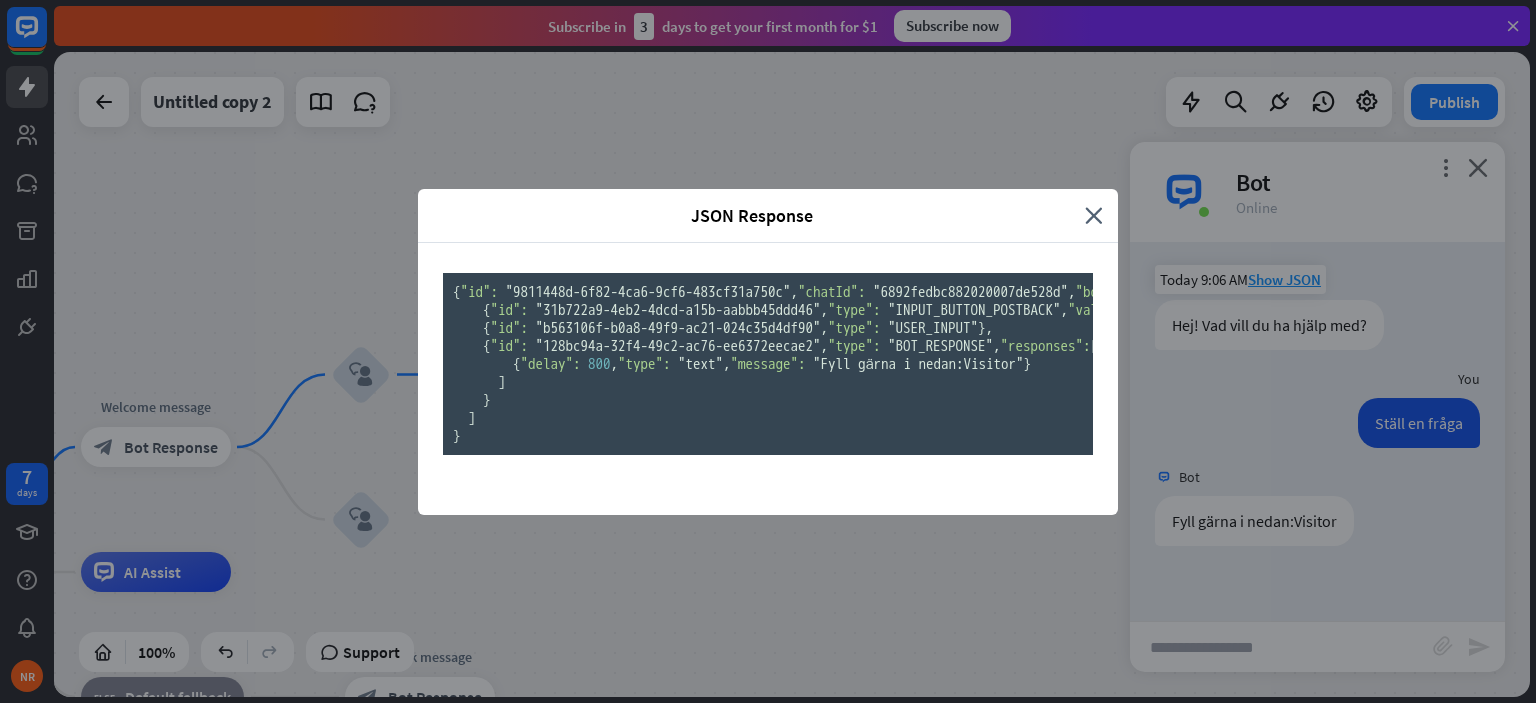 scroll, scrollTop: 0, scrollLeft: 0, axis: both 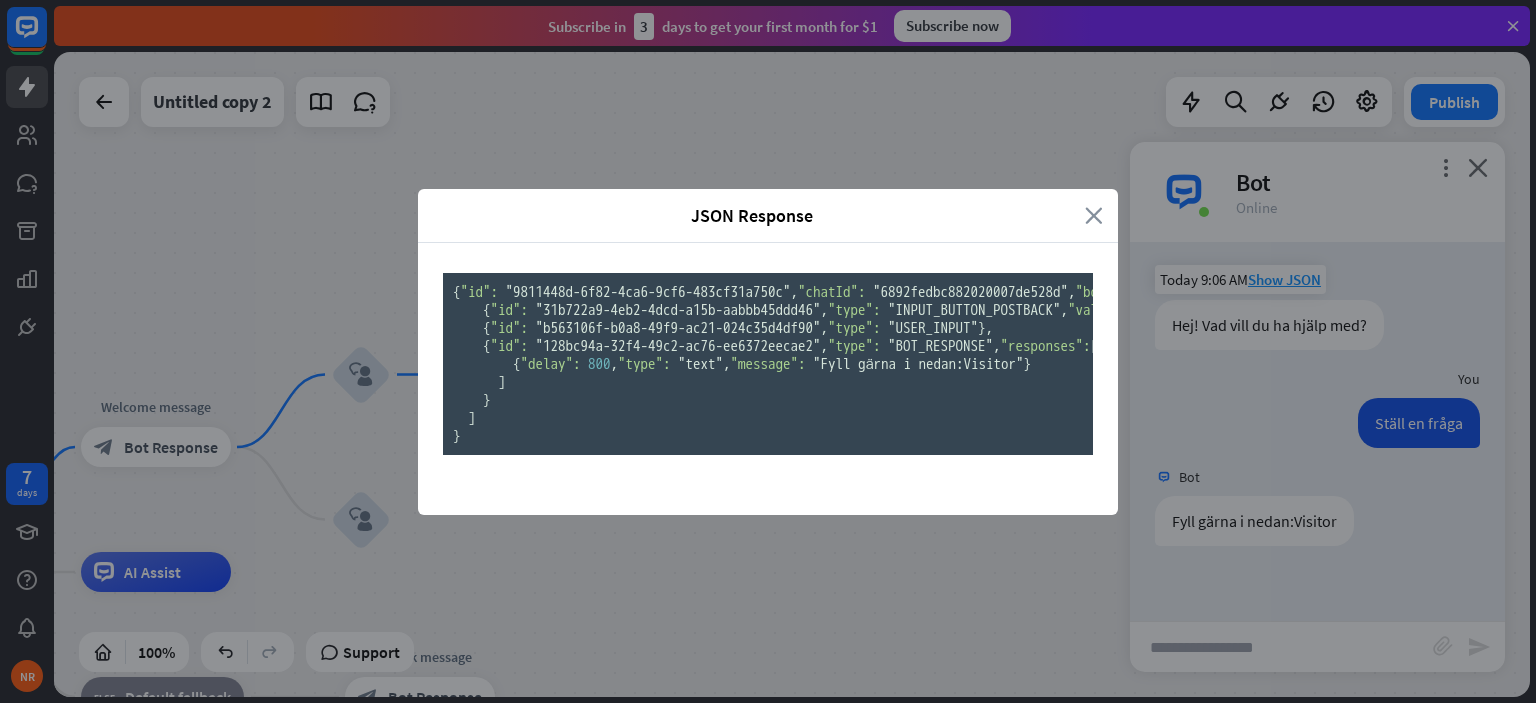 click on "close" at bounding box center [1094, 215] 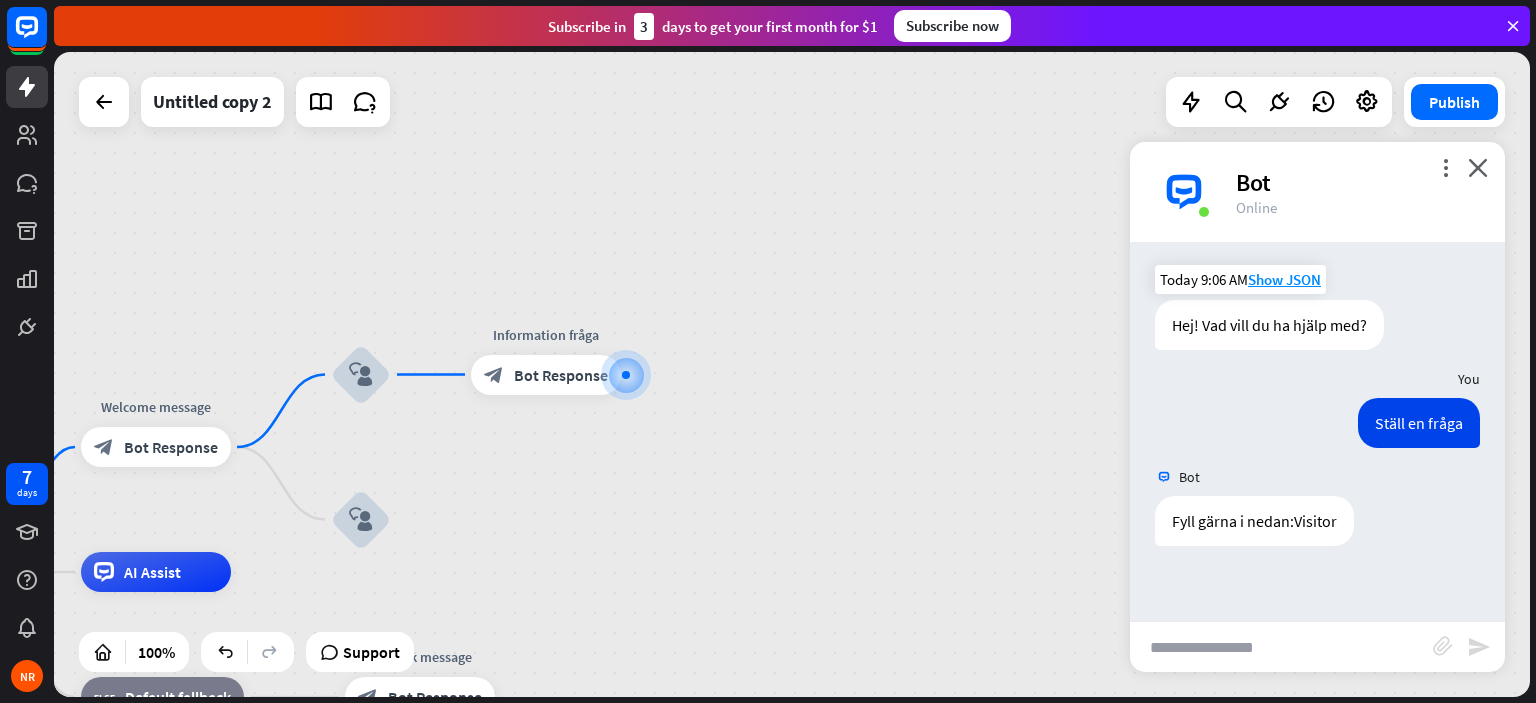 click on "more_vert
close
Bot
Online" at bounding box center [1317, 192] 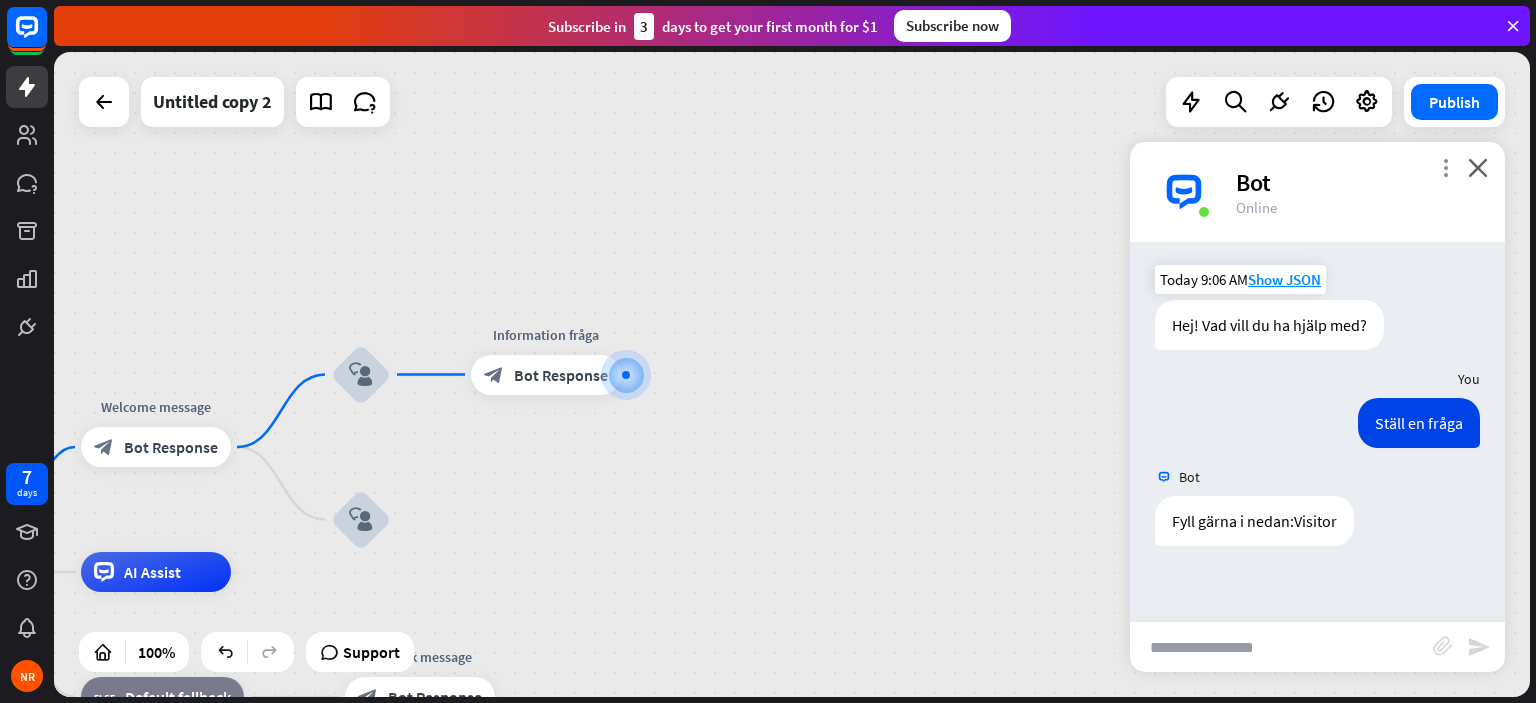 click on "more_vert" at bounding box center [1445, 167] 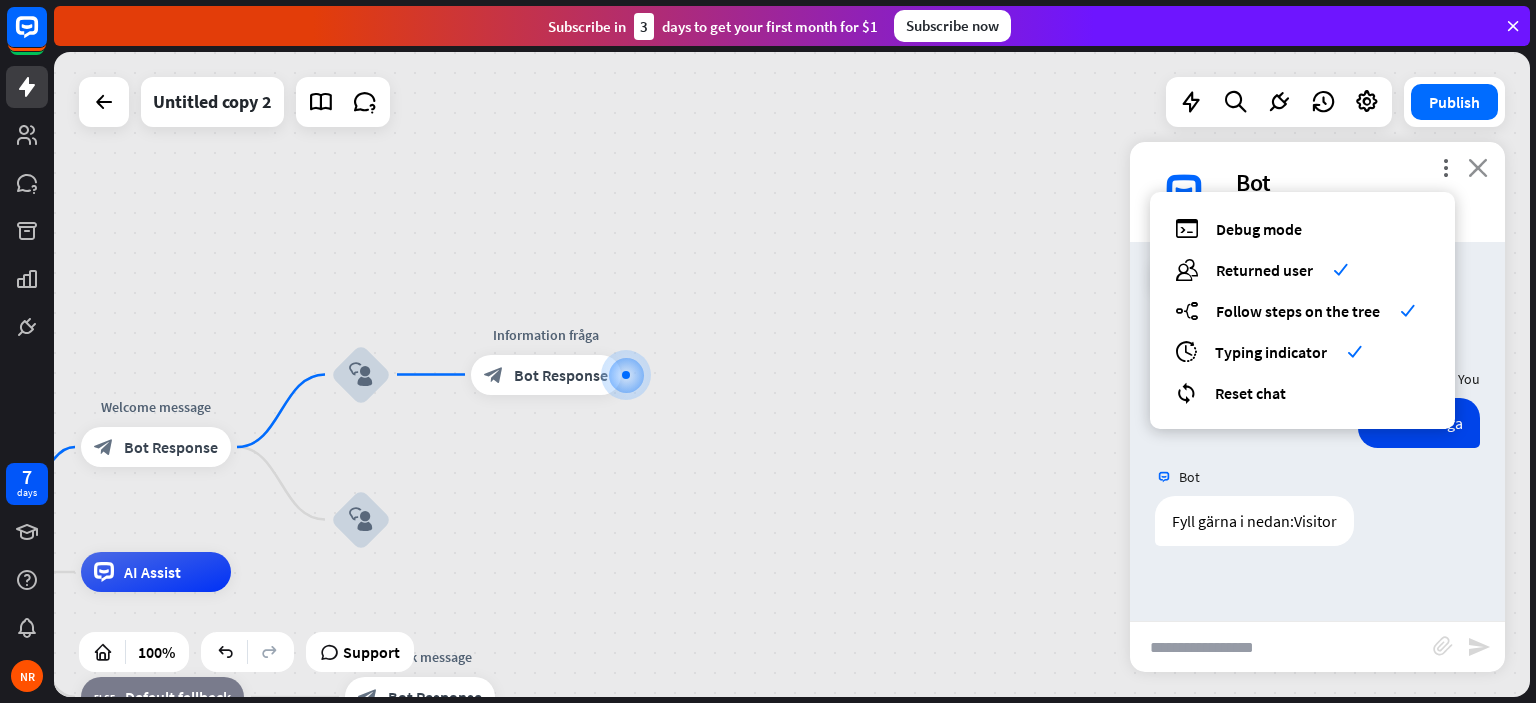 click on "close" at bounding box center (1478, 167) 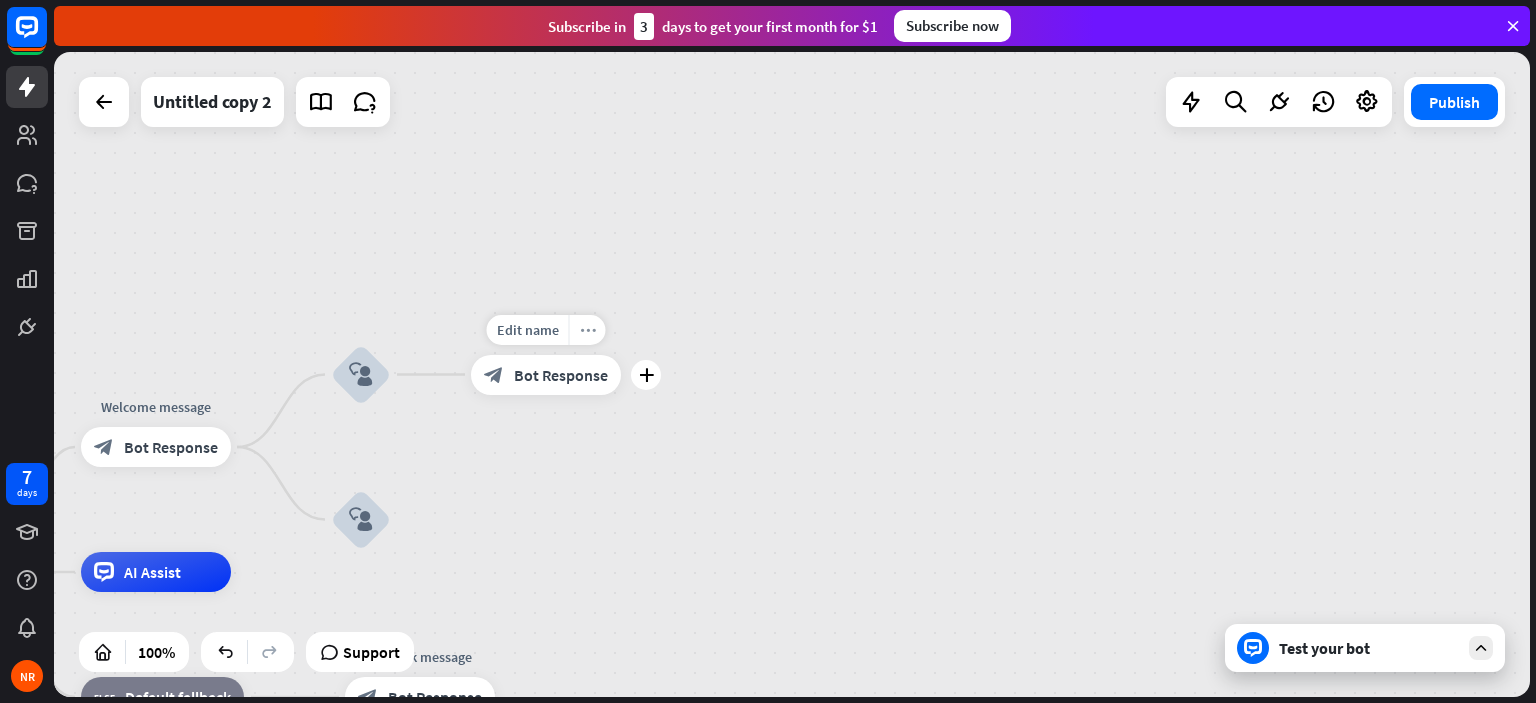 click on "more_horiz" at bounding box center [588, 329] 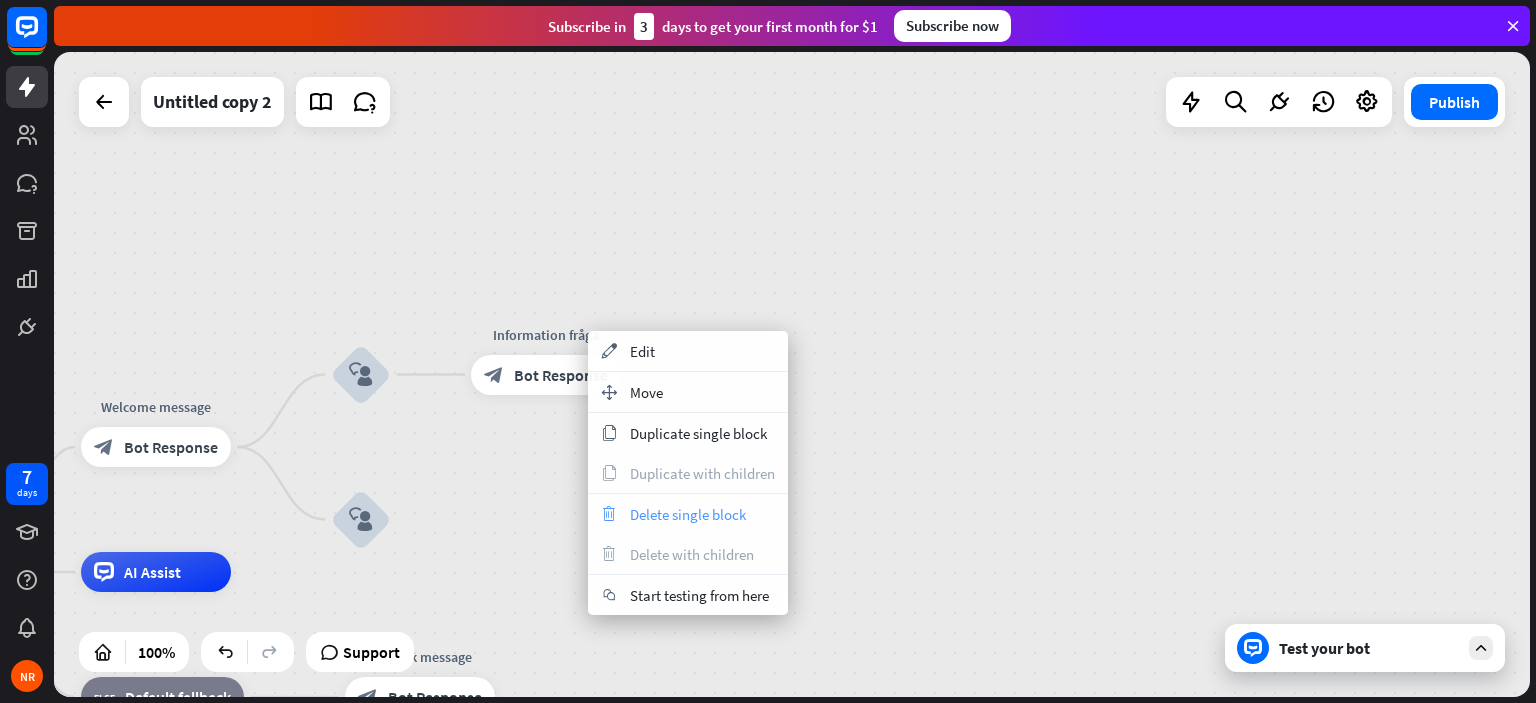 click on "Delete single block" at bounding box center [688, 514] 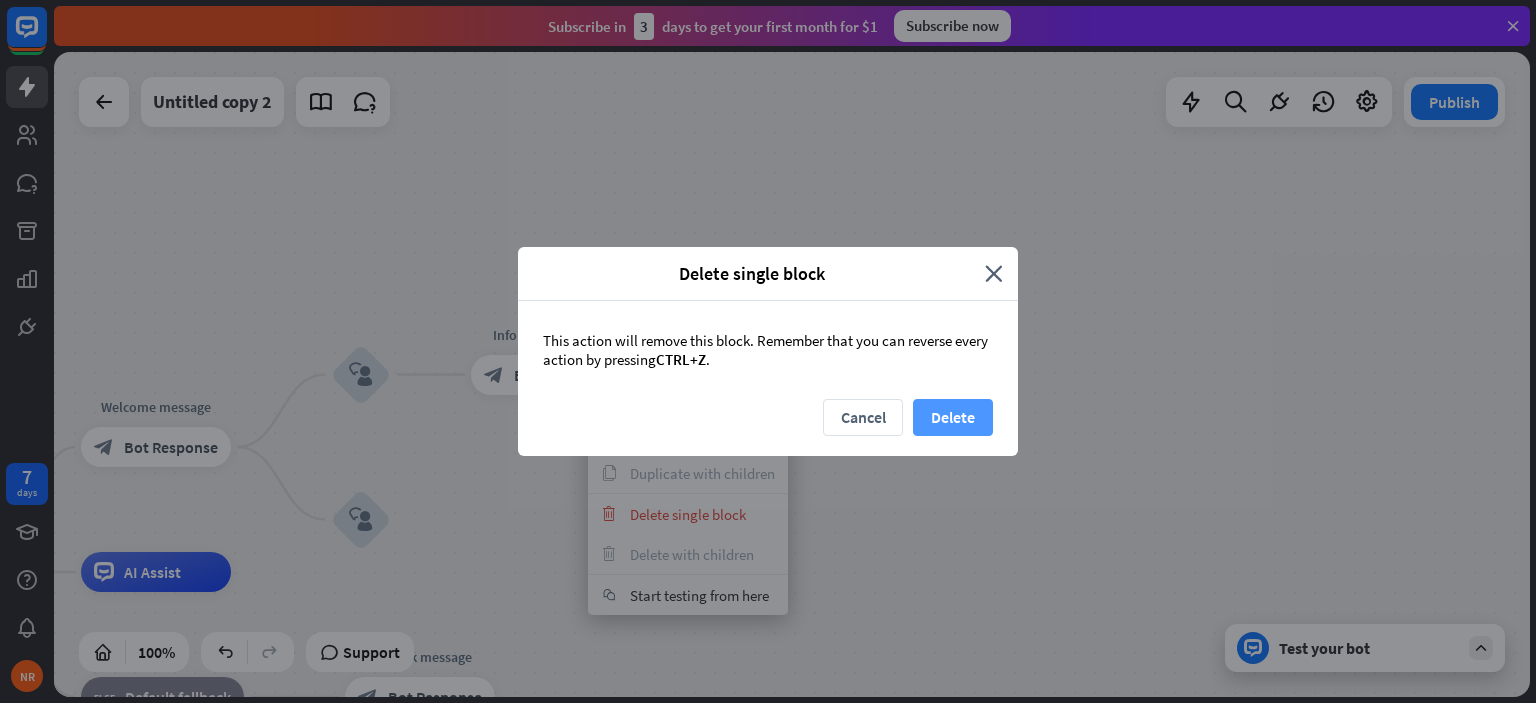 click on "Delete" at bounding box center [953, 417] 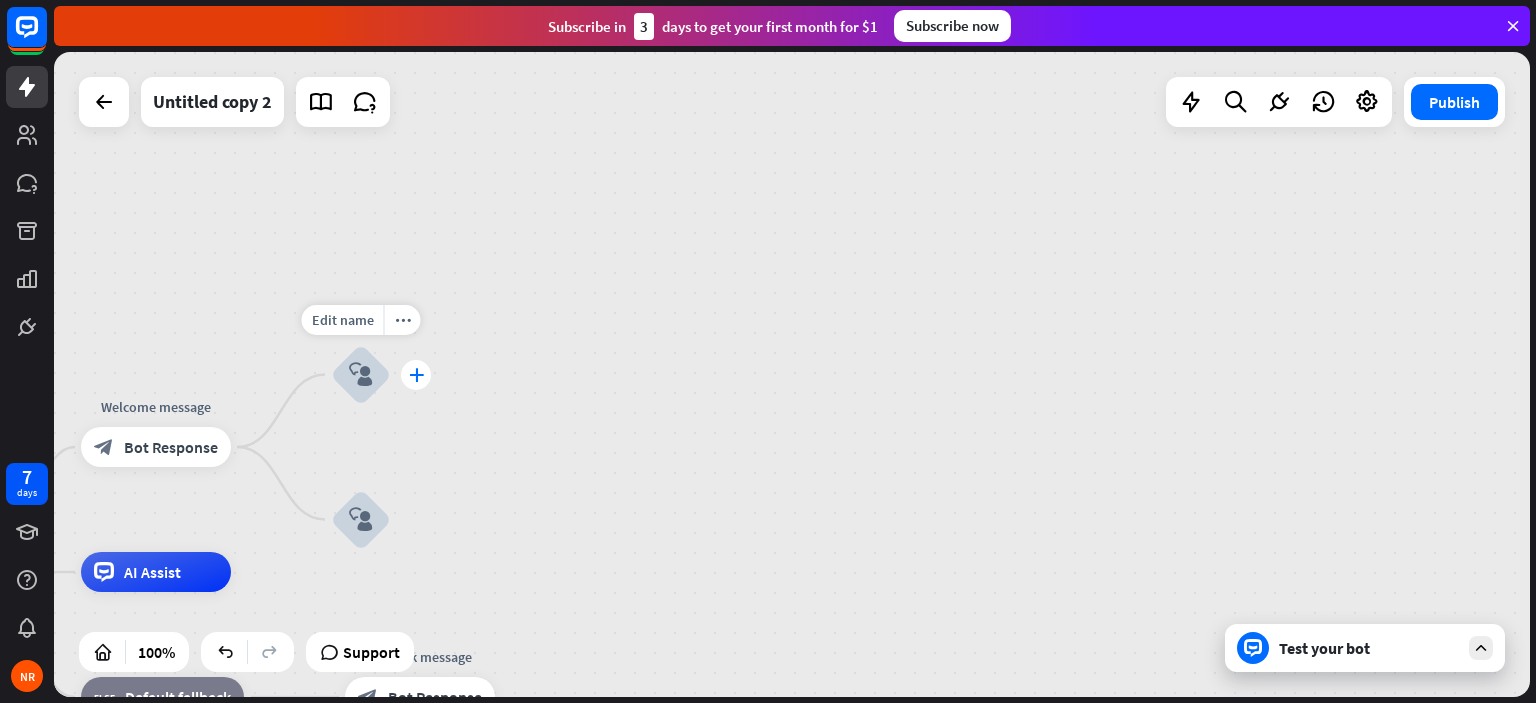 click on "plus" at bounding box center [416, 375] 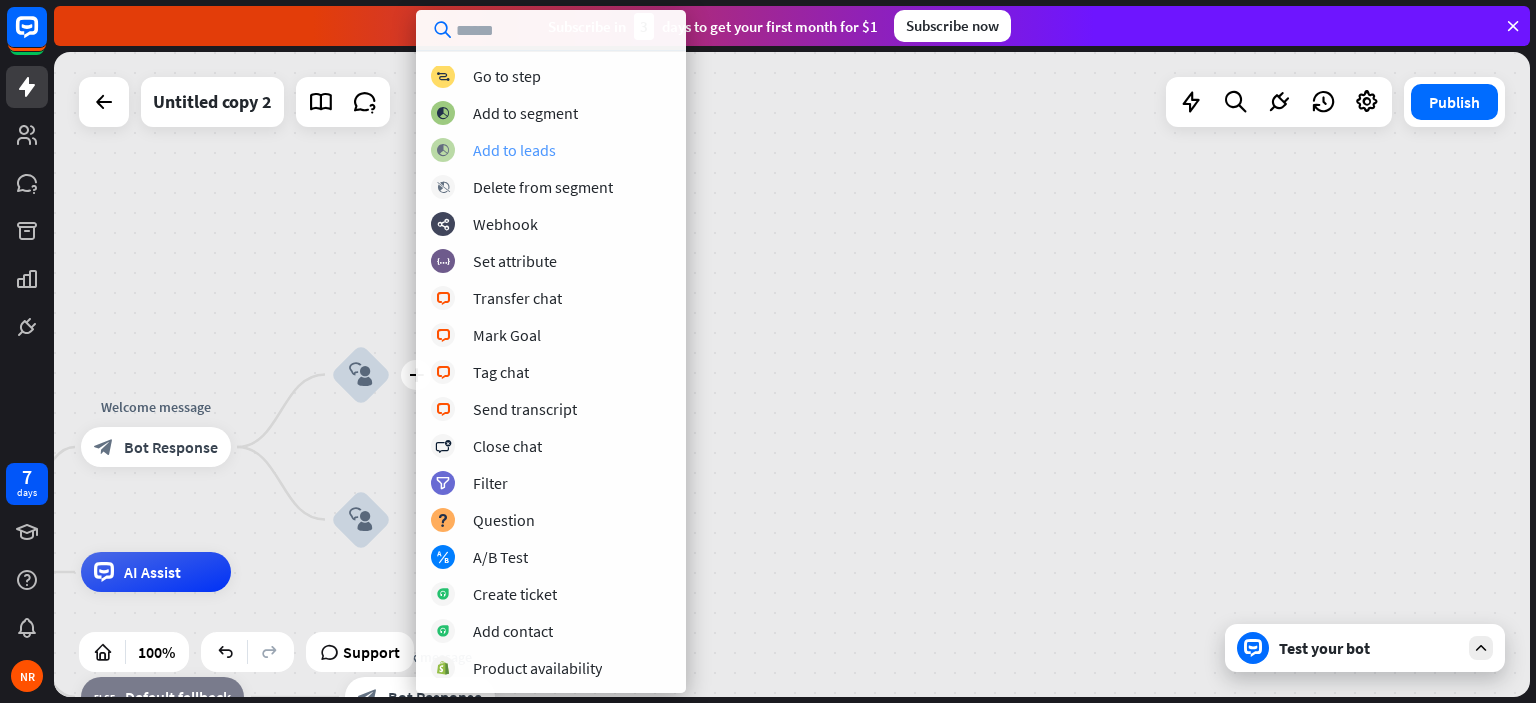 scroll, scrollTop: 200, scrollLeft: 0, axis: vertical 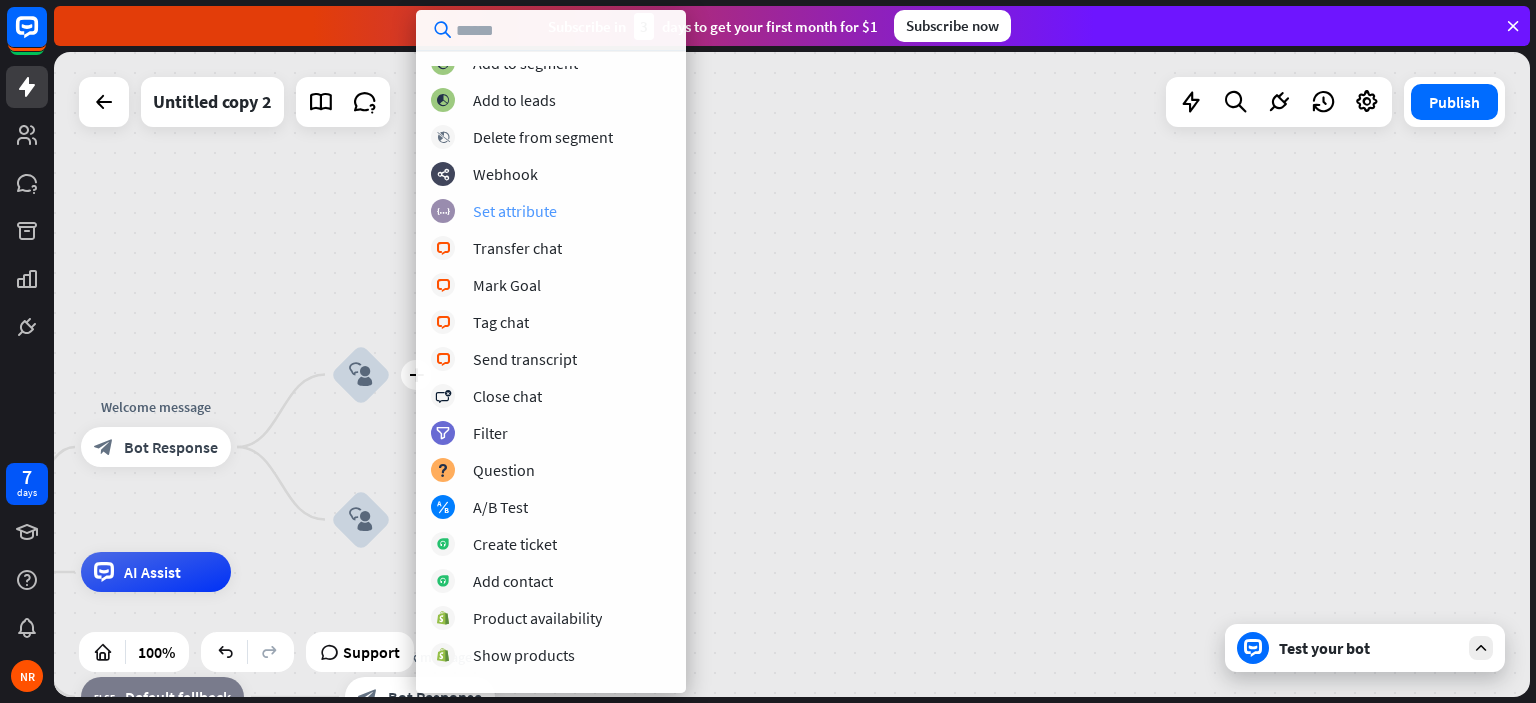 click on "Set attribute" at bounding box center [515, 211] 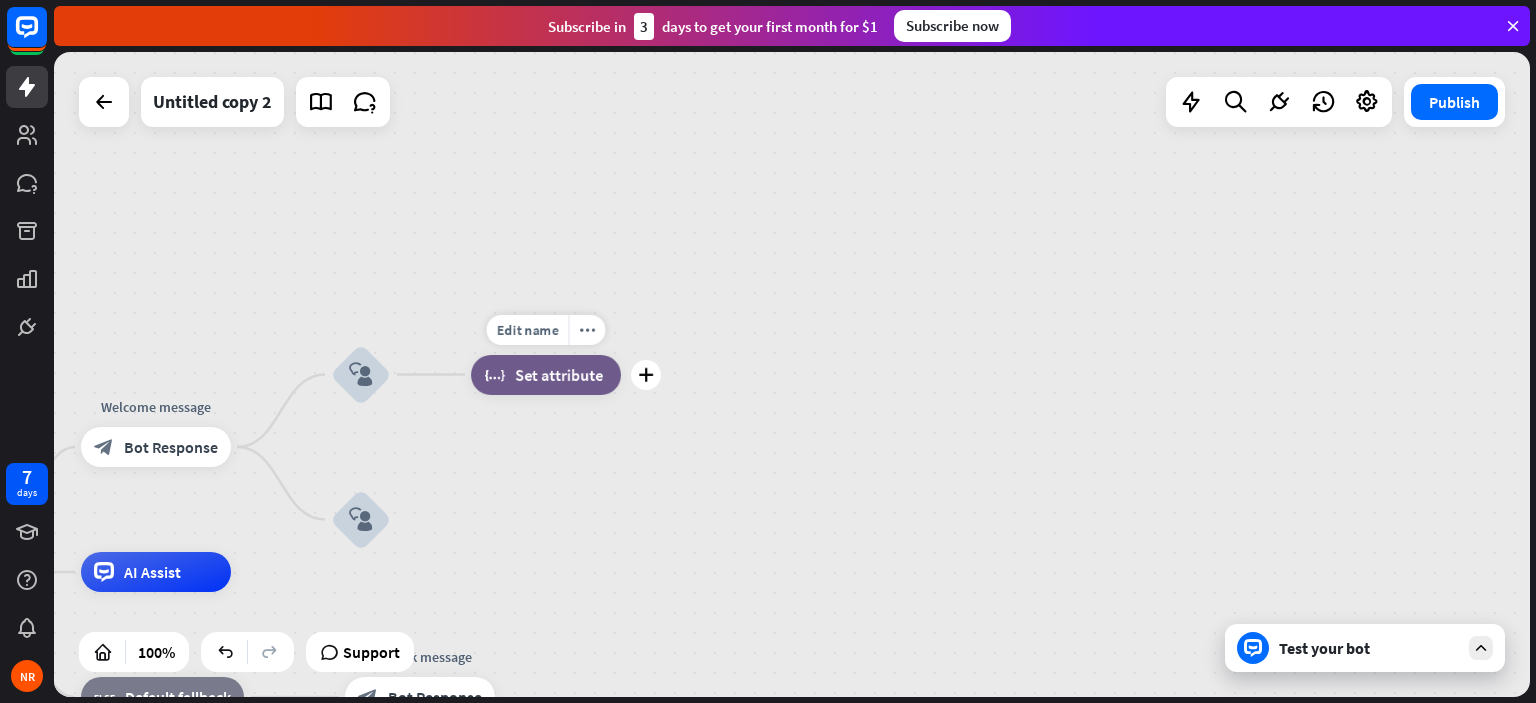 click on "Set attribute" at bounding box center [559, 375] 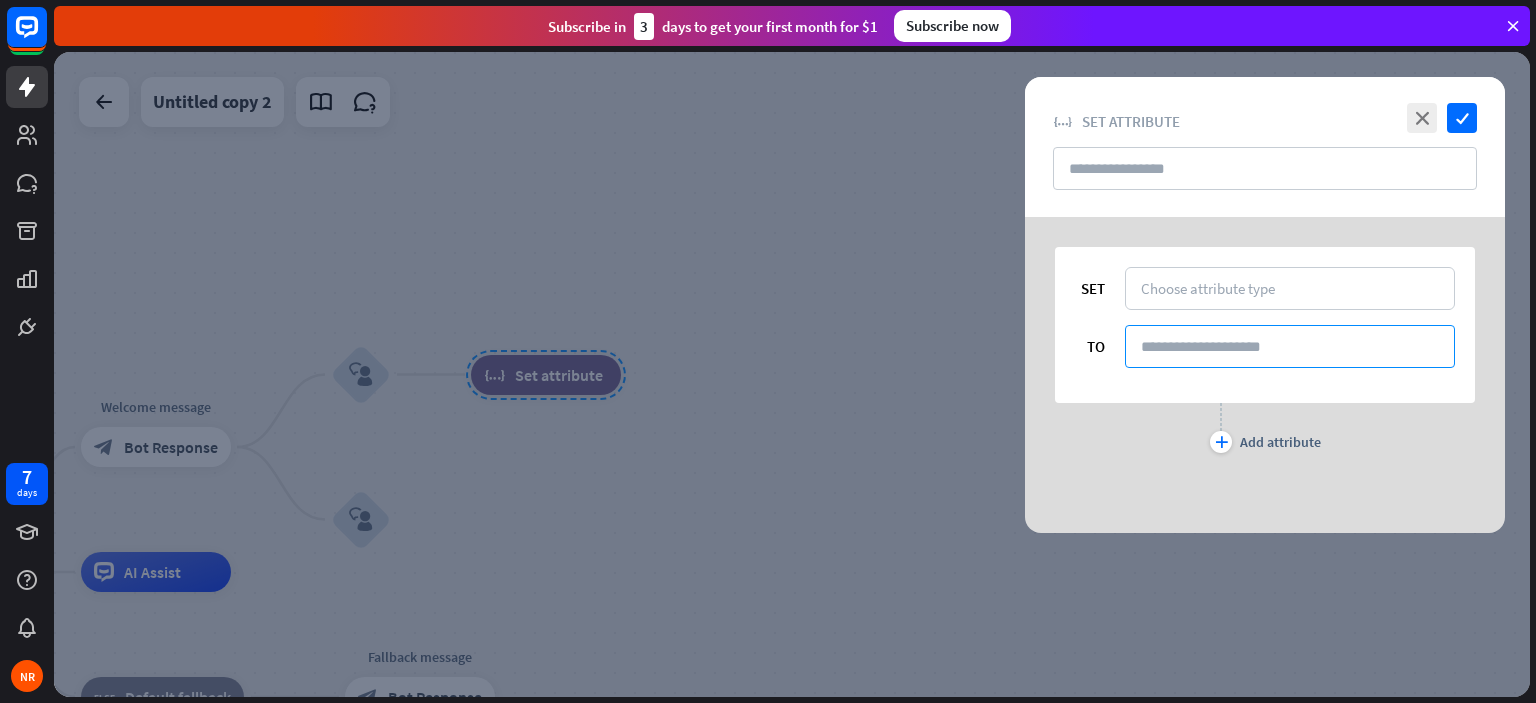 click at bounding box center [1290, 346] 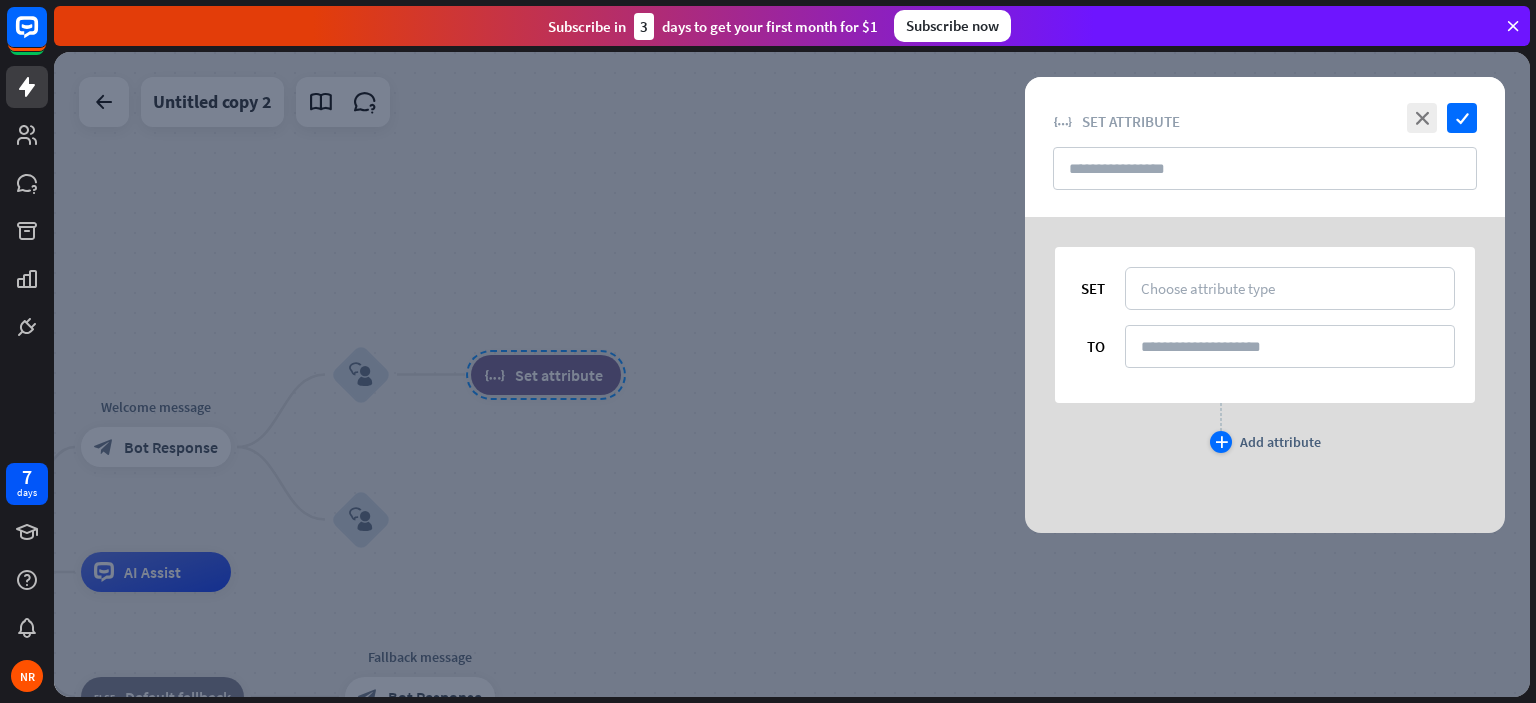 click on "plus   Add attribute" at bounding box center (1265, 442) 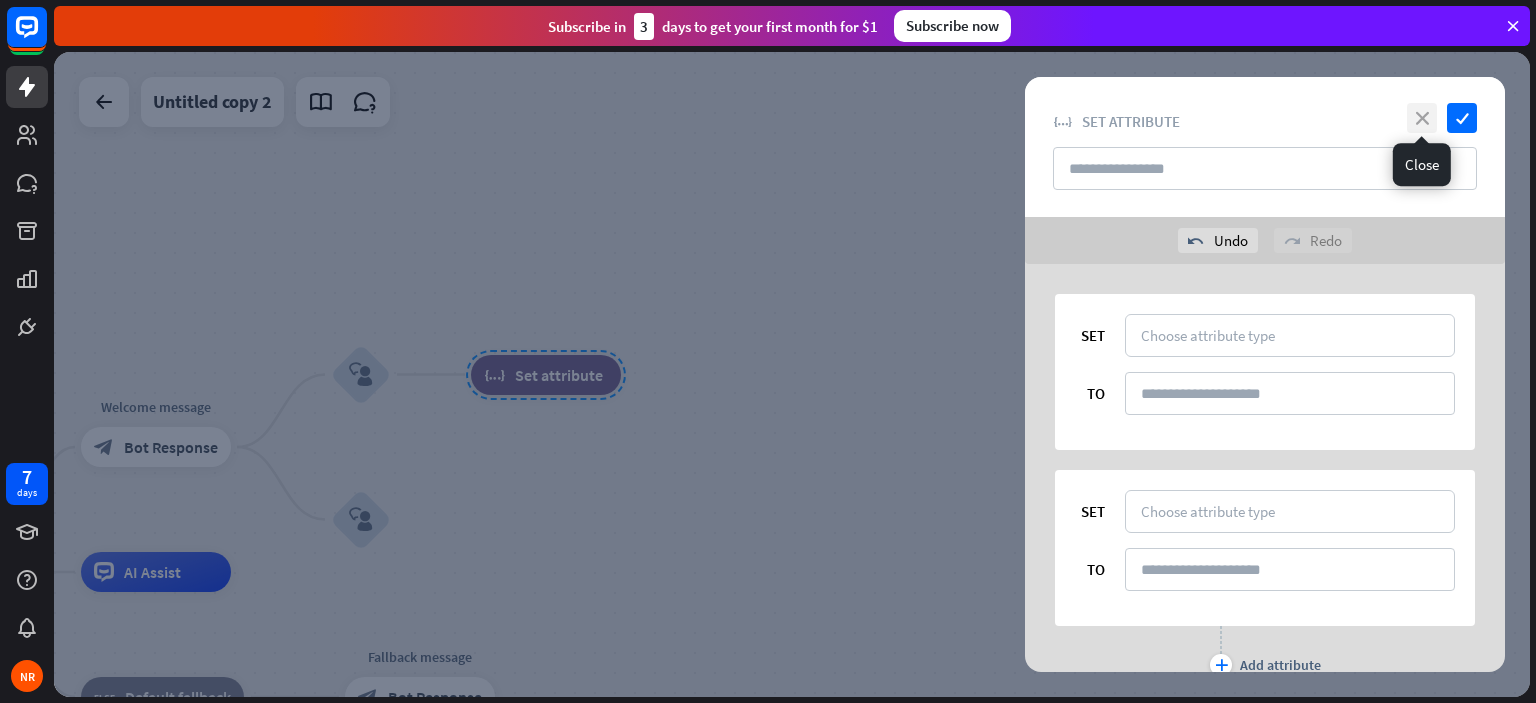 click on "close" at bounding box center [1422, 118] 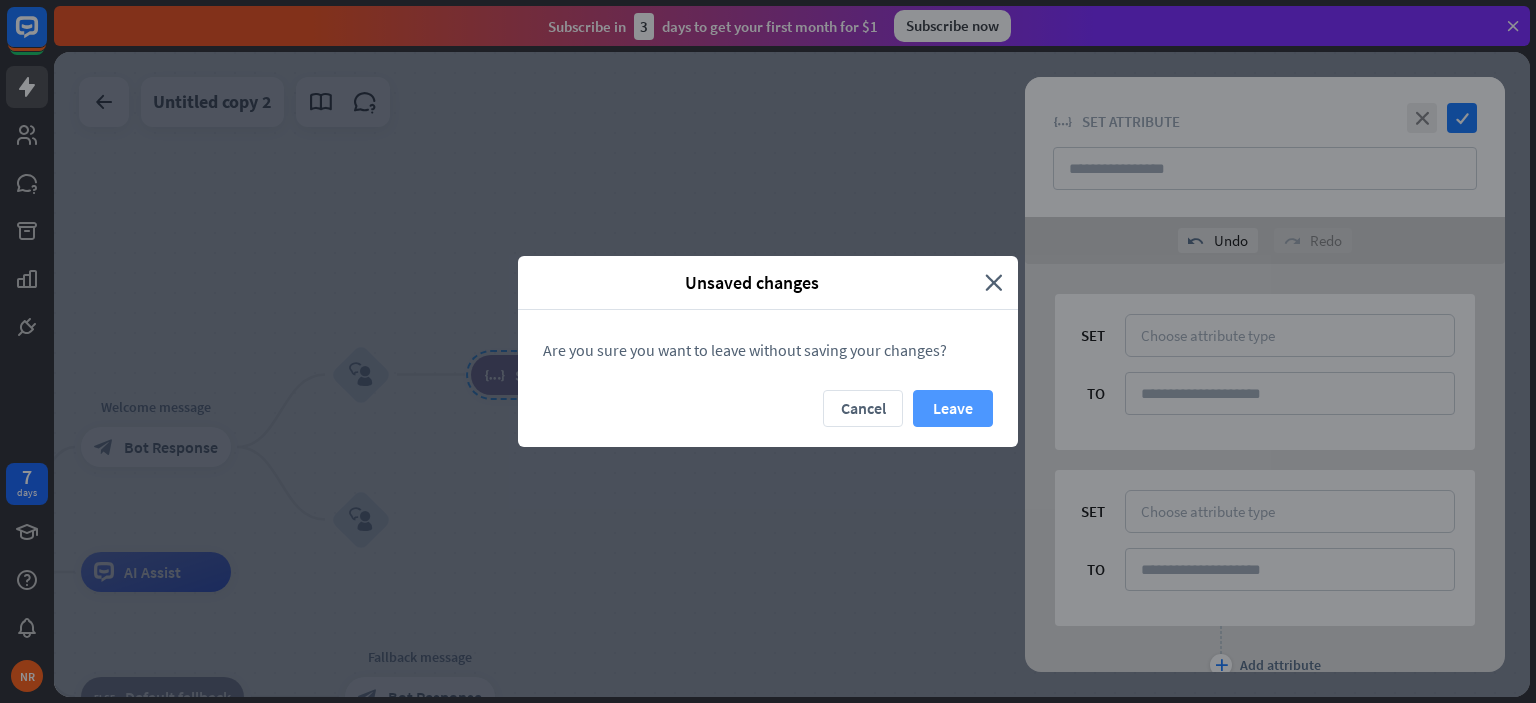 click on "Leave" at bounding box center [953, 408] 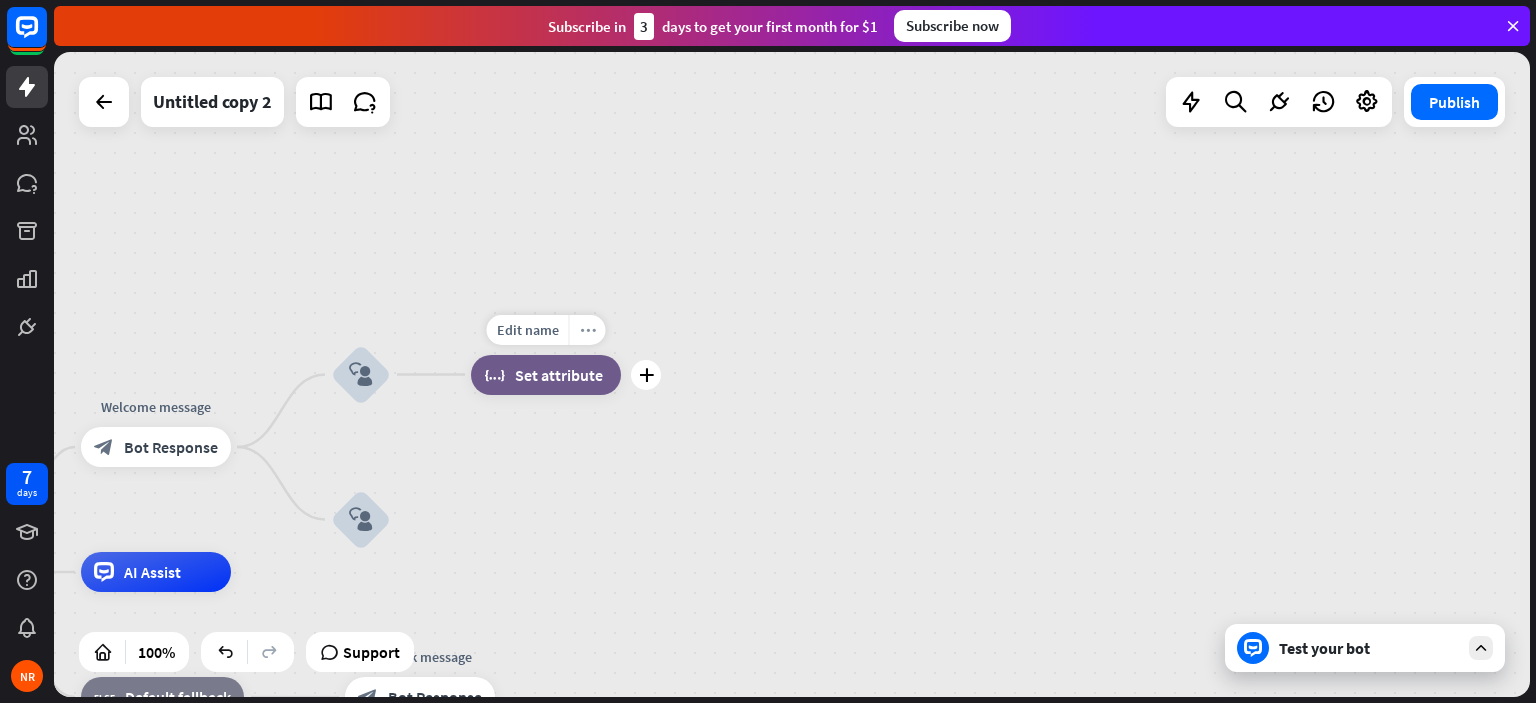 click on "more_horiz" at bounding box center (588, 329) 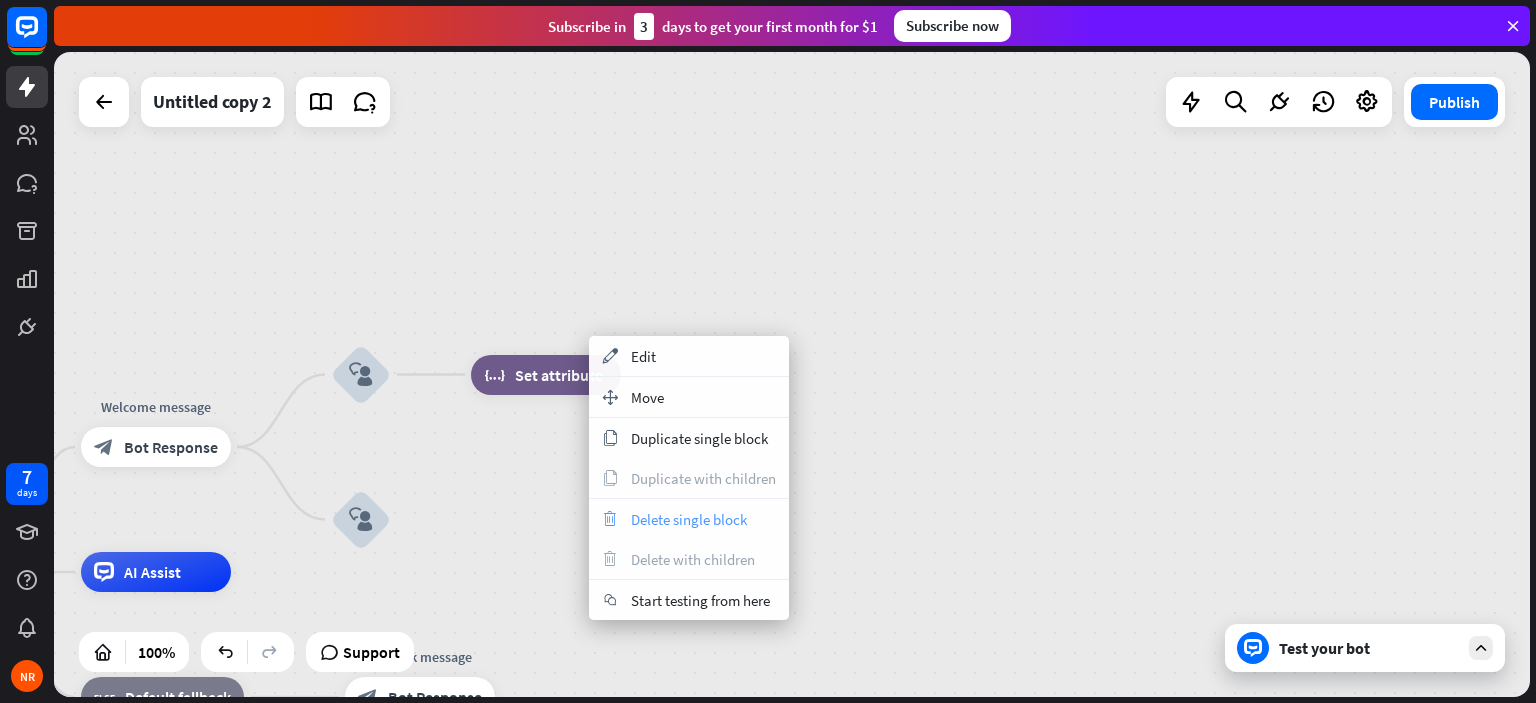 click on "Delete single block" at bounding box center (689, 519) 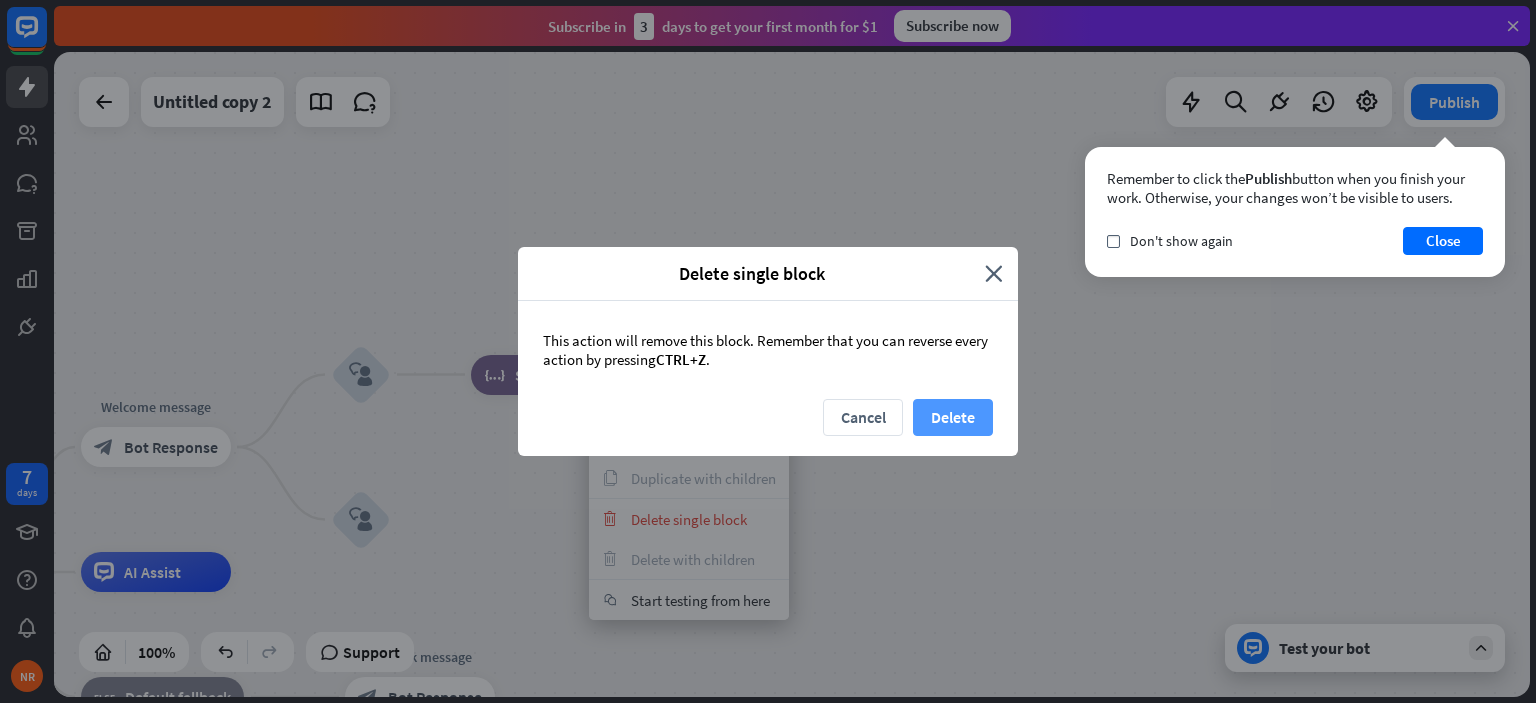 click on "Delete" at bounding box center (953, 417) 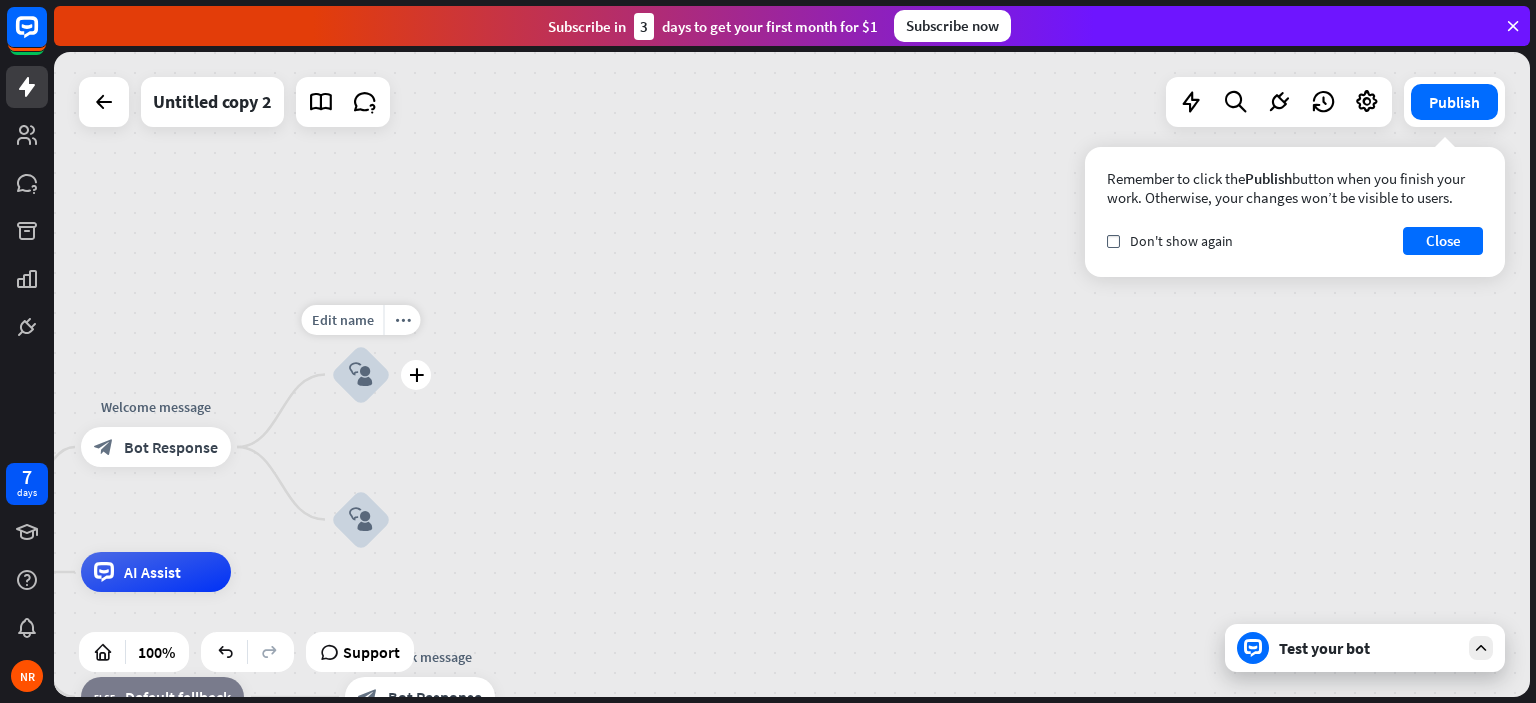 click on "block_user_input" at bounding box center (361, 375) 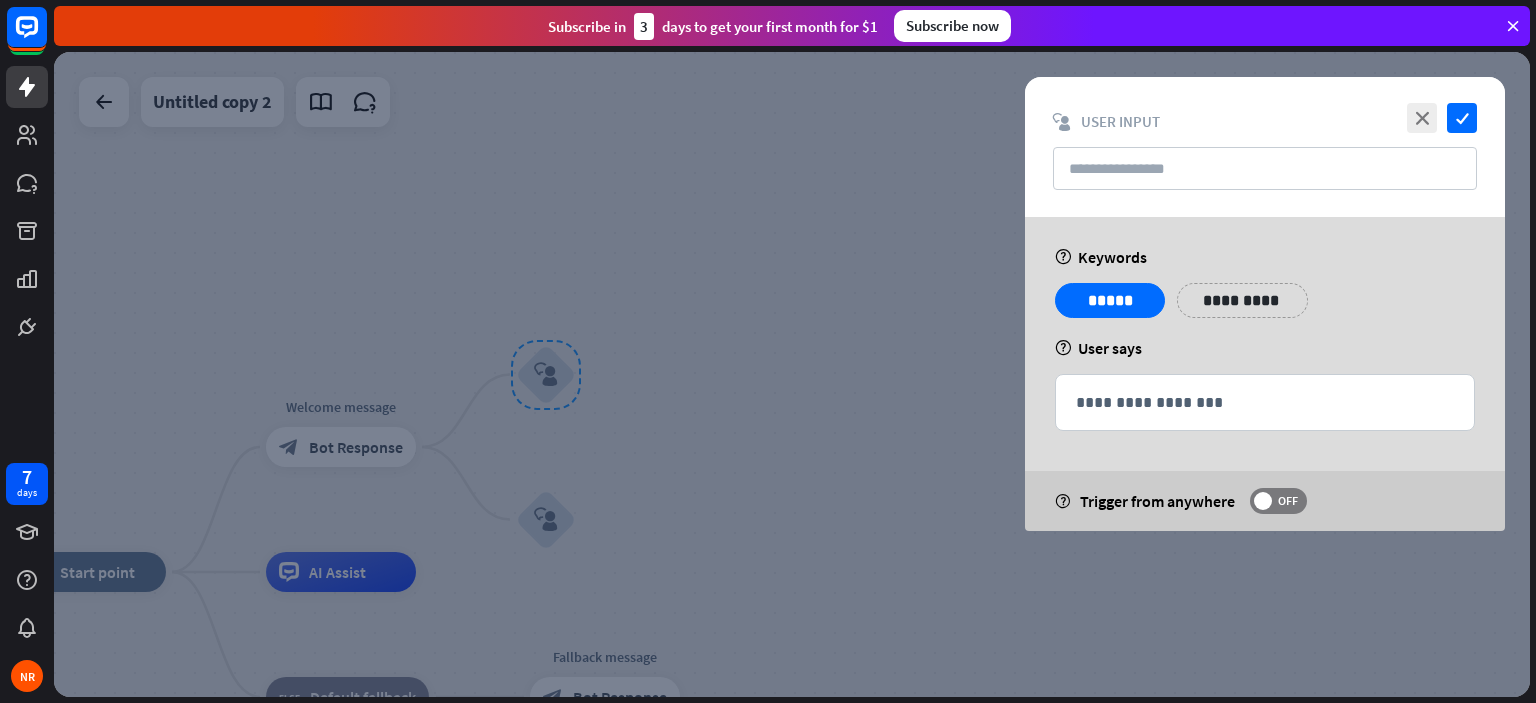 click at bounding box center (792, 374) 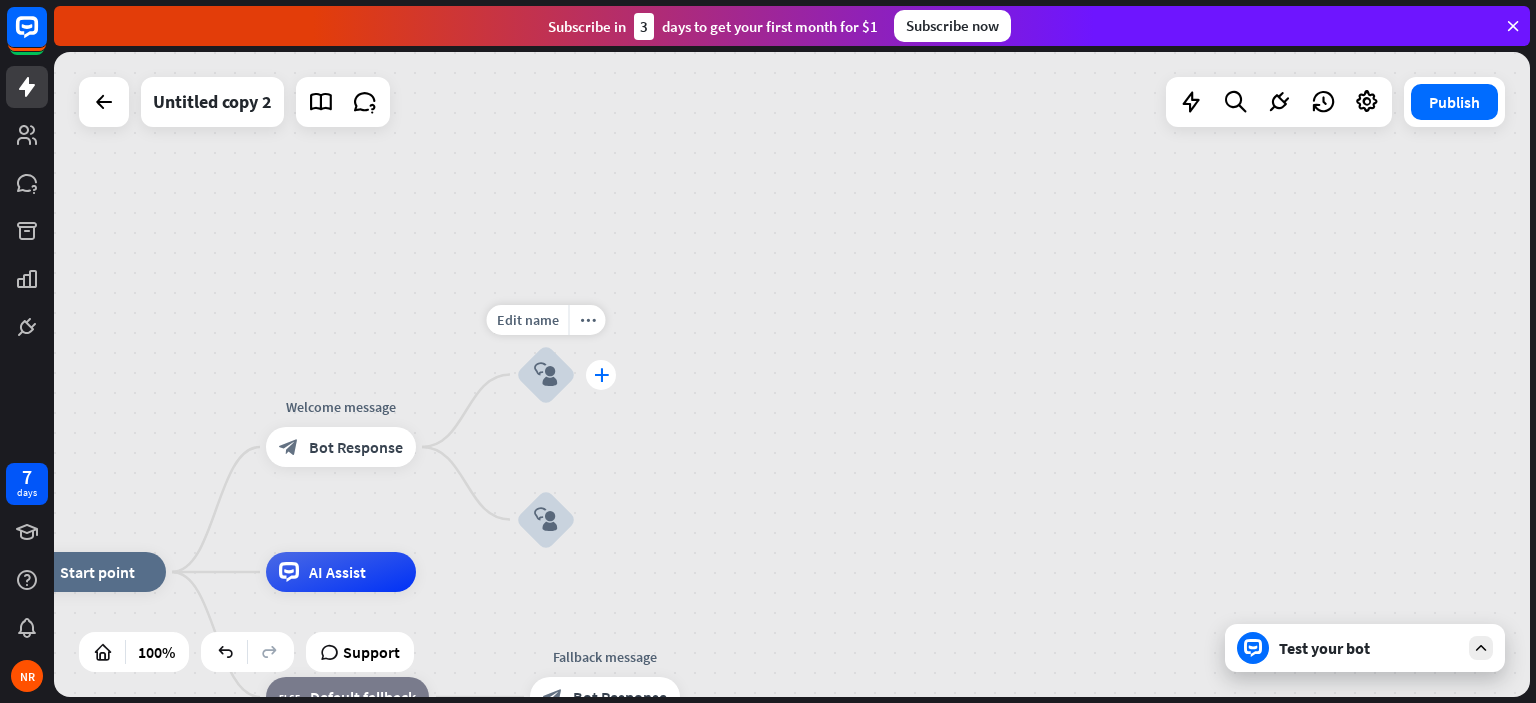 click on "plus" at bounding box center [601, 375] 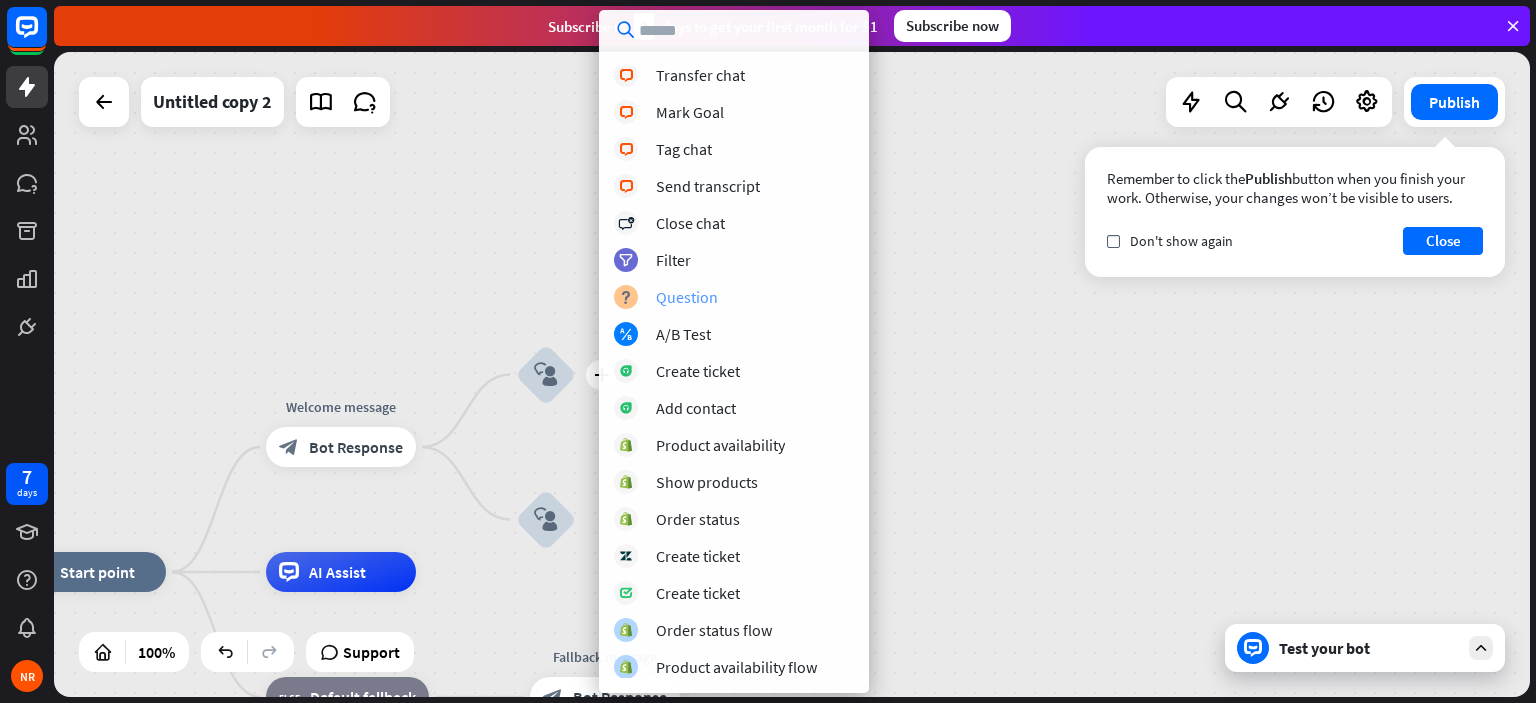 scroll, scrollTop: 0, scrollLeft: 0, axis: both 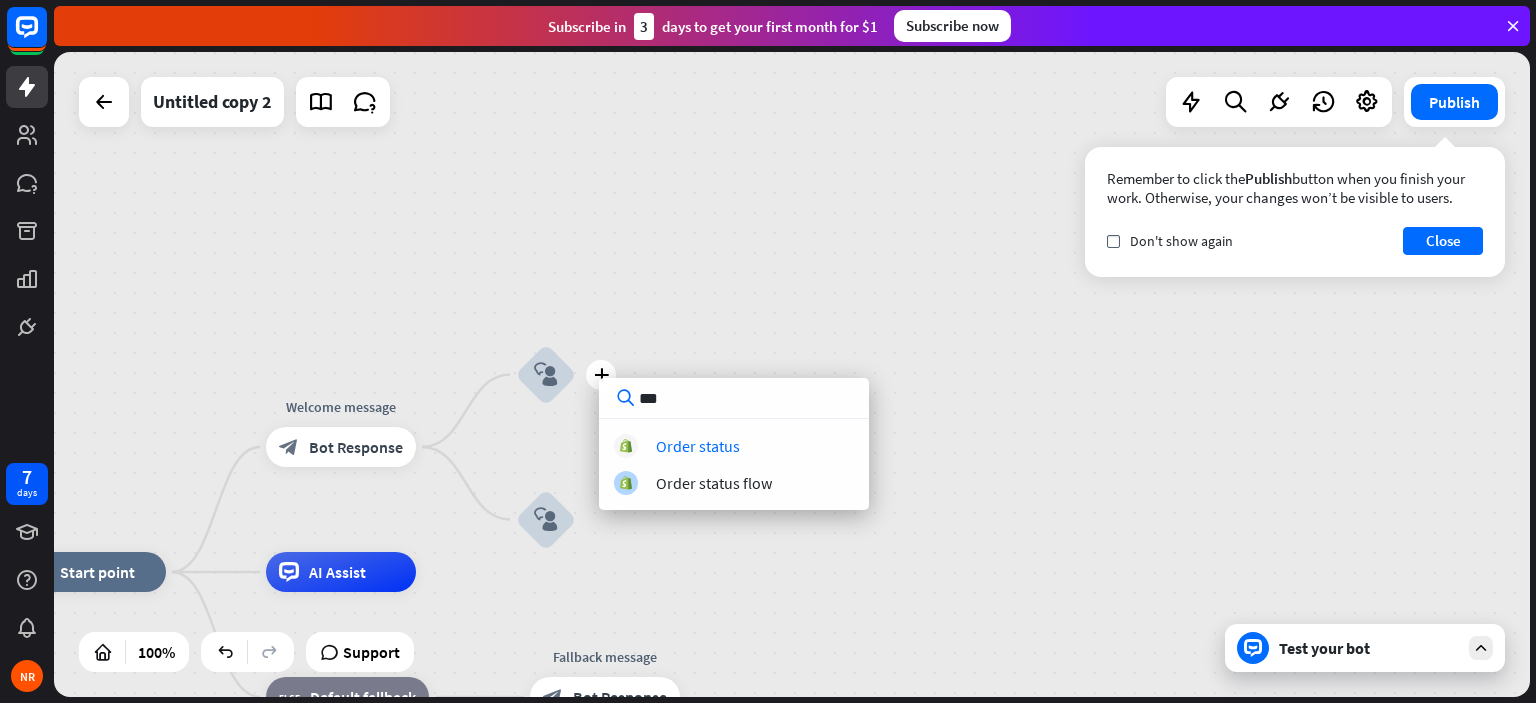type on "****" 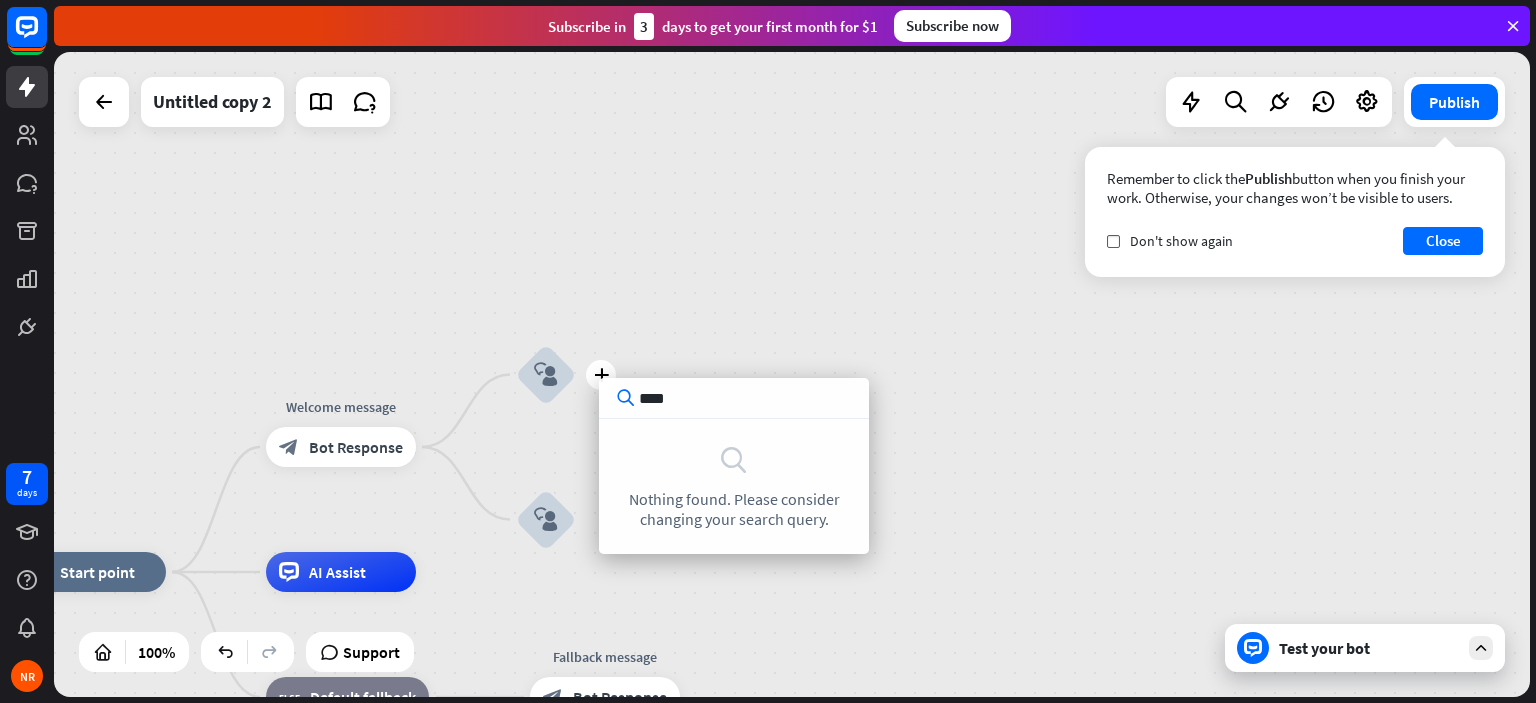 type 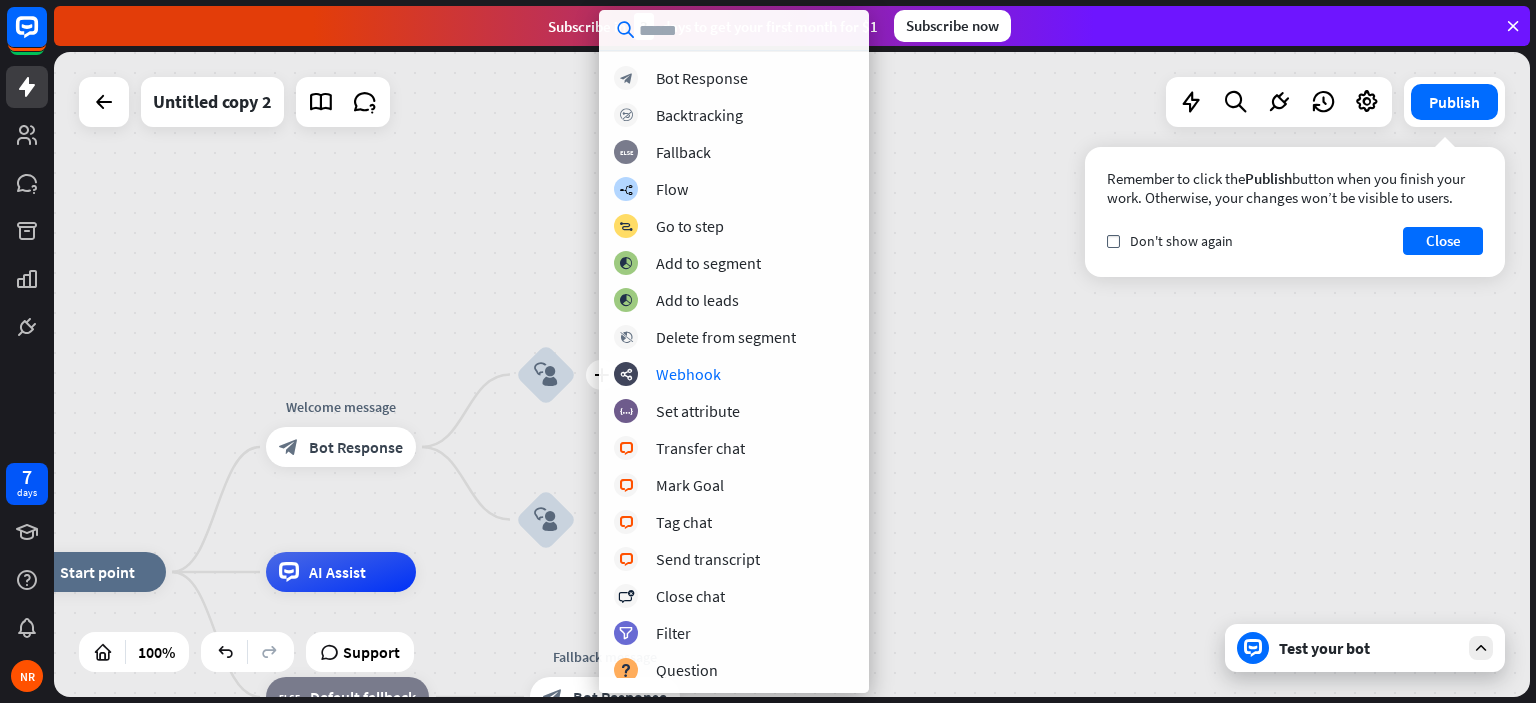 click on "home_2   Start point                 Welcome message   block_bot_response   Bot Response               plus     block_user_input                   block_user_input                     AI Assist                   block_fallback   Default fallback                 Fallback message   block_bot_response   Bot Response" at bounding box center [792, 374] 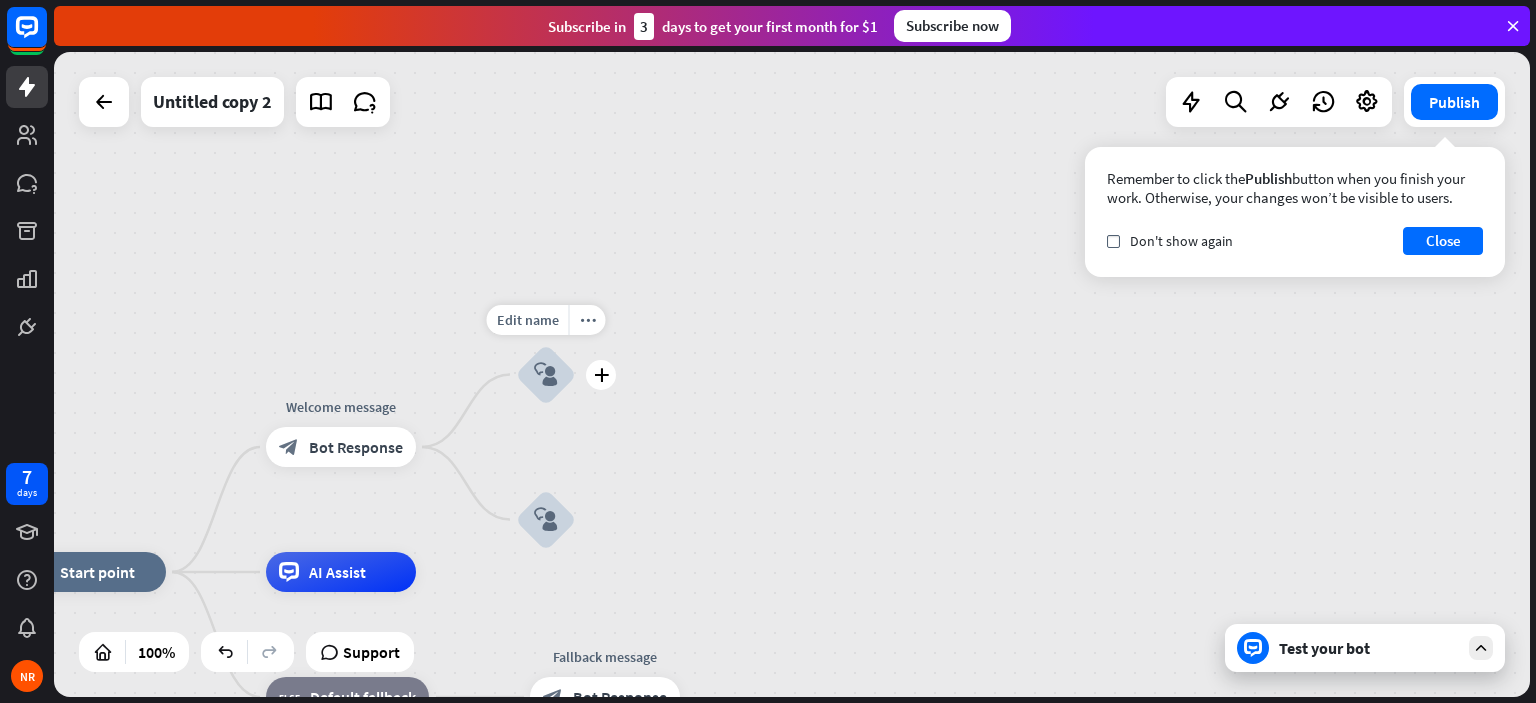 click on "block_user_input" at bounding box center [546, 375] 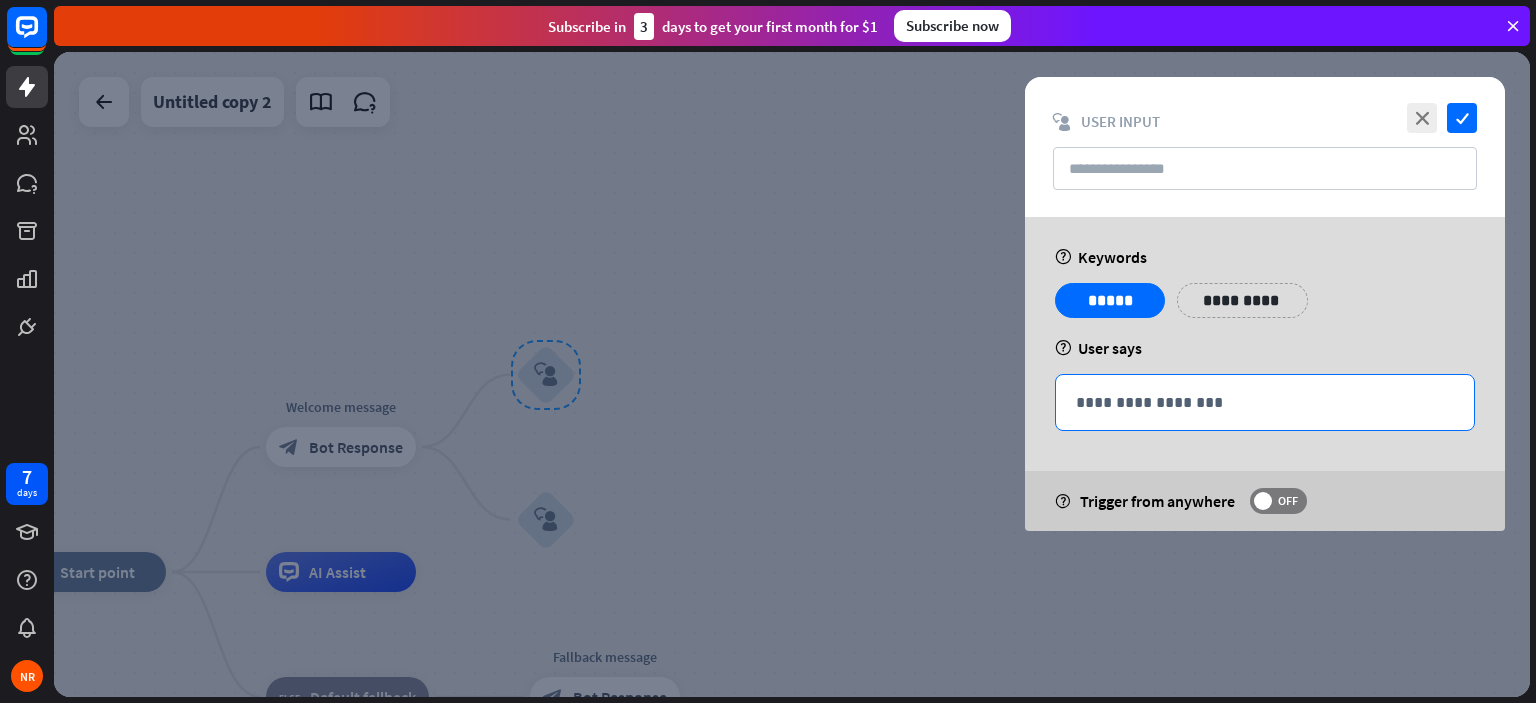 click on "**********" at bounding box center [1265, 402] 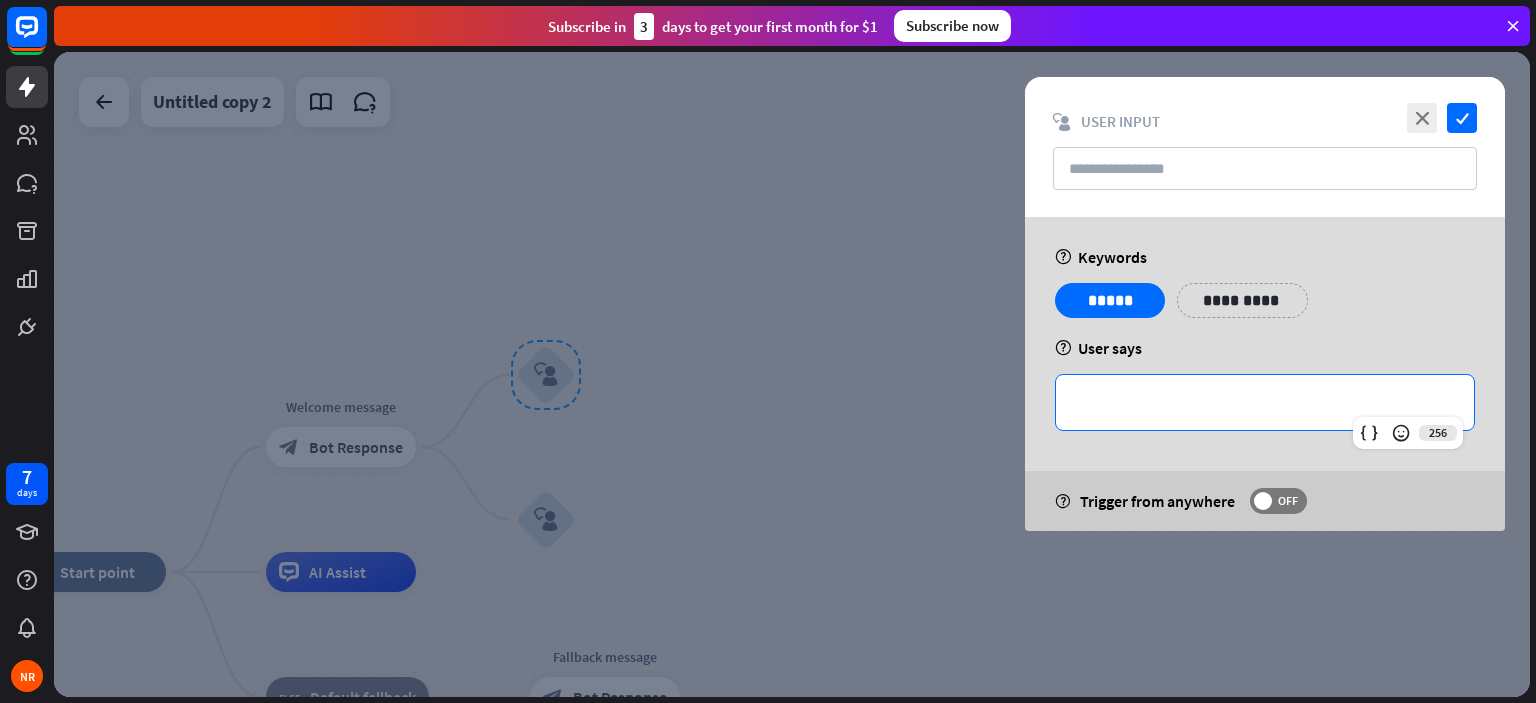 click at bounding box center [792, 374] 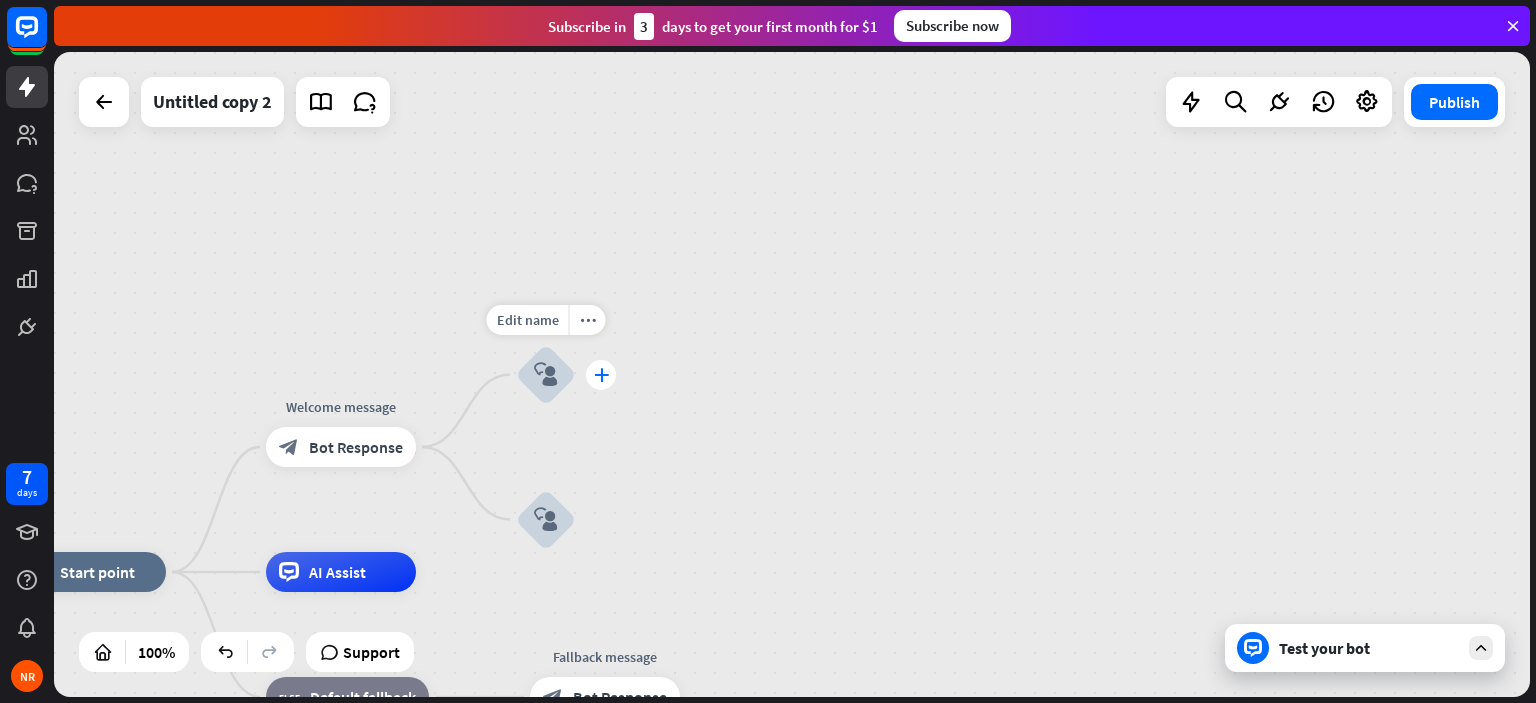 click on "plus" at bounding box center (601, 375) 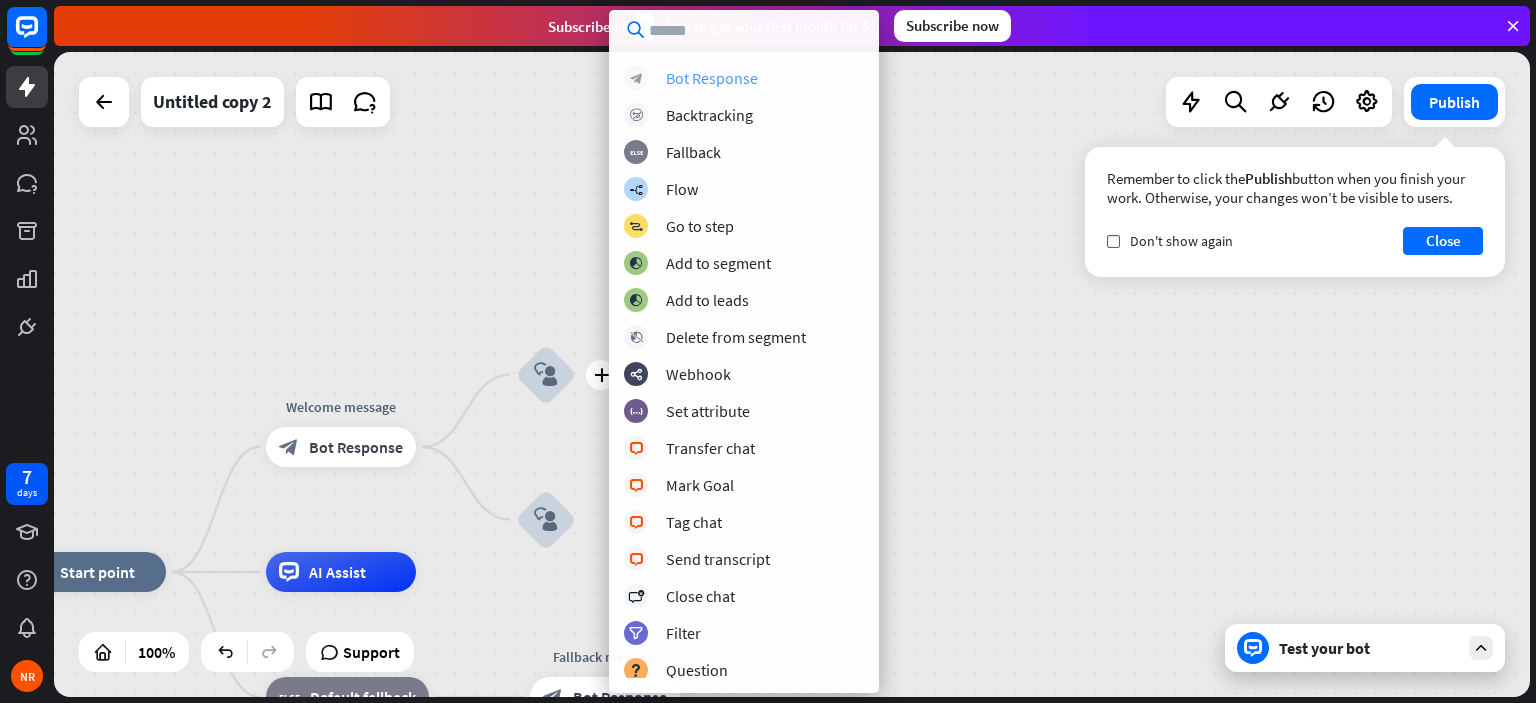 click on "block_bot_response
Bot Response" at bounding box center [744, 78] 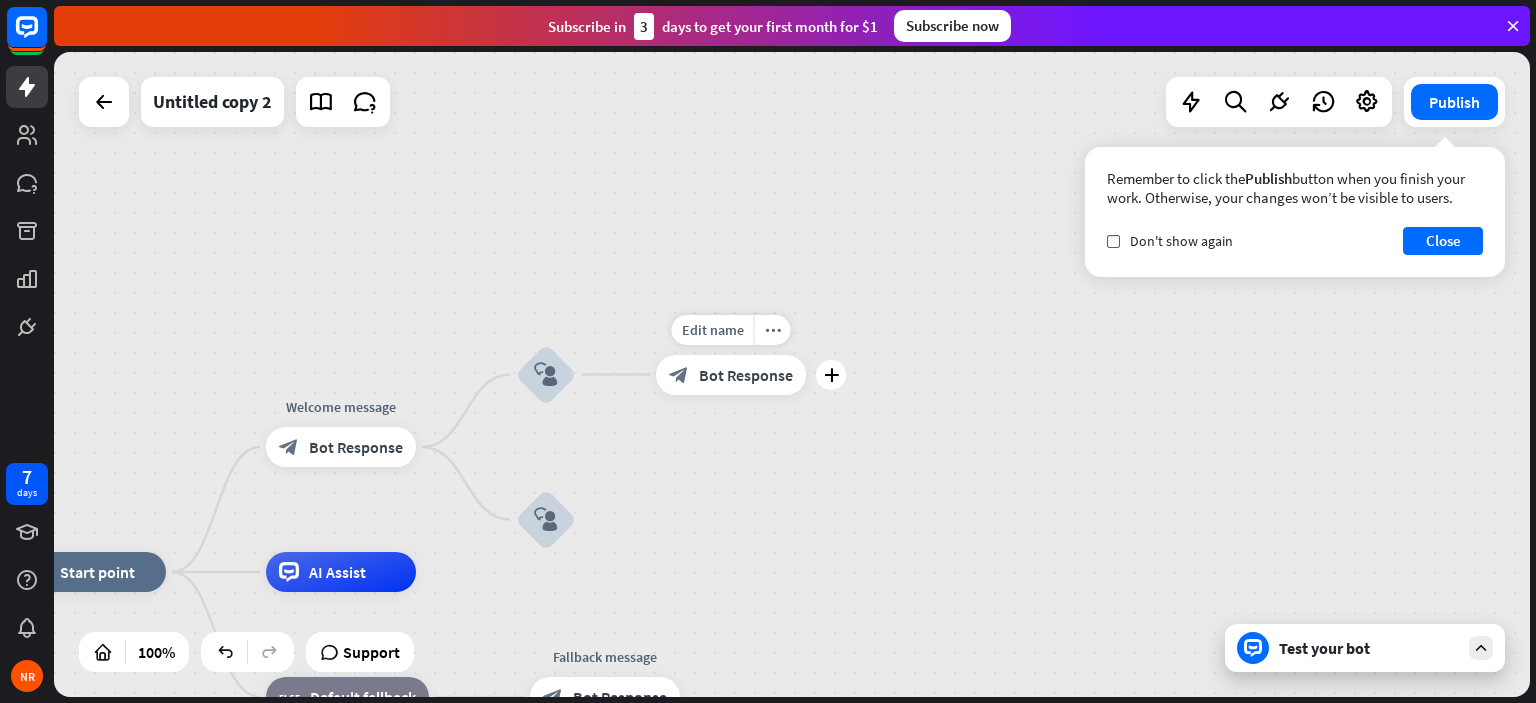click on "Bot Response" at bounding box center [746, 375] 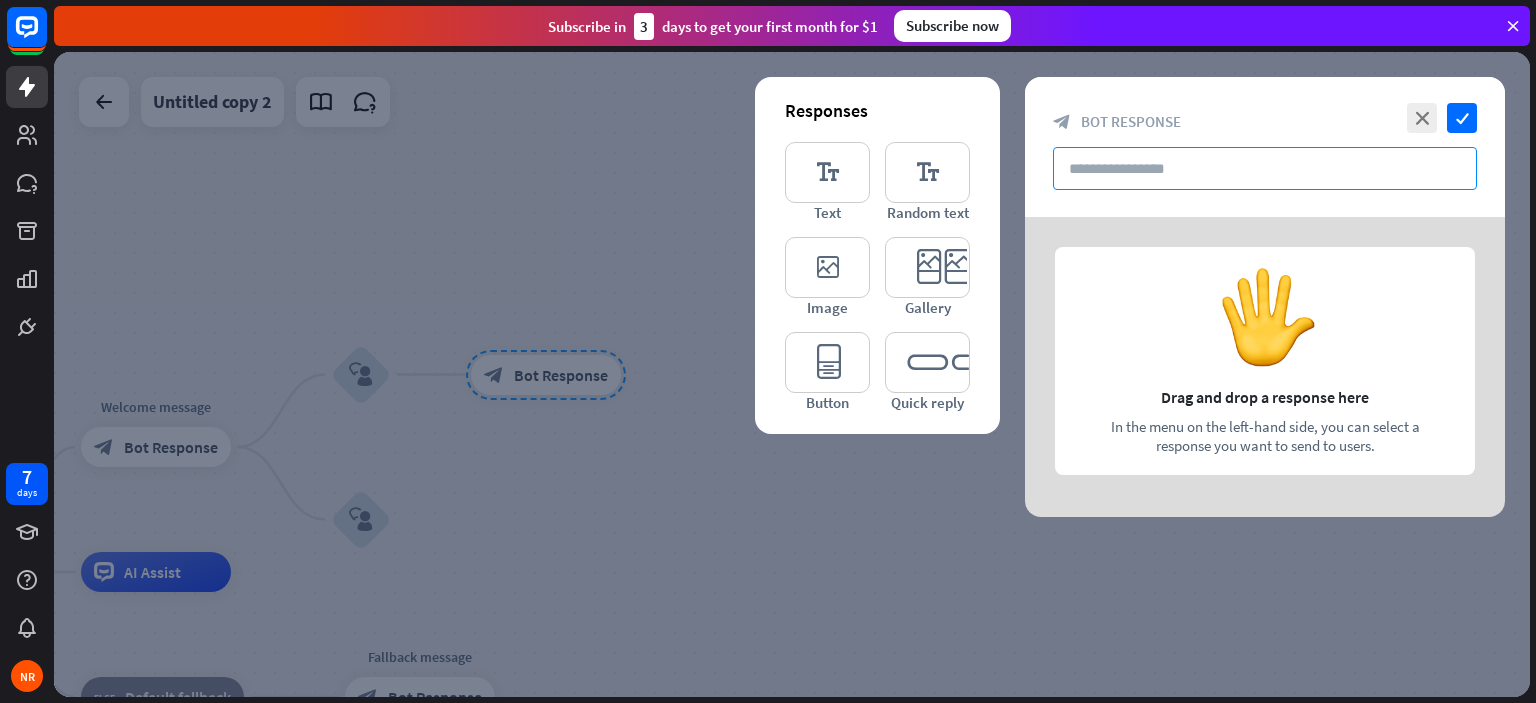 click at bounding box center (1265, 168) 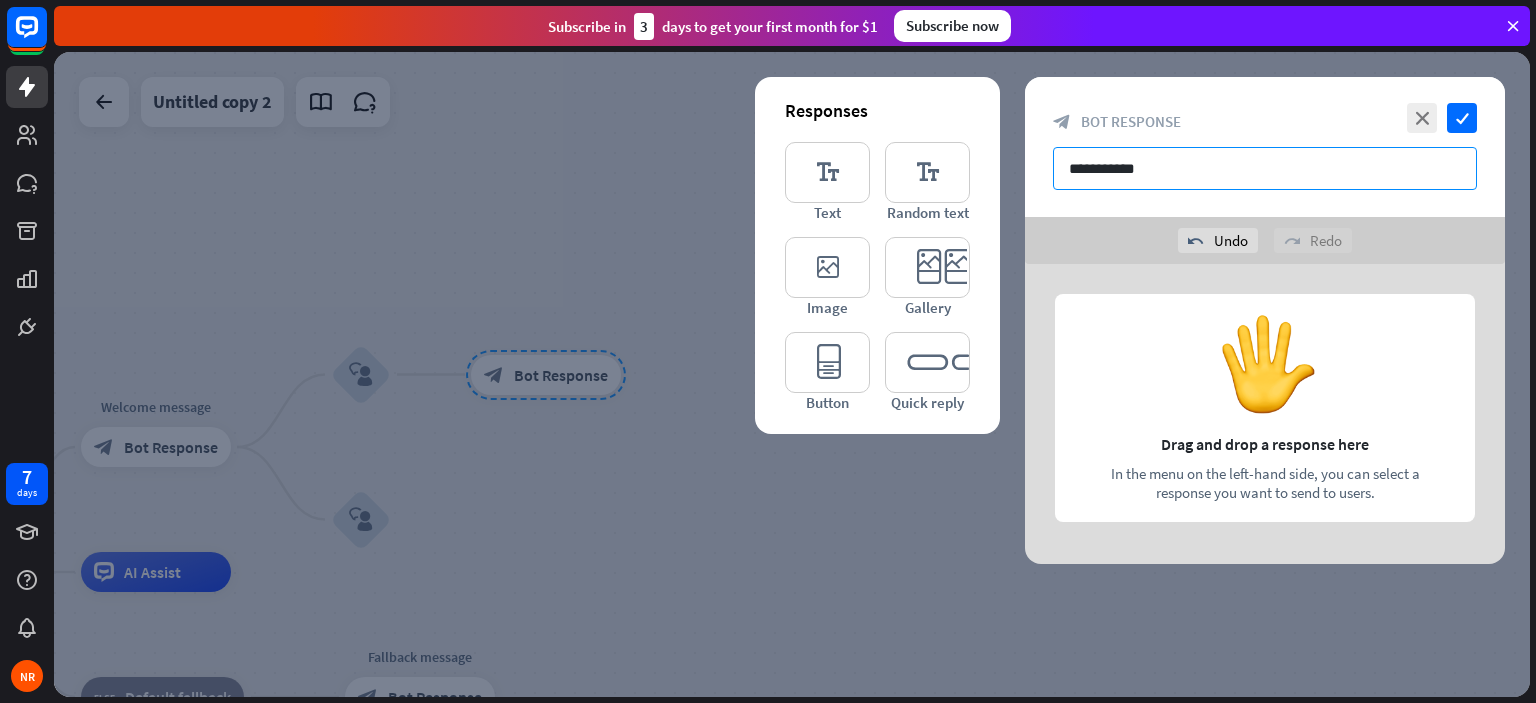 type on "**********" 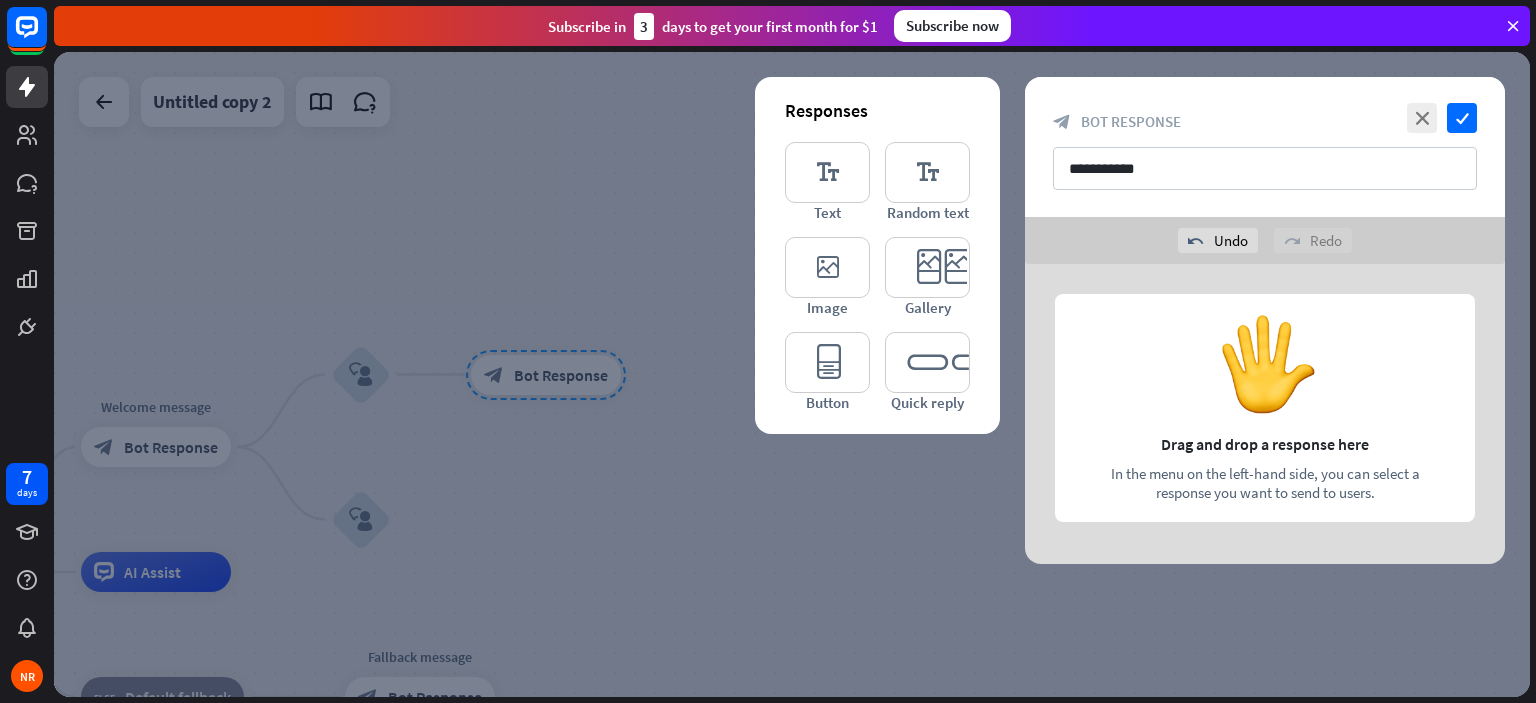 click at bounding box center (1265, 414) 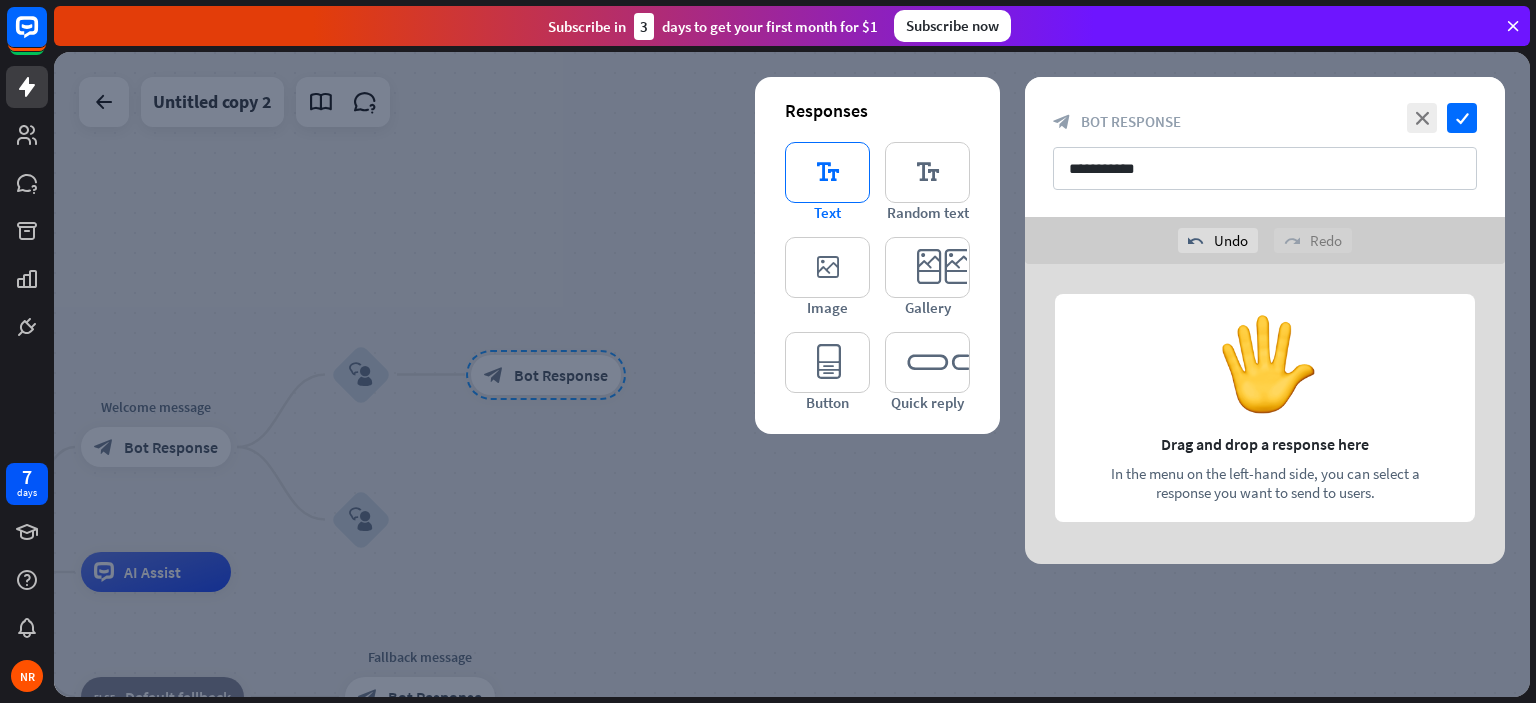 type 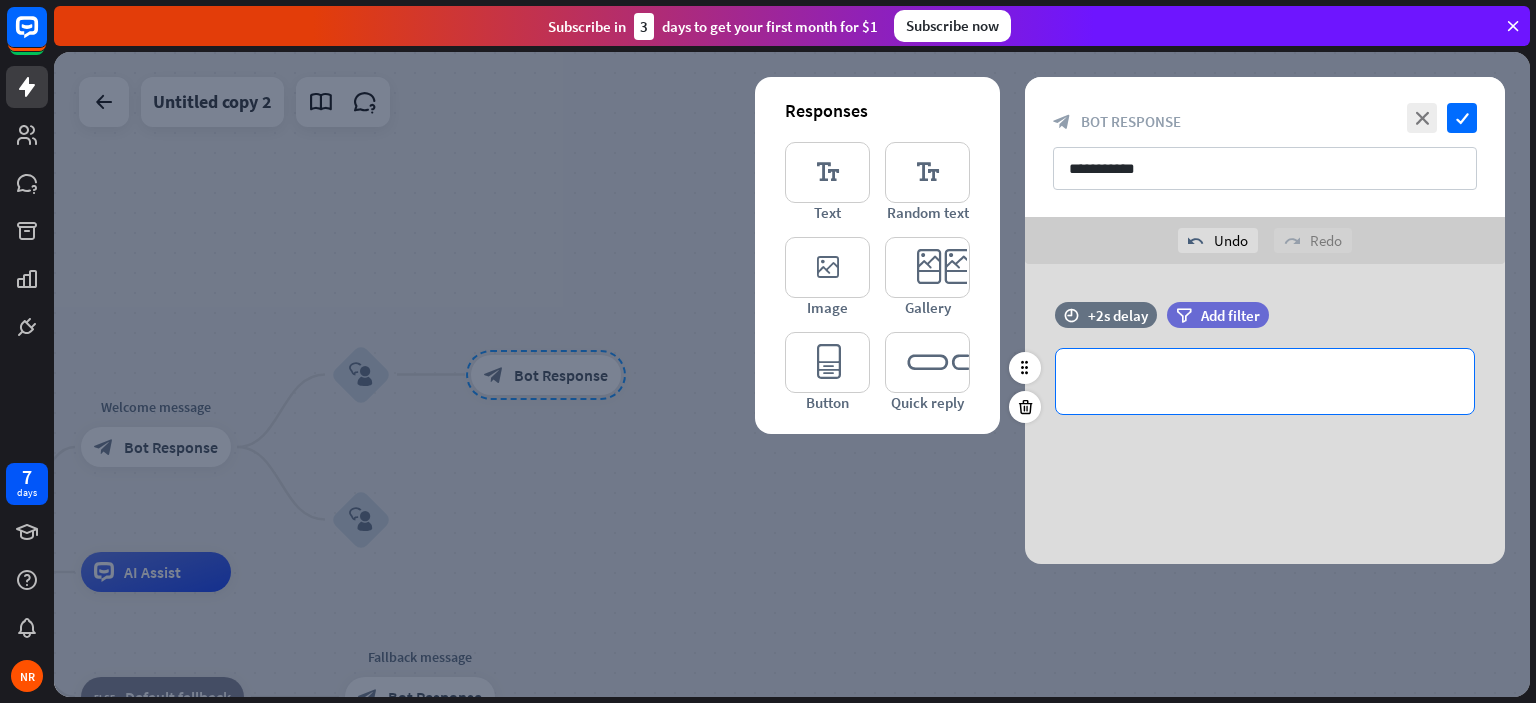 click on "**********" at bounding box center (1265, 381) 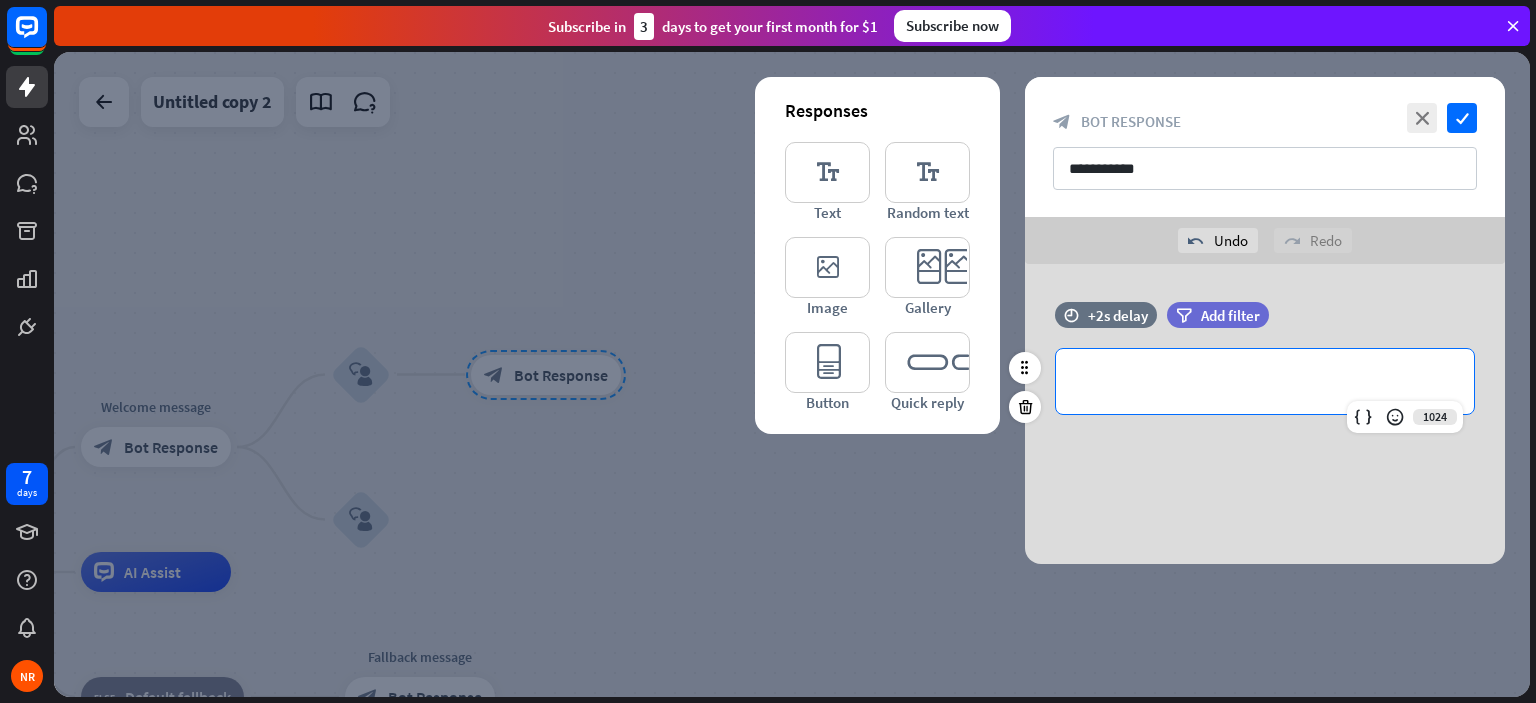 type 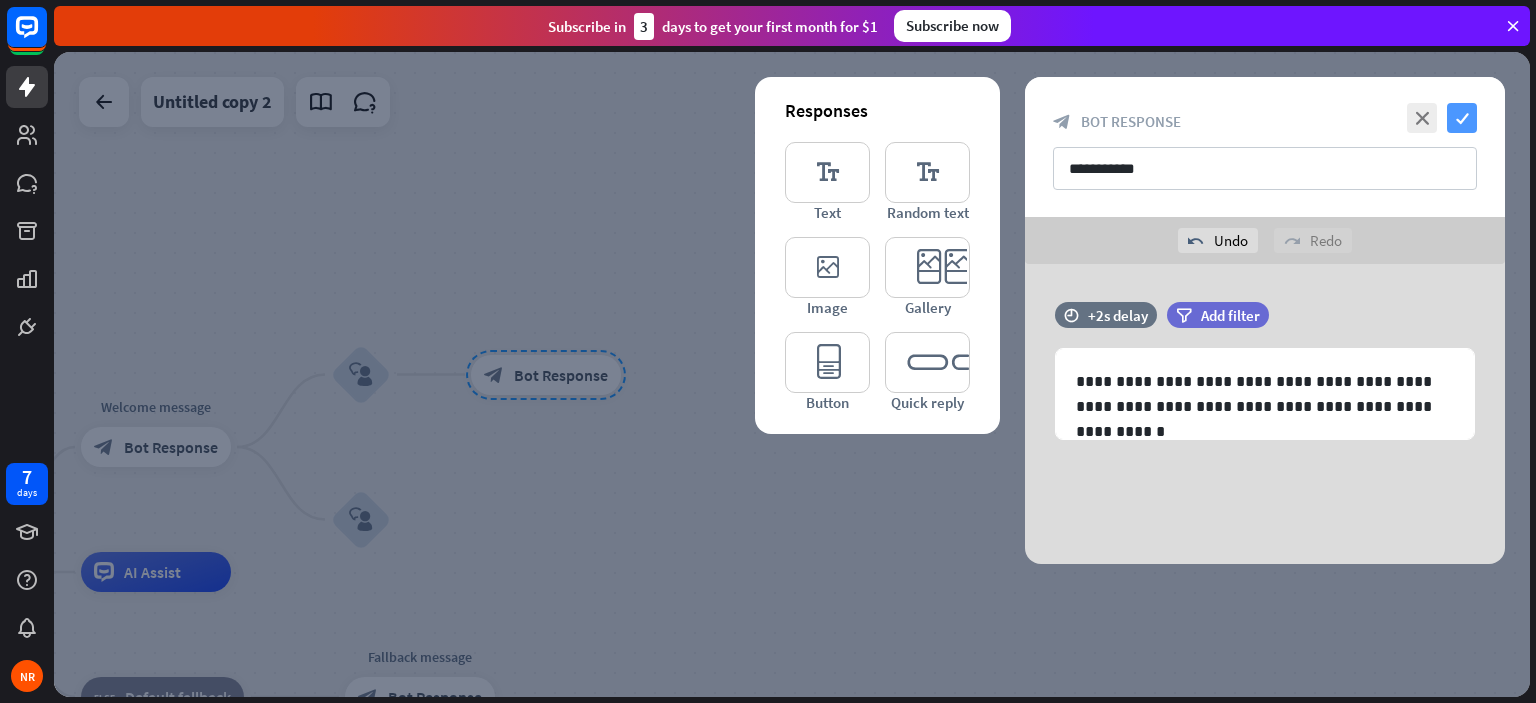 click on "check" at bounding box center (1462, 118) 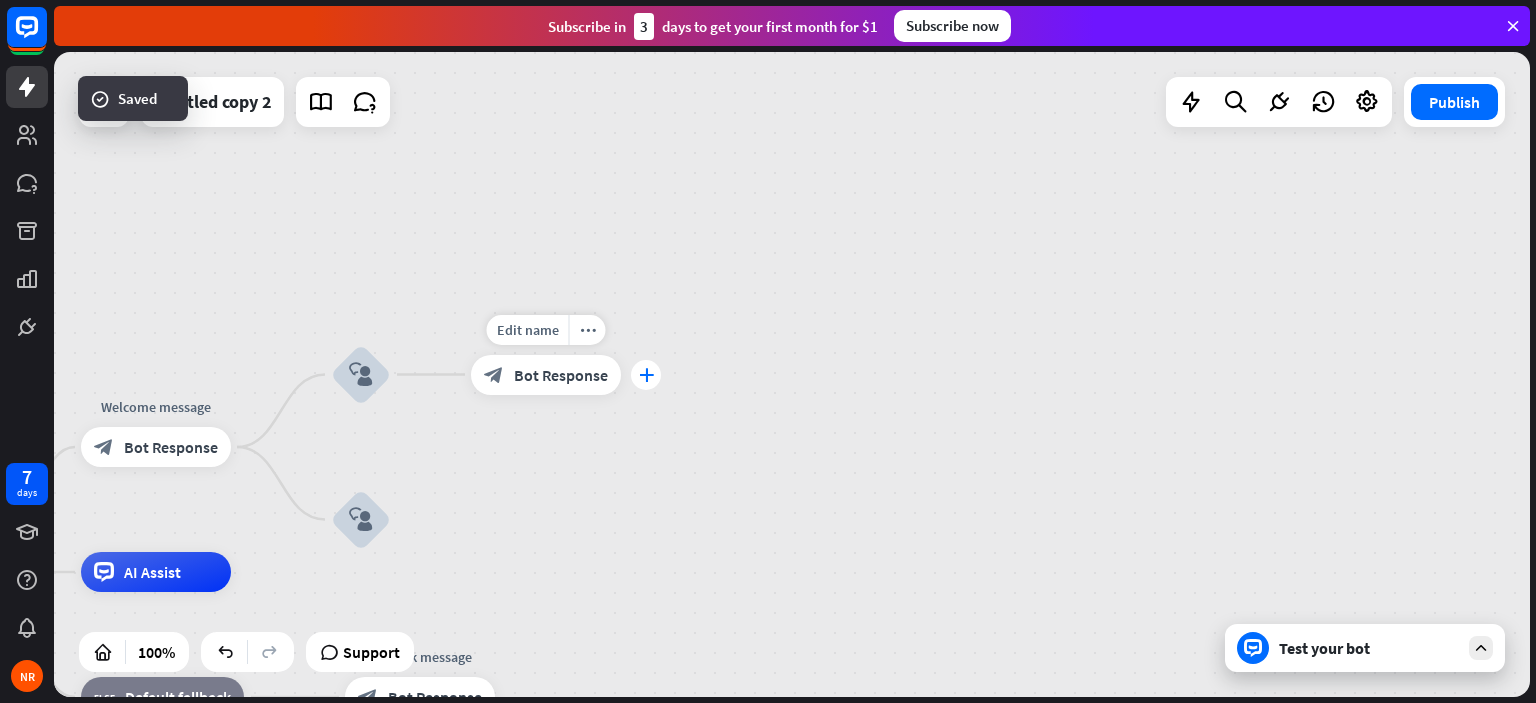 click on "plus" at bounding box center [646, 375] 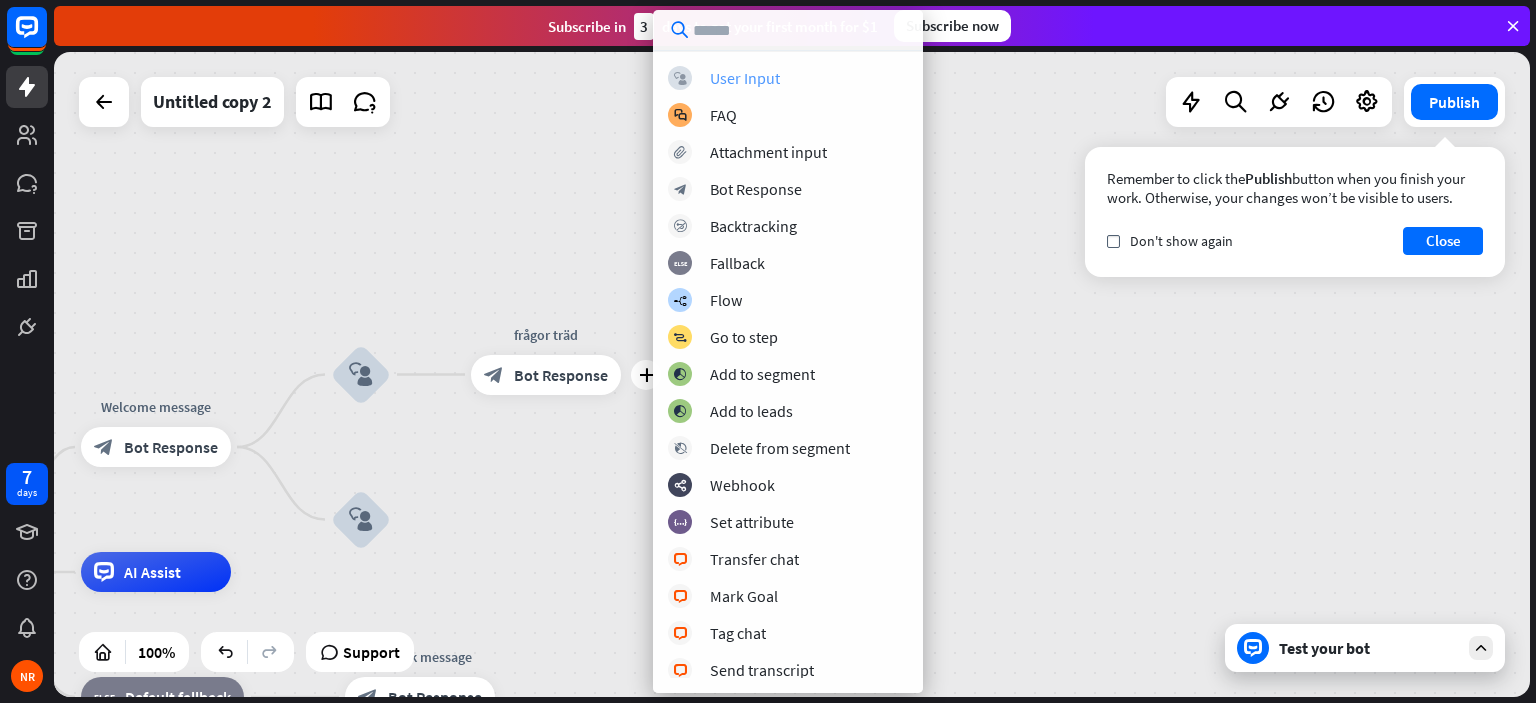 click on "block_user_input
User Input" at bounding box center [788, 78] 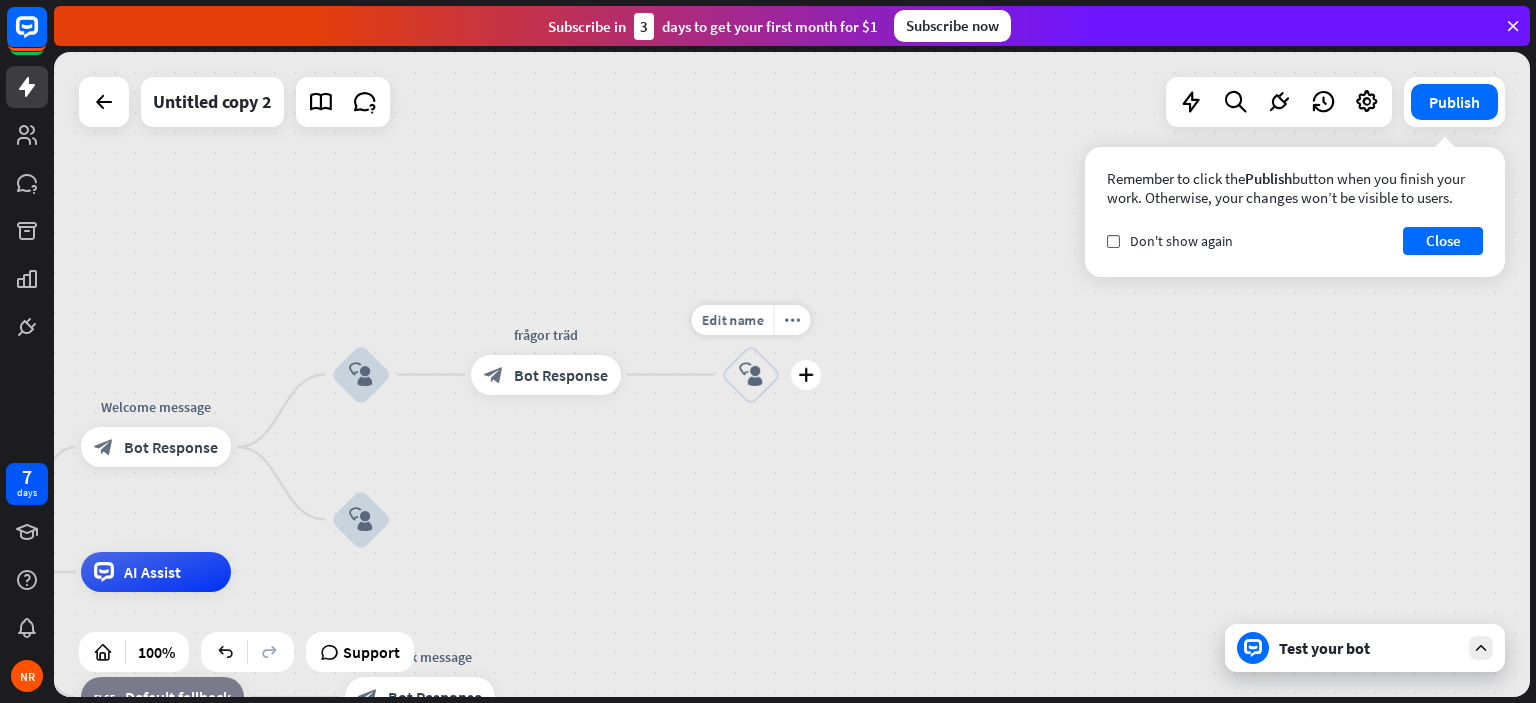 click on "block_user_input" at bounding box center (751, 375) 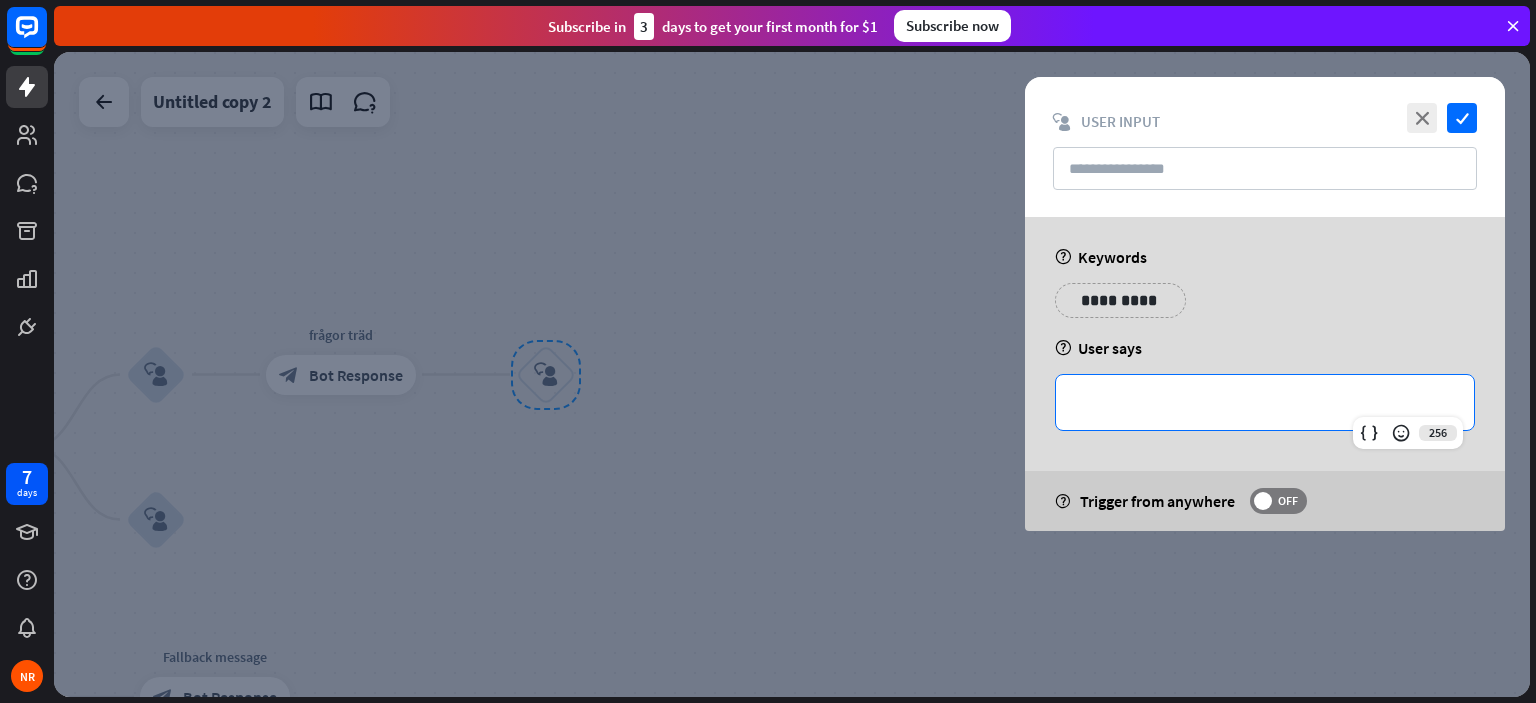 click on "**********" at bounding box center (1265, 402) 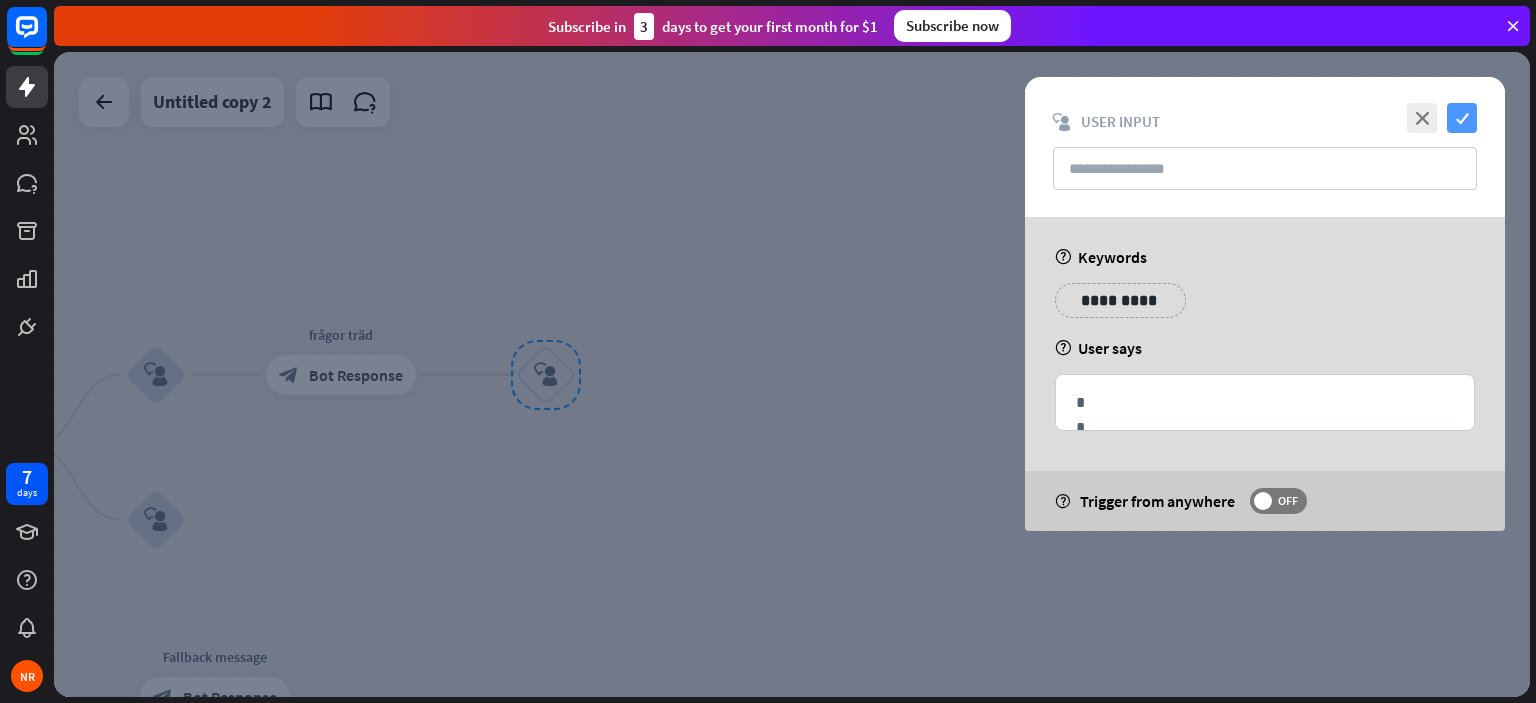 click on "check" at bounding box center [1462, 118] 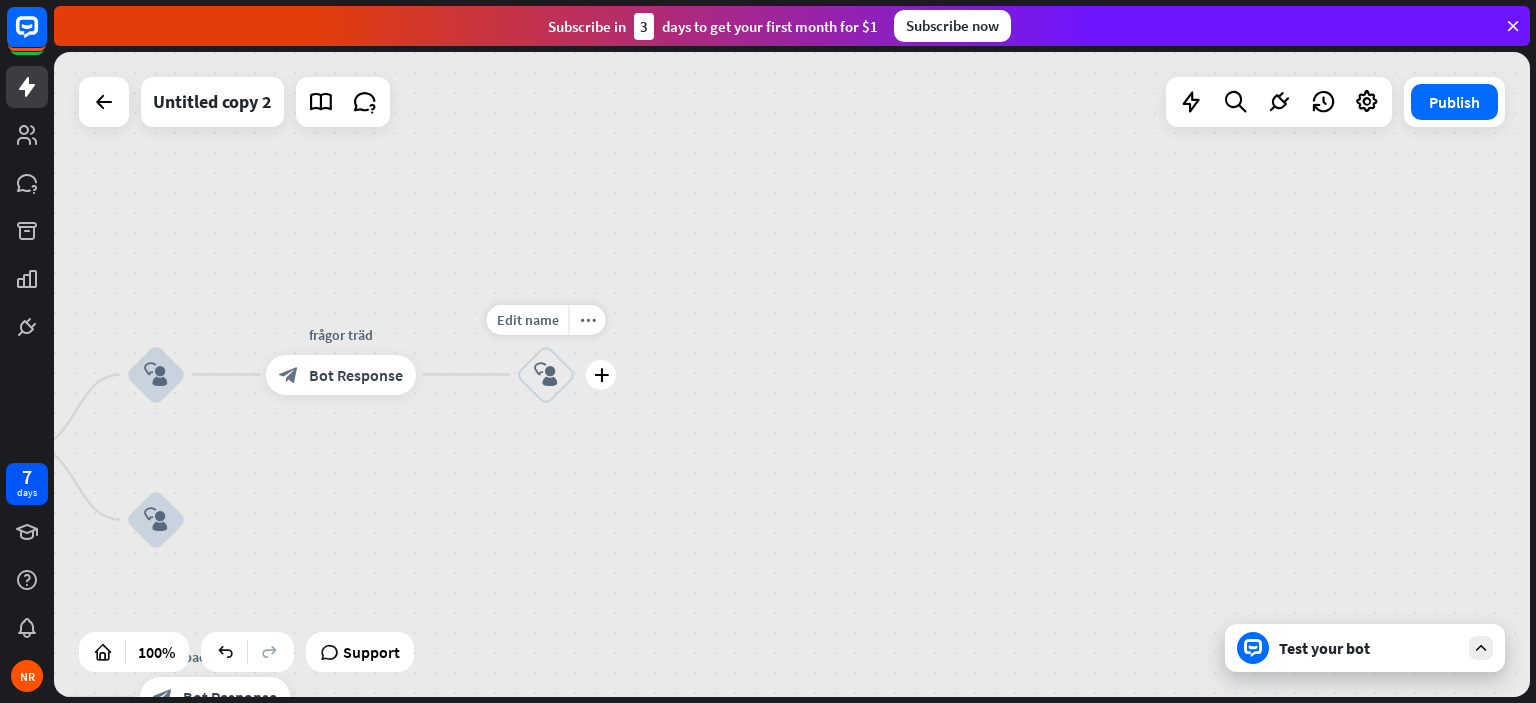 click on "block_user_input" at bounding box center (546, 375) 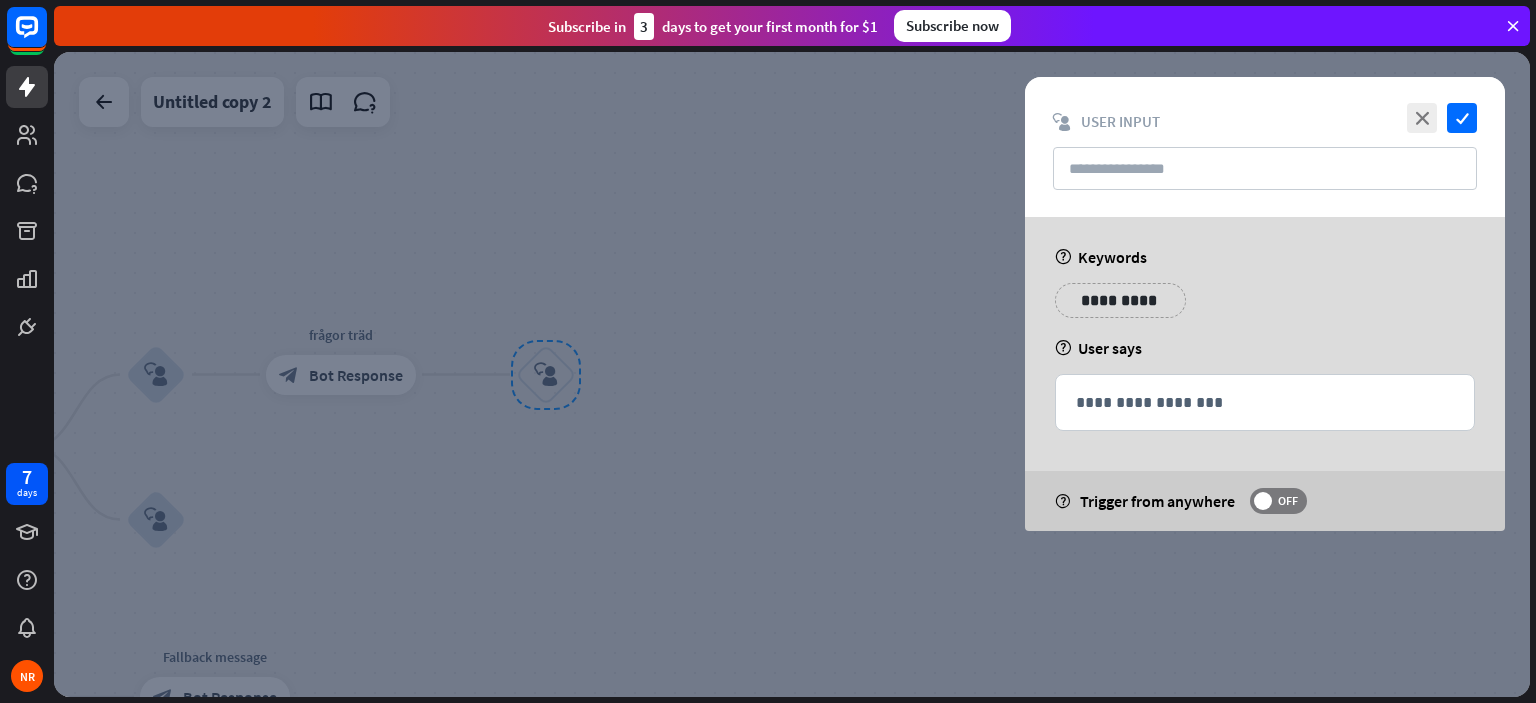 click at bounding box center [792, 374] 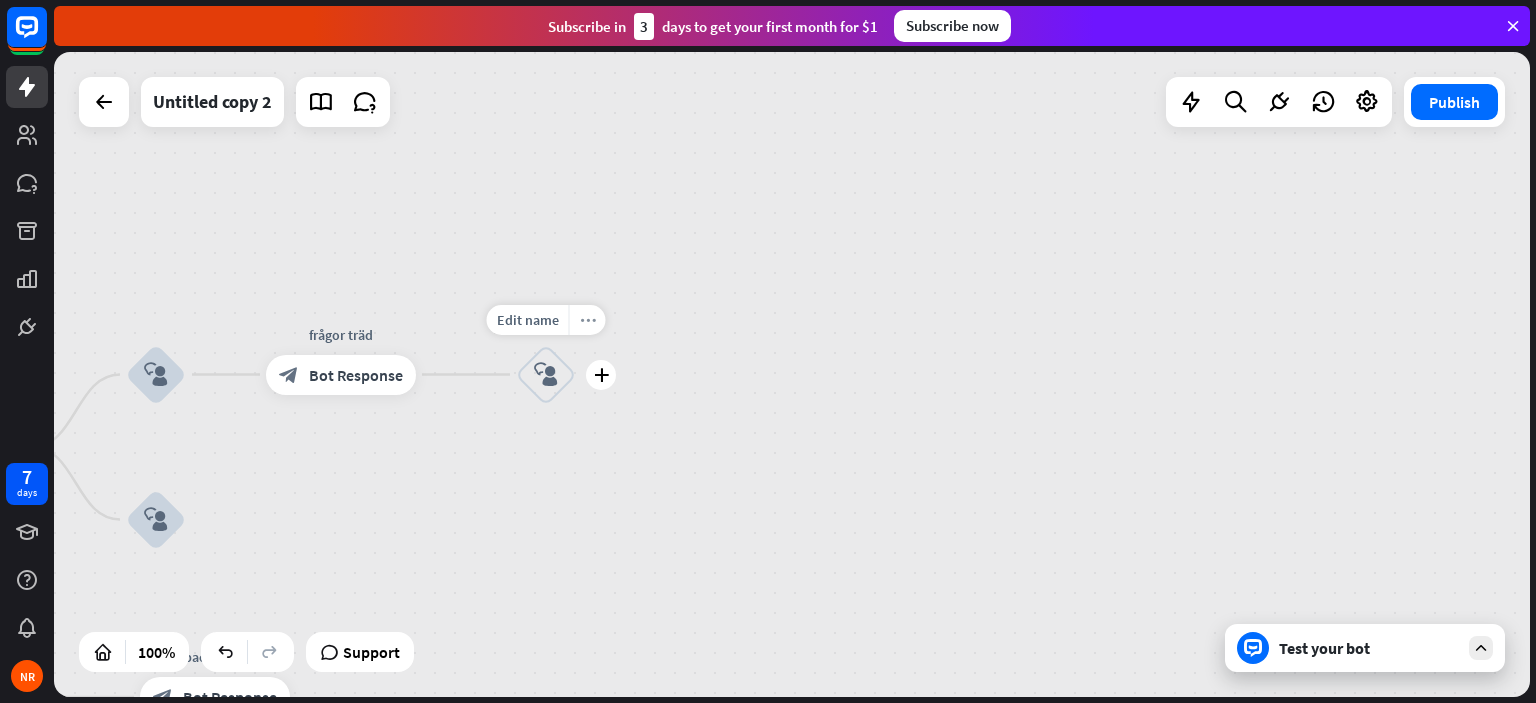 click on "more_horiz" at bounding box center [587, 320] 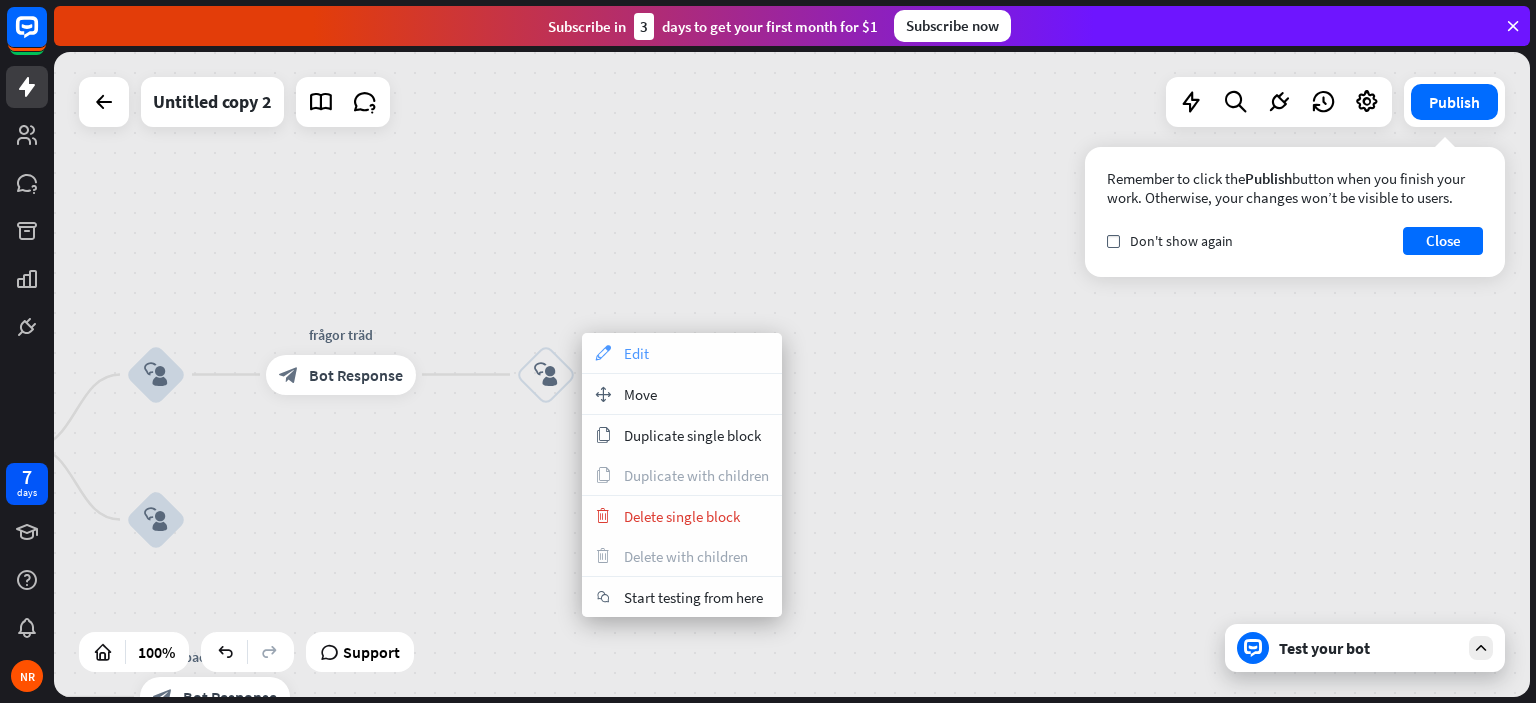 click on "Edit" at bounding box center [636, 353] 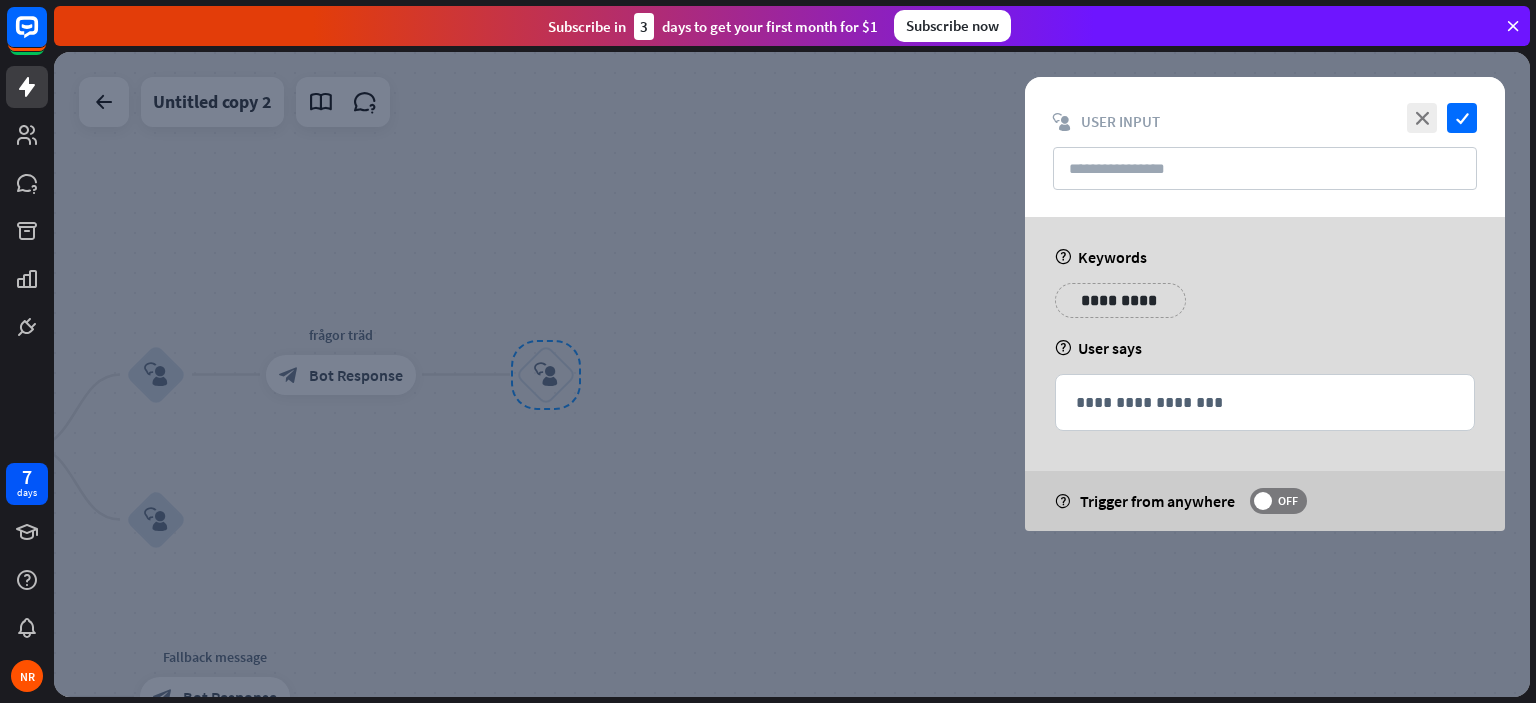 click at bounding box center (792, 374) 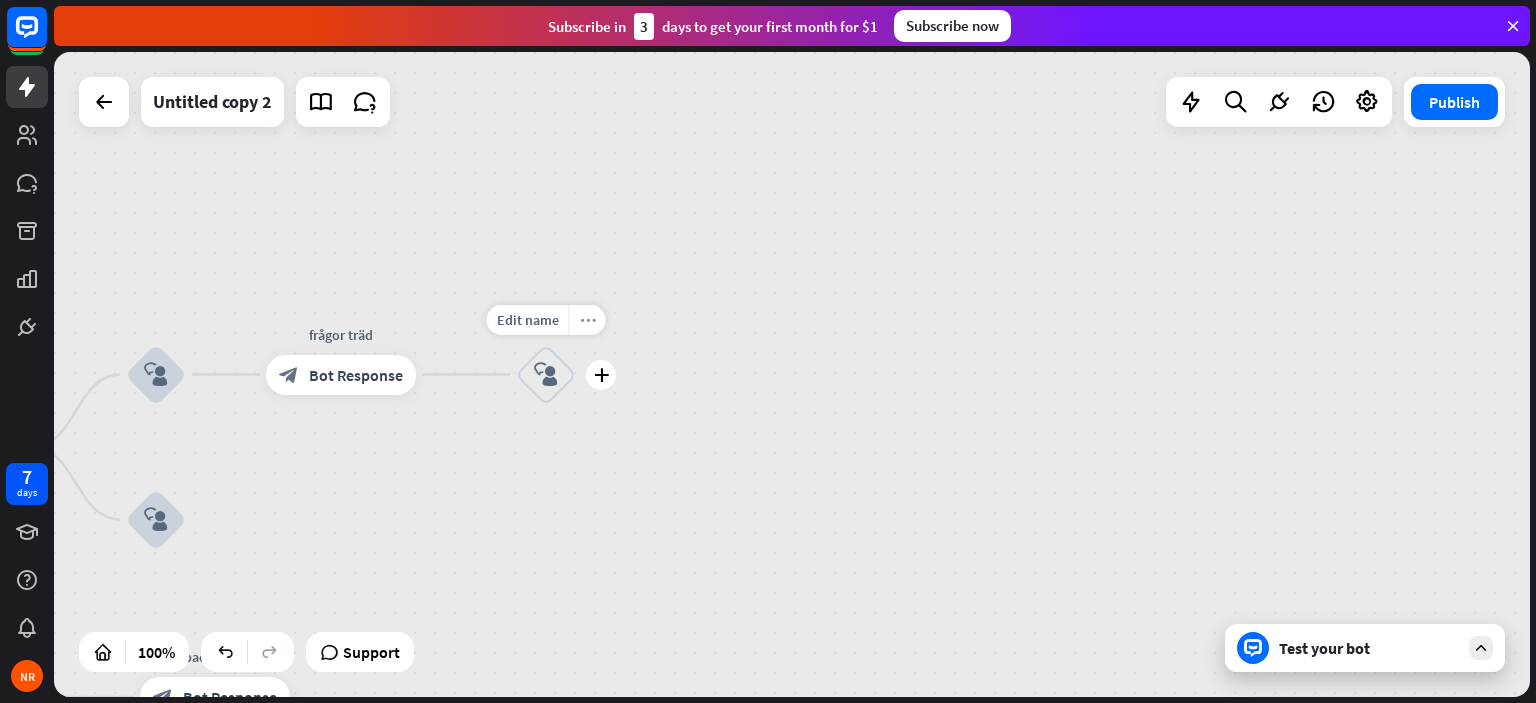 click on "more_horiz" at bounding box center [587, 320] 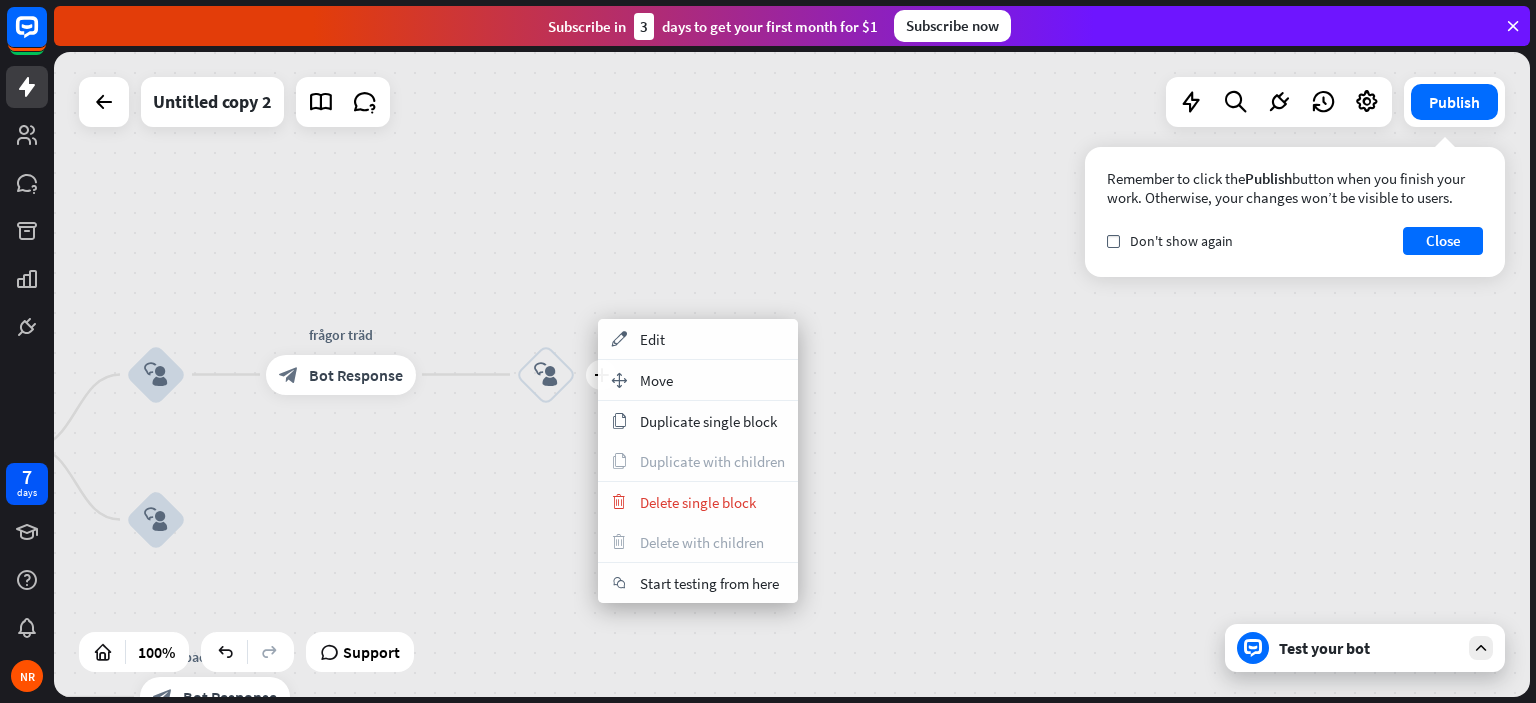 click on "block_user_input" at bounding box center (546, 375) 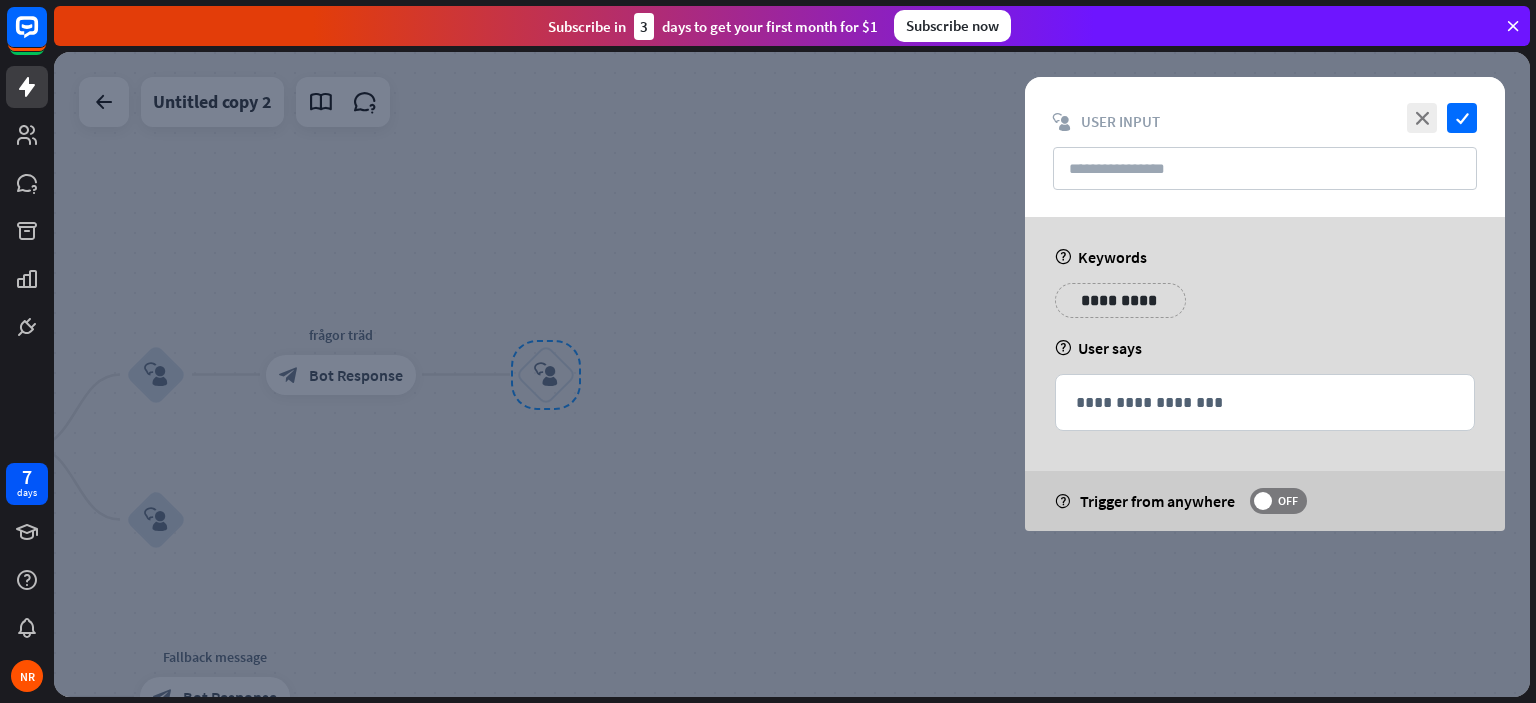 click at bounding box center (792, 374) 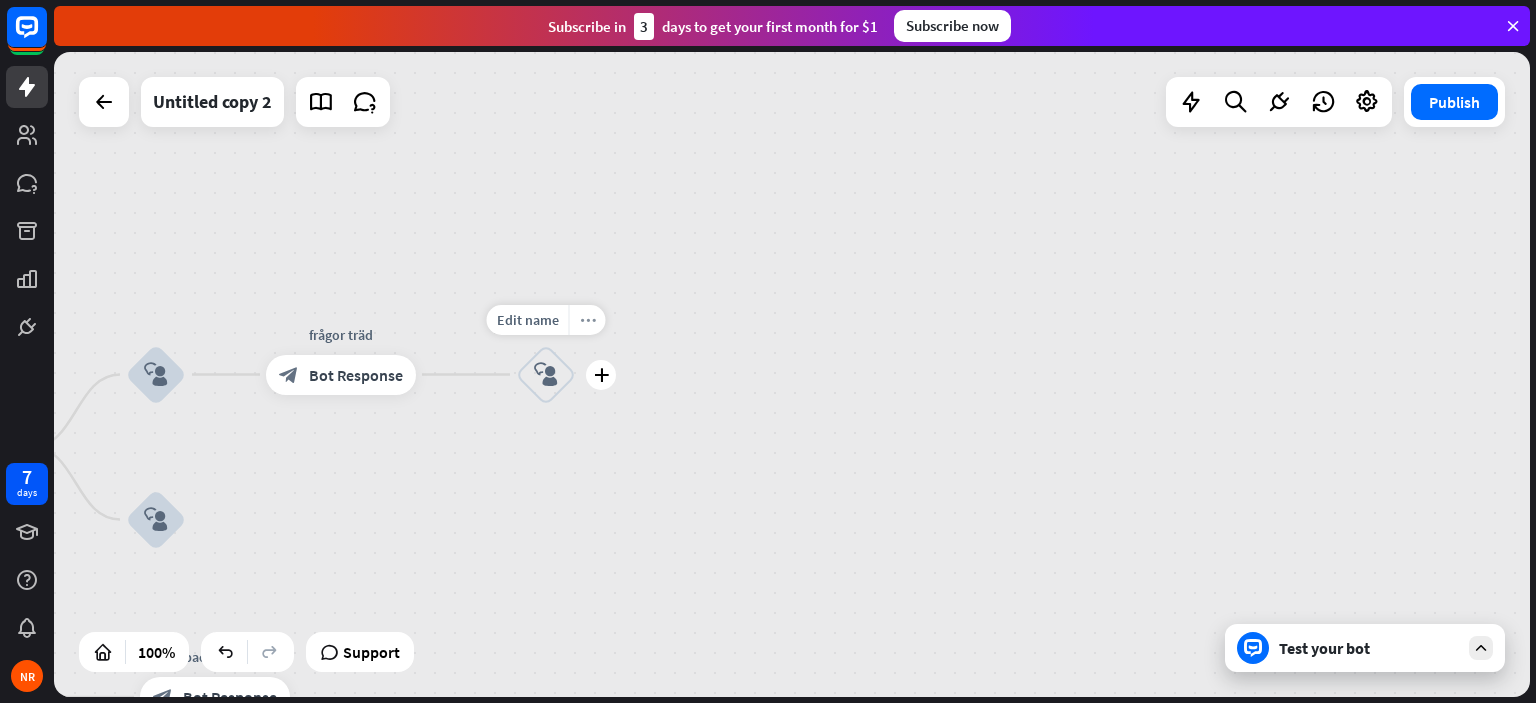 click on "more_horiz" at bounding box center (588, 319) 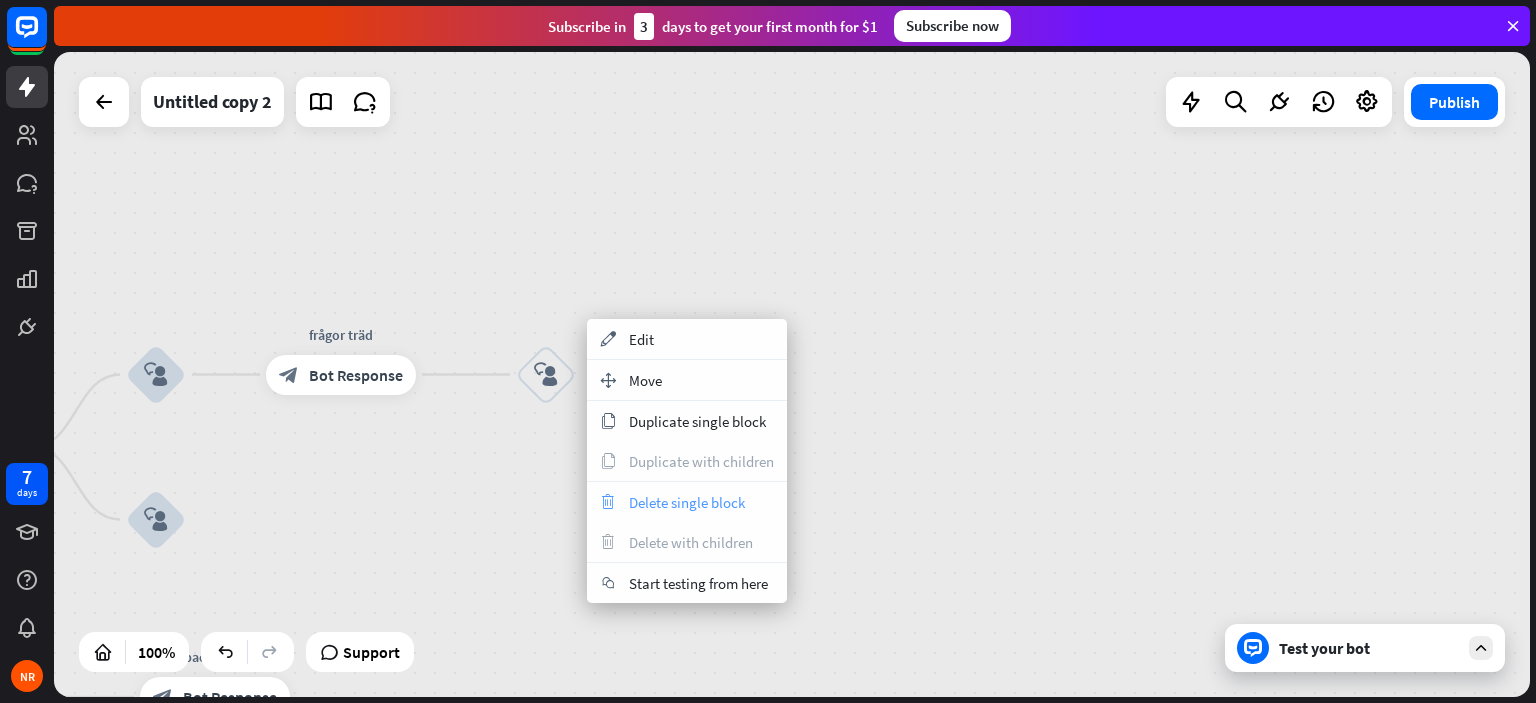 click on "Delete single block" at bounding box center (687, 502) 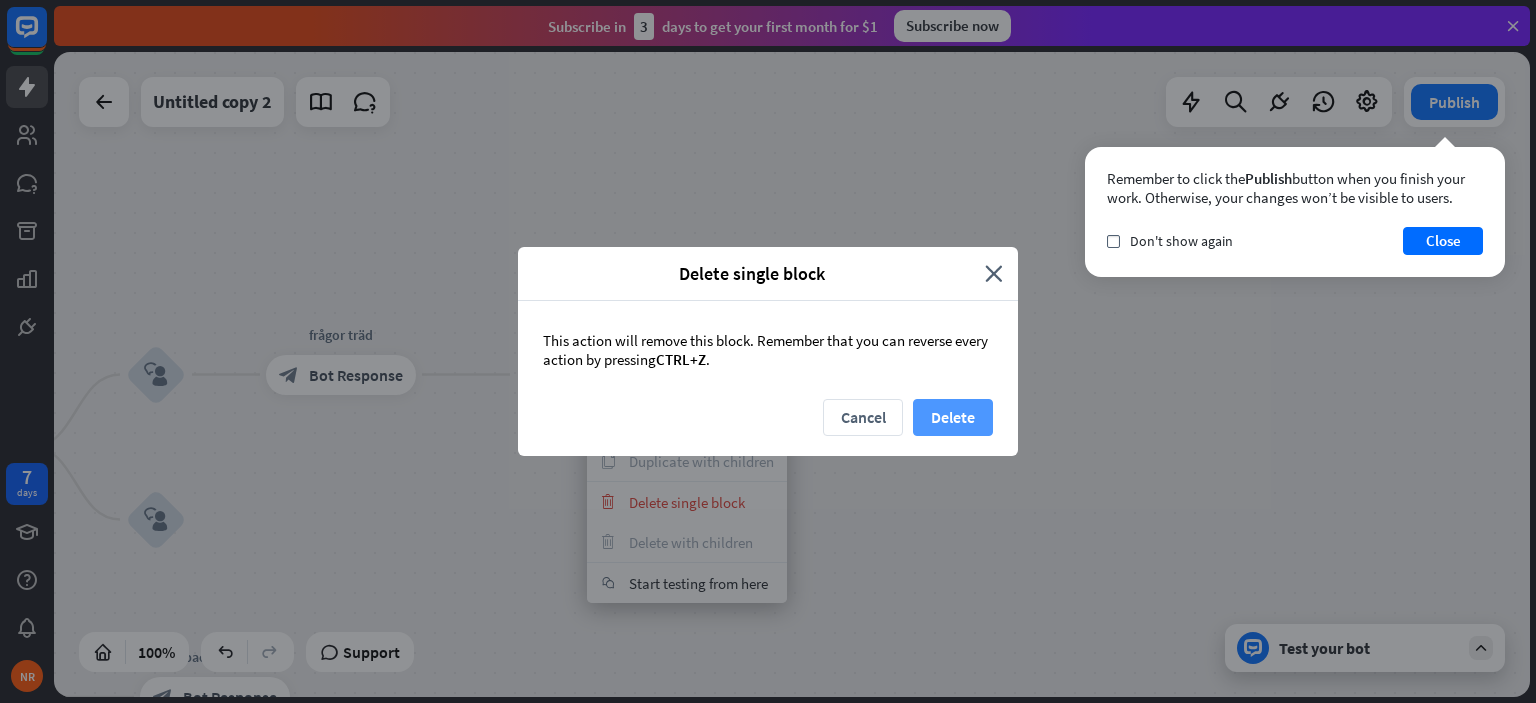 click on "Delete" at bounding box center [953, 417] 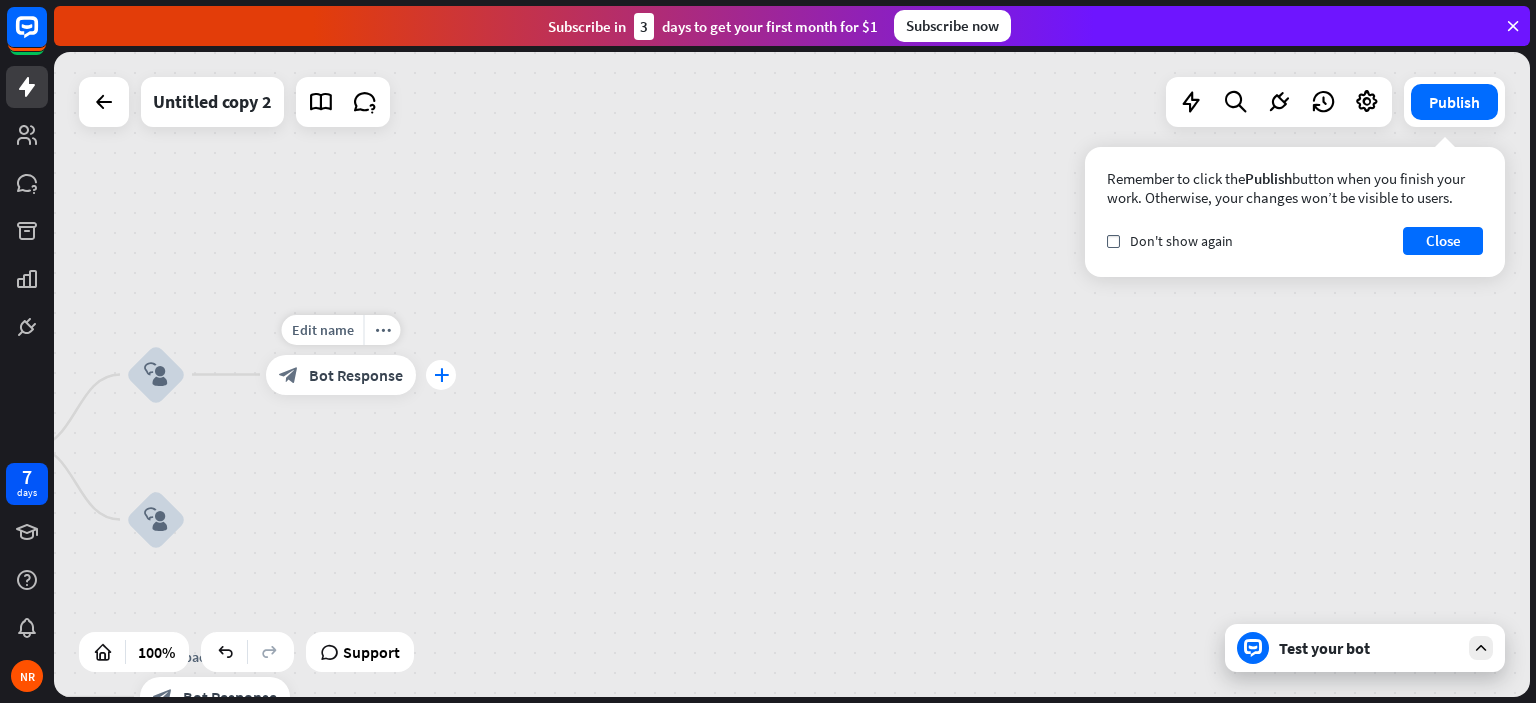 click on "plus" at bounding box center (441, 375) 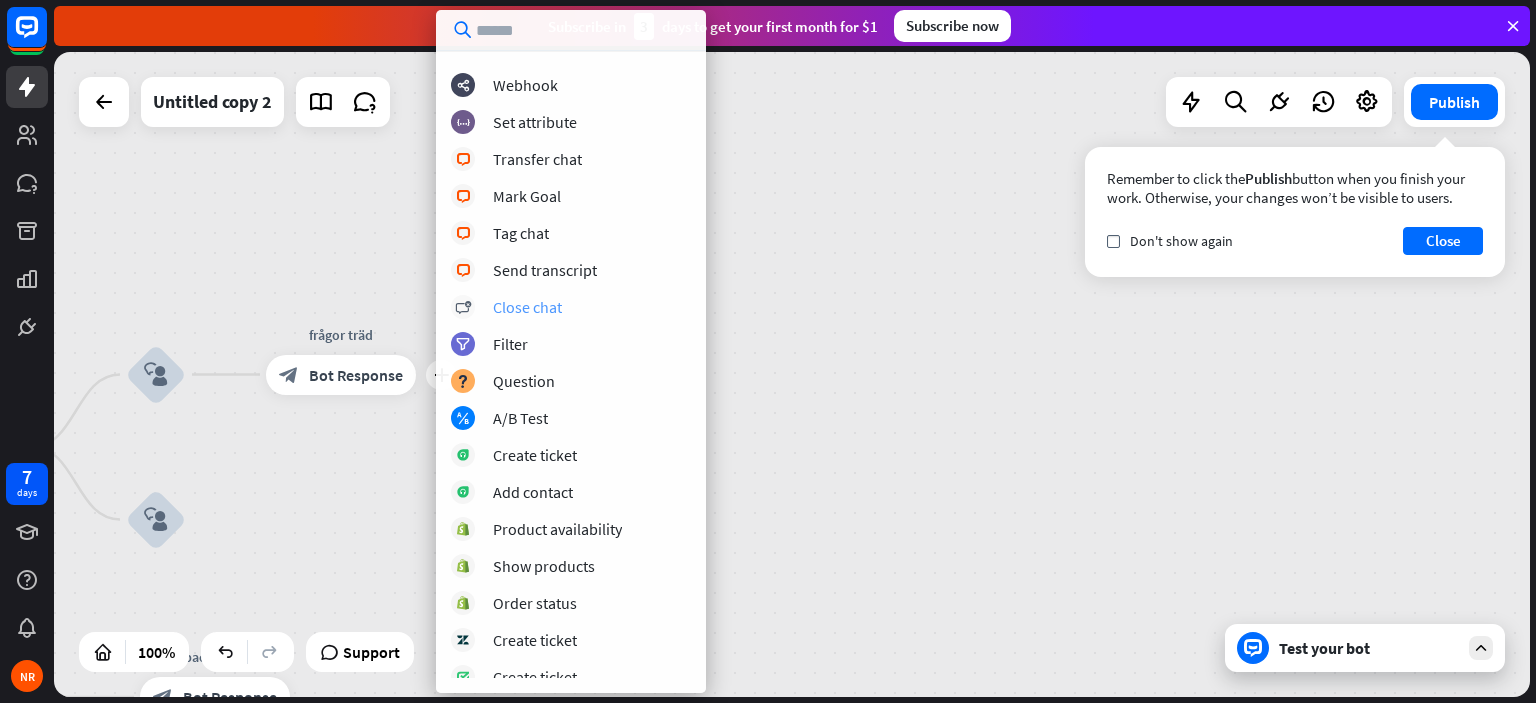 scroll, scrollTop: 484, scrollLeft: 0, axis: vertical 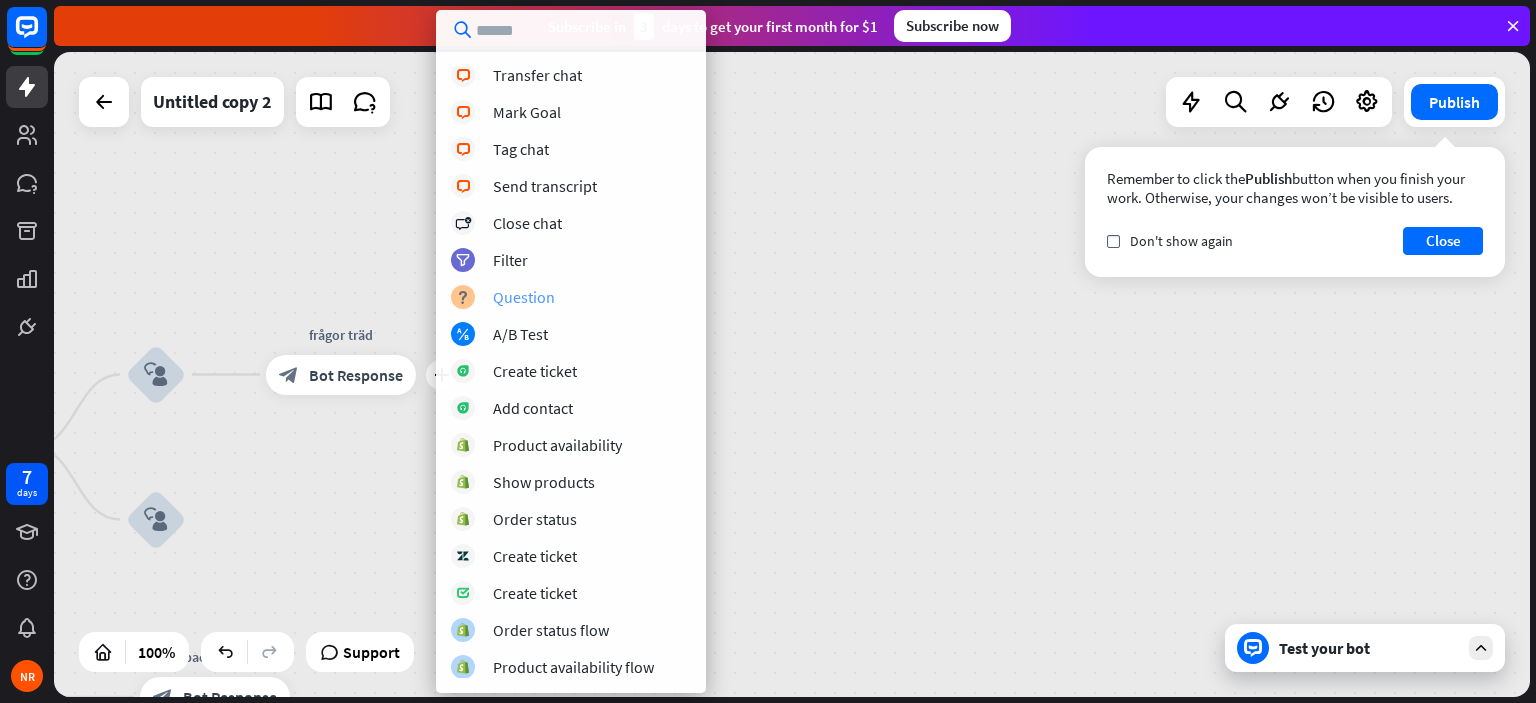 click on "block_question
Question" at bounding box center [571, 297] 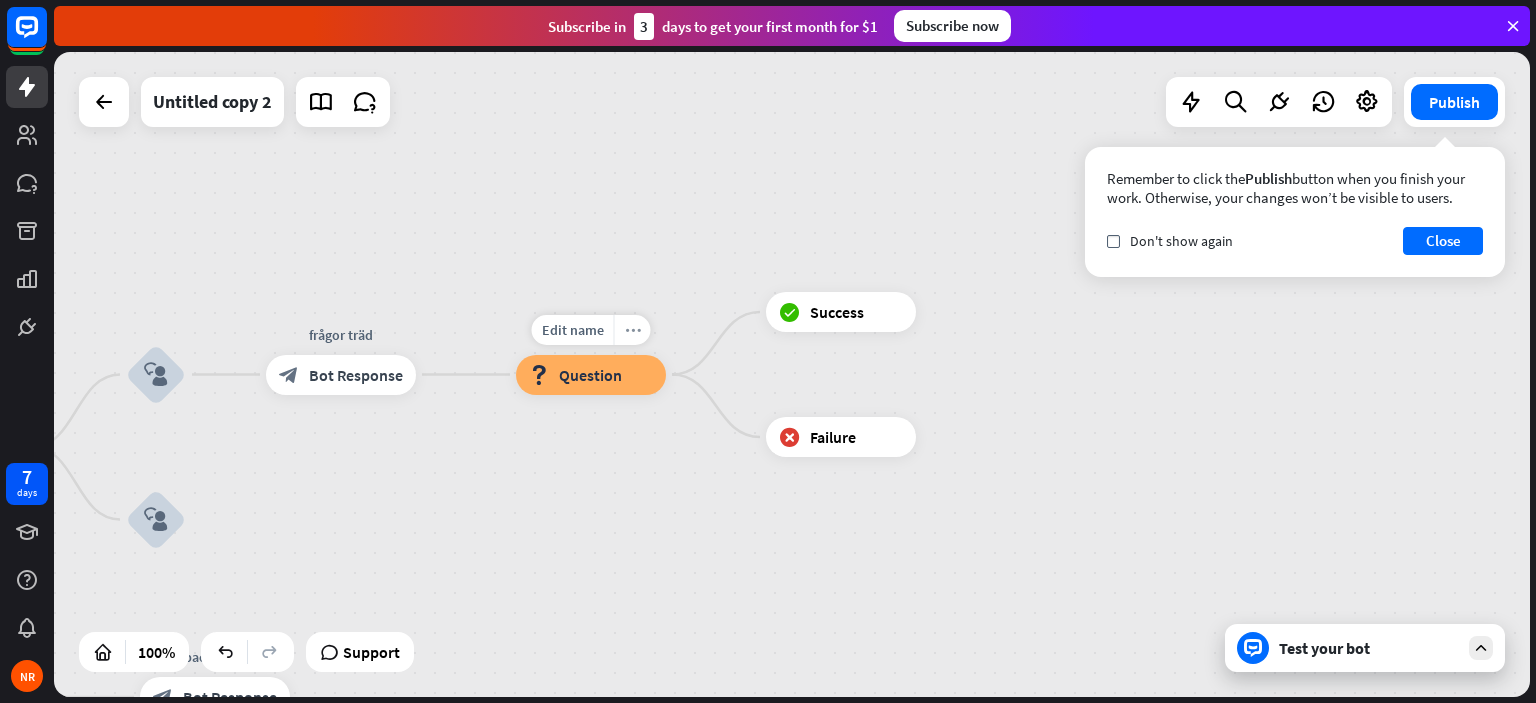 click on "more_horiz" at bounding box center (633, 329) 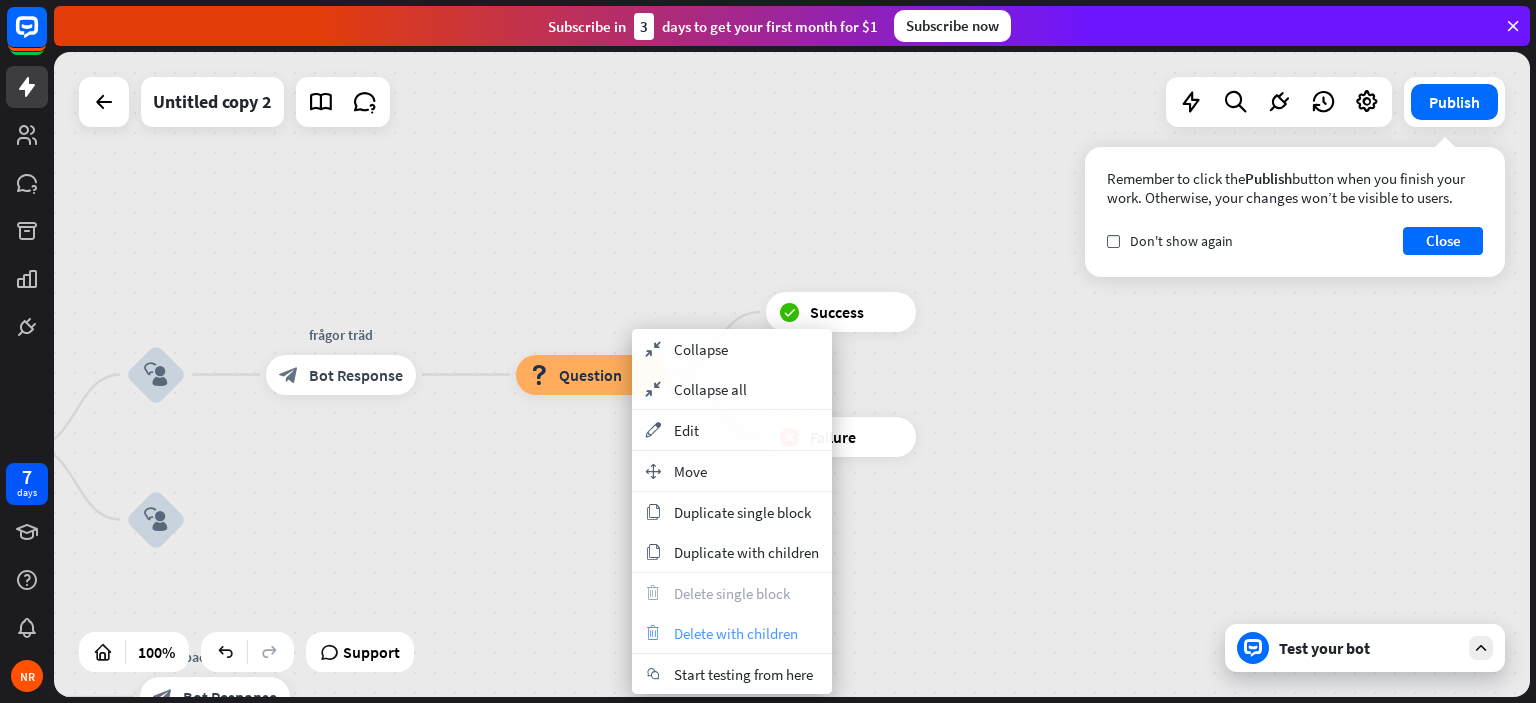 click on "Delete with children" at bounding box center (736, 633) 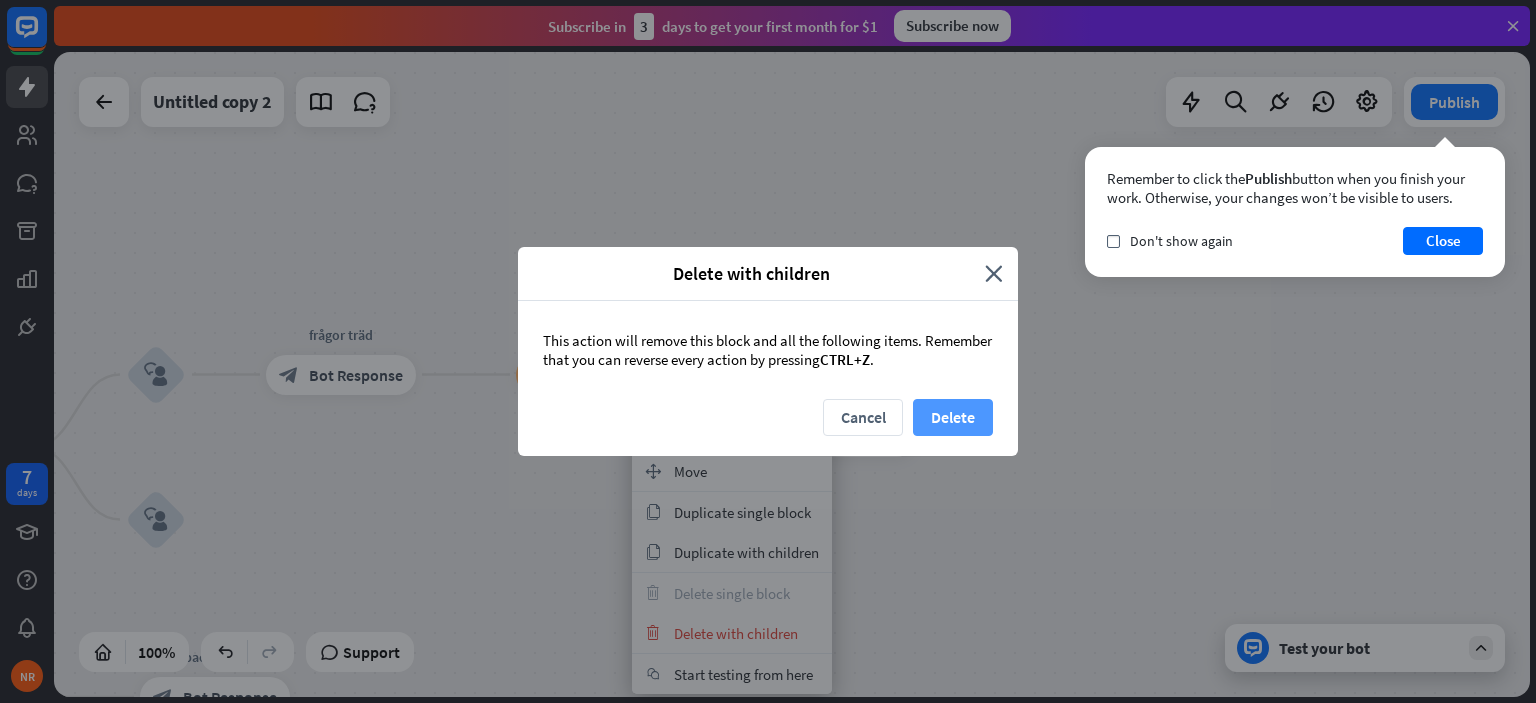 click on "Delete" at bounding box center (953, 417) 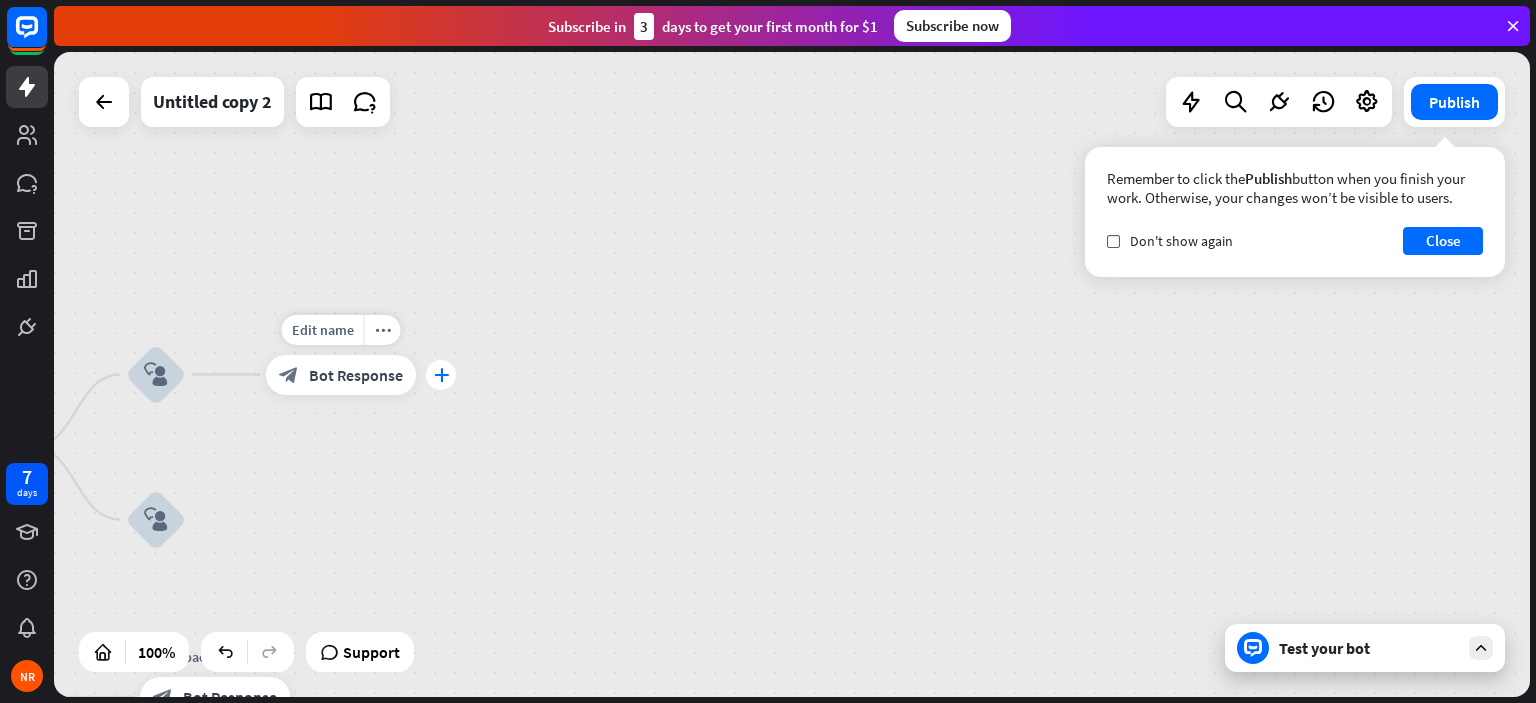 click on "plus" at bounding box center (441, 375) 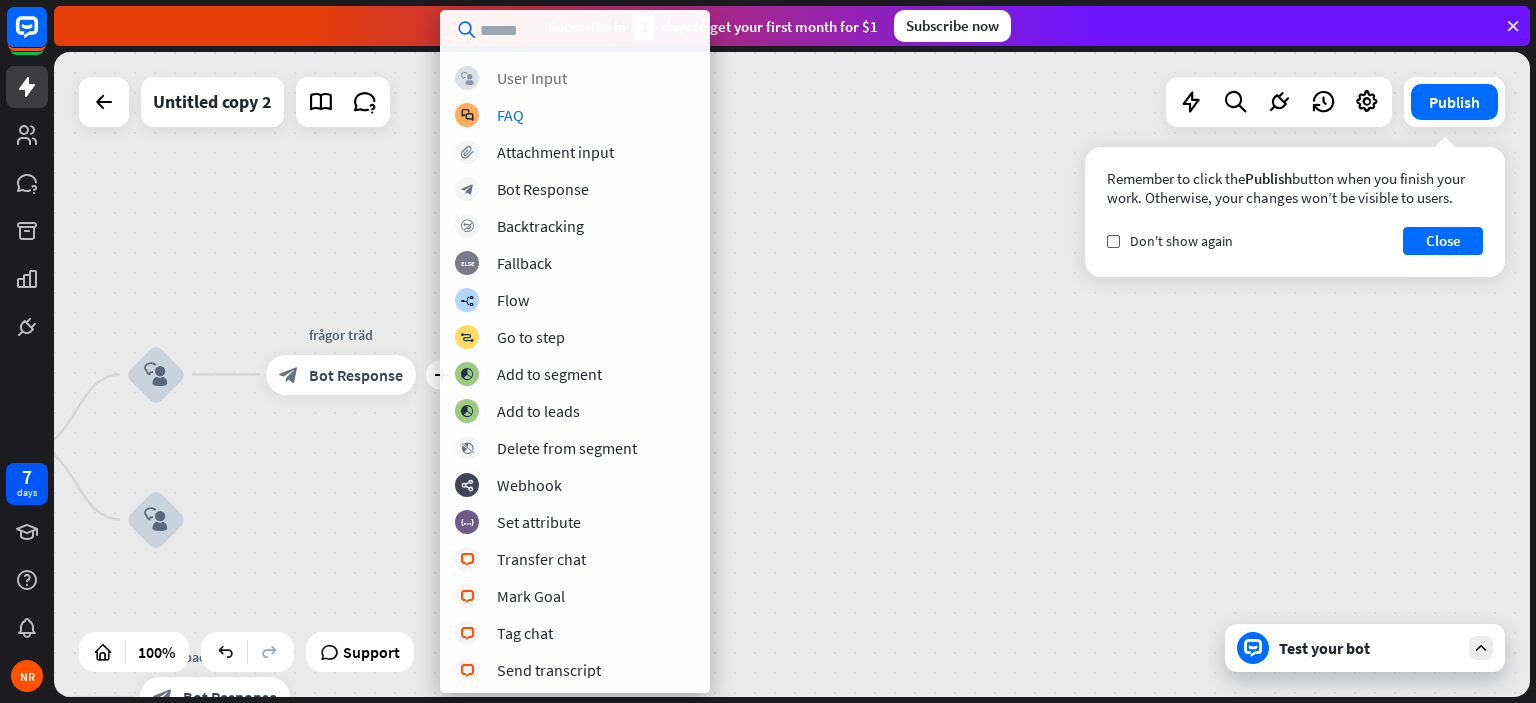 click on "block_user_input
User Input" at bounding box center [575, 78] 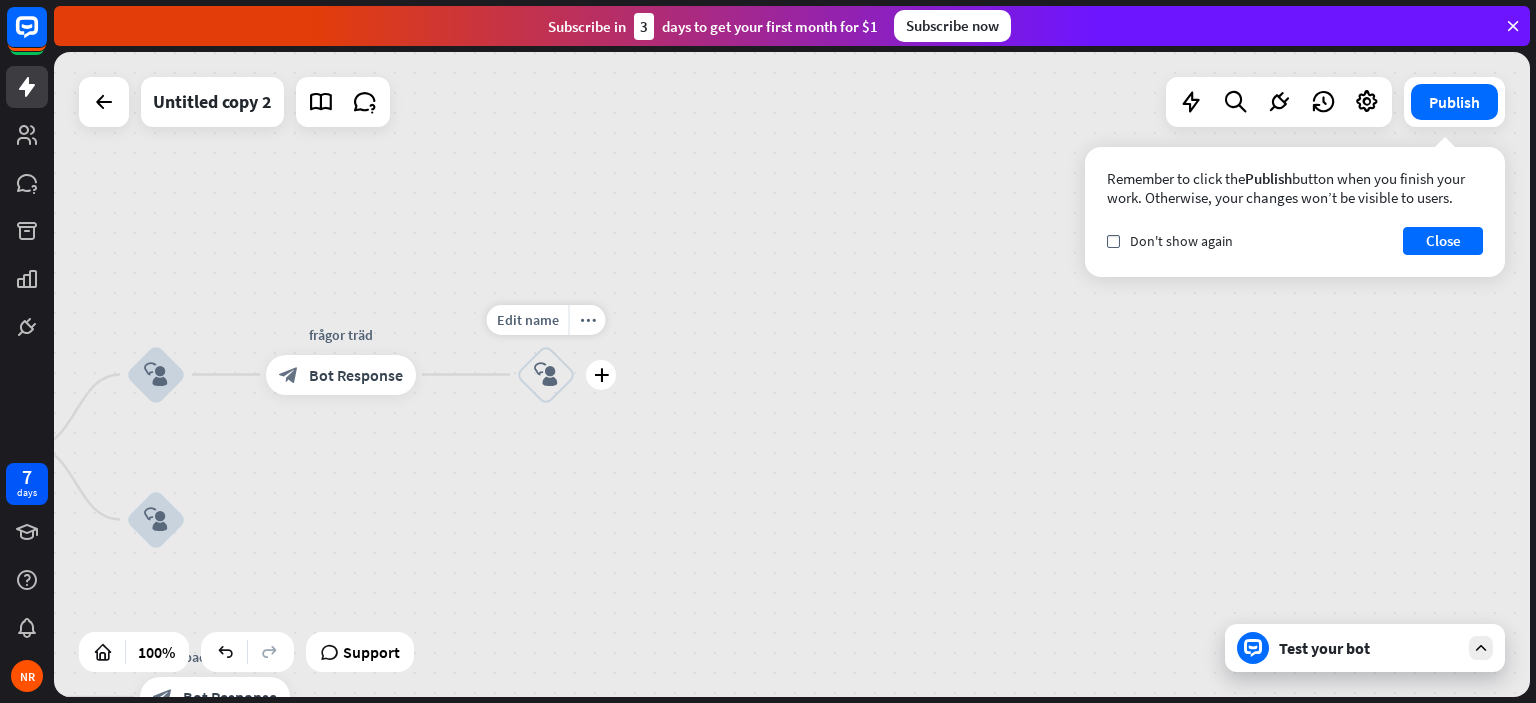 click on "block_user_input" at bounding box center (546, 375) 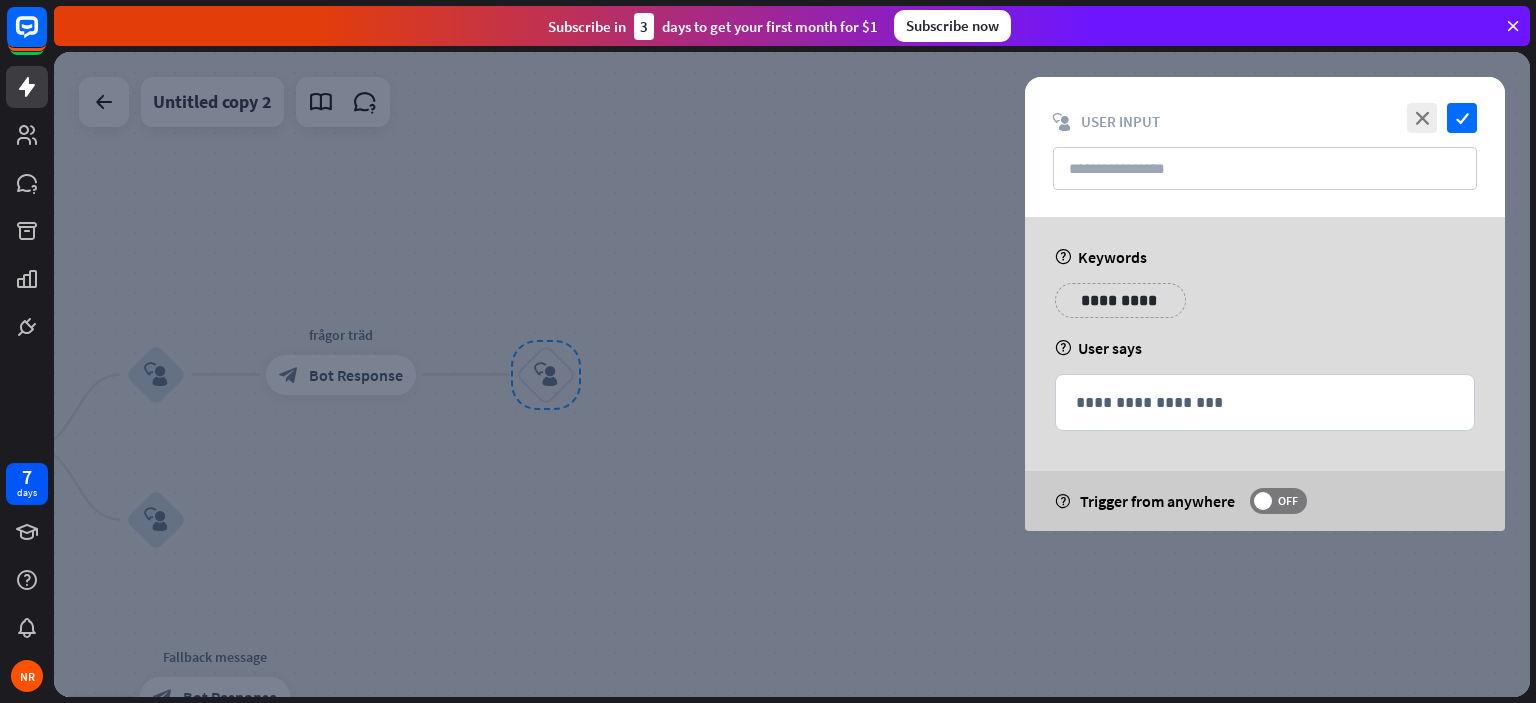 click on "**********" at bounding box center [1265, 374] 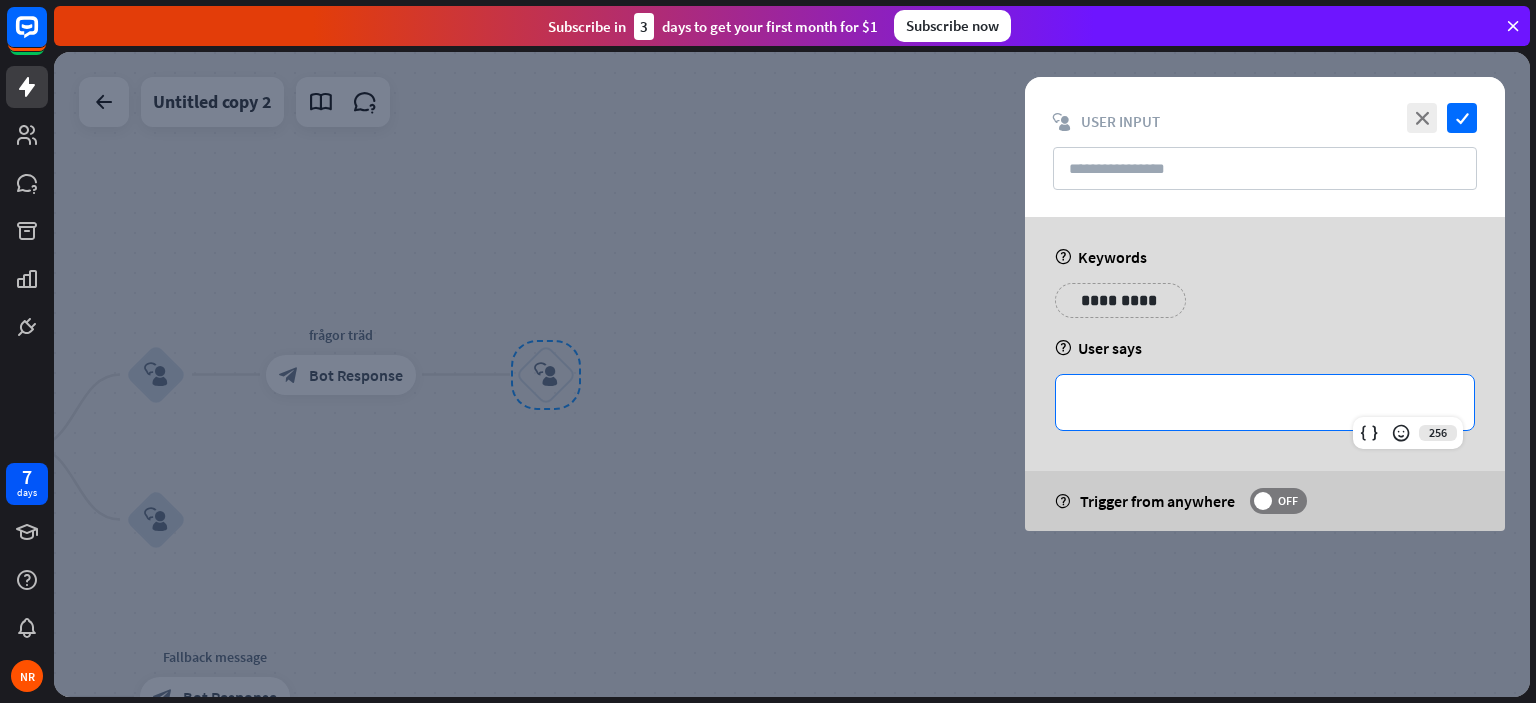 click on "**********" at bounding box center (1265, 402) 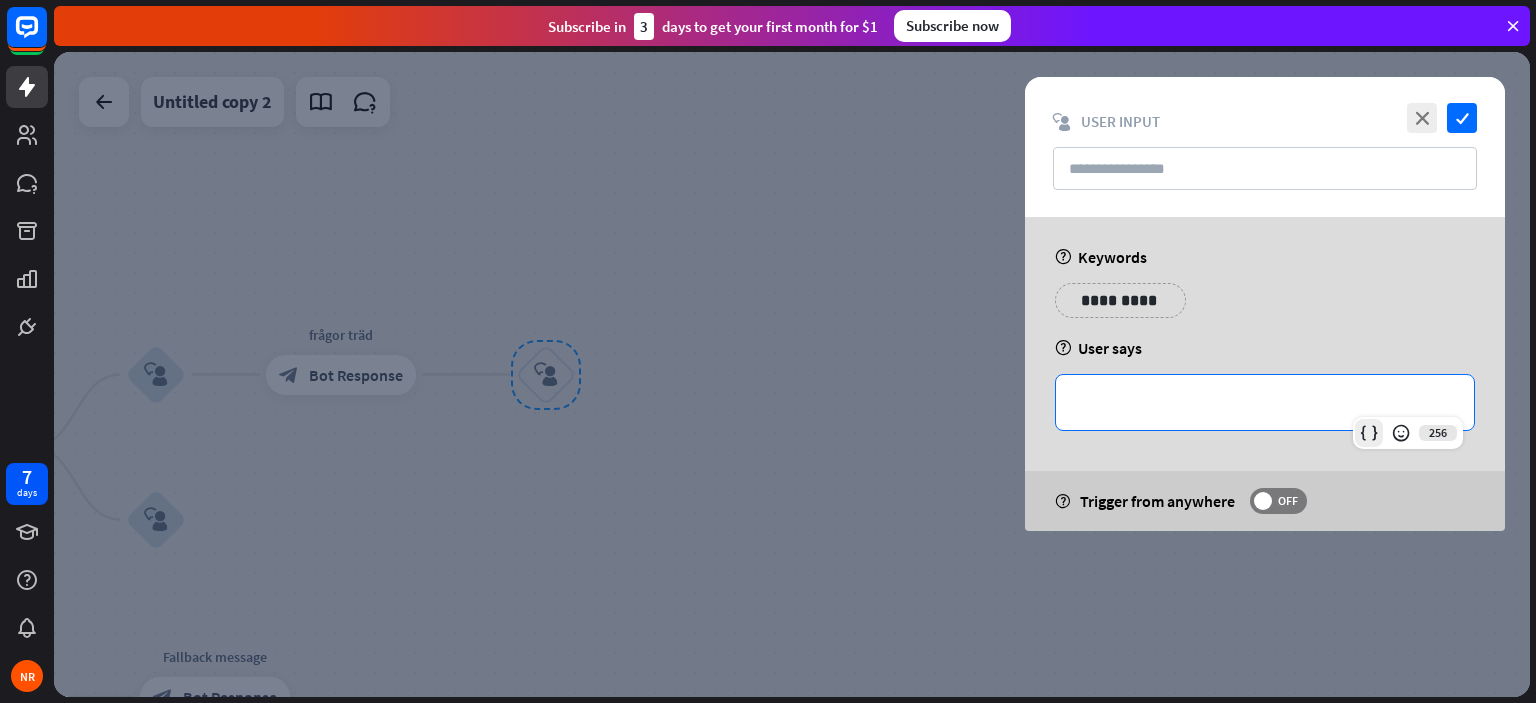 click at bounding box center [1369, 433] 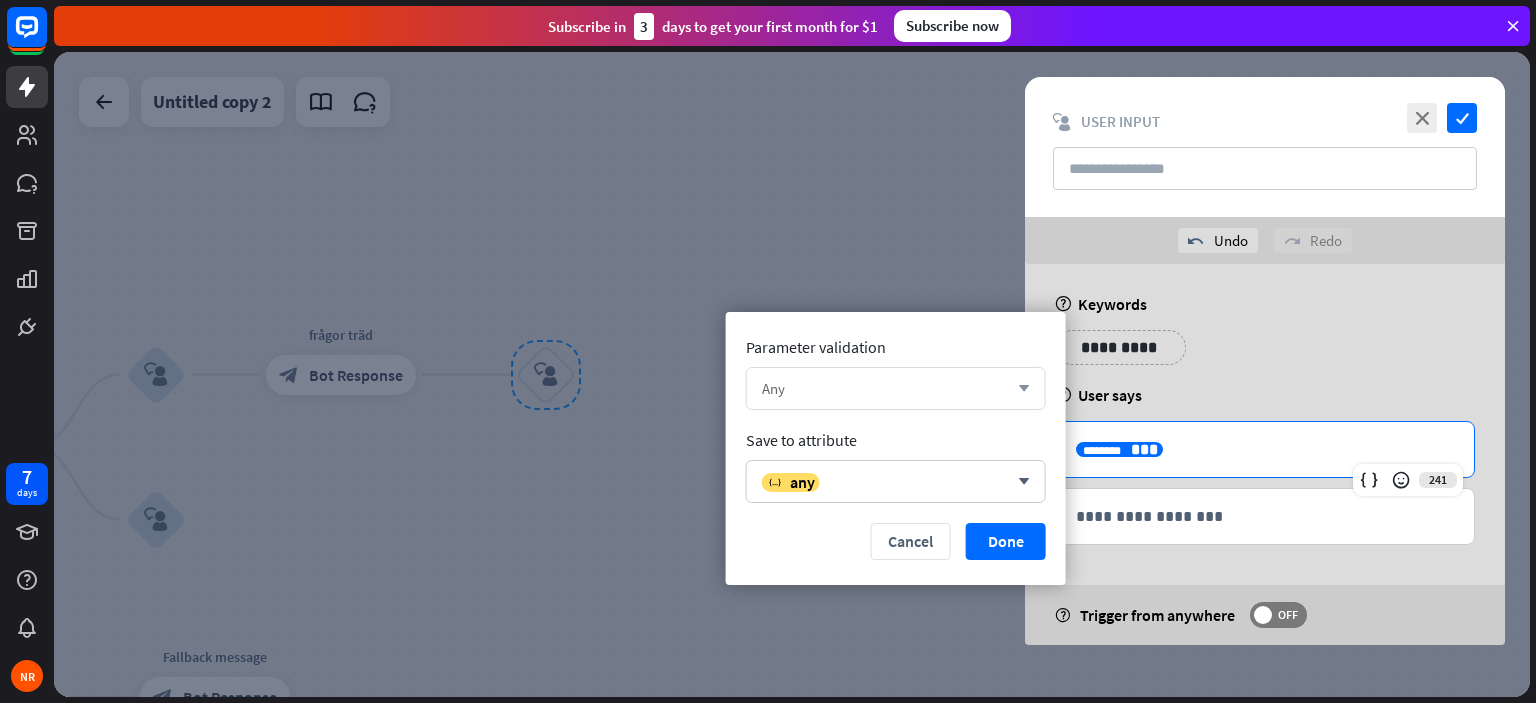 click on "Any" at bounding box center [885, 388] 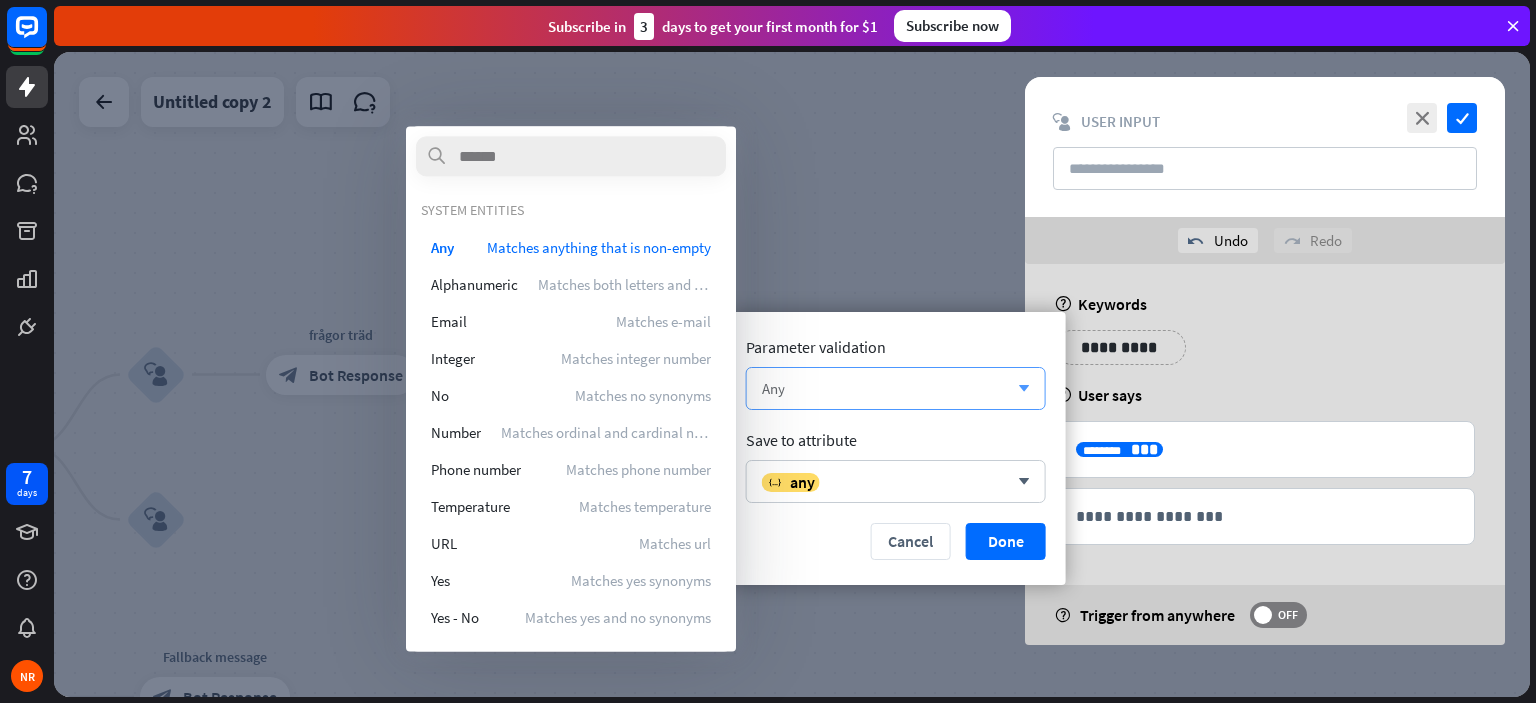 click on "Any
arrow_down" at bounding box center [896, 388] 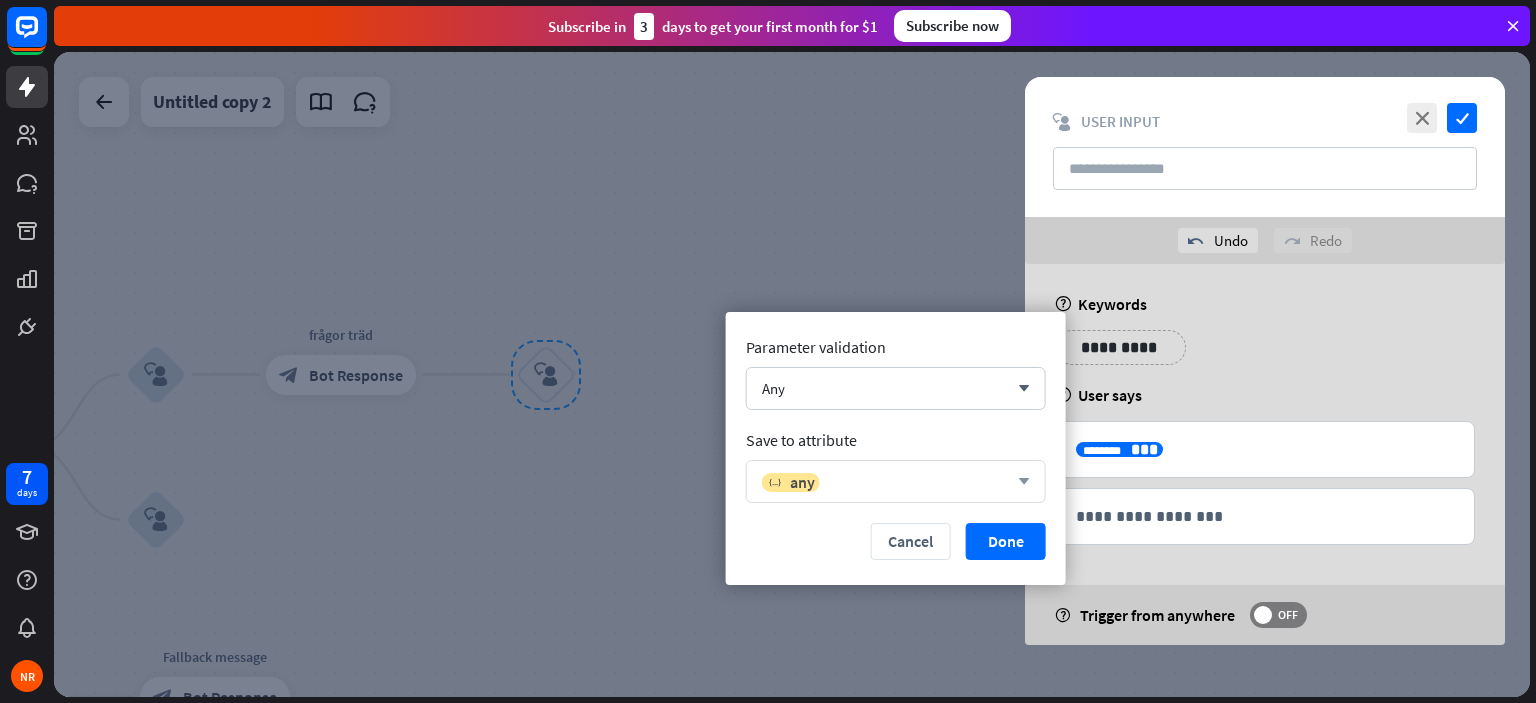 click on "variable   any" at bounding box center (885, 482) 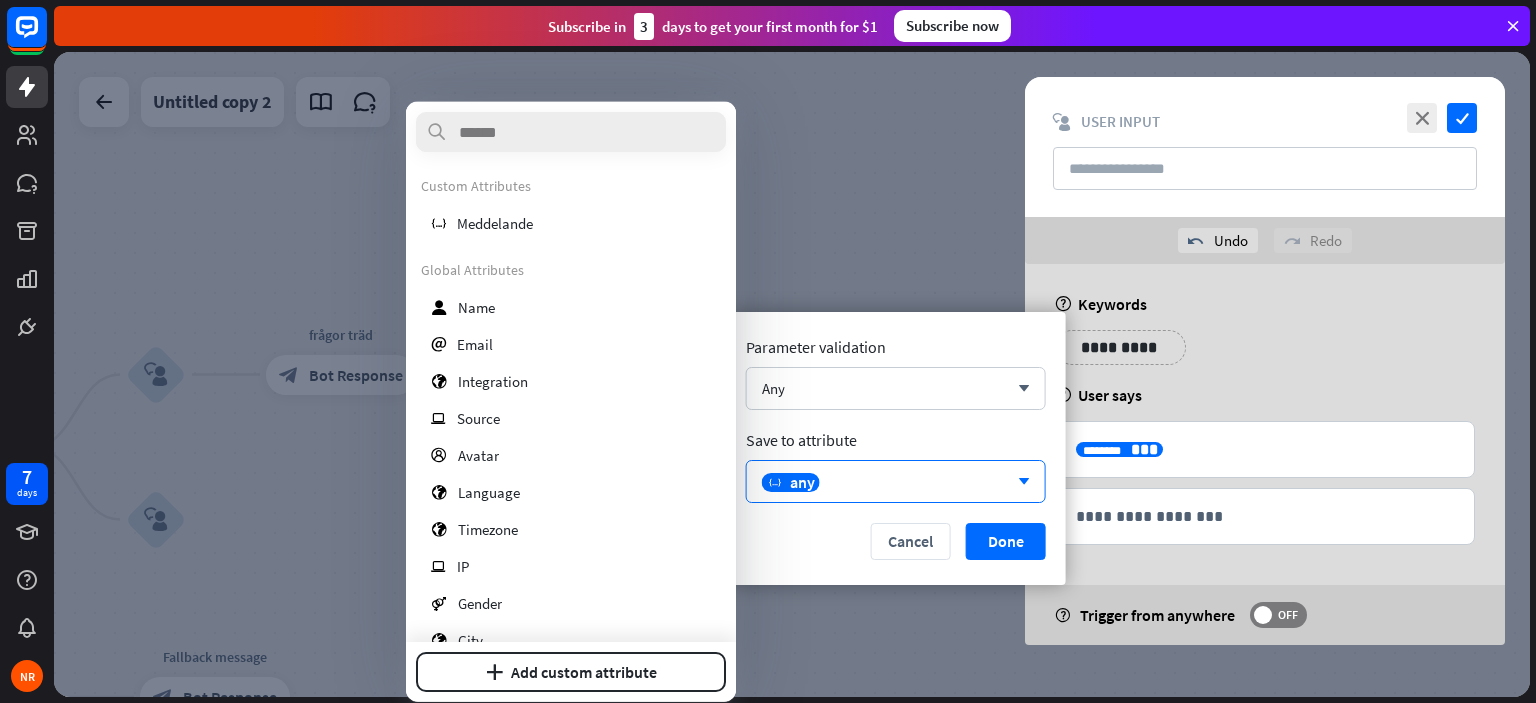 click on "Custom Attributes
variable
Meddelande" at bounding box center [571, 209] 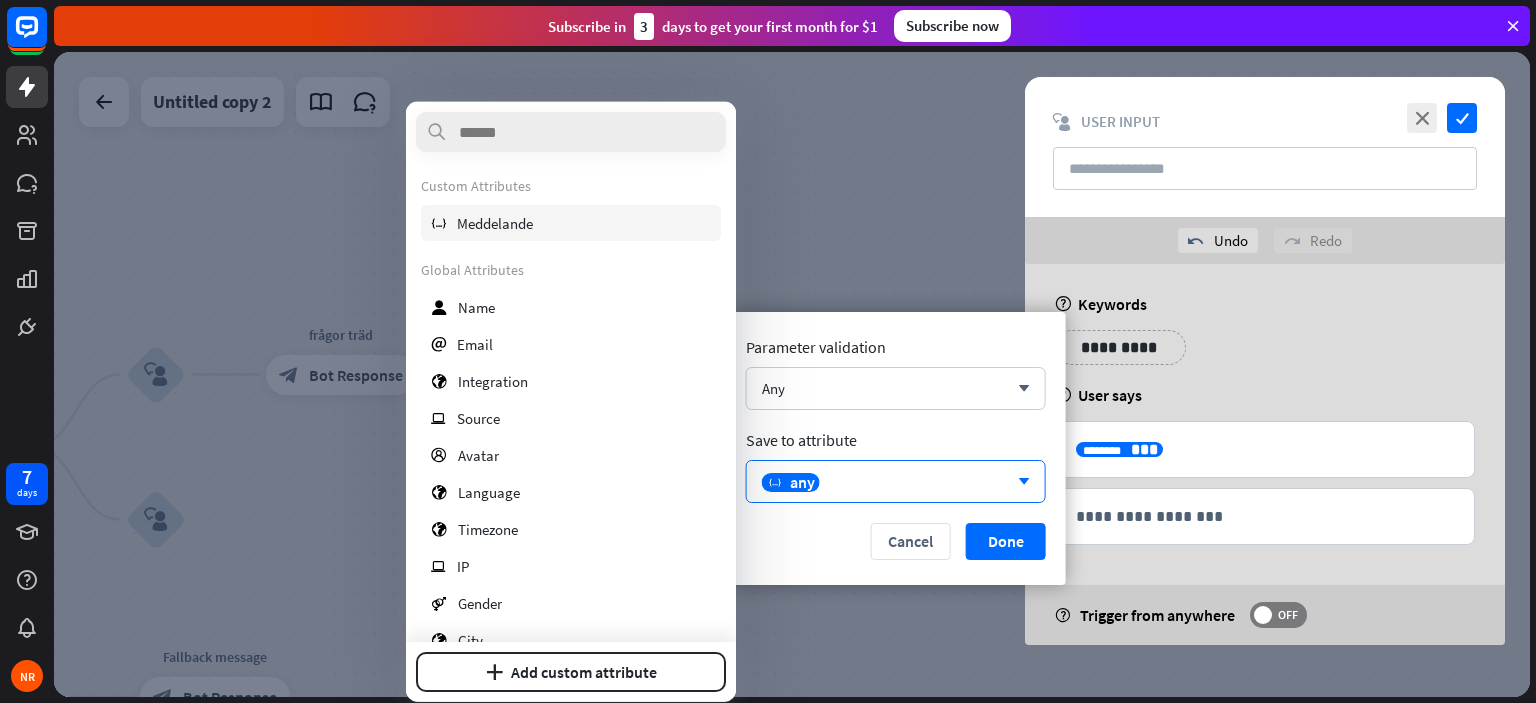click on "variable
Meddelande" at bounding box center (571, 223) 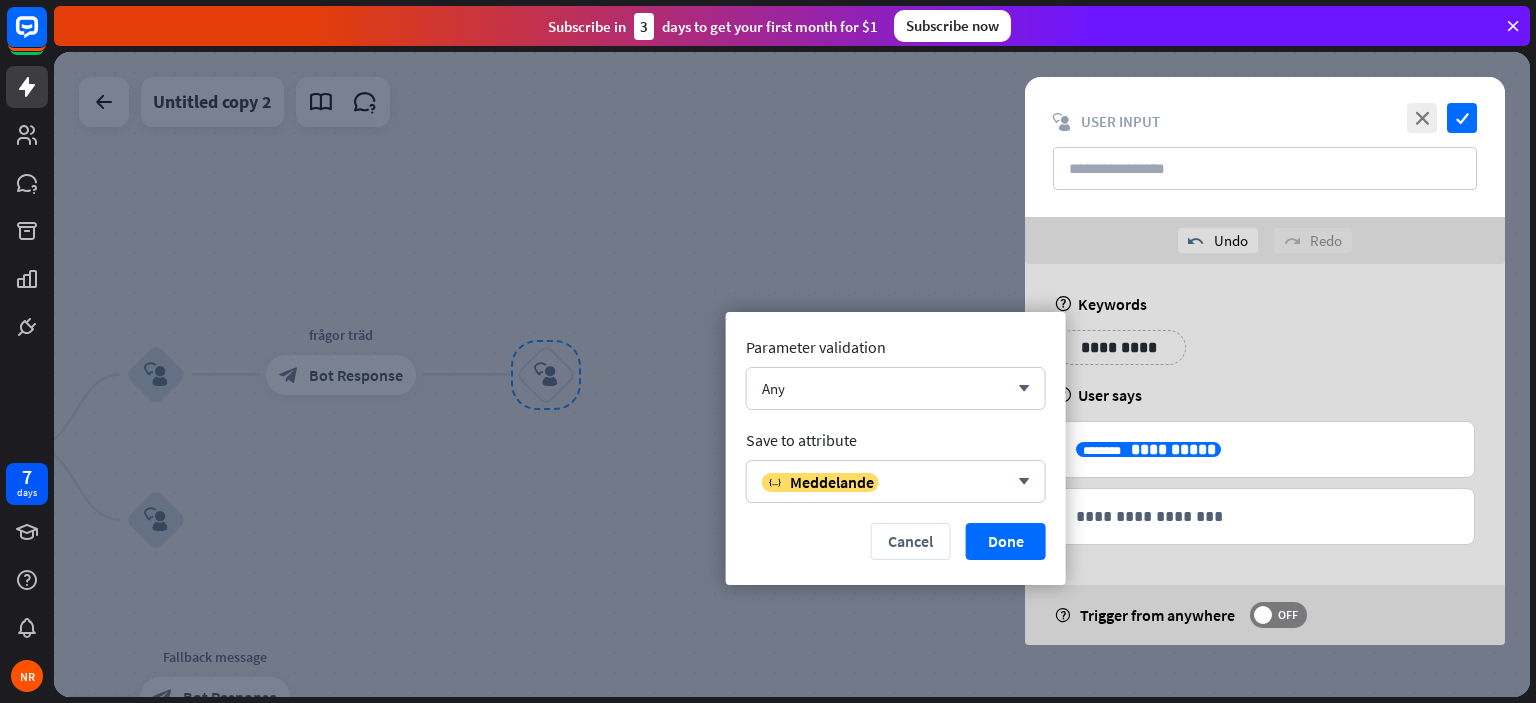 click on "Done" at bounding box center (1006, 541) 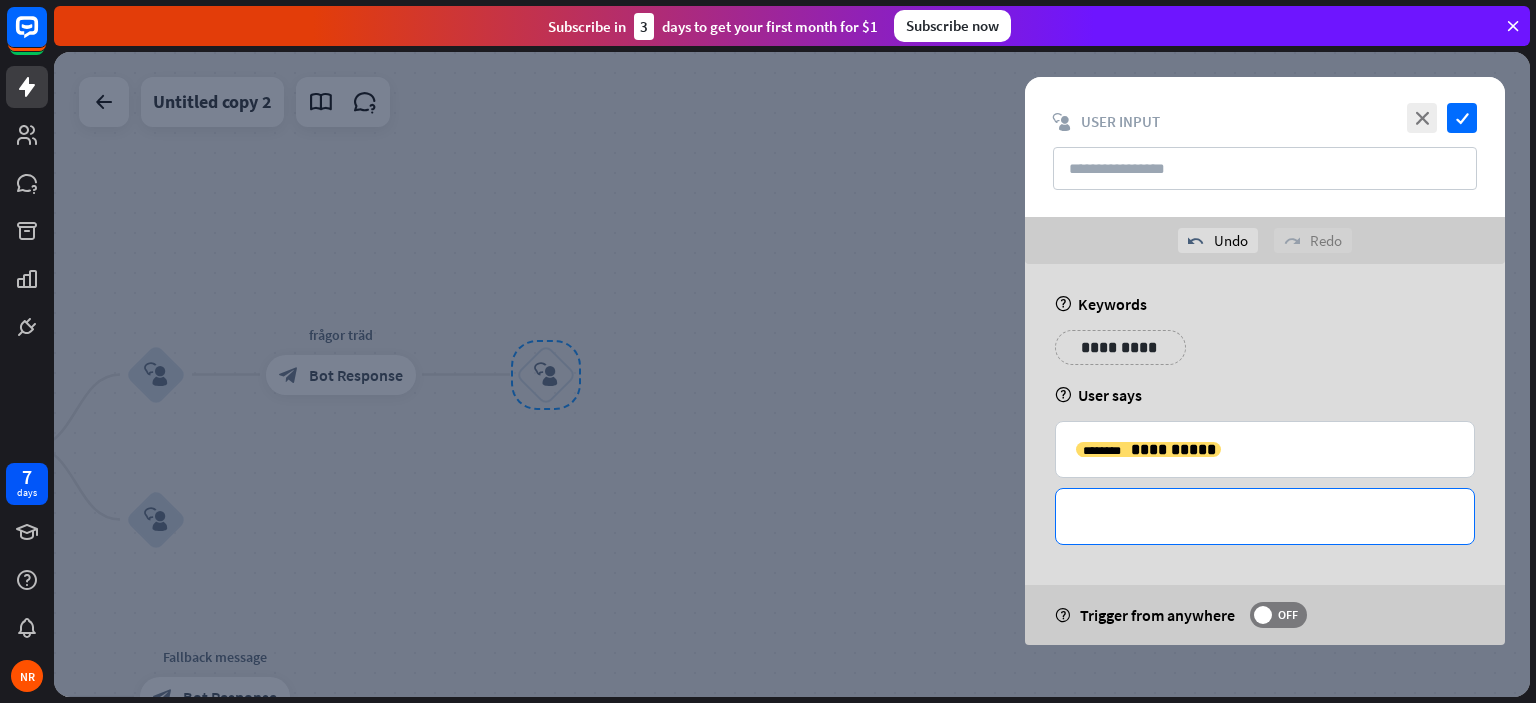 click on "**********" at bounding box center [1265, 516] 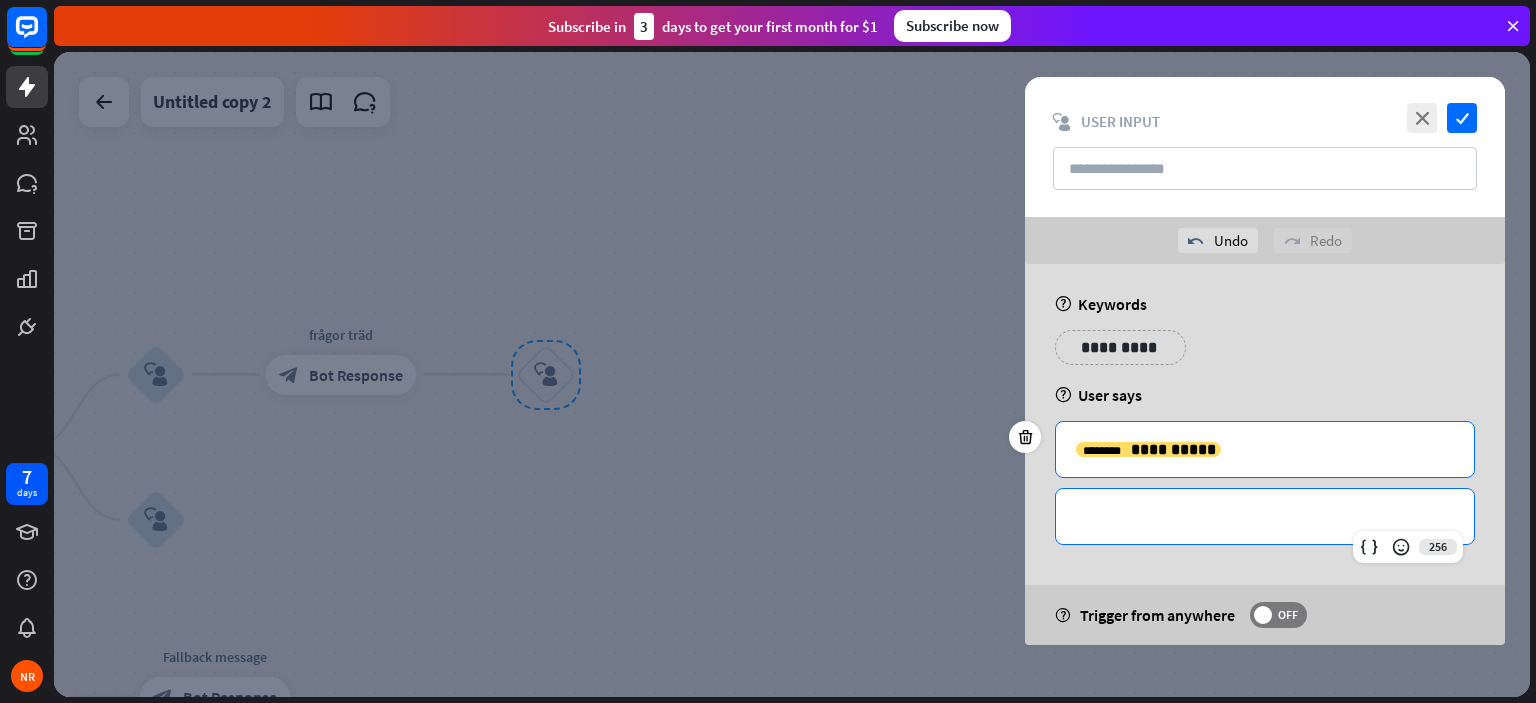 click on "**********" at bounding box center (1265, 449) 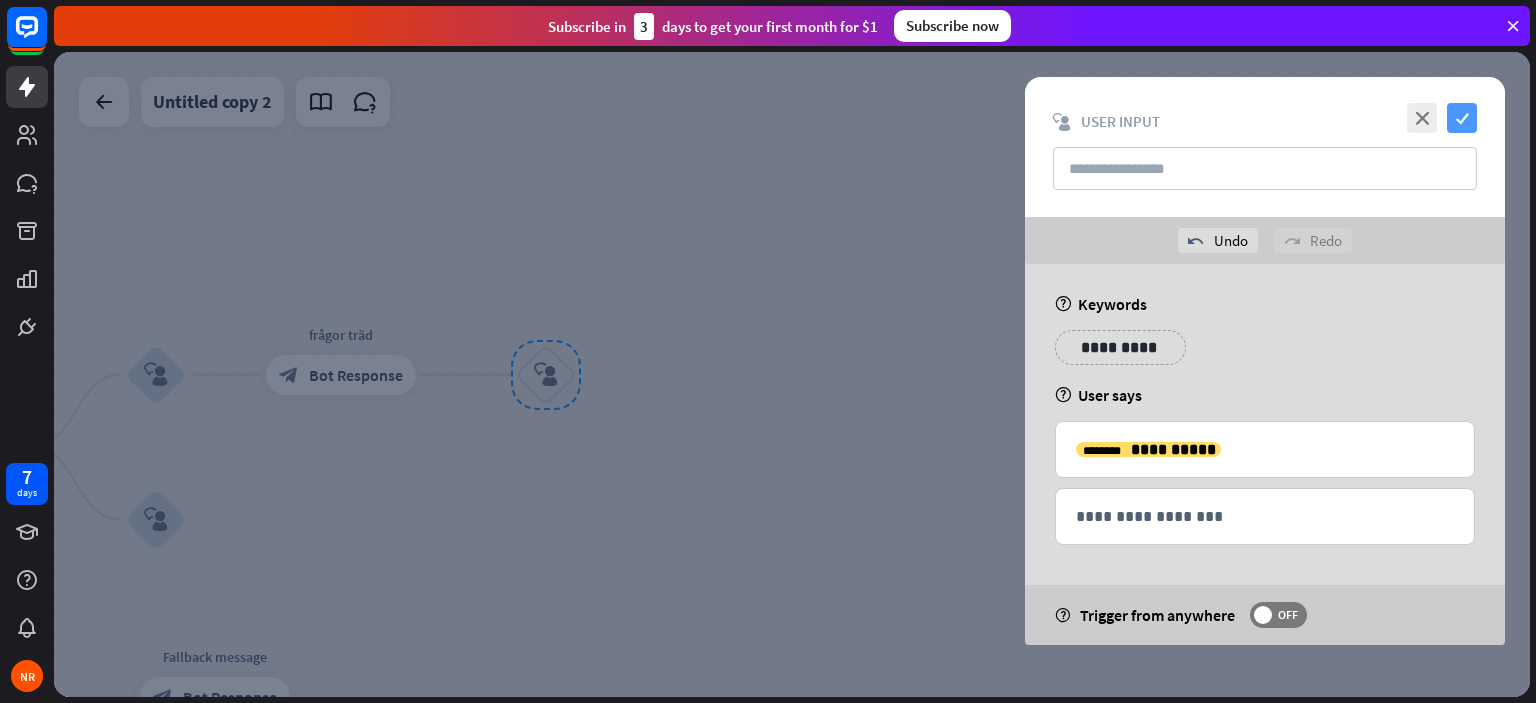 click on "check" at bounding box center [1462, 118] 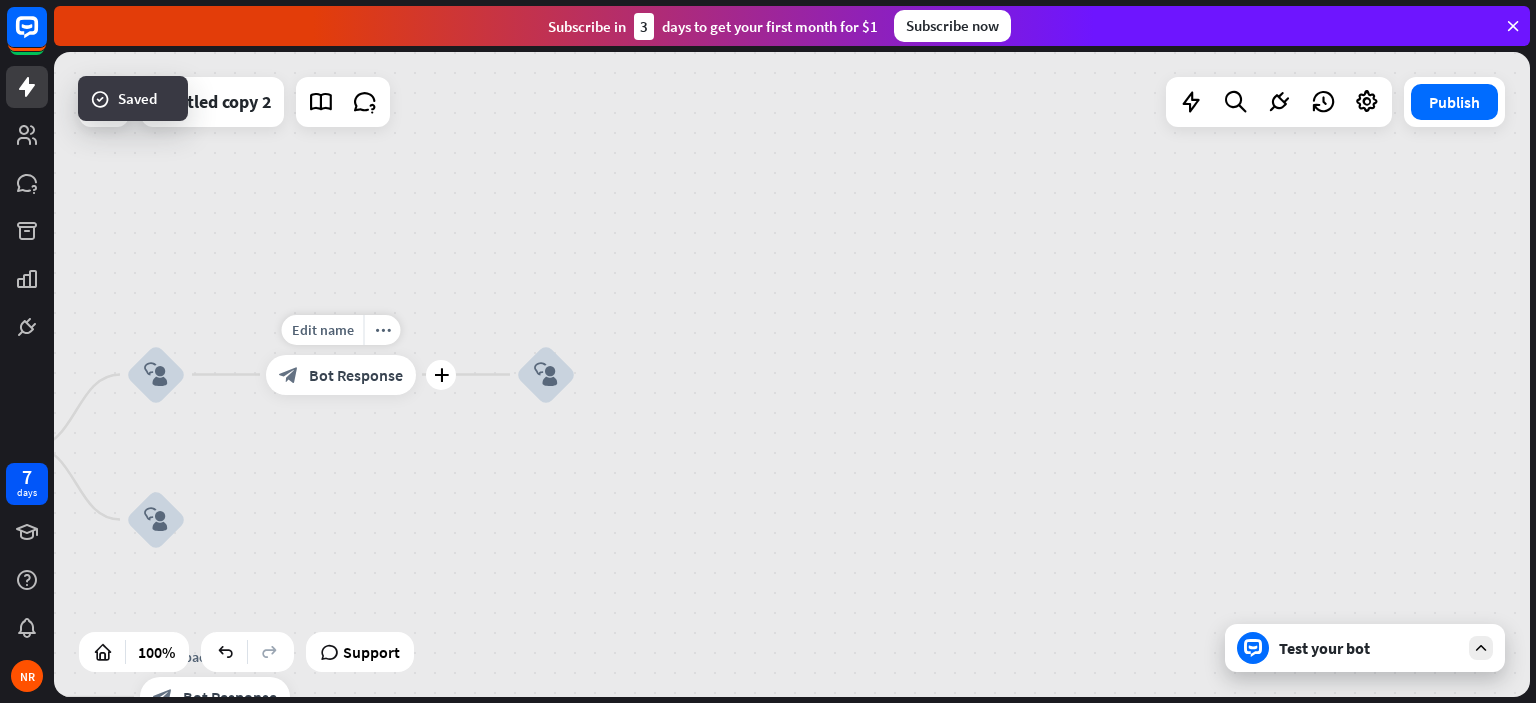 click on "Bot Response" at bounding box center (356, 375) 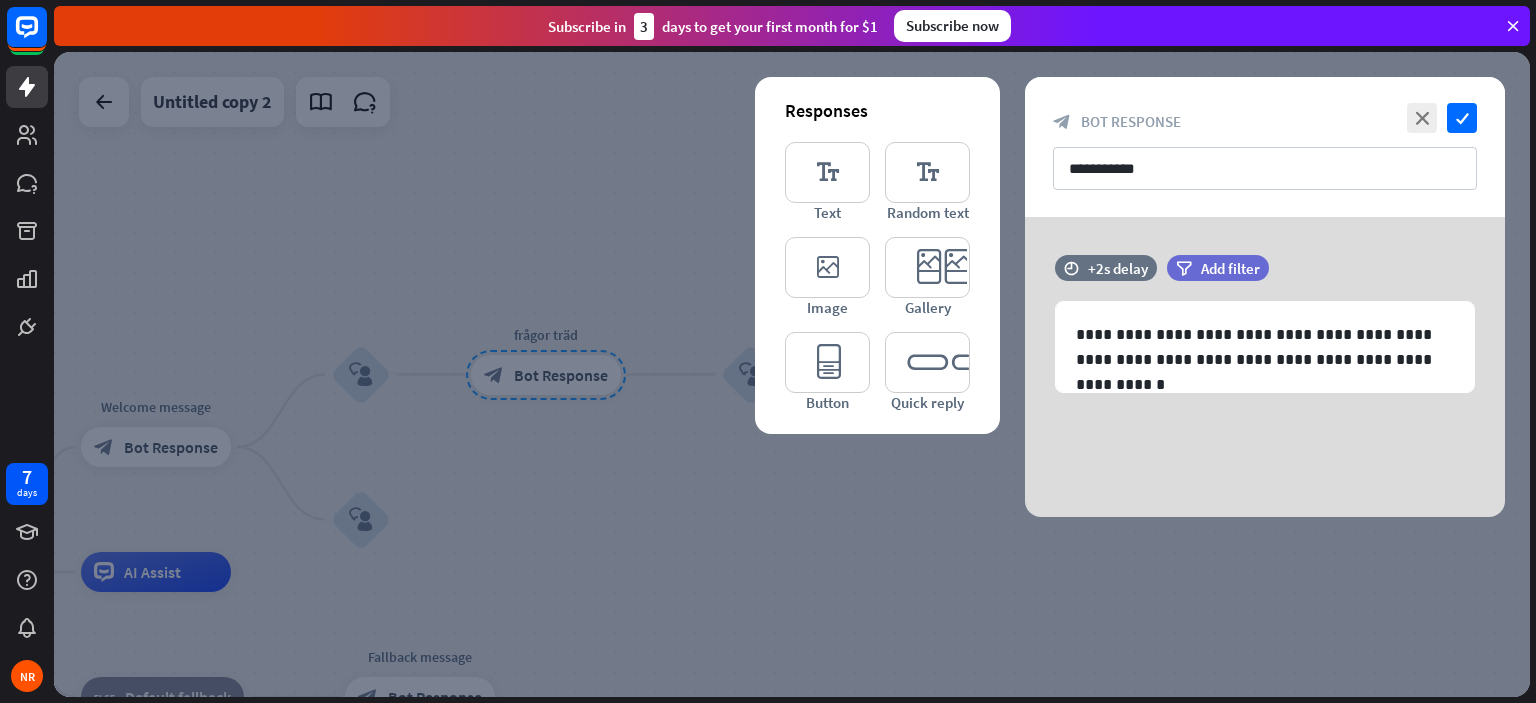 click at bounding box center (792, 374) 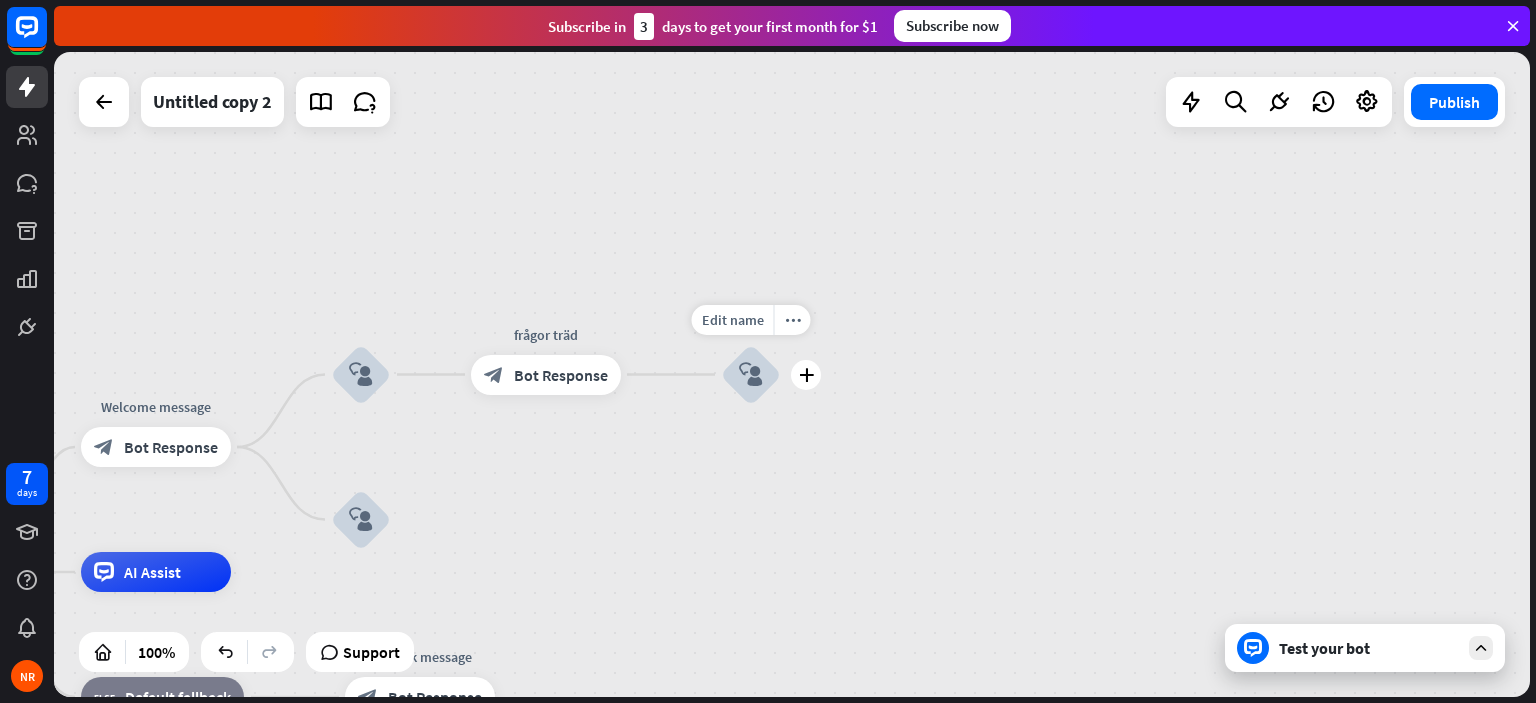 click on "block_user_input" at bounding box center [751, 375] 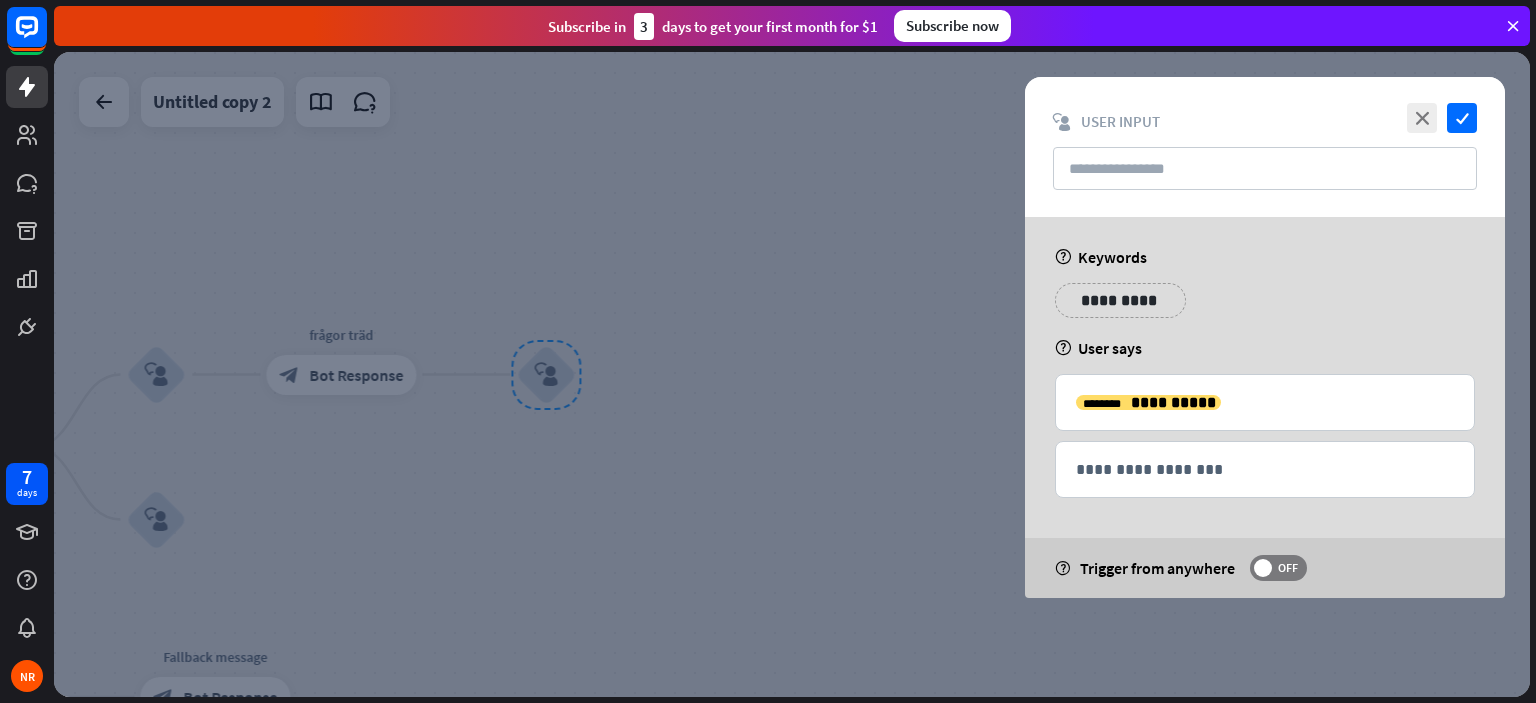 click at bounding box center [792, 374] 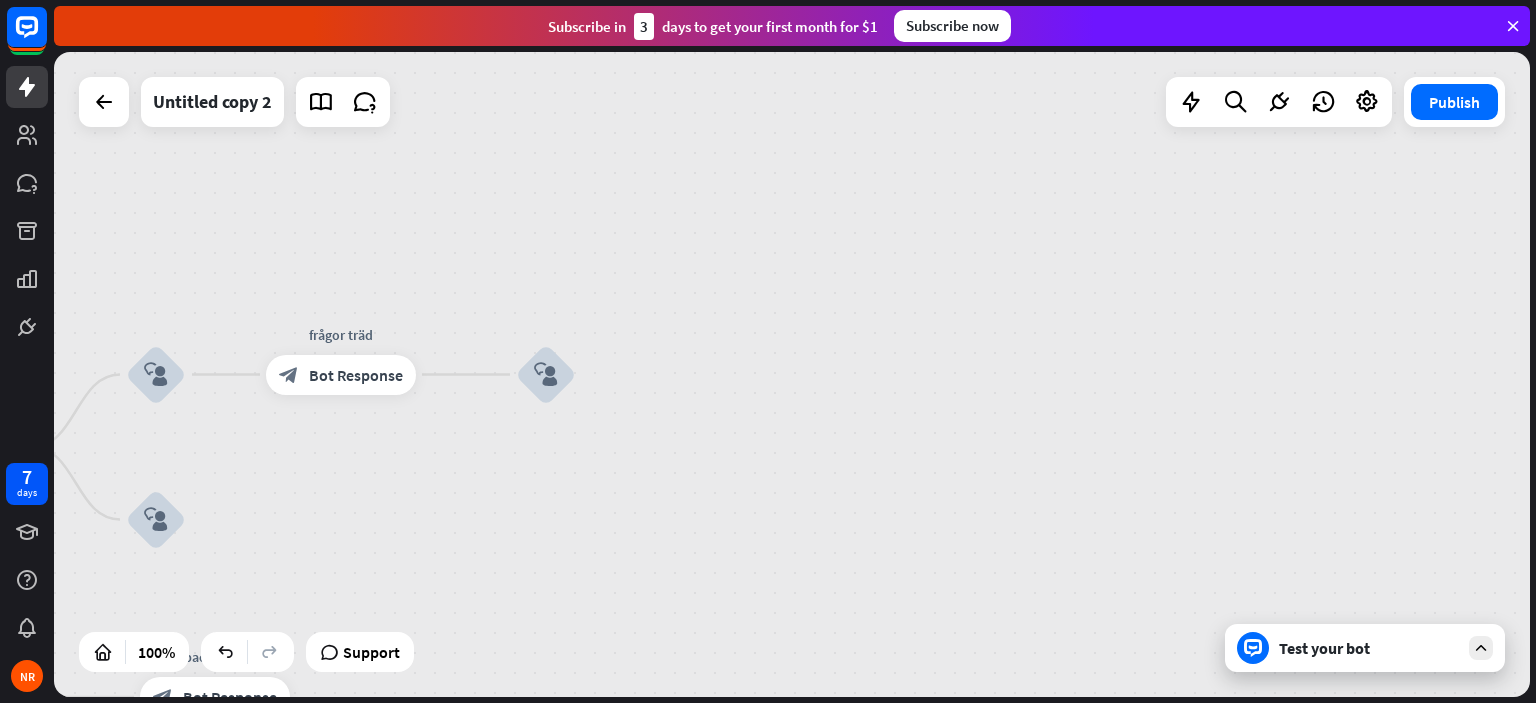 click on "Test your bot" at bounding box center [1369, 648] 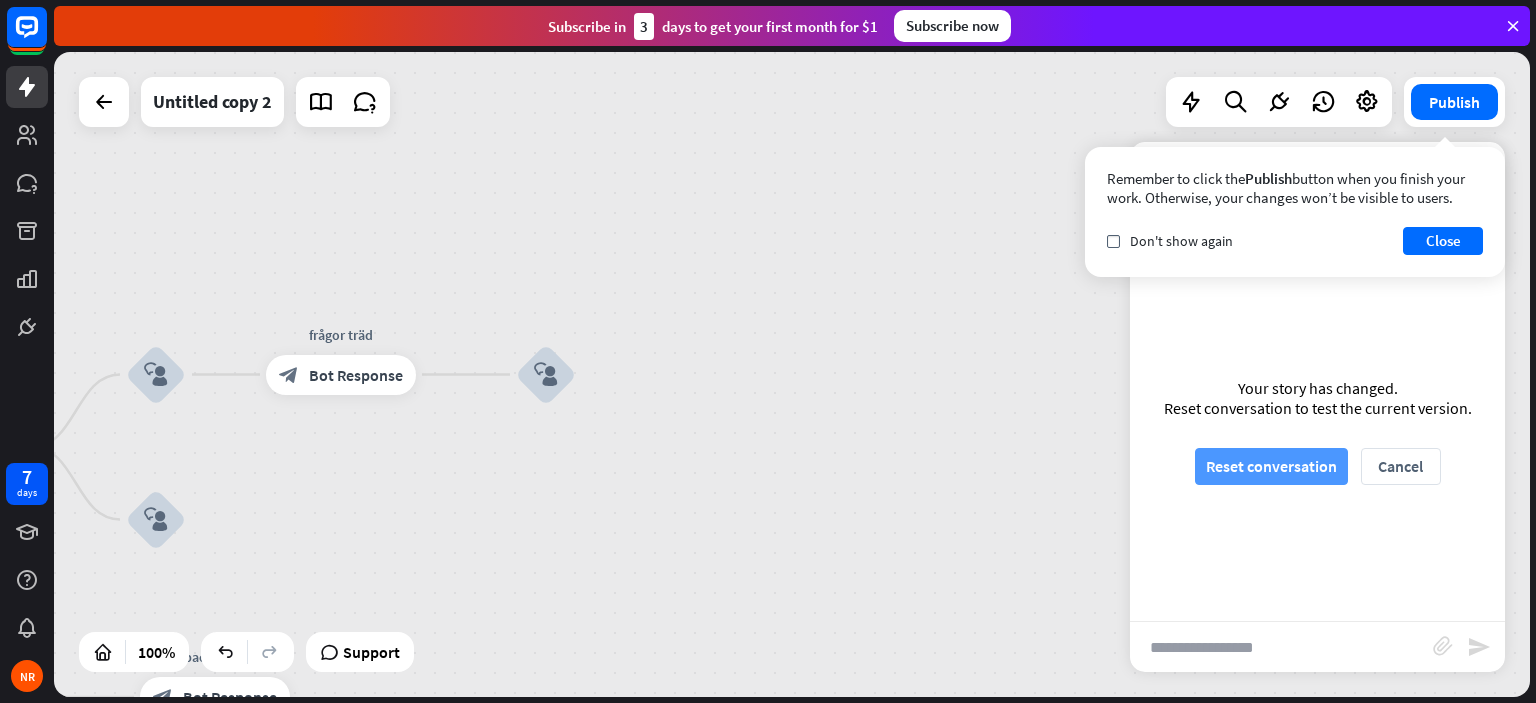 click on "Reset conversation" at bounding box center (1271, 466) 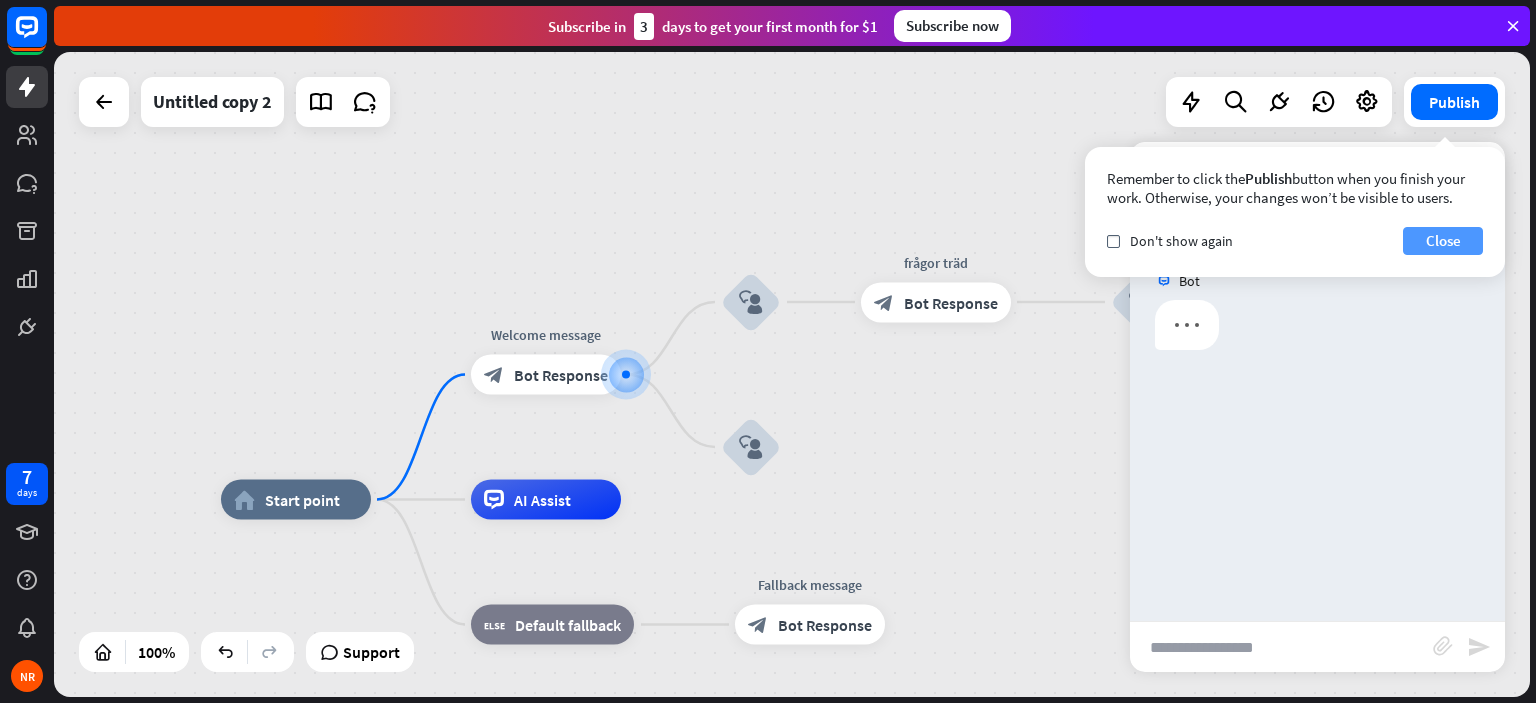 click on "Close" at bounding box center [1443, 241] 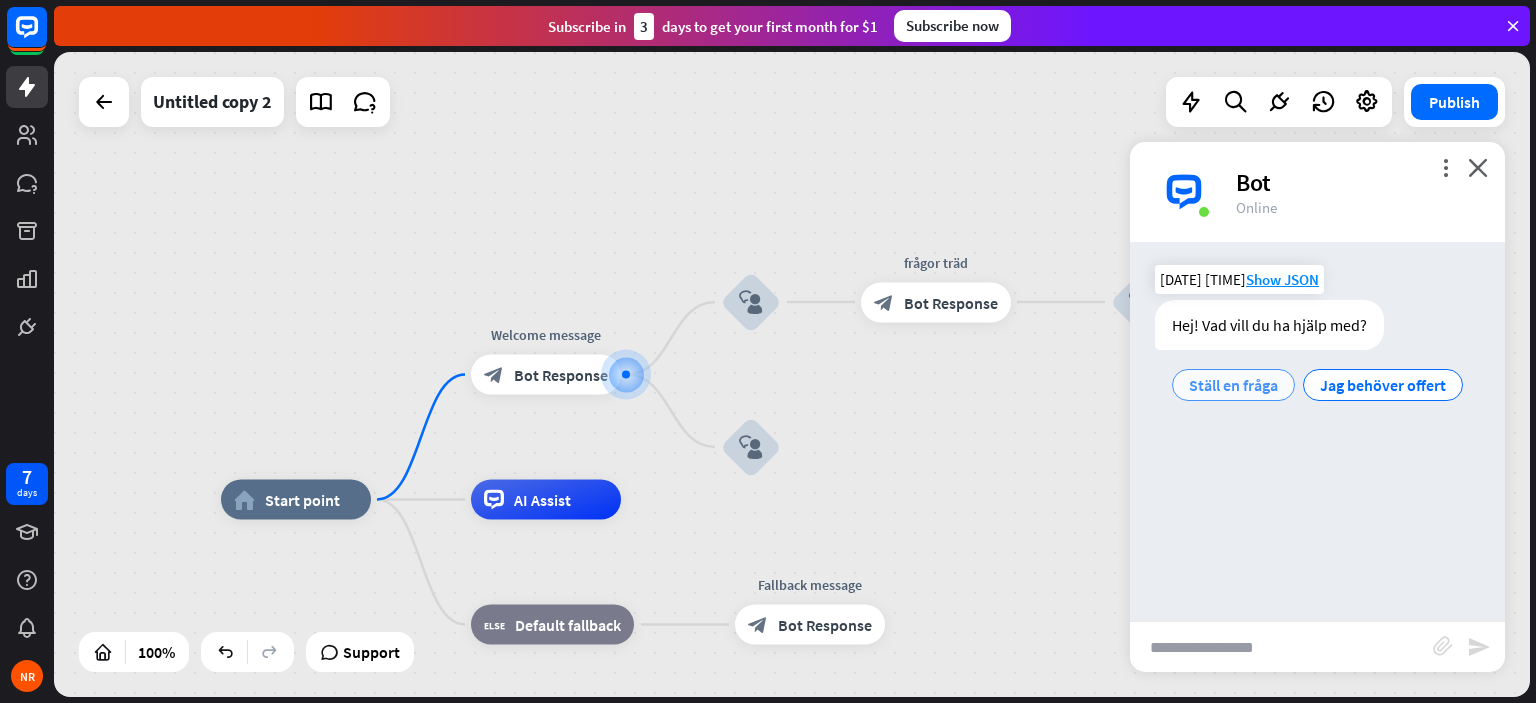 click on "Ställ en fråga" at bounding box center (1233, 385) 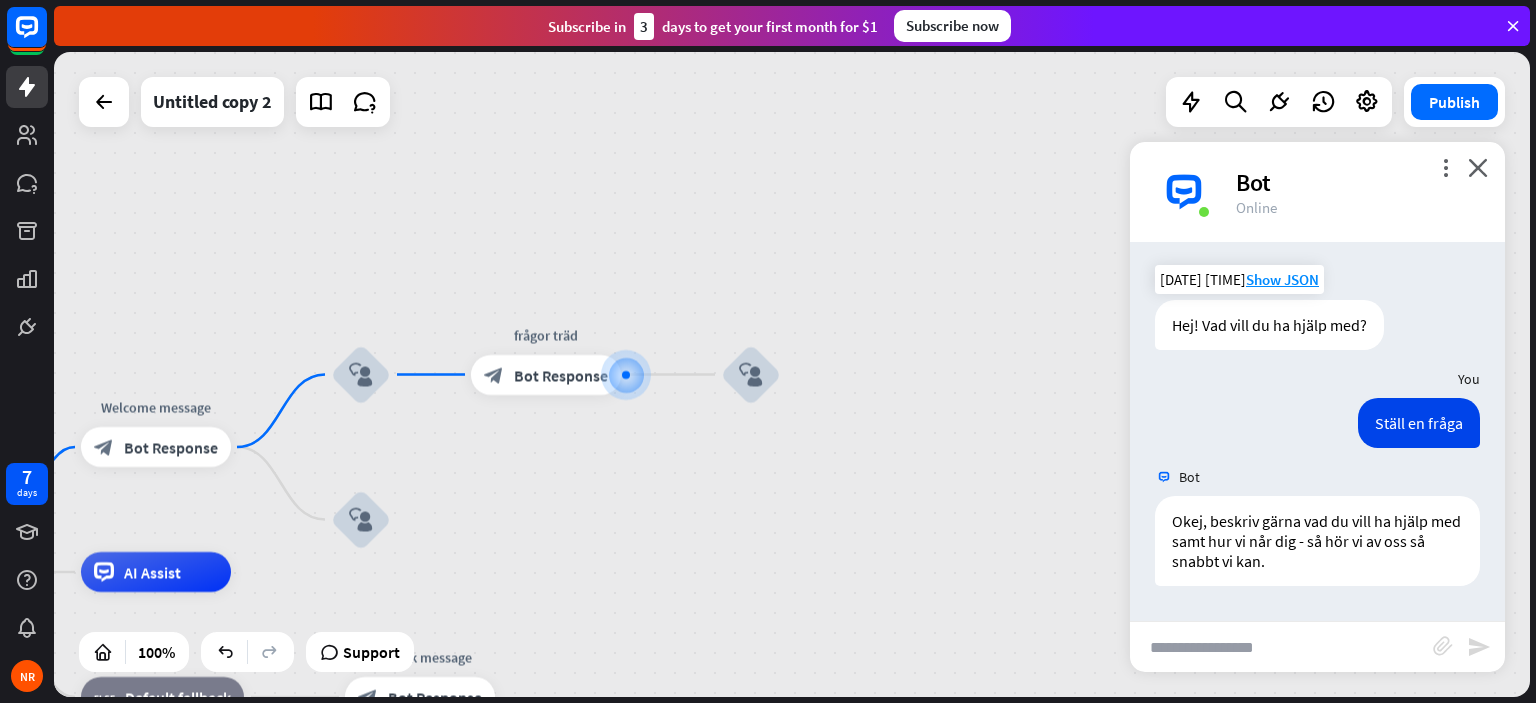 click at bounding box center [1281, 647] 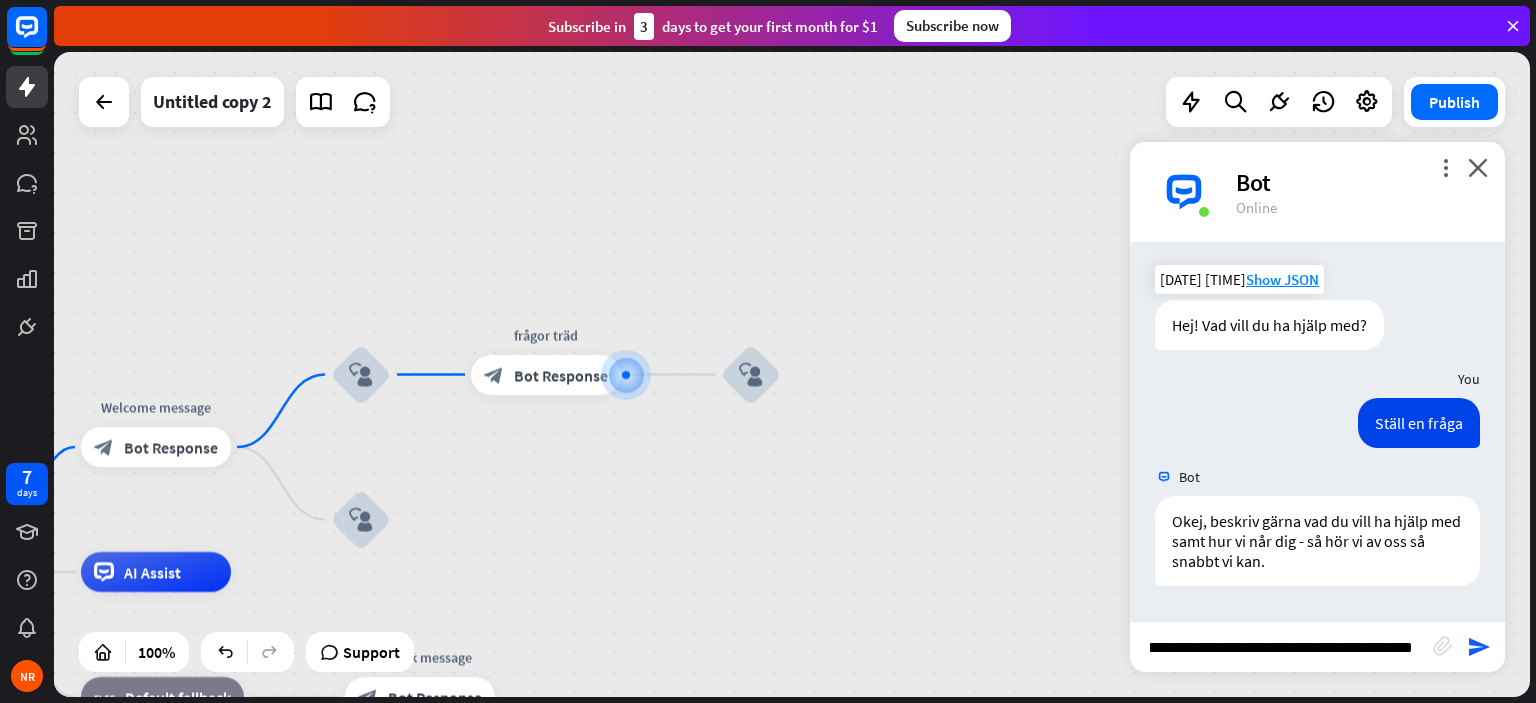 scroll, scrollTop: 0, scrollLeft: 158, axis: horizontal 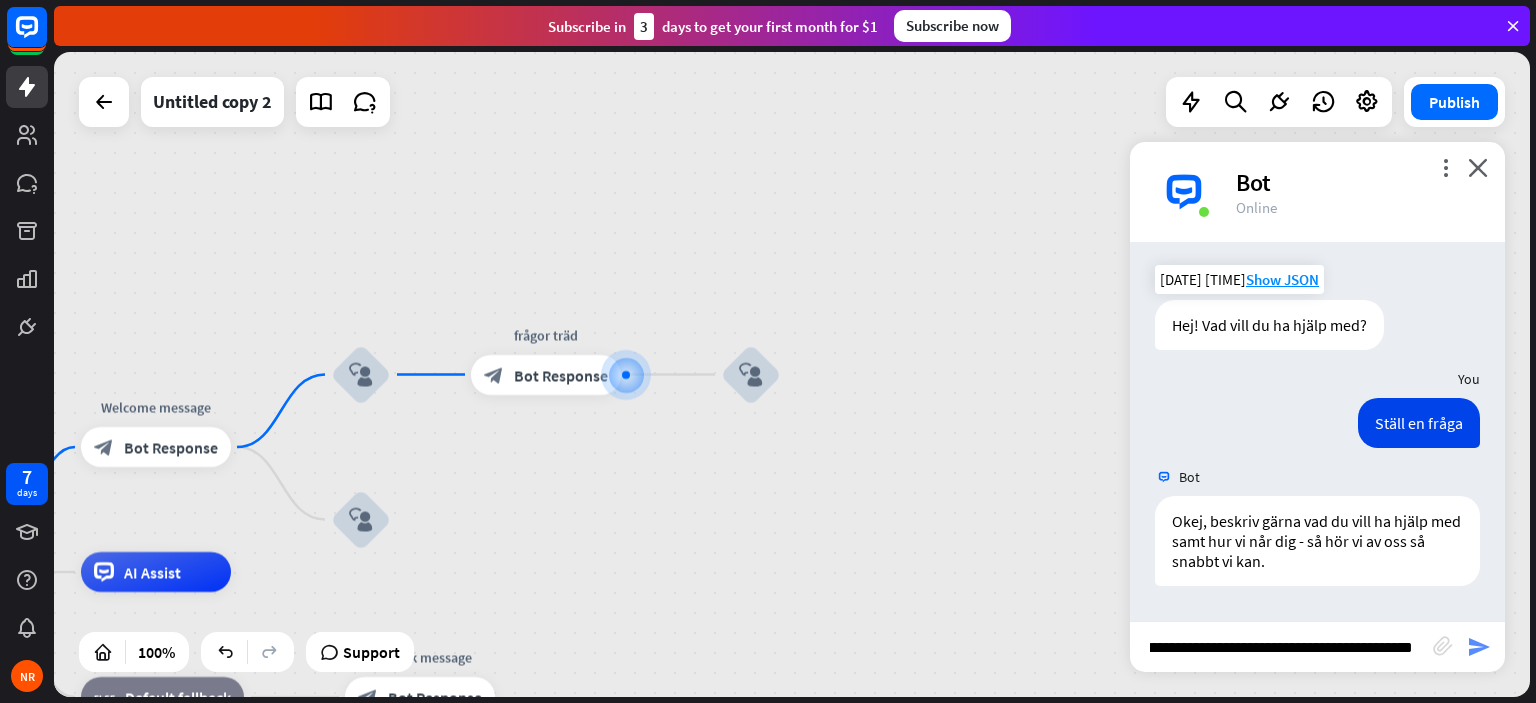 type on "**********" 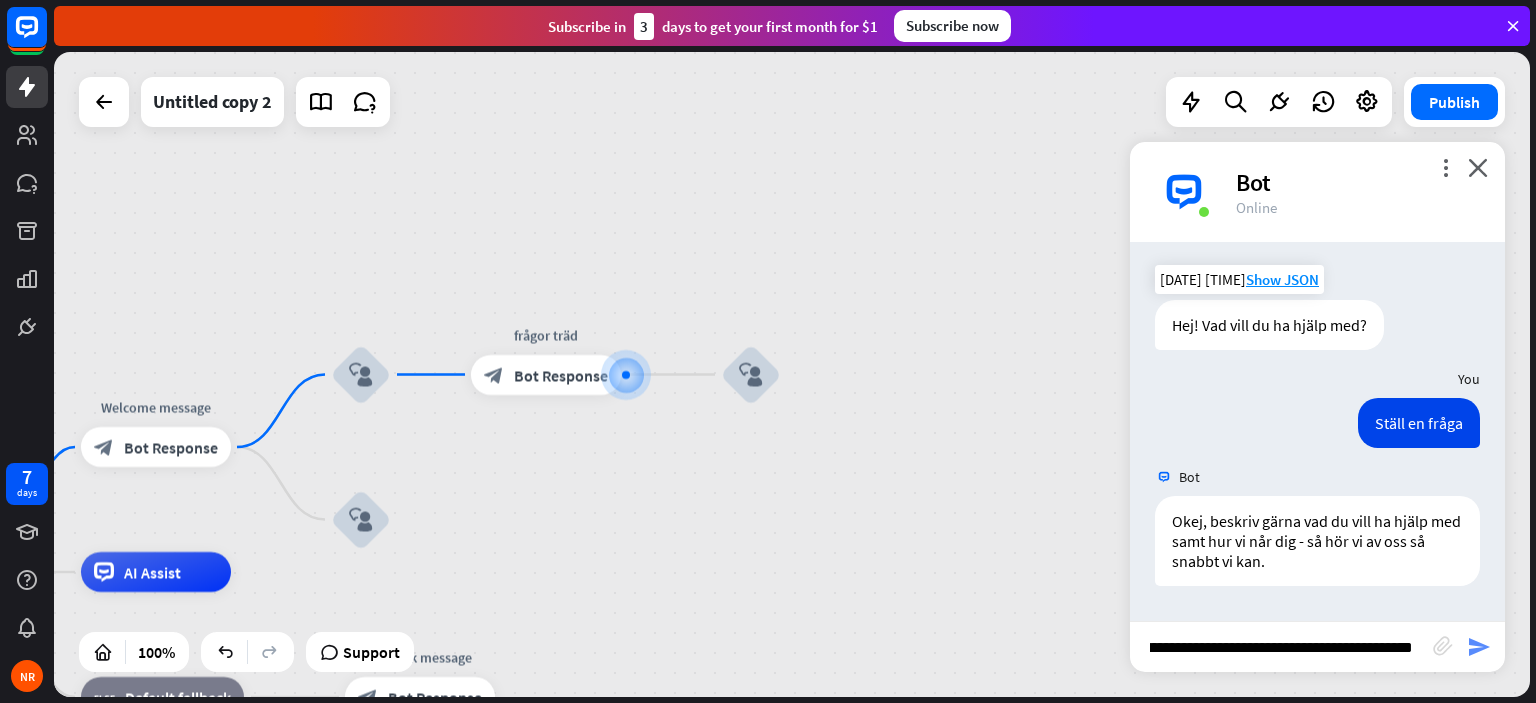 click on "send" at bounding box center (1479, 647) 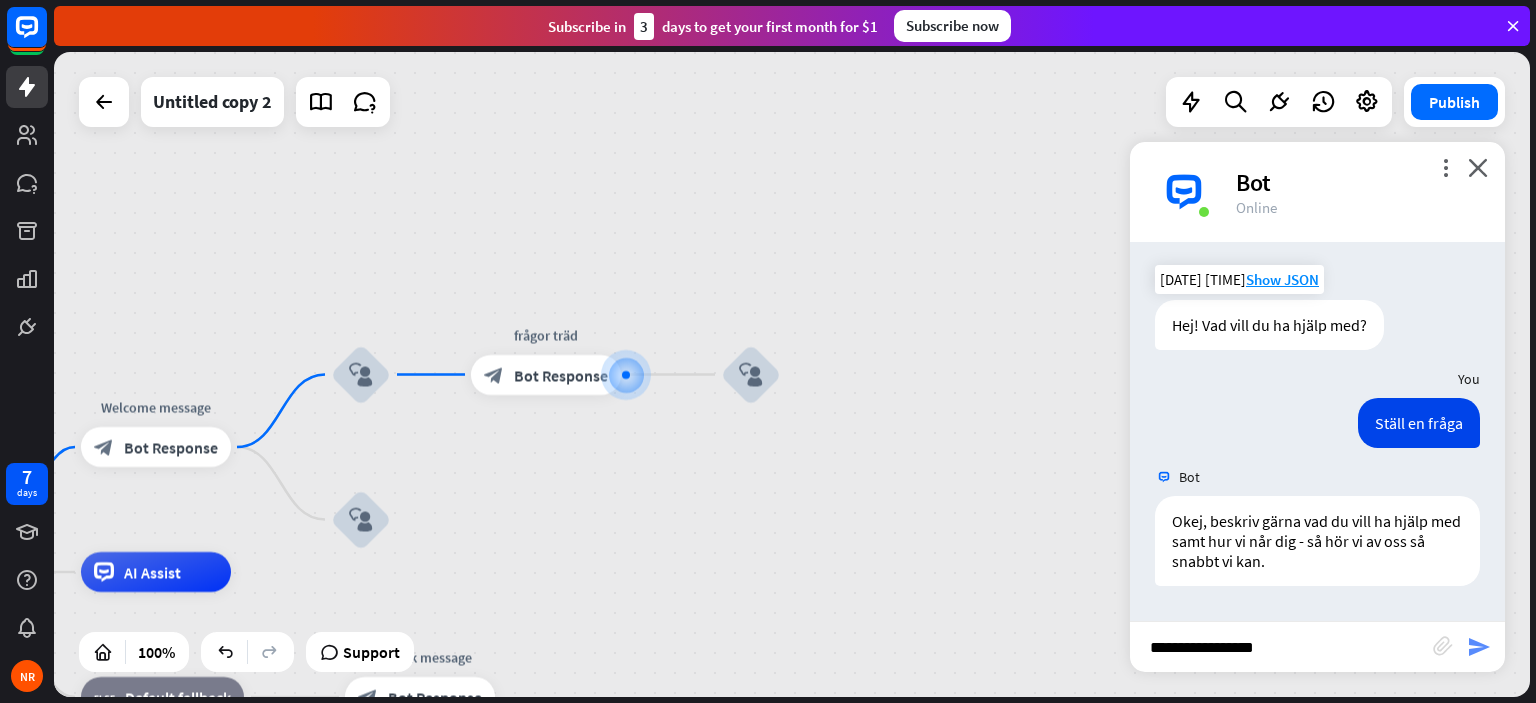 scroll, scrollTop: 0, scrollLeft: 0, axis: both 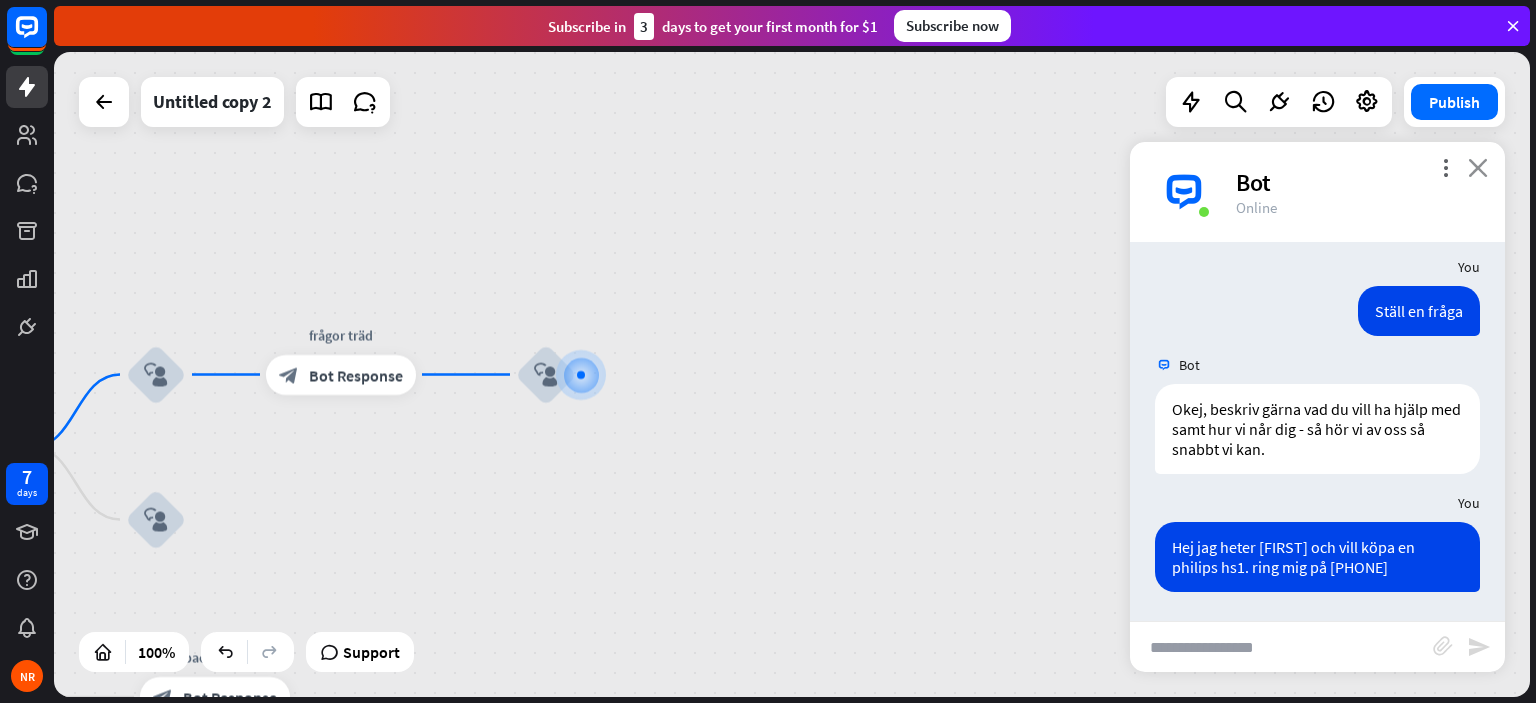 click on "close" at bounding box center (1478, 167) 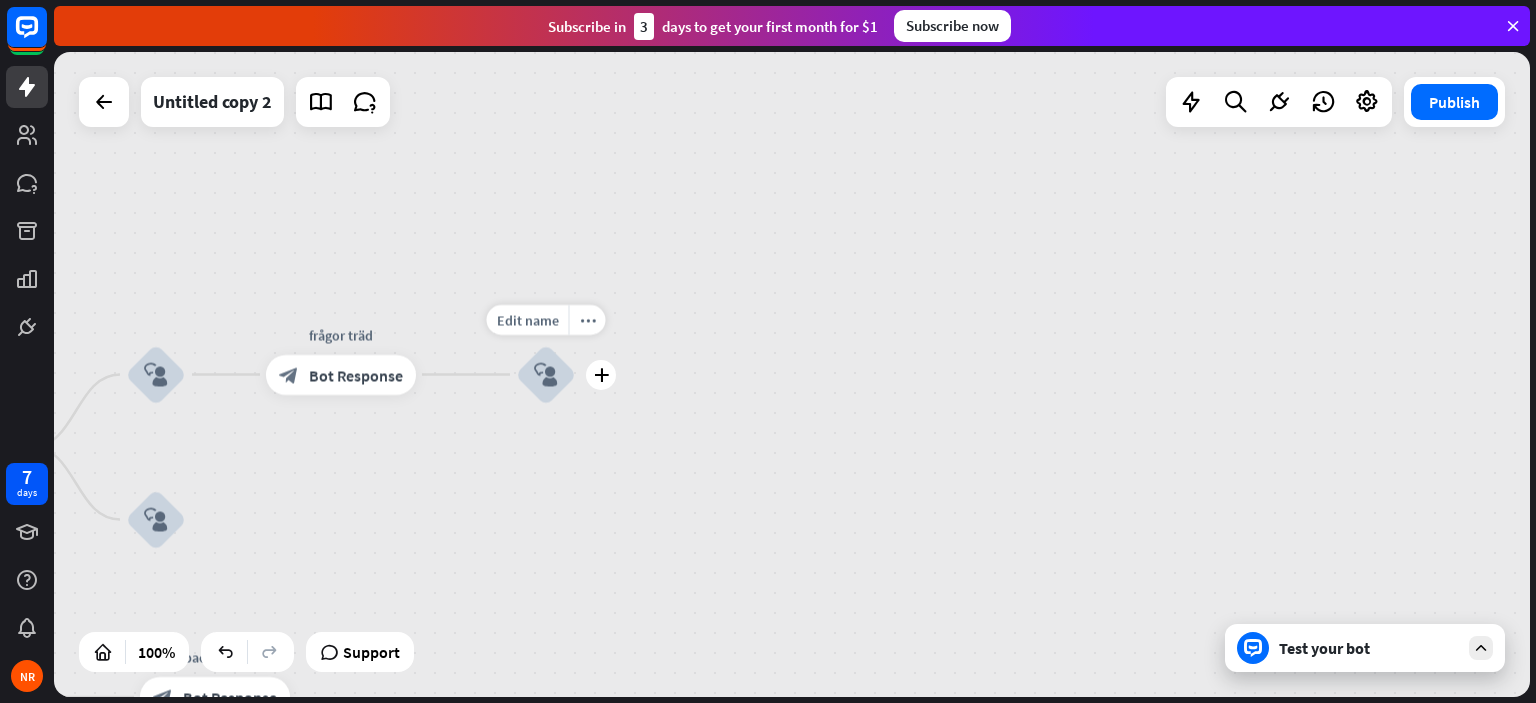 click on "block_user_input" at bounding box center [546, 375] 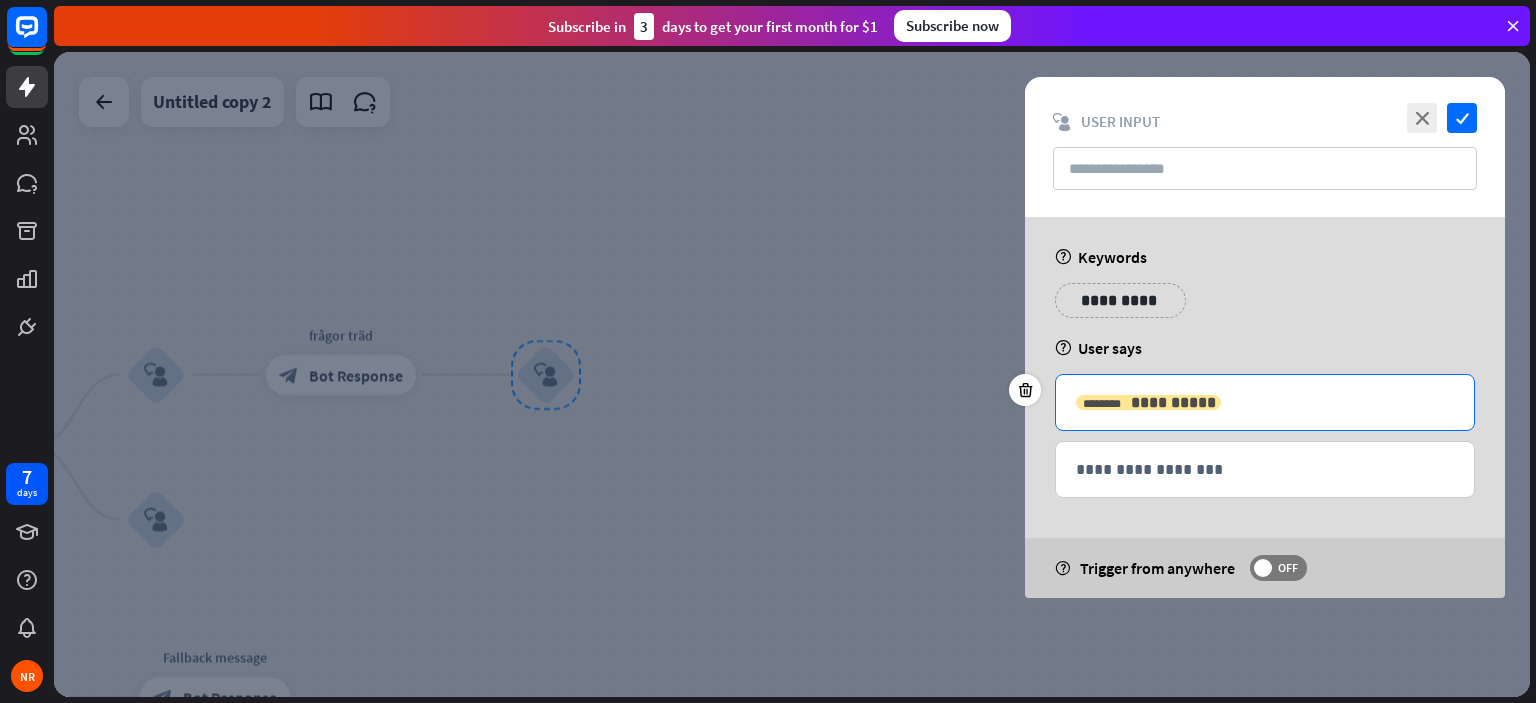 click on "**********" at bounding box center (1173, 402) 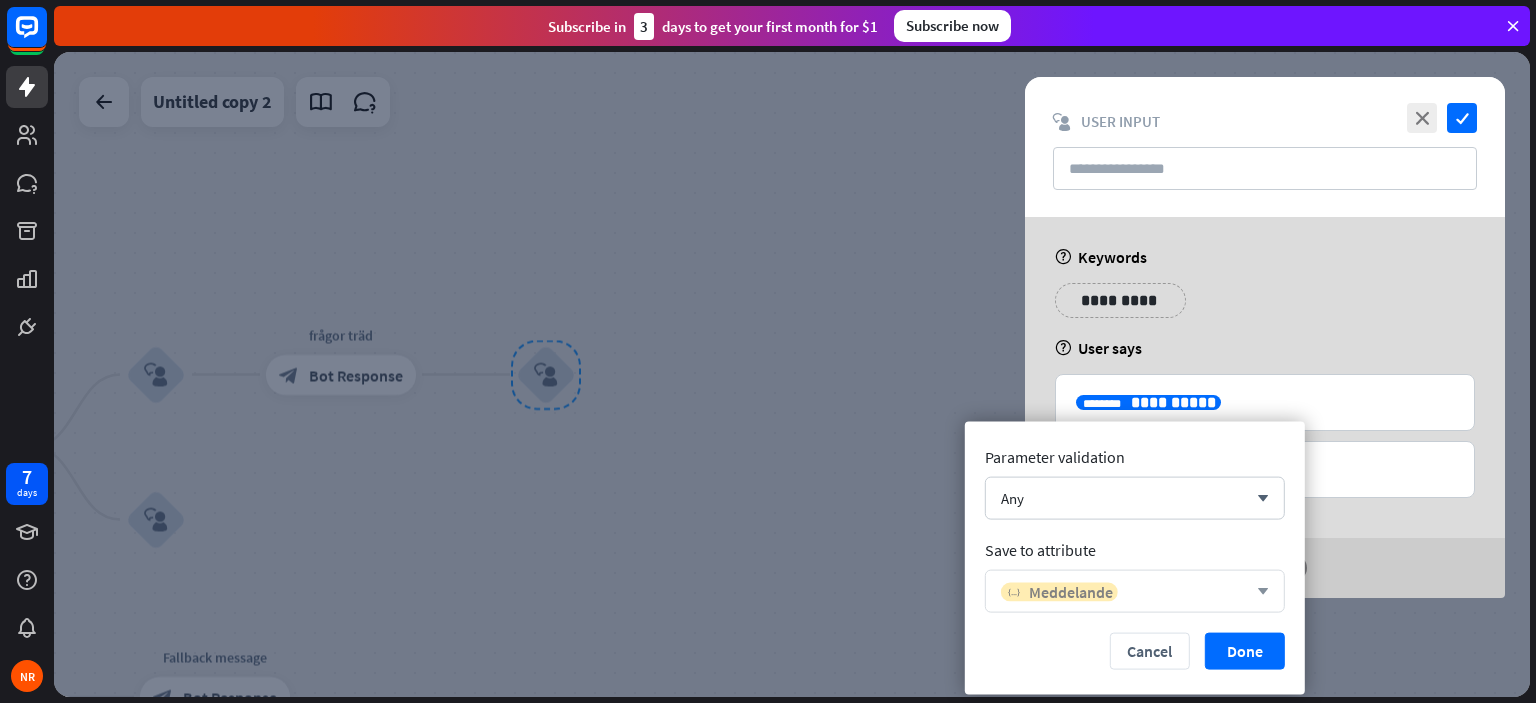 click on "Meddelande" at bounding box center (1071, 591) 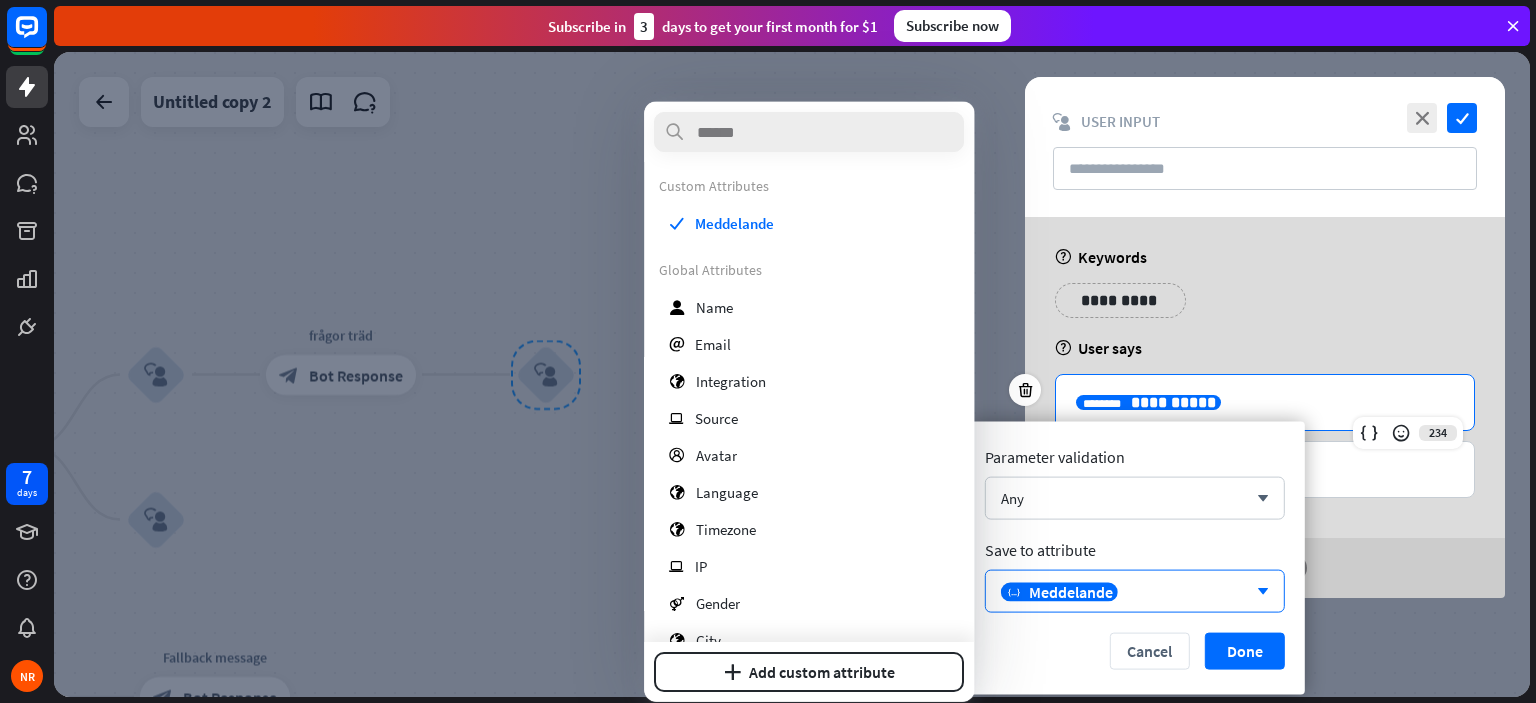 click on "**********" at bounding box center [1265, 402] 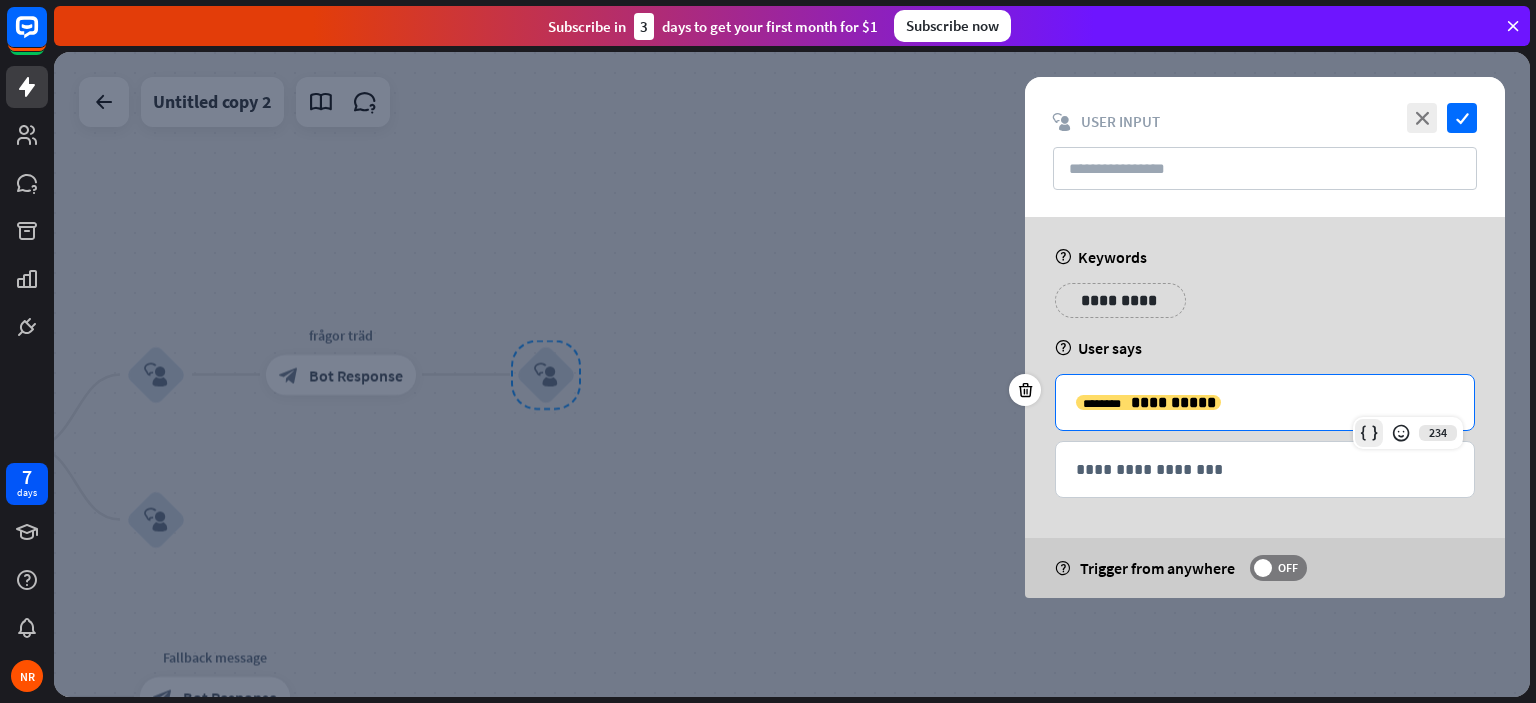 click at bounding box center (1369, 433) 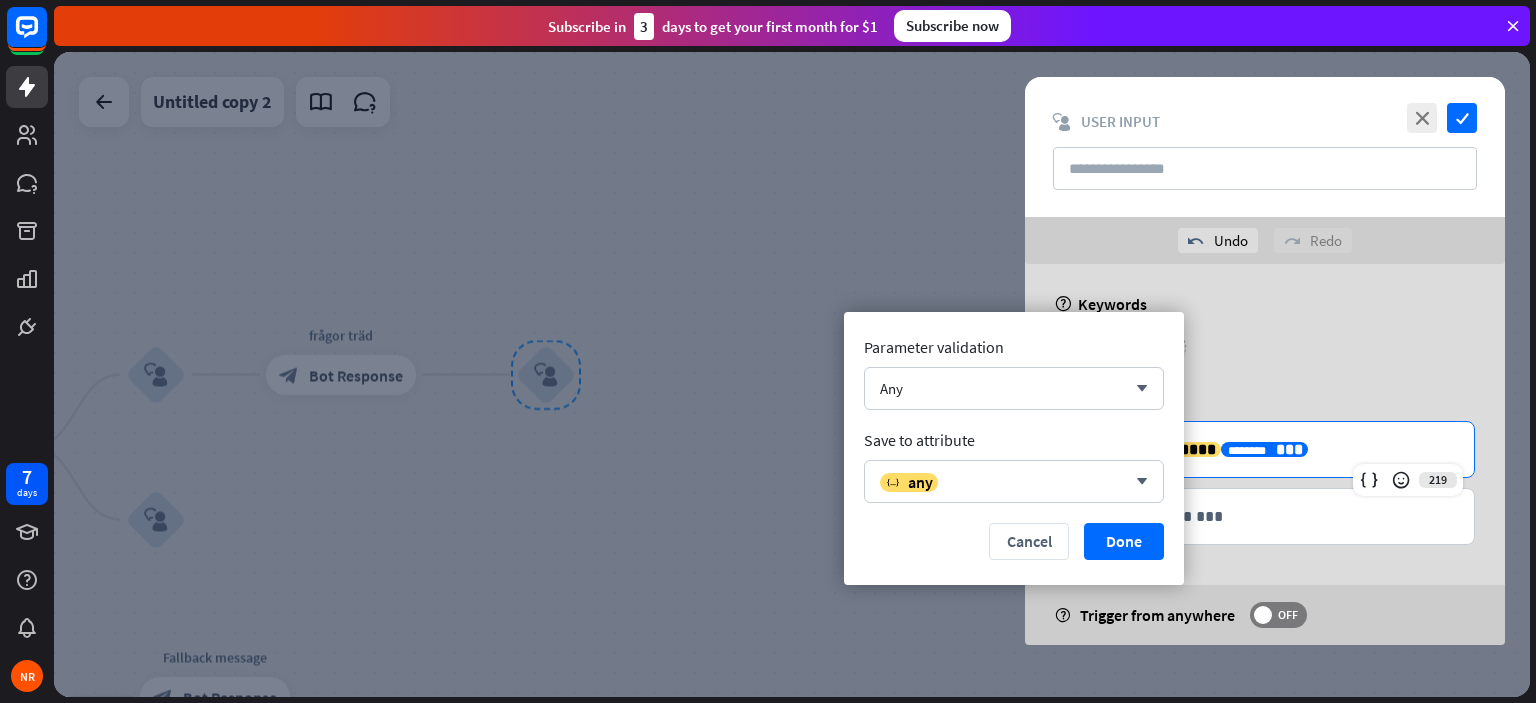 click on "**********" at bounding box center (1265, 449) 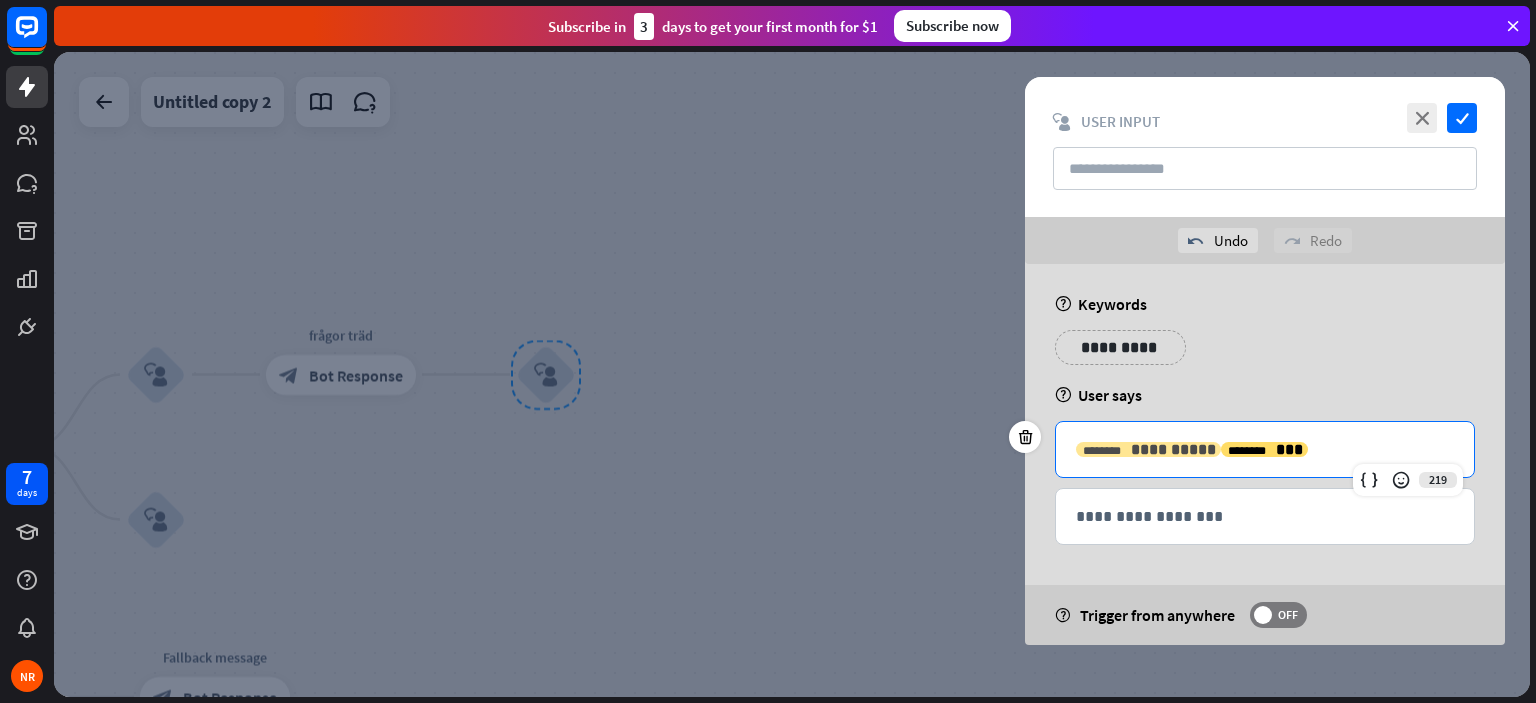 click on "**********" at bounding box center (1173, 449) 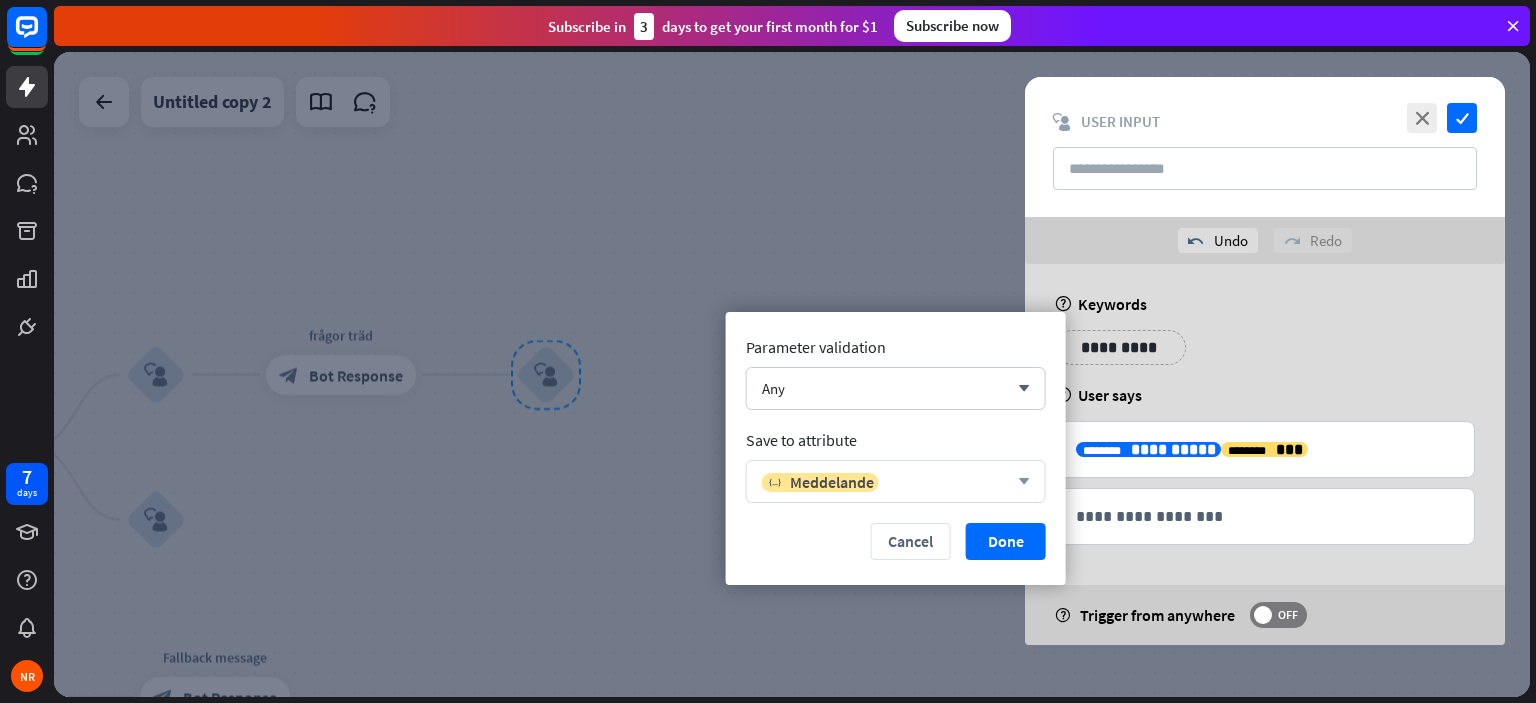 click on "variable   Meddelande   arrow_down" at bounding box center (896, 481) 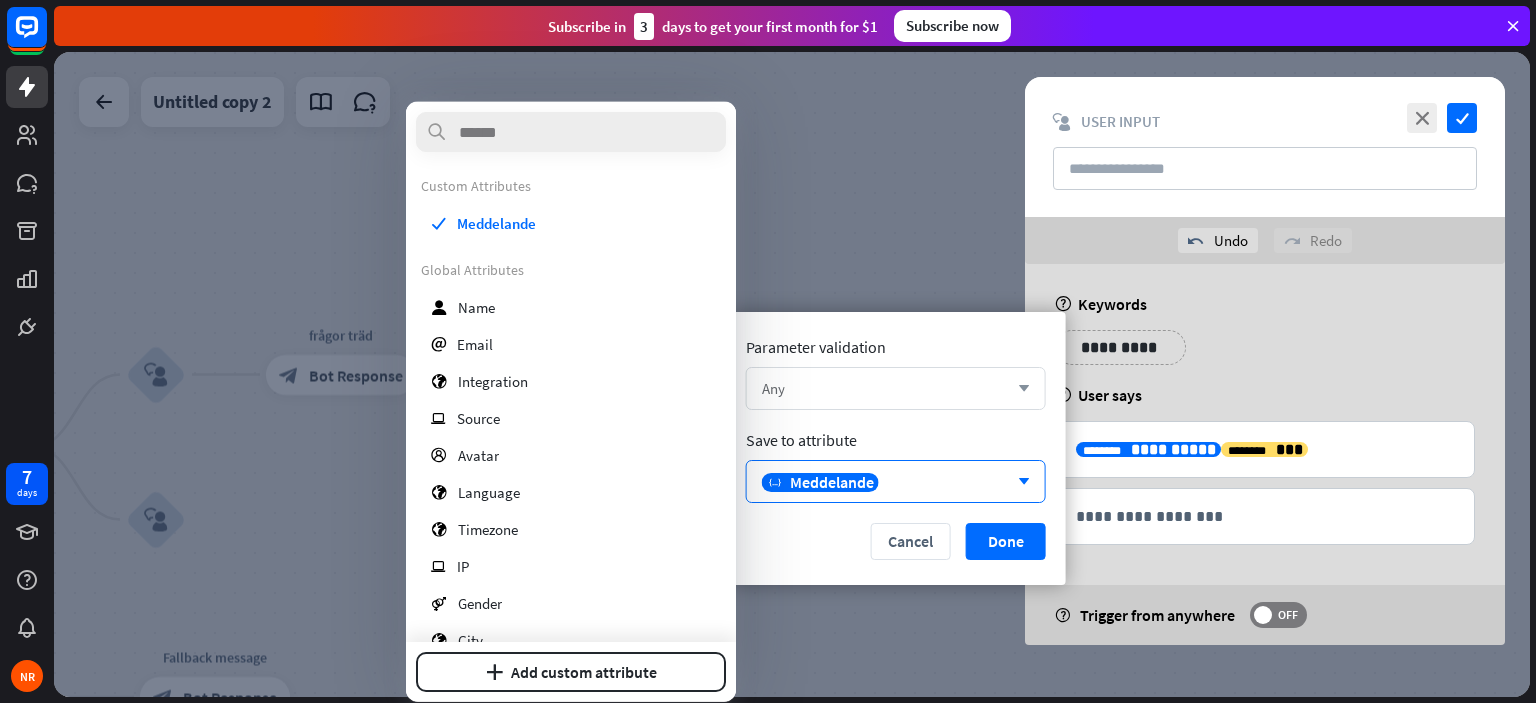 click on "Any" at bounding box center (885, 388) 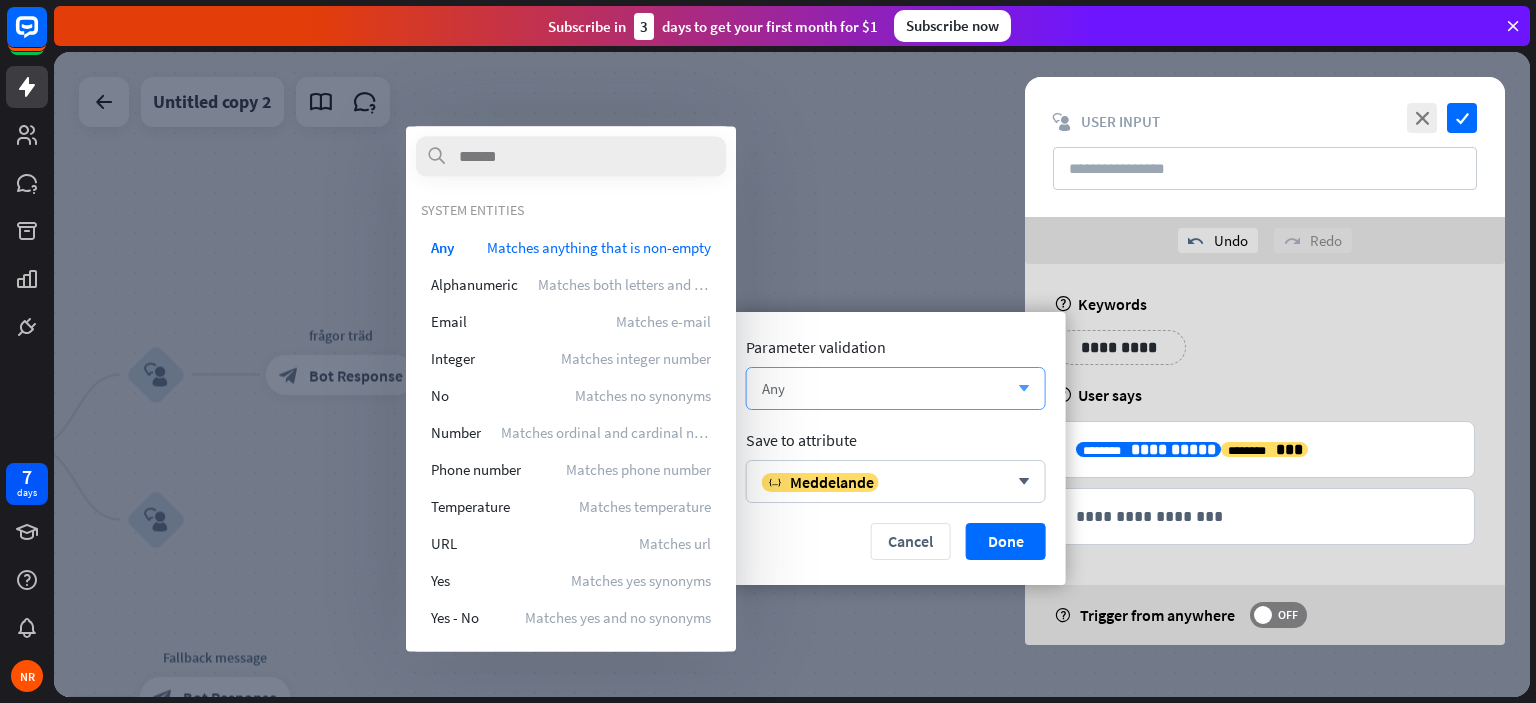 click on "Any" at bounding box center [885, 388] 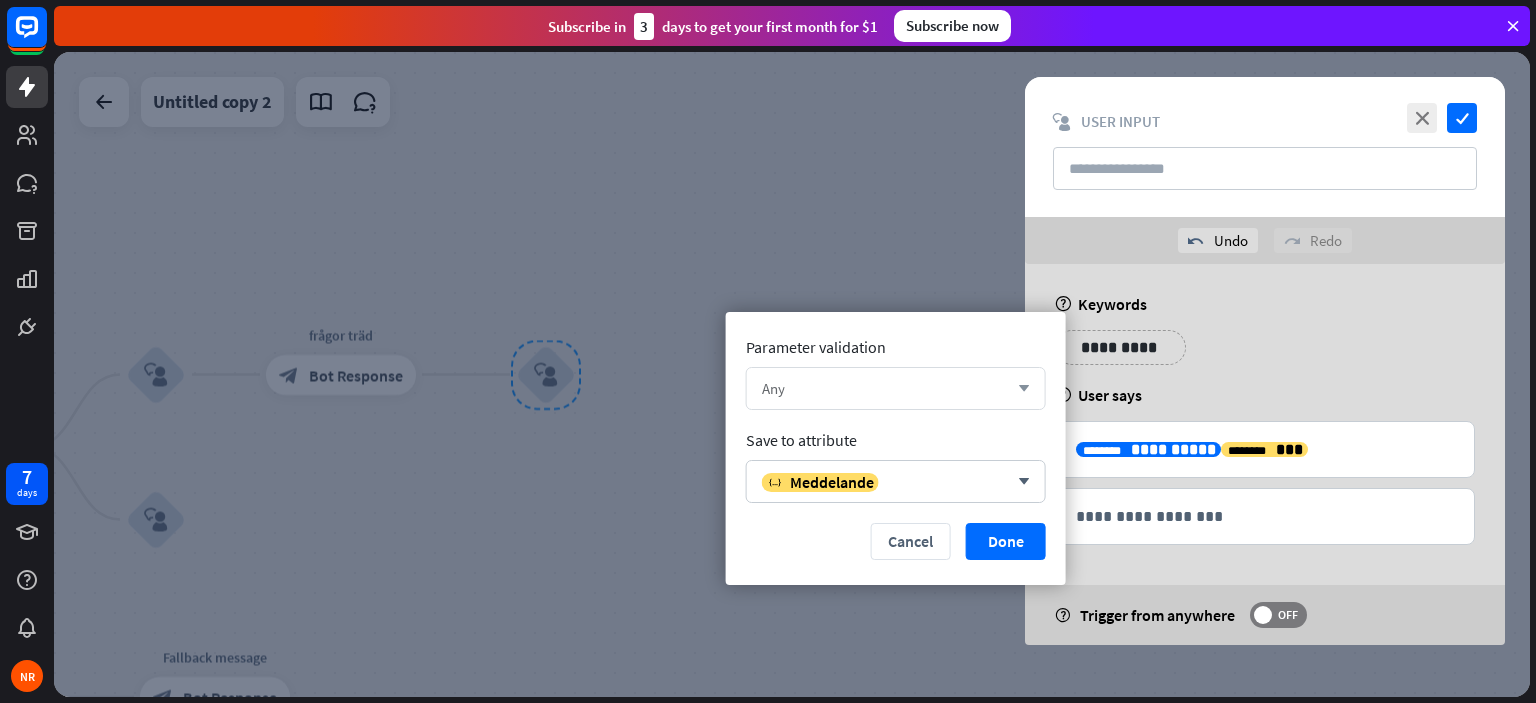 click on "Any" at bounding box center (885, 388) 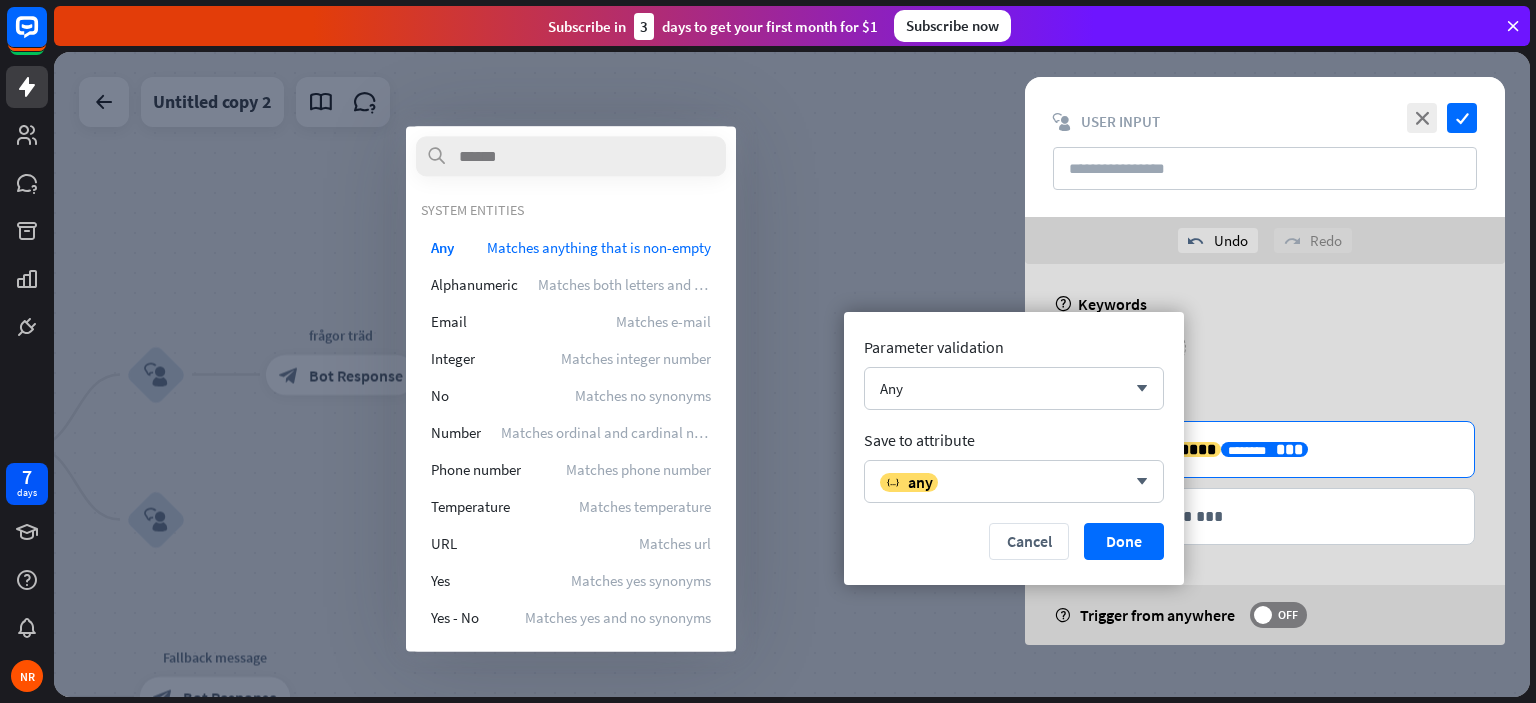 click on "***" at bounding box center (1289, 449) 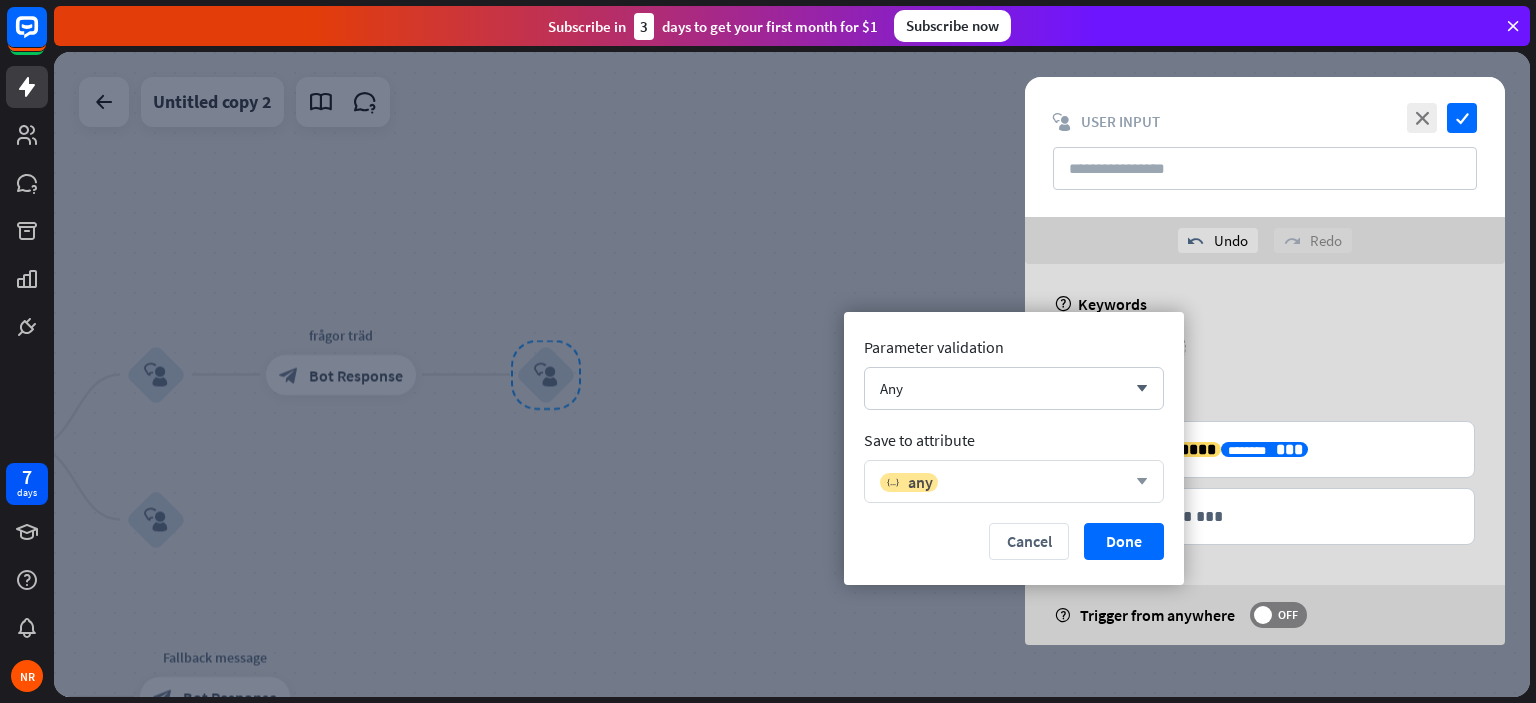 click on "variable   any" at bounding box center (1003, 482) 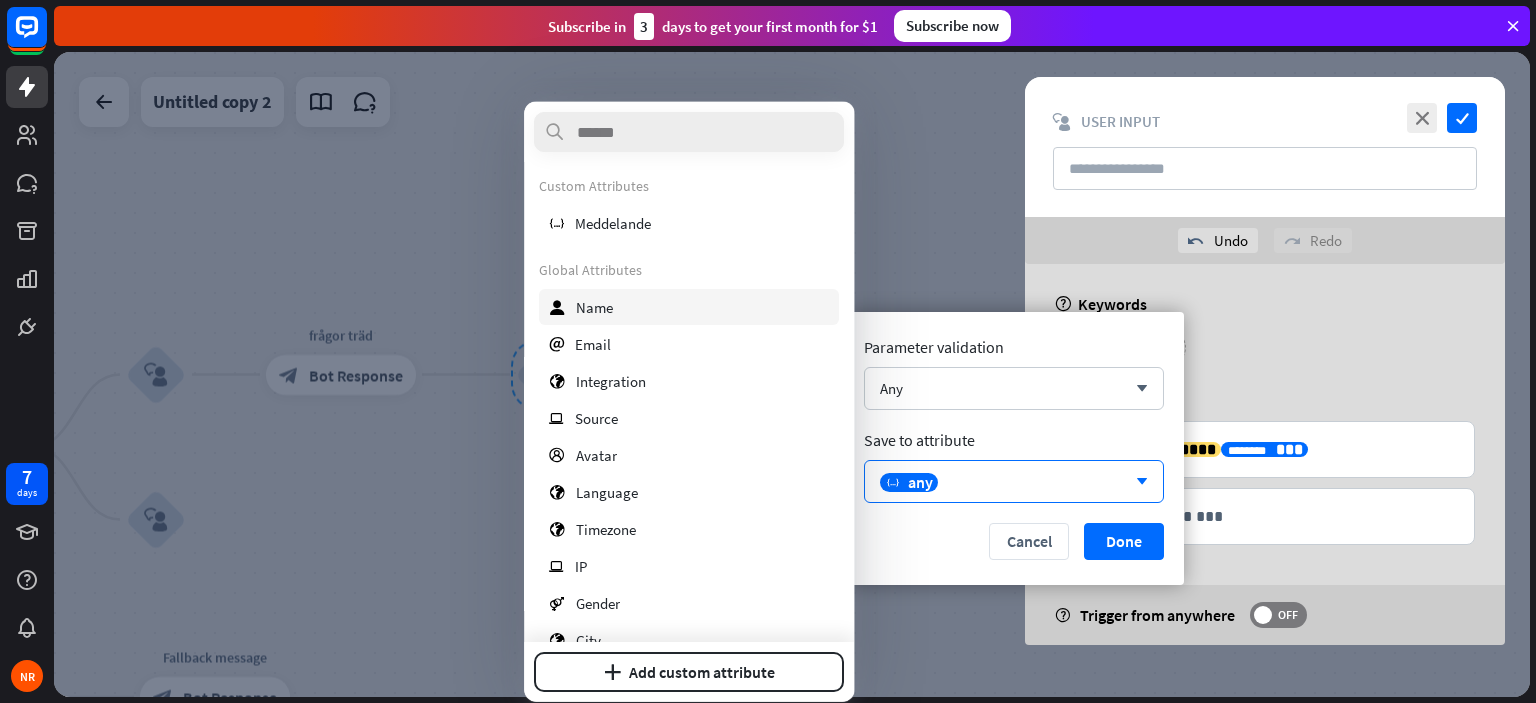 click on "user
Name" at bounding box center (689, 307) 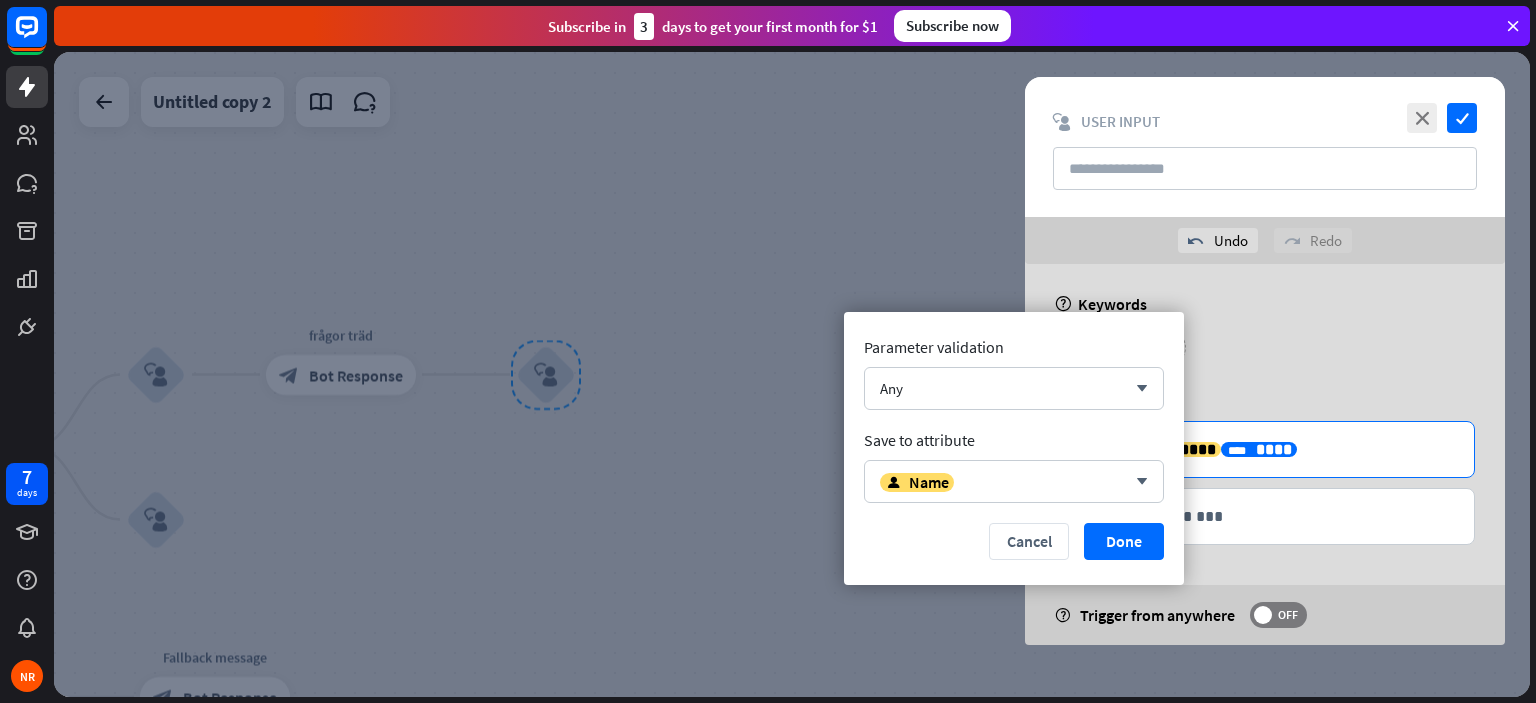 click on "**********" at bounding box center (1265, 449) 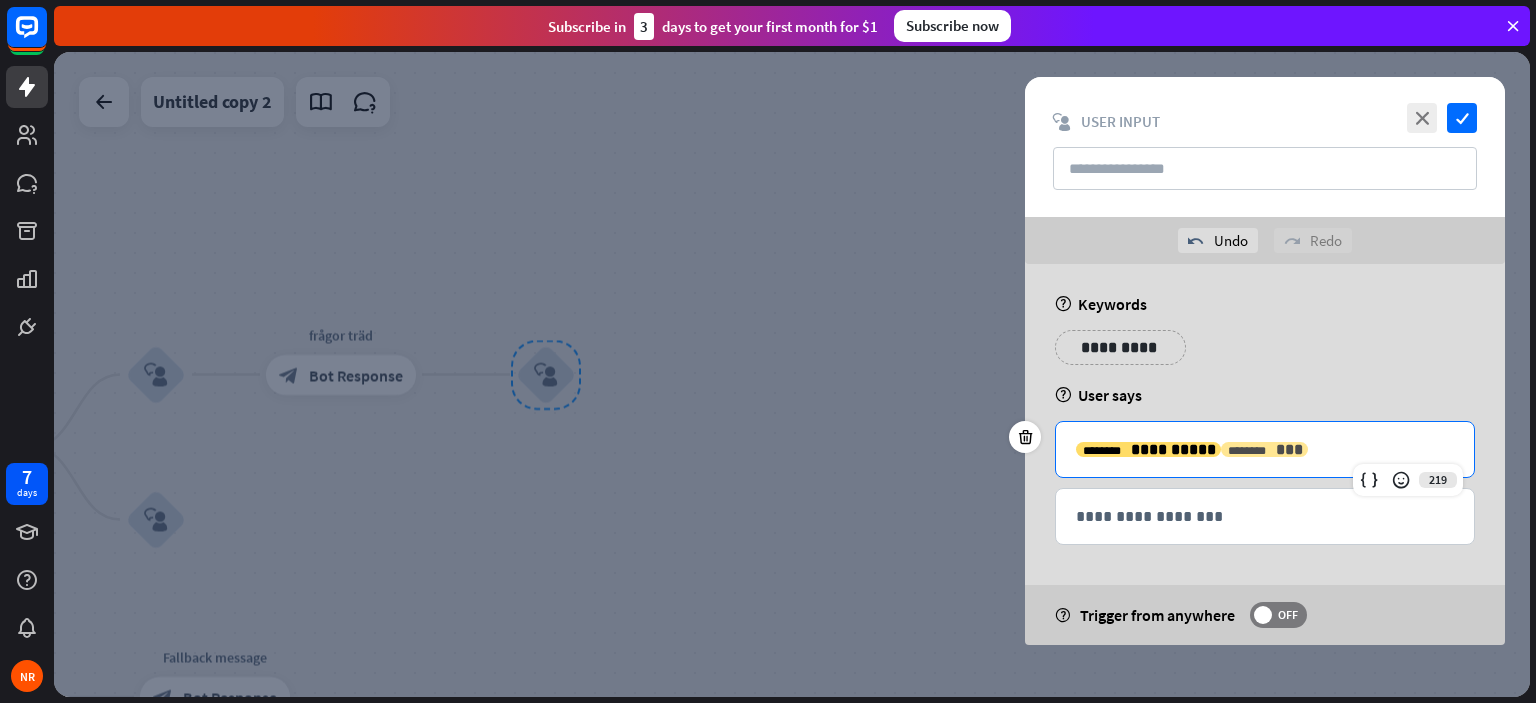 click on "***" at bounding box center [1289, 449] 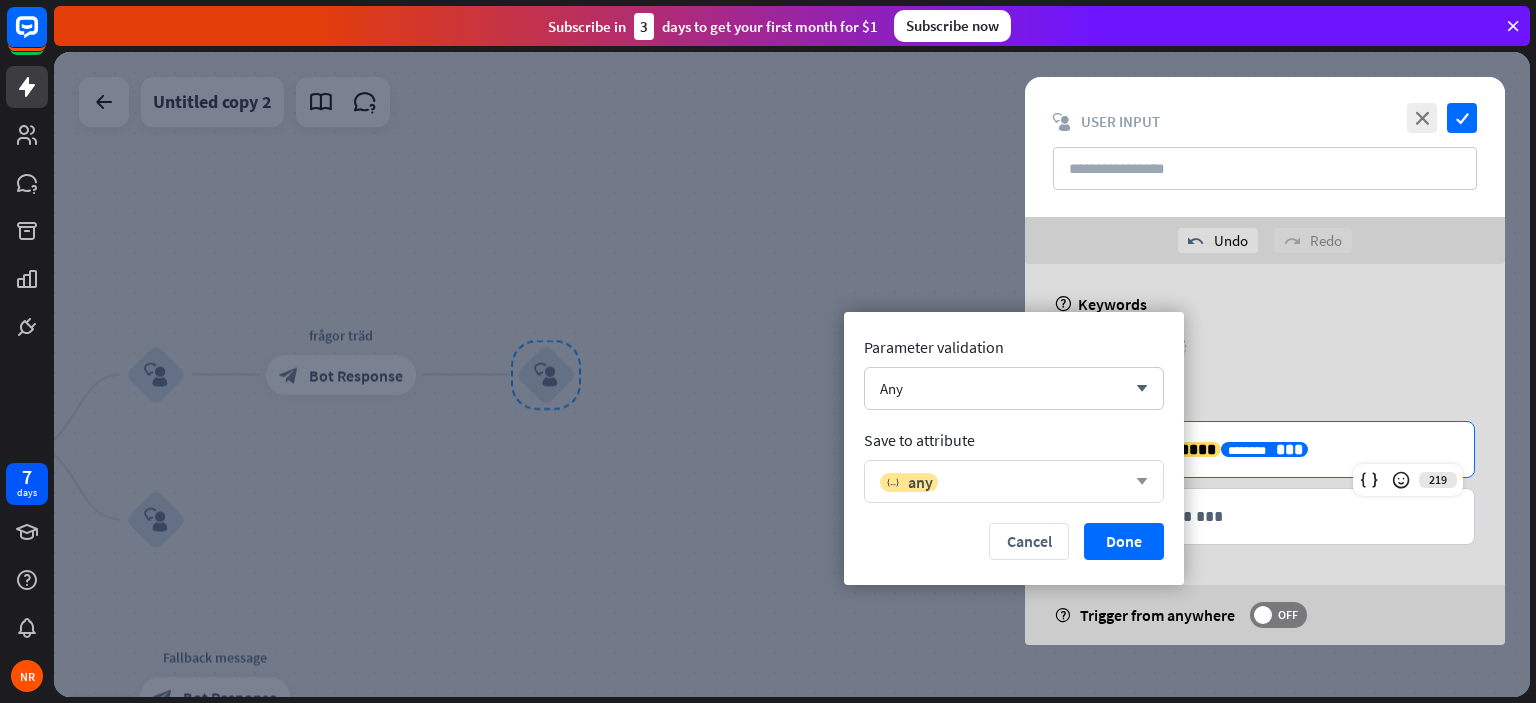 click on "variable   any" at bounding box center (1003, 482) 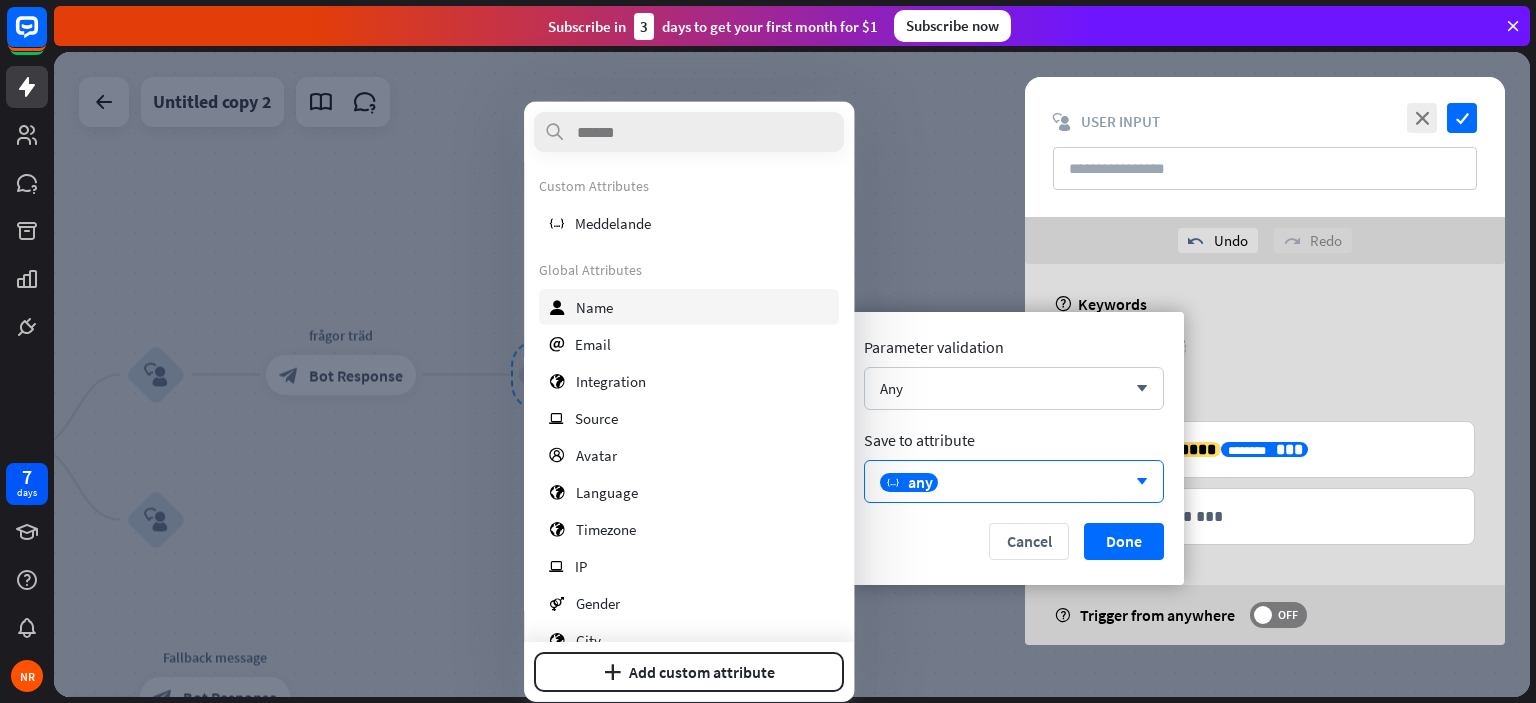 click on "user
Name" at bounding box center (689, 307) 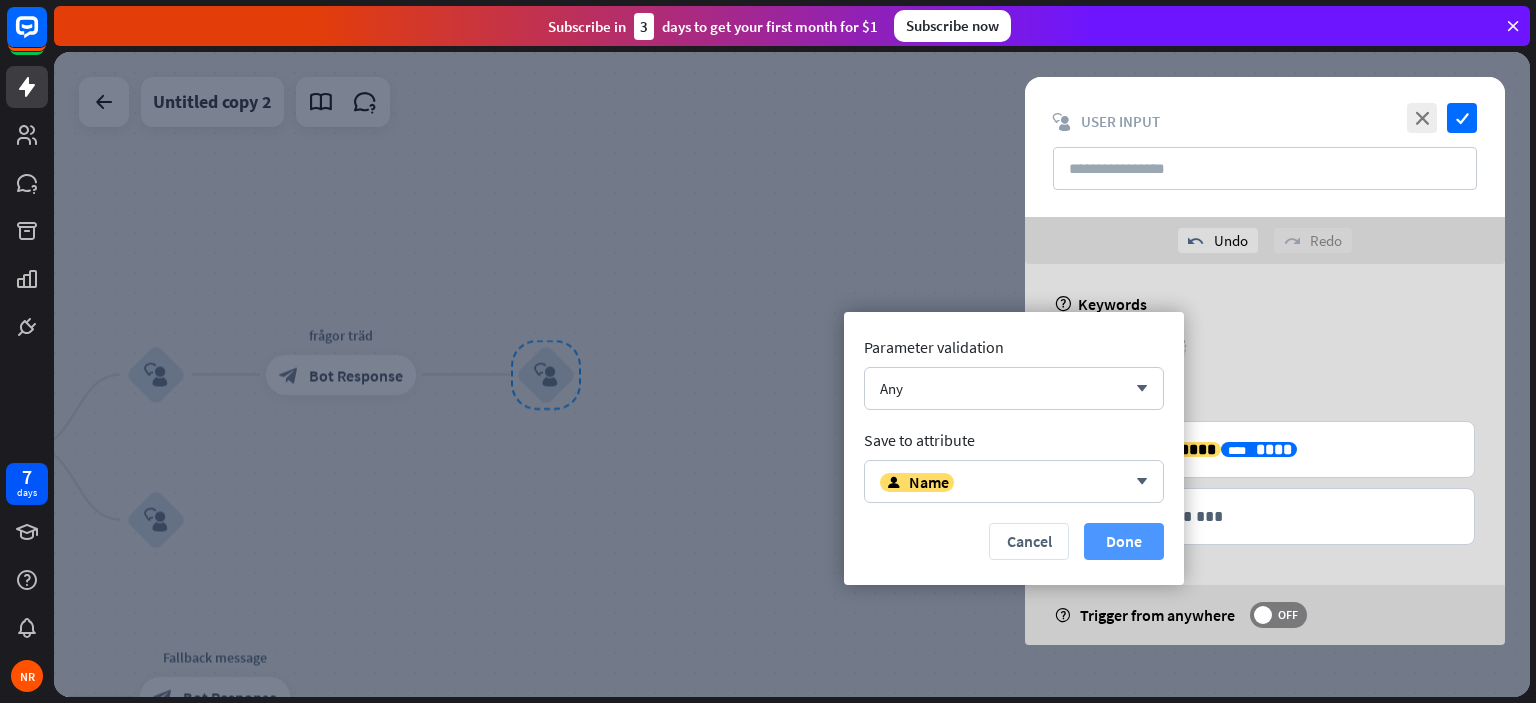 click on "Done" at bounding box center [1124, 541] 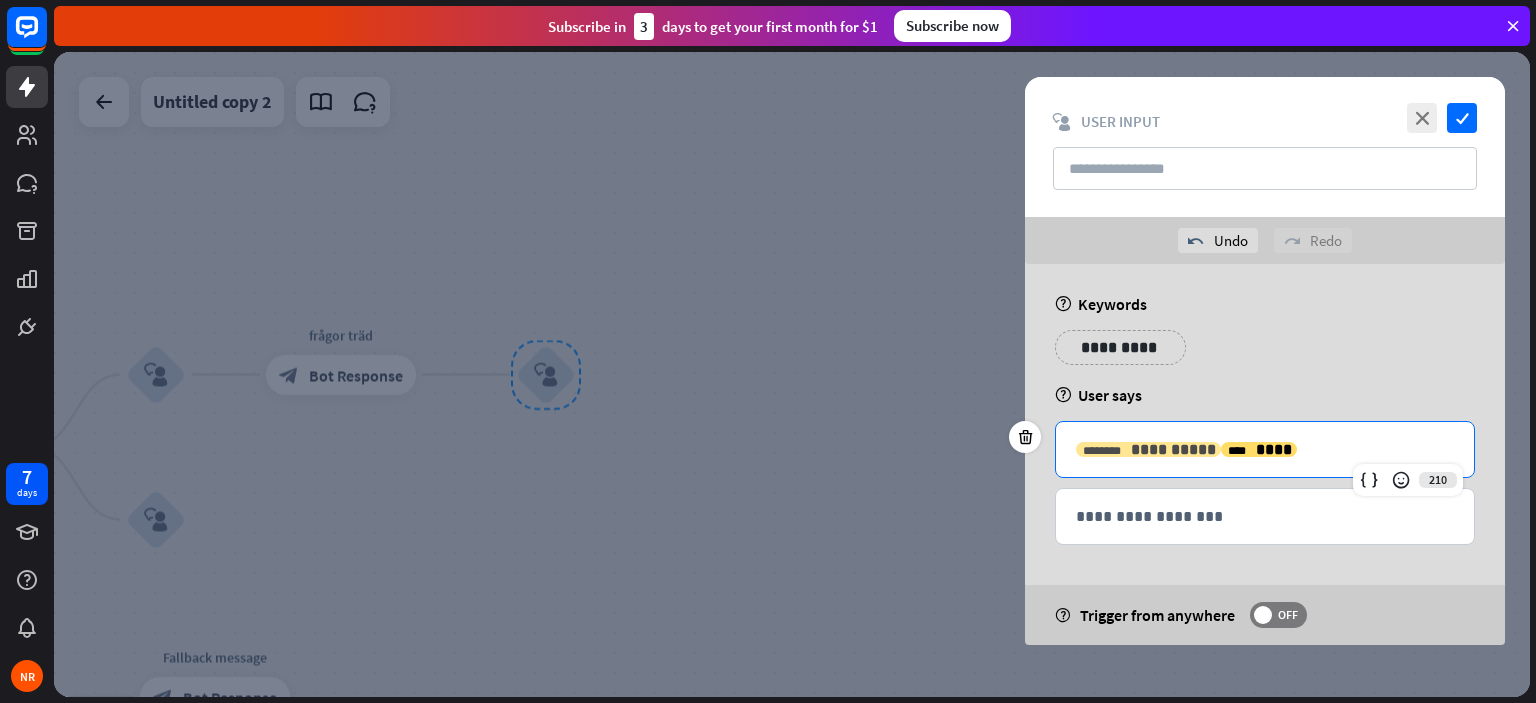 click on "**********" at bounding box center (1173, 449) 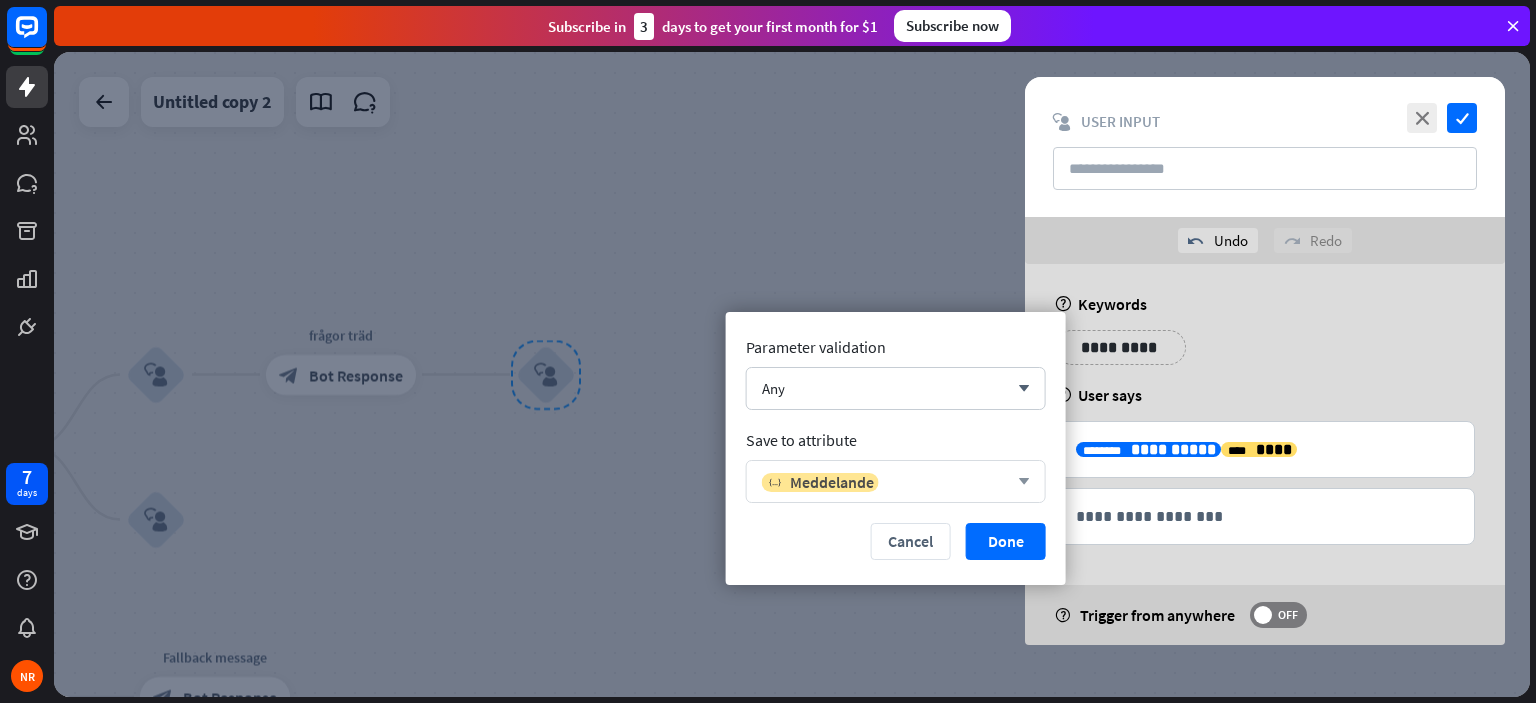 click on "variable   Meddelande   arrow_down" at bounding box center (896, 481) 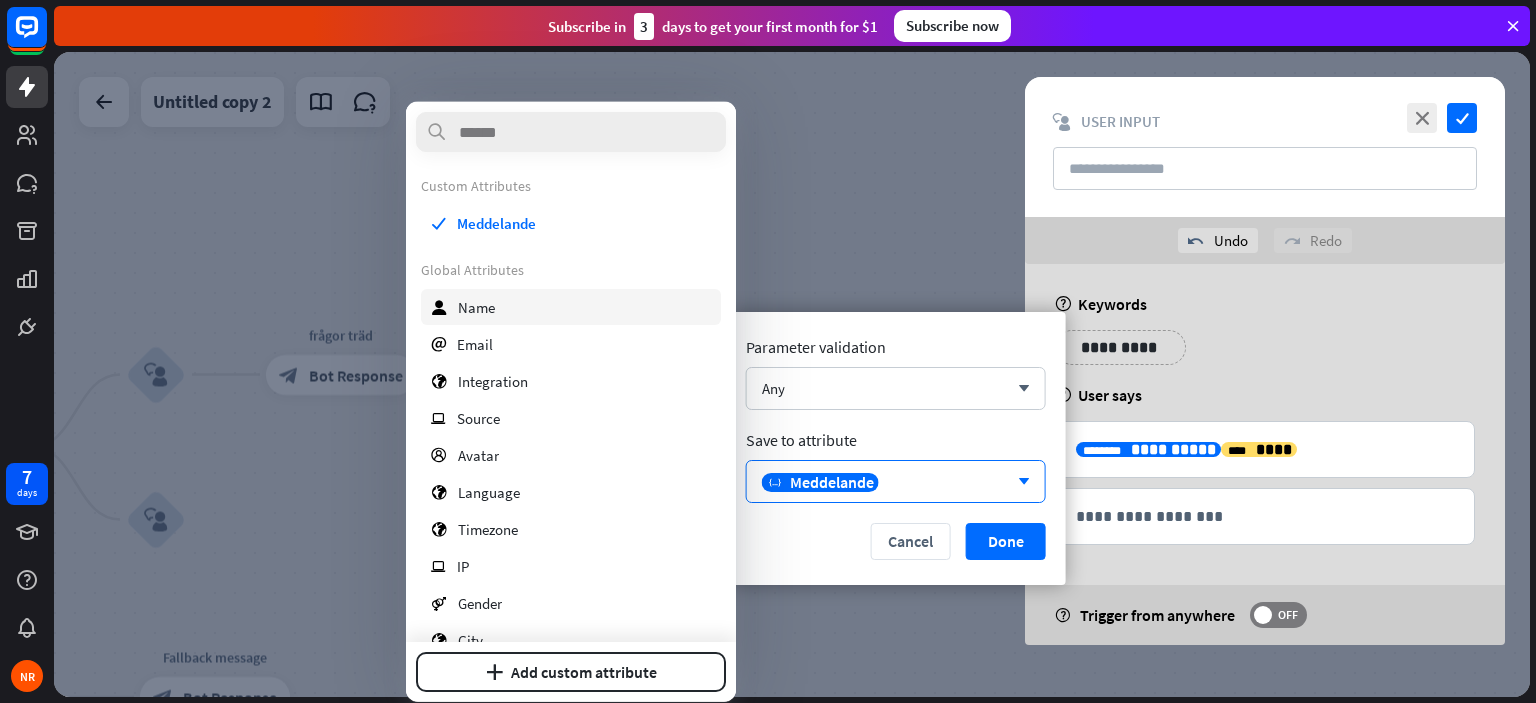 click on "user
Name" at bounding box center [571, 307] 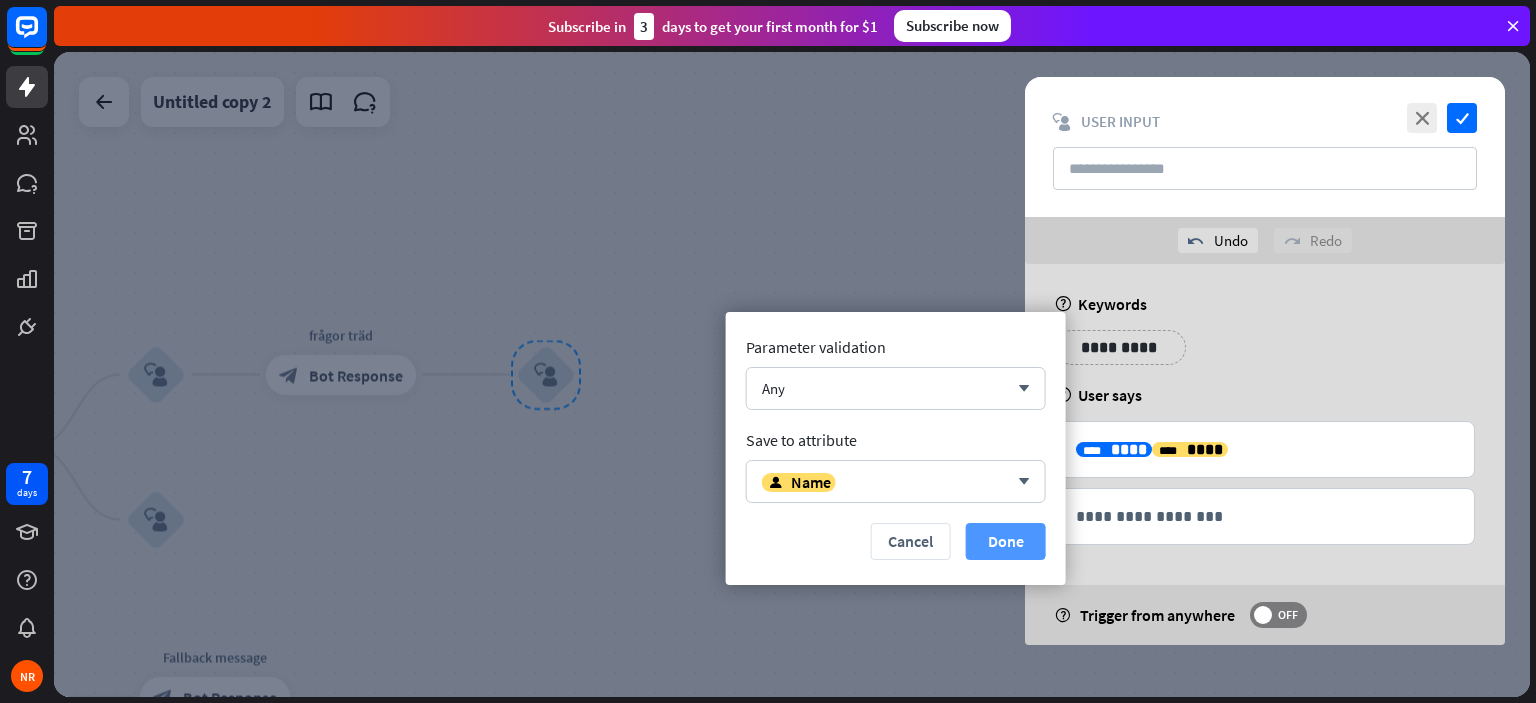 click on "Done" at bounding box center (1006, 541) 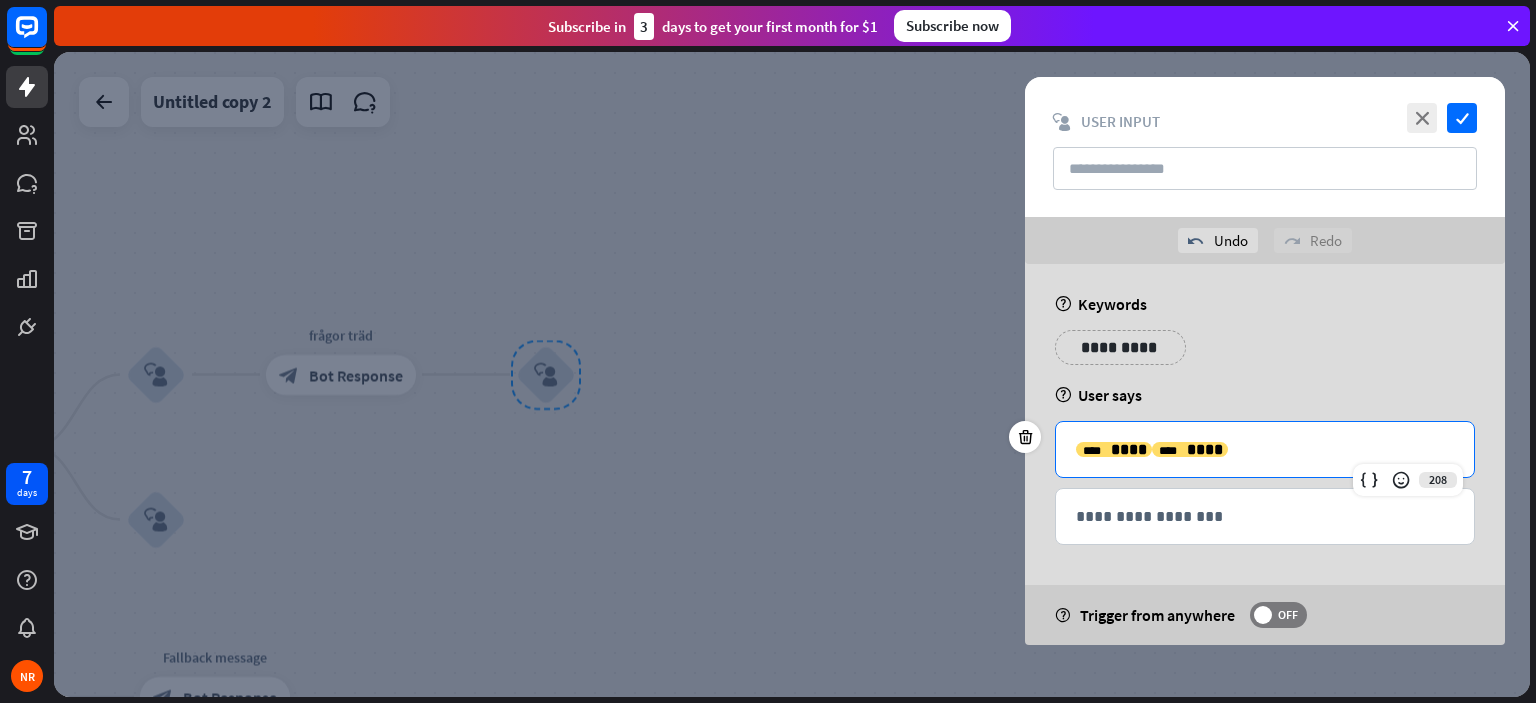 click on "**********" at bounding box center [1265, 449] 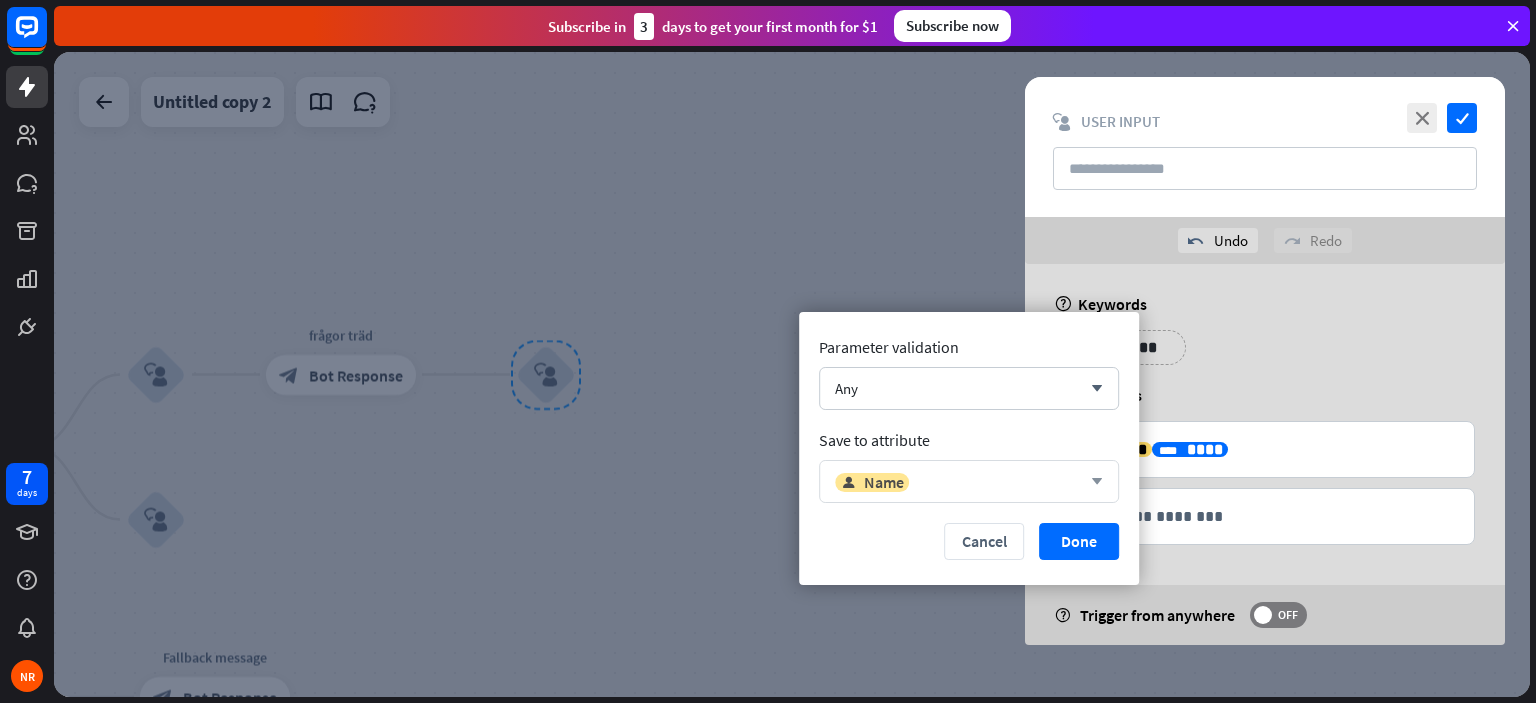 click on "user   Name" at bounding box center [958, 482] 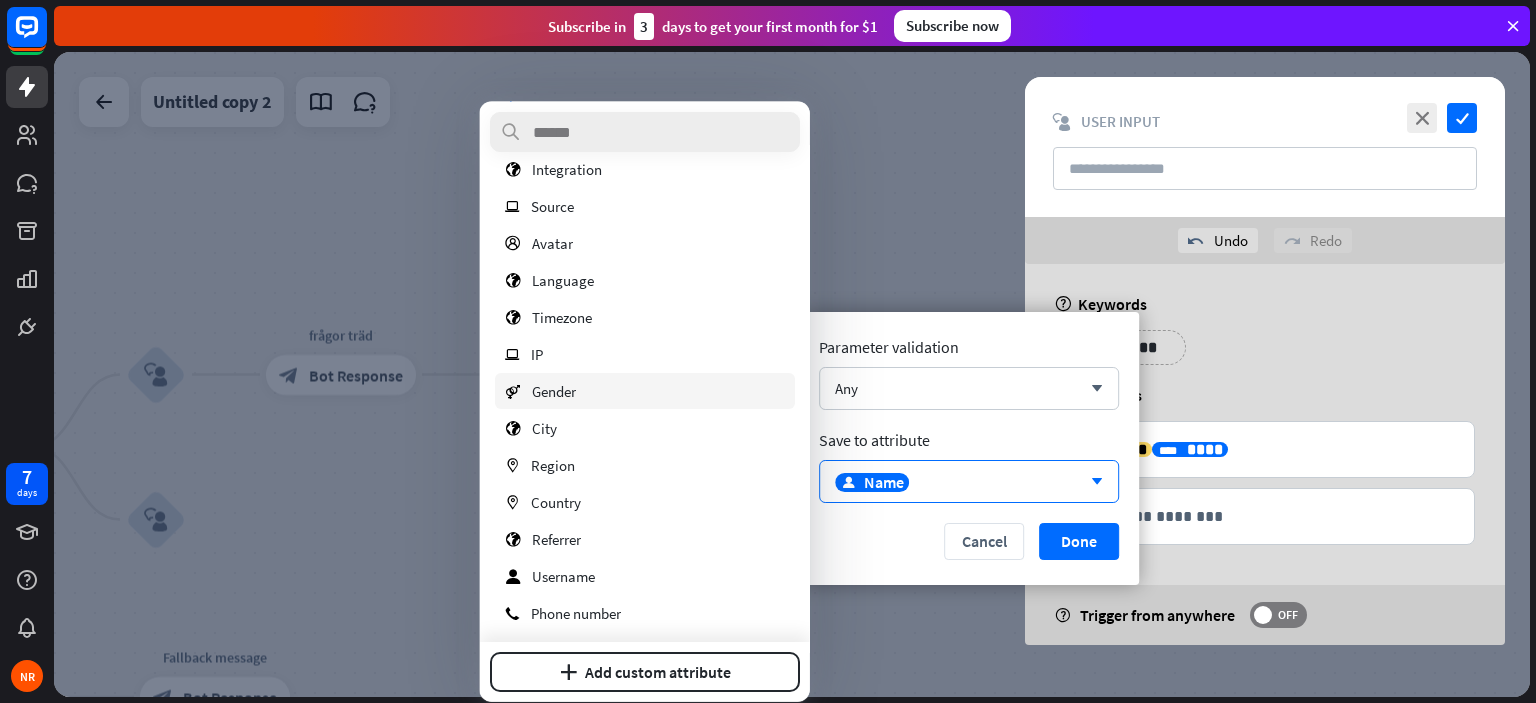 scroll, scrollTop: 216, scrollLeft: 0, axis: vertical 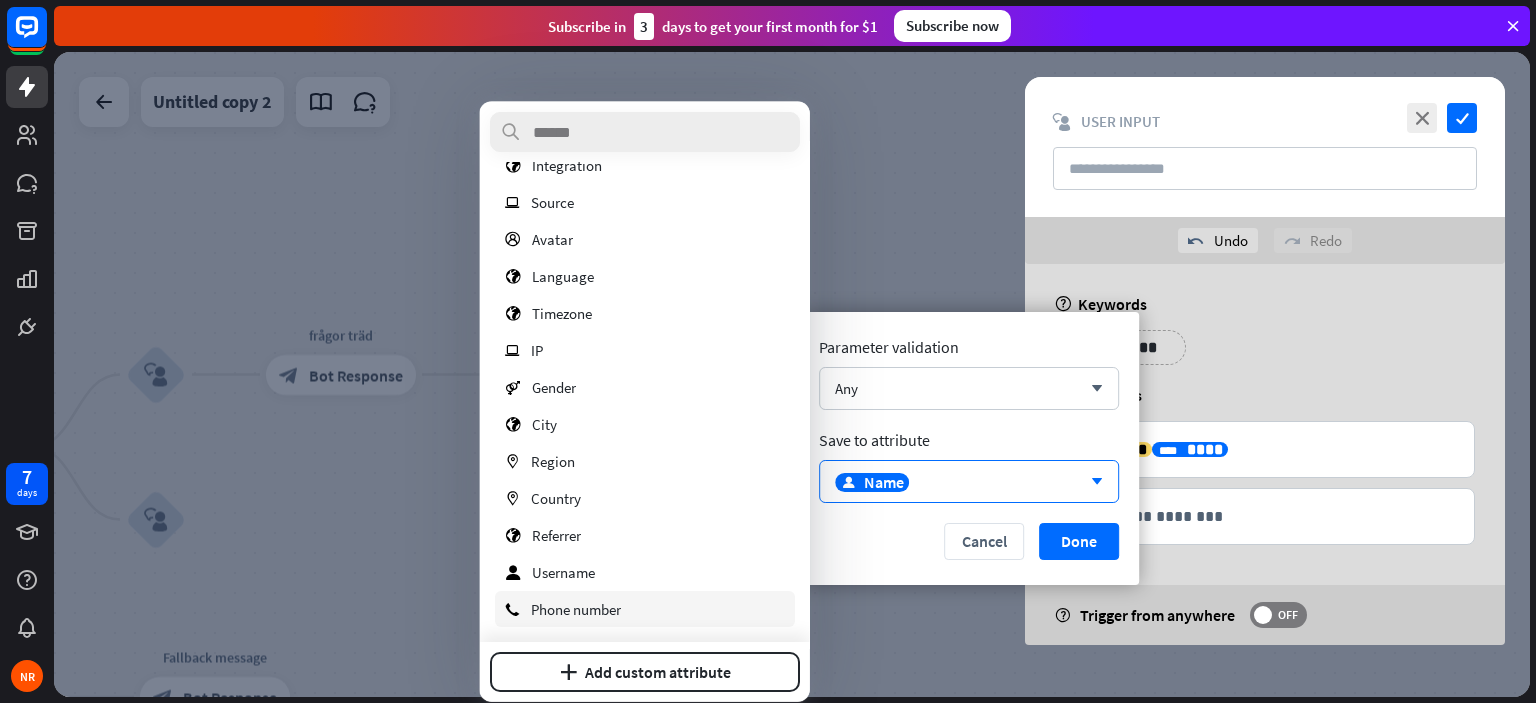 click on "[PHONE]" at bounding box center (645, 609) 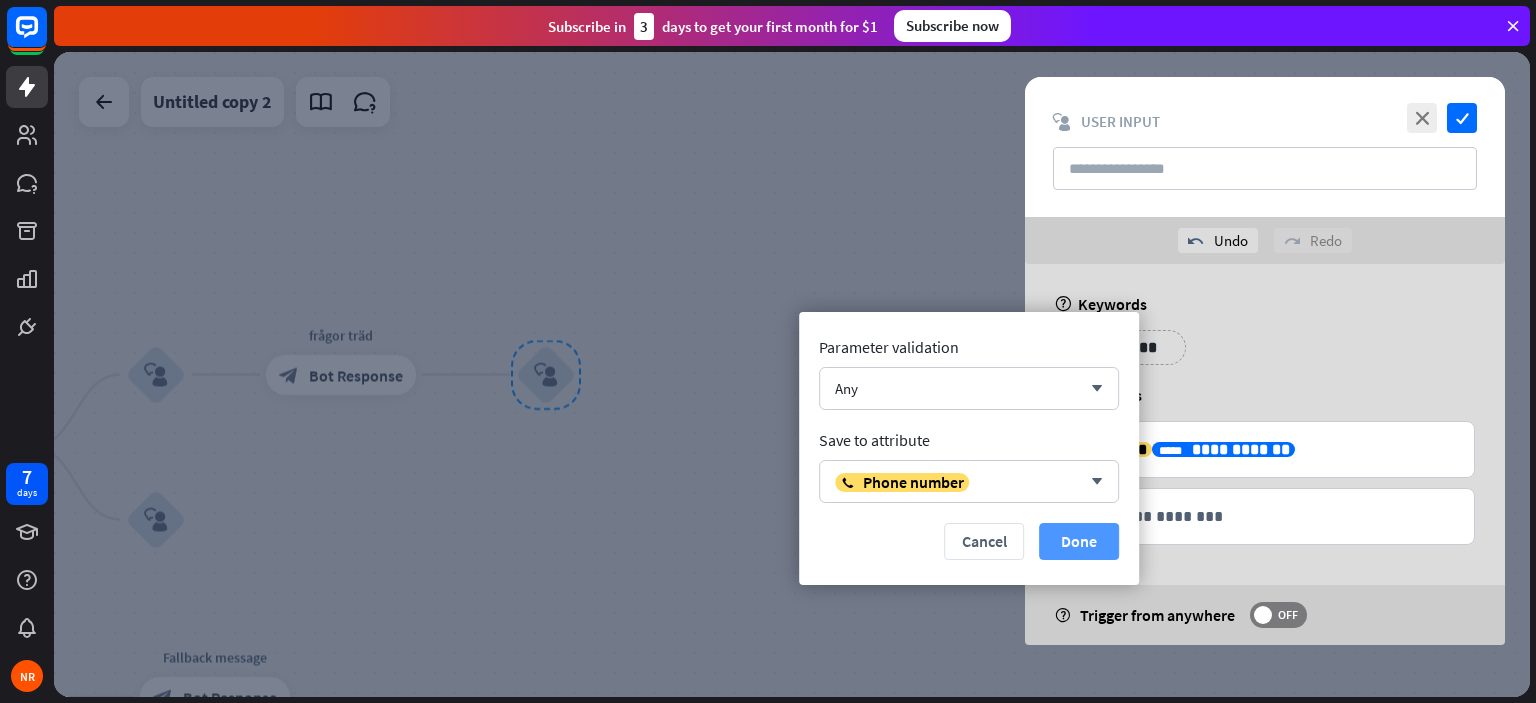 click on "Done" at bounding box center (1079, 541) 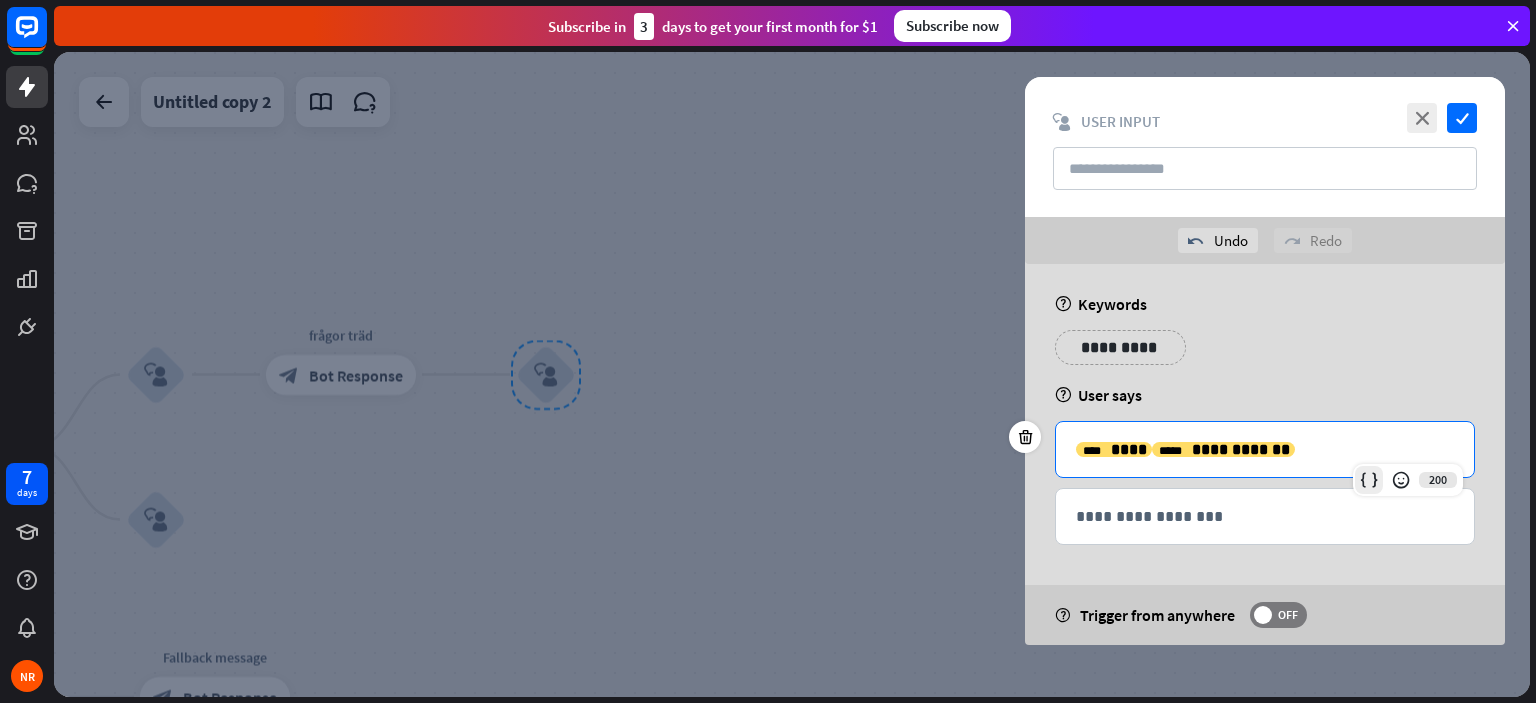 click at bounding box center (1369, 480) 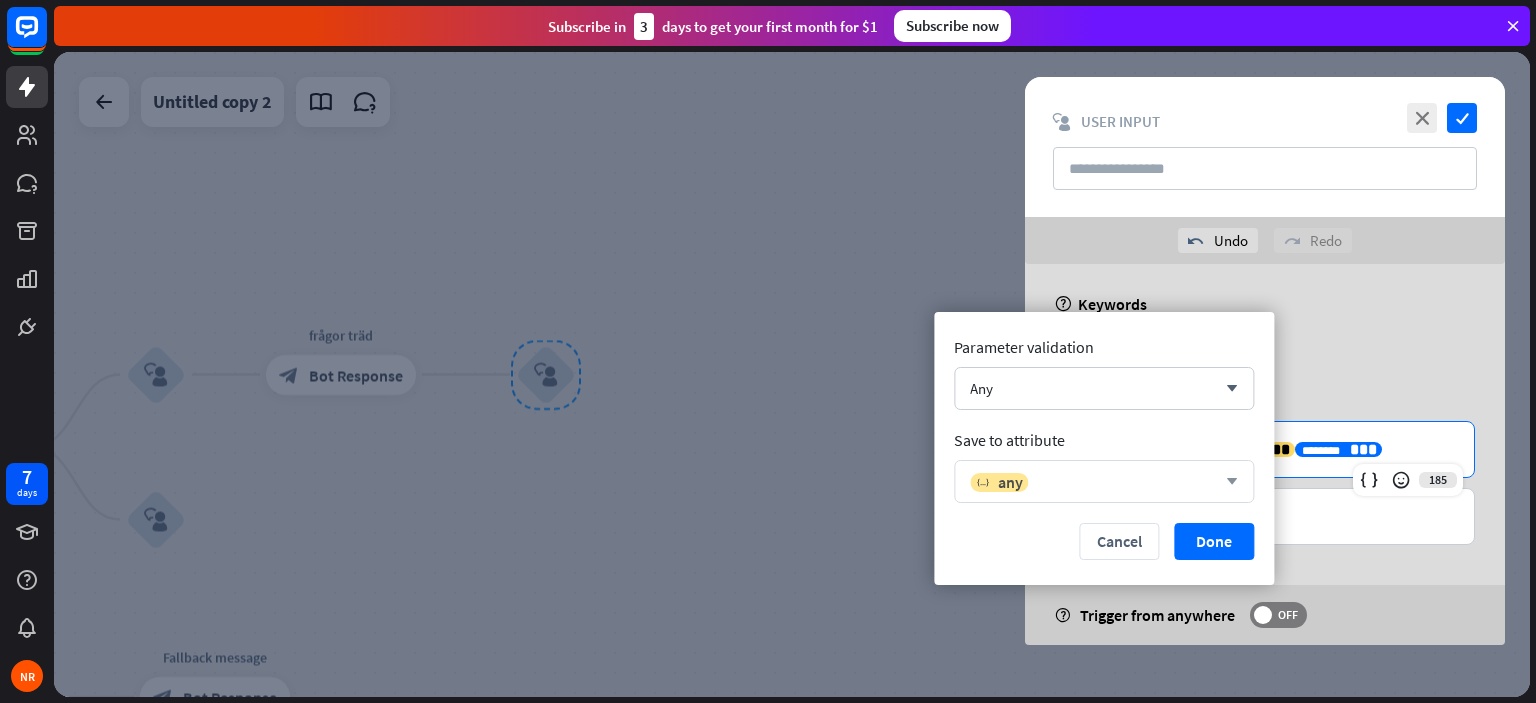 click on "variable   any" at bounding box center (1093, 482) 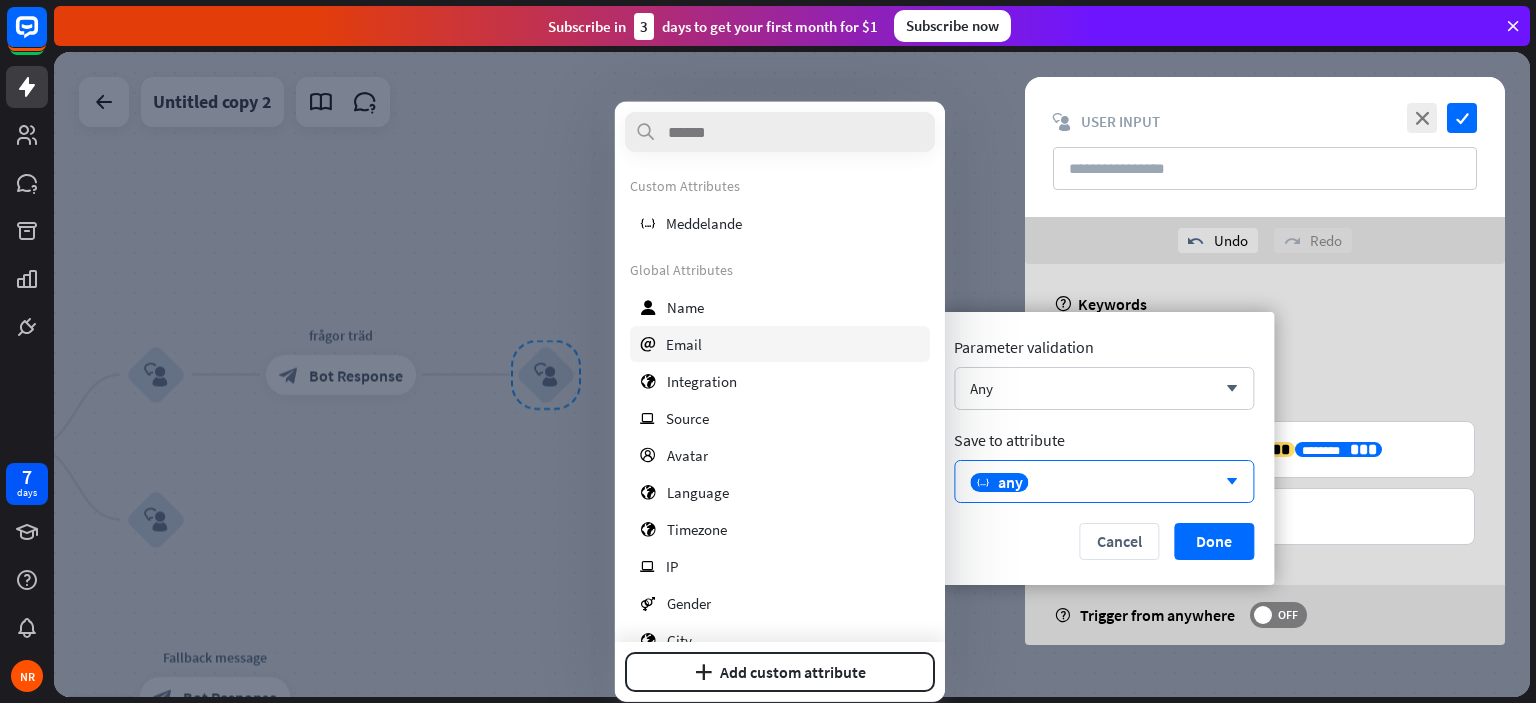 click on "email
Email" at bounding box center (780, 344) 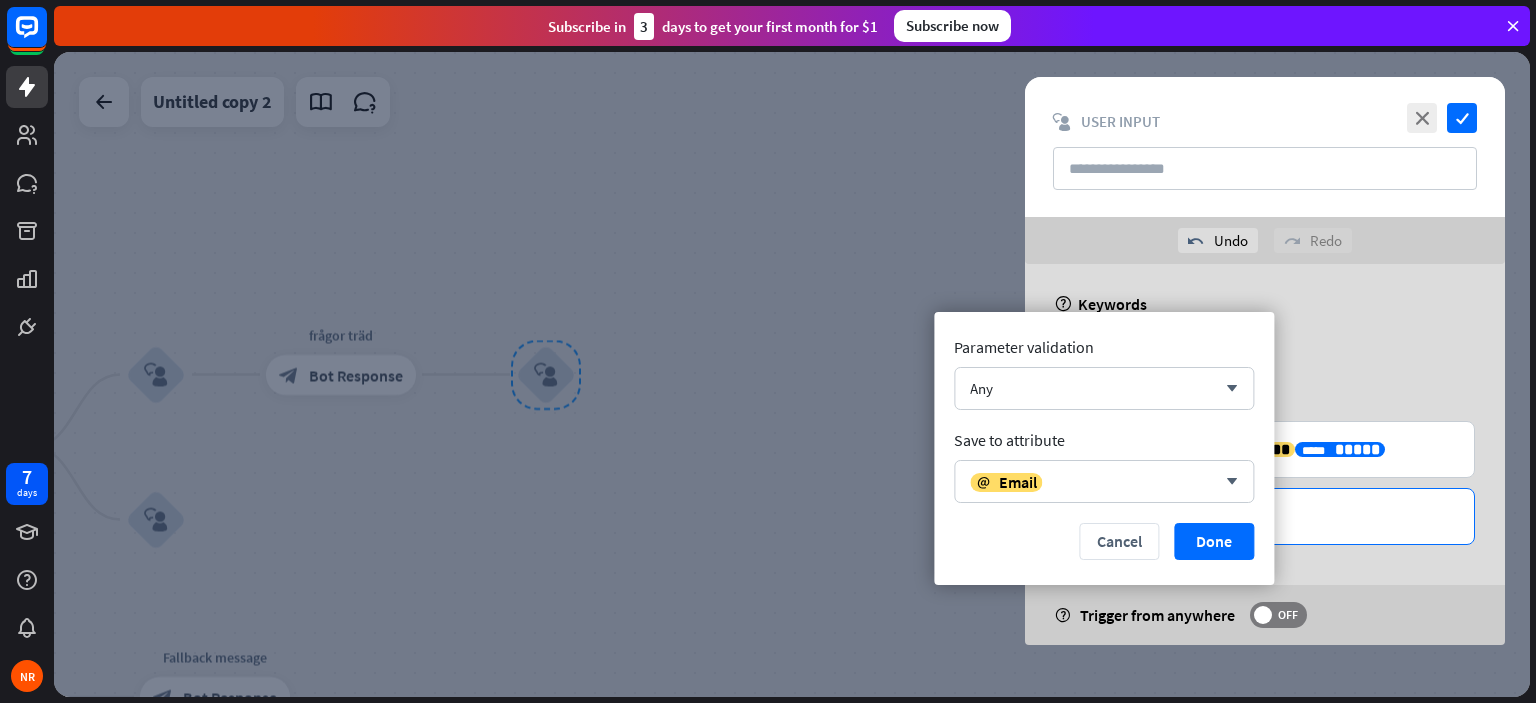 drag, startPoint x: 1214, startPoint y: 535, endPoint x: 1236, endPoint y: 531, distance: 22.36068 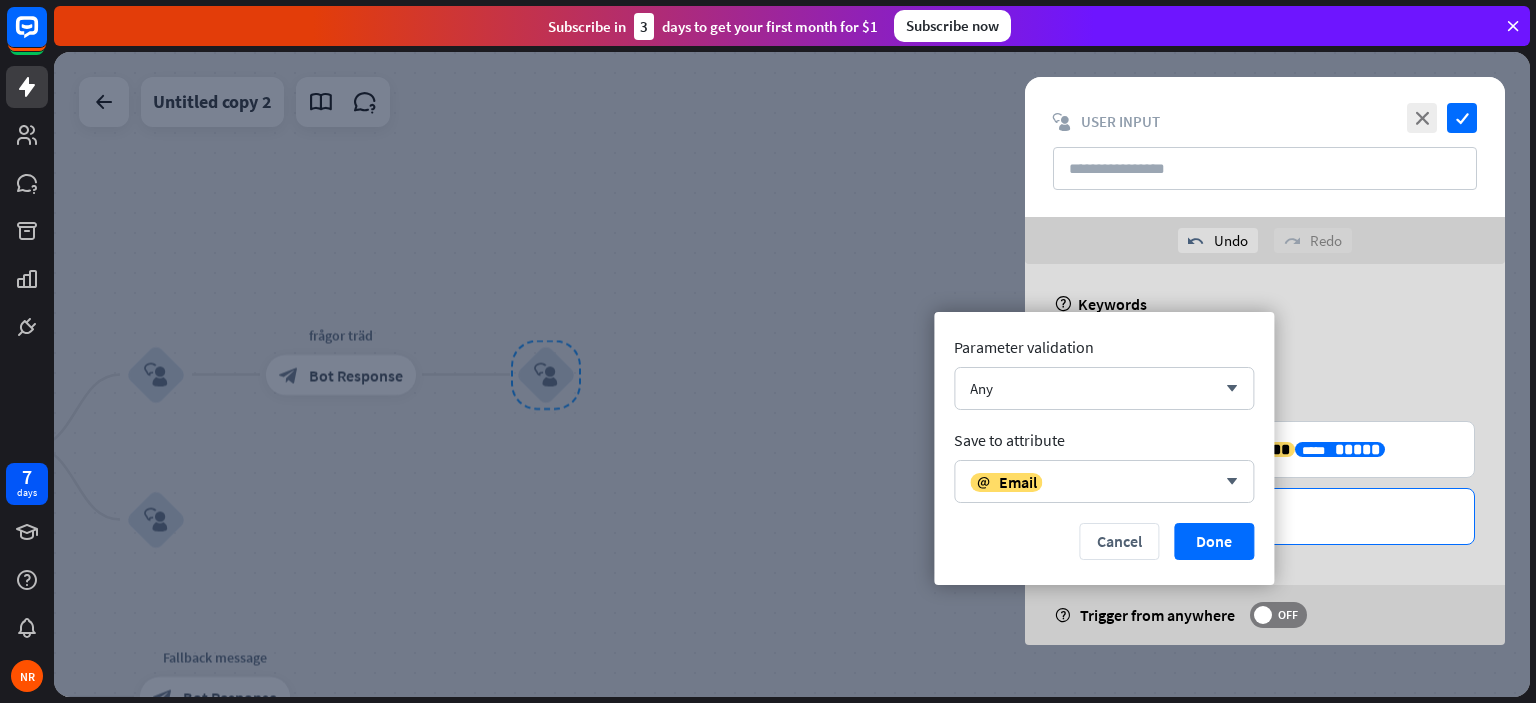 click on "Done" at bounding box center [1214, 541] 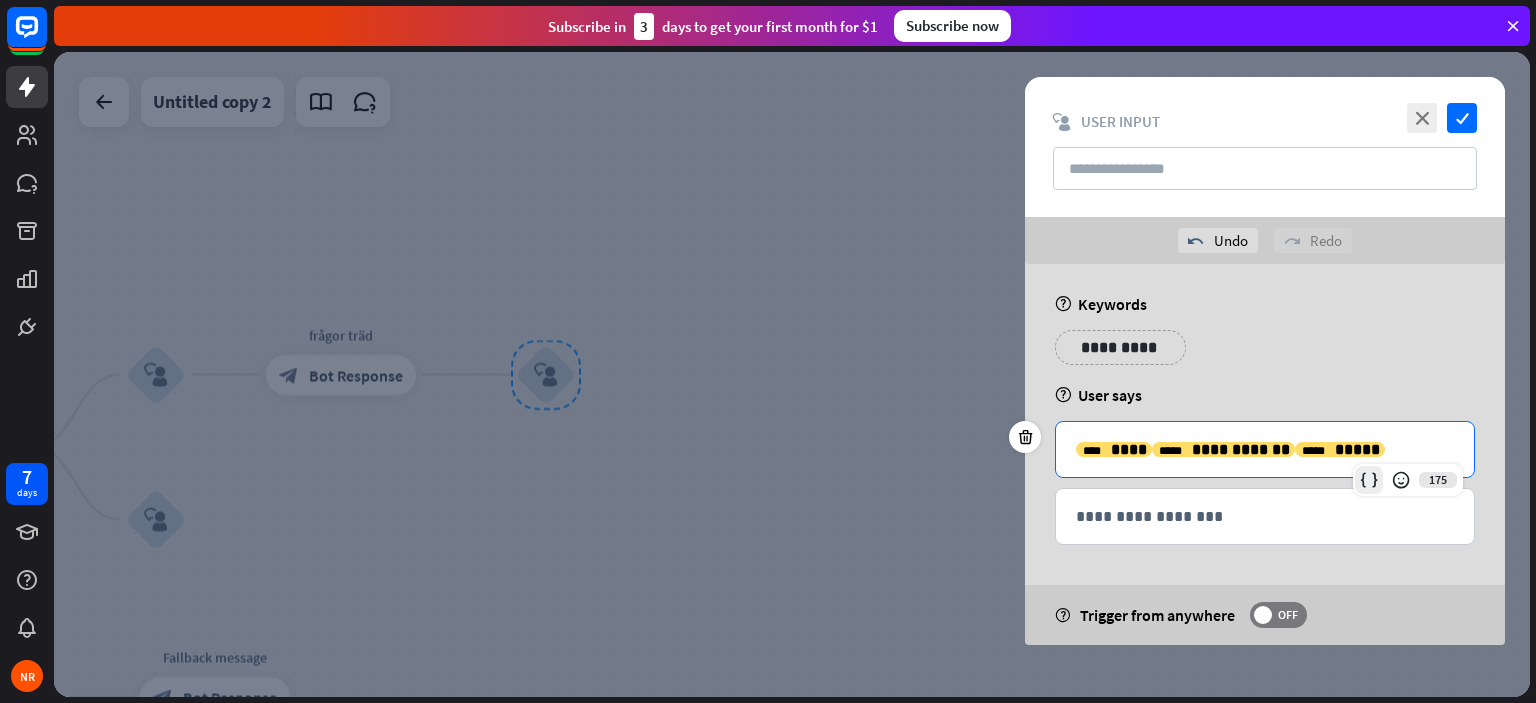click at bounding box center [1369, 480] 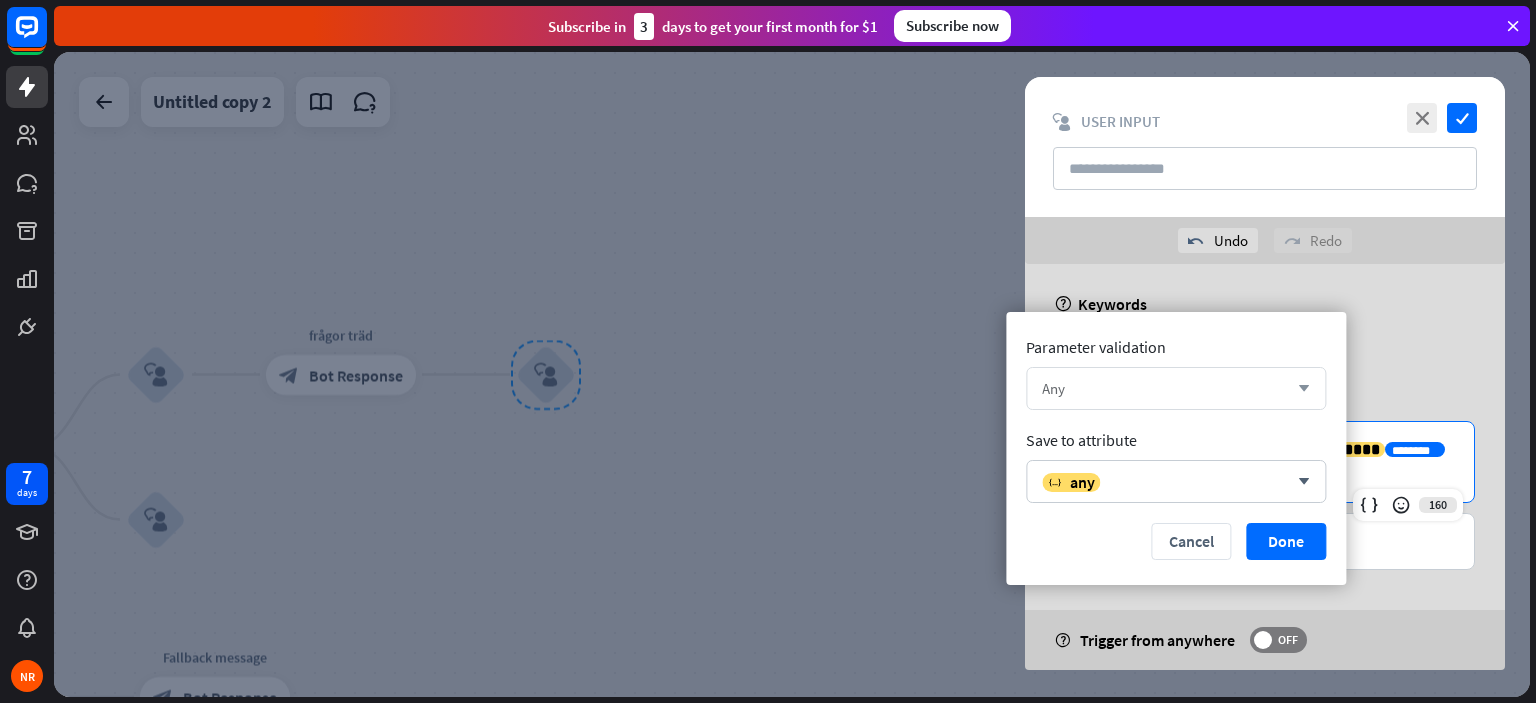 click on "Any
arrow_down" at bounding box center (1176, 388) 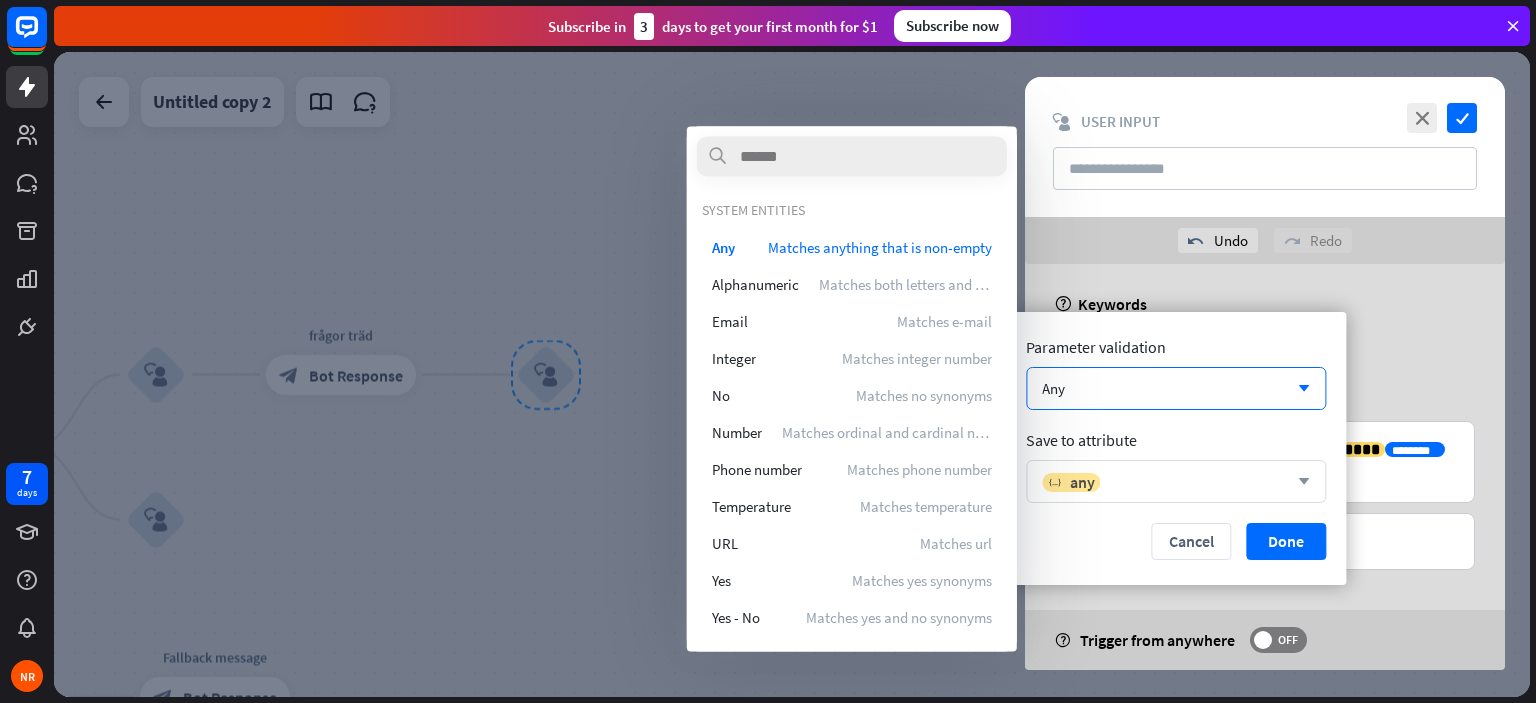 click on "variable   any" at bounding box center [1165, 482] 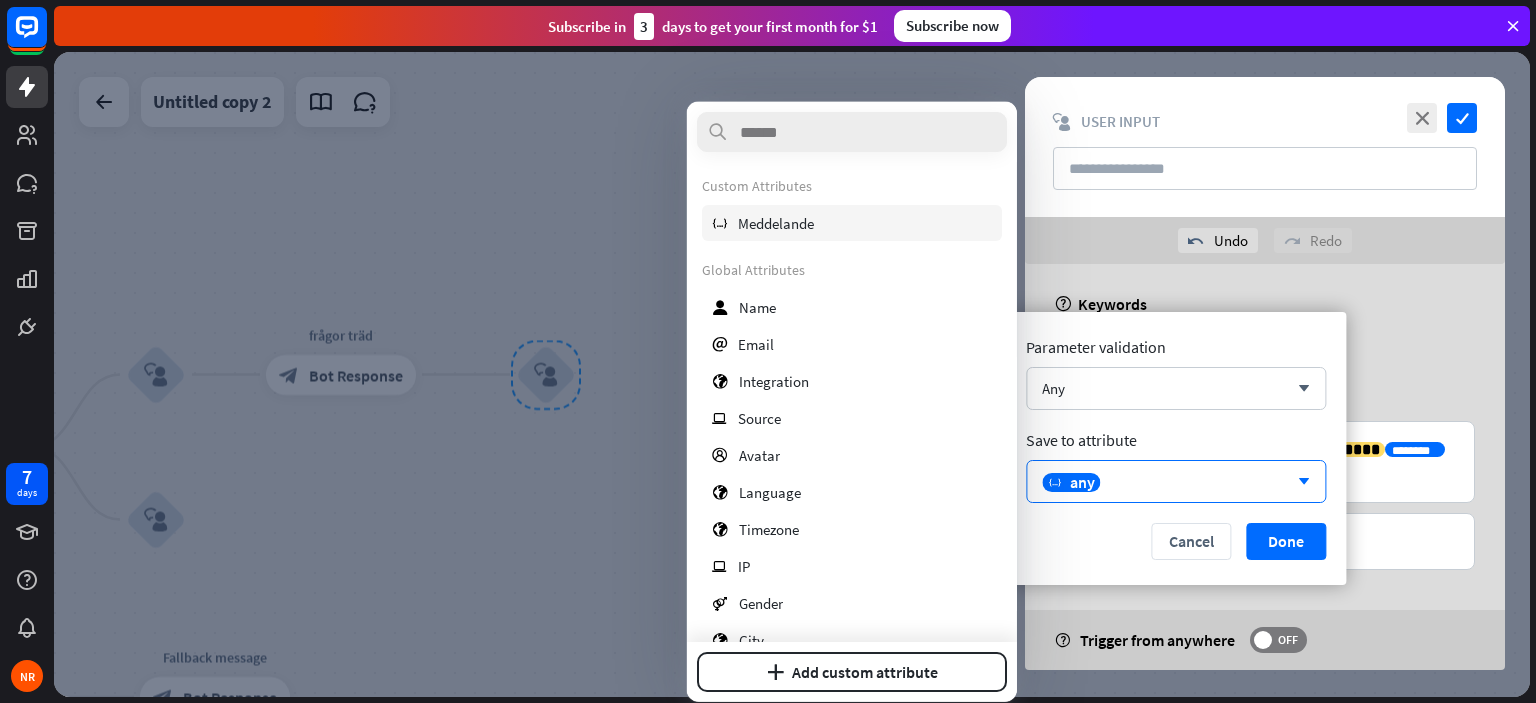 click on "variable
Meddelande" at bounding box center [852, 223] 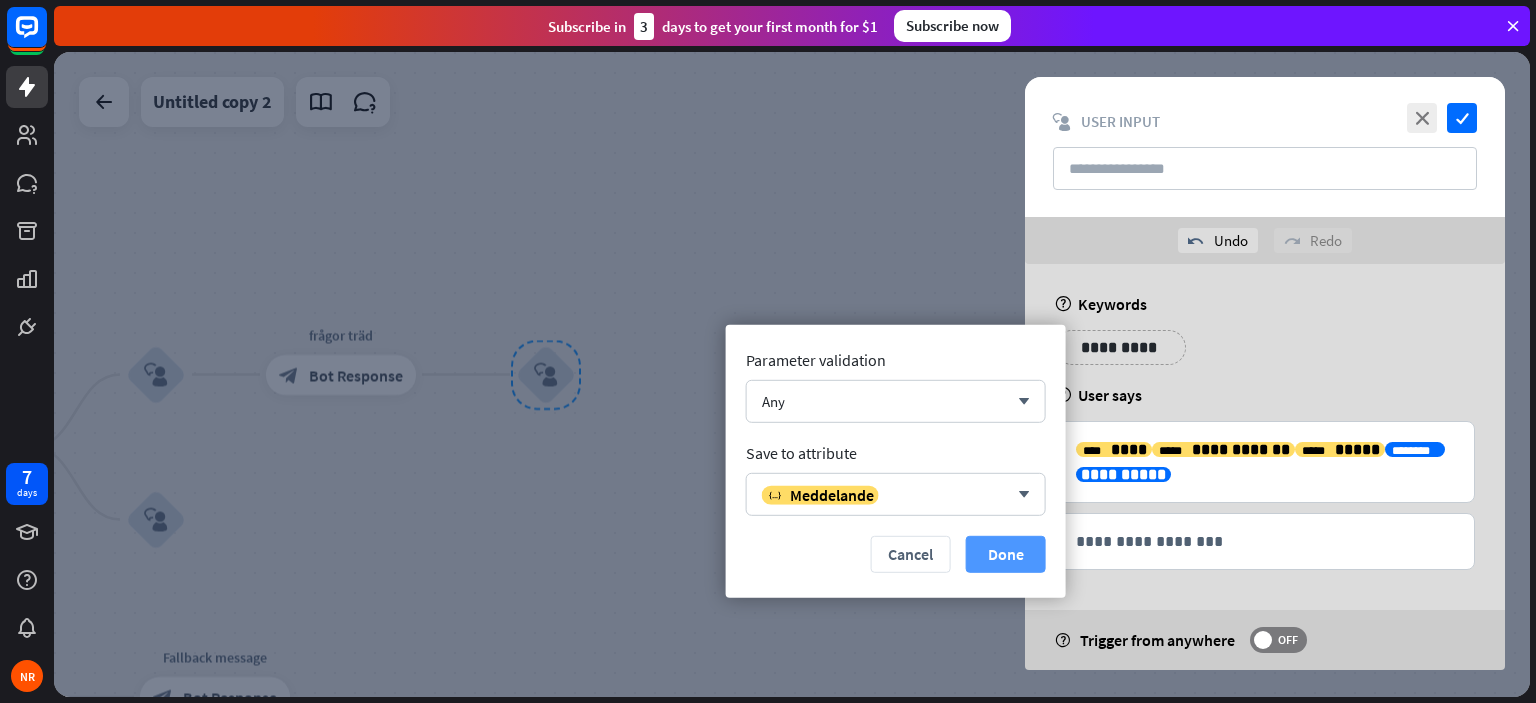 click on "Done" at bounding box center [1006, 554] 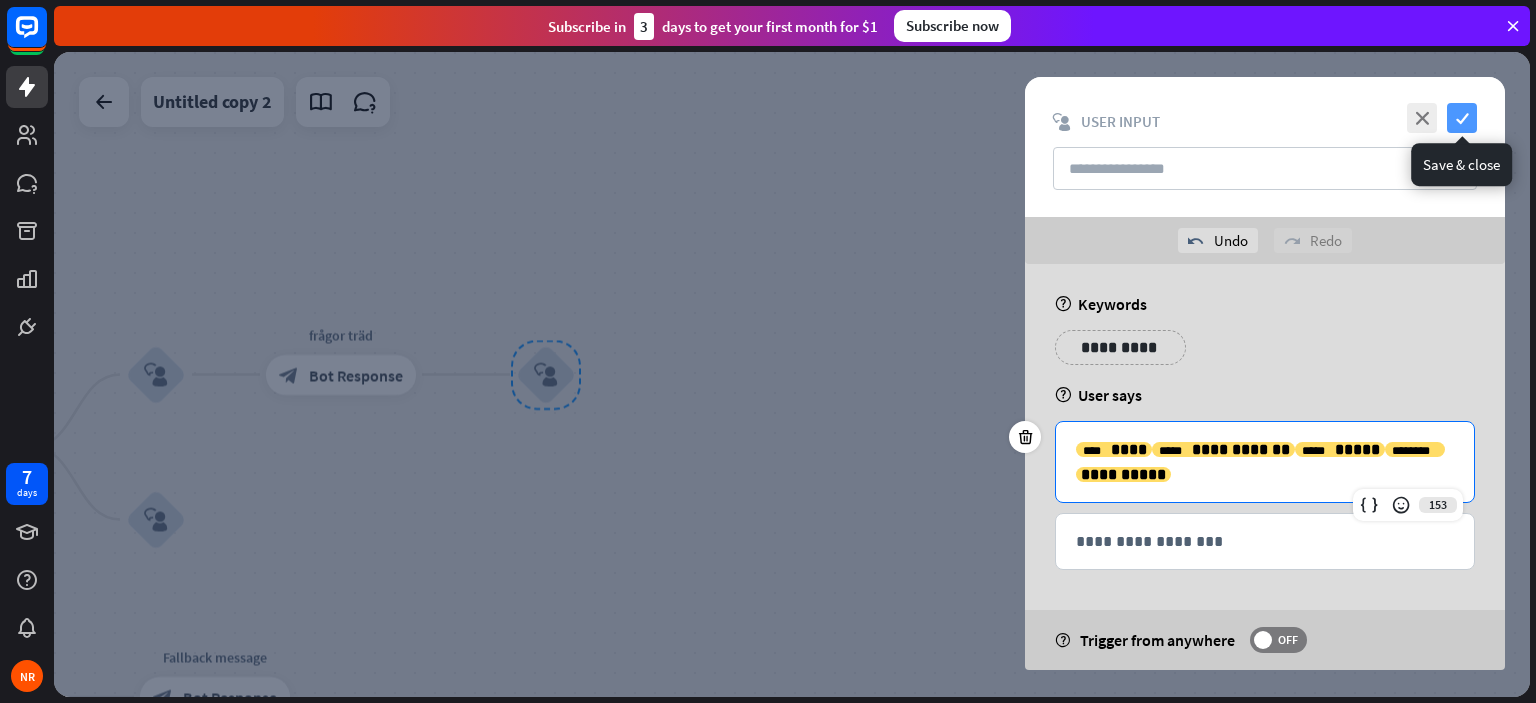 click on "check" at bounding box center [1462, 118] 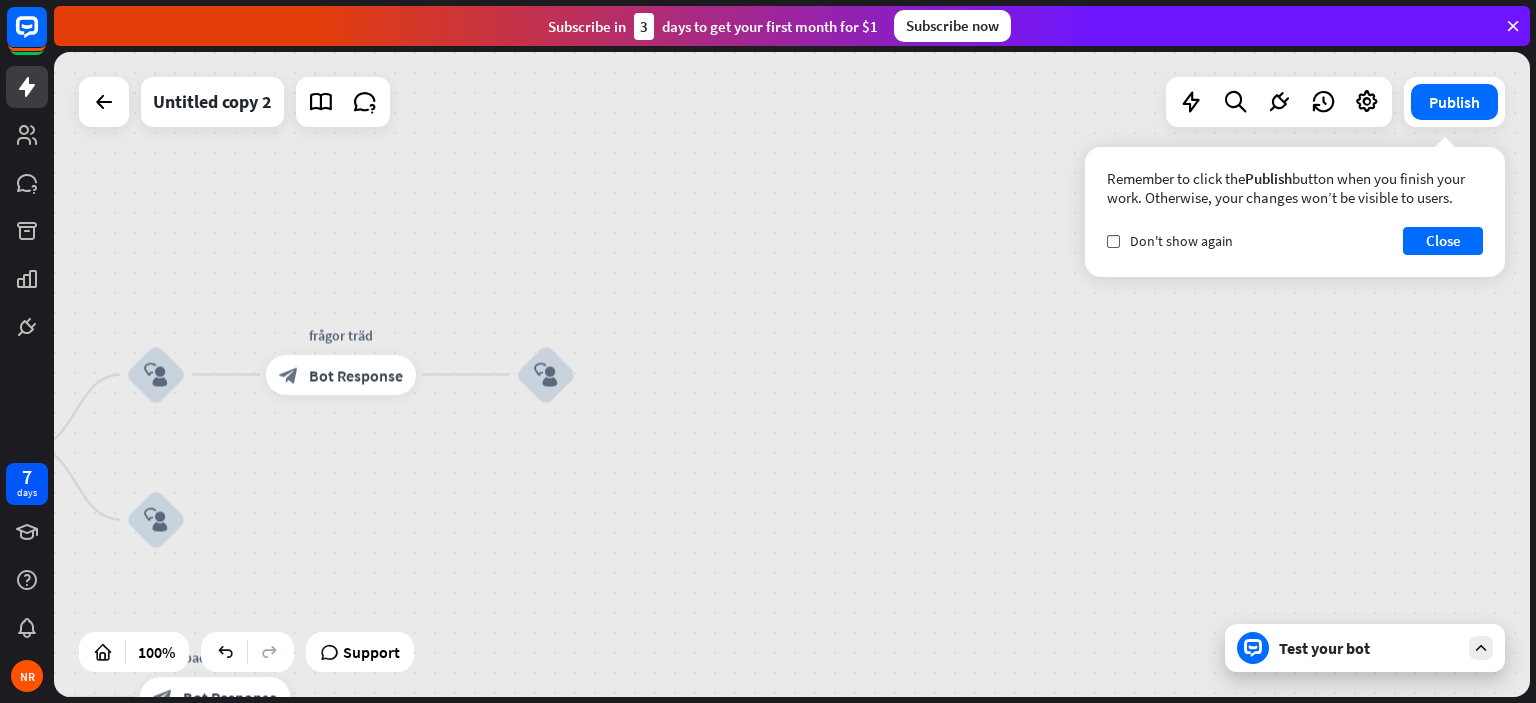 click on "Test your bot" at bounding box center (1369, 648) 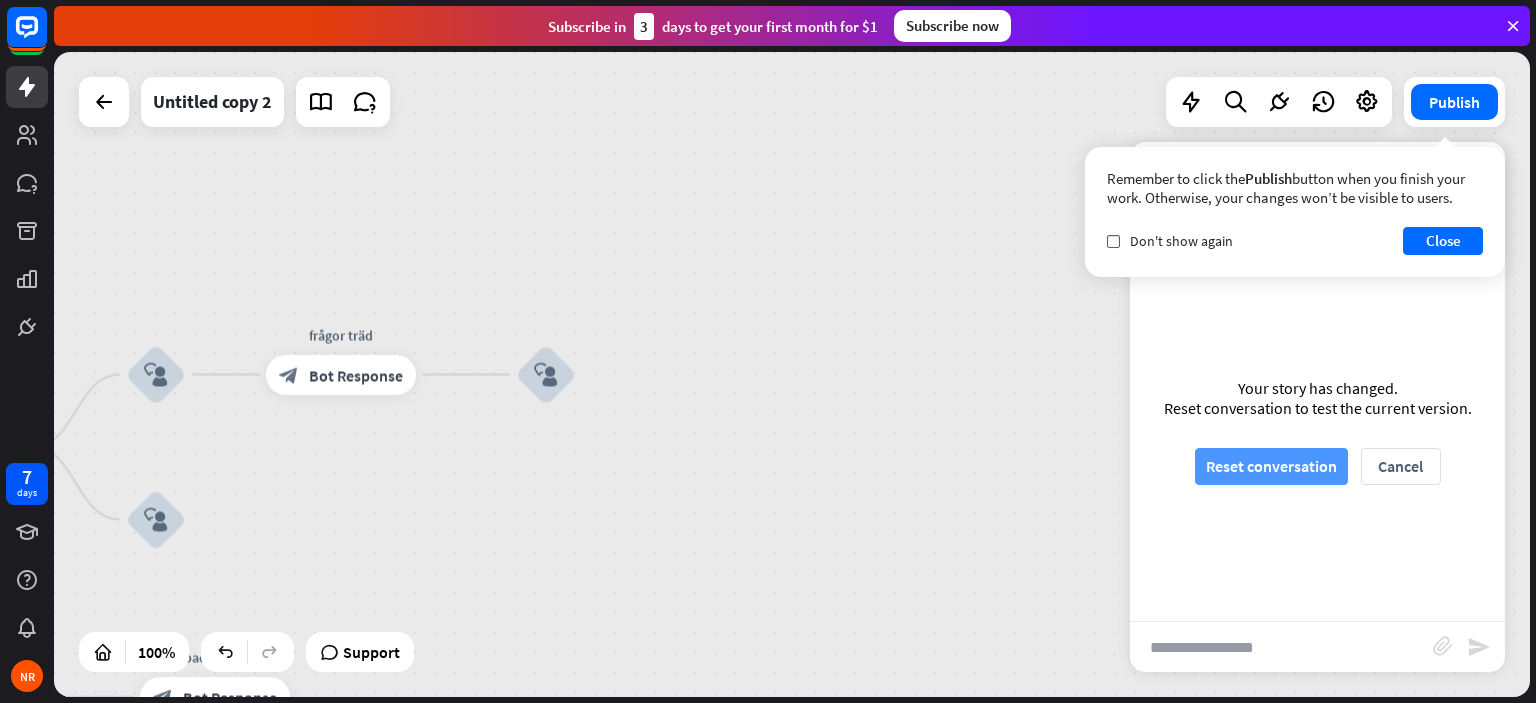 click on "Reset conversation" at bounding box center [1271, 466] 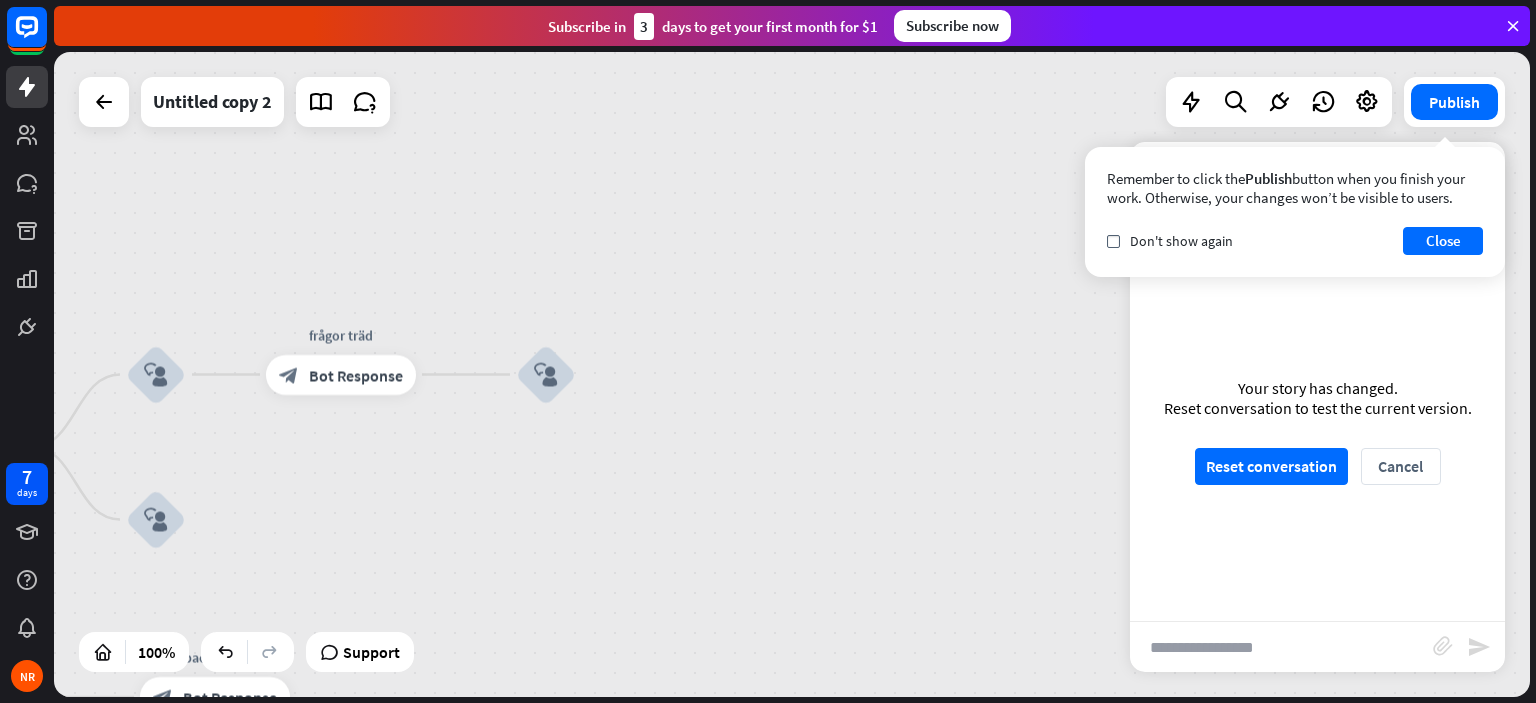 scroll, scrollTop: 0, scrollLeft: 0, axis: both 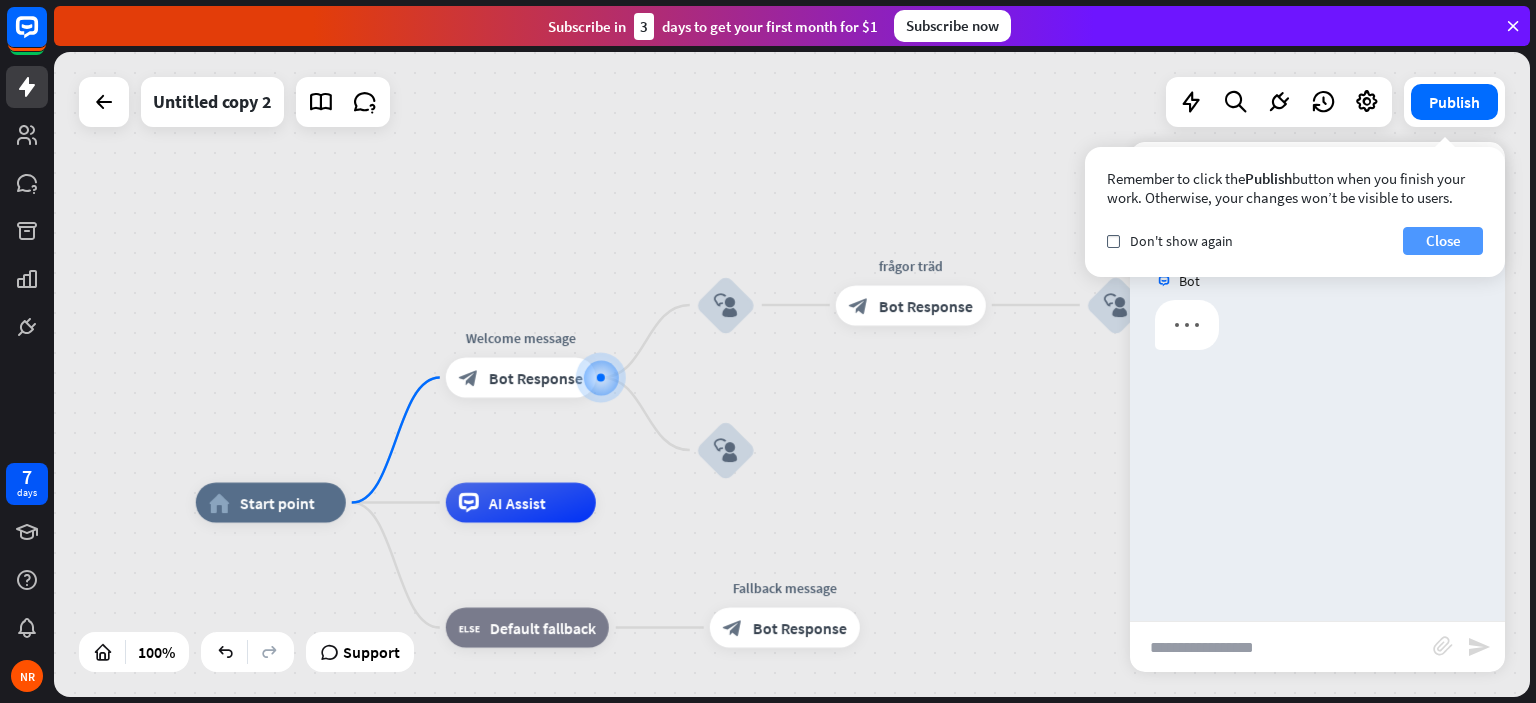 click on "Close" at bounding box center [1443, 241] 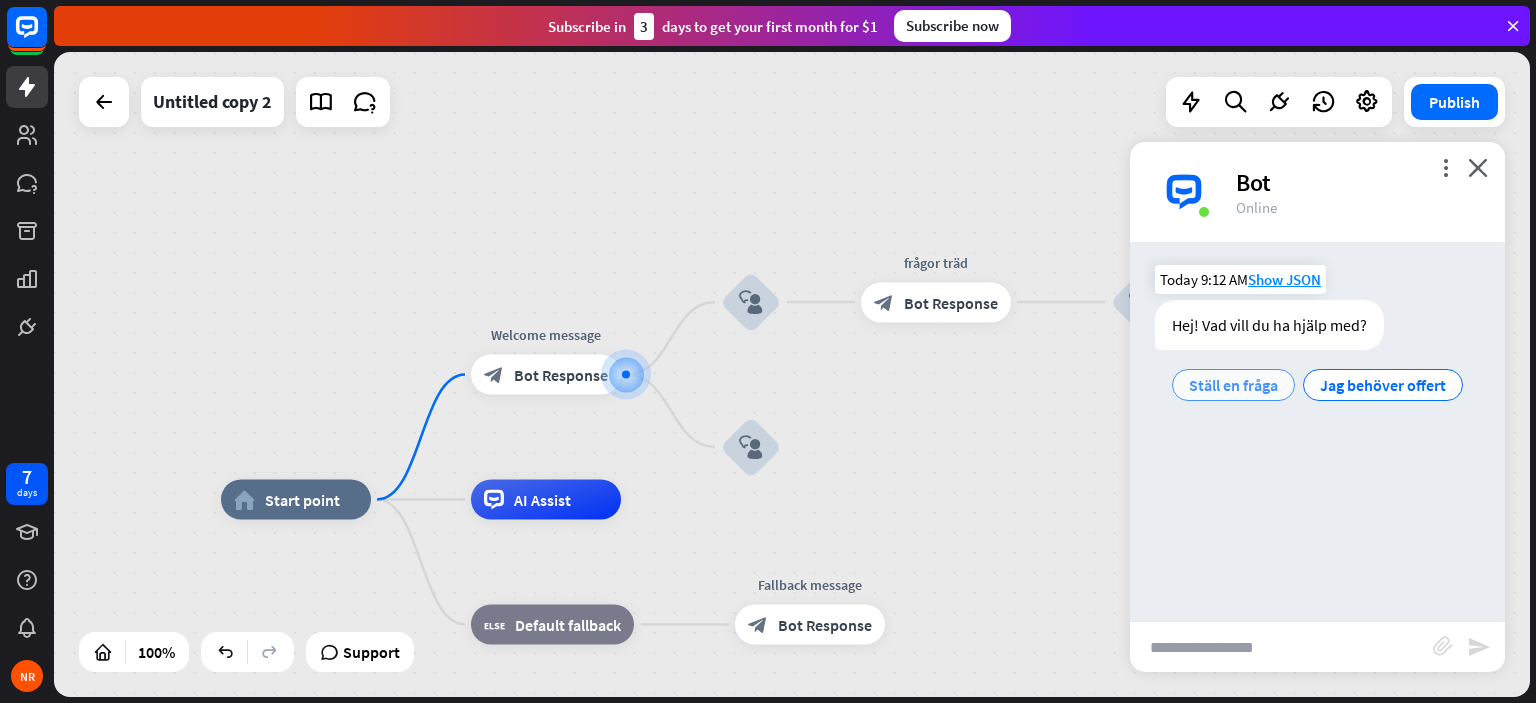 click on "Ställ en fråga" at bounding box center (1233, 385) 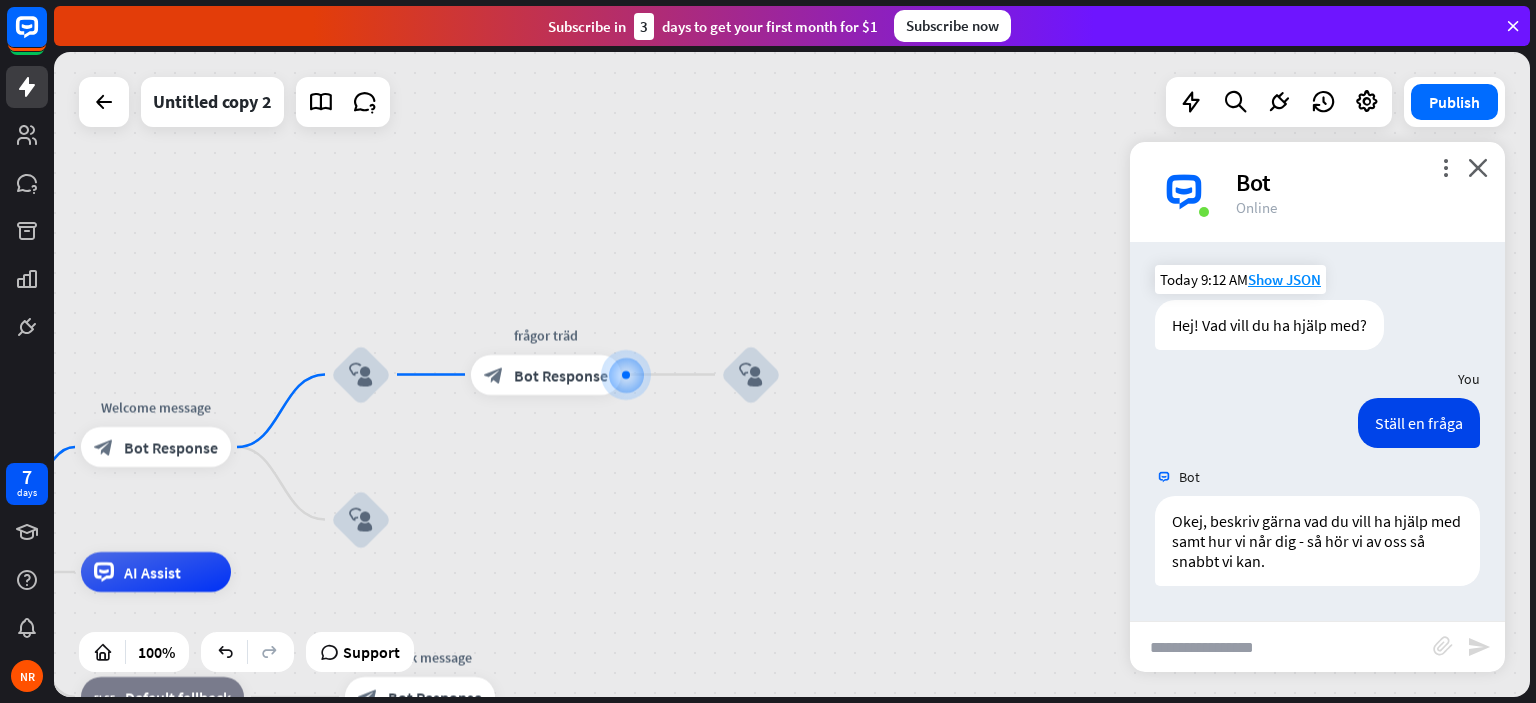click at bounding box center [1281, 647] 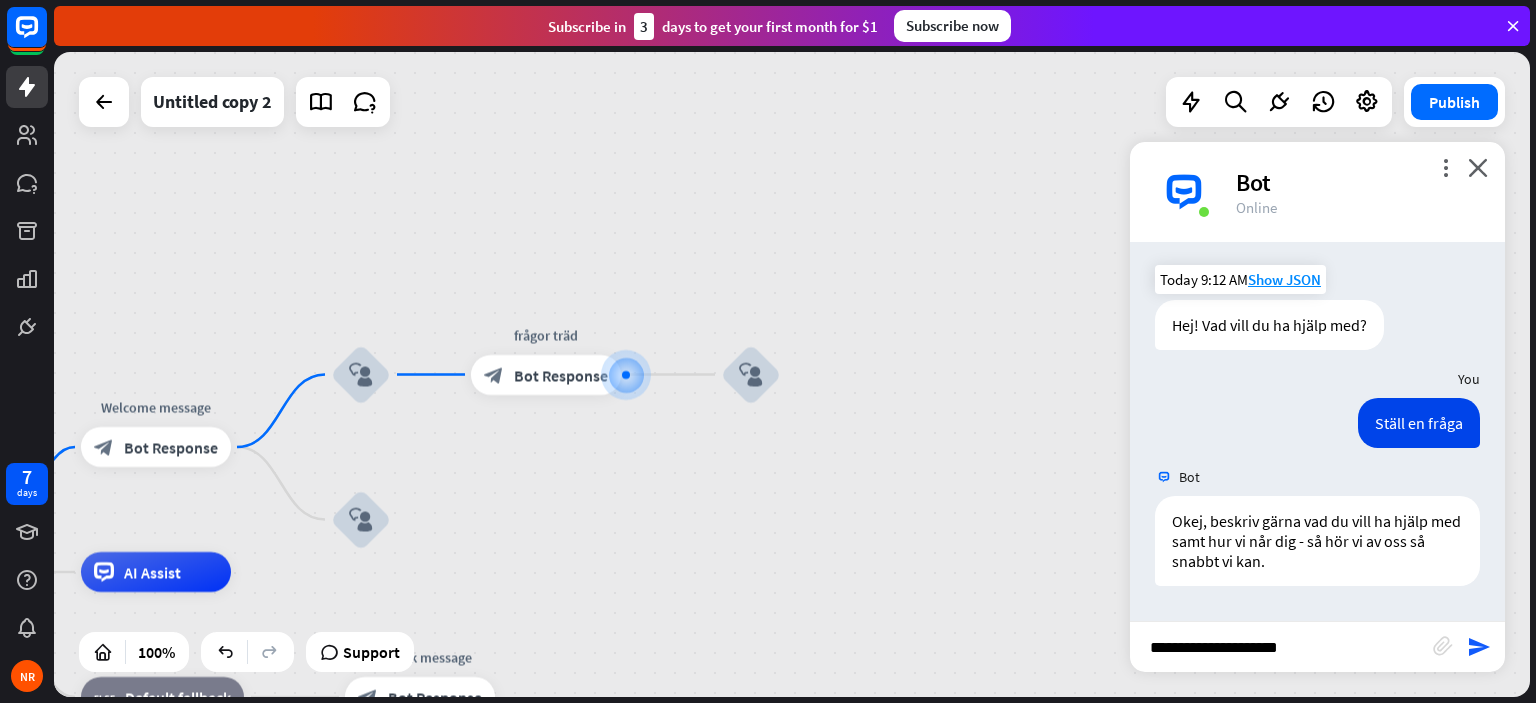 type on "**********" 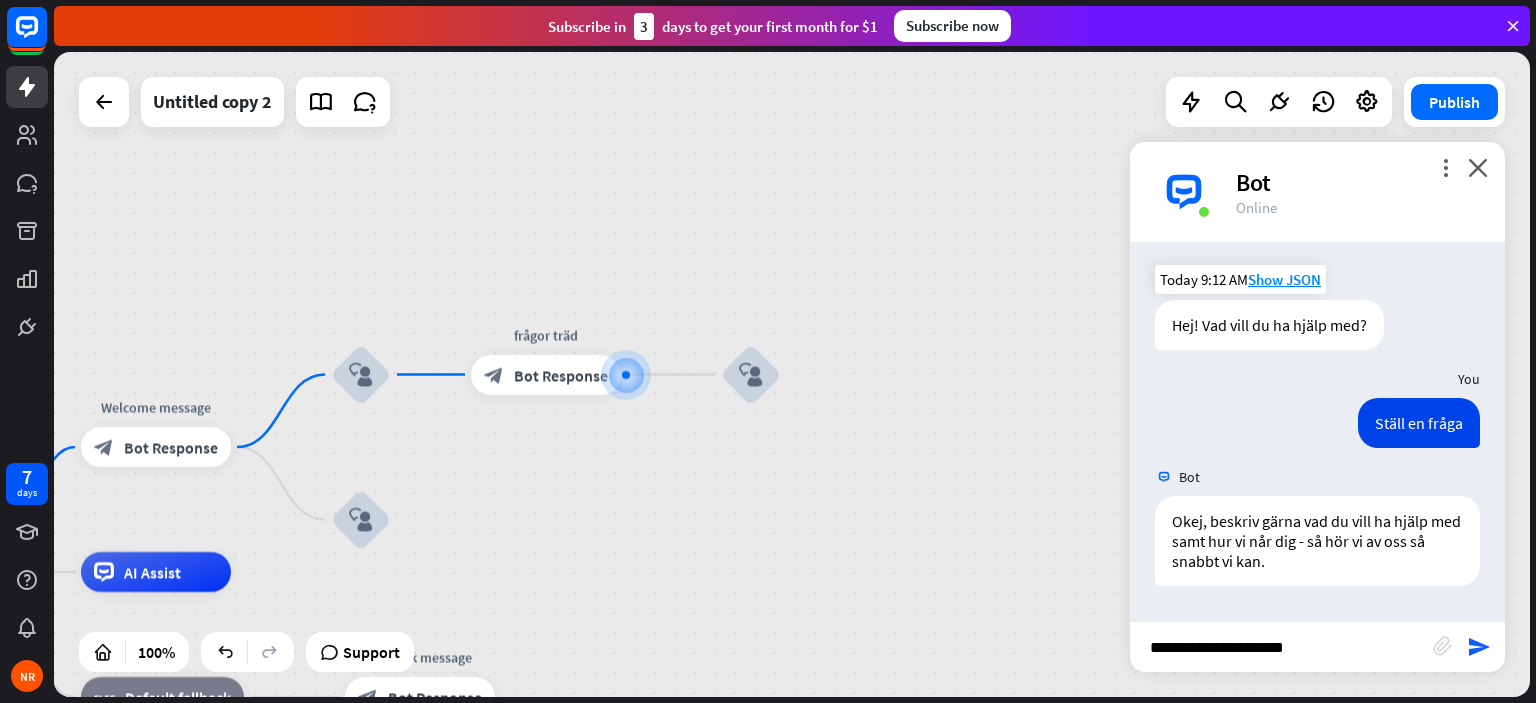 type 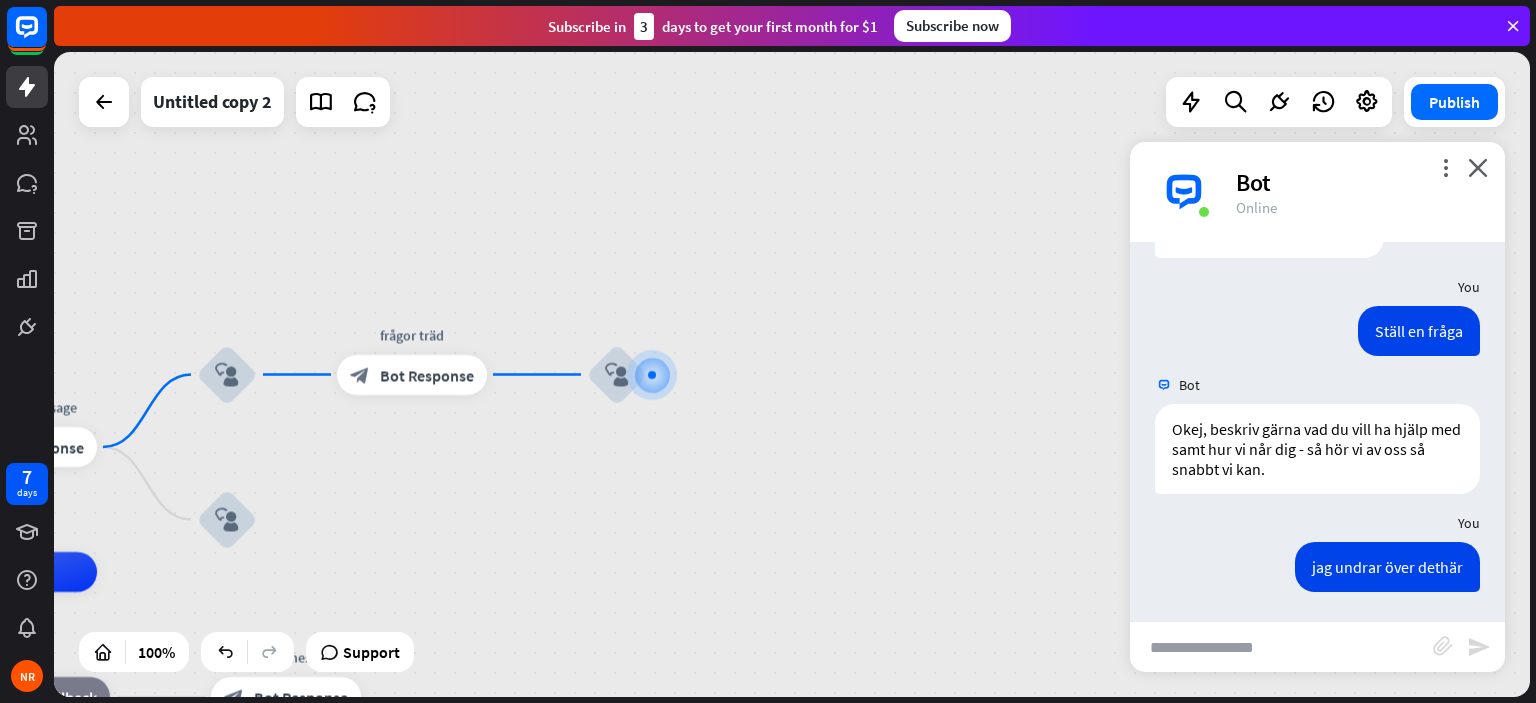 scroll, scrollTop: 92, scrollLeft: 0, axis: vertical 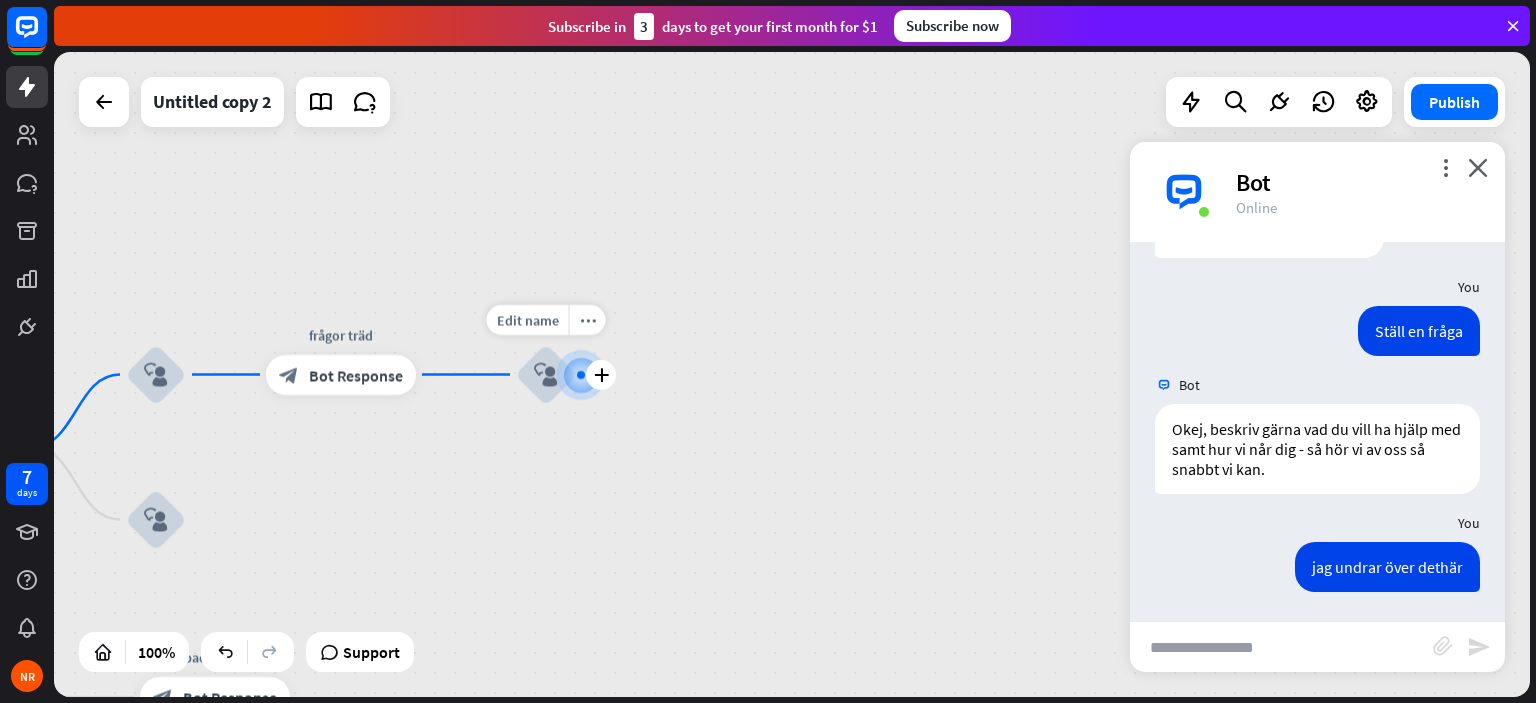 click on "block_user_input" at bounding box center (546, 375) 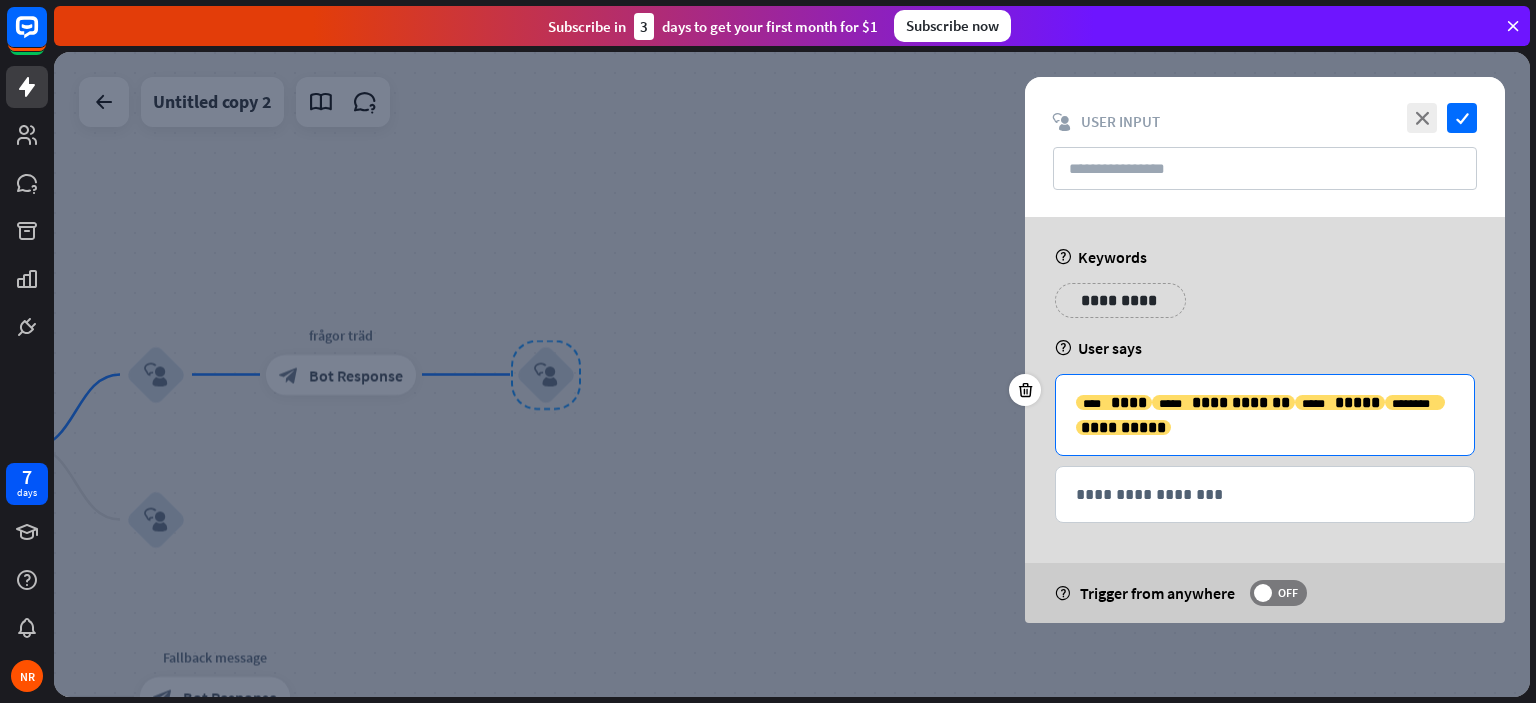 click on "**********" at bounding box center (1265, 415) 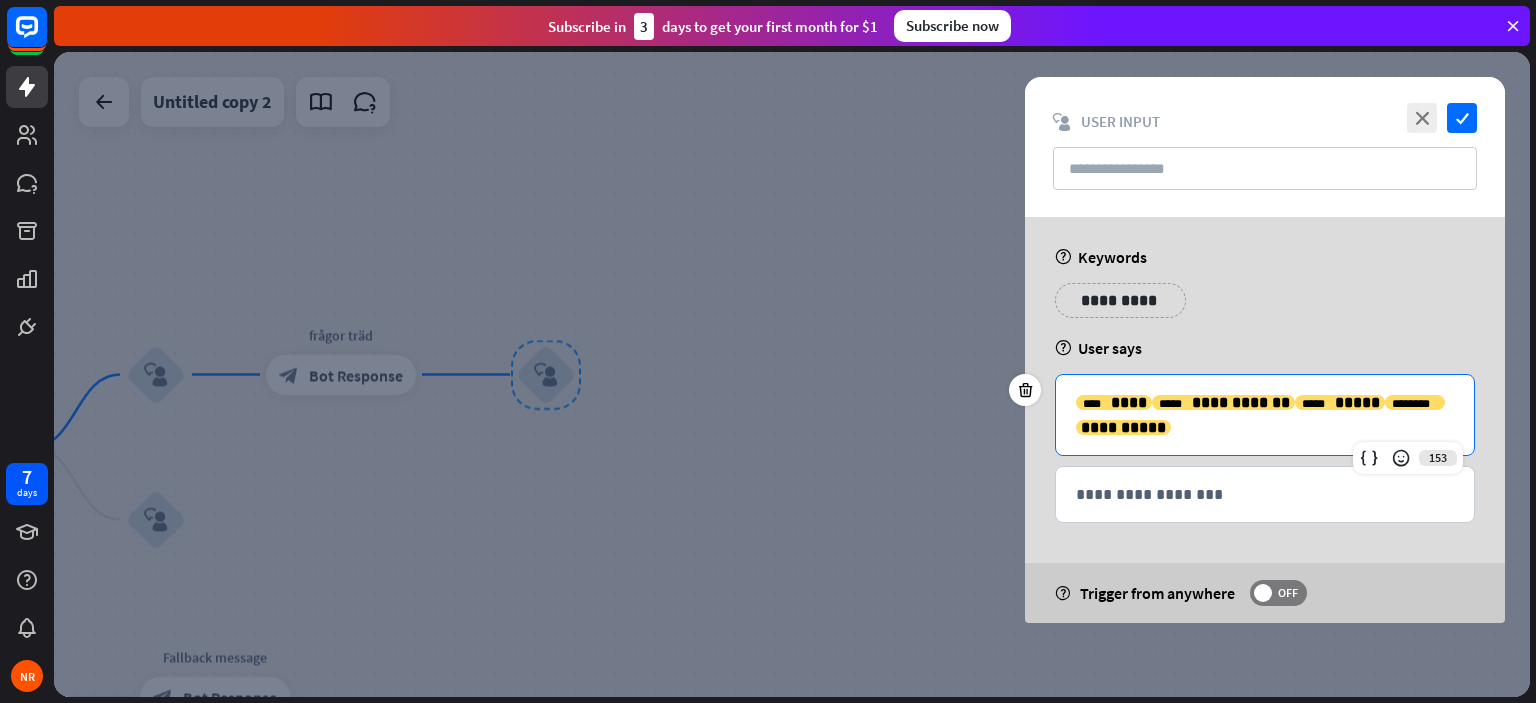 drag, startPoint x: 1240, startPoint y: 426, endPoint x: 1060, endPoint y: 403, distance: 181.4635 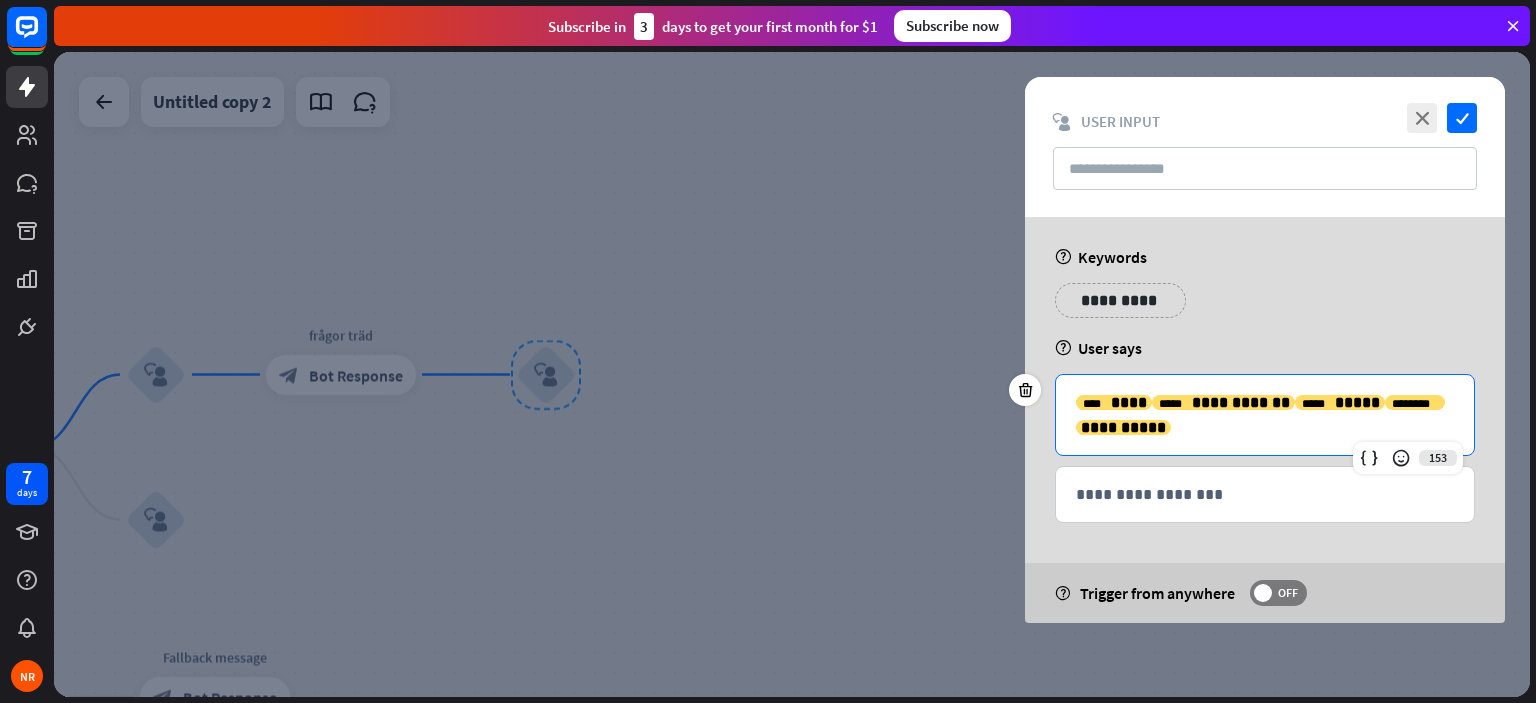 click on "**********" at bounding box center [1265, 415] 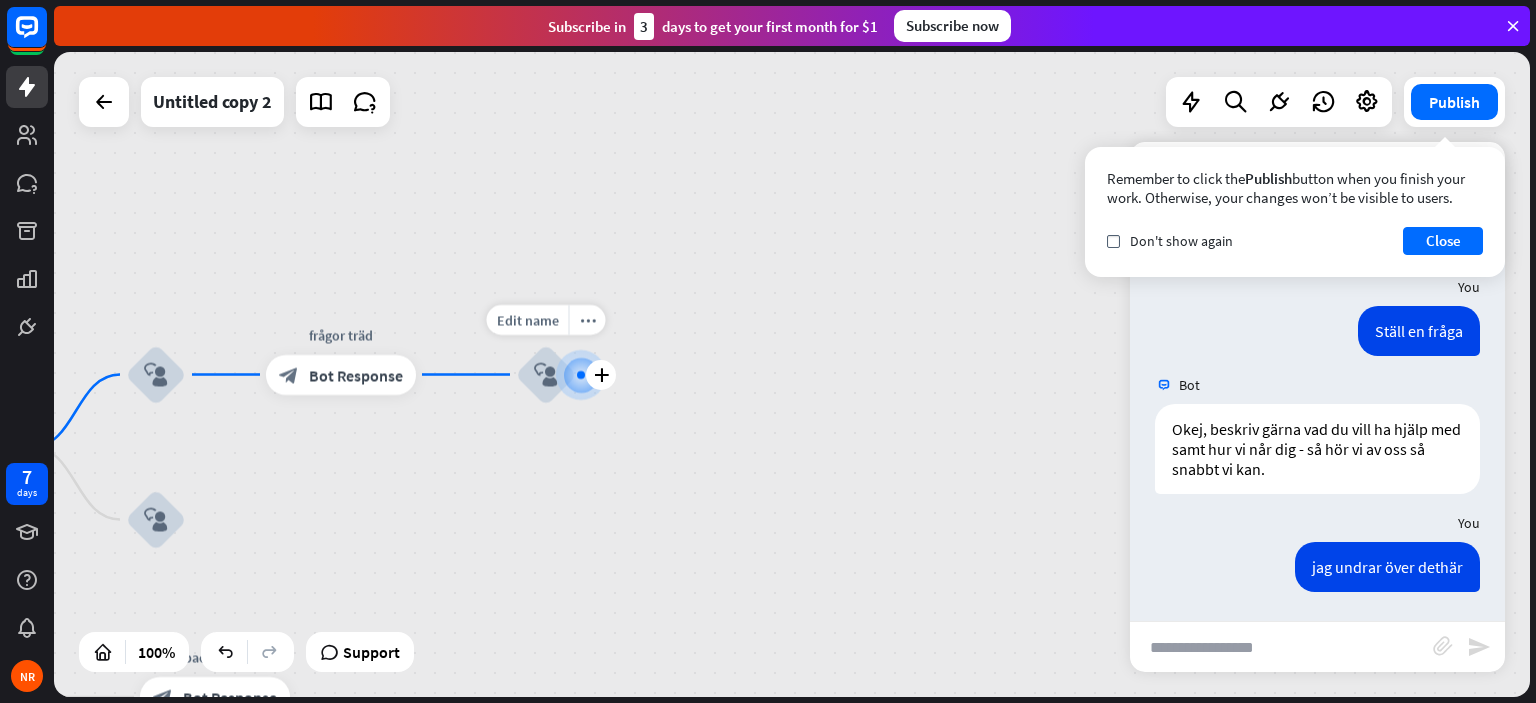 click on "block_user_input" at bounding box center (546, 375) 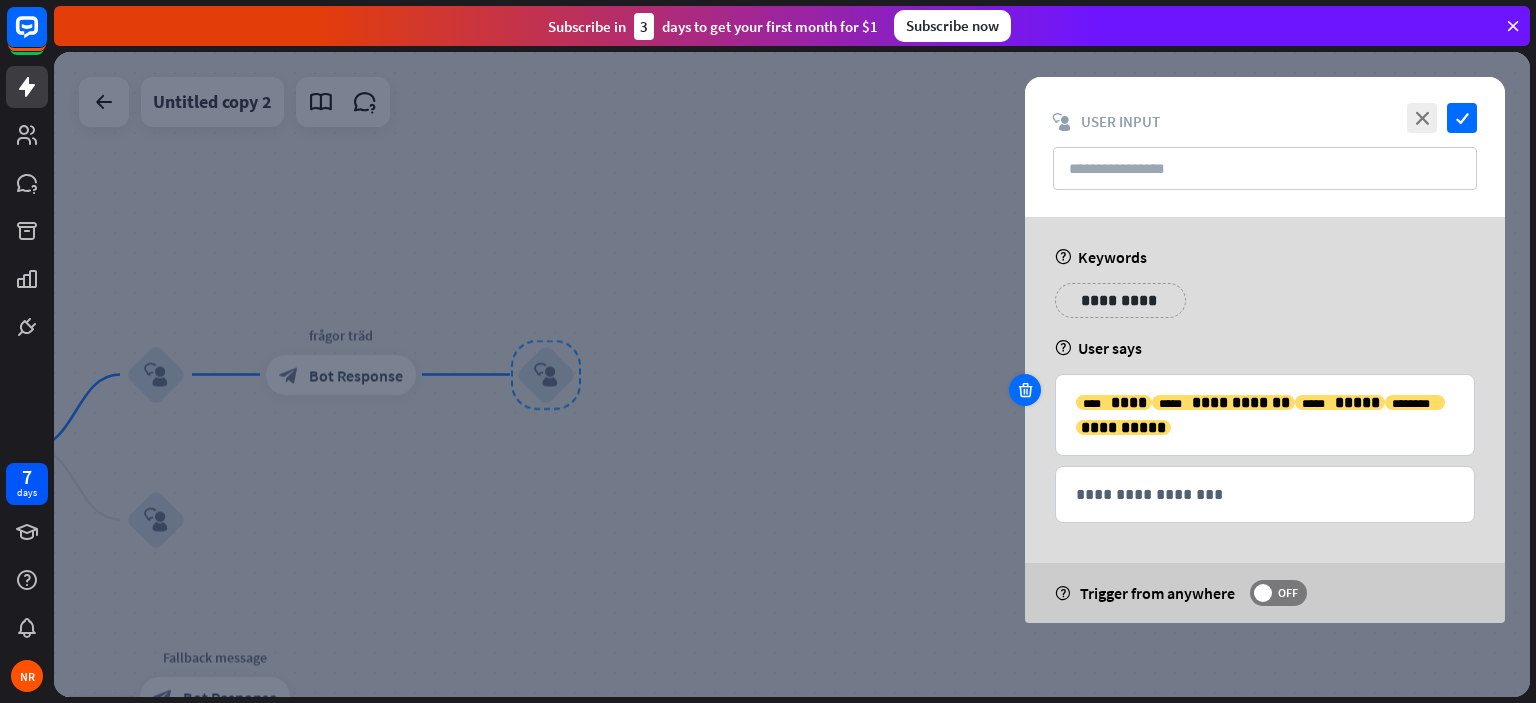 click at bounding box center [1025, 390] 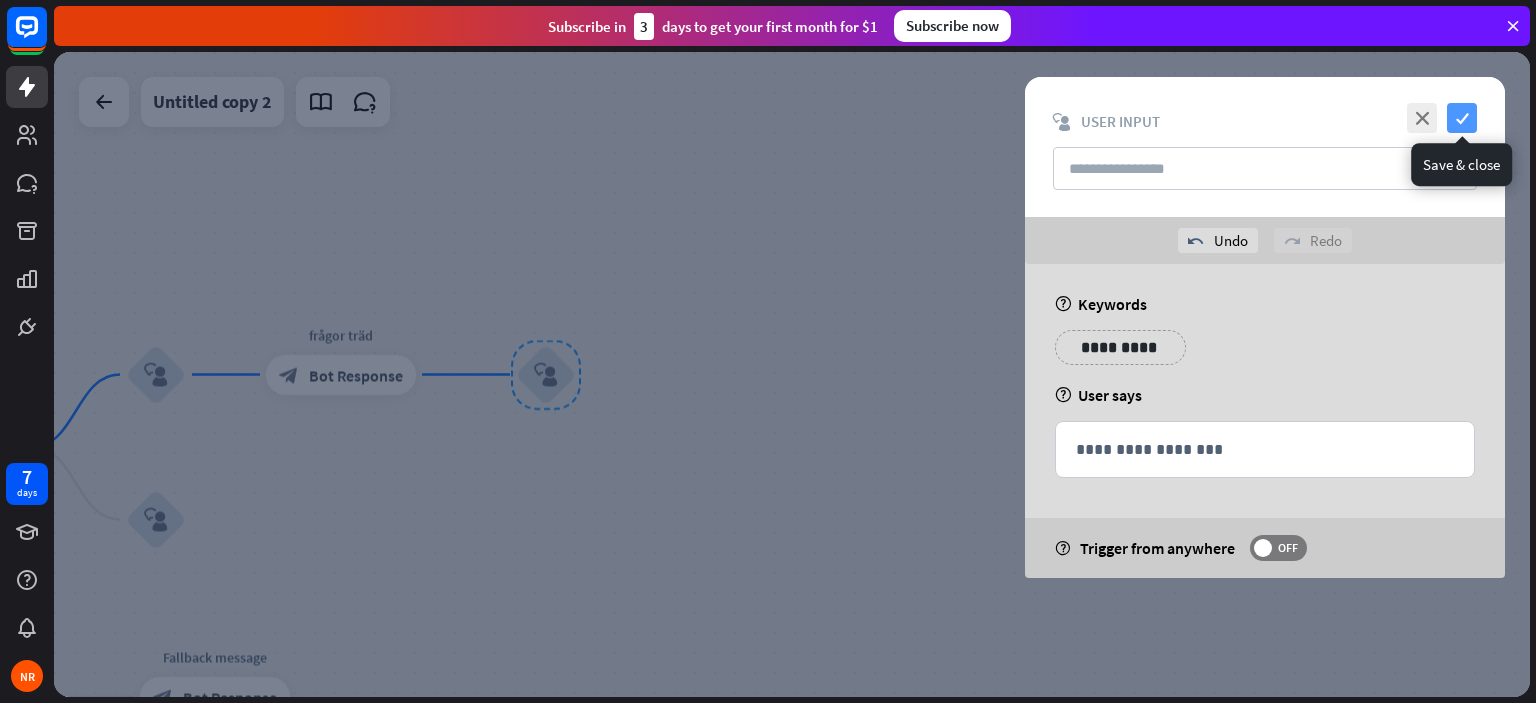 click on "check" at bounding box center [1462, 118] 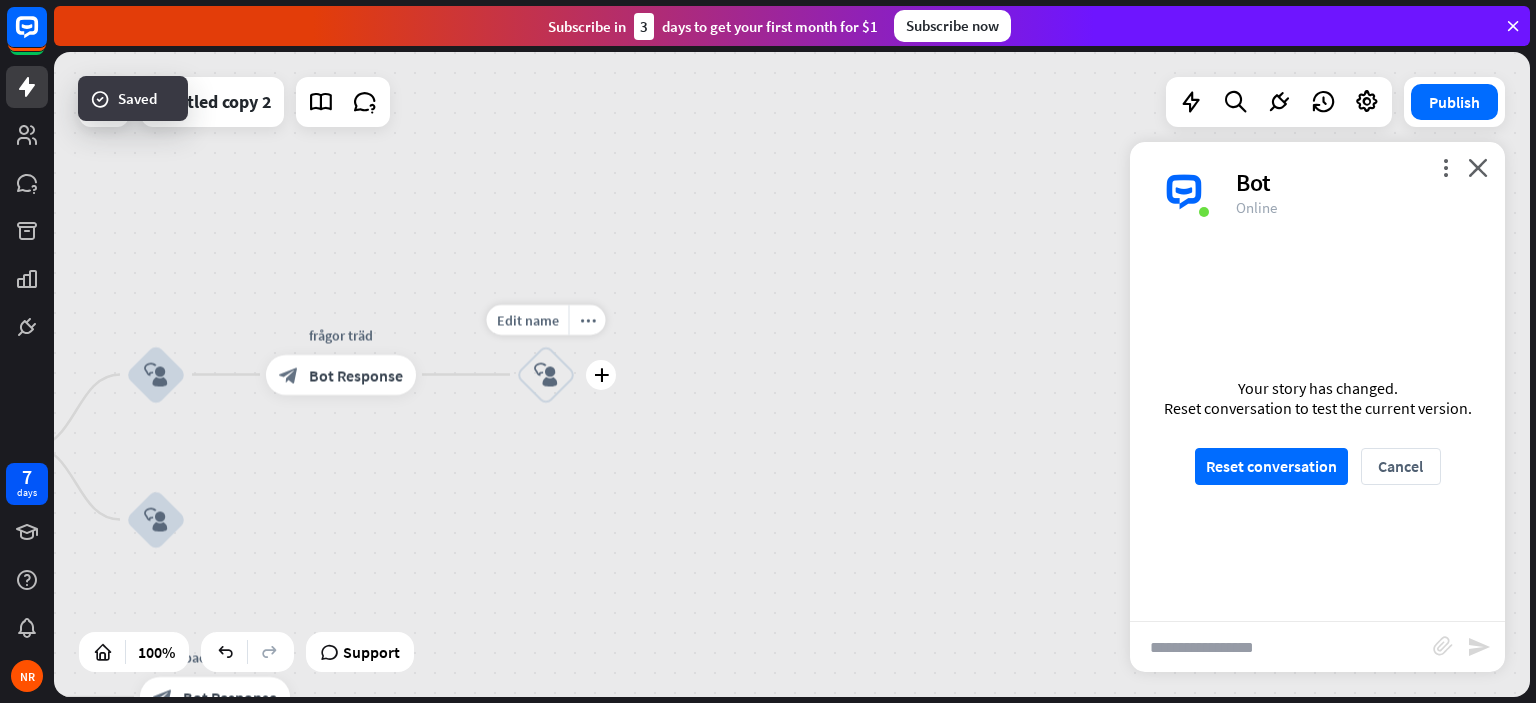 click on "block_user_input" at bounding box center [546, 375] 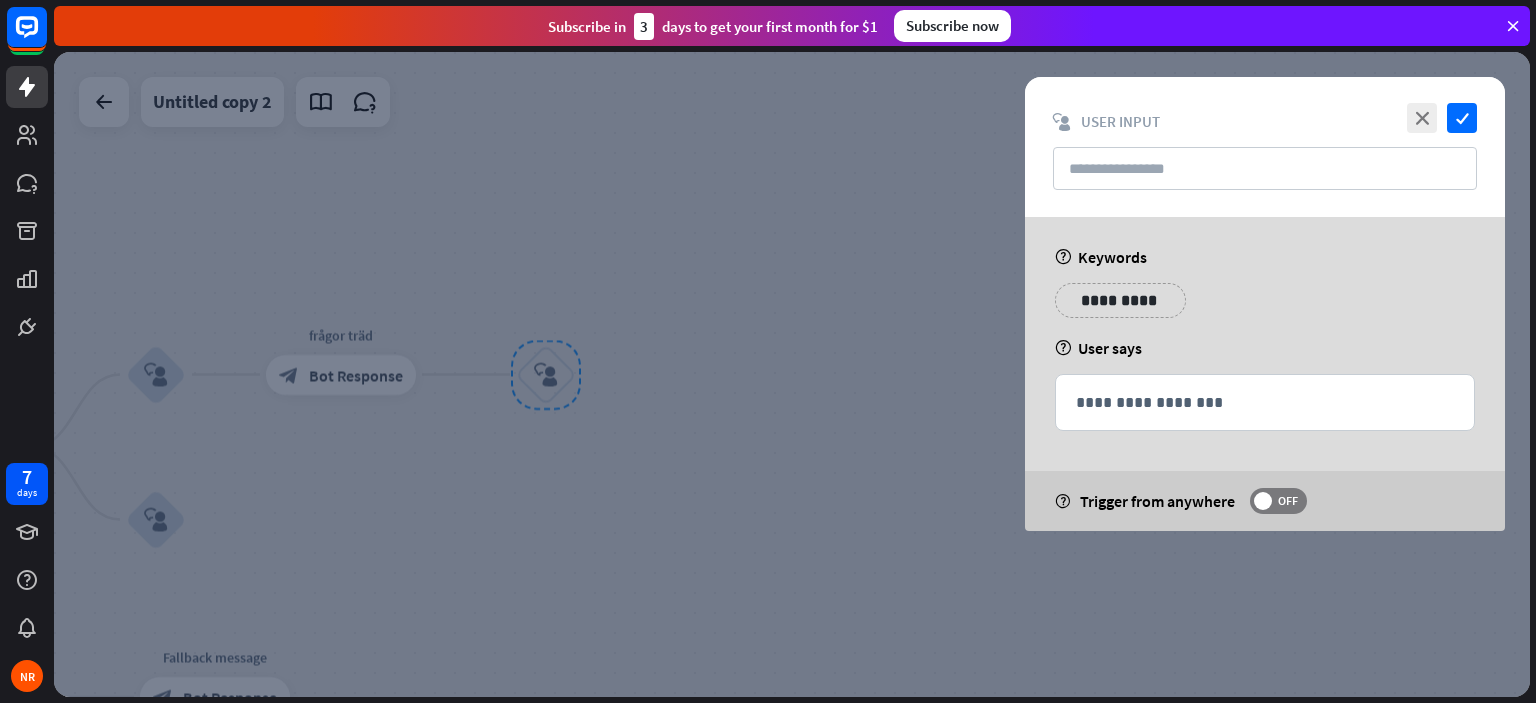 click at bounding box center [792, 374] 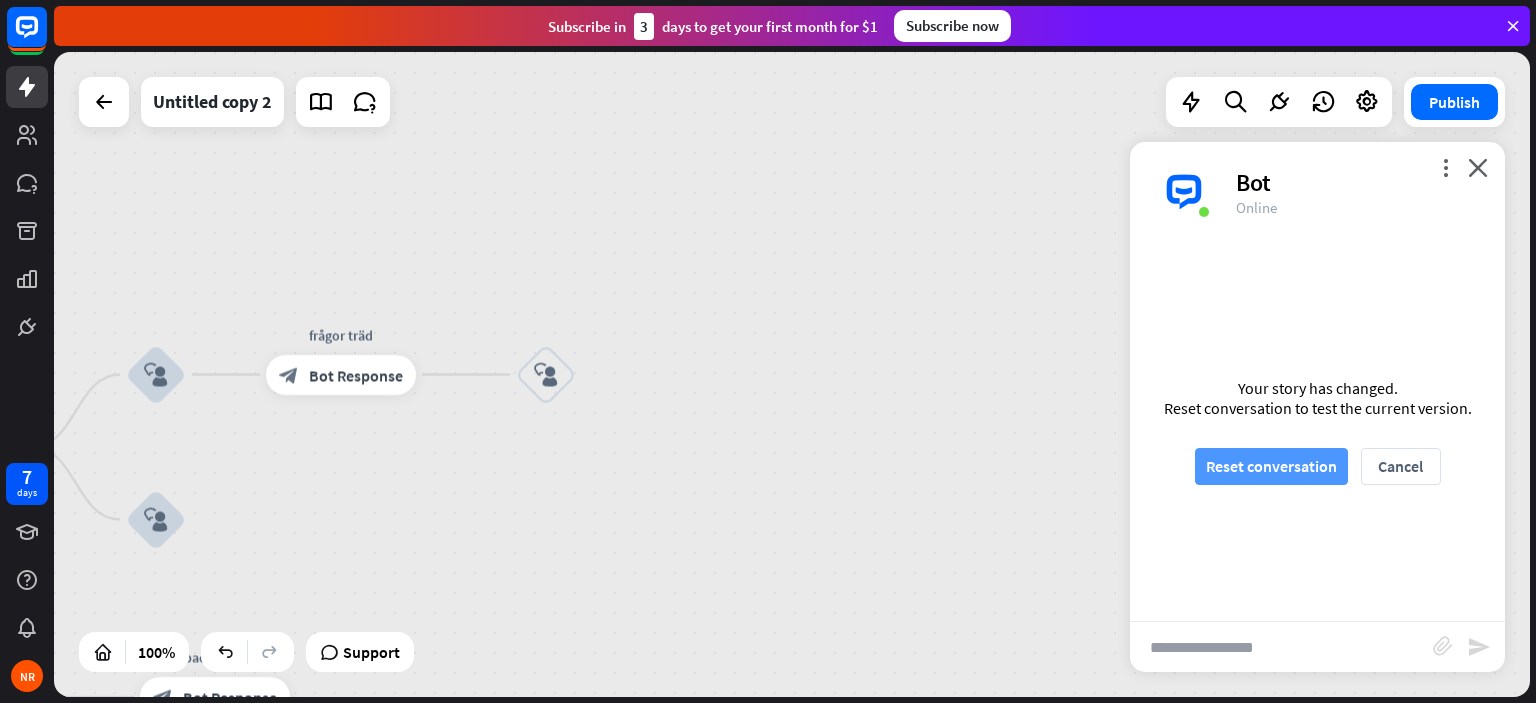 click on "Reset conversation" at bounding box center (1271, 466) 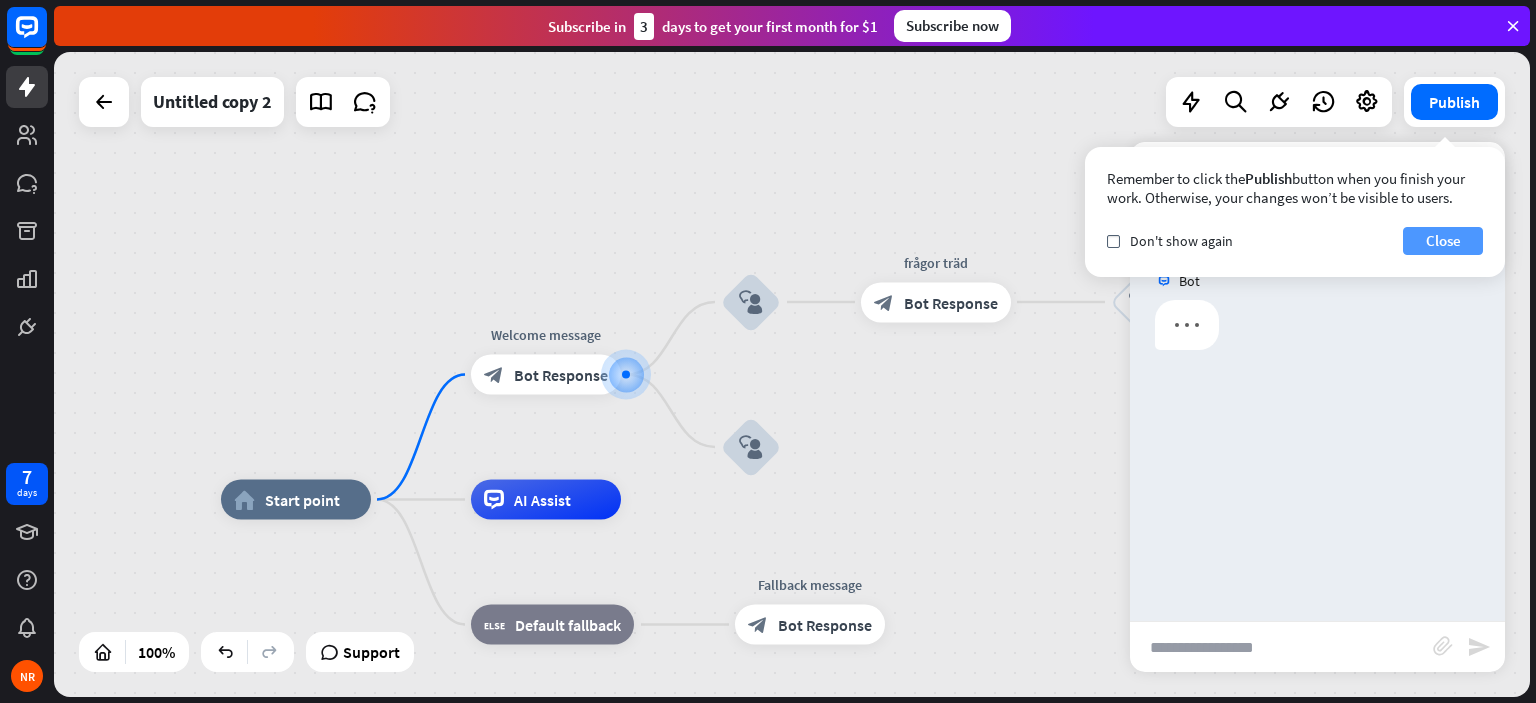click on "Close" at bounding box center [1443, 241] 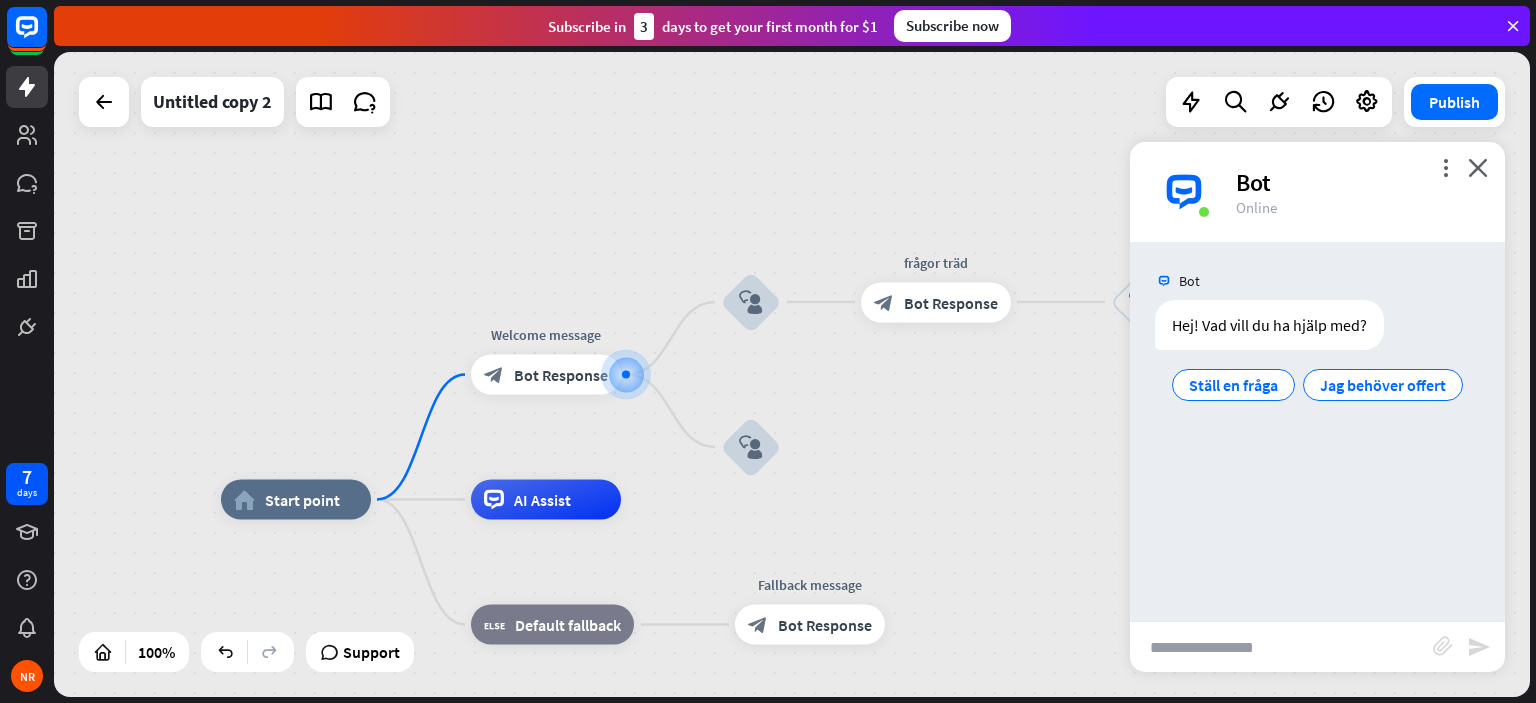 drag, startPoint x: 1386, startPoint y: 165, endPoint x: 1331, endPoint y: 235, distance: 89.02247 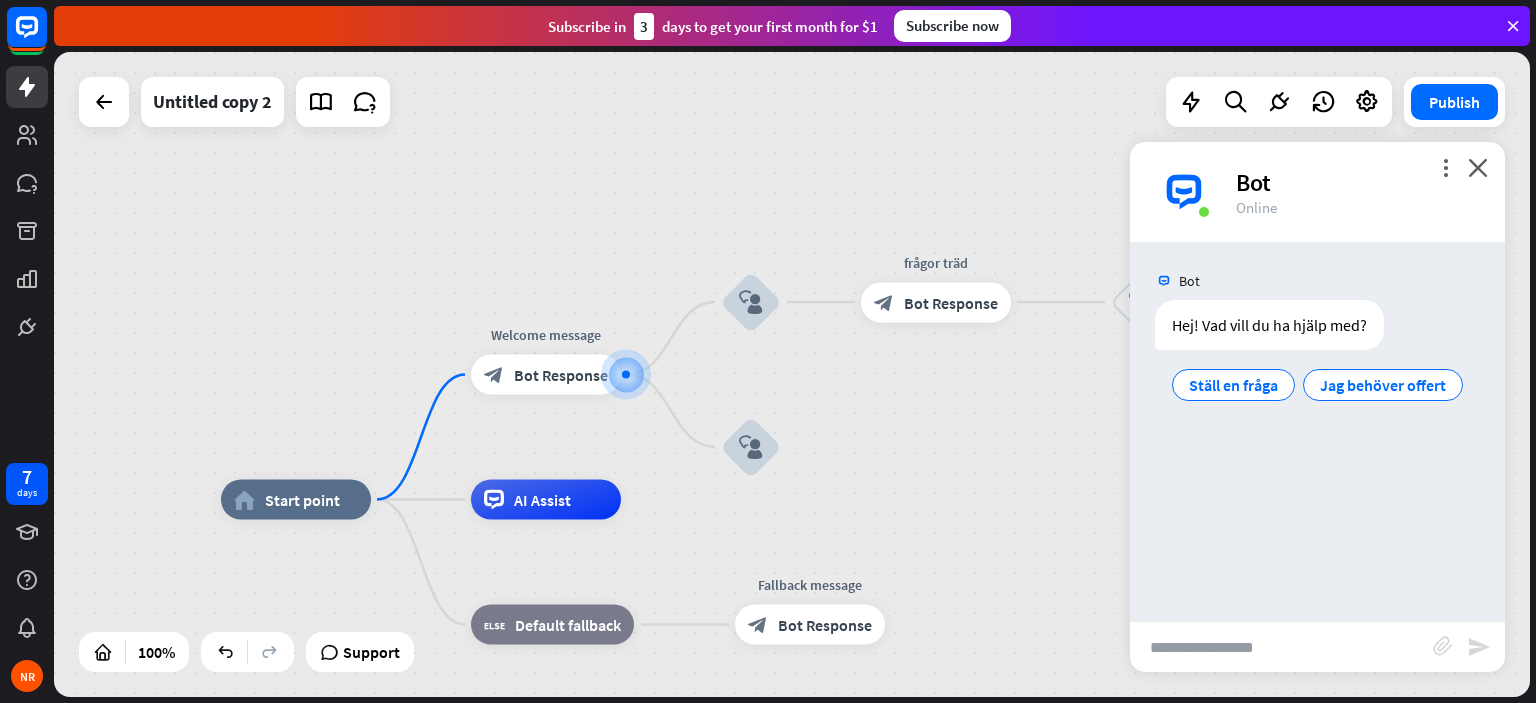 click on "more_vert
close
Bot
Online" at bounding box center [1317, 192] 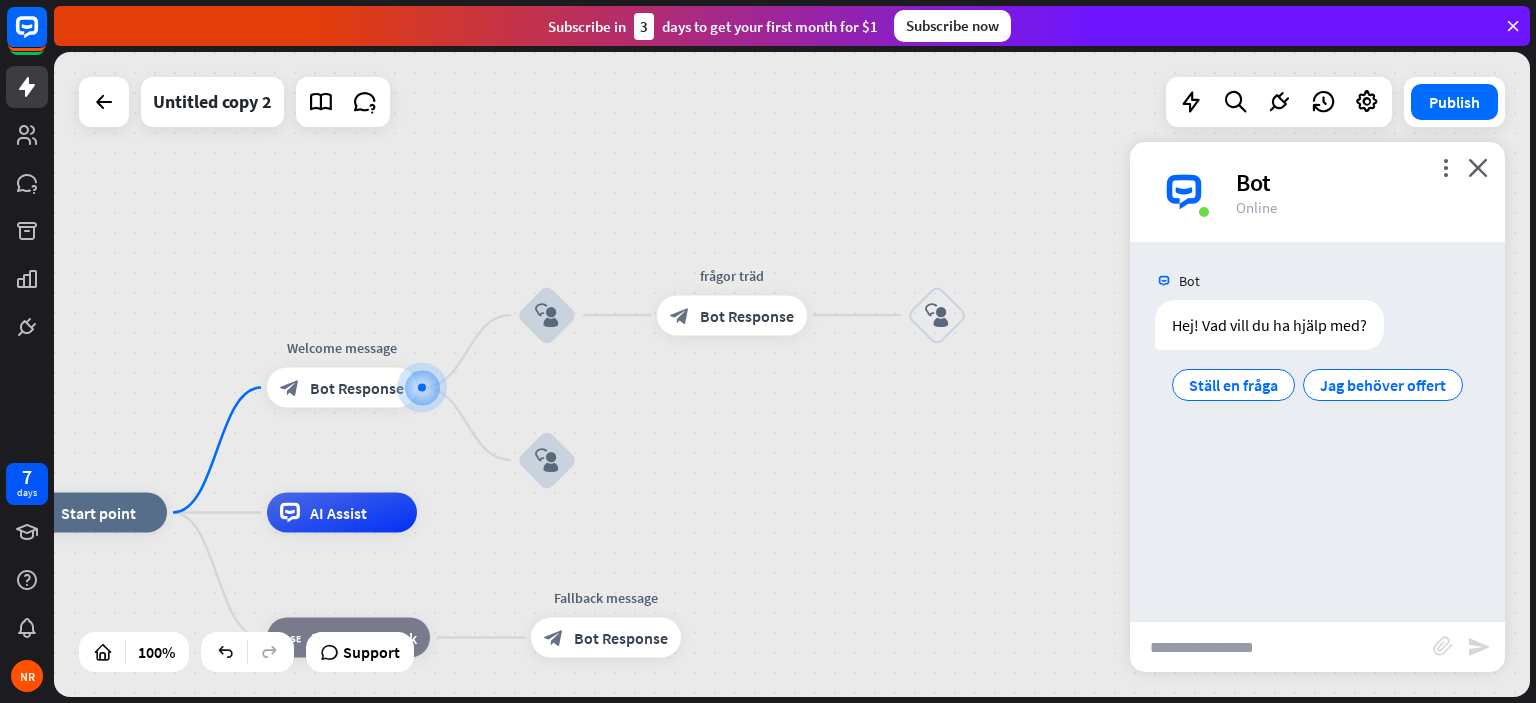 drag, startPoint x: 1024, startPoint y: 235, endPoint x: 580, endPoint y: 239, distance: 444.018 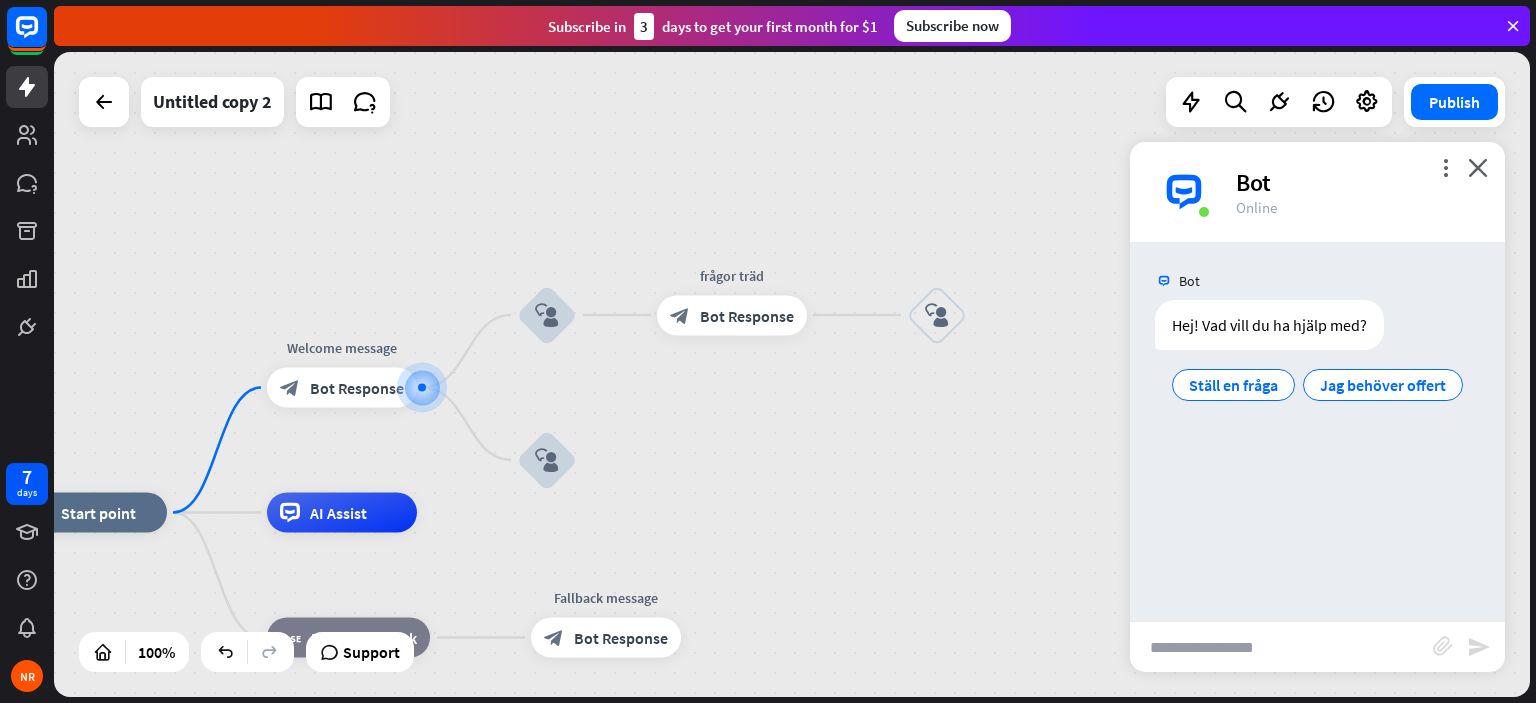 click on "home_2   Start point                 Welcome message   block_bot_response   Bot Response                       block_user_input       Edit name   more_horiz           frågor träd   block_bot_response   Bot Response                   block_user_input                   block_user_input                     AI Assist                   block_fallback   Default fallback                 Fallback message   block_bot_response   Bot Response" at bounding box center (792, 374) 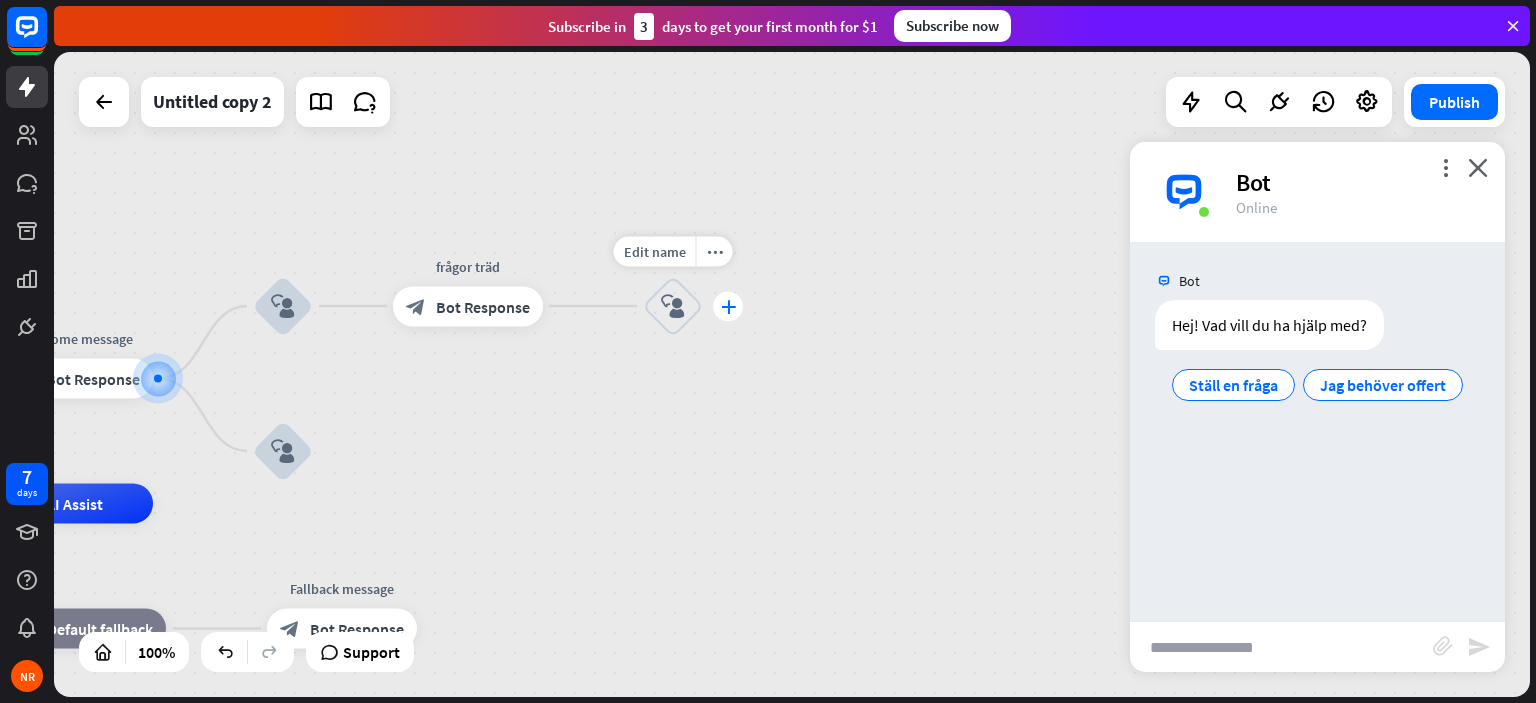 click on "plus" at bounding box center (728, 306) 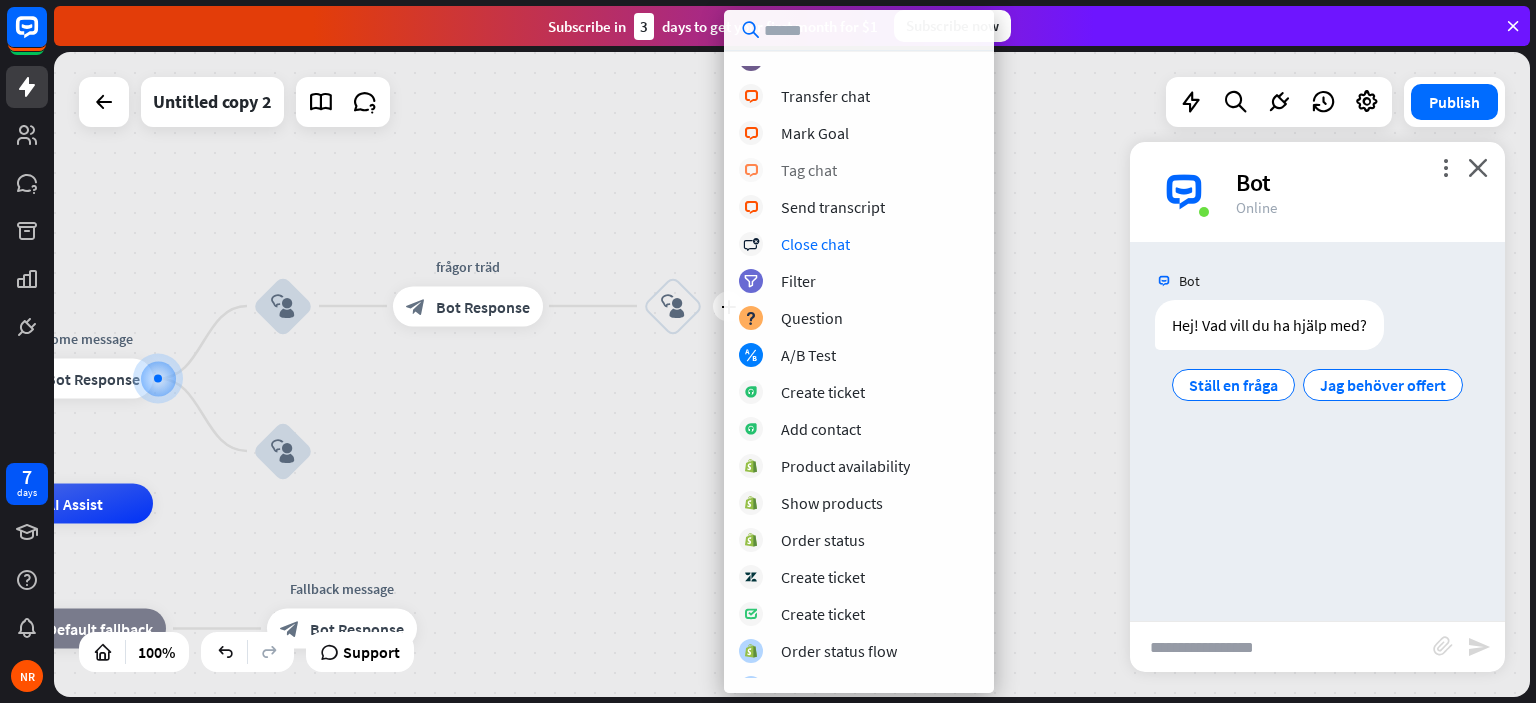 scroll, scrollTop: 373, scrollLeft: 0, axis: vertical 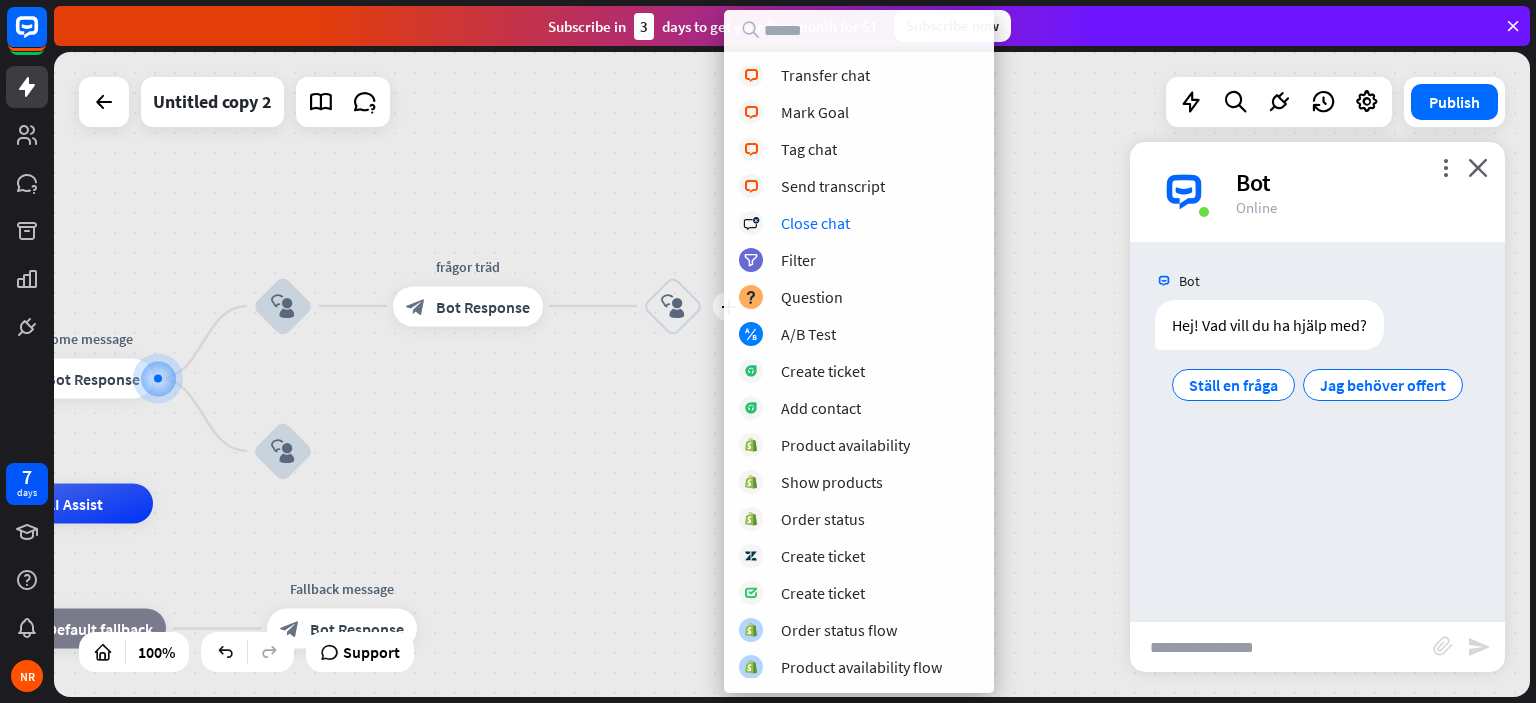 click on "home_2   Start point                 Welcome message   block_bot_response   Bot Response                       block_user_input                 frågor träd   block_bot_response   Bot Response               plus     block_user_input                   block_user_input                     AI Assist                   block_fallback   Default fallback                 Fallback message   block_bot_response   Bot Response" at bounding box center [792, 374] 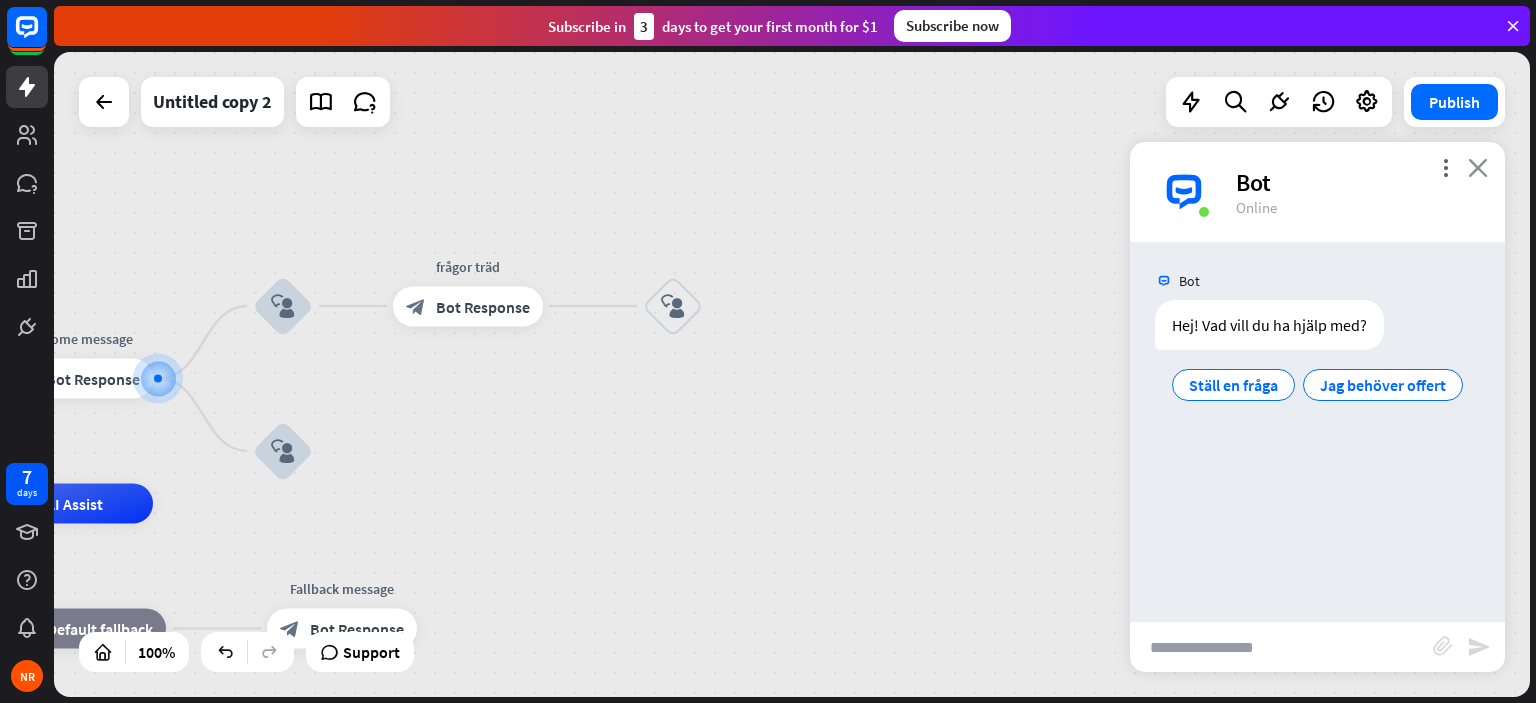 click on "close" at bounding box center [1478, 167] 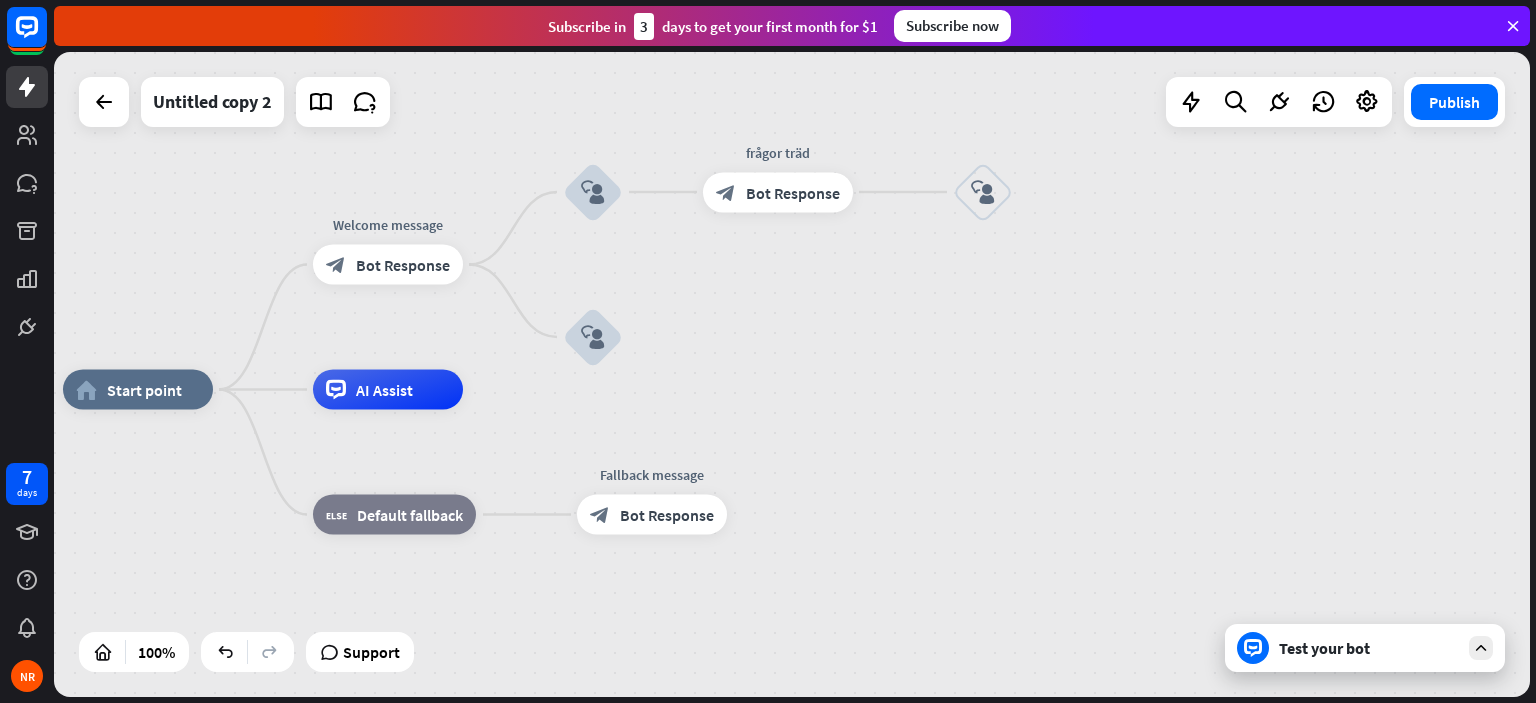 drag, startPoint x: 421, startPoint y: 466, endPoint x: 730, endPoint y: 352, distance: 329.35846 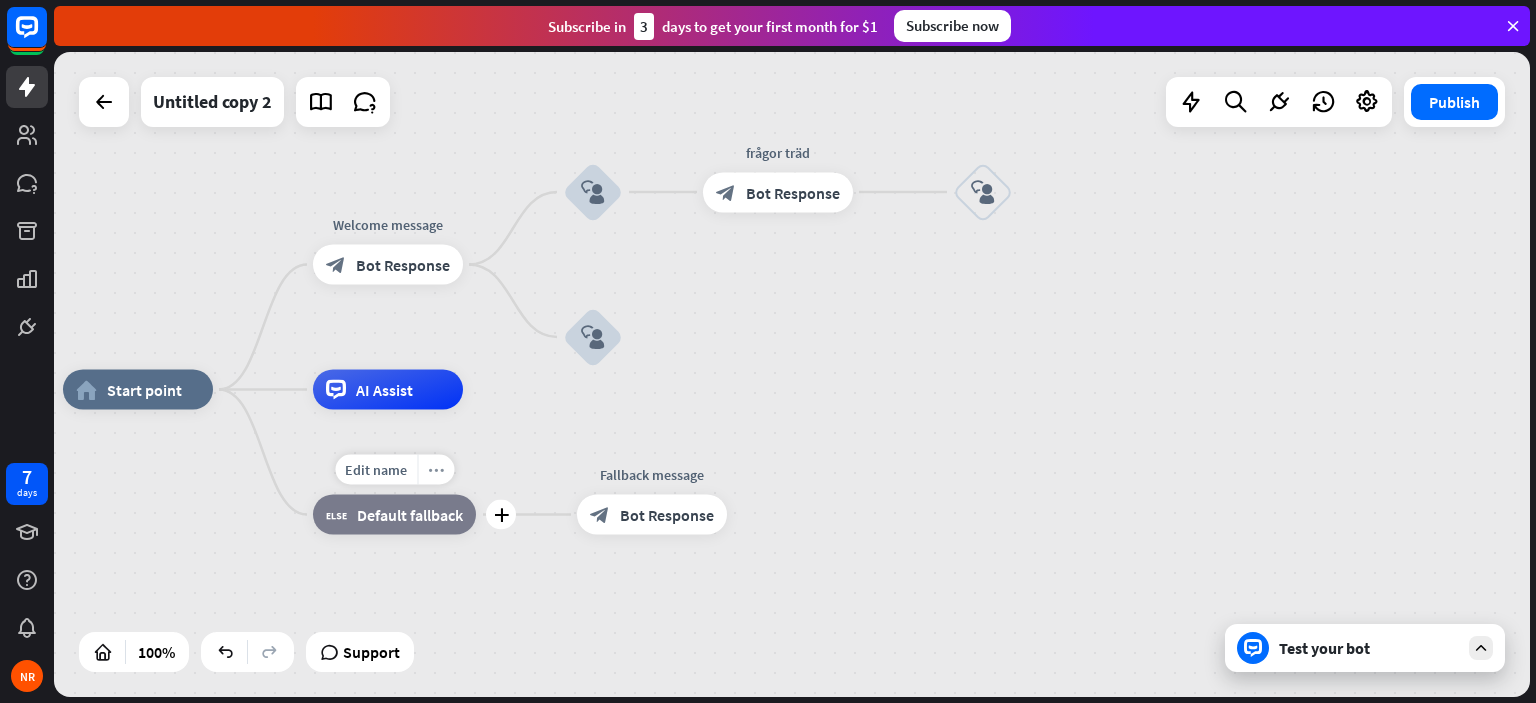click on "more_horiz" at bounding box center [435, 470] 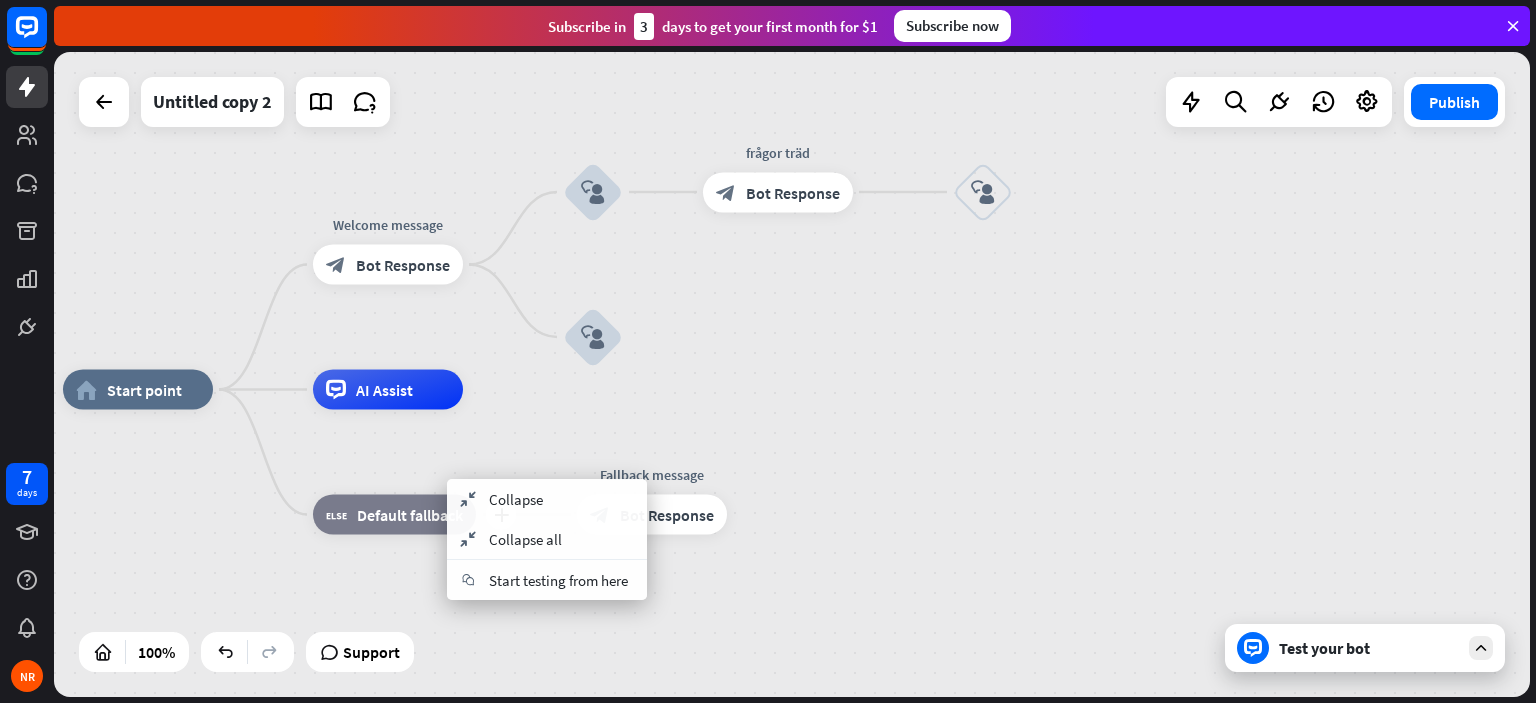 click on "plus     block_fallback   Default fallback" at bounding box center [394, 515] 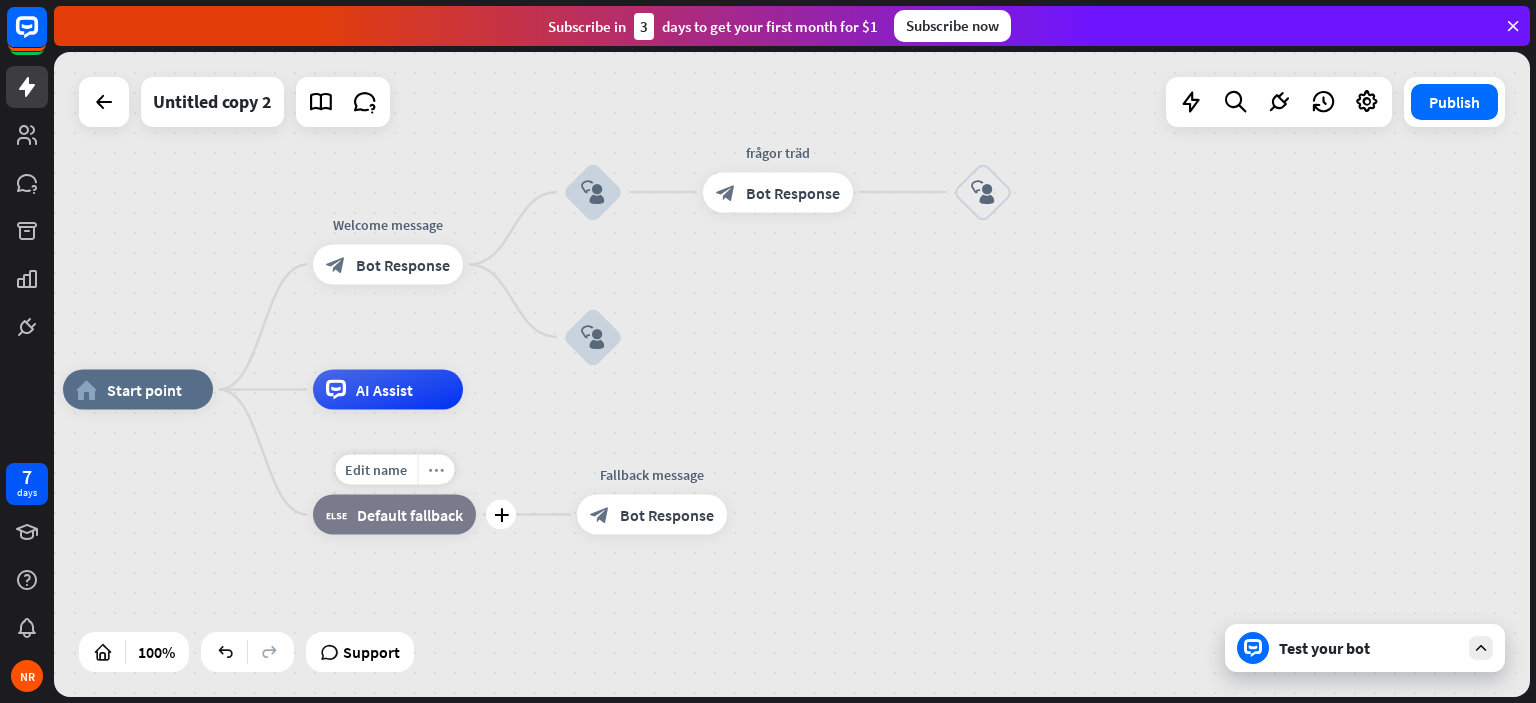 click on "more_horiz" at bounding box center [436, 469] 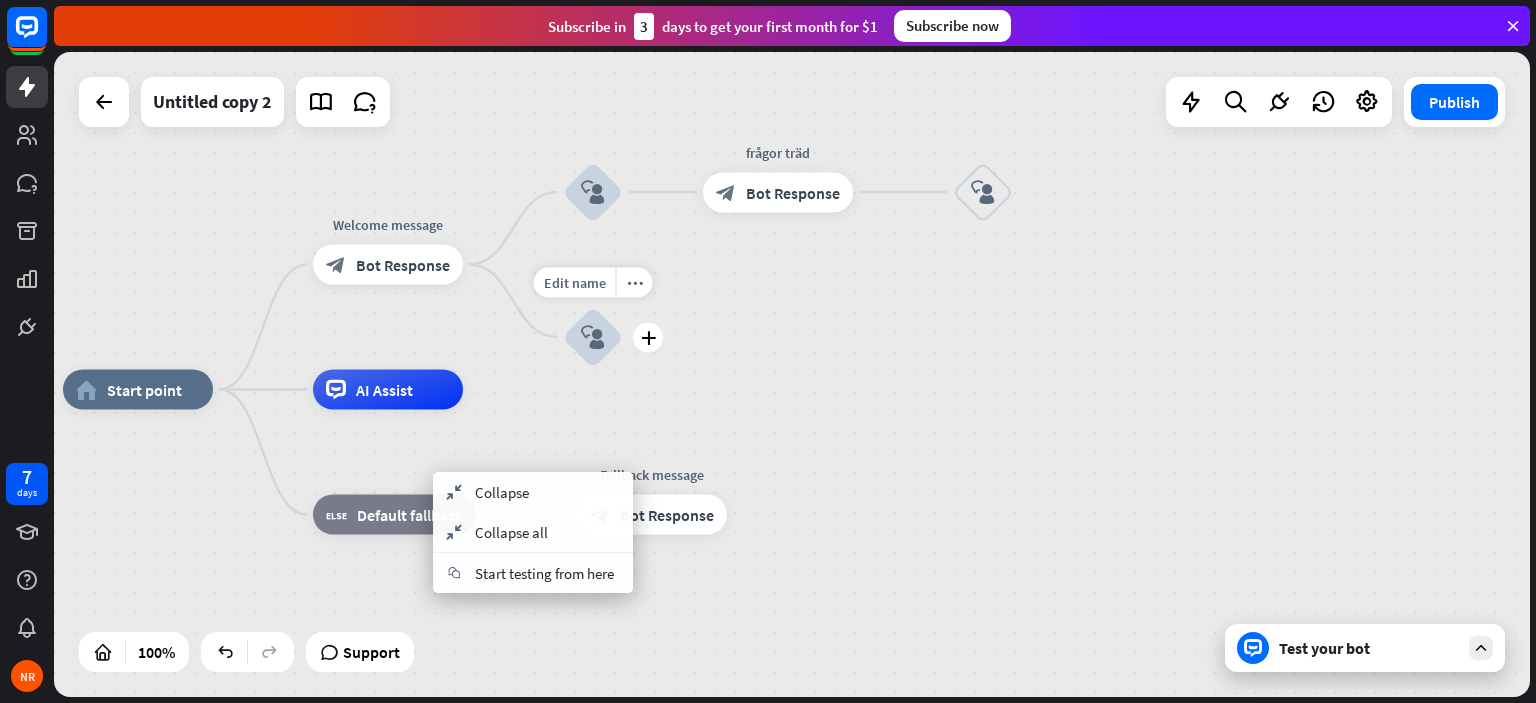 click on "Edit name   more_horiz         plus     block_user_input" at bounding box center [593, 337] 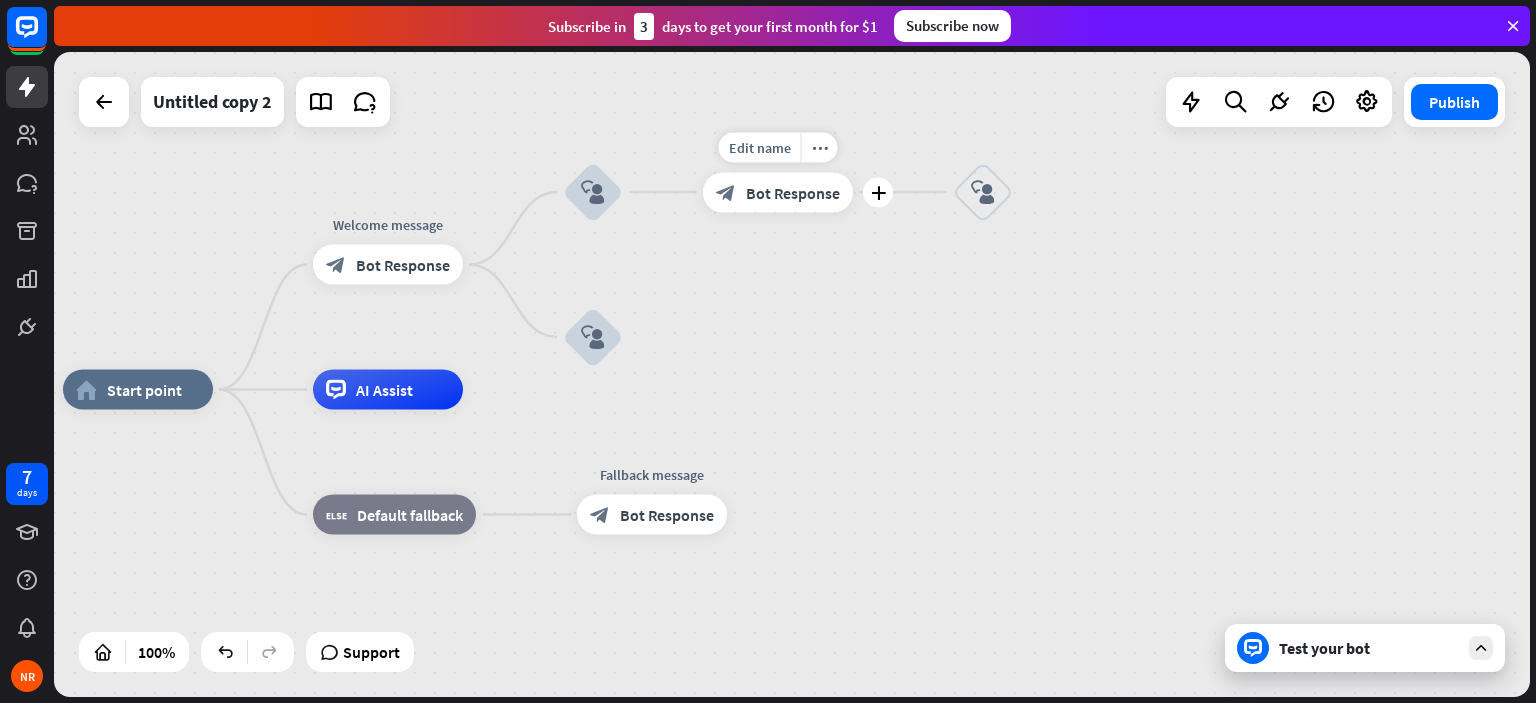 click on "block_bot_response" at bounding box center [726, 192] 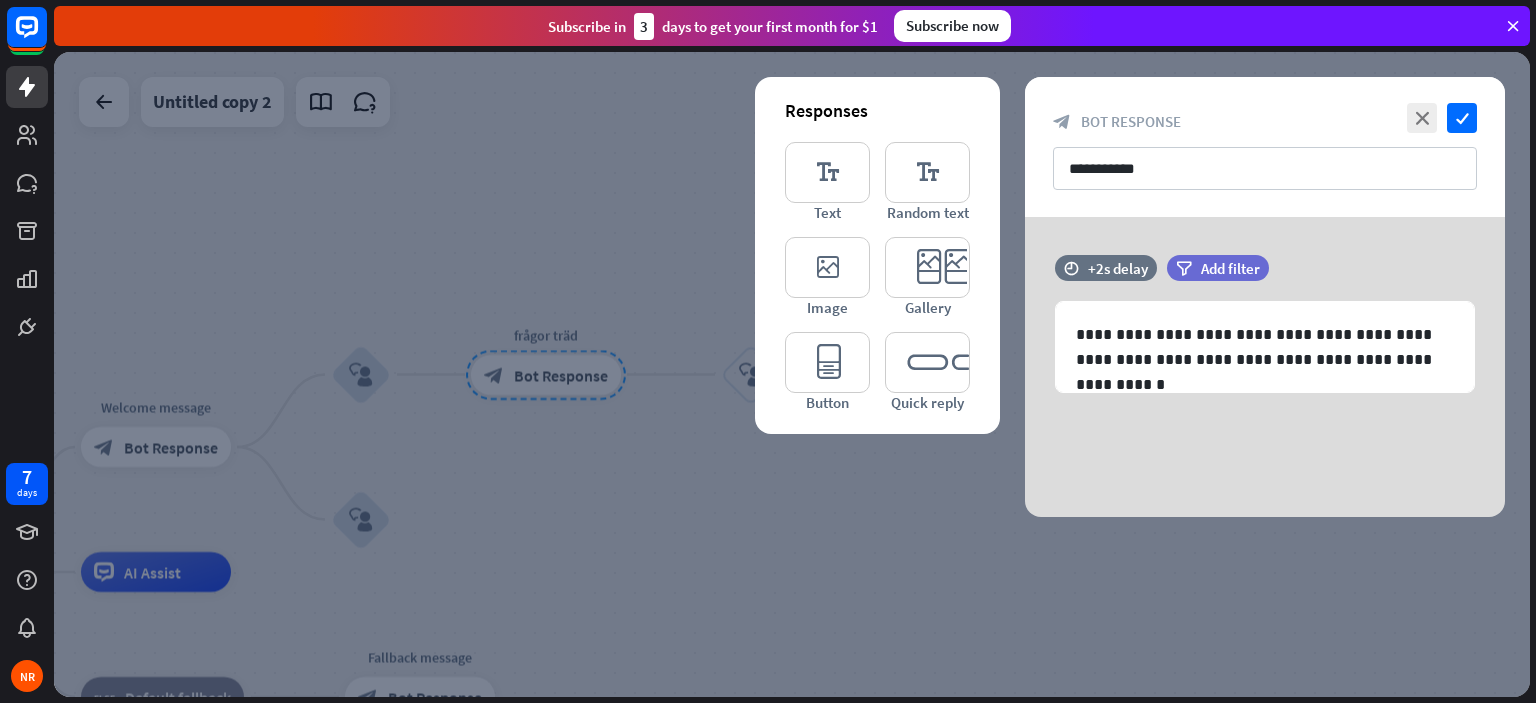 click at bounding box center [792, 374] 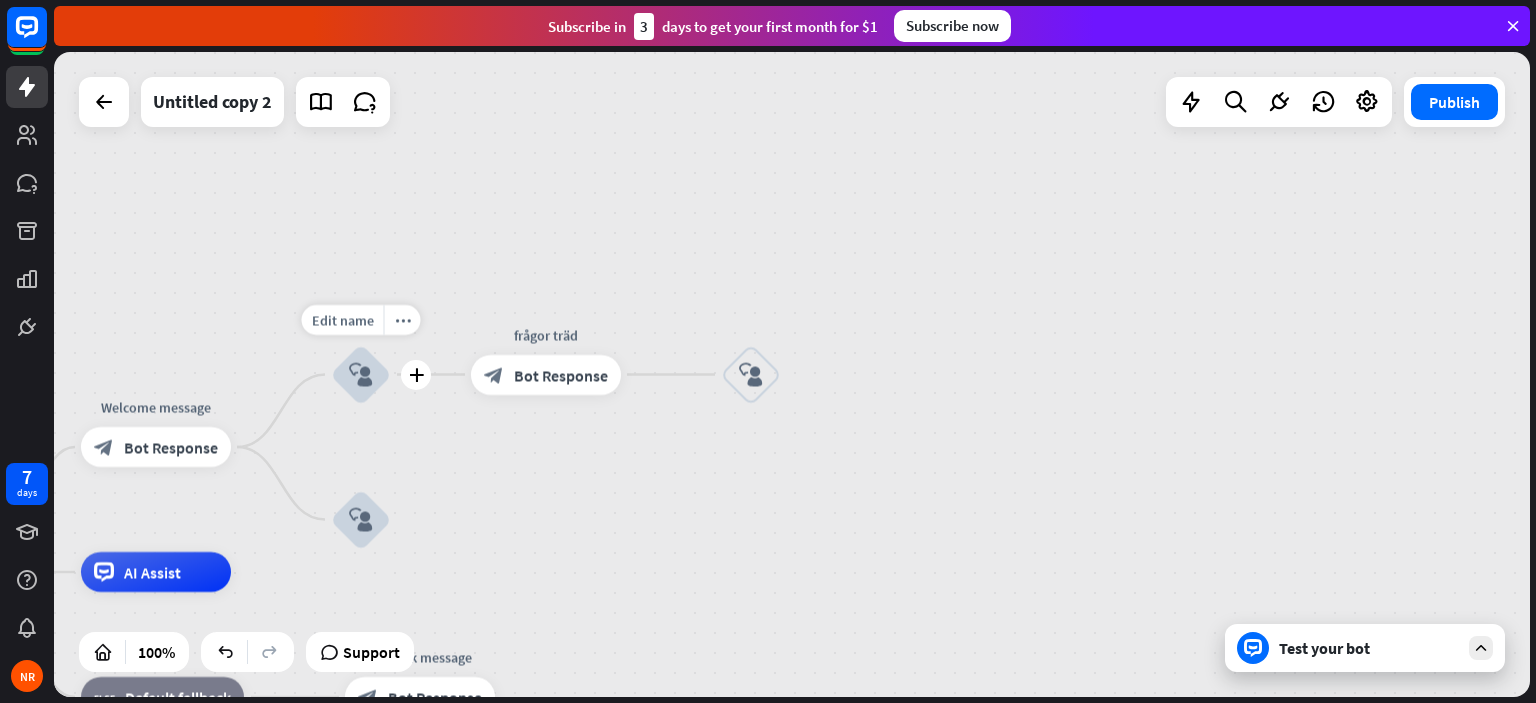 click on "block_user_input" at bounding box center (361, 375) 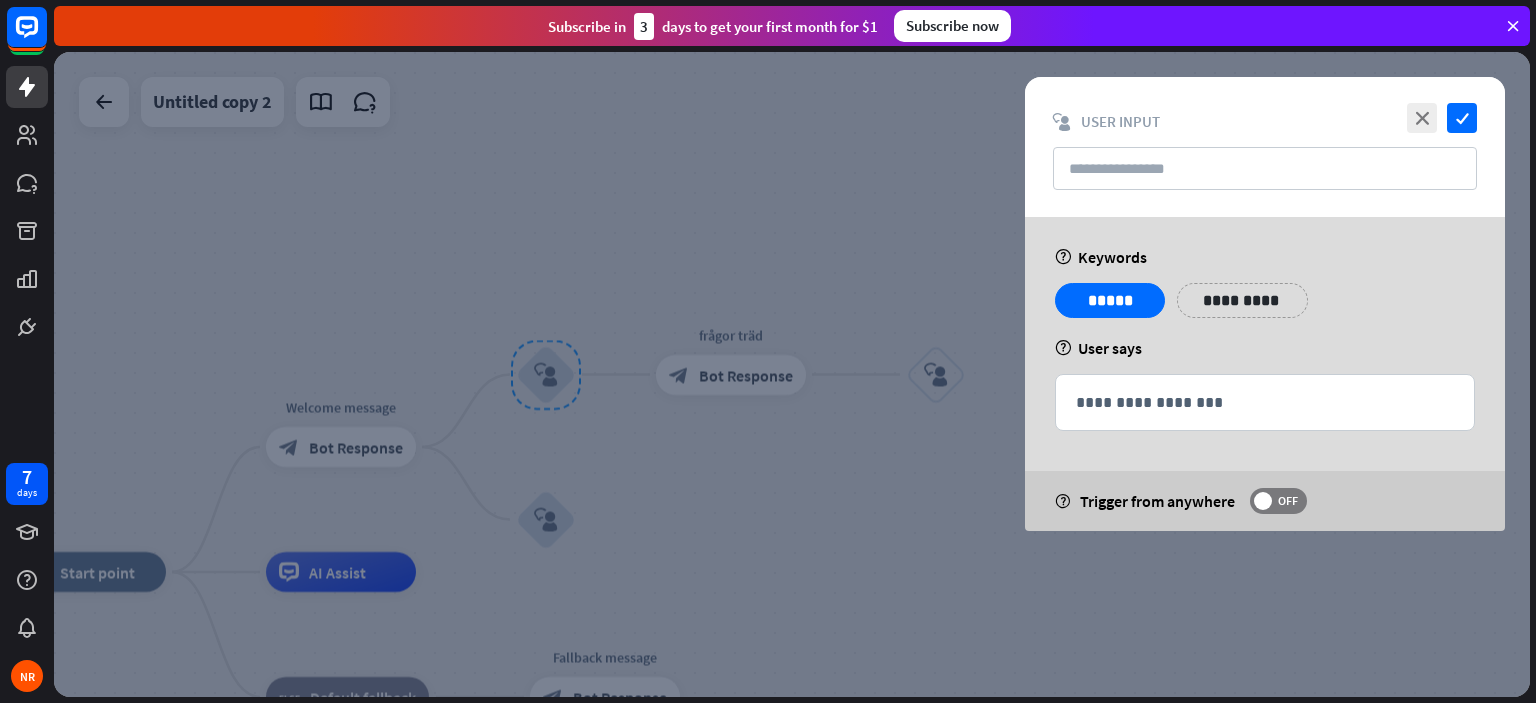 click at bounding box center (792, 374) 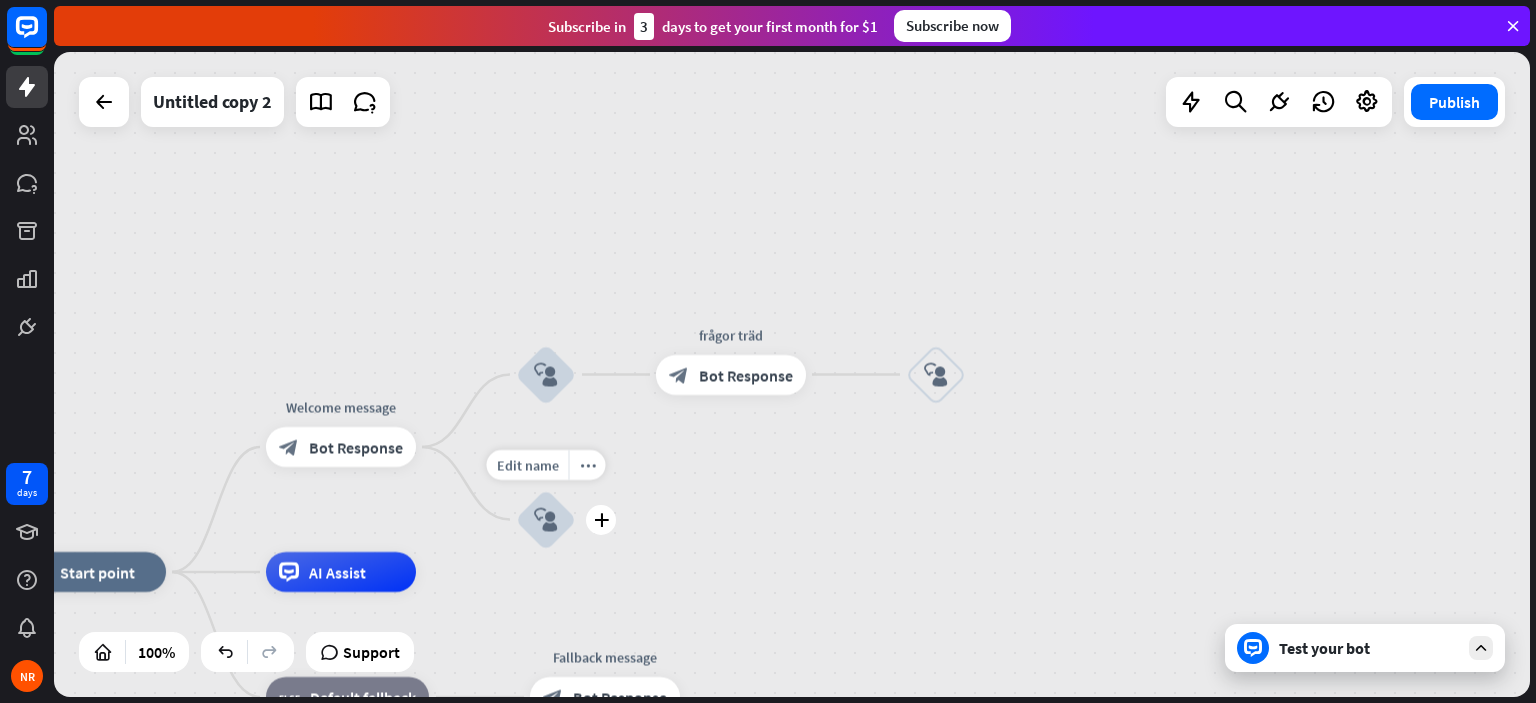 click on "block_user_input" at bounding box center (546, 520) 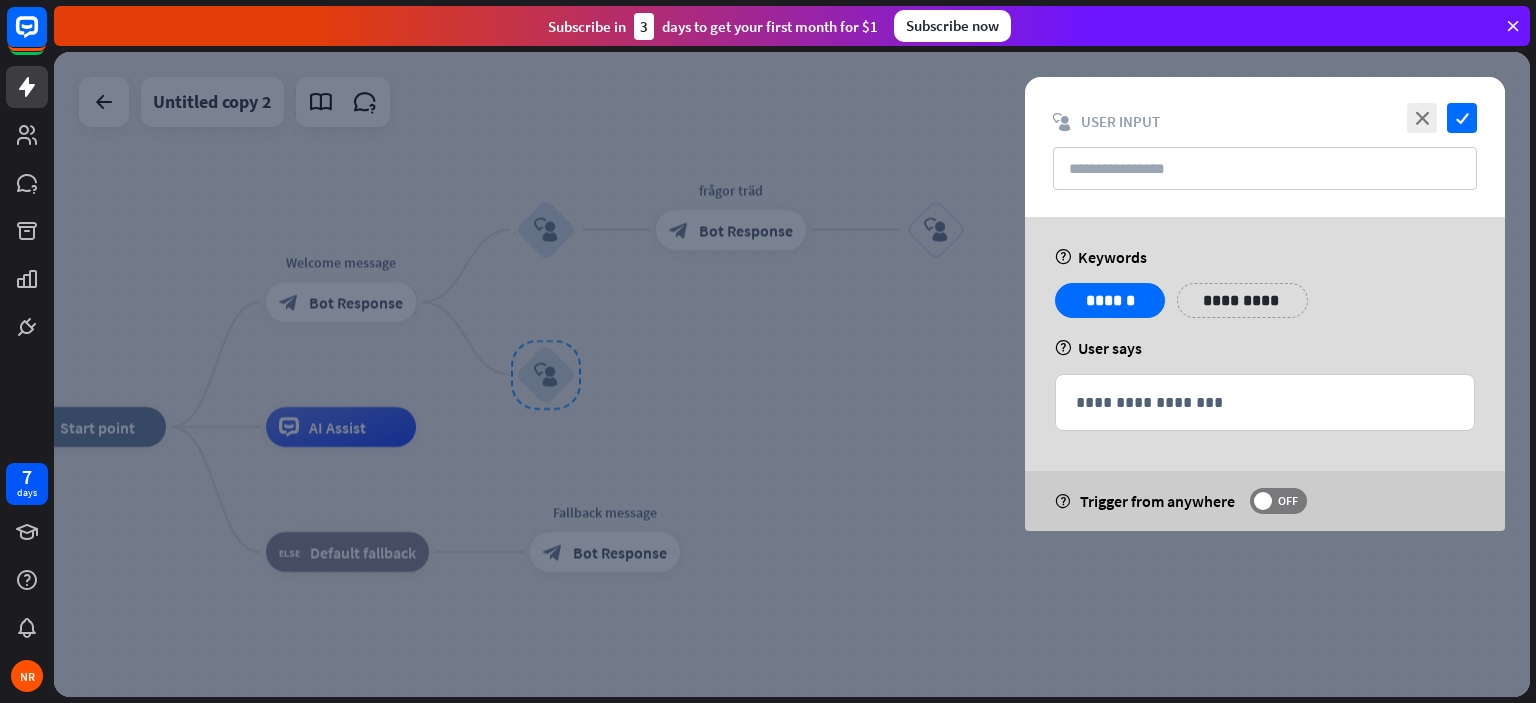 click at bounding box center (792, 374) 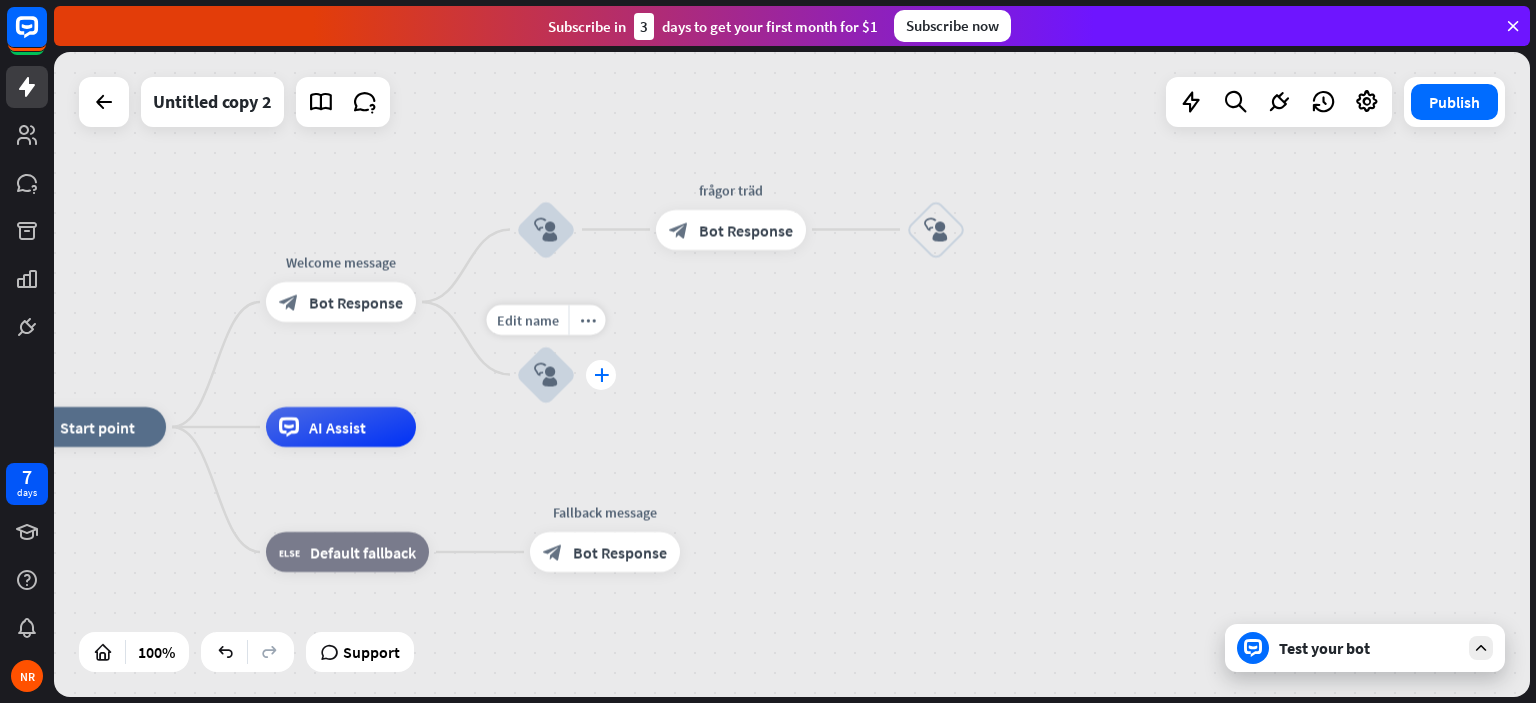 click on "plus" at bounding box center (601, 375) 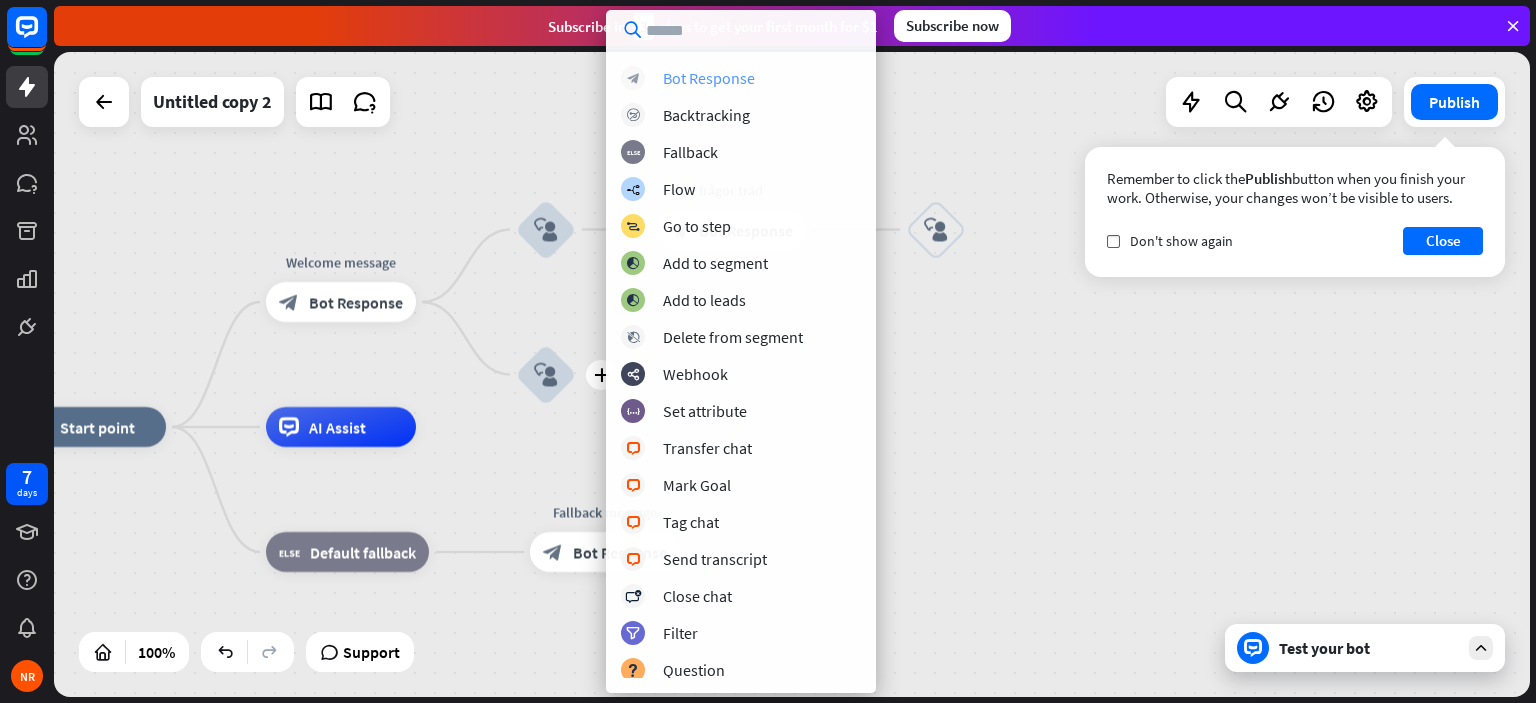 click on "Bot Response" at bounding box center [709, 78] 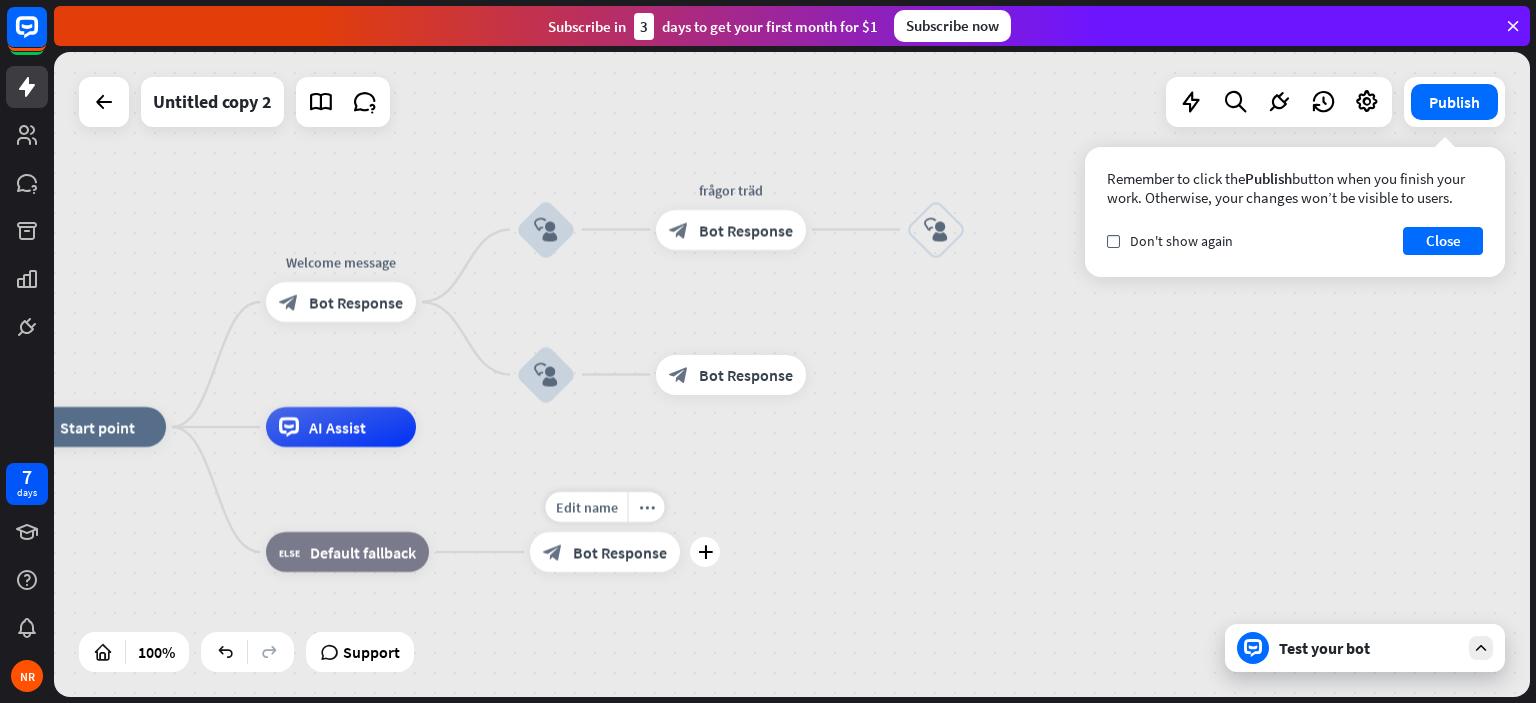 click on "Bot Response" at bounding box center [620, 552] 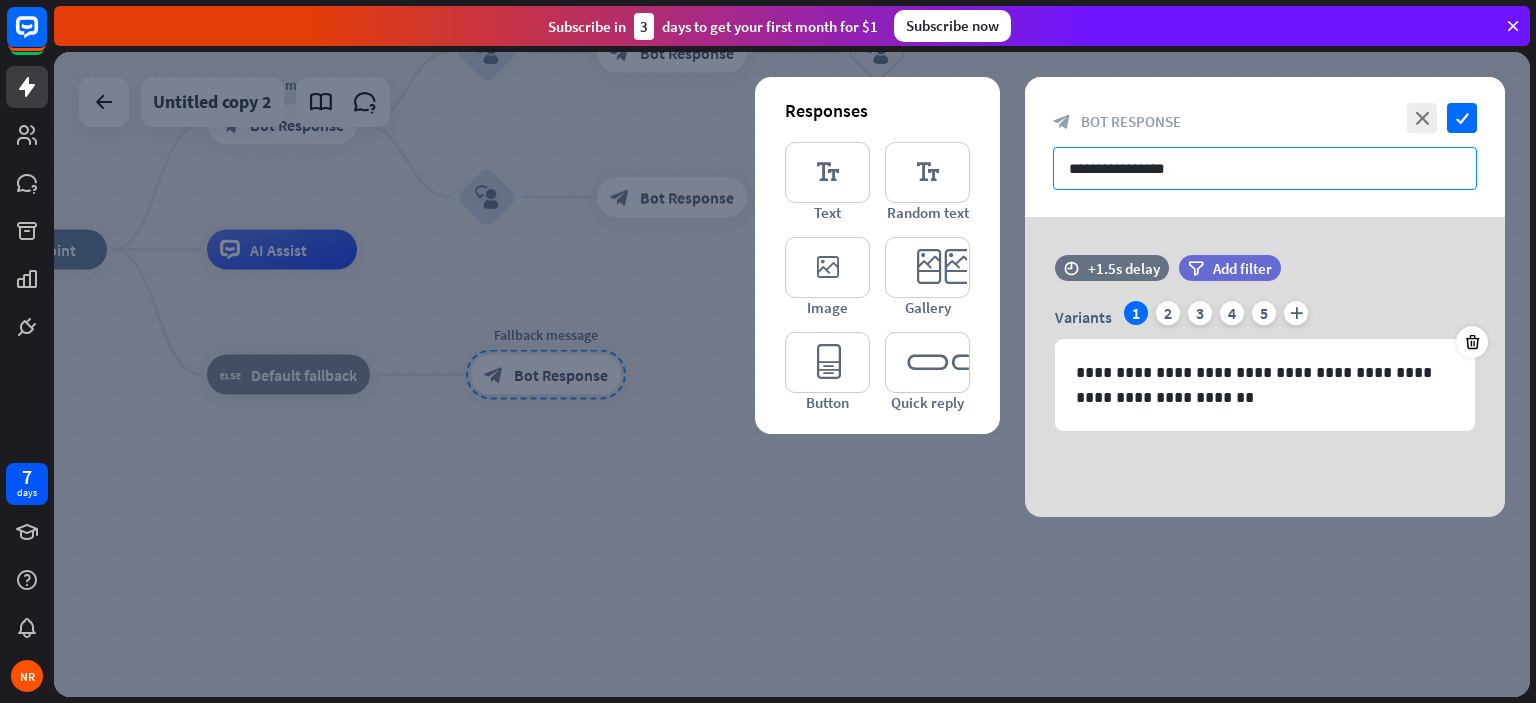 click on "**********" at bounding box center [1265, 168] 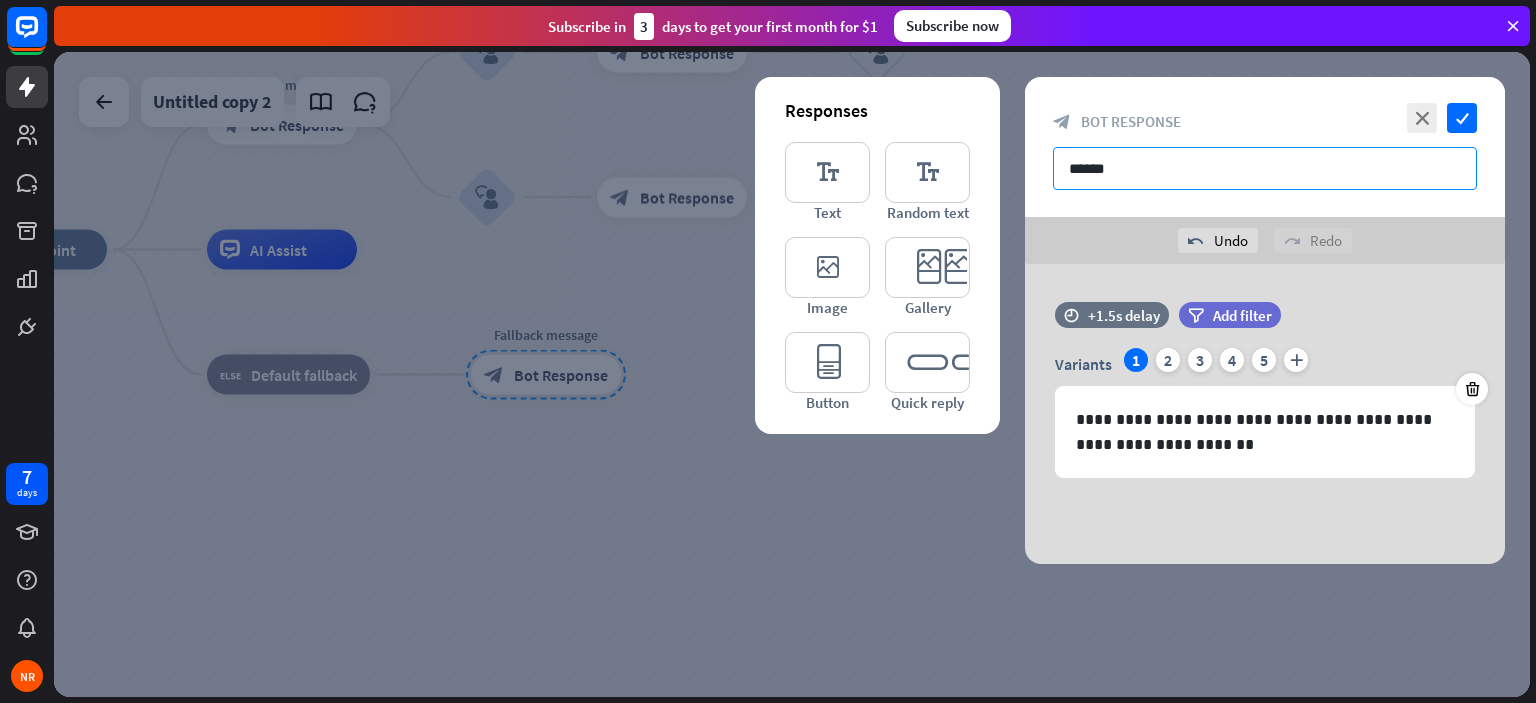 type on "******" 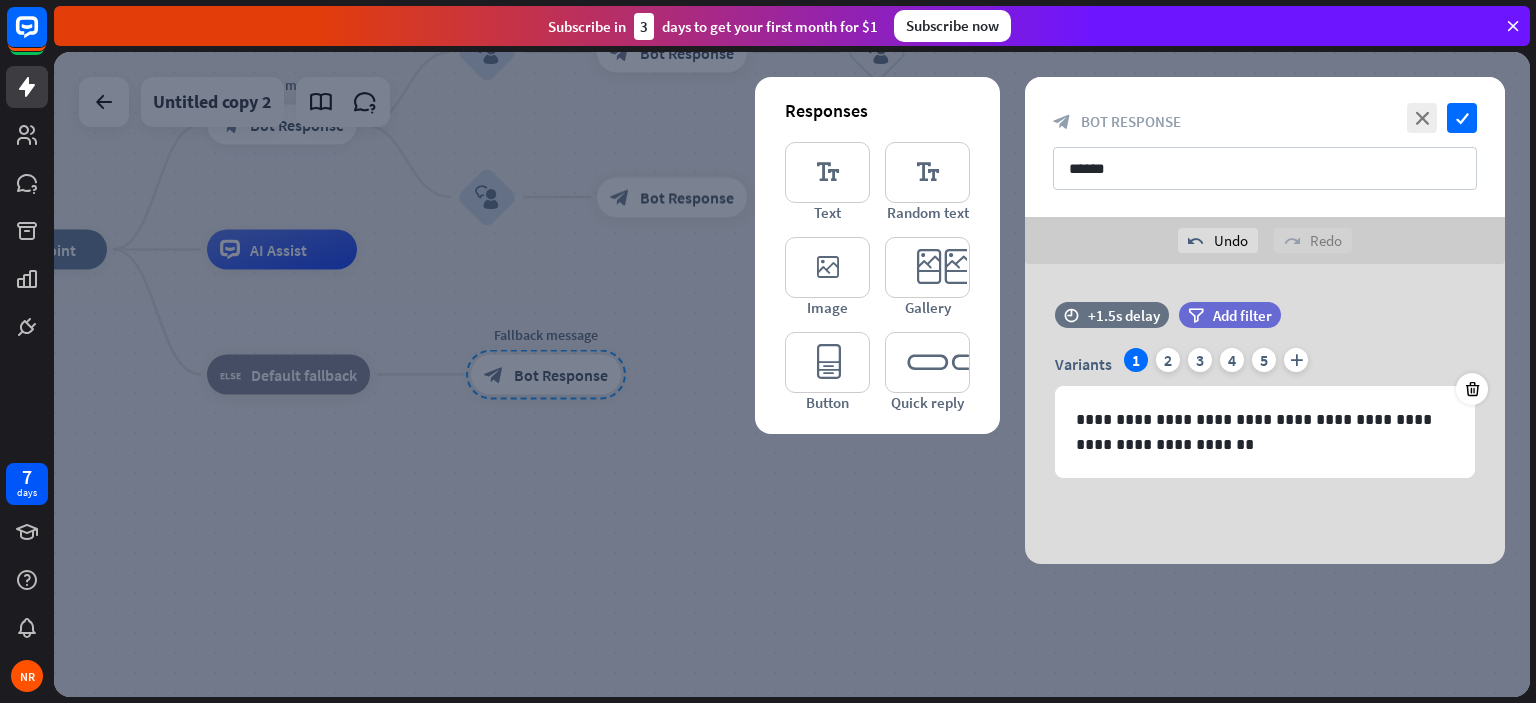 click on "**********" at bounding box center (1265, 414) 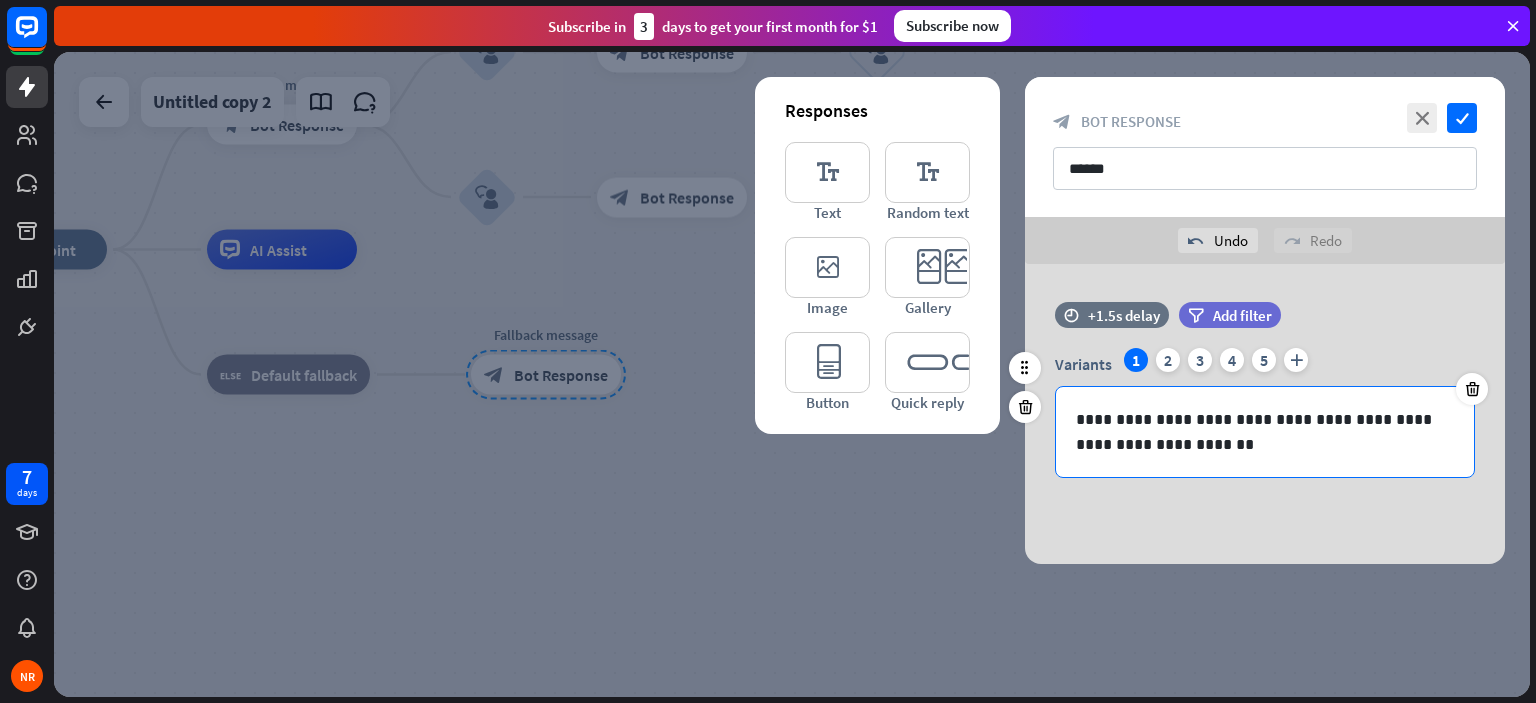 click on "**********" at bounding box center (1265, 432) 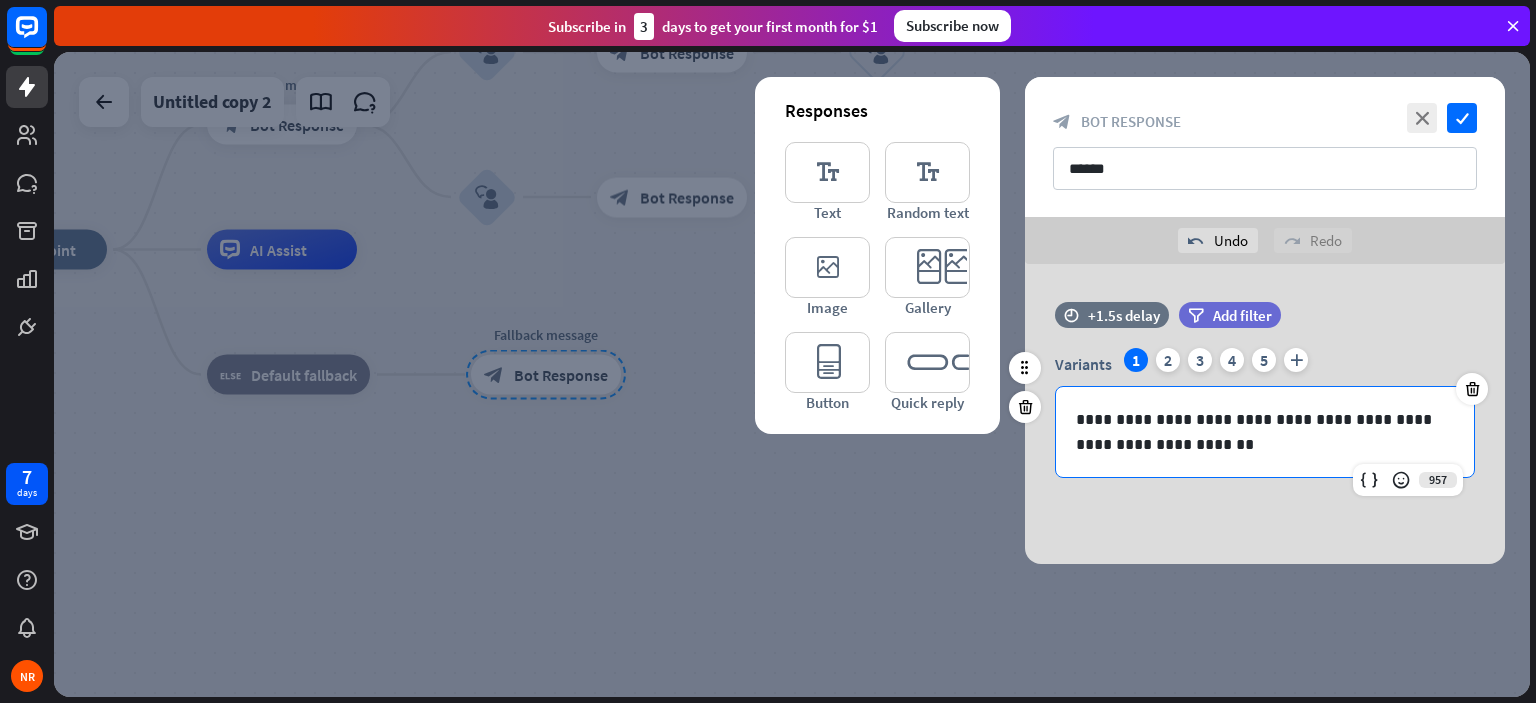 type 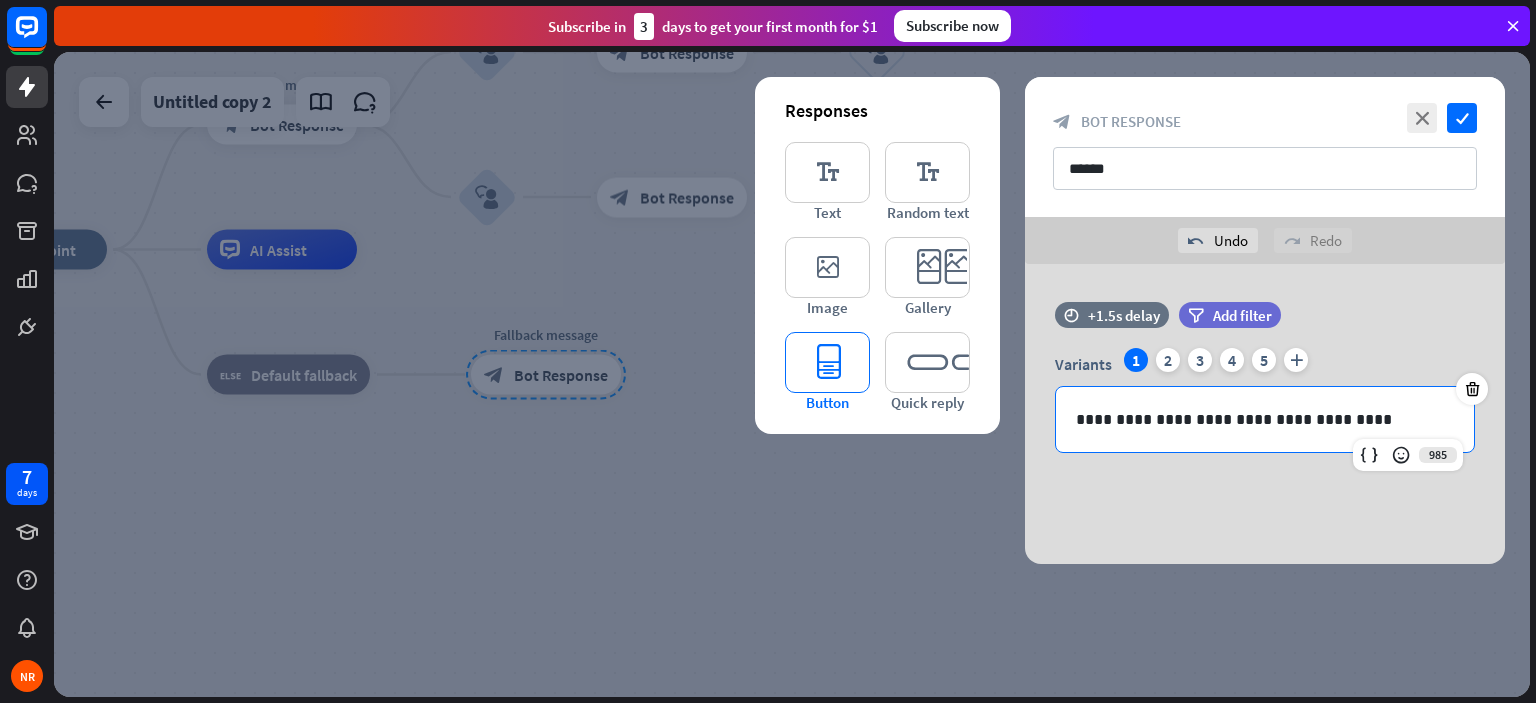 click on "editor_button" at bounding box center (827, 362) 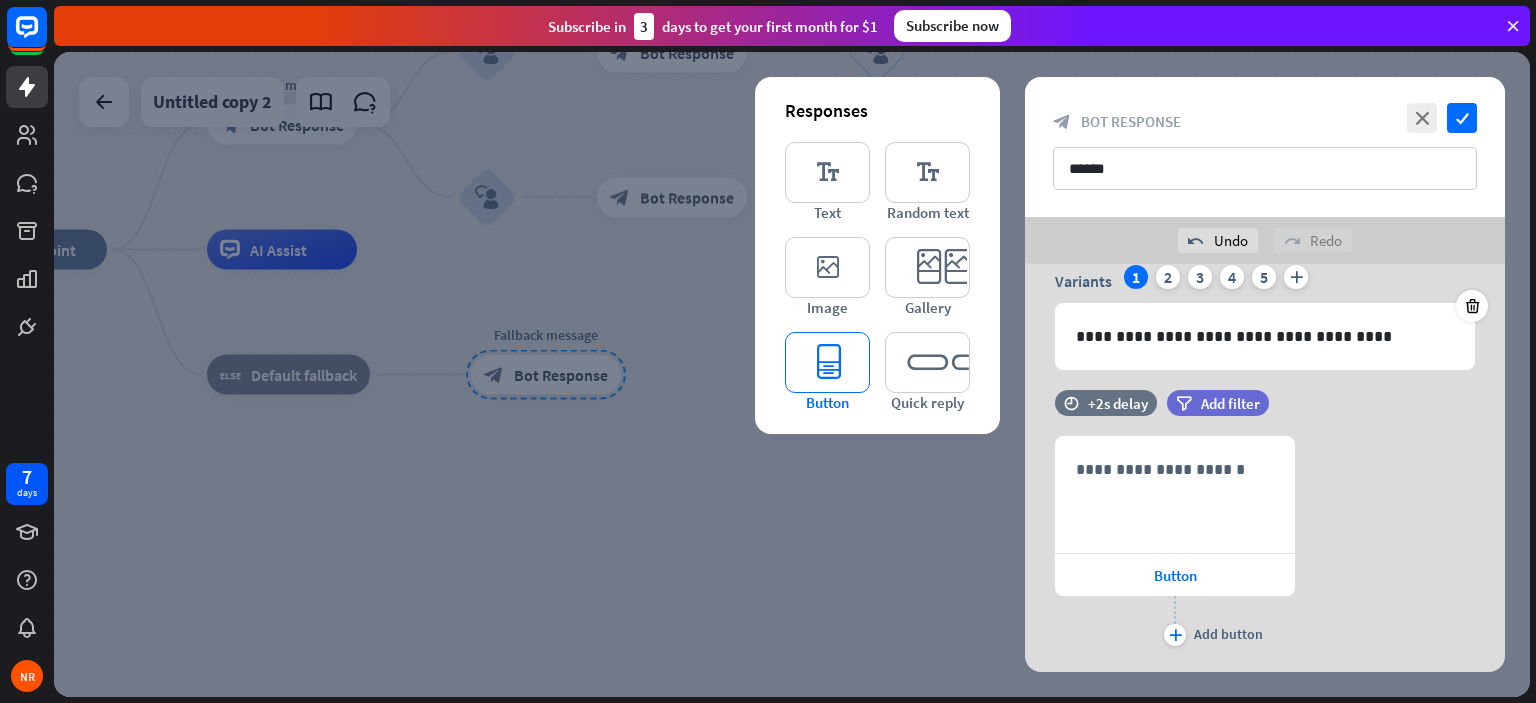 scroll, scrollTop: 131, scrollLeft: 0, axis: vertical 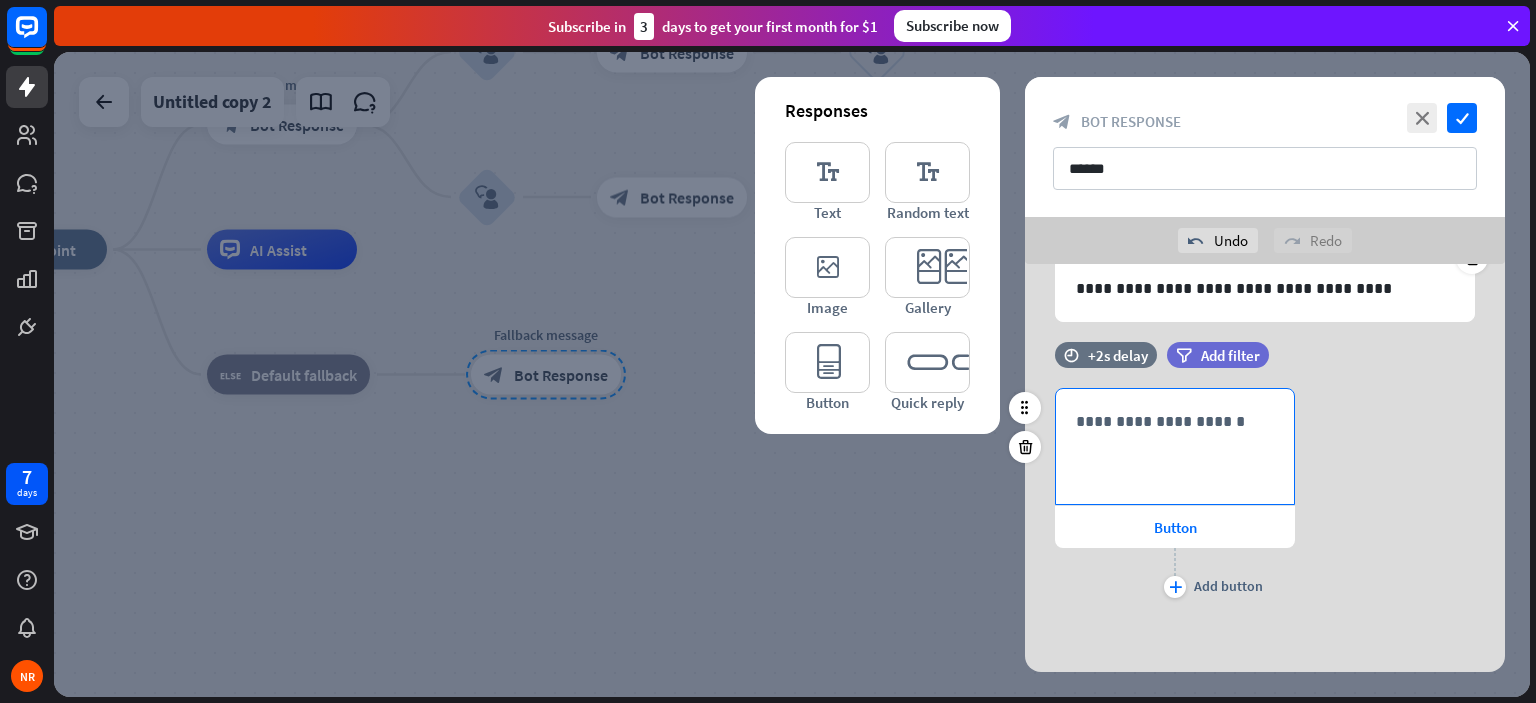 click on "**********" at bounding box center [1175, 421] 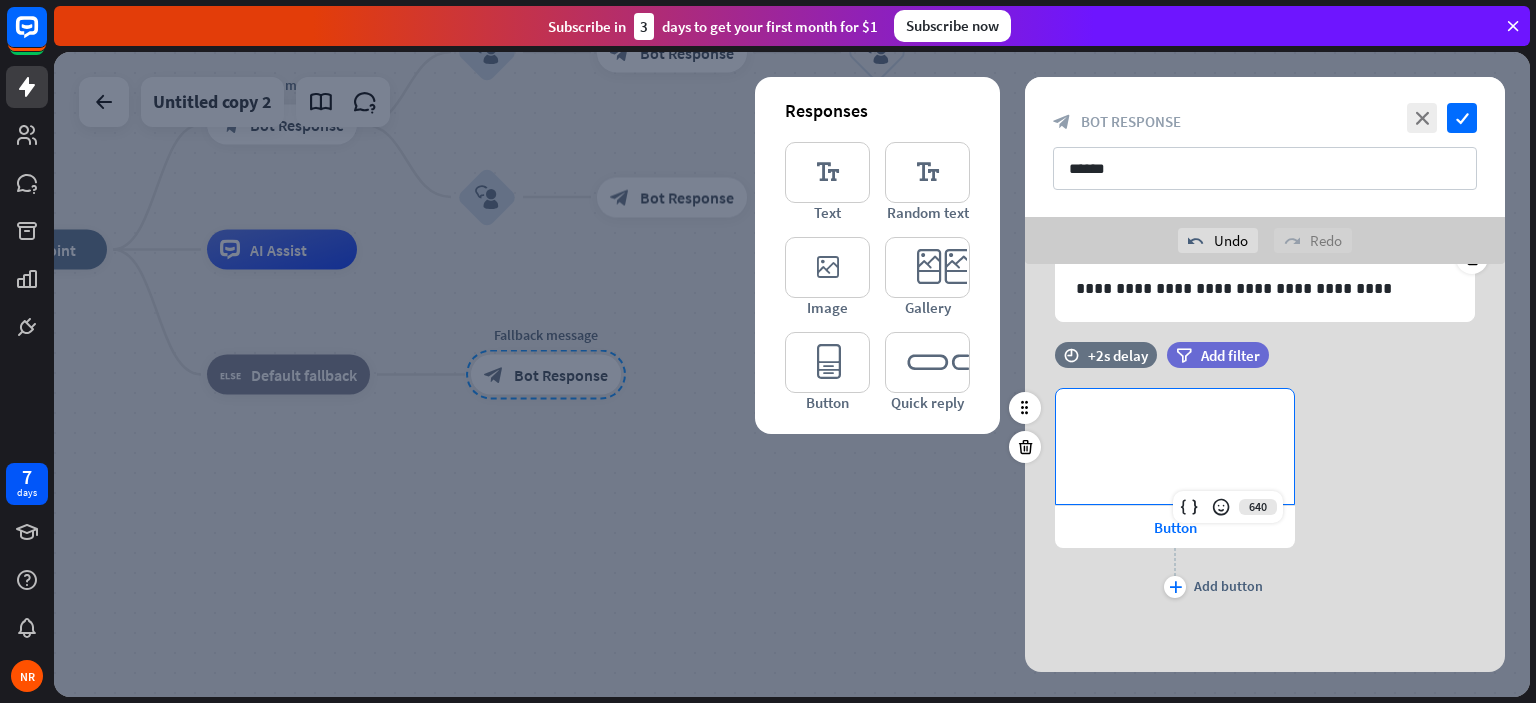 scroll, scrollTop: 31, scrollLeft: 0, axis: vertical 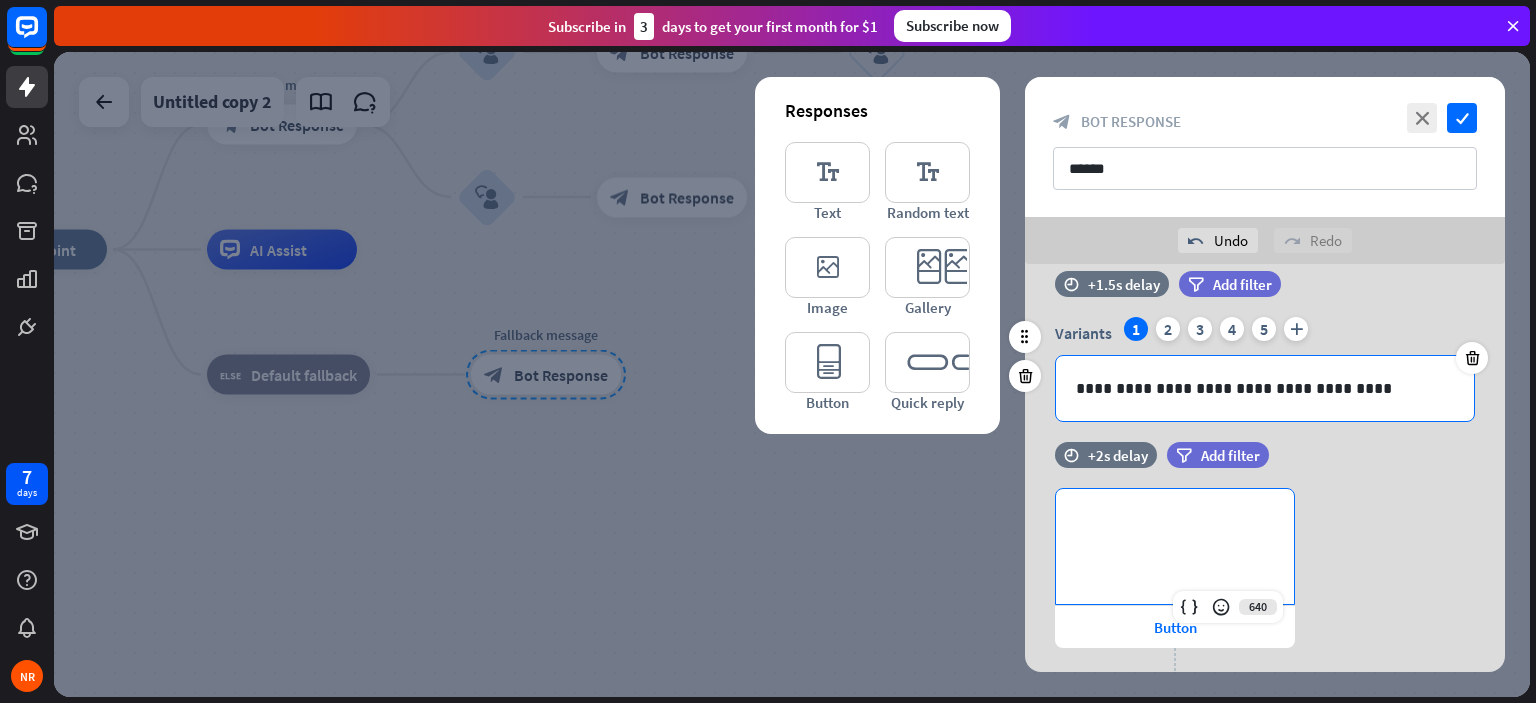 click on "**********" at bounding box center [1265, 388] 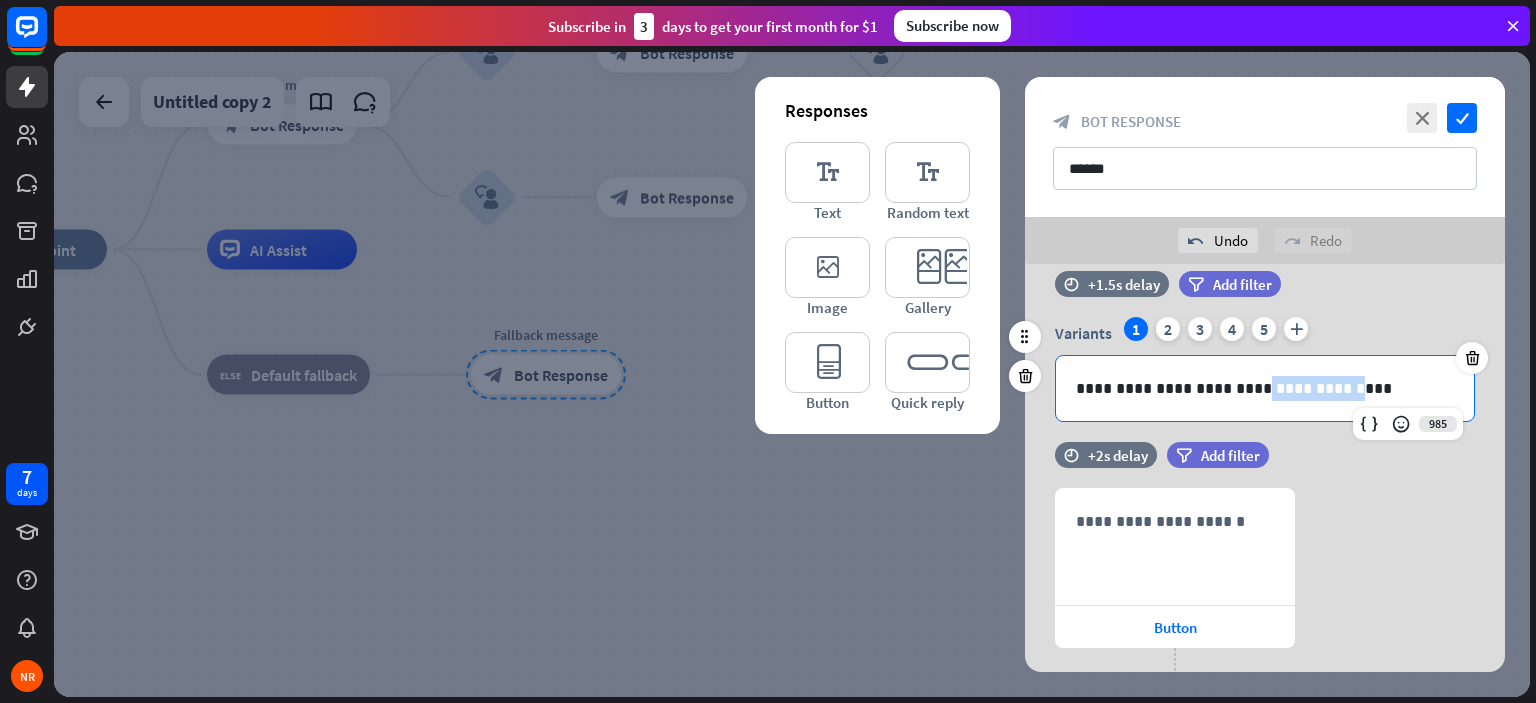 click on "**********" at bounding box center (1265, 388) 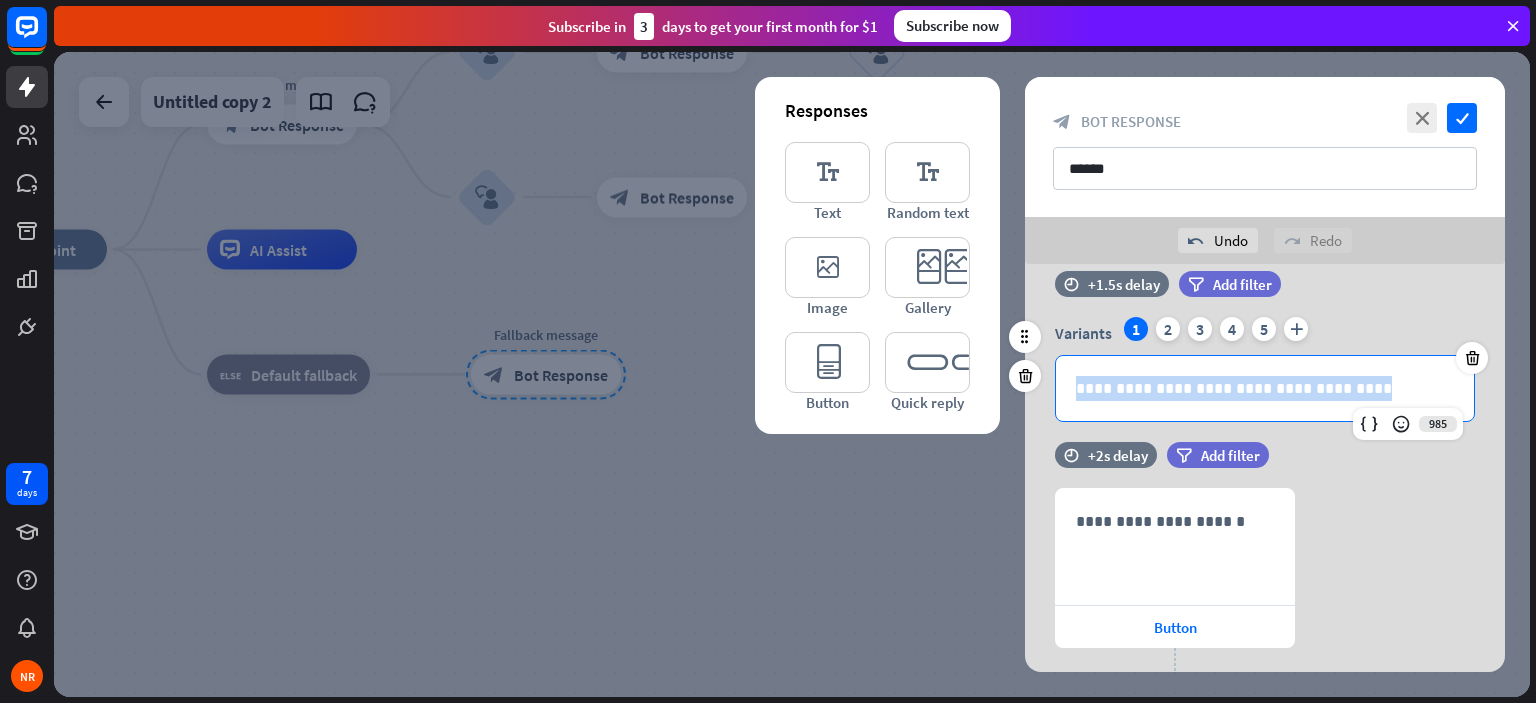 click on "**********" at bounding box center [1265, 388] 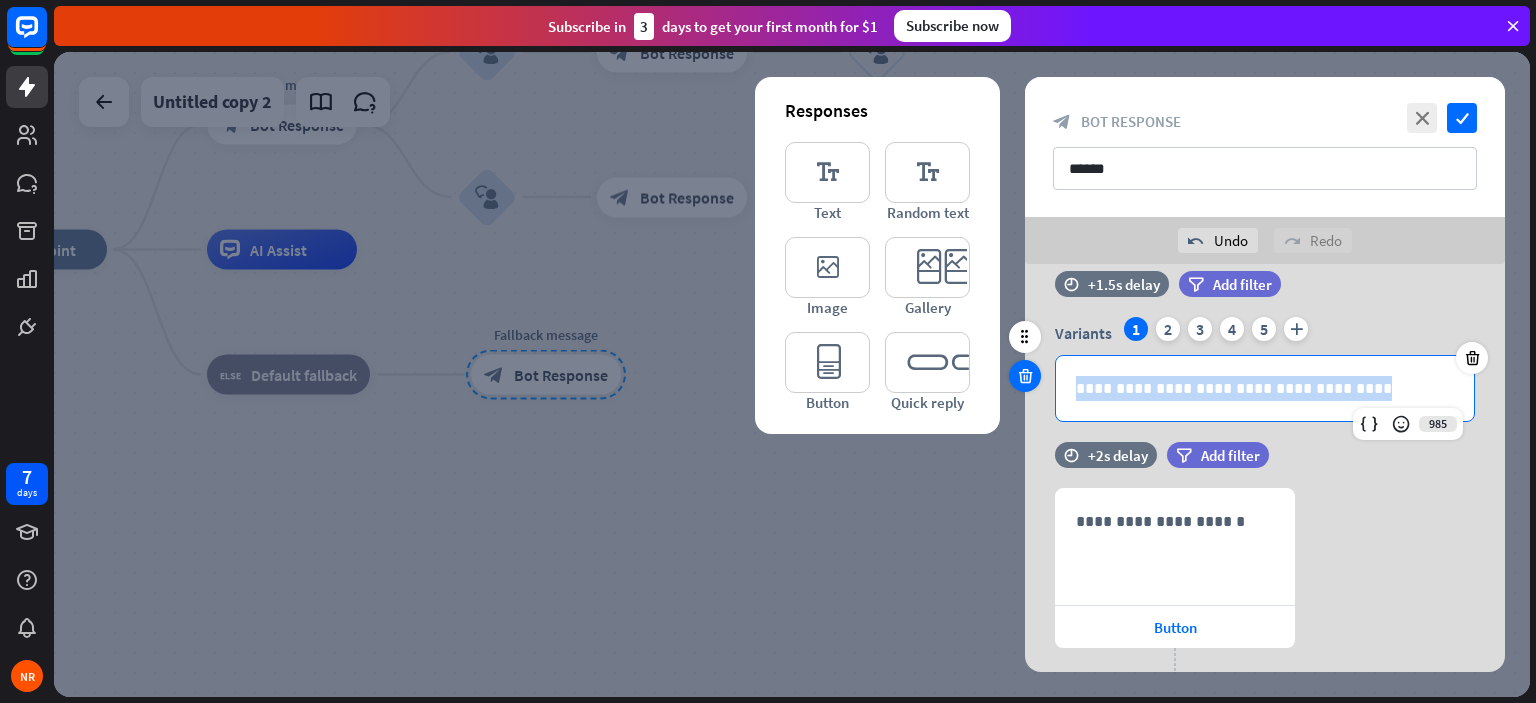 click at bounding box center (1025, 376) 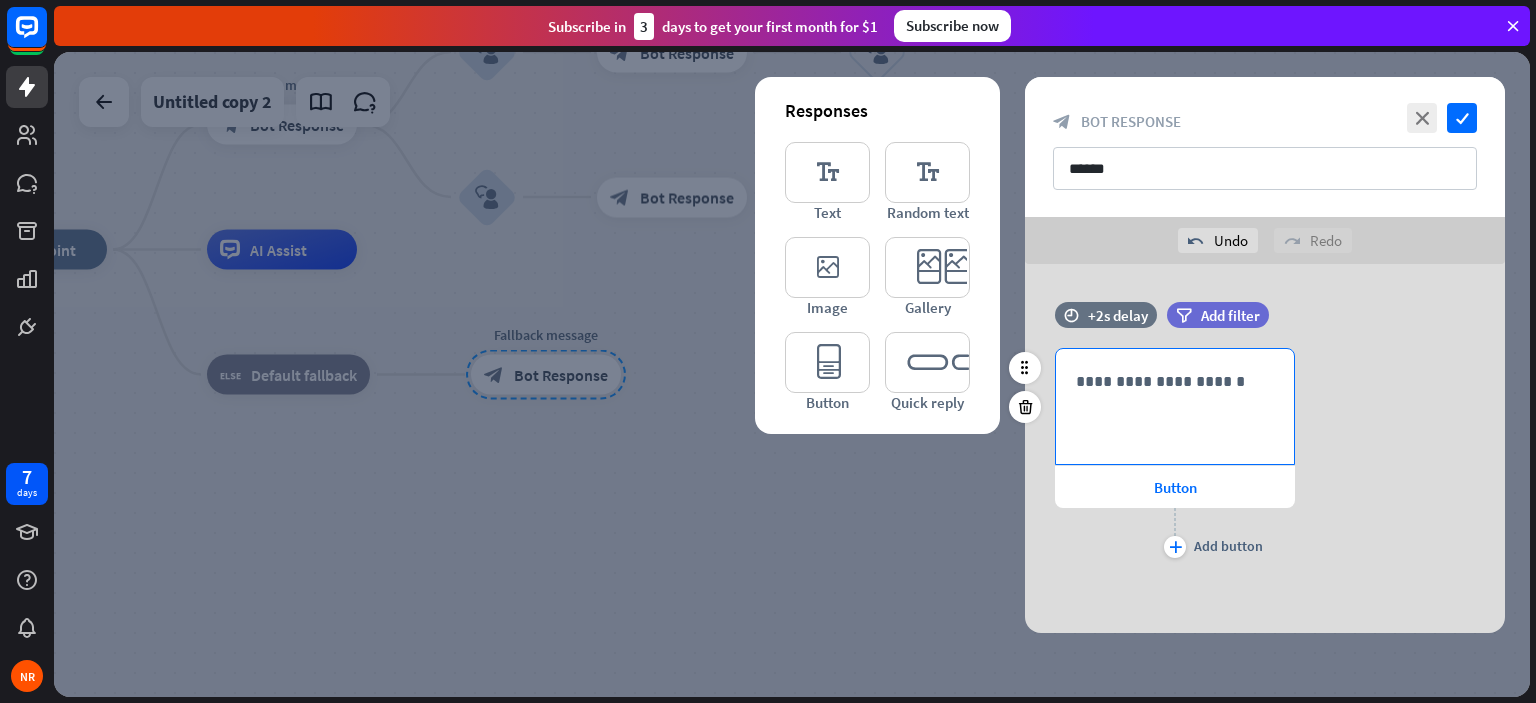 scroll, scrollTop: 0, scrollLeft: 0, axis: both 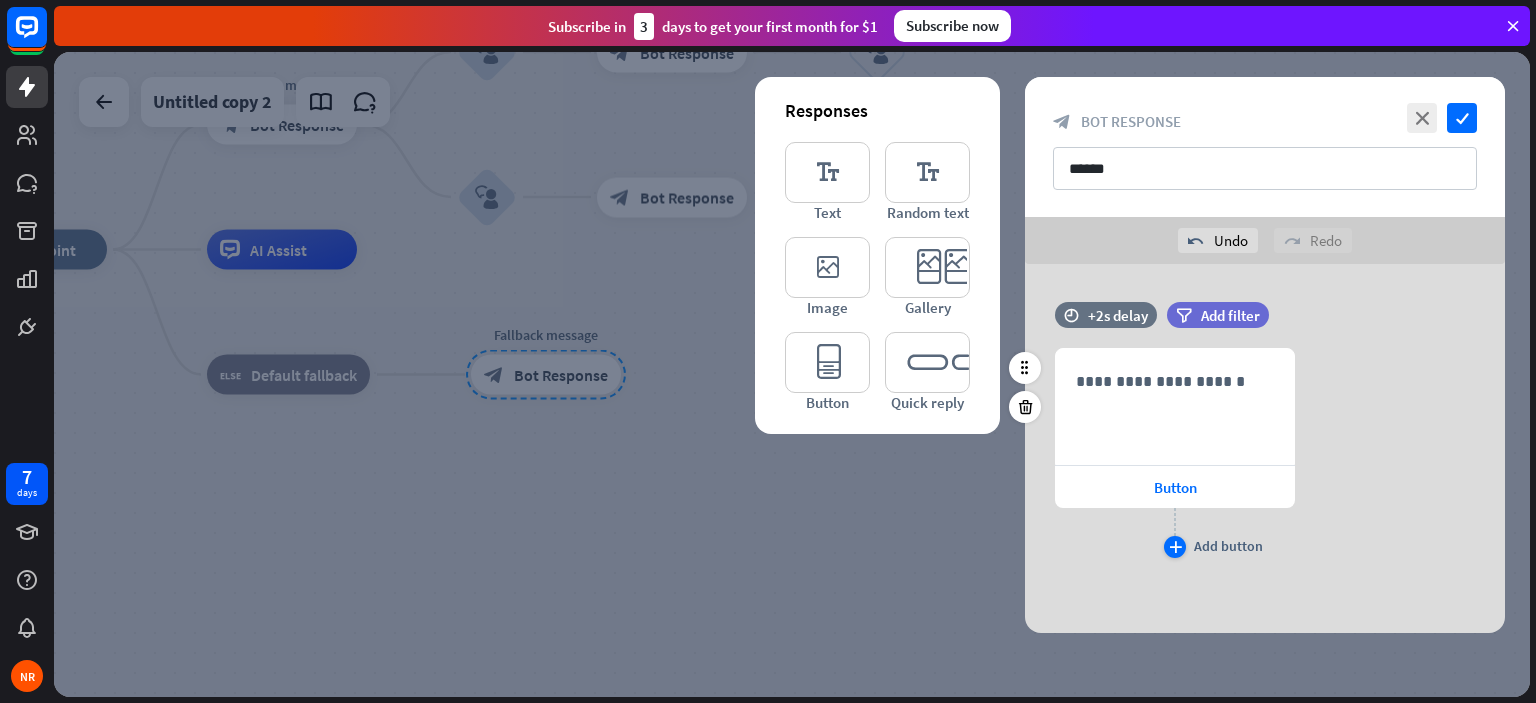 click on "plus" at bounding box center (1175, 547) 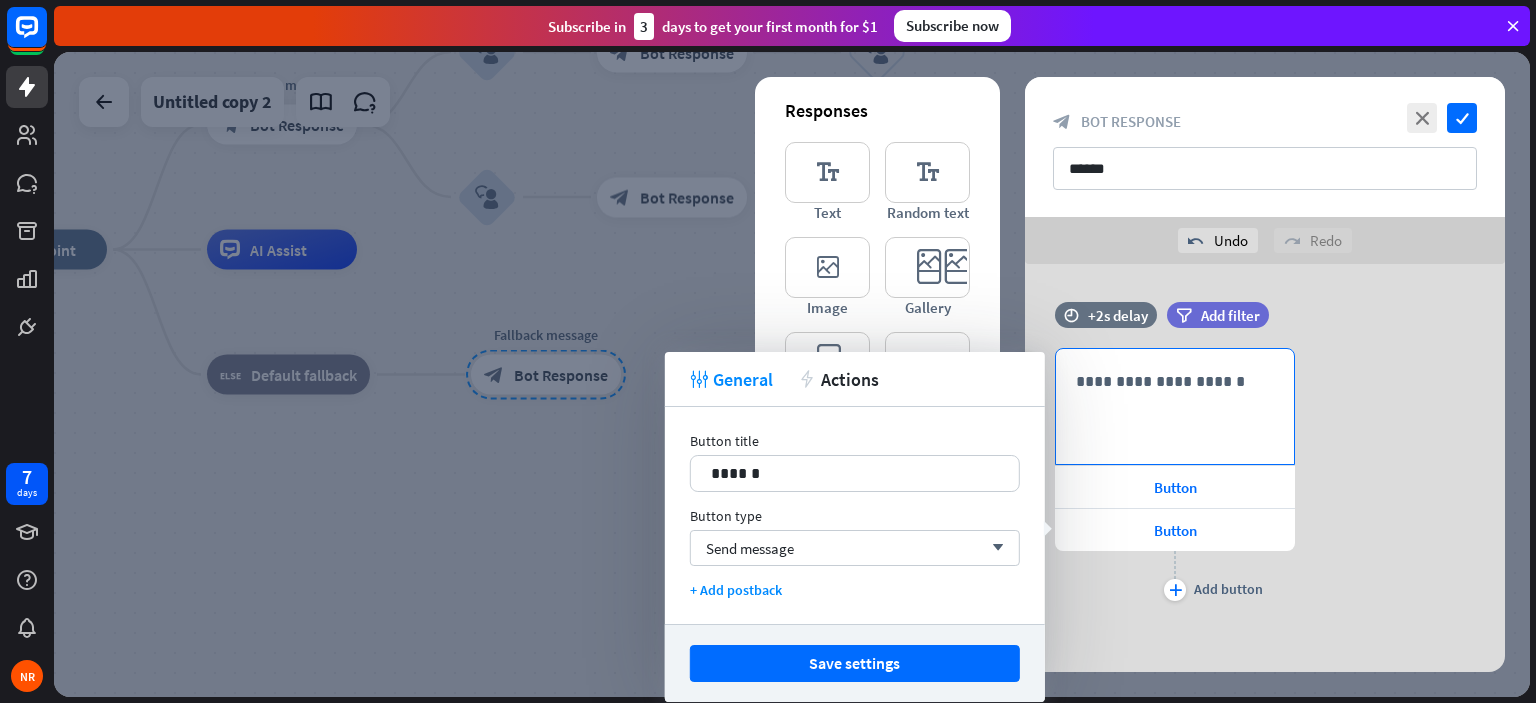 click on "**********" at bounding box center (1175, 406) 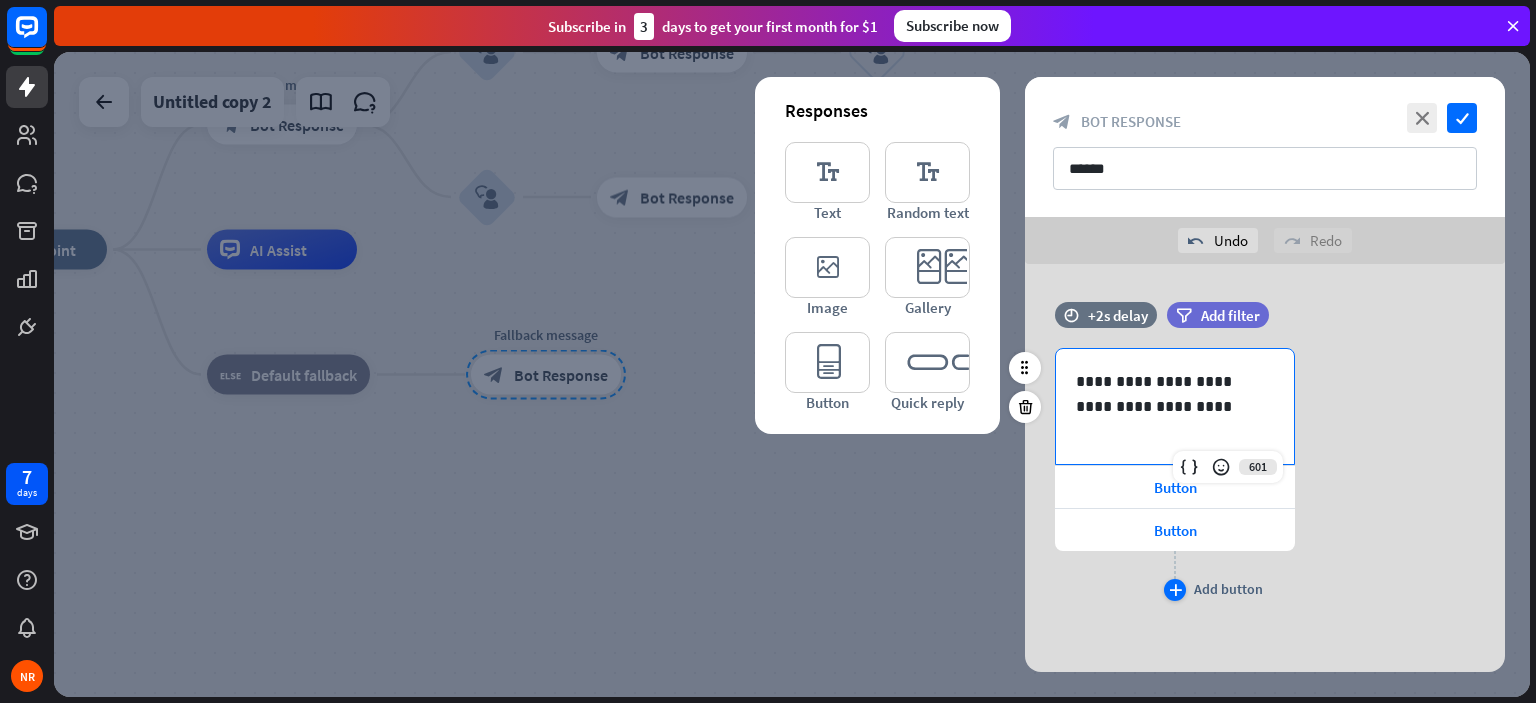 click on "plus" at bounding box center [1175, 590] 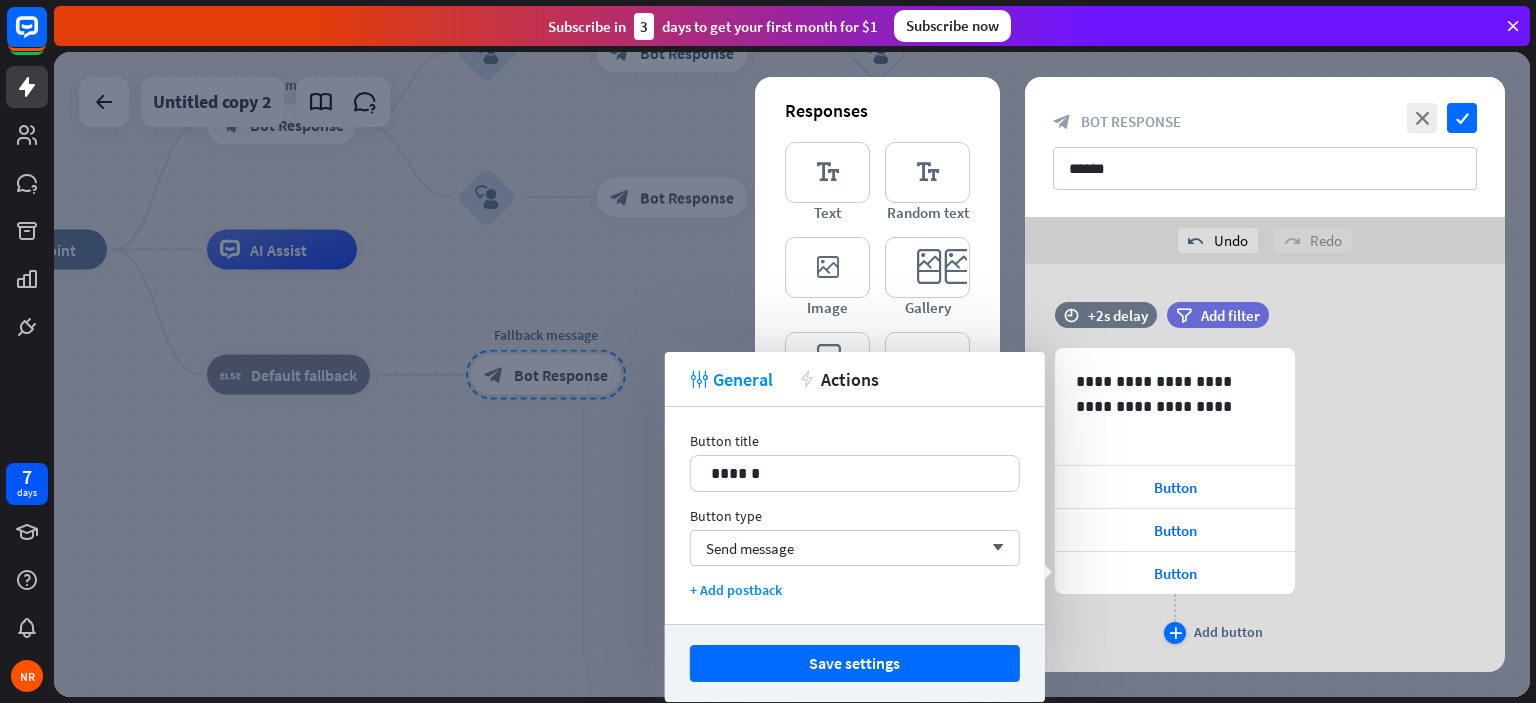 click on "plus" at bounding box center [1175, 633] 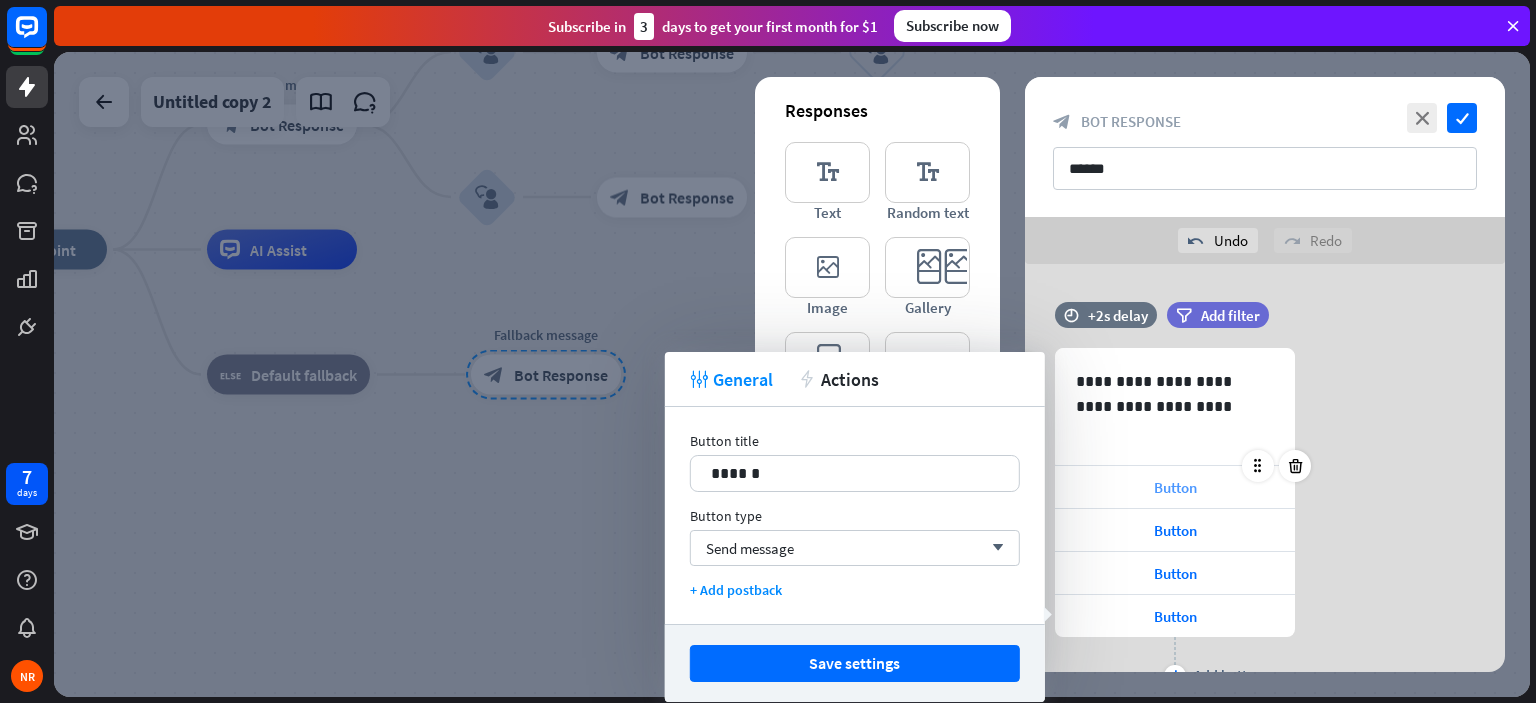 click on "Button" at bounding box center (1175, 487) 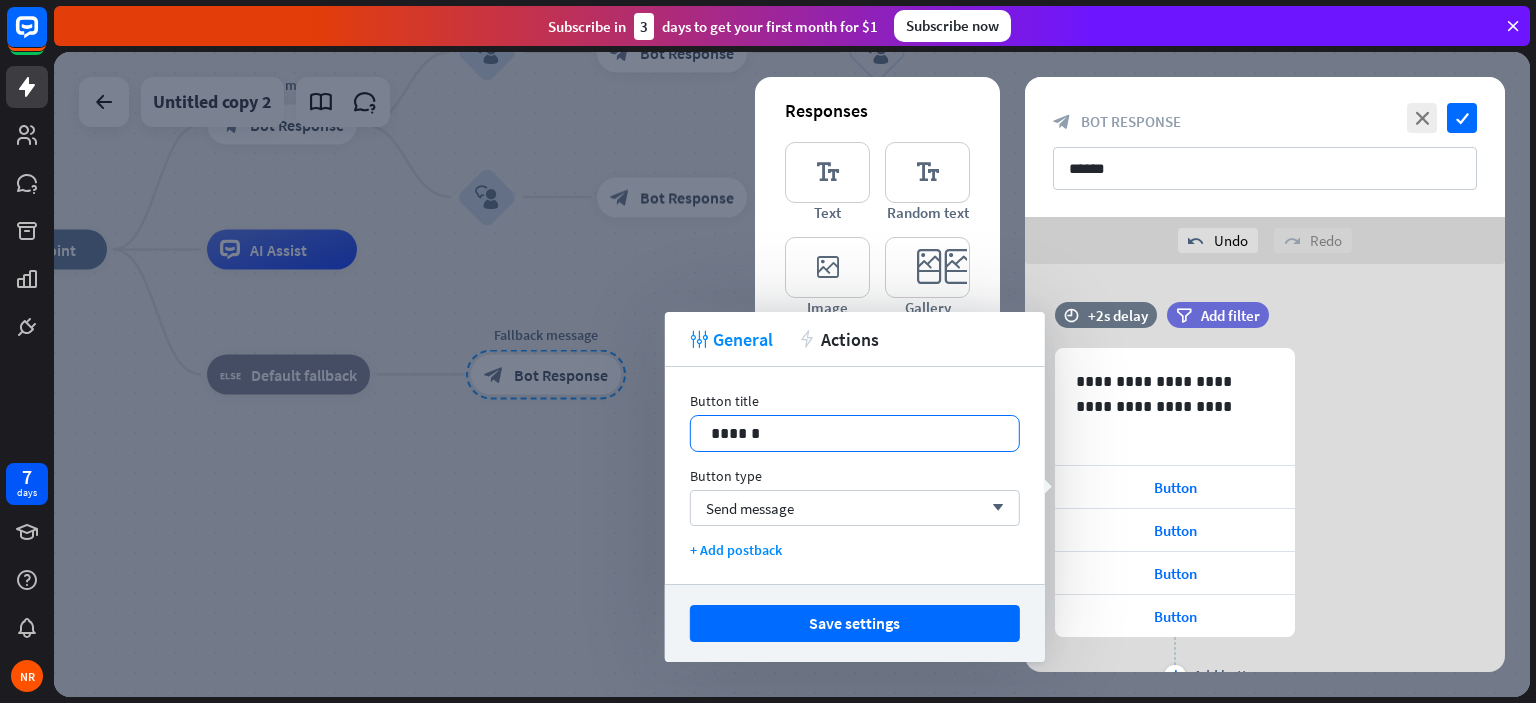 click on "******" at bounding box center [855, 433] 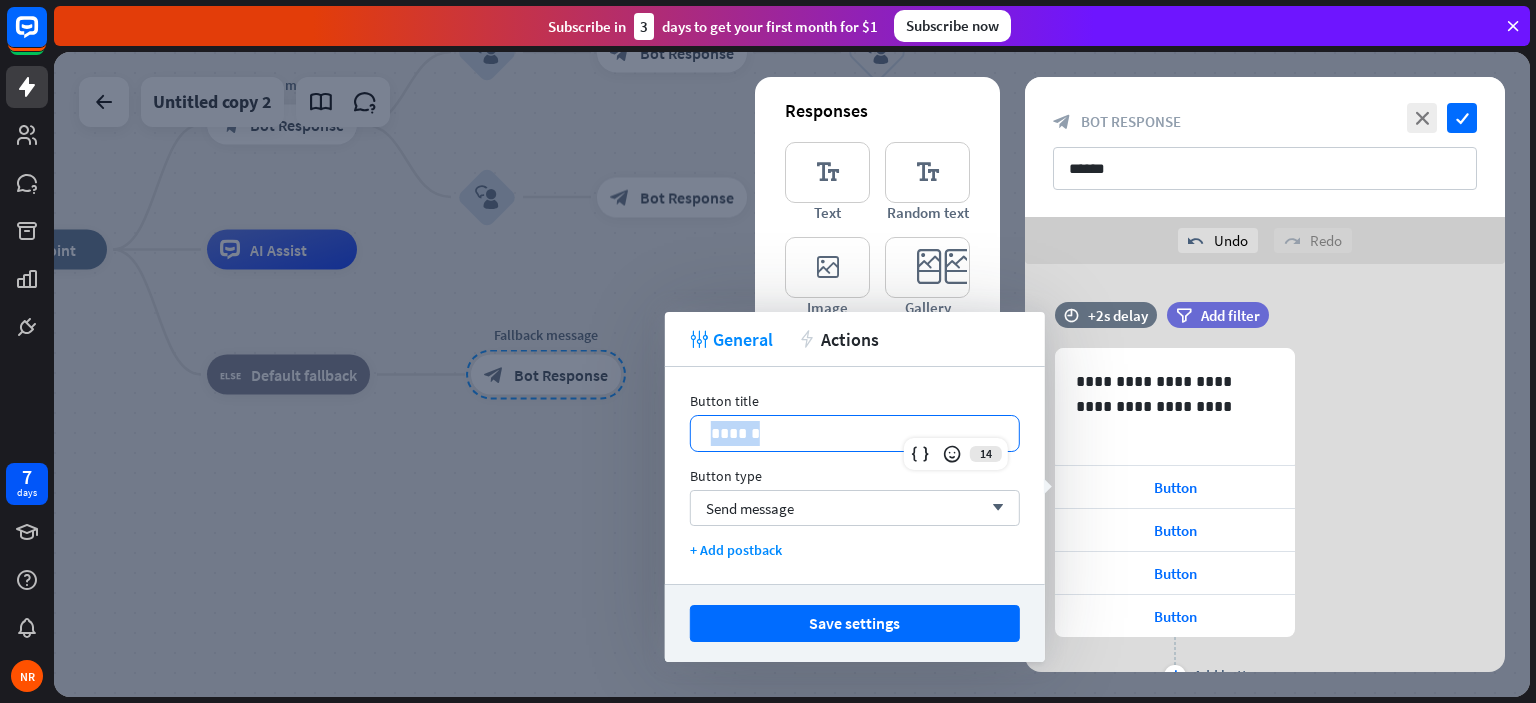 click on "******" at bounding box center [855, 433] 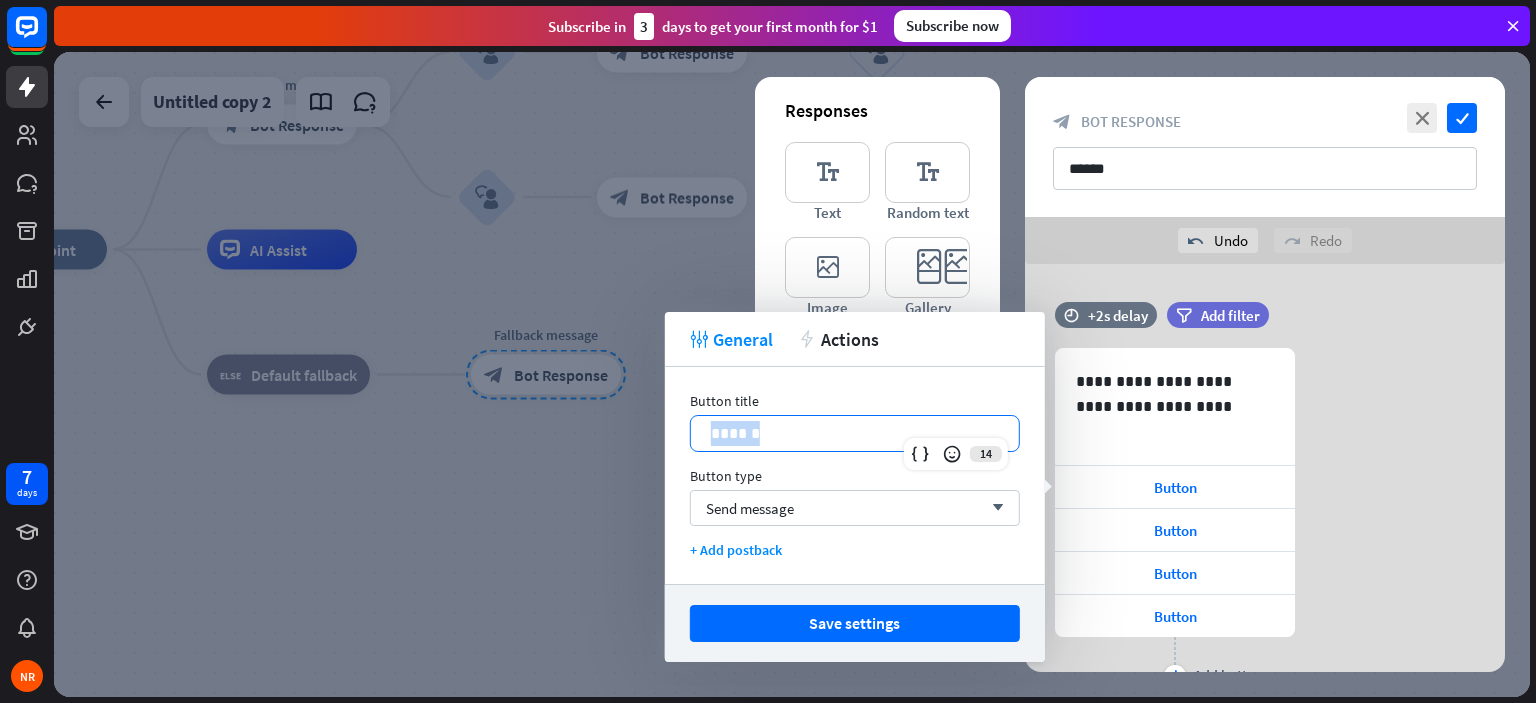 type 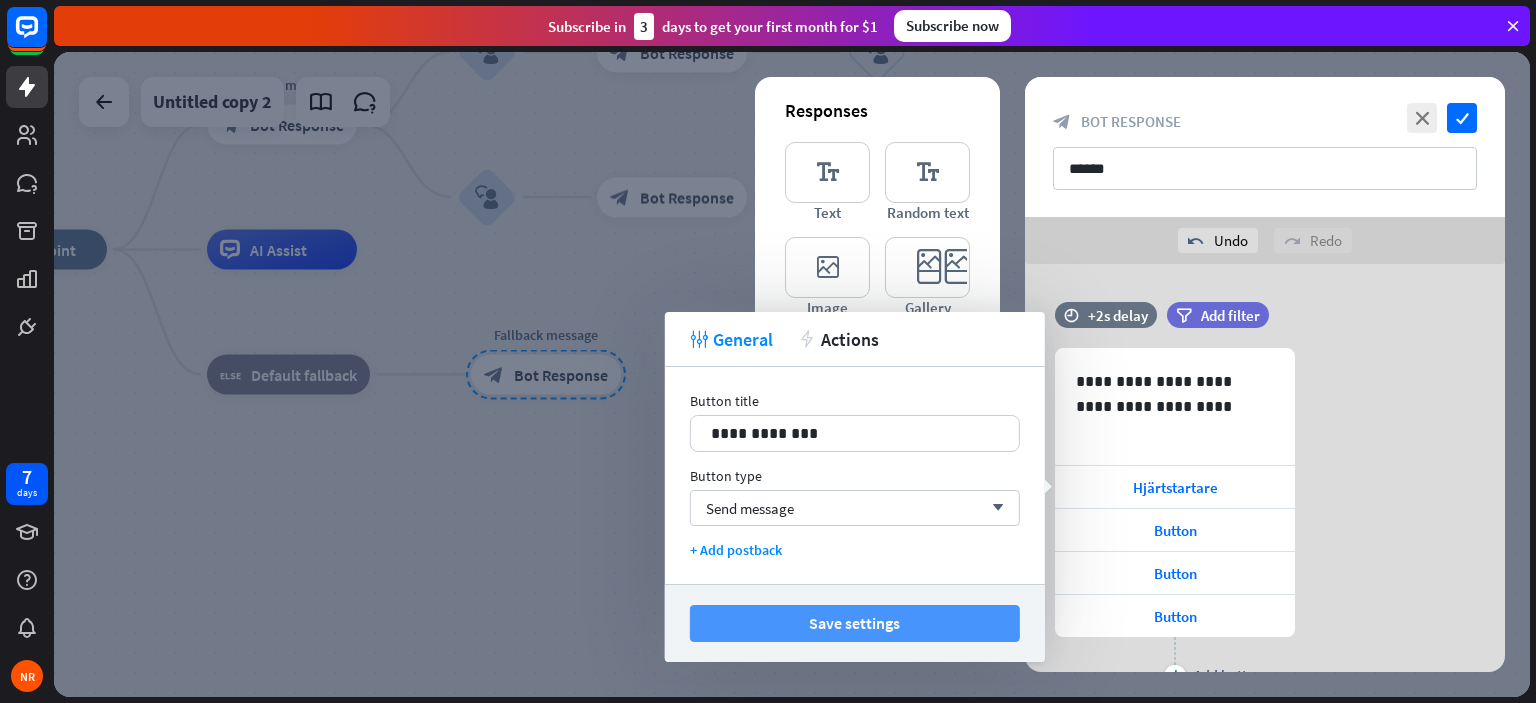 click on "Save settings" at bounding box center (855, 623) 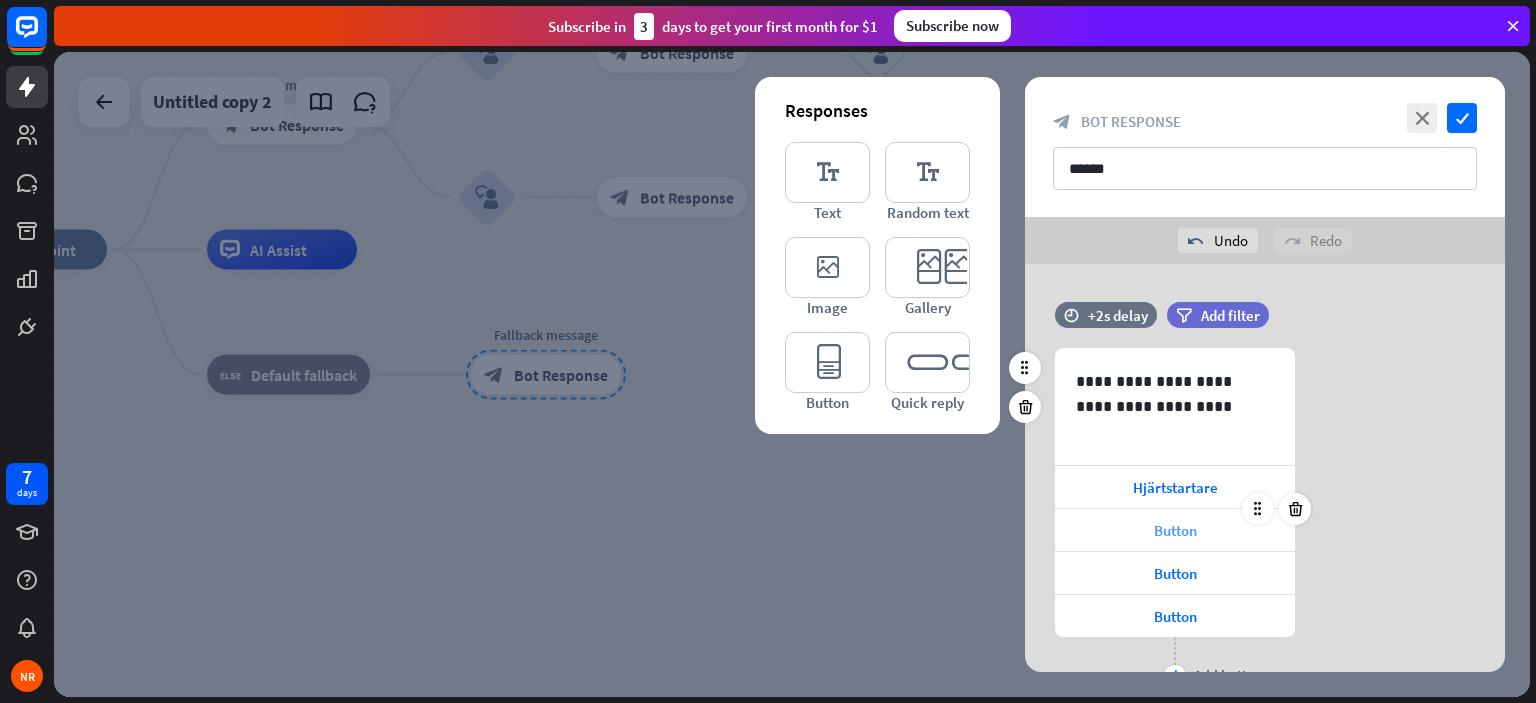 click on "Button" at bounding box center (1175, 530) 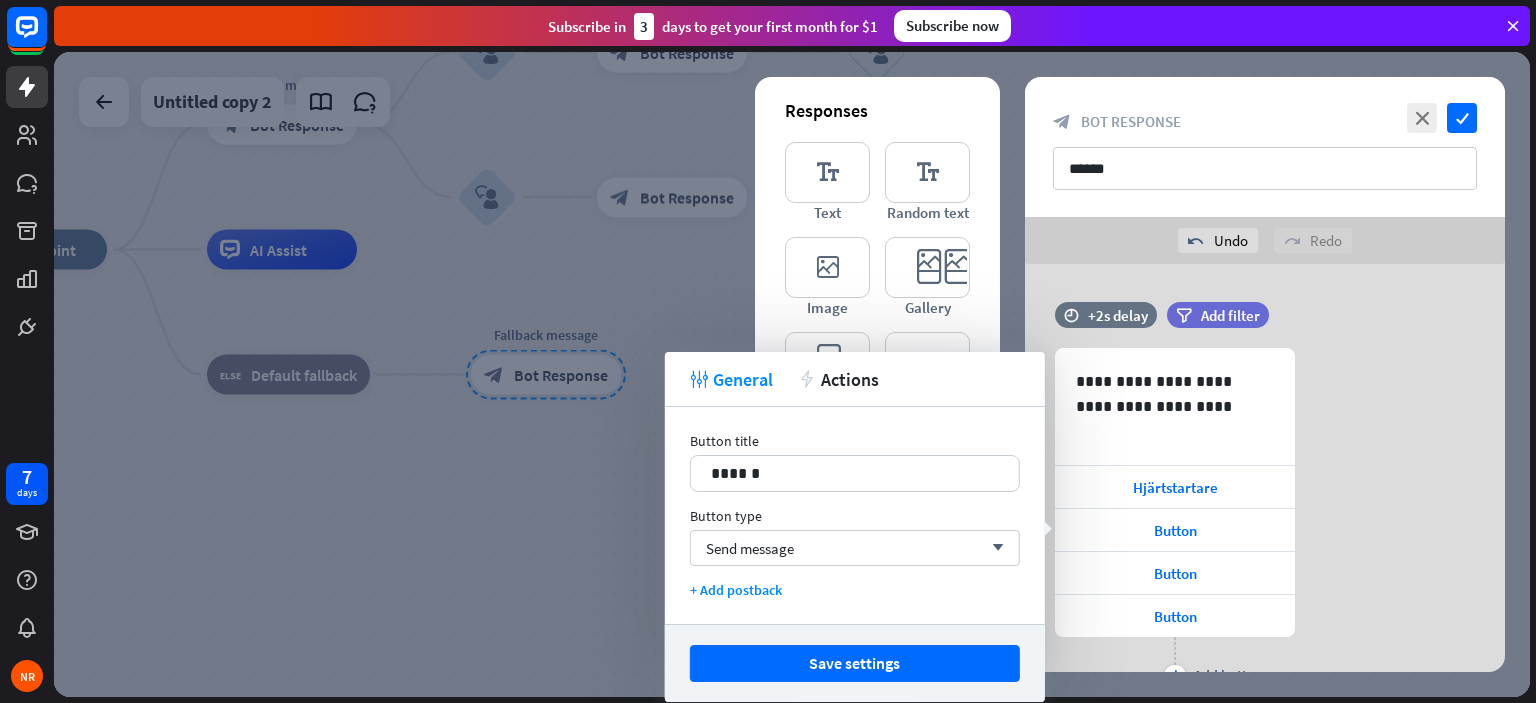 click on "Button title" at bounding box center [855, 441] 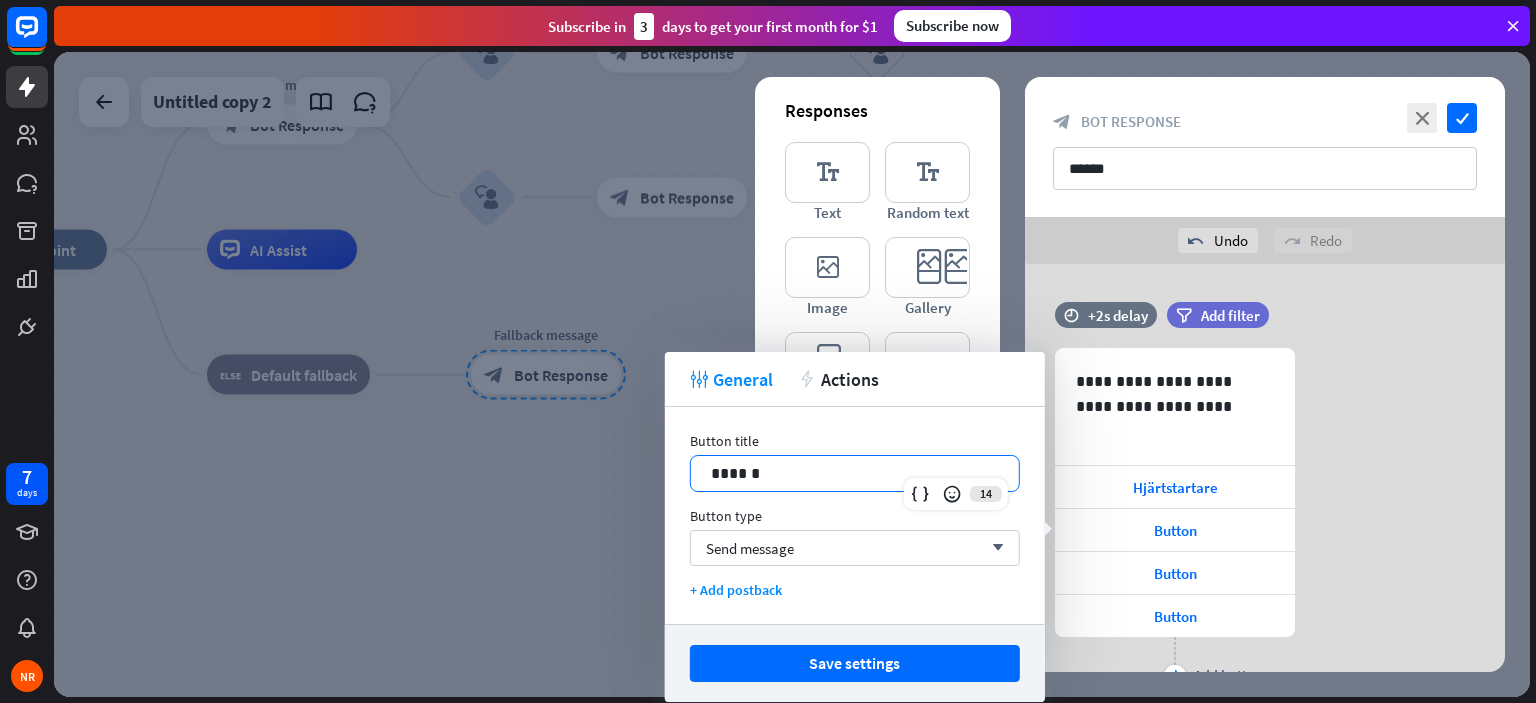 click on "******" at bounding box center [855, 473] 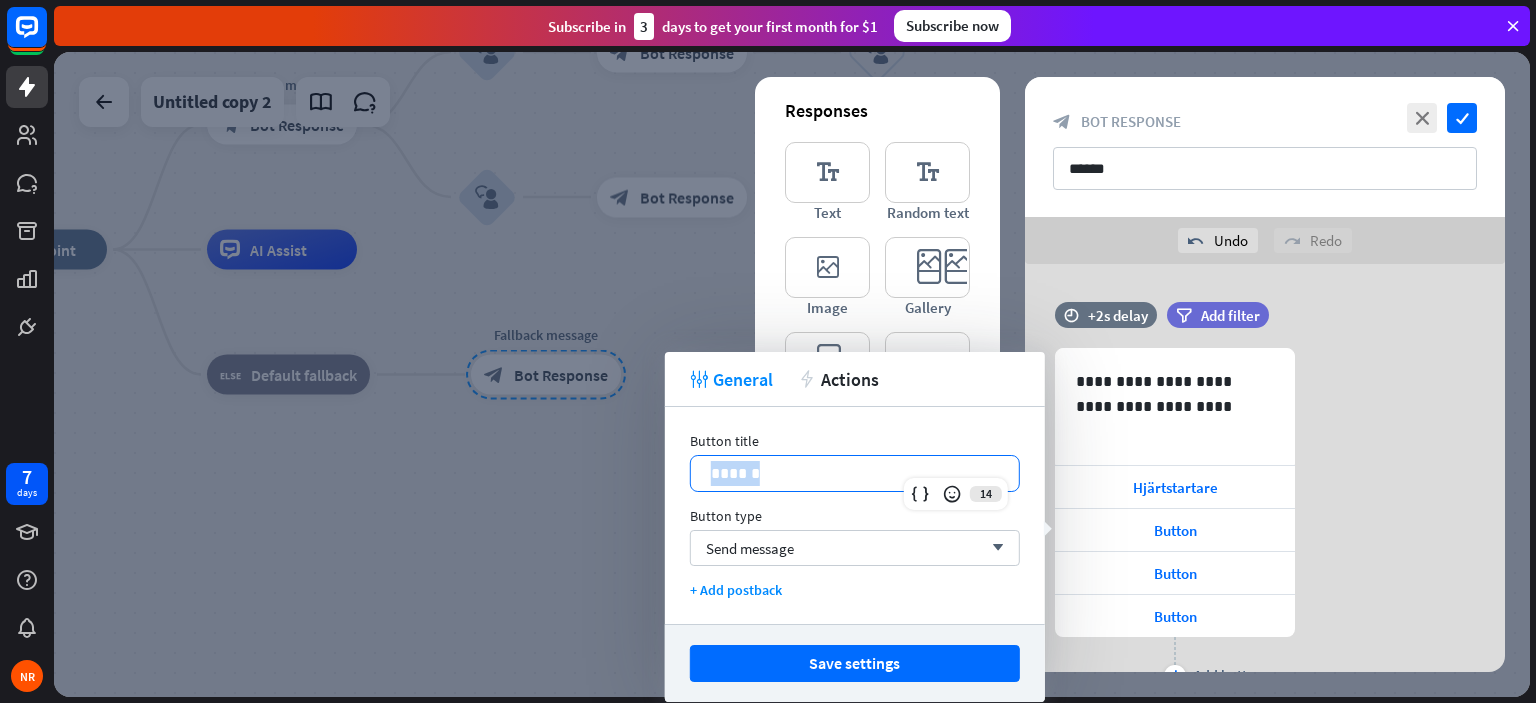 click on "******" at bounding box center (855, 473) 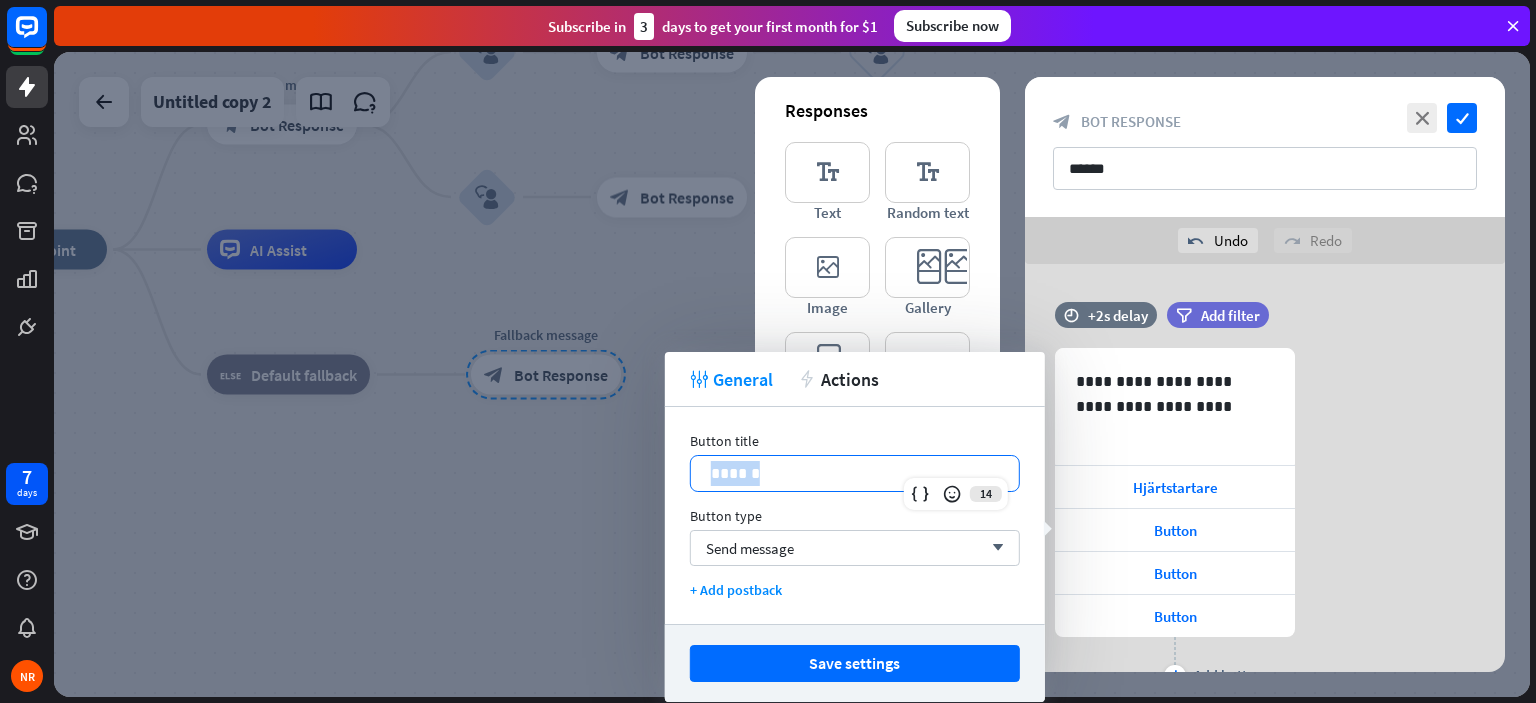 type 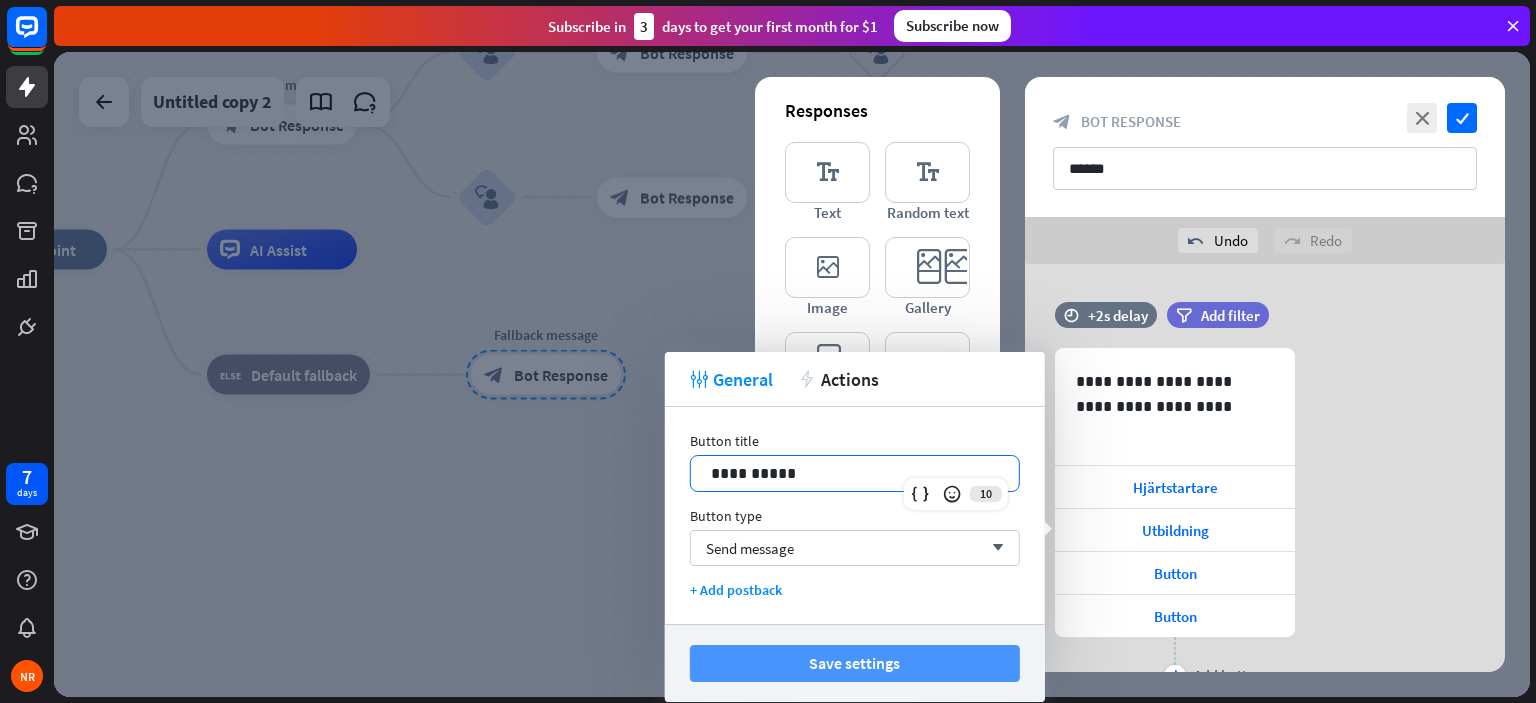 click on "Save settings" at bounding box center [855, 663] 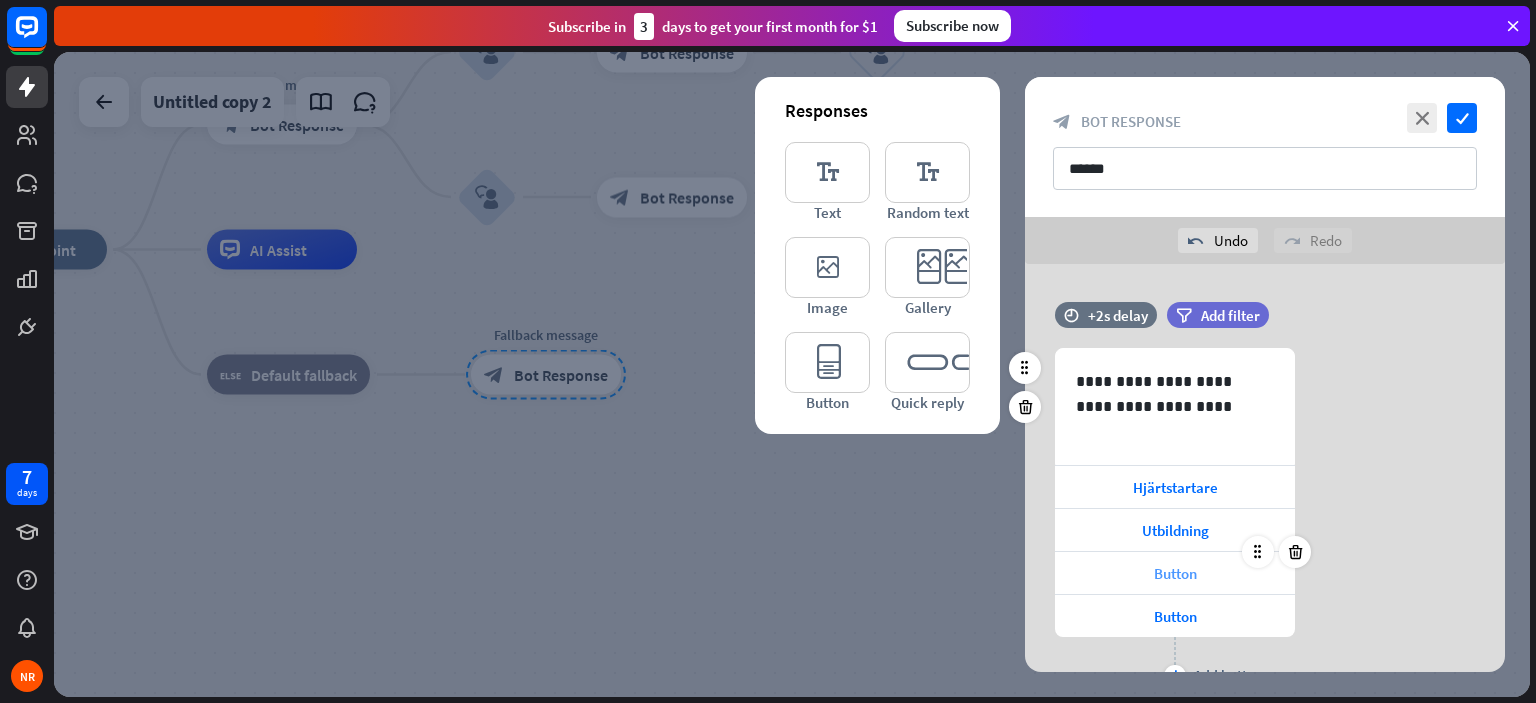click on "Button" at bounding box center [1175, 573] 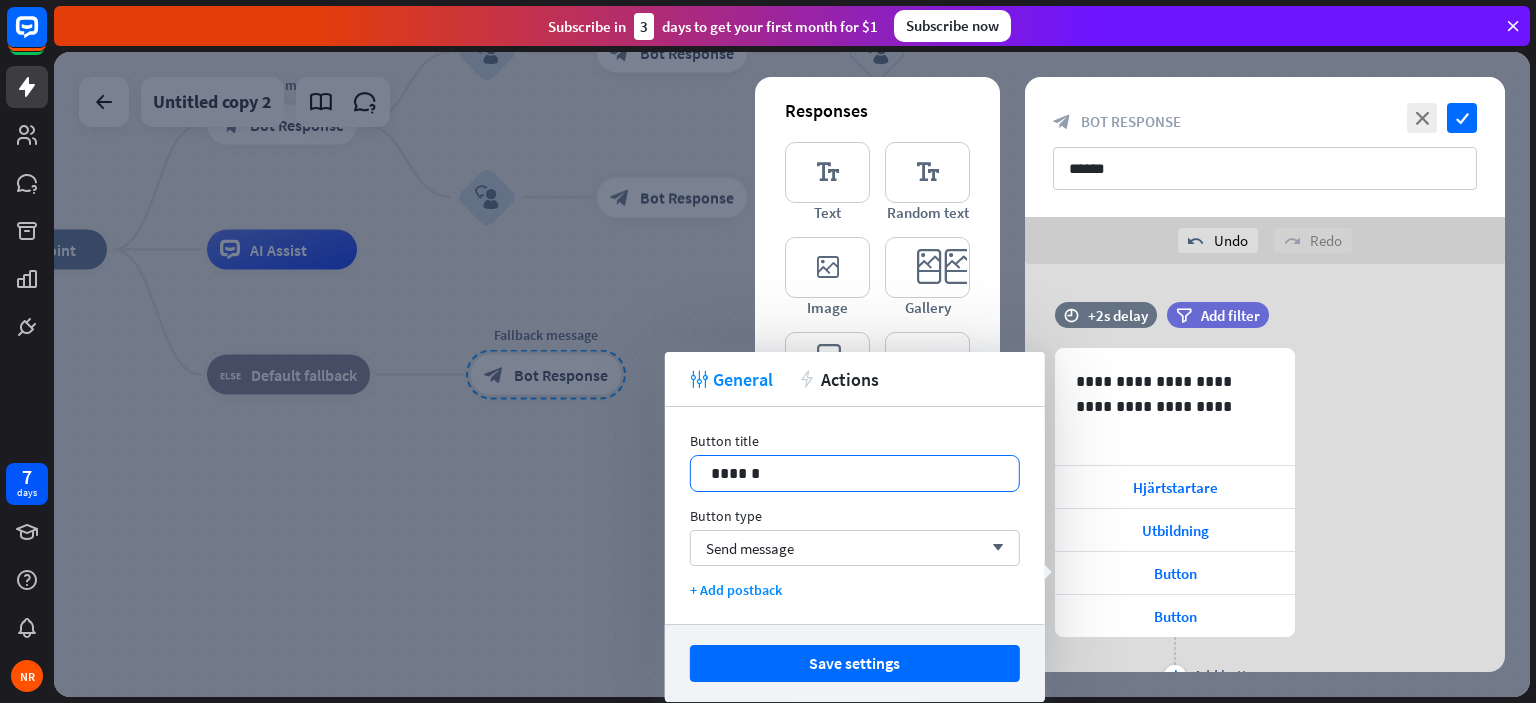 click on "******" at bounding box center (855, 473) 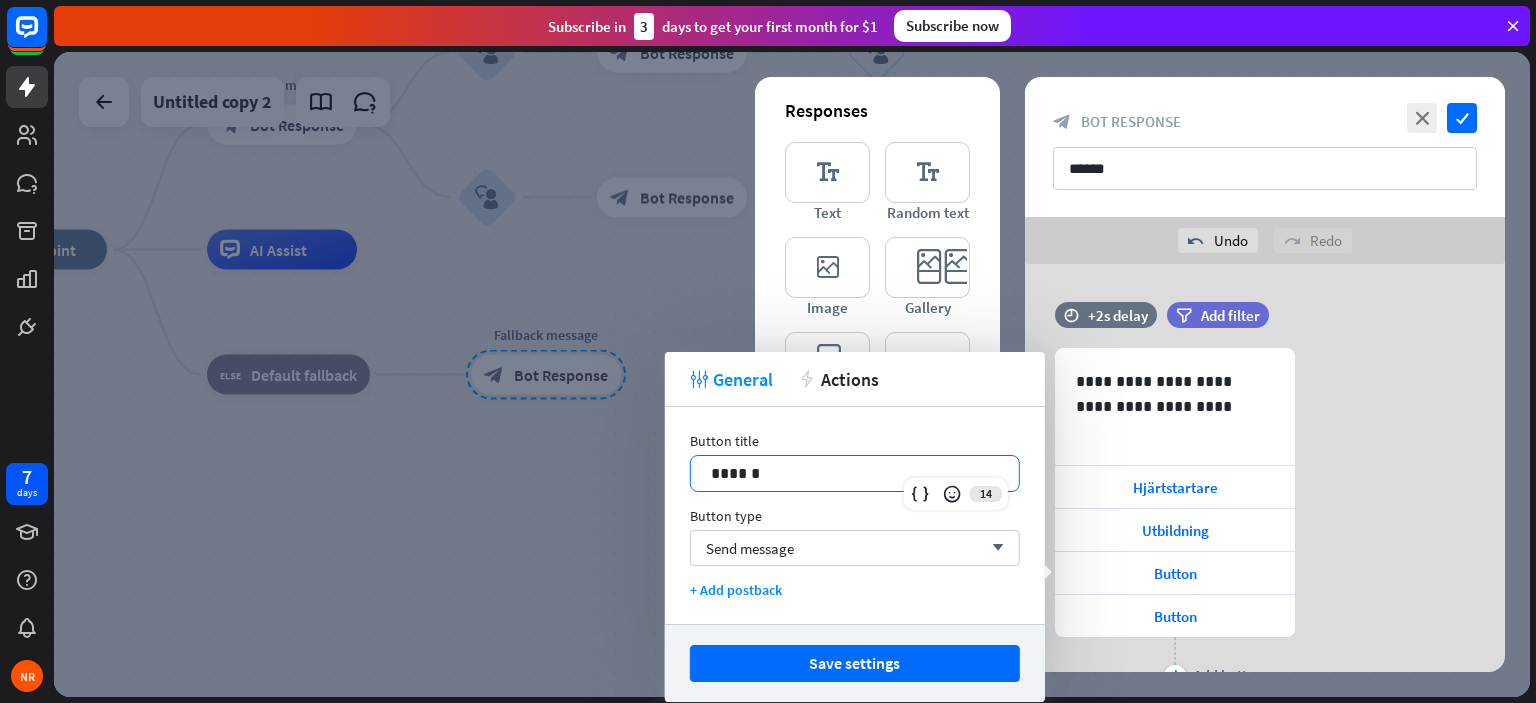 click on "******" at bounding box center (855, 473) 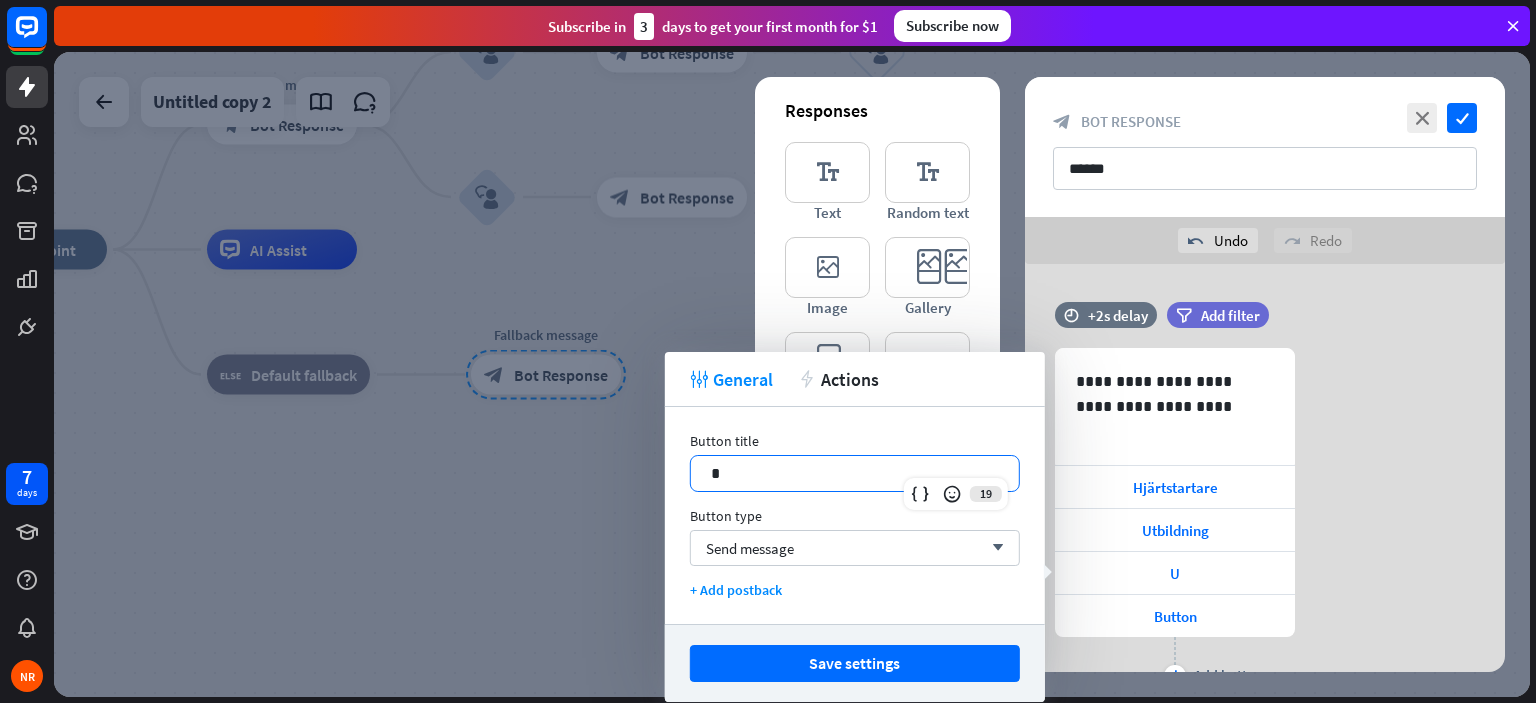 type 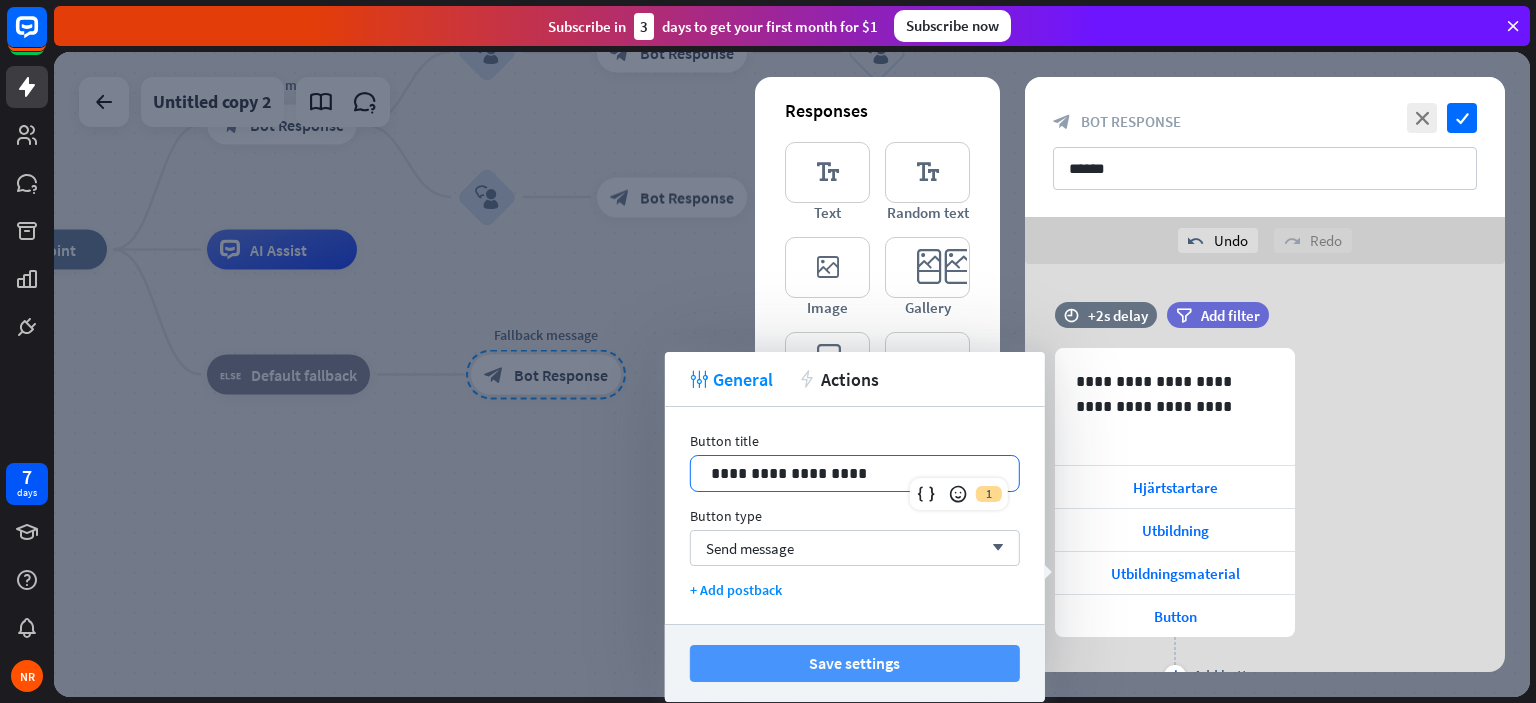 click on "Save settings" at bounding box center (855, 663) 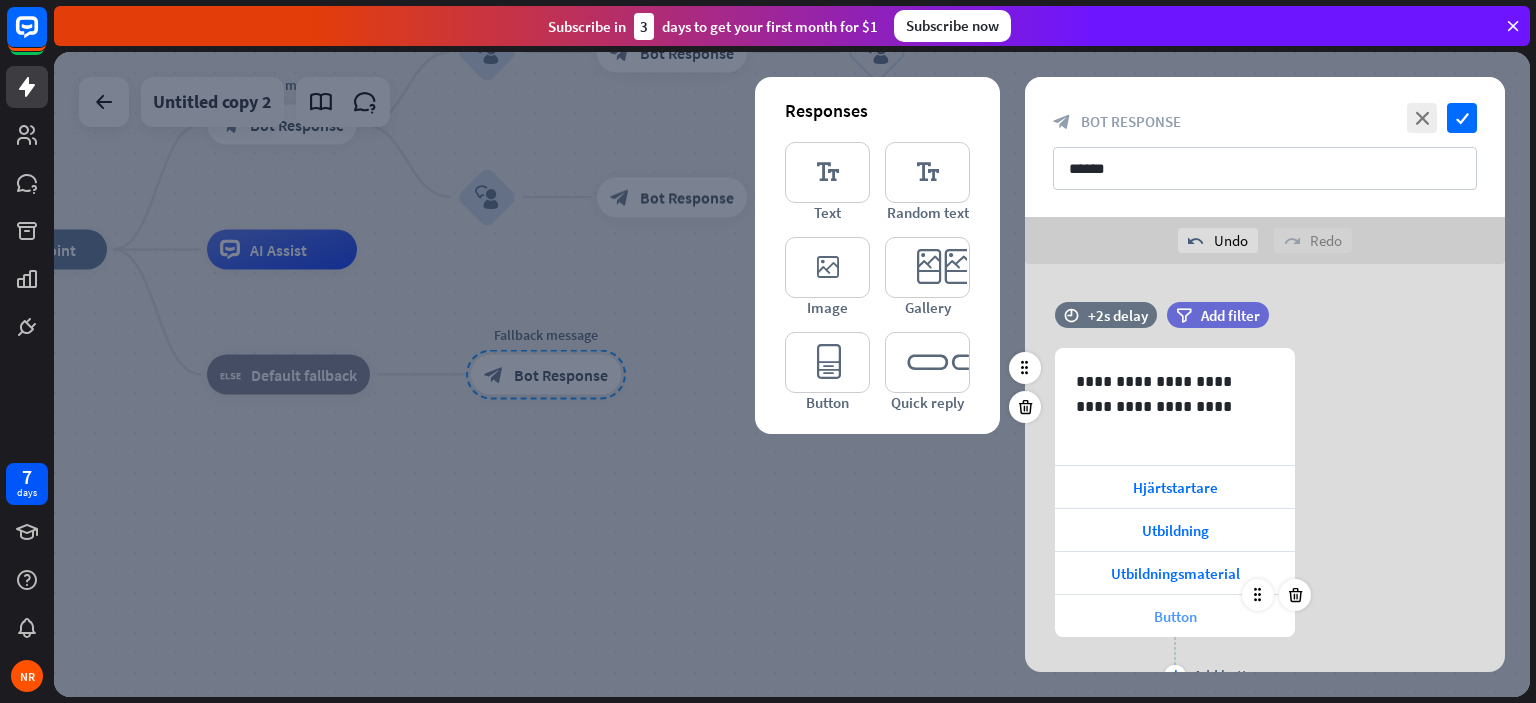click on "Button" at bounding box center (1175, 616) 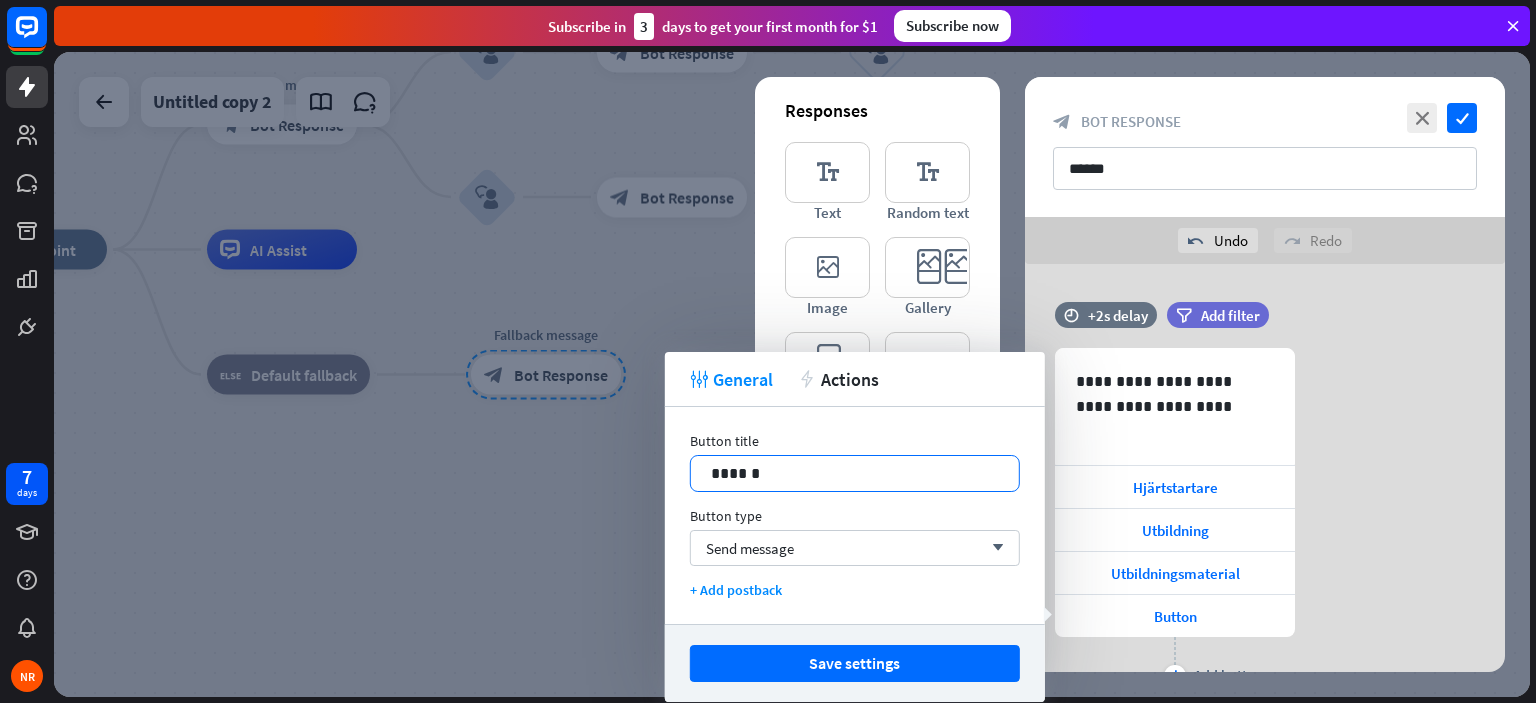 click on "******" at bounding box center [855, 473] 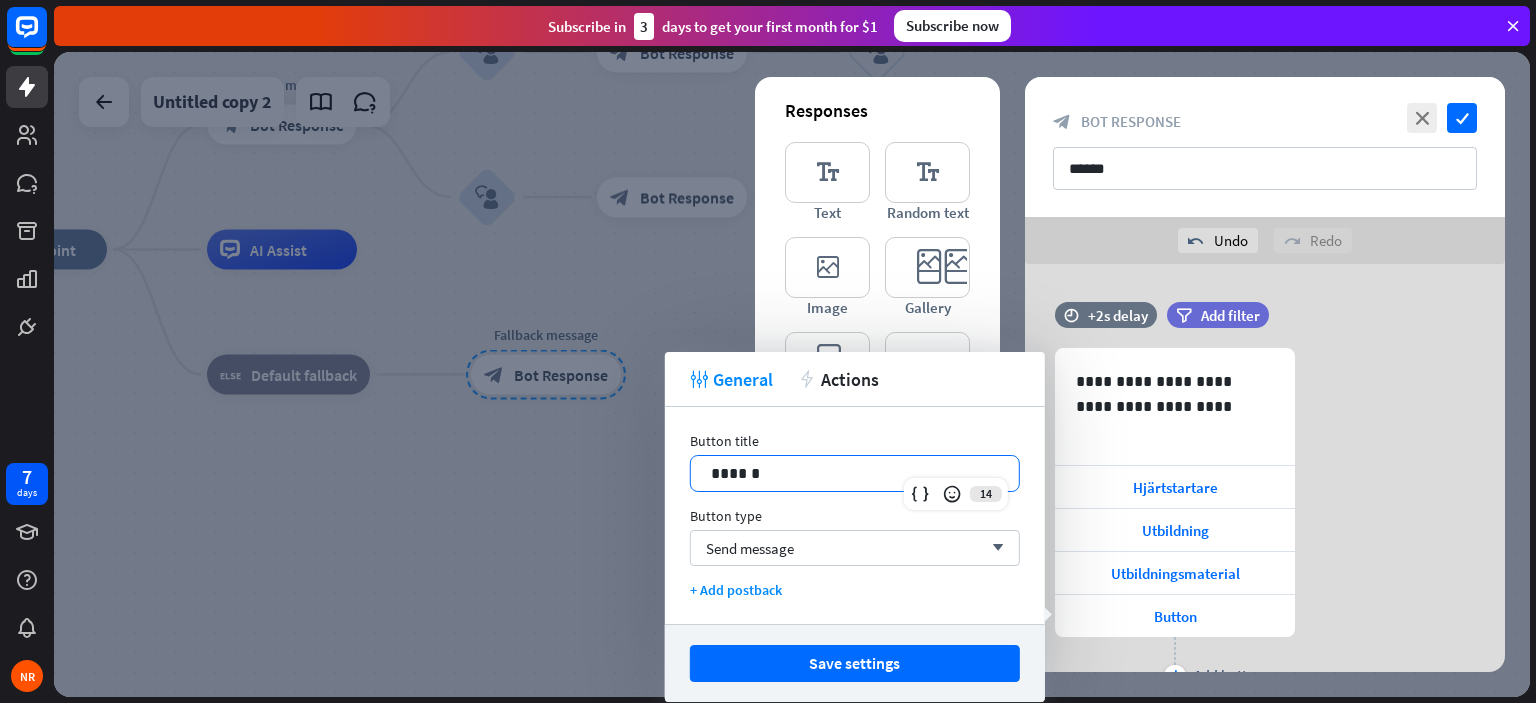 click on "******" at bounding box center (855, 473) 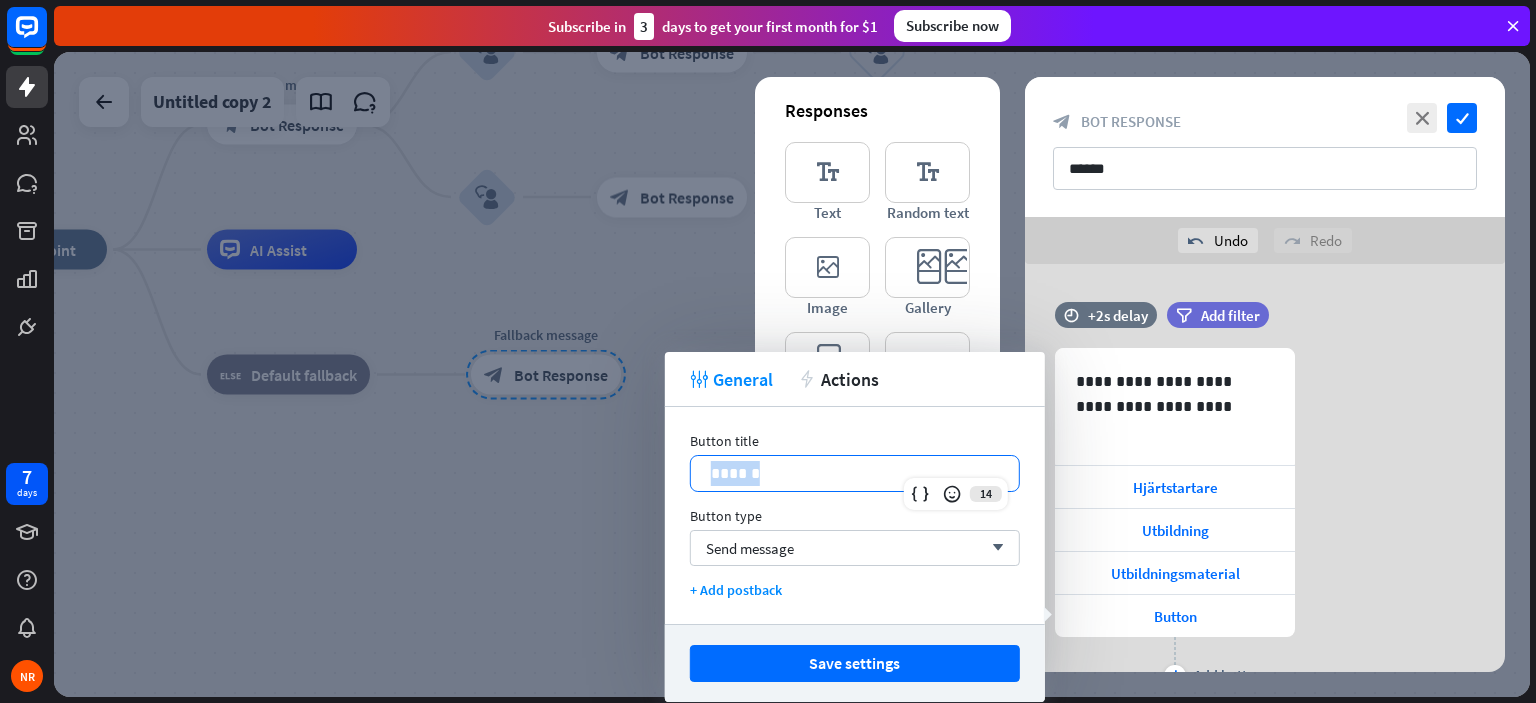 click on "******" at bounding box center (855, 473) 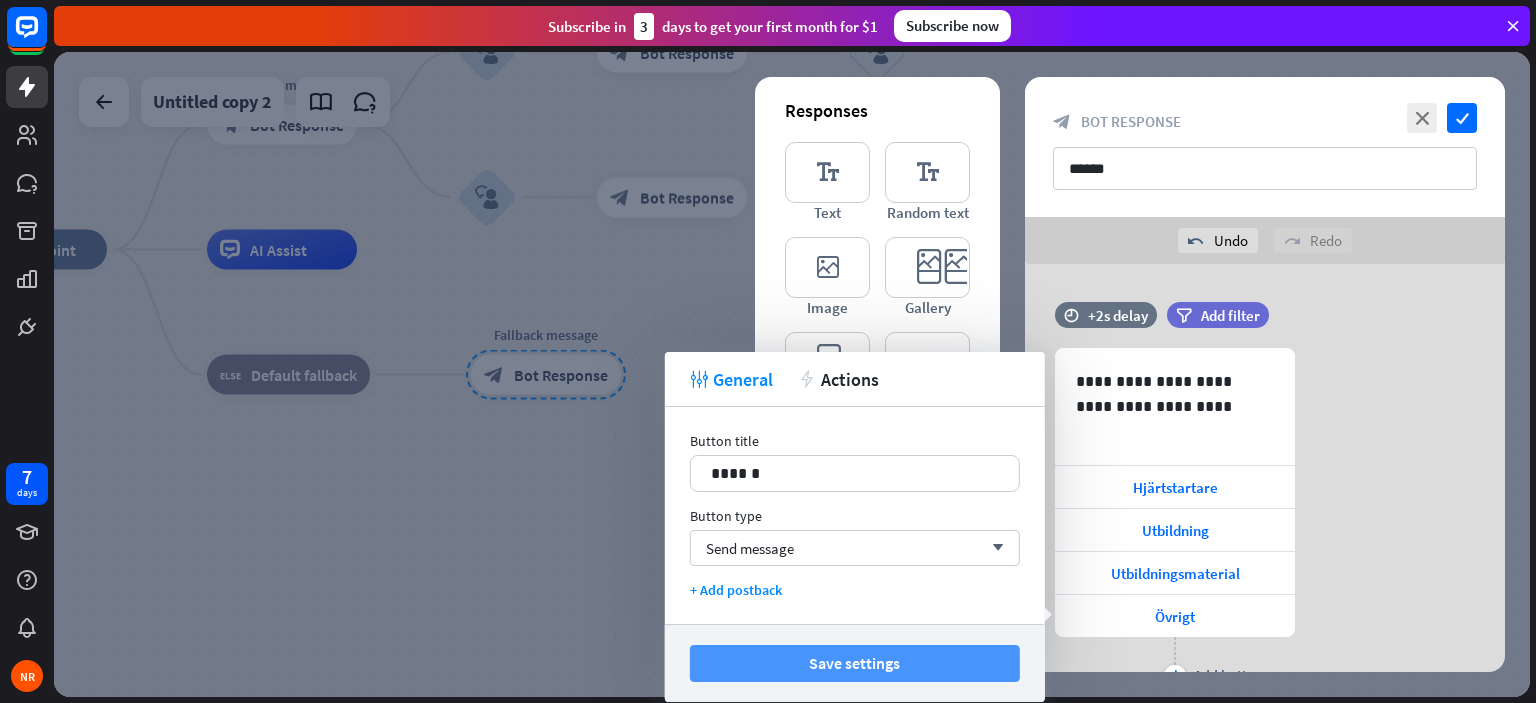 click on "Save settings" at bounding box center [855, 663] 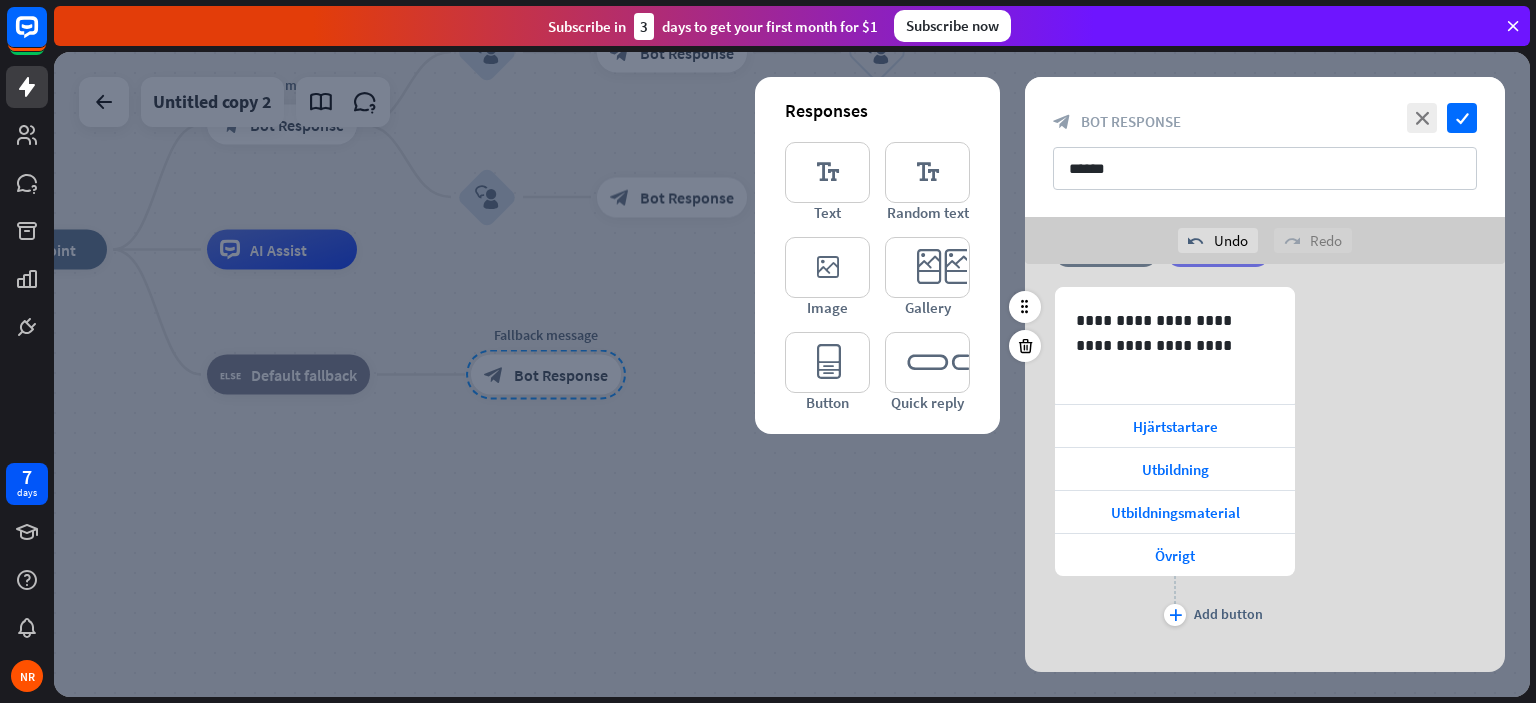 scroll, scrollTop: 88, scrollLeft: 0, axis: vertical 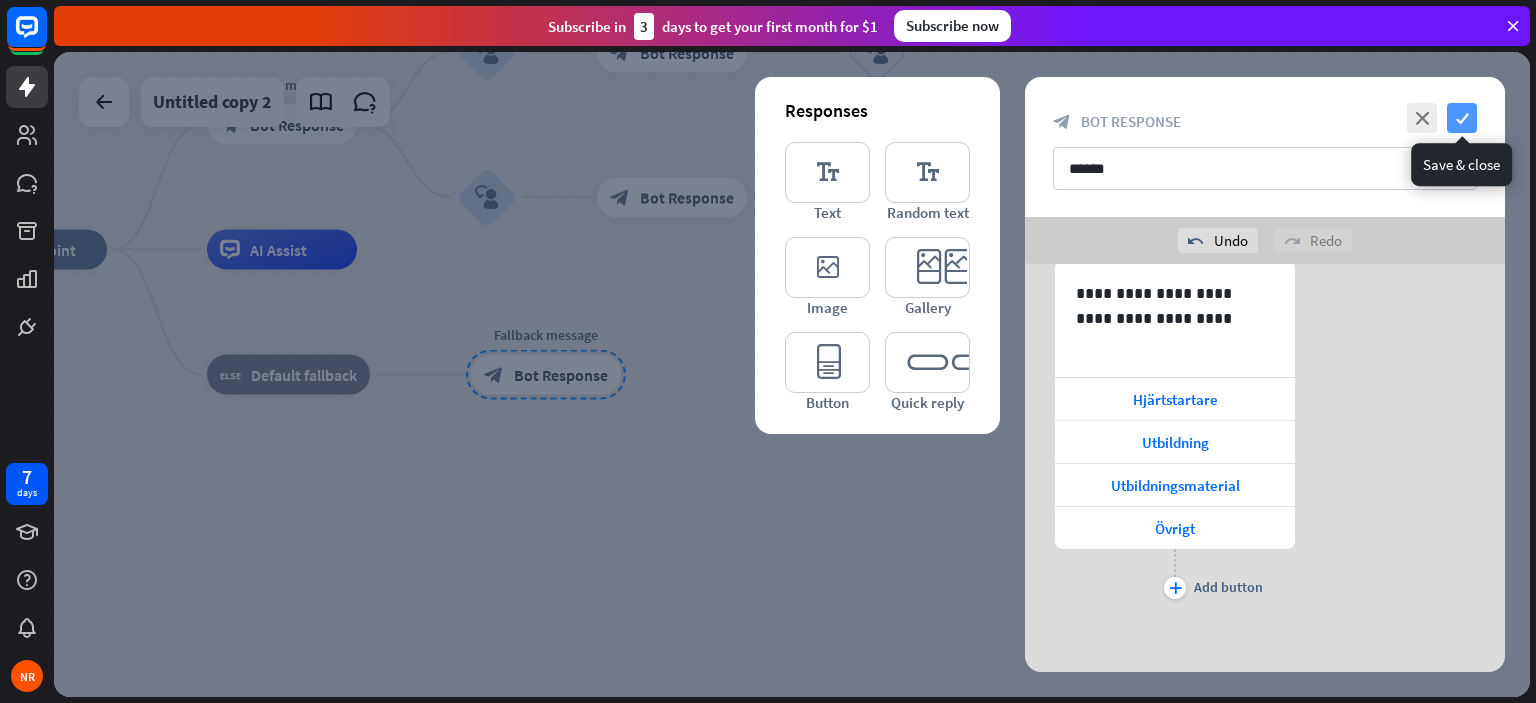 click on "check" at bounding box center (1462, 118) 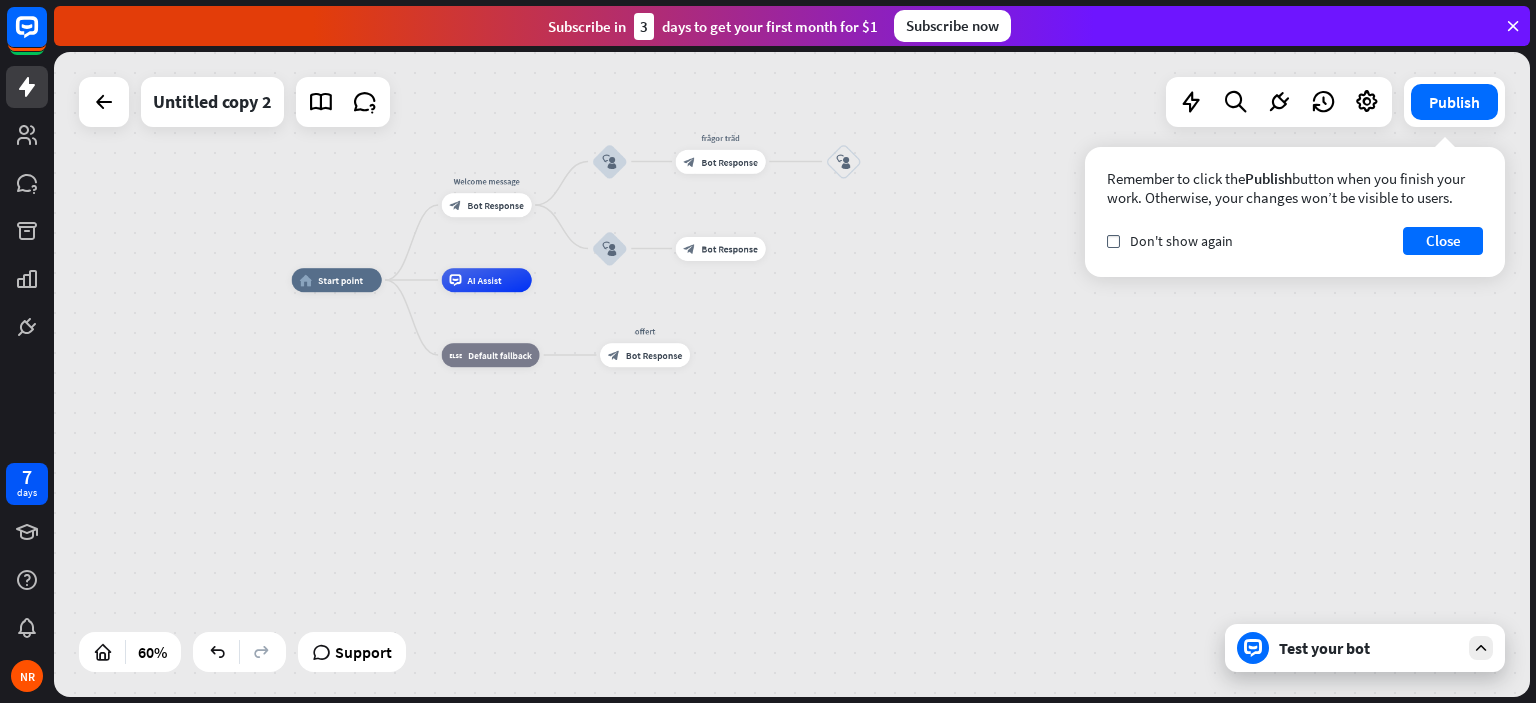 drag, startPoint x: 662, startPoint y: 359, endPoint x: 768, endPoint y: 322, distance: 112.27199 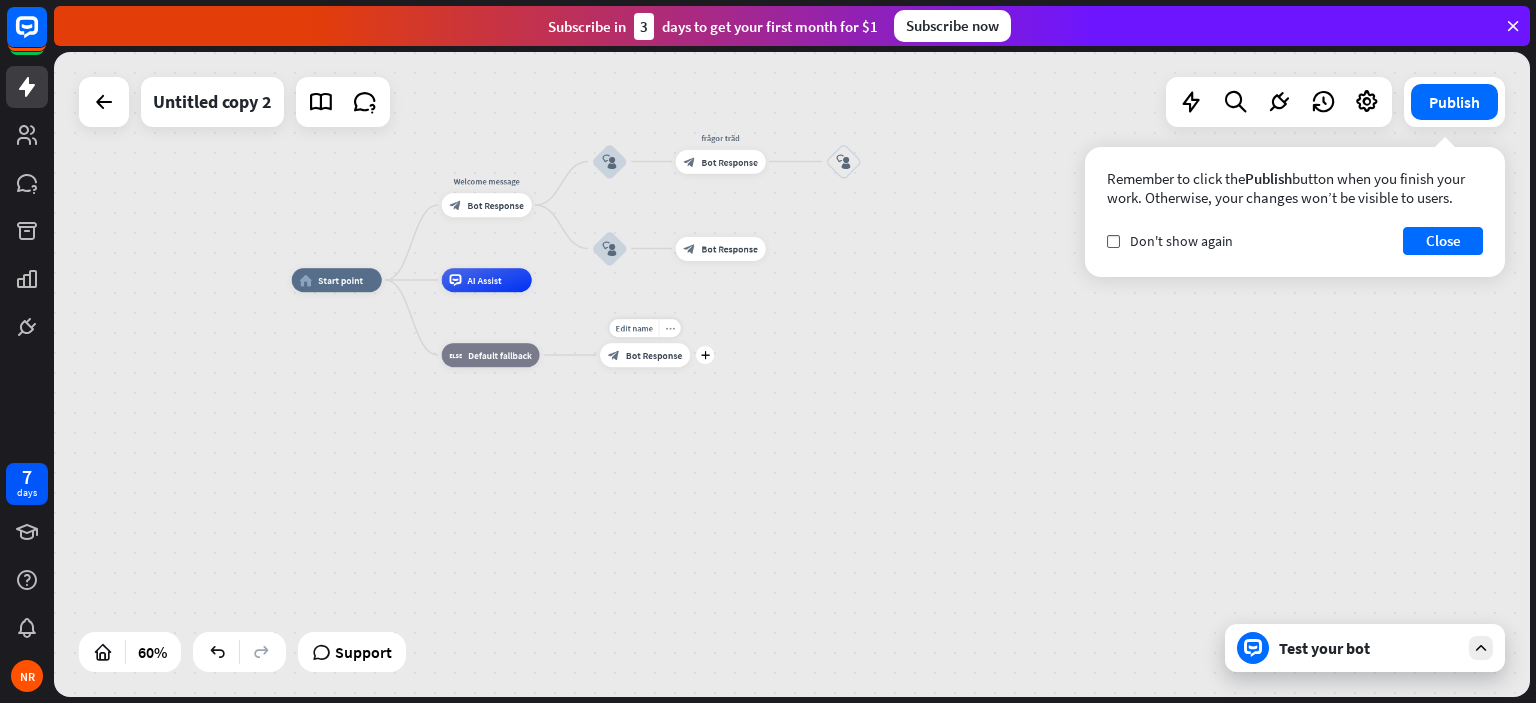 click on "more_horiz" at bounding box center (670, 328) 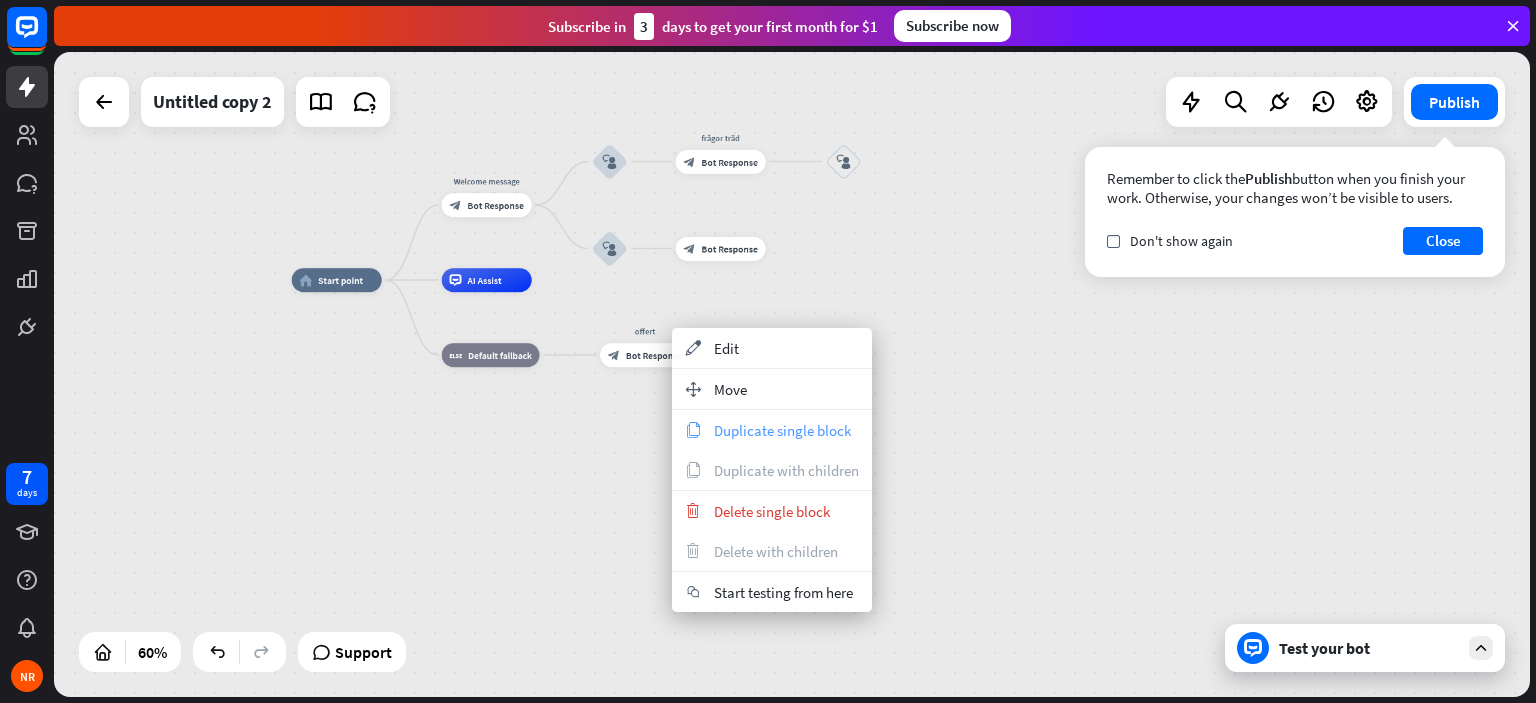 click on "Duplicate single block" at bounding box center (782, 430) 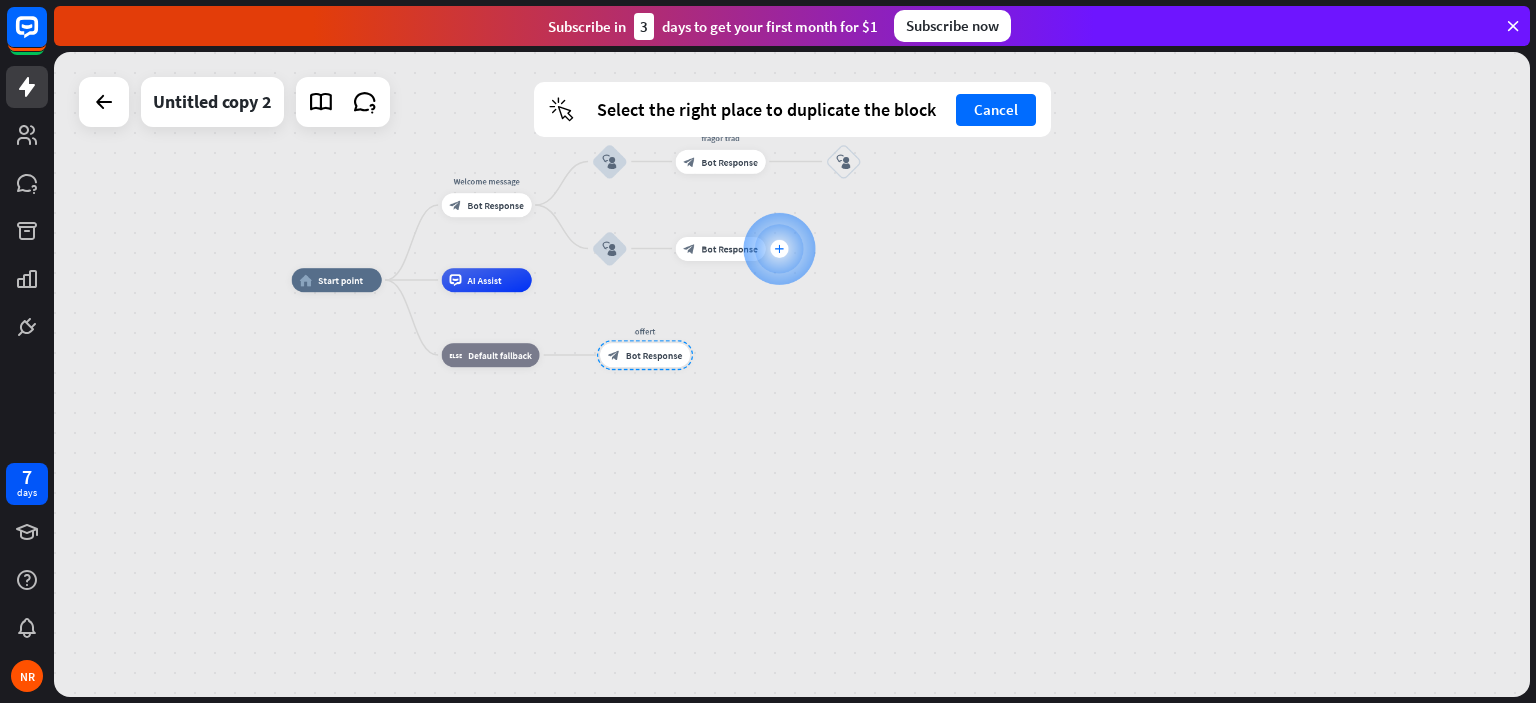 click on "plus" at bounding box center [779, 249] 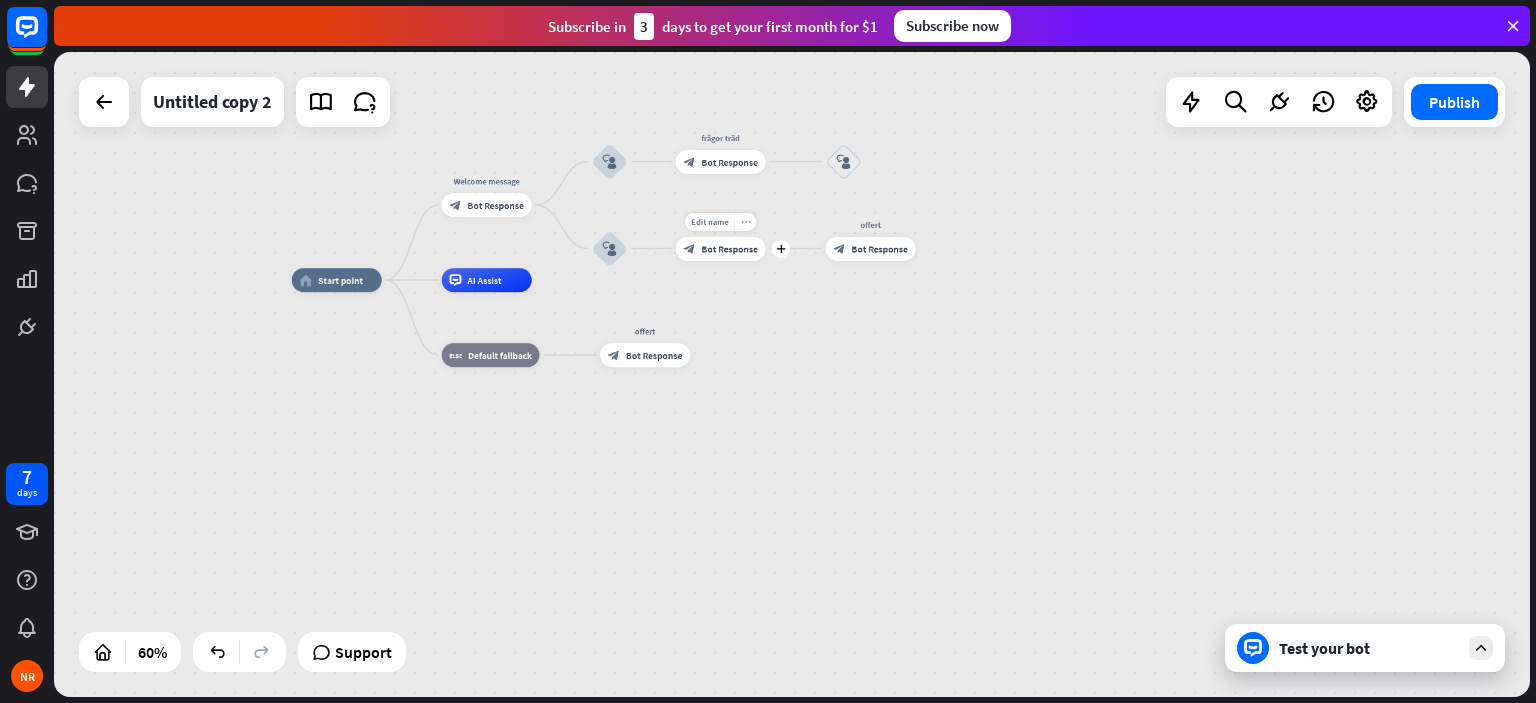 click on "more_horiz" at bounding box center [746, 221] 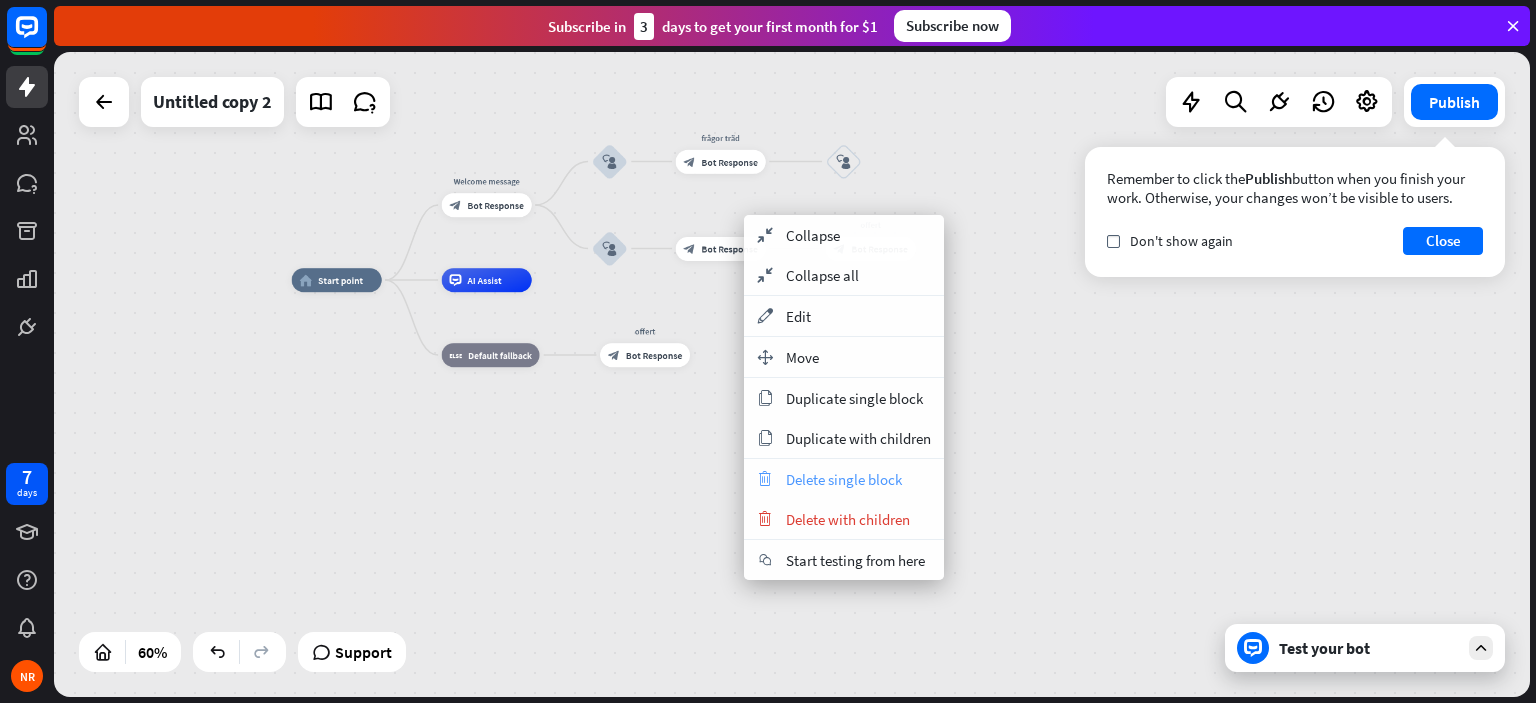 click on "Delete single block" at bounding box center [844, 479] 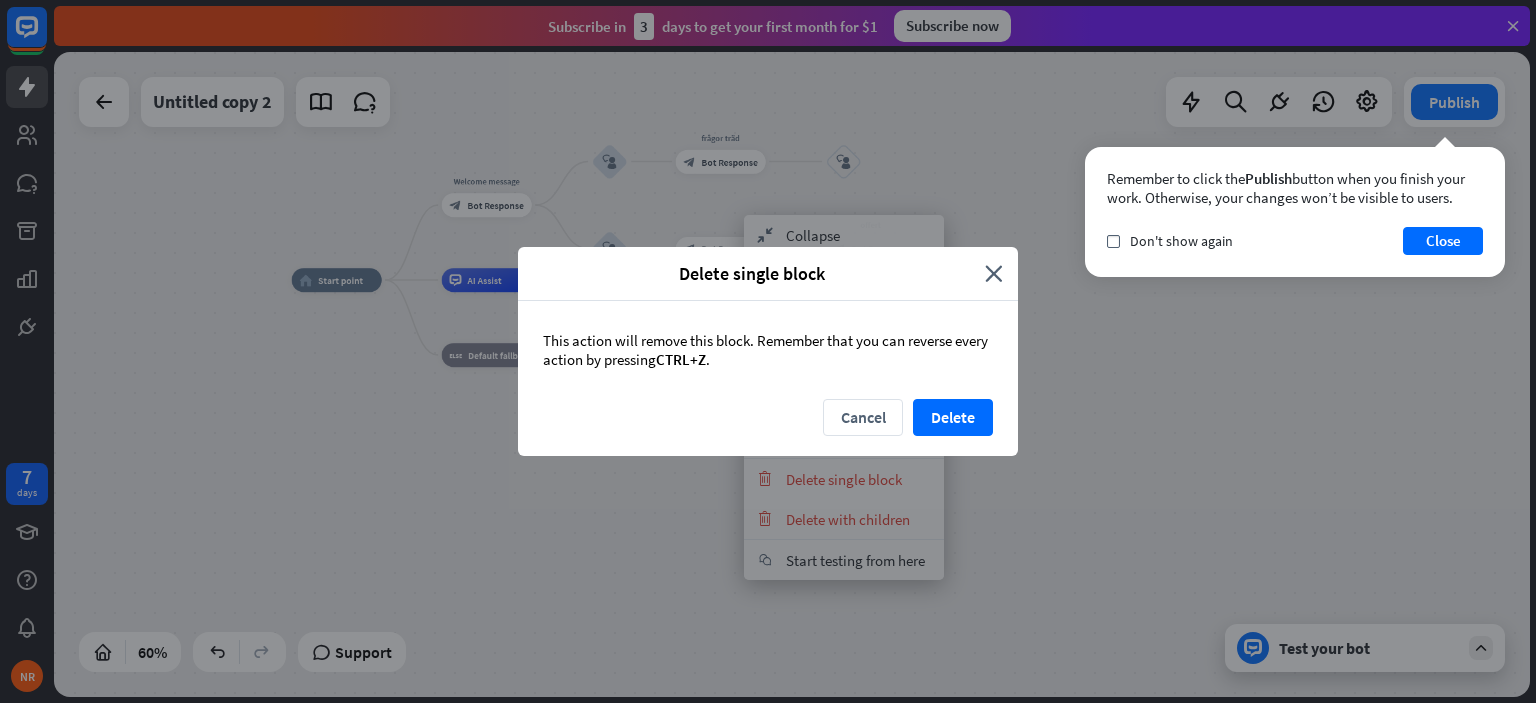 click on "Cancel   Delete" at bounding box center (768, 427) 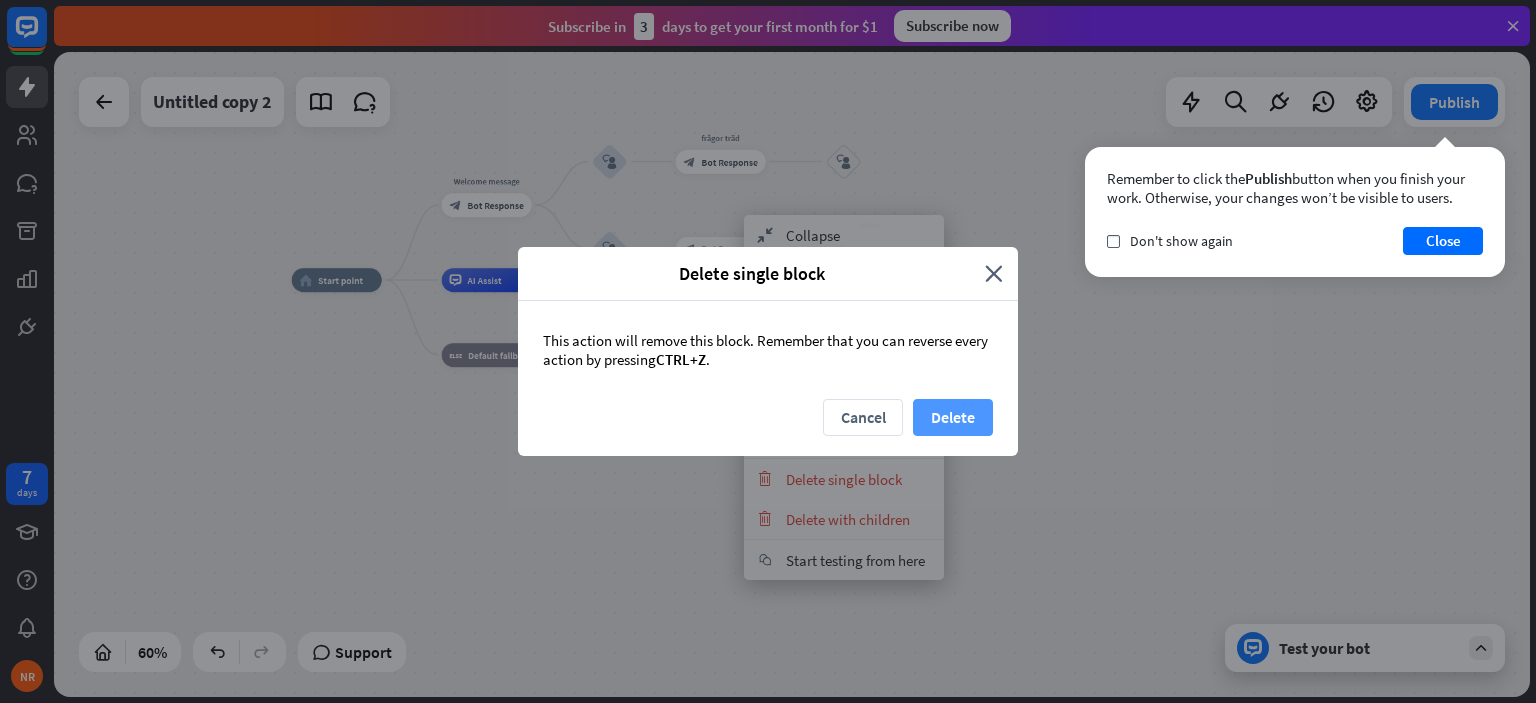 click on "Delete" at bounding box center (953, 417) 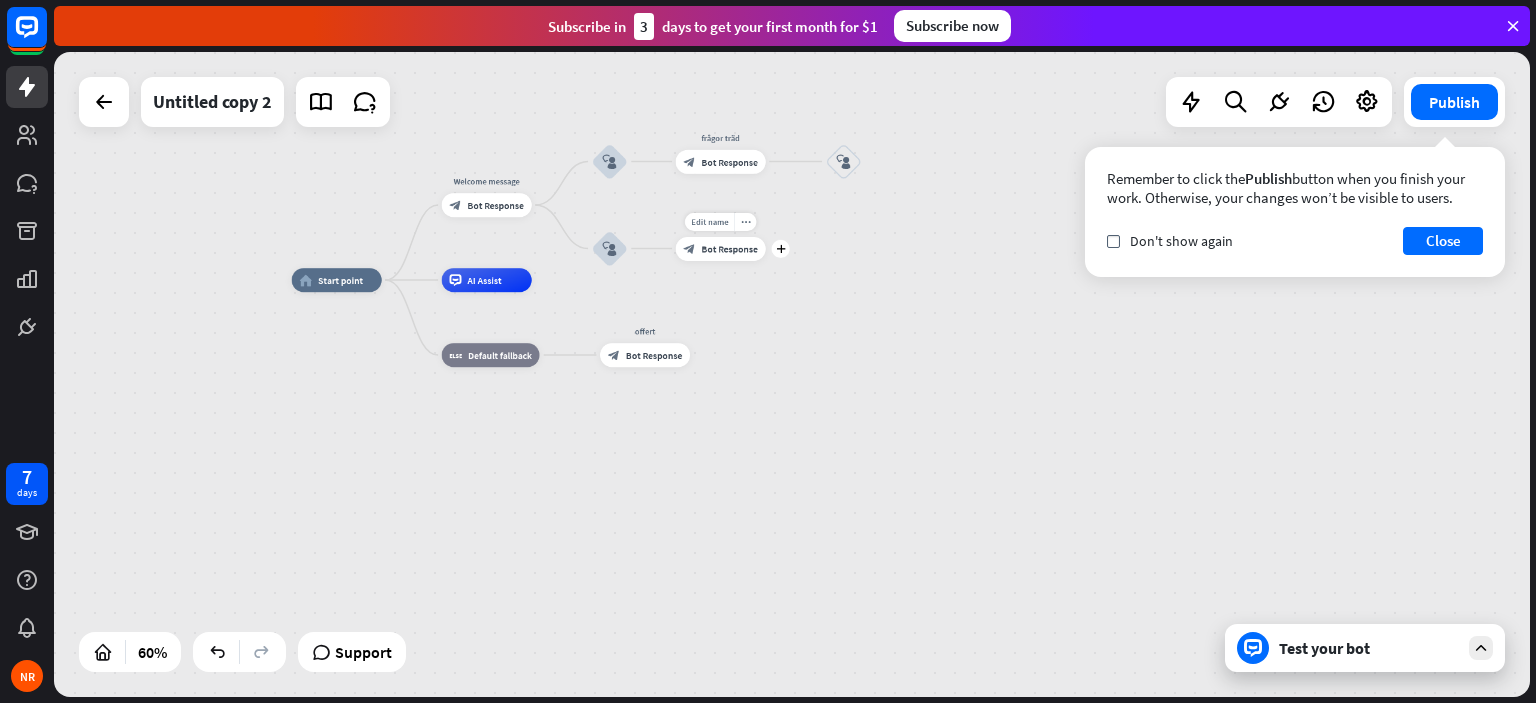 click on "Bot Response" at bounding box center [729, 249] 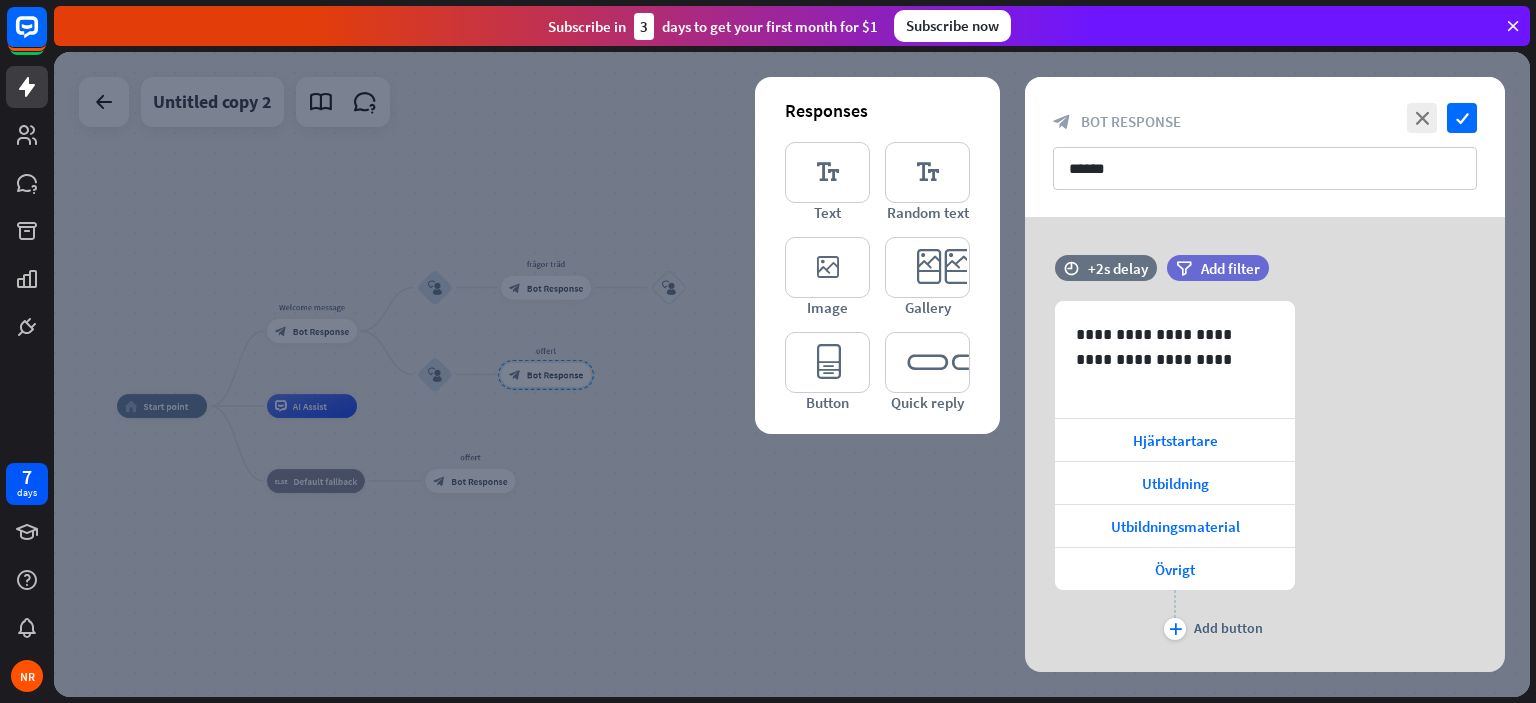 click at bounding box center [792, 374] 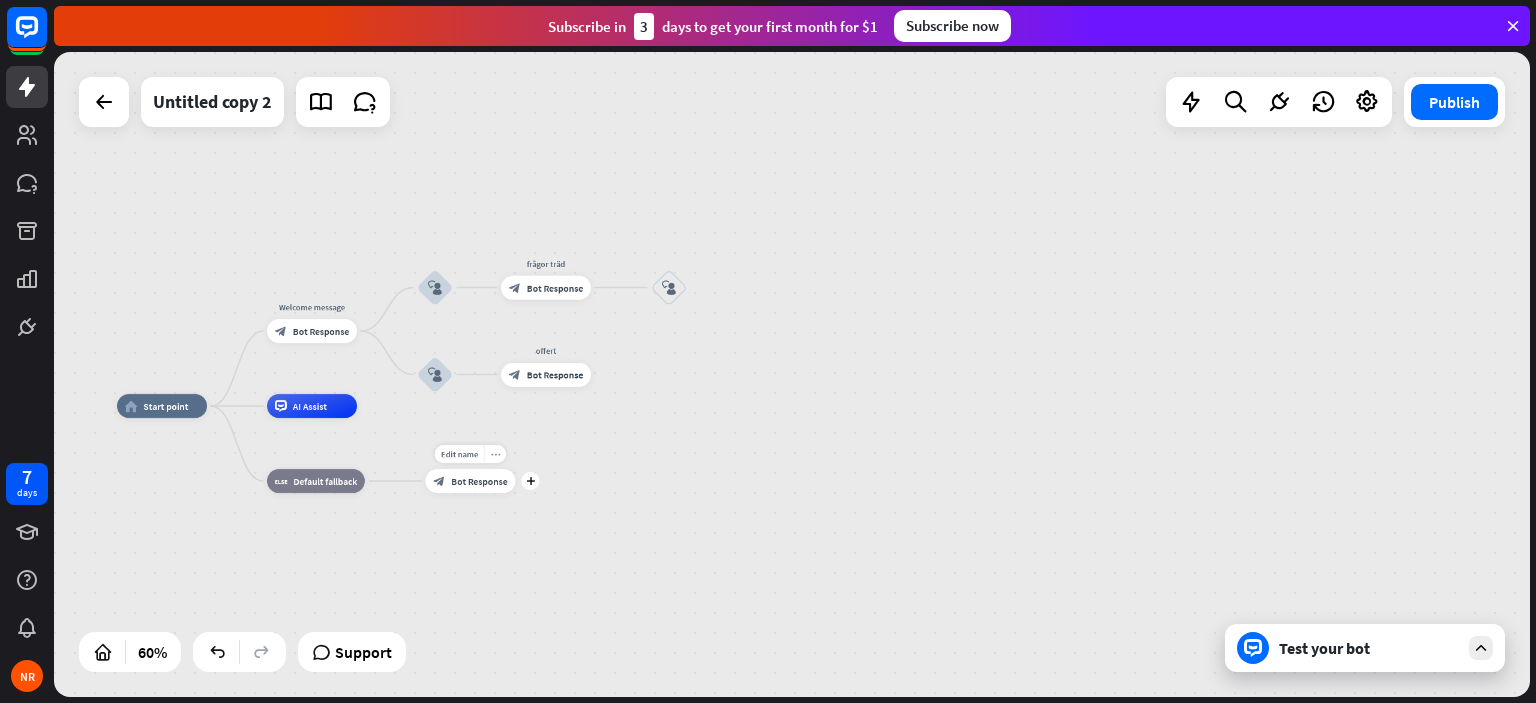 click on "more_horiz" at bounding box center (496, 454) 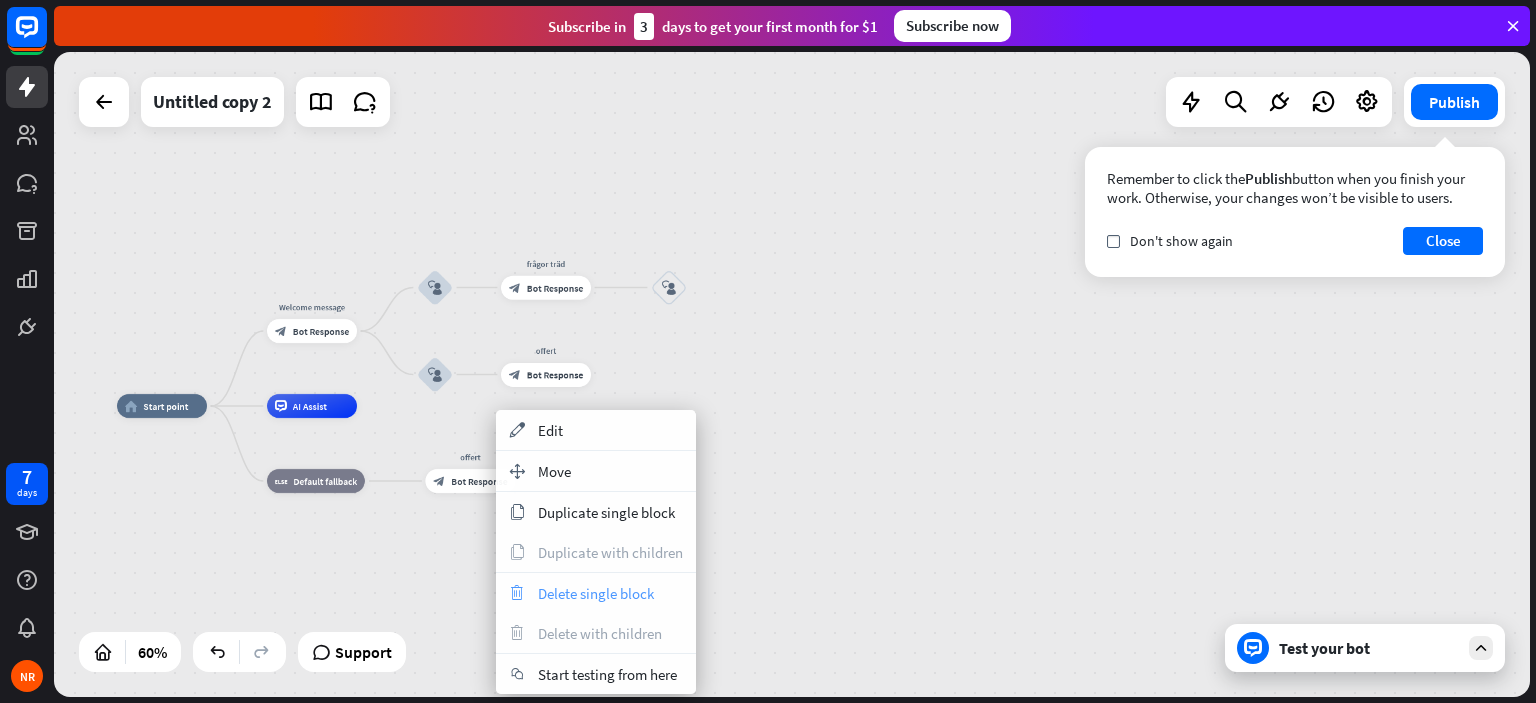 click on "Delete single block" at bounding box center (596, 593) 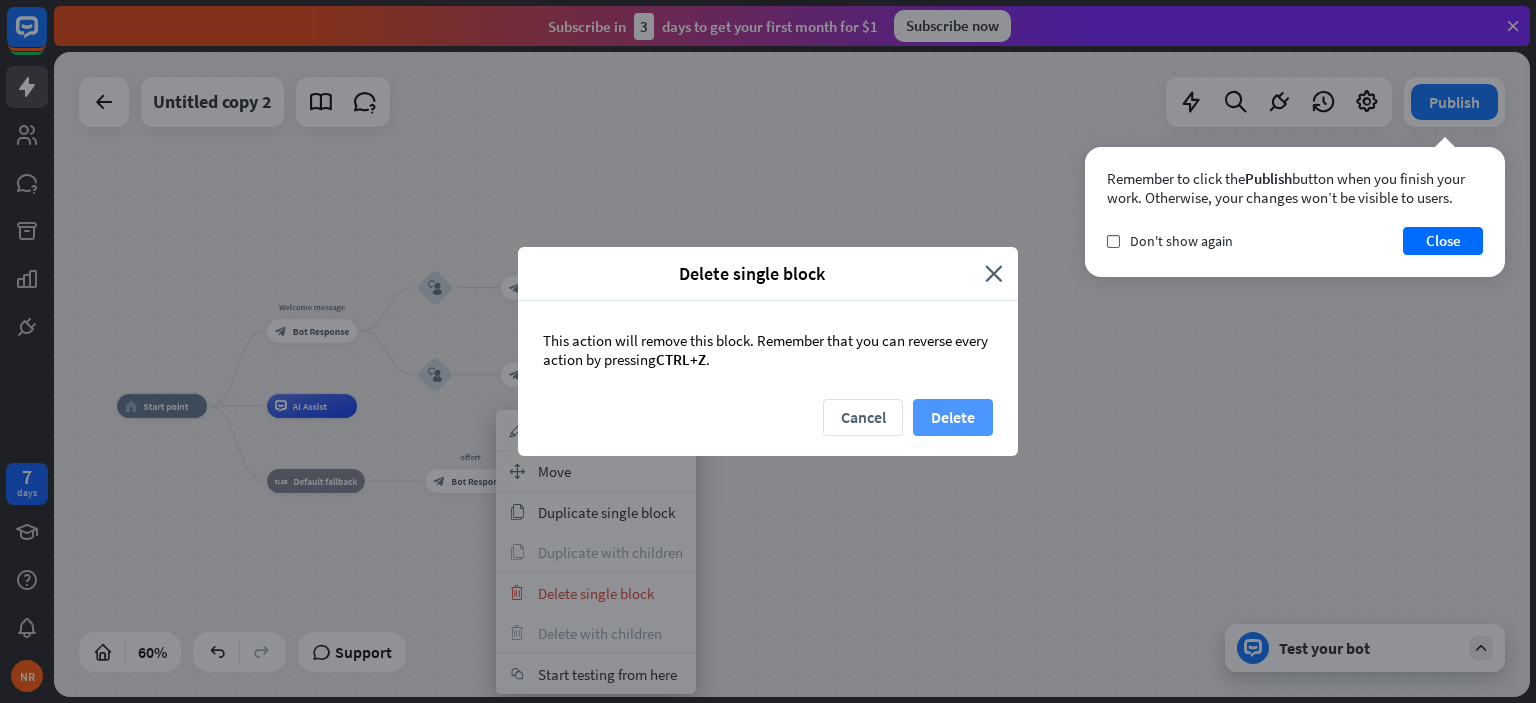 click on "Delete" at bounding box center [953, 417] 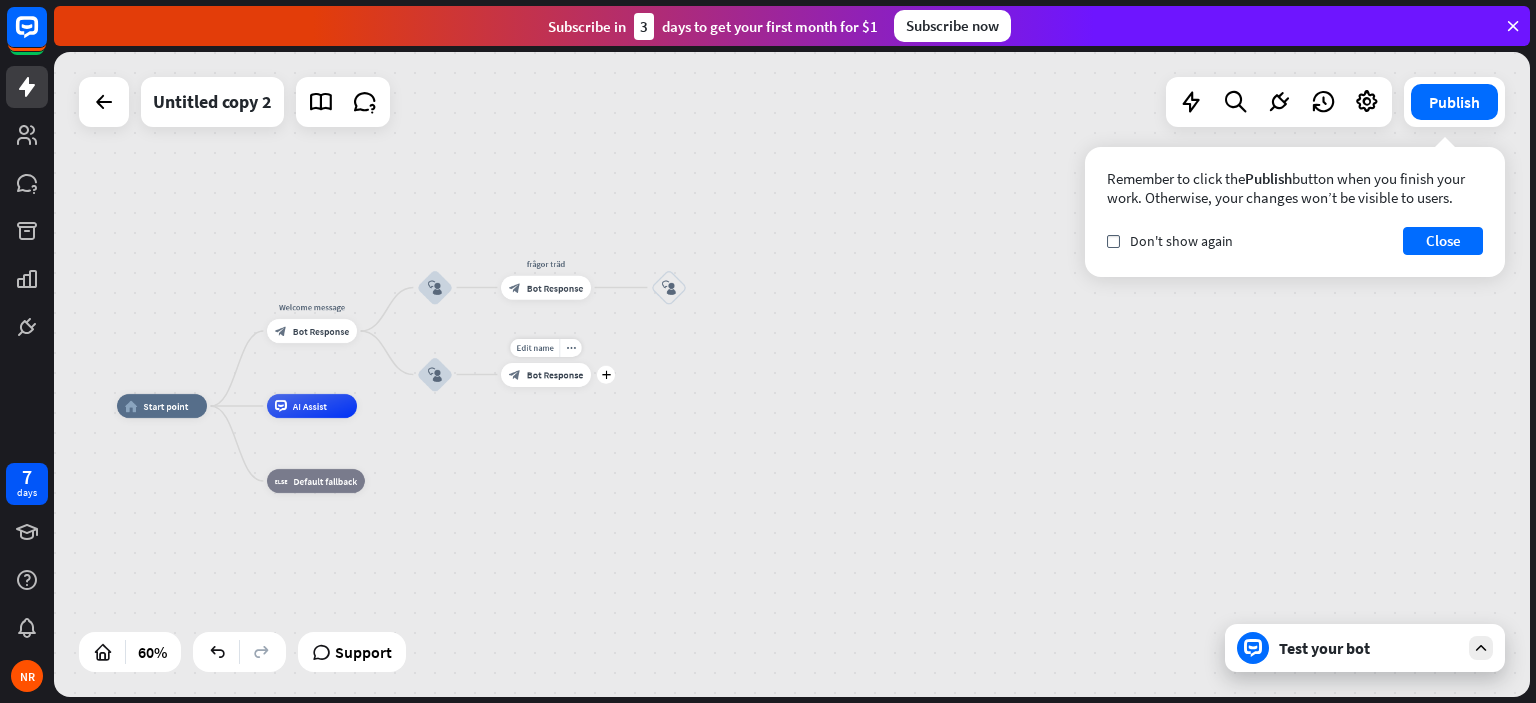 click on "Edit name   more_horiz         plus   offert   block_bot_response   Bot Response" at bounding box center (546, 375) 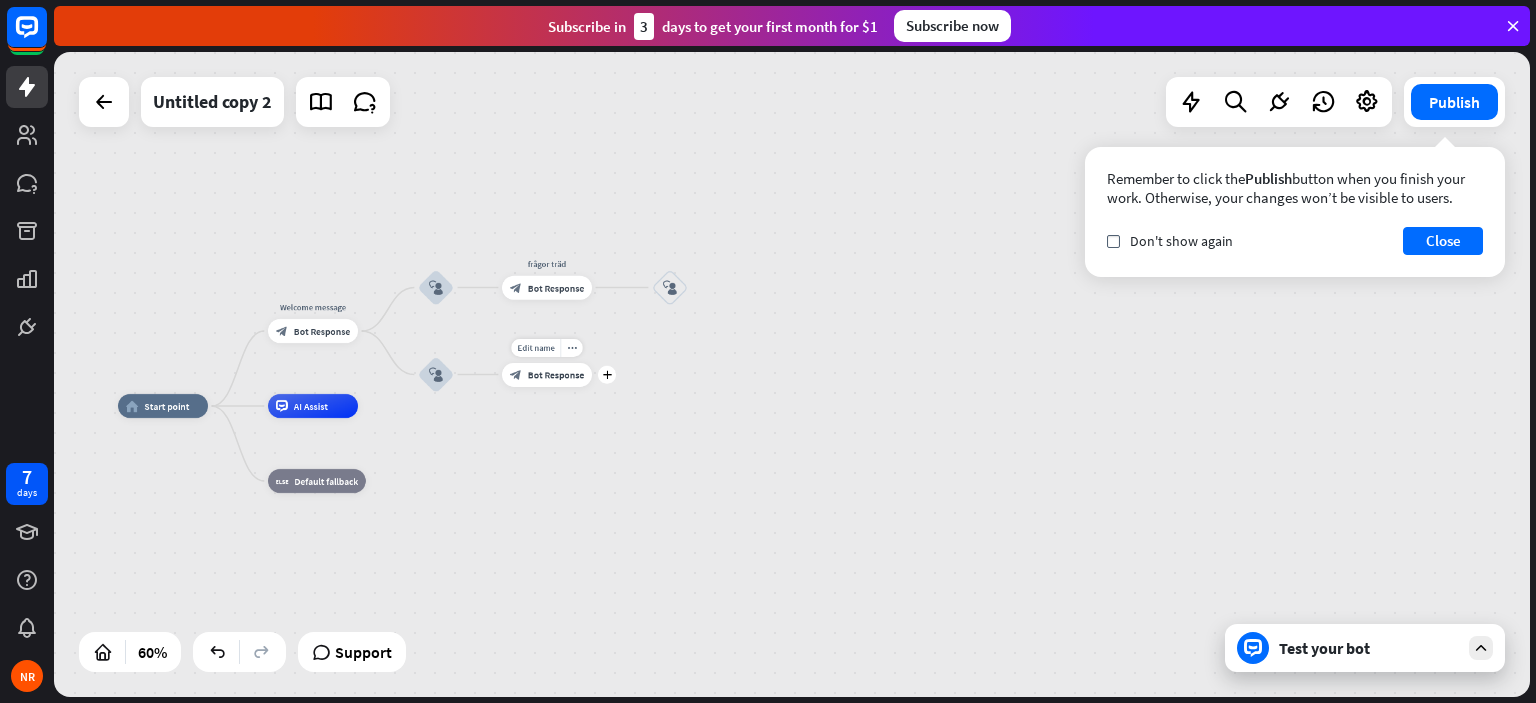 click on "Bot Response" at bounding box center (556, 375) 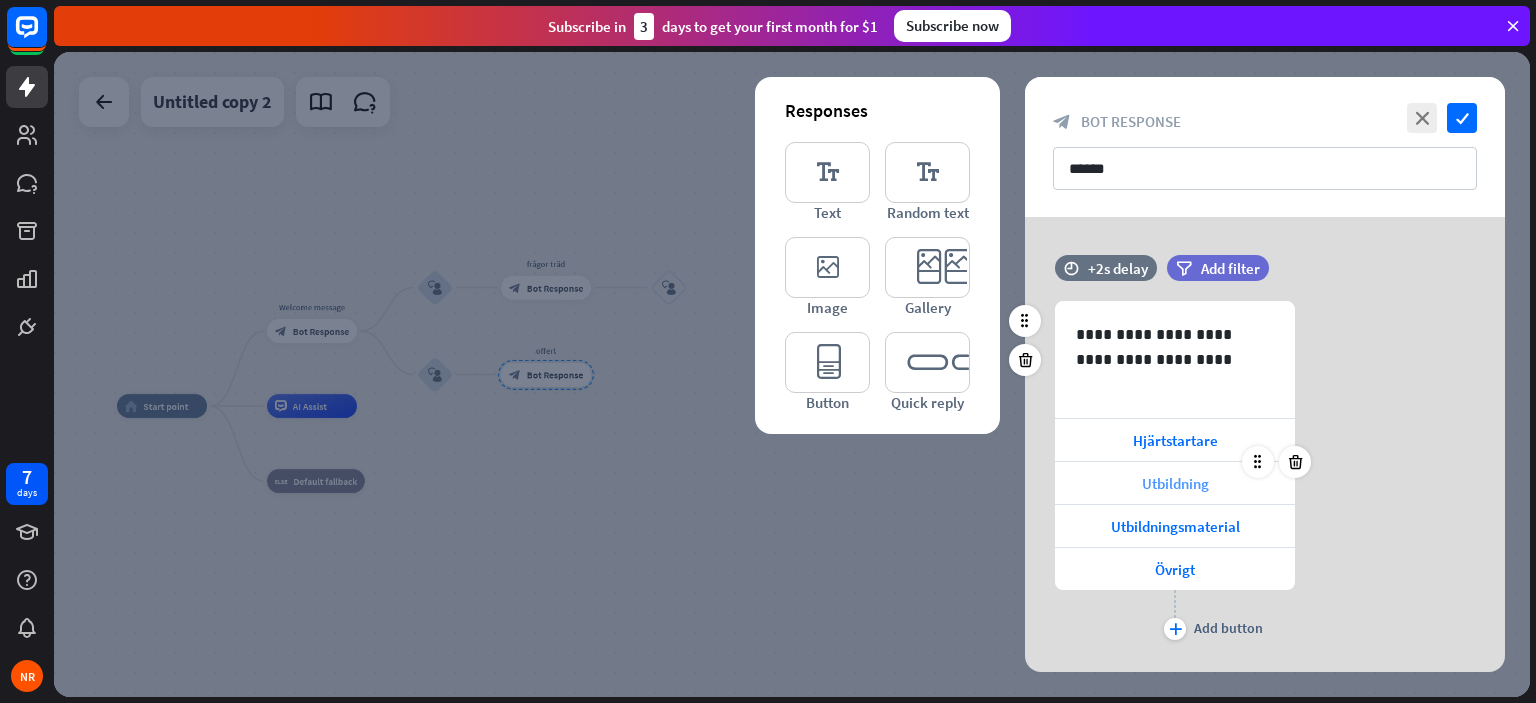 click on "Utbildning" at bounding box center [1175, 483] 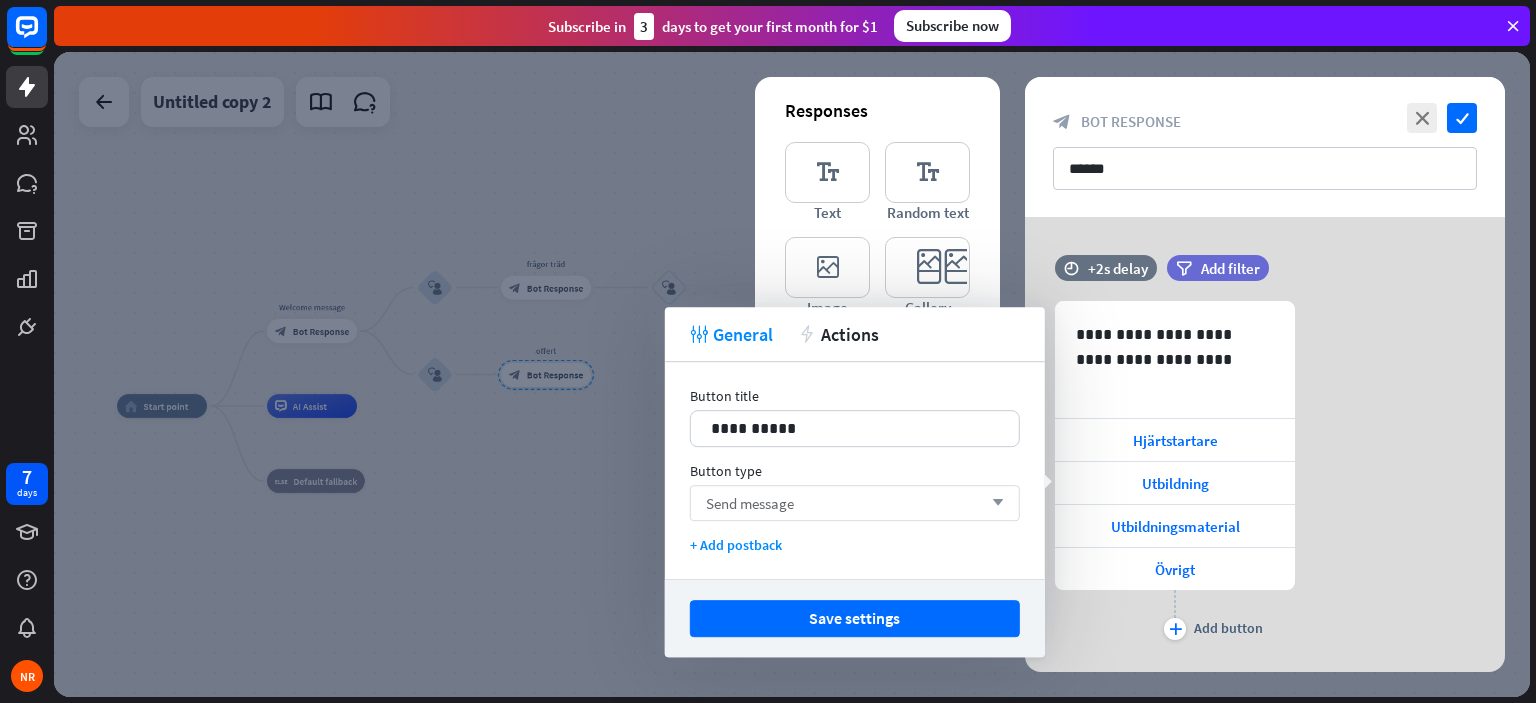 click on "Send message
arrow_down" at bounding box center [855, 503] 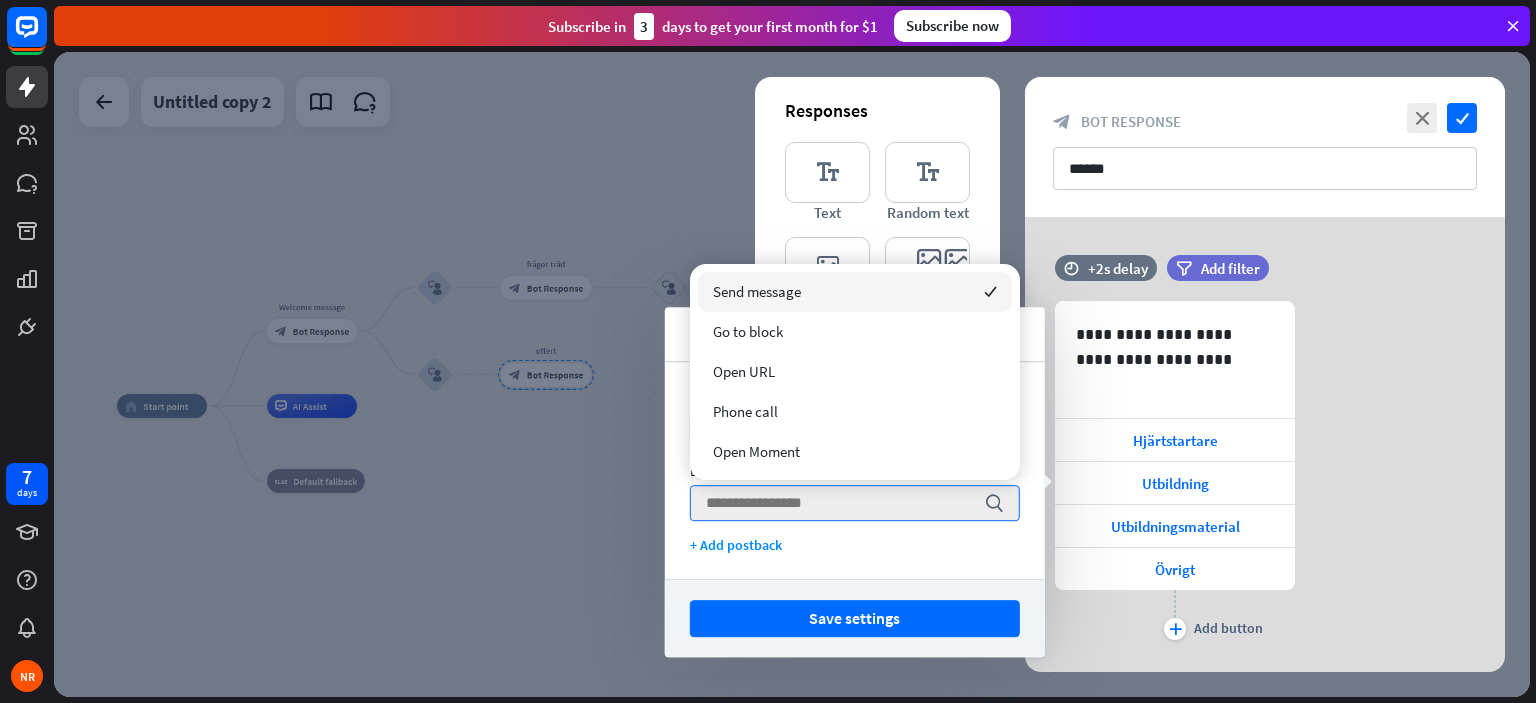 click on "**********" at bounding box center (855, 470) 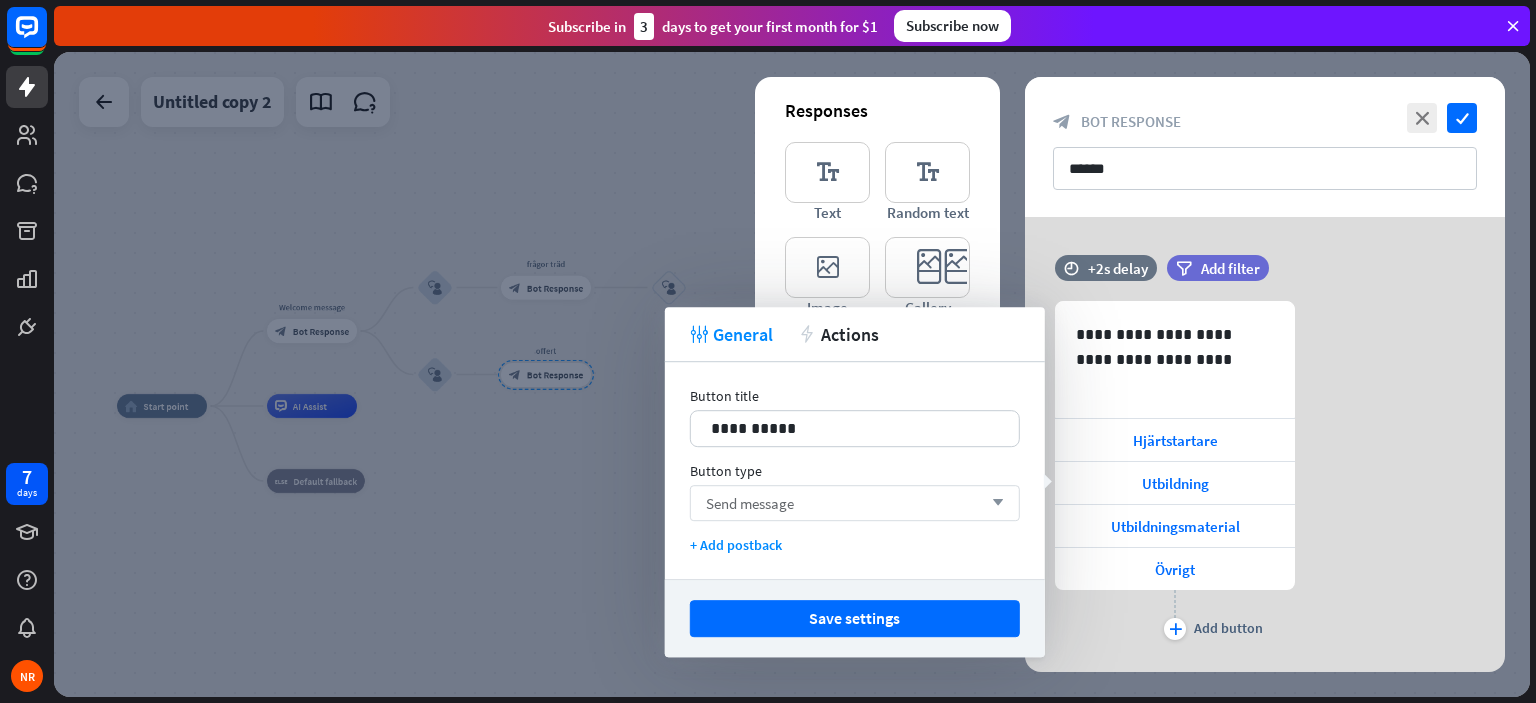 click on "Send message
arrow_down" at bounding box center [855, 503] 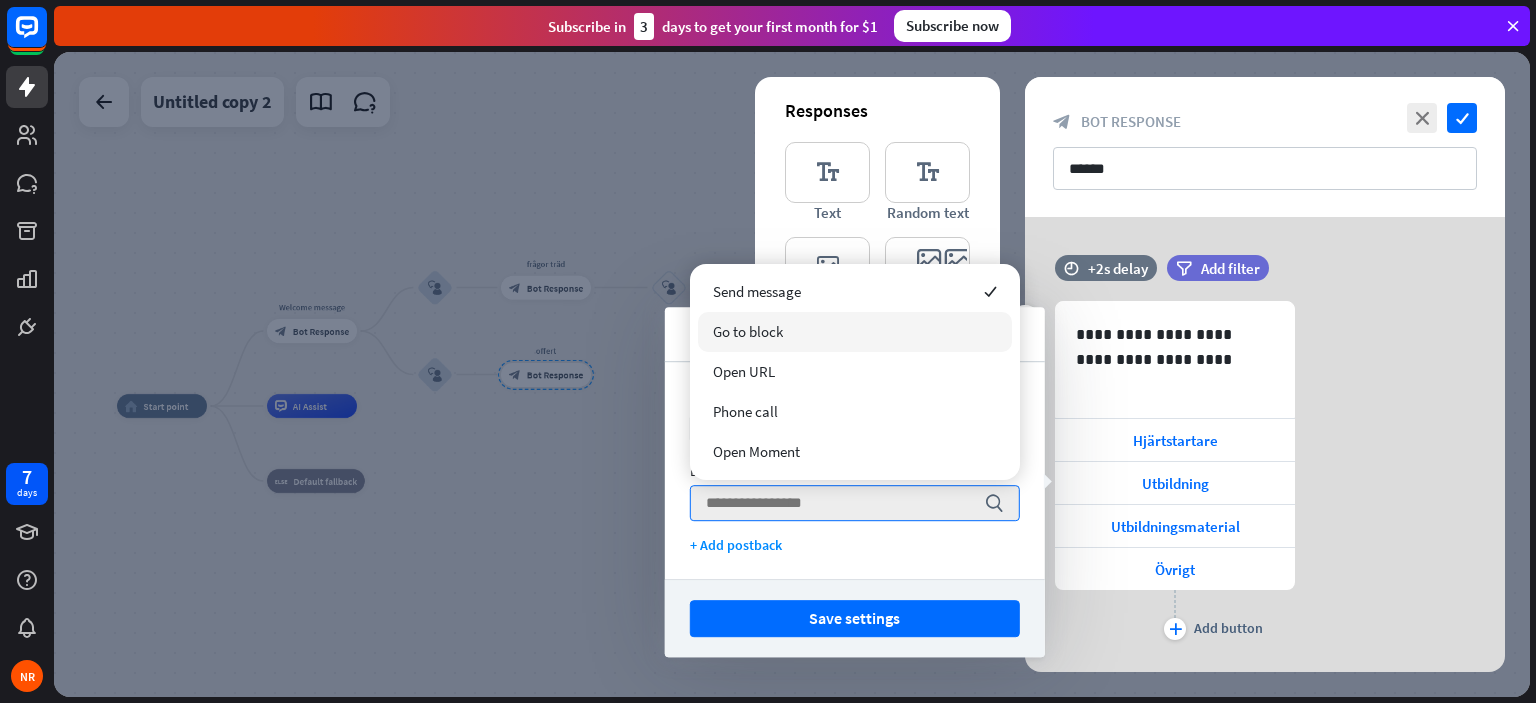 click on "**********" at bounding box center (1265, 473) 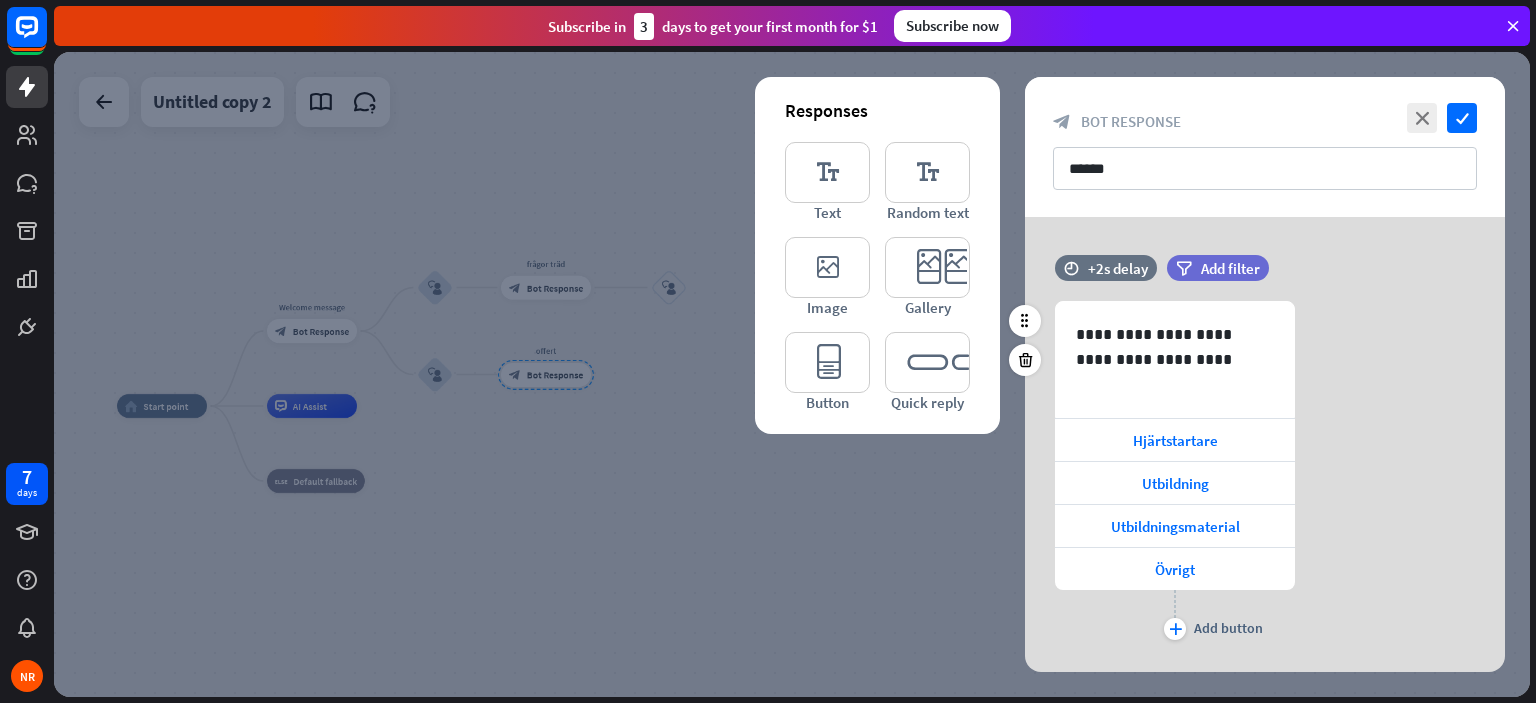 click on "**********" at bounding box center [1265, 473] 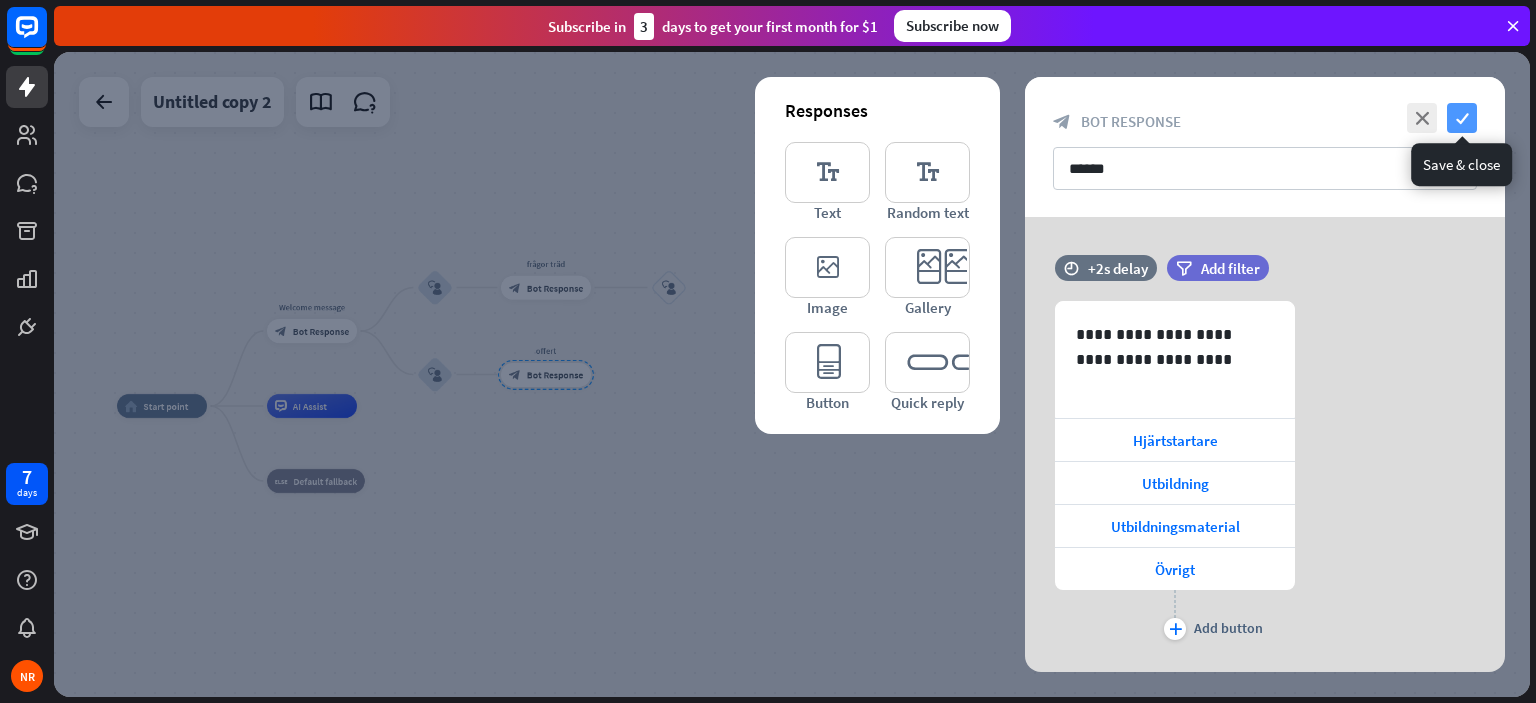 click on "check" at bounding box center (1462, 118) 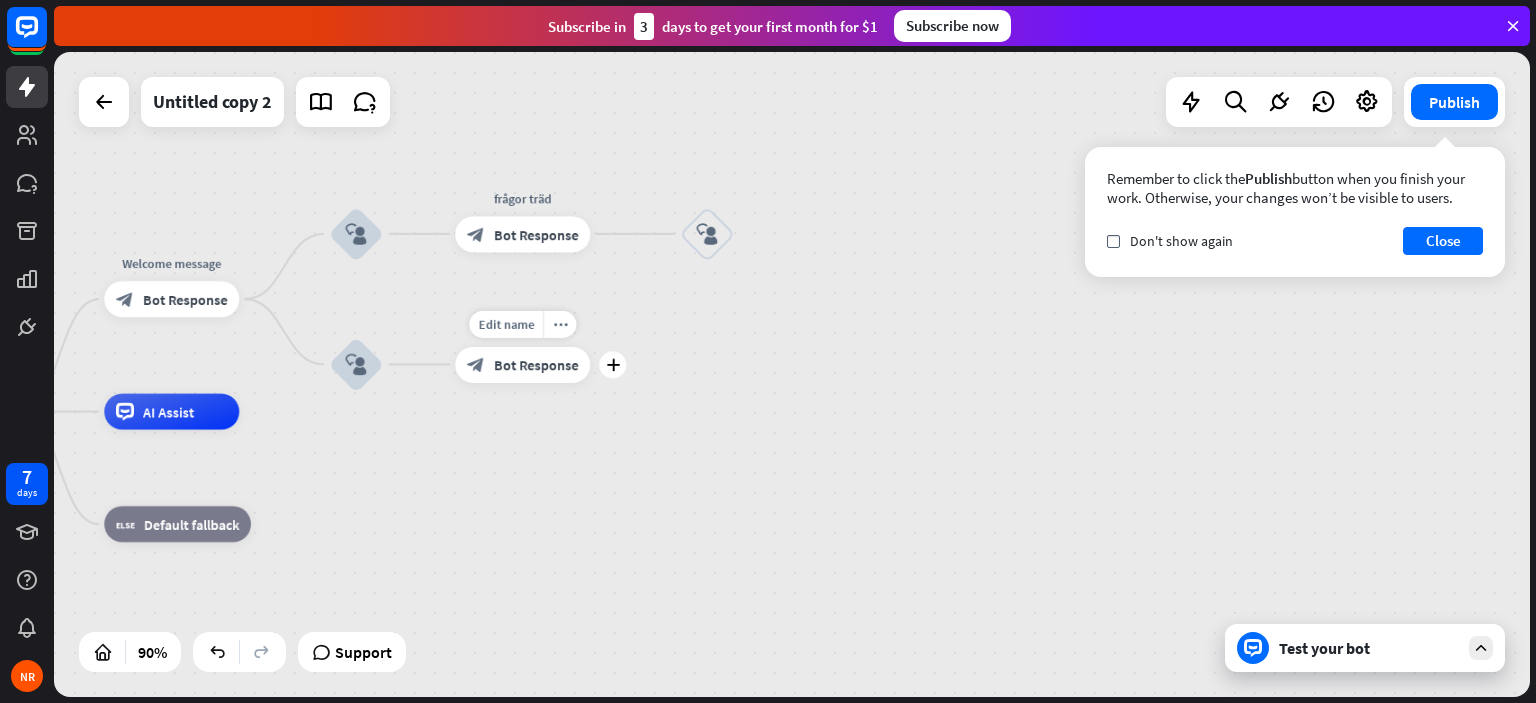 drag, startPoint x: 578, startPoint y: 371, endPoint x: 568, endPoint y: 407, distance: 37.363083 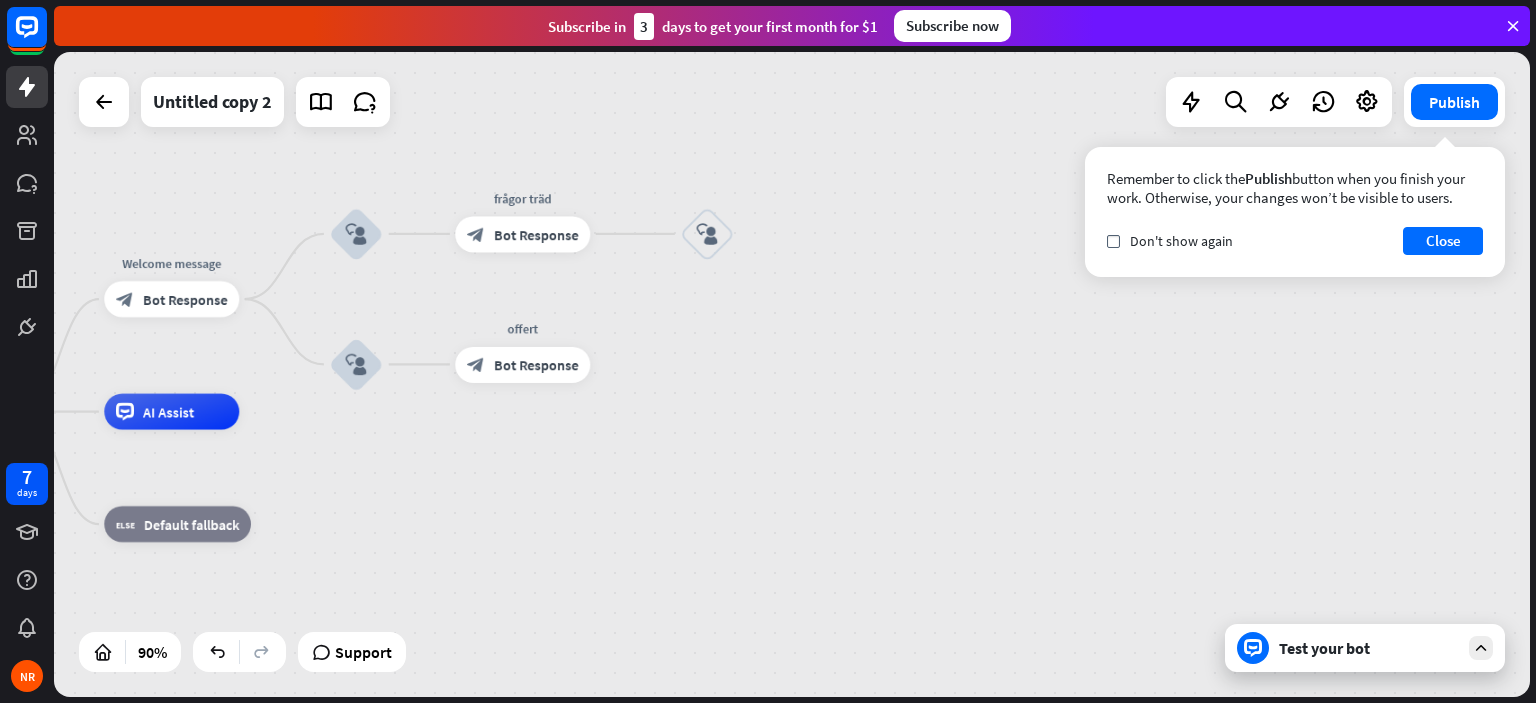 click on "home_2   Start point                 Welcome message   block_bot_response   Bot Response                   block_user_input                 frågor träd   block_bot_response   Bot Response                   block_user_input                   block_user_input       Edit name   more_horiz           offert   block_bot_response   Bot Response                     AI Assist                   block_fallback   Default fallback" at bounding box center (792, 374) 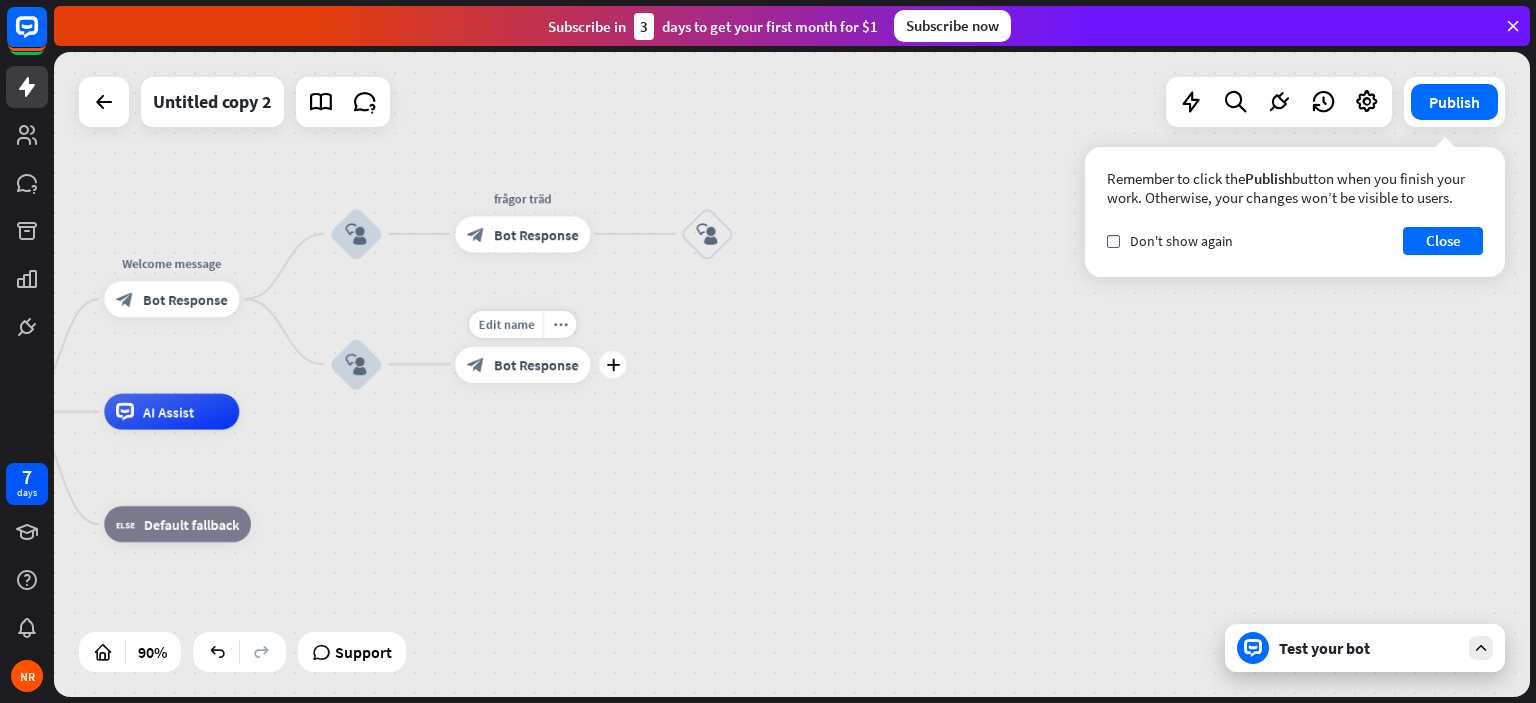 click on "plus" at bounding box center [613, 364] 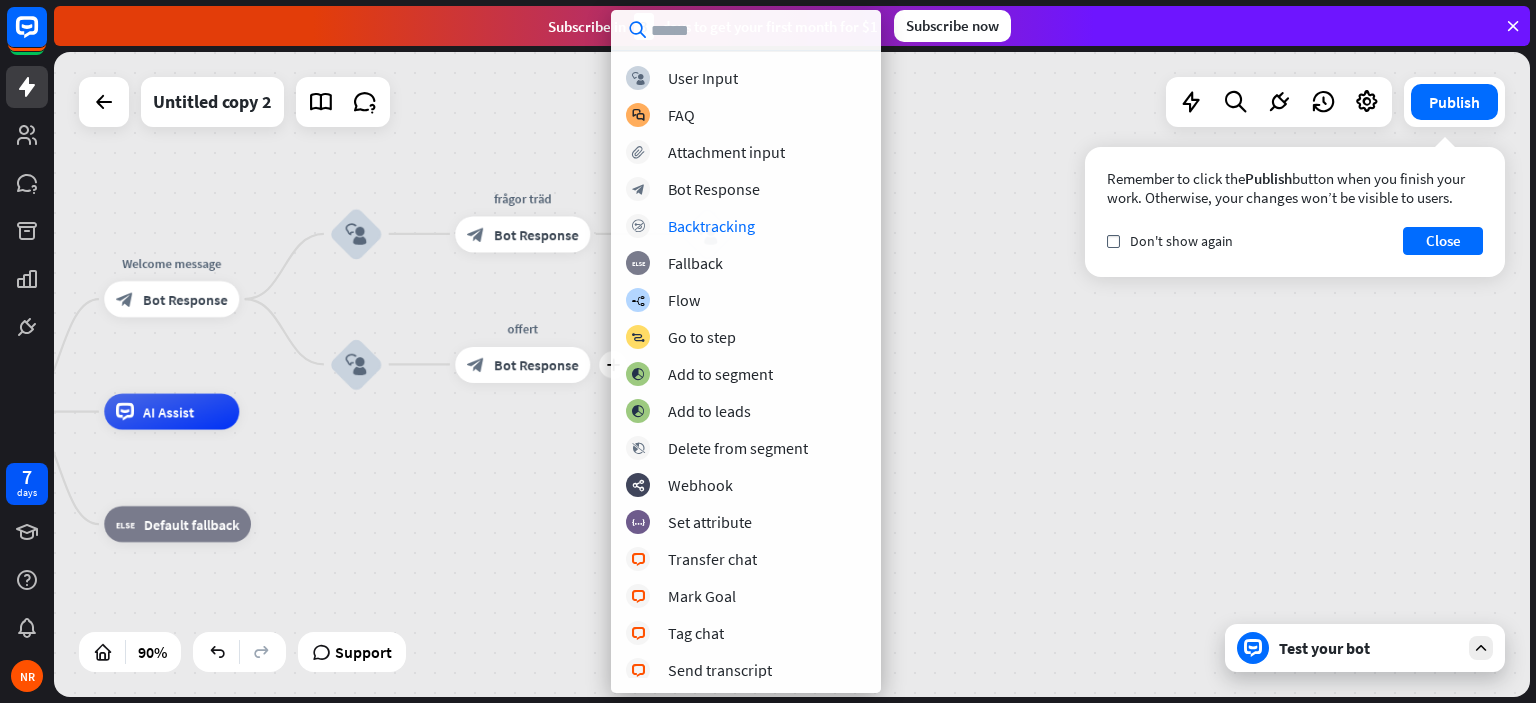 click on "home_2   Start point                 Welcome message   block_bot_response   Bot Response                   block_user_input                 frågor träd   block_bot_response   Bot Response                   block_user_input                   block_user_input               plus   offert   block_bot_response   Bot Response                     AI Assist                   block_fallback   Default fallback" at bounding box center (792, 374) 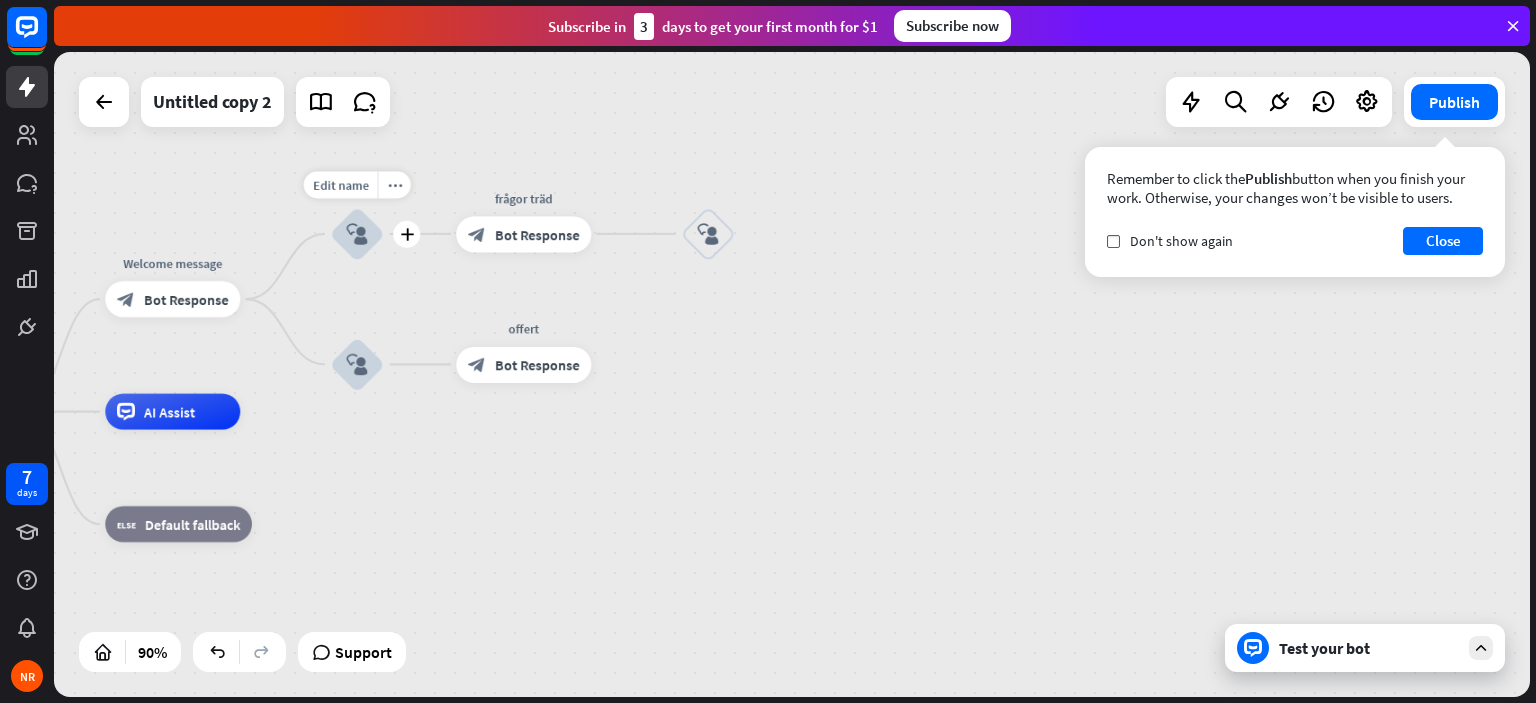 click on "block_user_input" at bounding box center (357, 234) 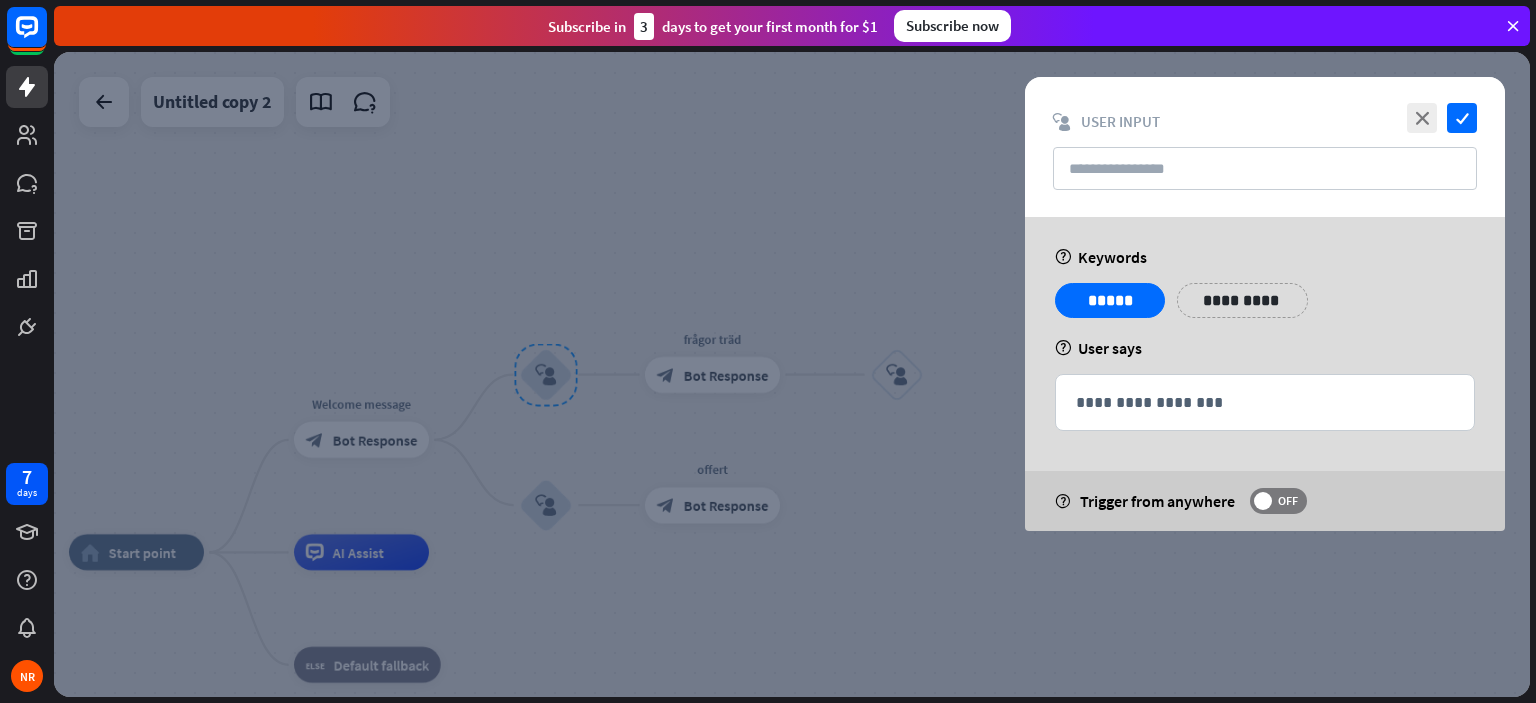 click at bounding box center [792, 374] 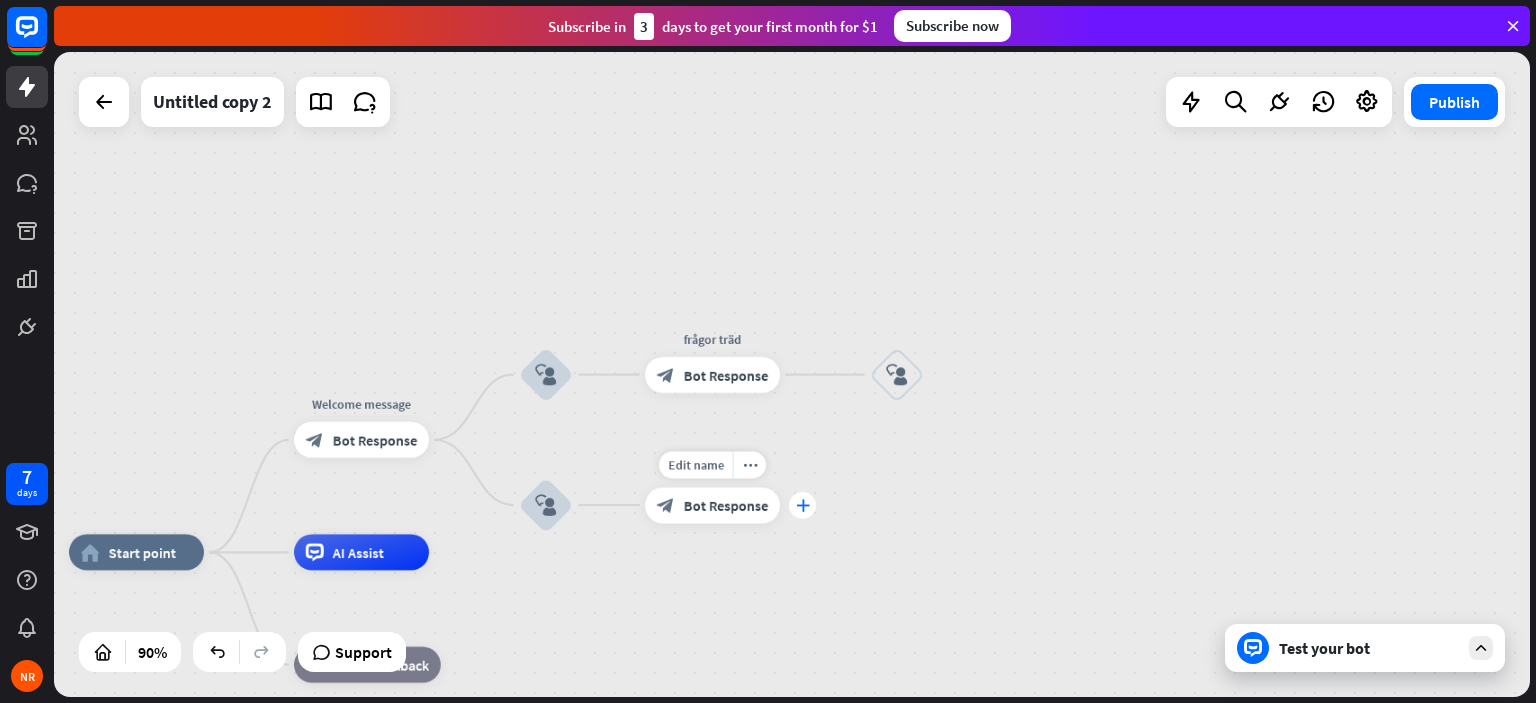 click on "plus" at bounding box center [803, 505] 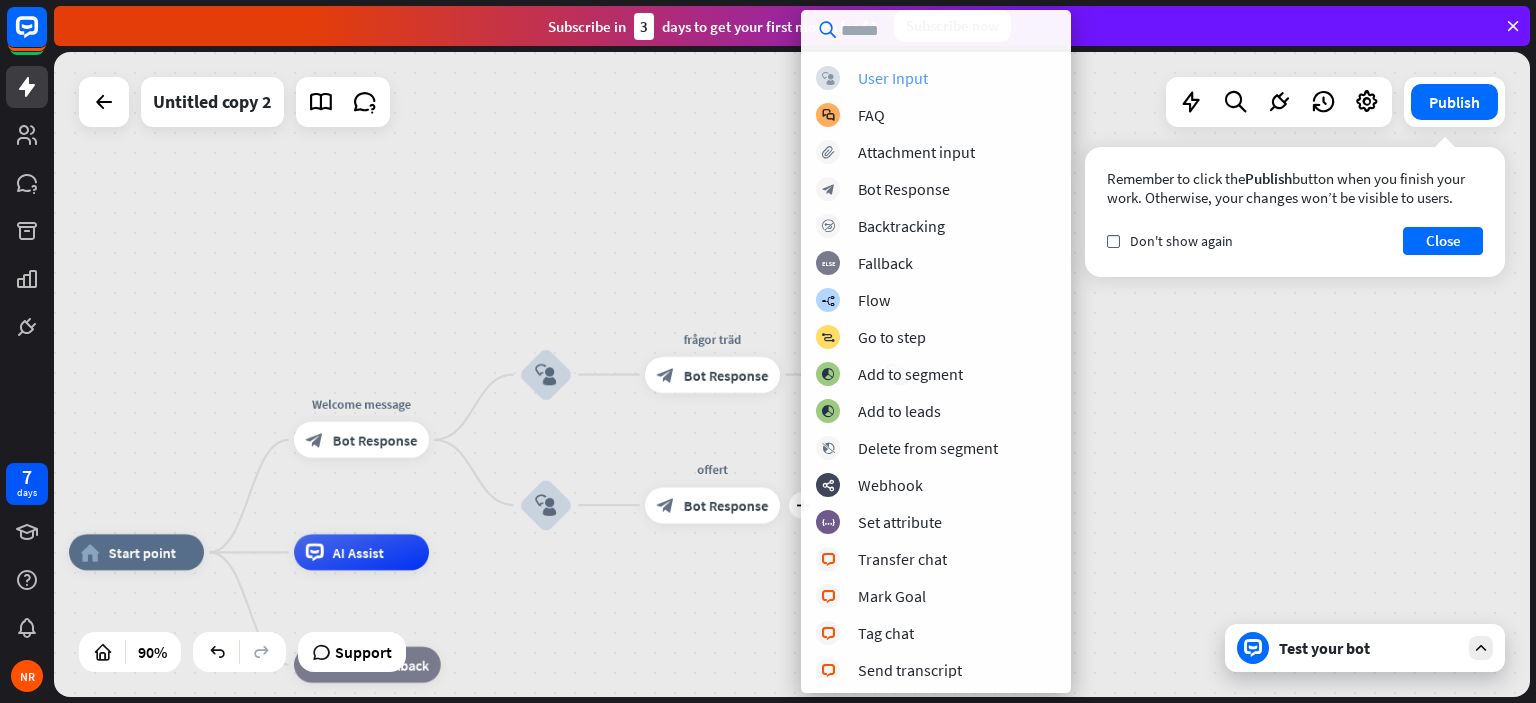 click on "User Input" at bounding box center [893, 78] 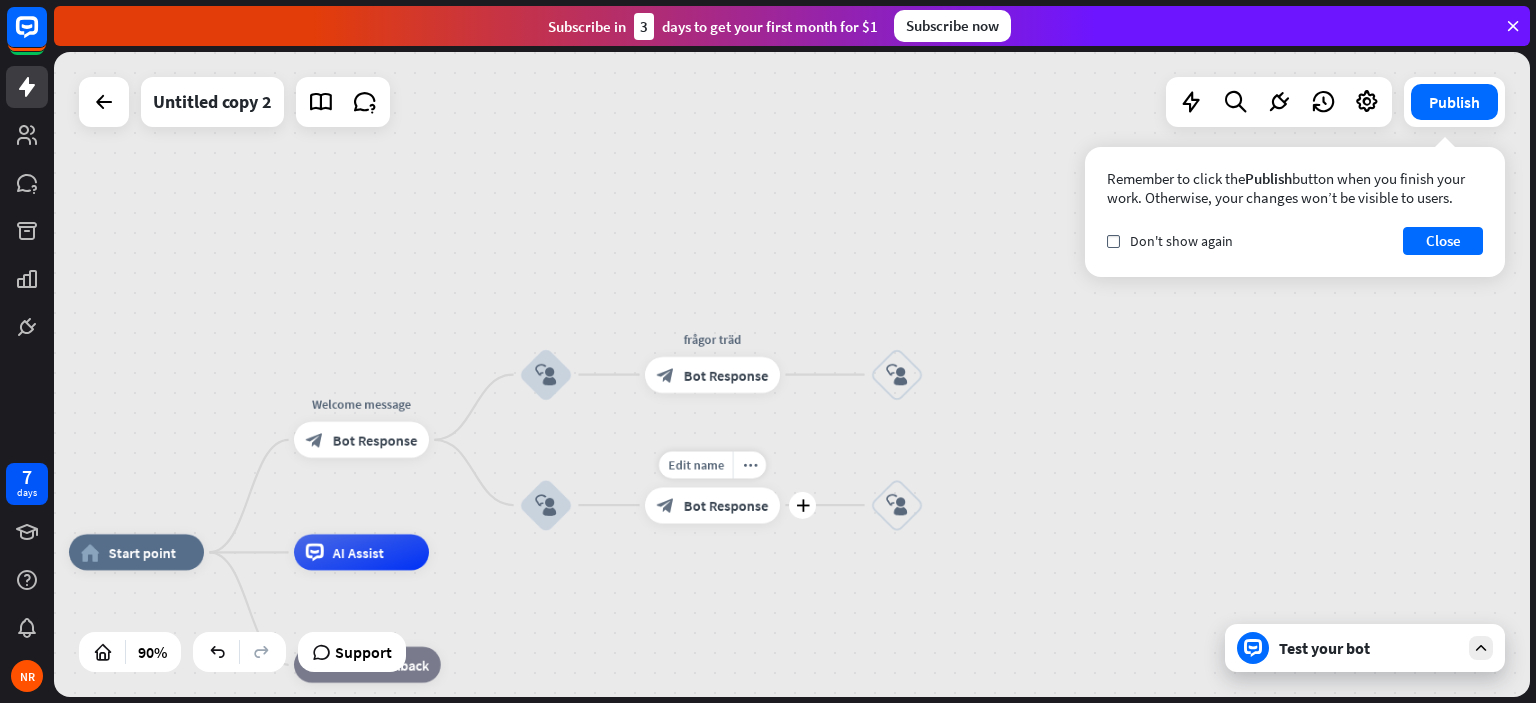 click on "Bot Response" at bounding box center [726, 505] 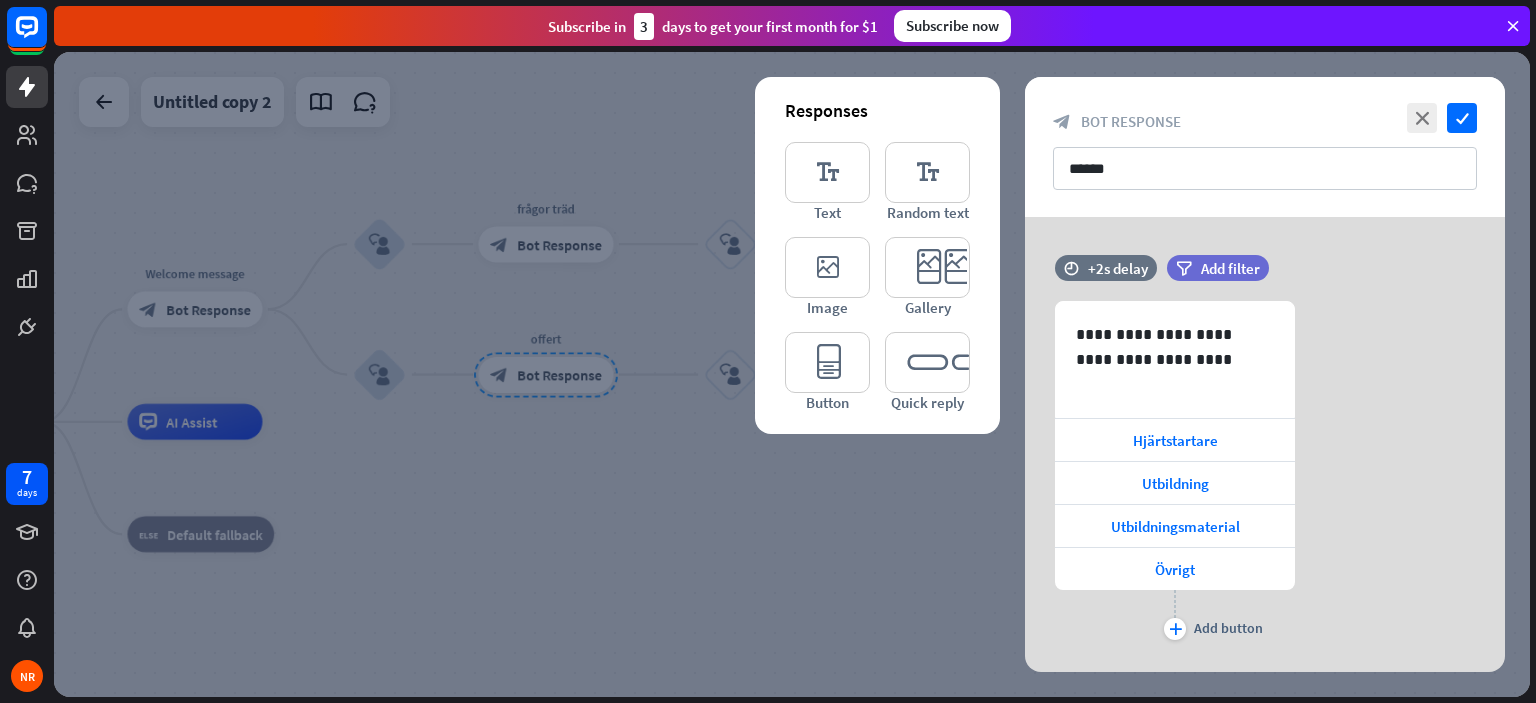 click at bounding box center (792, 374) 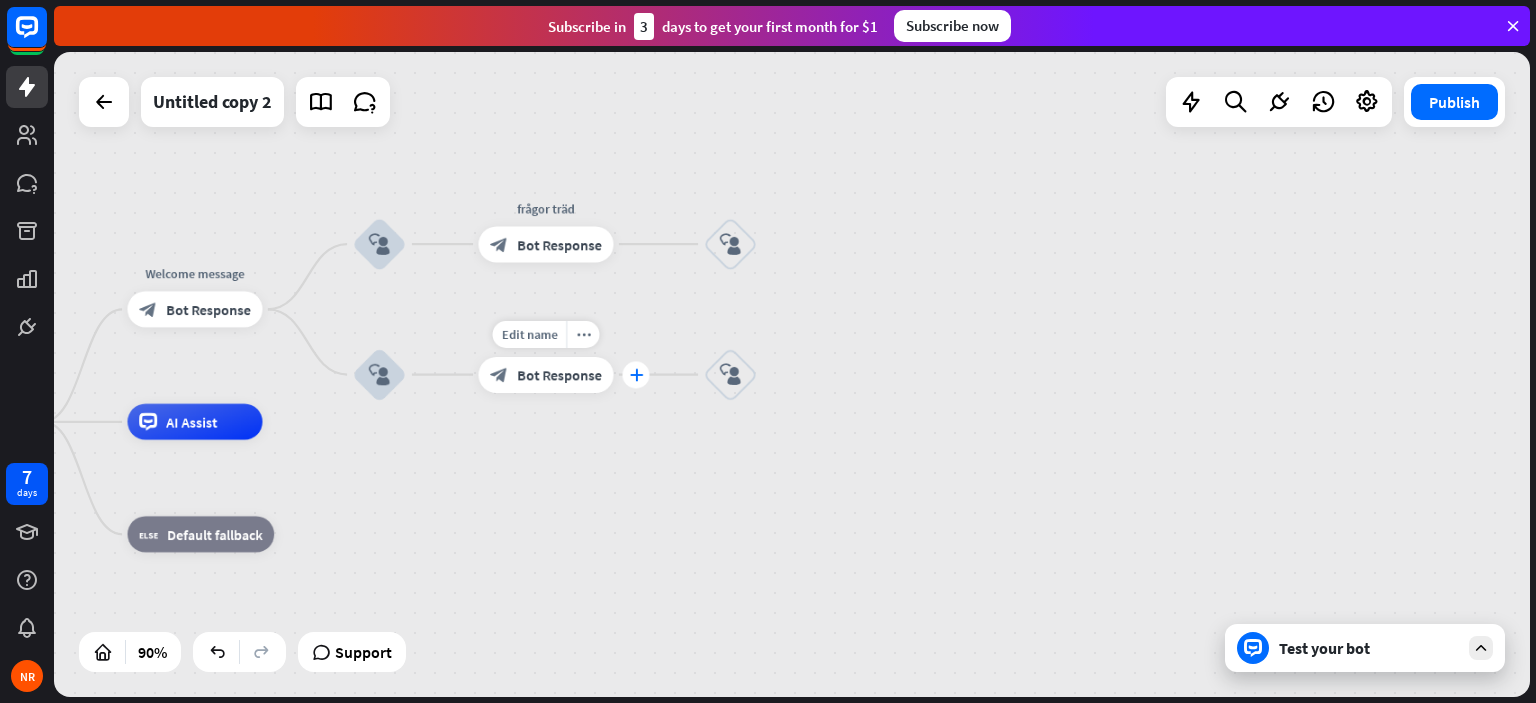 click on "plus" at bounding box center (636, 374) 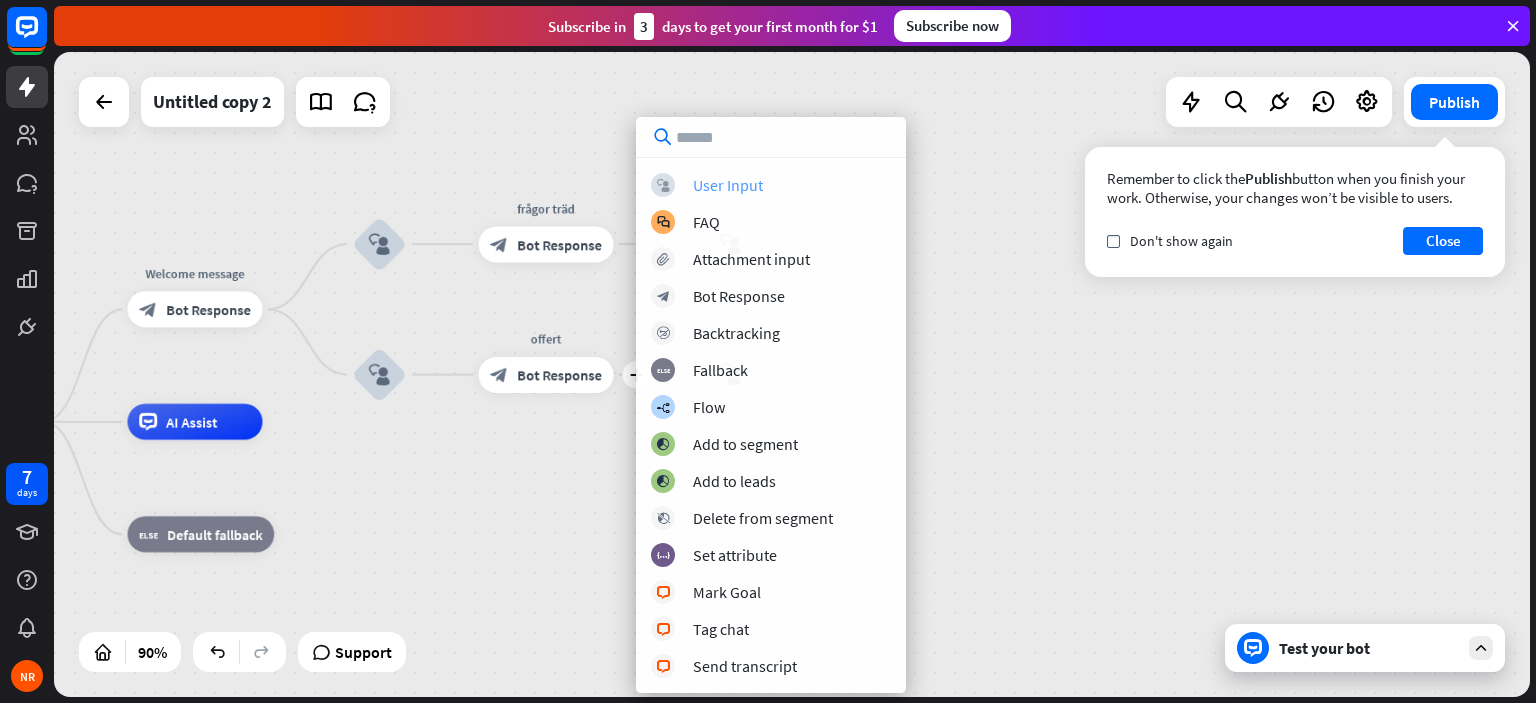 click on "User Input" at bounding box center (728, 185) 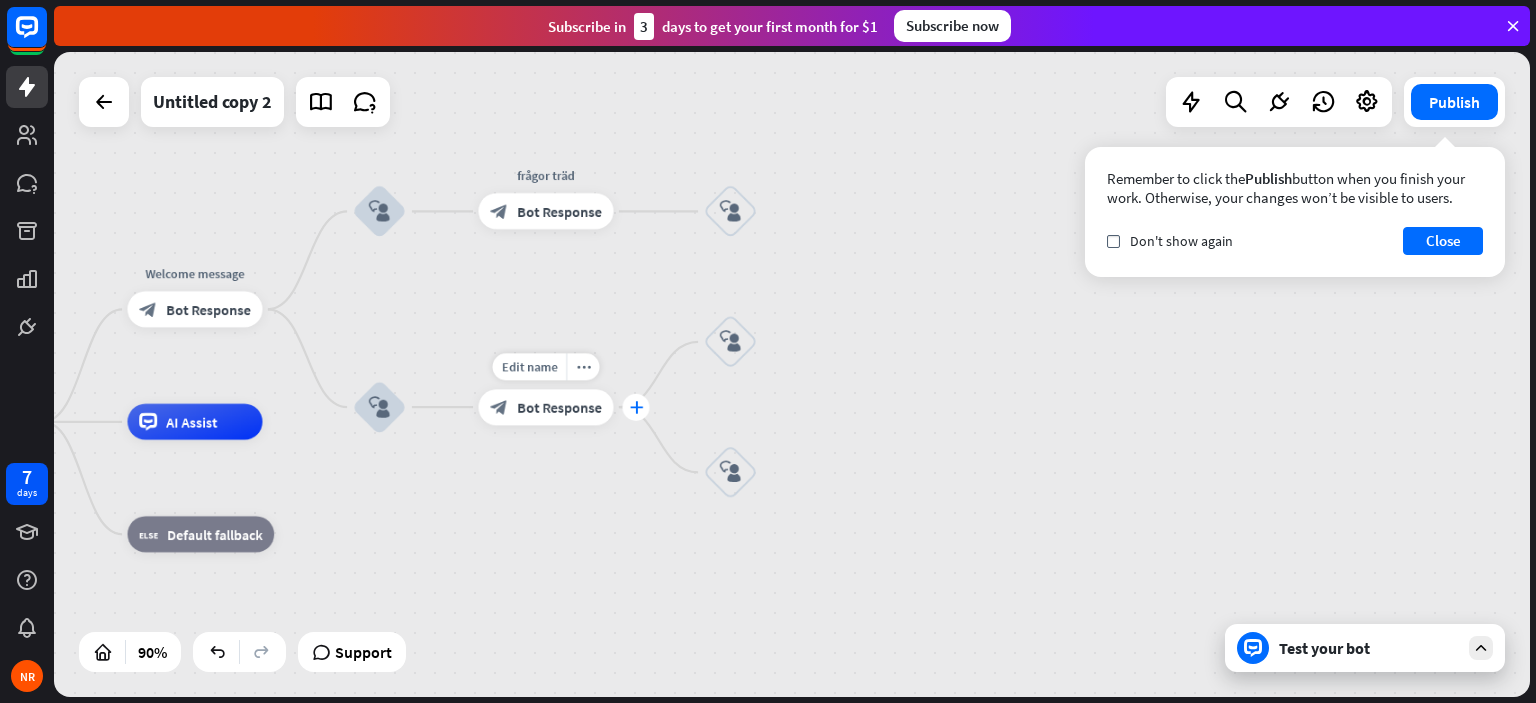 click on "plus" at bounding box center [636, 407] 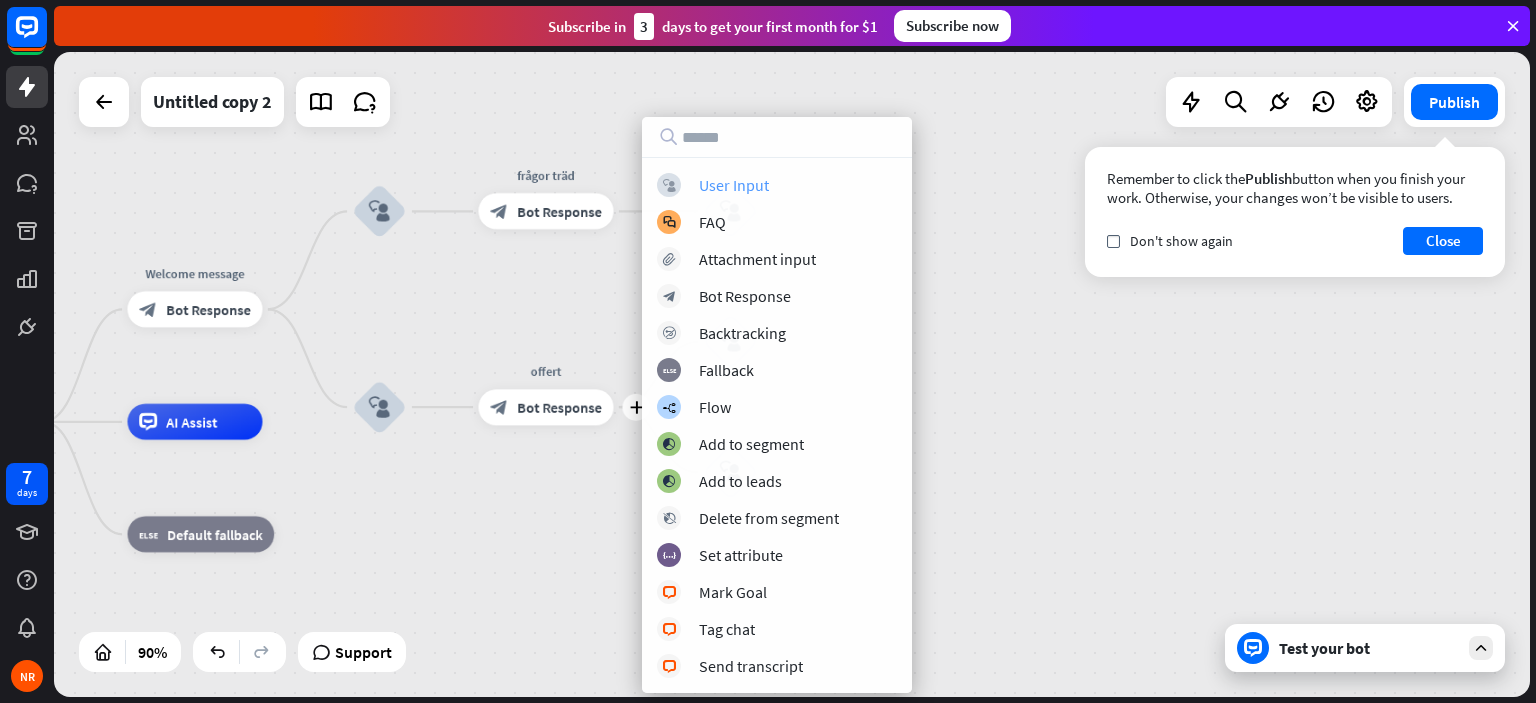click on "User Input" at bounding box center [734, 185] 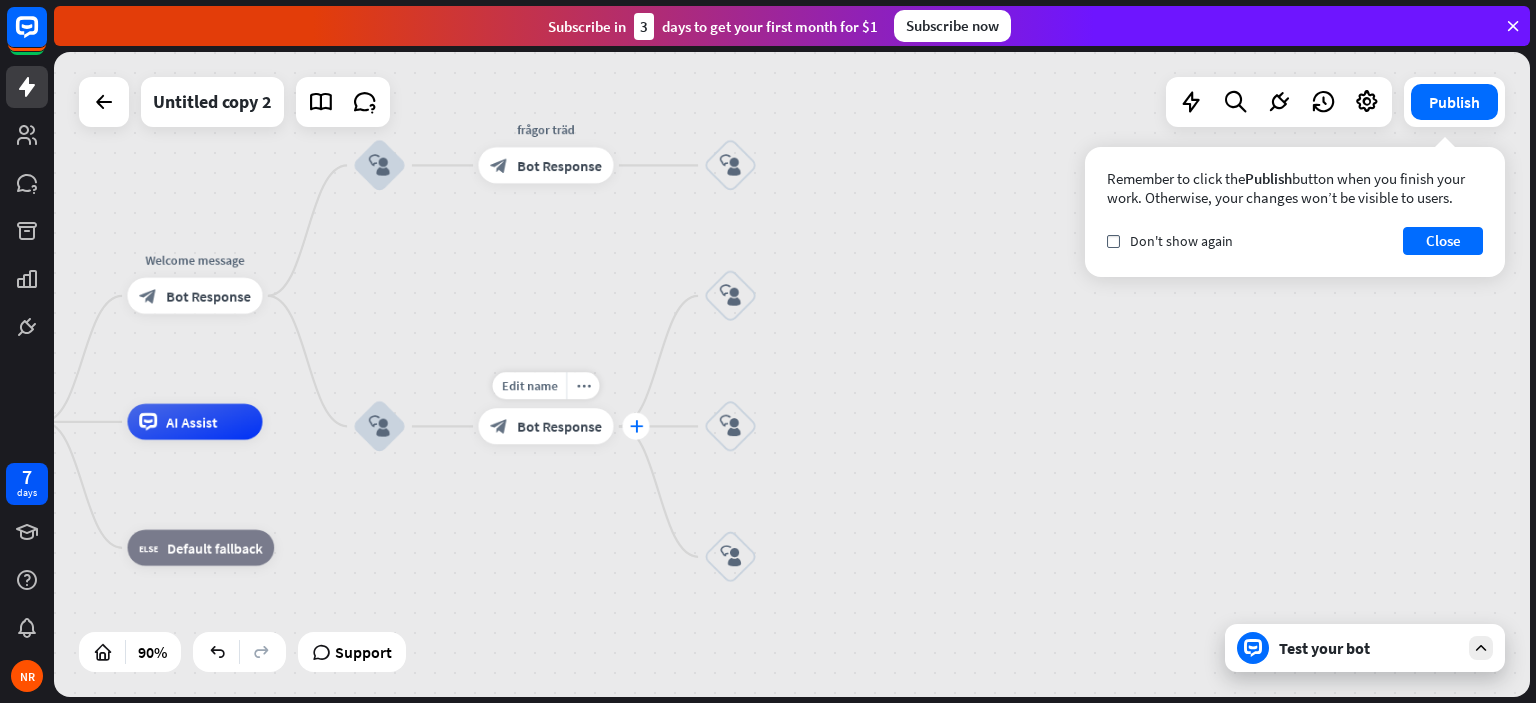 click on "plus" at bounding box center [636, 426] 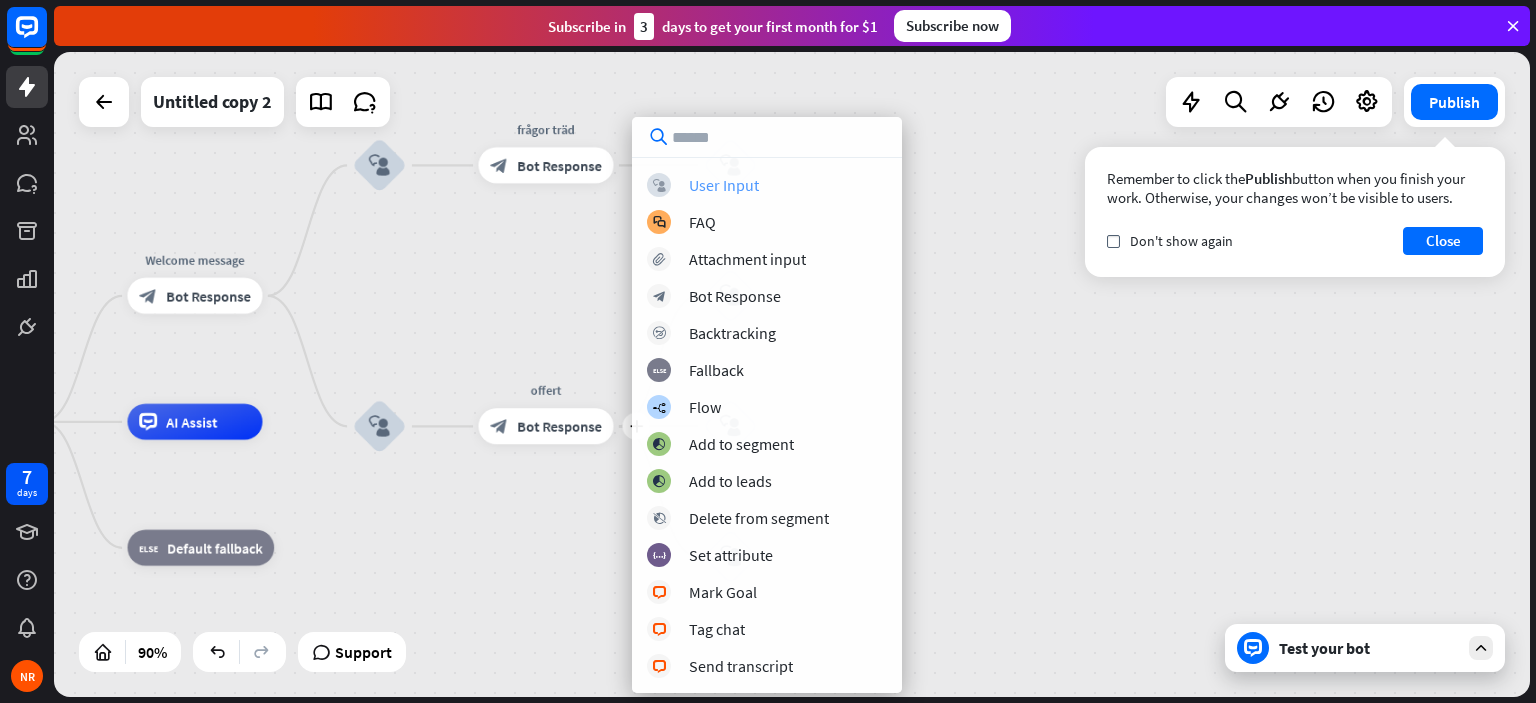 click on "block_user_input
User Input" at bounding box center [767, 185] 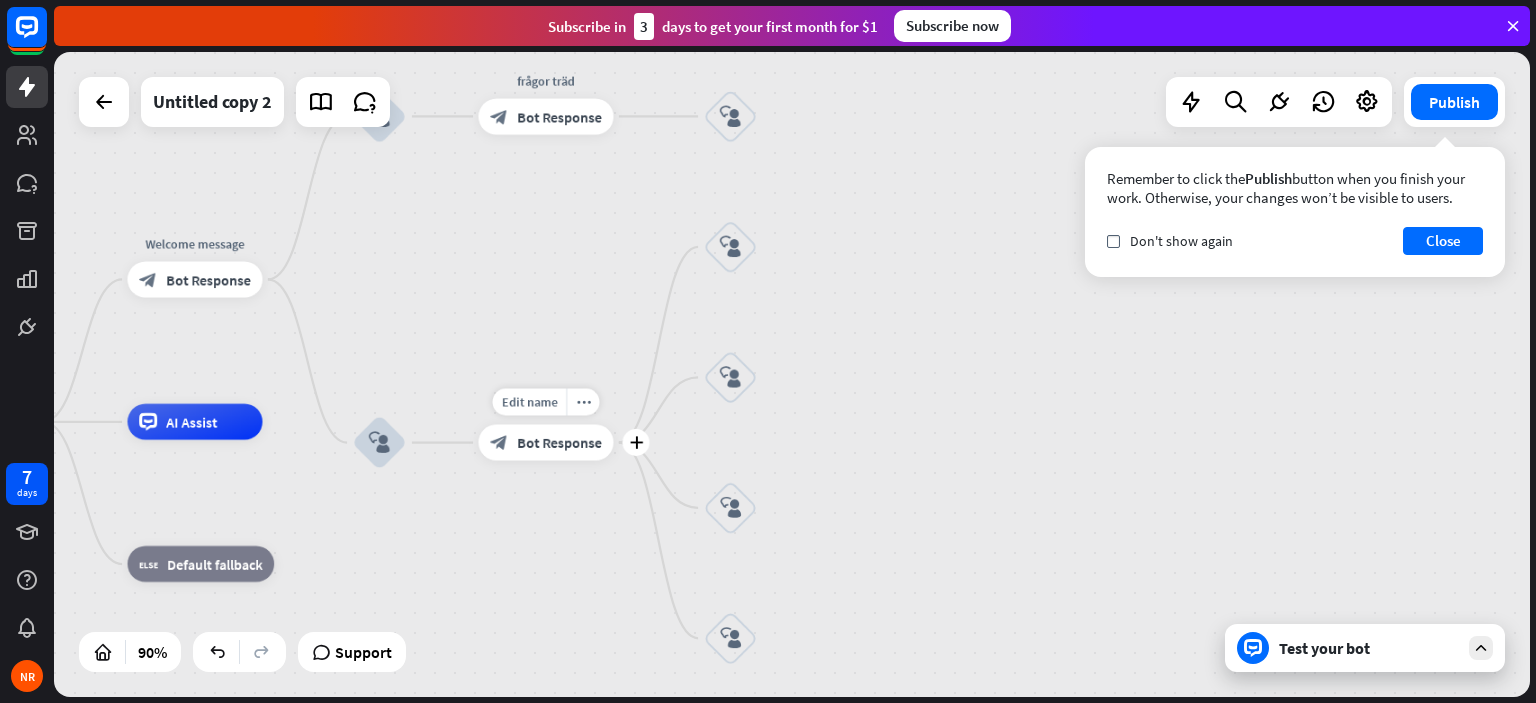 click on "Bot Response" at bounding box center (559, 443) 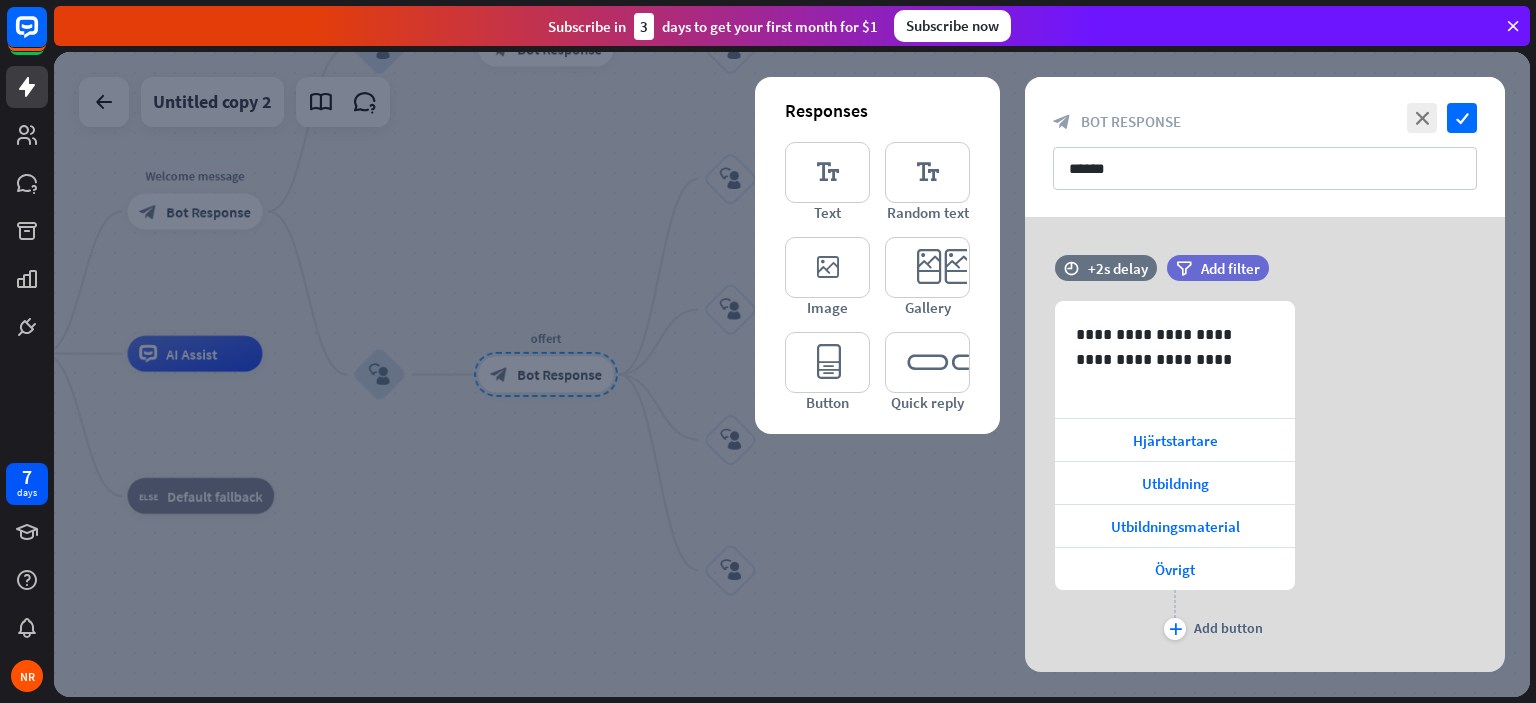 click at bounding box center (792, 374) 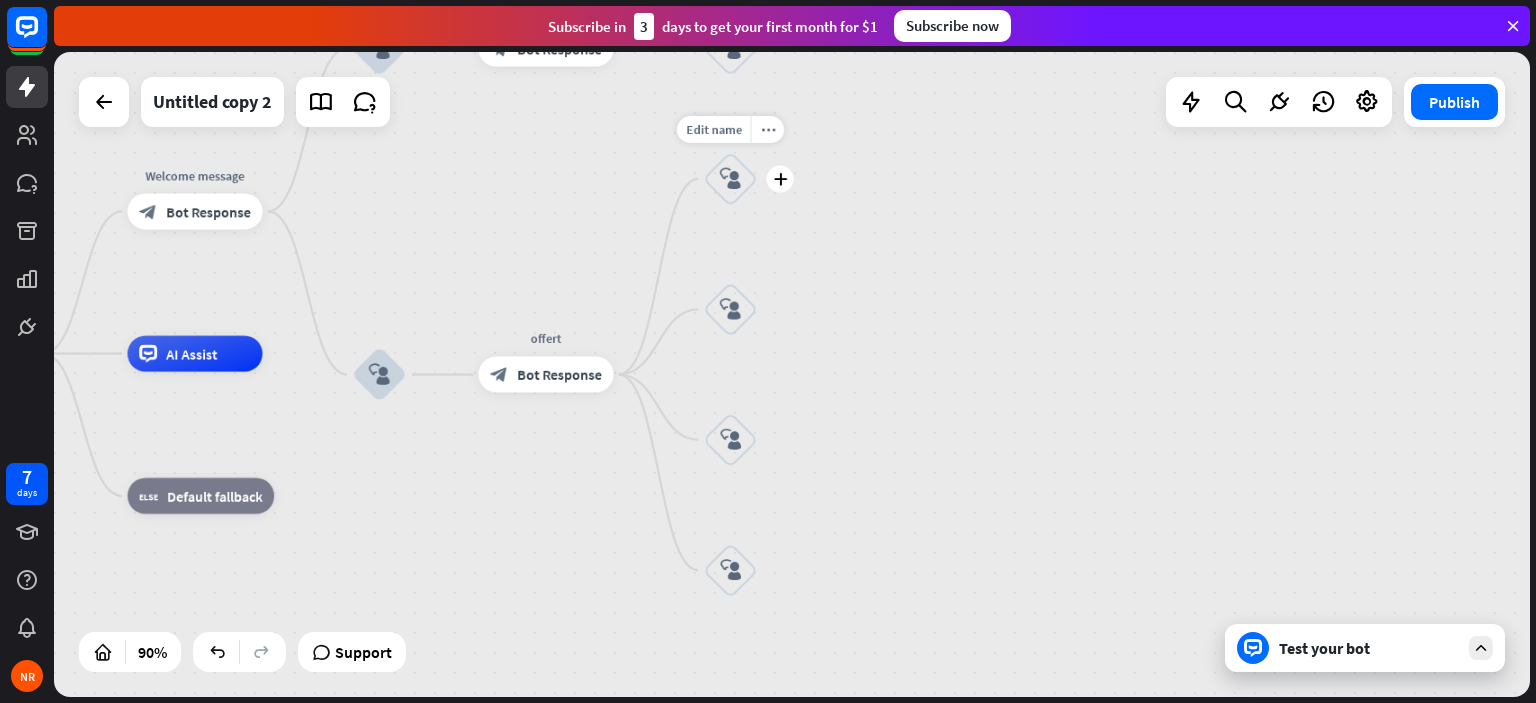 click on "block_user_input" at bounding box center (731, 179) 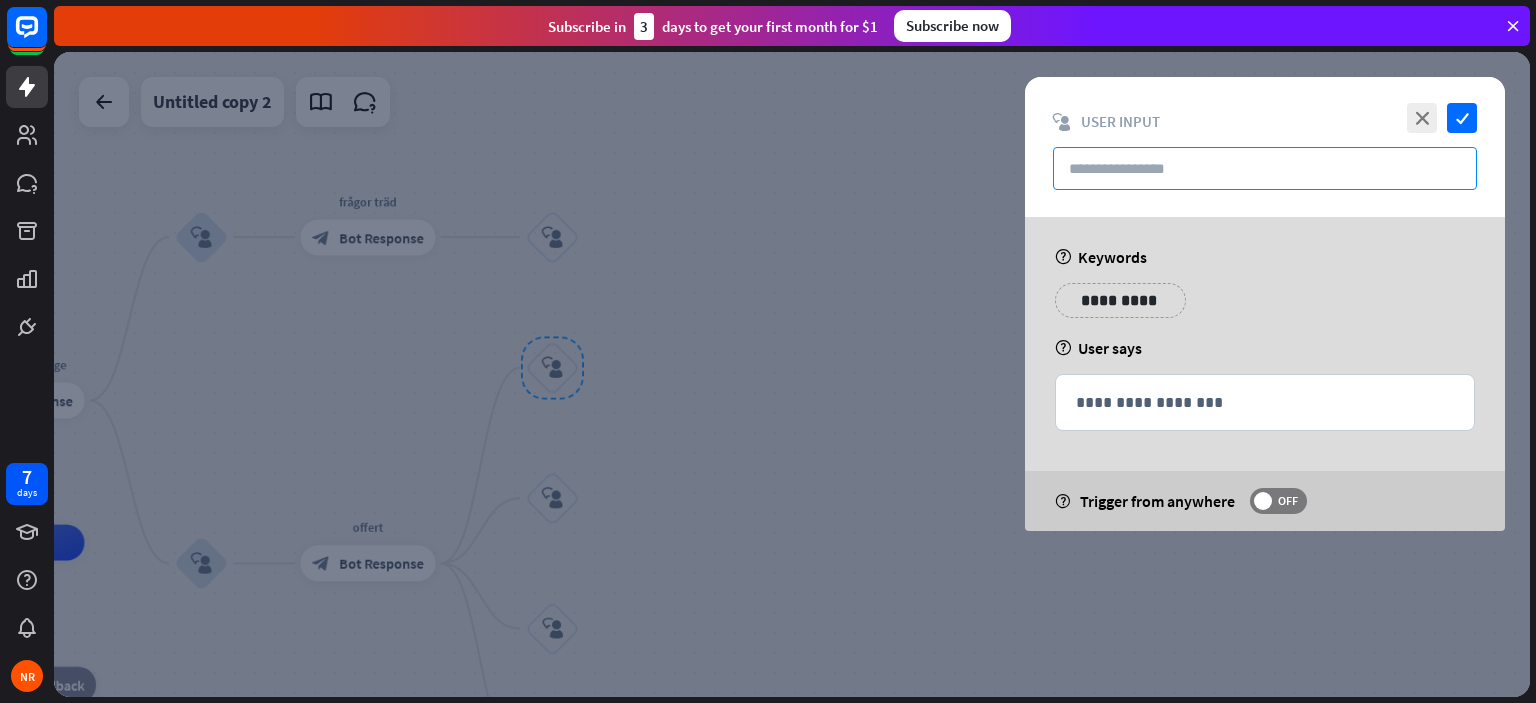 click at bounding box center [1265, 168] 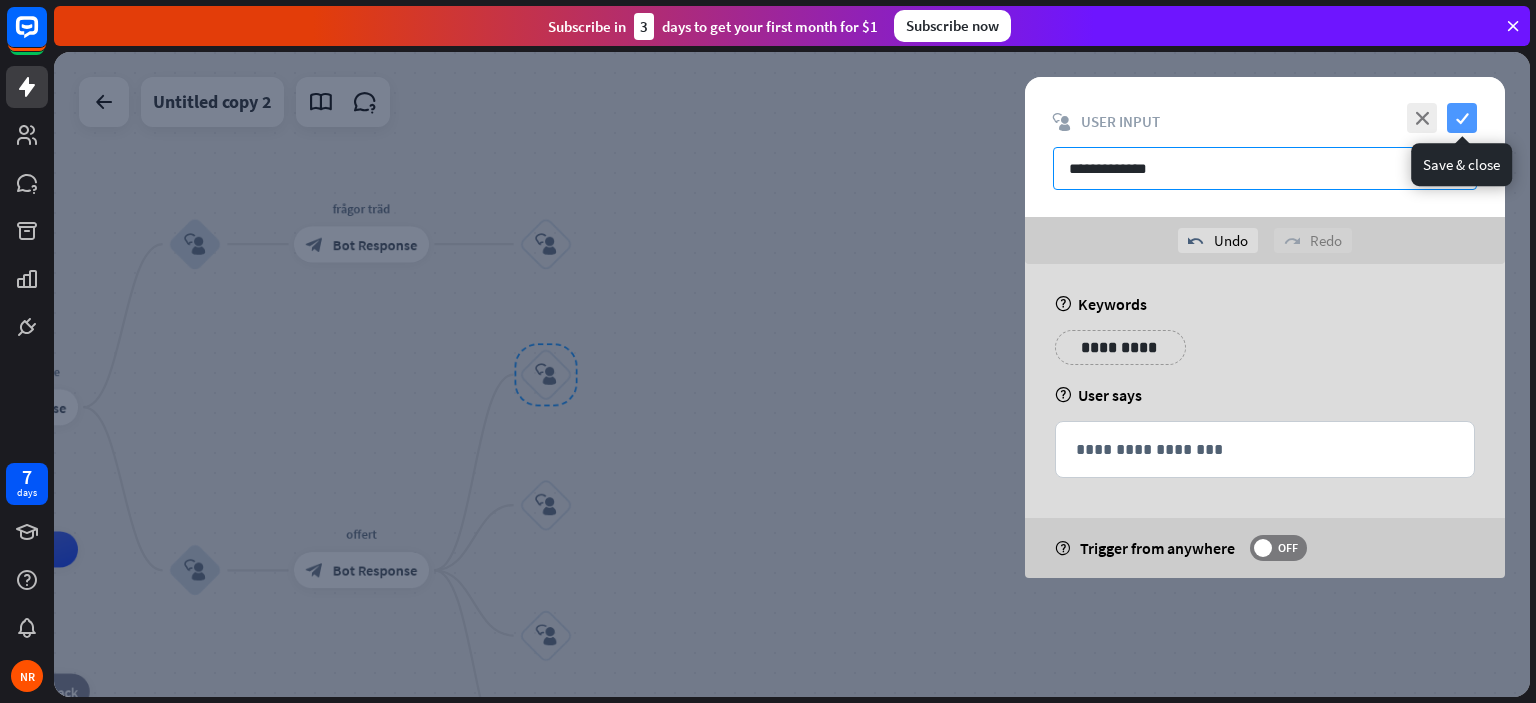 type on "**********" 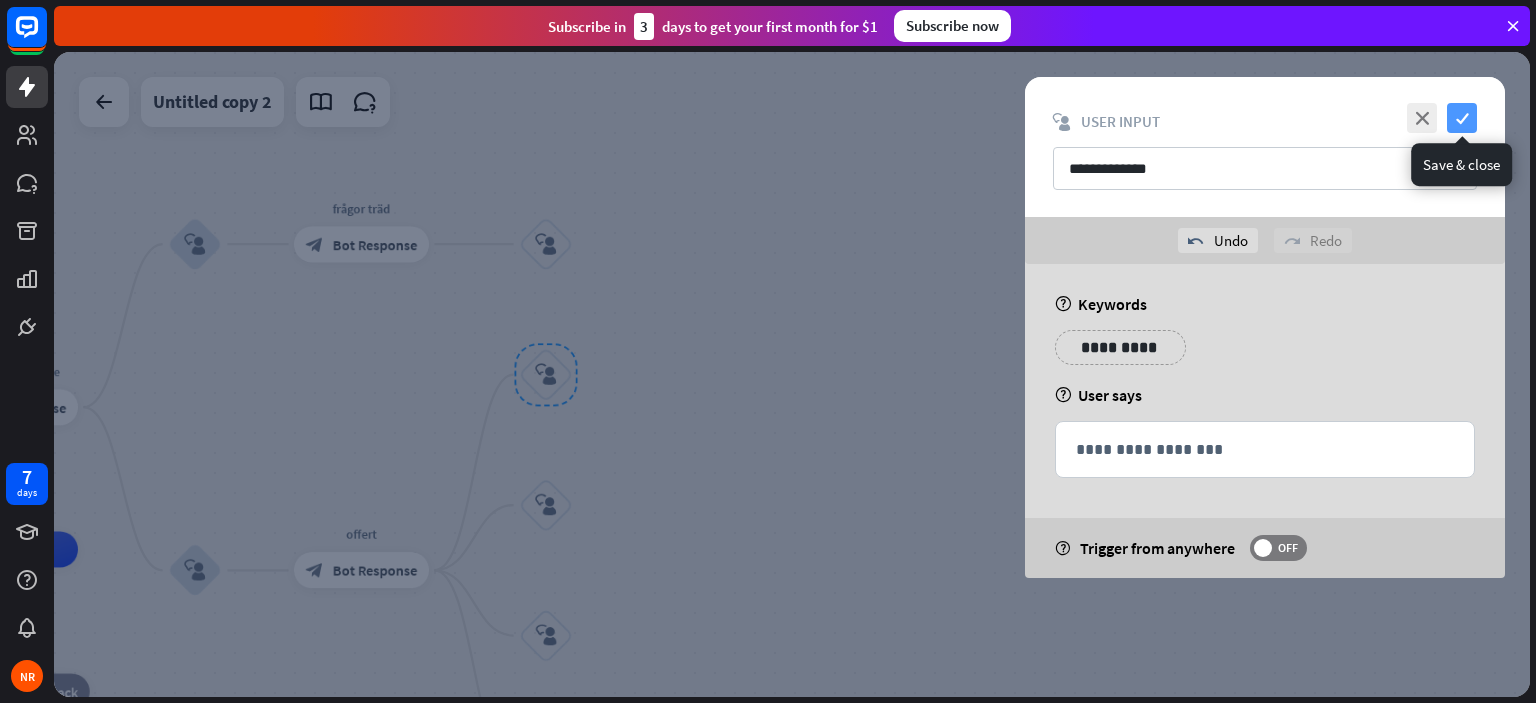 click on "check" at bounding box center (1462, 118) 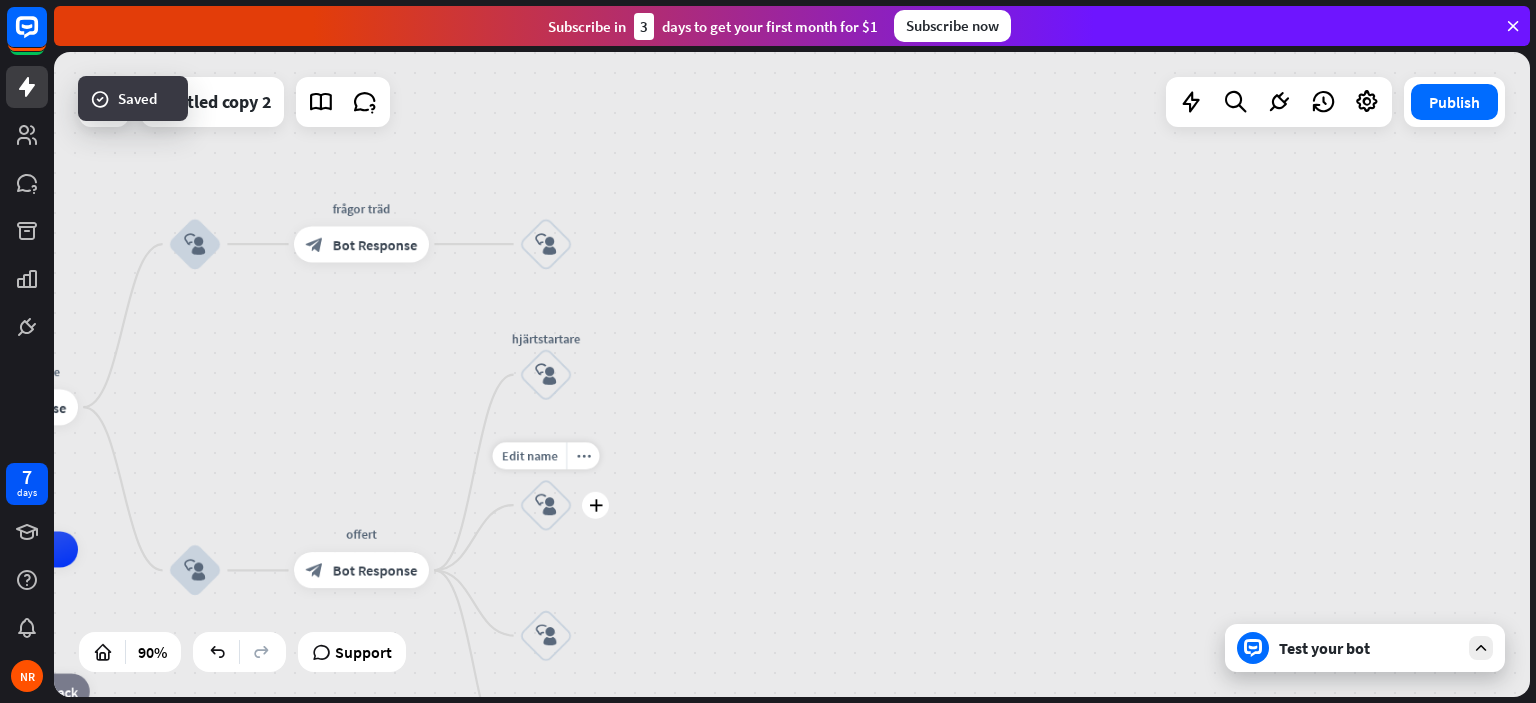 click on "block_user_input" at bounding box center (546, 505) 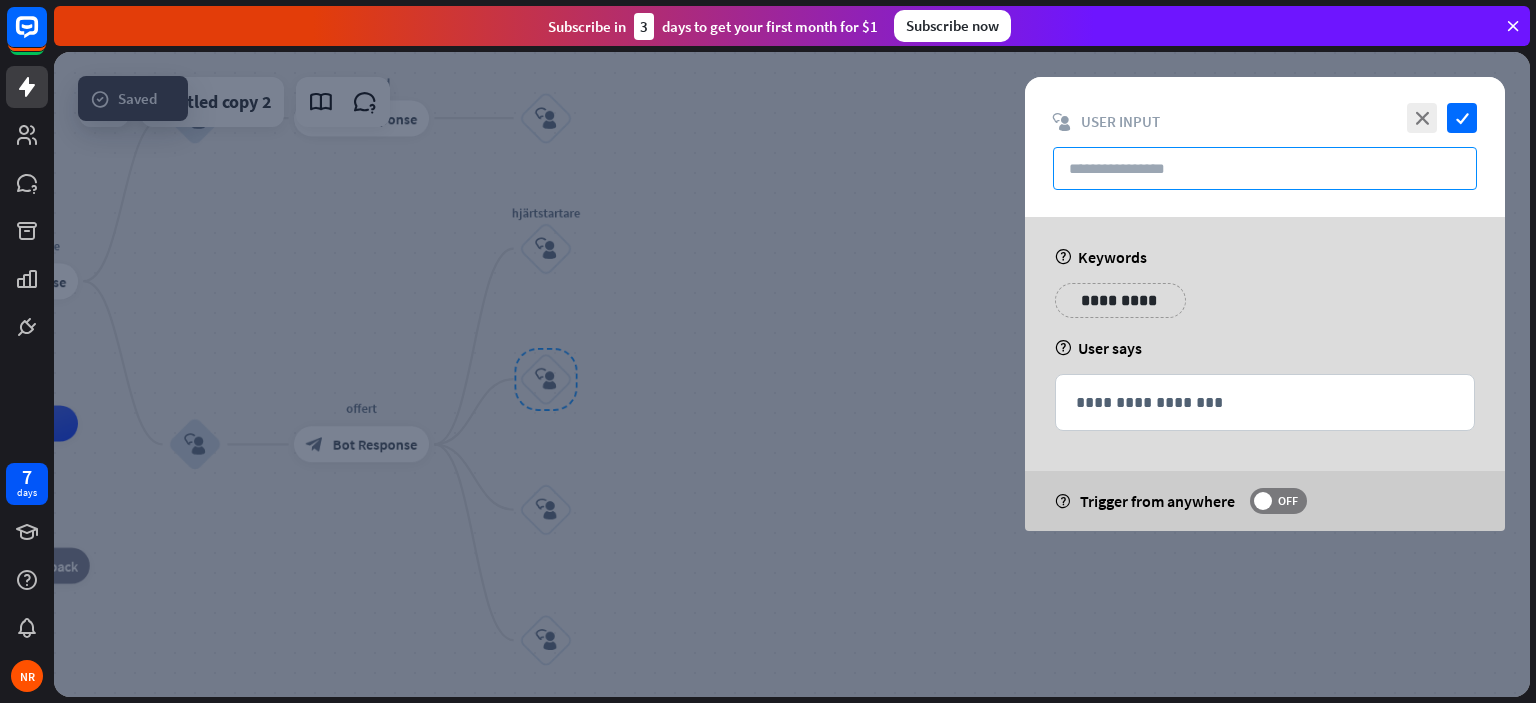 click at bounding box center [1265, 168] 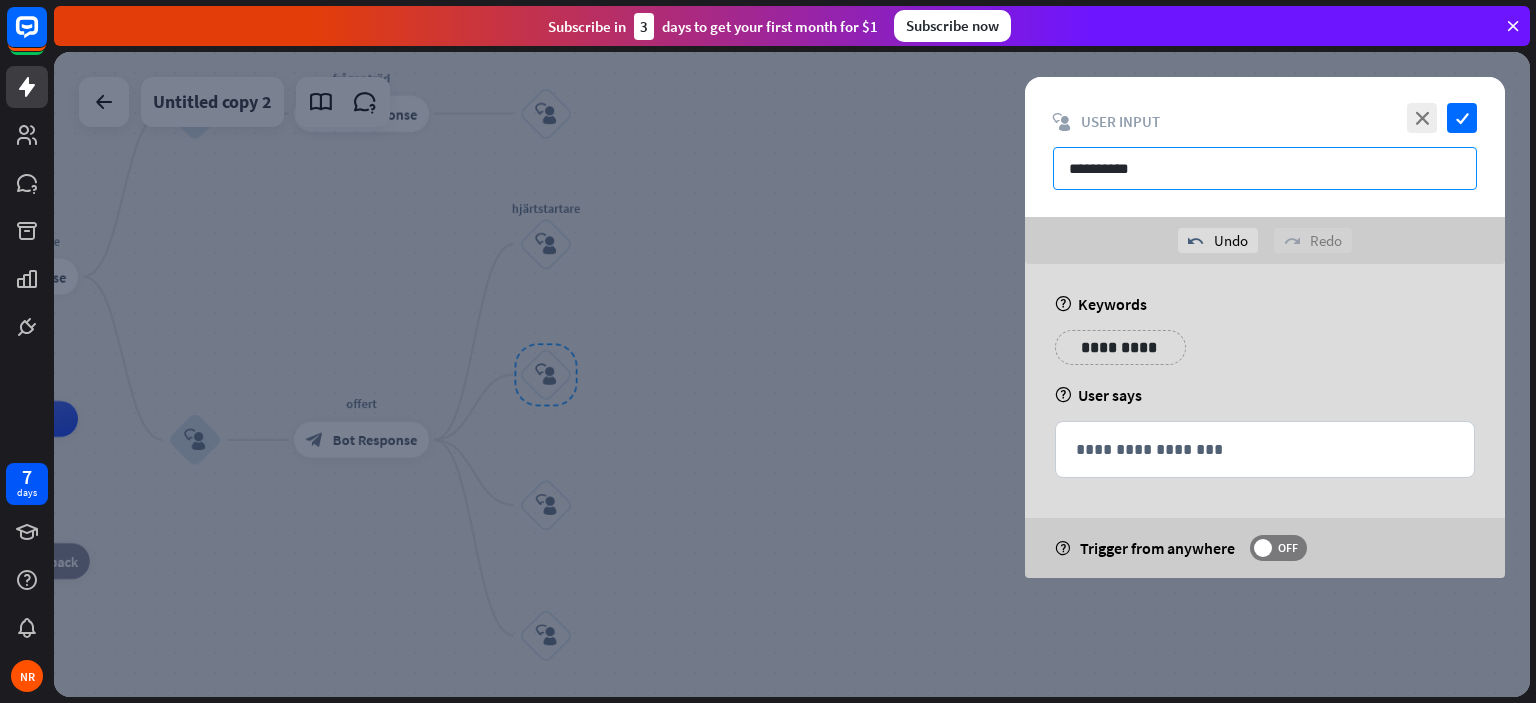 type on "**********" 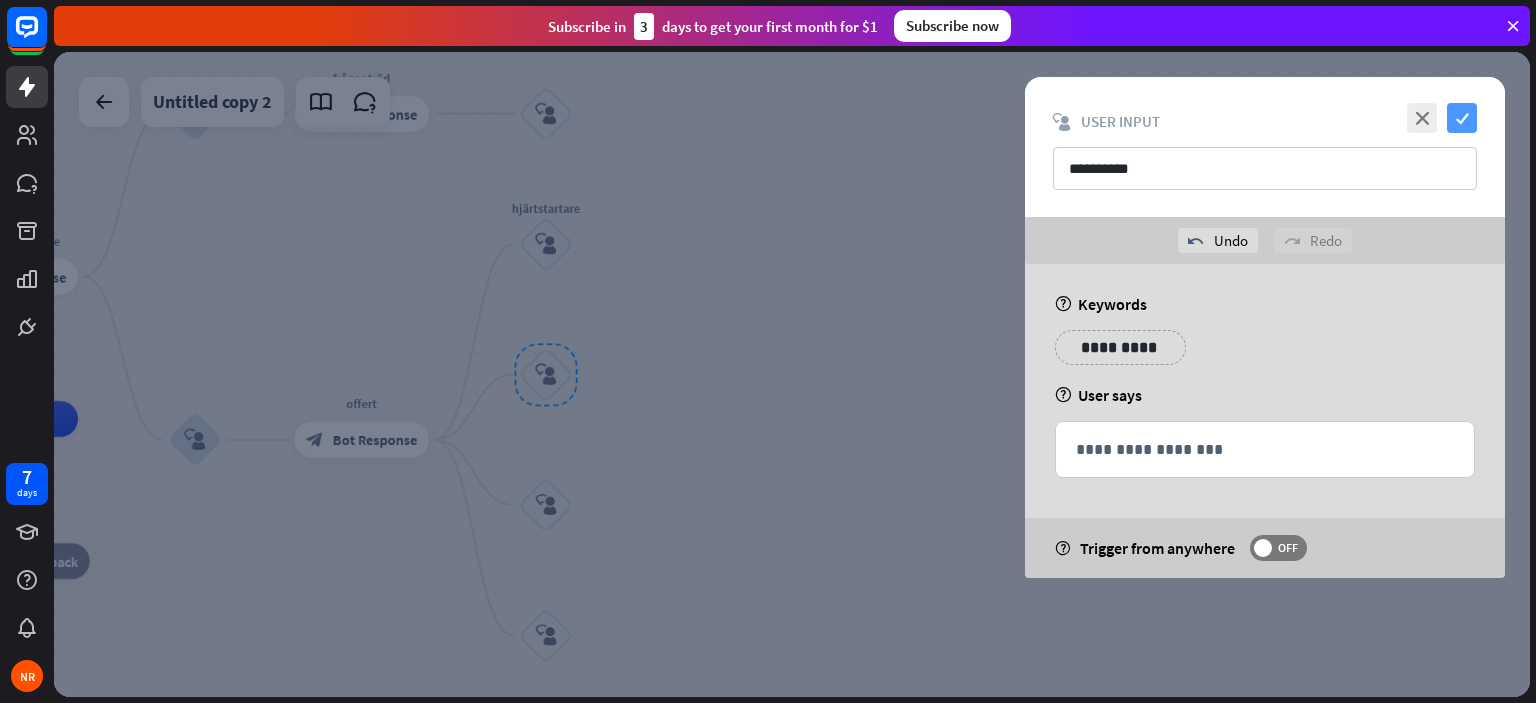 click on "check" at bounding box center (1462, 118) 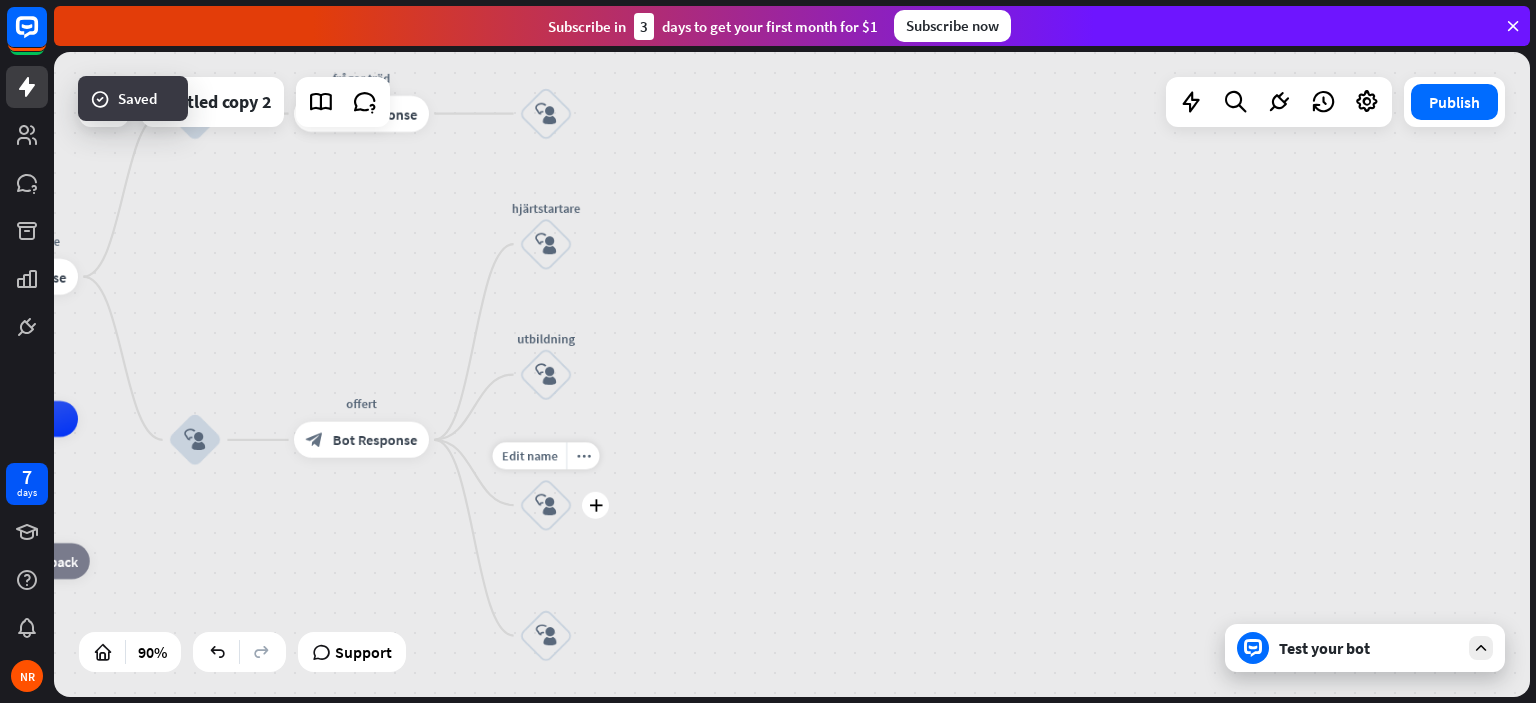 click on "block_user_input" at bounding box center [546, 505] 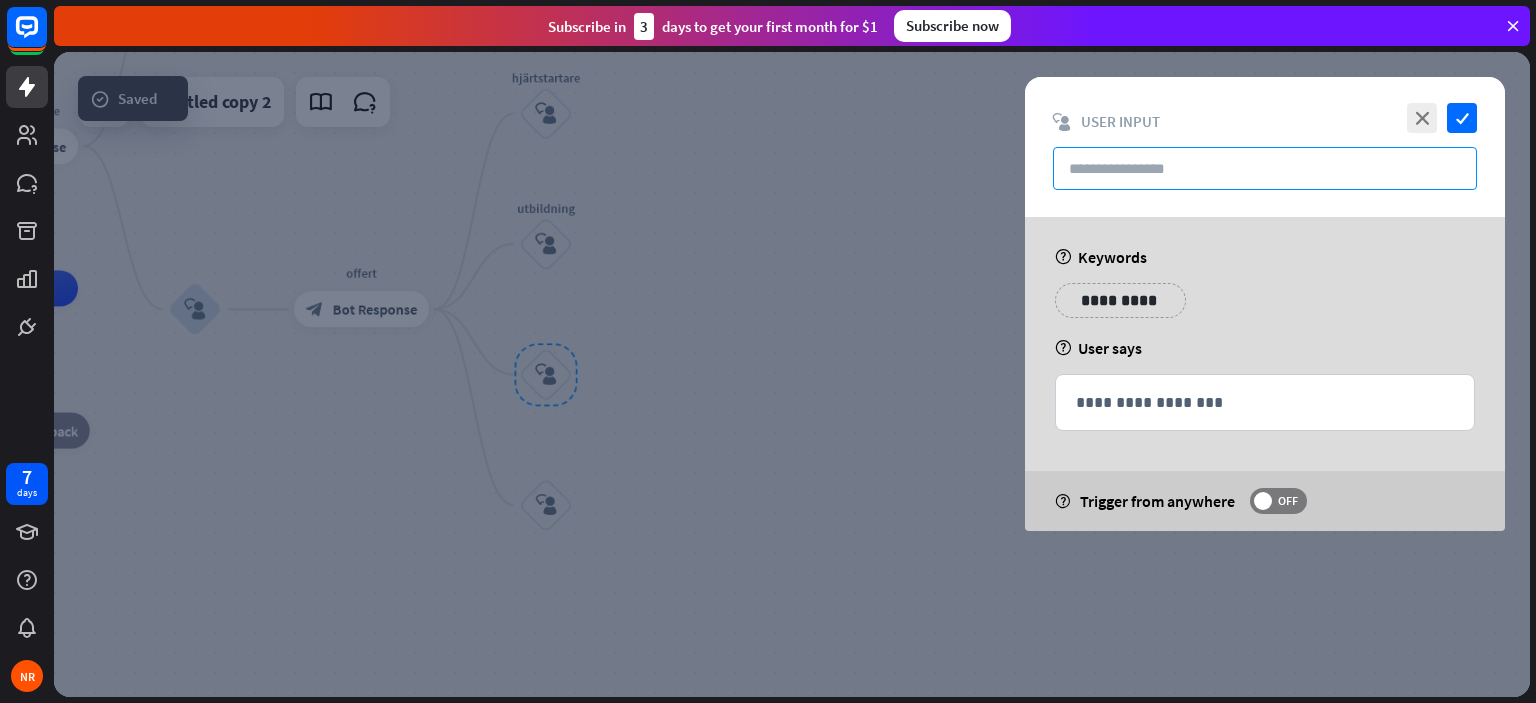 click at bounding box center (1265, 168) 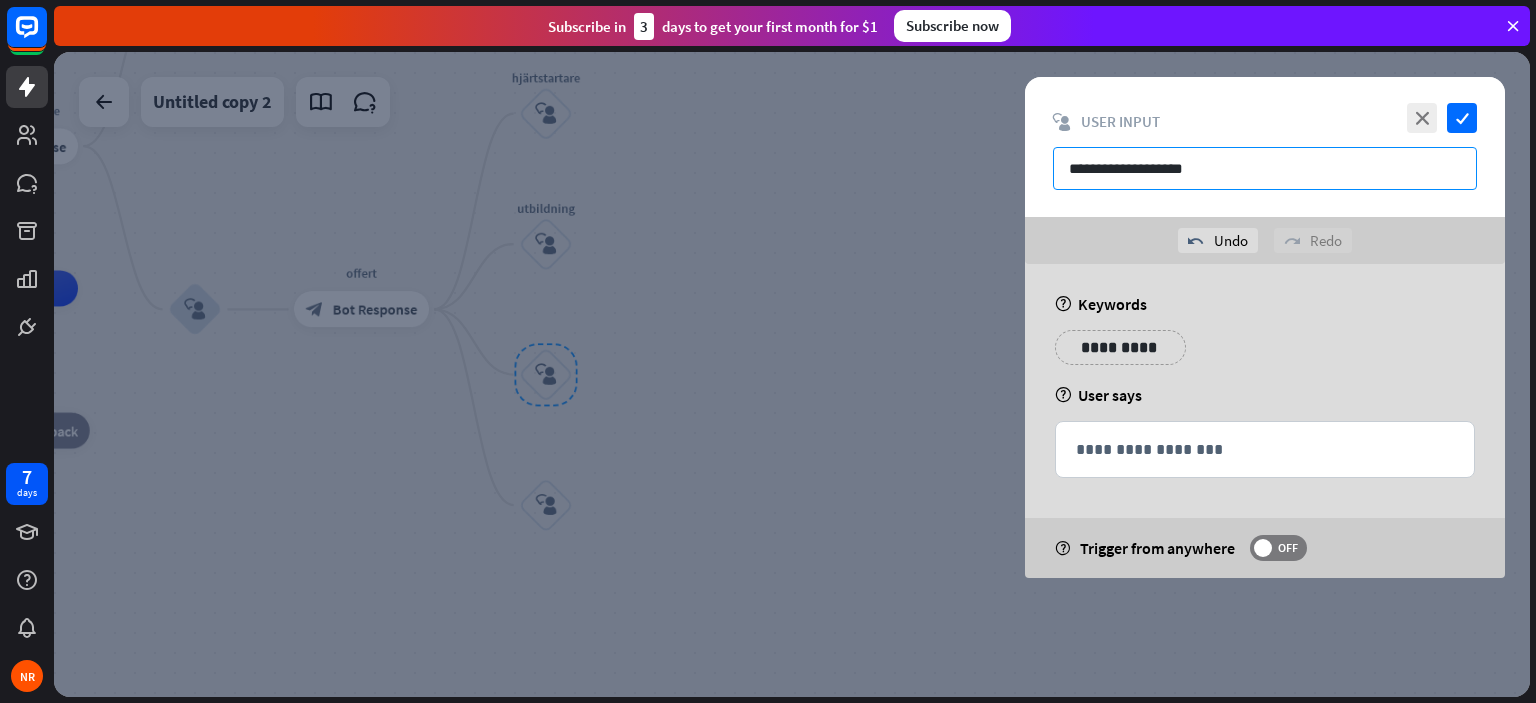 click on "**********" at bounding box center [1265, 168] 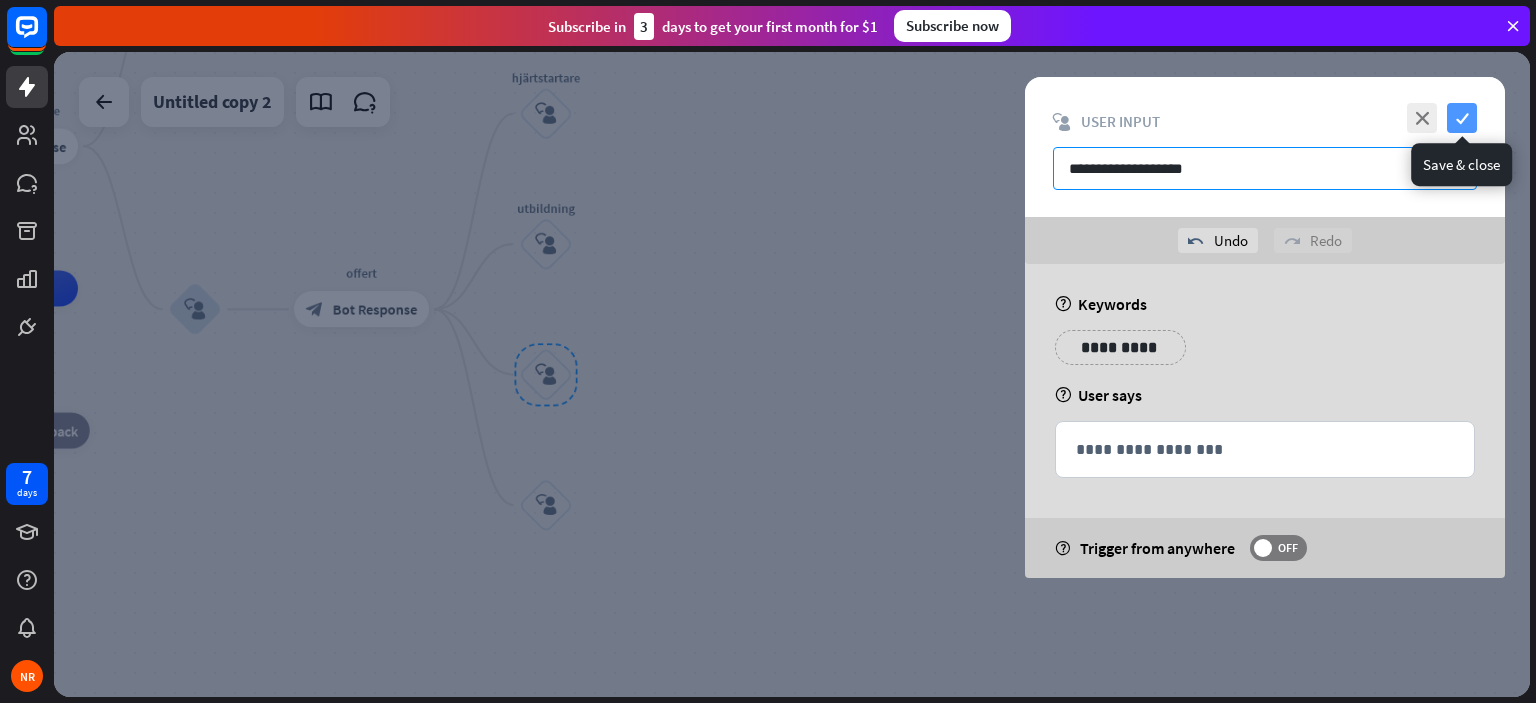 type on "**********" 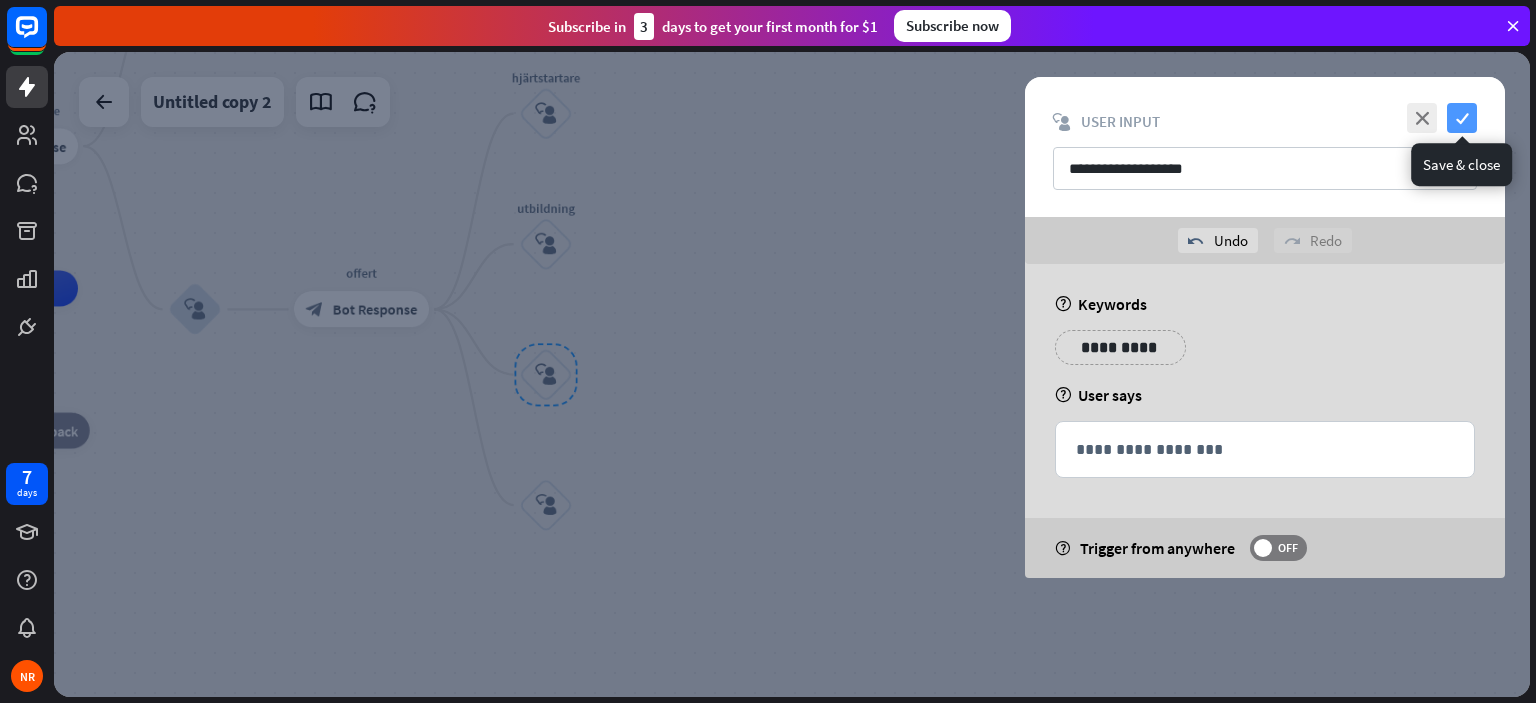 click on "check" at bounding box center (1462, 118) 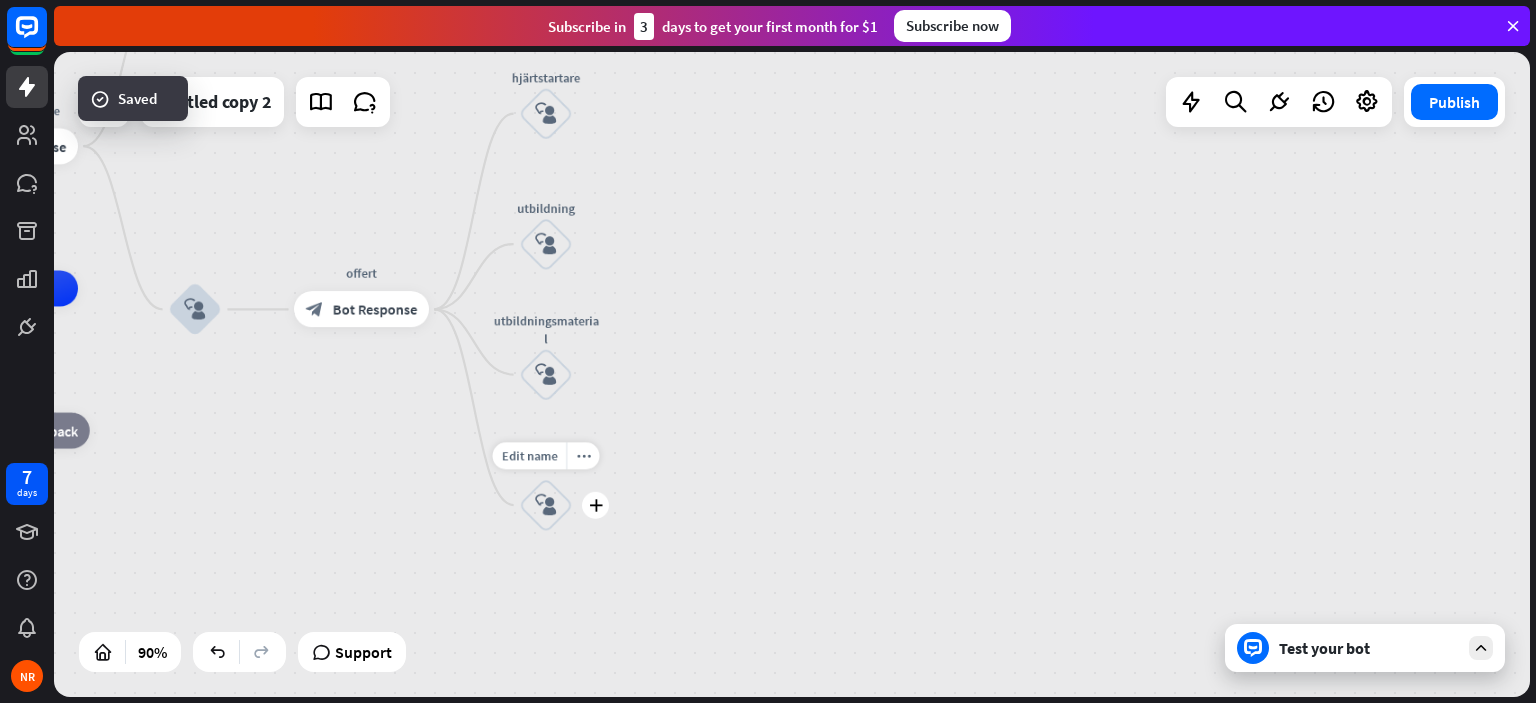 click on "block_user_input" at bounding box center (546, 505) 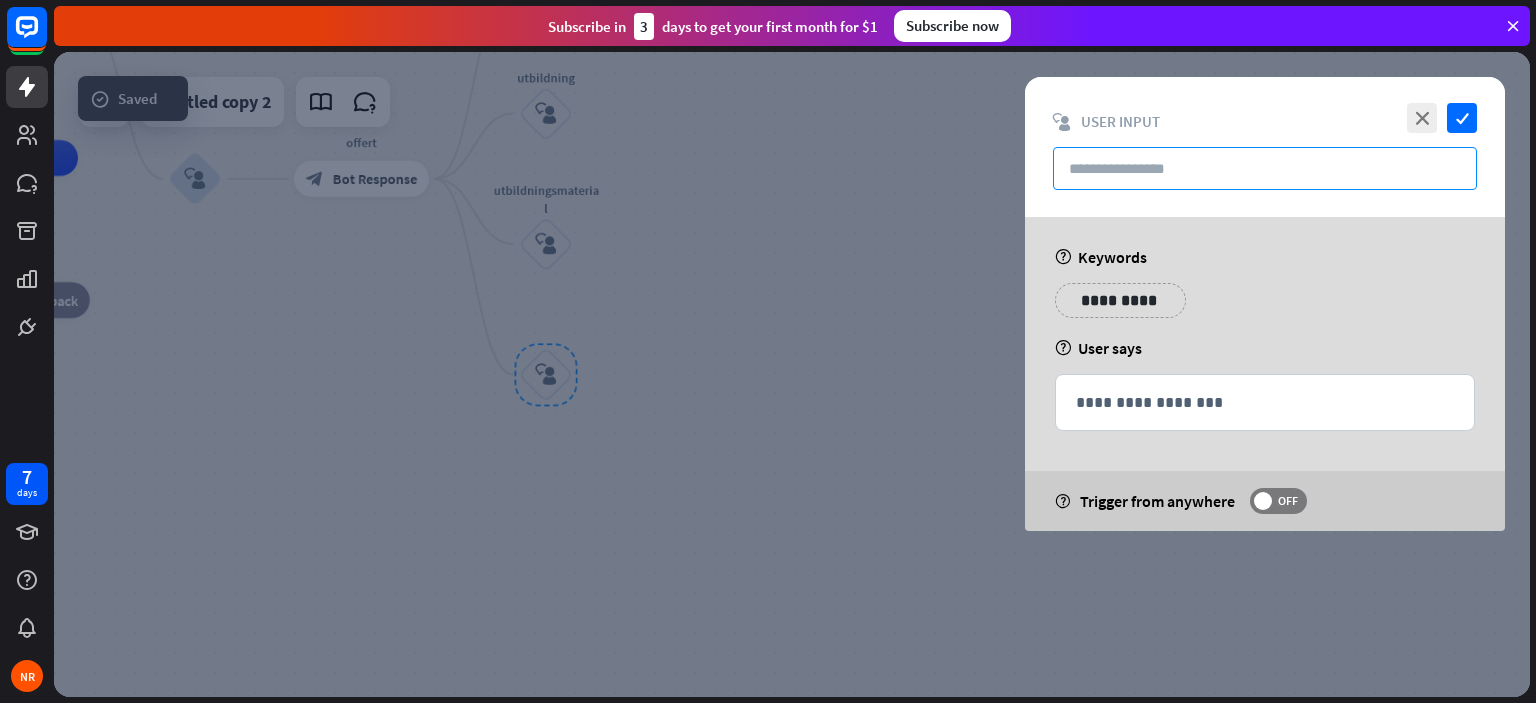 click at bounding box center (1265, 168) 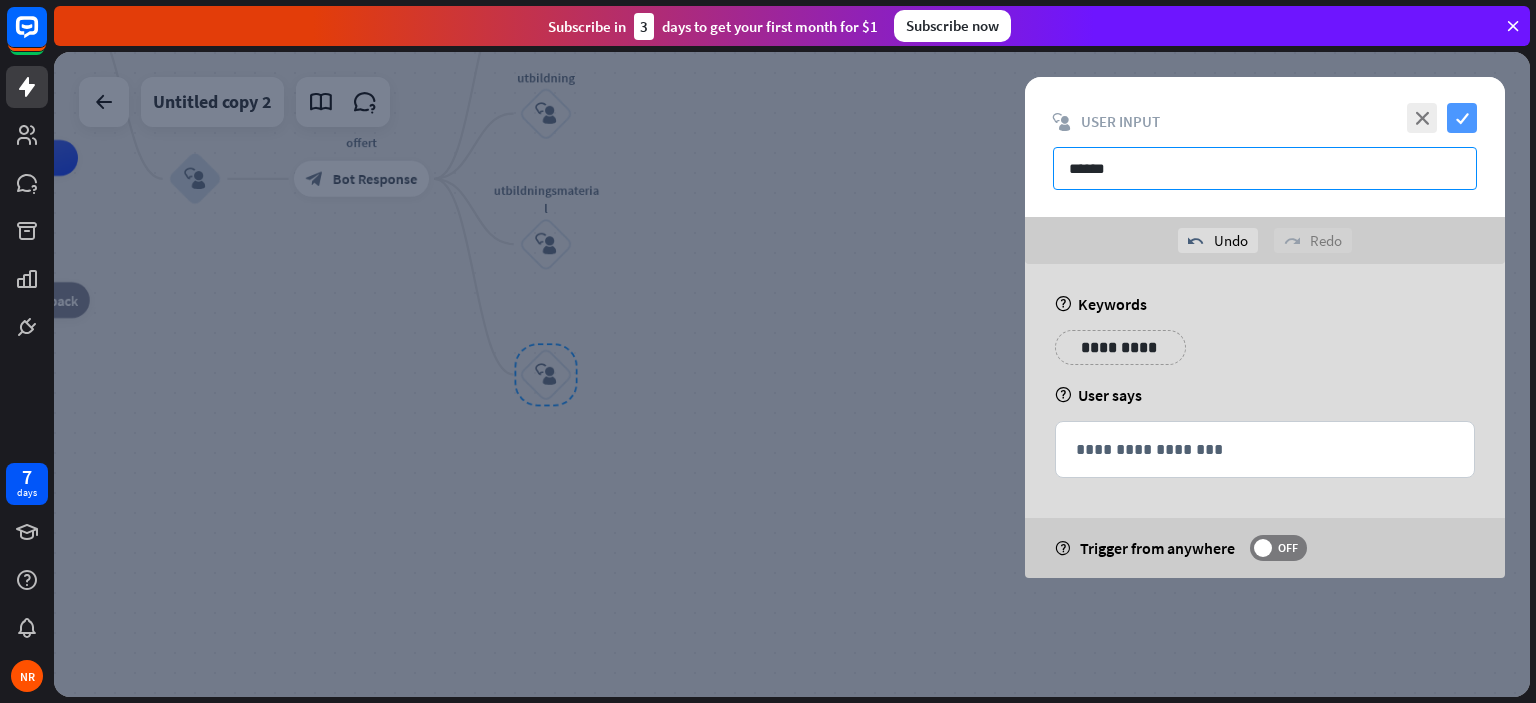 type on "******" 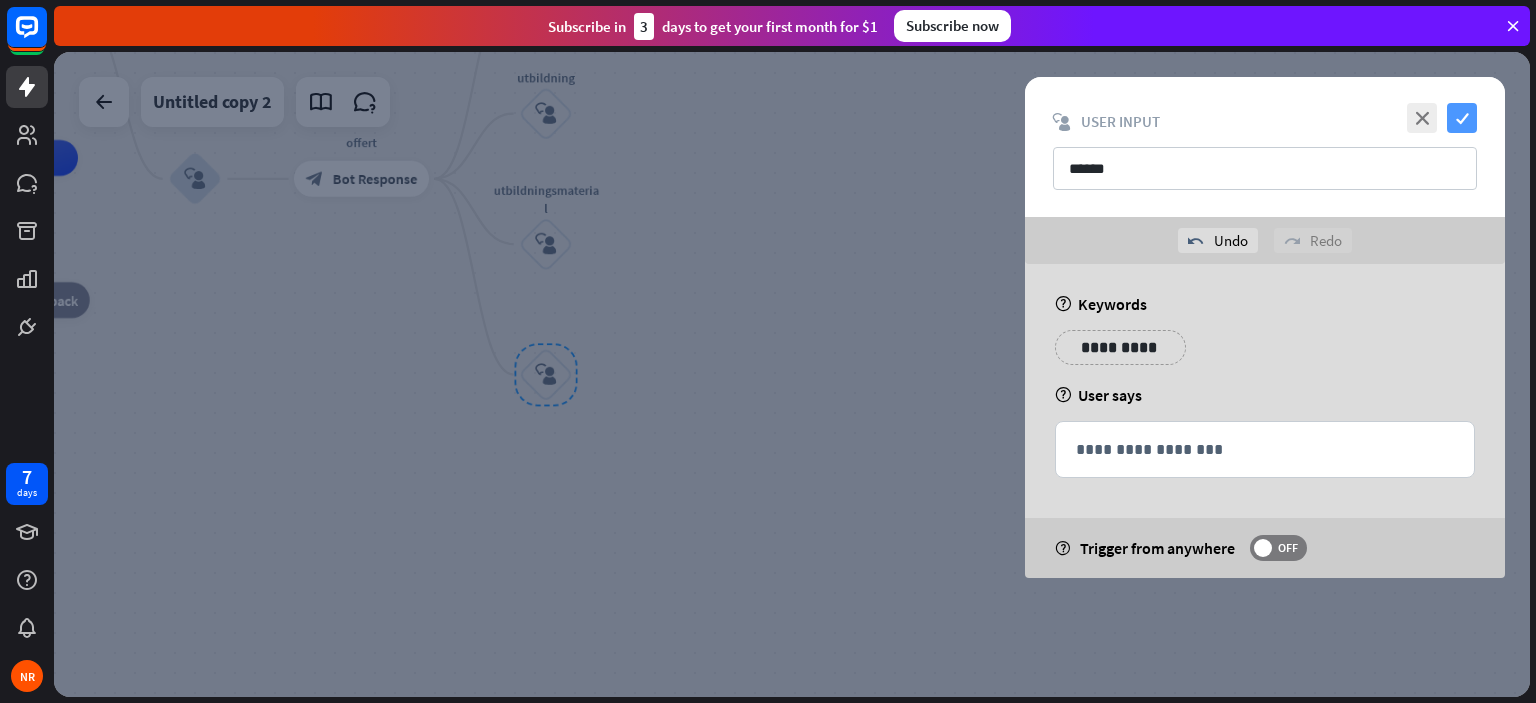 click on "check" at bounding box center [1462, 118] 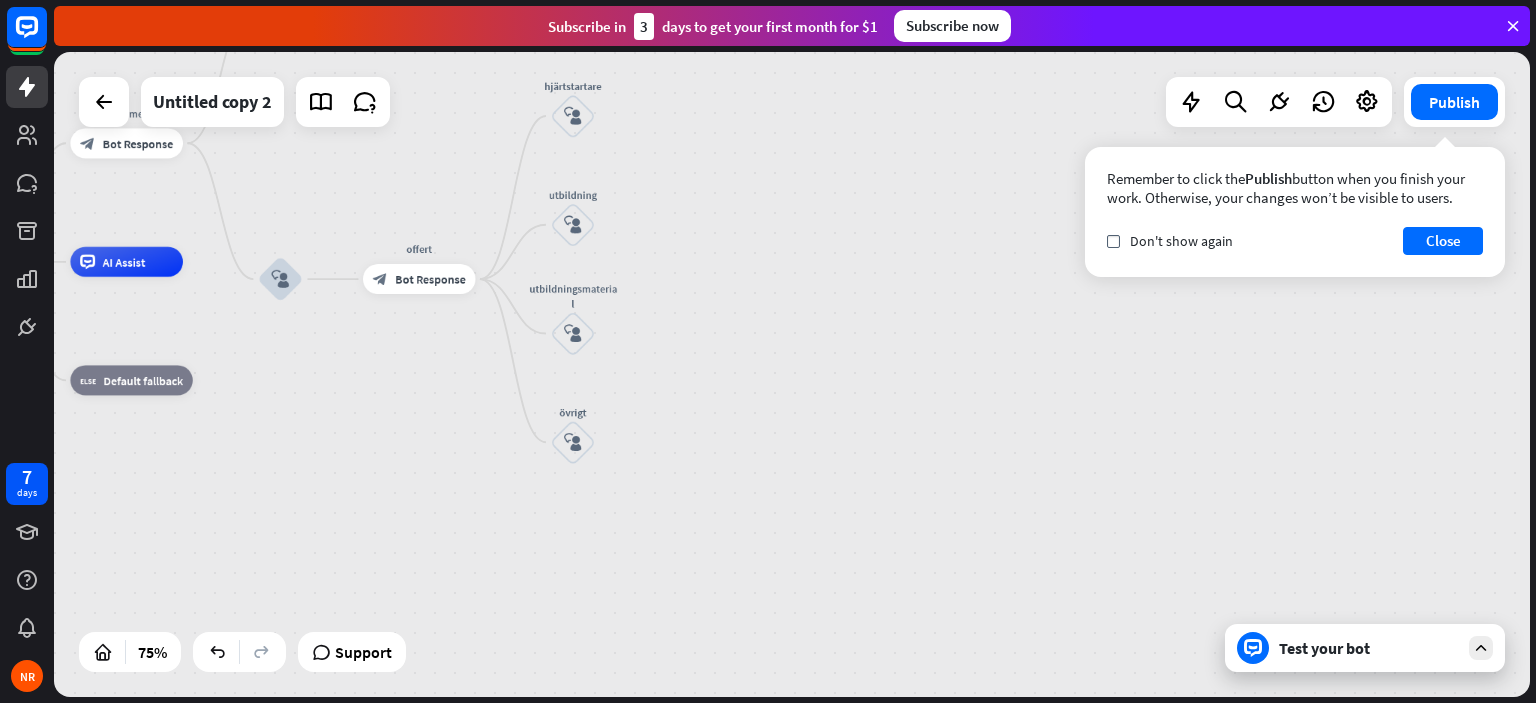 click on "home_2   Start point                 Welcome message   block_bot_response   Bot Response                   block_user_input                 frågor träd   block_bot_response   Bot Response                   block_user_input                   block_user_input                 offert   block_bot_response   Bot Response       Edit name   more_horiz           hjärtstartare   block_user_input       Edit name   more_horiz           utbildning   block_user_input                 utbildningsmaterial   block_user_input                 övrigt   block_user_input                     AI Assist                   block_fallback   Default fallback" at bounding box center [792, 374] 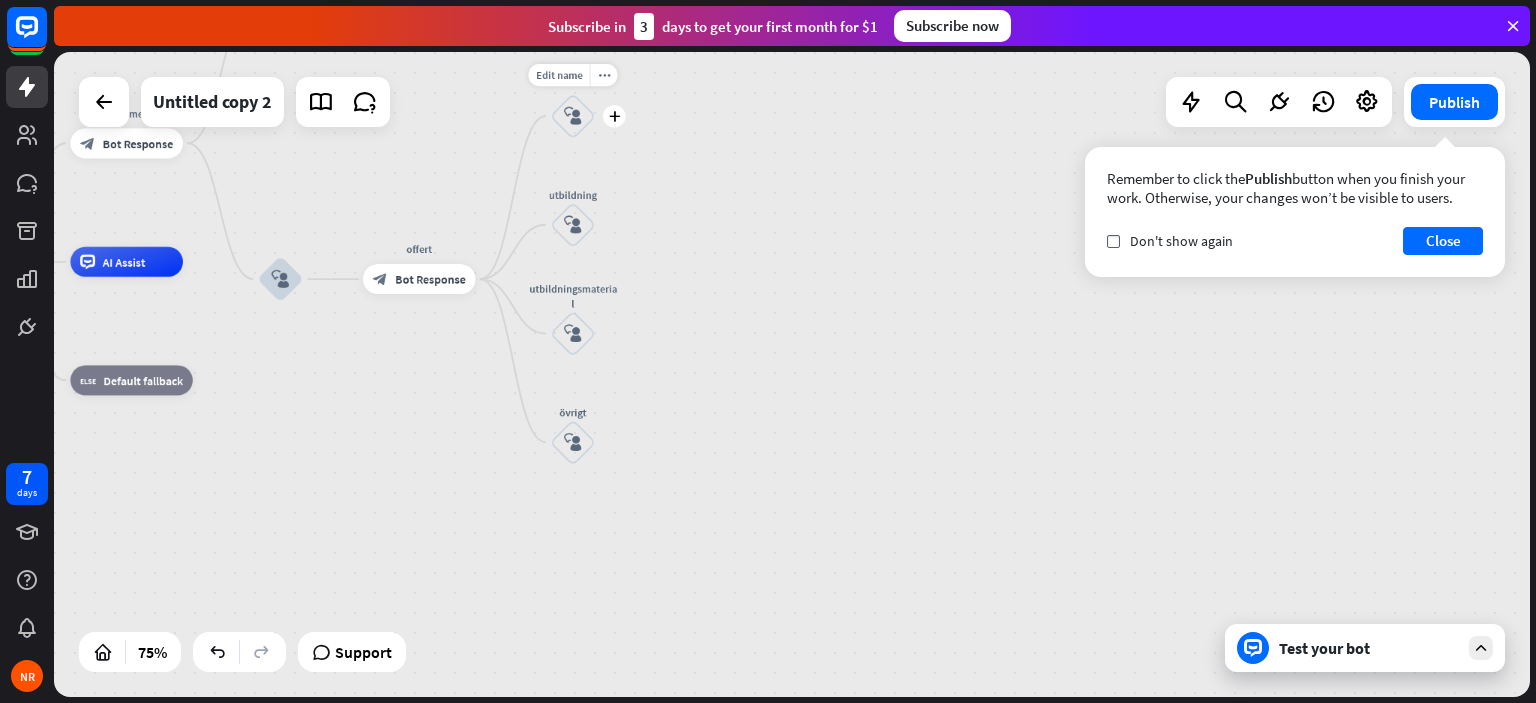 click on "block_user_input" at bounding box center [573, 116] 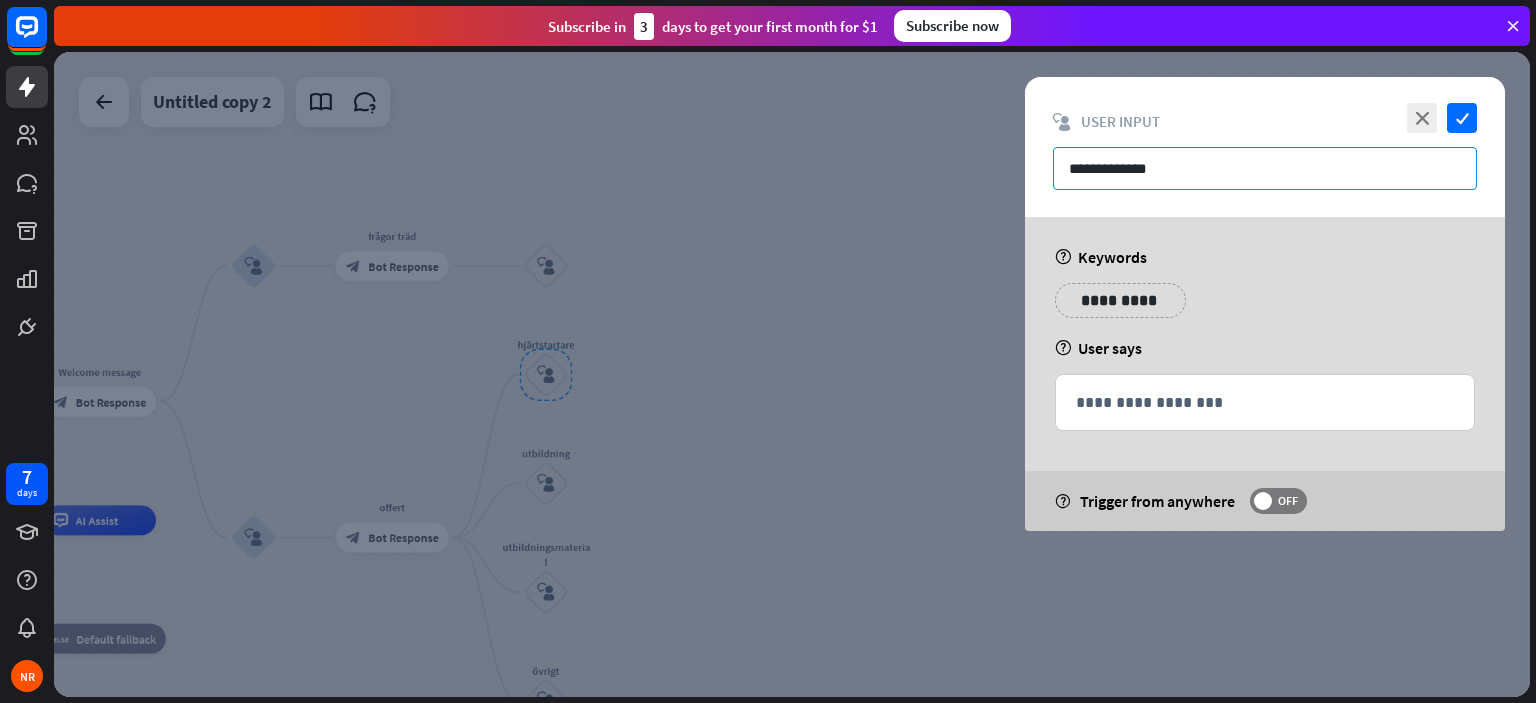 click on "**********" at bounding box center (1265, 168) 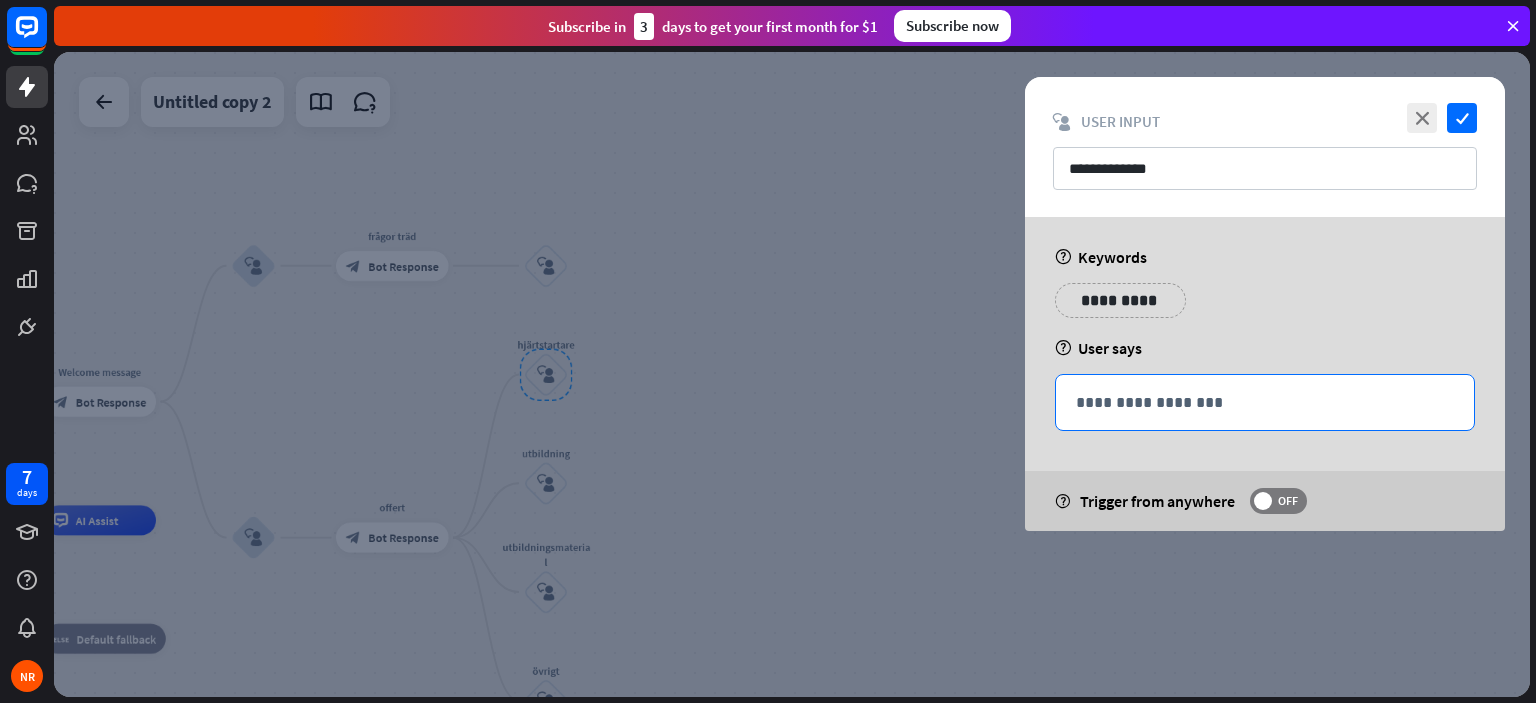click on "**********" at bounding box center (1265, 402) 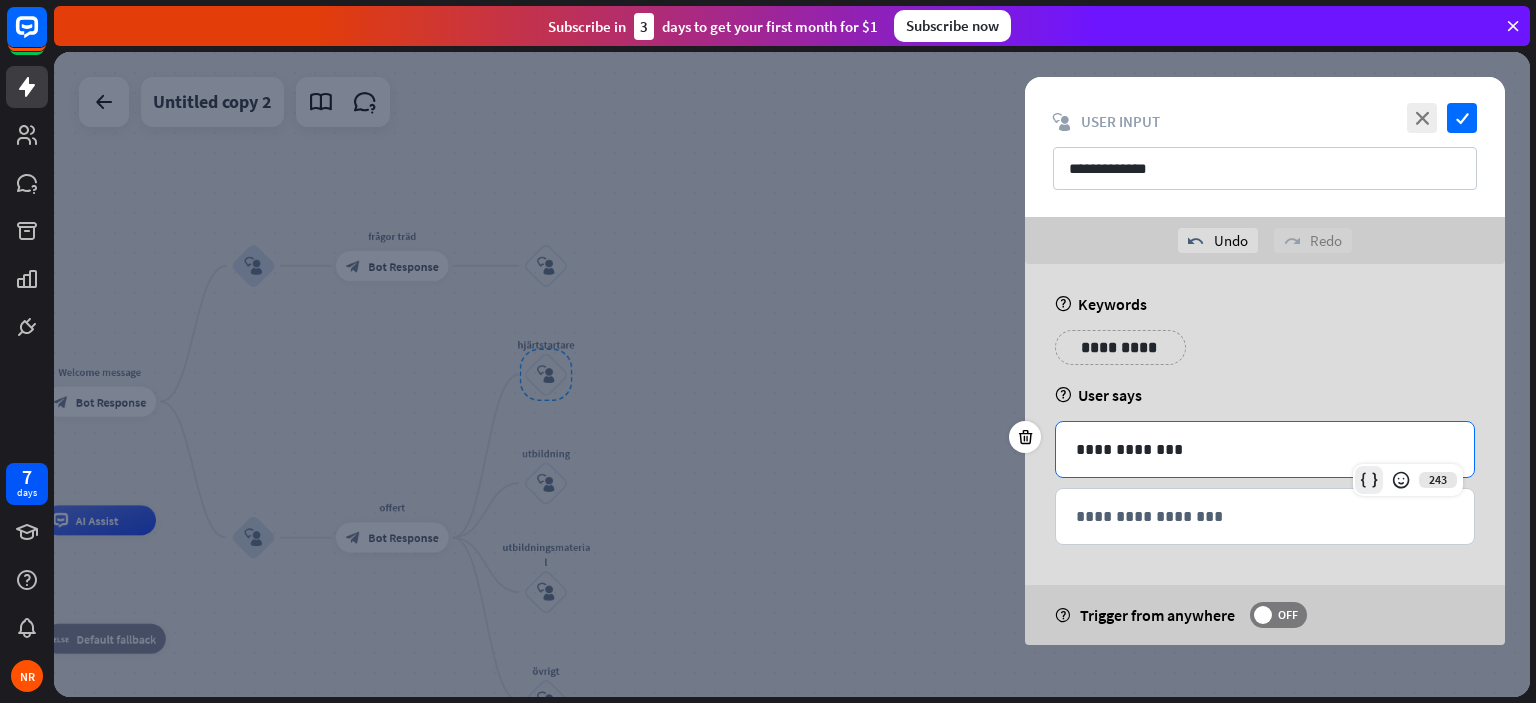 click at bounding box center [1369, 480] 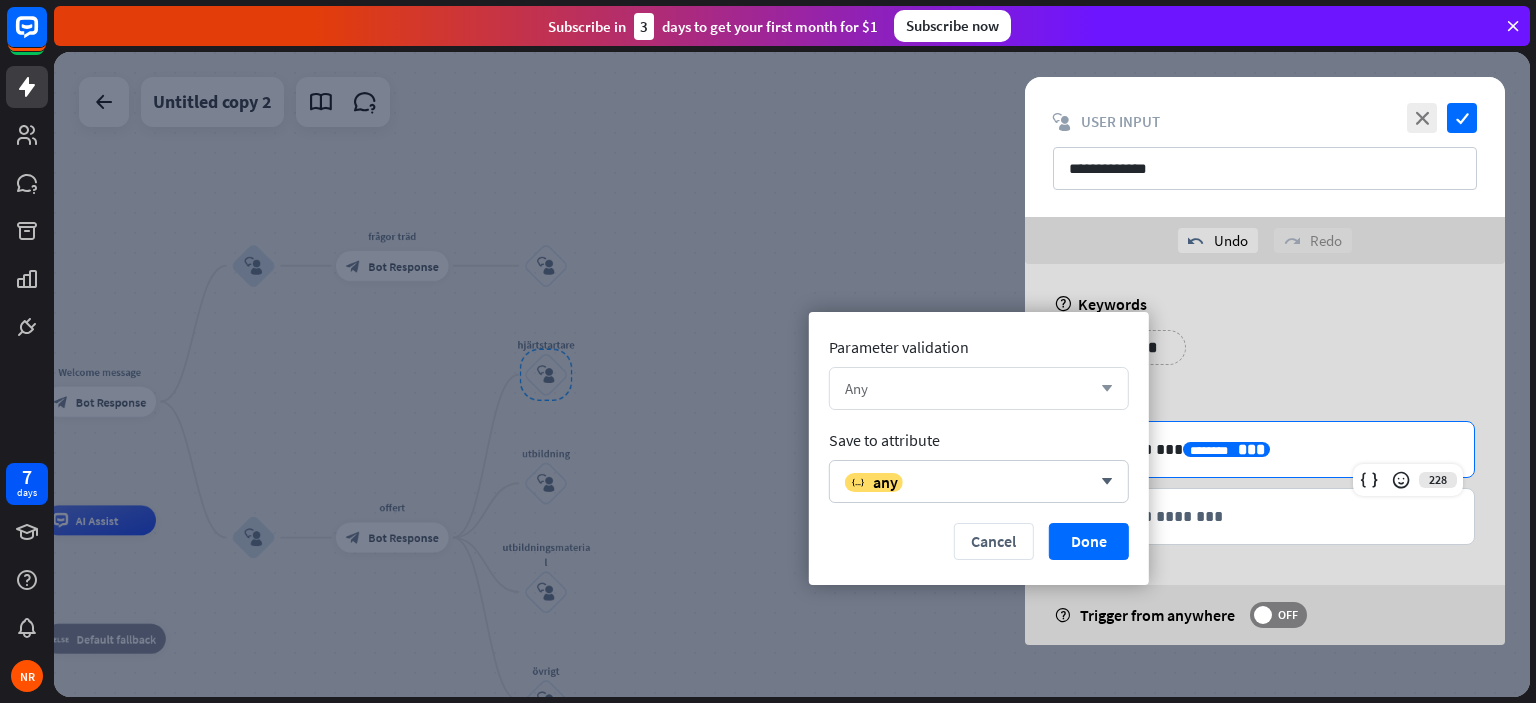 click on "Any" at bounding box center (968, 388) 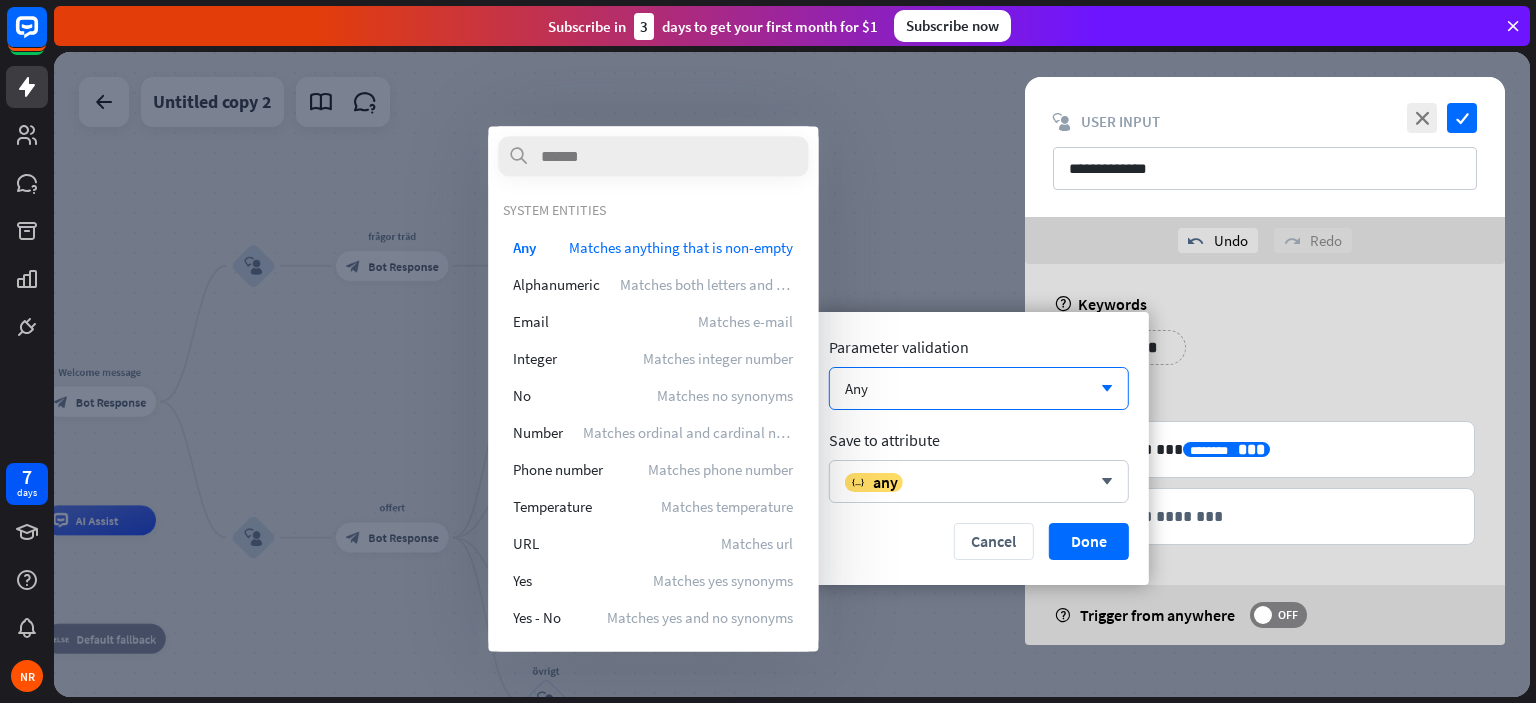 click on "**********" at bounding box center [1265, 454] 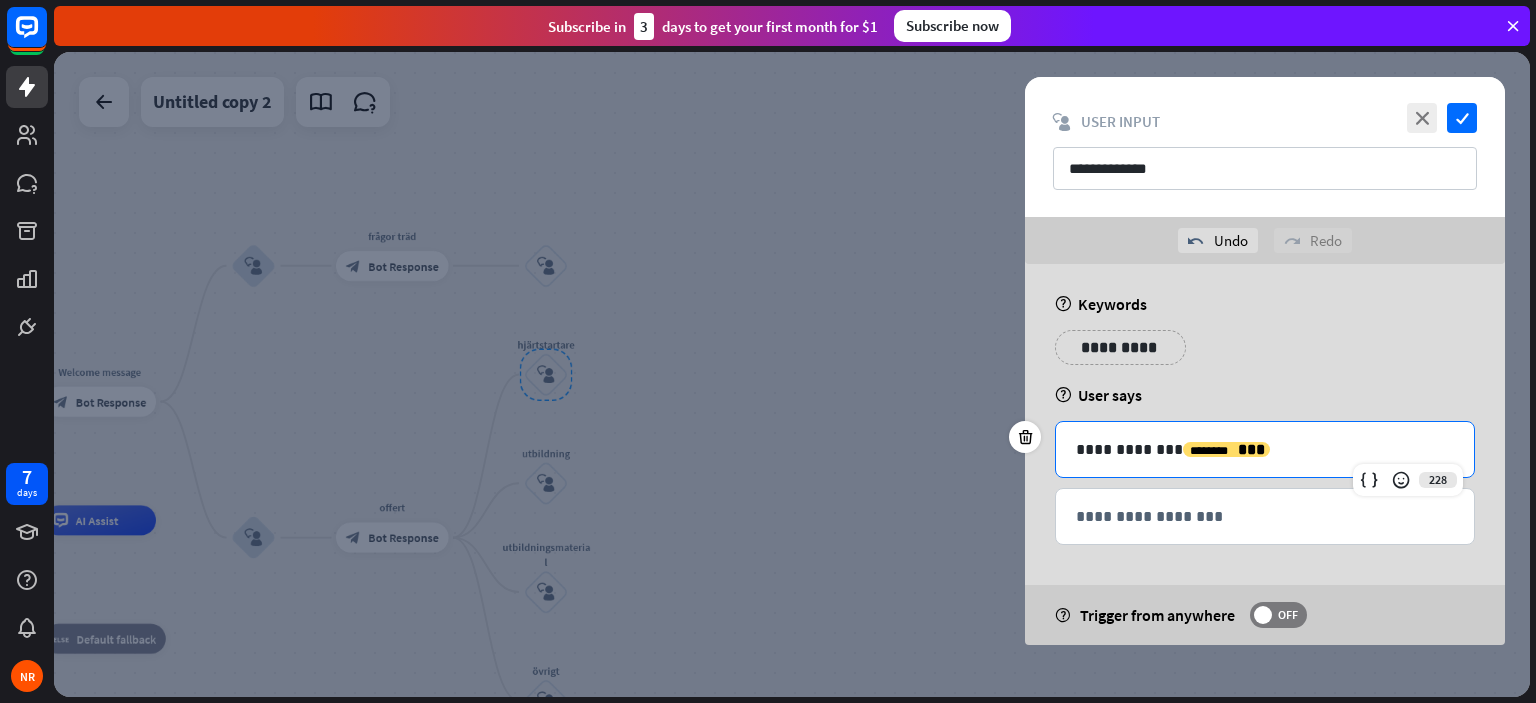 click on "**********" at bounding box center (1265, 449) 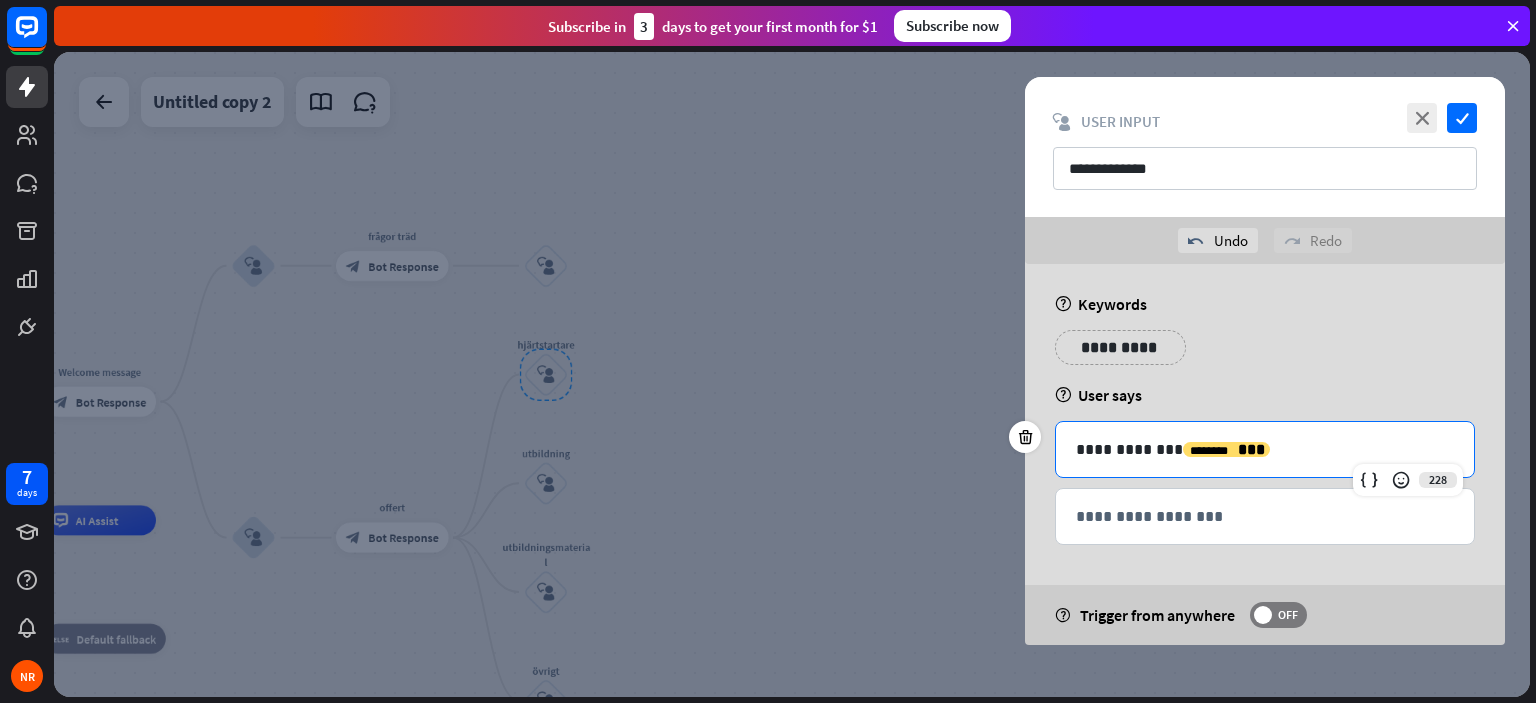 type 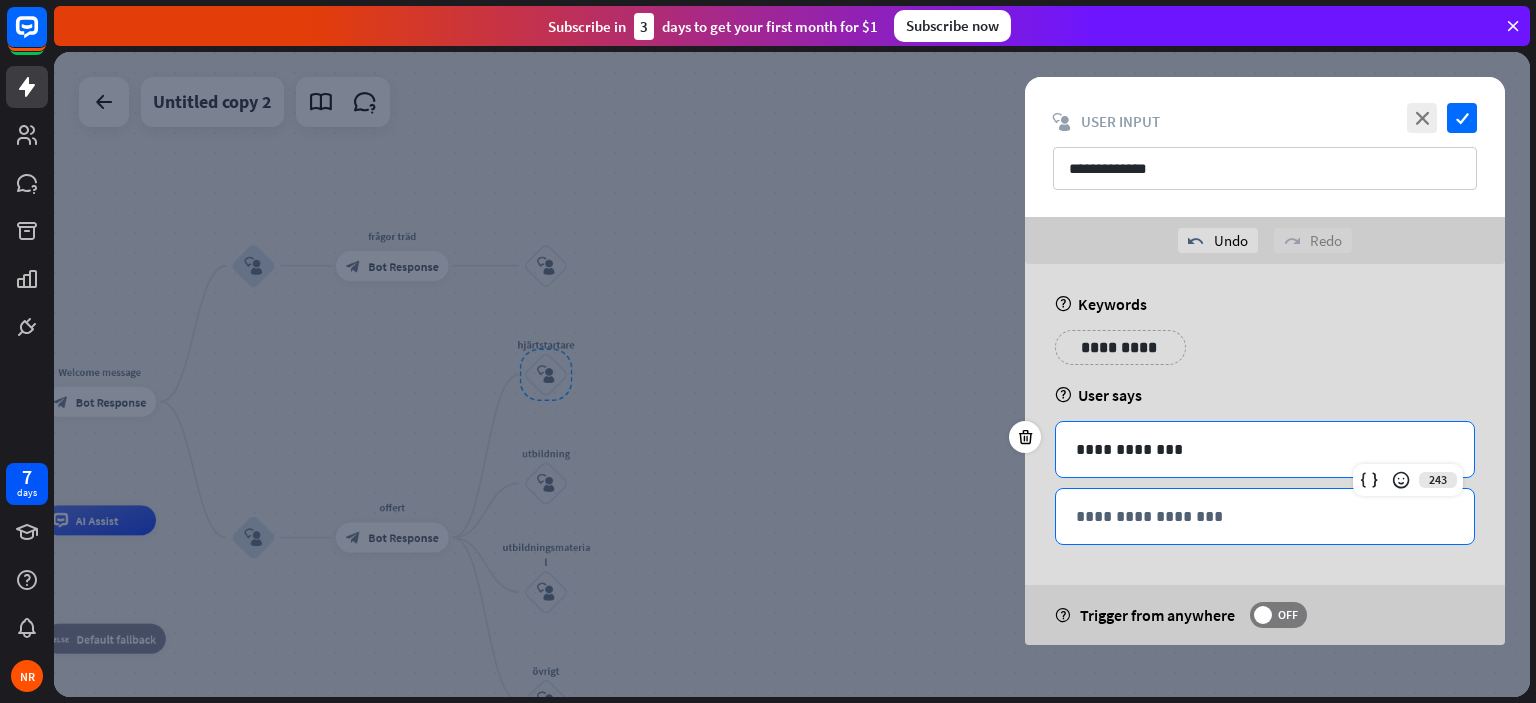 click on "**********" at bounding box center (1265, 516) 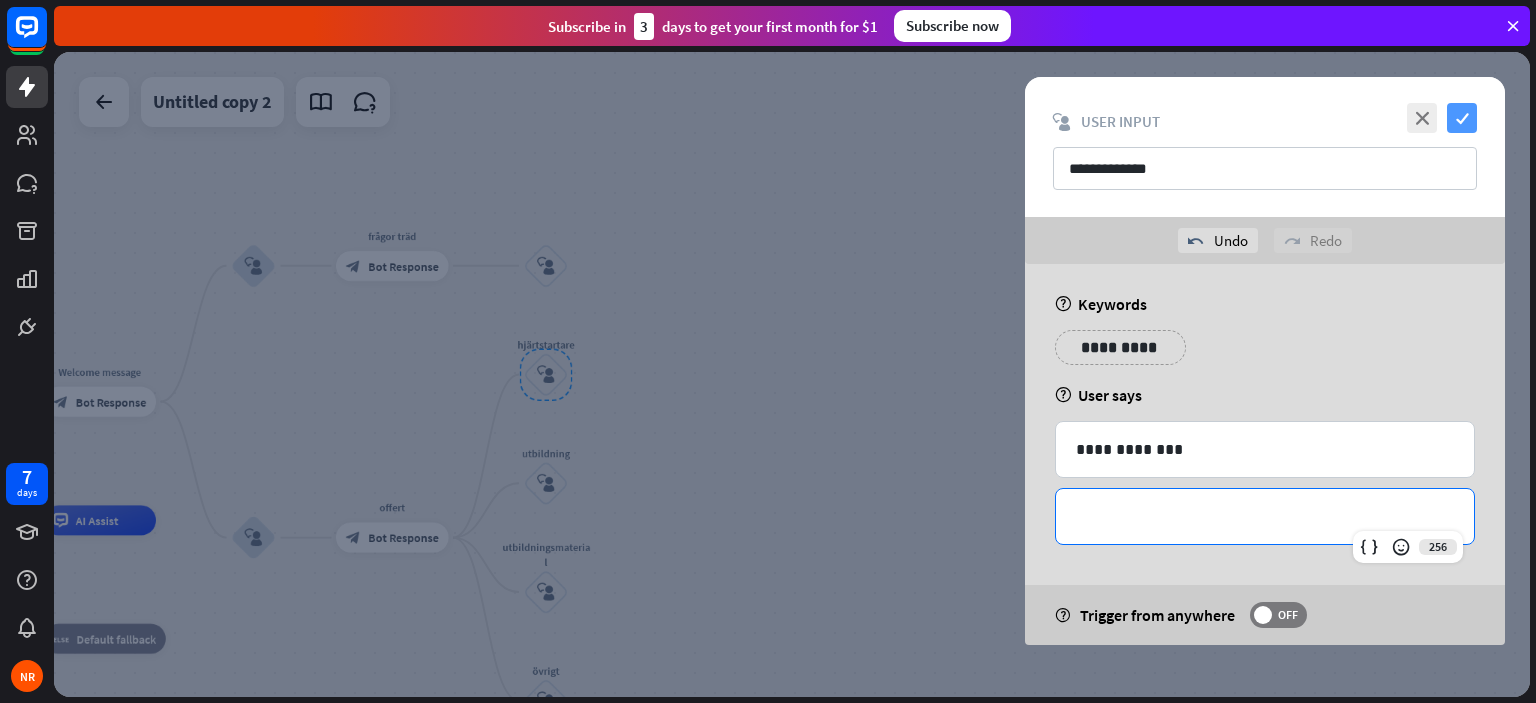 click on "check" at bounding box center [1462, 118] 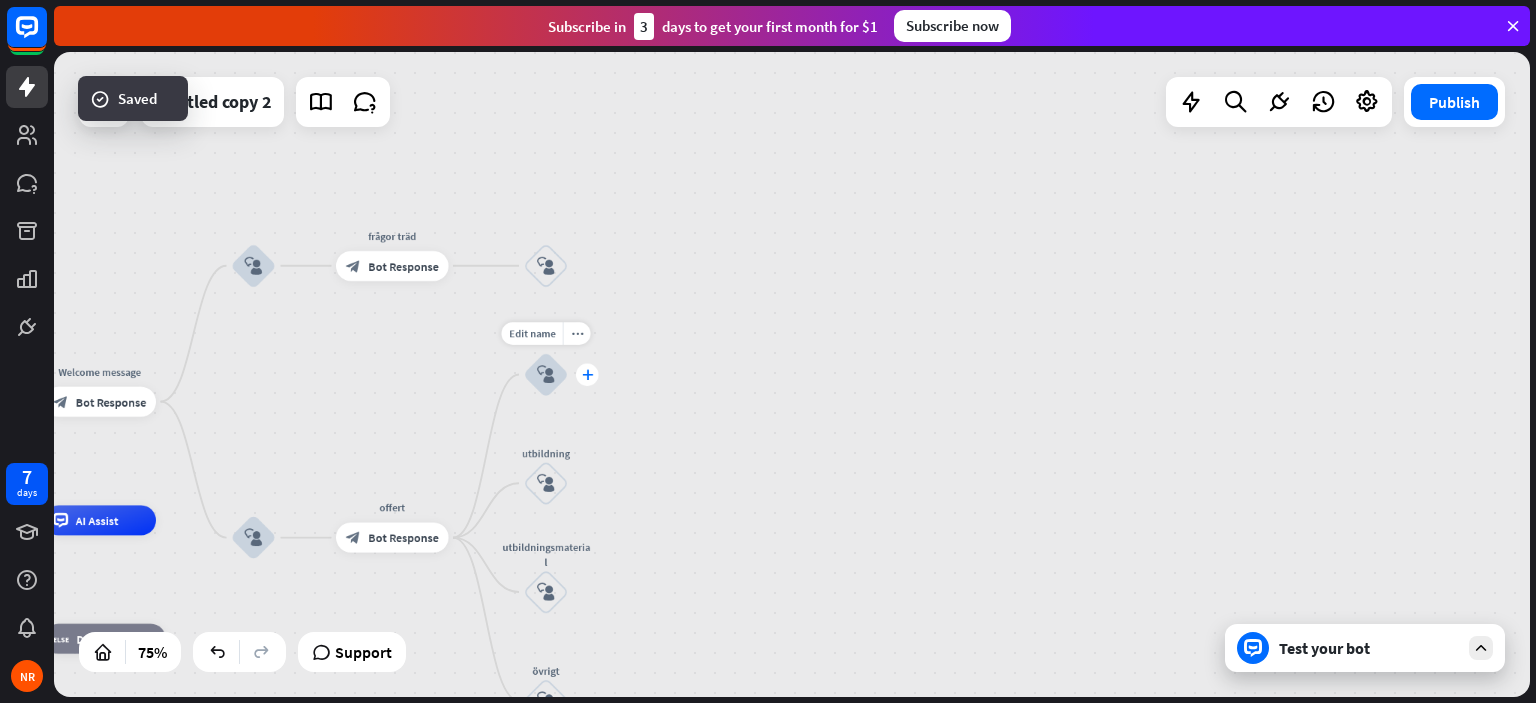 click on "plus" at bounding box center [587, 374] 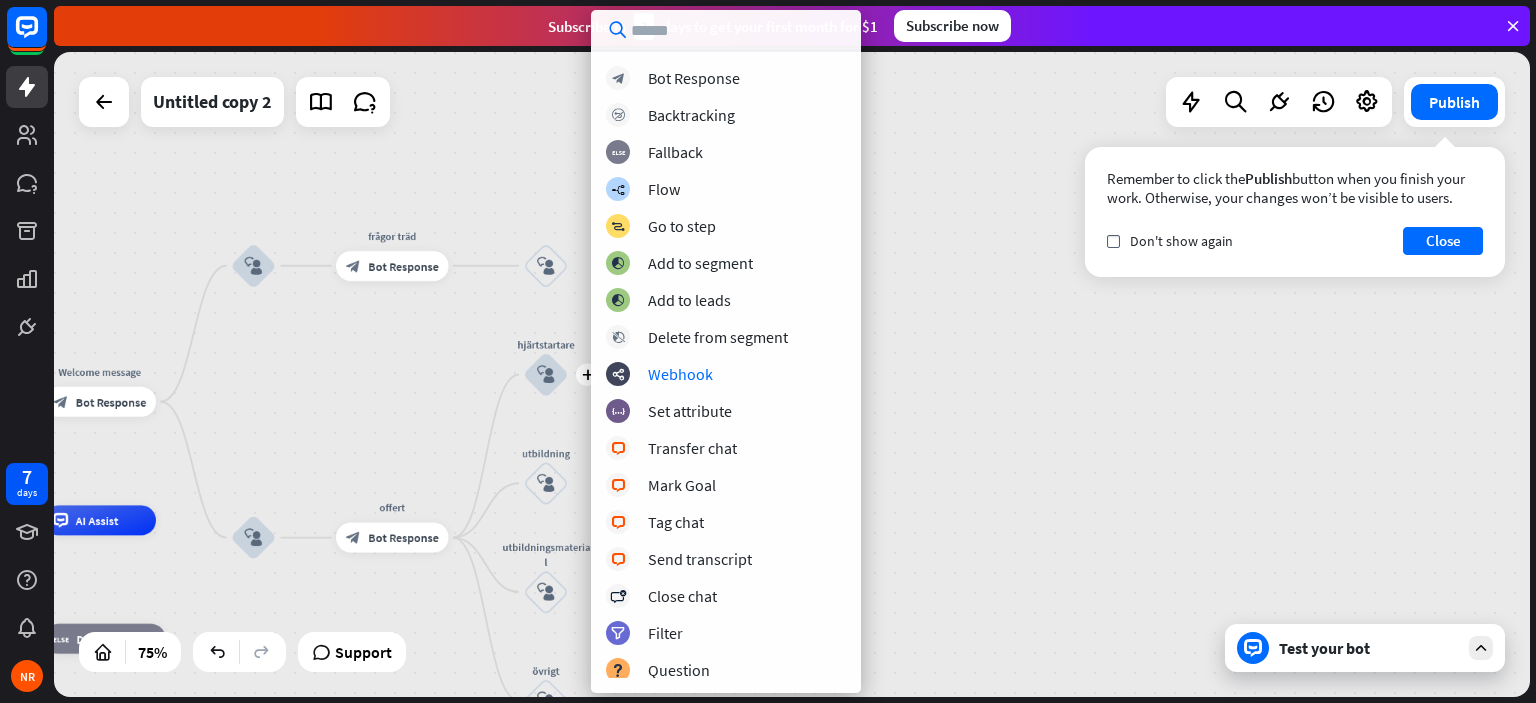 click on "home_2   Start point                 Welcome message   block_bot_response   Bot Response                   block_user_input                 frågor träd   block_bot_response   Bot Response                   block_user_input                   block_user_input                 offert   block_bot_response   Bot Response               plus   hjärtstartare   block_user_input                 utbildning   block_user_input                 utbildningsmaterial   block_user_input                 övrigt   block_user_input                     AI Assist                   block_fallback   Default fallback" at bounding box center (792, 374) 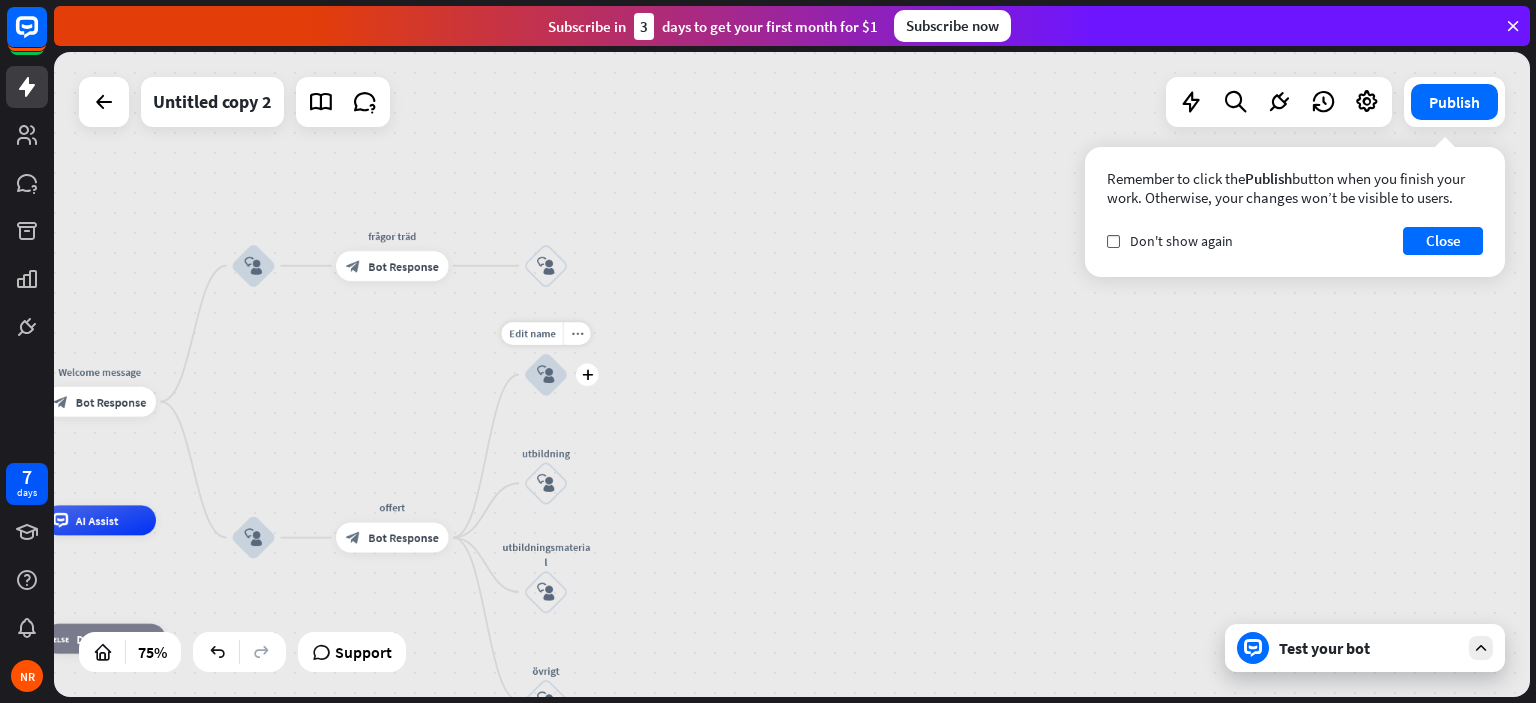 click on "block_user_input" at bounding box center (546, 374) 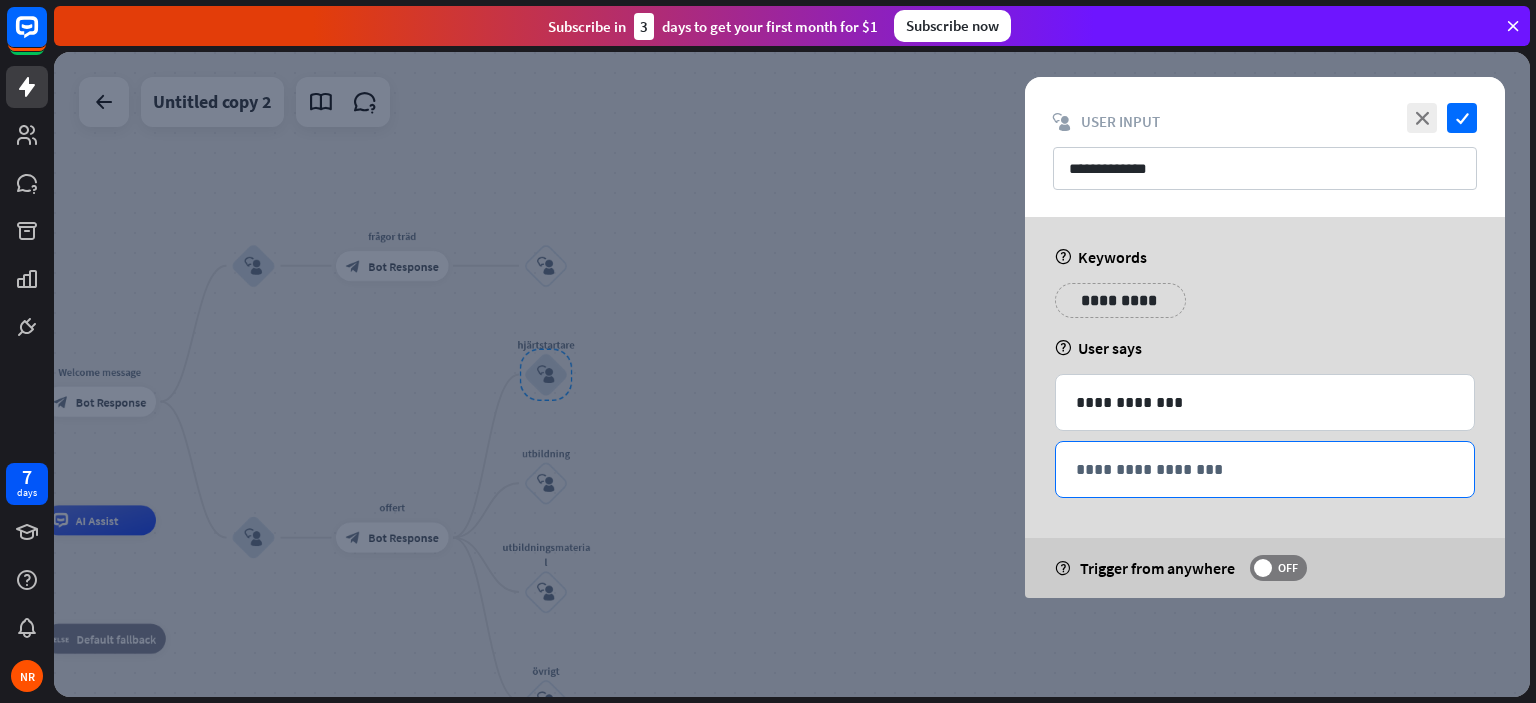 click on "**********" at bounding box center [1265, 469] 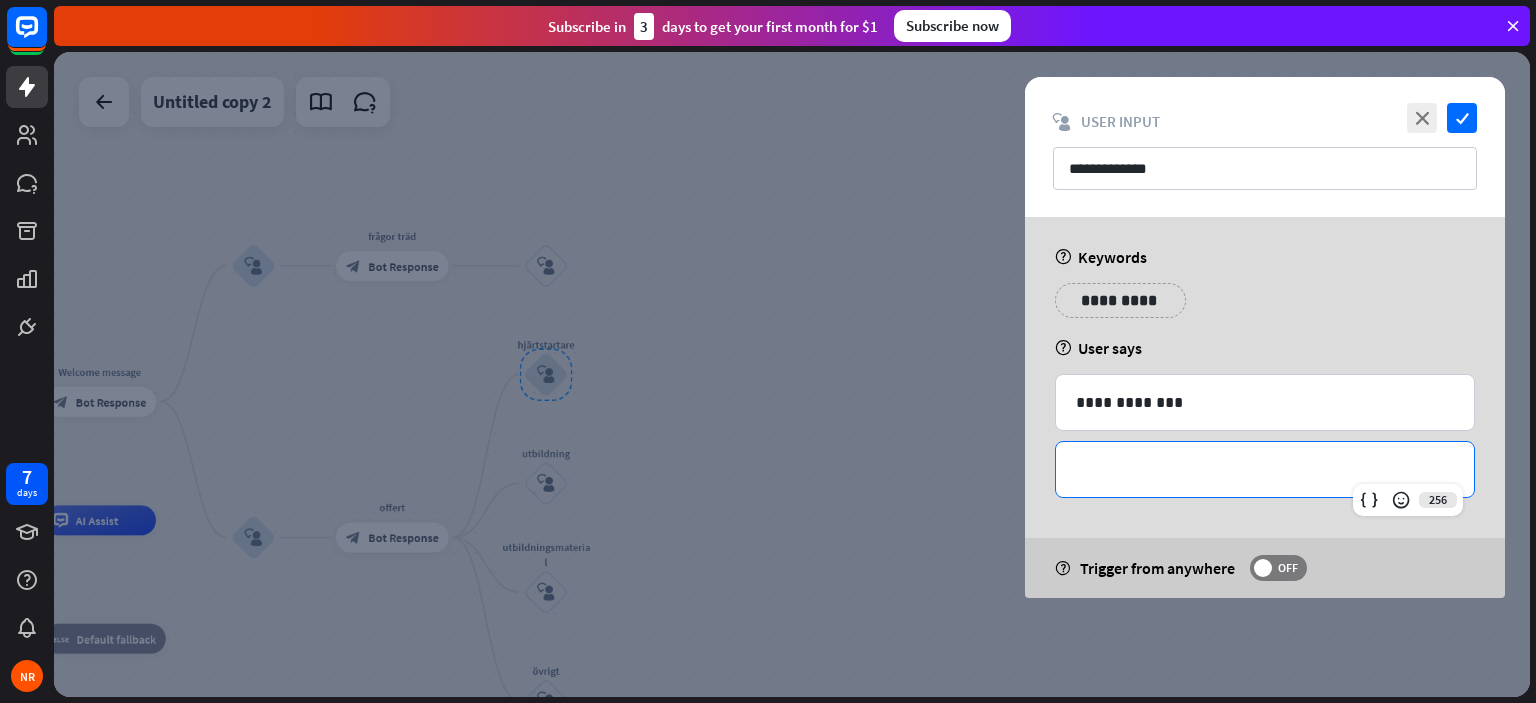 click on "**********" at bounding box center (1265, 407) 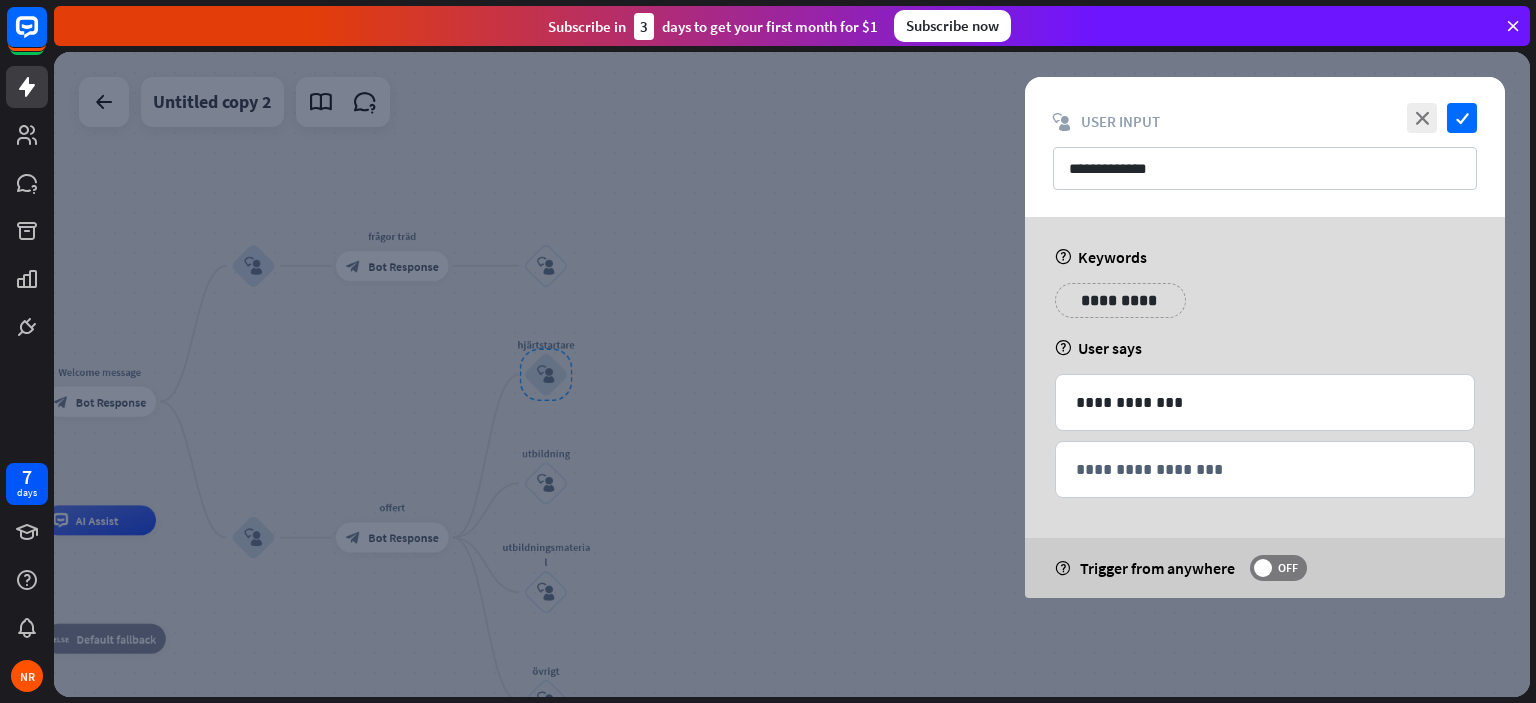 click at bounding box center (792, 374) 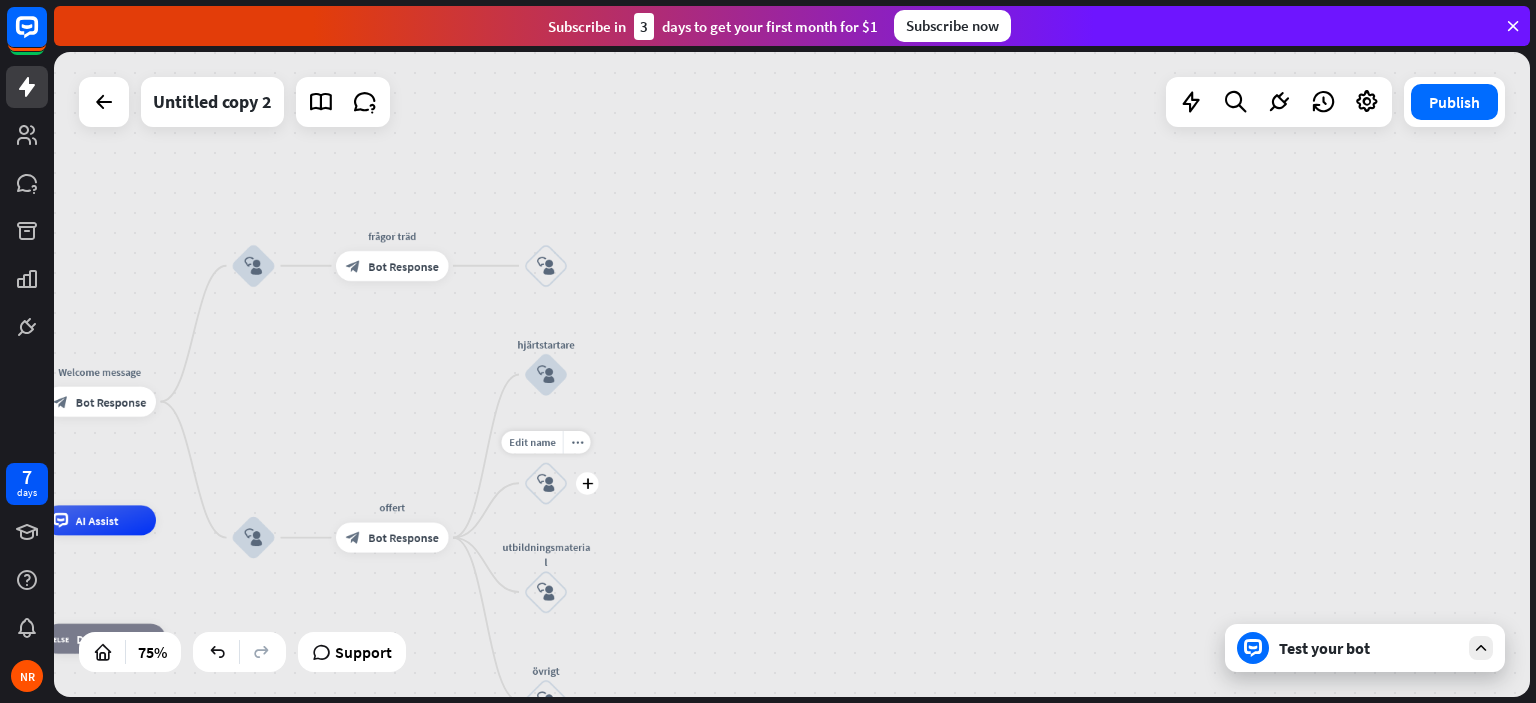 click on "block_user_input" at bounding box center [546, 483] 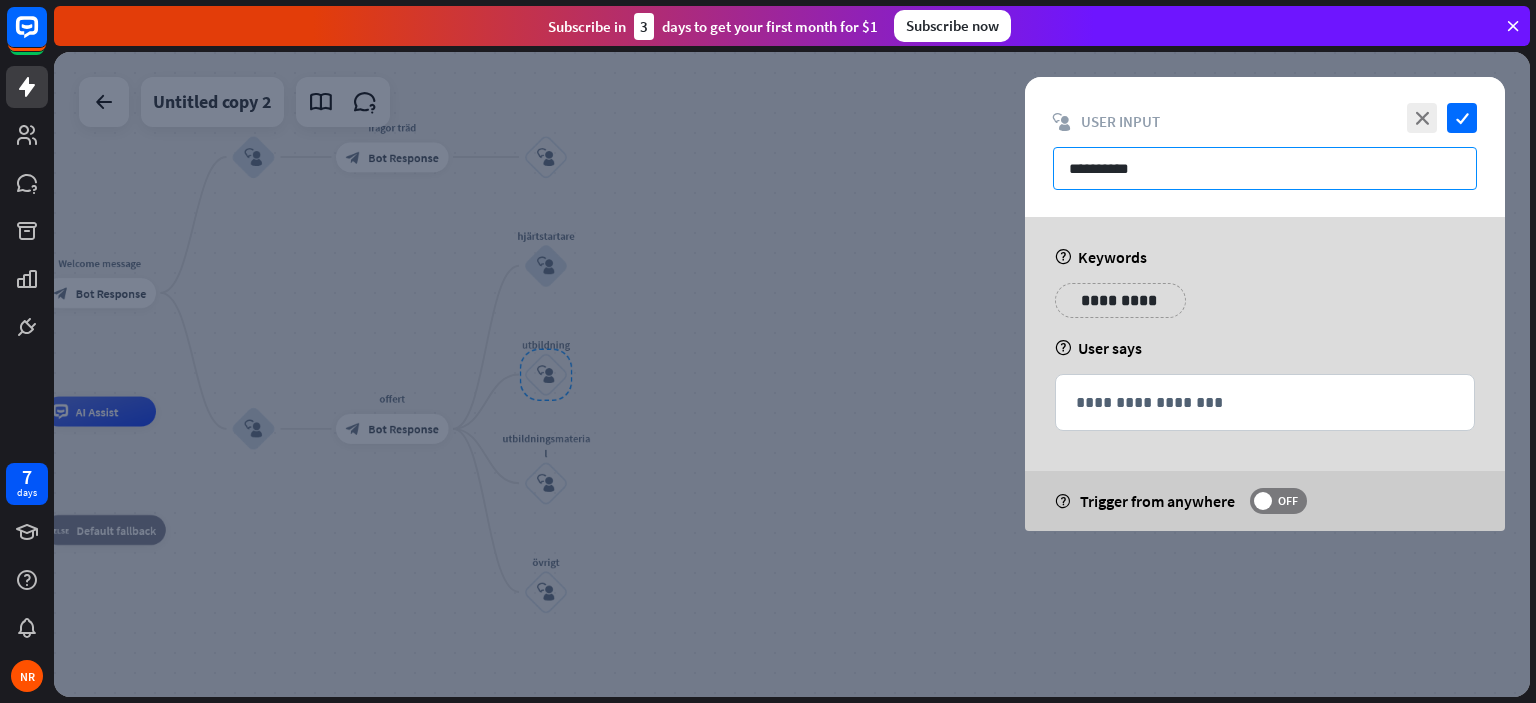 click on "**********" at bounding box center [1265, 168] 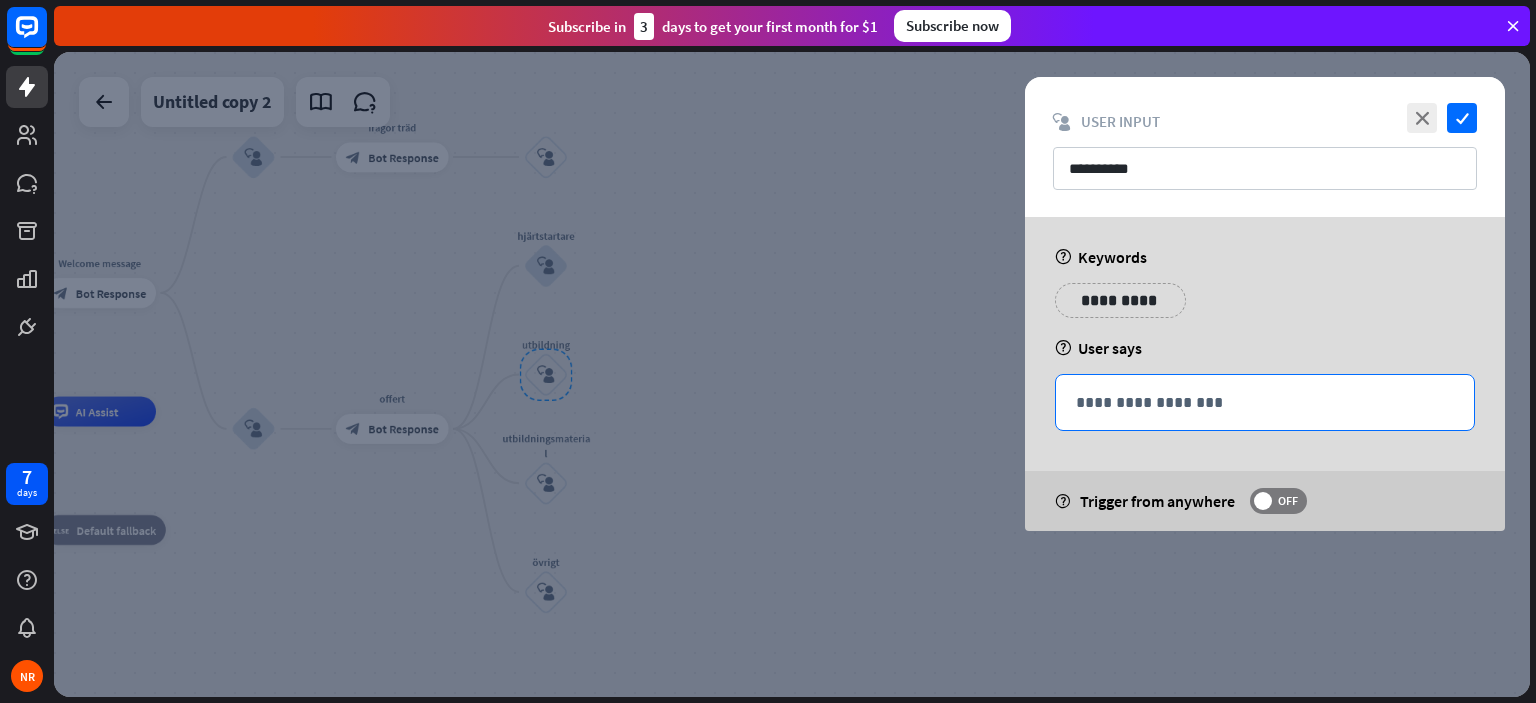 click on "**********" at bounding box center [1265, 402] 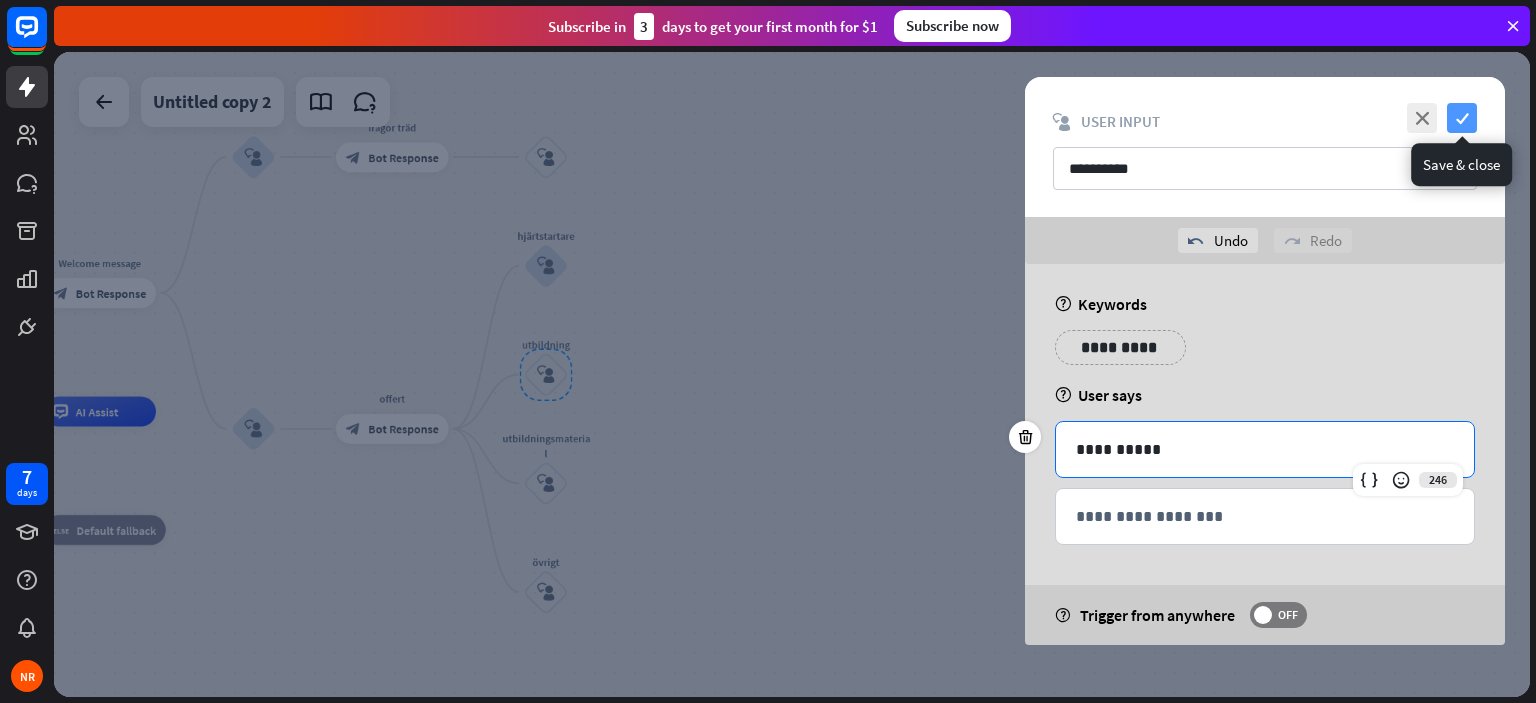 click on "check" at bounding box center (1462, 118) 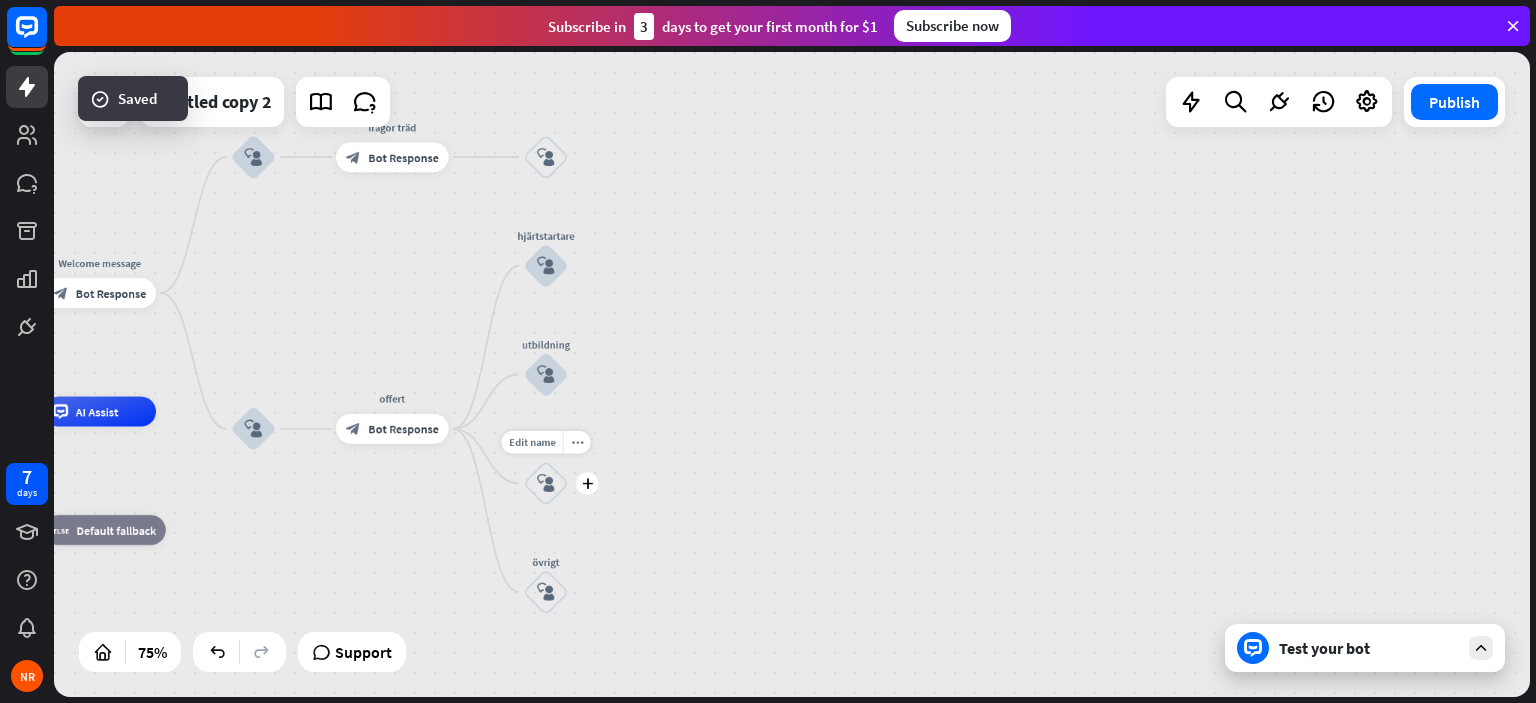 click on "block_user_input" at bounding box center [546, 483] 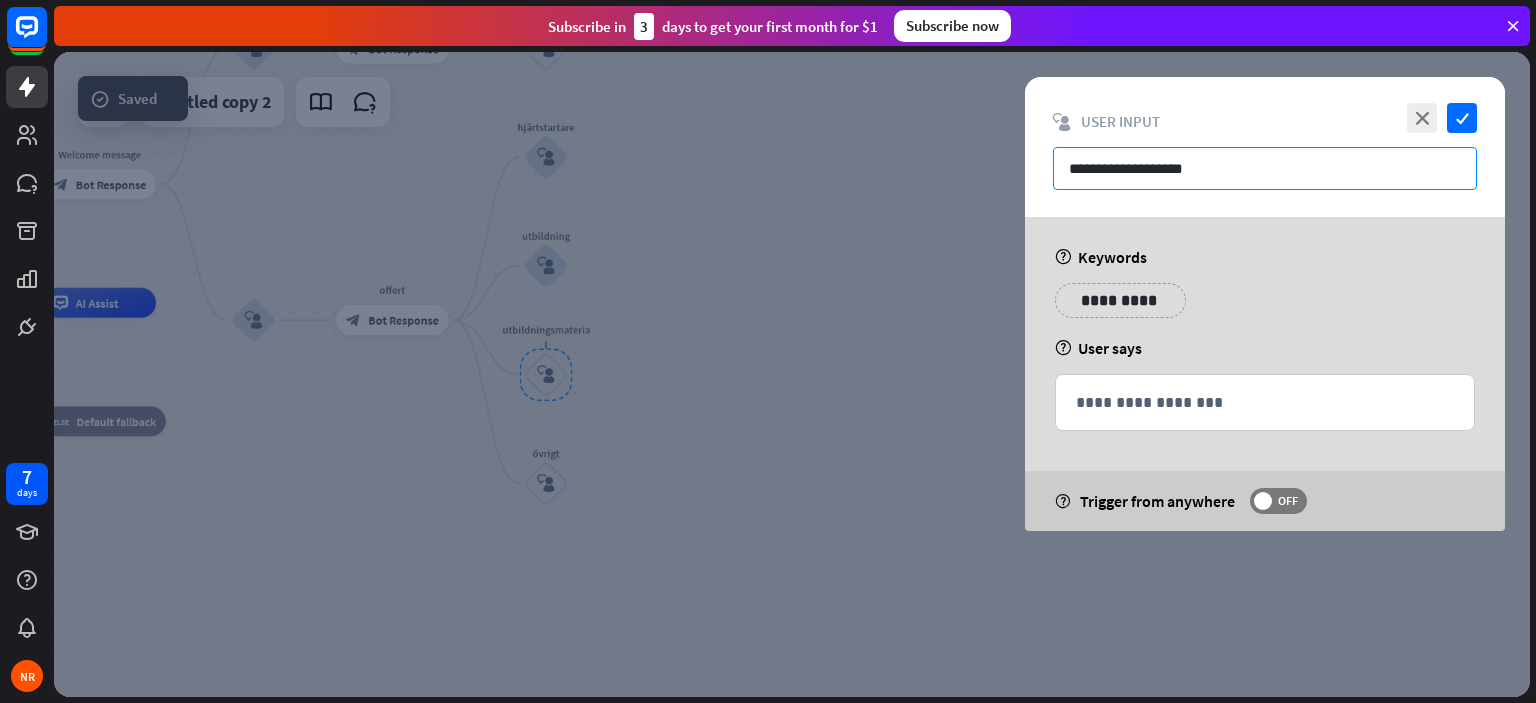 click on "**********" at bounding box center [1265, 168] 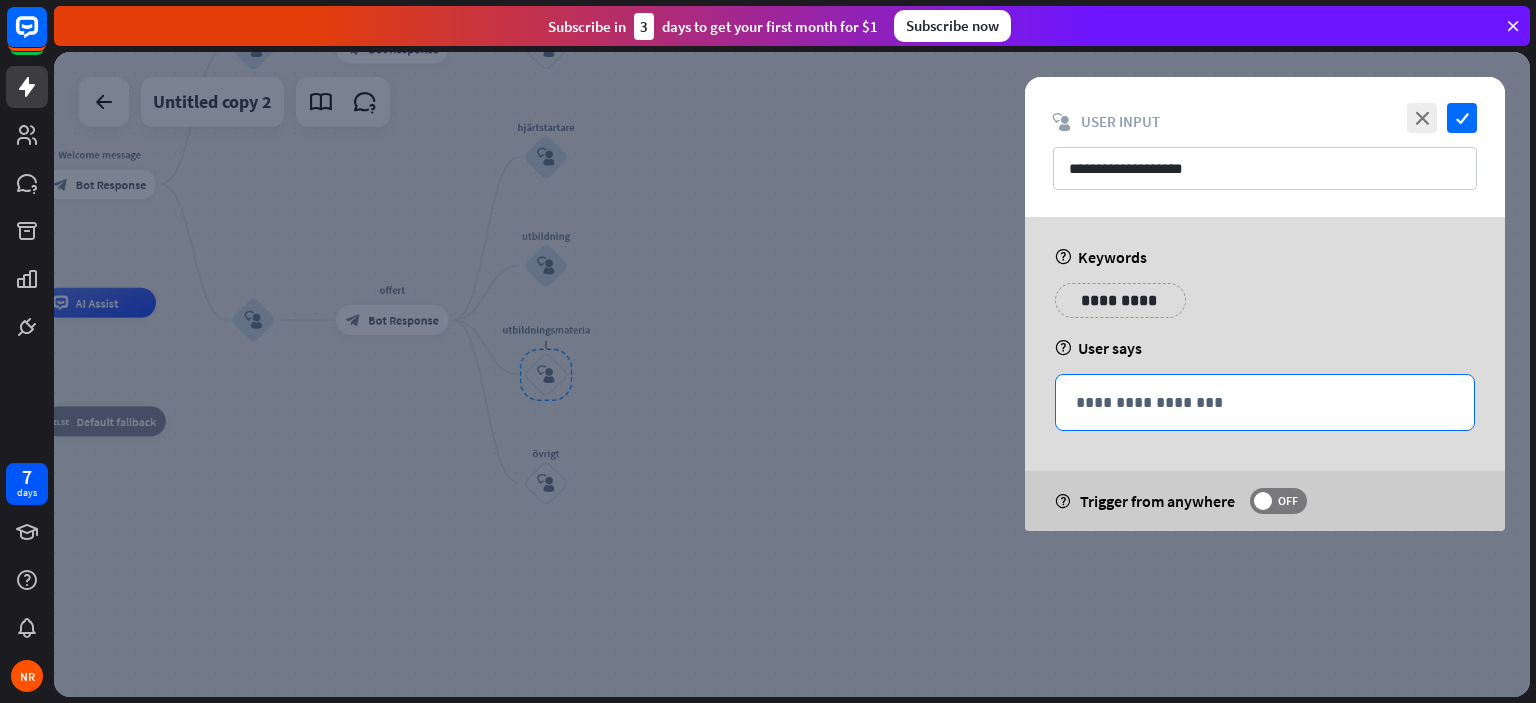 click on "**********" at bounding box center (1265, 402) 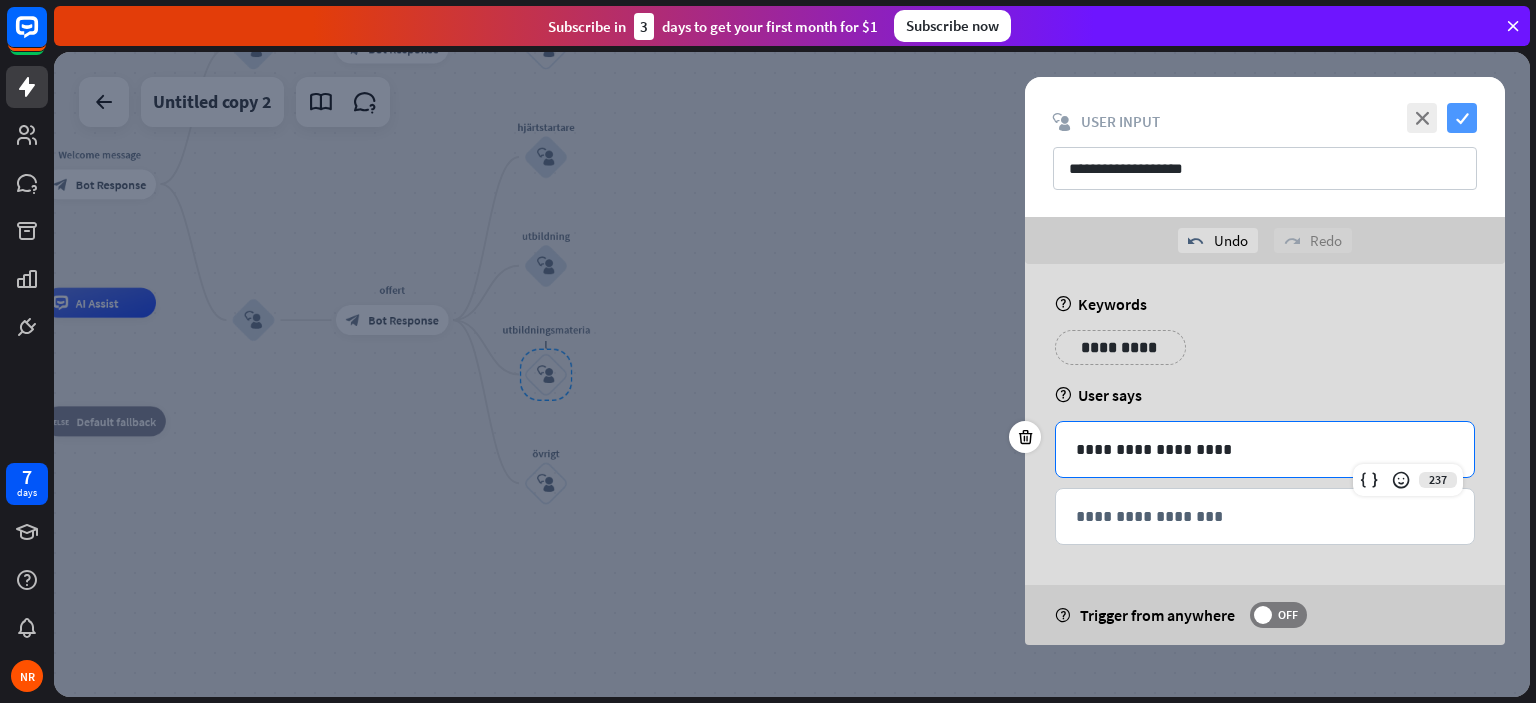 click on "check" at bounding box center [1462, 118] 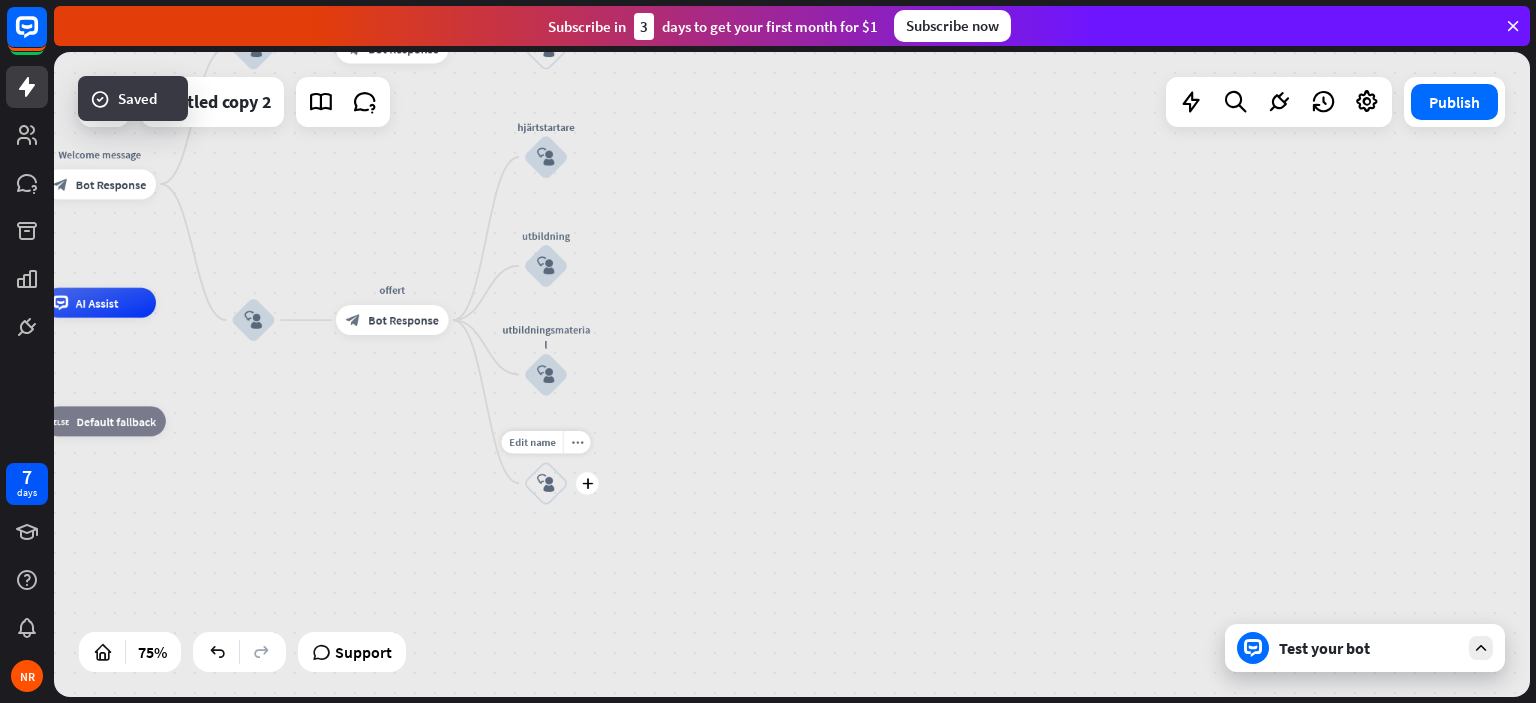 click on "block_user_input" at bounding box center [546, 483] 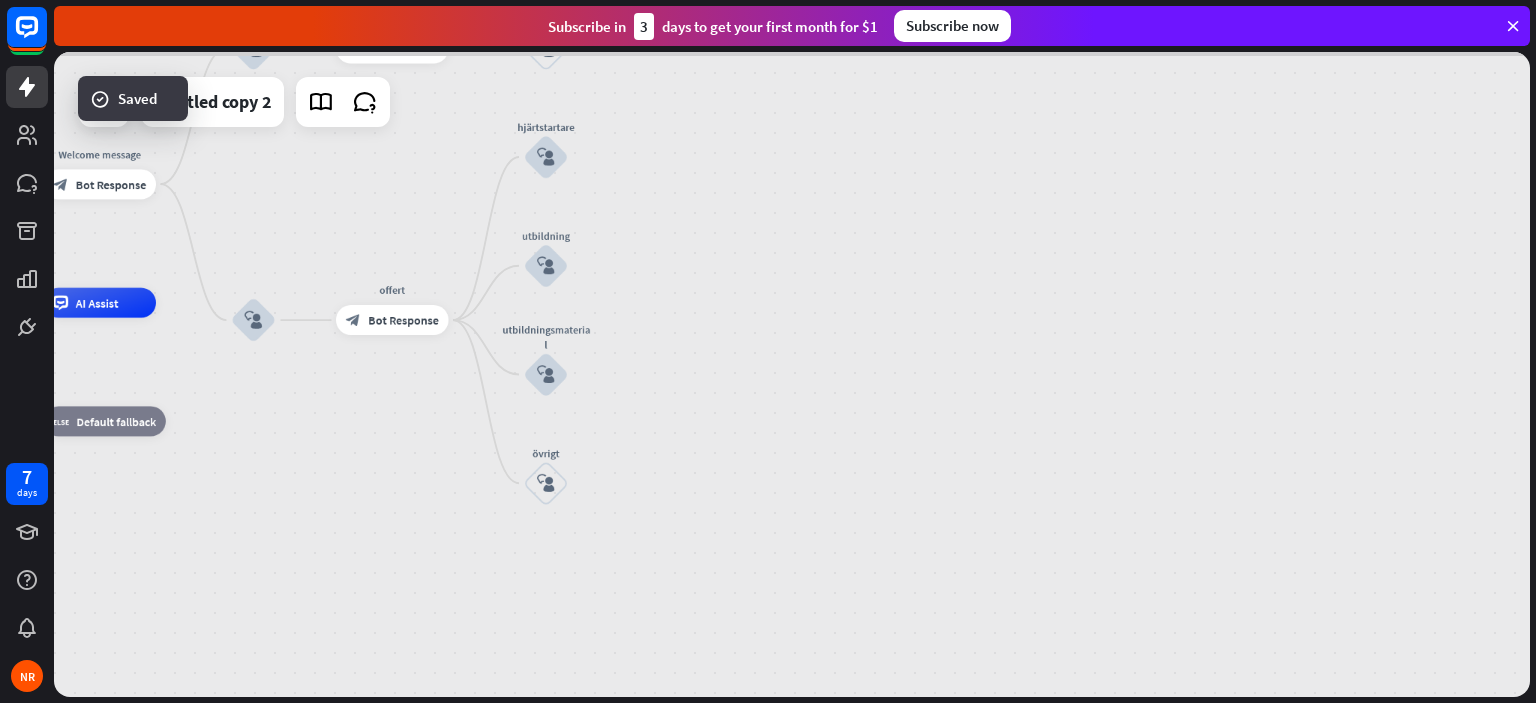 click at bounding box center [792, 374] 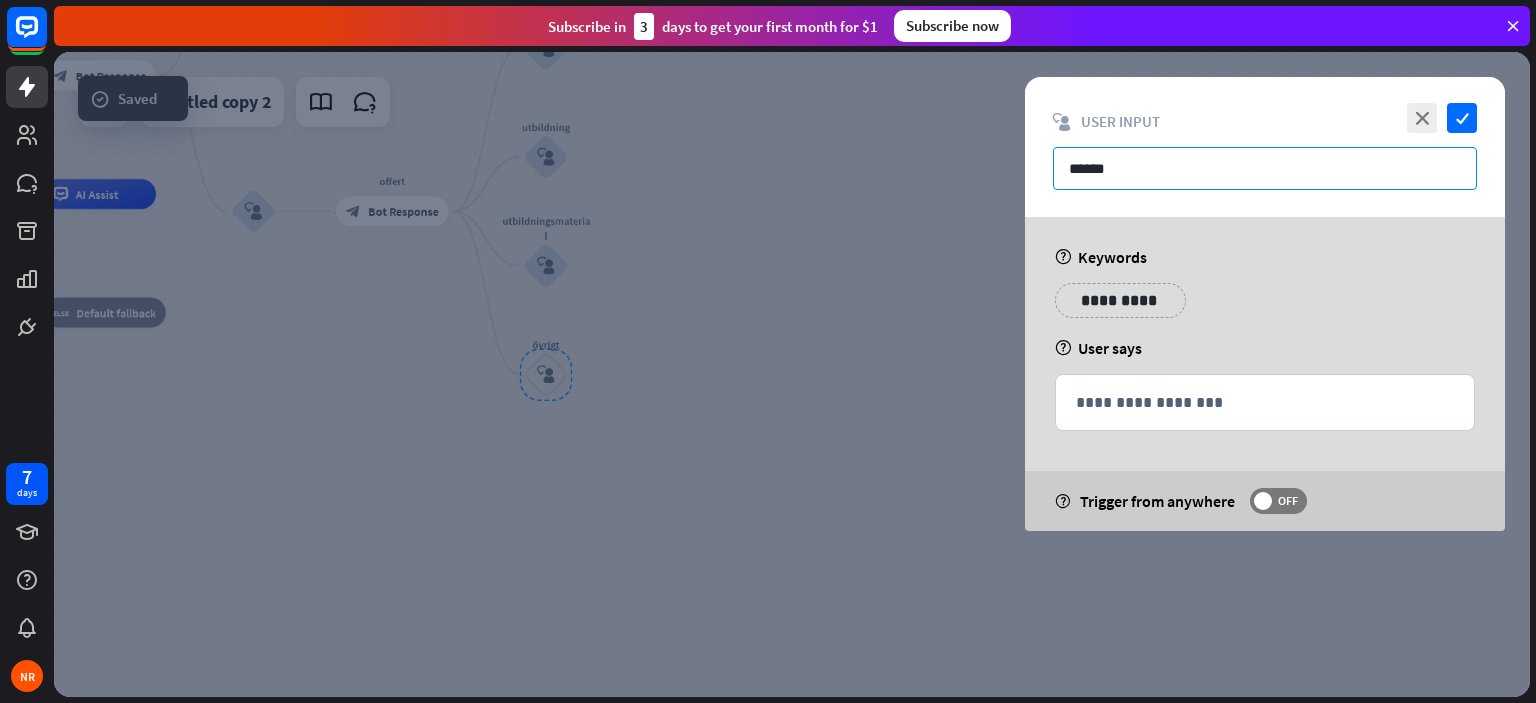 click on "******" at bounding box center (1265, 168) 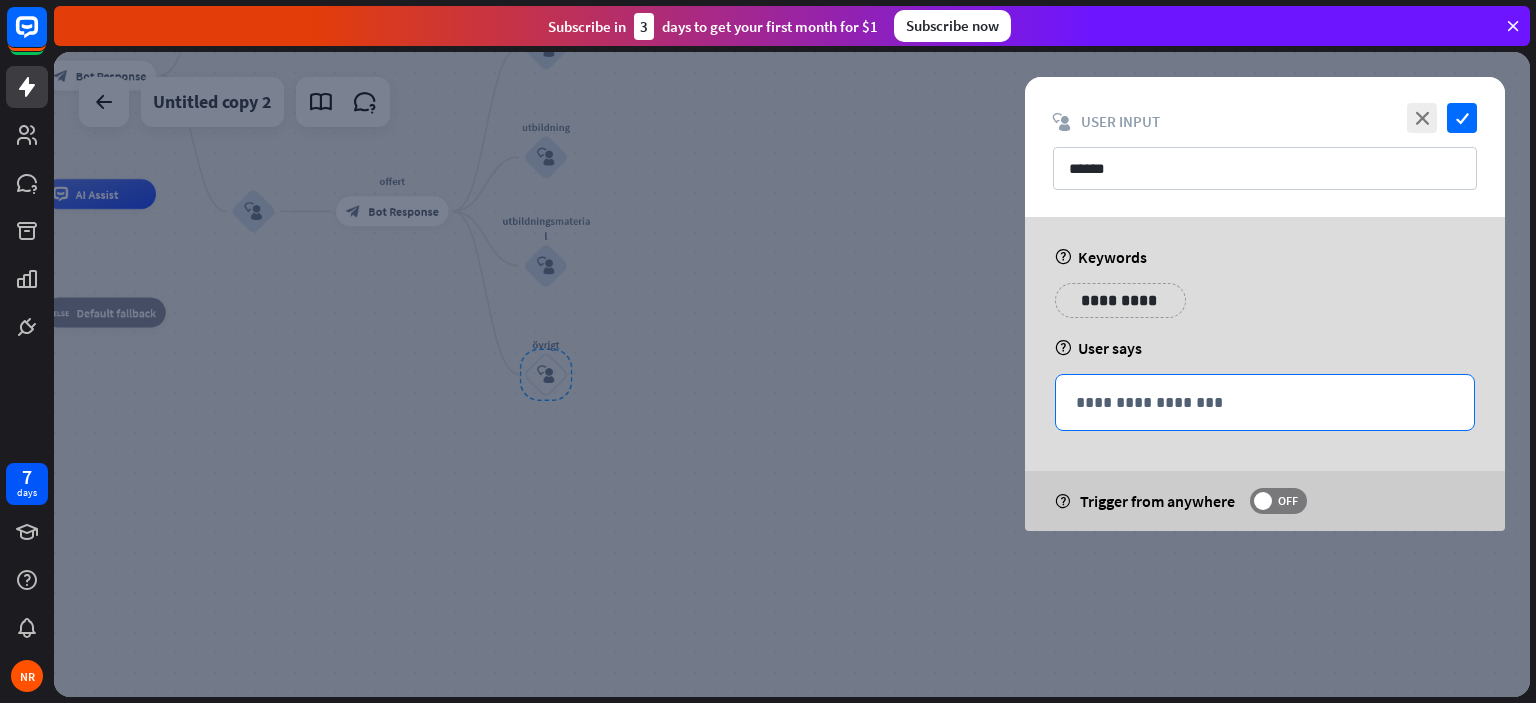 click on "**********" at bounding box center [1265, 402] 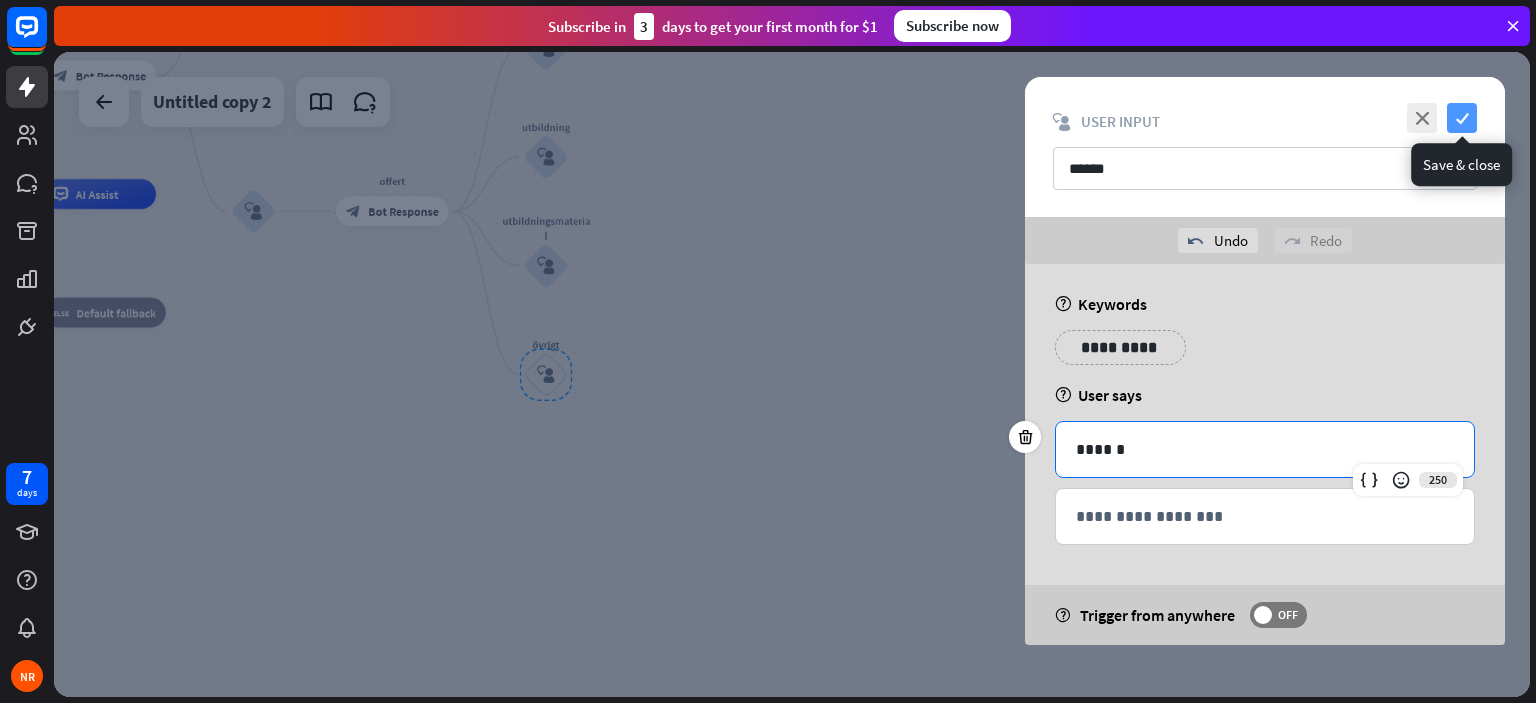 click on "check" at bounding box center (1462, 118) 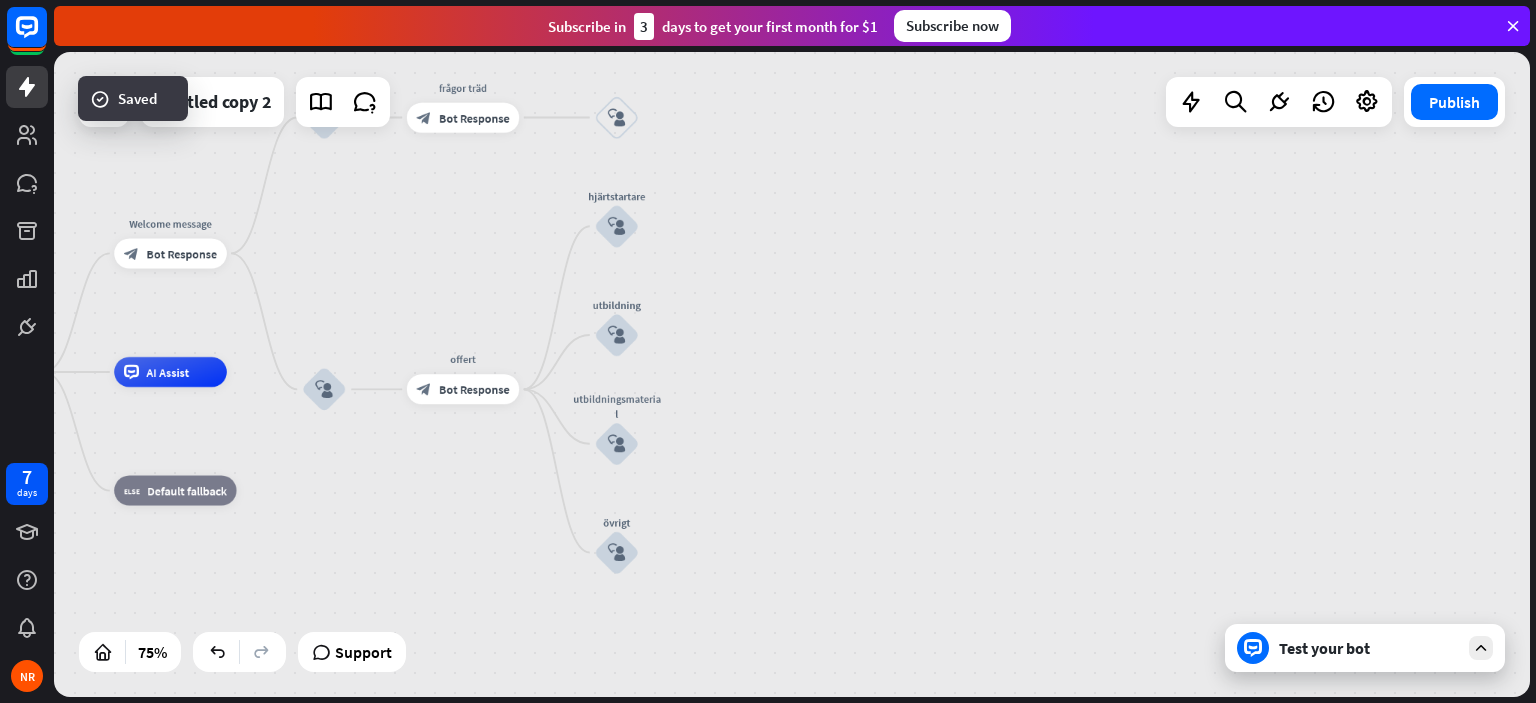 drag, startPoint x: 644, startPoint y: 243, endPoint x: 707, endPoint y: 417, distance: 185.05405 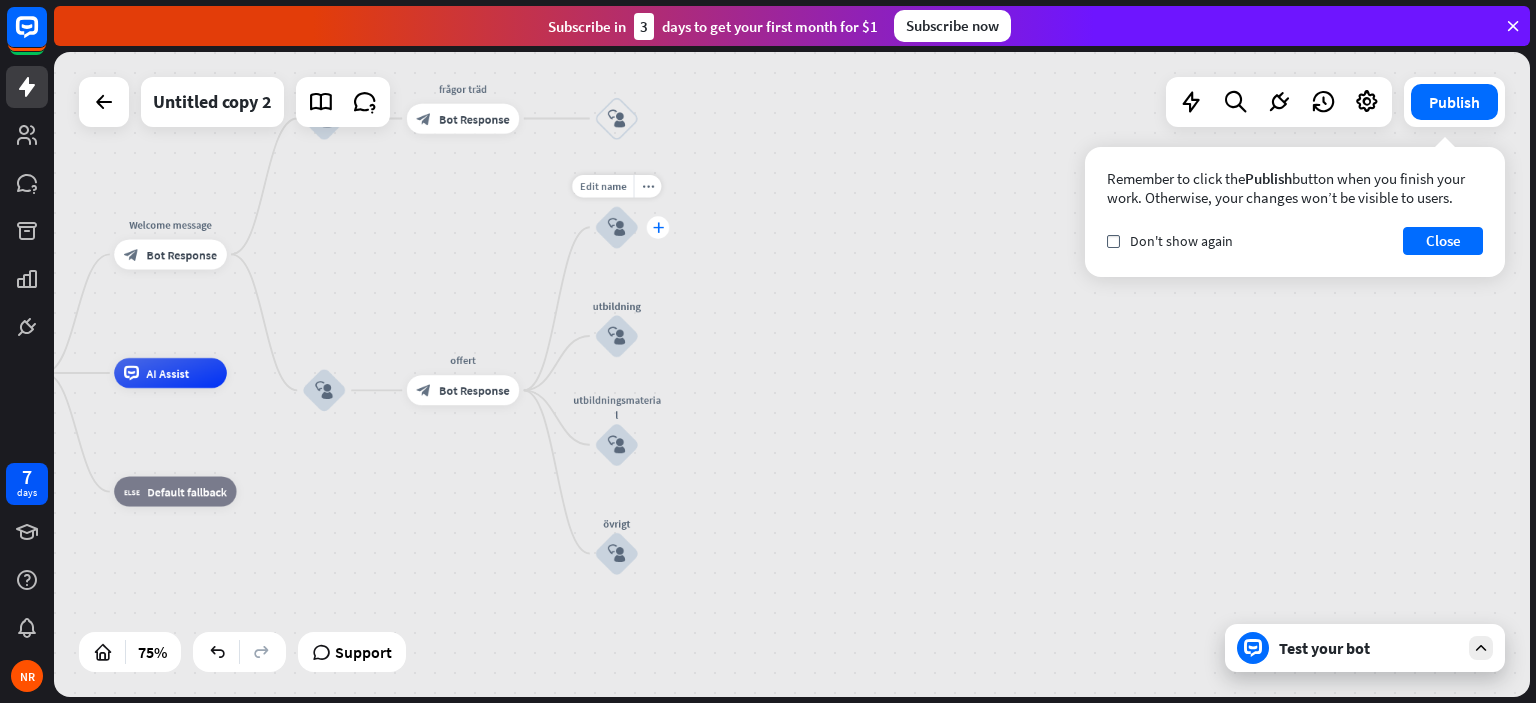 click on "plus" at bounding box center [657, 227] 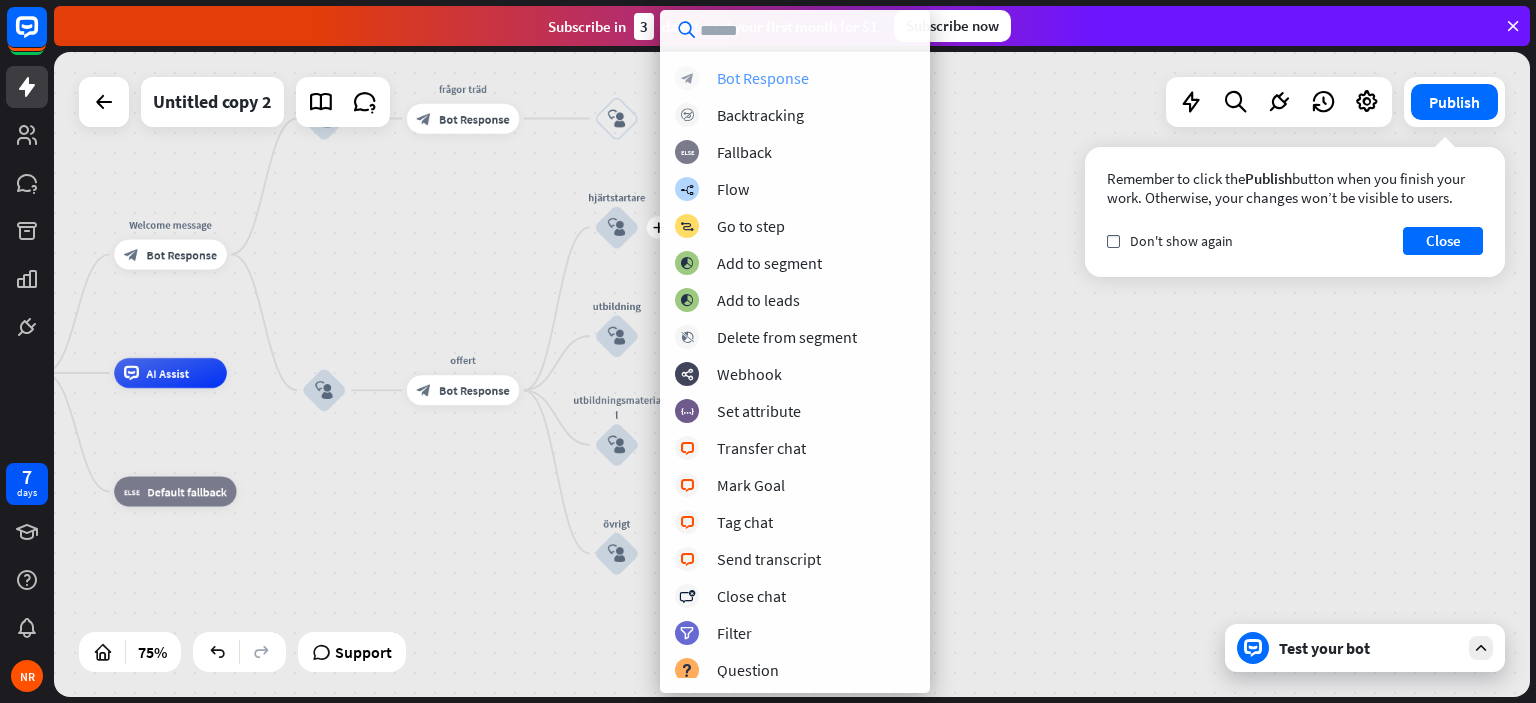 click on "Bot Response" at bounding box center [763, 78] 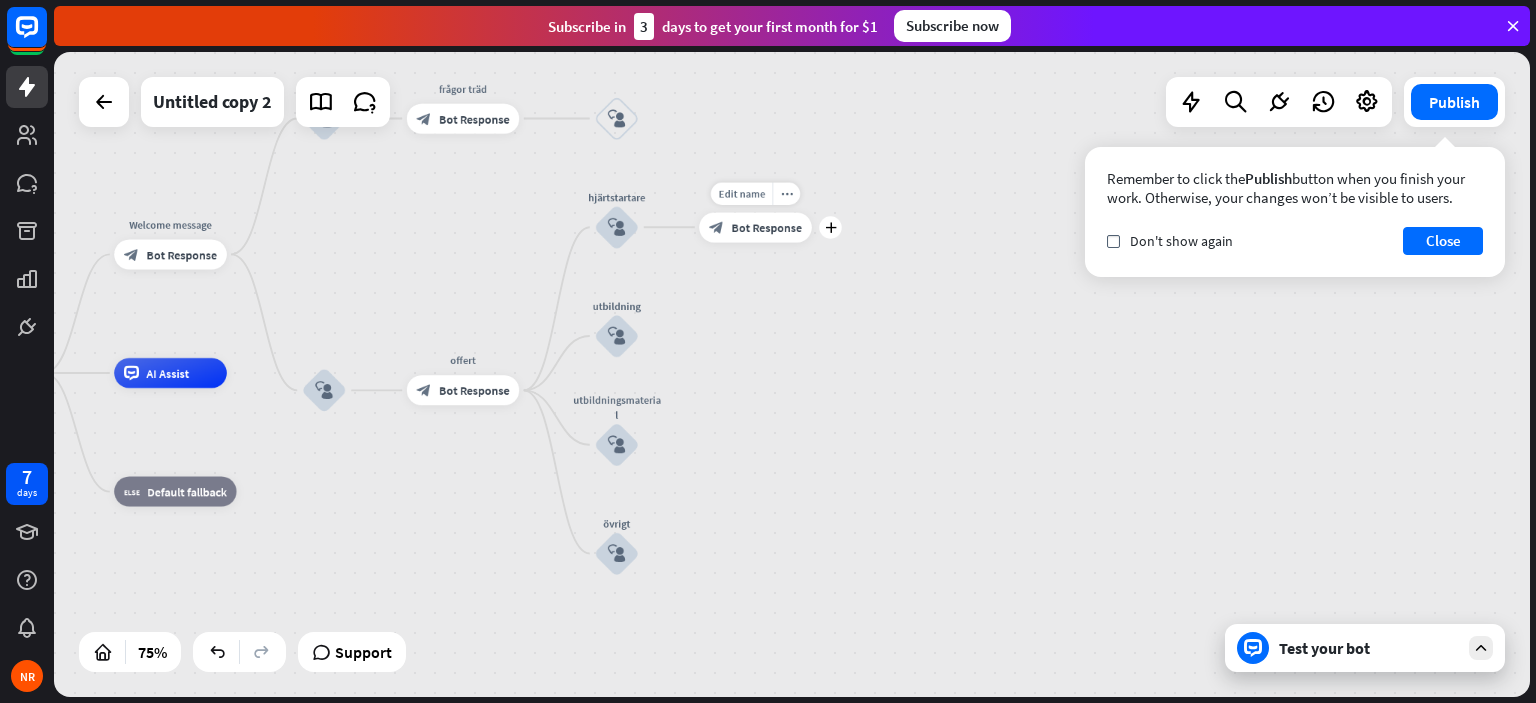 click on "Bot Response" at bounding box center (767, 227) 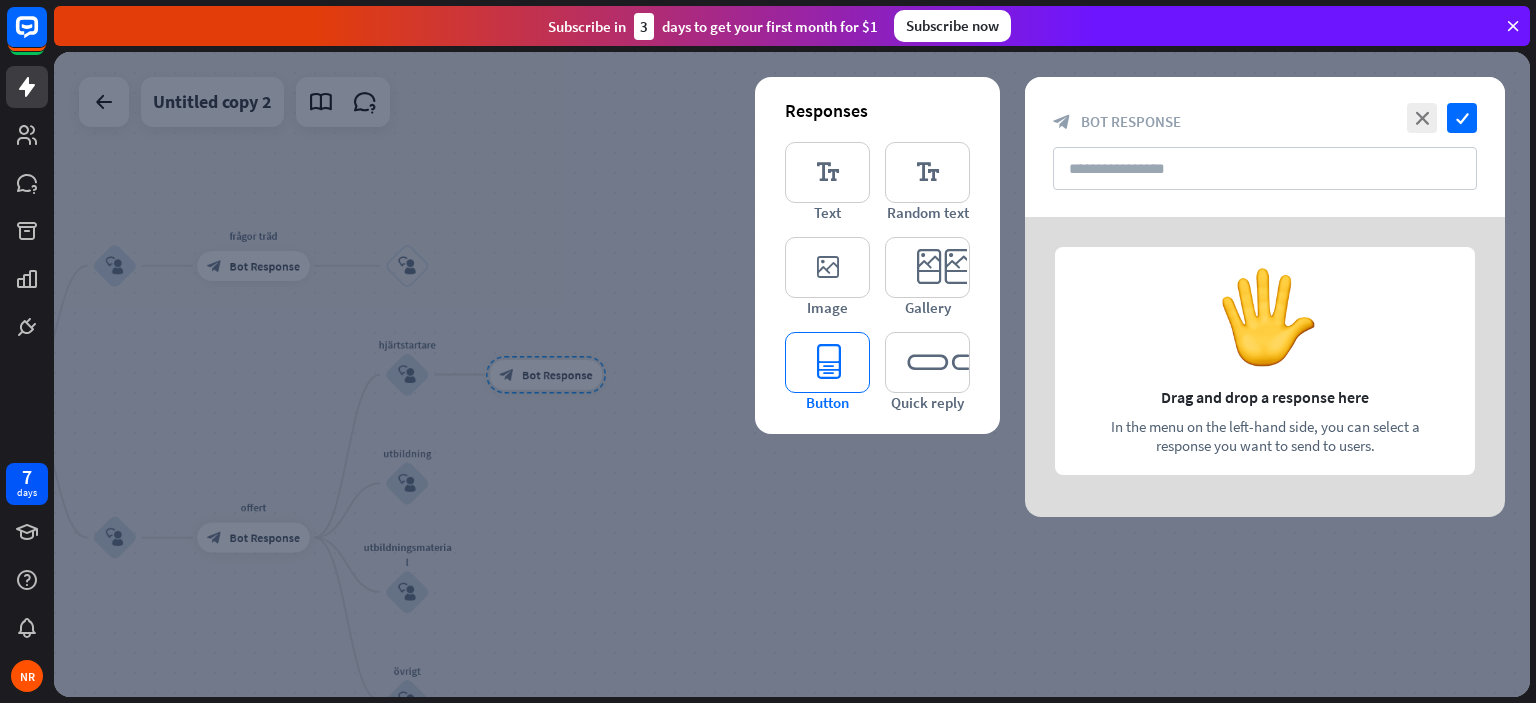 click on "editor_button" at bounding box center [827, 362] 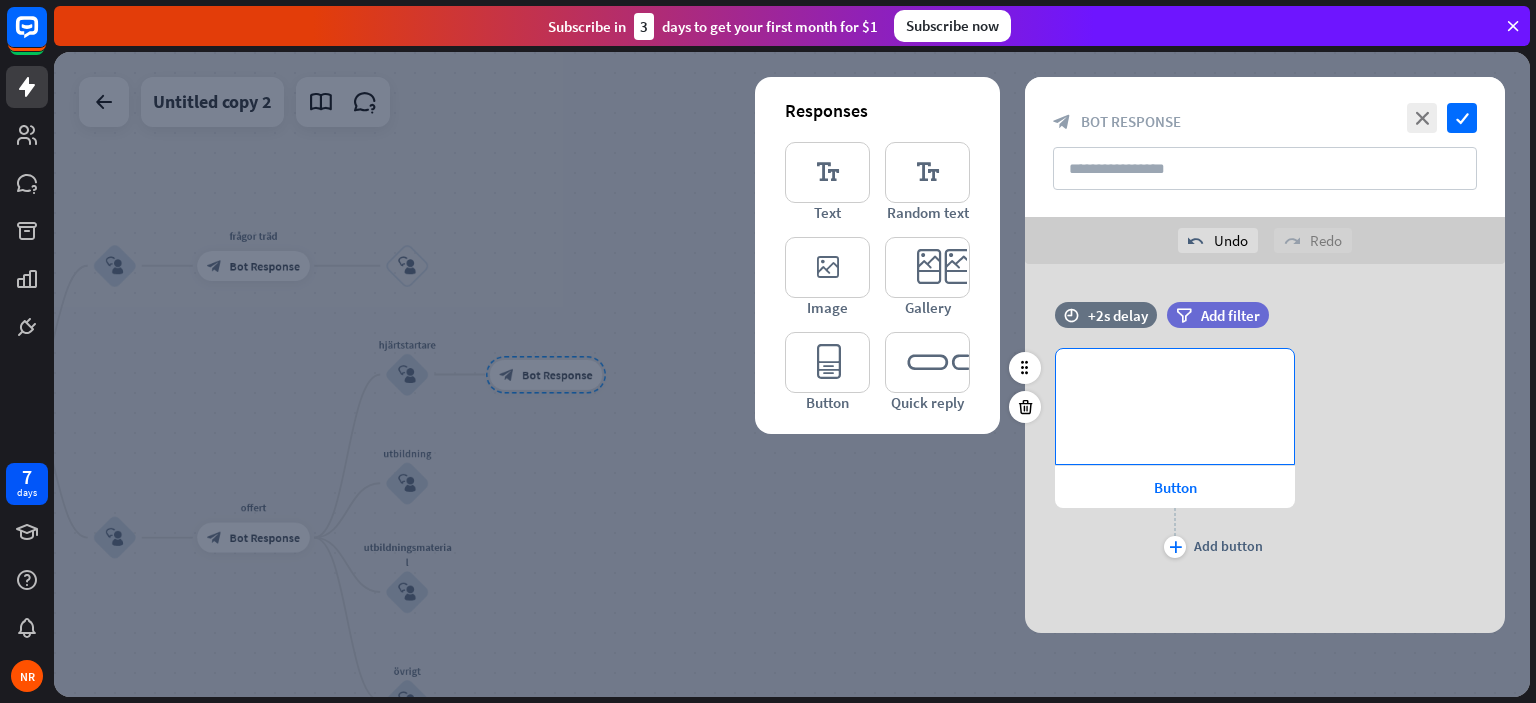 click on "**********" at bounding box center [1175, 406] 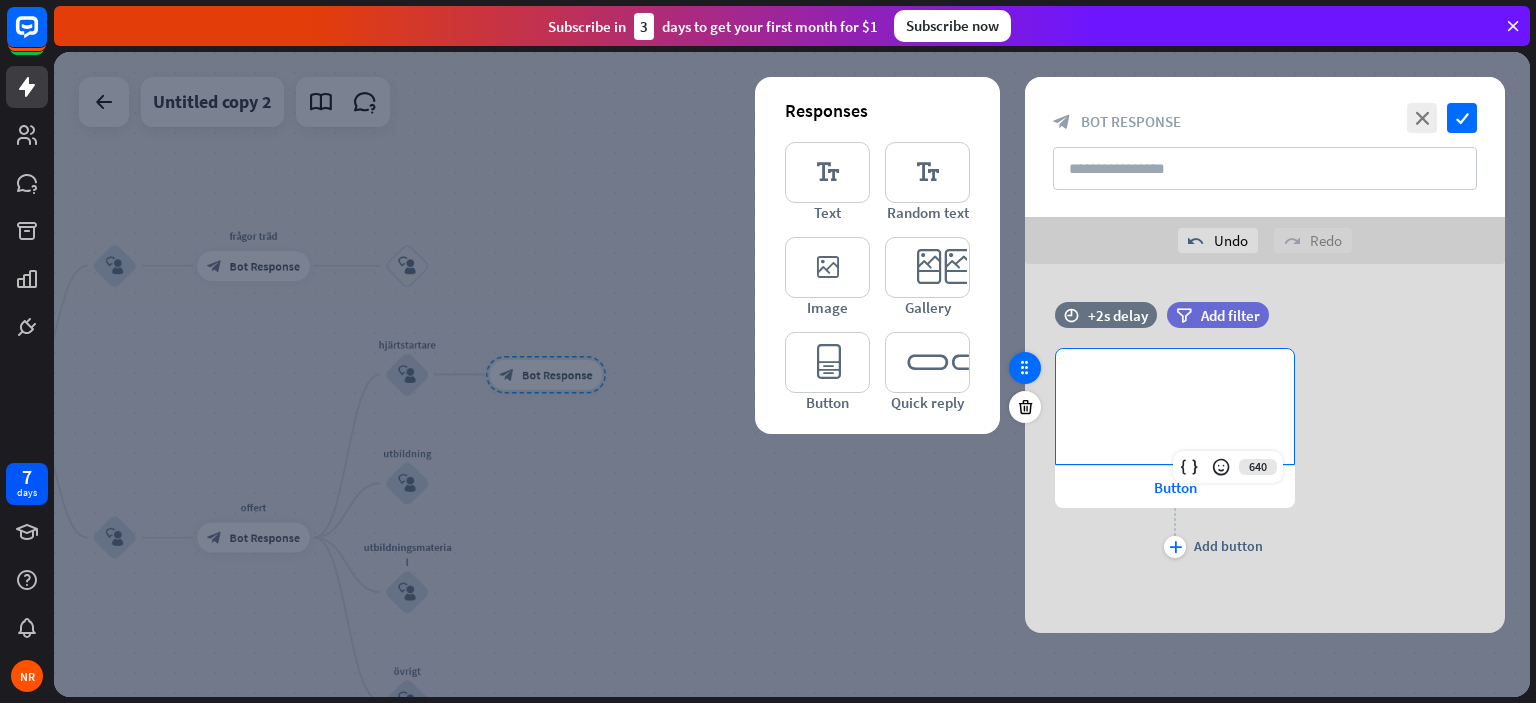 click at bounding box center [1025, 368] 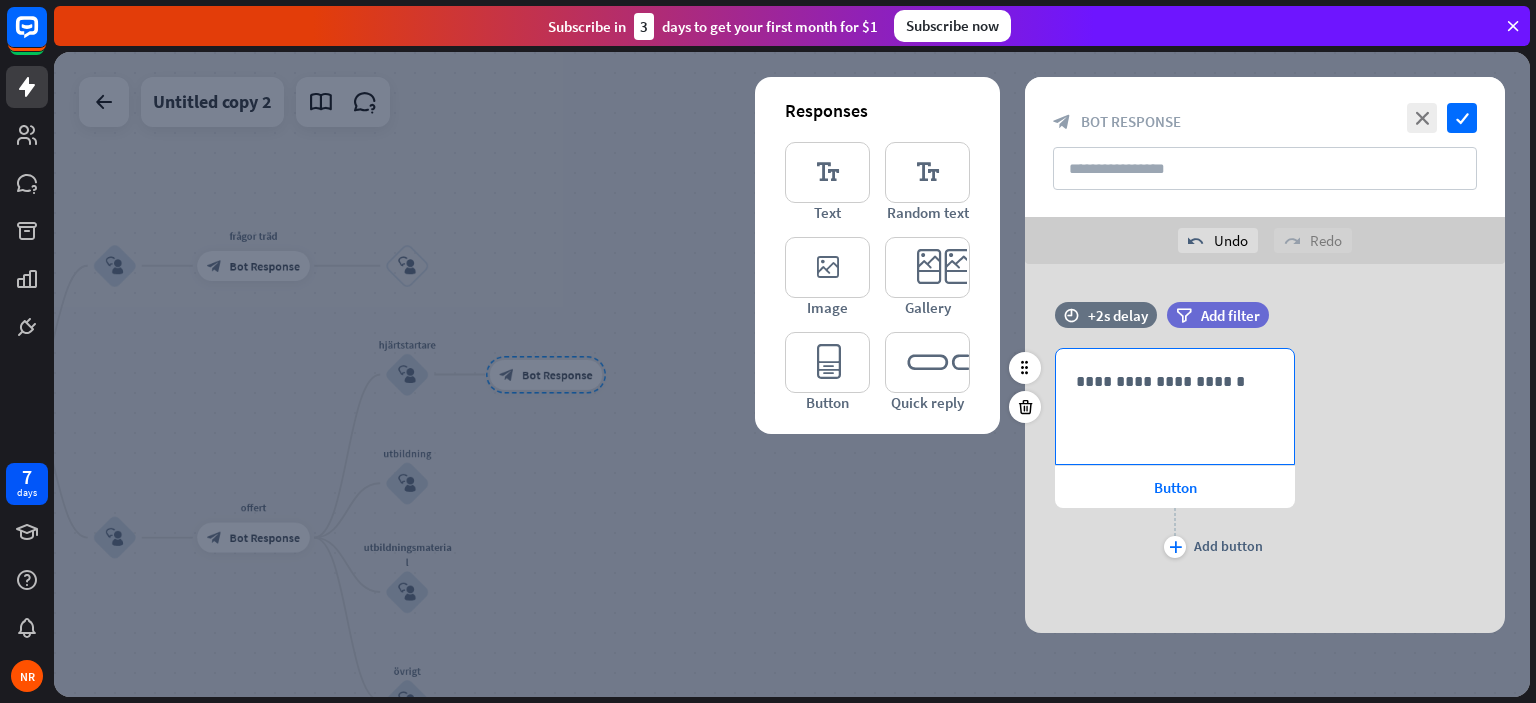 click on "**********" at bounding box center [1175, 406] 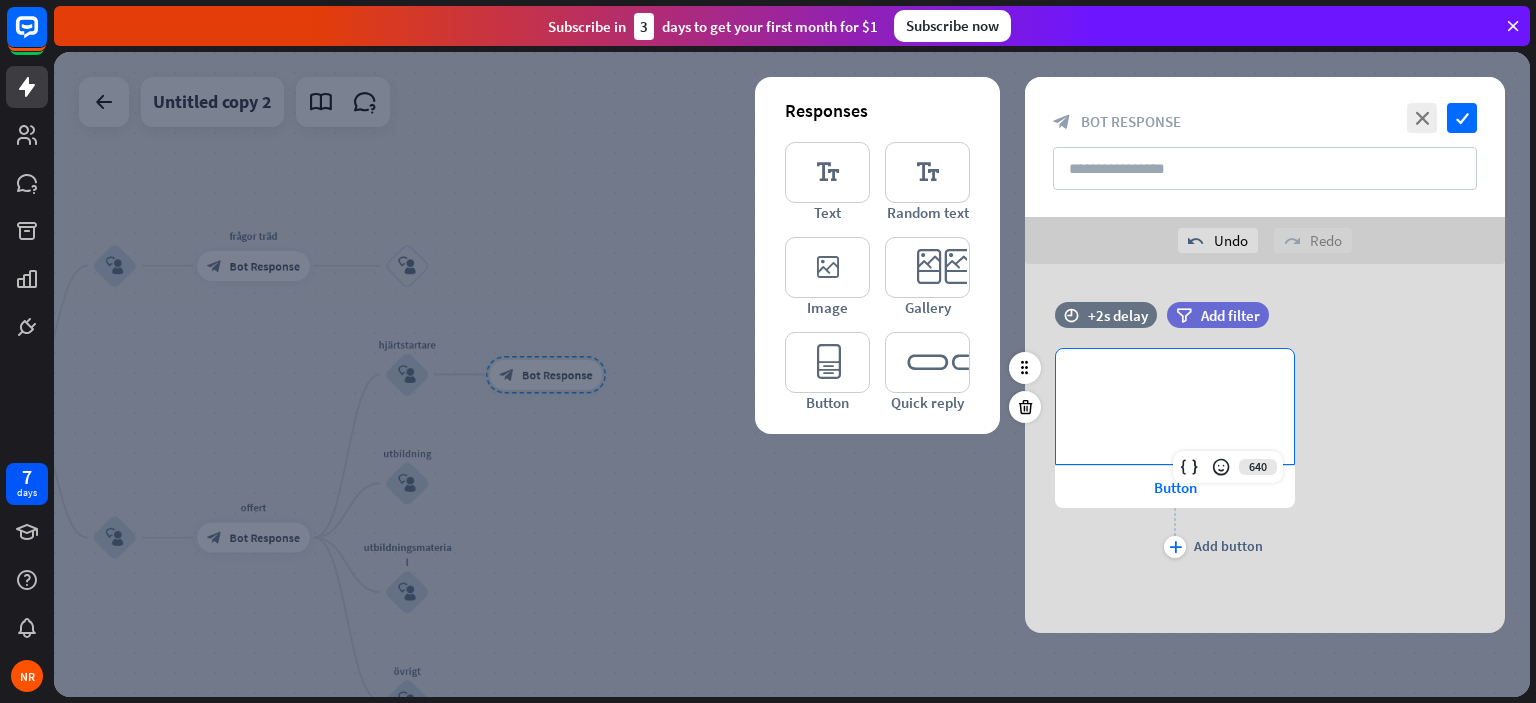 type 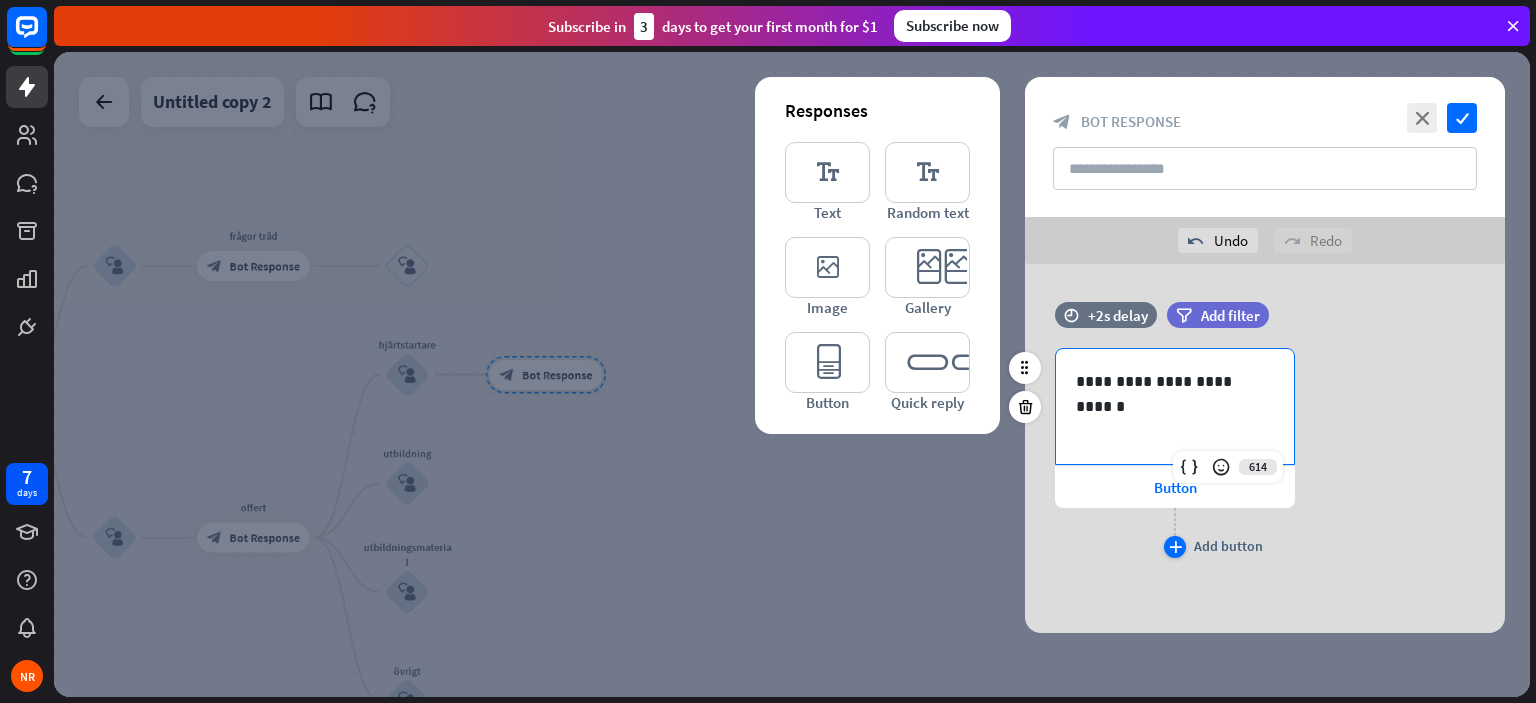 click on "plus" at bounding box center (1175, 547) 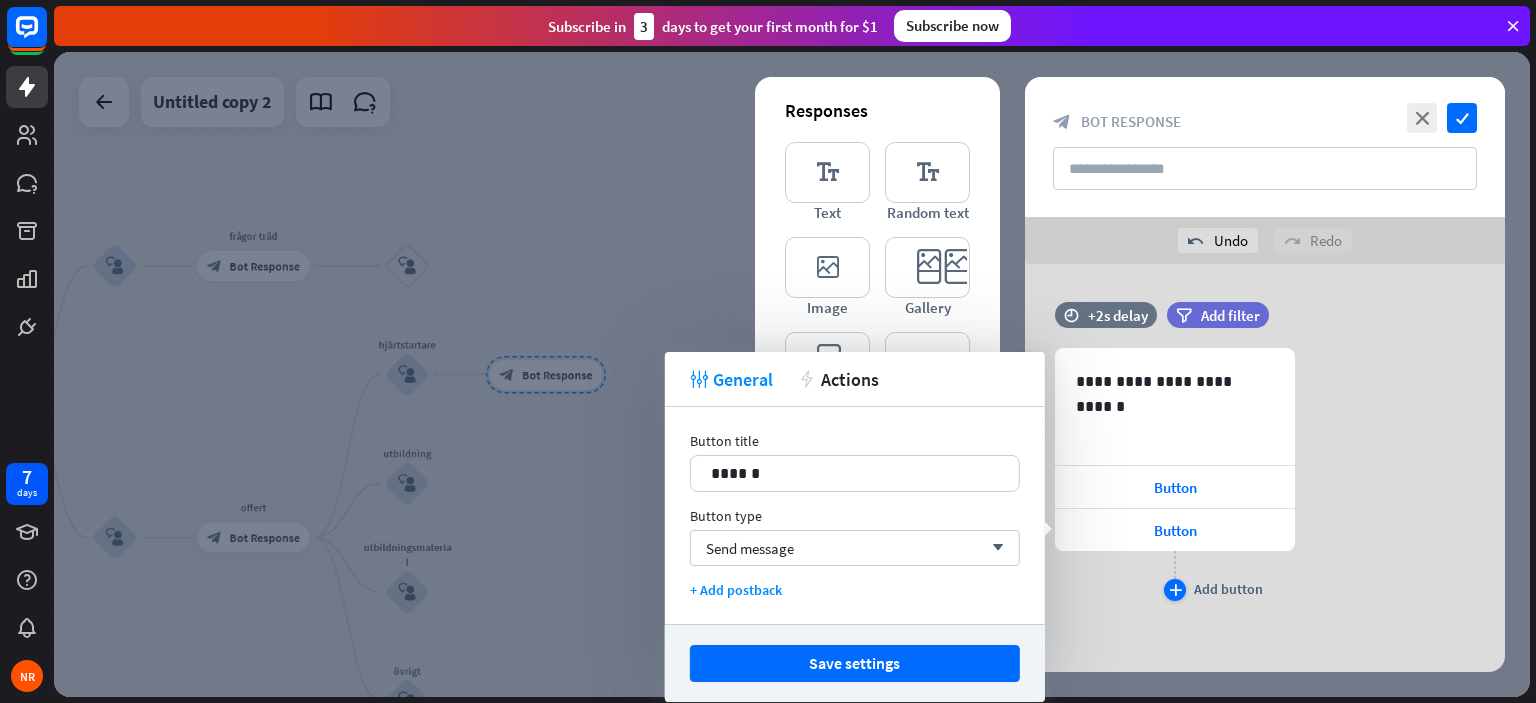 click on "plus" at bounding box center [1175, 590] 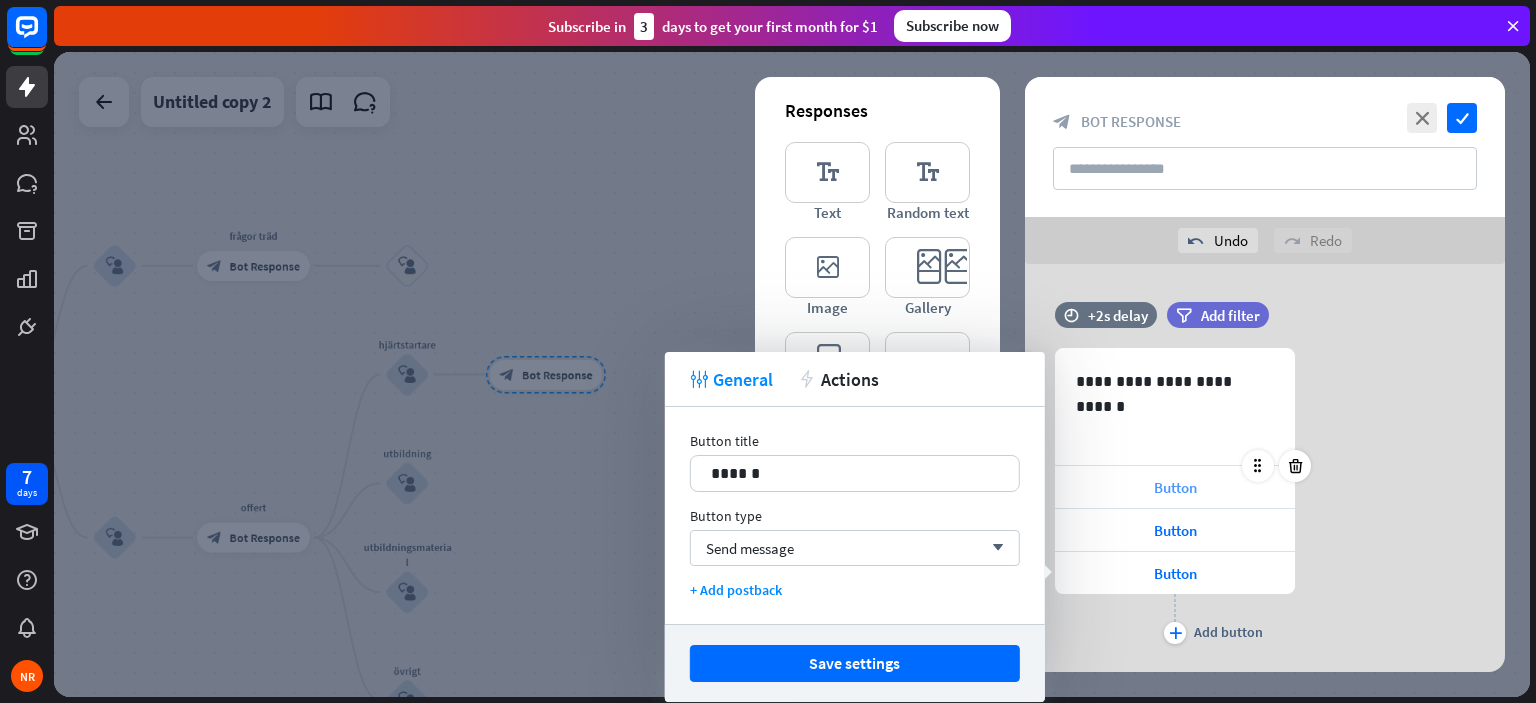 click on "Button" at bounding box center [1175, 487] 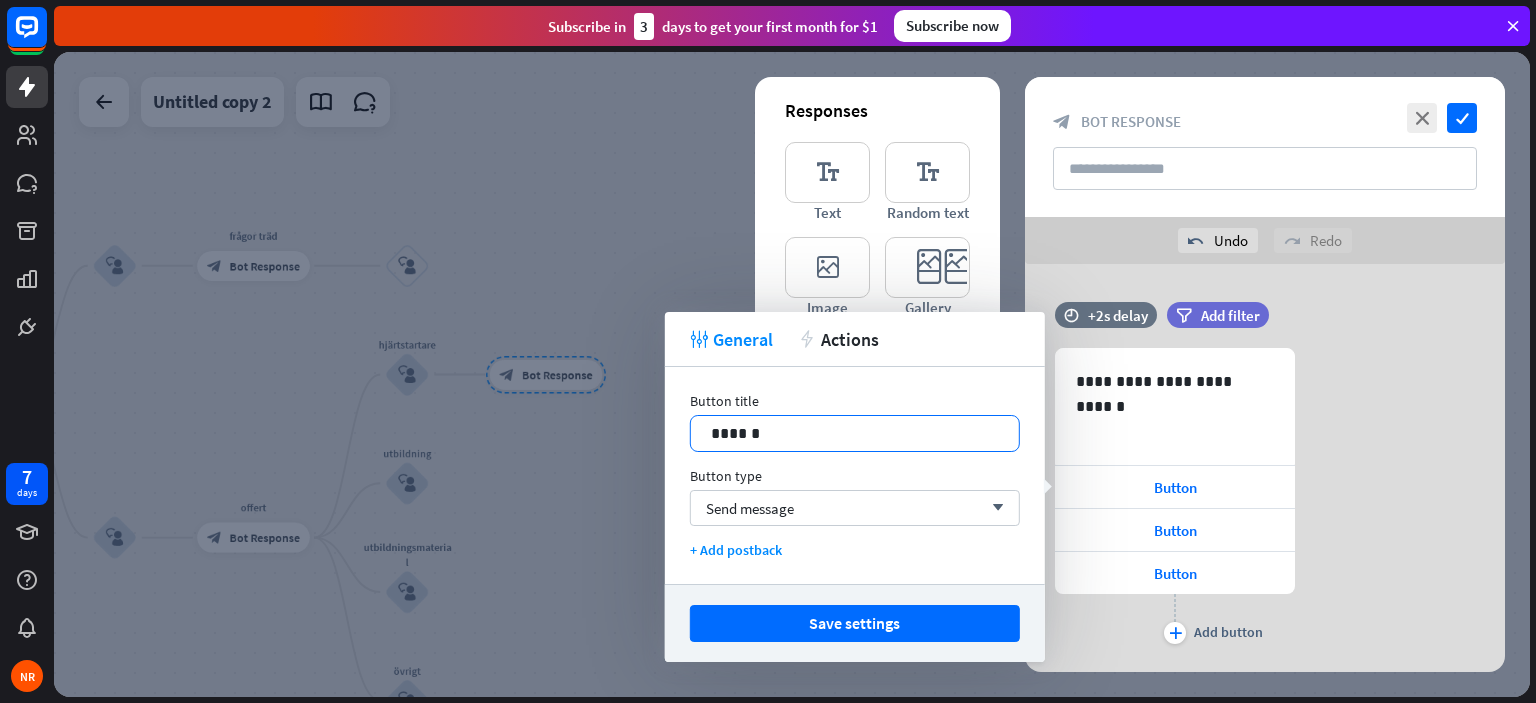 click on "******" at bounding box center [855, 433] 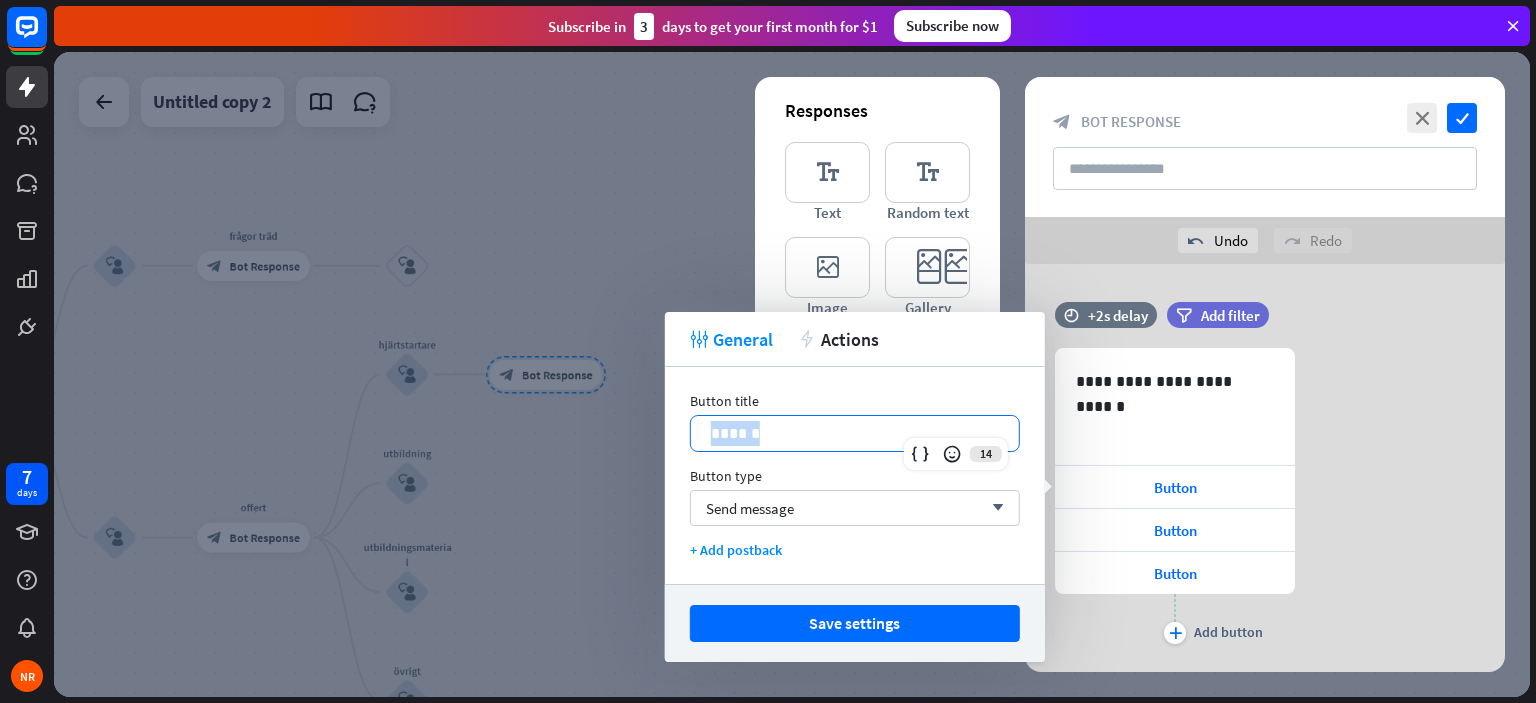 click on "******" at bounding box center (855, 433) 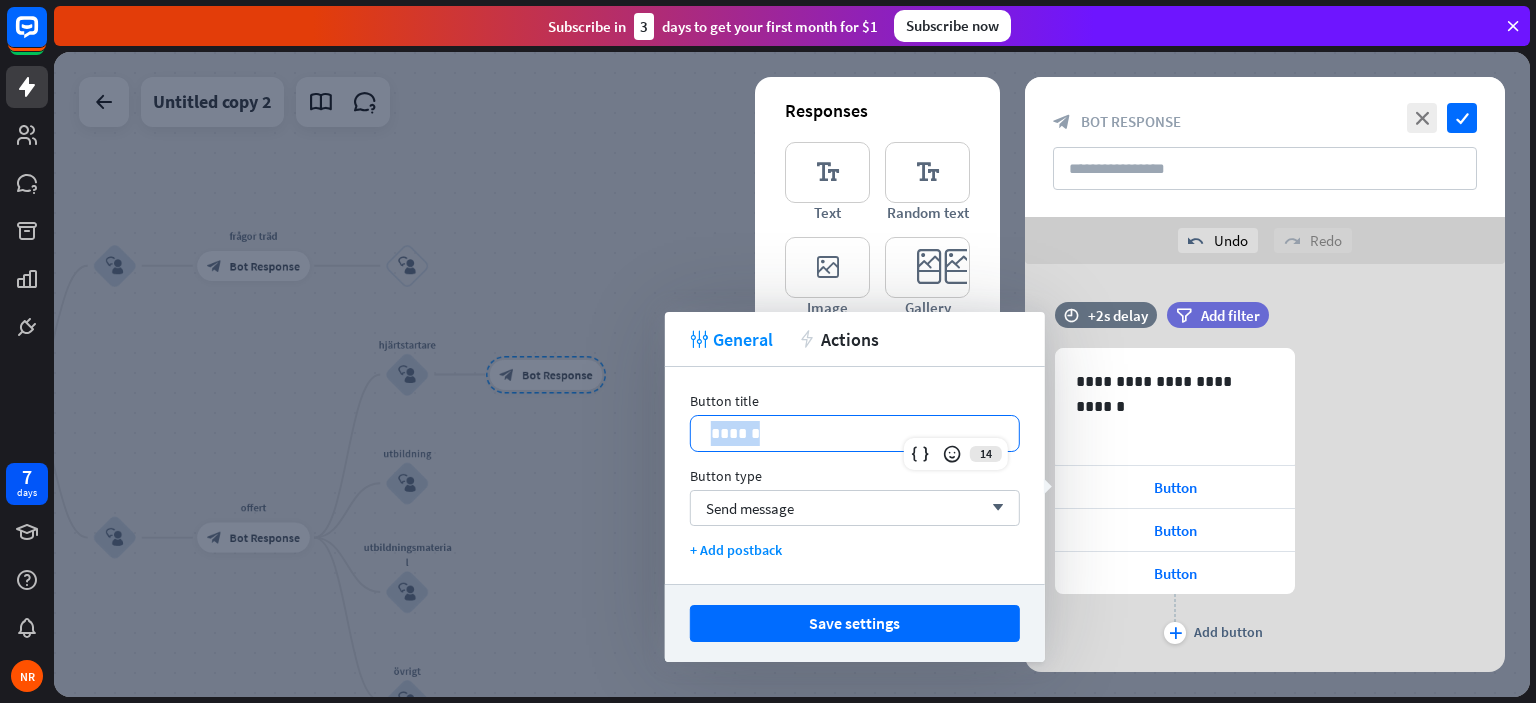 type 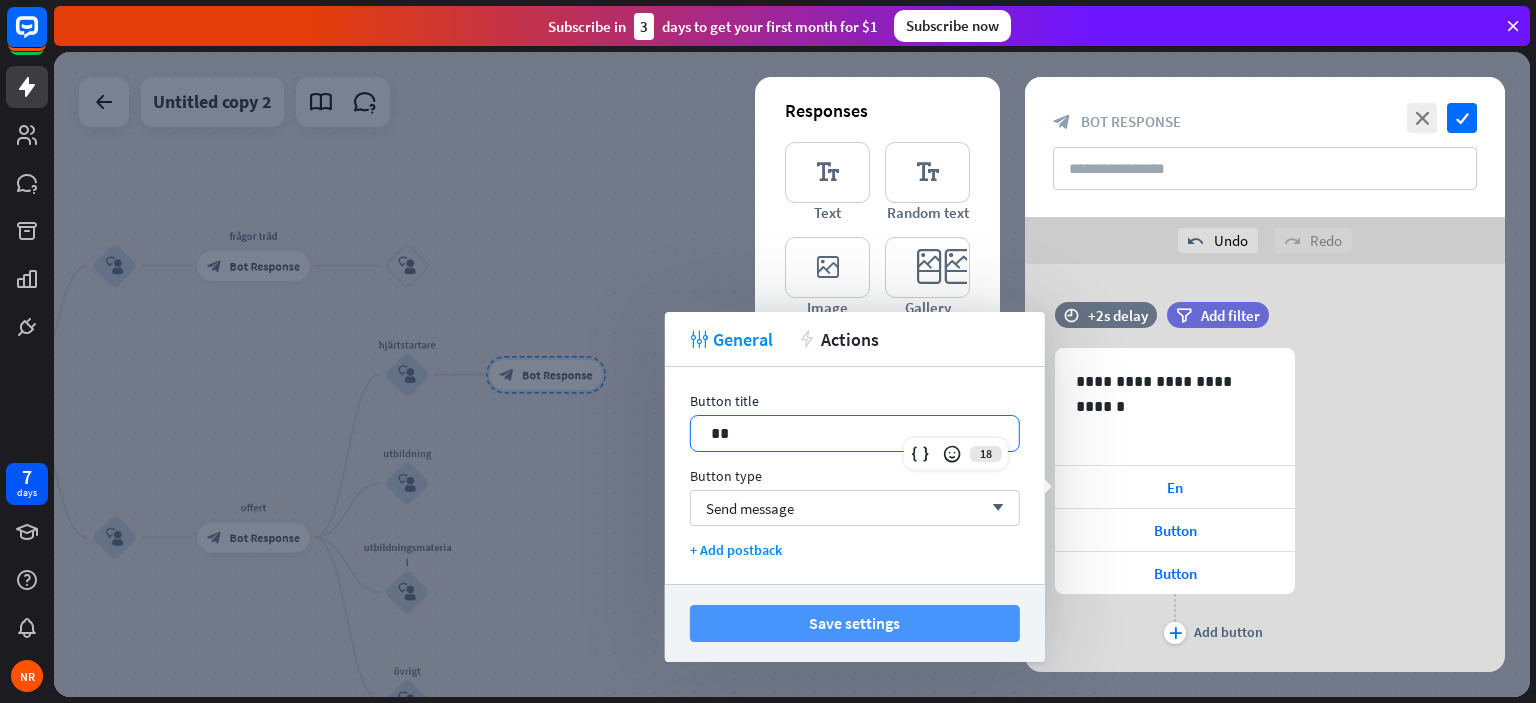 click on "Save settings" at bounding box center (855, 623) 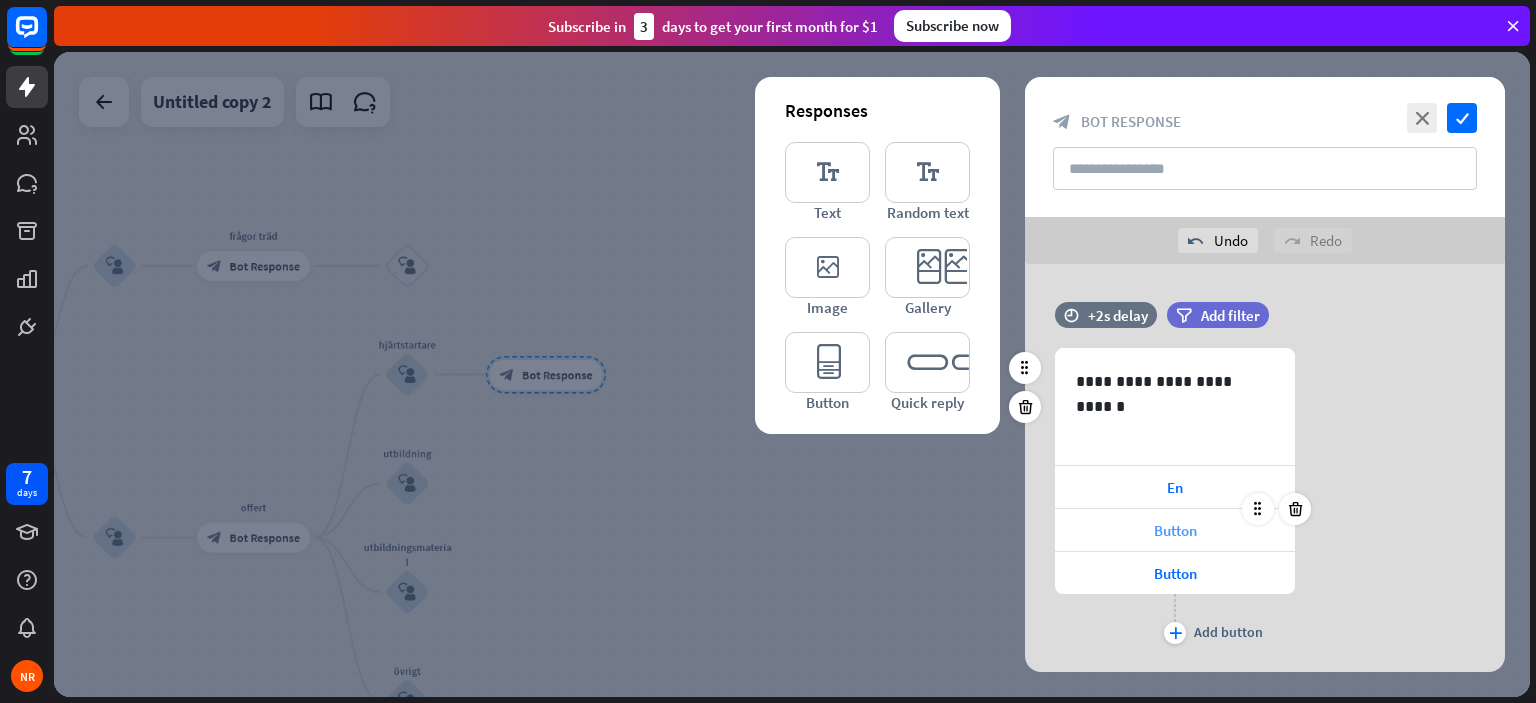click on "Button" at bounding box center (1175, 530) 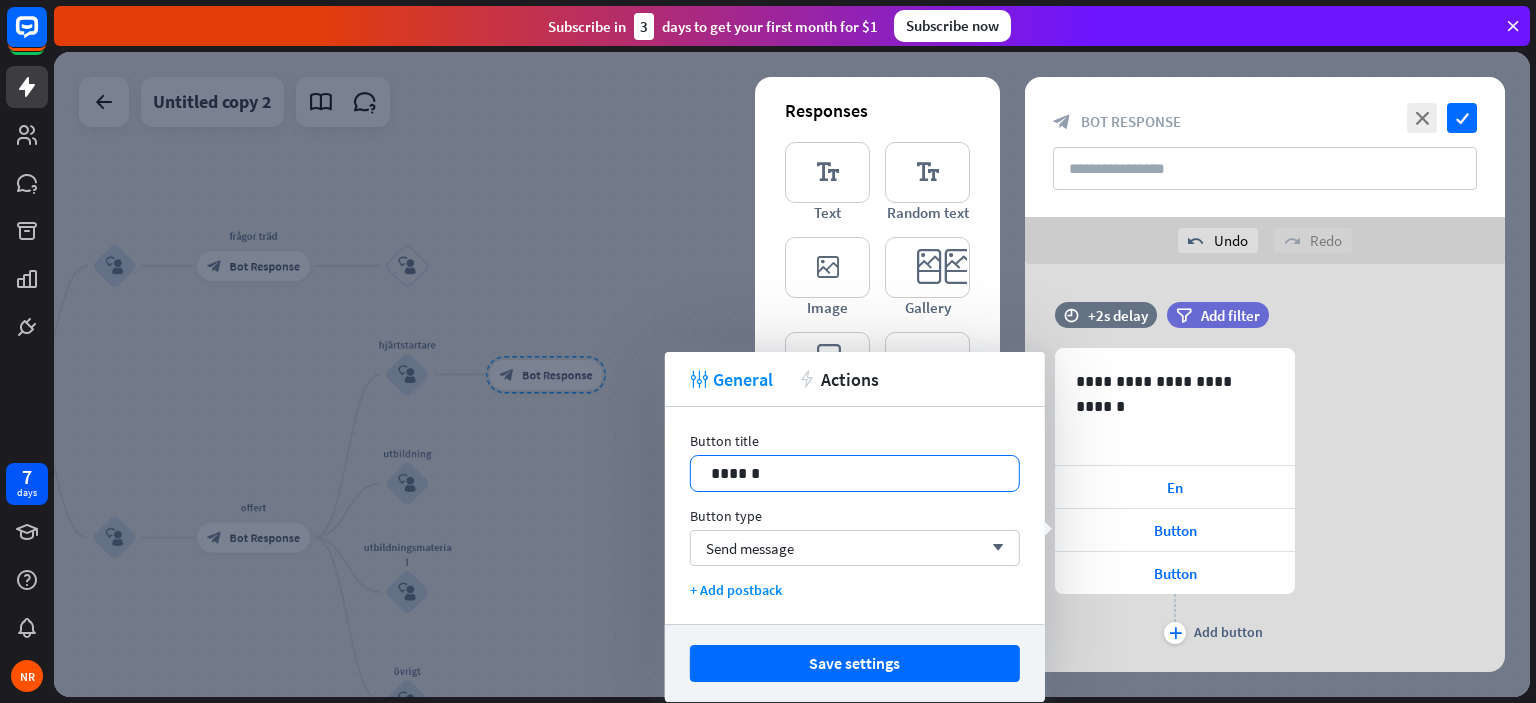 click on "******" at bounding box center (855, 473) 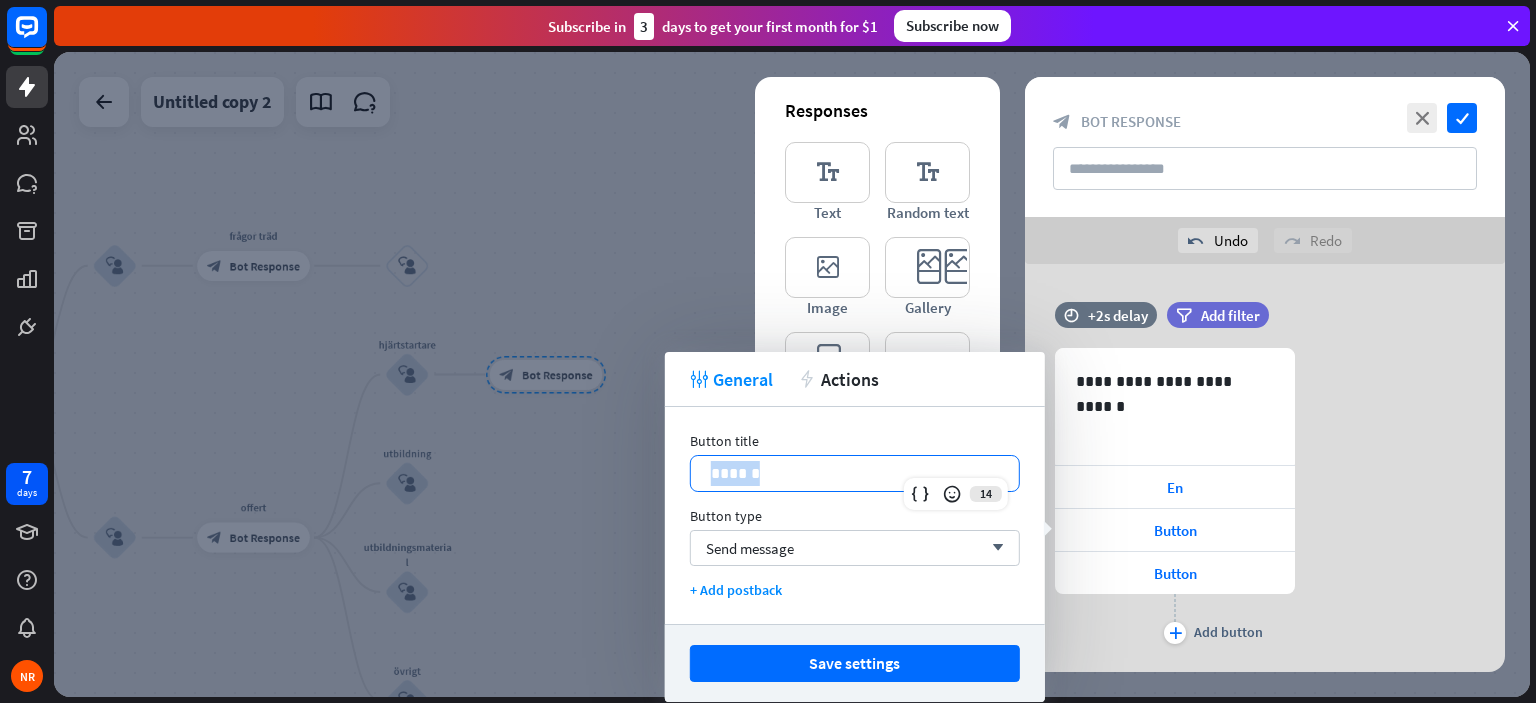 click on "******" at bounding box center [855, 473] 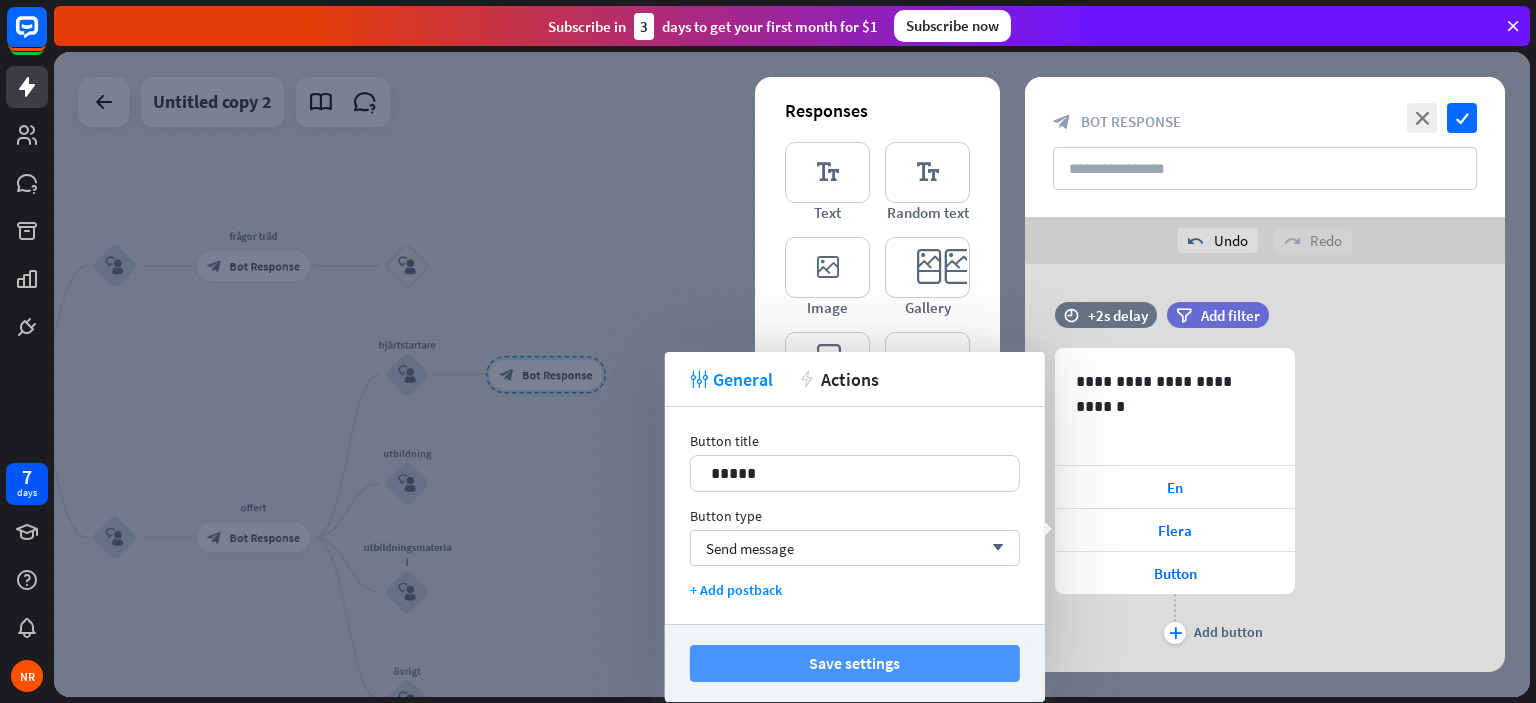 click on "Save settings" at bounding box center [855, 663] 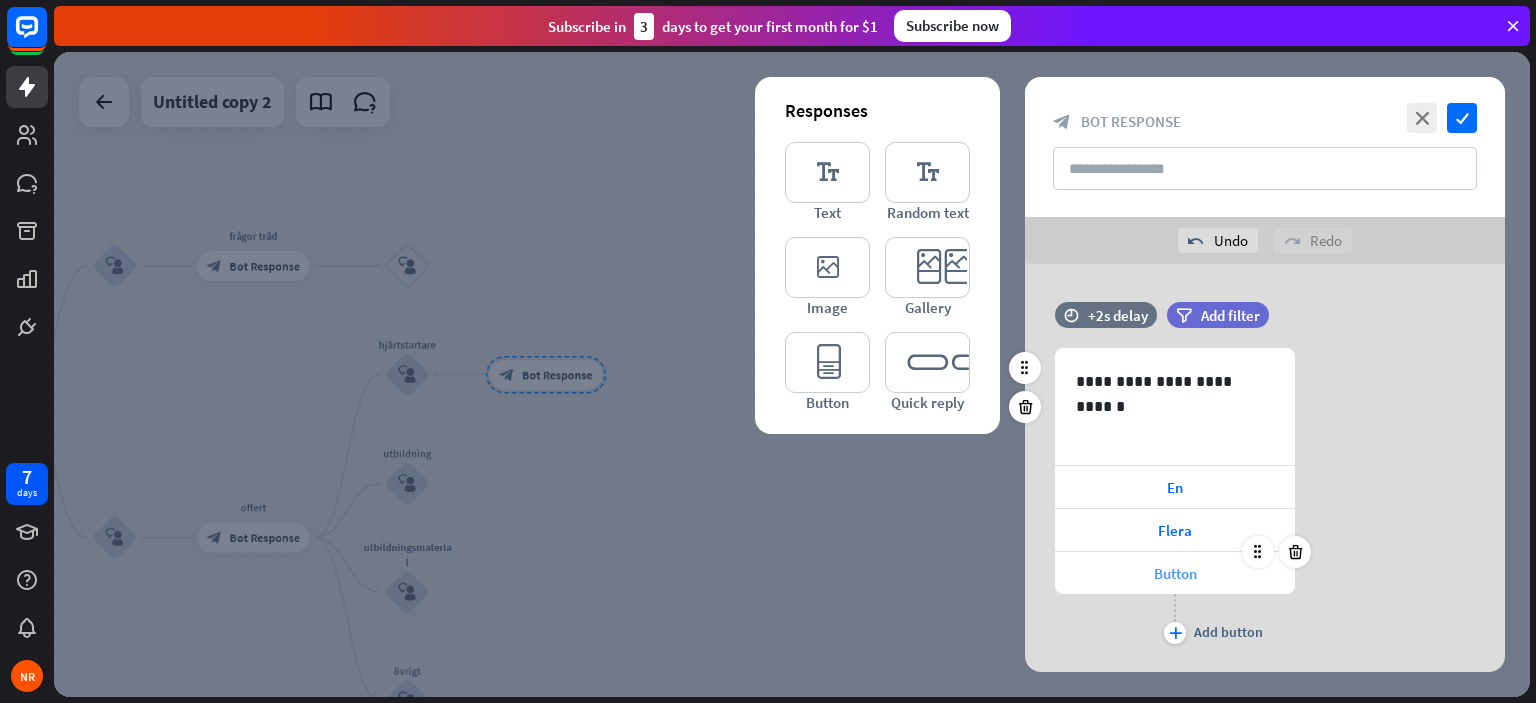 click on "Button" at bounding box center [1175, 573] 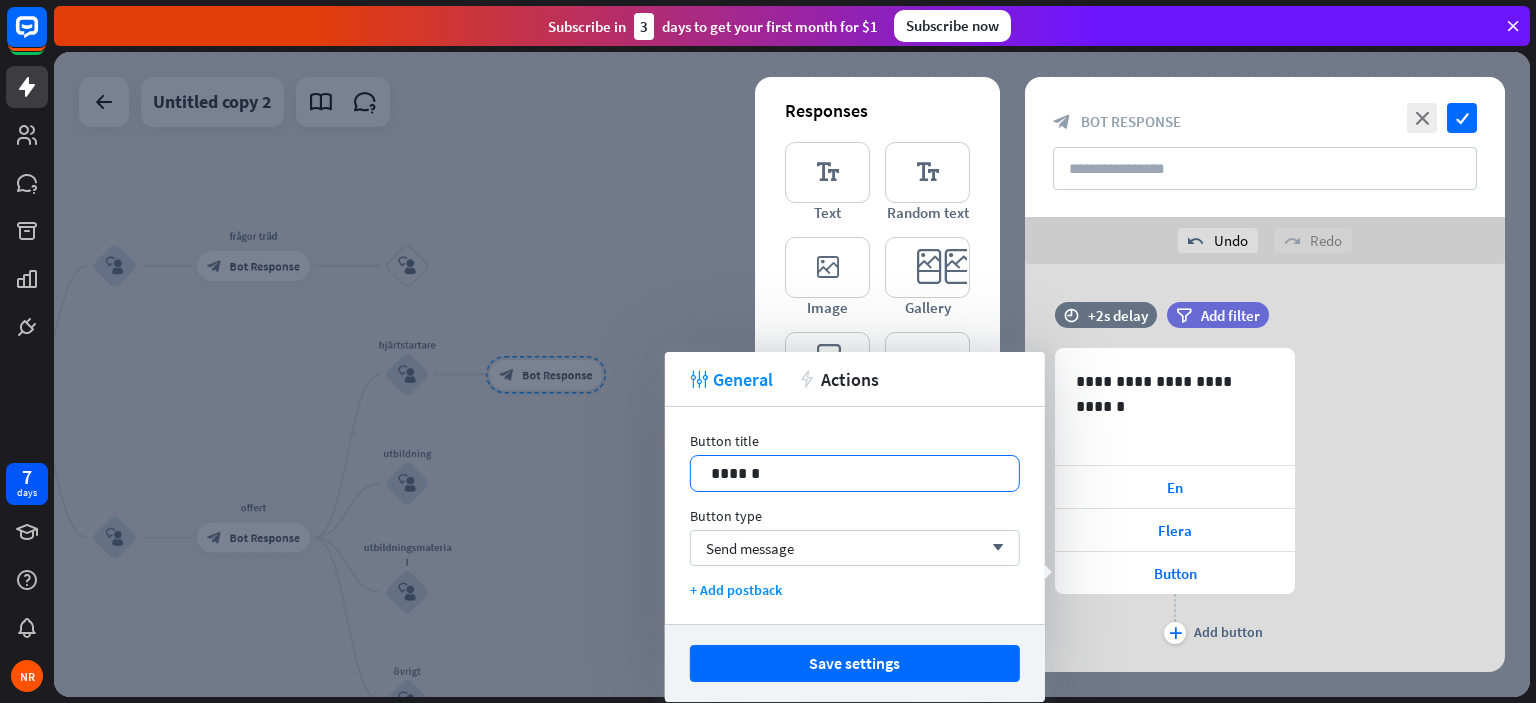 click on "******" at bounding box center (855, 473) 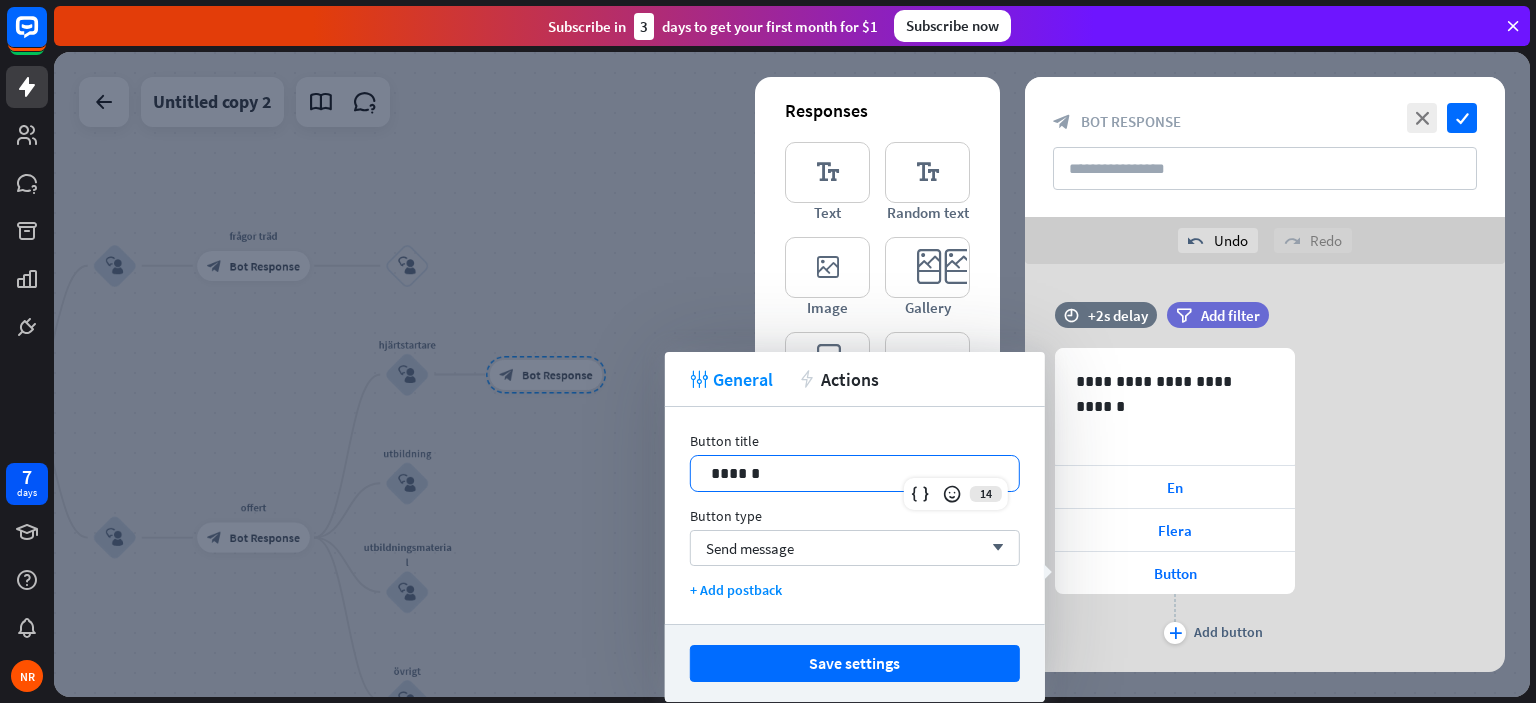 click on "******" at bounding box center (855, 473) 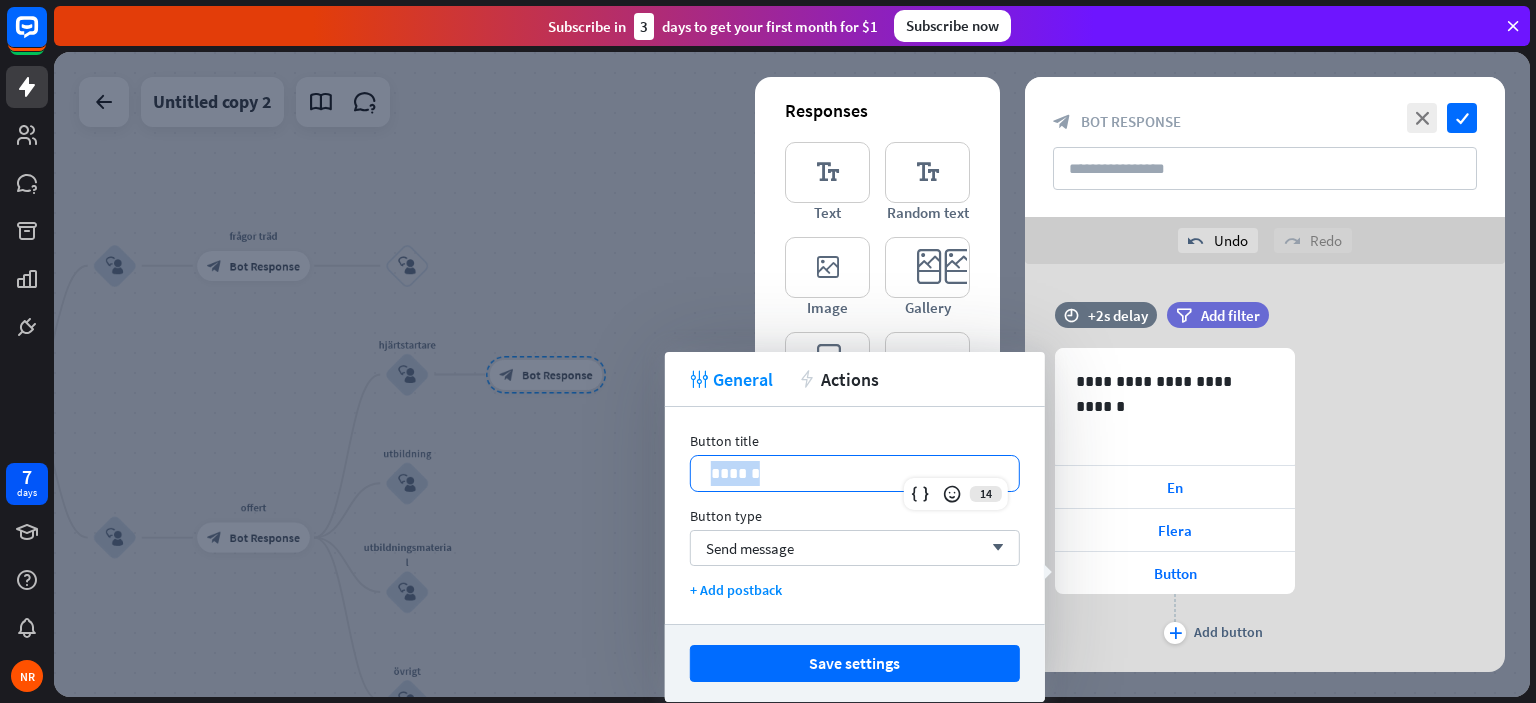click on "******" at bounding box center (855, 473) 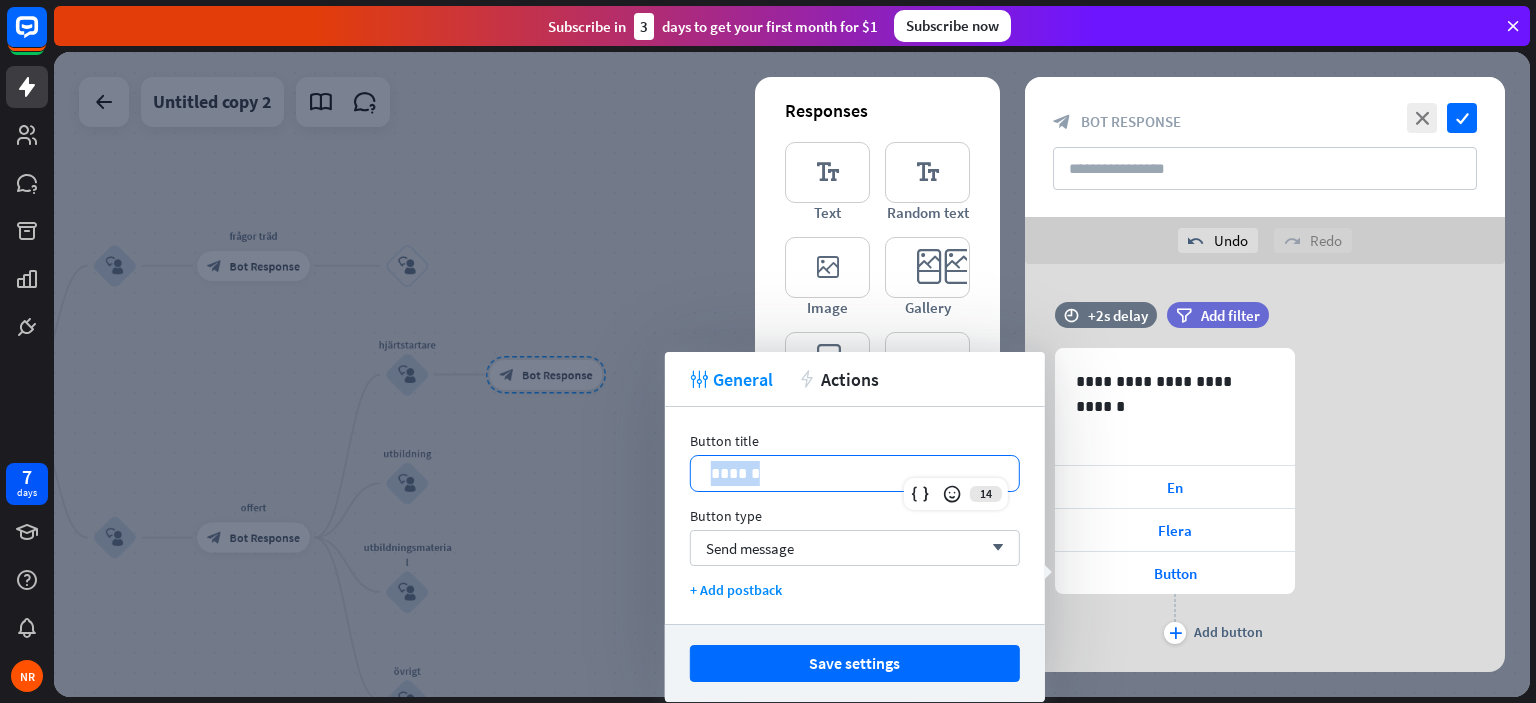 type 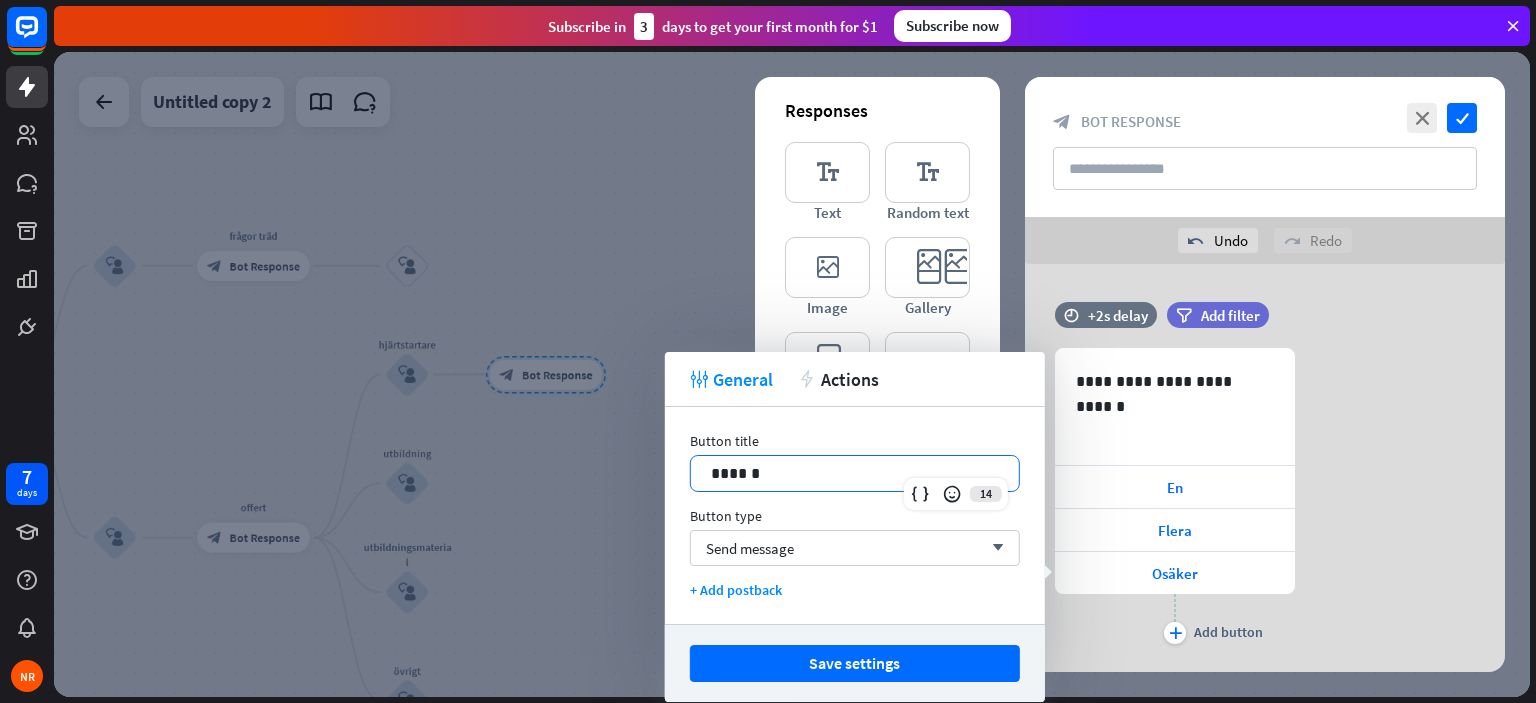 click on "Save settings" at bounding box center [855, 663] 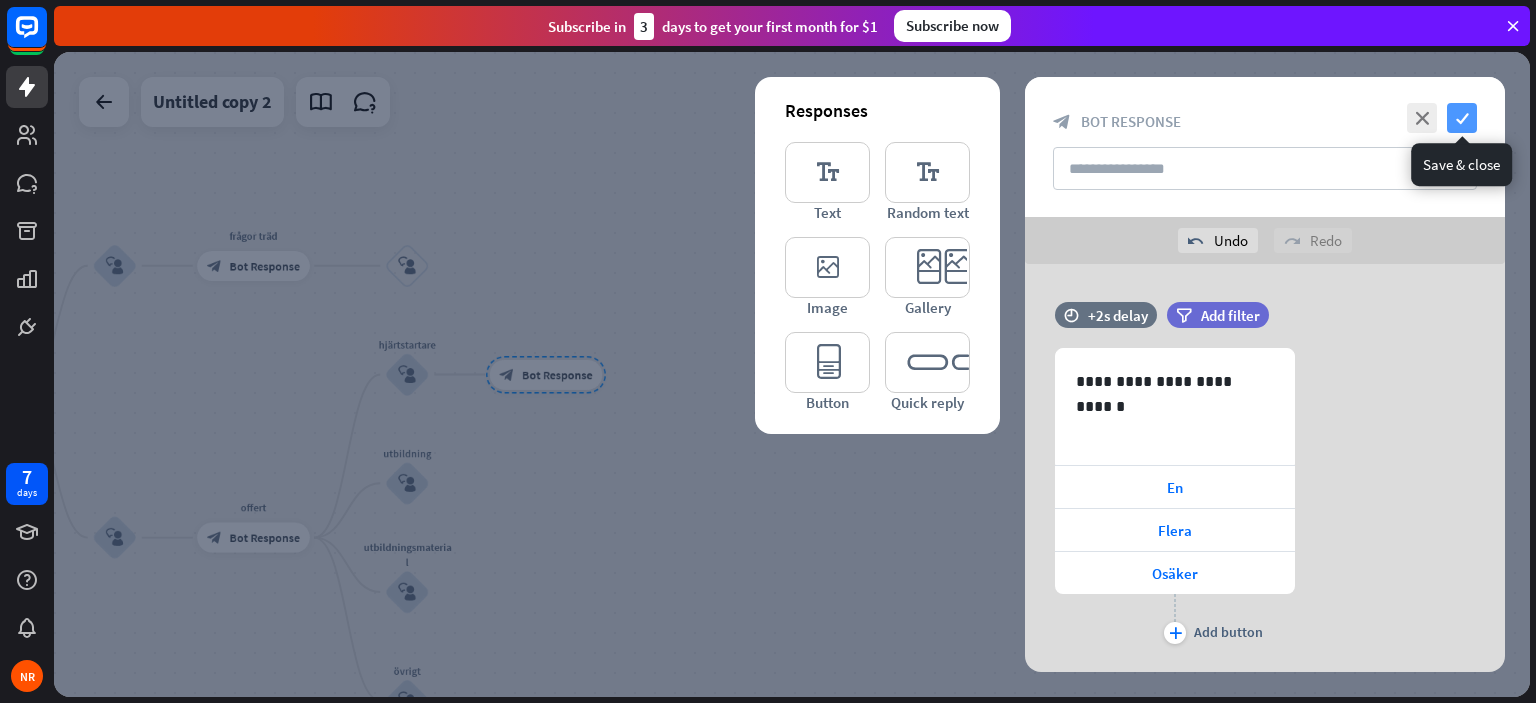 click on "check" at bounding box center [1462, 118] 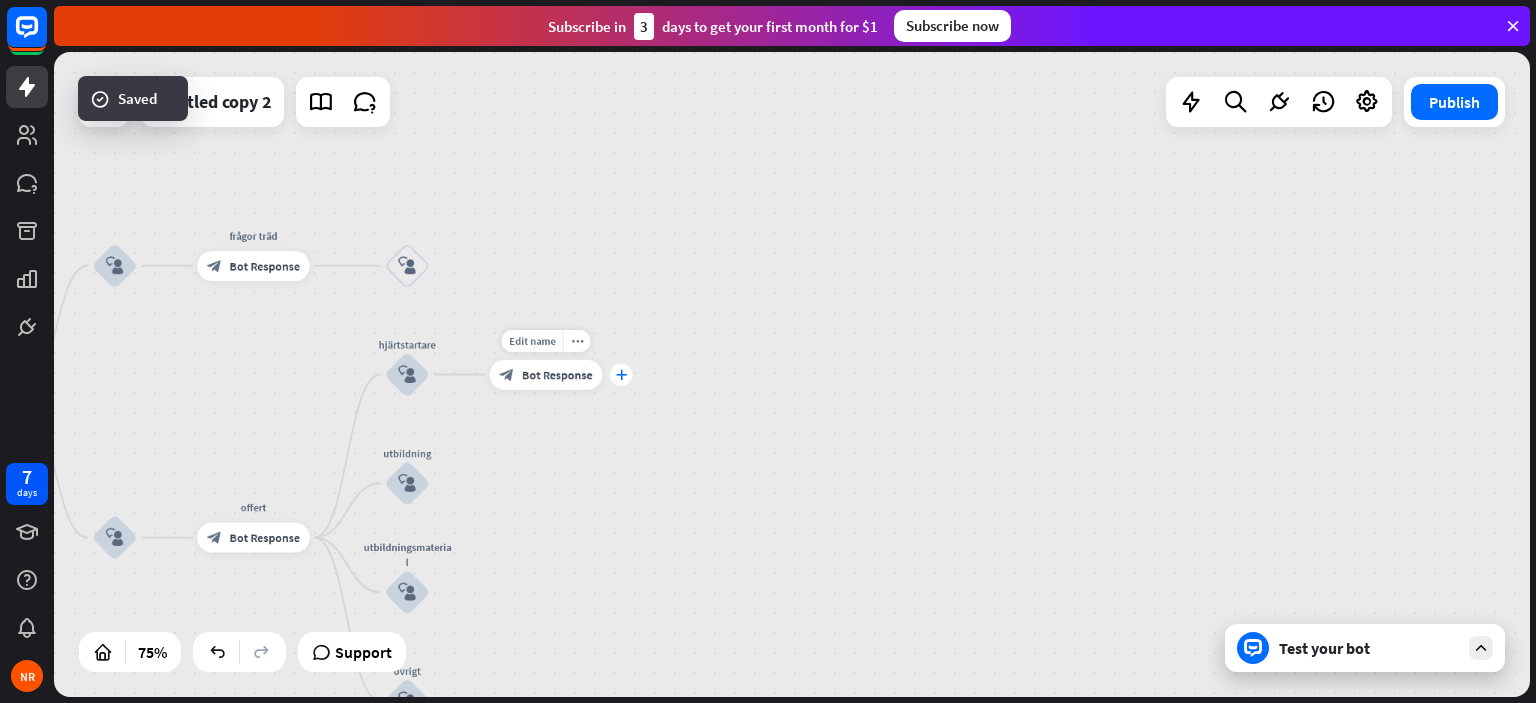 click on "plus" at bounding box center (621, 374) 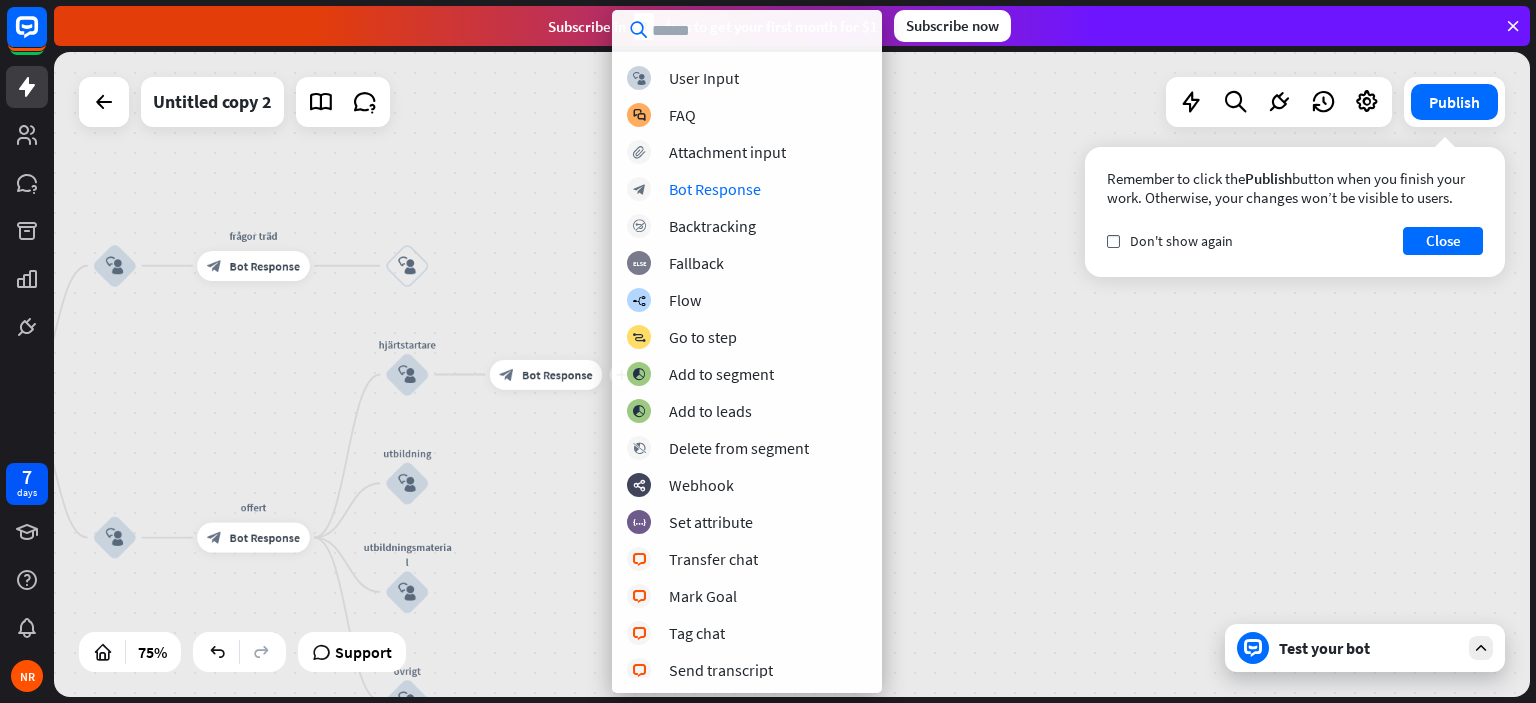 click on "home_2   Start point                 Welcome message   block_bot_response   Bot Response                   block_user_input                 frågor träd   block_bot_response   Bot Response                   block_user_input                   block_user_input                 offert   block_bot_response   Bot Response                 hjärtstartare   block_user_input               plus     block_bot_response   Bot Response                 utbildning   block_user_input                 utbildningsmaterial   block_user_input                 övrigt   block_user_input                     AI Assist                   block_fallback   Default fallback" at bounding box center (792, 374) 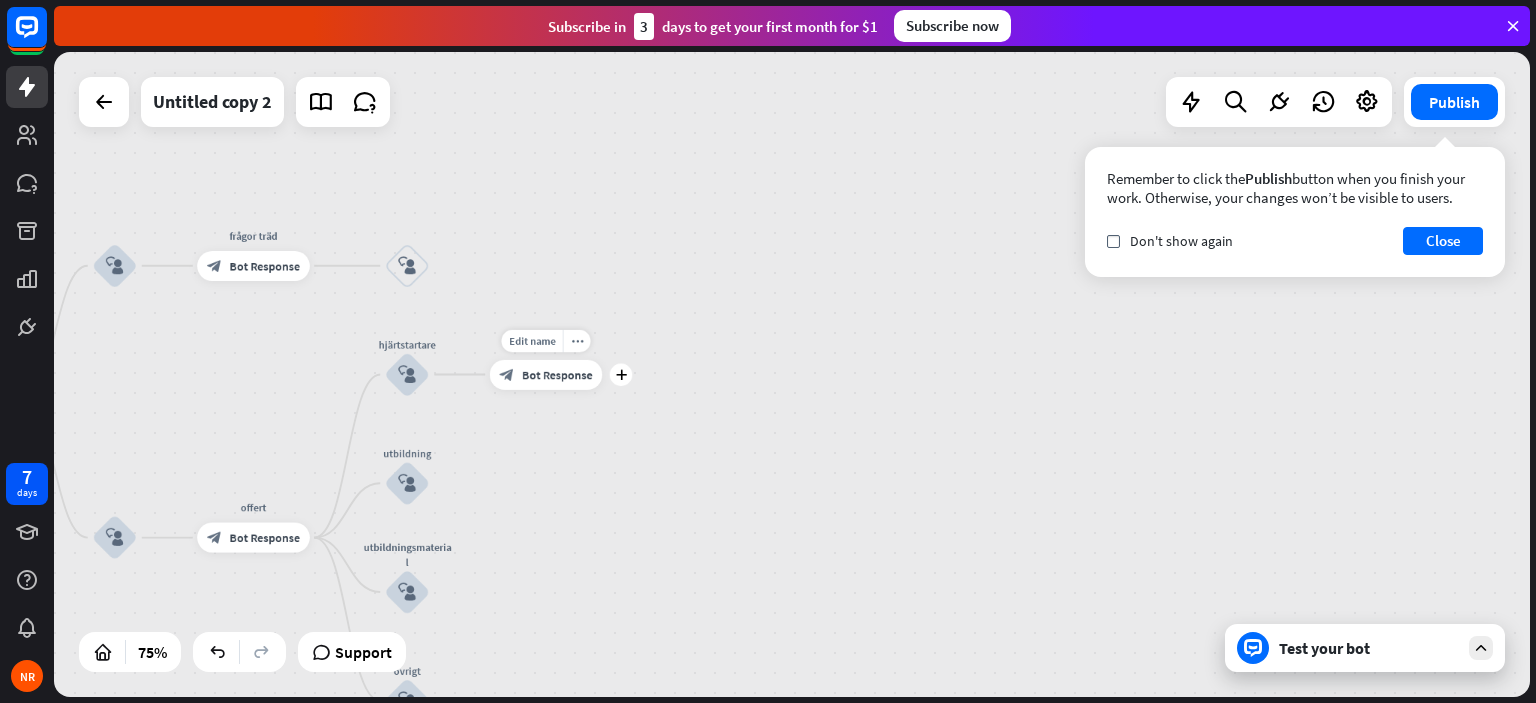 click on "Bot Response" at bounding box center (557, 374) 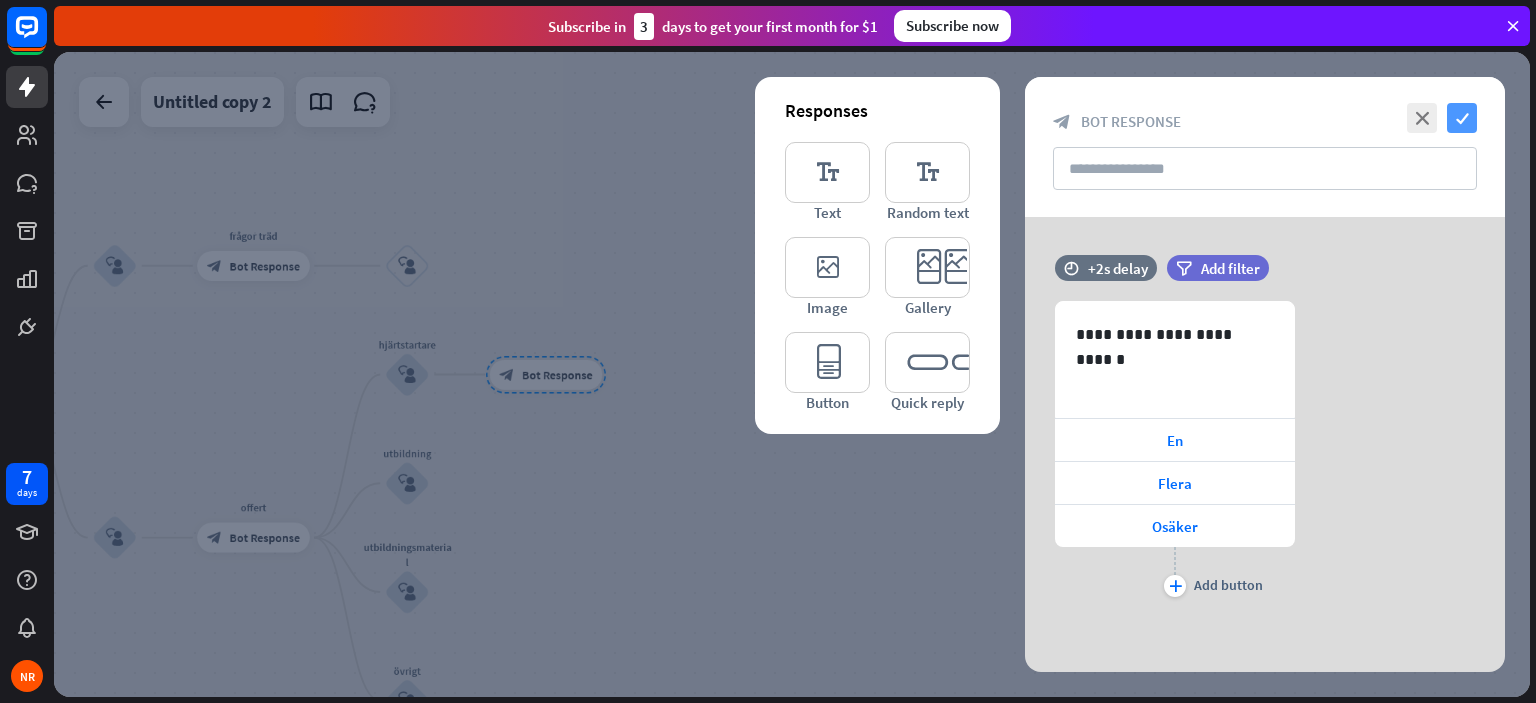 click on "check" at bounding box center (1462, 118) 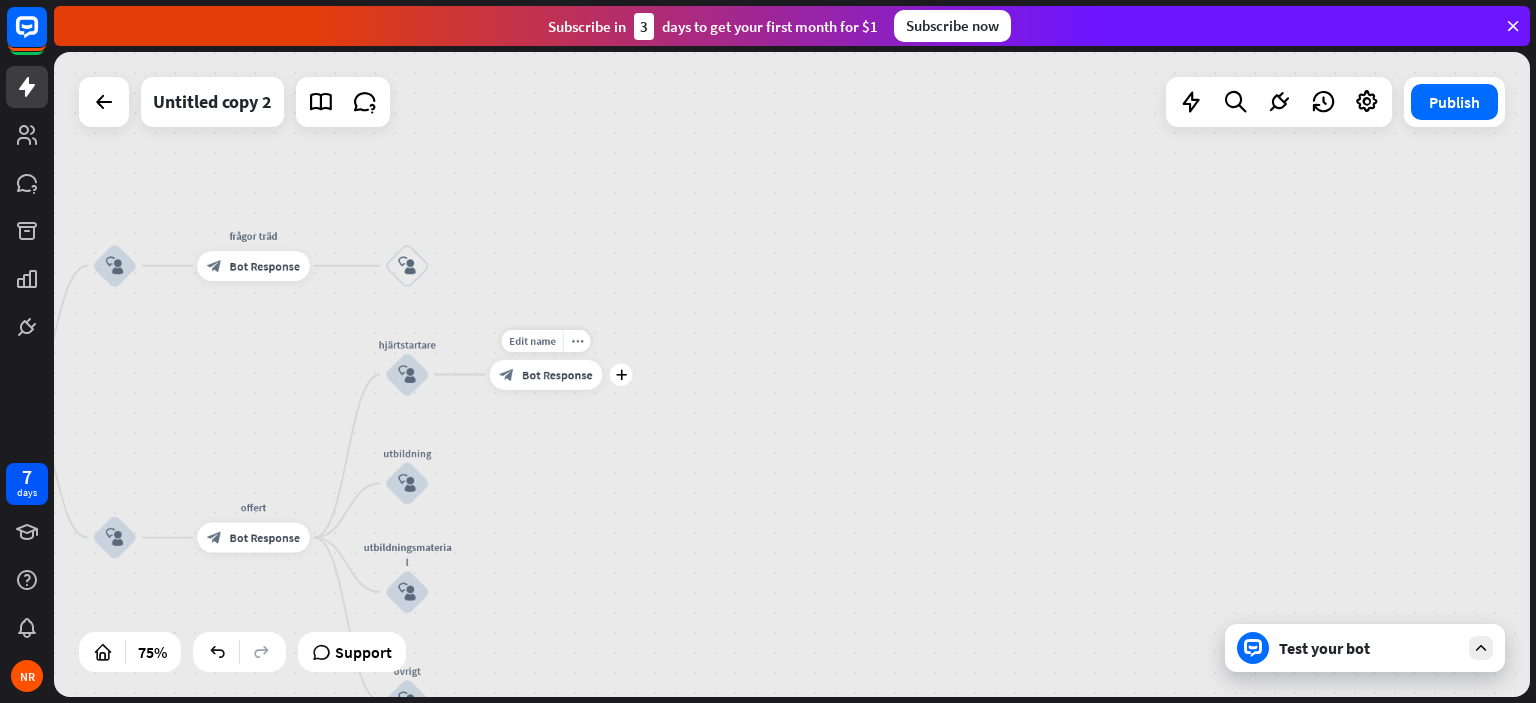 click on "Bot Response" at bounding box center (557, 374) 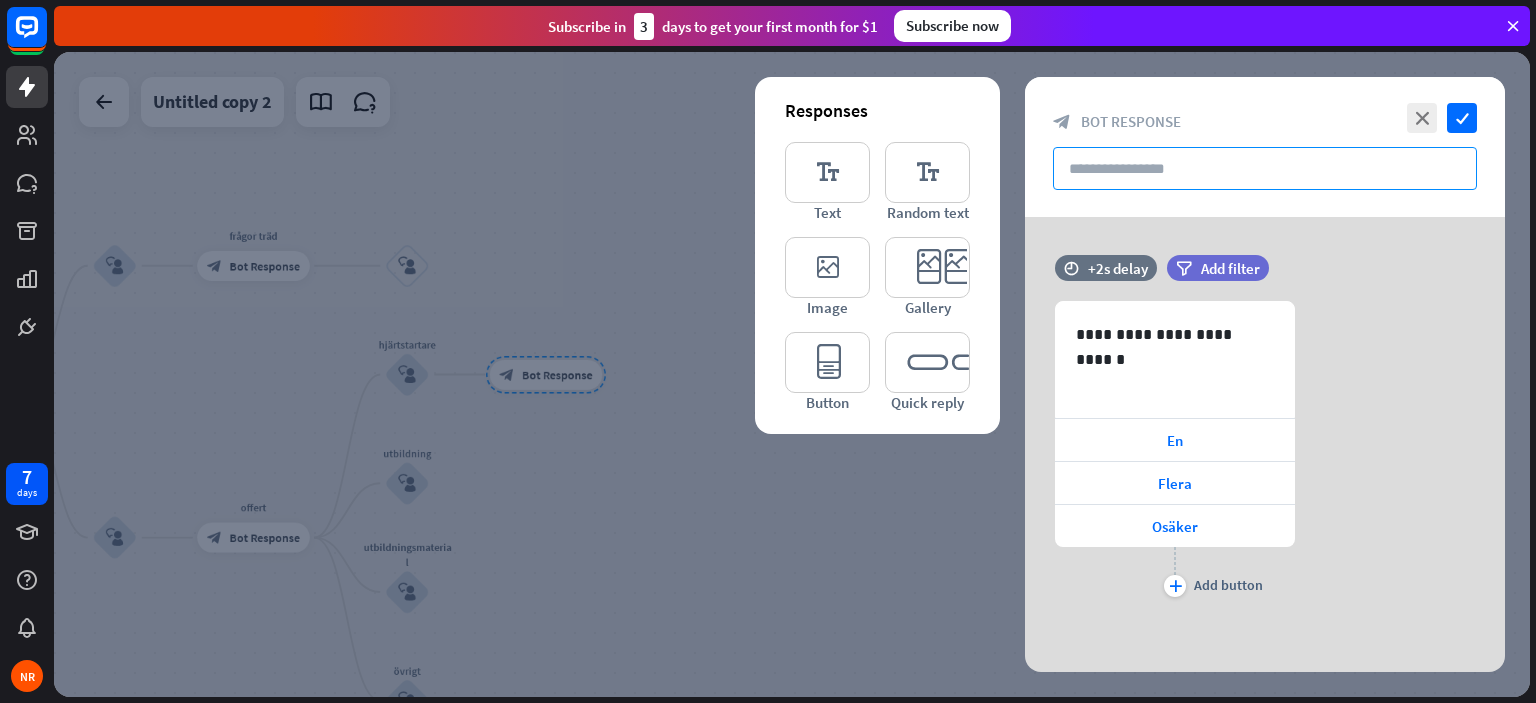 click at bounding box center (1265, 168) 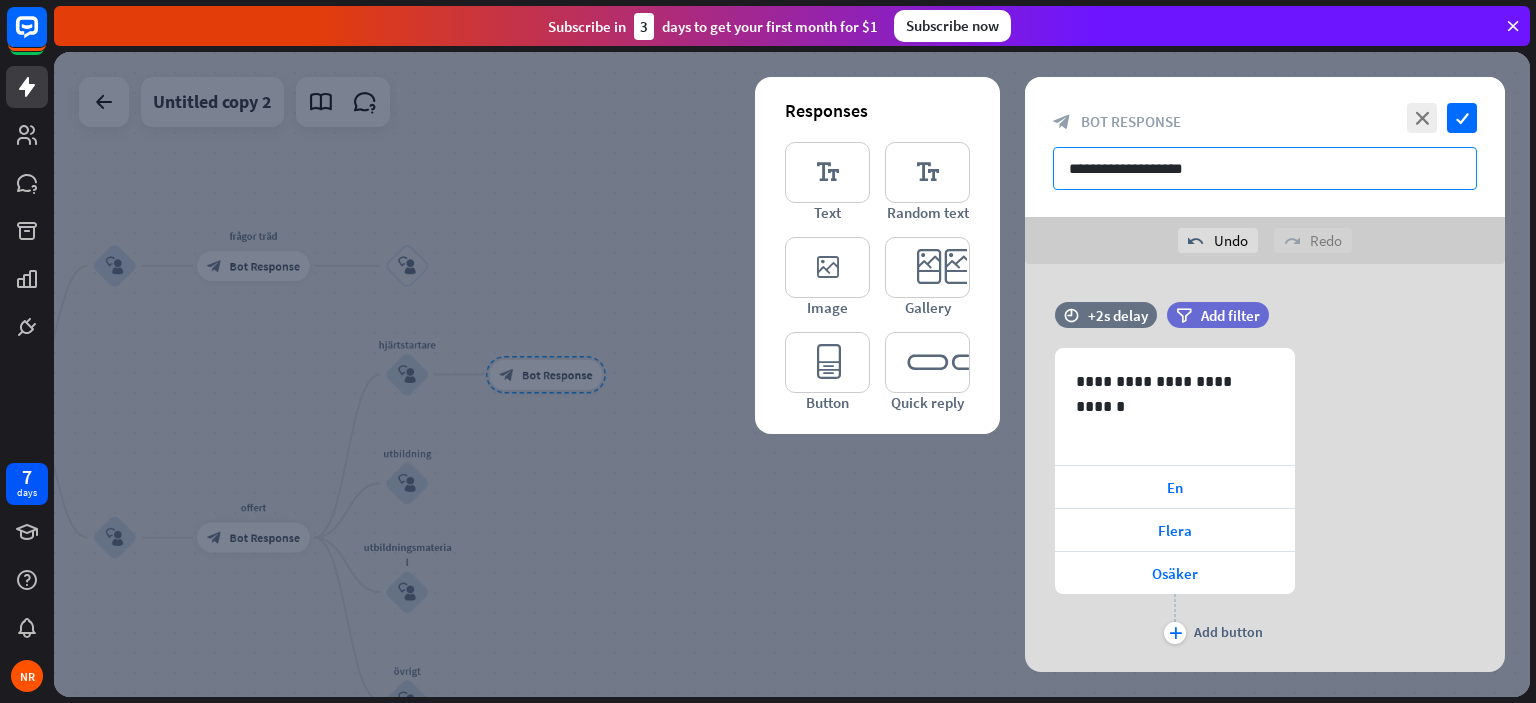 type on "**********" 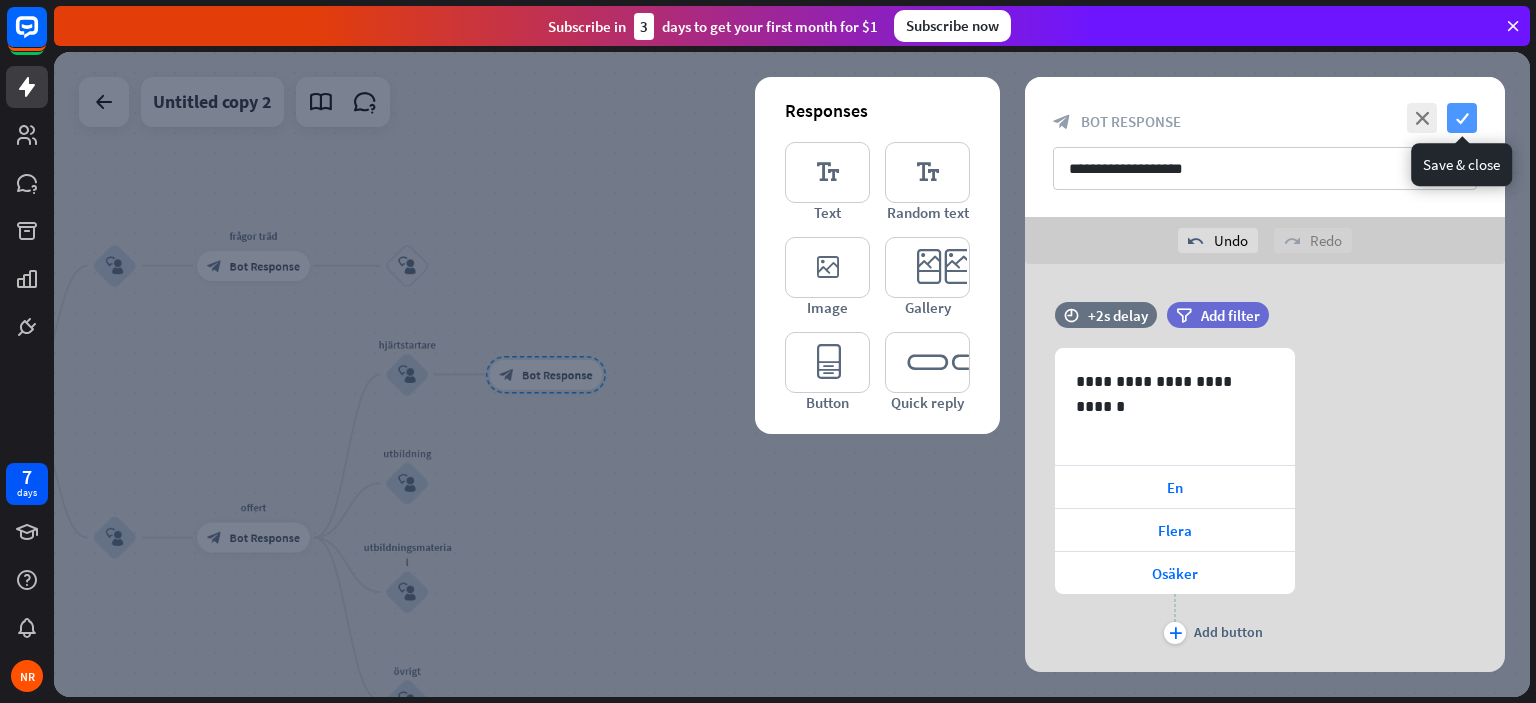 click on "check" at bounding box center (1462, 118) 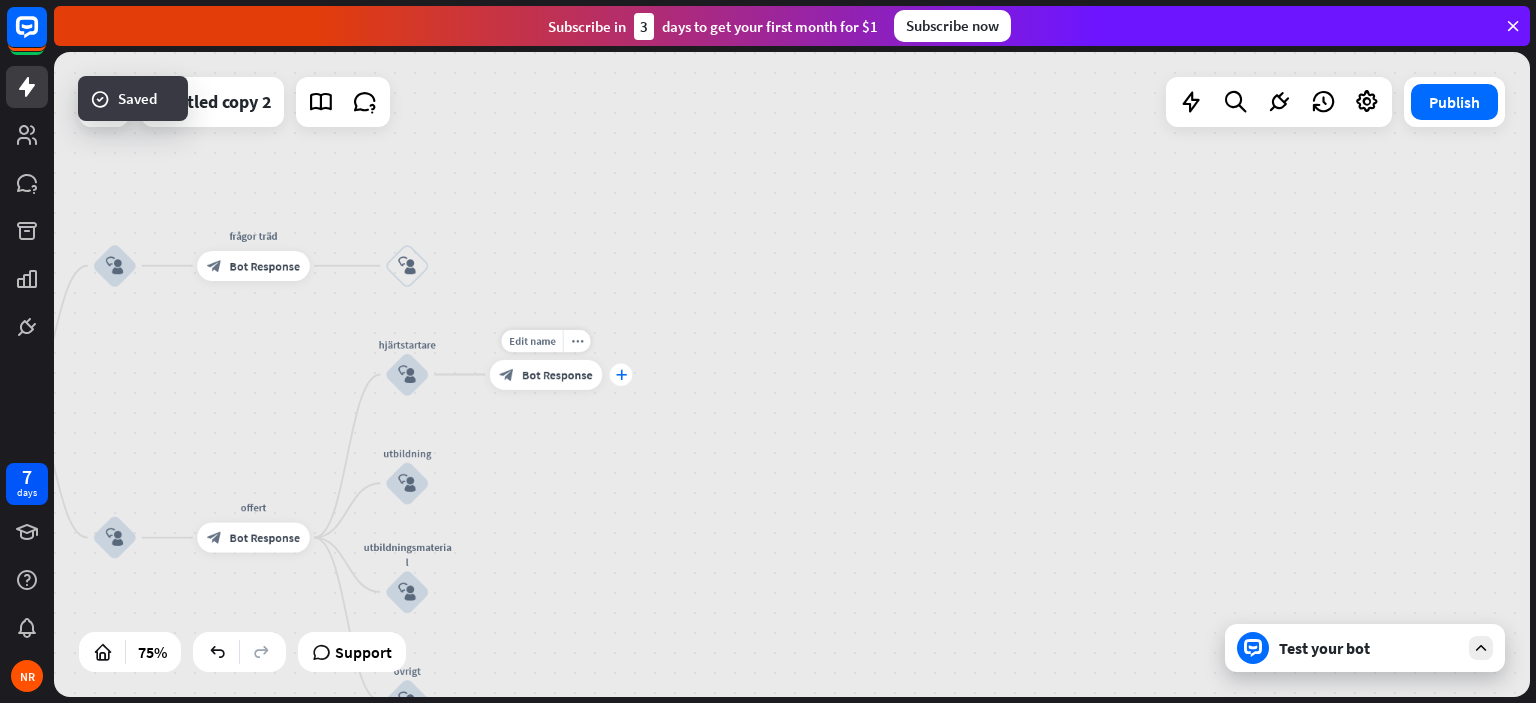 click on "plus" at bounding box center [620, 374] 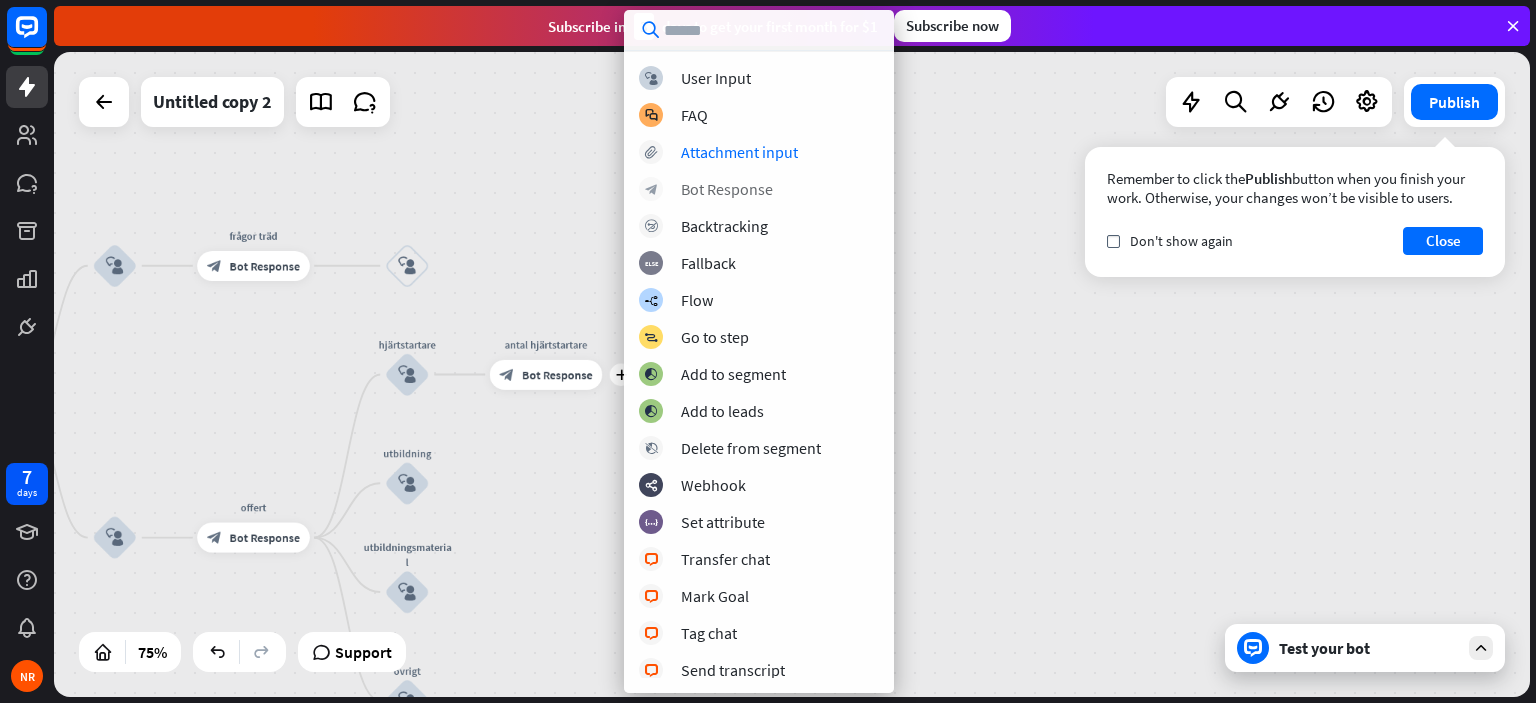 click on "Bot Response" at bounding box center [727, 189] 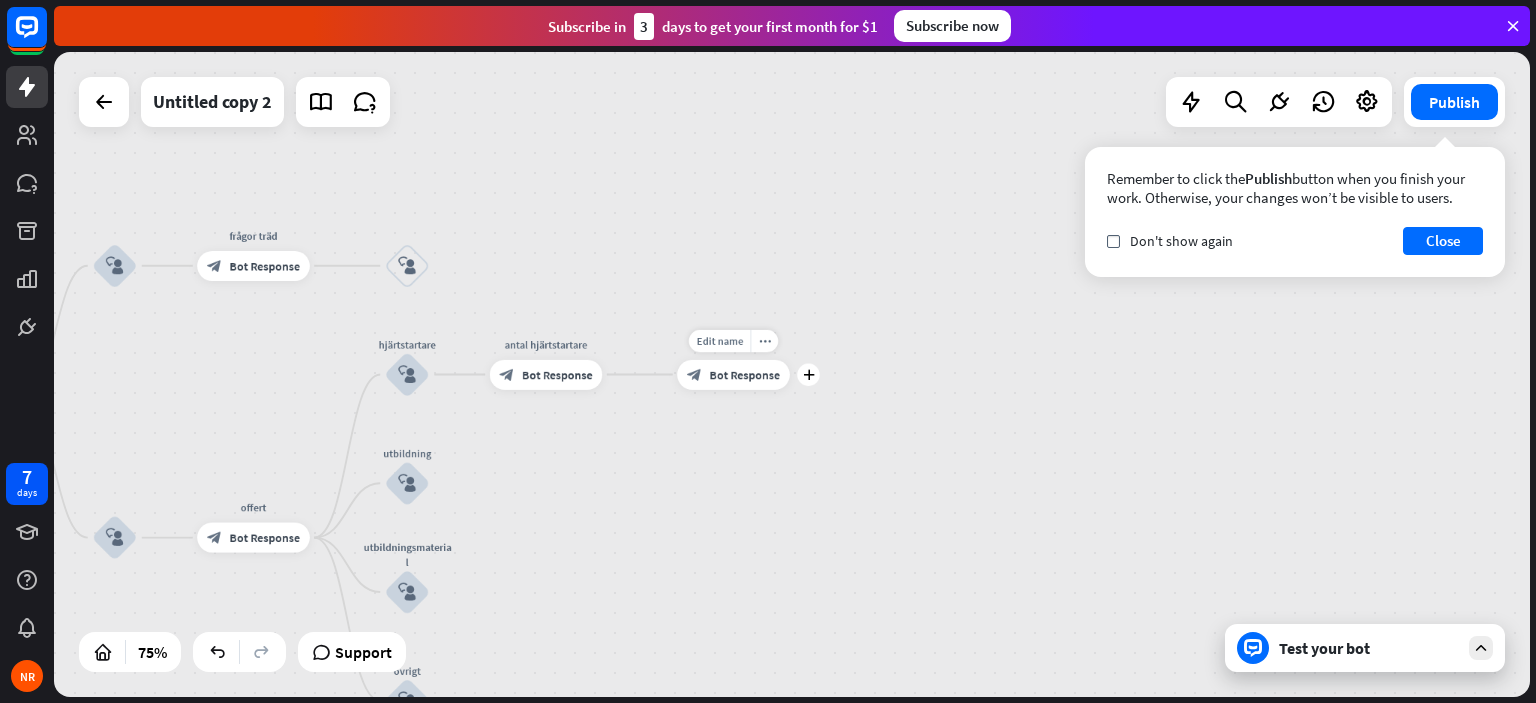 click on "block_bot_response   Bot Response" at bounding box center (733, 374) 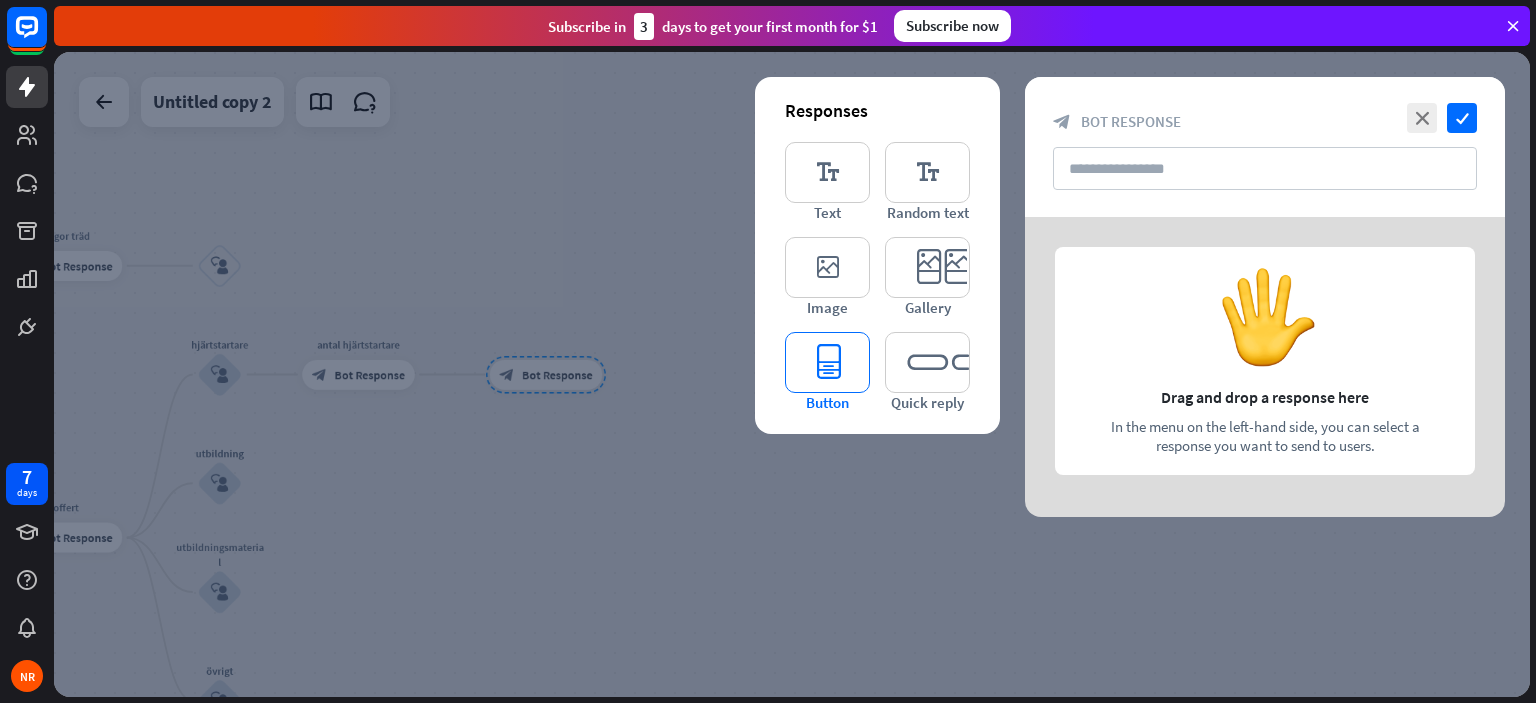 click on "editor_button" at bounding box center (827, 362) 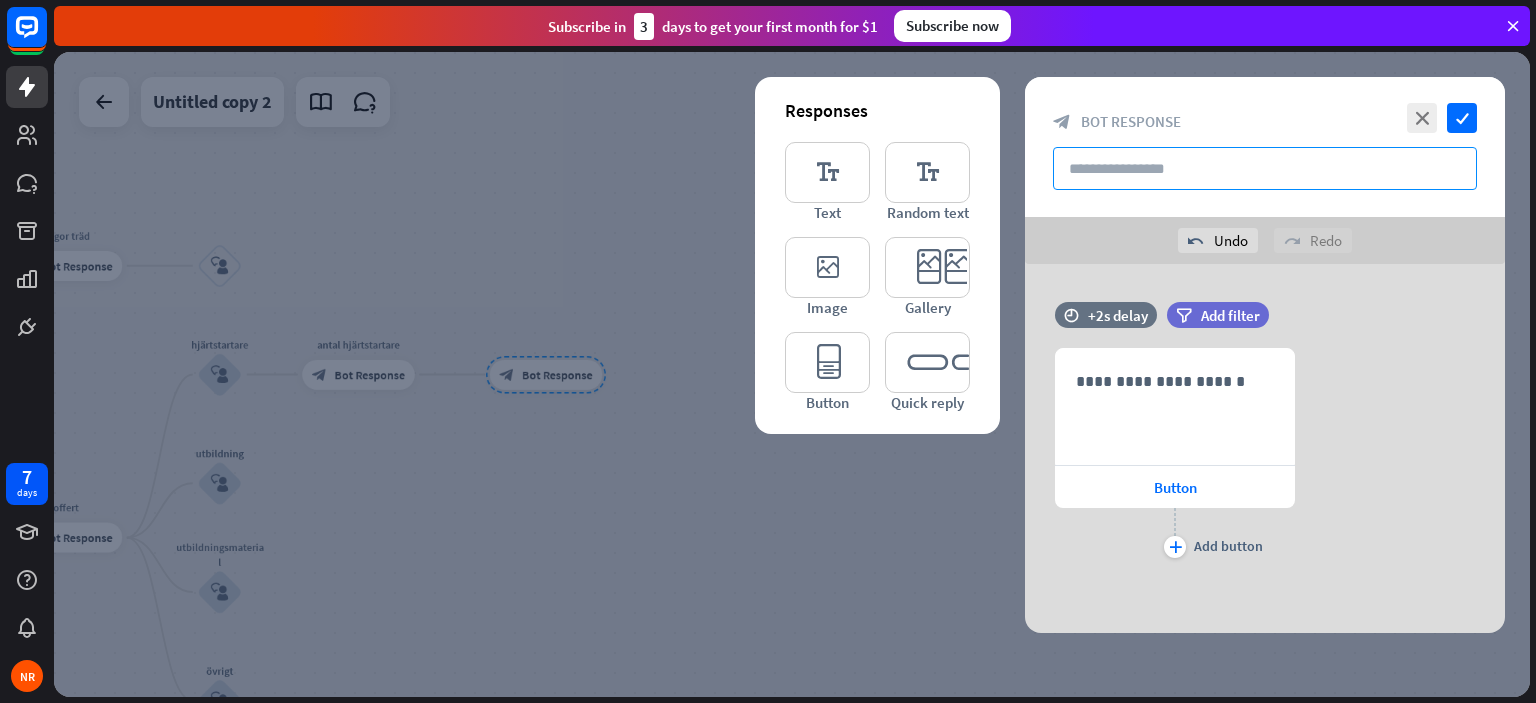 click at bounding box center (1265, 168) 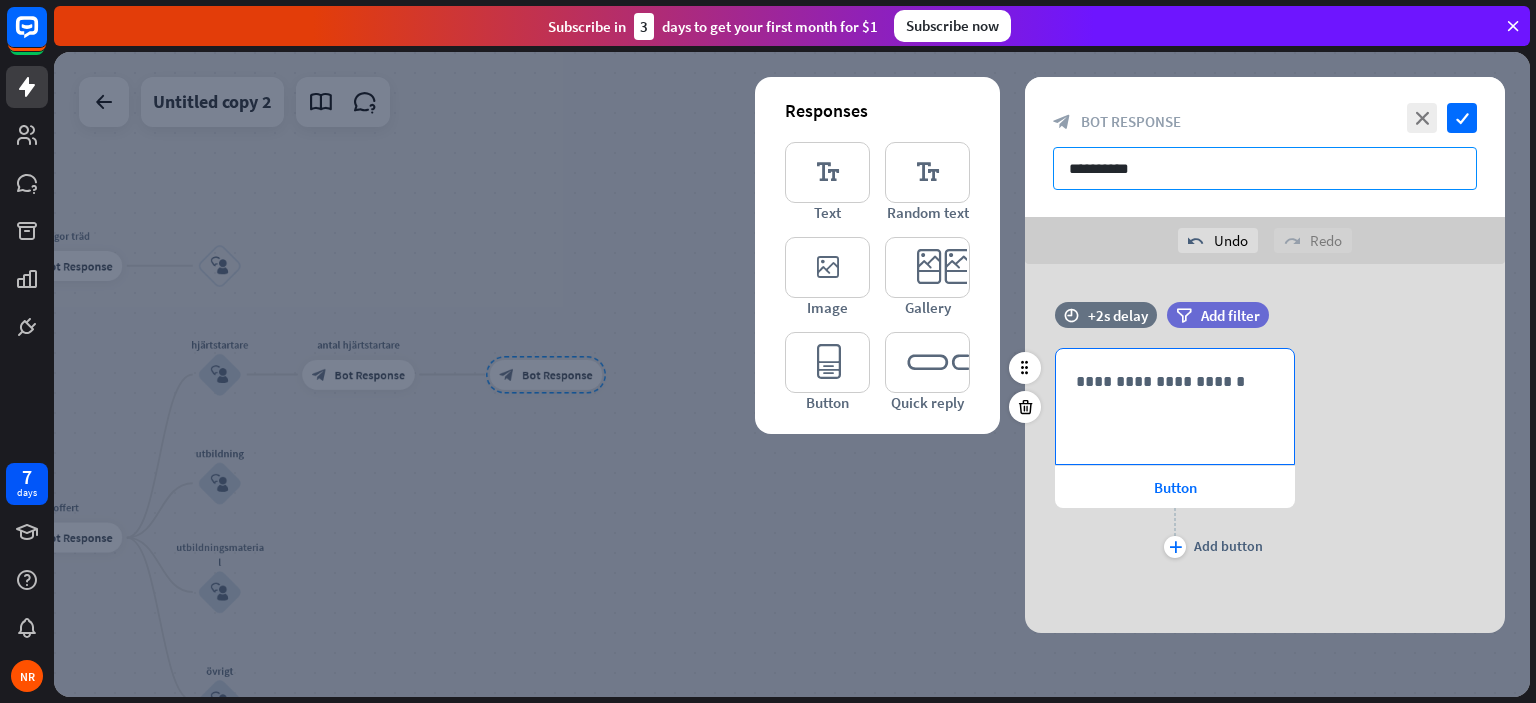 type on "**********" 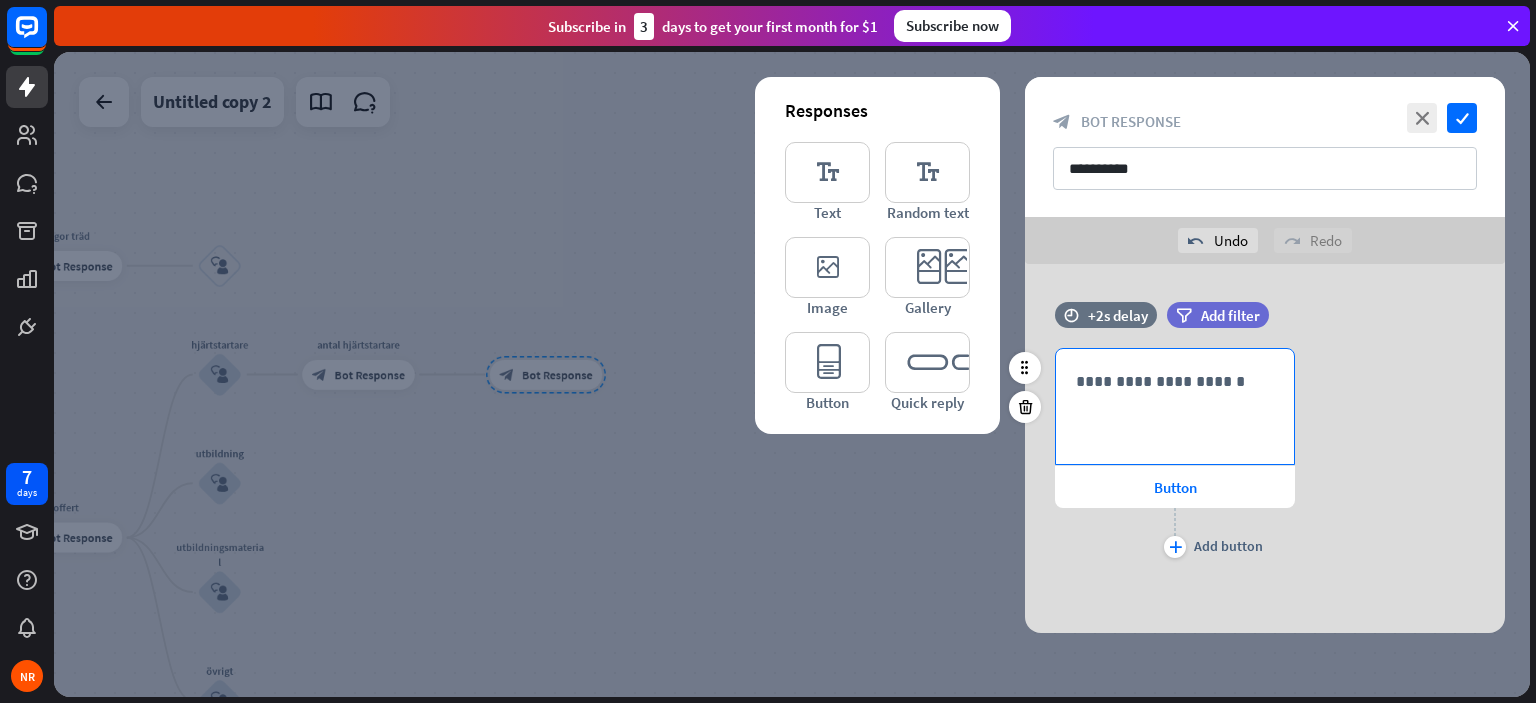 click on "**********" at bounding box center (1175, 381) 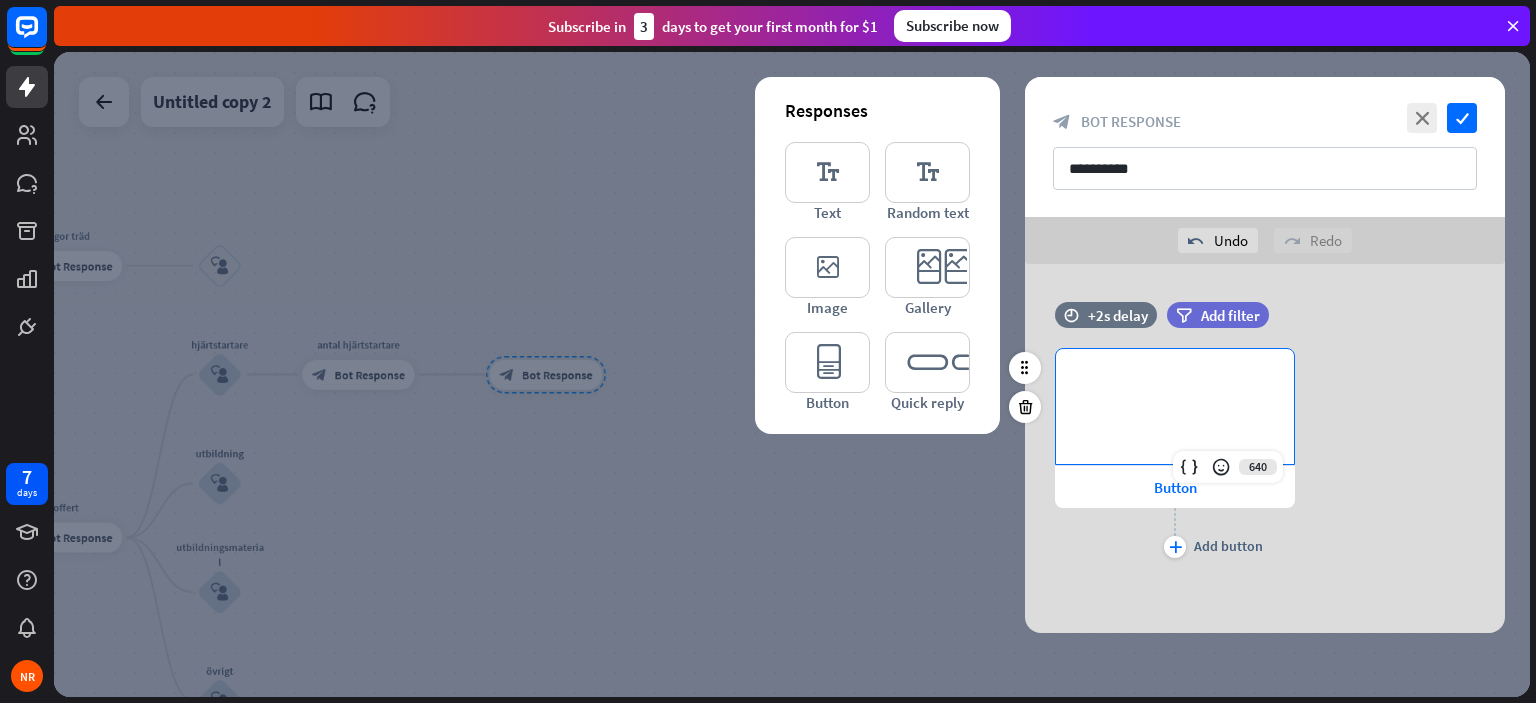 type 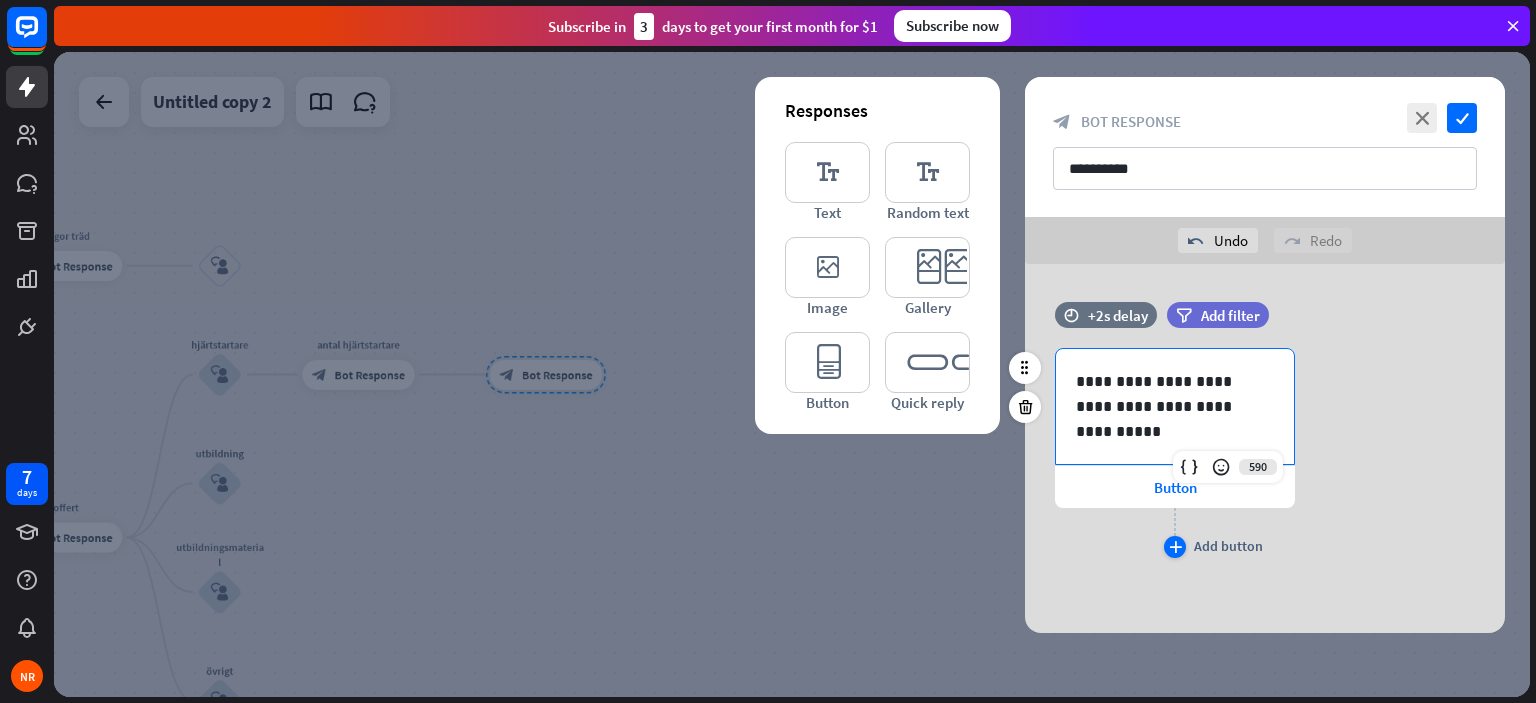 click on "plus" at bounding box center (1175, 547) 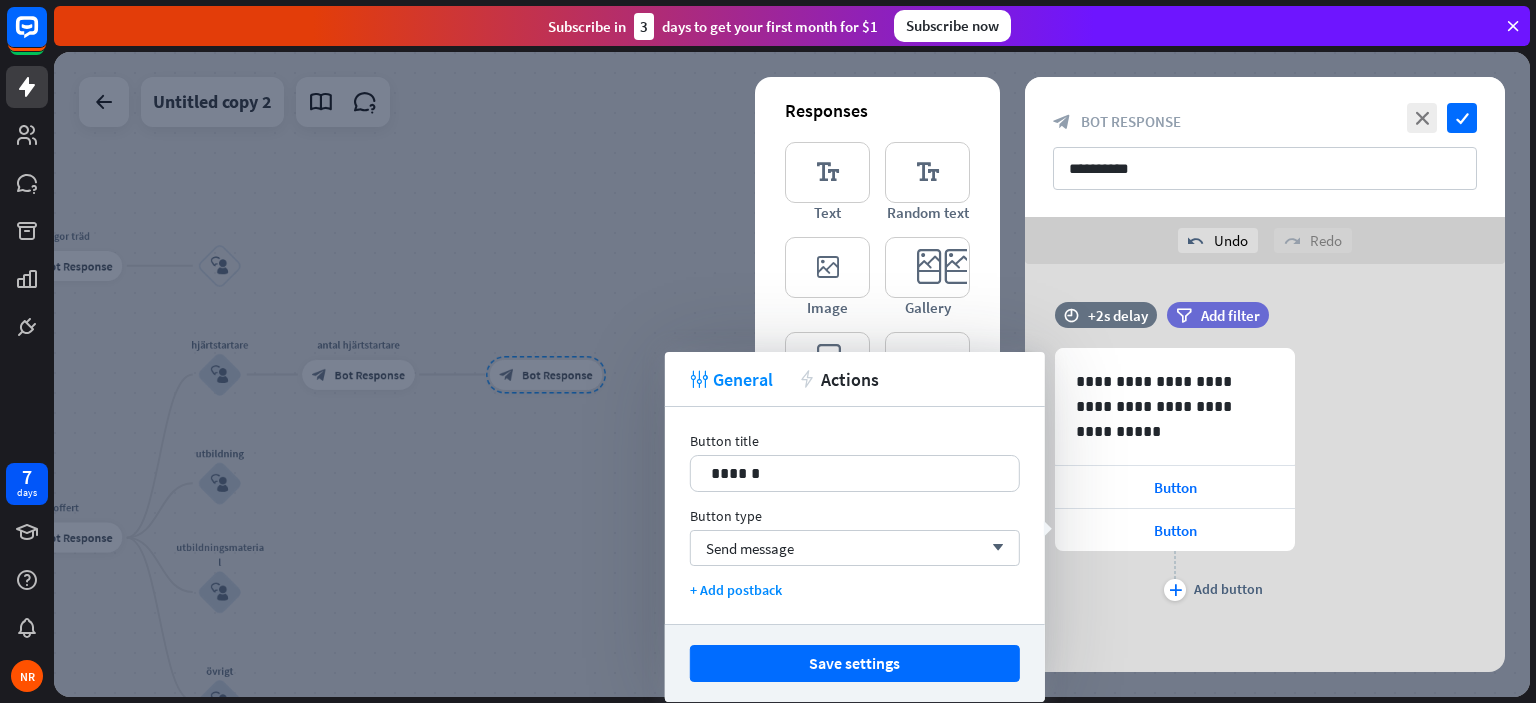 click on "**********" at bounding box center [1175, 477] 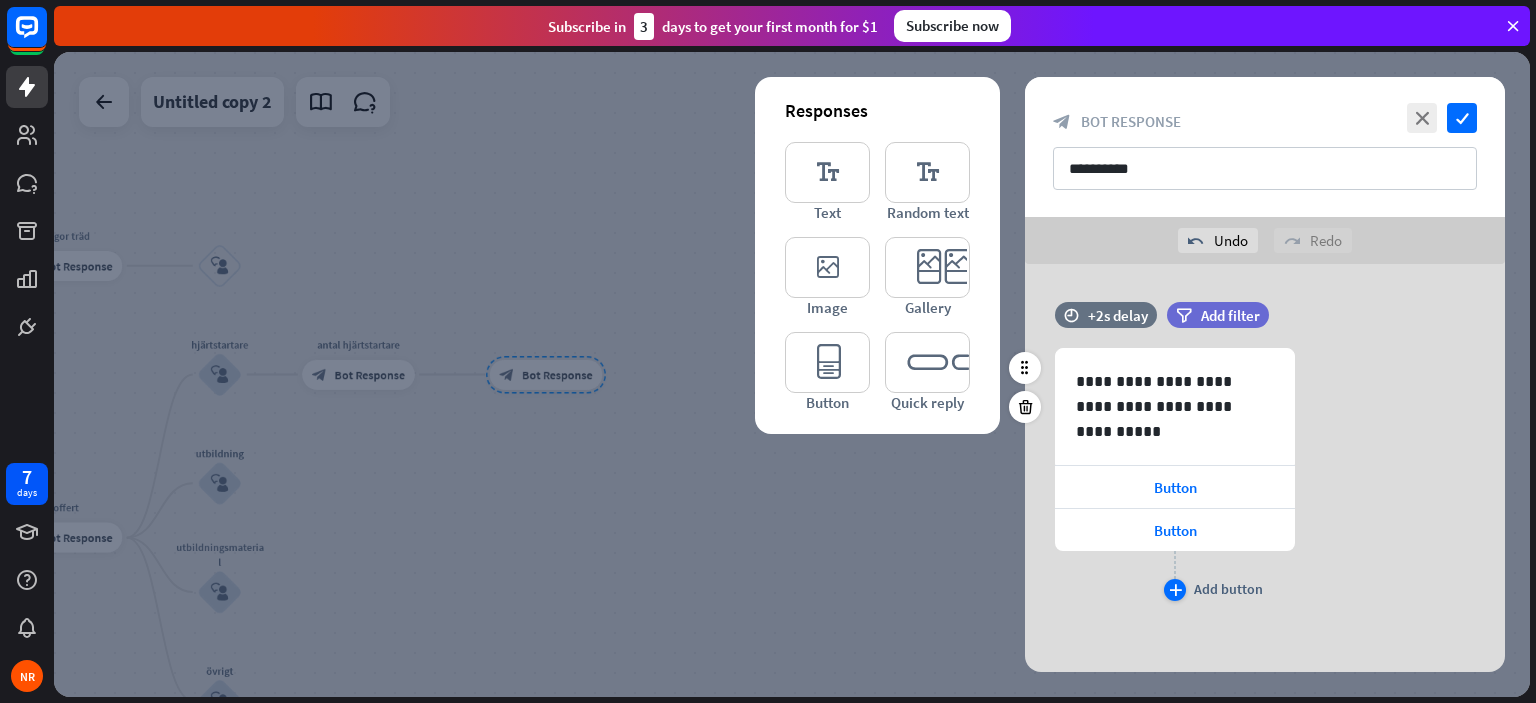 click on "plus" at bounding box center [1175, 590] 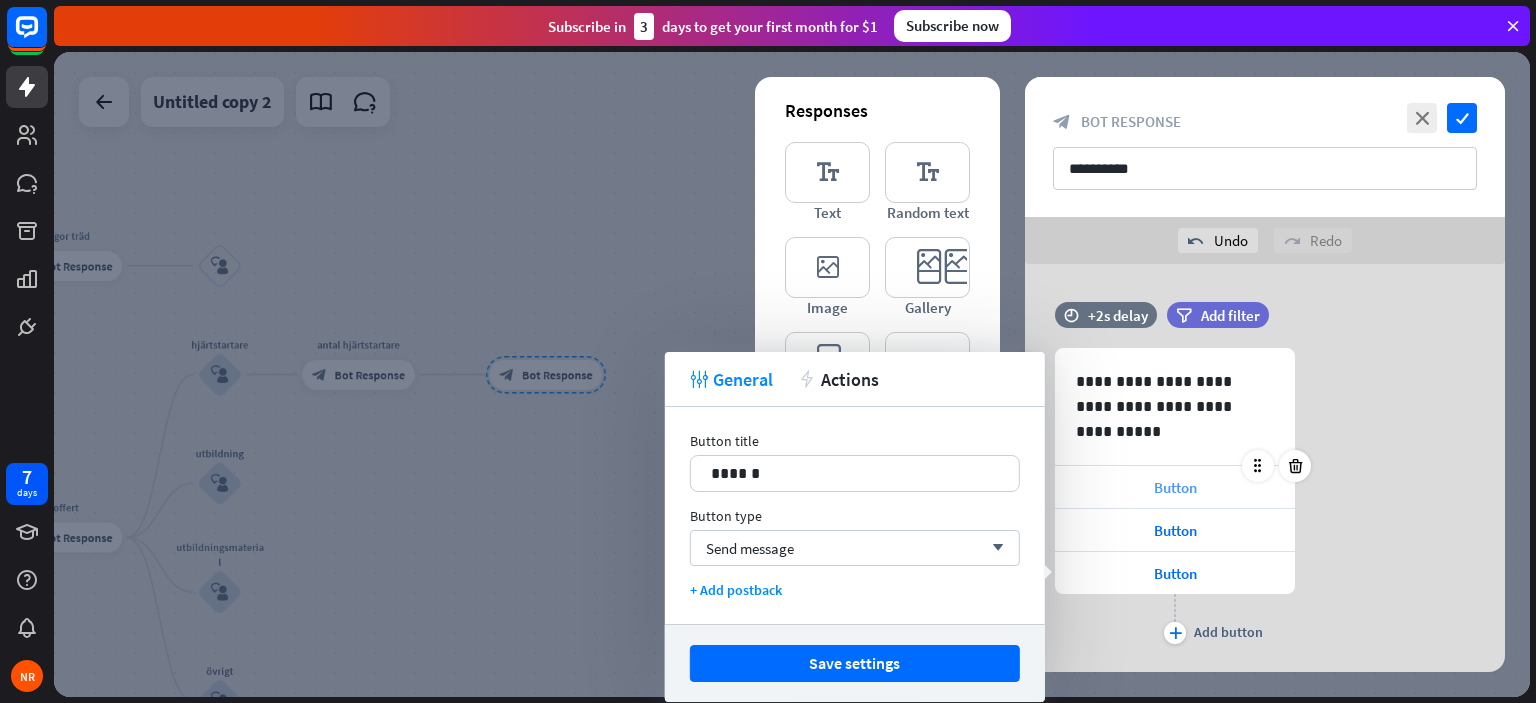 click on "Button" at bounding box center (1175, 487) 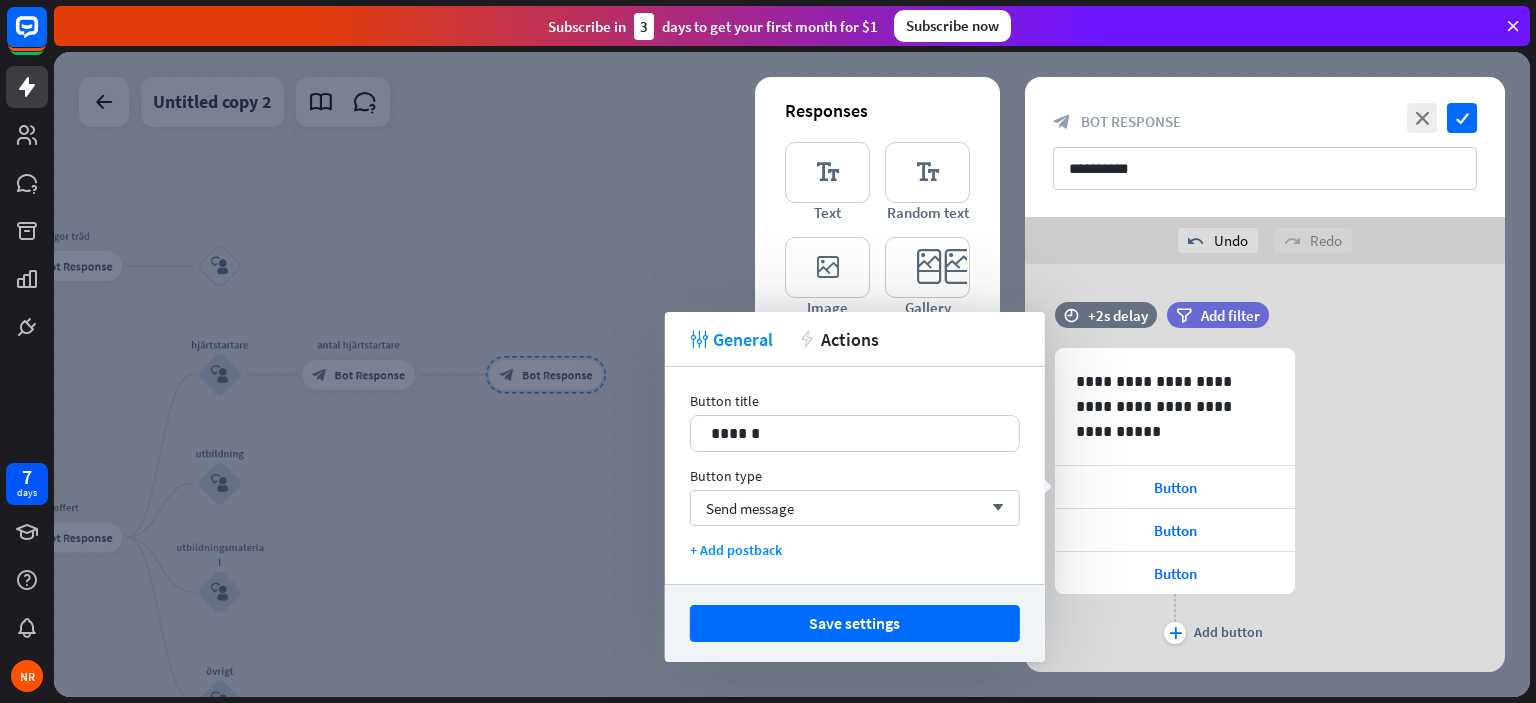click on "Button title             14   ******" at bounding box center (855, 422) 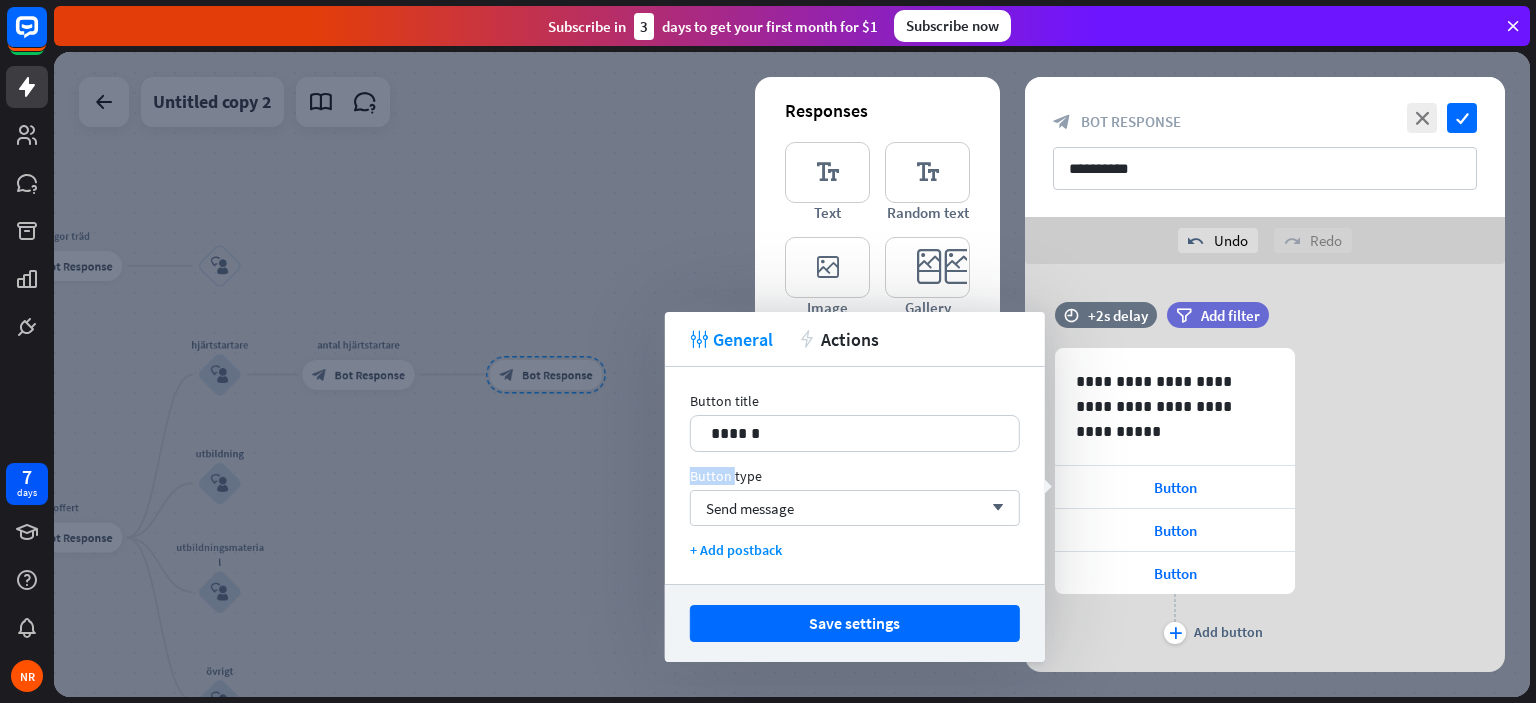 click on "Button title             14   ******" at bounding box center (855, 422) 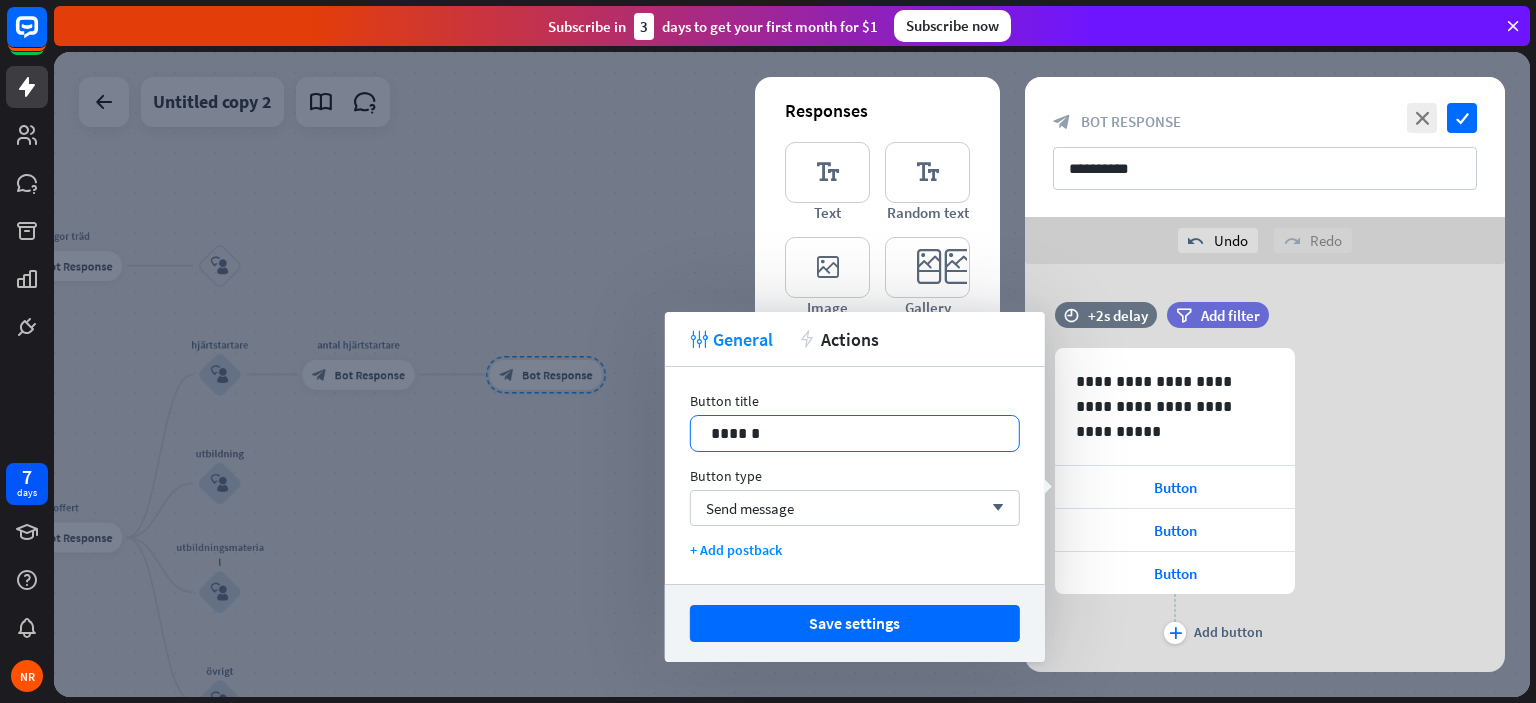 click on "******" at bounding box center [855, 433] 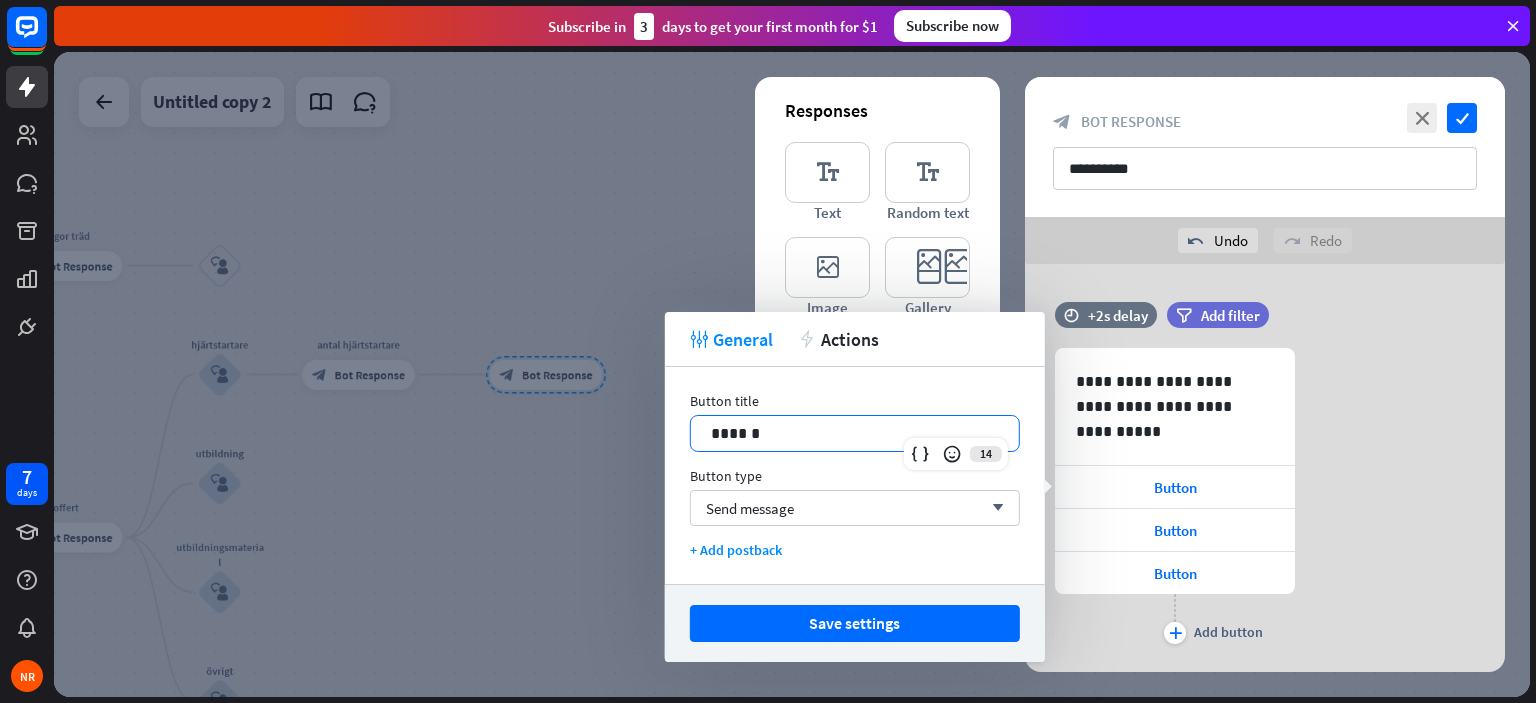 click on "******" at bounding box center [855, 433] 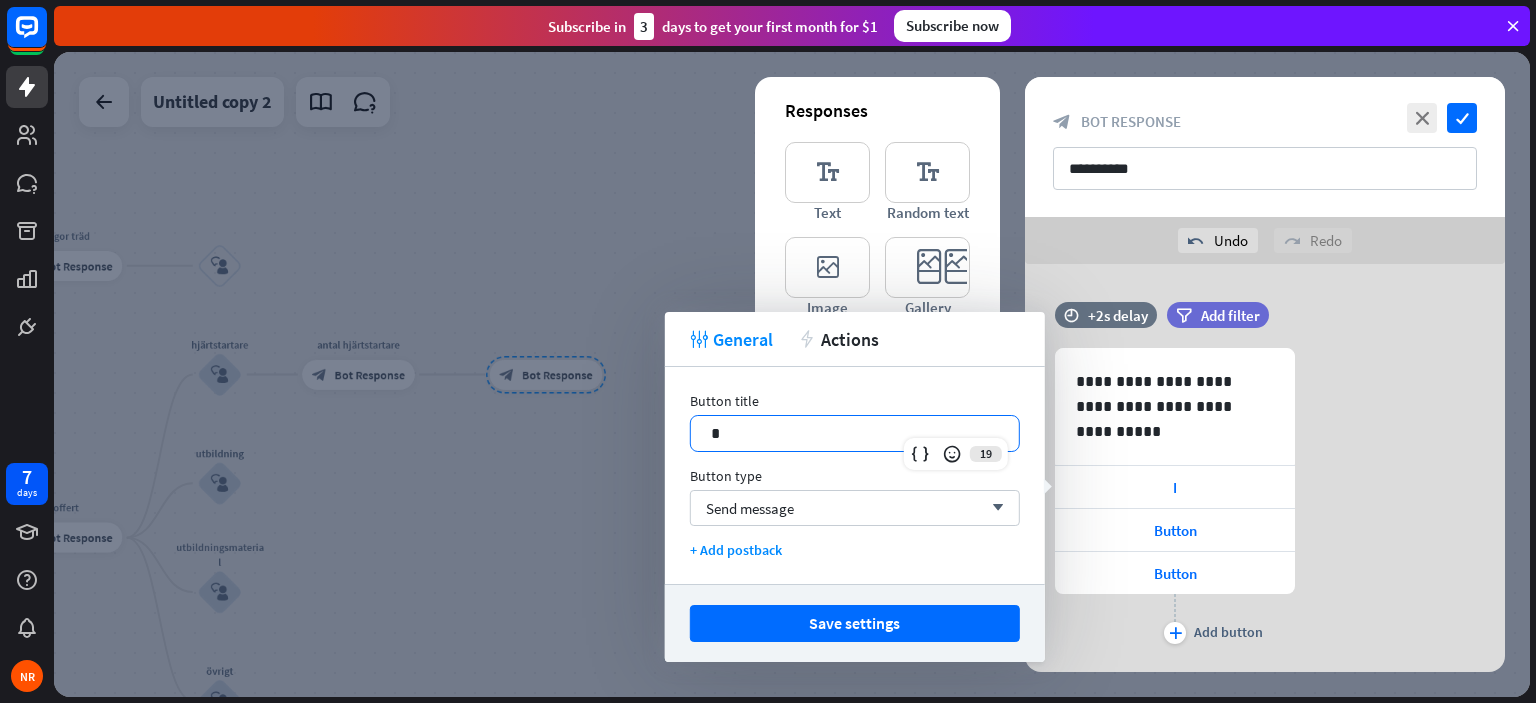 type 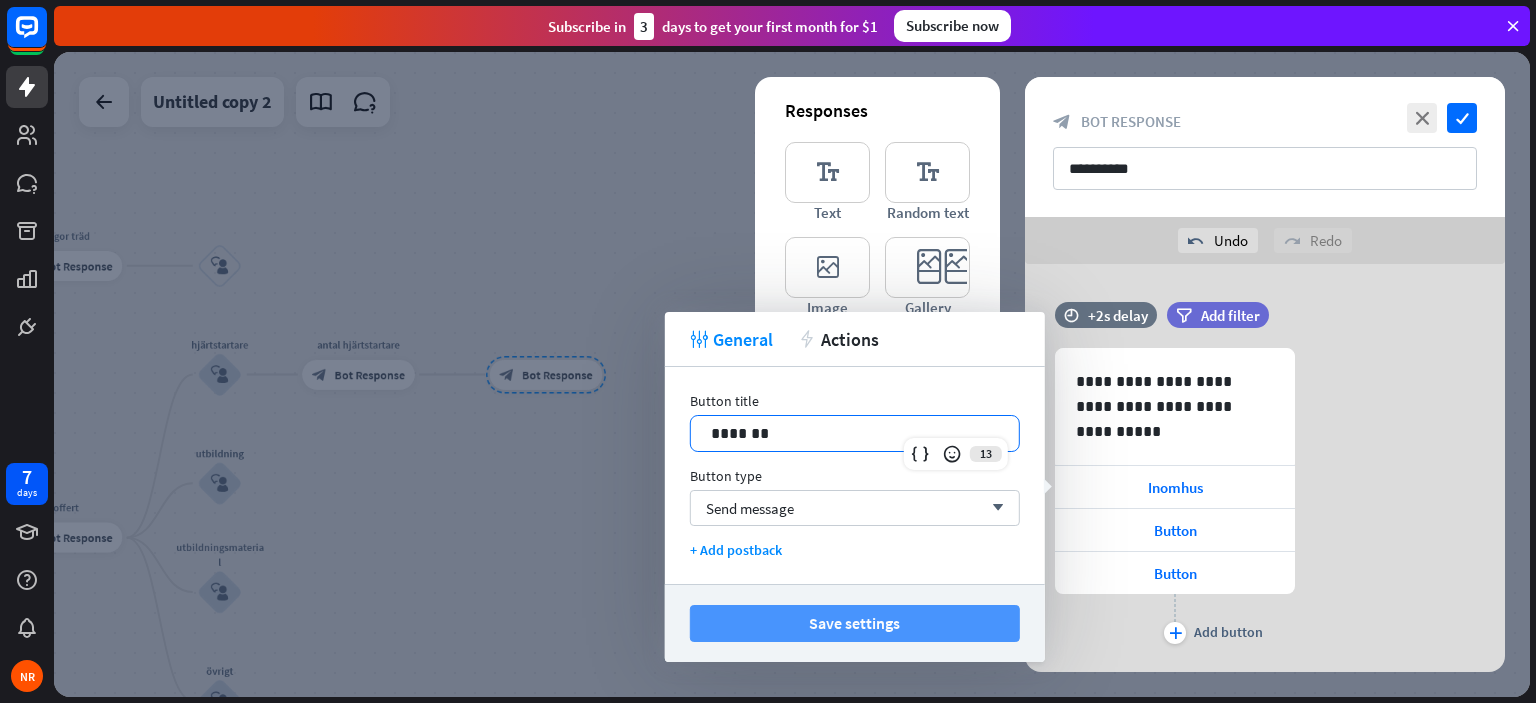 click on "Save settings" at bounding box center [855, 623] 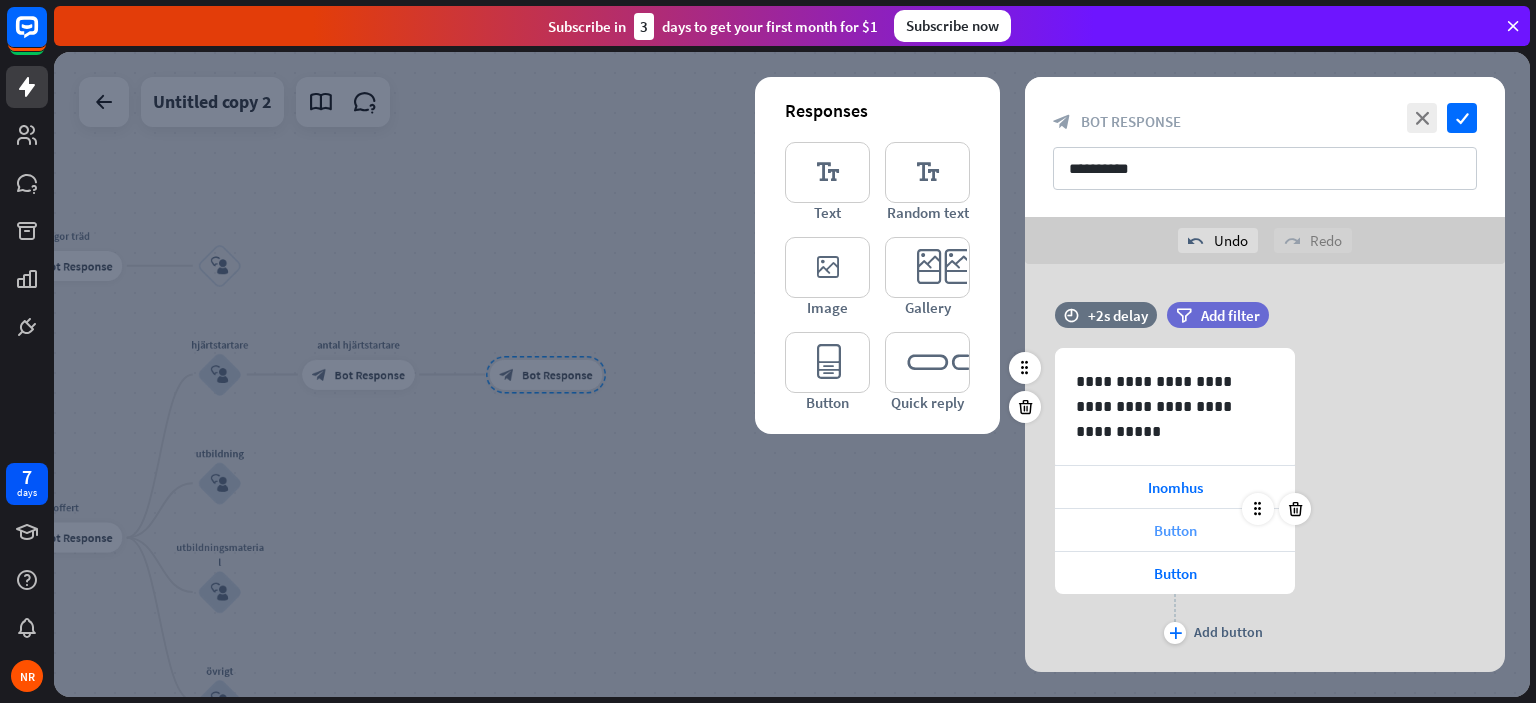 click on "Button" at bounding box center [1175, 530] 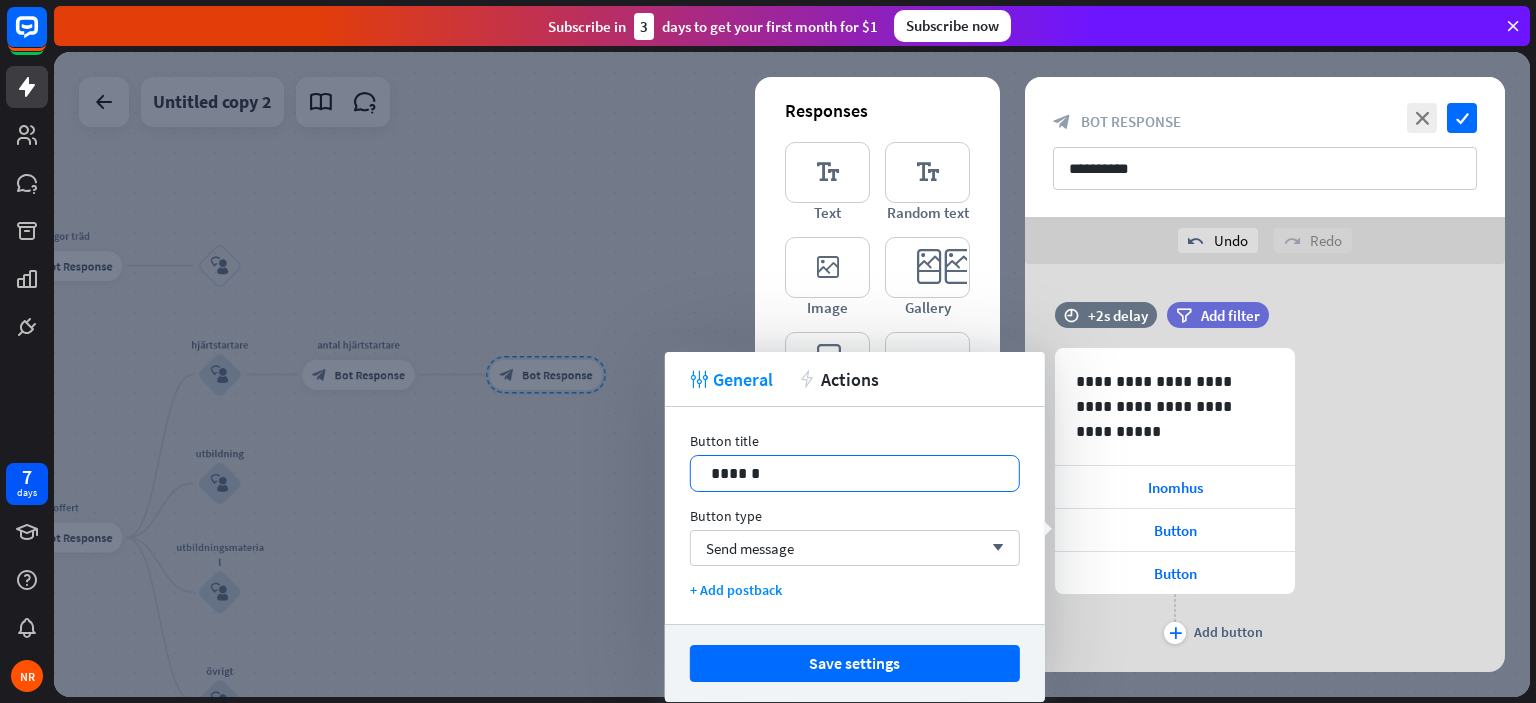 click on "******" at bounding box center (855, 473) 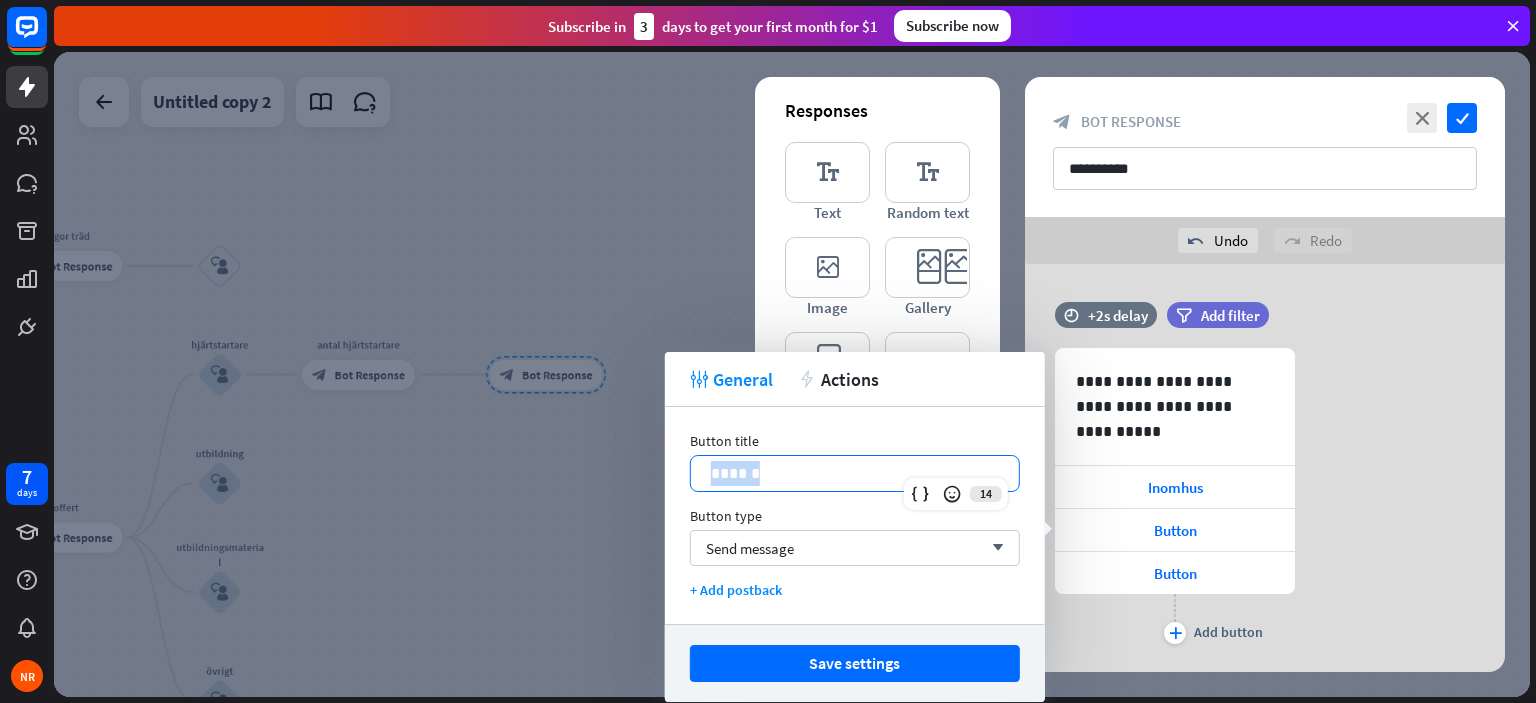 click on "******" at bounding box center (855, 473) 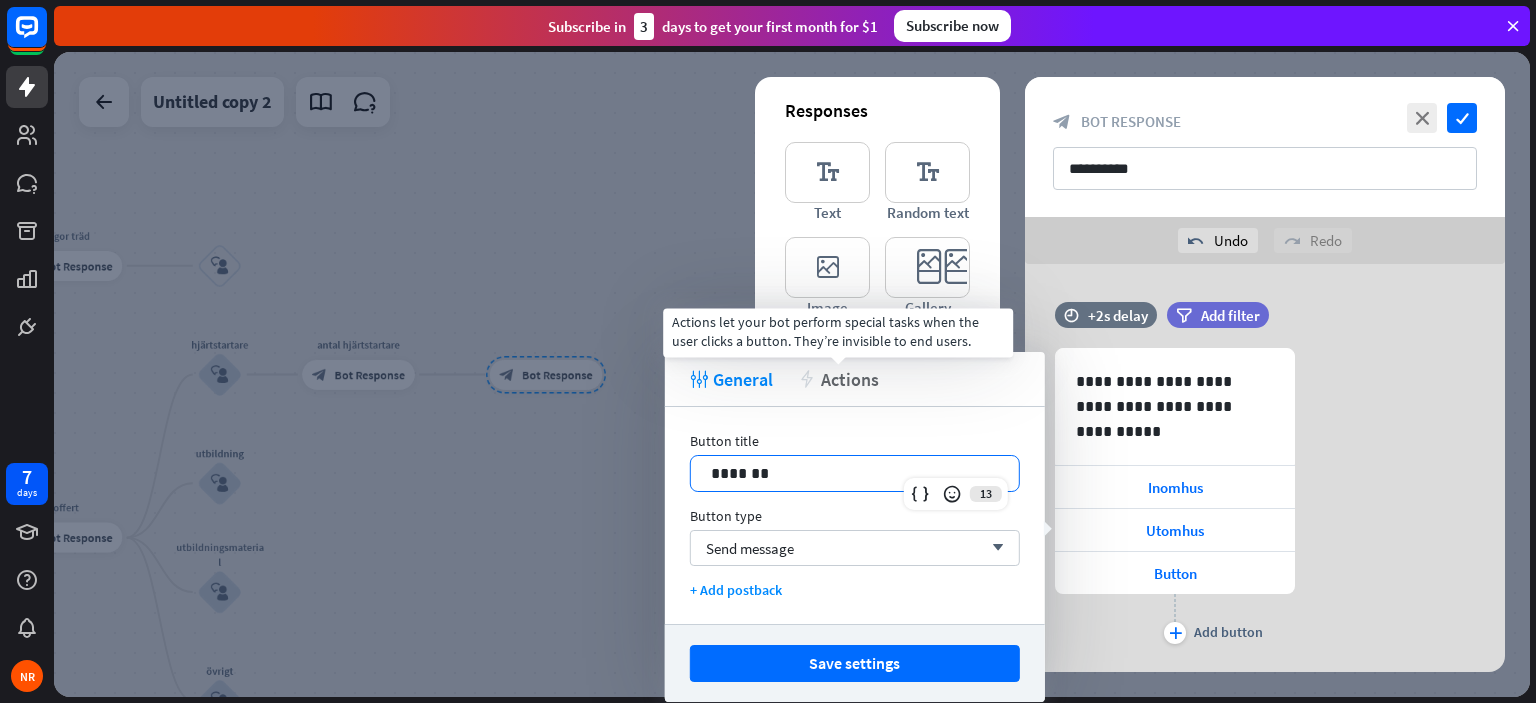 click on "Actions" at bounding box center [850, 379] 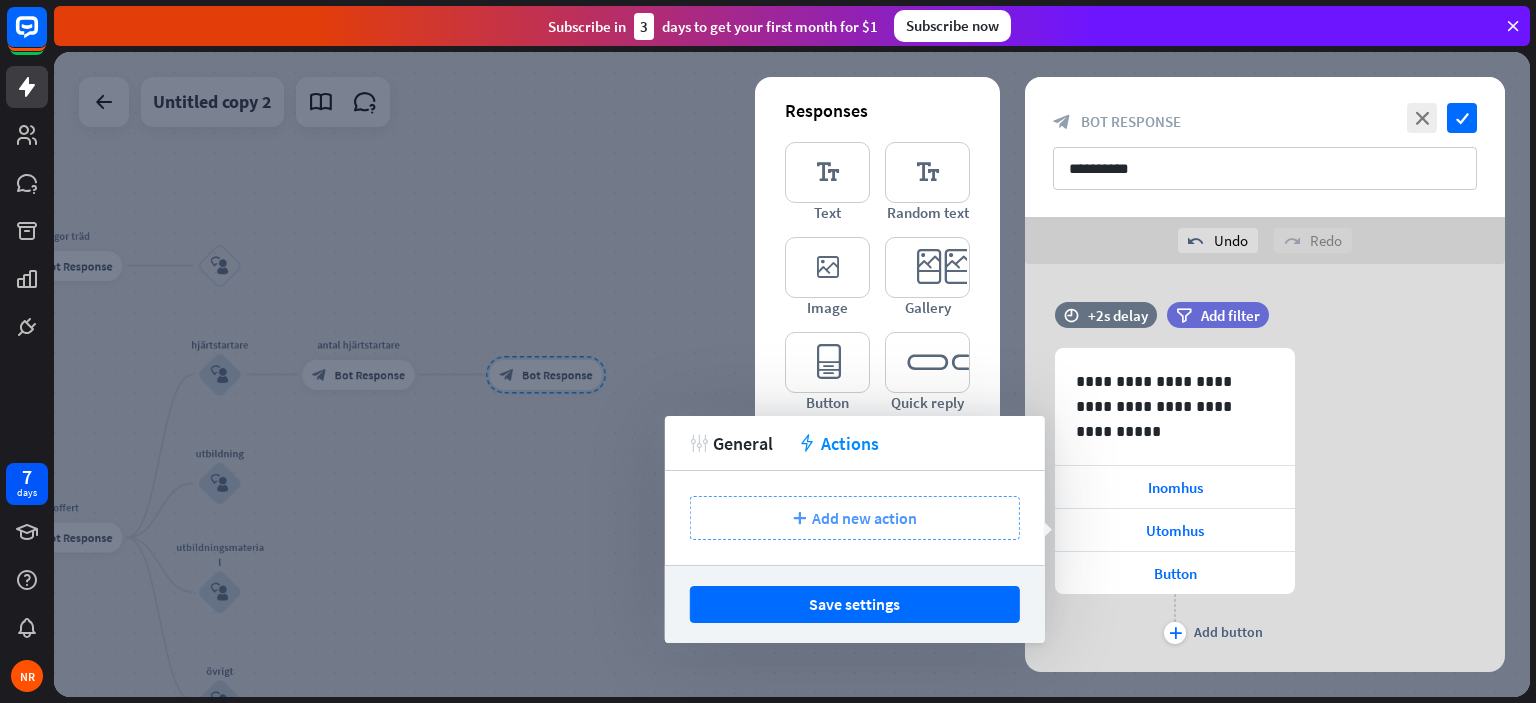 click on "plus
Add new action" at bounding box center (855, 518) 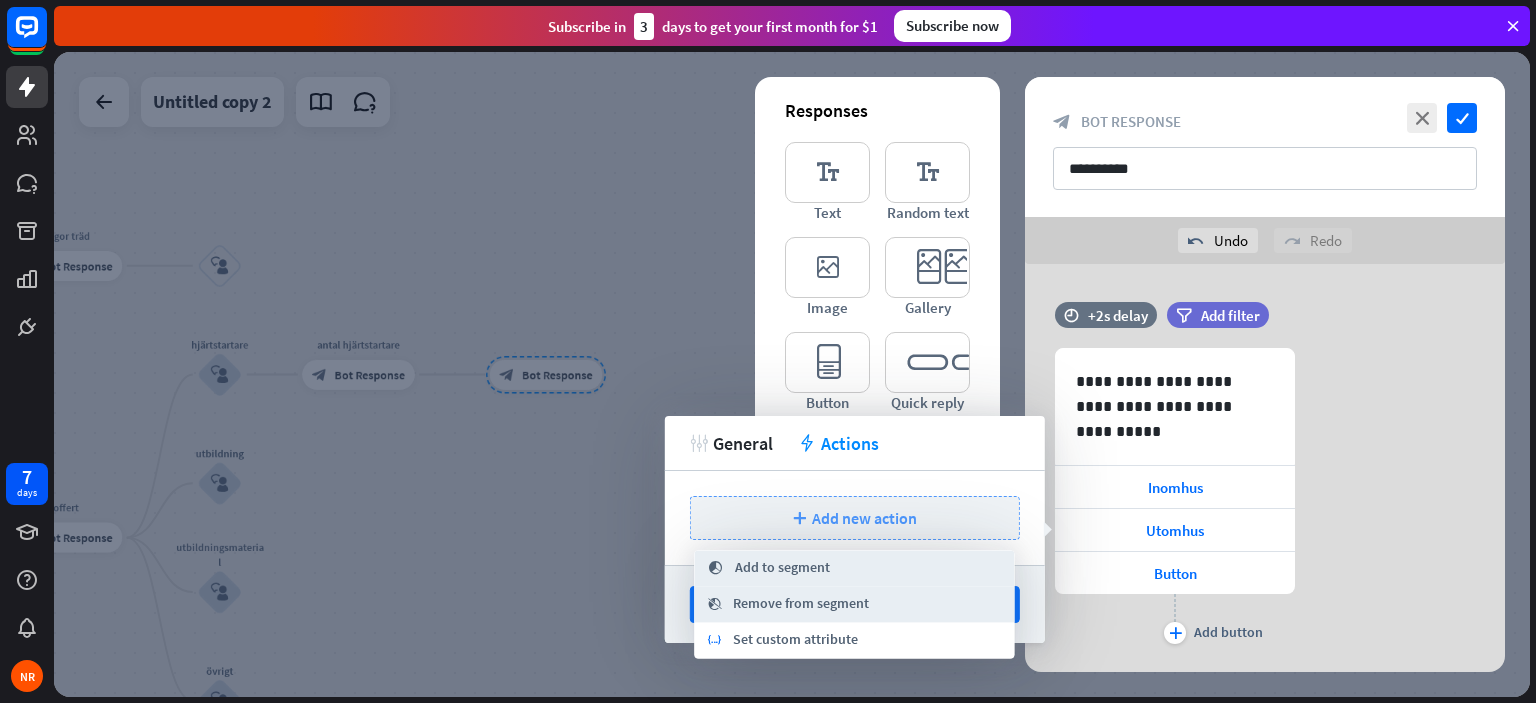 click on "plus
Add new action" at bounding box center (855, 518) 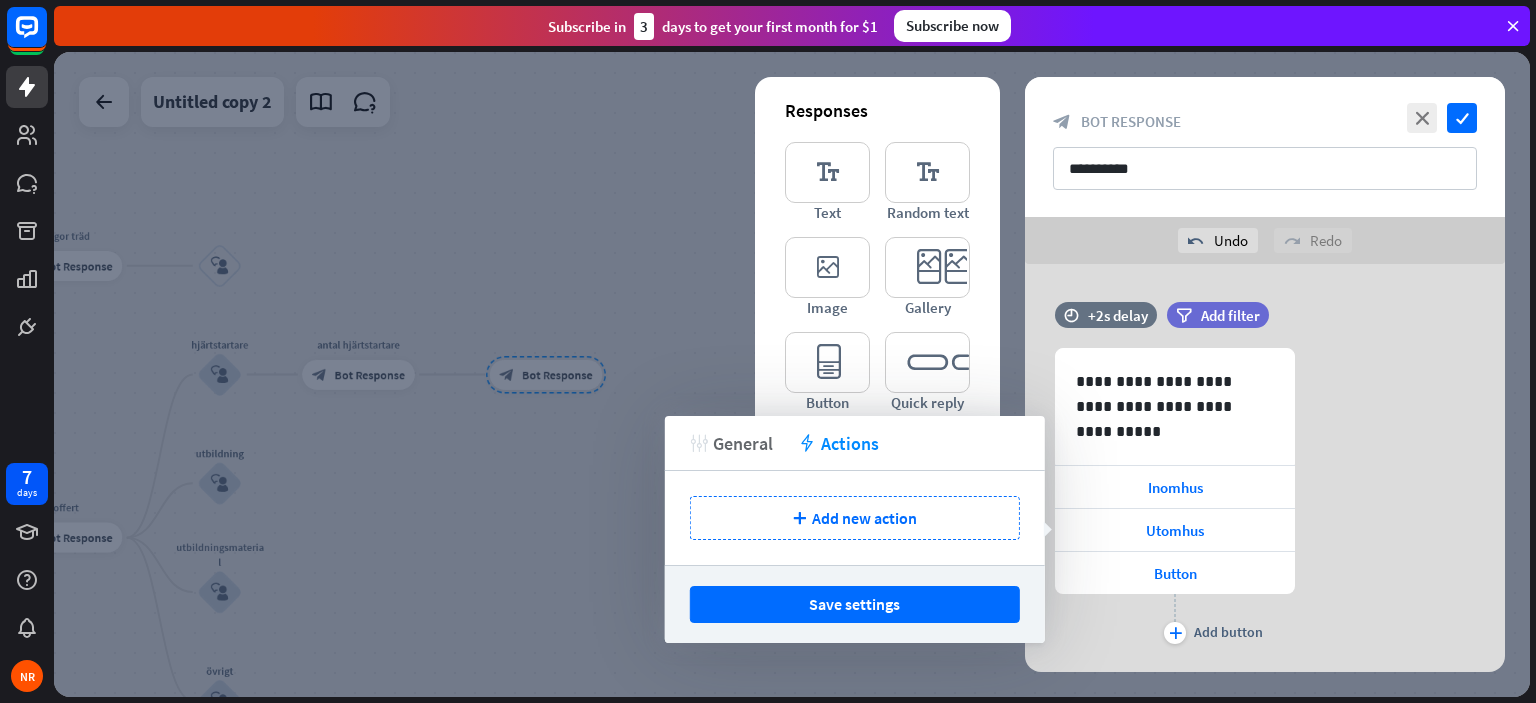 click on "General" at bounding box center (743, 443) 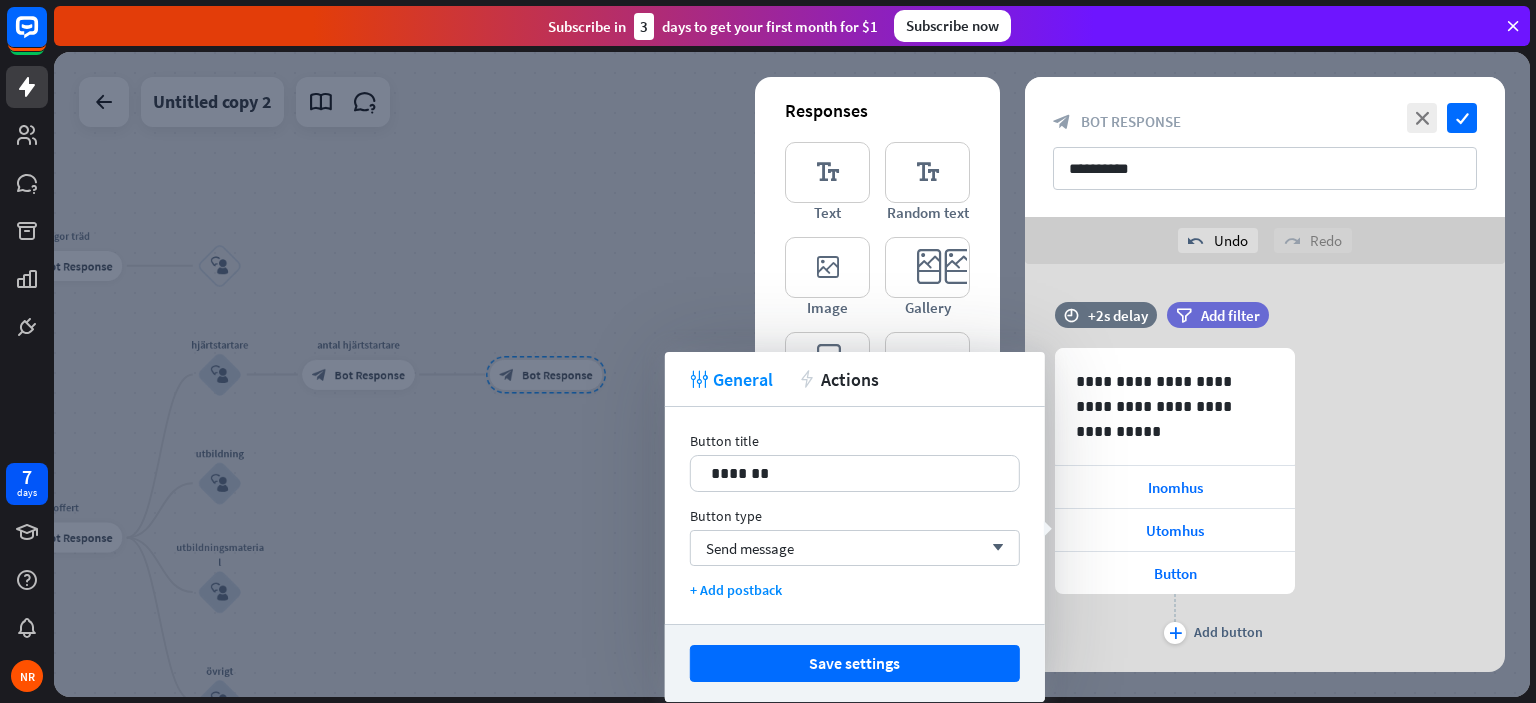 drag, startPoint x: 825, startPoint y: 672, endPoint x: 887, endPoint y: 667, distance: 62.201286 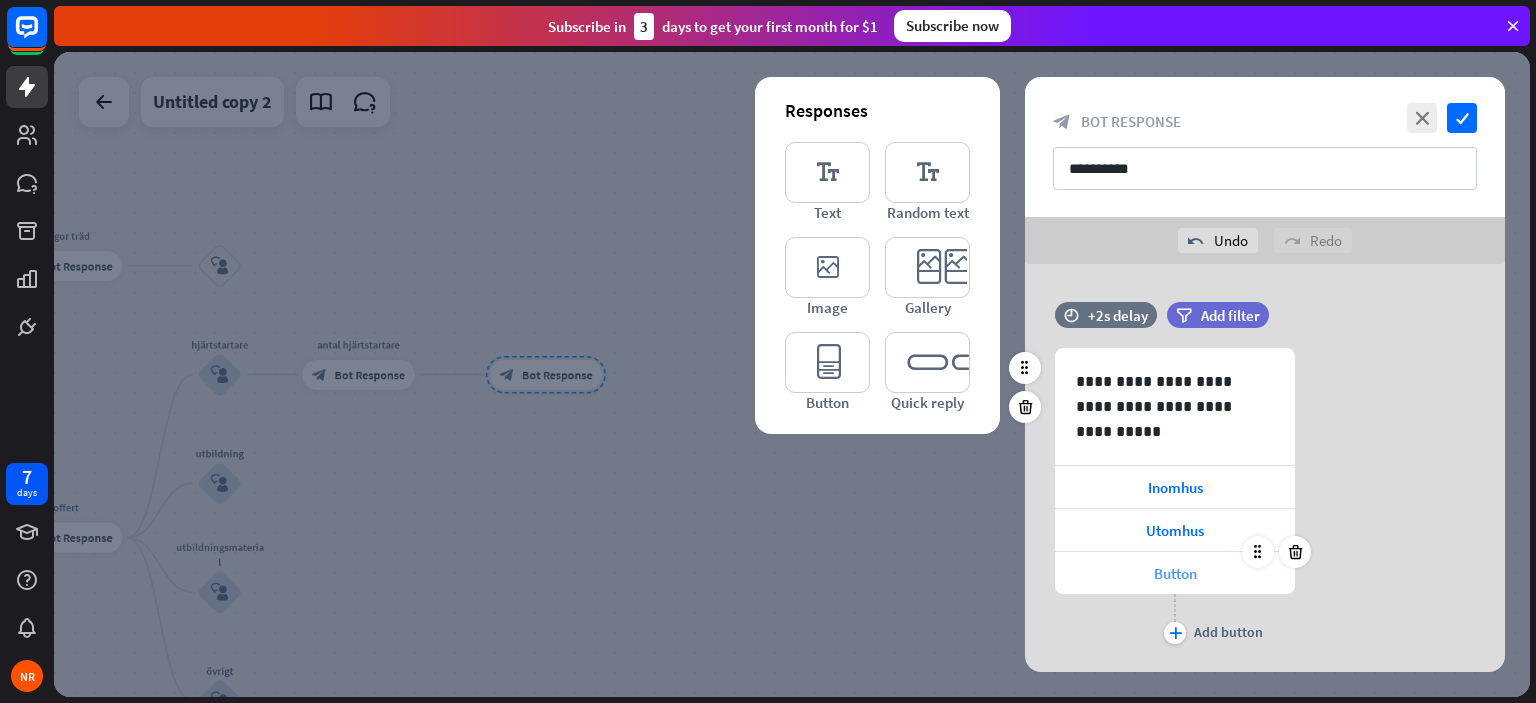 click on "Button" at bounding box center [1175, 573] 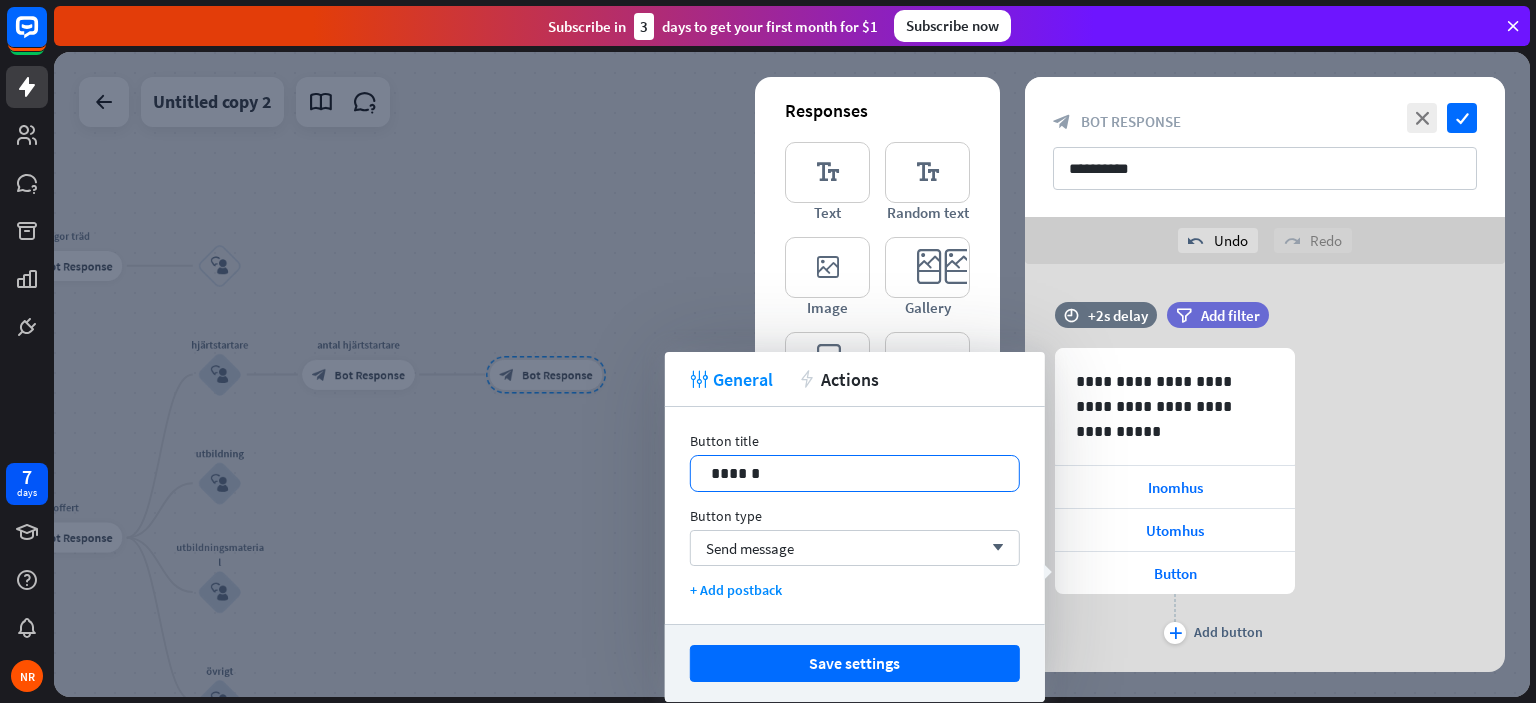 click on "******" at bounding box center [855, 473] 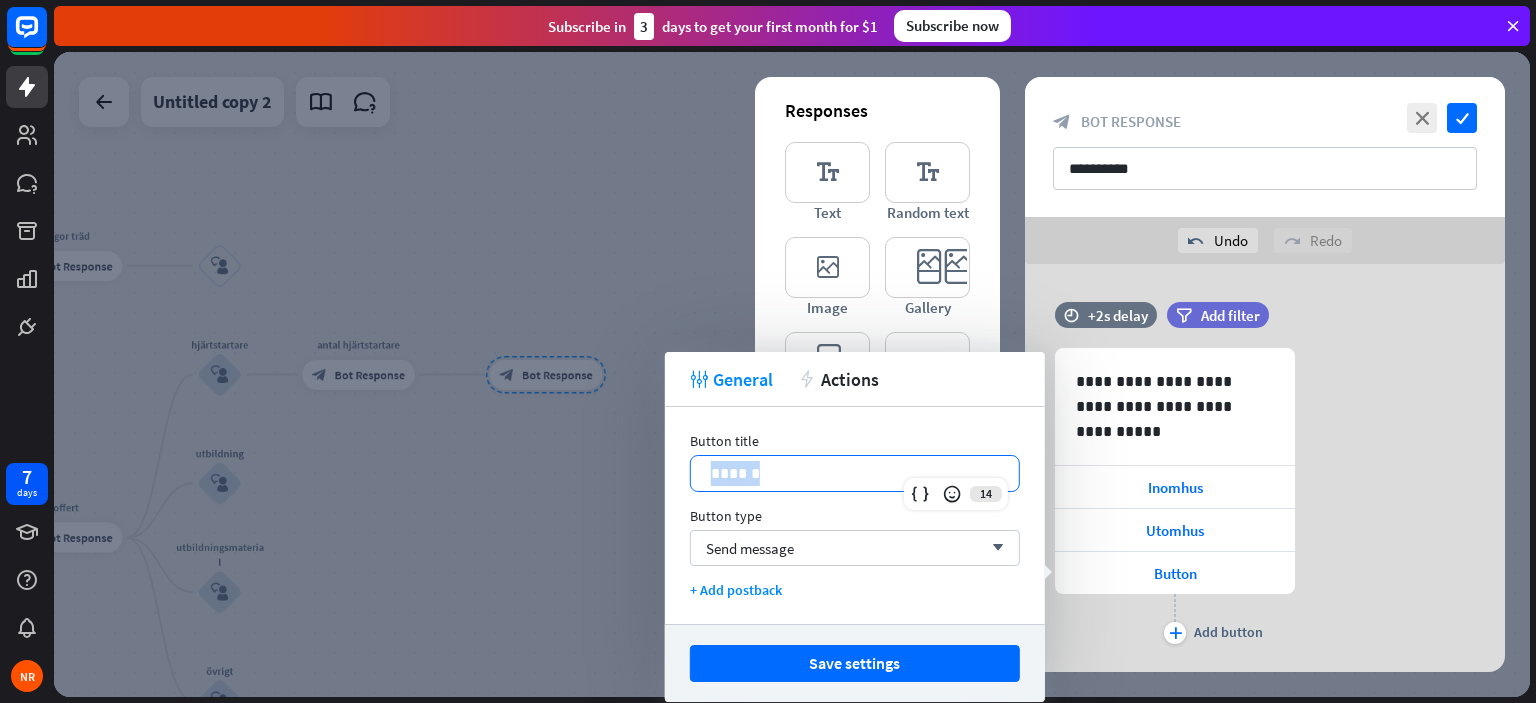 click on "******" at bounding box center [855, 473] 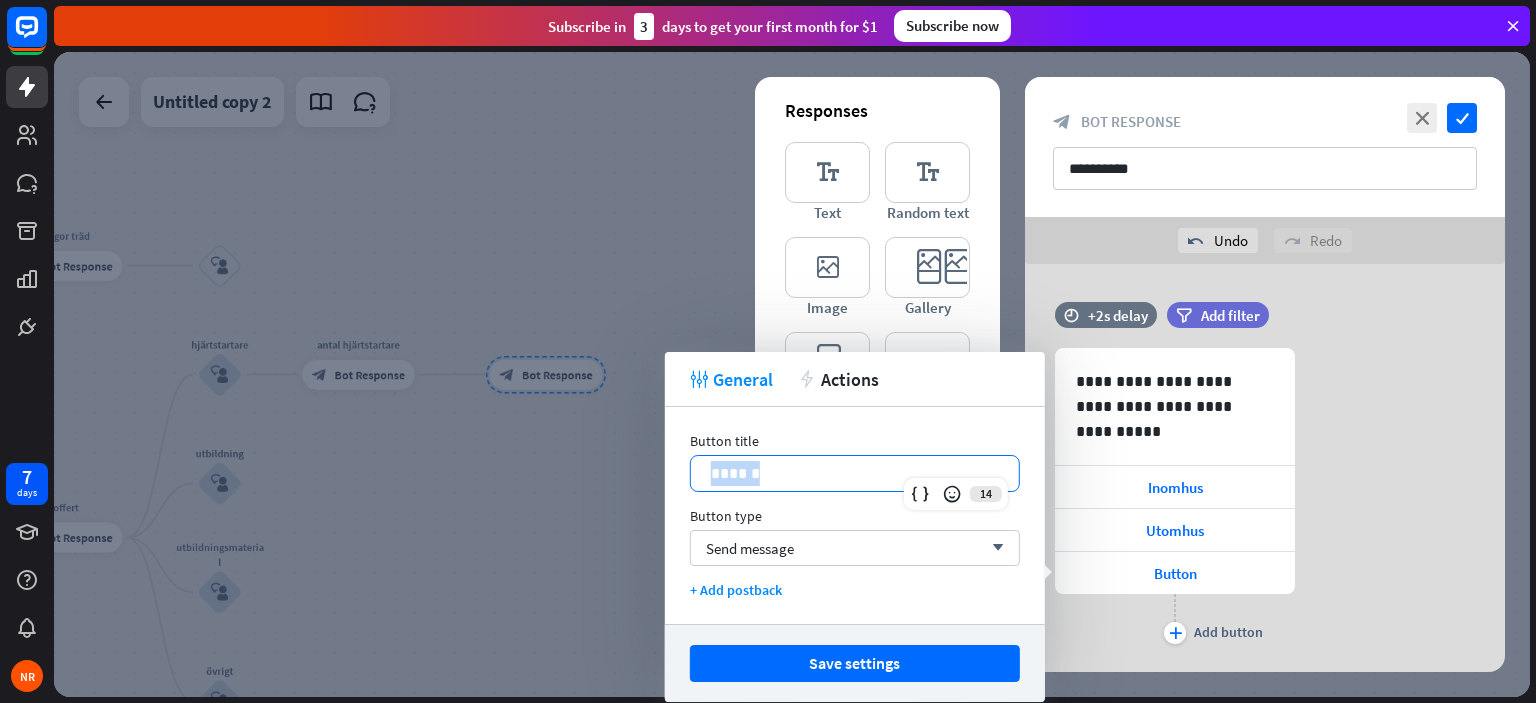 type 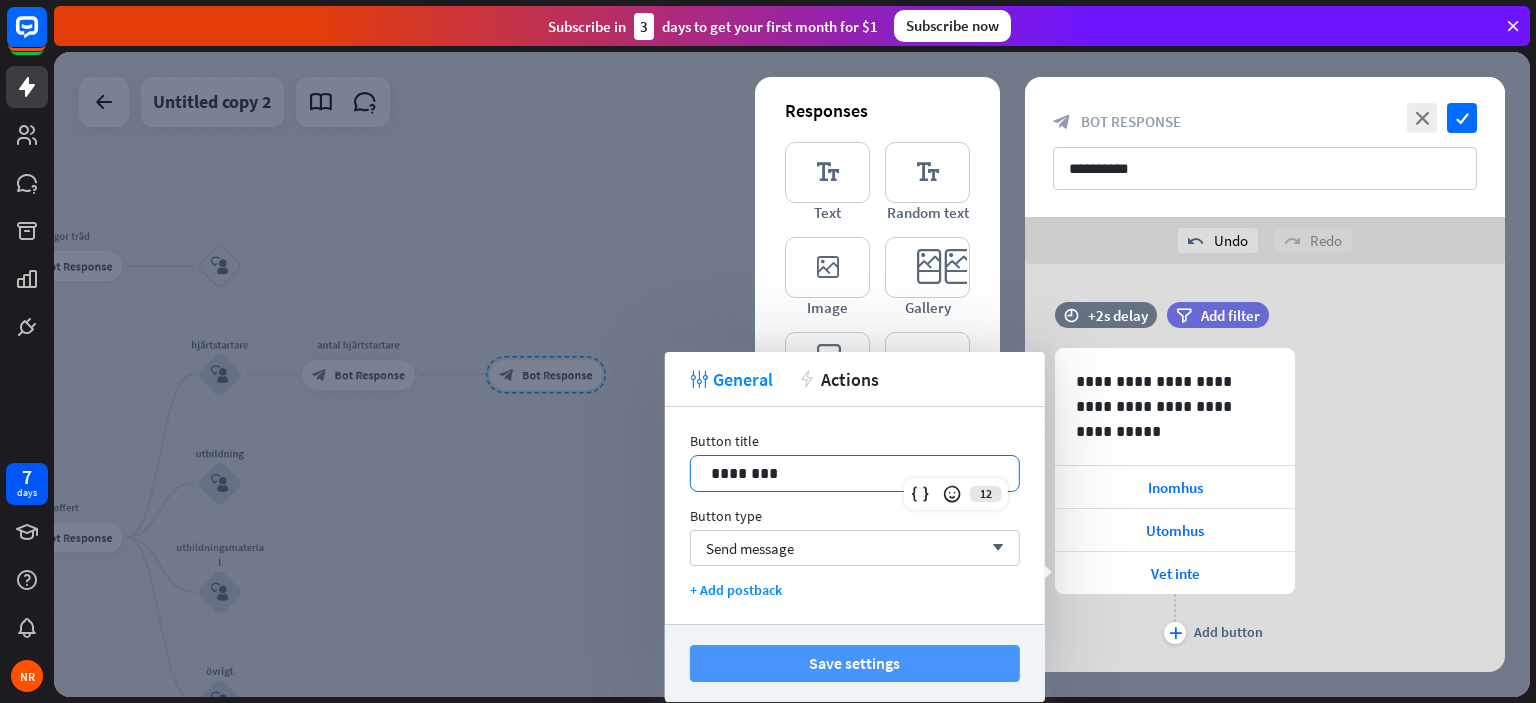 click on "Save settings" at bounding box center [855, 663] 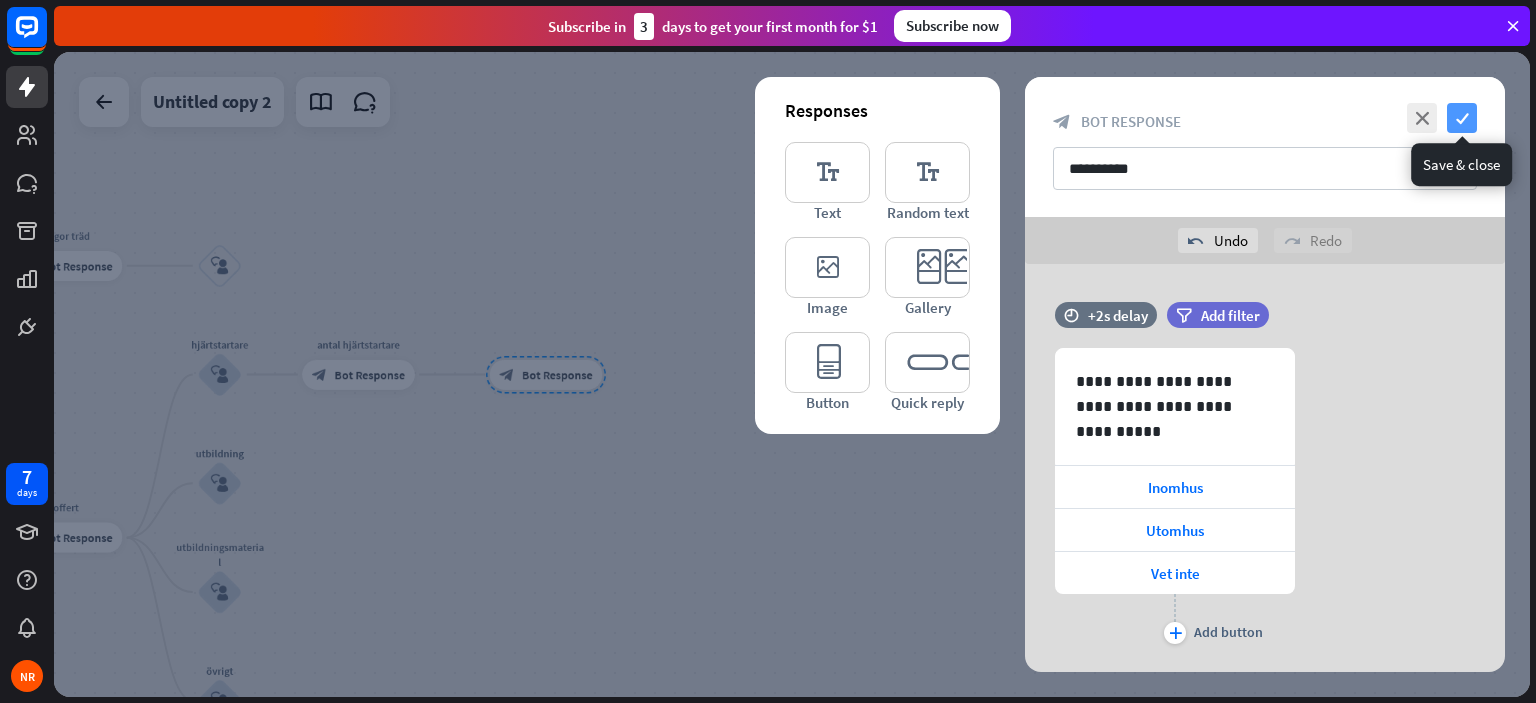 click on "check" at bounding box center [1462, 118] 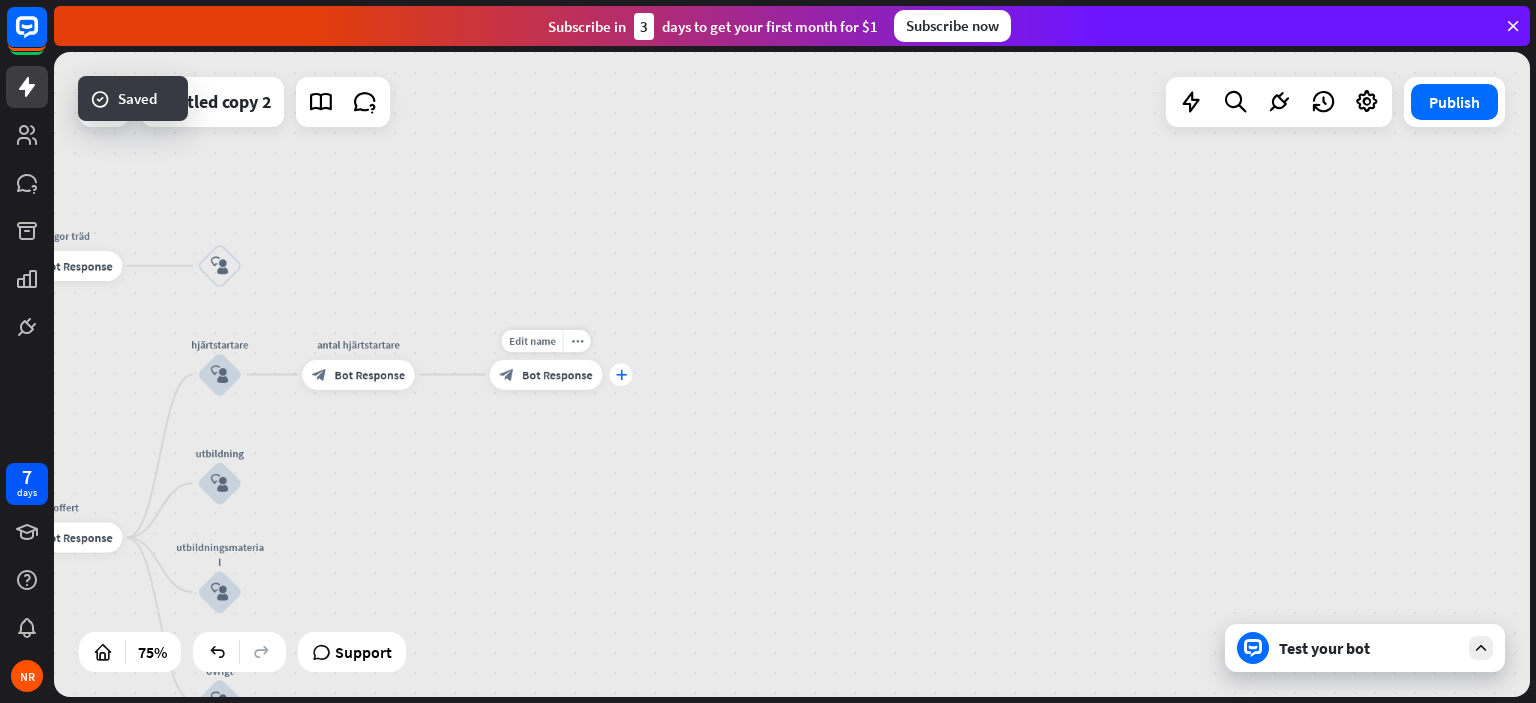 click on "plus" at bounding box center (621, 374) 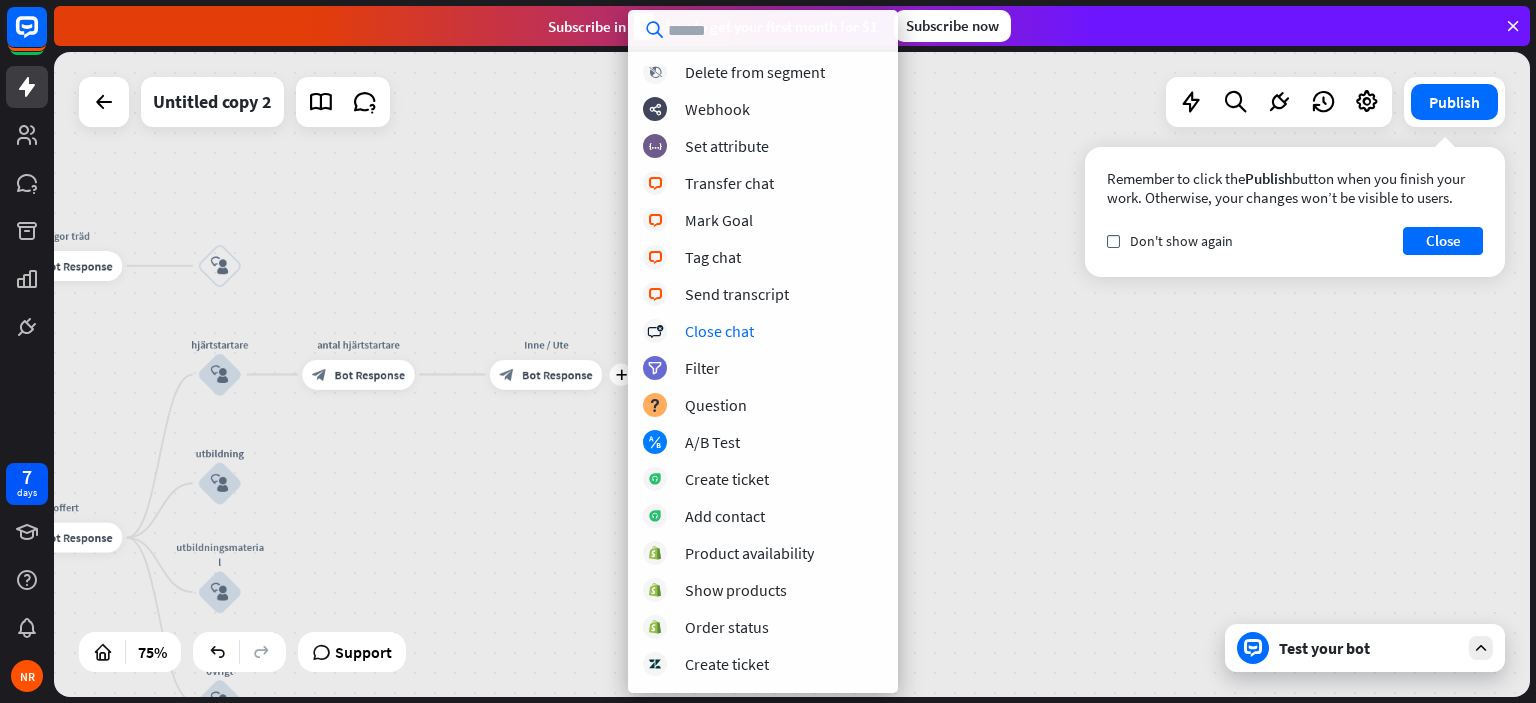 scroll, scrollTop: 484, scrollLeft: 0, axis: vertical 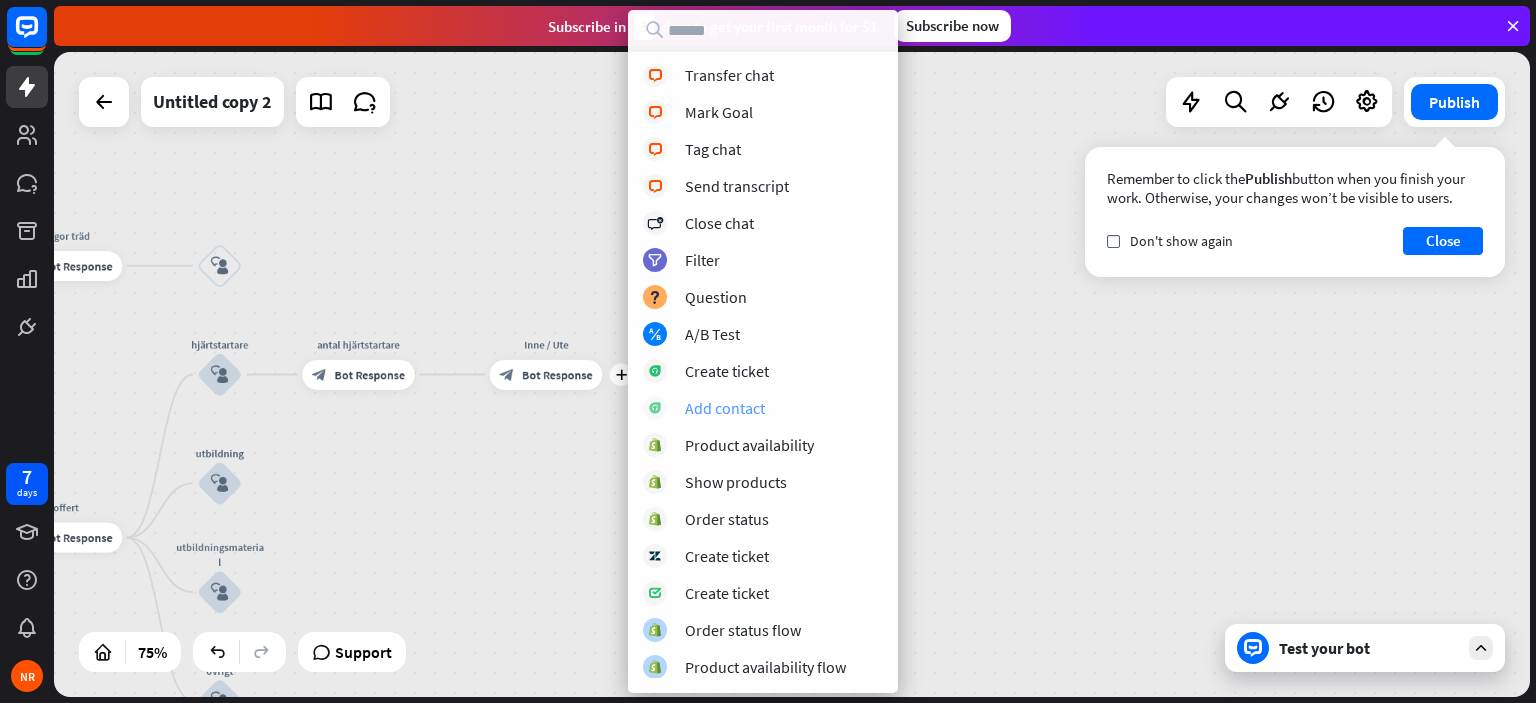 click on "Add contact" at bounding box center [763, 408] 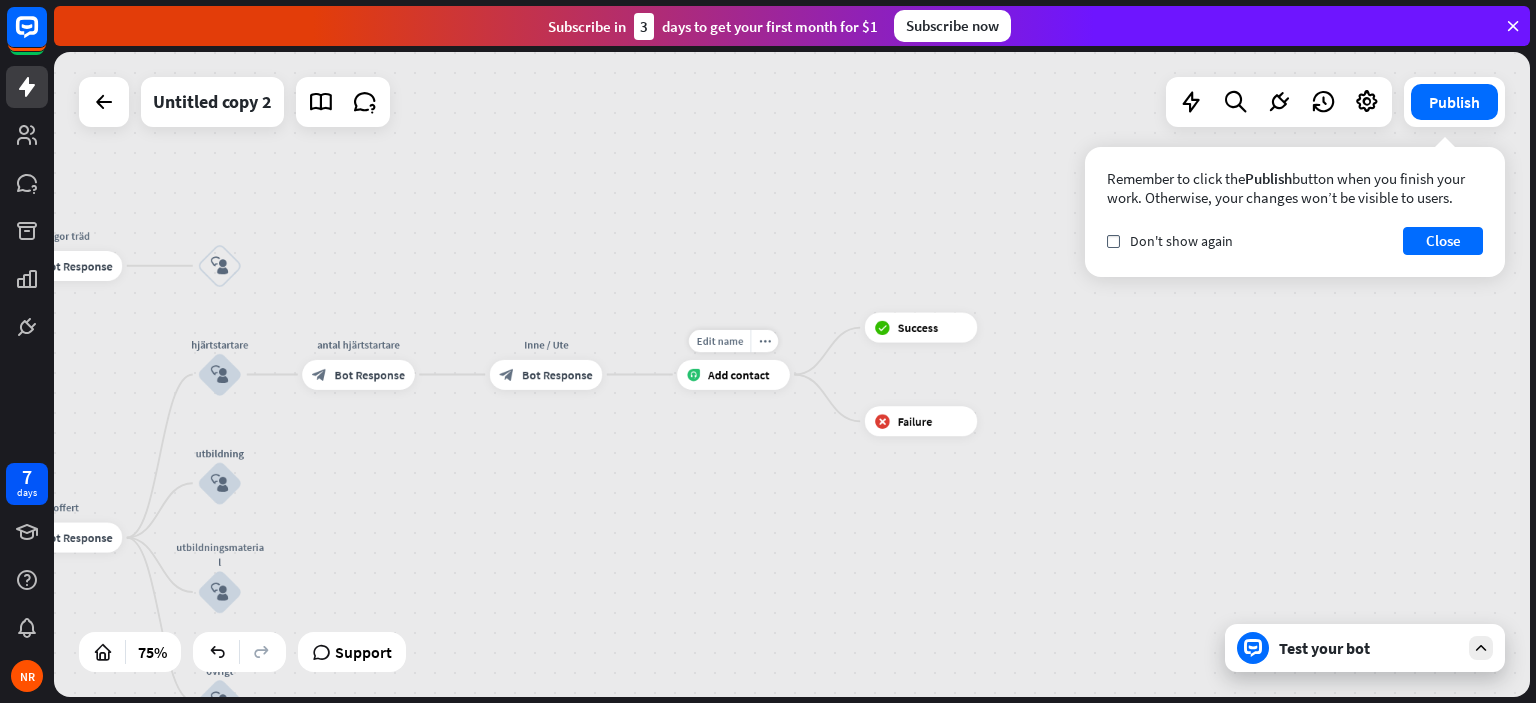 click on "Add contact" at bounding box center (739, 374) 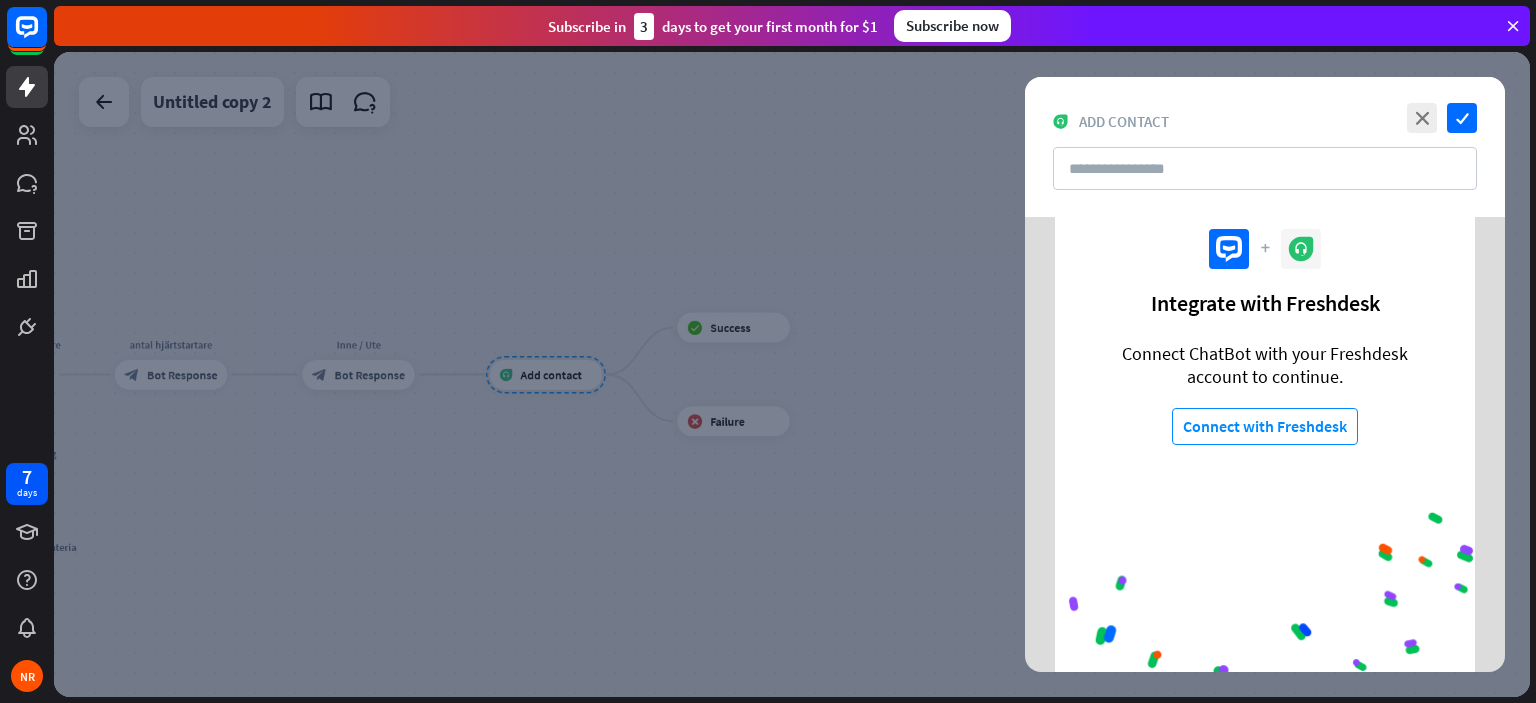 scroll, scrollTop: 124, scrollLeft: 0, axis: vertical 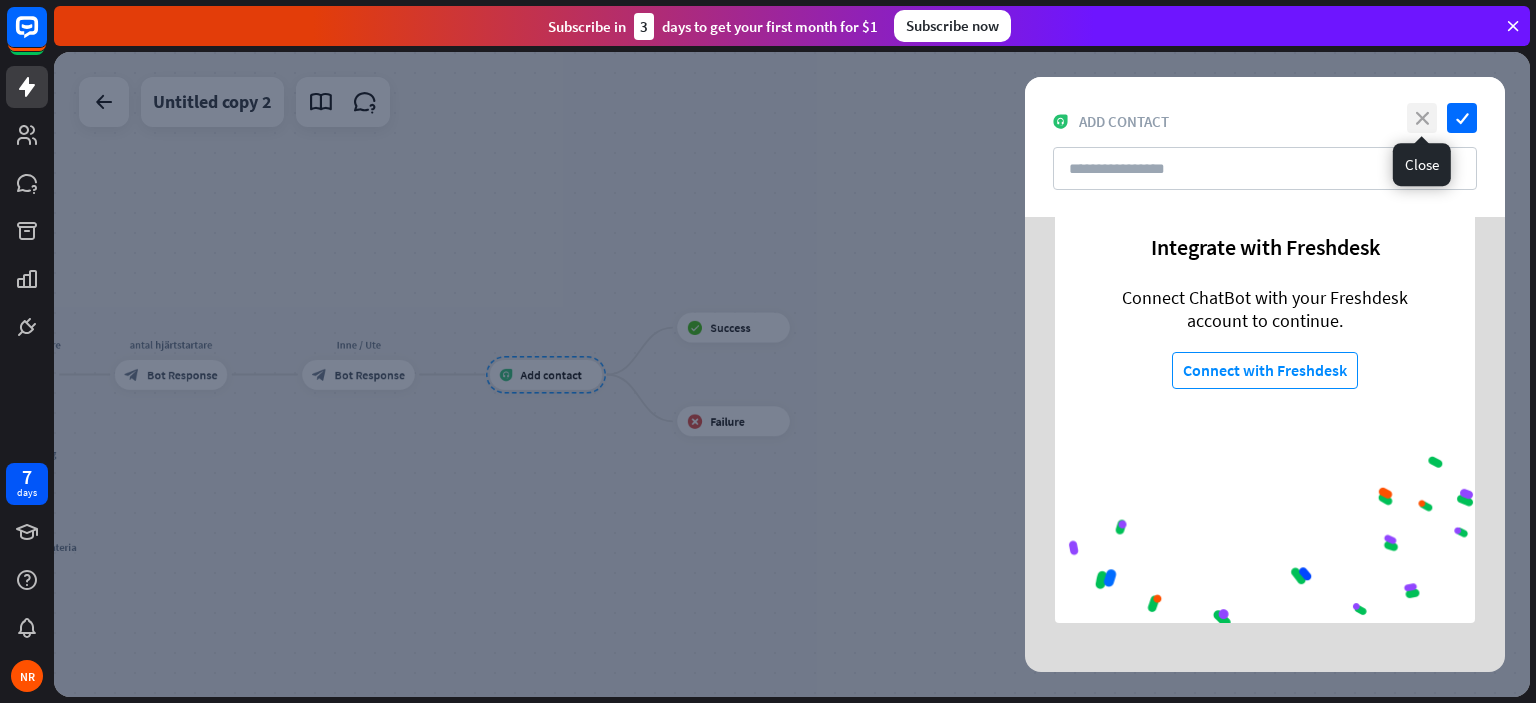 click on "close" at bounding box center [1422, 118] 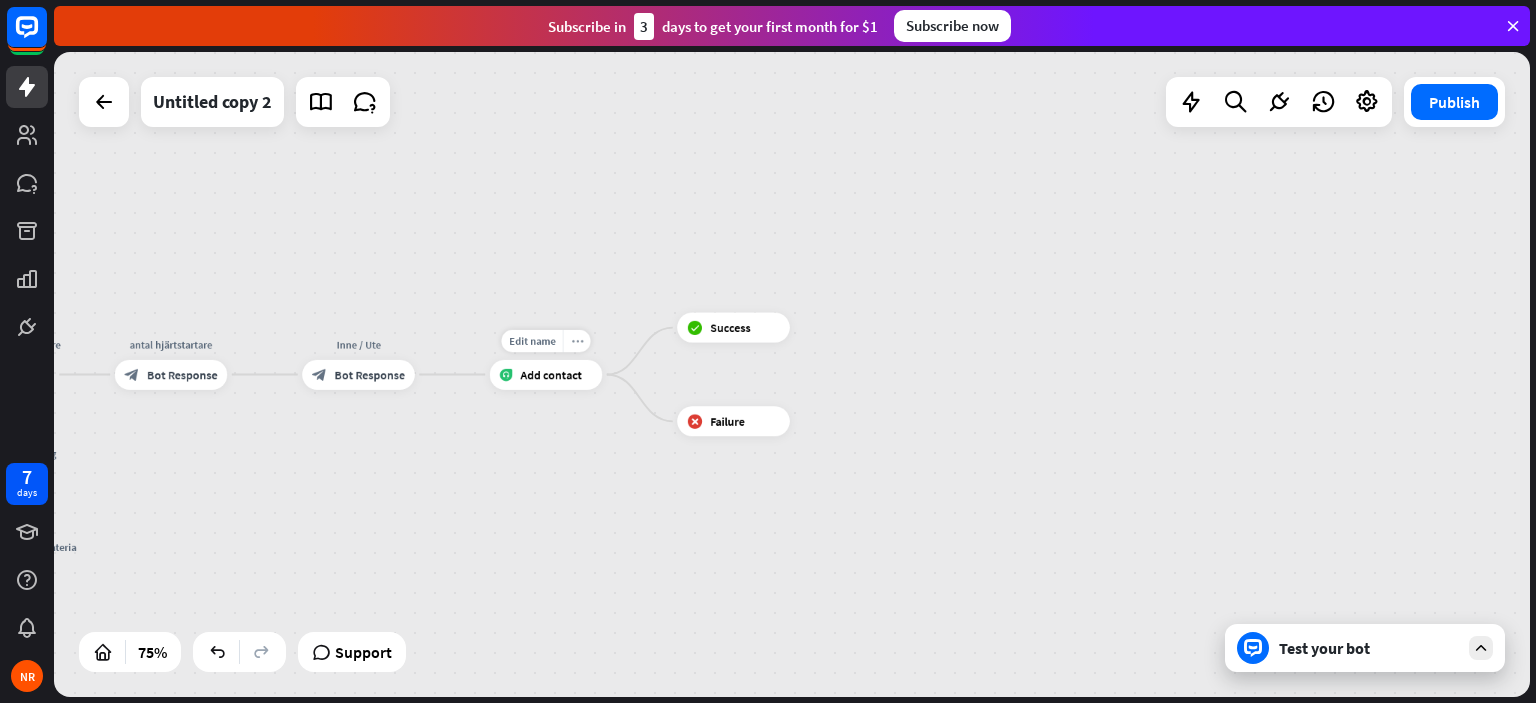 click on "more_horiz" at bounding box center (577, 340) 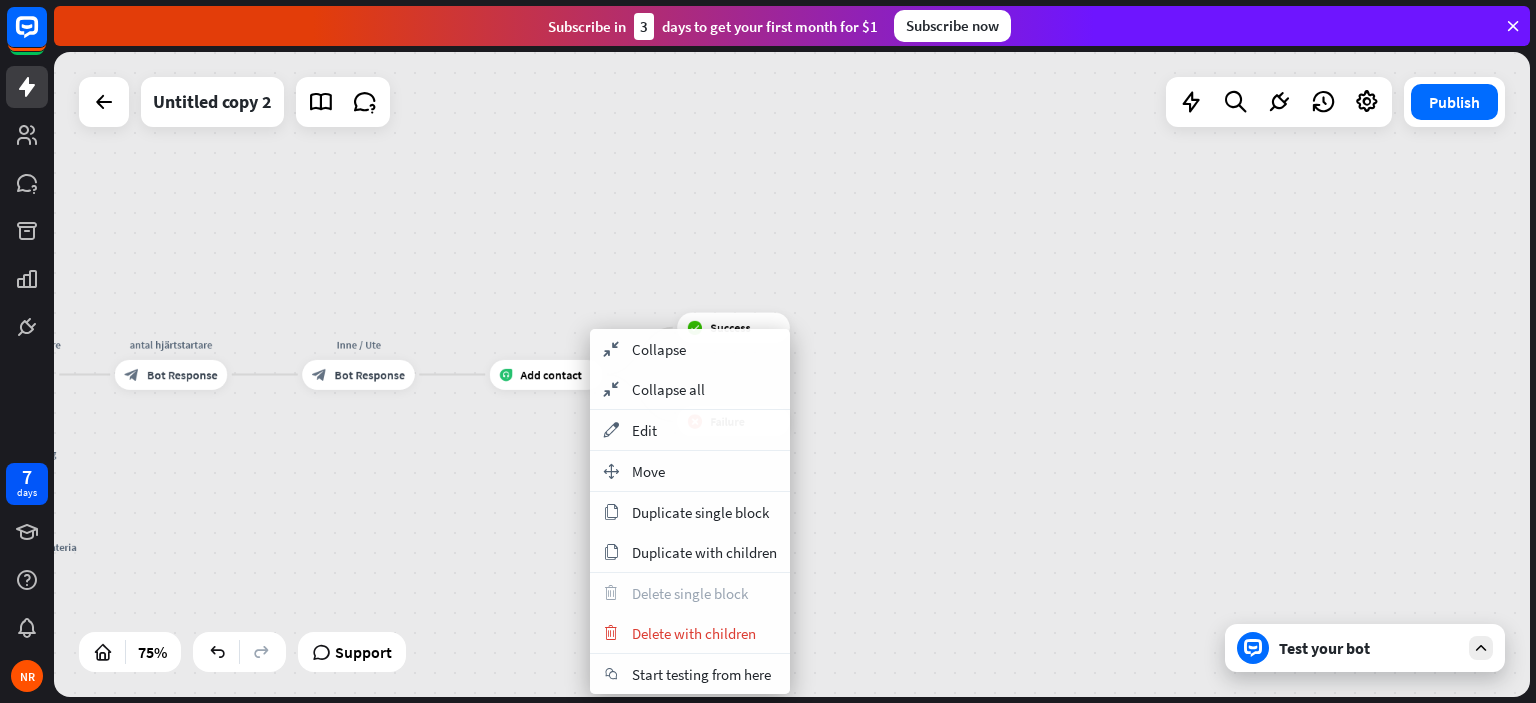 click on "Add contact" at bounding box center [546, 374] 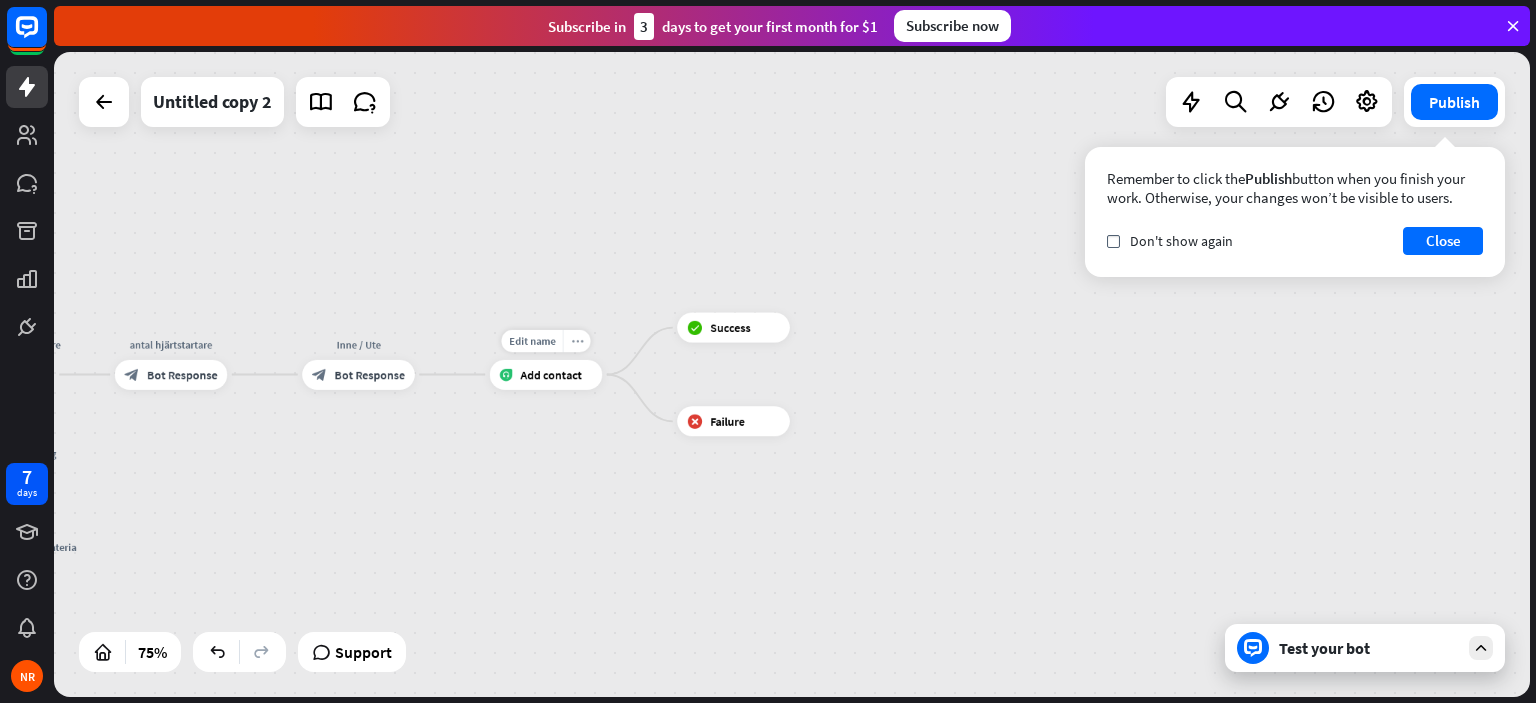 click on "more_horiz" at bounding box center [577, 340] 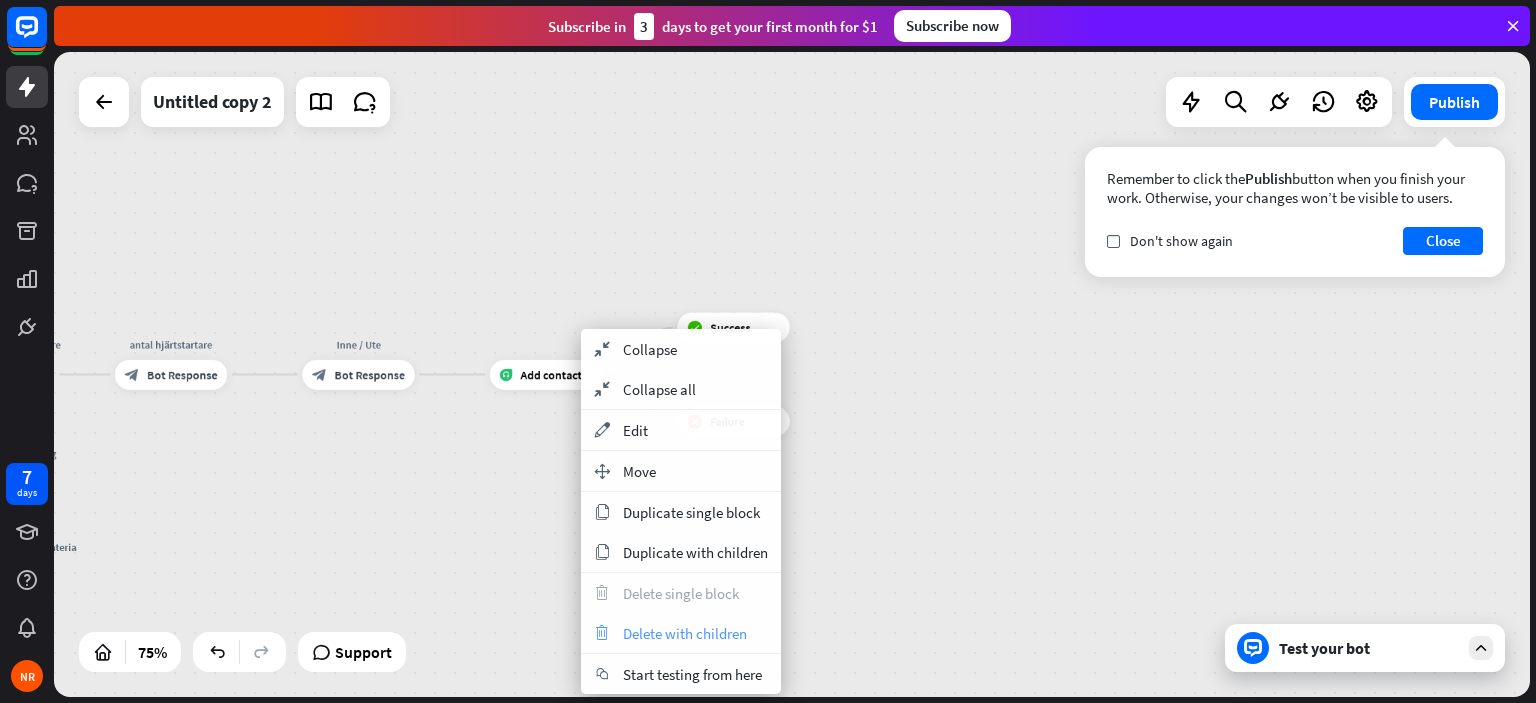click on "Delete with children" at bounding box center (685, 633) 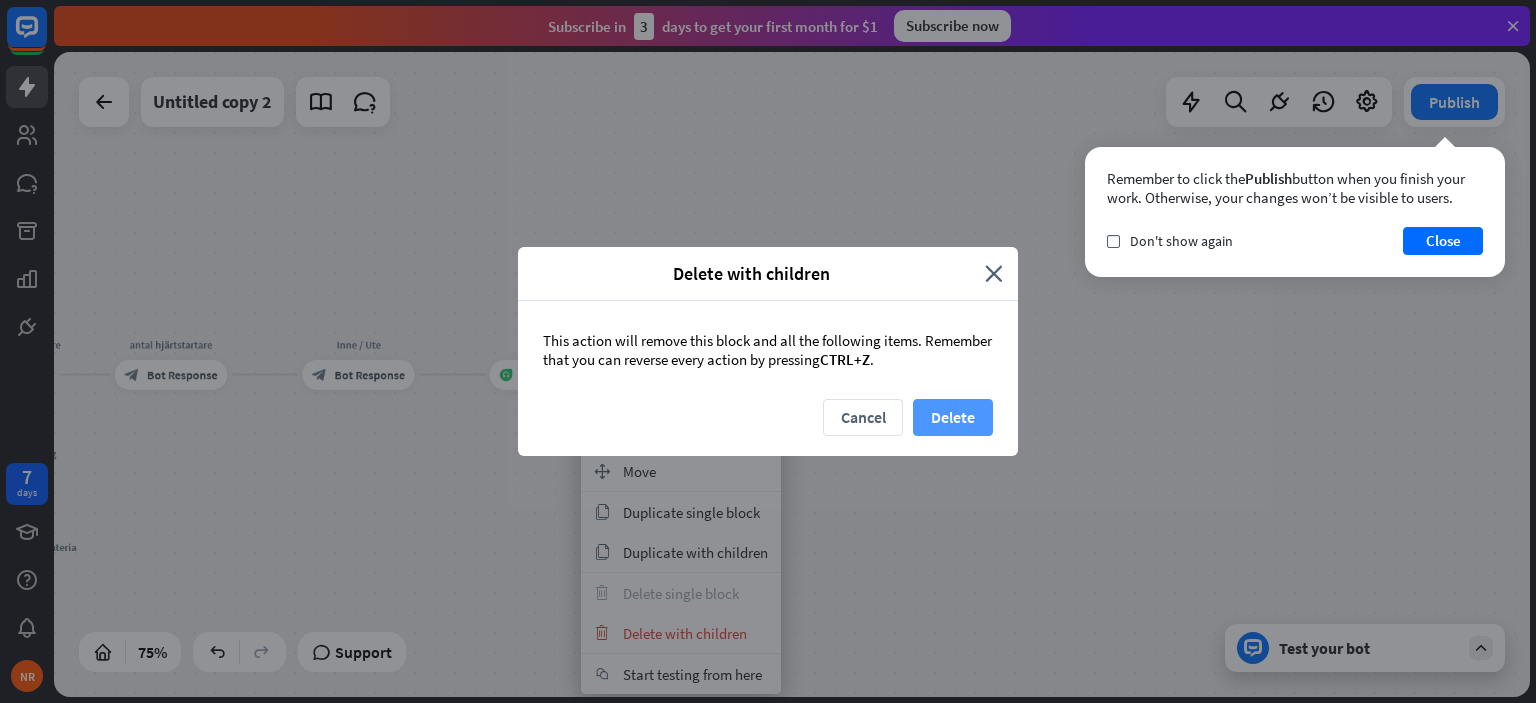click on "Delete" at bounding box center [953, 417] 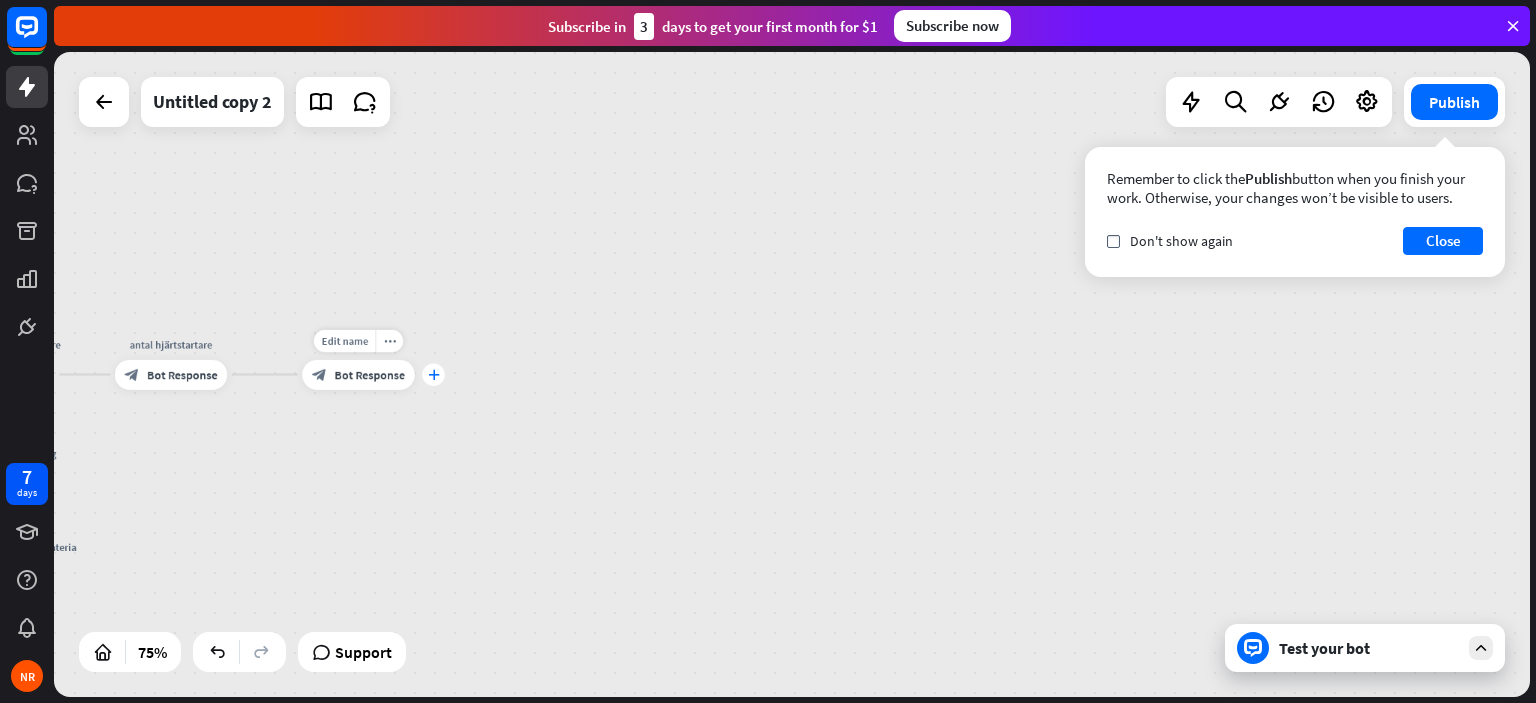 click on "plus" at bounding box center [433, 374] 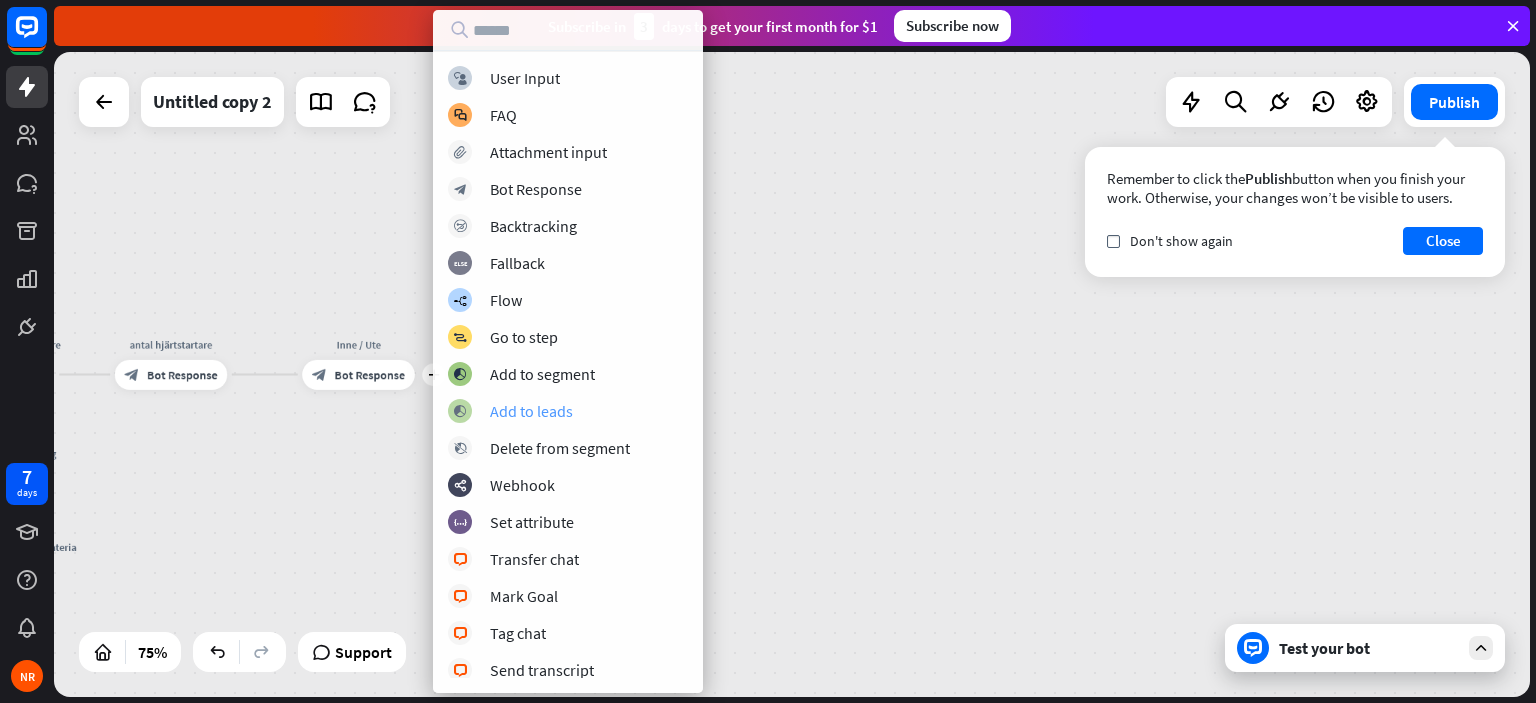 click on "Add to leads" at bounding box center (531, 411) 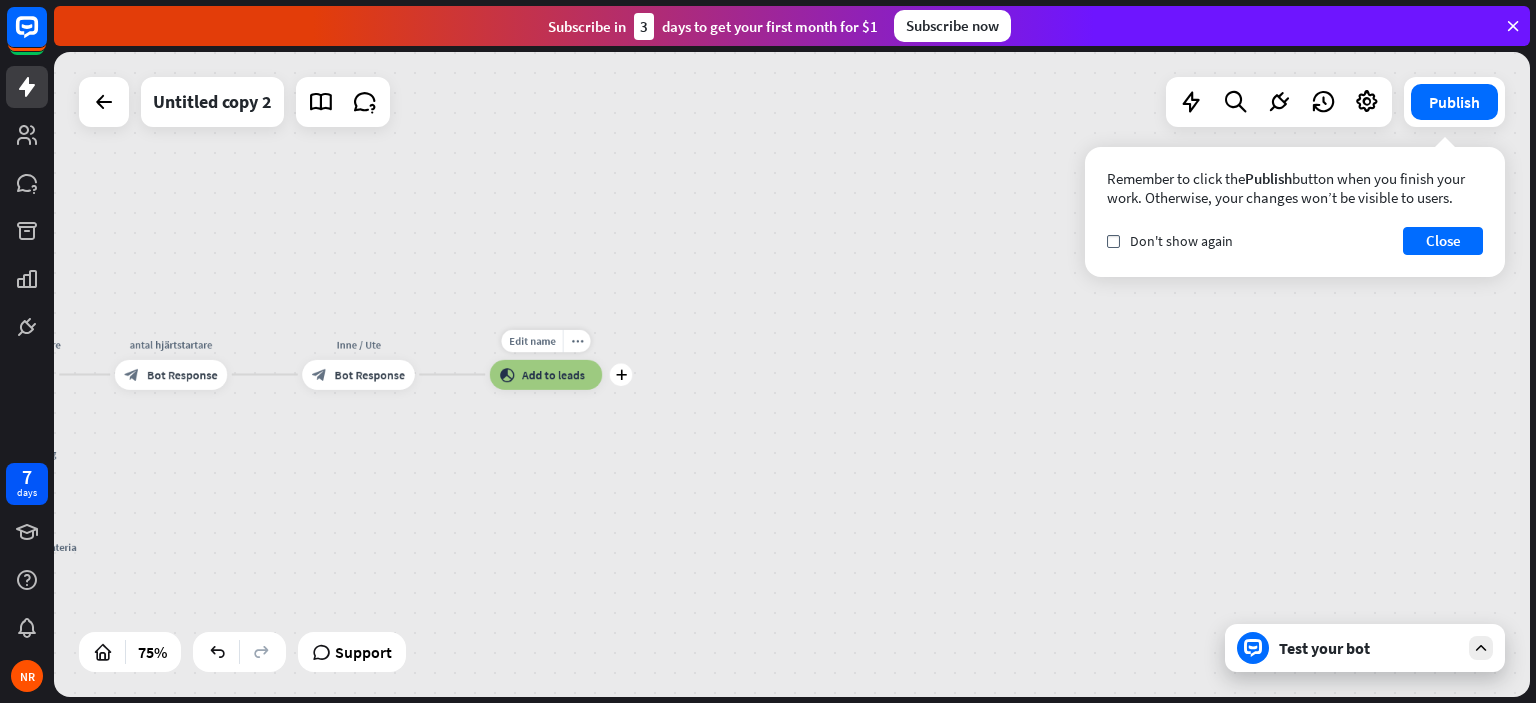 click on "Add to leads" at bounding box center (553, 374) 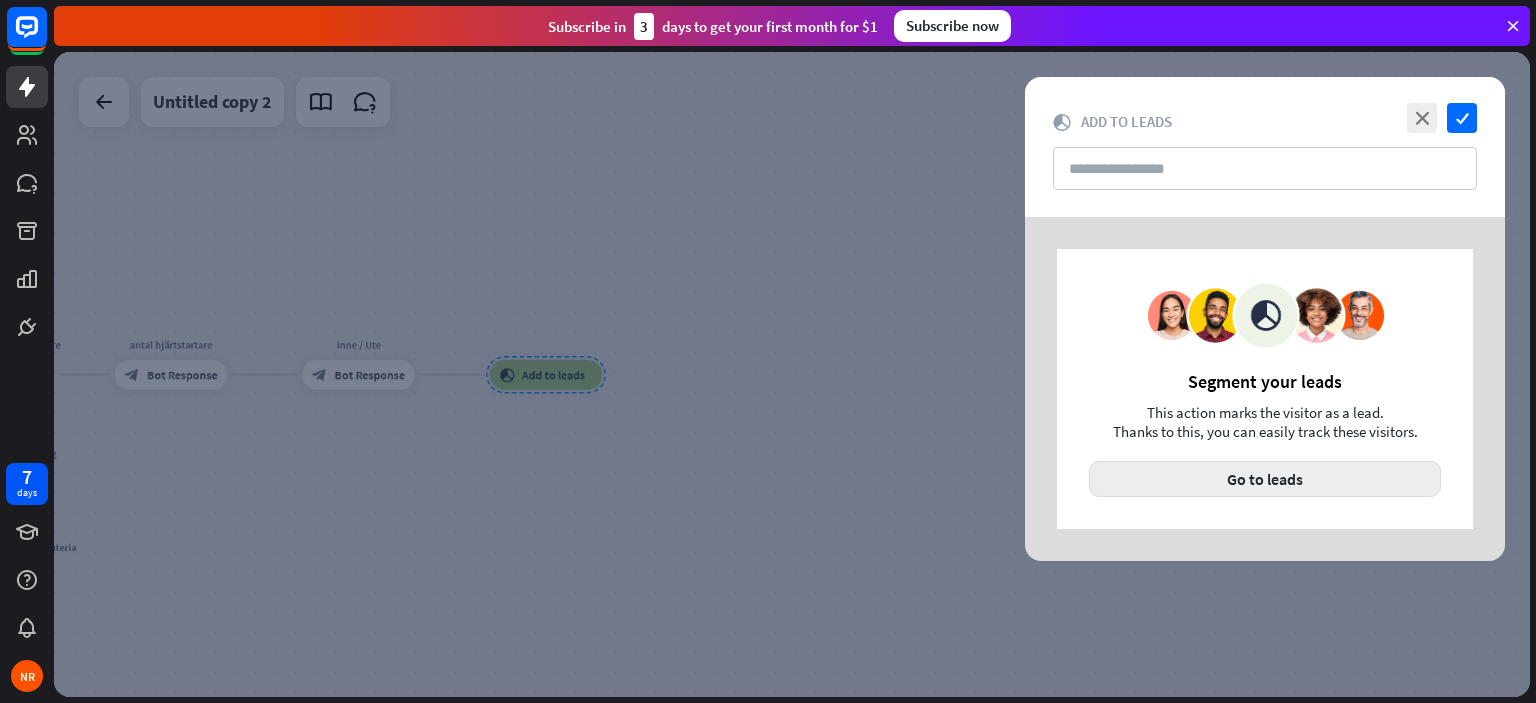 click on "Go to leads" at bounding box center [1265, 479] 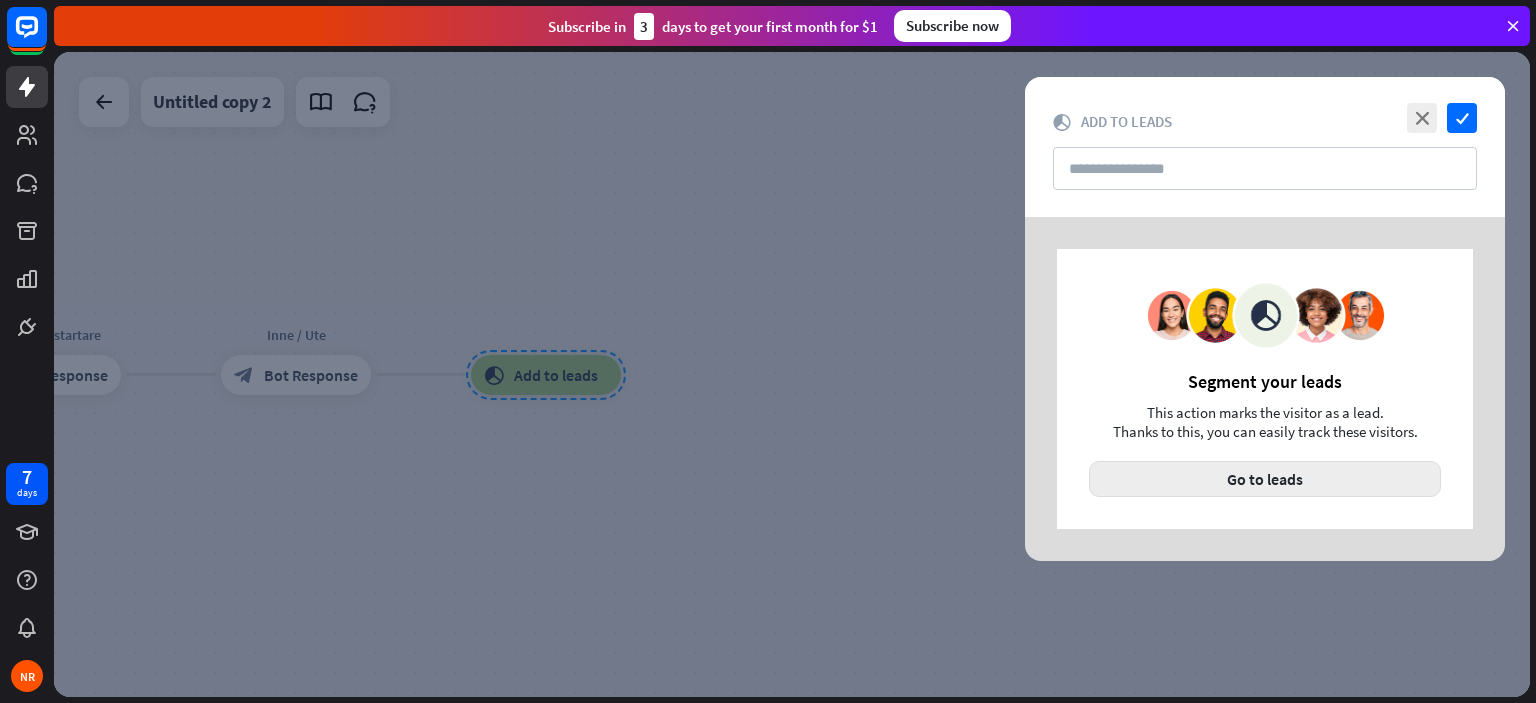 click on "Go to leads" at bounding box center [1265, 479] 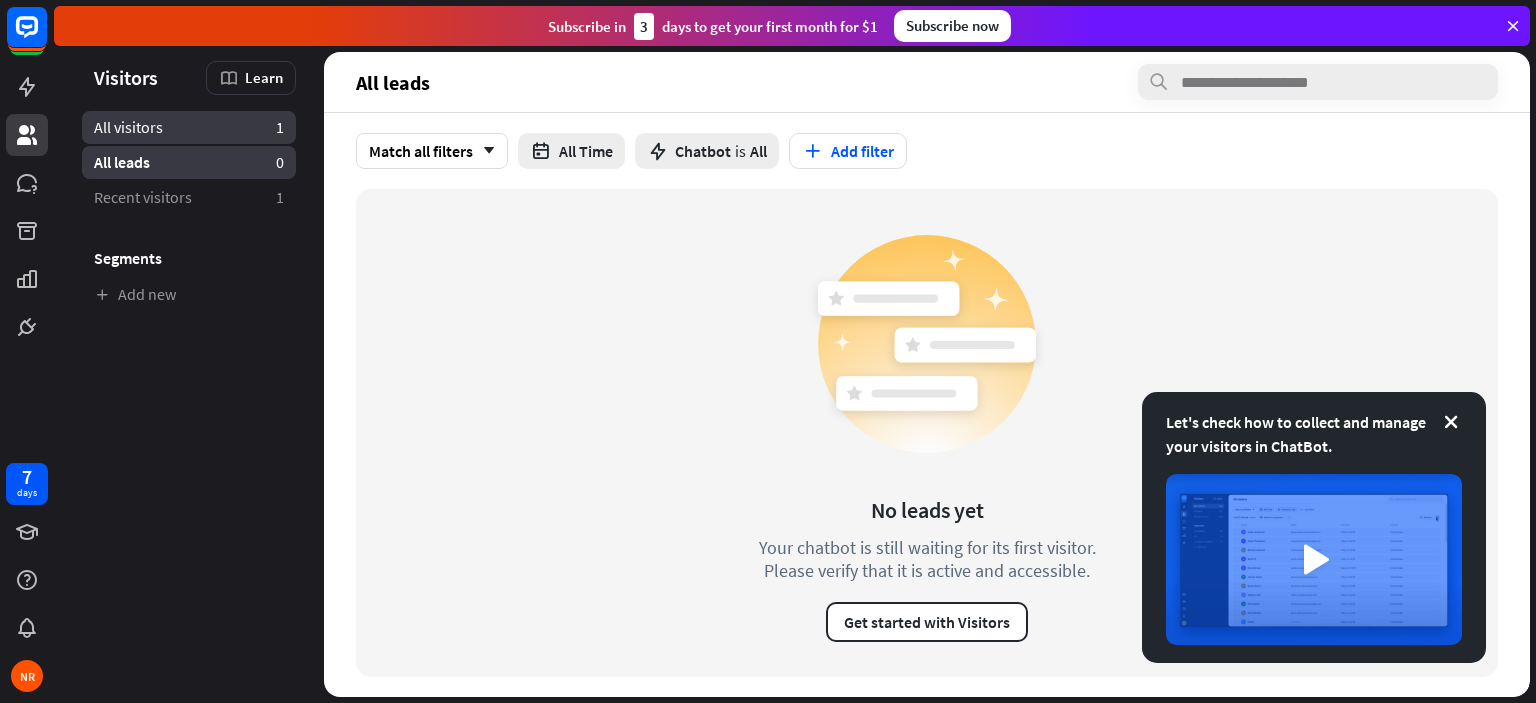 click on "All visitors
1" at bounding box center [189, 127] 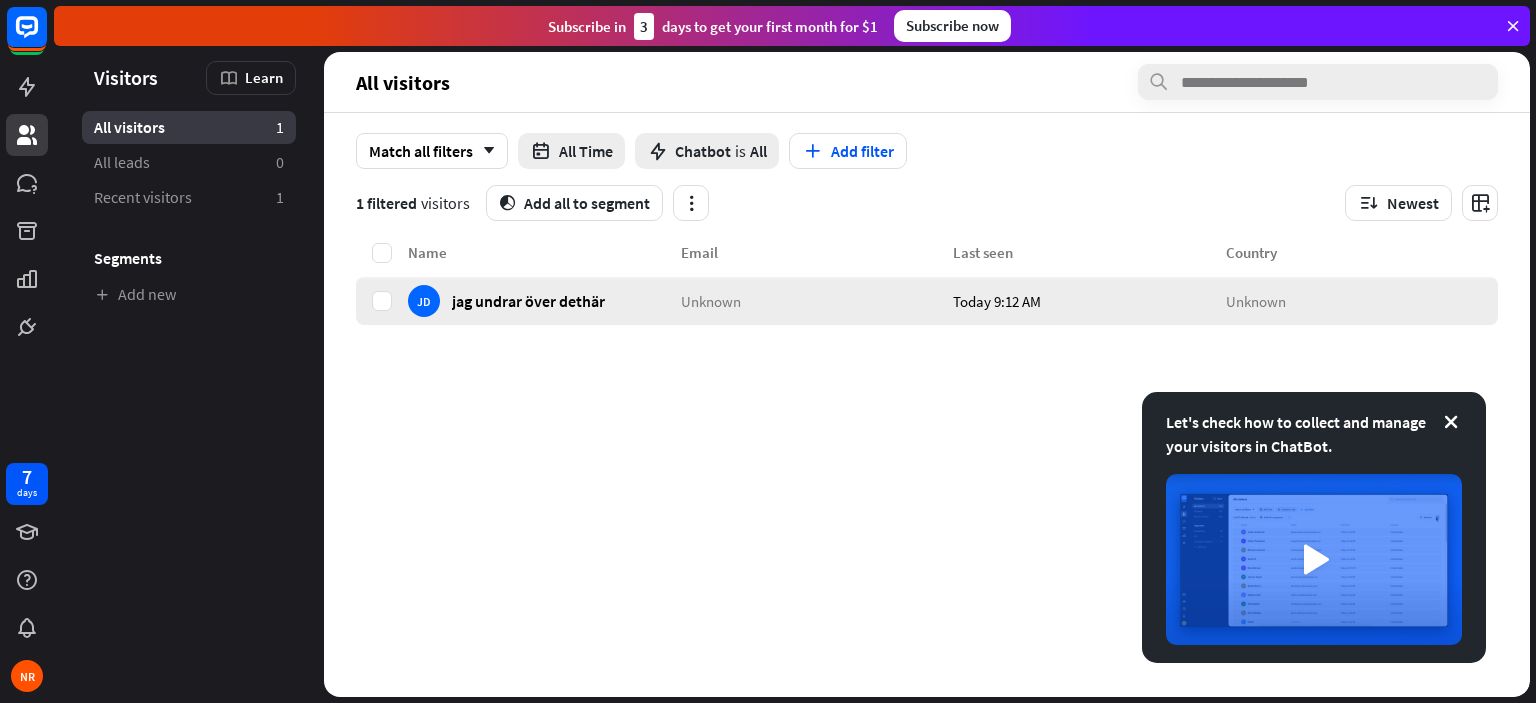 click on "[INITIALS]" at bounding box center [544, 301] 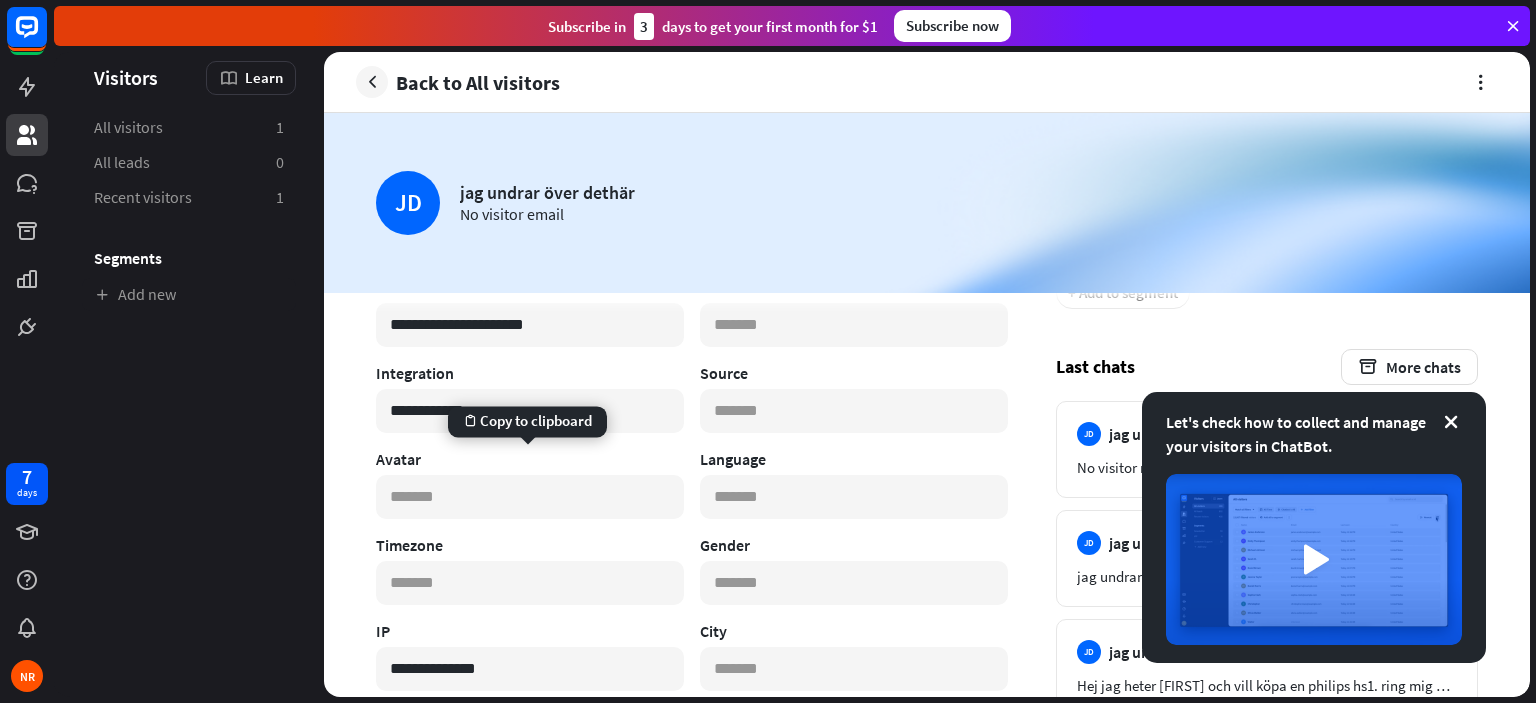 scroll, scrollTop: 0, scrollLeft: 0, axis: both 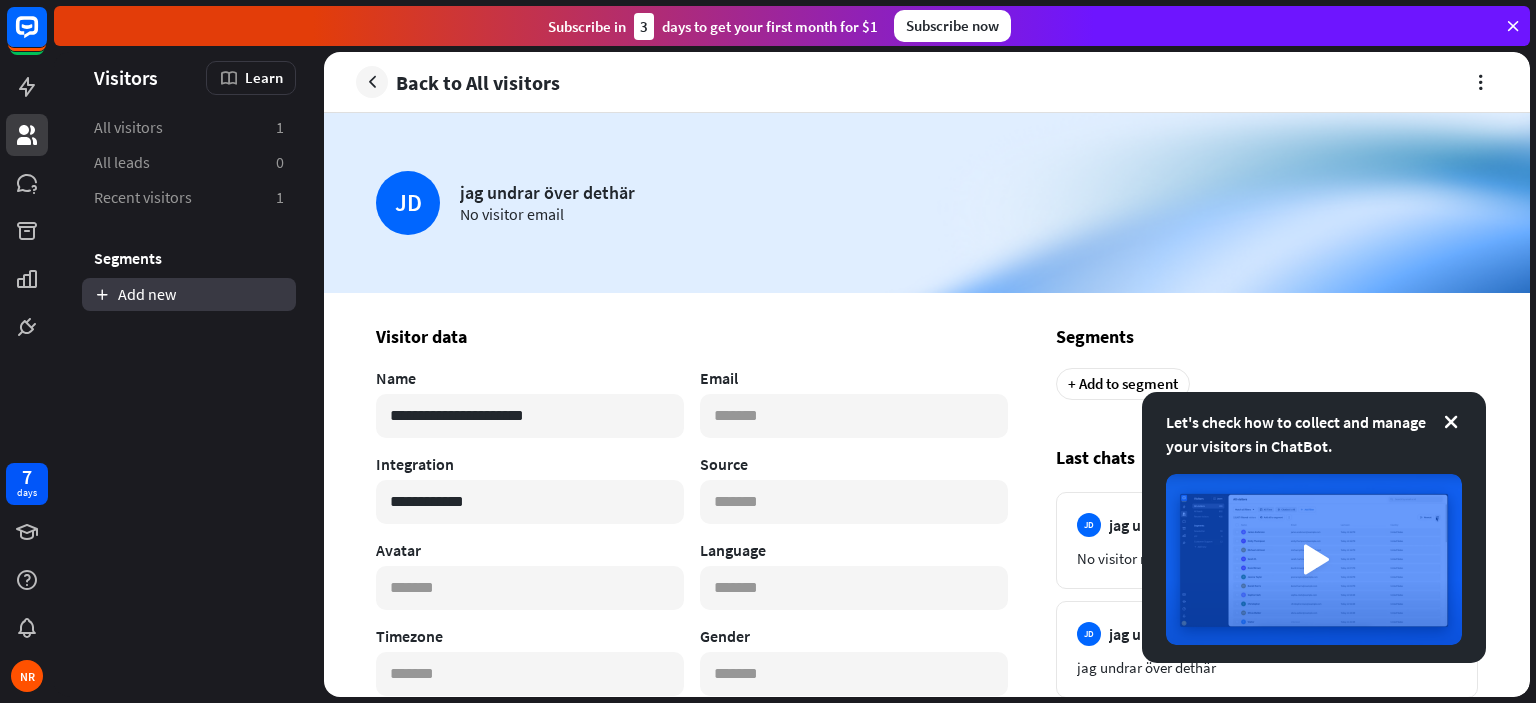click on "Add new" at bounding box center [189, 294] 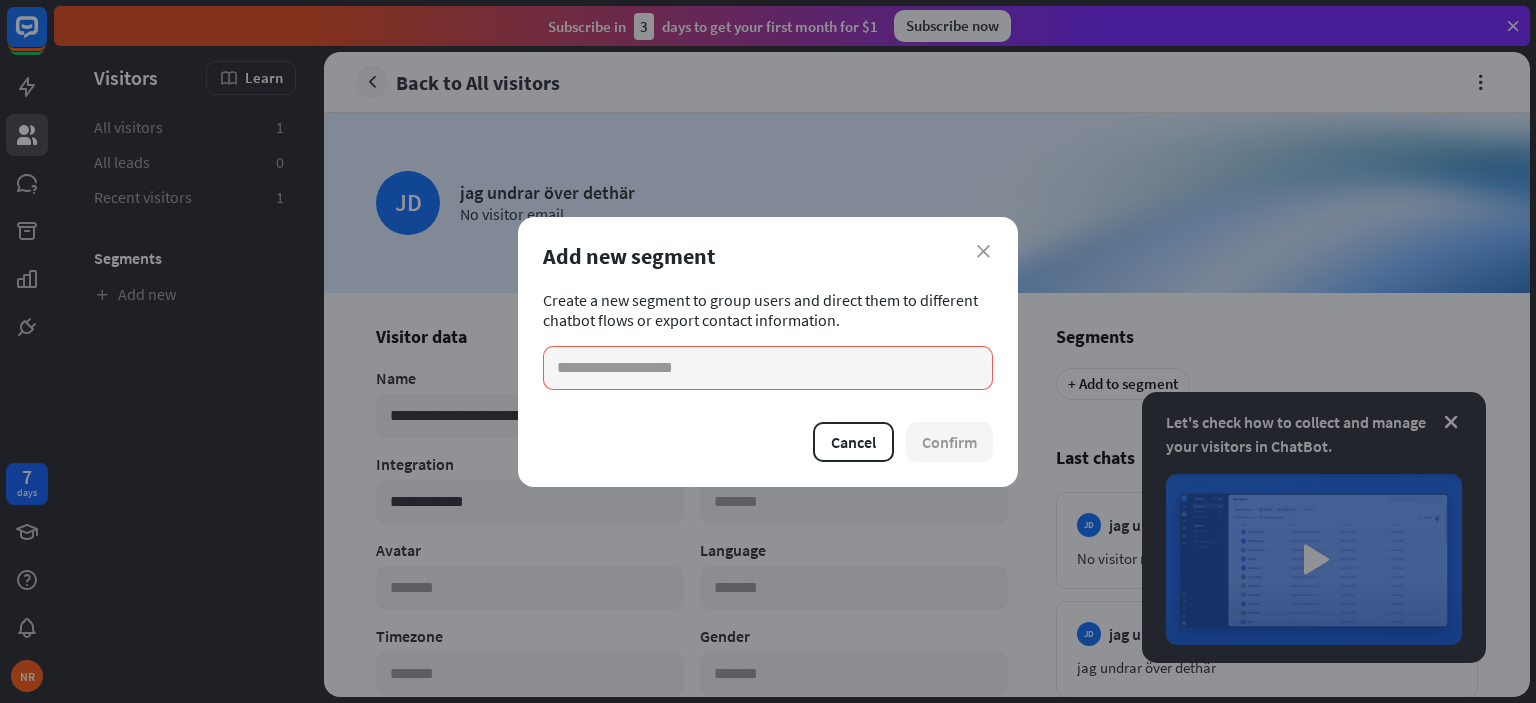 click on "close   Add new segment
Create a new segment to group users and direct them to different chatbot flows or export contact information.
Cancel
Confirm" at bounding box center [768, 351] 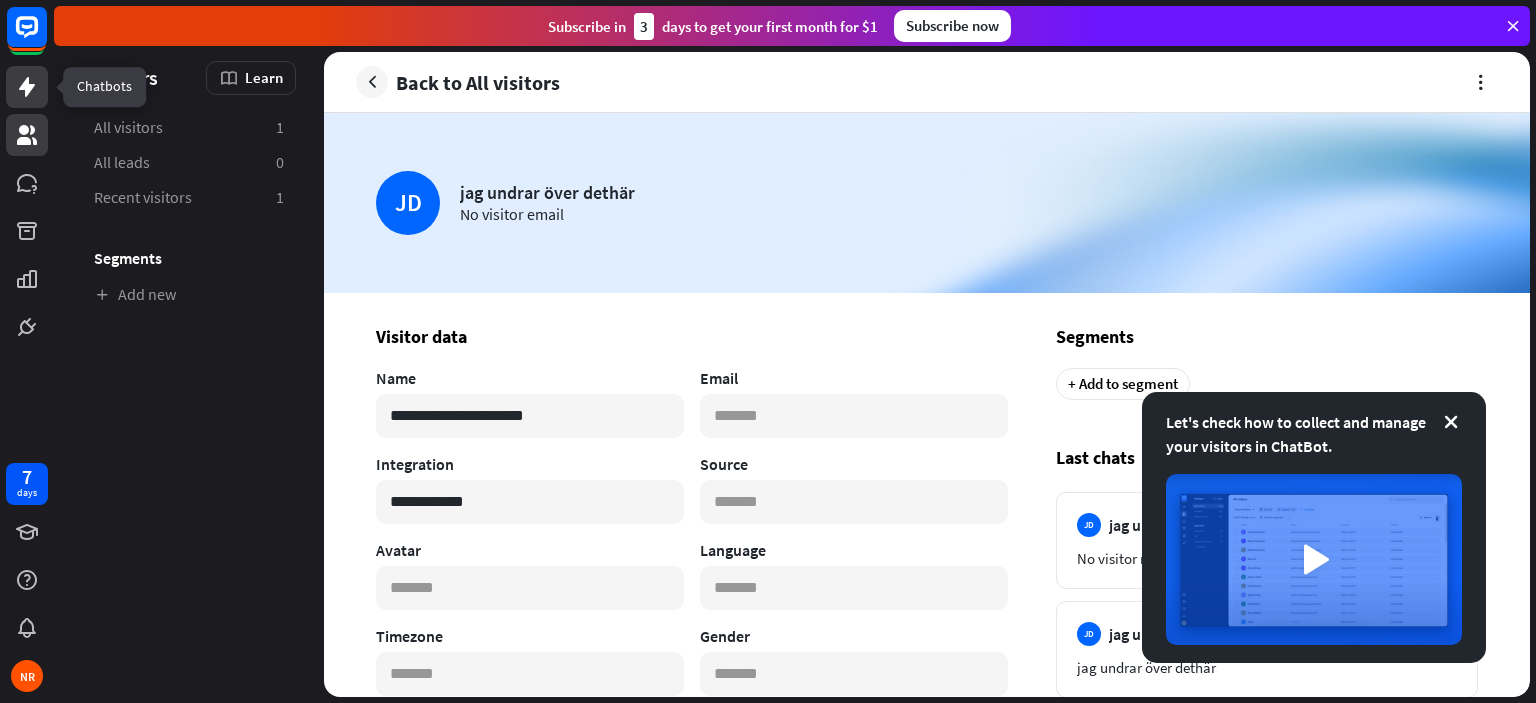 click 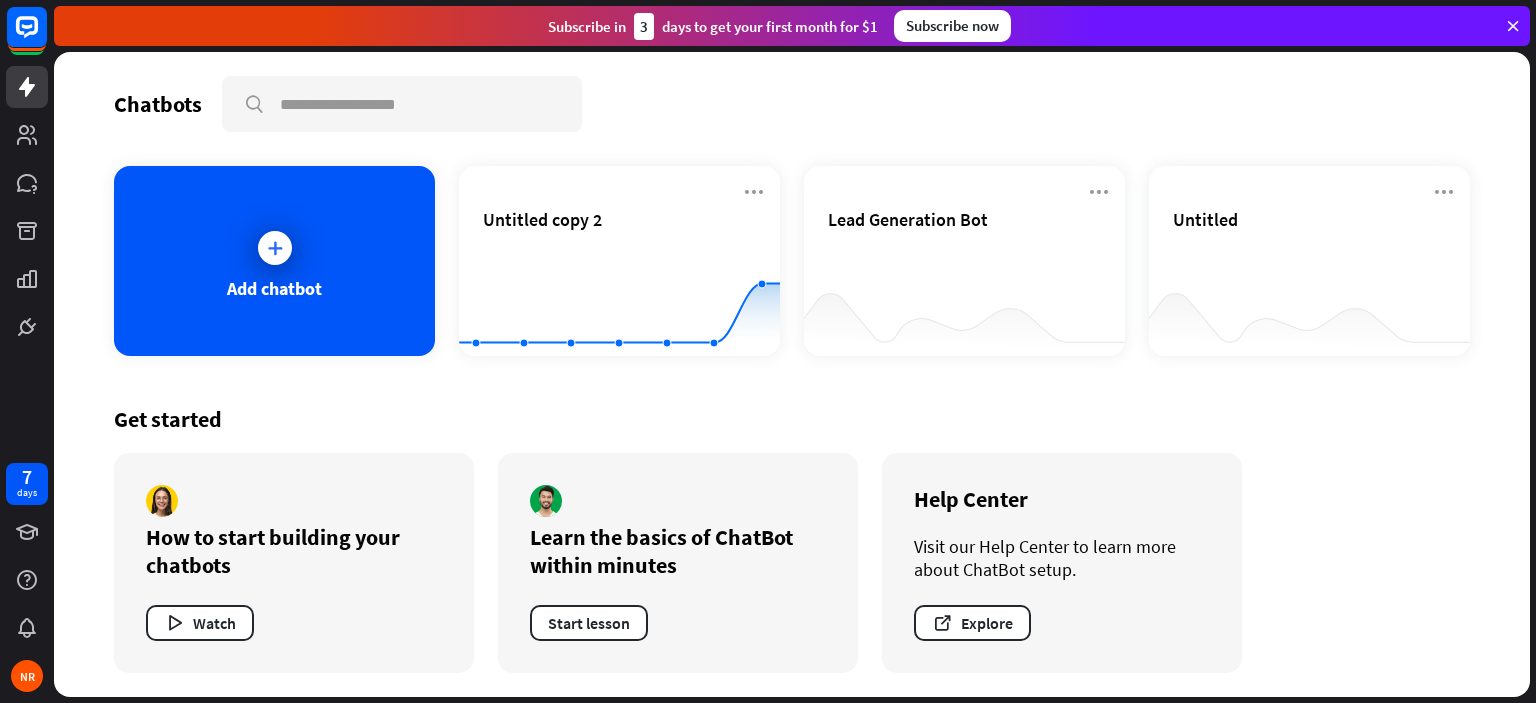 click on "Add chatbot
Untitled copy 2
Created with Highcharts 10.1.0 0 2 4 6
Lead Generation Bot
Untitled" at bounding box center [792, 261] 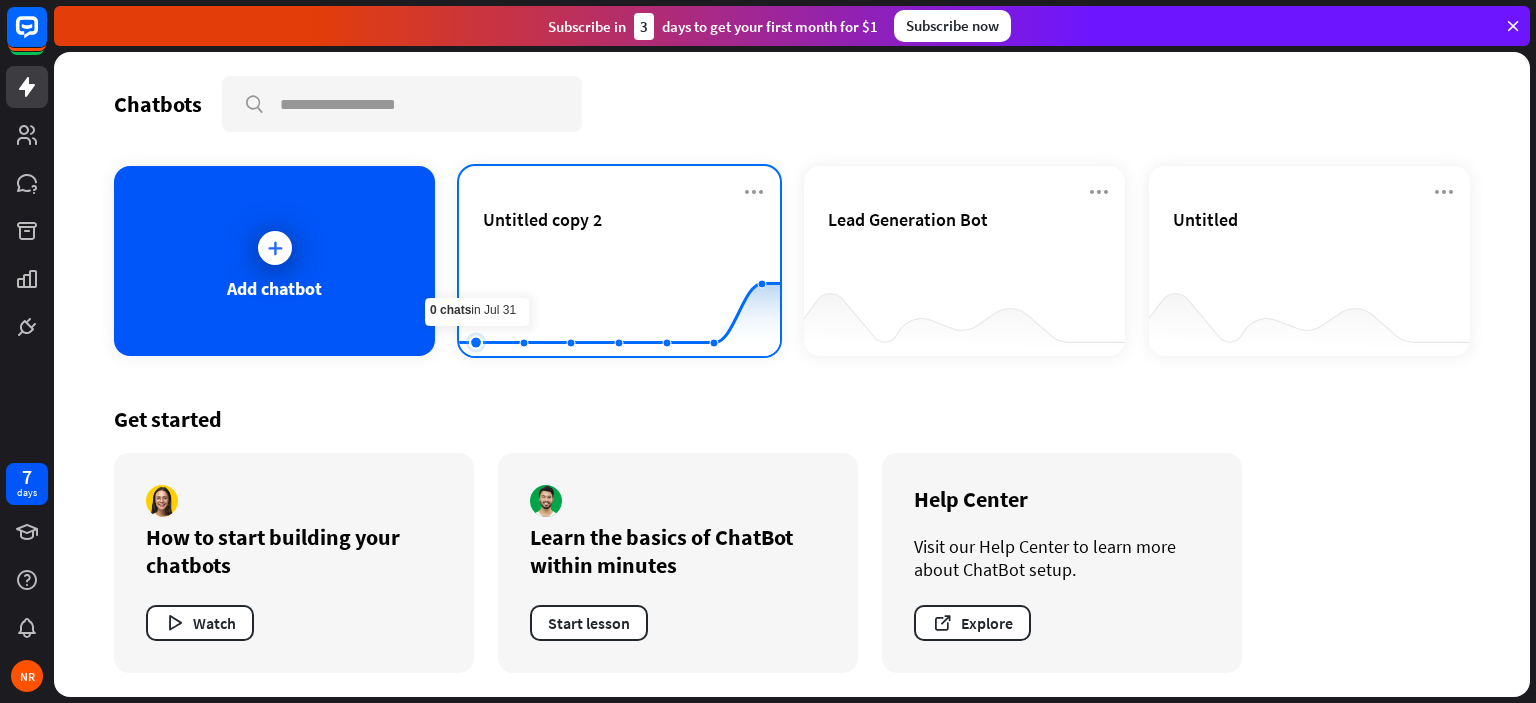 click 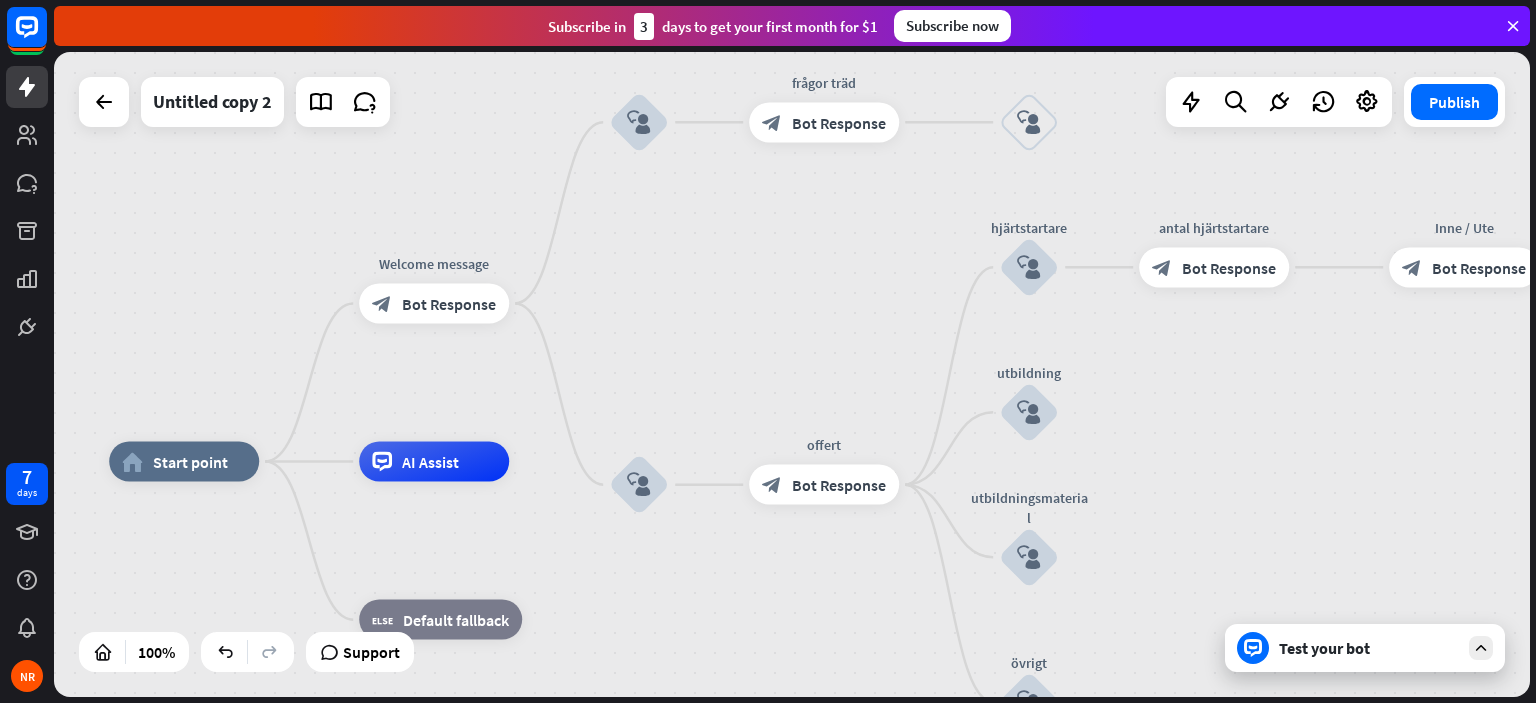 drag, startPoint x: 844, startPoint y: 292, endPoint x: 464, endPoint y: 428, distance: 403.60376 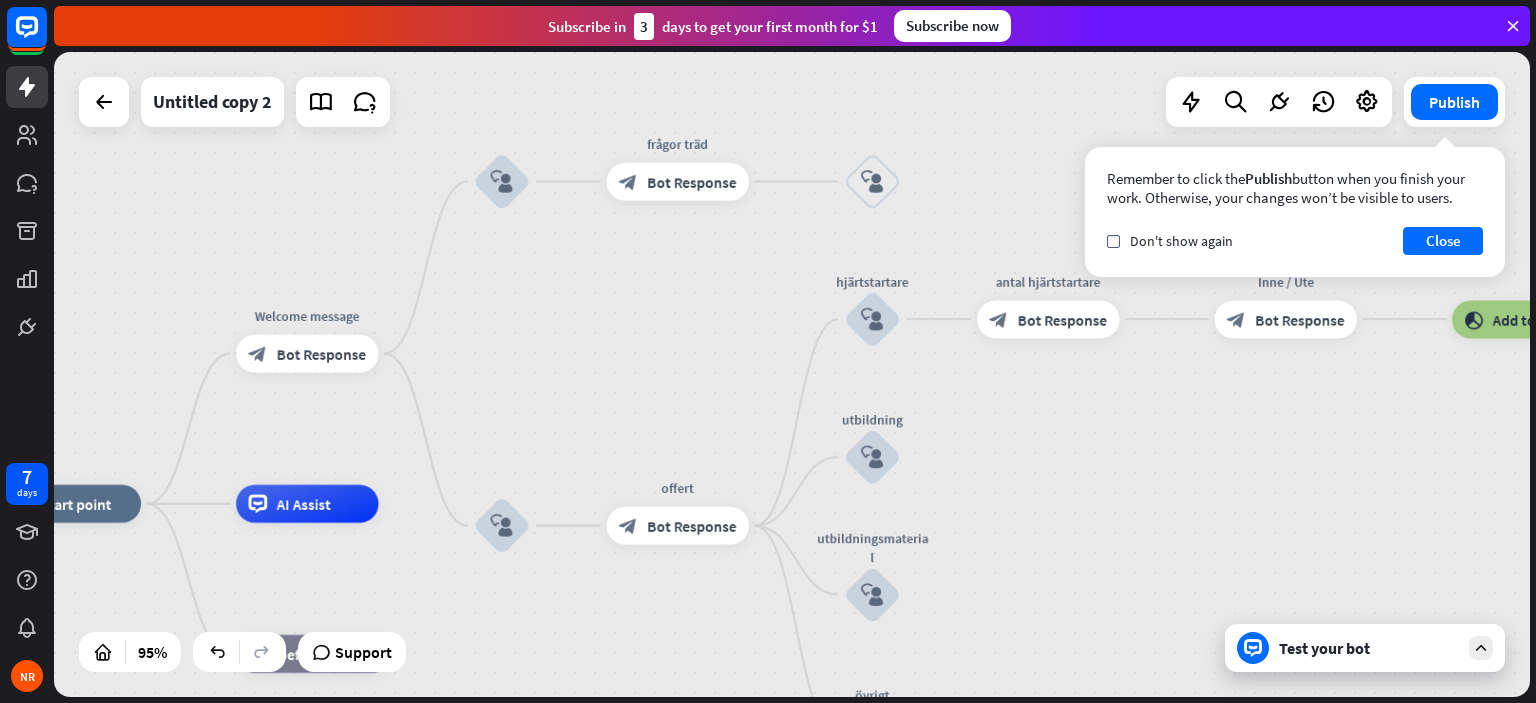 drag, startPoint x: 651, startPoint y: 372, endPoint x: 349, endPoint y: 275, distance: 317.19553 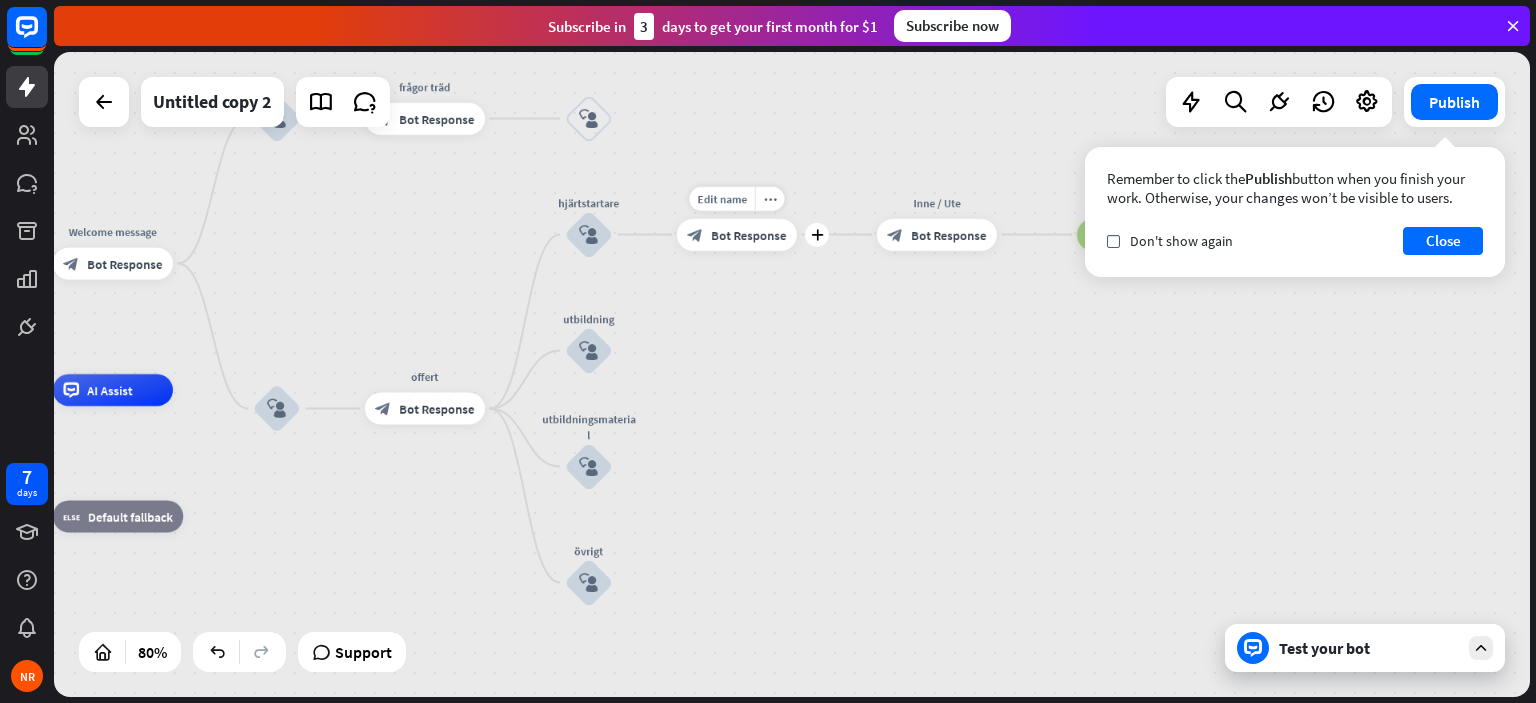 click on "block_bot_response   Bot Response" at bounding box center (737, 235) 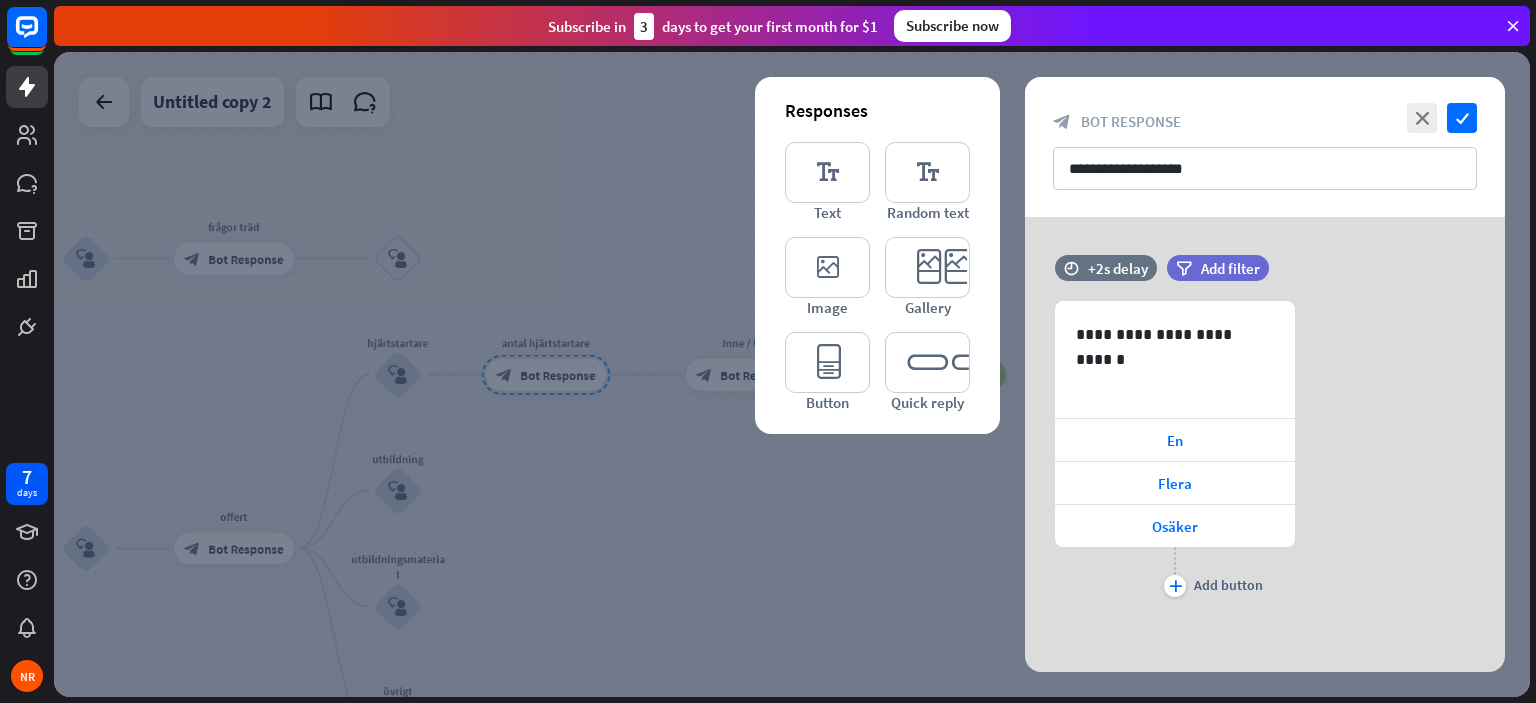 click at bounding box center (792, 374) 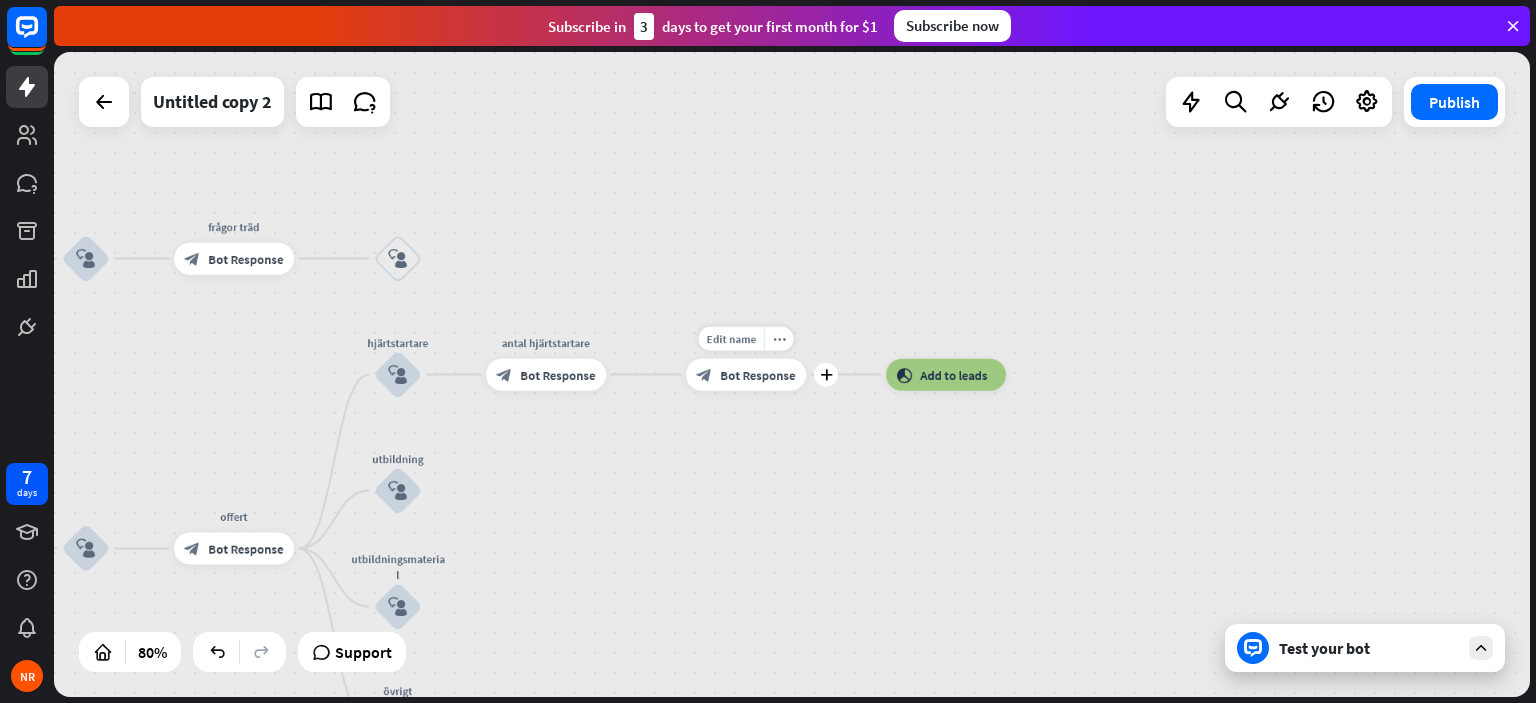 click on "Bot Response" at bounding box center (757, 375) 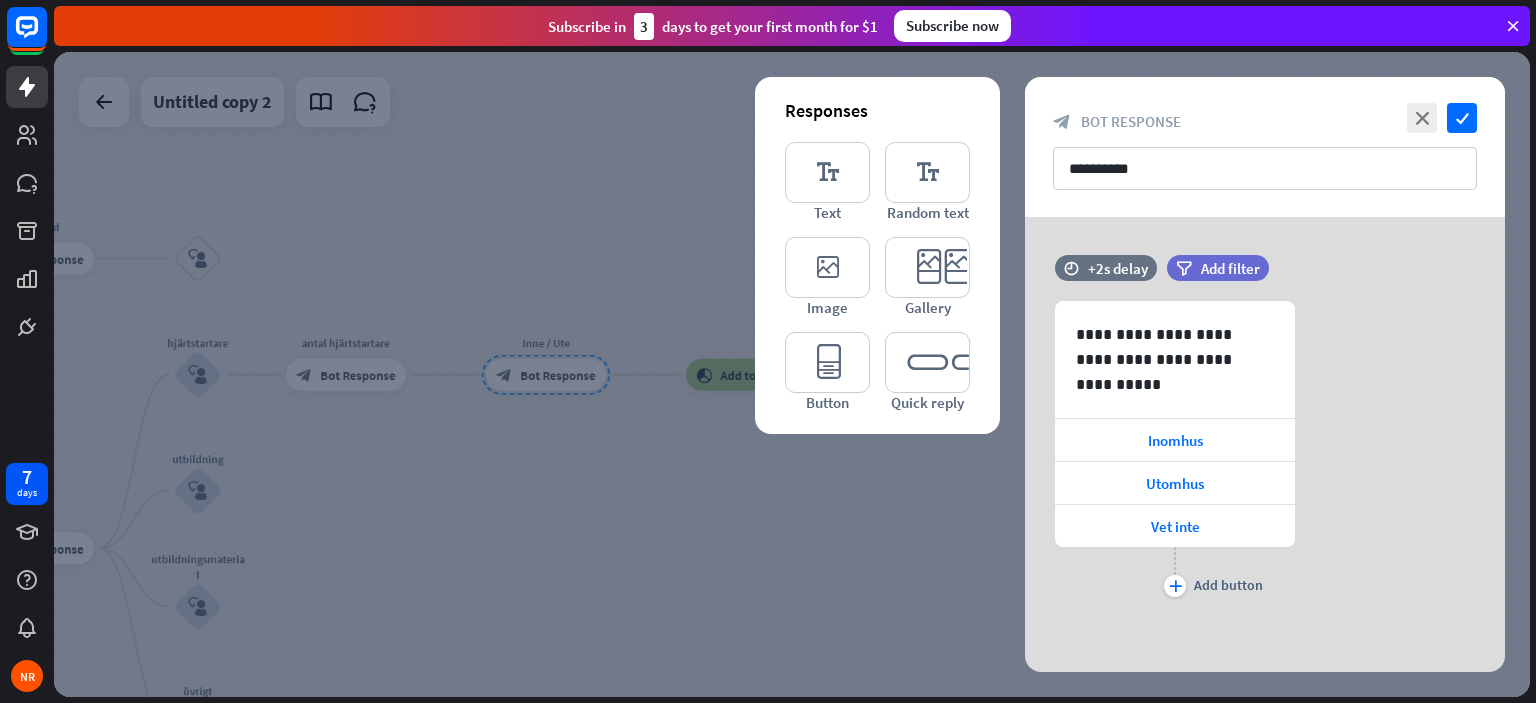 click at bounding box center (792, 374) 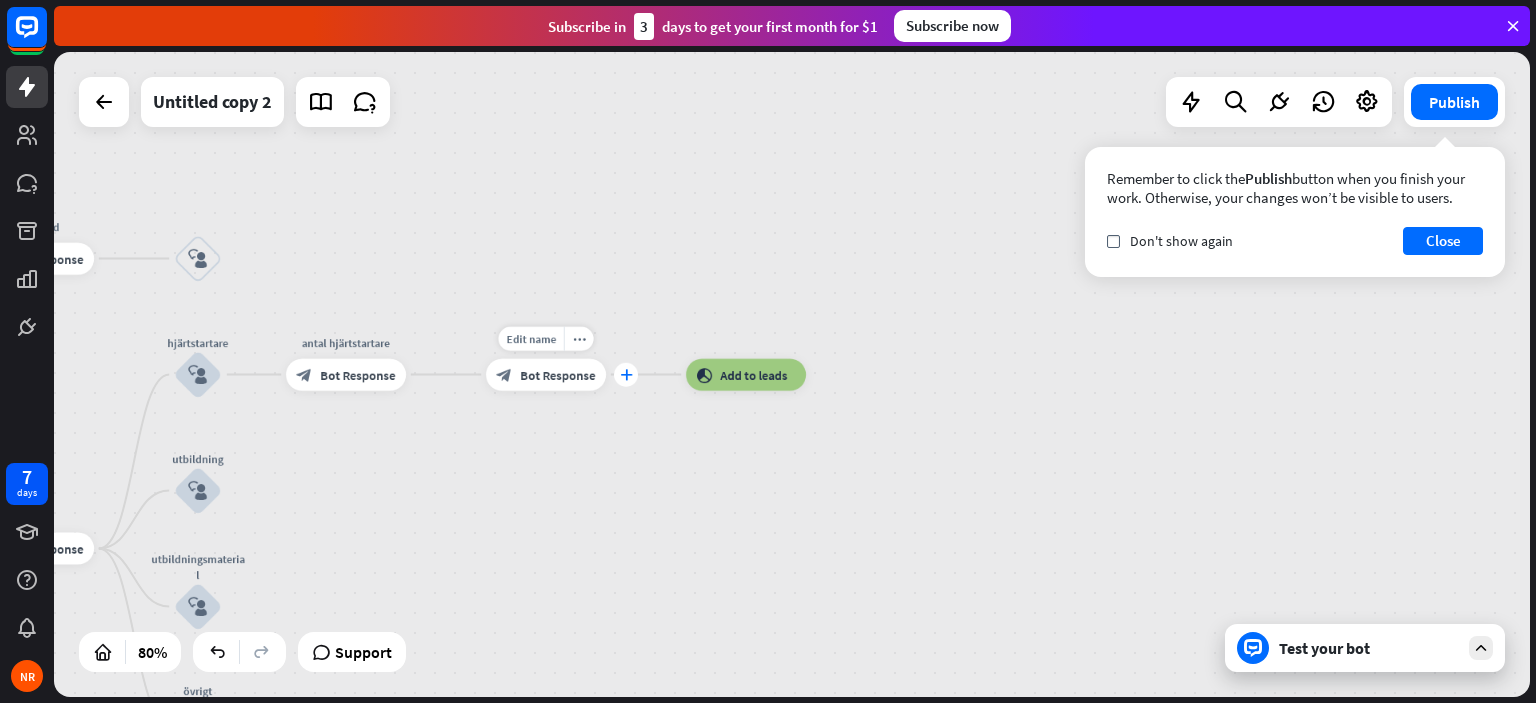click on "plus" at bounding box center (626, 375) 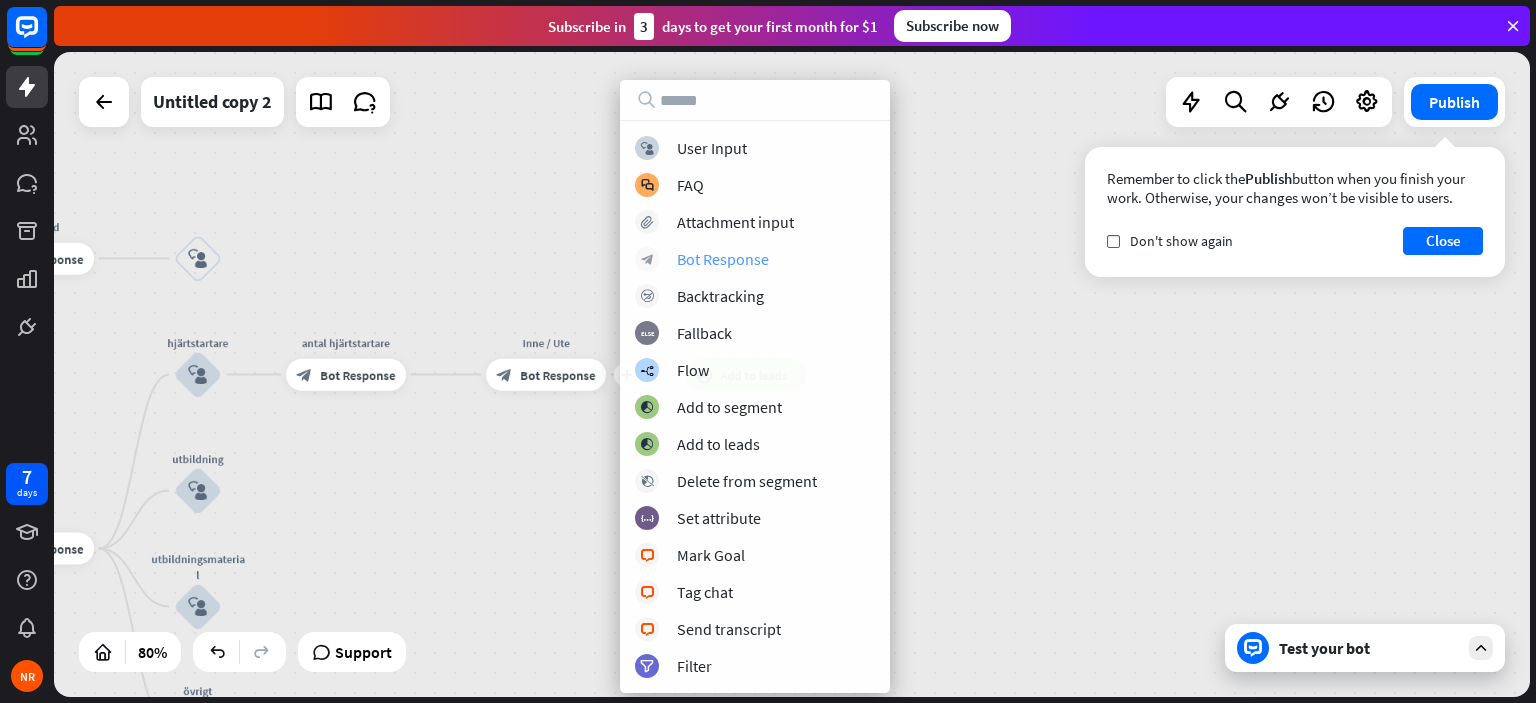 click on "Bot Response" at bounding box center [723, 259] 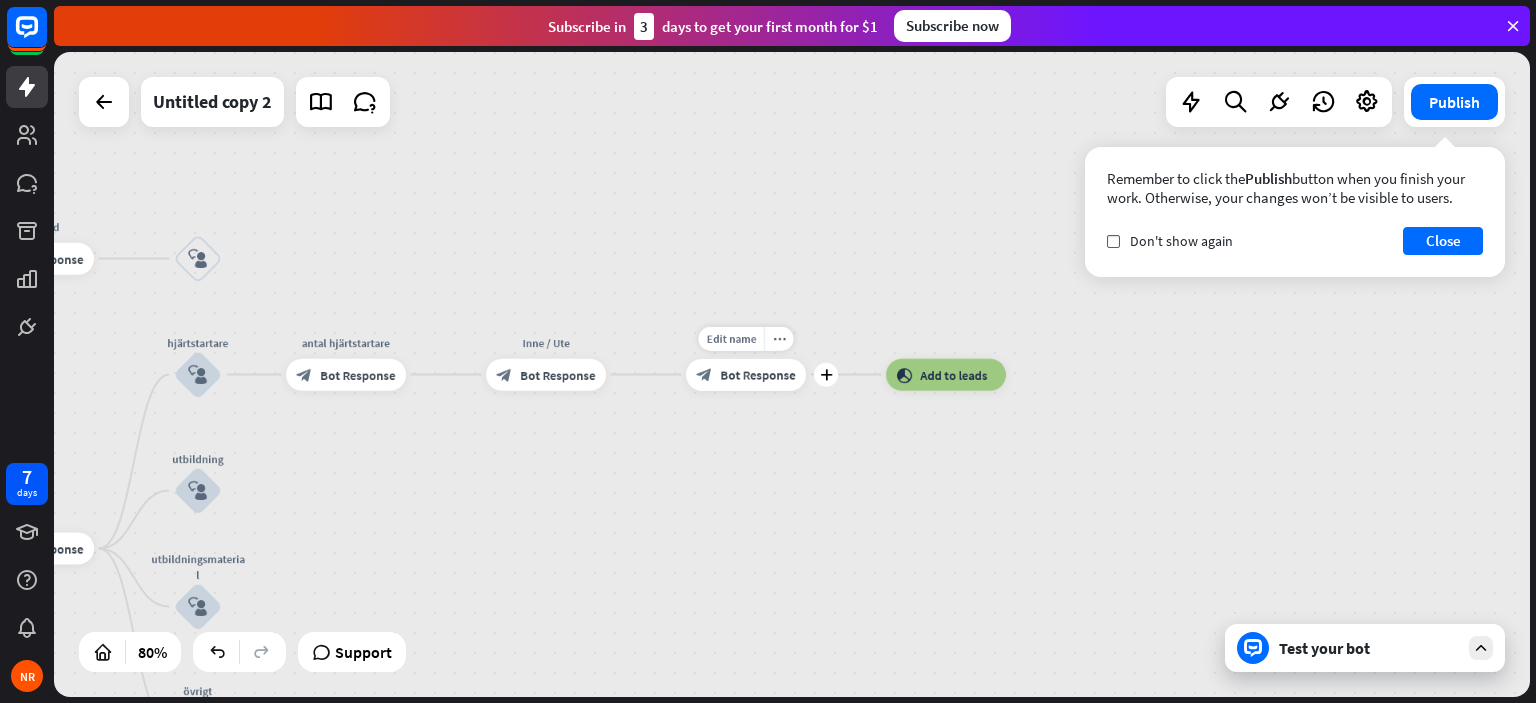 click on "block_bot_response   Bot Response" at bounding box center [746, 375] 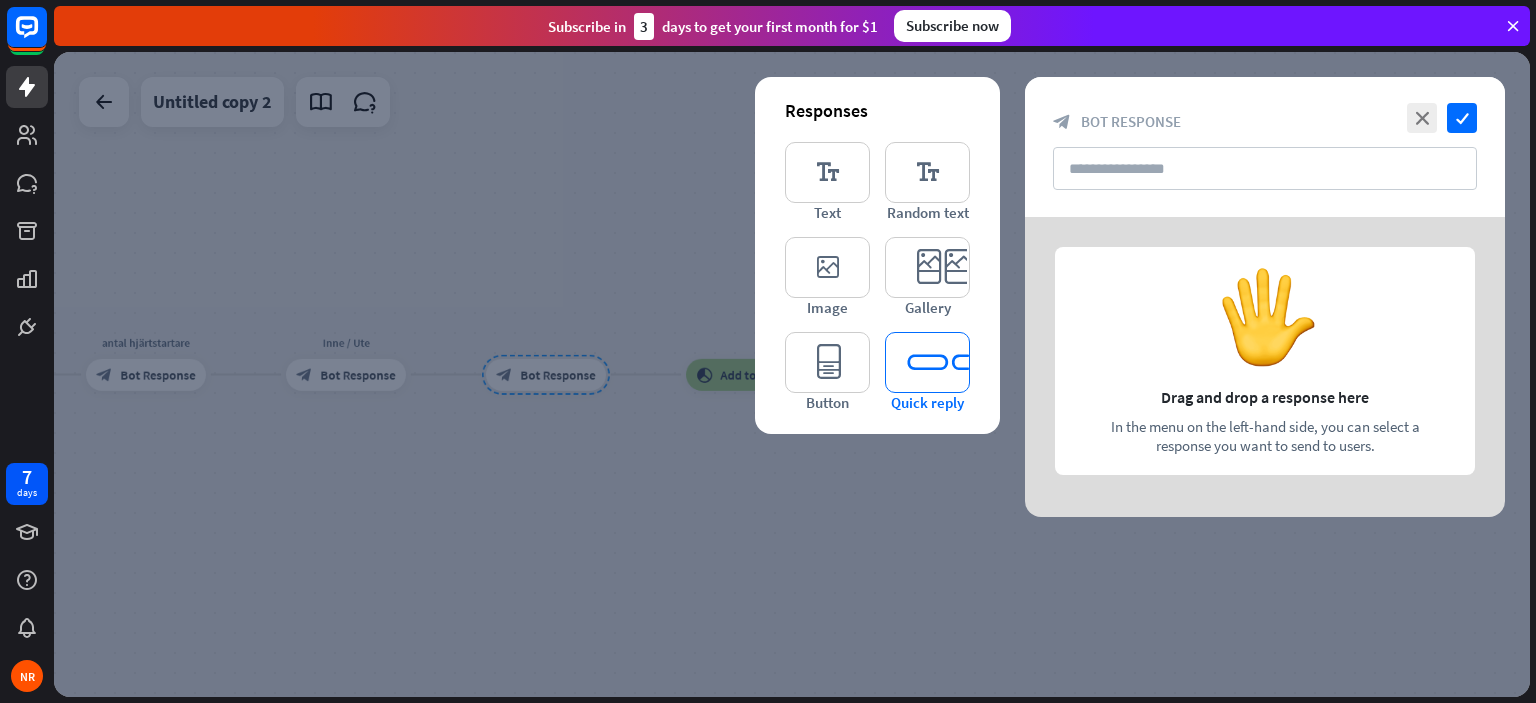 click on "editor_quick_replies" at bounding box center [927, 362] 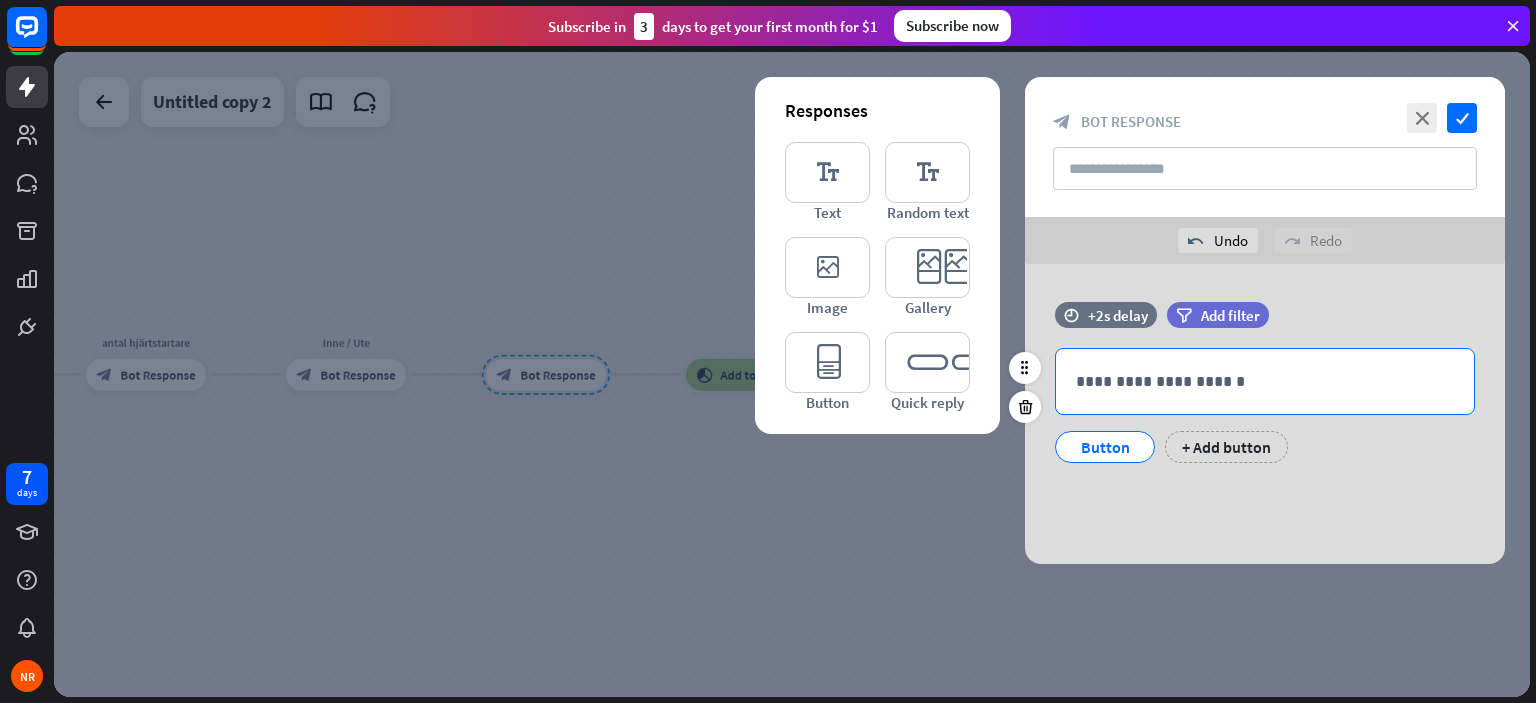 click on "**********" at bounding box center (1265, 381) 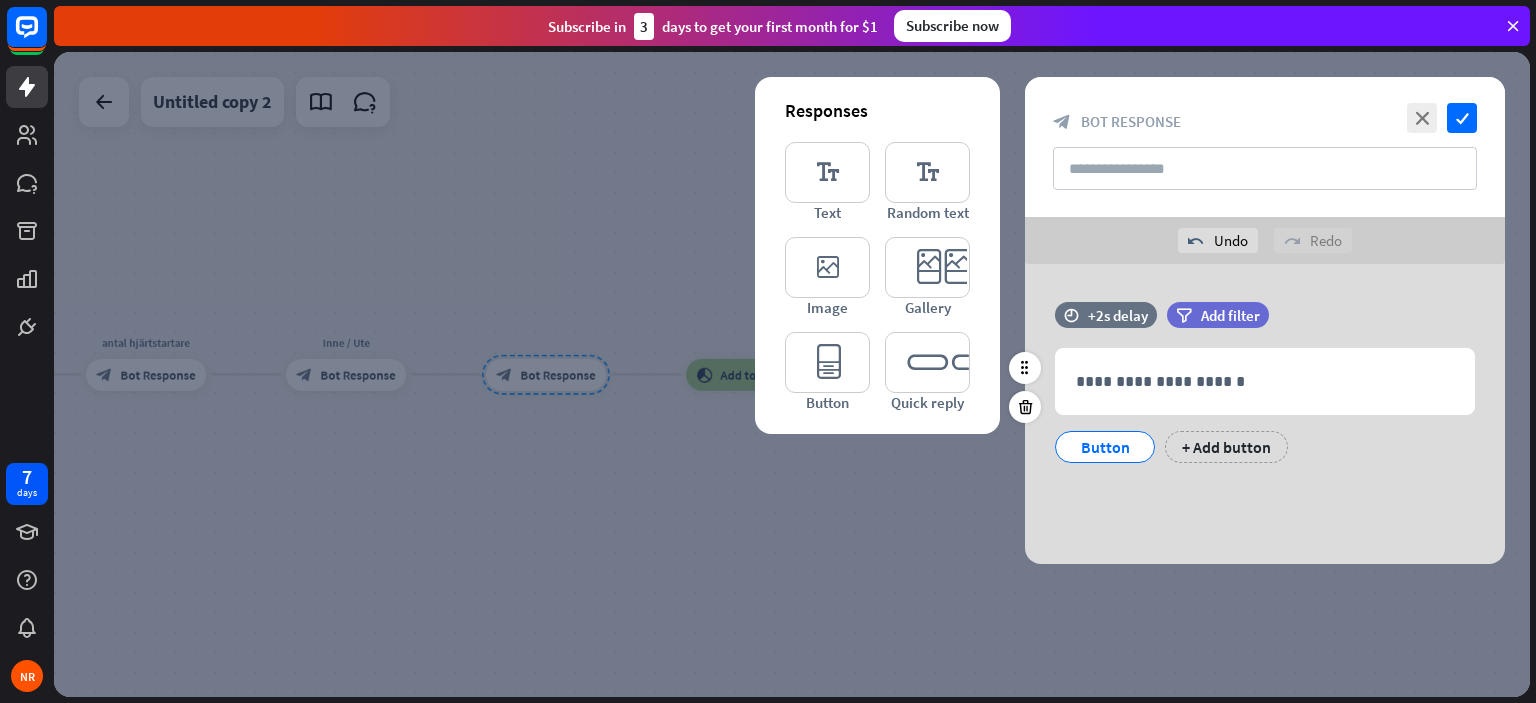 click on "Button" at bounding box center (1105, 447) 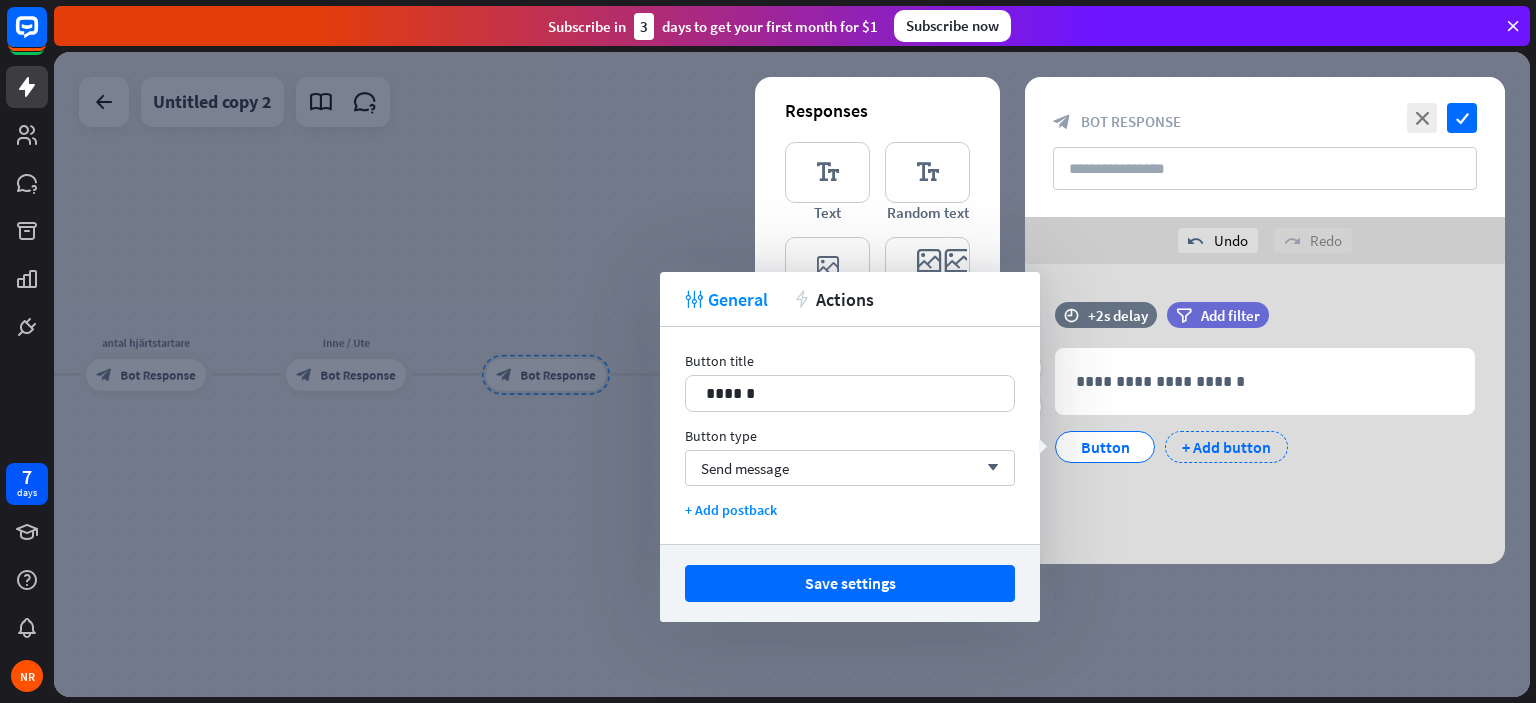 click on "+ Add button" at bounding box center (1226, 447) 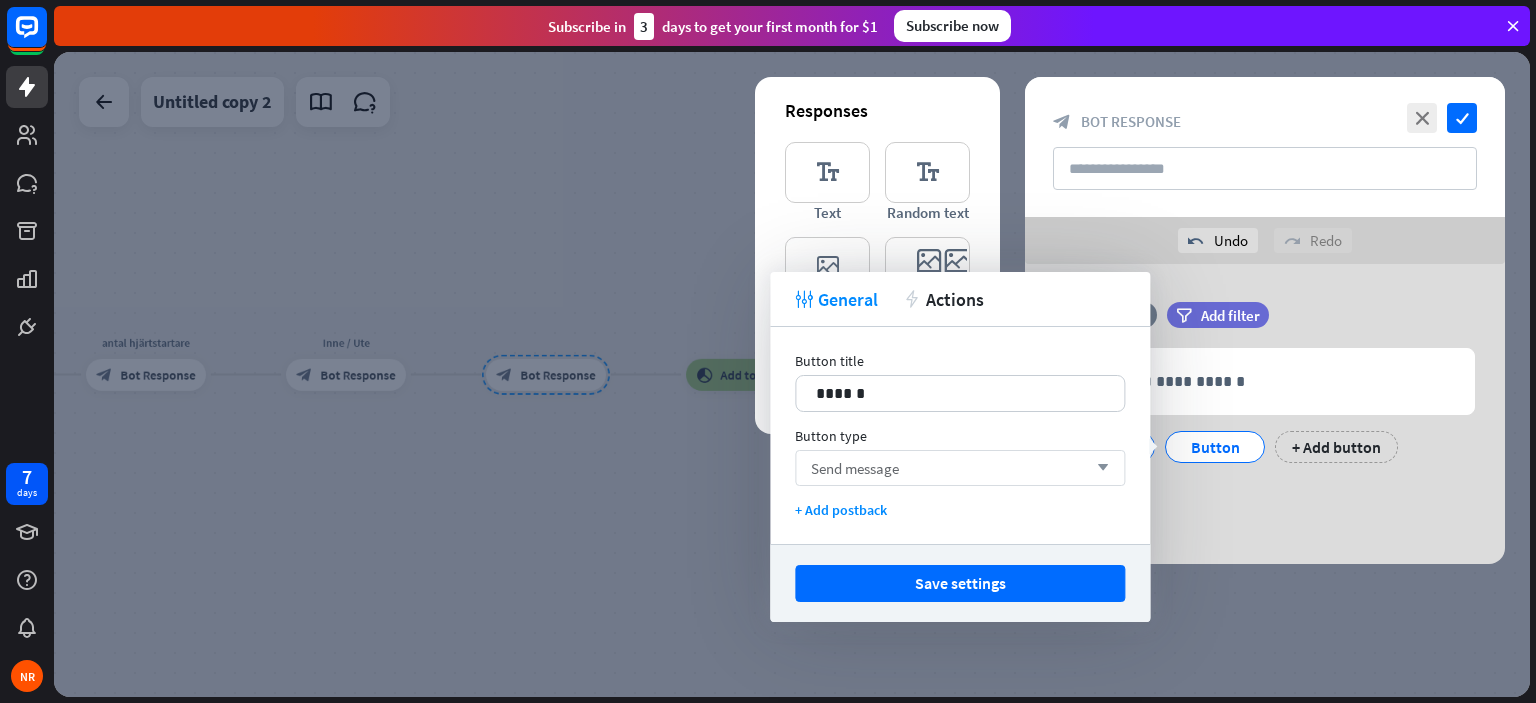 click on "Send message
arrow_down" at bounding box center (960, 468) 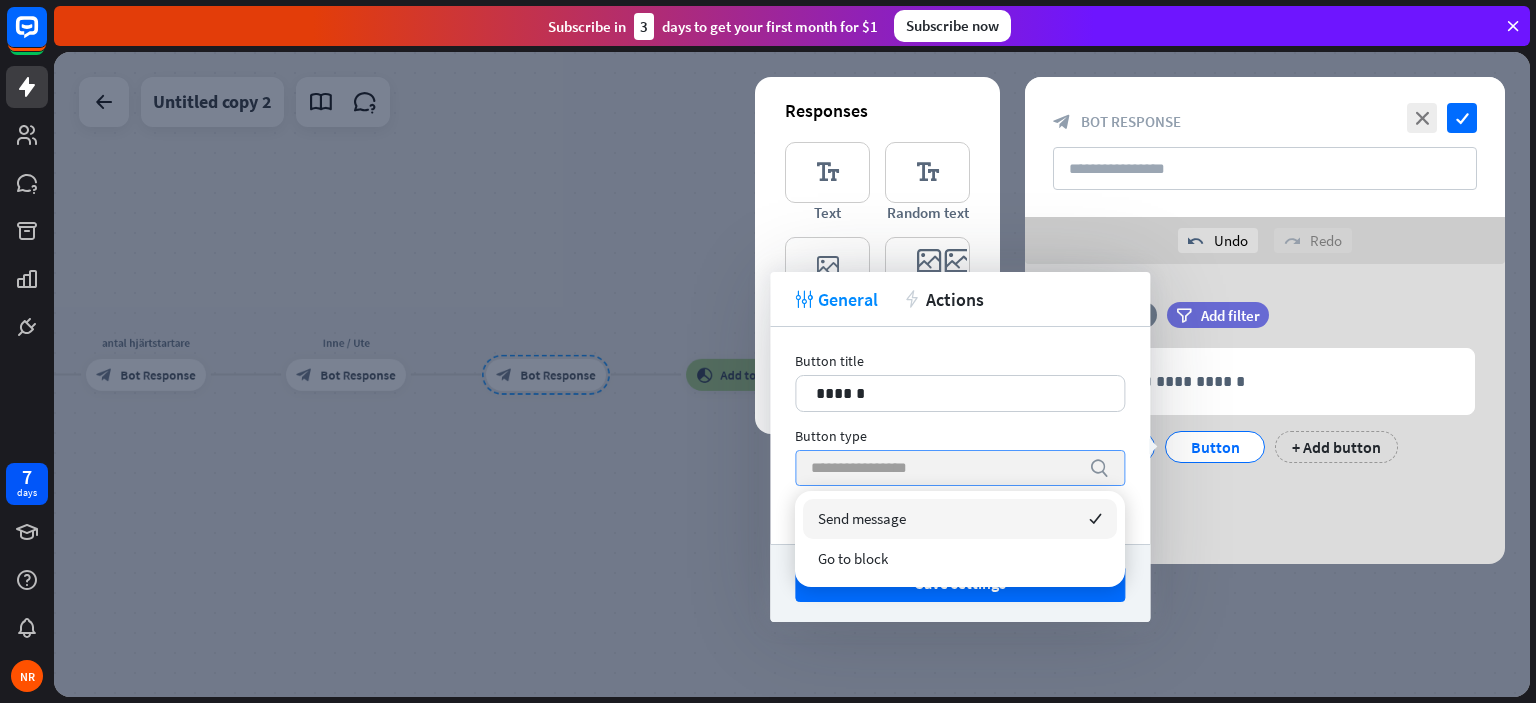 click at bounding box center [945, 468] 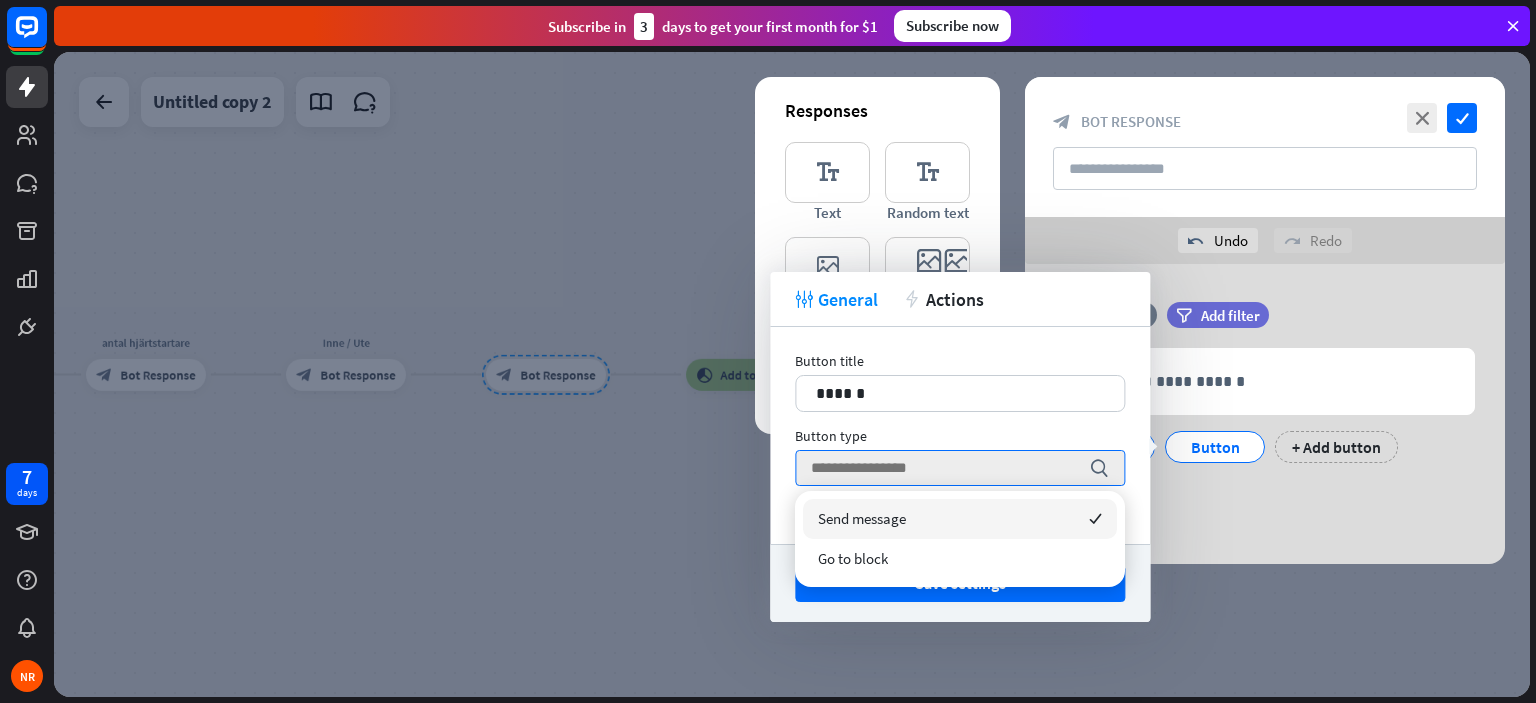 click on "**********" at bounding box center (1265, 414) 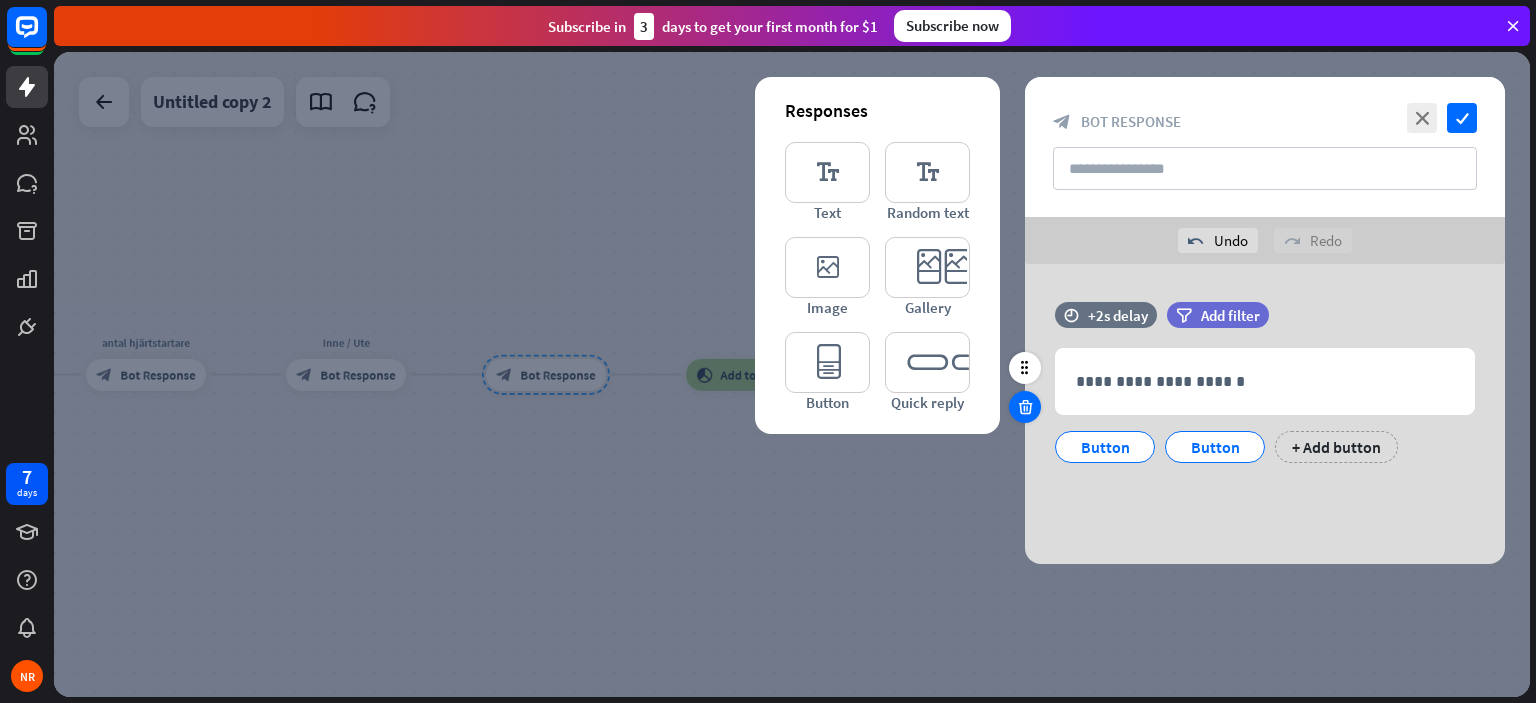 click at bounding box center (1025, 407) 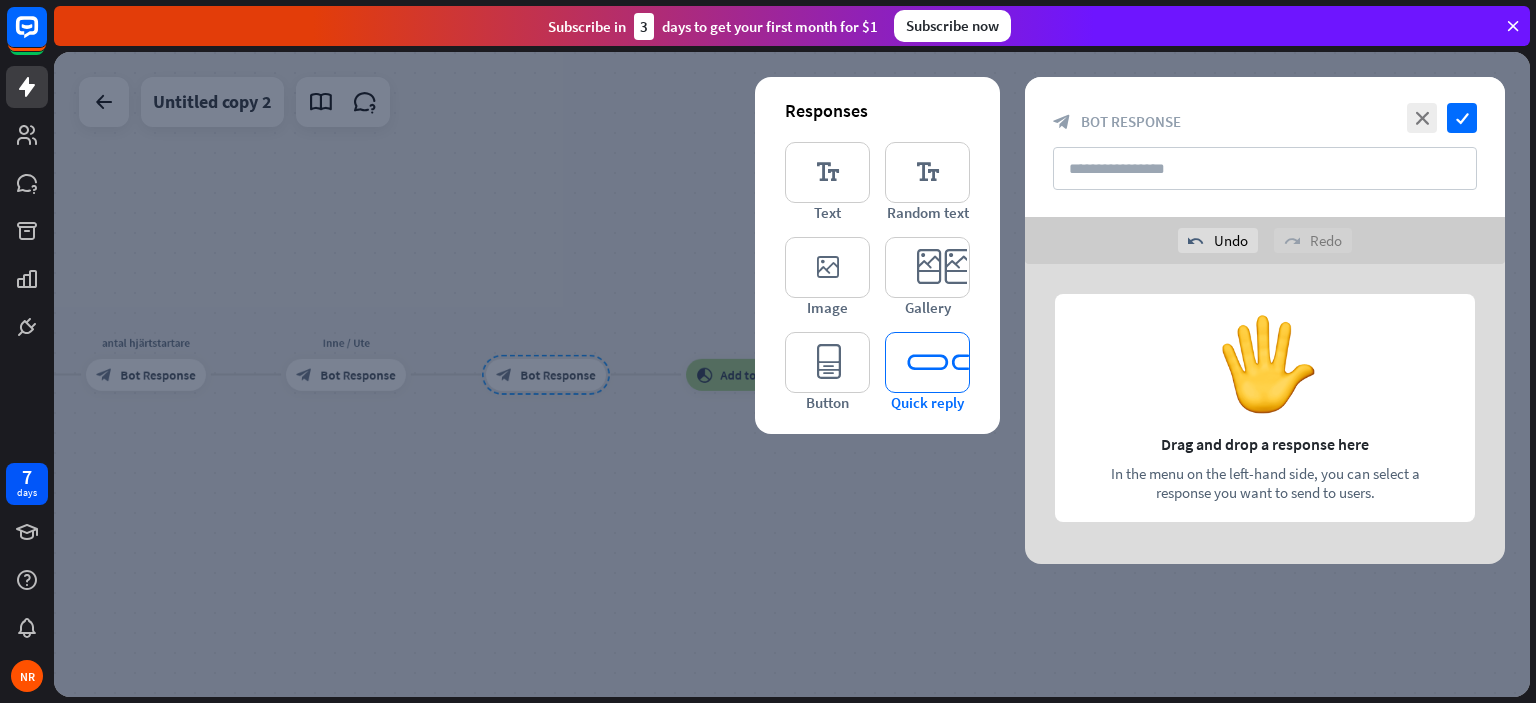 click on "editor_quick_replies" at bounding box center (927, 362) 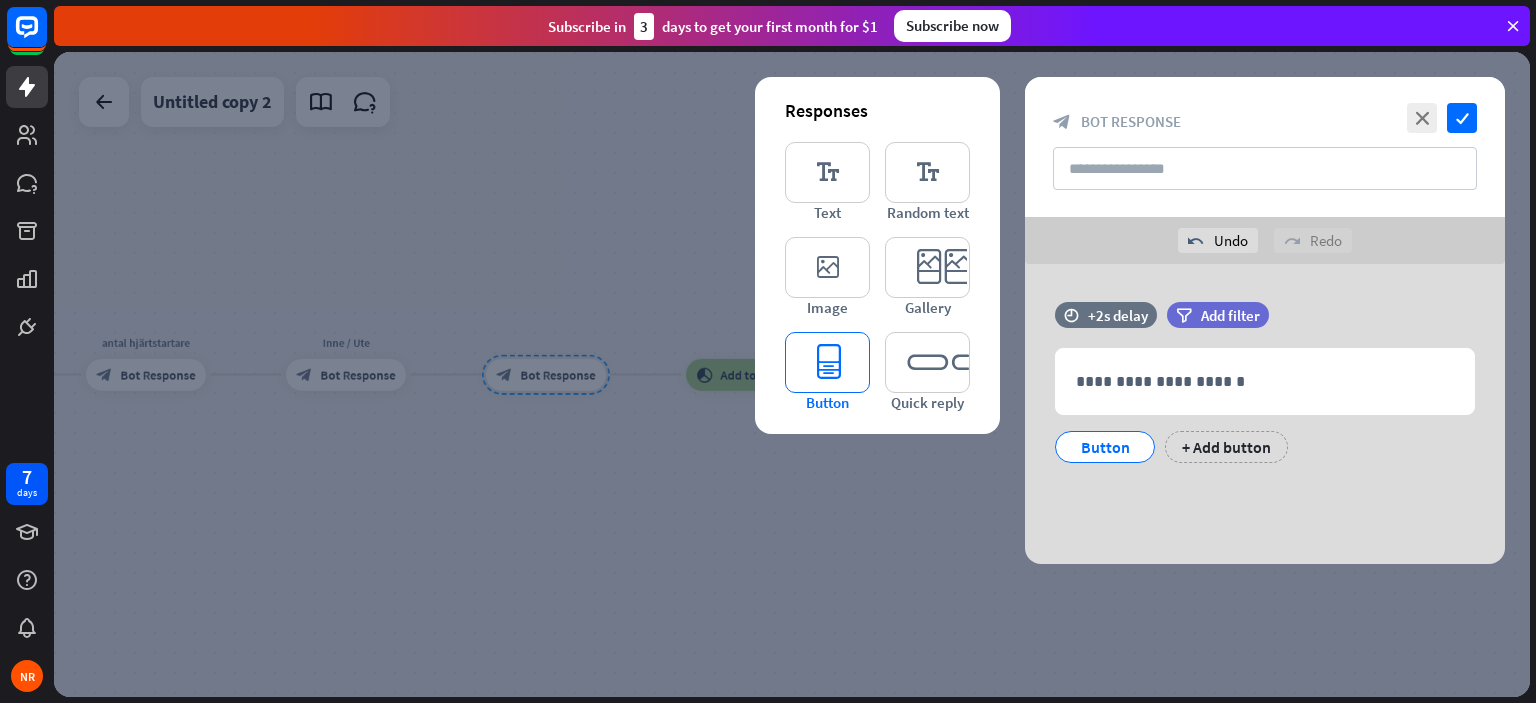 click on "editor_button" at bounding box center (827, 362) 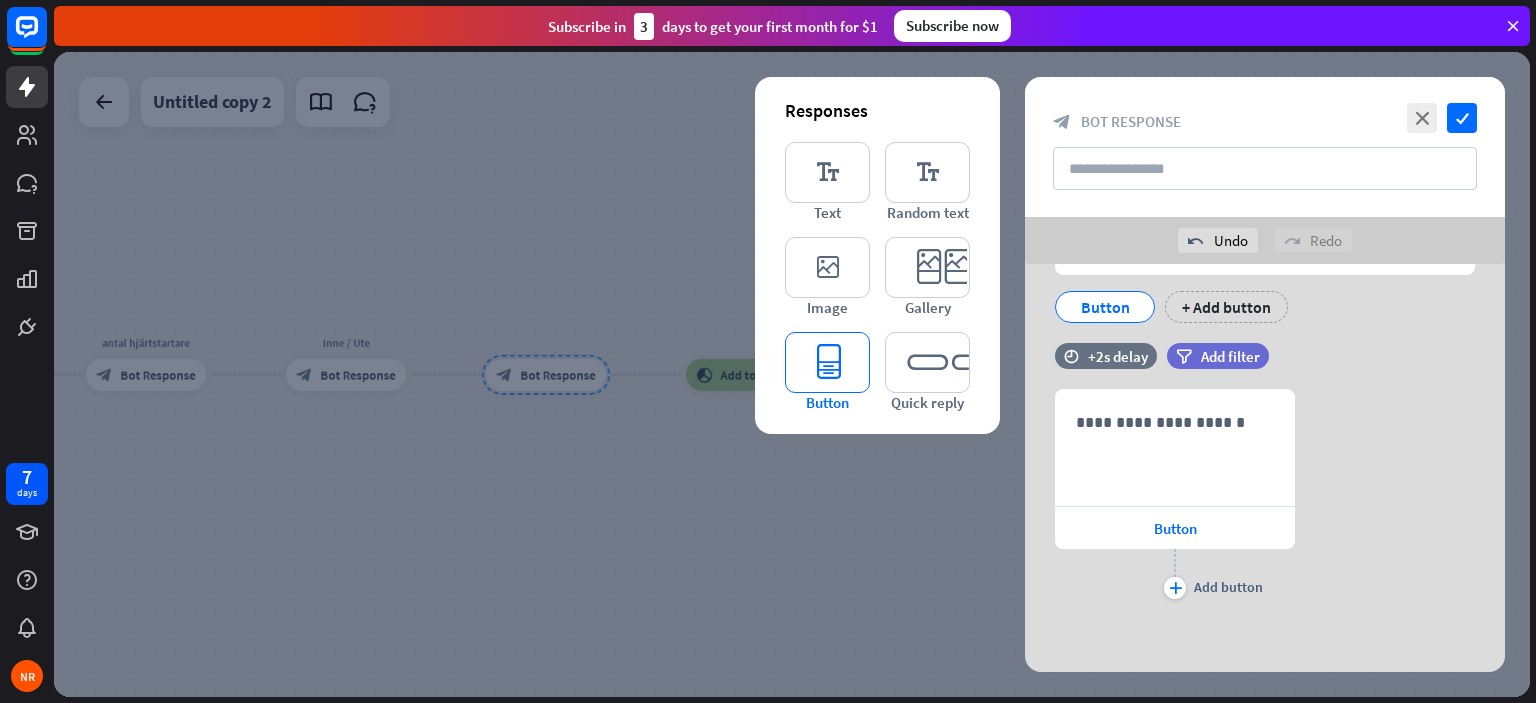 scroll, scrollTop: 140, scrollLeft: 0, axis: vertical 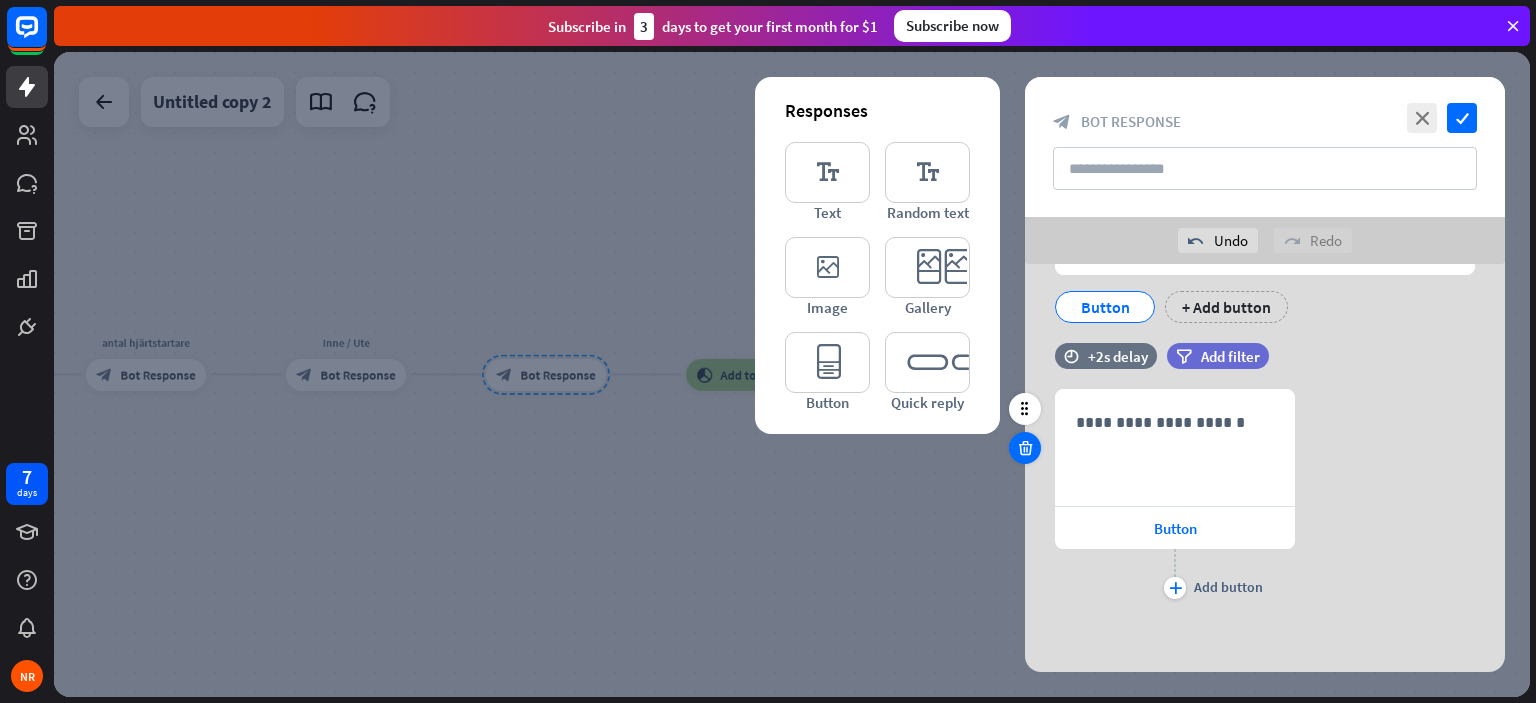 click at bounding box center [1025, 448] 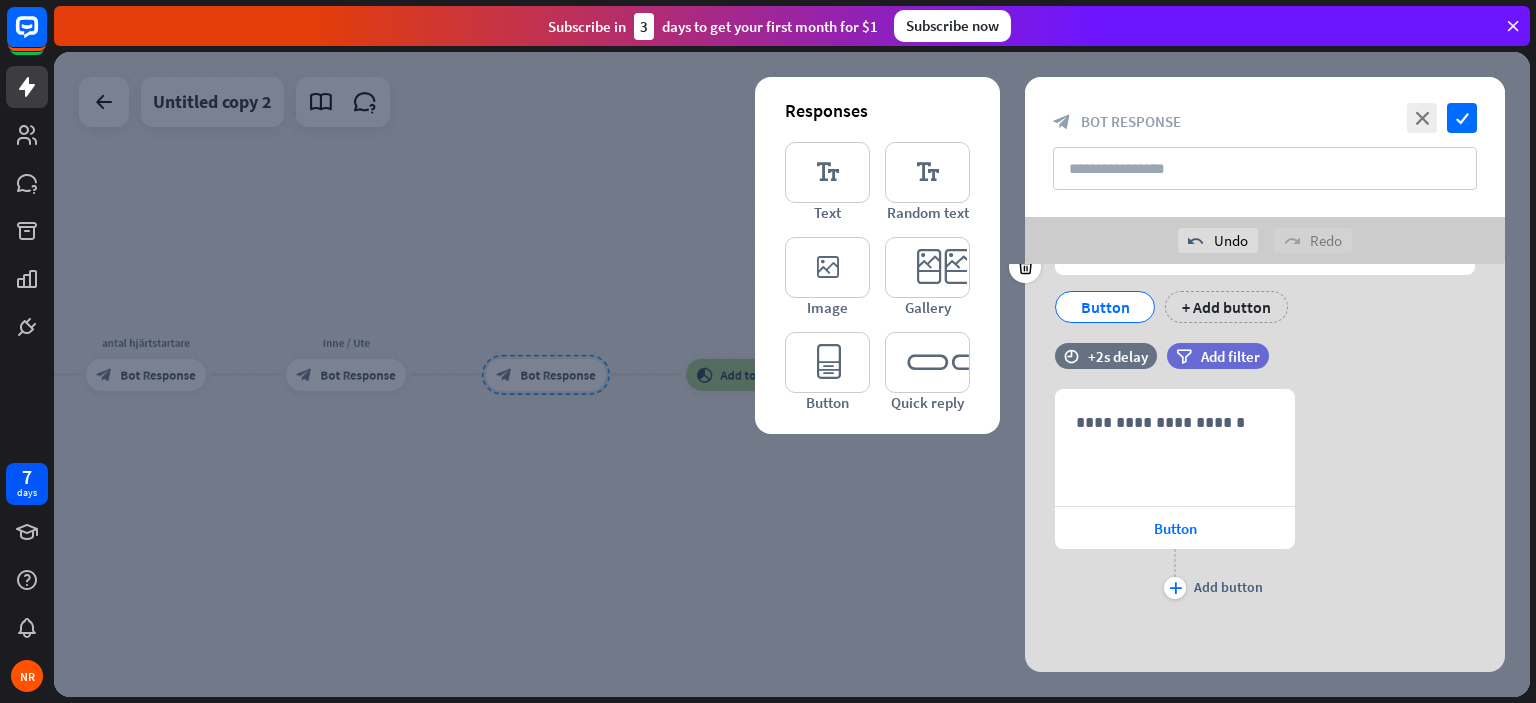 scroll, scrollTop: 0, scrollLeft: 0, axis: both 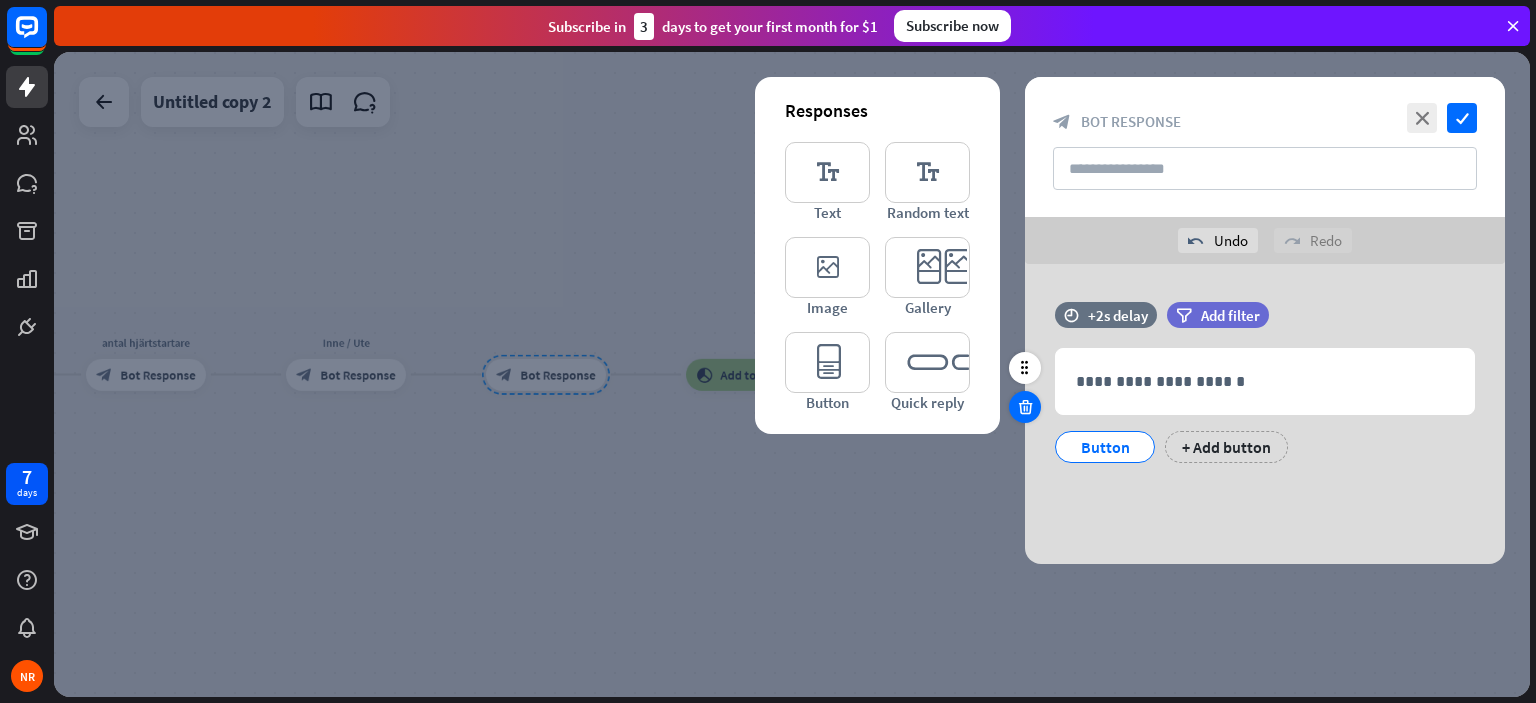 click at bounding box center (1025, 407) 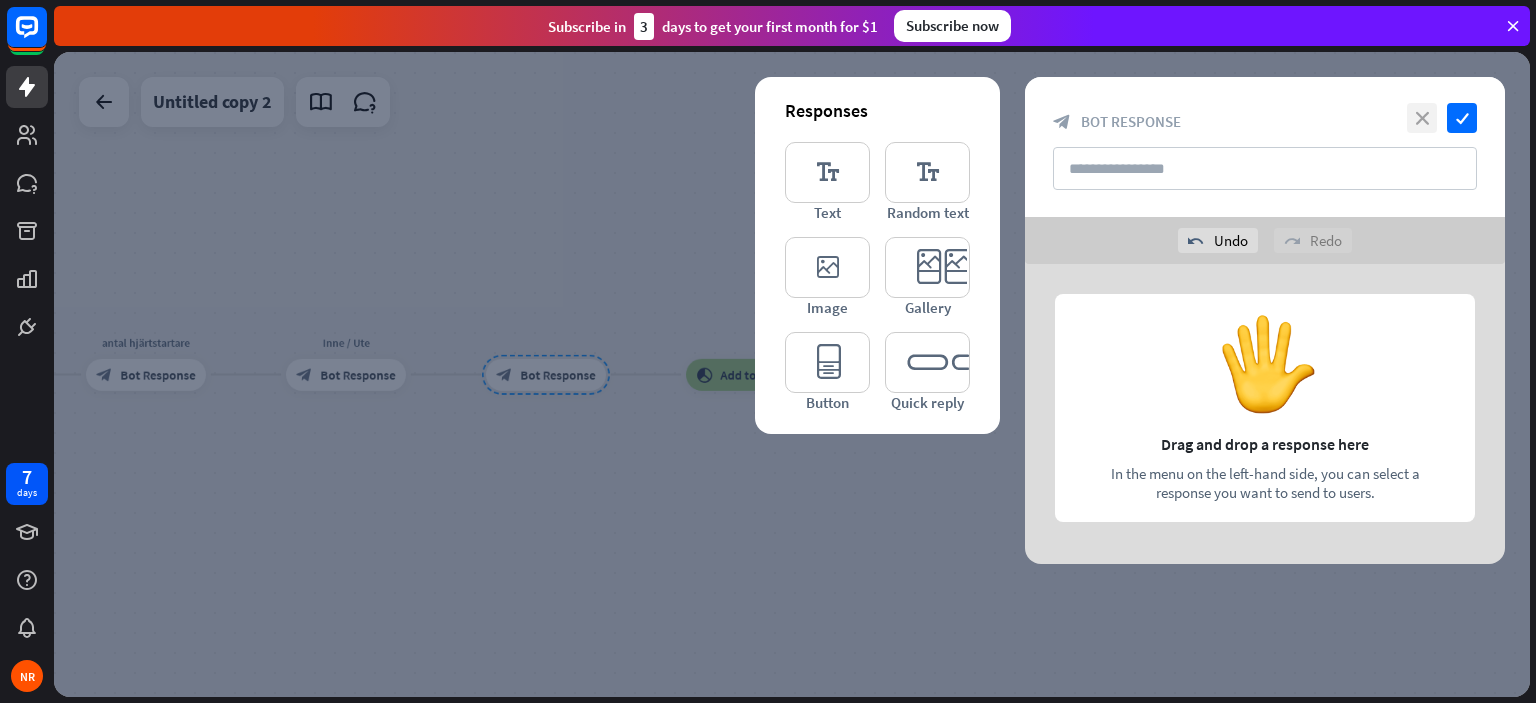 click on "close" at bounding box center [1422, 118] 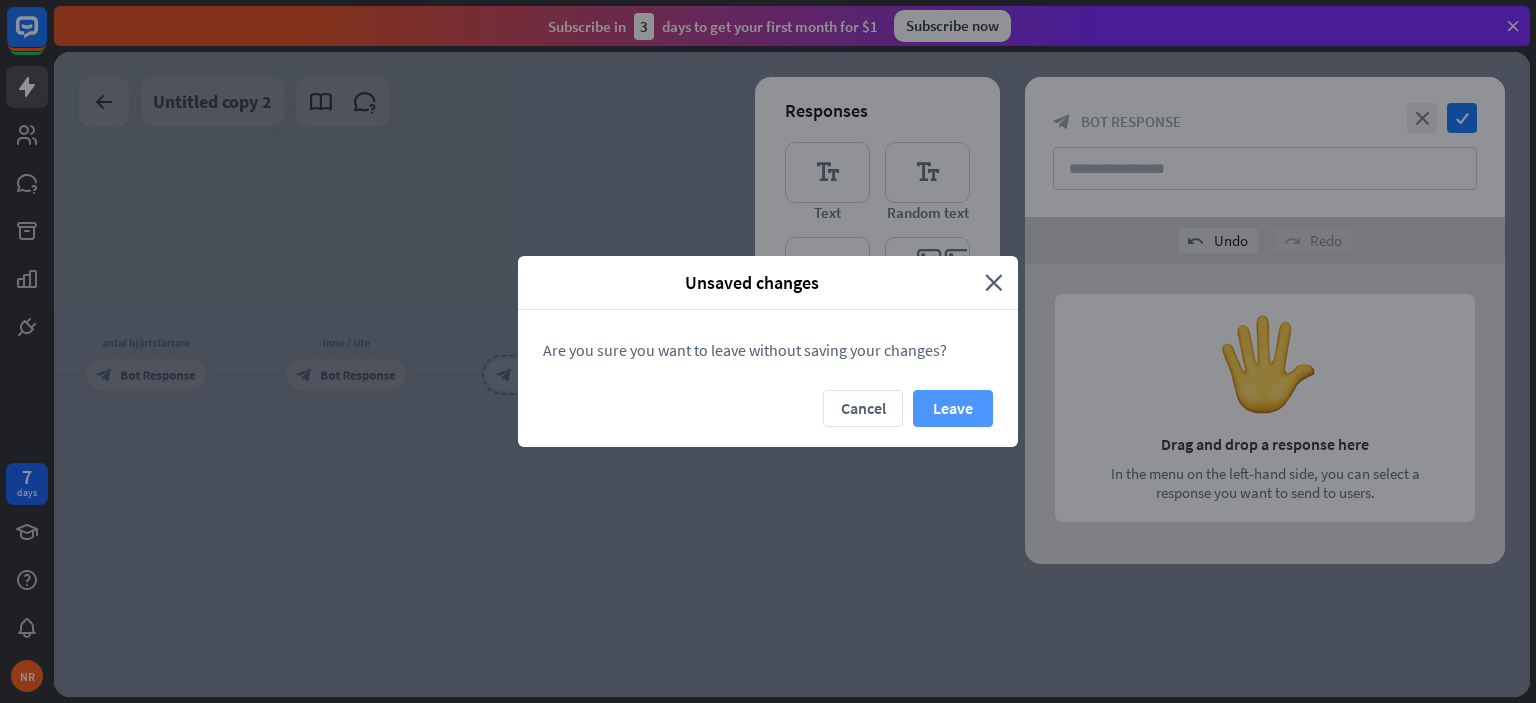 click on "Leave" at bounding box center (953, 408) 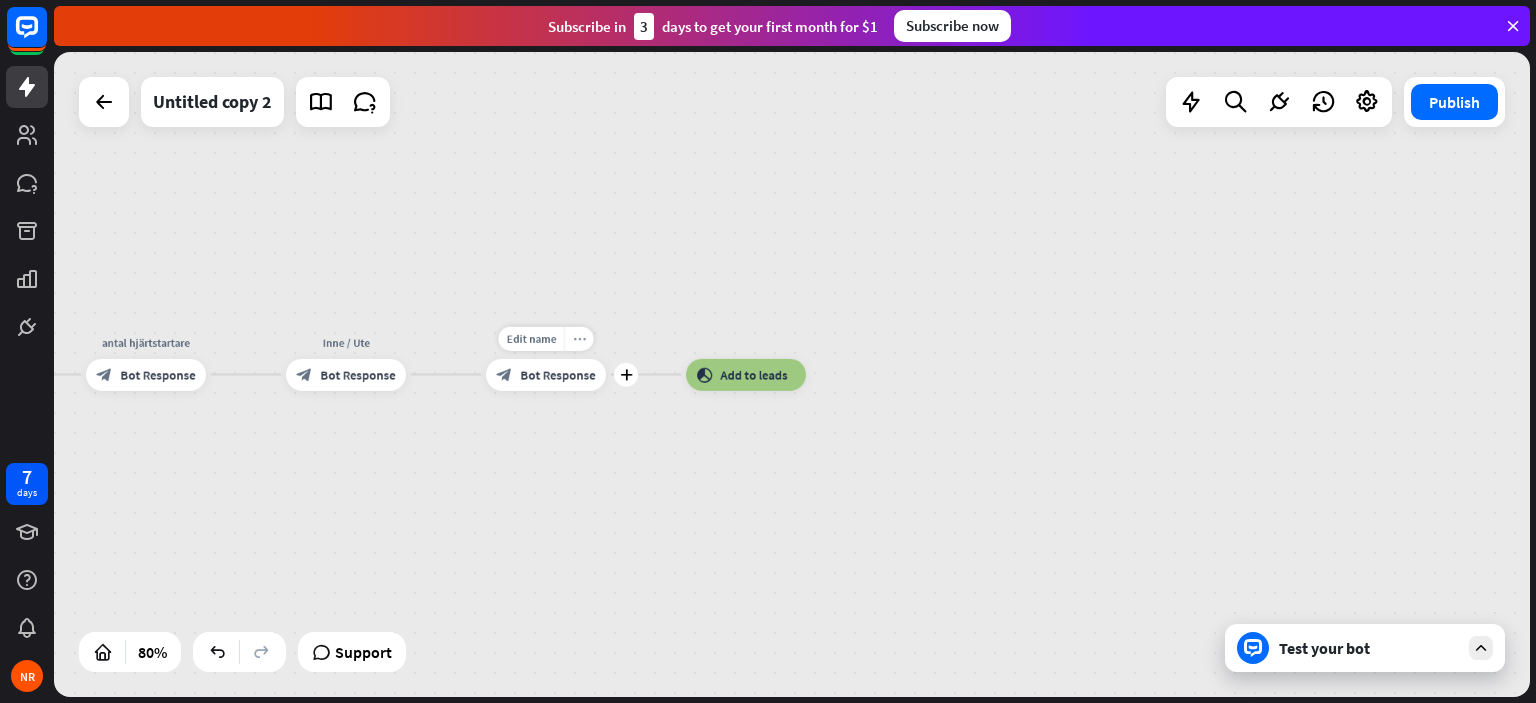 click on "more_horiz" at bounding box center (579, 339) 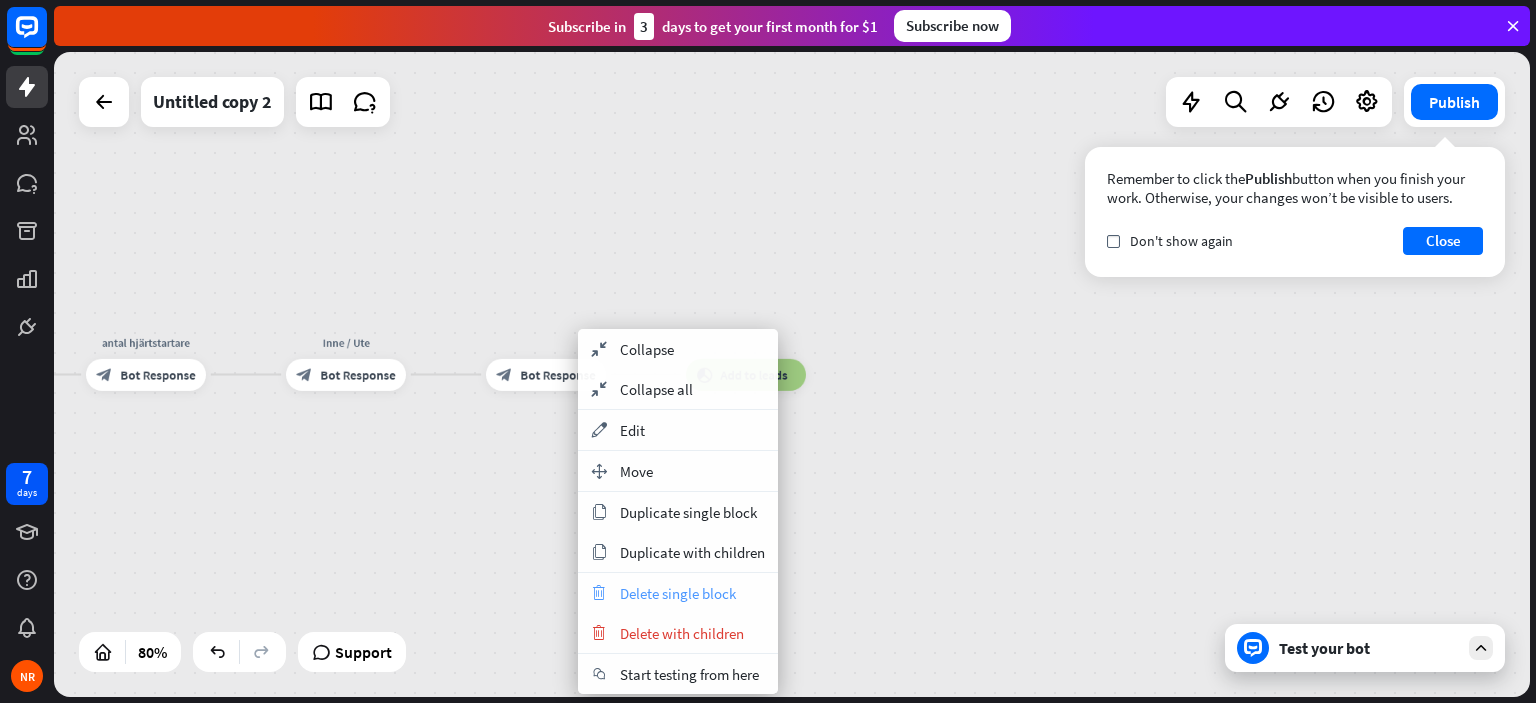 click on "trash   Delete single block" at bounding box center [678, 593] 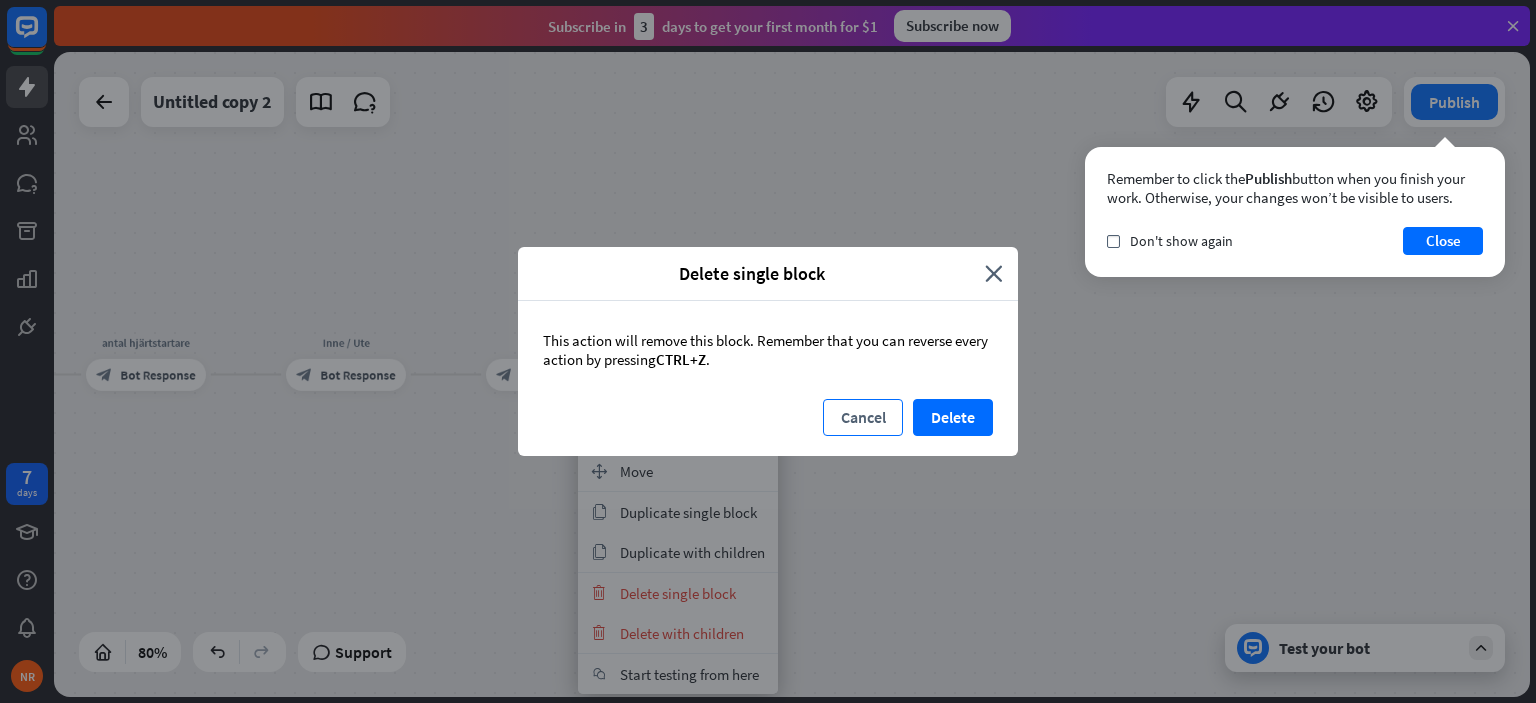 click on "Cancel" at bounding box center (863, 417) 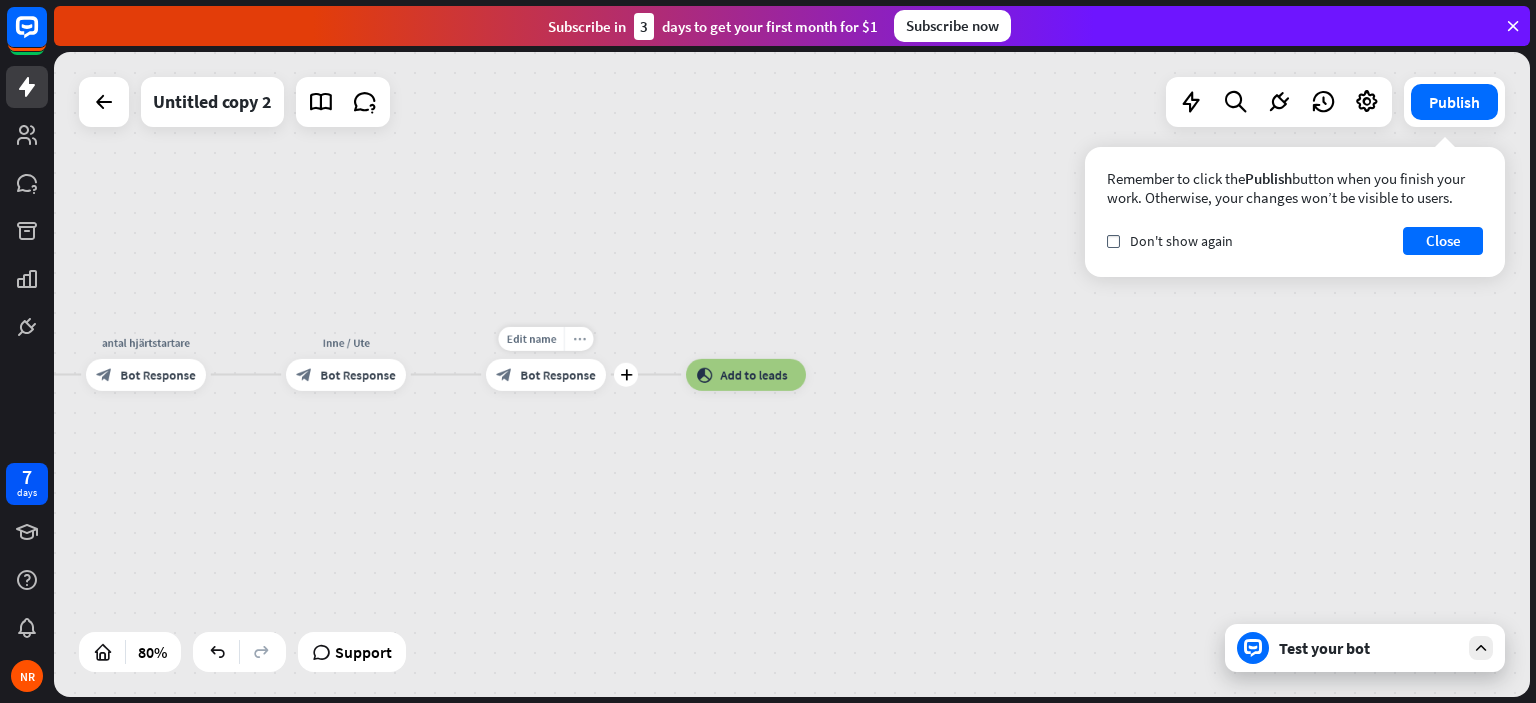 click on "more_horiz" at bounding box center [579, 339] 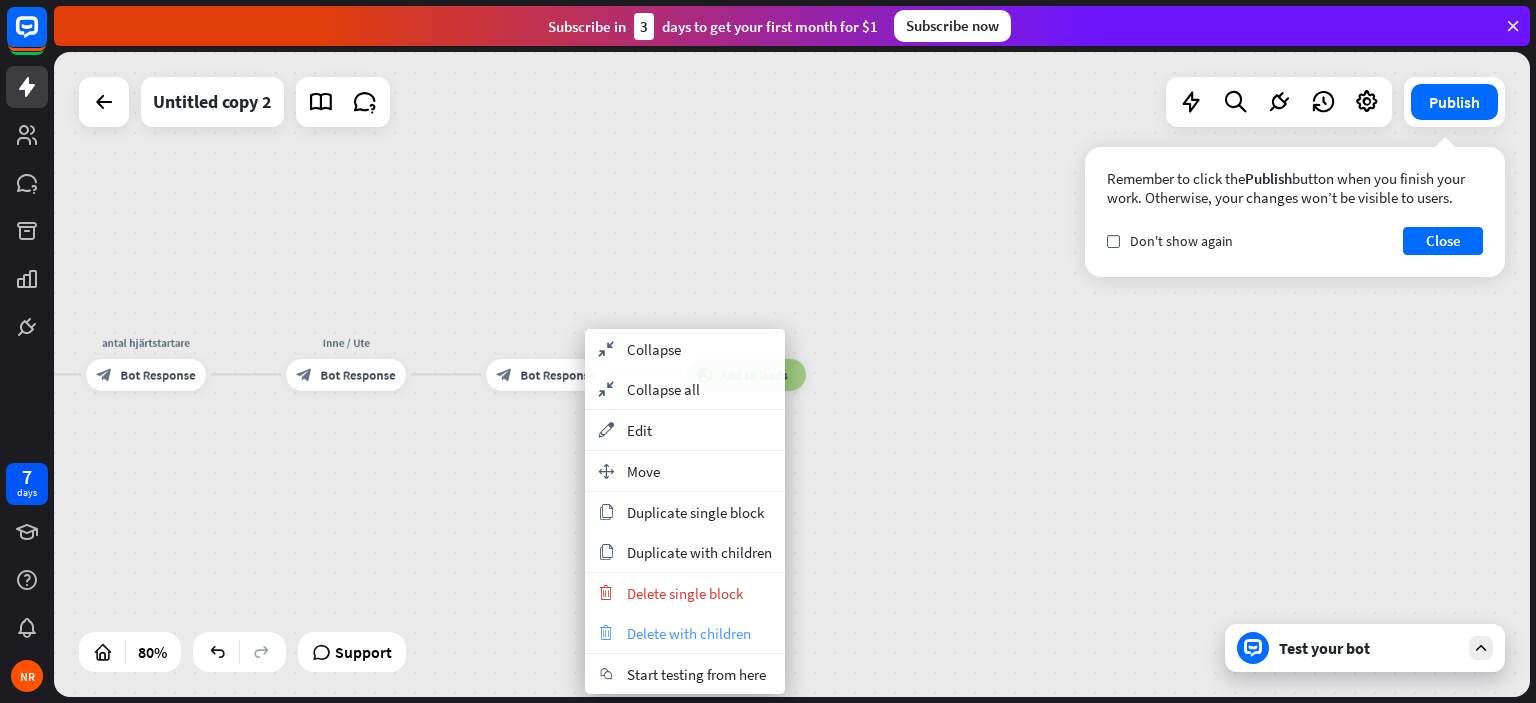 click on "trash   Delete with children" at bounding box center [685, 633] 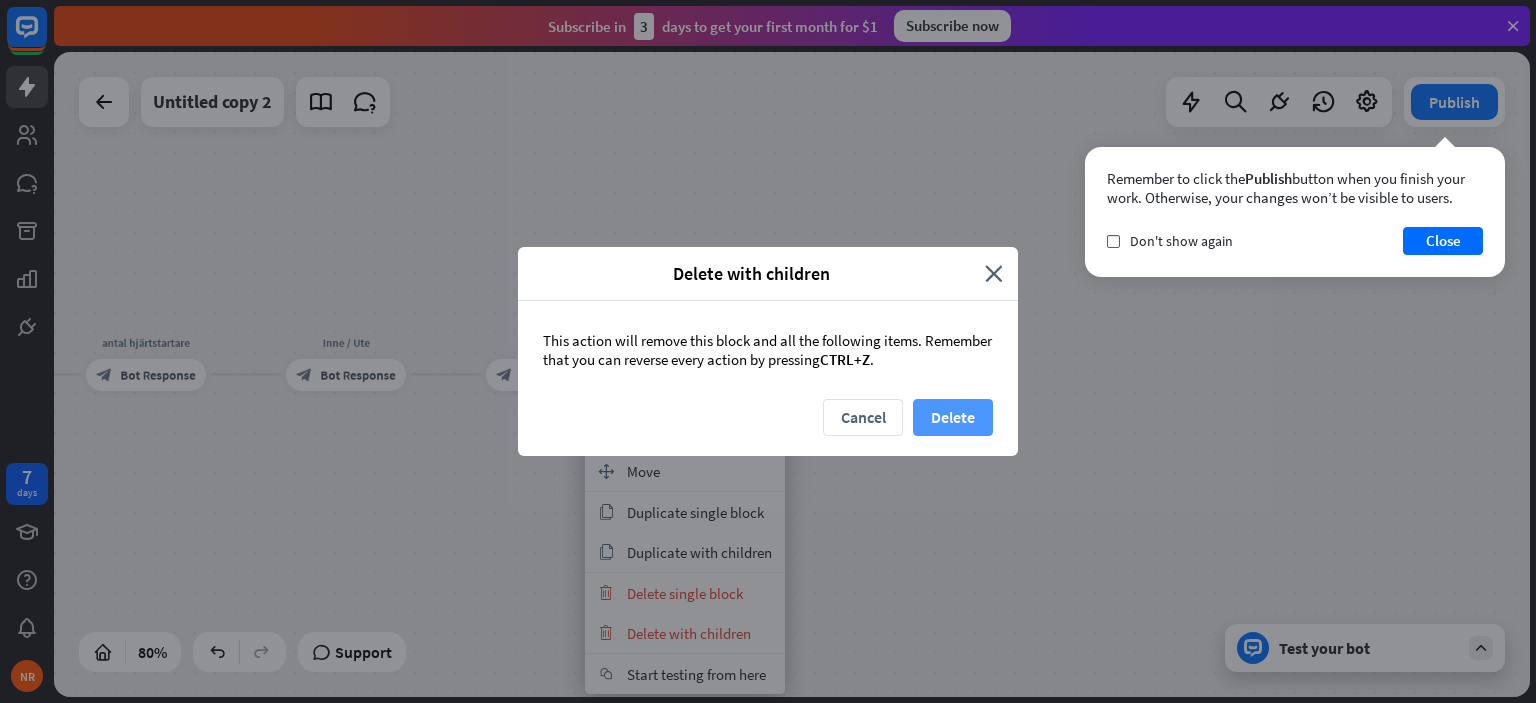 click on "Delete" at bounding box center [953, 417] 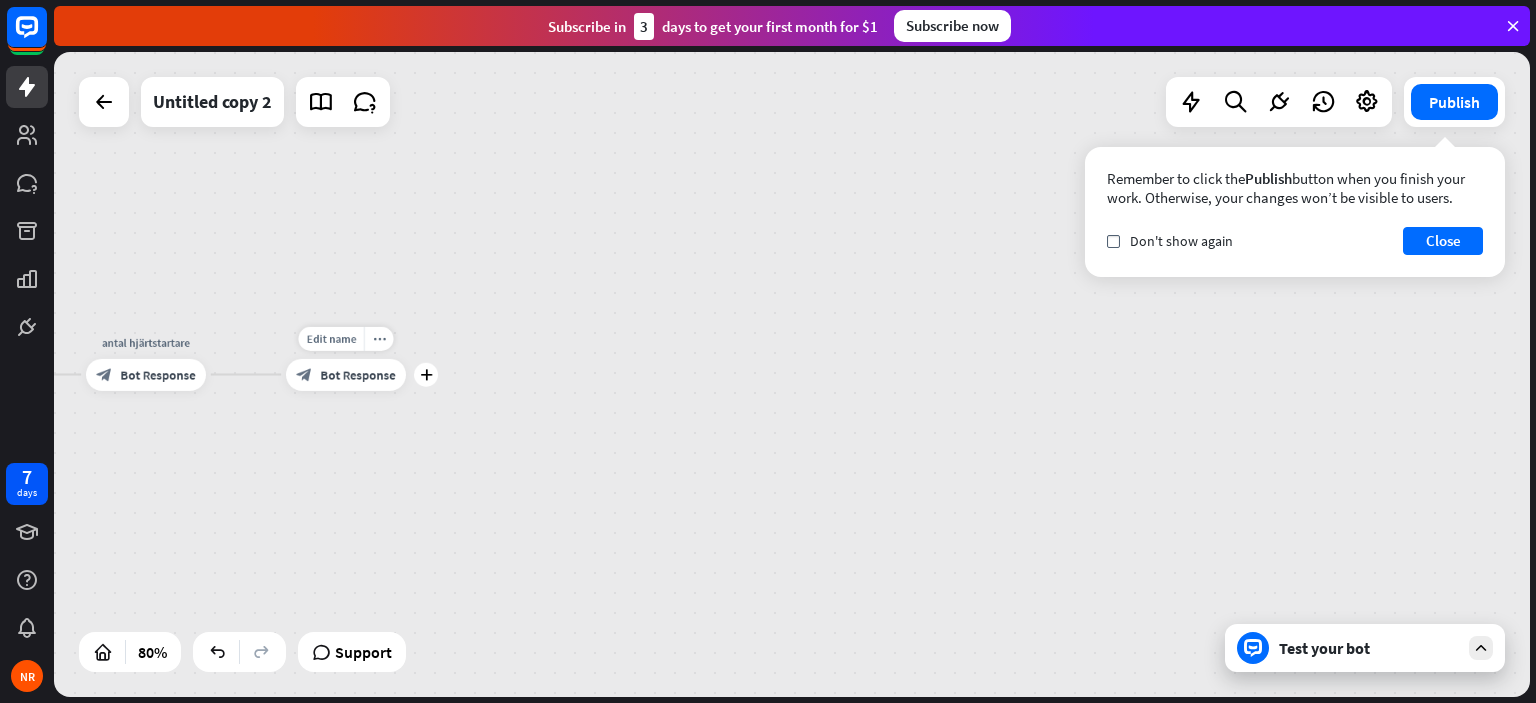 click on "plus" at bounding box center [426, 375] 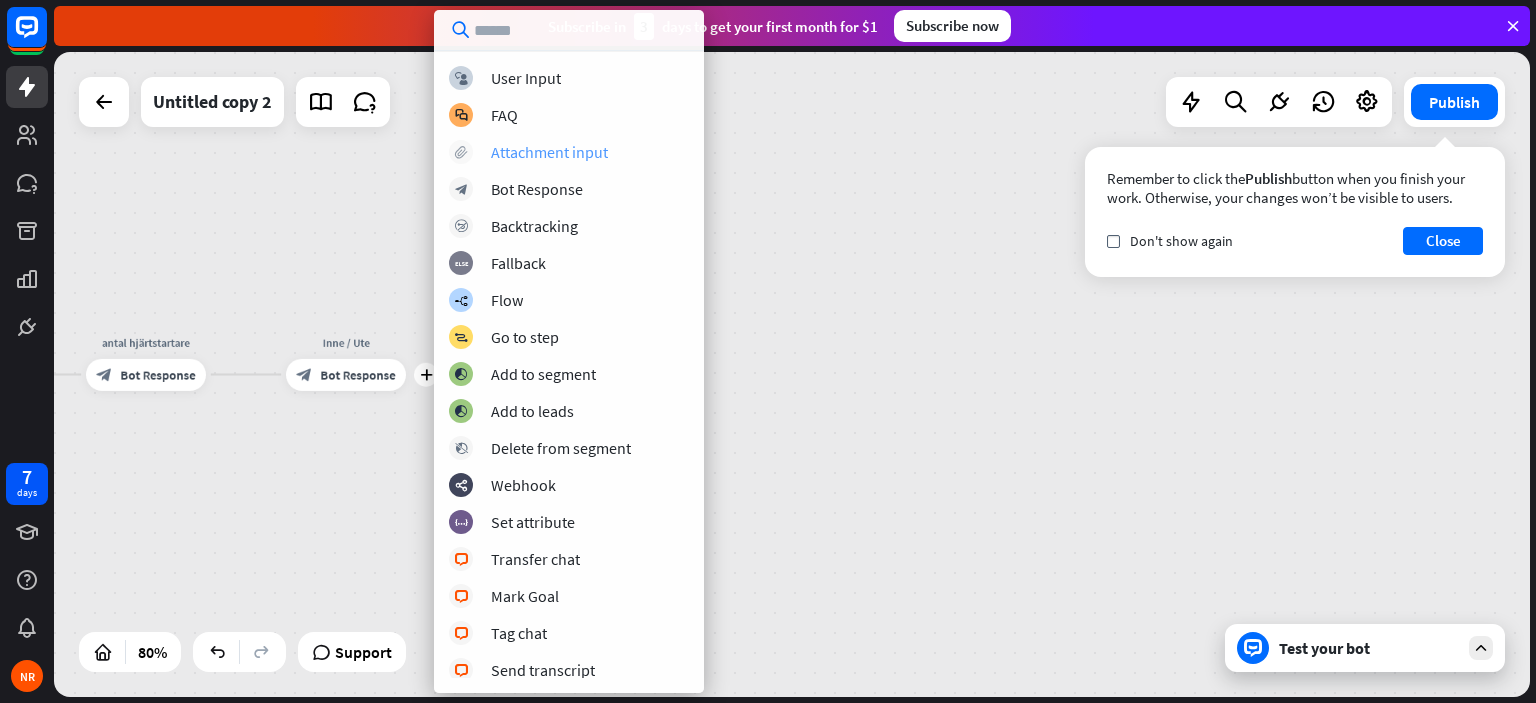 click on "Attachment input" at bounding box center (549, 152) 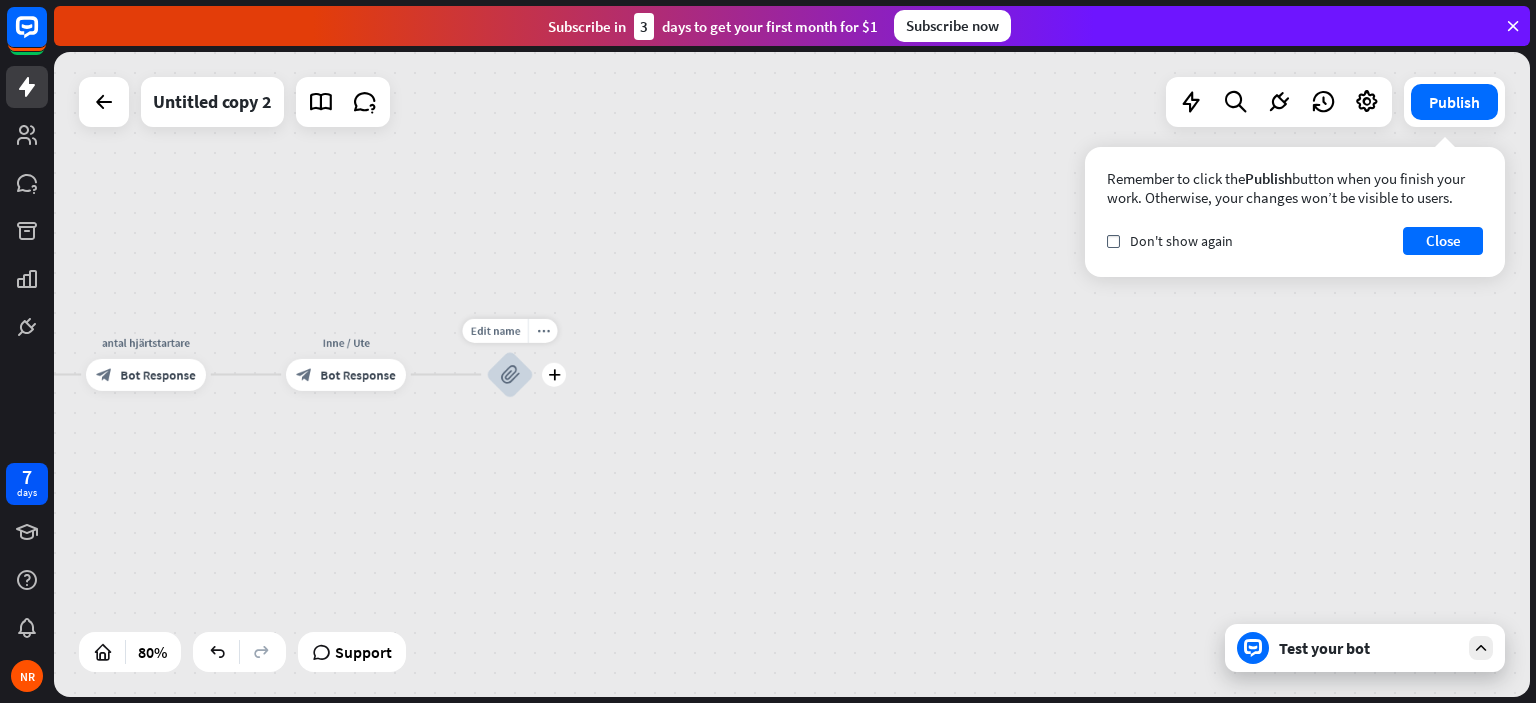 click on "Edit name   more_horiz         plus     block_attachment" at bounding box center (510, 375) 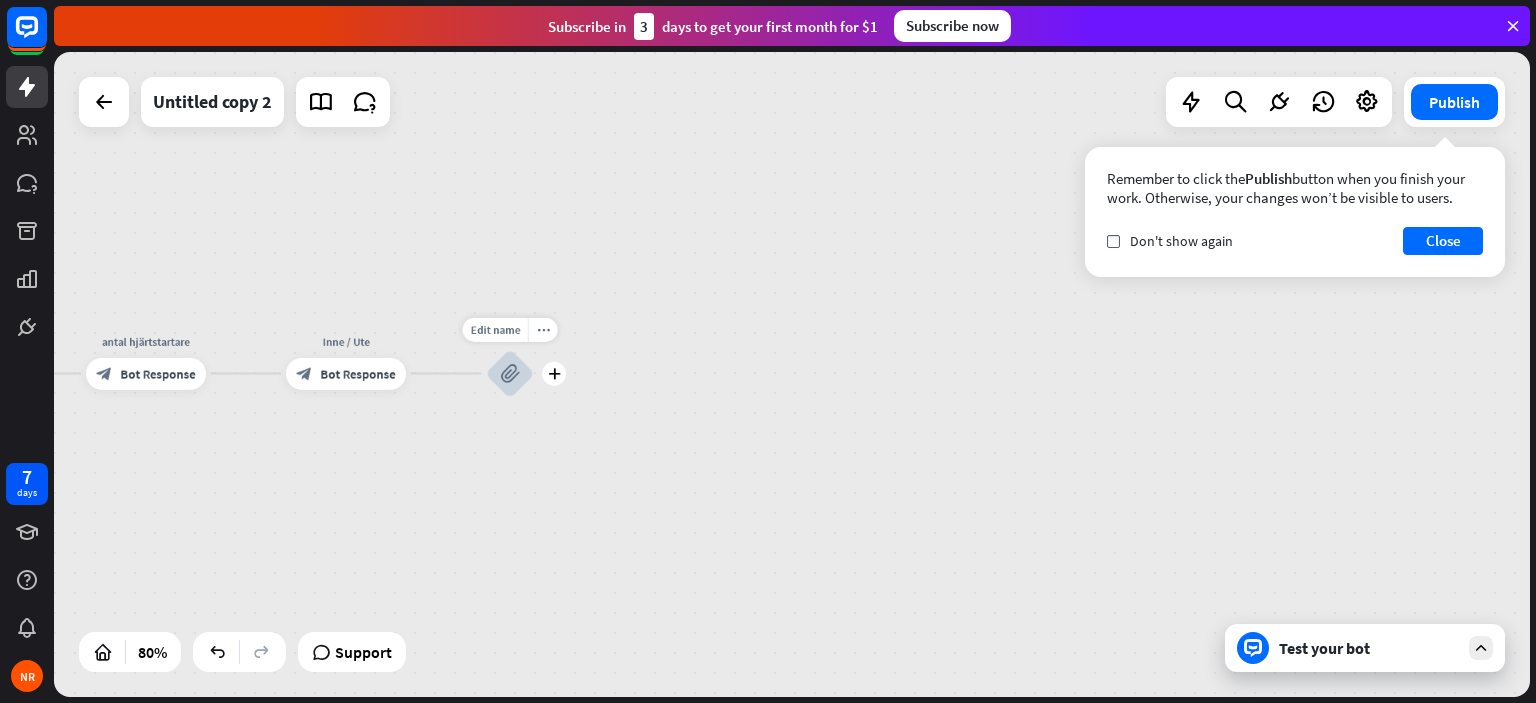 click on "block_attachment" at bounding box center [510, 374] 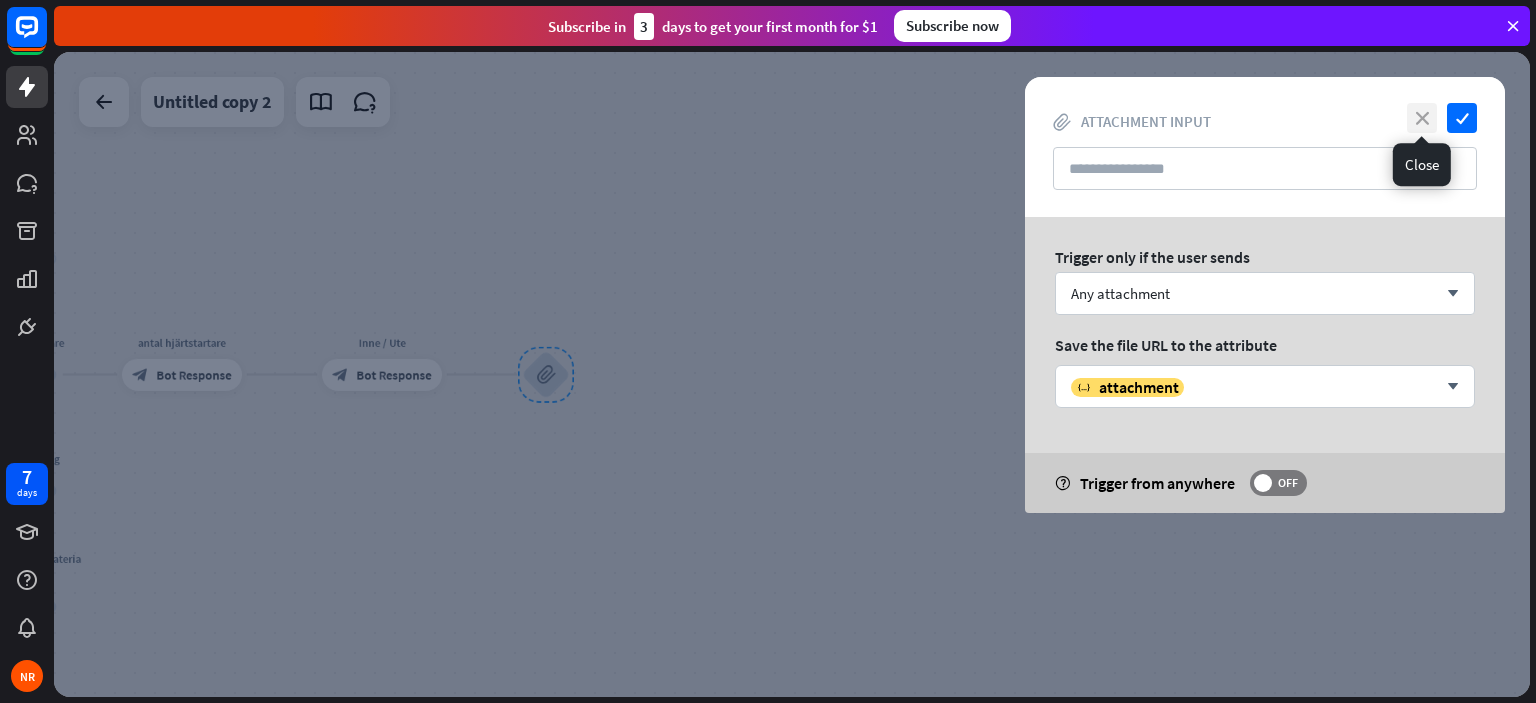 click on "close" at bounding box center [1422, 118] 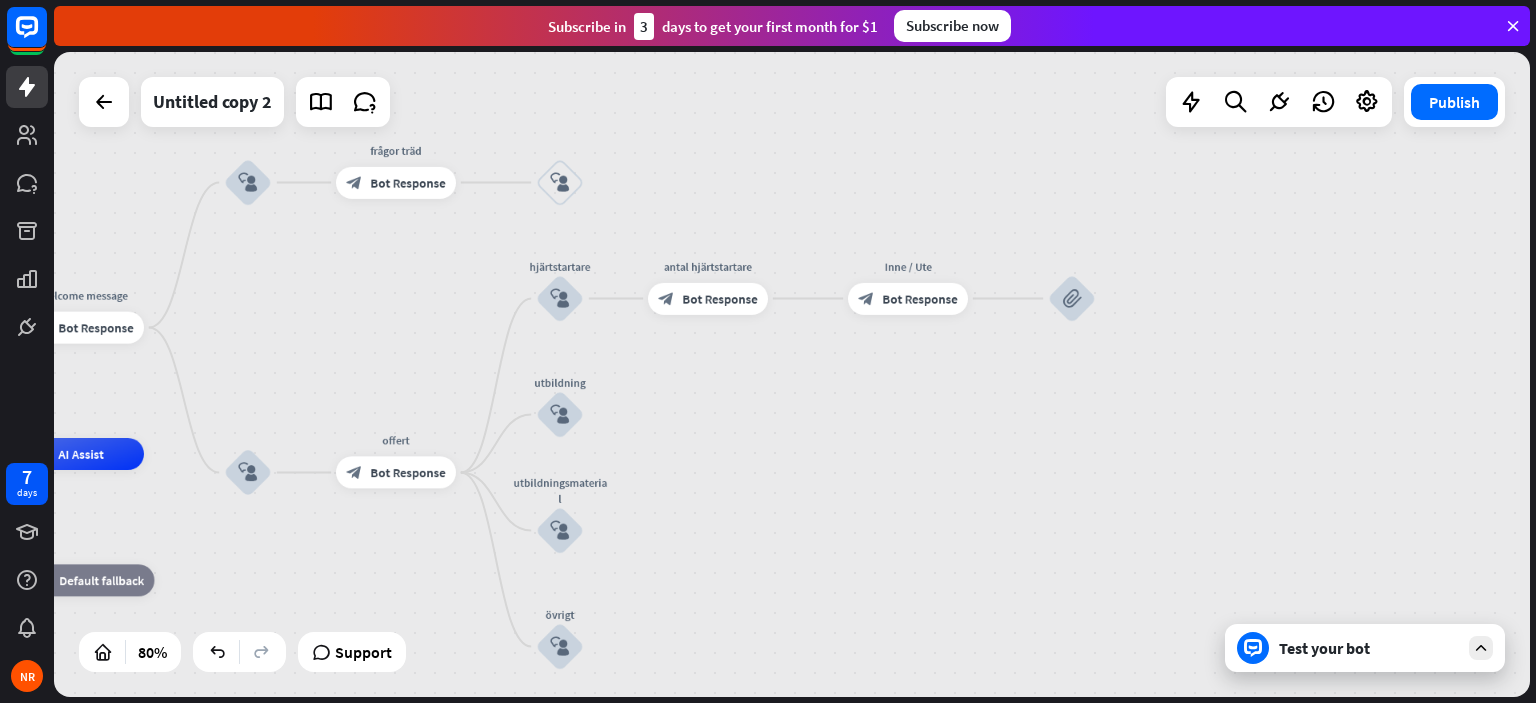 drag, startPoint x: 775, startPoint y: 383, endPoint x: 1262, endPoint y: 311, distance: 492.2936 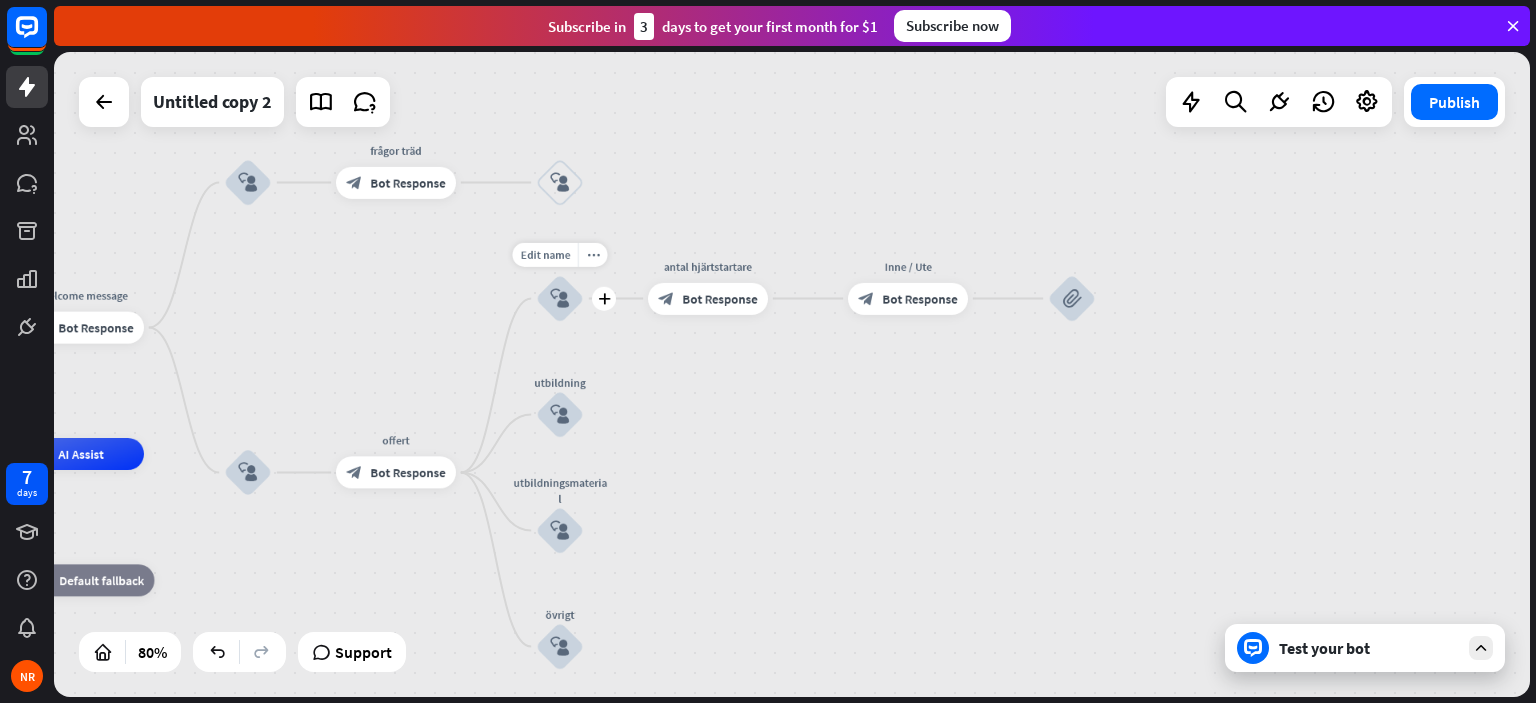 drag, startPoint x: 537, startPoint y: 303, endPoint x: 552, endPoint y: 299, distance: 15.524175 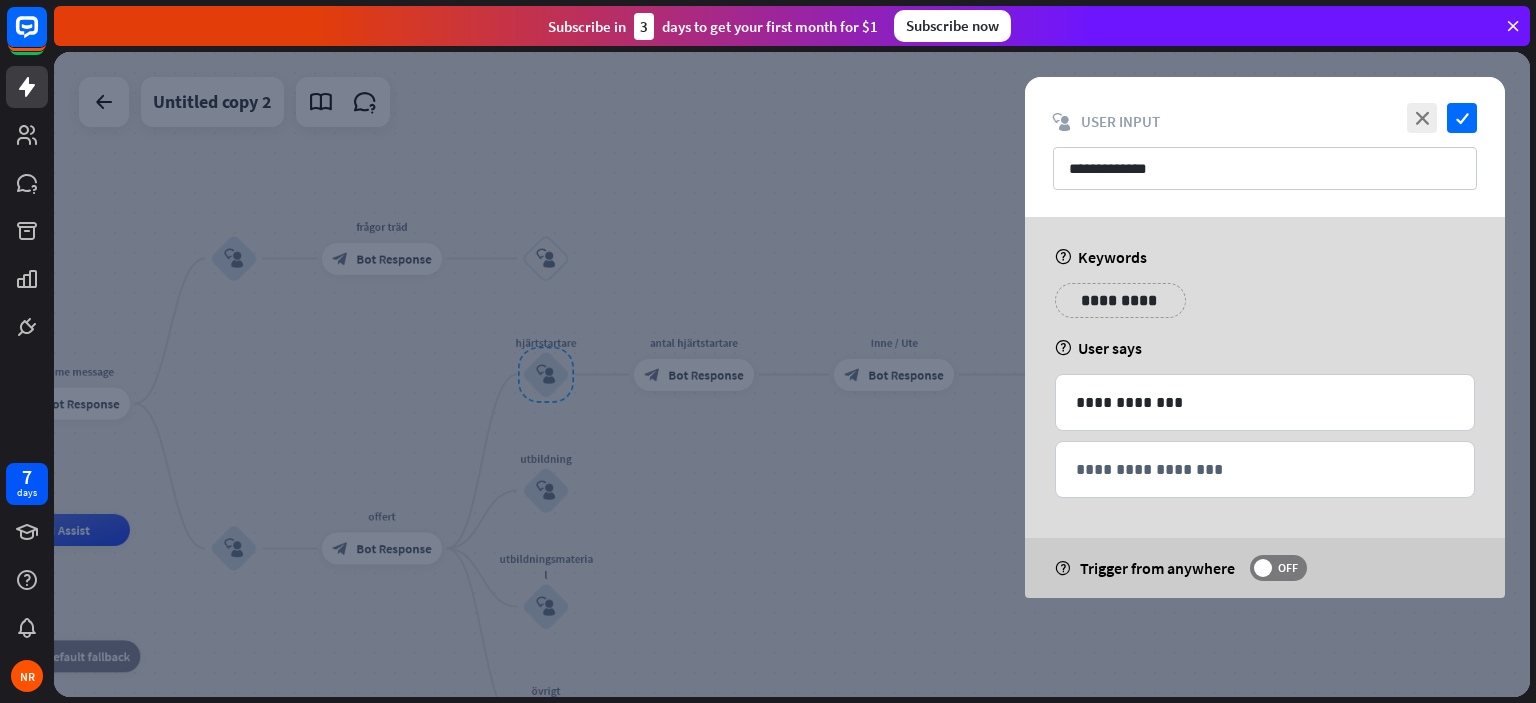 click at bounding box center [792, 374] 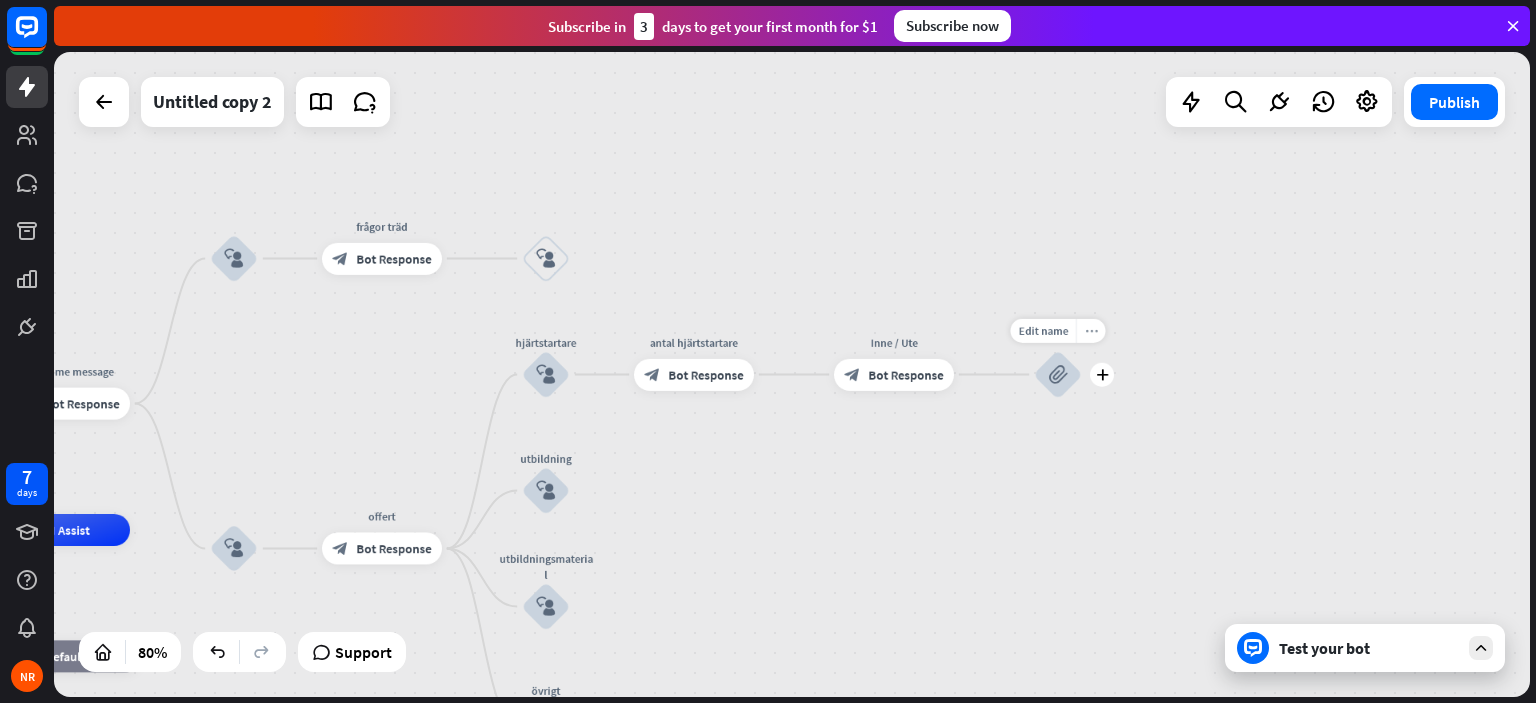 click on "more_horiz" at bounding box center [1091, 331] 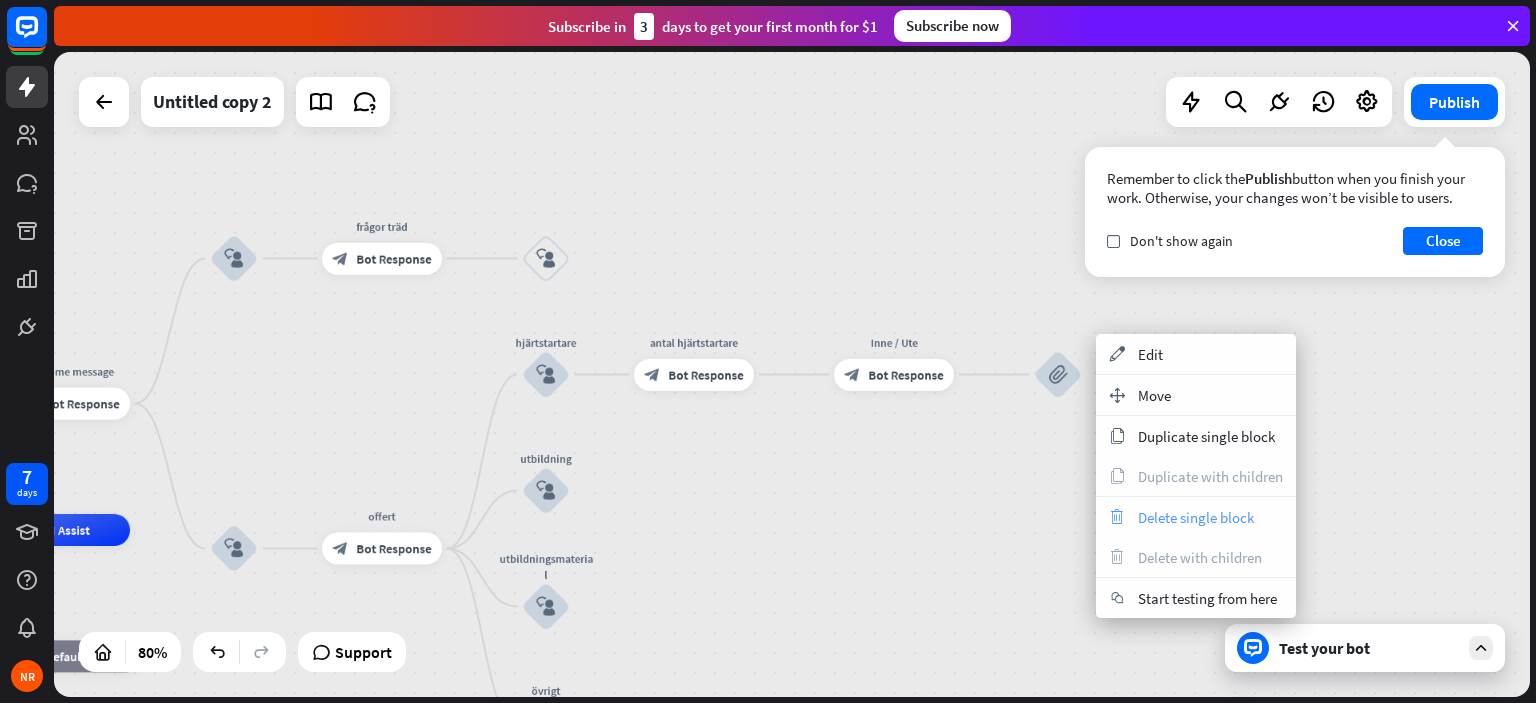 click on "Delete single block" at bounding box center [1196, 517] 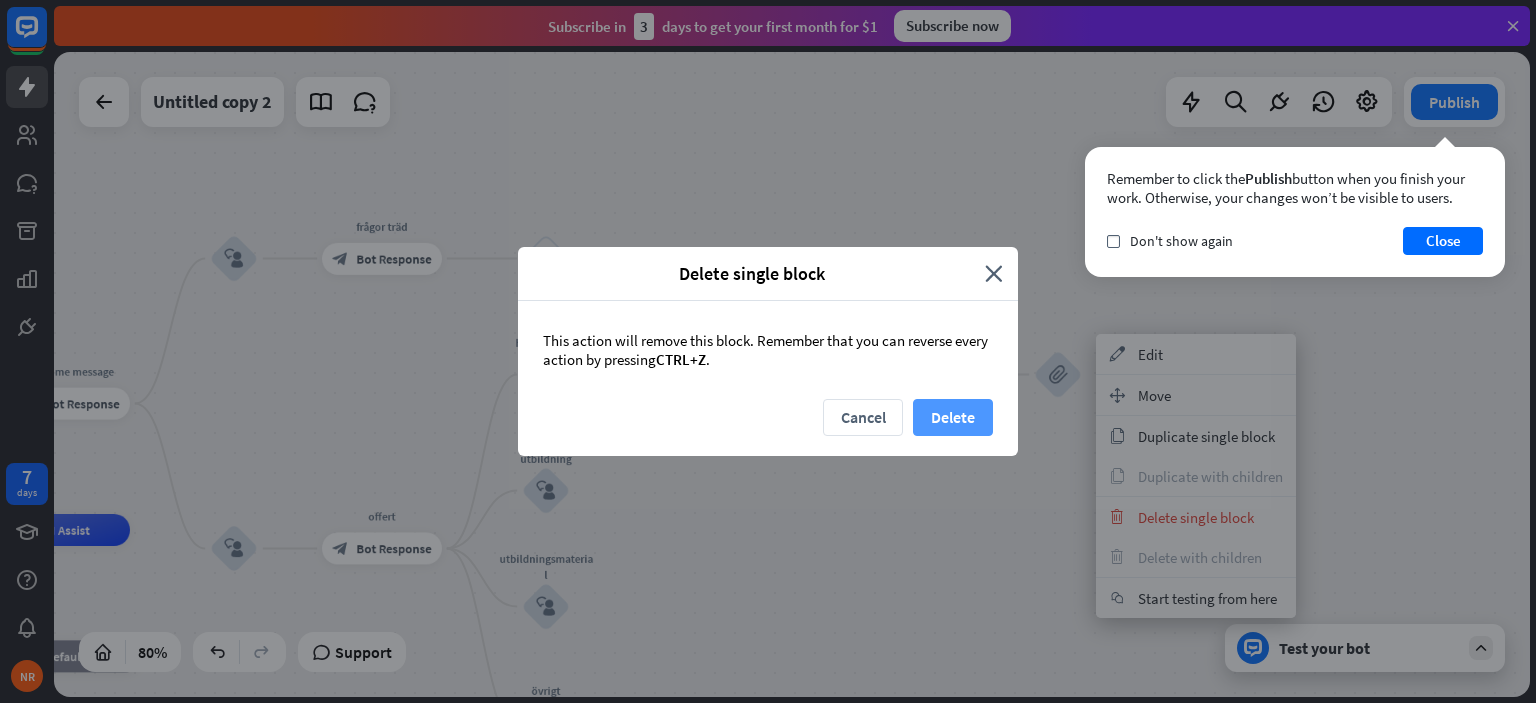 click on "Delete" at bounding box center (953, 417) 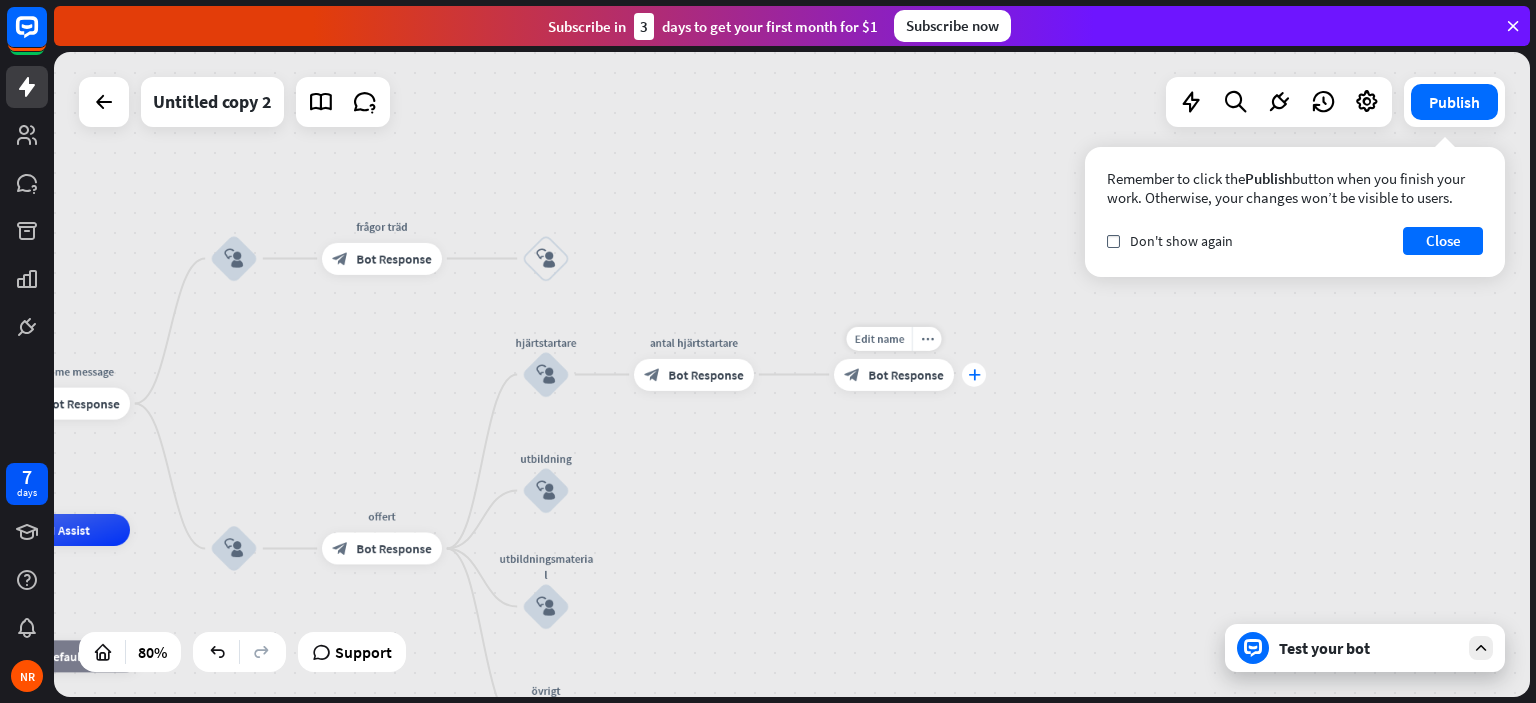 click on "plus" at bounding box center [974, 374] 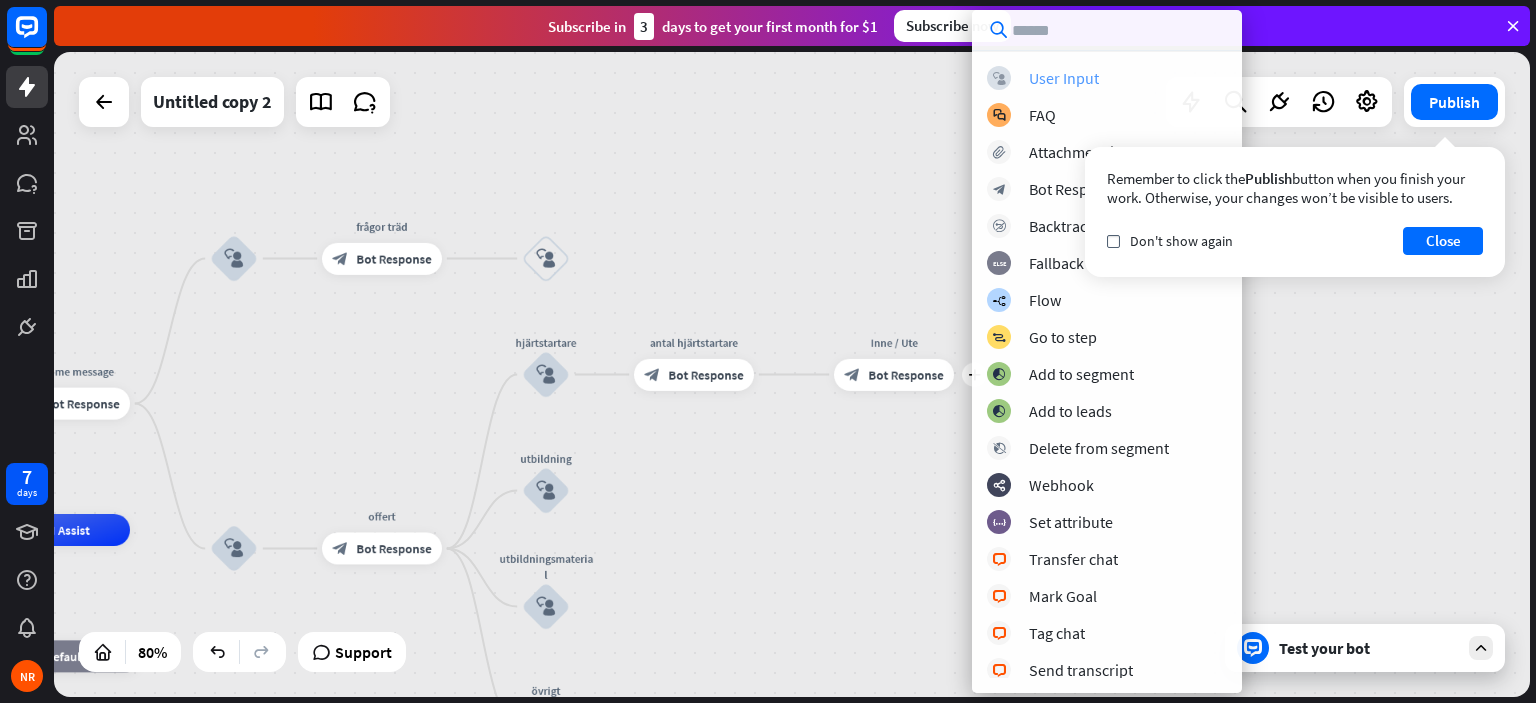 click on "User Input" at bounding box center (1064, 78) 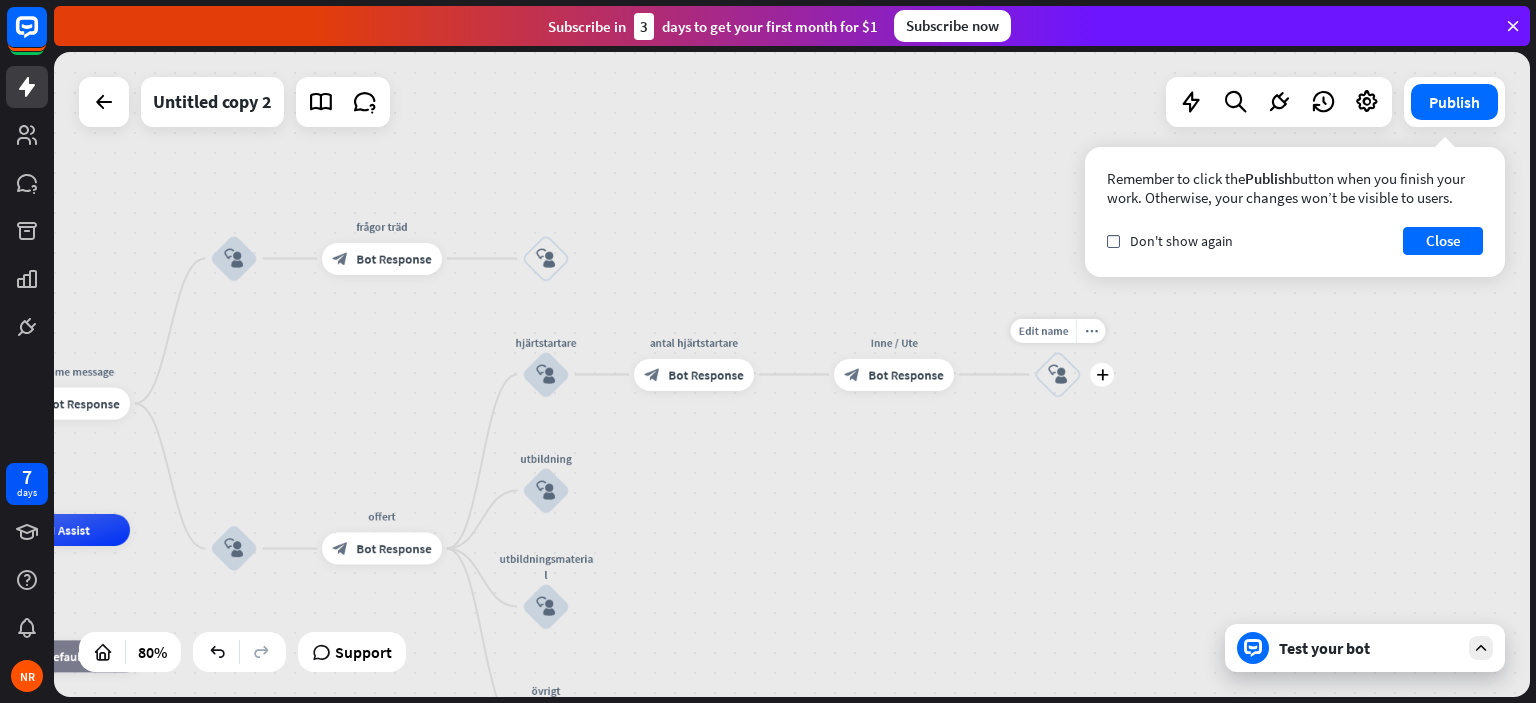 click on "block_user_input" at bounding box center [1058, 375] 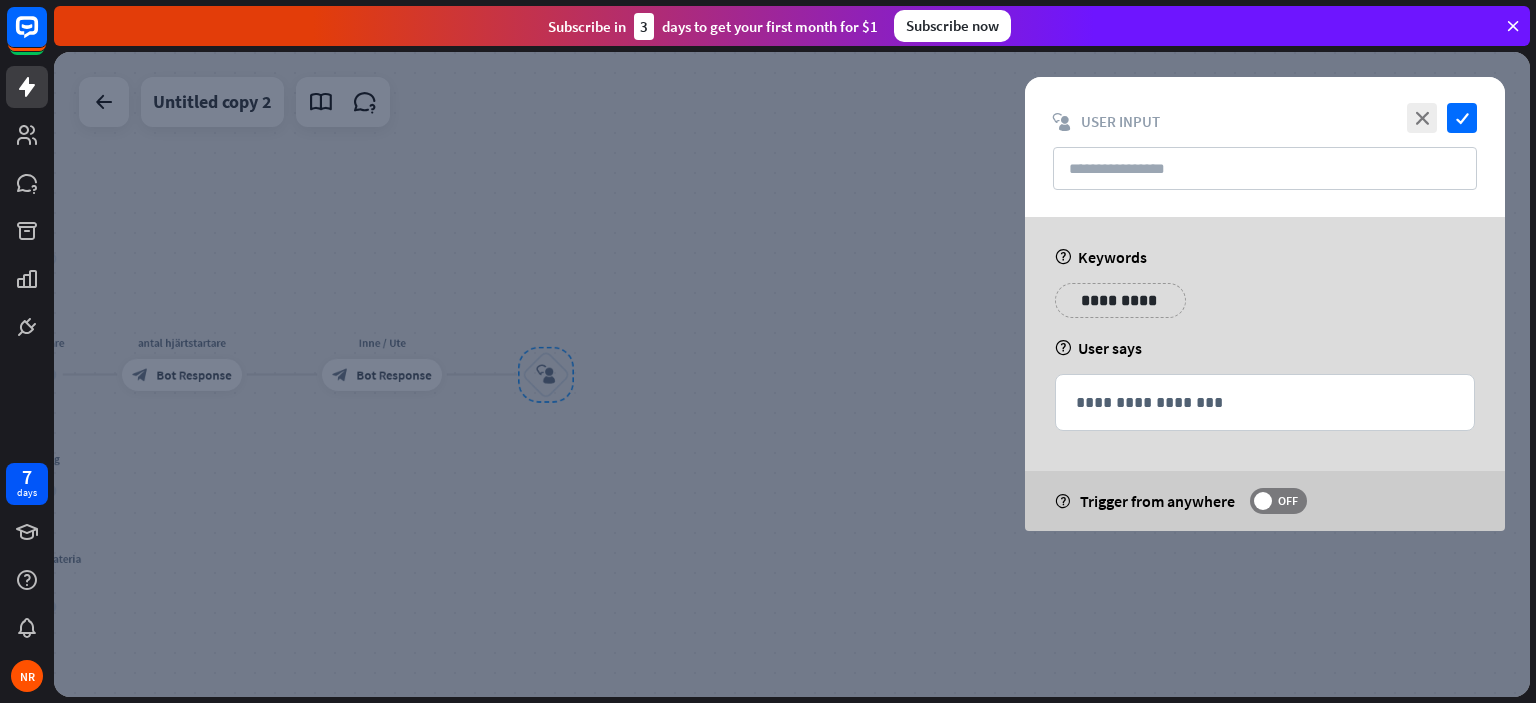 click at bounding box center [792, 374] 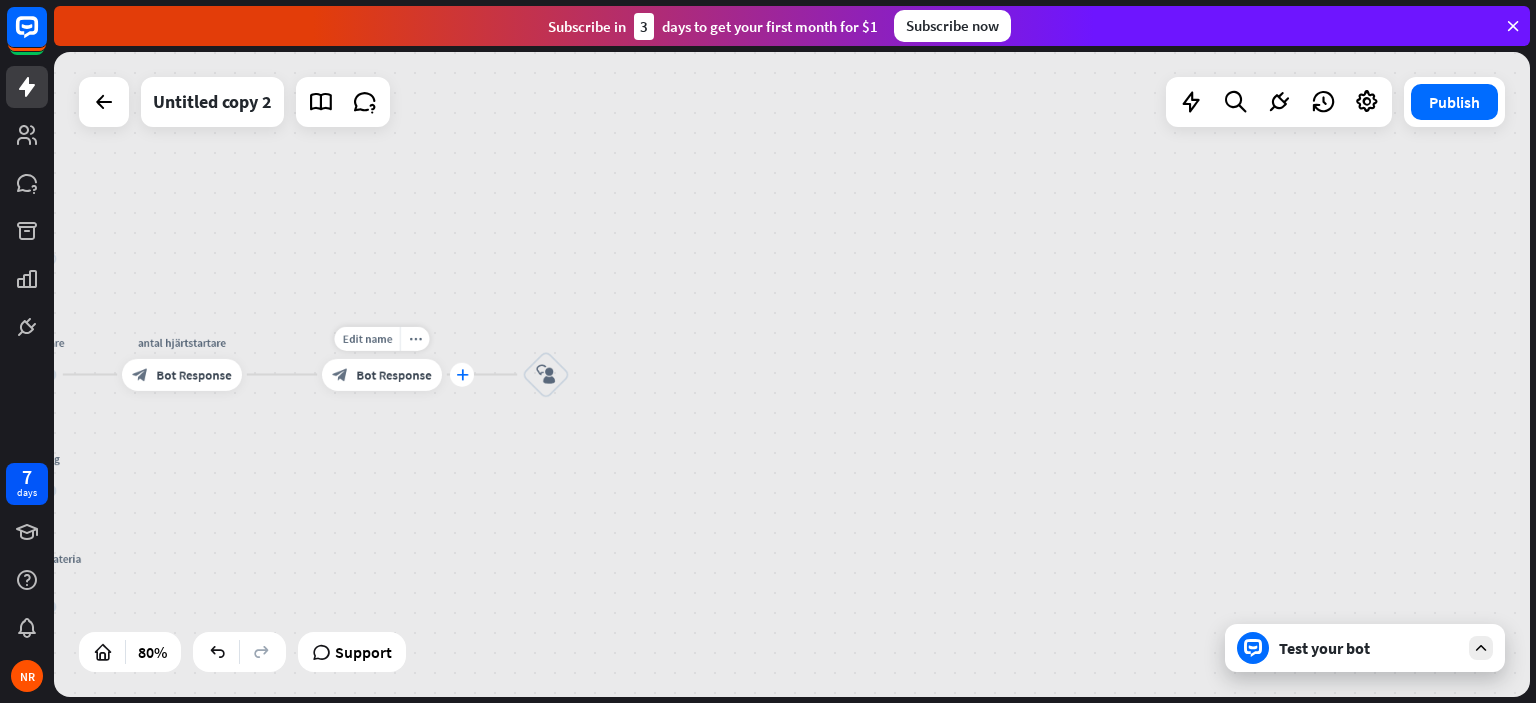 click on "plus" at bounding box center (462, 375) 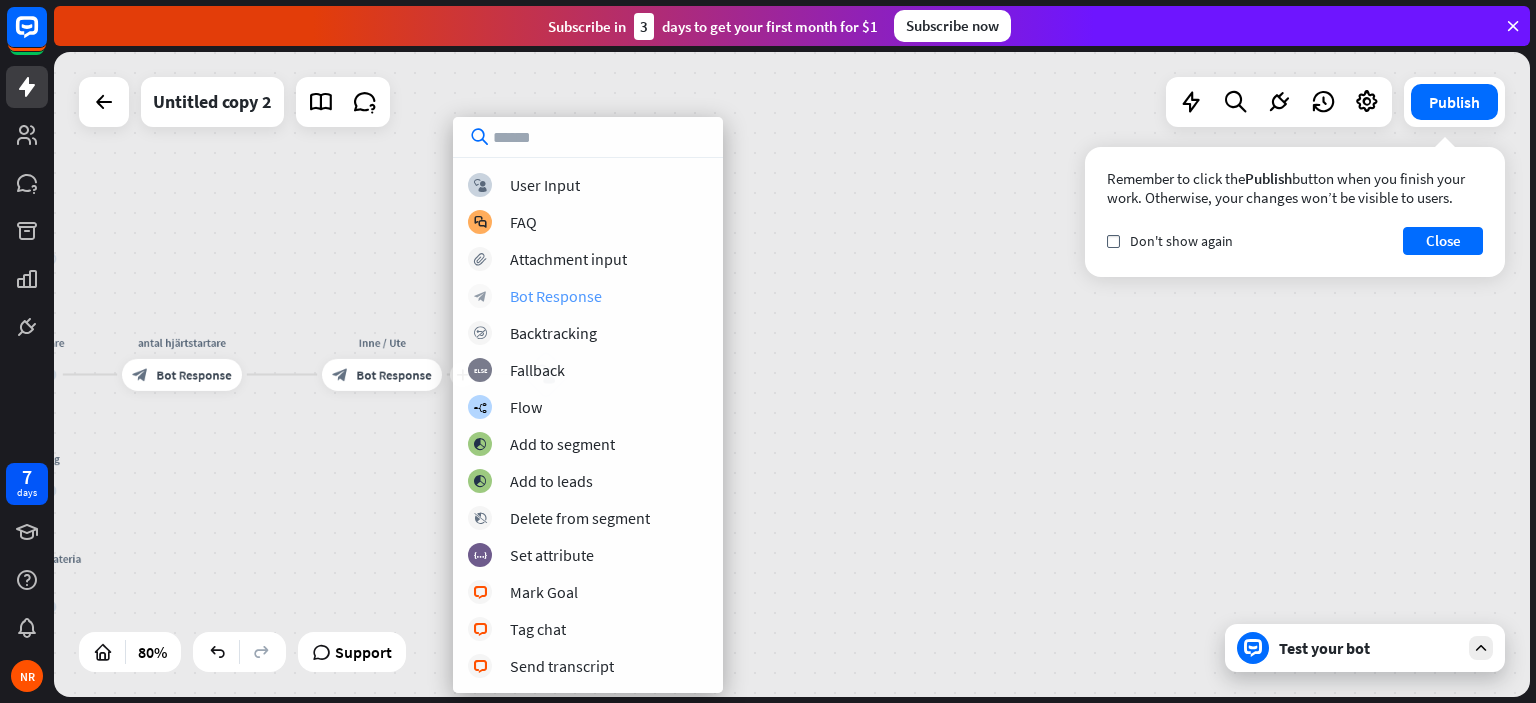 click on "Bot Response" at bounding box center [556, 296] 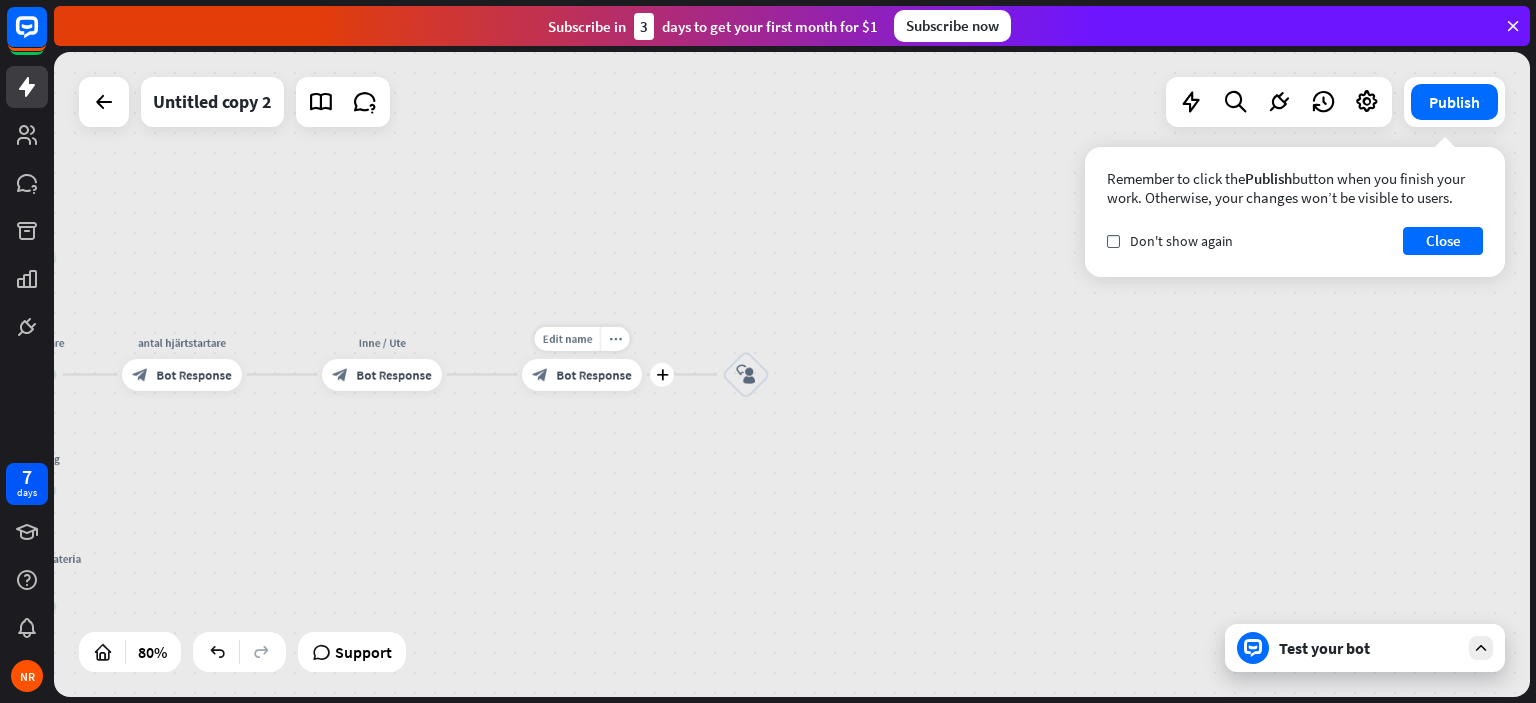 click on "Bot Response" at bounding box center [593, 375] 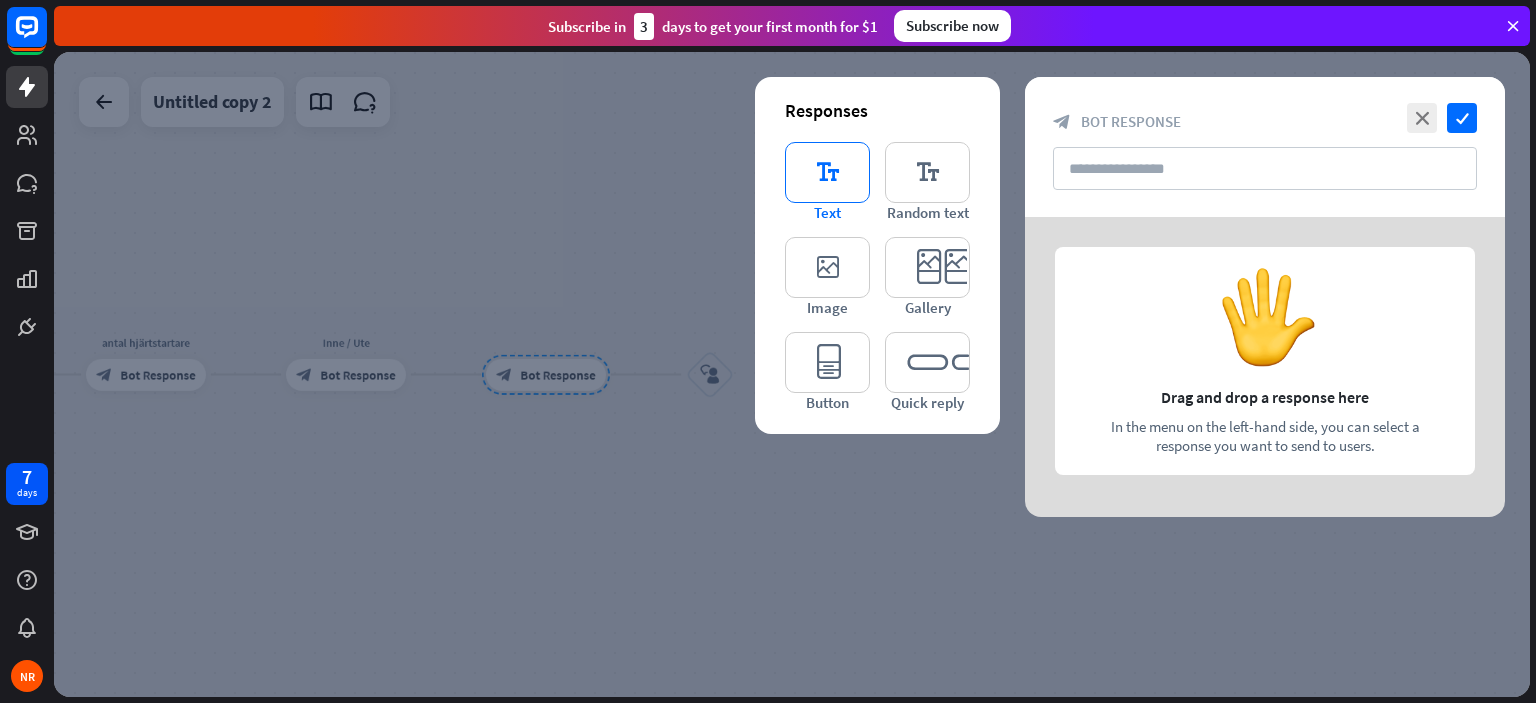 click on "editor_text" at bounding box center [827, 172] 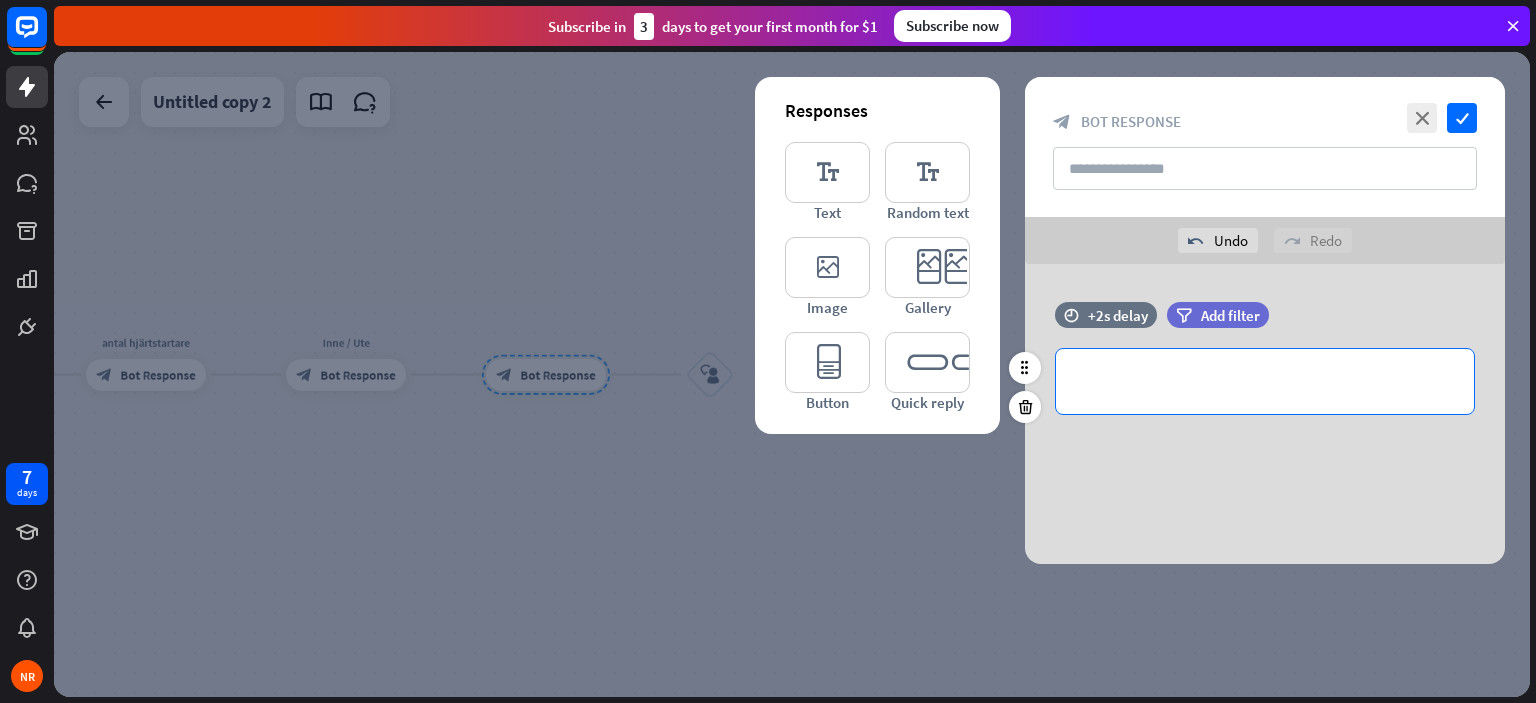 click on "**********" at bounding box center (1265, 381) 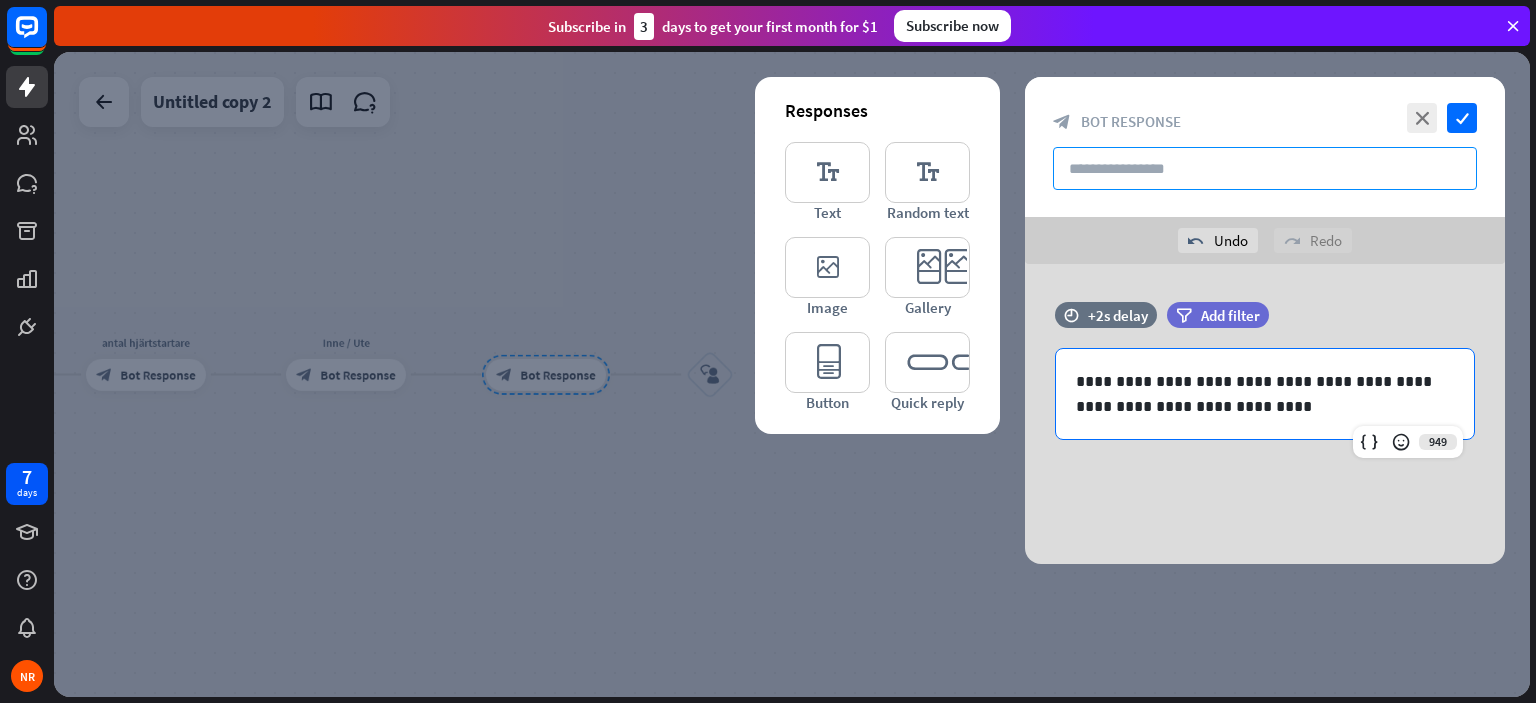 click at bounding box center [1265, 168] 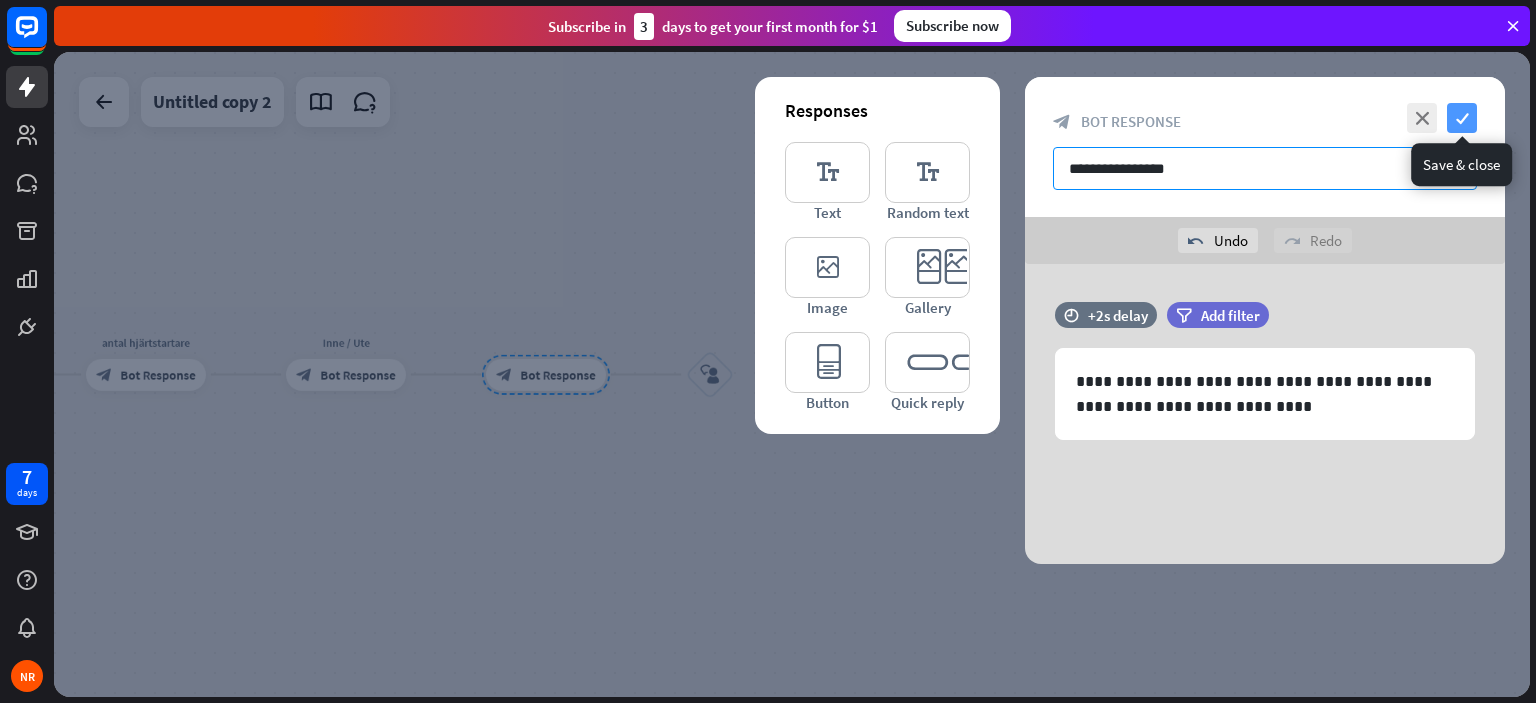 type on "**********" 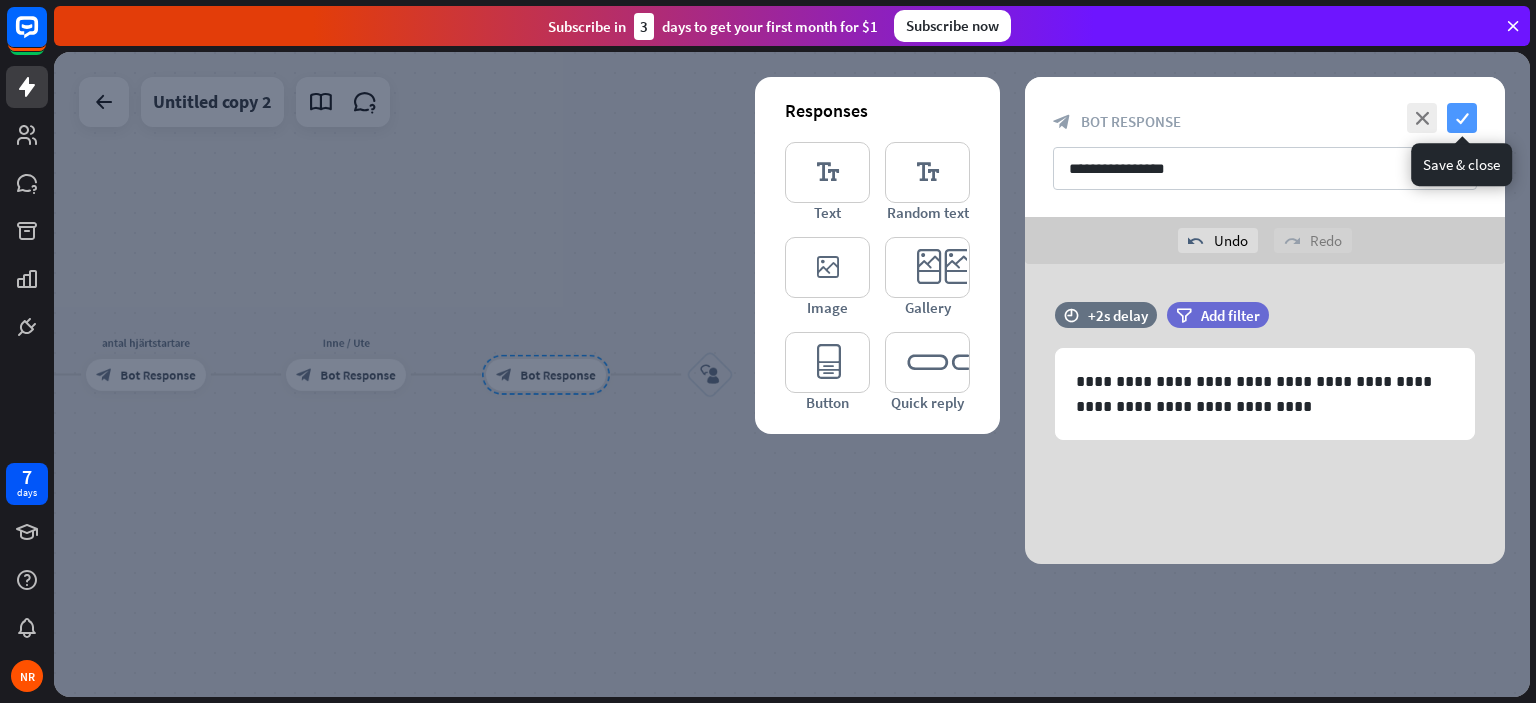 click on "check" at bounding box center (1462, 118) 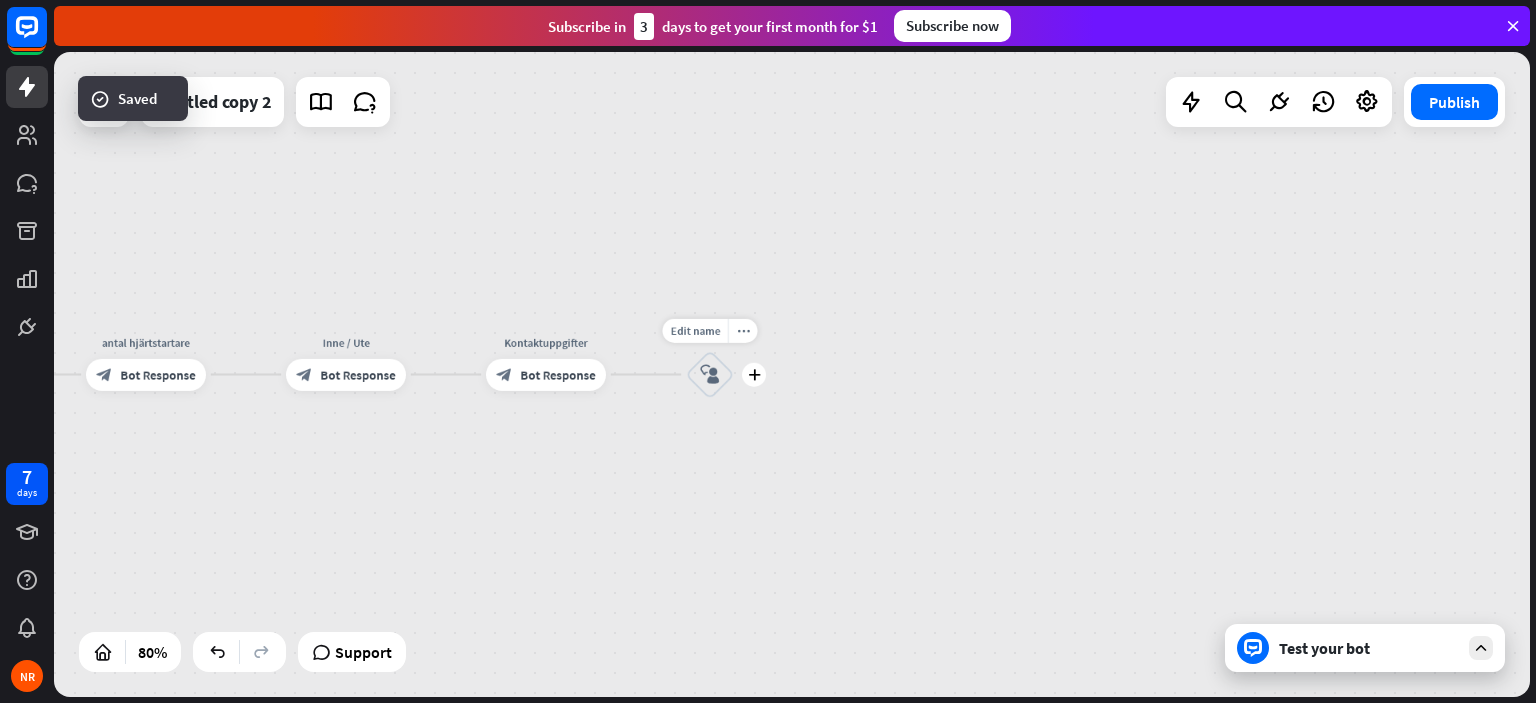 click on "block_user_input" at bounding box center [710, 375] 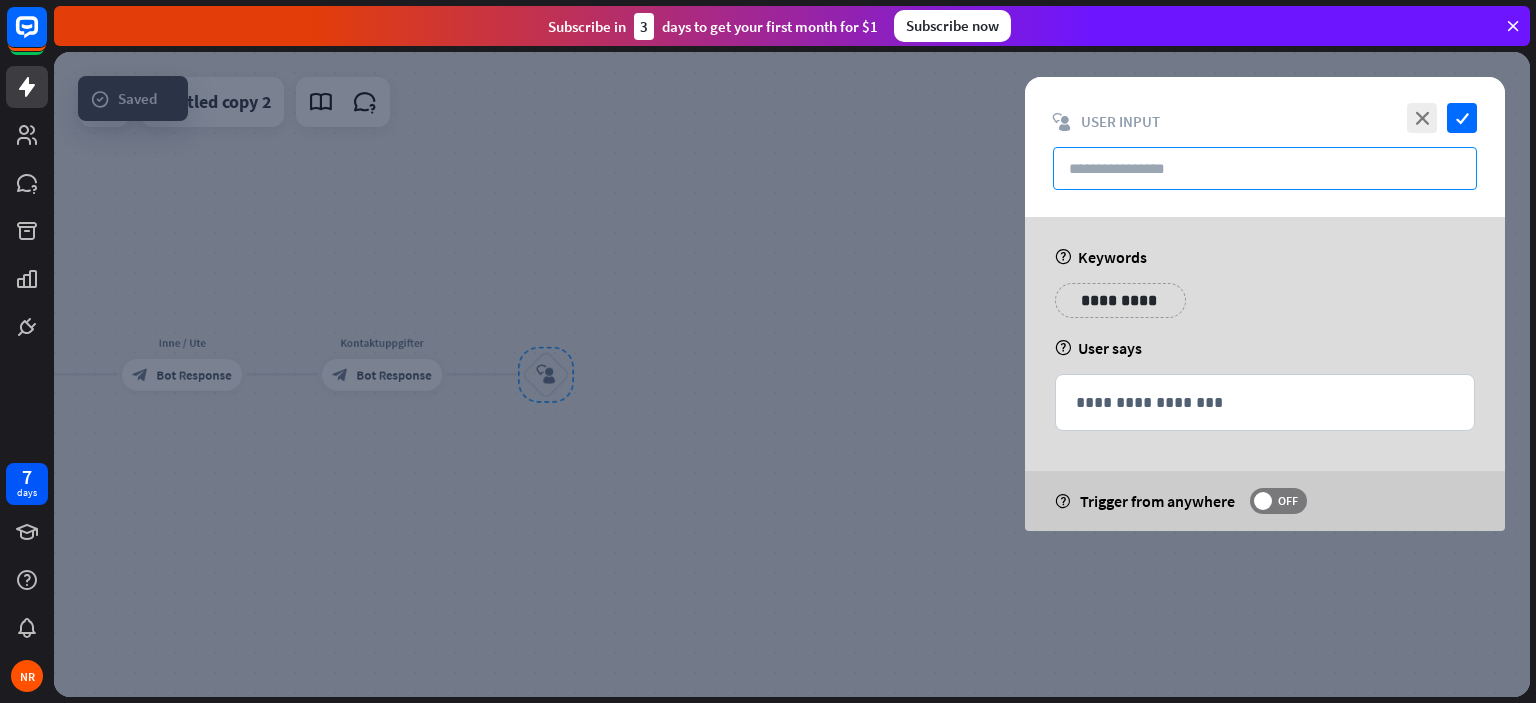 click at bounding box center [1265, 168] 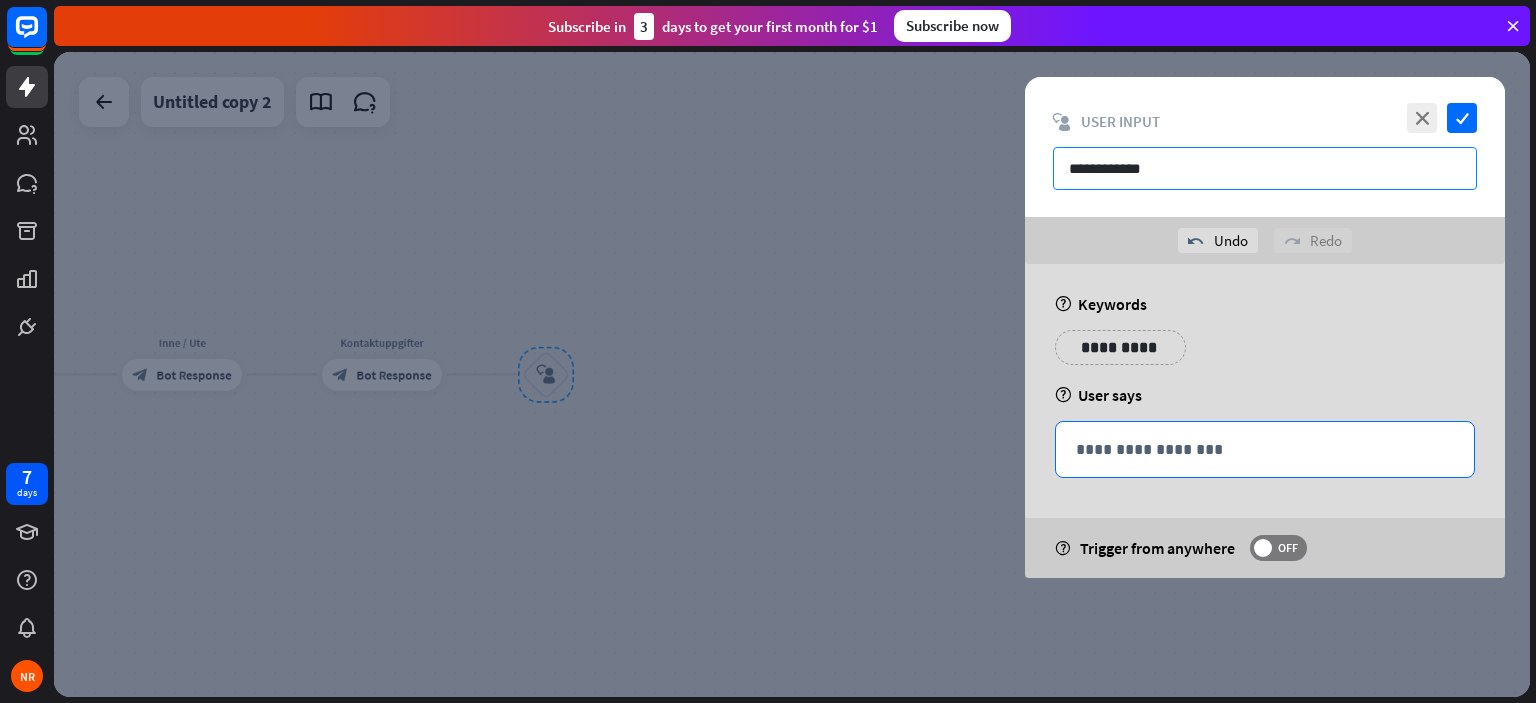 type on "**********" 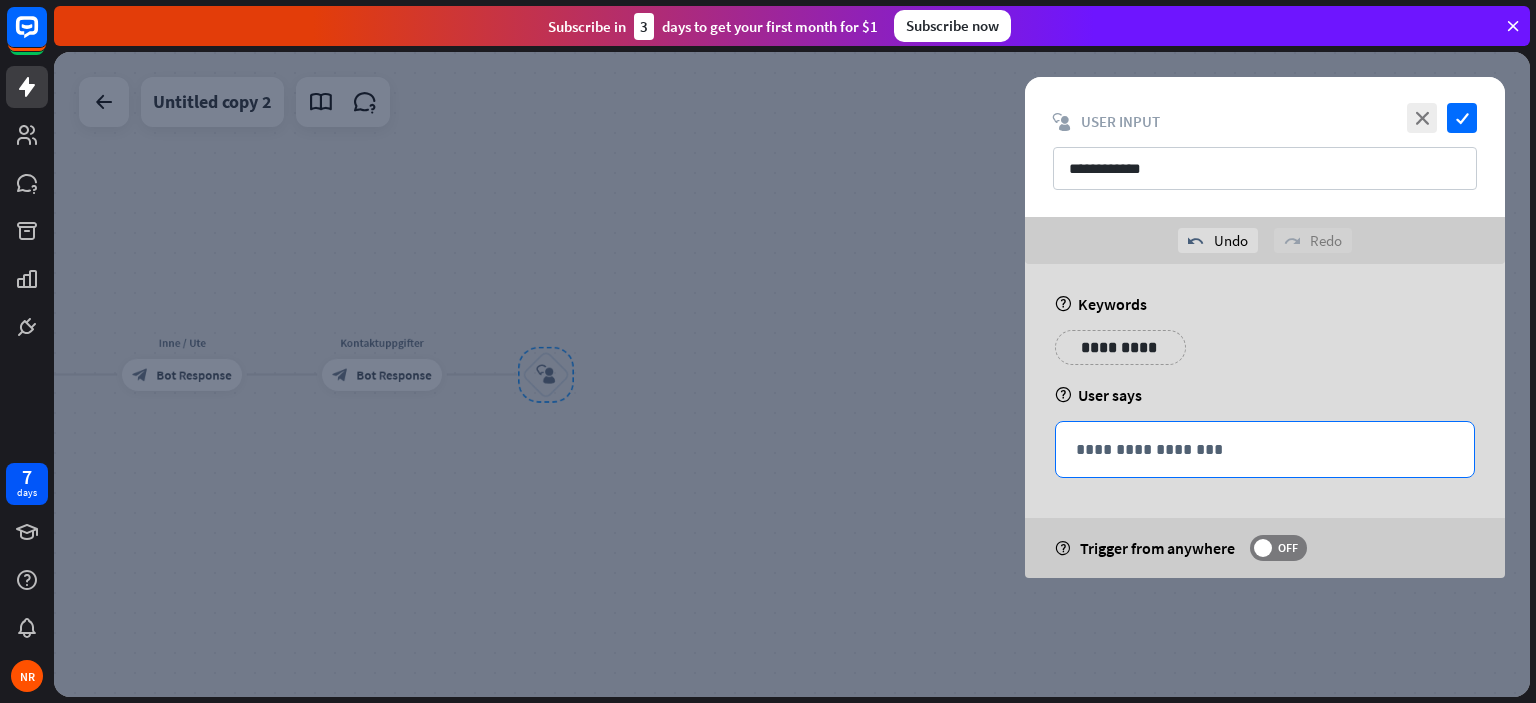 click on "**********" at bounding box center [1265, 449] 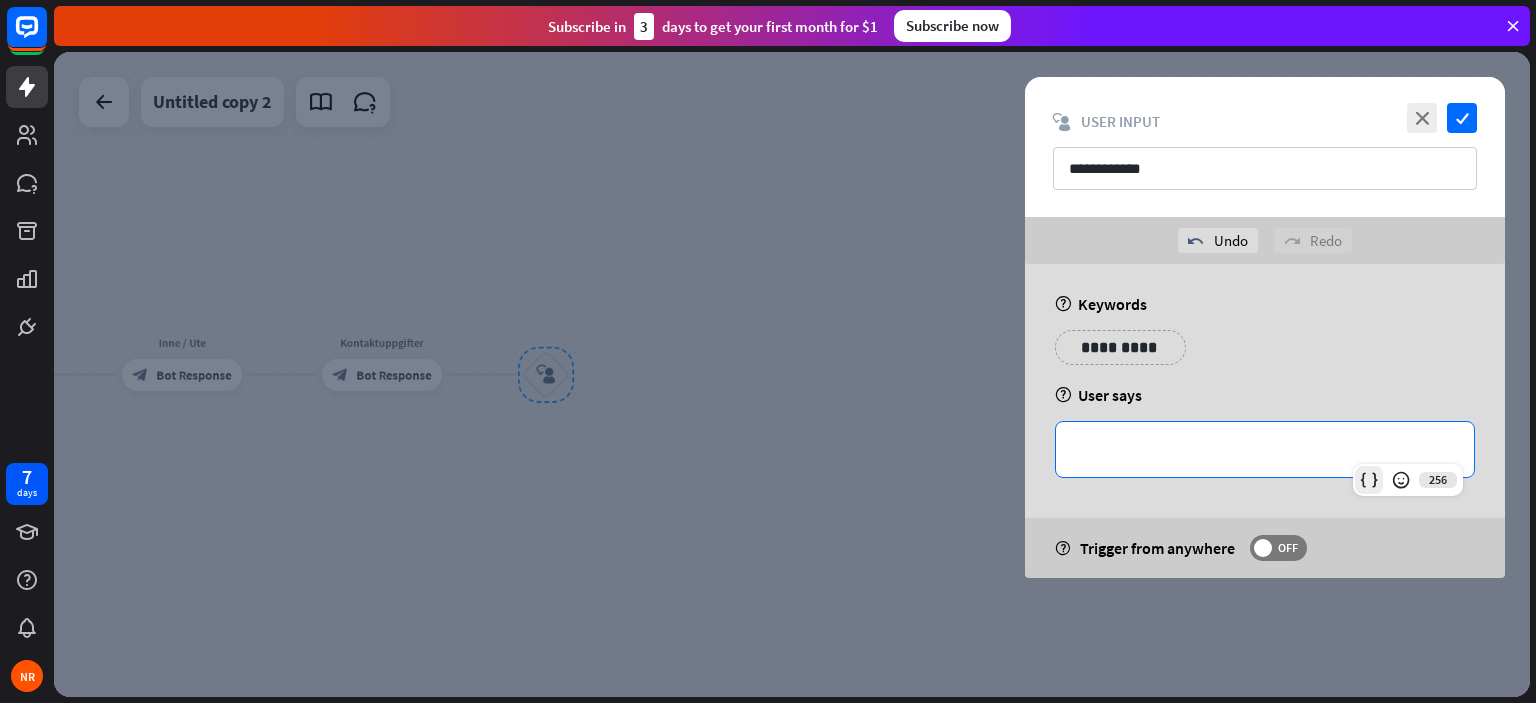 click at bounding box center (1369, 480) 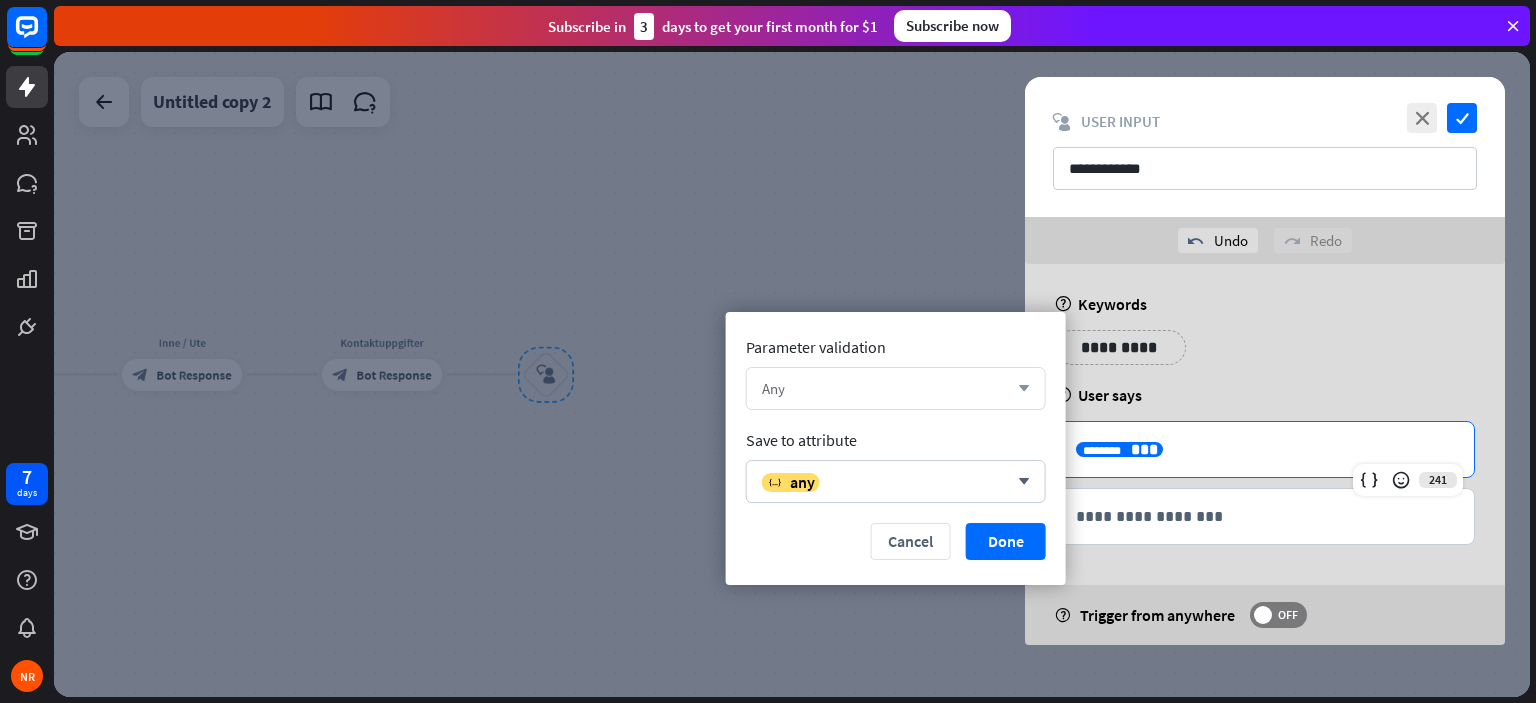 click on "Any" at bounding box center (885, 388) 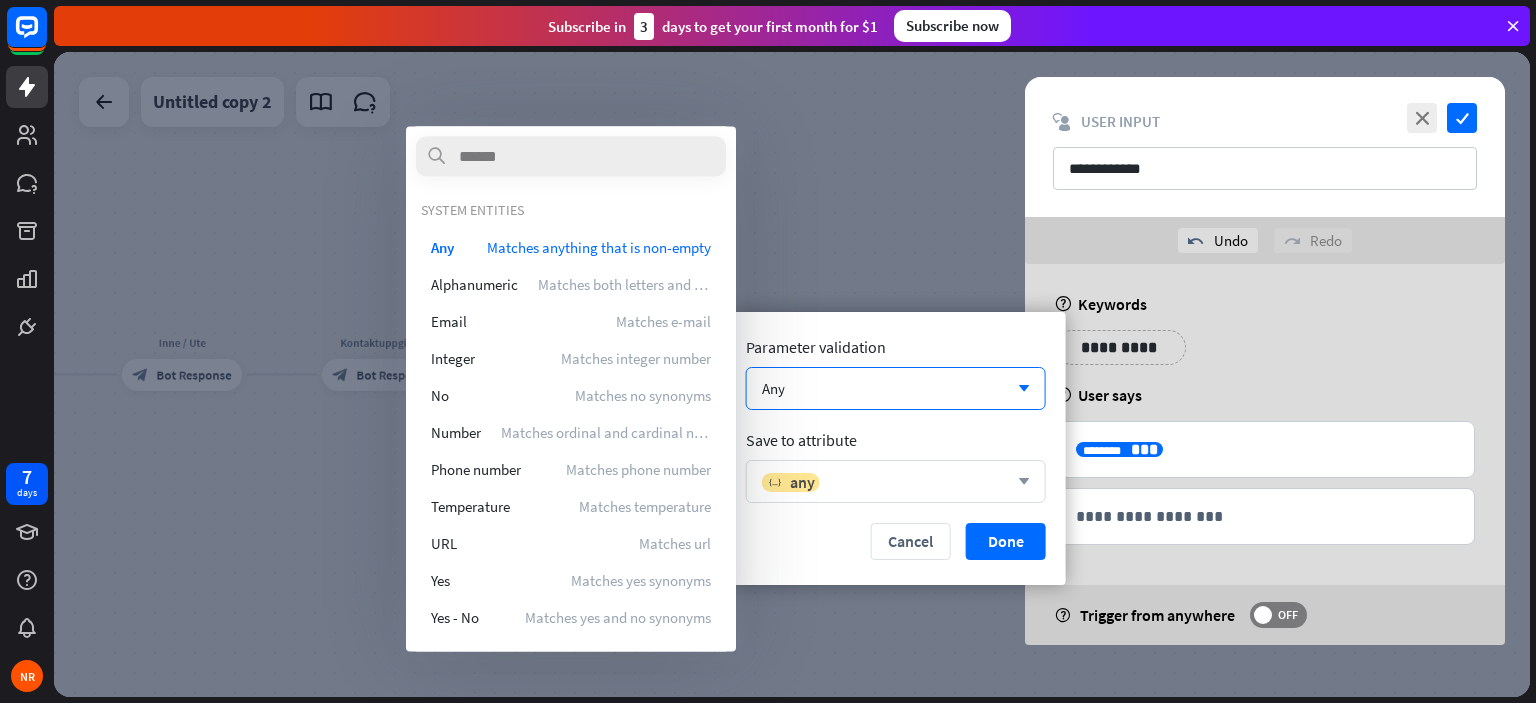 click on "variable   any" at bounding box center [885, 482] 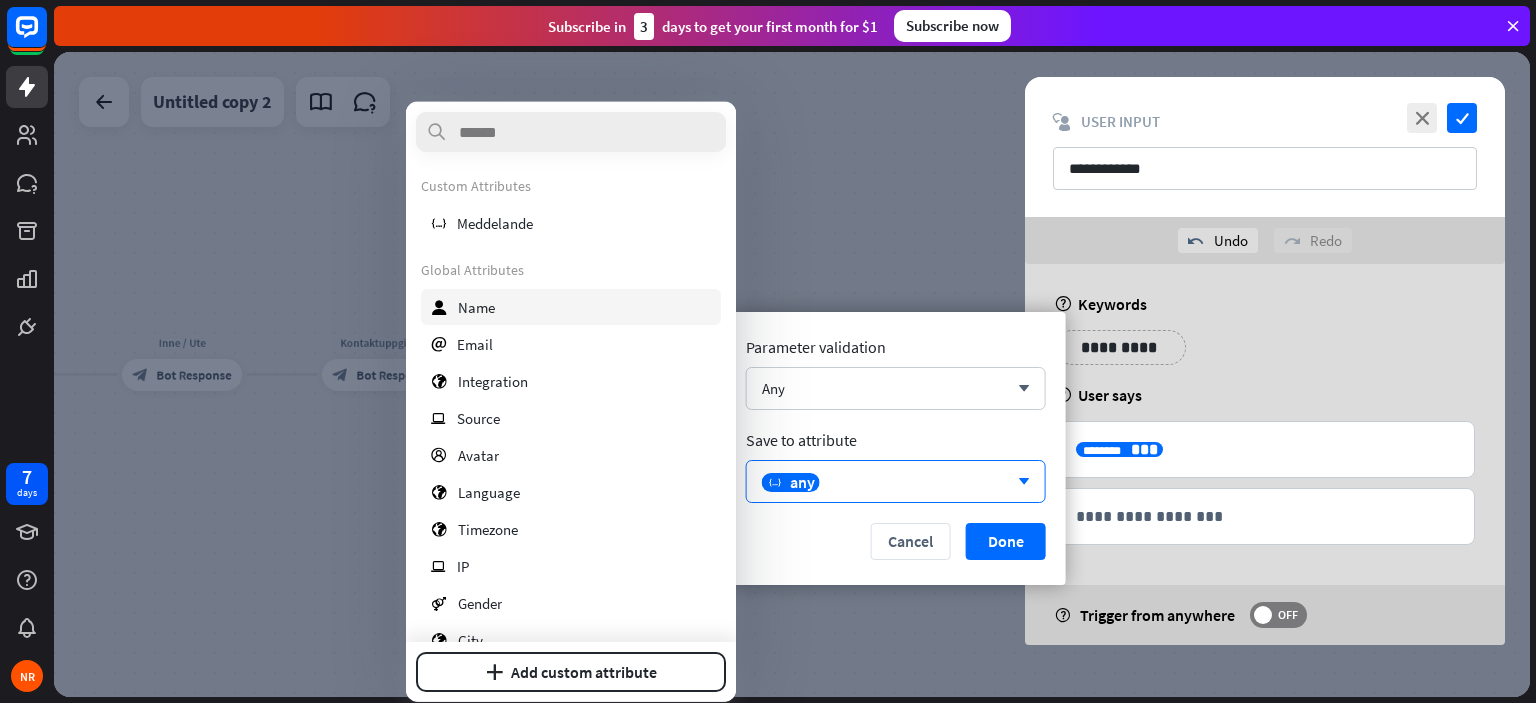 click on "user
Name" at bounding box center (571, 307) 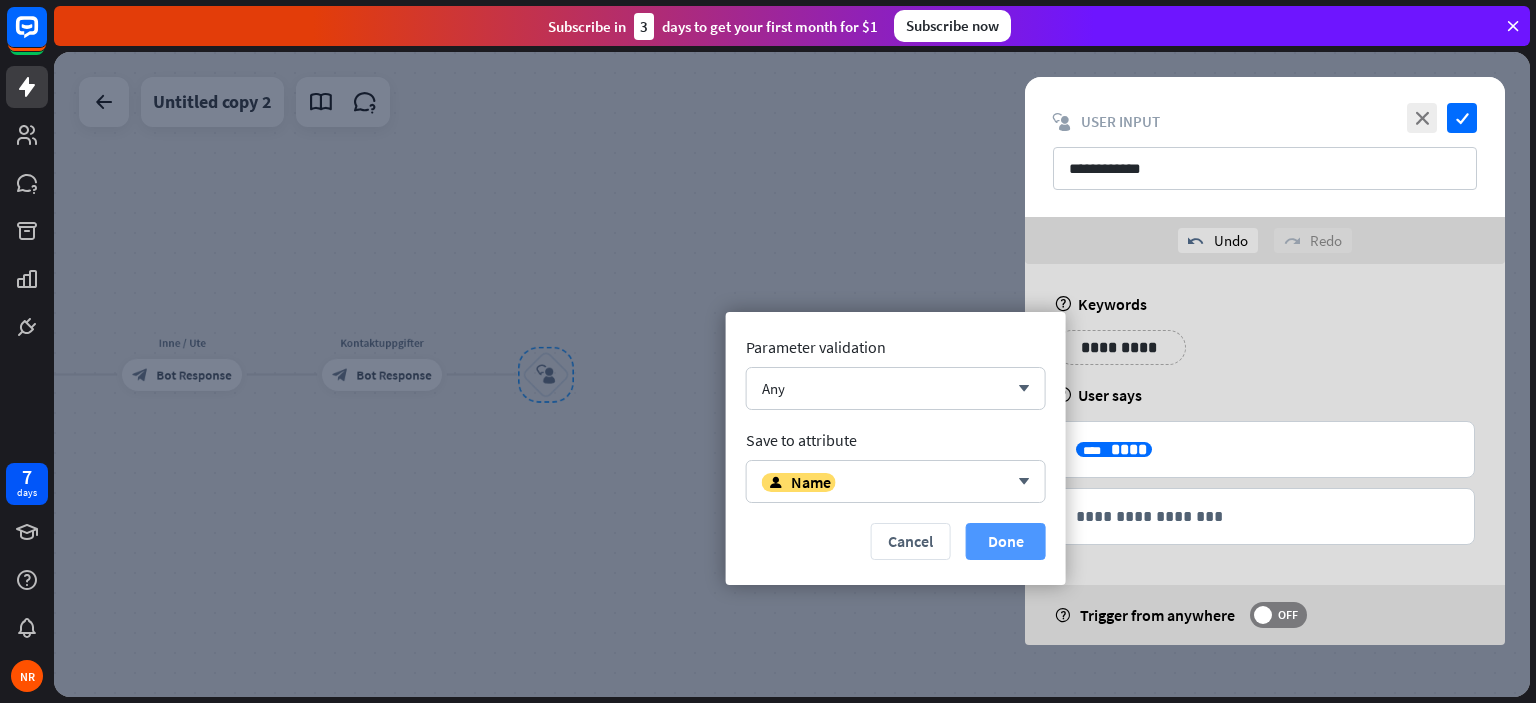 click on "Done" at bounding box center (1006, 541) 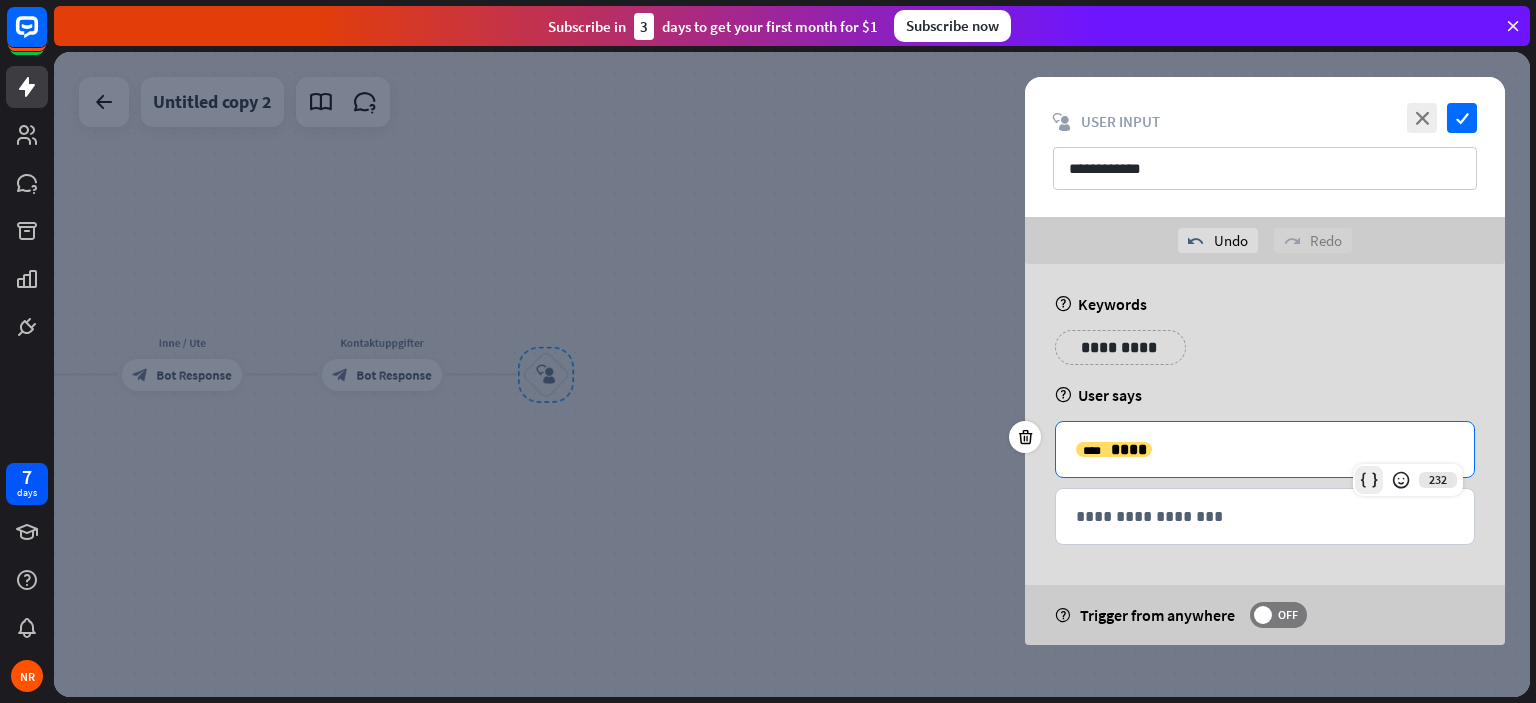 click at bounding box center (1369, 480) 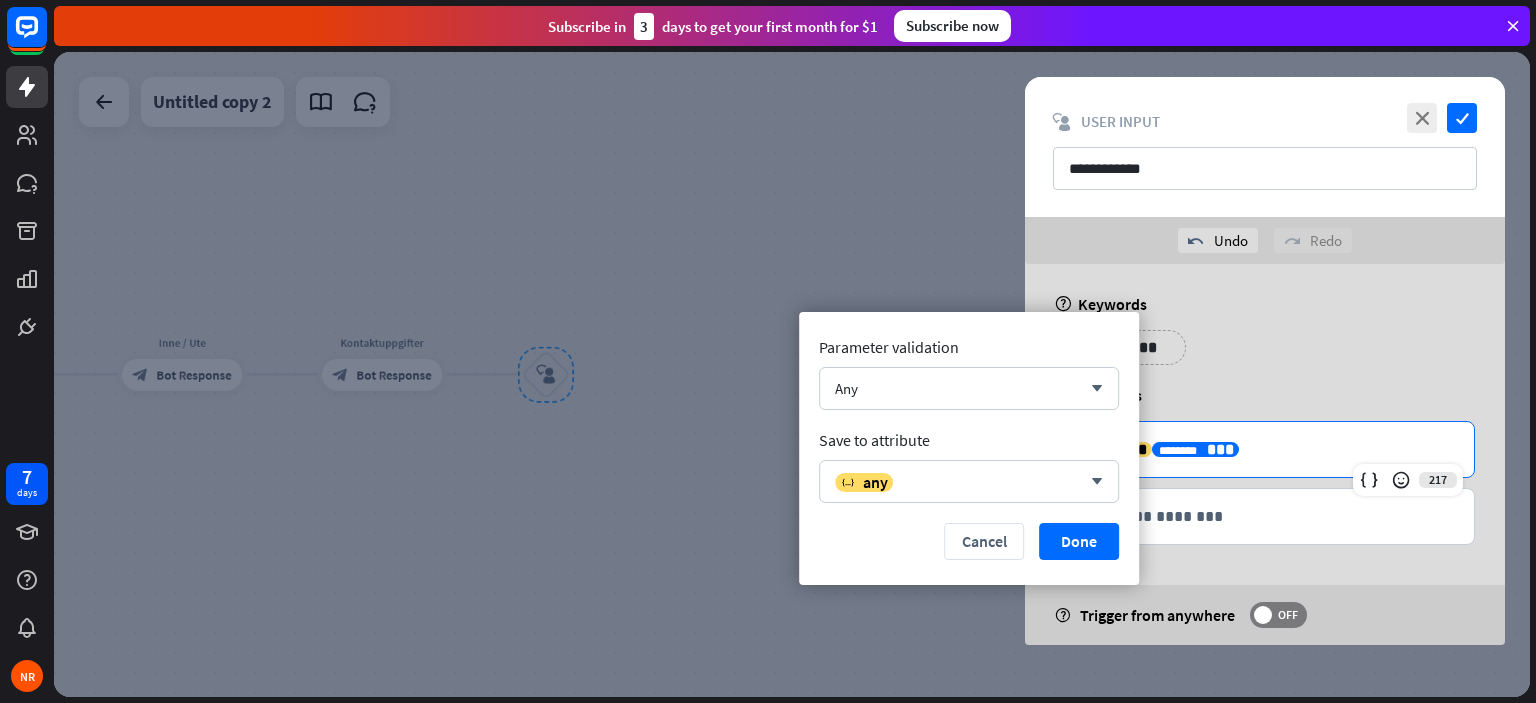 click on "**********" at bounding box center (1265, 355) 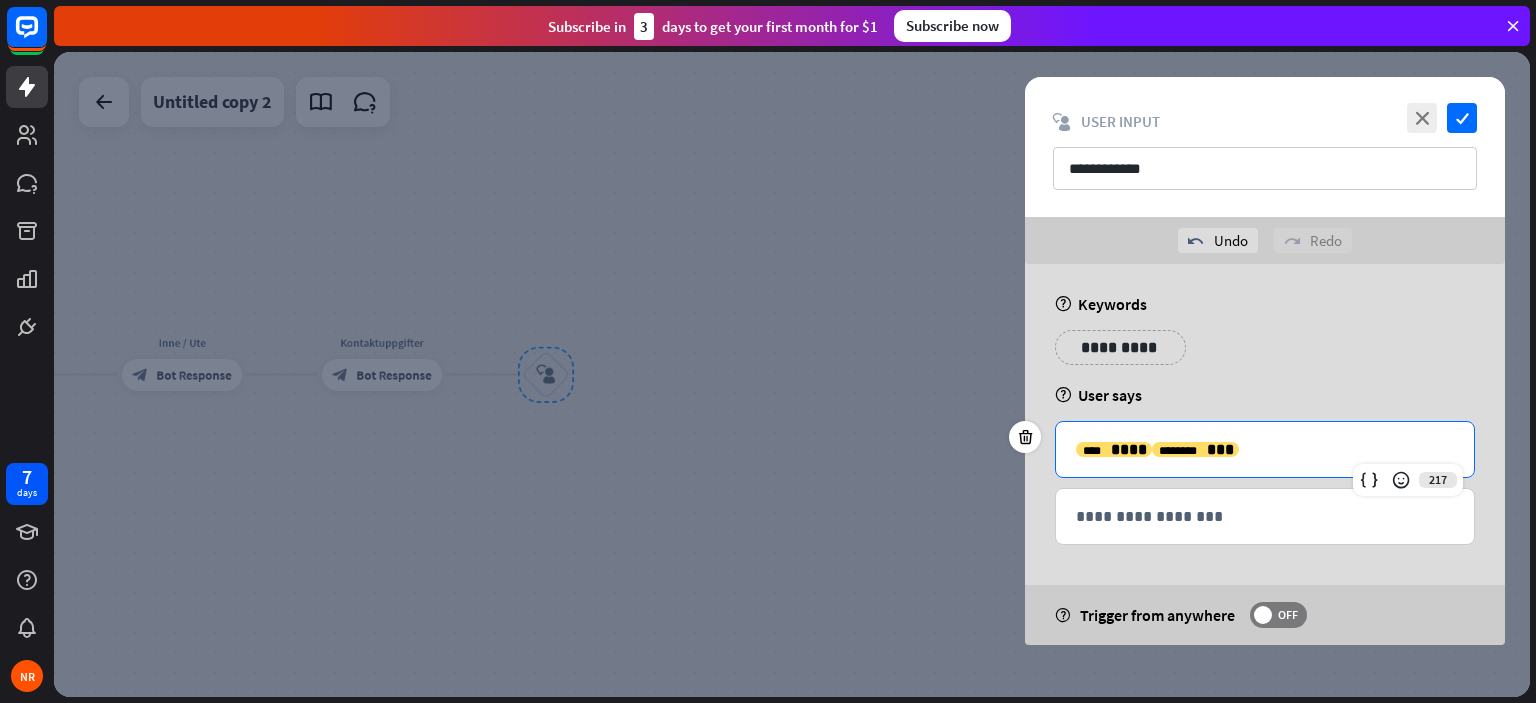 click on "**********" at bounding box center [1265, 449] 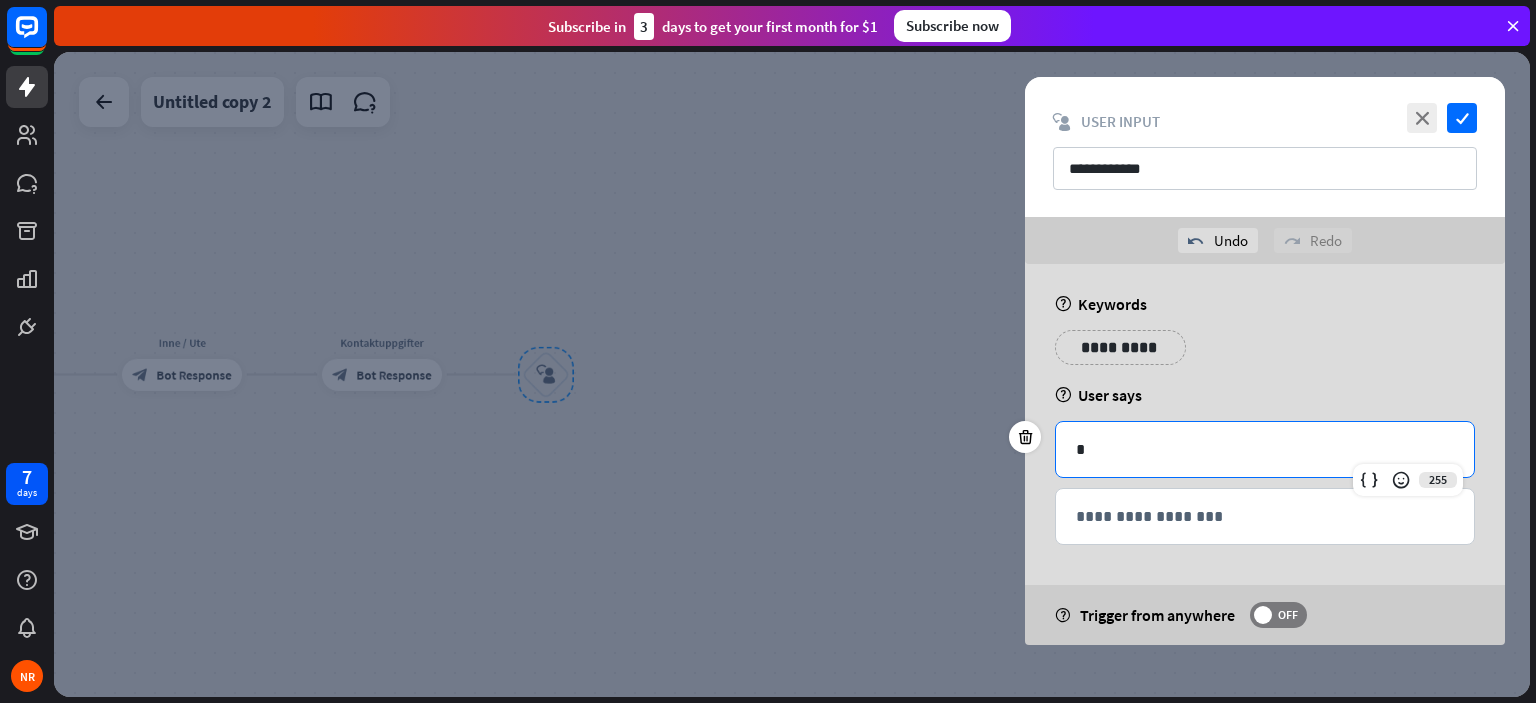 type 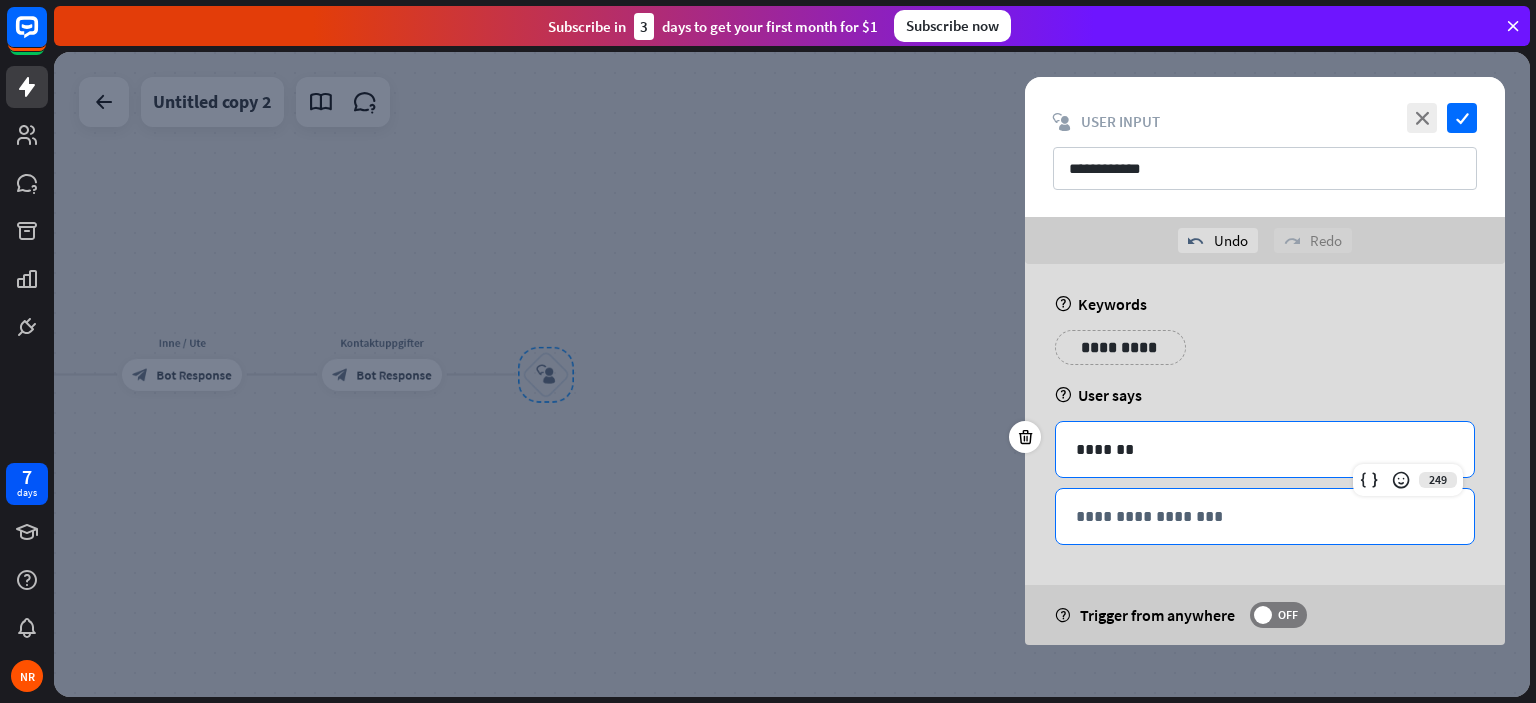 click on "**********" at bounding box center [1265, 516] 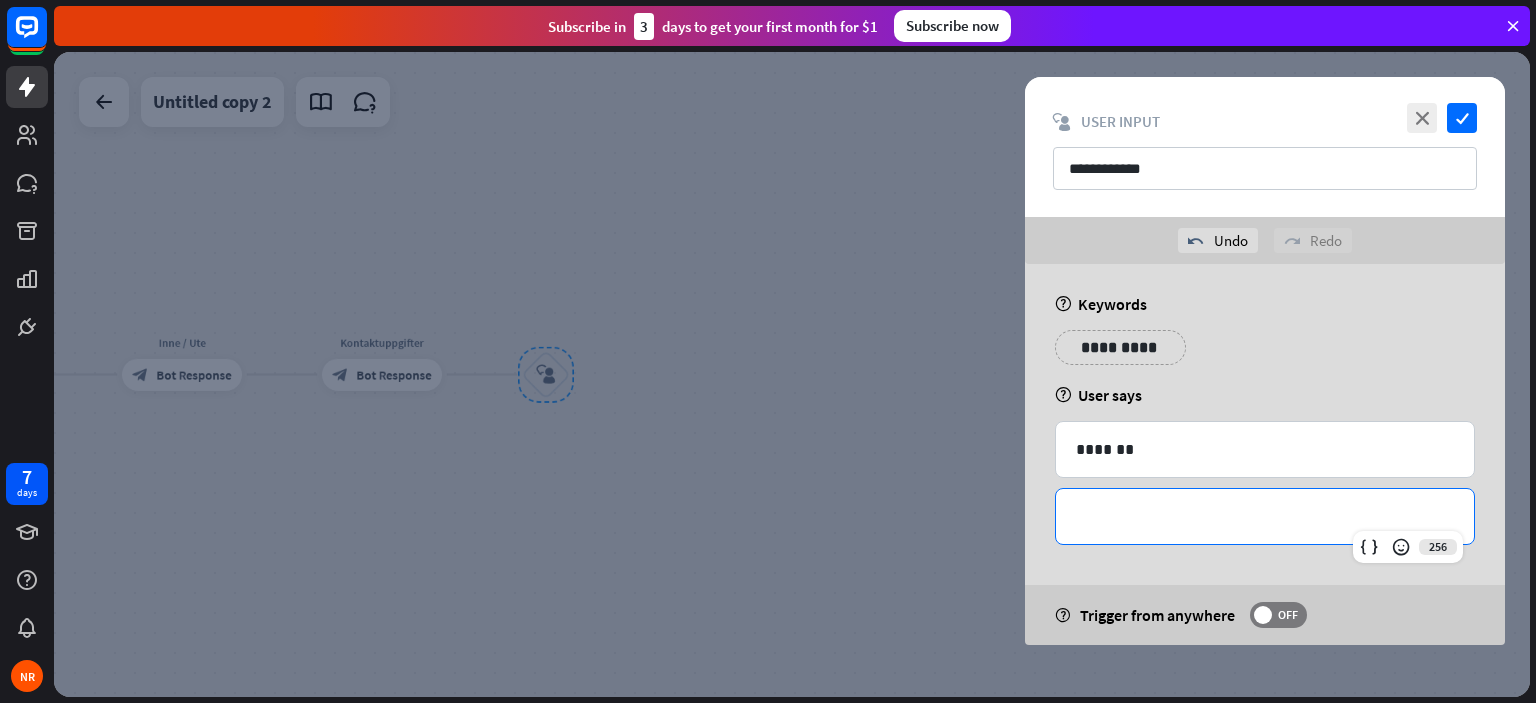 type 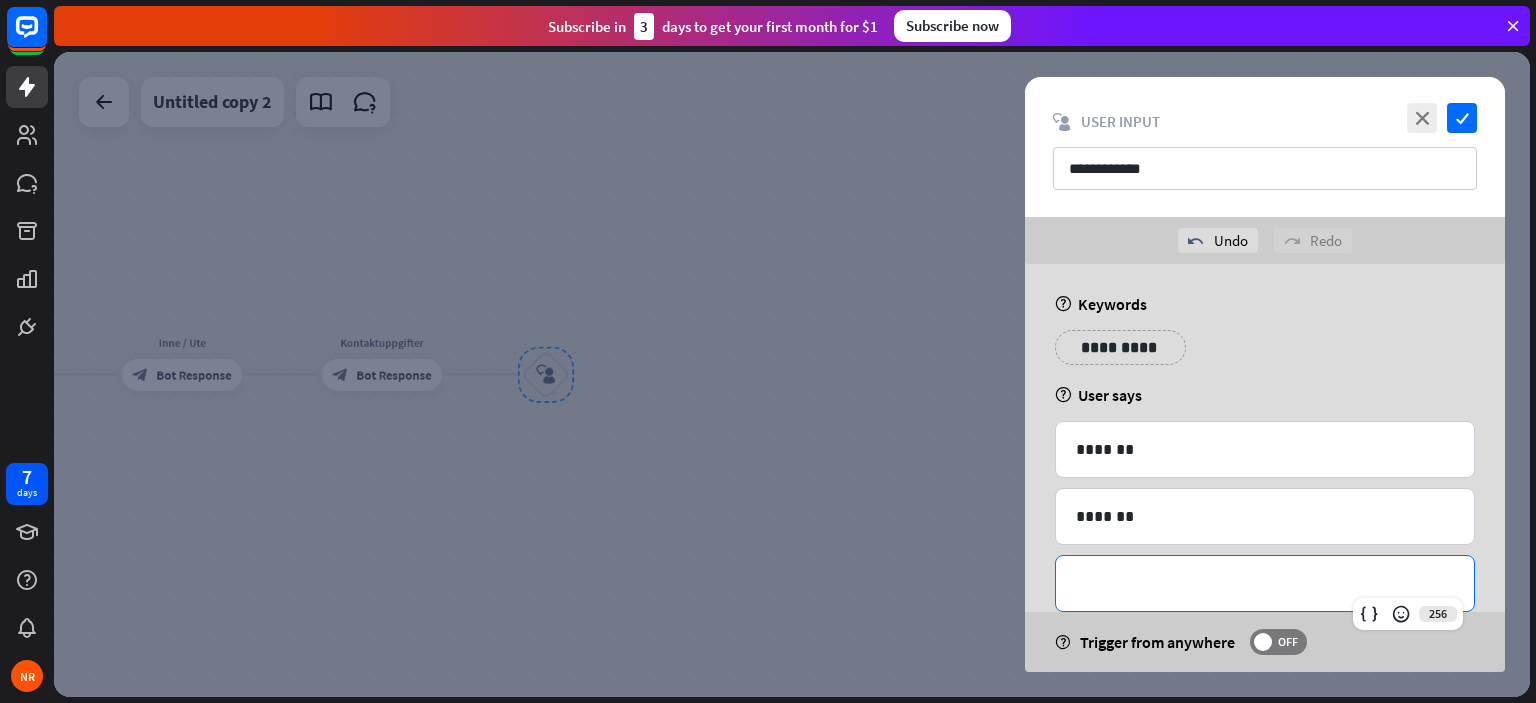type 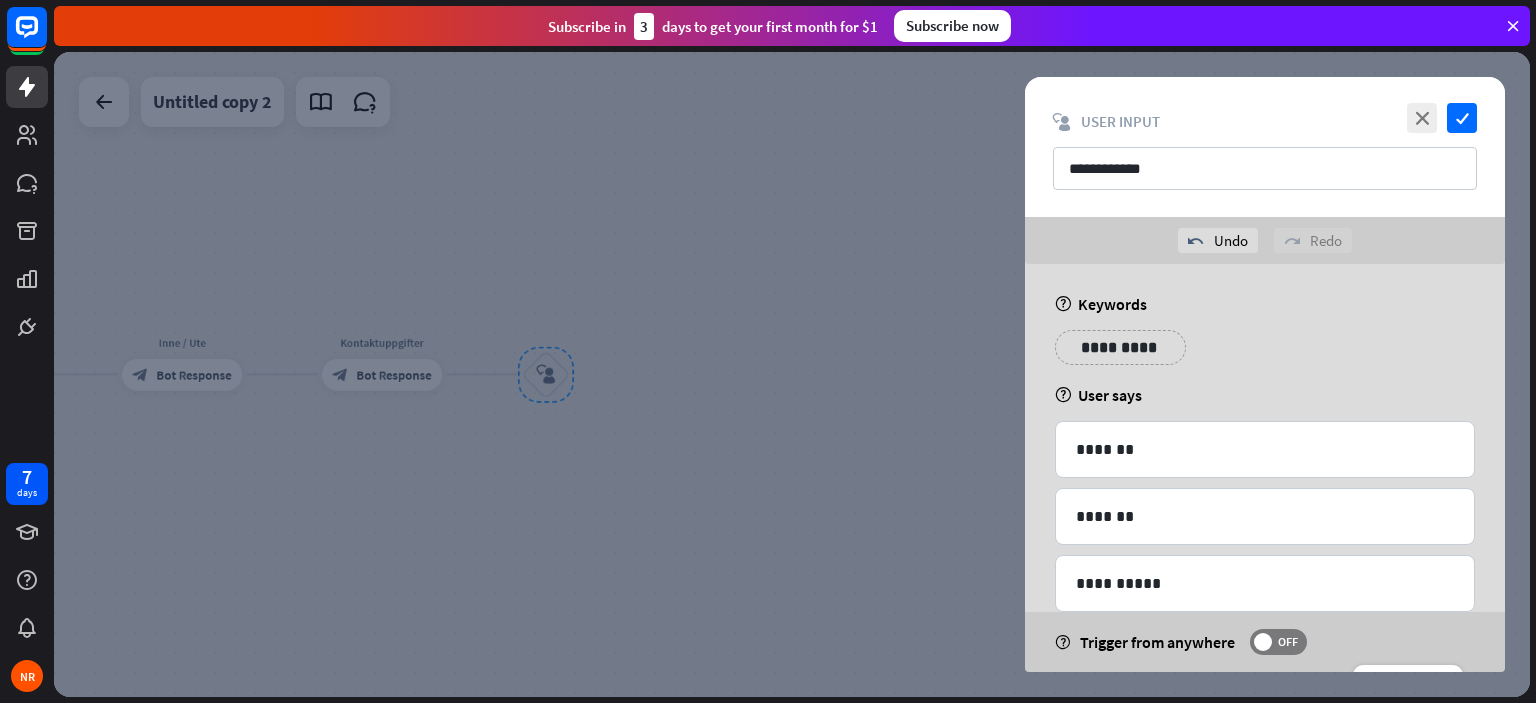 scroll, scrollTop: 104, scrollLeft: 0, axis: vertical 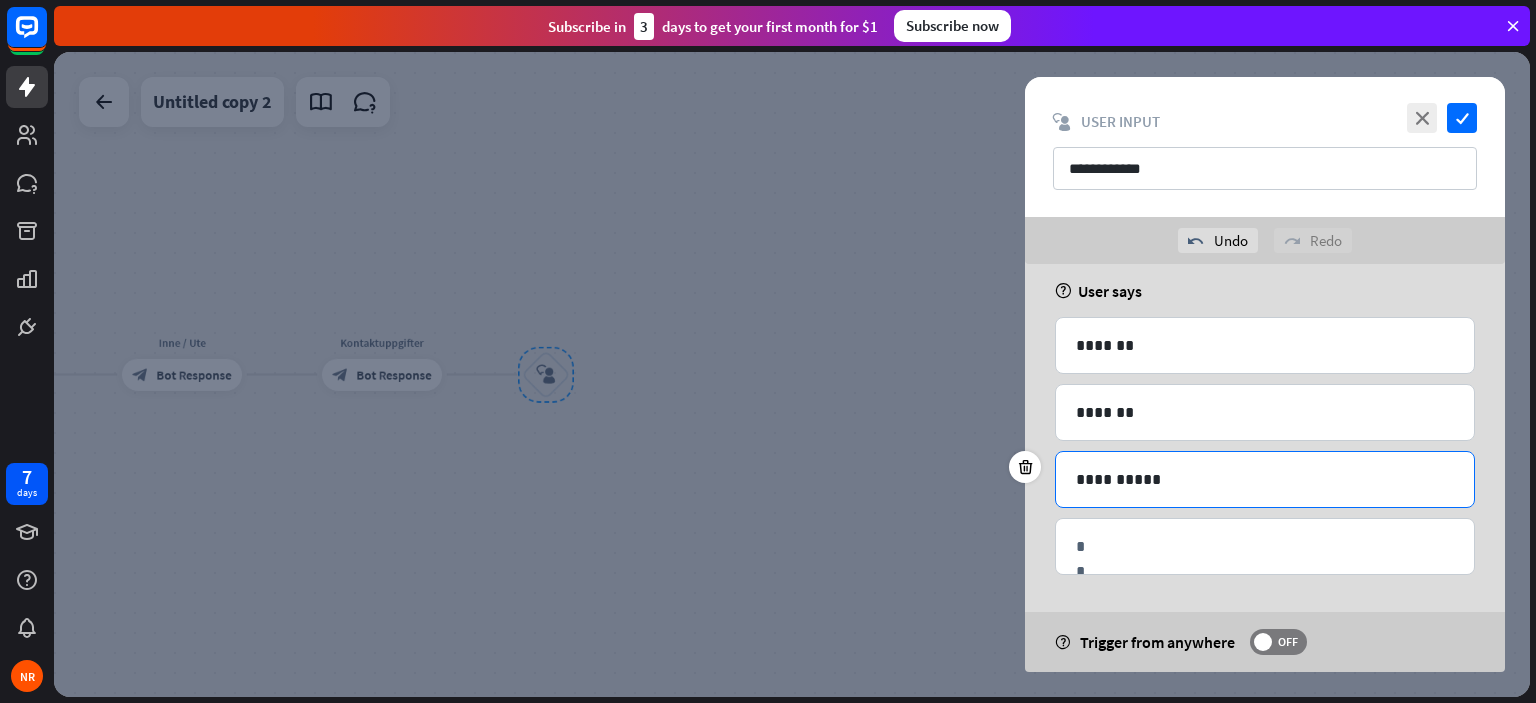 click on "**********" at bounding box center (1265, 479) 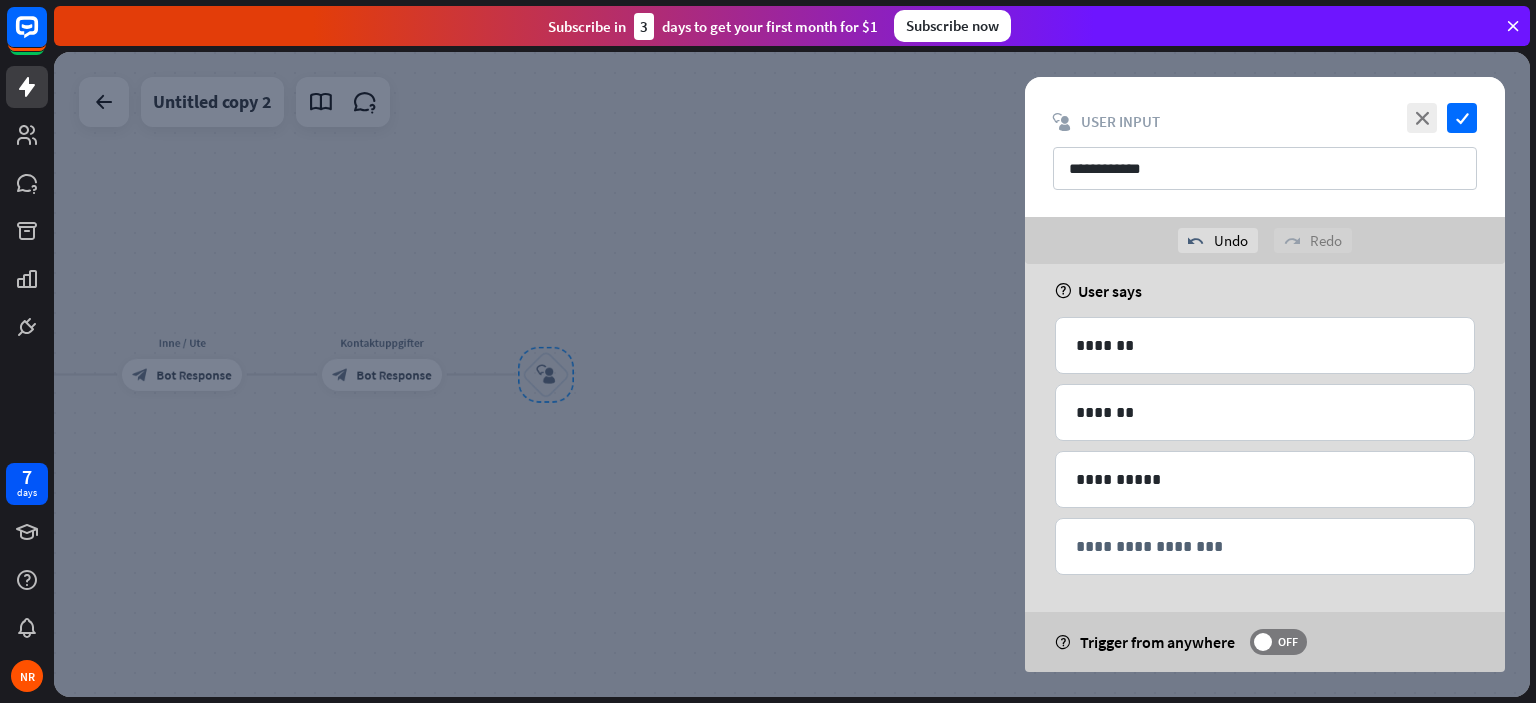 click on "**********" at bounding box center (1265, 451) 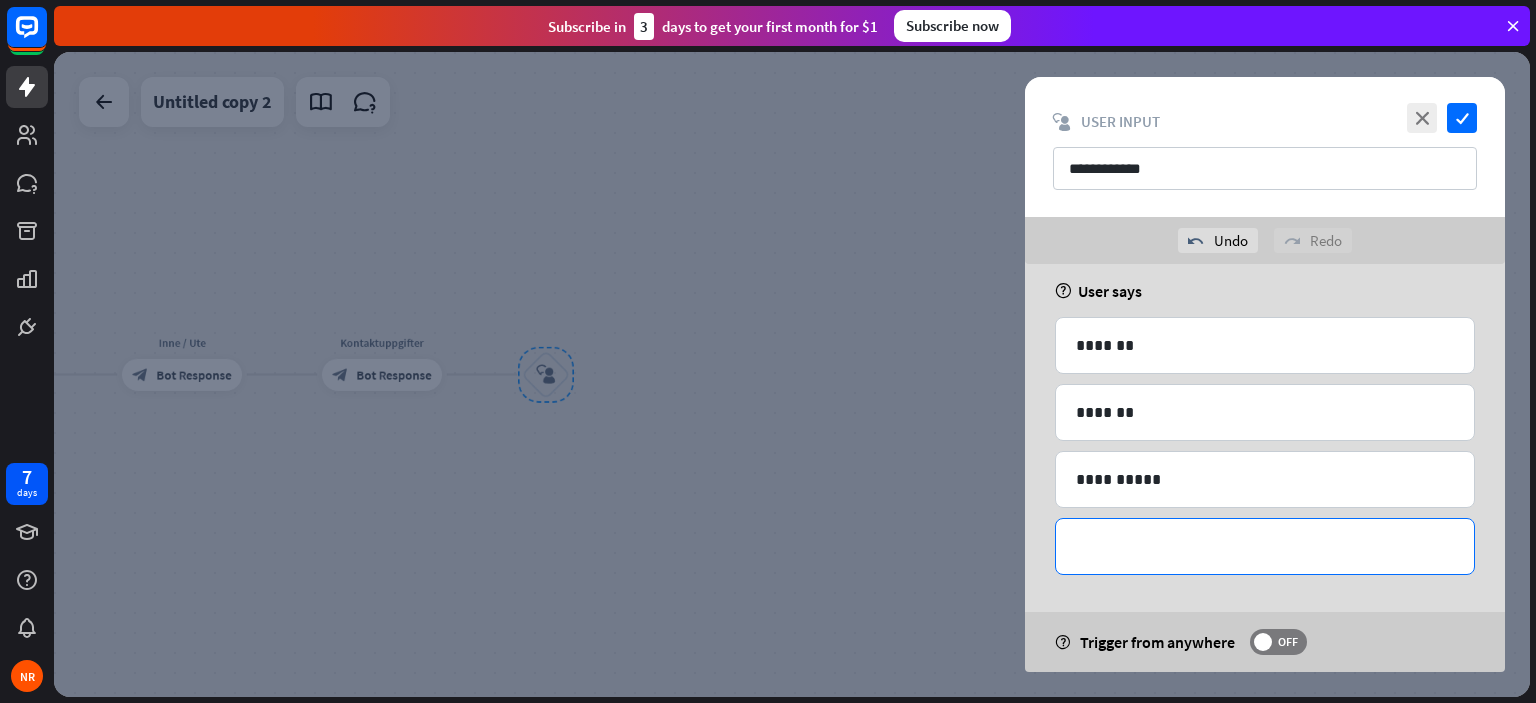 click on "**********" at bounding box center [1265, 546] 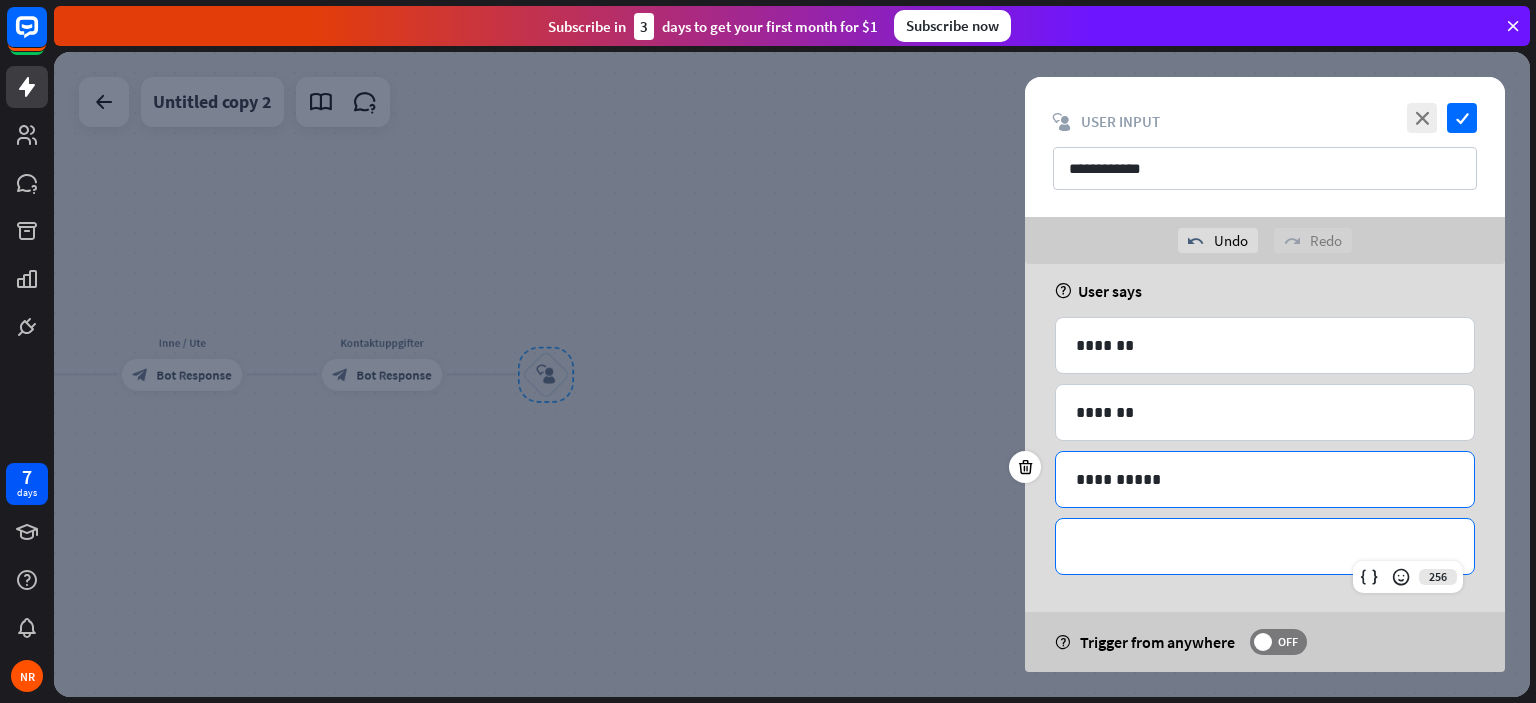 click on "**********" at bounding box center (1265, 479) 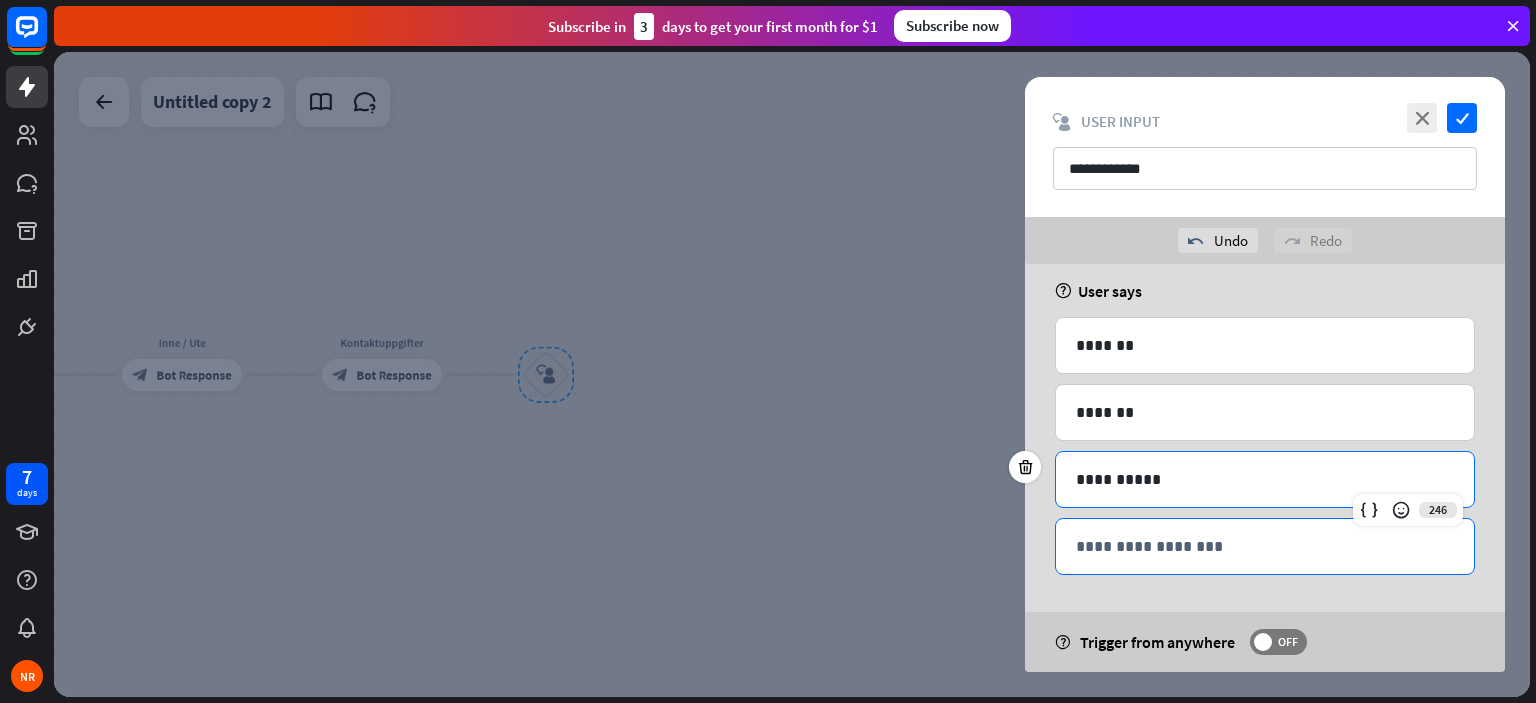 click on "**********" at bounding box center (1265, 546) 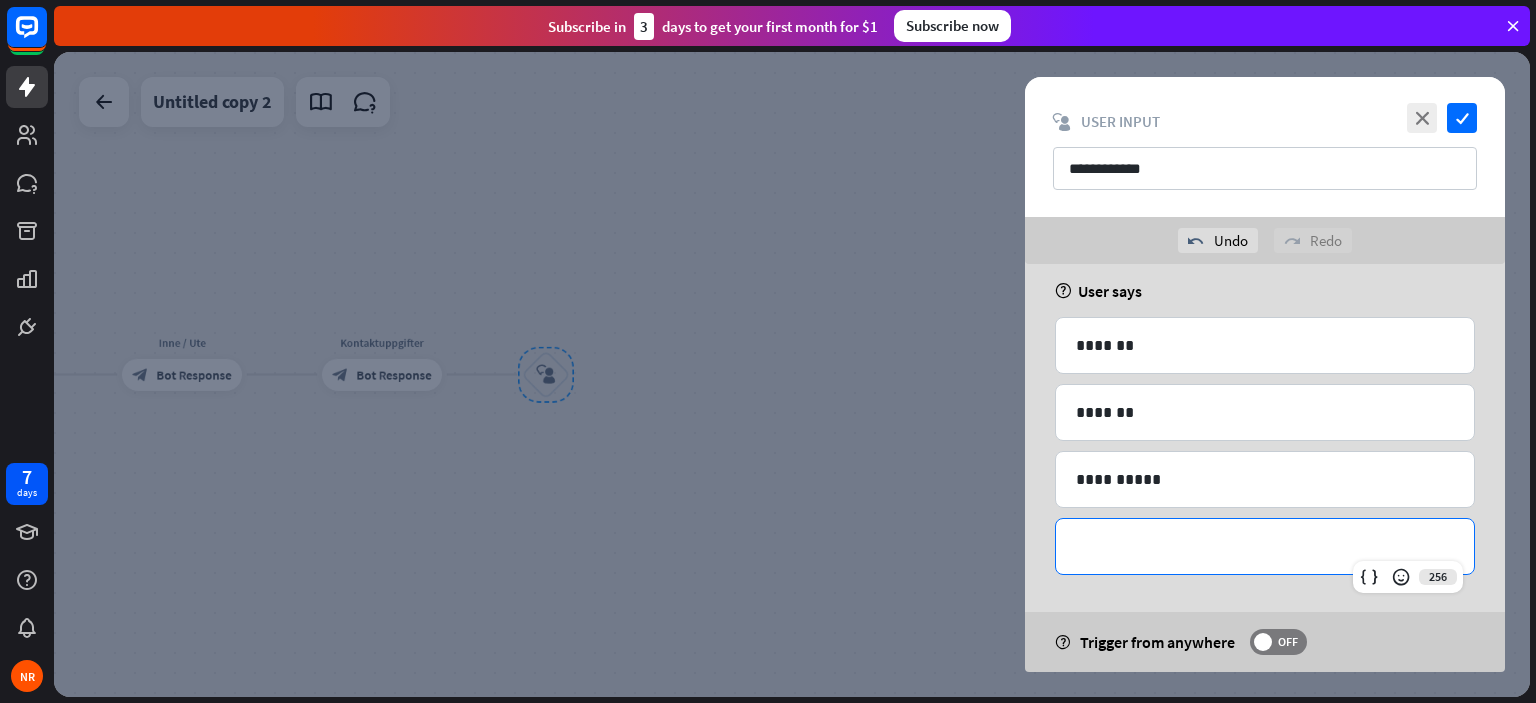 type 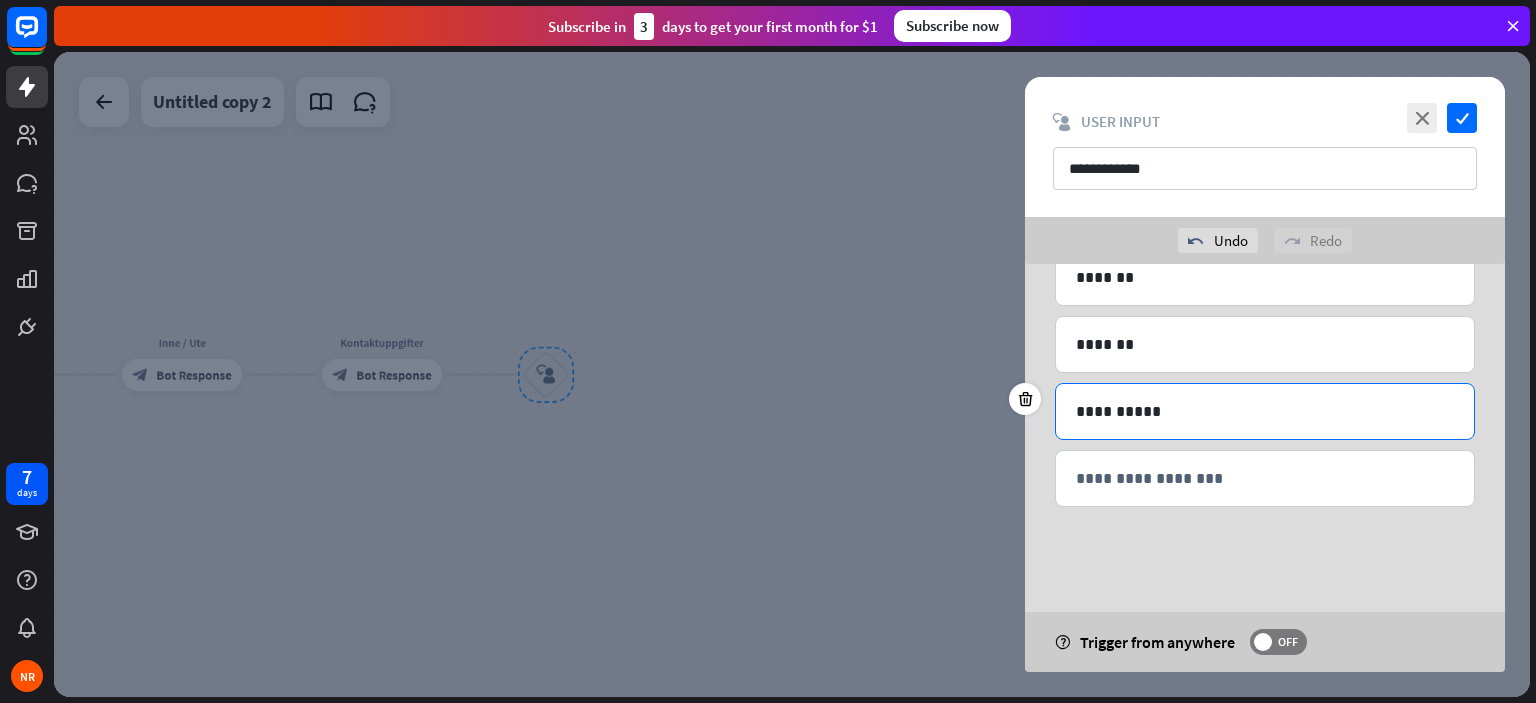 scroll, scrollTop: 104, scrollLeft: 0, axis: vertical 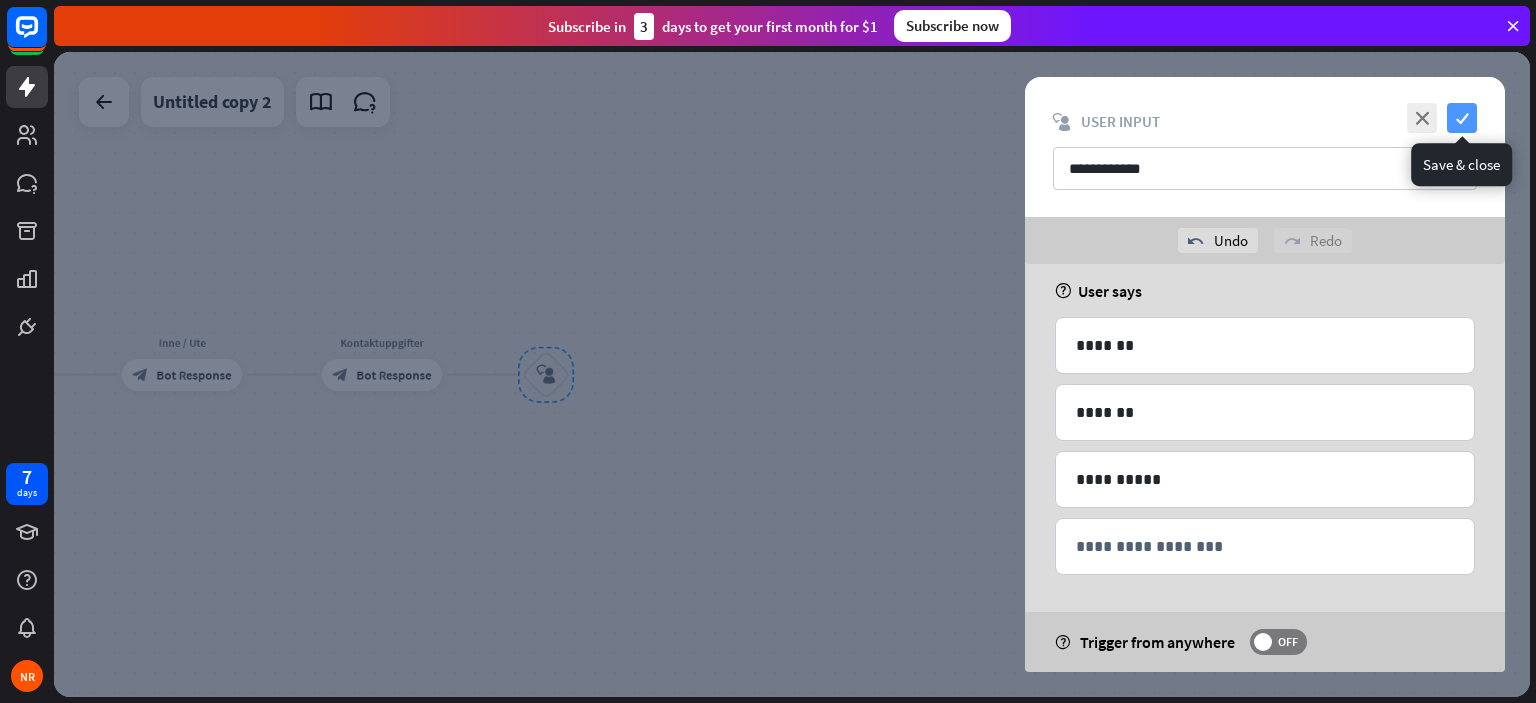 click on "check" at bounding box center [1462, 118] 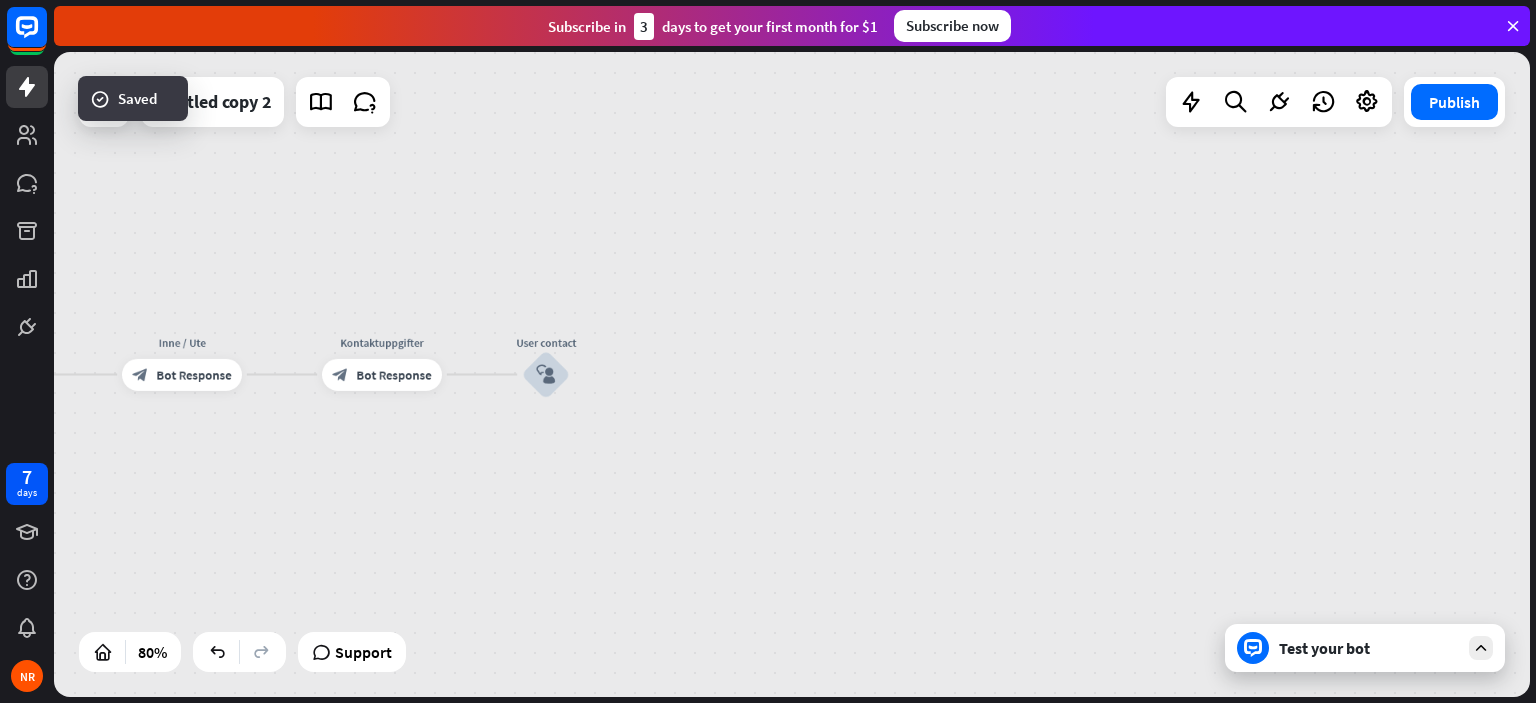 click on "Test your bot" at bounding box center [1369, 648] 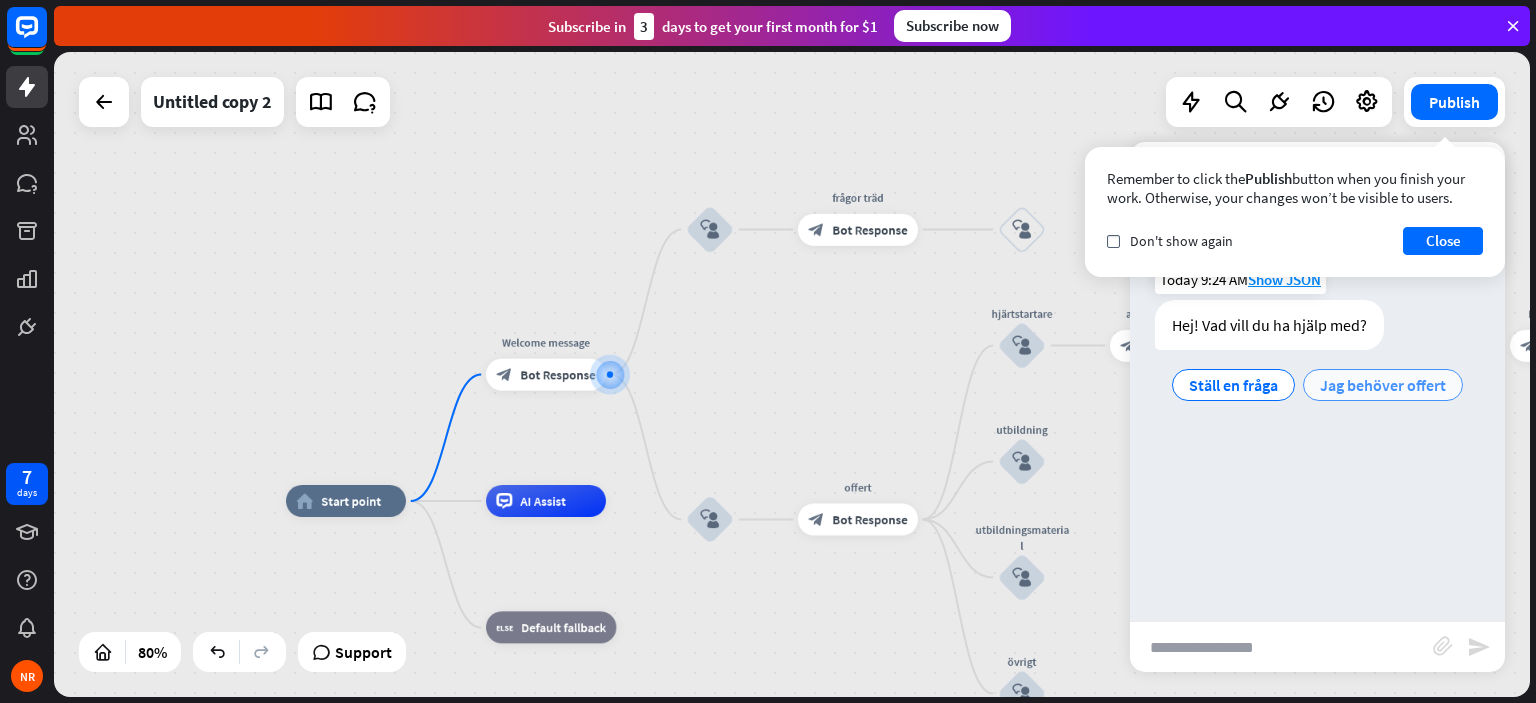 click on "Jag behöver offert" at bounding box center [1383, 385] 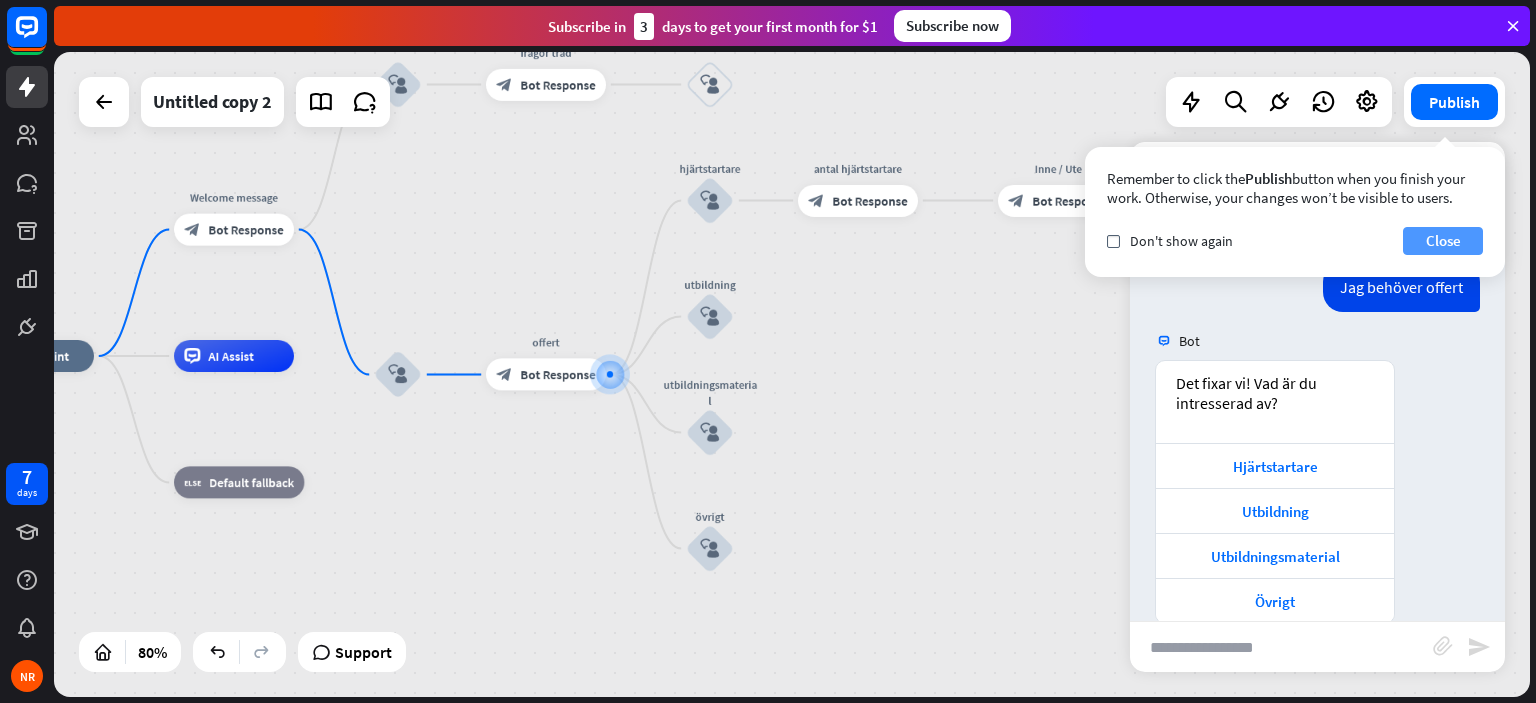 scroll, scrollTop: 168, scrollLeft: 0, axis: vertical 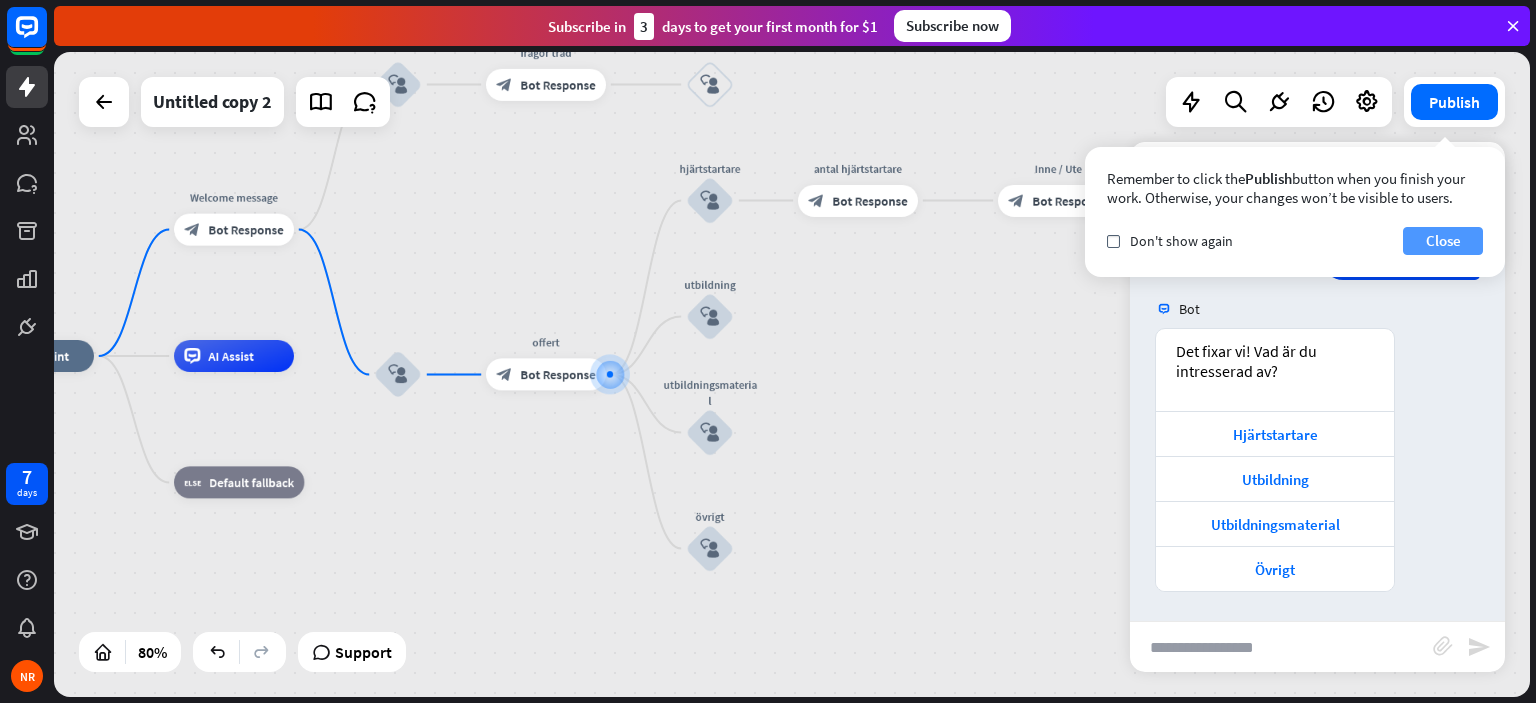 click on "Close" at bounding box center [1443, 241] 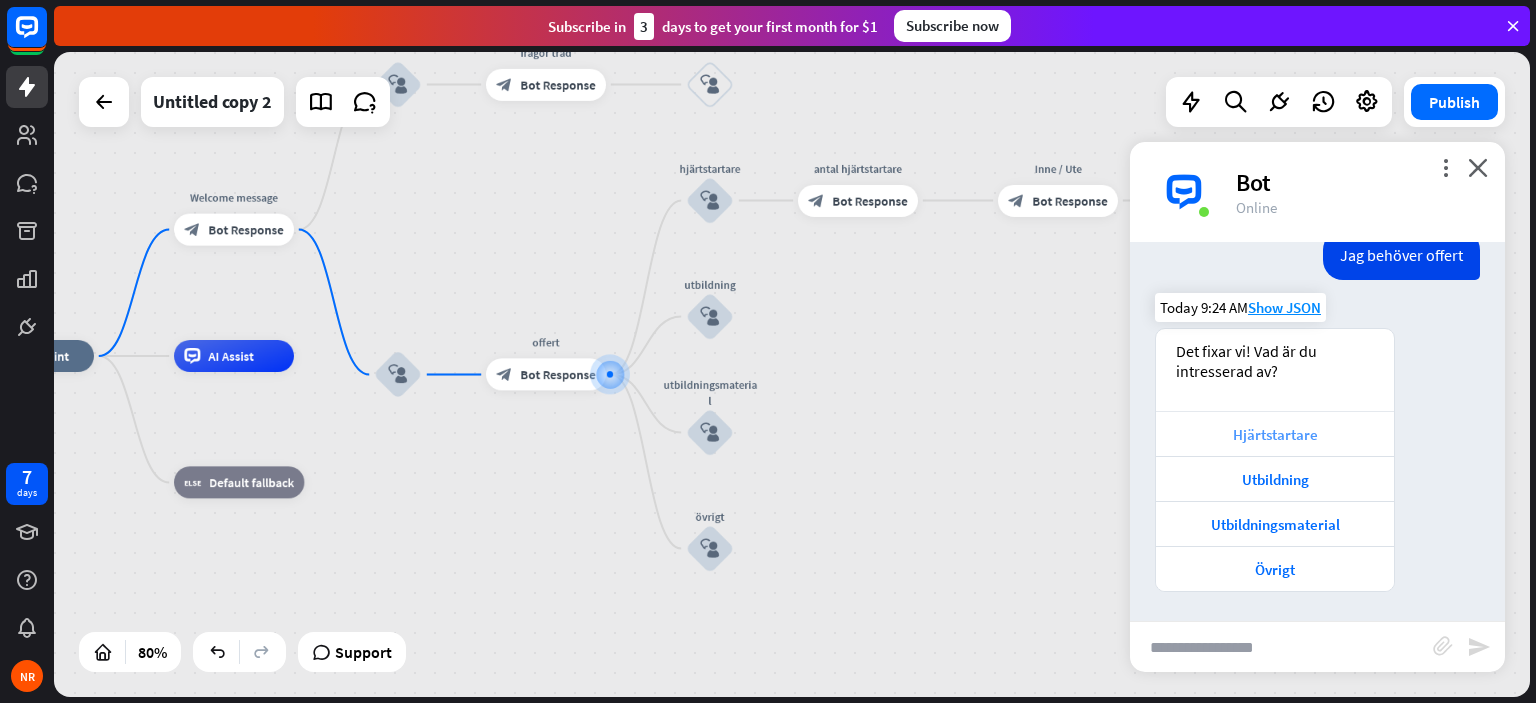 click on "Hjärtstartare" at bounding box center [1275, 434] 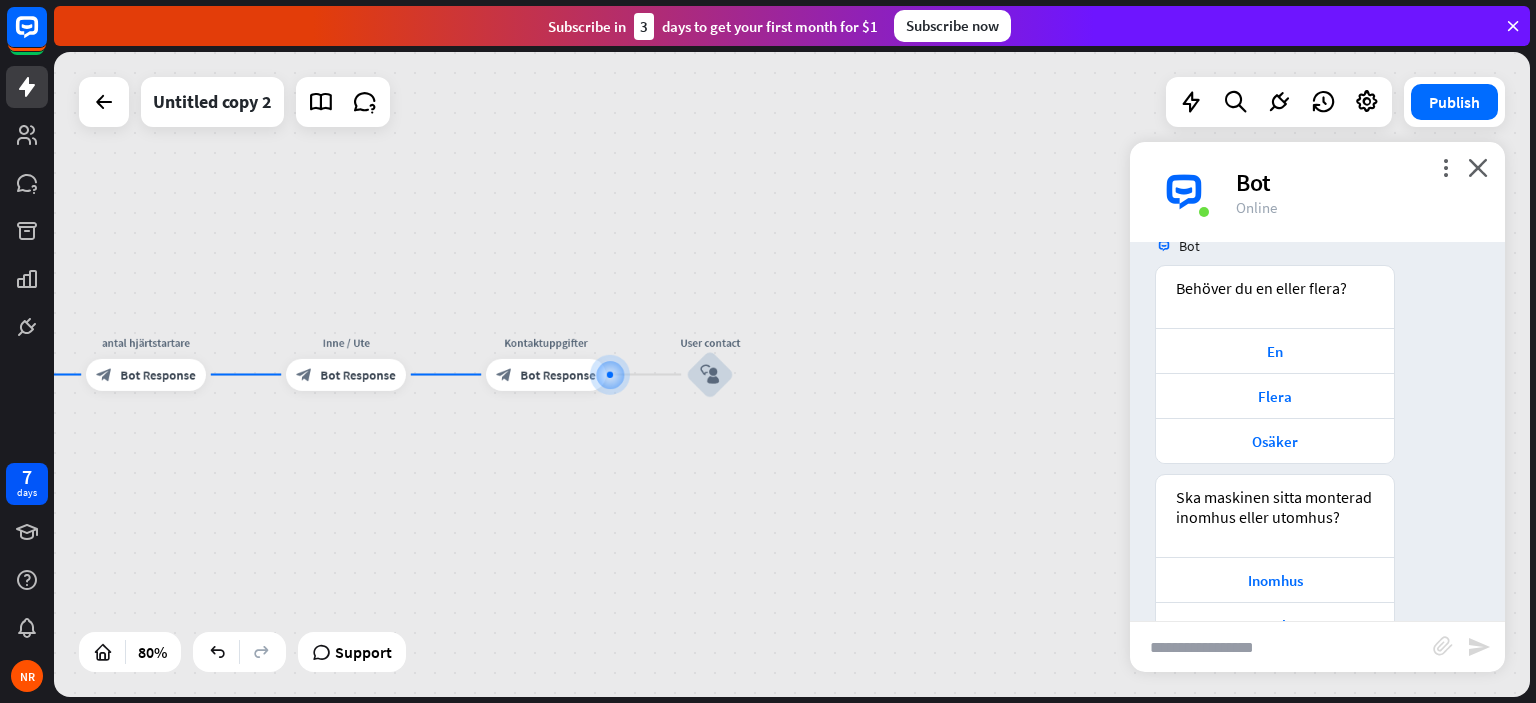 scroll, scrollTop: 841, scrollLeft: 0, axis: vertical 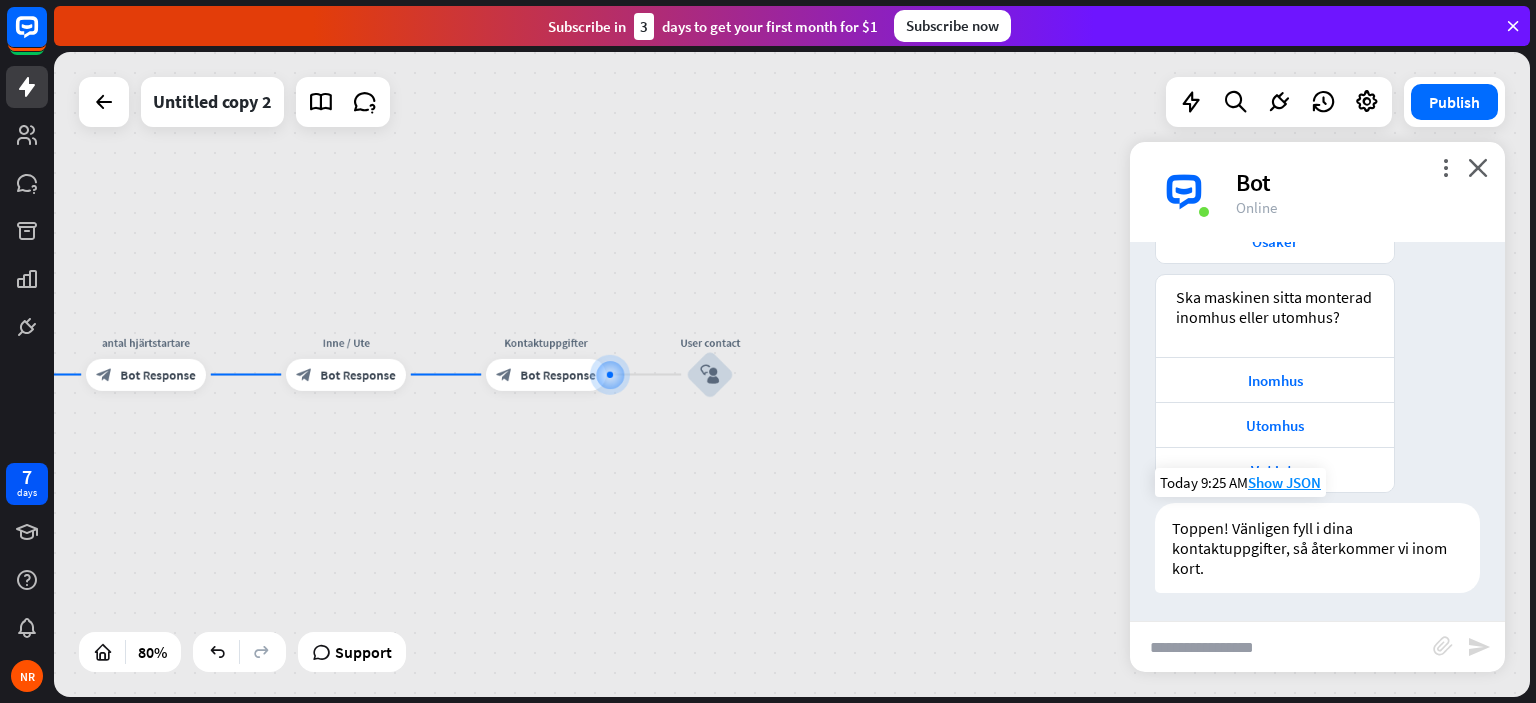 click on "Toppen! Vänligen fyll i dina kontaktuppgifter, så återkommer vi inom kort." at bounding box center [1317, 548] 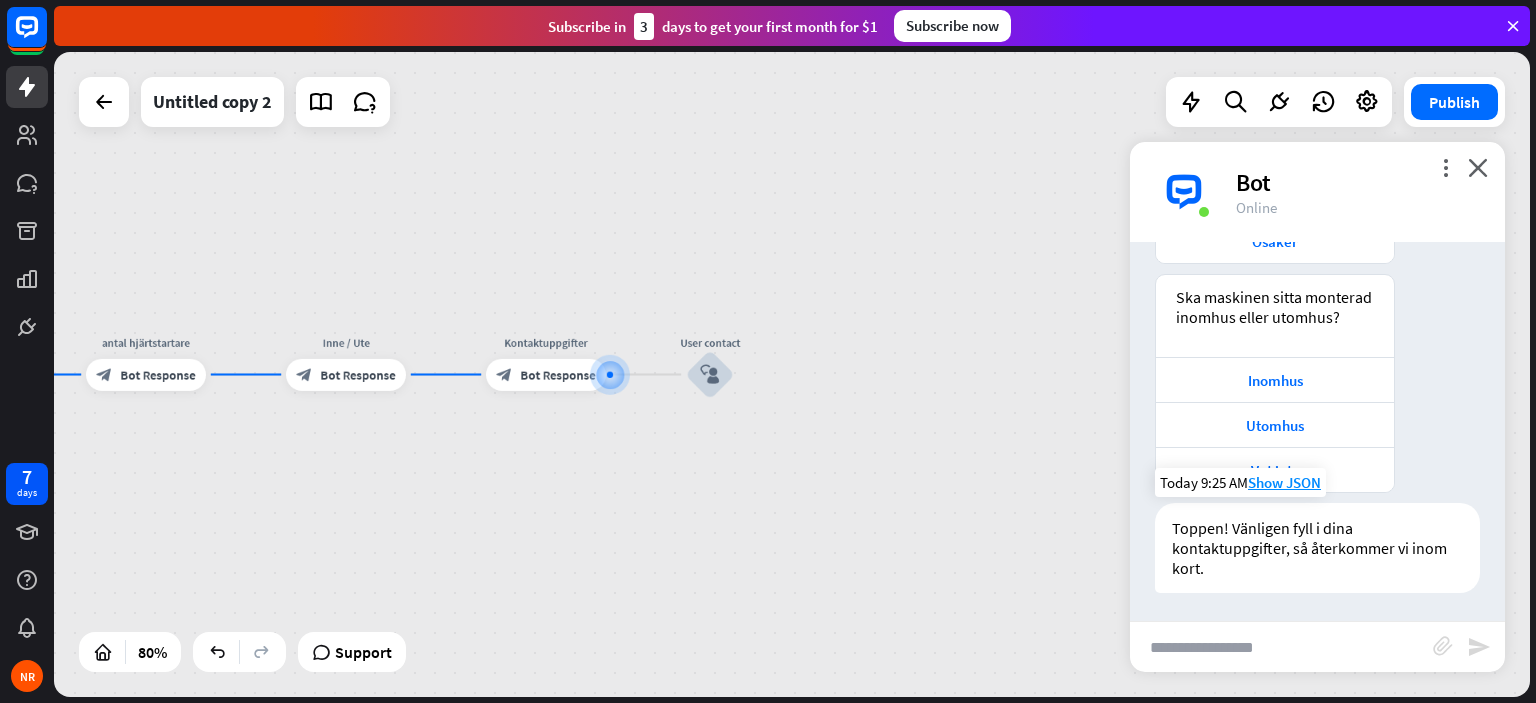 click on "Toppen! Vänligen fyll i dina kontaktuppgifter, så återkommer vi inom kort." at bounding box center (1317, 548) 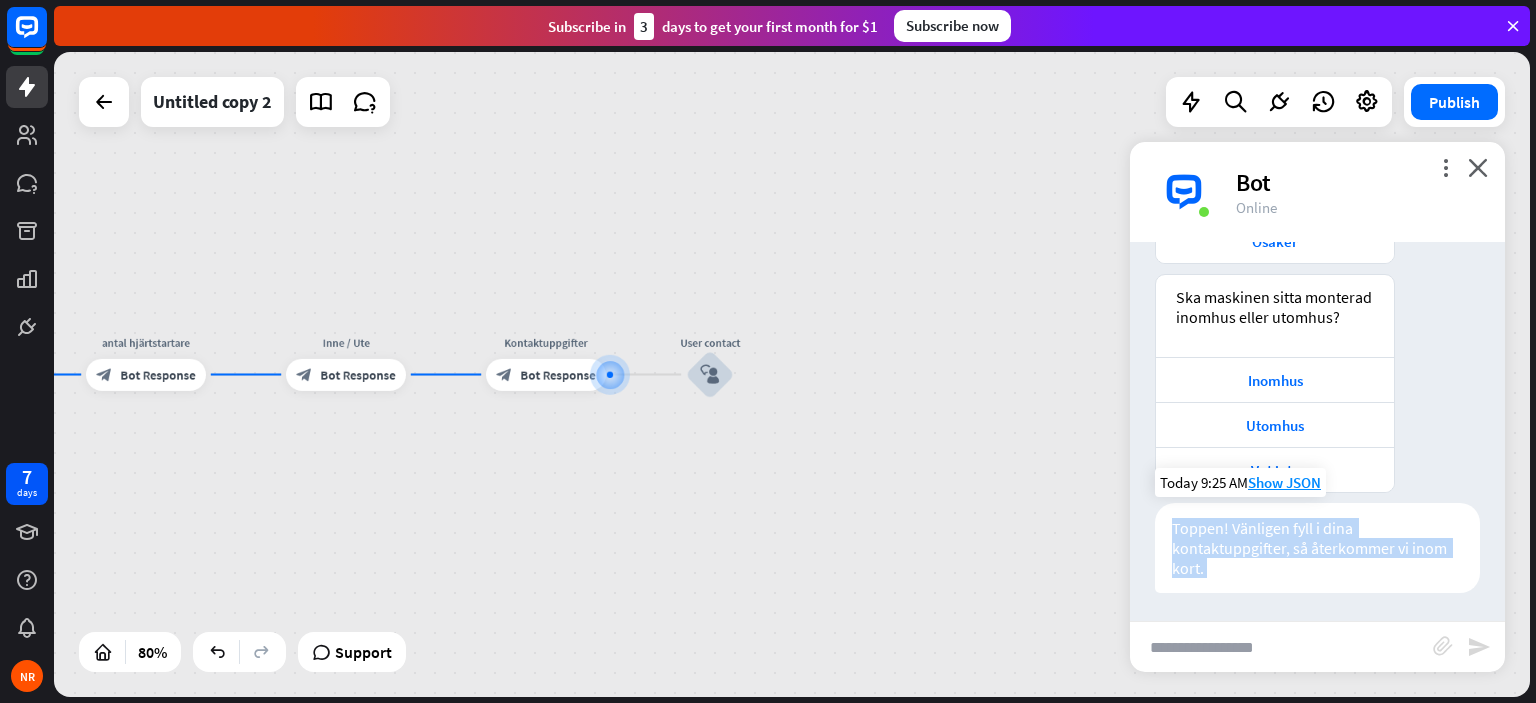 click on "Toppen! Vänligen fyll i dina kontaktuppgifter, så återkommer vi inom kort." at bounding box center (1317, 548) 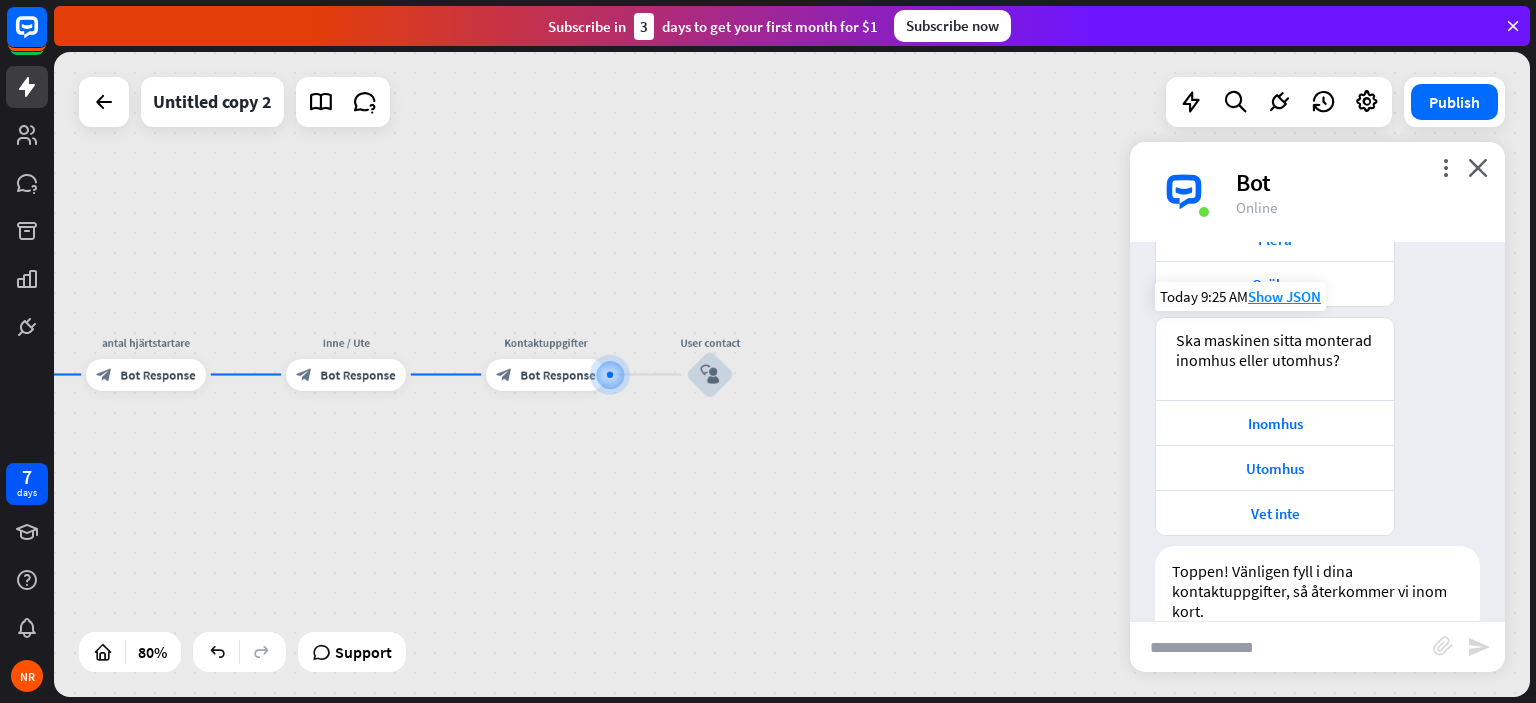 scroll, scrollTop: 841, scrollLeft: 0, axis: vertical 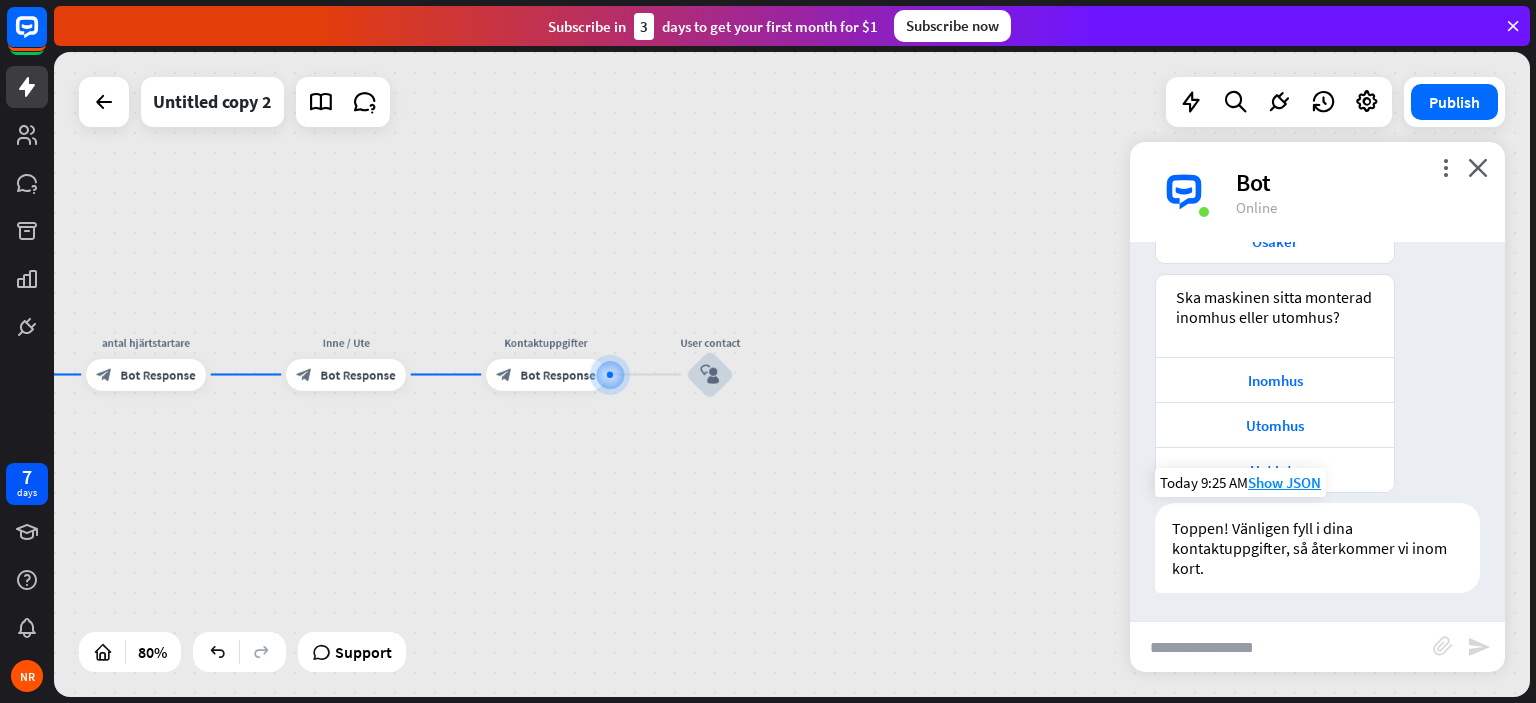 click on "Toppen! Vänligen fyll i dina kontaktuppgifter, så återkommer vi inom kort." at bounding box center (1317, 548) 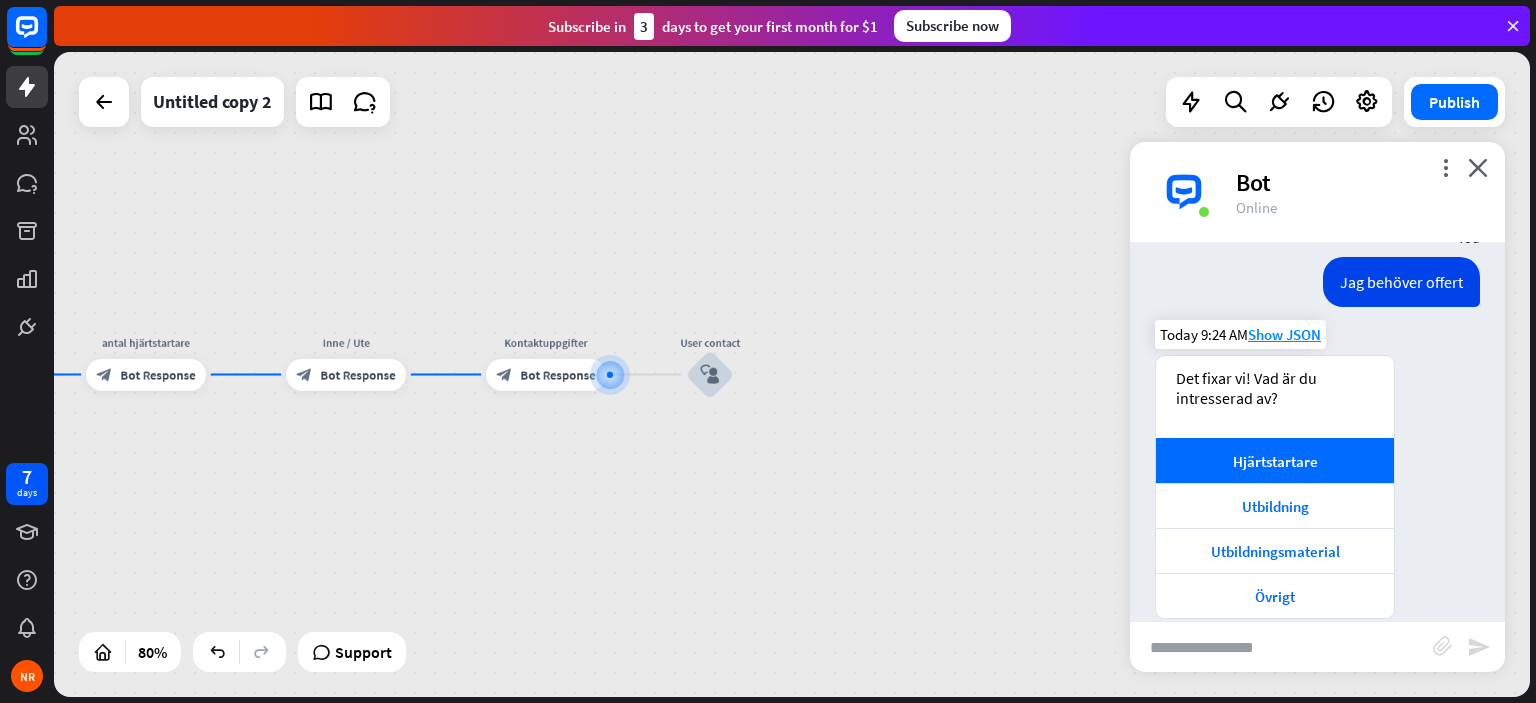 scroll, scrollTop: 841, scrollLeft: 0, axis: vertical 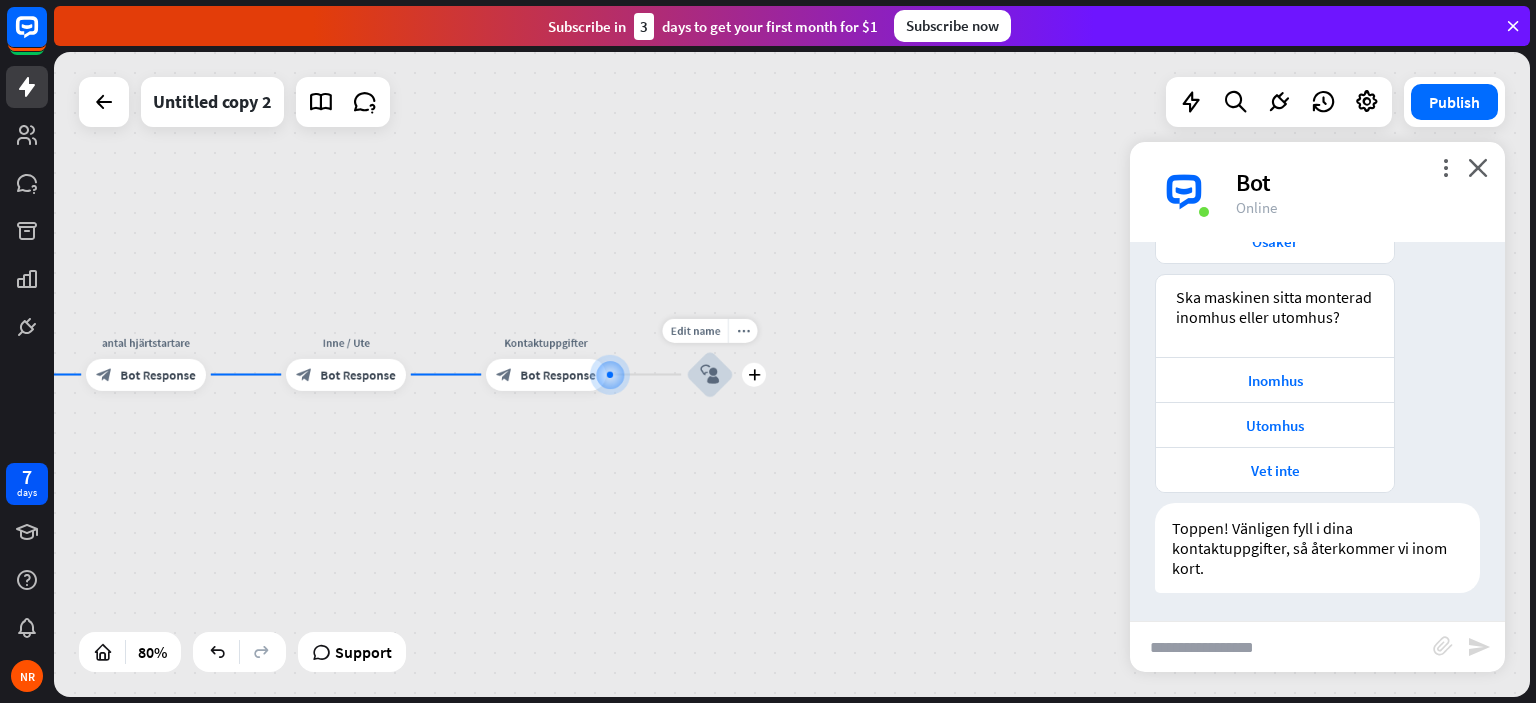 click on "block_user_input" at bounding box center (710, 375) 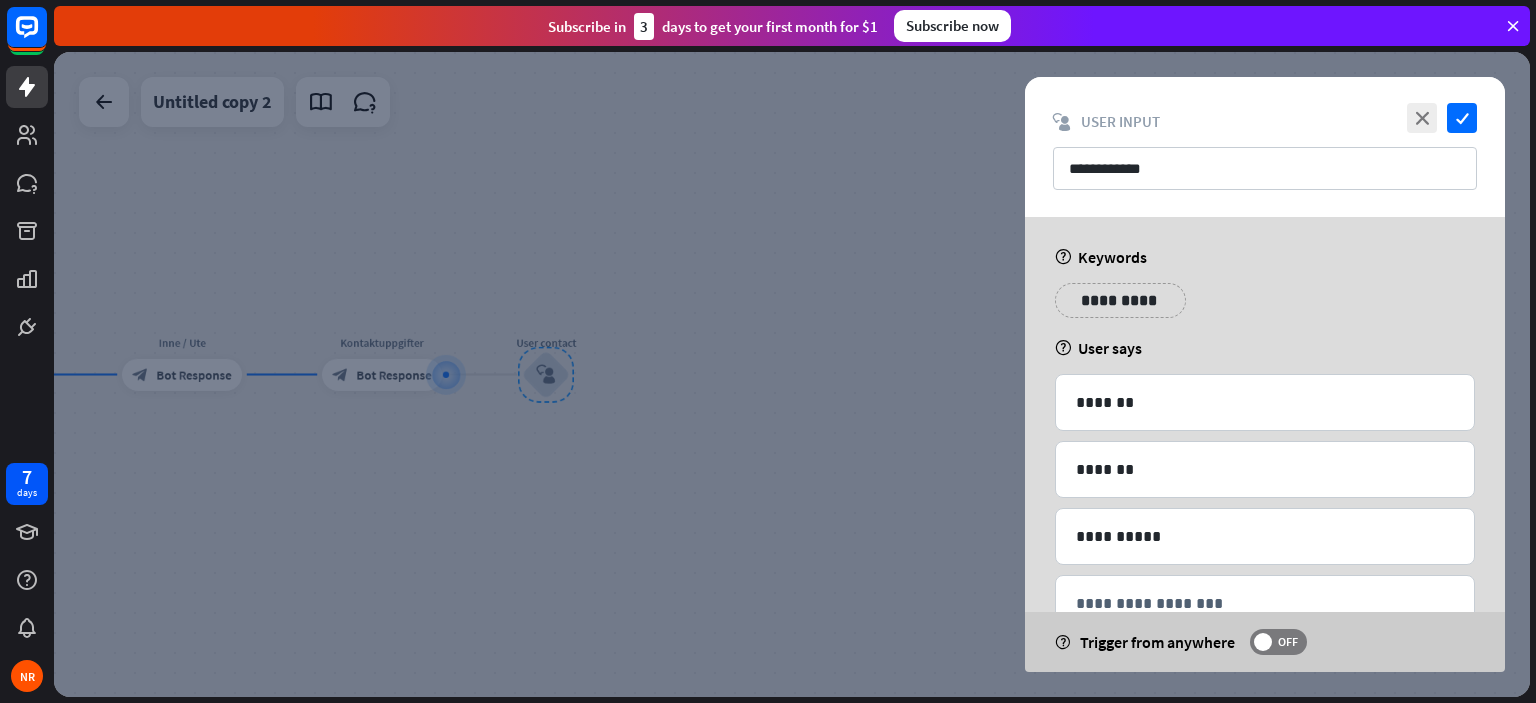 click at bounding box center [792, 374] 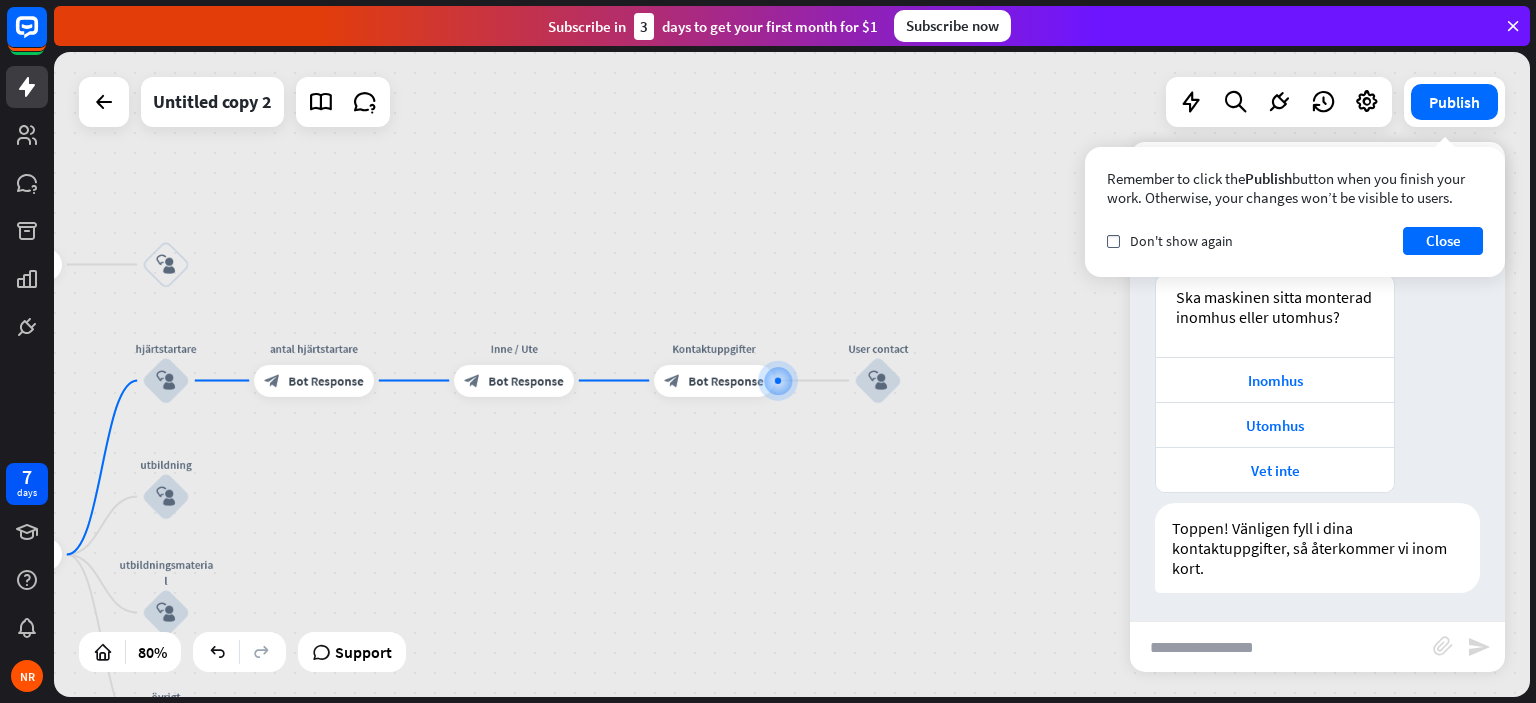 drag, startPoint x: 714, startPoint y: 369, endPoint x: 1046, endPoint y: 375, distance: 332.0542 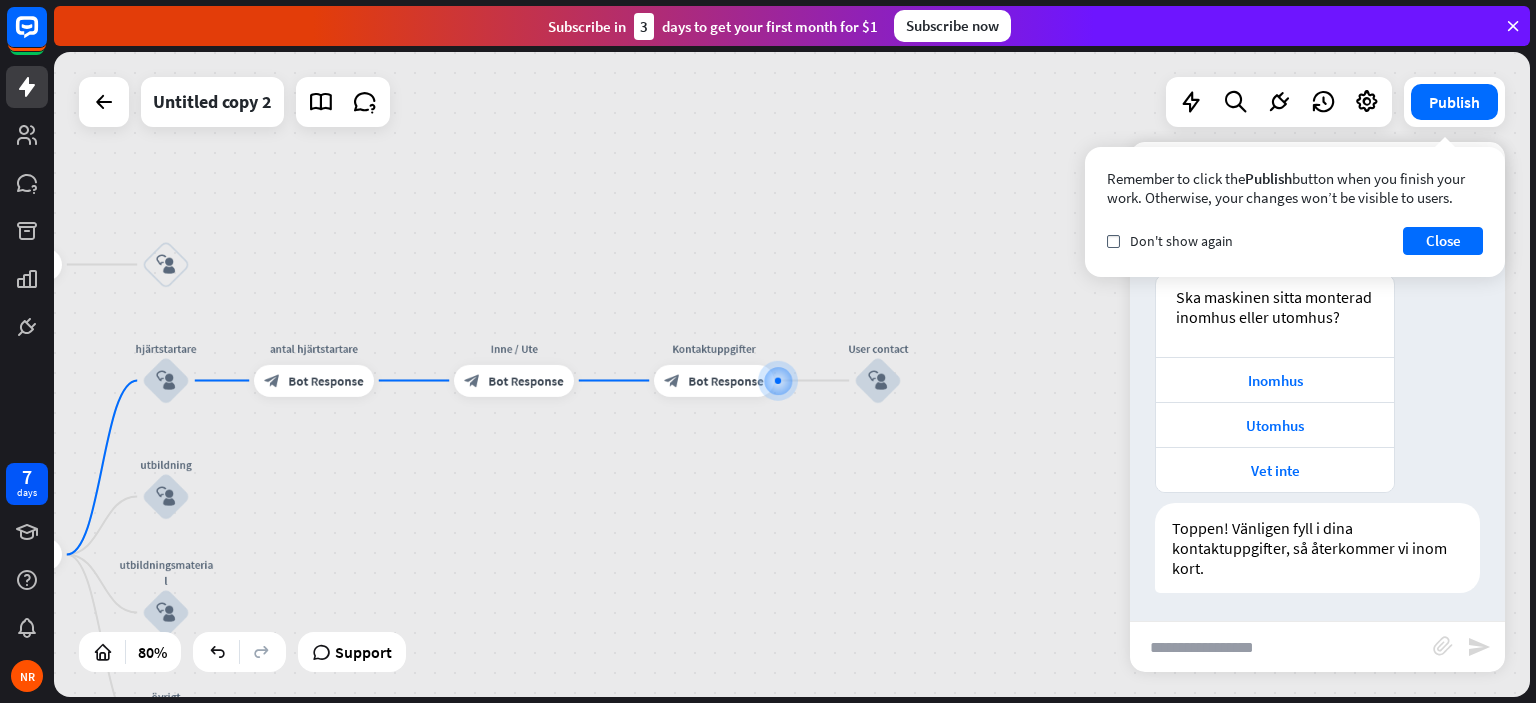 click on "home_2   Start point                 Welcome message   block_bot_response   Bot Response                   block_user_input                 frågor träd   block_bot_response   Bot Response                   block_user_input                   block_user_input                 offert   block_bot_response   Bot Response                 hjärtstartare   block_user_input                 antal hjärtstartare   block_bot_response   Bot Response                 Inne / Ute   block_bot_response   Bot Response                 Kontaktuppgifter   block_bot_response   Bot Response                     User contact   block_user_input                 utbildning   block_user_input                 utbildningsmaterial   block_user_input                 övrigt   block_user_input                     AI Assist                   block_fallback   Default fallback" at bounding box center [792, 374] 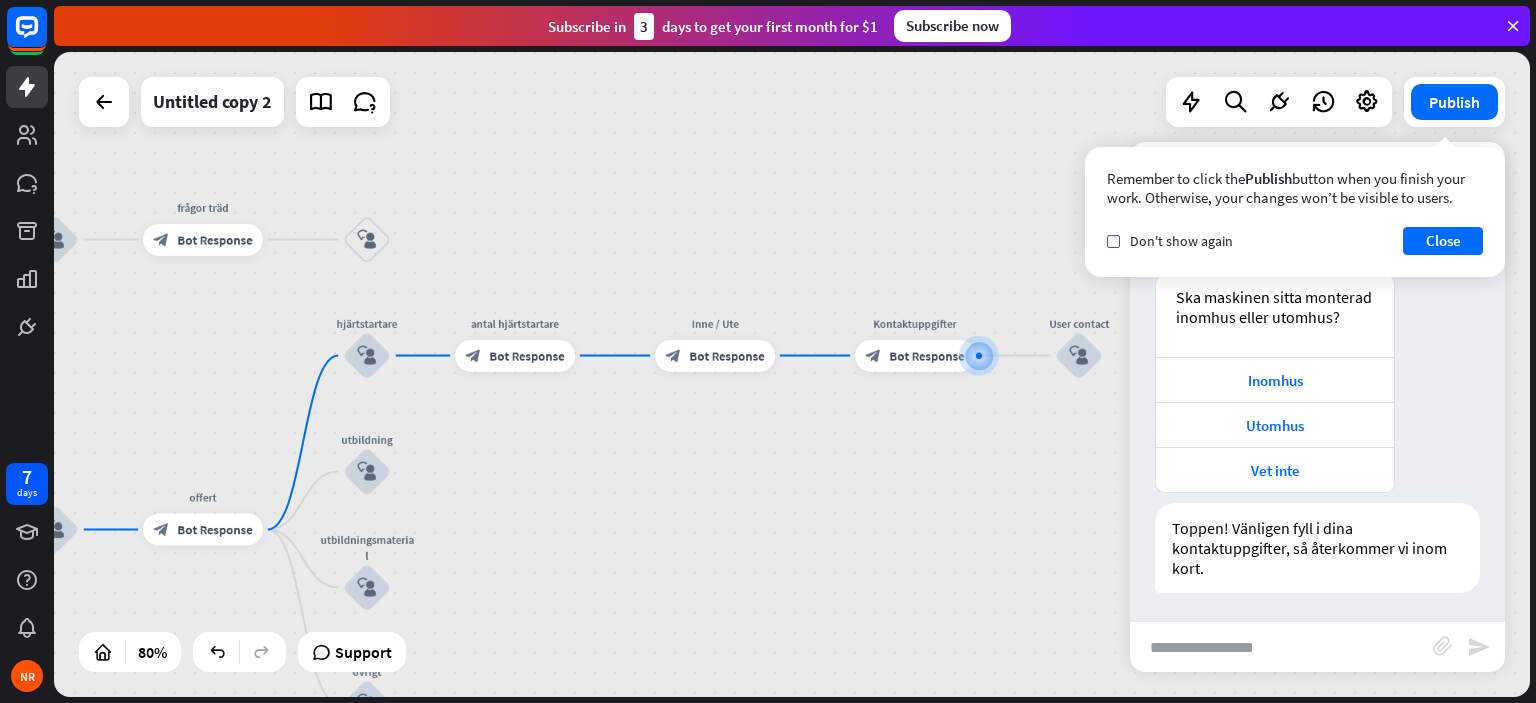 drag, startPoint x: 493, startPoint y: 451, endPoint x: 662, endPoint y: 430, distance: 170.29973 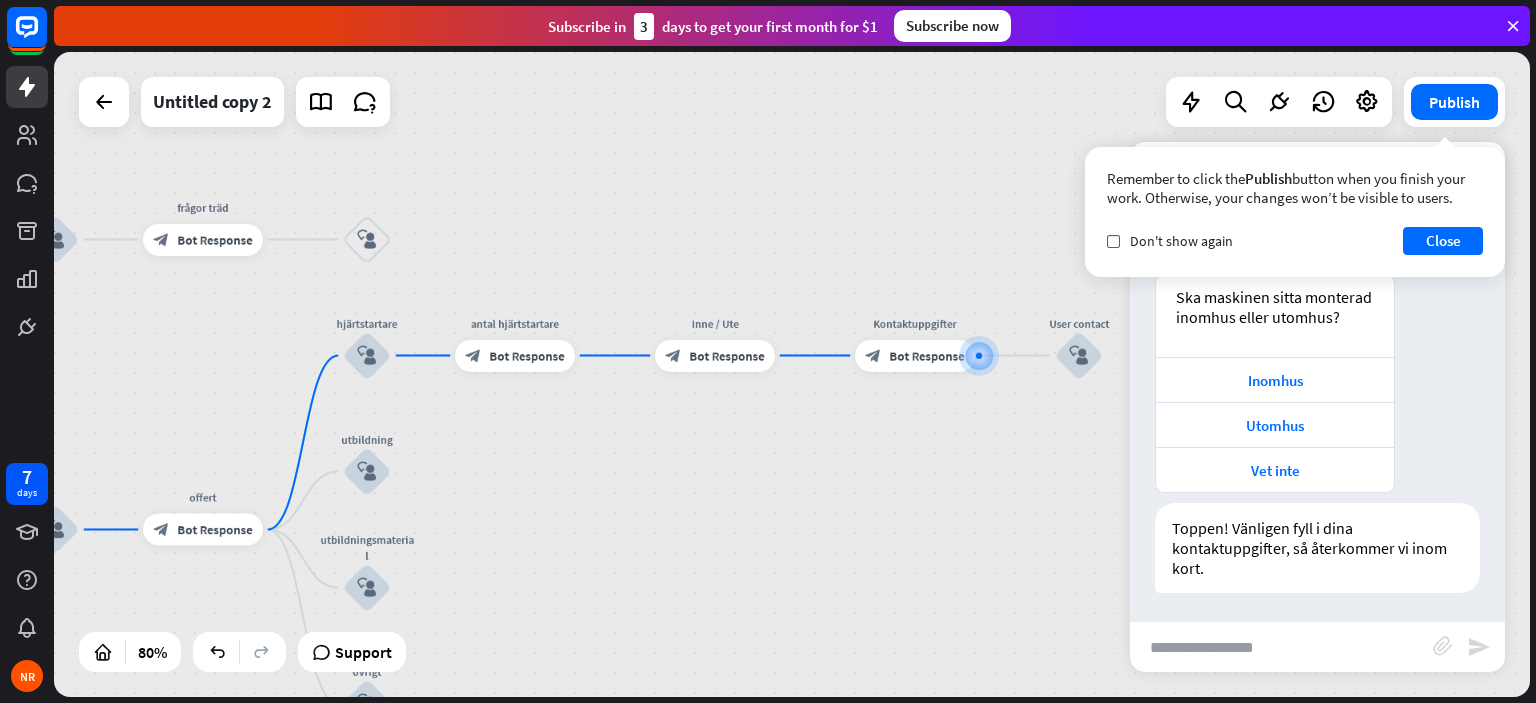 click on "home_2   Start point                 Welcome message   block_bot_response   Bot Response                   block_user_input                 frågor träd   block_bot_response   Bot Response                   block_user_input                   block_user_input                 offert   block_bot_response   Bot Response                 hjärtstartare   block_user_input                 antal hjärtstartare   block_bot_response   Bot Response                 Inne / Ute   block_bot_response   Bot Response                 Kontaktuppgifter   block_bot_response   Bot Response                     User contact   block_user_input                 utbildning   block_user_input                 utbildningsmaterial   block_user_input                 övrigt   block_user_input                     AI Assist                   block_fallback   Default fallback" at bounding box center [792, 374] 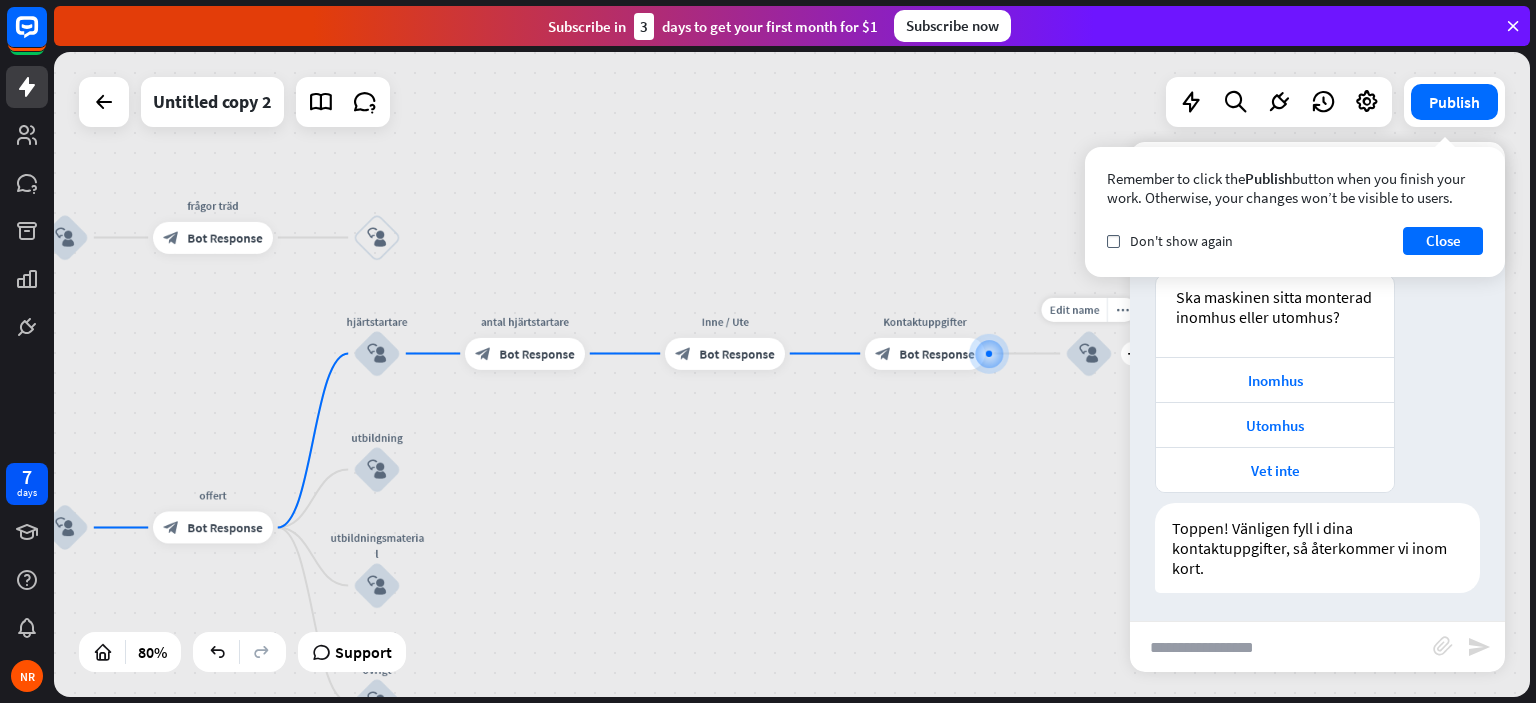 click on "block_user_input" at bounding box center [1088, 353] 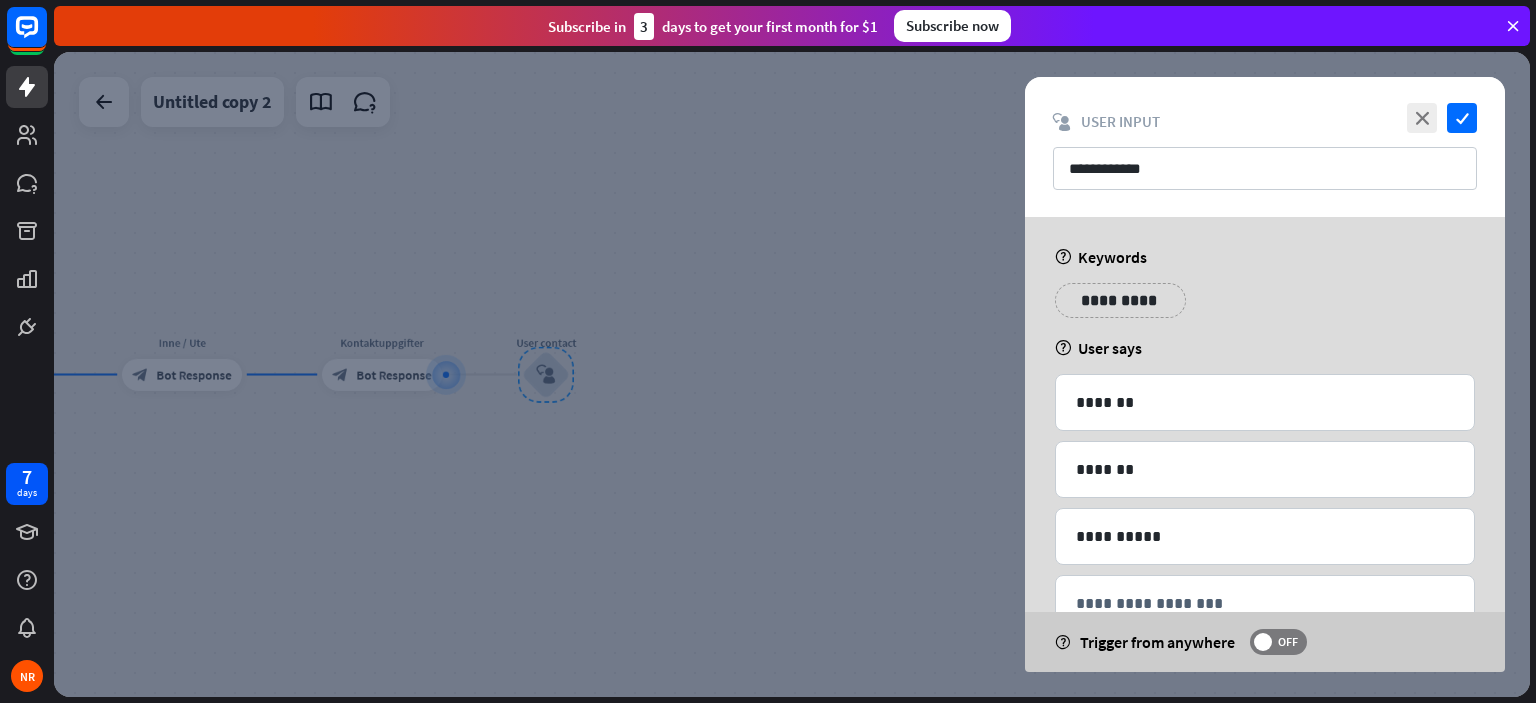 click at bounding box center (792, 374) 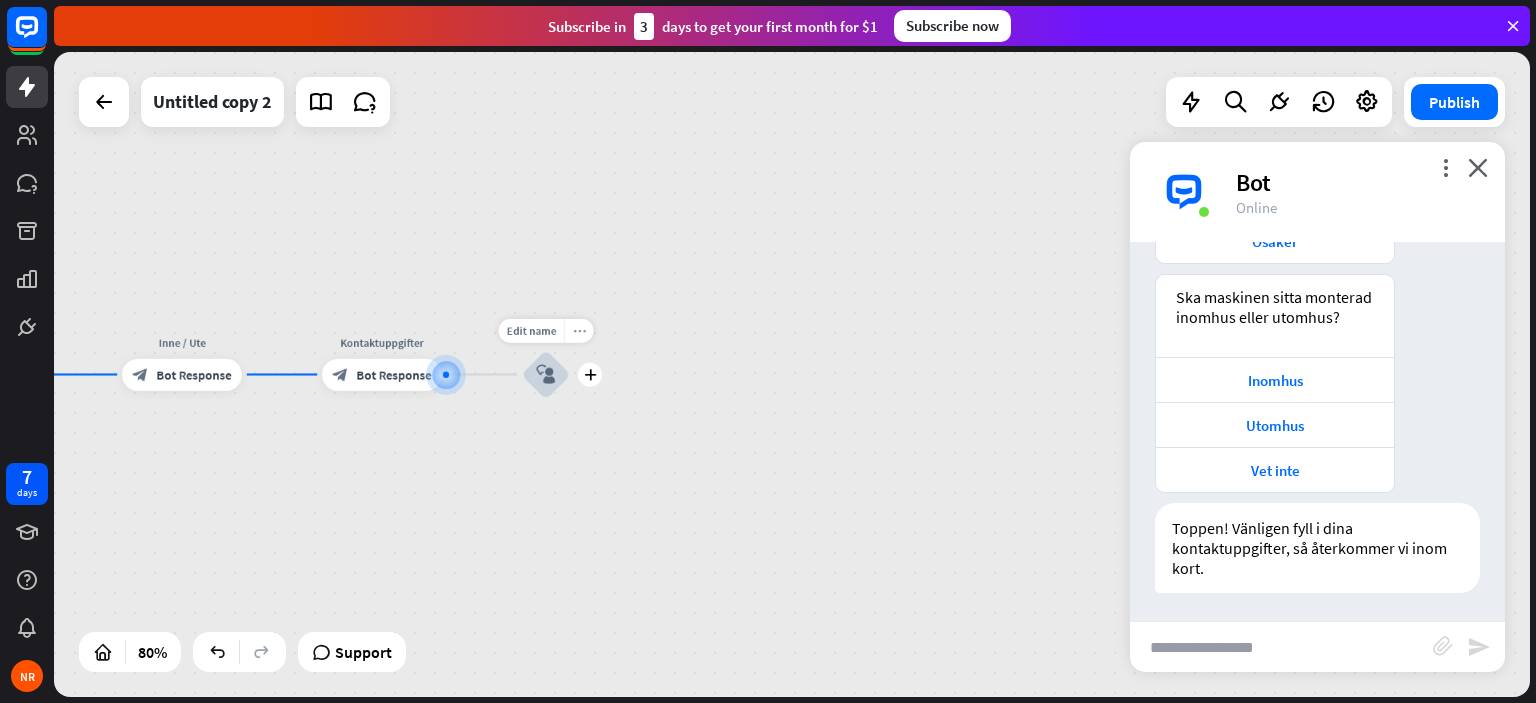 click on "more_horiz" at bounding box center (579, 331) 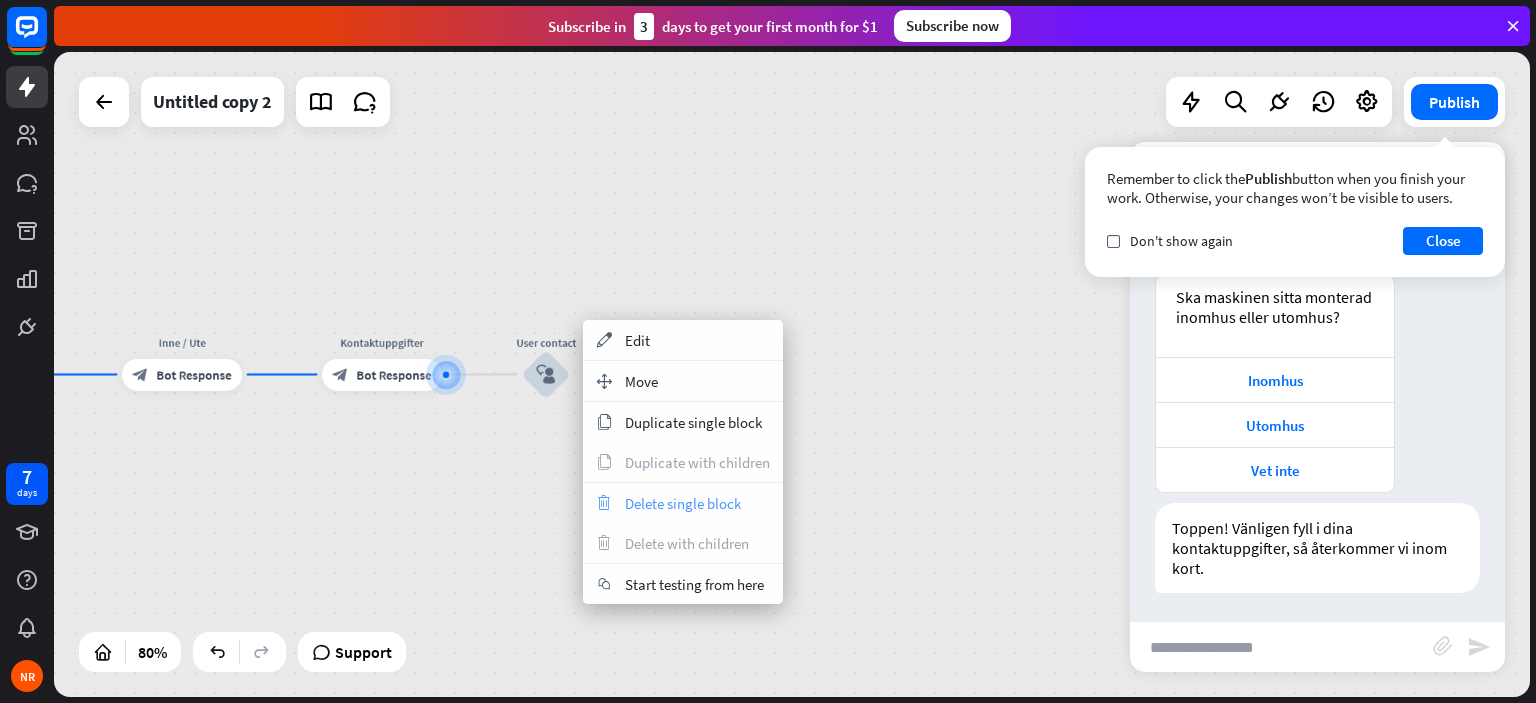 click on "Delete single block" at bounding box center [683, 503] 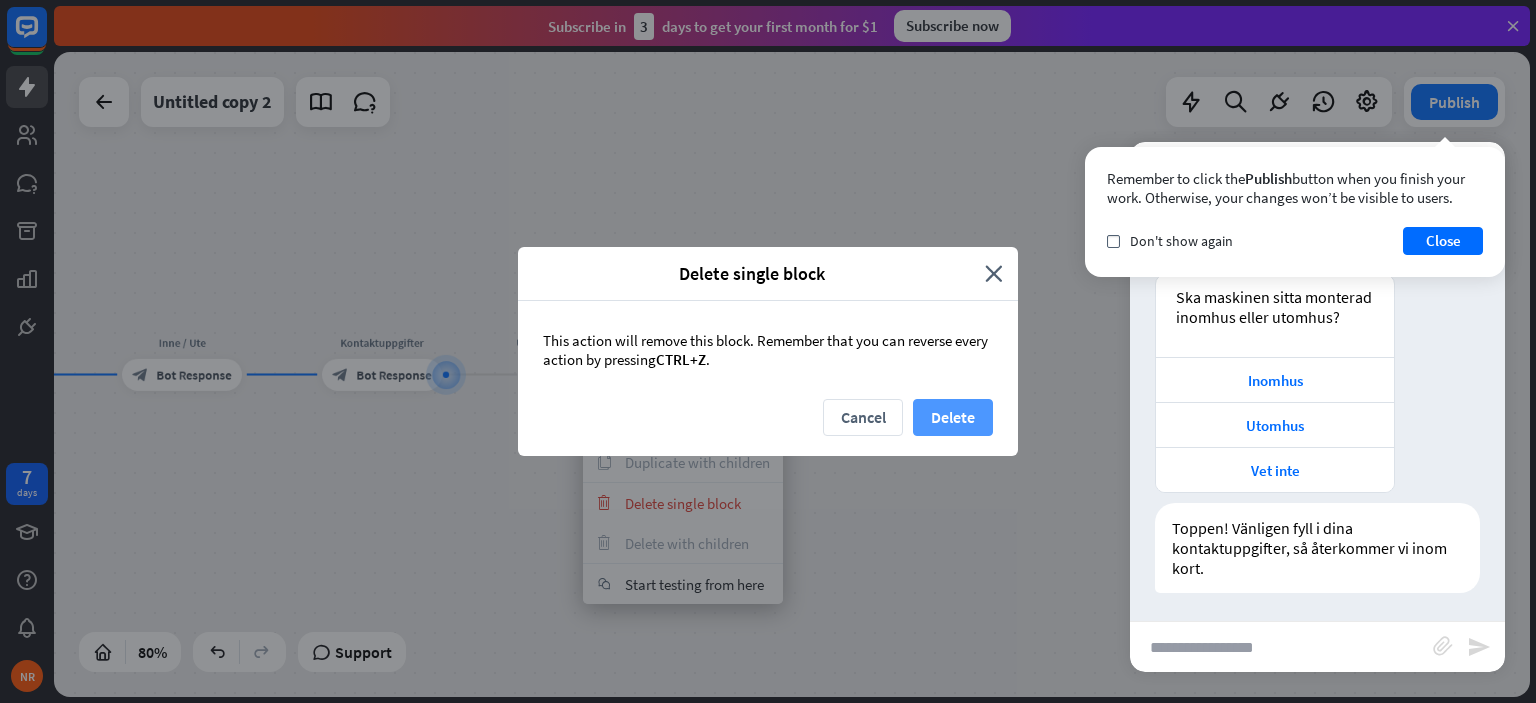 click on "Delete" at bounding box center (953, 417) 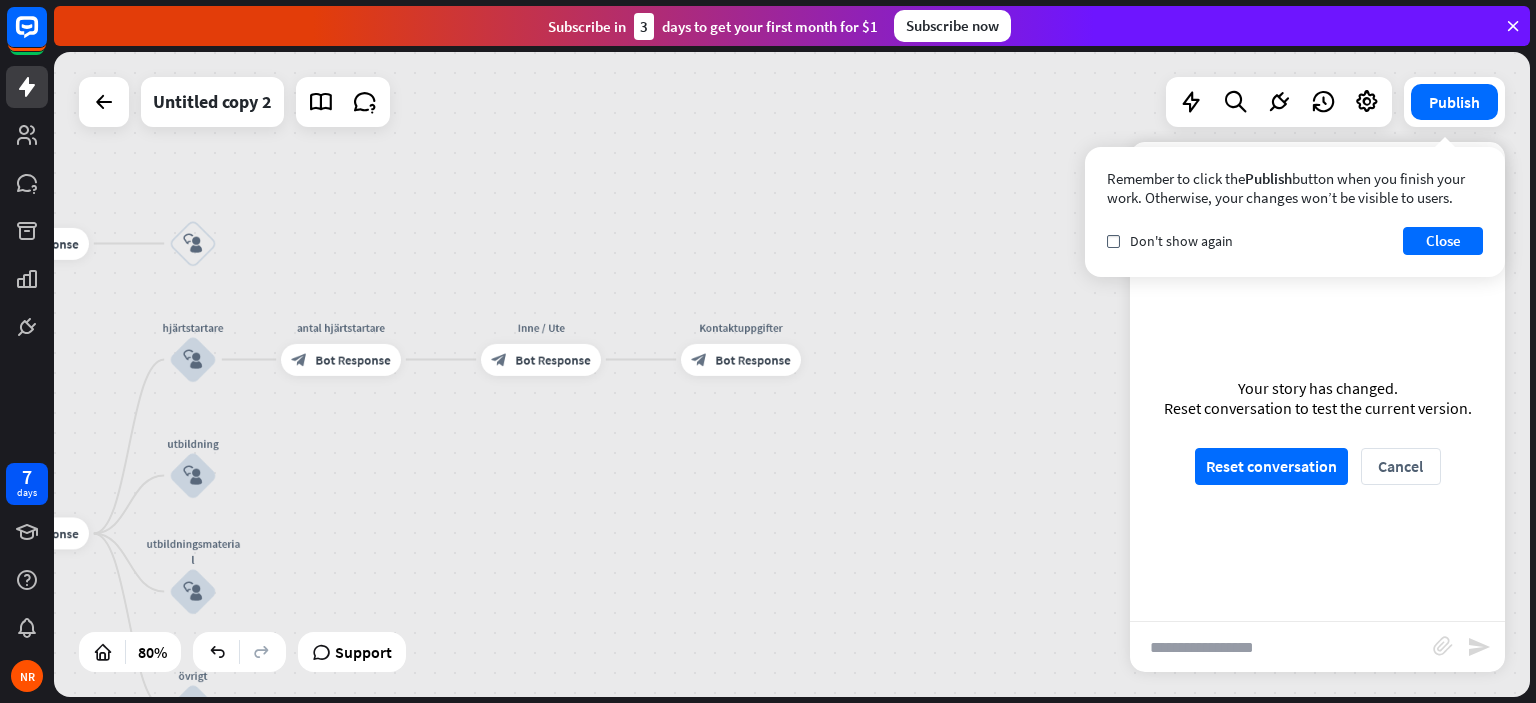 drag, startPoint x: 684, startPoint y: 445, endPoint x: 1131, endPoint y: 426, distance: 447.40363 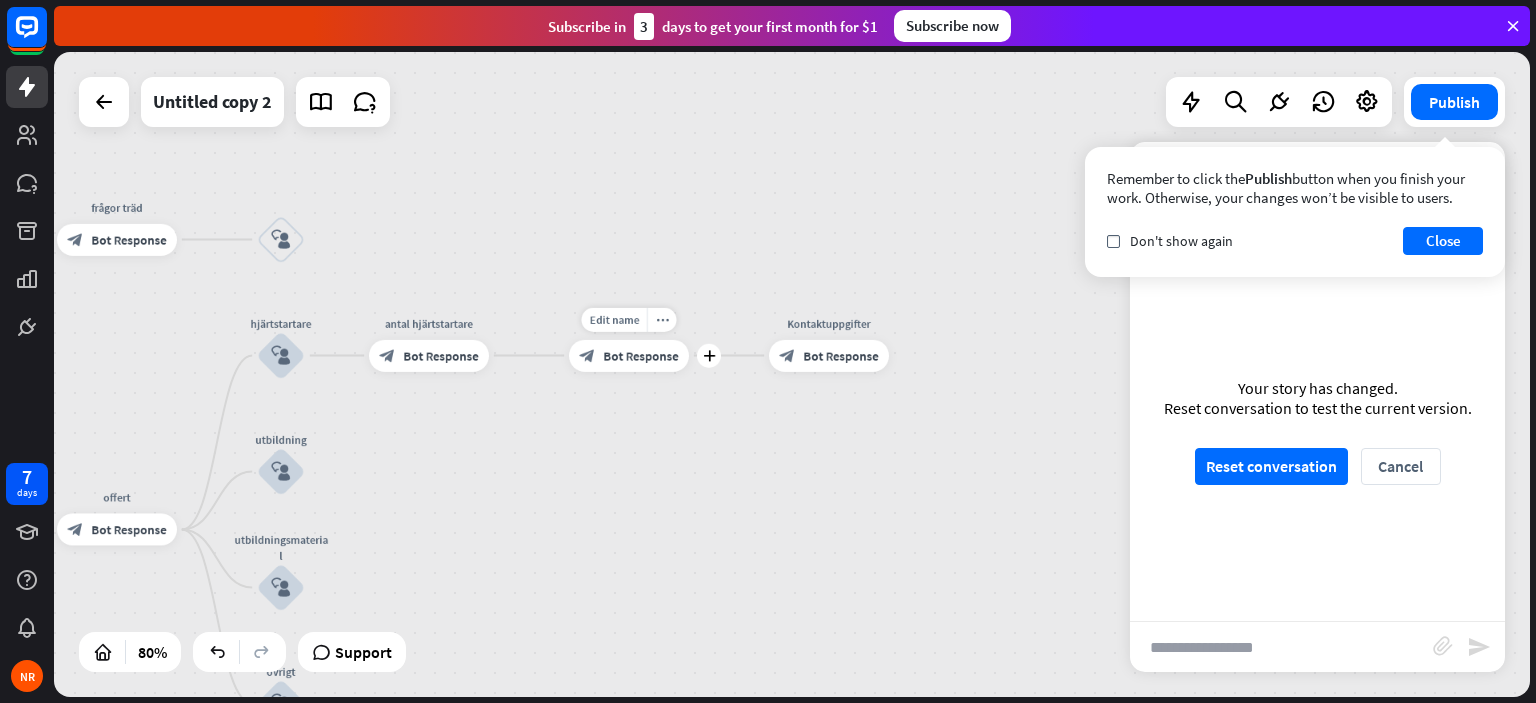 click on "Bot Response" at bounding box center [640, 356] 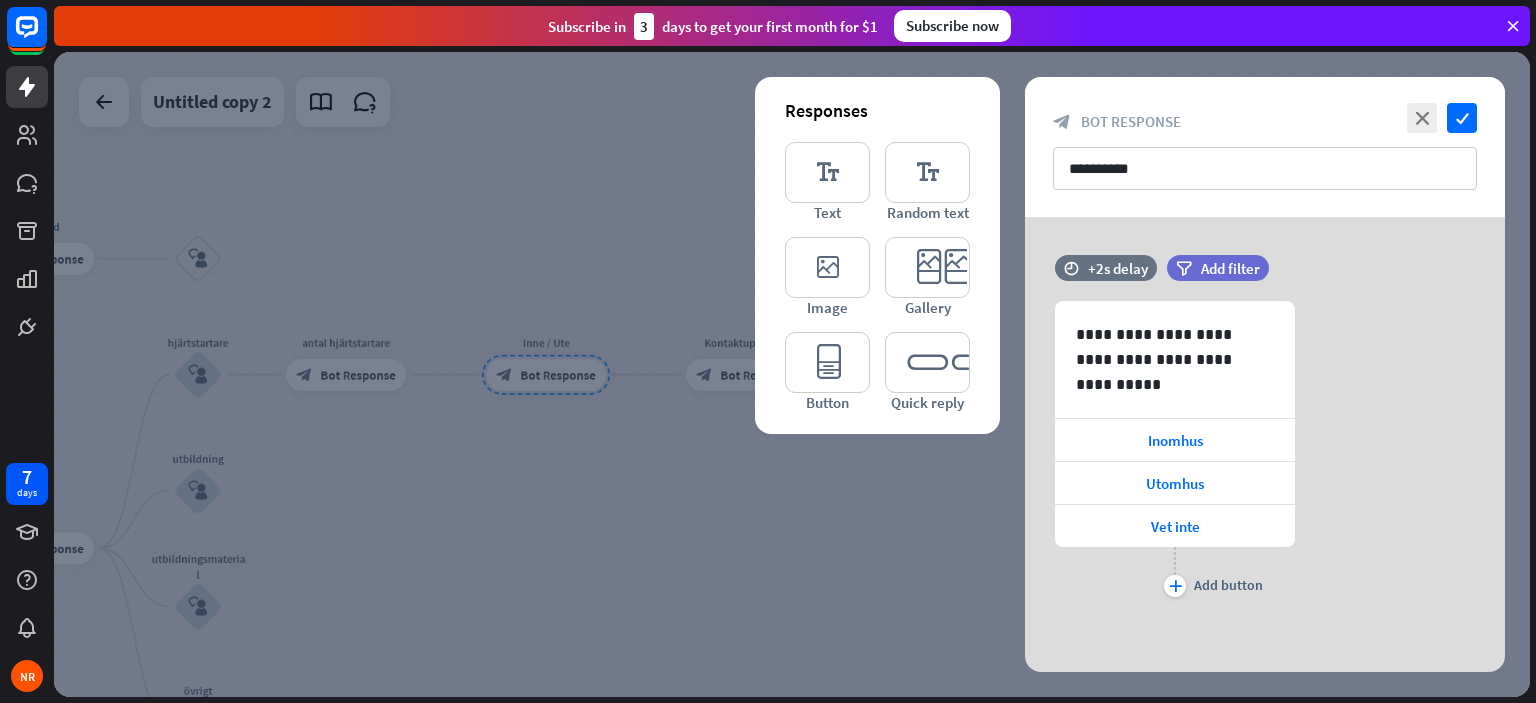 click at bounding box center (792, 374) 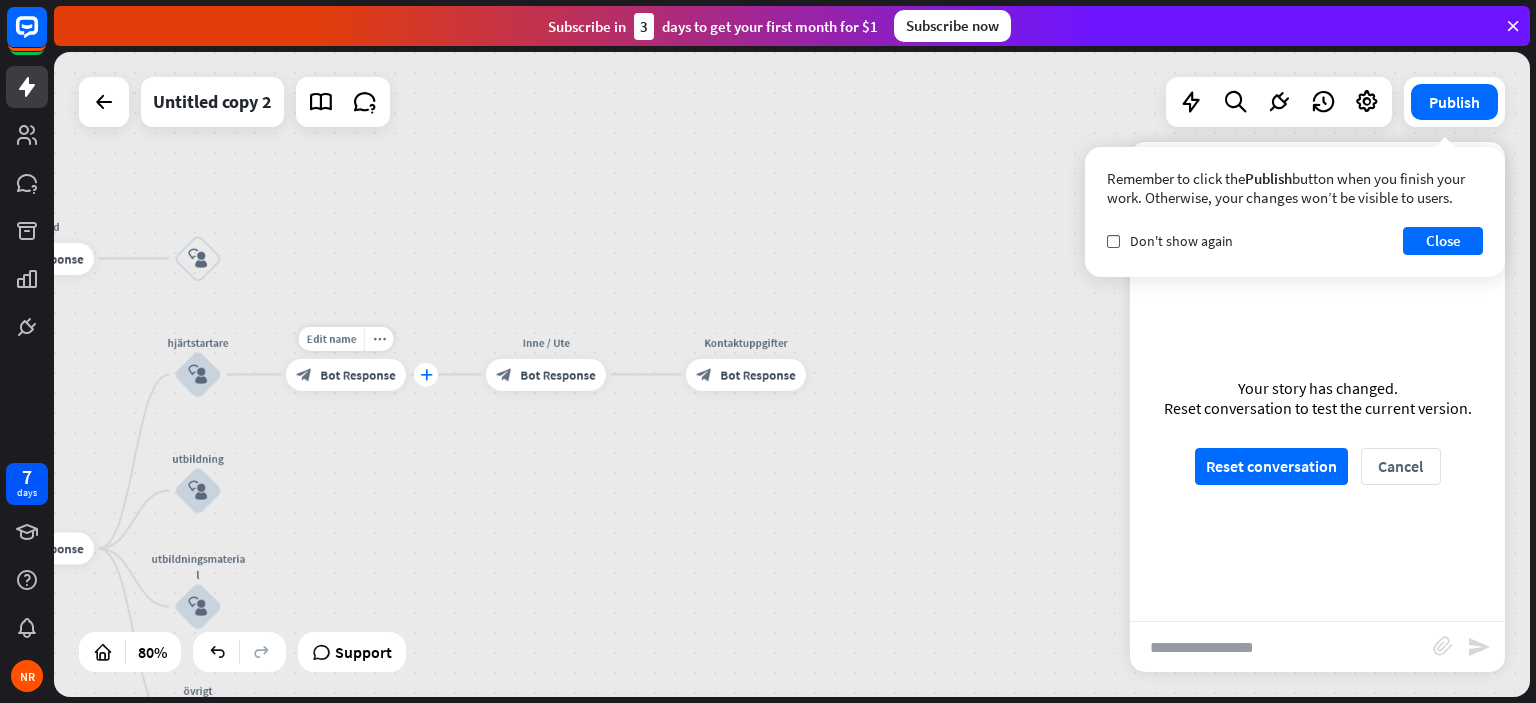 click on "plus" at bounding box center [426, 374] 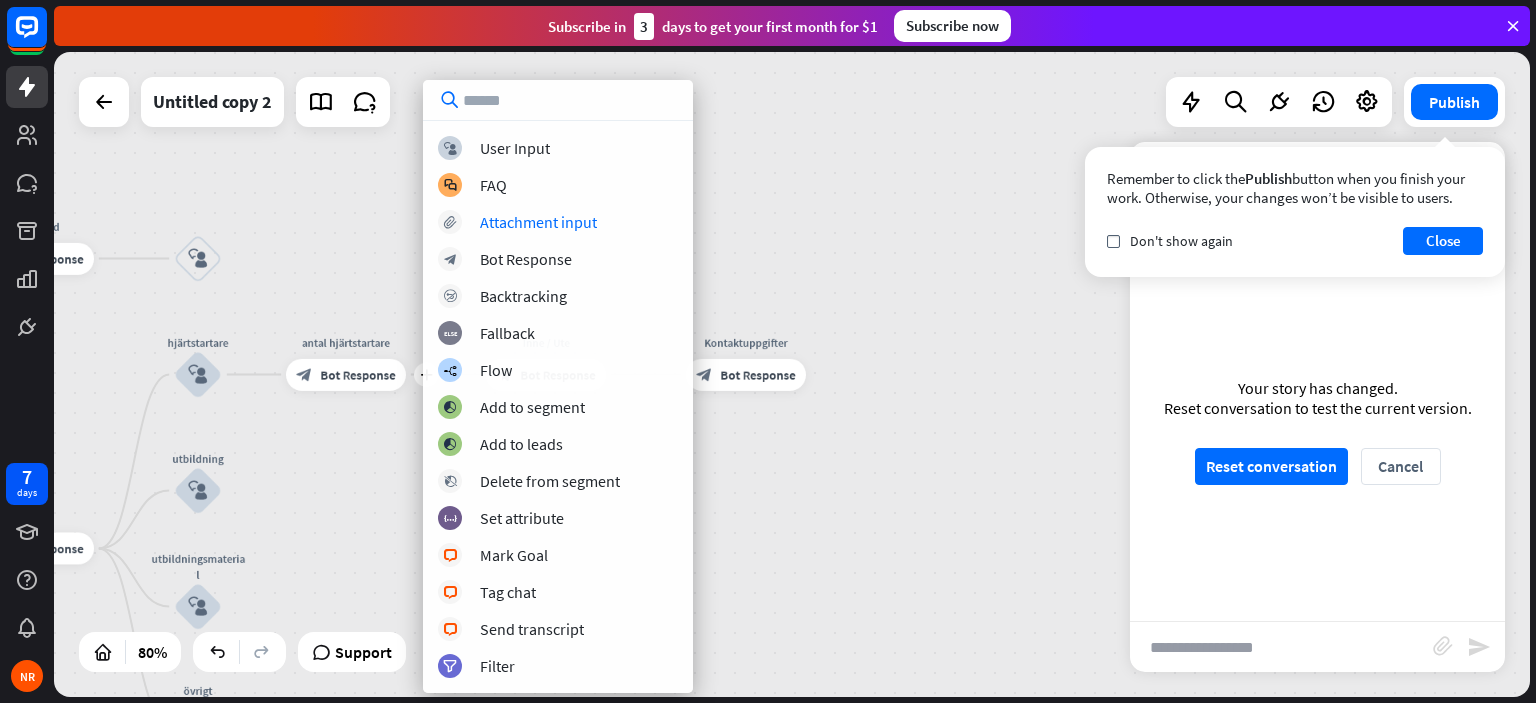drag, startPoint x: 490, startPoint y: 198, endPoint x: 456, endPoint y: 226, distance: 44.04543 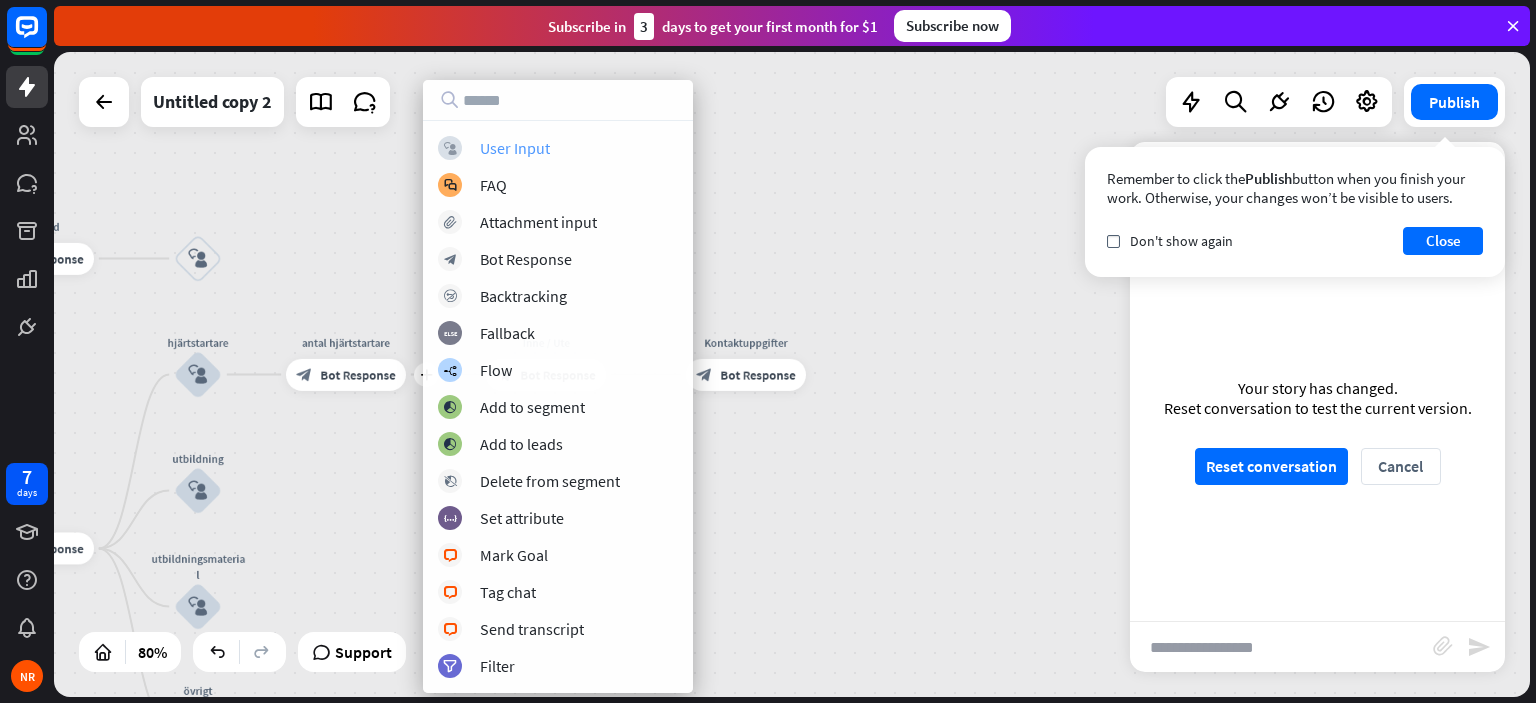 click on "User Input" at bounding box center (515, 148) 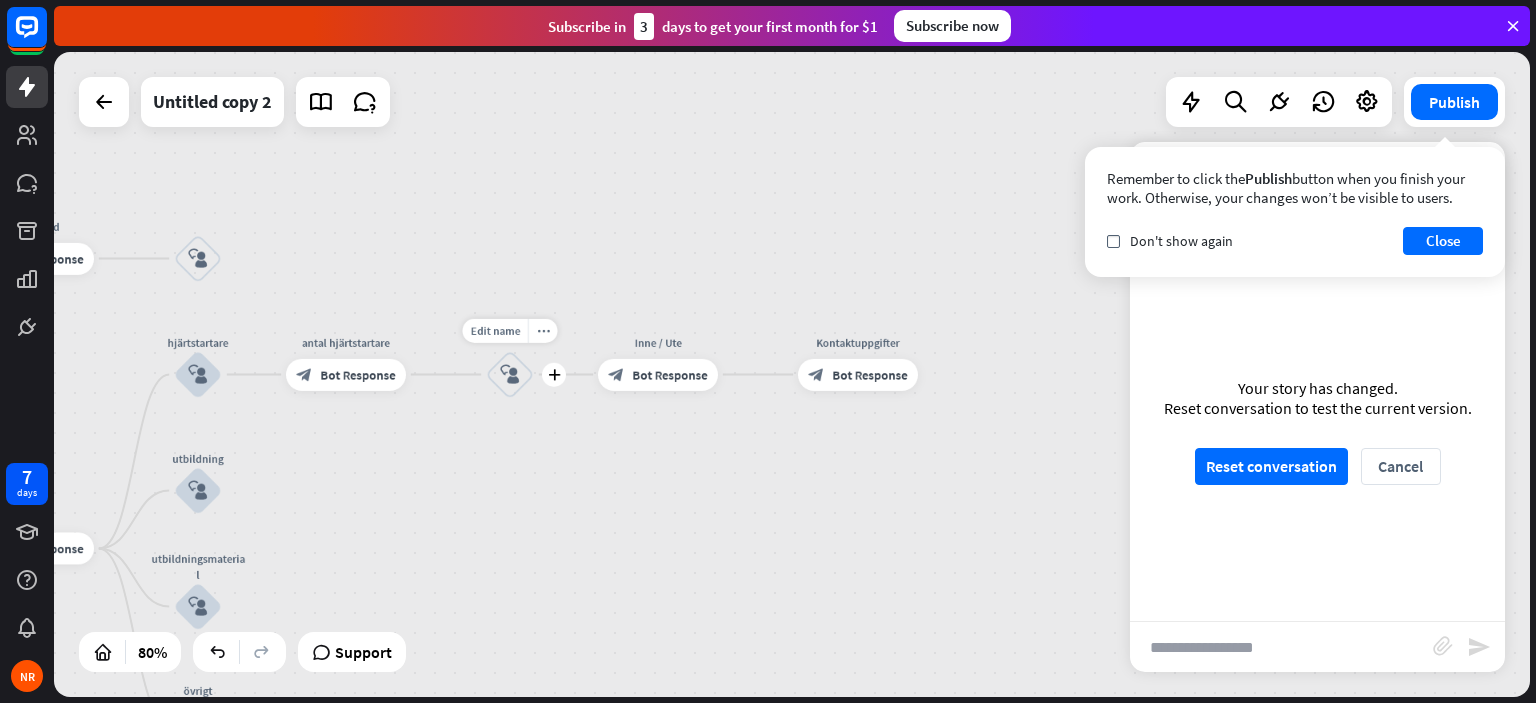click on "block_user_input" at bounding box center (509, 374) 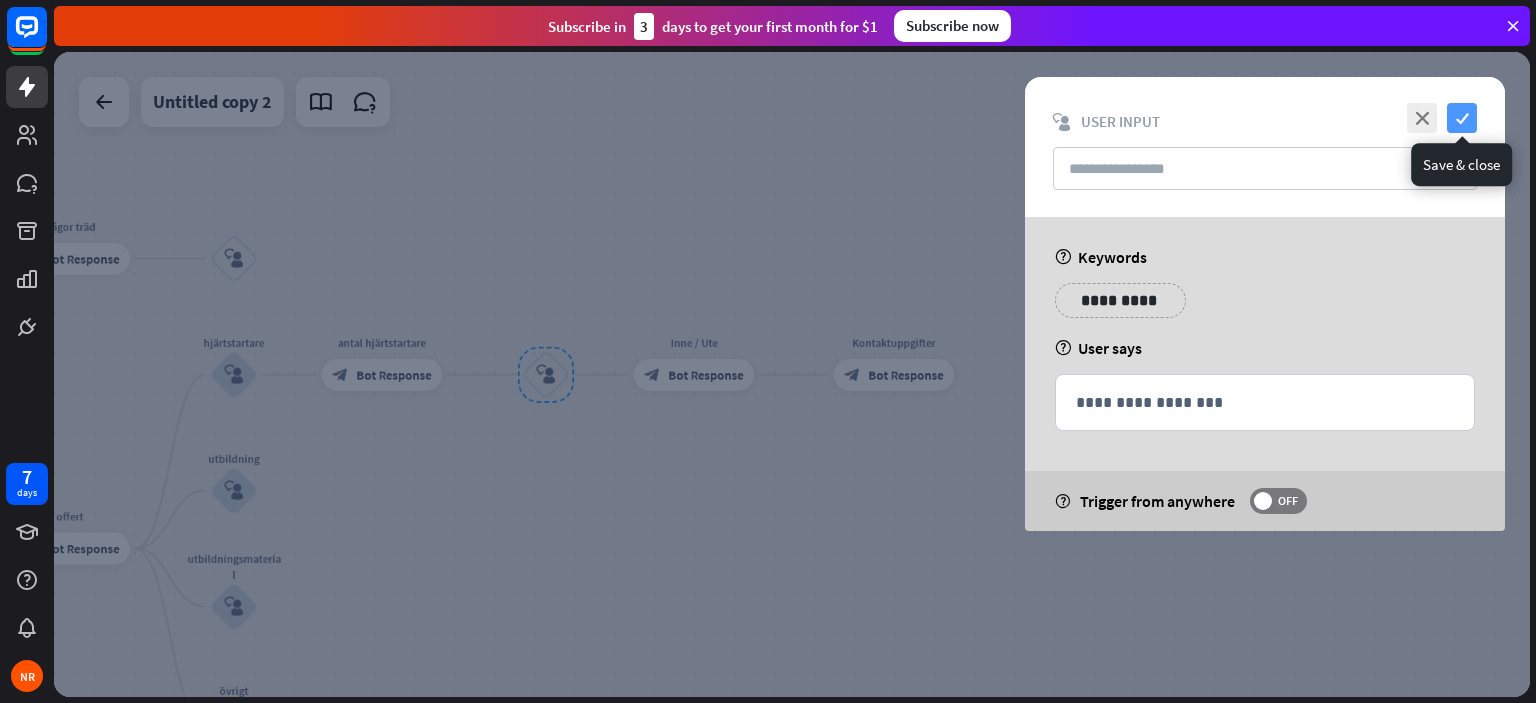 click on "check" at bounding box center (1462, 118) 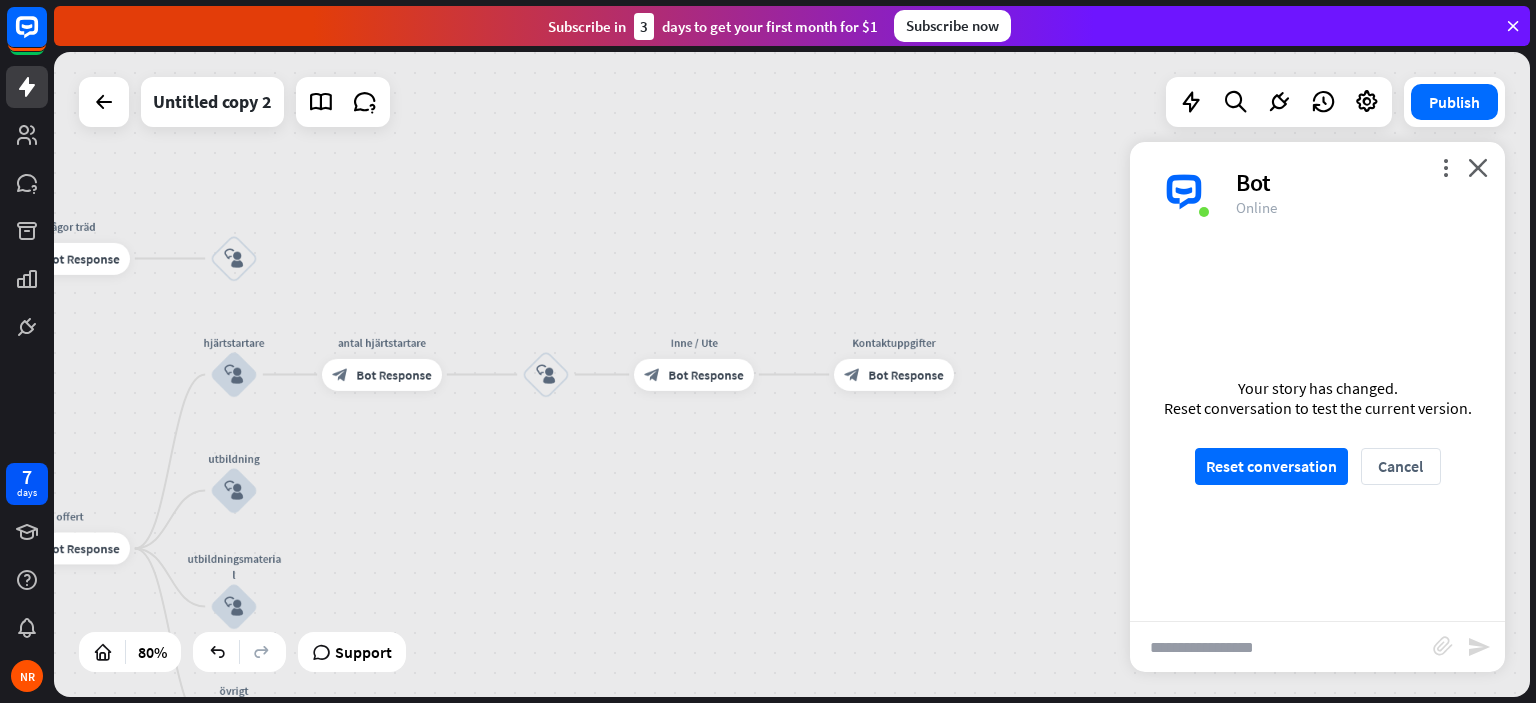 click on "home_2   Start point                 Welcome message   block_bot_response   Bot Response                   block_user_input                 frågor träd   block_bot_response   Bot Response                   block_user_input                   block_user_input                 offert   block_bot_response   Bot Response                 hjärtstartare   block_user_input                 antal hjärtstartare   block_bot_response   Bot Response                   block_user_input       Edit name   more_horiz           Inne / Ute   block_bot_response   Bot Response                 Kontaktuppgifter   block_bot_response   Bot Response                 utbildning   block_user_input                 utbildningsmaterial   block_user_input                 övrigt   block_user_input                     AI Assist                   block_fallback   Default fallback" at bounding box center (792, 374) 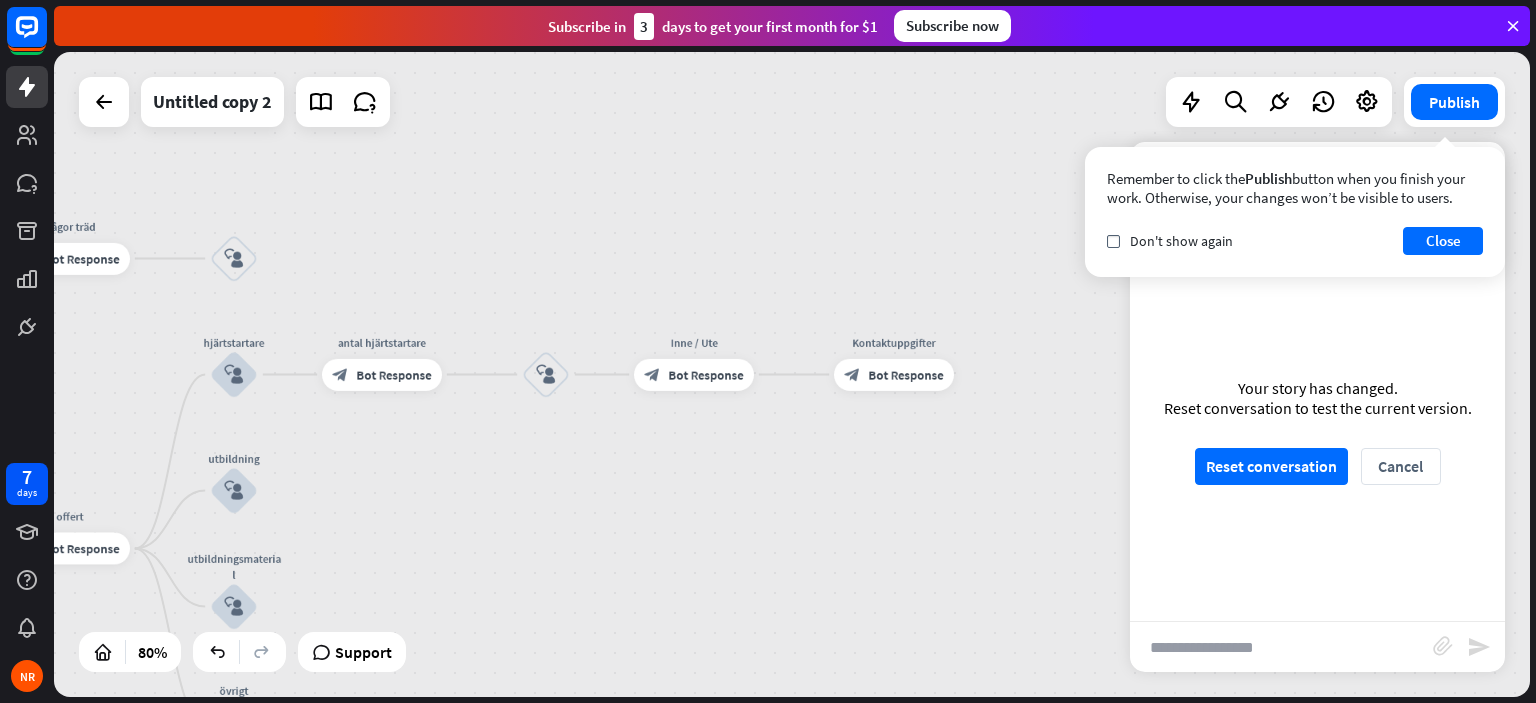 click on "Remember to click the
Publish
button when you finish your work. Otherwise, your changes won’t
be visible to users.
check   Don't show again    Close" at bounding box center (1295, 212) 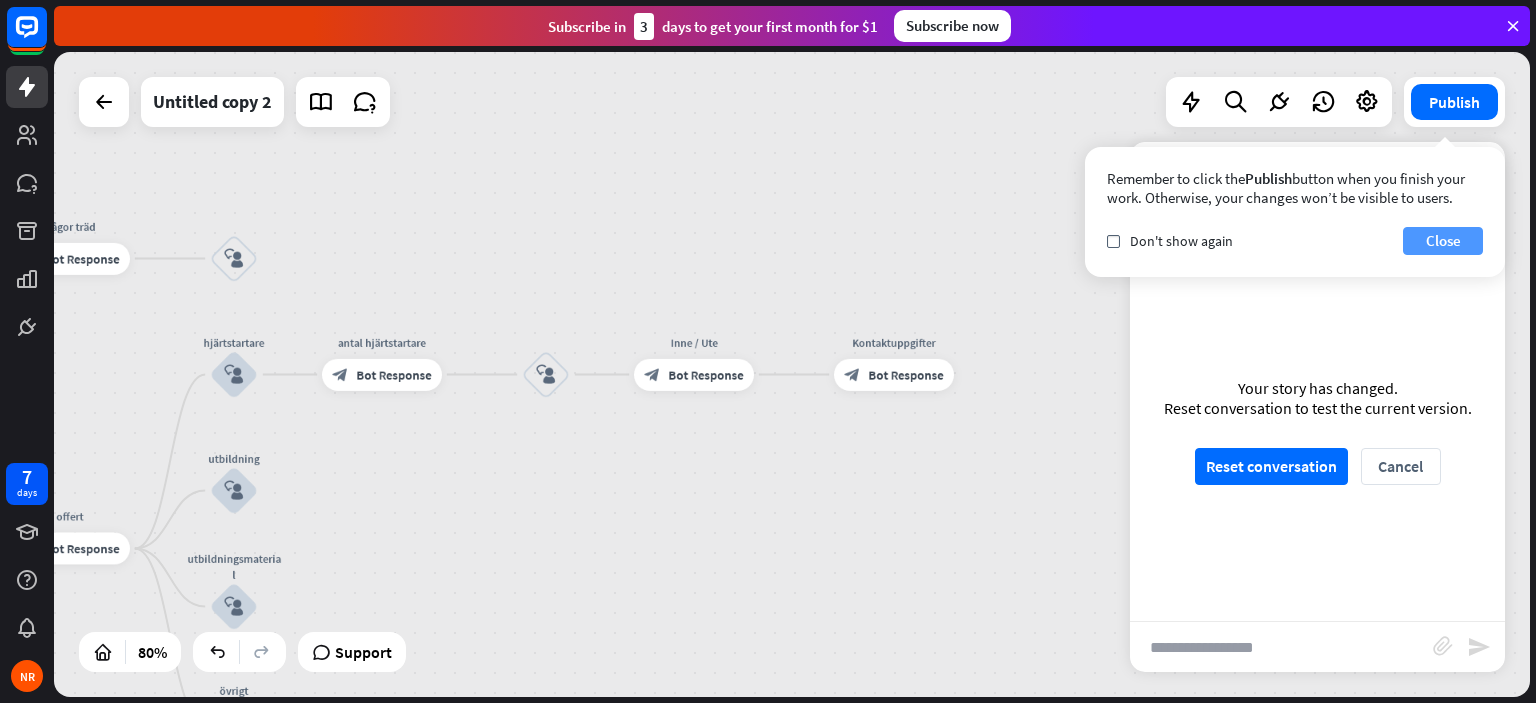 click on "Close" at bounding box center [1443, 241] 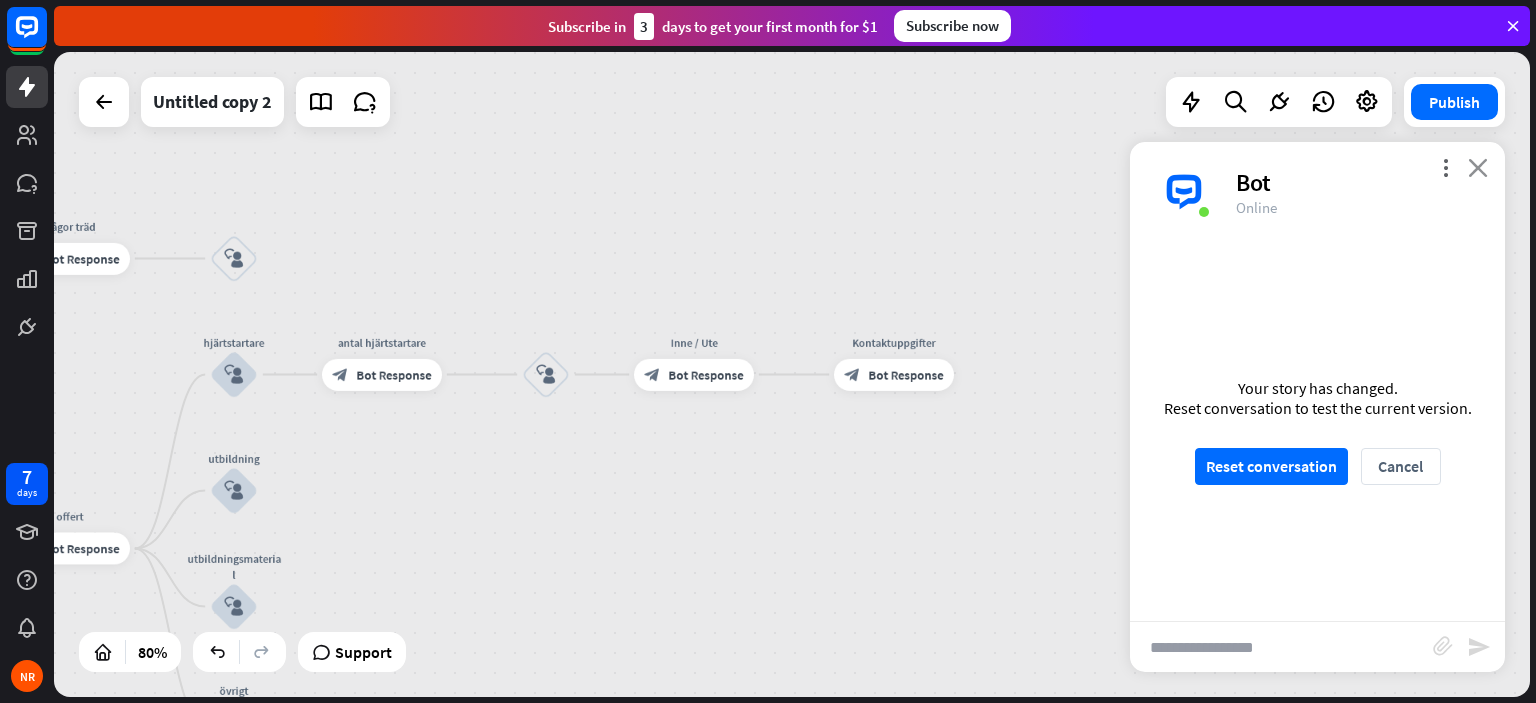 click on "close" at bounding box center (1478, 167) 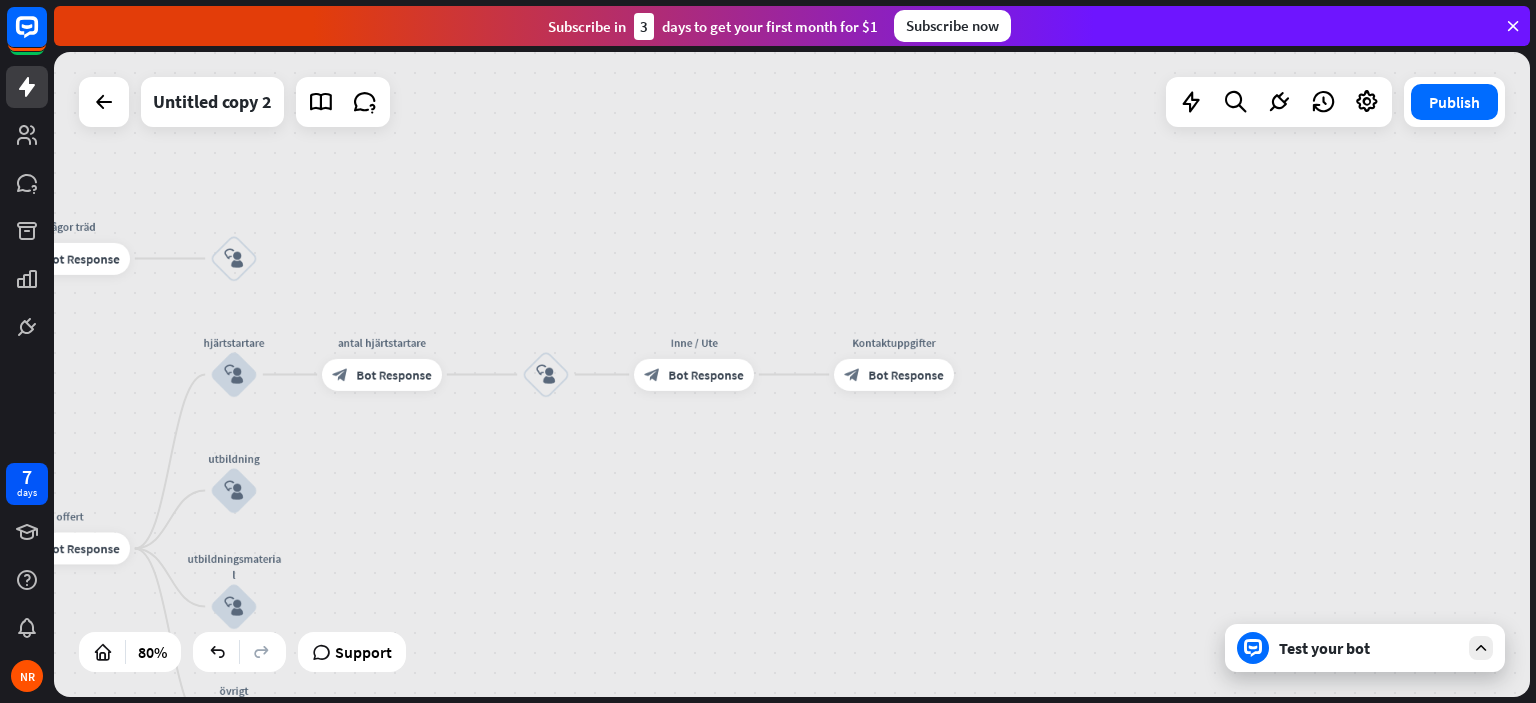click on "home_2   Start point                 Welcome message   block_bot_response   Bot Response                   block_user_input                 frågor träd   block_bot_response   Bot Response                   block_user_input                   block_user_input                 offert   block_bot_response   Bot Response                 hjärtstartare   block_user_input                 antal hjärtstartare   block_bot_response   Bot Response                   block_user_input                 Inne / Ute   block_bot_response   Bot Response                 Kontaktuppgifter   block_bot_response   Bot Response                 utbildning   block_user_input                 utbildningsmaterial   block_user_input                 övrigt   block_user_input                     AI Assist                   block_fallback   Default fallback" at bounding box center [792, 374] 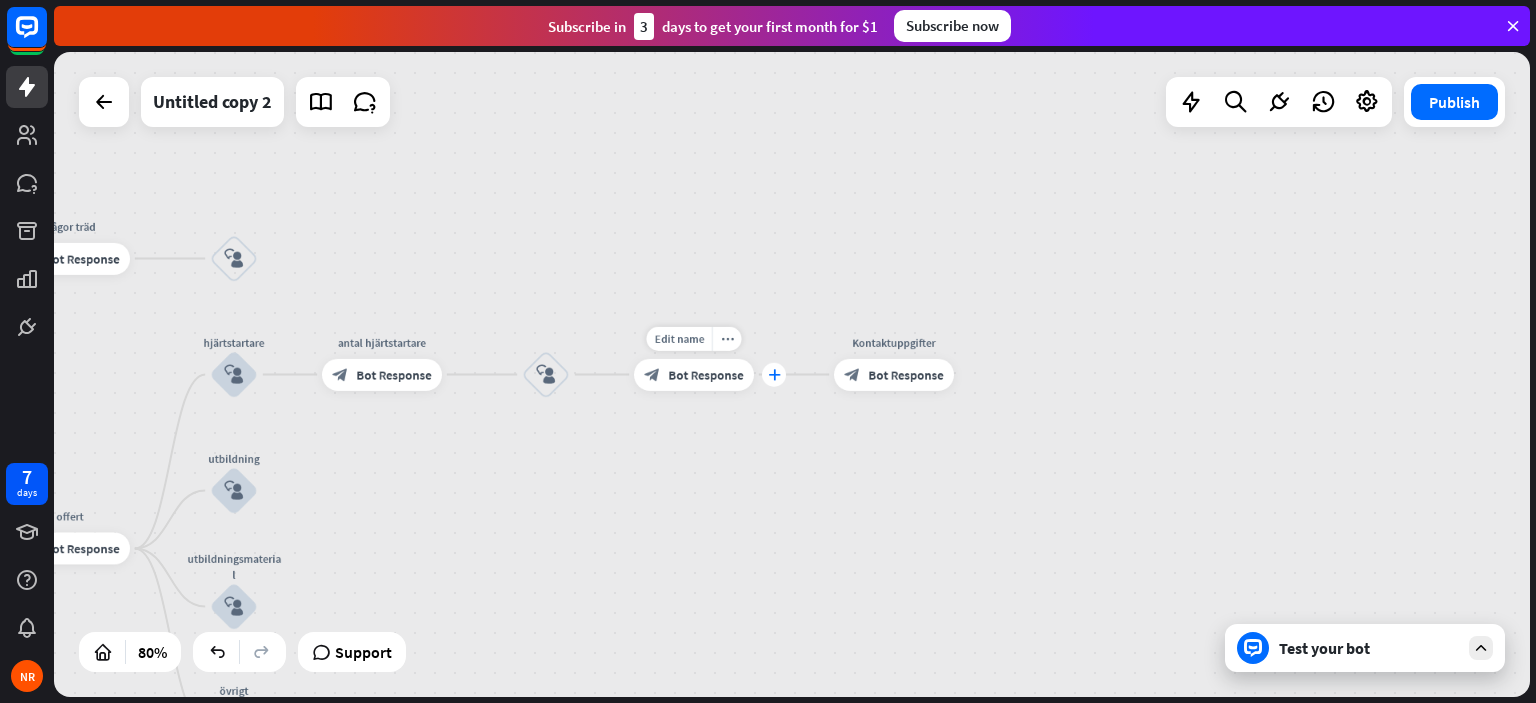 click on "plus" at bounding box center [774, 374] 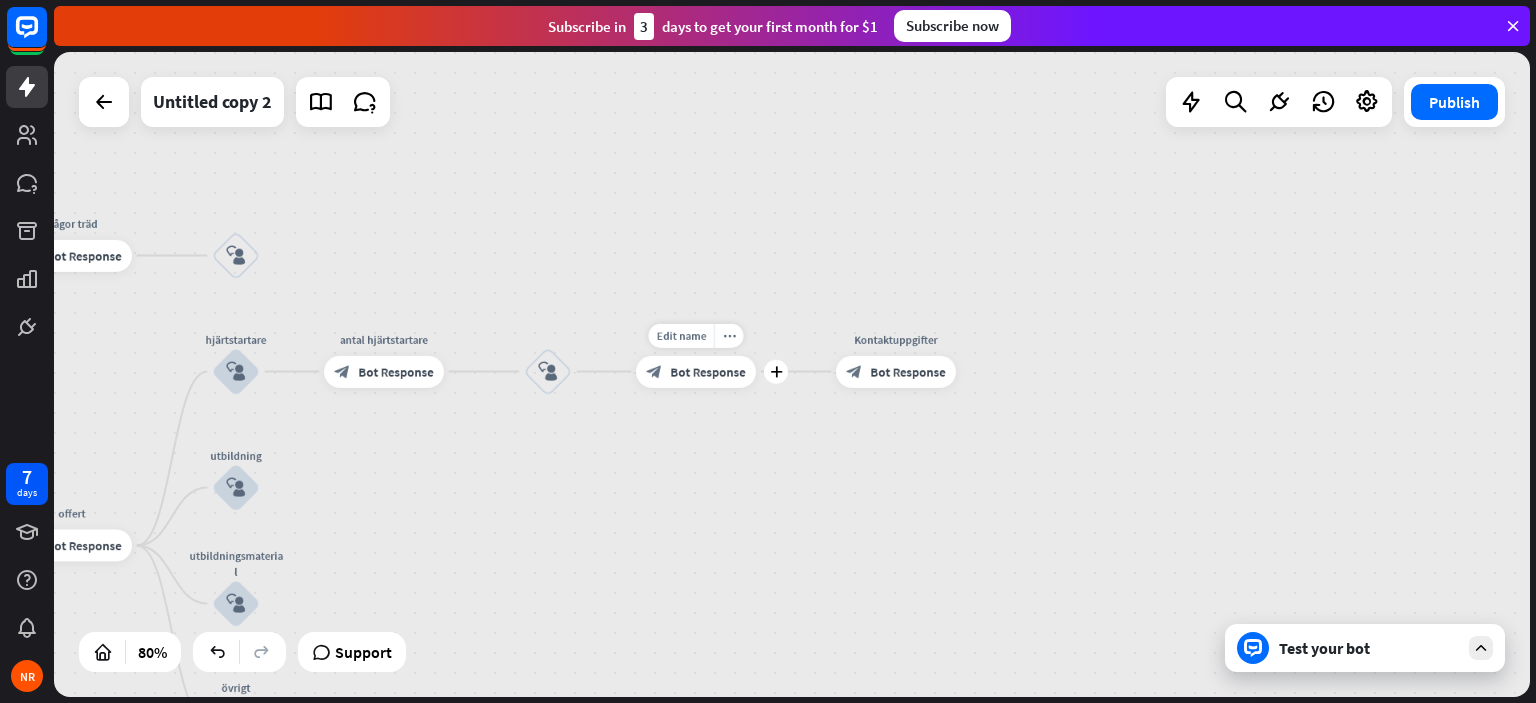drag, startPoint x: 778, startPoint y: 340, endPoint x: 717, endPoint y: 373, distance: 69.354164 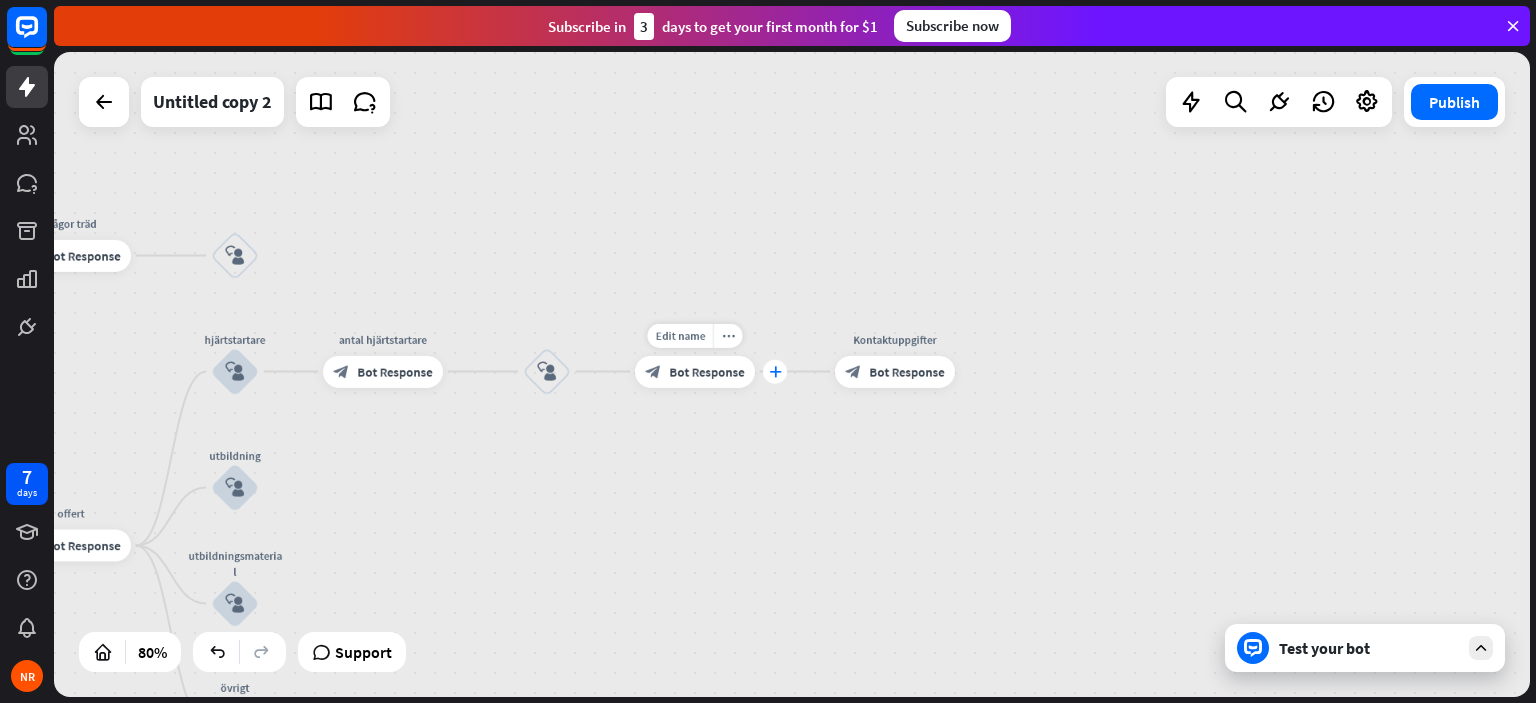 click on "plus" at bounding box center [775, 371] 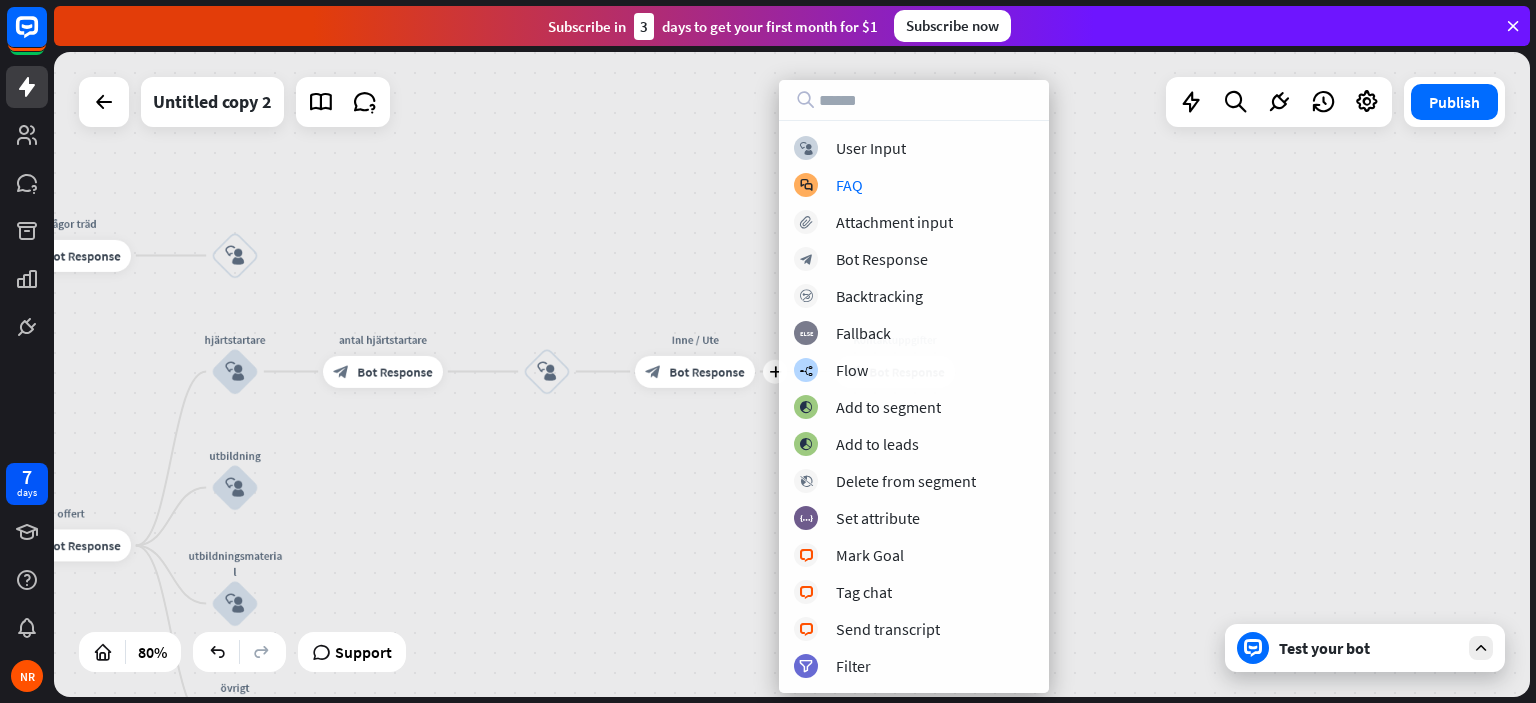 click on "block_user_input
User Input
block_faq
FAQ
block_attachment
Attachment input
block_bot_response
Bot Response
block_backtracking
Backtracking
block_fallback
Fallback
builder_tree
Flow
block_add_to_segment
Add to segment
block_add_to_segment
Add to leads
block_delete_from_segment
Delete from segment
block_set_attribute
Set attribute
block_livechat
Mark Goal
block_livechat
Tag chat
block_livechat
Send transcript
filter
Filter" at bounding box center (914, 407) 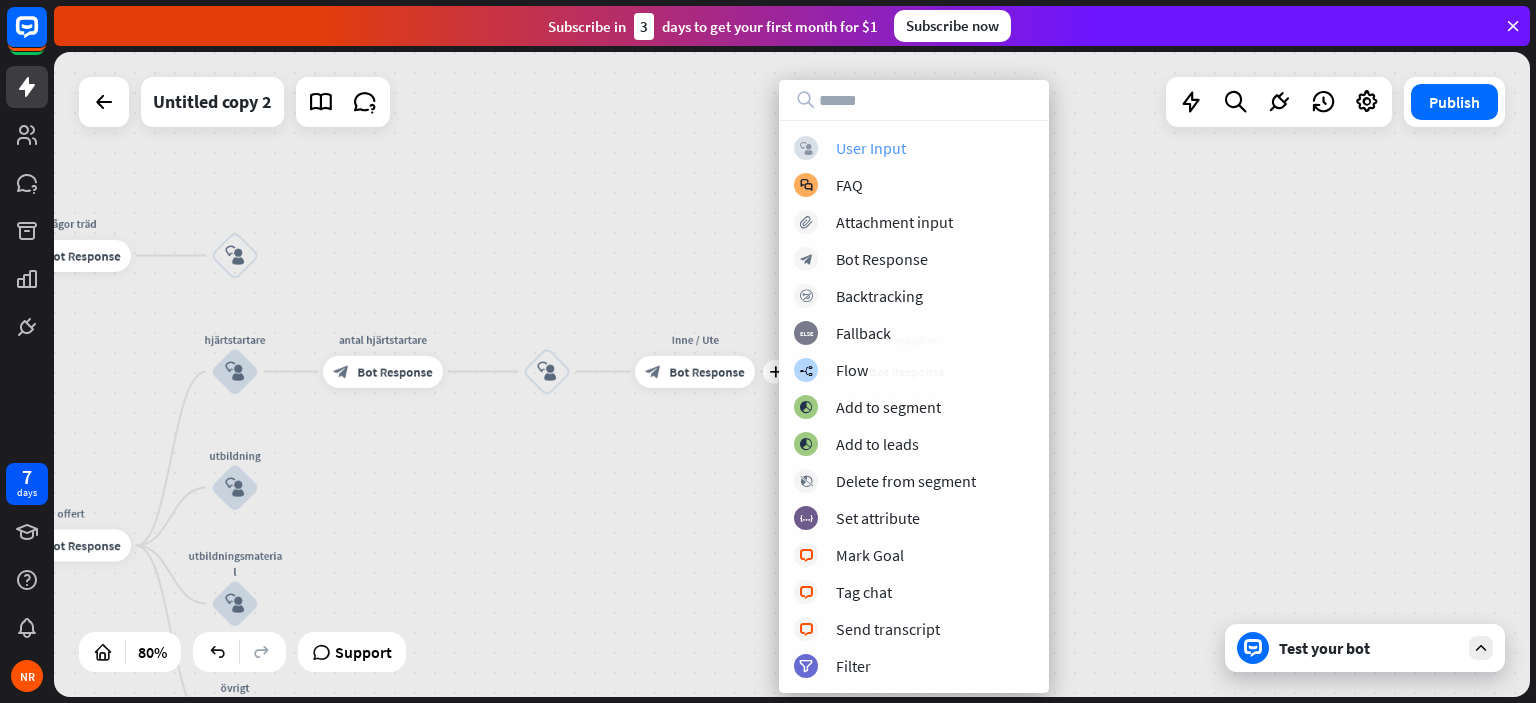 click on "User Input" at bounding box center (871, 148) 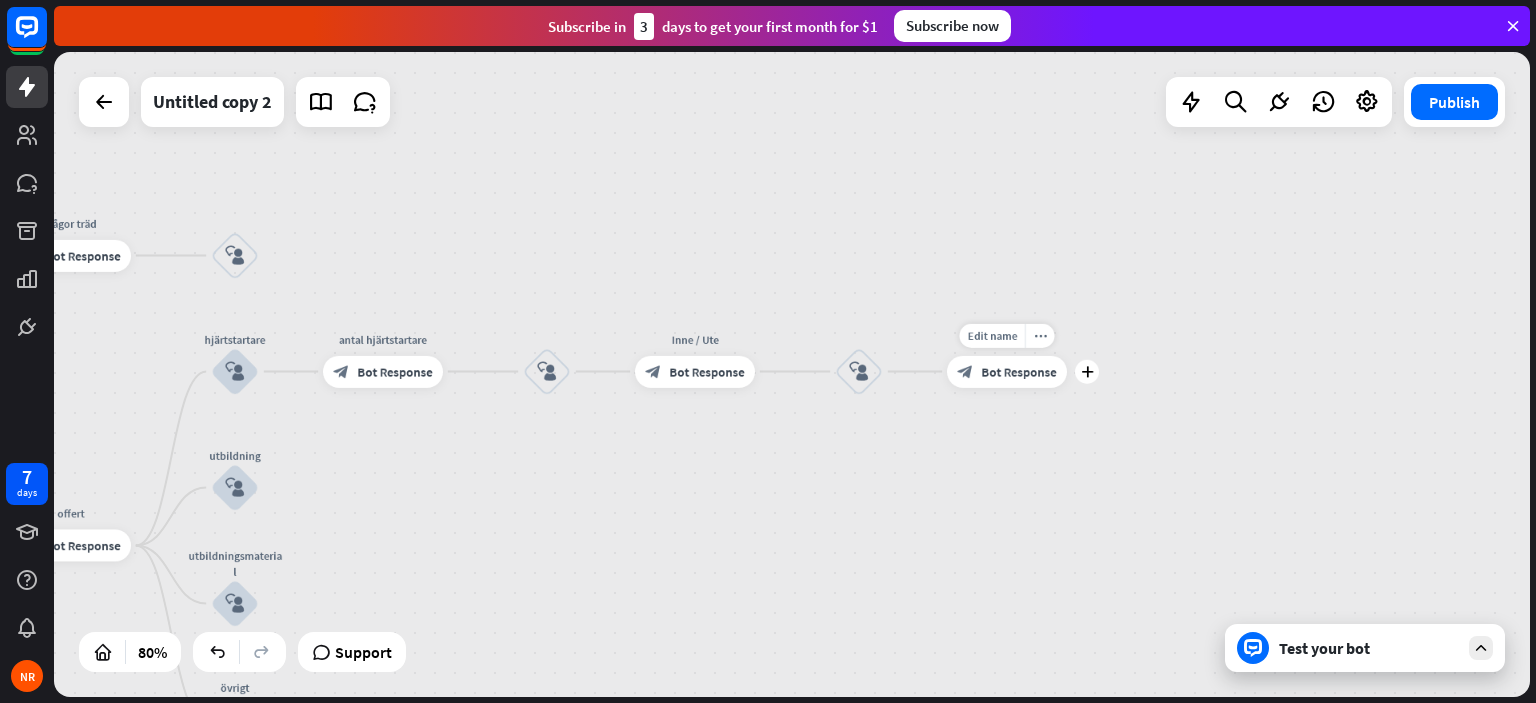 click on "Bot Response" at bounding box center (1018, 372) 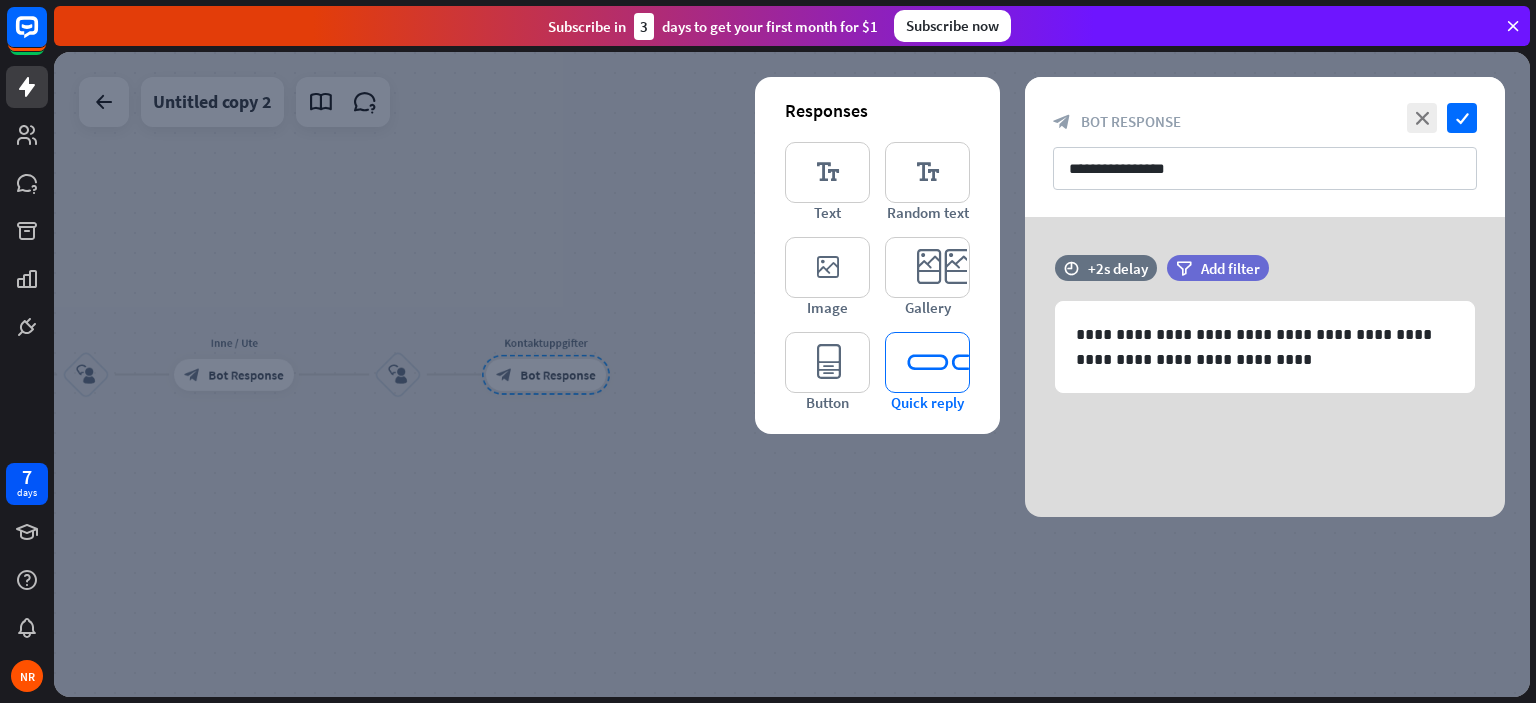 click on "editor_quick_replies" at bounding box center [927, 362] 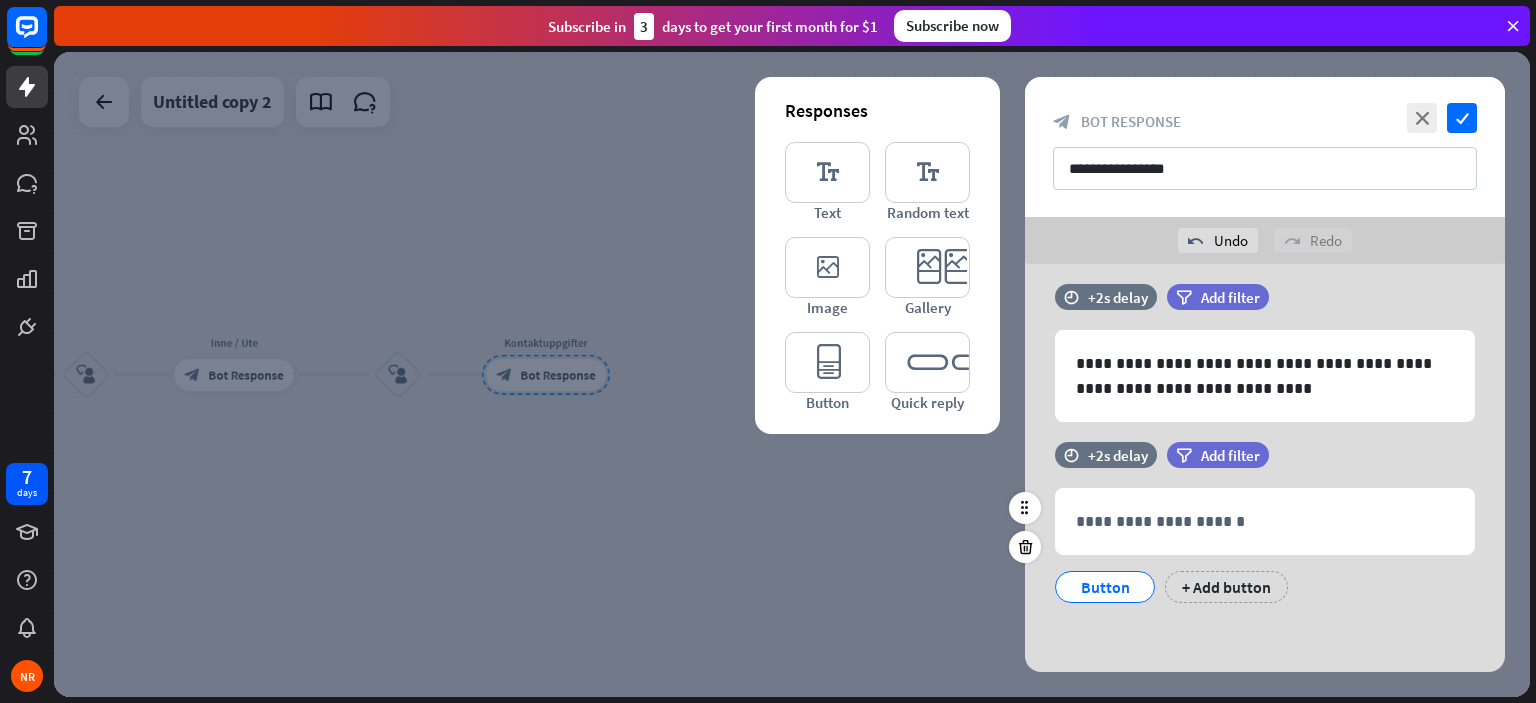 scroll, scrollTop: 18, scrollLeft: 0, axis: vertical 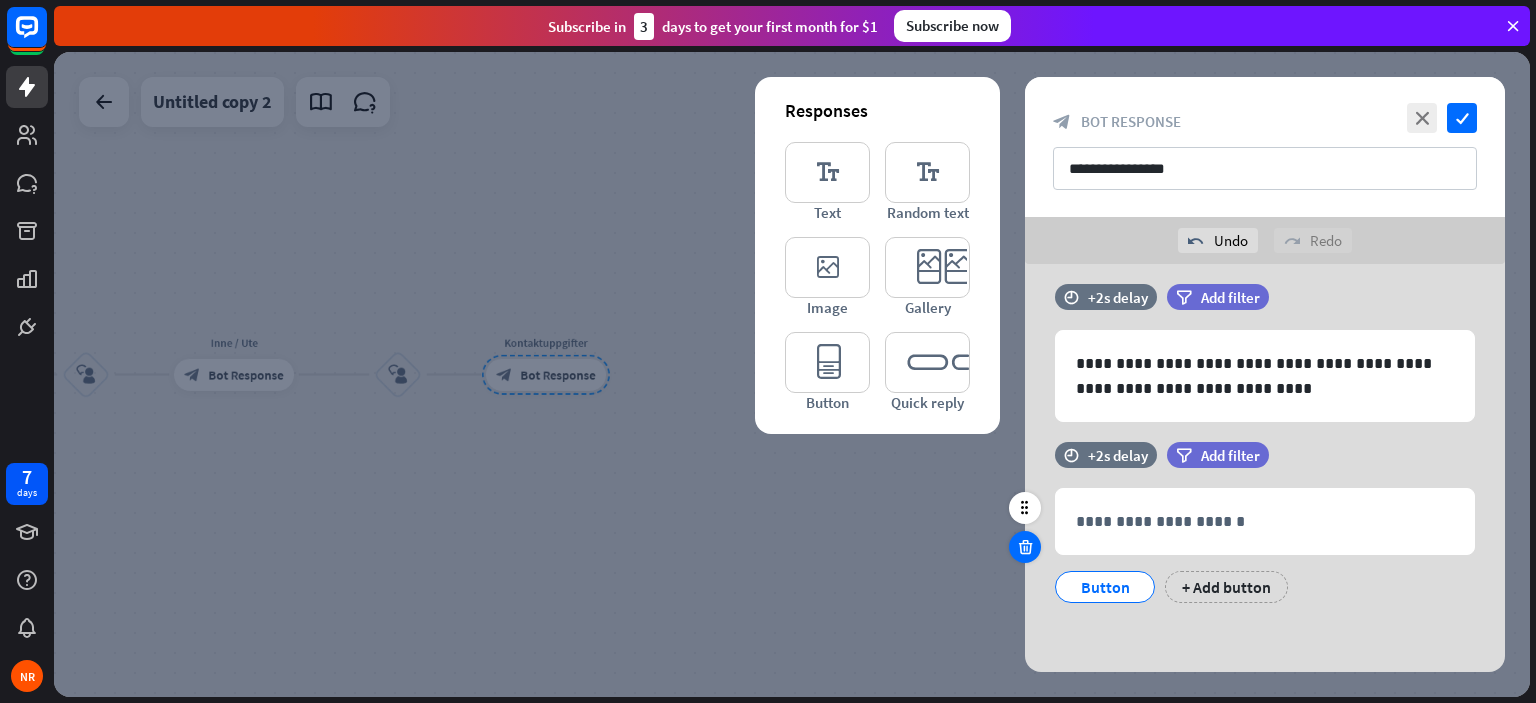 click at bounding box center (1025, 547) 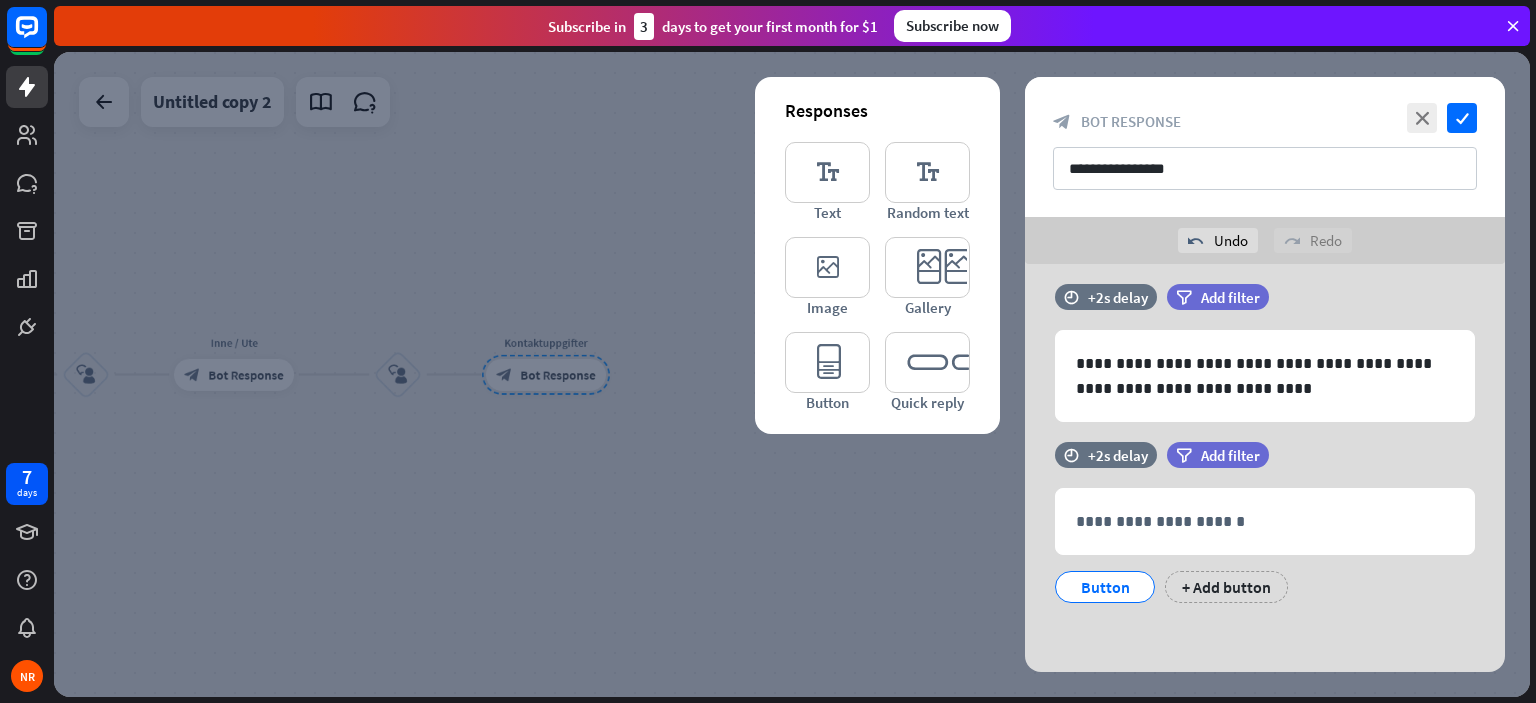 scroll, scrollTop: 0, scrollLeft: 0, axis: both 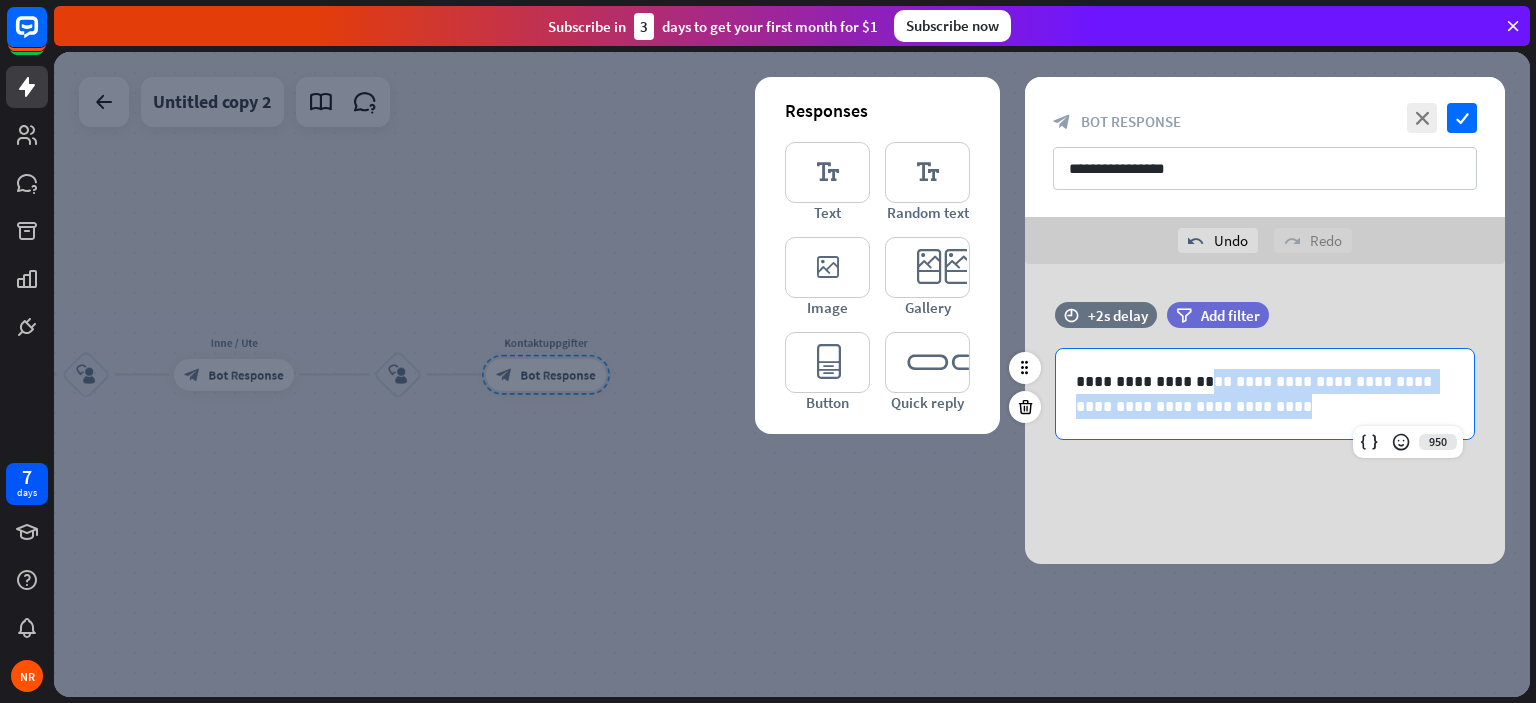 drag, startPoint x: 1269, startPoint y: 407, endPoint x: 1196, endPoint y: 367, distance: 83.240616 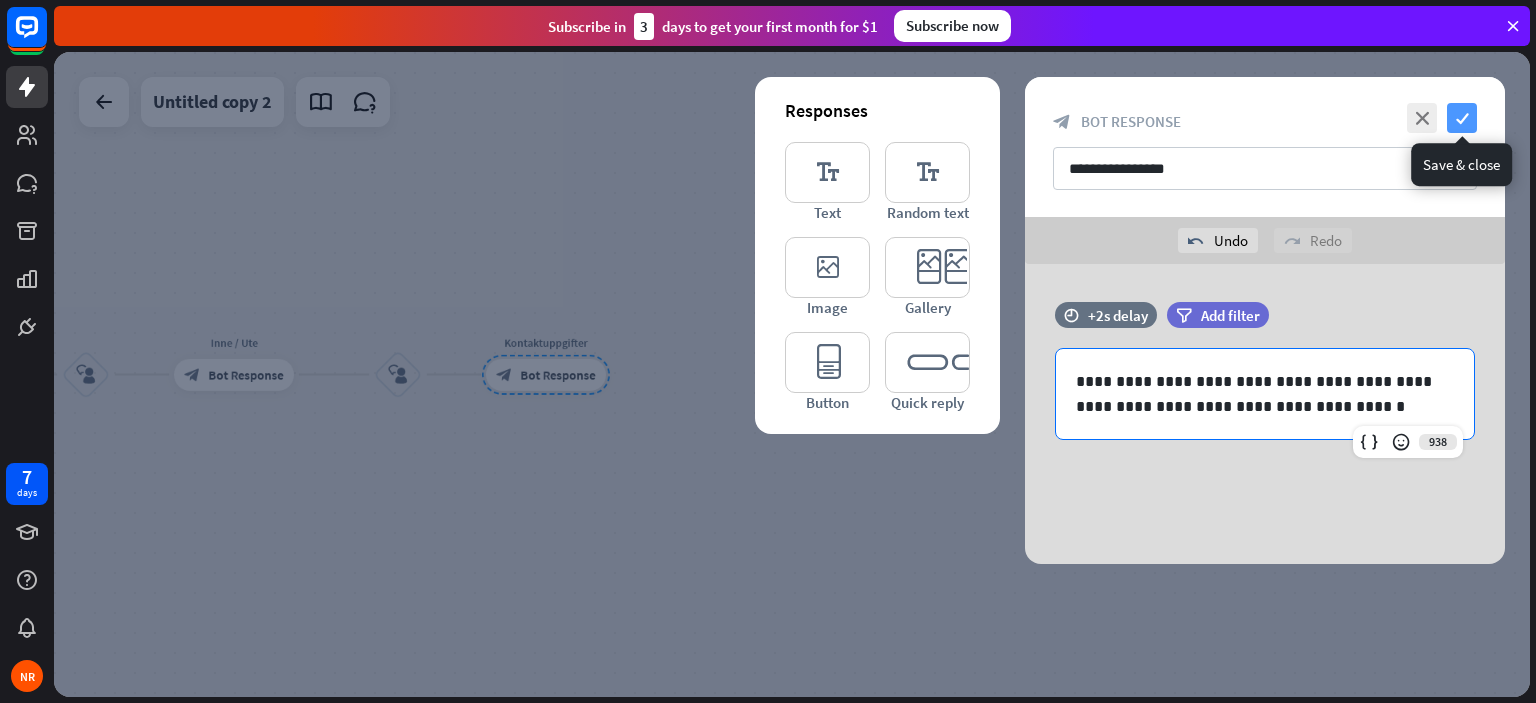 click on "check" at bounding box center (1462, 118) 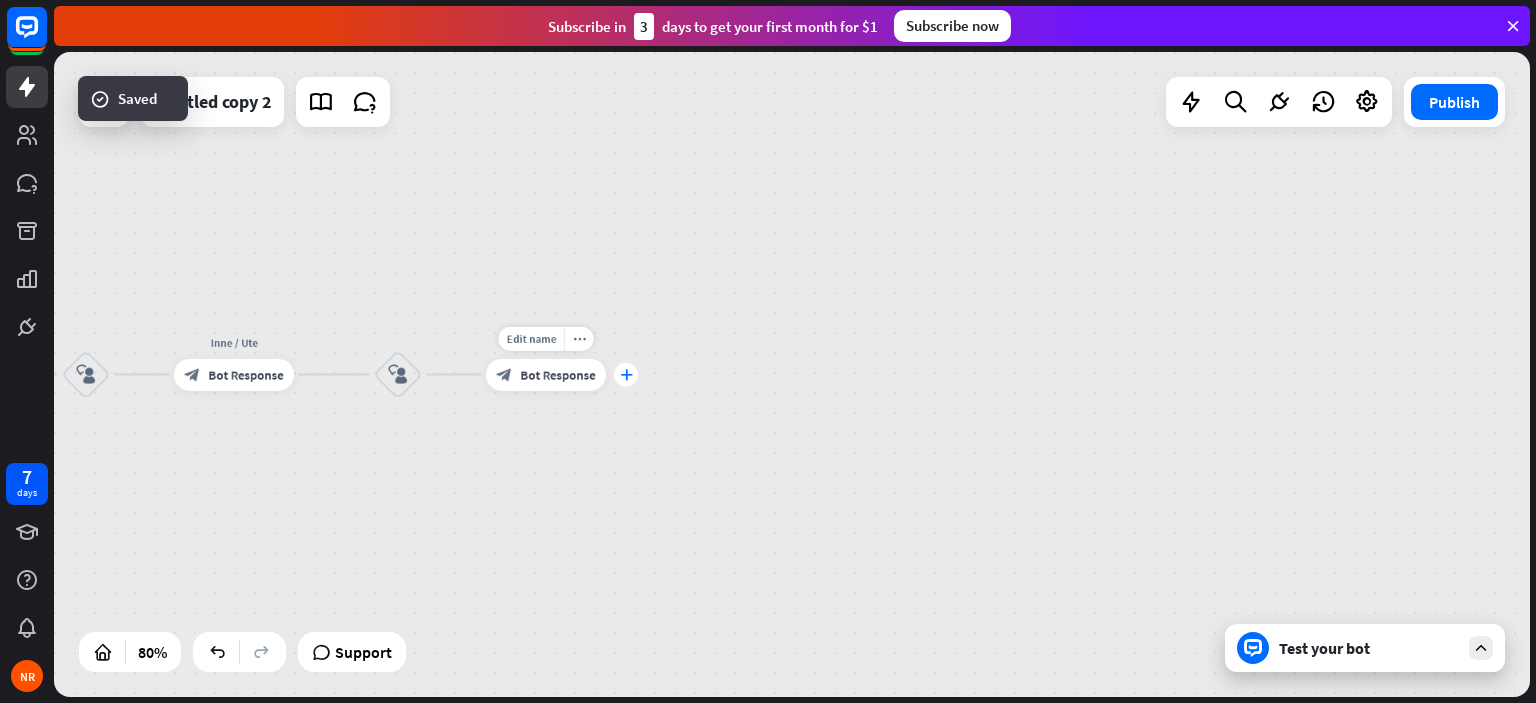 click on "plus" at bounding box center (626, 374) 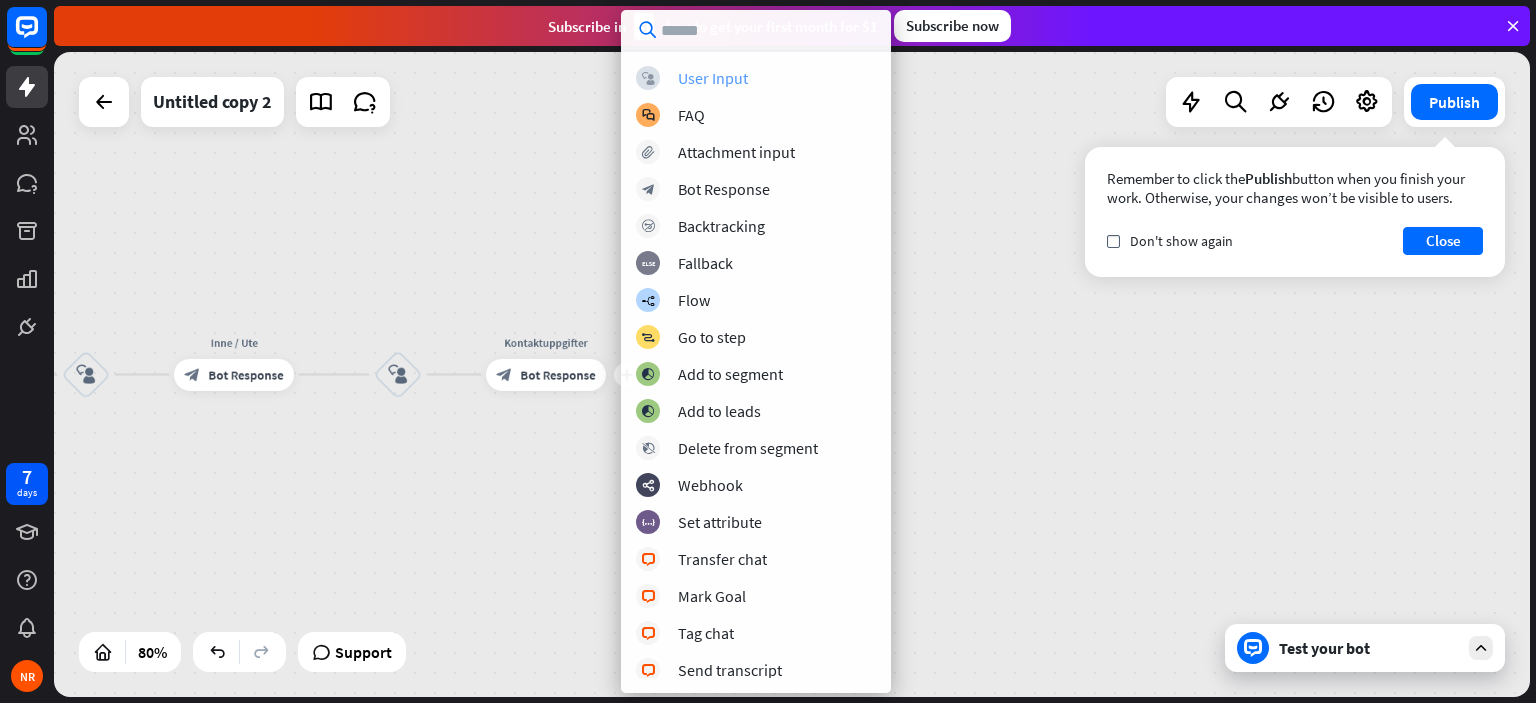 click on "block_user_input
User Input" at bounding box center [756, 78] 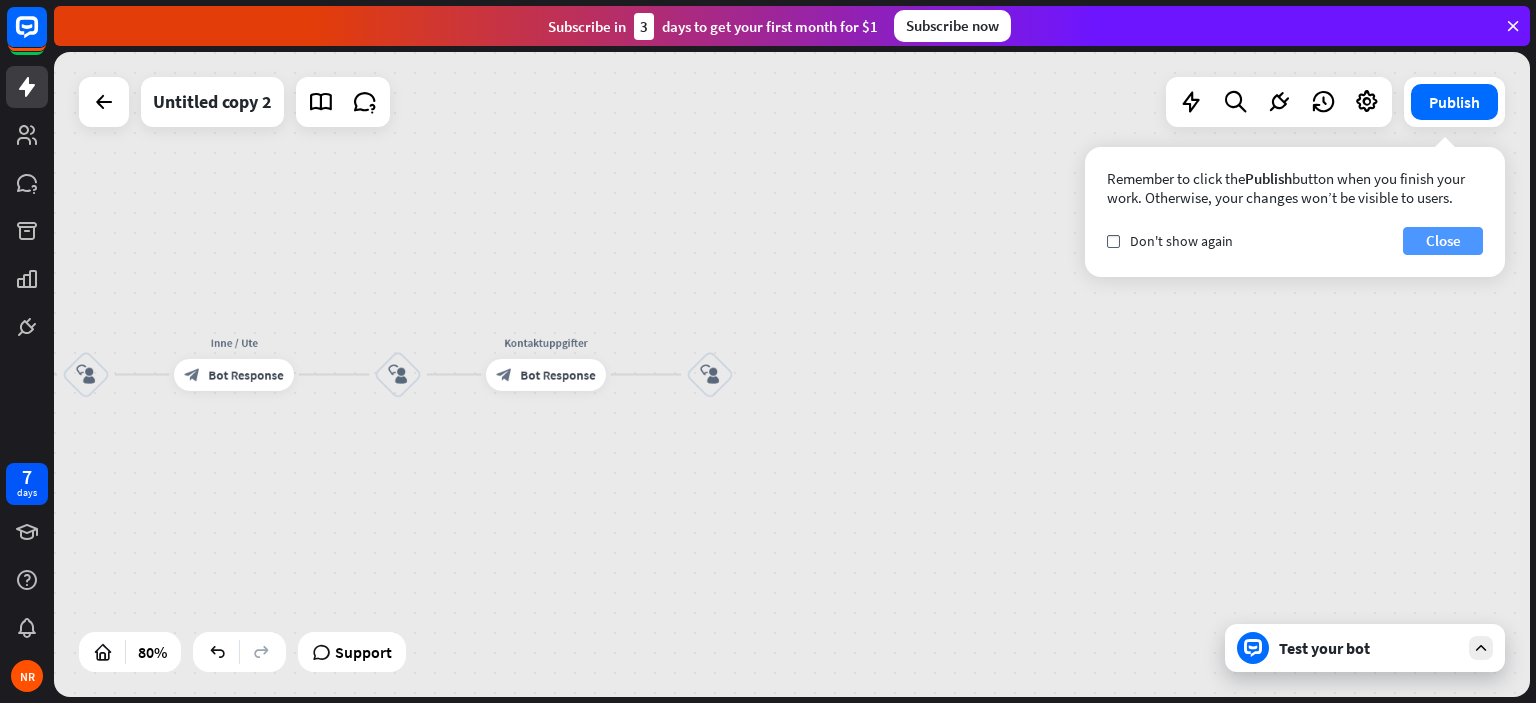 click on "Close" at bounding box center (1443, 241) 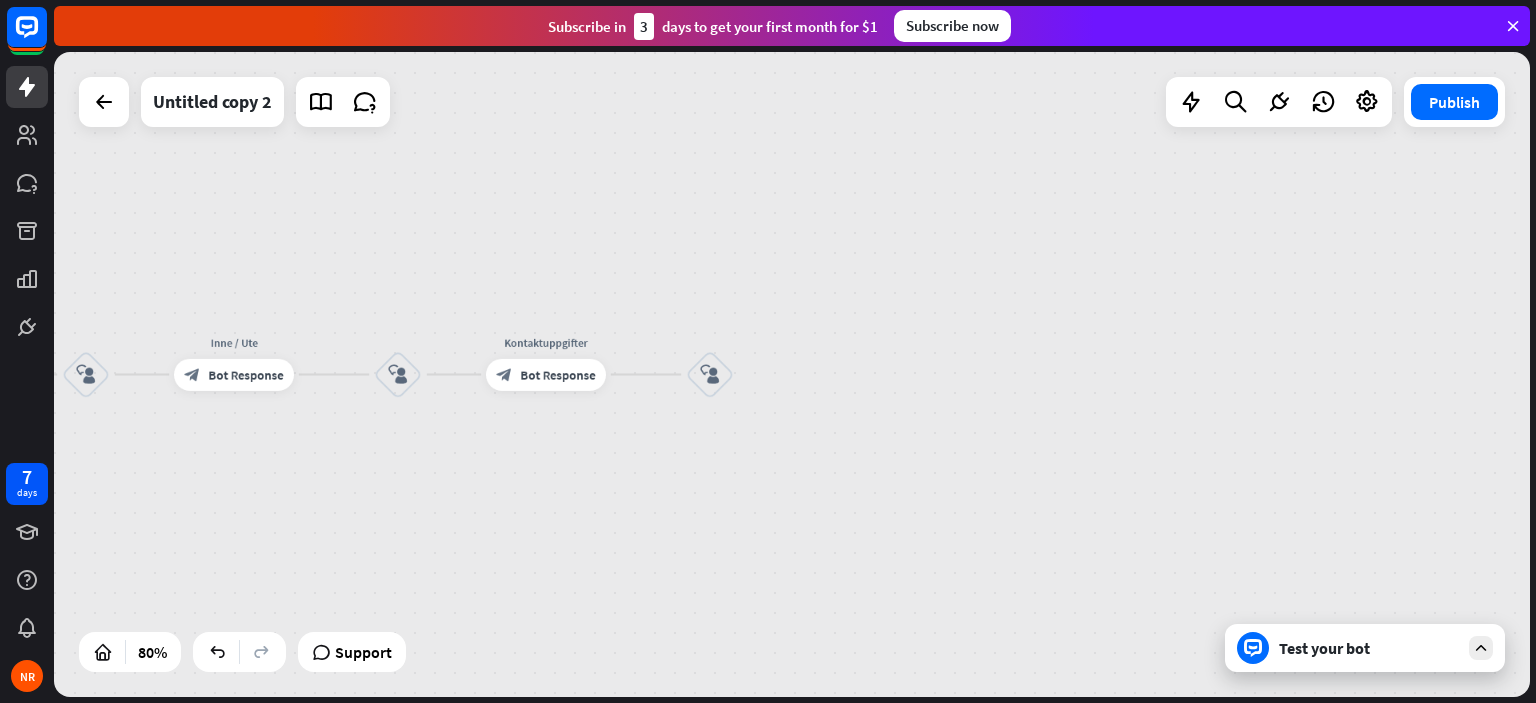 click on "Test your bot" at bounding box center [1369, 648] 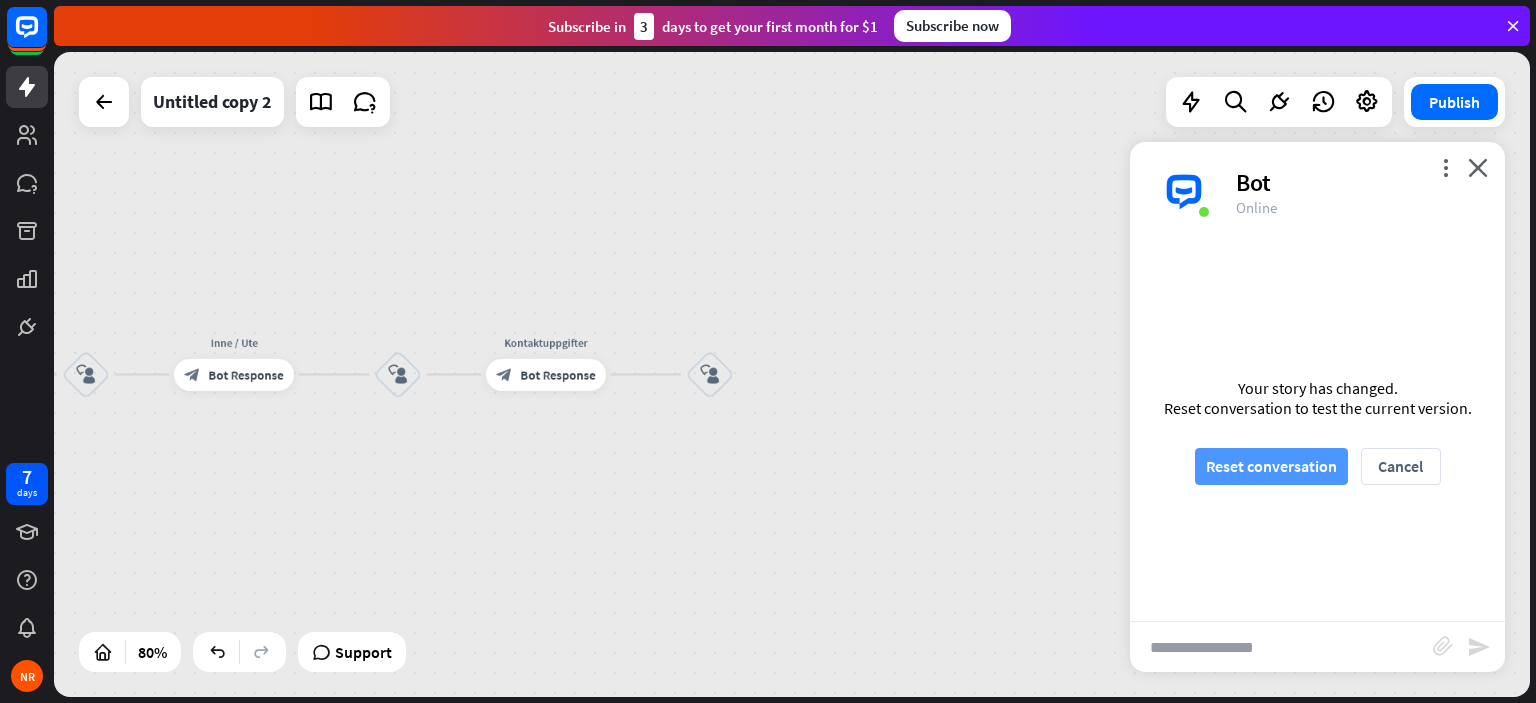 click on "Reset conversation" at bounding box center [1271, 466] 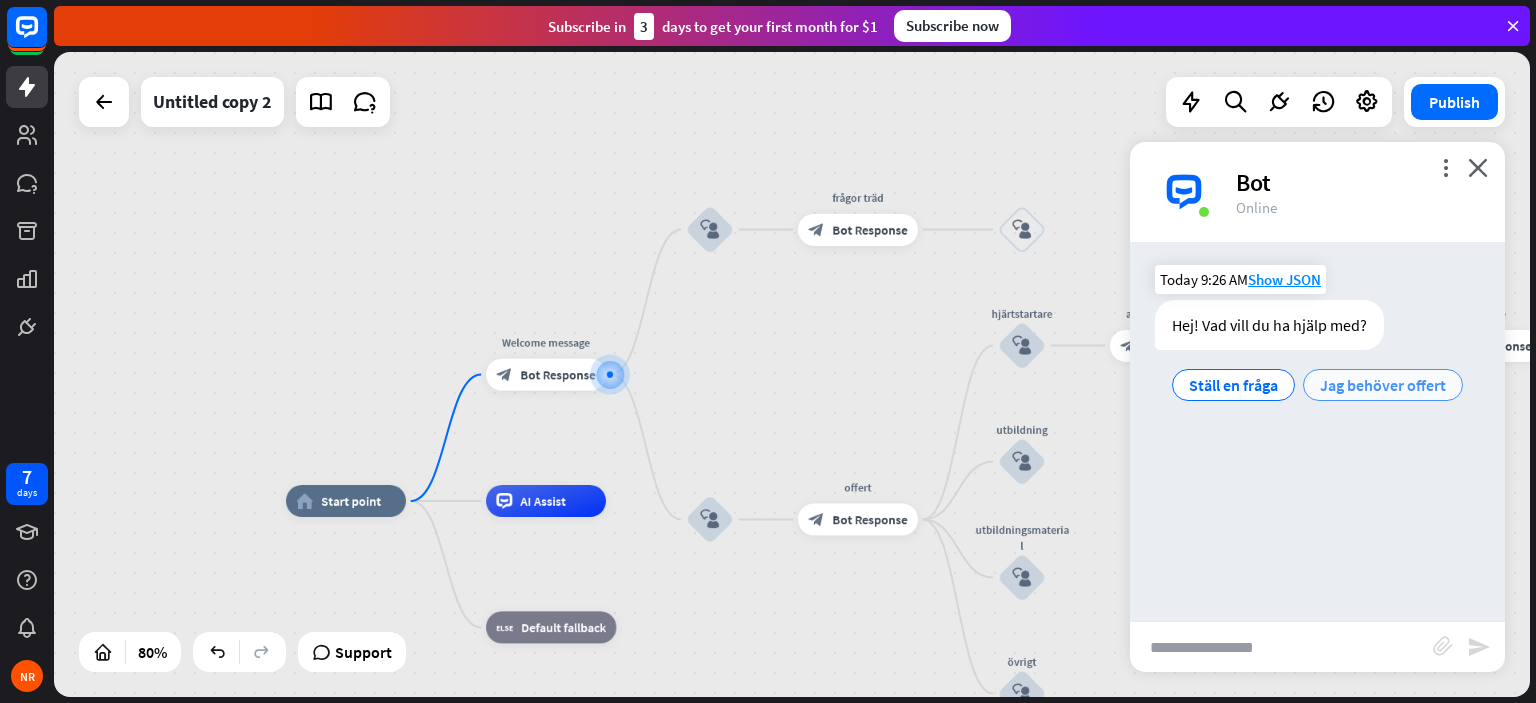 click on "Jag behöver offert" at bounding box center (1383, 385) 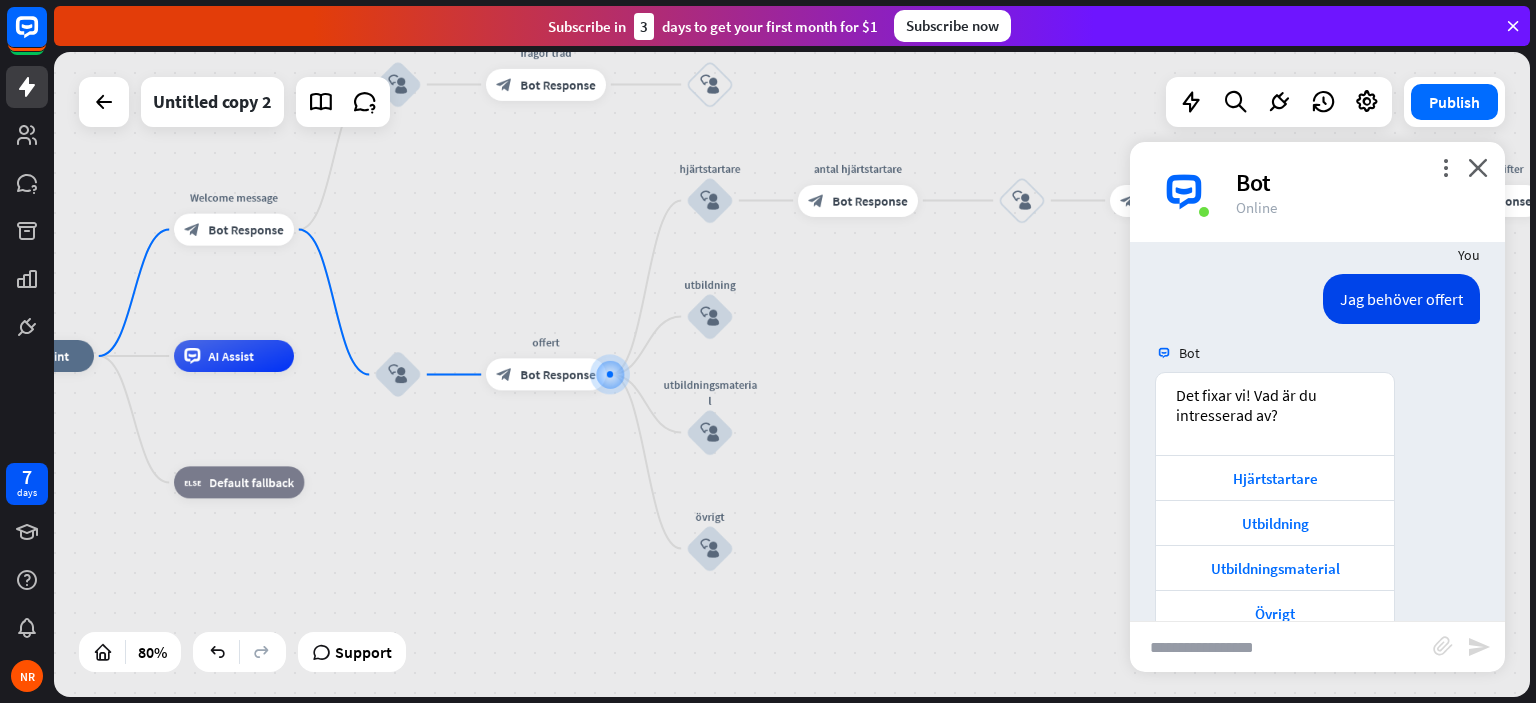 scroll, scrollTop: 168, scrollLeft: 0, axis: vertical 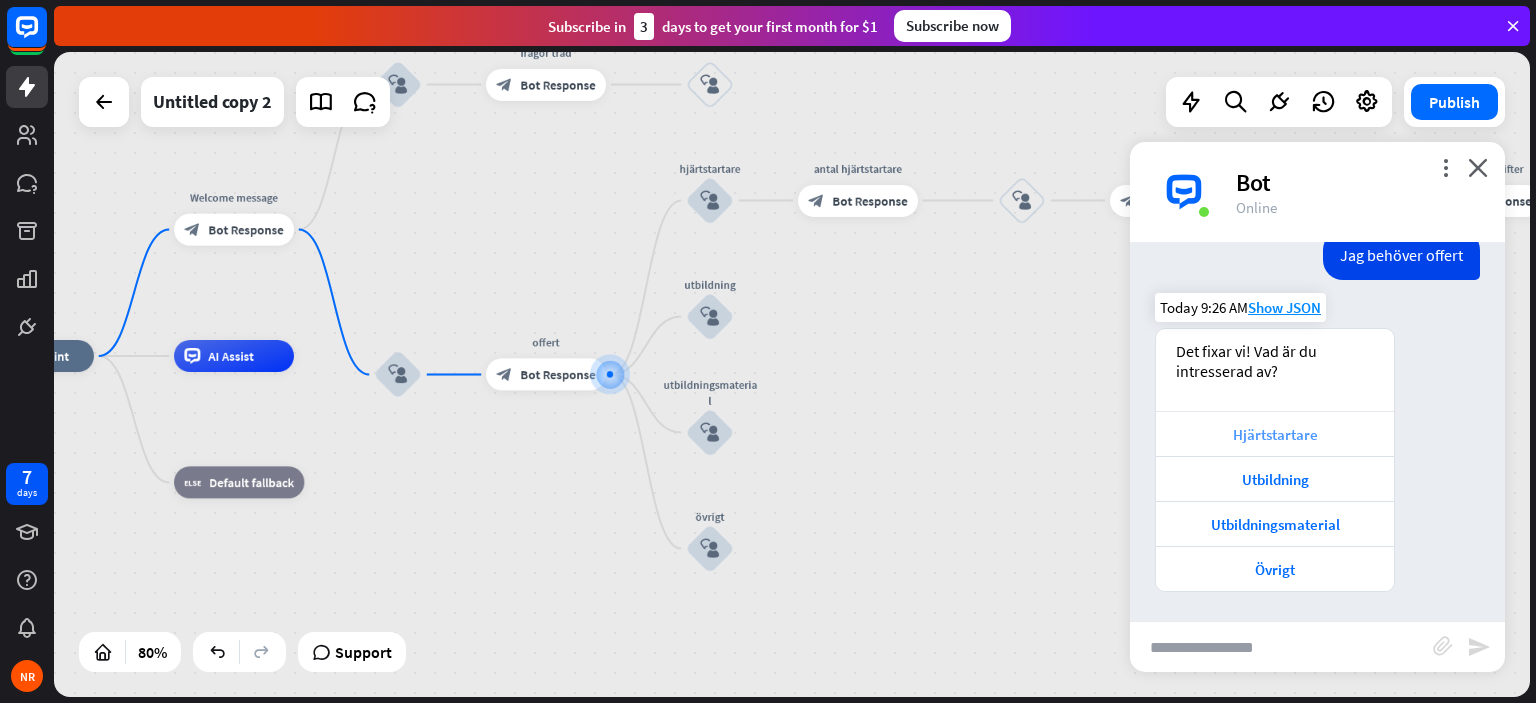 click on "Hjärtstartare" at bounding box center (1275, 434) 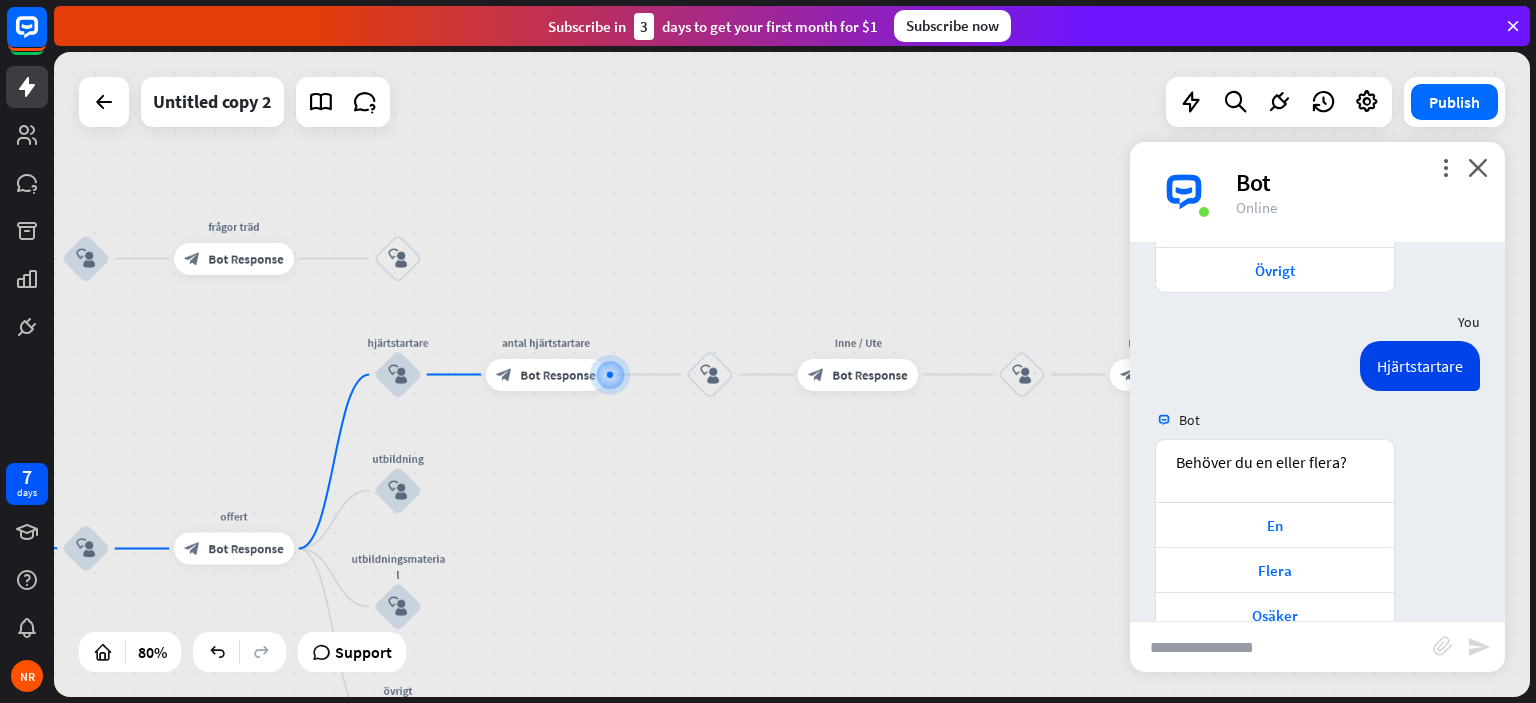 scroll, scrollTop: 512, scrollLeft: 0, axis: vertical 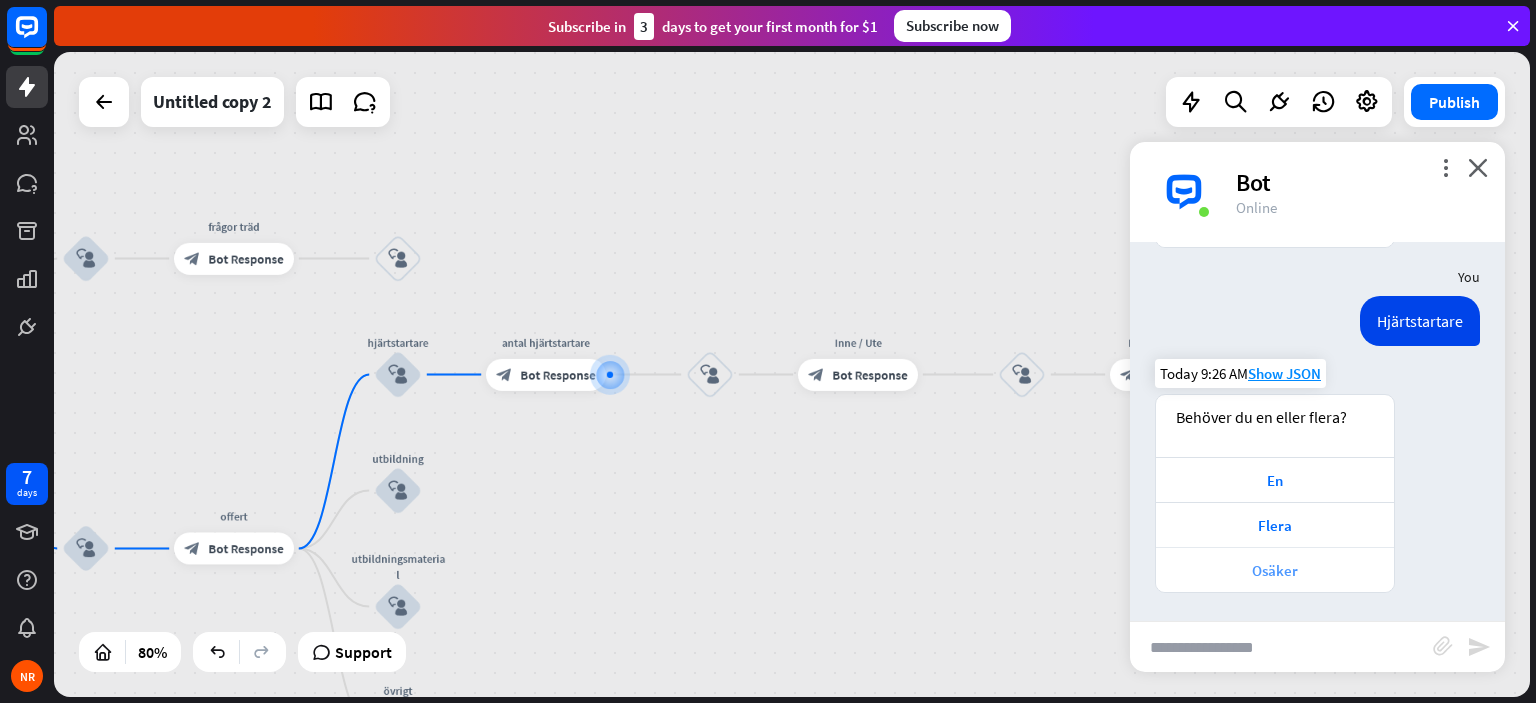 click on "Osäker" at bounding box center (1275, 569) 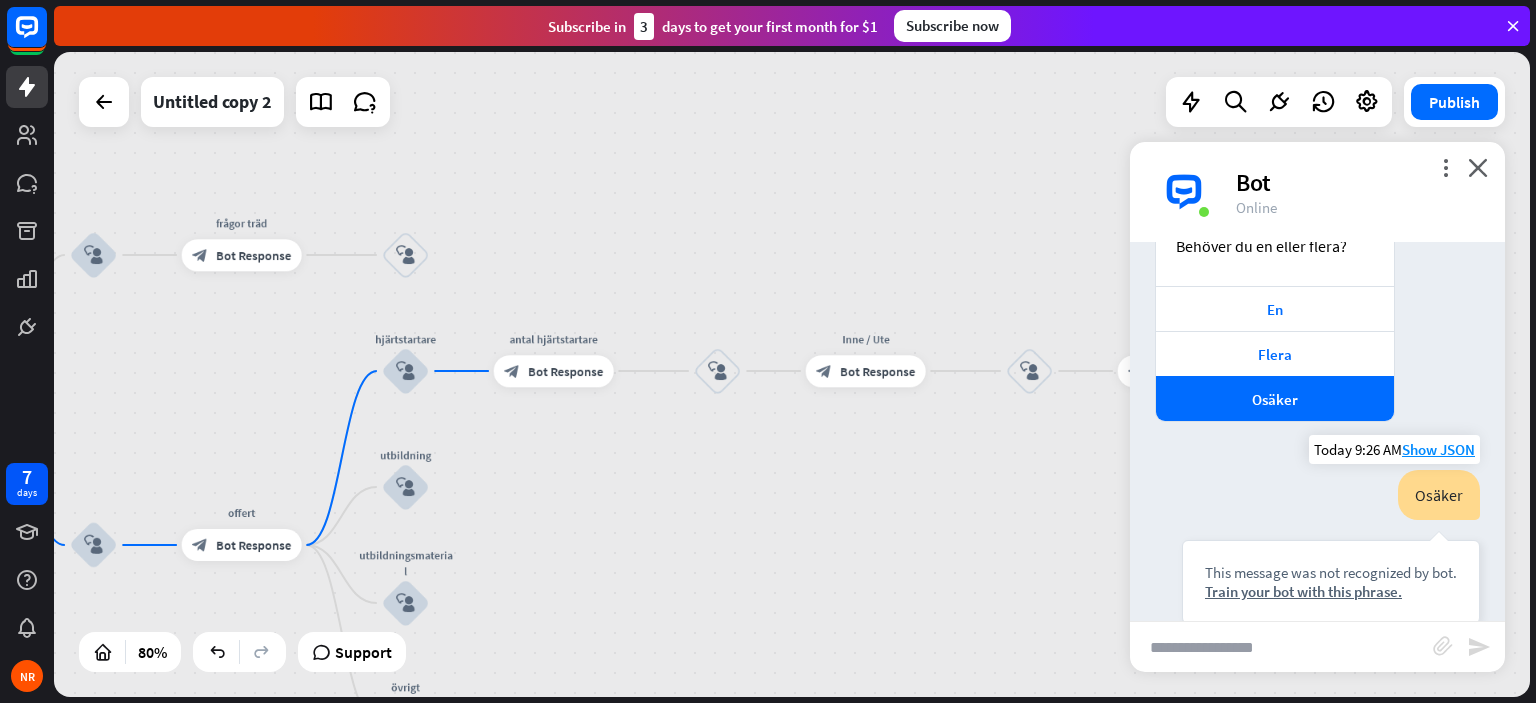 scroll, scrollTop: 714, scrollLeft: 0, axis: vertical 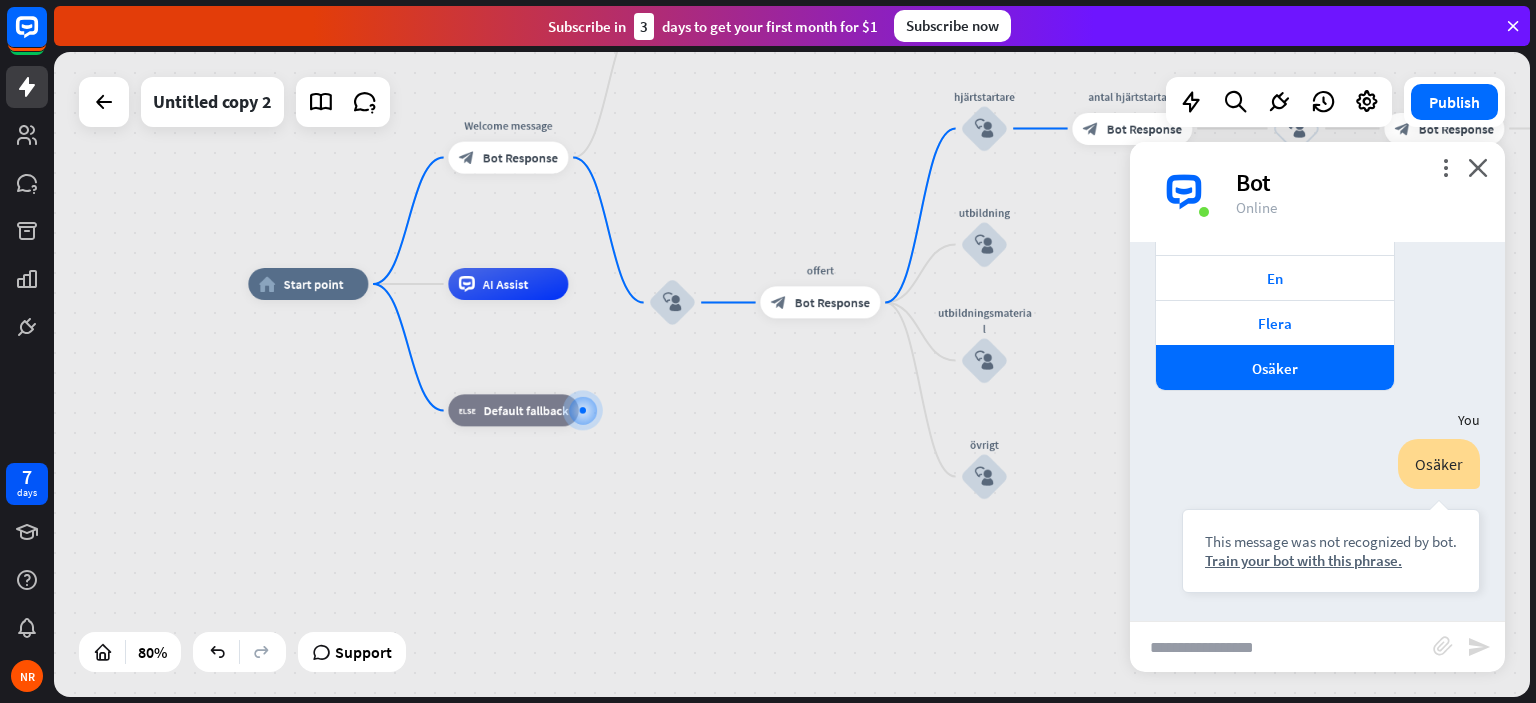 drag, startPoint x: 1096, startPoint y: 273, endPoint x: 908, endPoint y: 455, distance: 261.6639 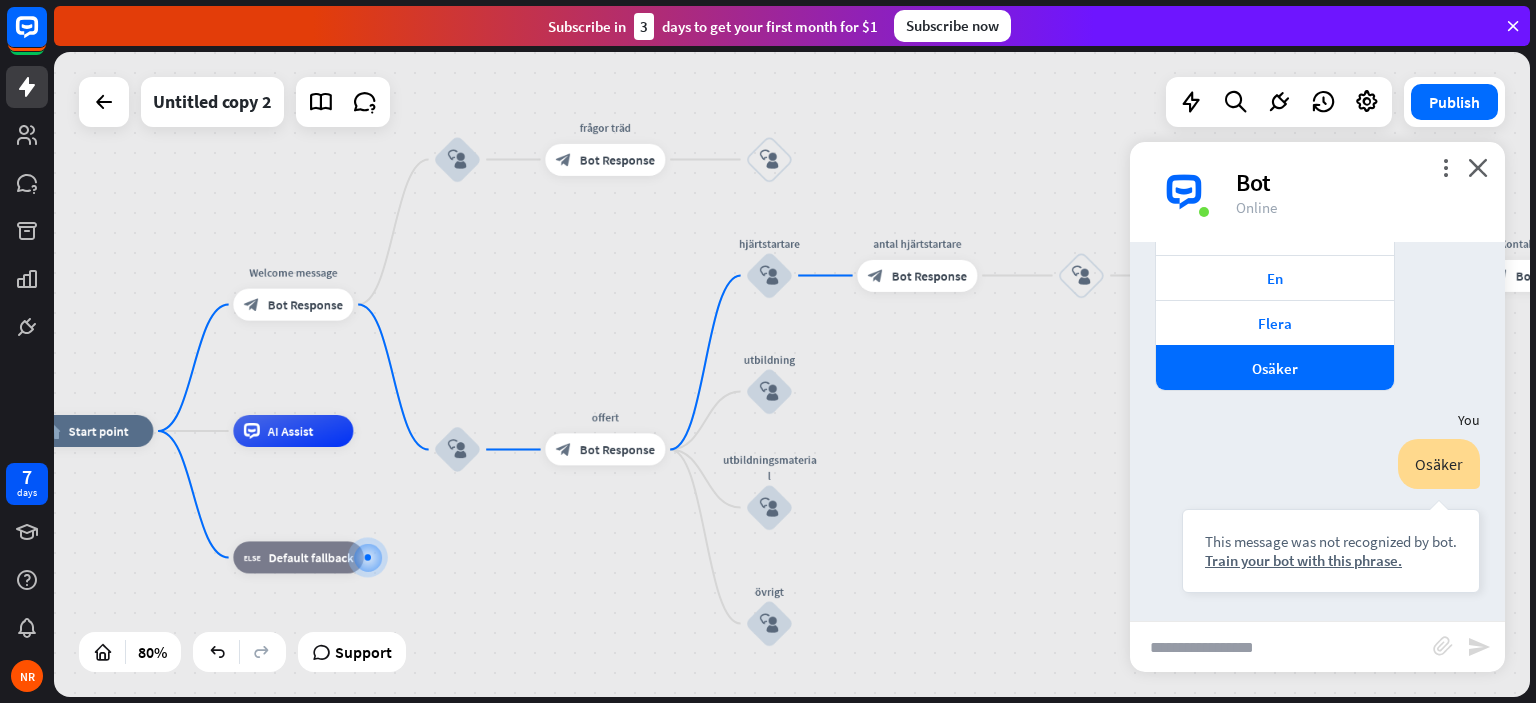 drag, startPoint x: 965, startPoint y: 378, endPoint x: 642, endPoint y: 401, distance: 323.81784 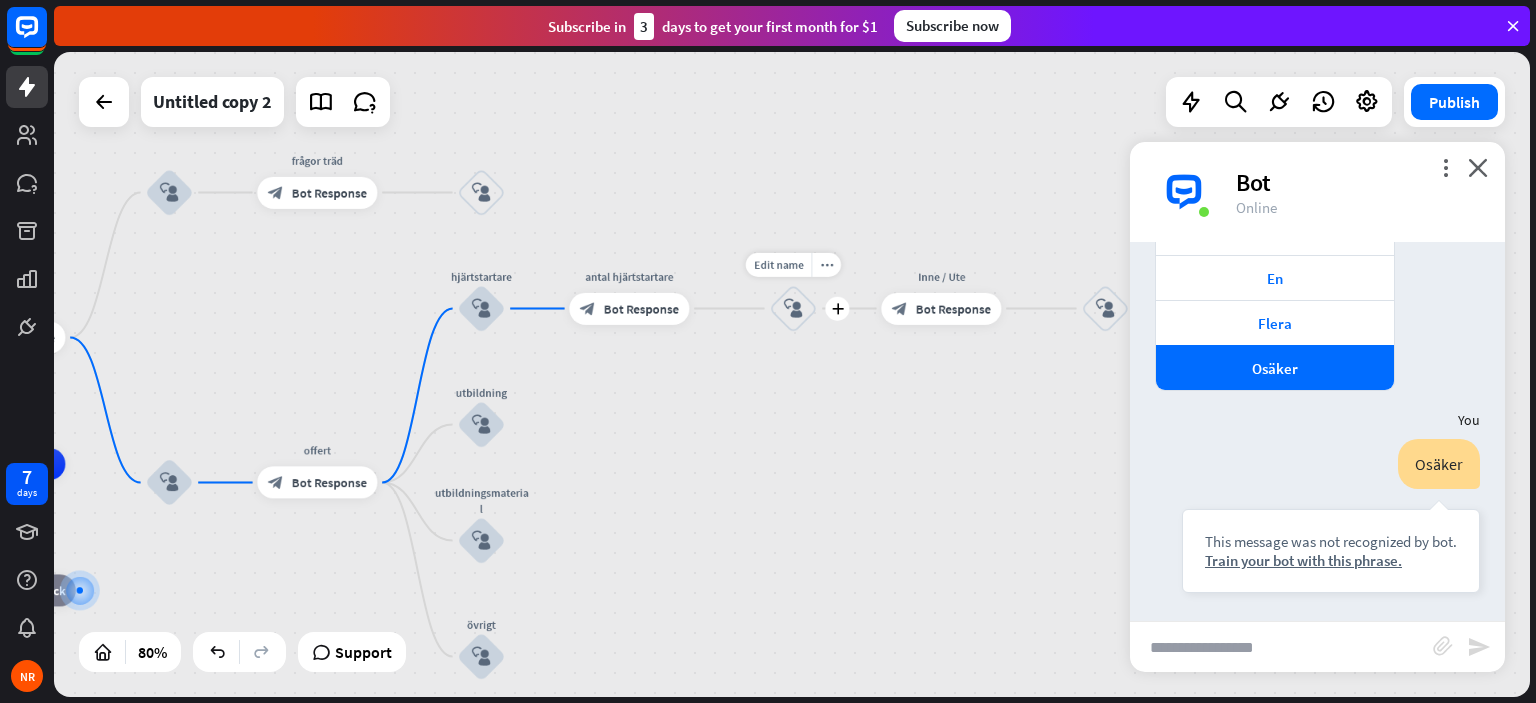 click on "block_user_input" at bounding box center [793, 308] 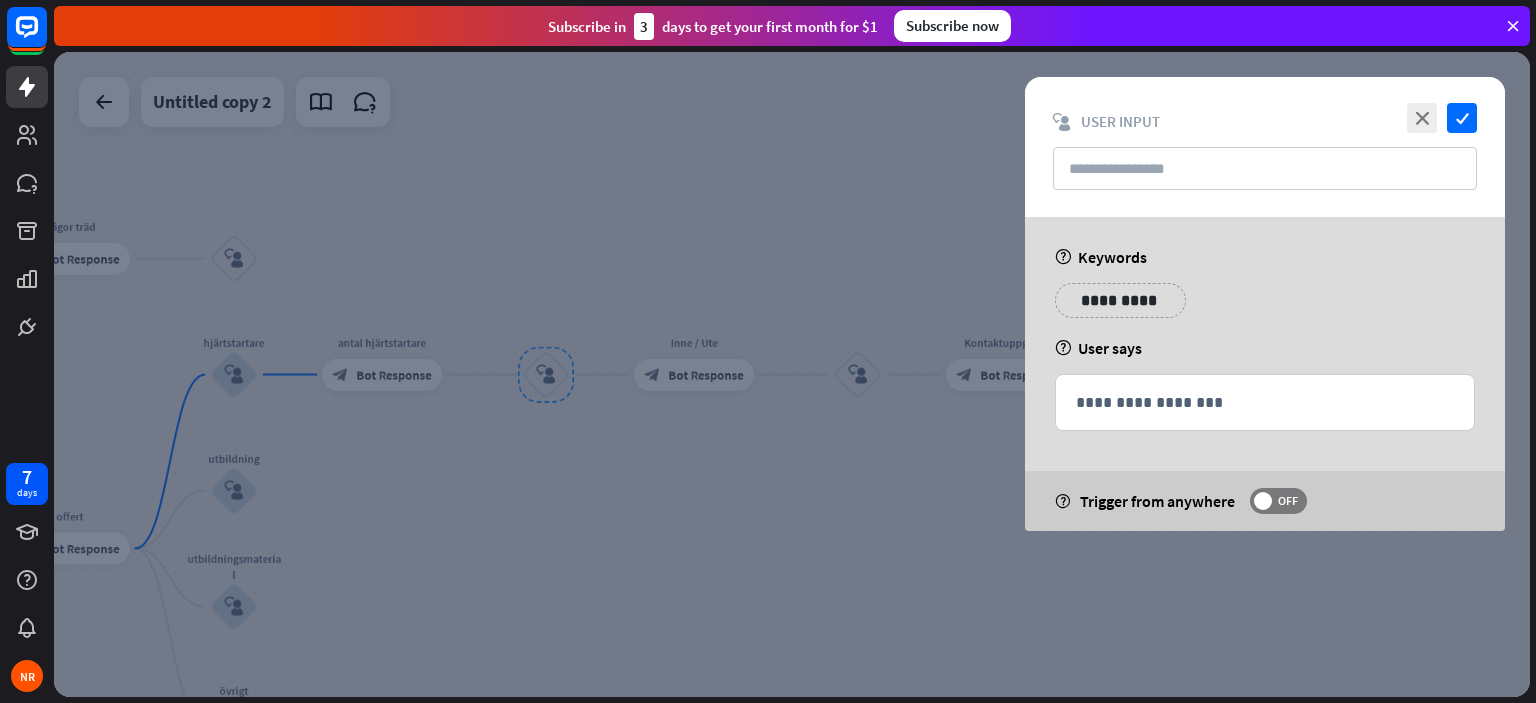 click on "**********" at bounding box center (1120, 300) 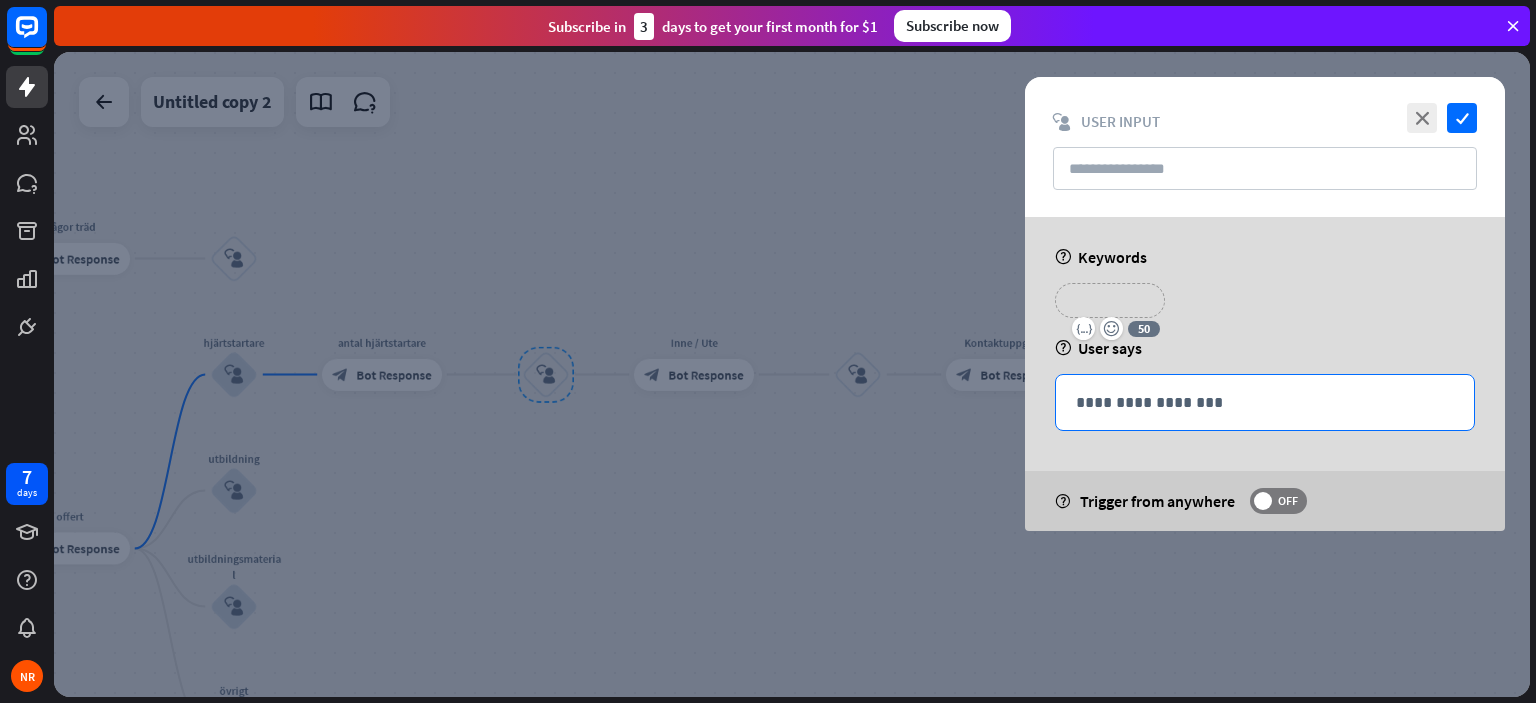 click on "**********" at bounding box center (1265, 402) 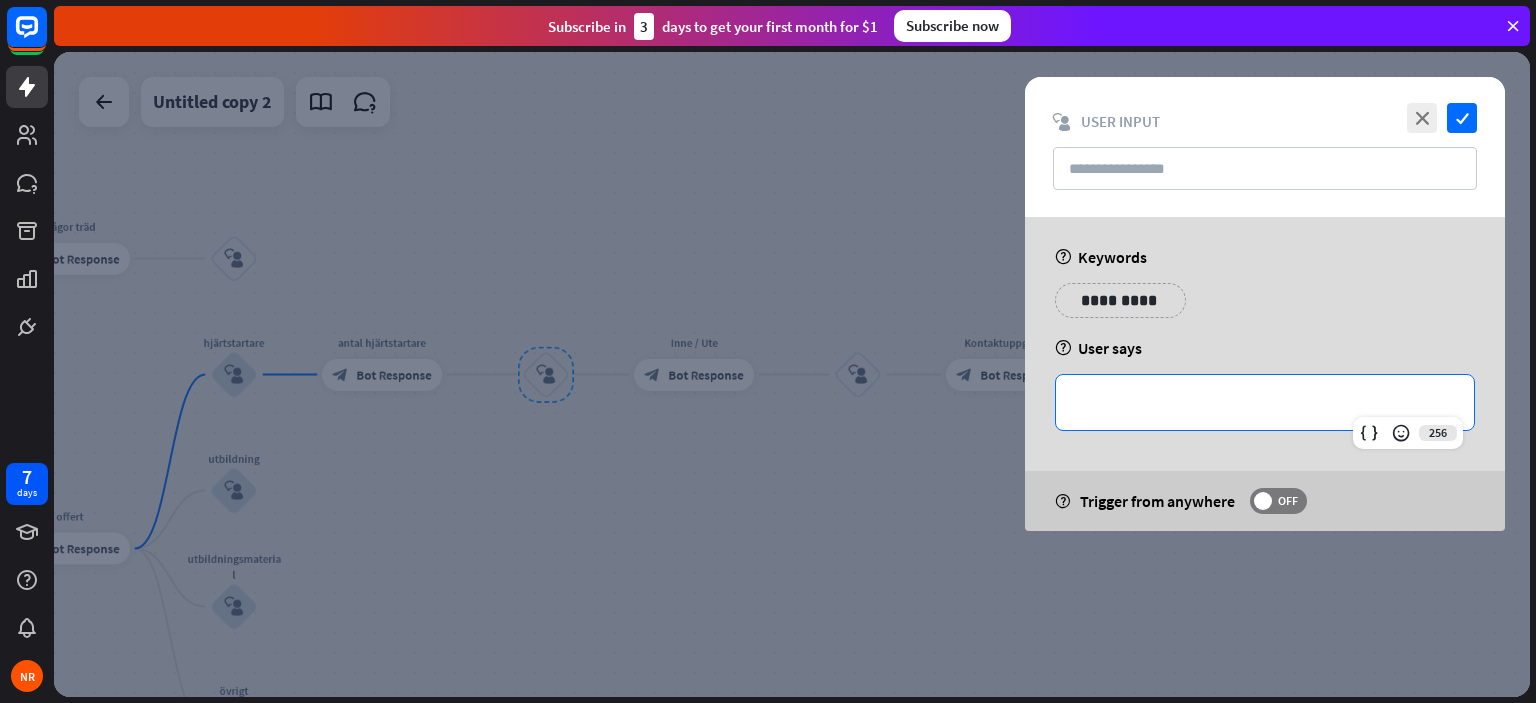 type 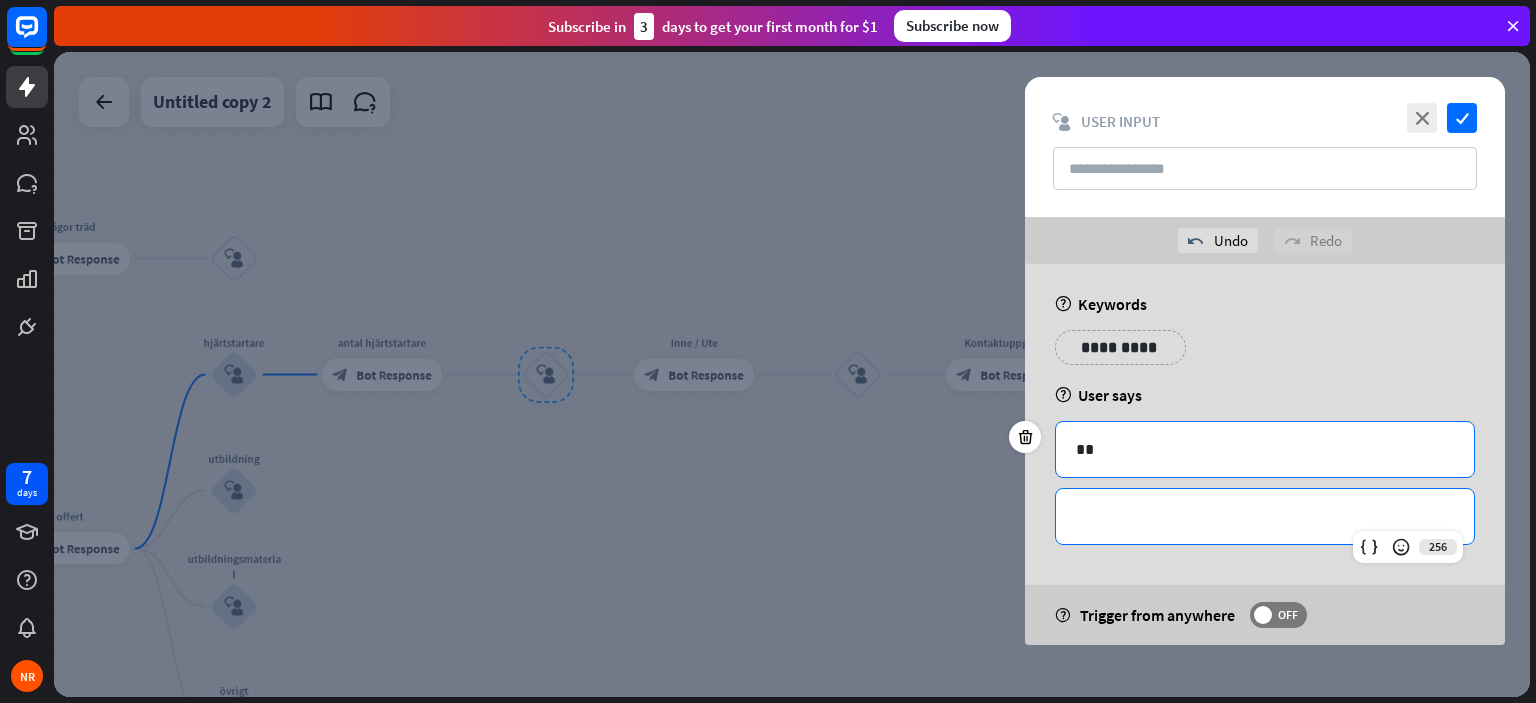 type 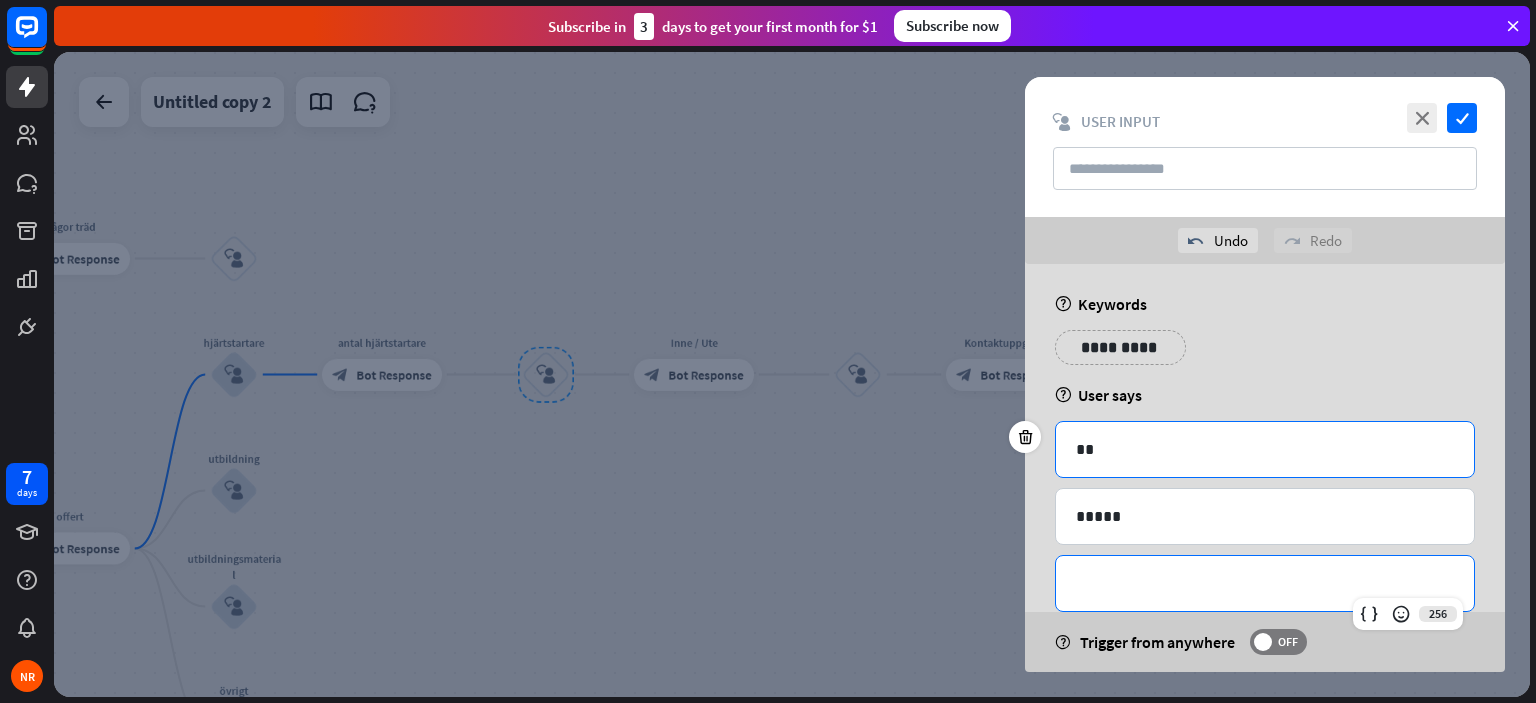 type 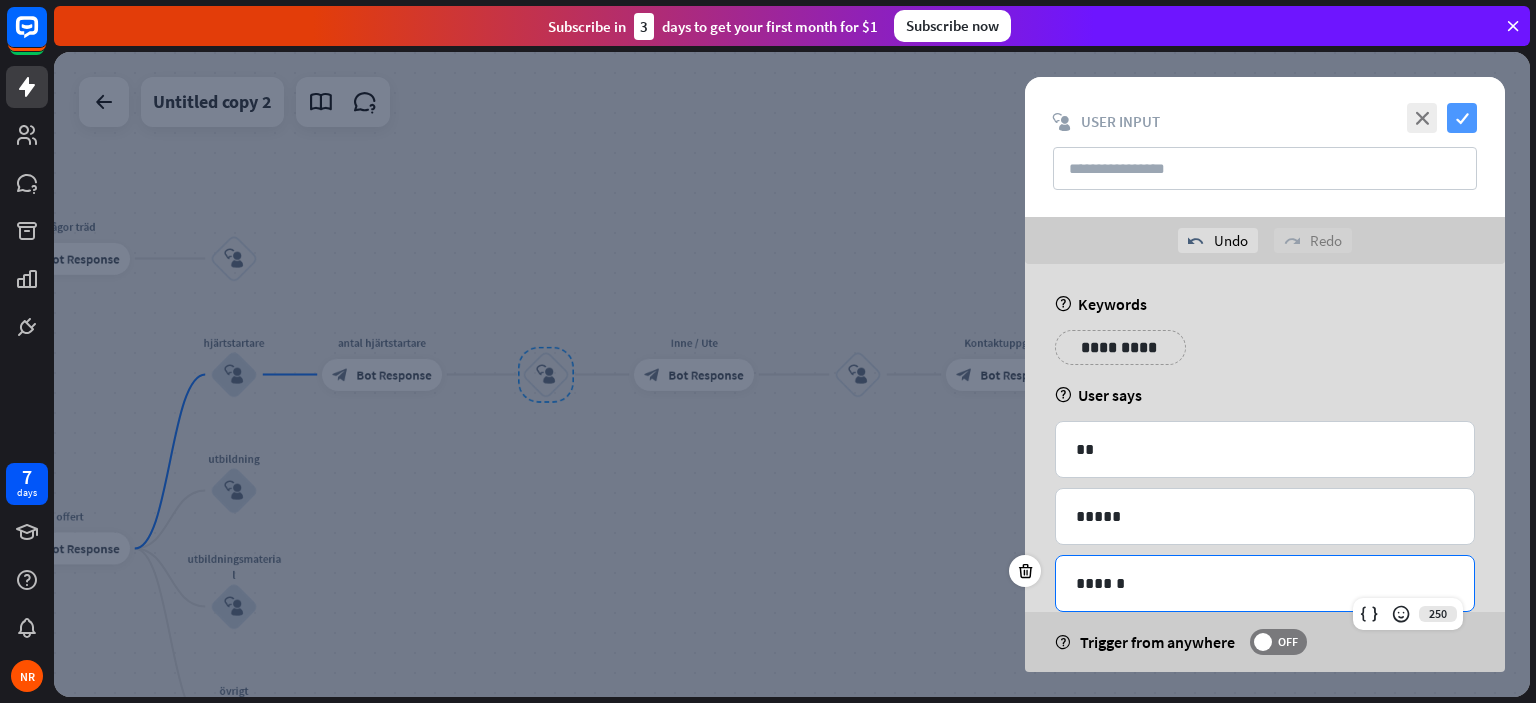 click on "check" at bounding box center (1462, 118) 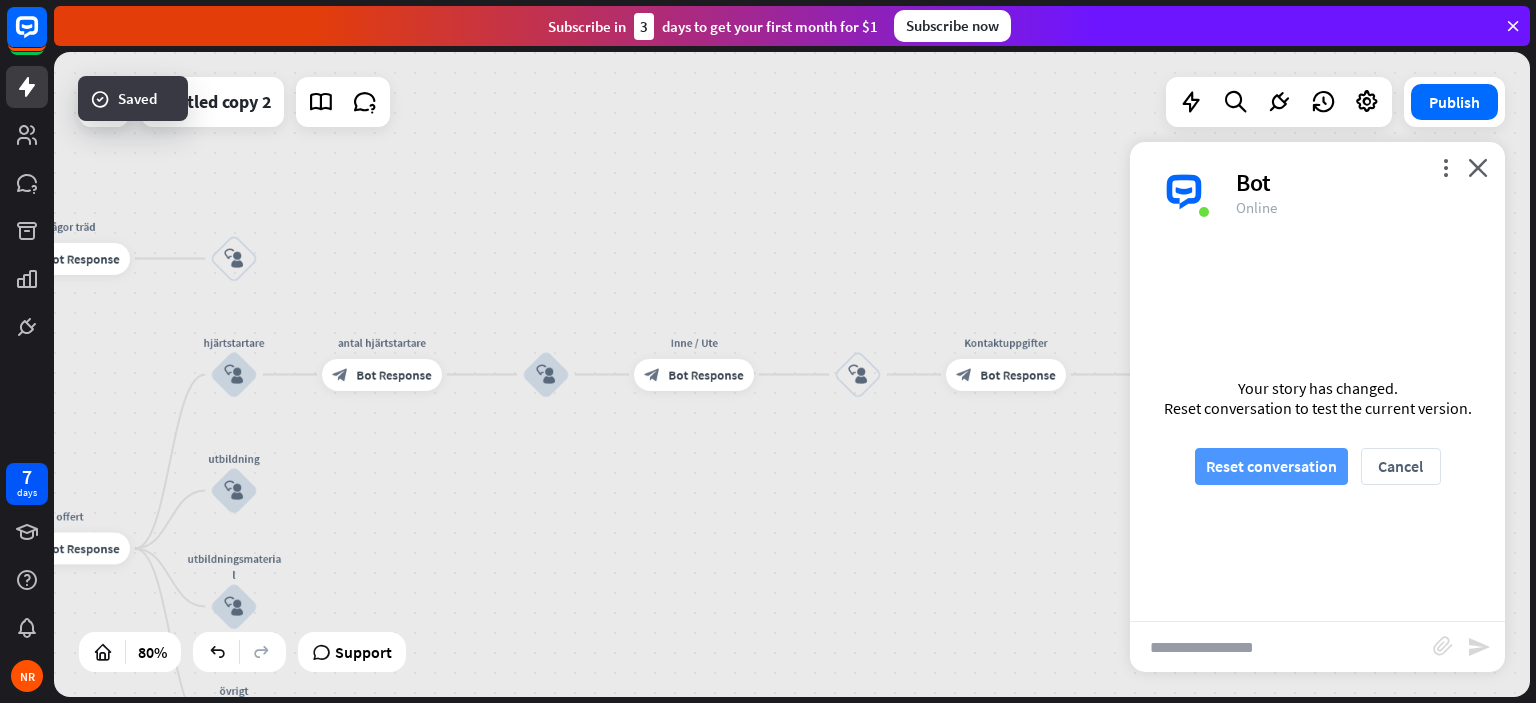 click on "Reset conversation" at bounding box center (1271, 466) 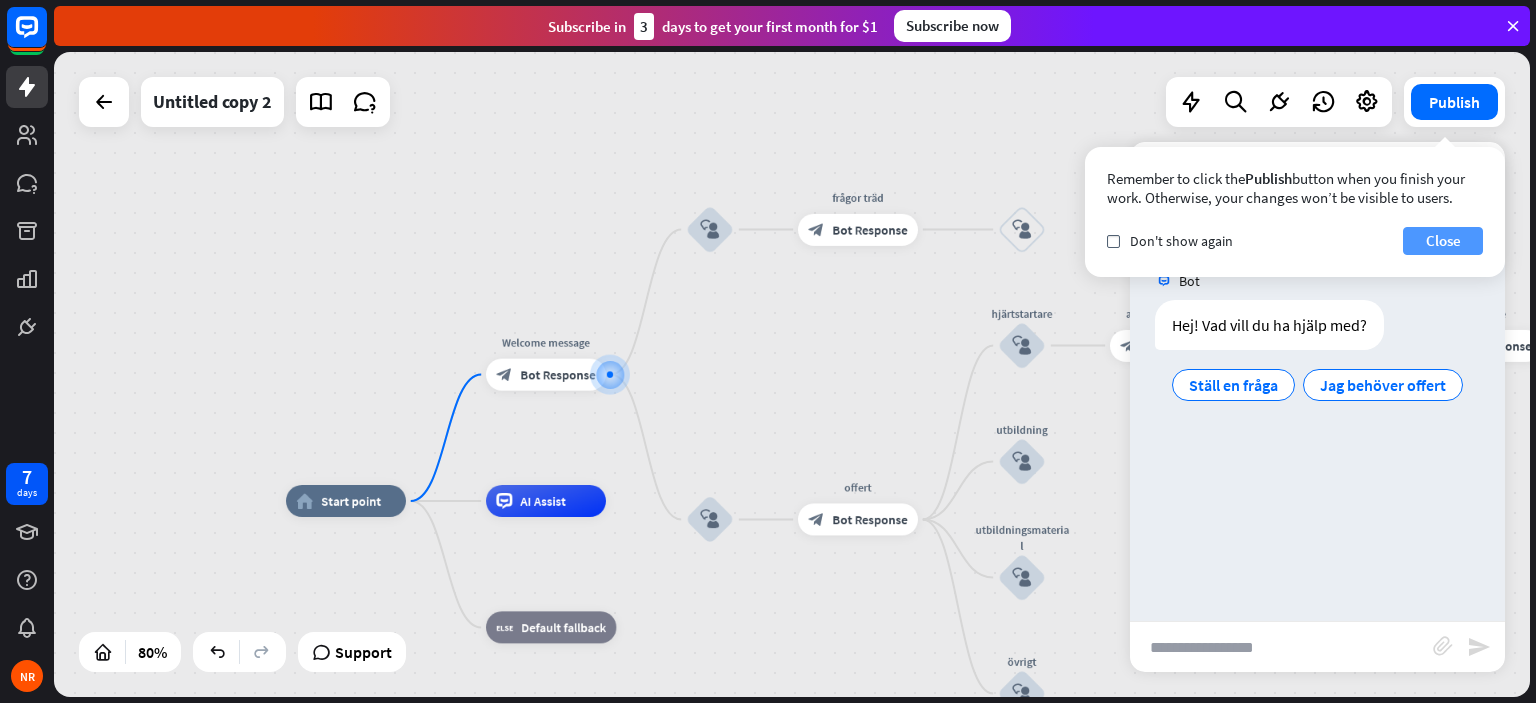 click on "Close" at bounding box center [1443, 241] 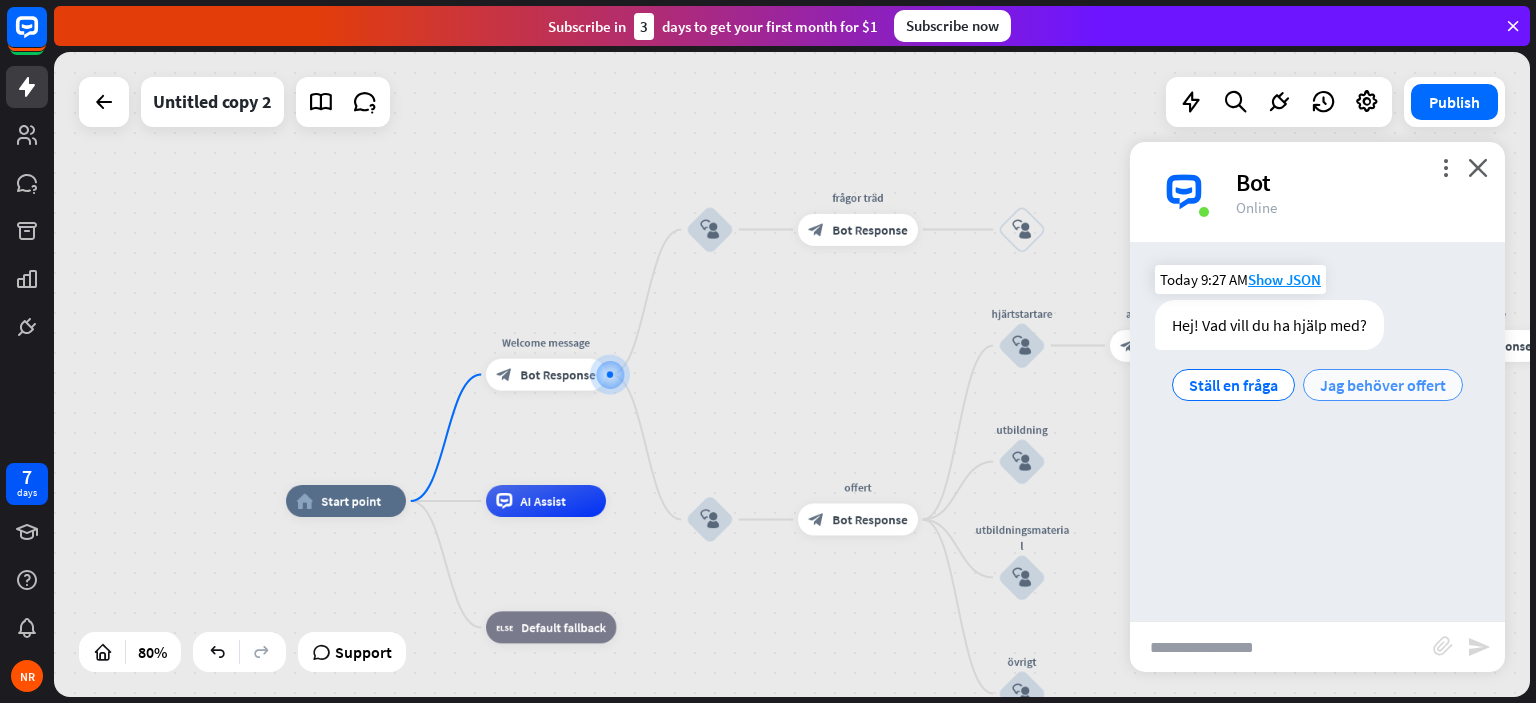 click on "Jag behöver offert" at bounding box center (1383, 385) 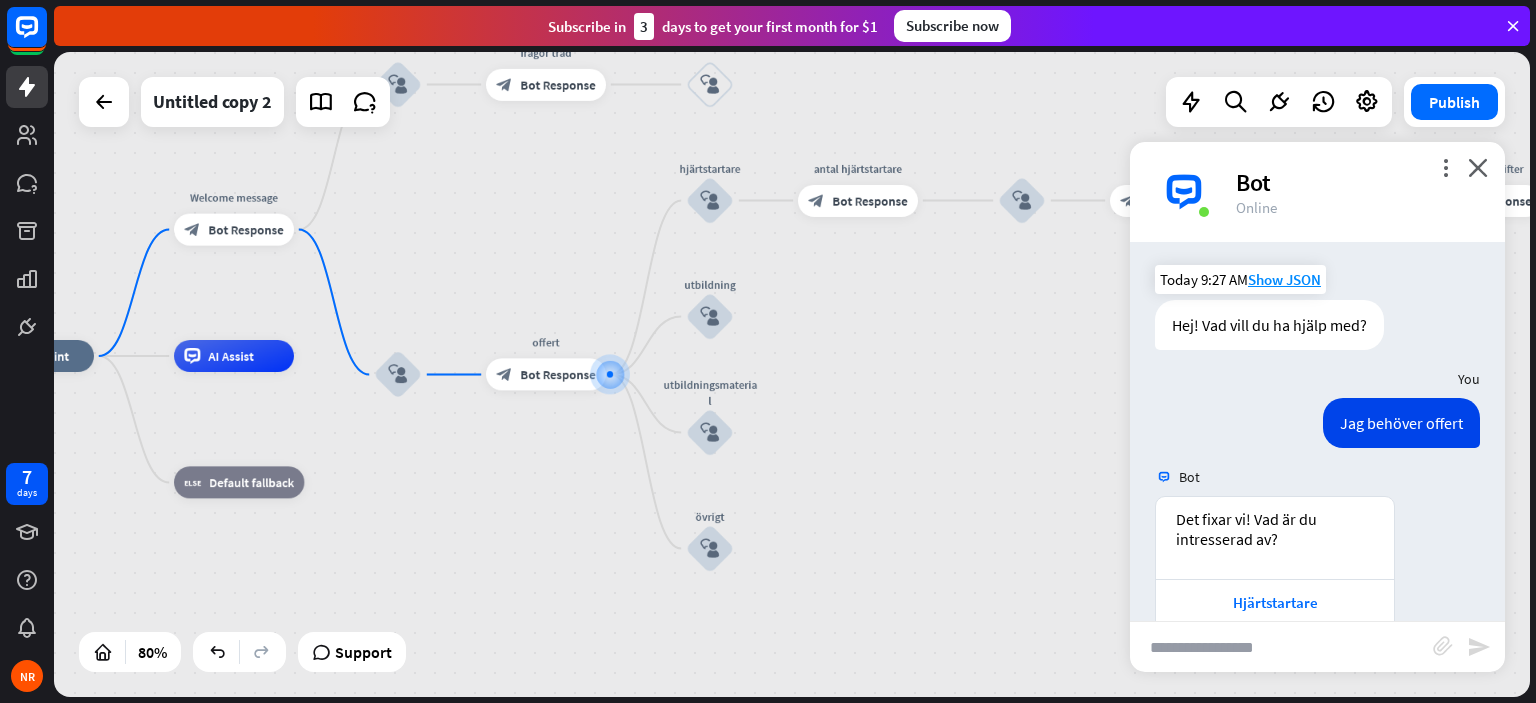 scroll, scrollTop: 168, scrollLeft: 0, axis: vertical 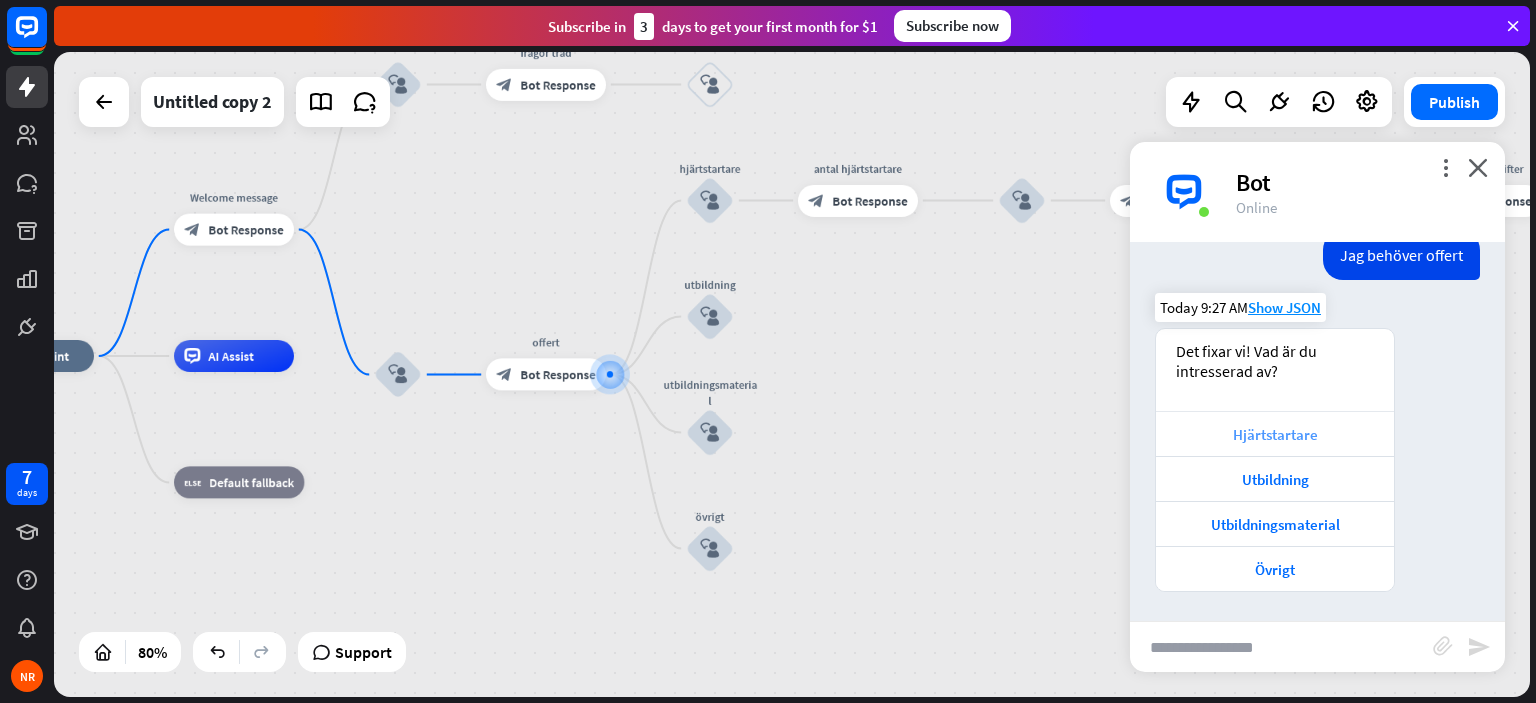click on "Hjärtstartare" at bounding box center [1275, 434] 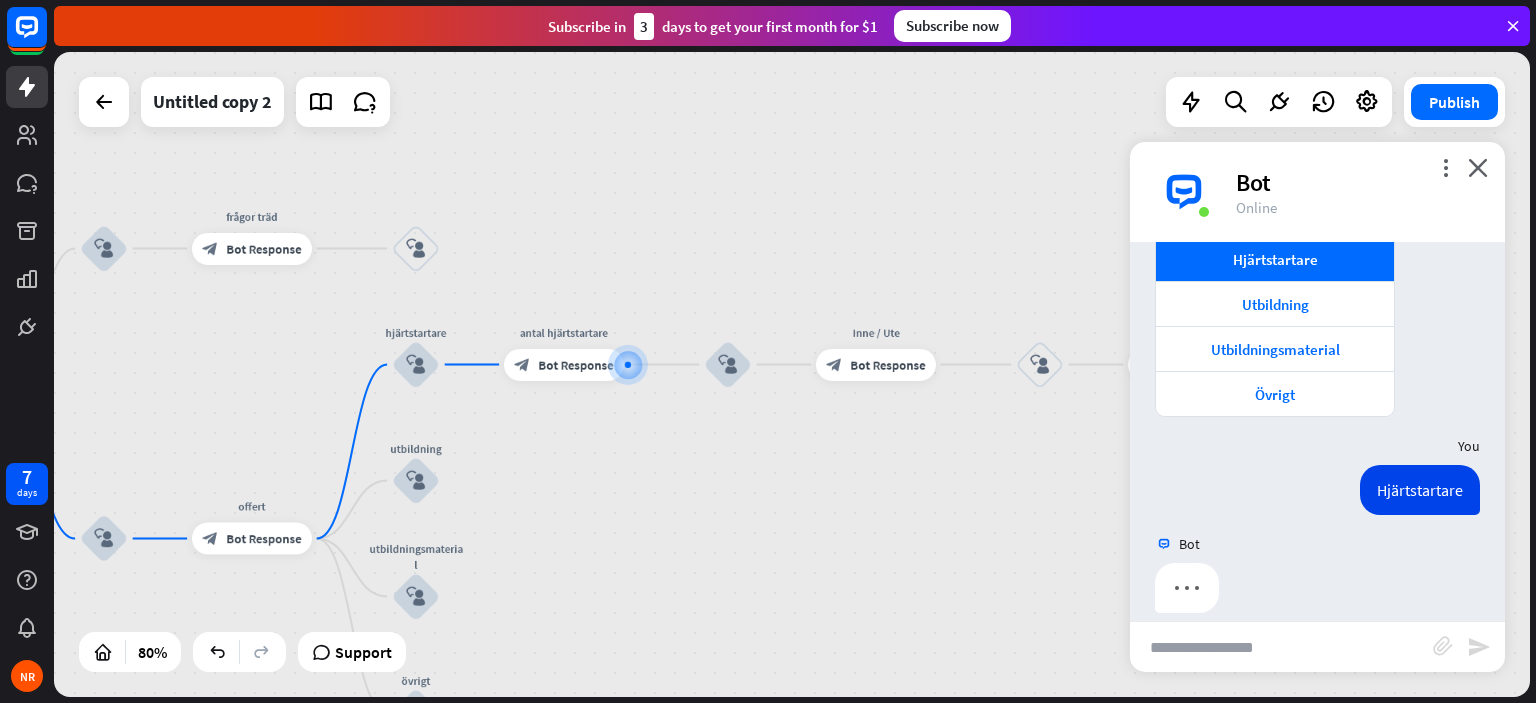 scroll, scrollTop: 364, scrollLeft: 0, axis: vertical 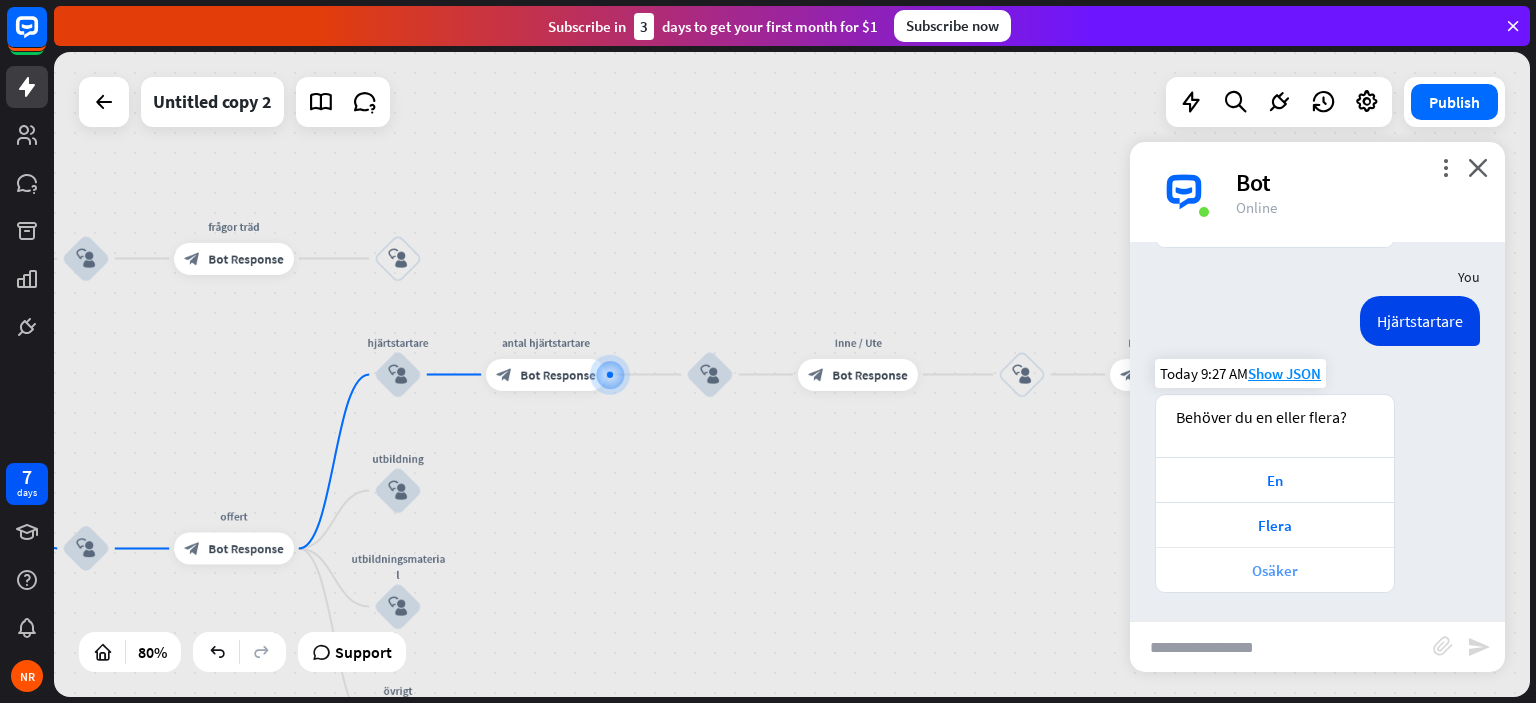 click on "Osäker" at bounding box center [1275, 570] 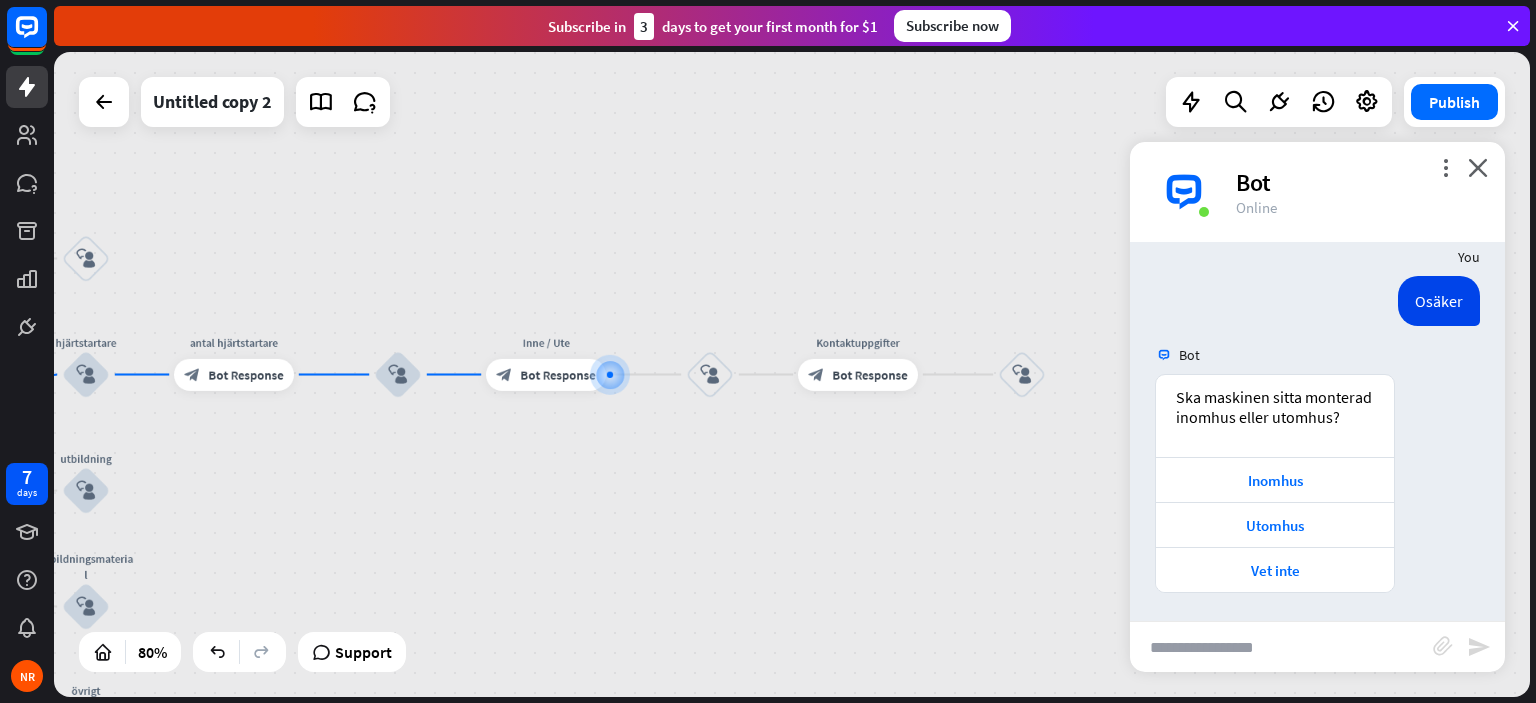 scroll, scrollTop: 877, scrollLeft: 0, axis: vertical 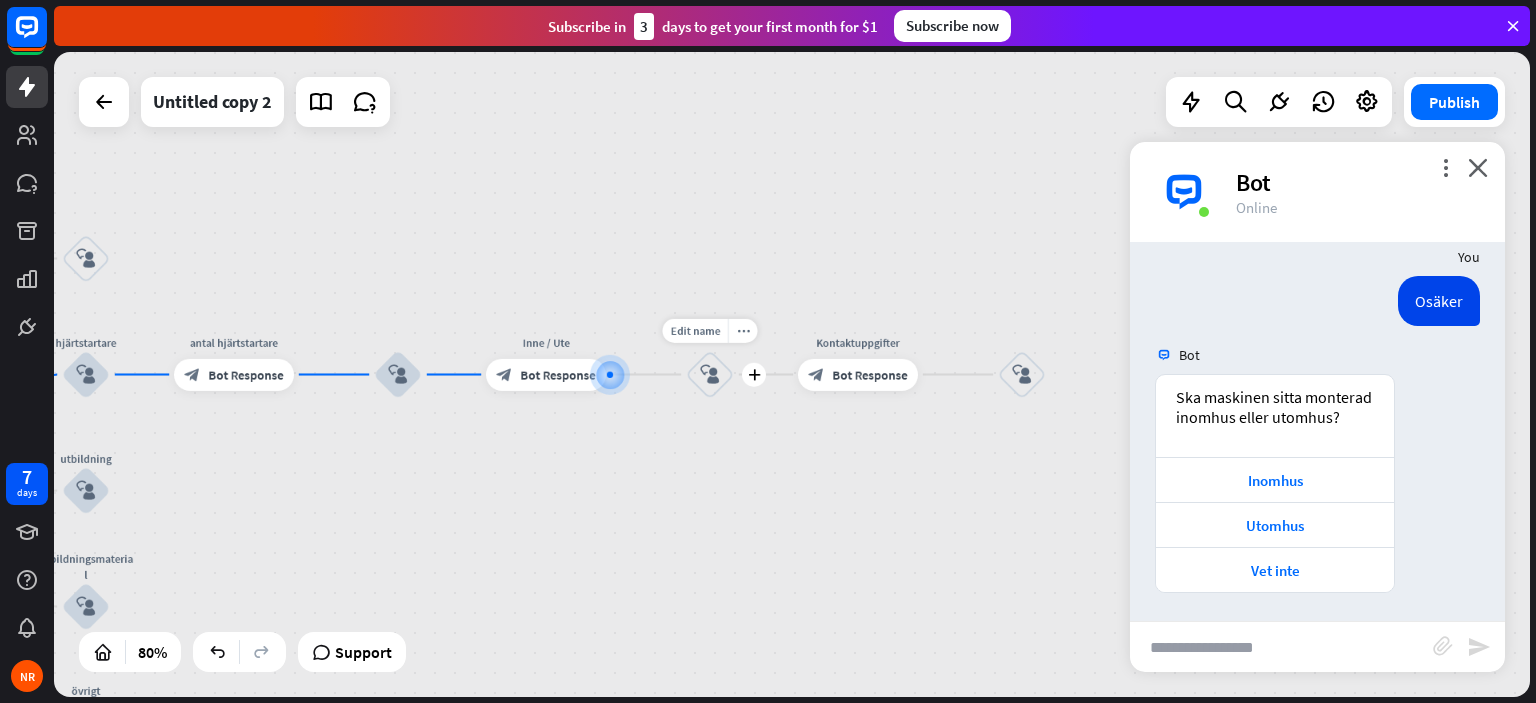 click on "block_user_input" at bounding box center (710, 375) 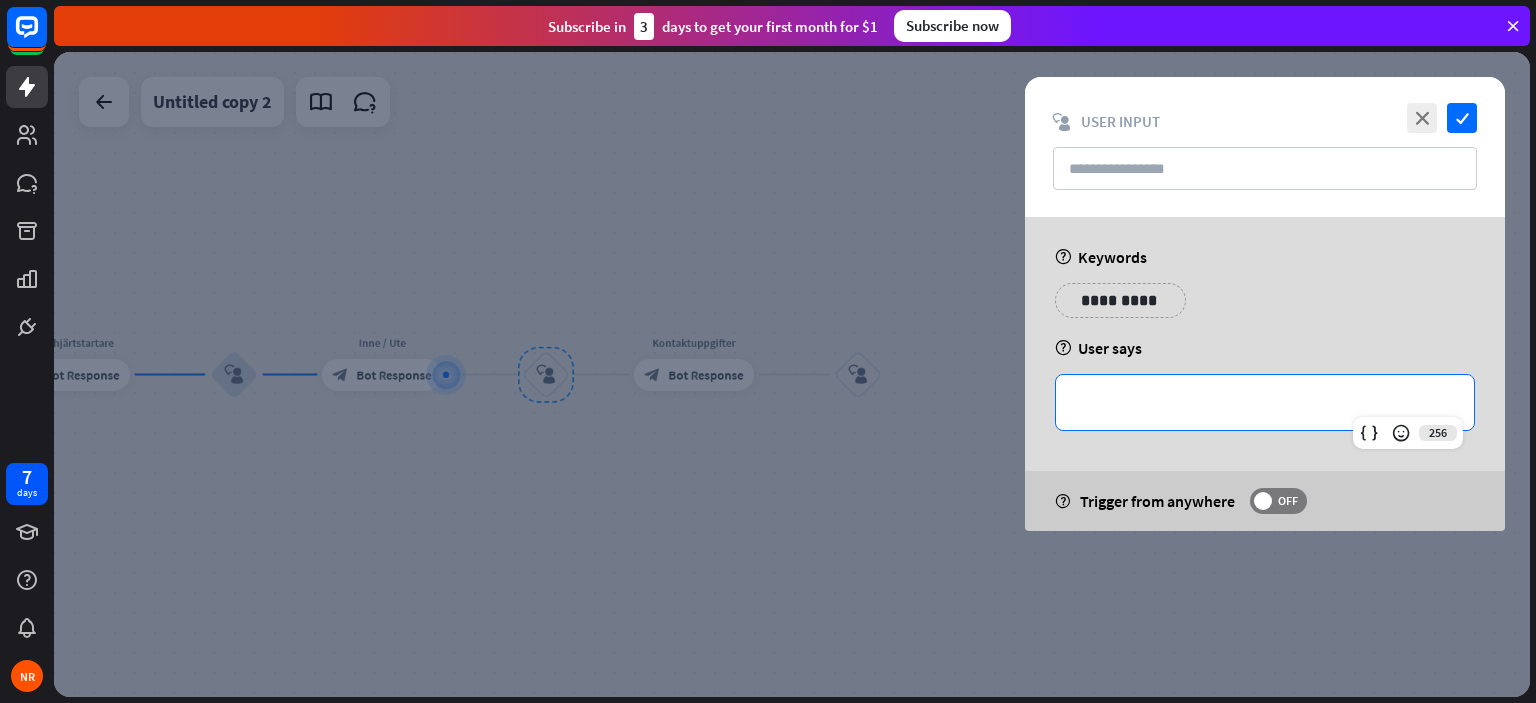 click on "**********" at bounding box center [1265, 402] 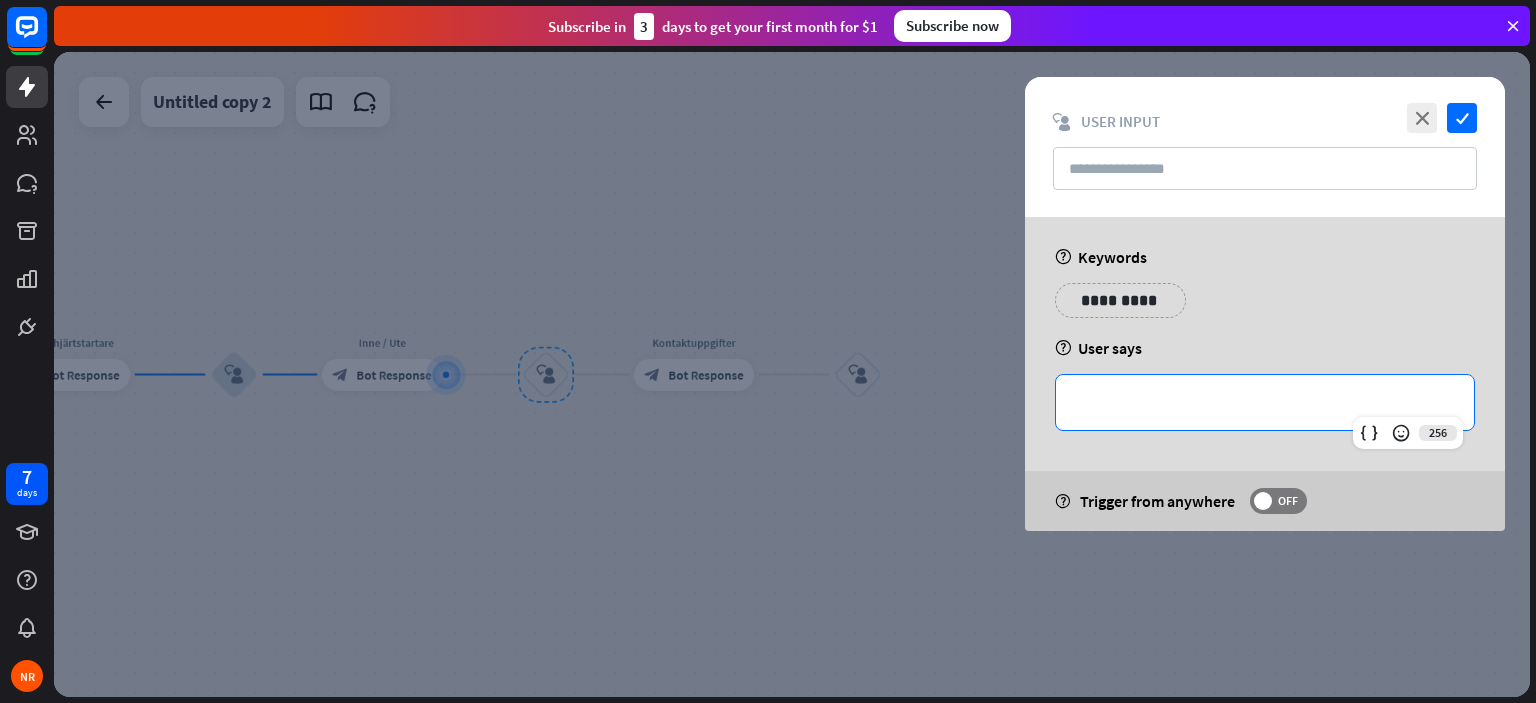 type 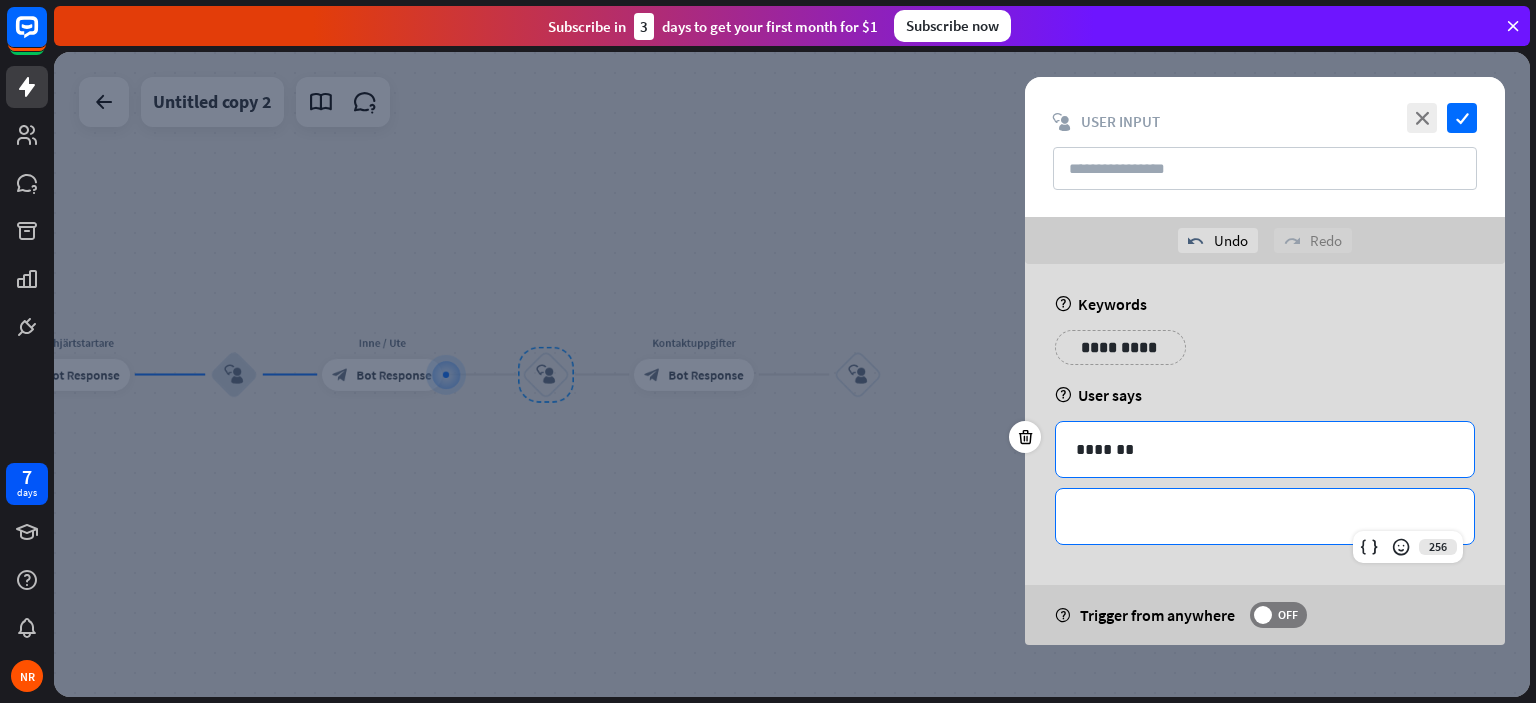 type 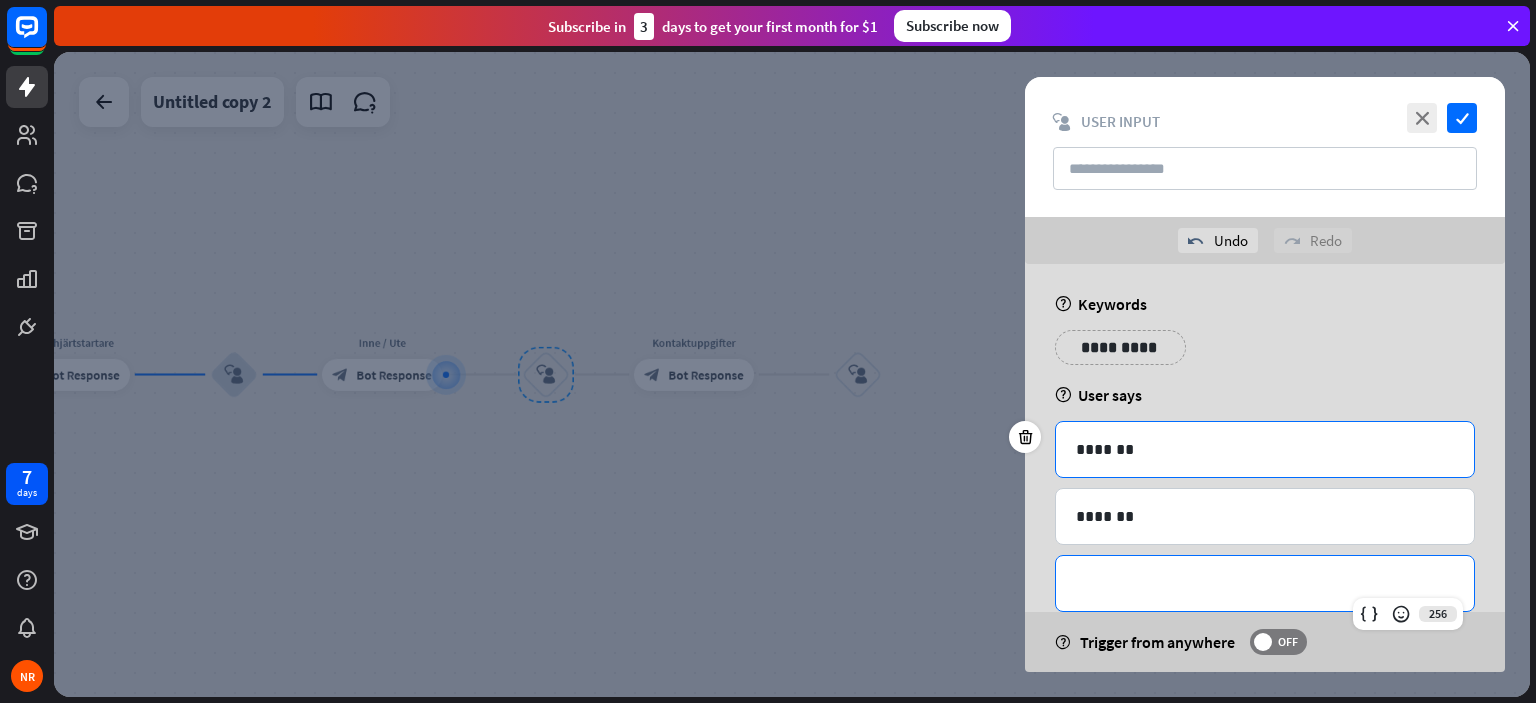 type 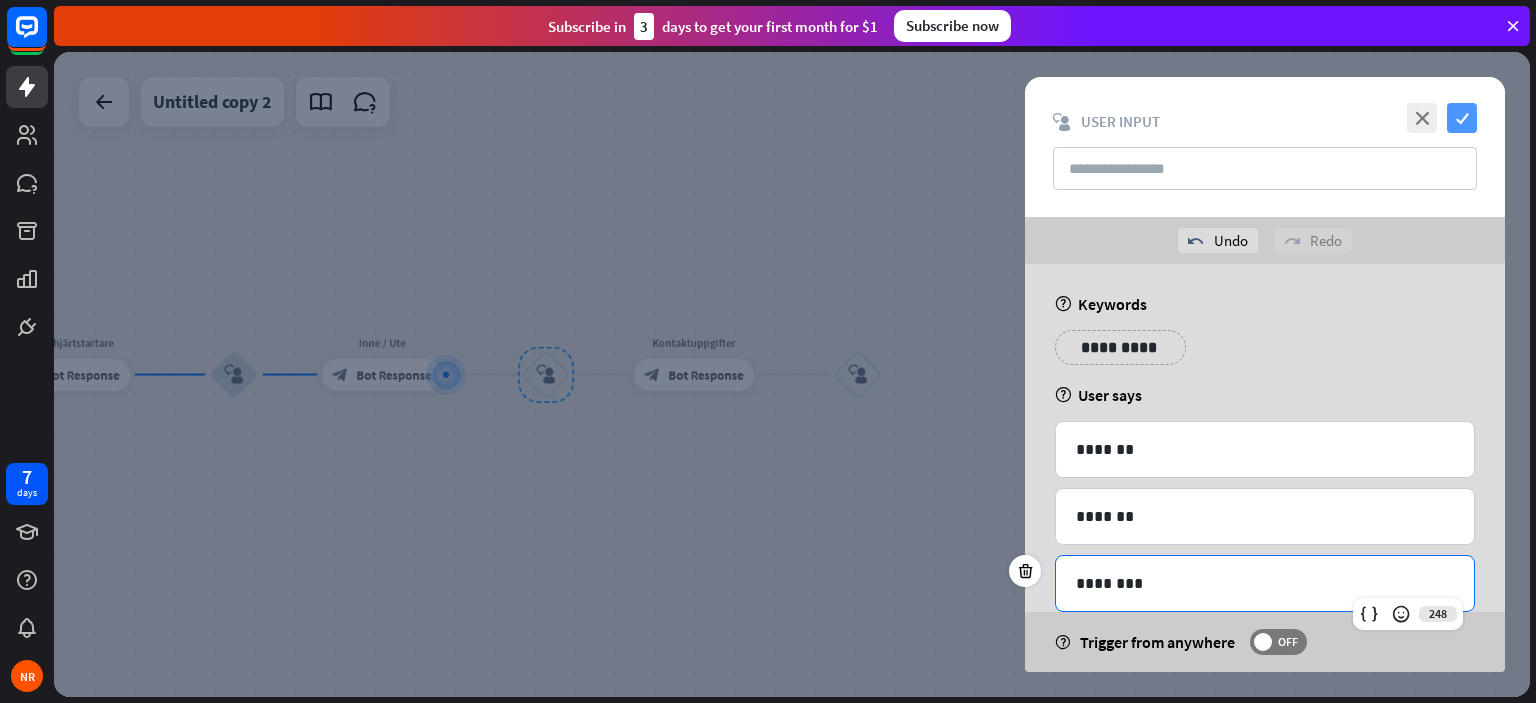 click on "check" at bounding box center (1462, 118) 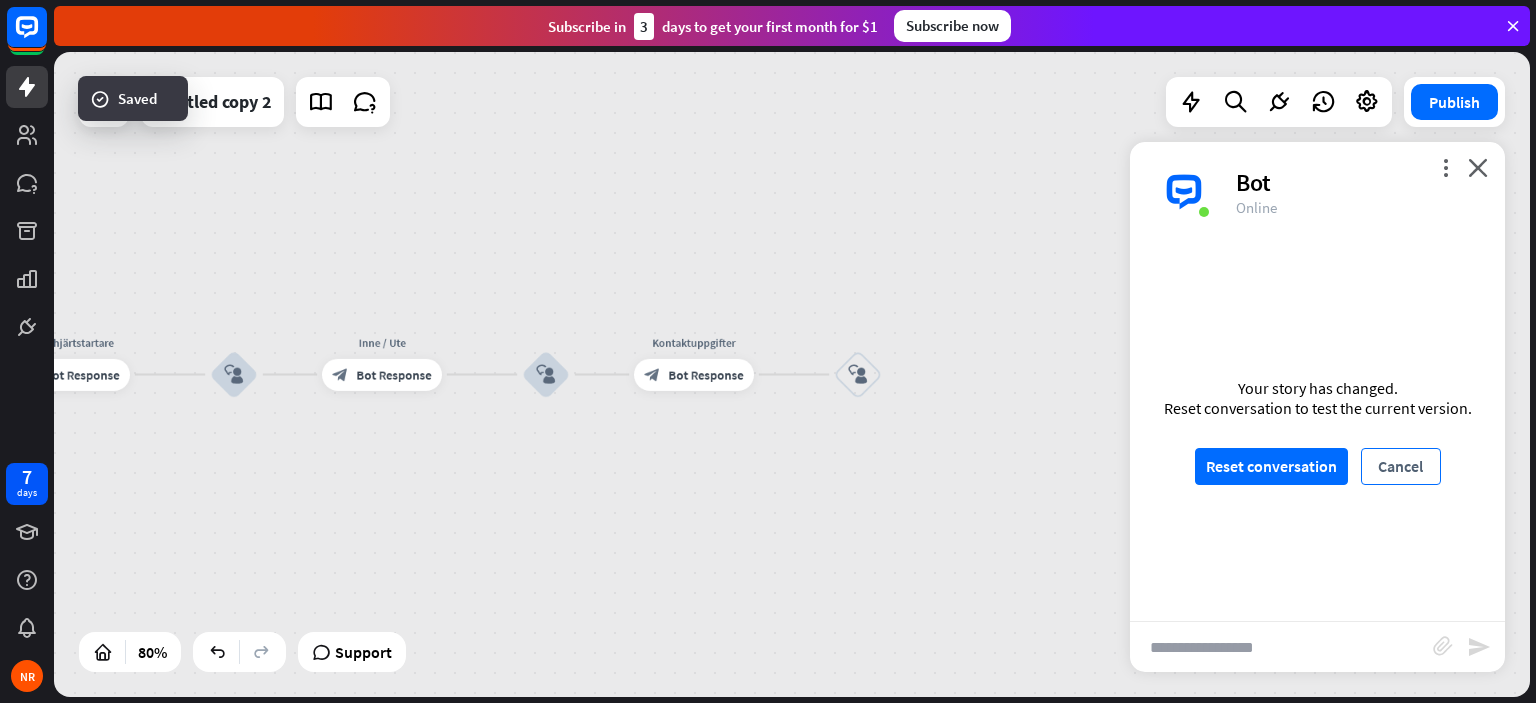click on "Cancel" at bounding box center (1401, 466) 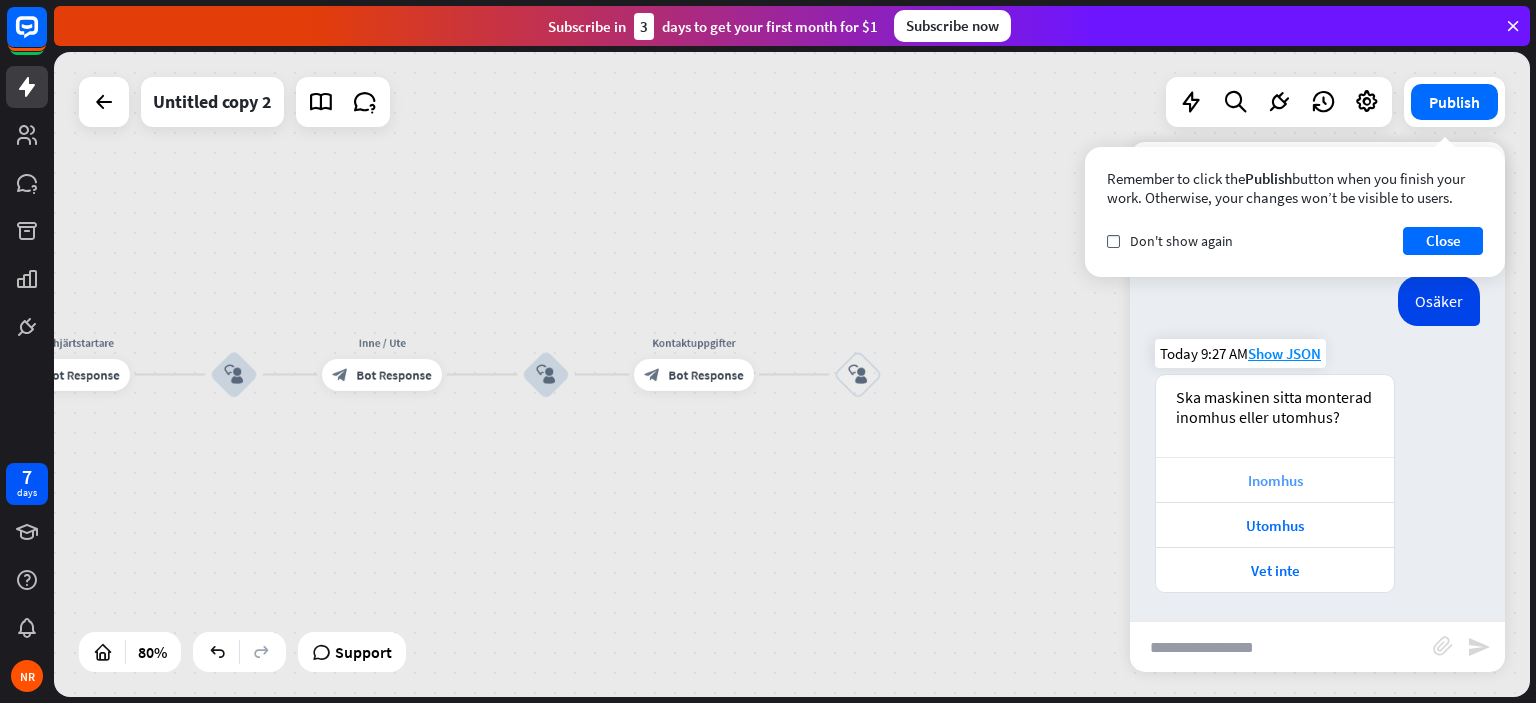 click on "Inomhus" at bounding box center (1275, 480) 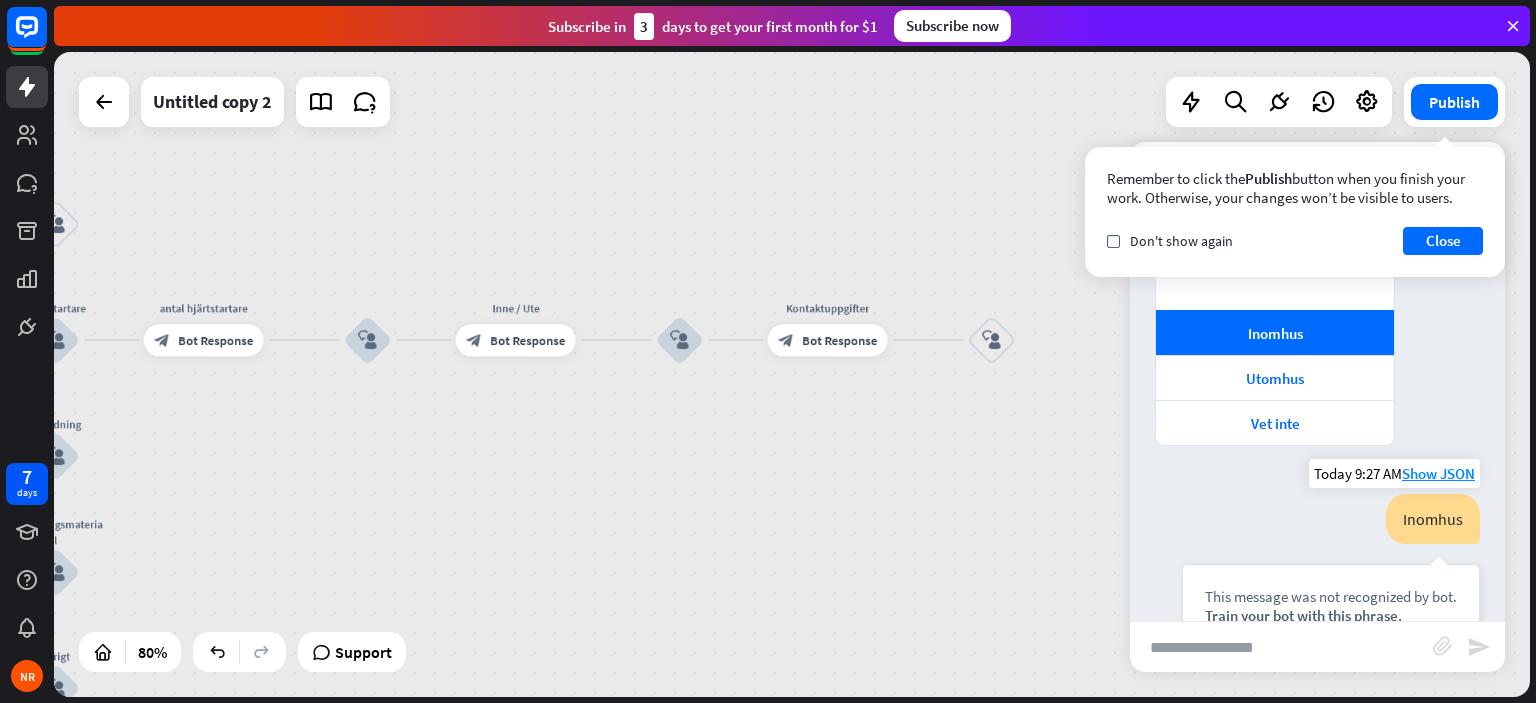scroll, scrollTop: 1079, scrollLeft: 0, axis: vertical 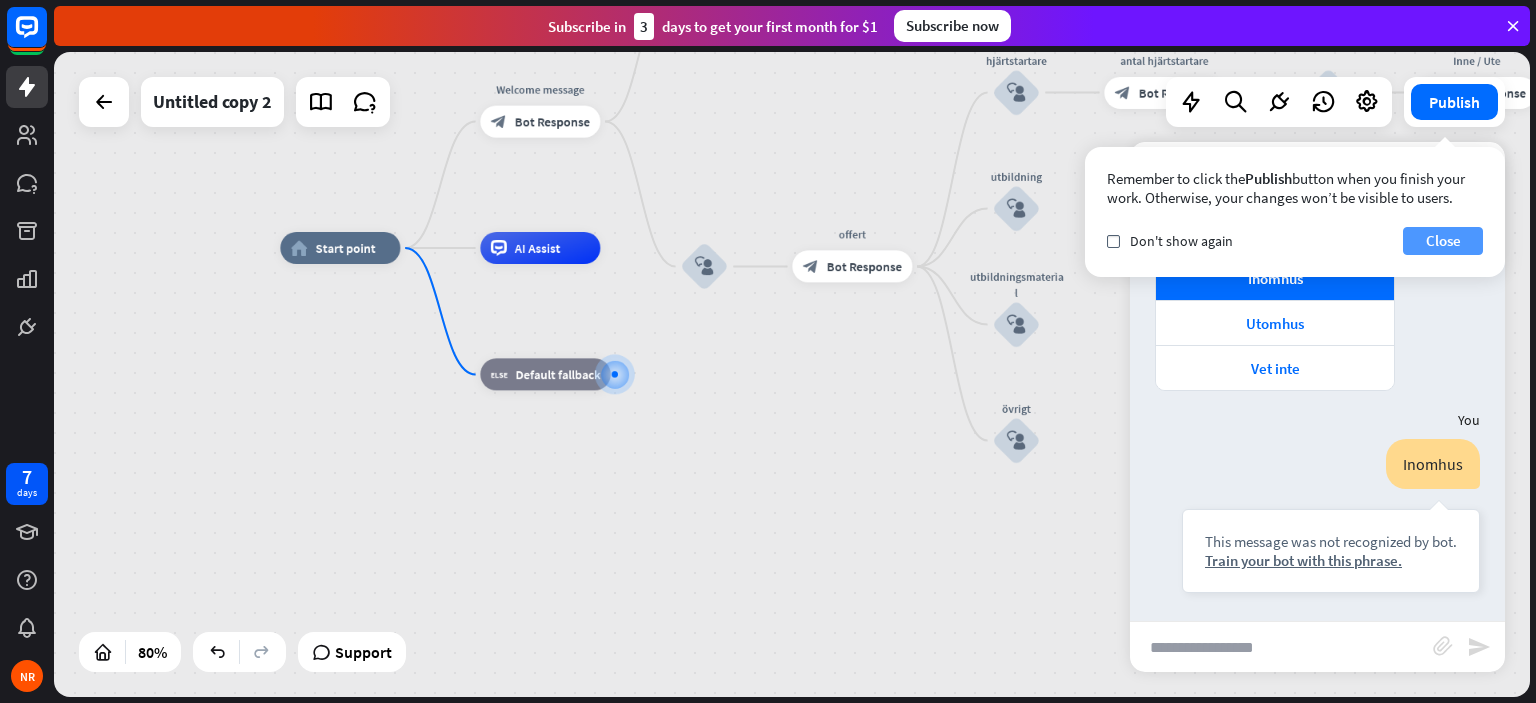 click on "Close" at bounding box center (1443, 241) 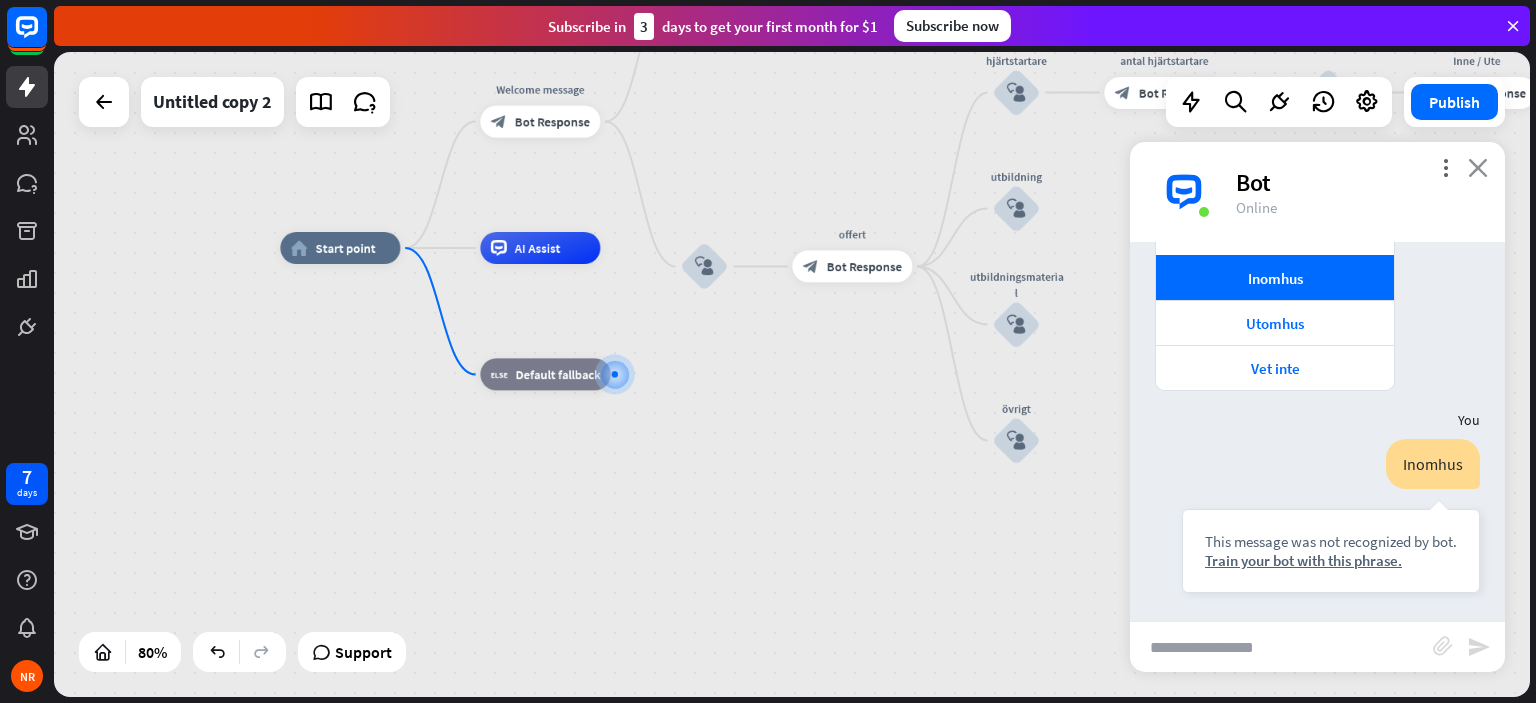 click on "close" at bounding box center [1478, 167] 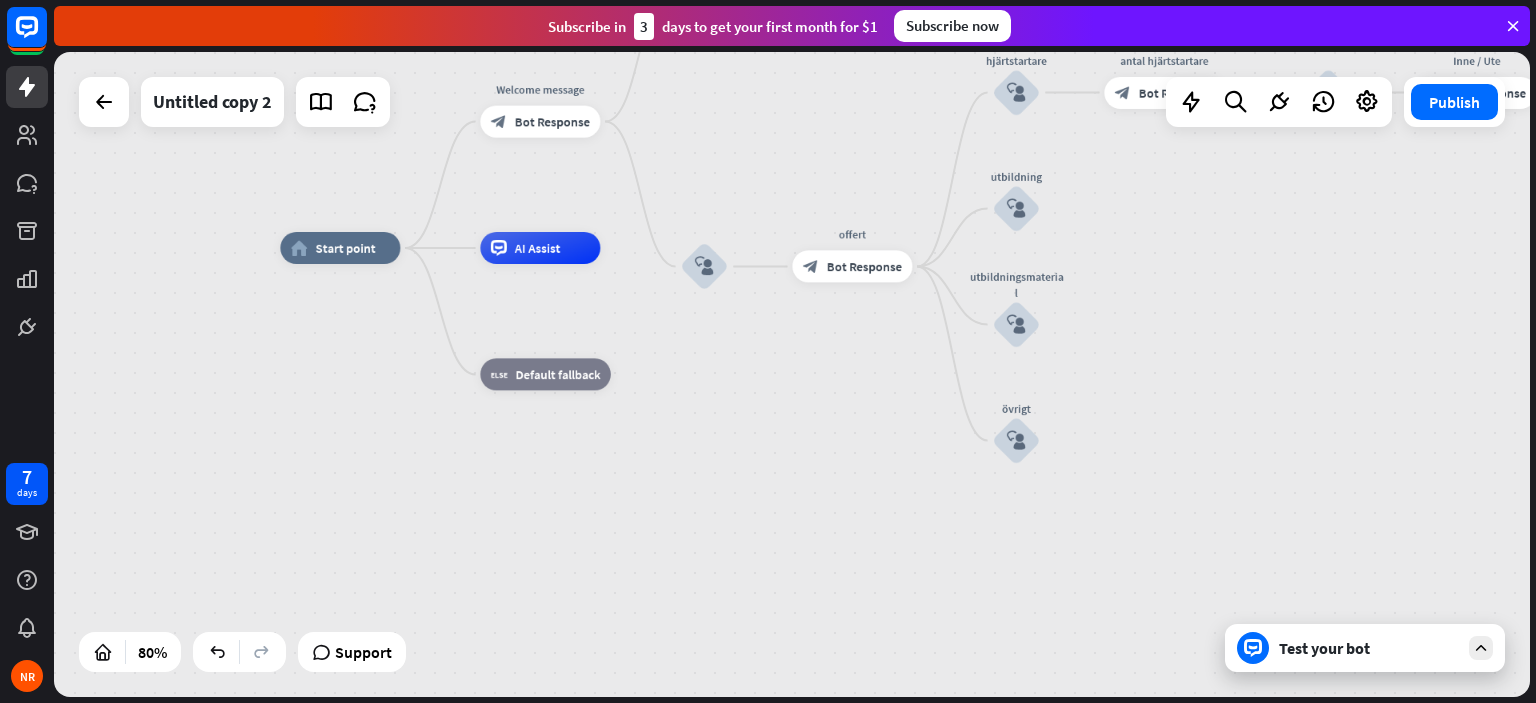 click on "Test your bot" at bounding box center [1365, 648] 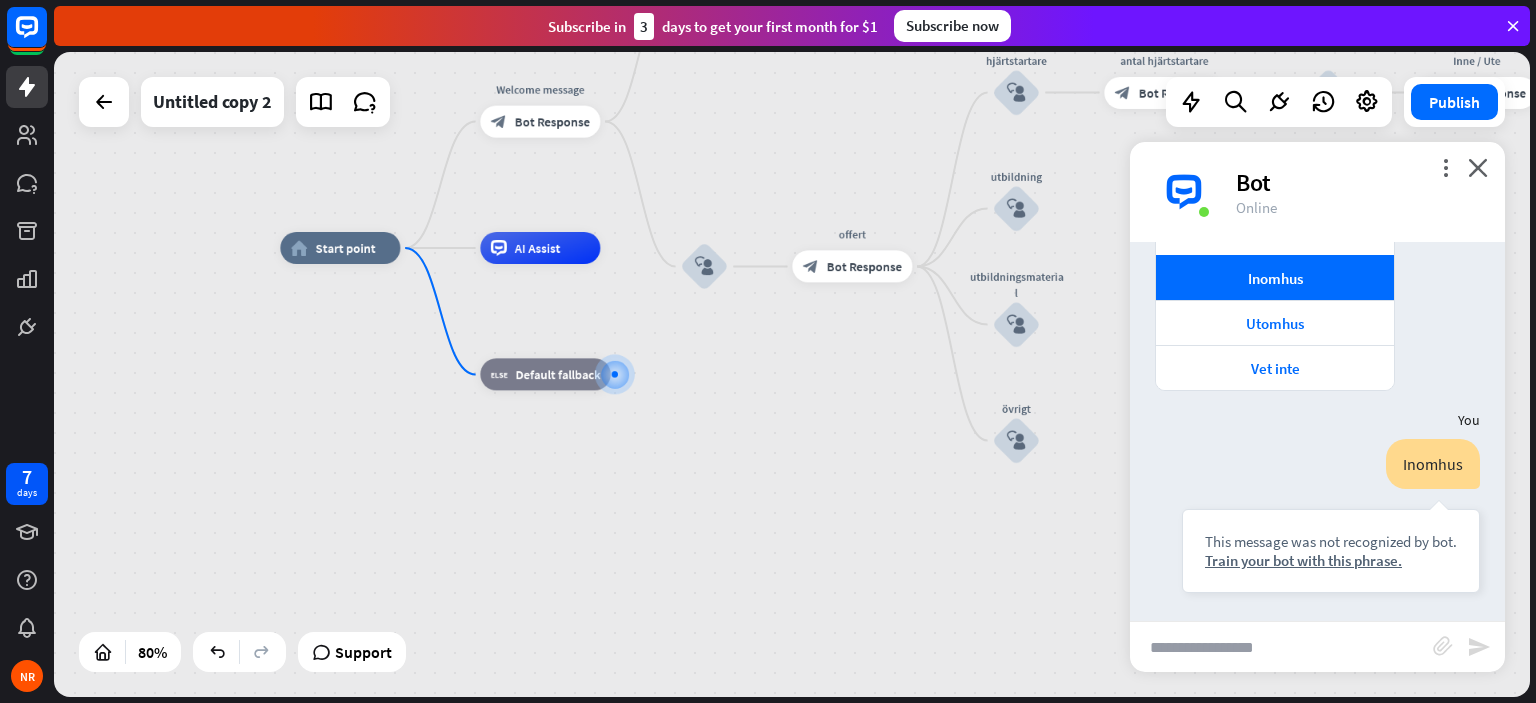 click at bounding box center [1281, 647] 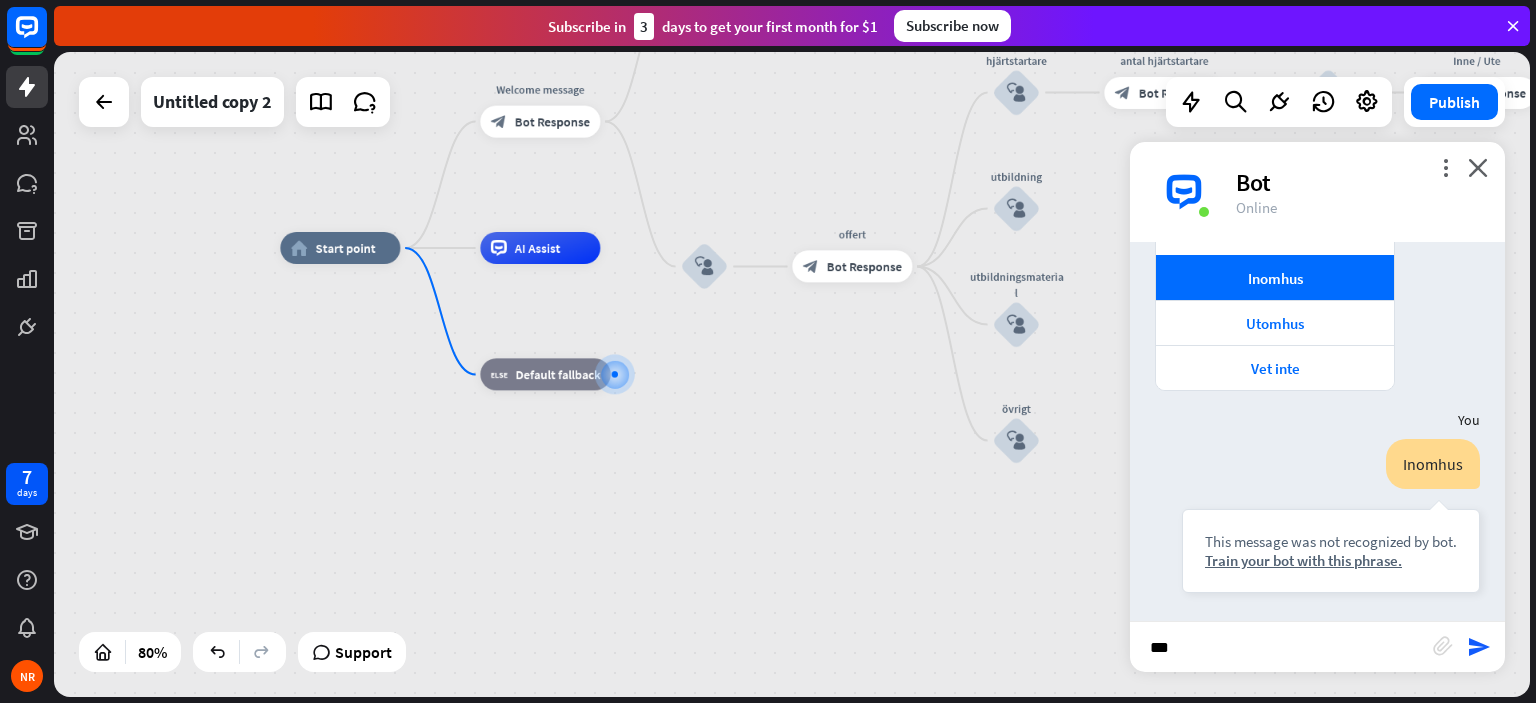 type on "****" 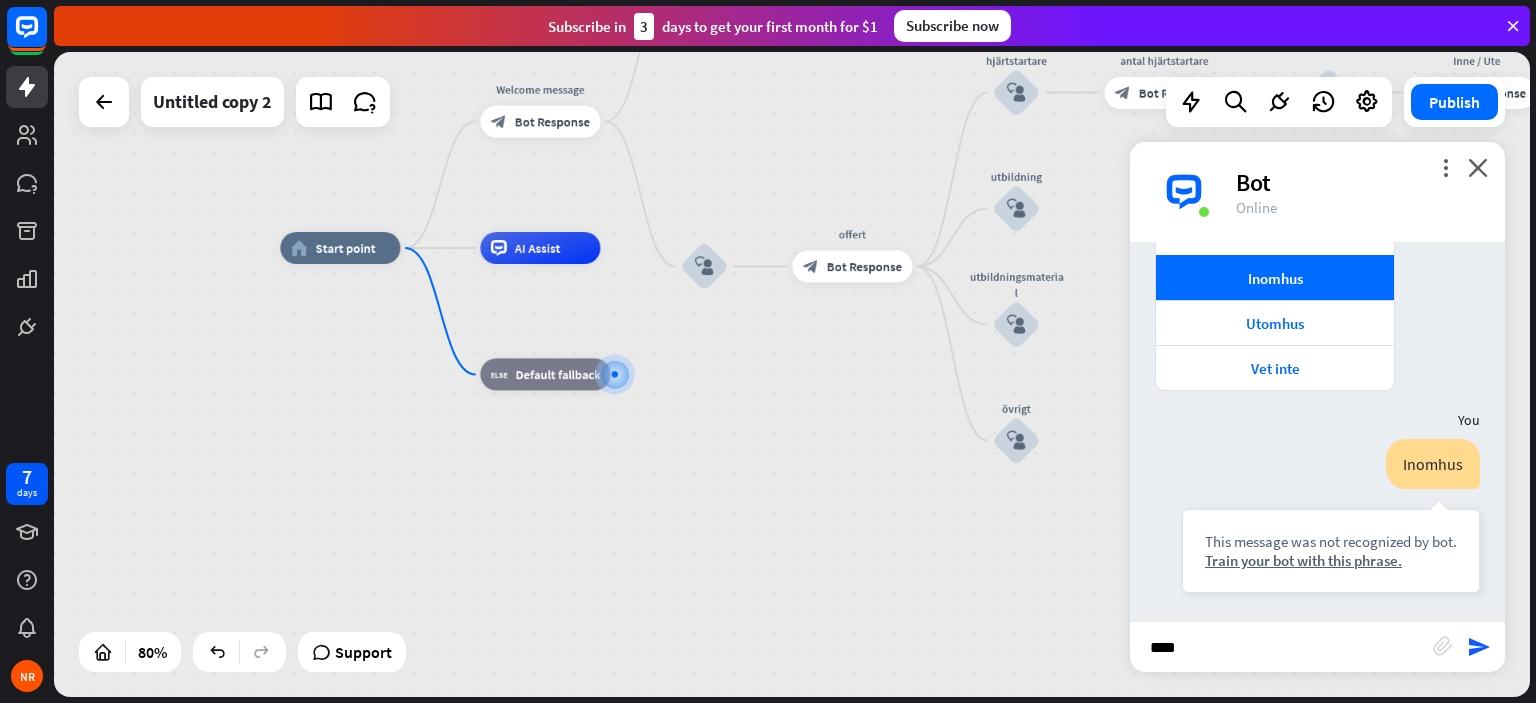 type 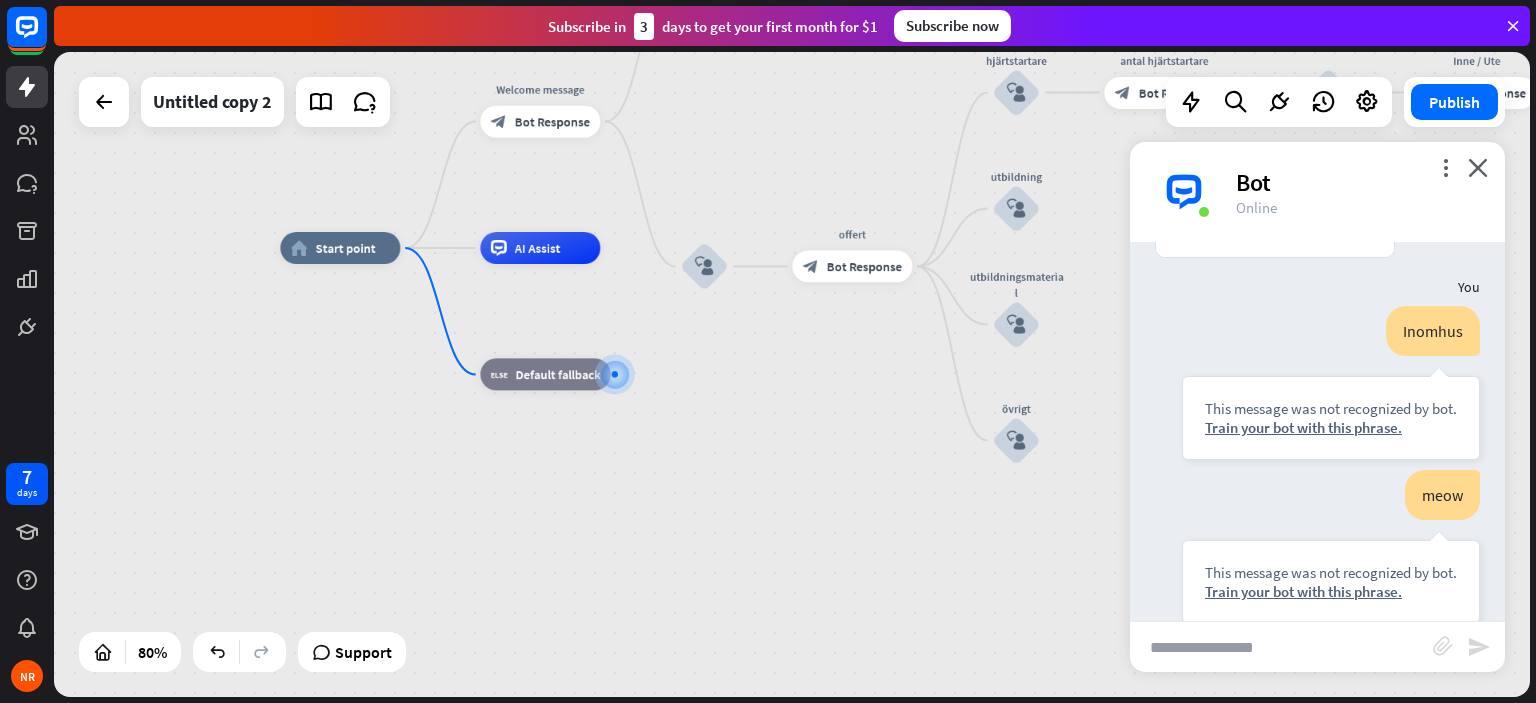 scroll, scrollTop: 1243, scrollLeft: 0, axis: vertical 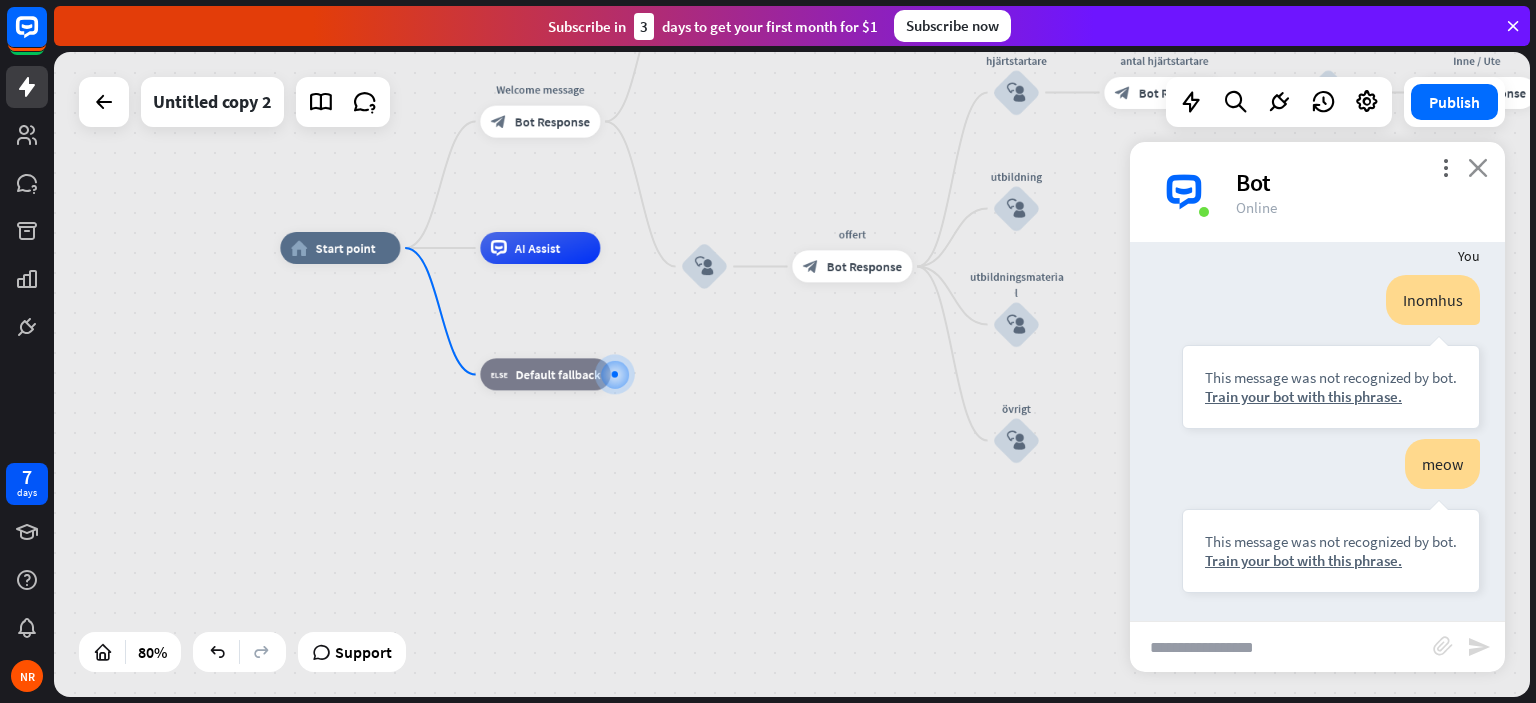 click on "close" at bounding box center [1478, 167] 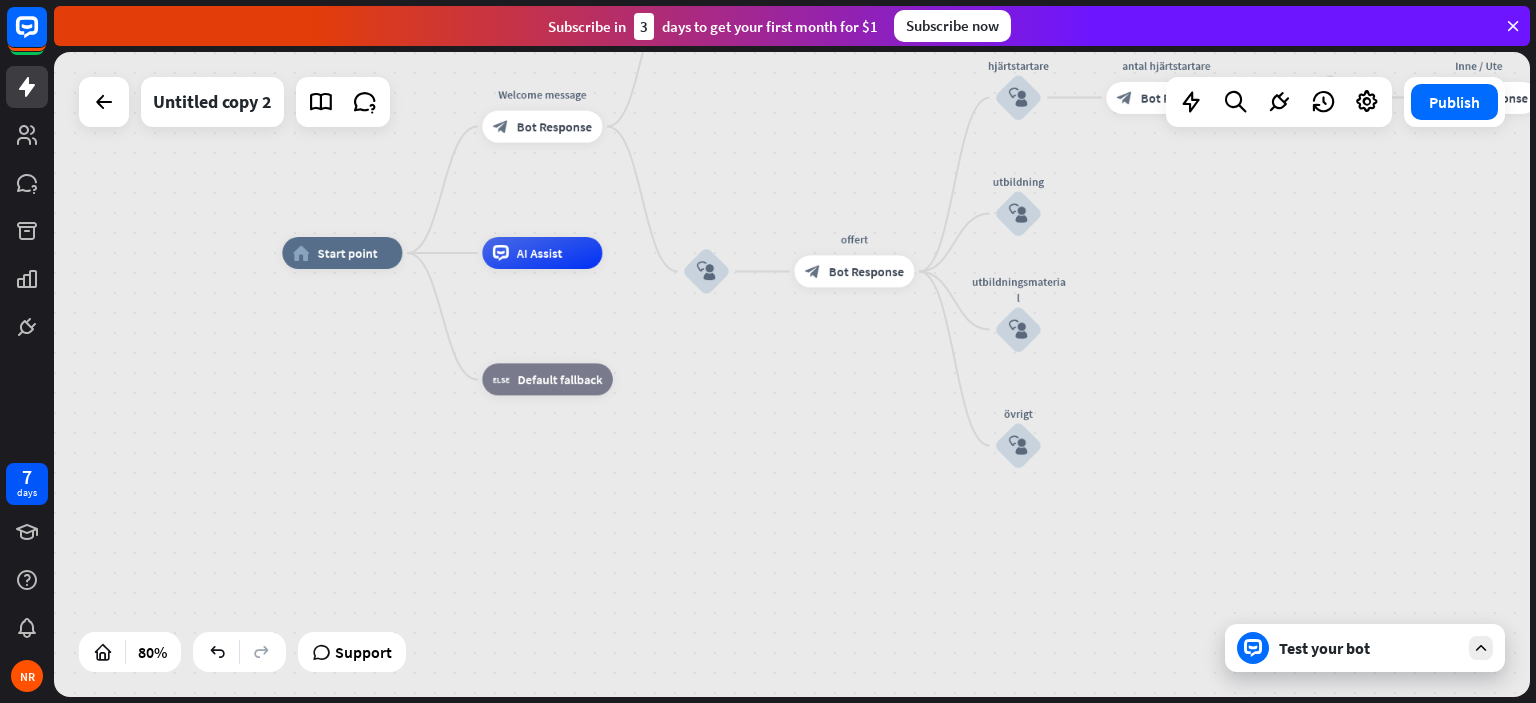 drag, startPoint x: 646, startPoint y: 197, endPoint x: 627, endPoint y: 284, distance: 89.050545 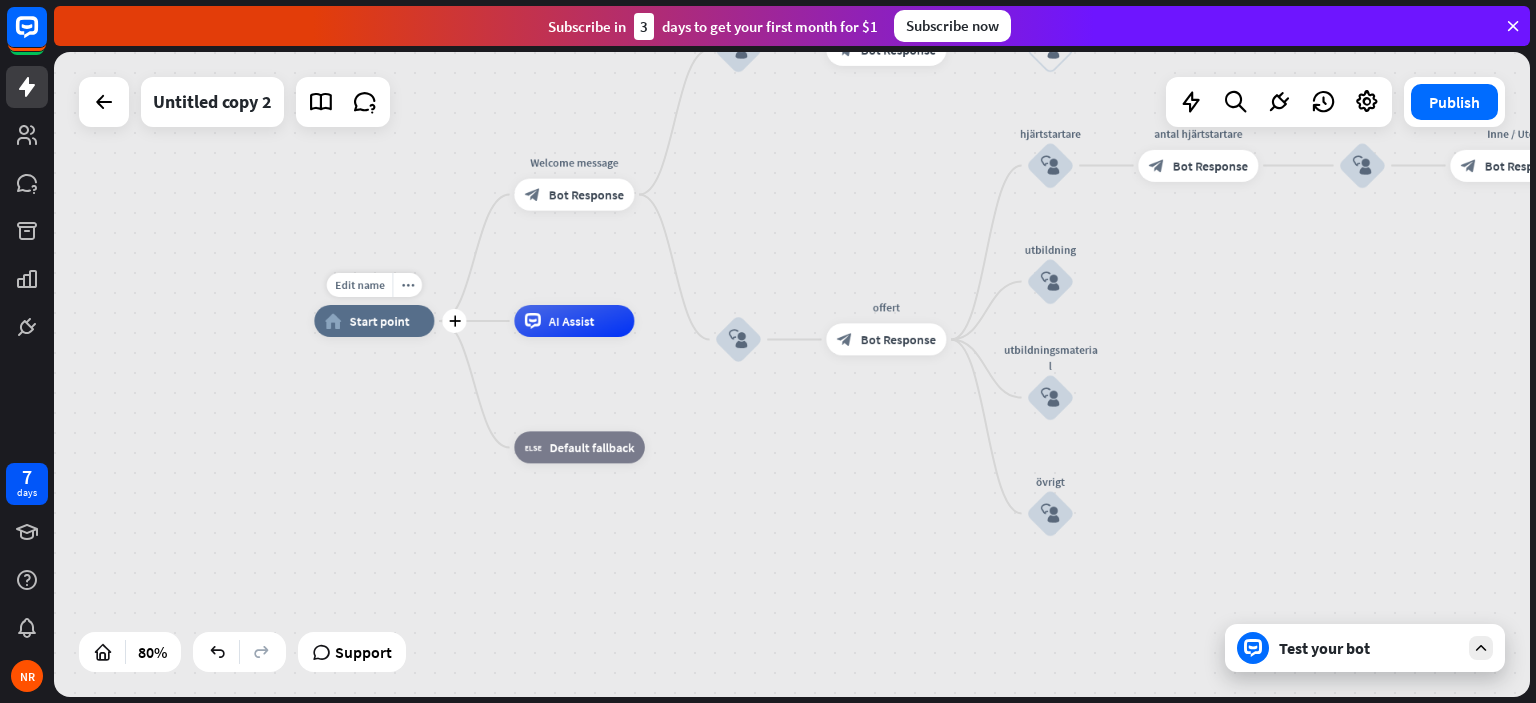 click on "home_2   Start point" at bounding box center (374, 321) 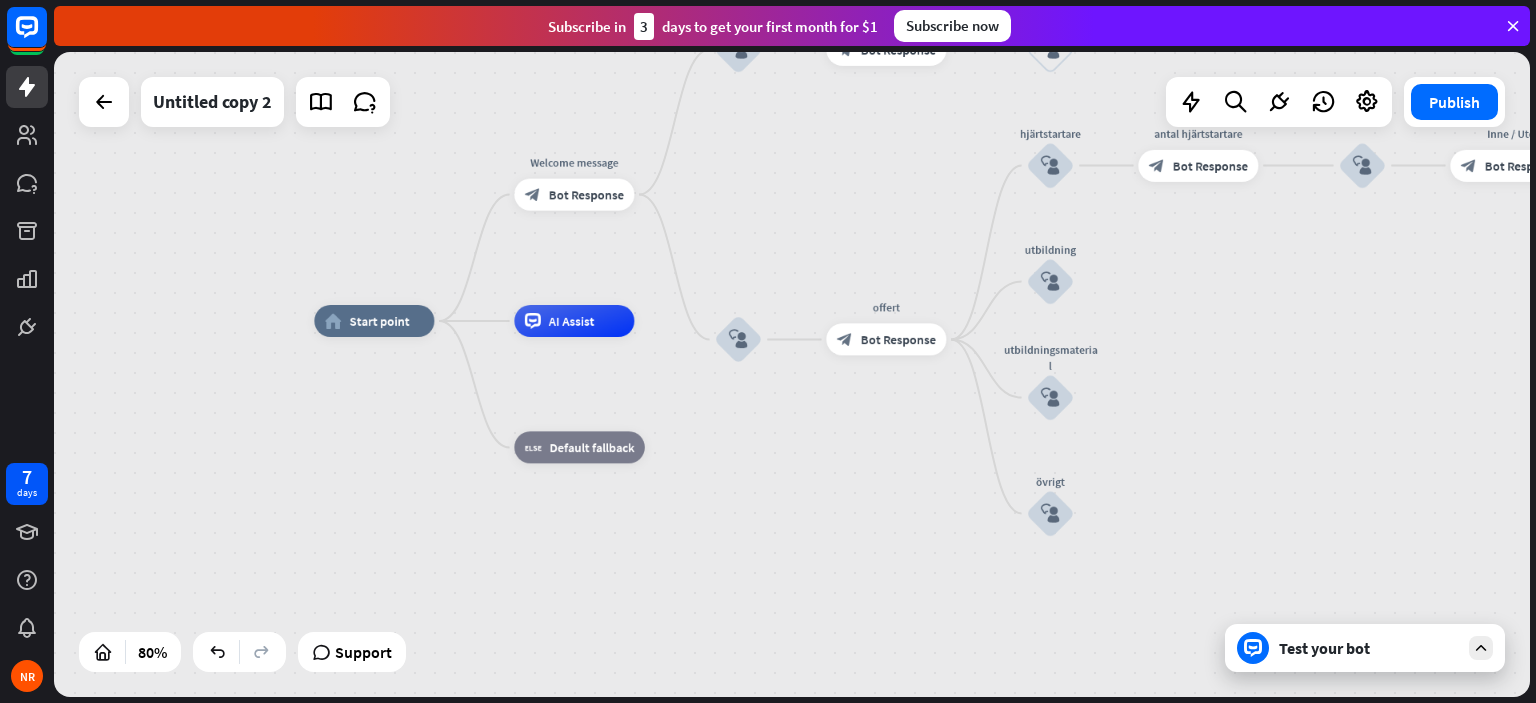 click on "Test your bot" at bounding box center [1365, 648] 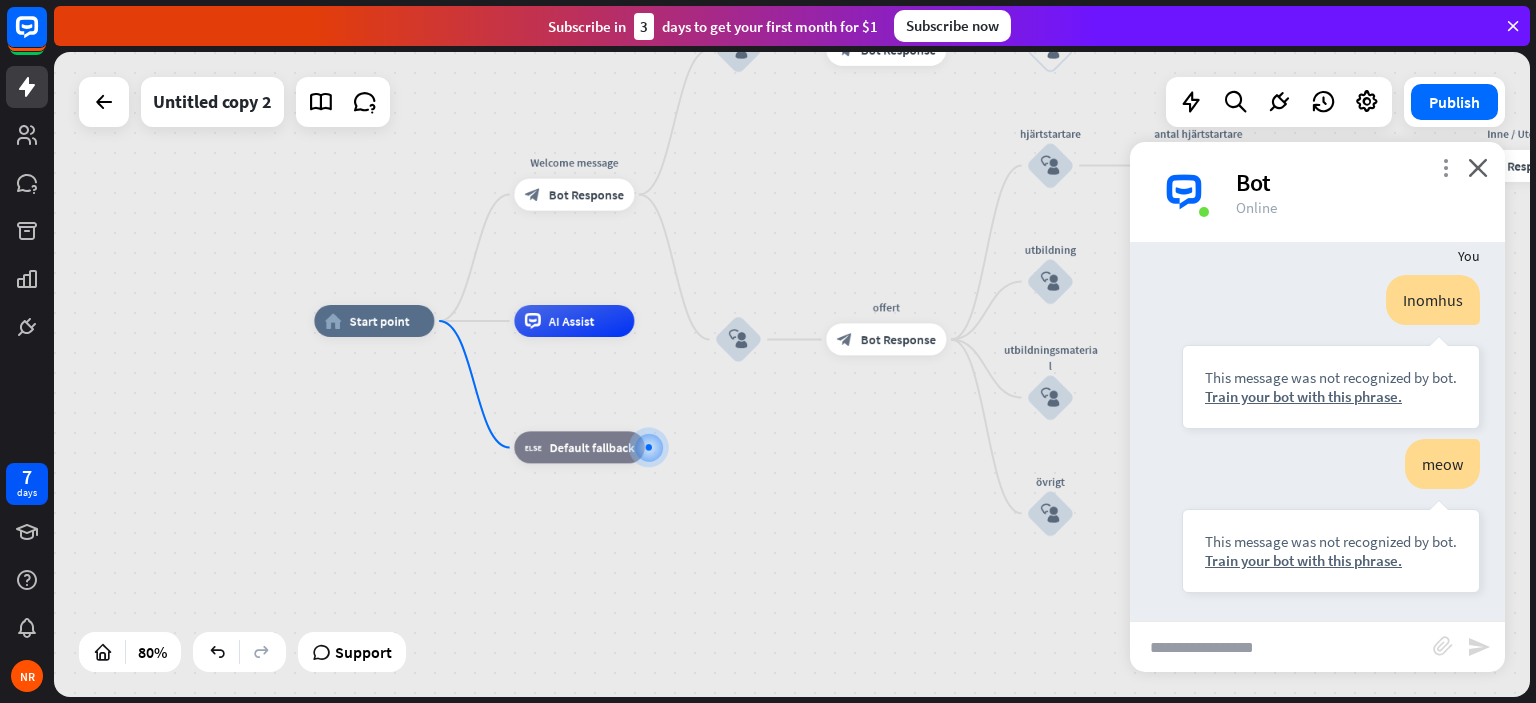 click on "more_vert" at bounding box center (1445, 167) 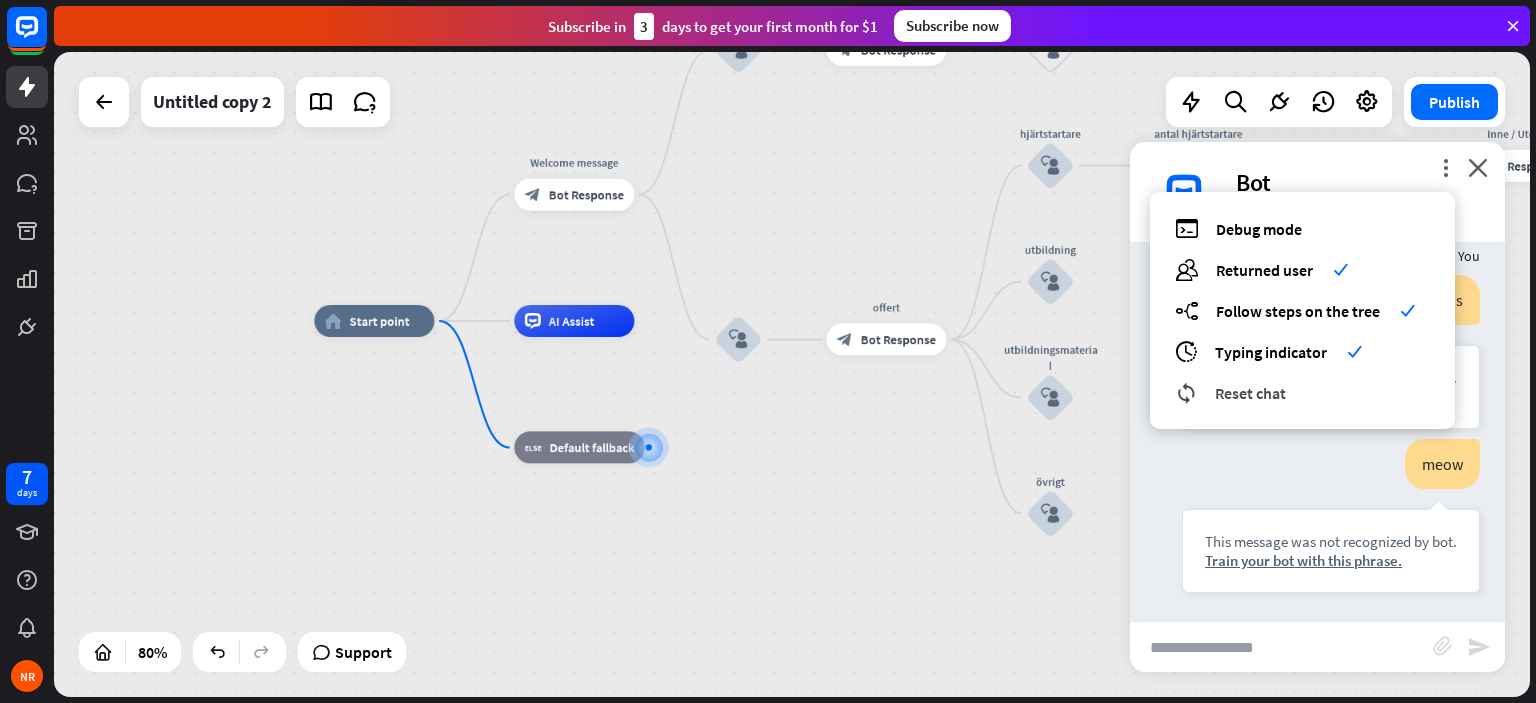 click on "Reset chat" at bounding box center [1250, 393] 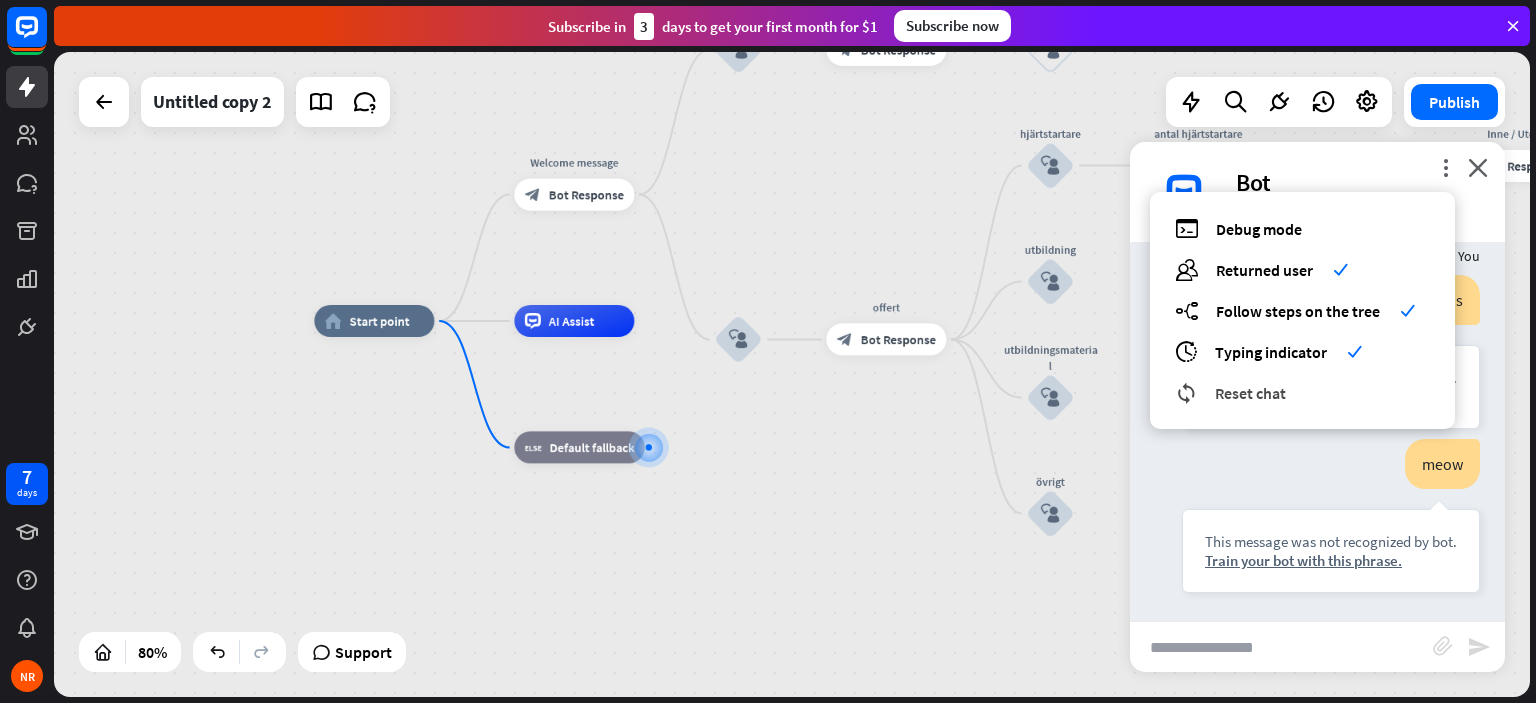 scroll, scrollTop: 0, scrollLeft: 0, axis: both 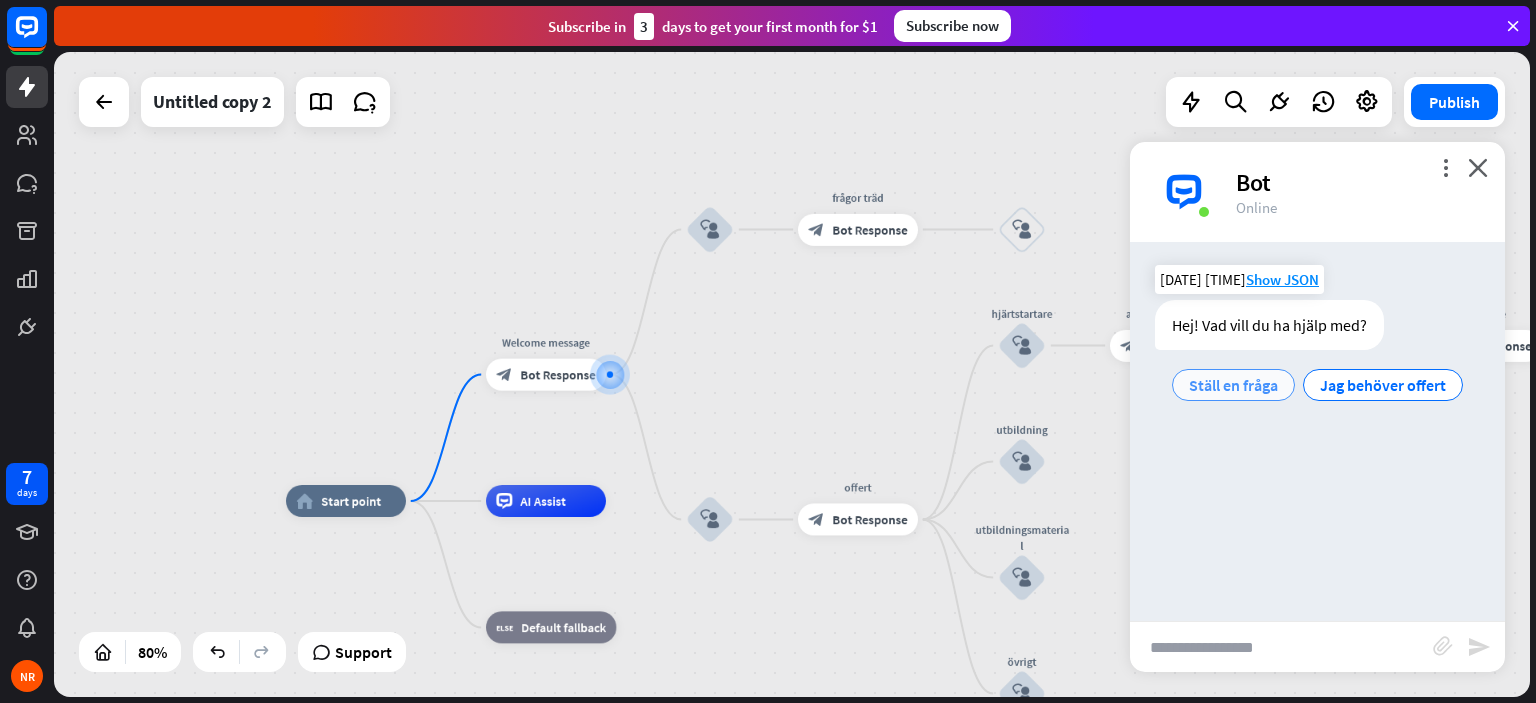 click on "Ställ en fråga" at bounding box center [1233, 385] 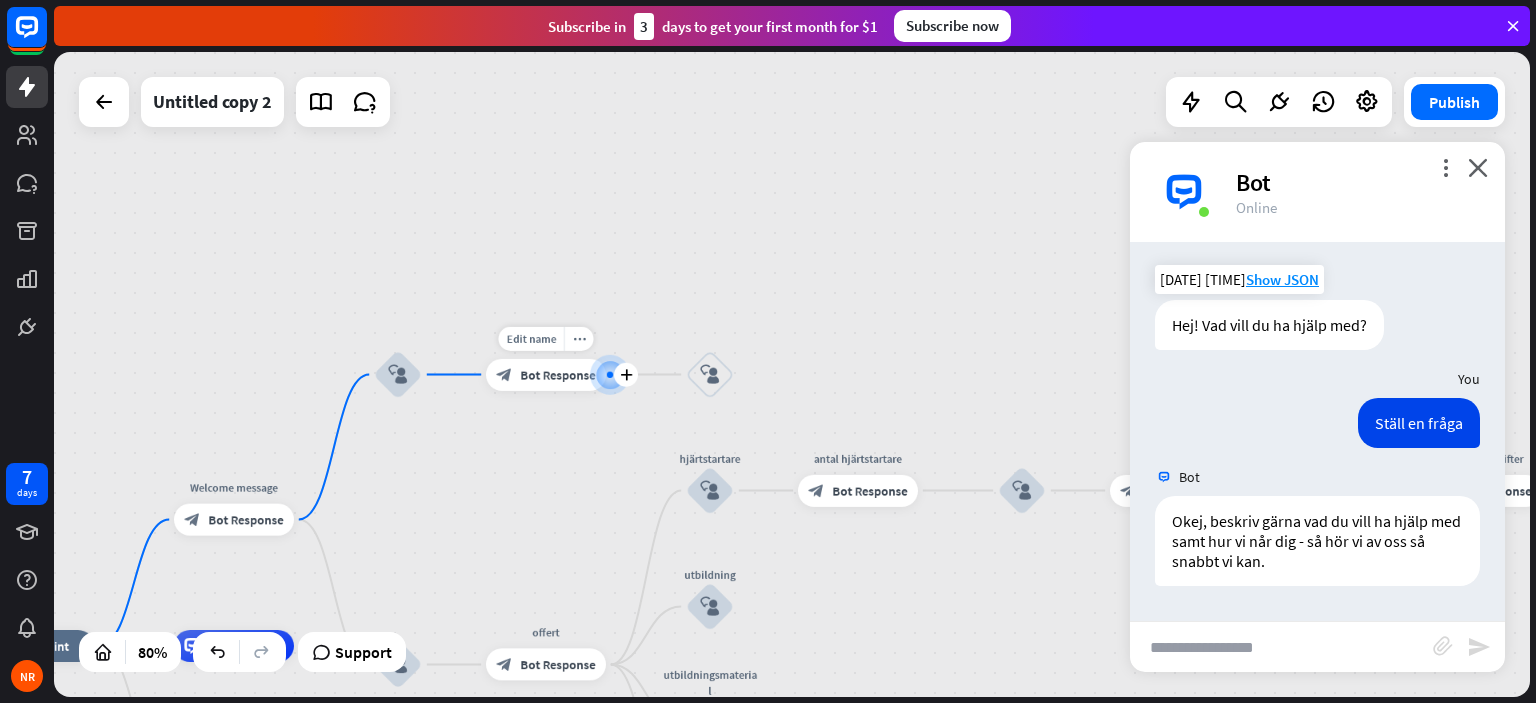 click on "block_bot_response   Bot Response" at bounding box center [546, 375] 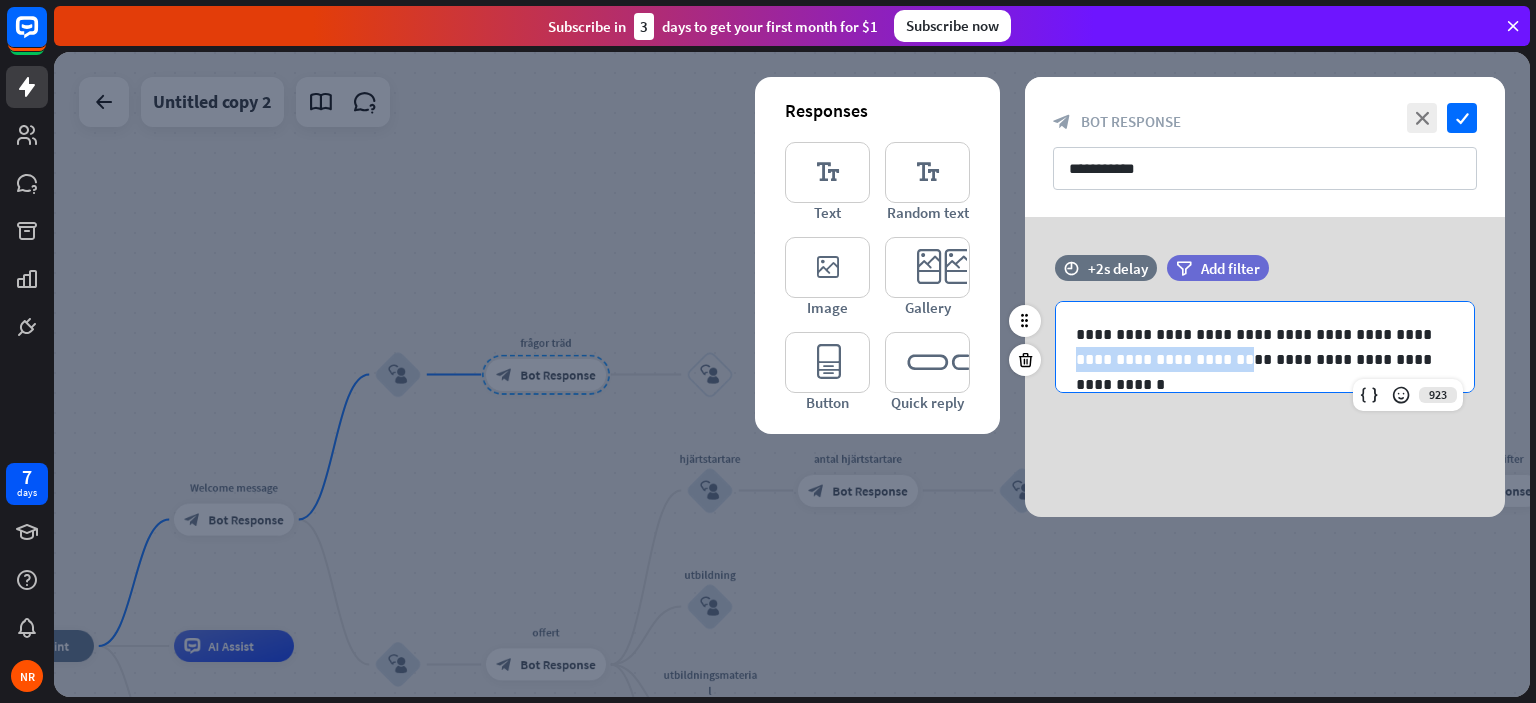 drag, startPoint x: 1134, startPoint y: 362, endPoint x: 1368, endPoint y: 340, distance: 235.0319 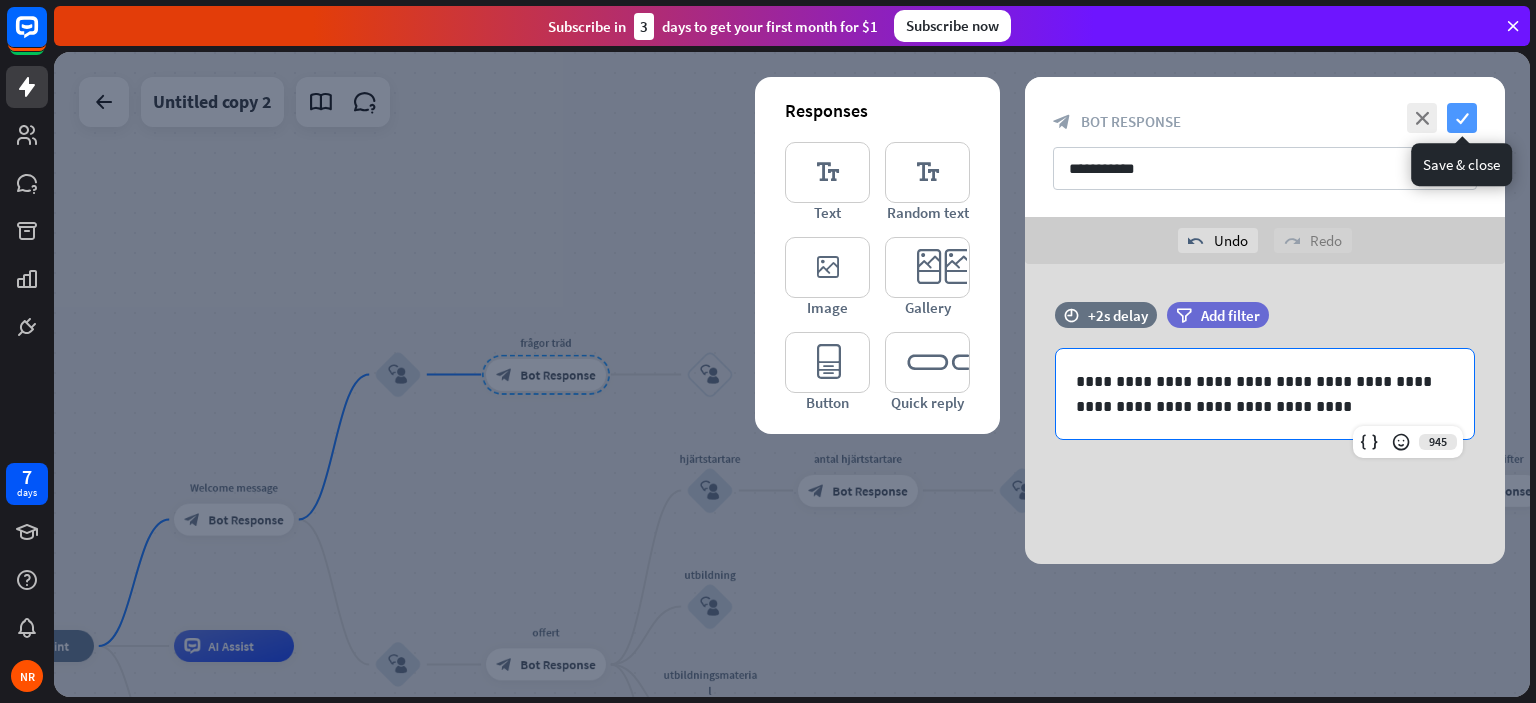 click on "check" at bounding box center (1462, 118) 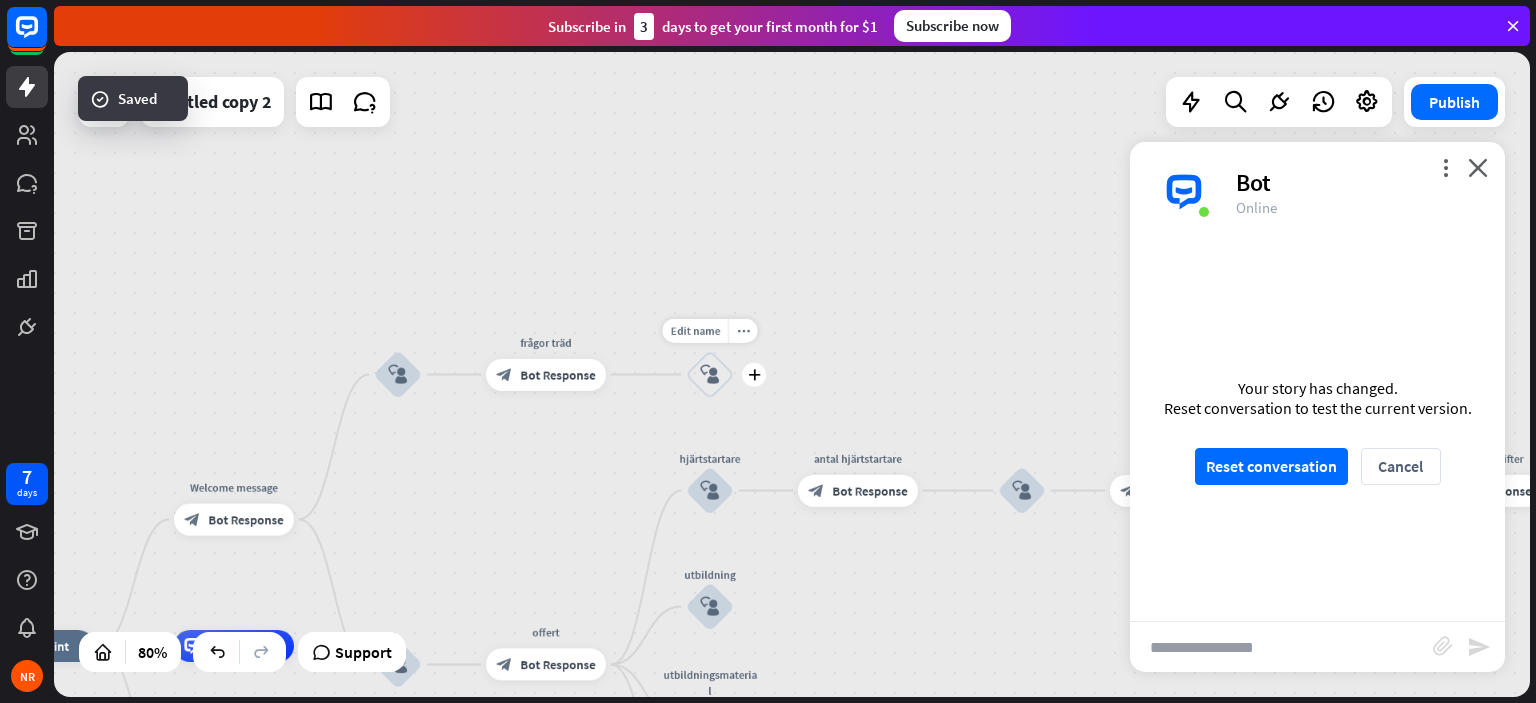 click on "block_user_input" at bounding box center [710, 375] 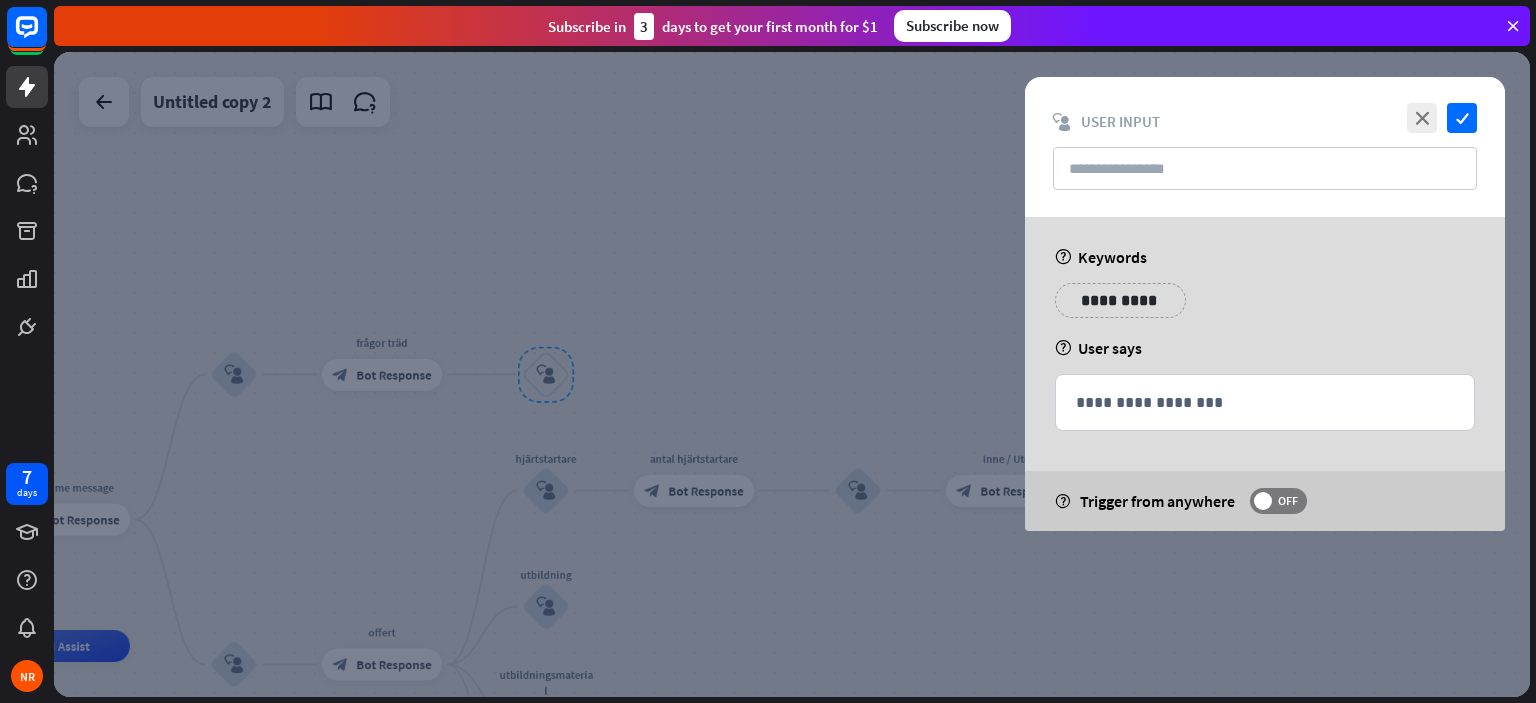 click at bounding box center [792, 374] 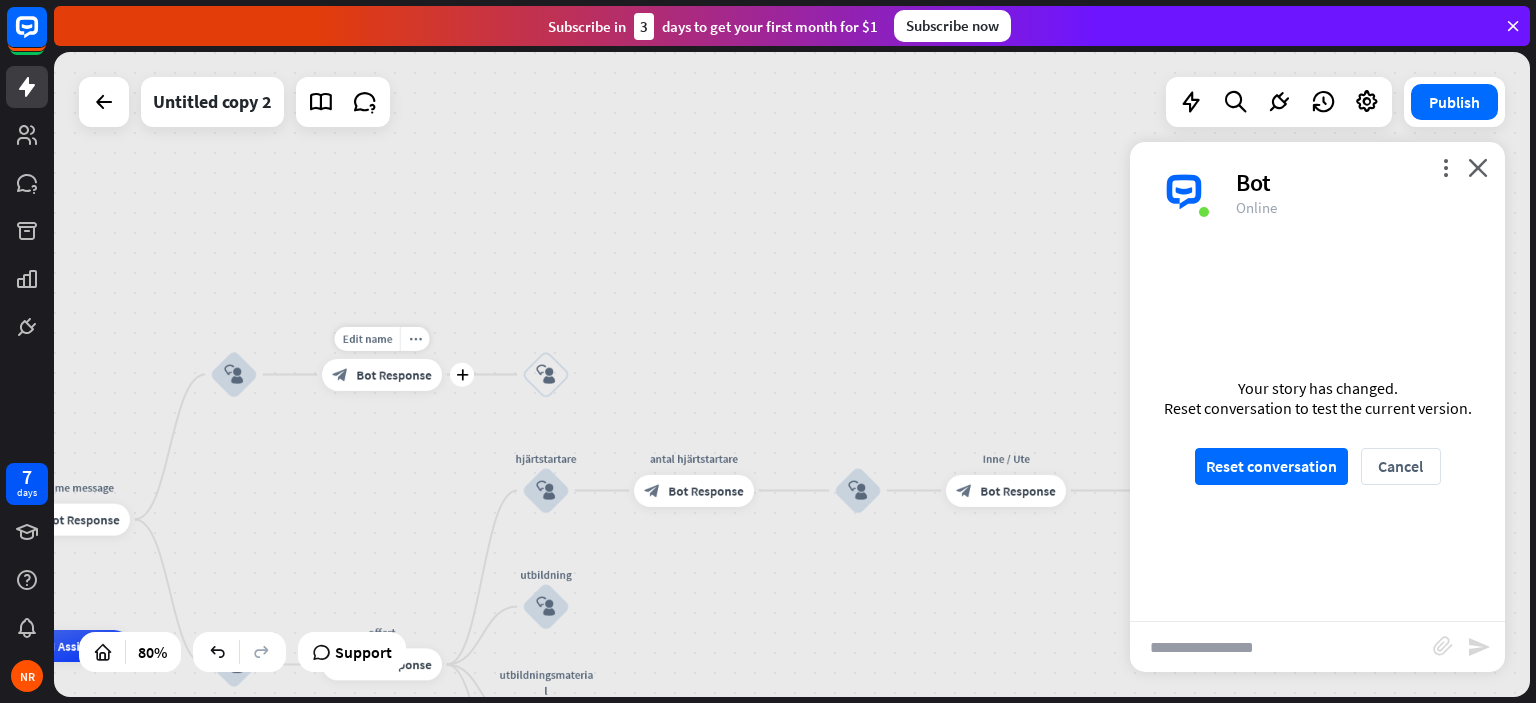 click on "Bot Response" at bounding box center (393, 375) 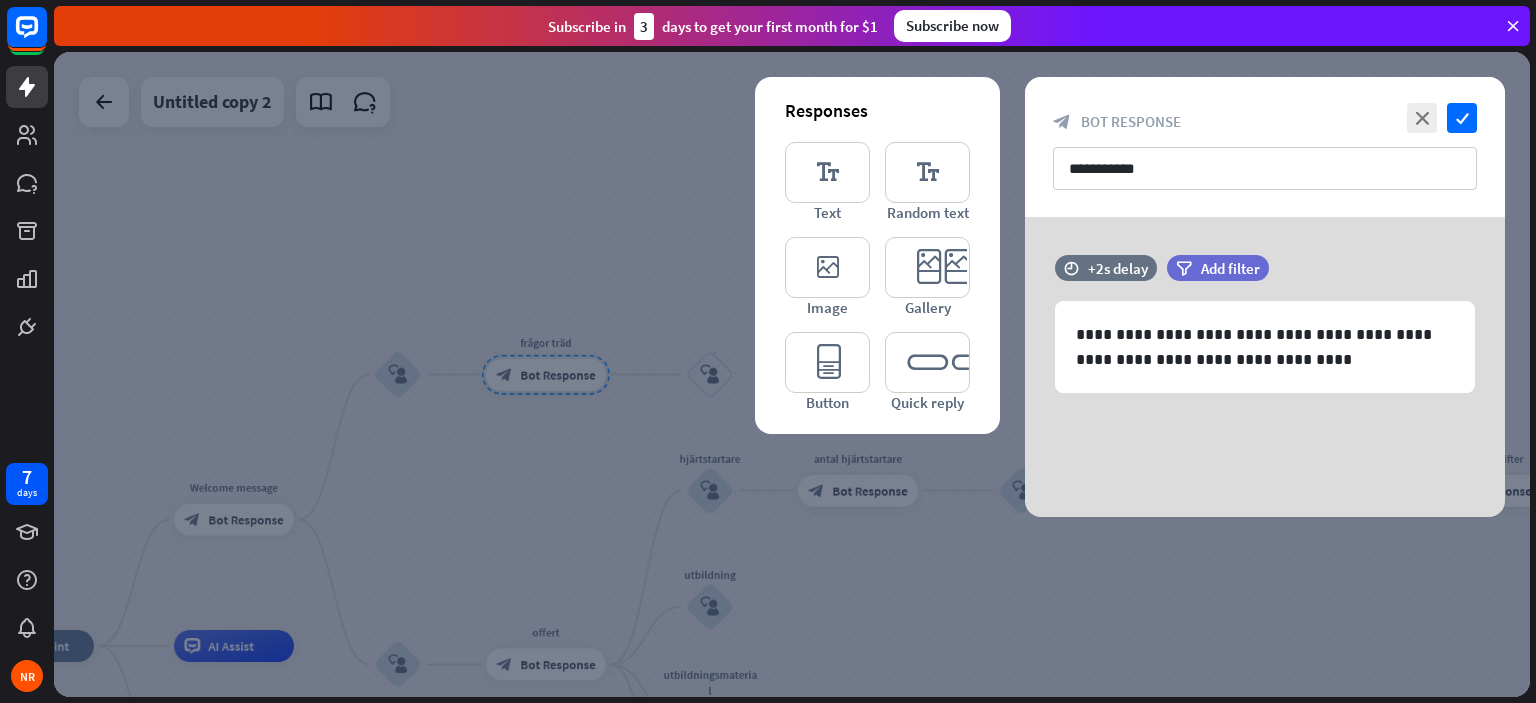 click at bounding box center (792, 374) 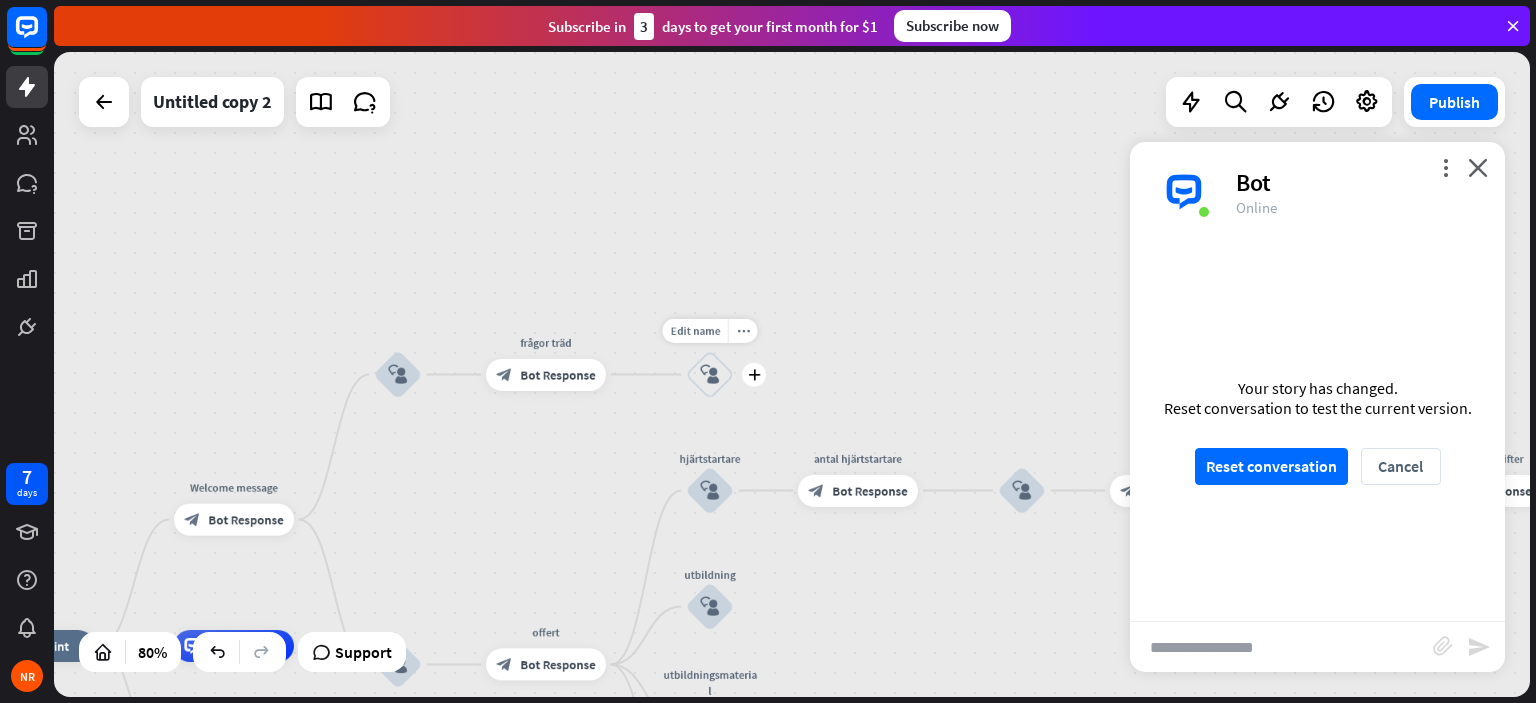 click on "block_user_input" at bounding box center [709, 374] 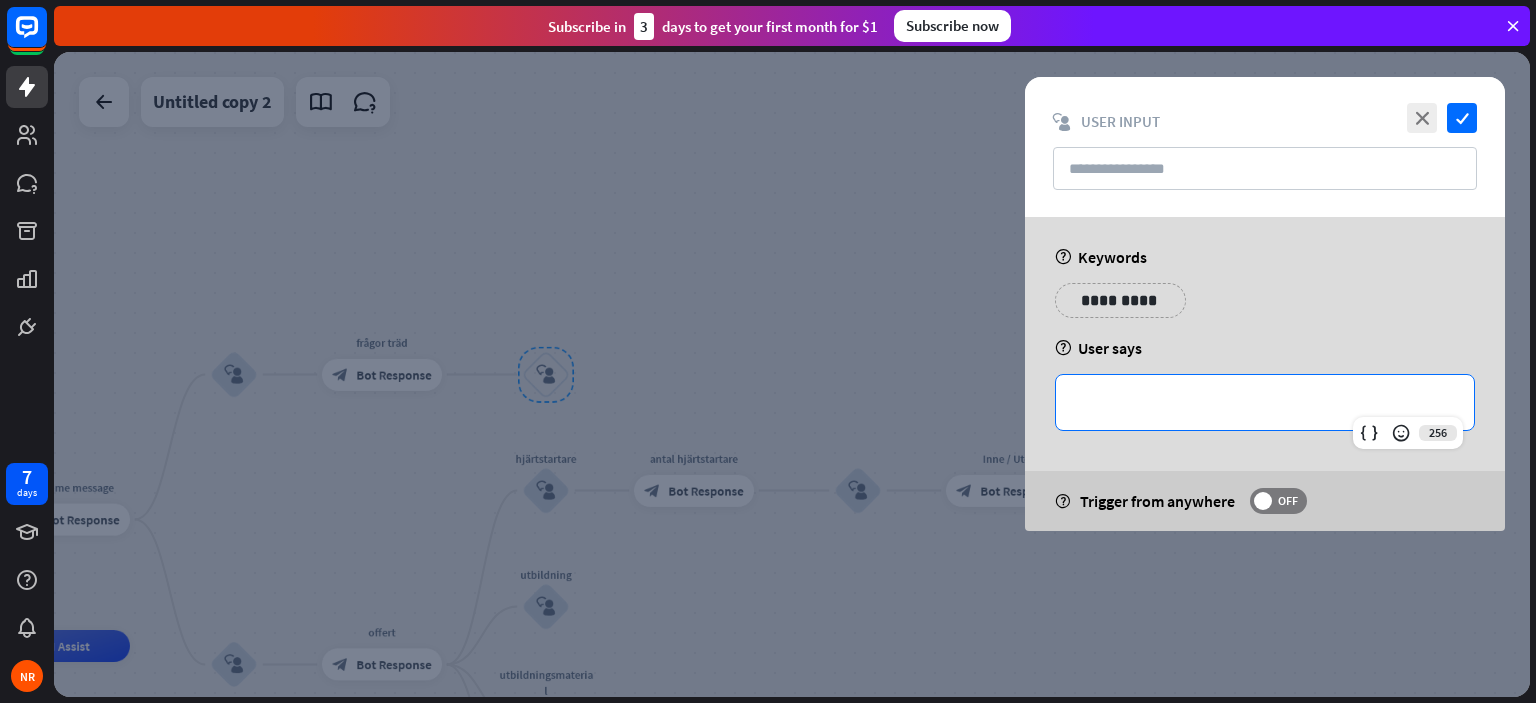 click on "**********" at bounding box center [1265, 402] 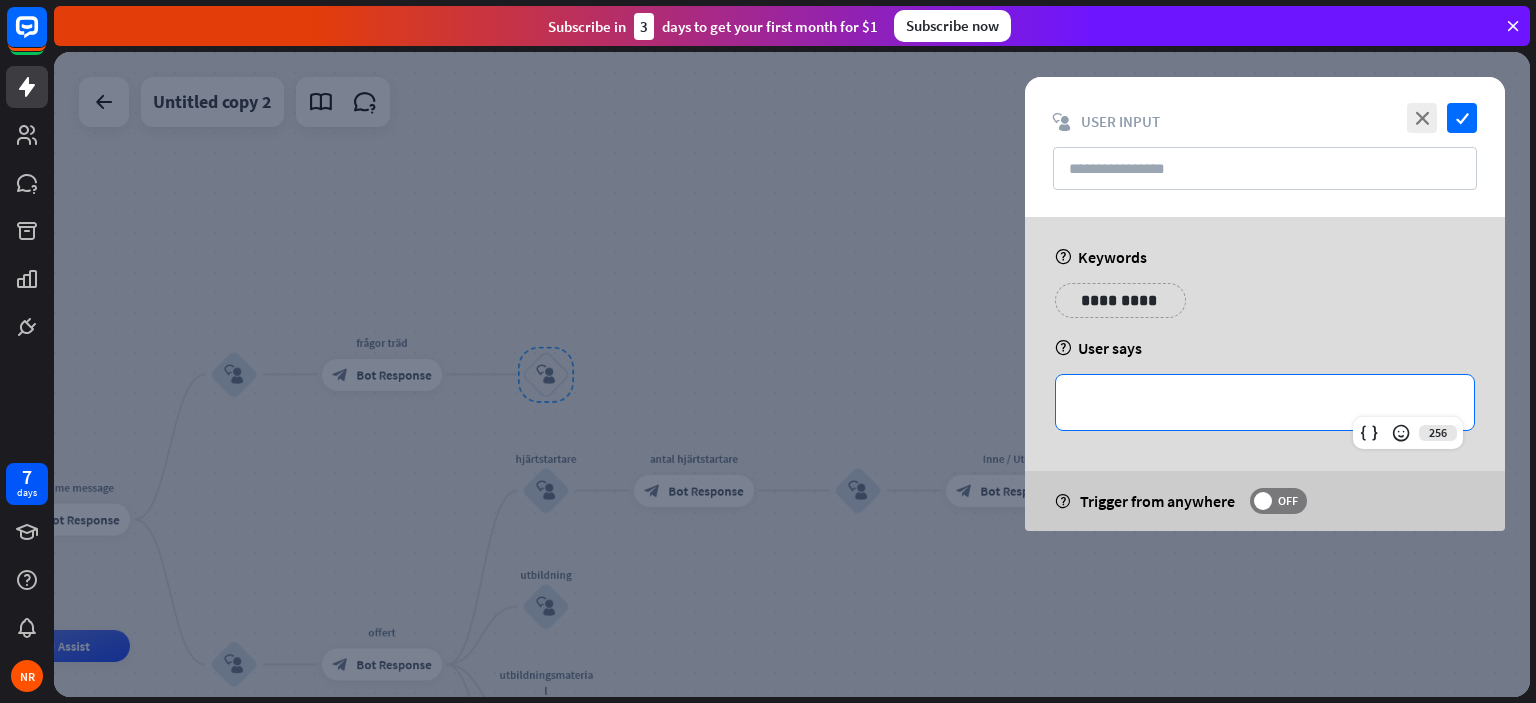 click at bounding box center [1369, 433] 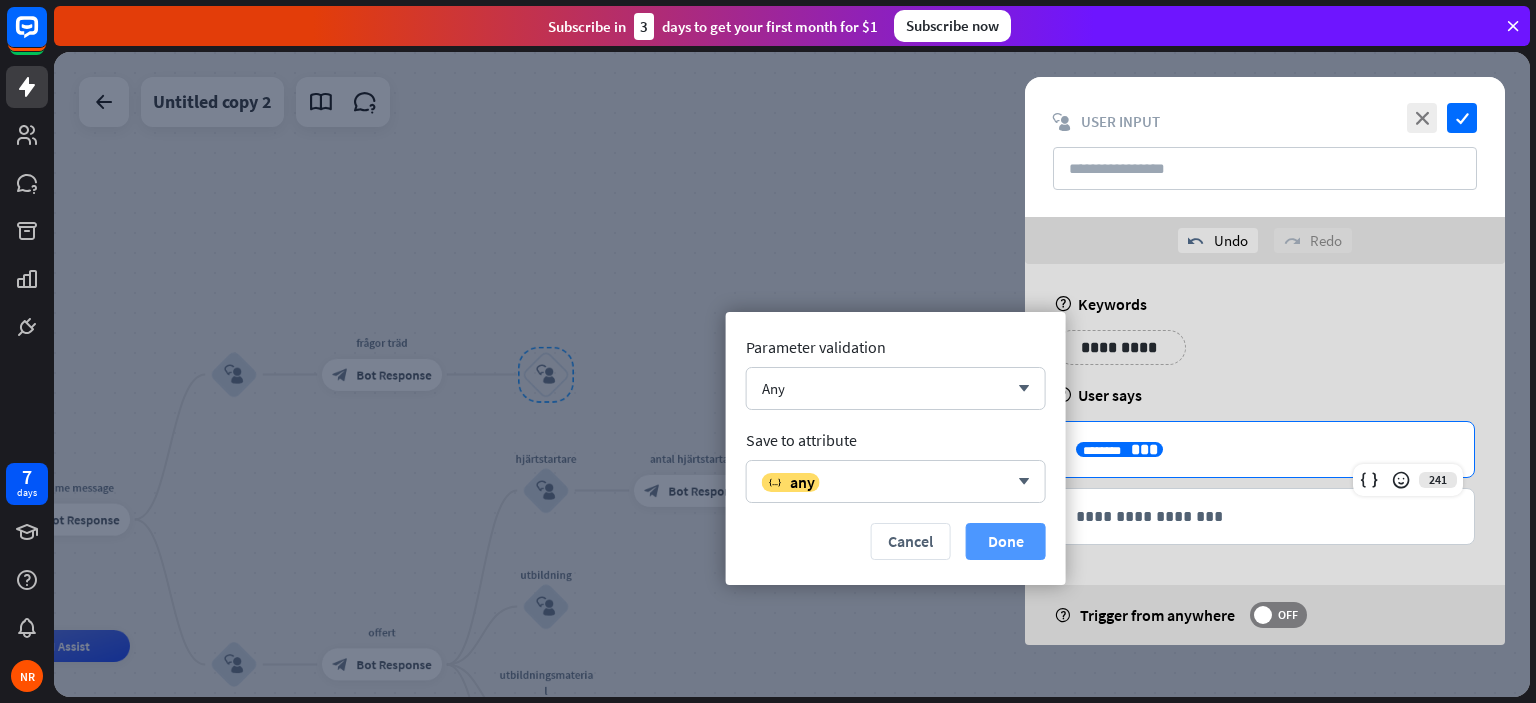 click on "Done" at bounding box center [1006, 541] 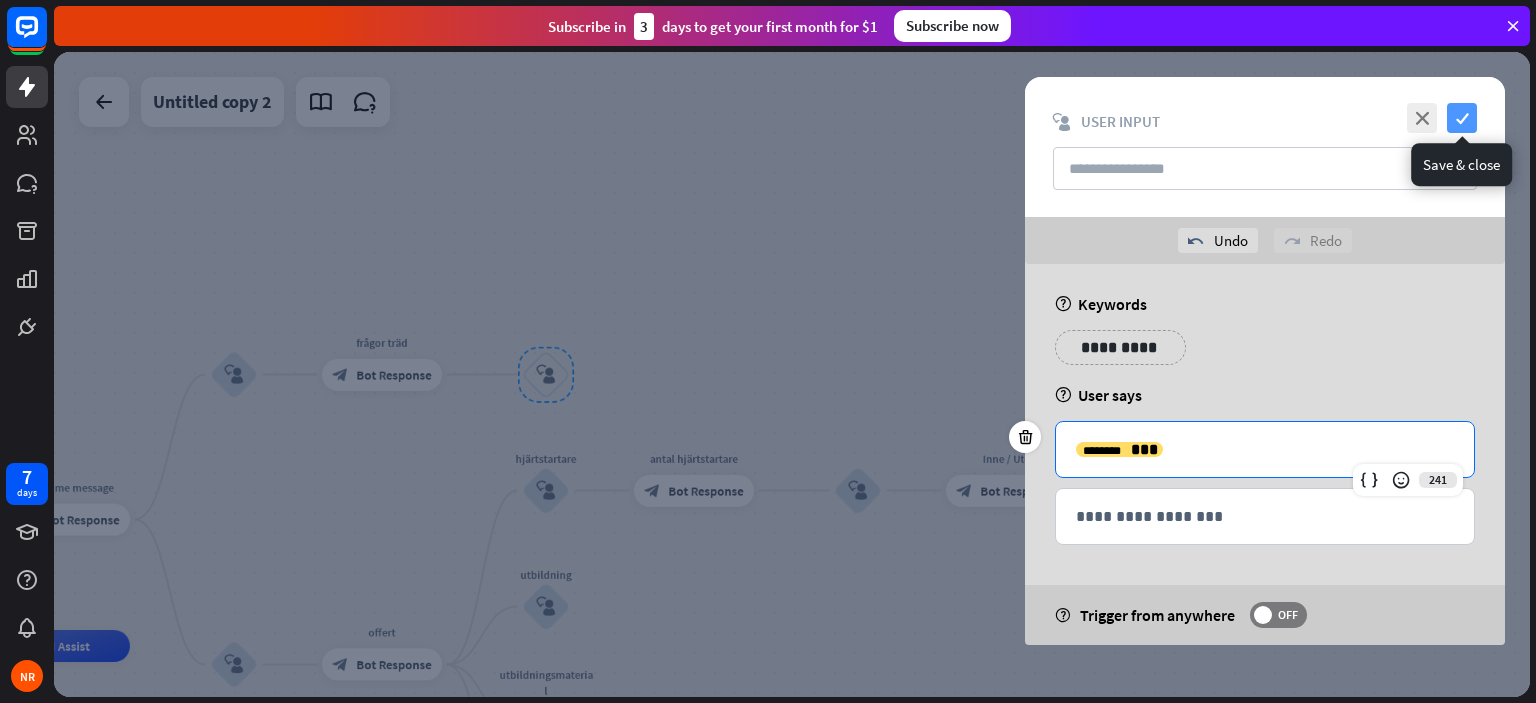 click on "check" at bounding box center (1462, 118) 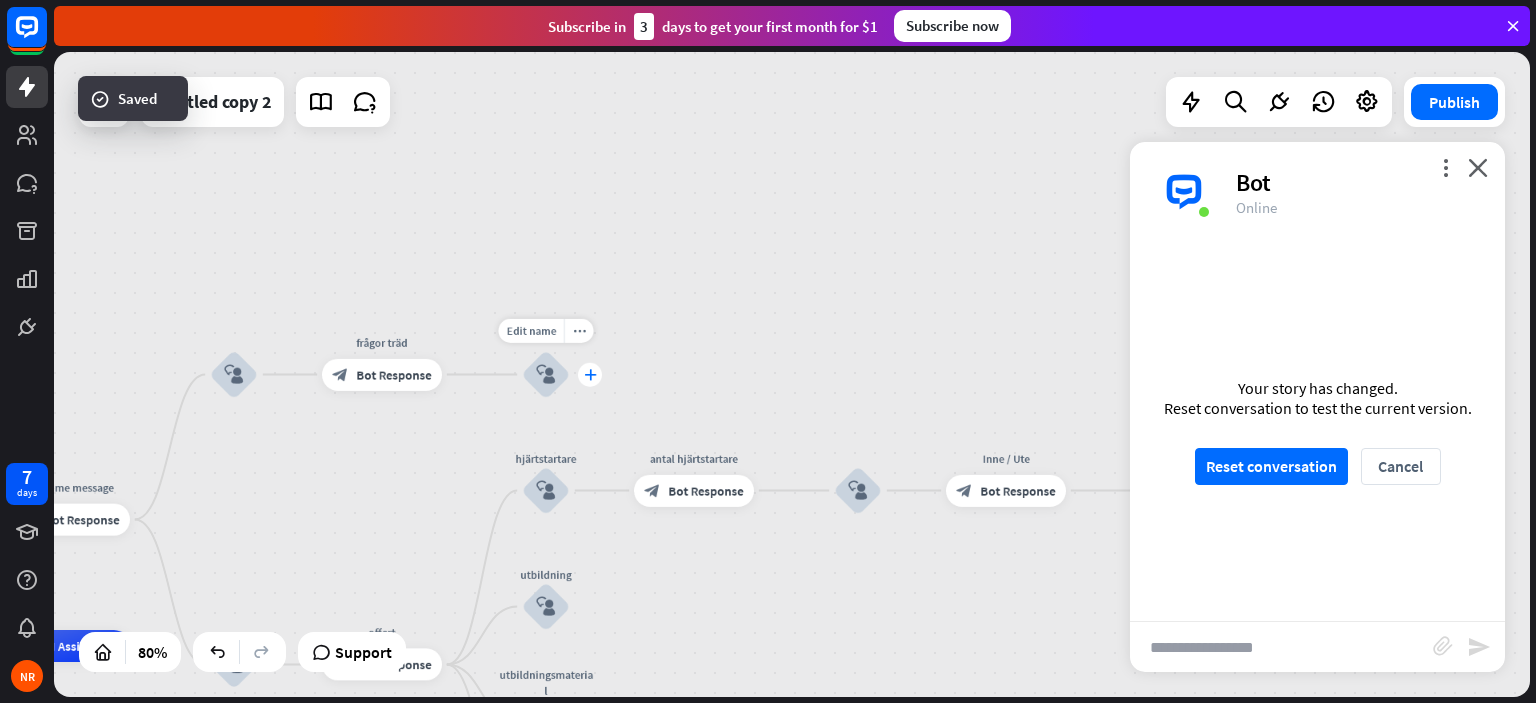 click on "plus" at bounding box center (590, 374) 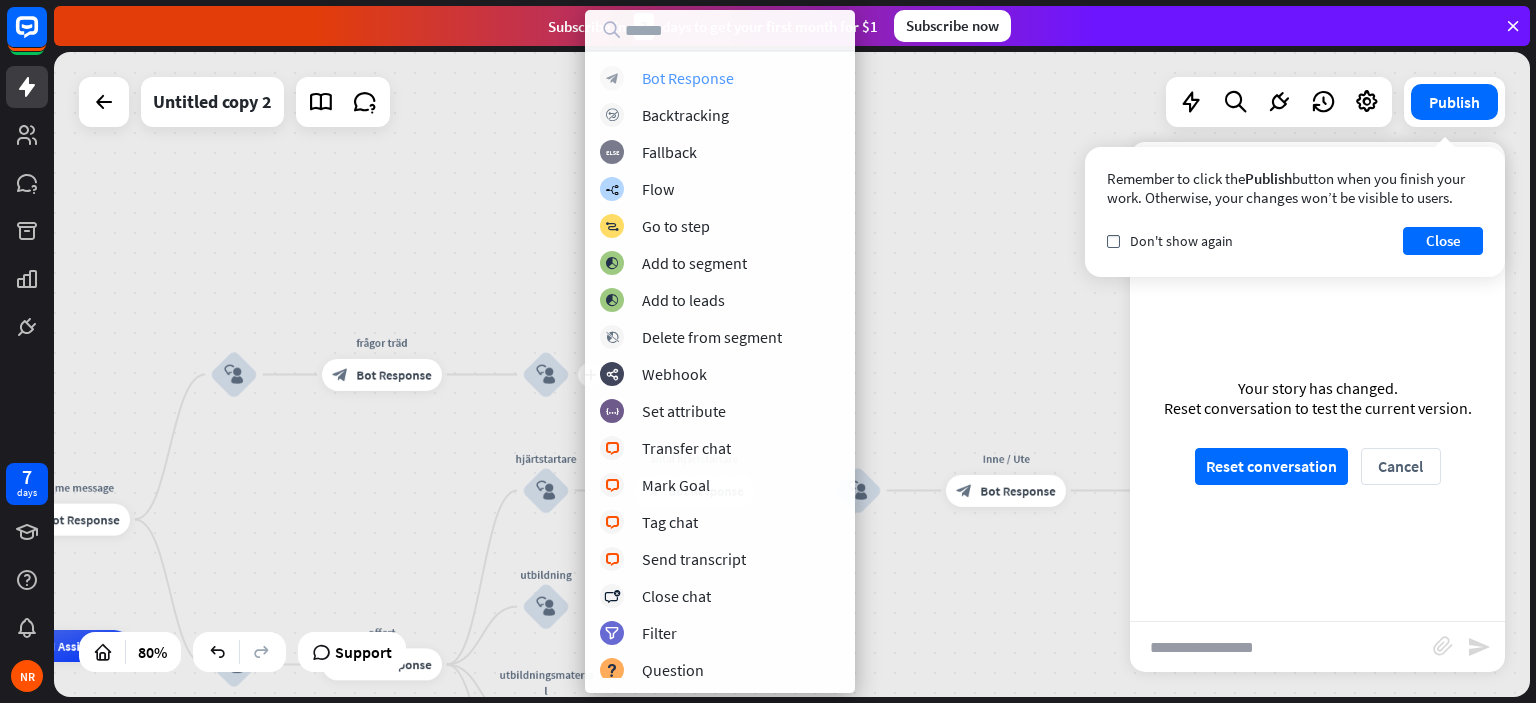 click on "Bot Response" at bounding box center (688, 78) 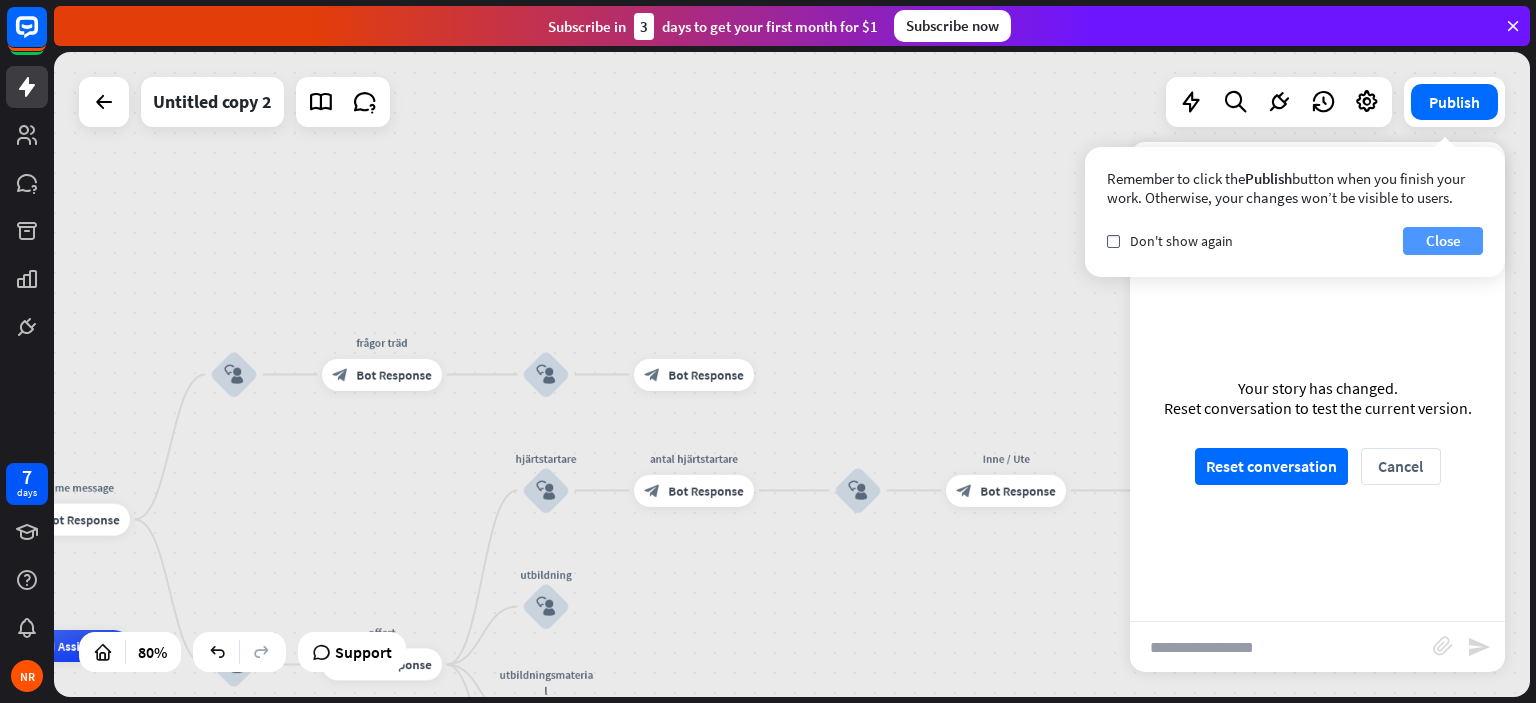 click on "Close" at bounding box center [1443, 241] 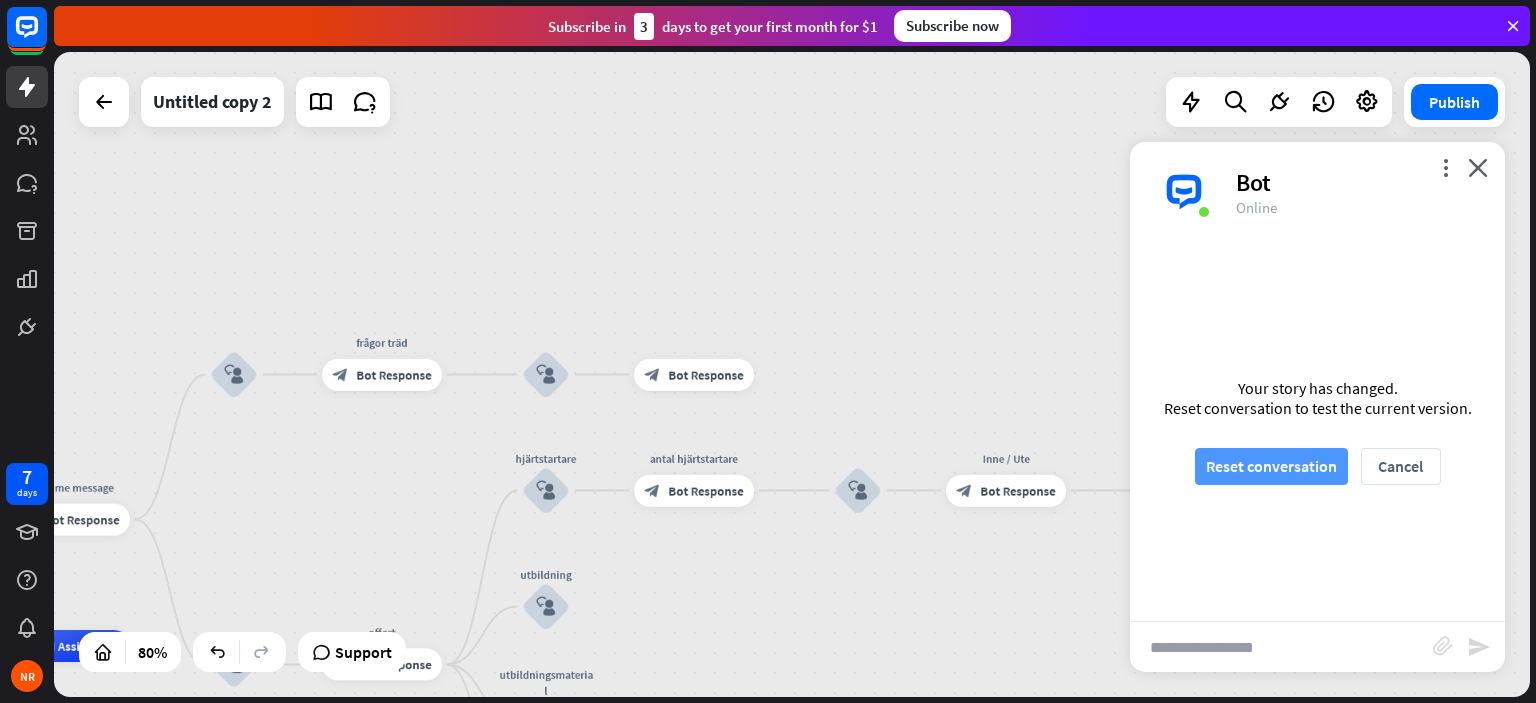 click on "Reset conversation" at bounding box center [1271, 466] 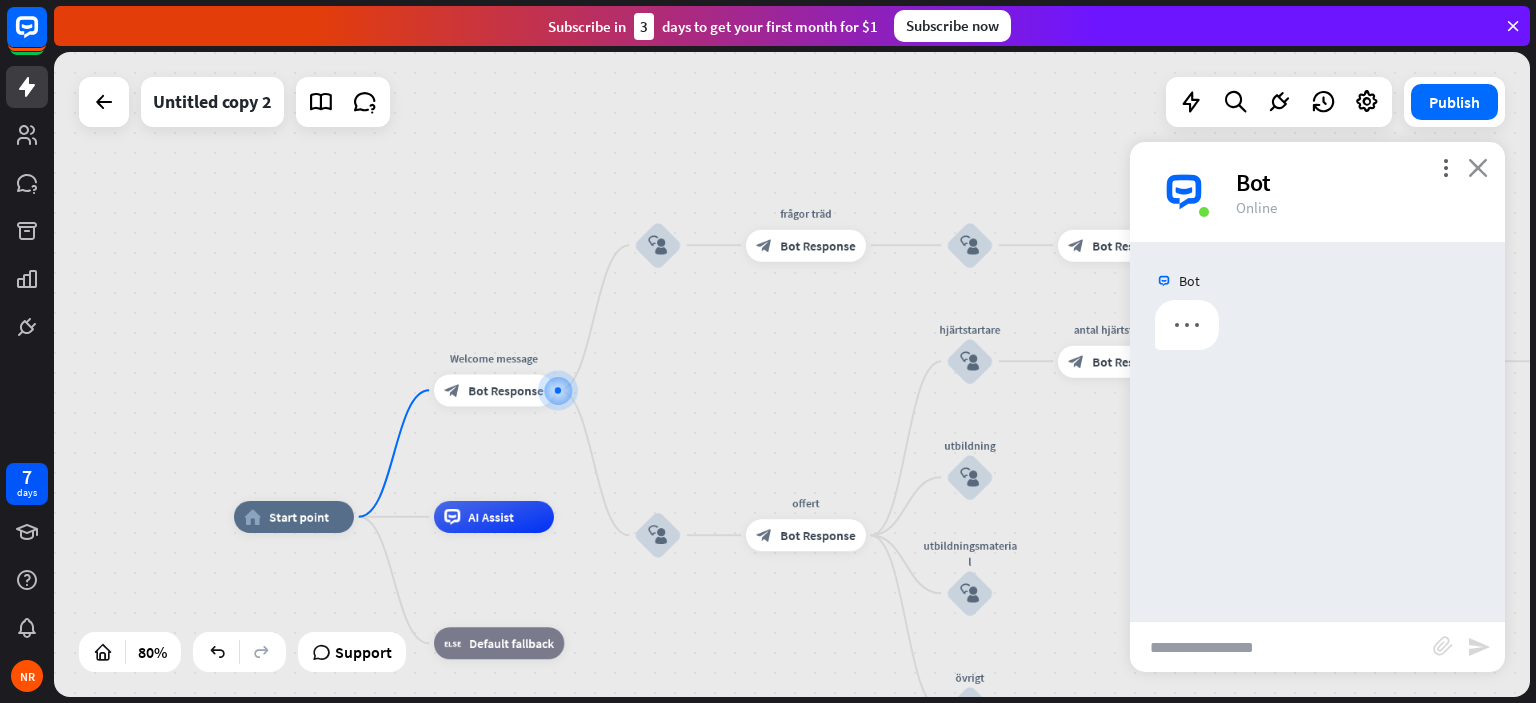 click on "close" at bounding box center [1478, 167] 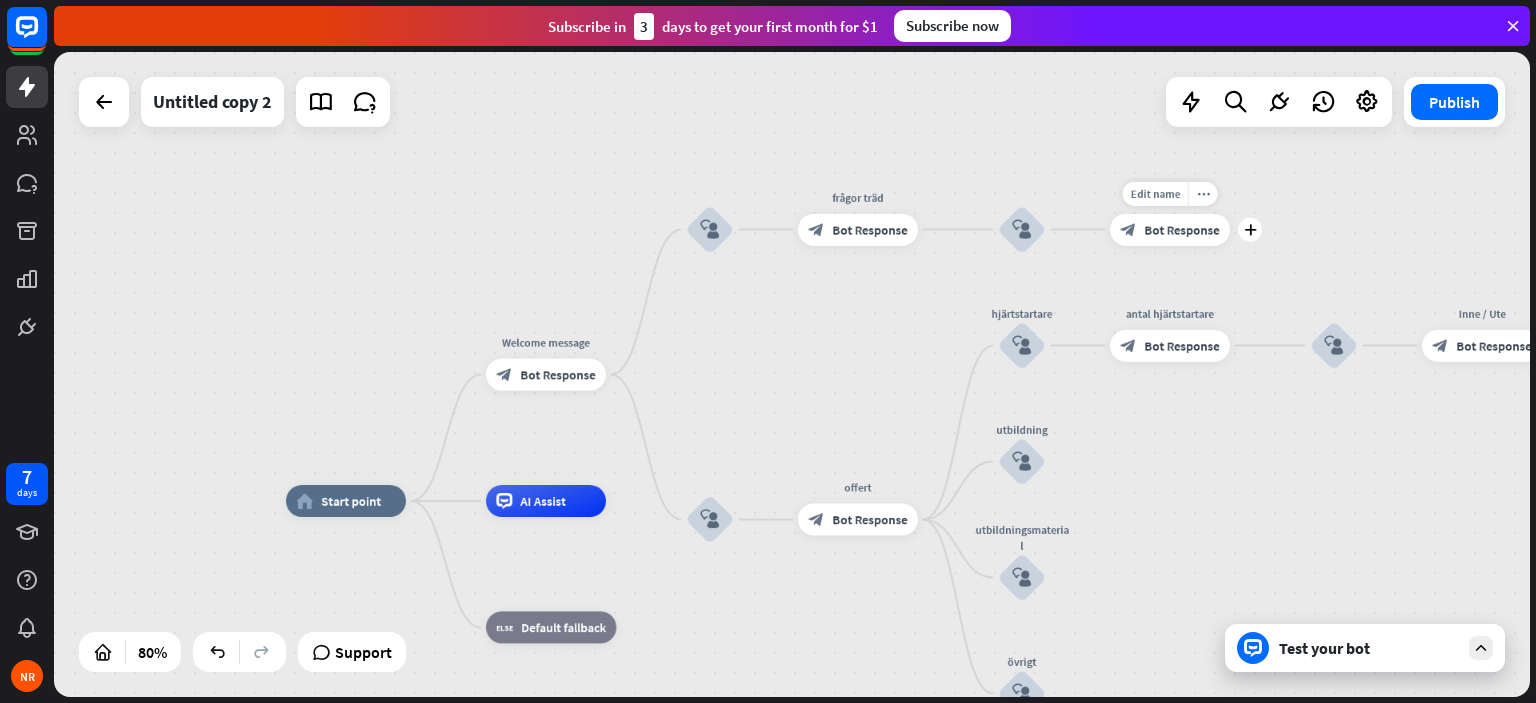 click on "Bot Response" at bounding box center (1181, 230) 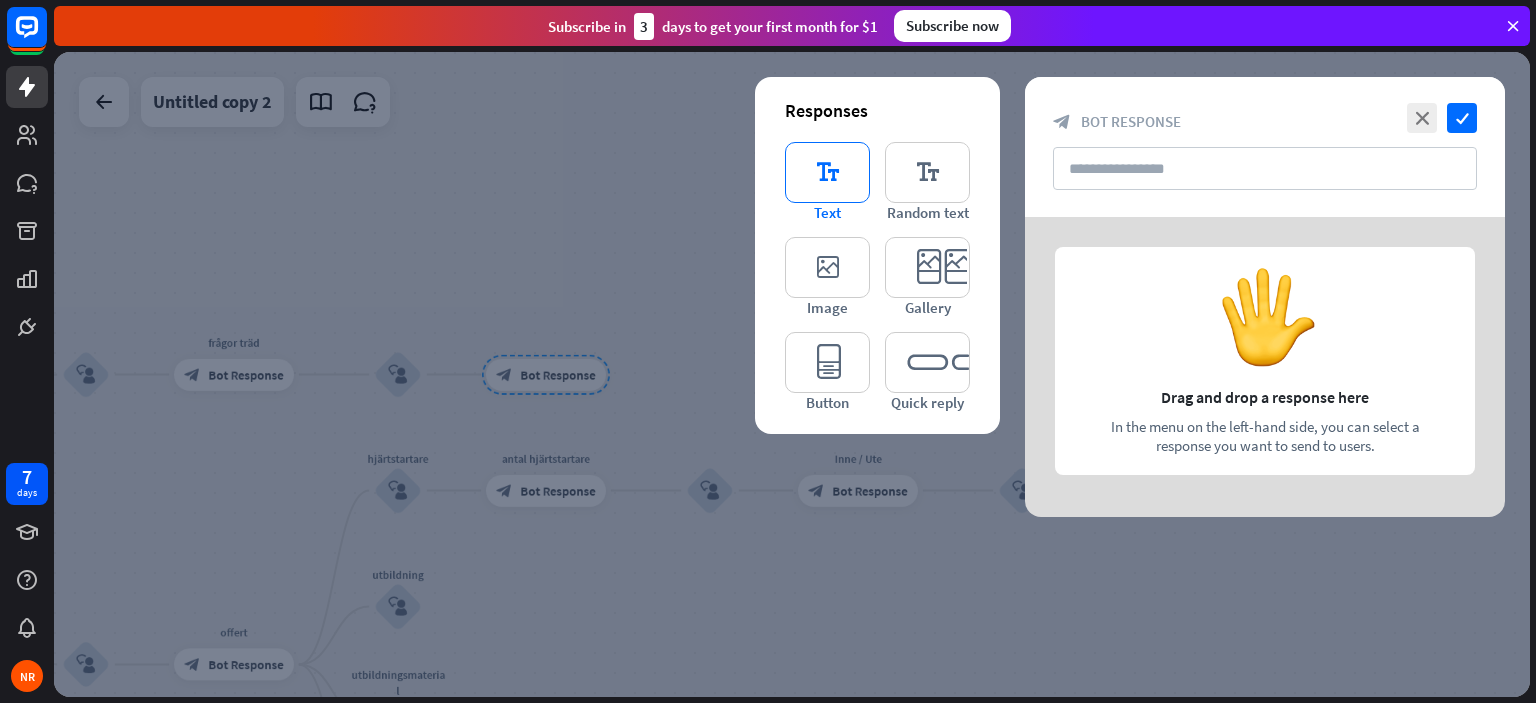 click on "editor_text" at bounding box center [827, 172] 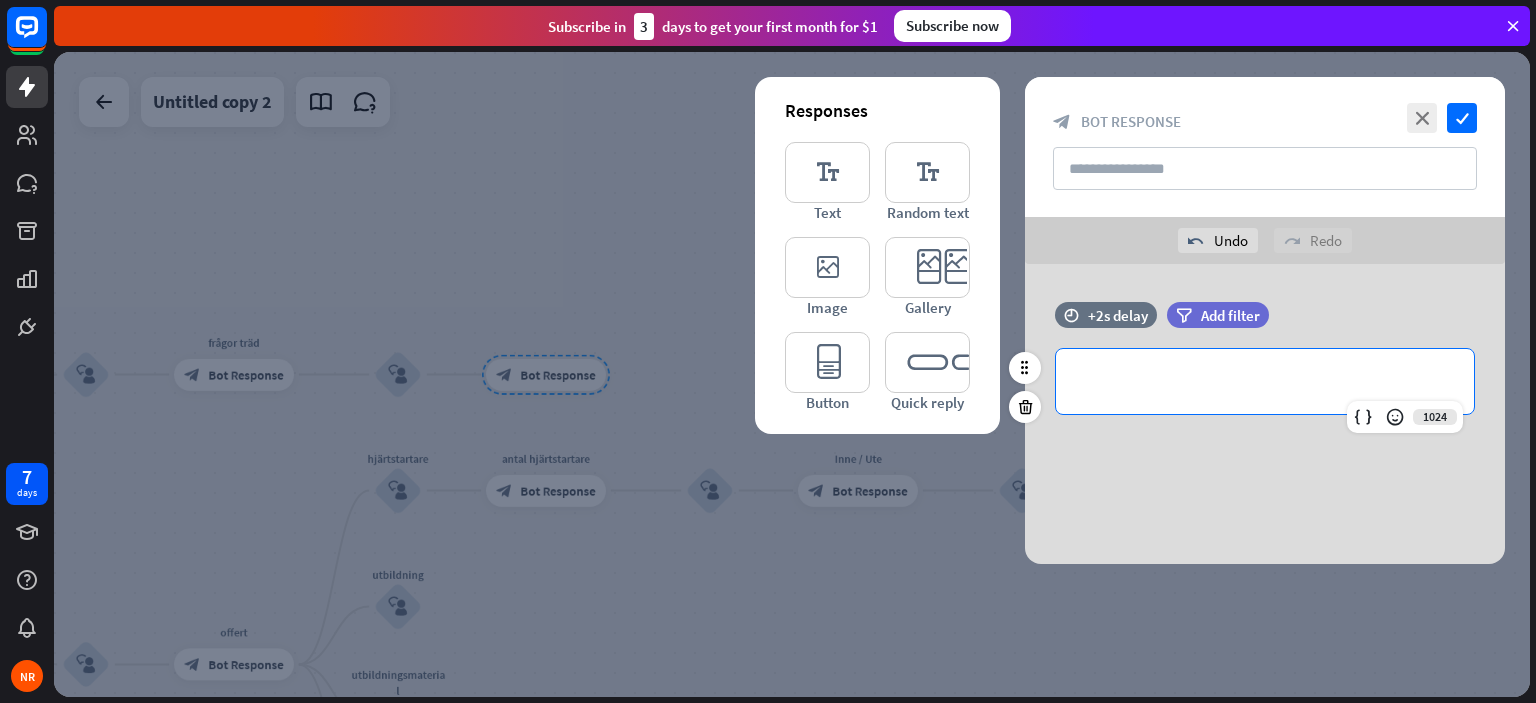 click on "**********" at bounding box center [1265, 381] 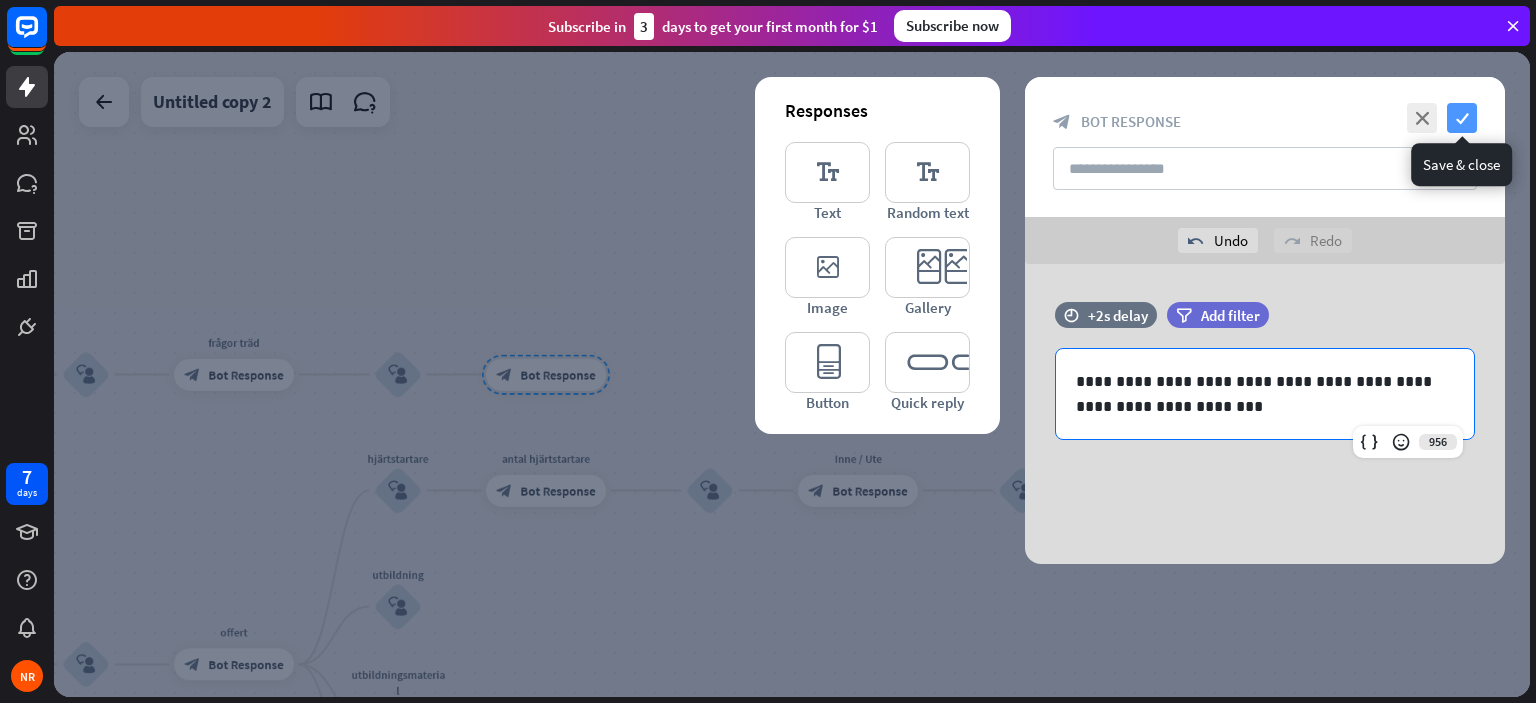 click on "check" at bounding box center [1462, 118] 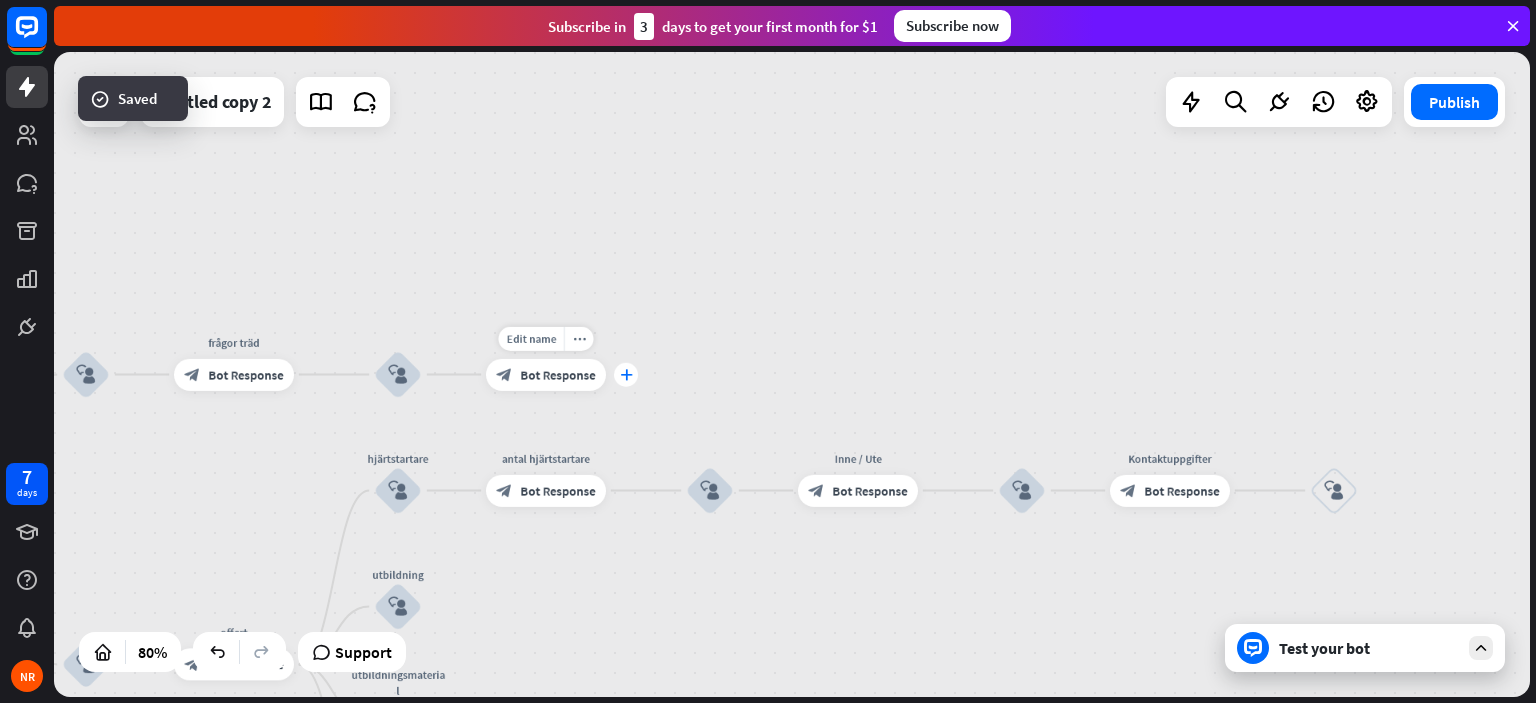 click on "plus" at bounding box center [626, 375] 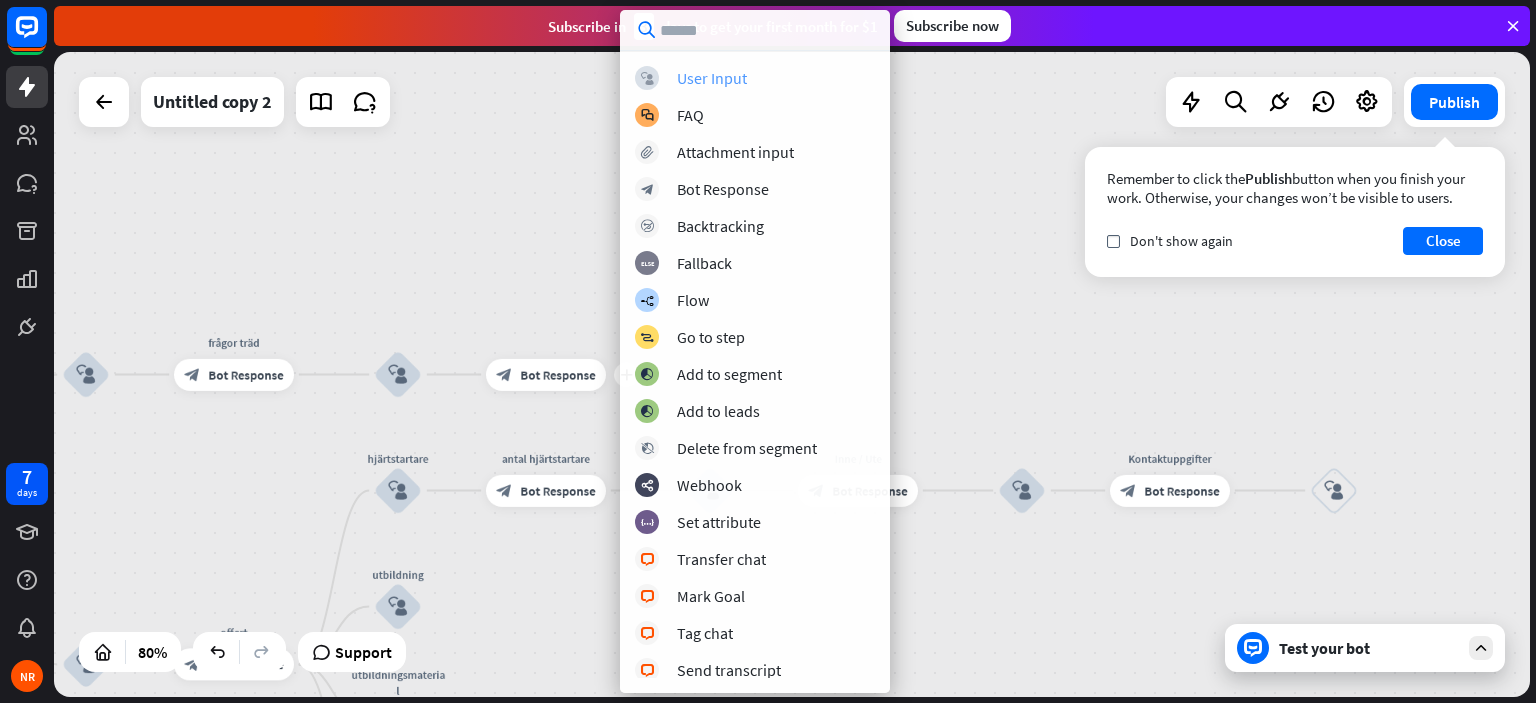 click on "User Input" at bounding box center [712, 78] 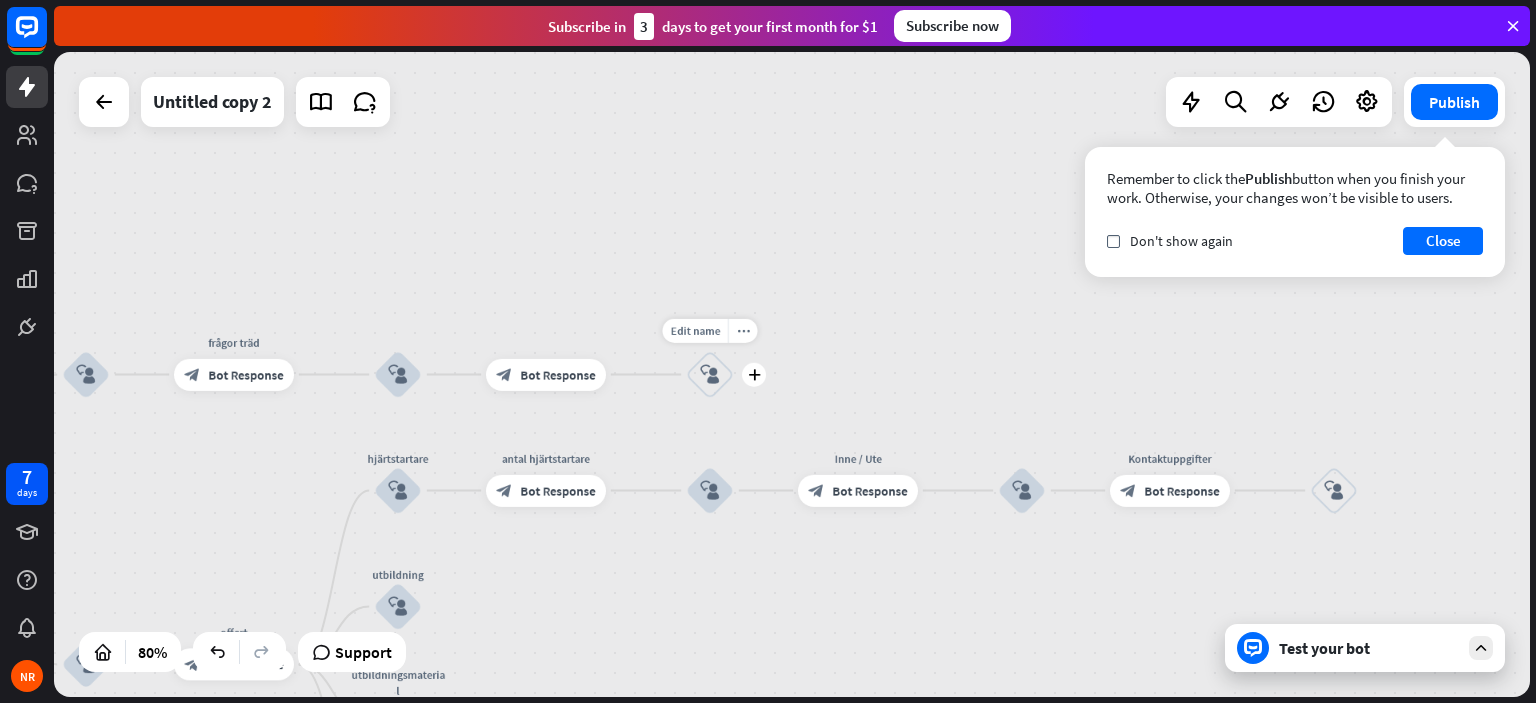 click on "block_user_input" at bounding box center (710, 375) 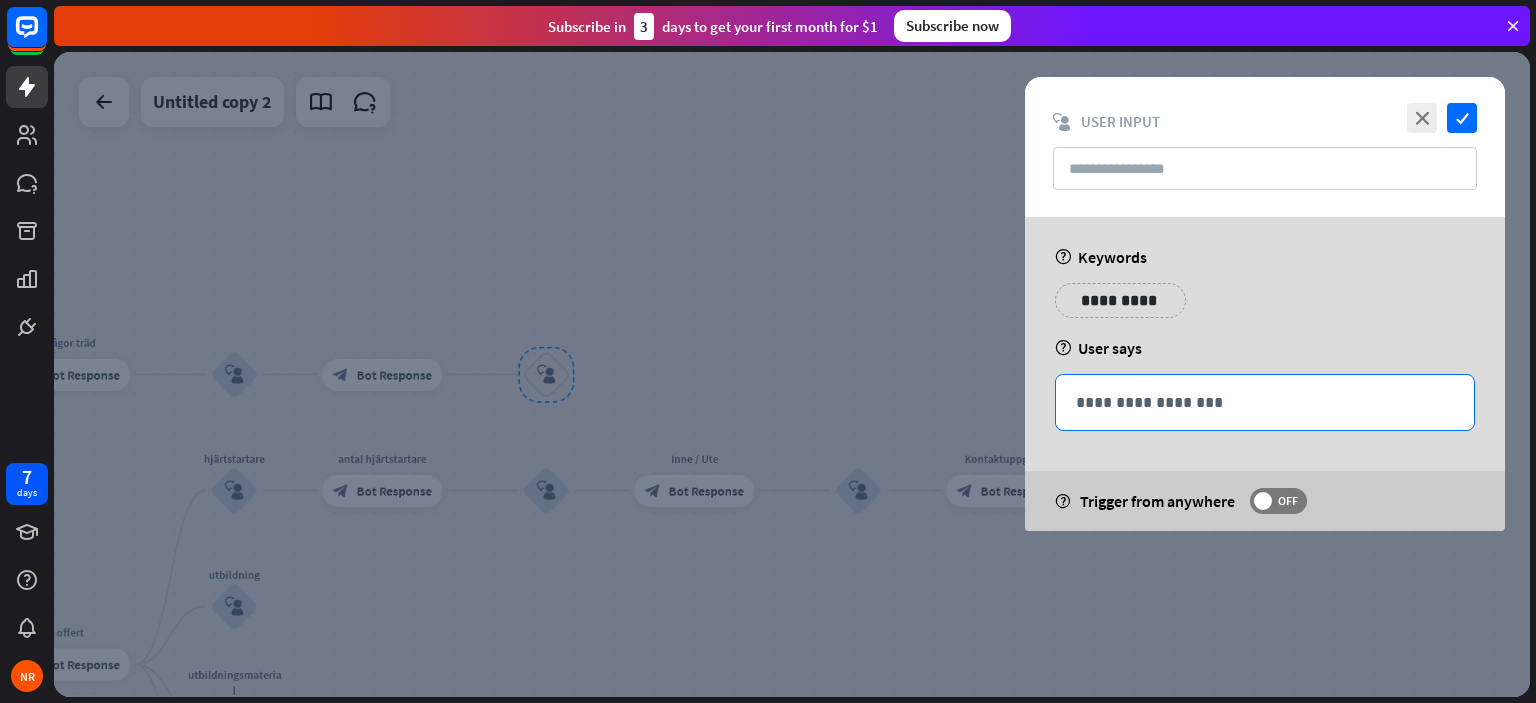 click on "**********" at bounding box center (1265, 402) 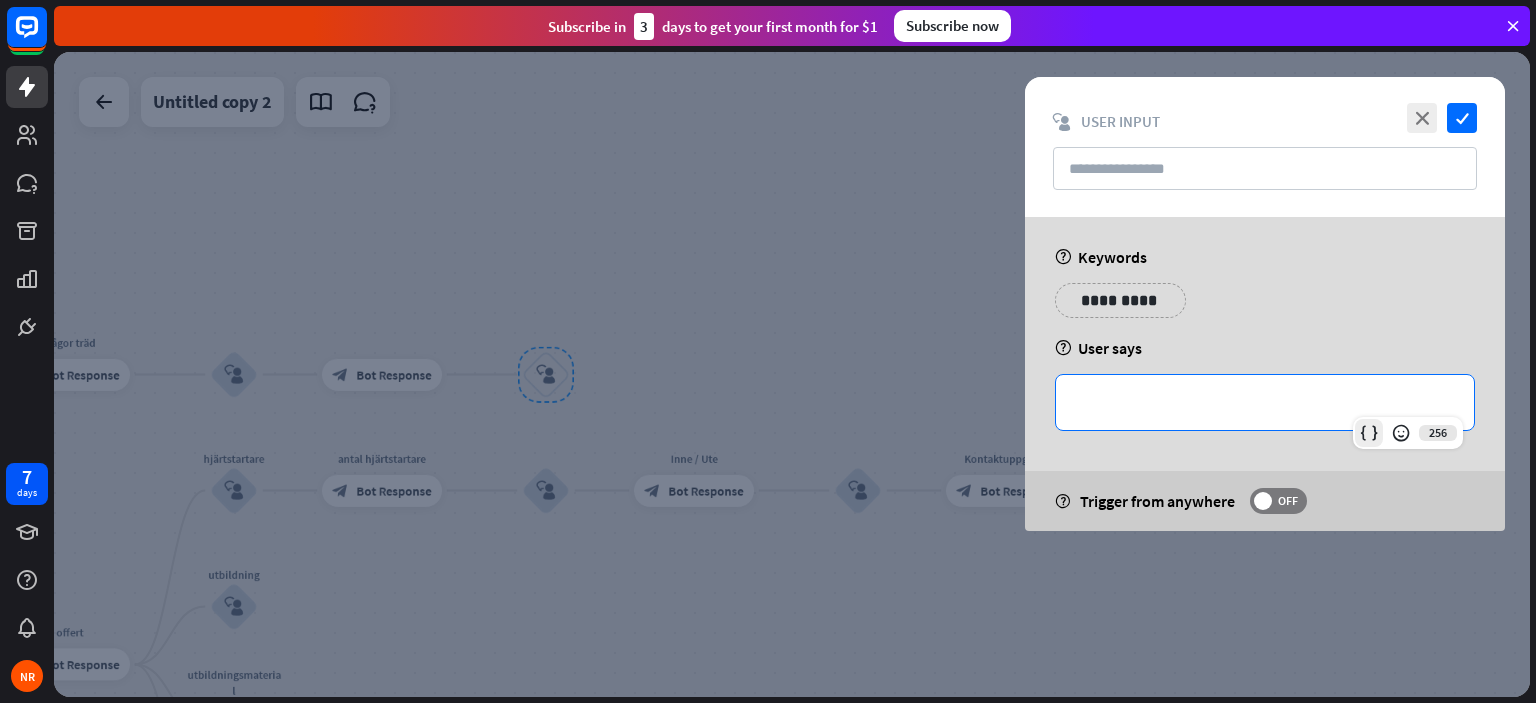 click at bounding box center [1369, 433] 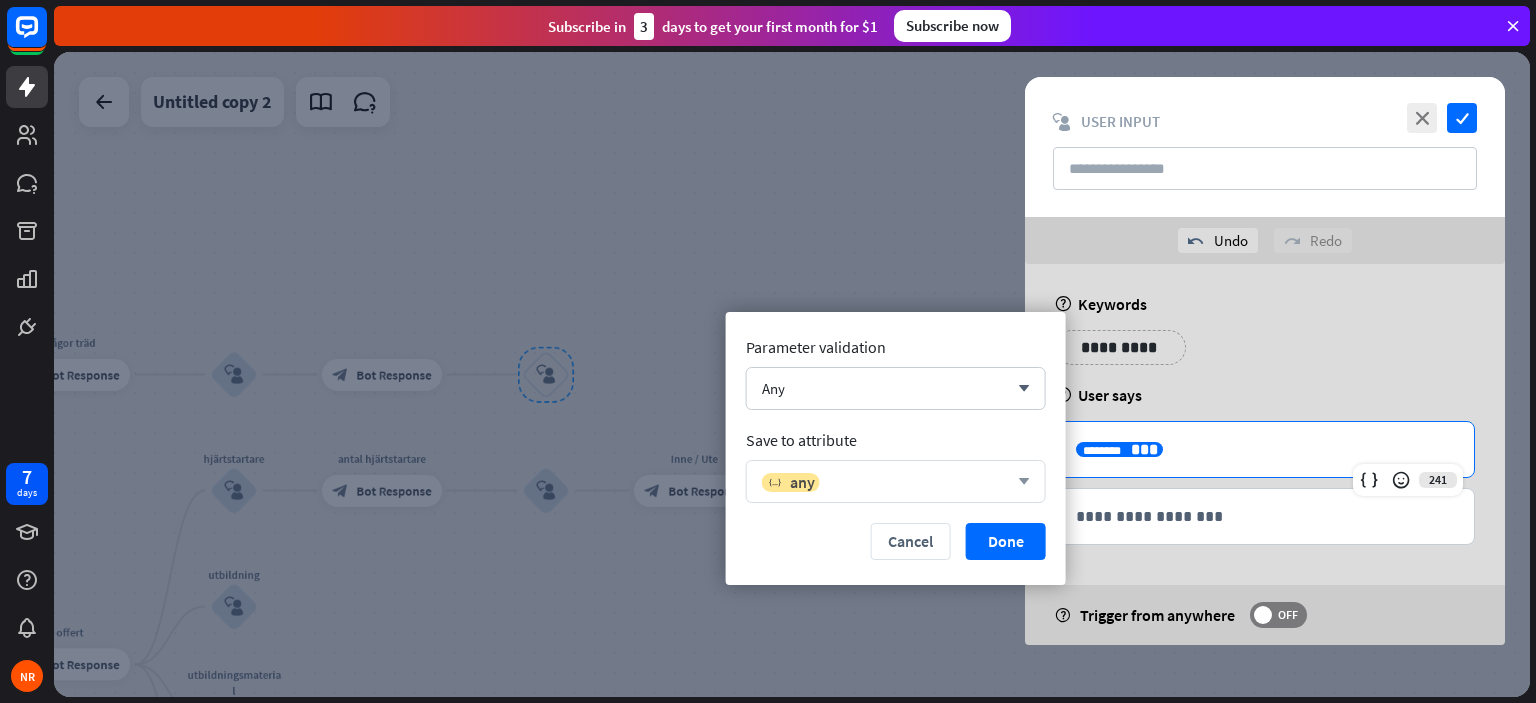 click on "variable   any" at bounding box center [885, 482] 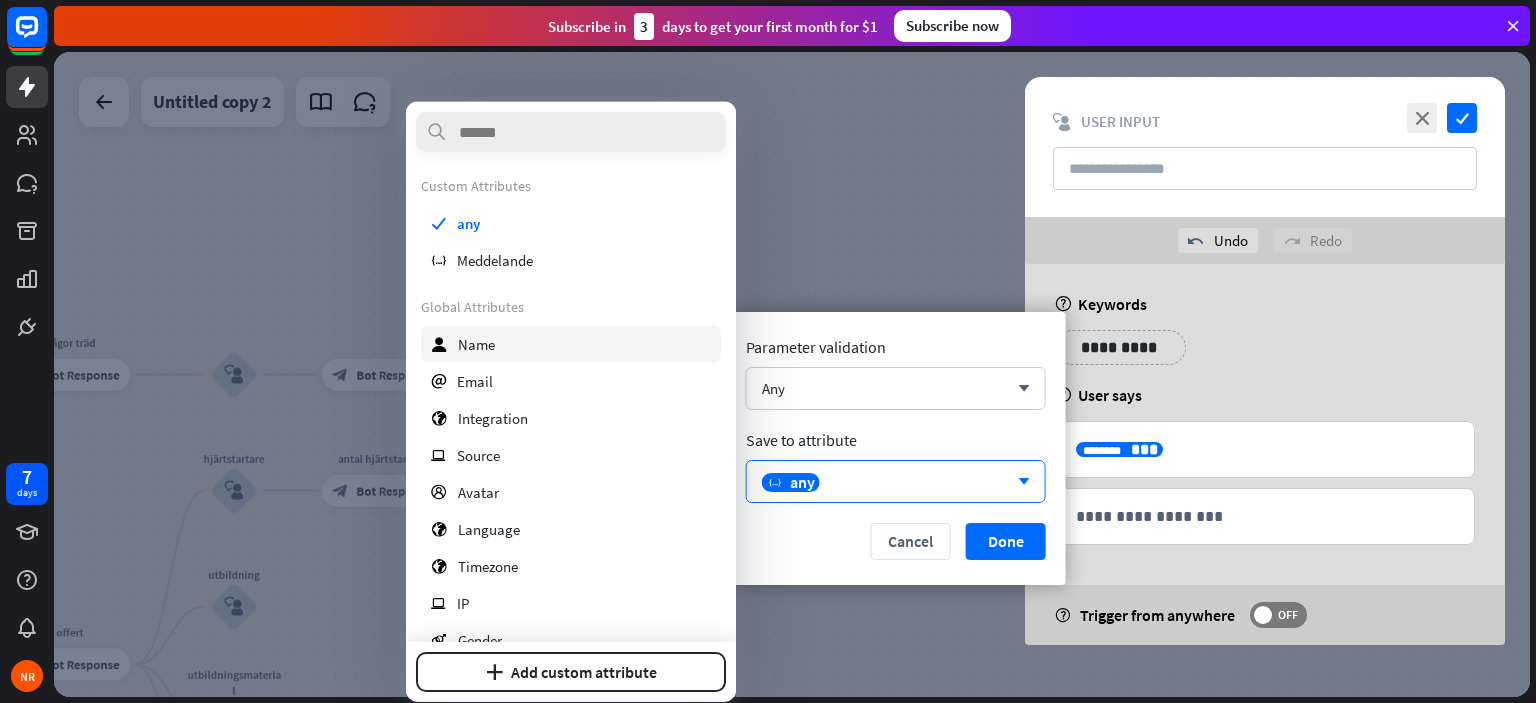 click on "user
Name" at bounding box center (571, 344) 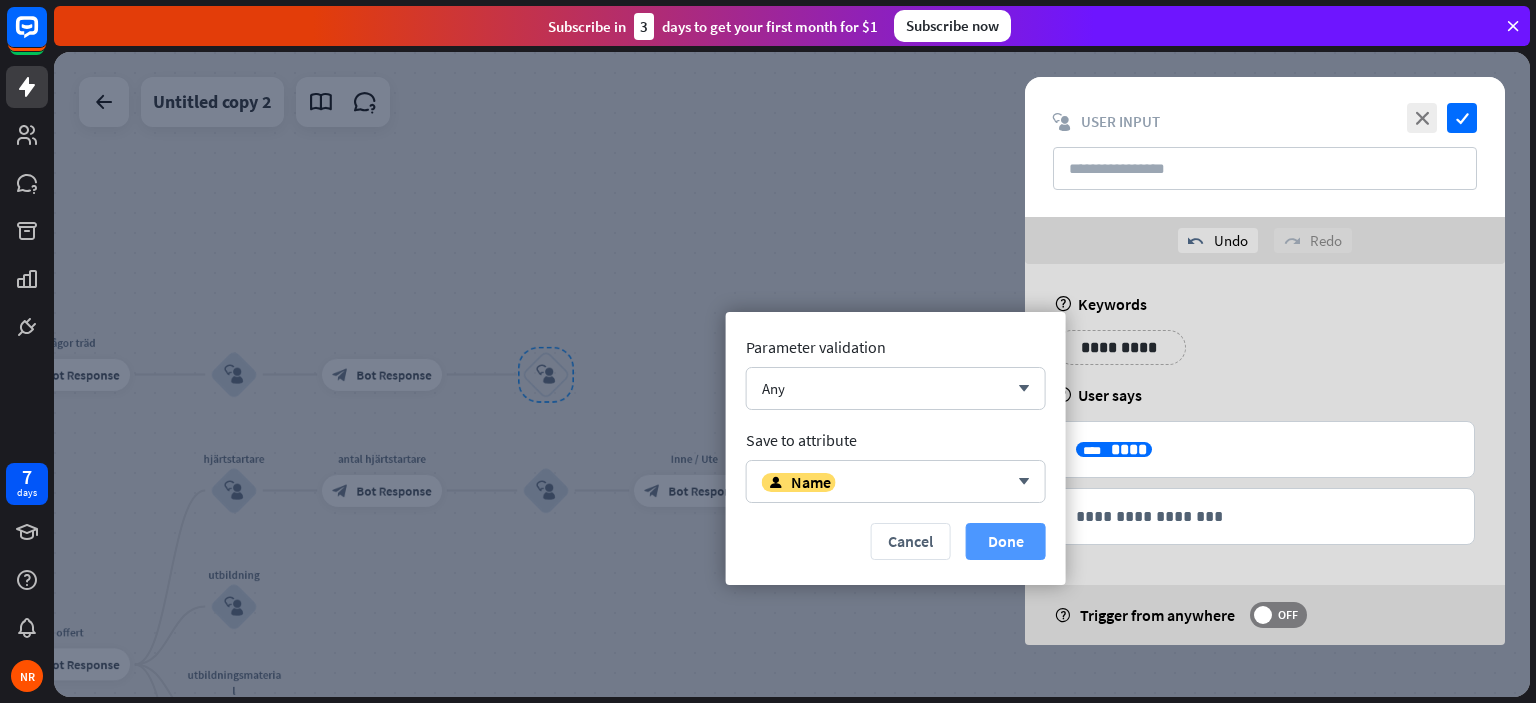 click on "Done" at bounding box center [1006, 541] 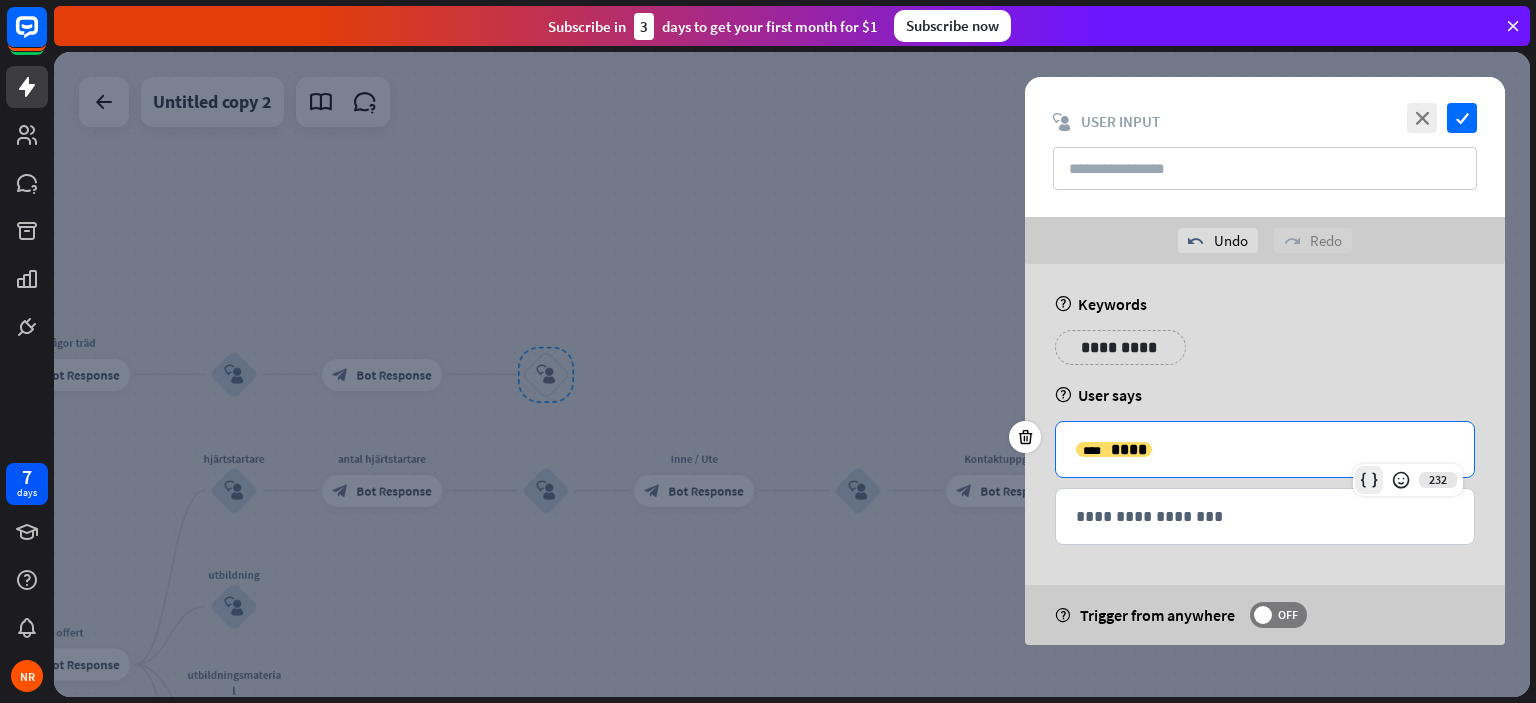 click at bounding box center (1369, 480) 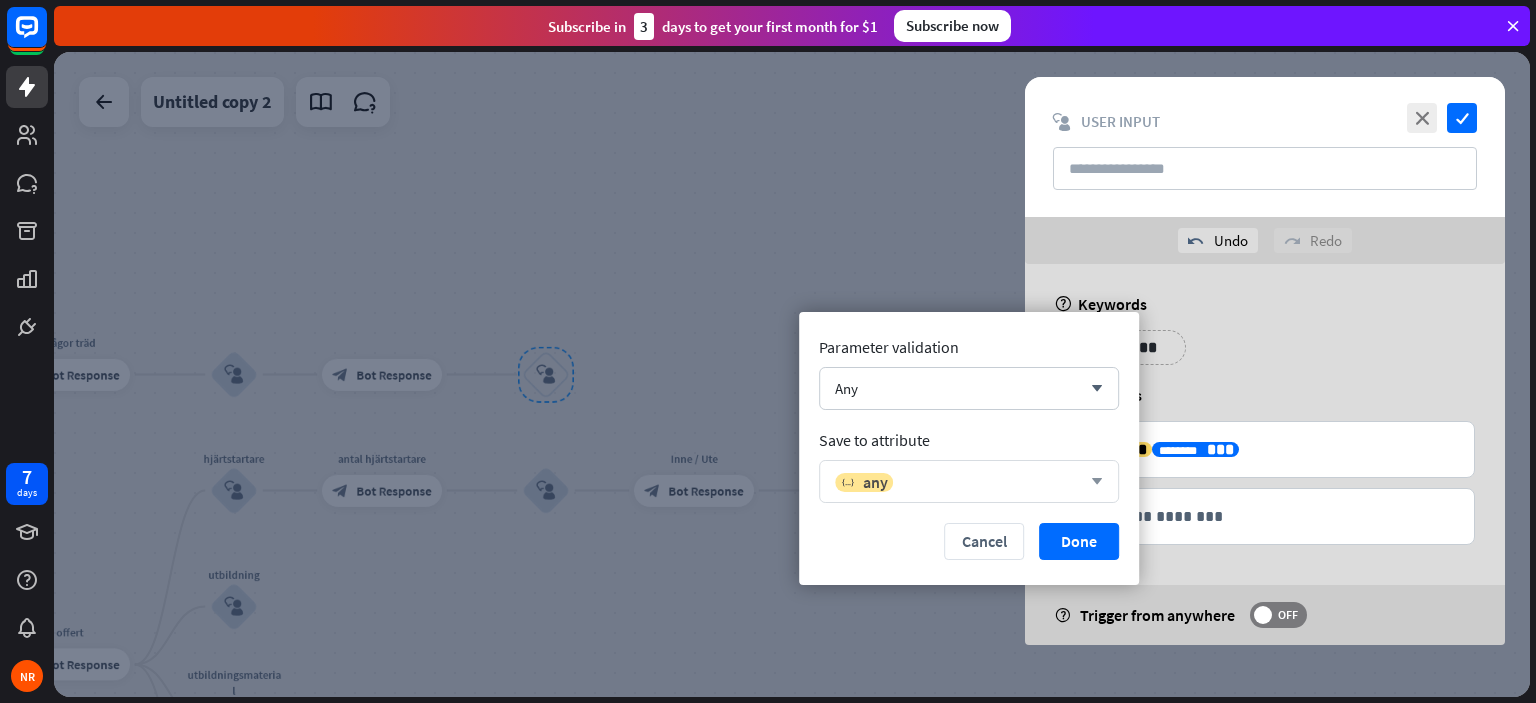 click on "variable   any" at bounding box center (958, 482) 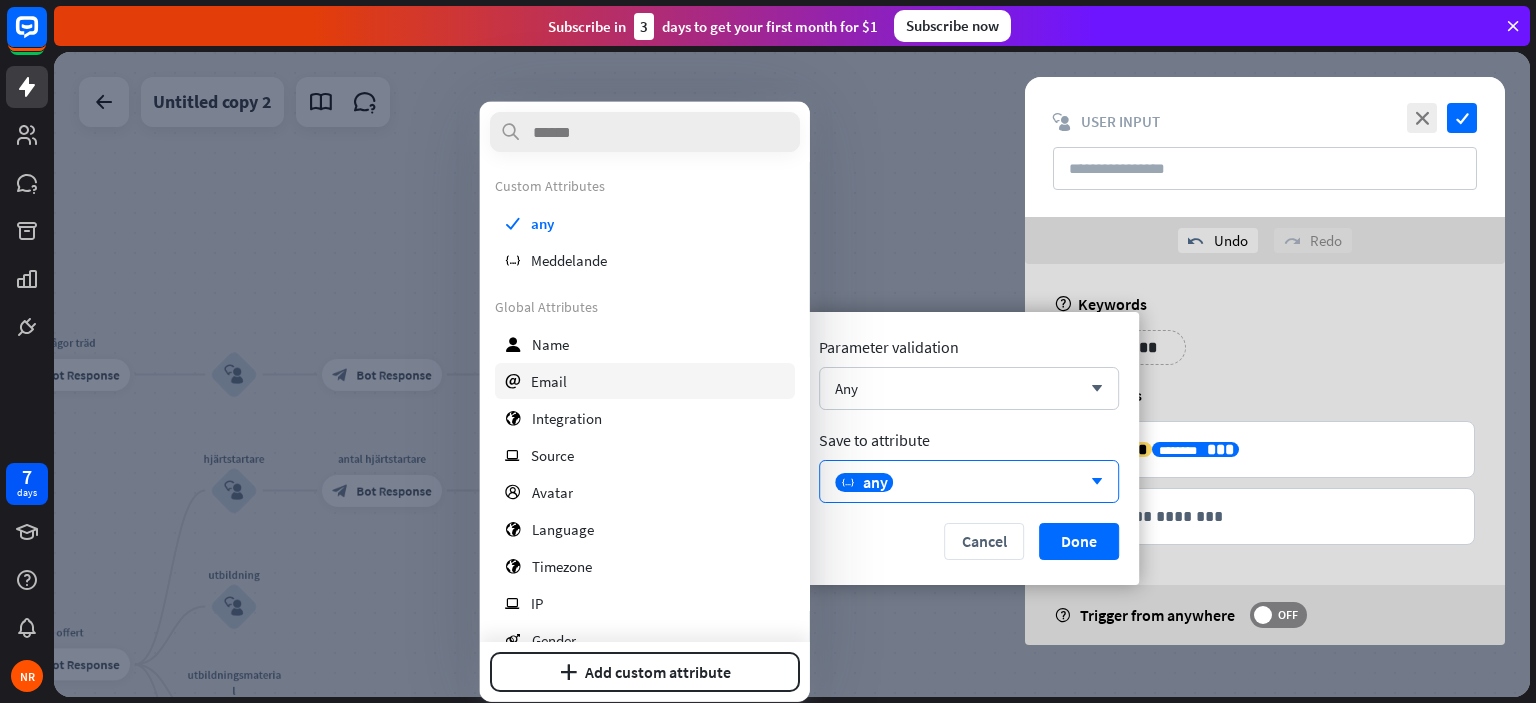 click on "email
Email" at bounding box center (645, 381) 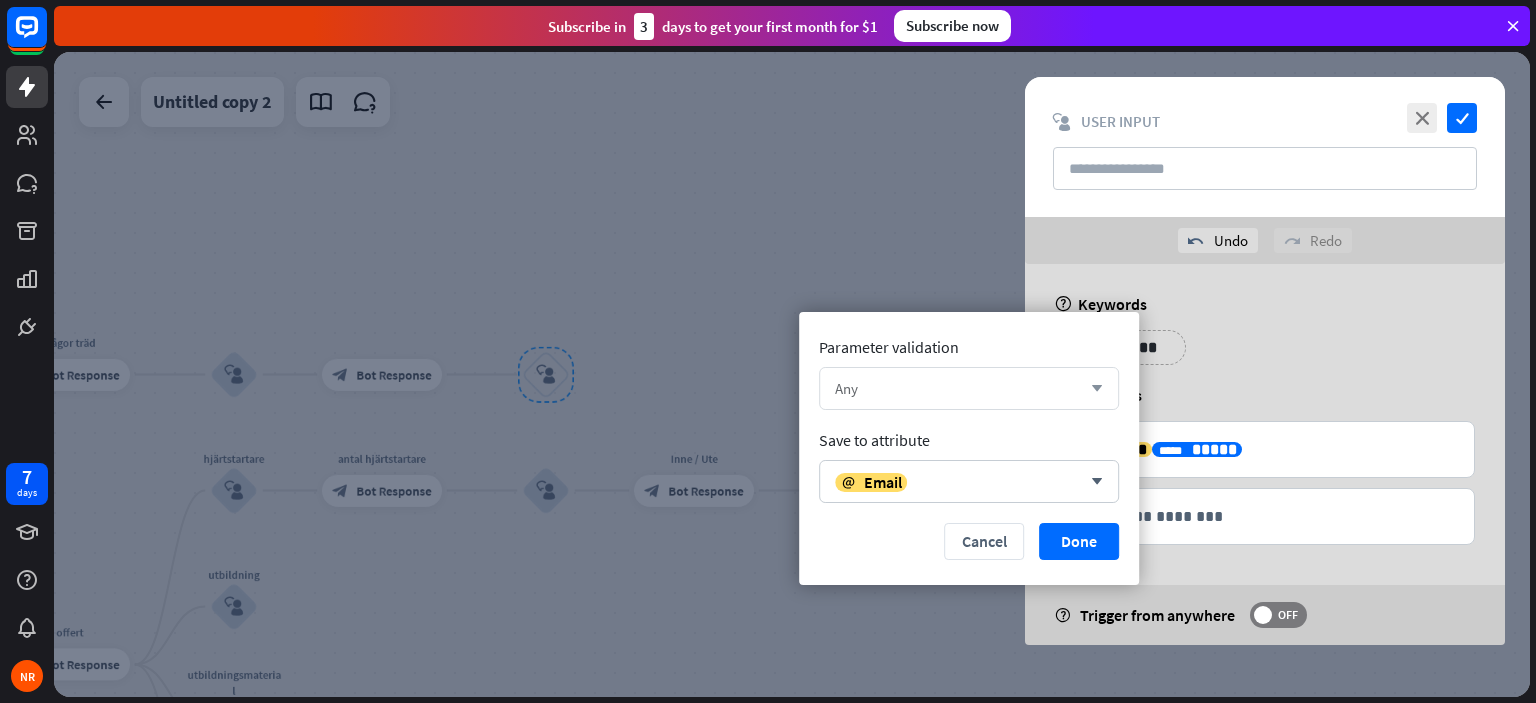 click on "Any
arrow_down" at bounding box center (969, 388) 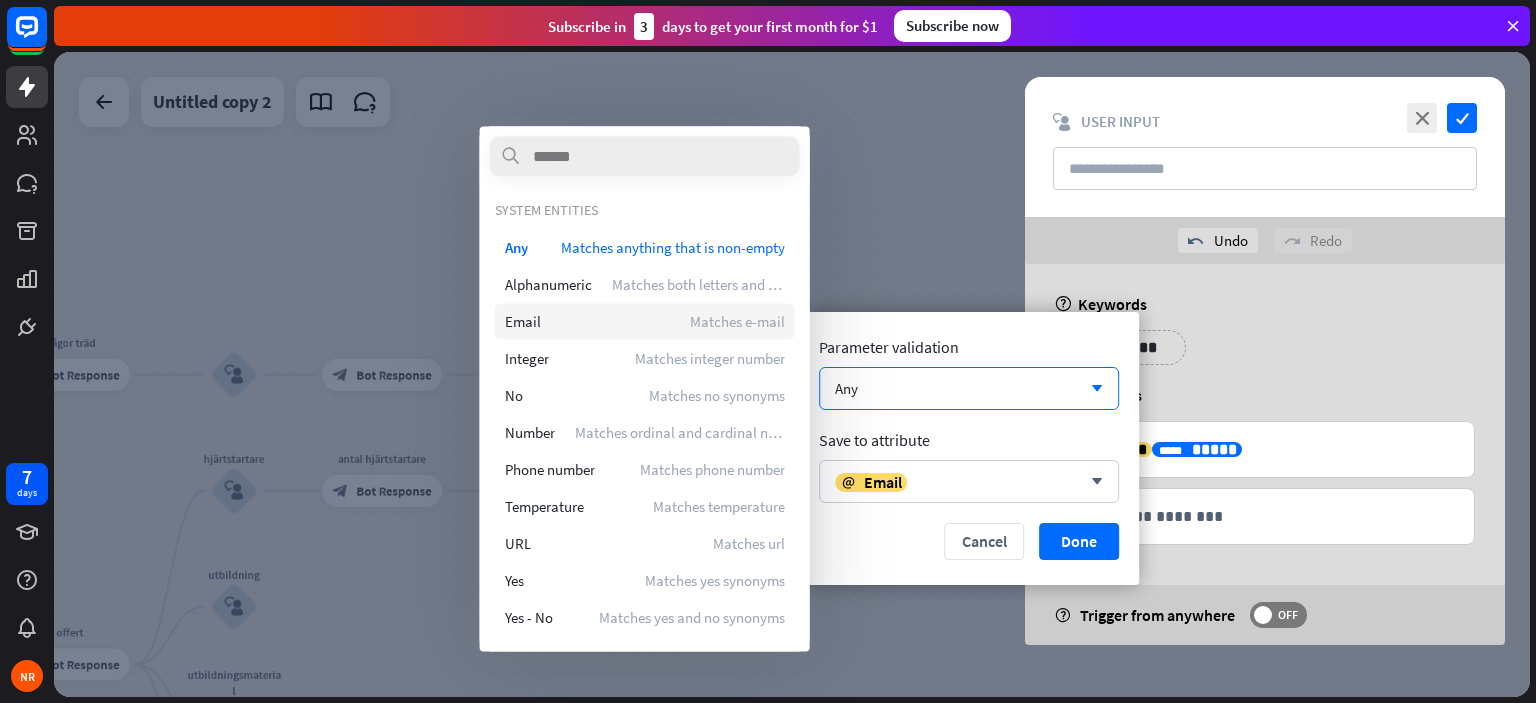 click on "Matches e-mail" at bounding box center (737, 321) 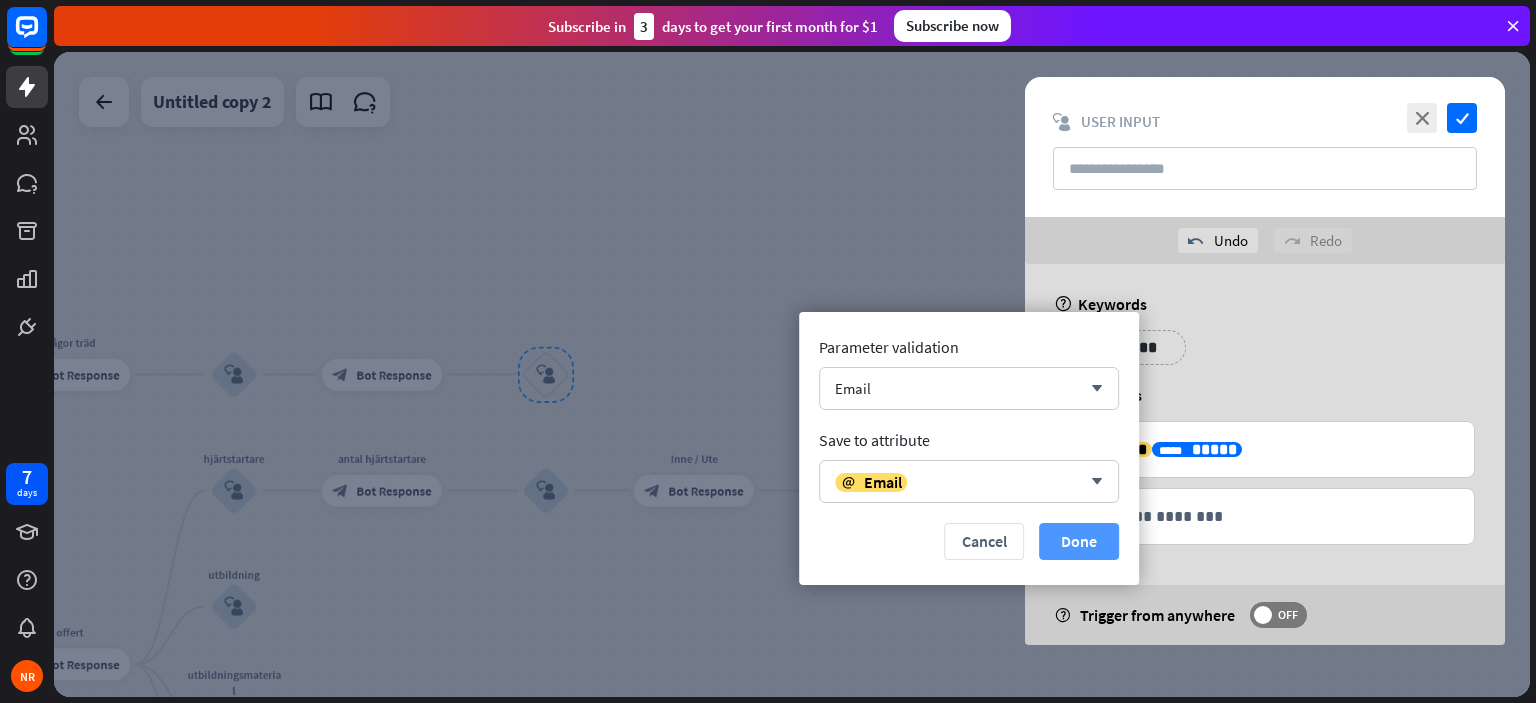 click on "Done" at bounding box center (1079, 541) 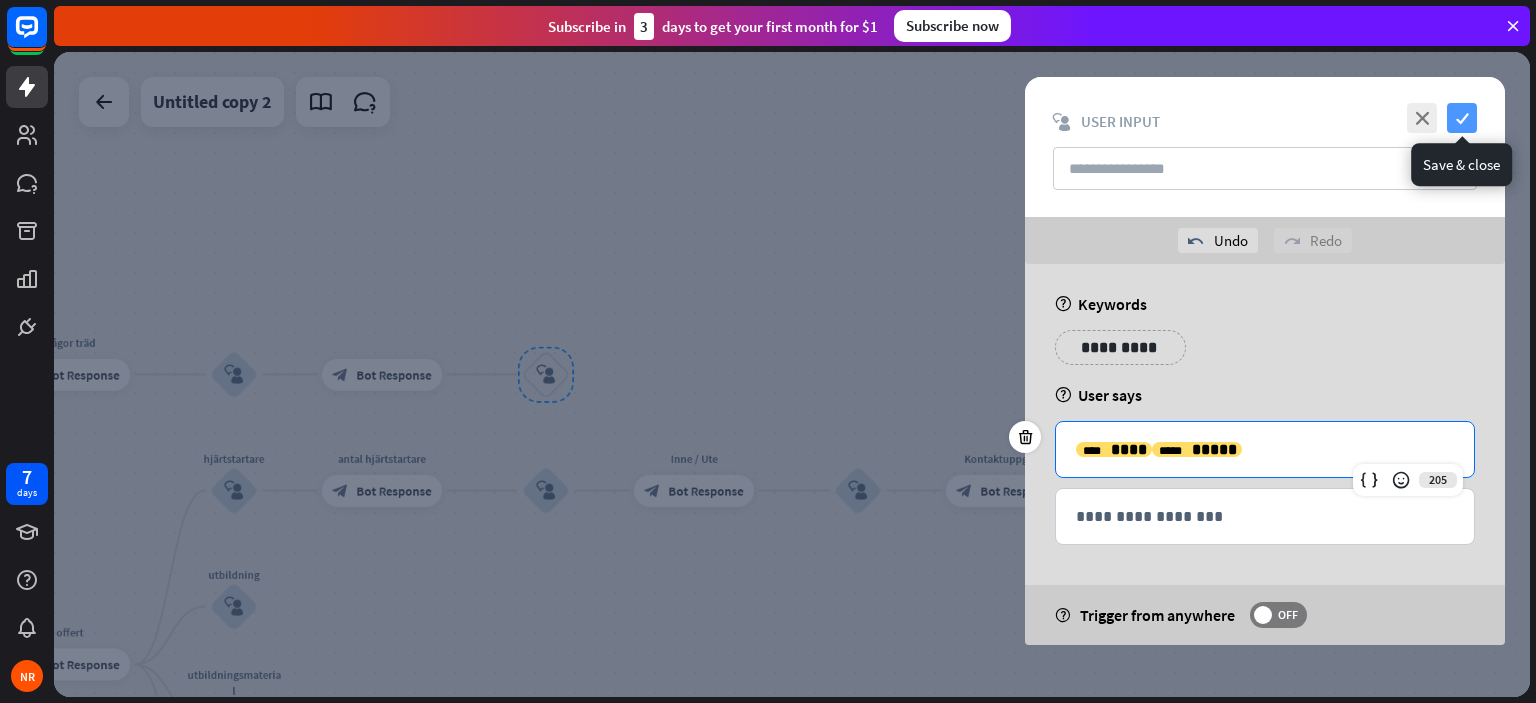 click on "check" at bounding box center [1462, 118] 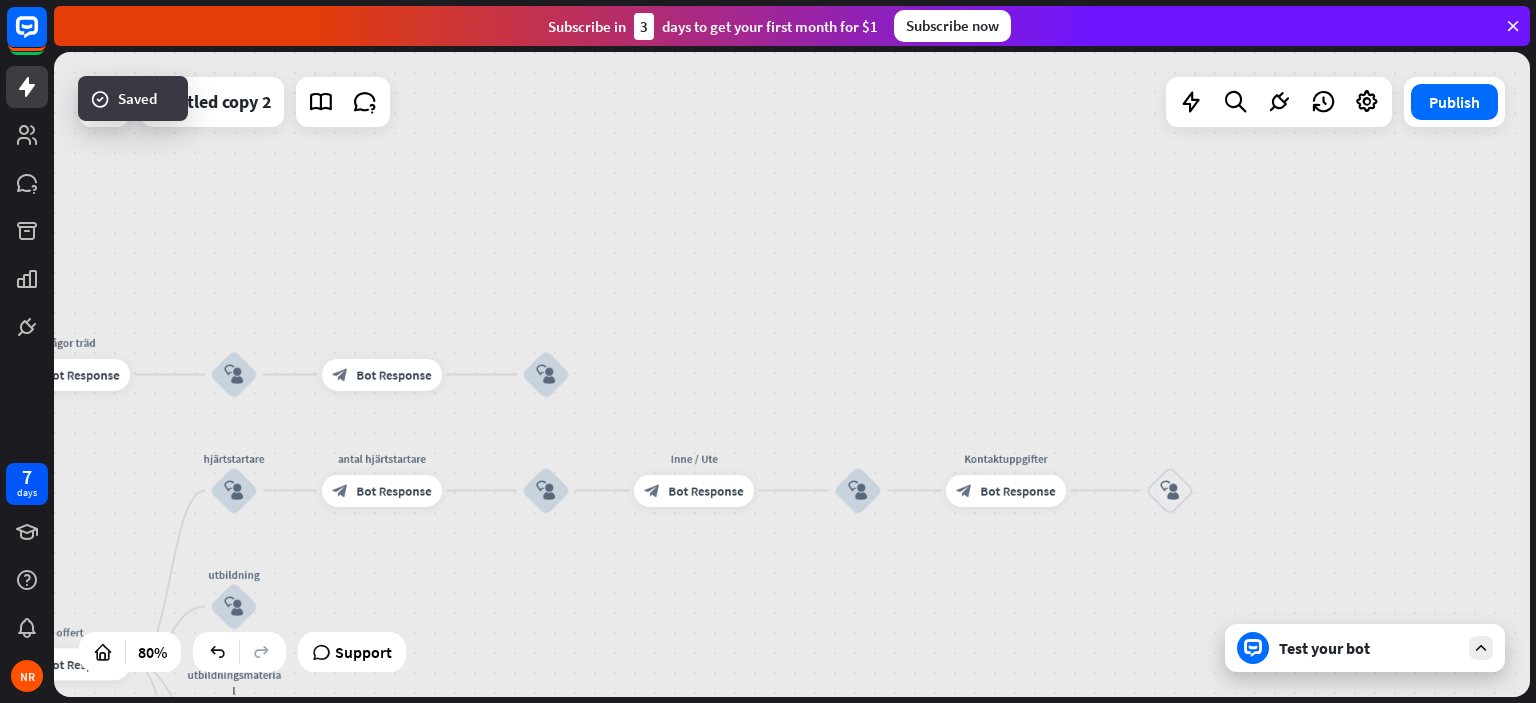 click on "Test your bot" at bounding box center [1365, 648] 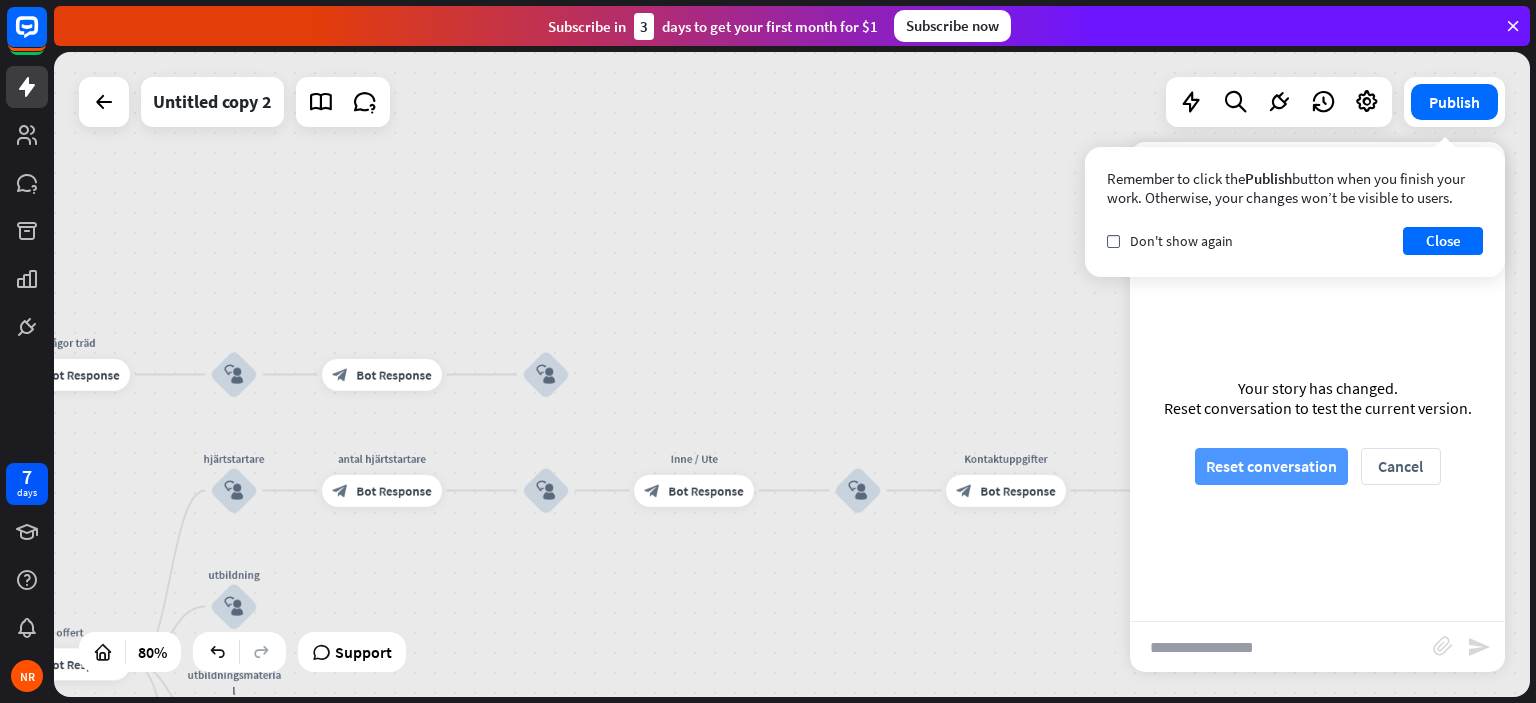 click on "Reset conversation" at bounding box center (1271, 466) 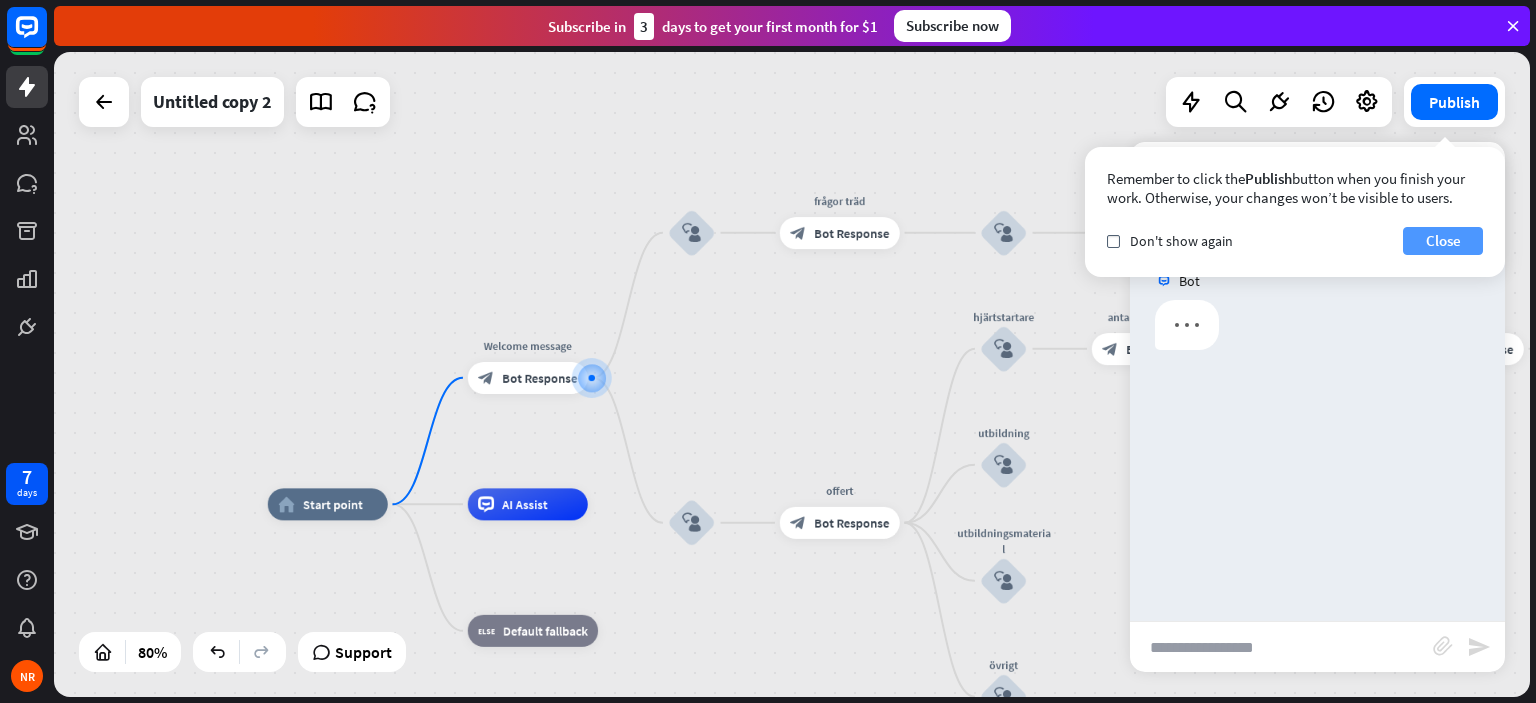 click on "Close" at bounding box center [1443, 241] 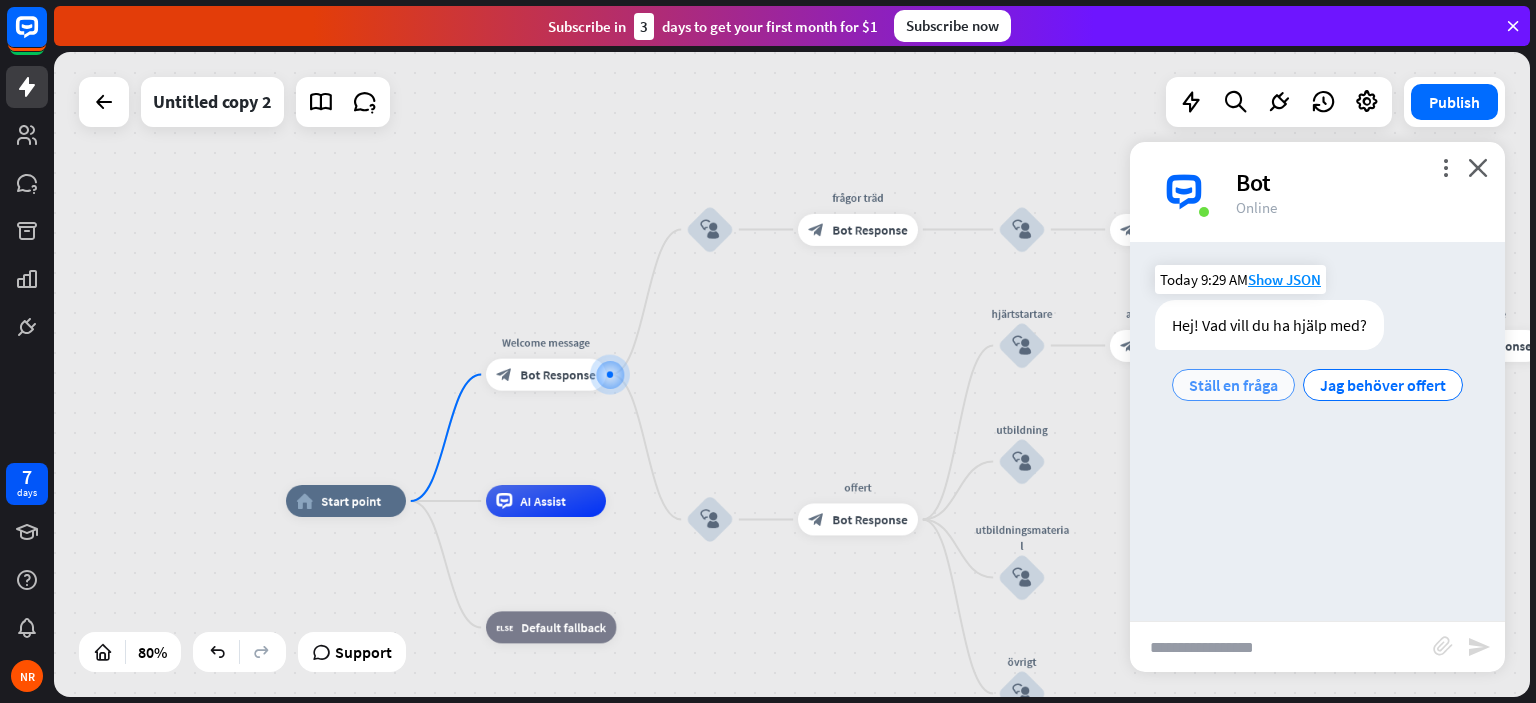 click on "Ställ en fråga" at bounding box center (1233, 385) 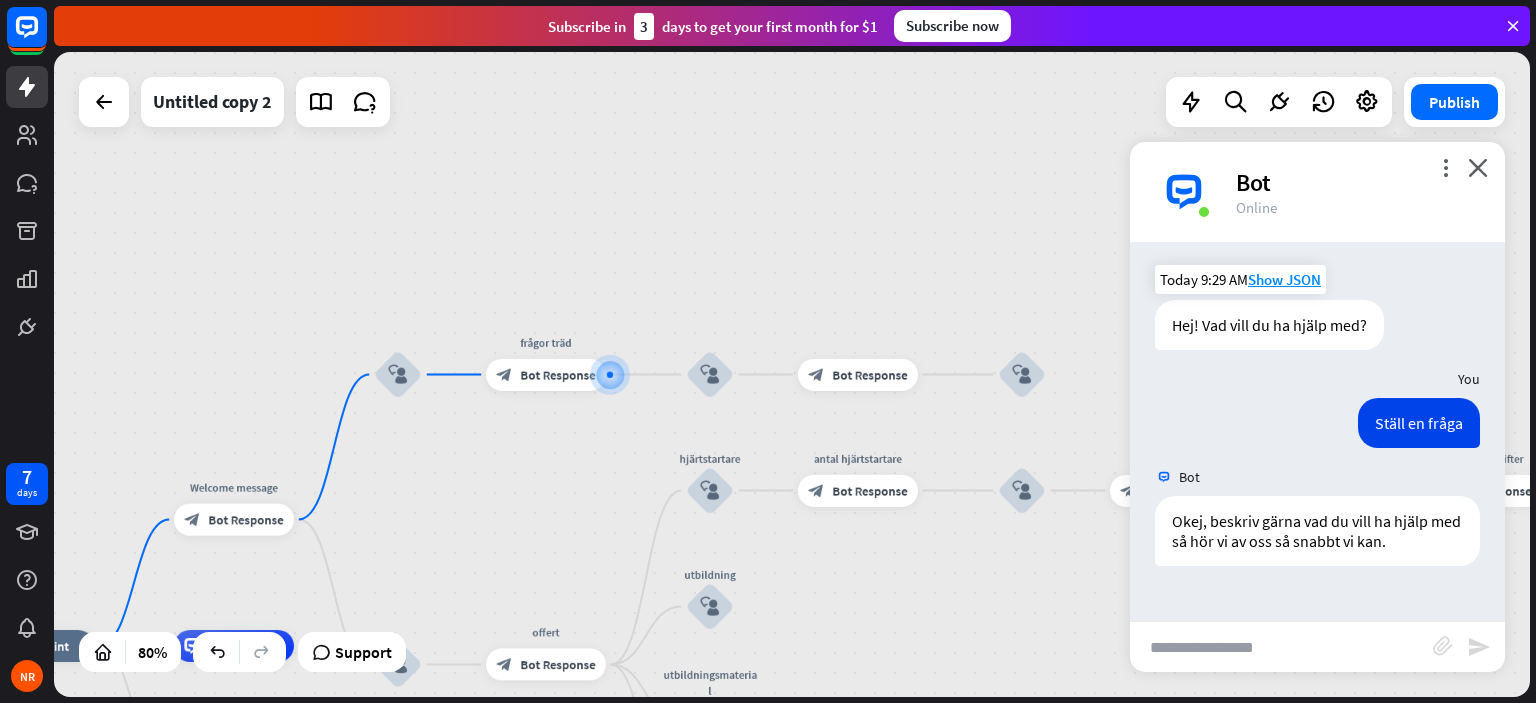 click at bounding box center [1281, 647] 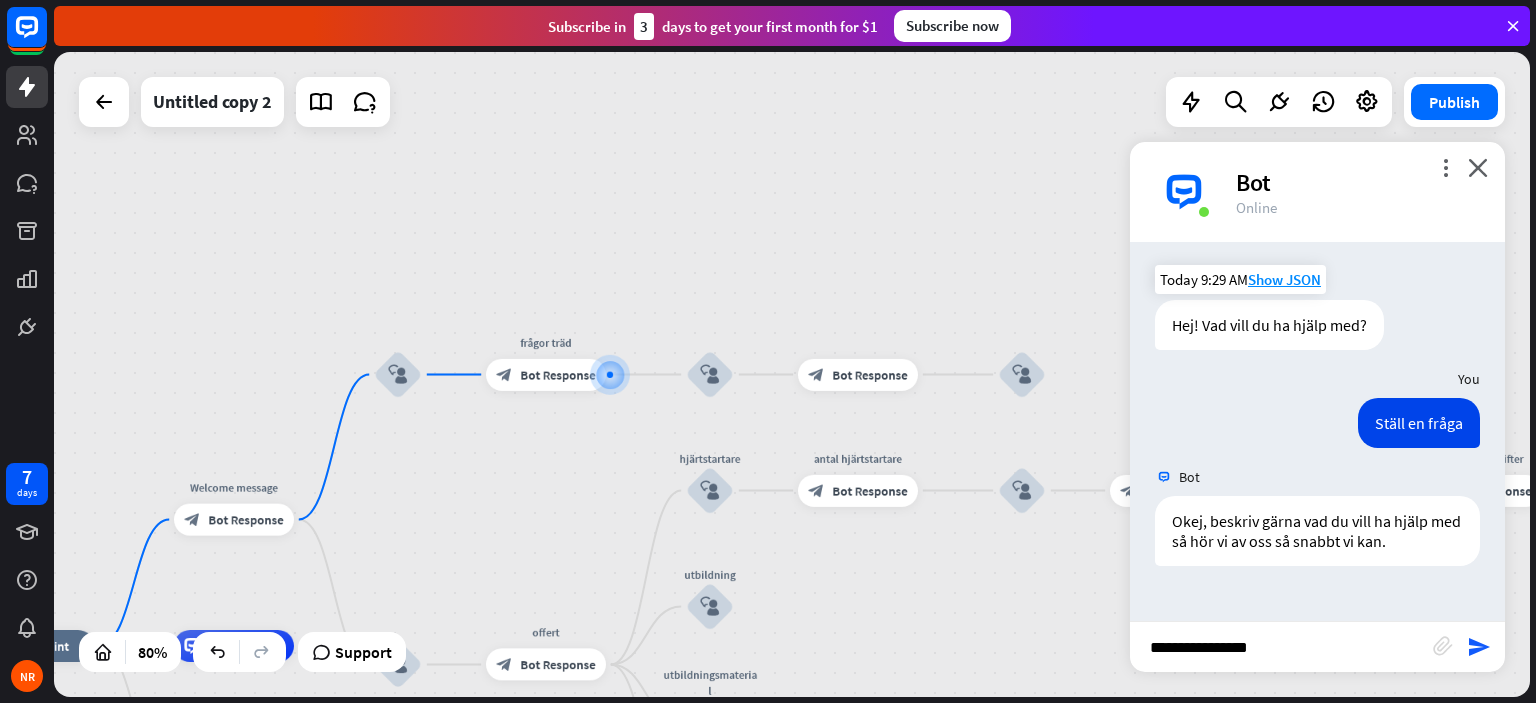 type on "**********" 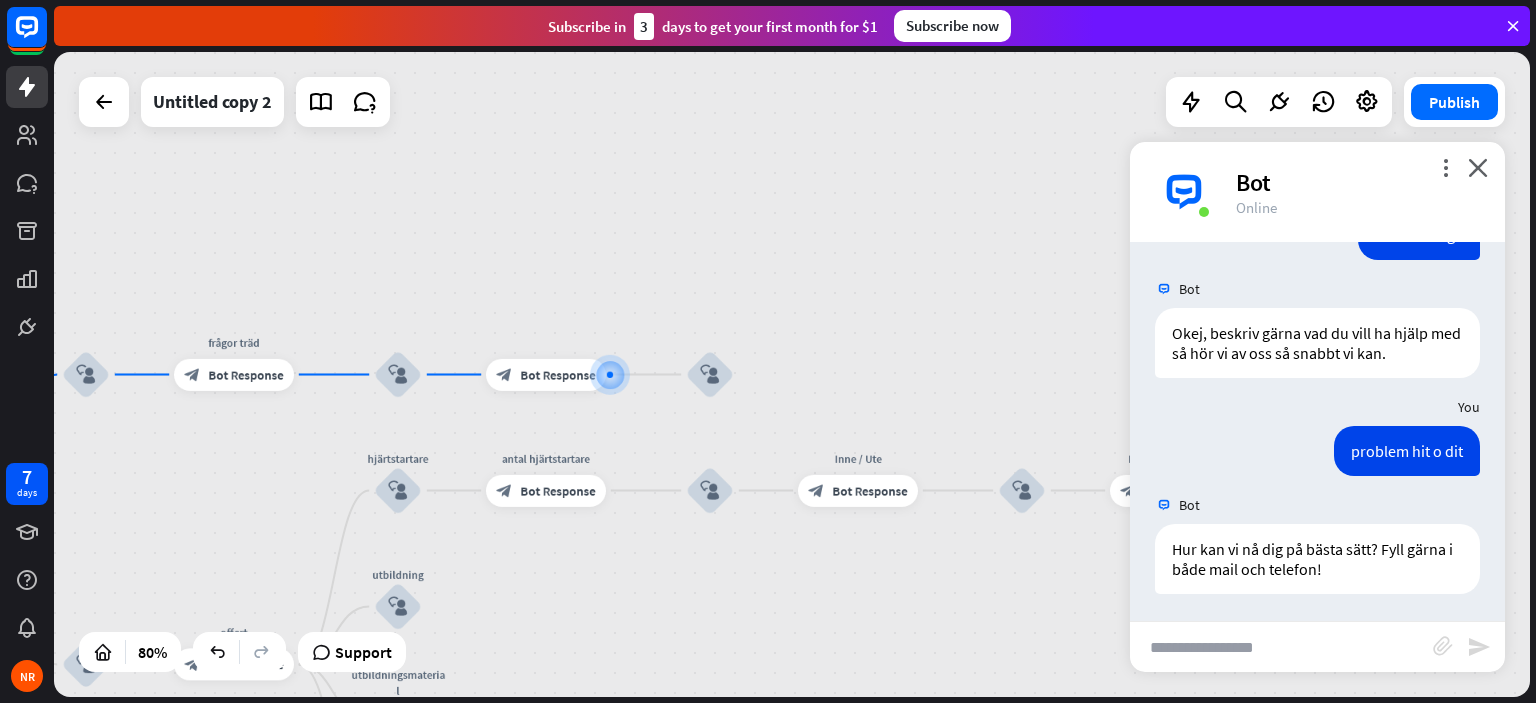 scroll, scrollTop: 191, scrollLeft: 0, axis: vertical 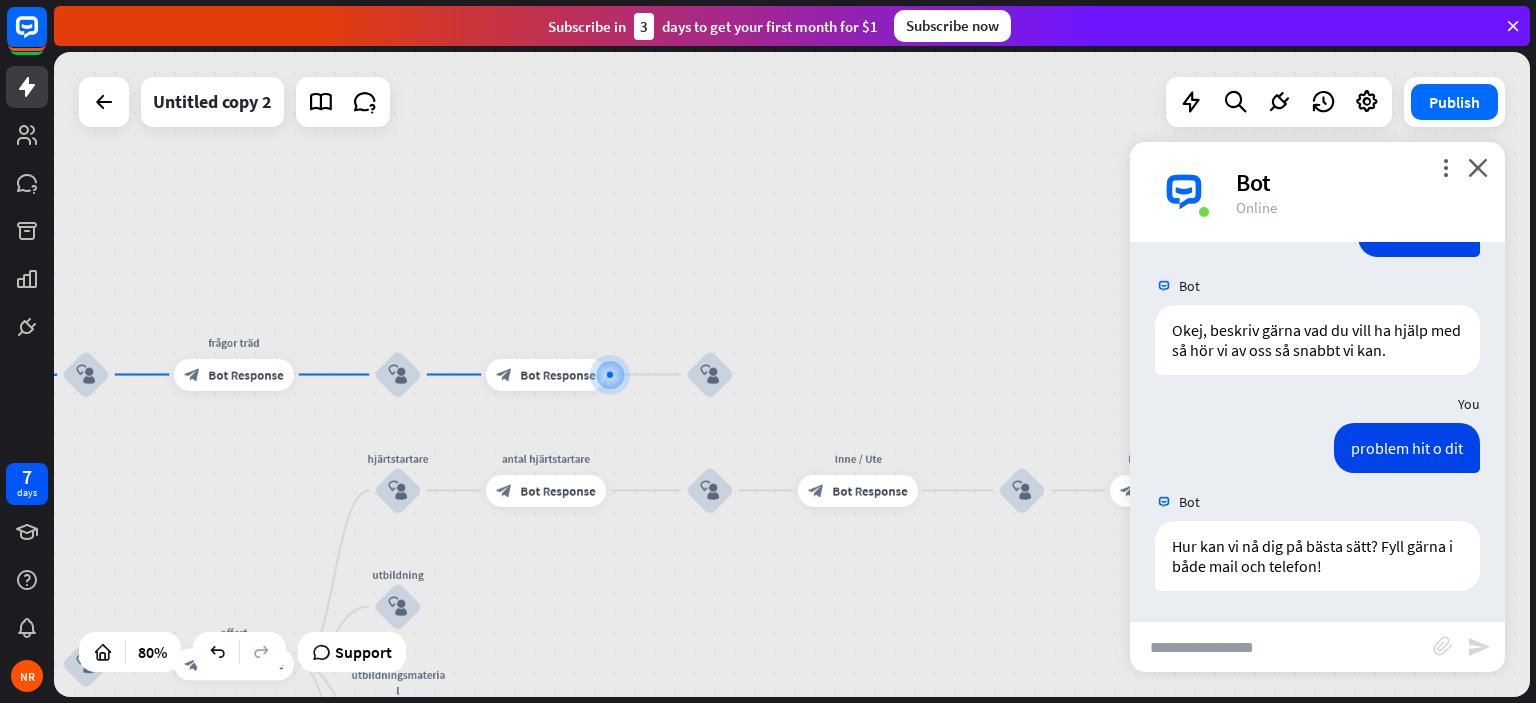 click at bounding box center (1281, 647) 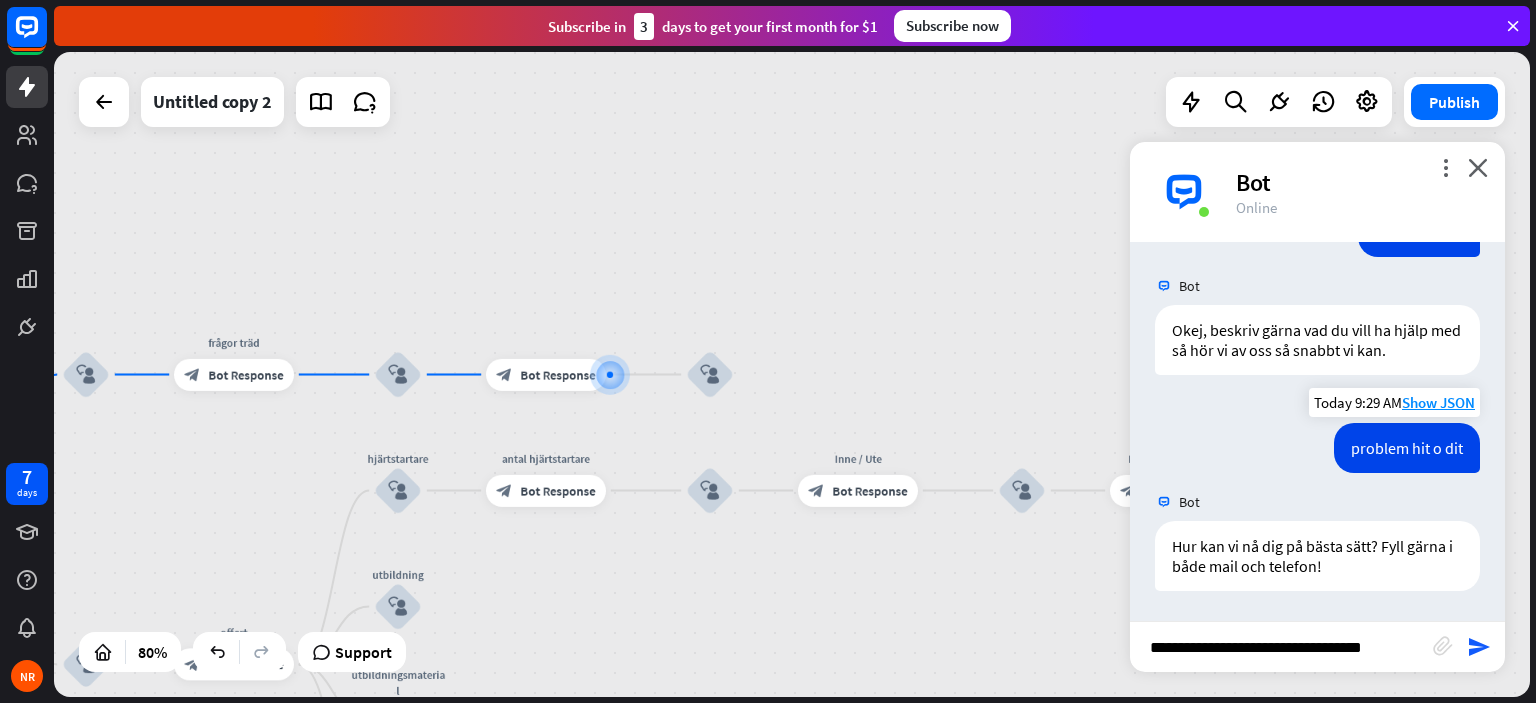scroll, scrollTop: 0, scrollLeft: 0, axis: both 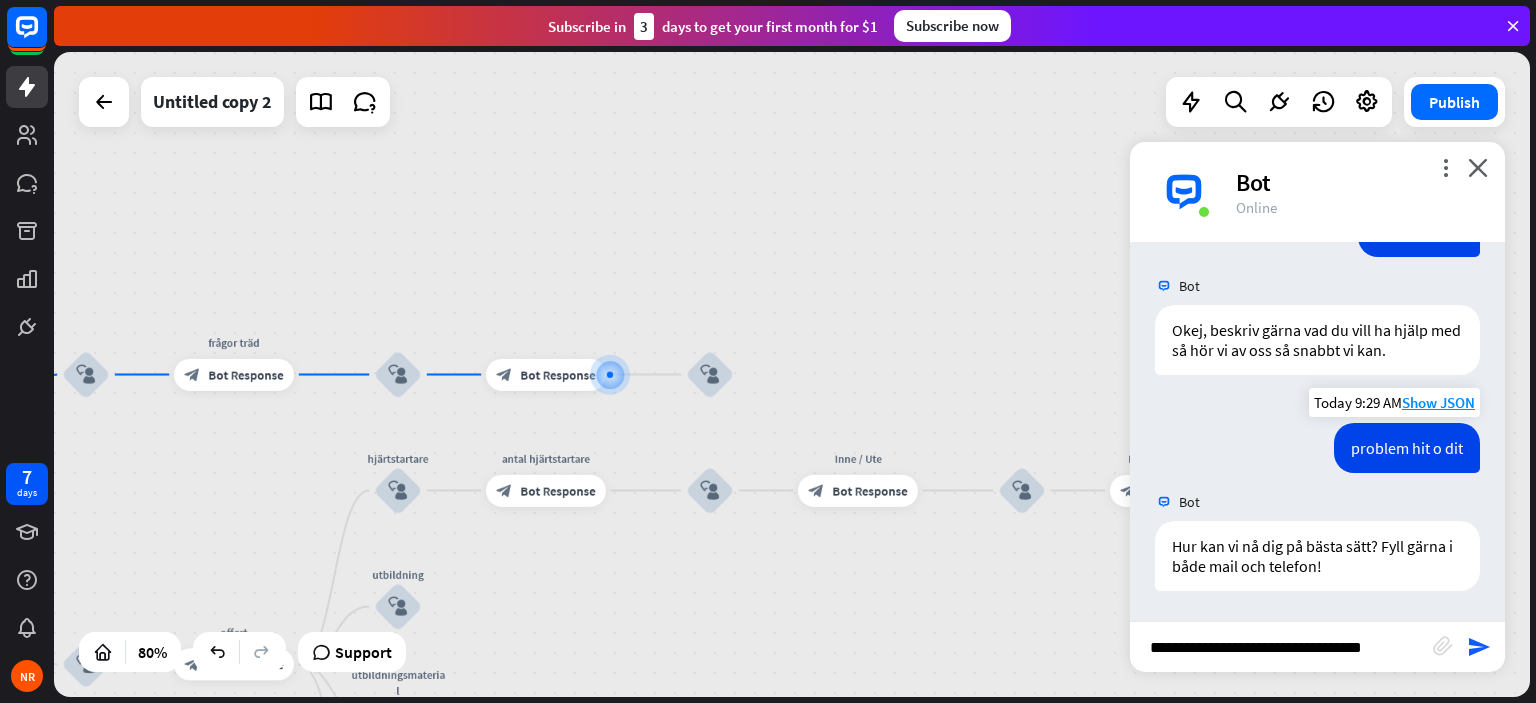 type on "**********" 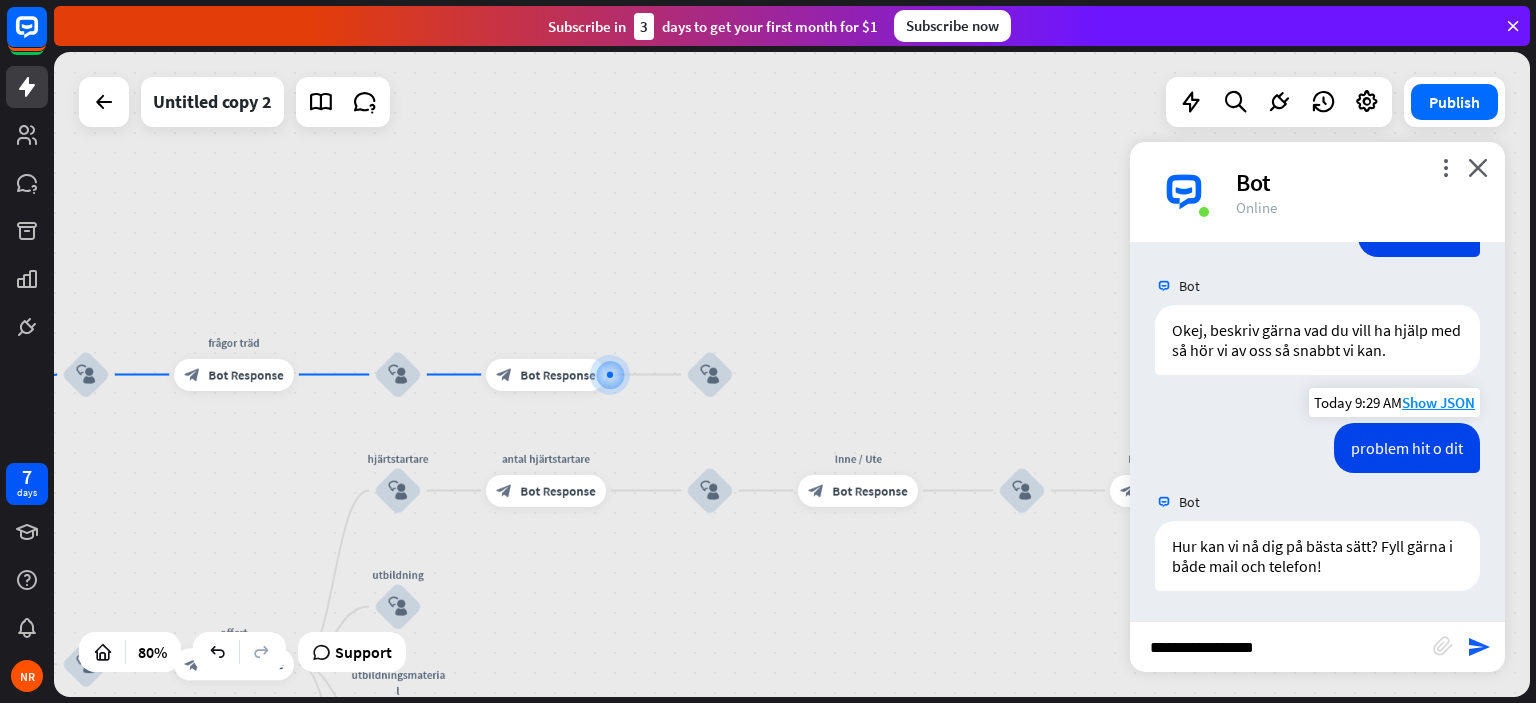 scroll, scrollTop: 0, scrollLeft: 0, axis: both 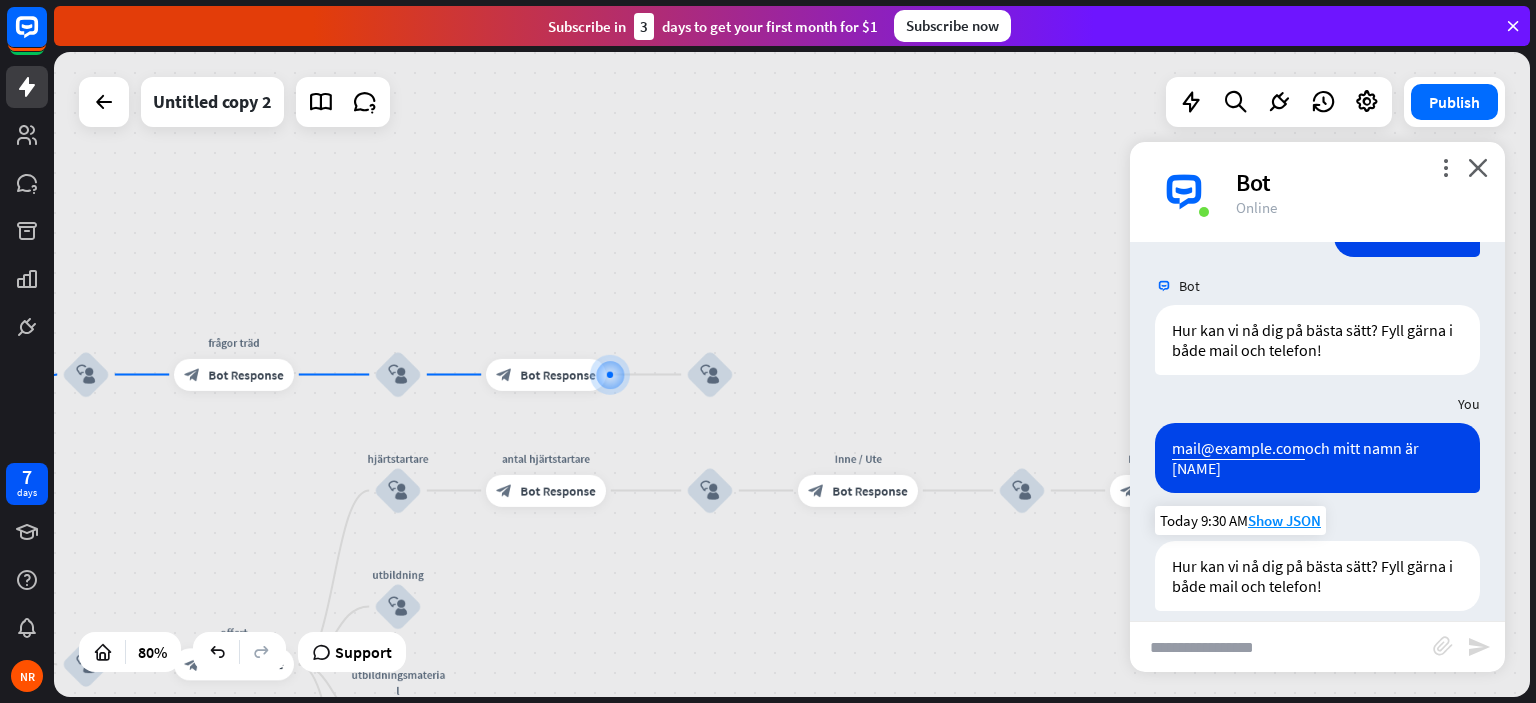click on "Hur kan vi nå dig på bästa sätt? Fyll gärna i både mail och telefon!" at bounding box center (1317, 576) 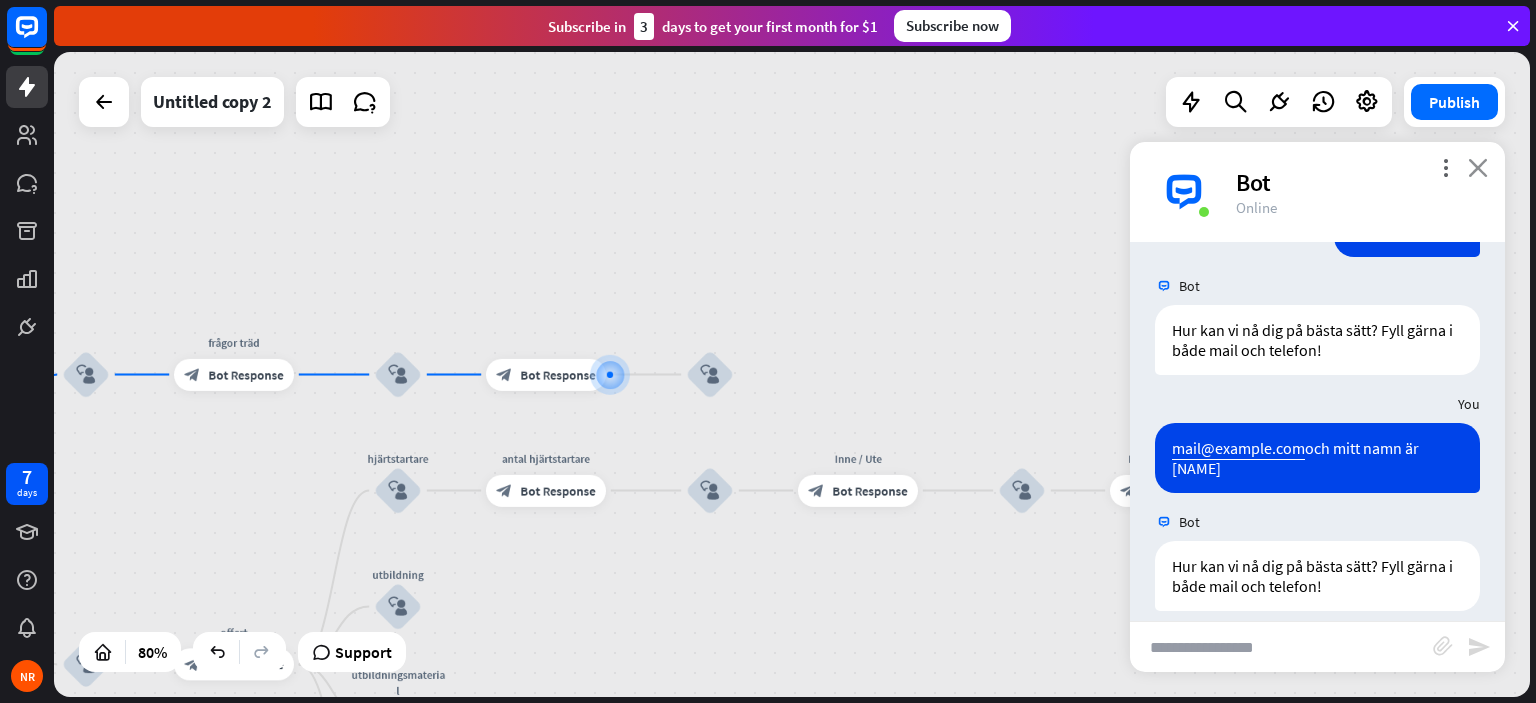 click on "close" at bounding box center (1478, 167) 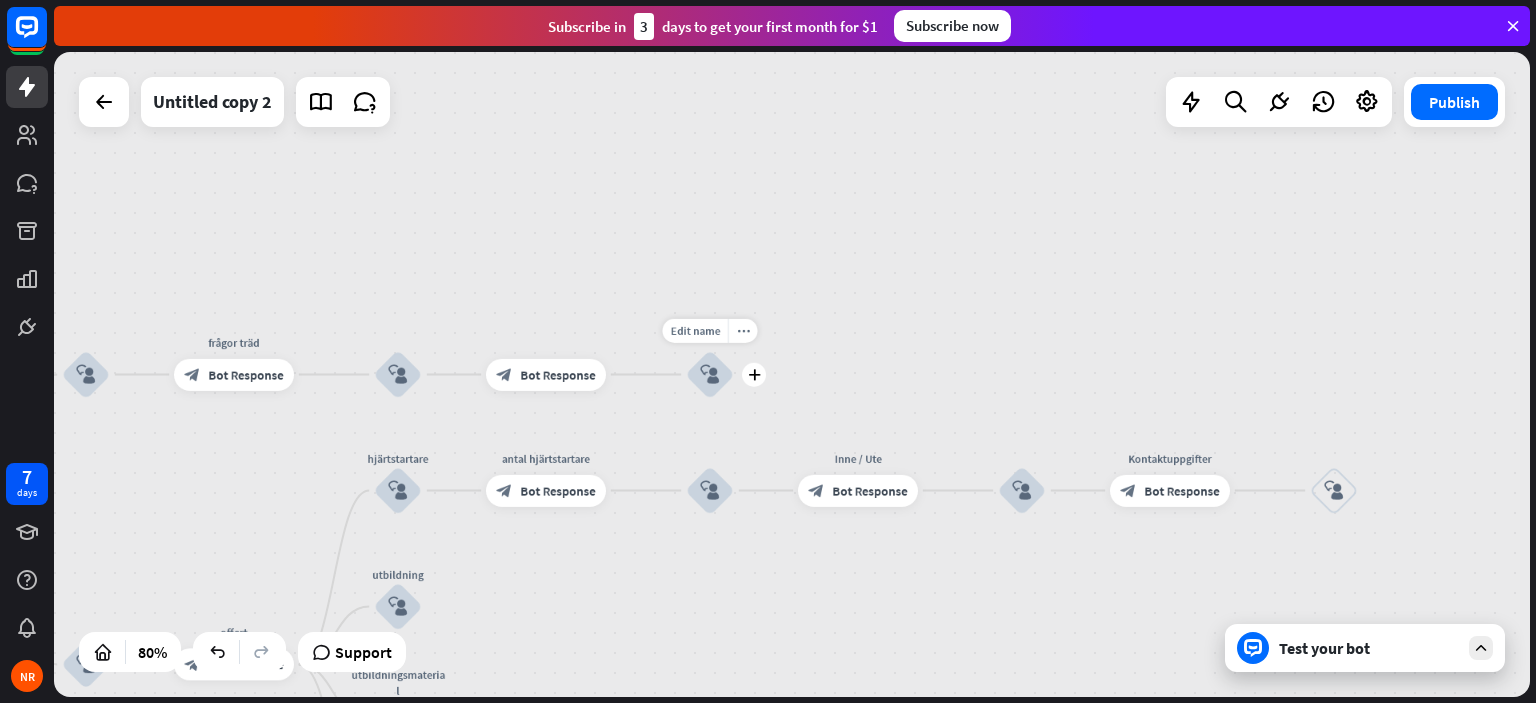 click on "block_user_input" at bounding box center [710, 375] 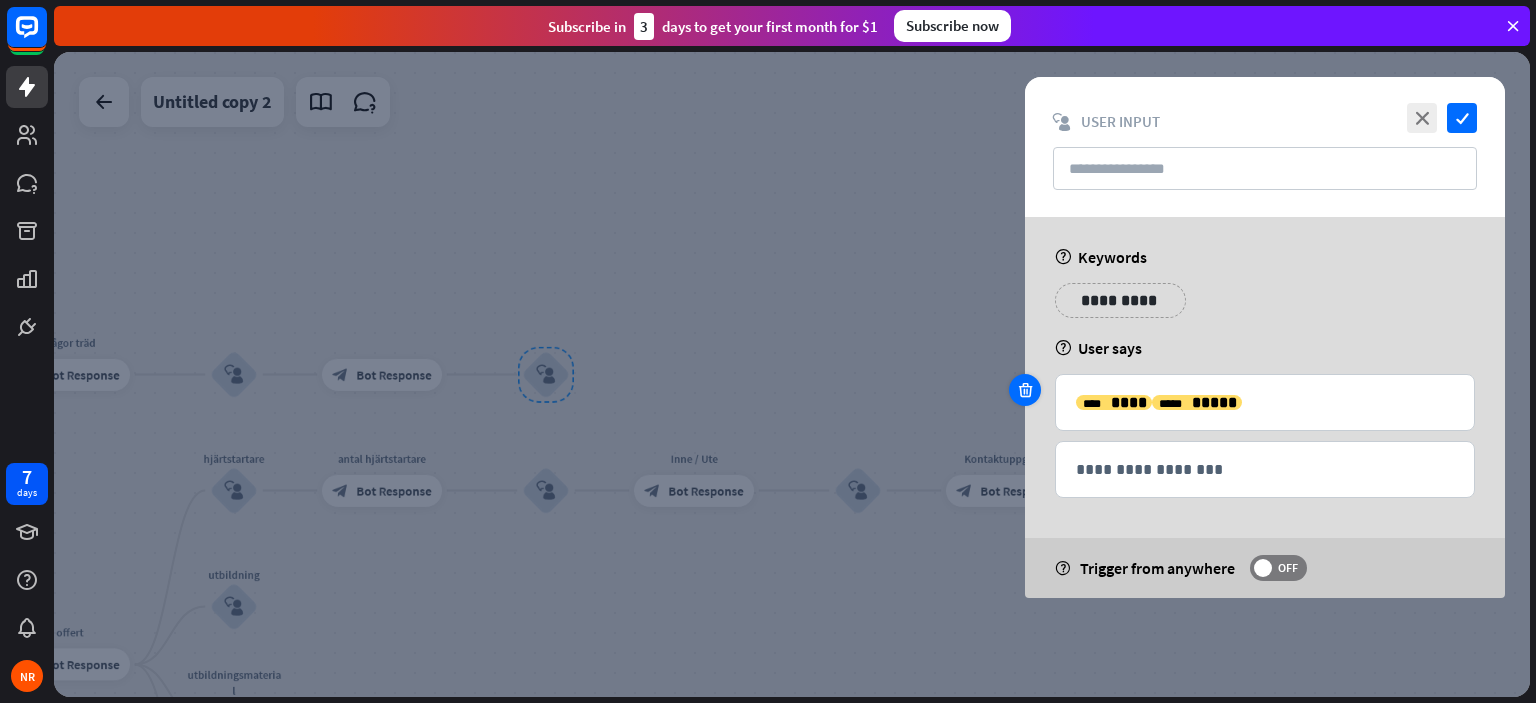 click at bounding box center (1025, 390) 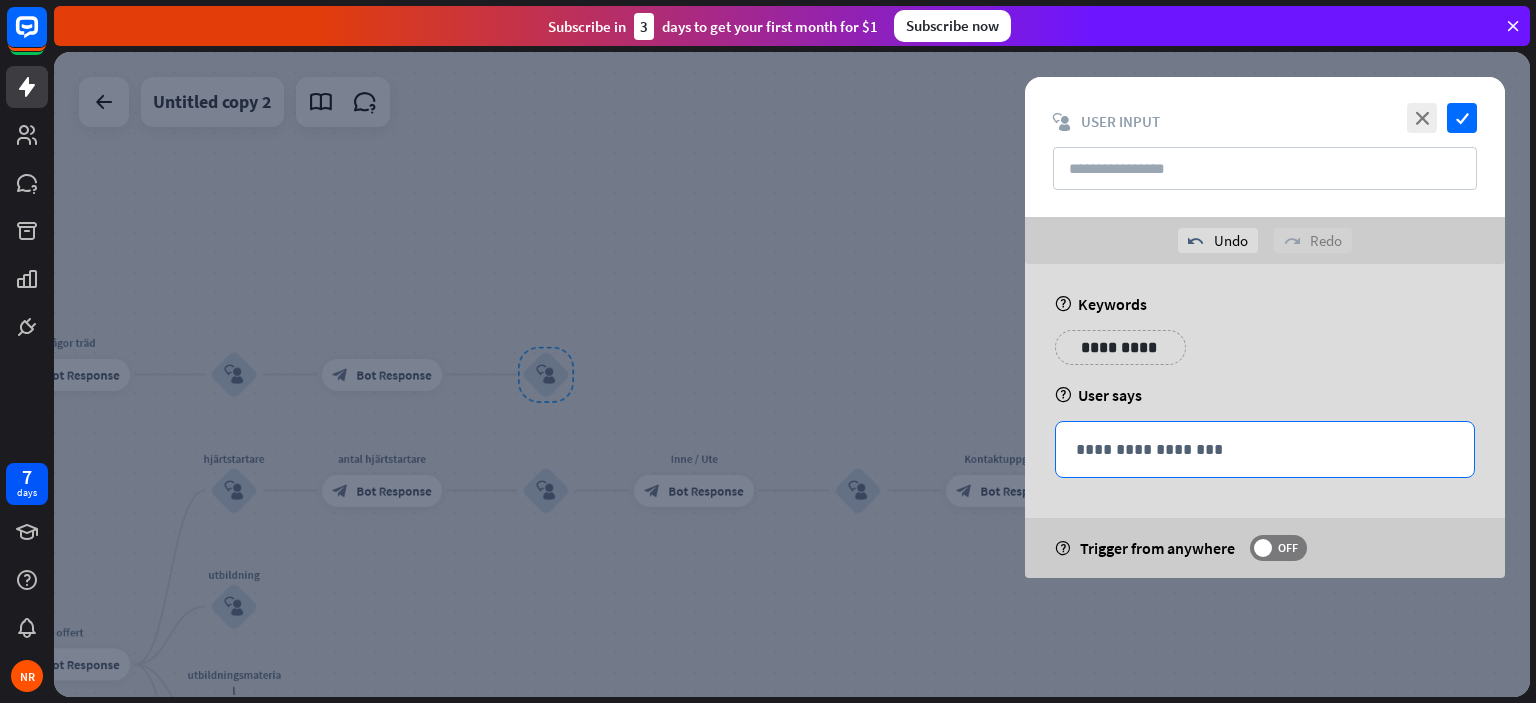 click on "**********" at bounding box center [1265, 449] 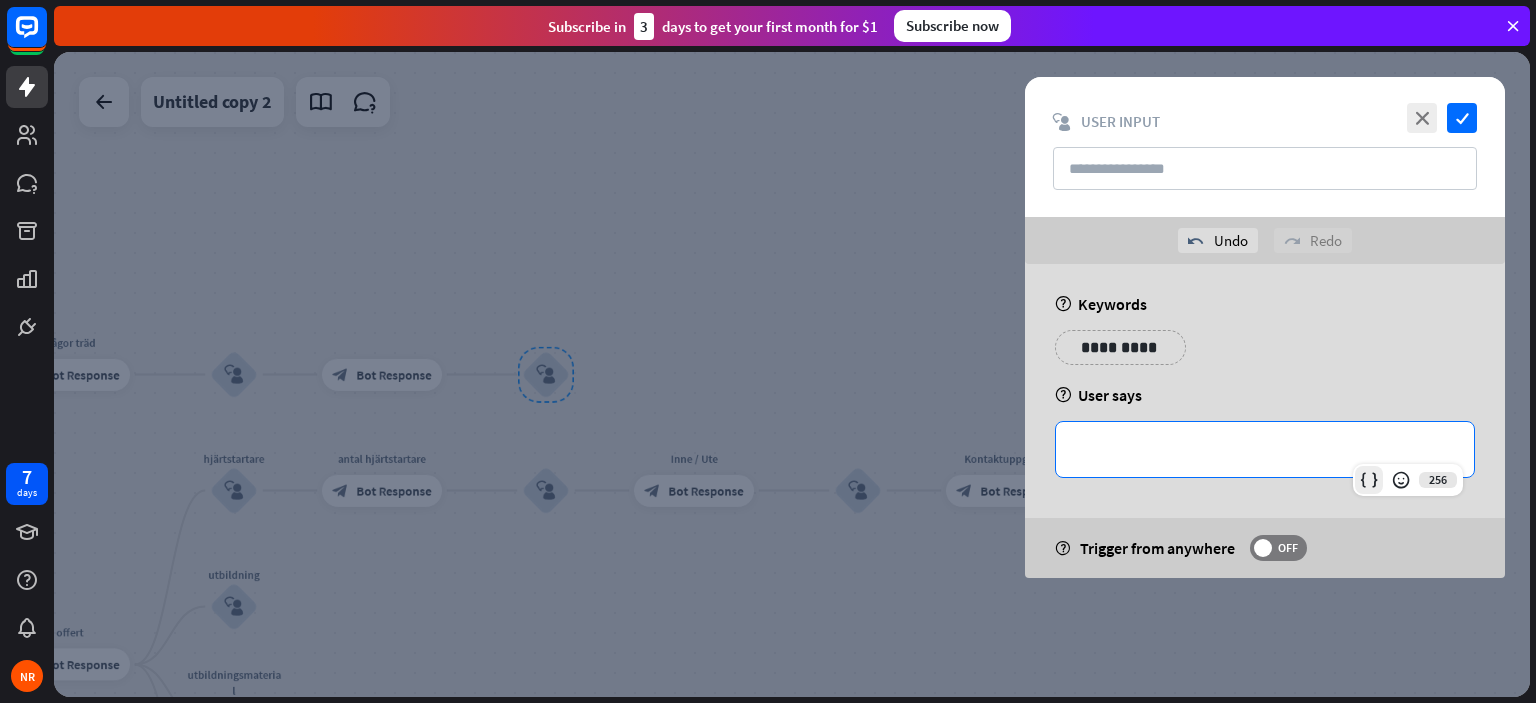 click at bounding box center [1369, 480] 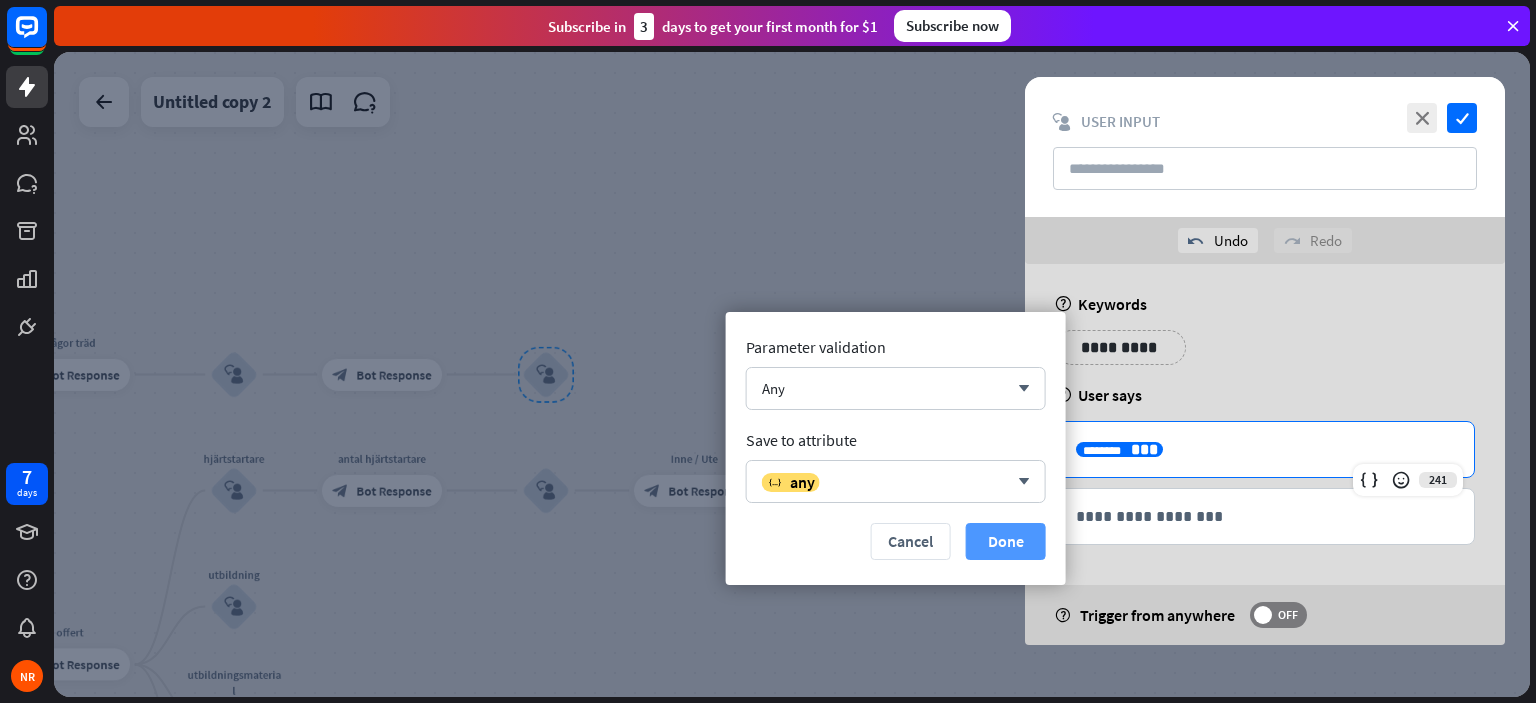 drag, startPoint x: 997, startPoint y: 537, endPoint x: 1211, endPoint y: 410, distance: 248.84734 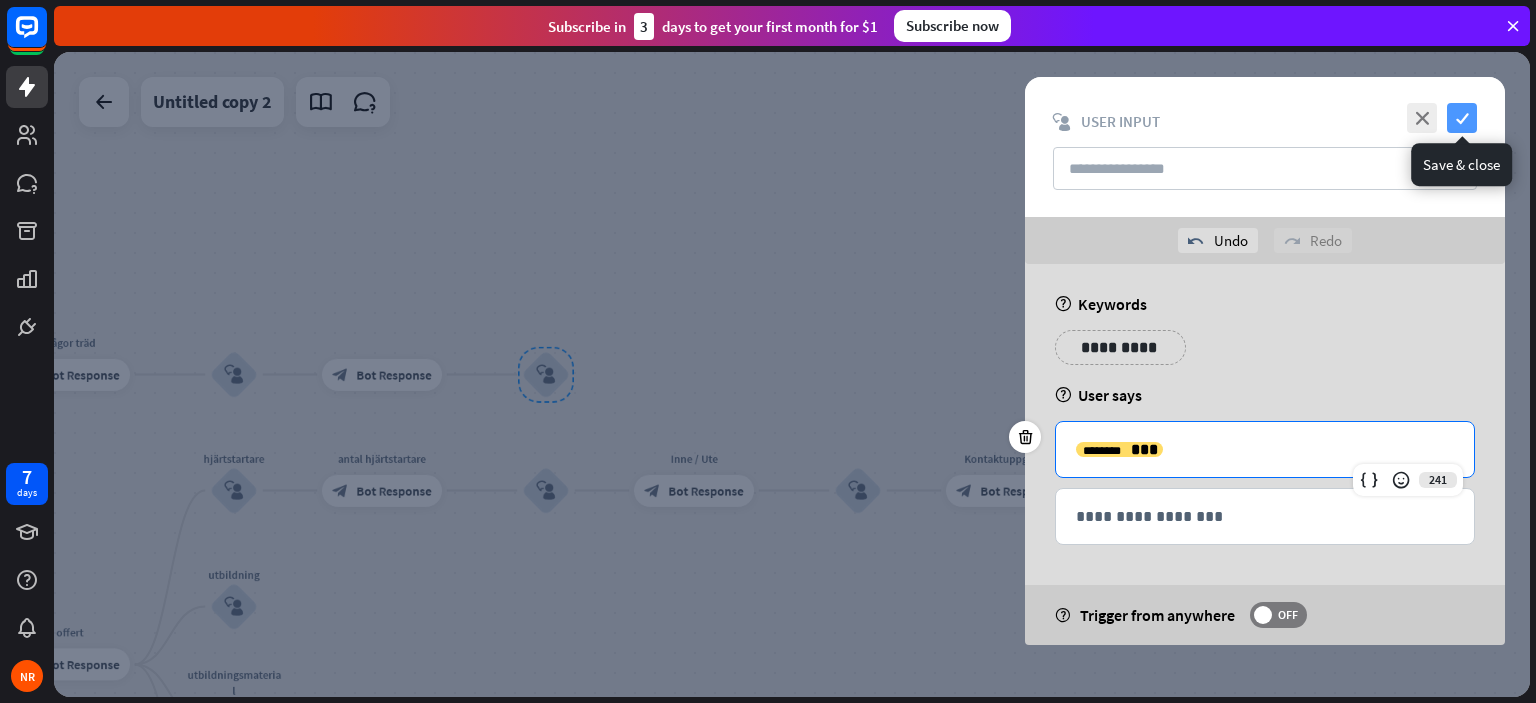 click on "check" at bounding box center [1462, 118] 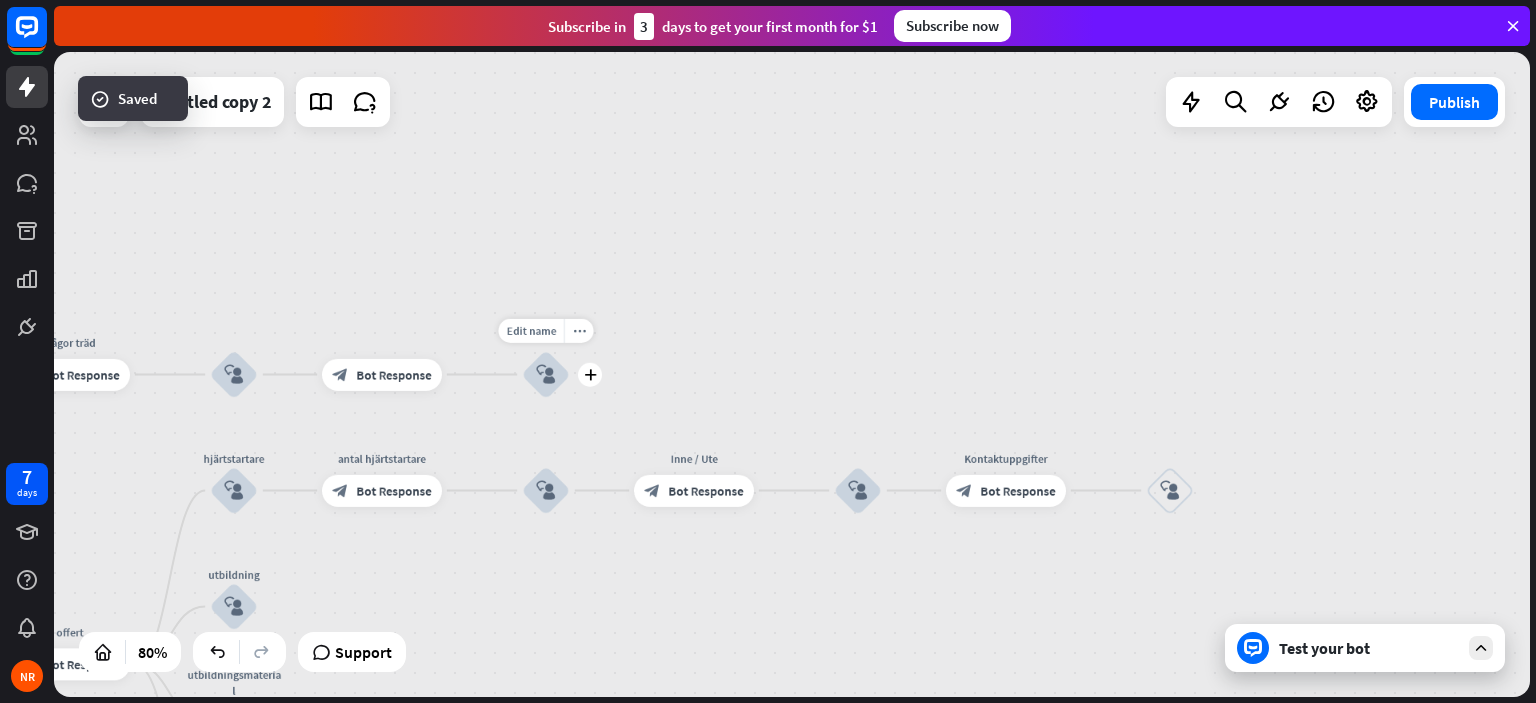 click on "block_user_input" at bounding box center [545, 374] 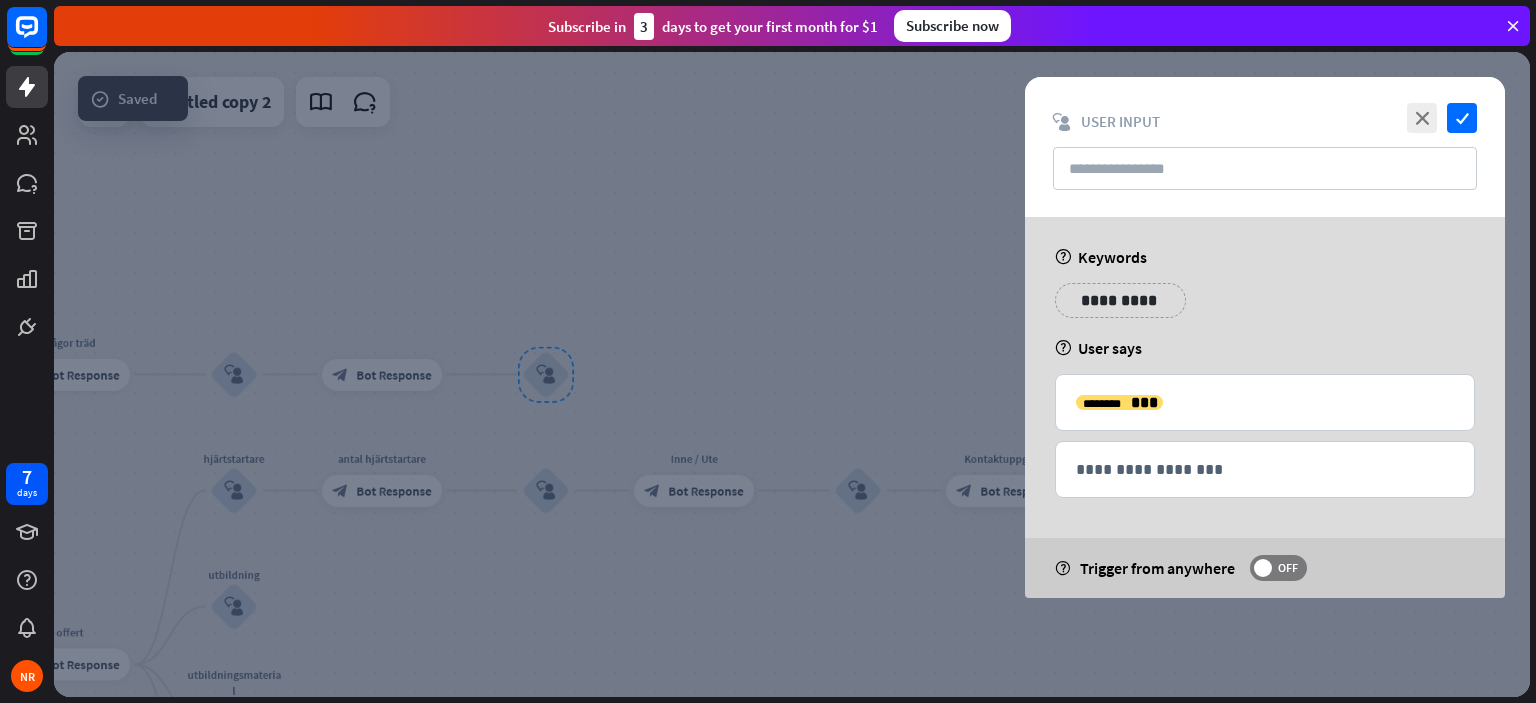click at bounding box center [792, 374] 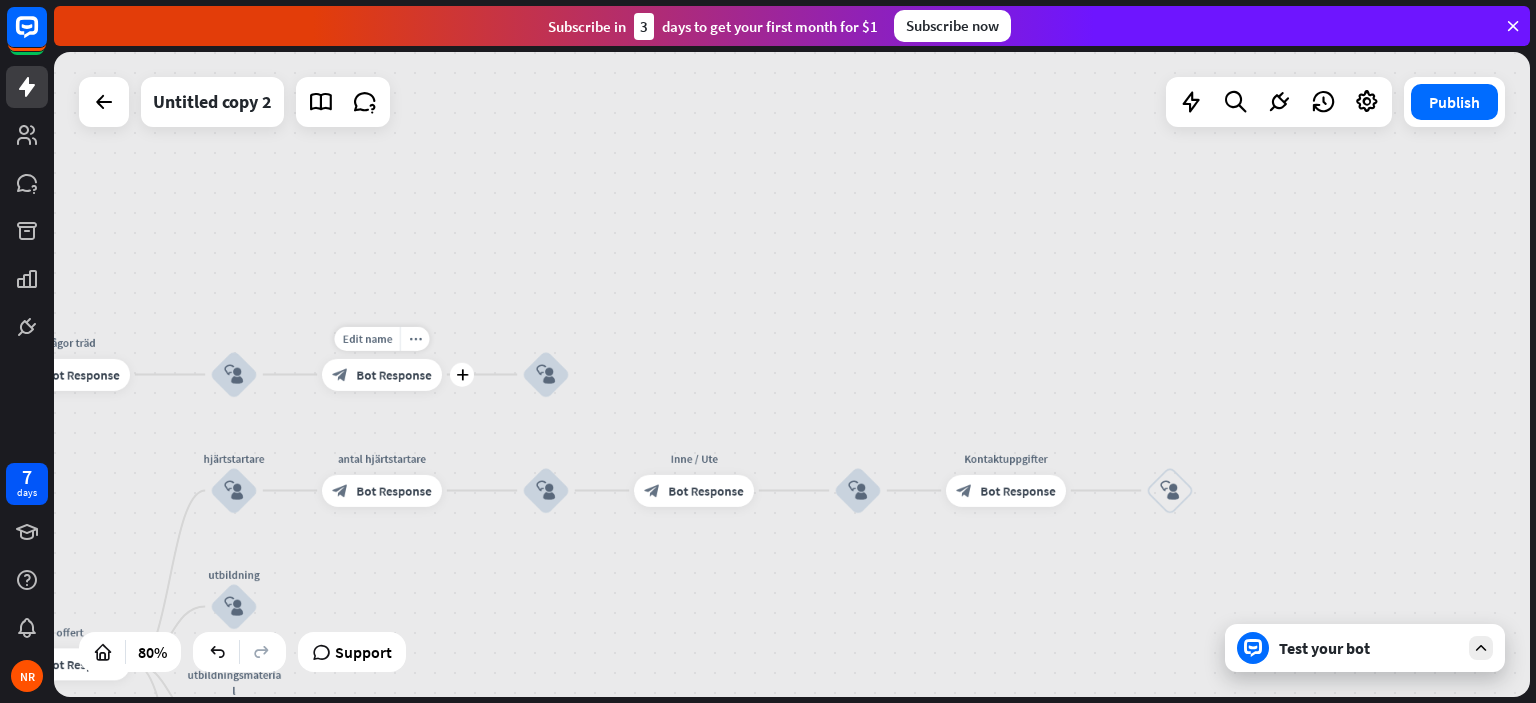 click on "block_bot_response   Bot Response" at bounding box center [382, 375] 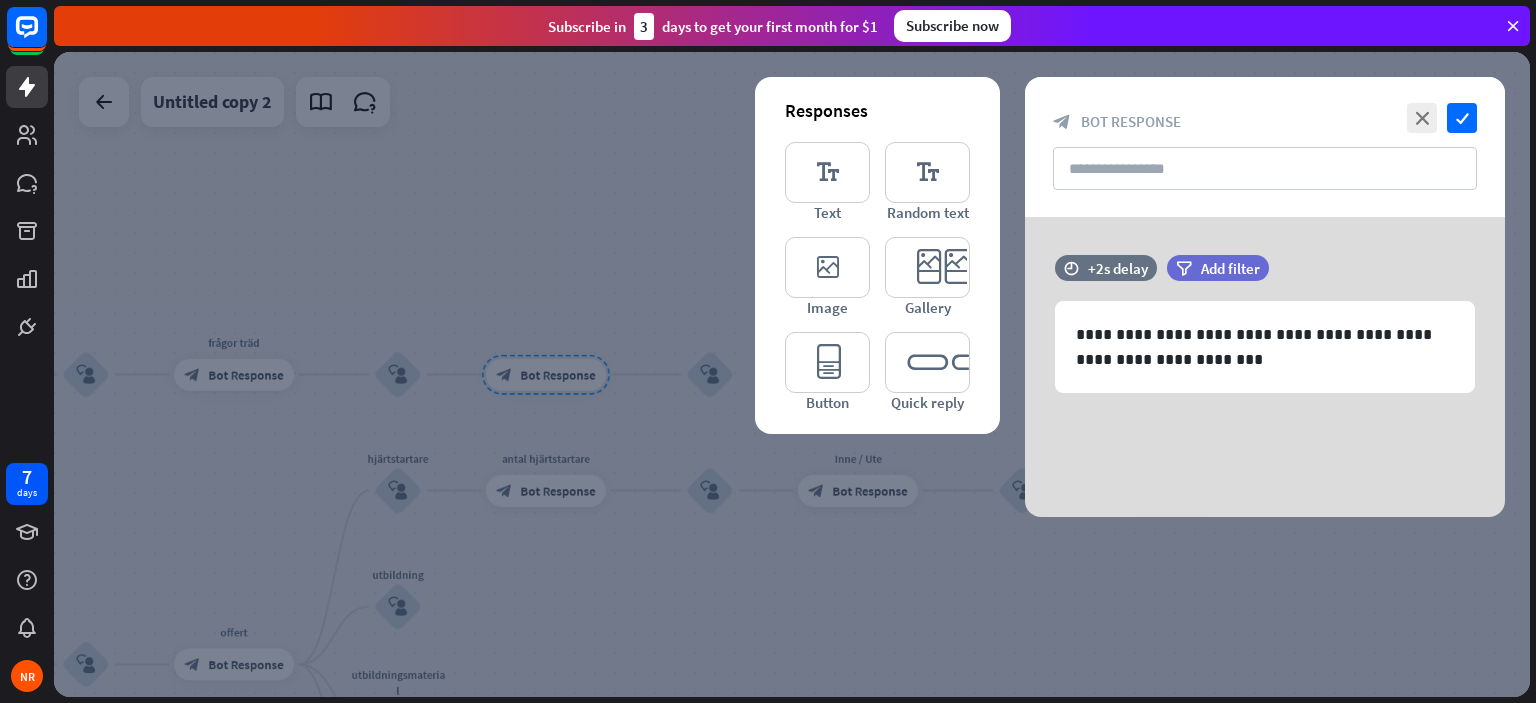 click at bounding box center (792, 374) 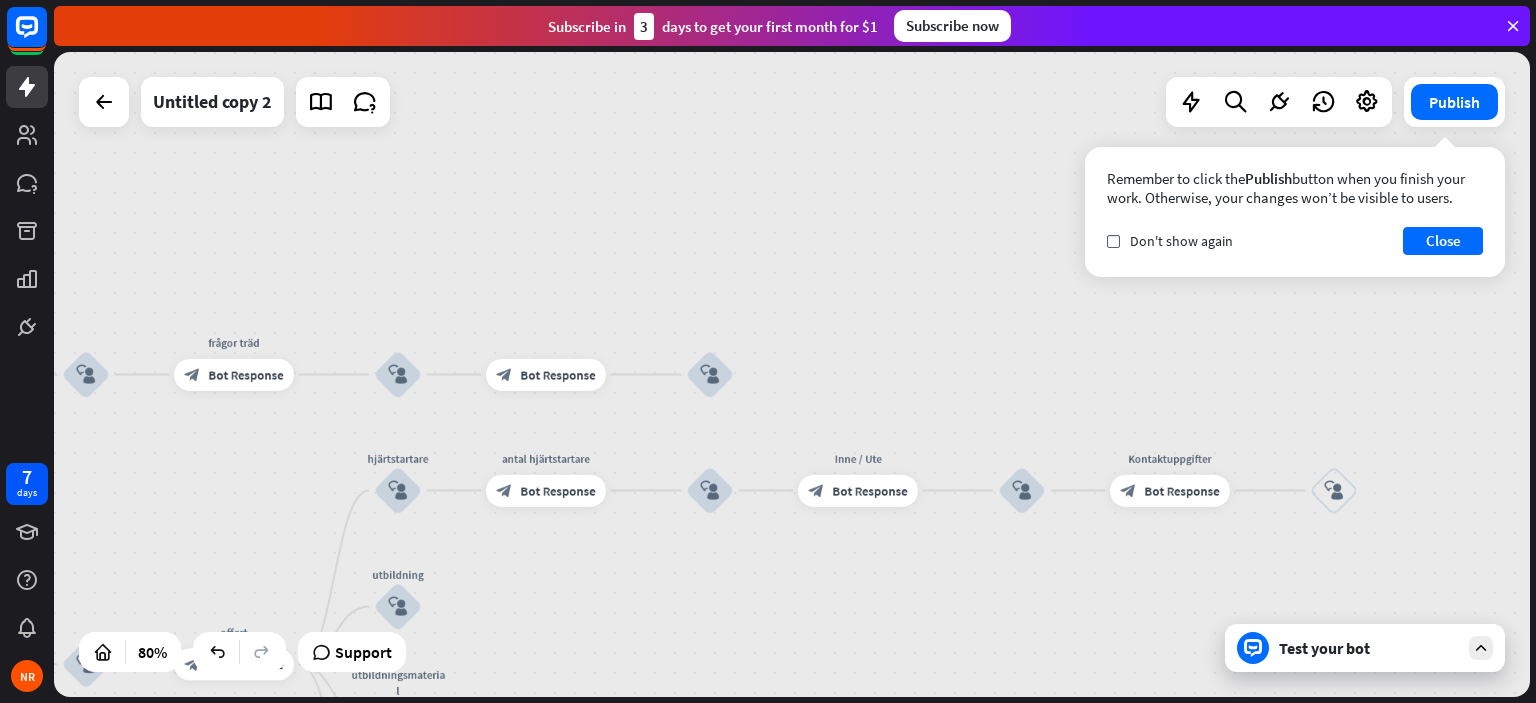 click on "Test your bot" at bounding box center [1369, 648] 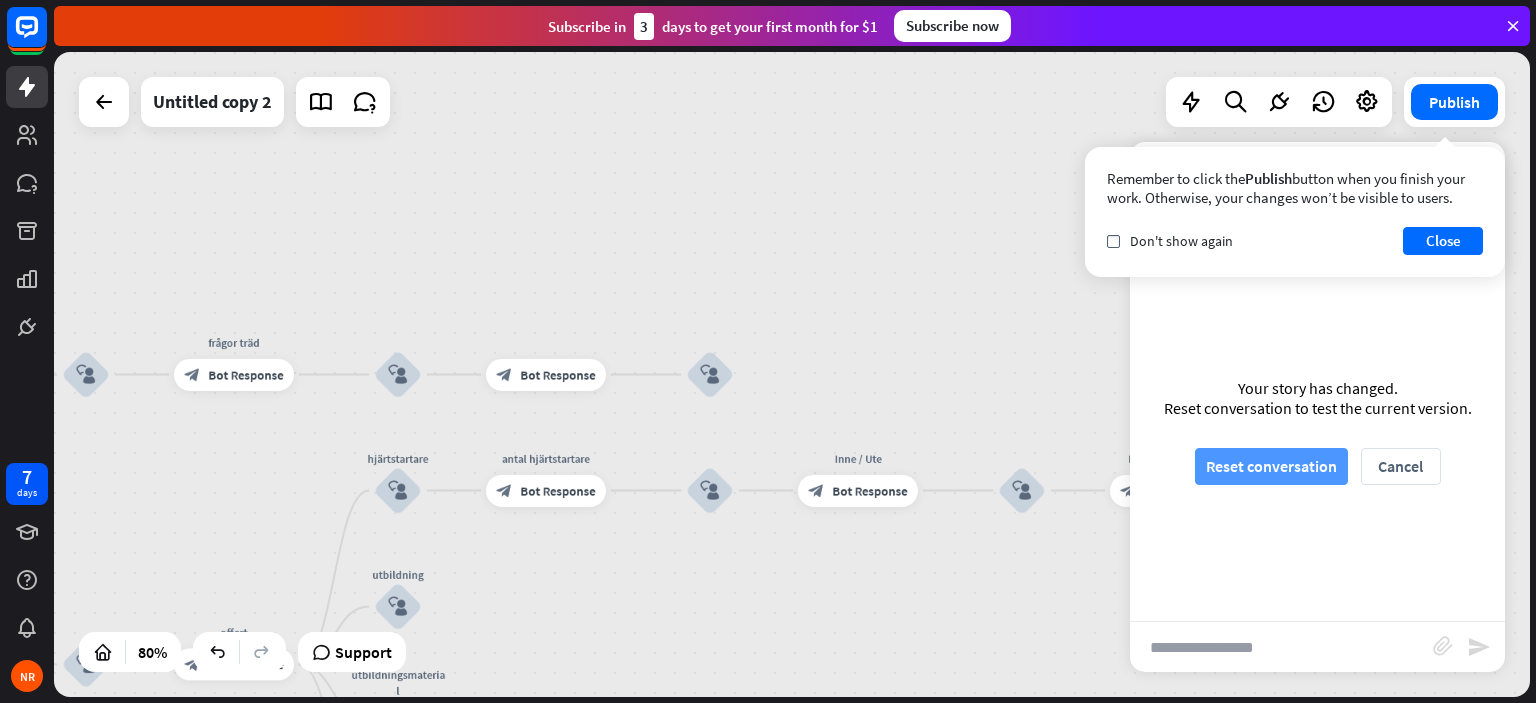 click on "Reset conversation" at bounding box center (1271, 466) 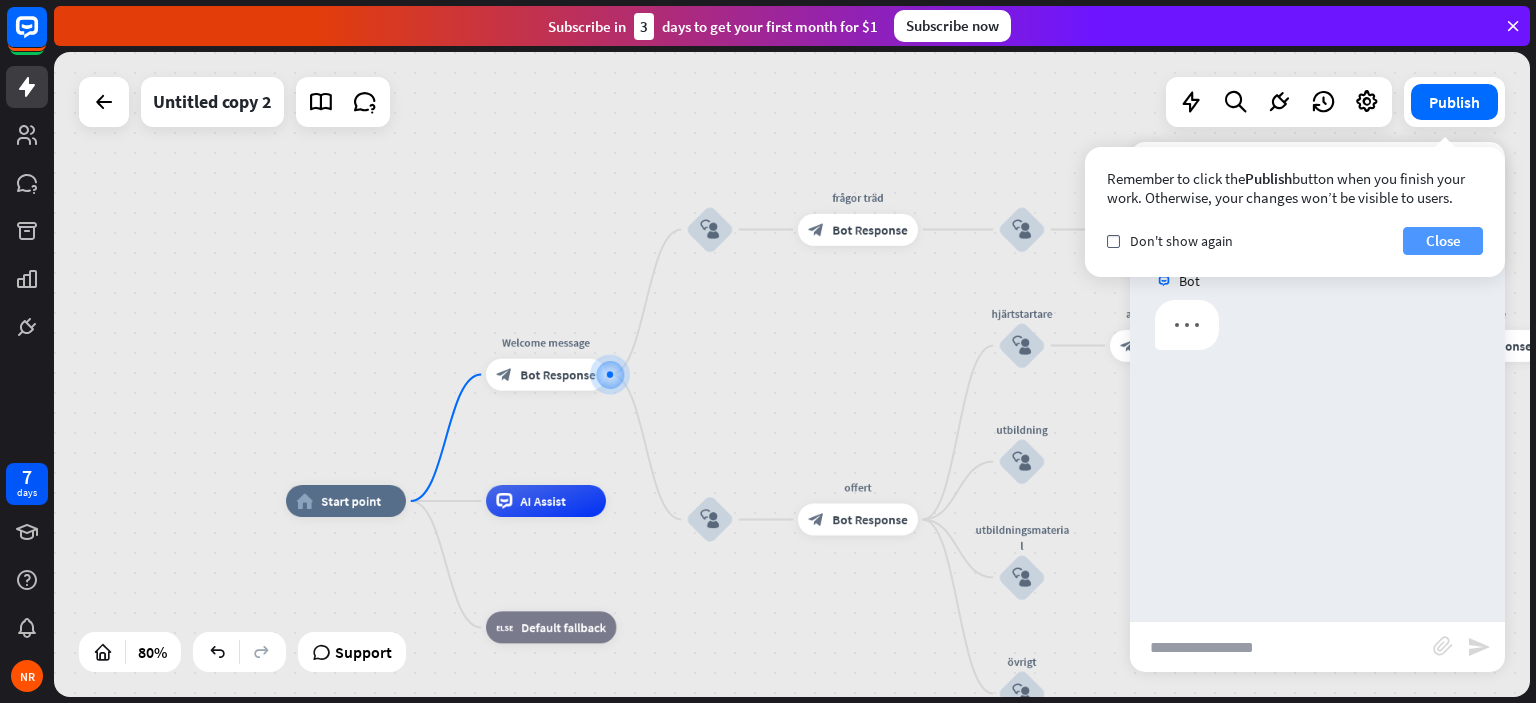 click on "Close" at bounding box center [1443, 241] 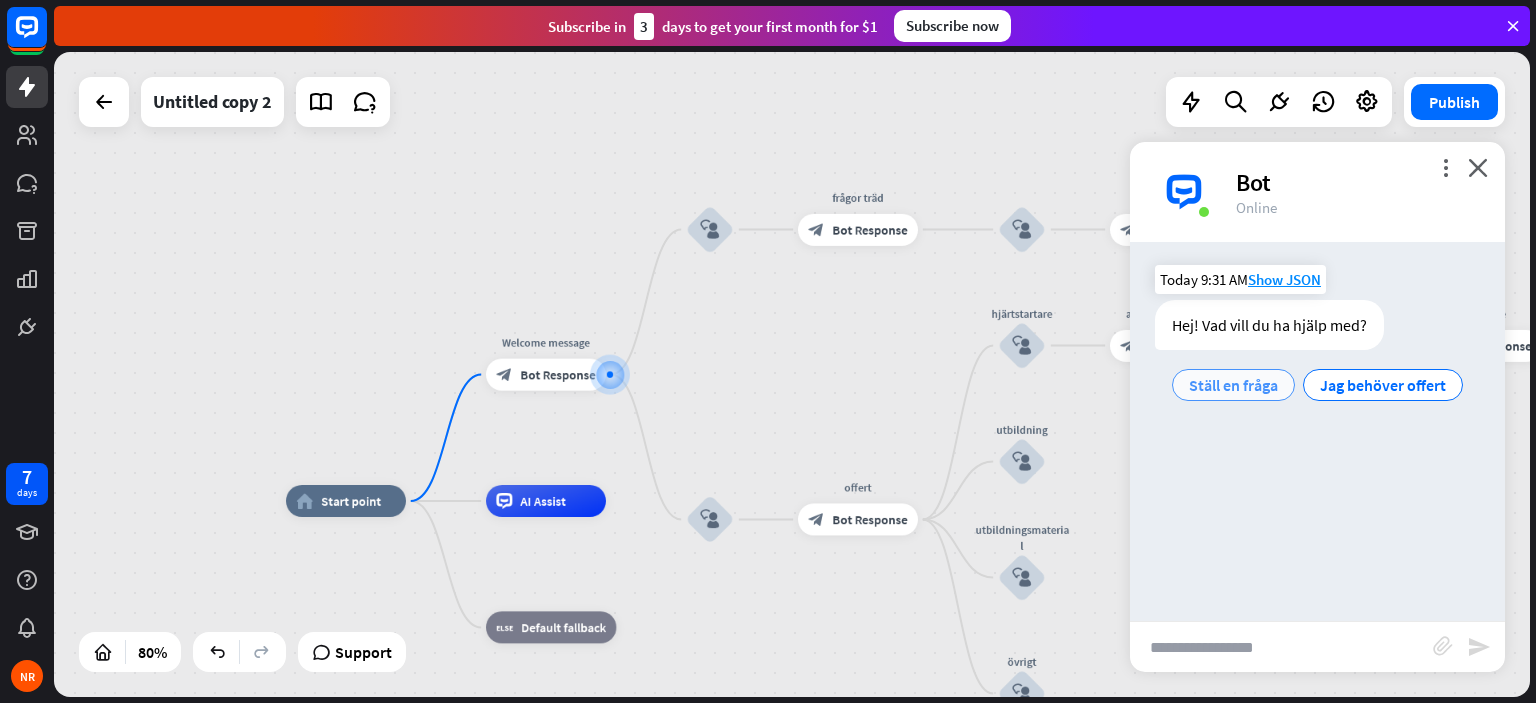 click on "Ställ en fråga" at bounding box center (1233, 385) 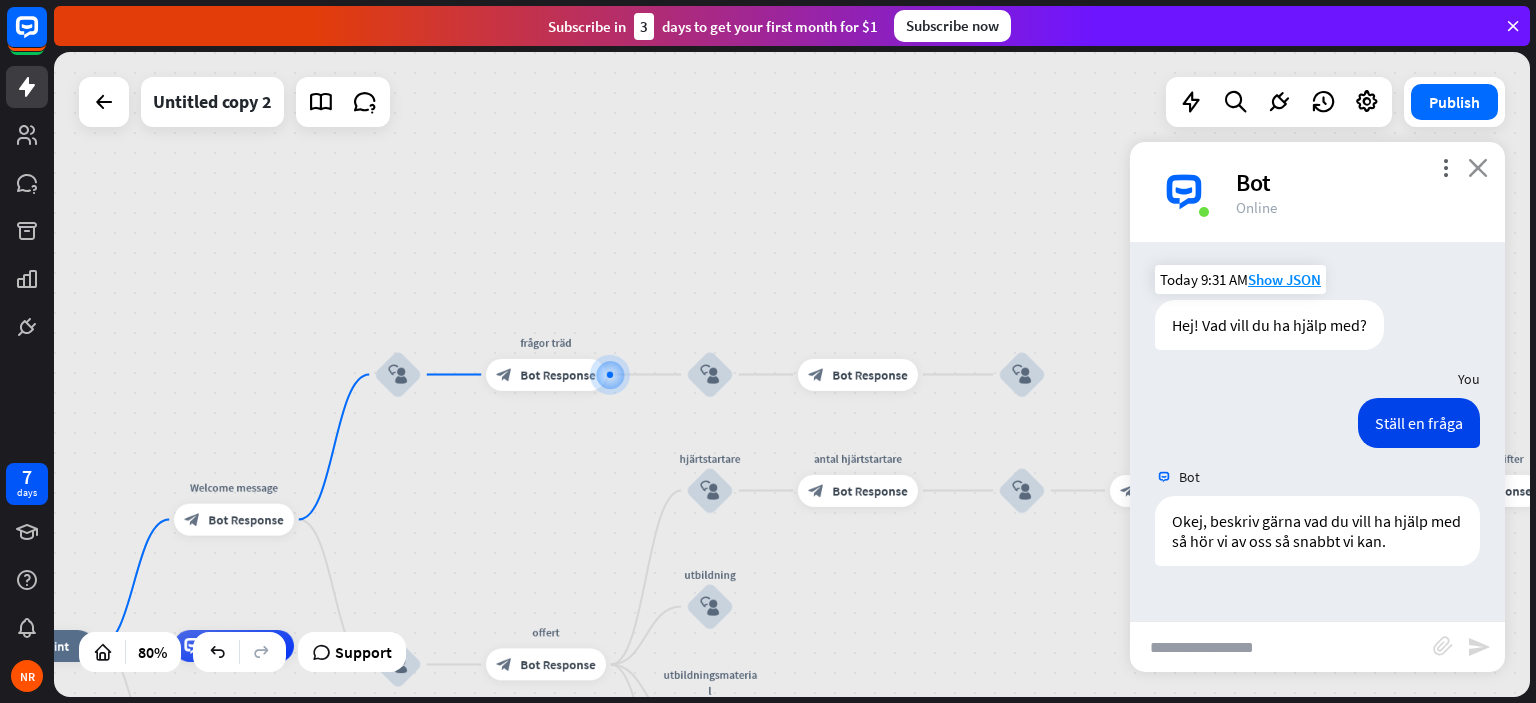 click on "close" at bounding box center (1478, 167) 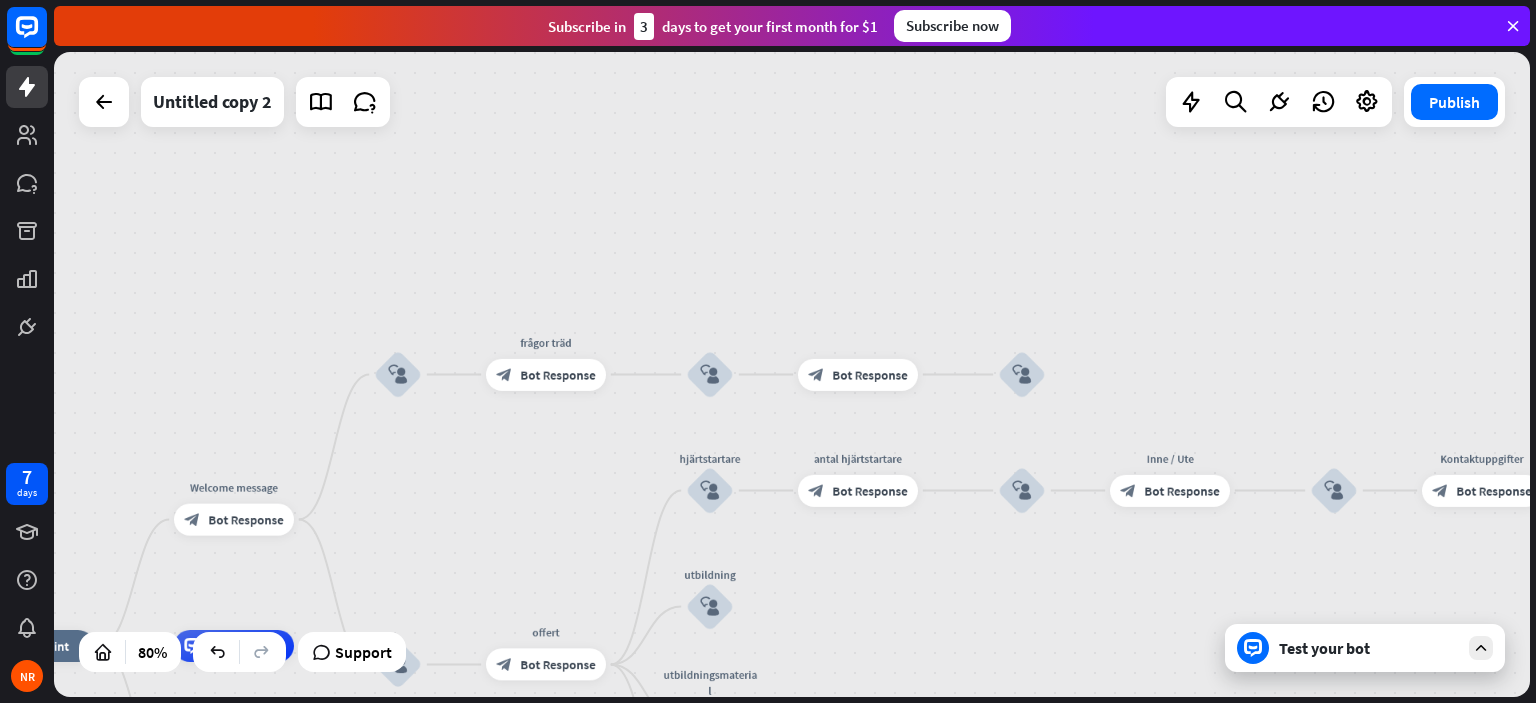 click on "Test your bot" at bounding box center (1365, 648) 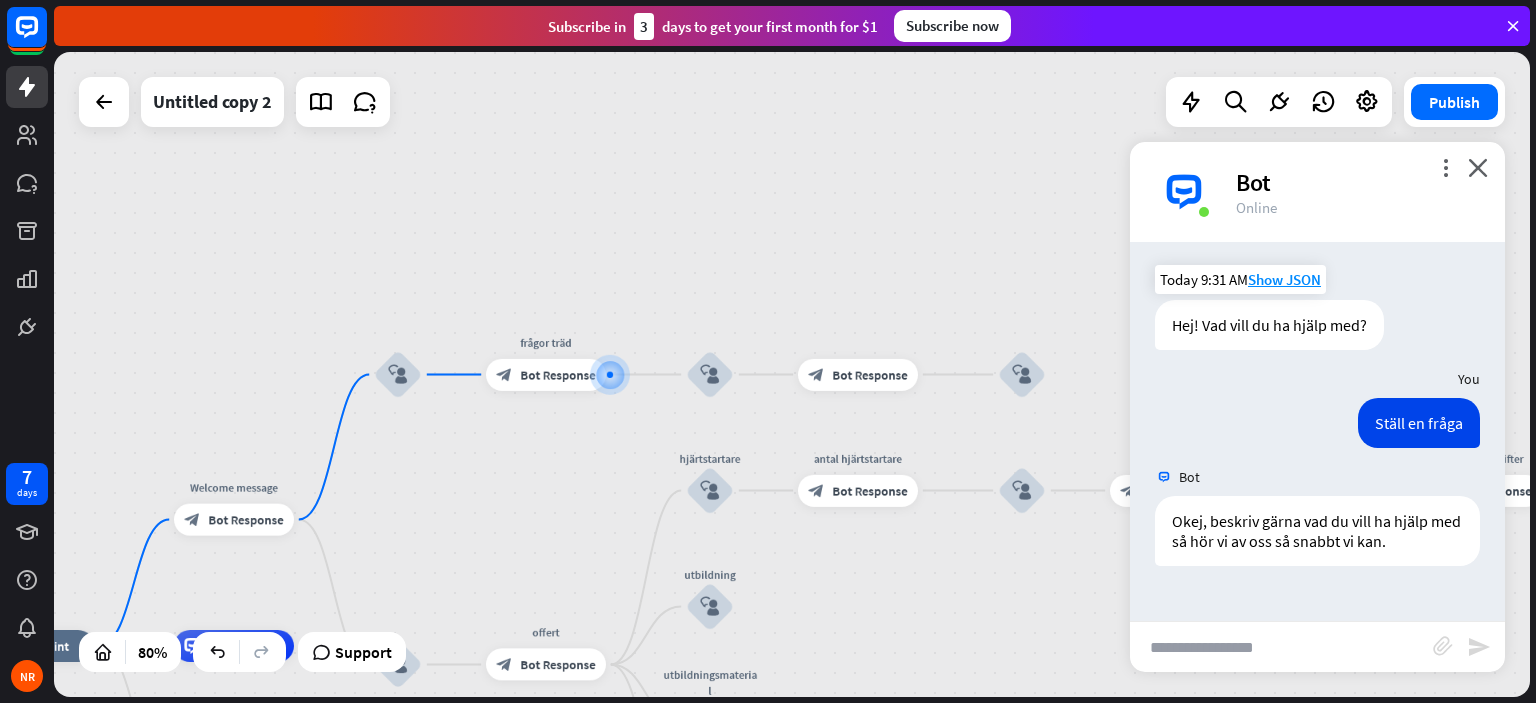 click on "more_vert" at bounding box center (1445, 167) 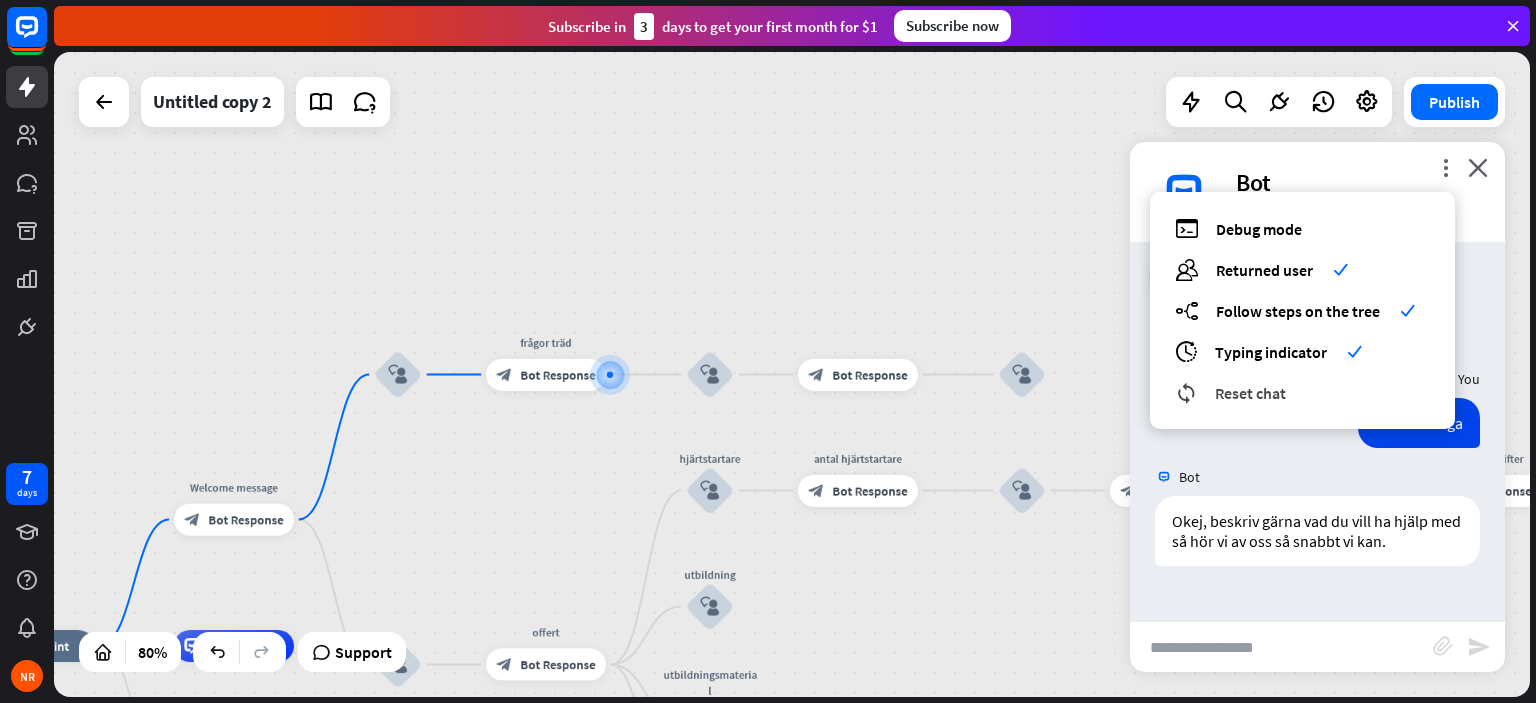 click on "reset_chat   Reset chat" at bounding box center (1302, 392) 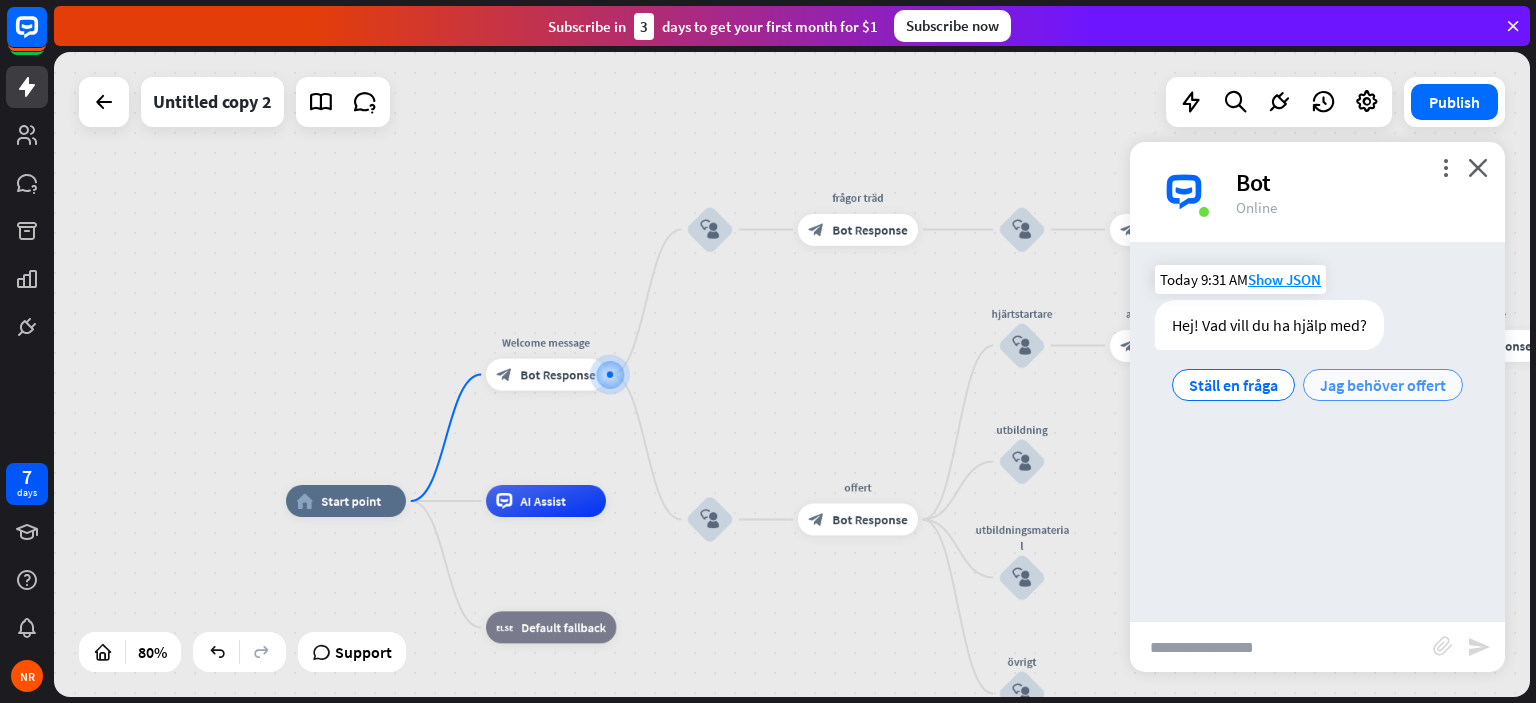 click on "Jag behöver offert" at bounding box center (1383, 385) 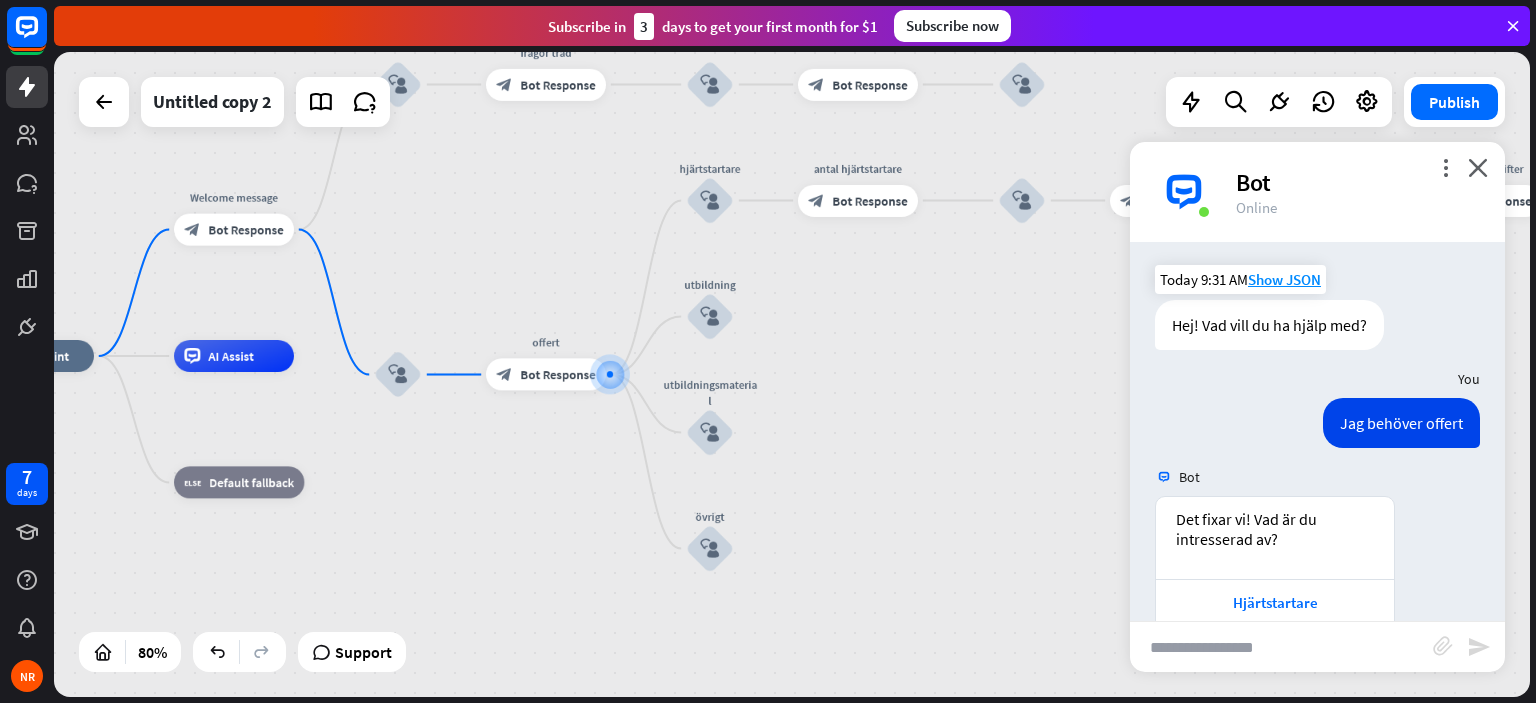 scroll, scrollTop: 168, scrollLeft: 0, axis: vertical 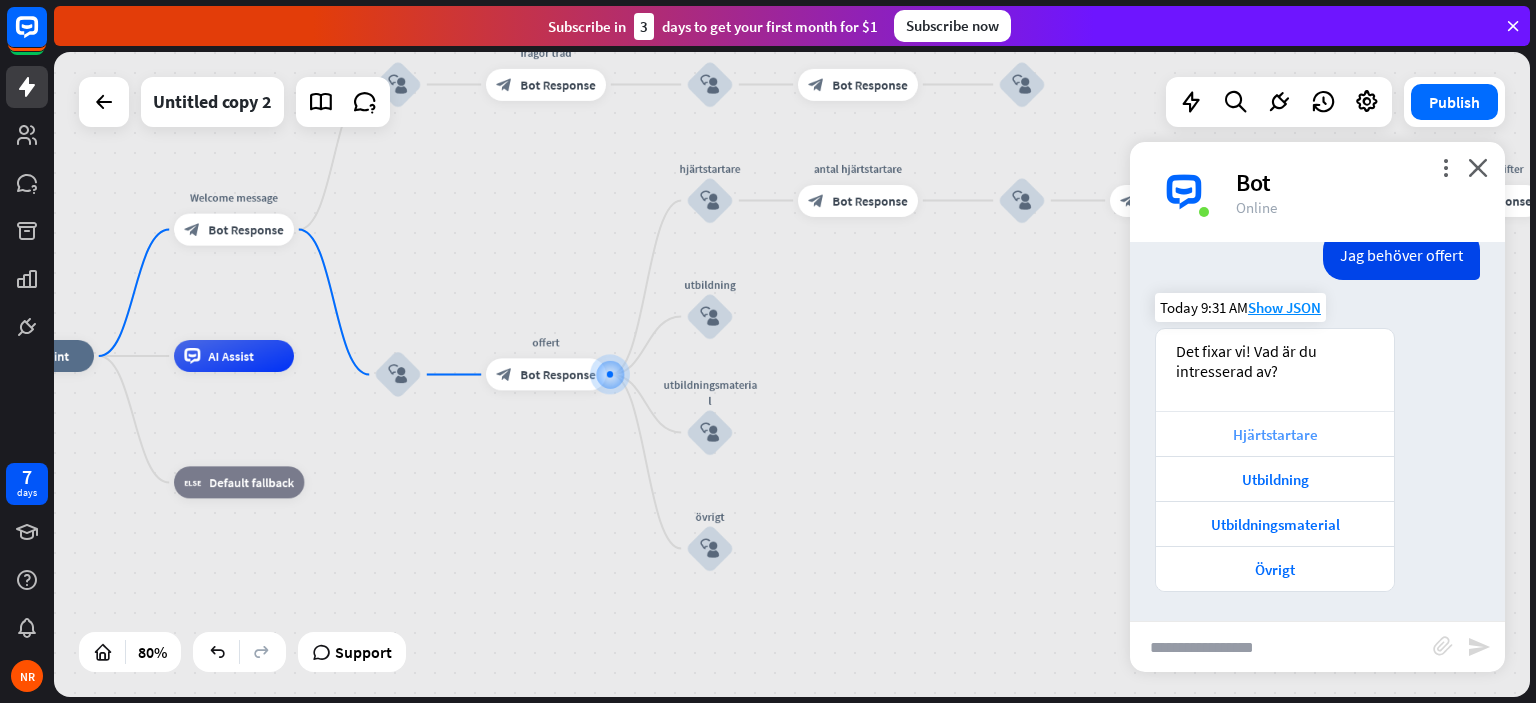 click on "Hjärtstartare" at bounding box center [1275, 433] 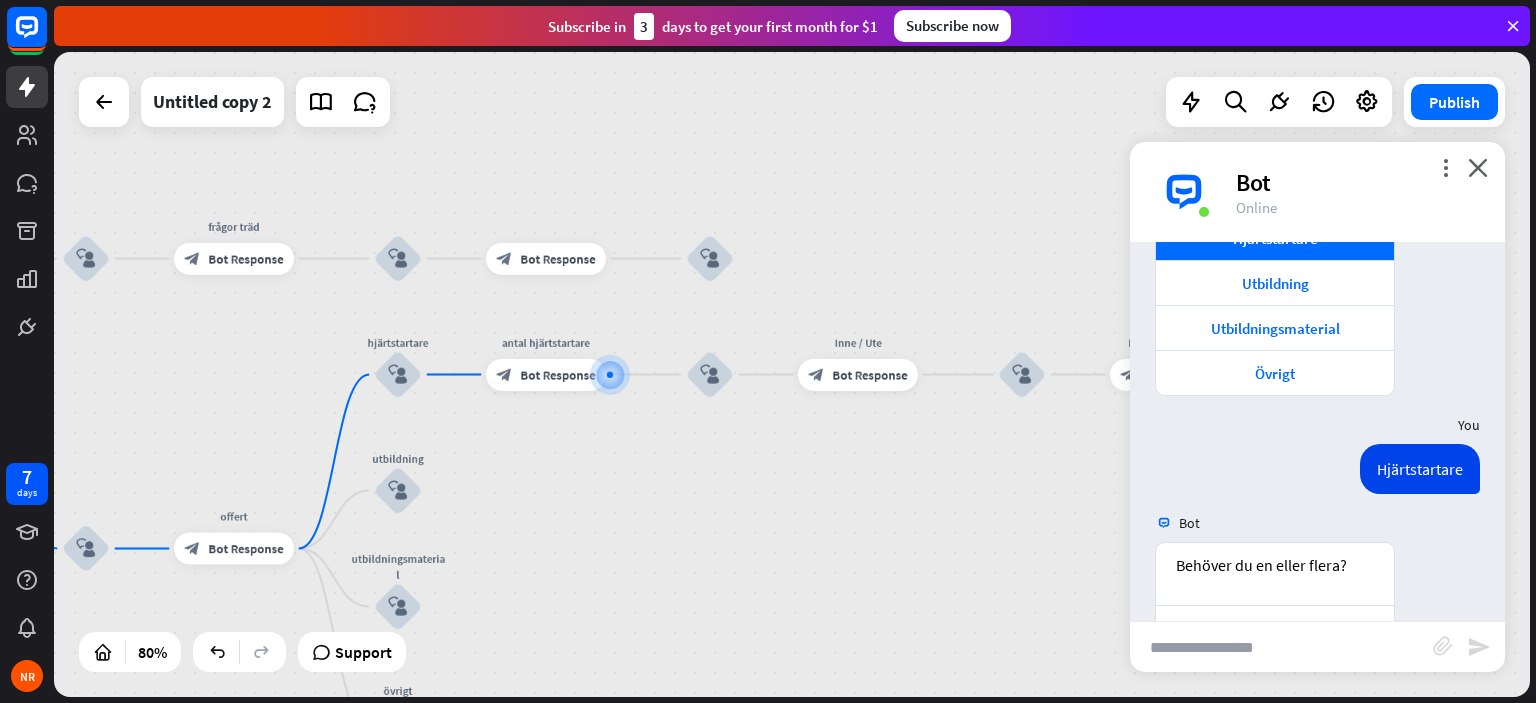 scroll, scrollTop: 512, scrollLeft: 0, axis: vertical 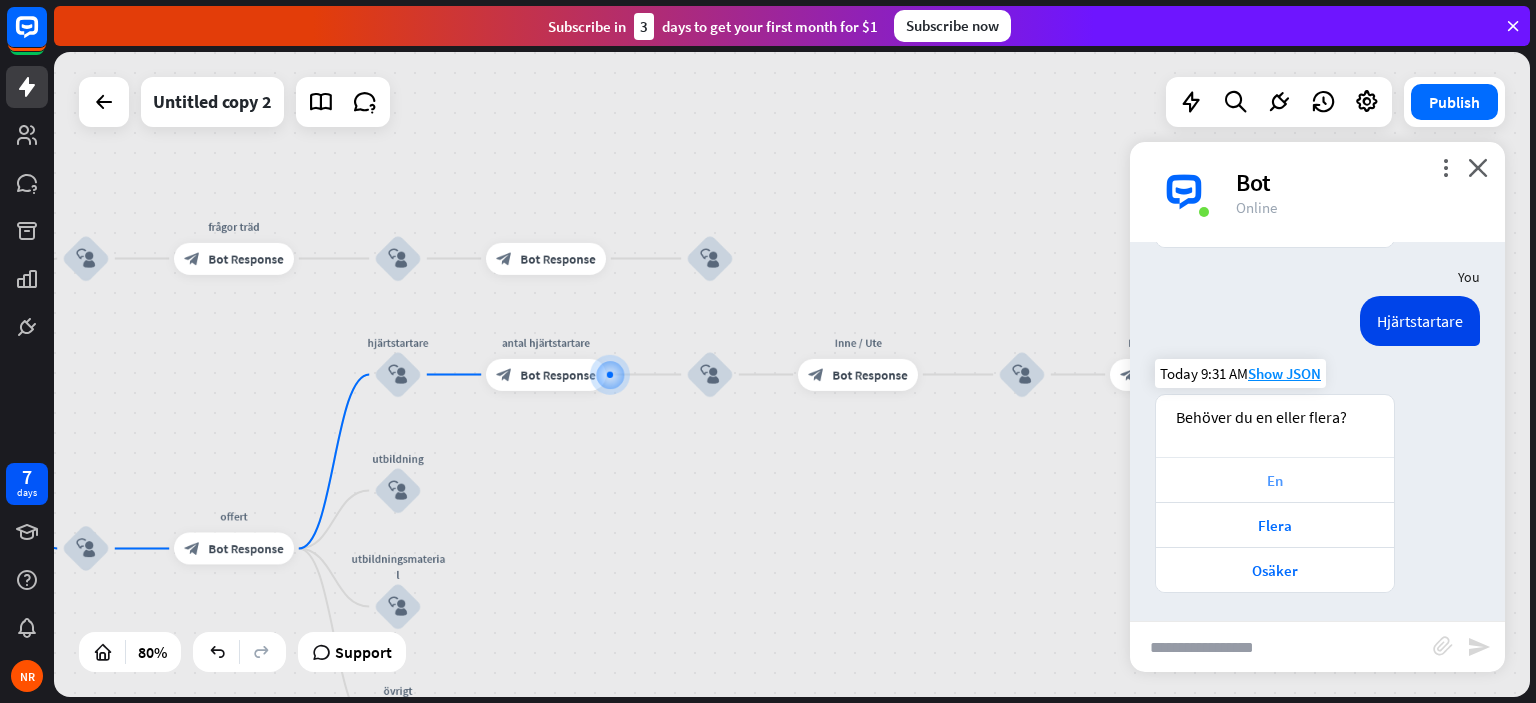 click on "En" at bounding box center [1275, 480] 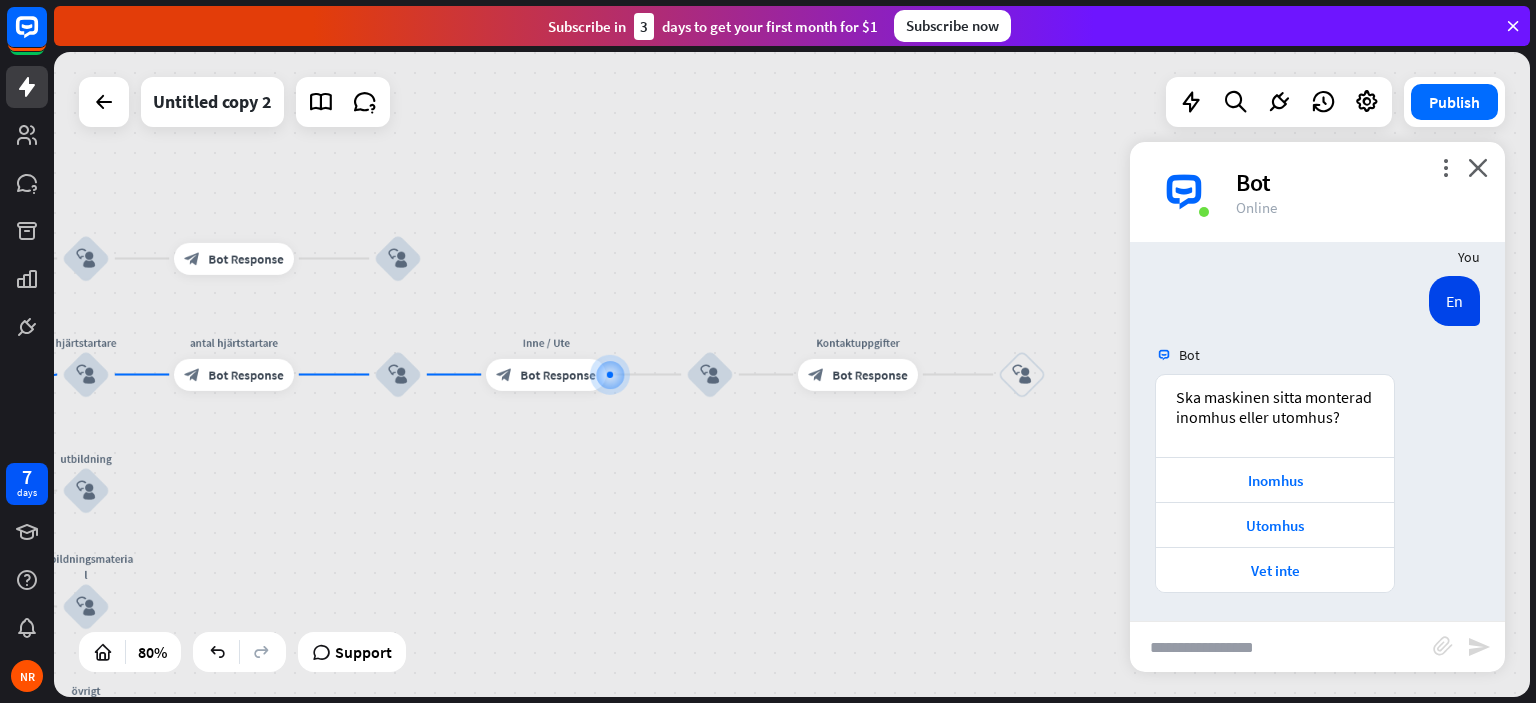 scroll, scrollTop: 877, scrollLeft: 0, axis: vertical 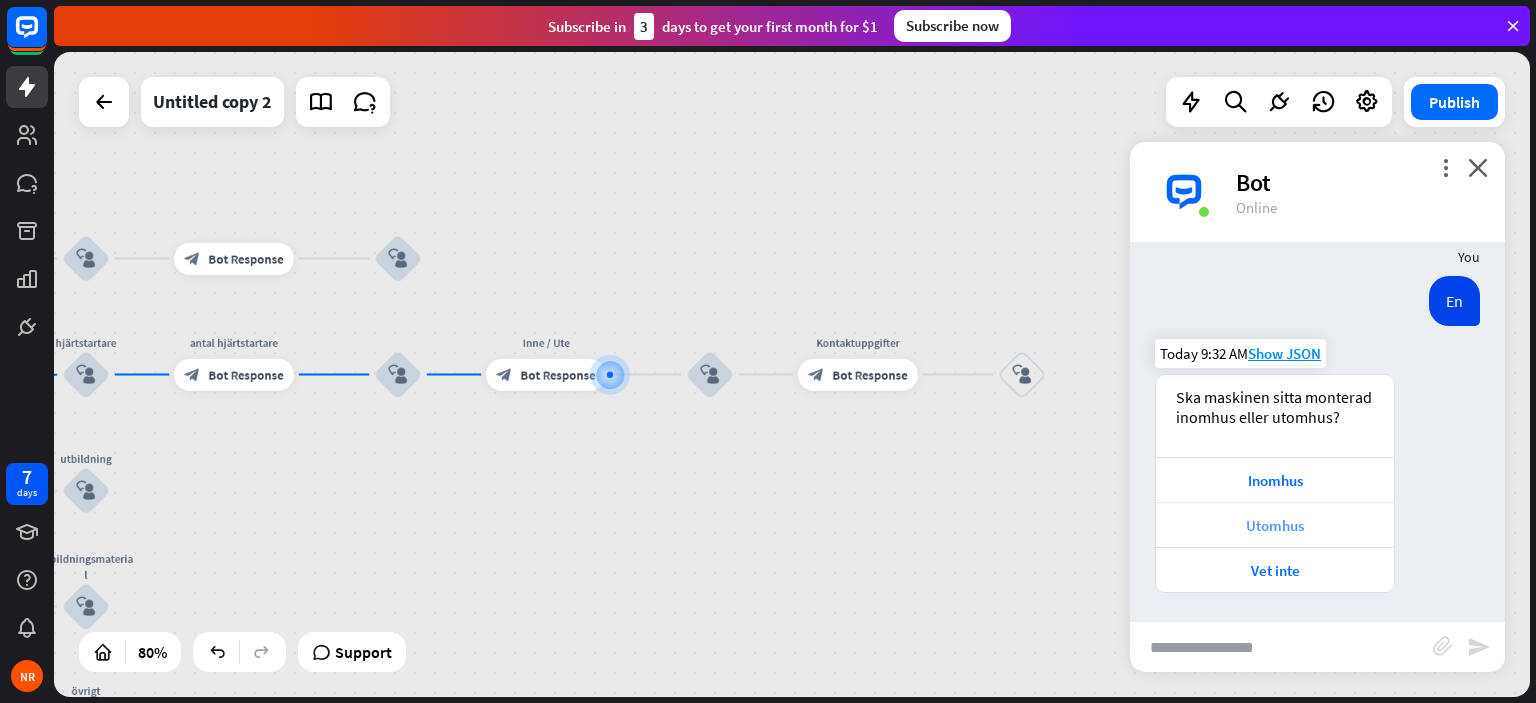 click on "Utomhus" at bounding box center (1275, 525) 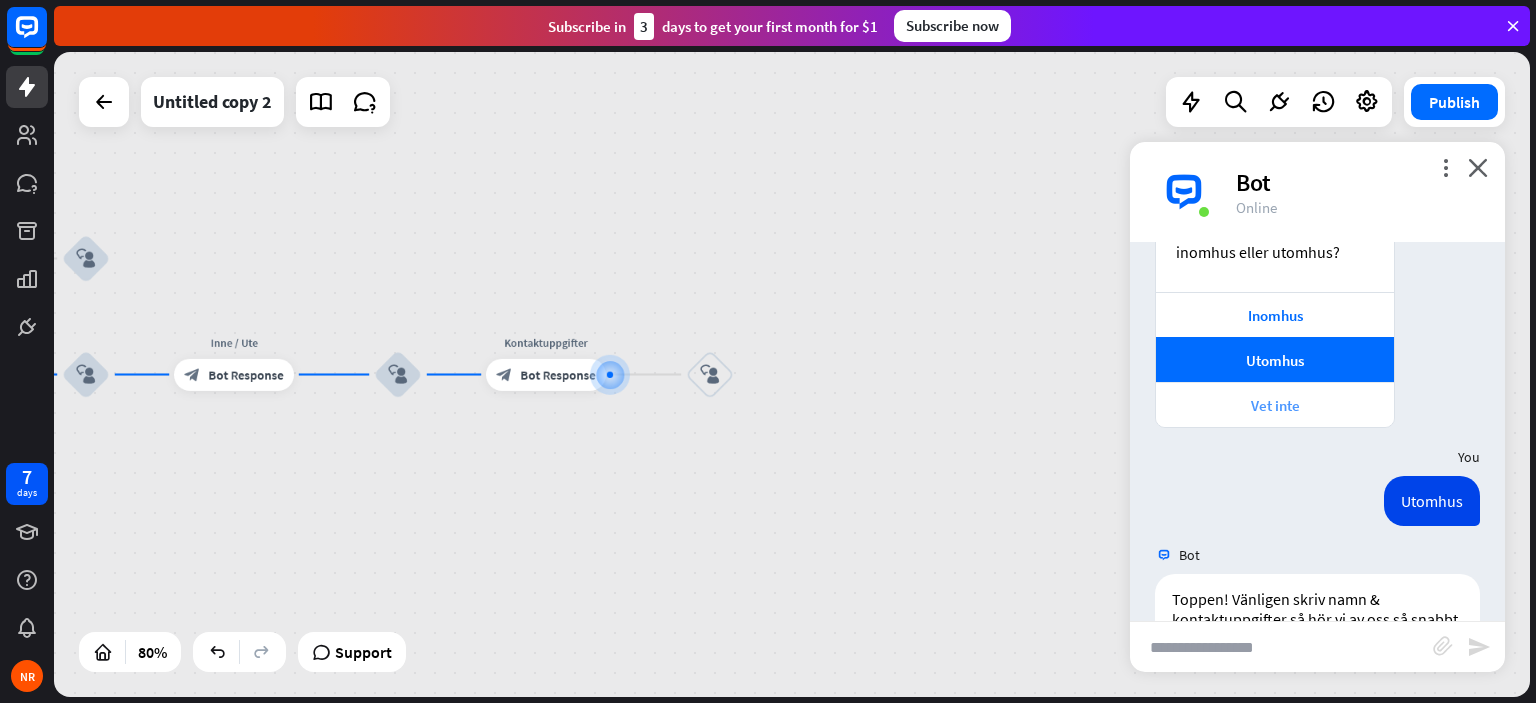 scroll, scrollTop: 1113, scrollLeft: 0, axis: vertical 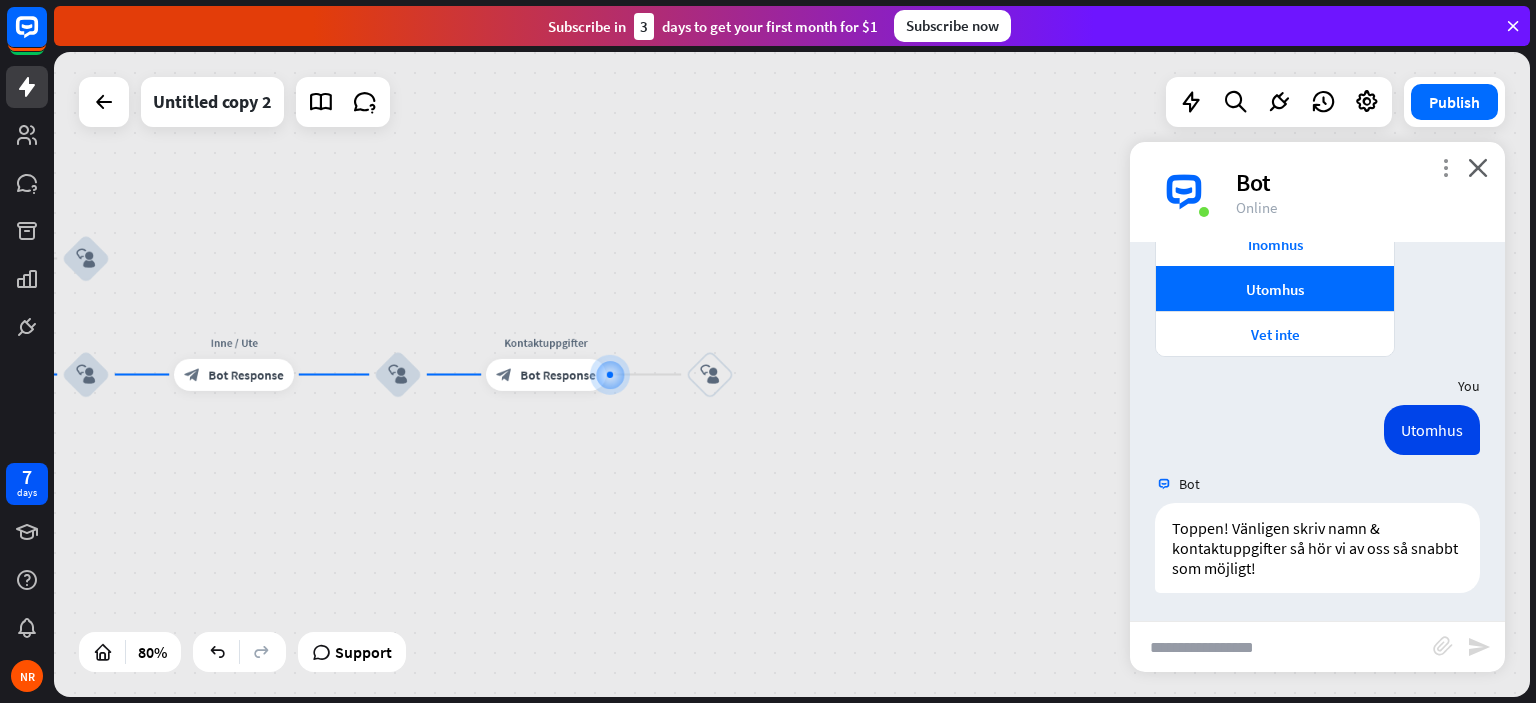 click on "more_vert" at bounding box center [1445, 167] 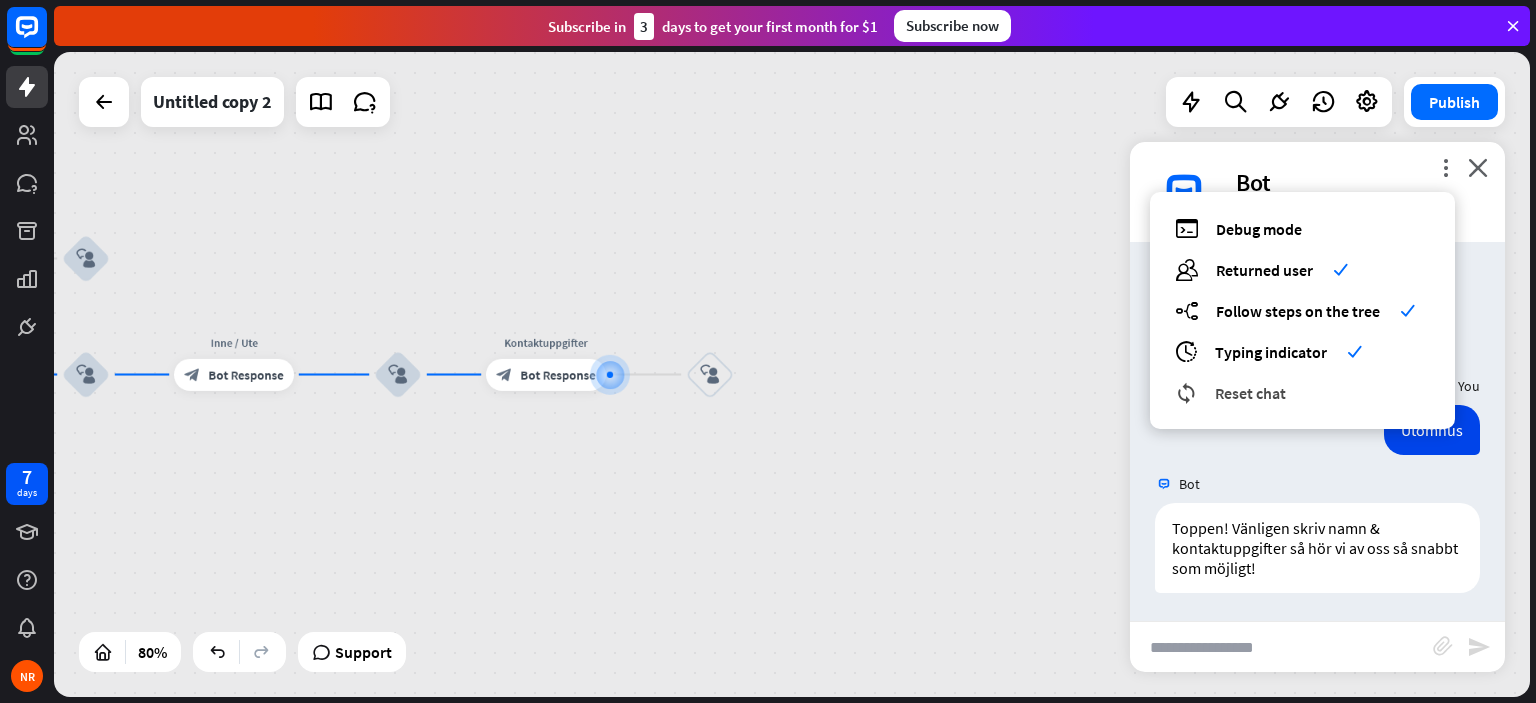 click on "reset_chat   Reset chat" at bounding box center (1302, 392) 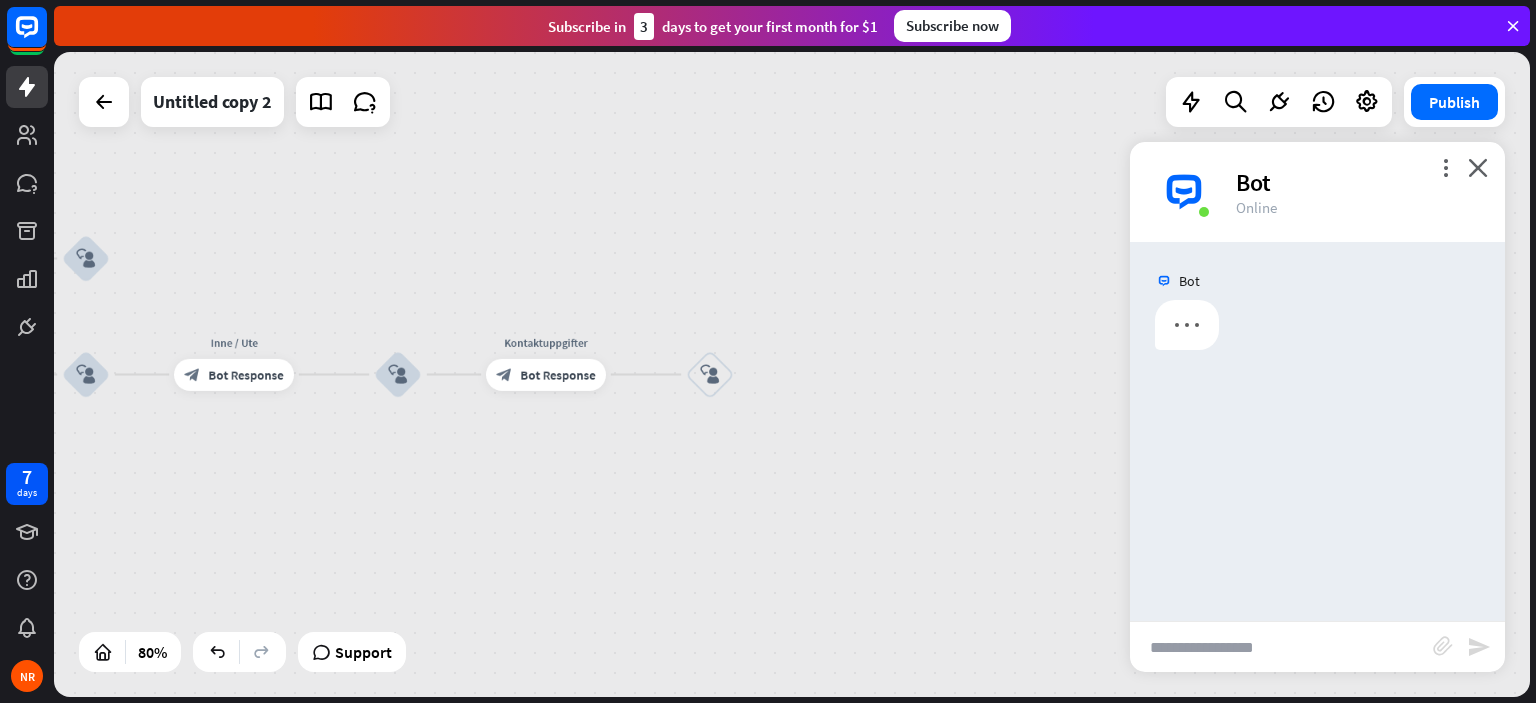 scroll, scrollTop: 0, scrollLeft: 0, axis: both 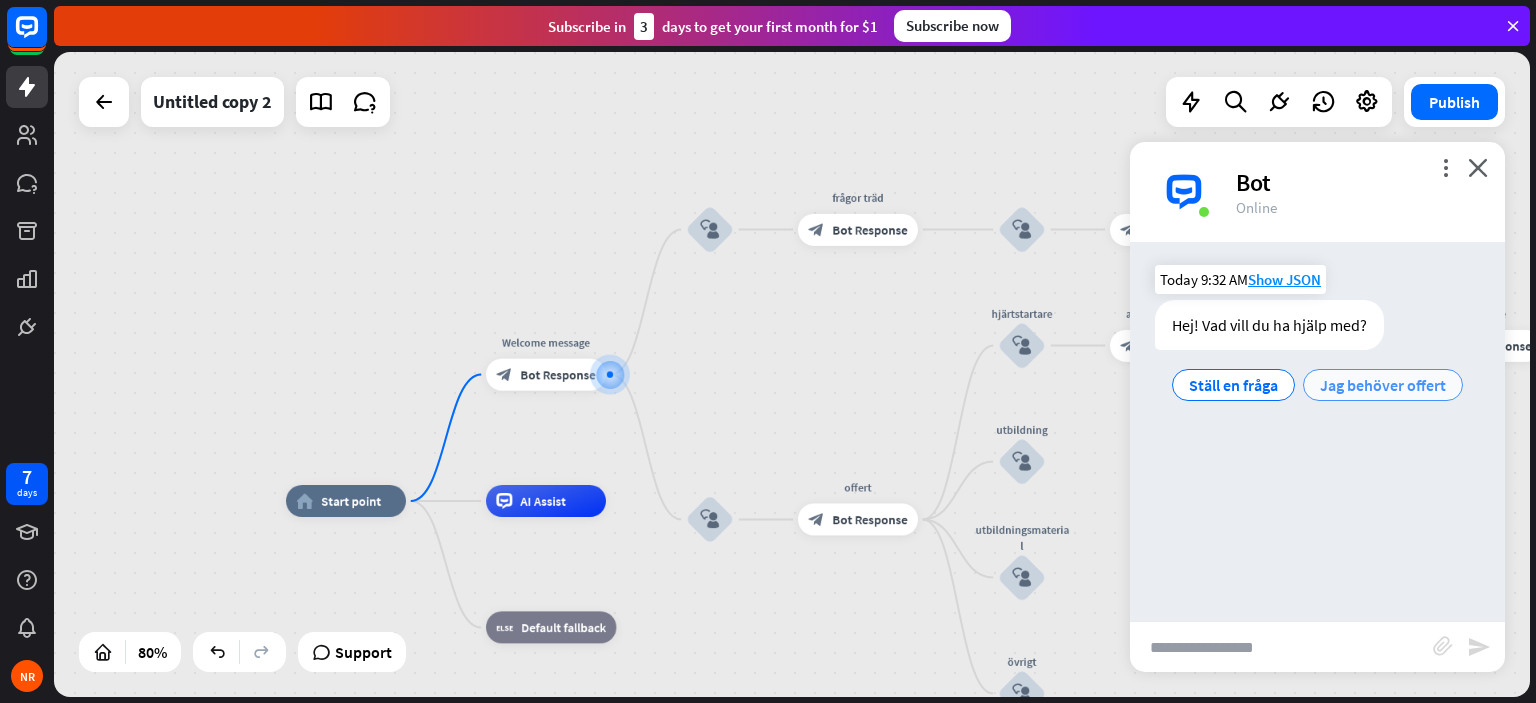 click on "Jag behöver offert" at bounding box center [1383, 385] 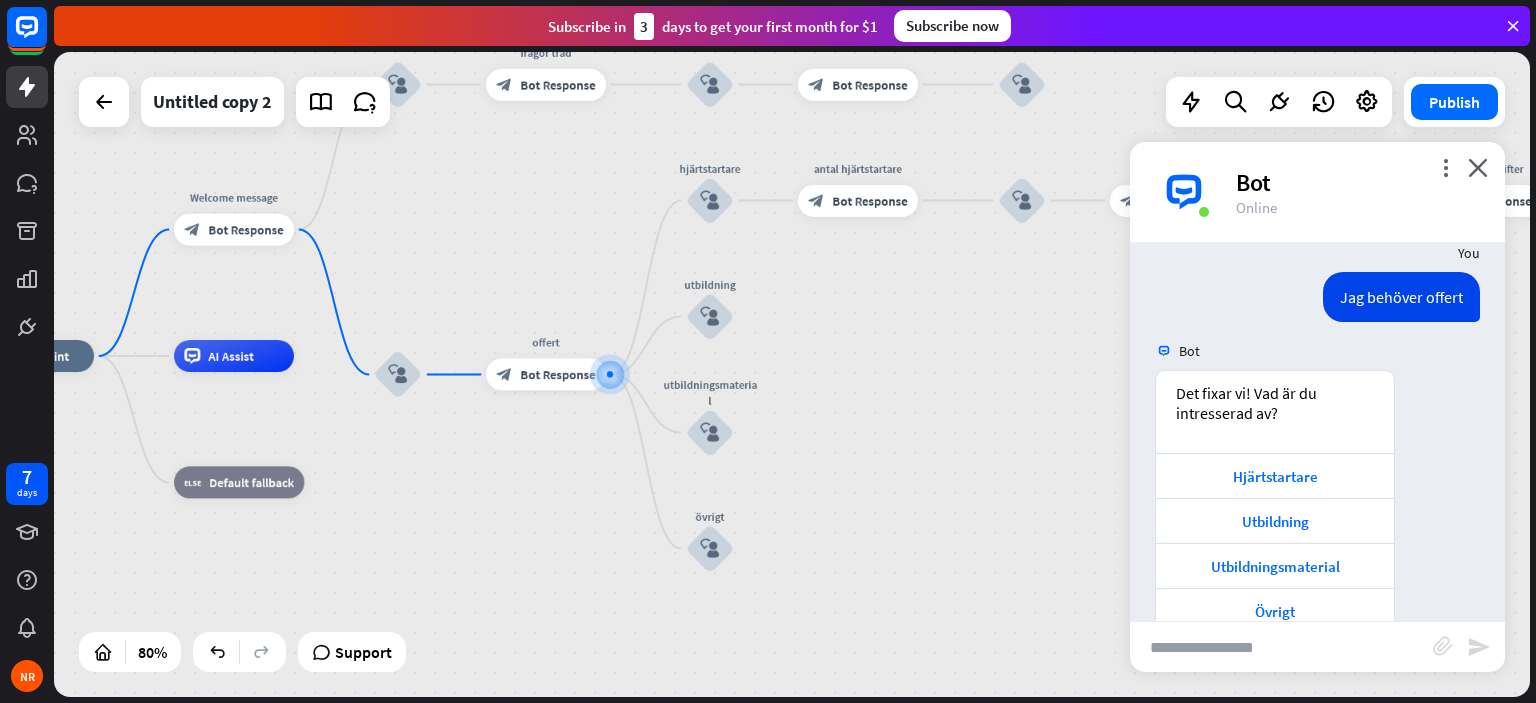 scroll, scrollTop: 168, scrollLeft: 0, axis: vertical 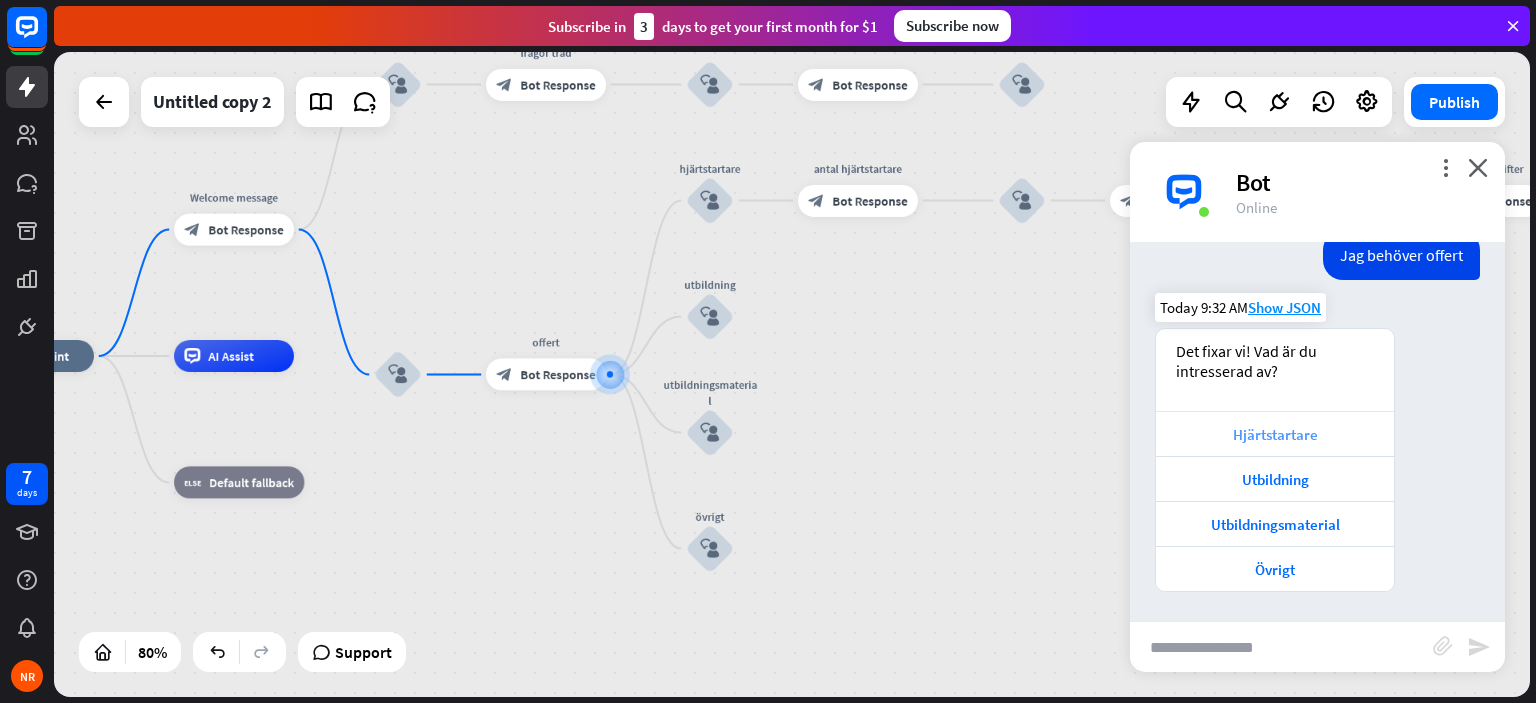 click on "Hjärtstartare" at bounding box center [1275, 434] 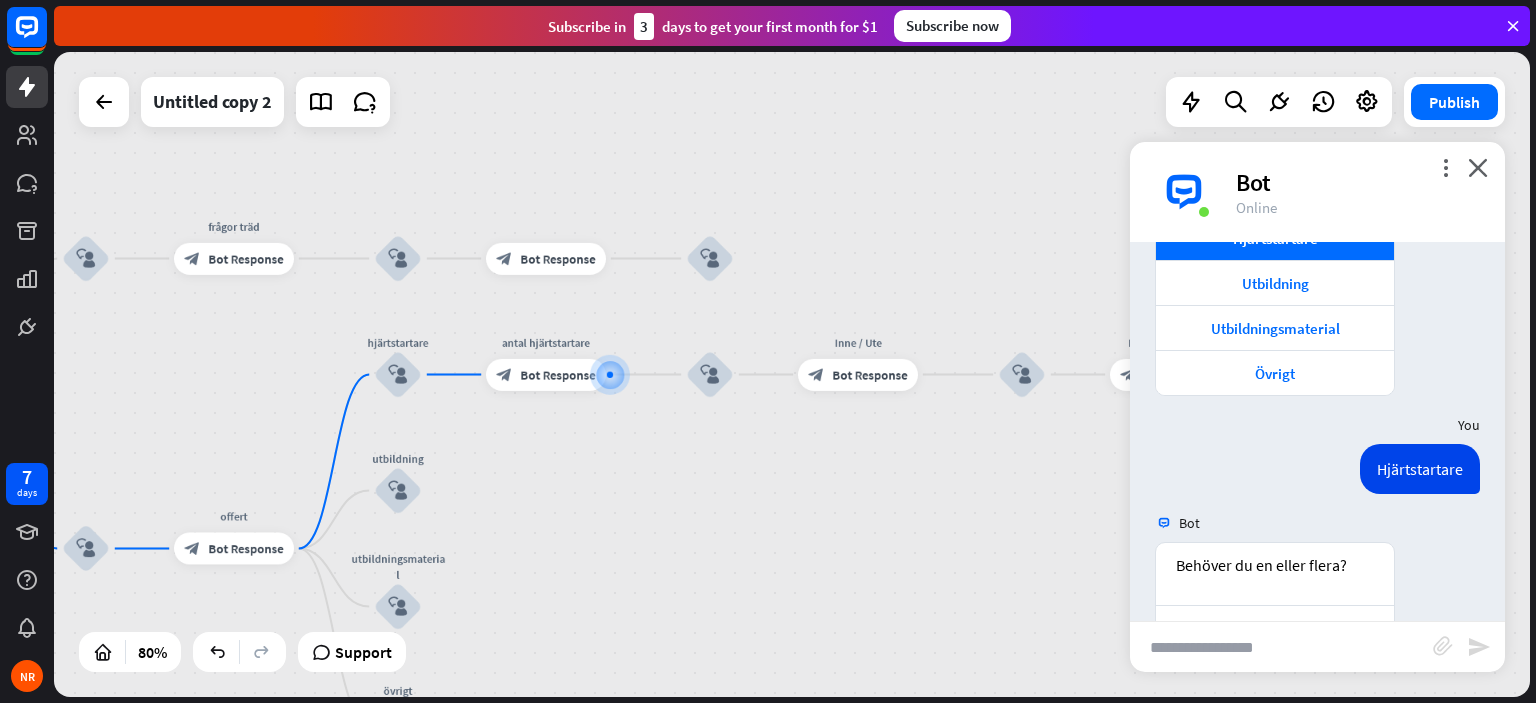scroll, scrollTop: 512, scrollLeft: 0, axis: vertical 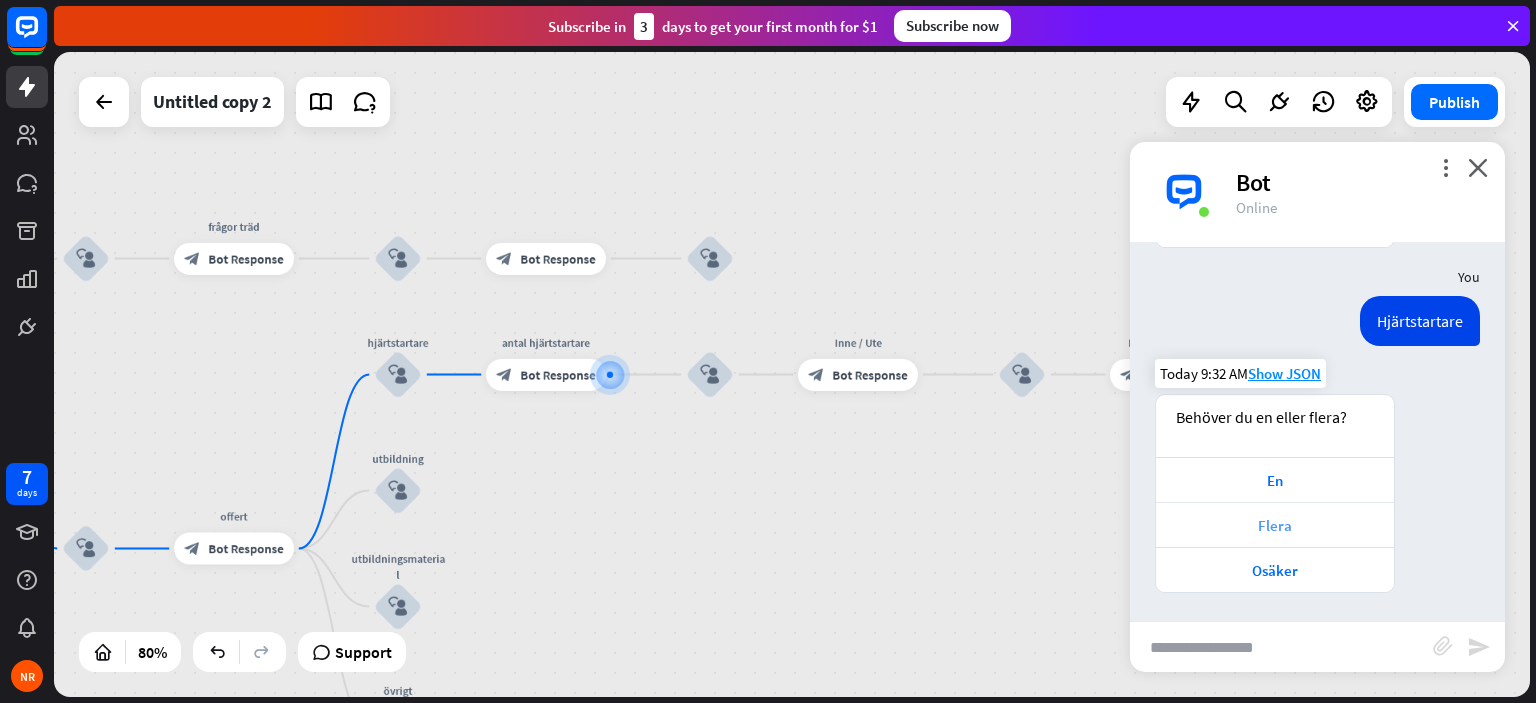 click on "Flera" at bounding box center (1275, 525) 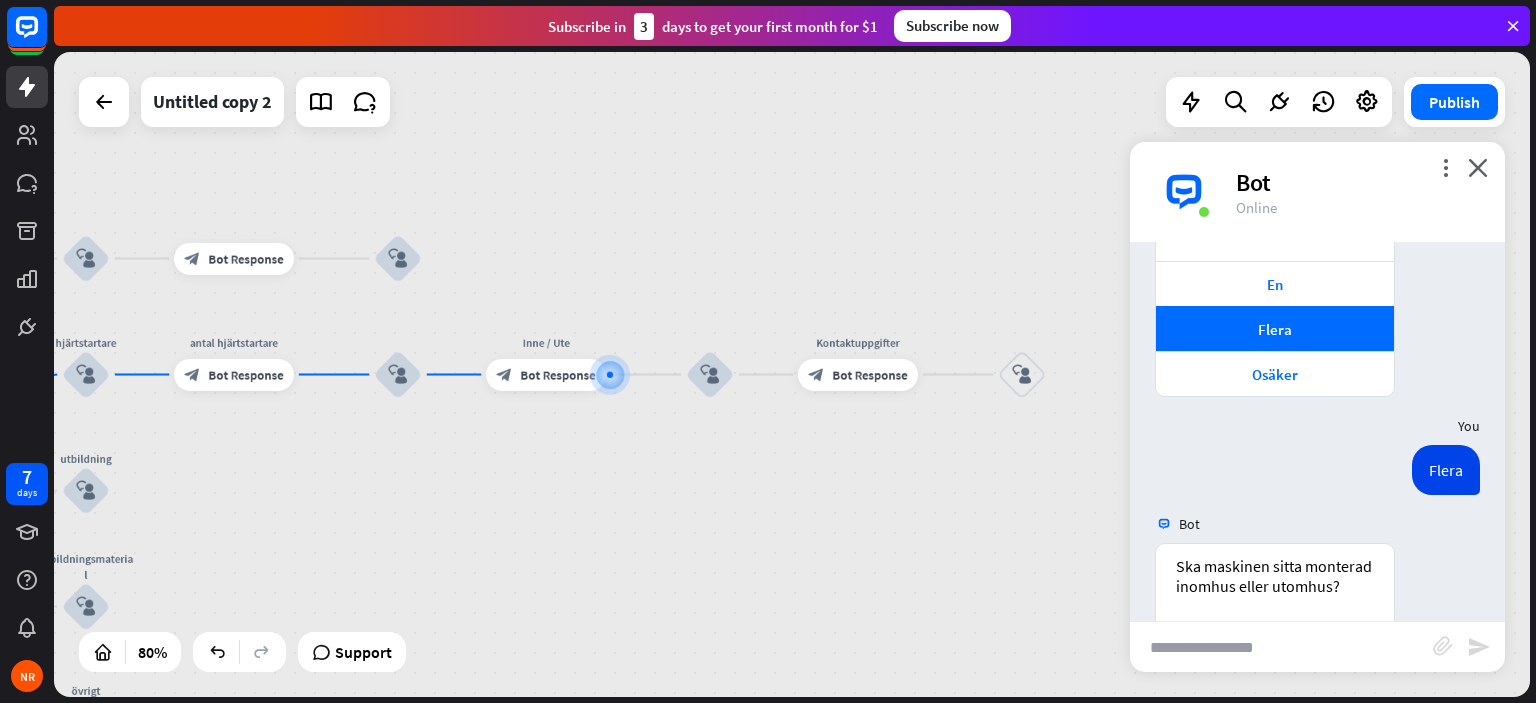 scroll, scrollTop: 877, scrollLeft: 0, axis: vertical 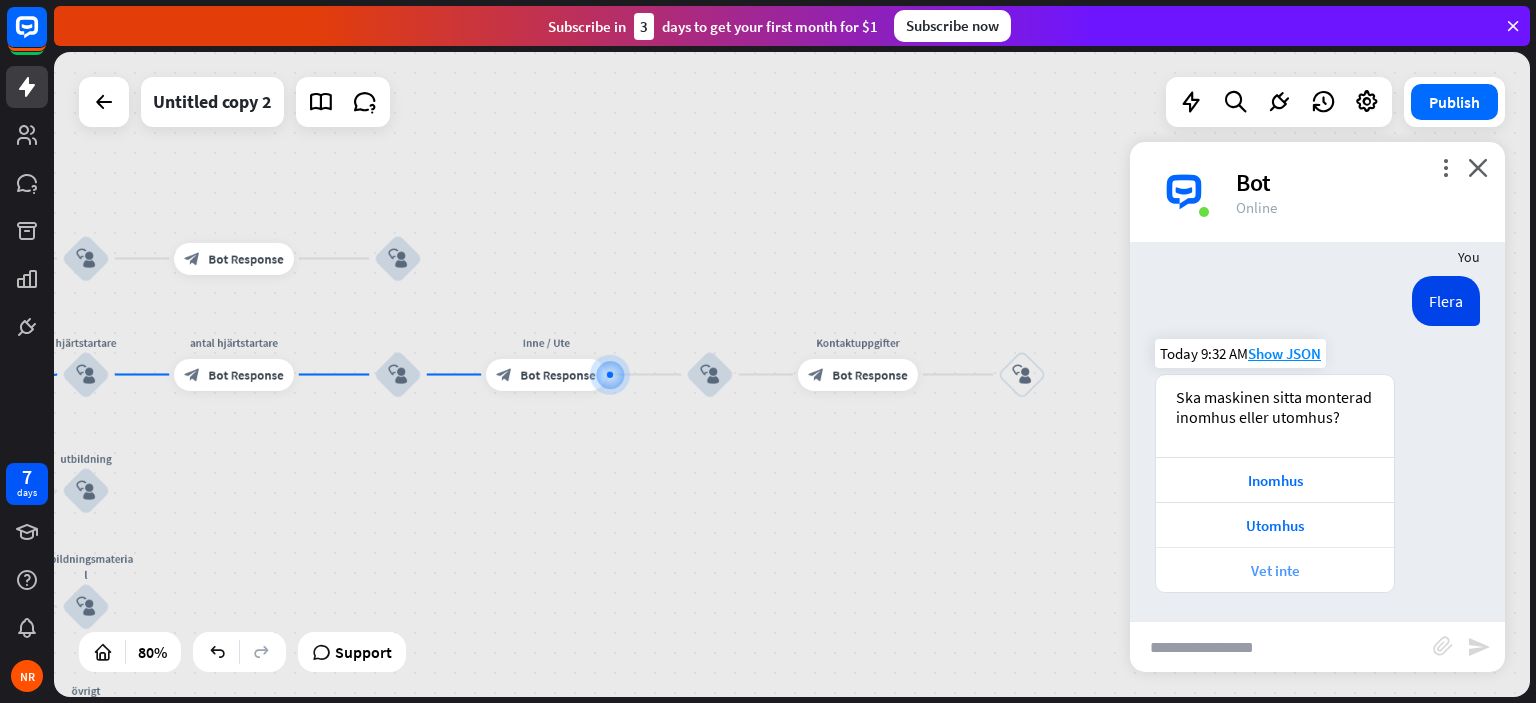 click on "Vet inte" at bounding box center [1275, 570] 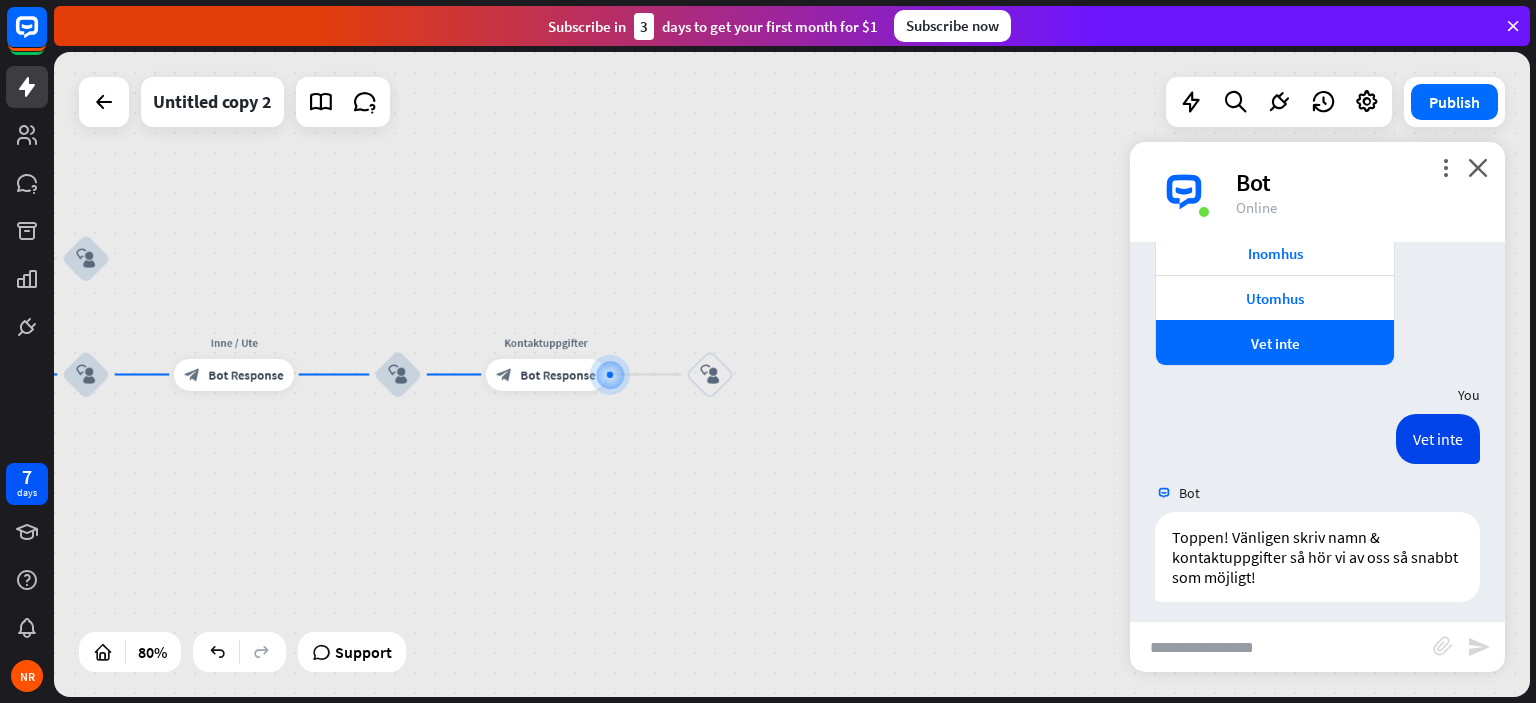 scroll, scrollTop: 1113, scrollLeft: 0, axis: vertical 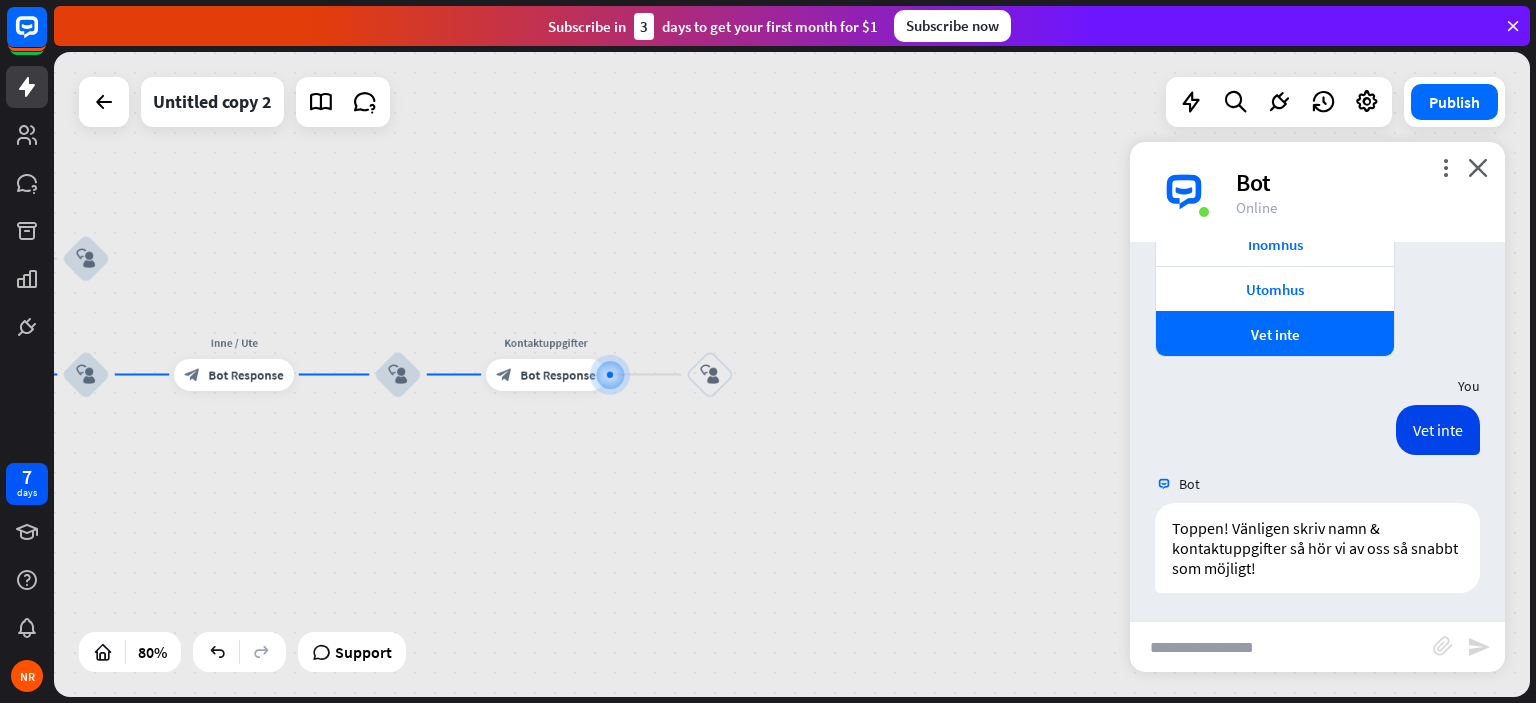 click on "Bot" at bounding box center (1358, 182) 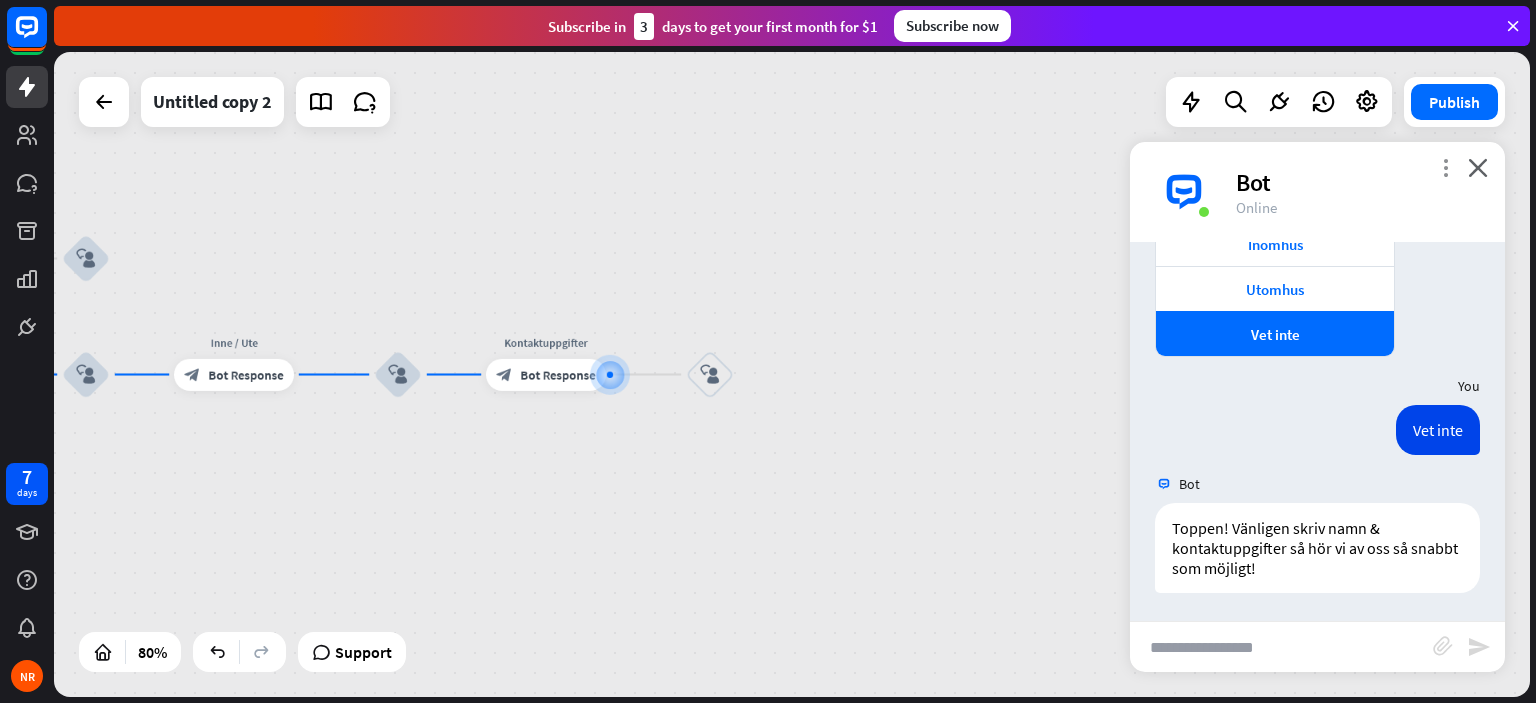 click on "more_vert" at bounding box center [1445, 167] 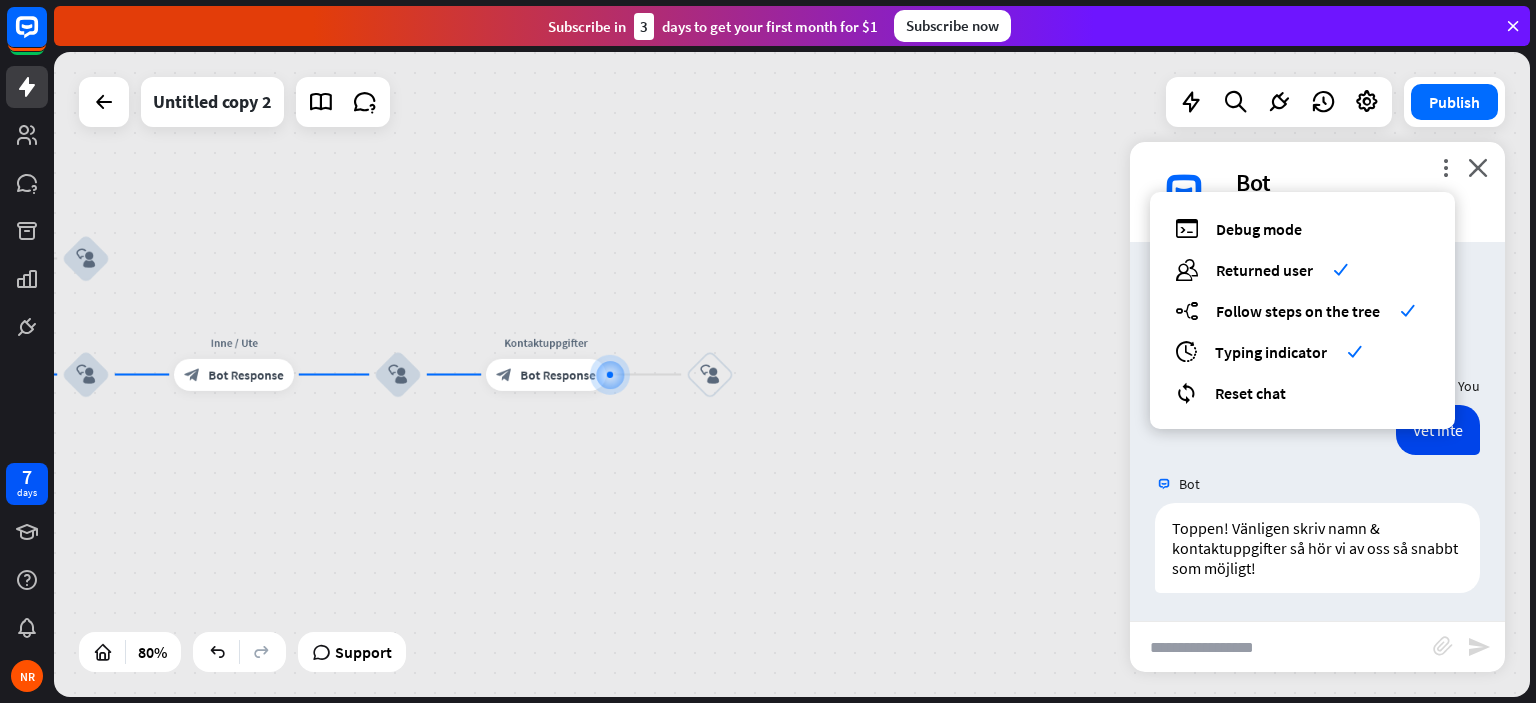 click on "debug   Debug mode     users   Returned user   check   builder_tree   Follow steps on the tree   check   archives   Typing indicator   check   reset_chat   Reset chat" at bounding box center (1302, 310) 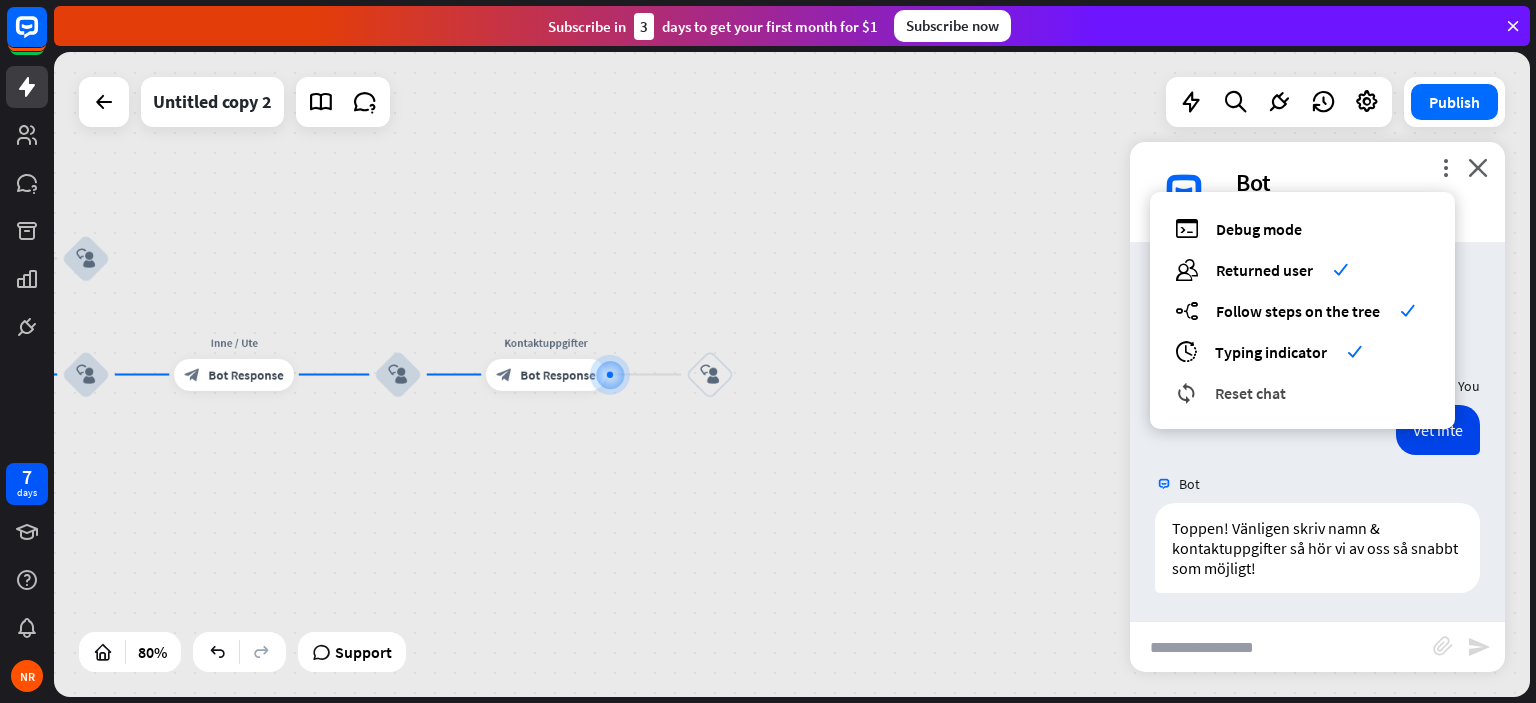 click on "reset_chat   Reset chat" at bounding box center (1302, 392) 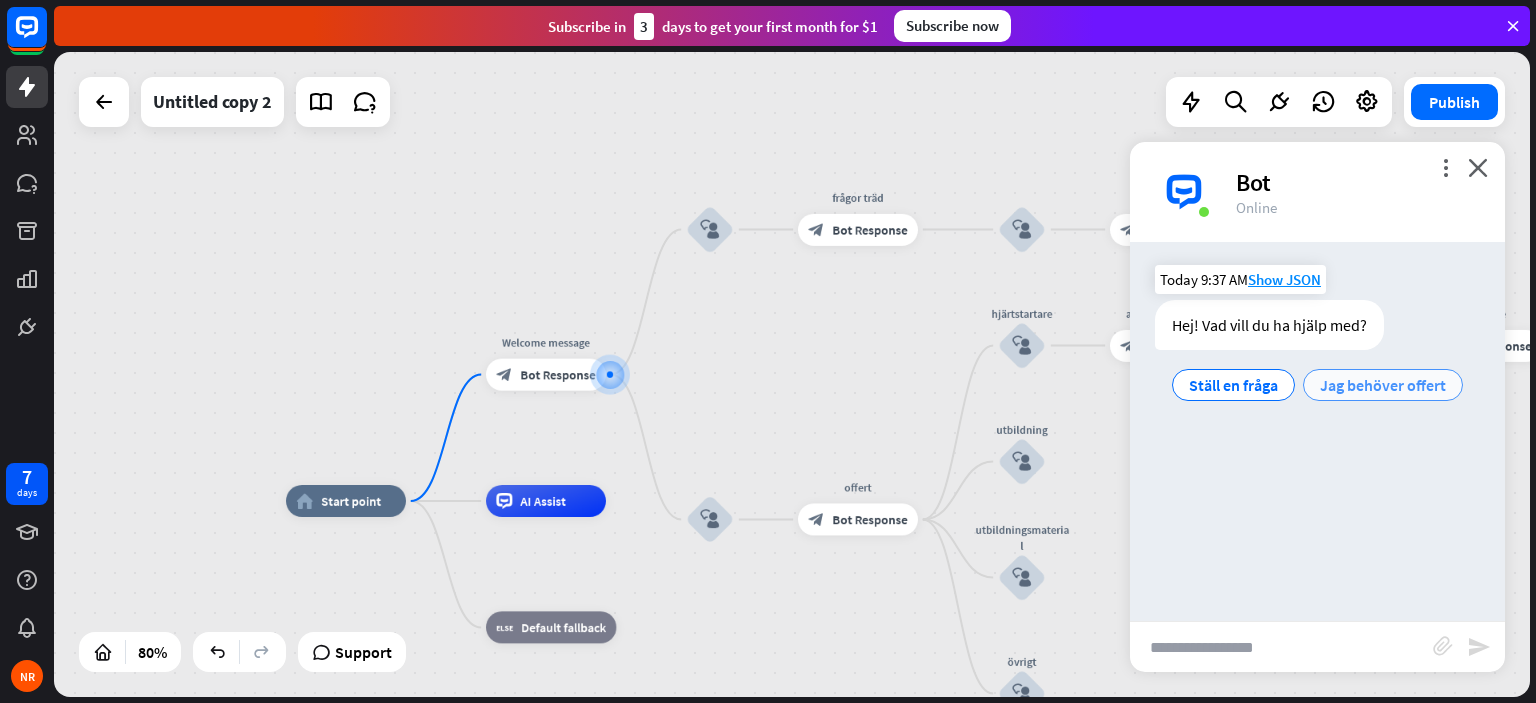 click on "Jag behöver offert" at bounding box center [1383, 385] 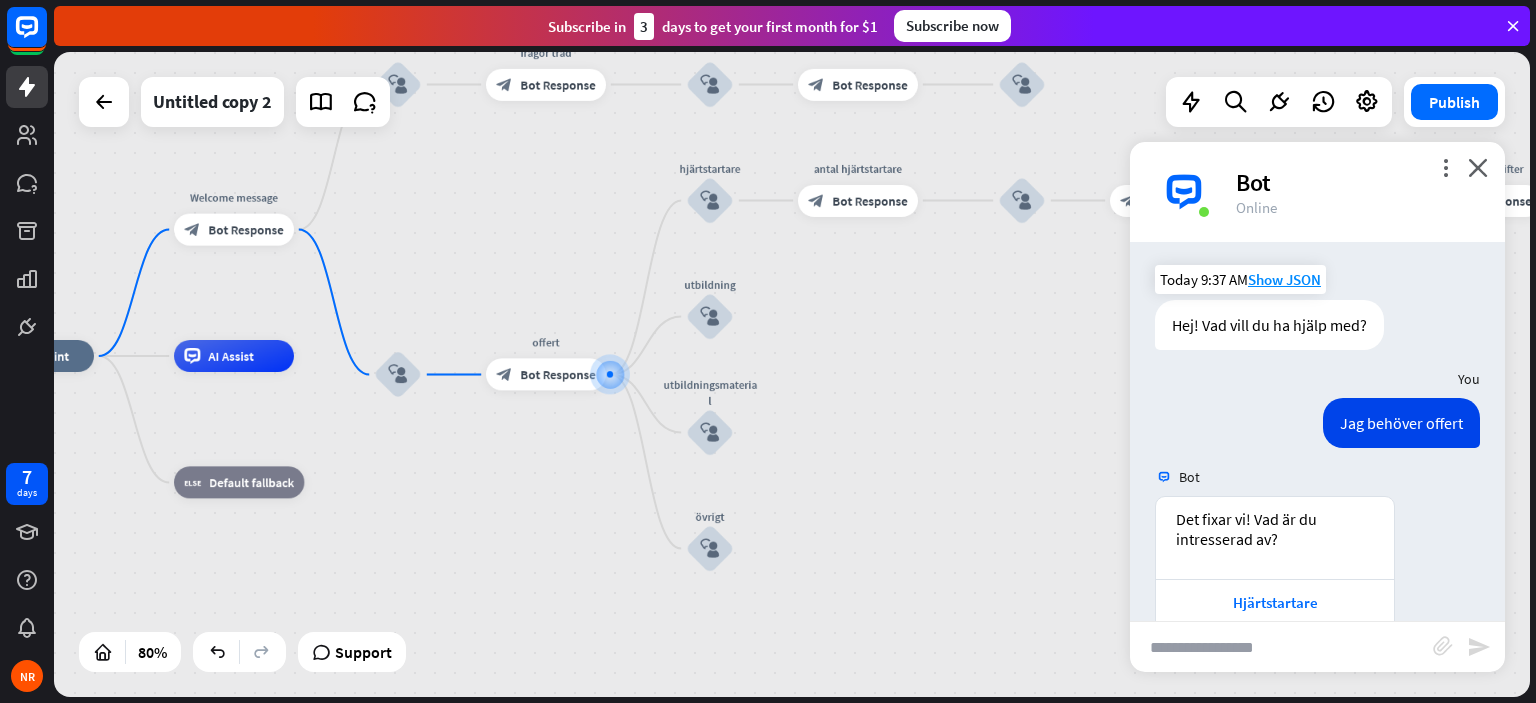scroll, scrollTop: 168, scrollLeft: 0, axis: vertical 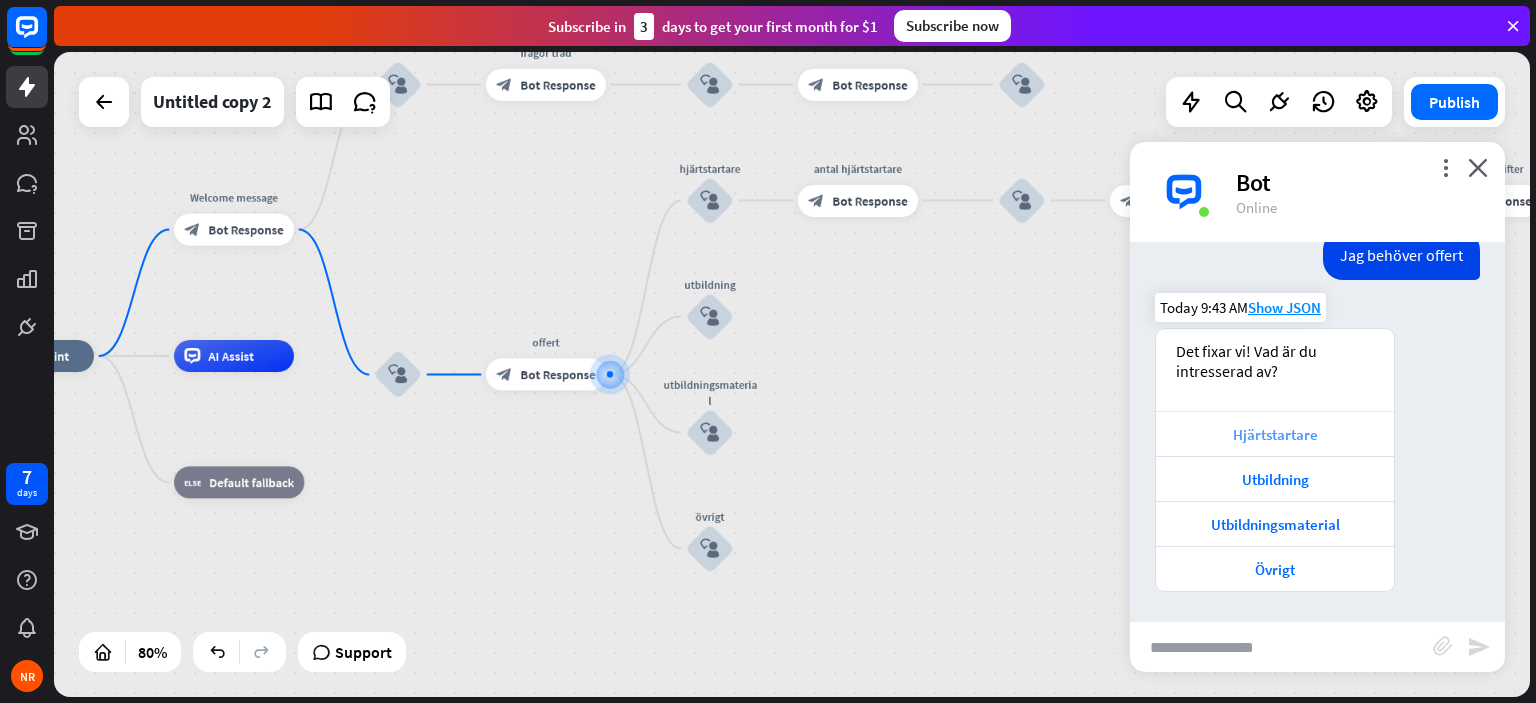click on "Hjärtstartare" at bounding box center [1275, 433] 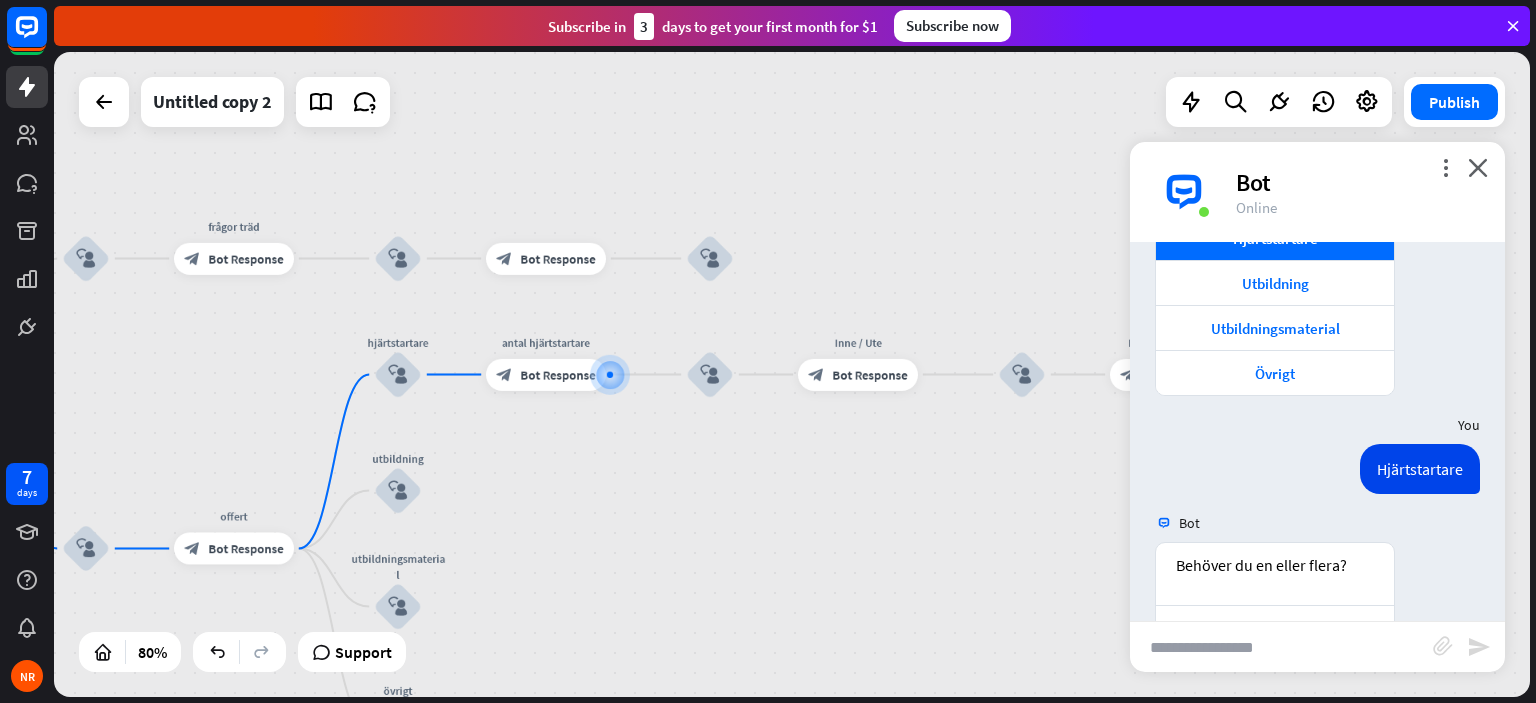 scroll, scrollTop: 512, scrollLeft: 0, axis: vertical 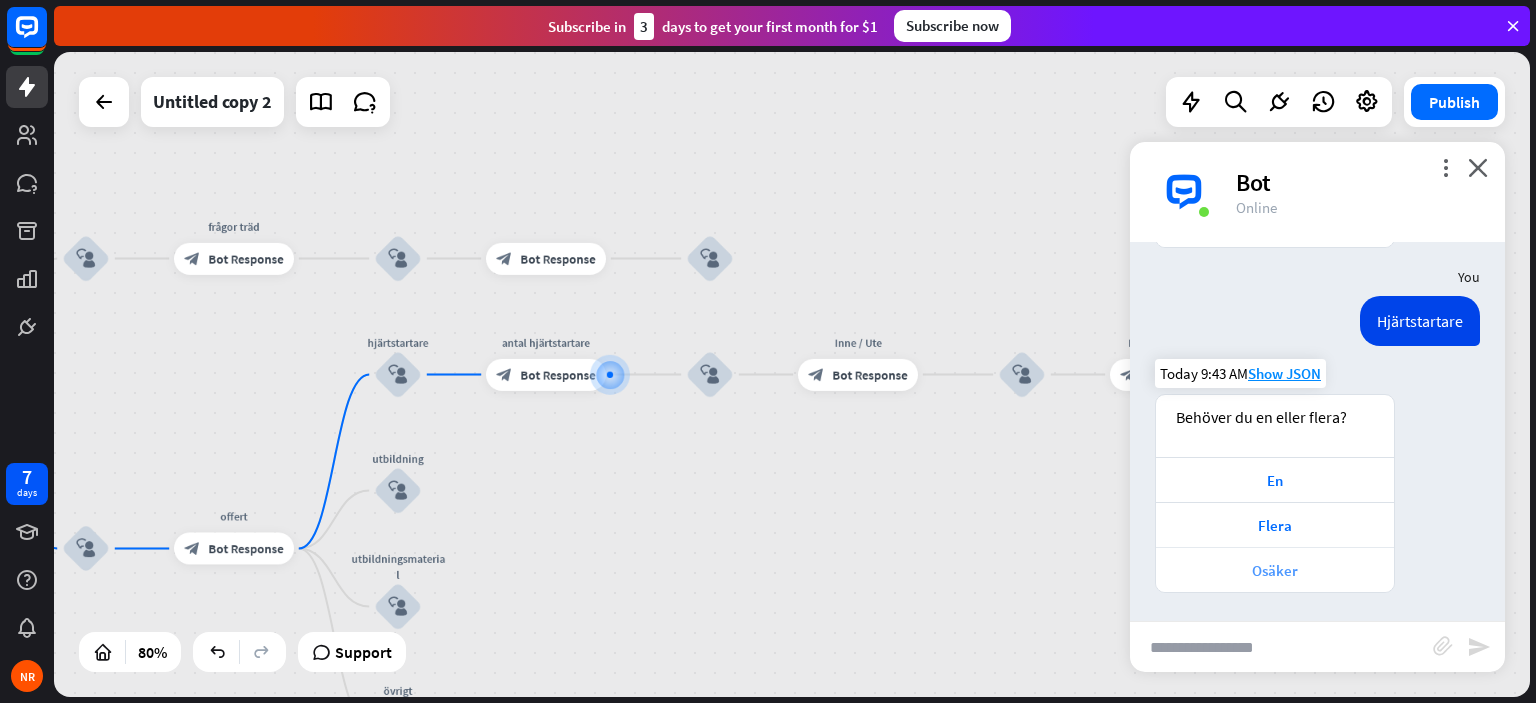click on "Osäker" at bounding box center (1275, 570) 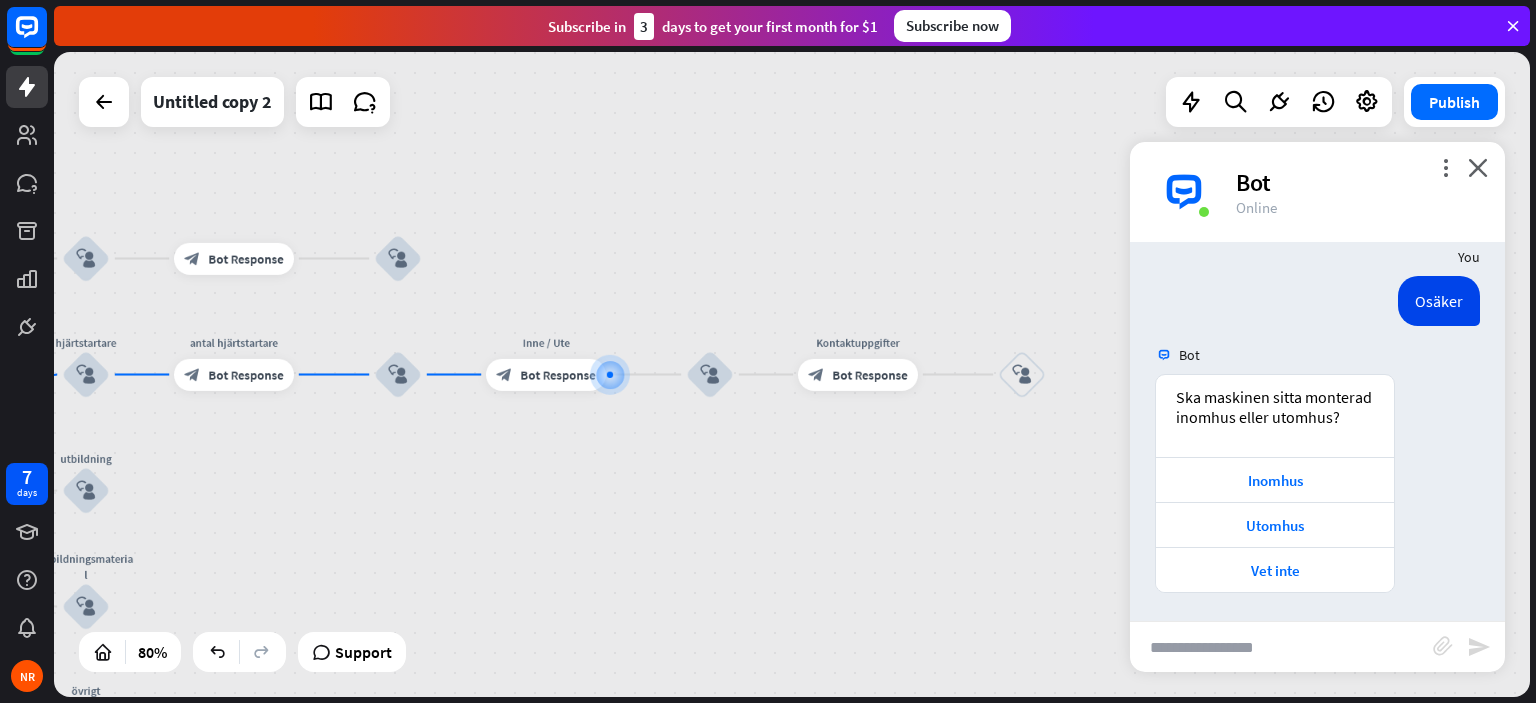 scroll, scrollTop: 877, scrollLeft: 0, axis: vertical 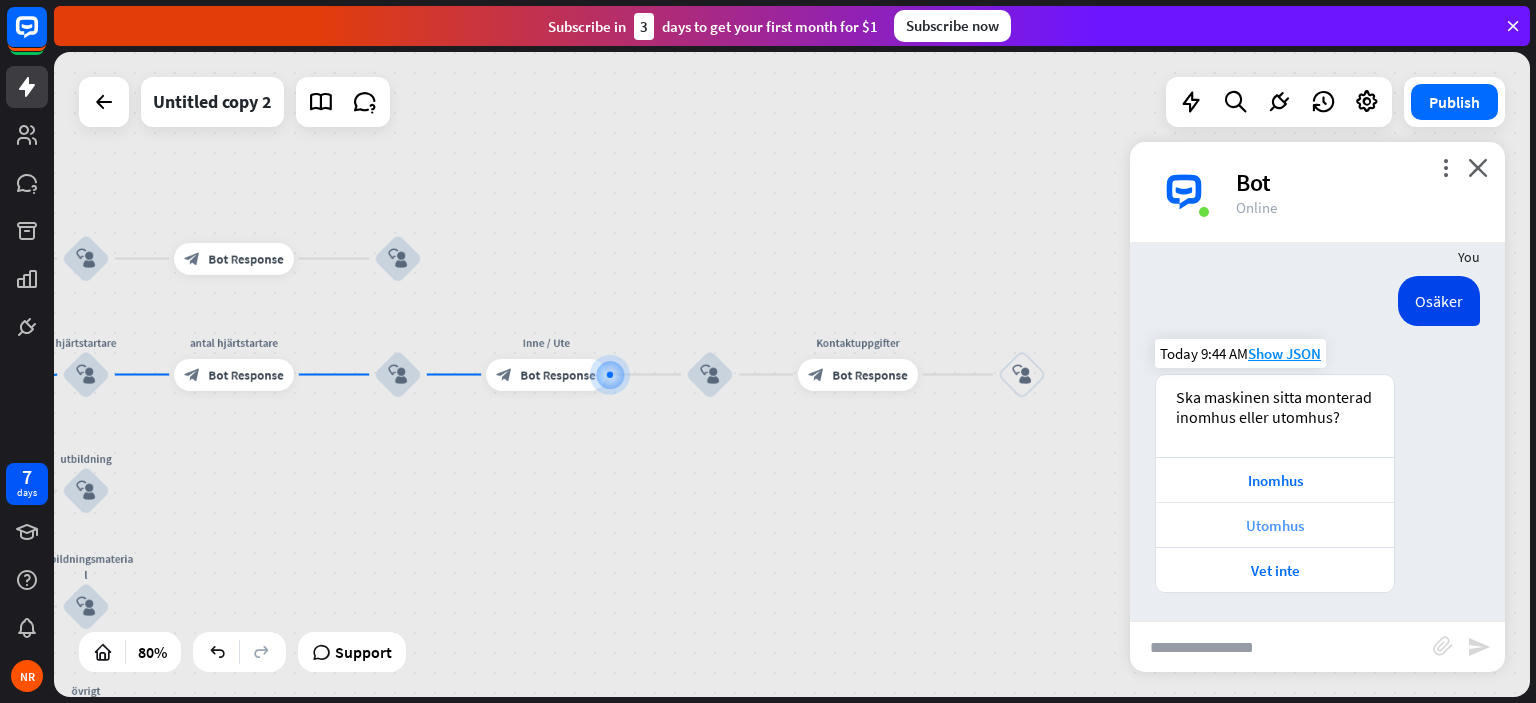 click on "Utomhus" at bounding box center [1275, 525] 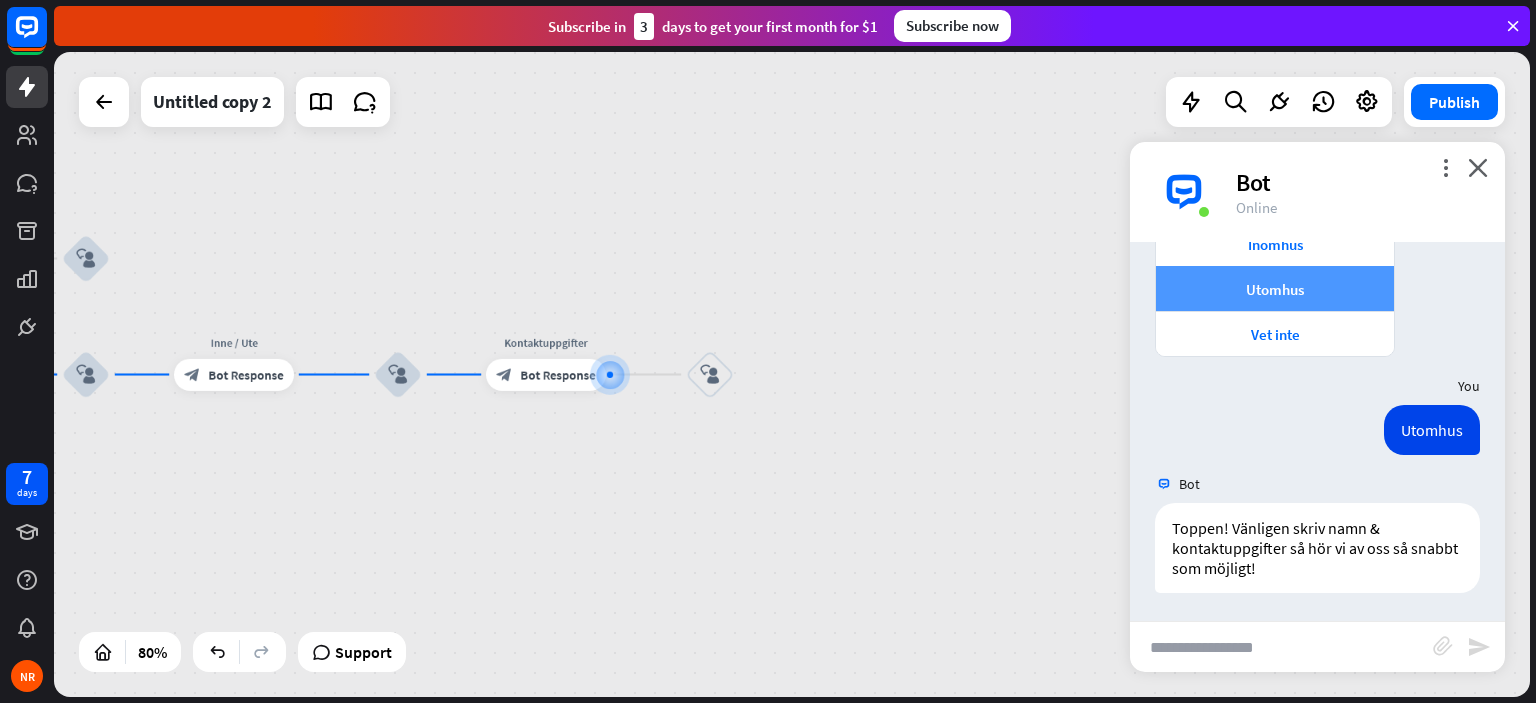 scroll, scrollTop: 1113, scrollLeft: 0, axis: vertical 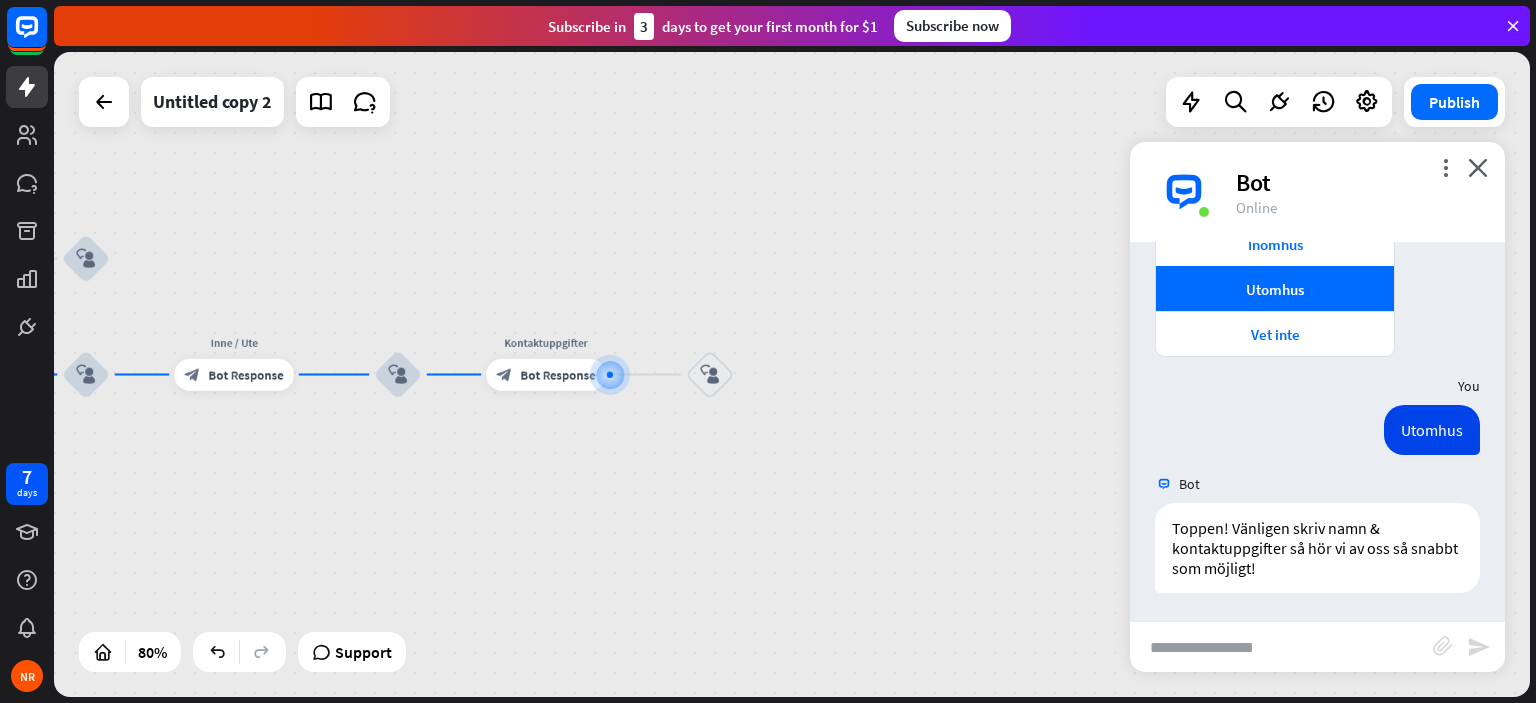 click at bounding box center [1281, 647] 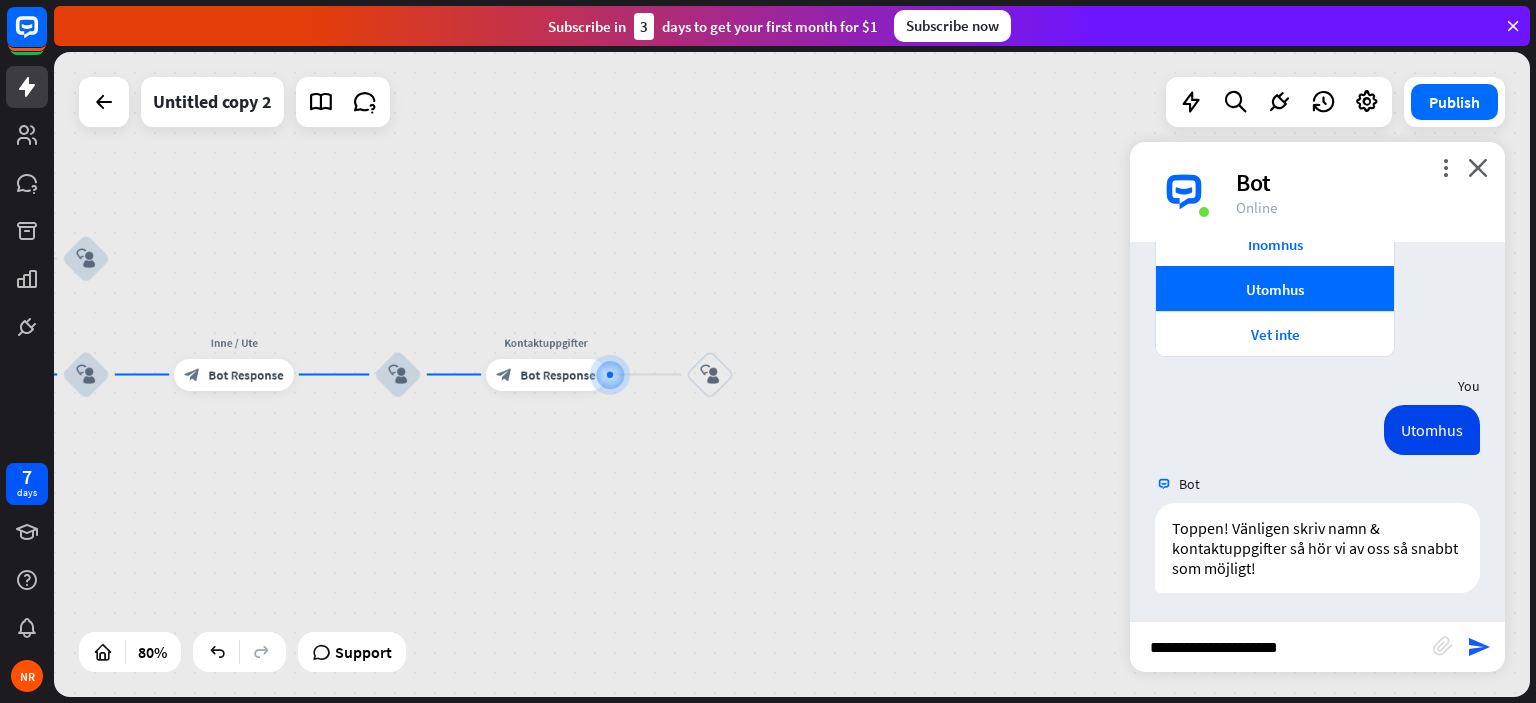 type on "**********" 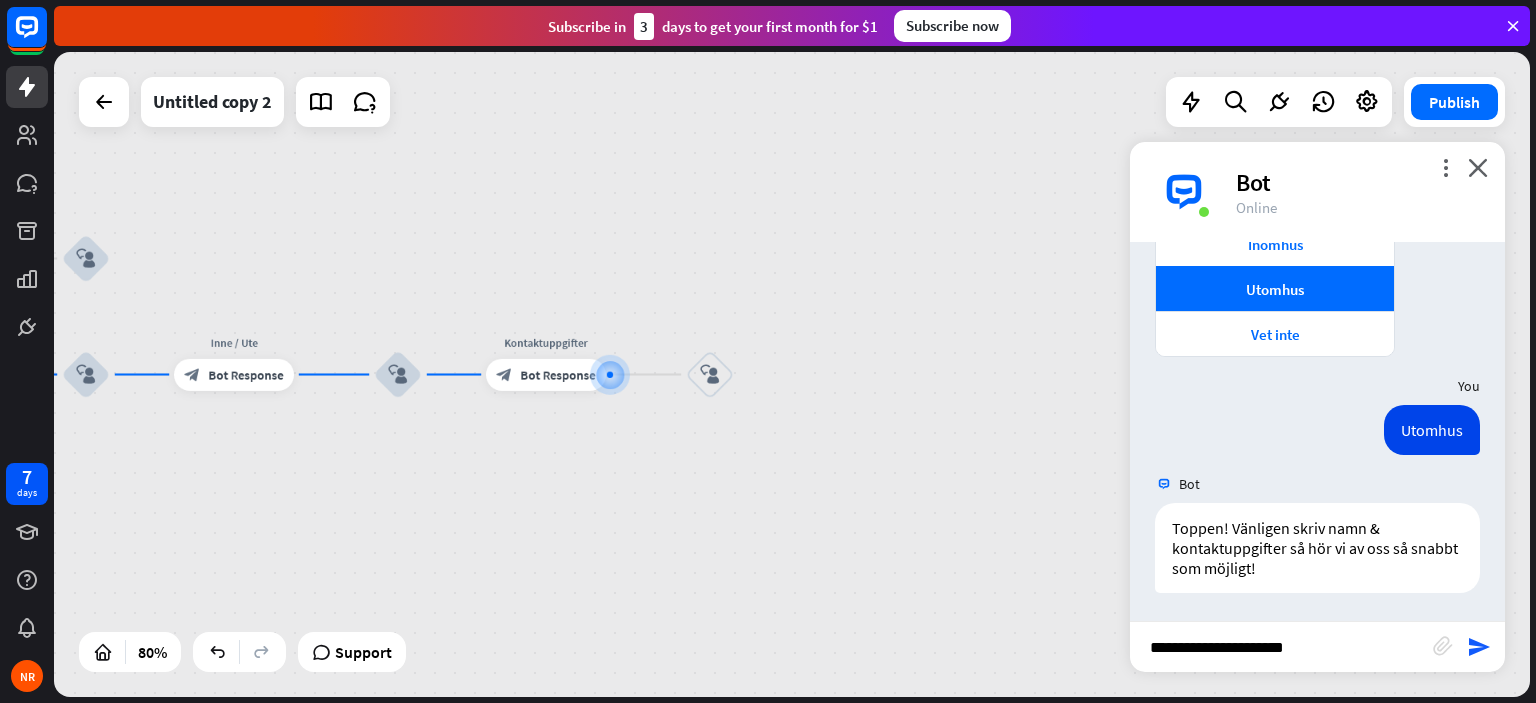 type 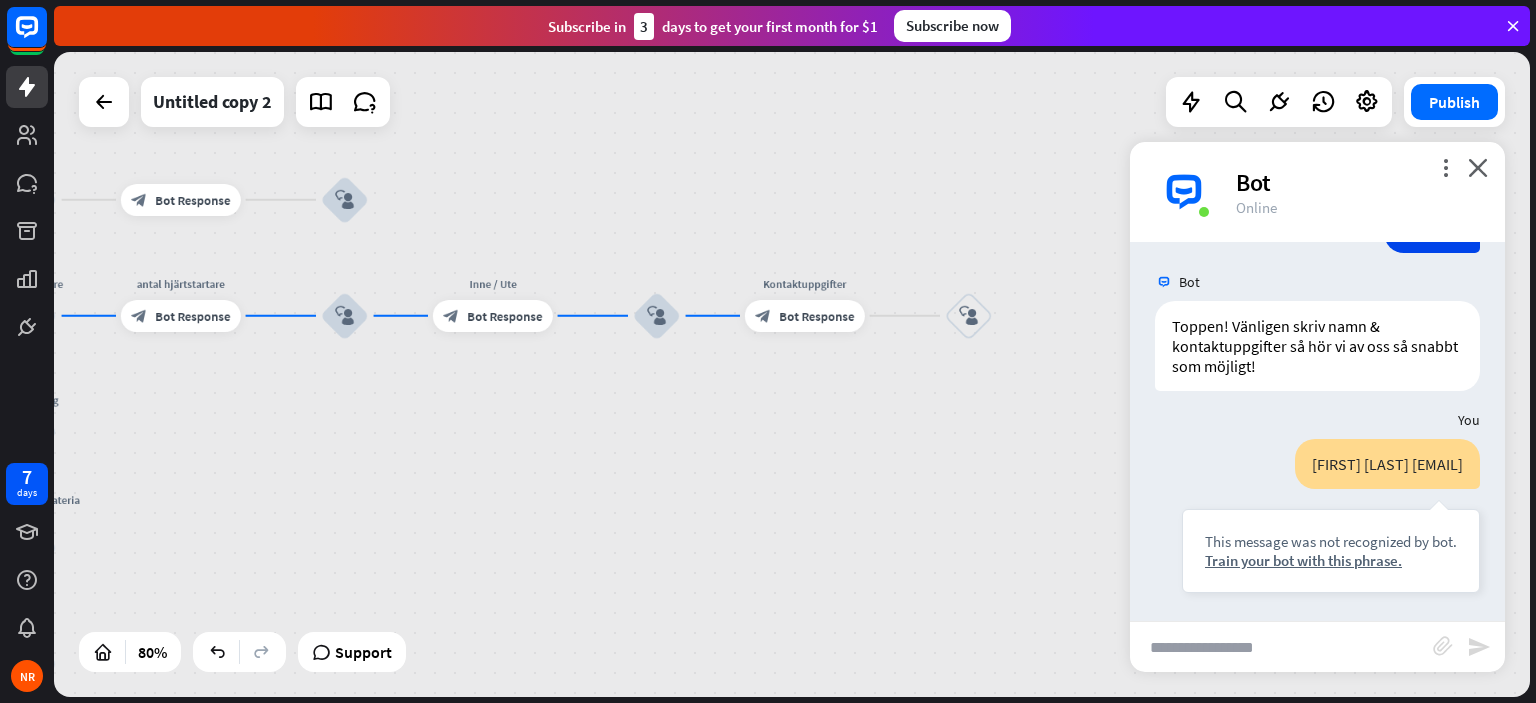 scroll, scrollTop: 1315, scrollLeft: 0, axis: vertical 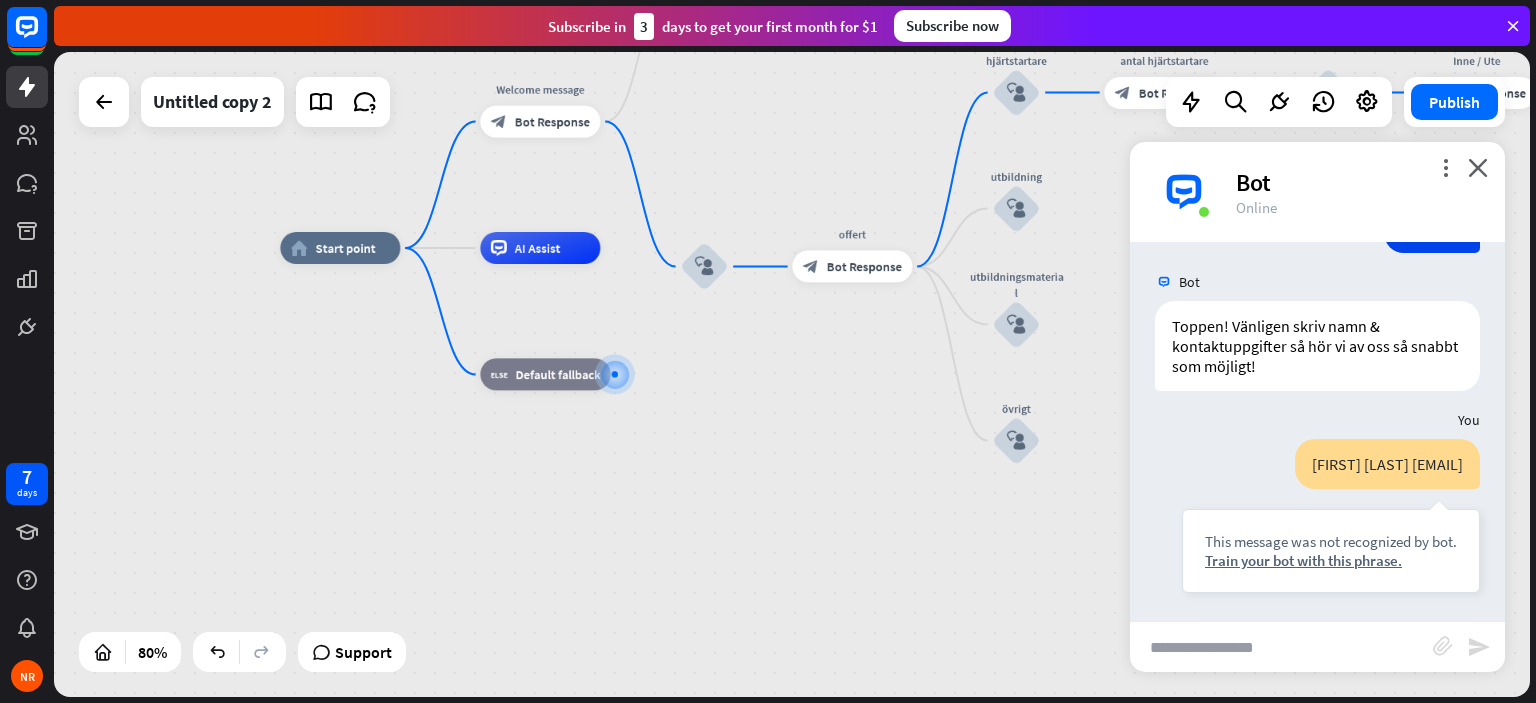 click at bounding box center [1513, 26] 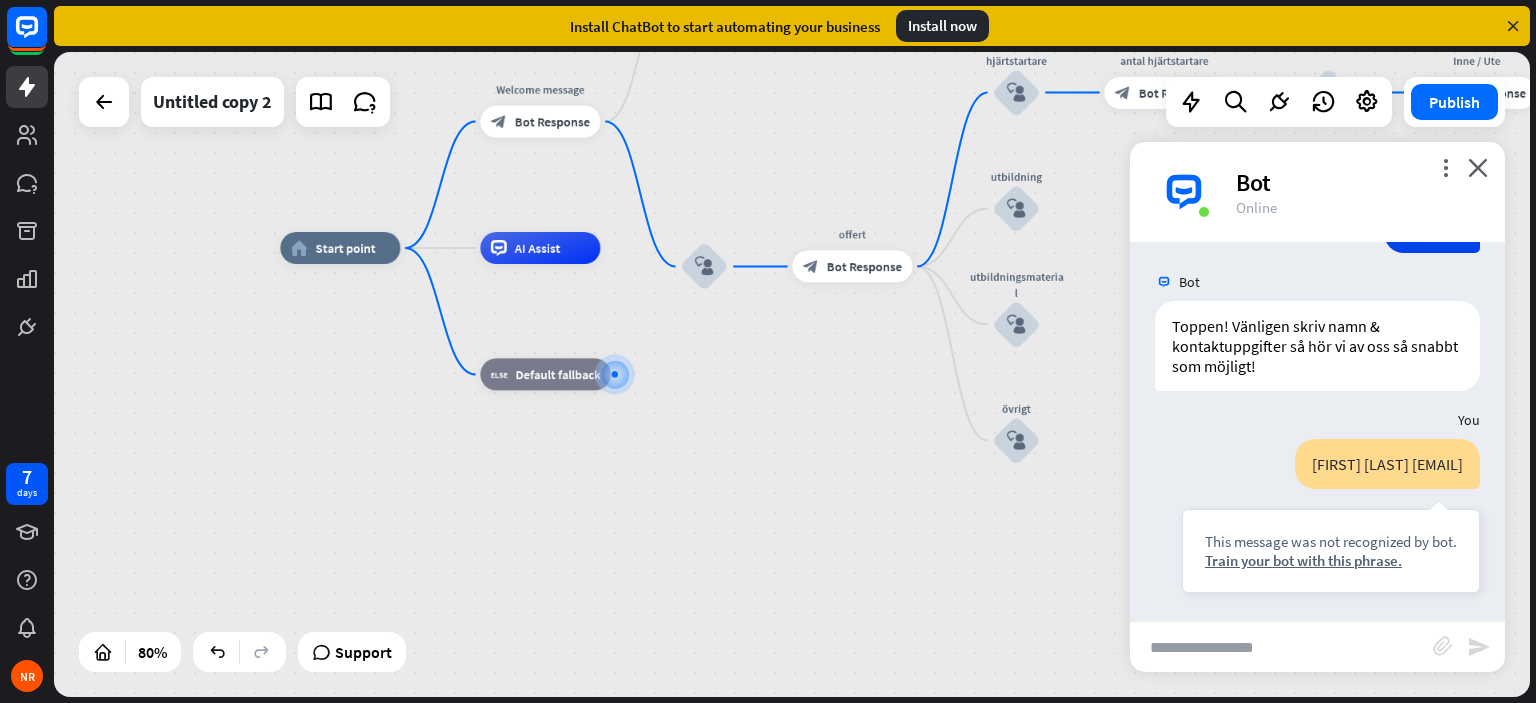 click at bounding box center (1513, 26) 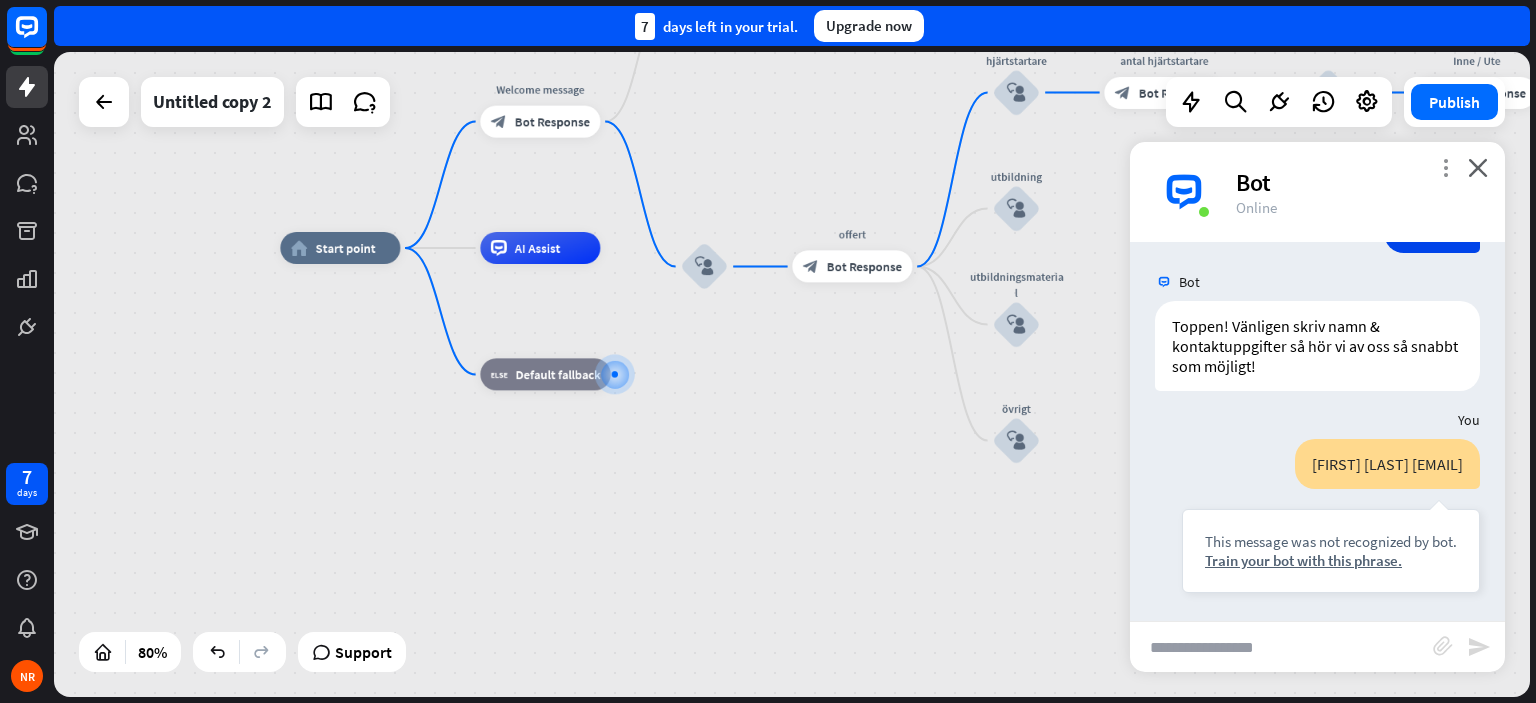 click on "more_vert
close
Bot
Online" at bounding box center [1317, 192] 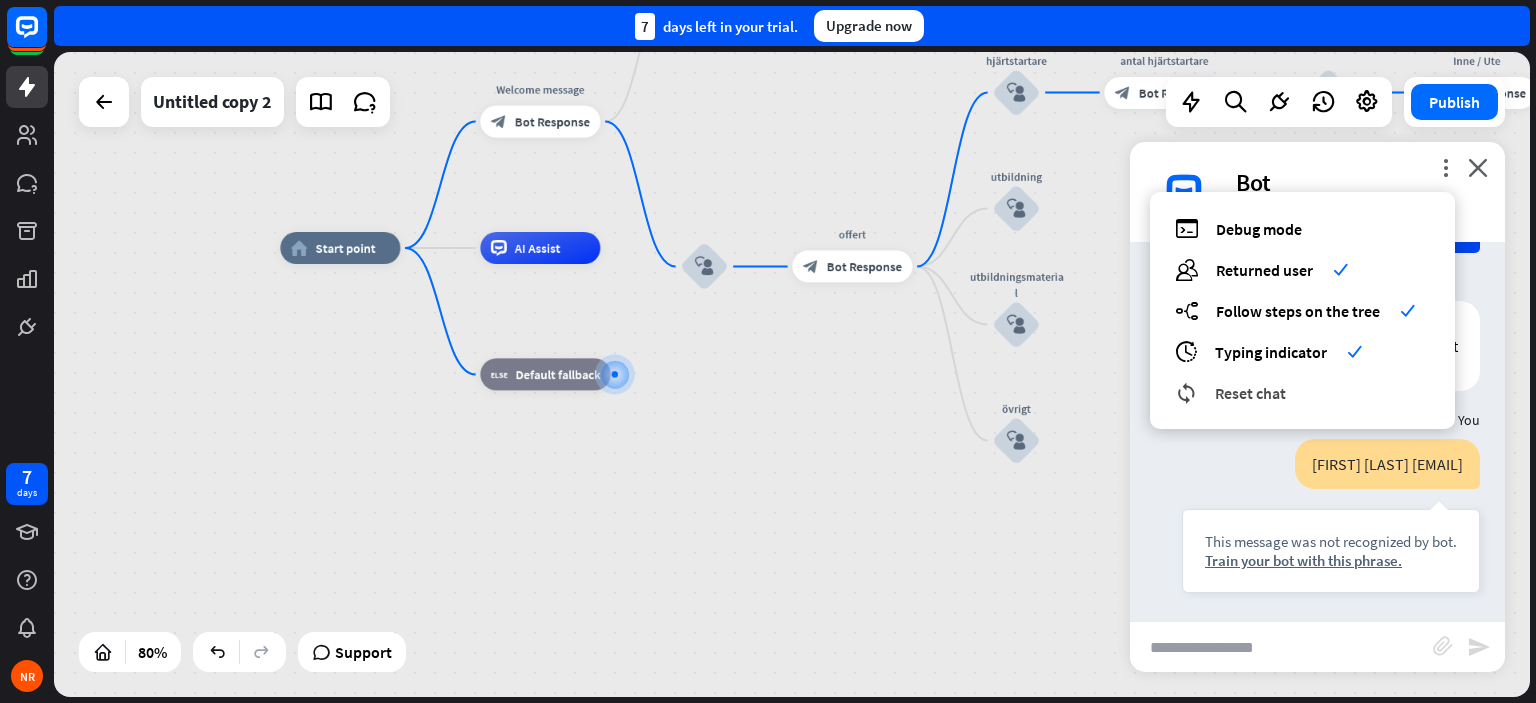 click on "reset_chat   Reset chat" at bounding box center [1302, 392] 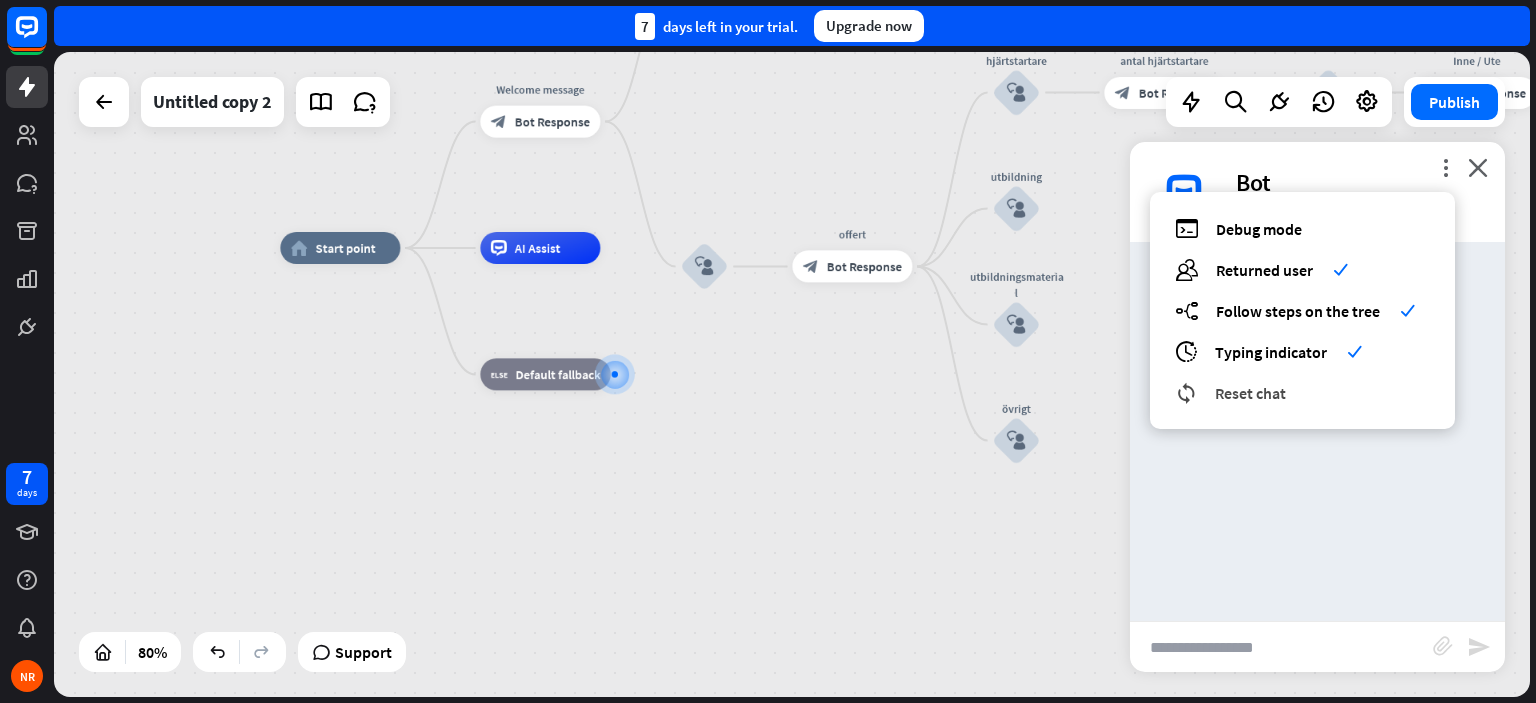 scroll, scrollTop: 0, scrollLeft: 0, axis: both 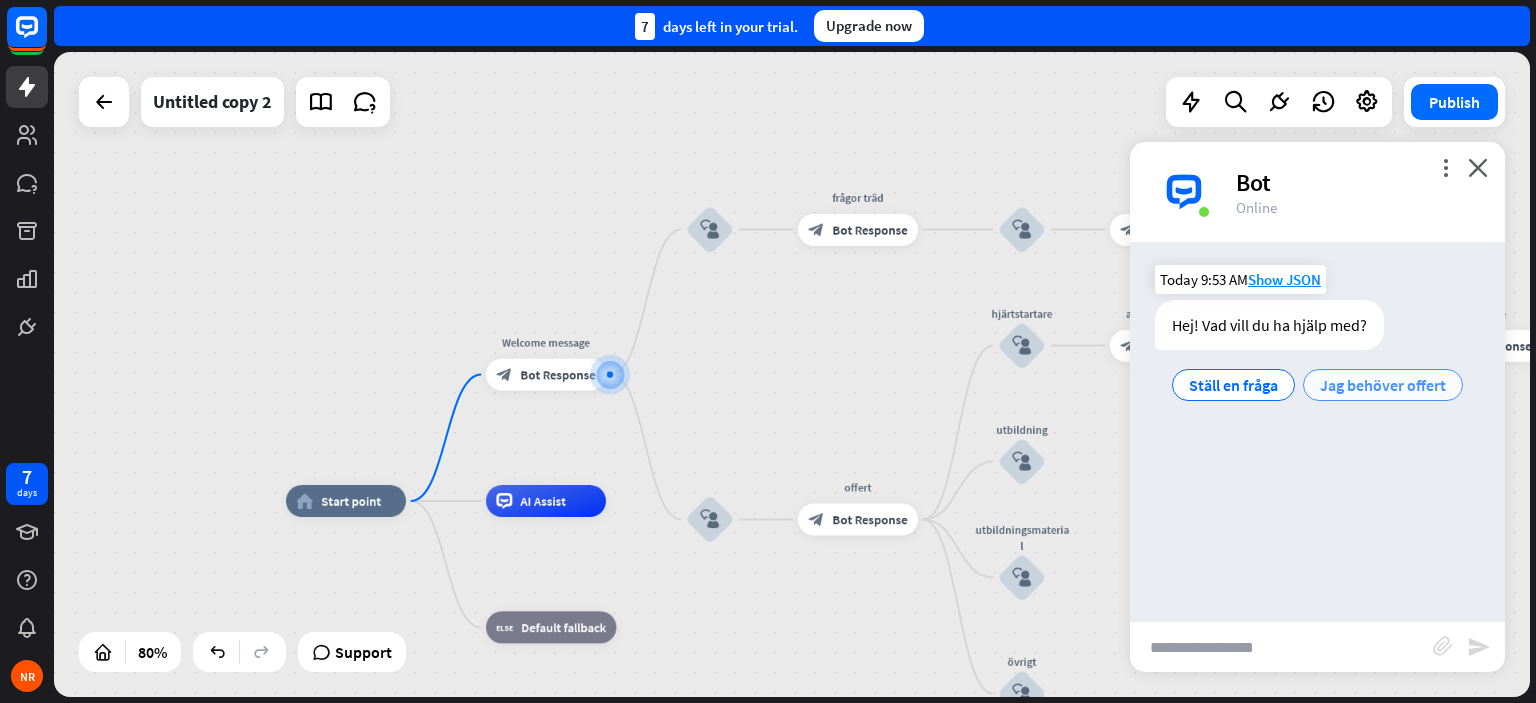click on "Jag behöver offert" at bounding box center (1383, 385) 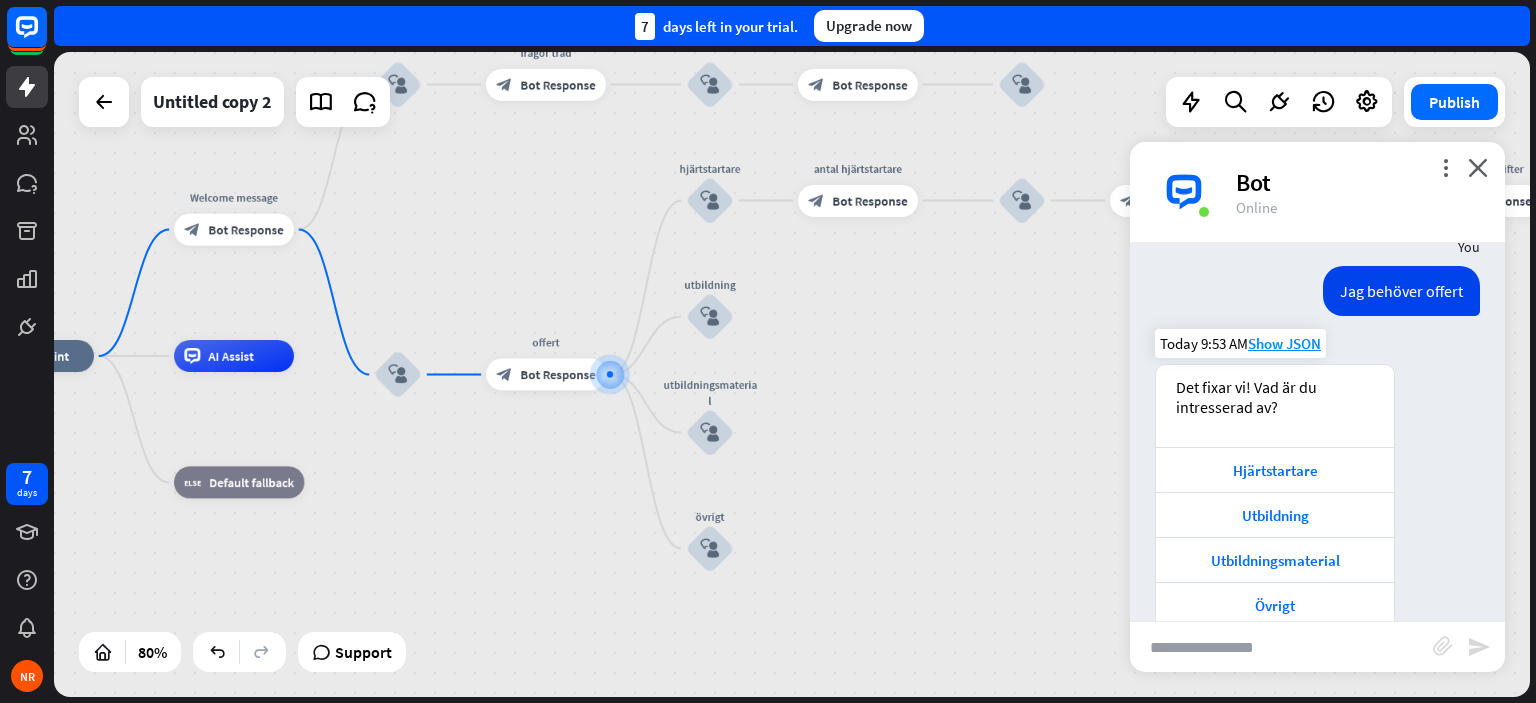 scroll, scrollTop: 168, scrollLeft: 0, axis: vertical 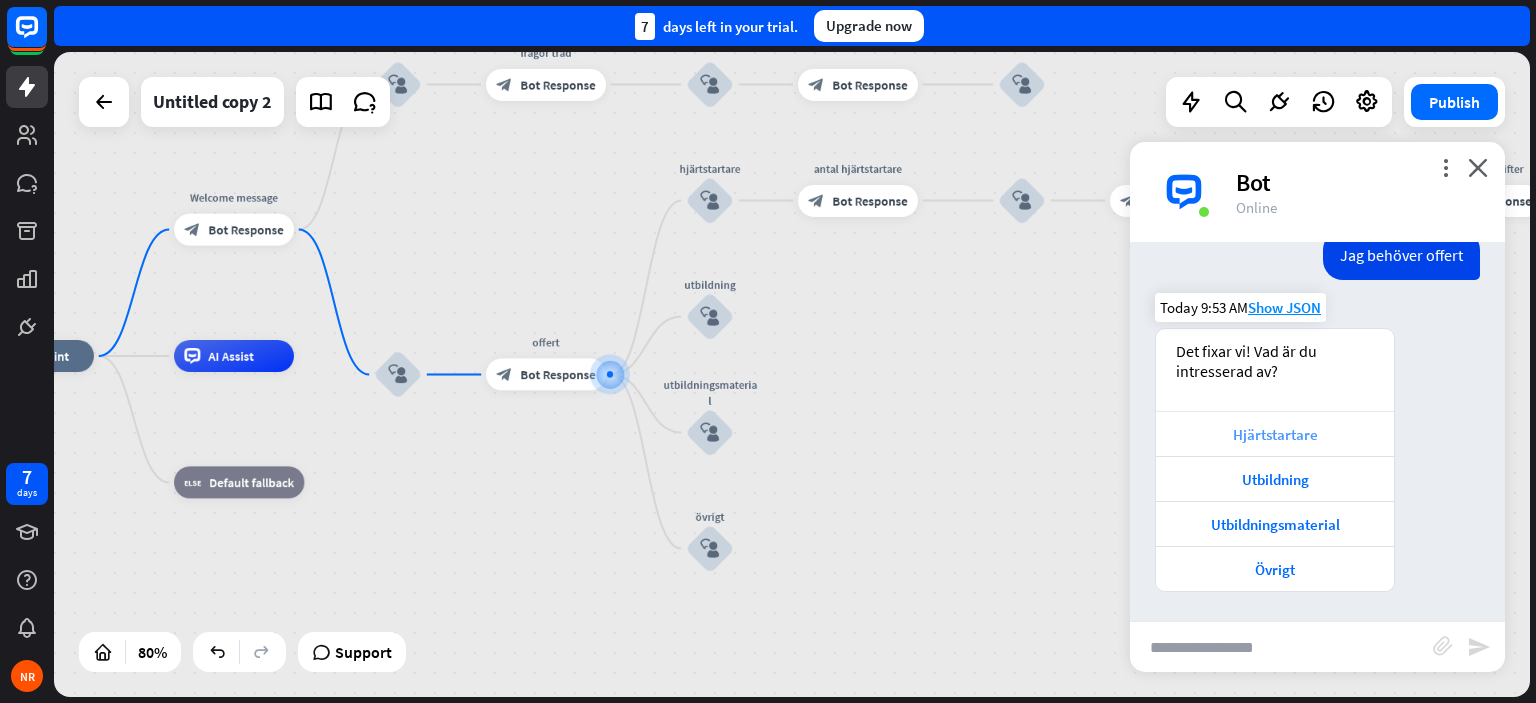 click on "Hjärtstartare" at bounding box center (1275, 434) 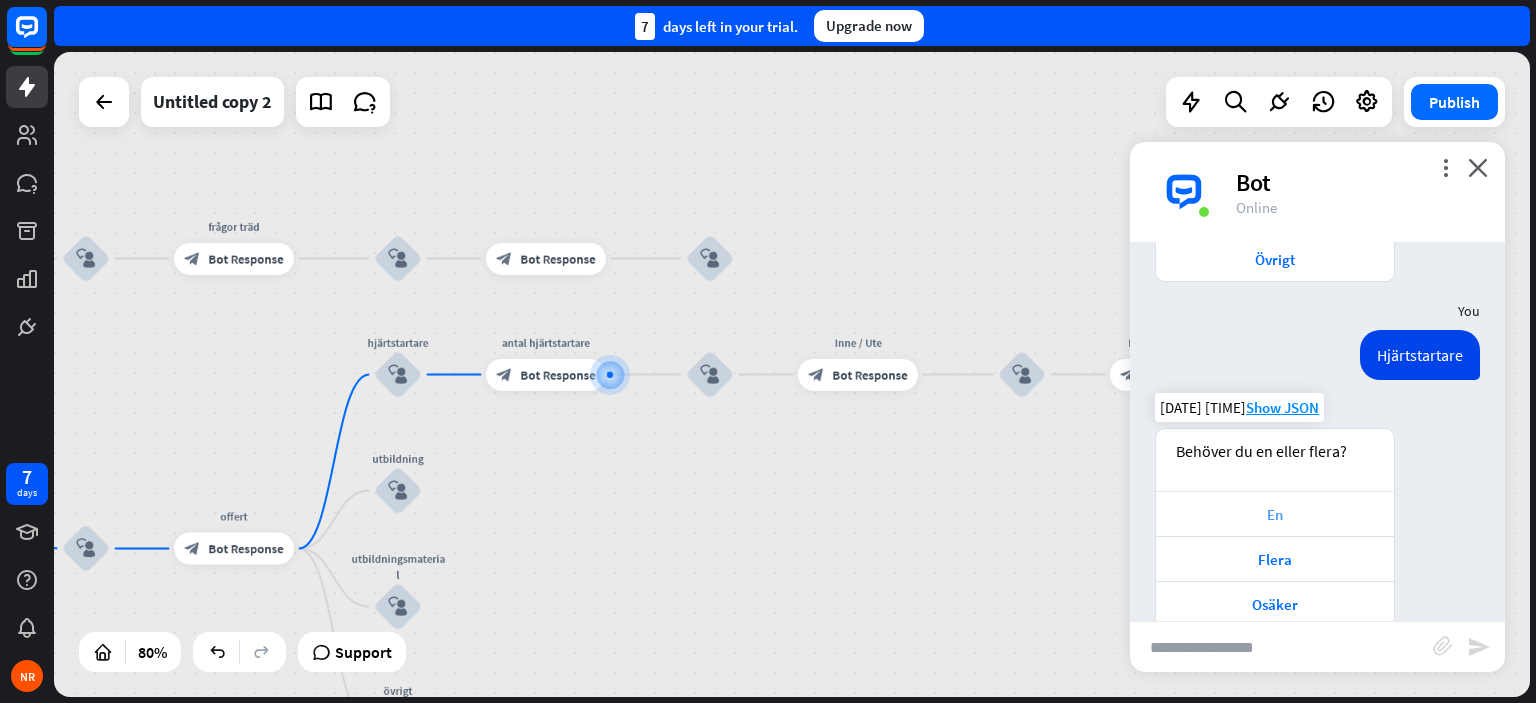 scroll, scrollTop: 512, scrollLeft: 0, axis: vertical 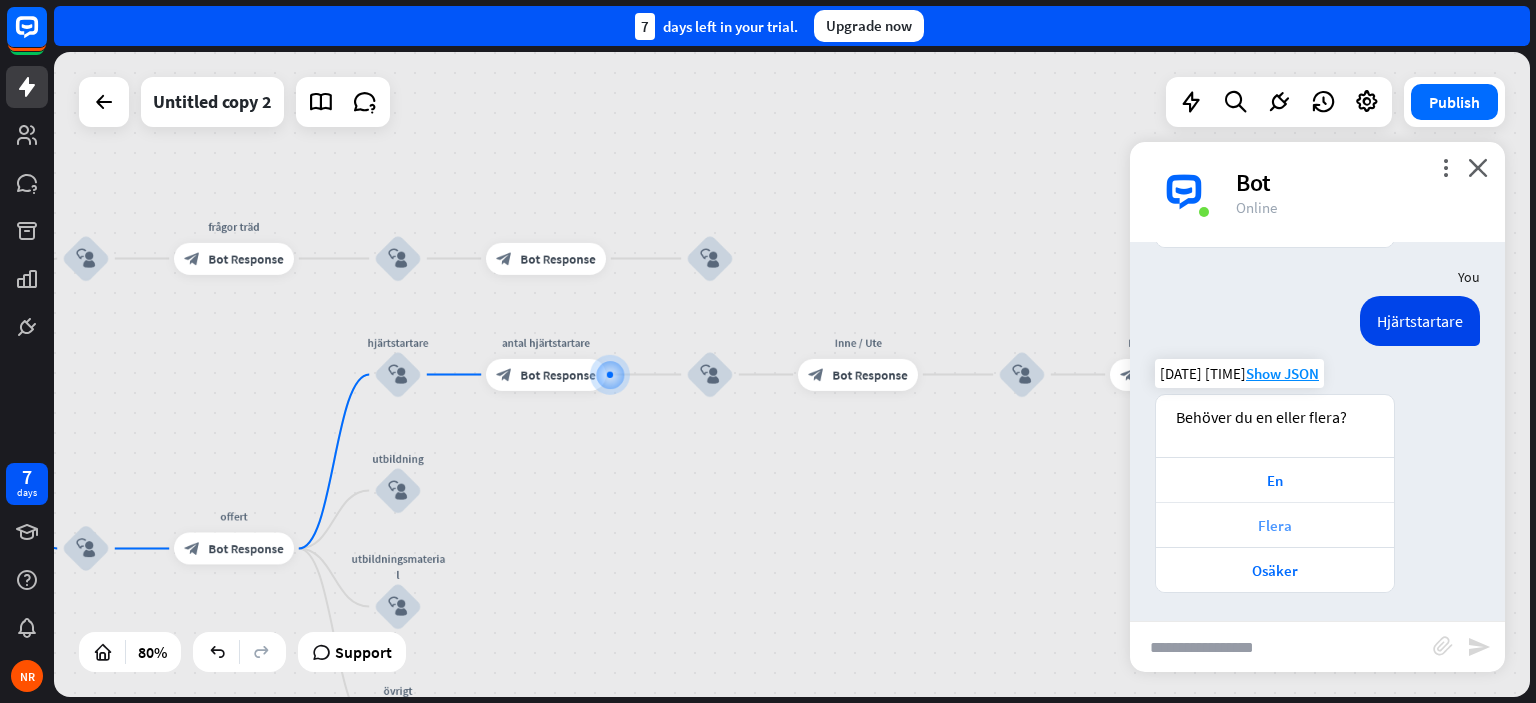 click on "Flera" at bounding box center [1275, 525] 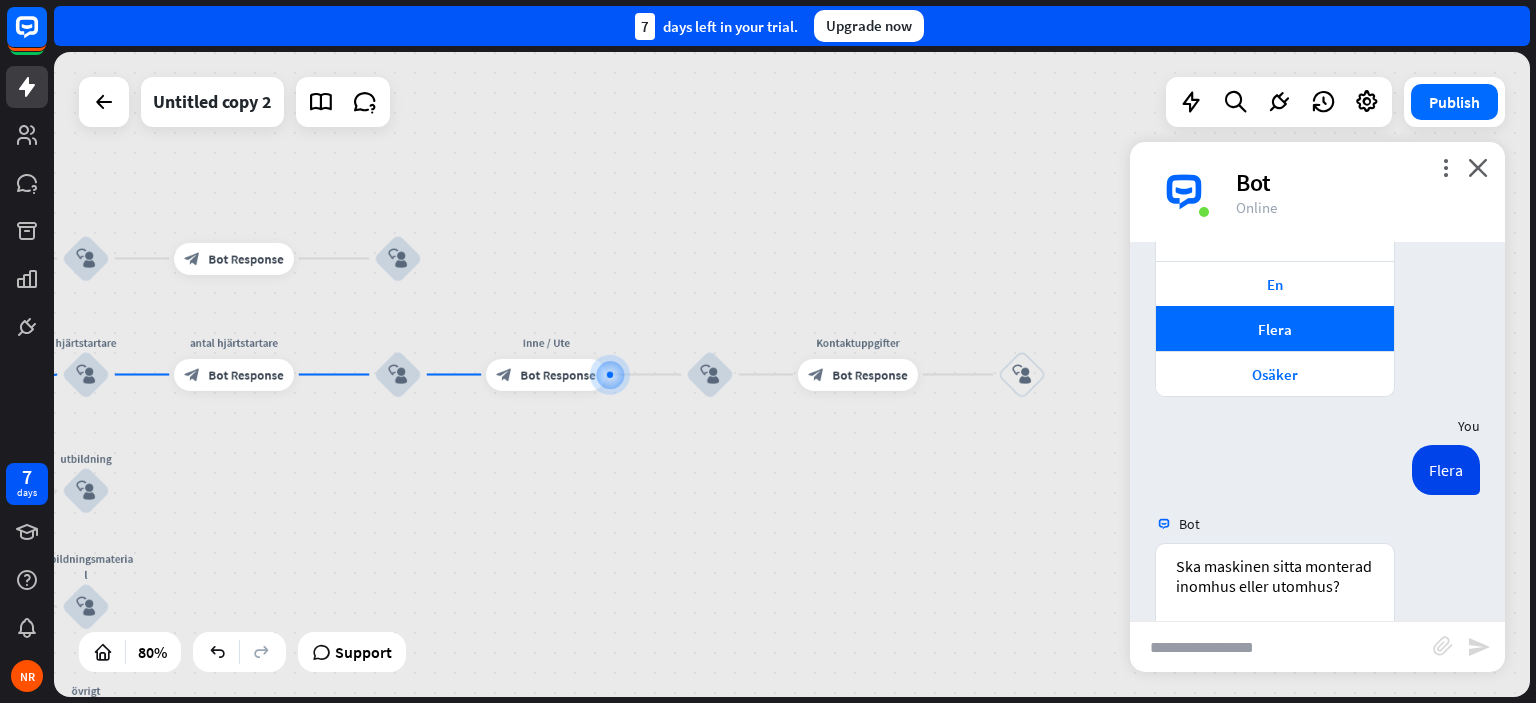 scroll, scrollTop: 877, scrollLeft: 0, axis: vertical 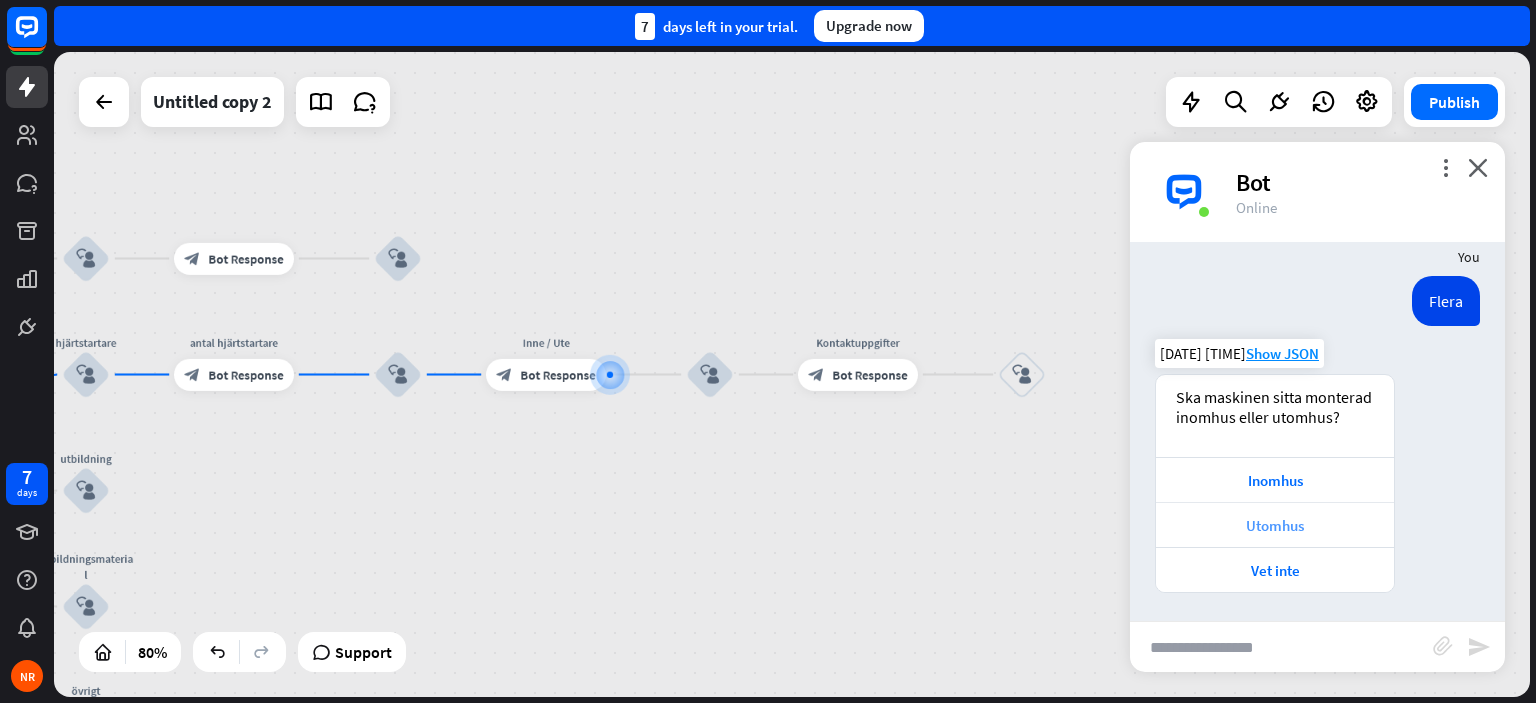 click on "Utomhus" at bounding box center (1275, 525) 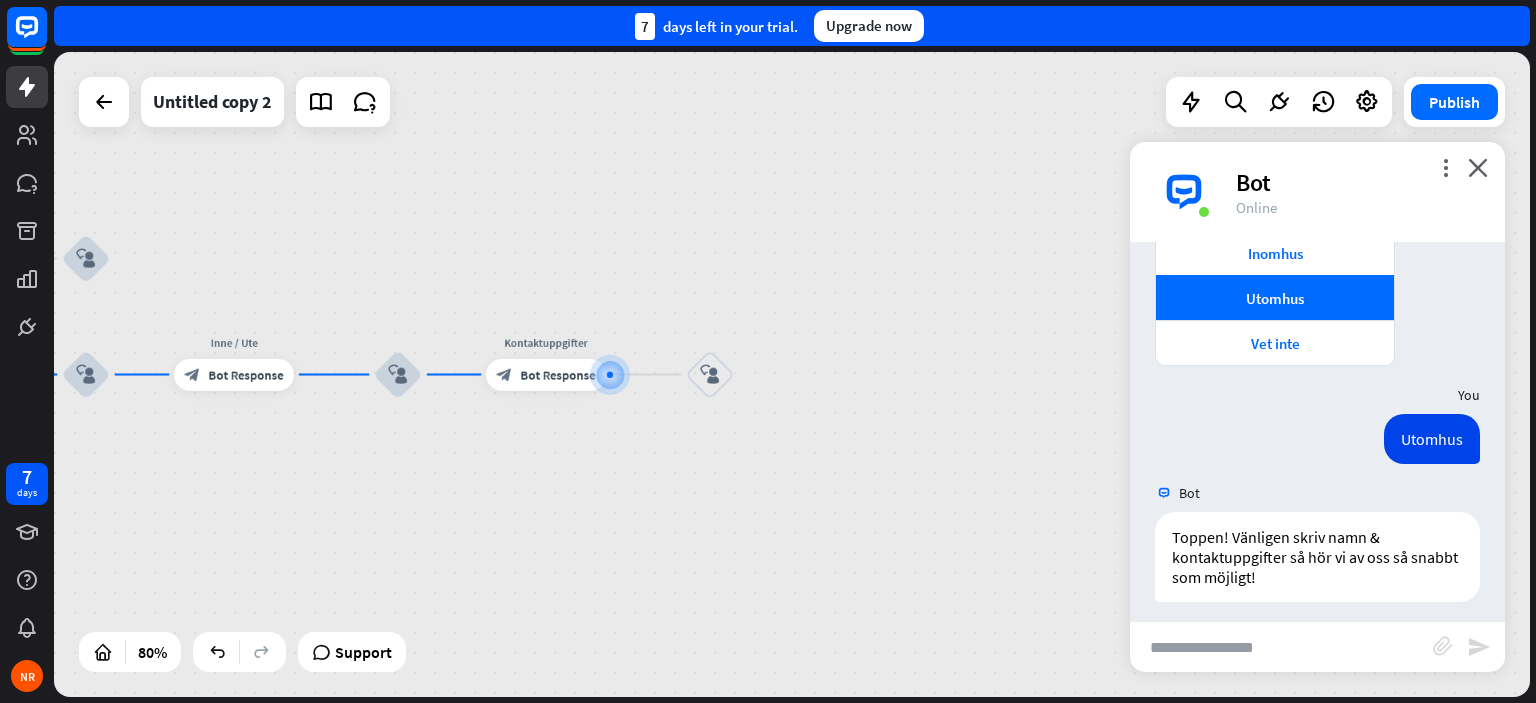 scroll, scrollTop: 1113, scrollLeft: 0, axis: vertical 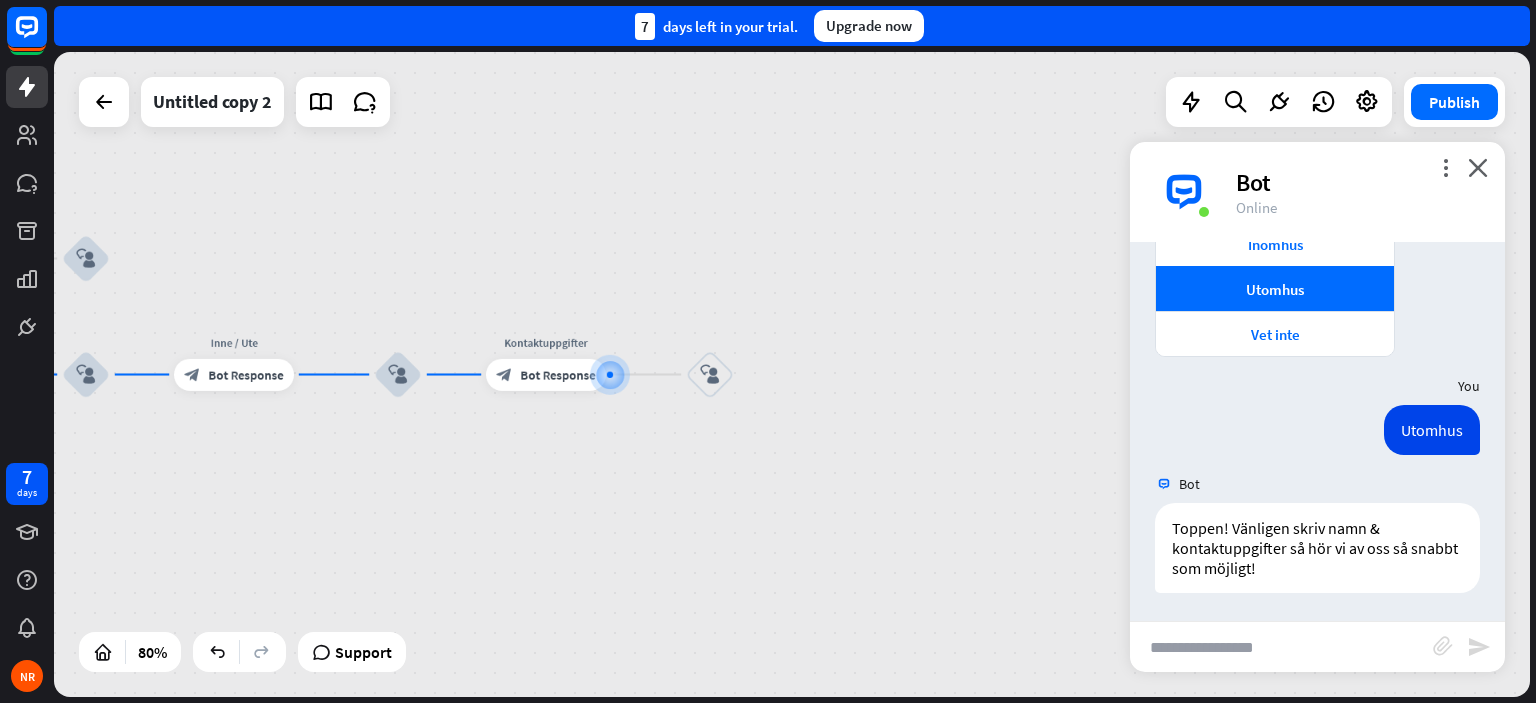click at bounding box center [1281, 647] 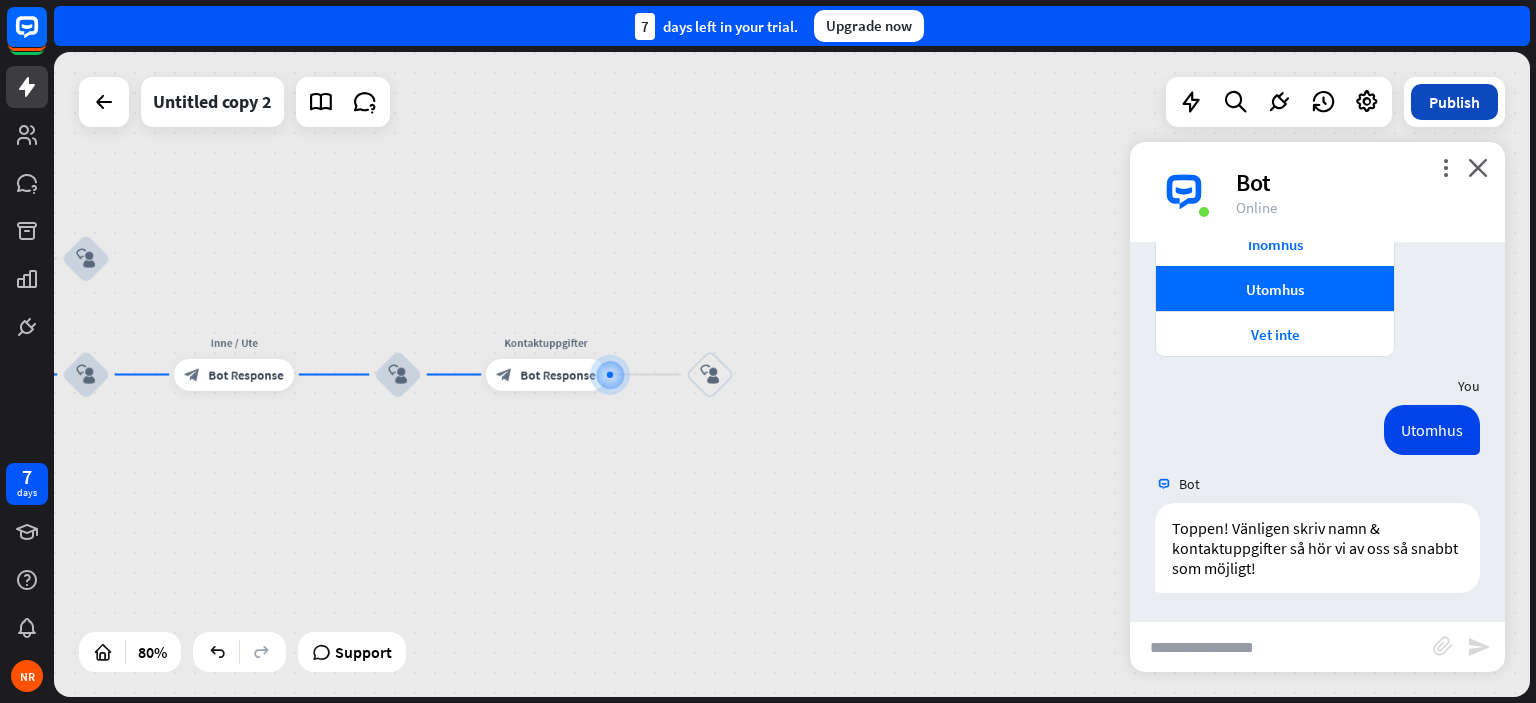click on "Publish" at bounding box center (1454, 102) 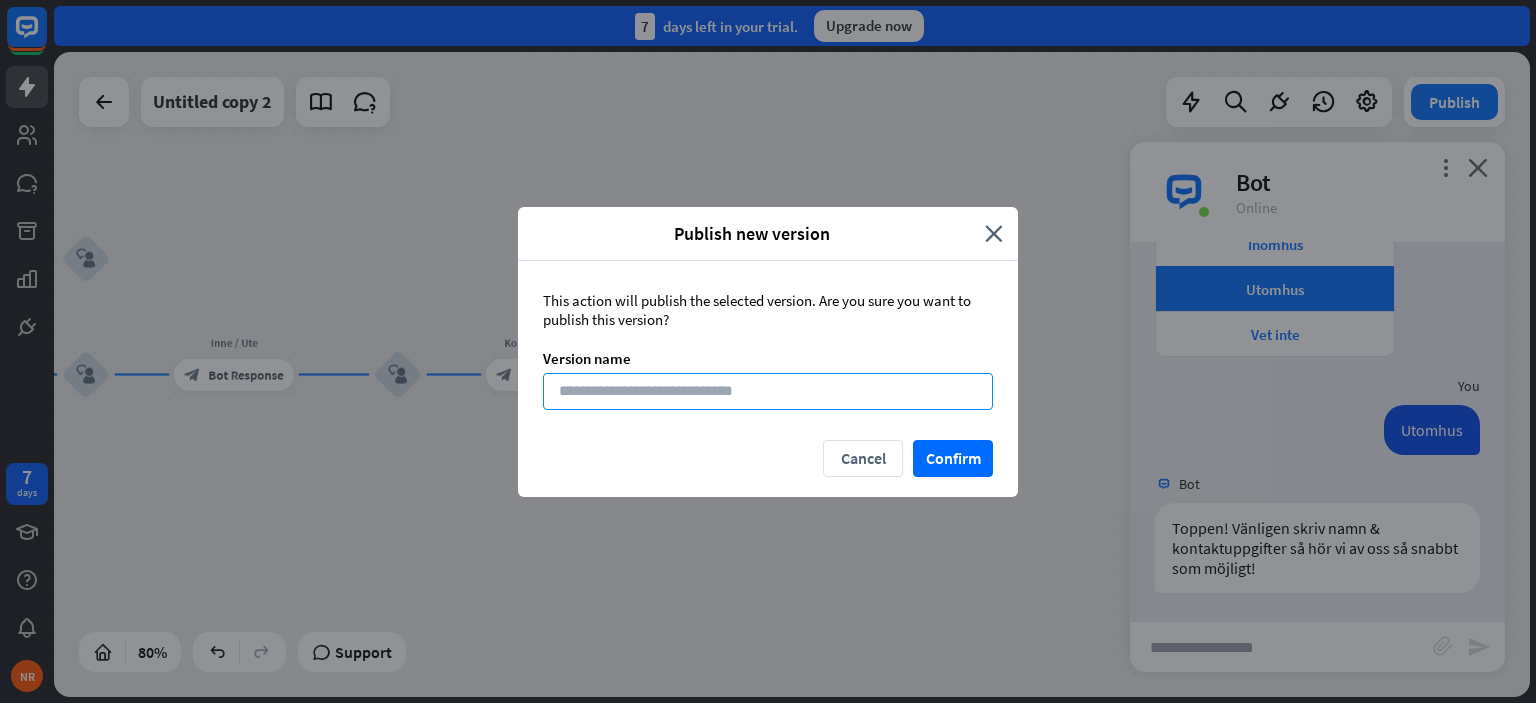 click at bounding box center (768, 391) 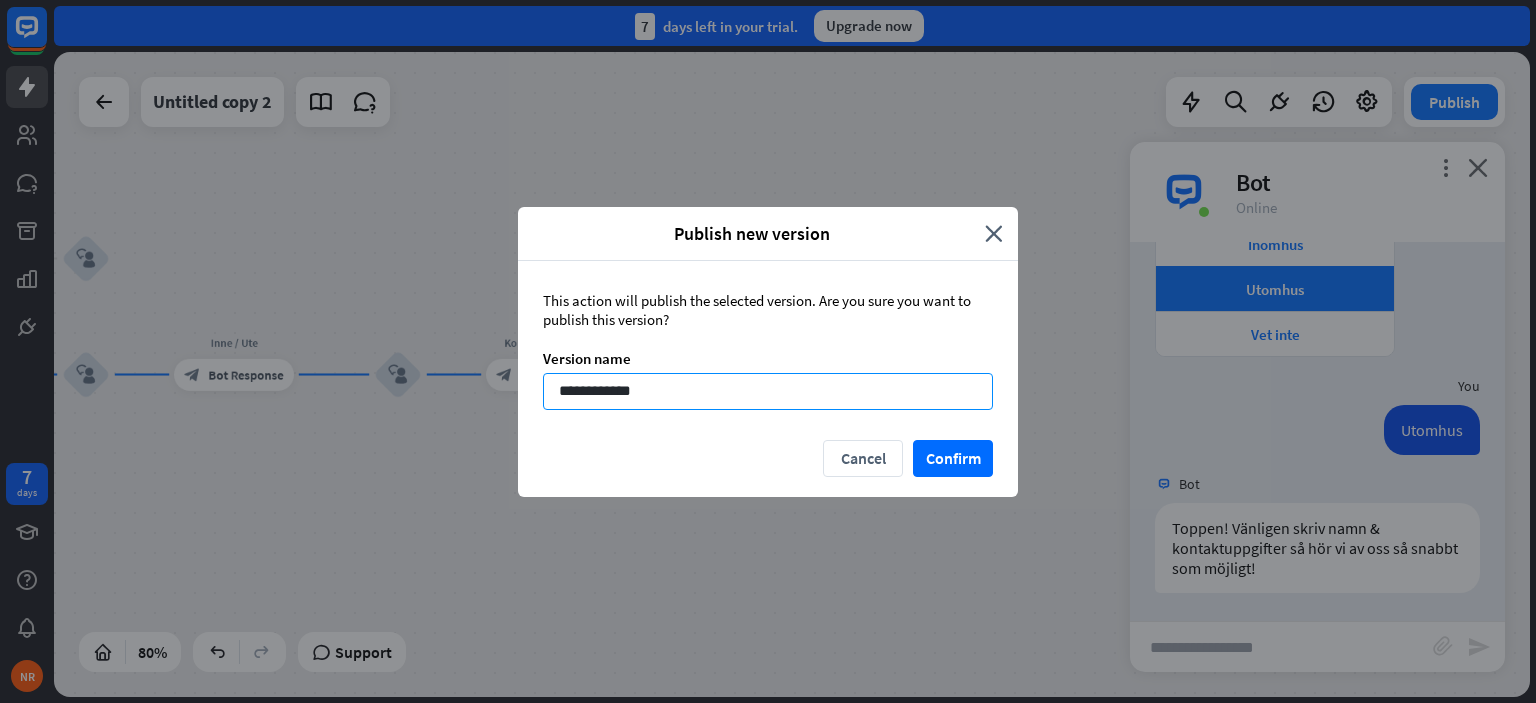 type on "**********" 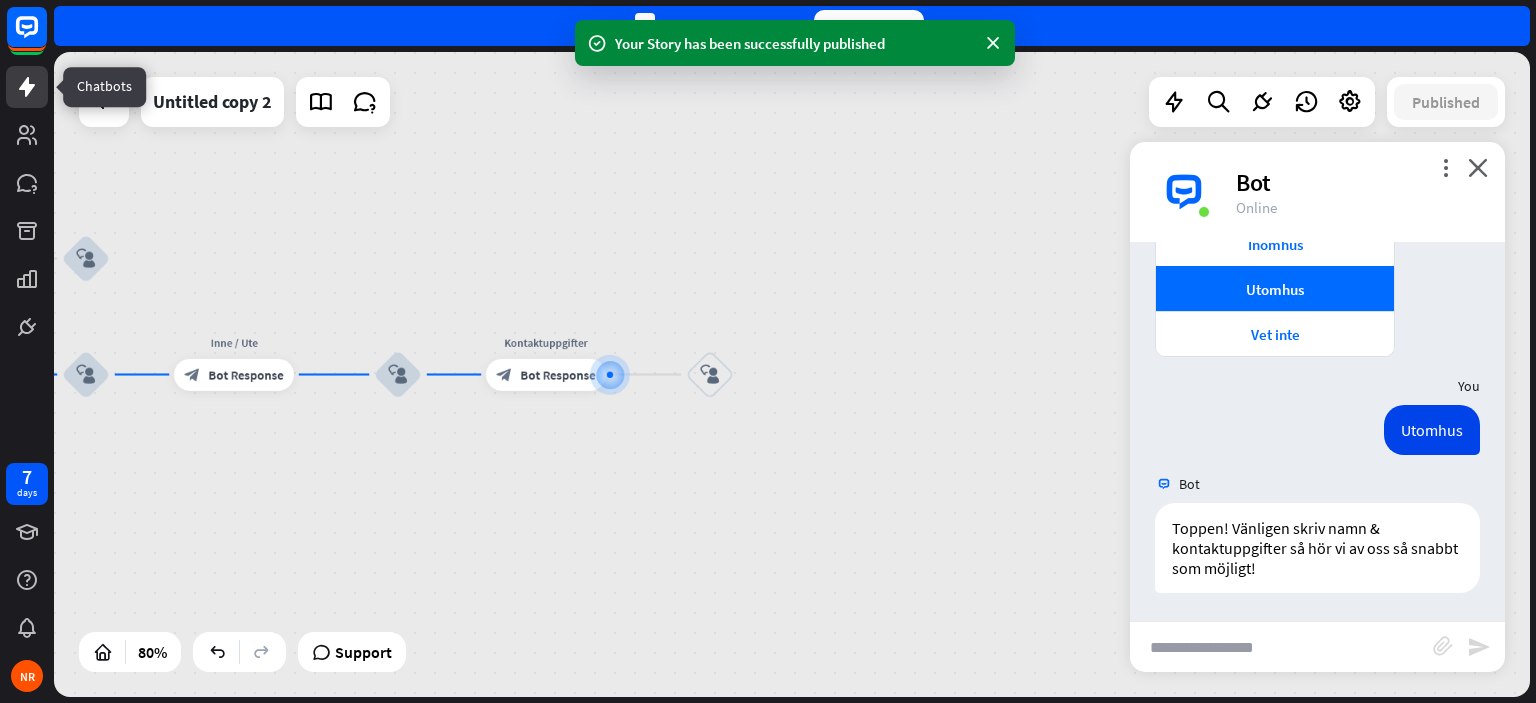 click 